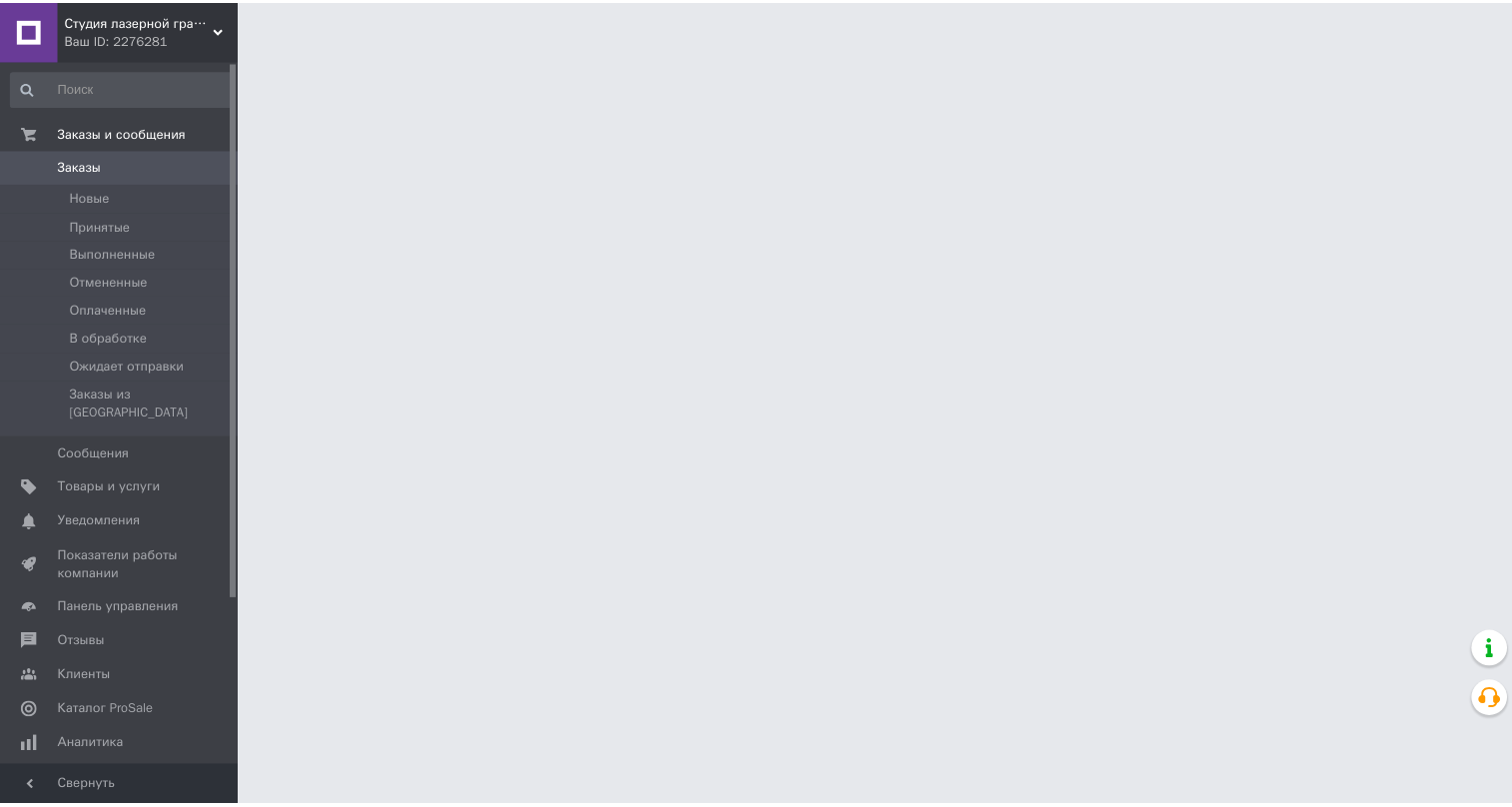 scroll, scrollTop: 0, scrollLeft: 0, axis: both 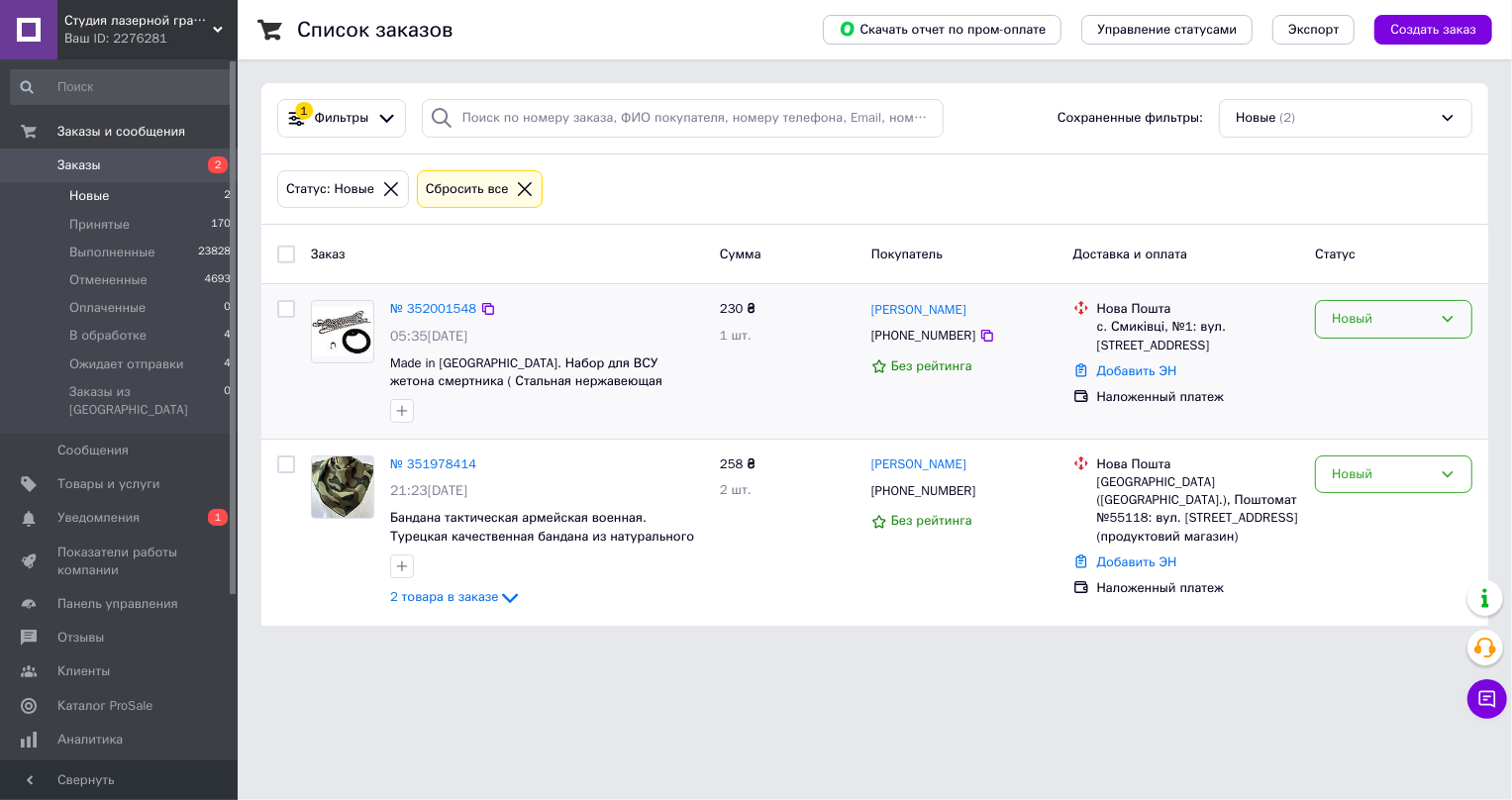 click 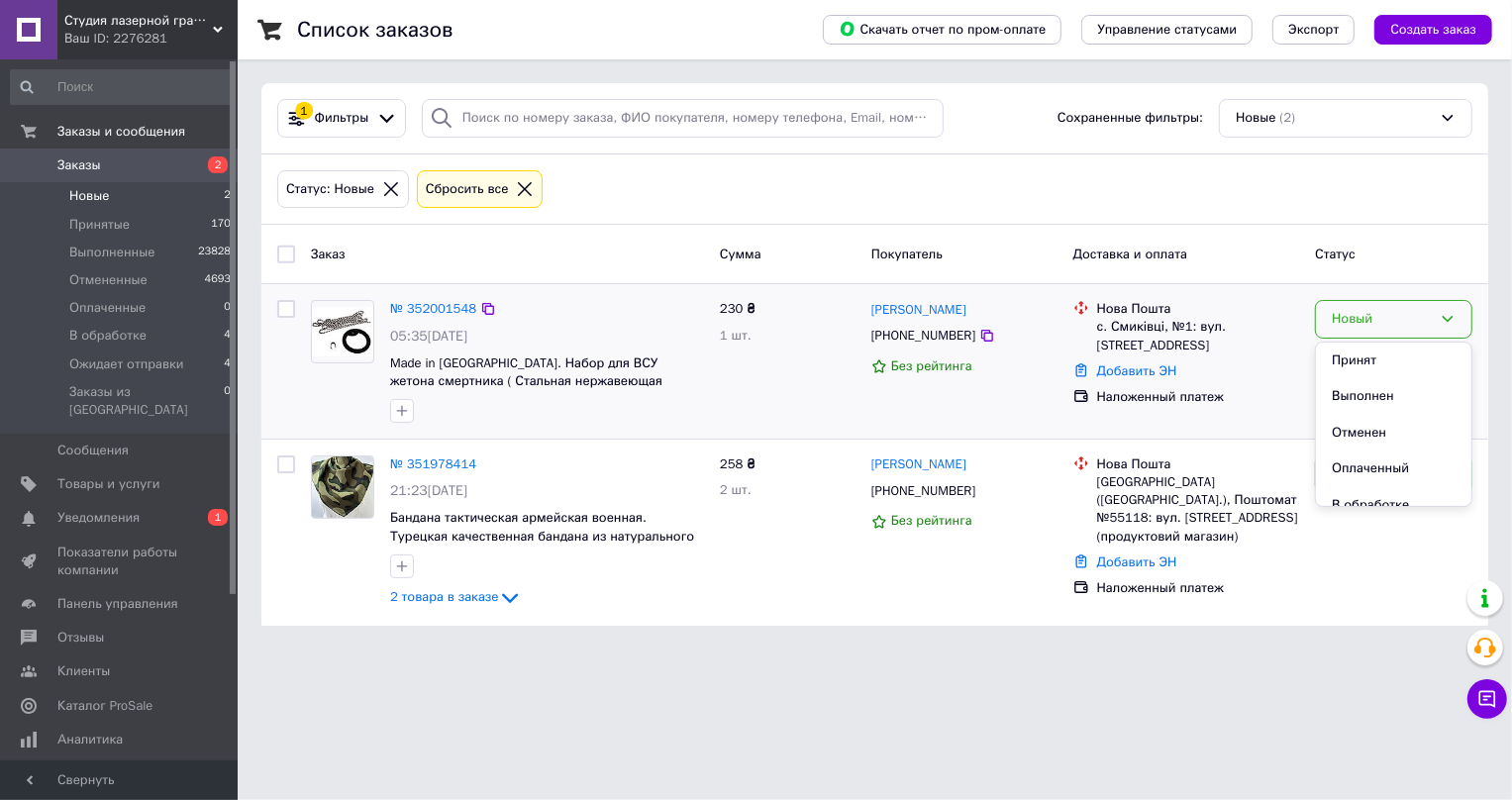 click 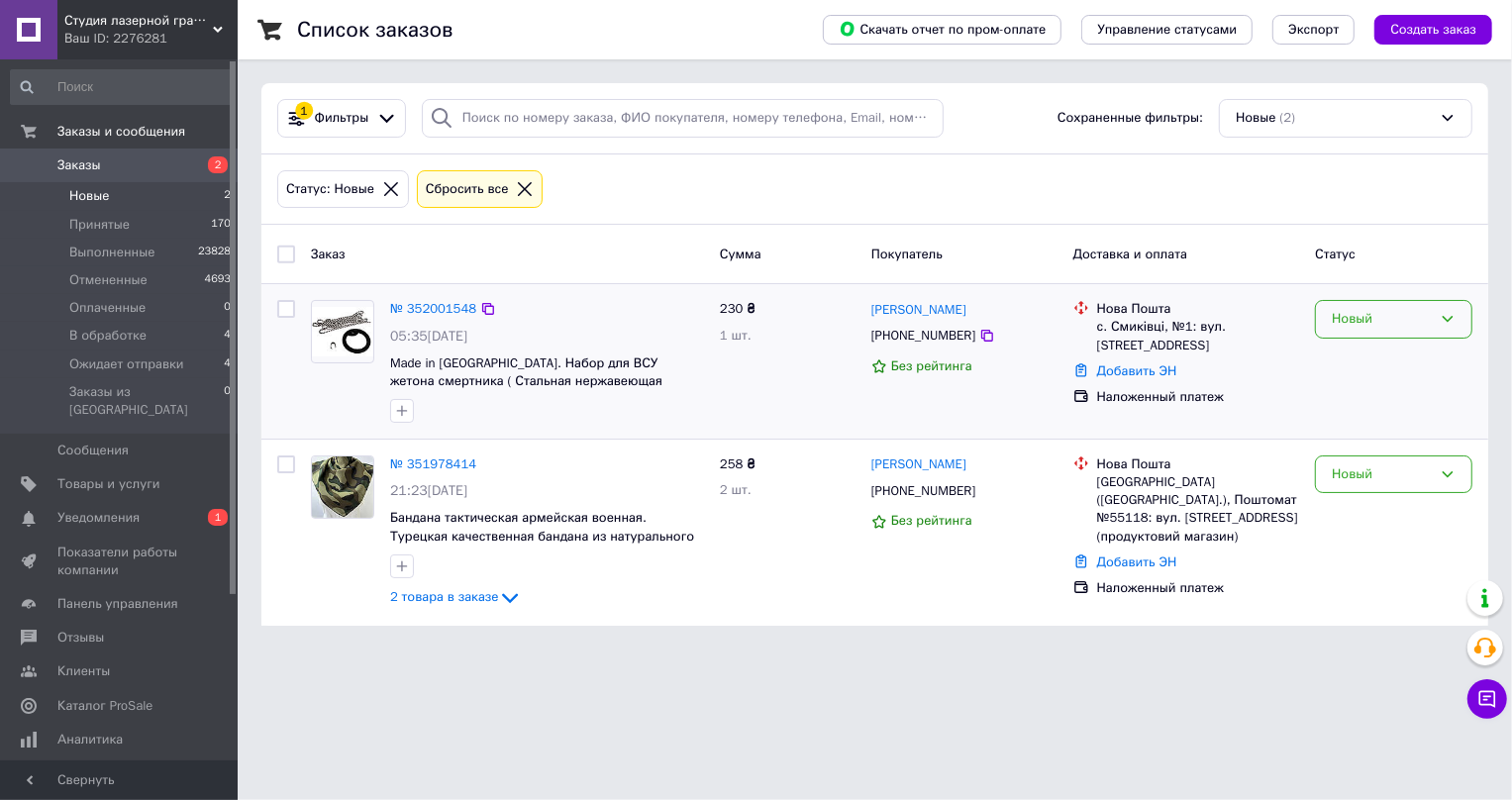 click 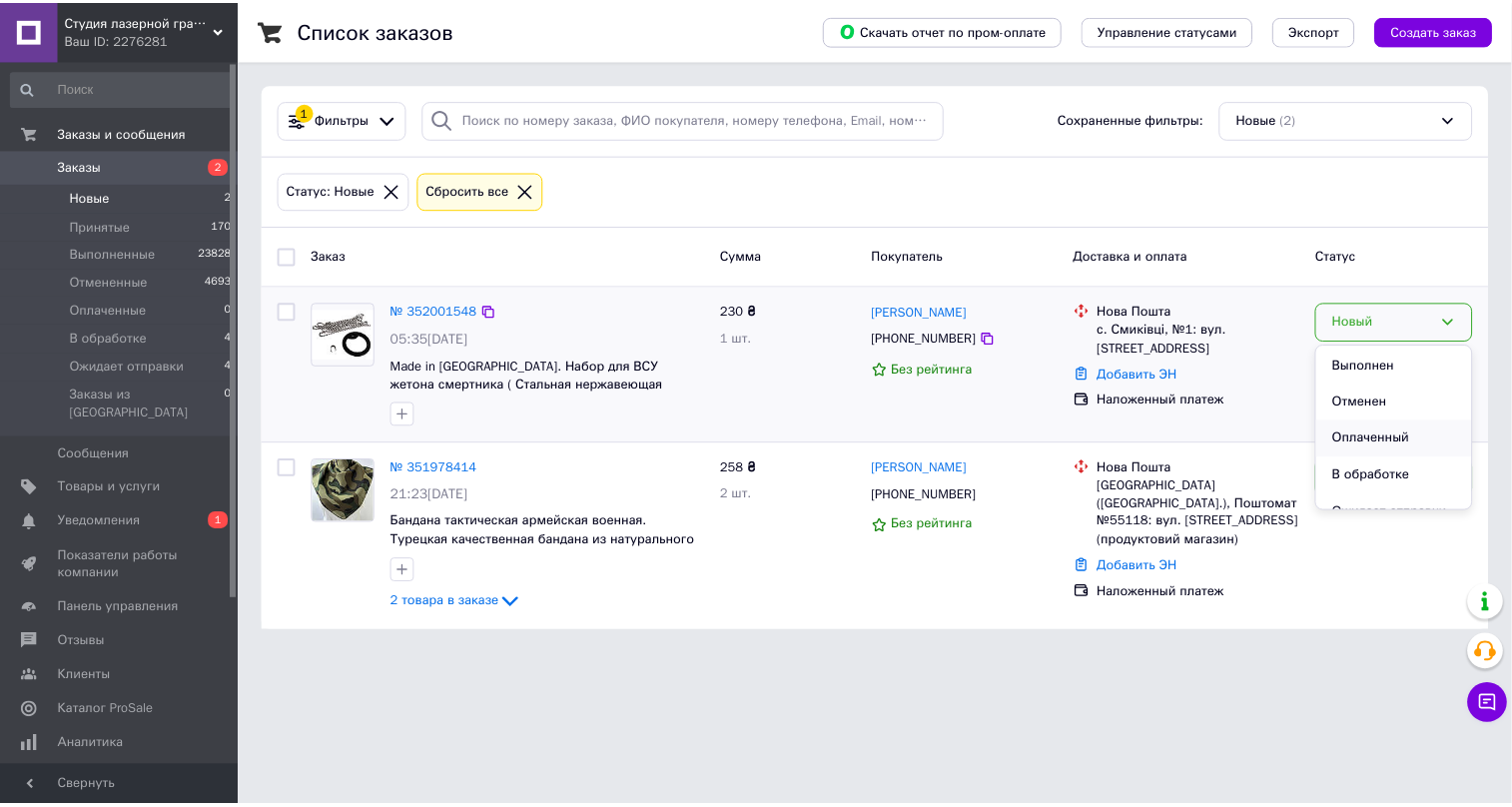 scroll, scrollTop: 53, scrollLeft: 0, axis: vertical 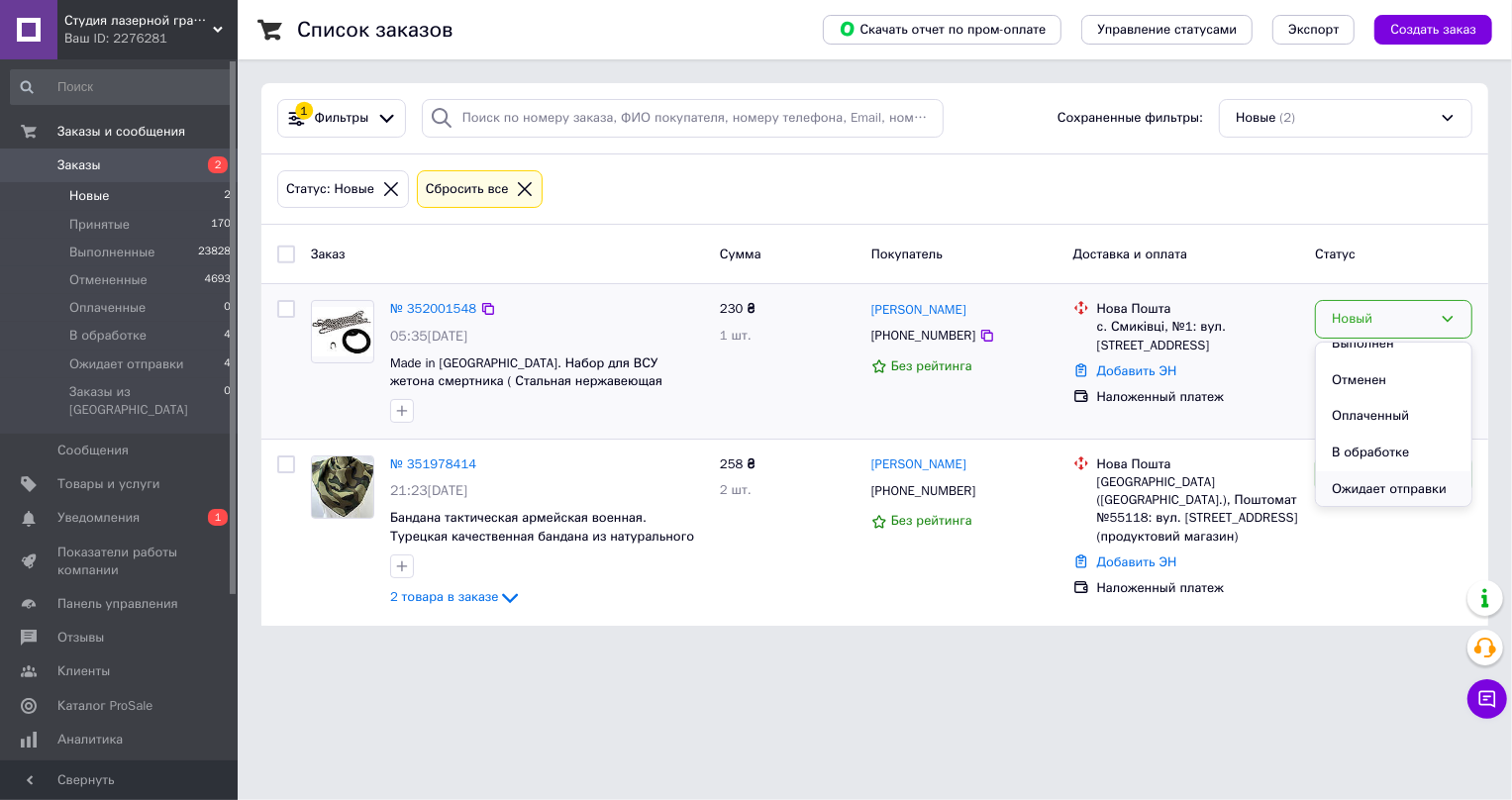 click on "Ожидает отправки" at bounding box center (1393, 489) 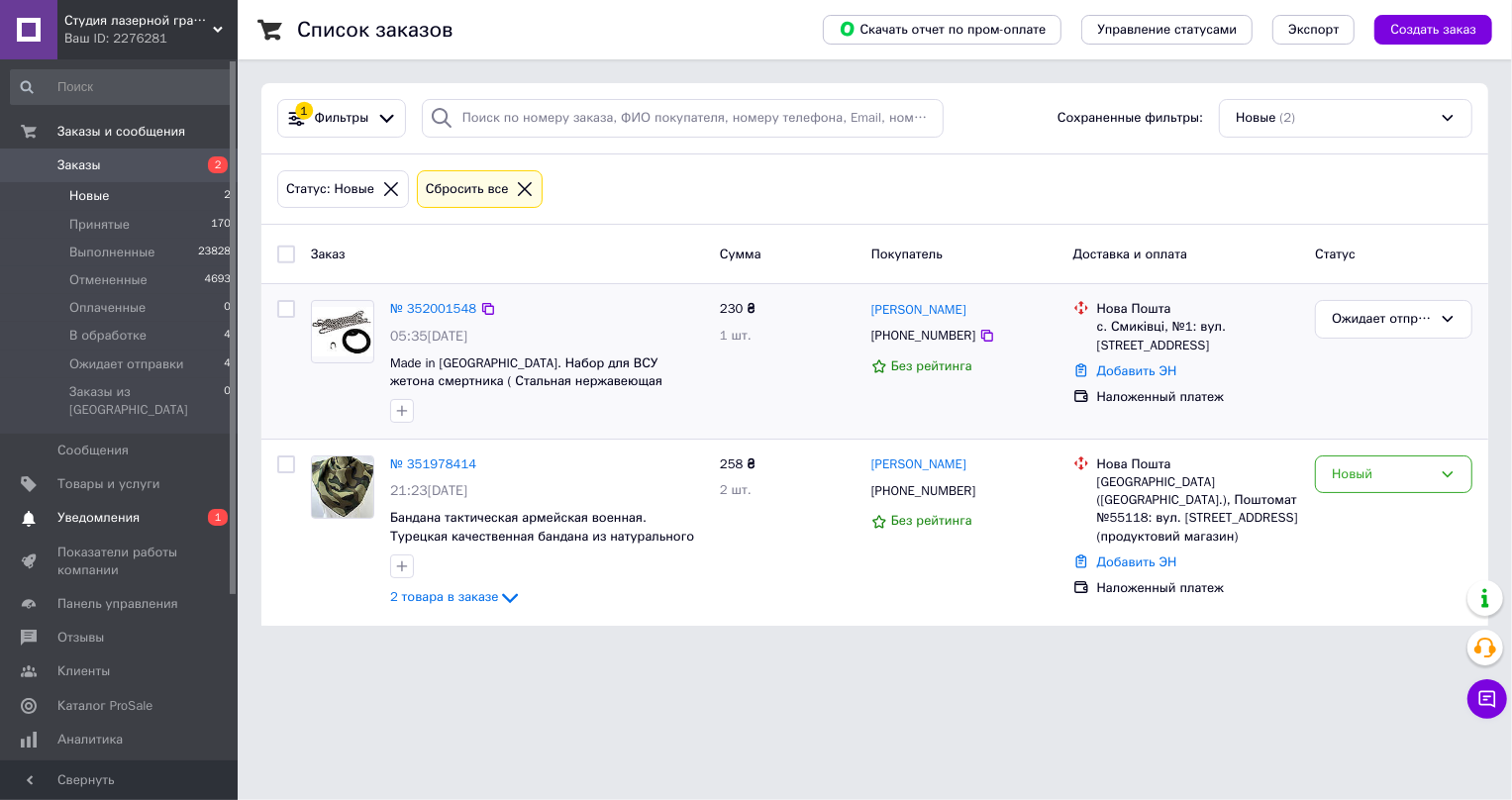 click on "Уведомления" at bounding box center [98, 518] 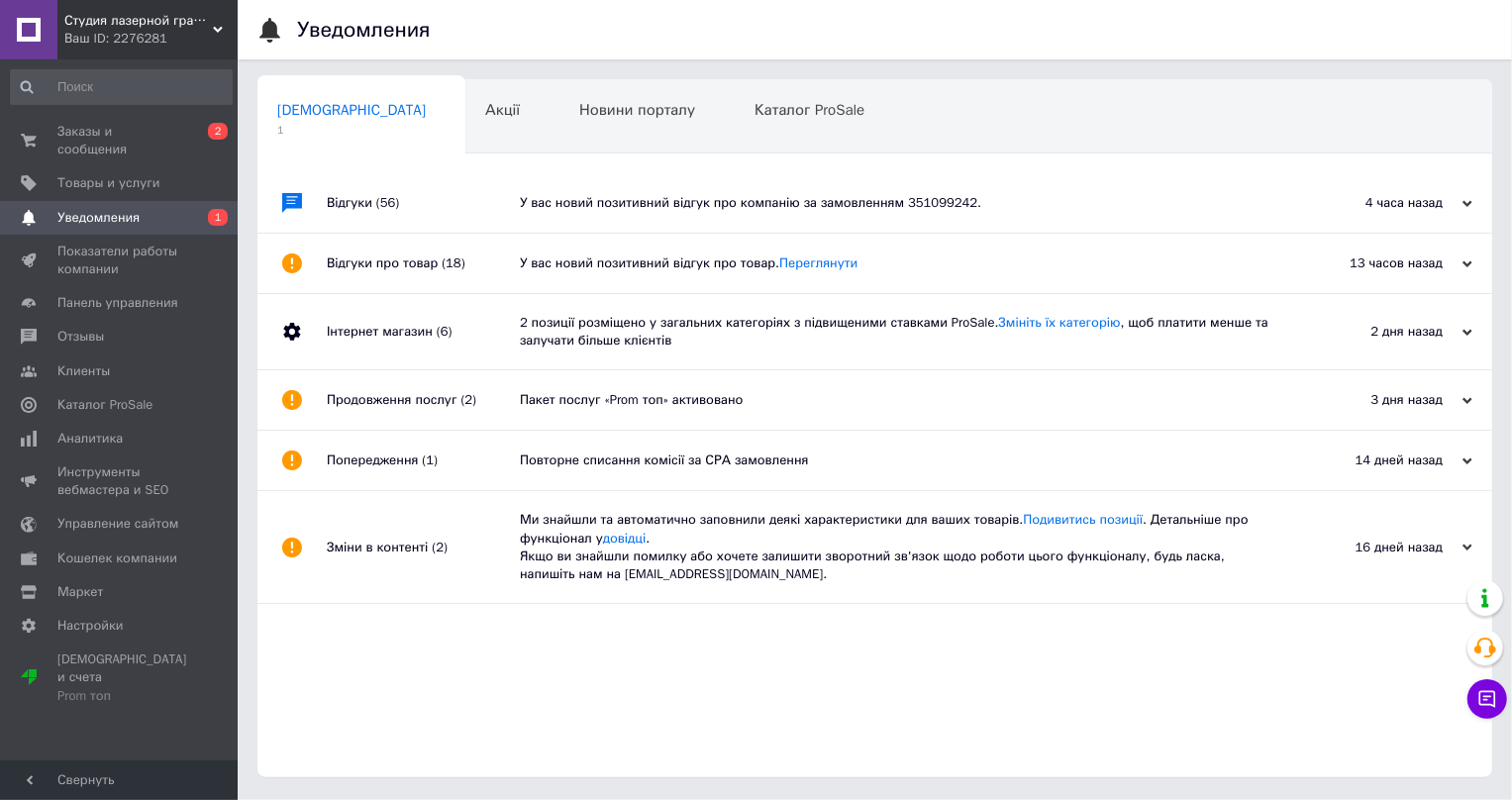 click on "У вас новий позитивний відгук про компанію за замовленням 351099242." at bounding box center (897, 203) 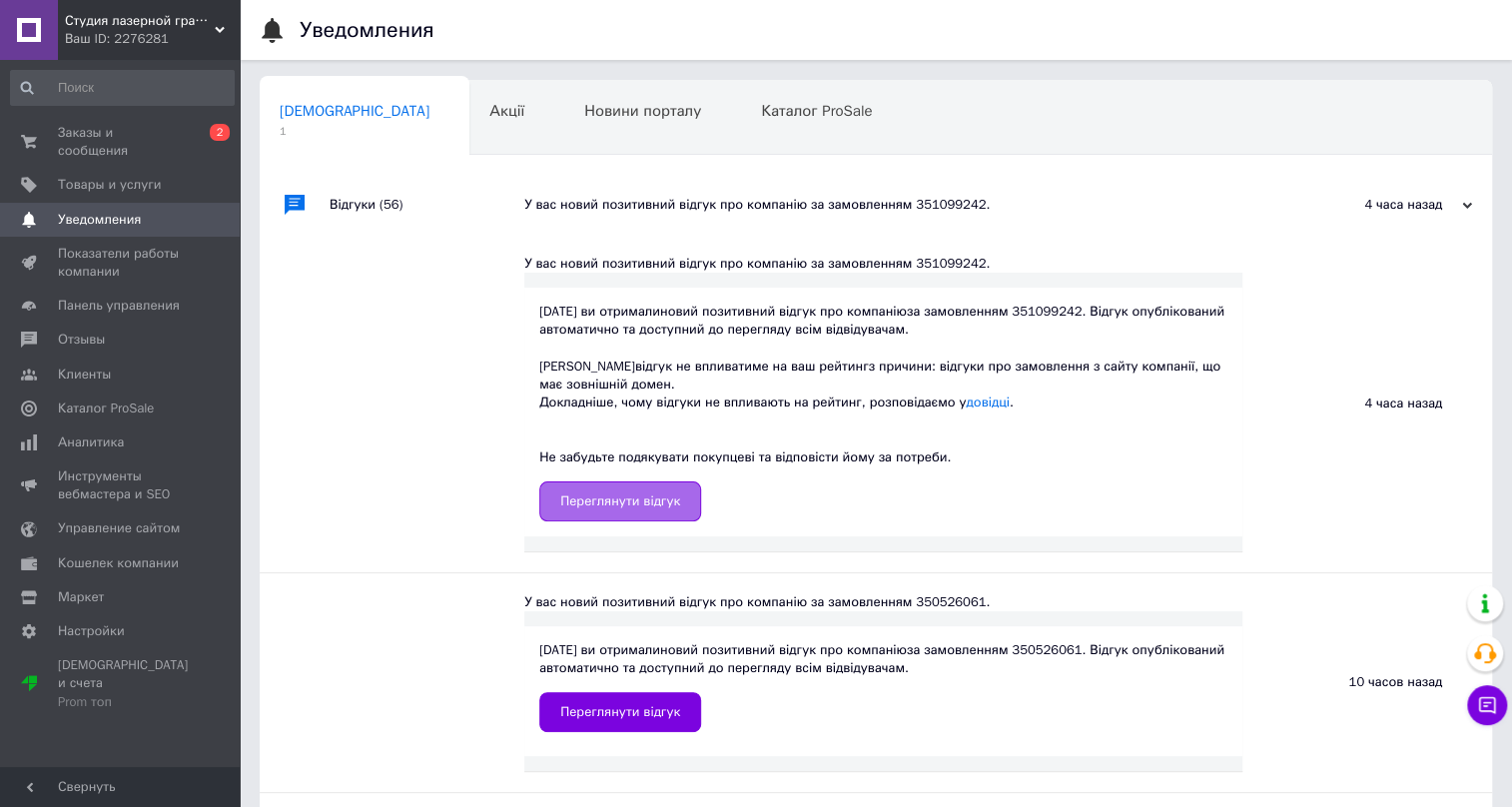 click on "Переглянути відгук" at bounding box center (620, 501) 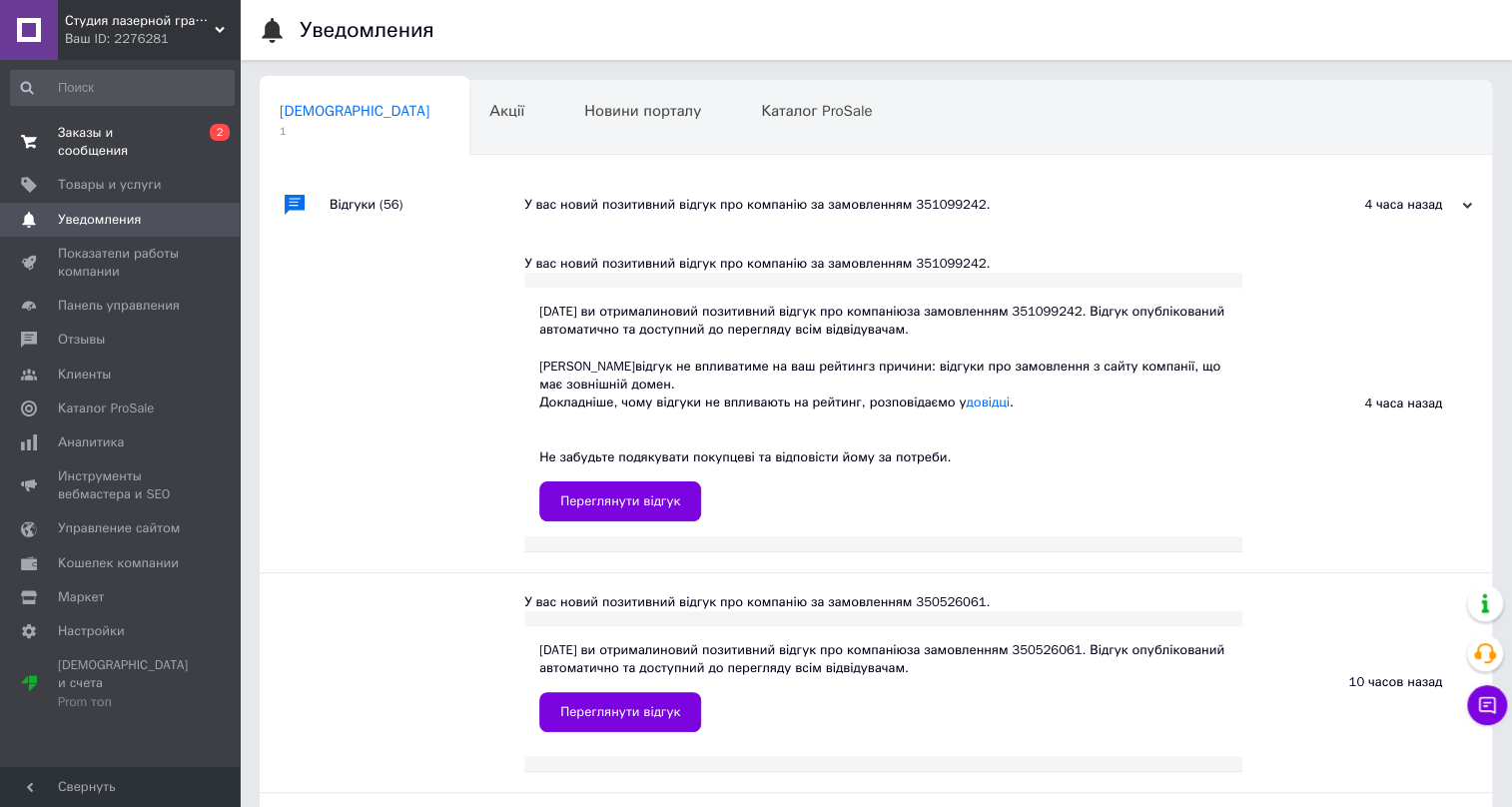 click on "Заказы и сообщения" at bounding box center [121, 142] 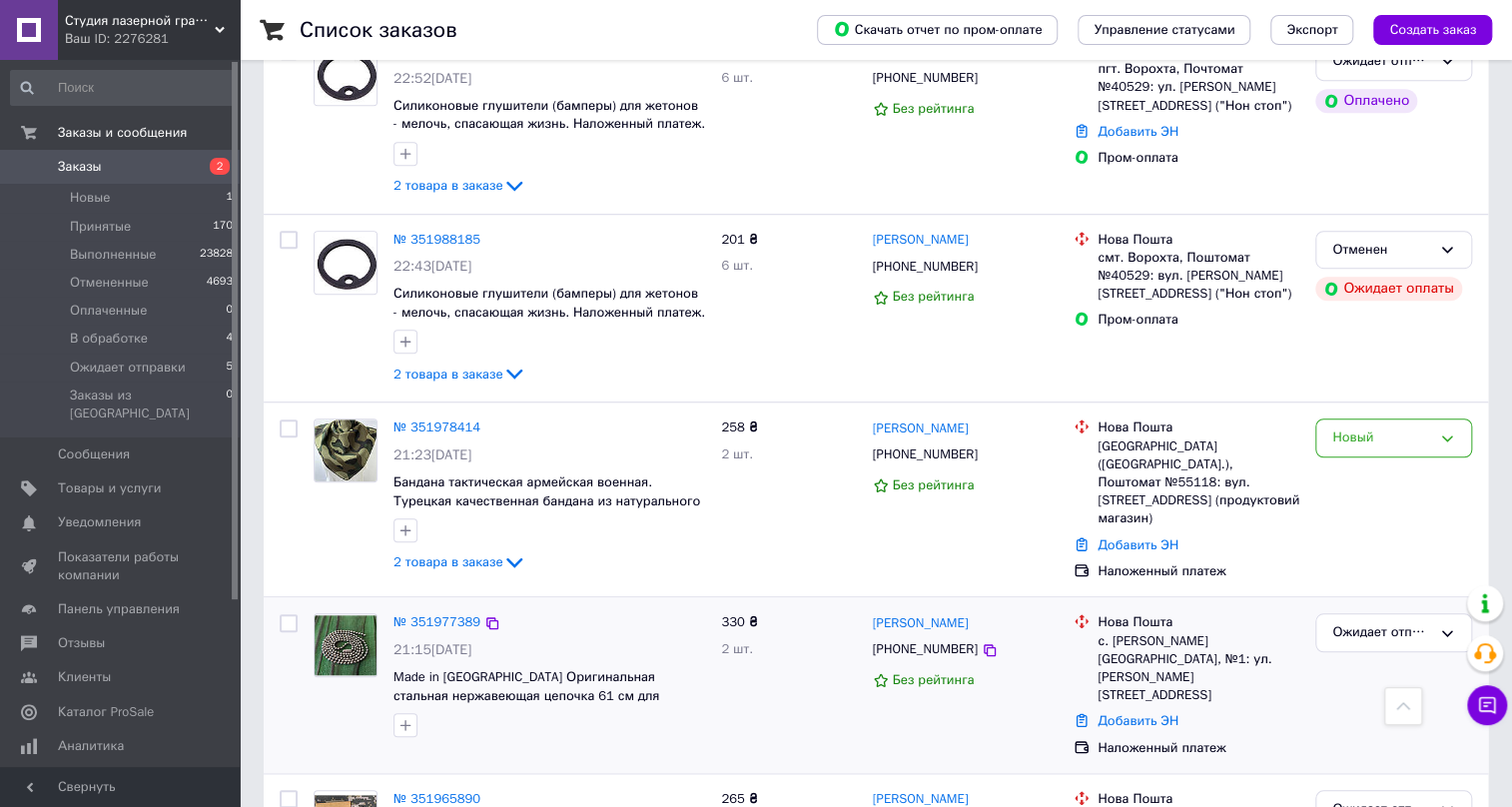 scroll, scrollTop: 635, scrollLeft: 0, axis: vertical 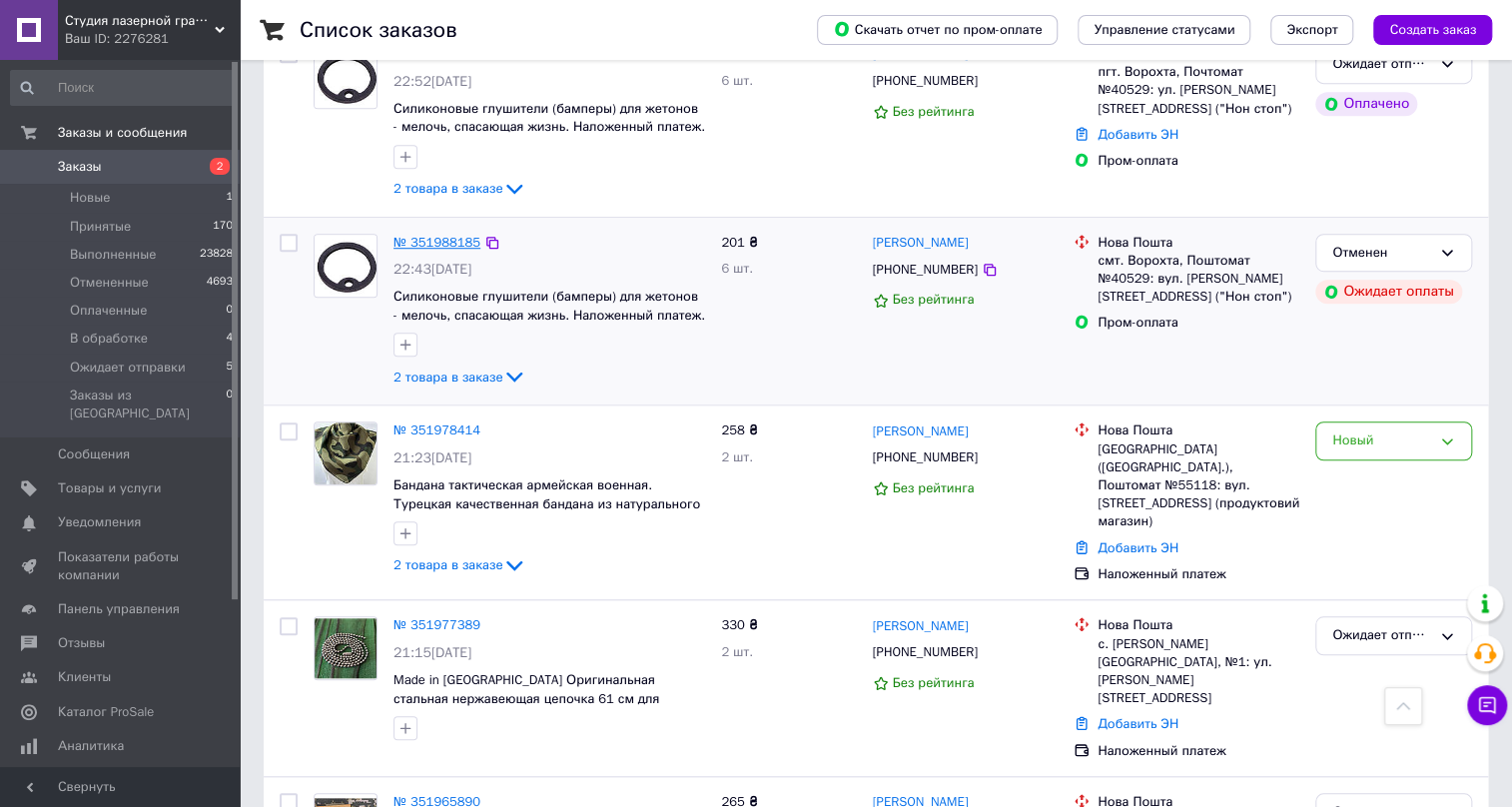 click on "№ 351988185" at bounding box center (436, 242) 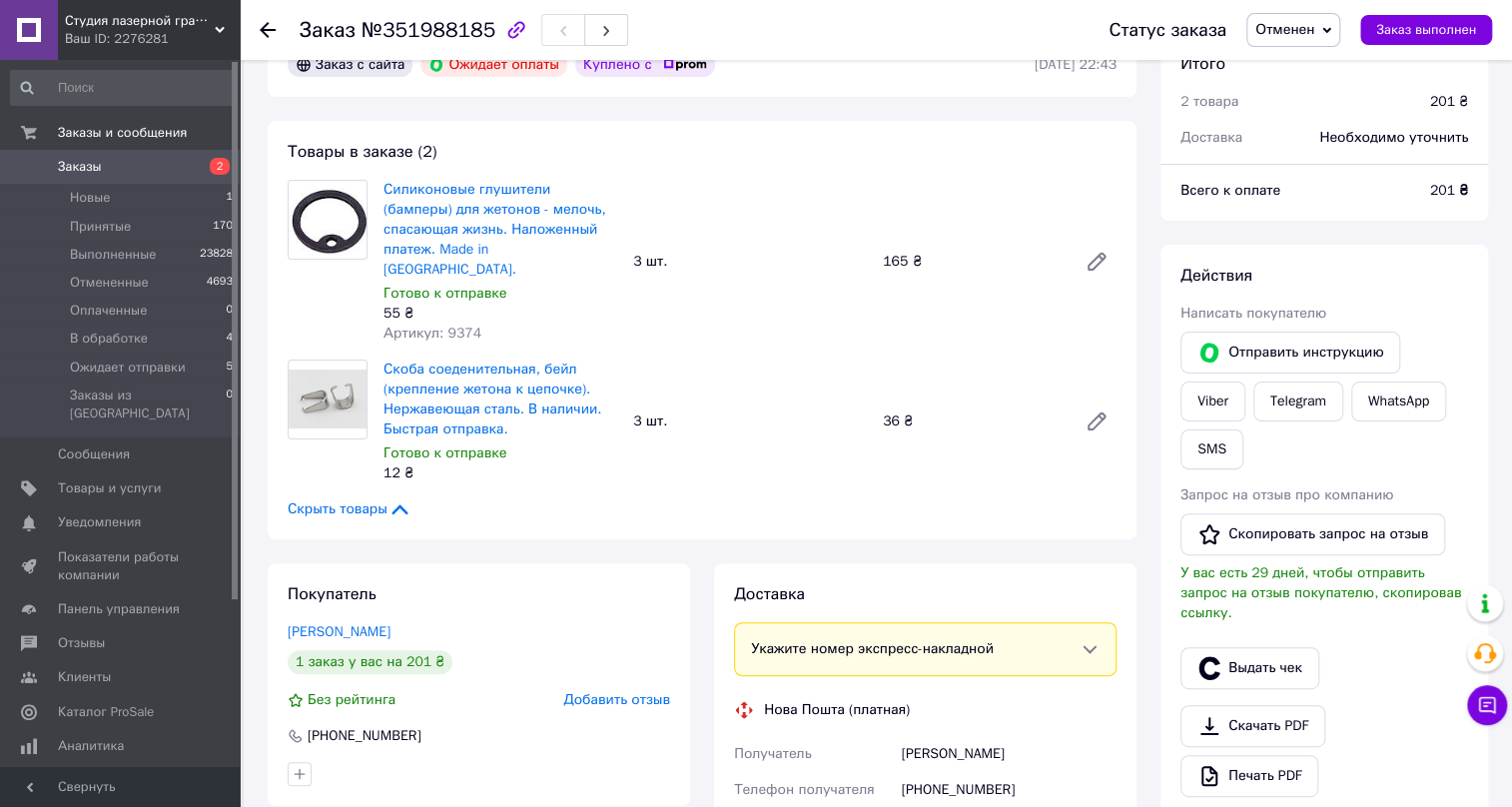 scroll, scrollTop: 0, scrollLeft: 0, axis: both 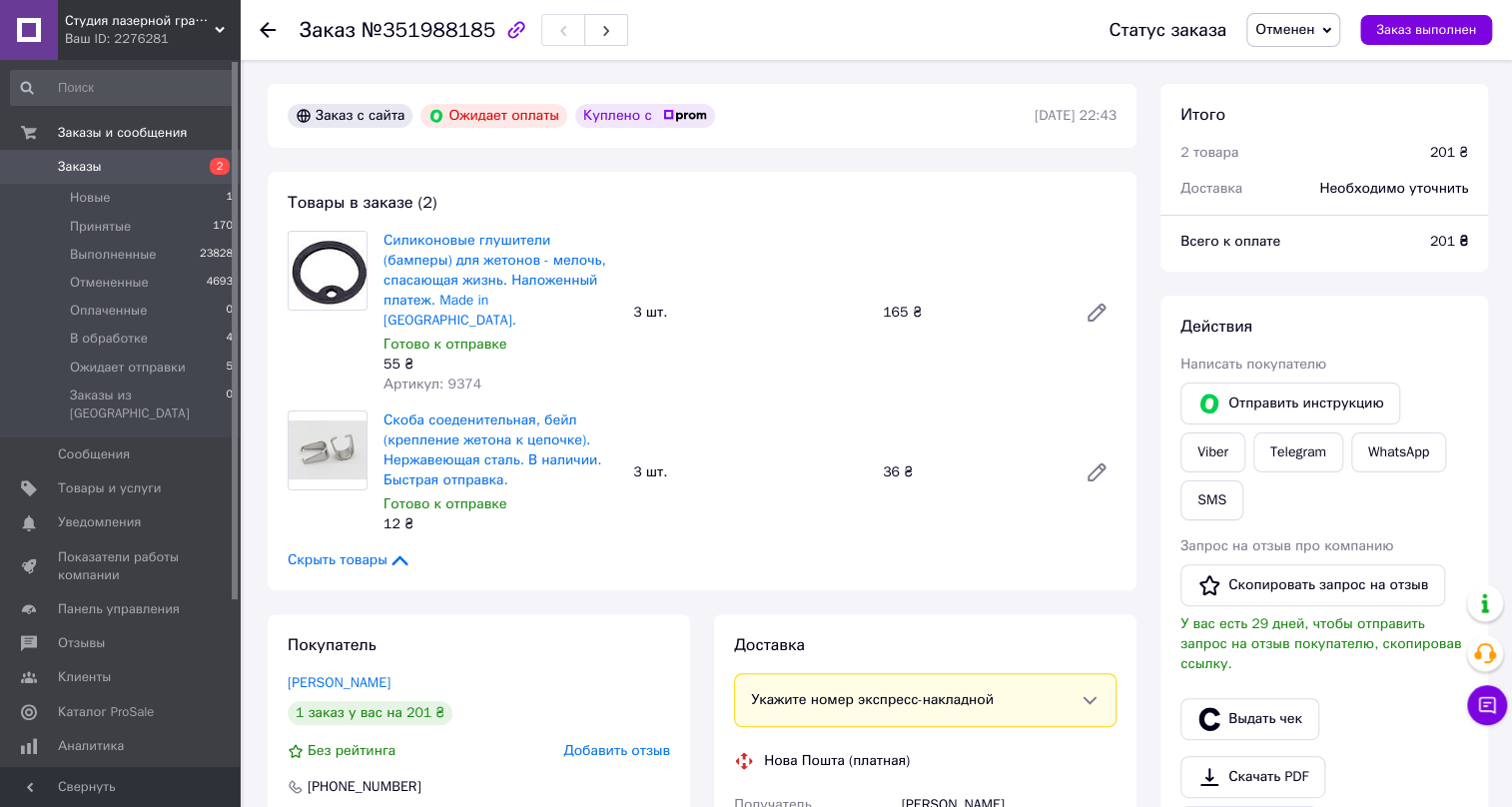 click 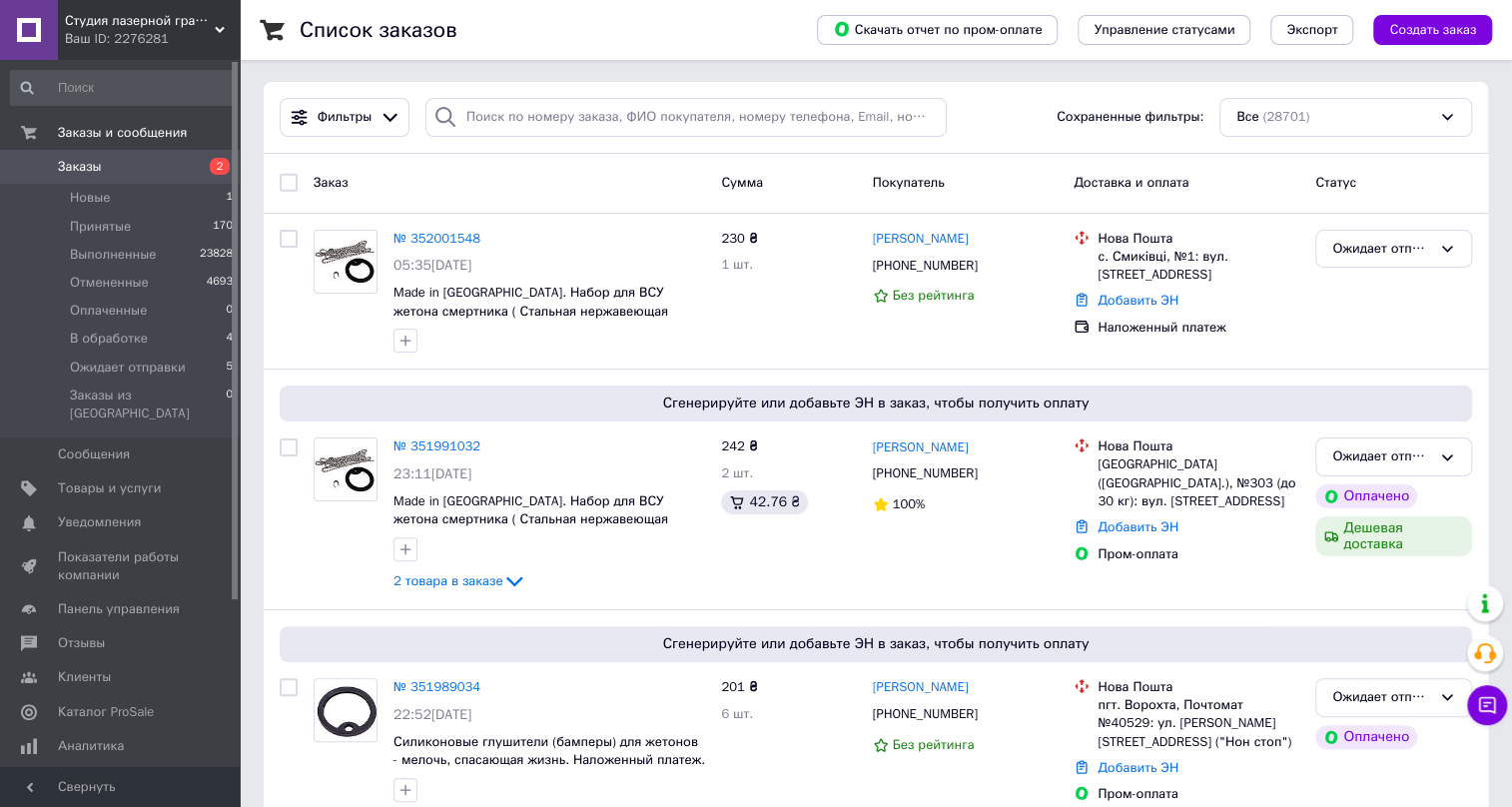scroll, scrollTop: 0, scrollLeft: 0, axis: both 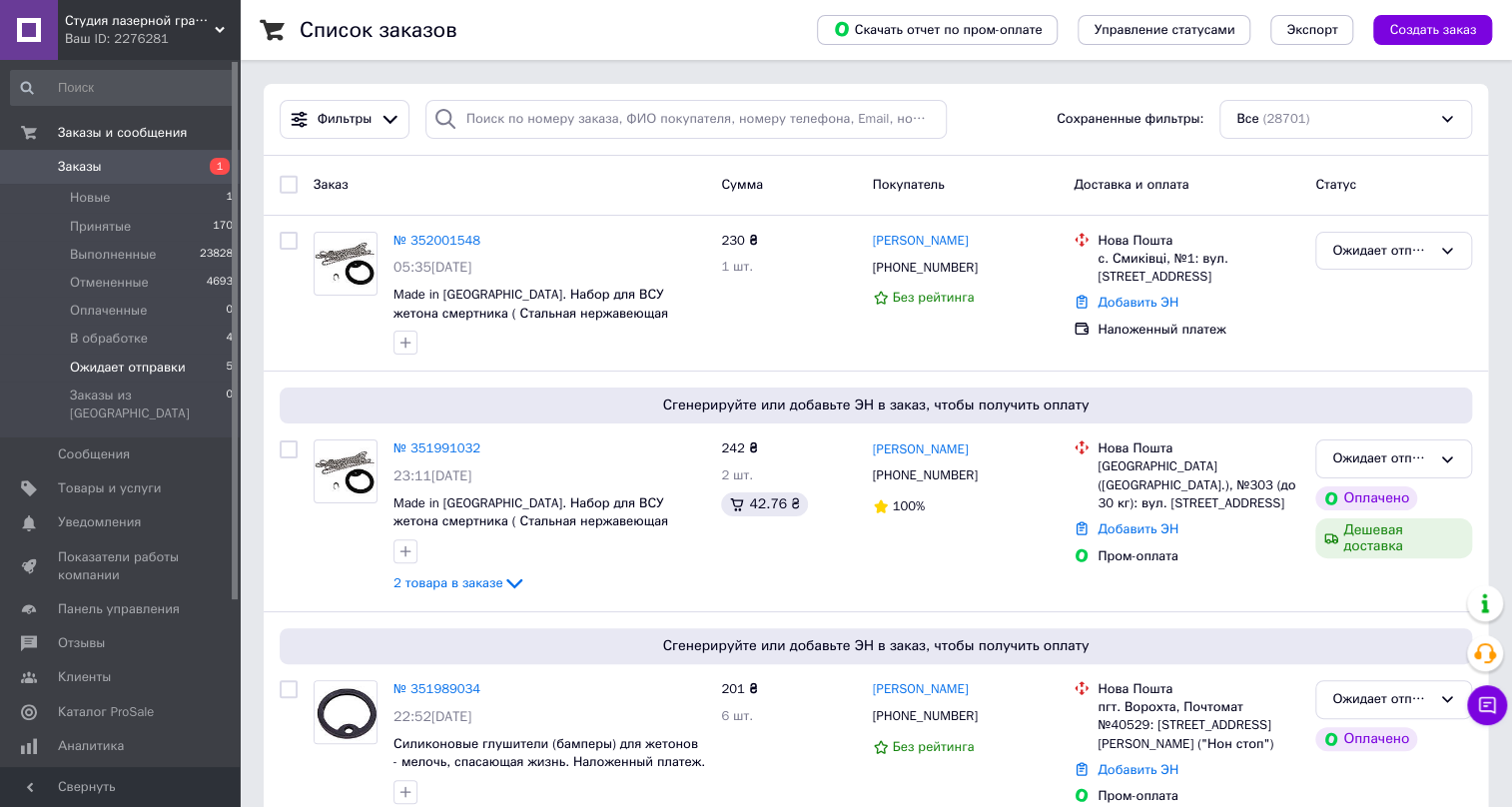 click on "Ожидает отправки" at bounding box center (128, 368) 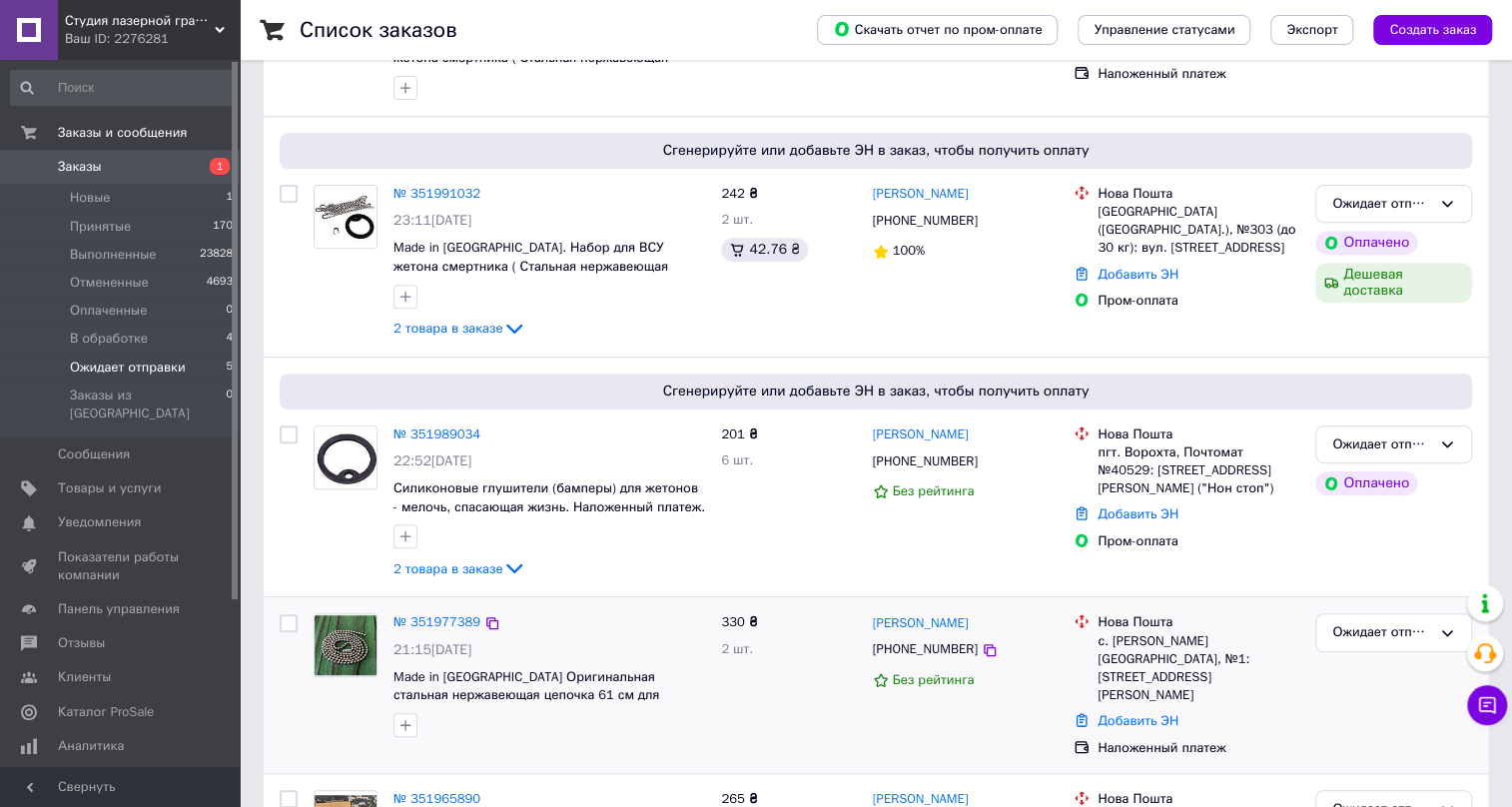 scroll, scrollTop: 363, scrollLeft: 0, axis: vertical 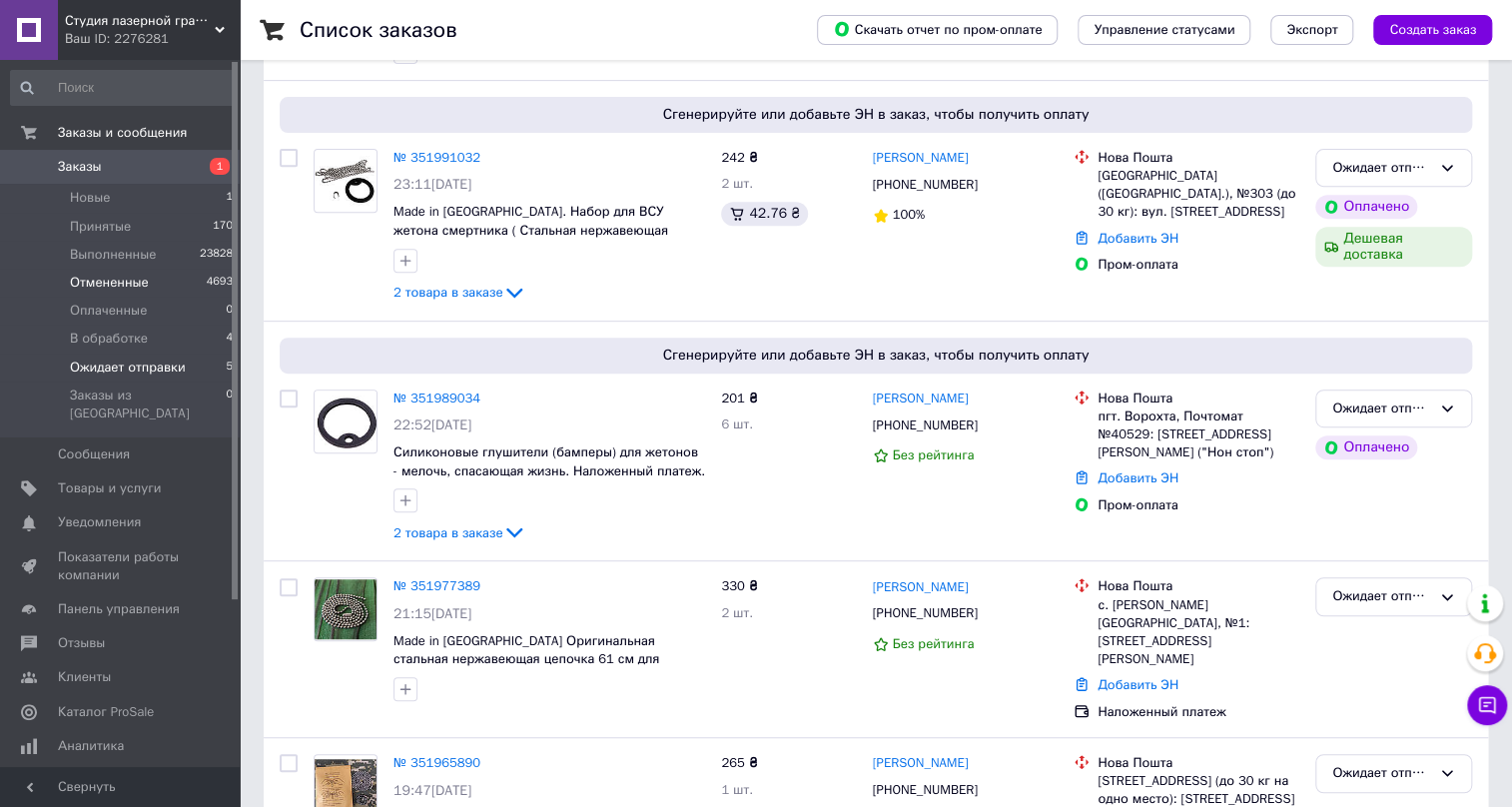 click on "Отмененные" at bounding box center (109, 283) 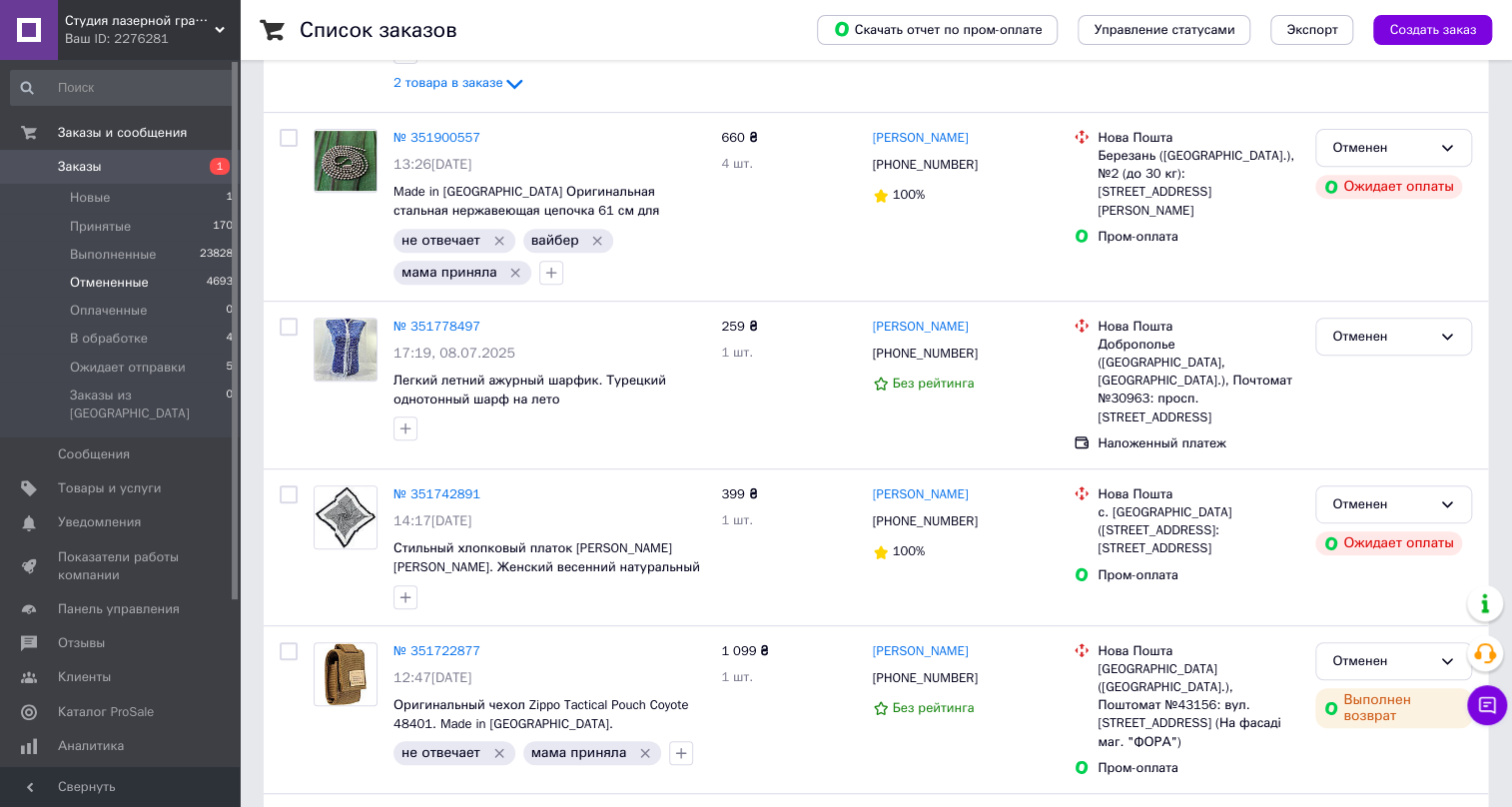 scroll, scrollTop: 0, scrollLeft: 0, axis: both 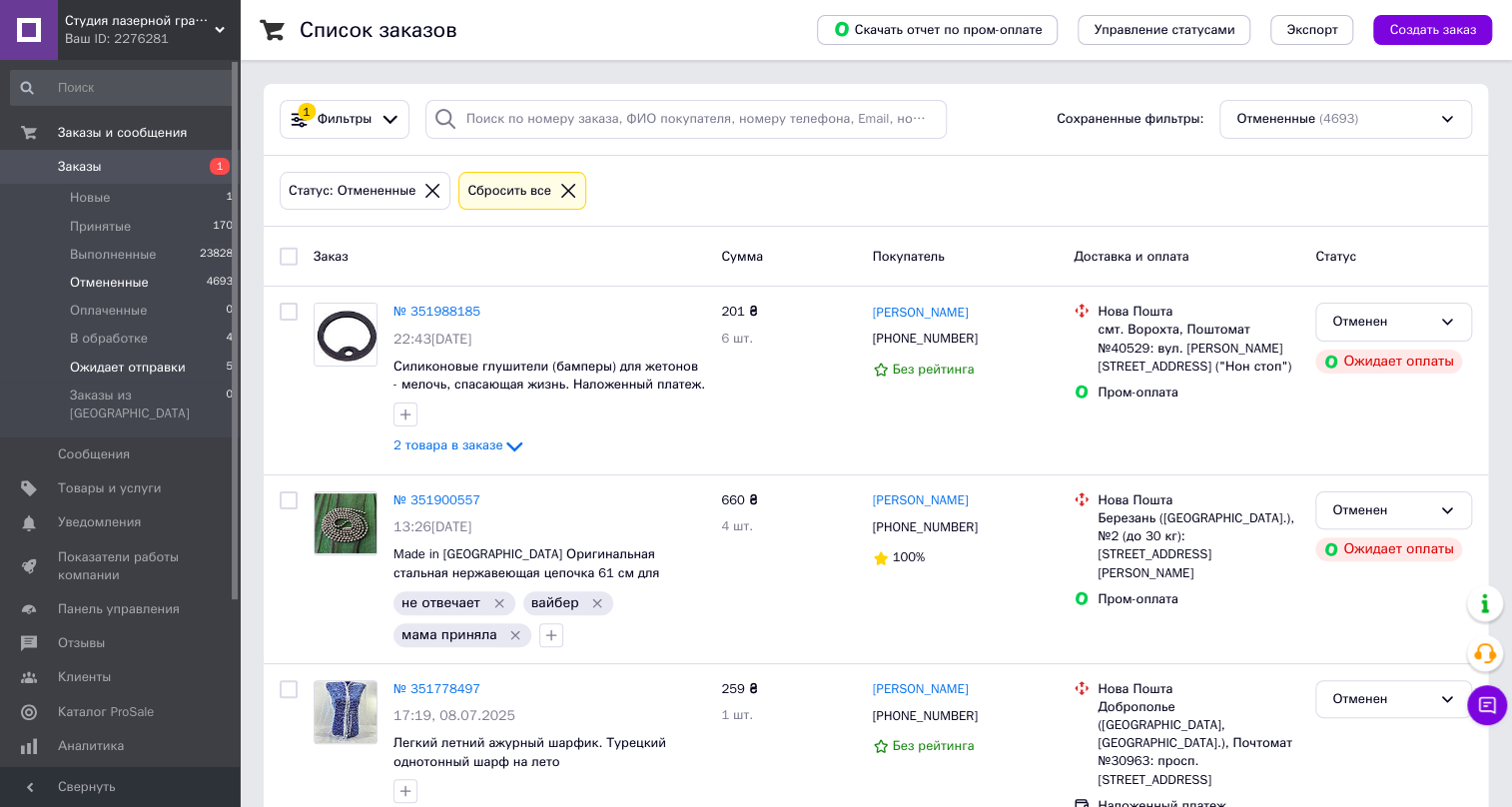 click on "Ожидает отправки" at bounding box center (128, 368) 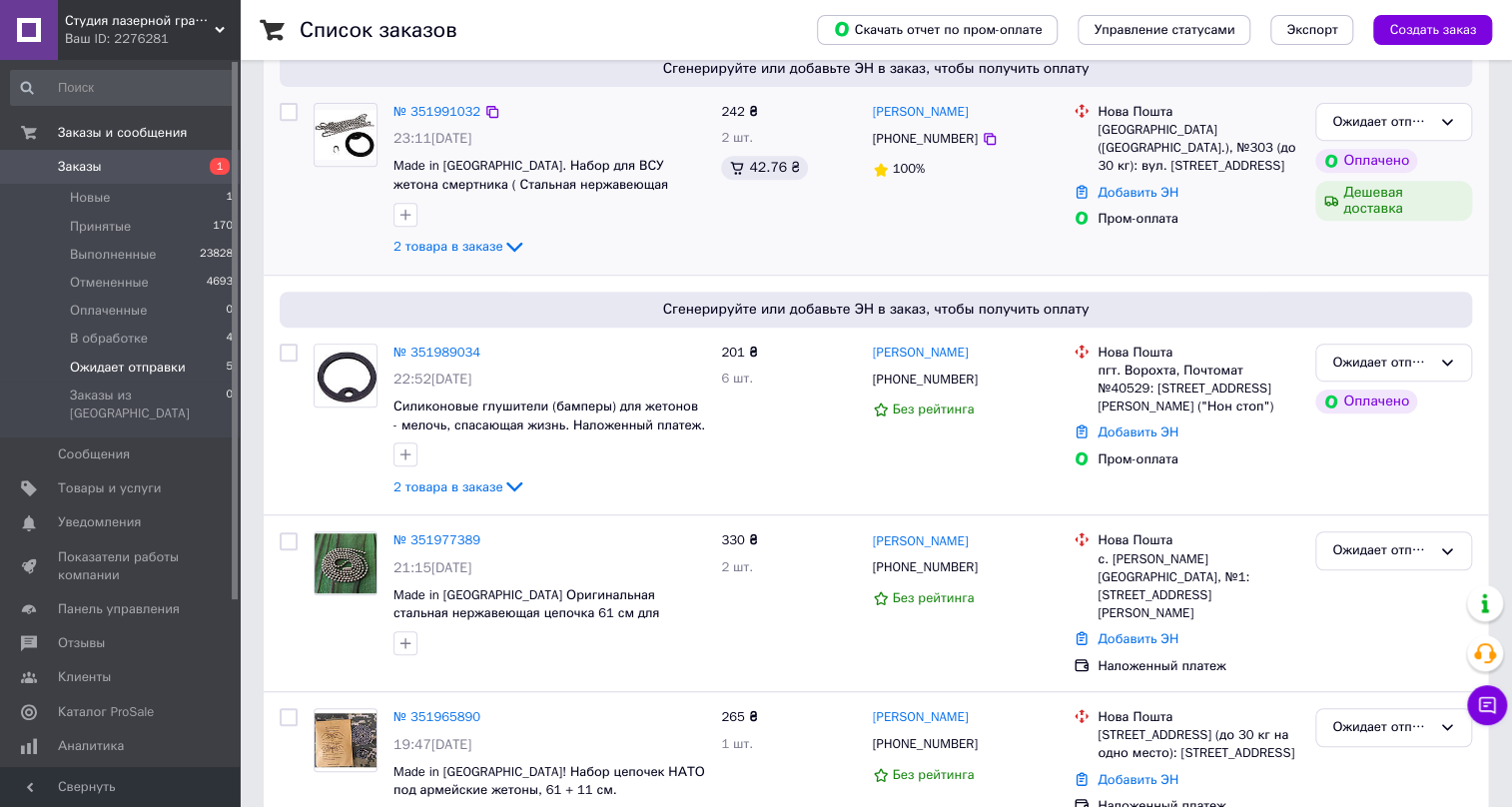 scroll, scrollTop: 453, scrollLeft: 0, axis: vertical 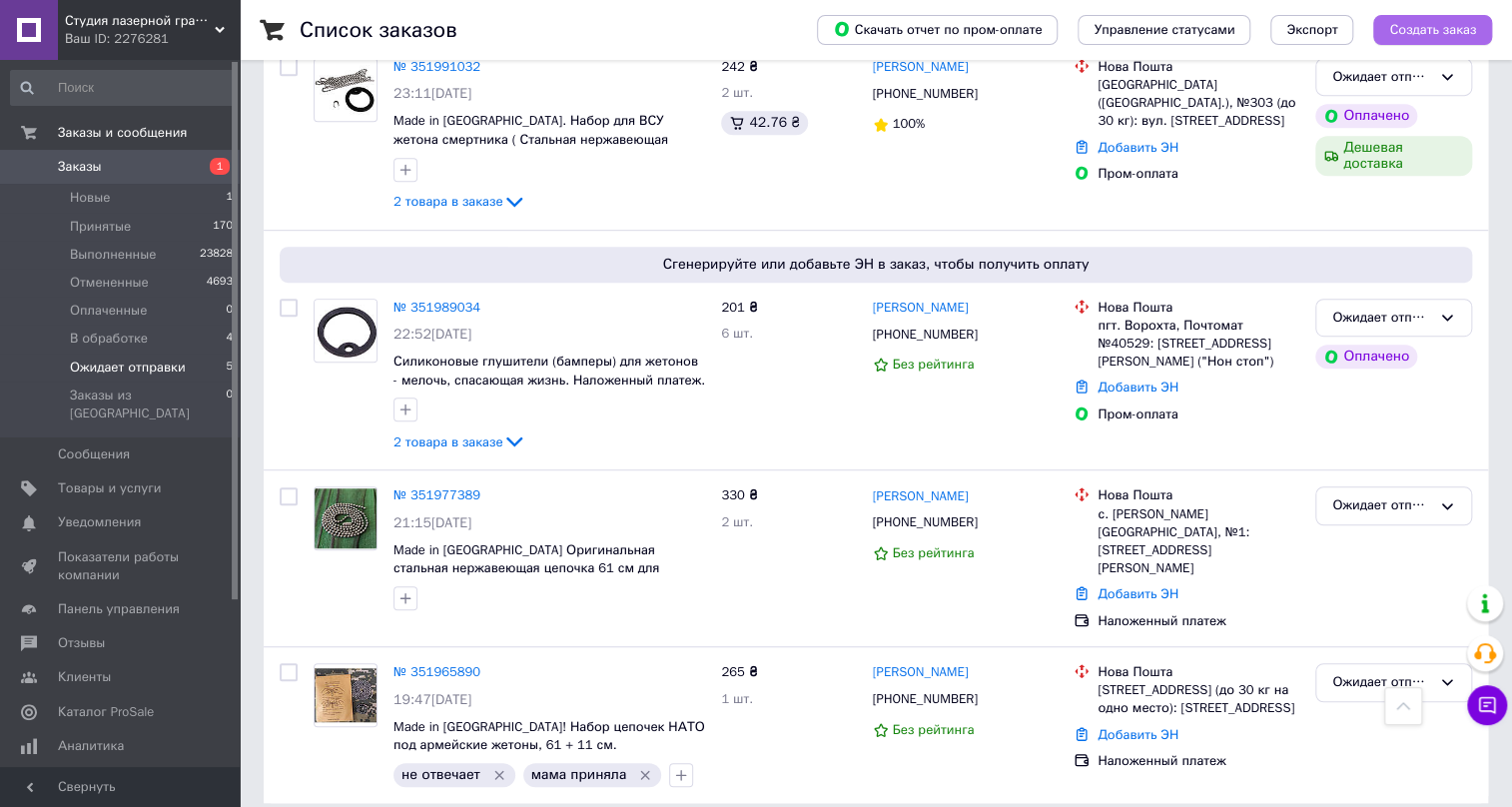 click on "Создать заказ" at bounding box center (1432, 30) 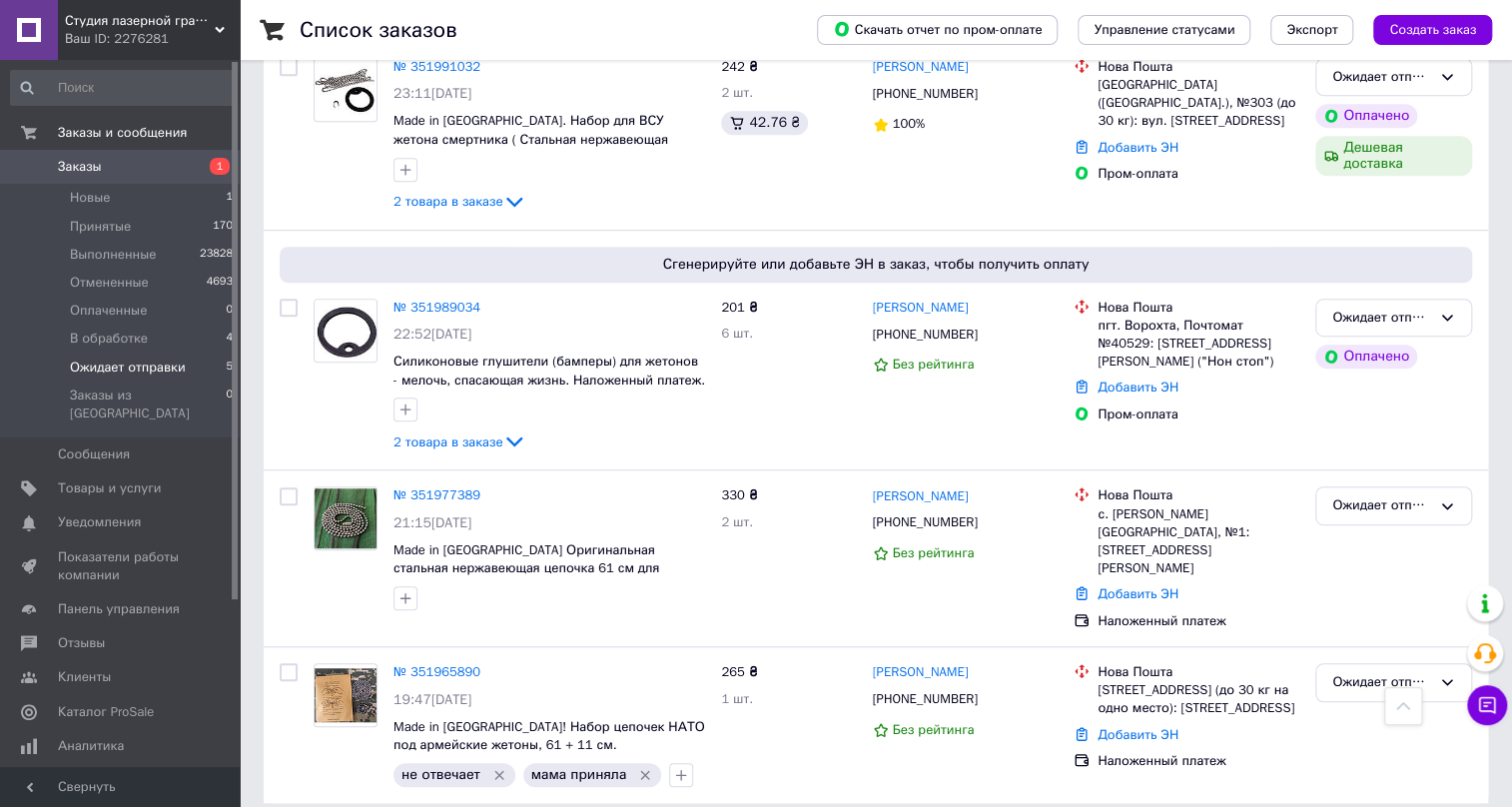 scroll, scrollTop: 0, scrollLeft: 0, axis: both 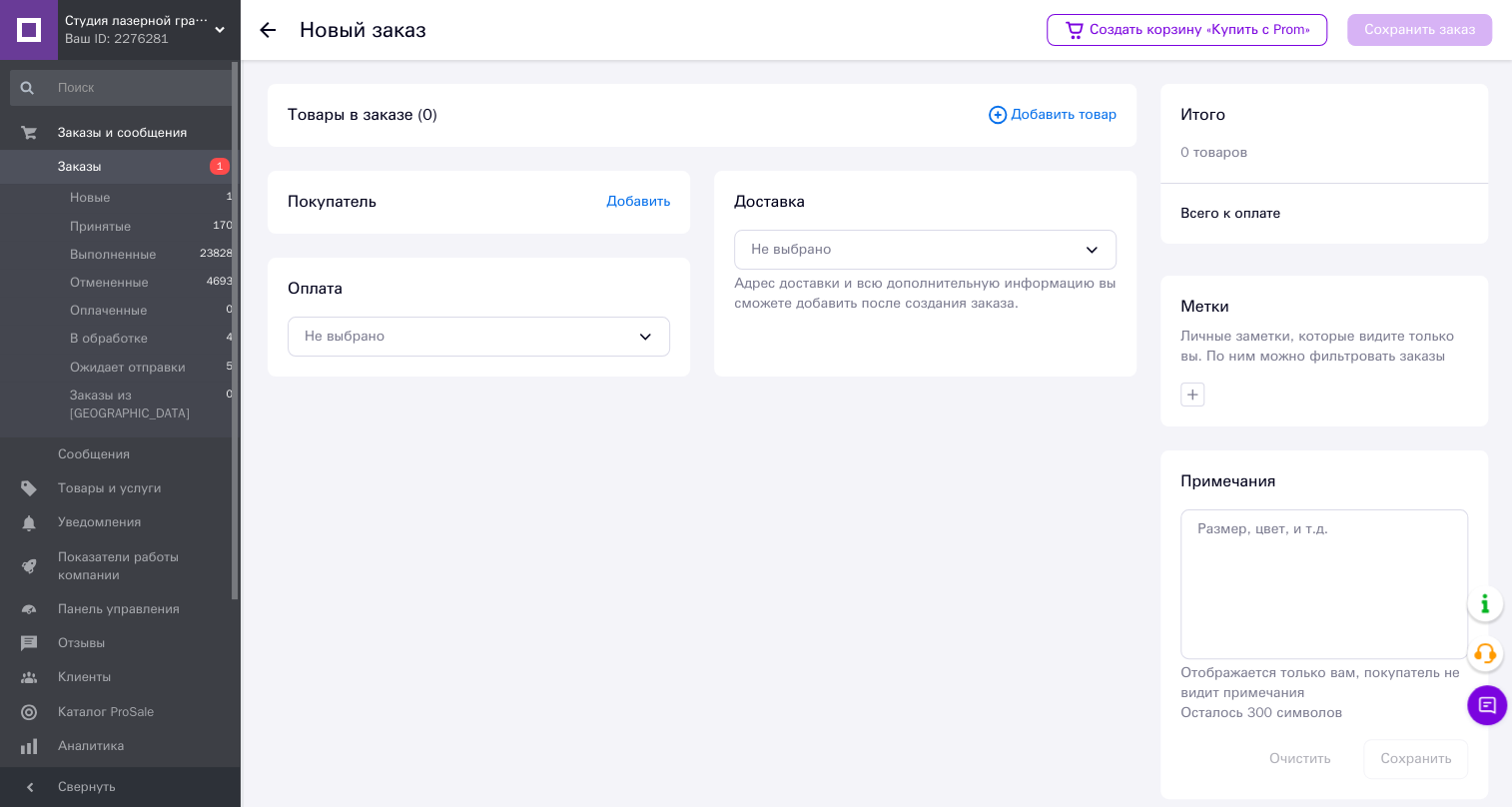 click on "Добавить" at bounding box center [638, 201] 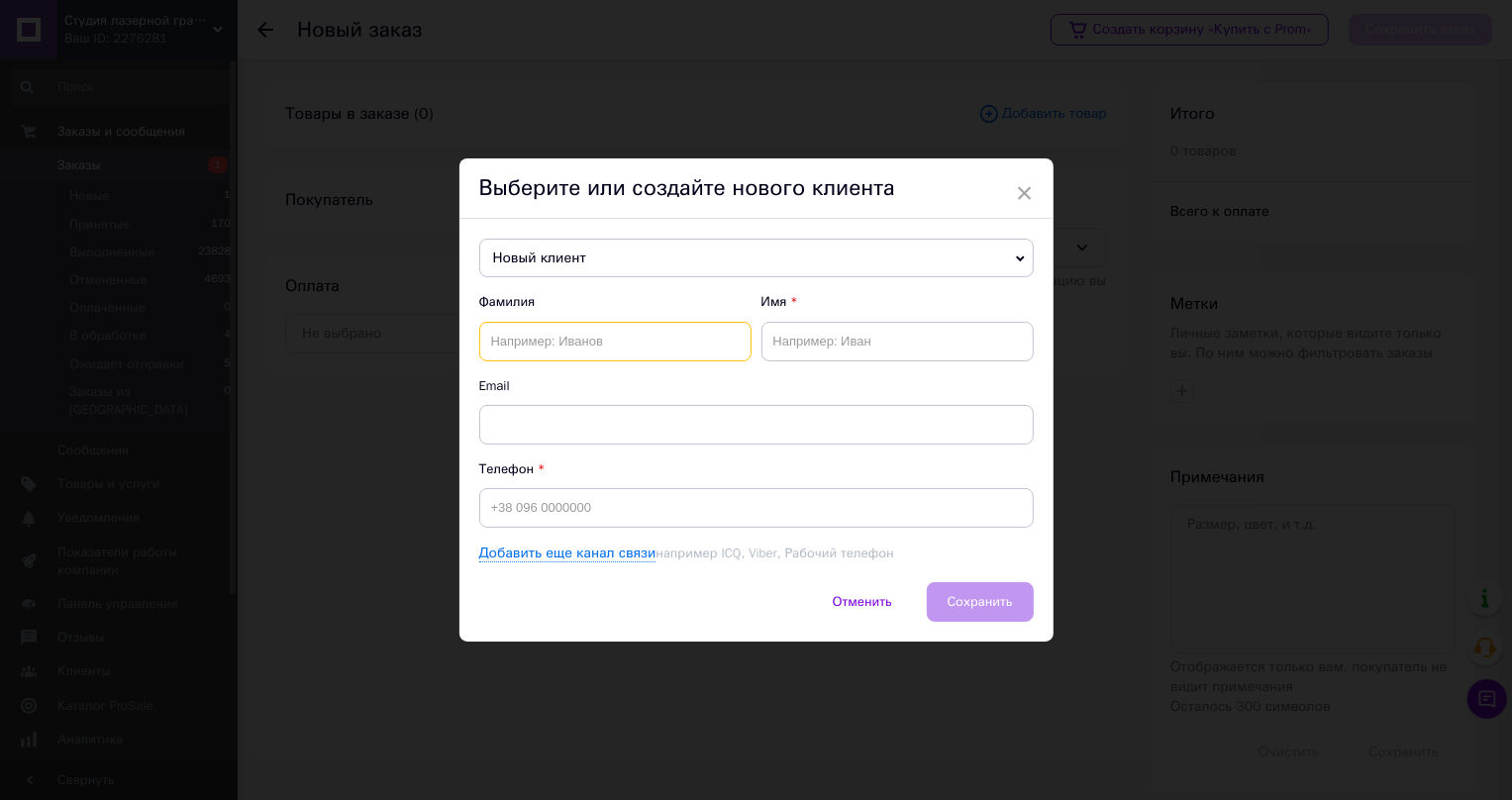 paste on "Пушкар Ярослав" 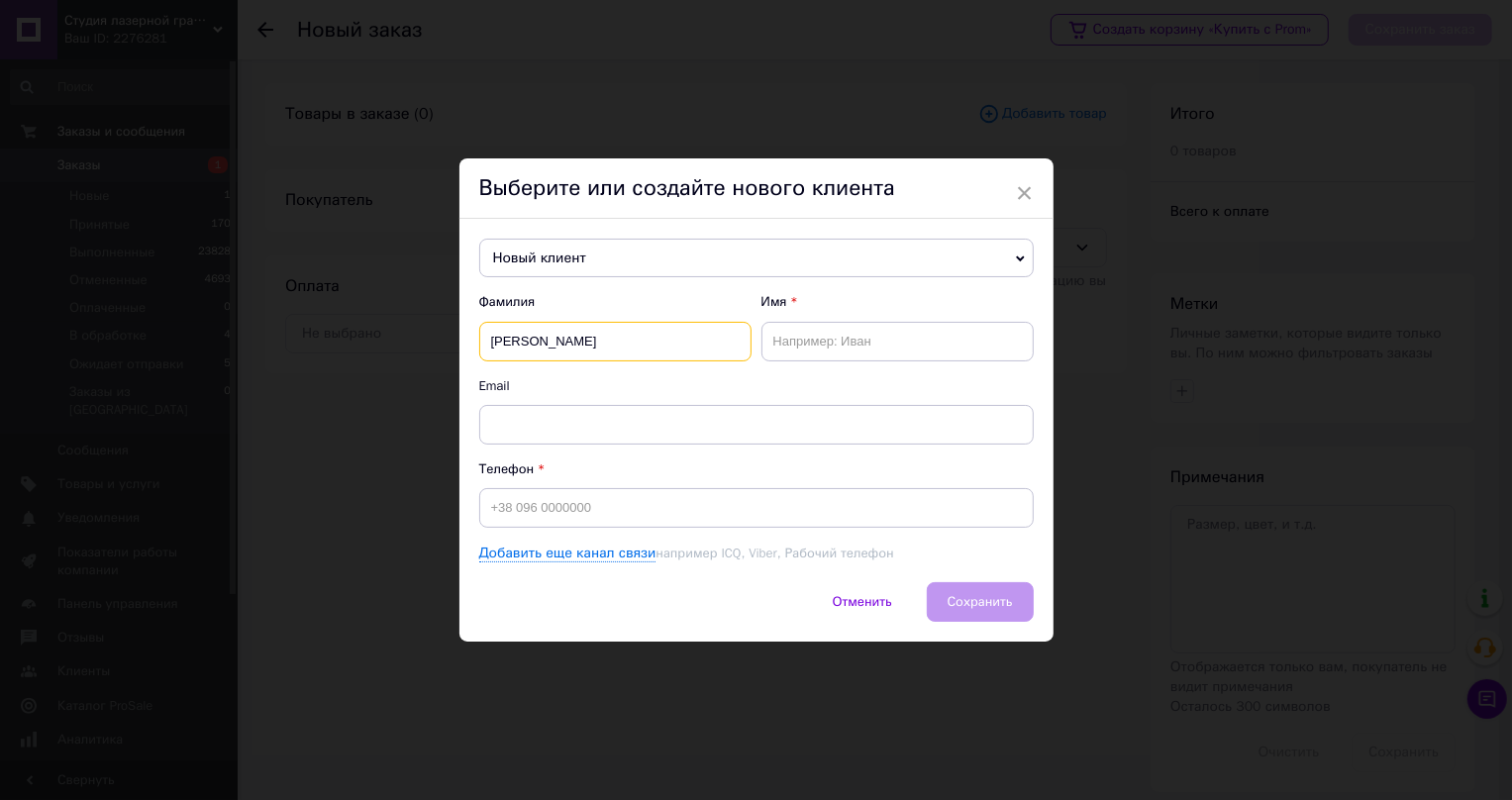 click on "Пушкар Ярослав" at bounding box center (615, 342) 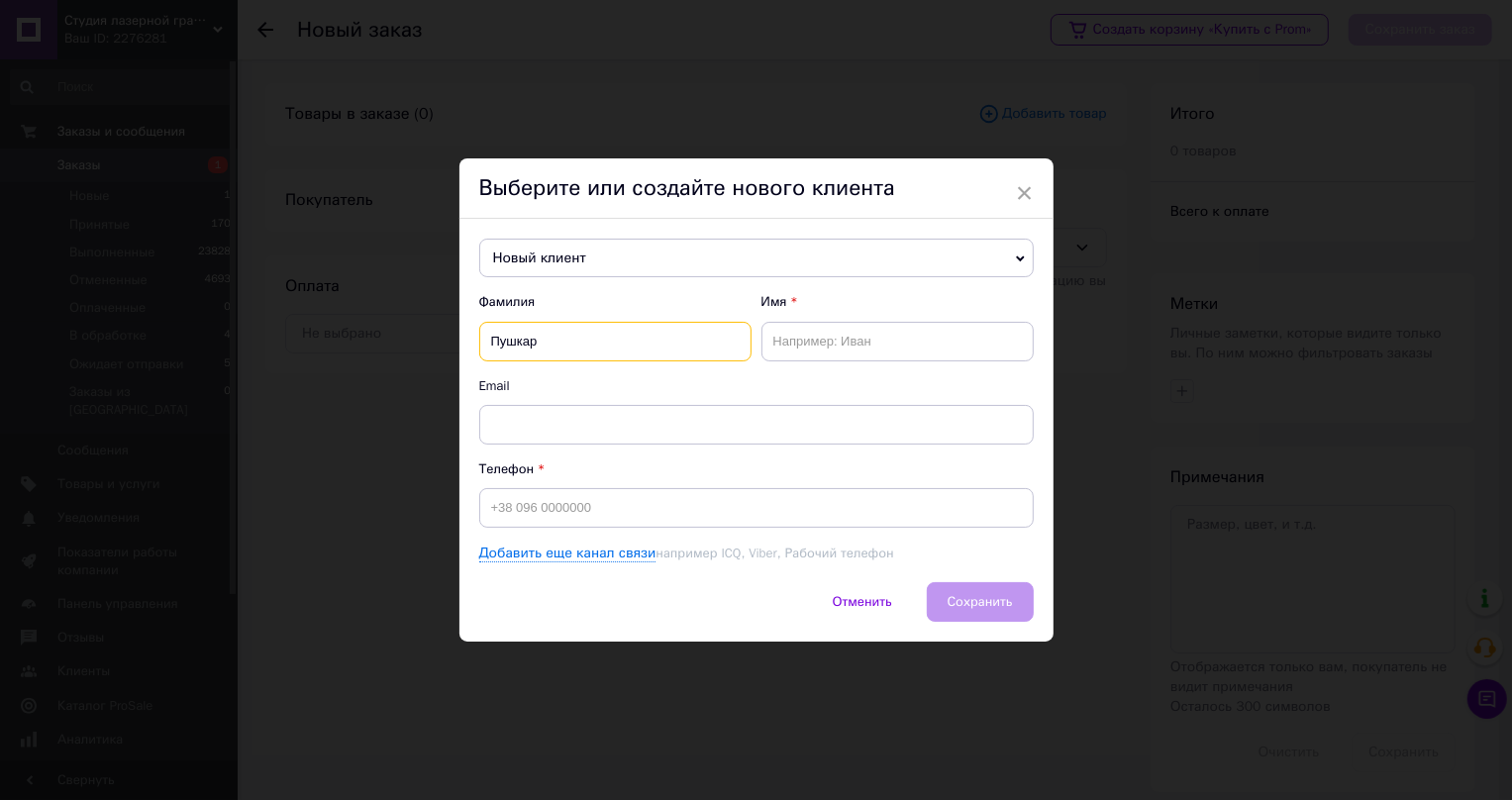 type on "Пушкар" 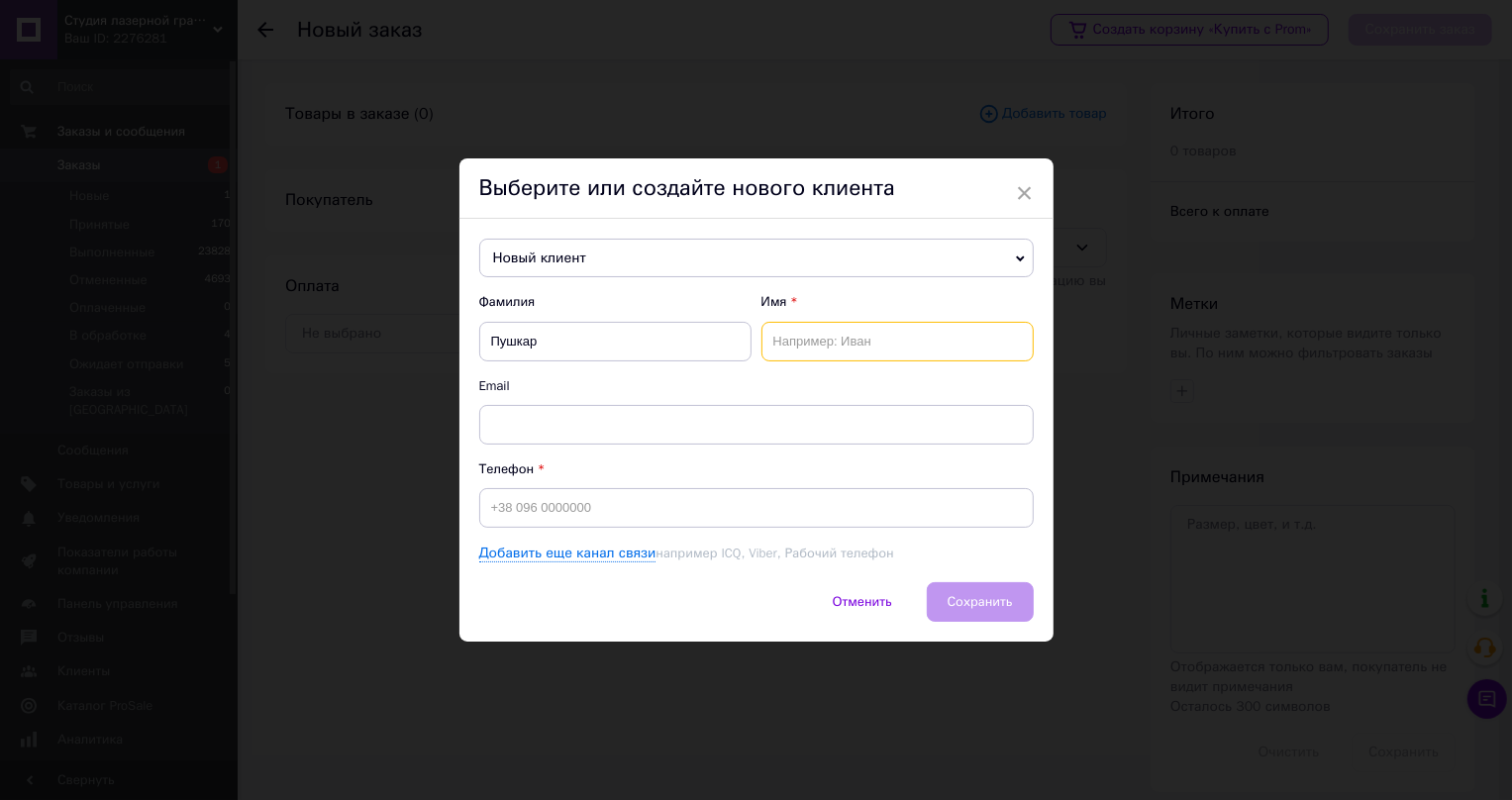 click at bounding box center (897, 342) 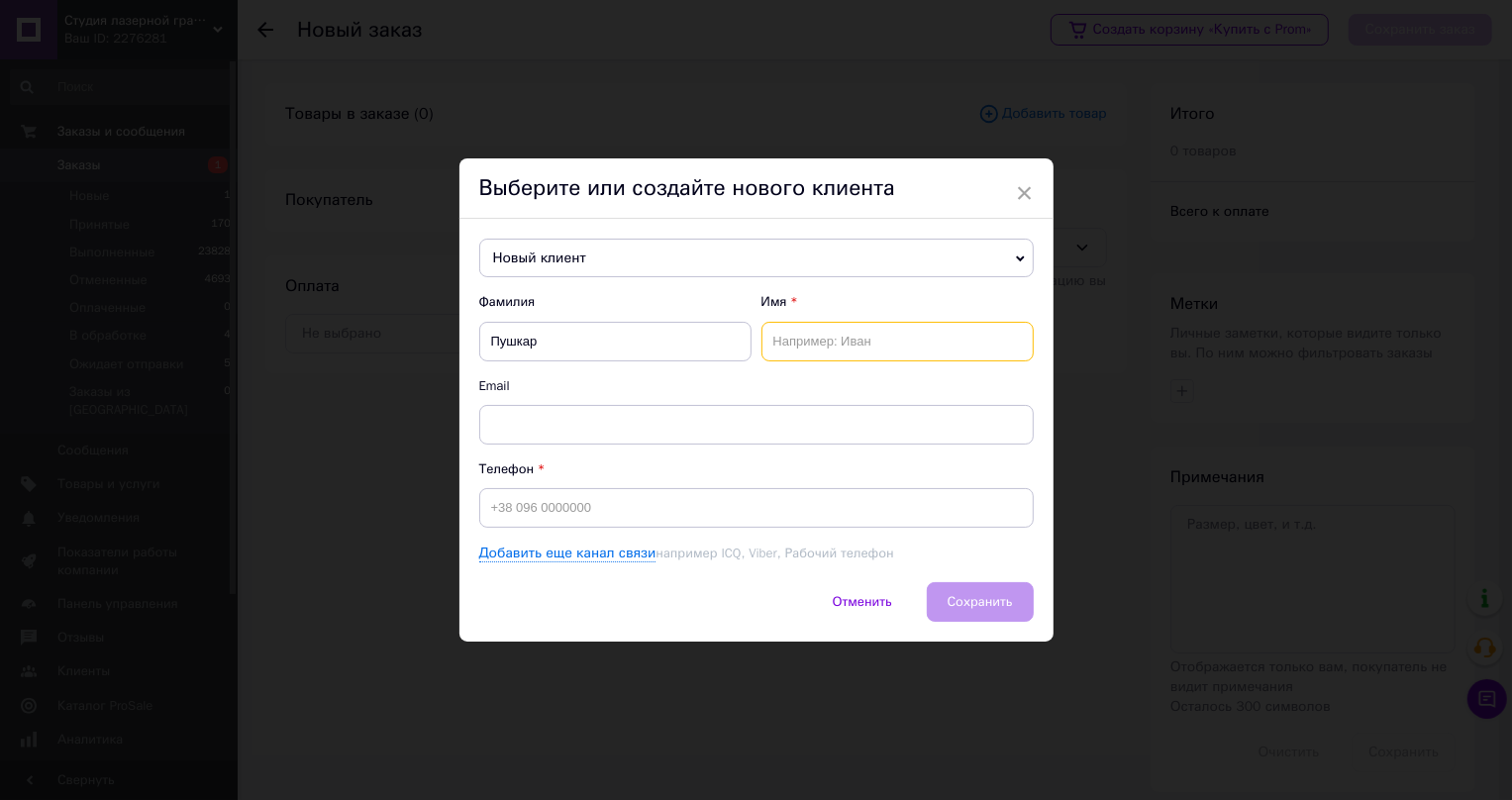 paste on "Ярослав" 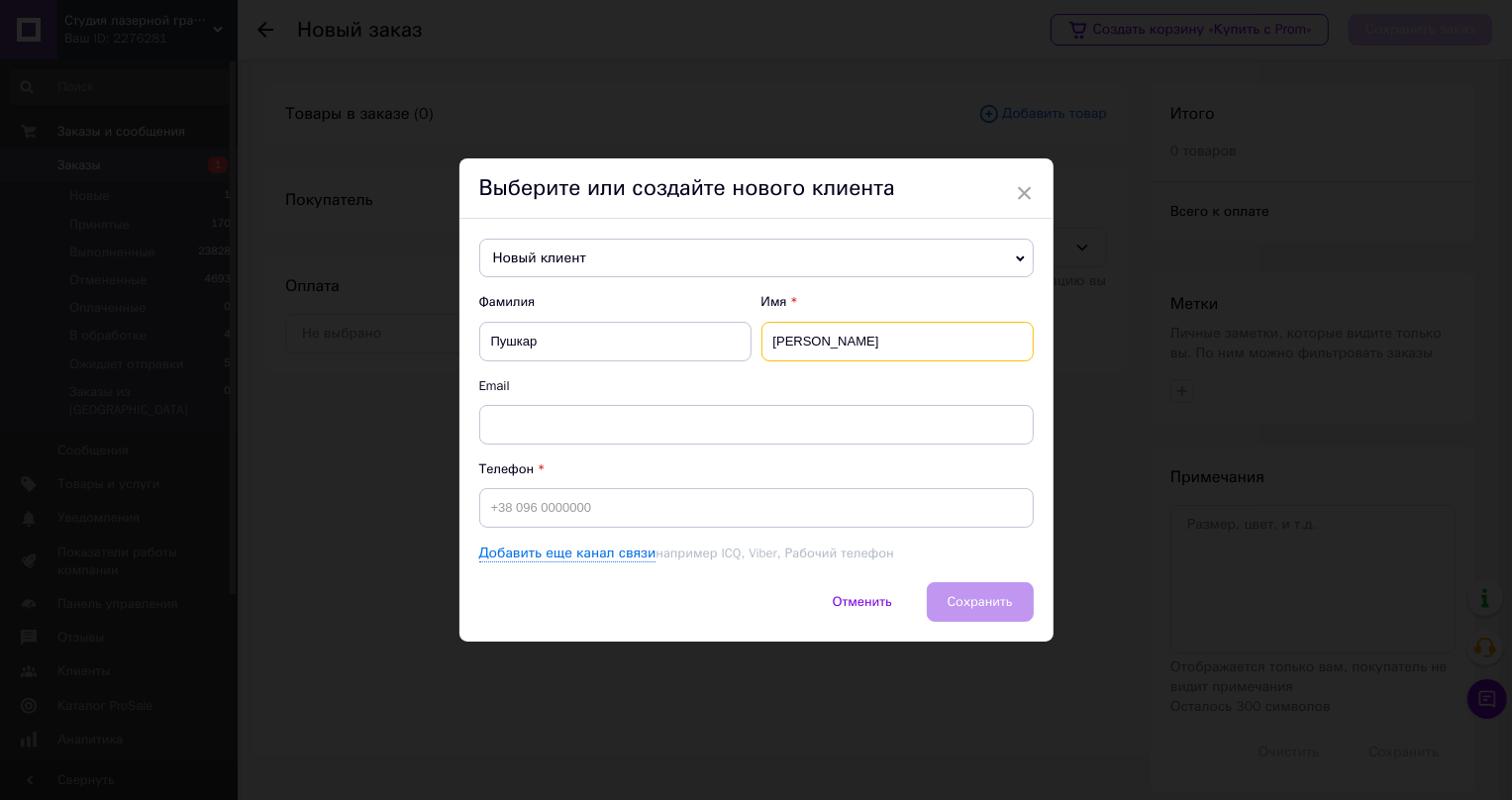 type on "Ярослав" 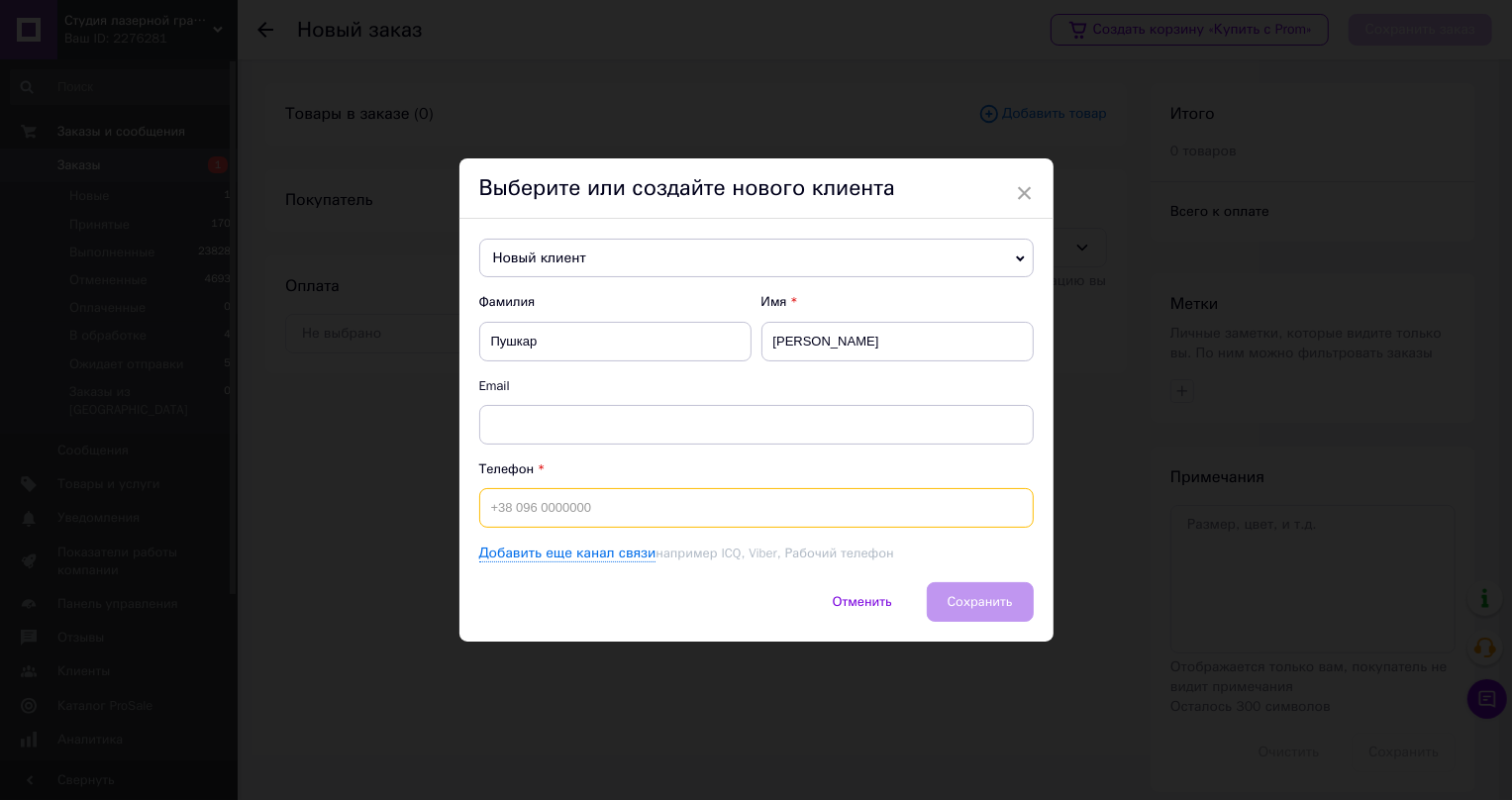 click at bounding box center (756, 508) 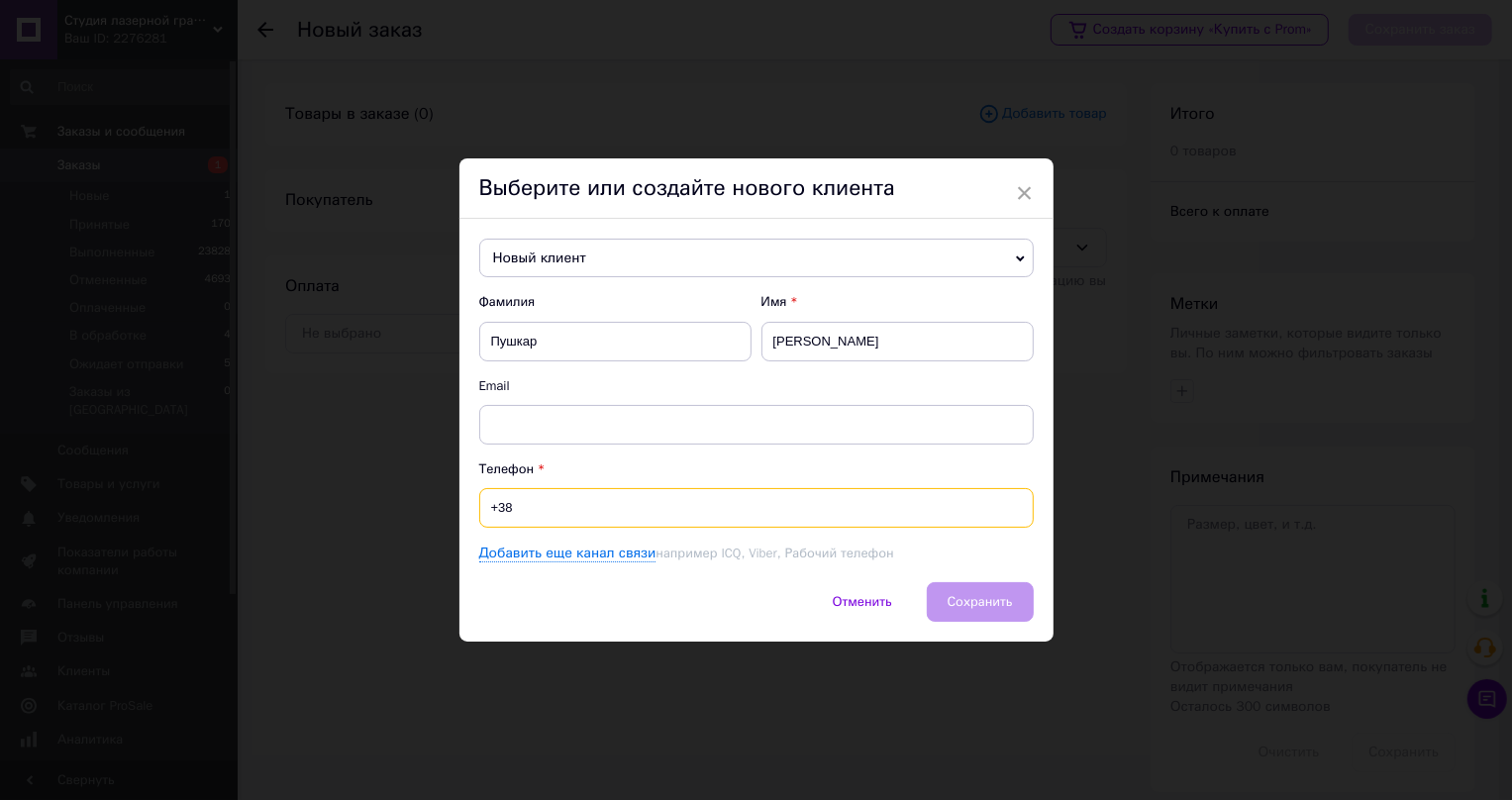 paste on "0970477312" 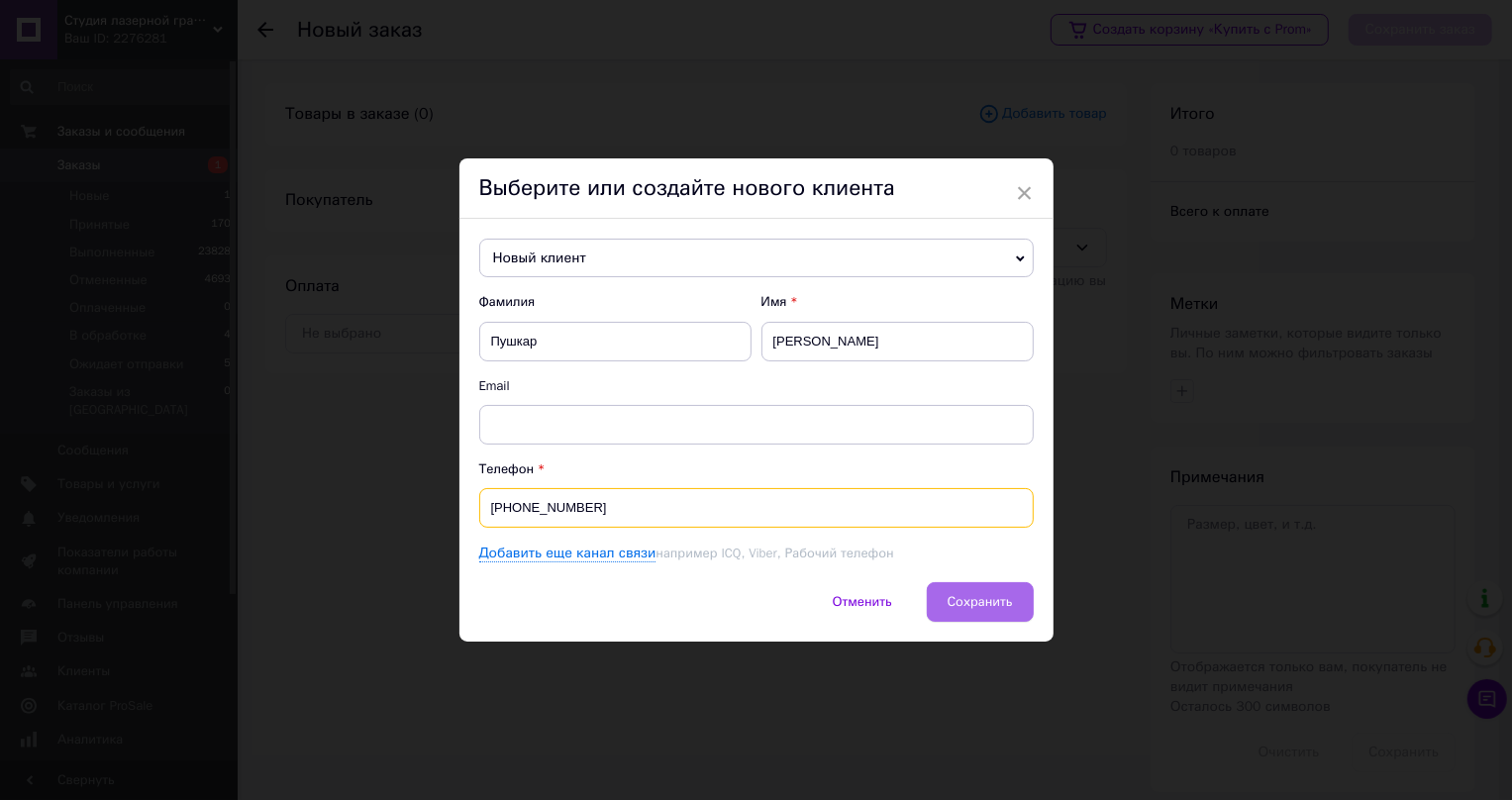 type on "+380970477312" 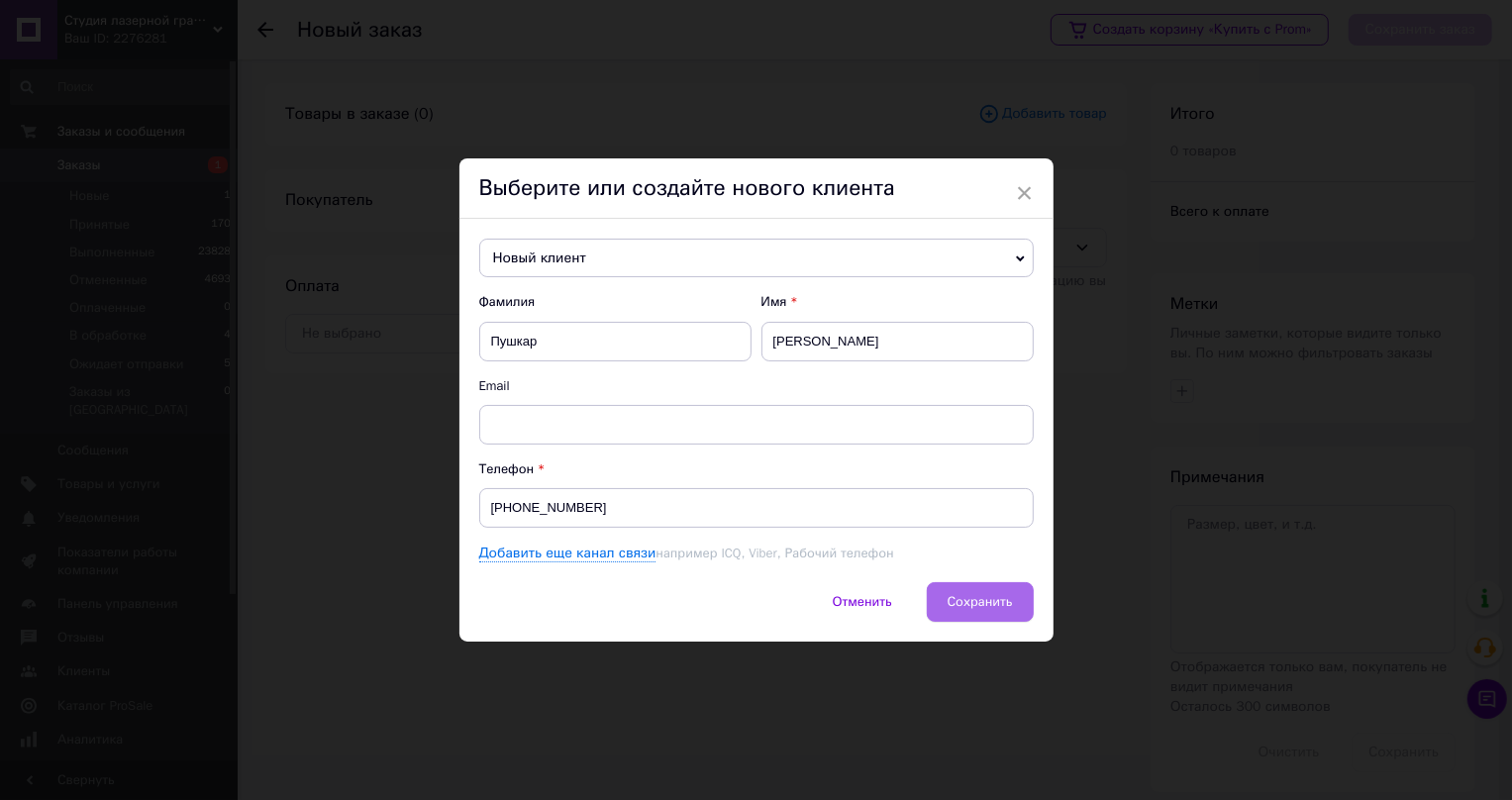 click on "Сохранить" at bounding box center (980, 601) 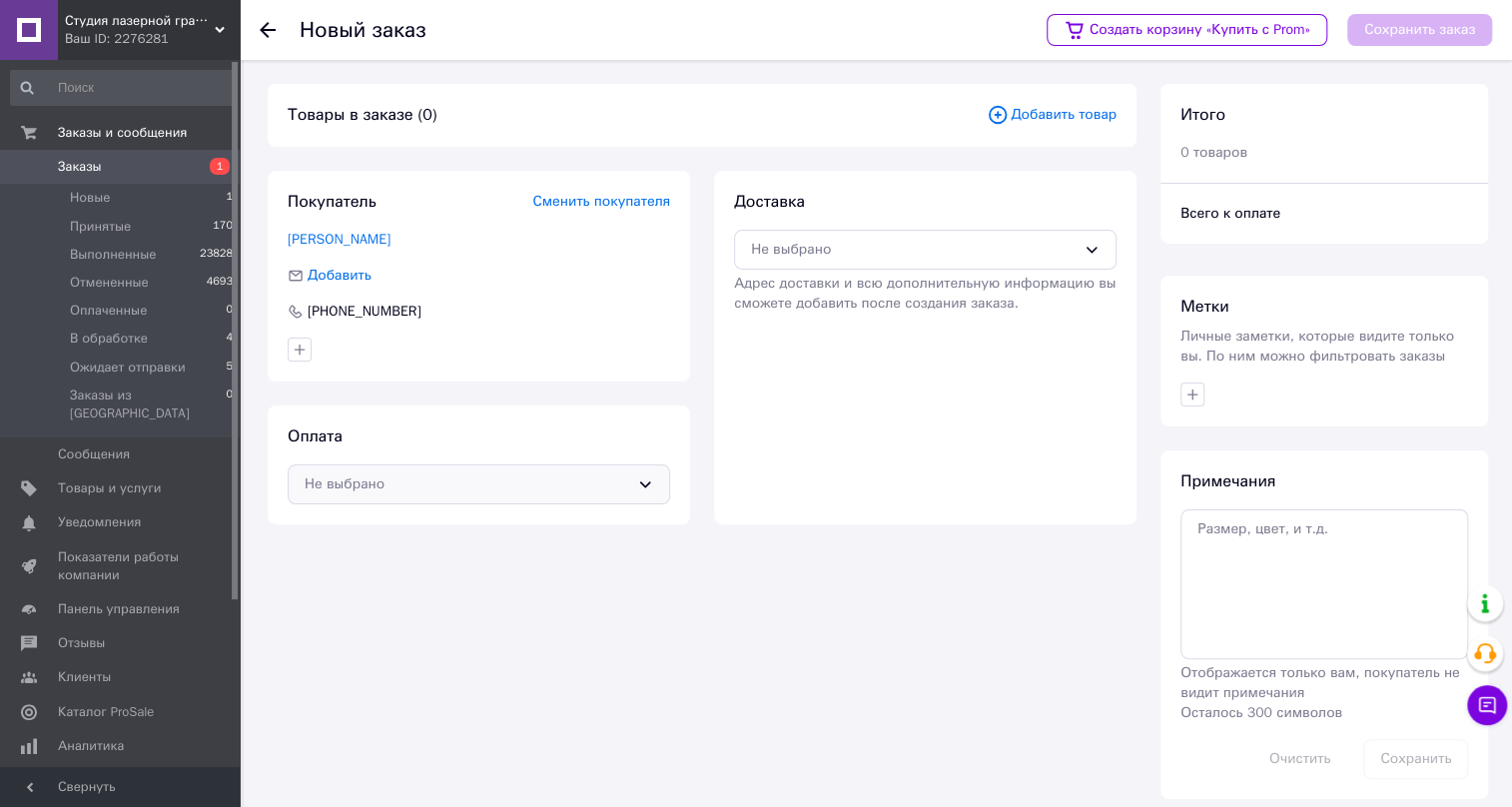 click 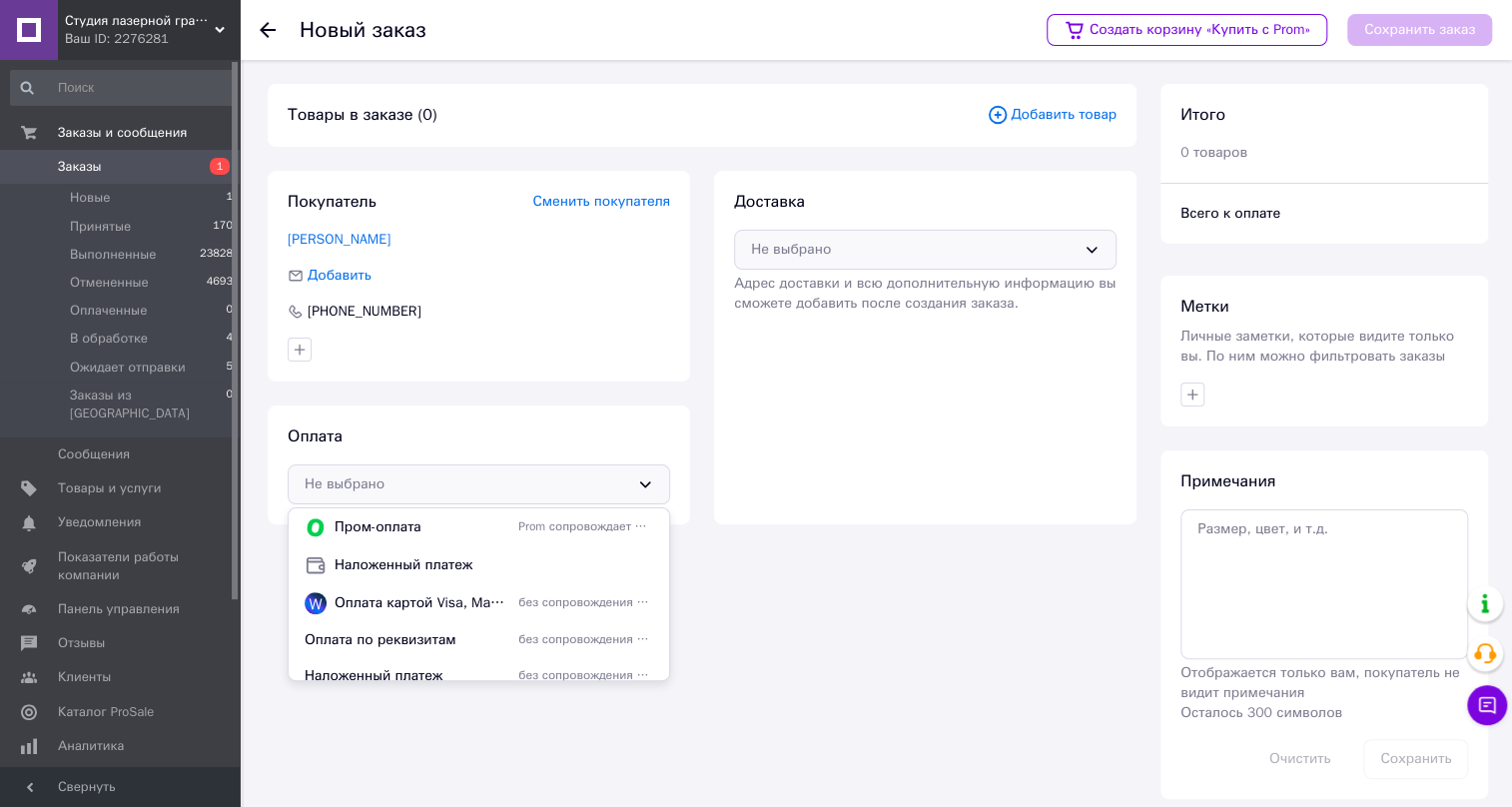 click 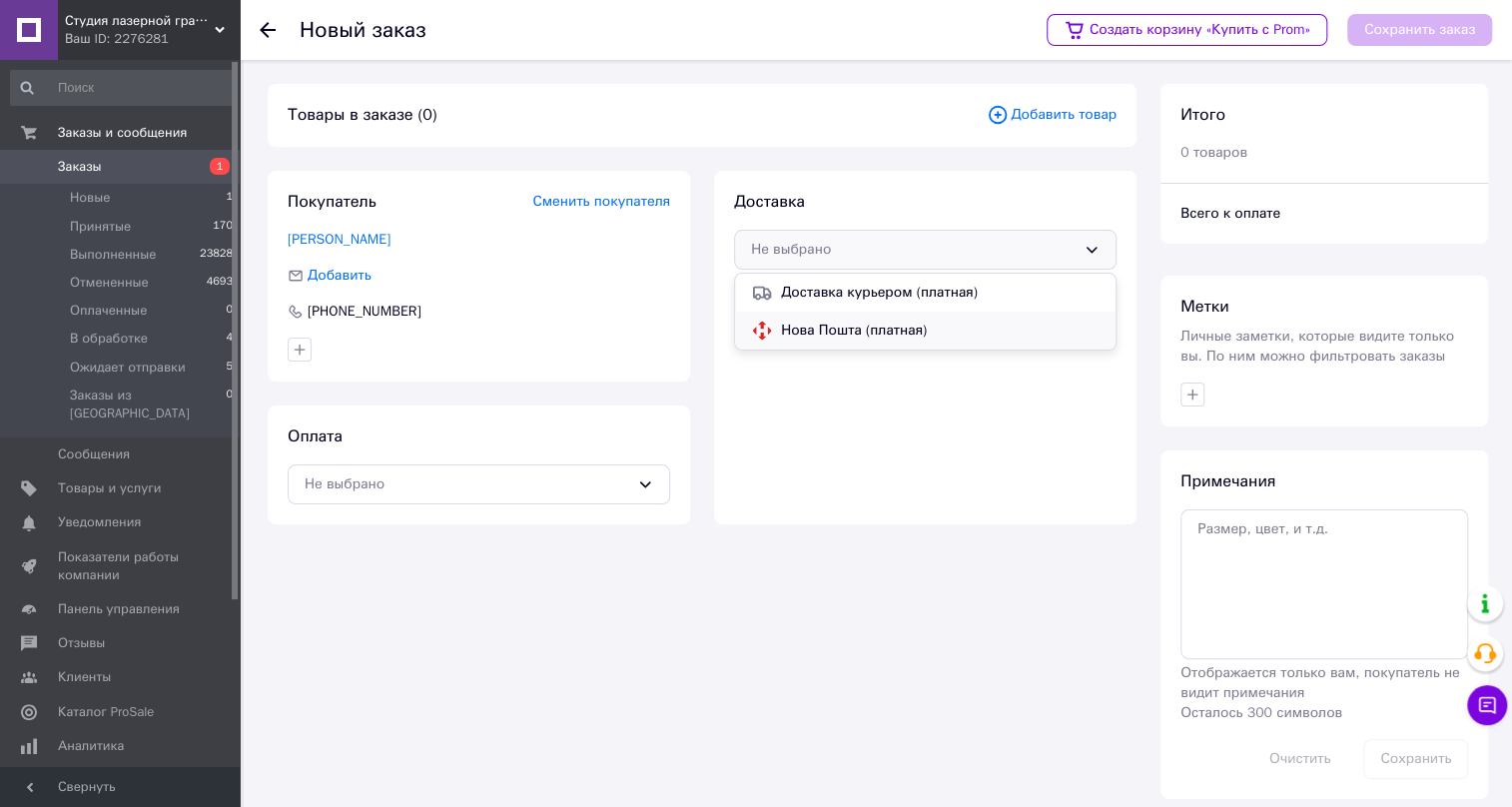 click on "Нова Пошта (платная)" at bounding box center [940, 331] 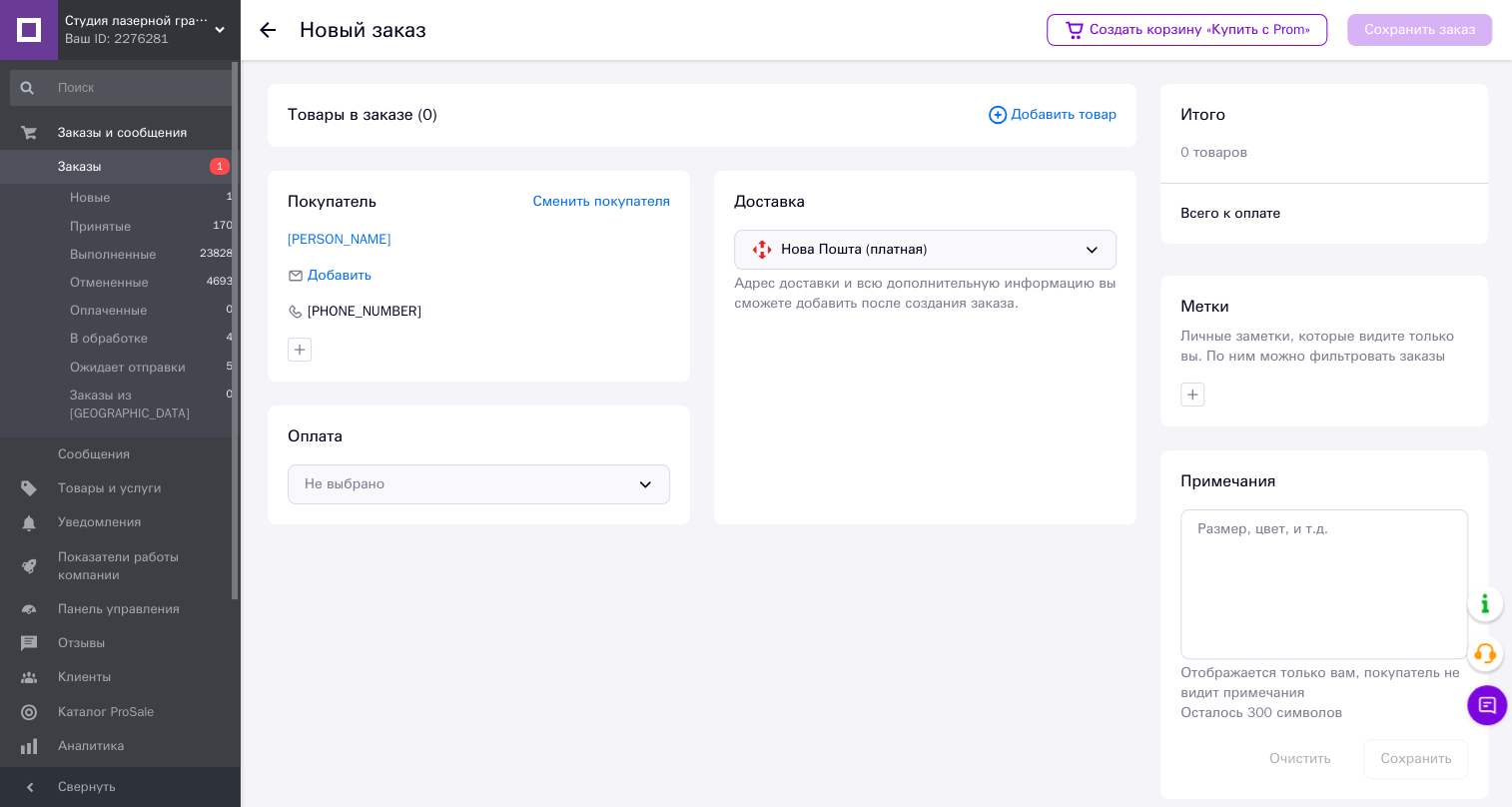 click 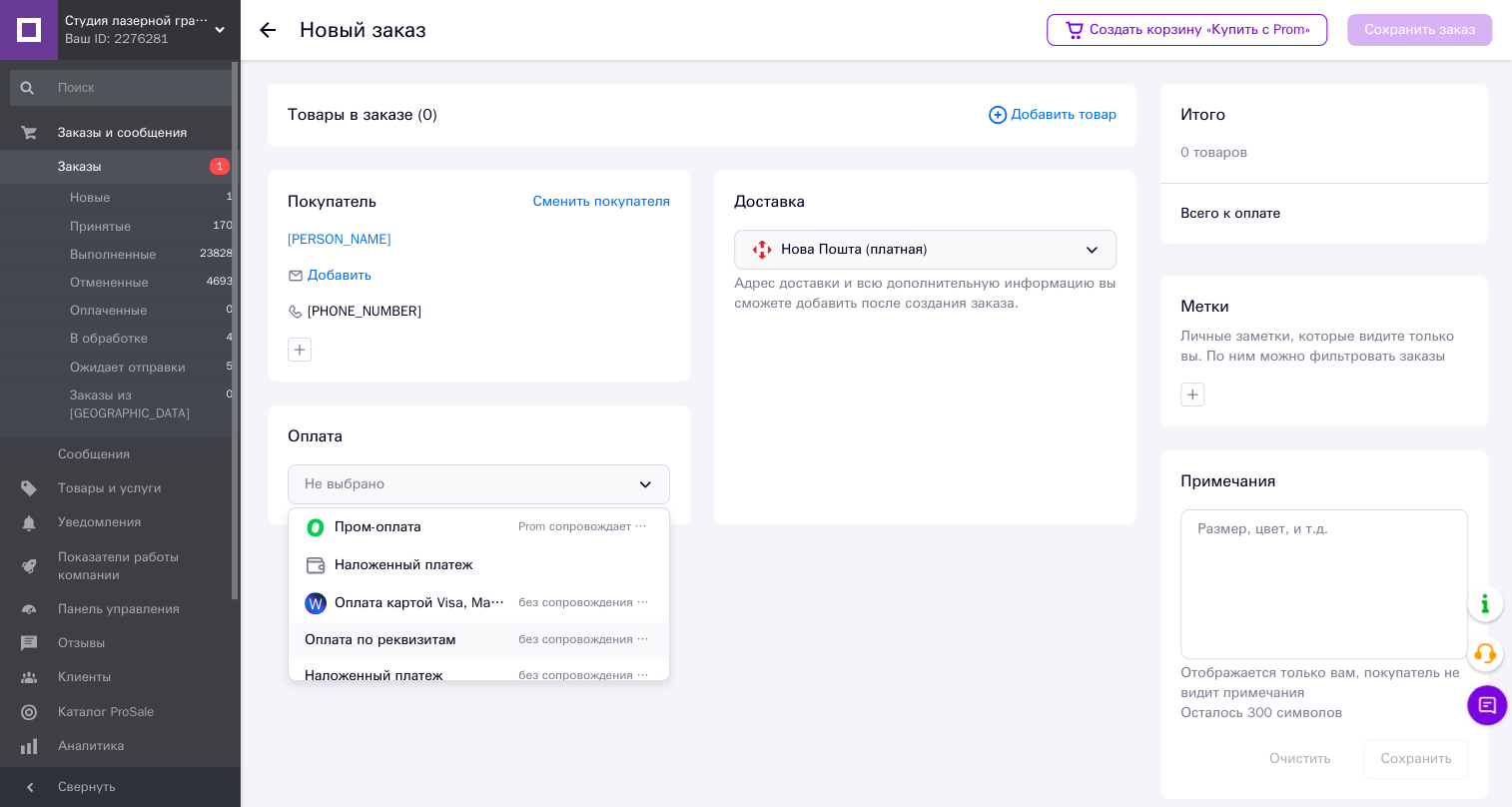 click on "Оплата по реквизитам" at bounding box center [407, 640] 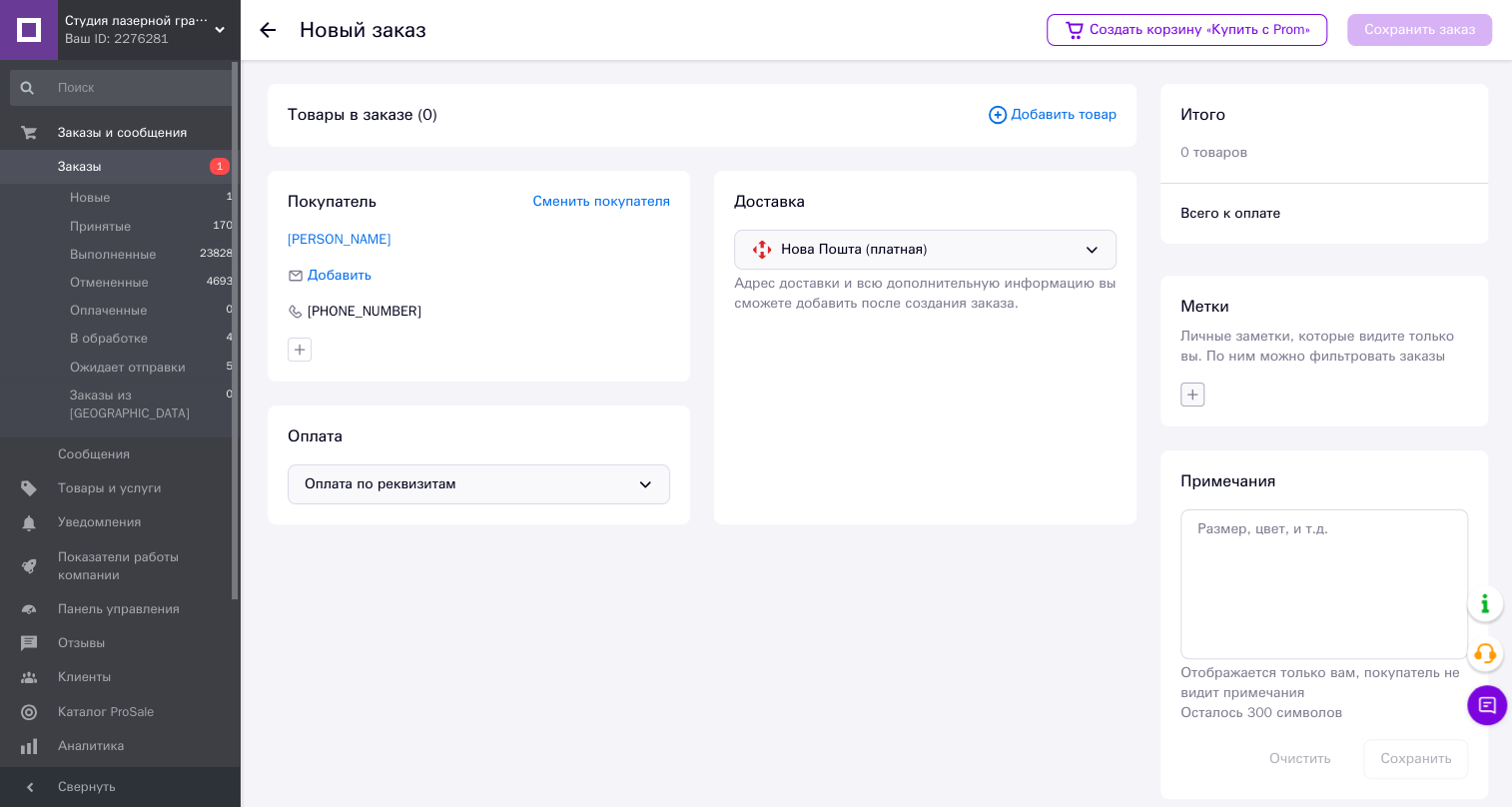 click 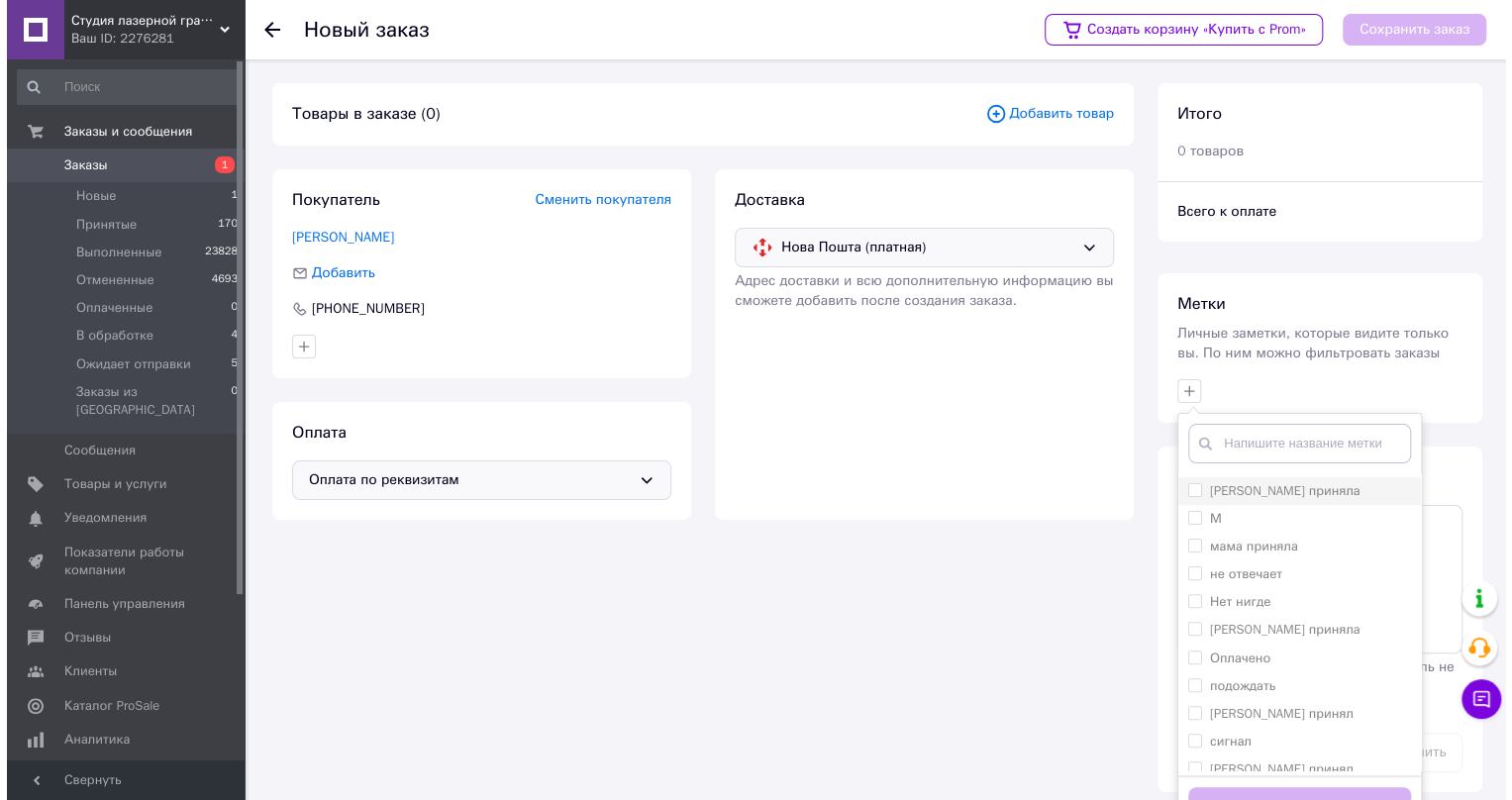 scroll, scrollTop: 450, scrollLeft: 0, axis: vertical 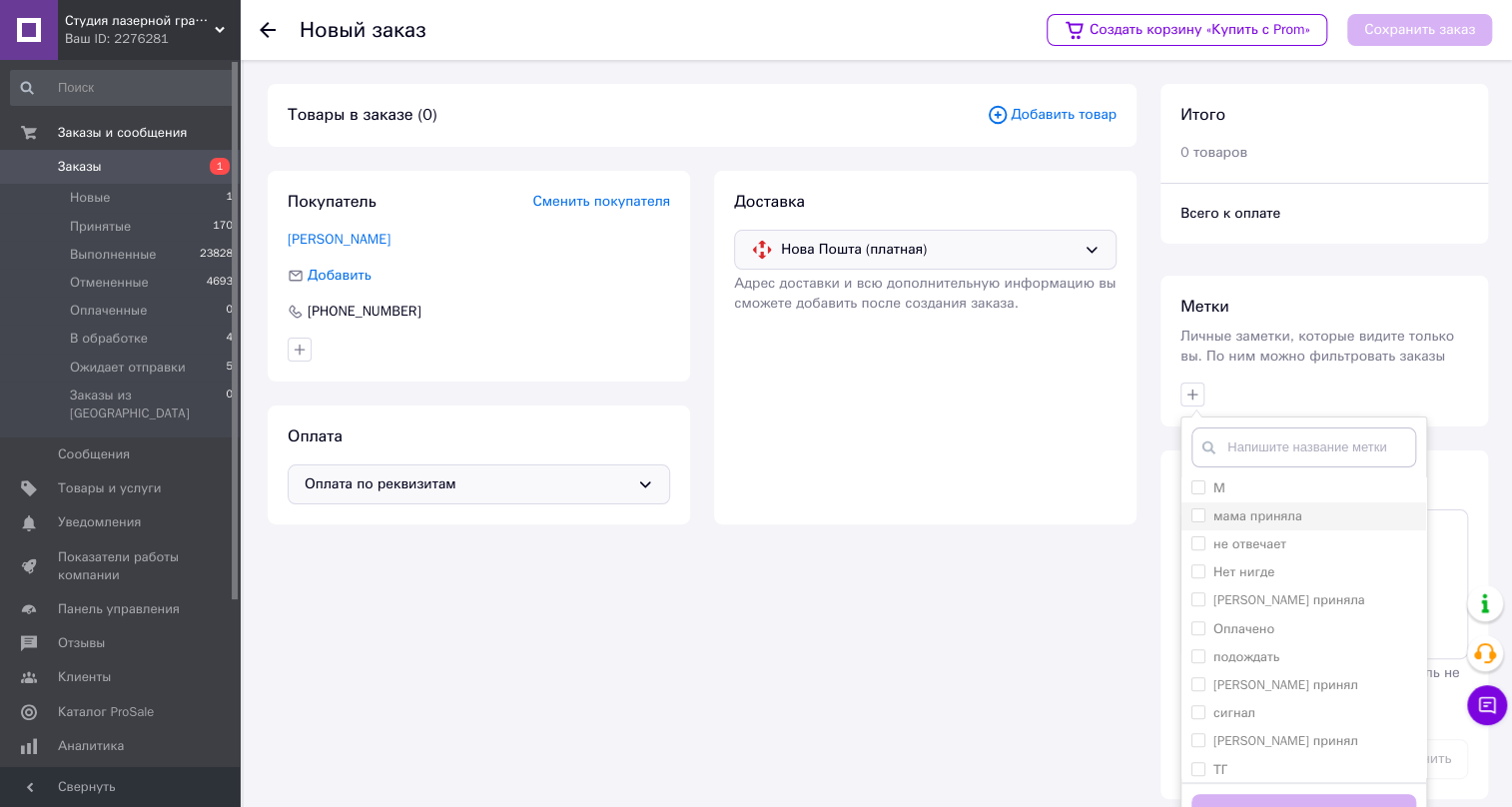 click on "мама приняла" at bounding box center [1197, 514] 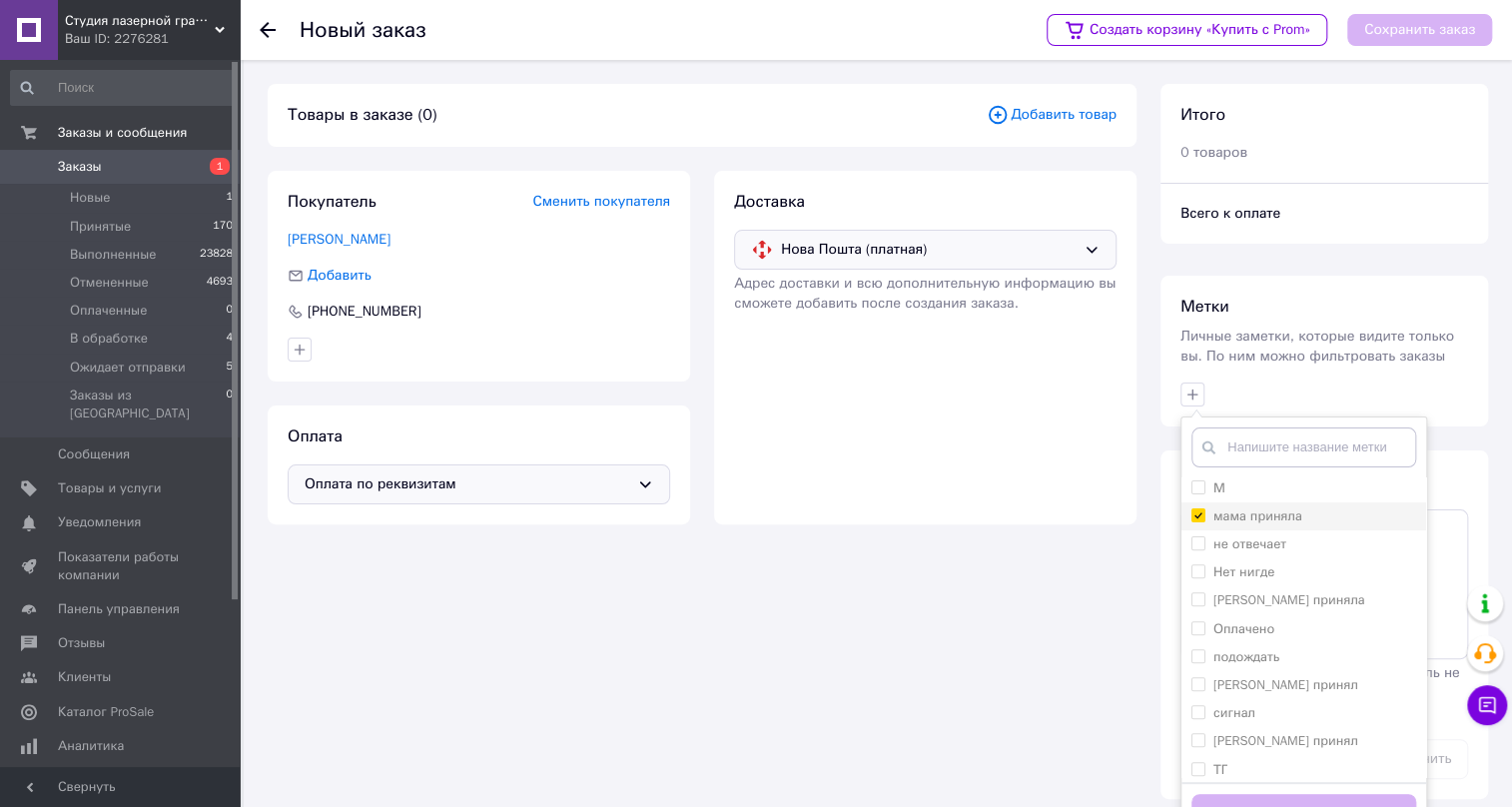 checkbox on "true" 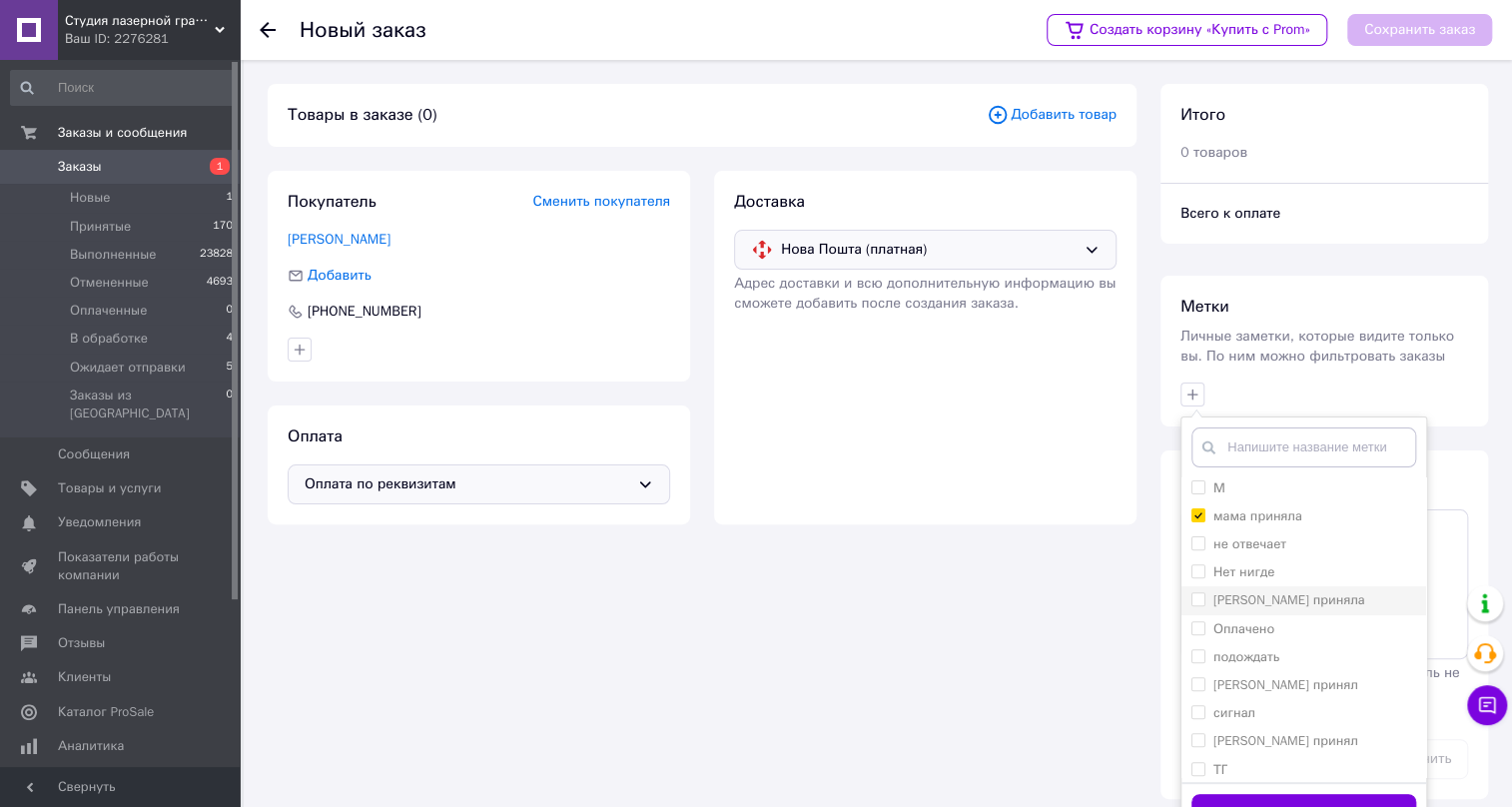 click on "[PERSON_NAME] приняла" at bounding box center (1197, 598) 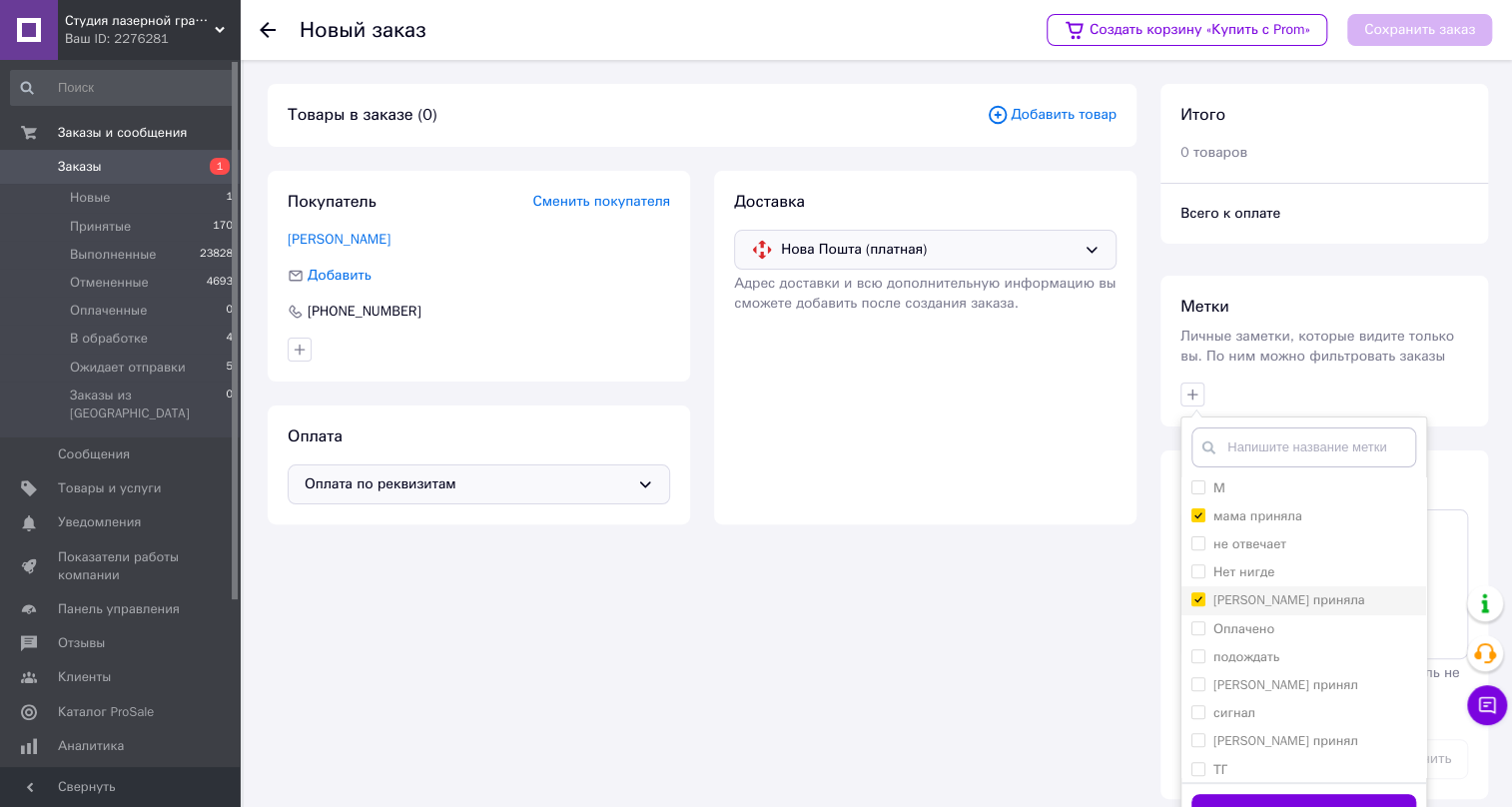 checkbox on "true" 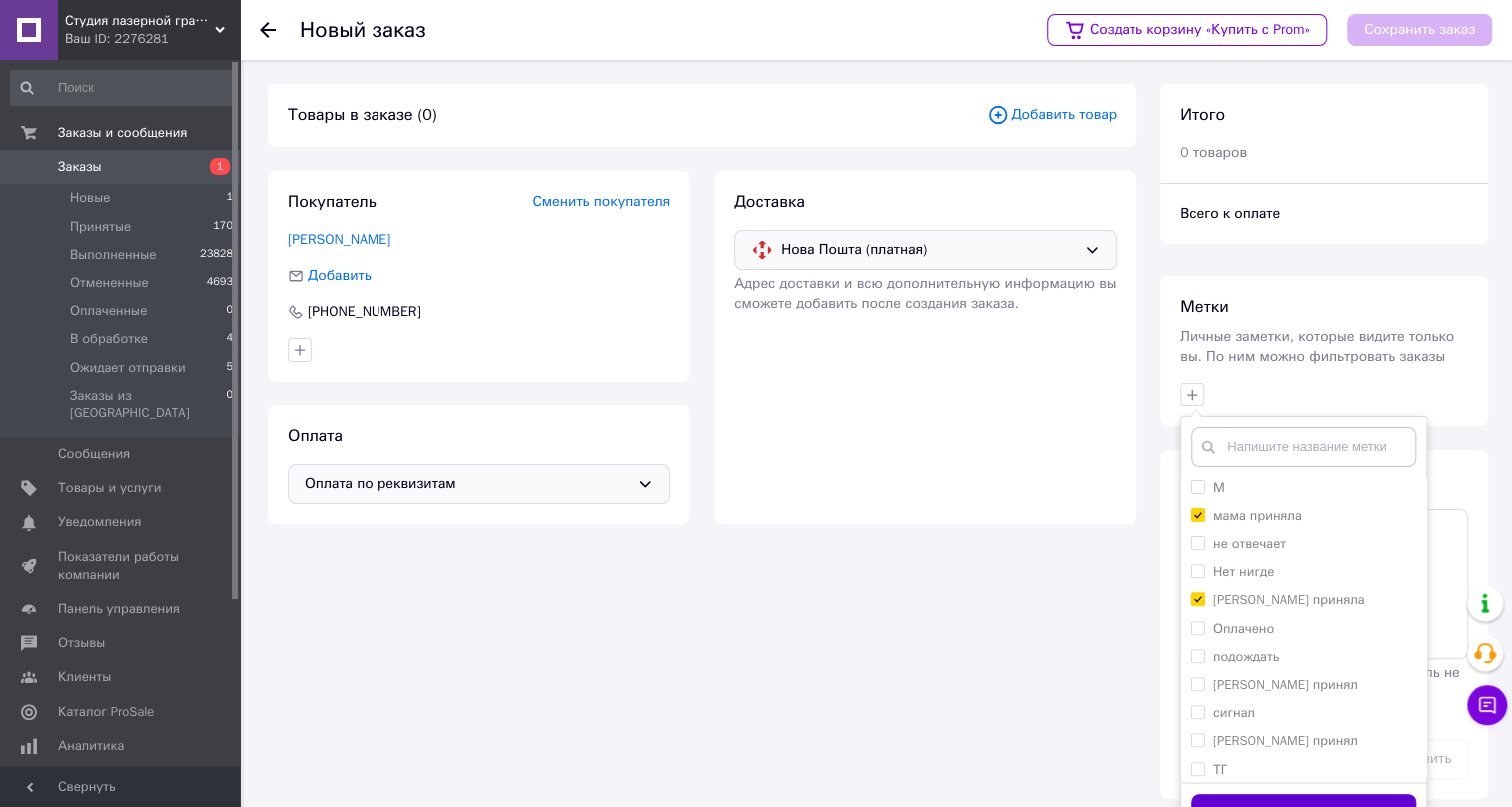 click on "Добавить метку" at bounding box center (1303, 813) 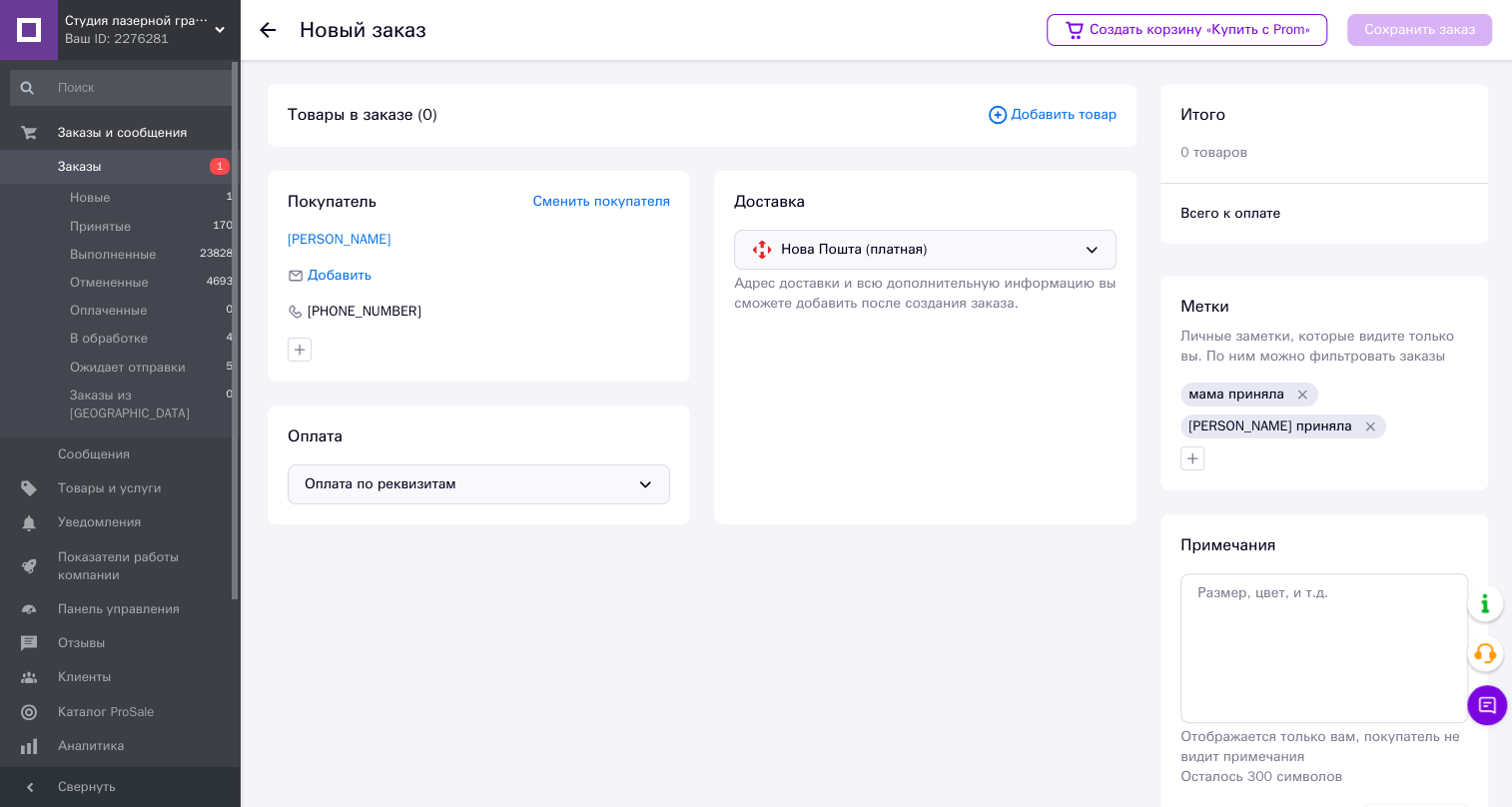 click on "Добавить товар" at bounding box center [1052, 115] 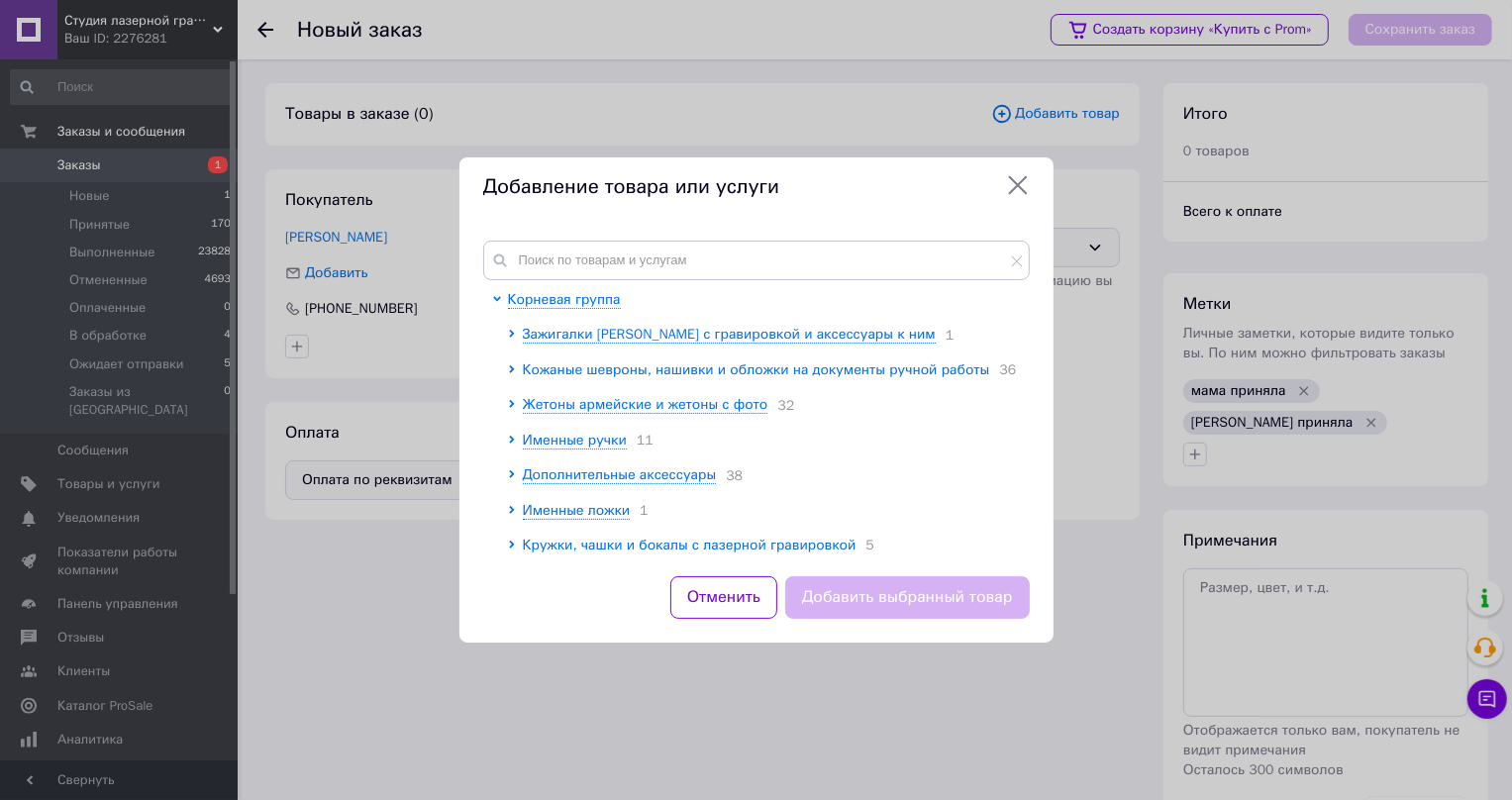 click on "Кожаные шевроны, нашивки и обложки на документы ручной работы" at bounding box center [756, 369] 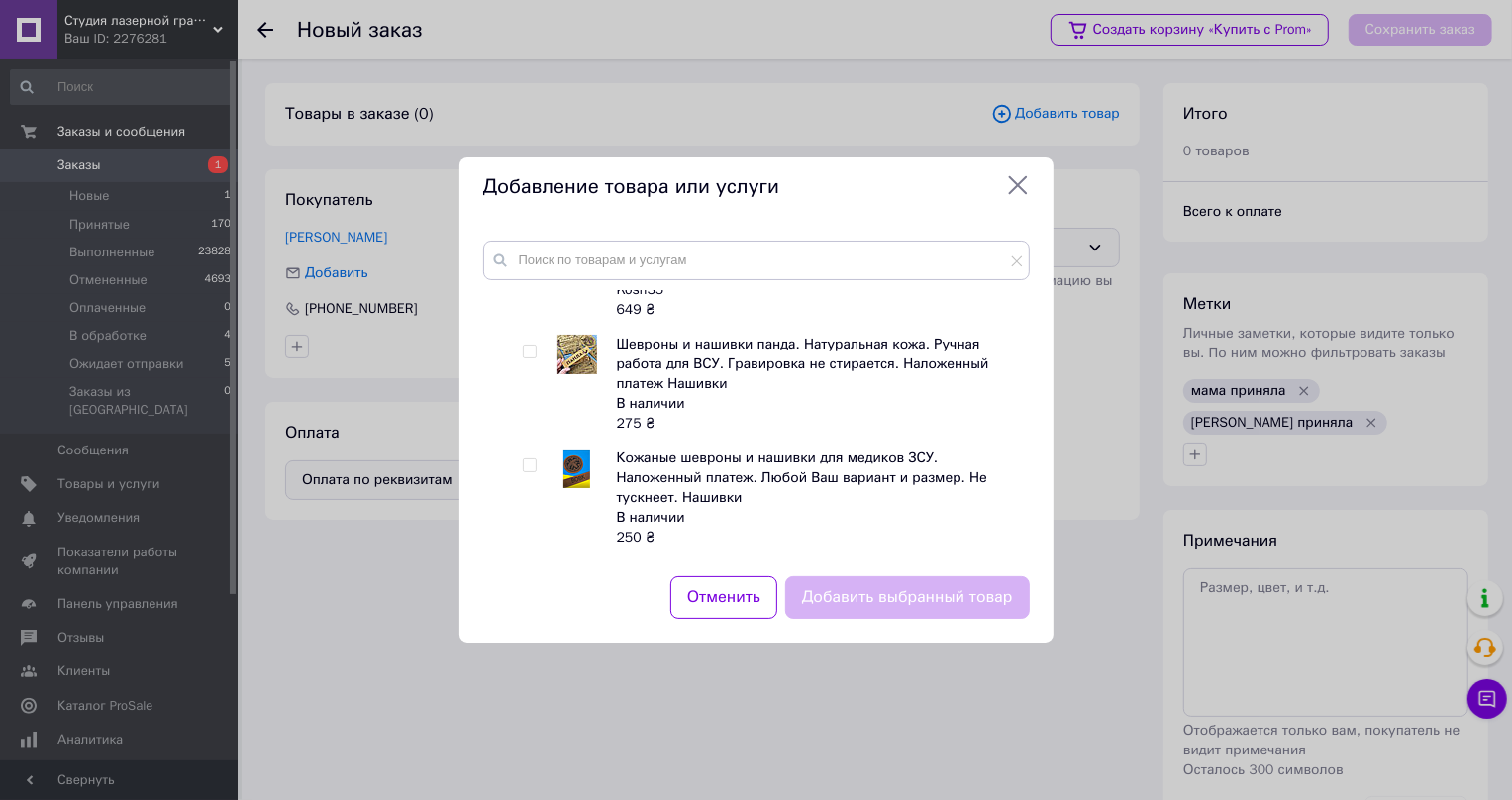 scroll, scrollTop: 900, scrollLeft: 0, axis: vertical 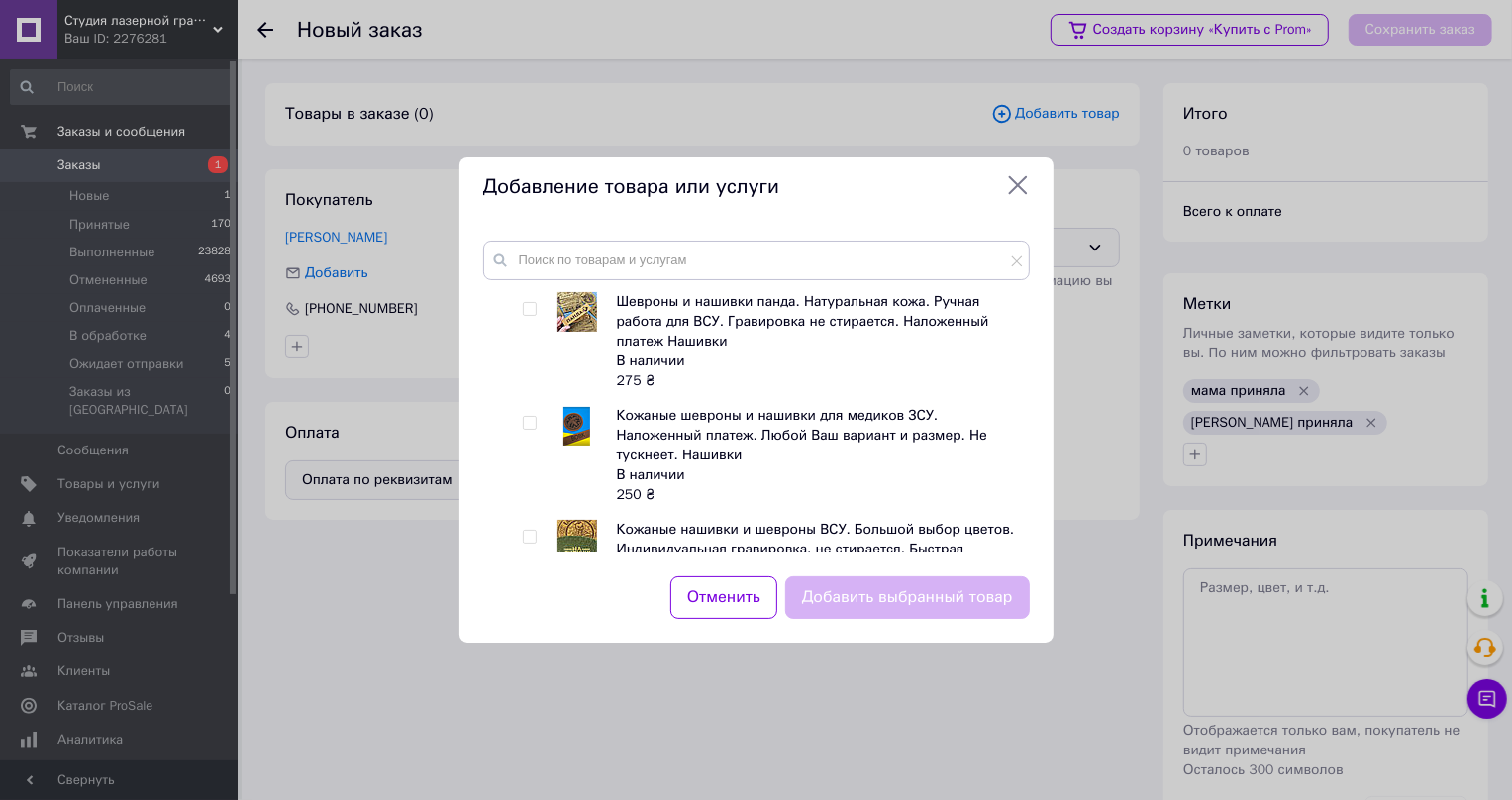 click at bounding box center [529, 423] 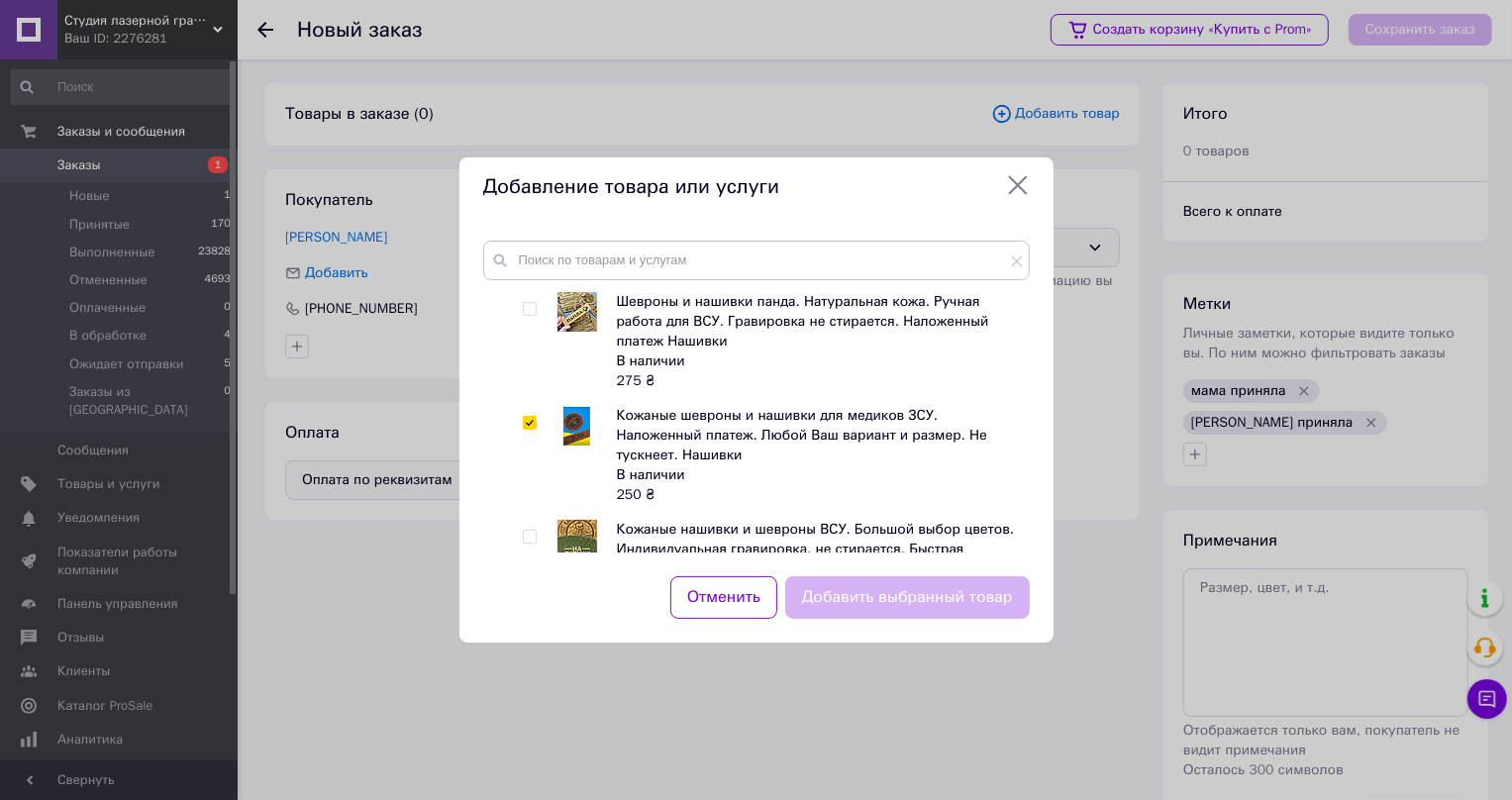 checkbox on "true" 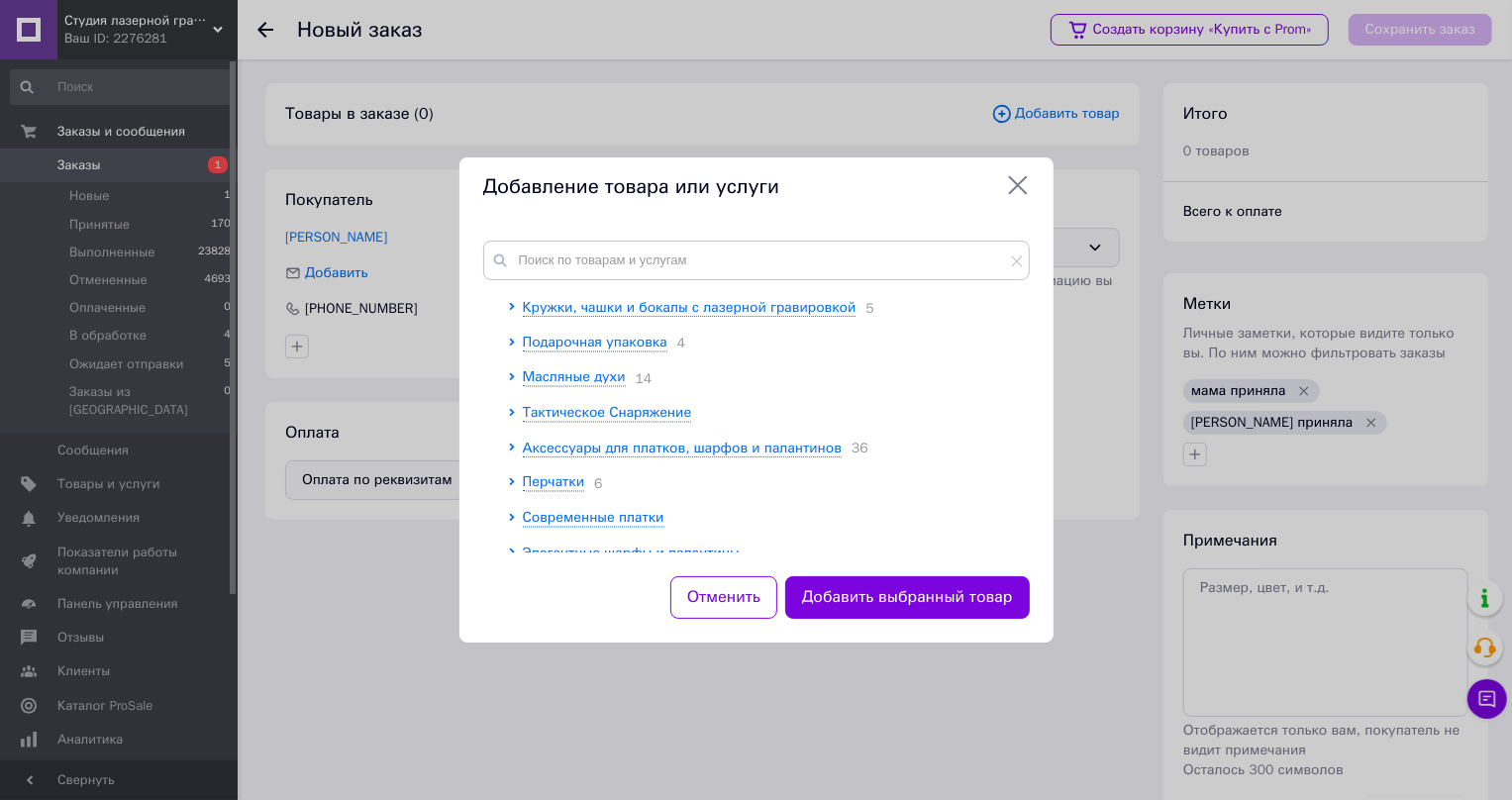 scroll, scrollTop: 2871, scrollLeft: 0, axis: vertical 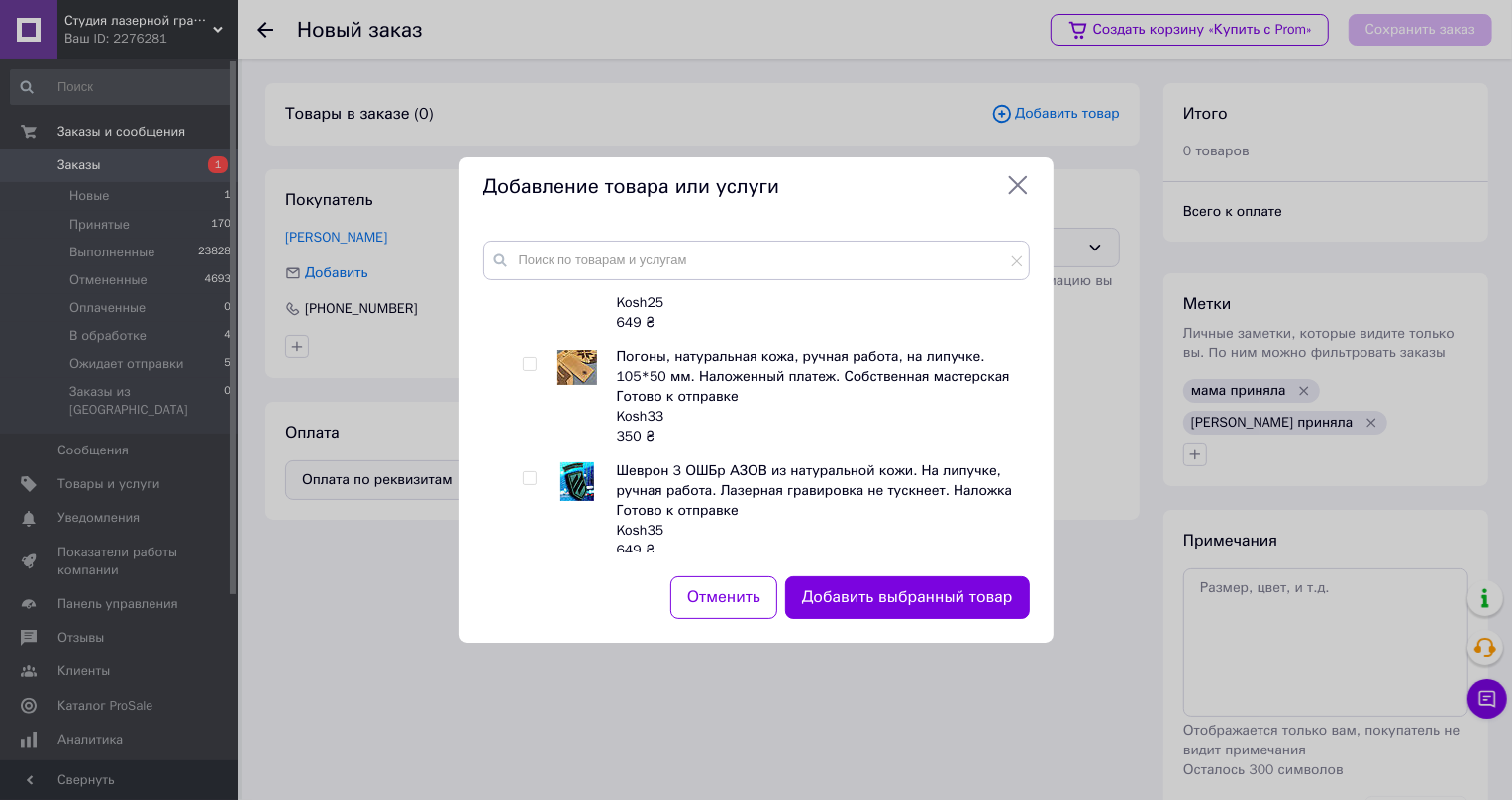 click on "Кожаные шевроны с вашим фото. Ручная работа" at bounding box center (701, 867) 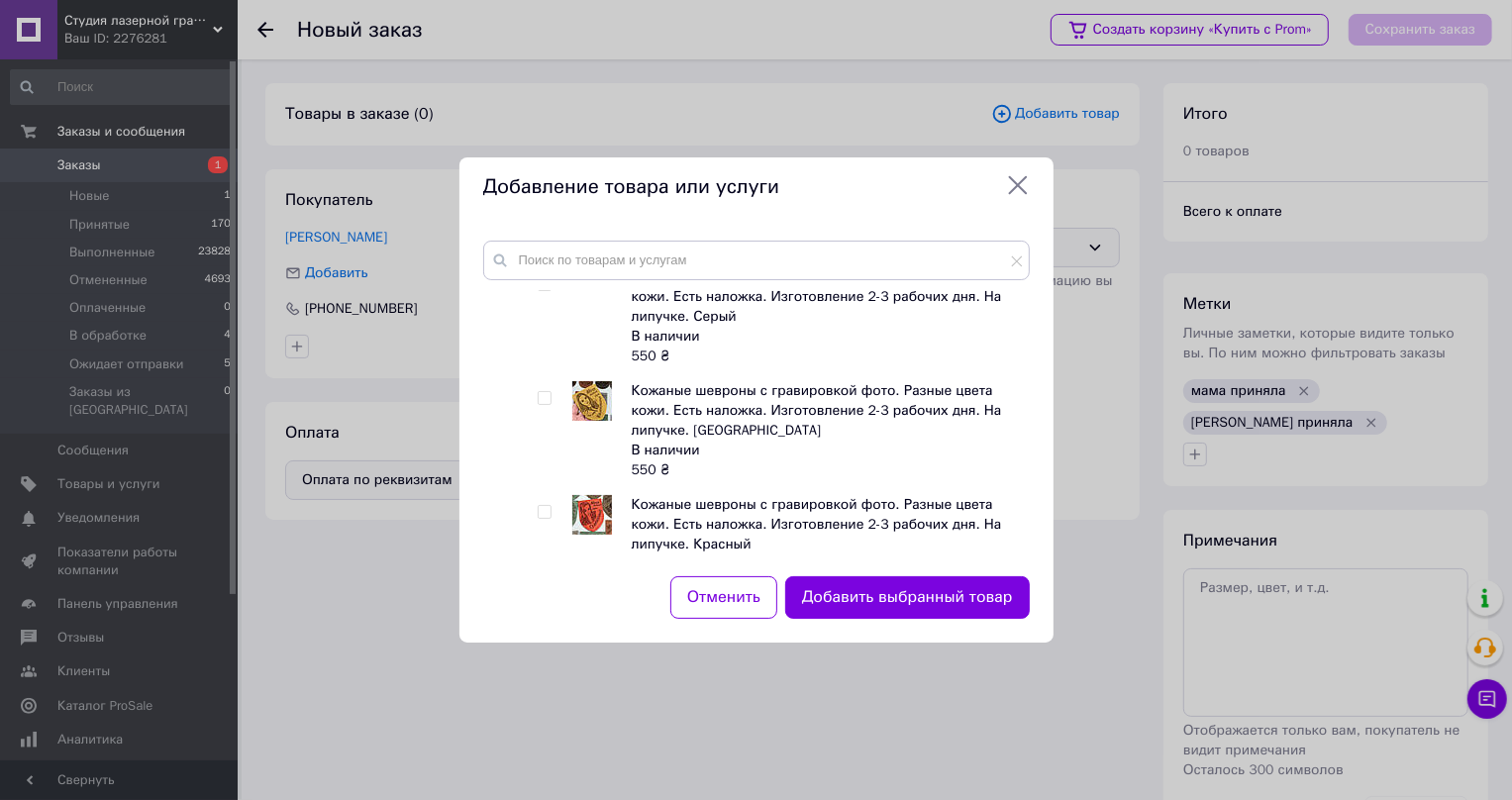 scroll, scrollTop: 7912, scrollLeft: 0, axis: vertical 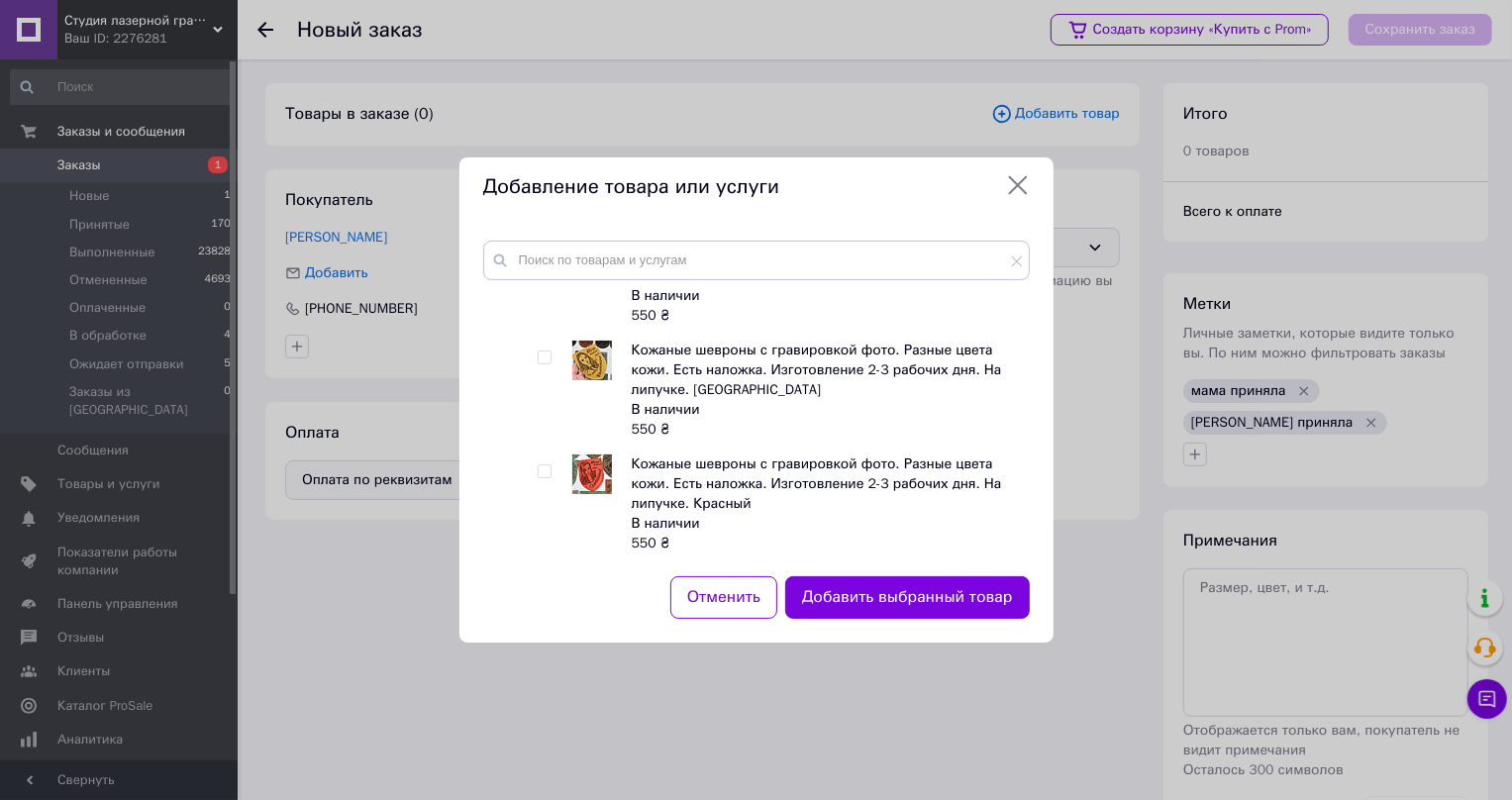 click at bounding box center (544, 813) 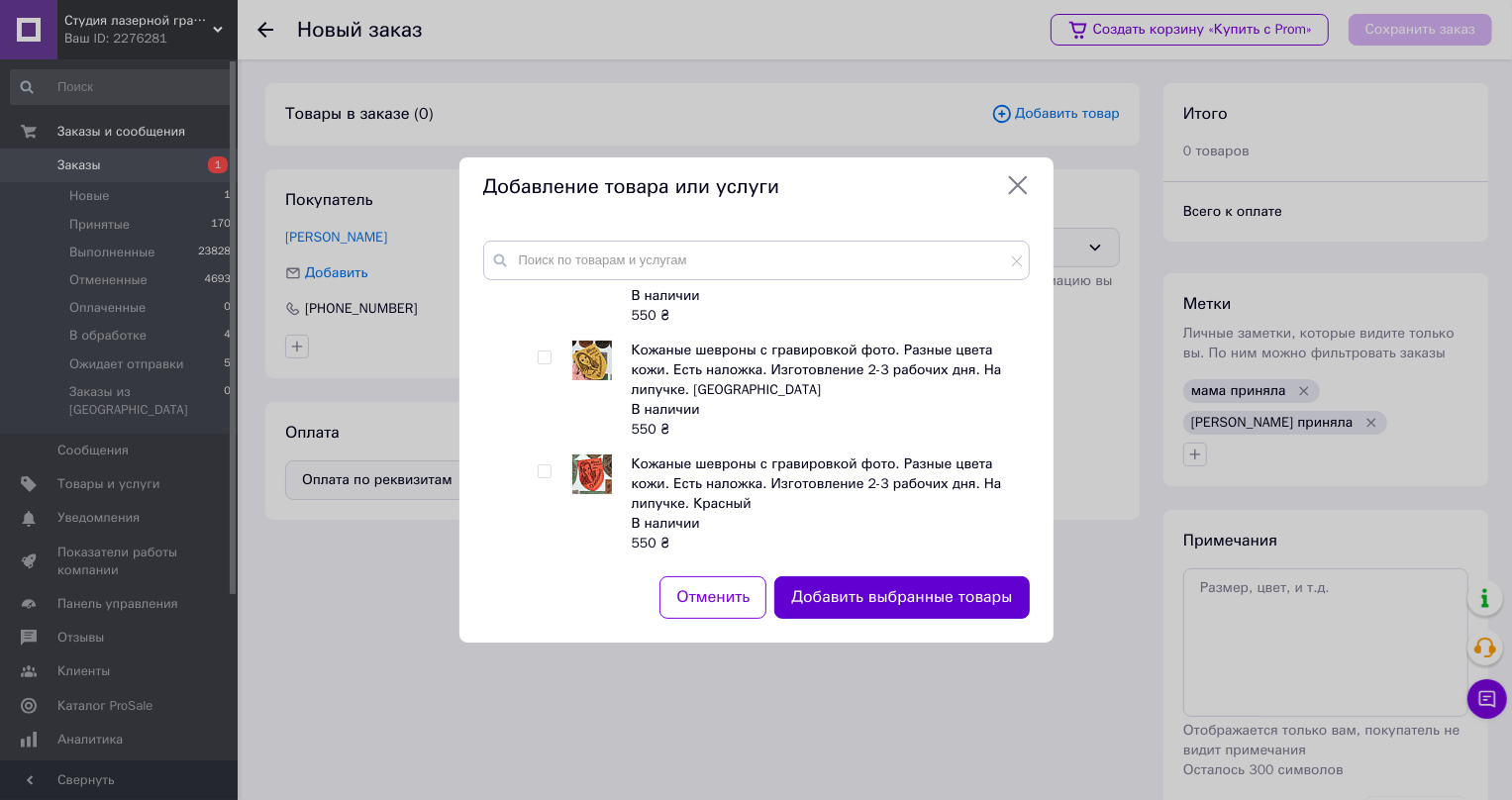 click on "Добавить выбранные товары" at bounding box center [901, 597] 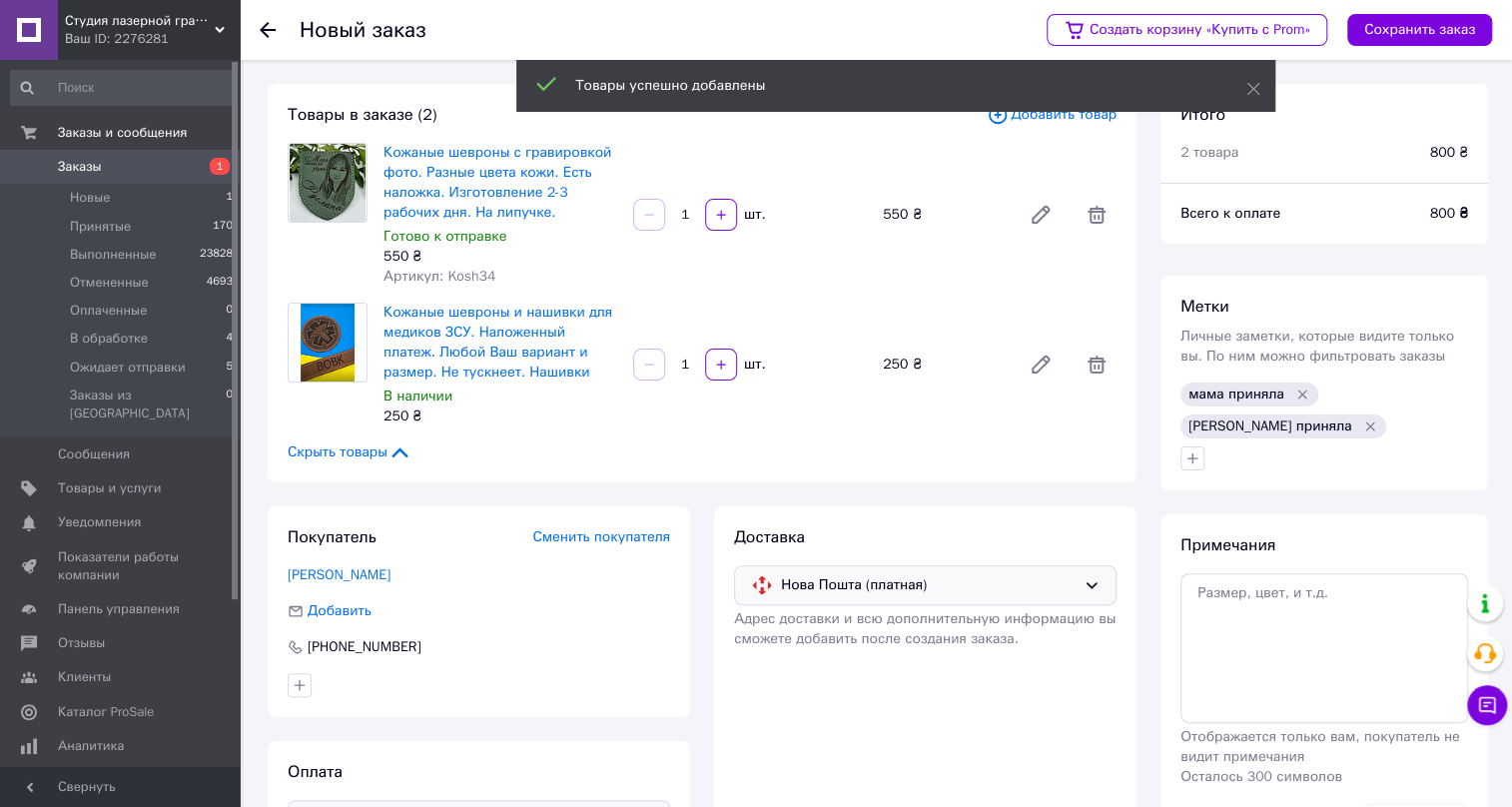 click on "1" at bounding box center (685, 365) 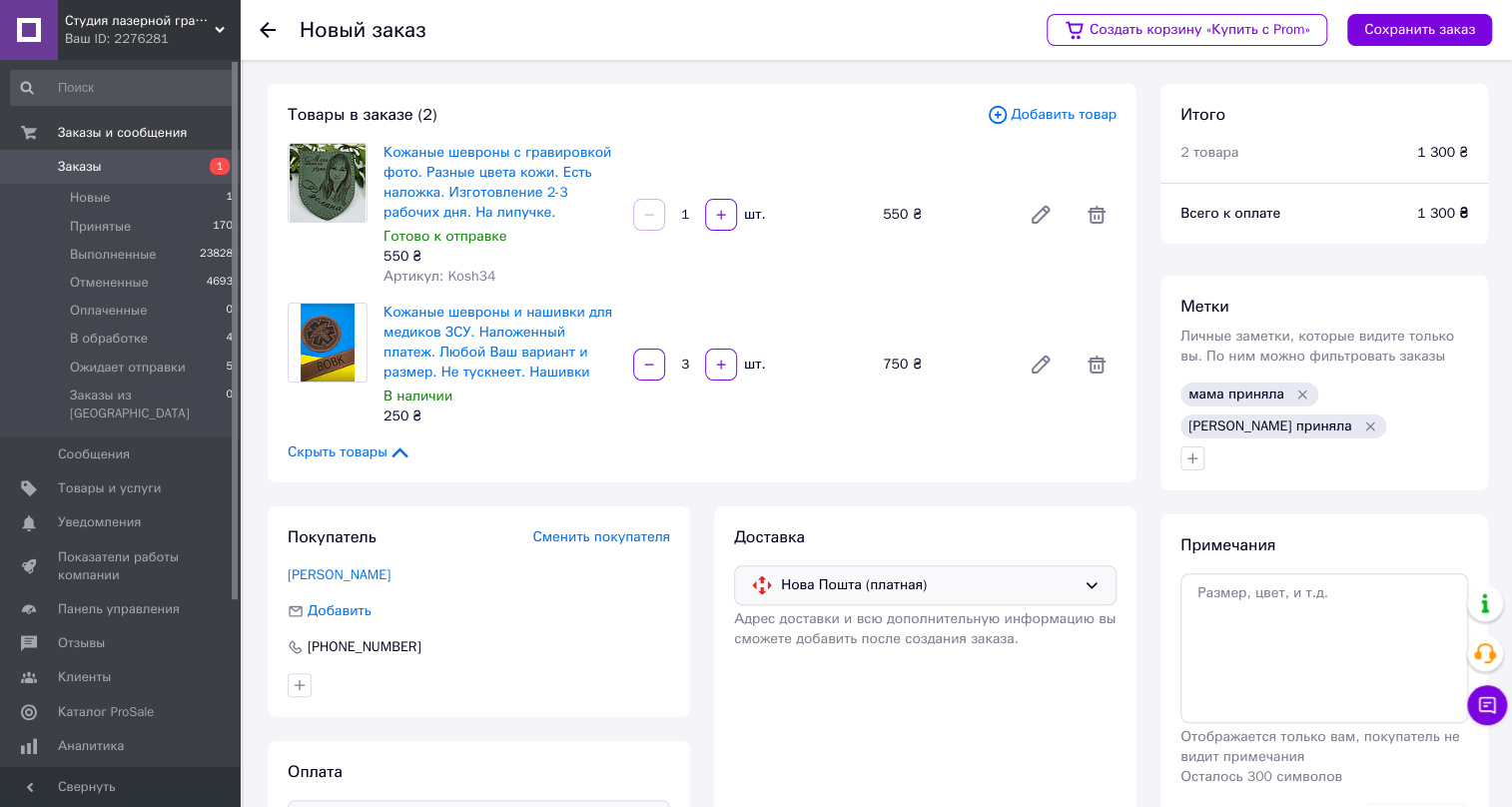 type on "3" 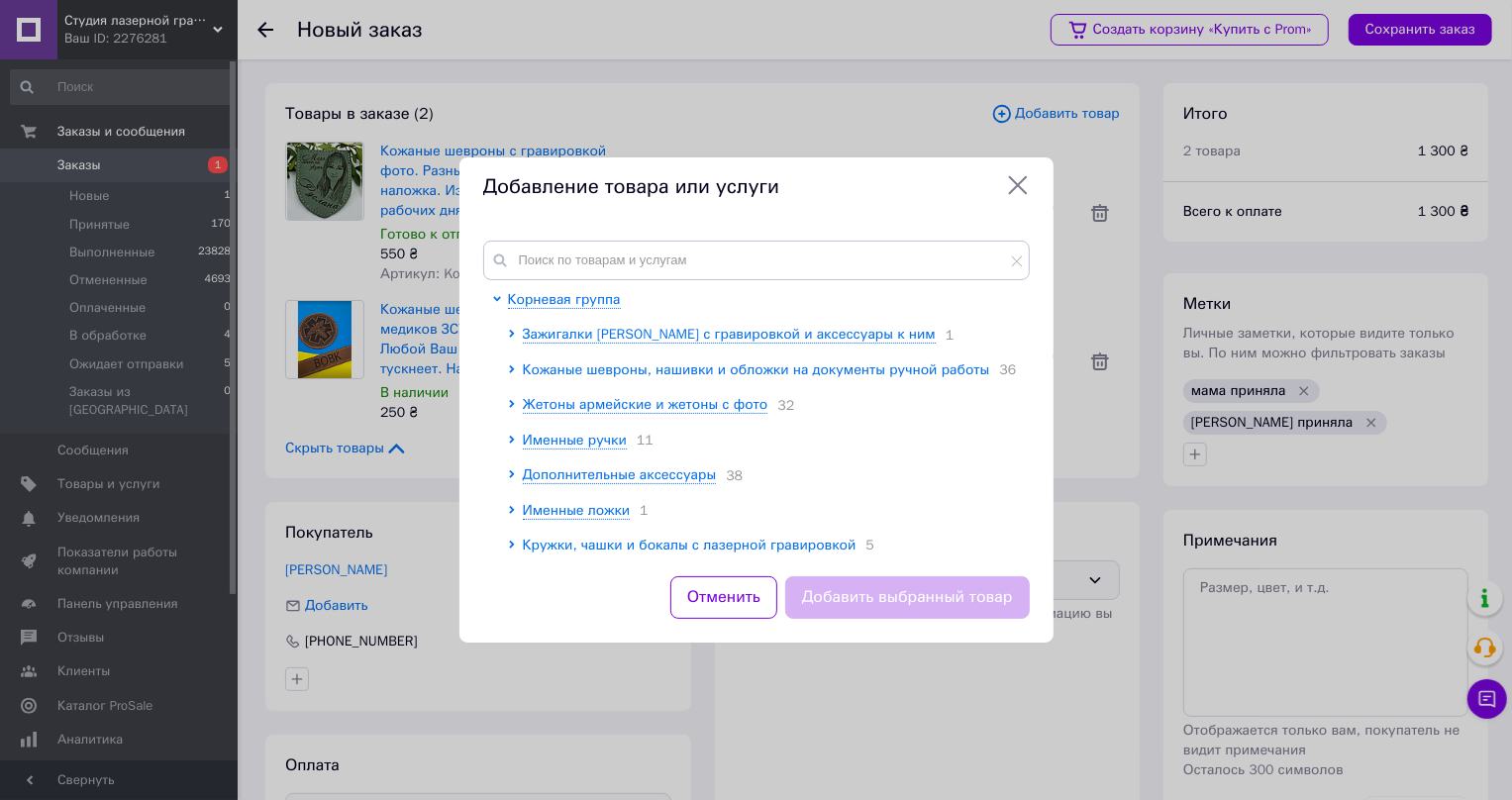 click on "Кожаные шевроны, нашивки и обложки на документы ручной работы" at bounding box center (756, 369) 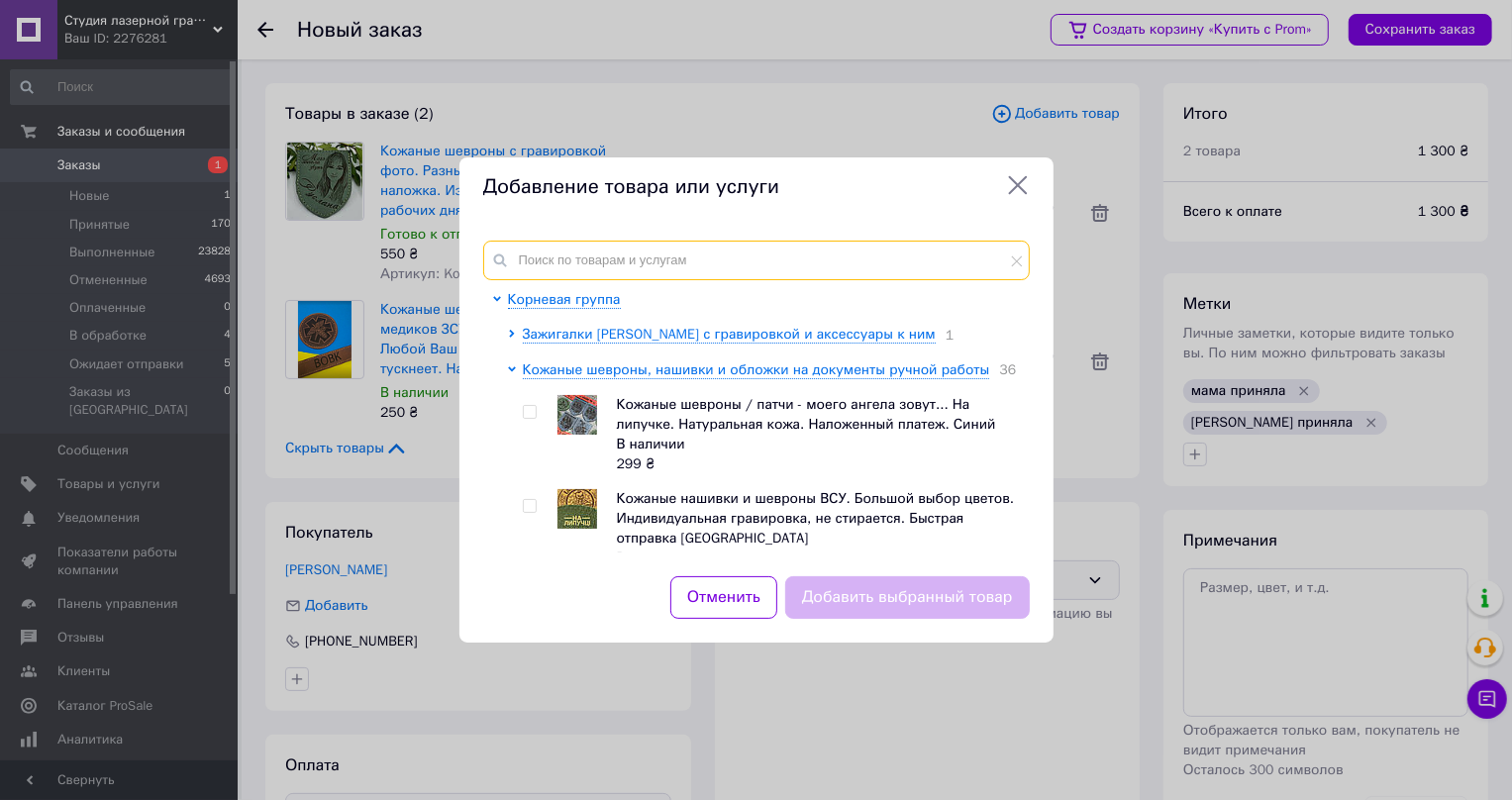 click at bounding box center (756, 260) 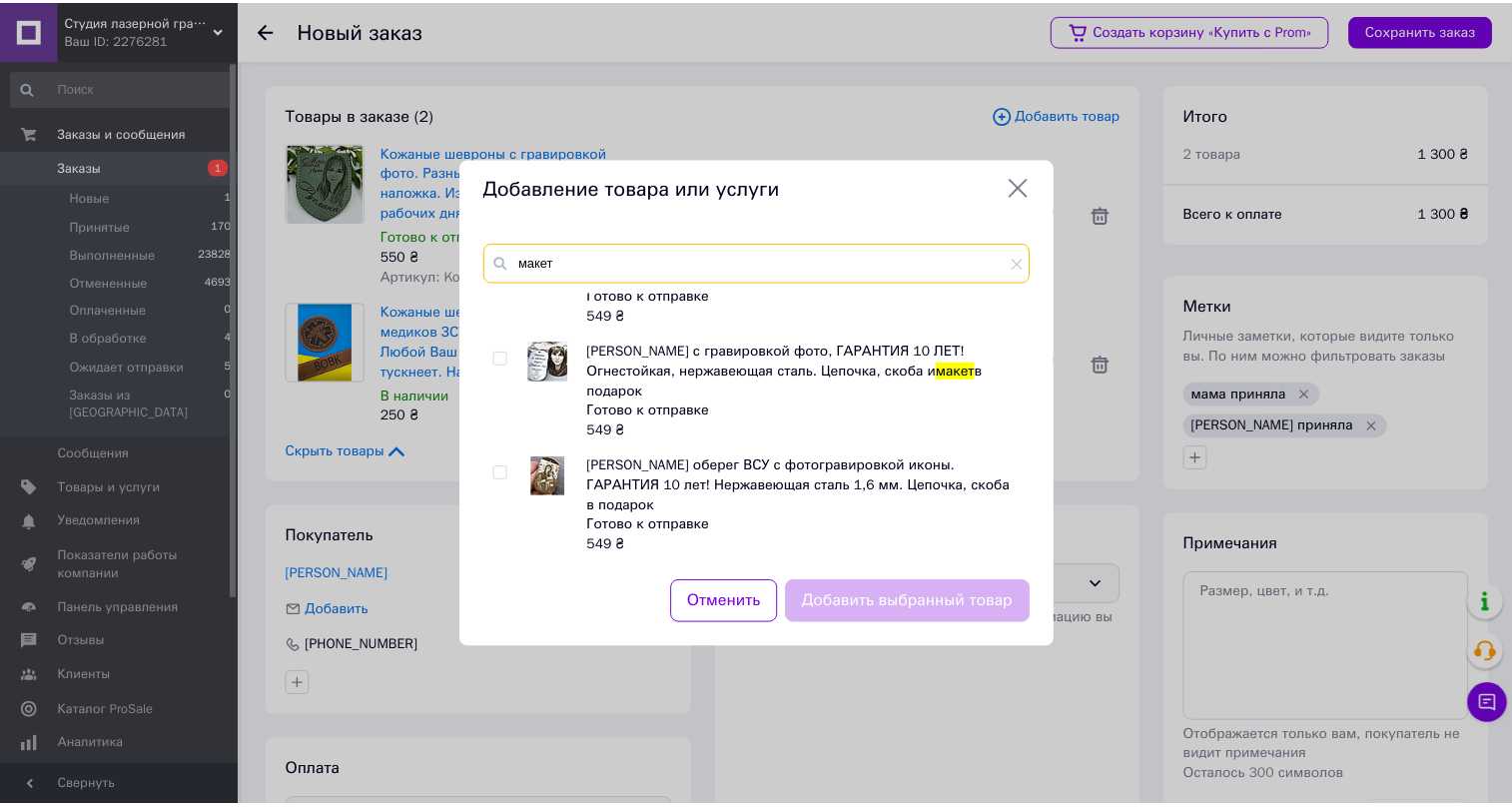 scroll, scrollTop: 1189, scrollLeft: 0, axis: vertical 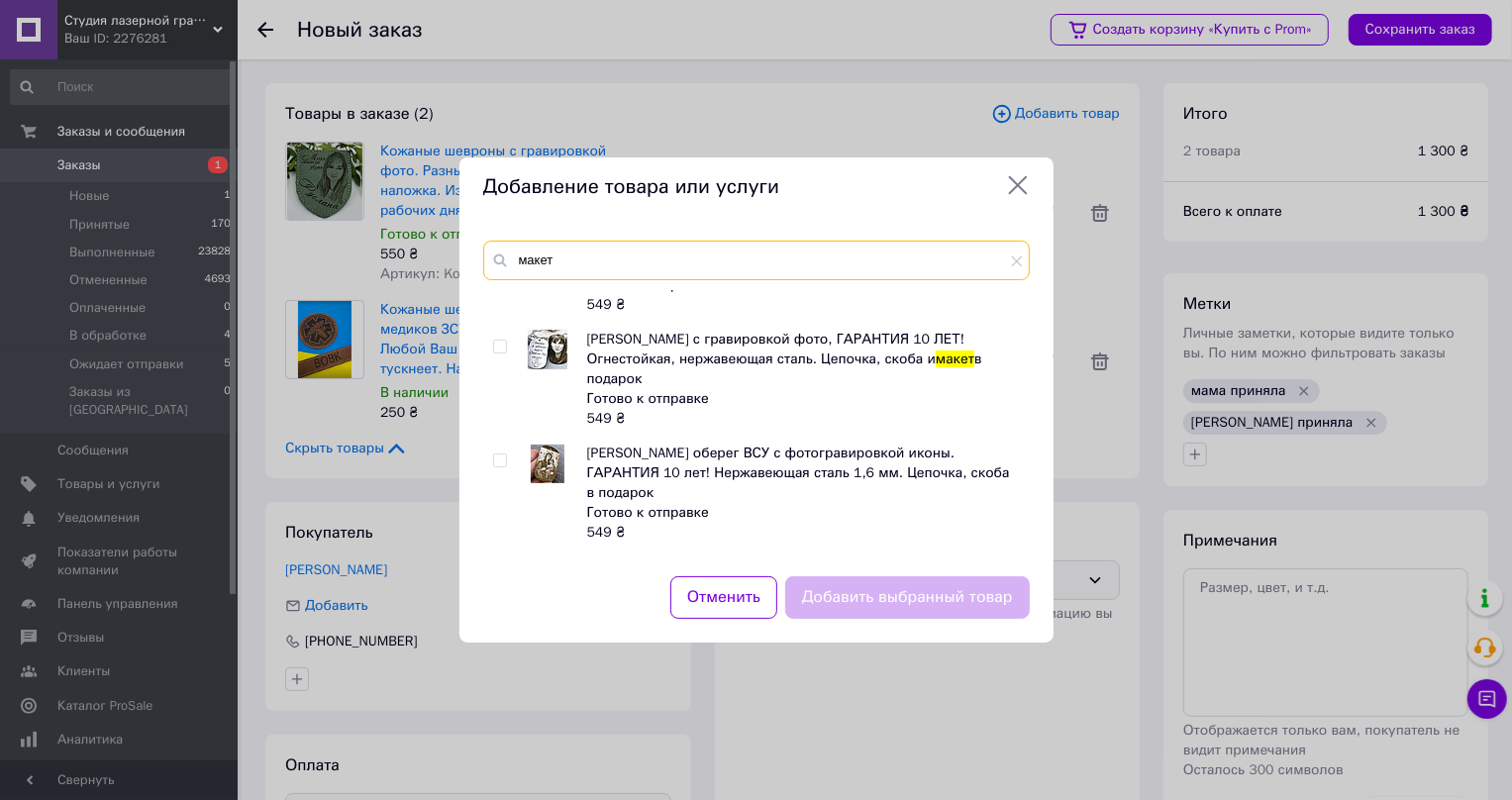 type on "макет" 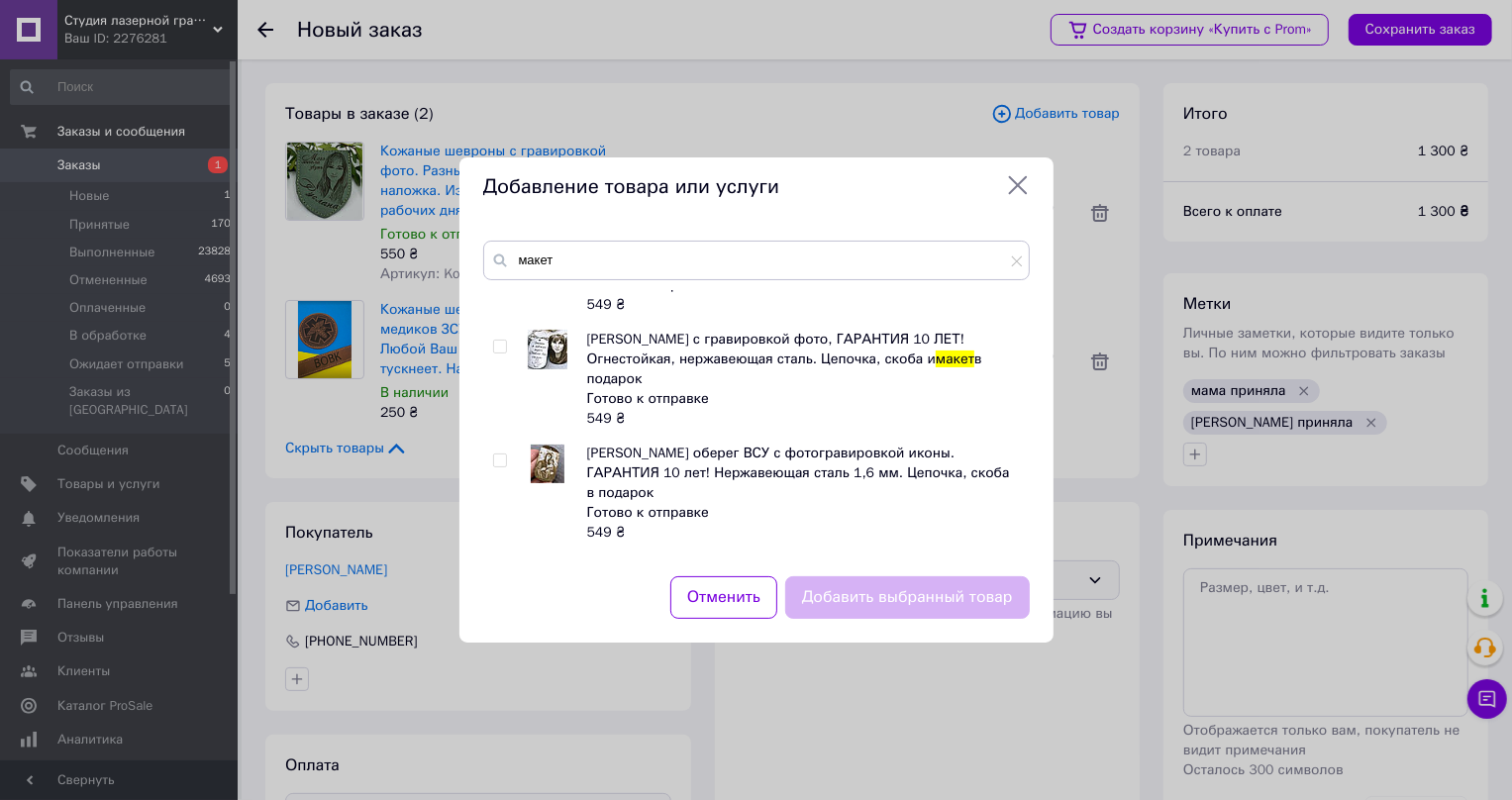 click at bounding box center [499, 668] 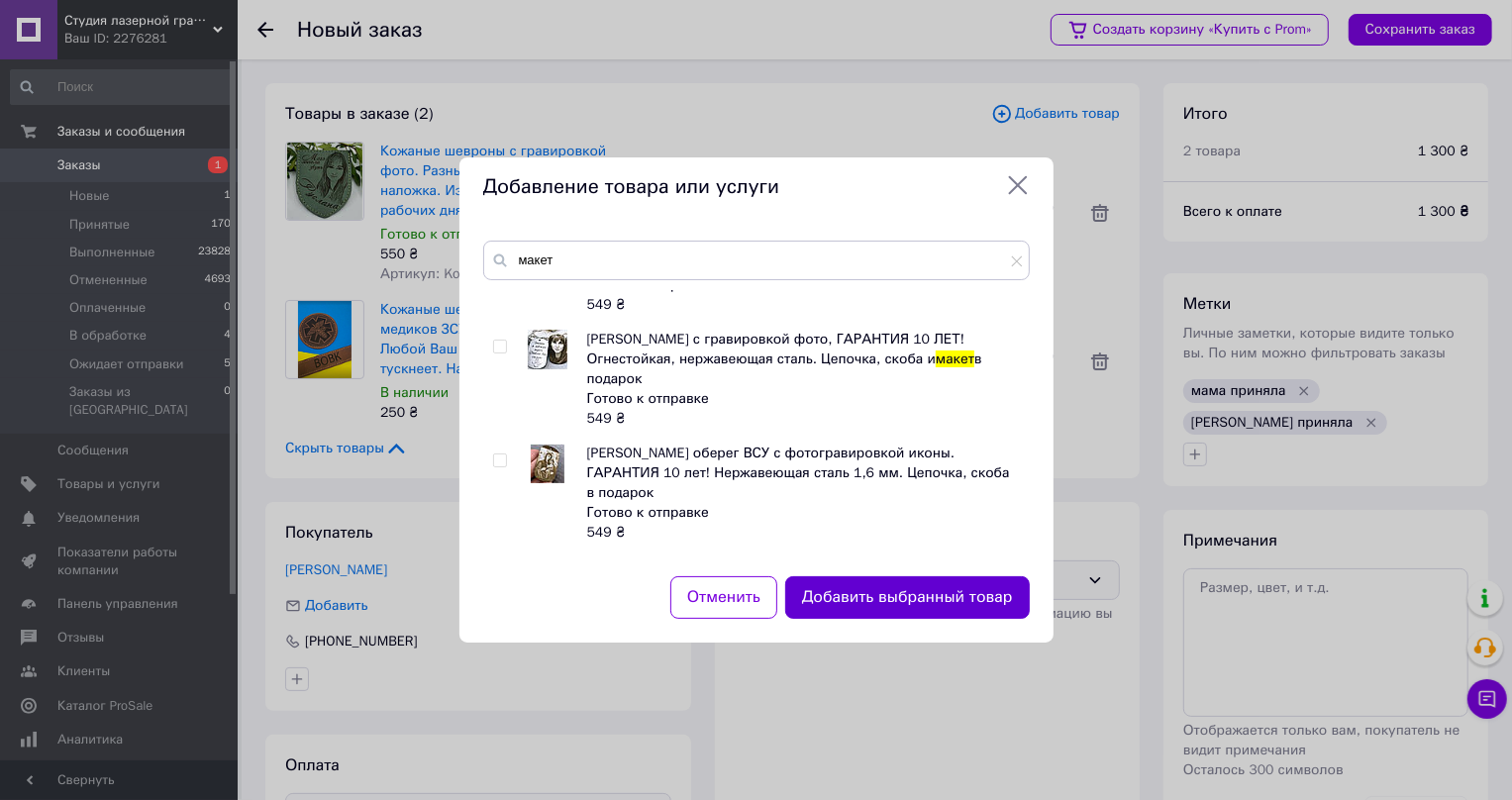 click on "Добавить выбранный товар" at bounding box center (907, 597) 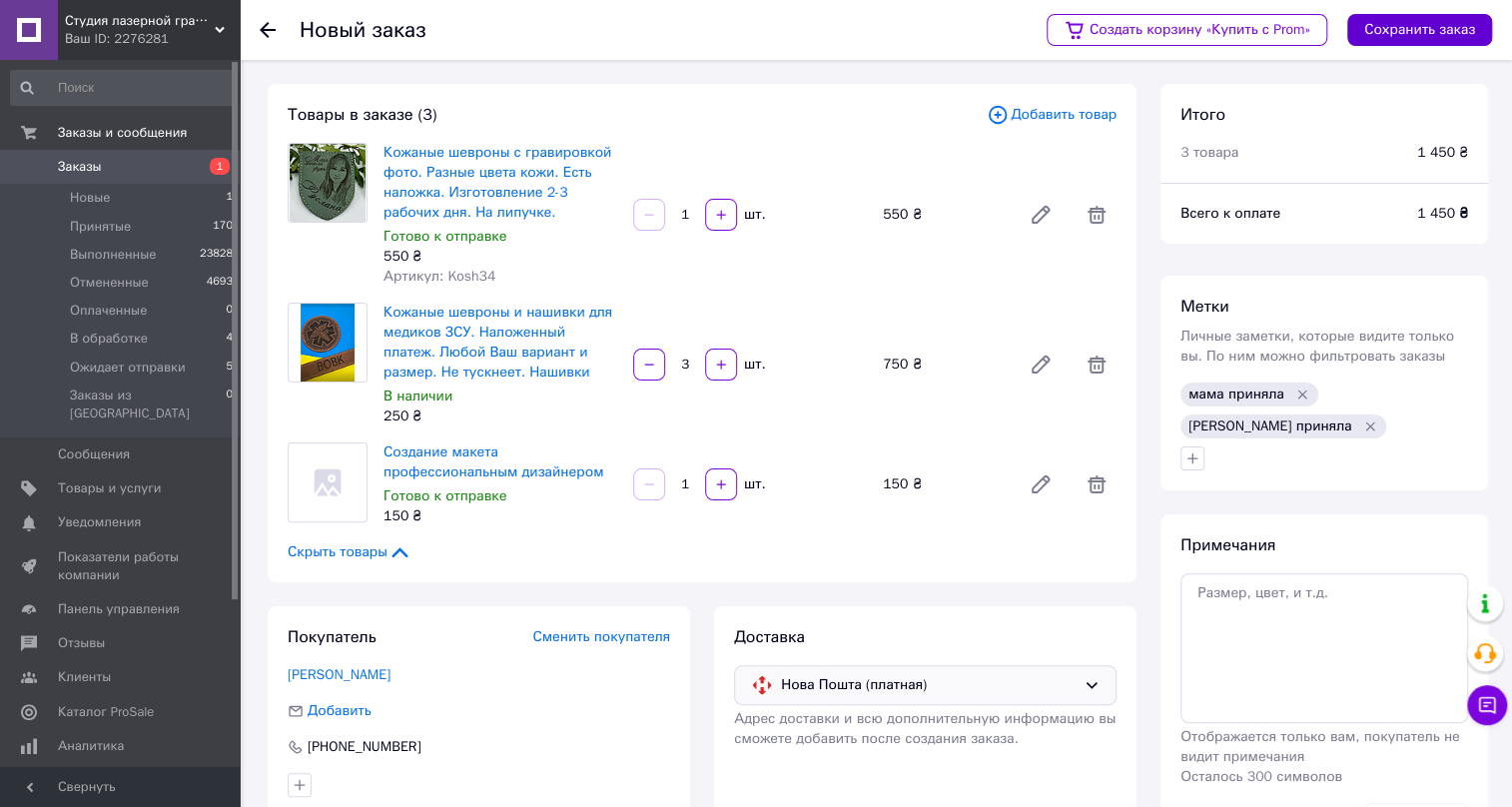 click on "Сохранить заказ" at bounding box center [1419, 30] 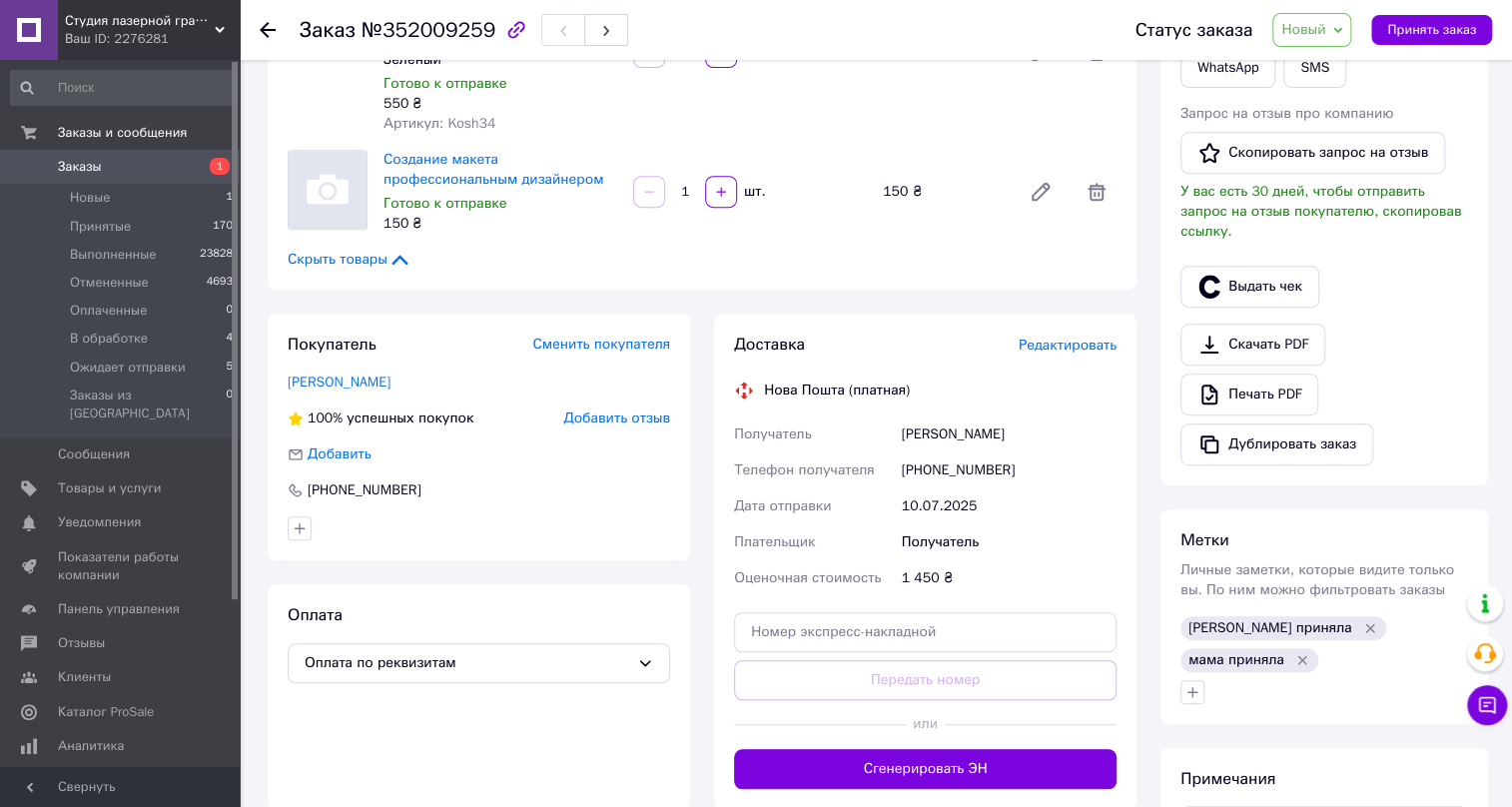 scroll, scrollTop: 453, scrollLeft: 0, axis: vertical 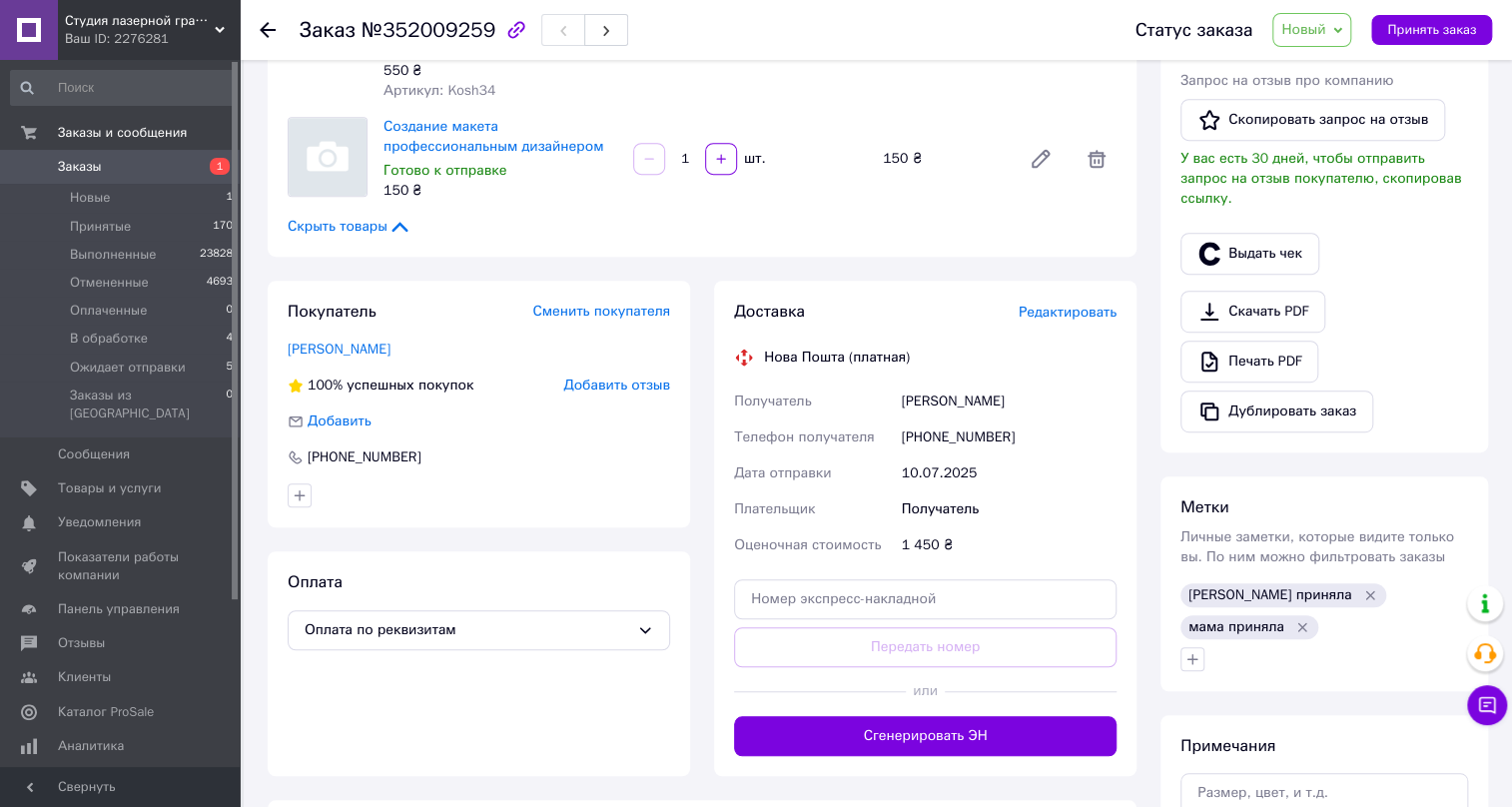 click on "+380970477312" at bounding box center (1009, 437) 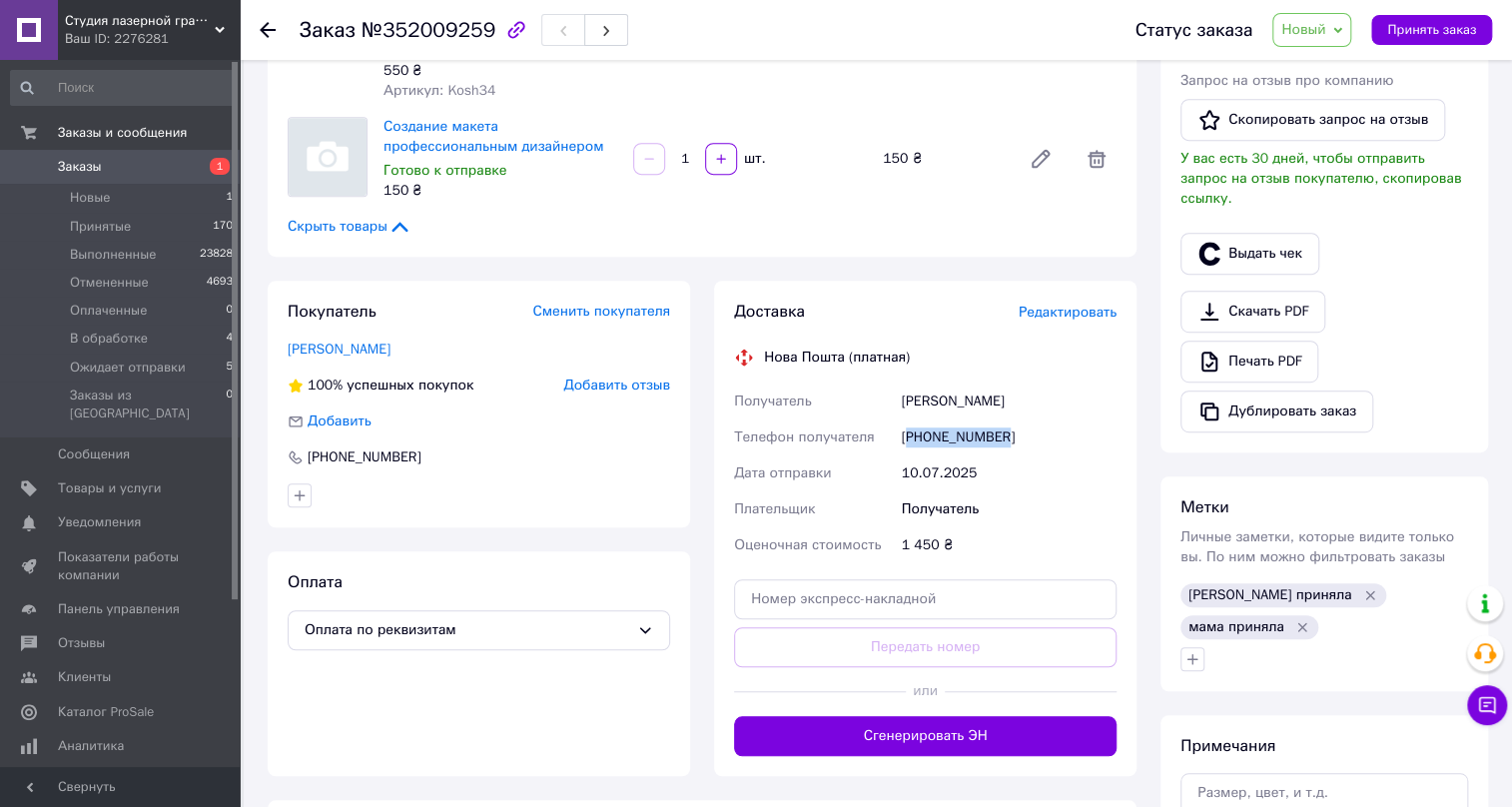 click on "+380970477312" at bounding box center (1009, 437) 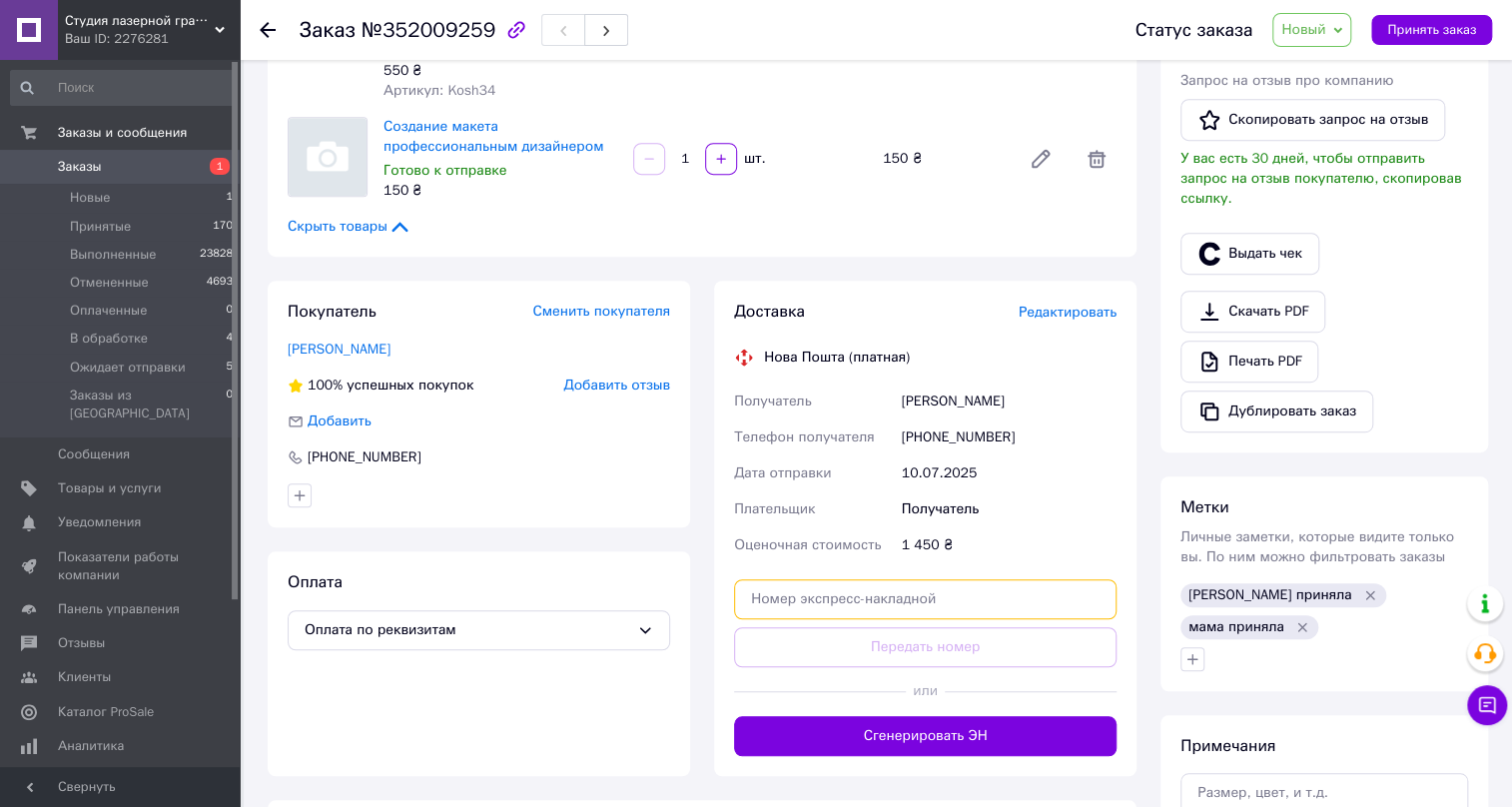 paste on "20451202717924" 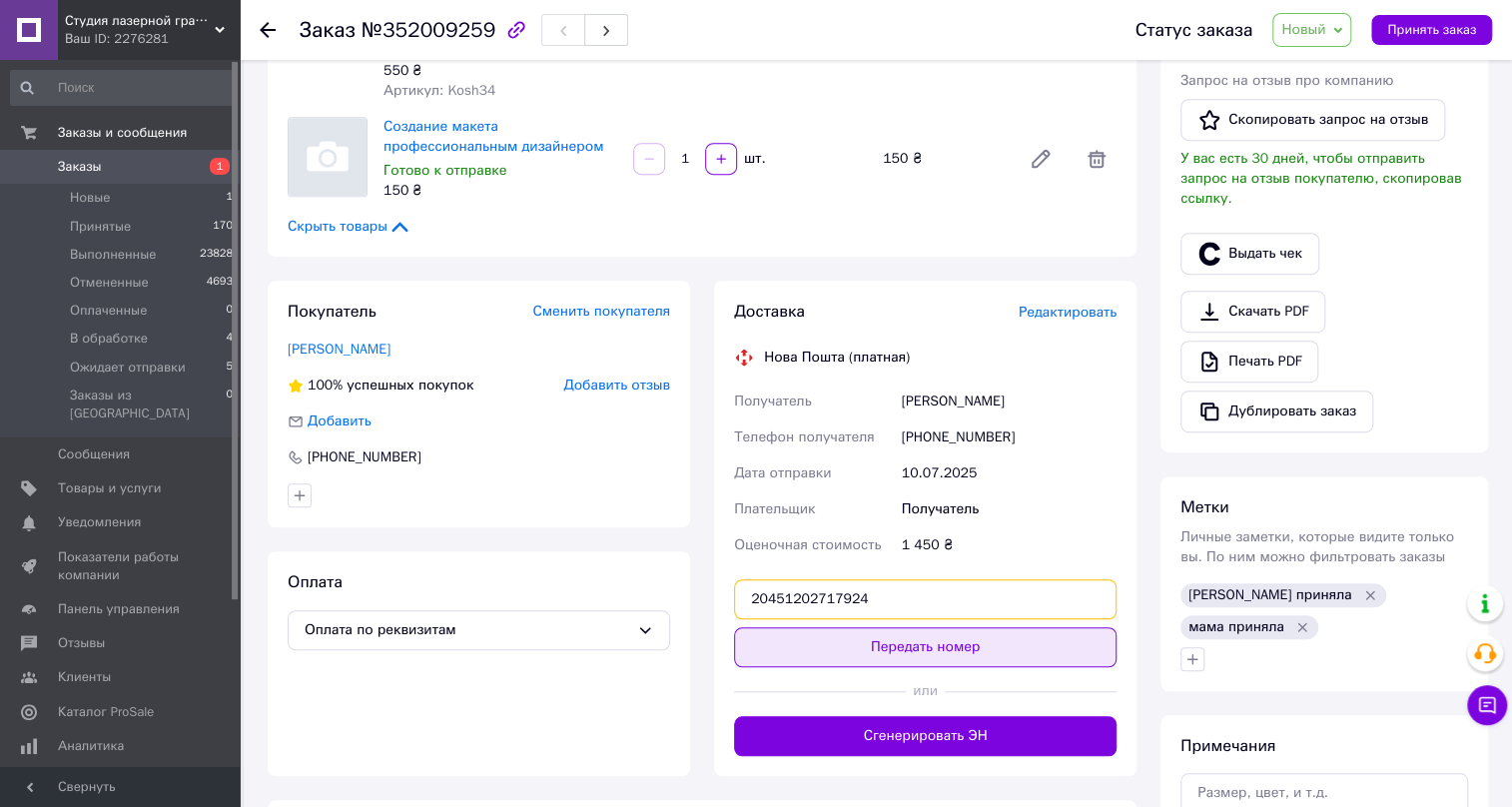 type on "20451202717924" 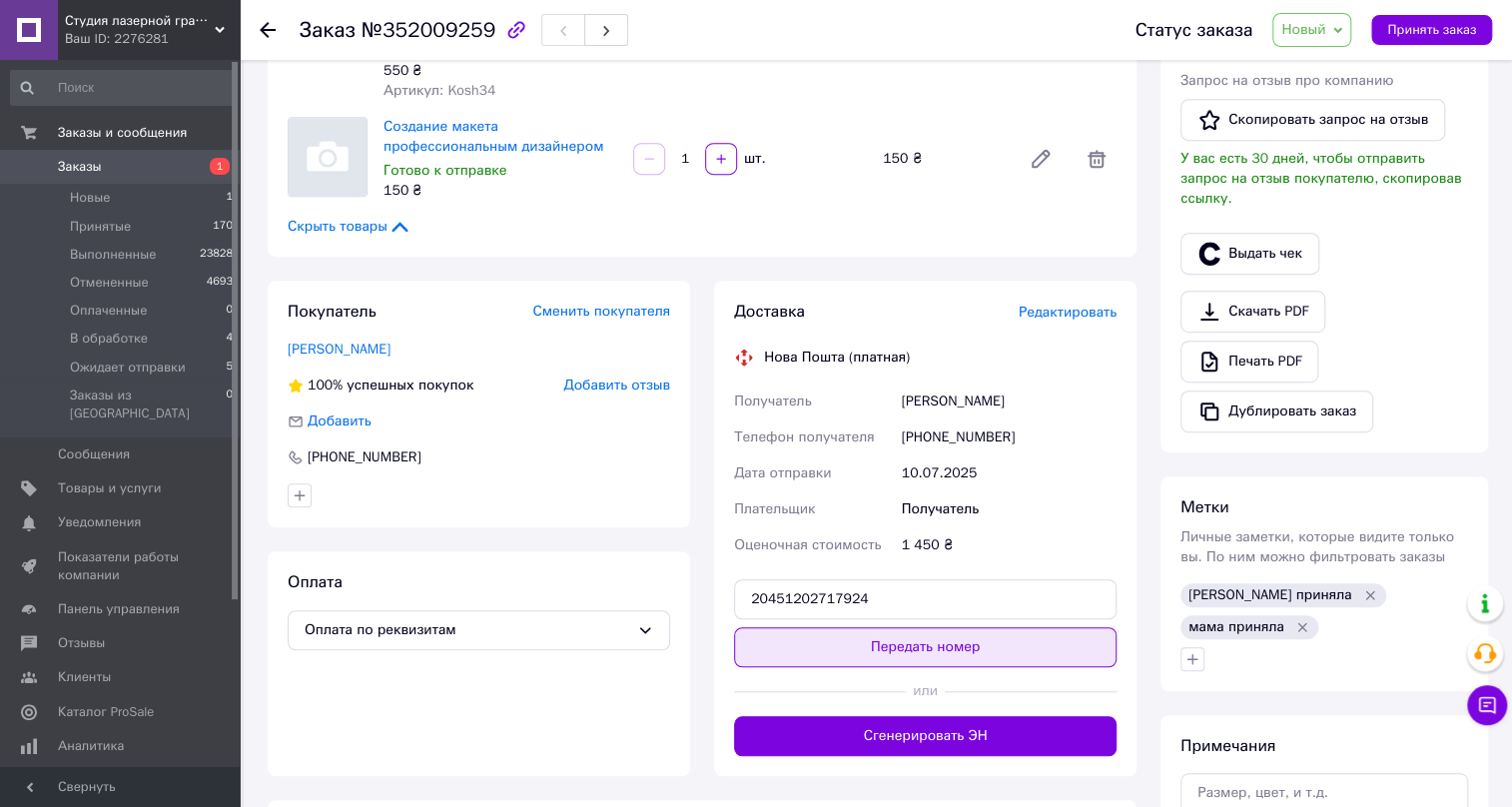 click on "Передать номер" at bounding box center [925, 647] 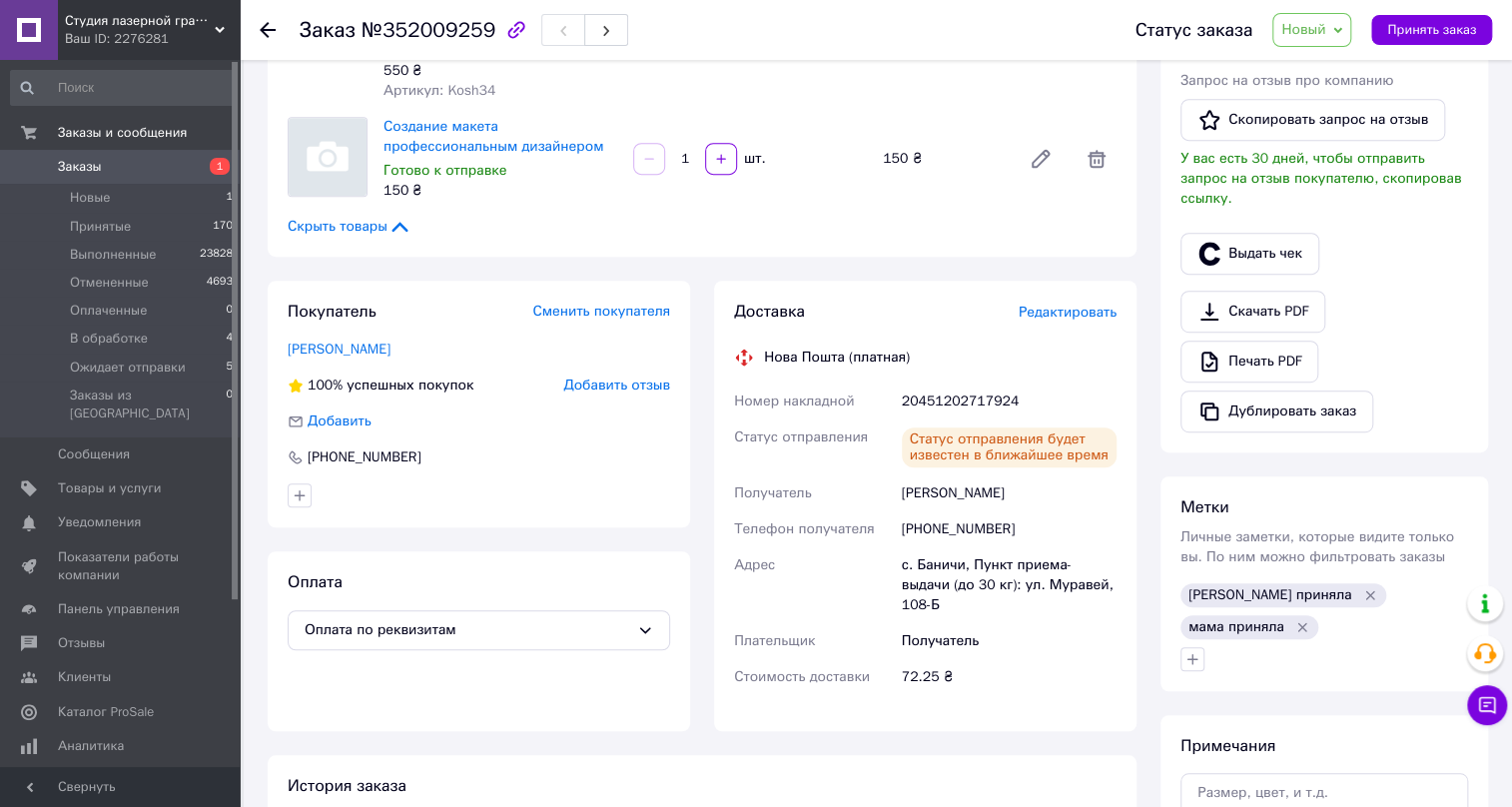 click 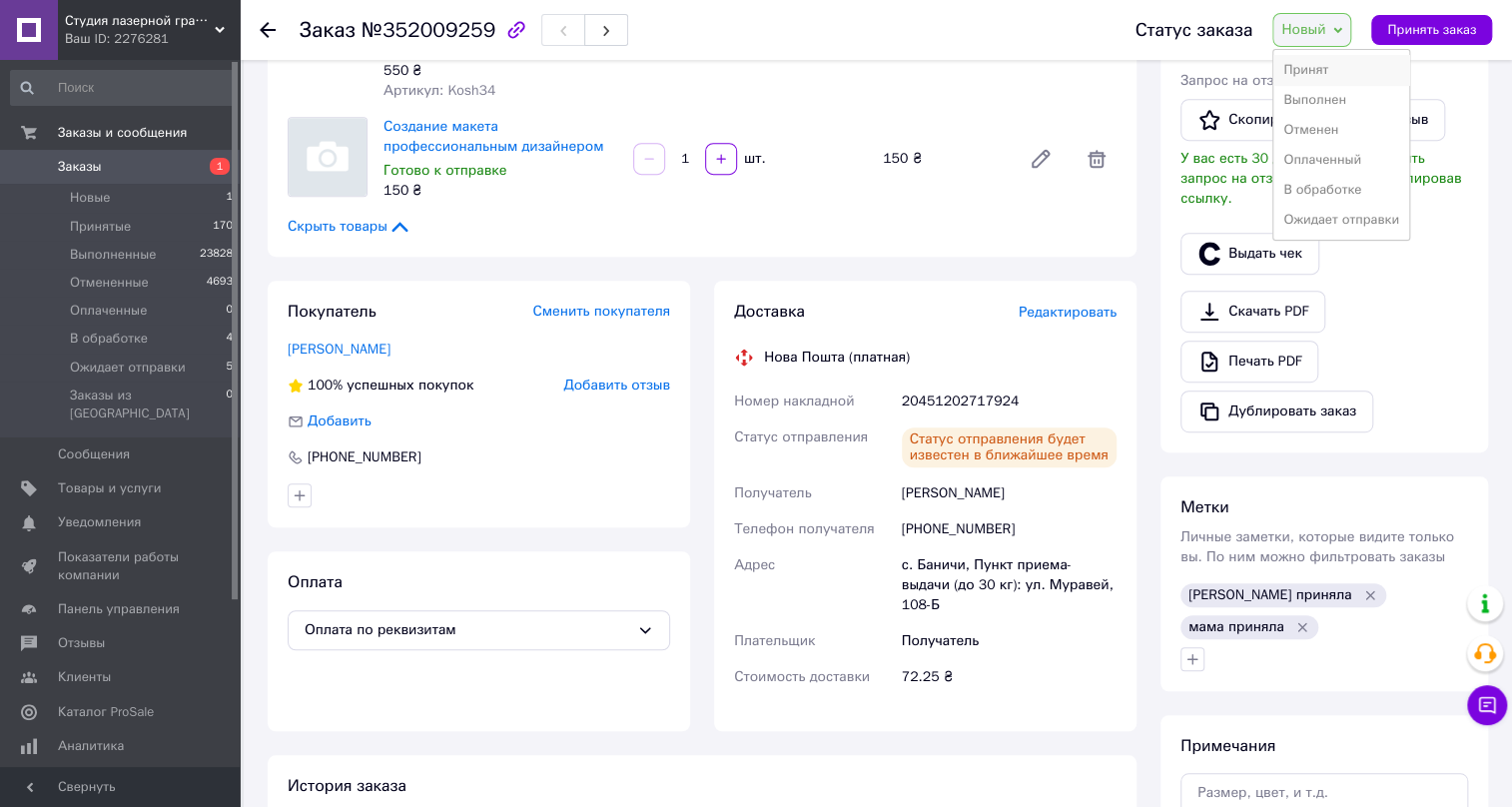 click on "Принят" at bounding box center (1341, 70) 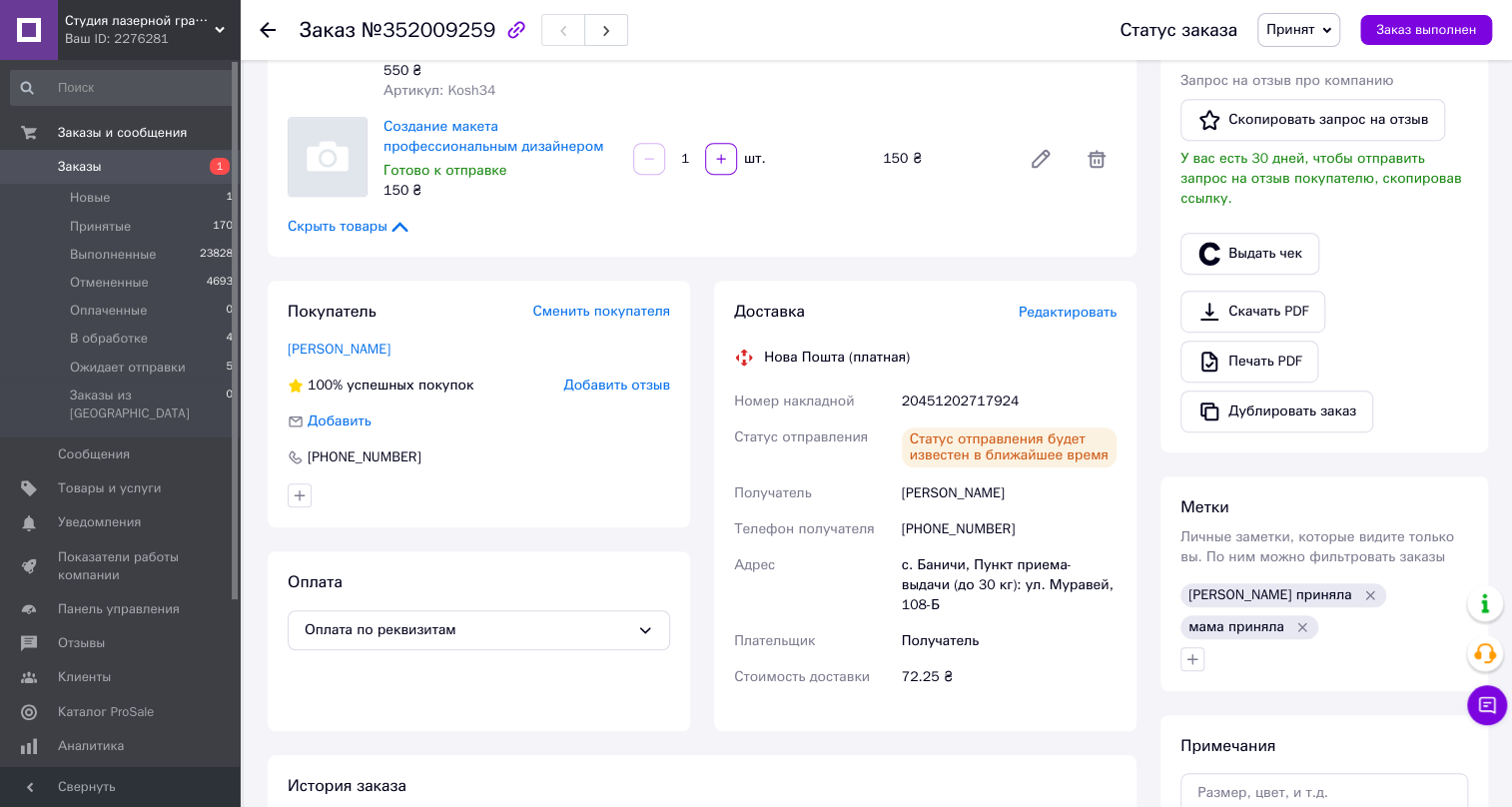 click 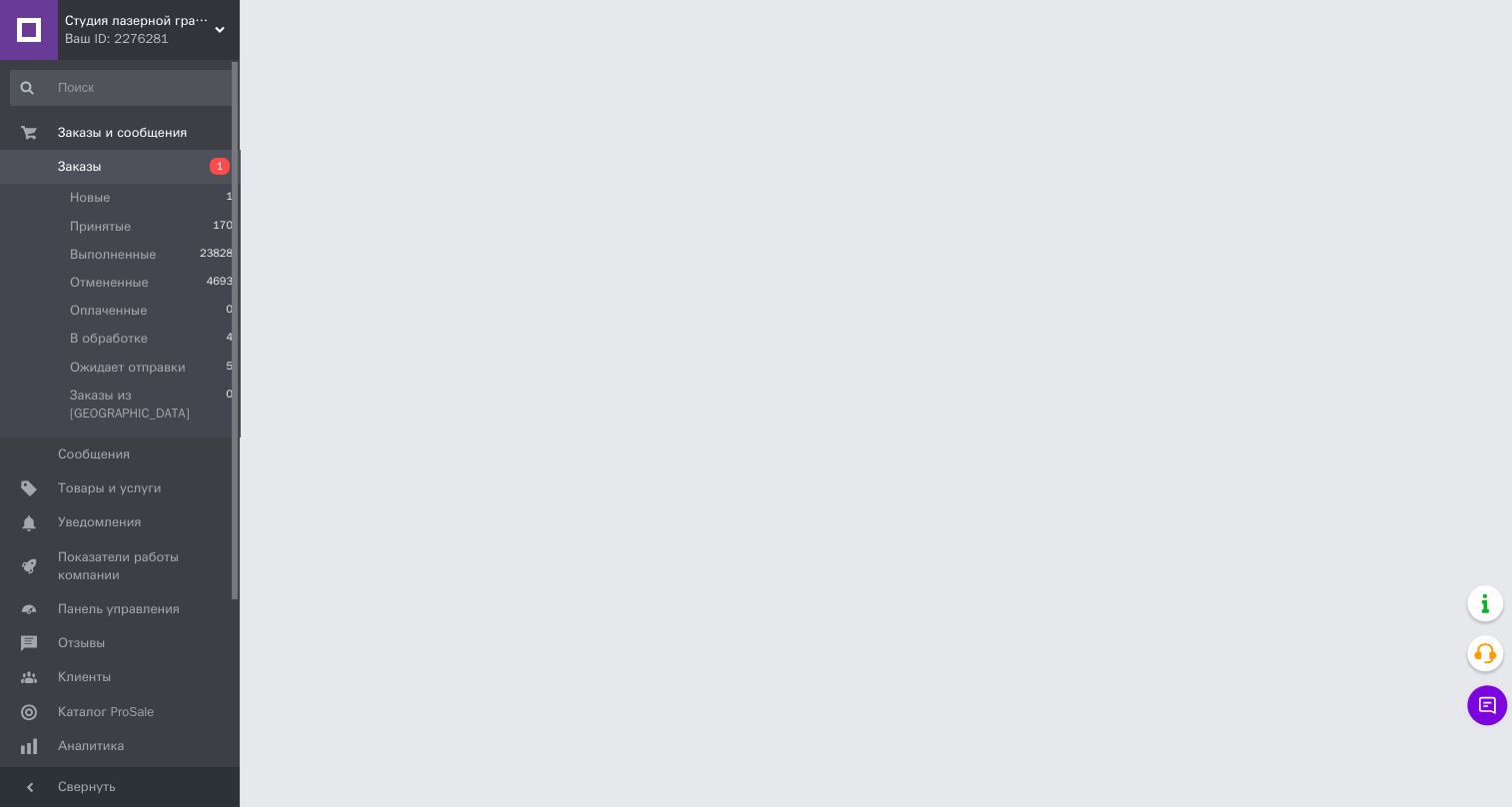 scroll, scrollTop: 0, scrollLeft: 0, axis: both 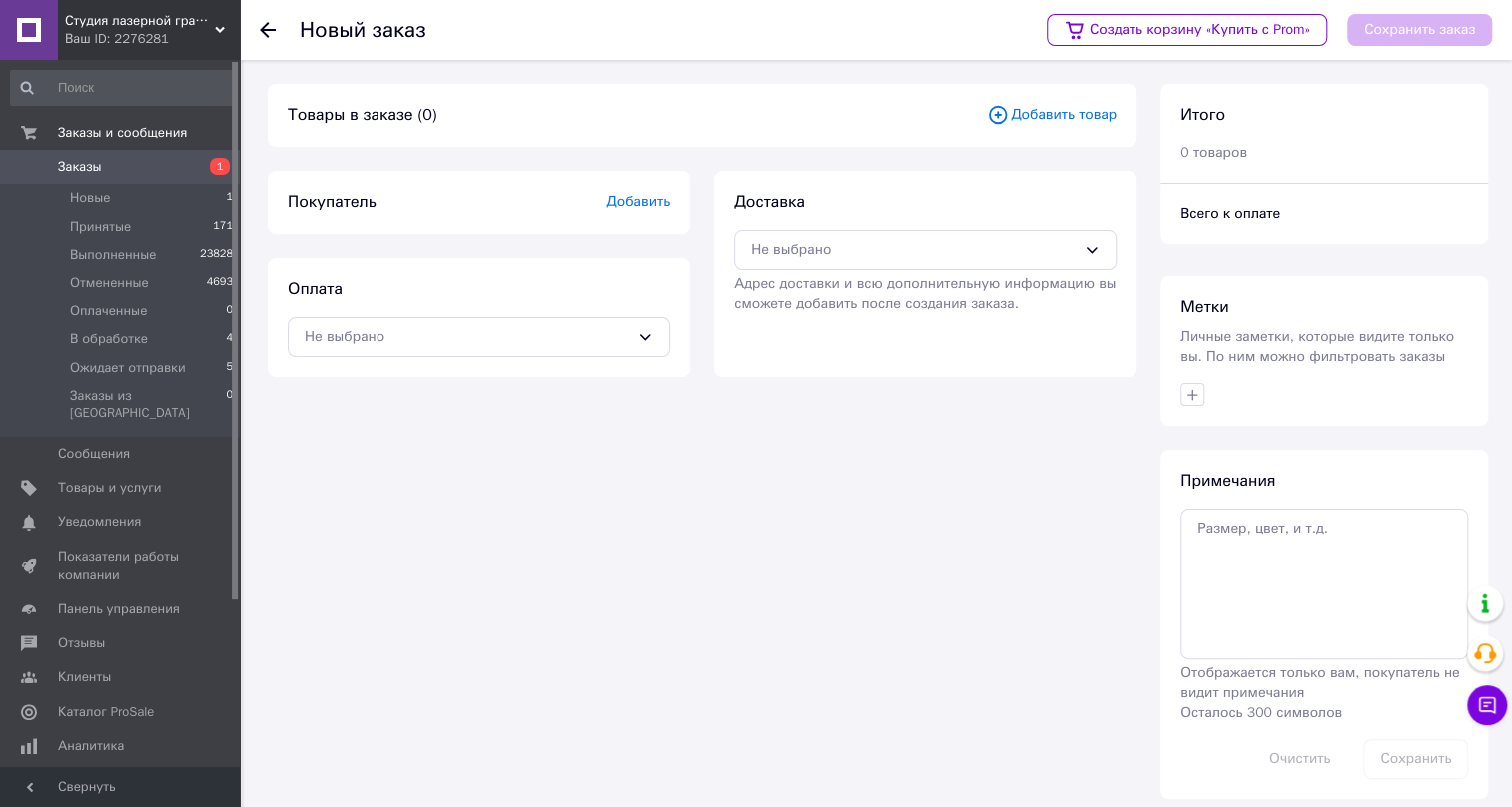 click 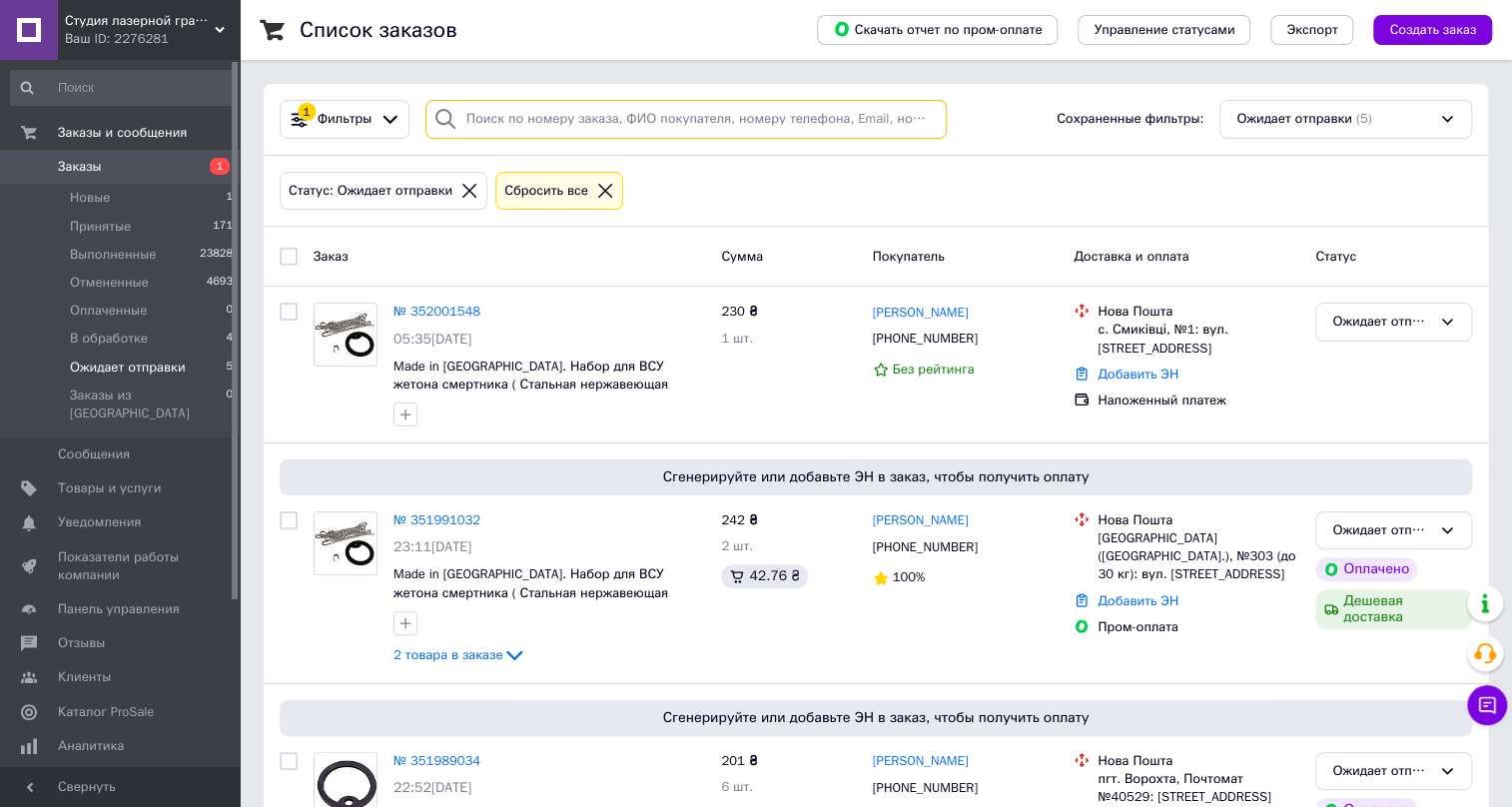 paste on "+380660577710" 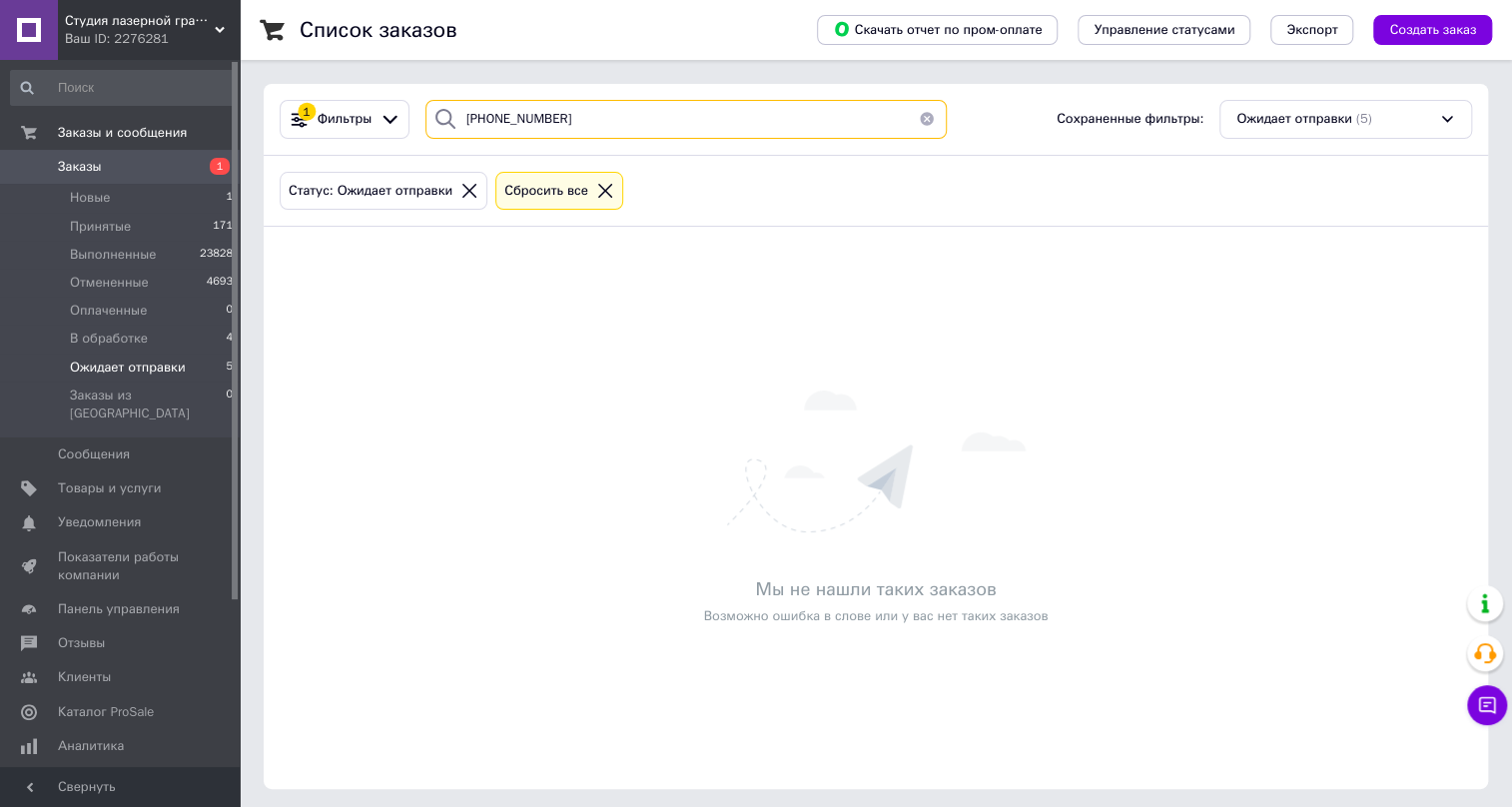 type on "+380660577710" 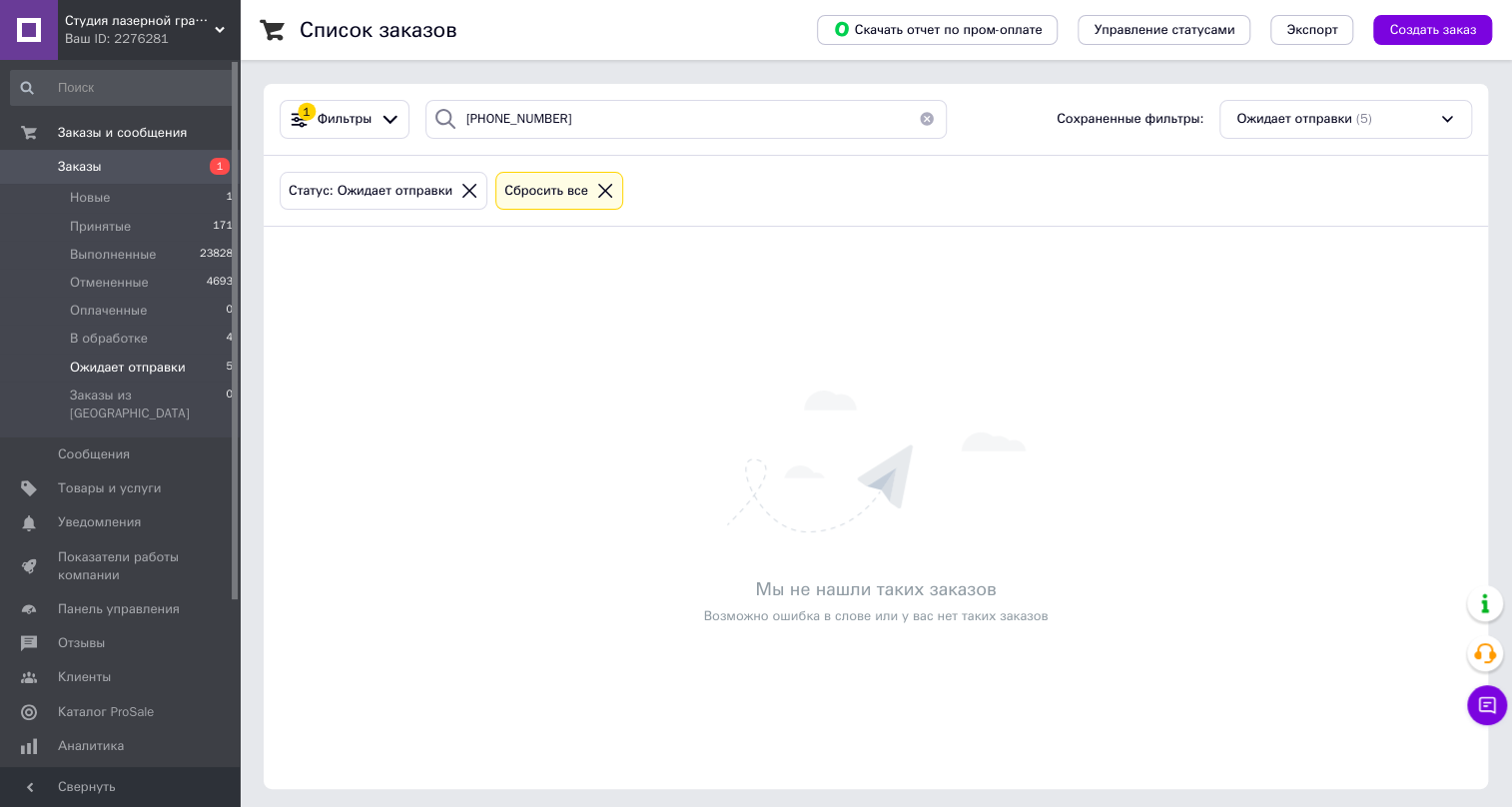 click on "Заказы" at bounding box center (80, 167) 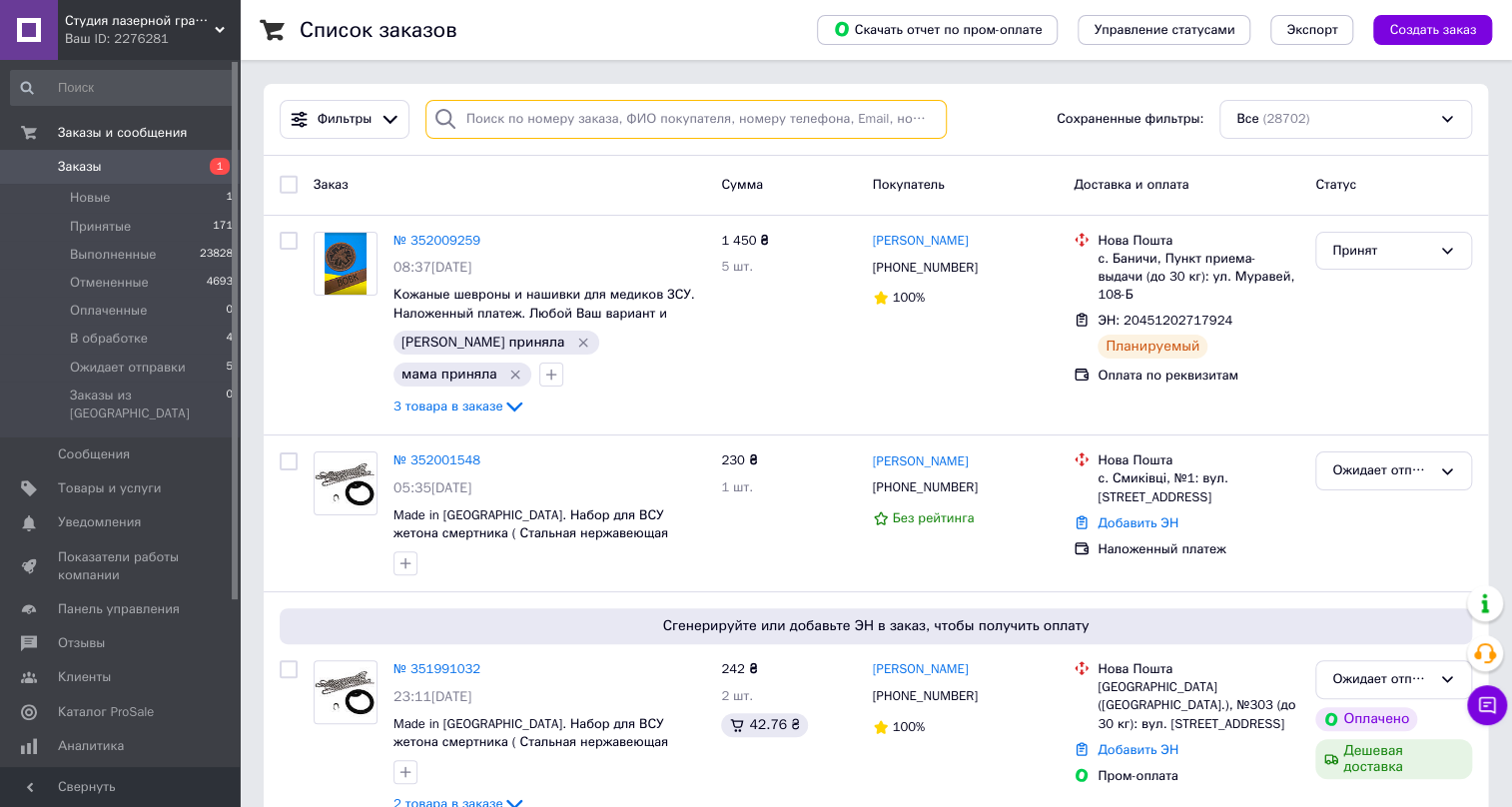 paste on "+380660577710" 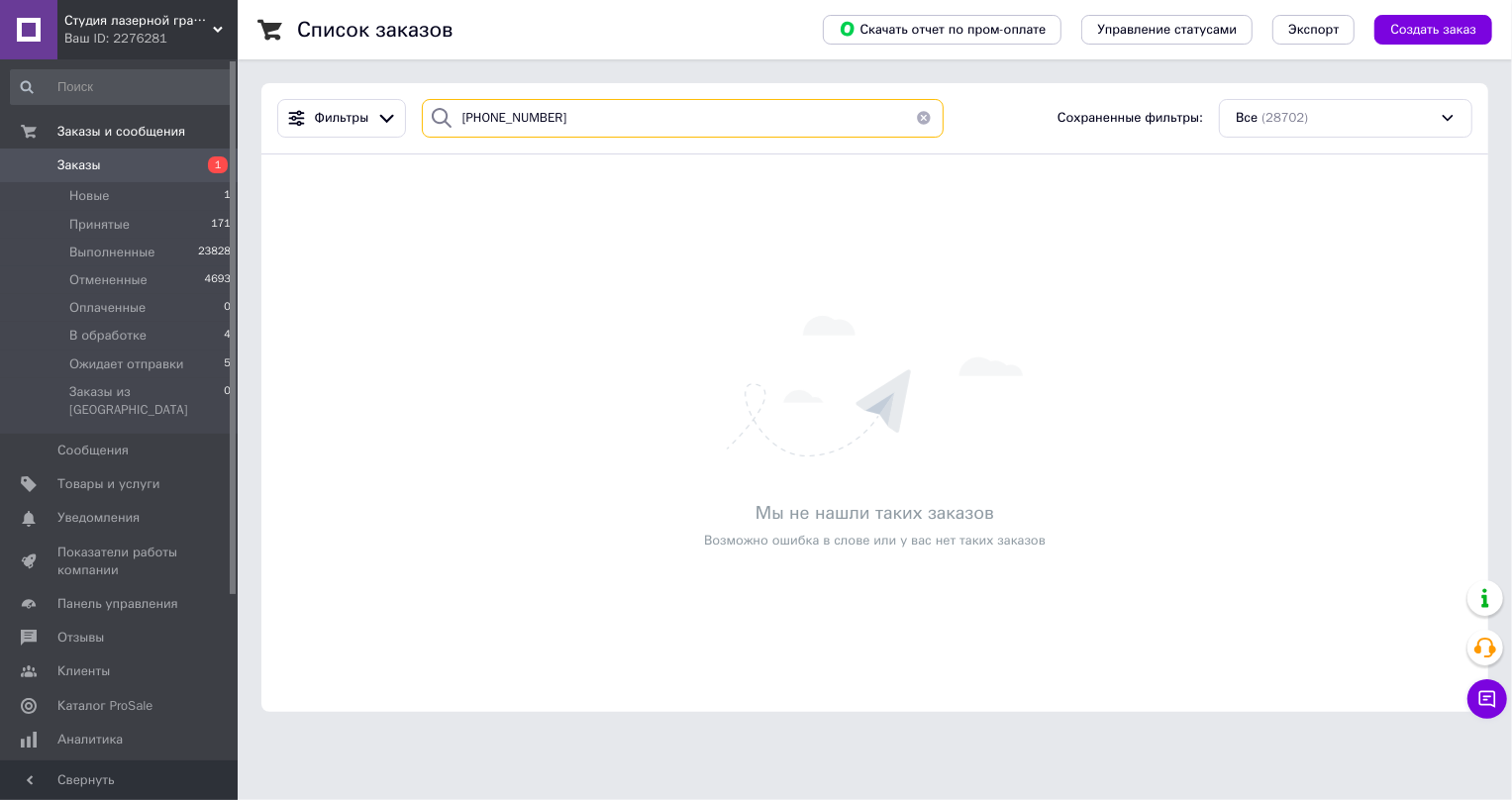 type on "+380660577710" 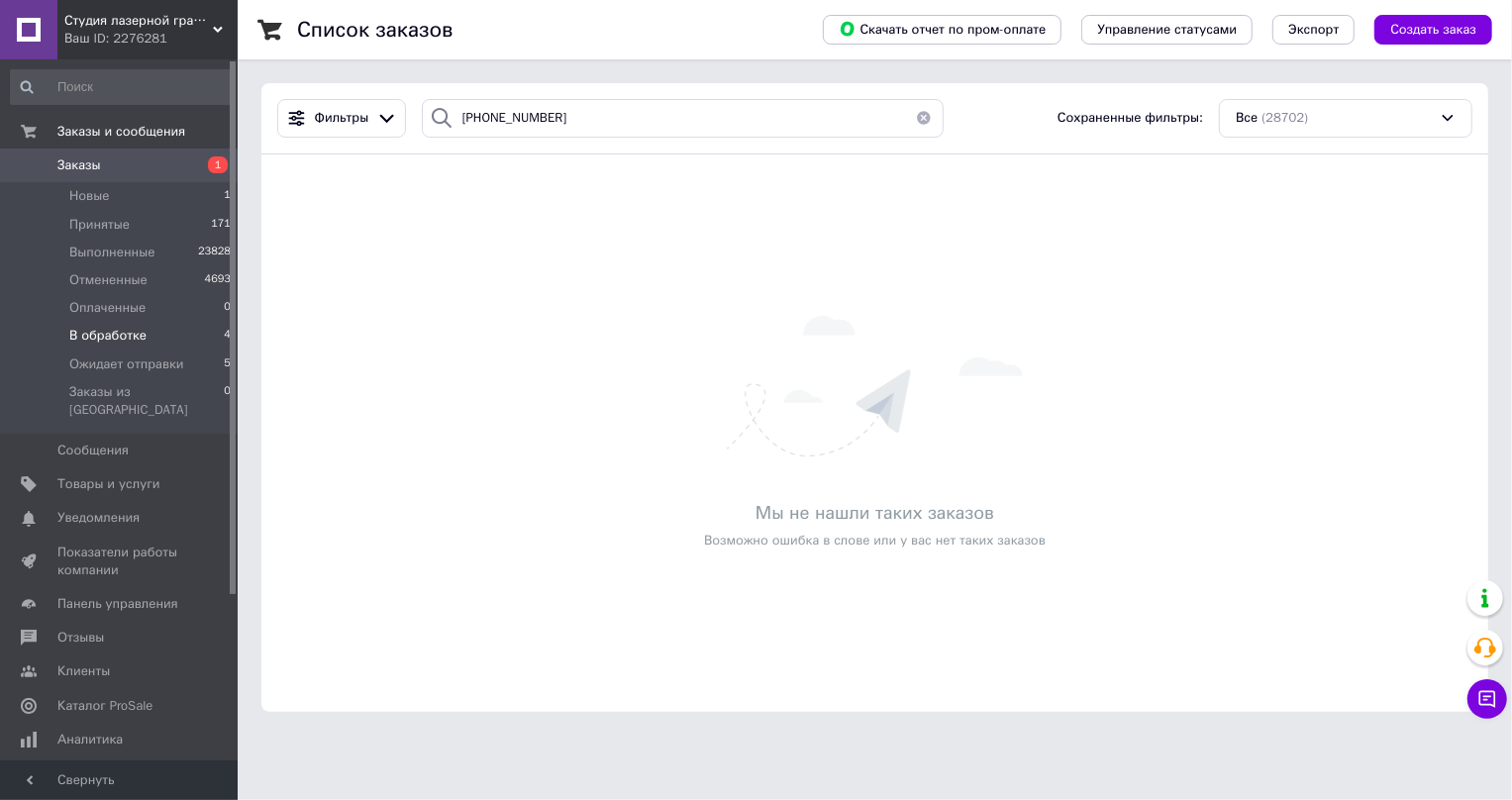 click on "В обработке" at bounding box center [108, 336] 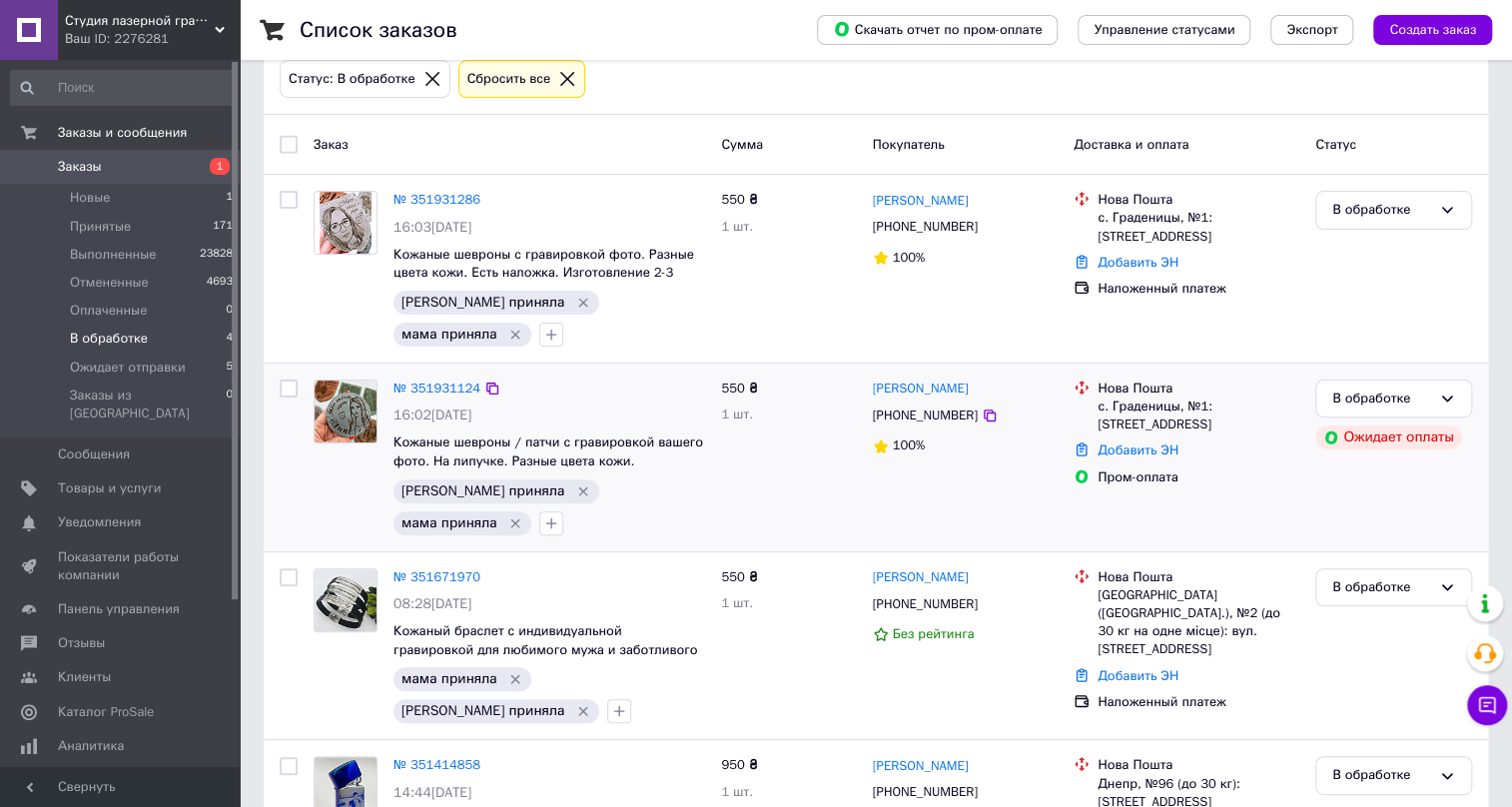 scroll, scrollTop: 130, scrollLeft: 0, axis: vertical 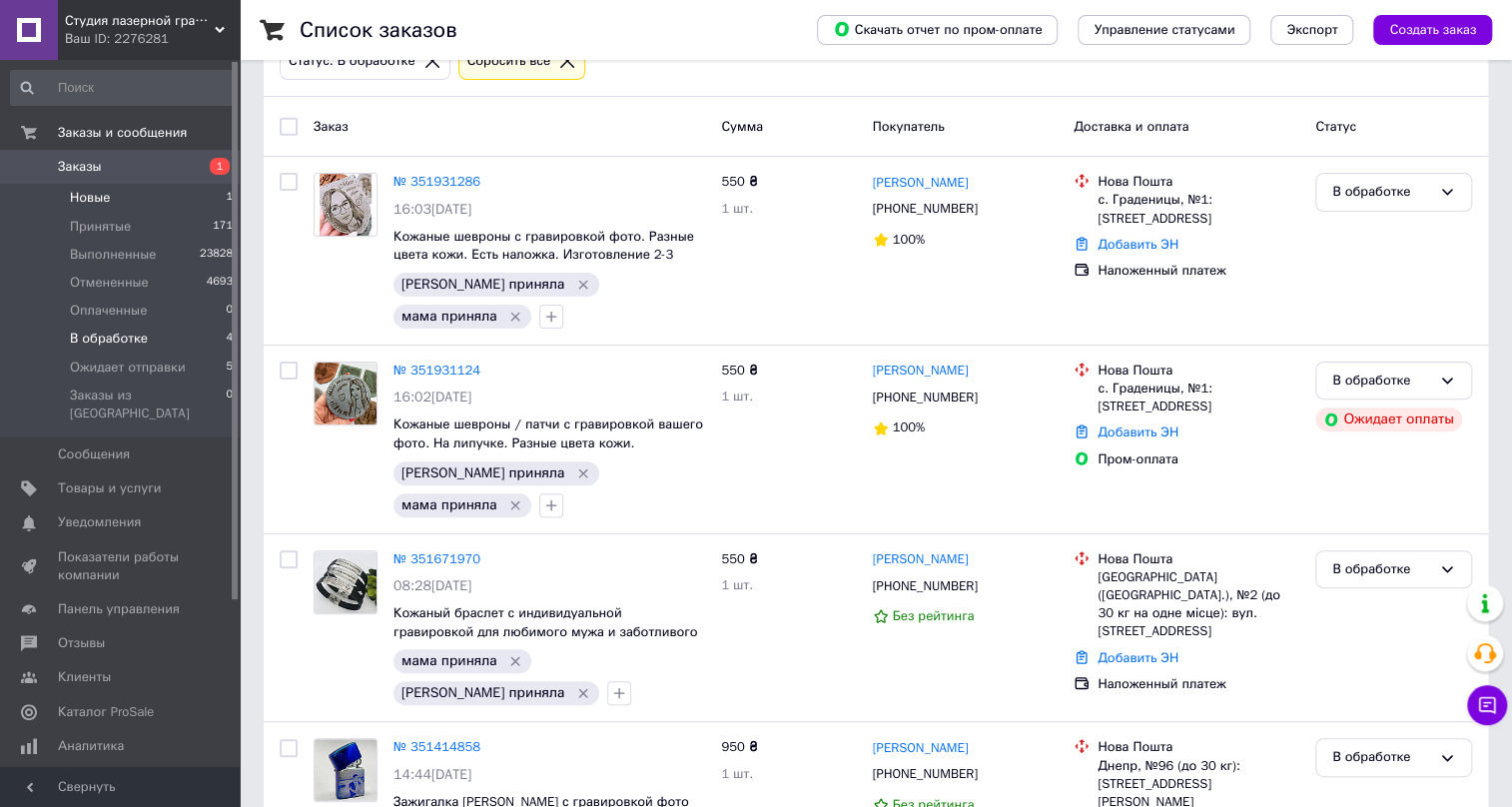 click on "Новые" at bounding box center (90, 198) 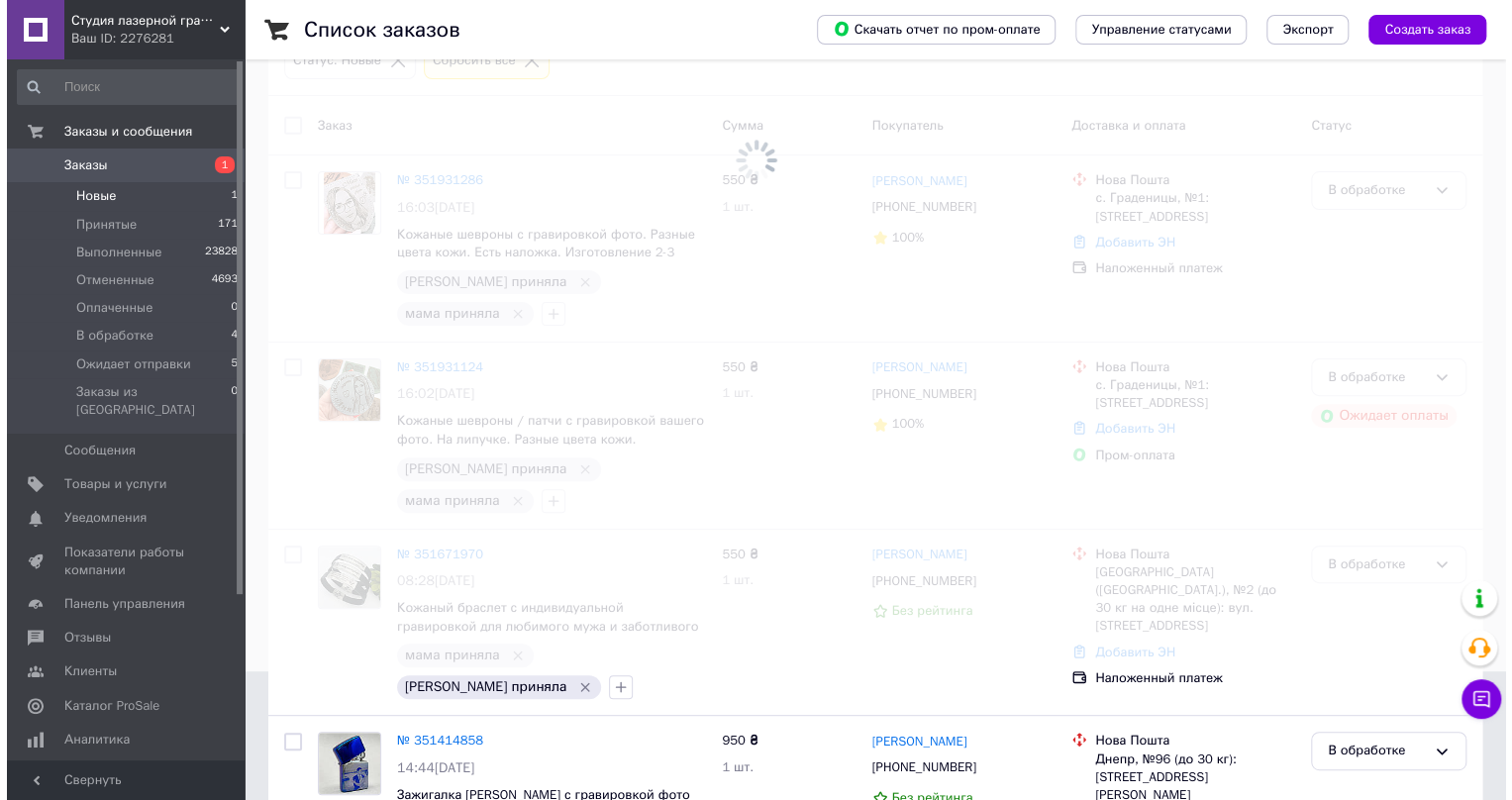 scroll, scrollTop: 0, scrollLeft: 0, axis: both 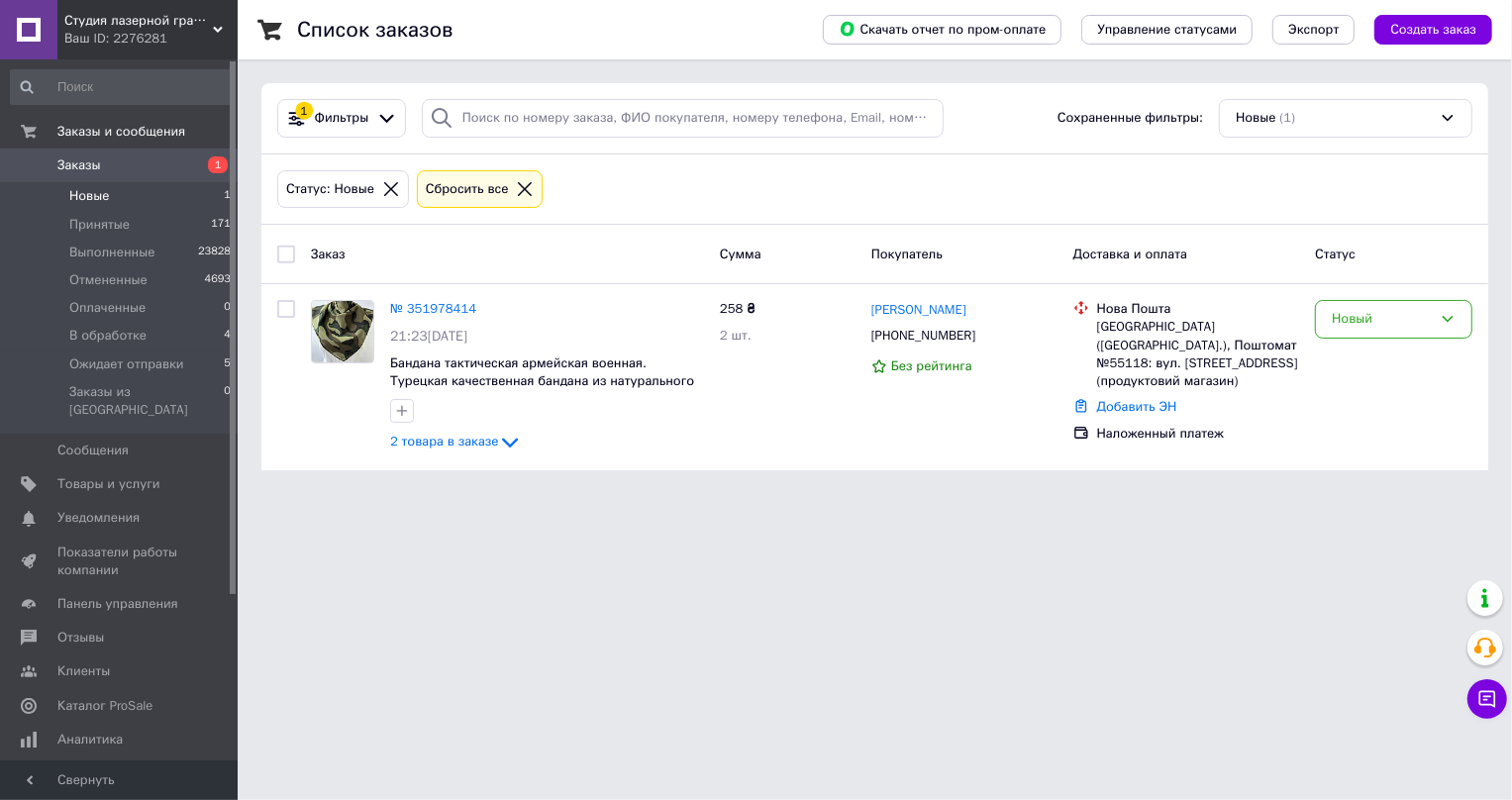 click on "Заказы" at bounding box center (79, 165) 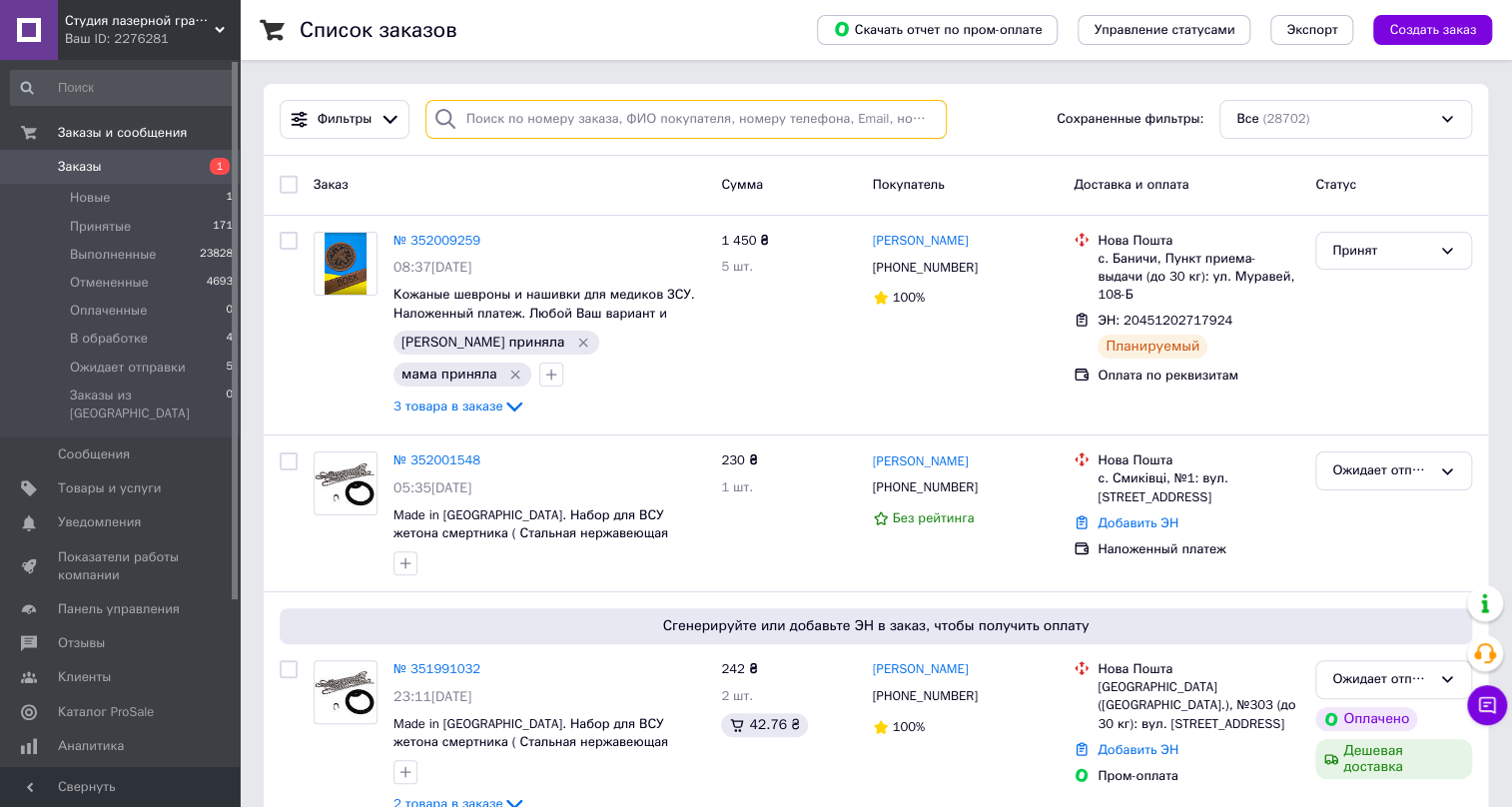 paste on "380930406536" 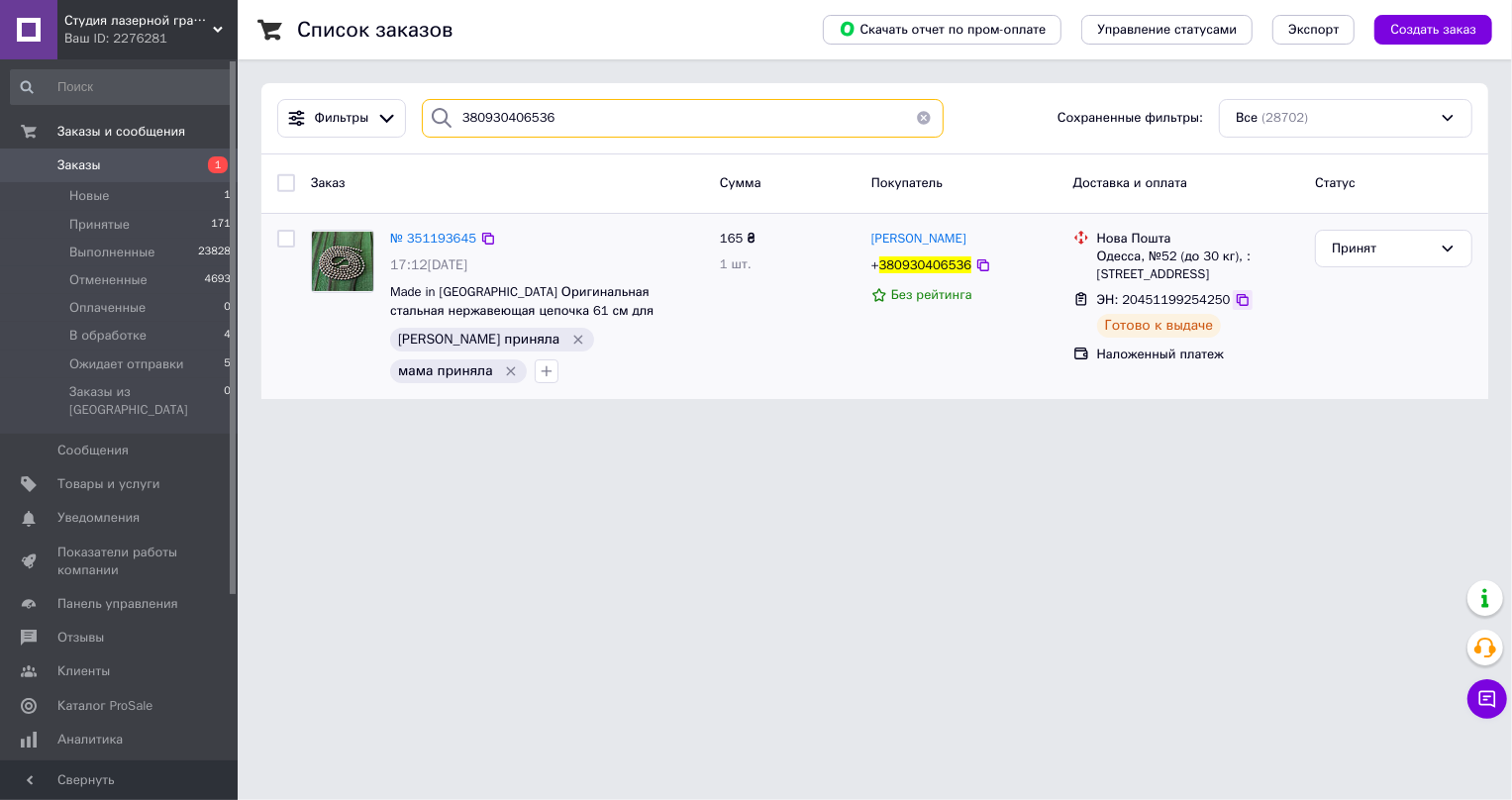 type on "380930406536" 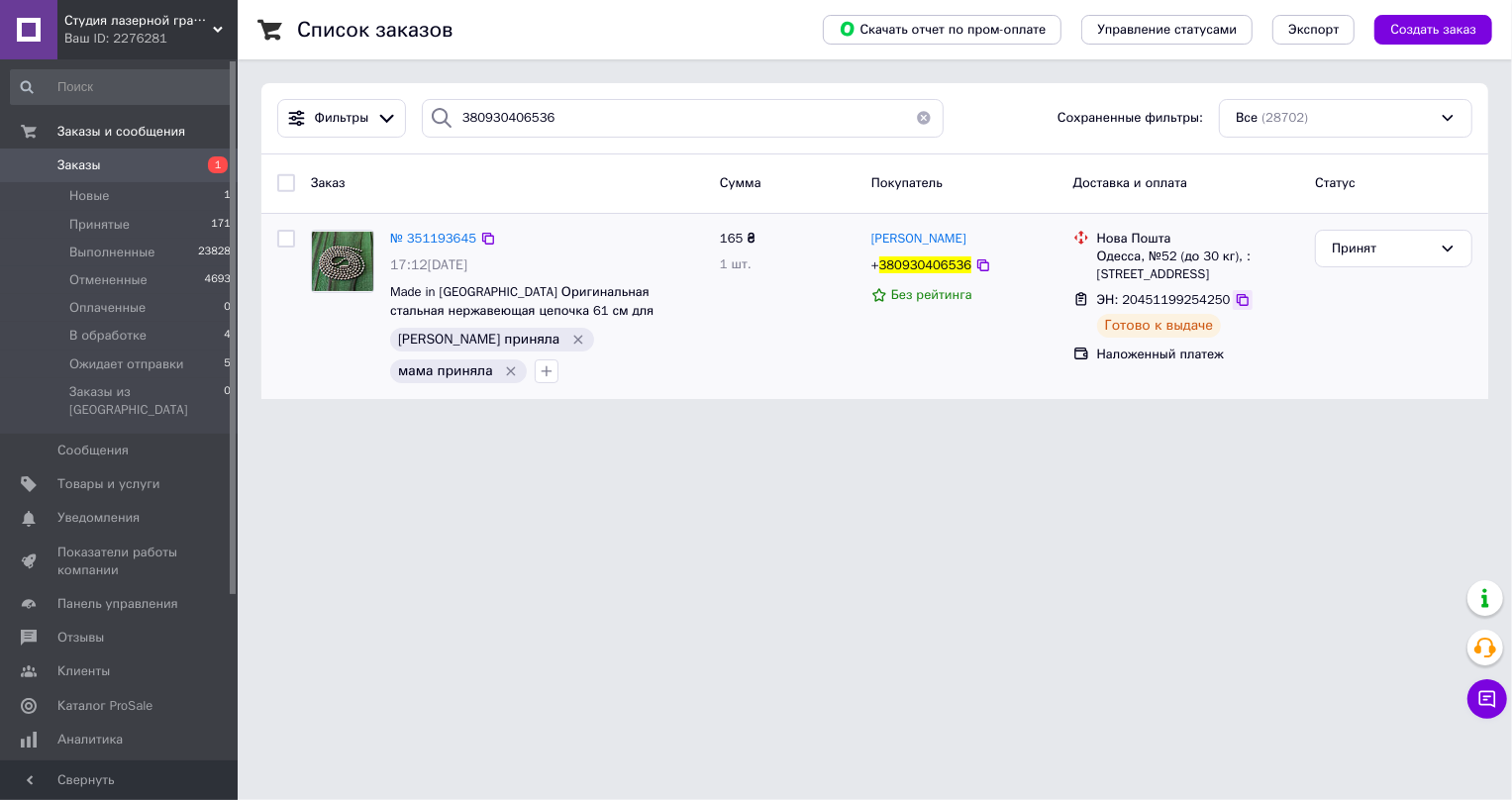 click 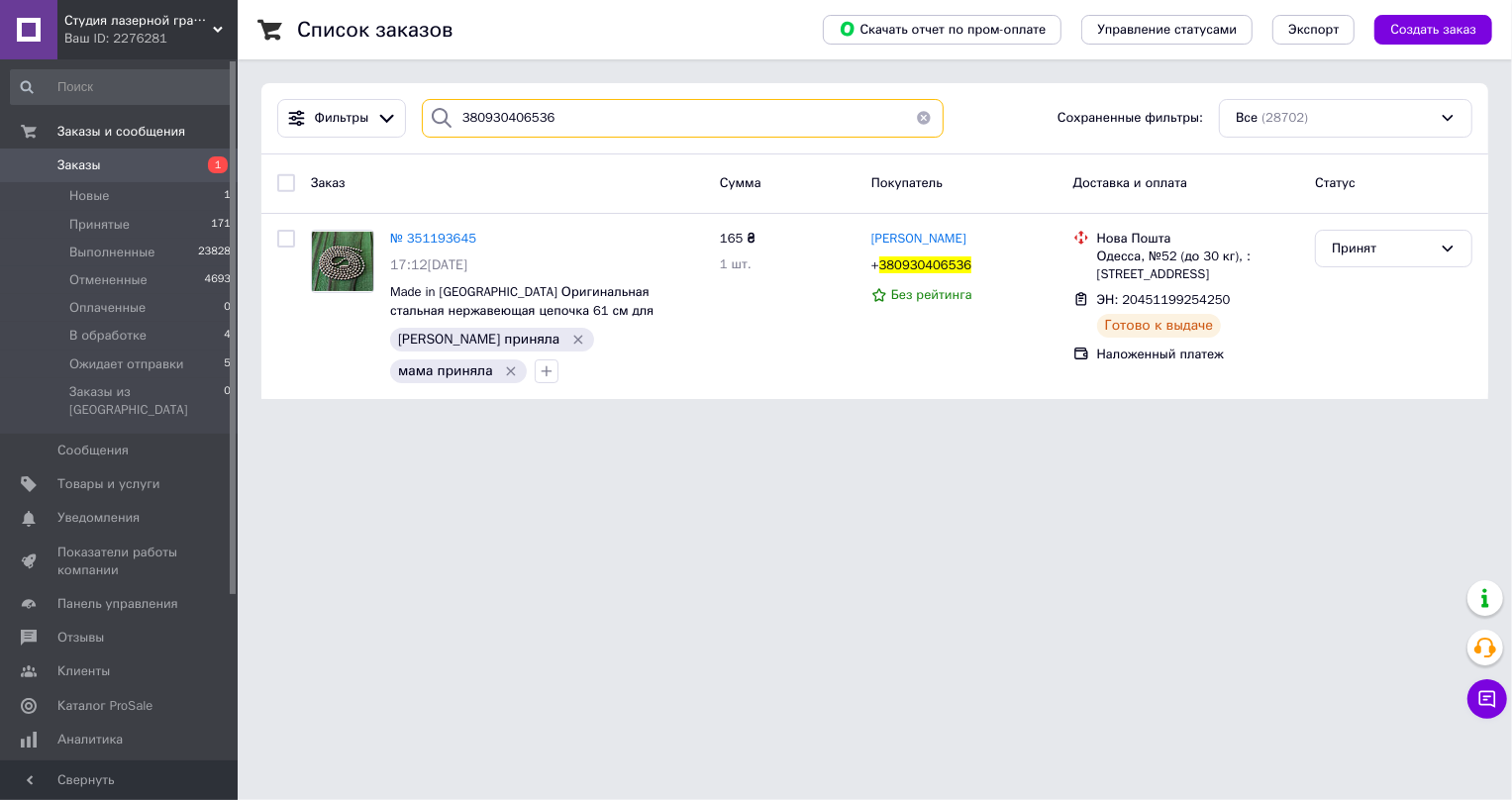 click on "380930406536" at bounding box center [683, 118] 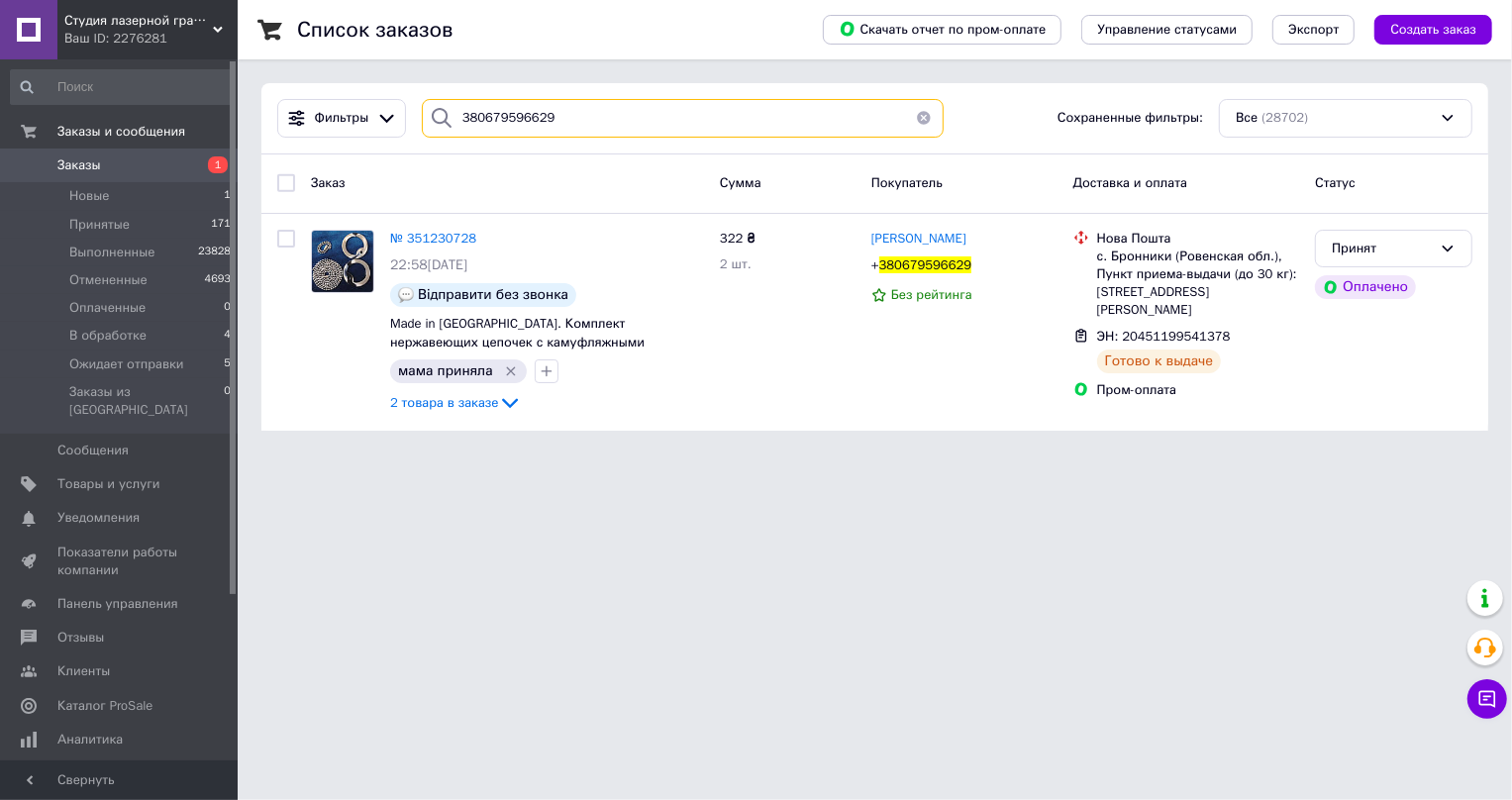 type on "380679596629" 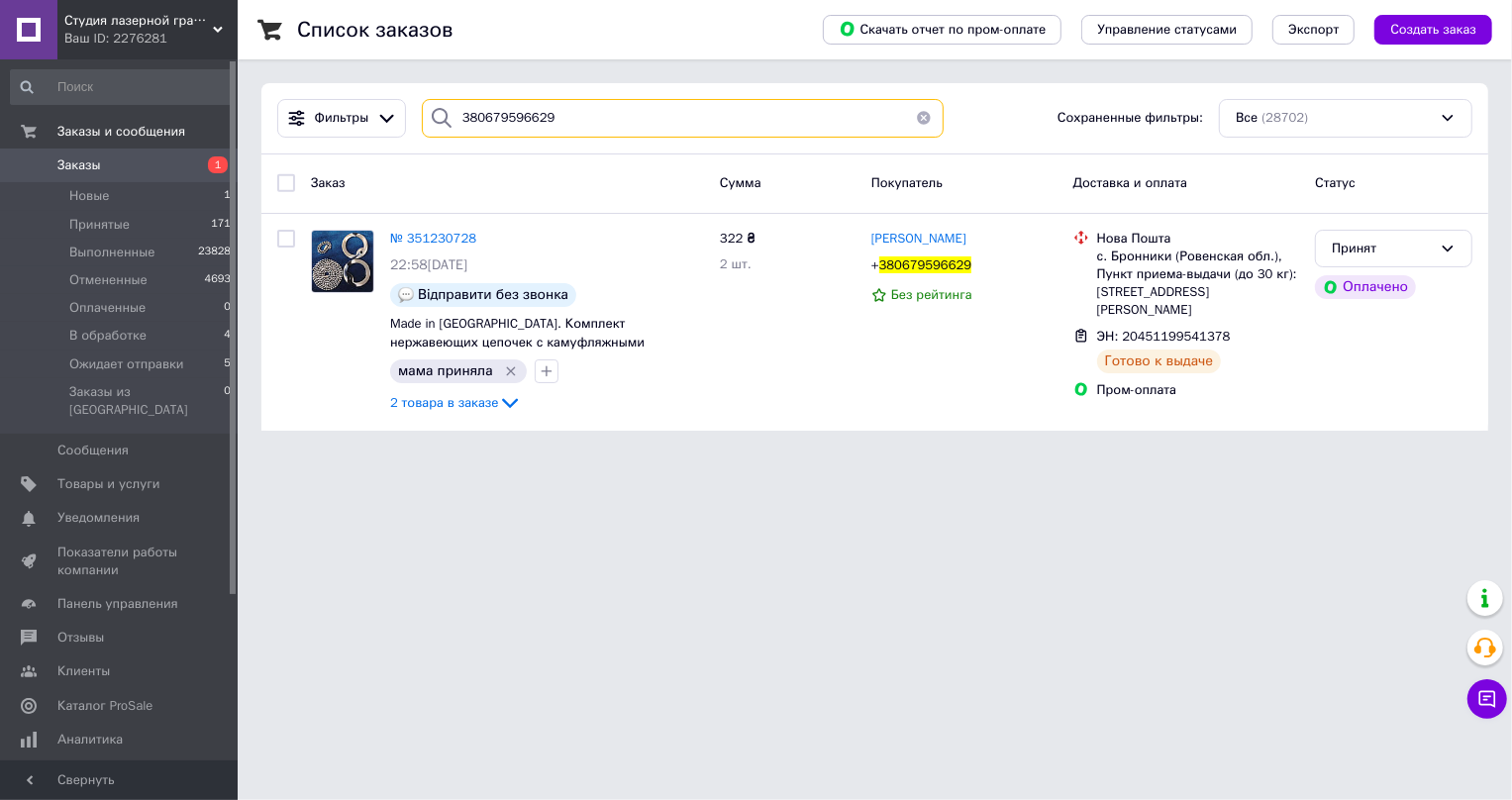 click on "380679596629" at bounding box center (683, 118) 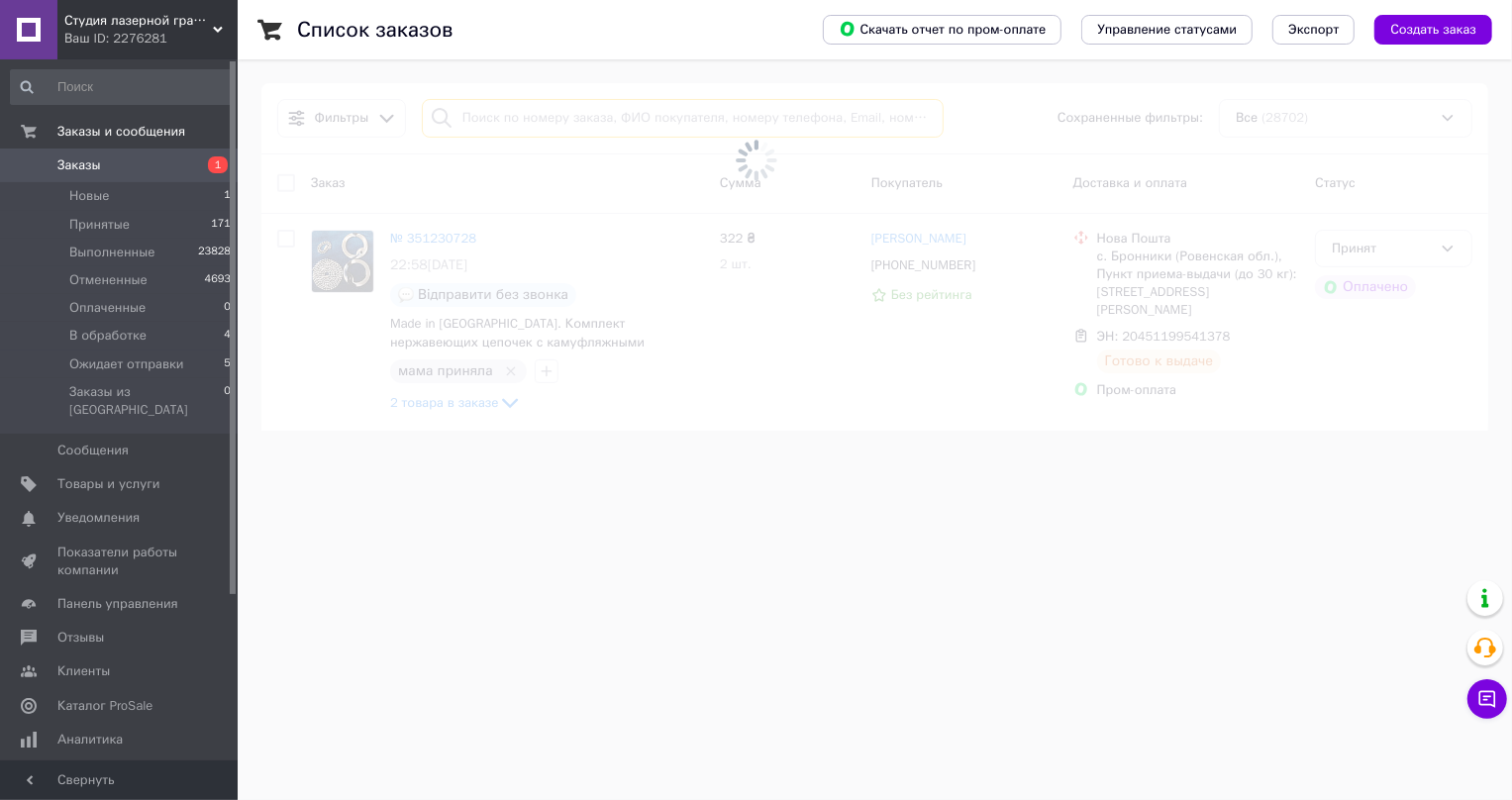 type on "380505895777" 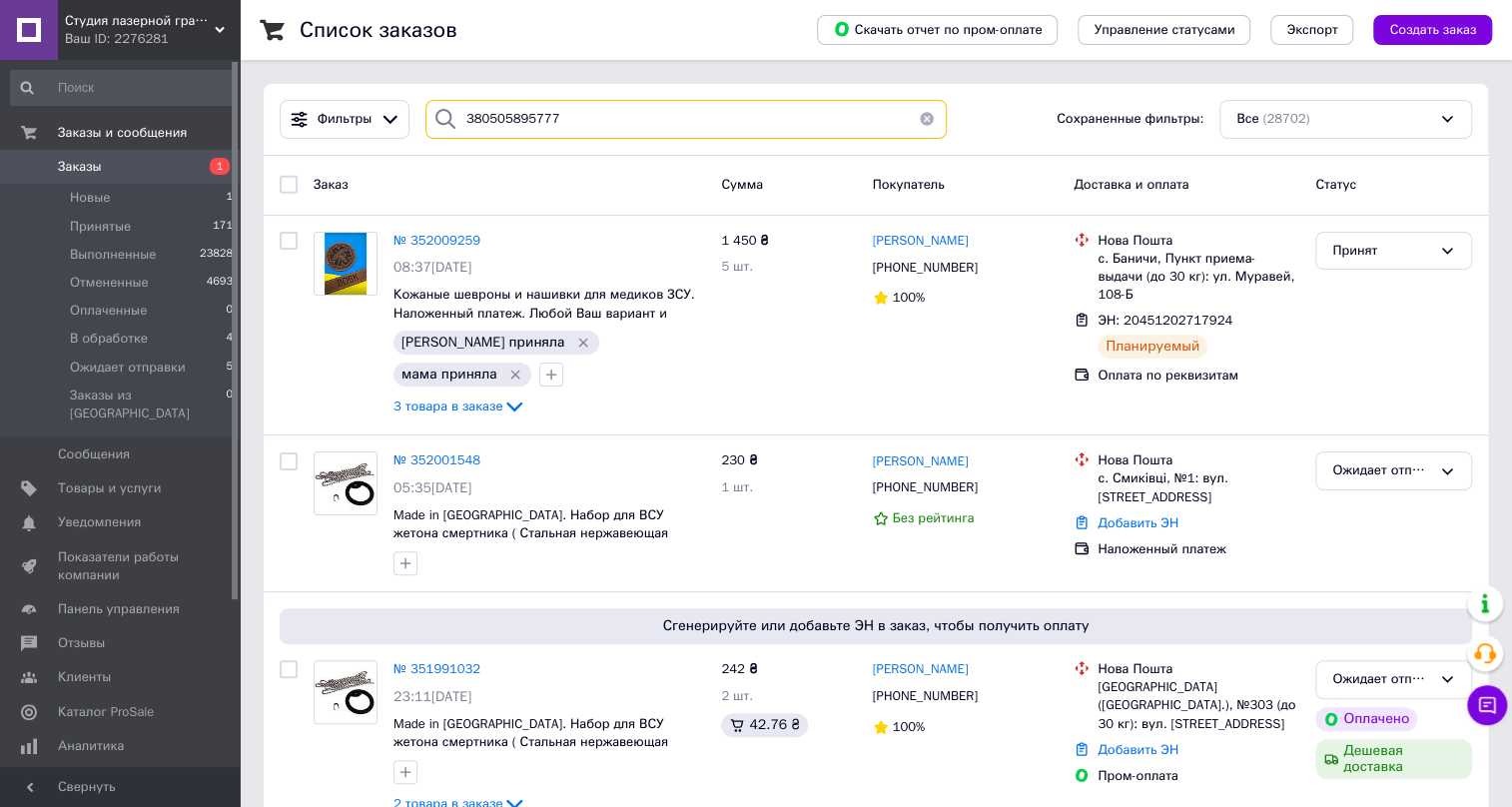 click on "380505895777" at bounding box center (686, 119) 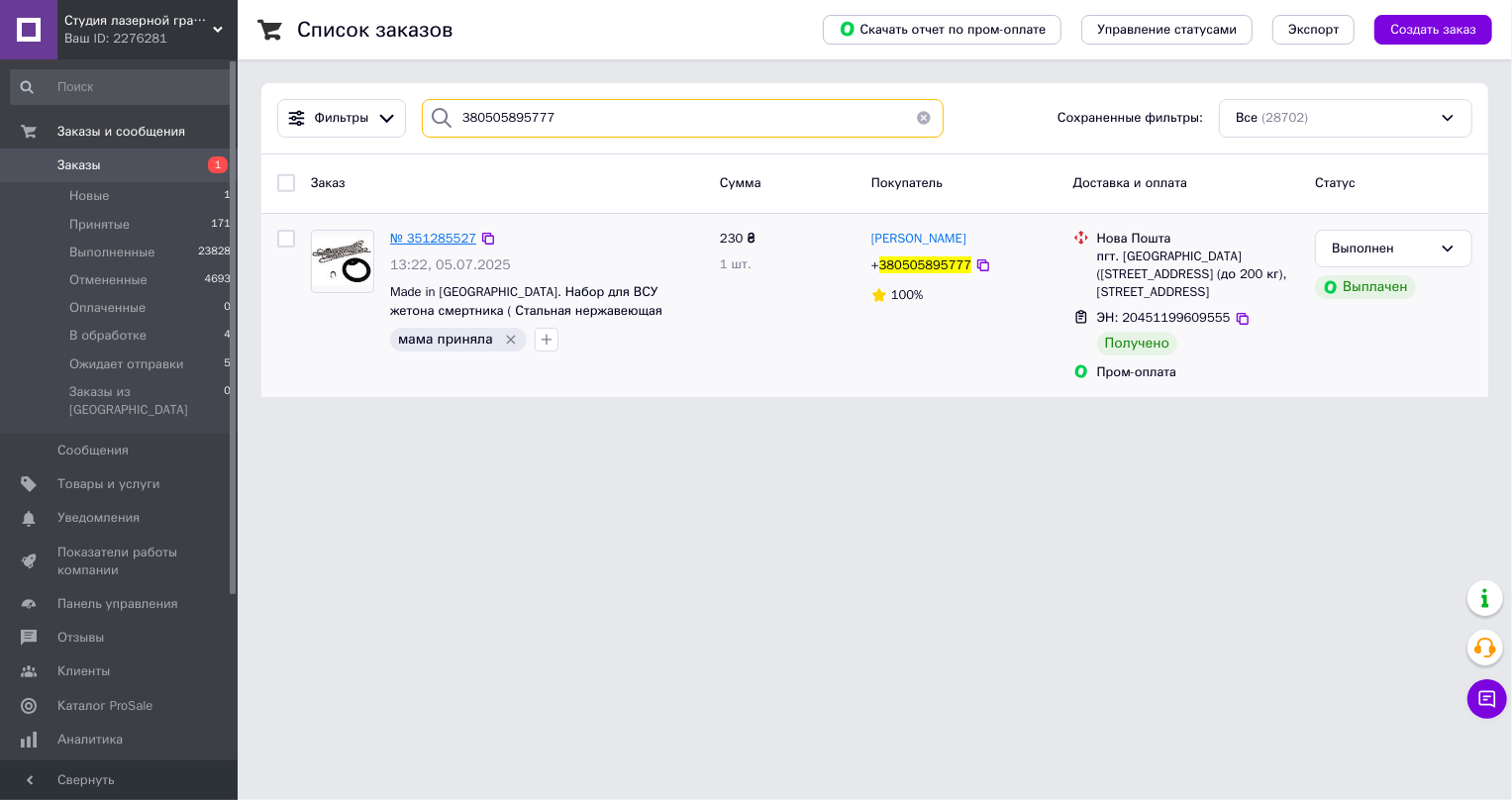 type on "380505895777" 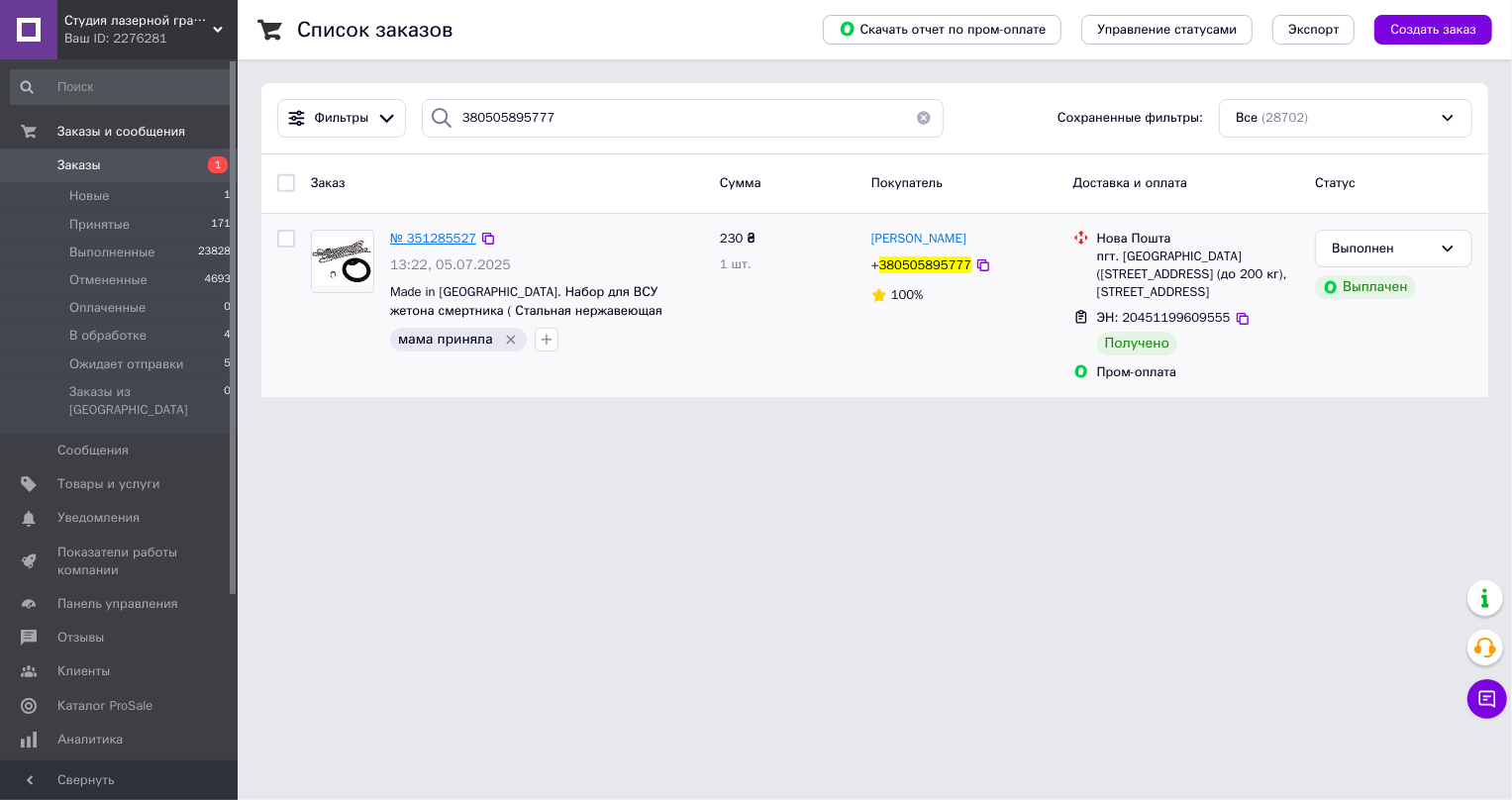 click on "№ 351285527" at bounding box center (433, 238) 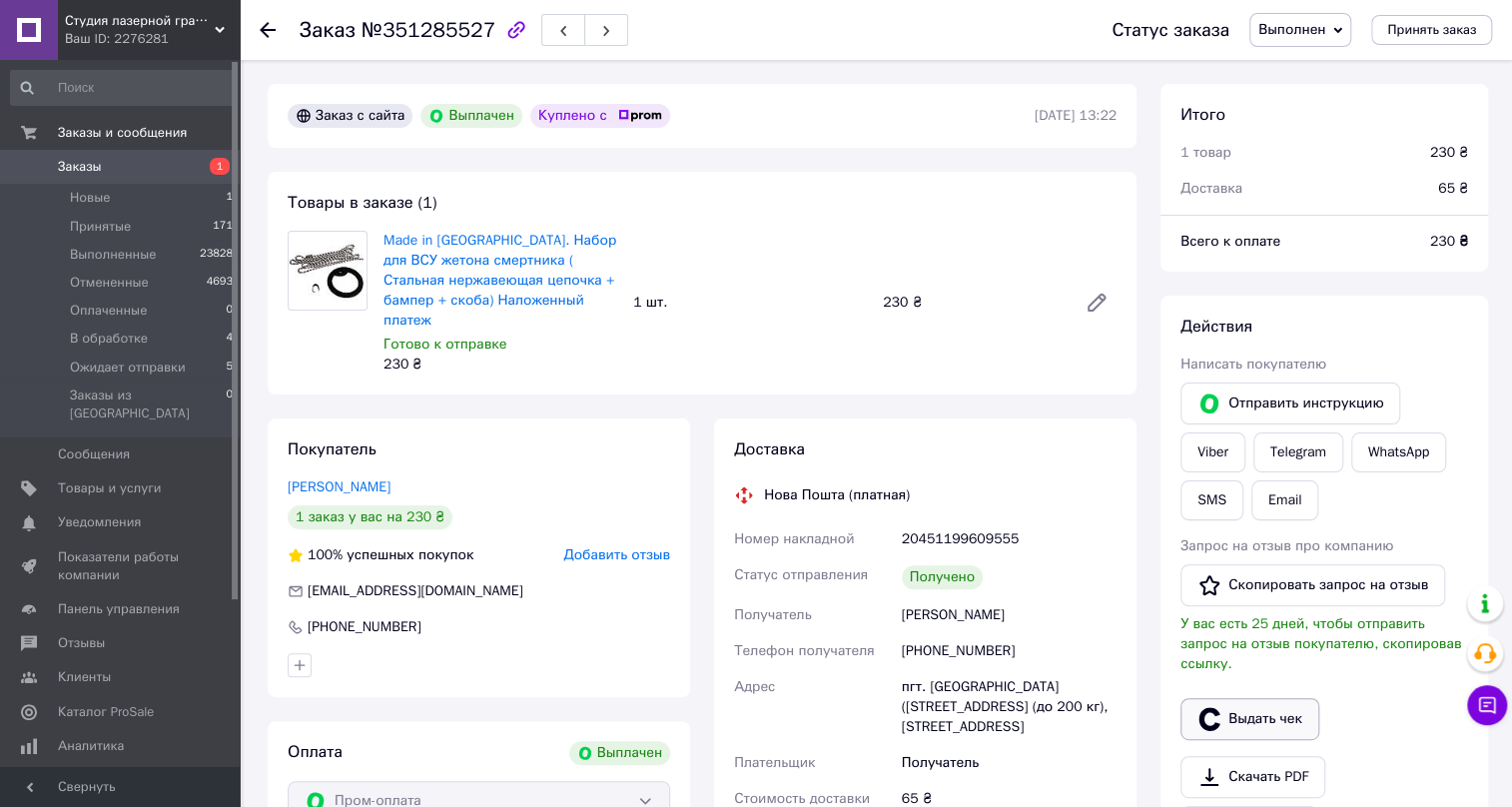 click on "Выдать чек" at bounding box center (1249, 719) 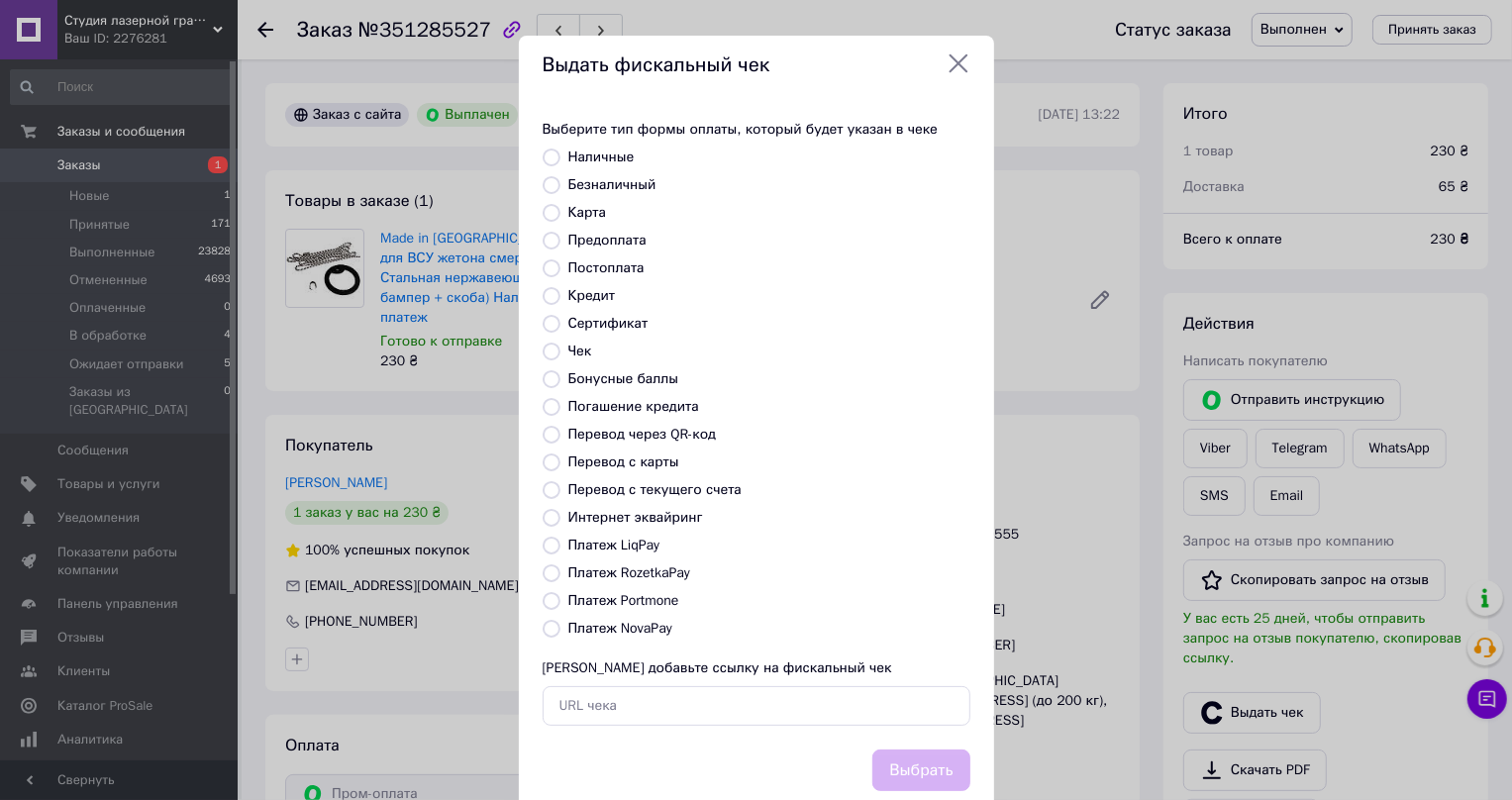 click on "Платеж RozetkaPay" at bounding box center [552, 573] 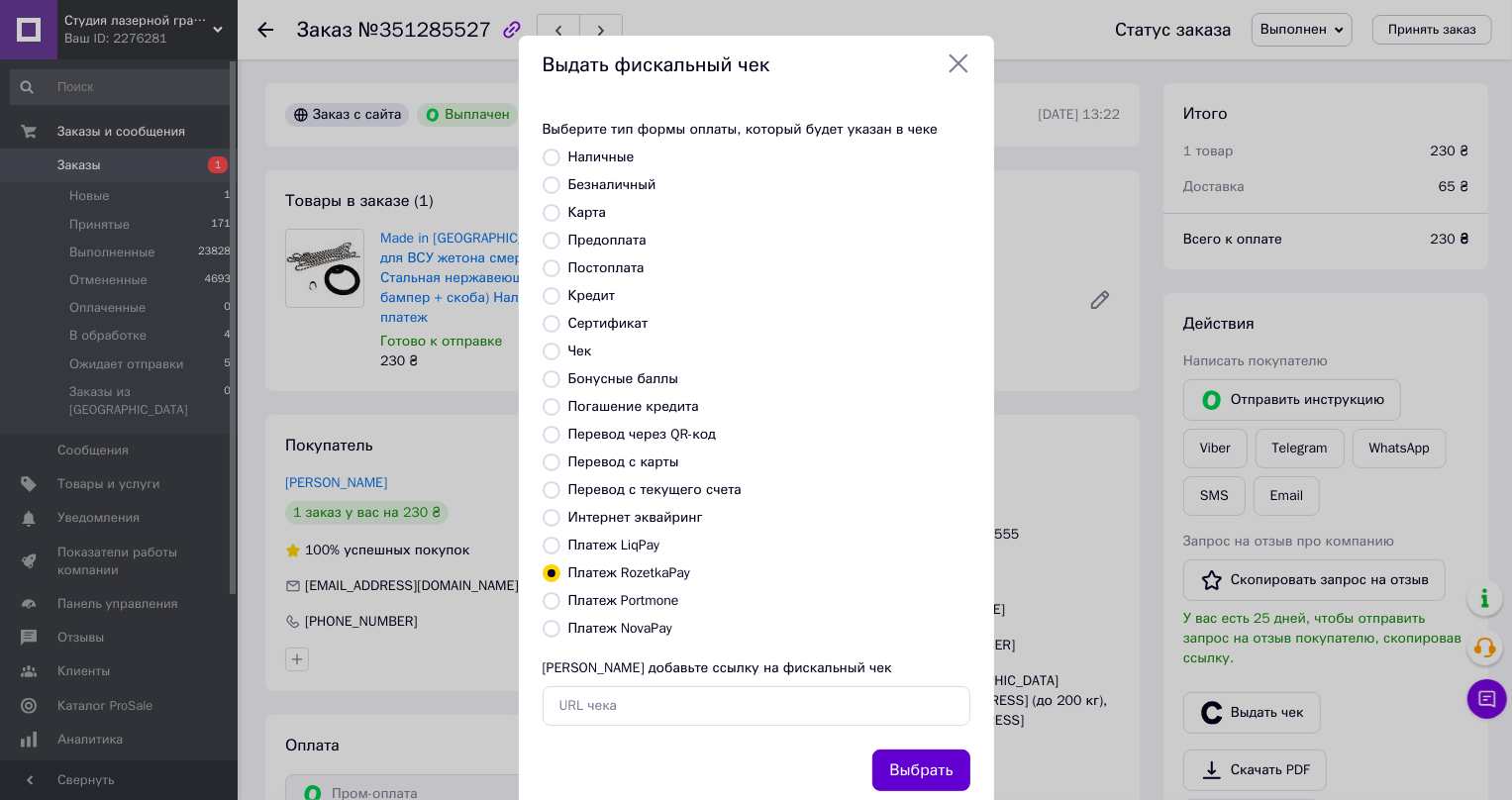 click on "Выбрать" at bounding box center [921, 770] 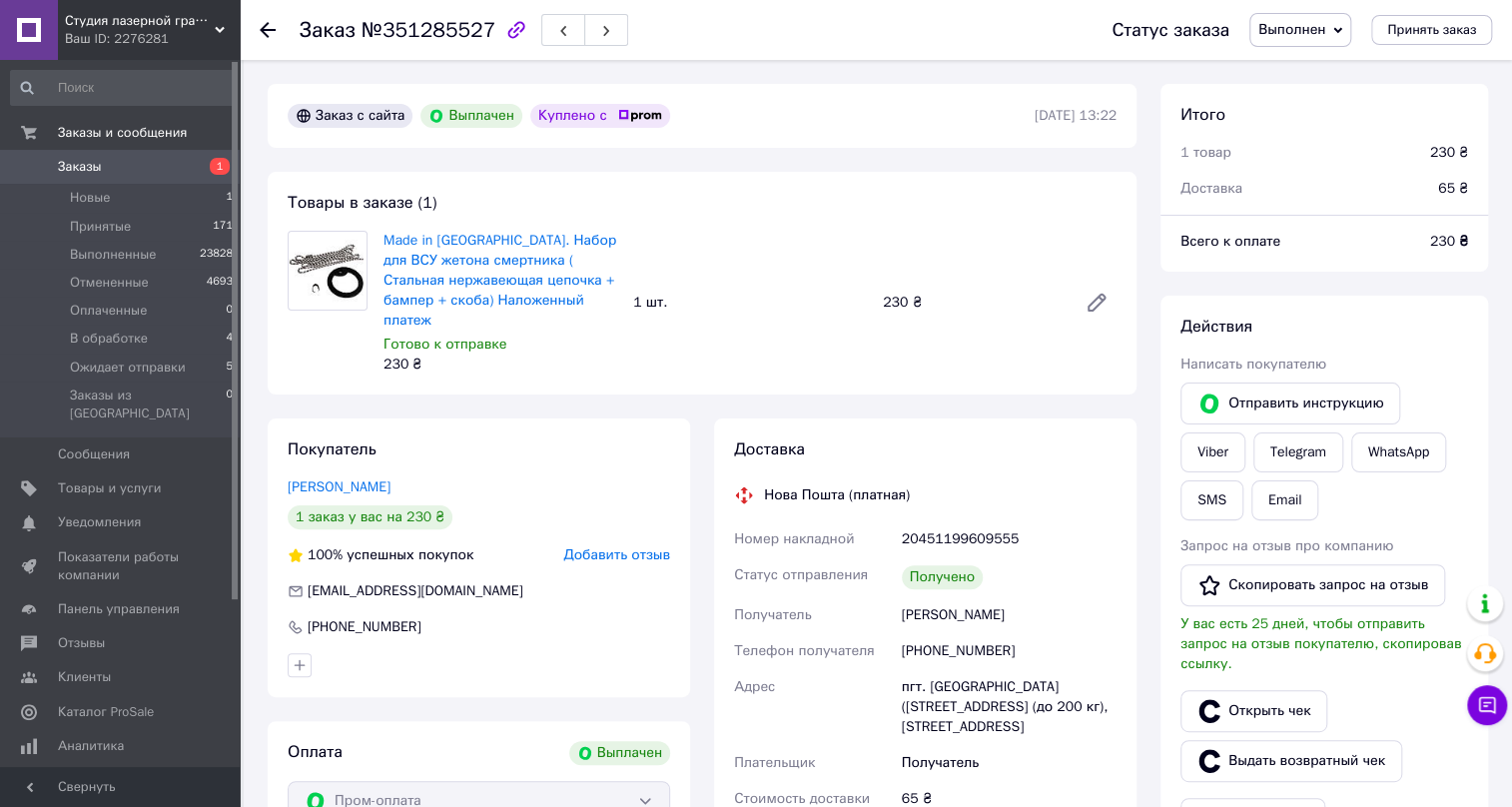 click 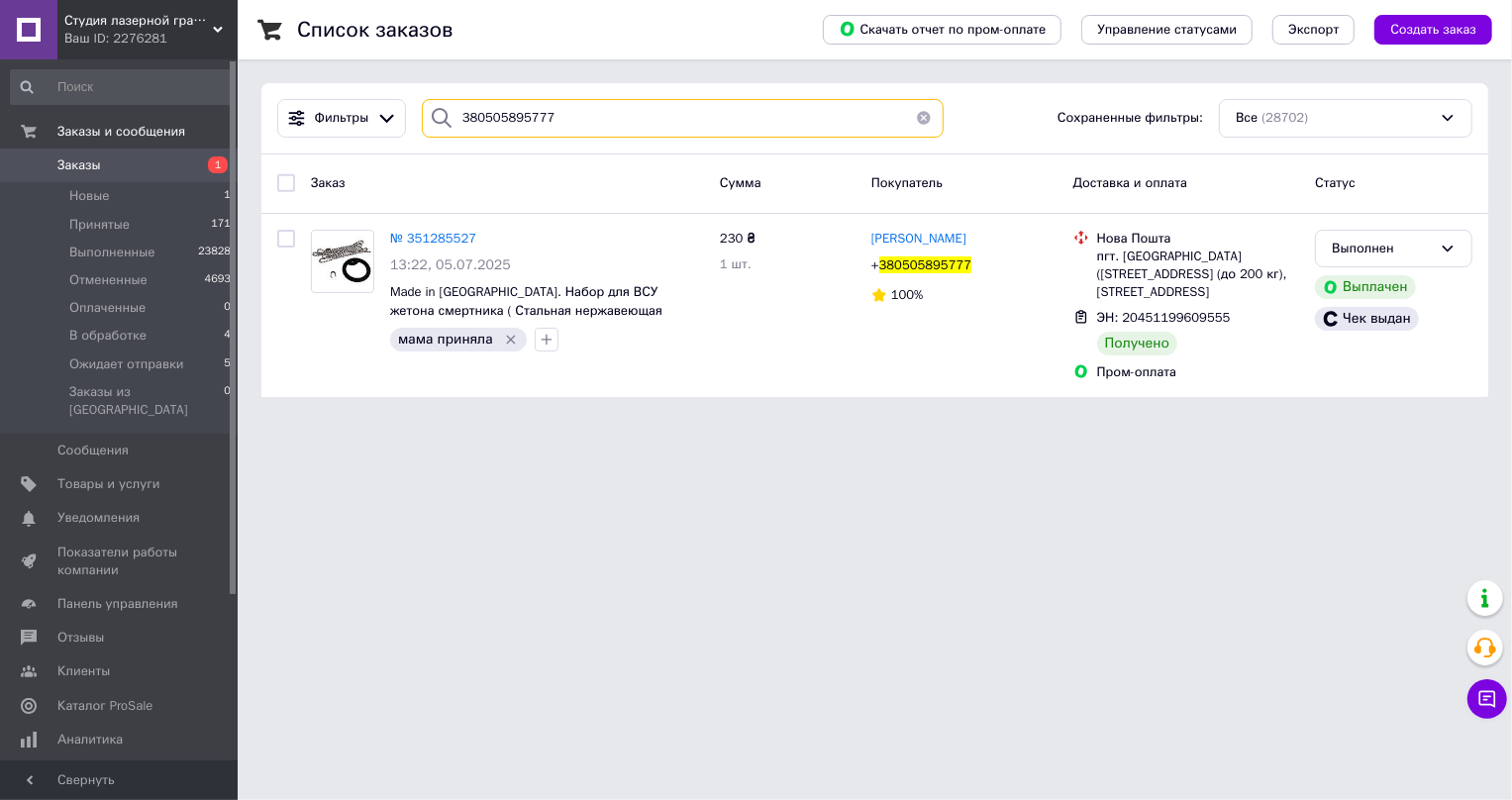 click on "380505895777" at bounding box center [683, 118] 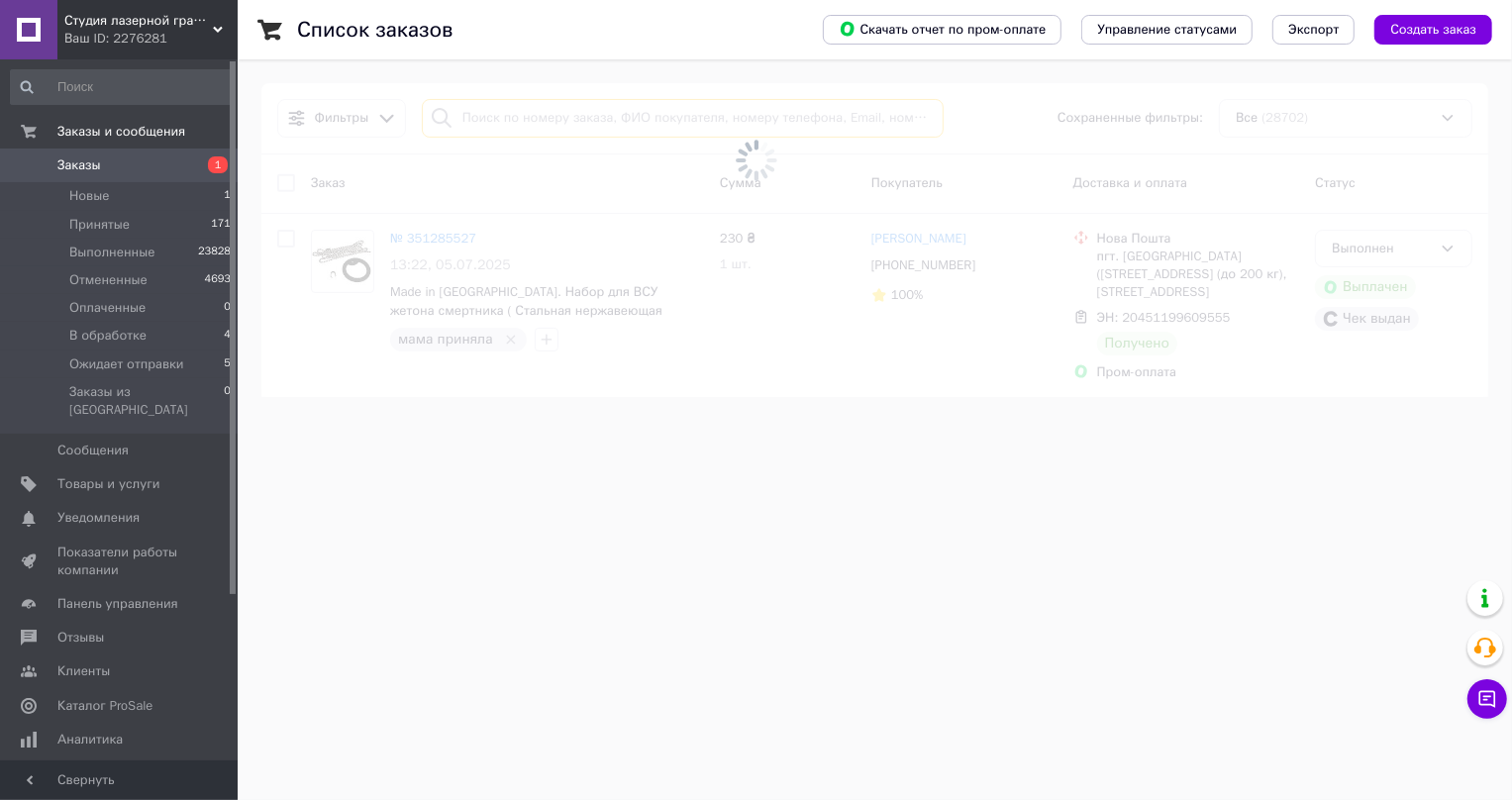 type on "380688519964" 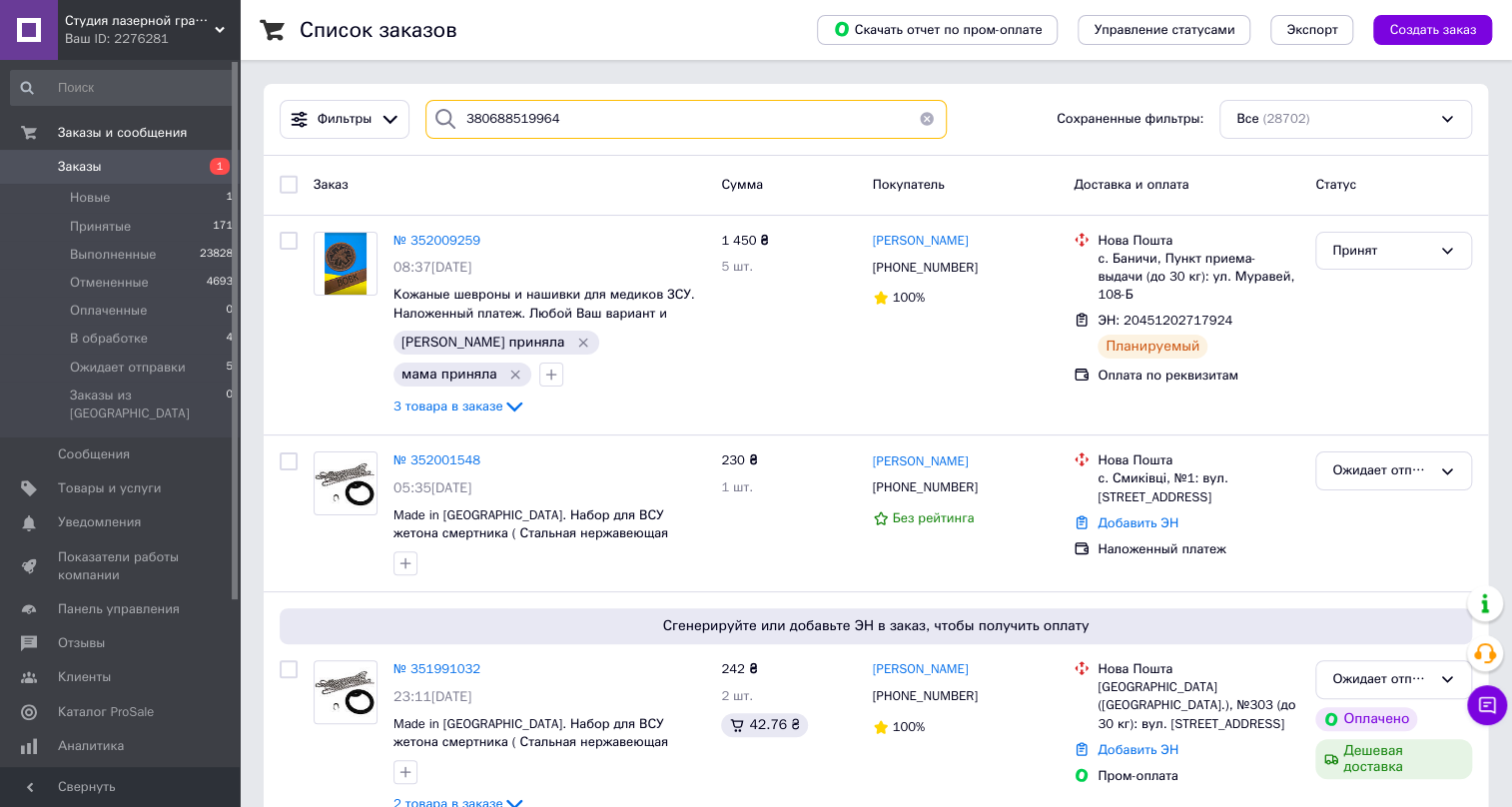 click on "380688519964" at bounding box center [686, 119] 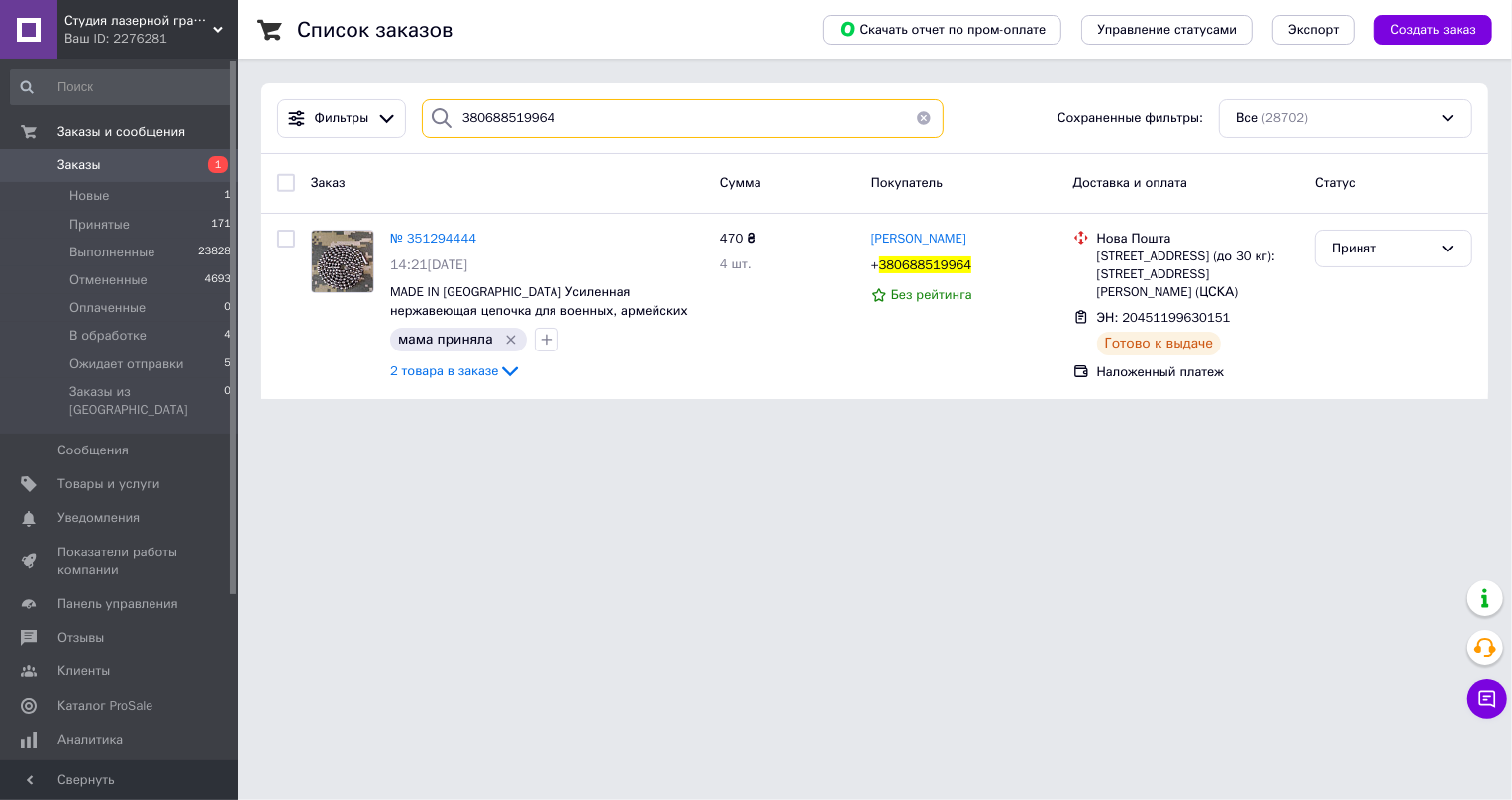 type on "380688519964" 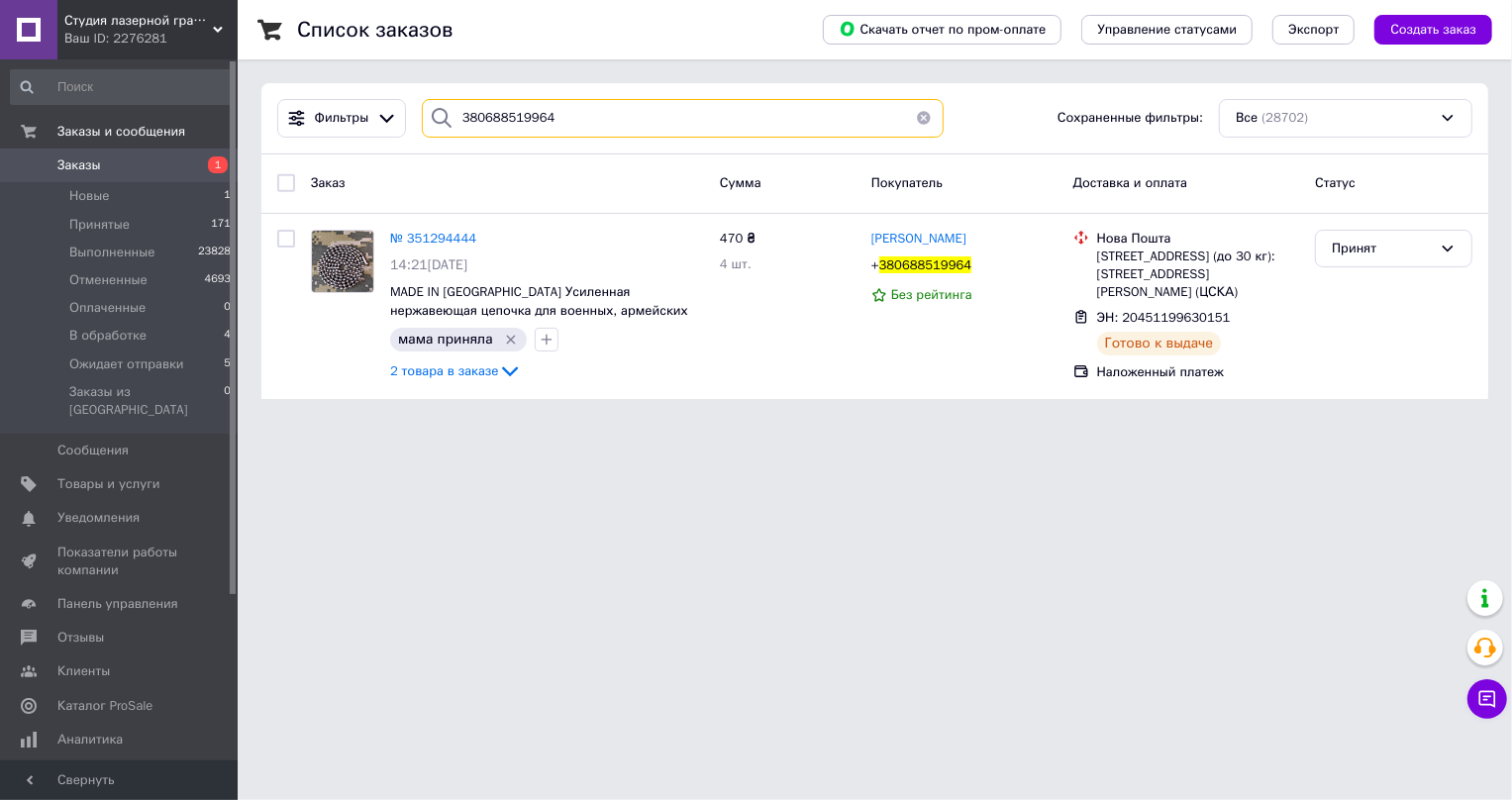 click on "380688519964" at bounding box center [683, 118] 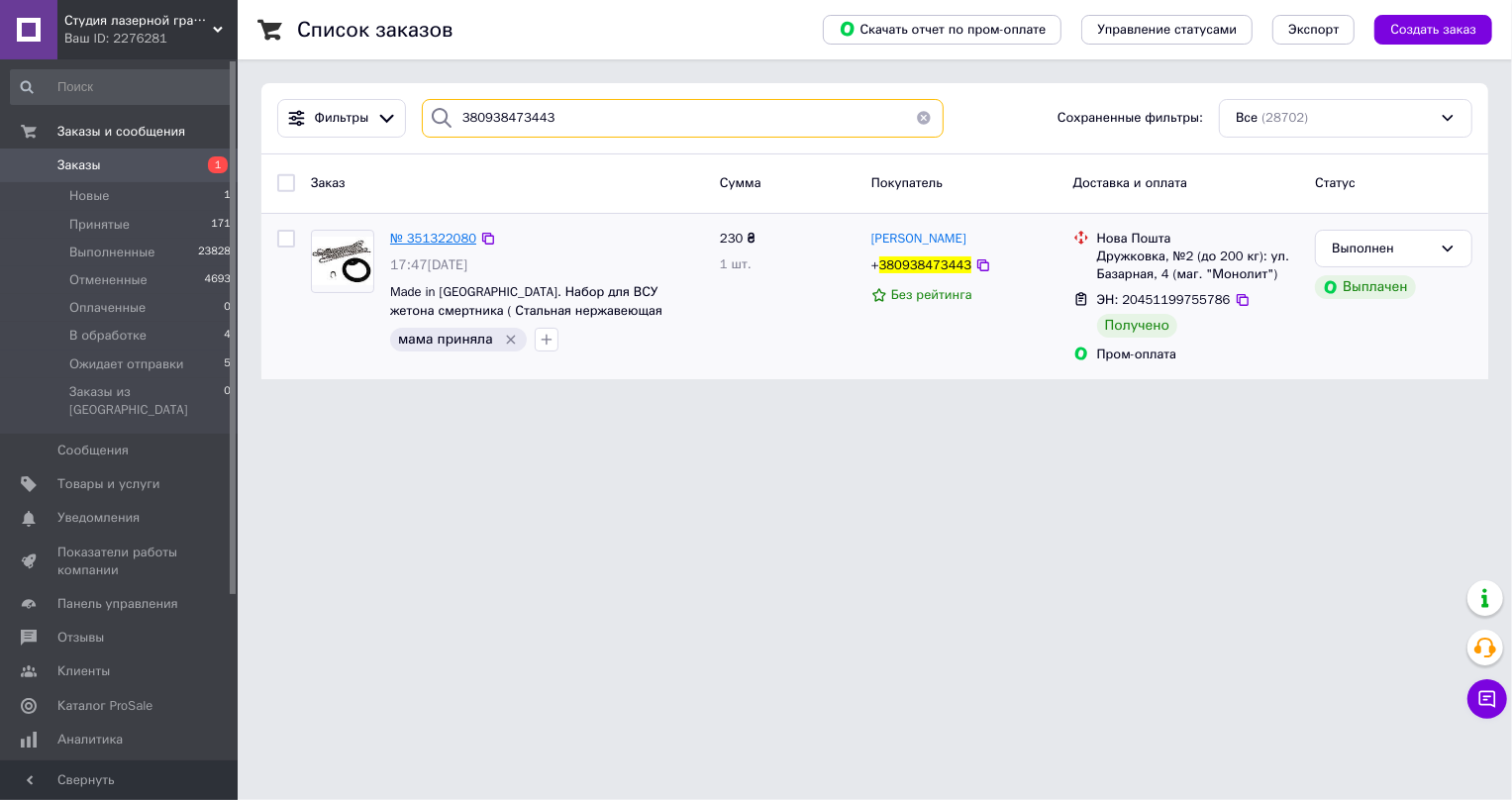 type on "380938473443" 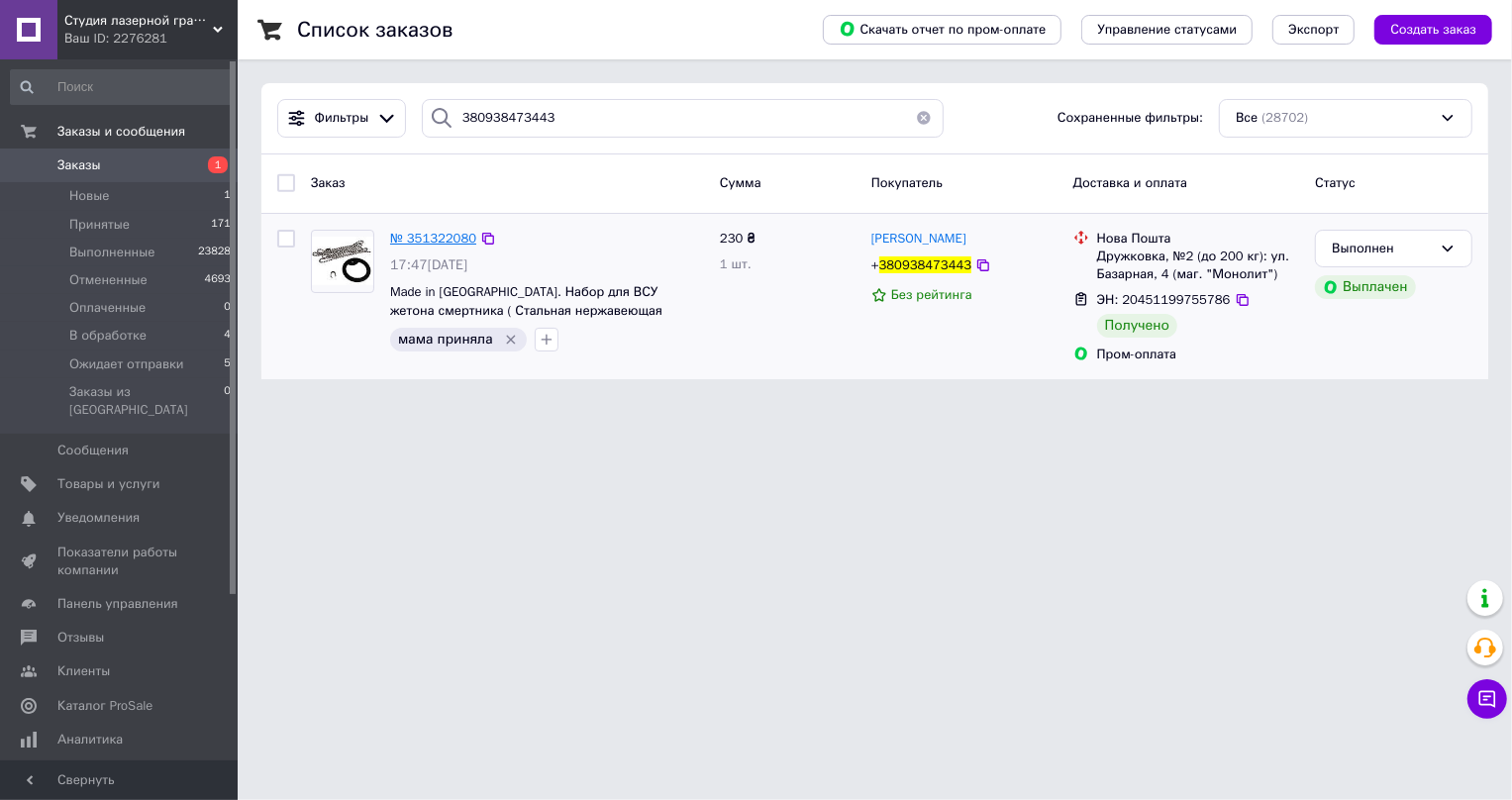 click on "№ 351322080" at bounding box center [433, 238] 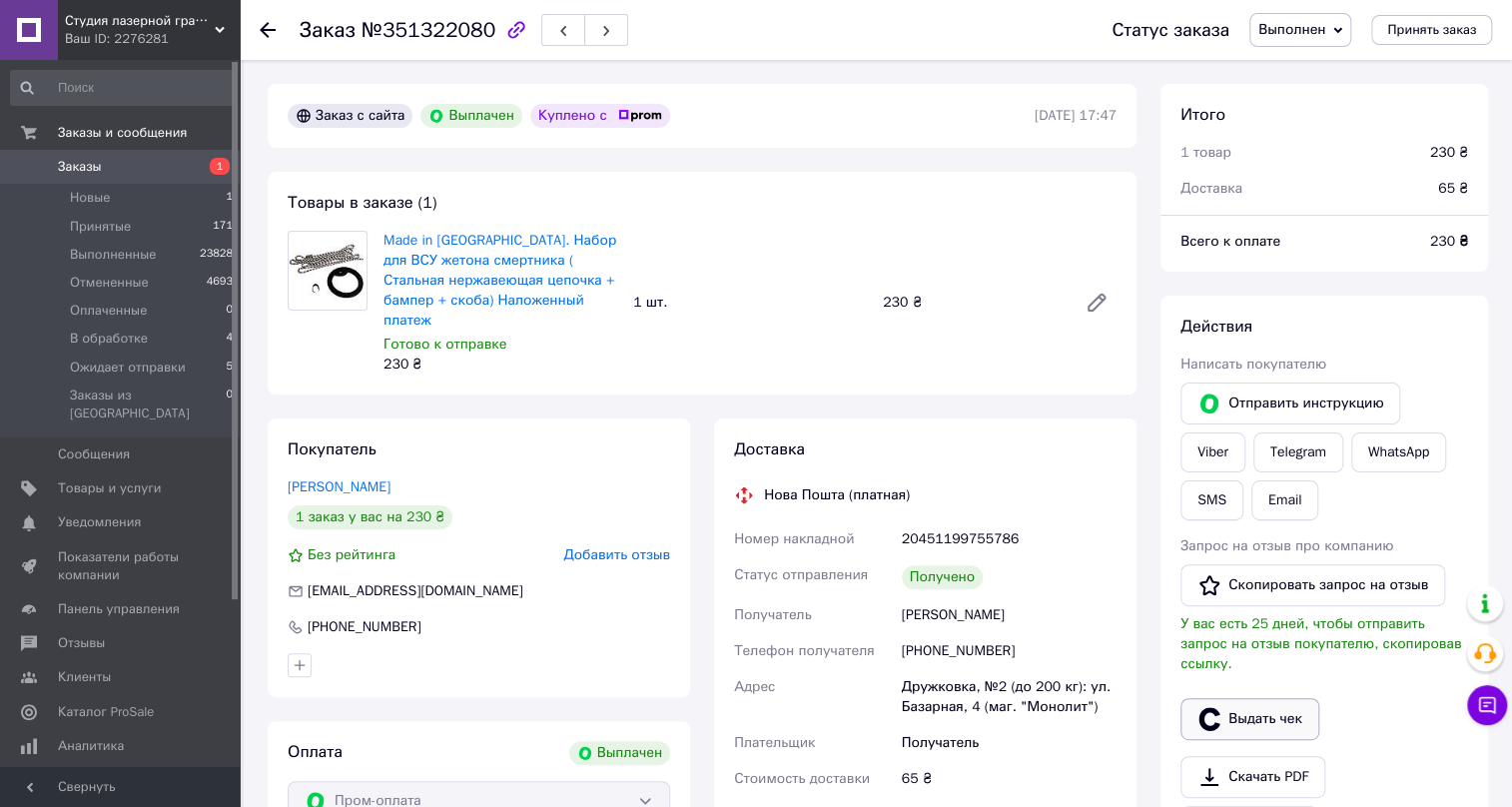 click on "Выдать чек" at bounding box center [1249, 719] 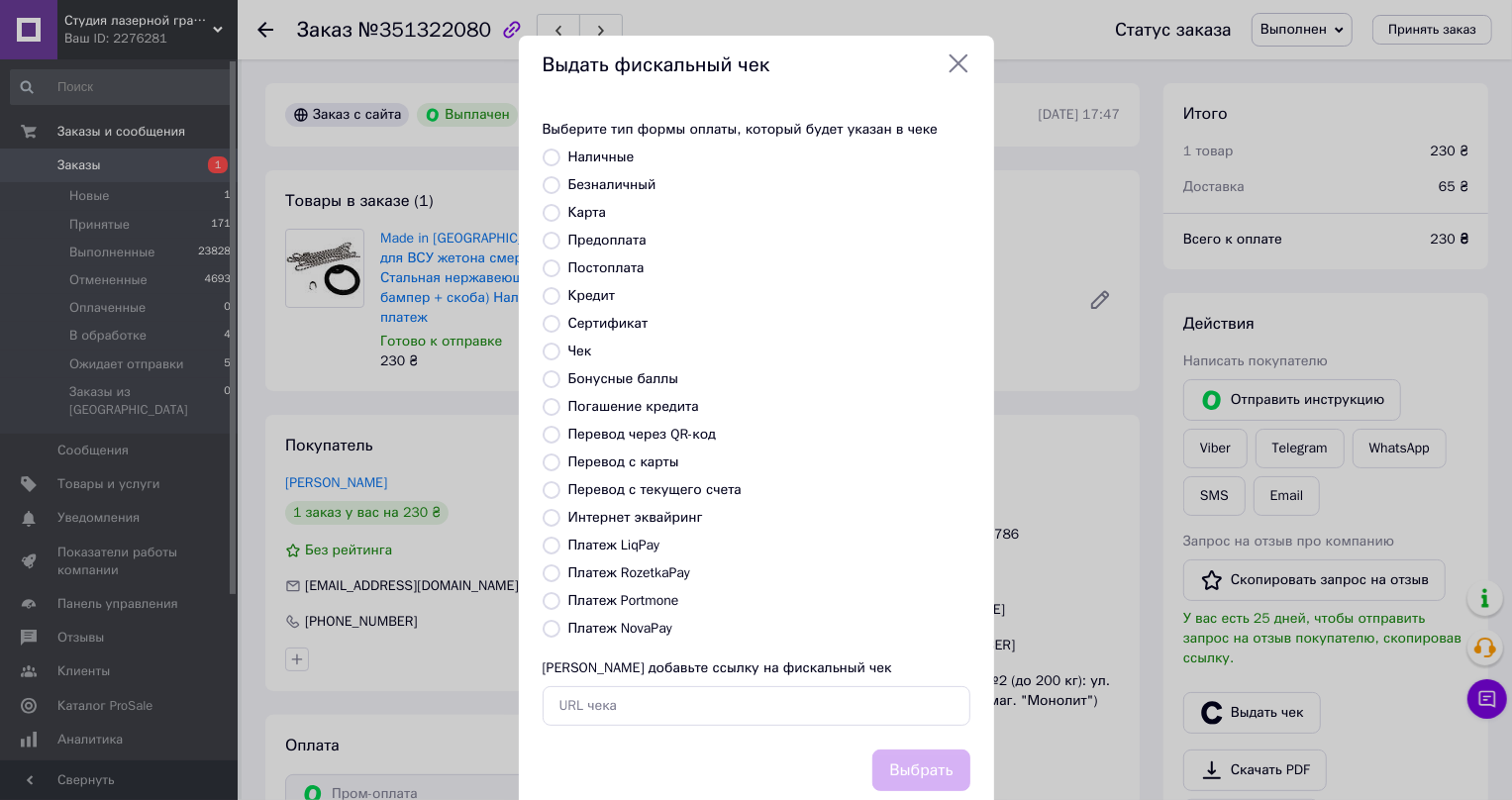 click on "Платеж RozetkaPay" at bounding box center (552, 573) 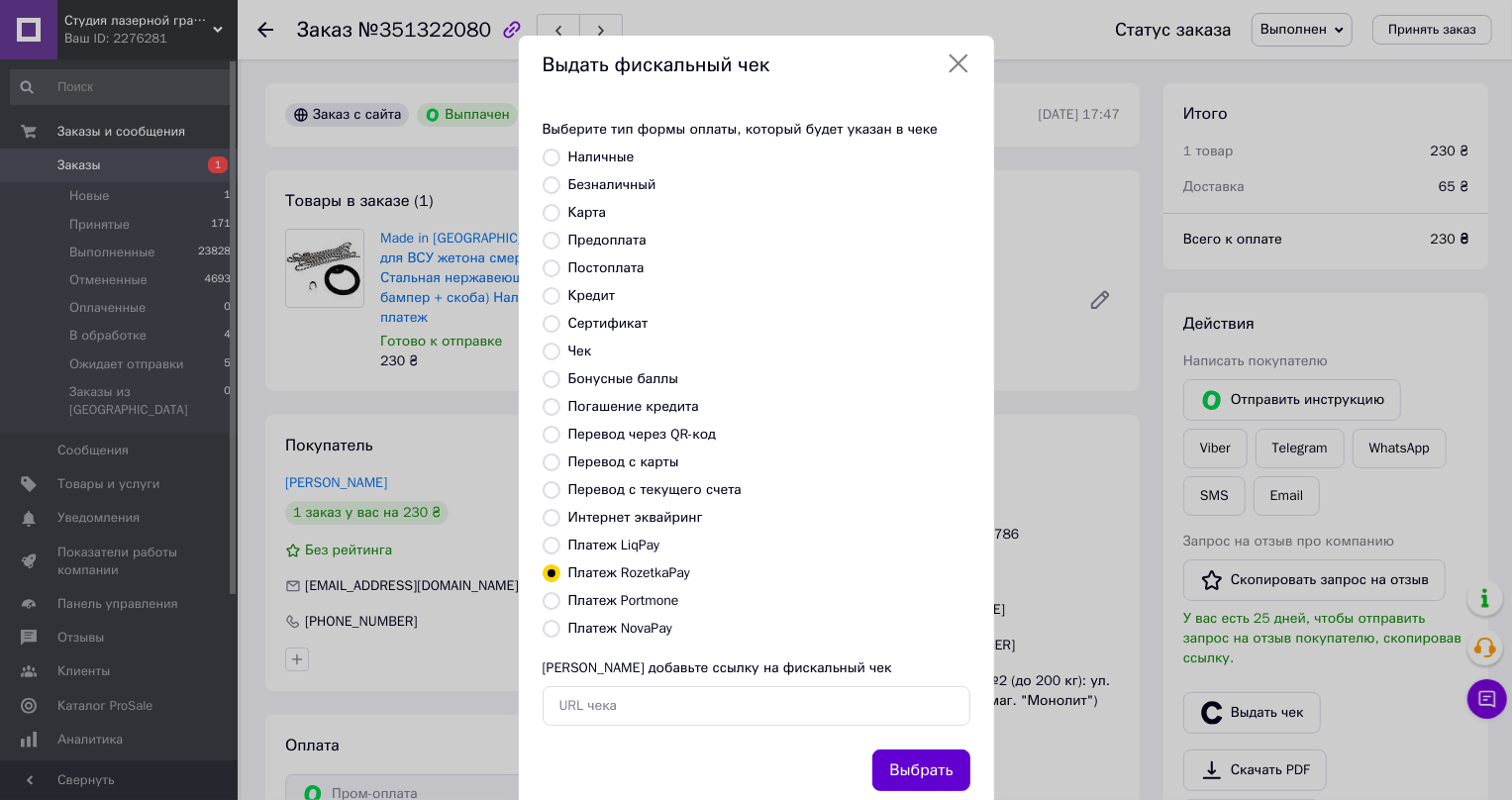 click on "Выбрать" at bounding box center (921, 770) 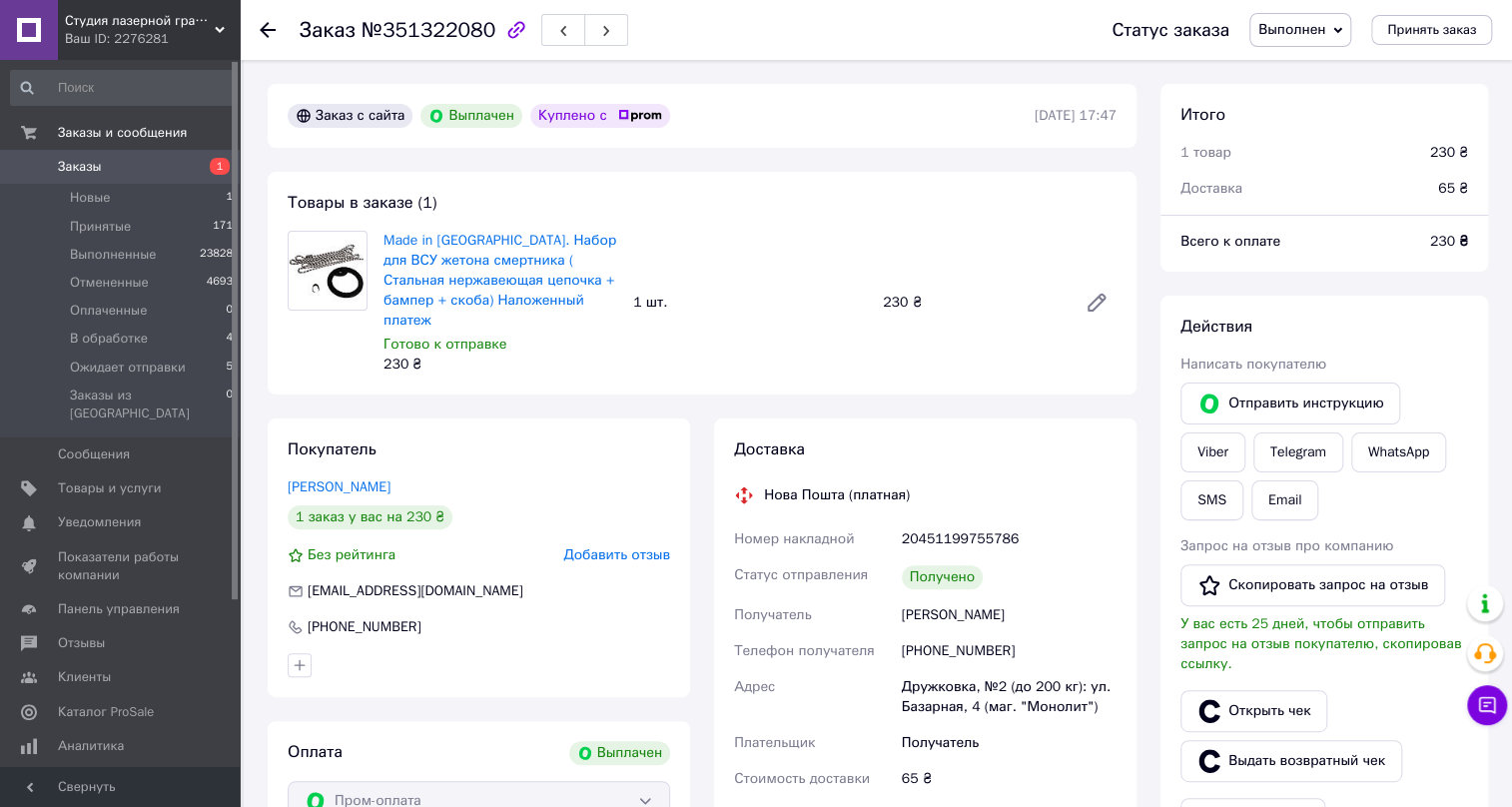 click 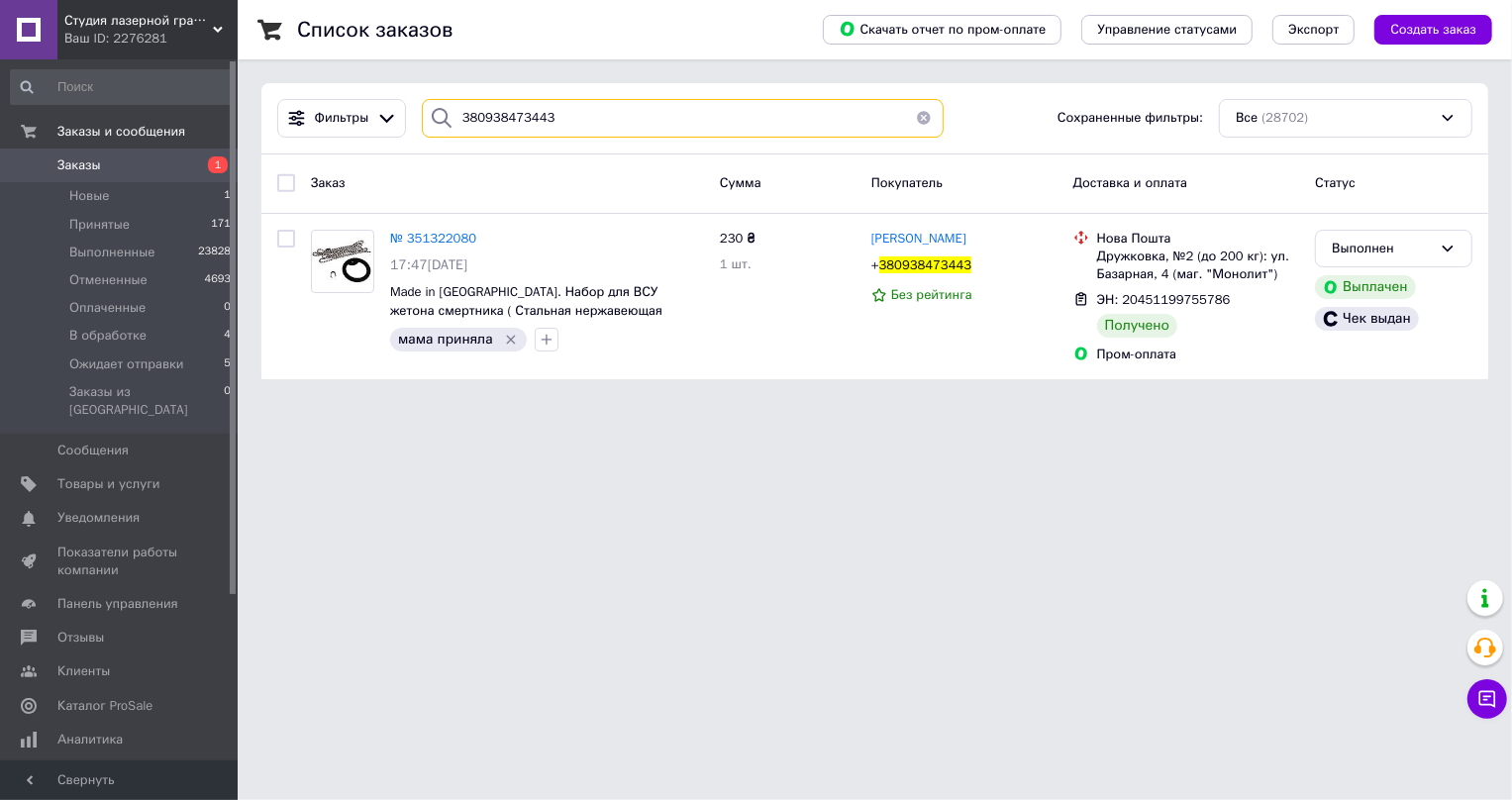 click on "380938473443" at bounding box center (683, 118) 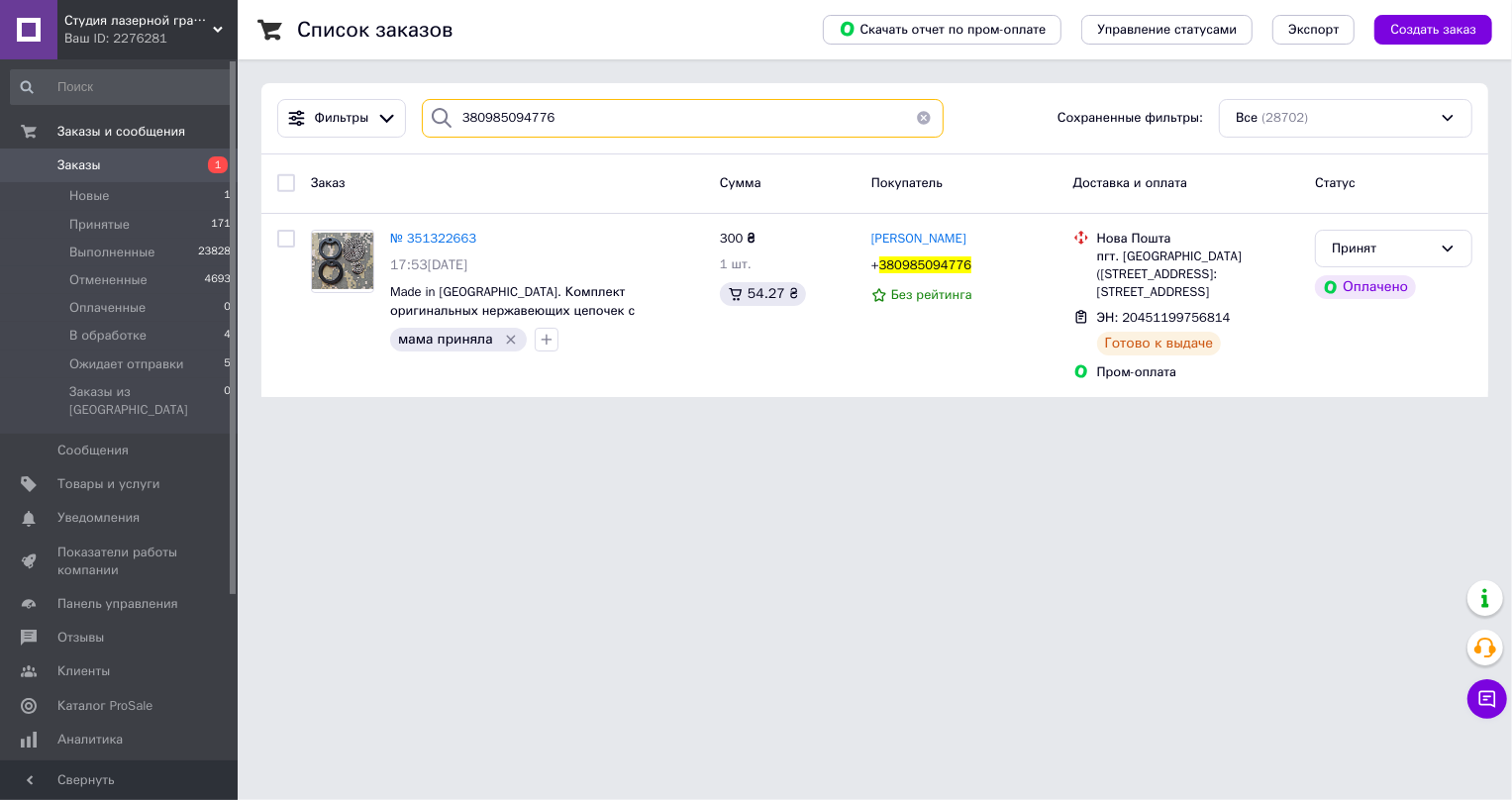 type on "380985094776" 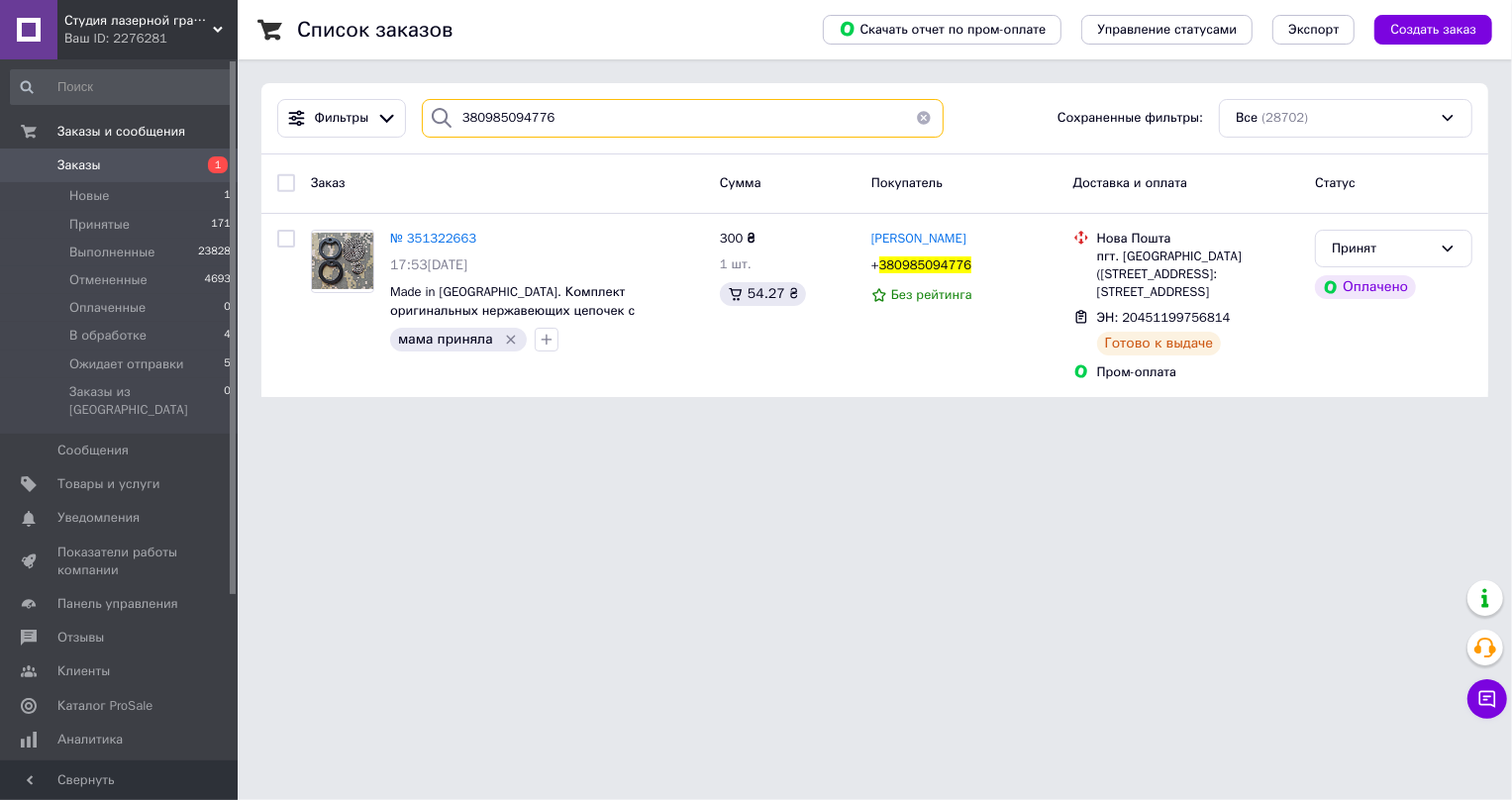 click on "380985094776" at bounding box center [683, 118] 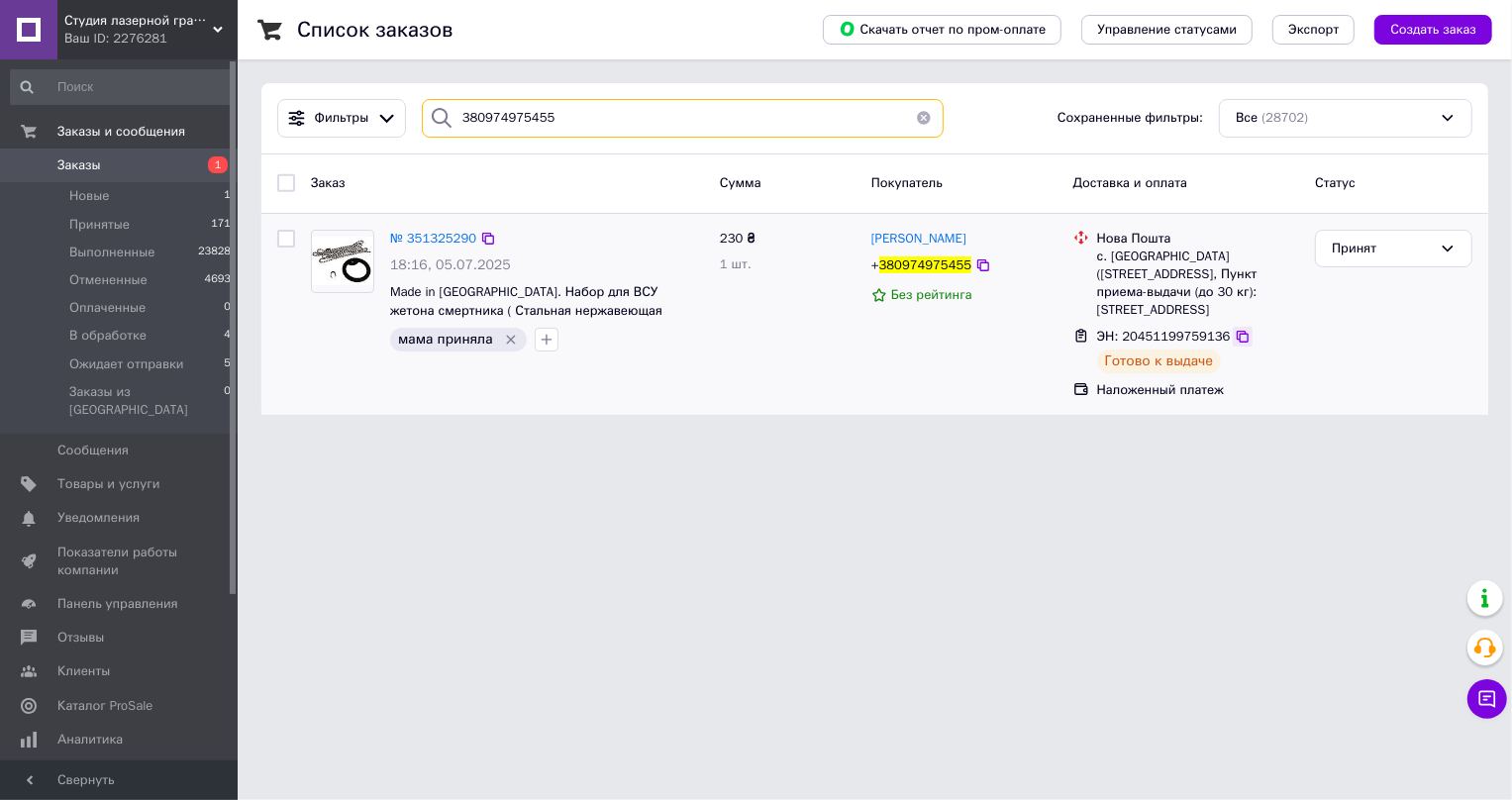 type on "380974975455" 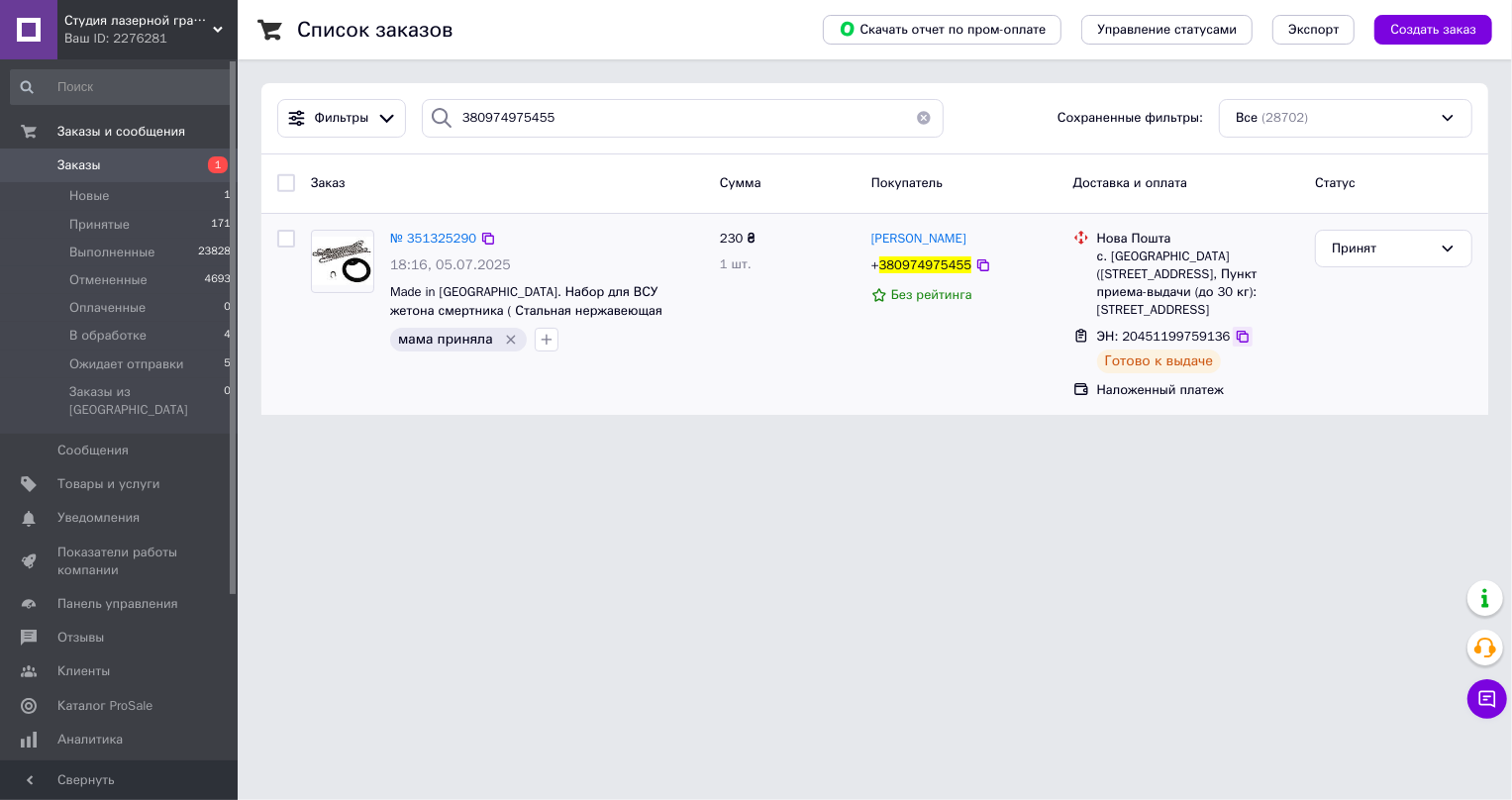 click 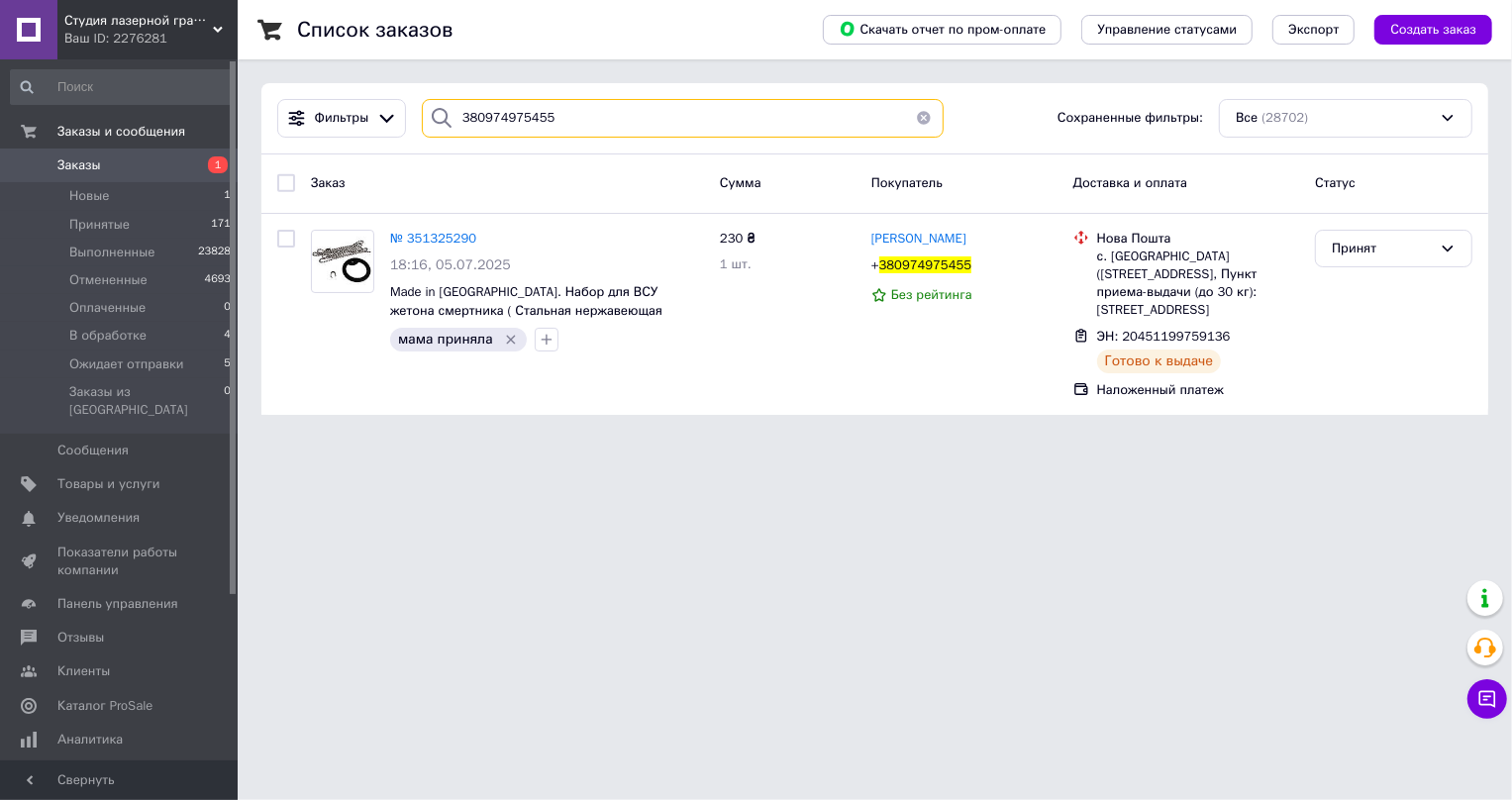 click on "380974975455" at bounding box center (683, 118) 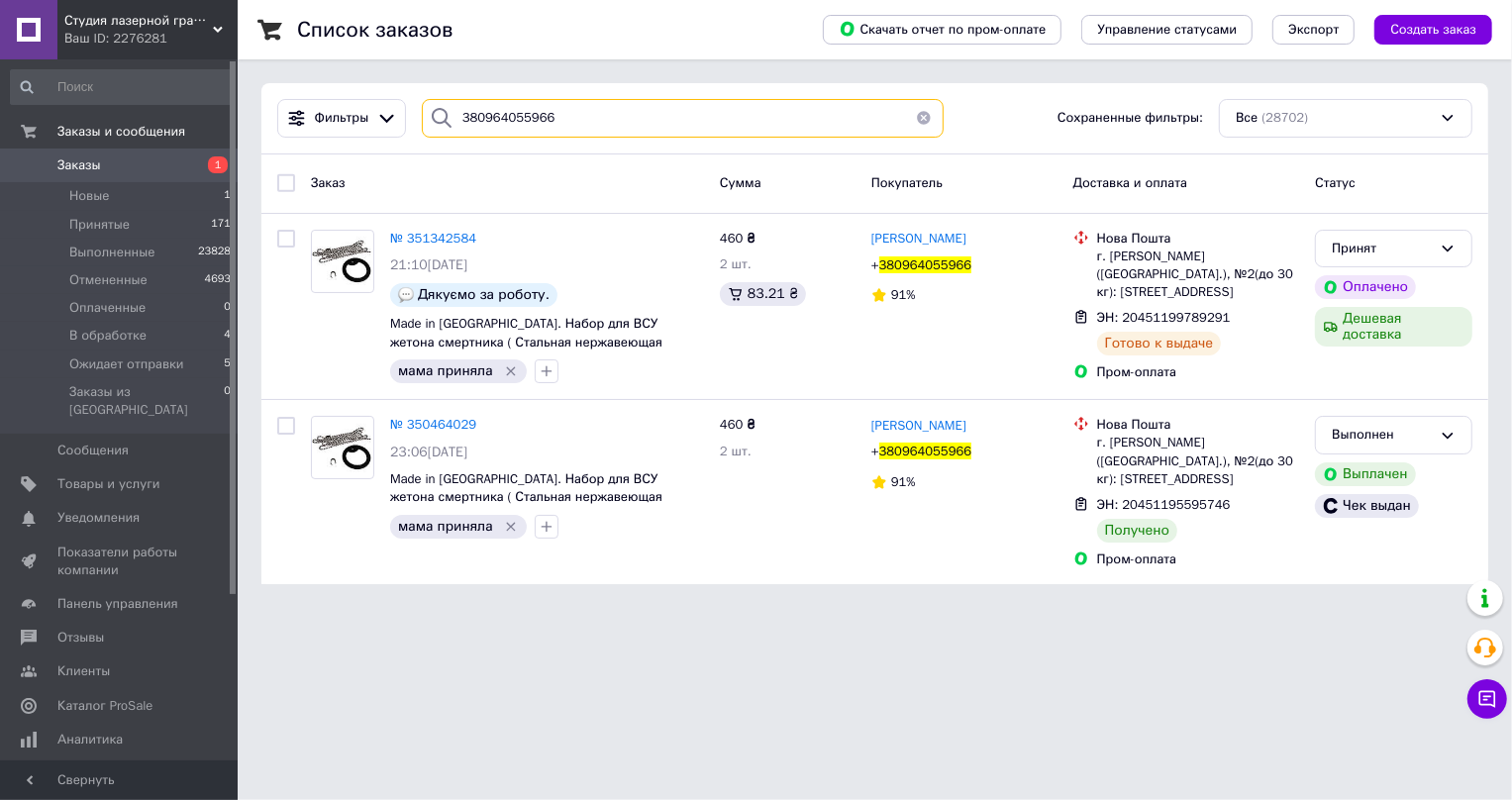 type on "380964055966" 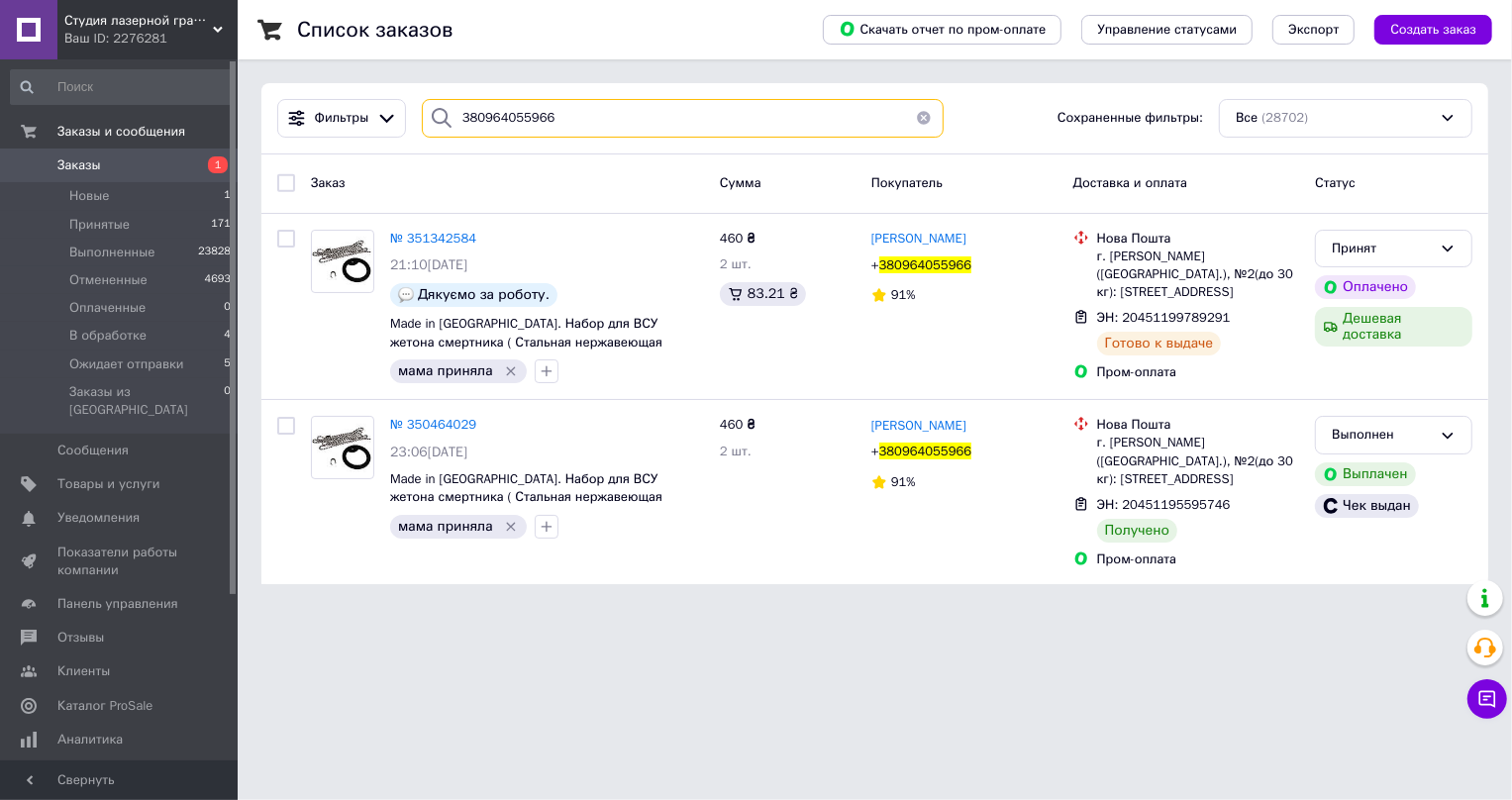 click on "380964055966" at bounding box center [683, 118] 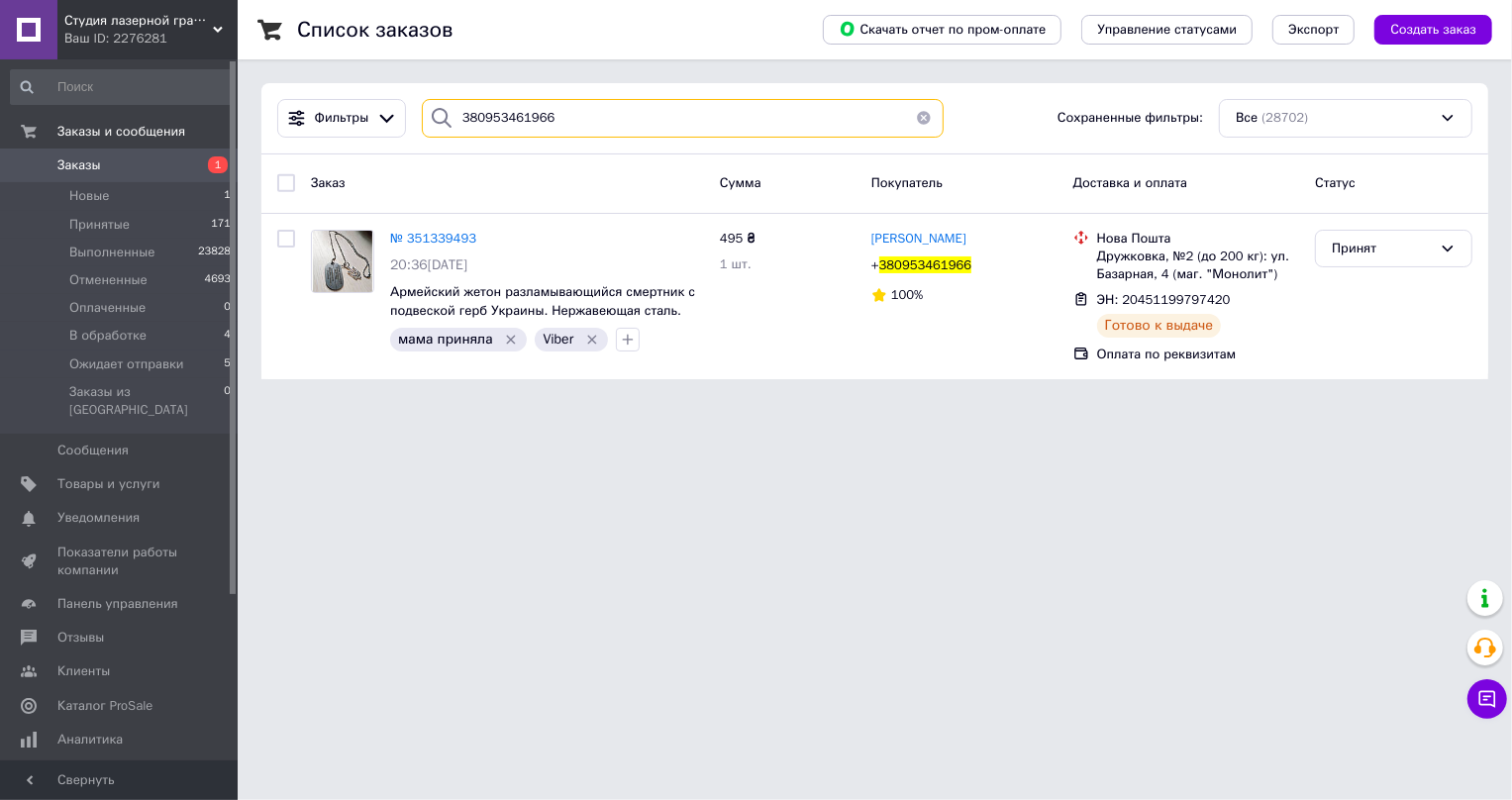 type on "380953461966" 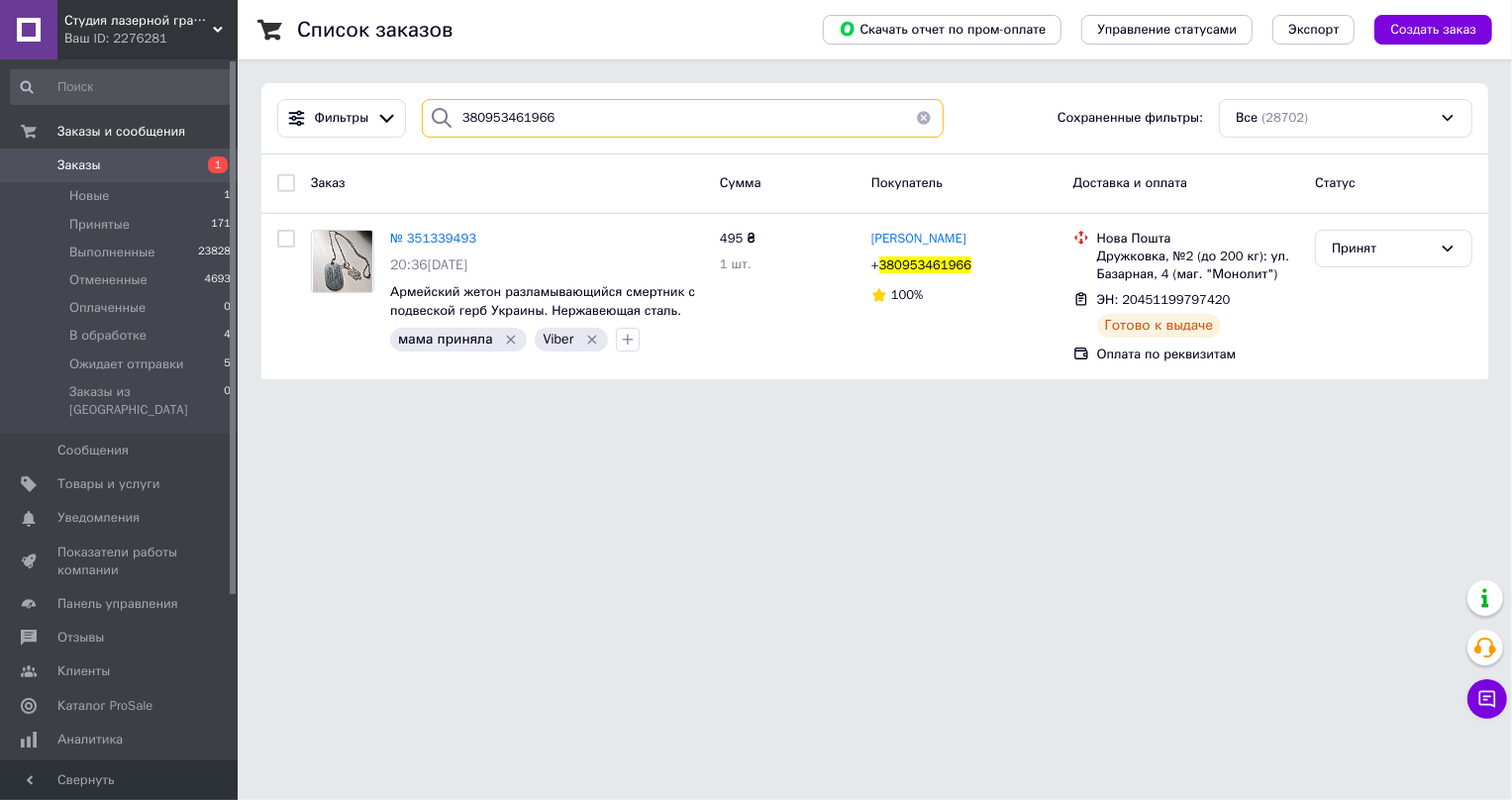 click on "380953461966" at bounding box center [683, 118] 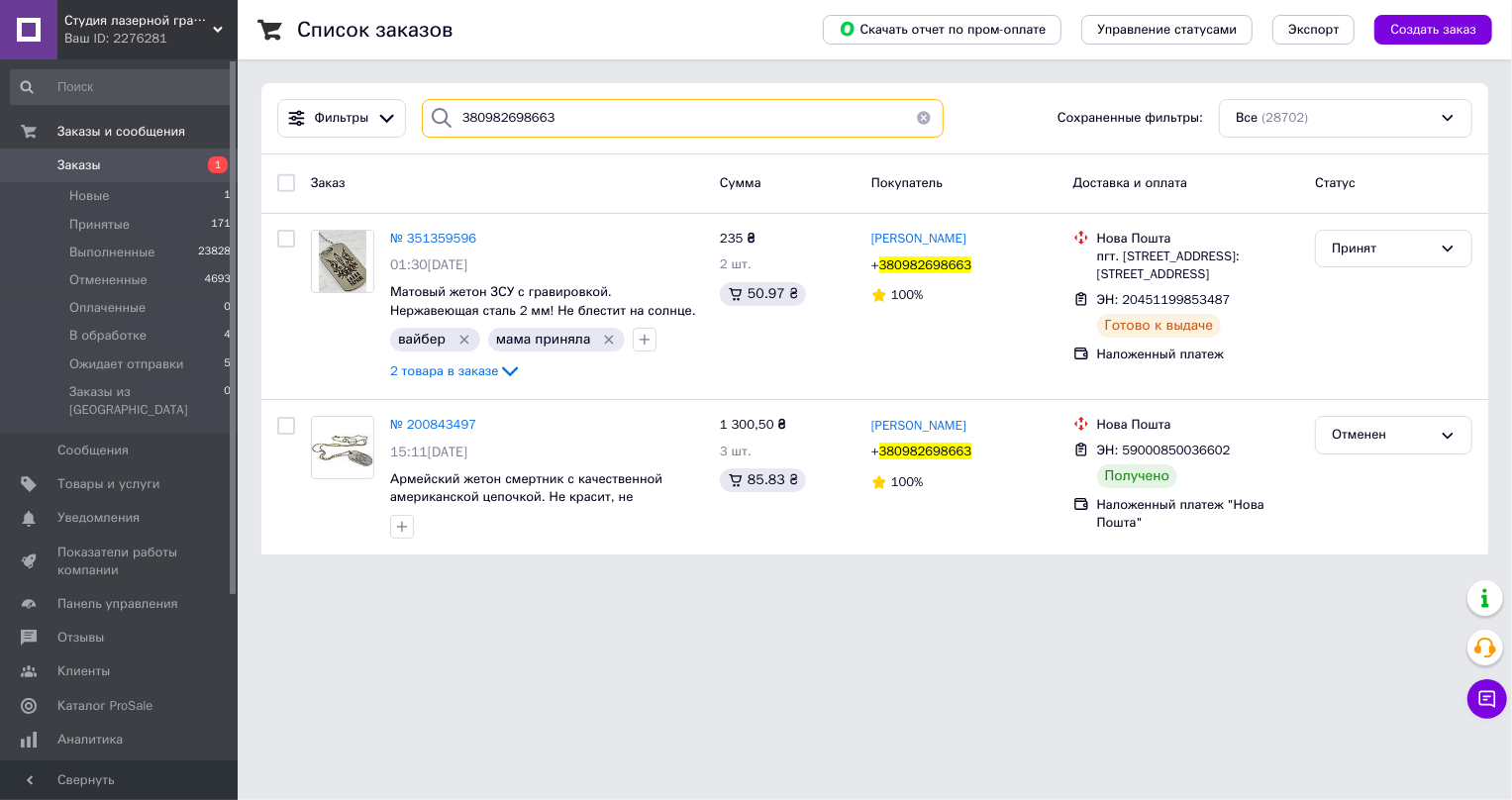 type on "380982698663" 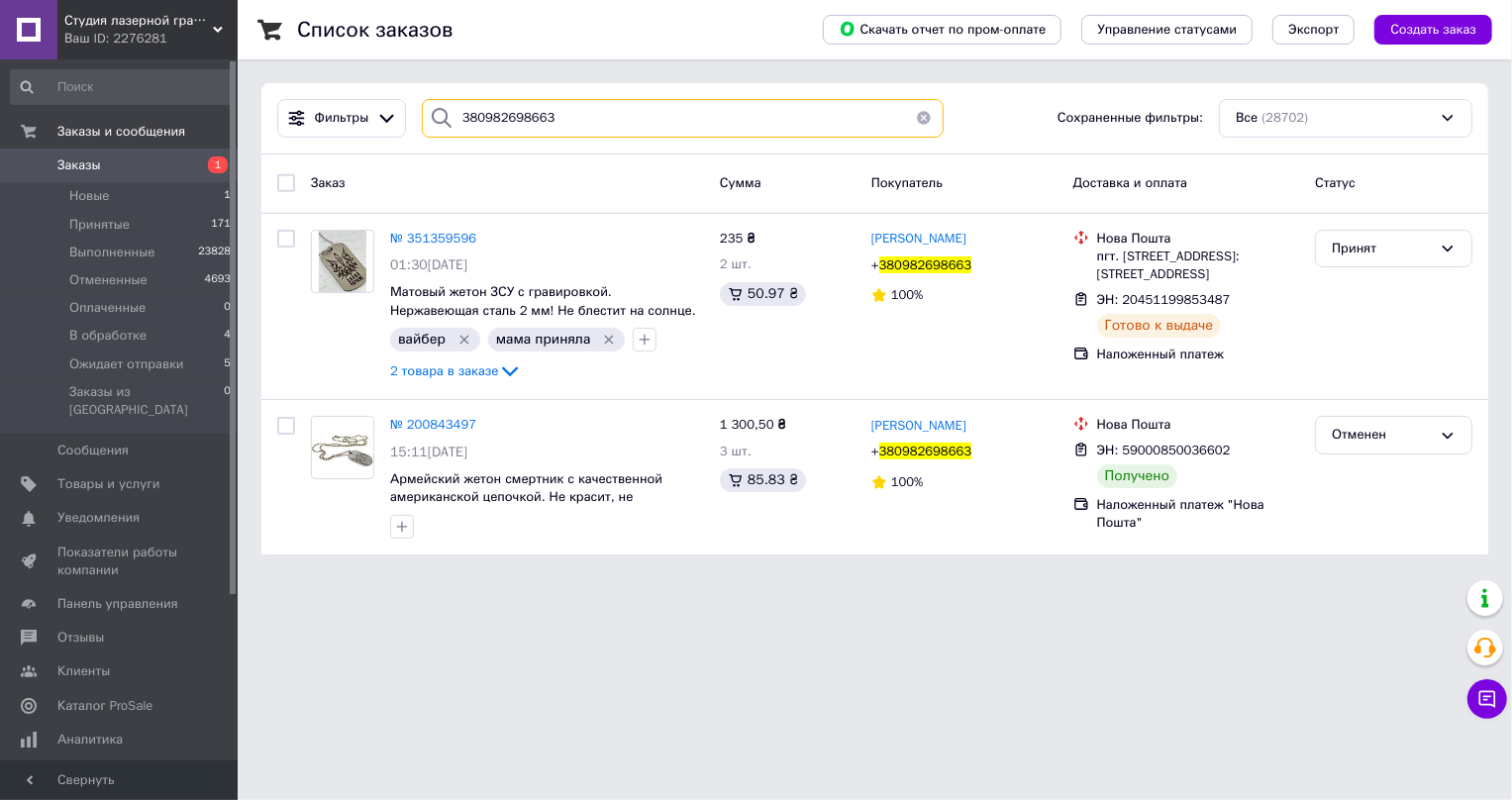 click on "380982698663" at bounding box center (683, 118) 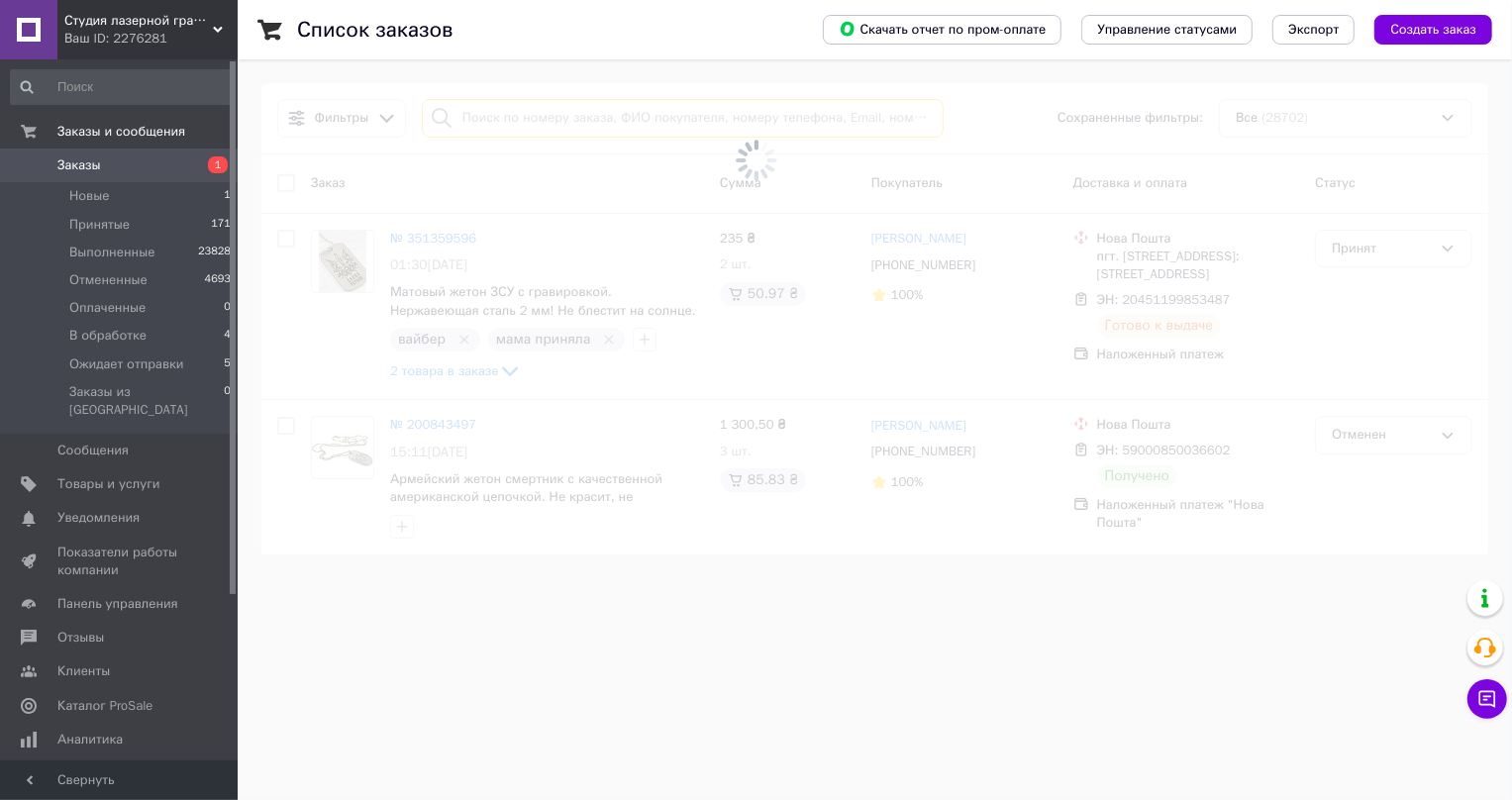 type on "380666491588" 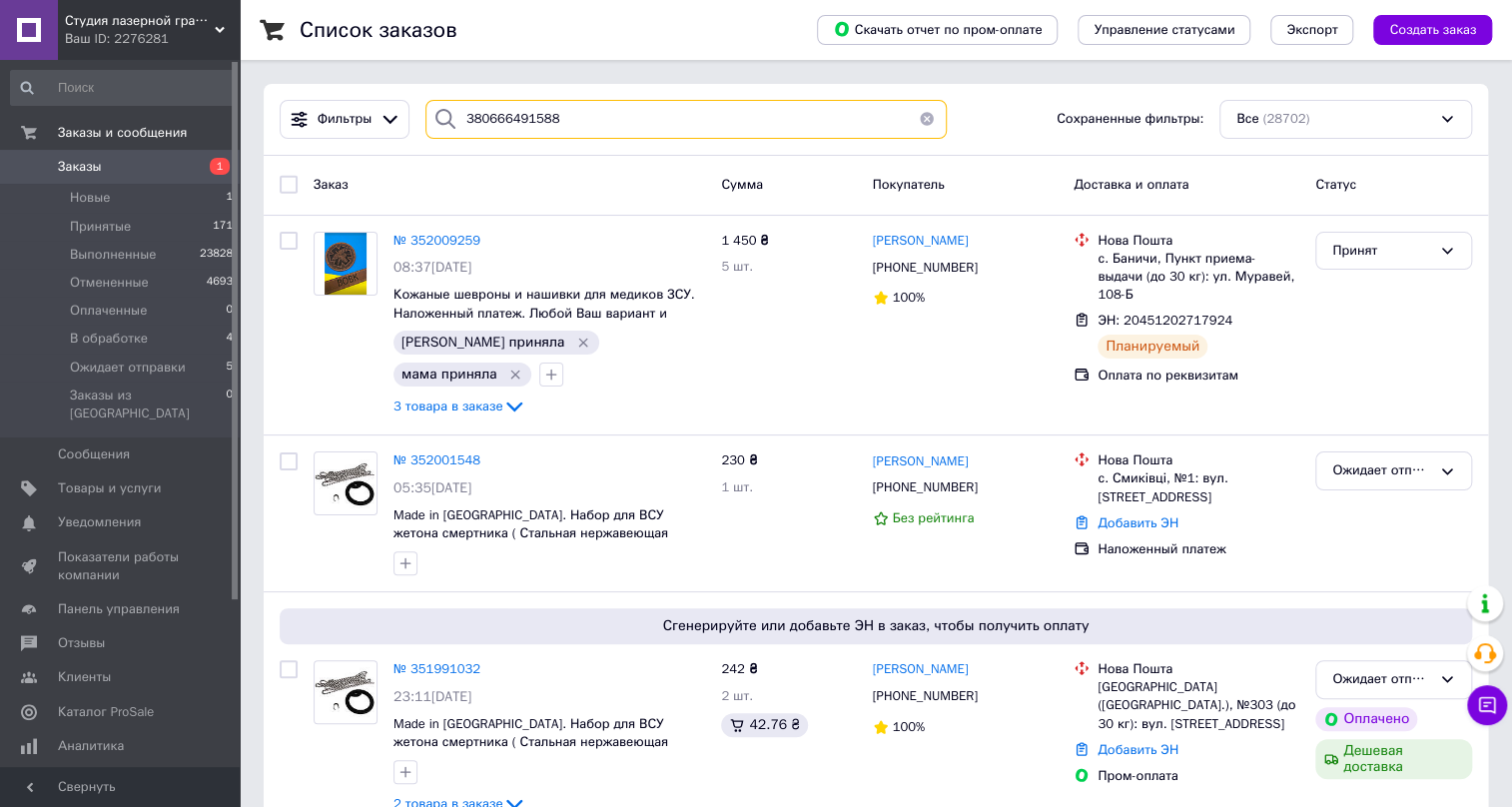 click on "380666491588" at bounding box center (686, 119) 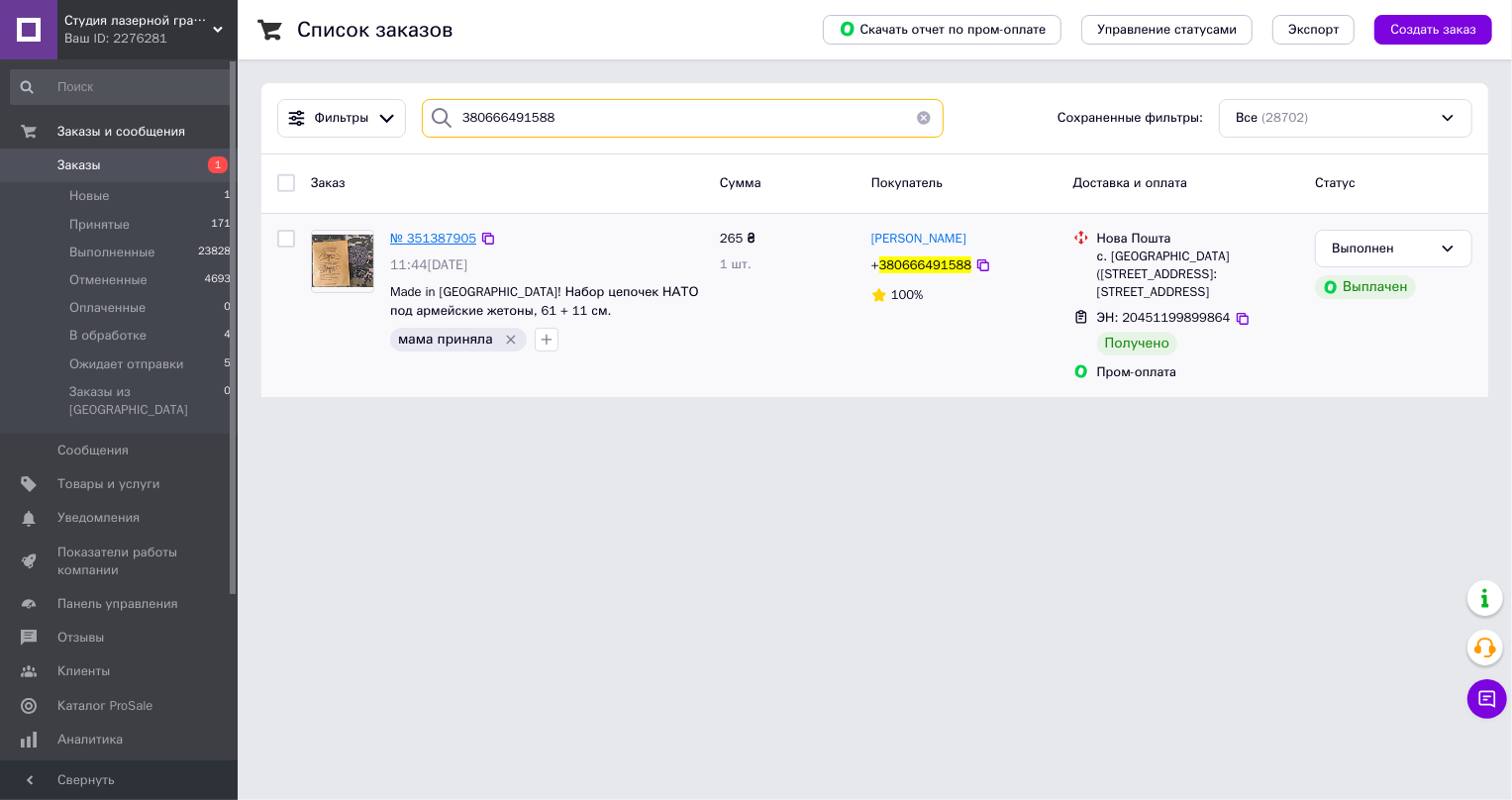 type on "380666491588" 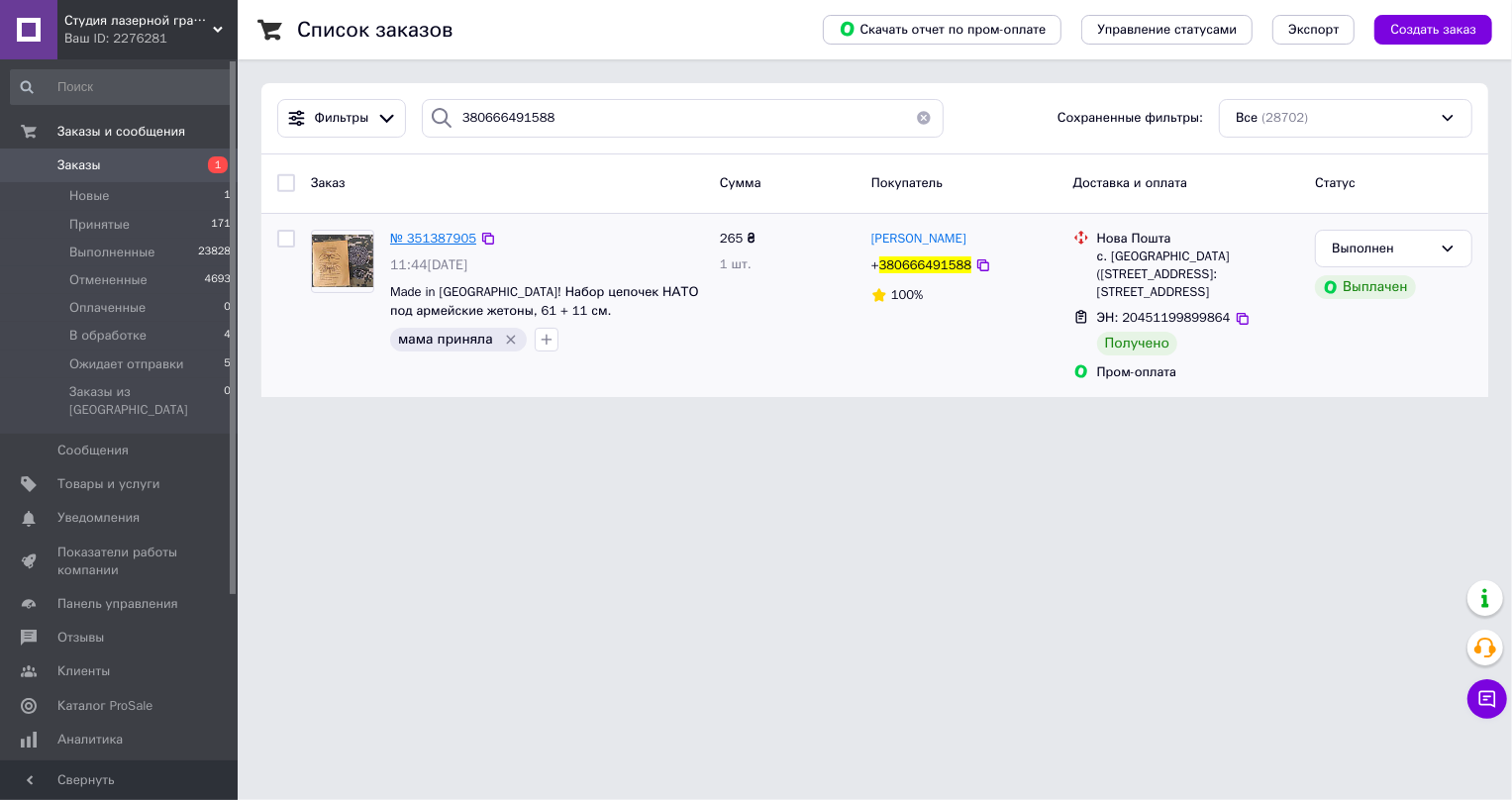 click on "№ 351387905" at bounding box center [433, 238] 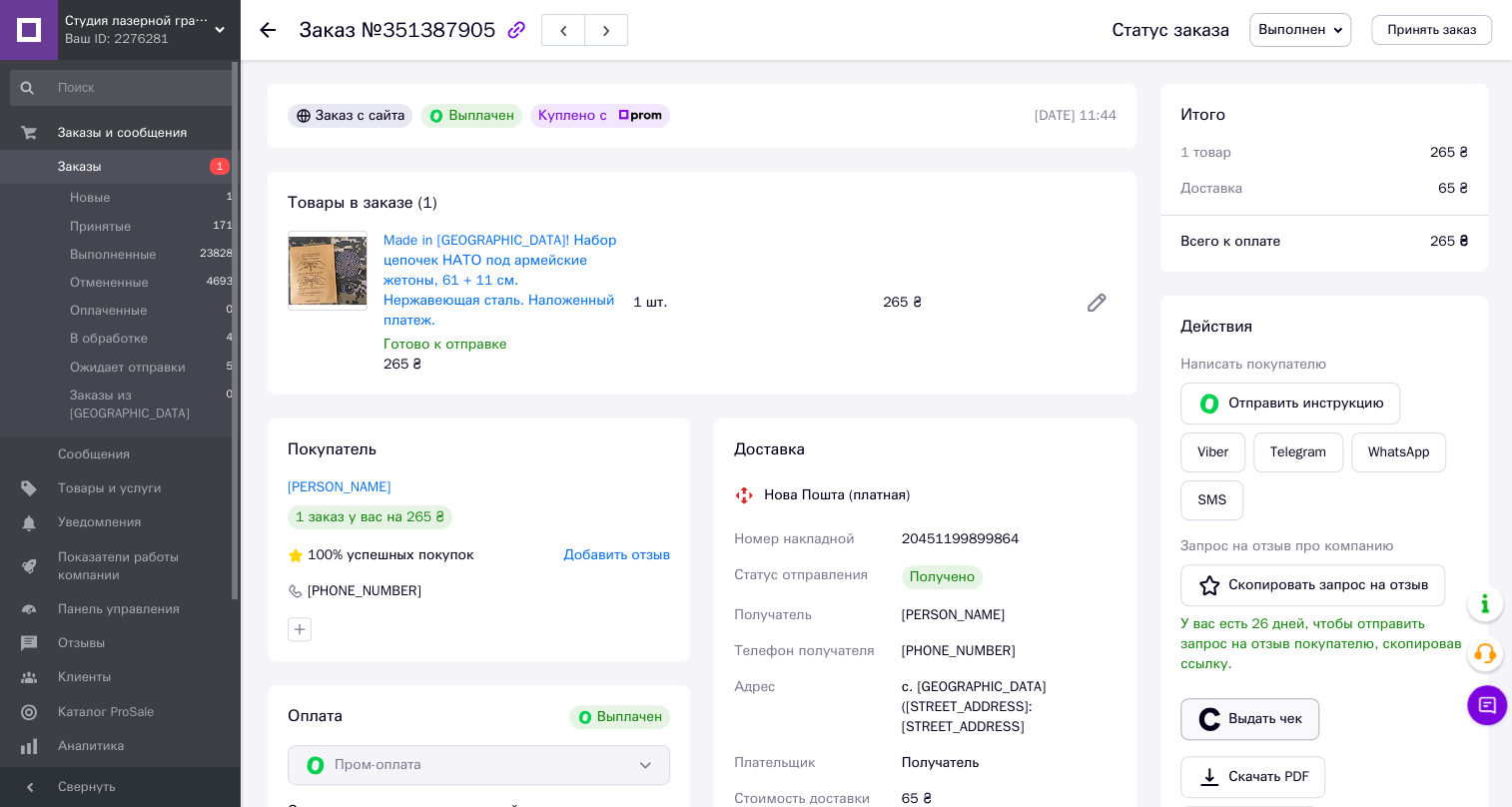 click on "Выдать чек" at bounding box center [1249, 719] 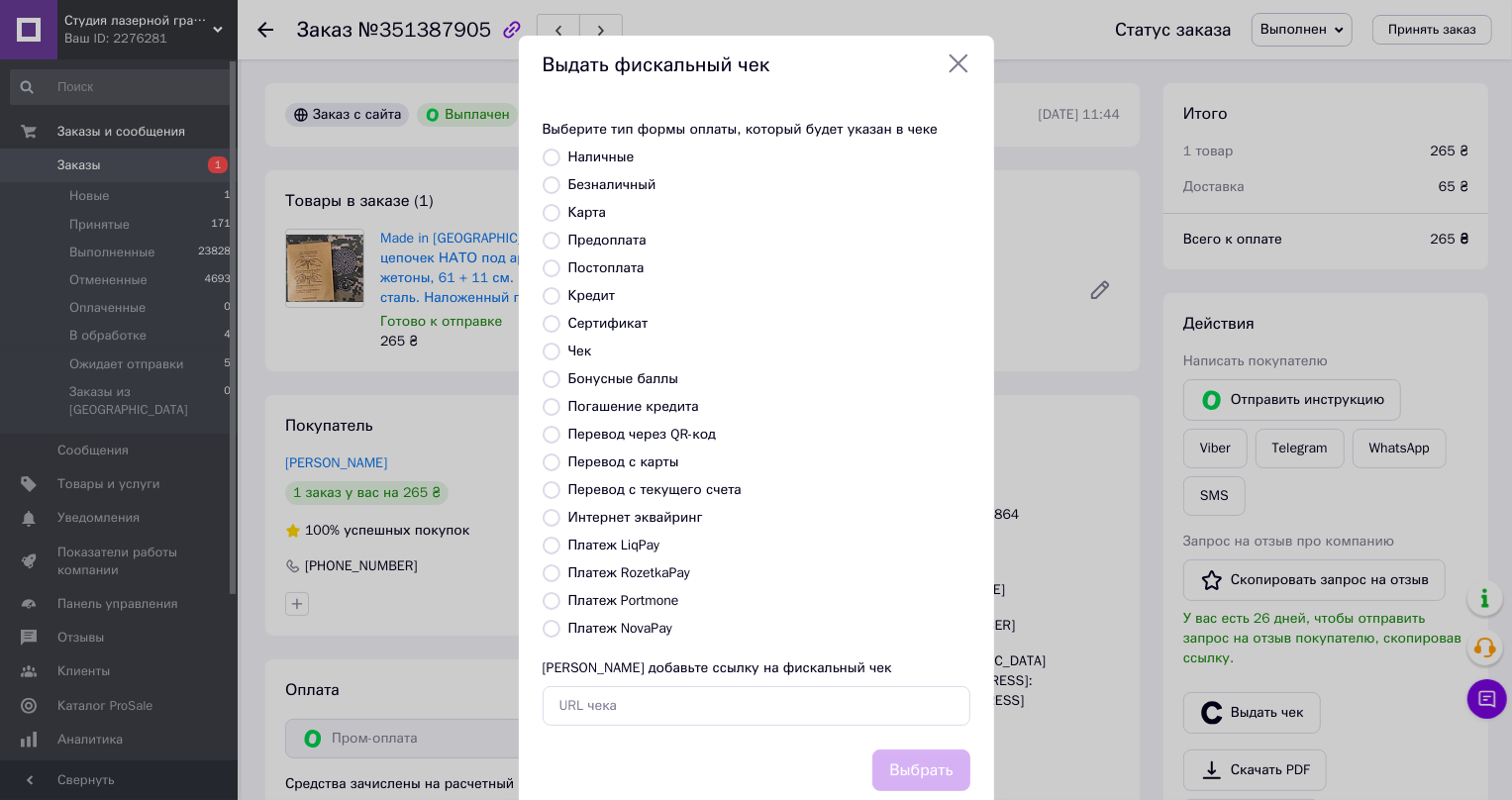click on "Платеж RozetkaPay" at bounding box center [552, 573] 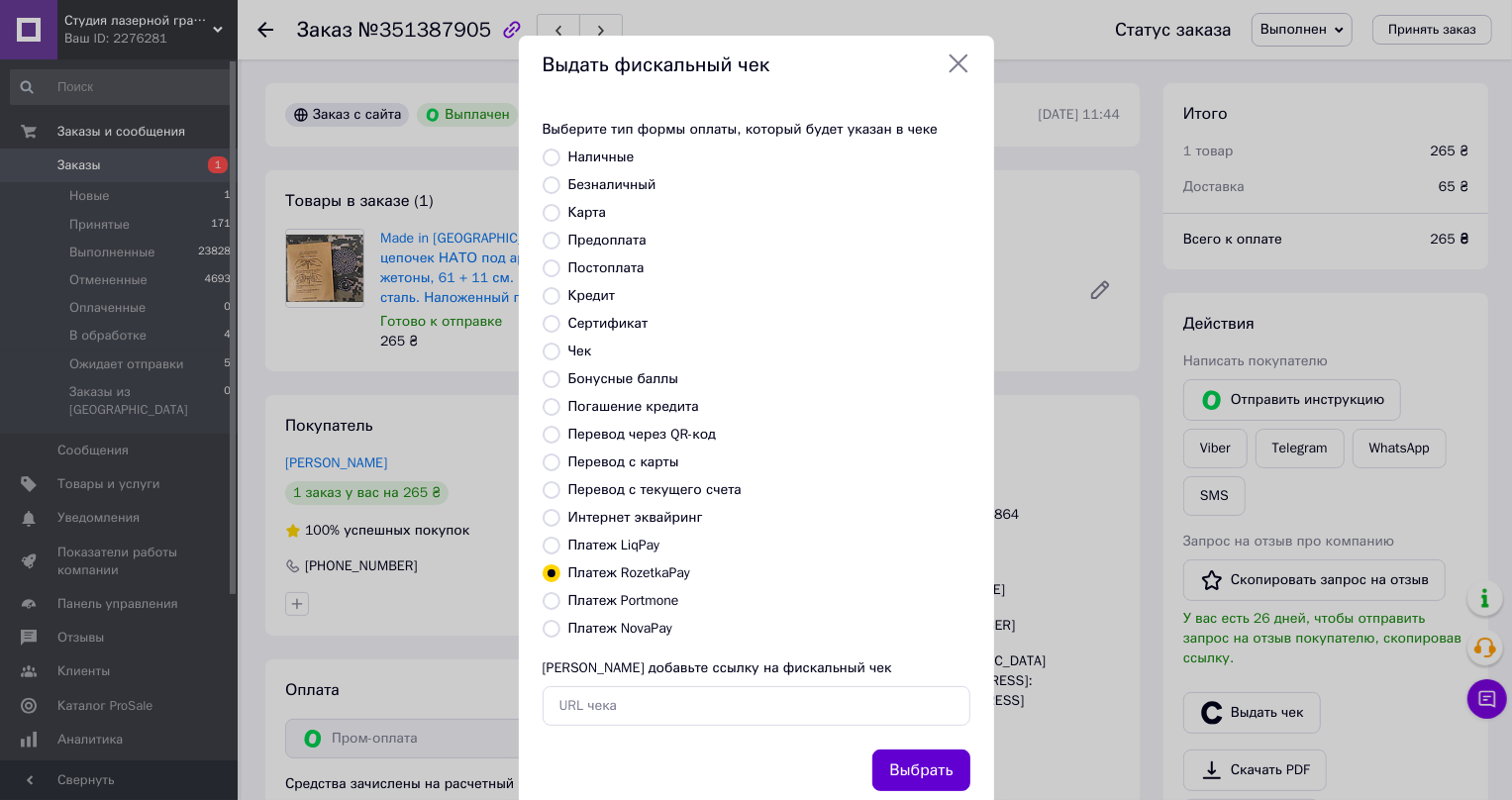 click on "Выбрать" at bounding box center (921, 770) 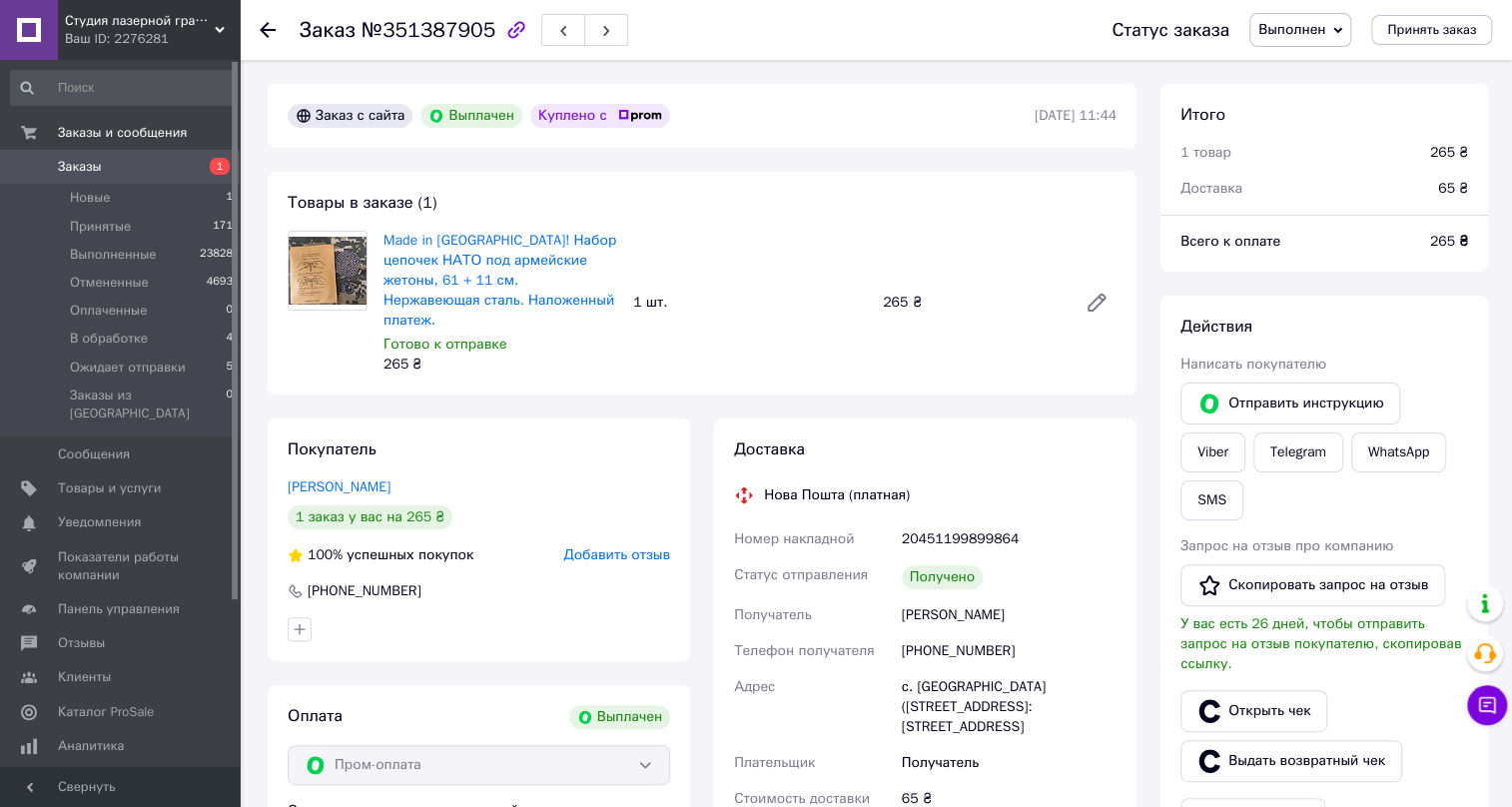 click 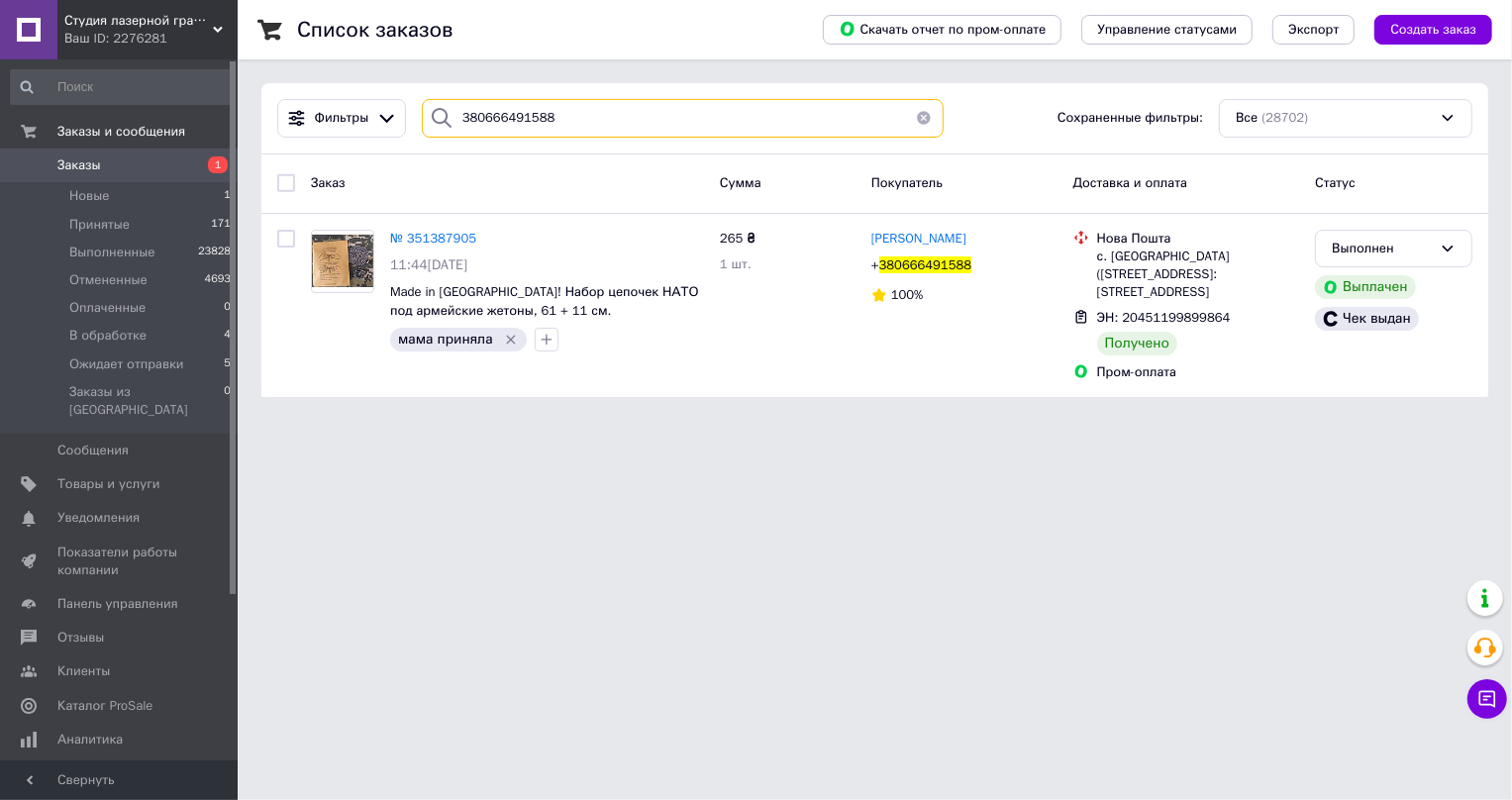 click on "380666491588" at bounding box center [683, 118] 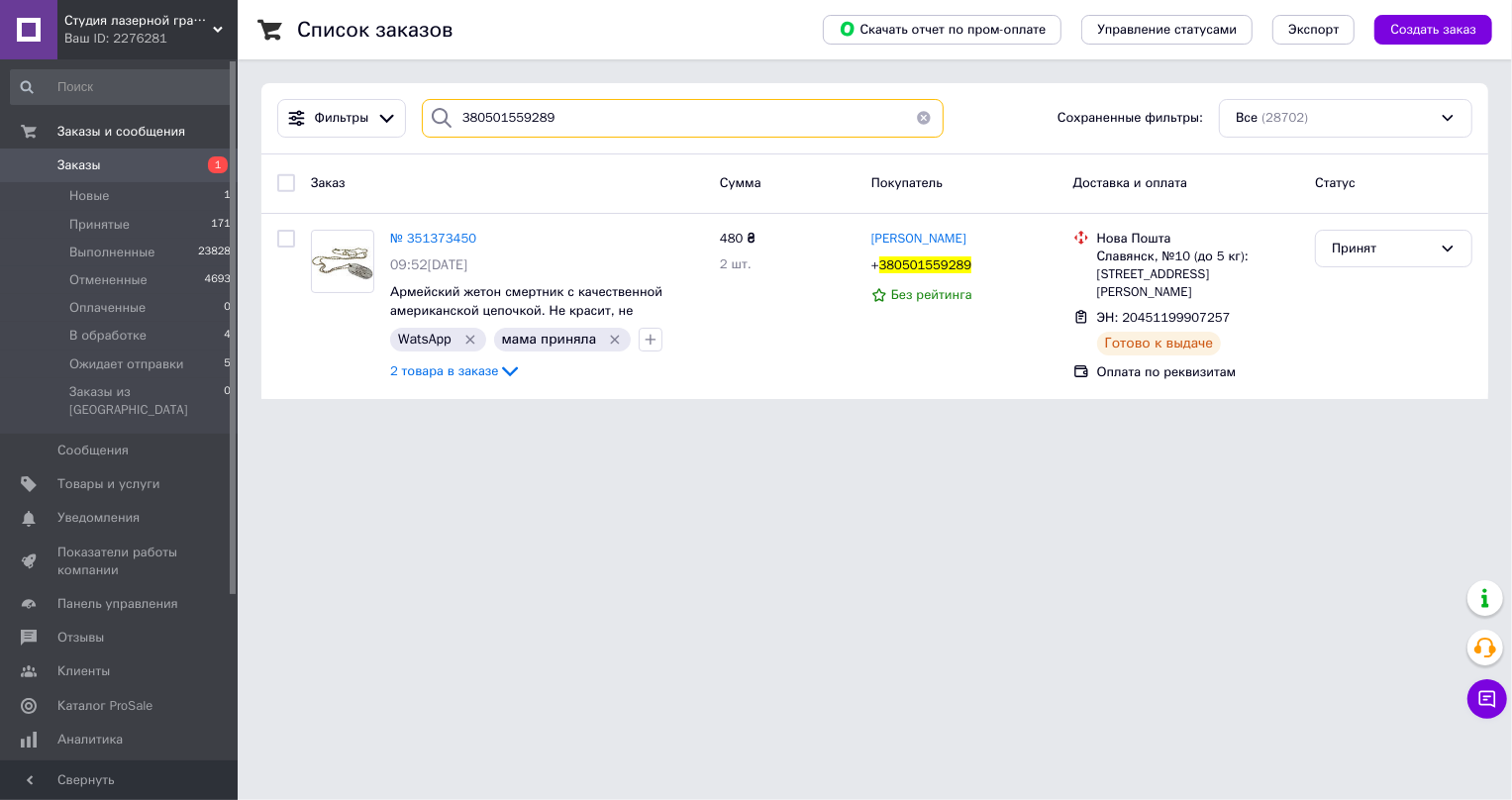 type on "380501559289" 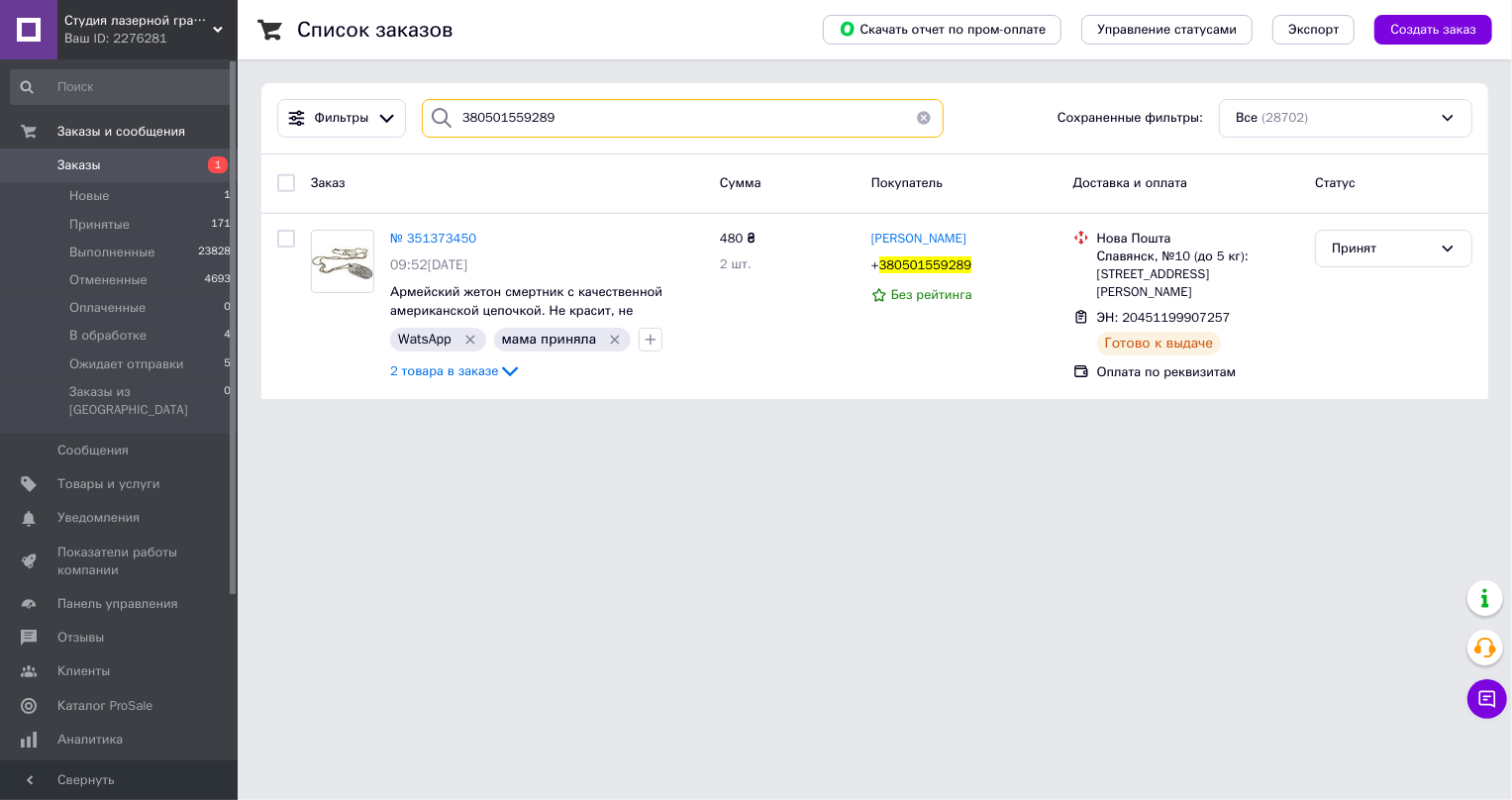 click on "380501559289" at bounding box center (683, 118) 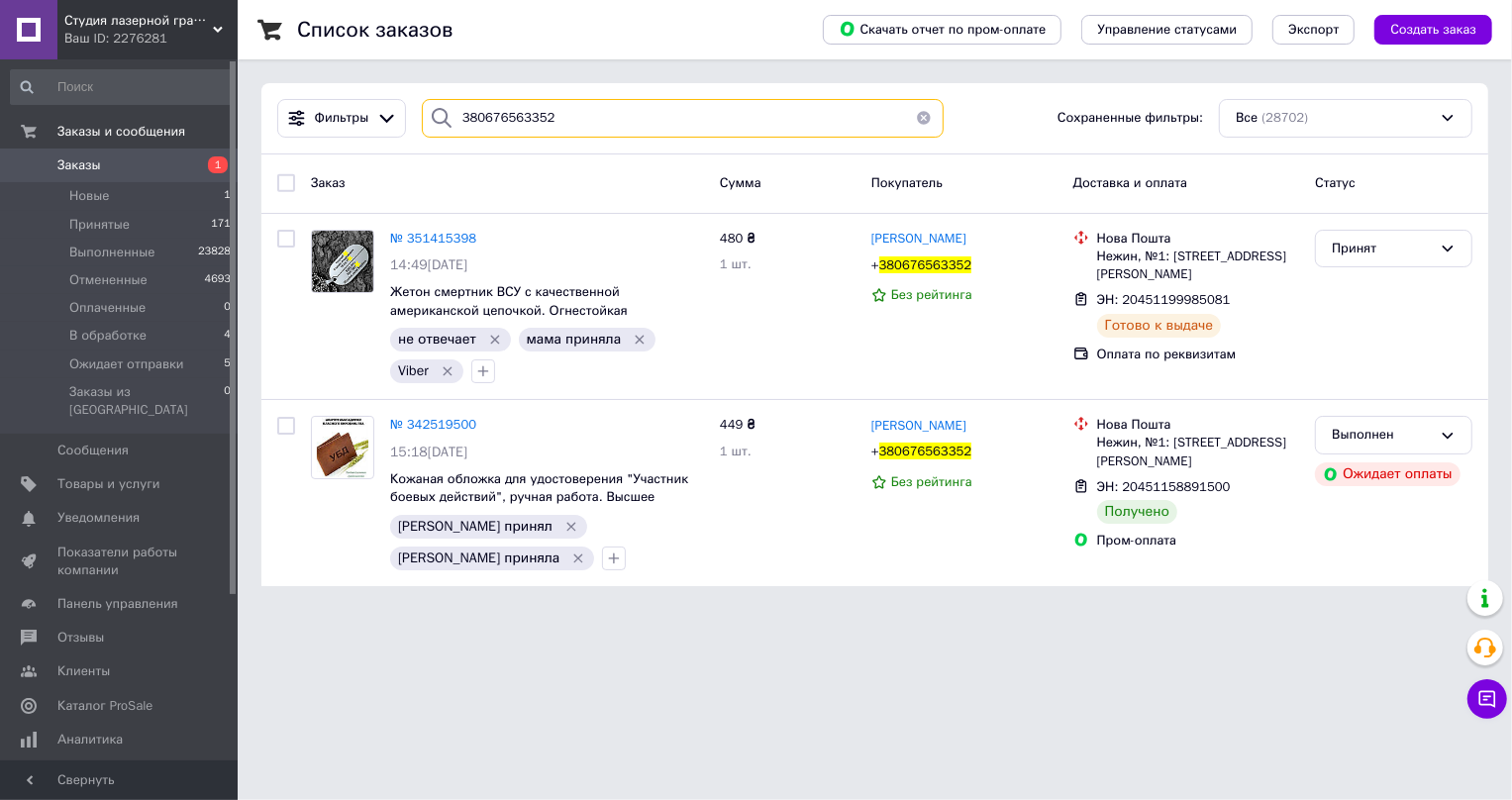 type on "380676563352" 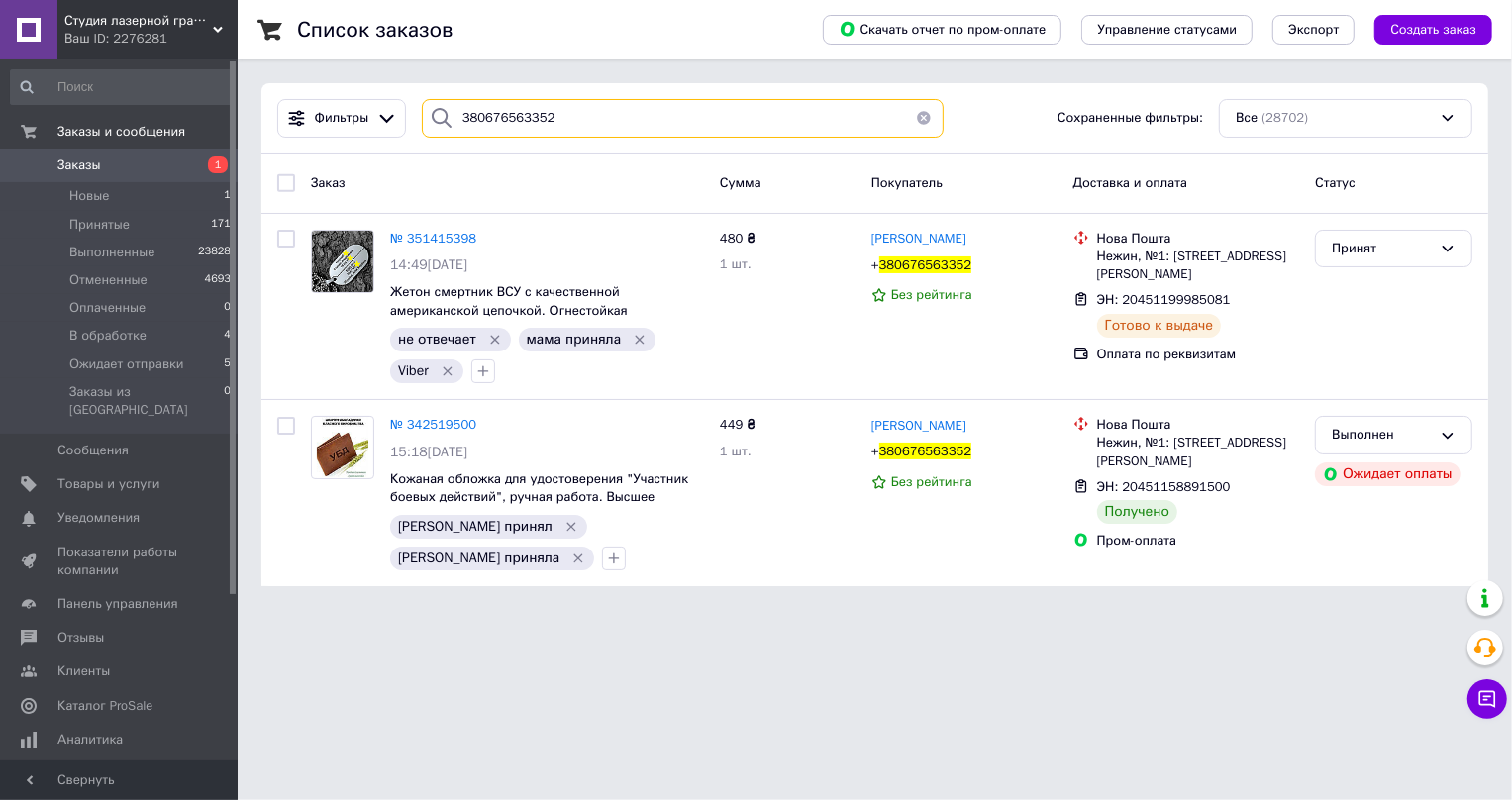 click on "380676563352" at bounding box center (683, 118) 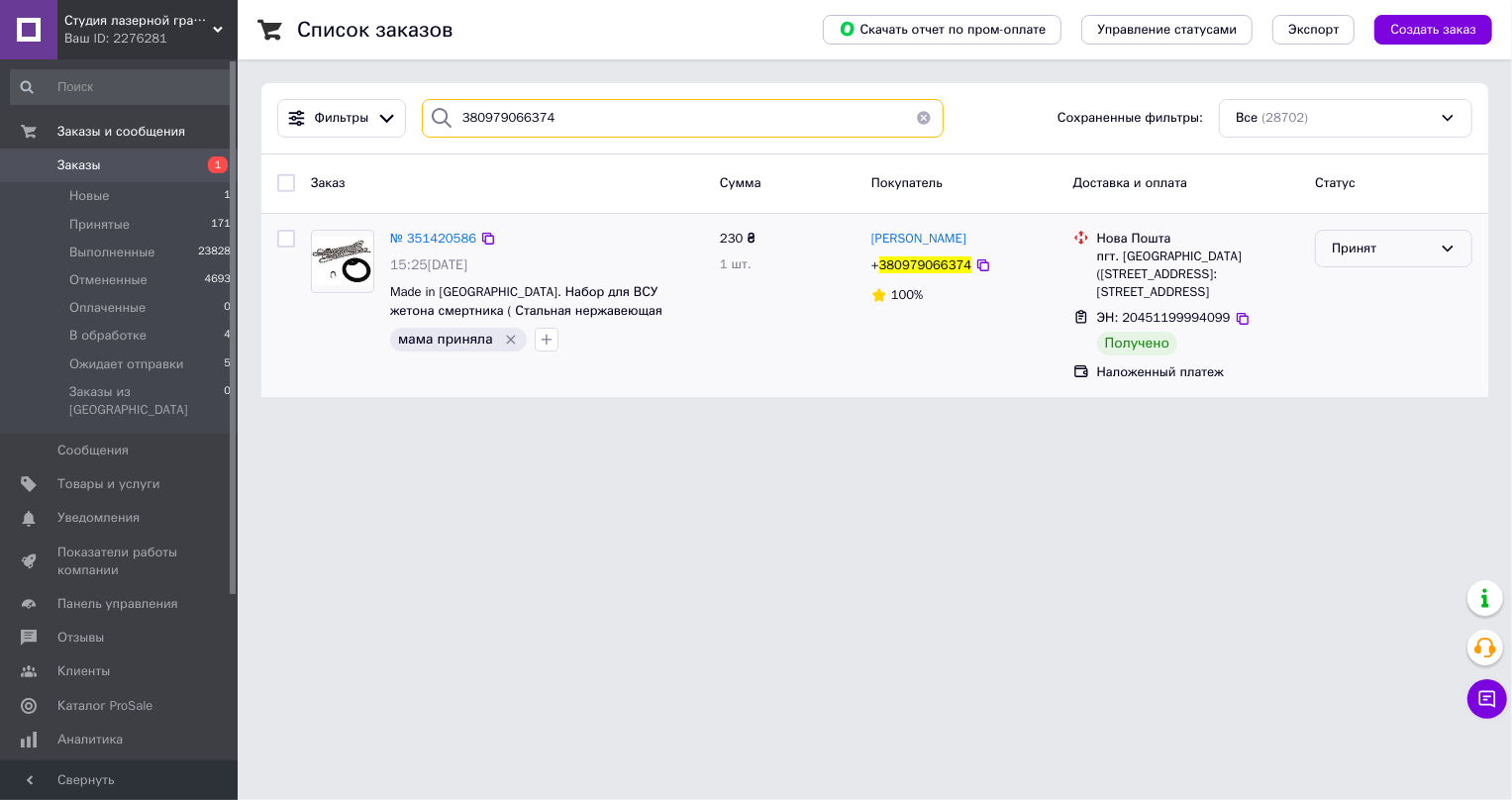 type on "380979066374" 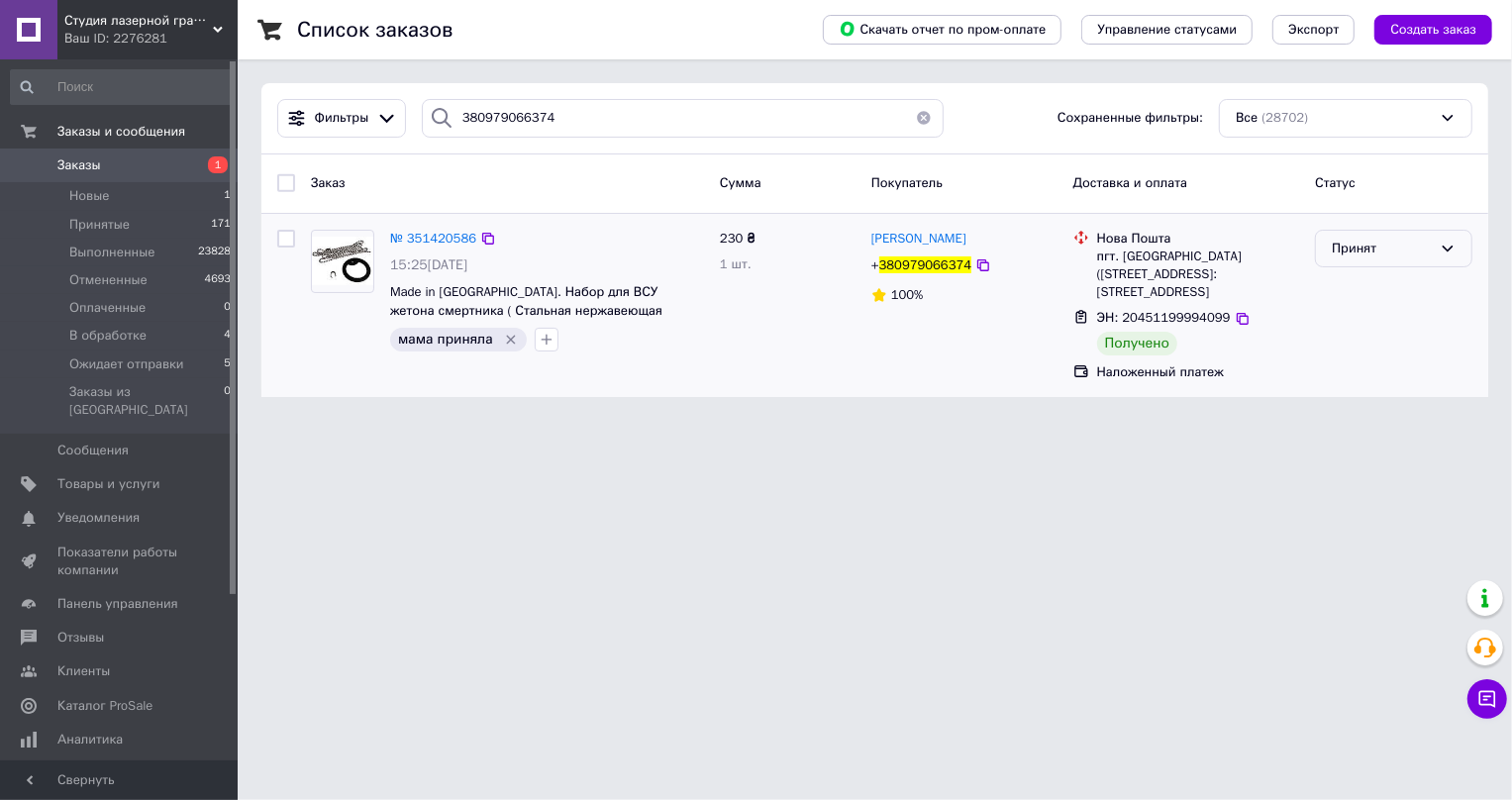 click 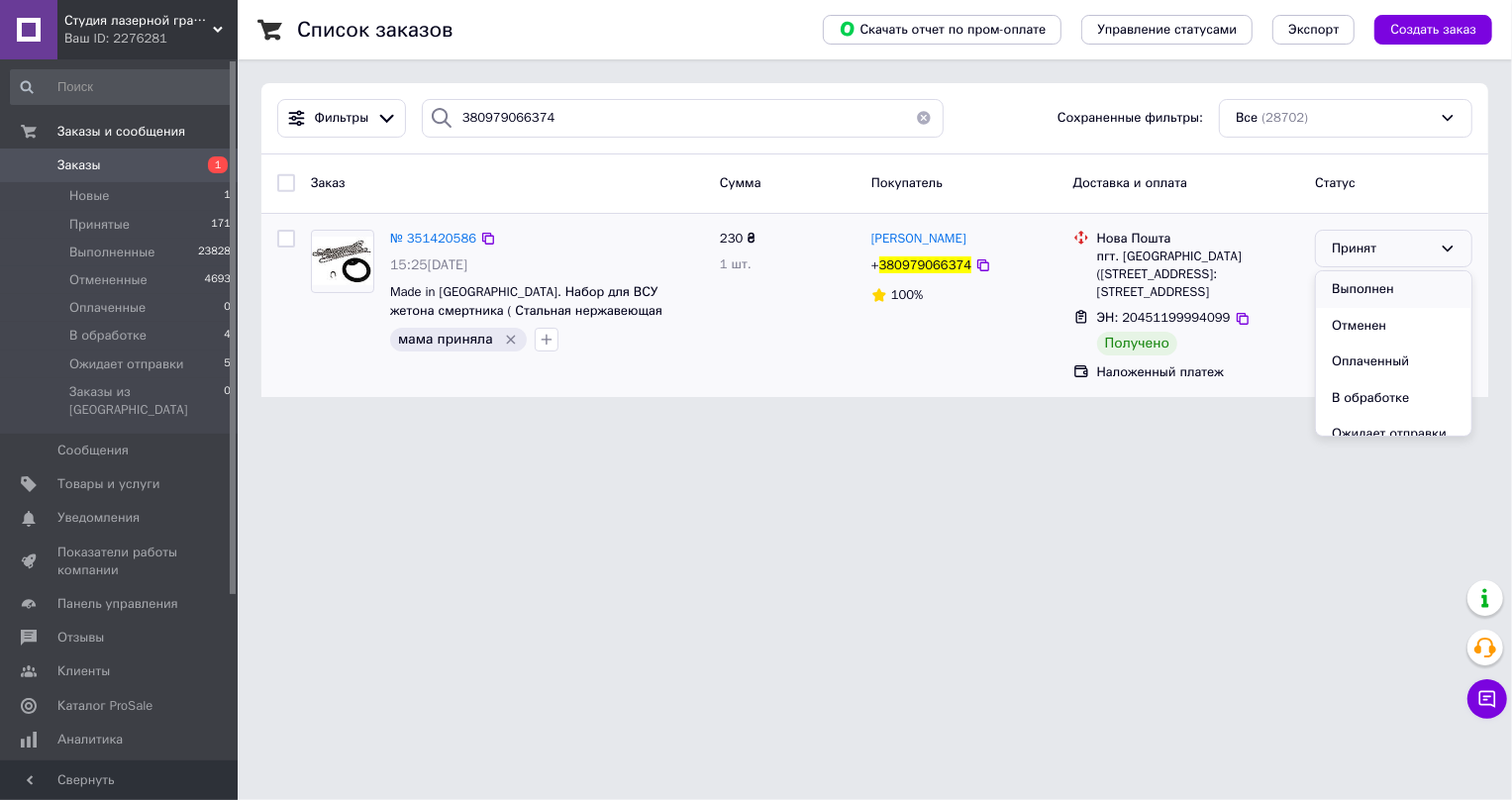 click on "Выполнен" at bounding box center [1393, 289] 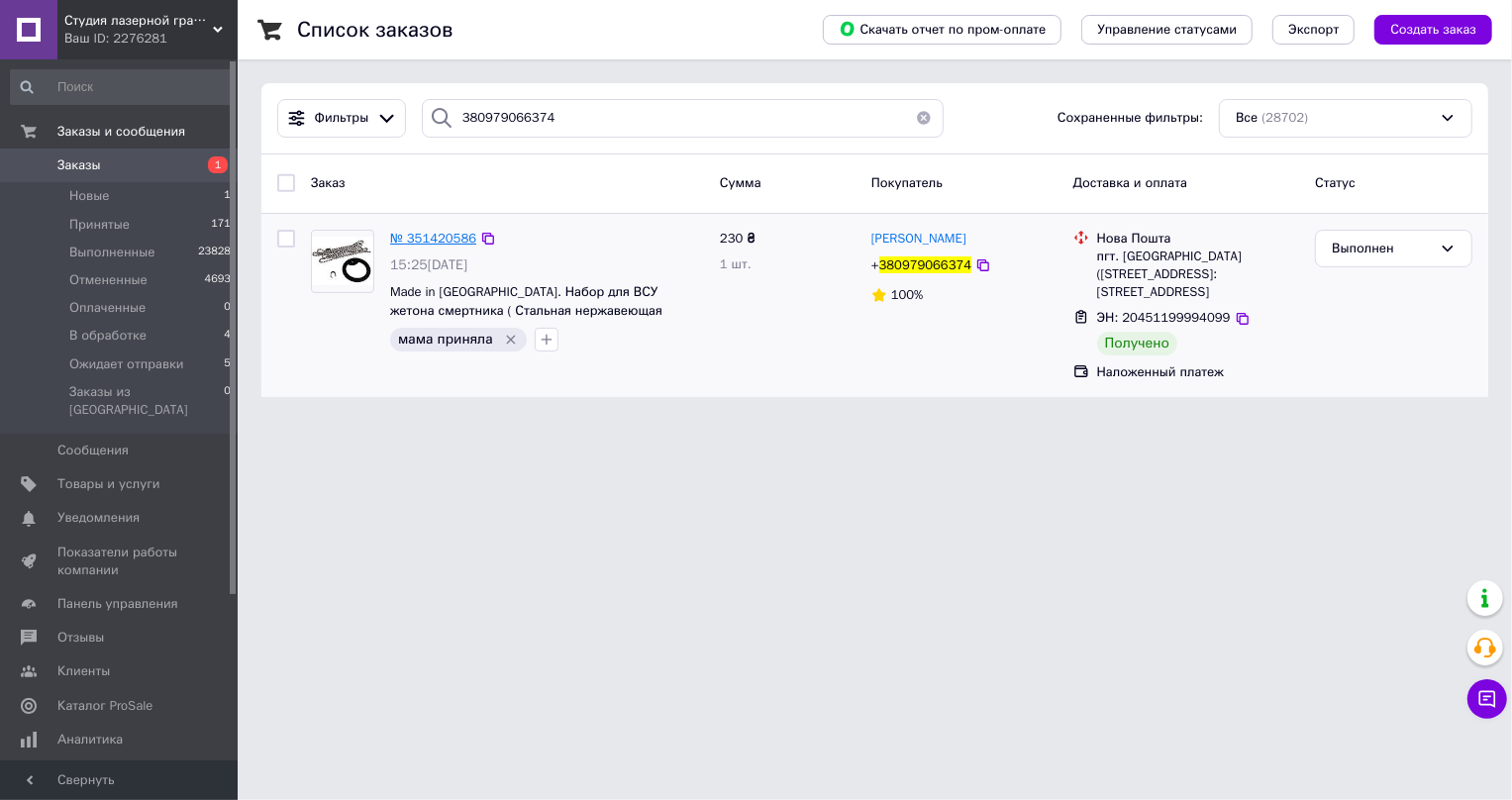 click on "№ 351420586" at bounding box center (433, 238) 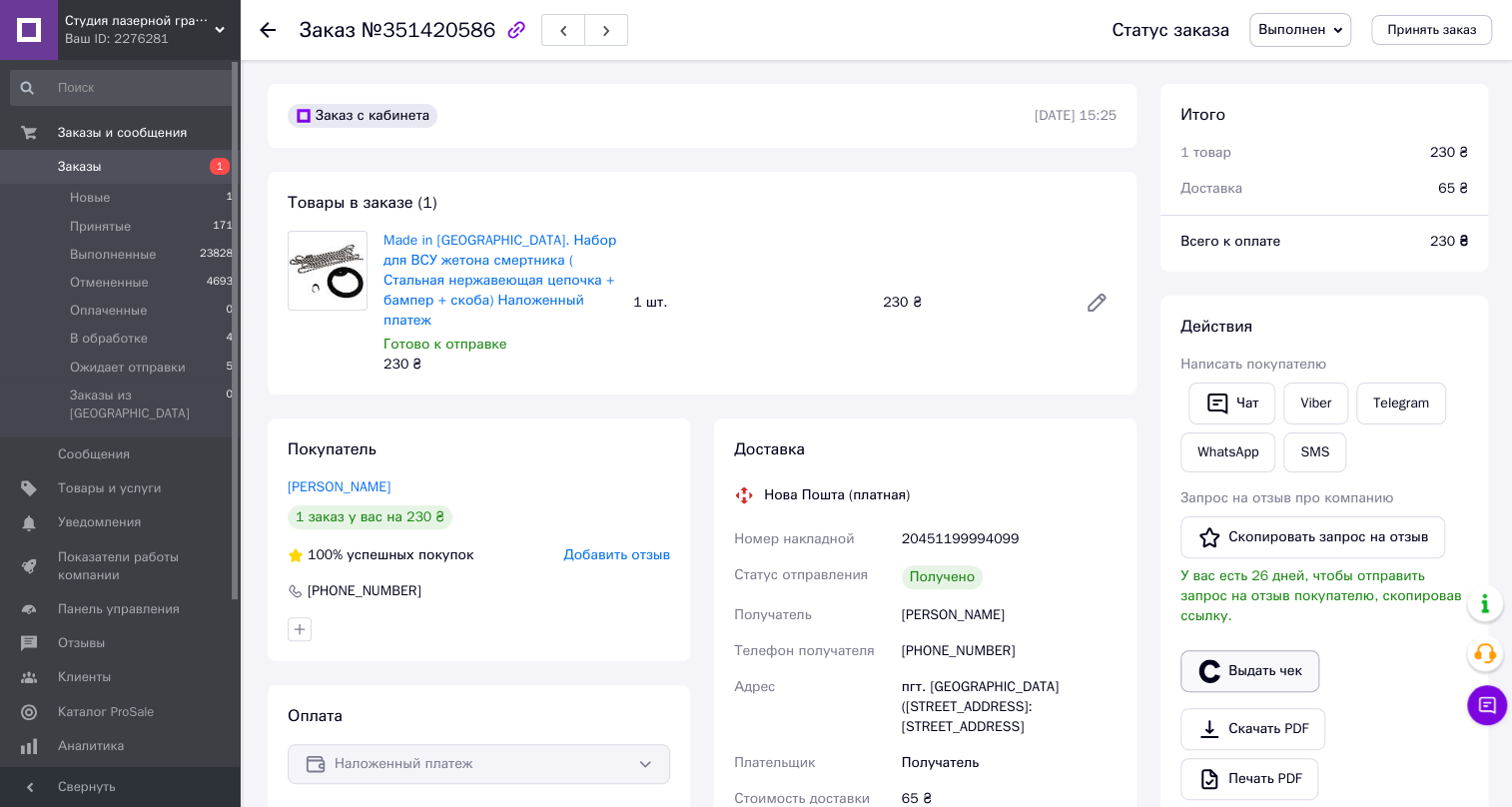 click on "Выдать чек" at bounding box center [1249, 671] 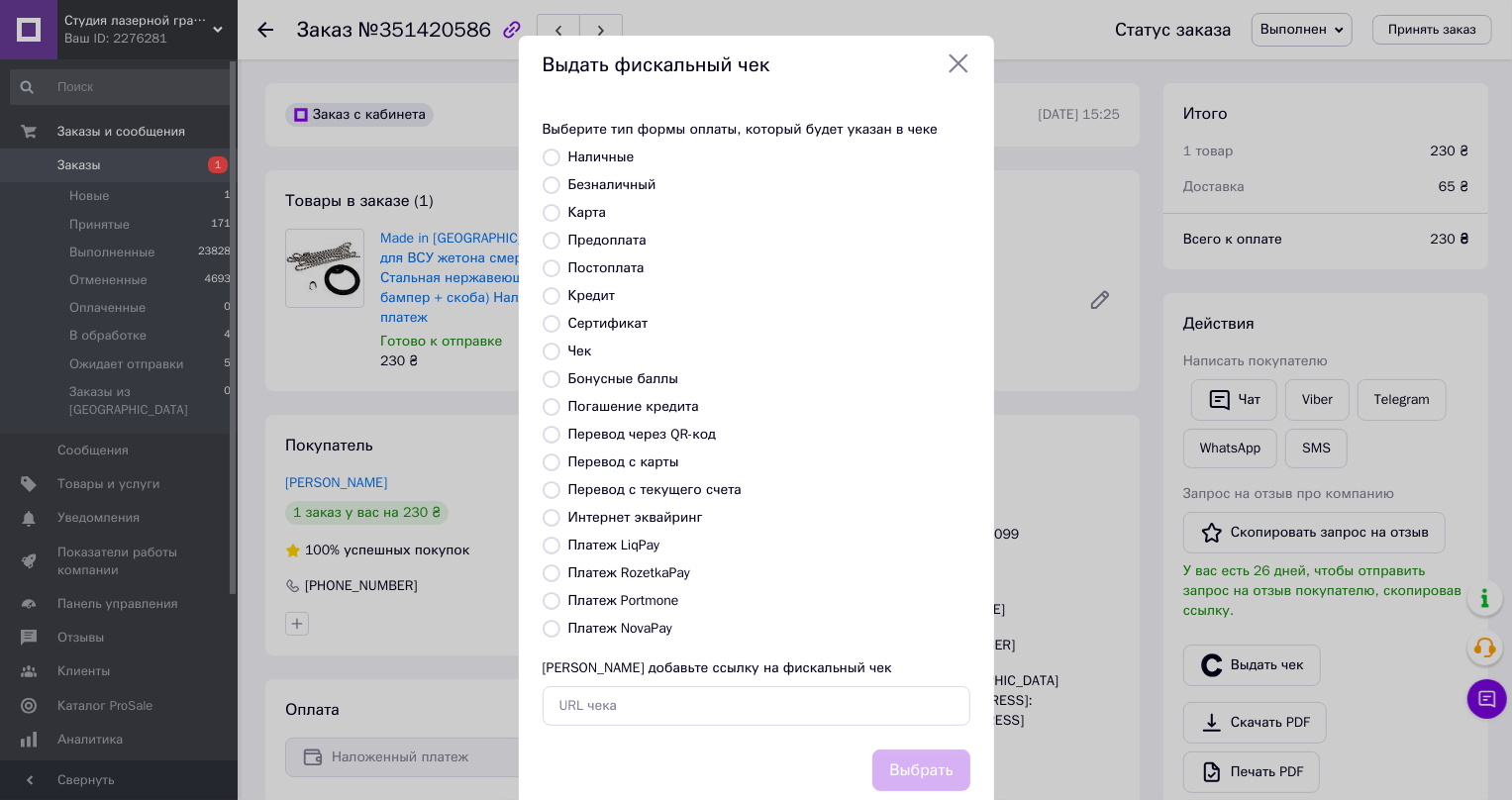 click on "Постоплата" at bounding box center [552, 268] 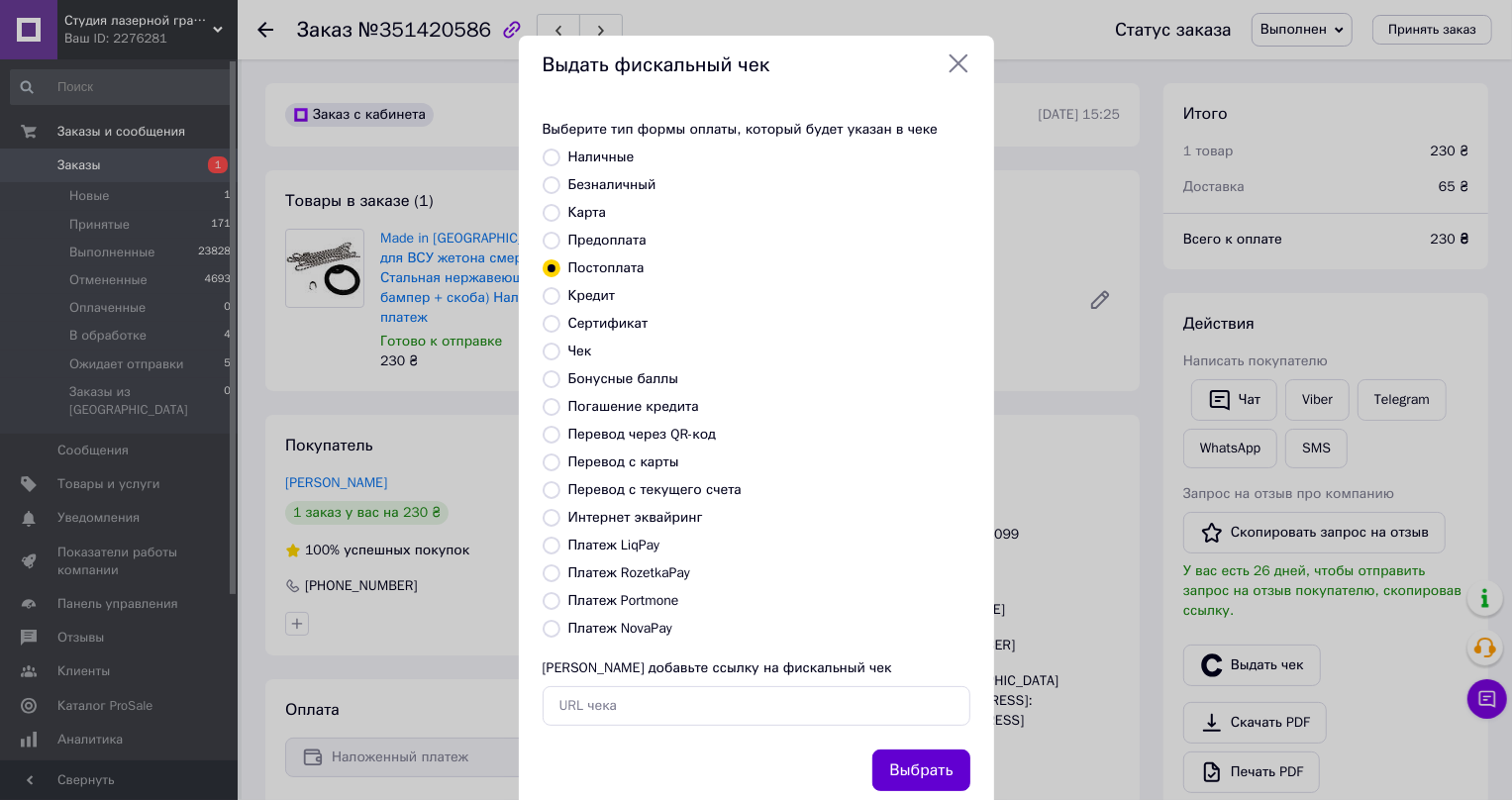 click on "Выбрать" at bounding box center [921, 770] 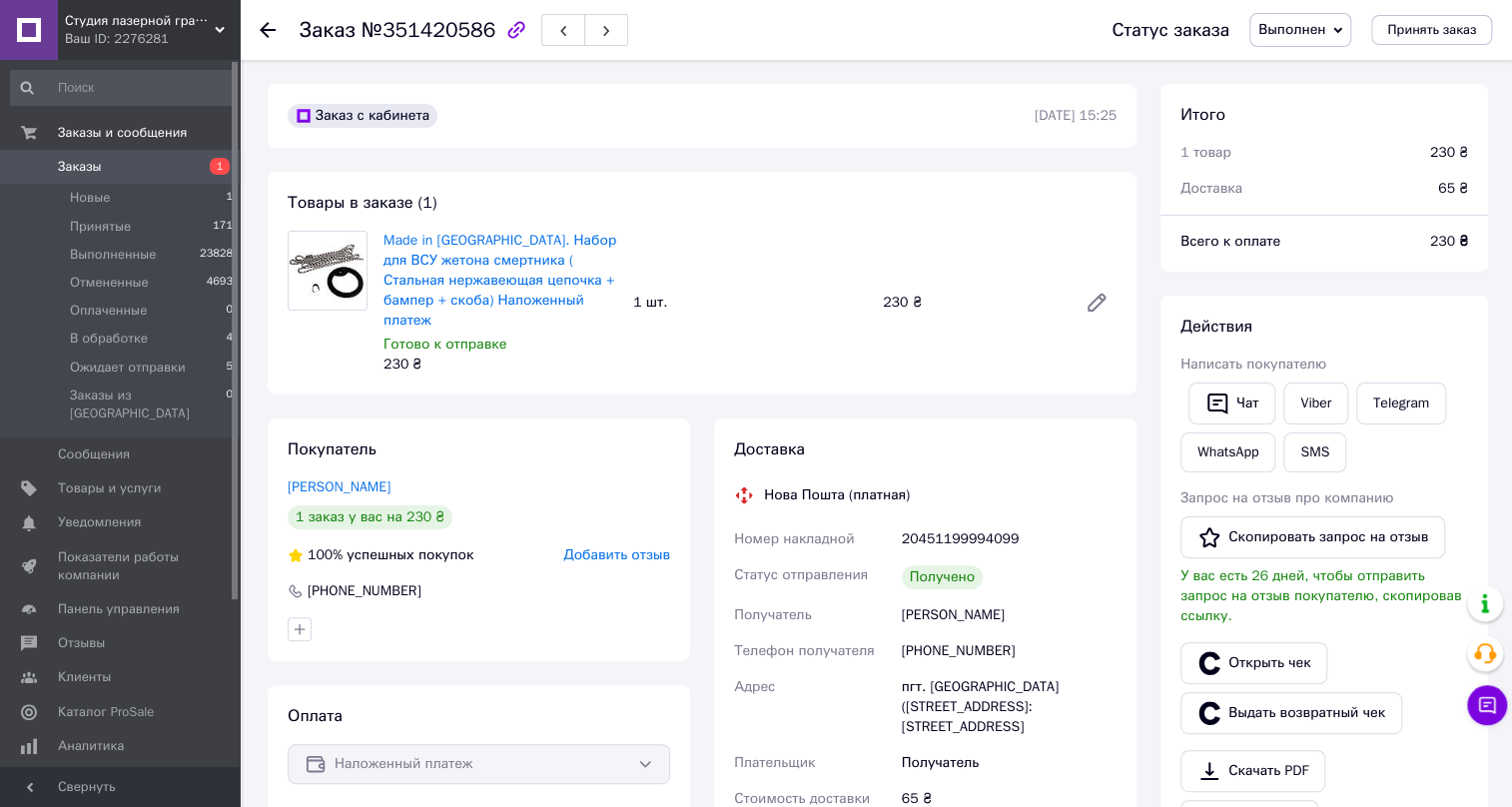 click 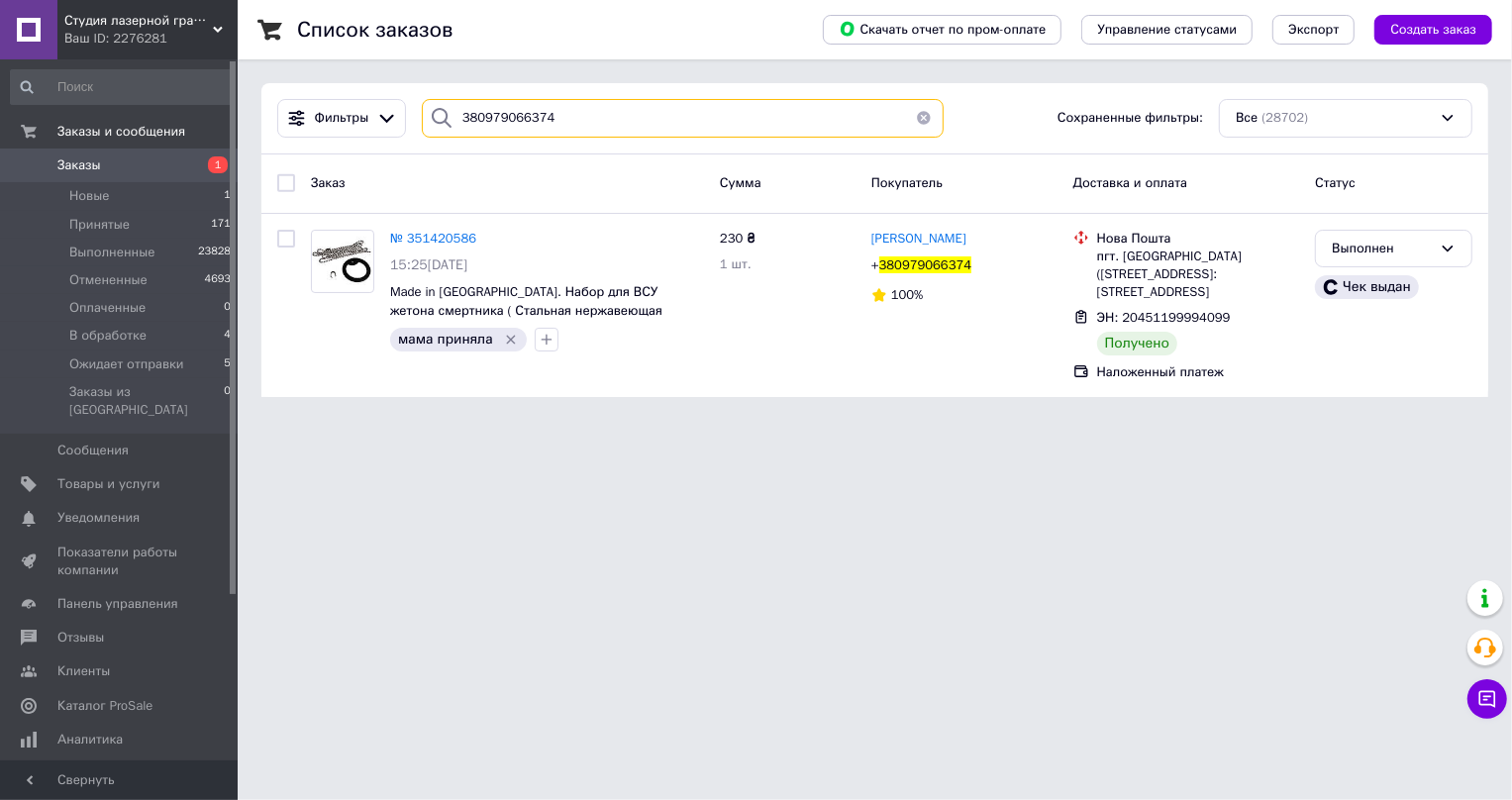 click on "380979066374" at bounding box center (683, 118) 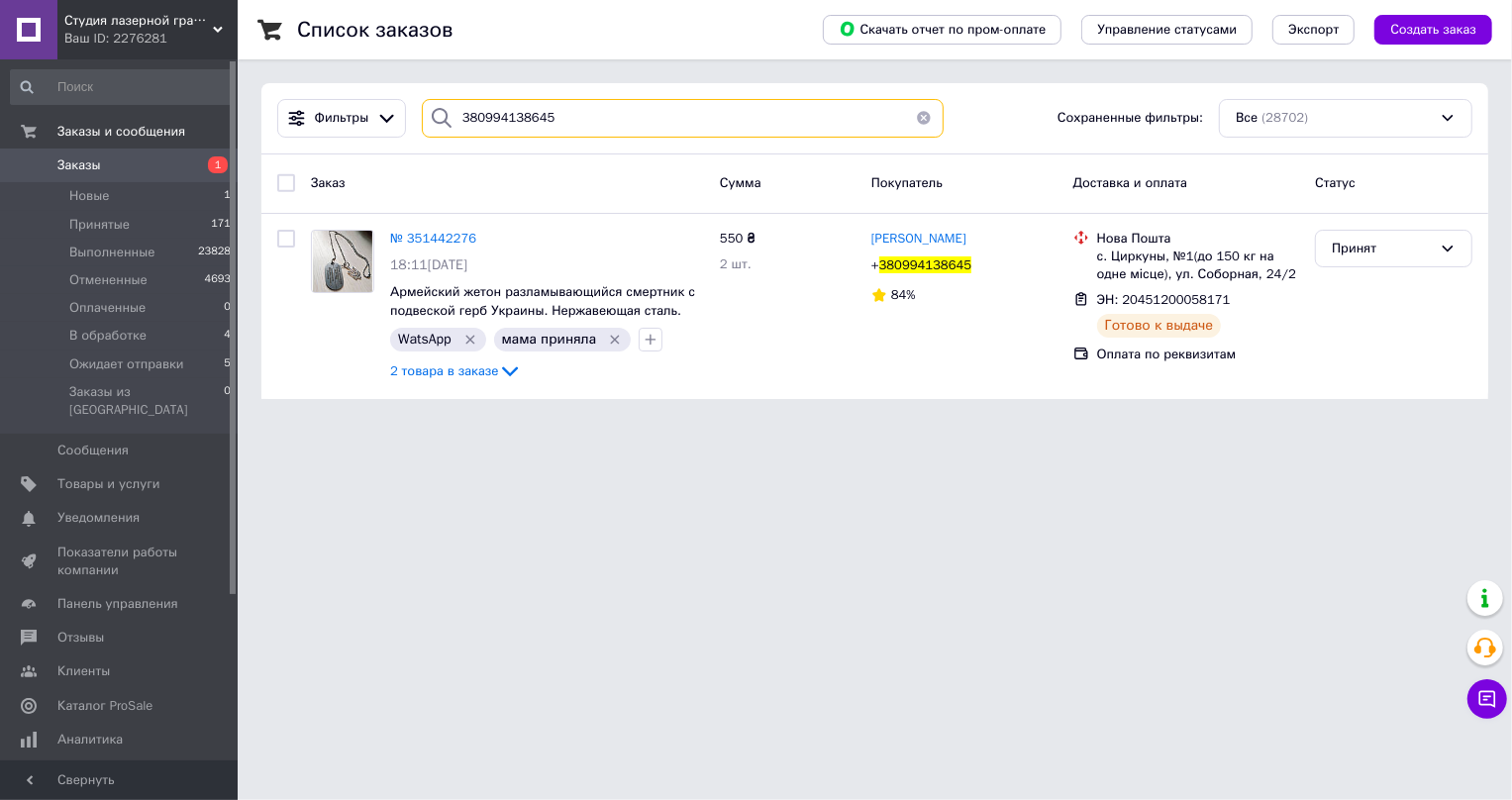type on "380994138645" 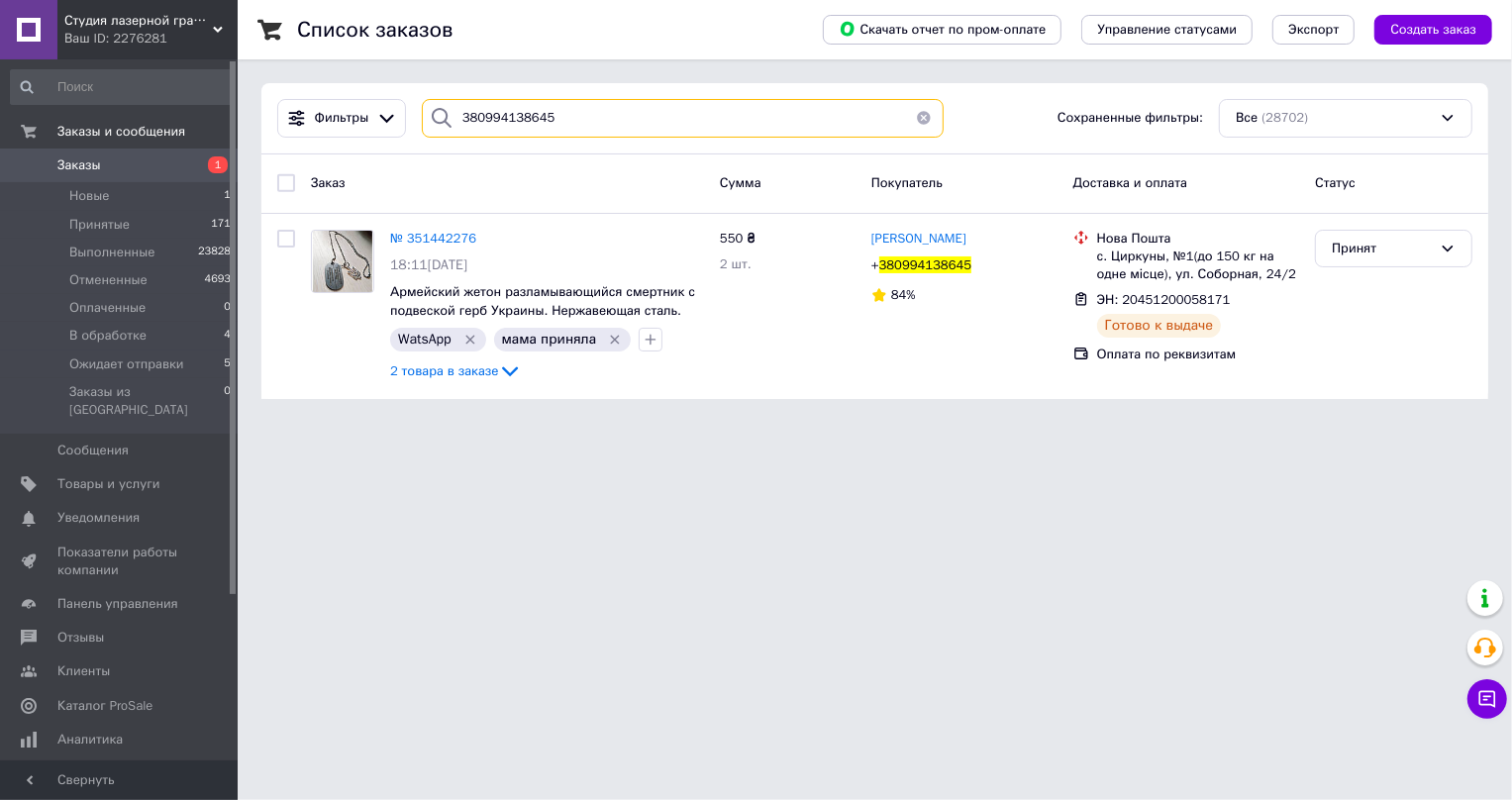 click on "380994138645" at bounding box center (683, 118) 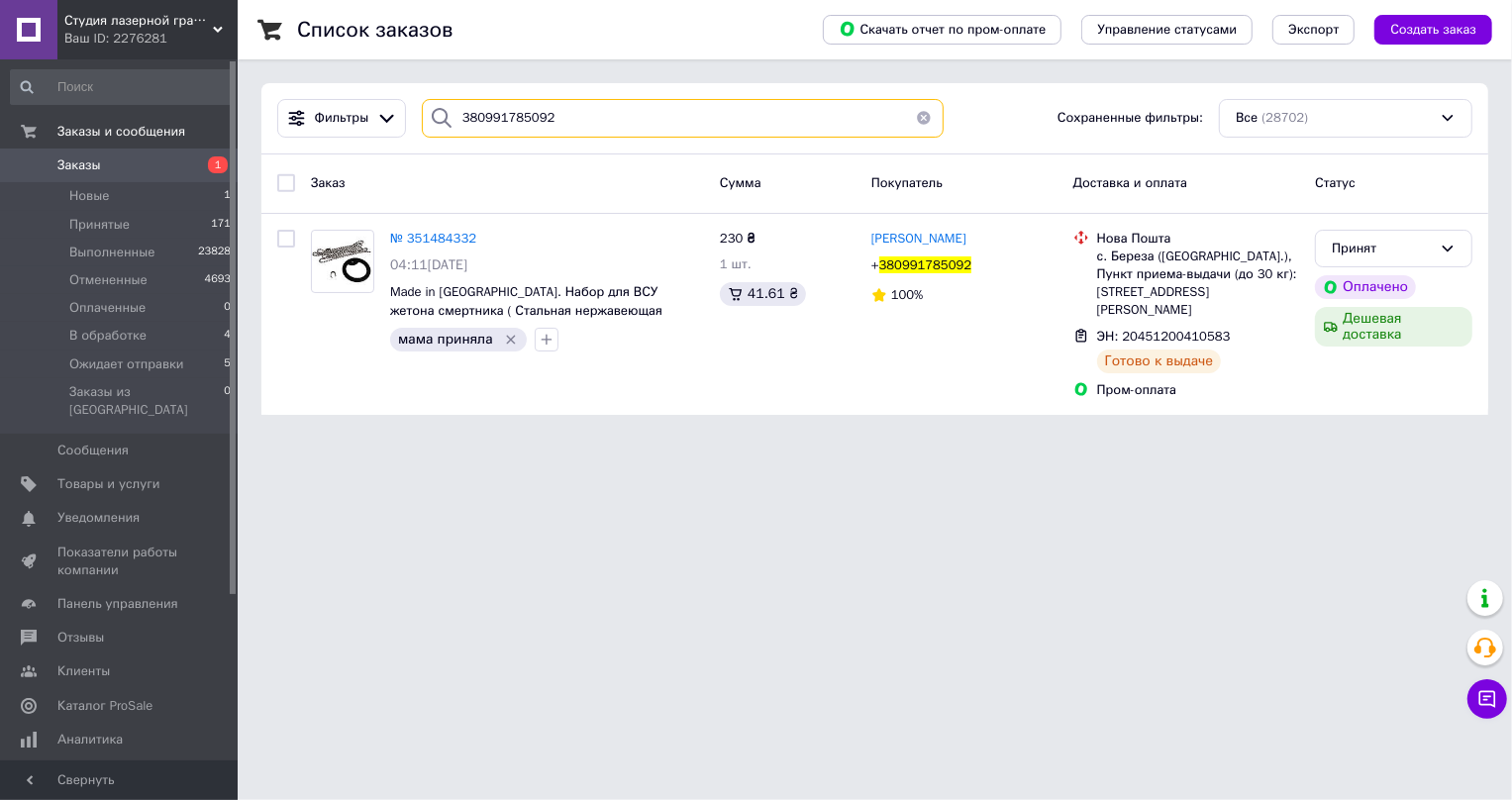 type on "380991785092" 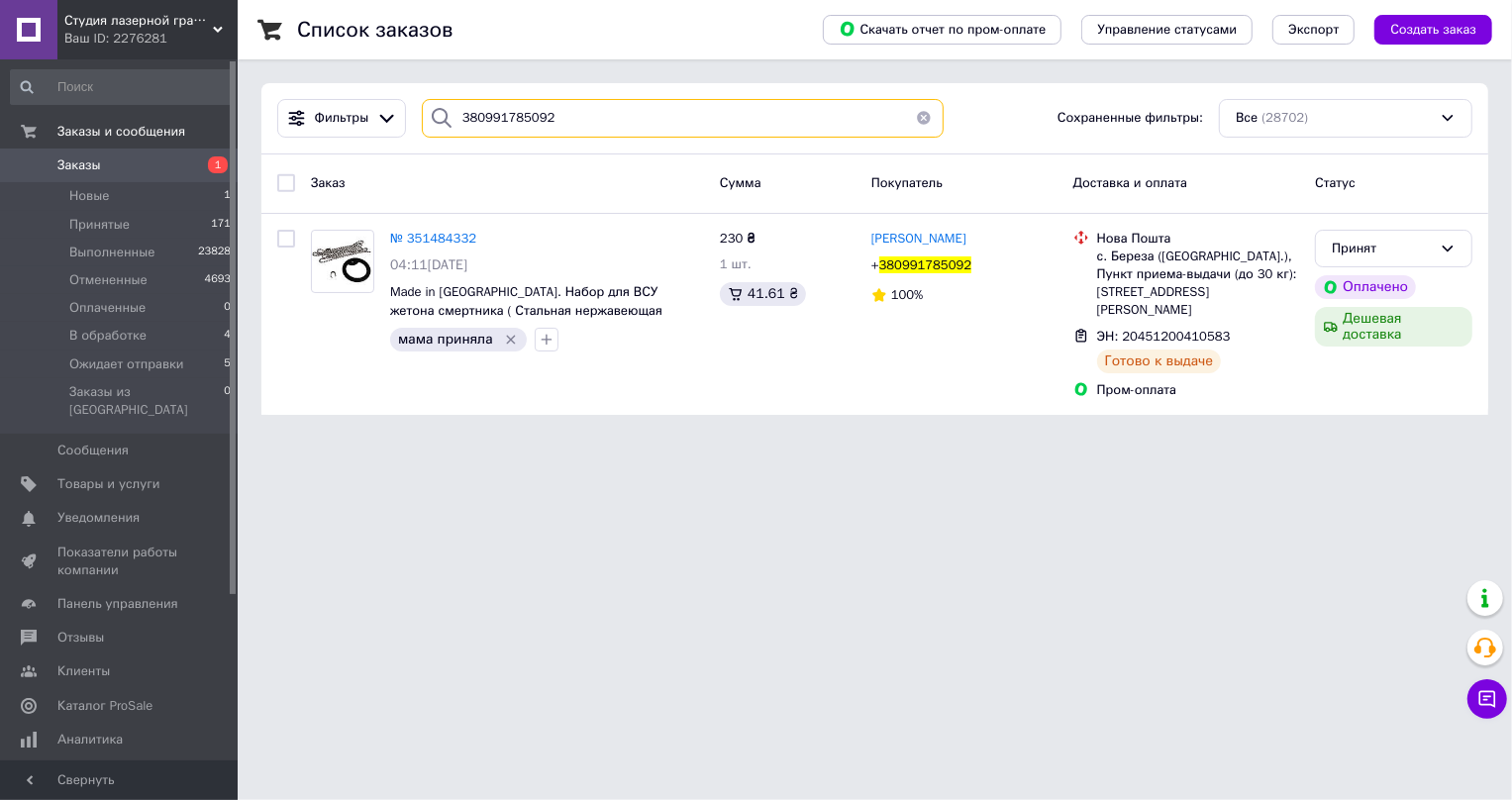 click on "380991785092" at bounding box center [683, 118] 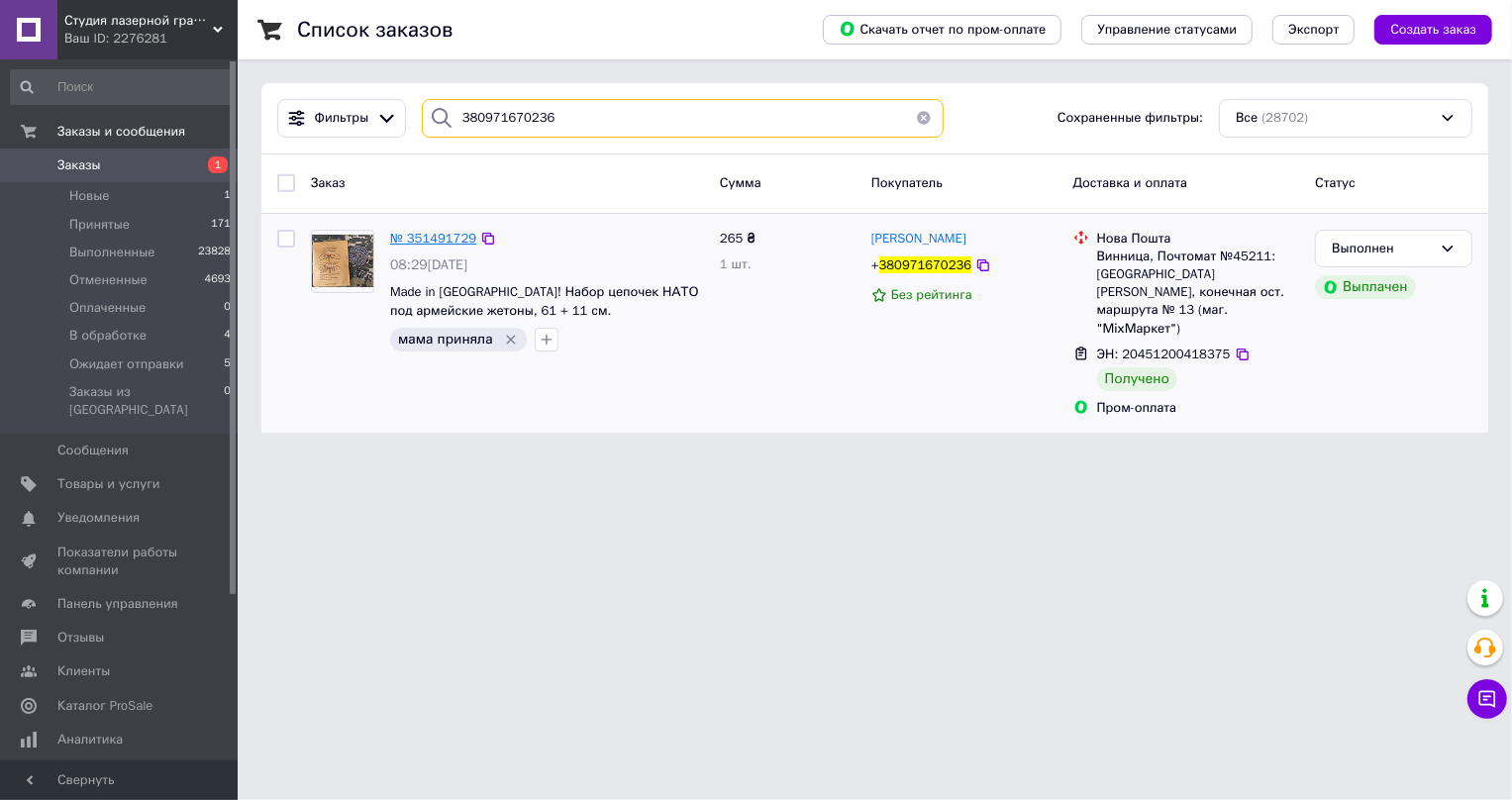 type on "380971670236" 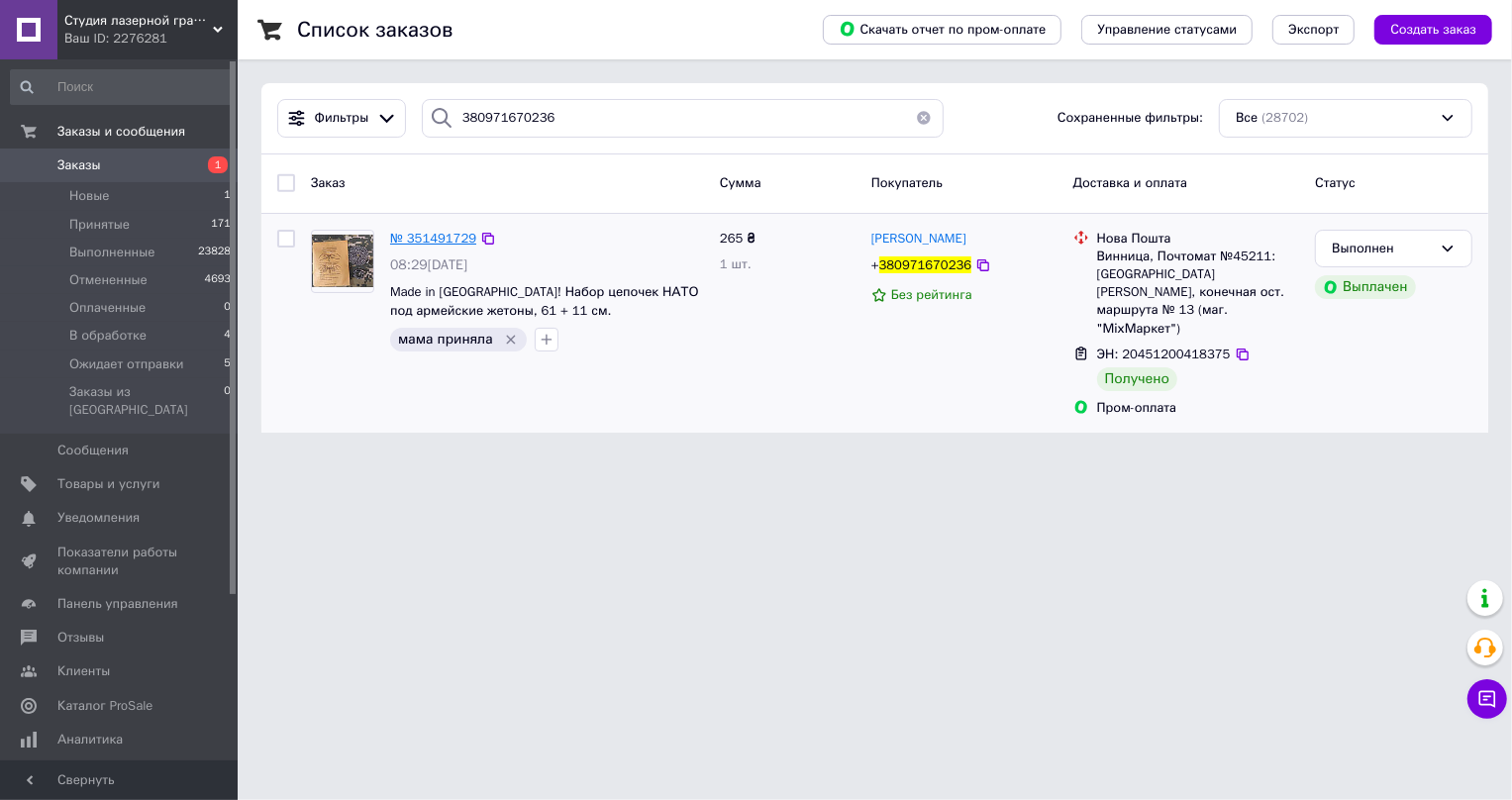 click on "№ 351491729" at bounding box center [433, 238] 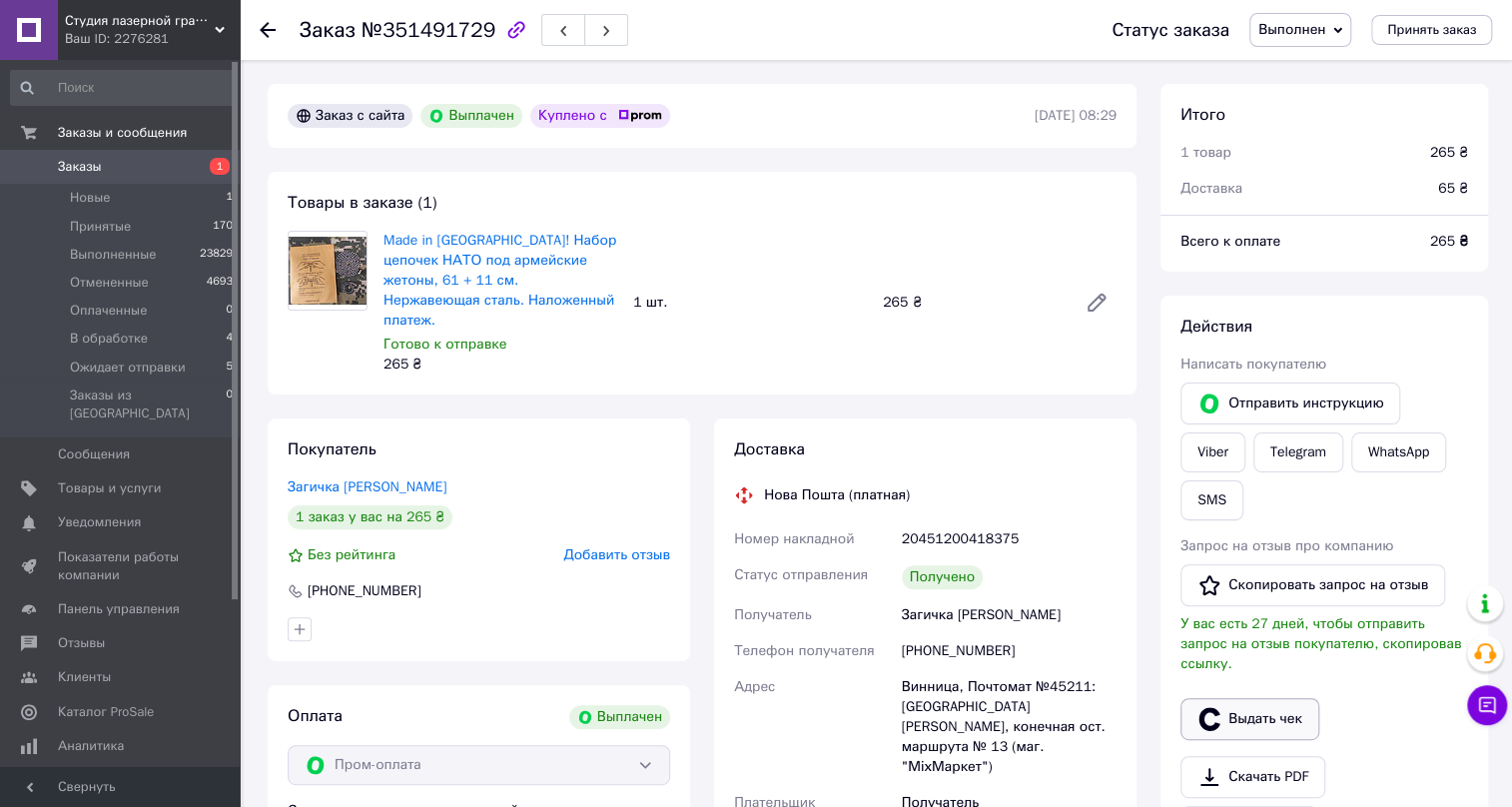 click on "Выдать чек" at bounding box center [1249, 719] 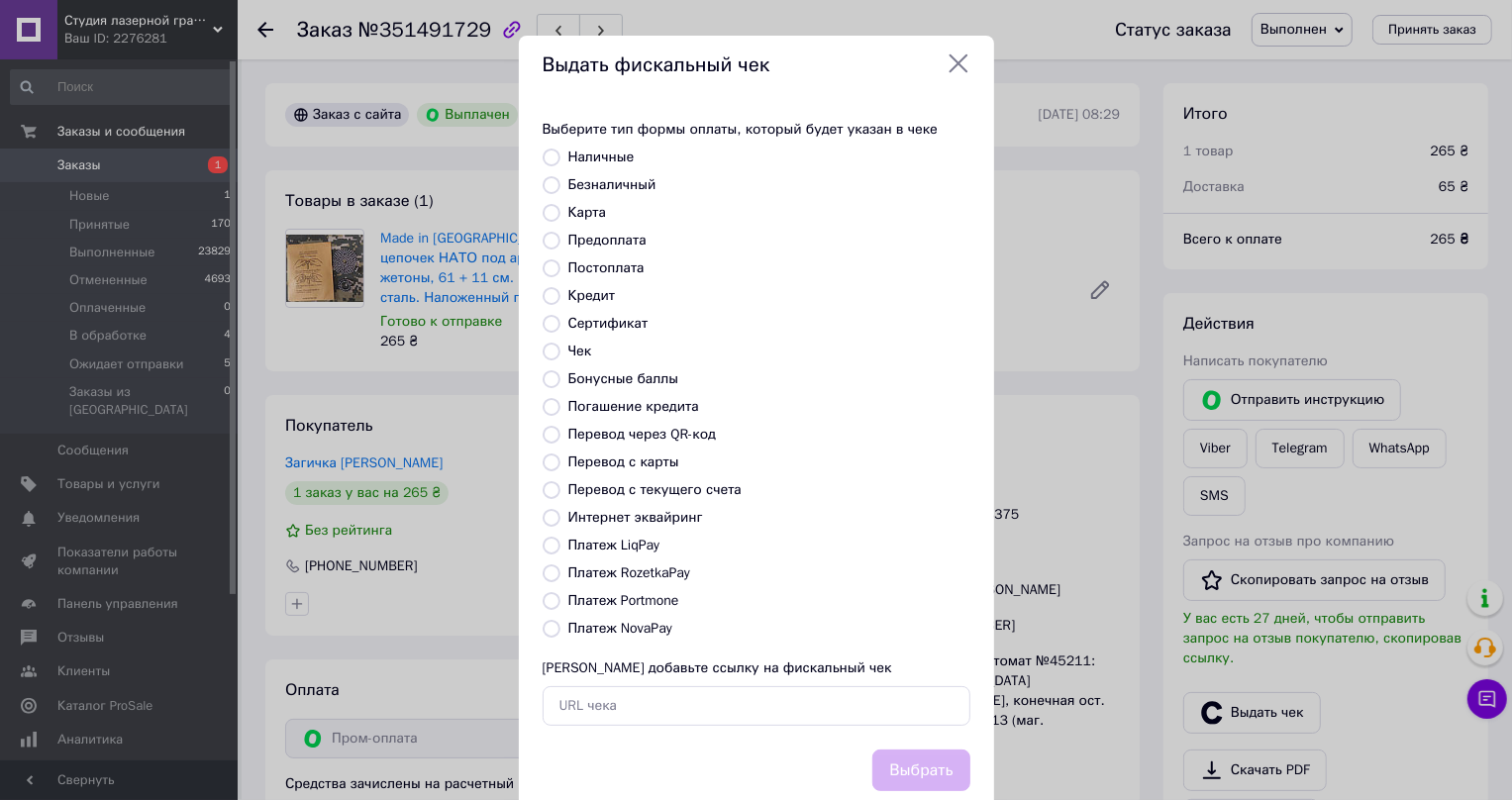 click on "Платеж RozetkaPay" at bounding box center (552, 573) 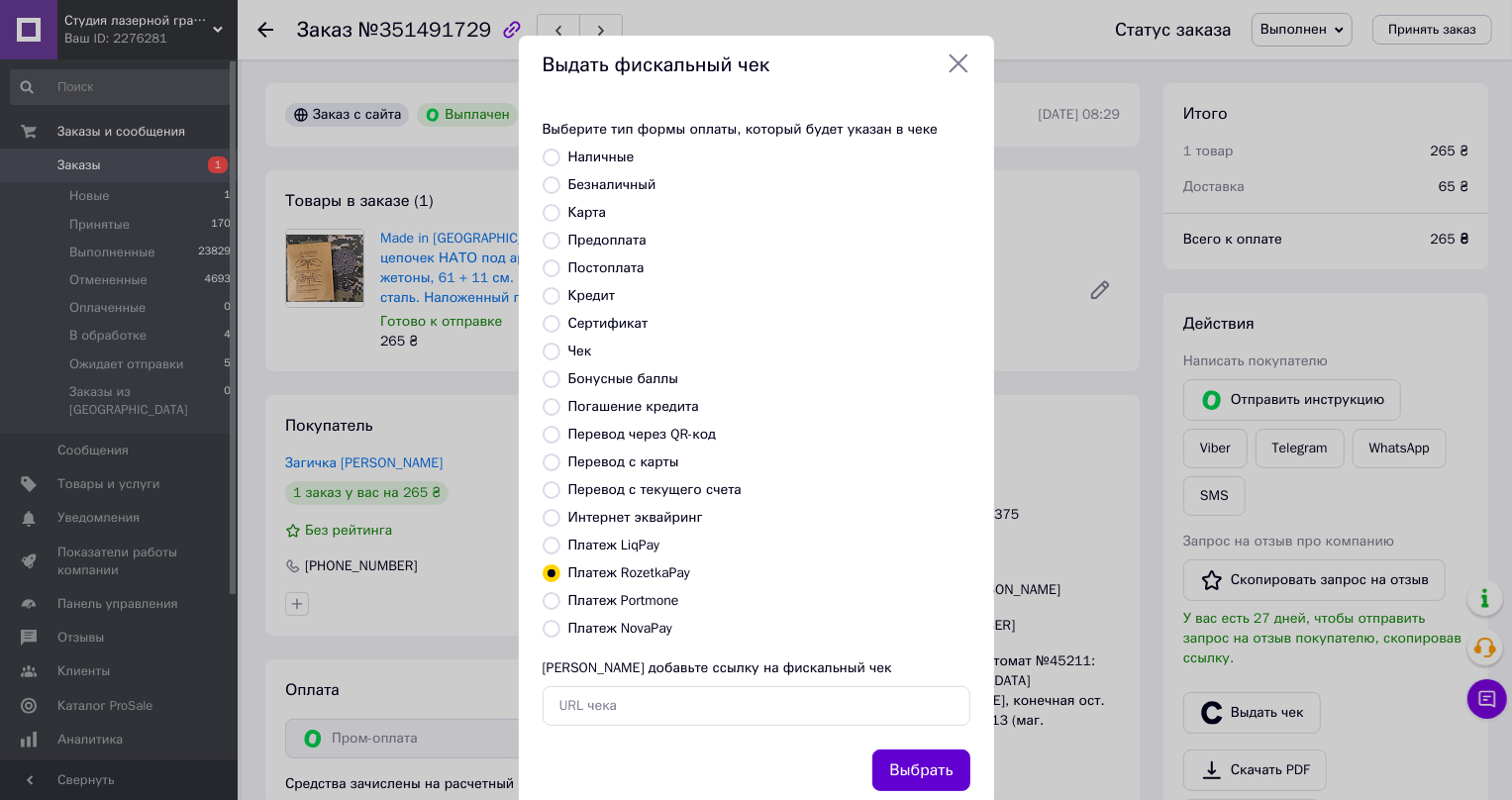 click on "Выбрать" at bounding box center [921, 770] 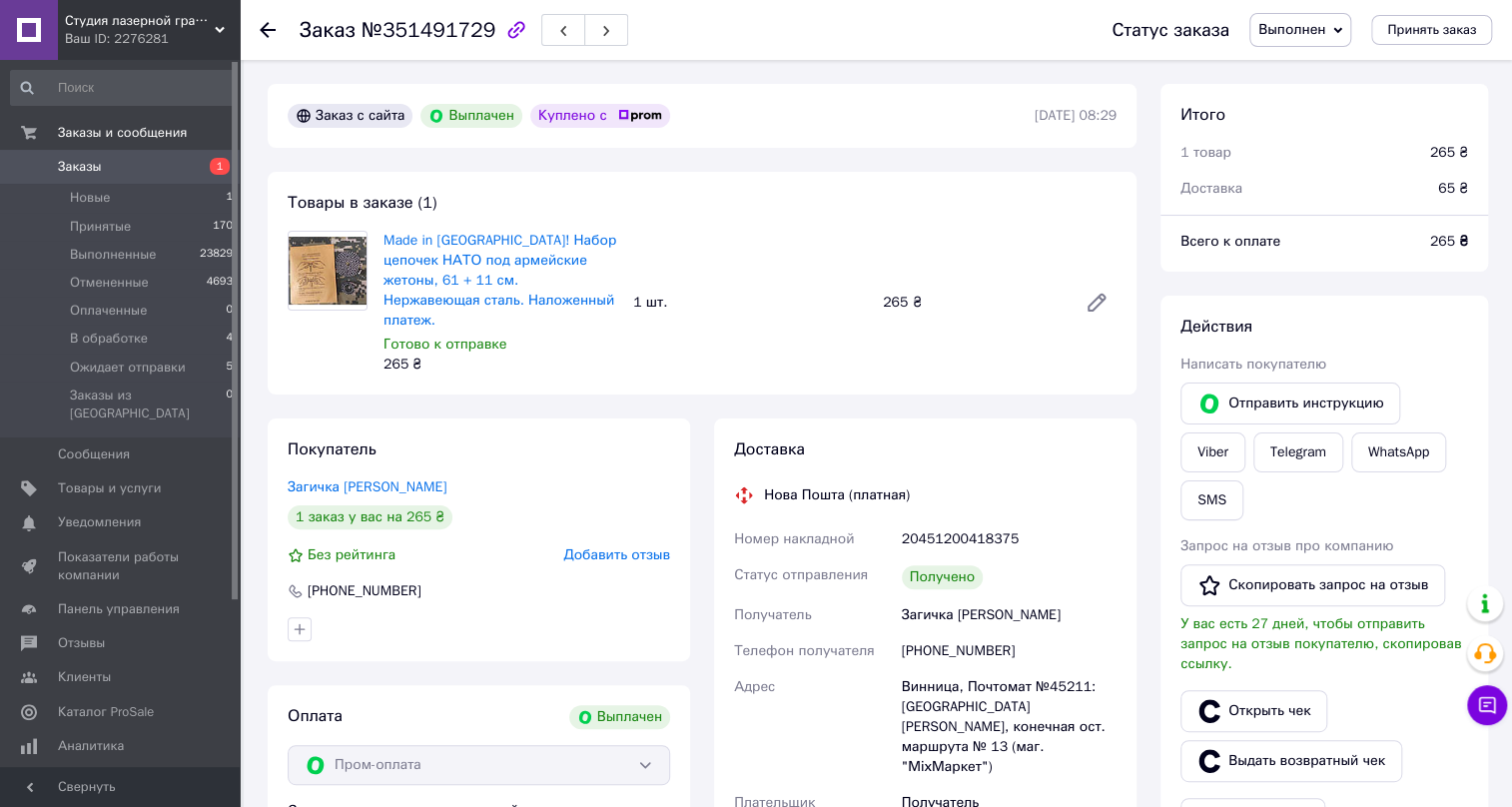 click 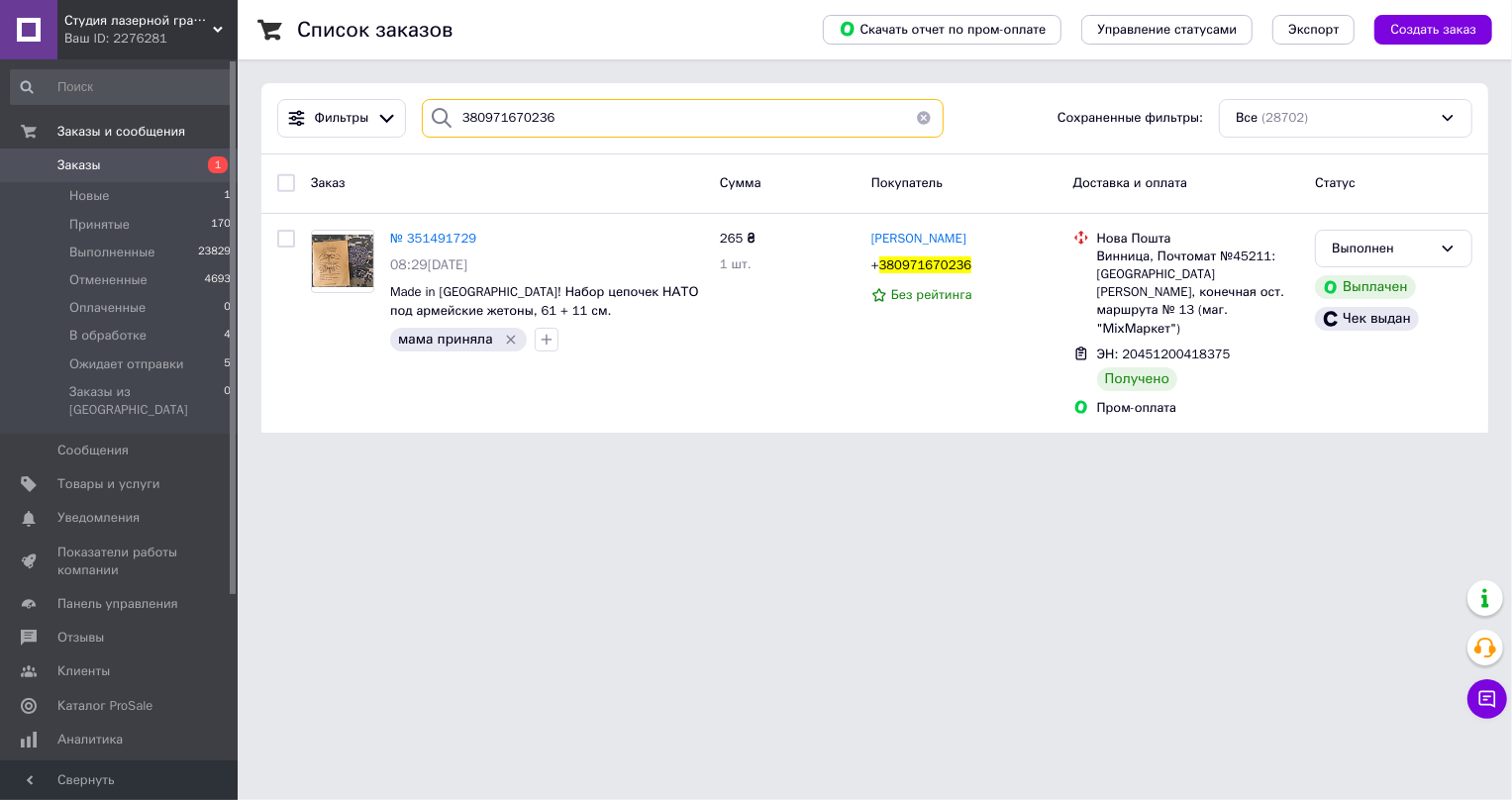 click on "380971670236" at bounding box center [683, 118] 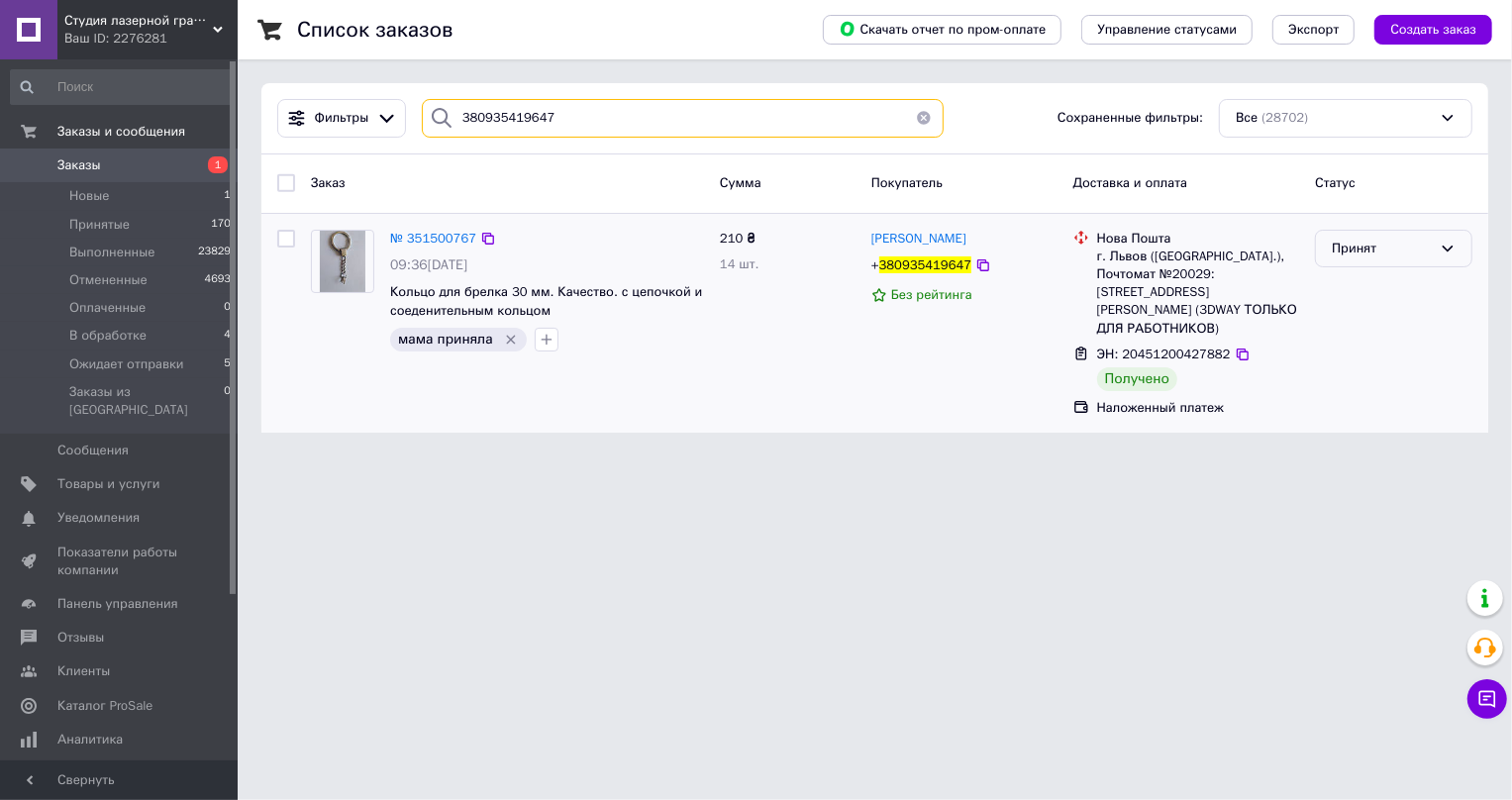 type on "380935419647" 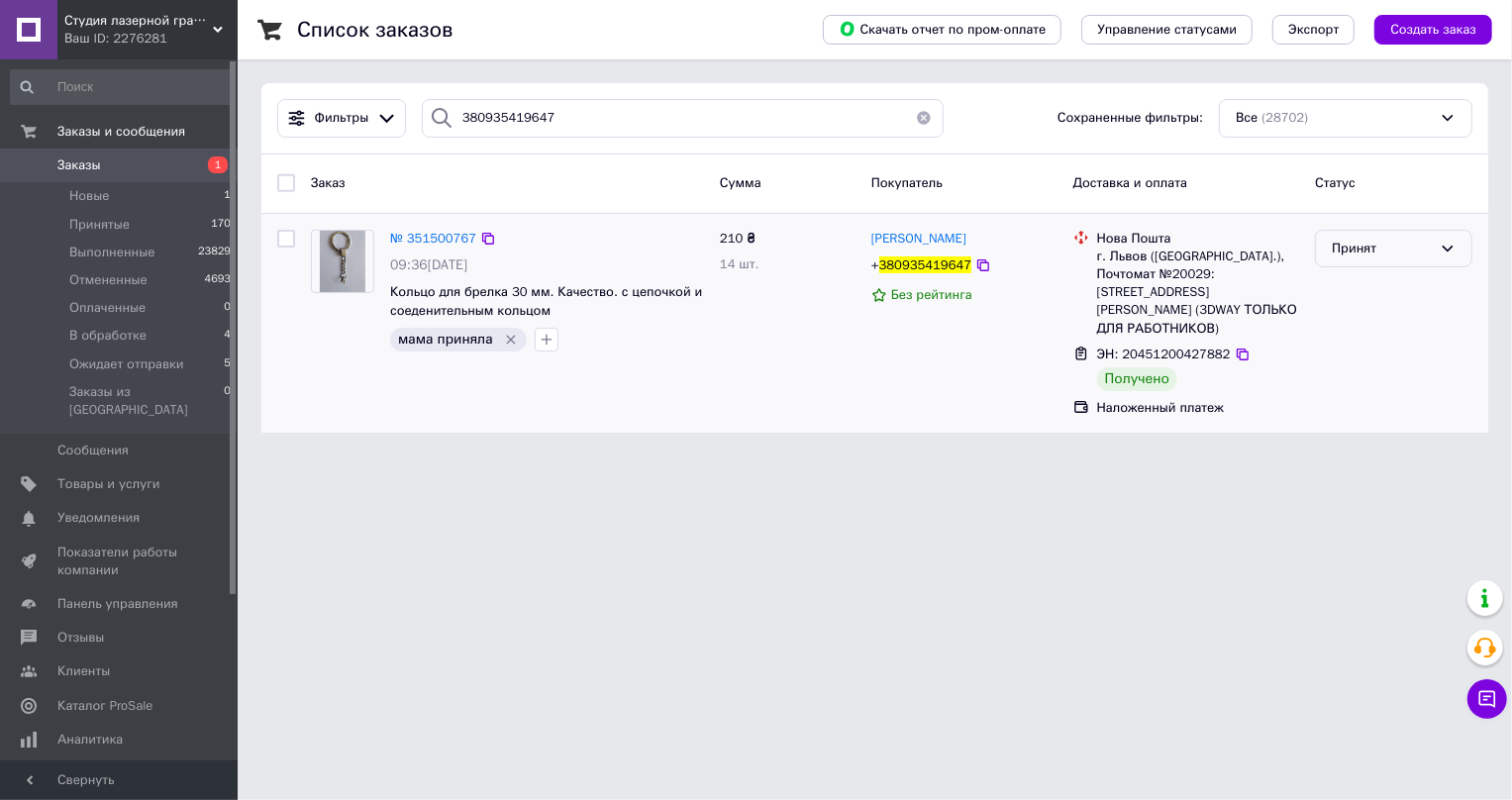 click 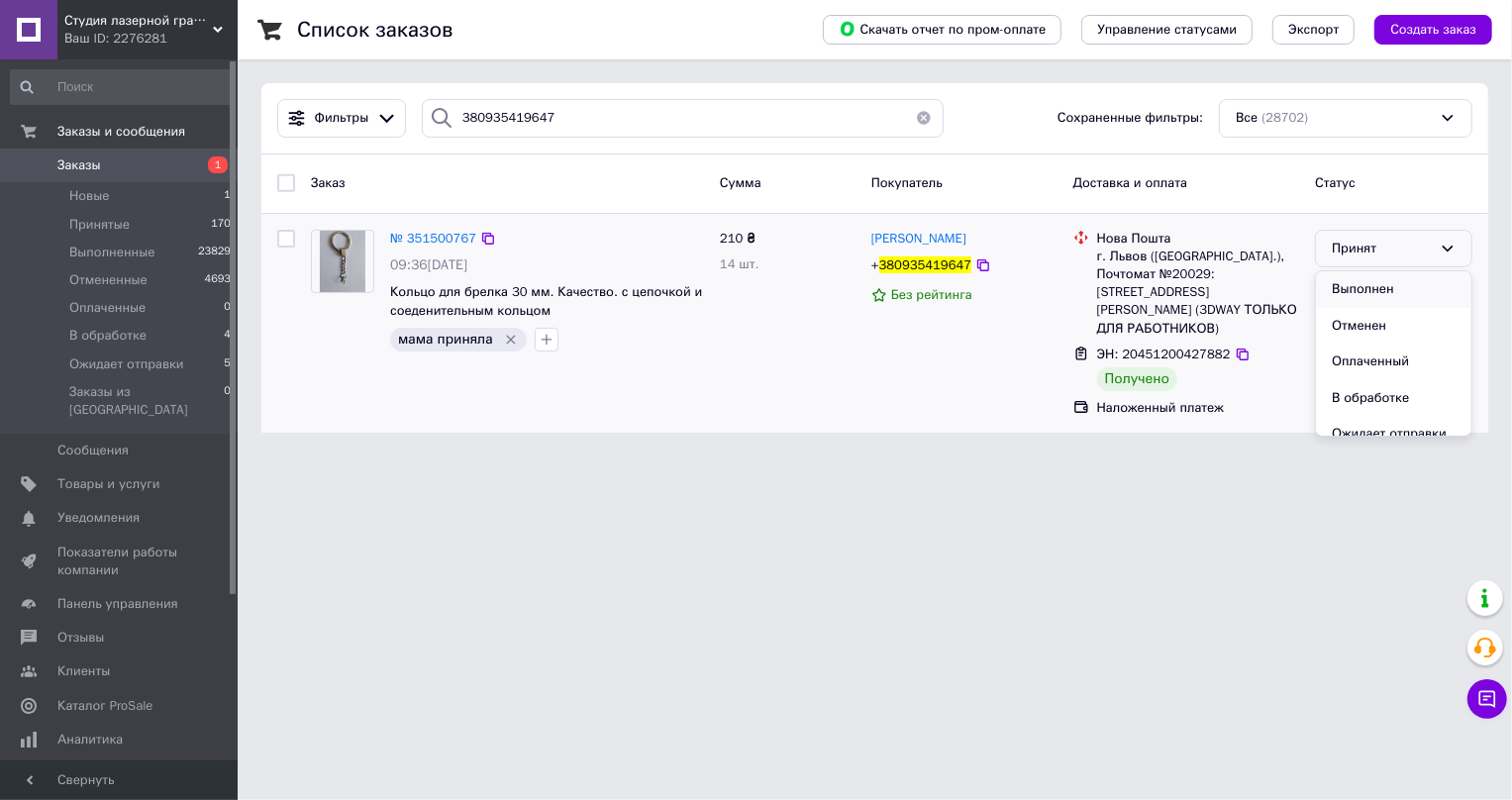 click on "Выполнен" at bounding box center (1393, 289) 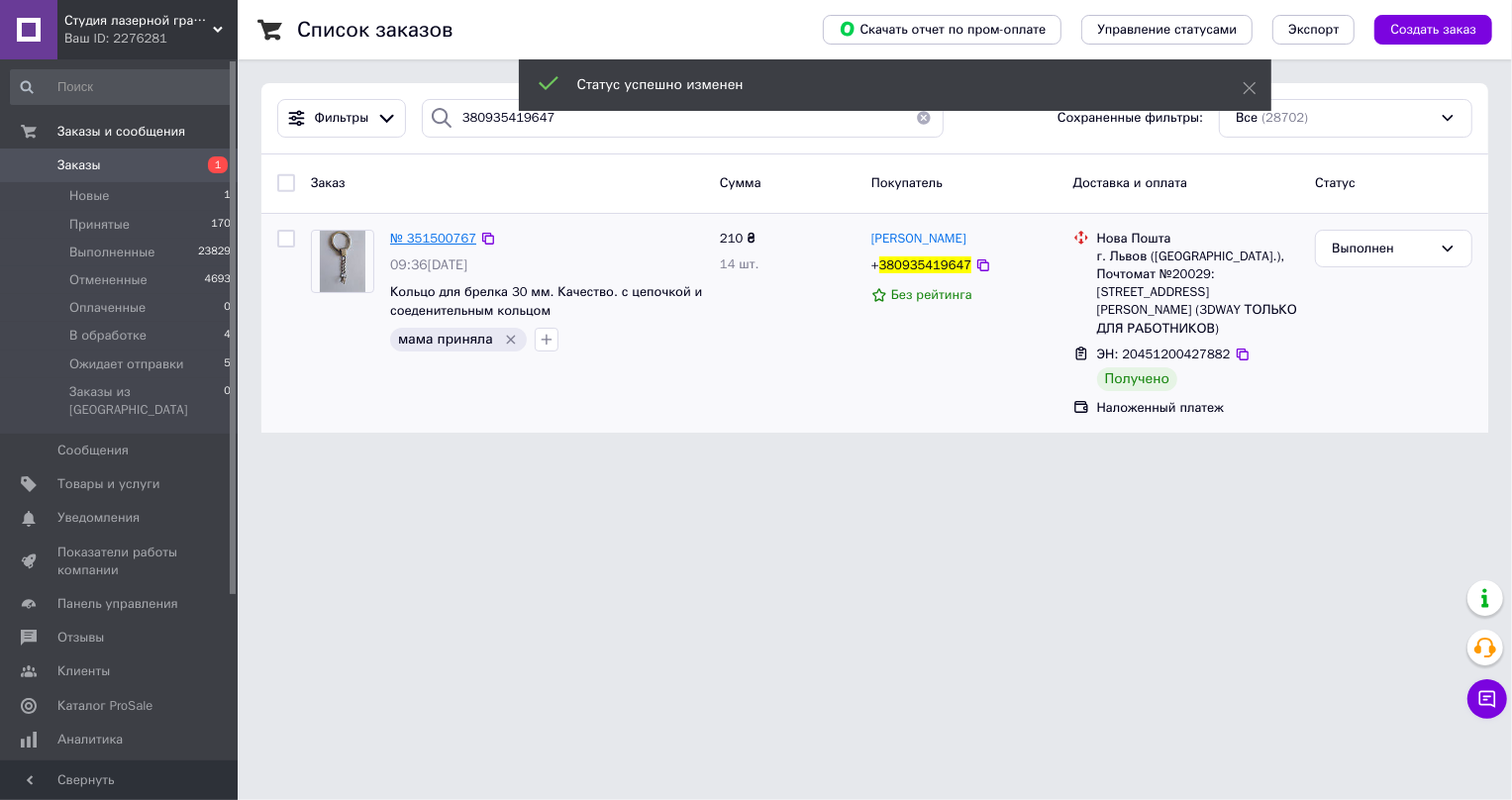 click on "№ 351500767" at bounding box center [433, 238] 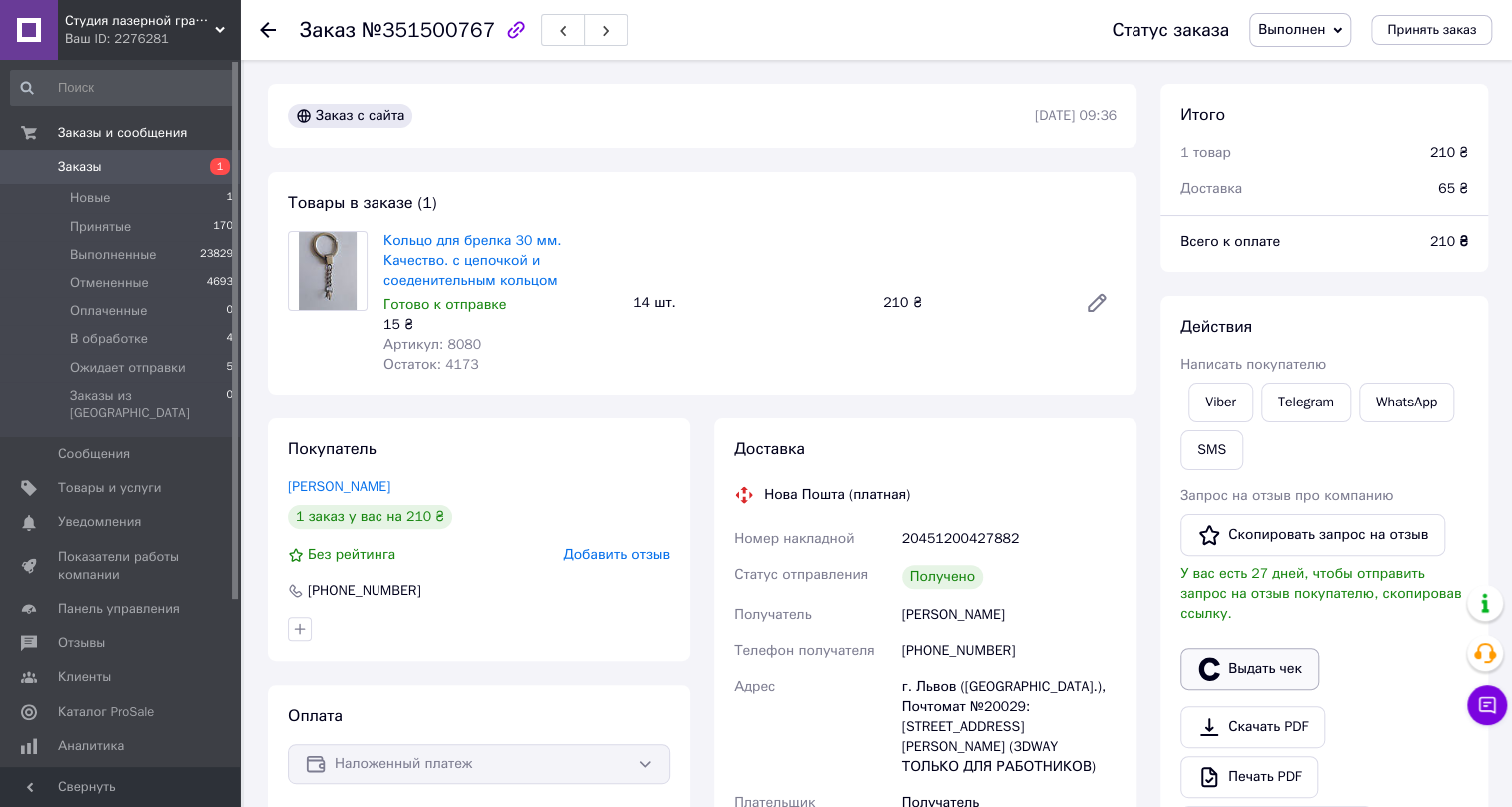 click on "Выдать чек" at bounding box center (1249, 669) 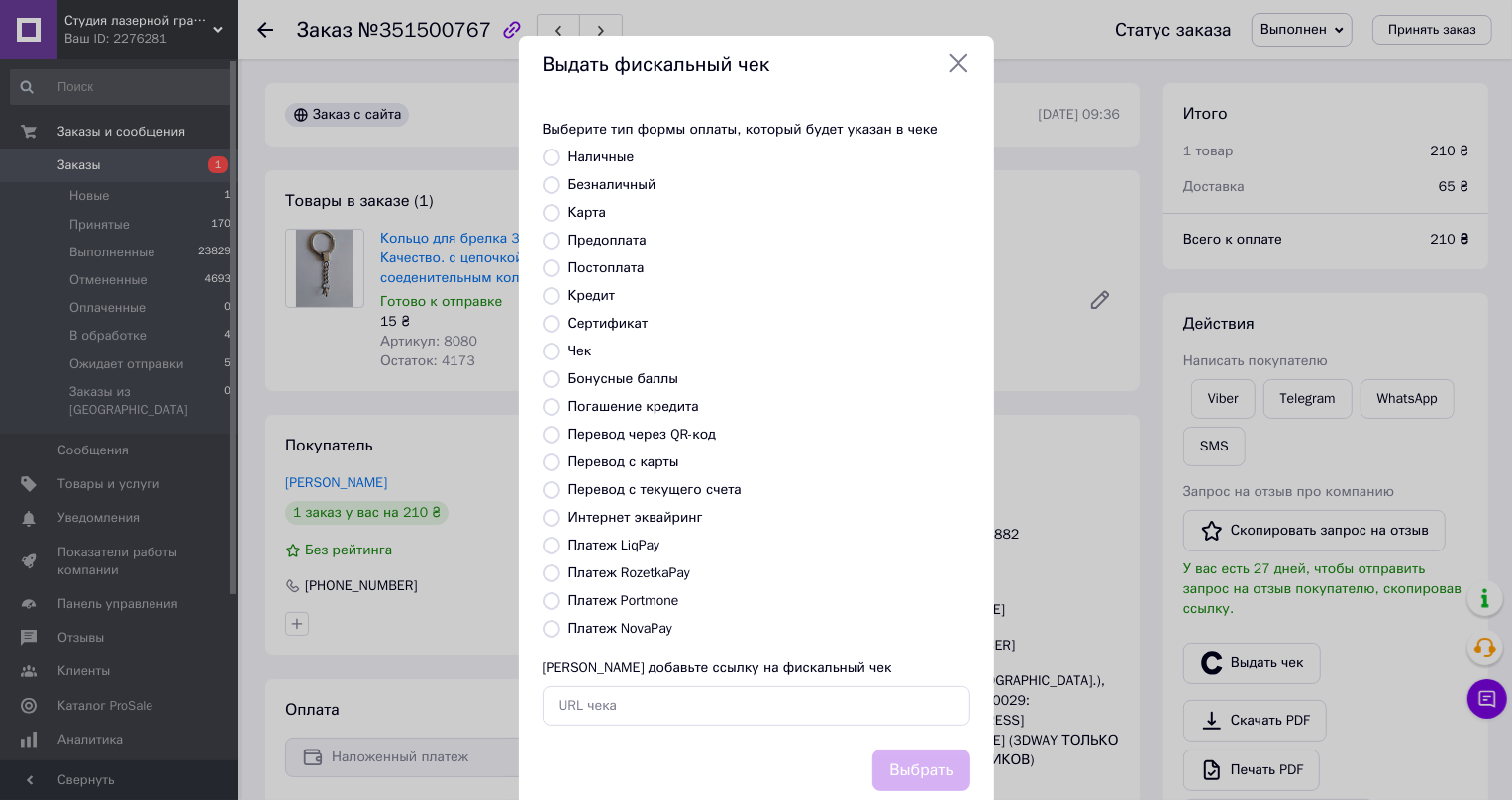 click on "Постоплата" at bounding box center (552, 268) 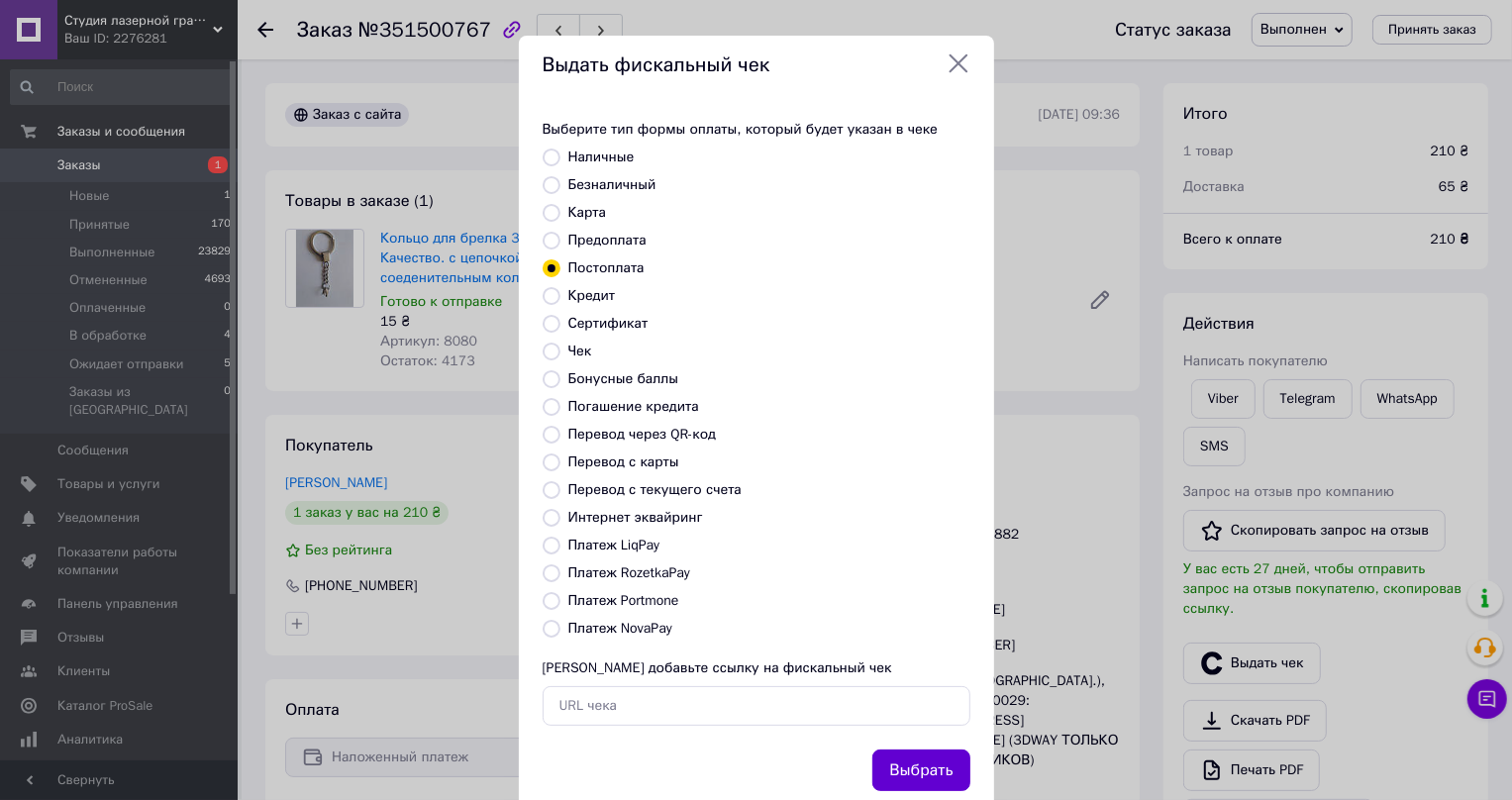 click on "Выбрать" at bounding box center [921, 770] 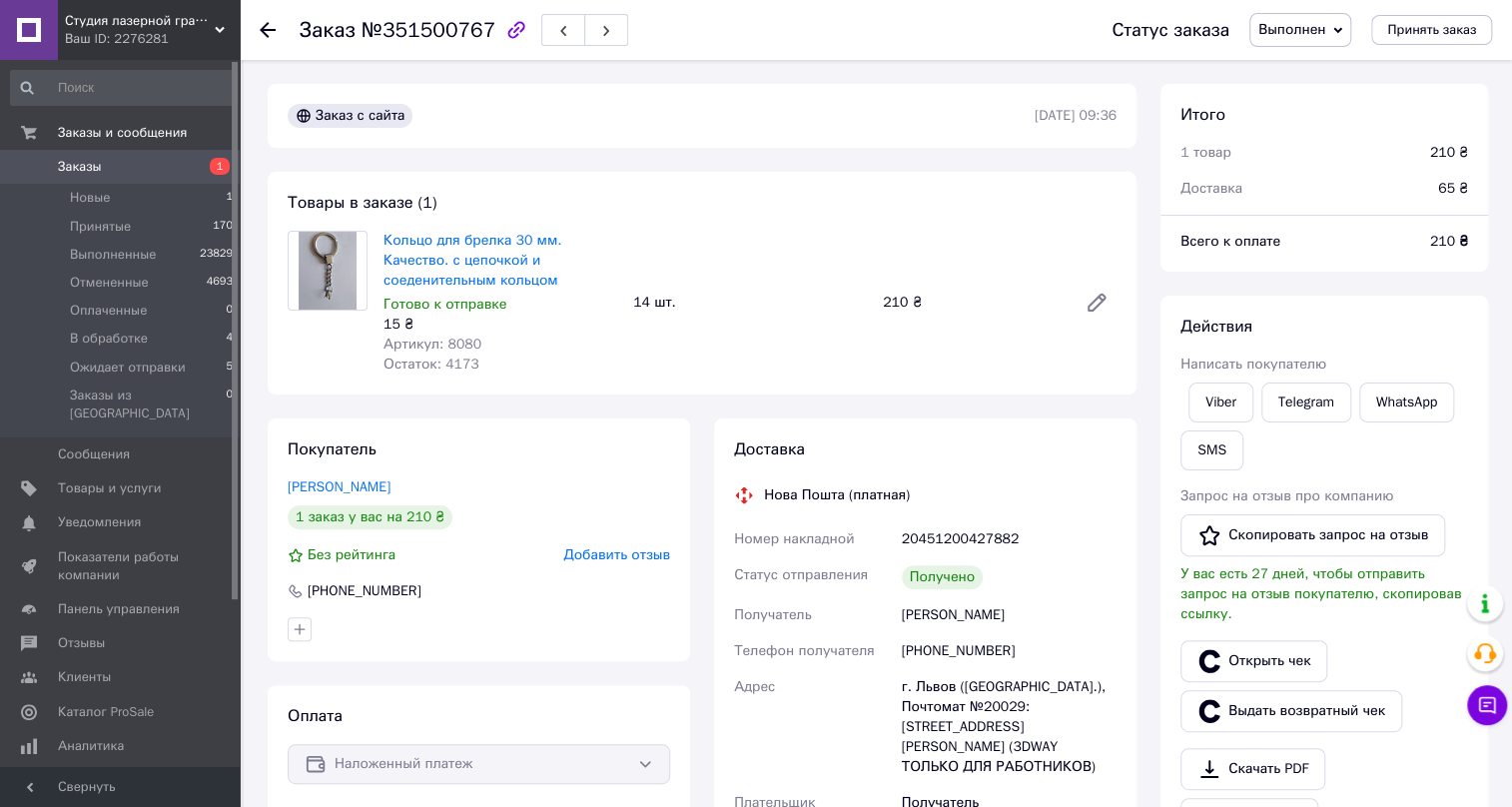 click 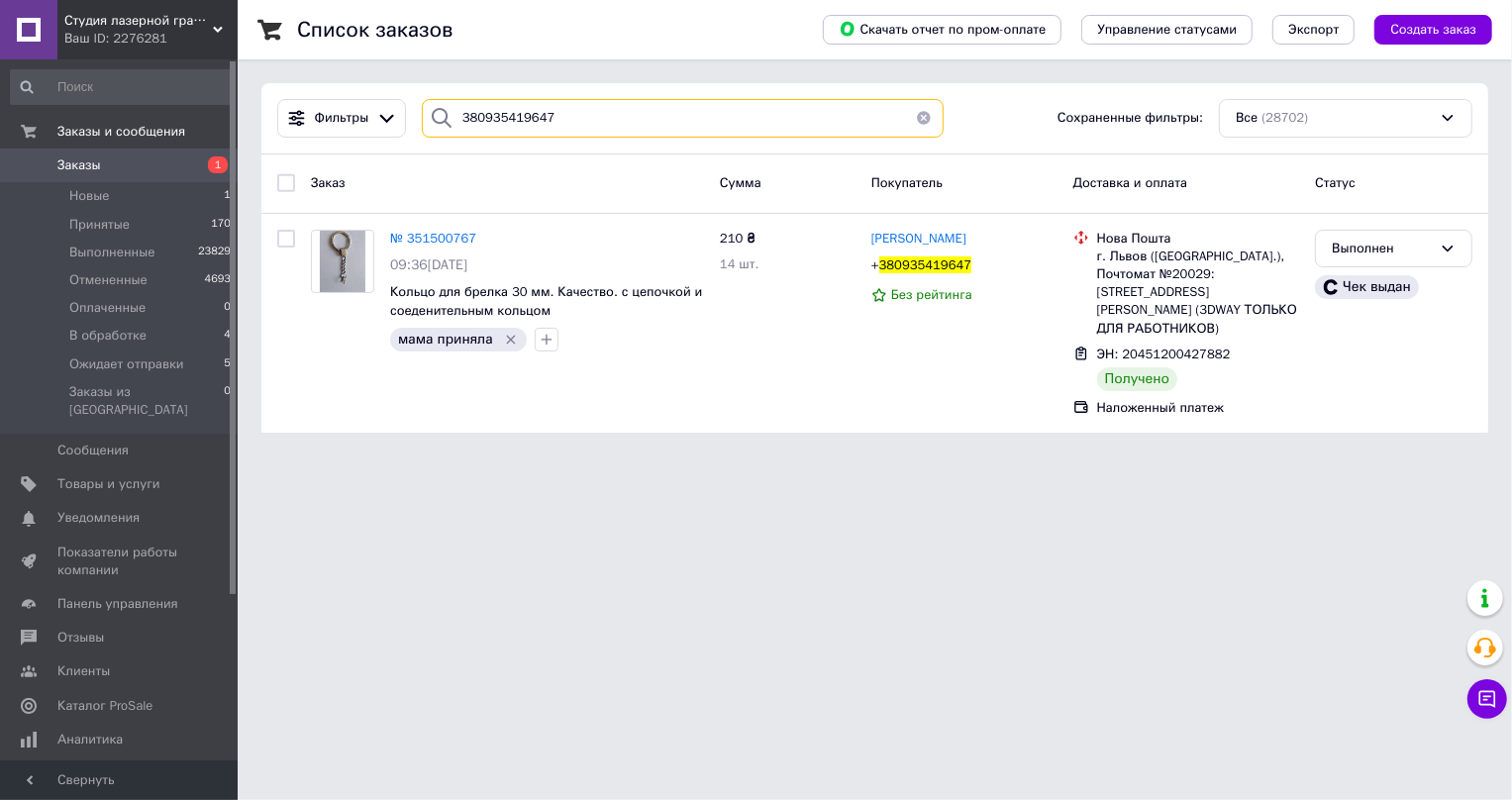 click on "380935419647" at bounding box center [683, 118] 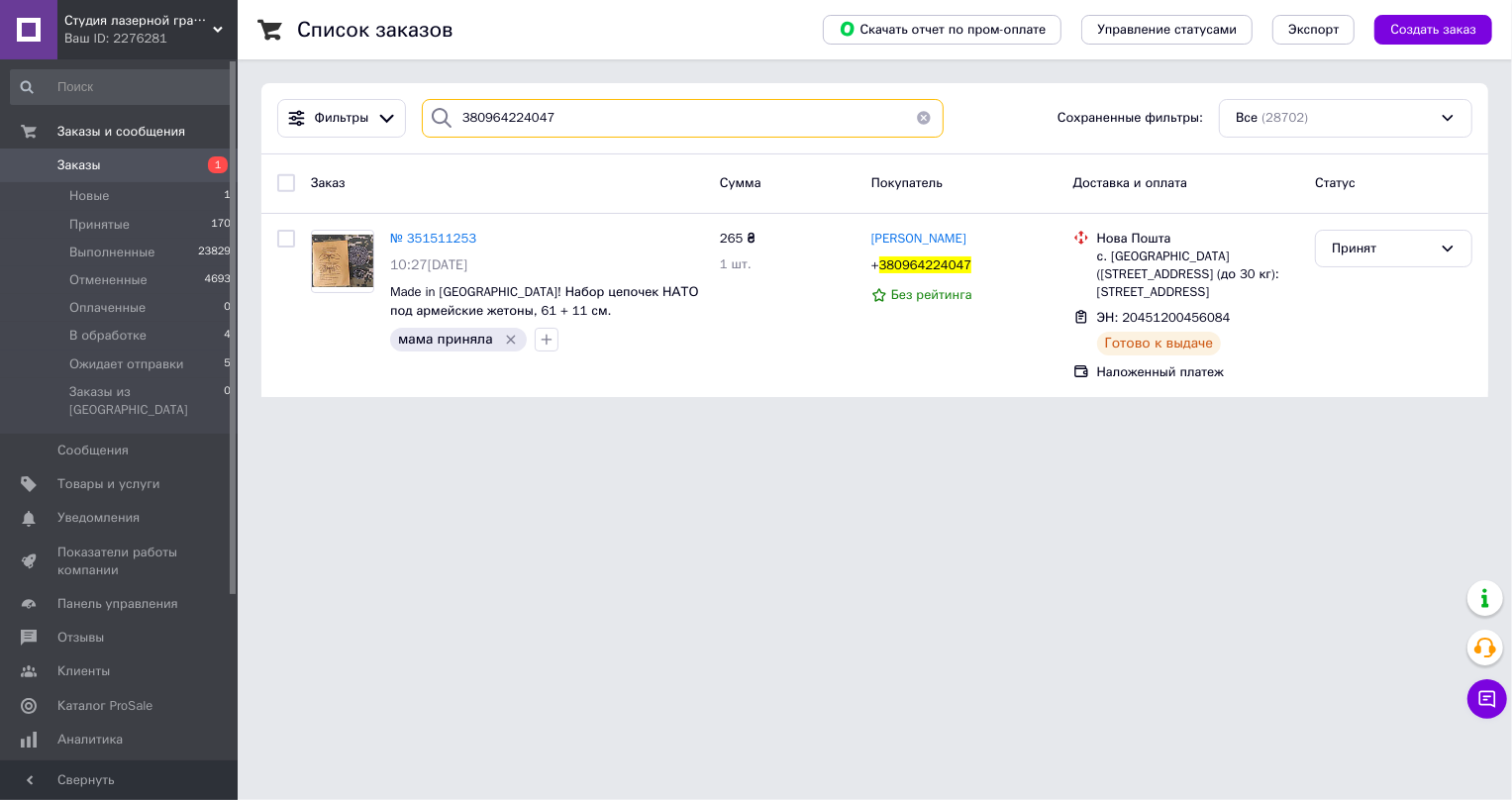 type on "380964224047" 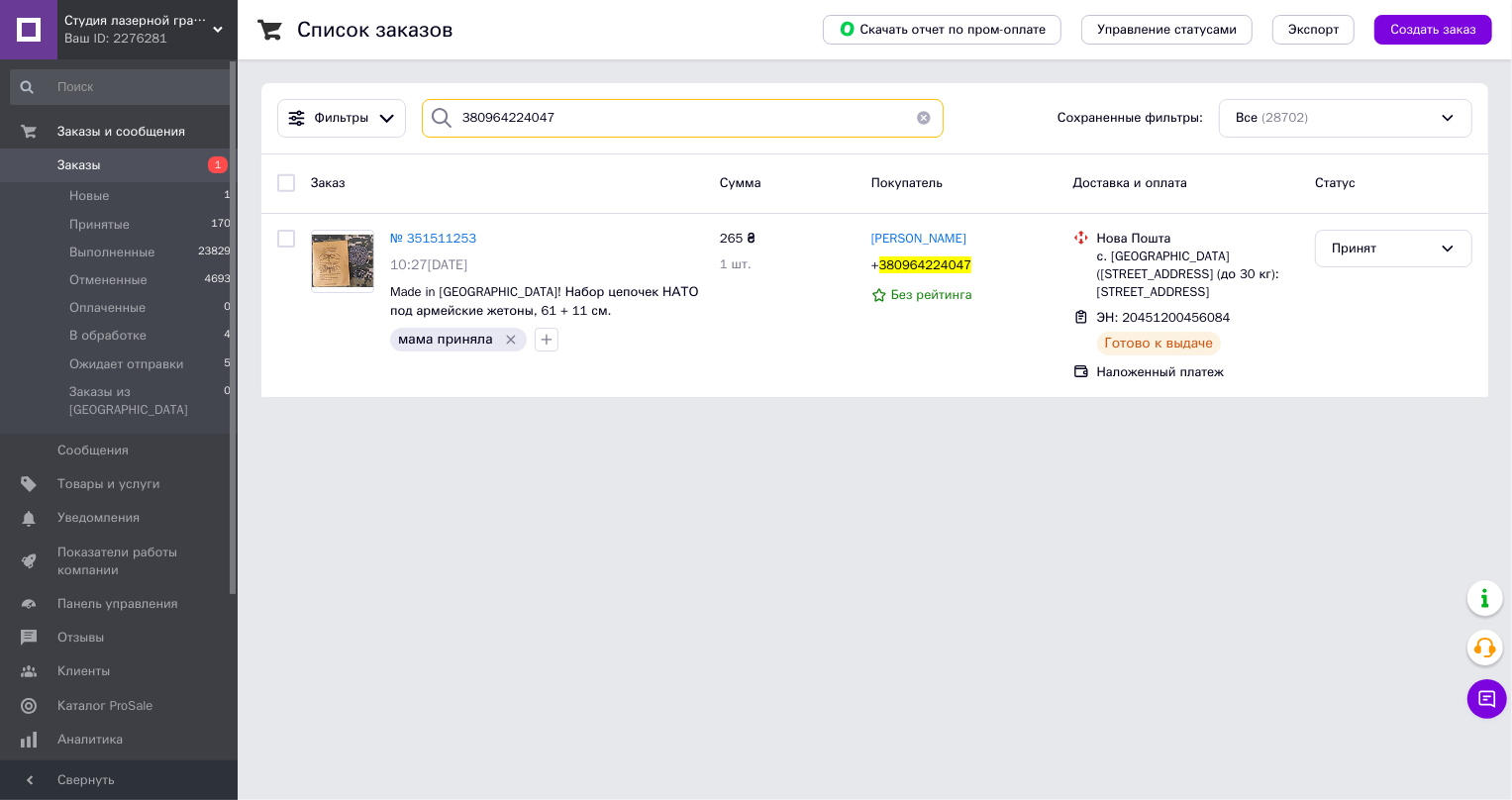 click on "380964224047" at bounding box center (683, 118) 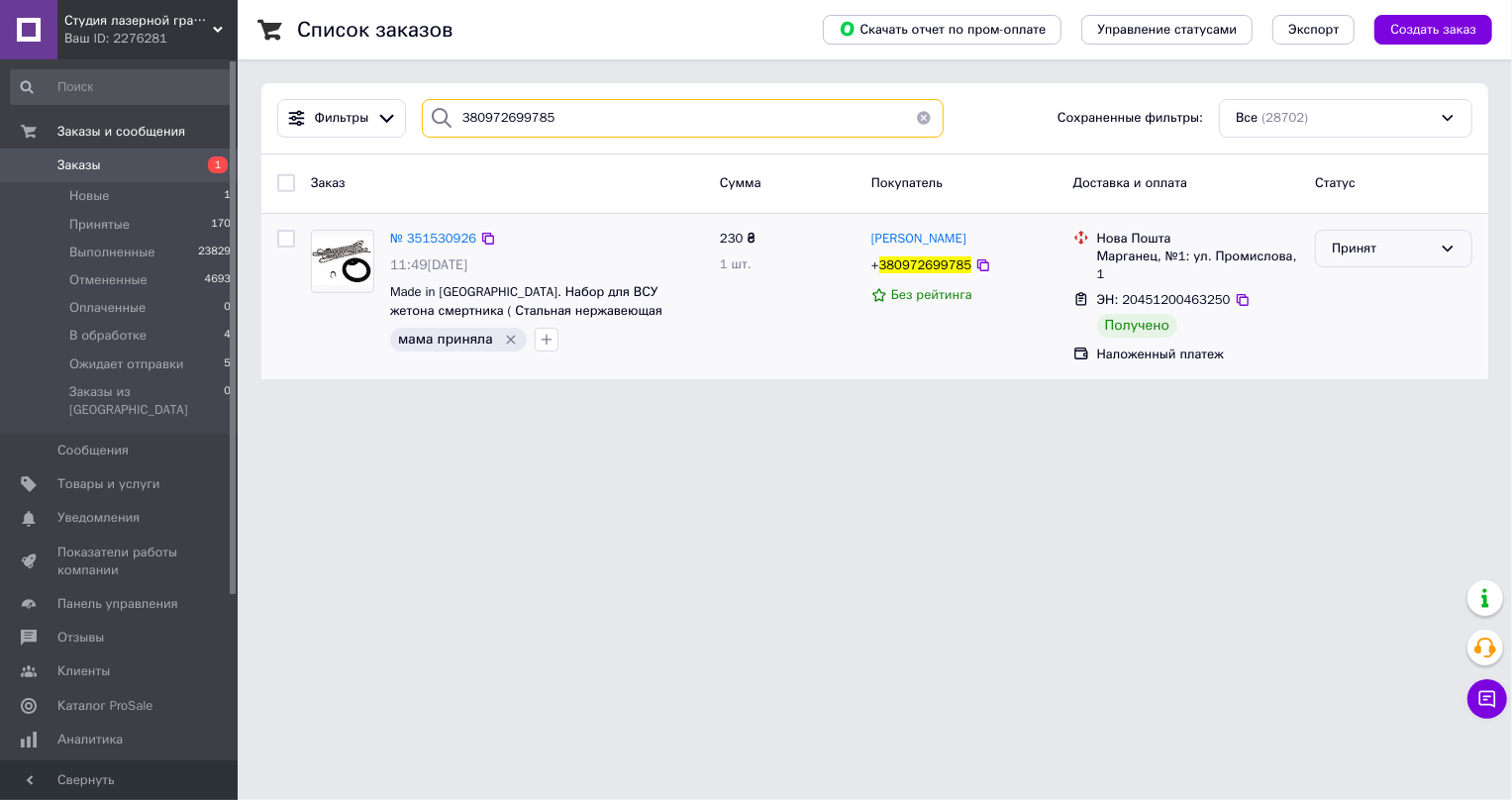 type on "380972699785" 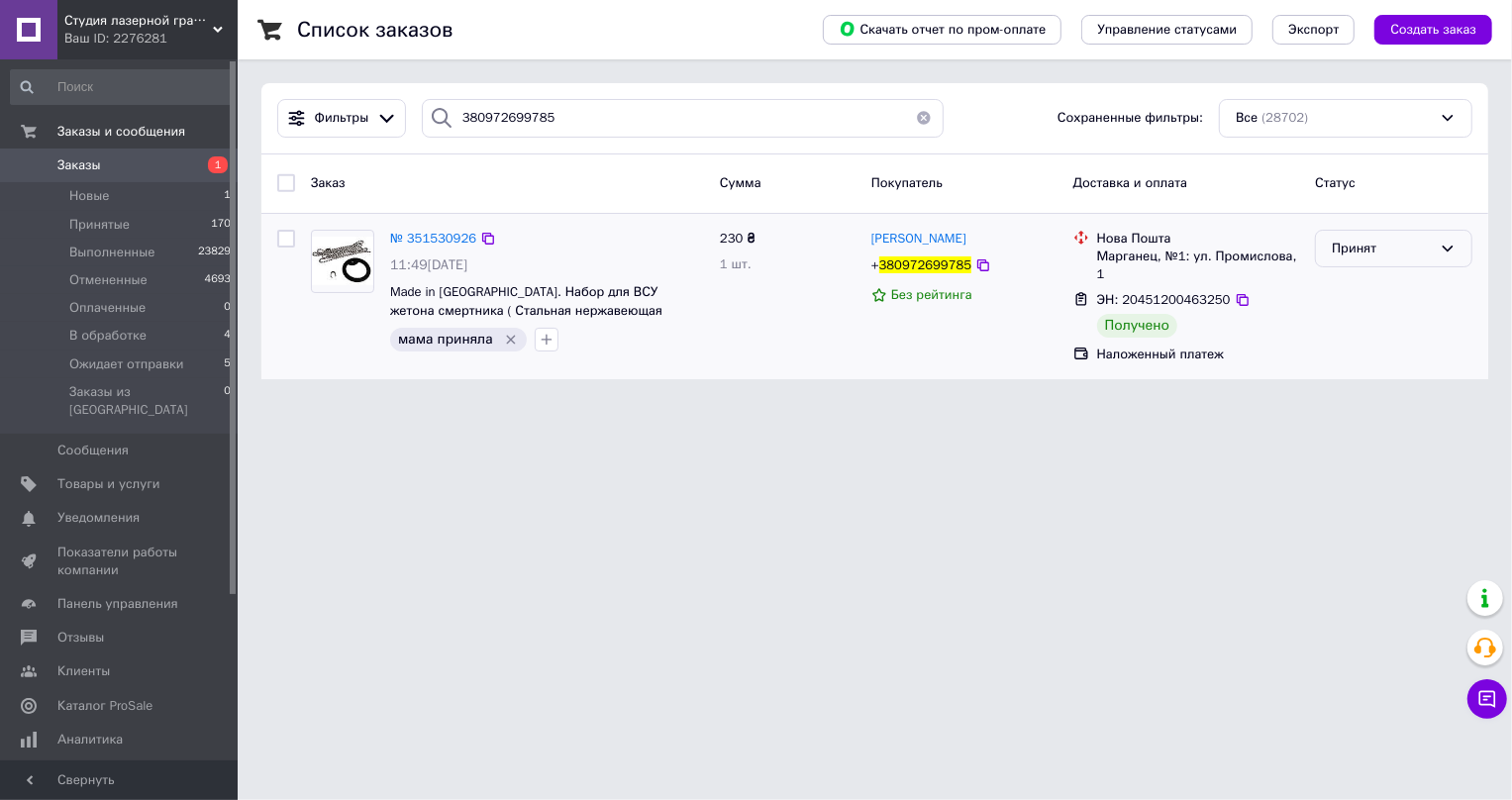 click 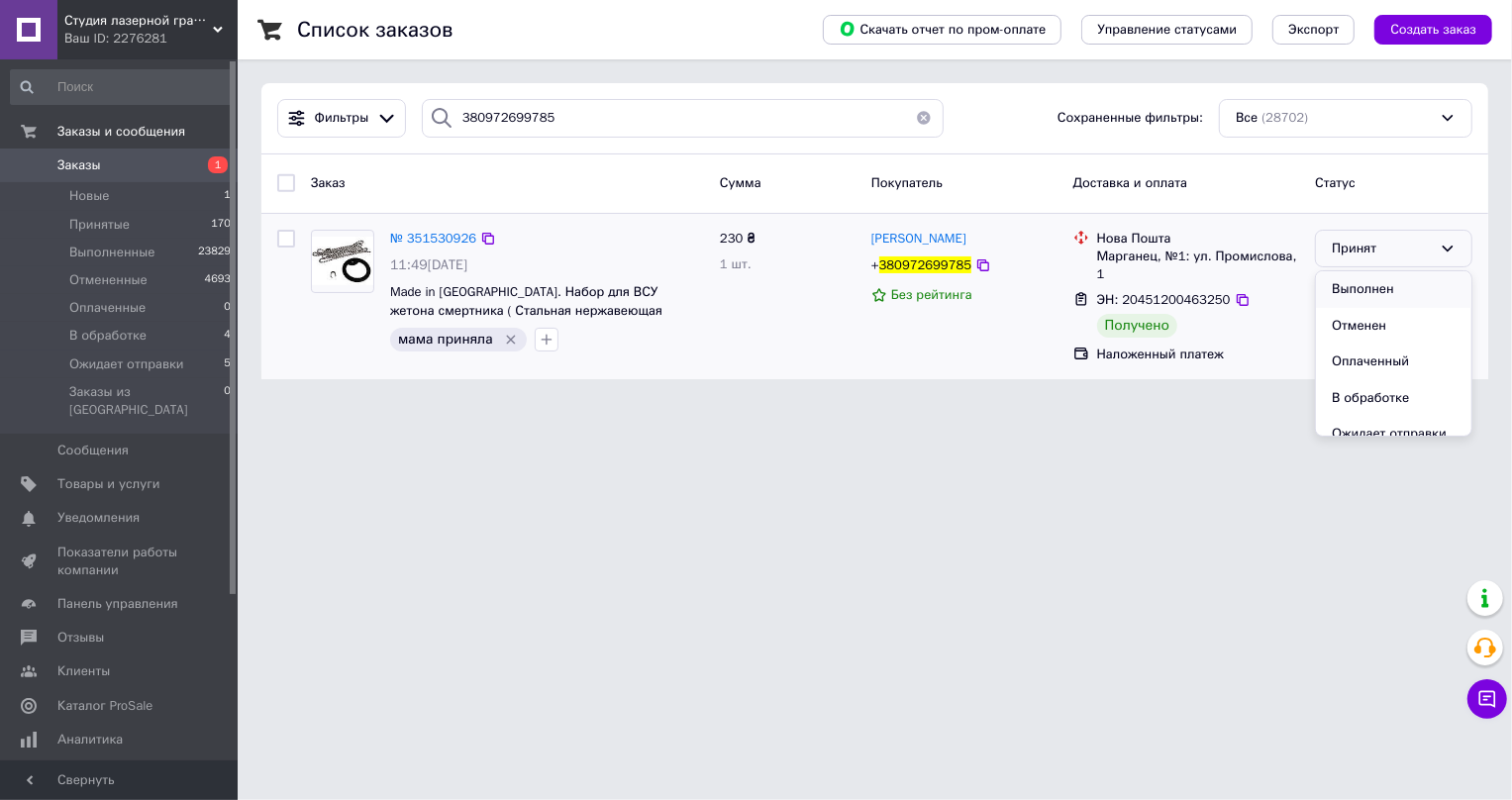 click on "Выполнен" at bounding box center (1393, 289) 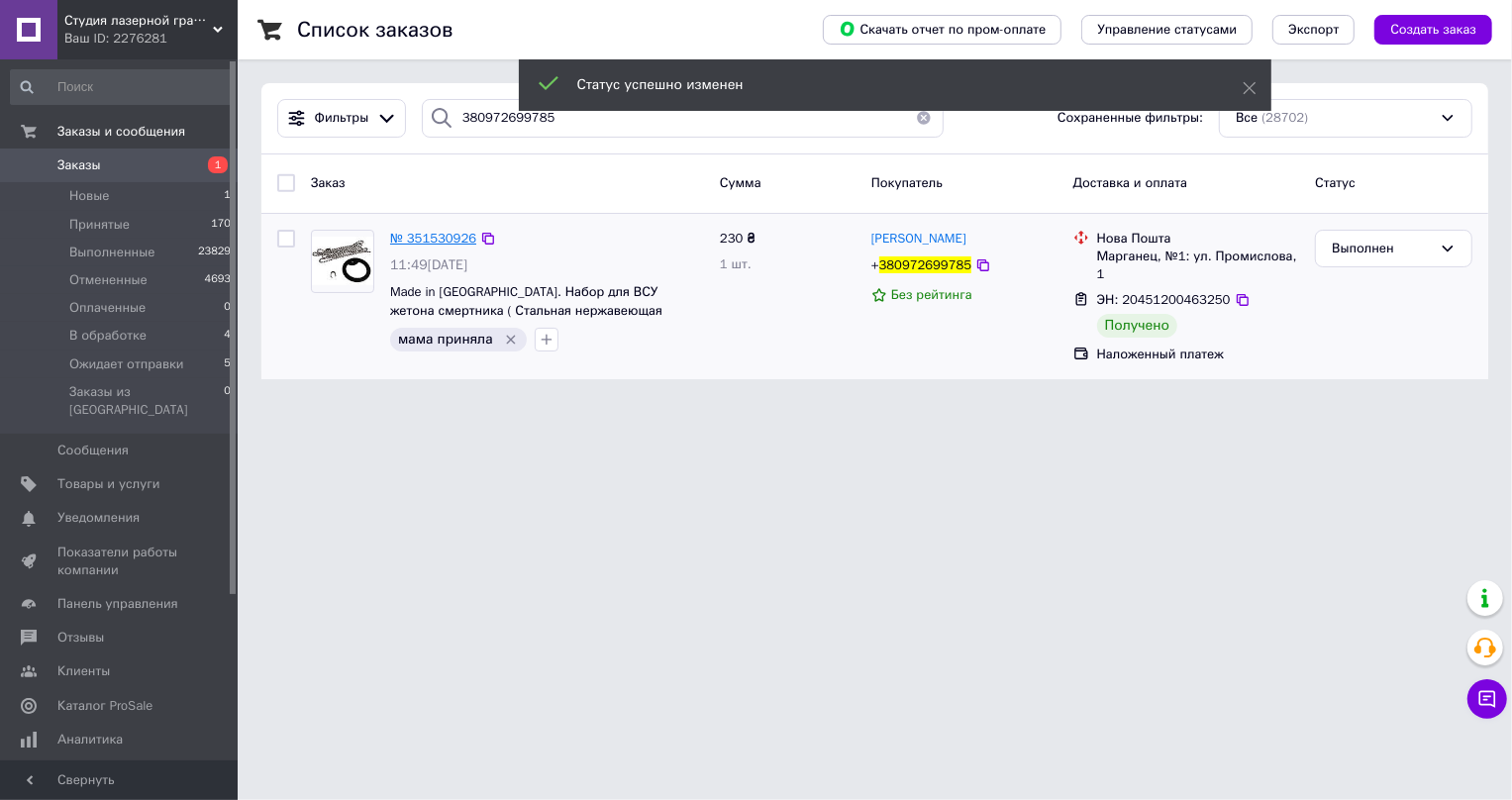 click on "№ 351530926" at bounding box center [433, 238] 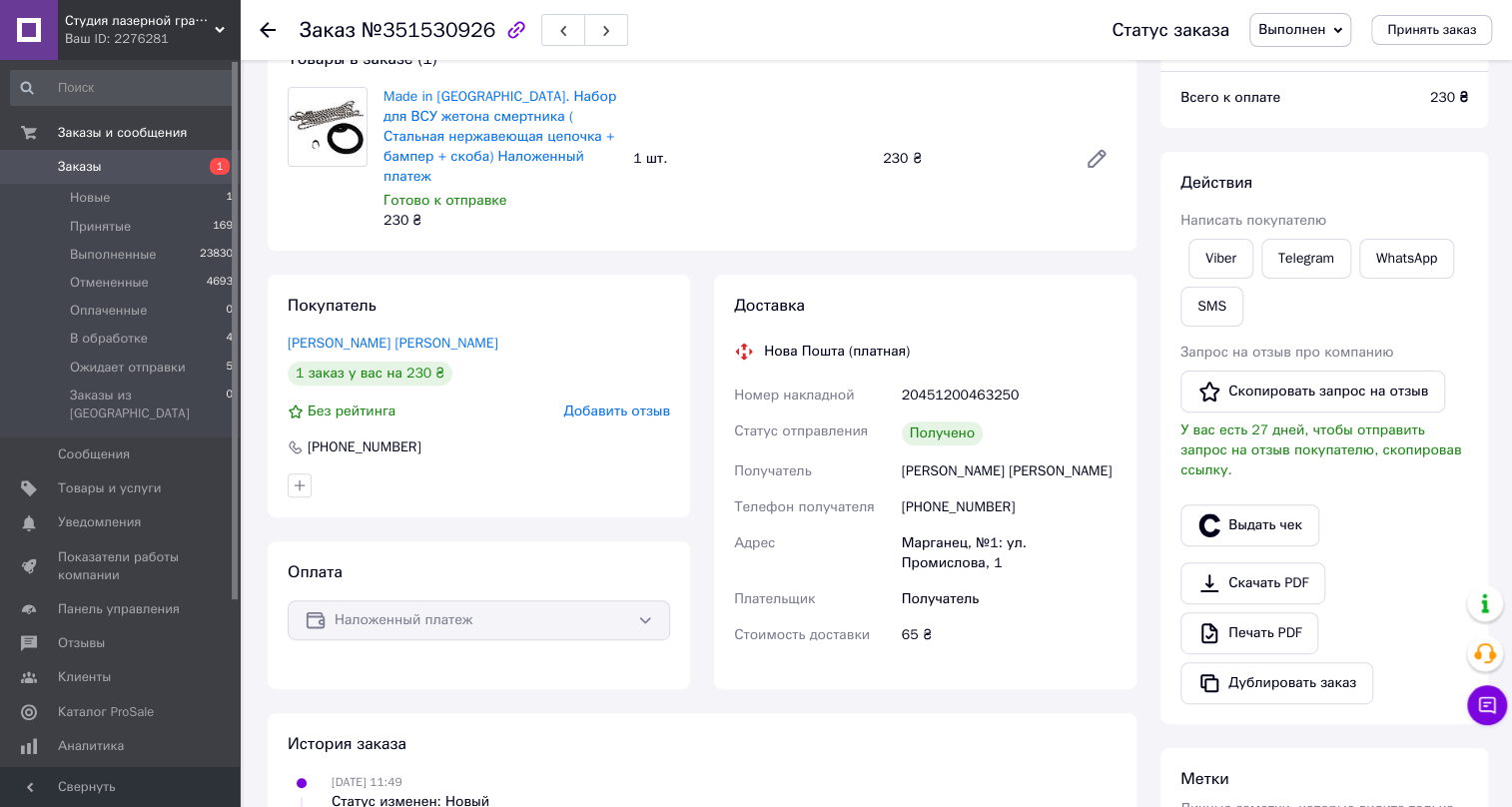 scroll, scrollTop: 181, scrollLeft: 0, axis: vertical 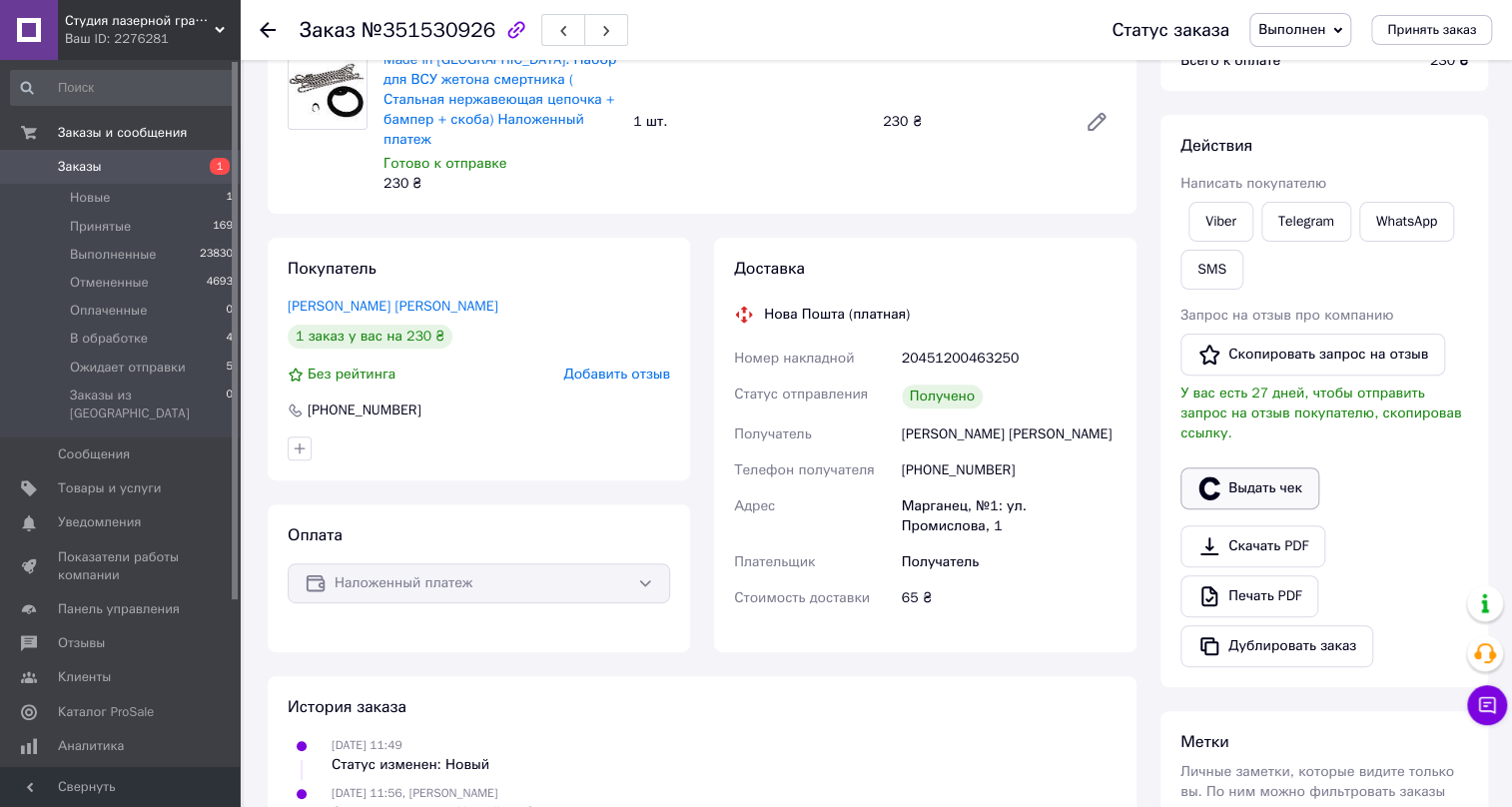 click on "Выдать чек" at bounding box center [1249, 488] 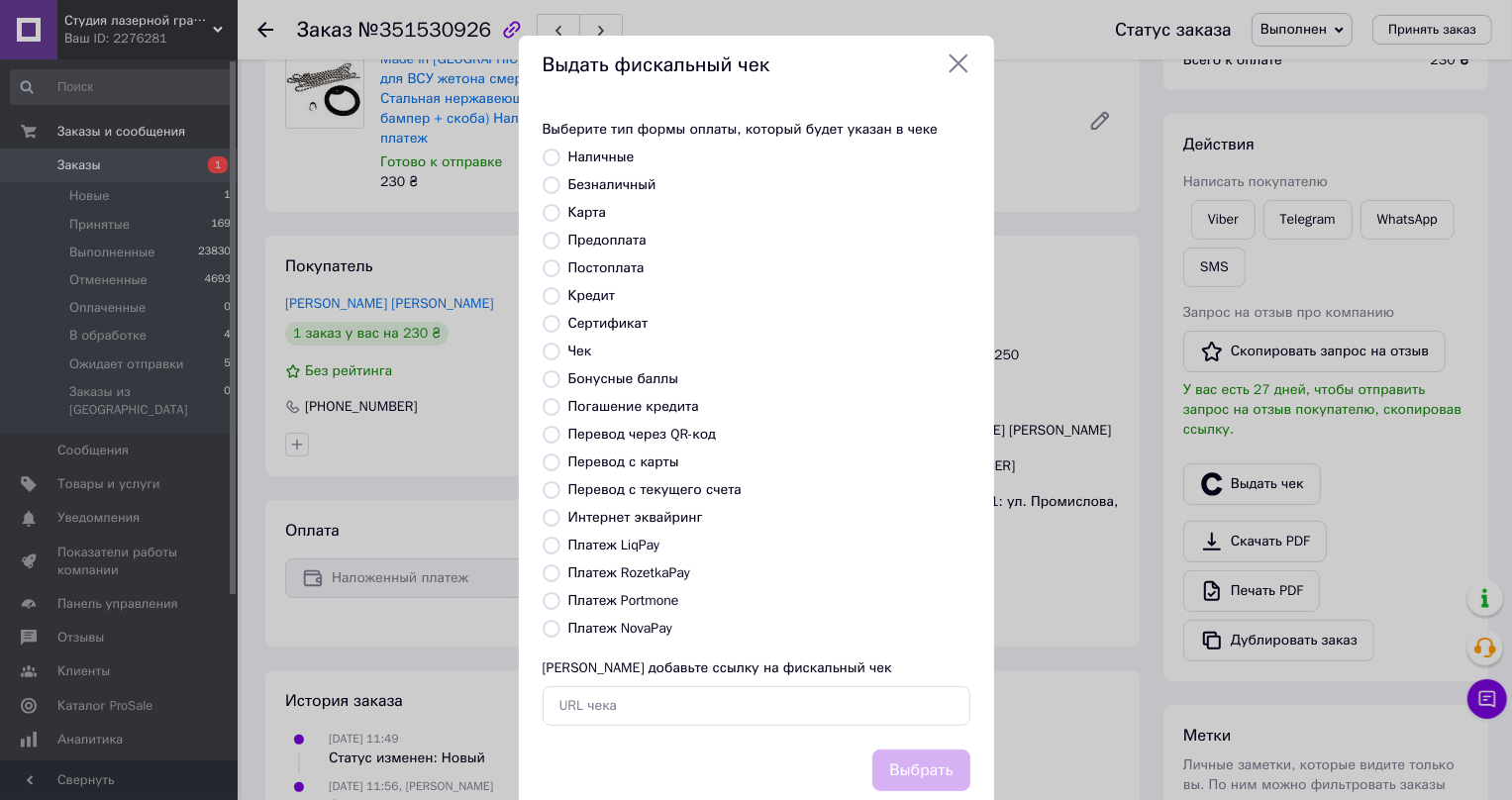 click on "Постоплата" at bounding box center [552, 268] 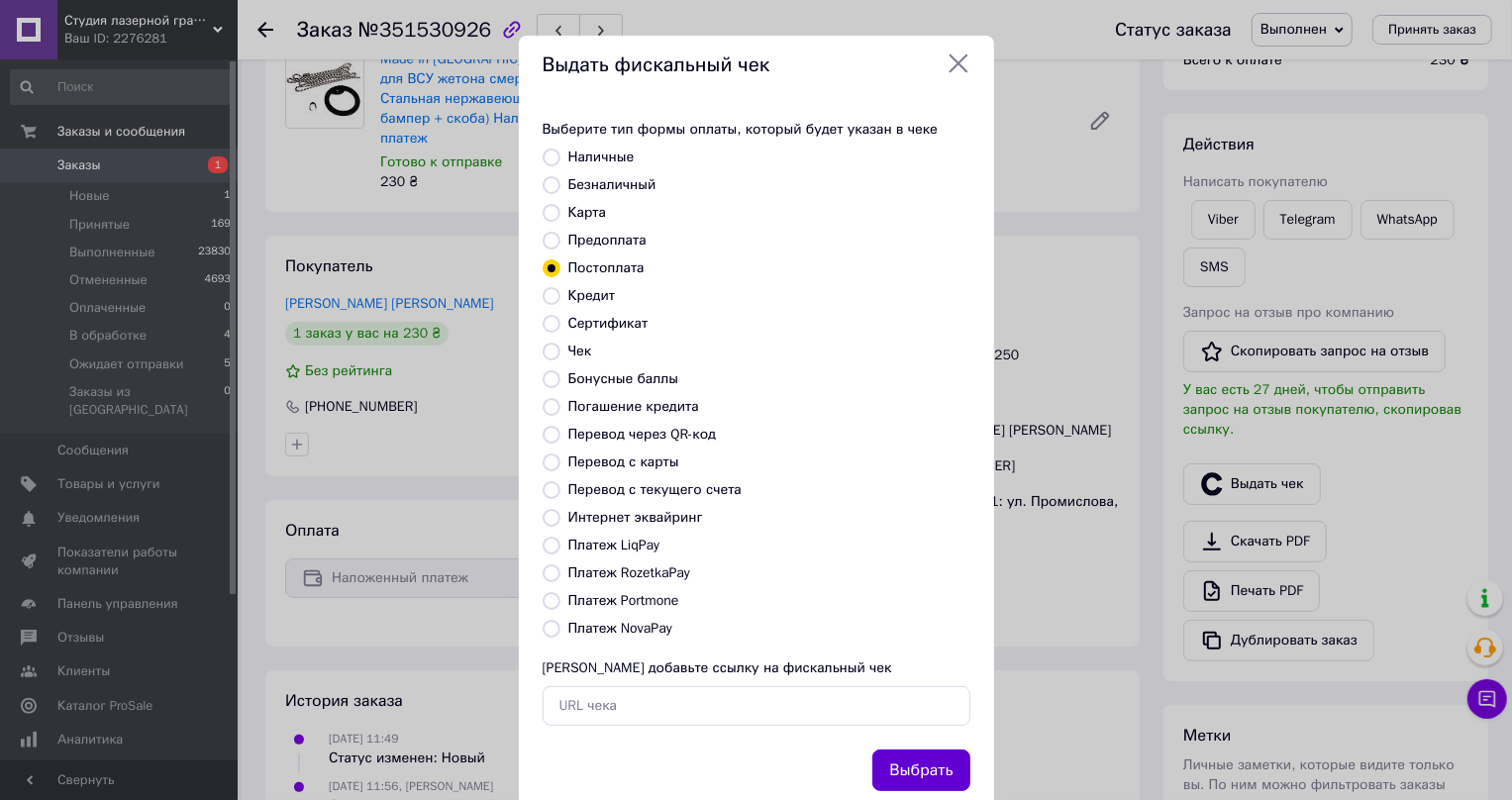click on "Выбрать" at bounding box center (921, 770) 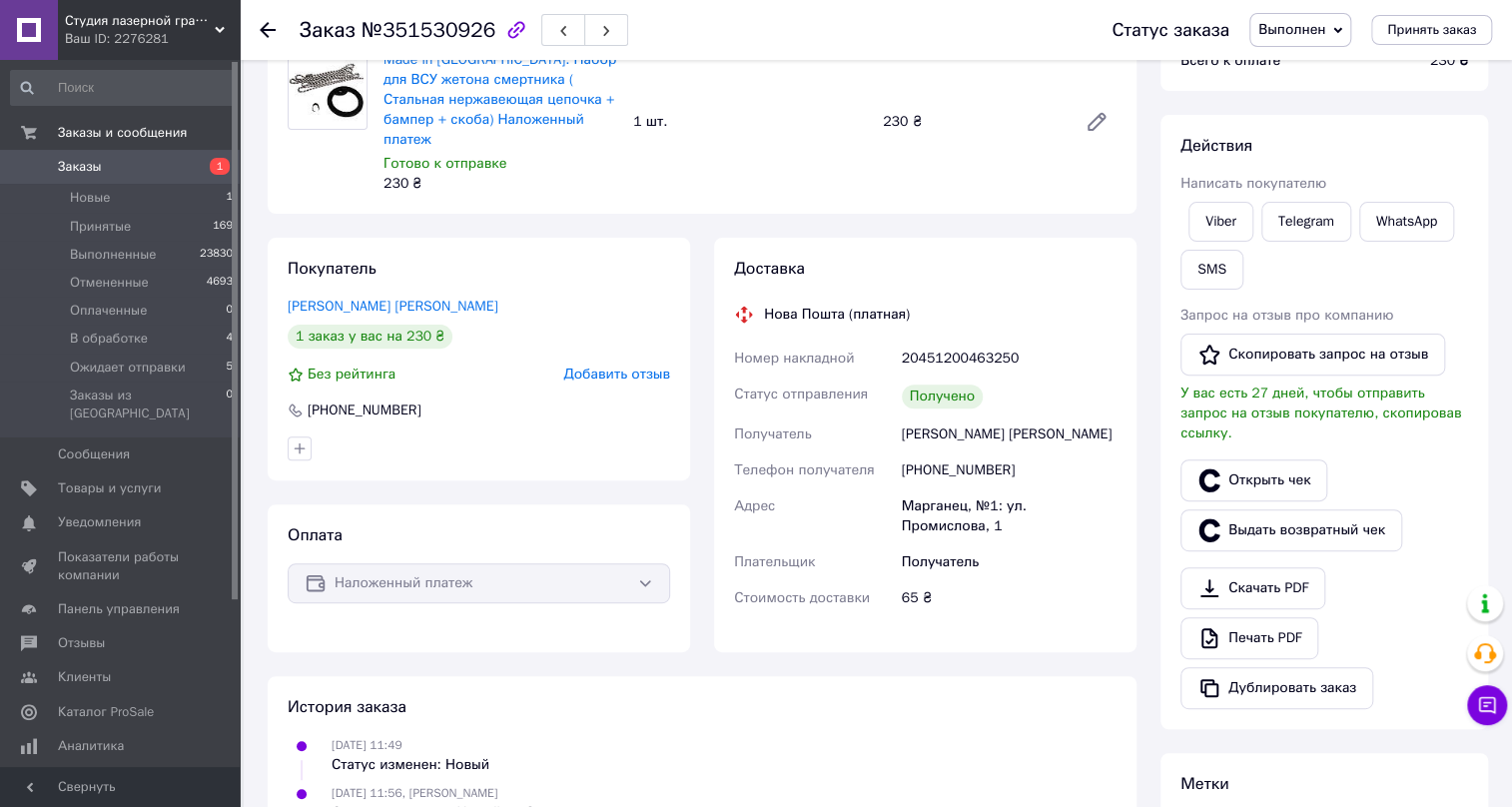 click 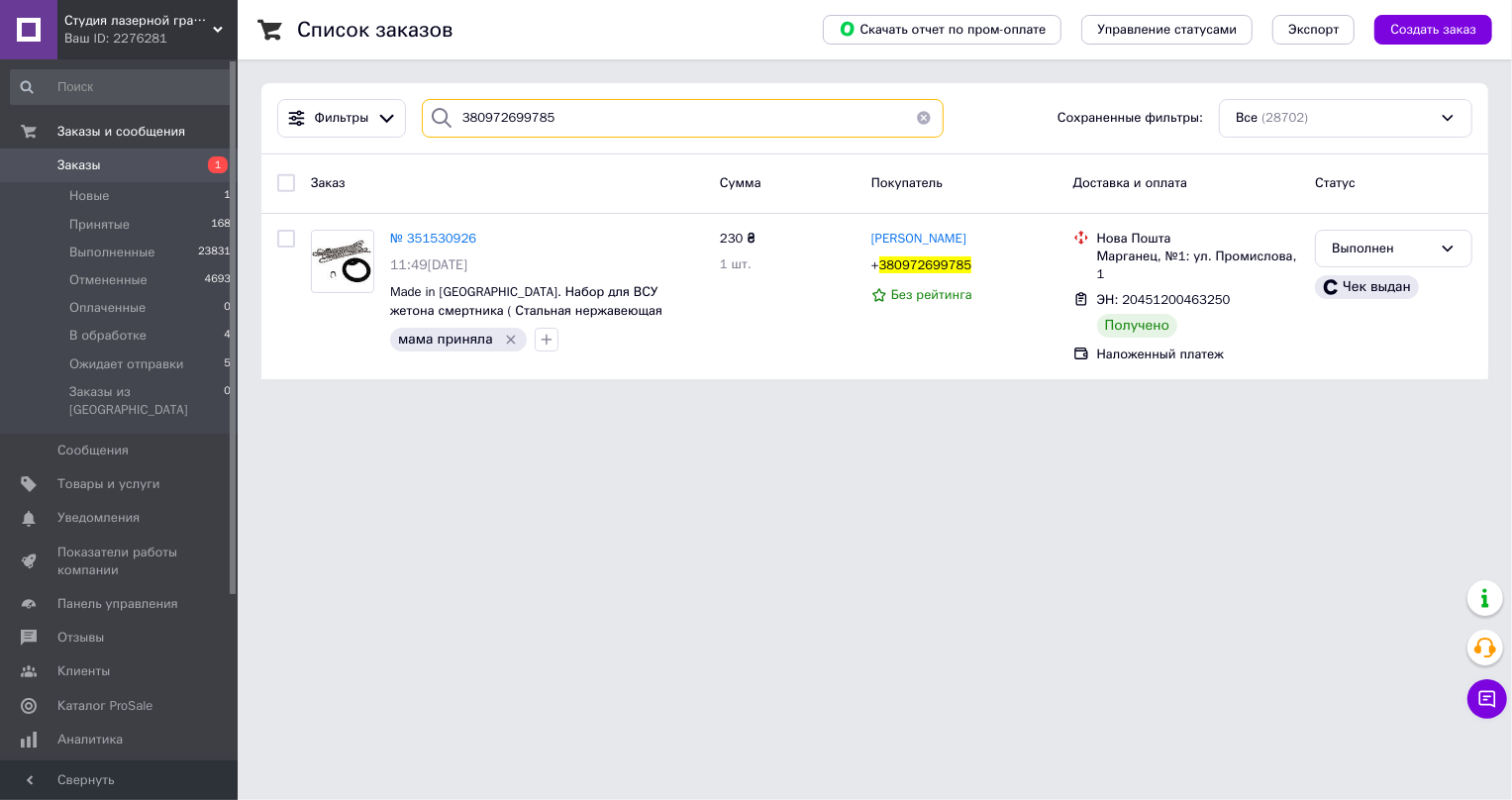 click on "380972699785" at bounding box center (683, 118) 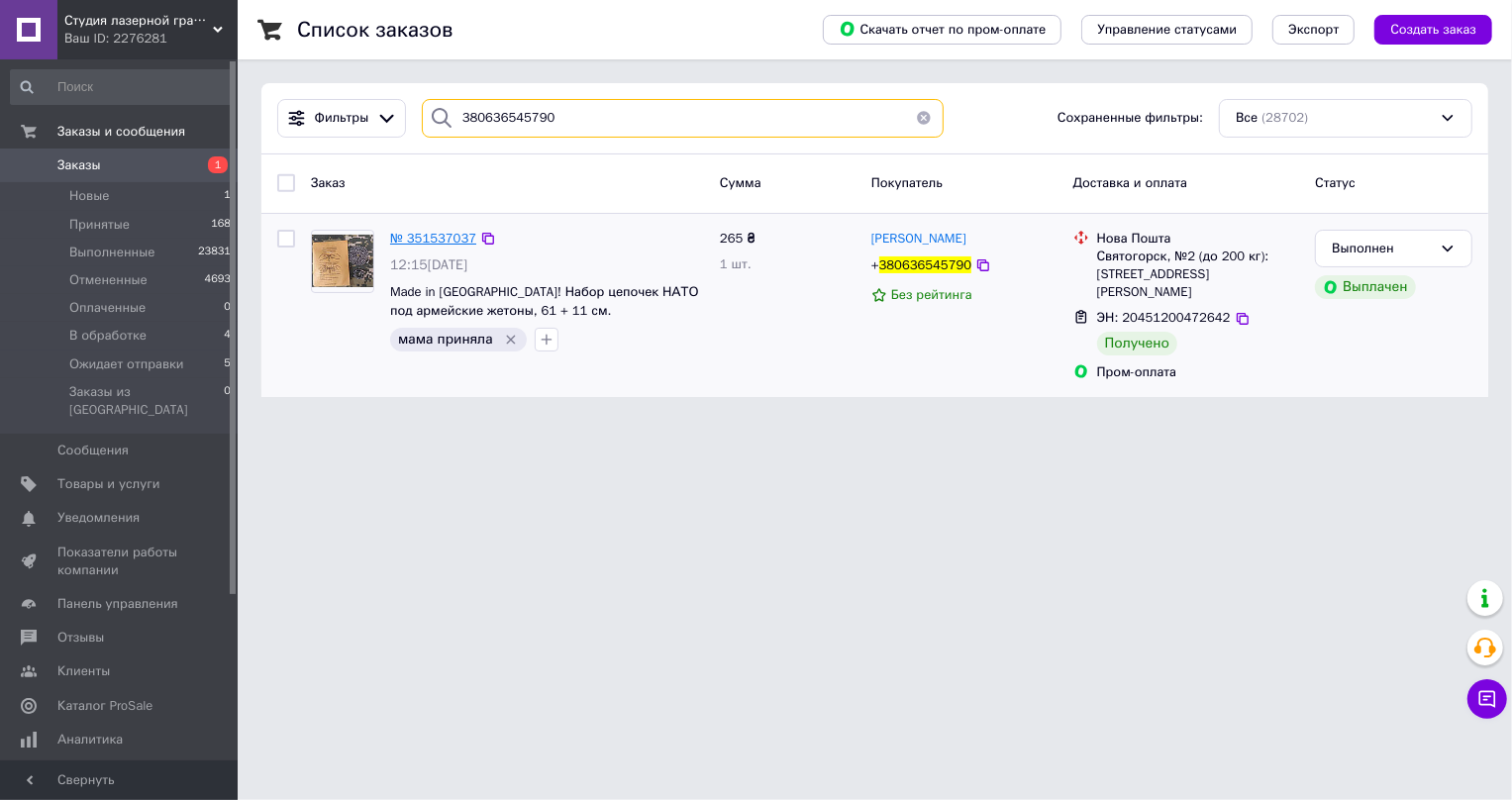 type on "380636545790" 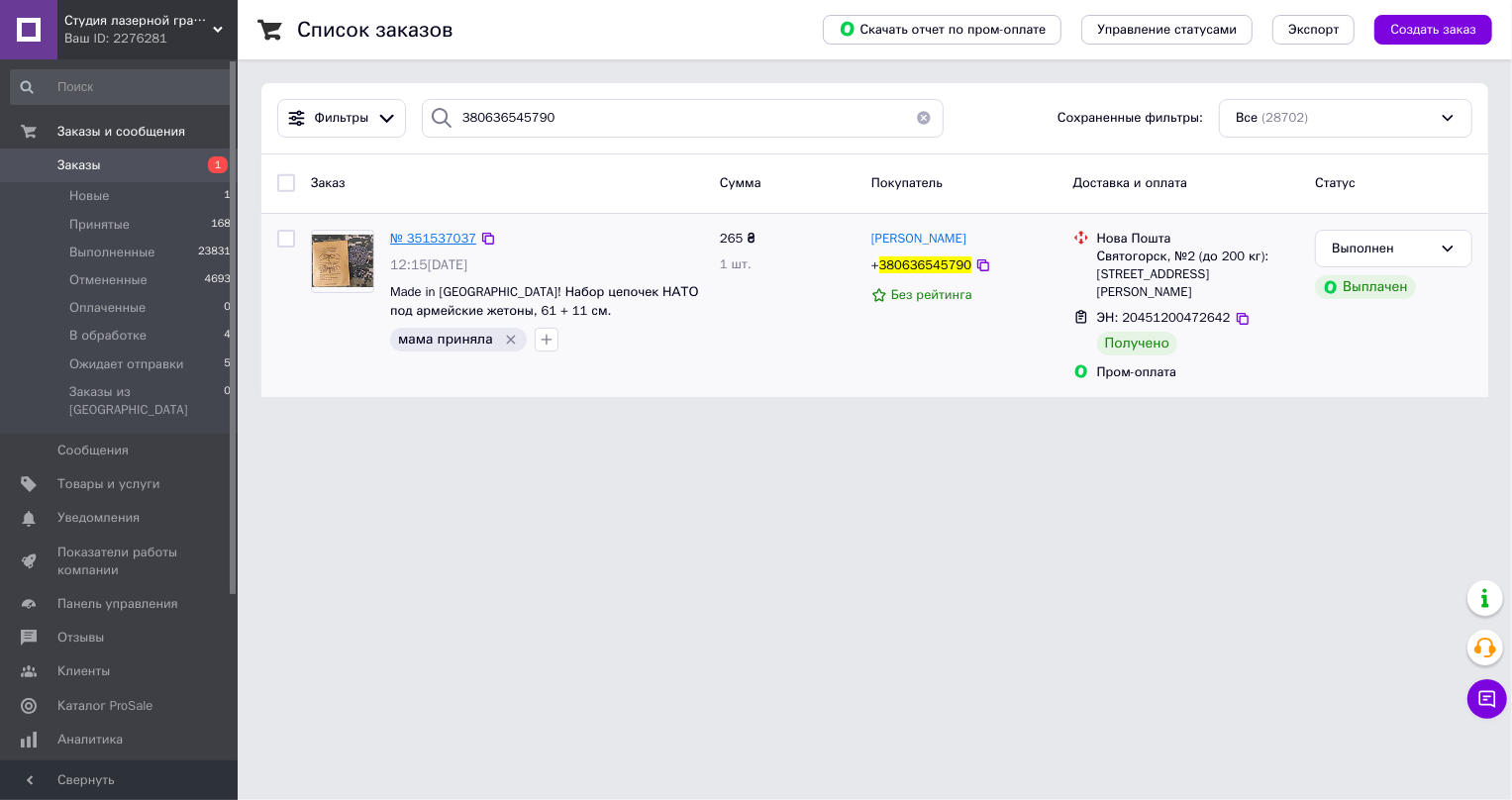 click on "№ 351537037" at bounding box center (433, 238) 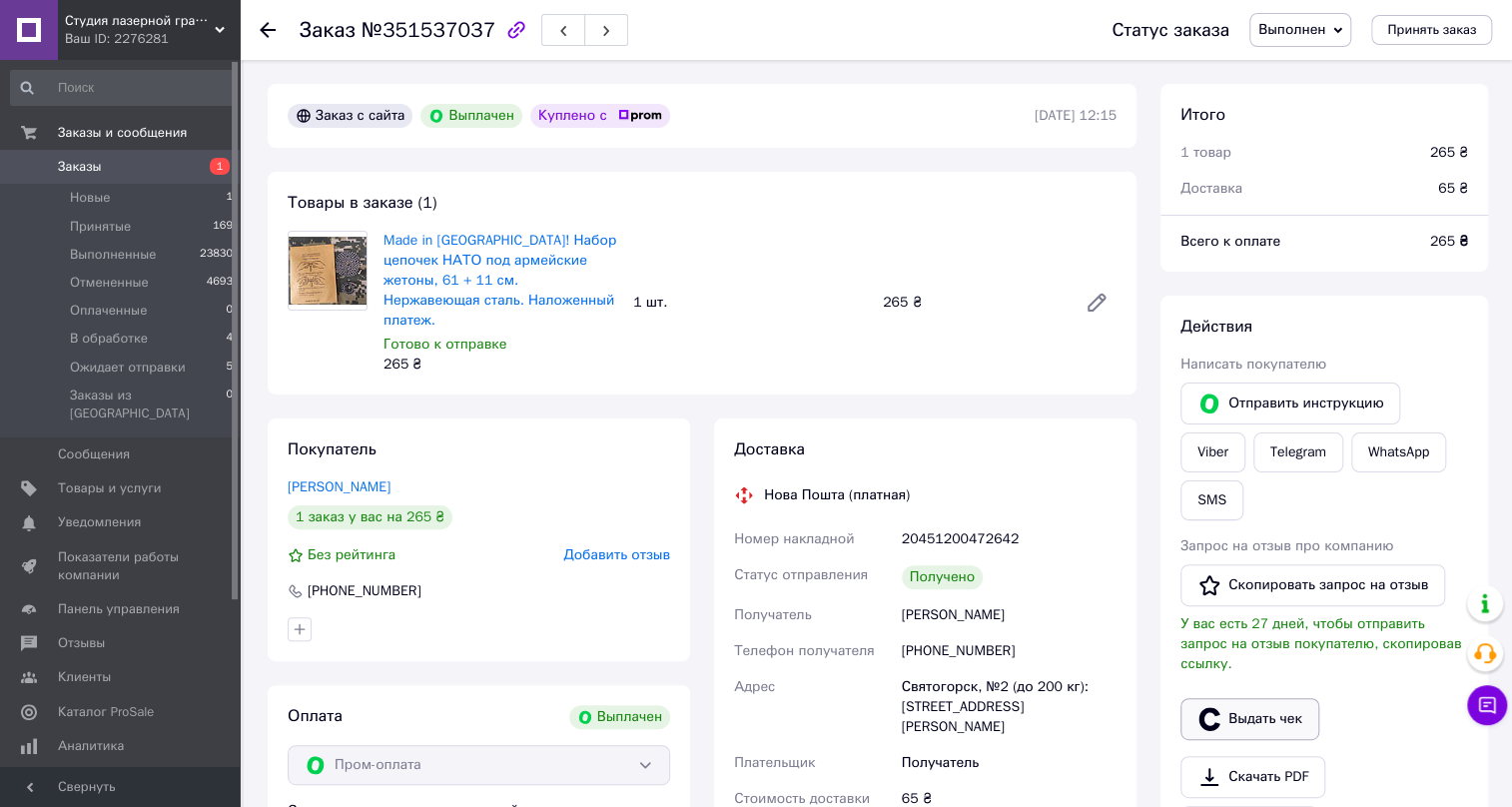 click on "Выдать чек" at bounding box center [1249, 719] 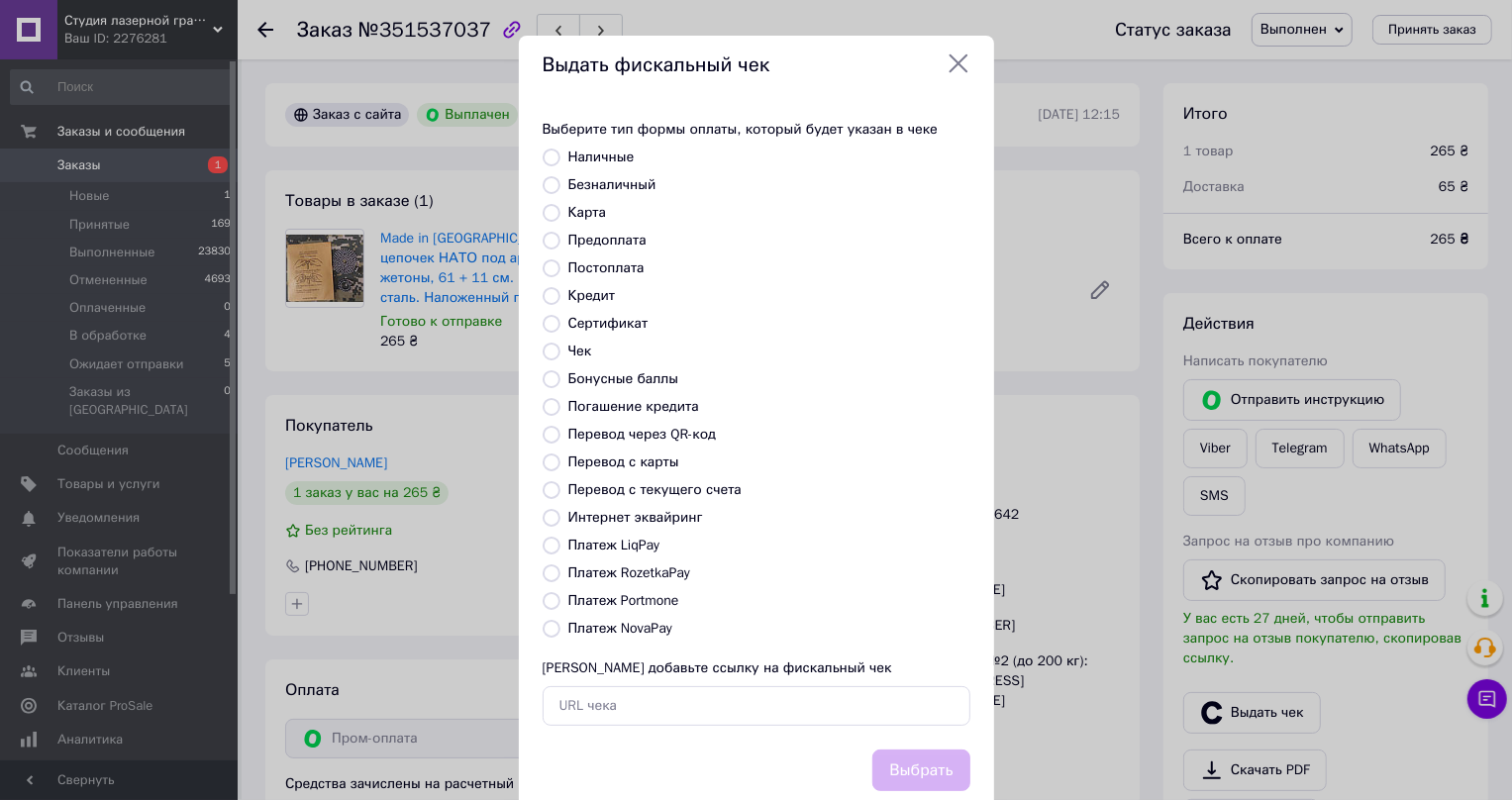 click on "Платеж RozetkaPay" at bounding box center (552, 573) 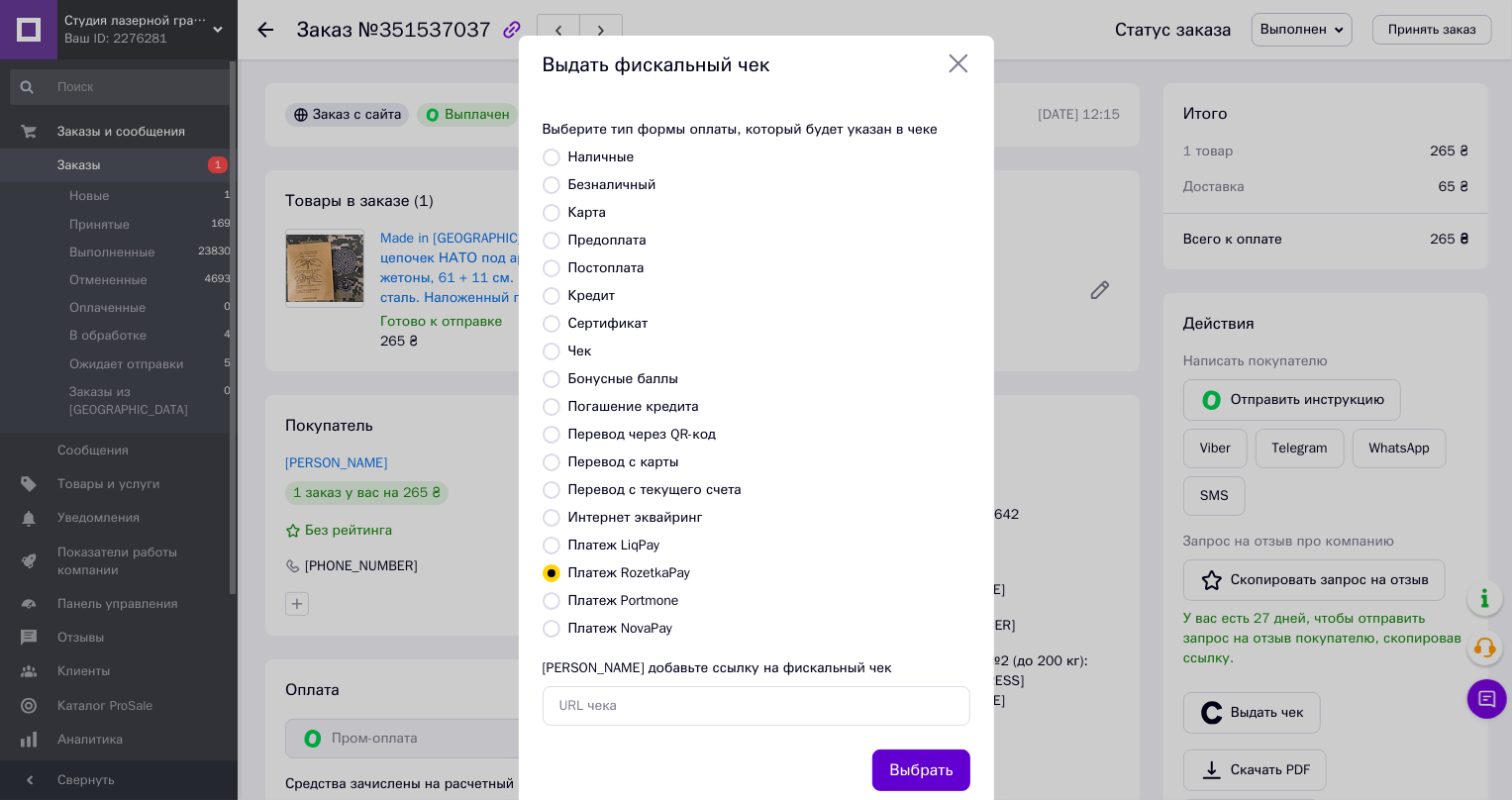 click on "Выбрать" at bounding box center [921, 770] 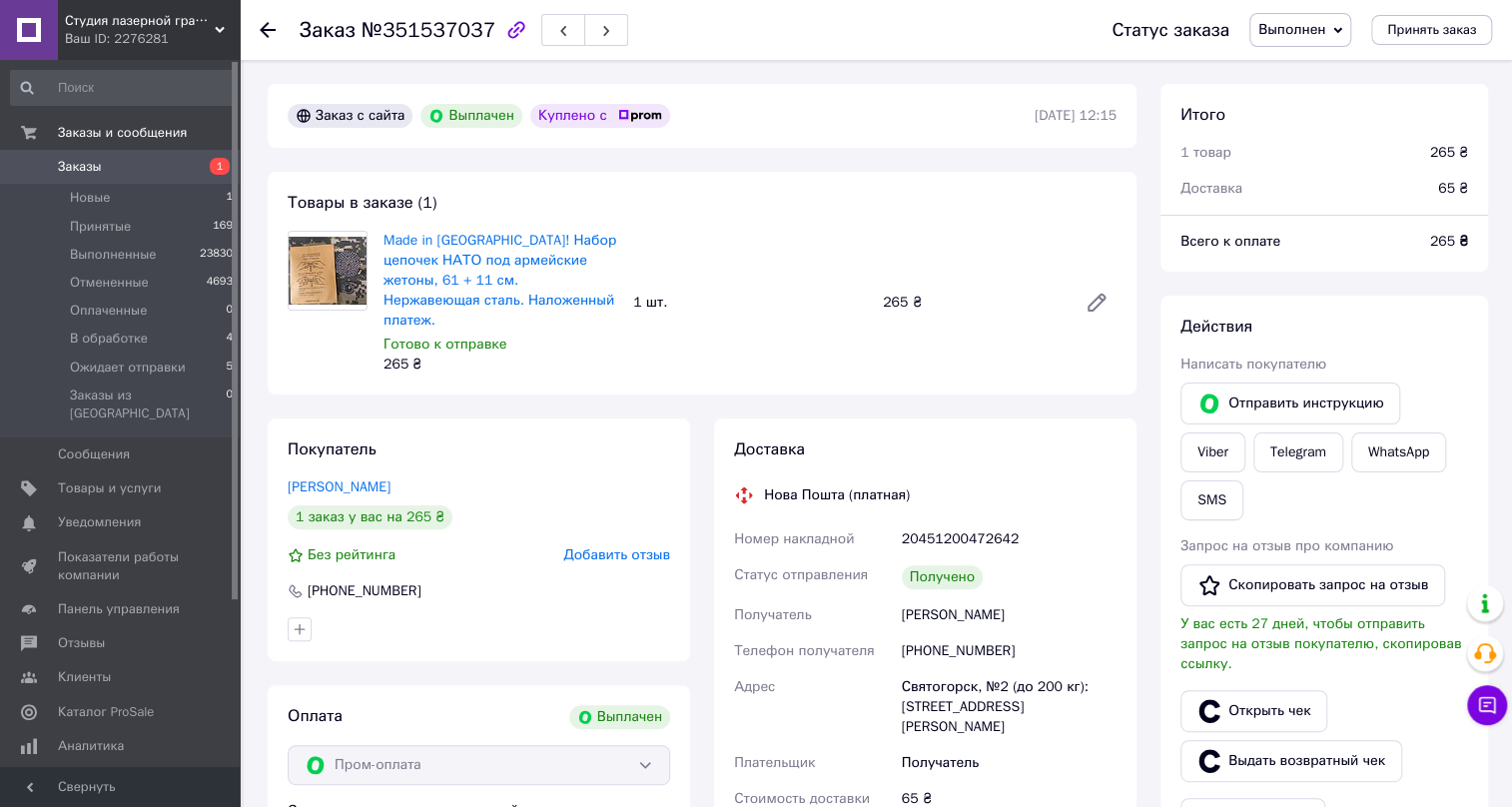 click 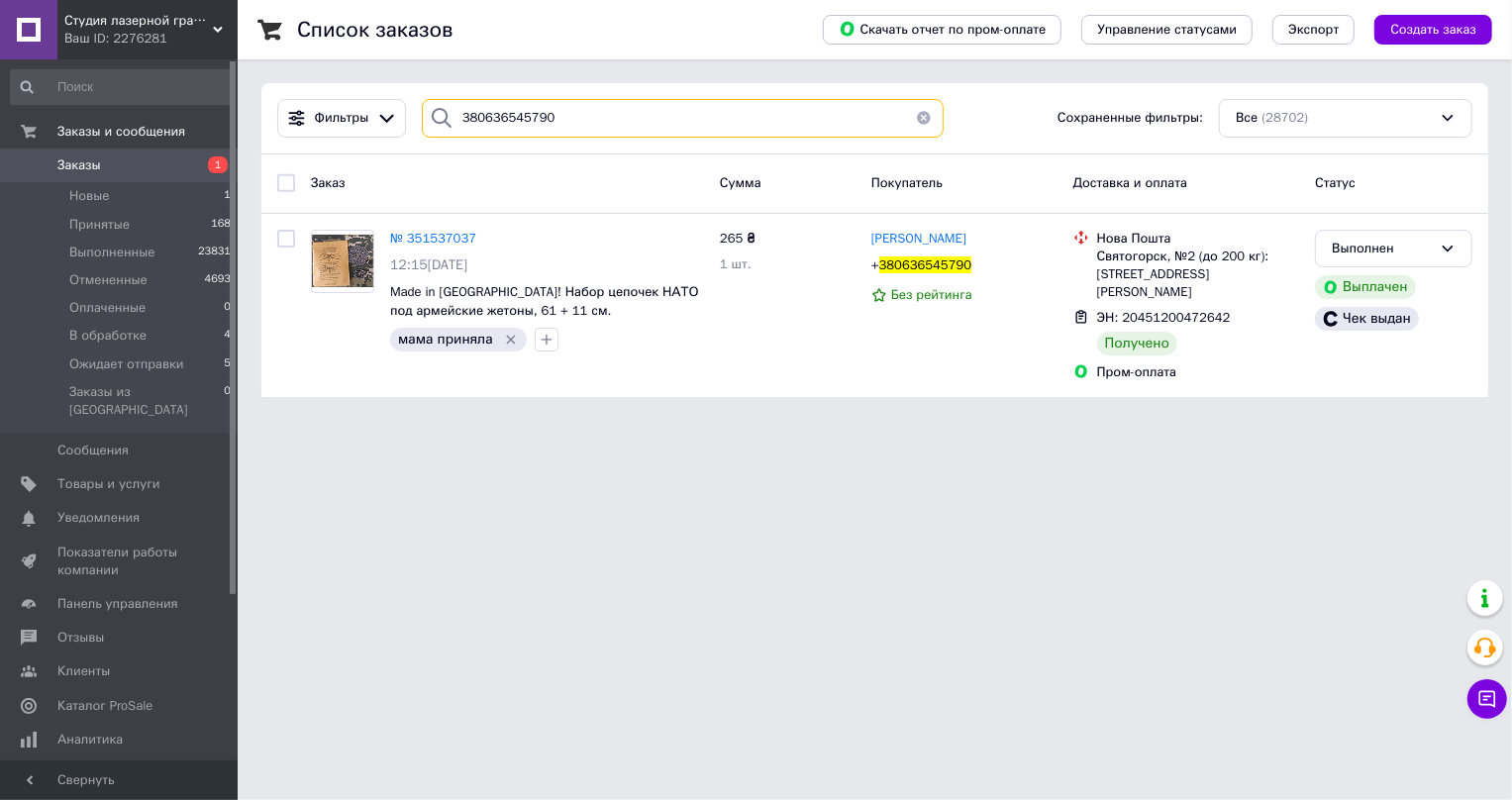 click on "380636545790" at bounding box center (683, 118) 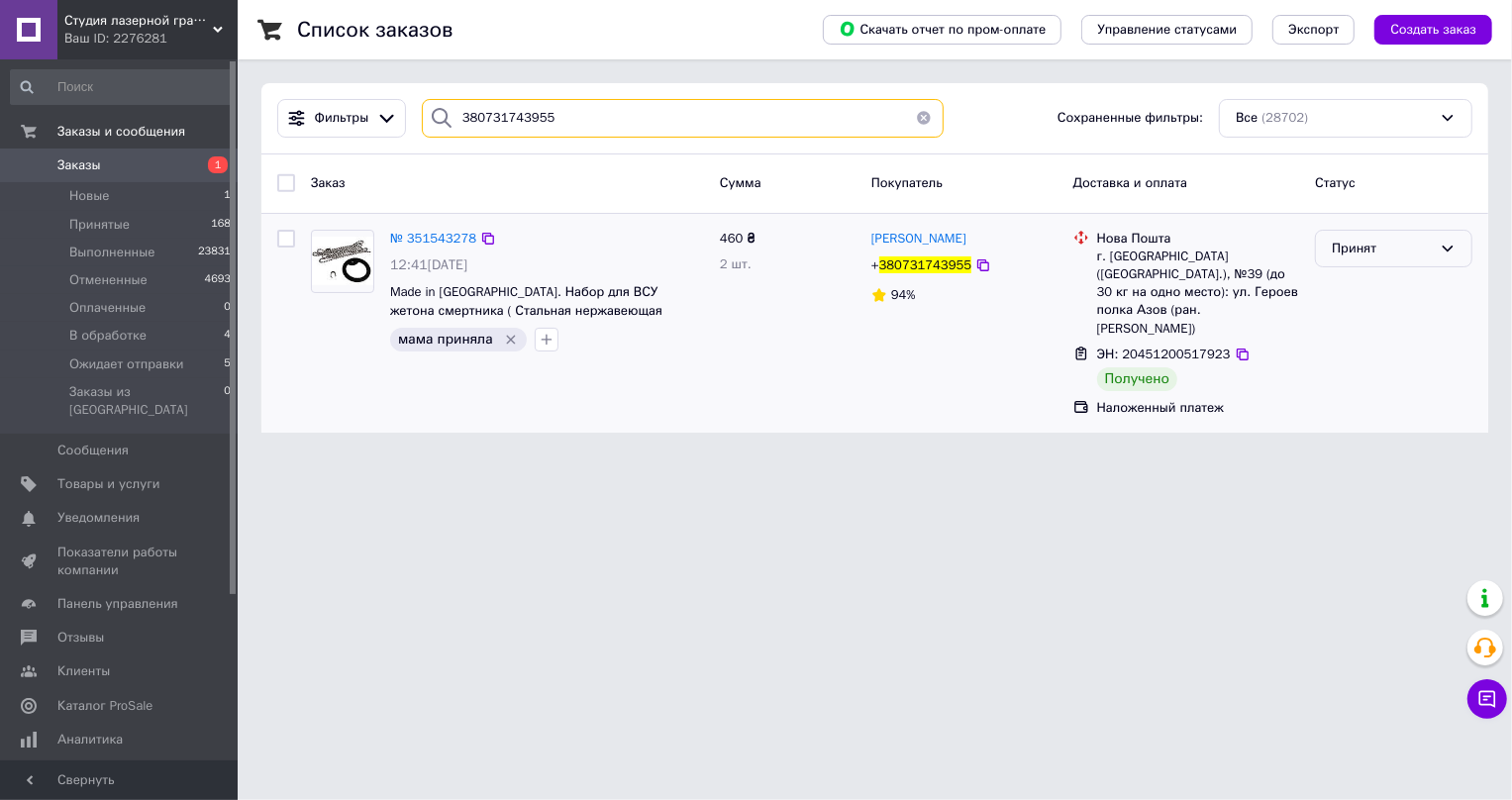type on "380731743955" 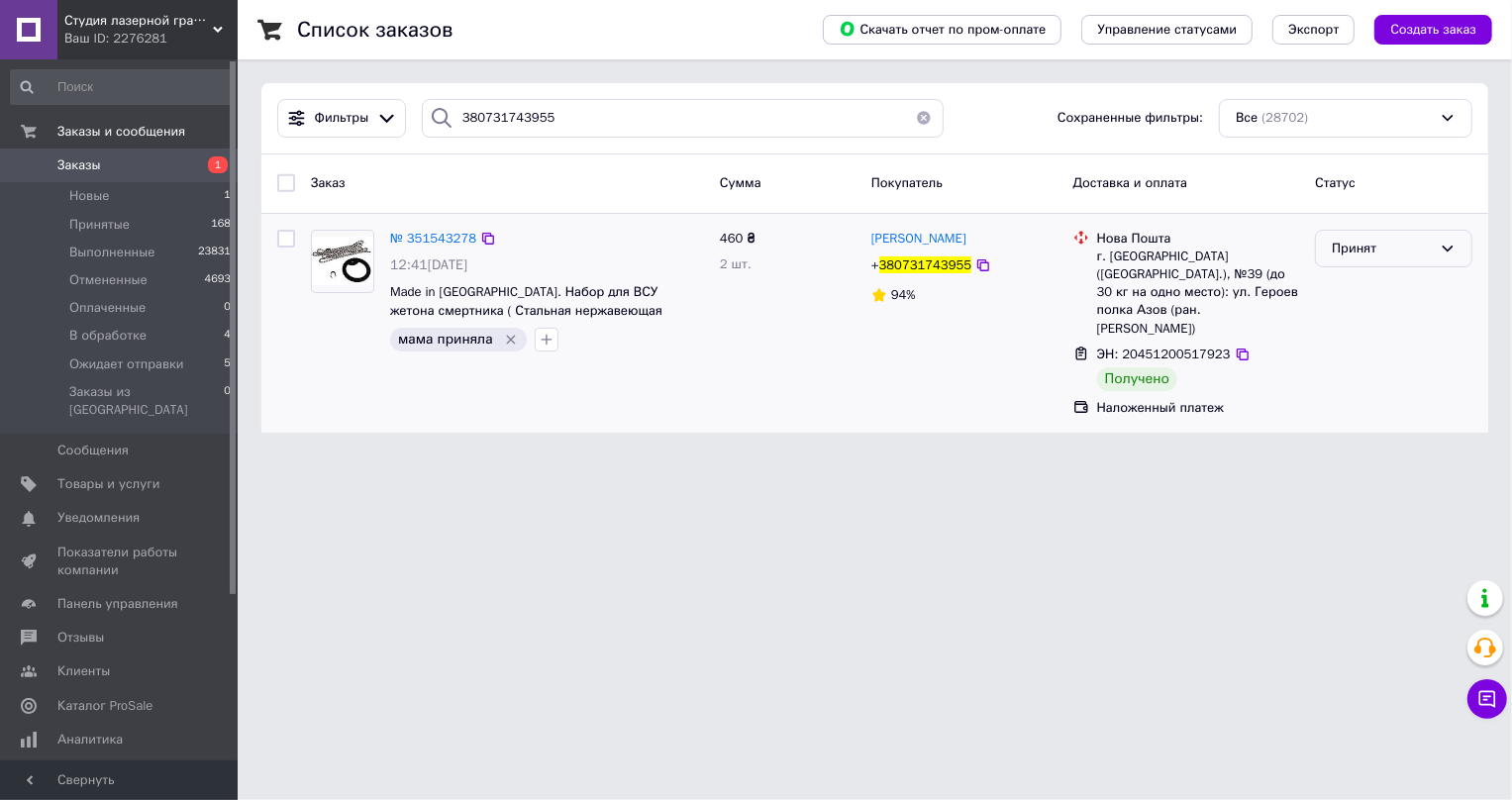click 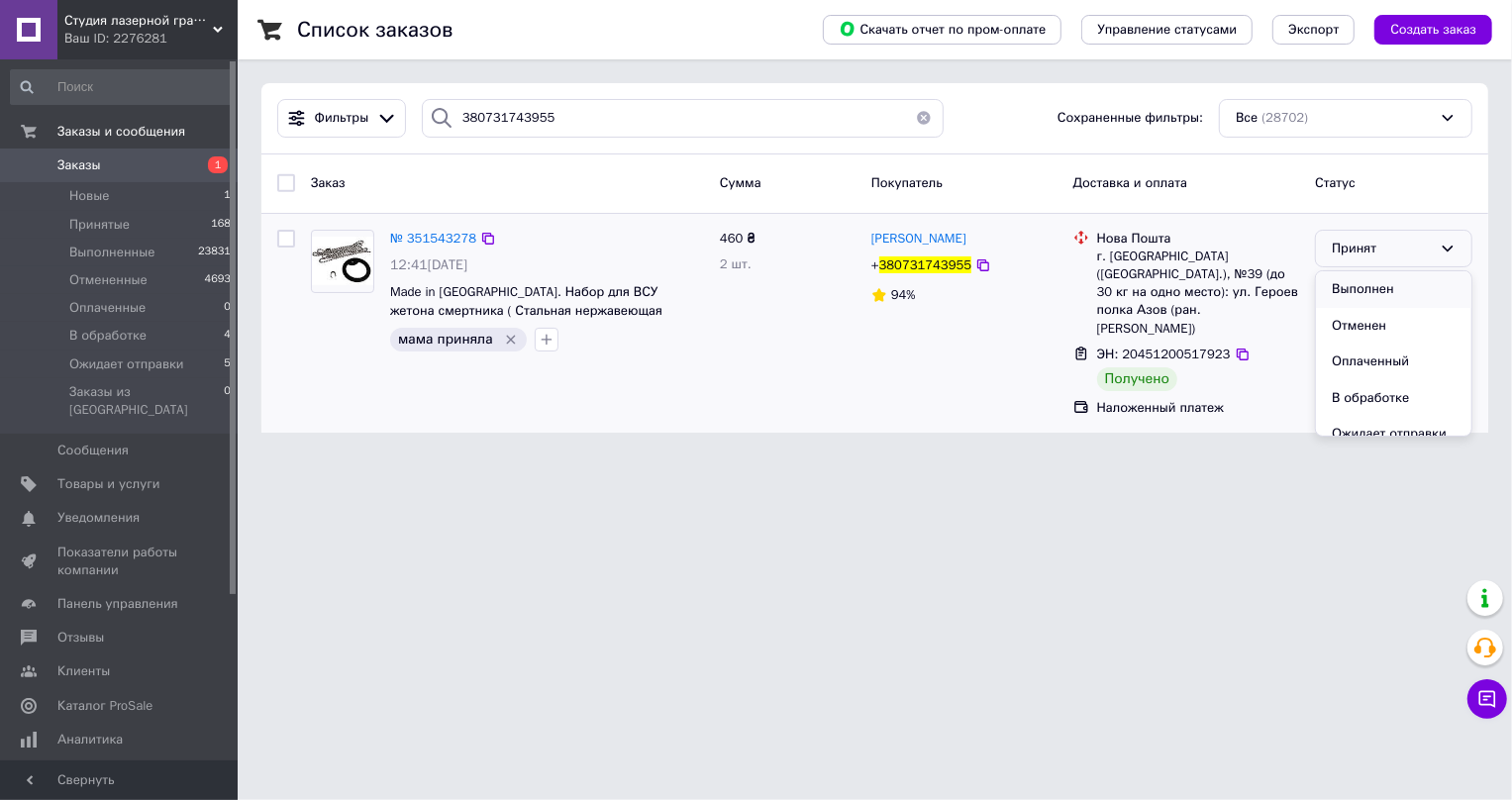 click on "Выполнен" at bounding box center [1393, 289] 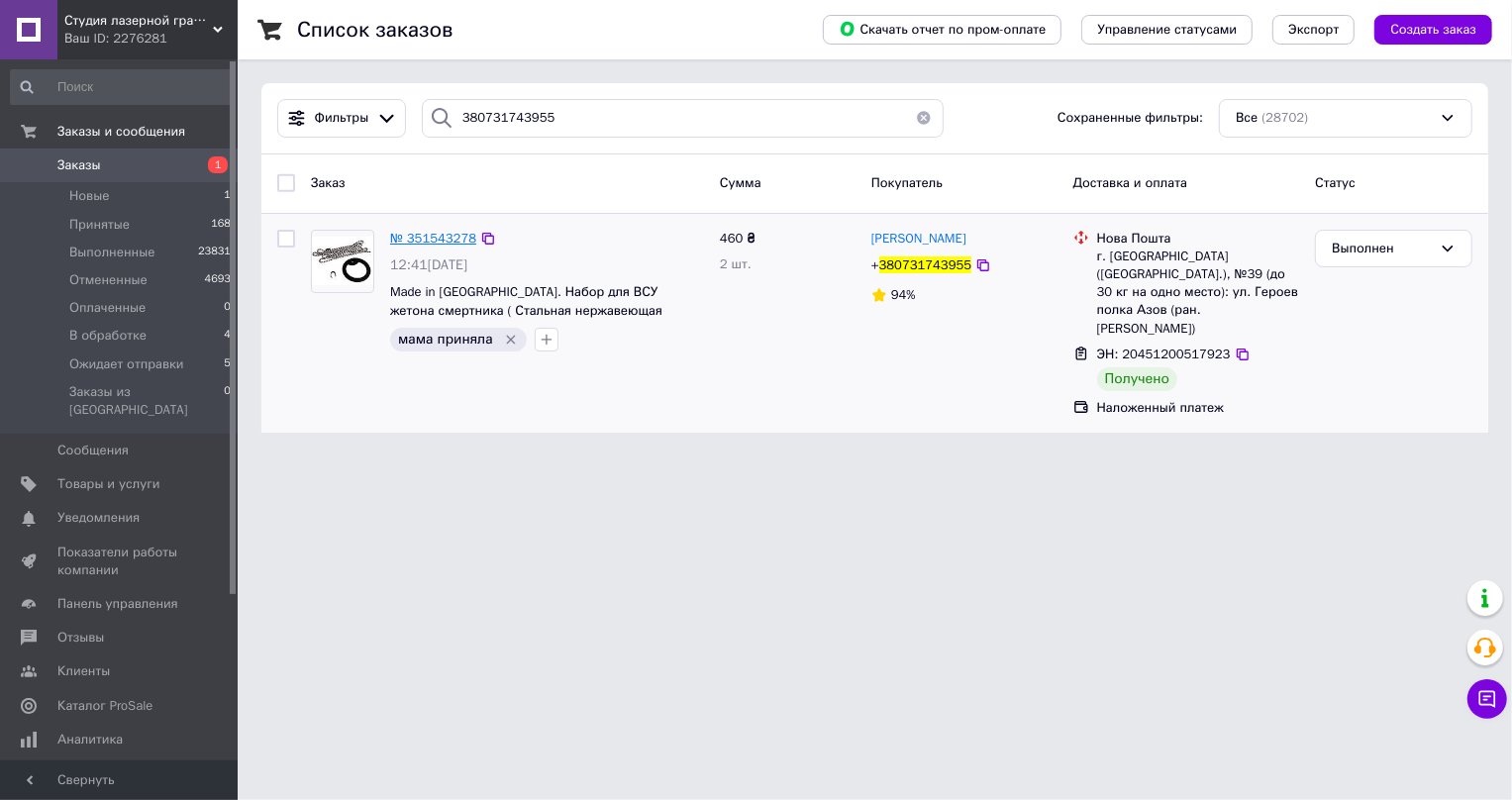 click on "№ 351543278" at bounding box center (433, 238) 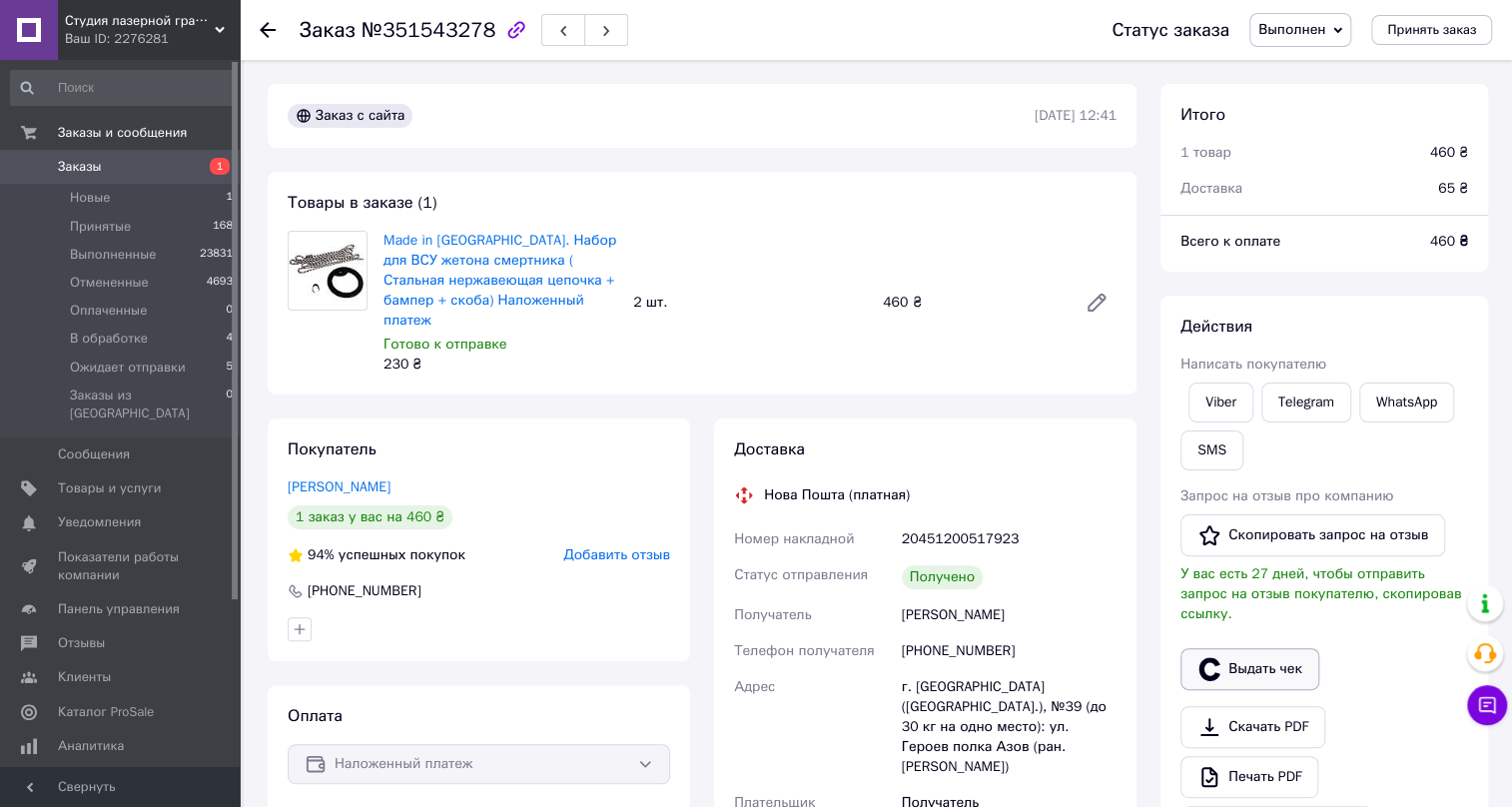 click on "Выдать чек" at bounding box center (1249, 669) 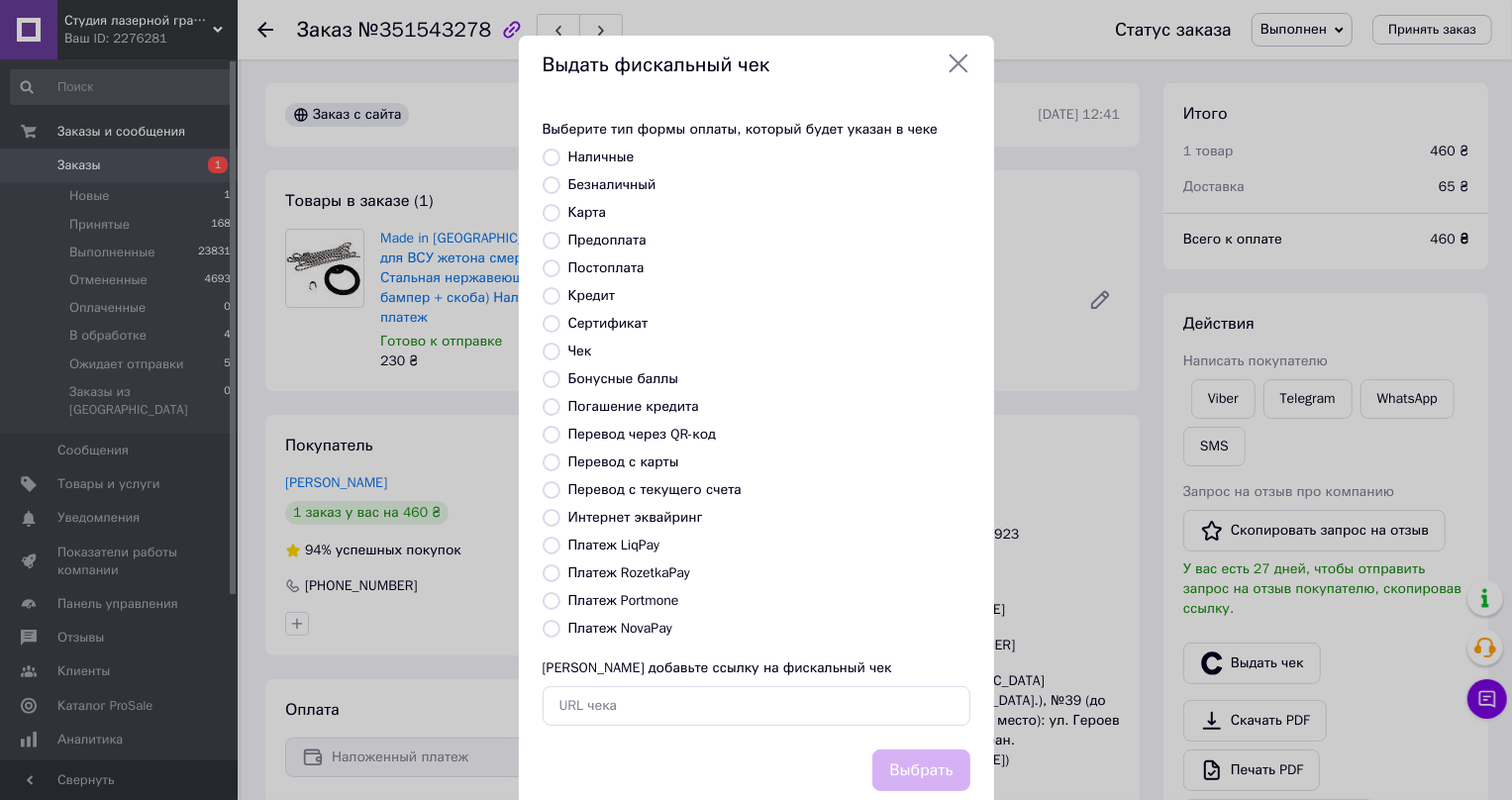 drag, startPoint x: 551, startPoint y: 264, endPoint x: 550, endPoint y: 287, distance: 23.021729 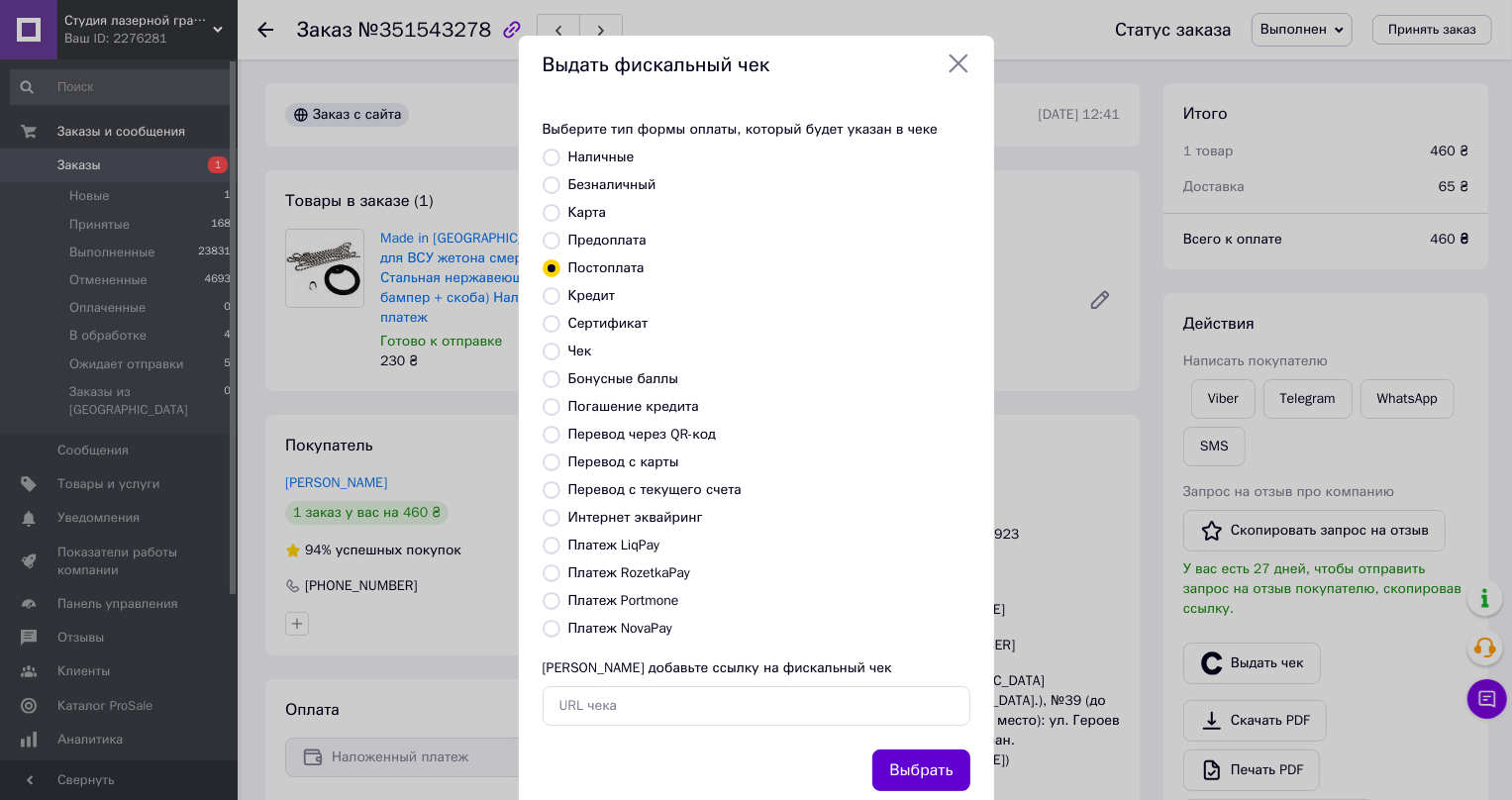 click on "Выбрать" at bounding box center (921, 770) 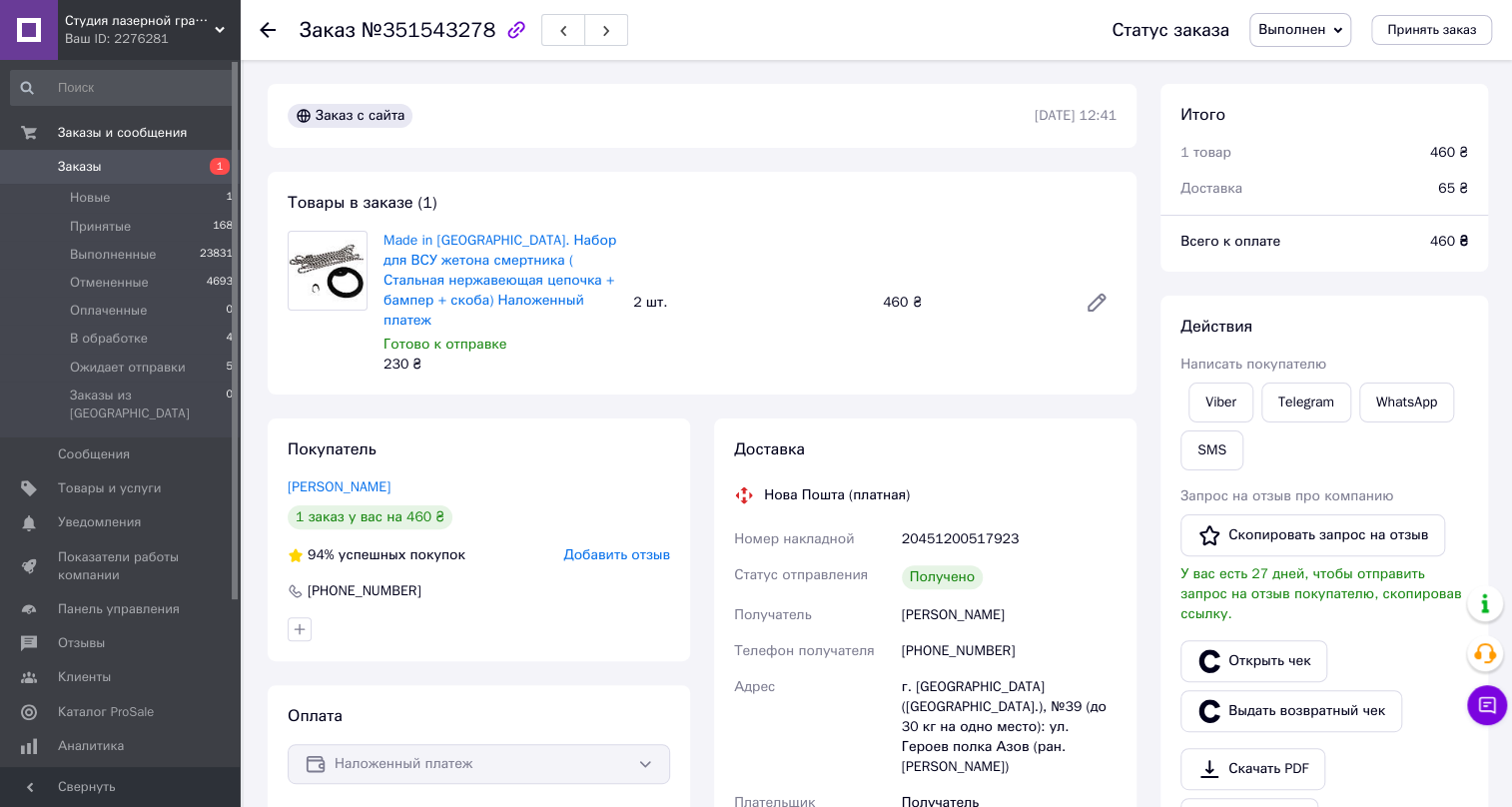 click 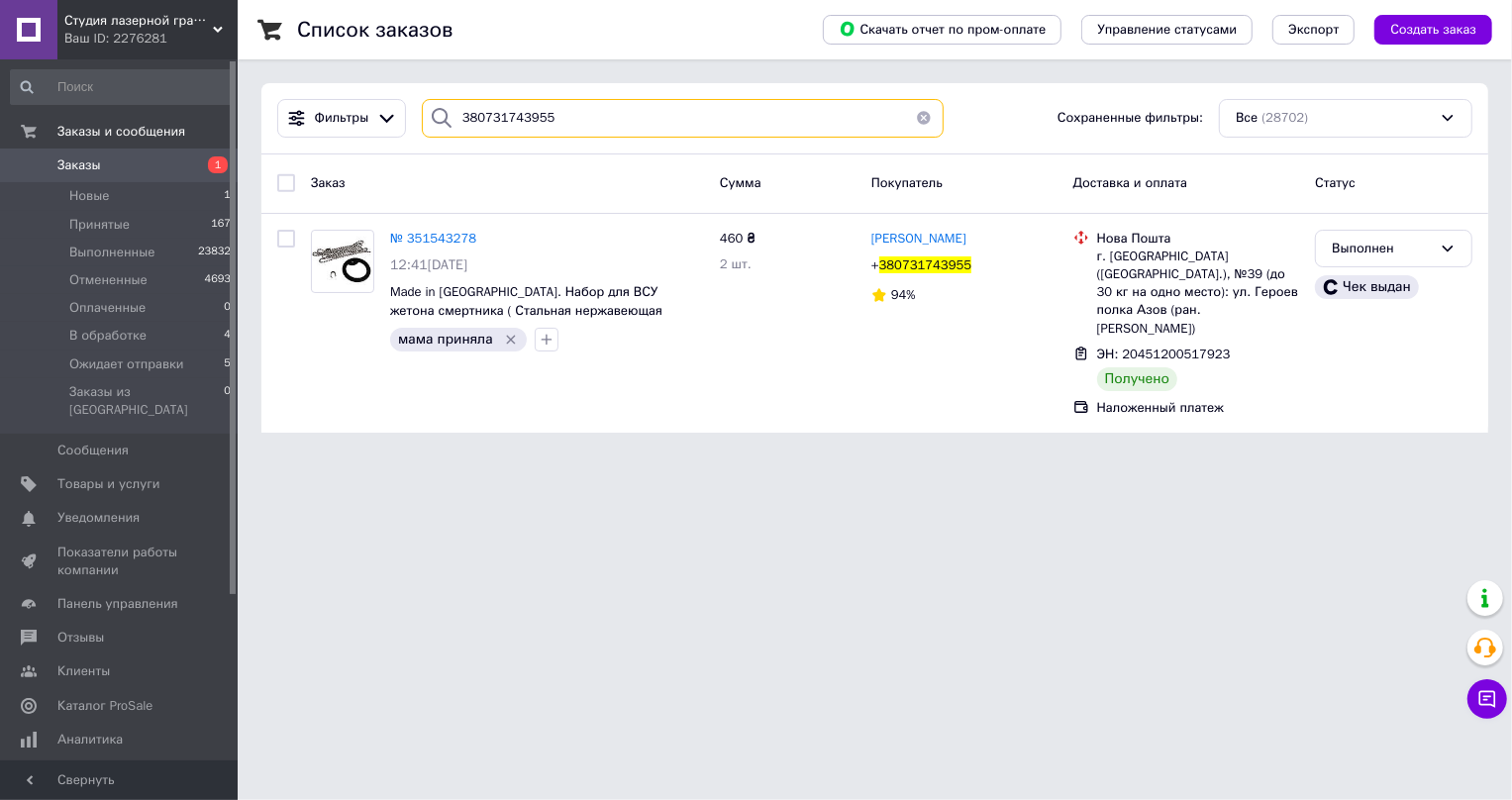 click on "380731743955" at bounding box center (683, 118) 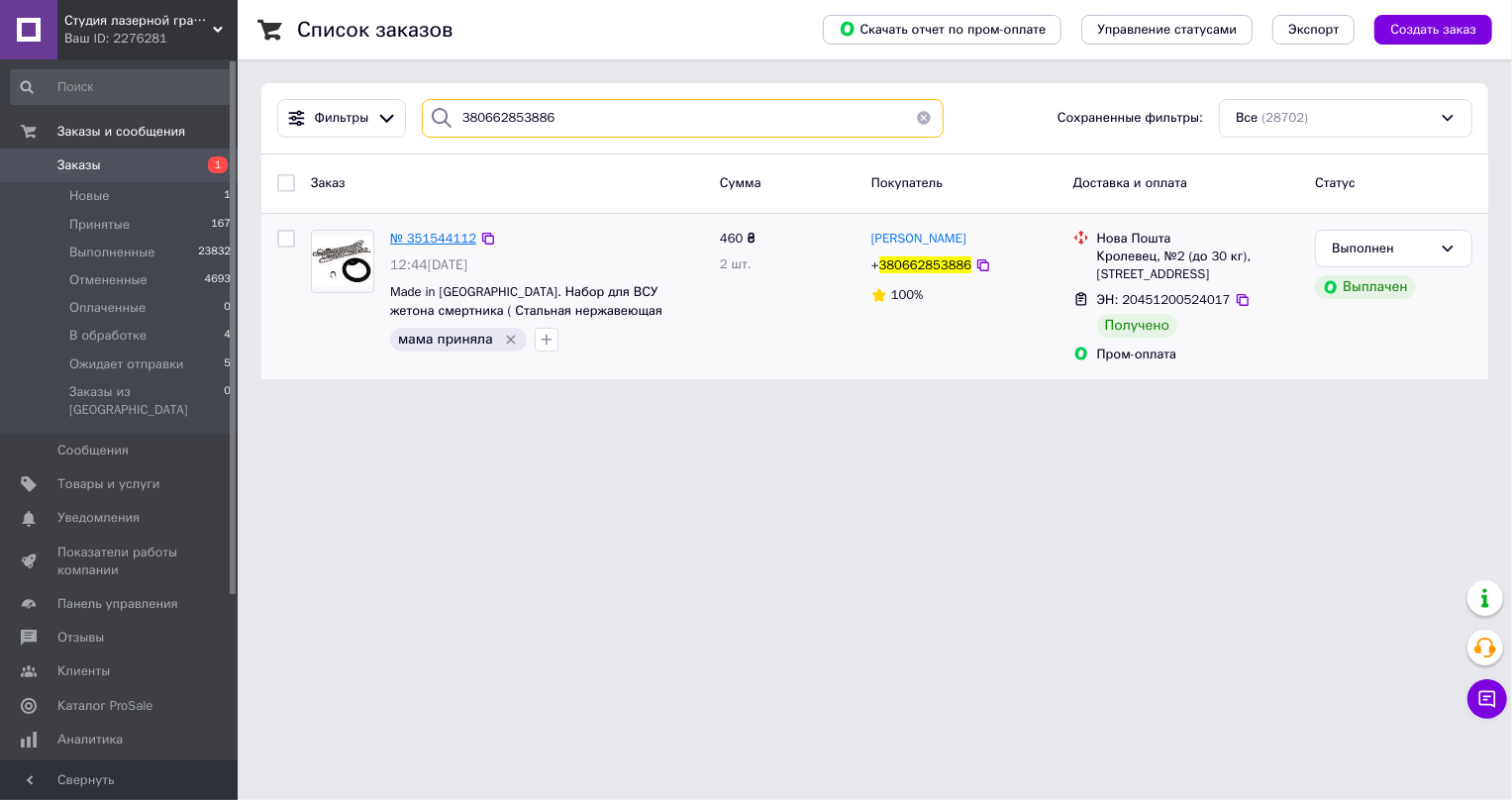 type on "380662853886" 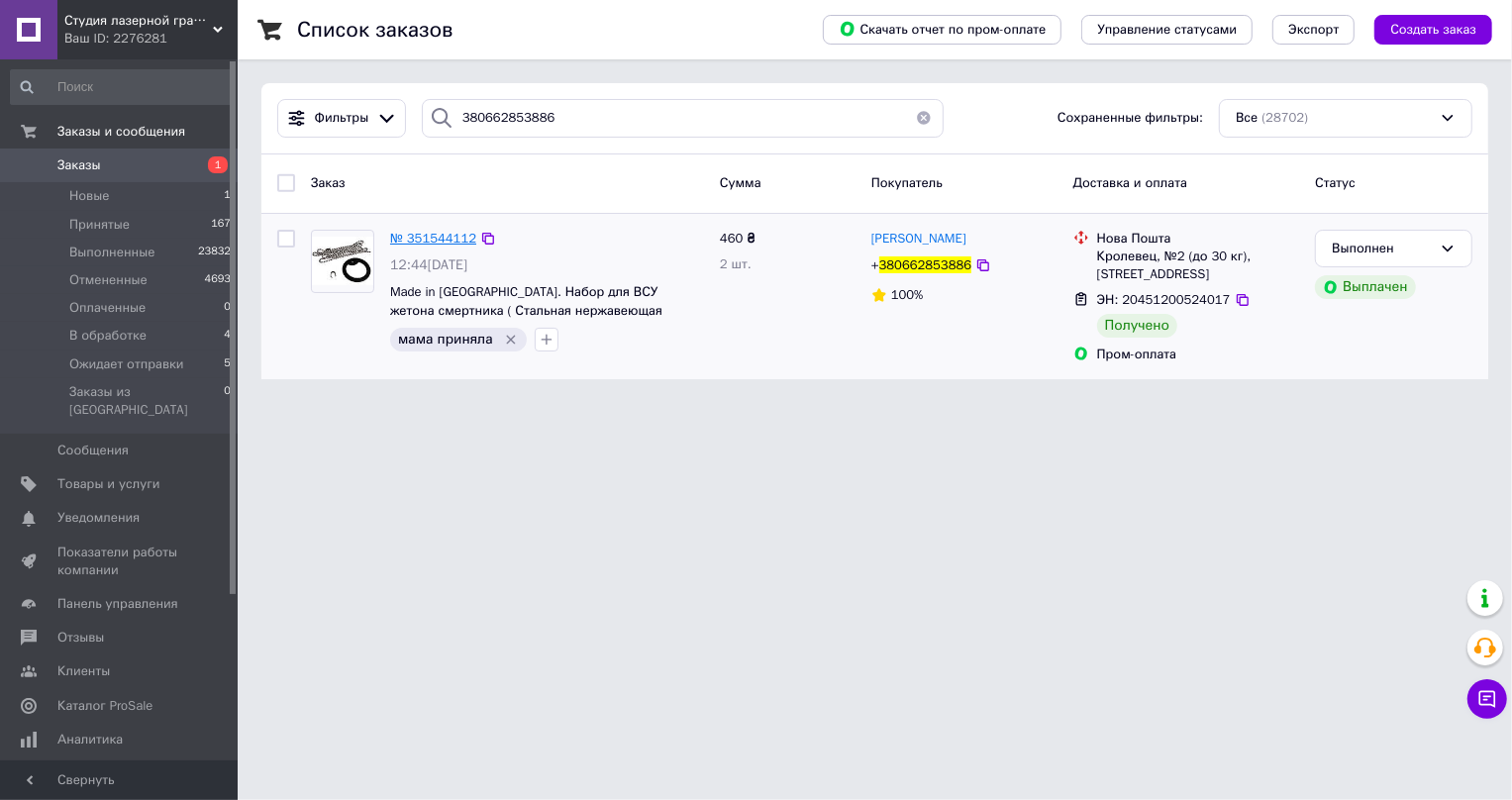 click on "№ 351544112" at bounding box center [433, 238] 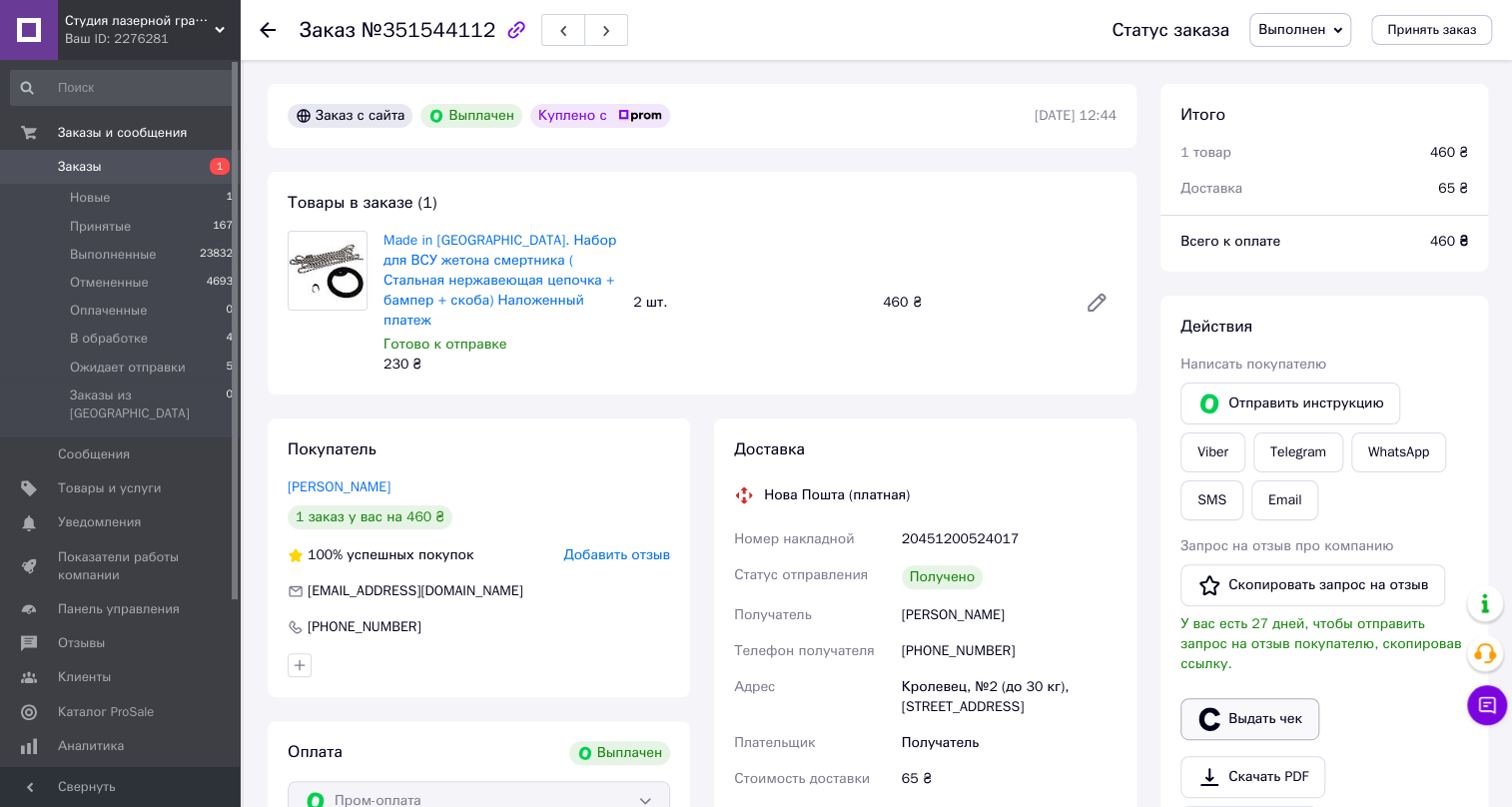 click on "Выдать чек" at bounding box center [1249, 719] 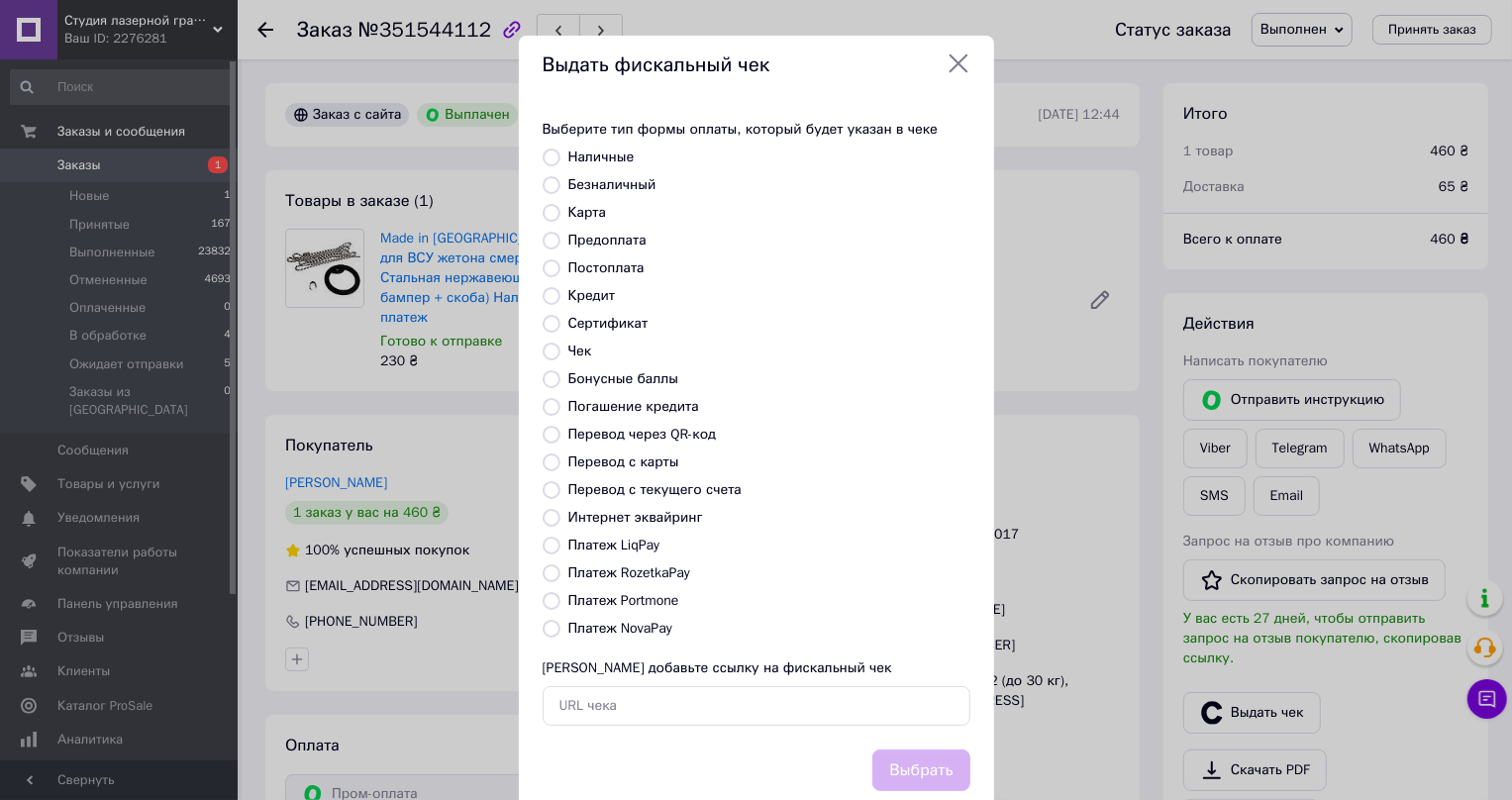 click on "Платеж RozetkaPay" at bounding box center (552, 573) 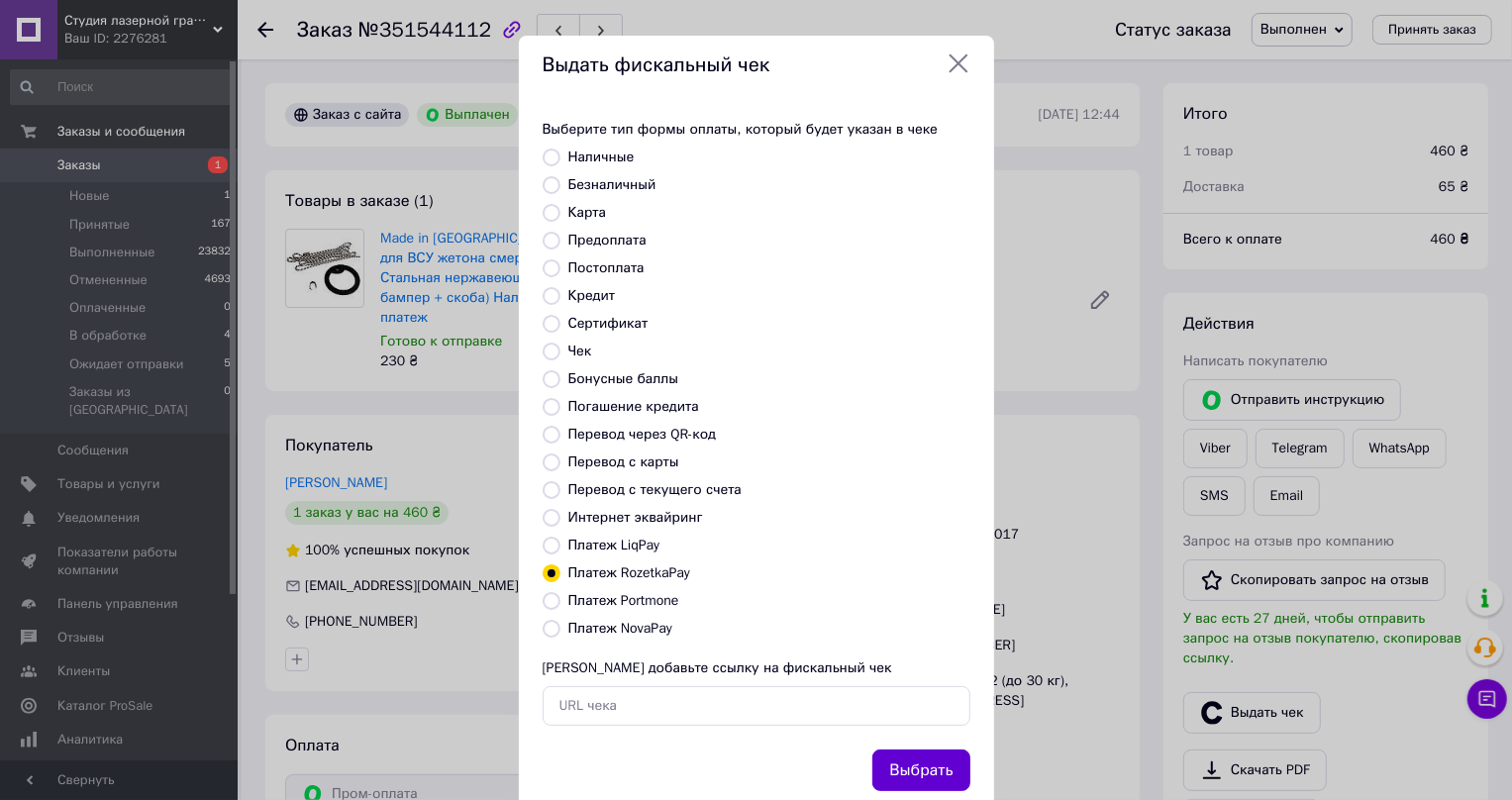 click on "Выбрать" at bounding box center [921, 770] 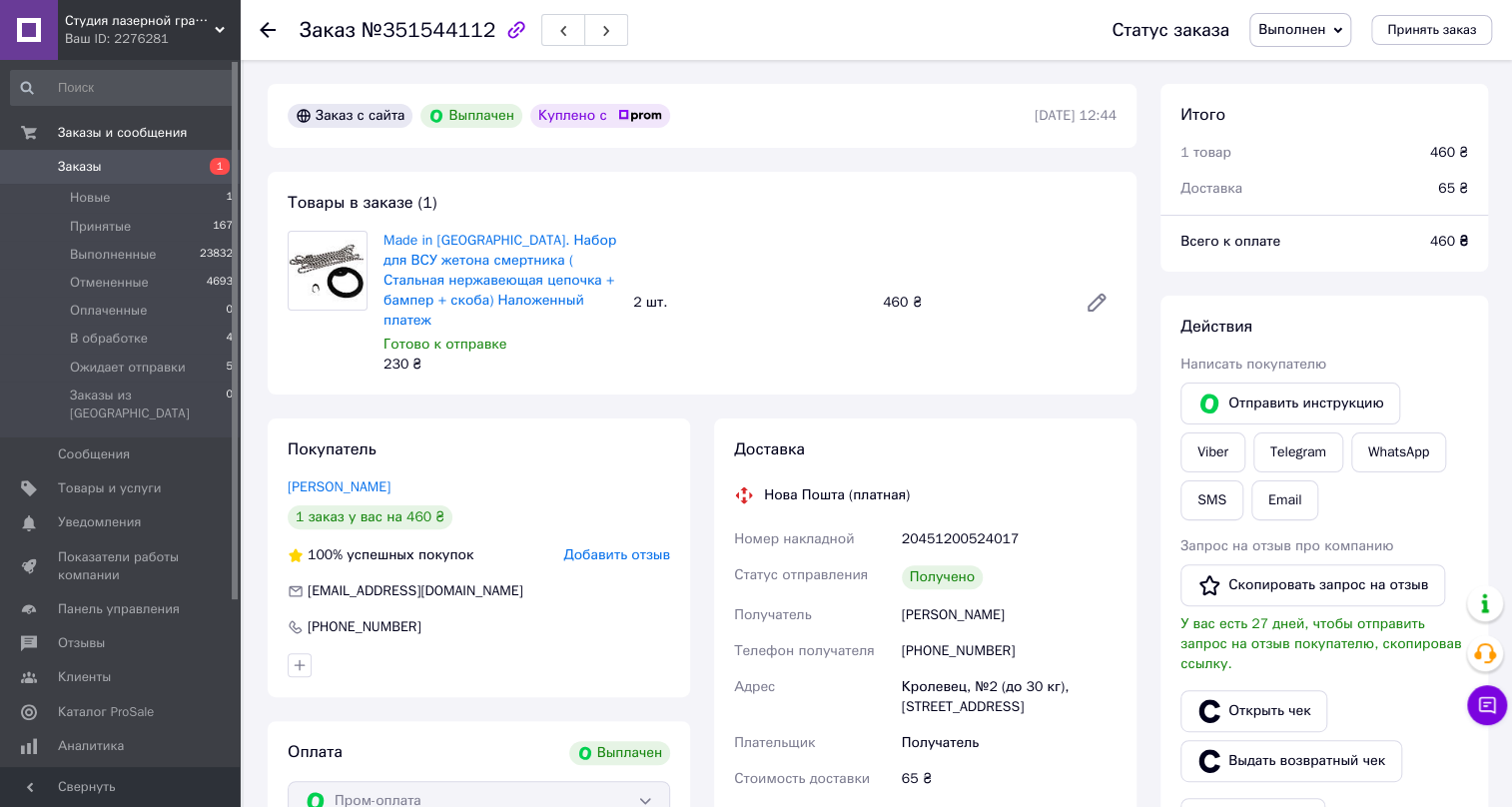 click 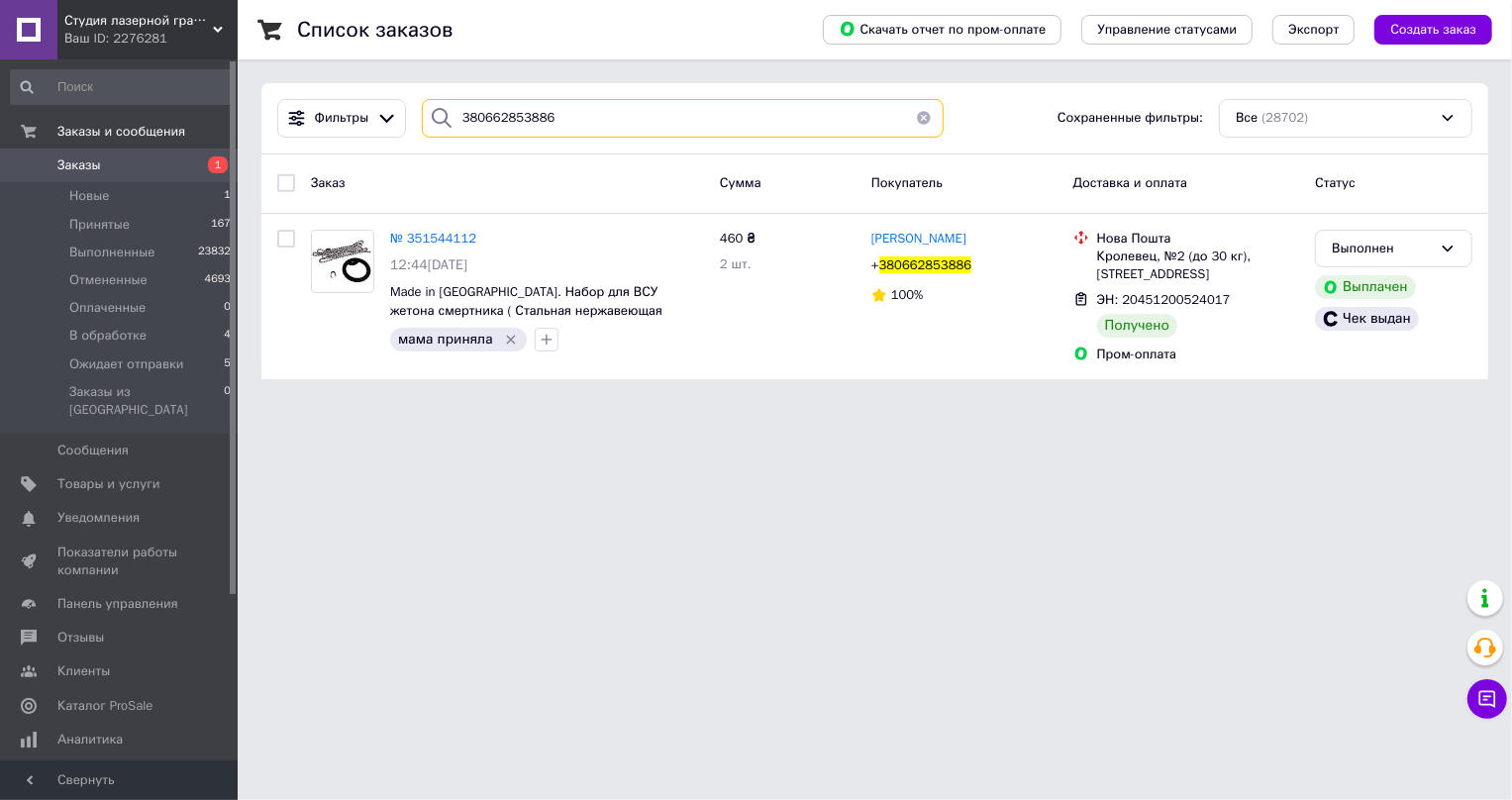 click on "380662853886" at bounding box center [683, 118] 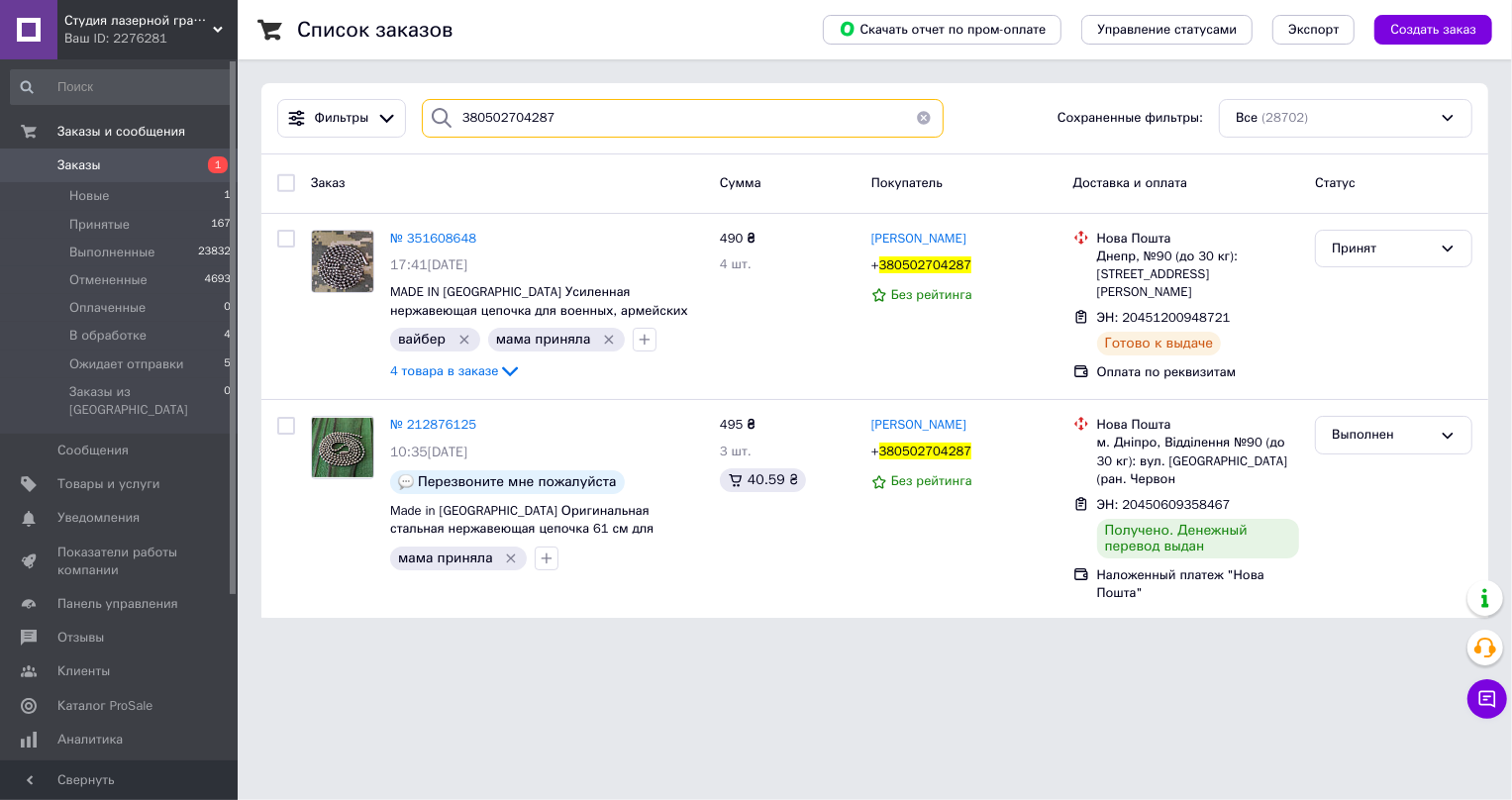 type on "380502704287" 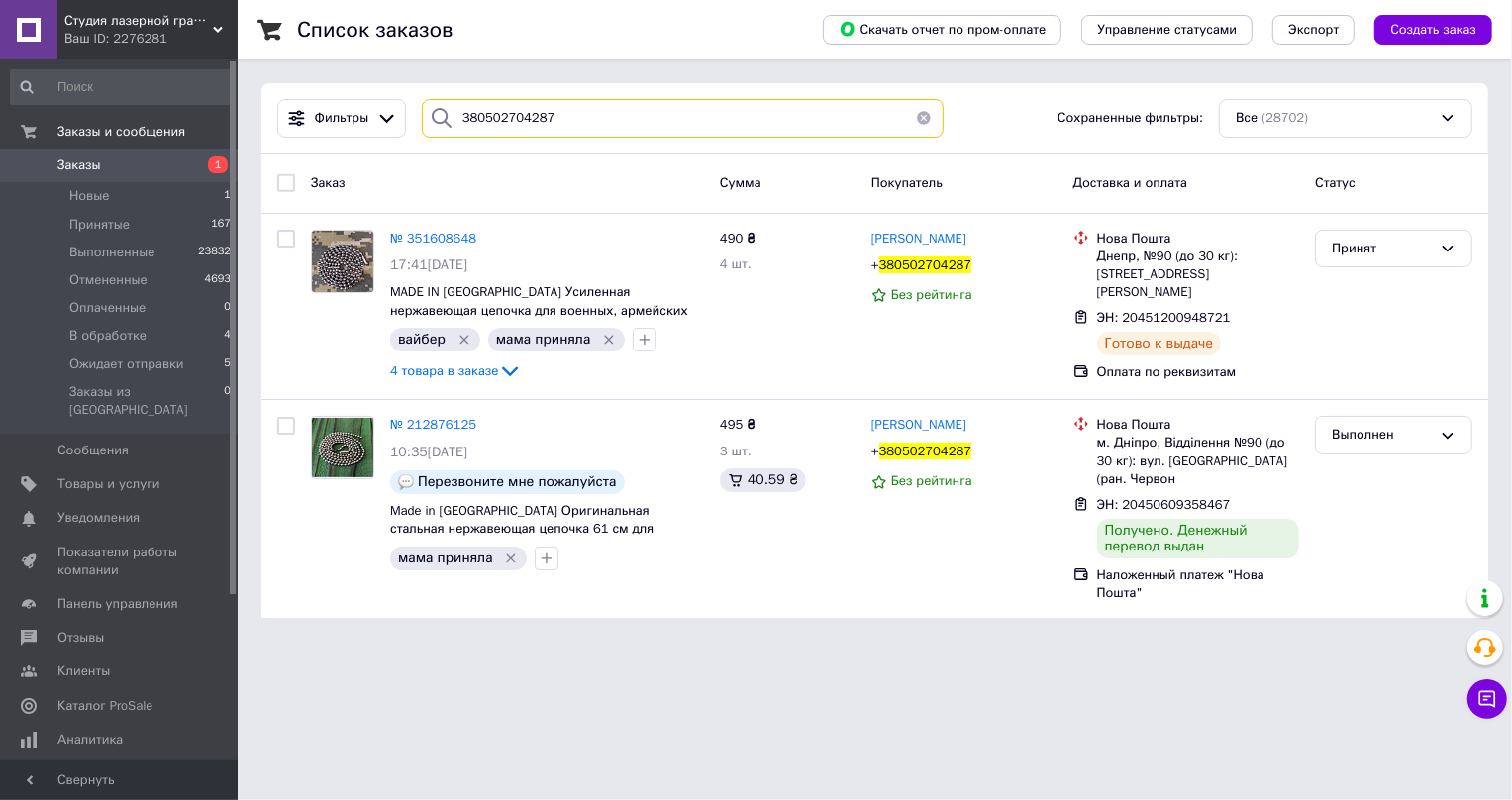 click on "380502704287" at bounding box center (683, 118) 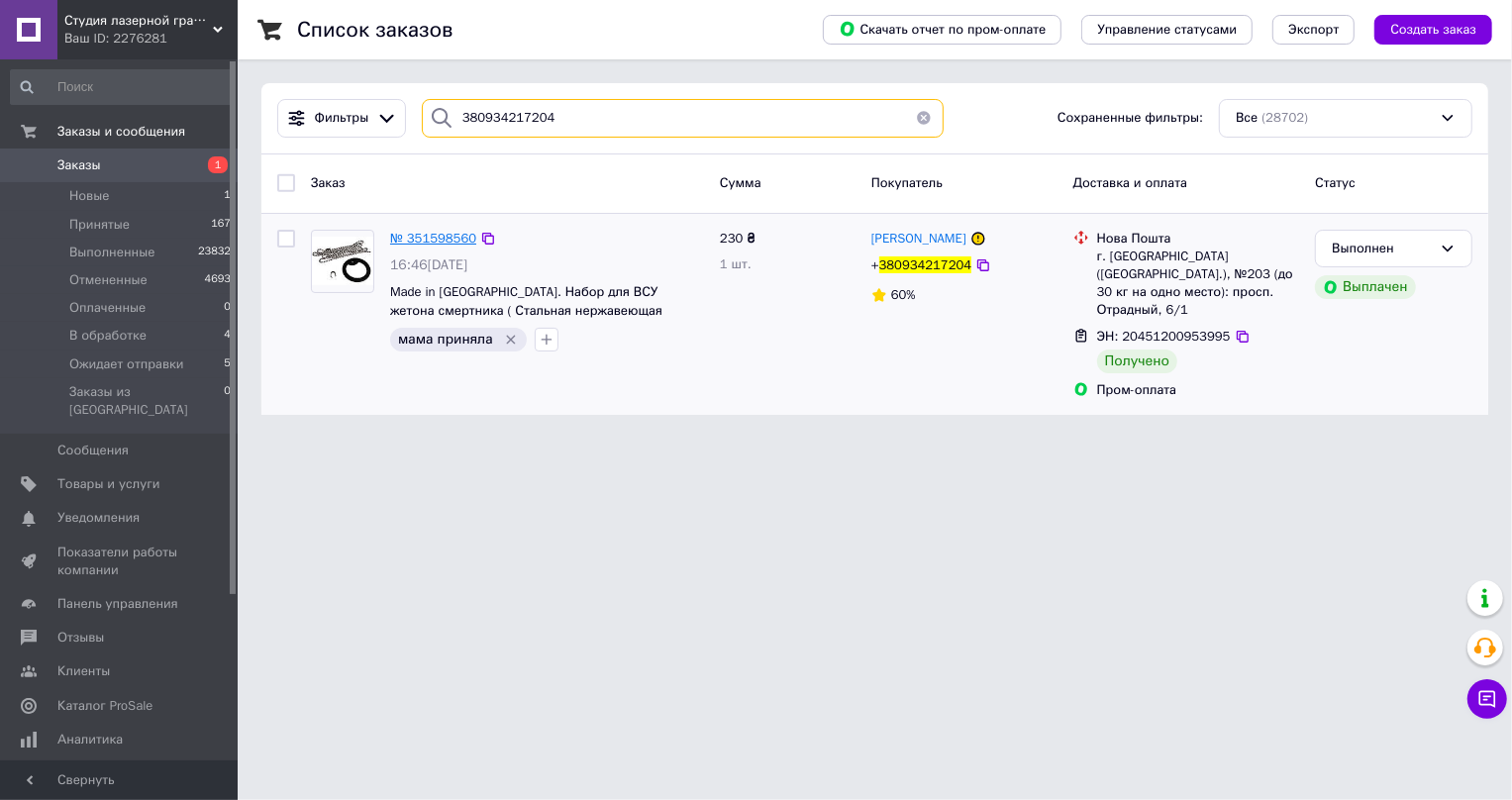 type on "380934217204" 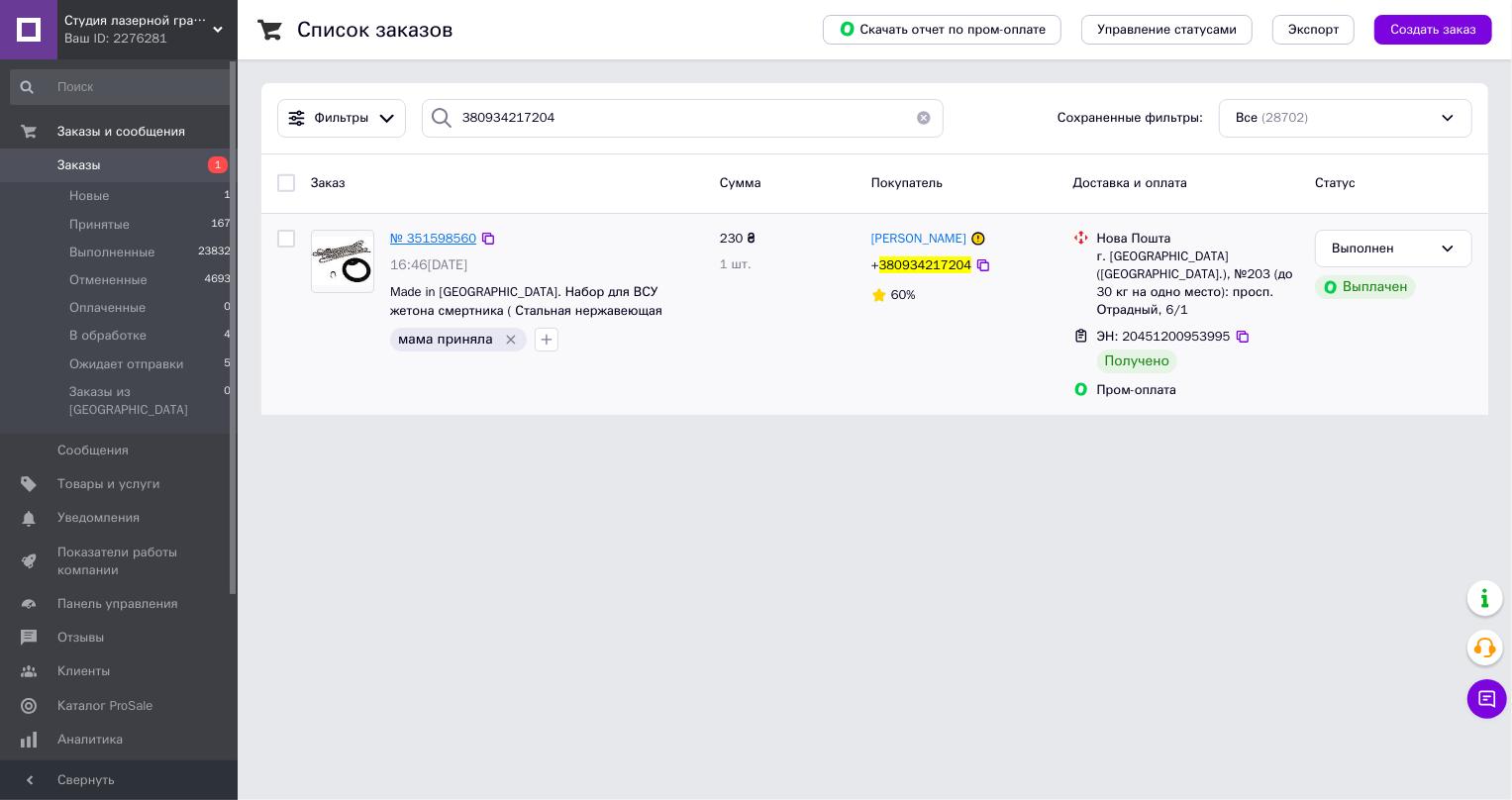 click on "№ 351598560" at bounding box center (433, 238) 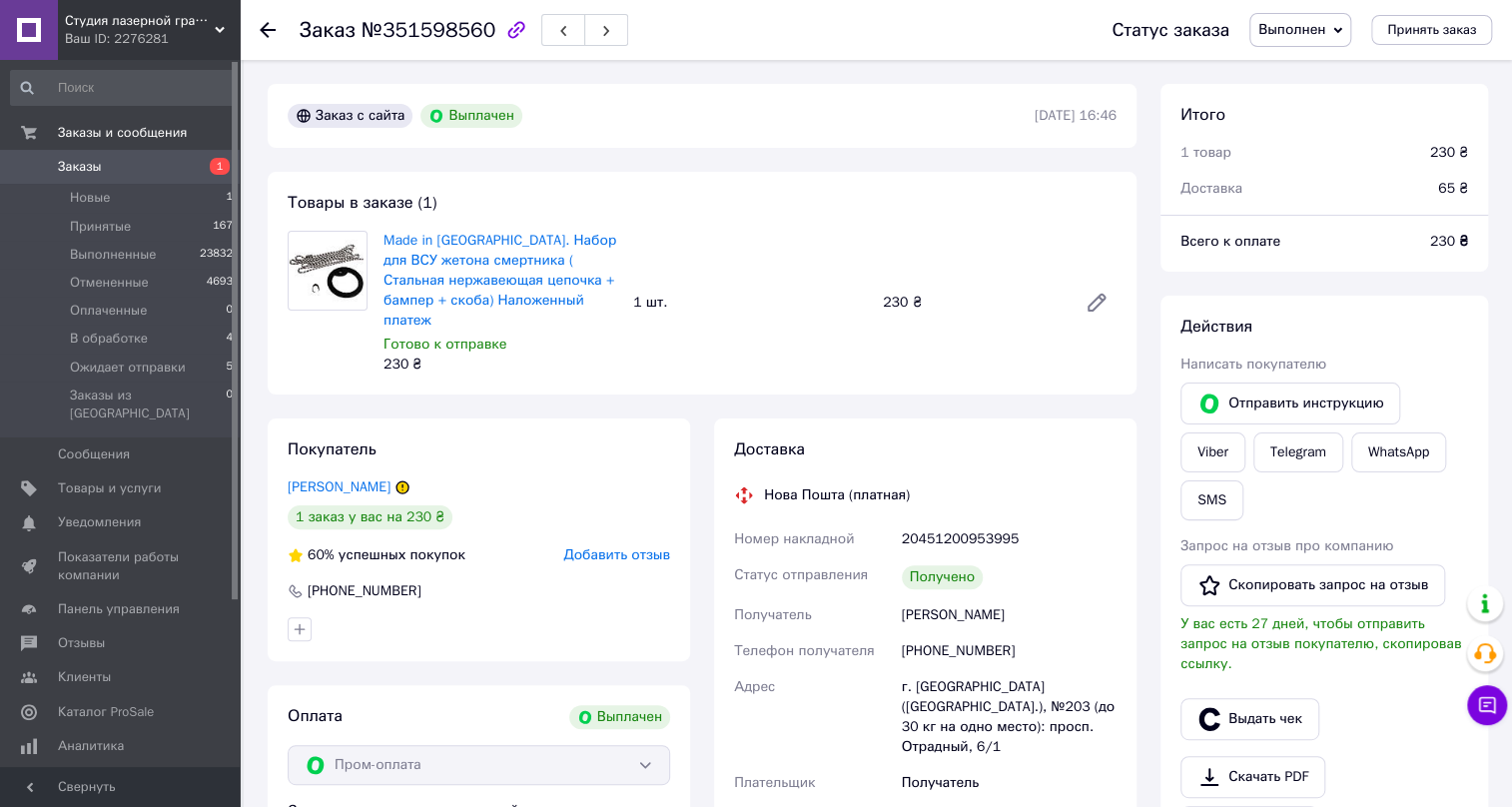 scroll, scrollTop: 16, scrollLeft: 0, axis: vertical 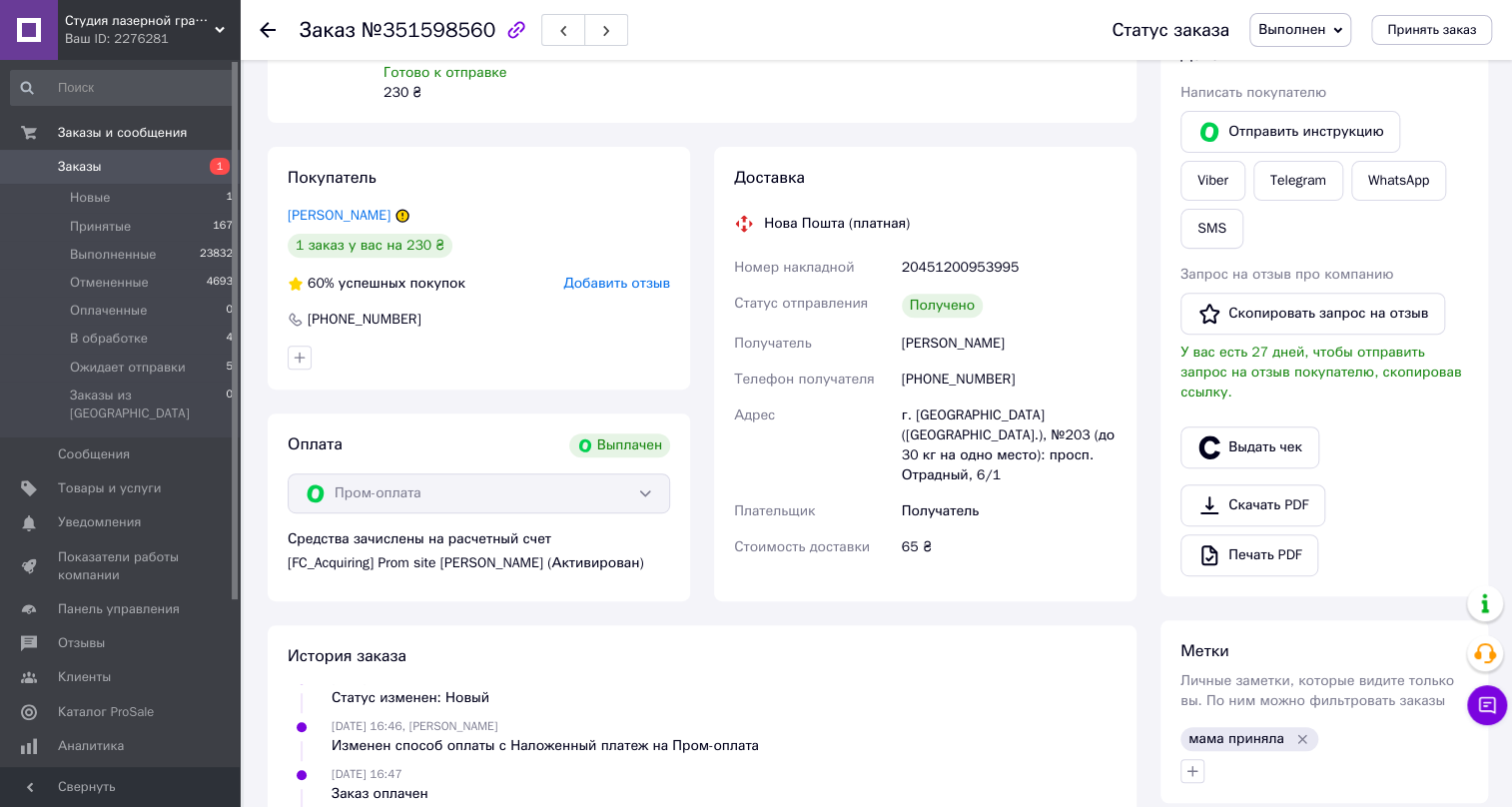 click on "Добавить отзыв" at bounding box center [616, 283] 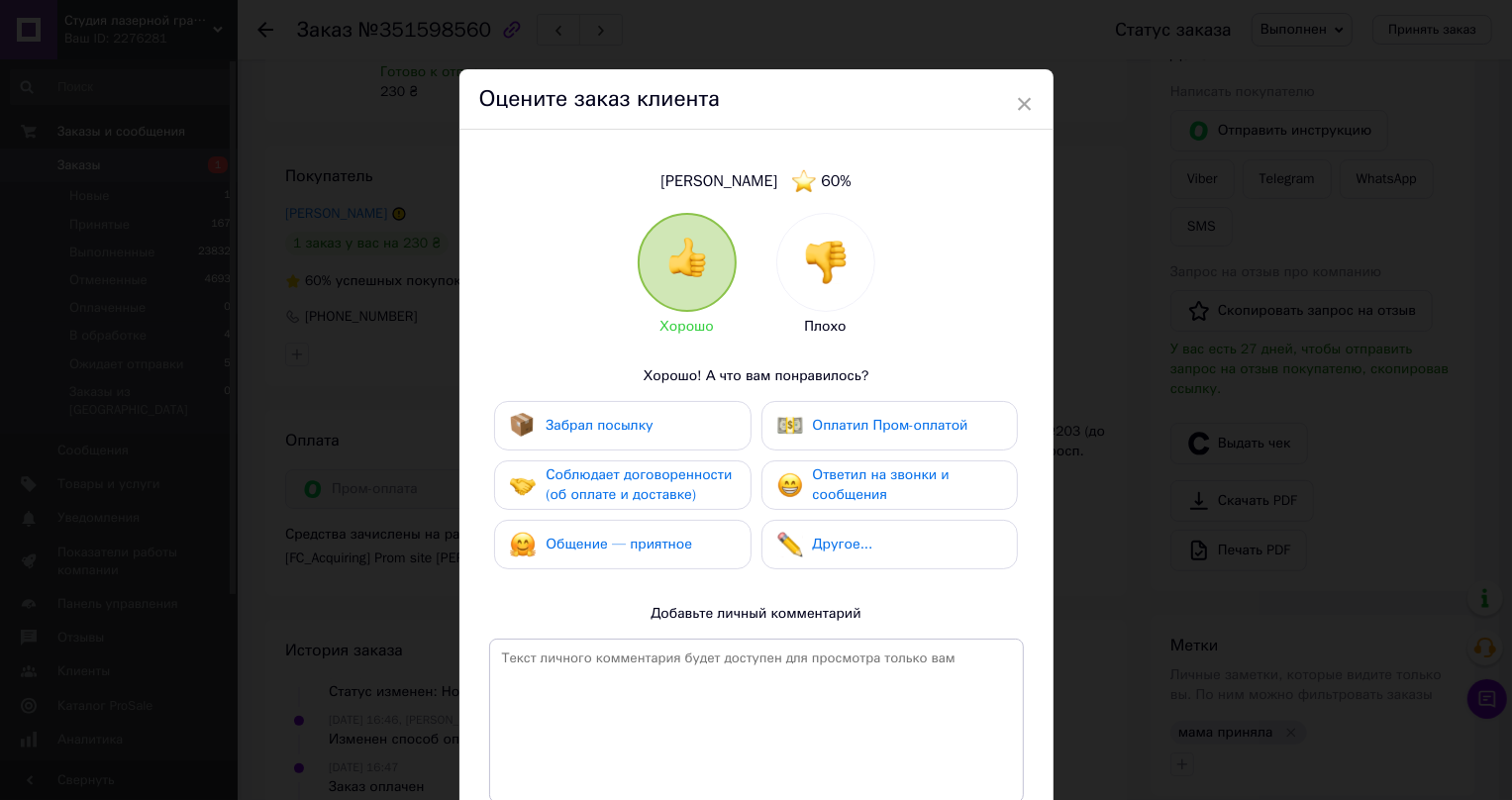 click on "Забрал посылку" at bounding box center [599, 425] 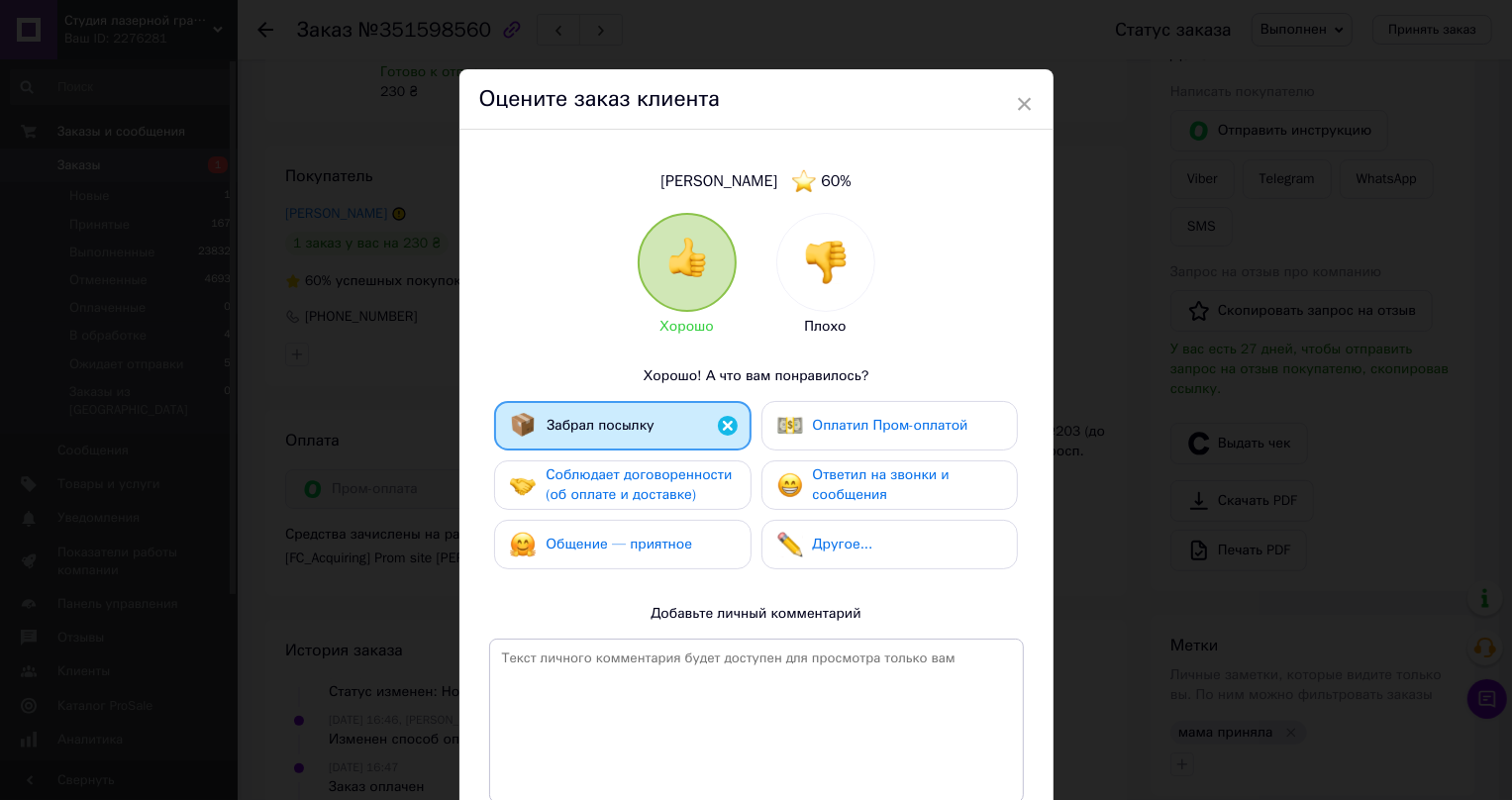 click on "Соблюдает договоренности (об оплате и доставке)" at bounding box center [639, 484] 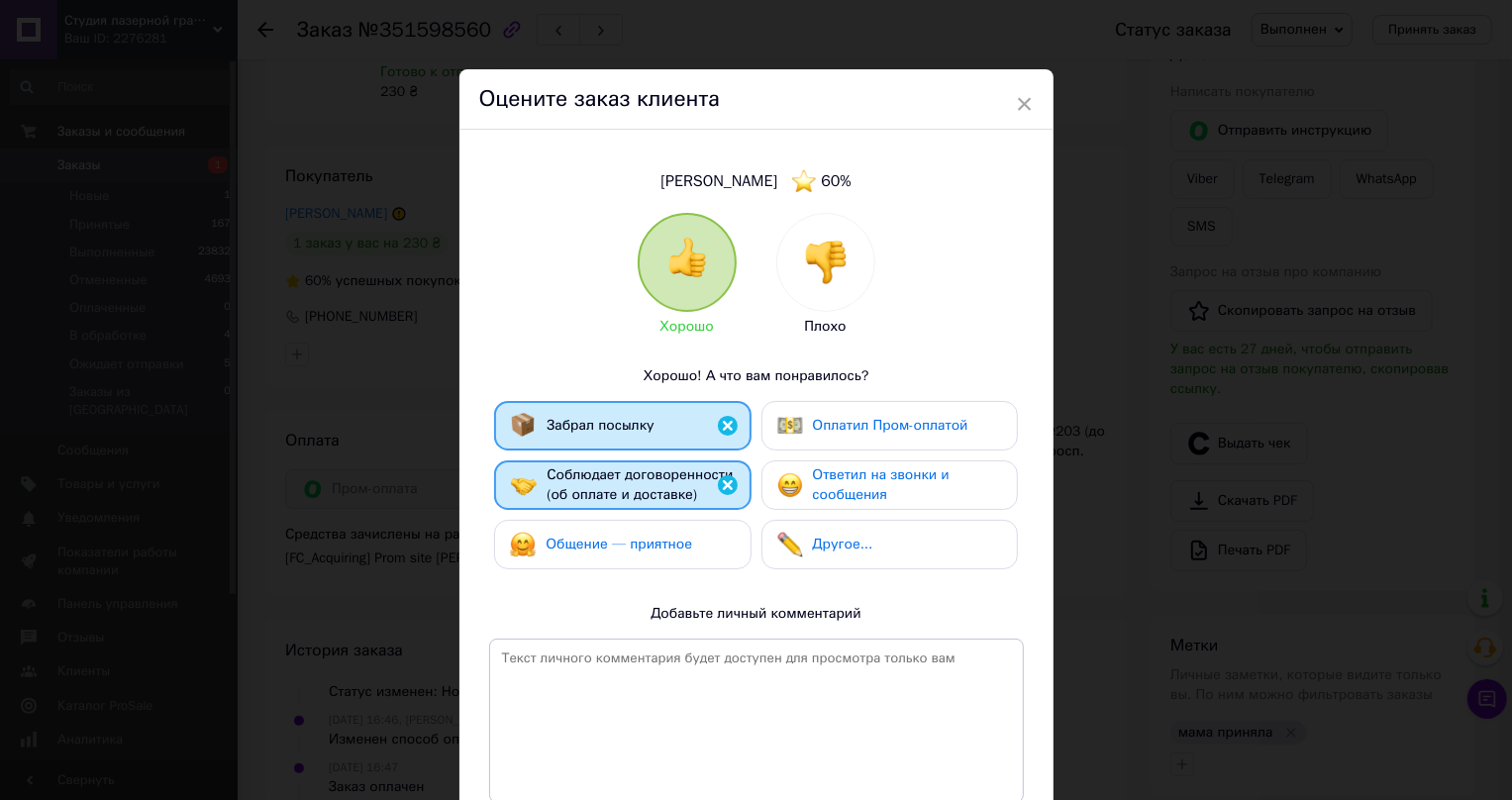 click on "Общение — приятное" at bounding box center (619, 544) 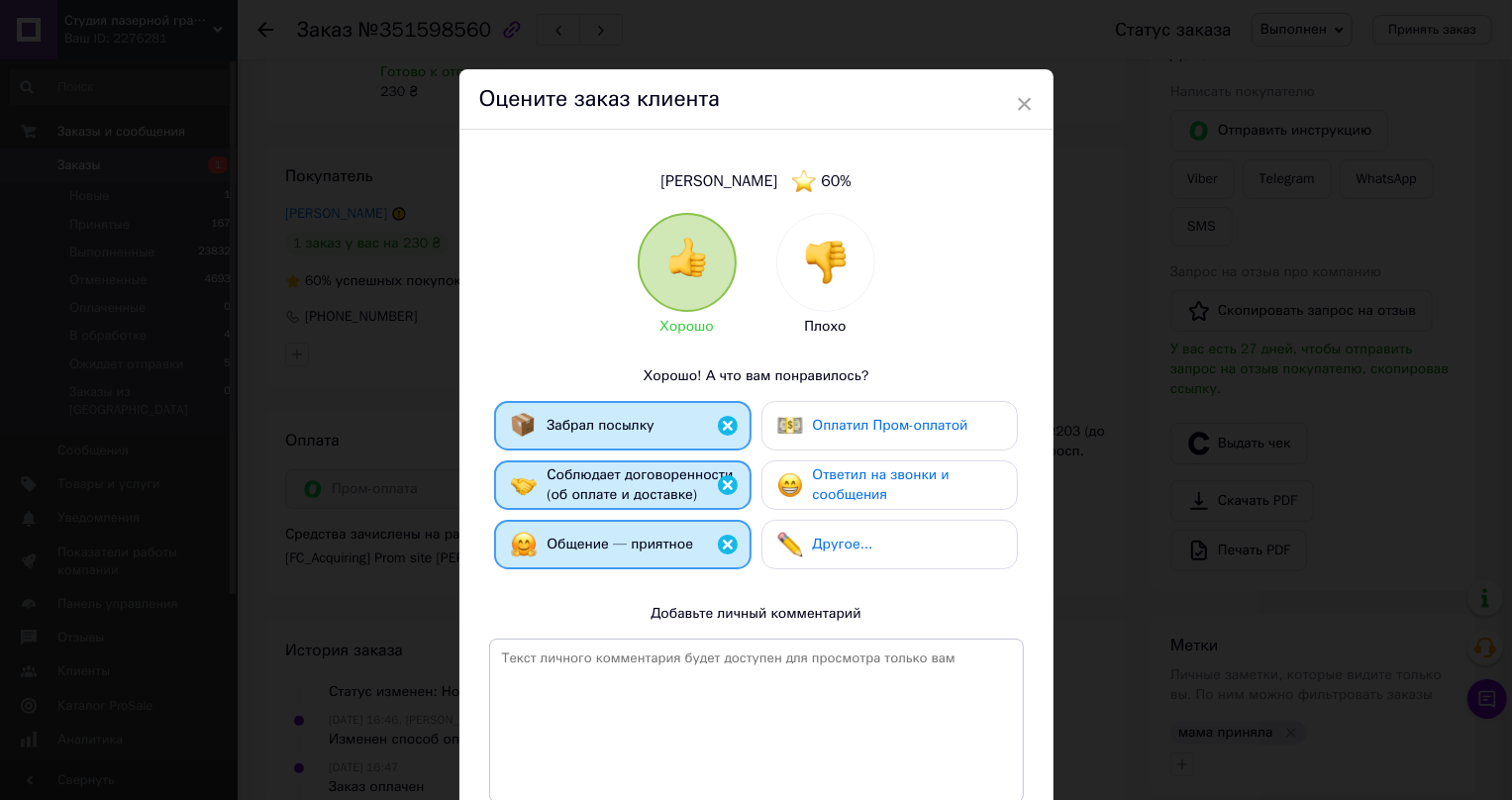 click on "Оплатил Пром-оплатой" at bounding box center [890, 425] 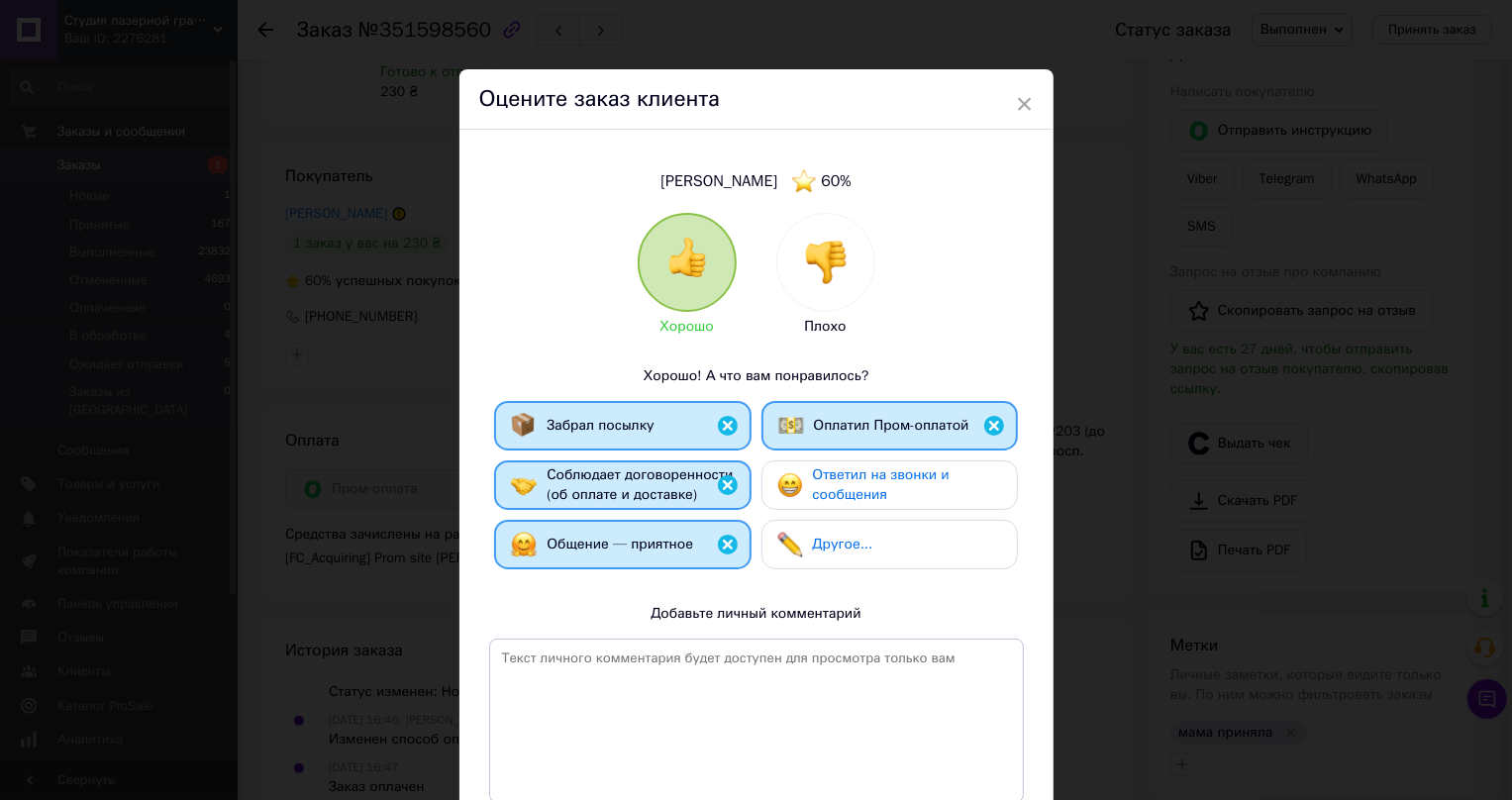 click on "Ответил на звонки и сообщения" at bounding box center (881, 484) 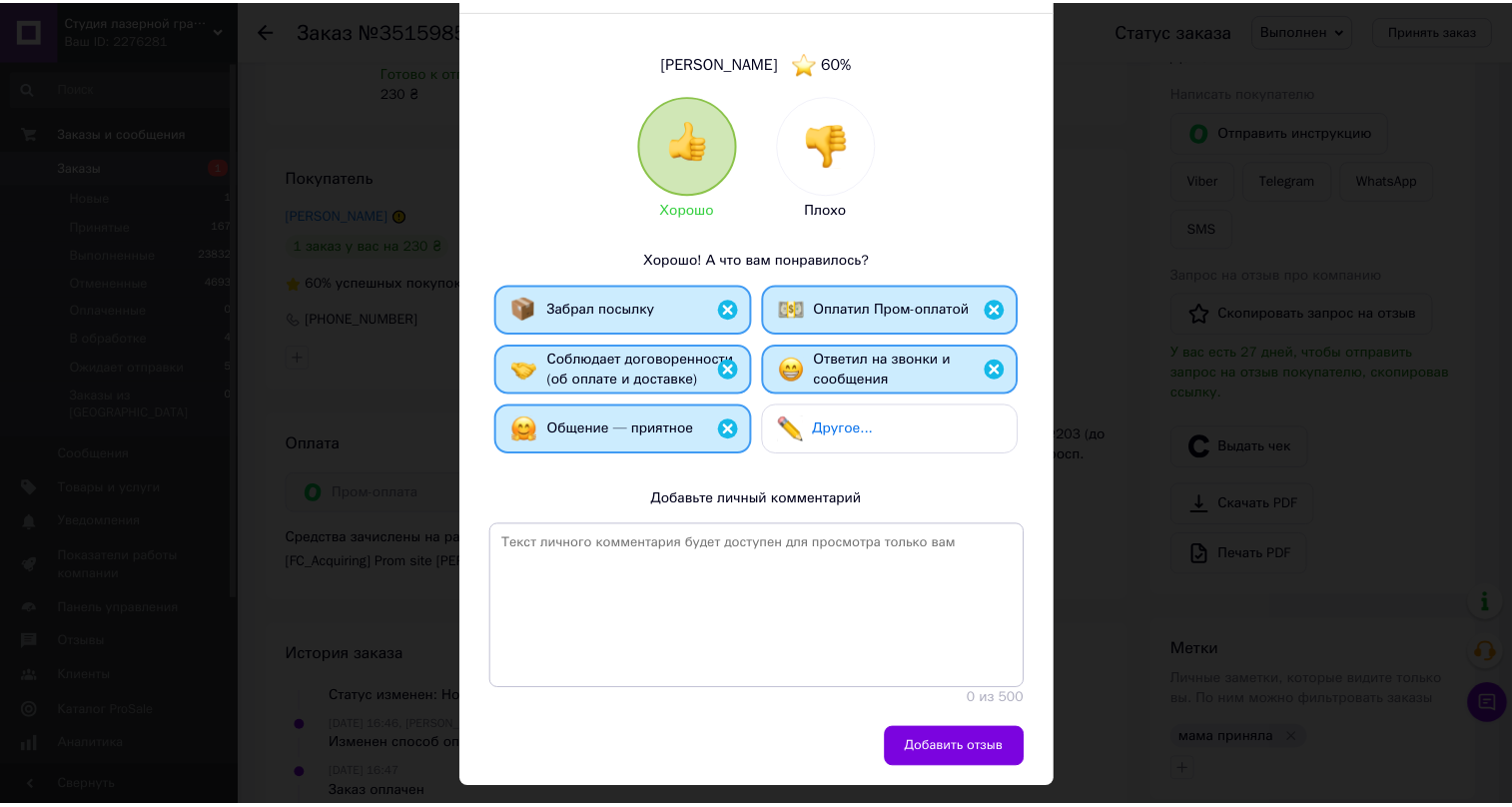 scroll, scrollTop: 173, scrollLeft: 0, axis: vertical 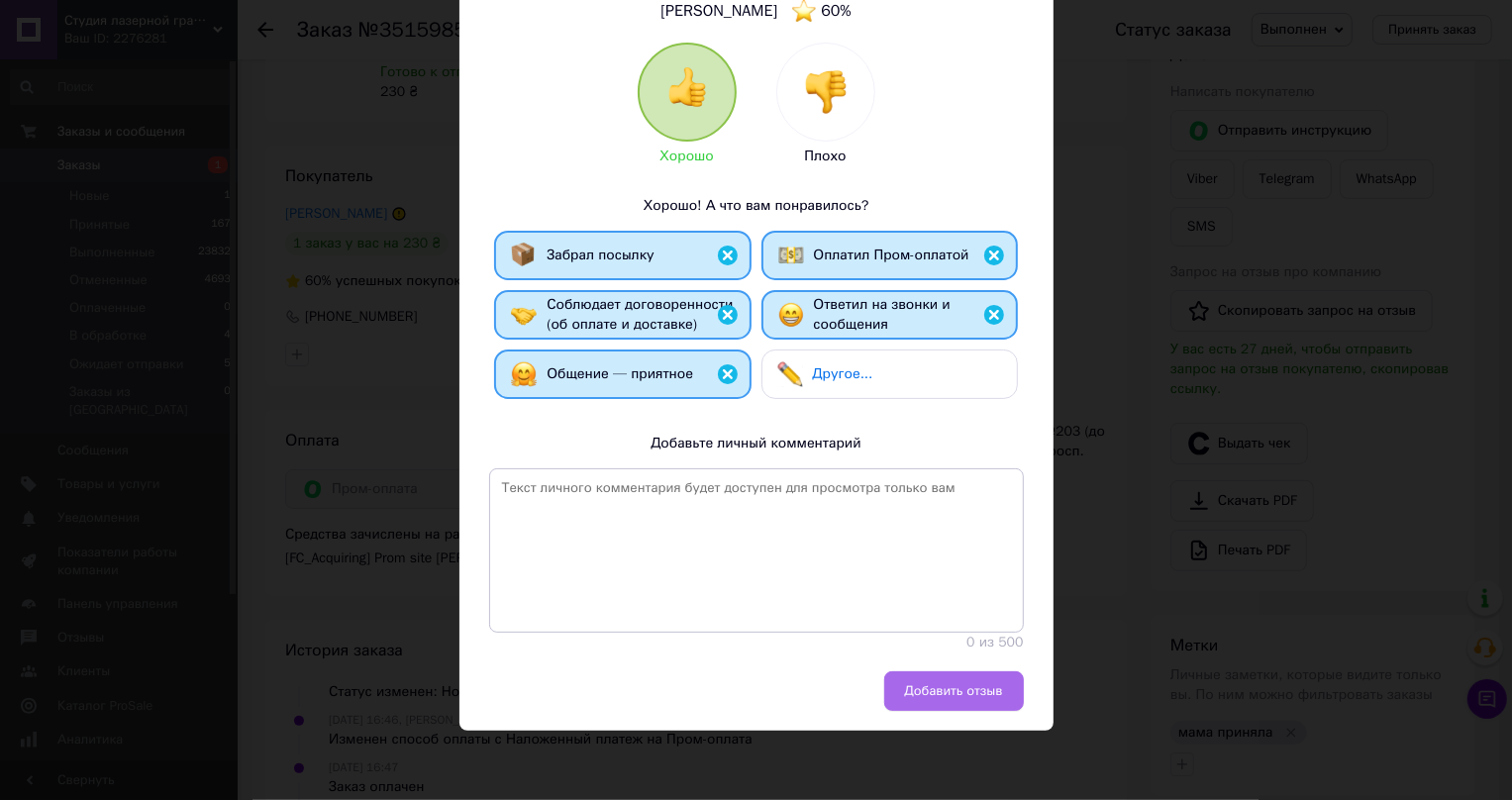 click on "Добавить отзыв" at bounding box center (954, 691) 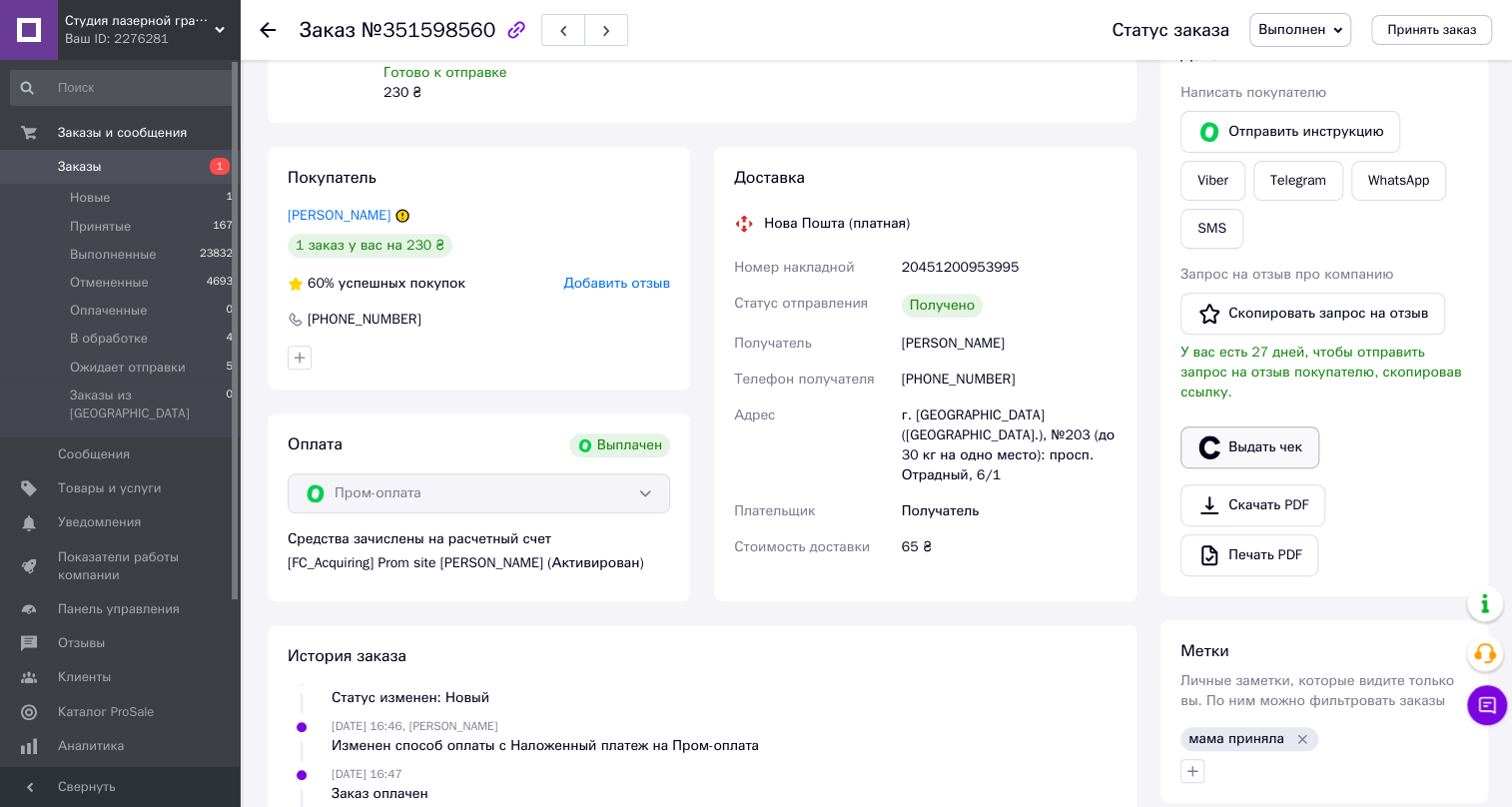 click on "Выдать чек" at bounding box center [1249, 447] 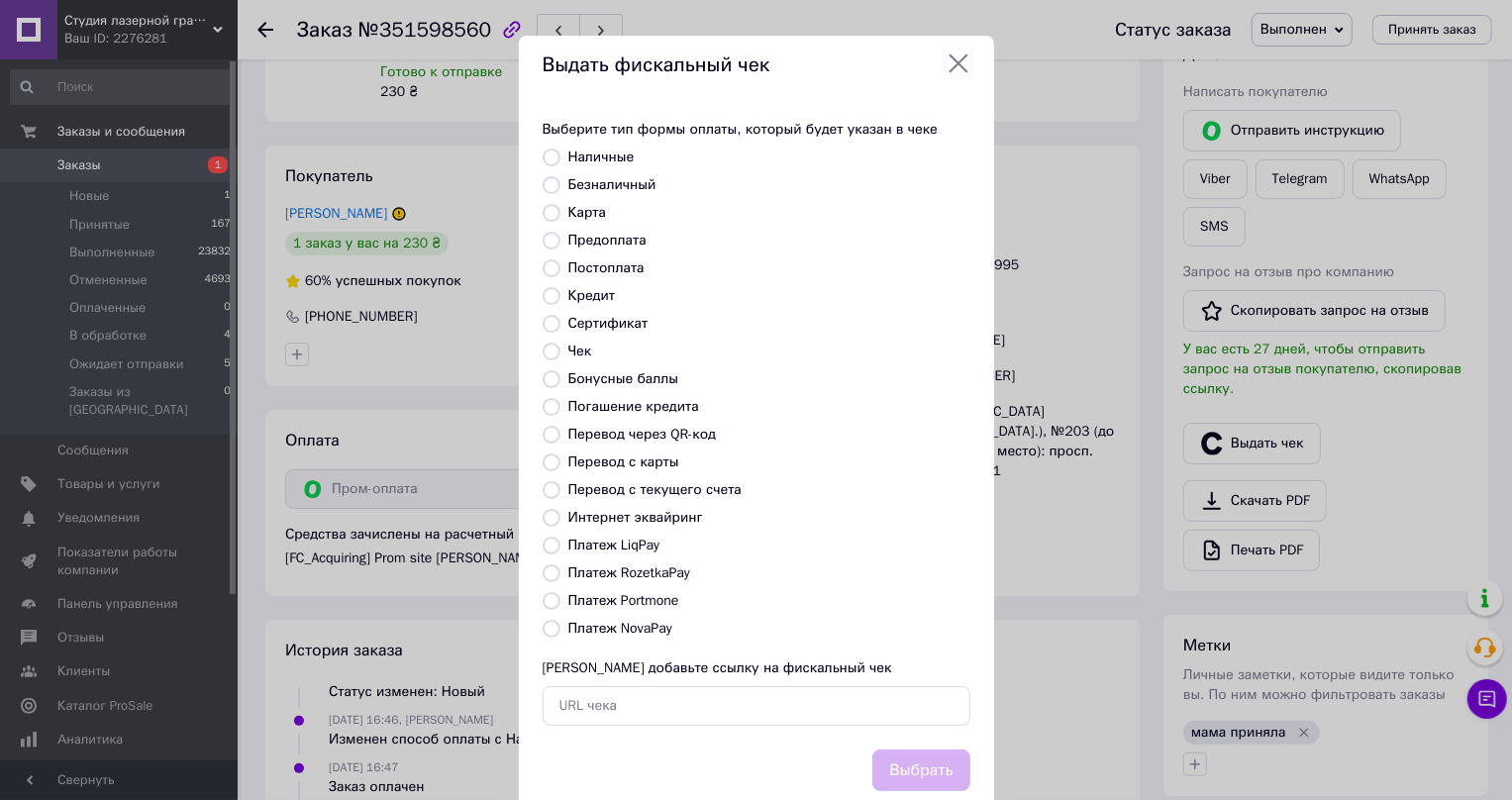 click on "Платеж RozetkaPay" at bounding box center [552, 573] 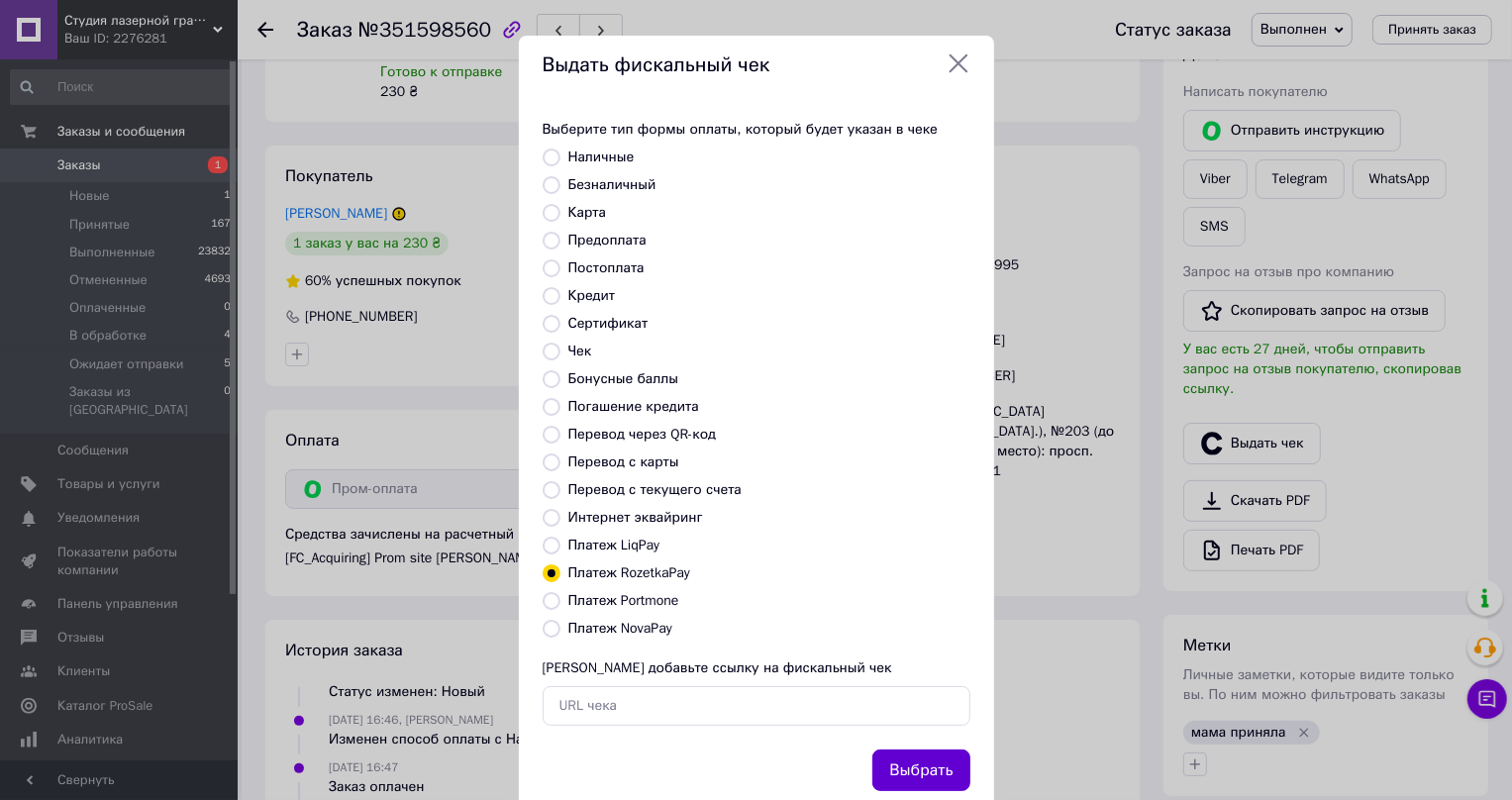 click on "Выбрать" at bounding box center [921, 770] 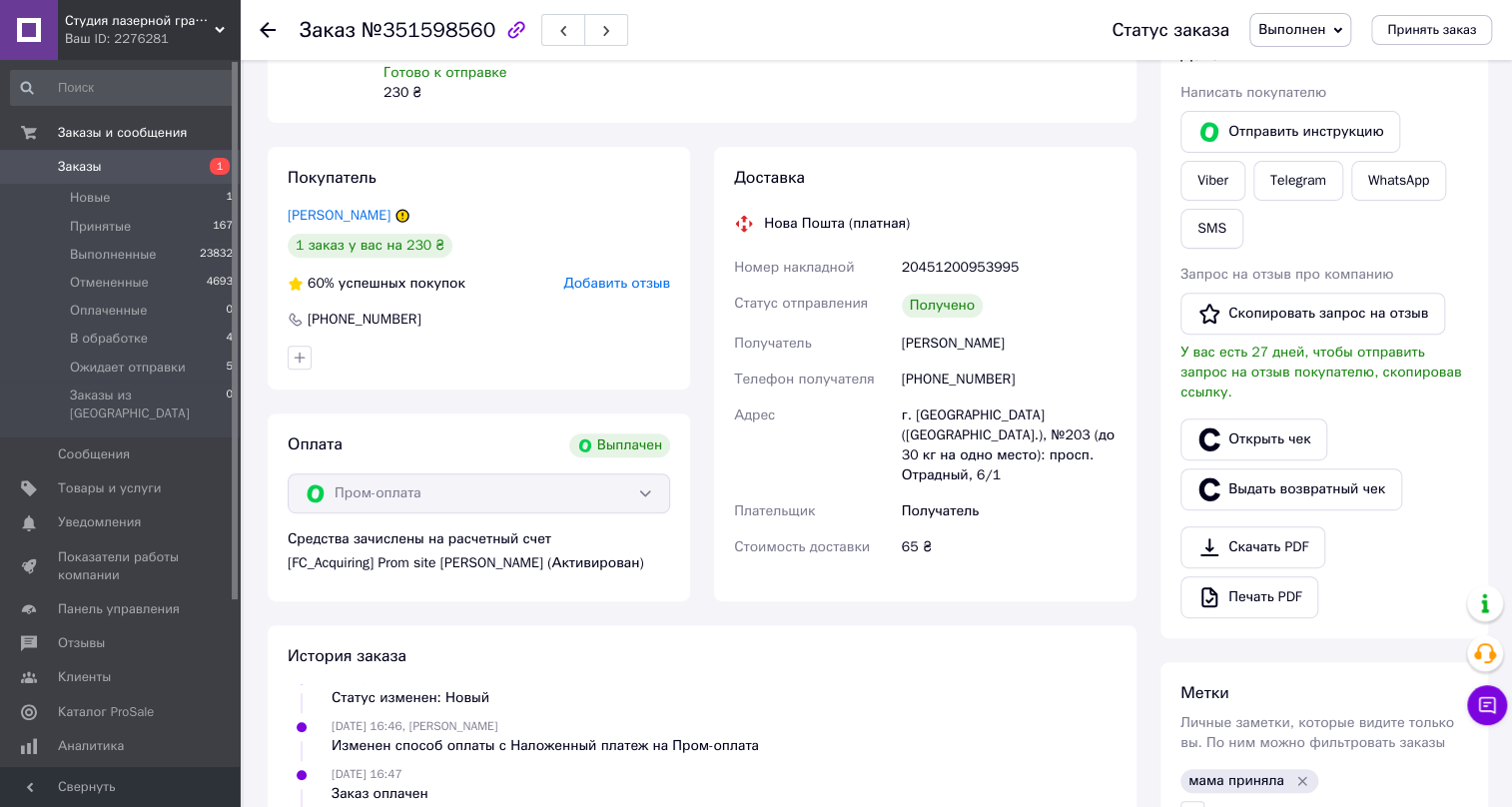 click 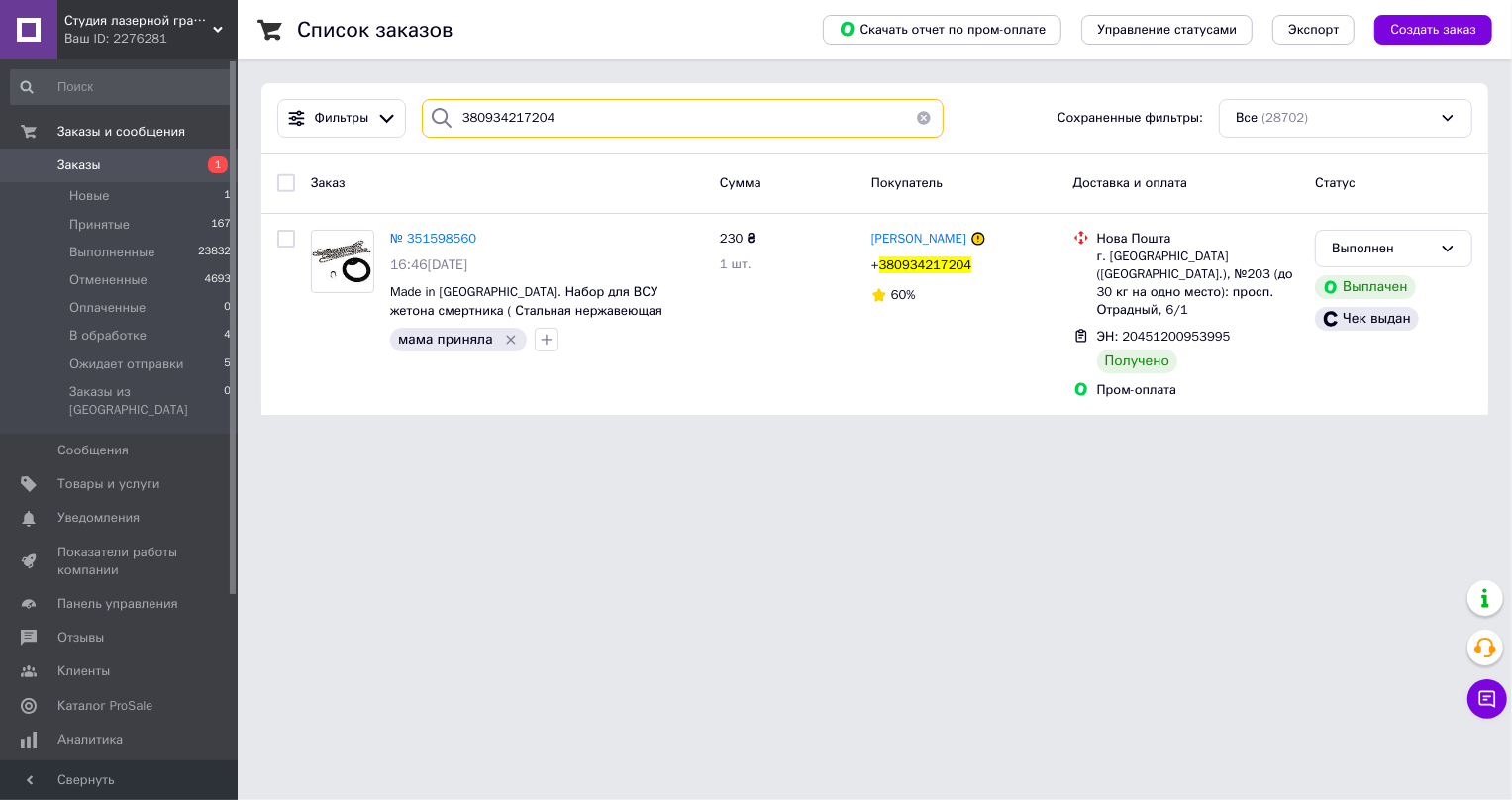 click on "380934217204" at bounding box center (683, 118) 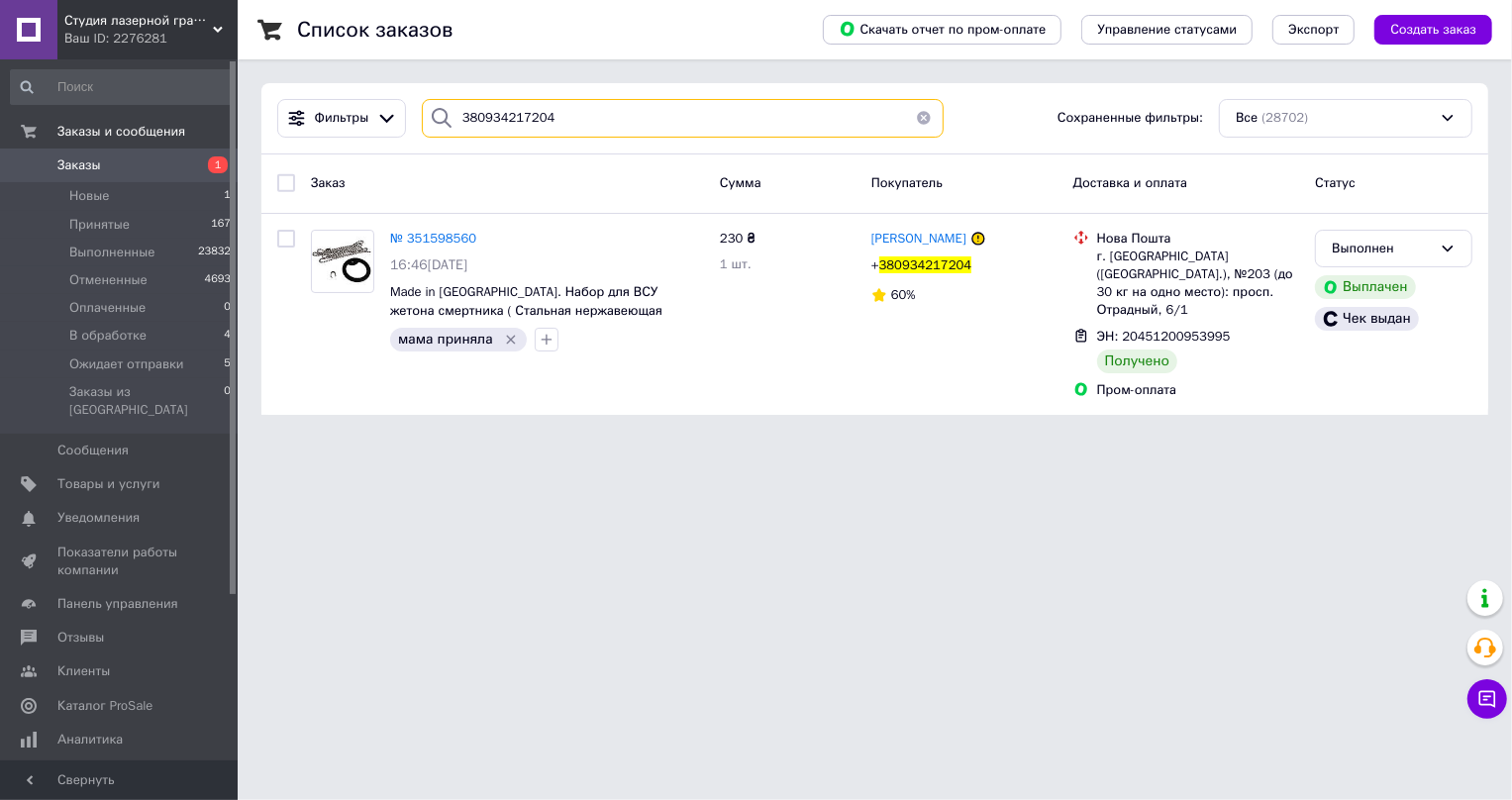 click on "380934217204" at bounding box center [683, 118] 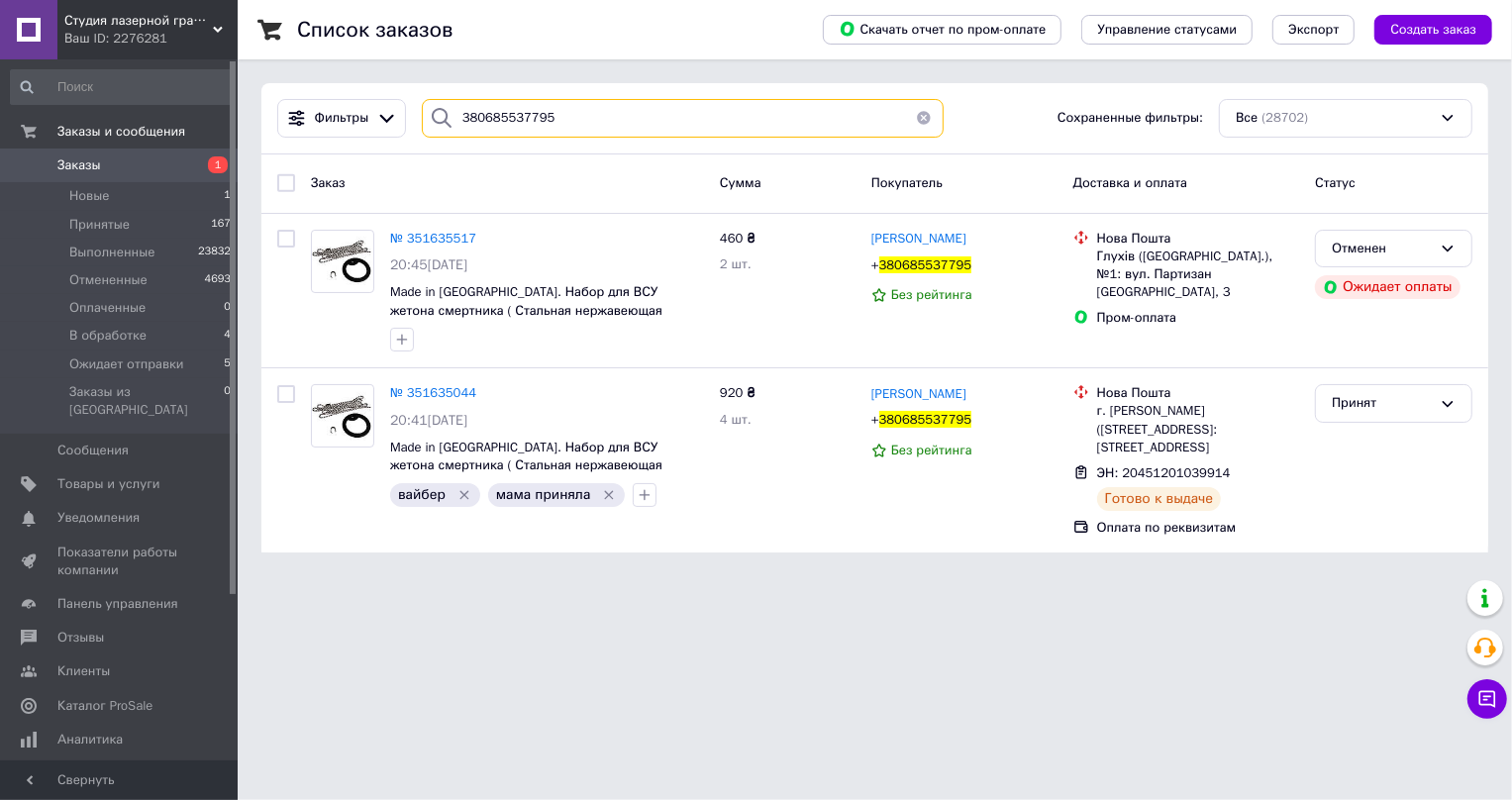 type on "380685537795" 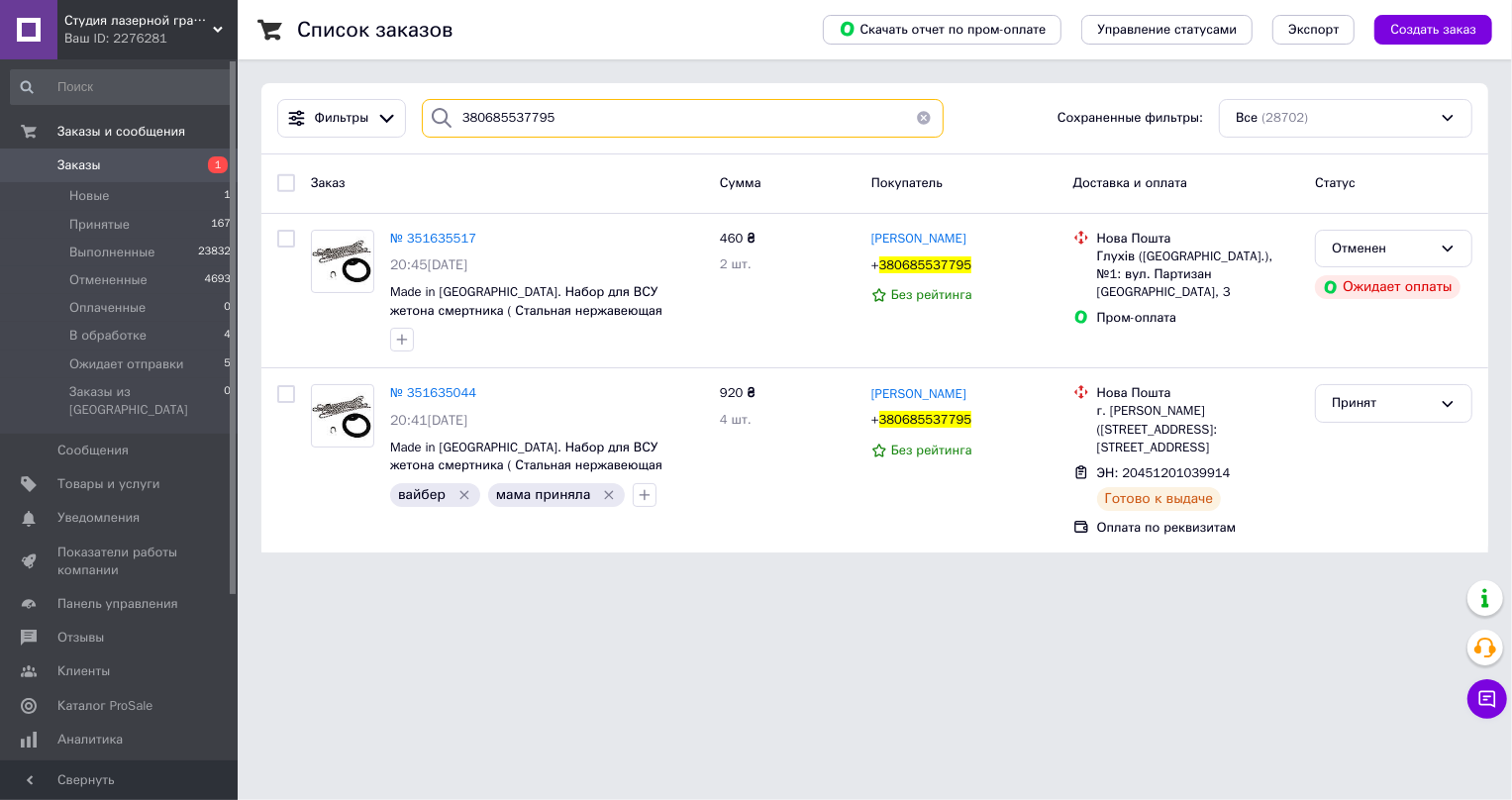 click on "380685537795" at bounding box center [683, 118] 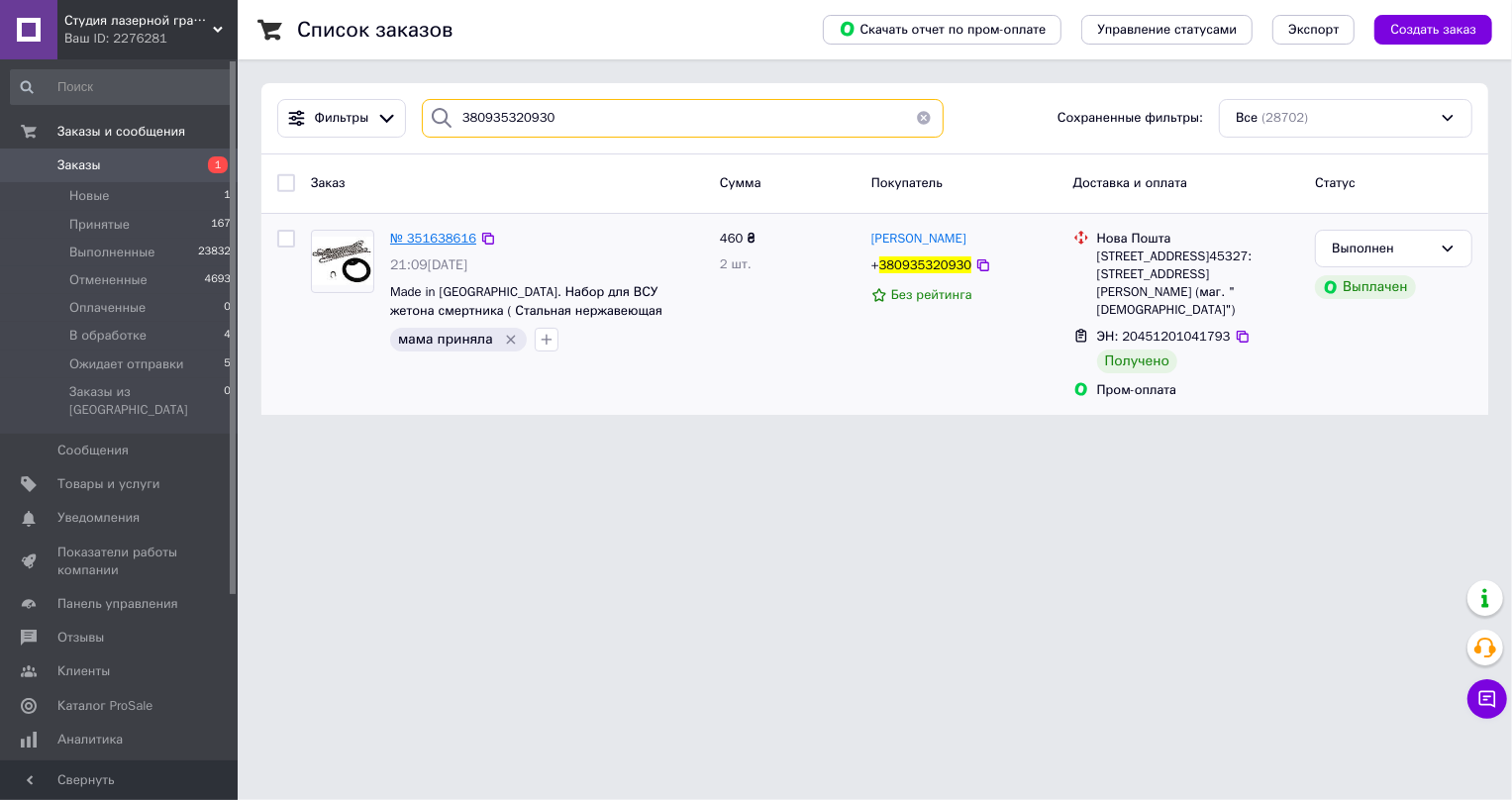 type on "380935320930" 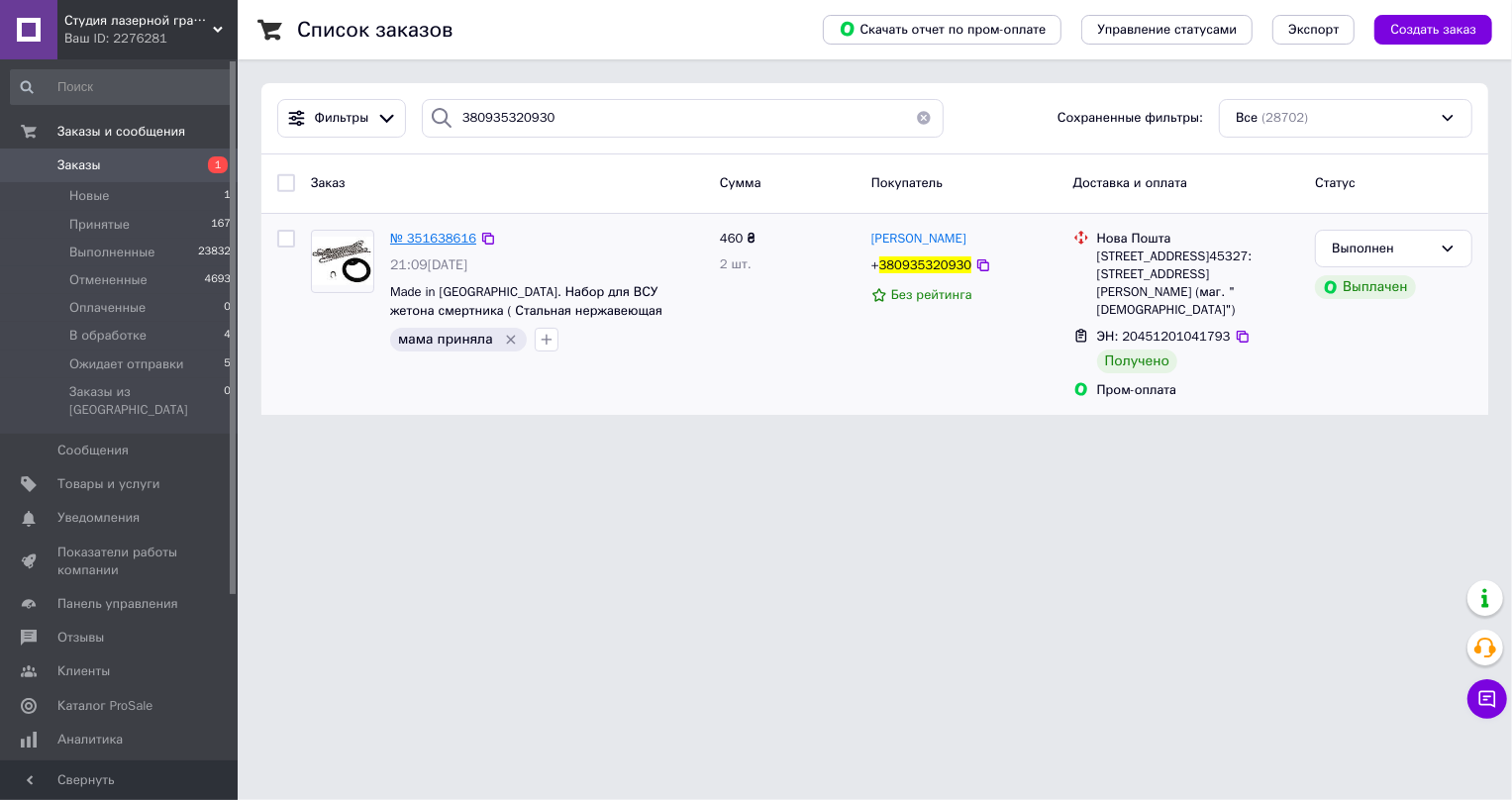 click on "№ 351638616" at bounding box center [433, 238] 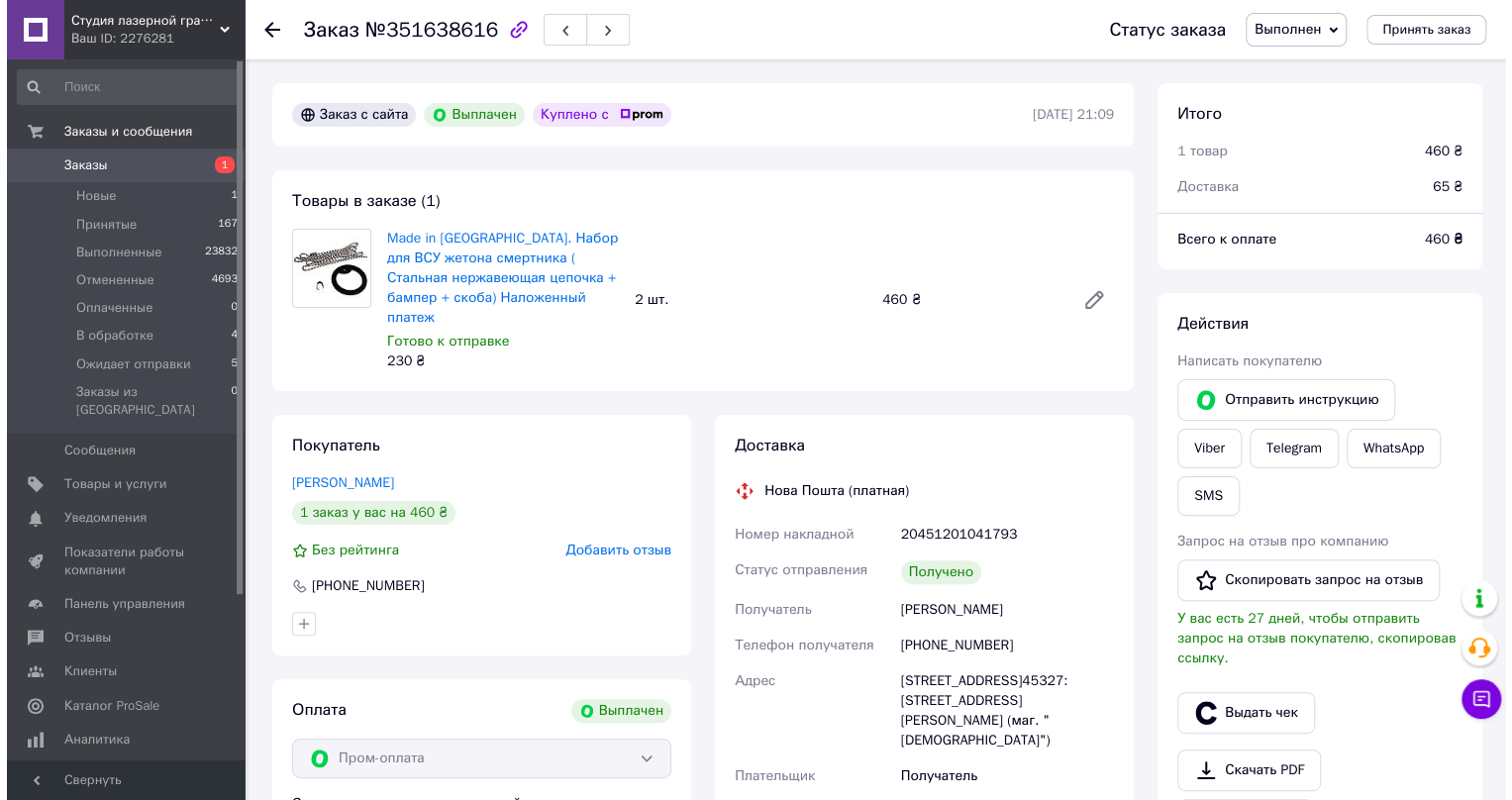 scroll, scrollTop: 89, scrollLeft: 0, axis: vertical 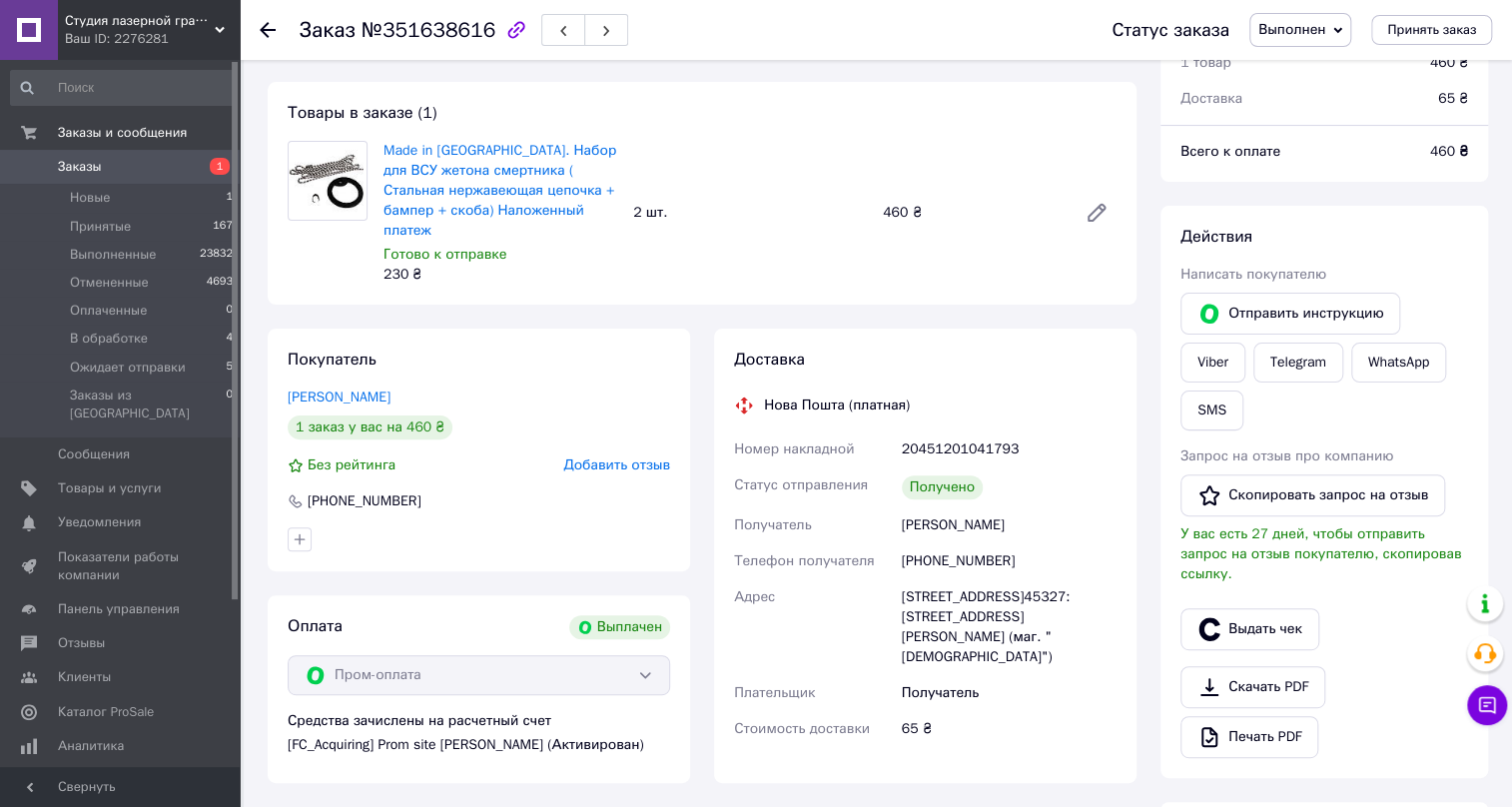click on "Добавить отзыв" at bounding box center (616, 464) 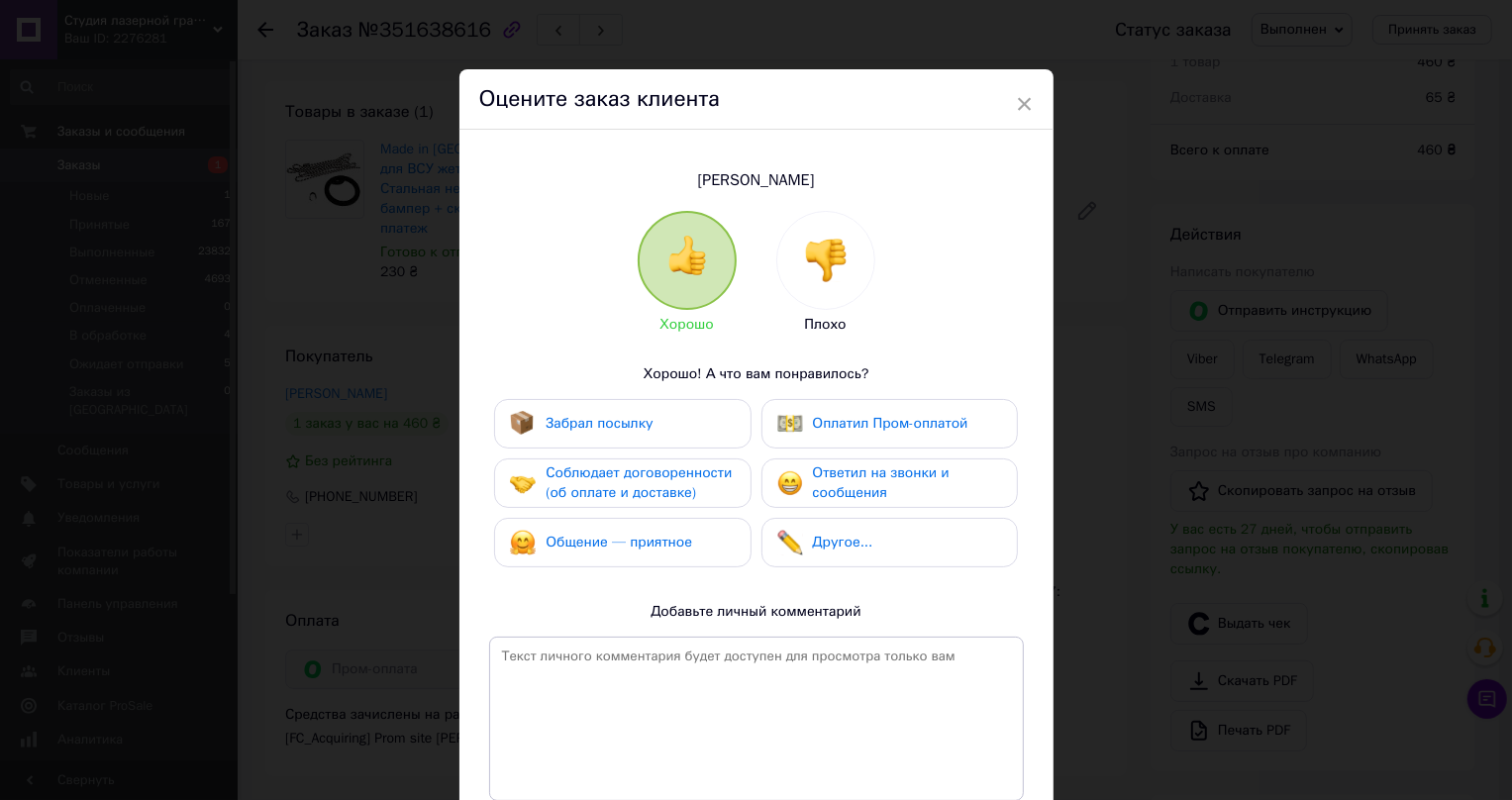 click on "Забрал посылку" at bounding box center [599, 423] 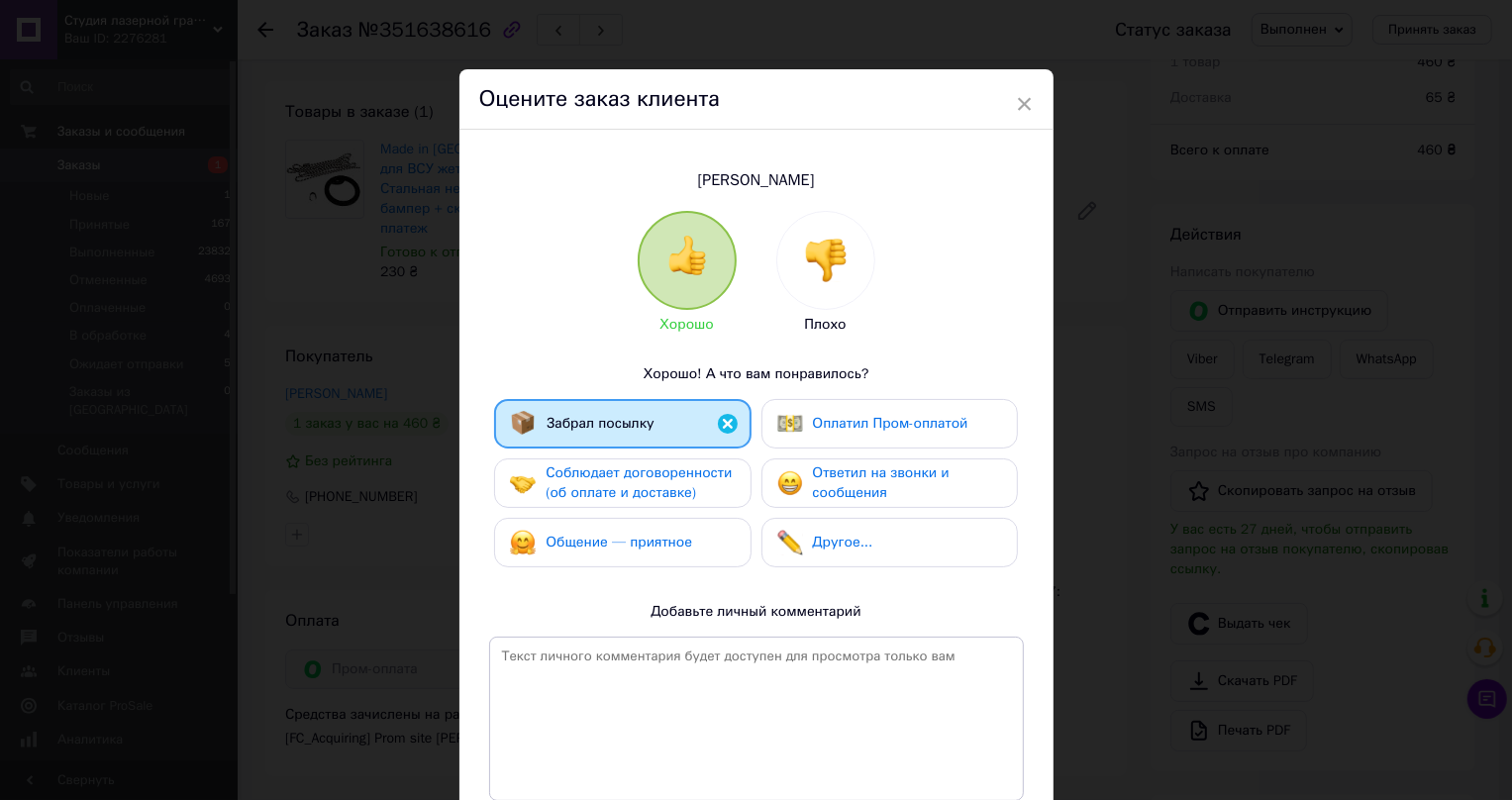 click on "Соблюдает договоренности (об оплате и доставке)" at bounding box center [639, 482] 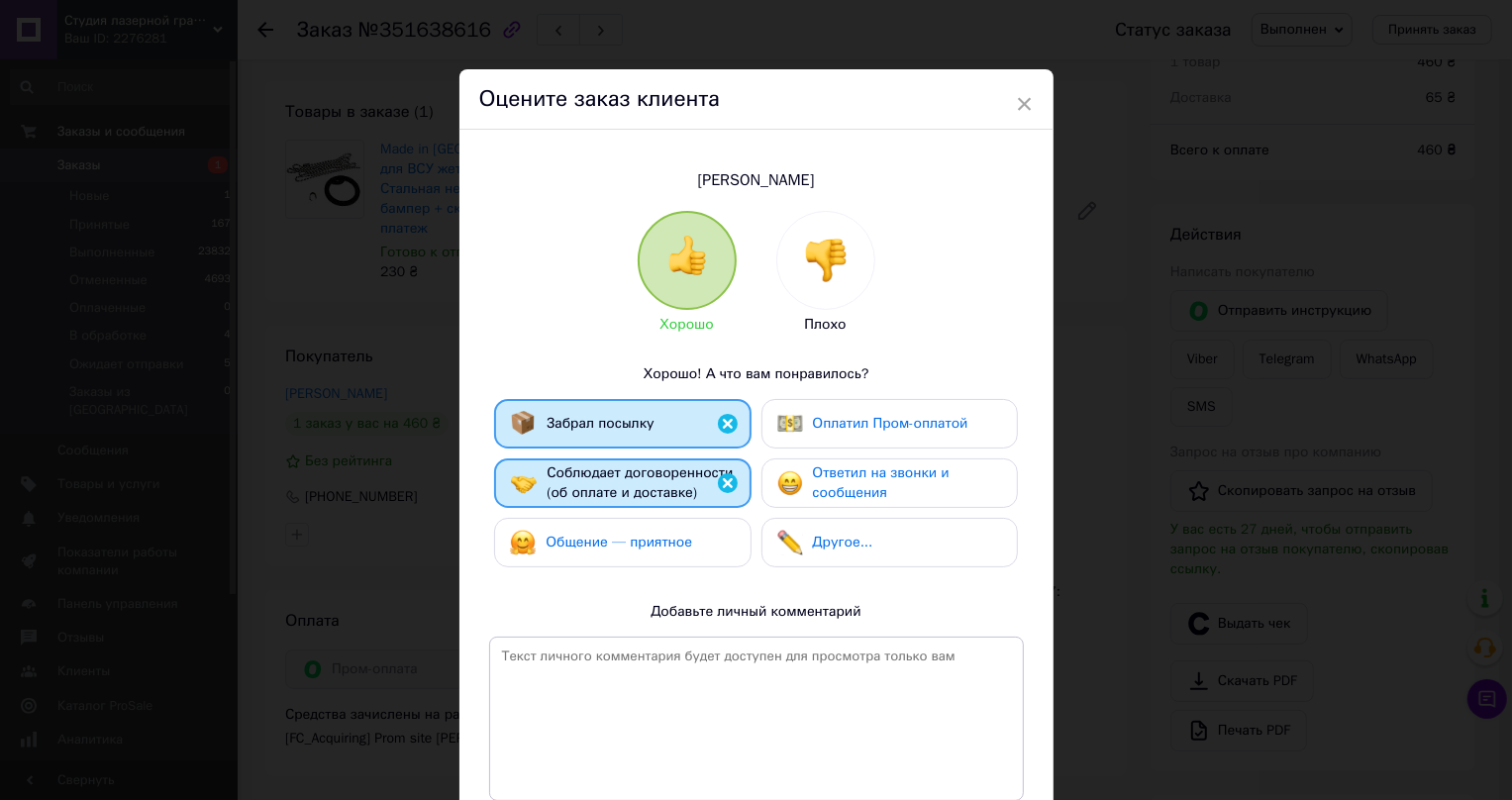 click on "Общение — приятное" at bounding box center (619, 542) 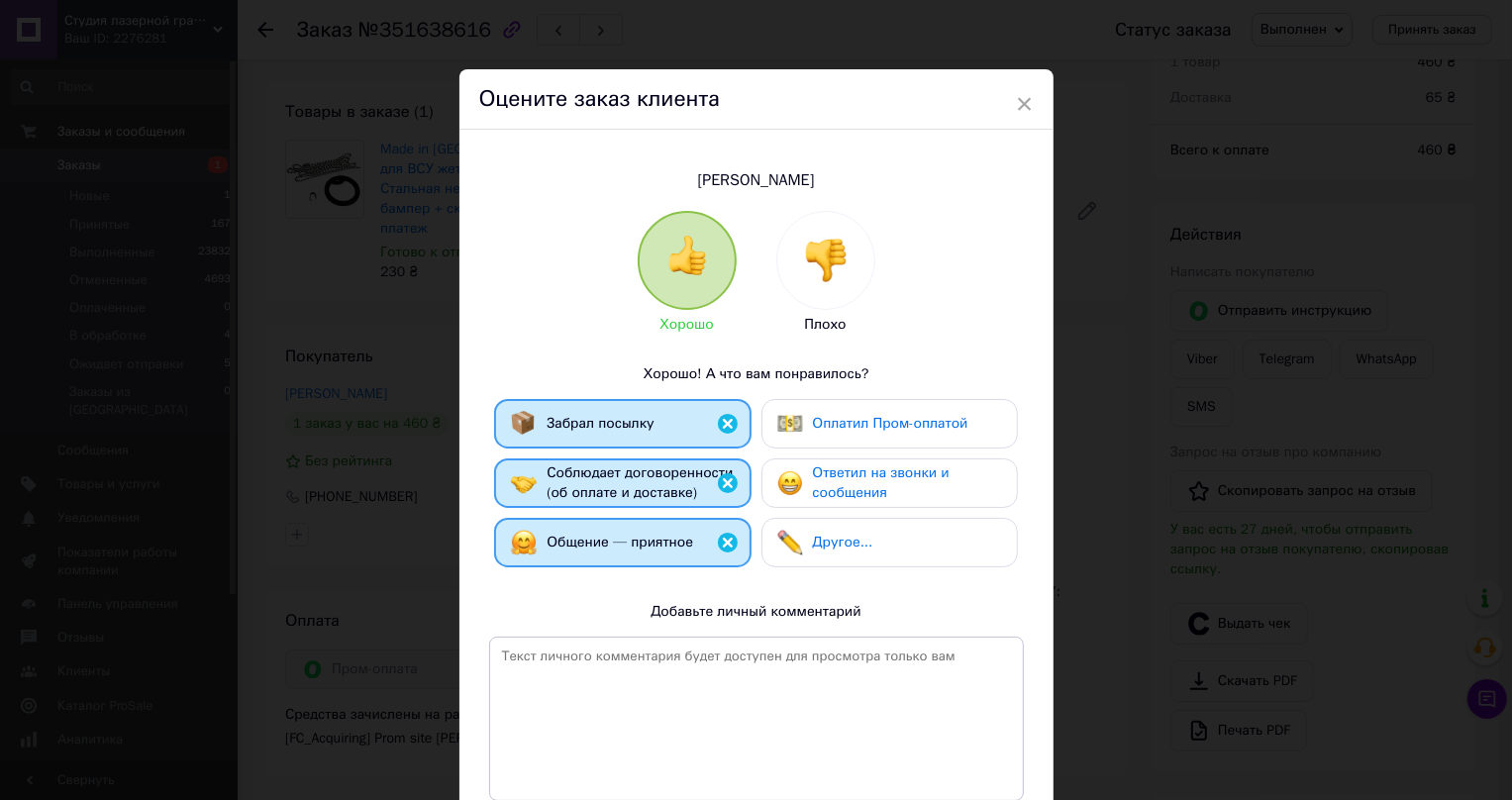 click on "Оплатил Пром-оплатой" at bounding box center (890, 423) 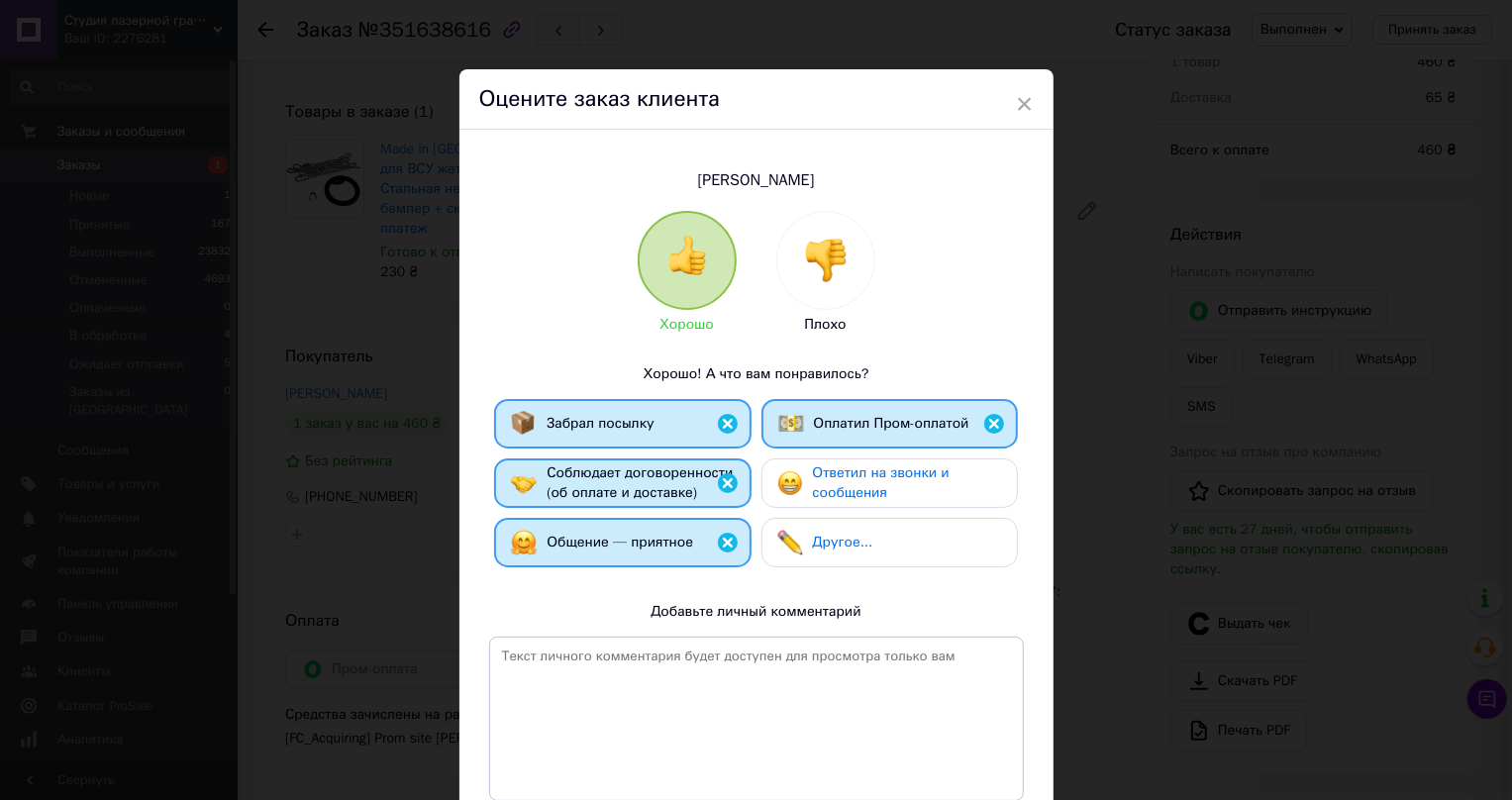 click on "Ответил на звонки и сообщения" at bounding box center [881, 482] 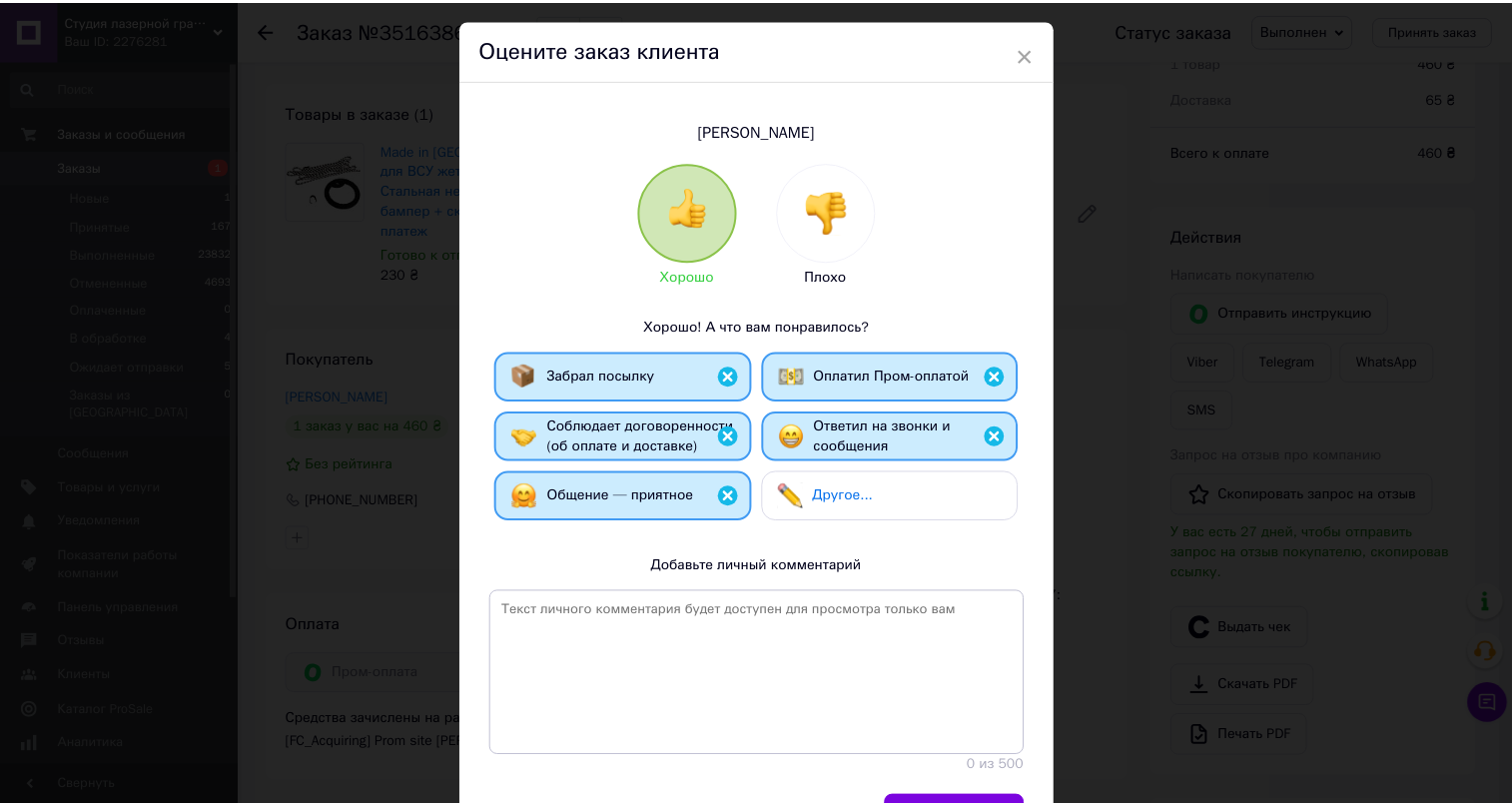 scroll, scrollTop: 171, scrollLeft: 0, axis: vertical 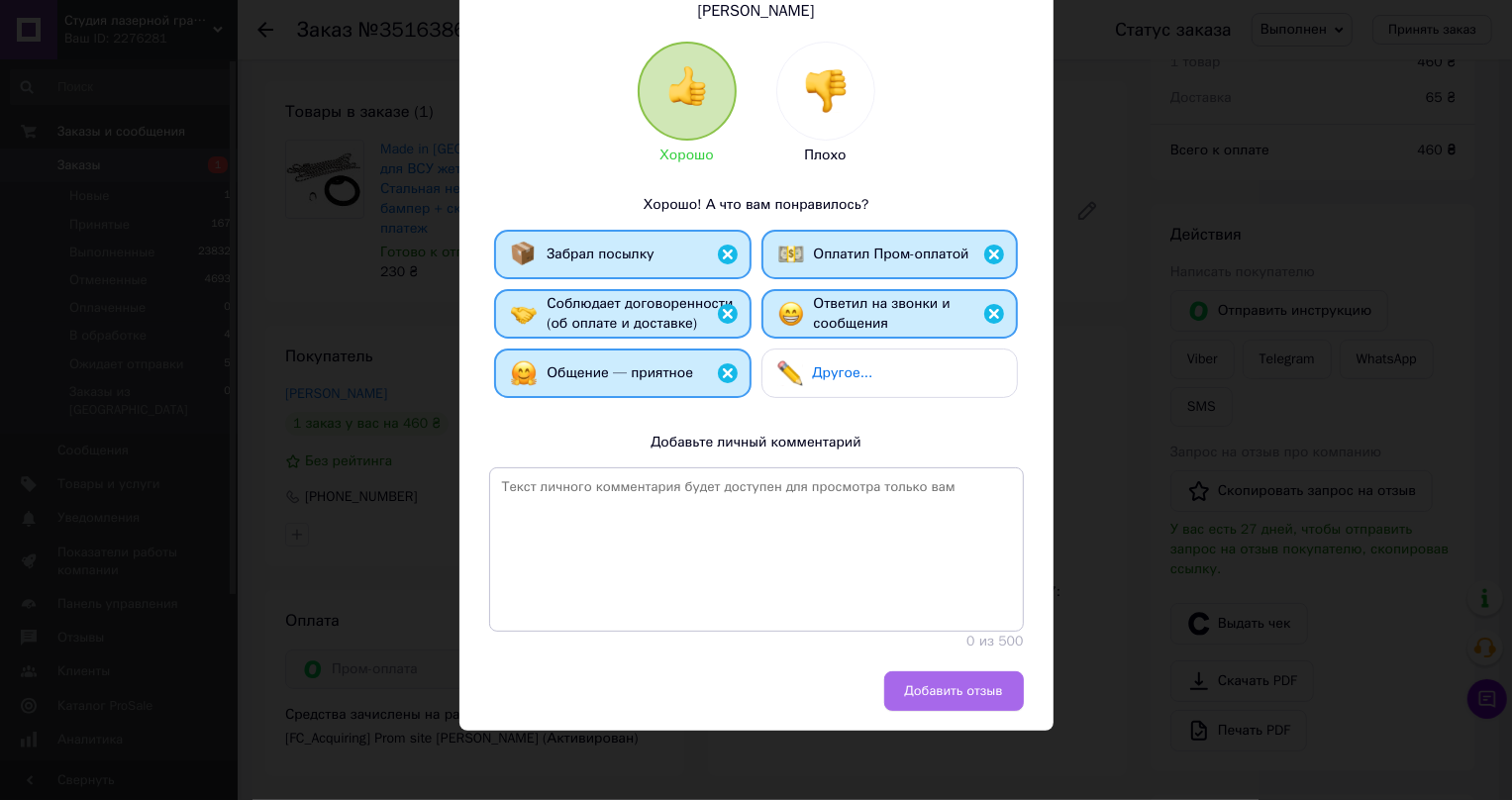 click on "Добавить отзыв" at bounding box center (954, 691) 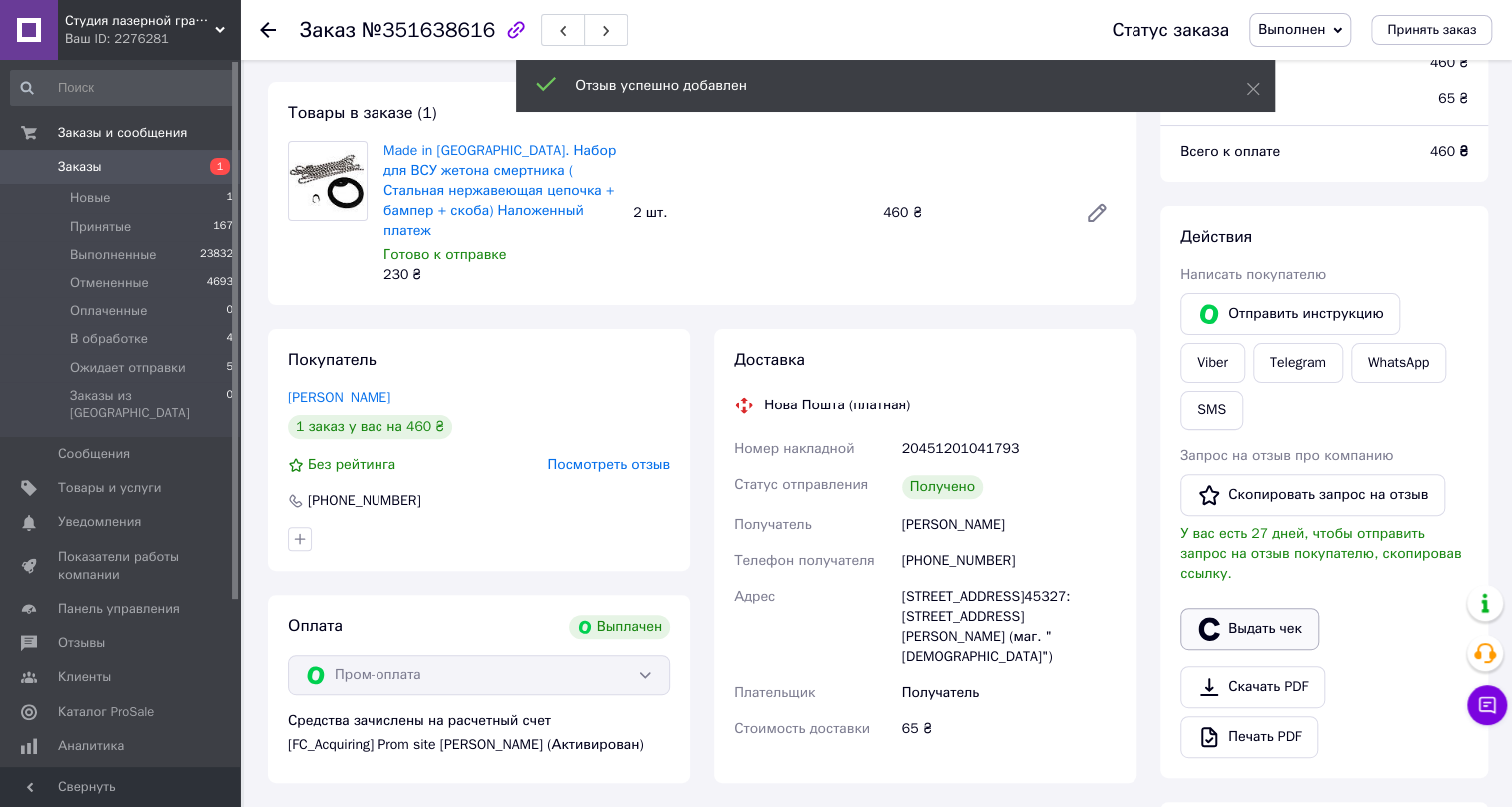 click on "Выдать чек" at bounding box center (1249, 629) 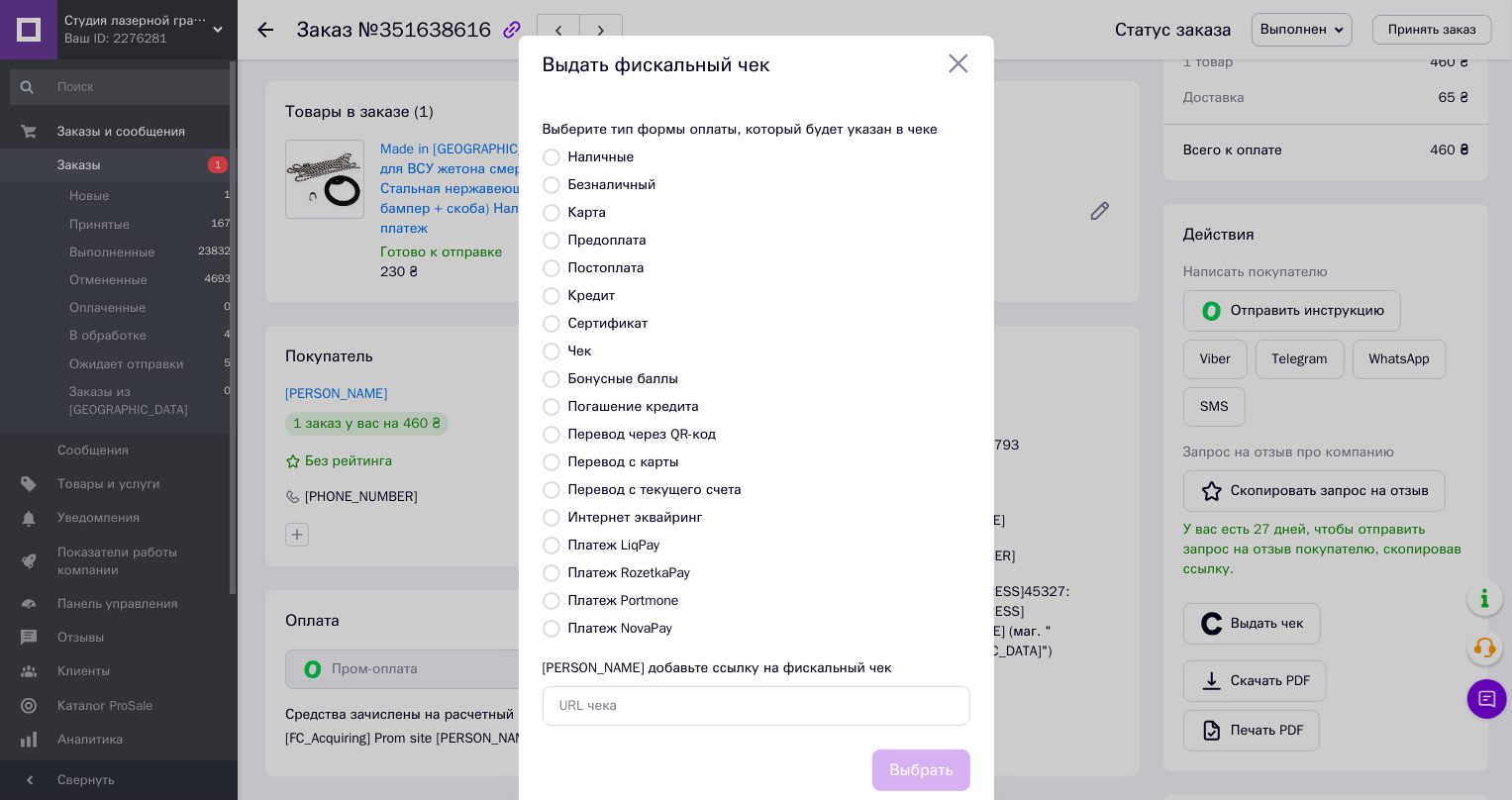 click on "Платеж RozetkaPay" at bounding box center (552, 573) 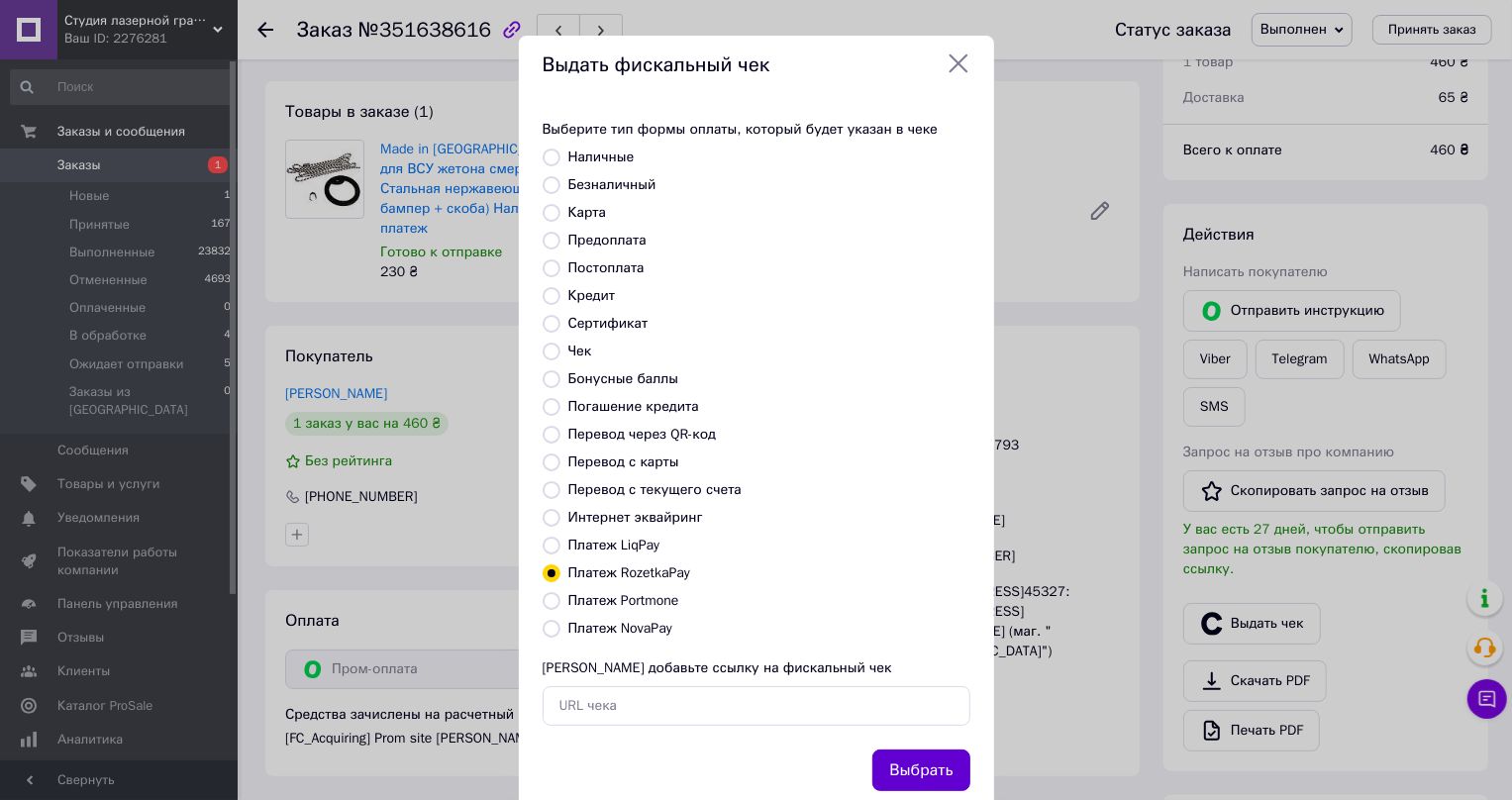 click on "Выбрать" at bounding box center (921, 770) 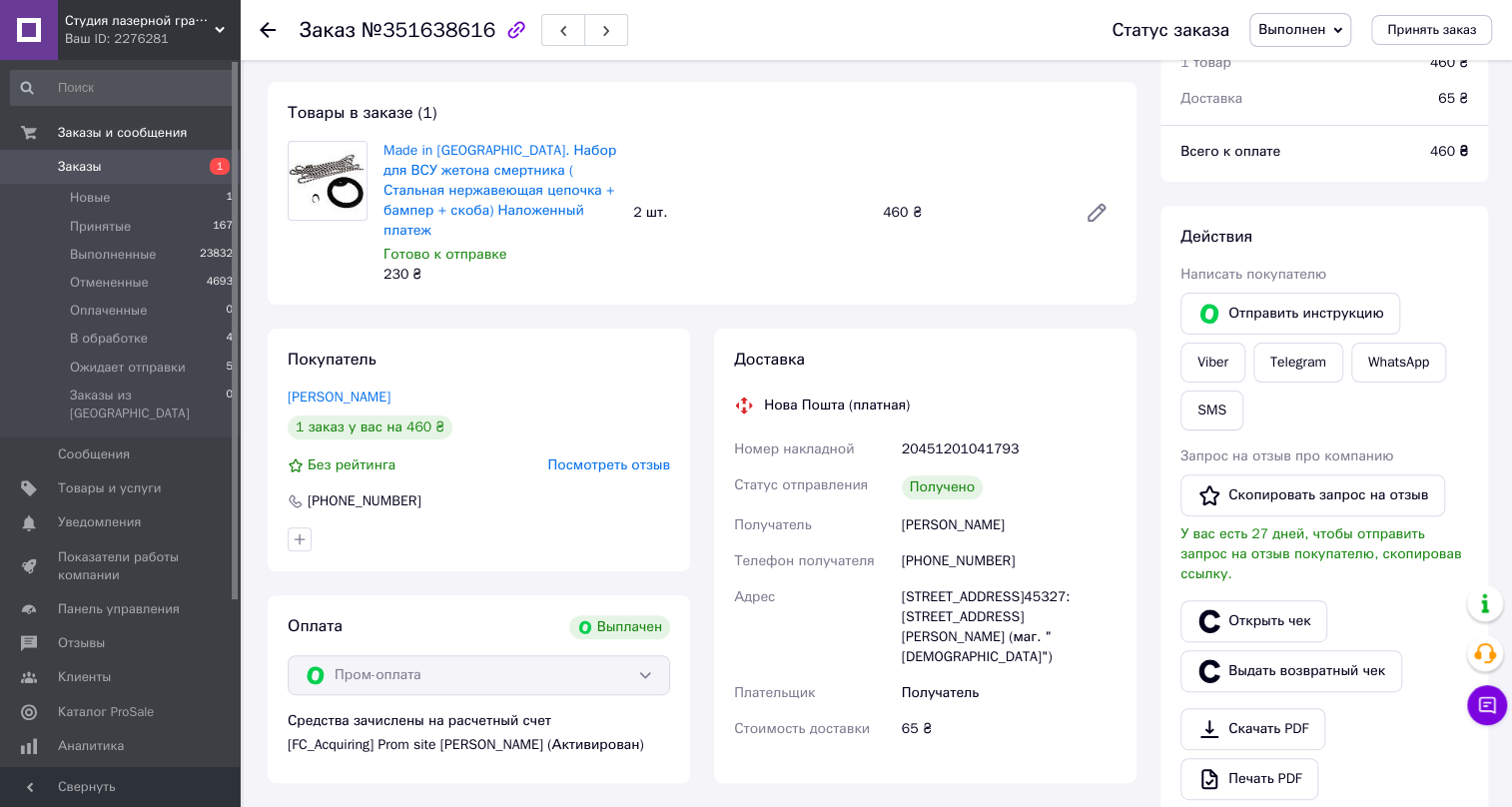 click 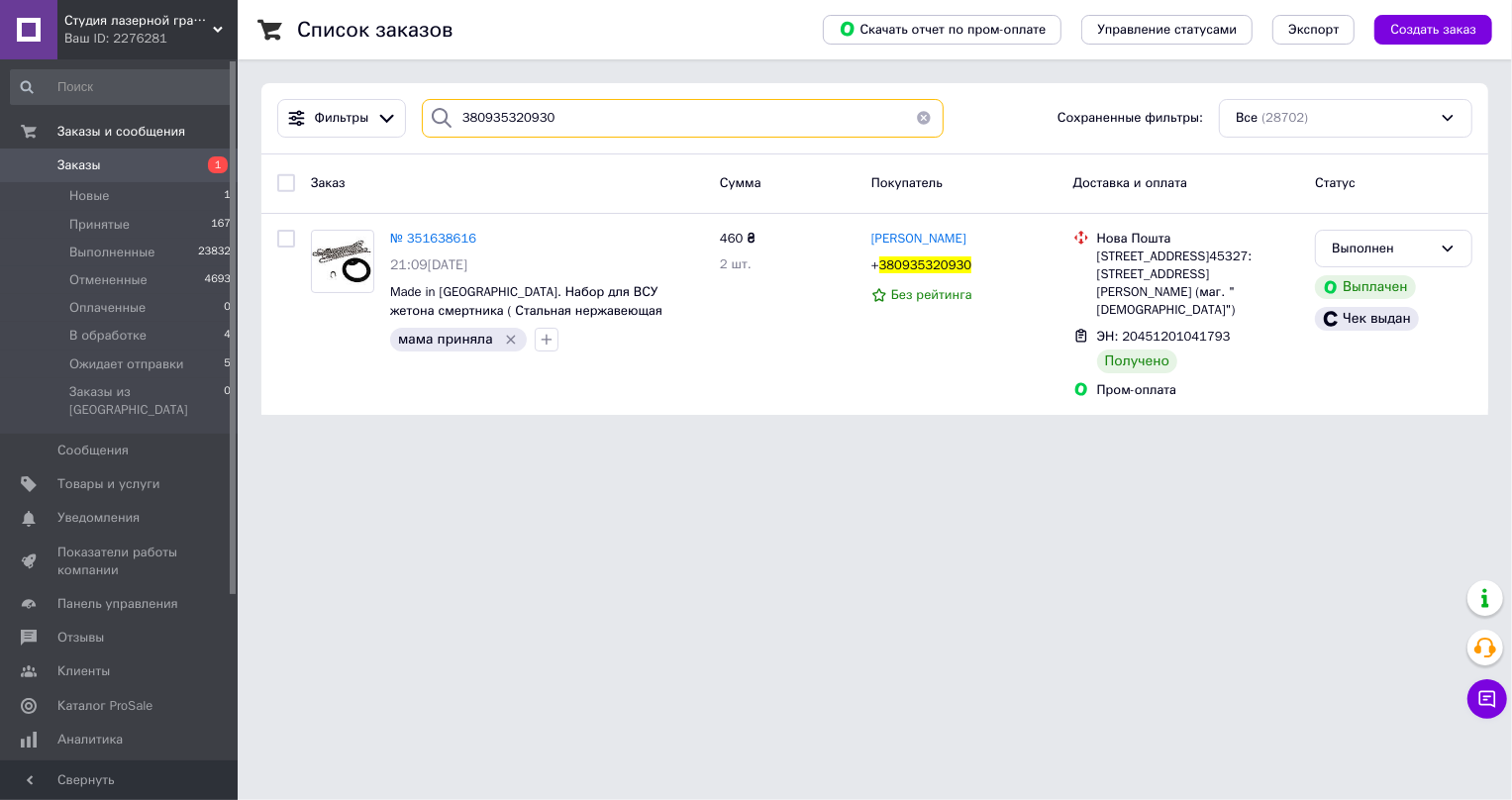 click on "380935320930" at bounding box center (683, 118) 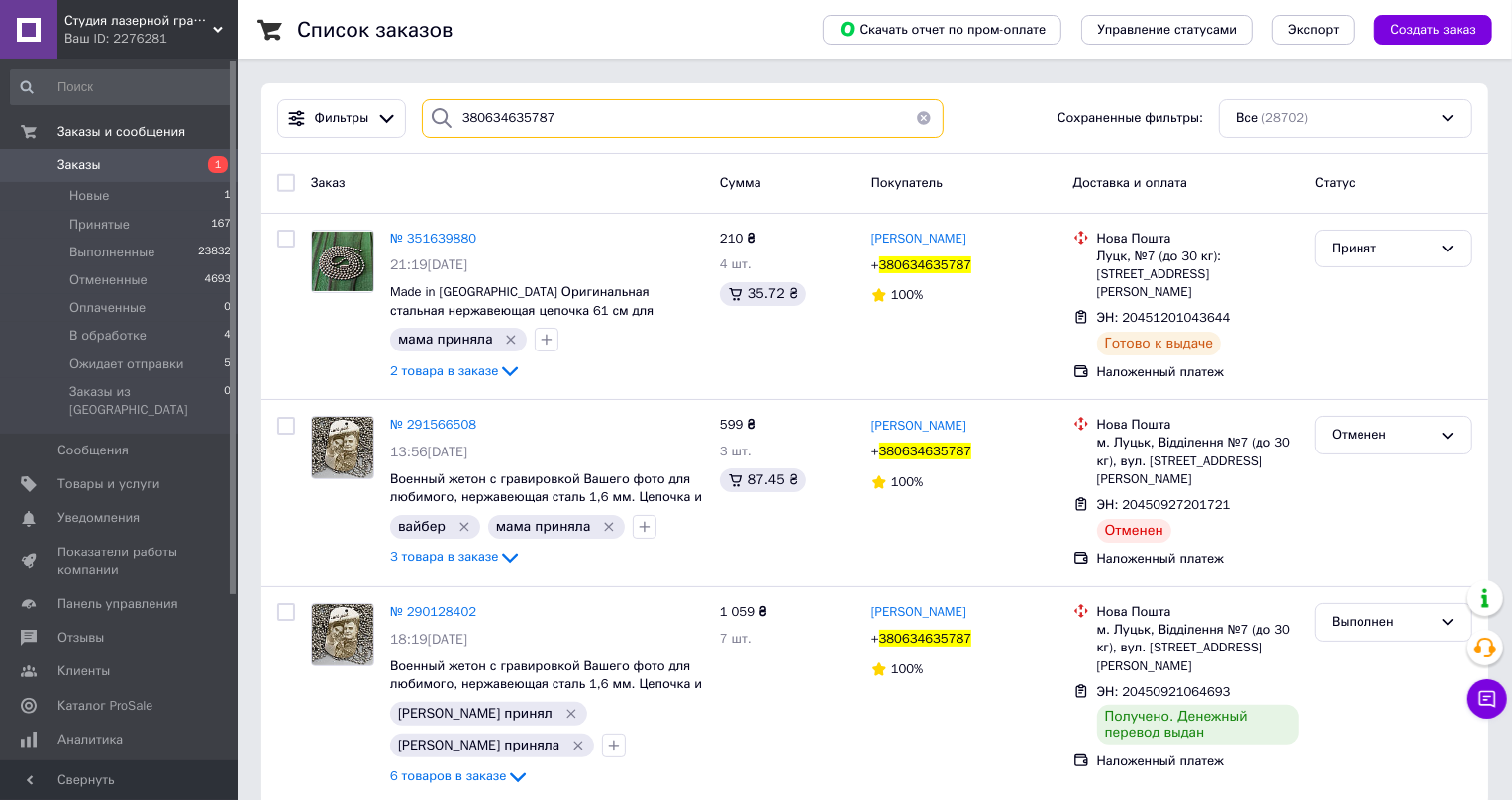 type on "380634635787" 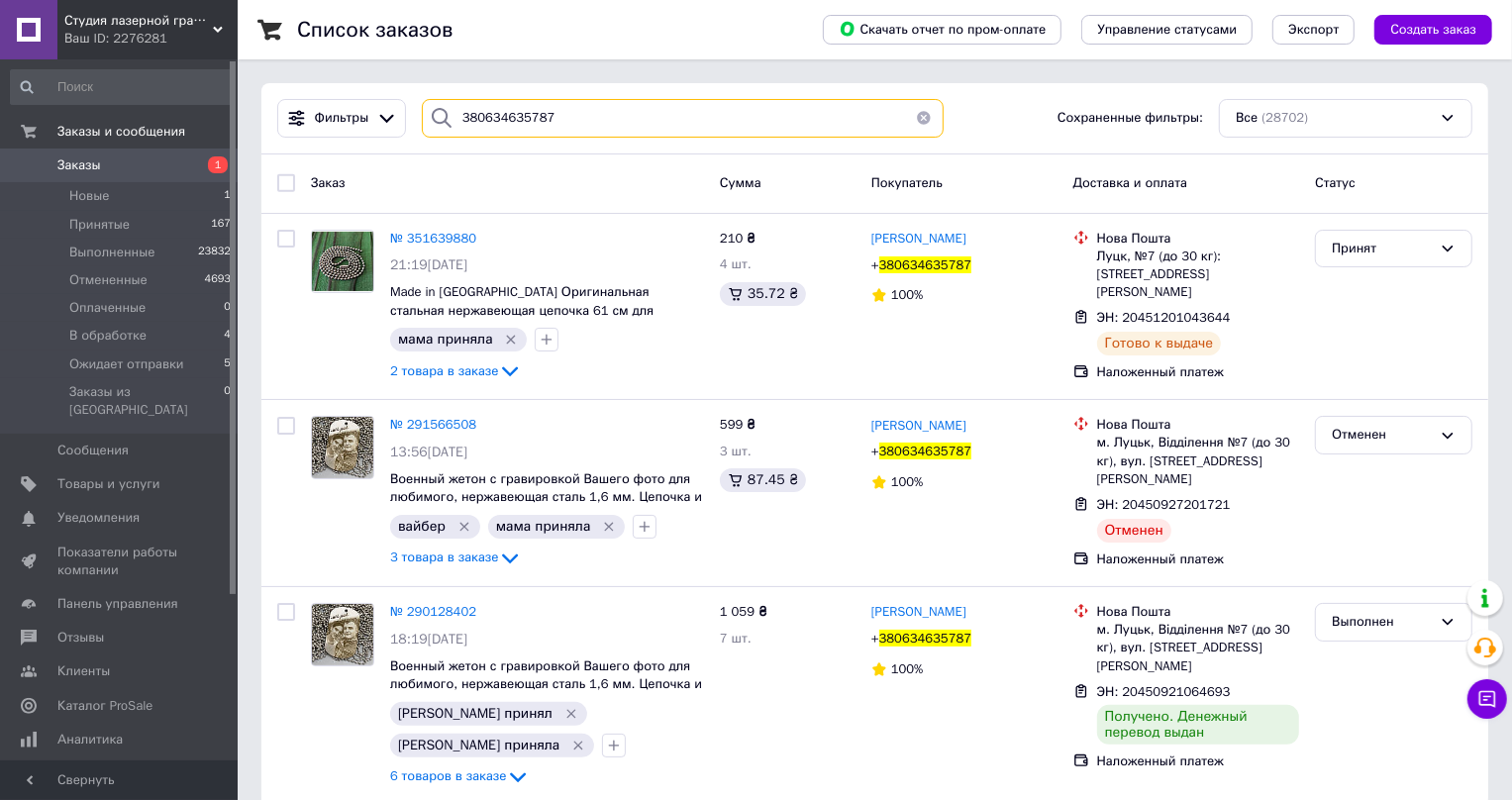 click on "380634635787" at bounding box center (683, 118) 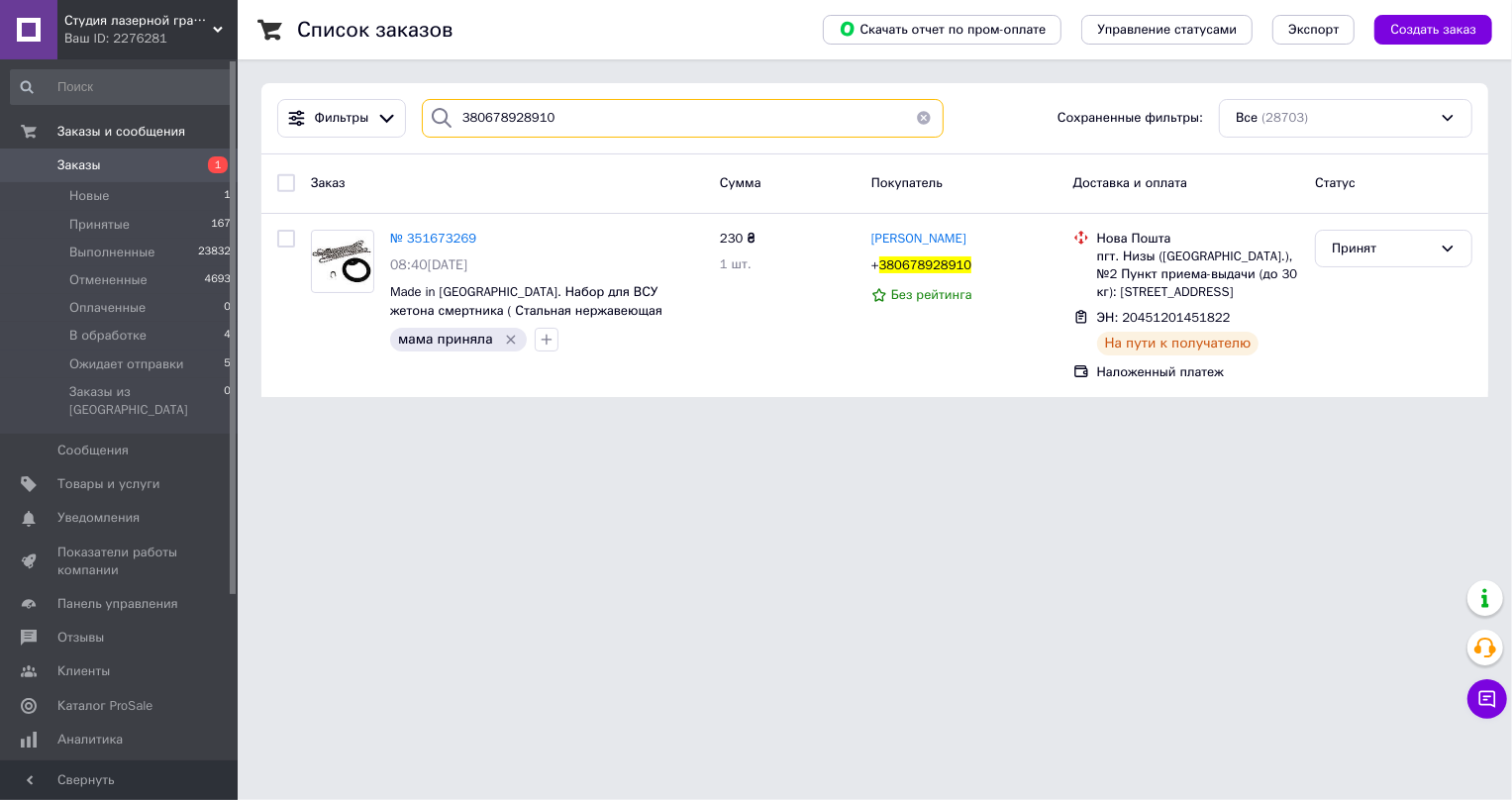 type on "380678928910" 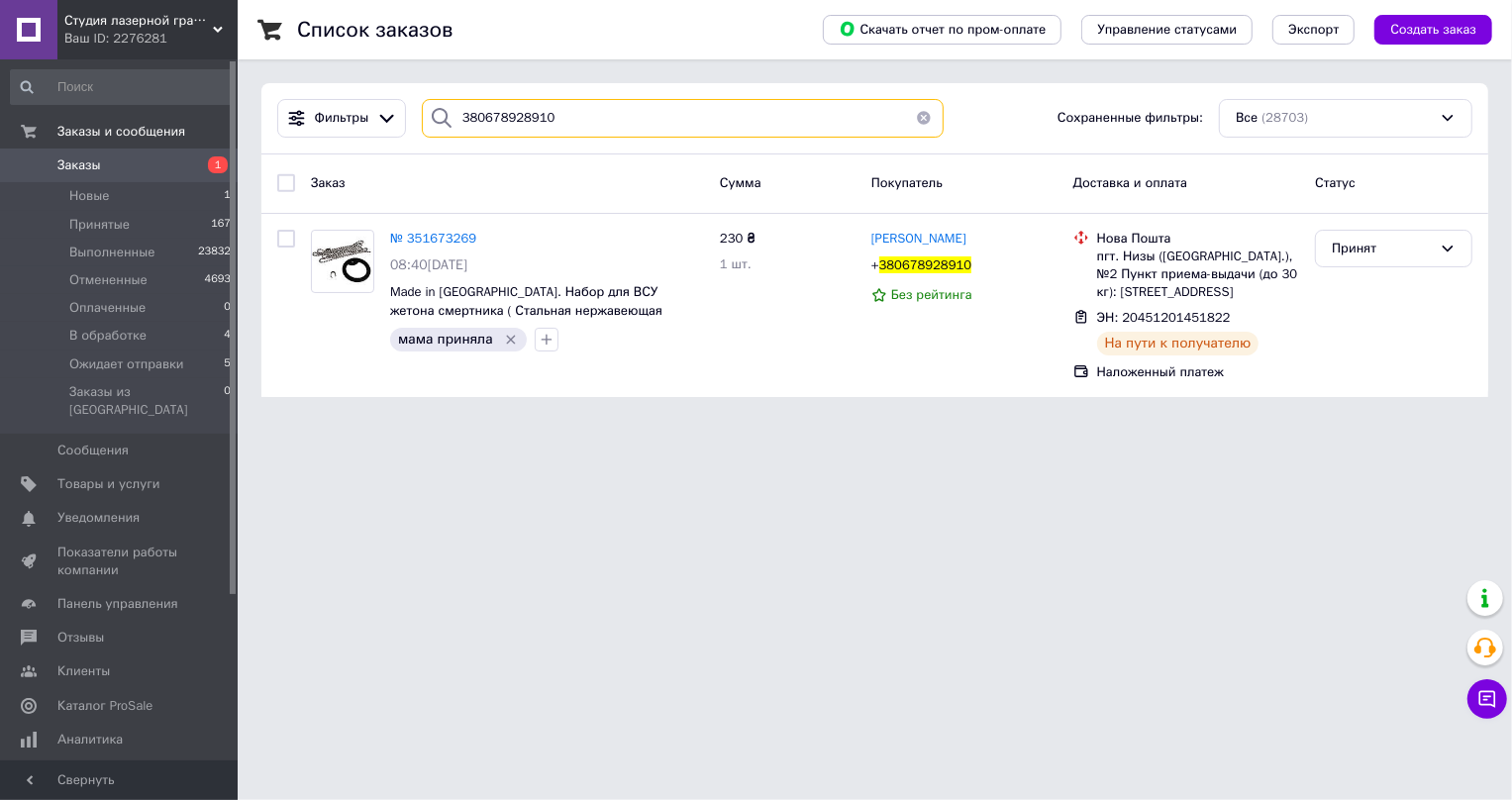 click on "380678928910" at bounding box center [683, 118] 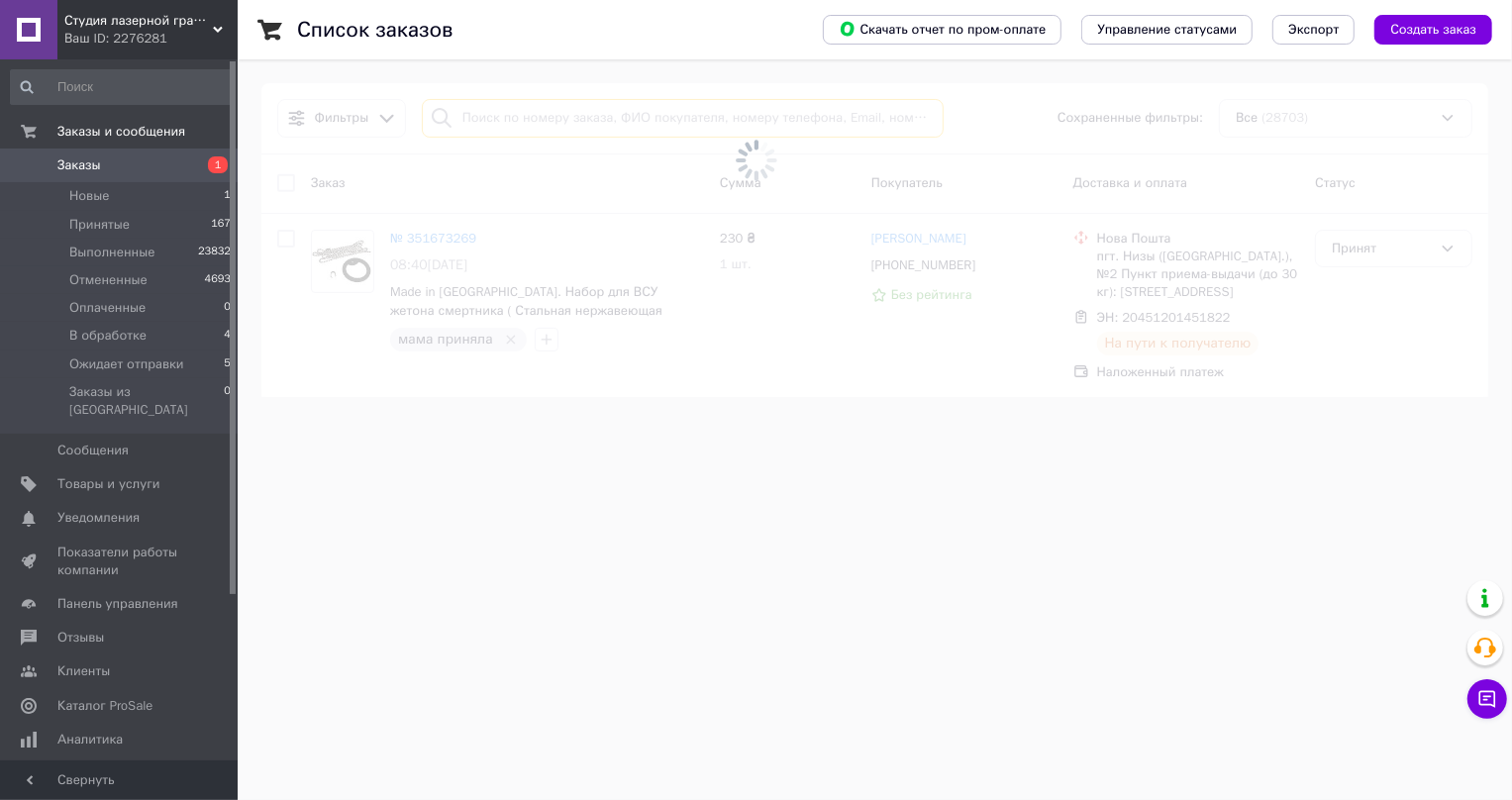 type on "380678928910" 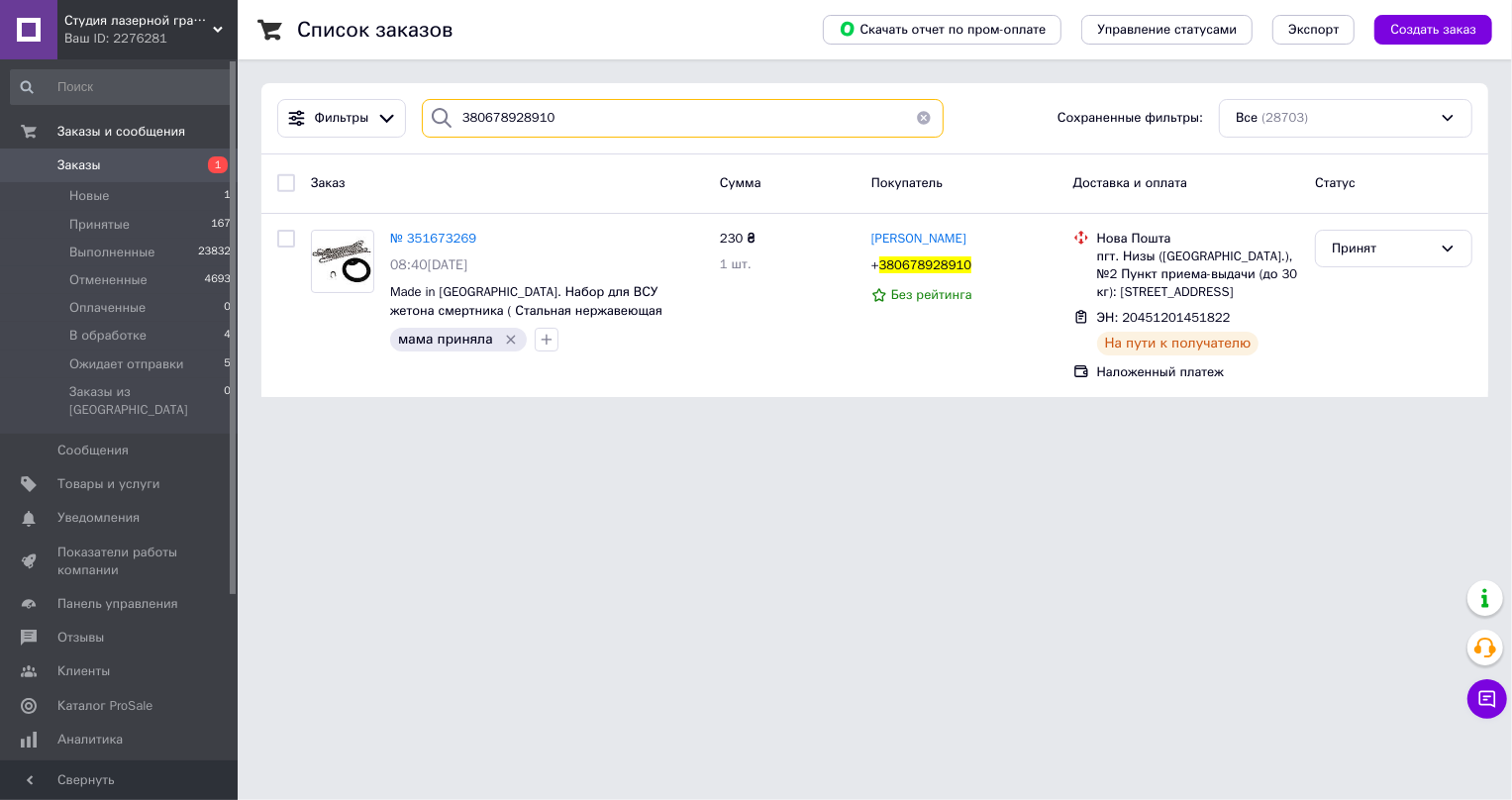 click on "380678928910" at bounding box center (683, 118) 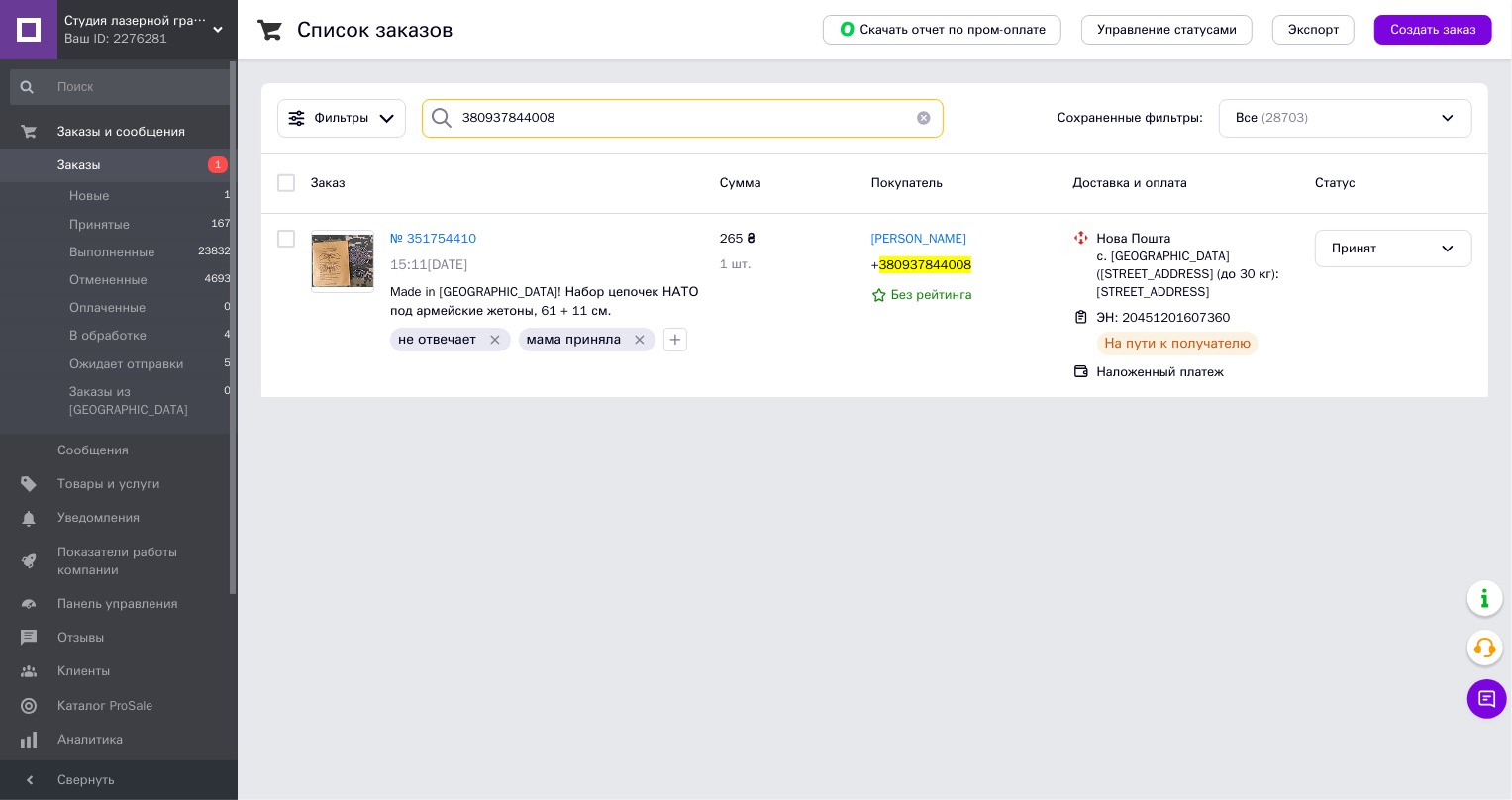 type on "380937844008" 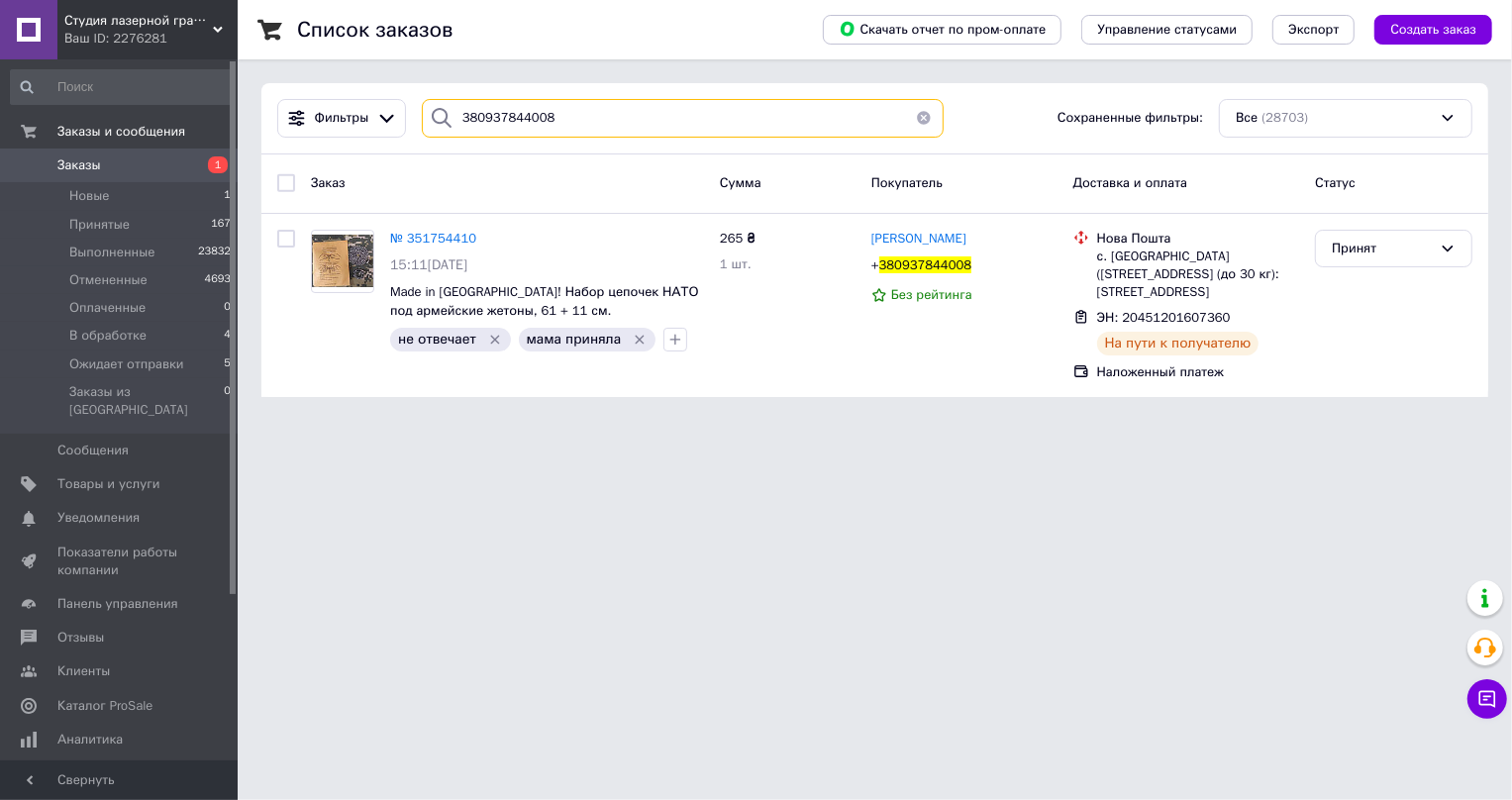 click on "380937844008" at bounding box center [683, 118] 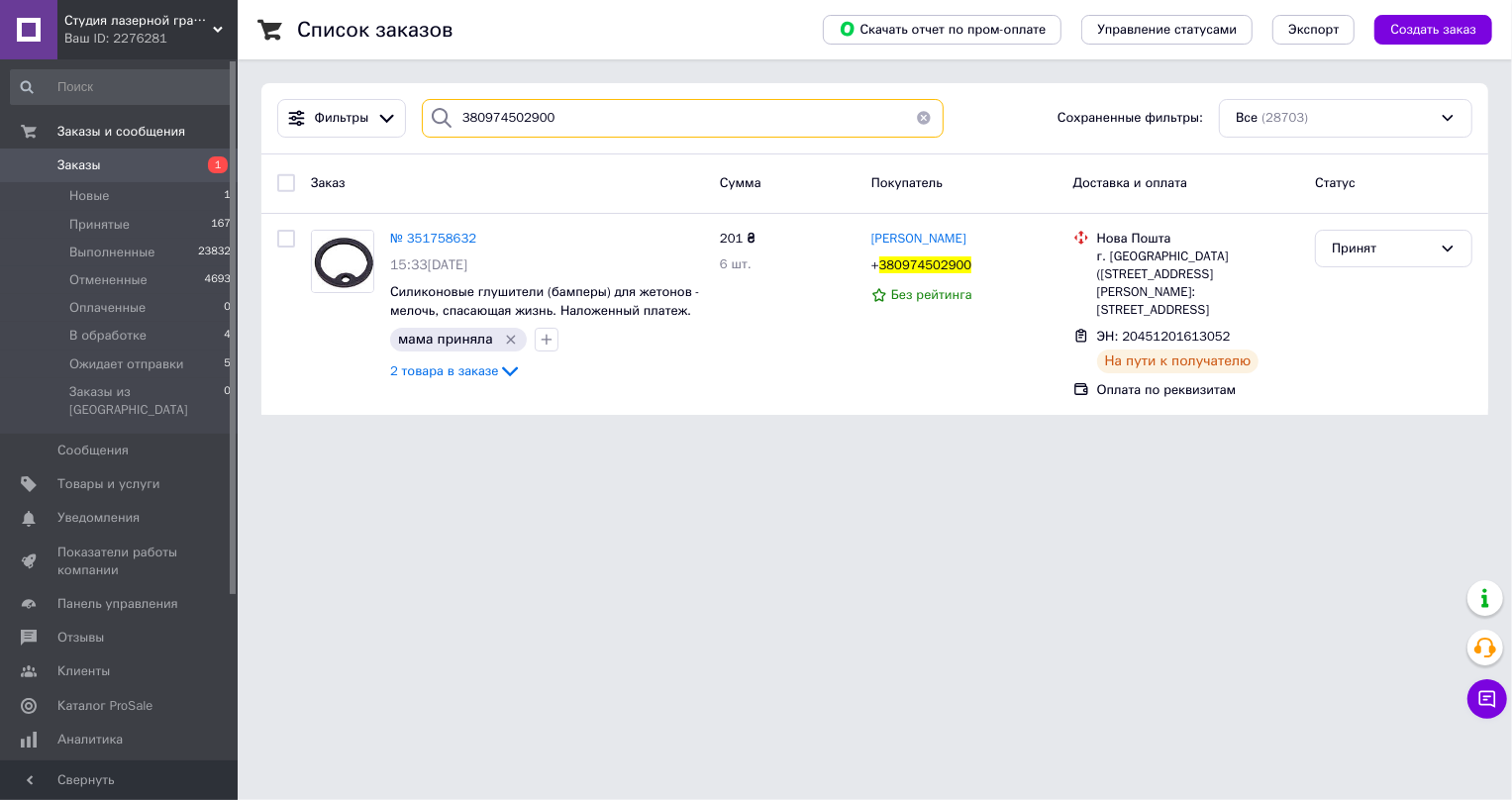 type on "380974502900" 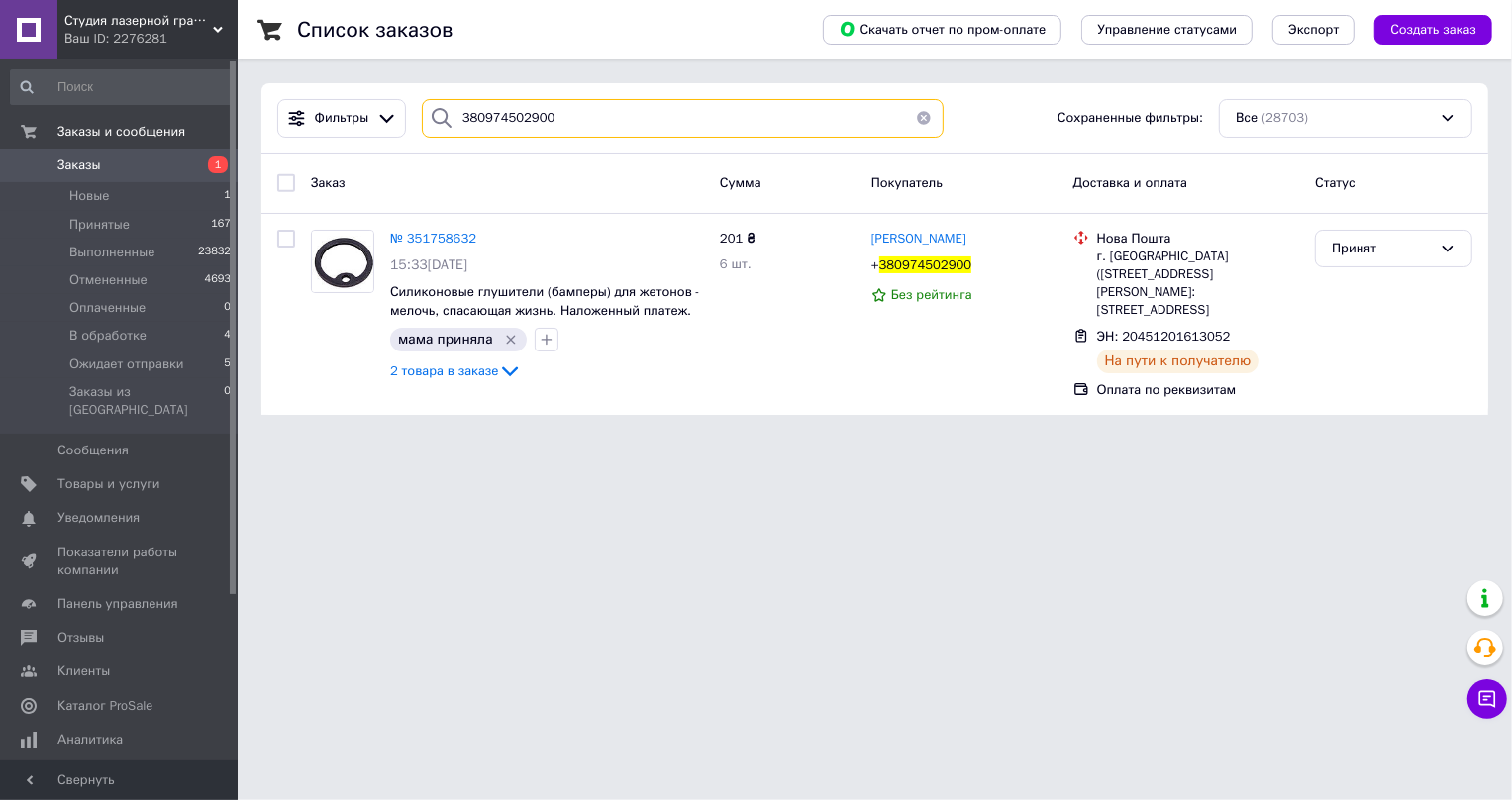 click on "380974502900" at bounding box center [683, 118] 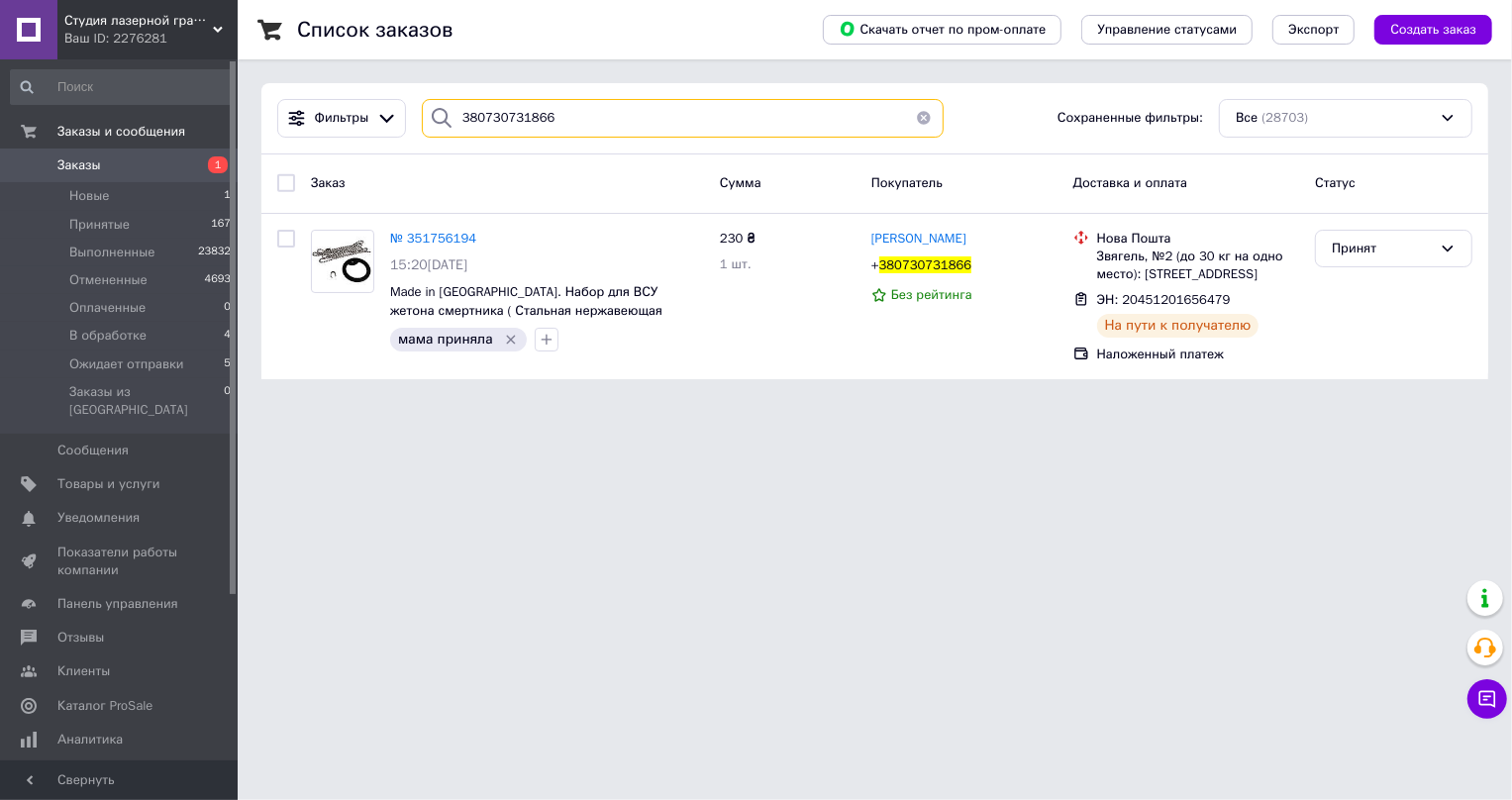 type on "380730731866" 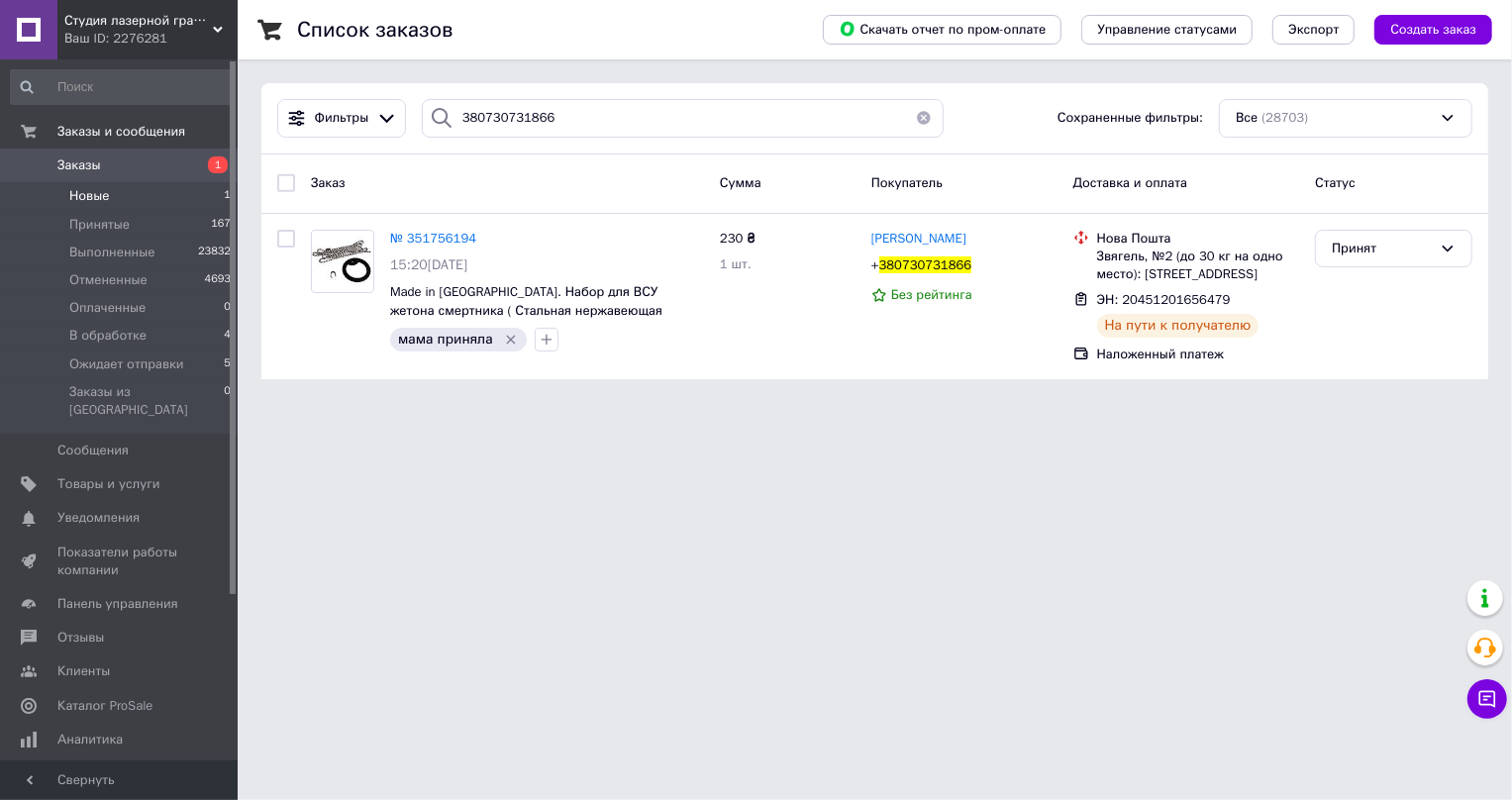 click on "Новые" at bounding box center (89, 196) 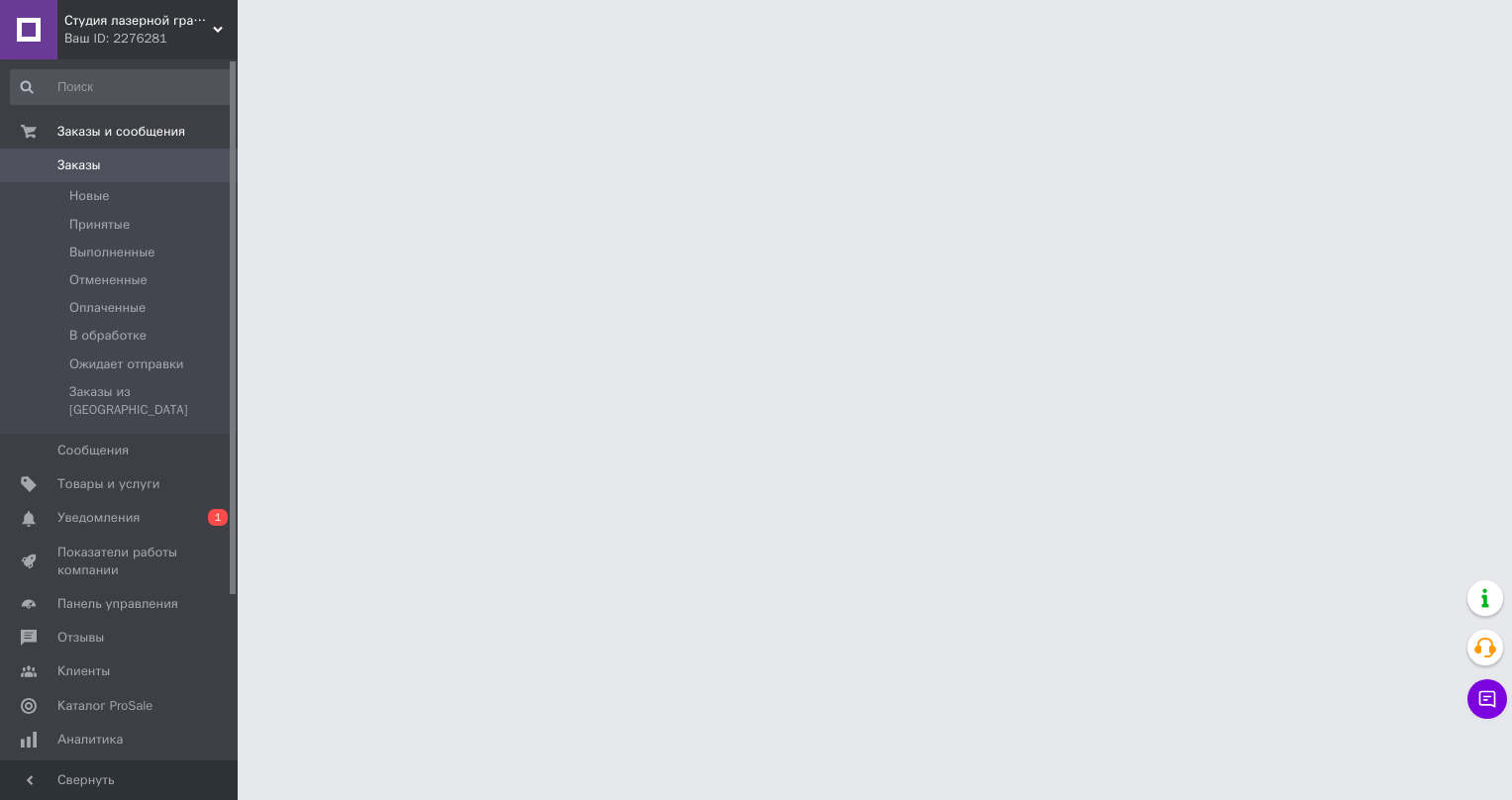 scroll, scrollTop: 0, scrollLeft: 0, axis: both 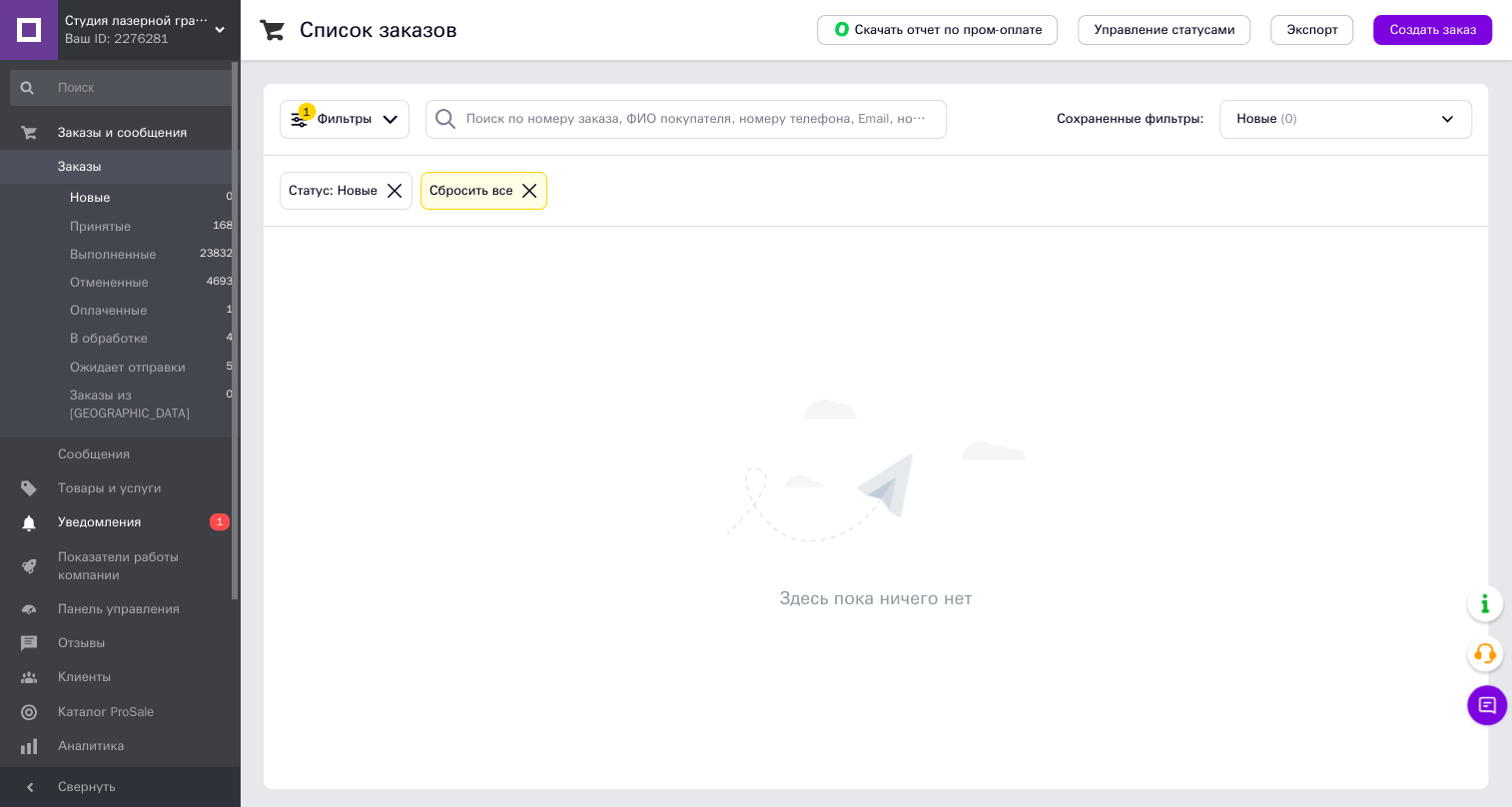 click on "Уведомления" at bounding box center [99, 522] 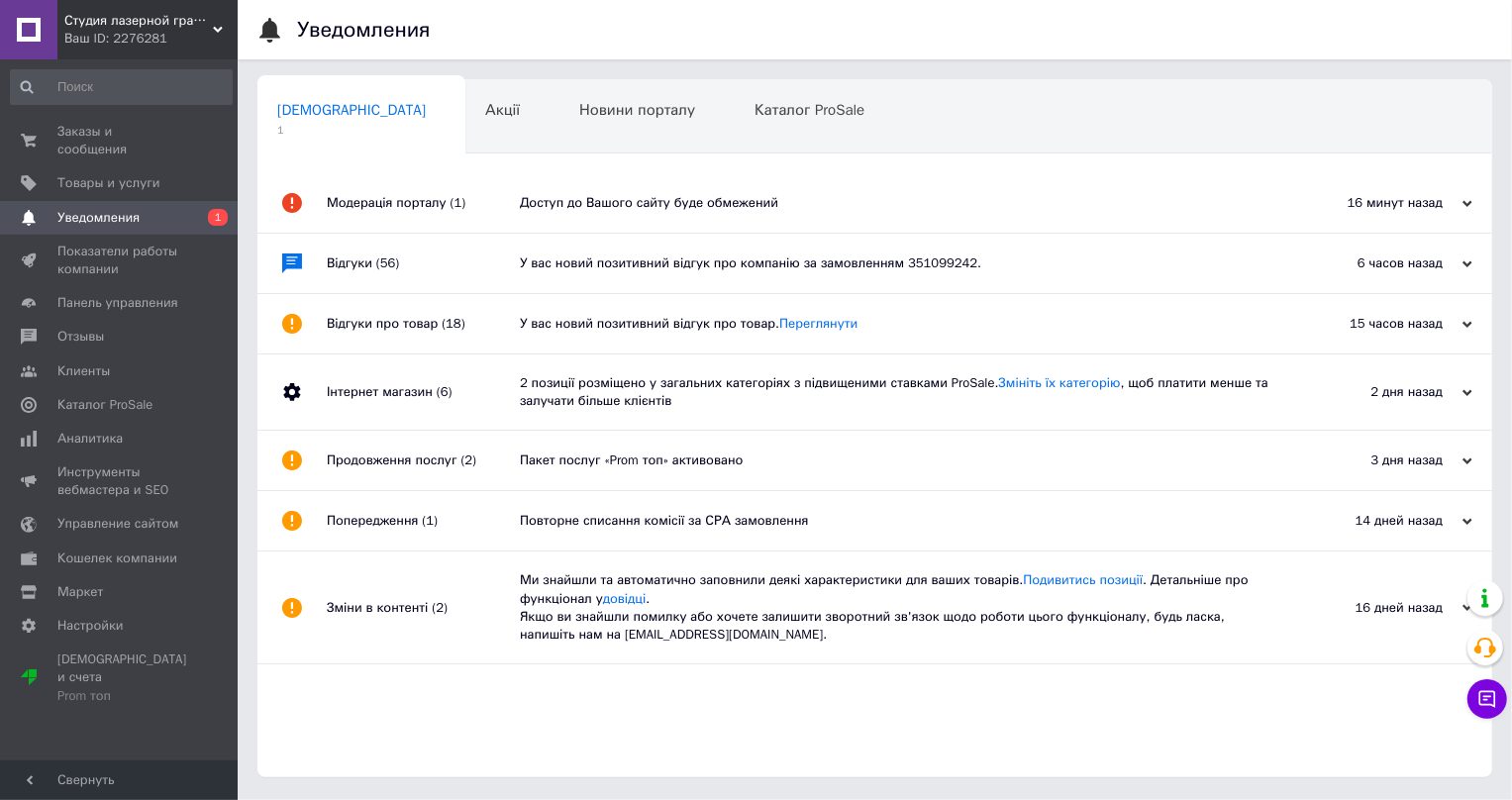 click on "Доступ до Вашого сайту буде обмежений" at bounding box center (897, 203) 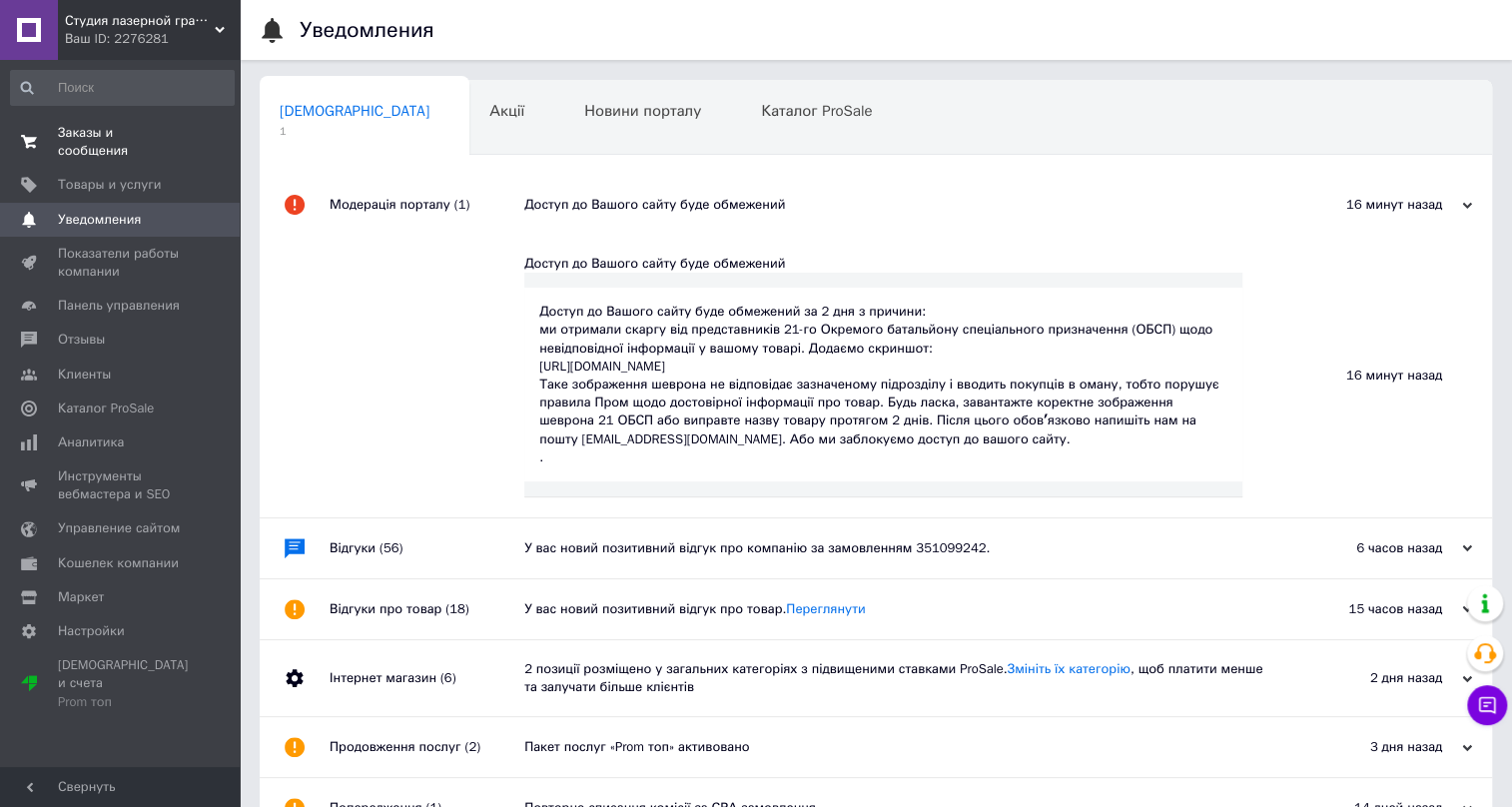 click on "Заказы и сообщения" at bounding box center [121, 142] 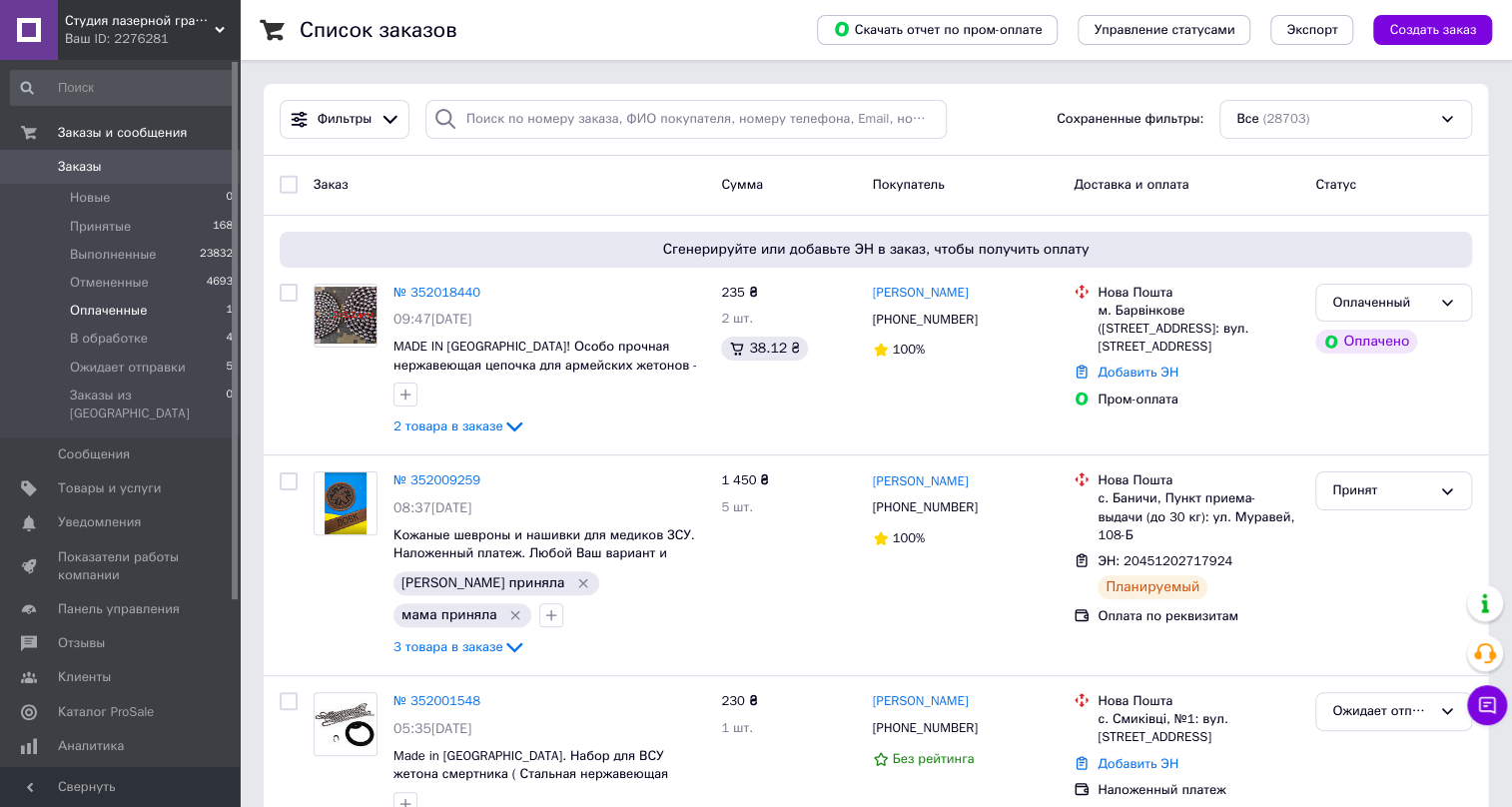 click on "Оплаченные" at bounding box center [108, 311] 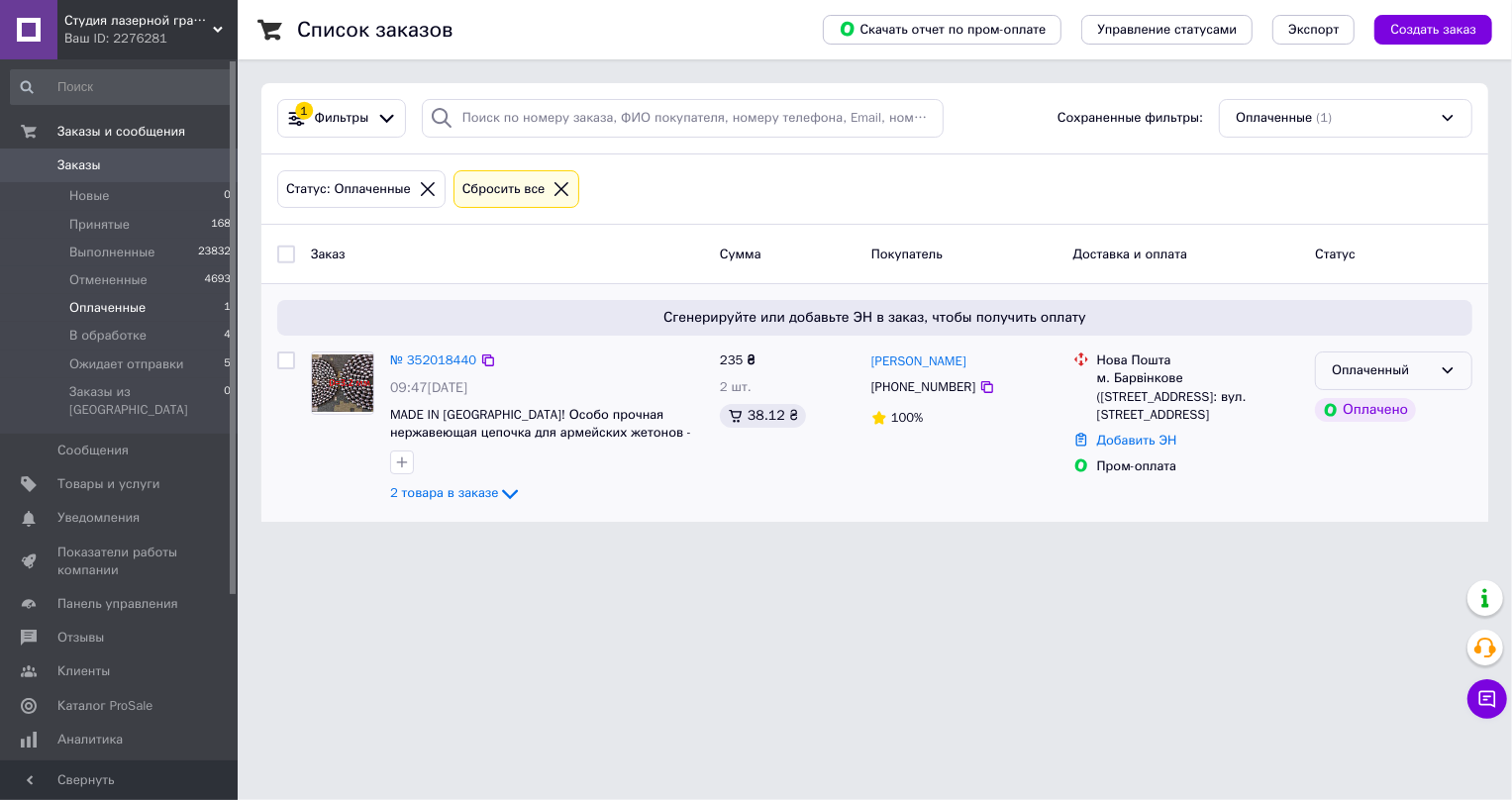 click 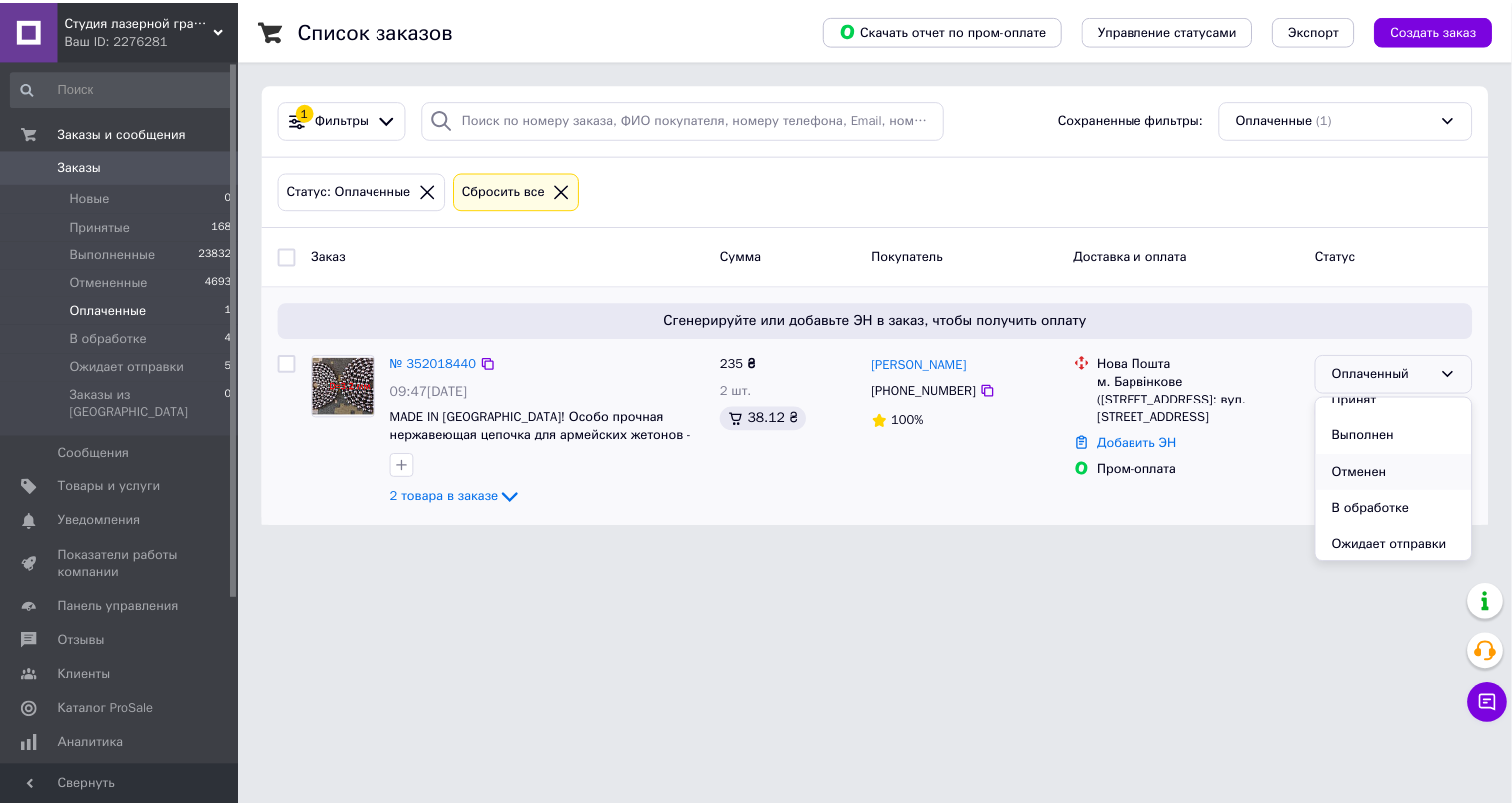 scroll, scrollTop: 17, scrollLeft: 0, axis: vertical 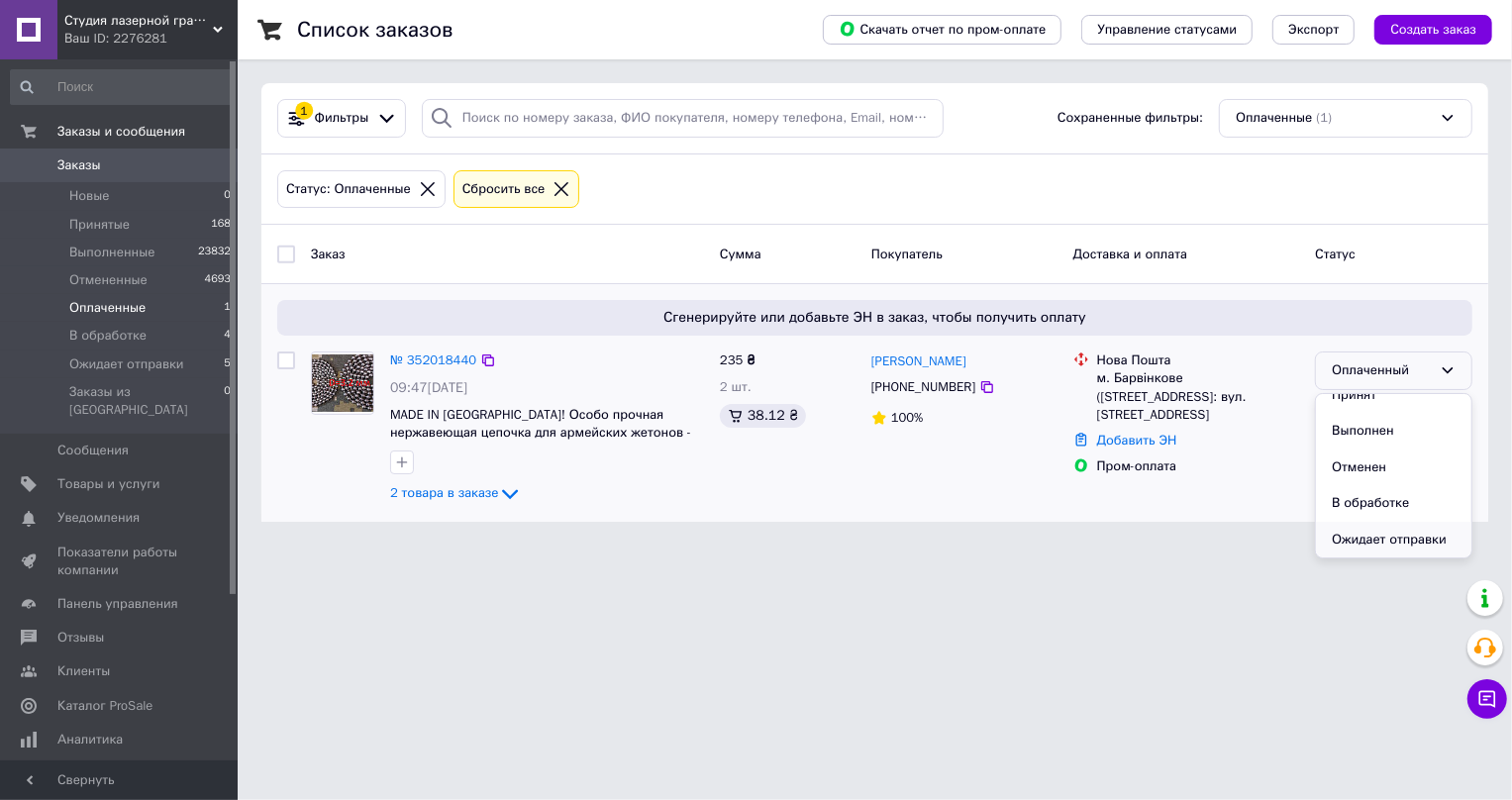 click on "Ожидает отправки" at bounding box center (1393, 540) 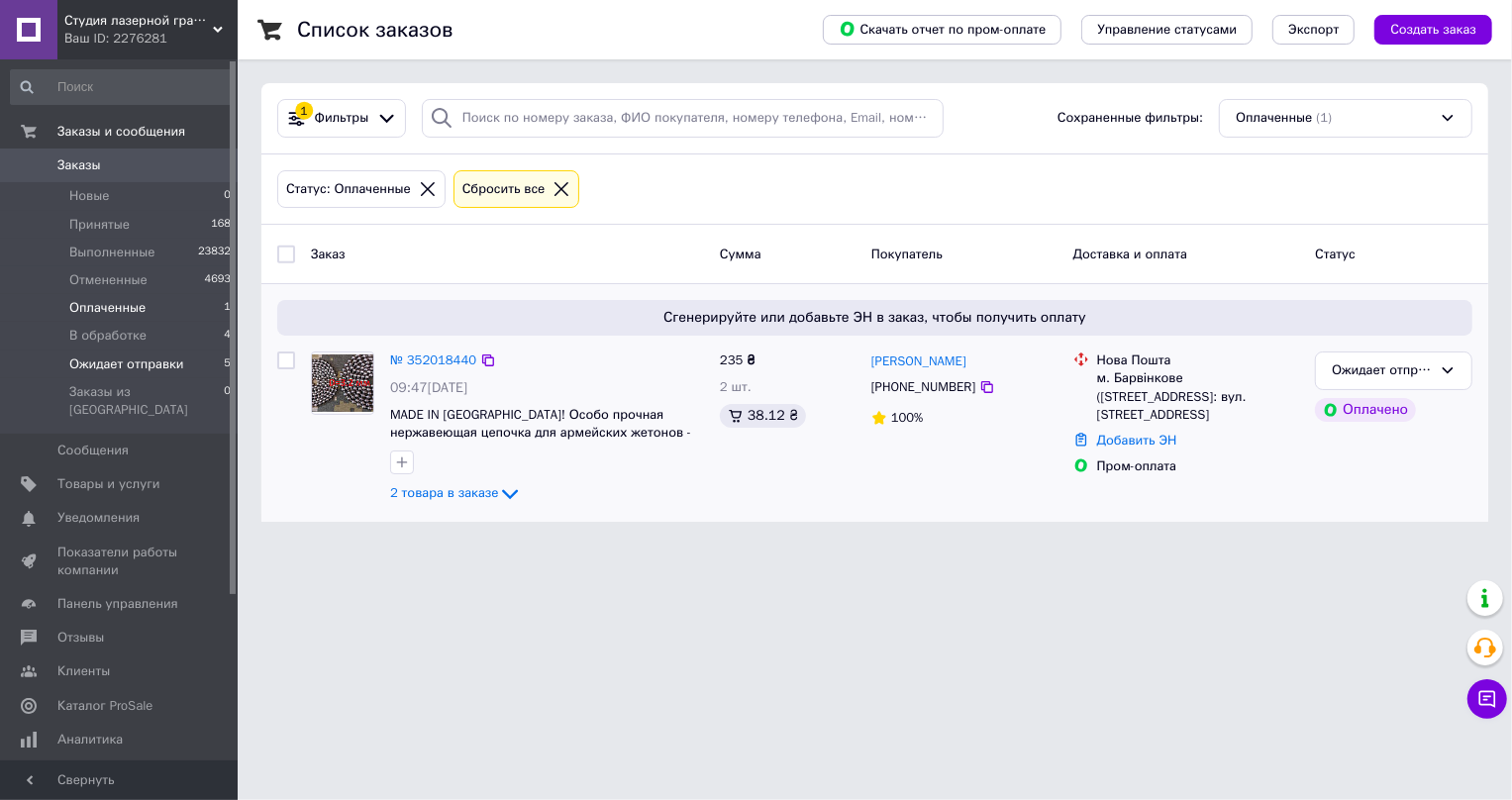 click on "Ожидает отправки" at bounding box center [127, 364] 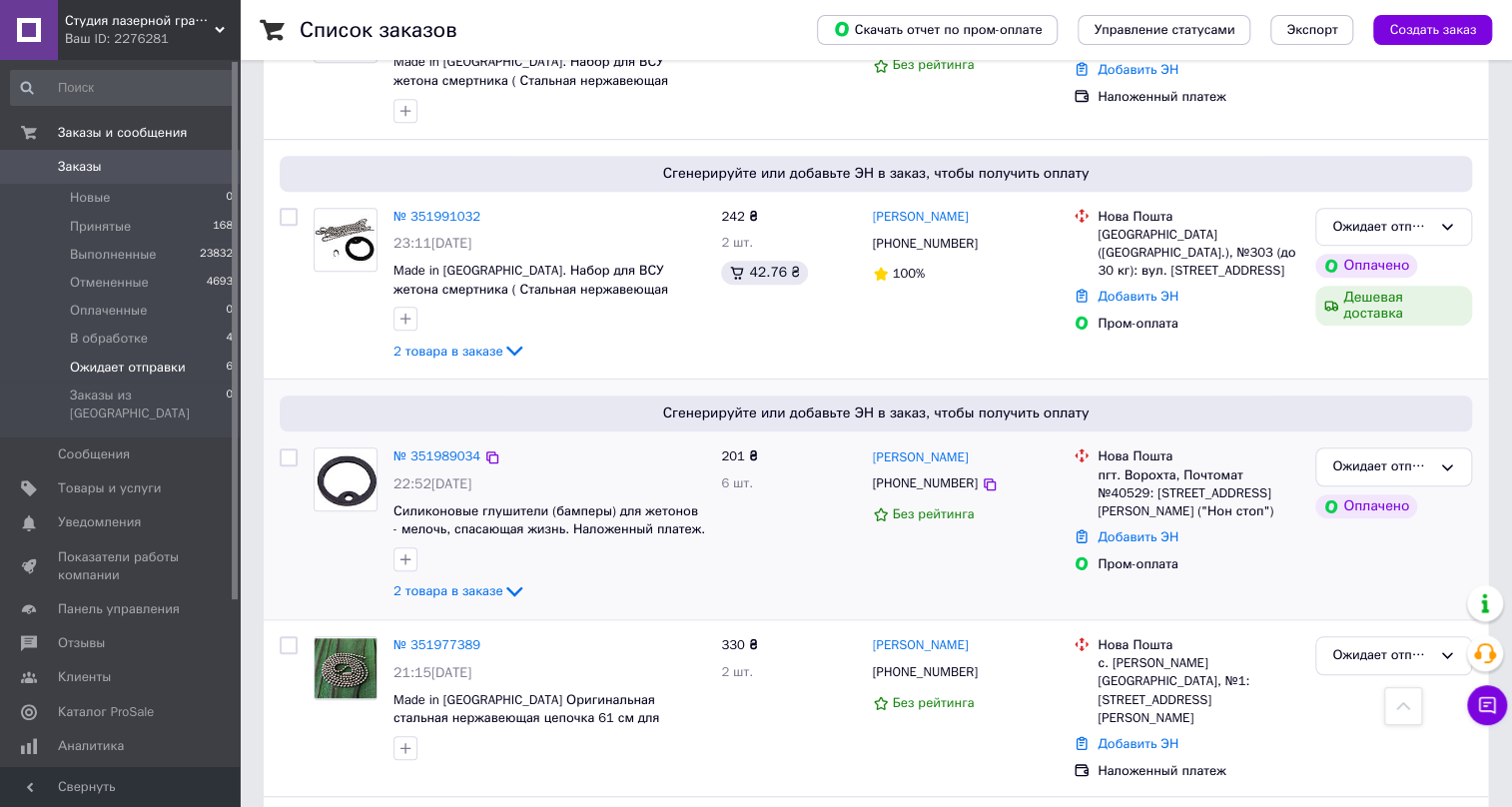 scroll, scrollTop: 693, scrollLeft: 0, axis: vertical 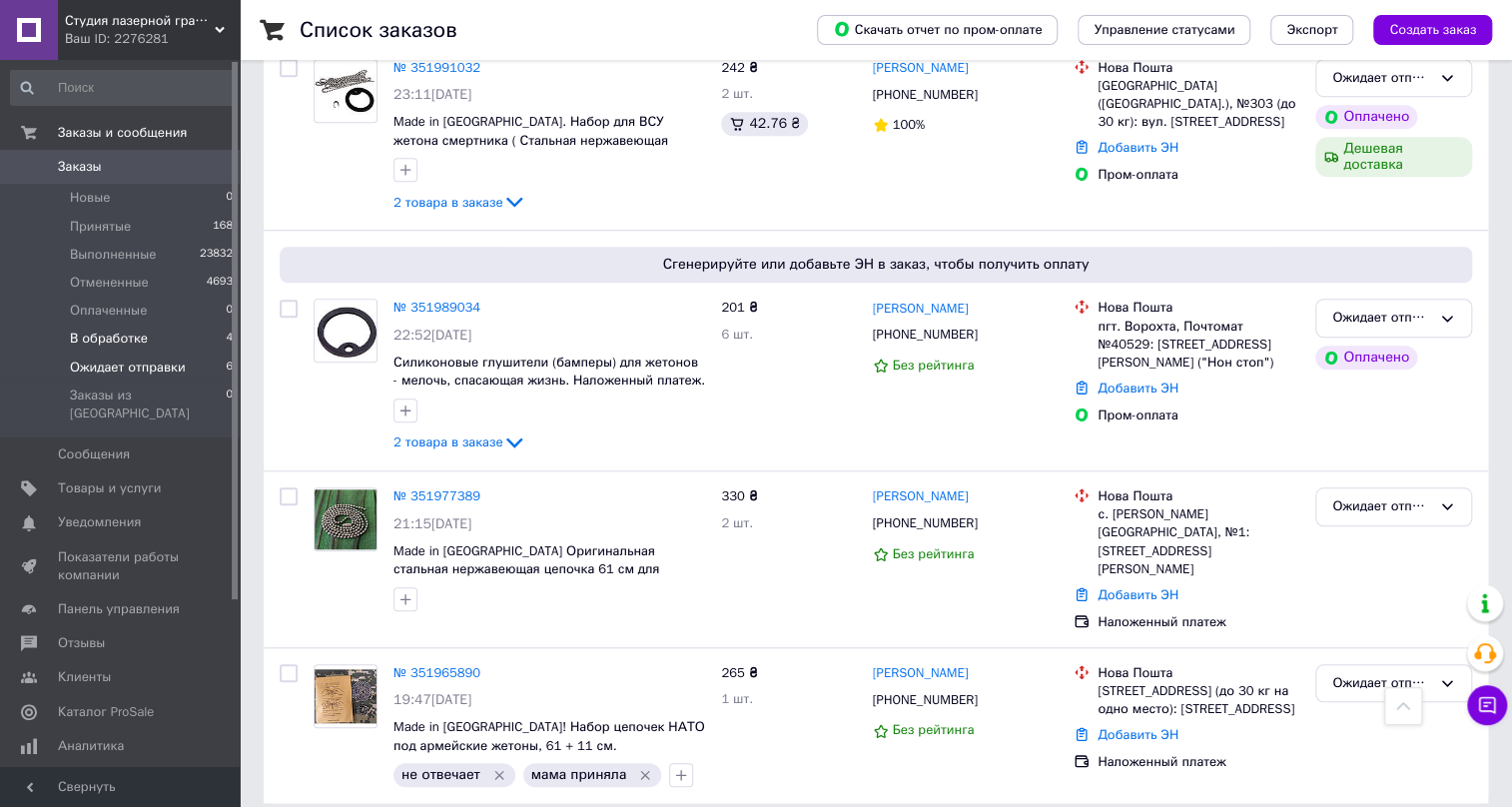 click on "В обработке" at bounding box center [109, 339] 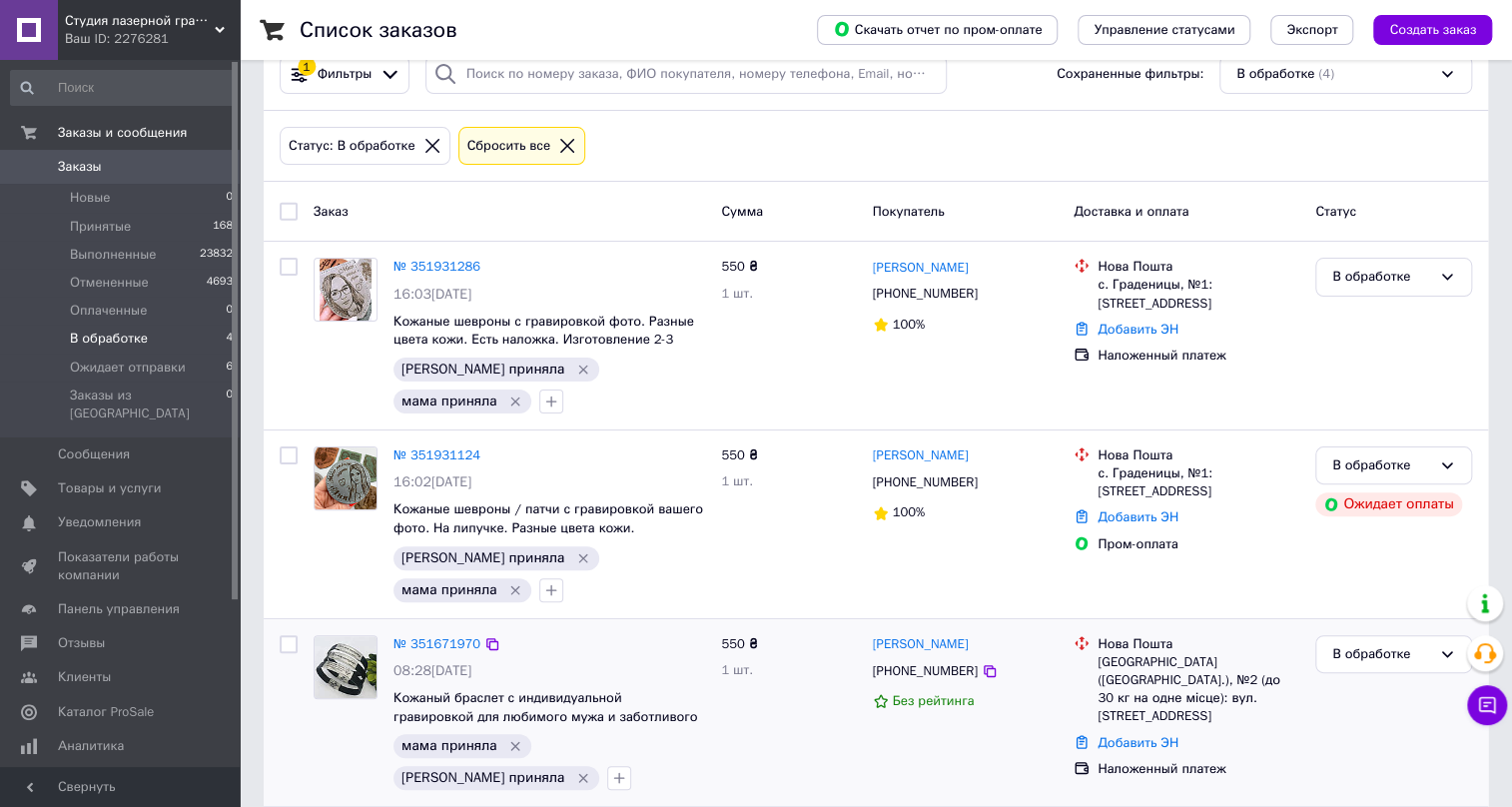 scroll, scrollTop: 130, scrollLeft: 0, axis: vertical 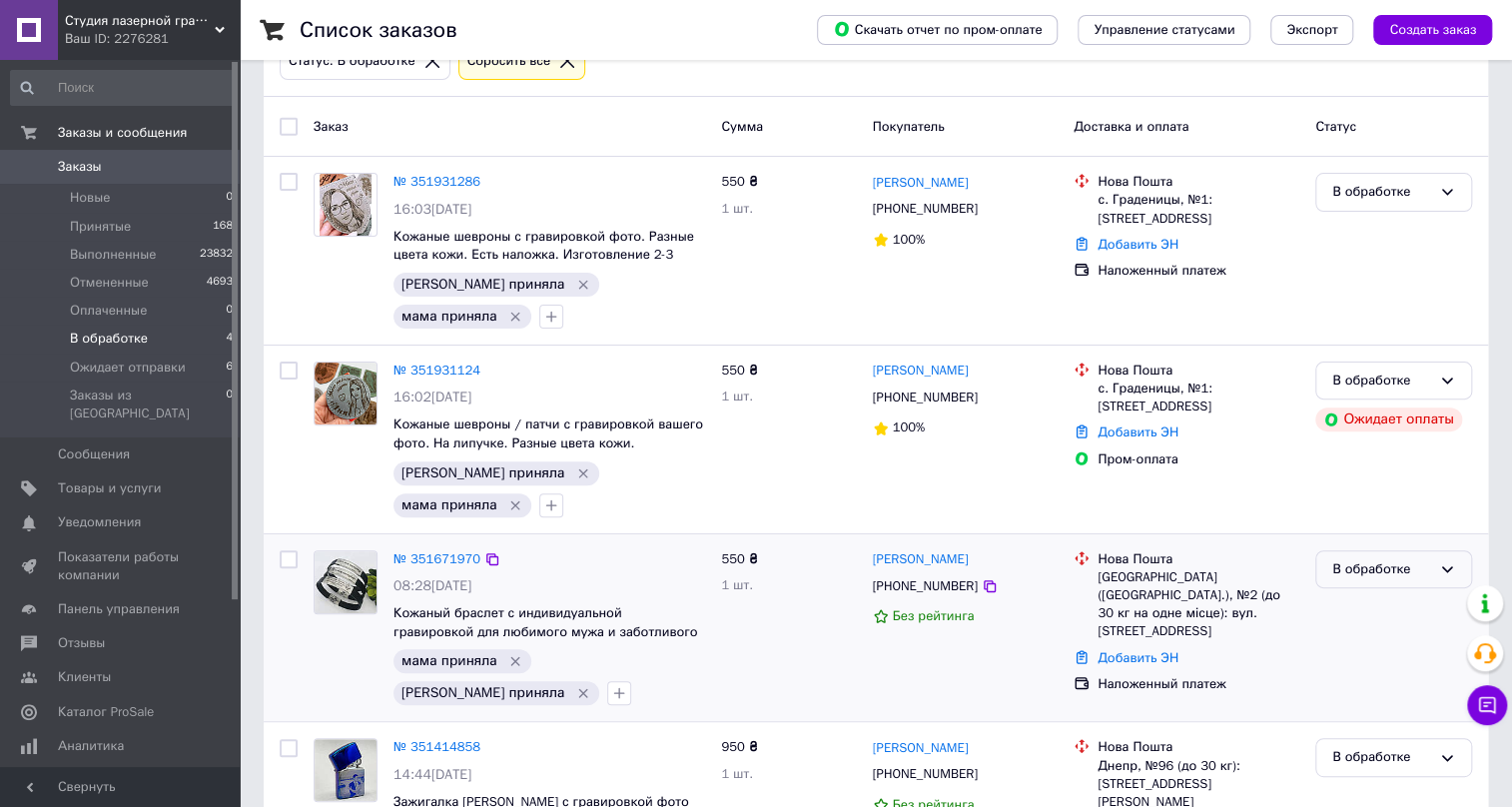 click 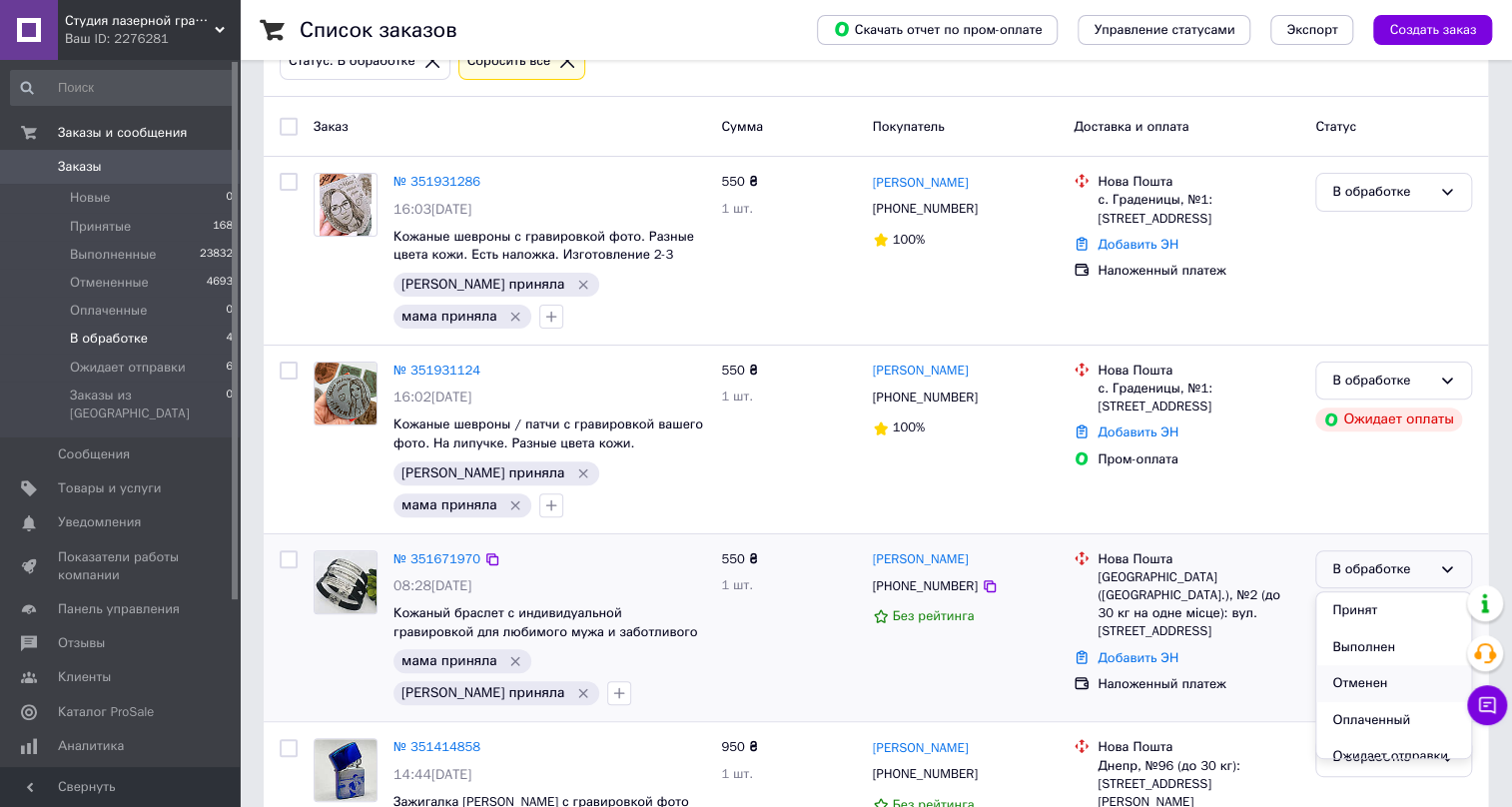 click on "Отменен" at bounding box center (1393, 683) 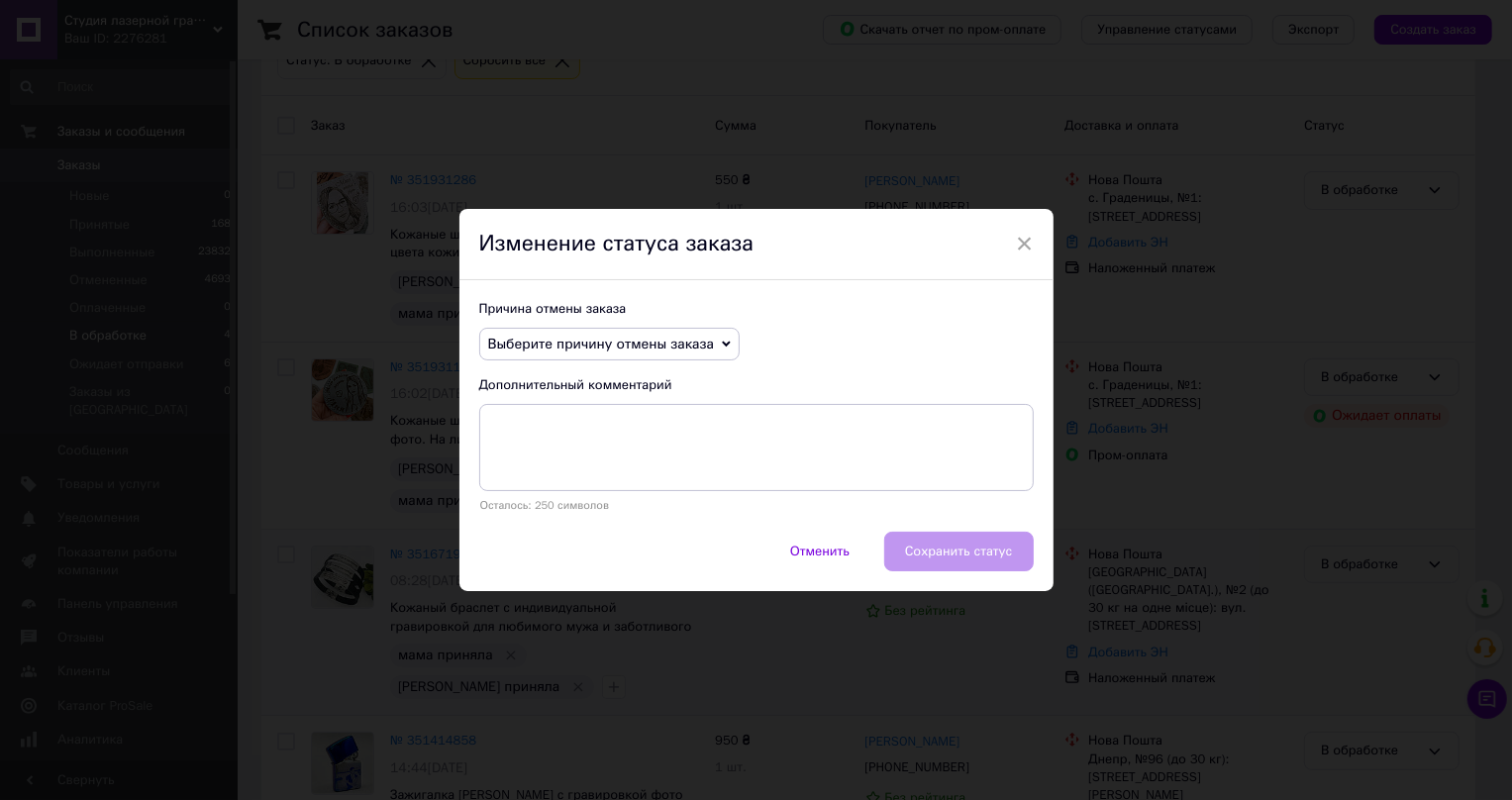 click 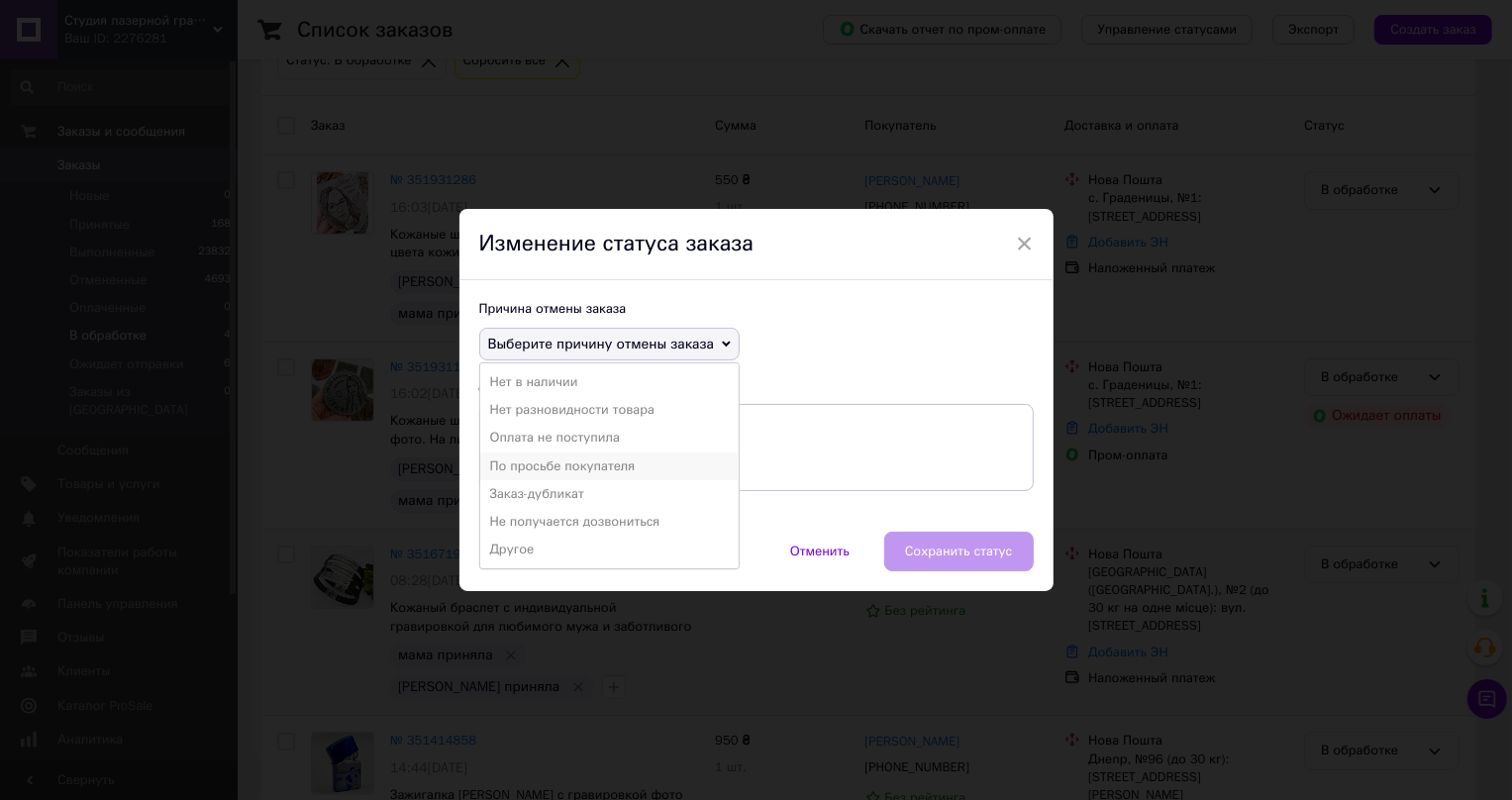 click on "По просьбе покупателя" at bounding box center (609, 466) 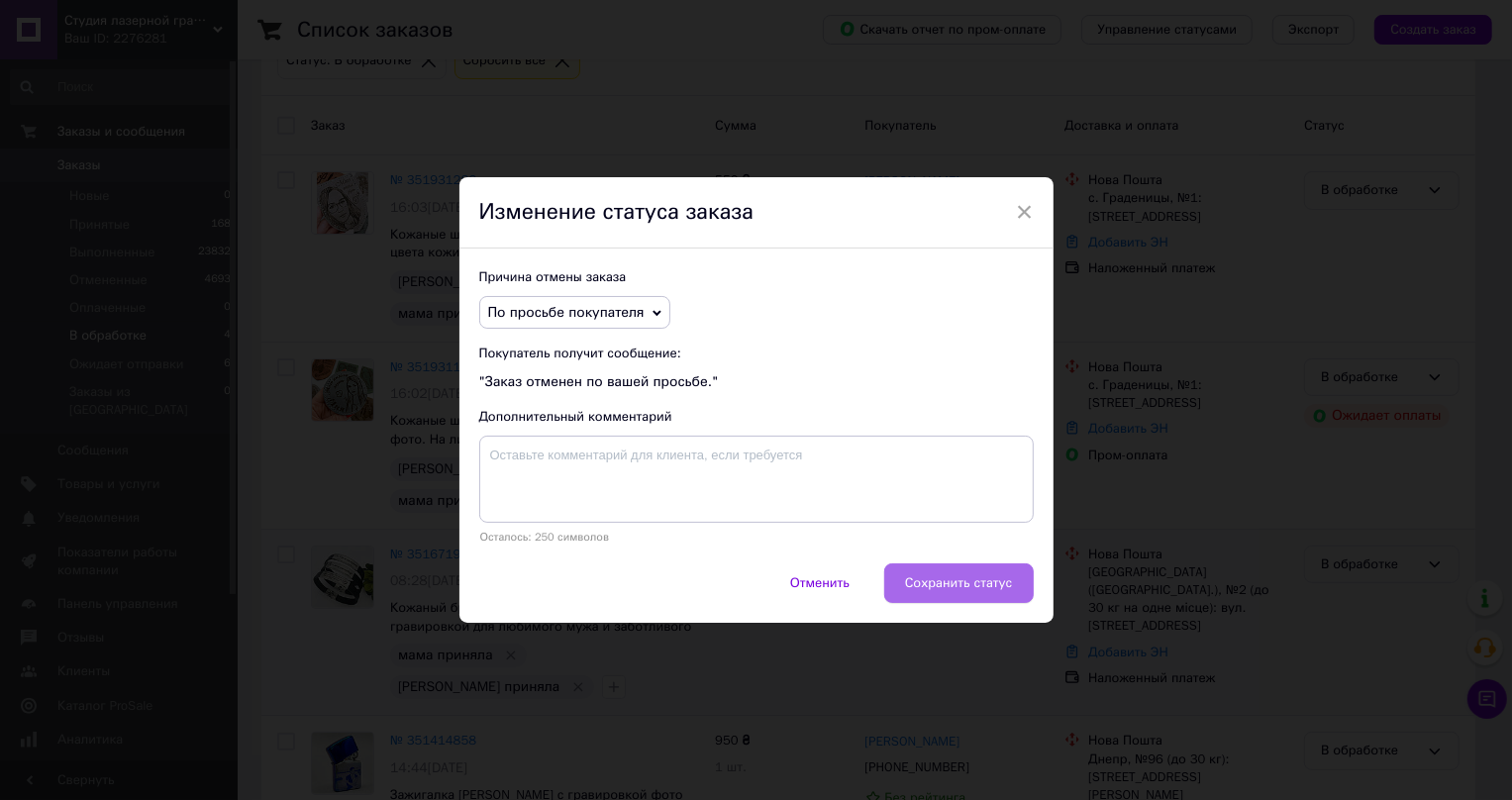 click on "Сохранить статус" at bounding box center (958, 583) 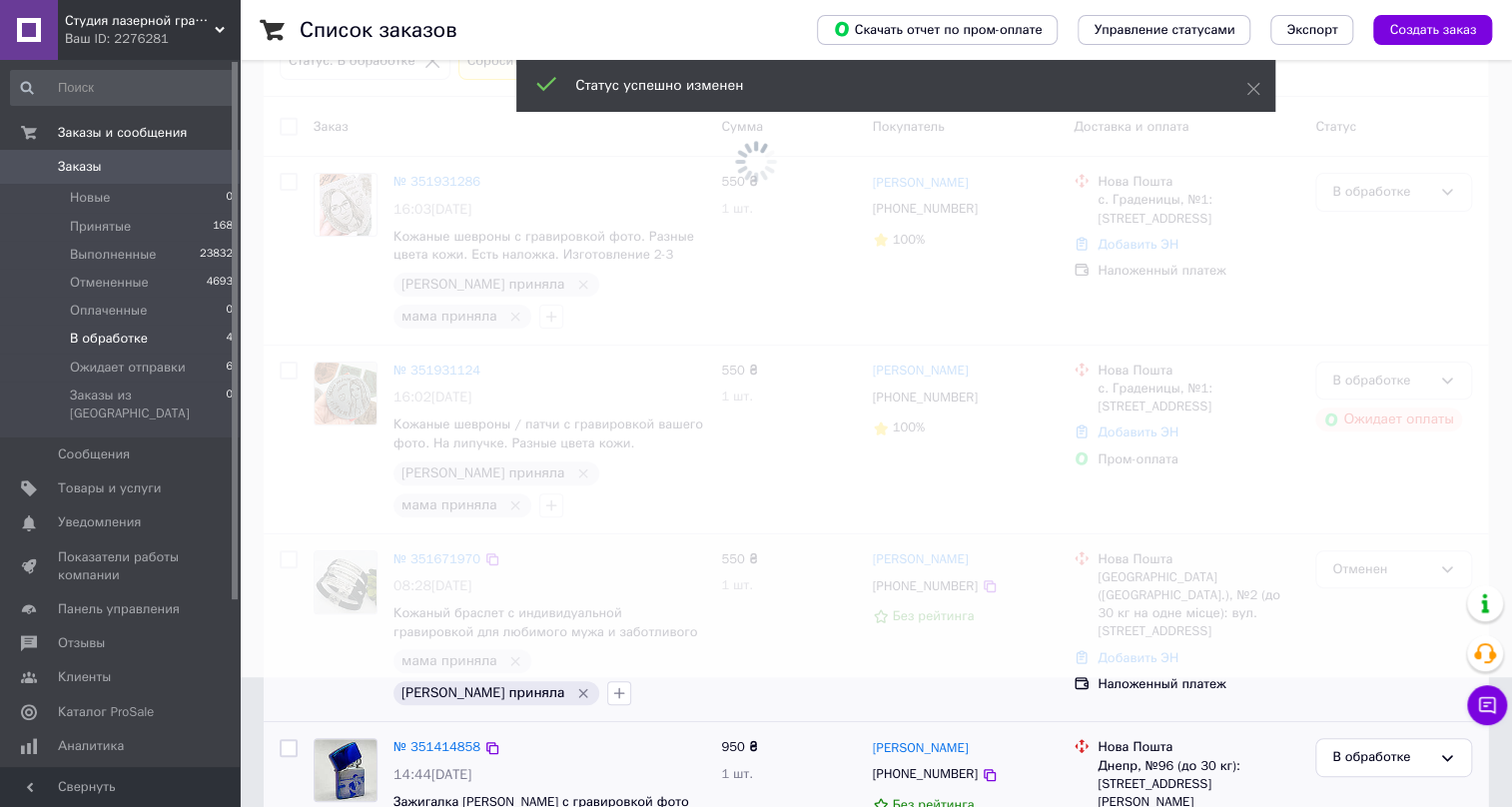 scroll, scrollTop: 128, scrollLeft: 0, axis: vertical 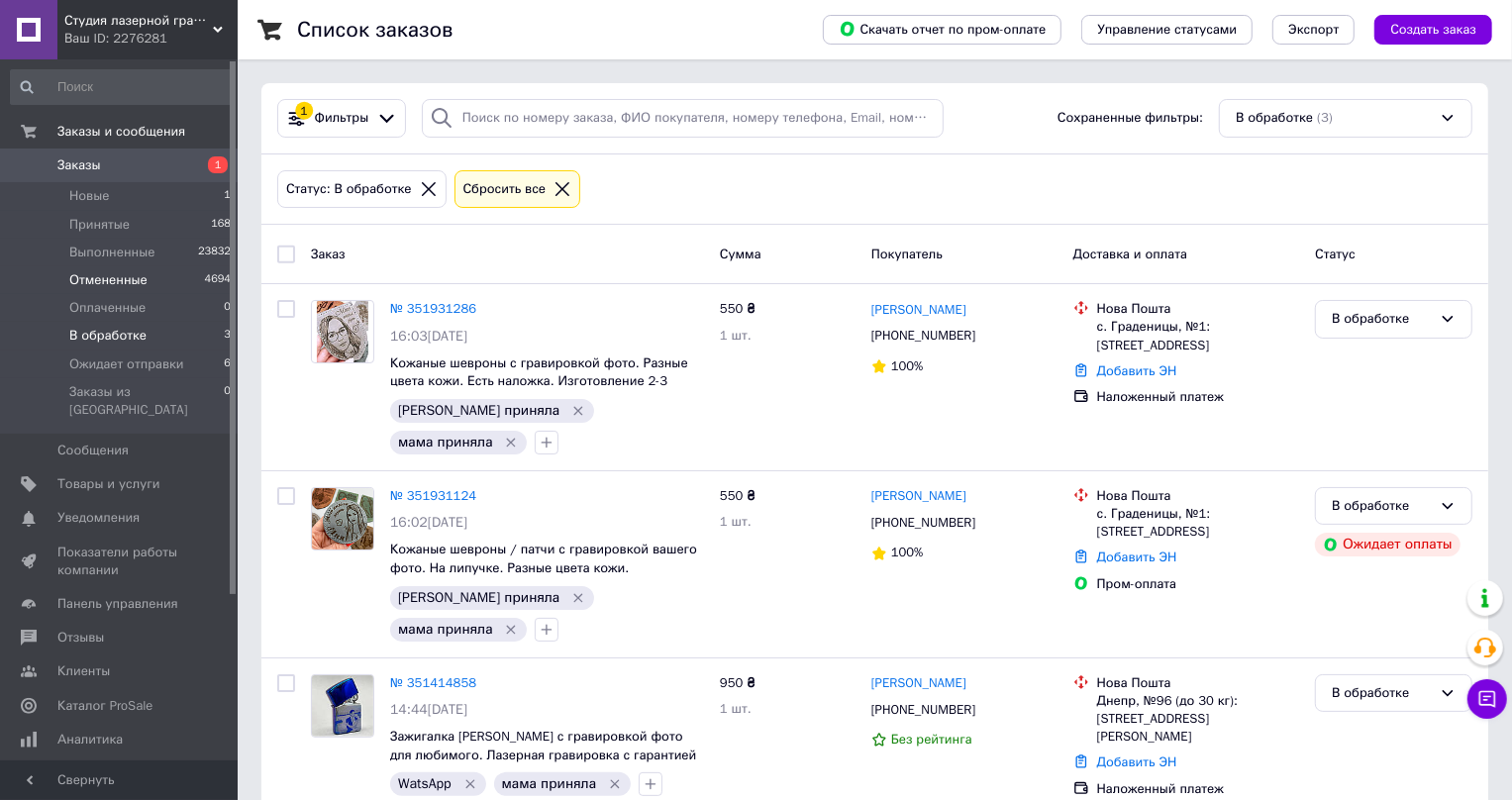 click on "Отмененные" at bounding box center [108, 280] 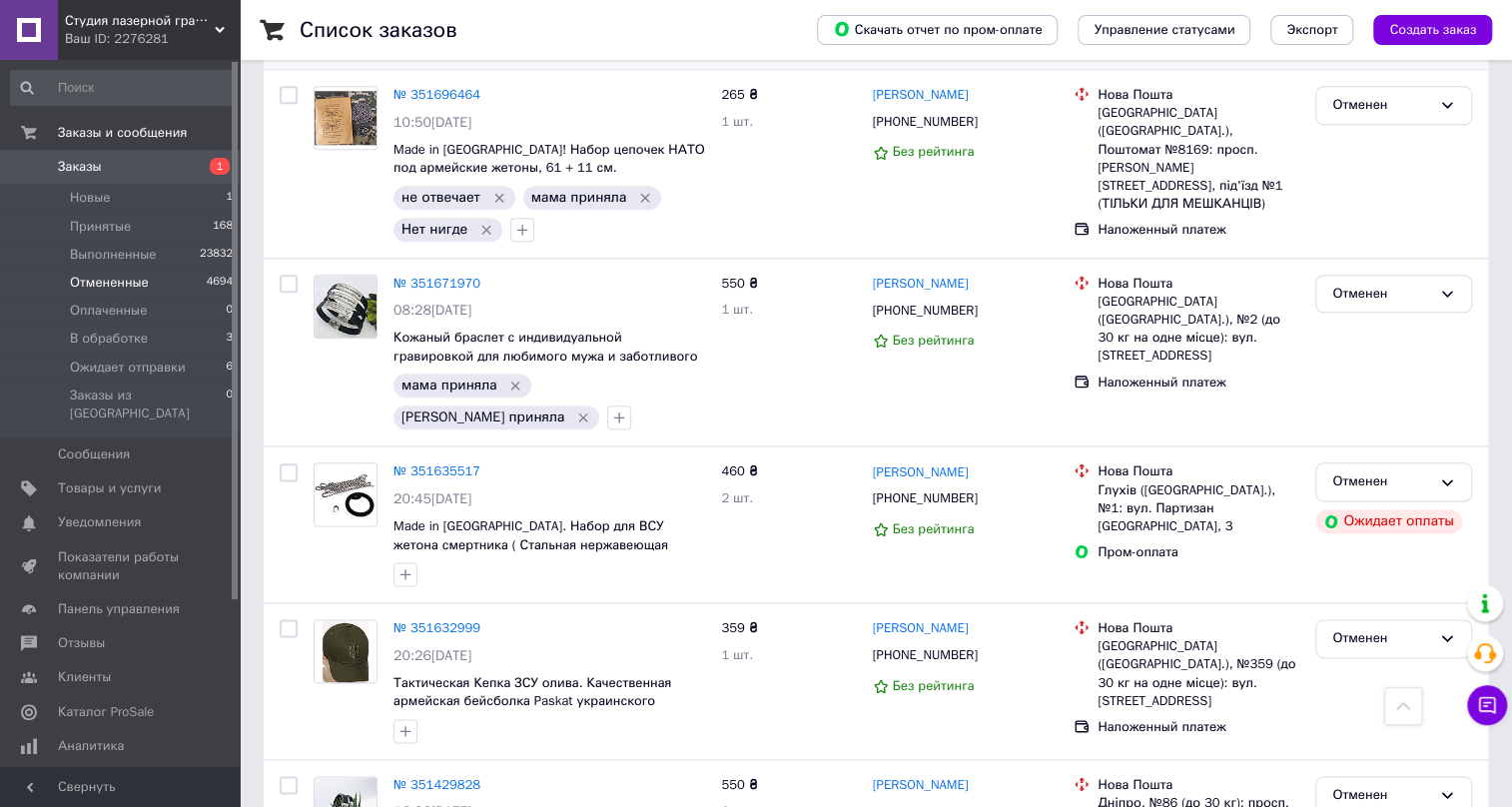scroll, scrollTop: 1089, scrollLeft: 0, axis: vertical 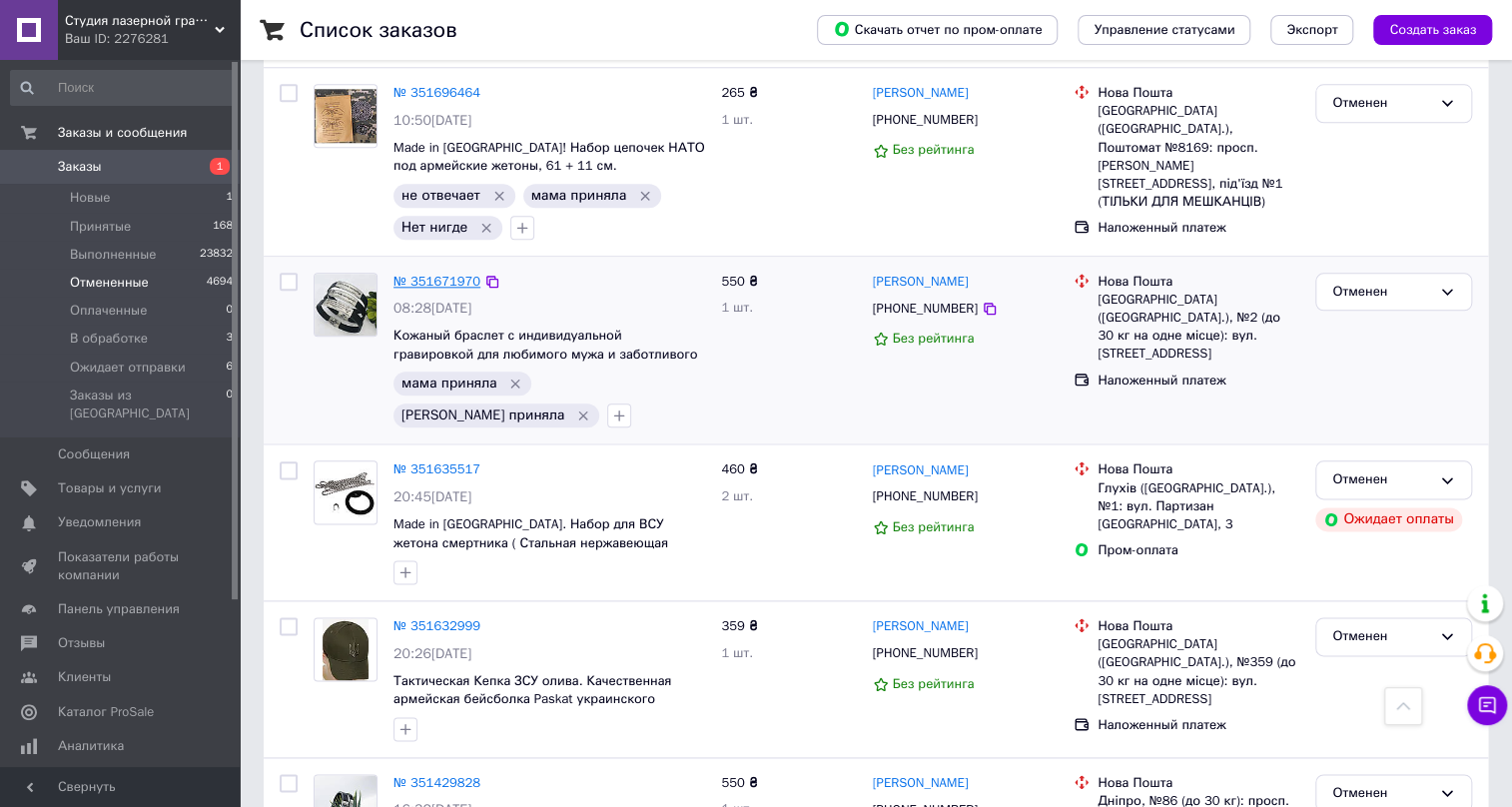 click on "№ 351671970" at bounding box center (436, 281) 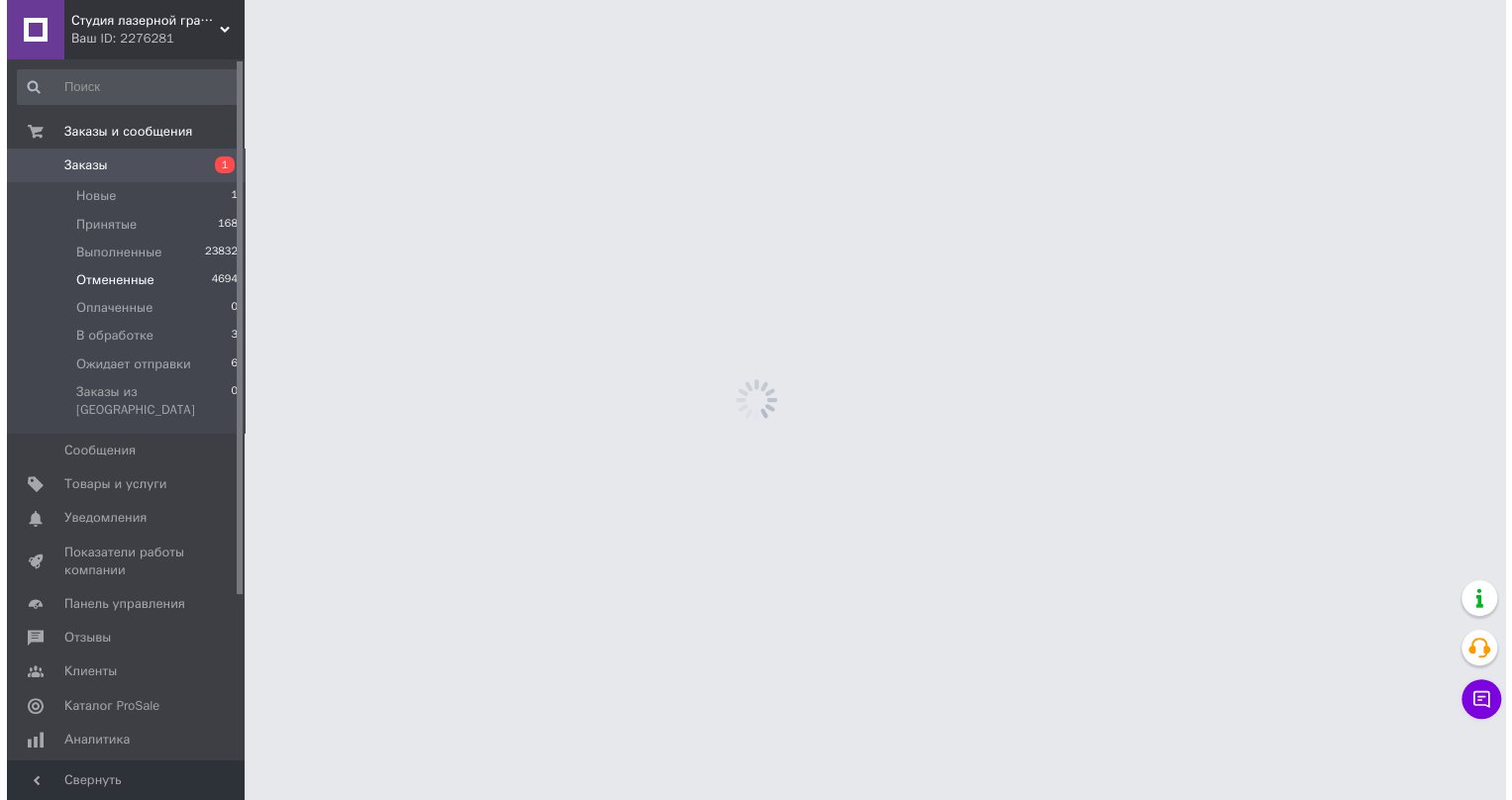scroll, scrollTop: 0, scrollLeft: 0, axis: both 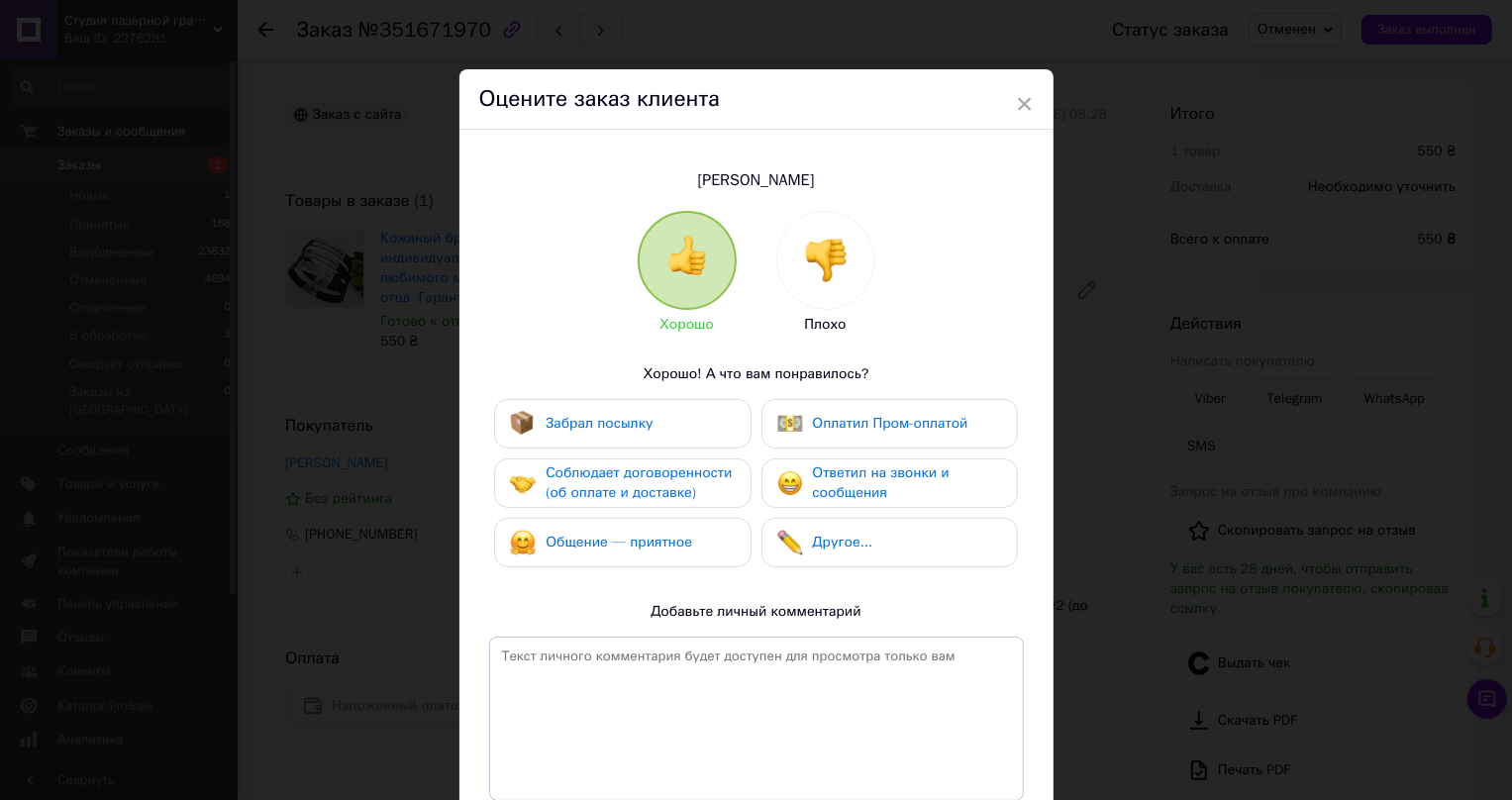 click at bounding box center [826, 260] 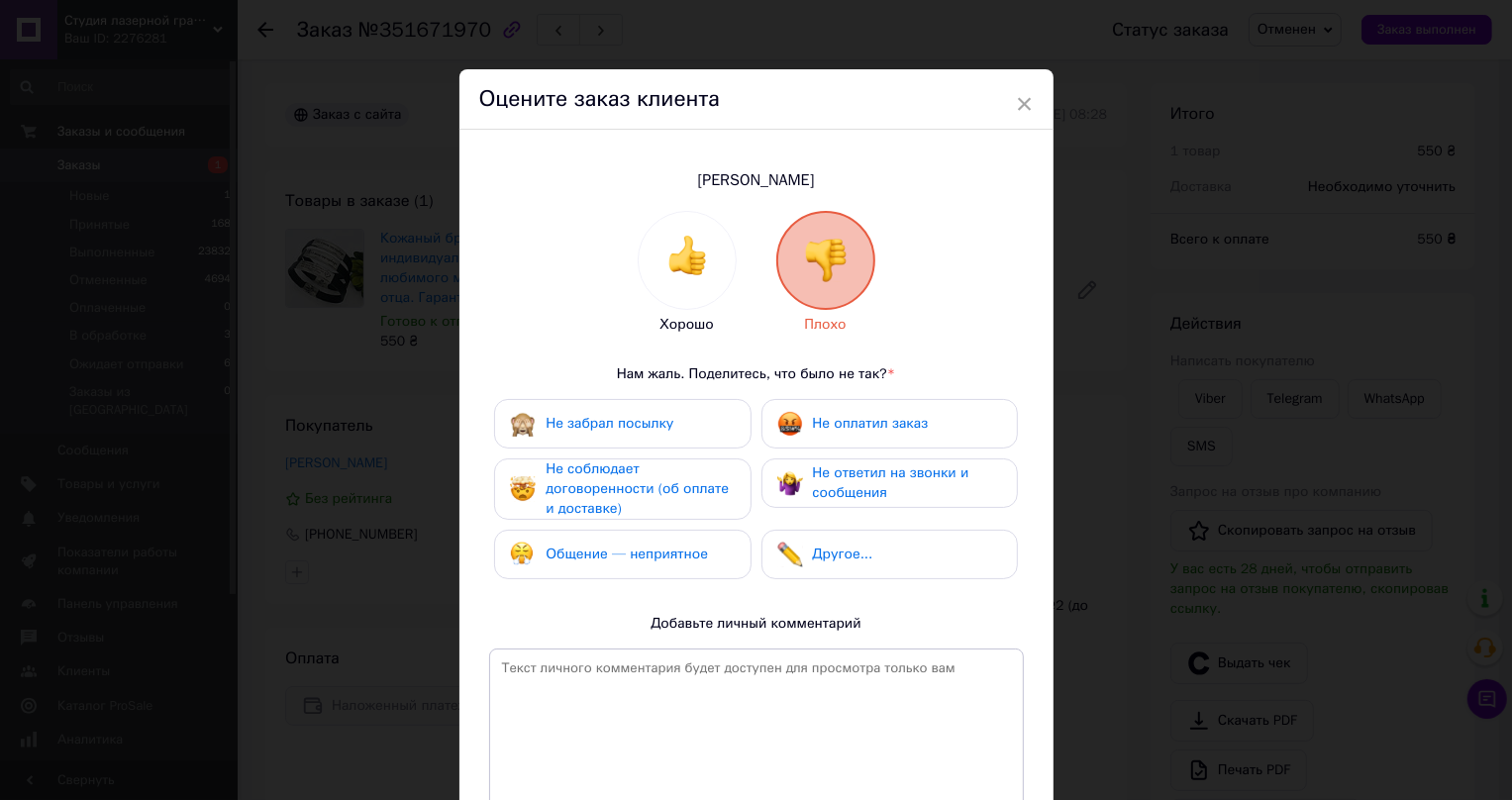 click on "Не ответил на звонки и сообщения" at bounding box center [891, 482] 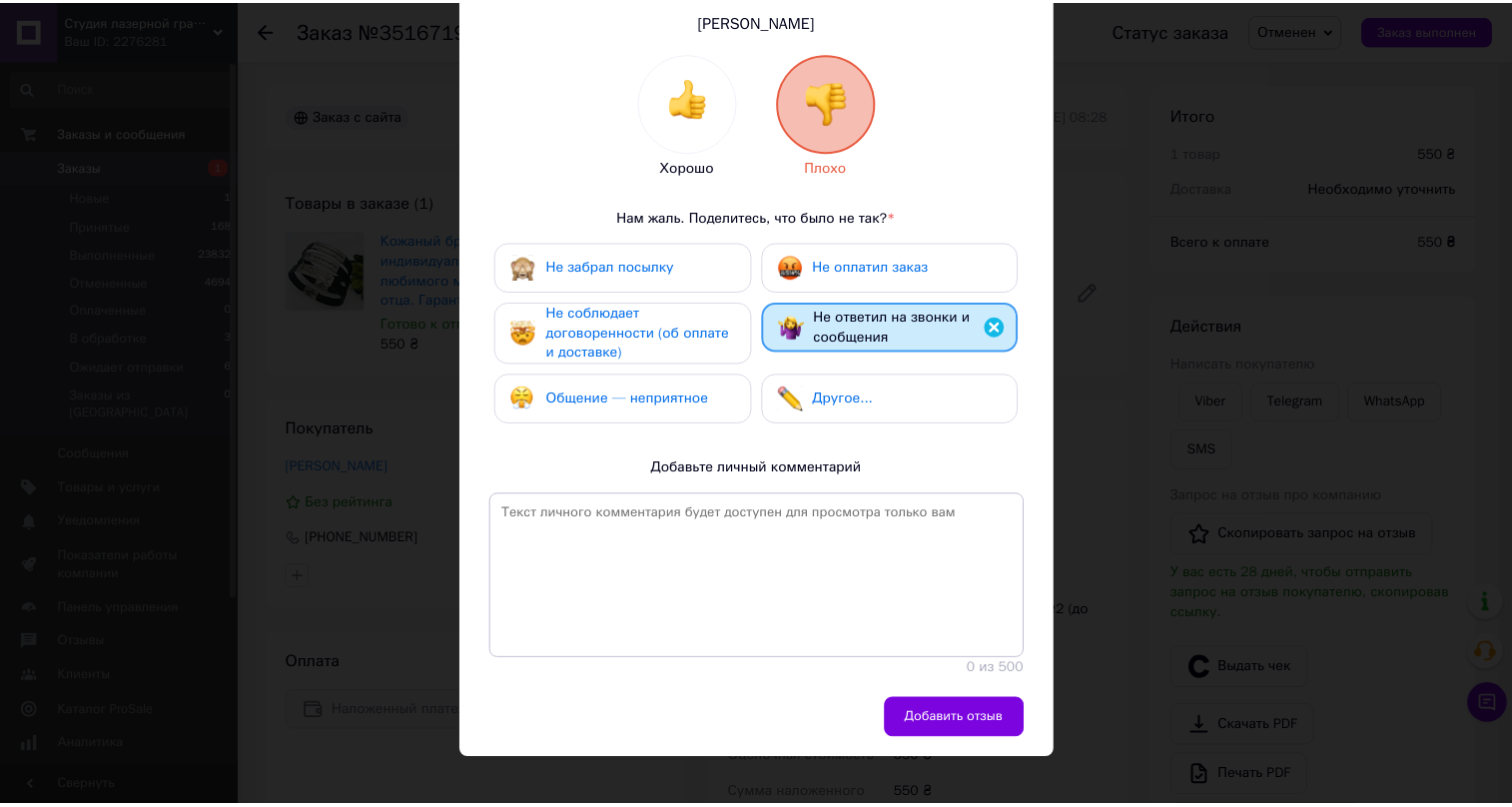 scroll, scrollTop: 181, scrollLeft: 0, axis: vertical 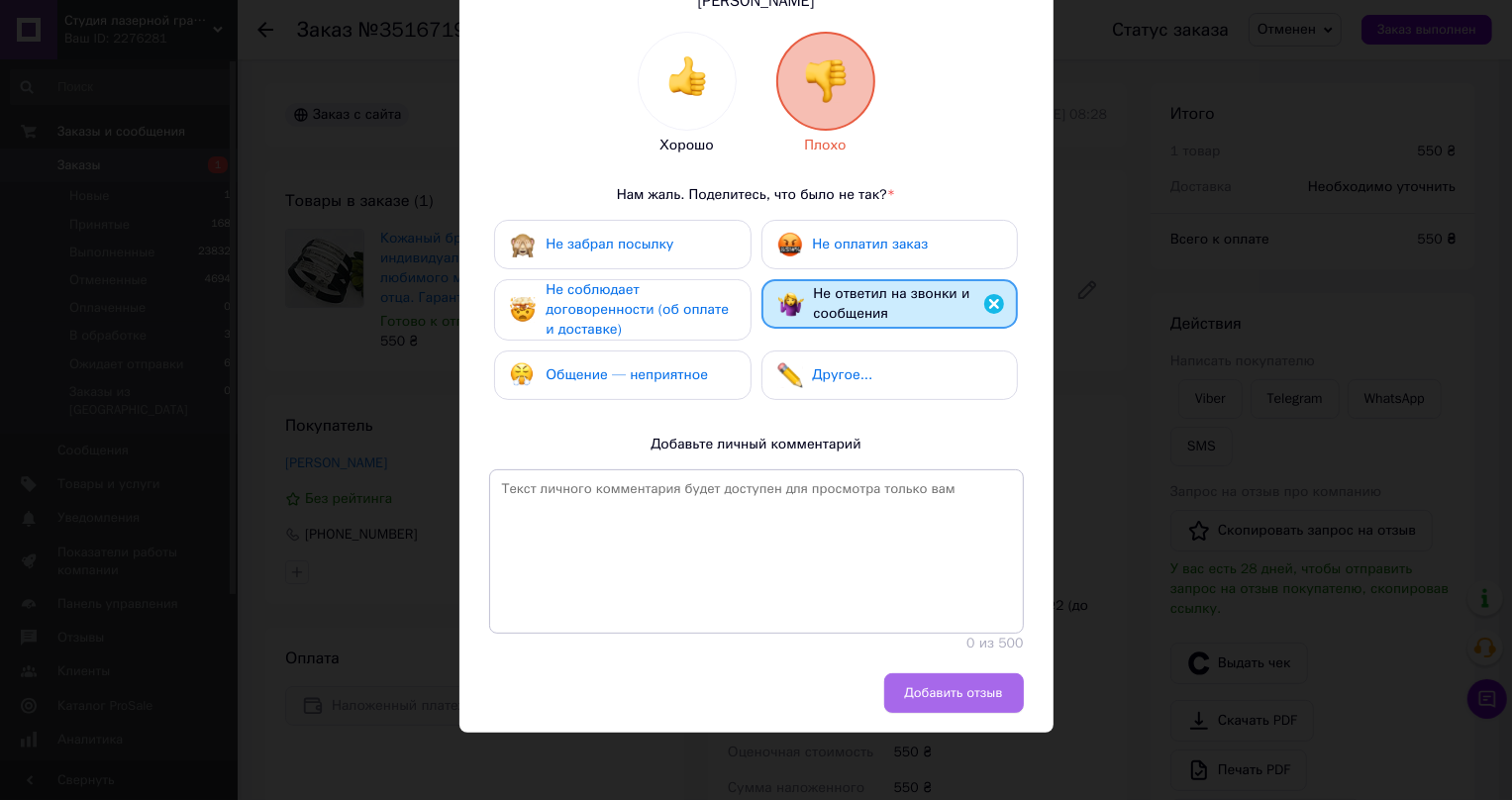 click on "Добавить отзыв" at bounding box center (954, 693) 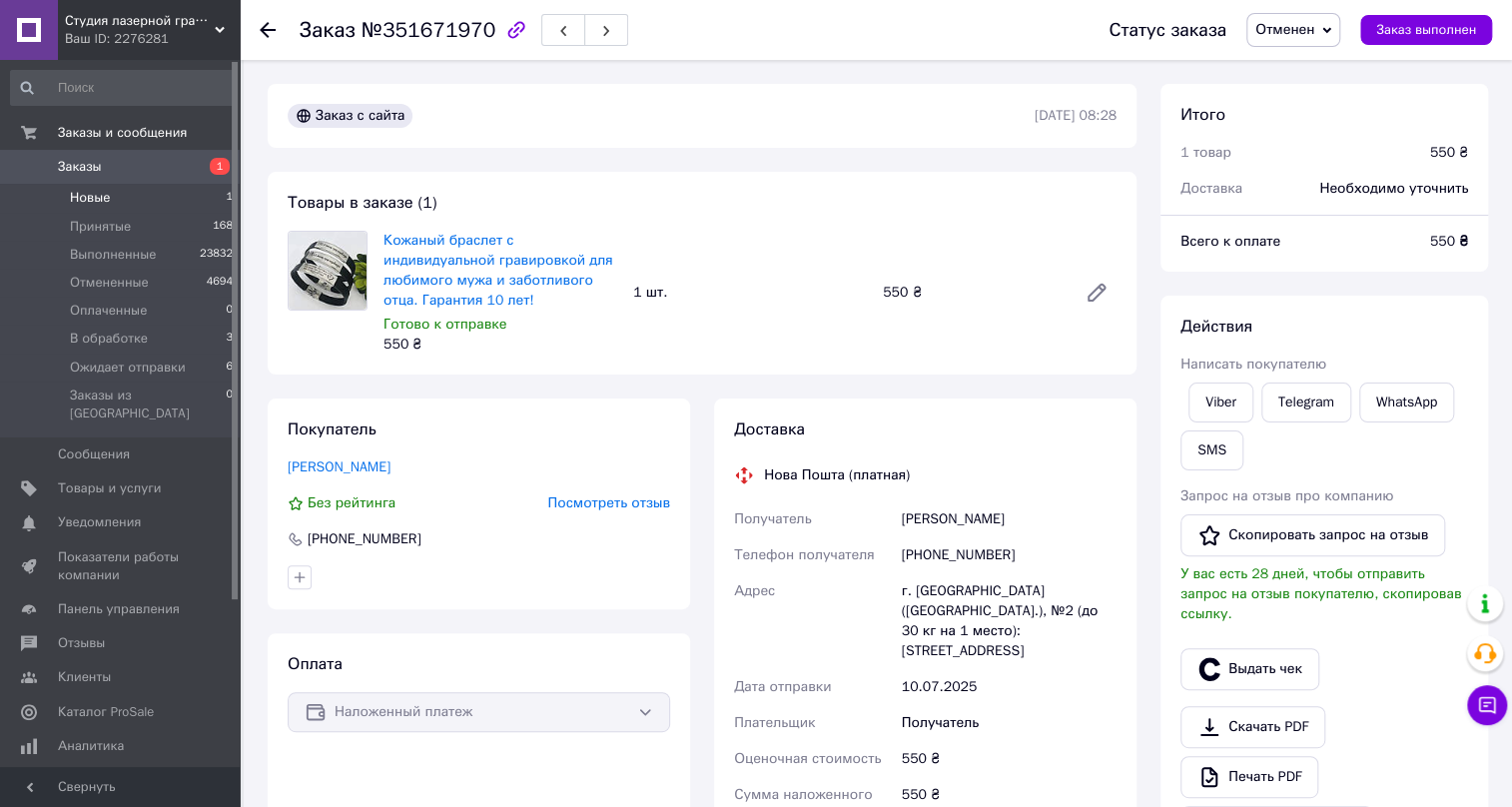 click on "Новые" at bounding box center (90, 198) 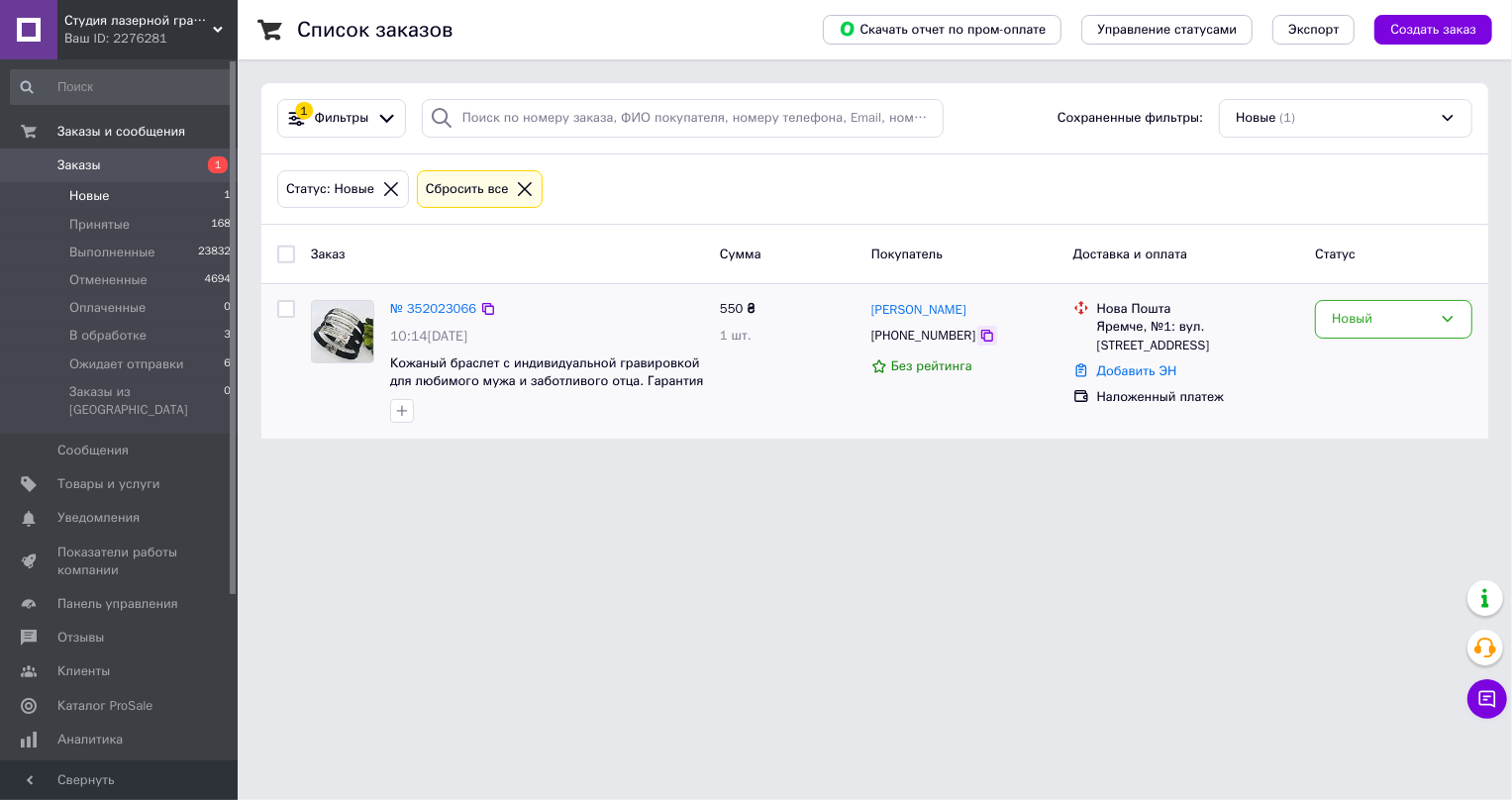 click 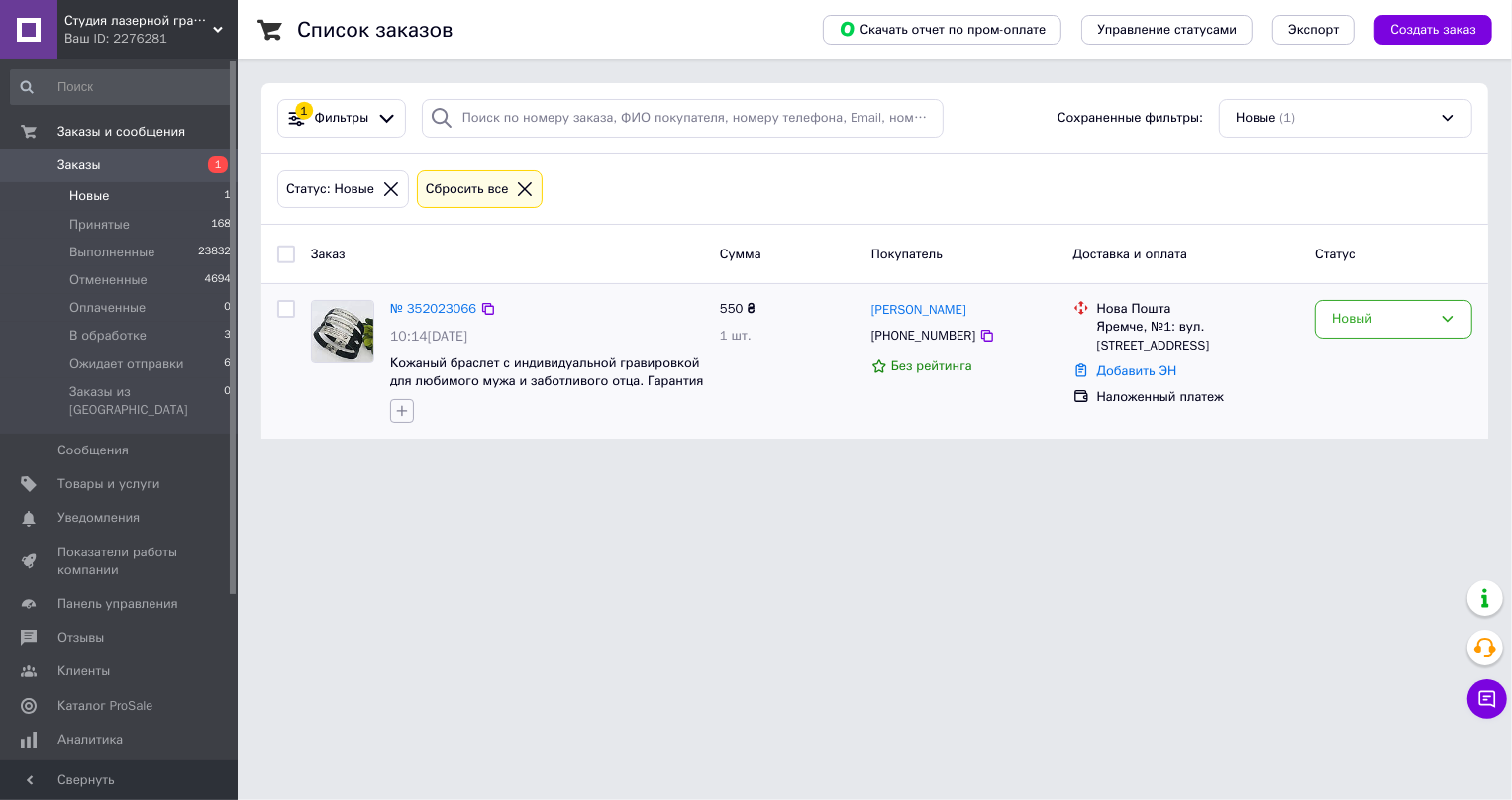click 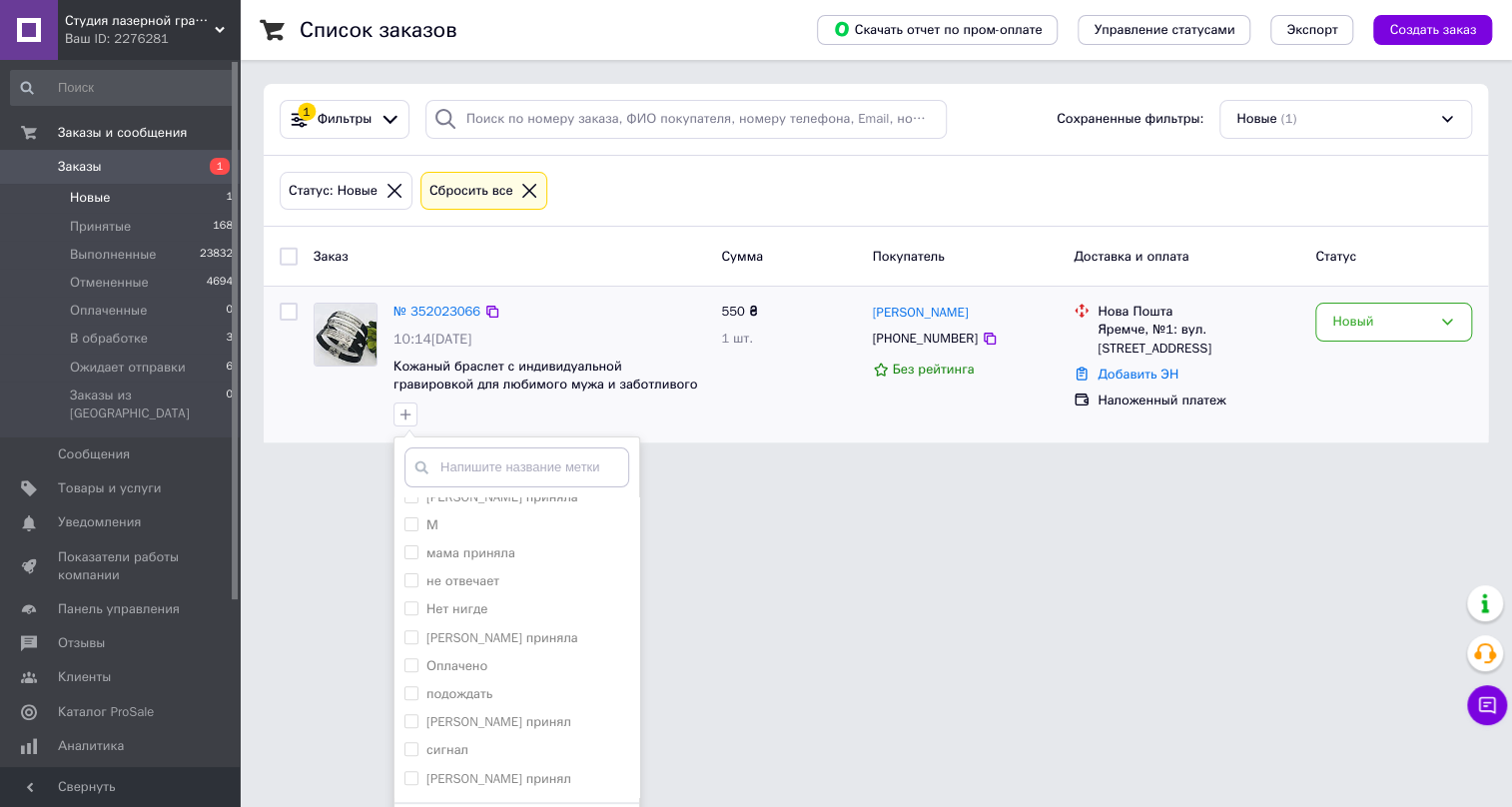 scroll, scrollTop: 453, scrollLeft: 0, axis: vertical 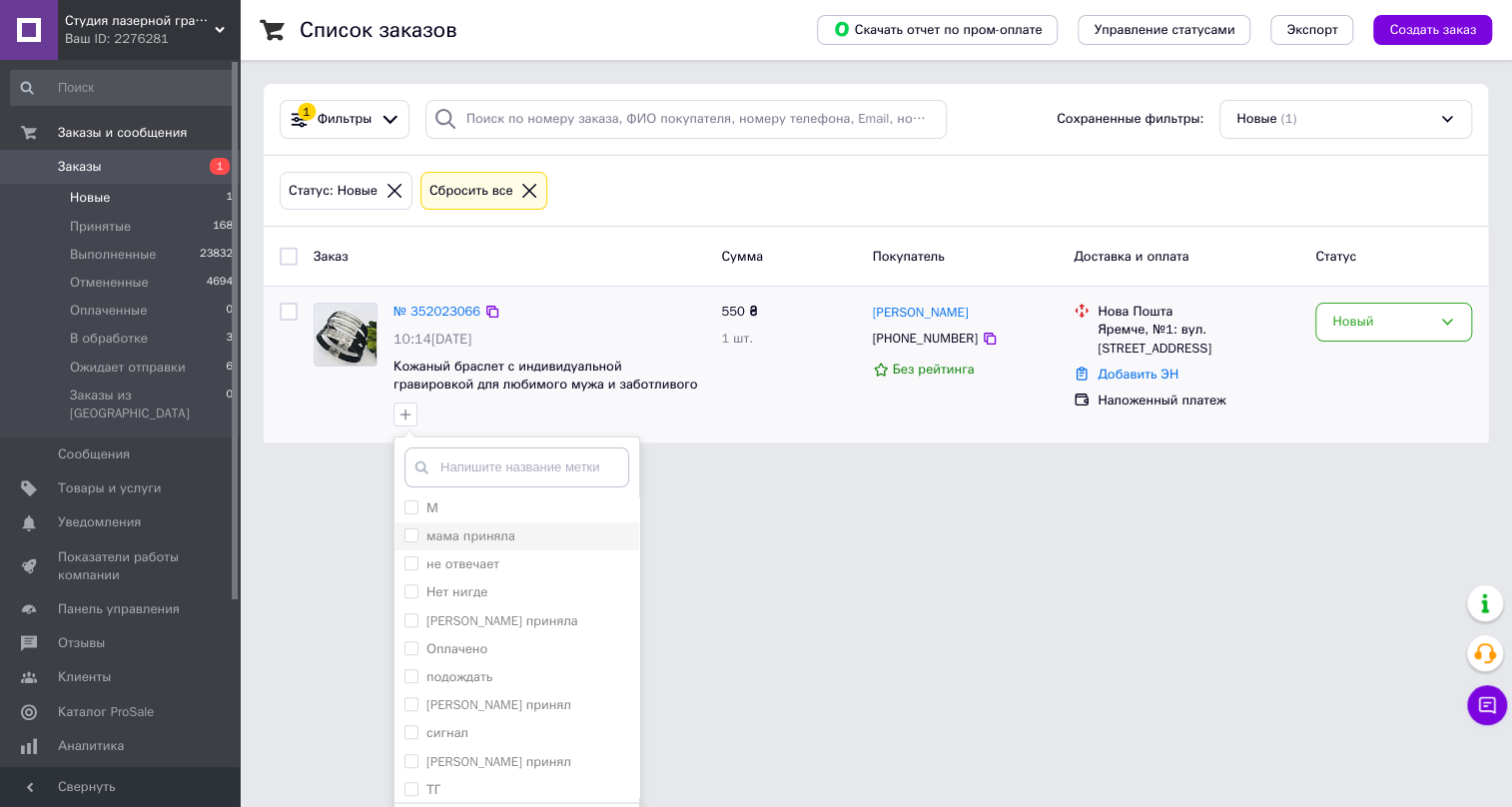 click on "мама приняла" at bounding box center [410, 534] 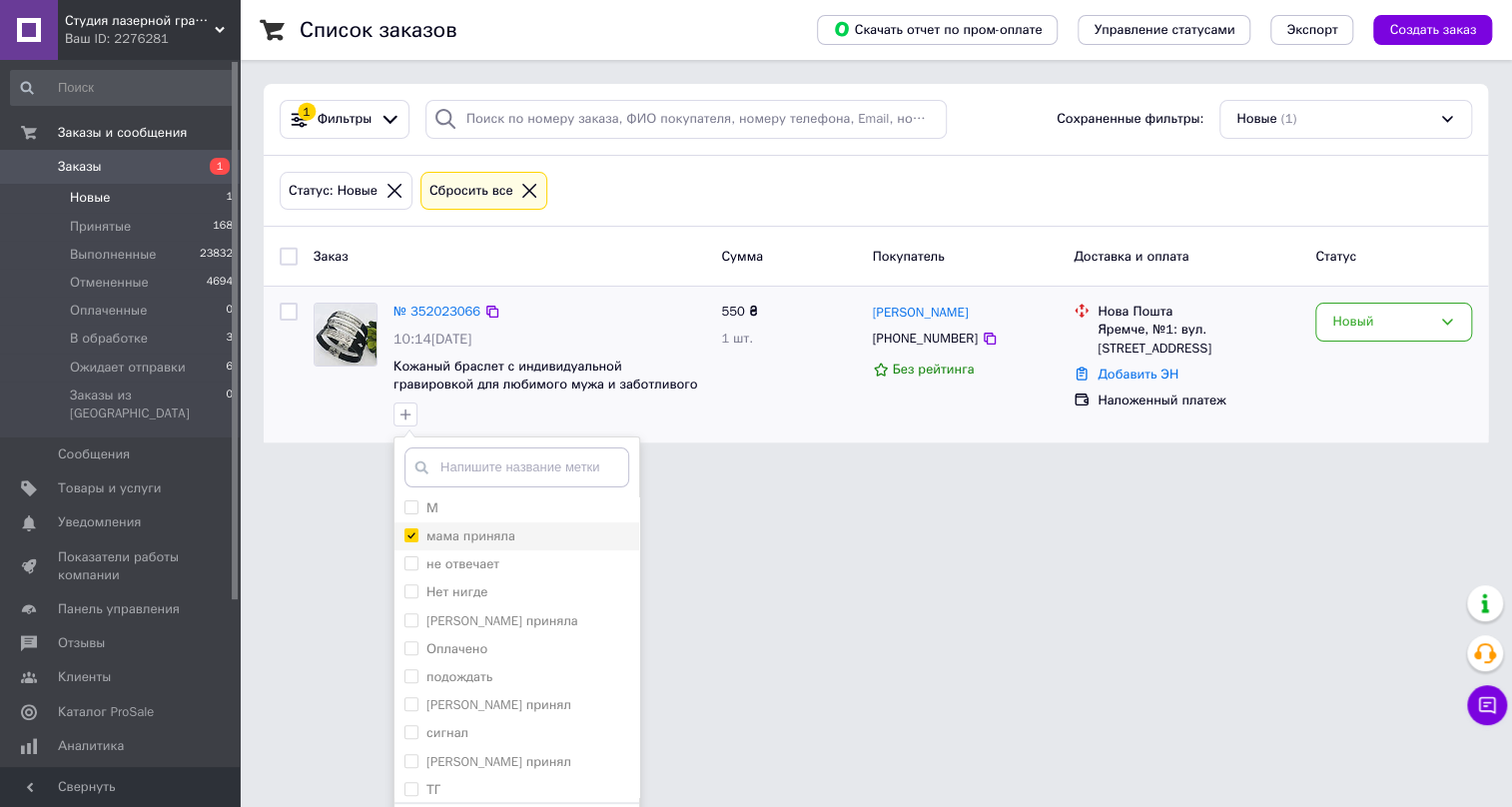 checkbox on "true" 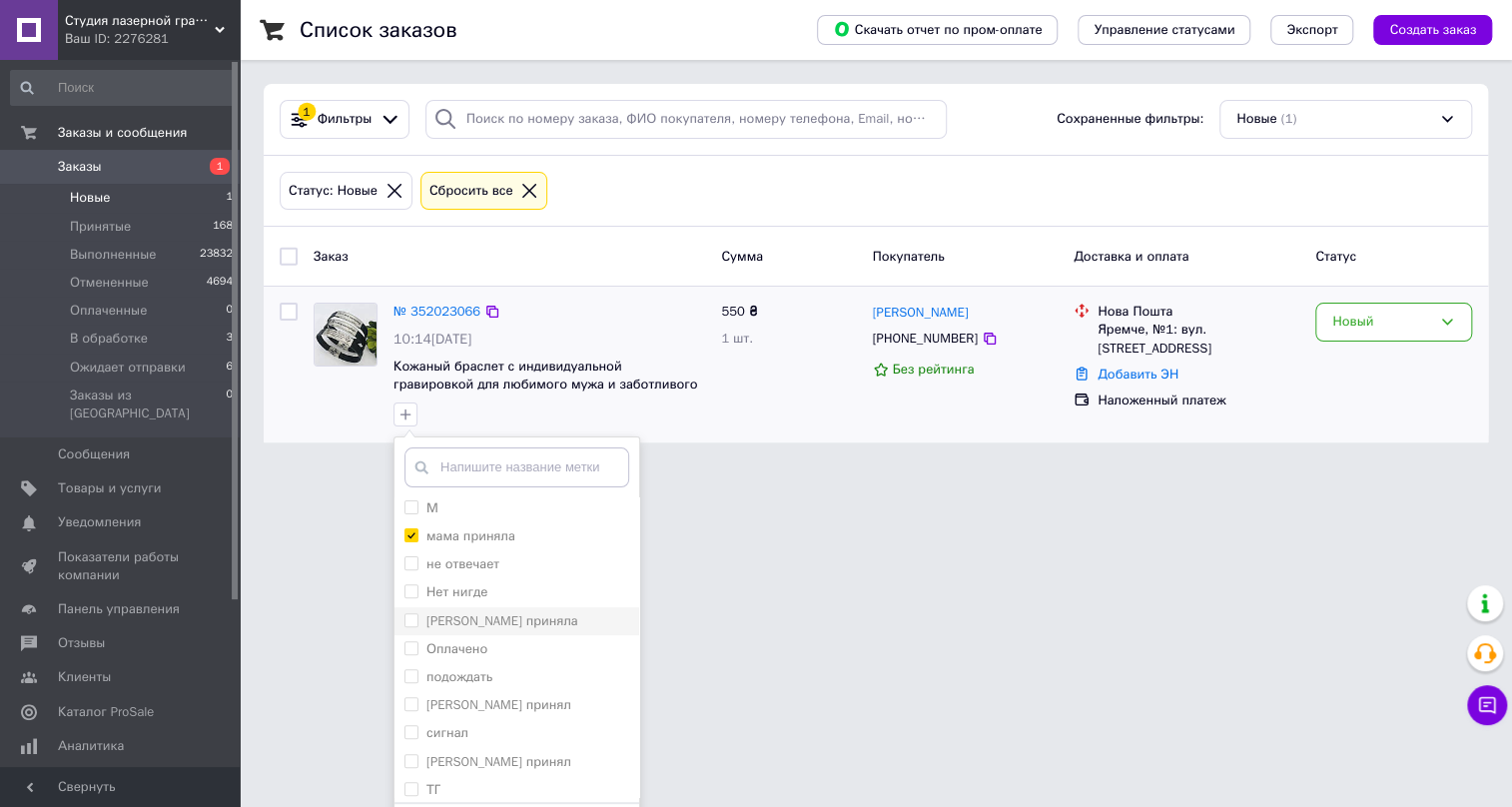 click on "[PERSON_NAME] приняла" at bounding box center (410, 619) 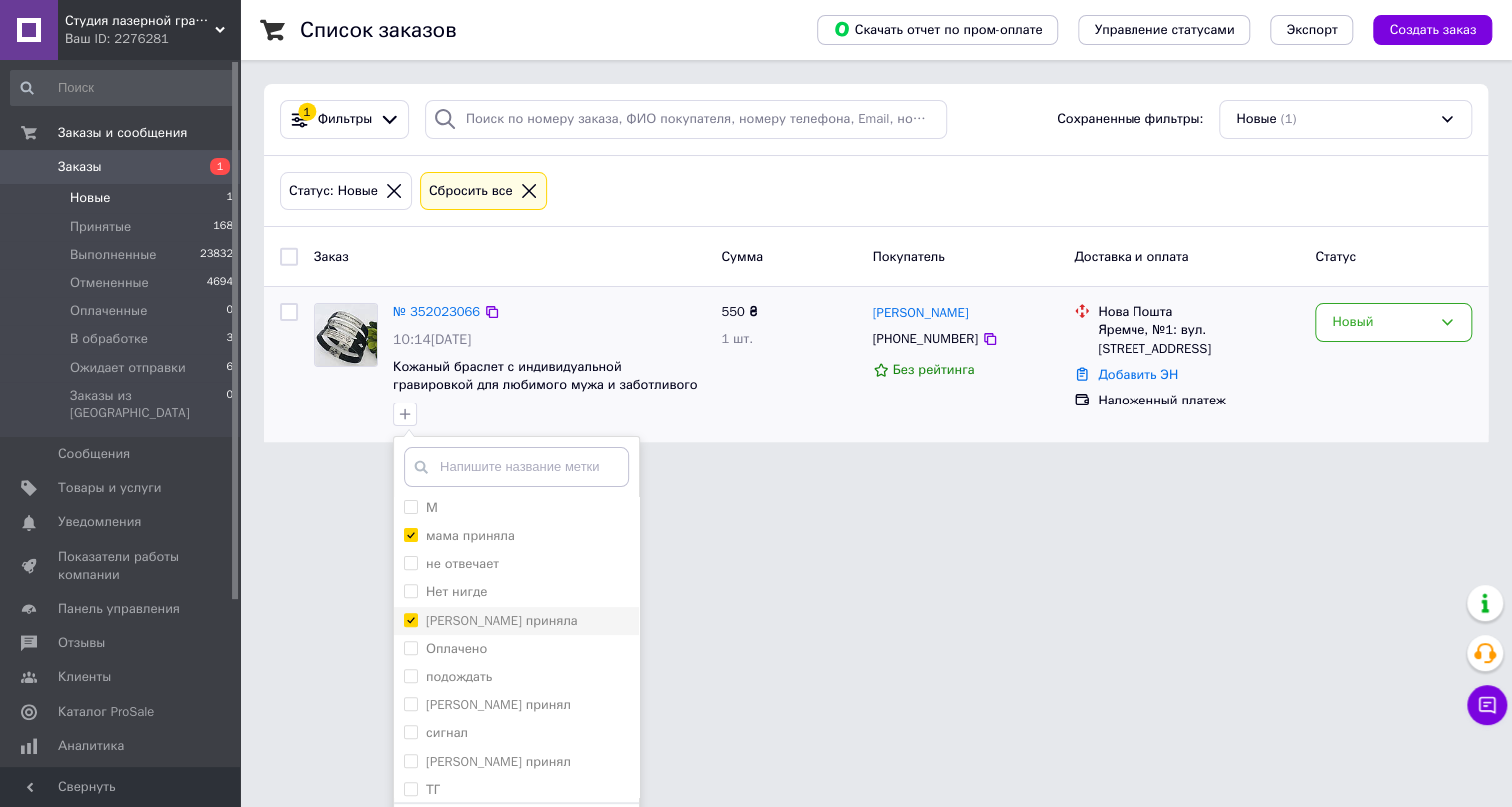 checkbox on "true" 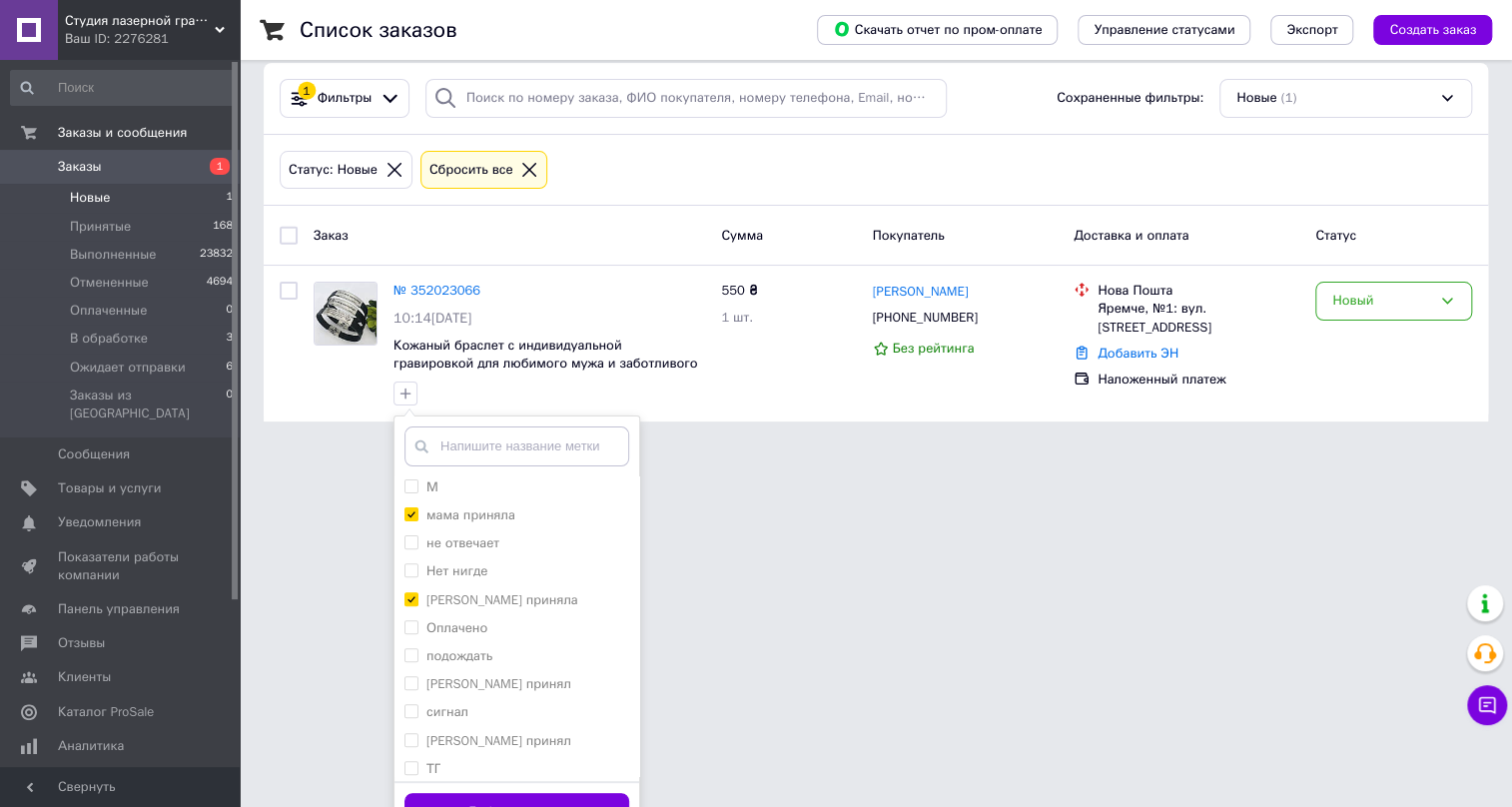 scroll, scrollTop: 55, scrollLeft: 0, axis: vertical 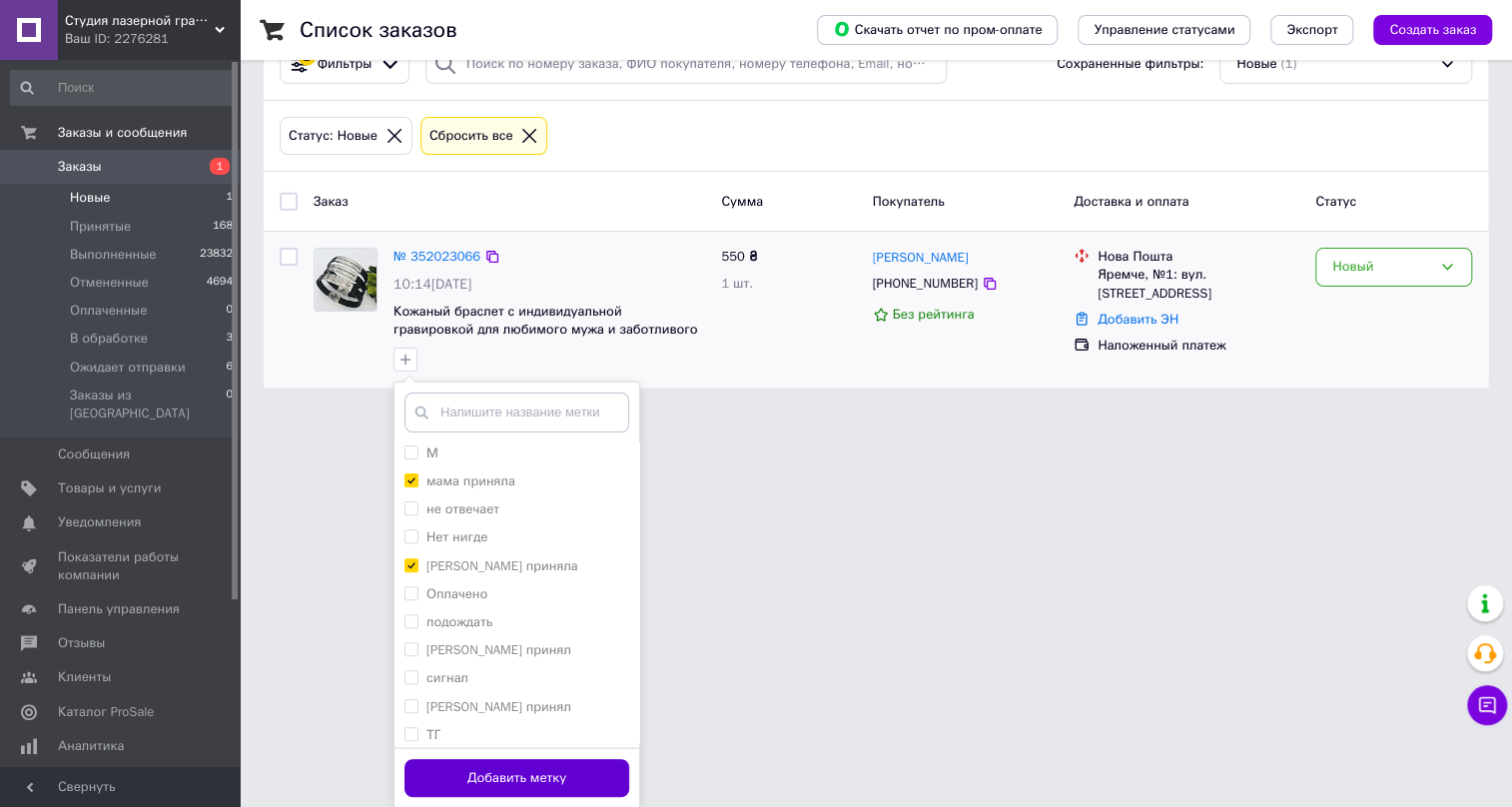 click on "Добавить метку" at bounding box center [516, 778] 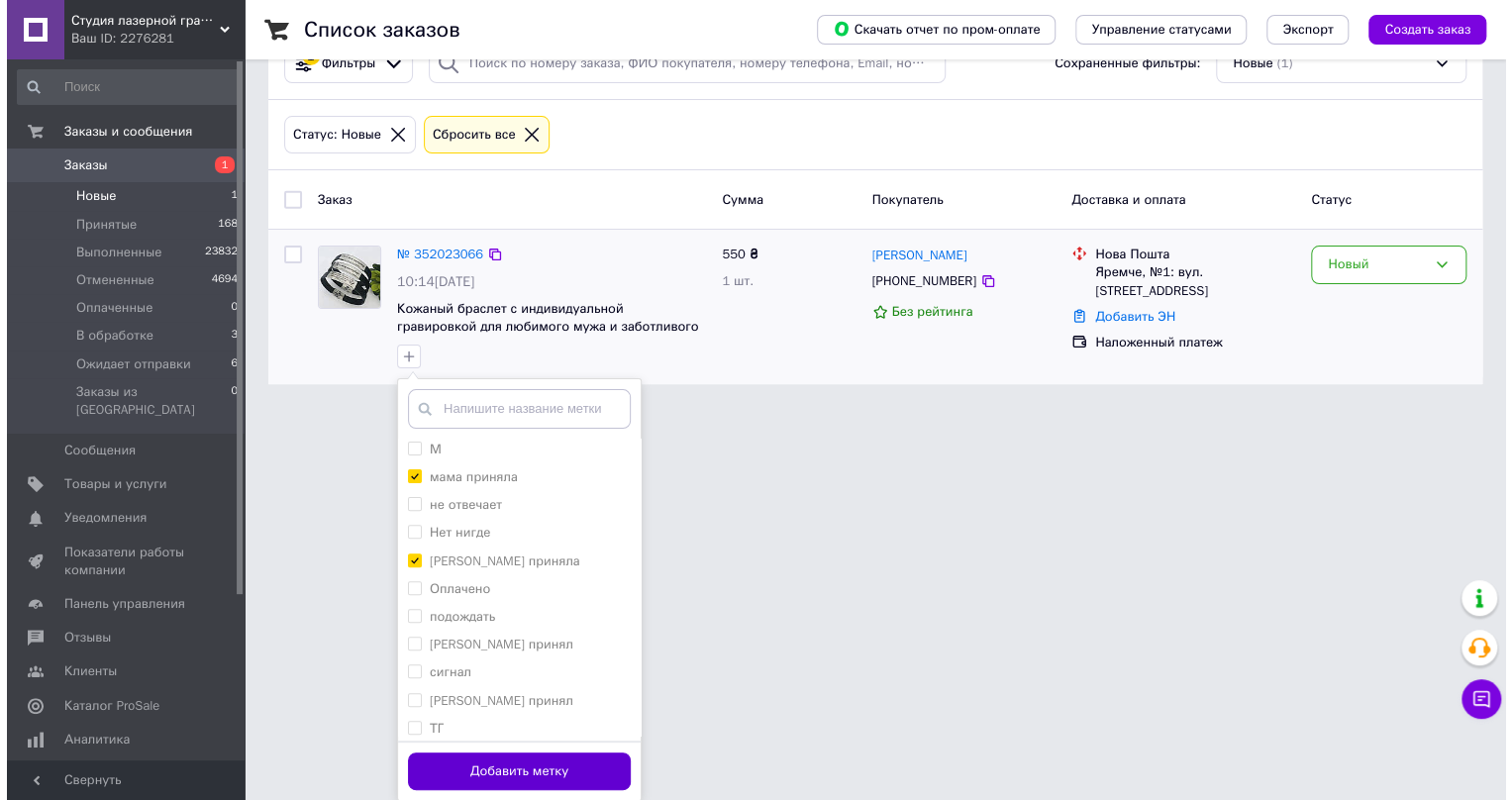 scroll, scrollTop: 0, scrollLeft: 0, axis: both 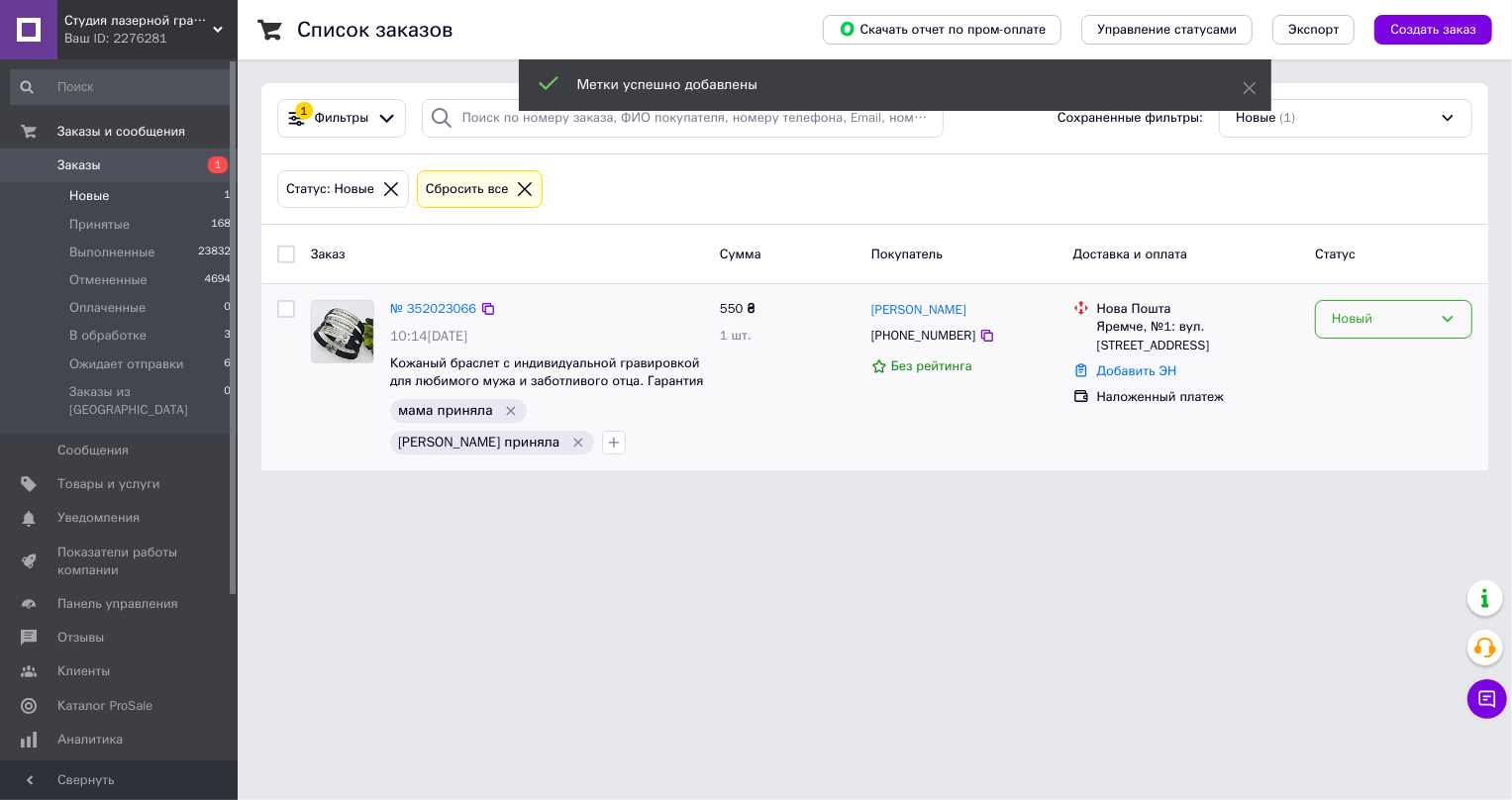 click 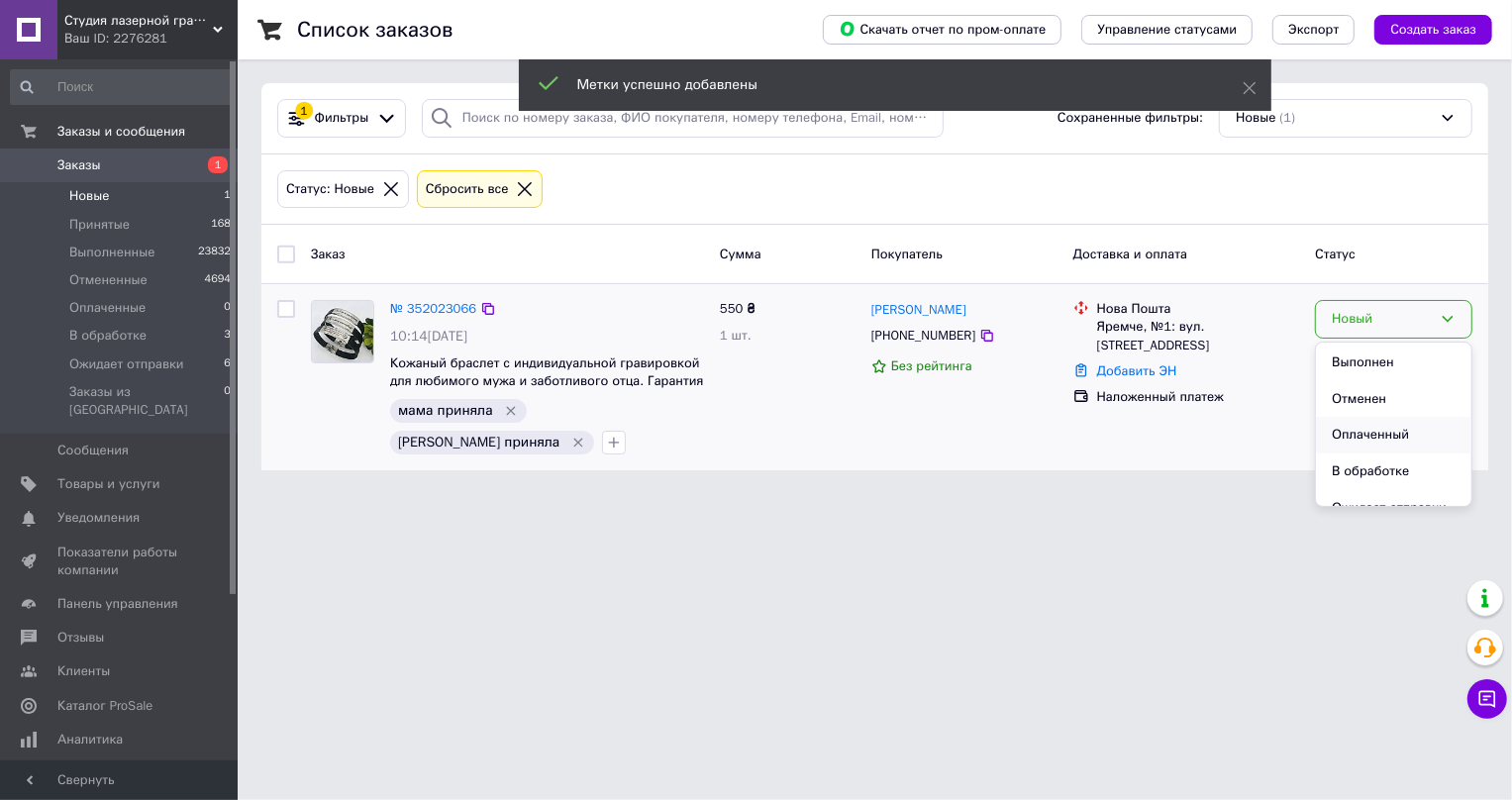 scroll, scrollTop: 52, scrollLeft: 0, axis: vertical 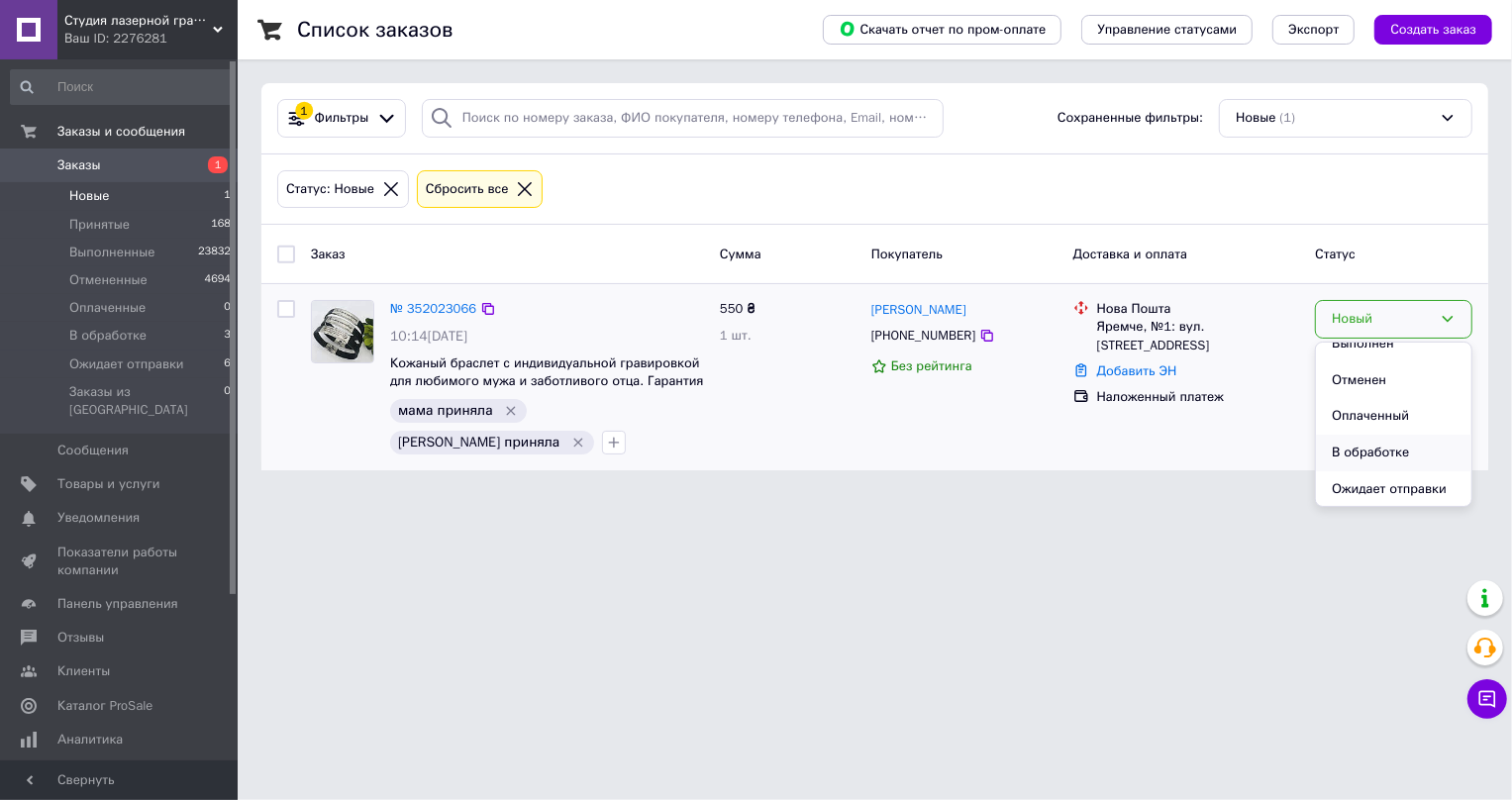 click on "В обработке" at bounding box center [1393, 452] 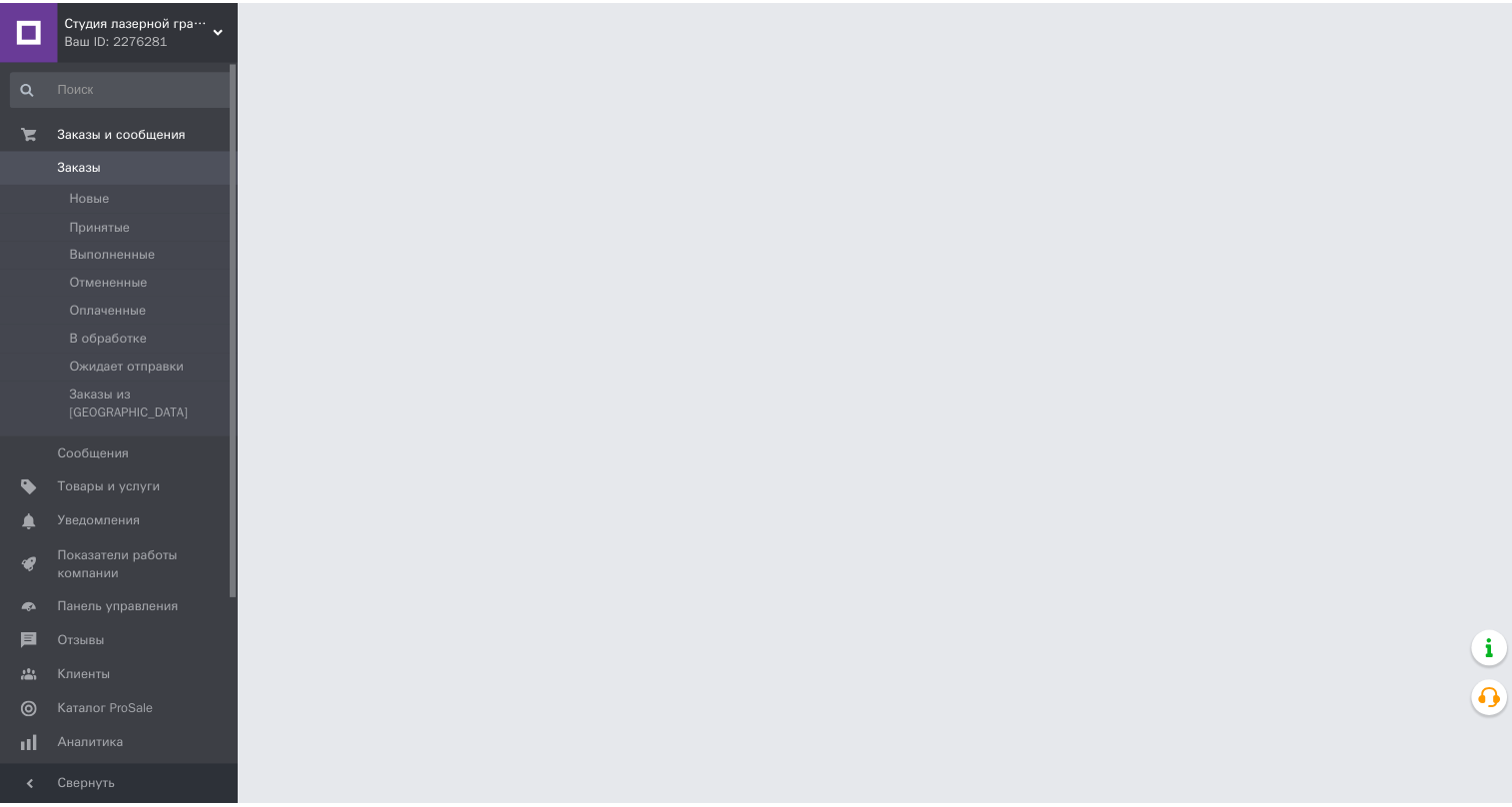 scroll, scrollTop: 0, scrollLeft: 0, axis: both 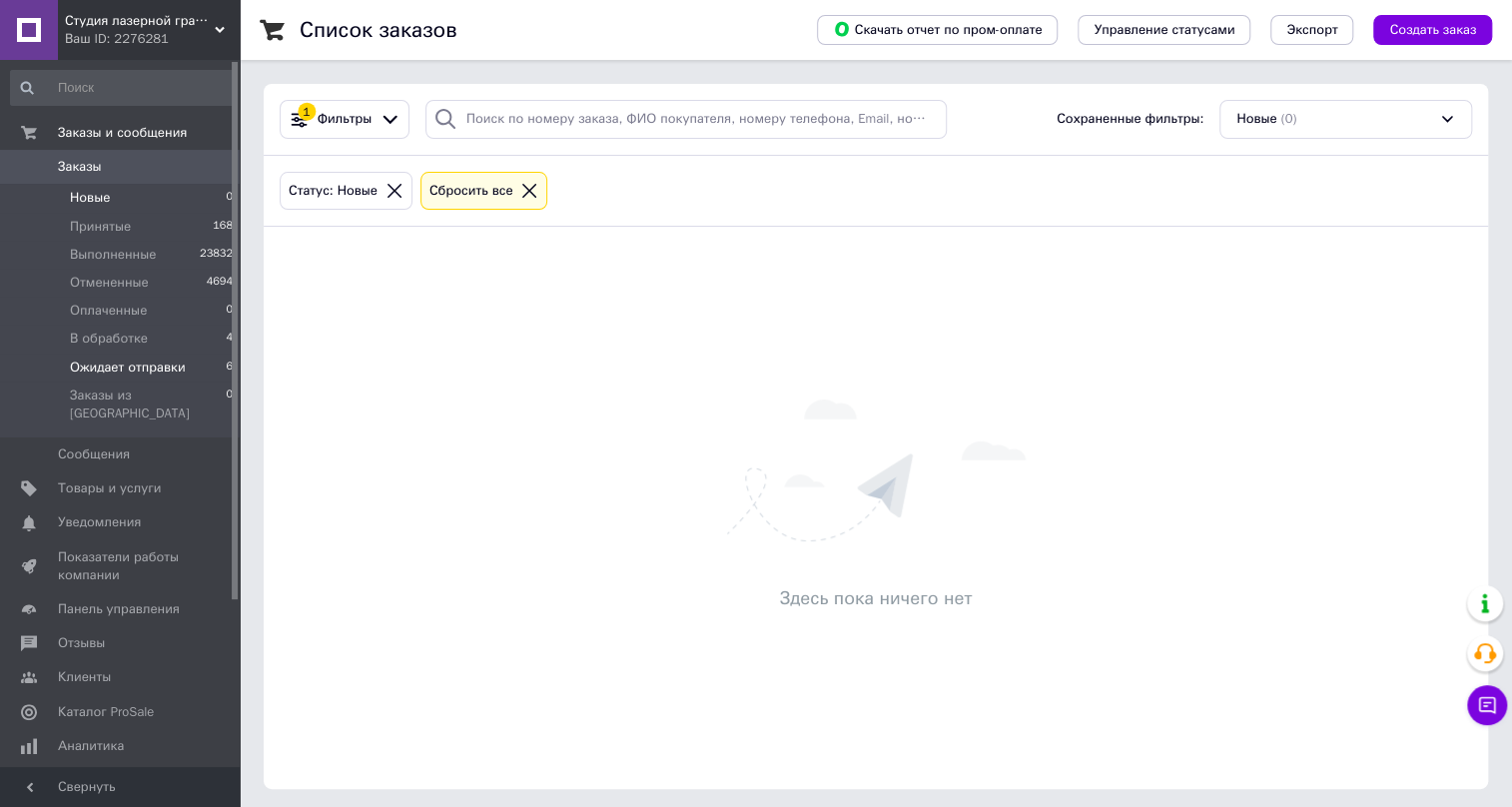 click on "Ожидает отправки" at bounding box center [128, 368] 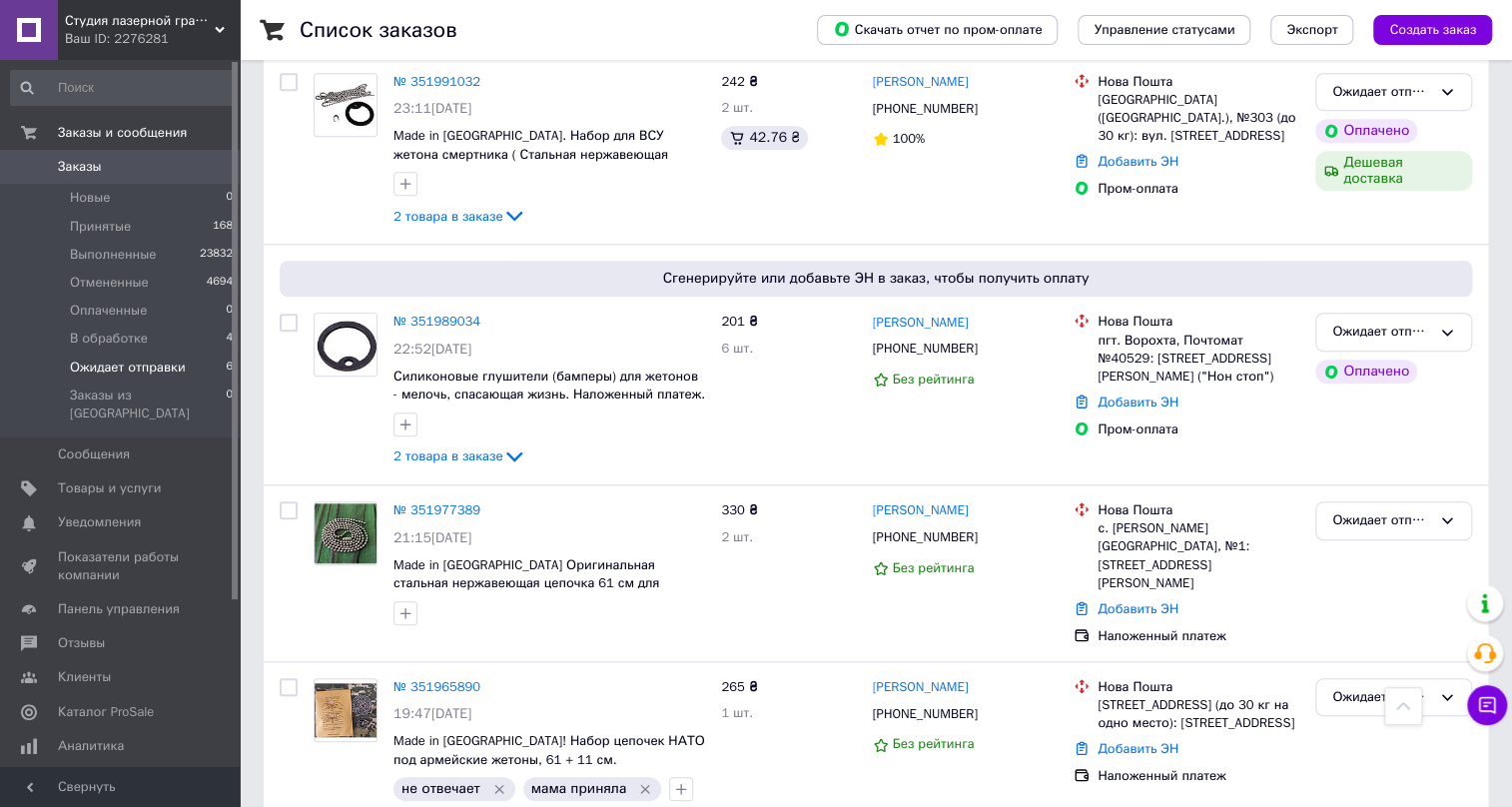 scroll, scrollTop: 693, scrollLeft: 0, axis: vertical 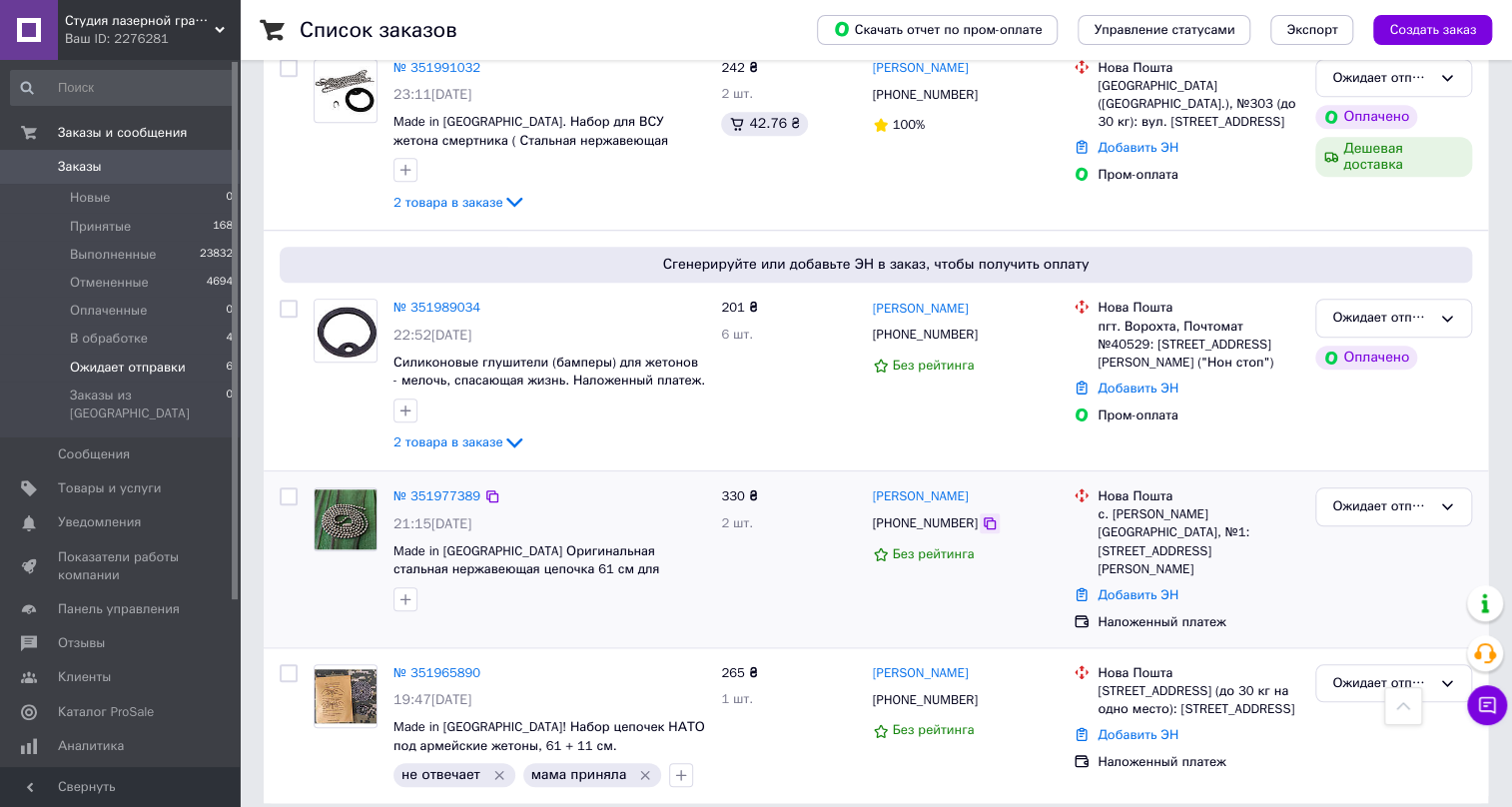click 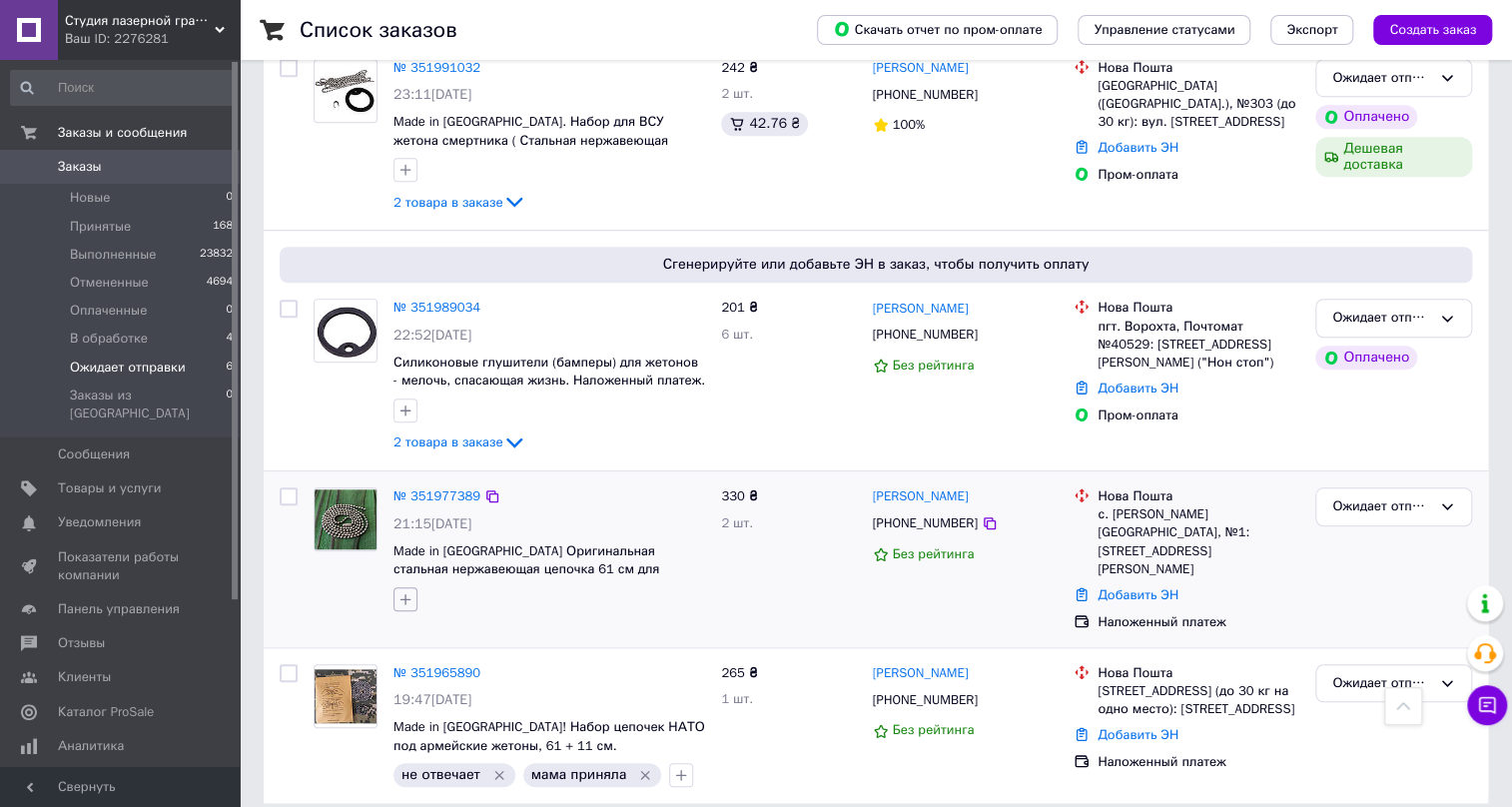 click 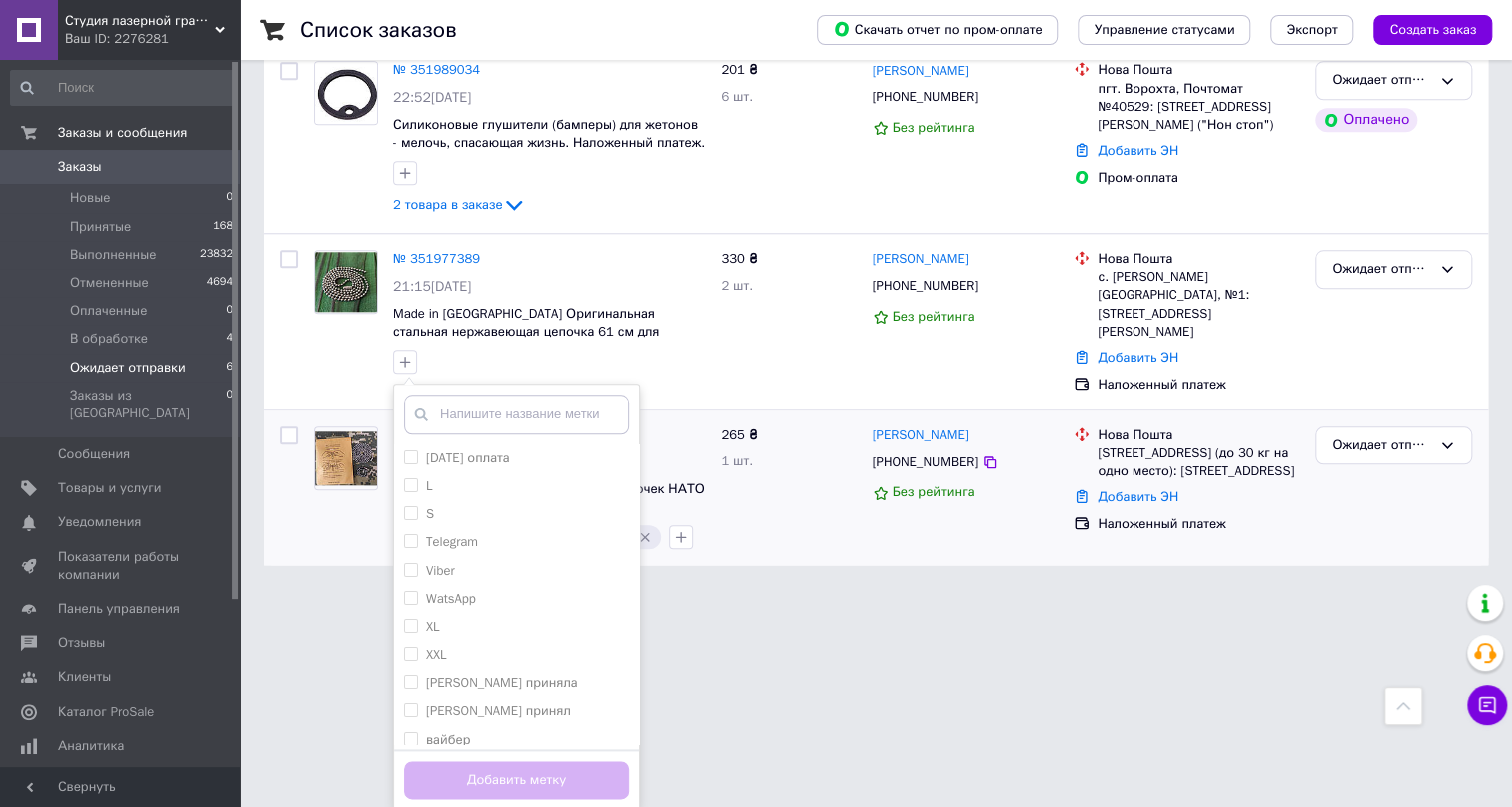 scroll, scrollTop: 932, scrollLeft: 0, axis: vertical 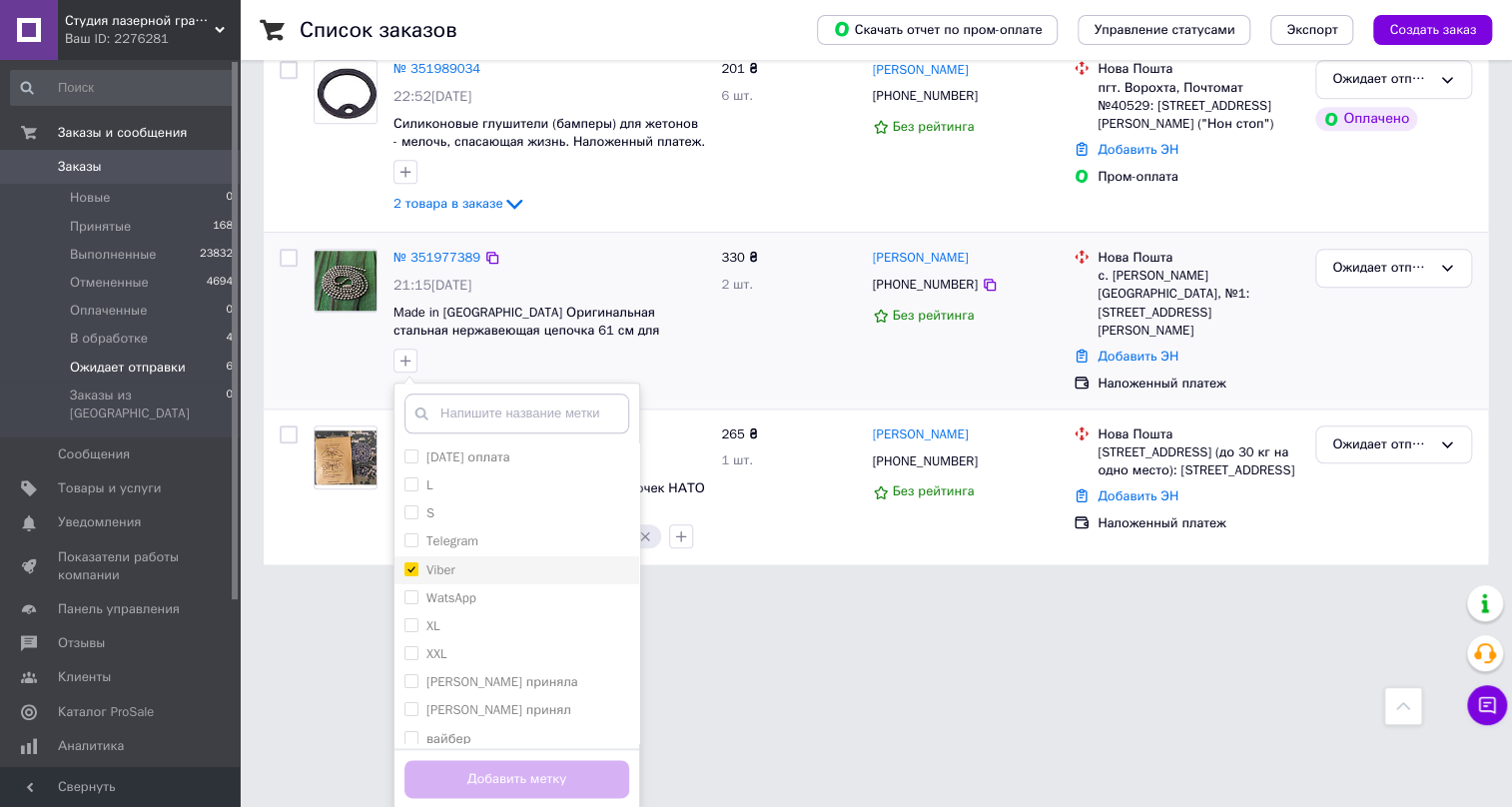 checkbox on "true" 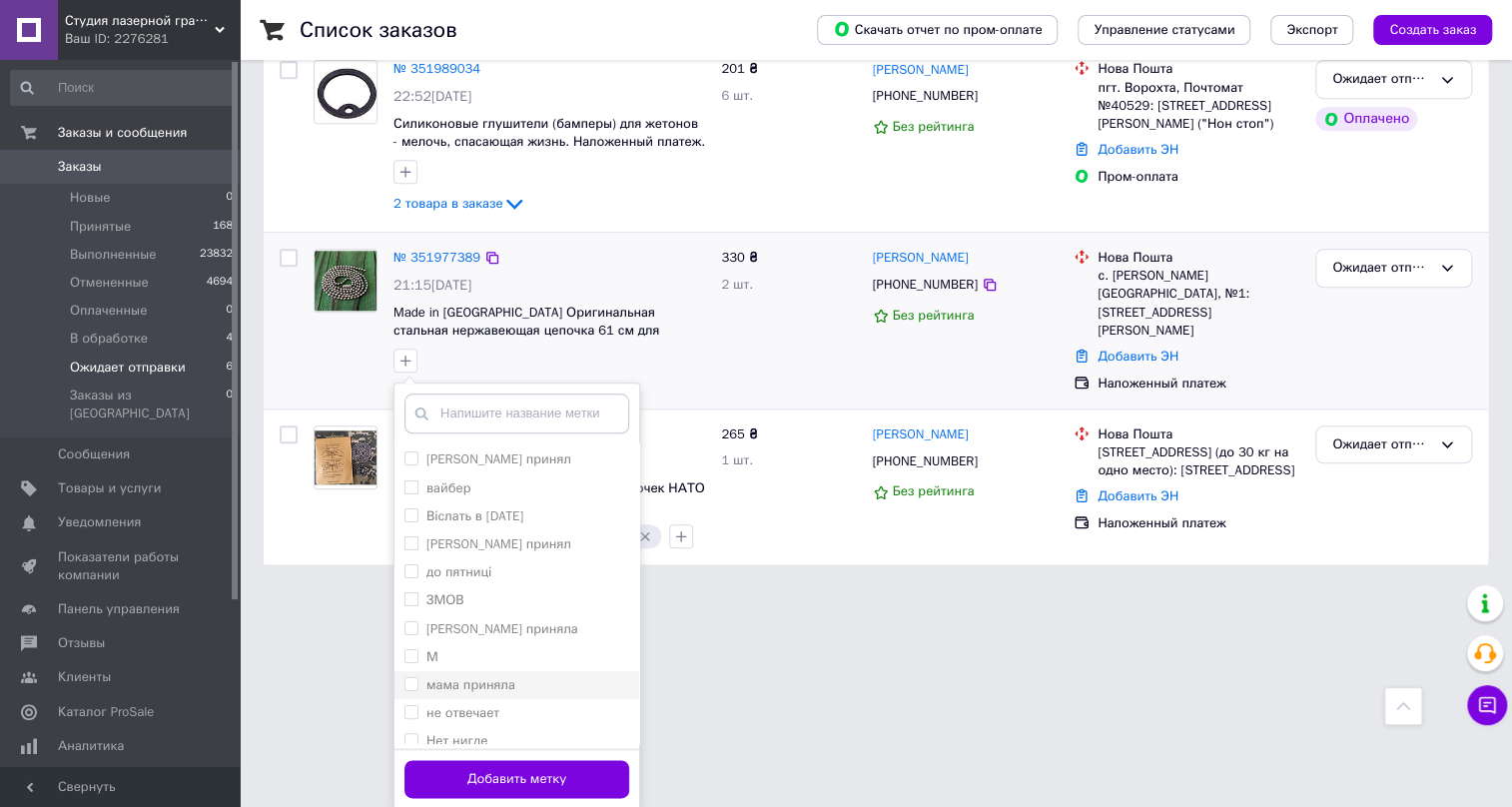 scroll, scrollTop: 272, scrollLeft: 0, axis: vertical 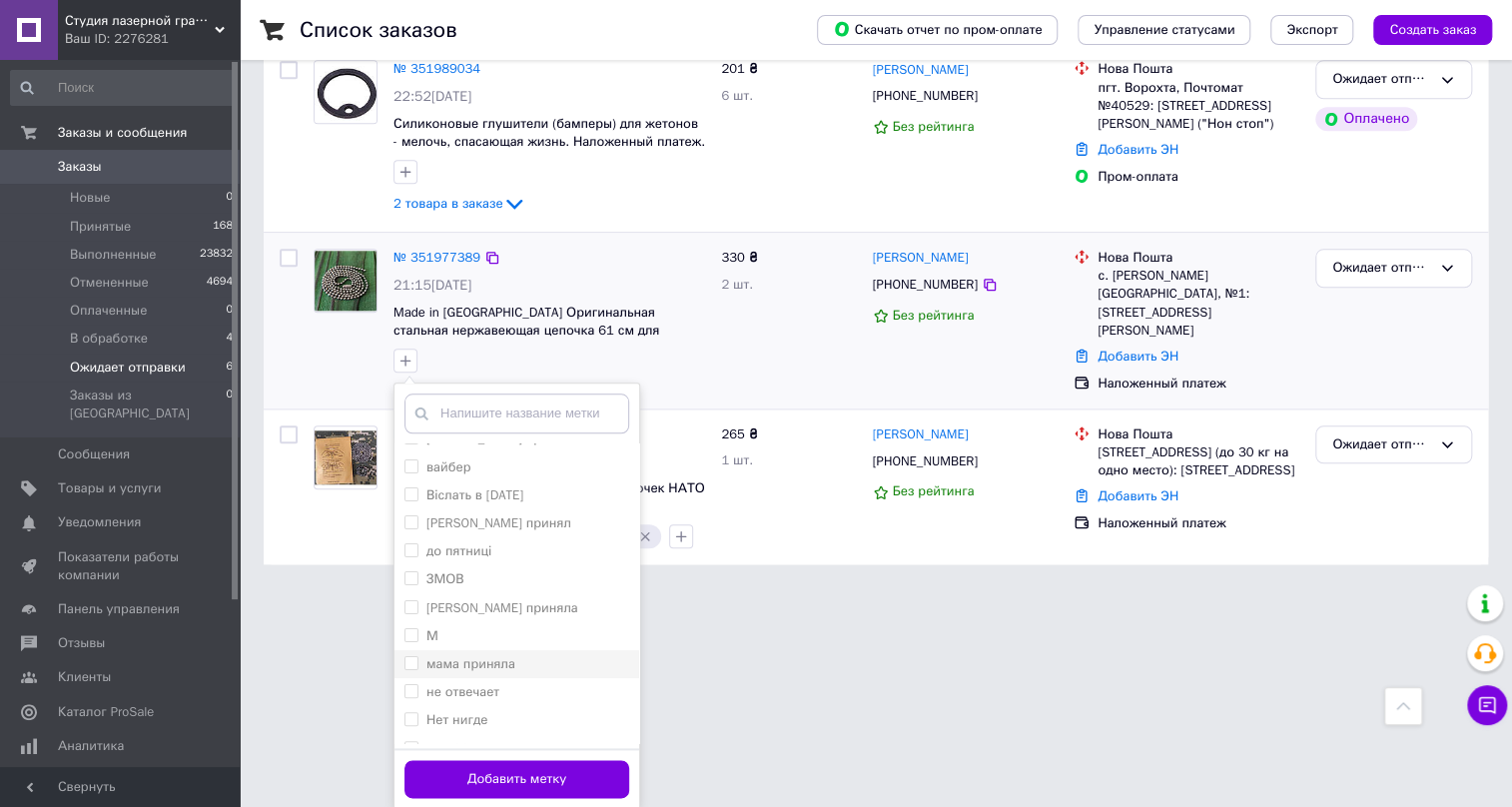 click on "мама приняла" at bounding box center (410, 662) 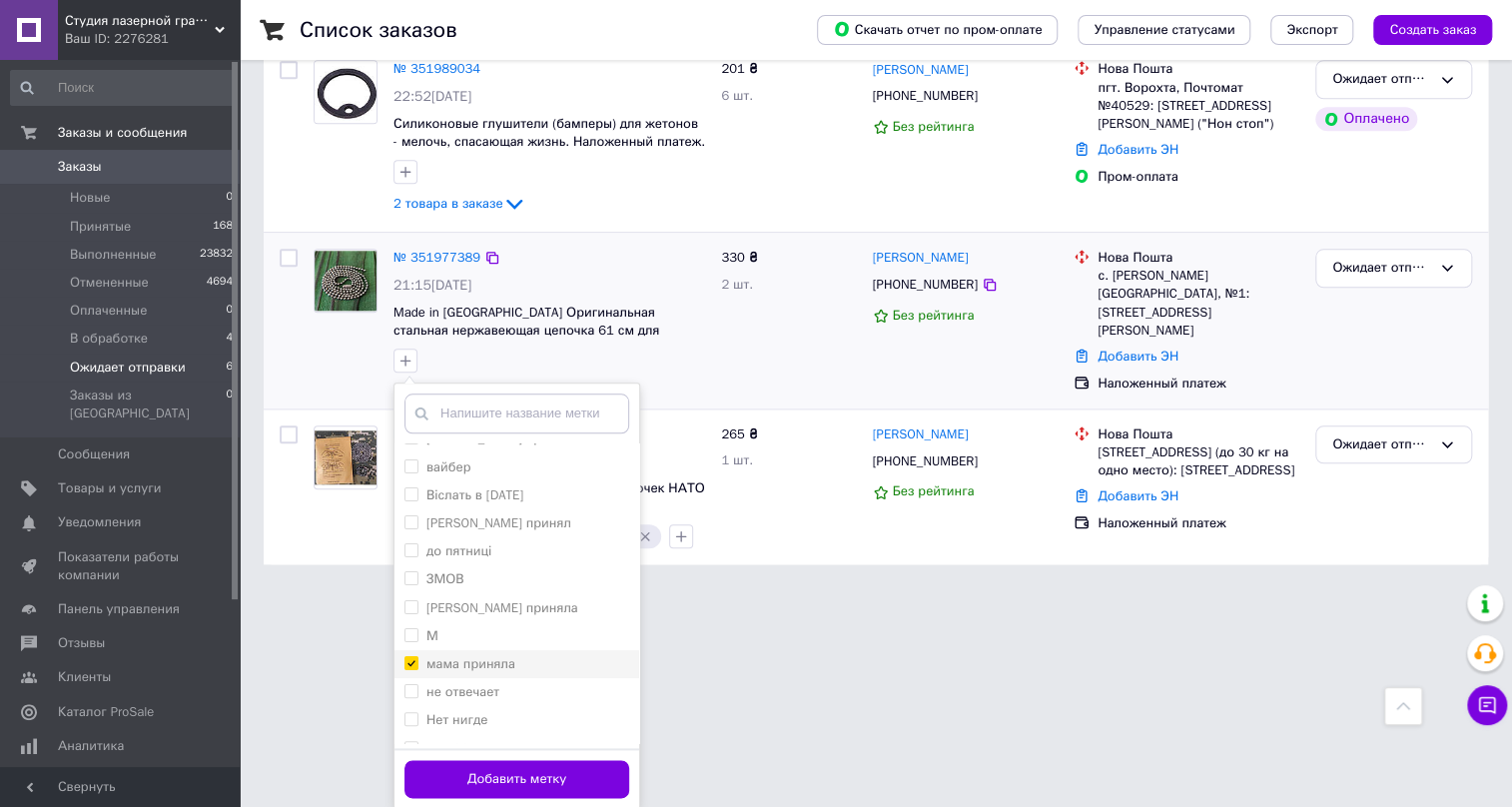 checkbox on "true" 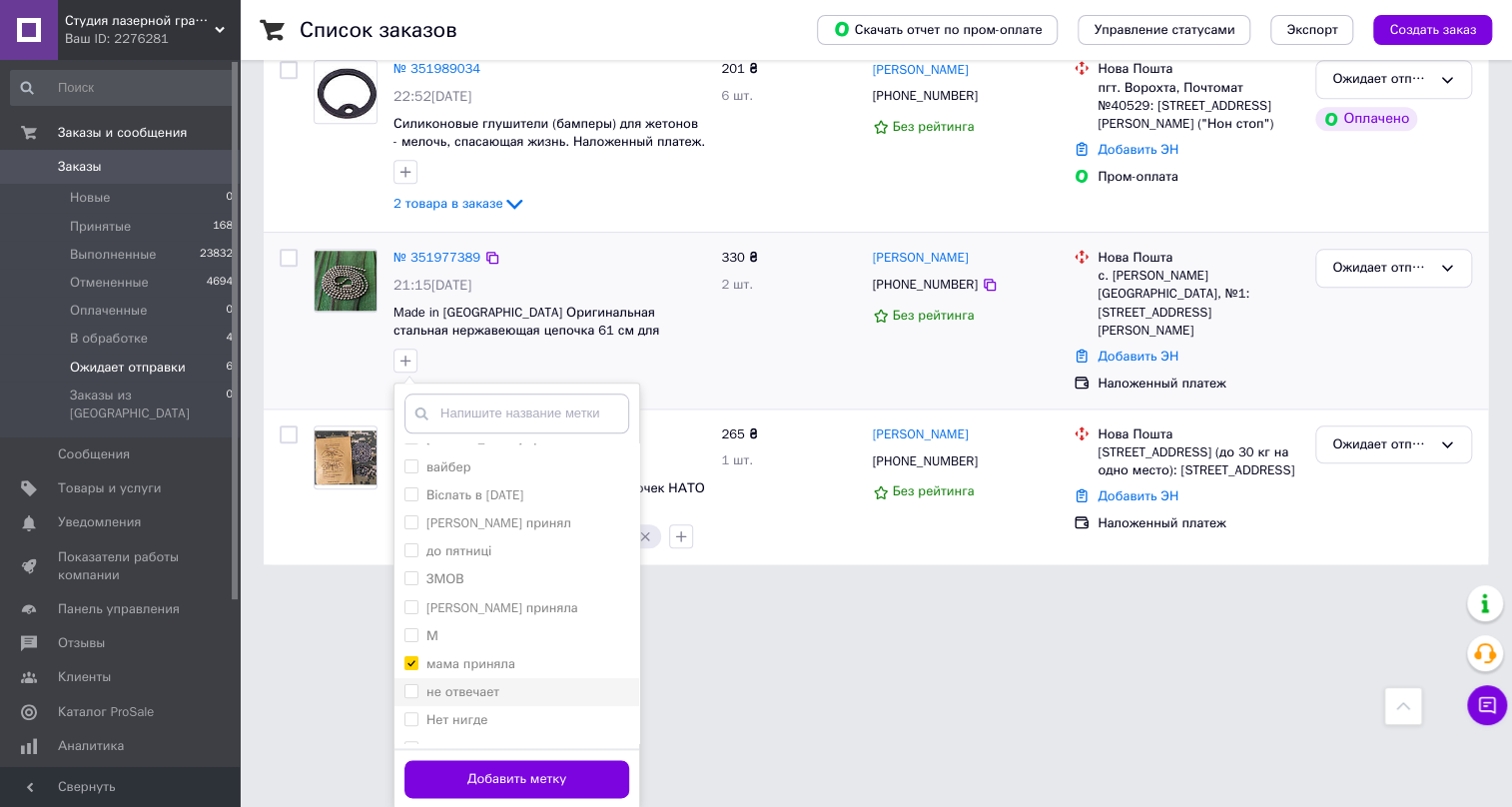 click on "не отвечает" at bounding box center [410, 690] 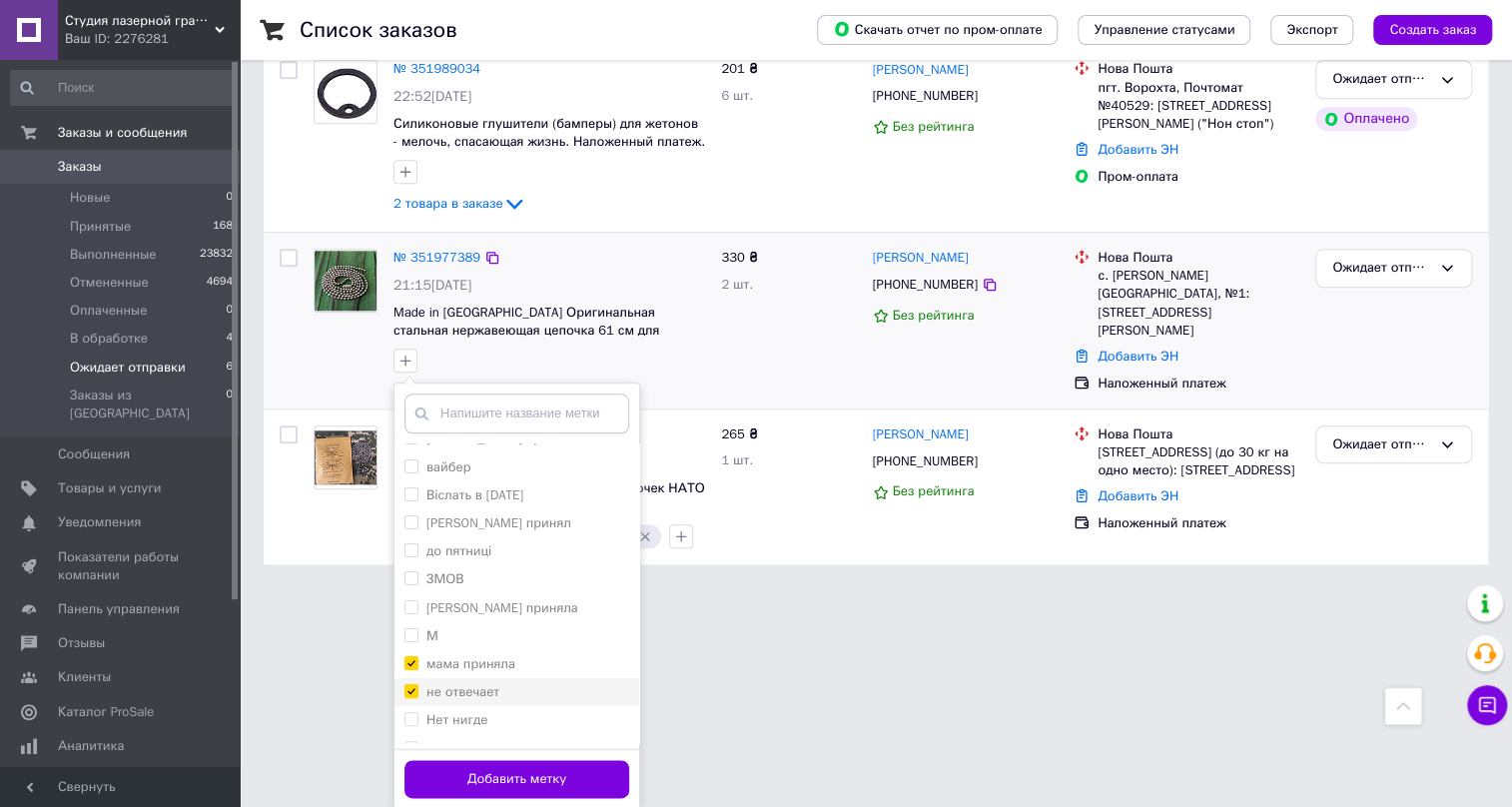 checkbox on "true" 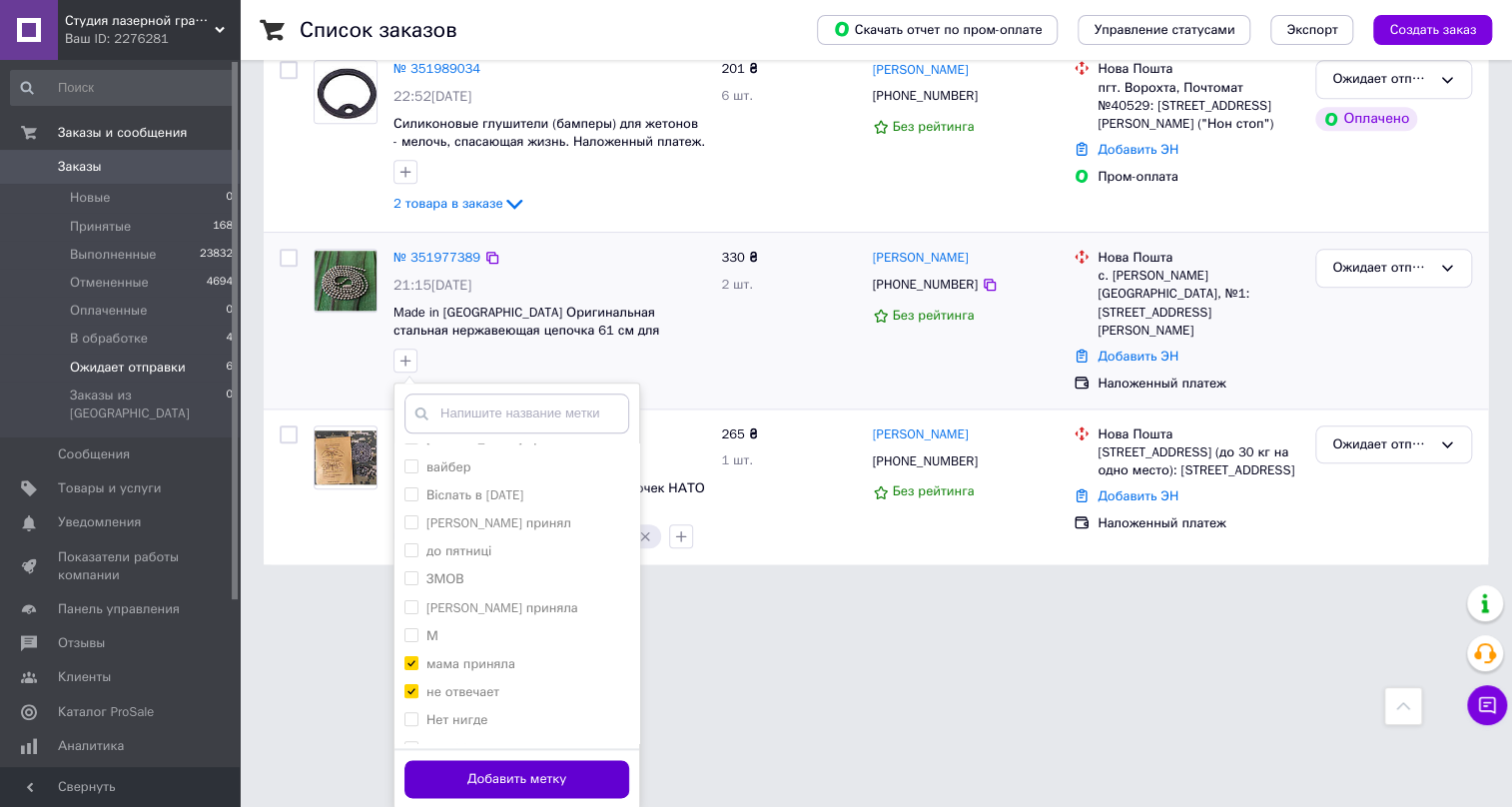 click on "Добавить метку" at bounding box center [516, 779] 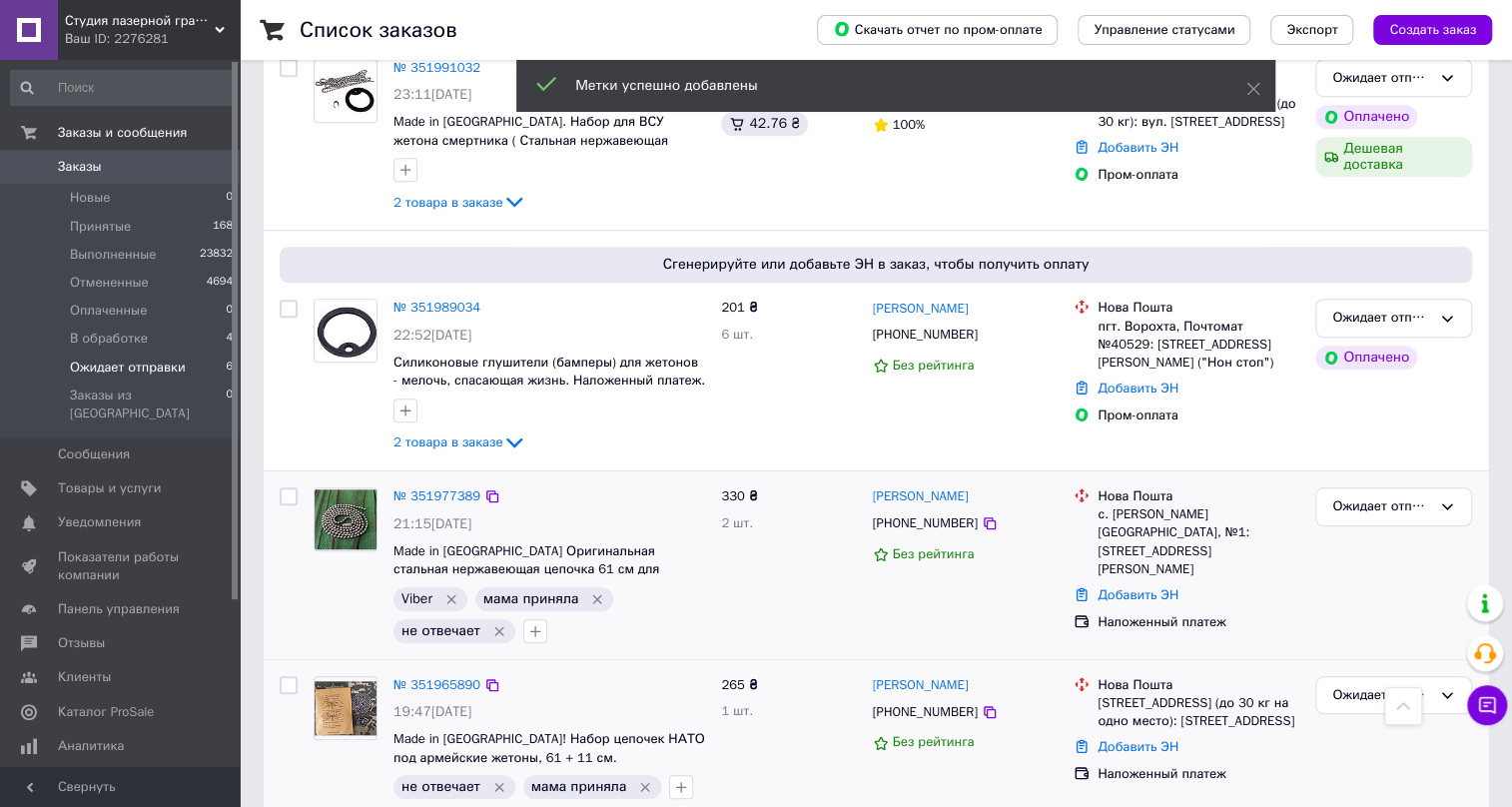 scroll, scrollTop: 726, scrollLeft: 0, axis: vertical 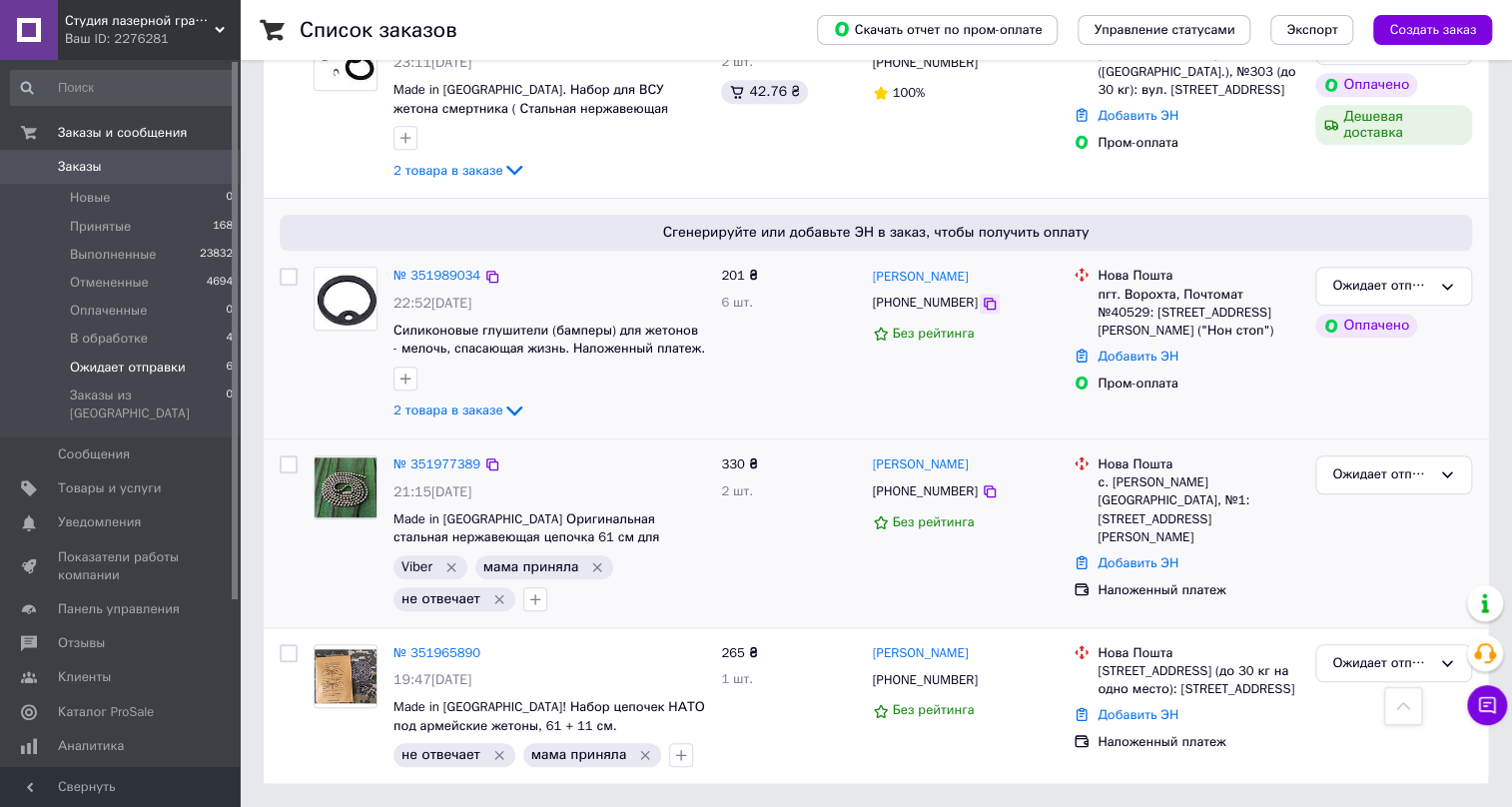 click 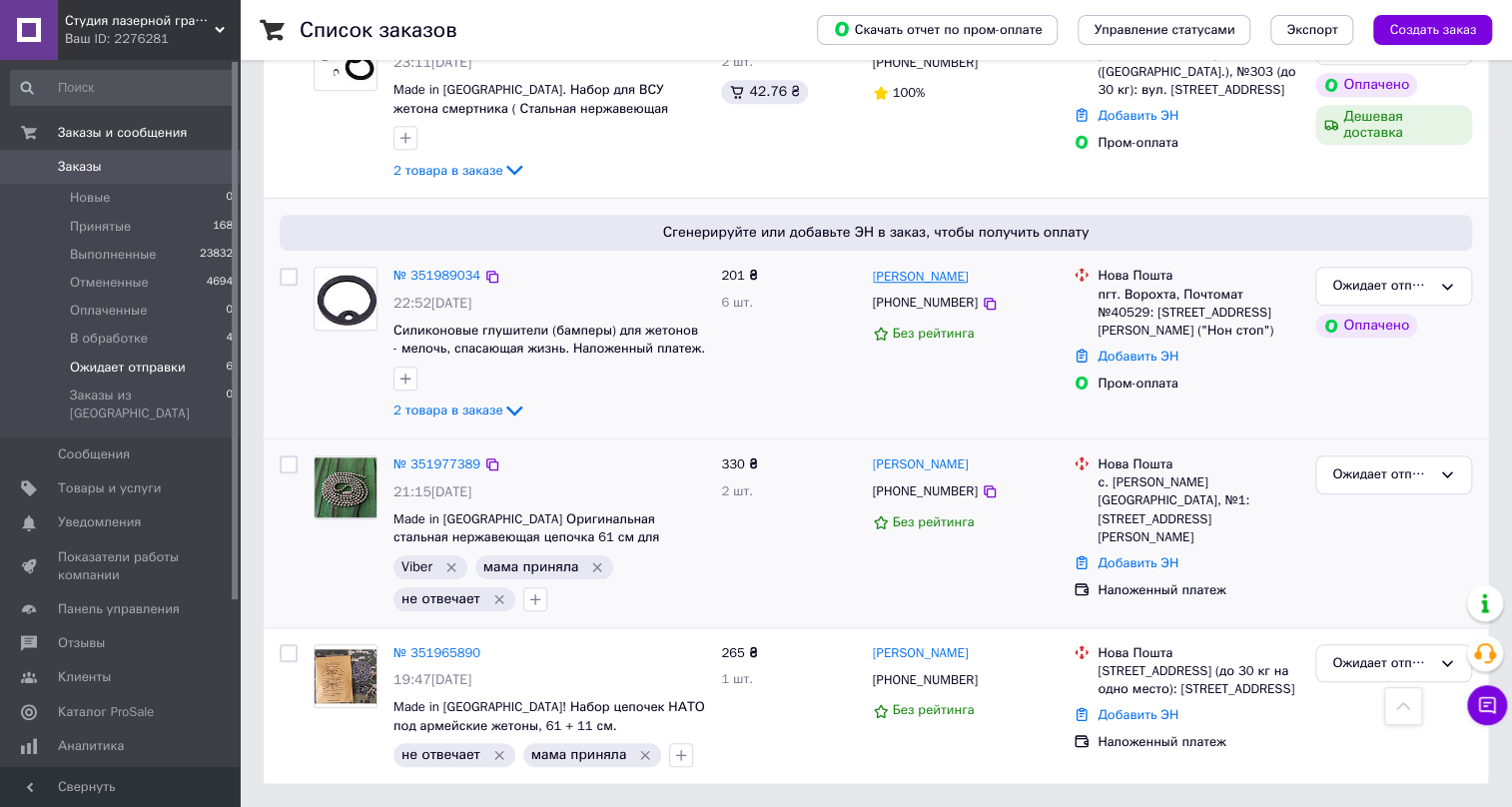 drag, startPoint x: 989, startPoint y: 278, endPoint x: 871, endPoint y: 273, distance: 118.10588 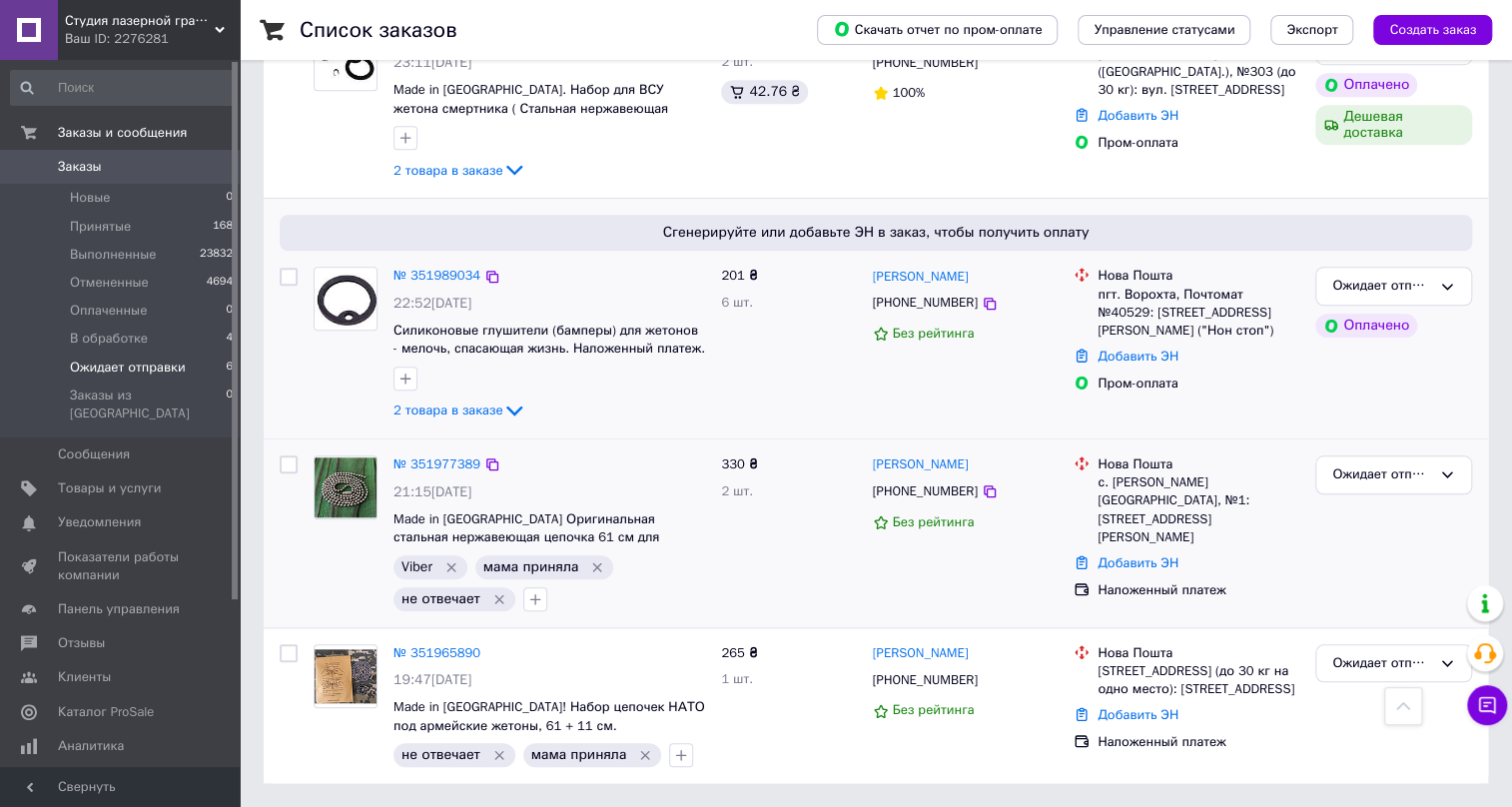 click on "пгт. Ворохта, Почтомат №40529: [STREET_ADDRESS][PERSON_NAME] ("Нон стоп")" at bounding box center (1198, 313) 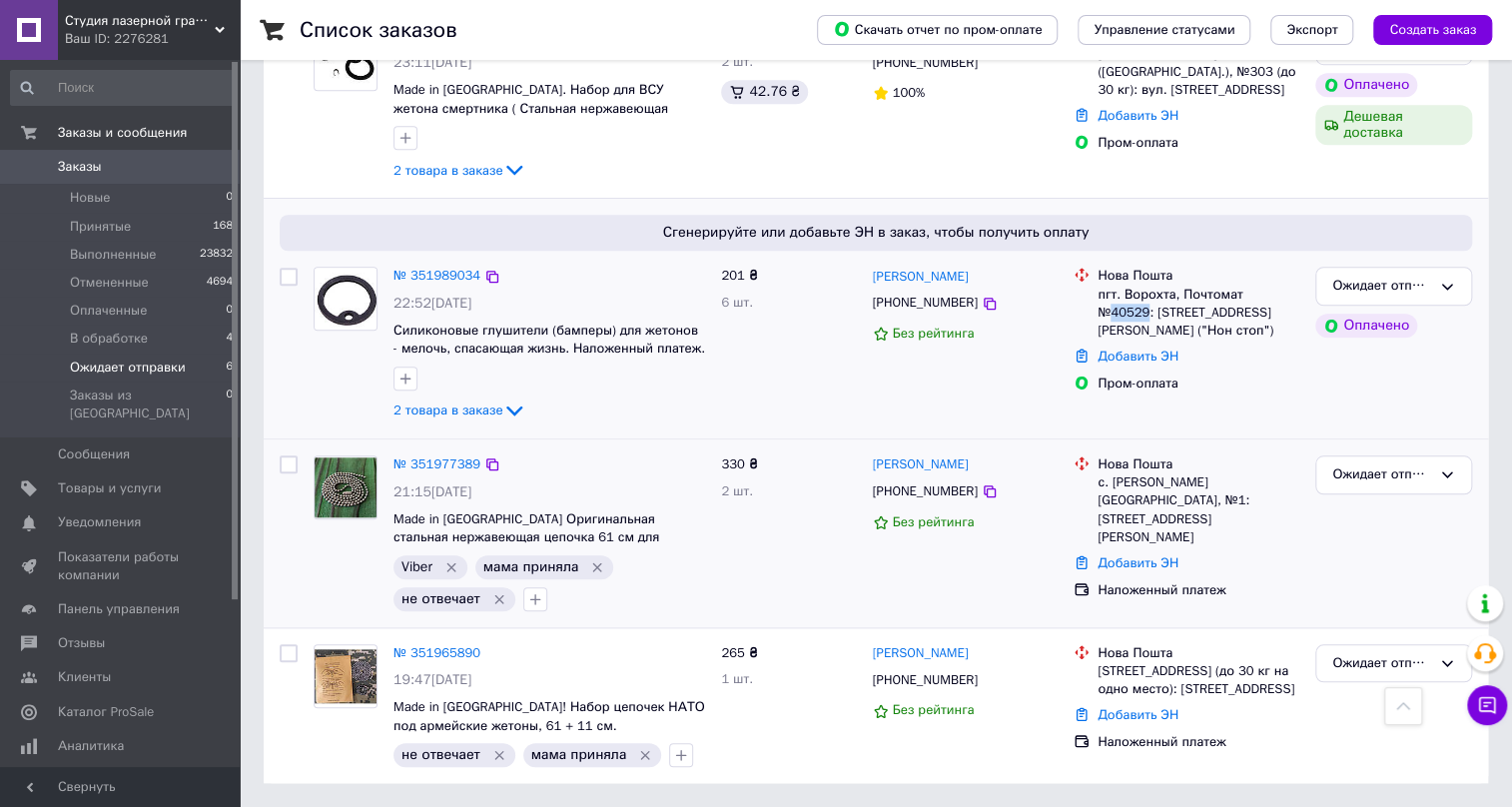 click on "пгт. Ворохта, Почтомат №40529: [STREET_ADDRESS][PERSON_NAME] ("Нон стоп")" at bounding box center [1198, 313] 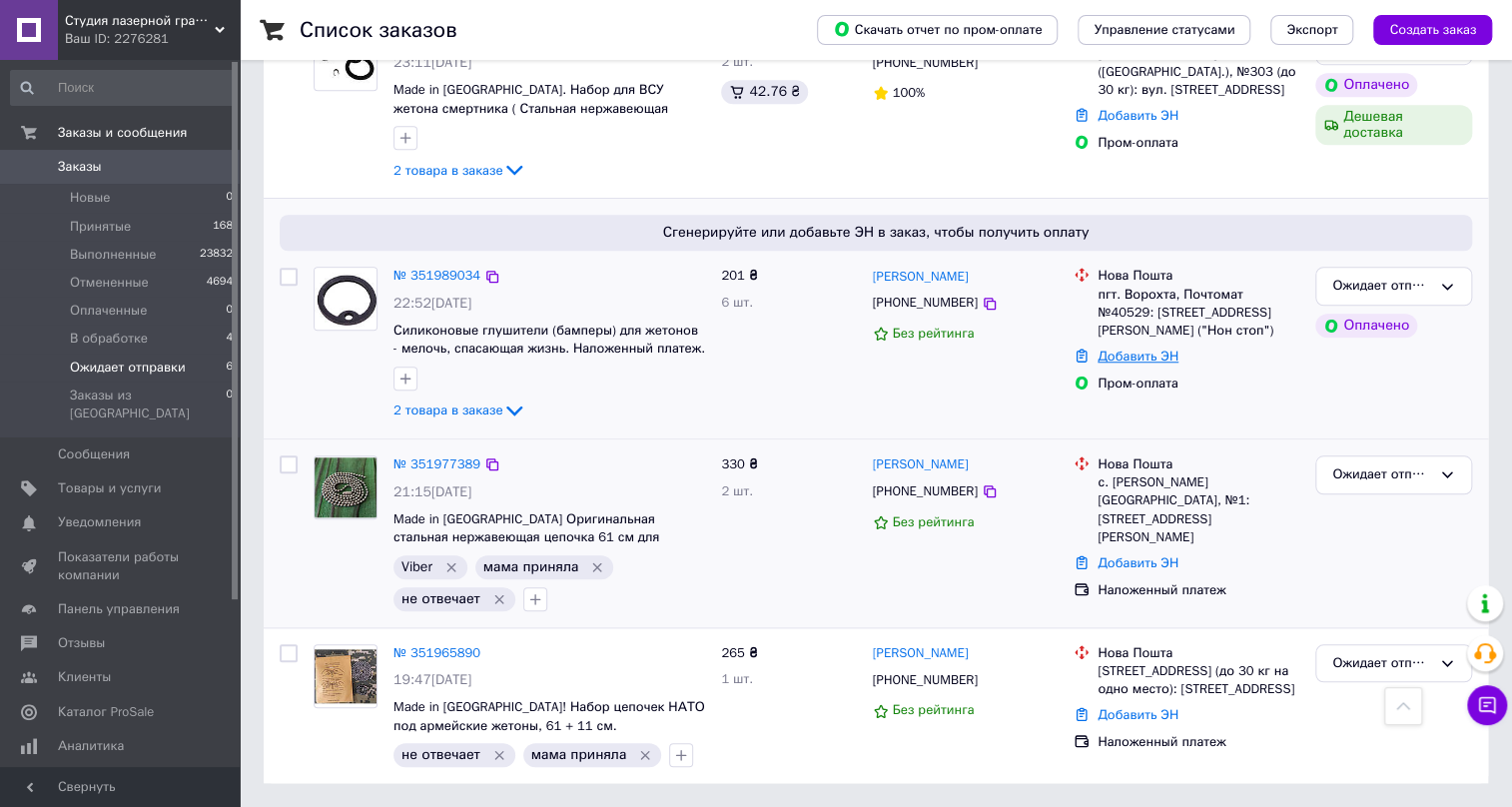 click on "Добавить ЭН" at bounding box center (1137, 356) 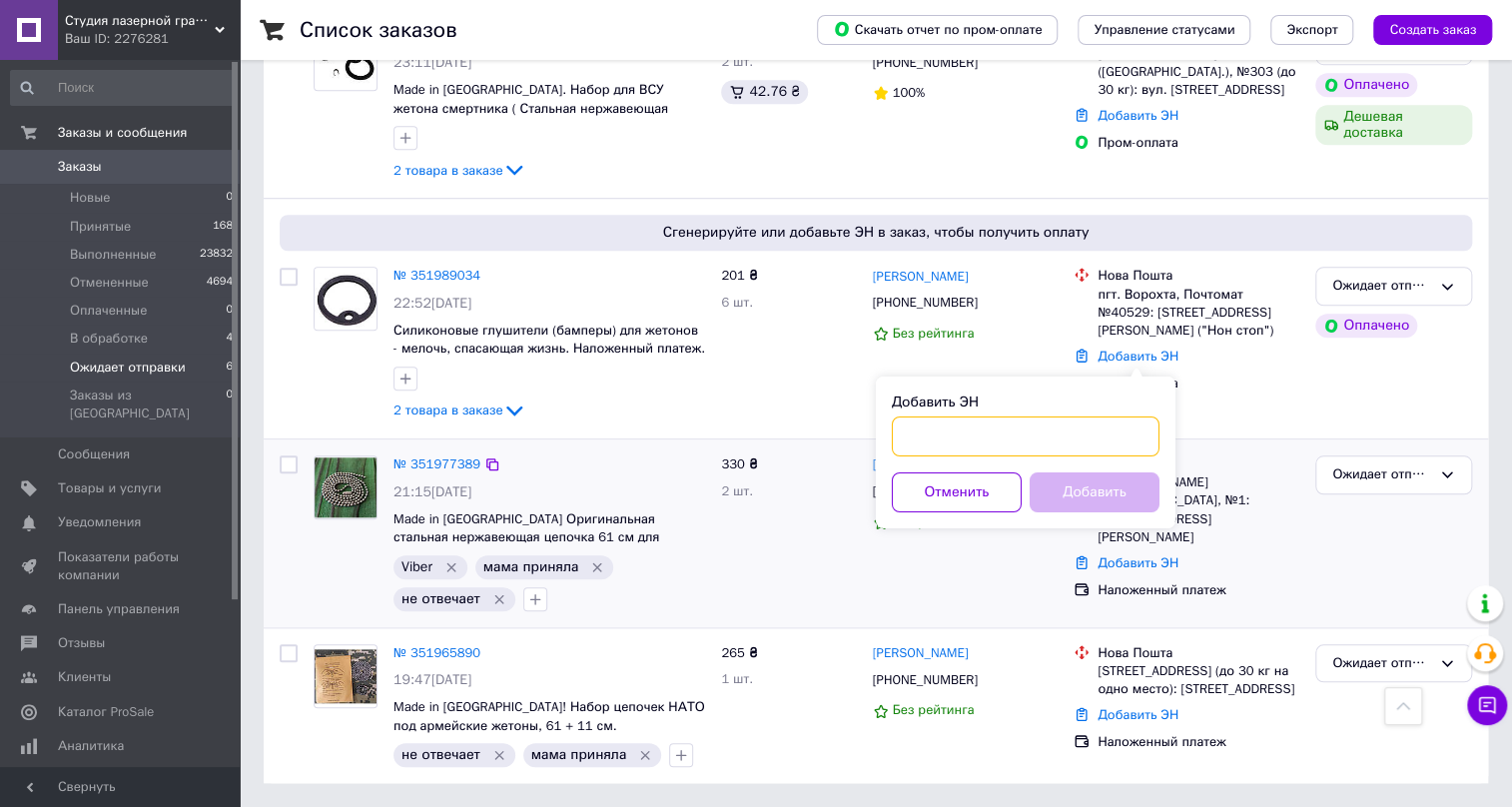 paste on "20451202811360" 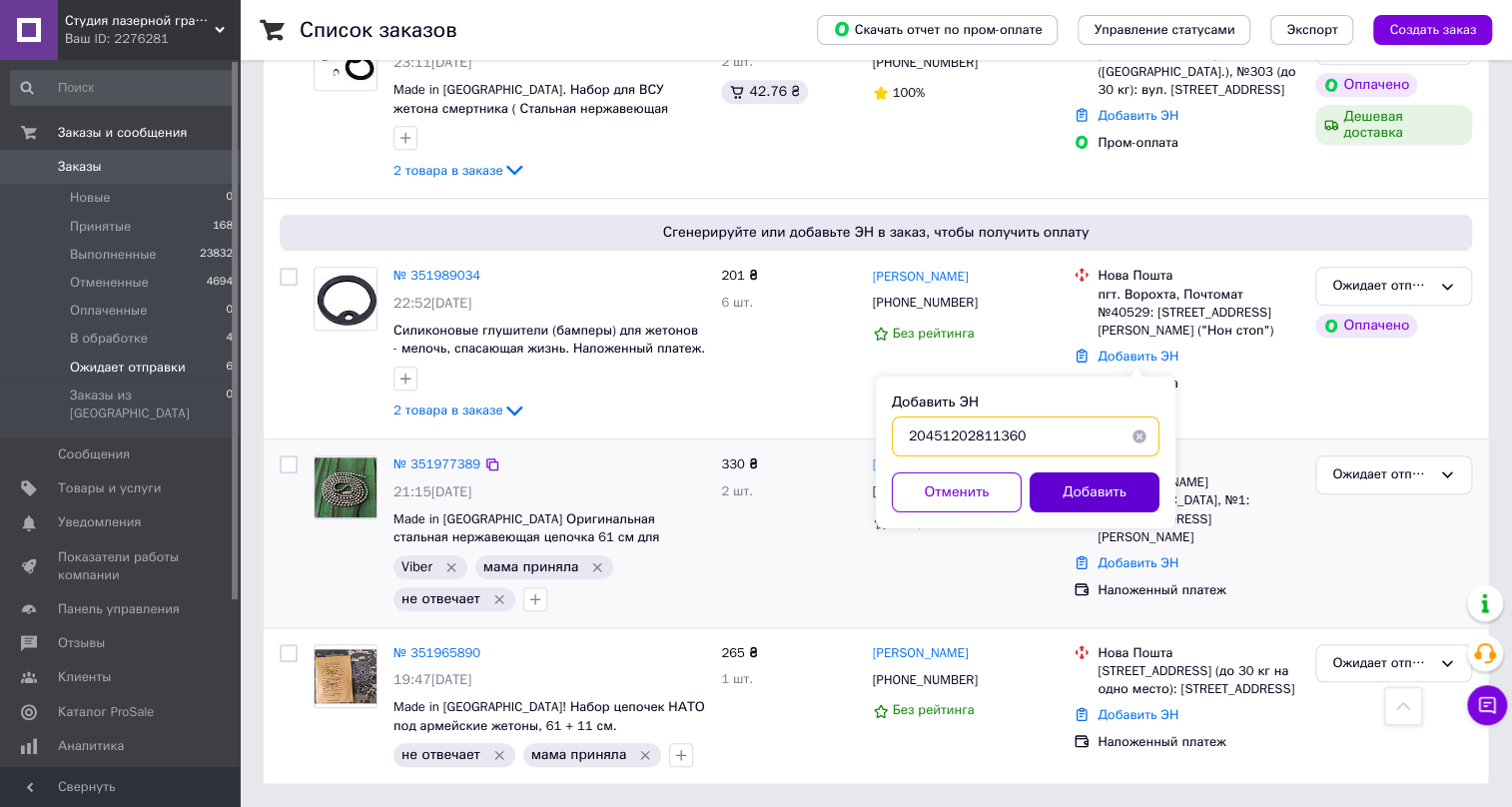 type on "20451202811360" 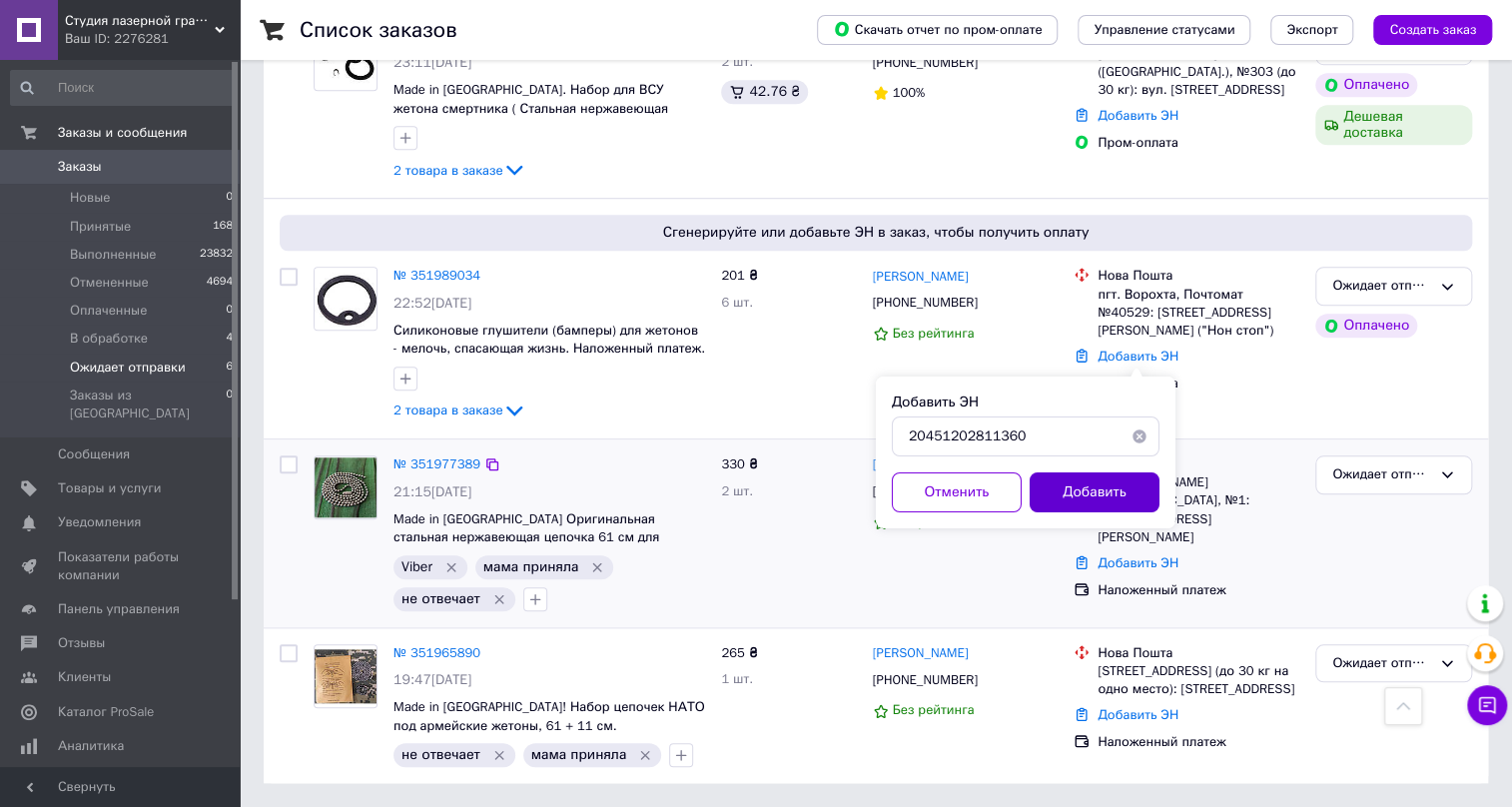 click on "Добавить" at bounding box center [1095, 492] 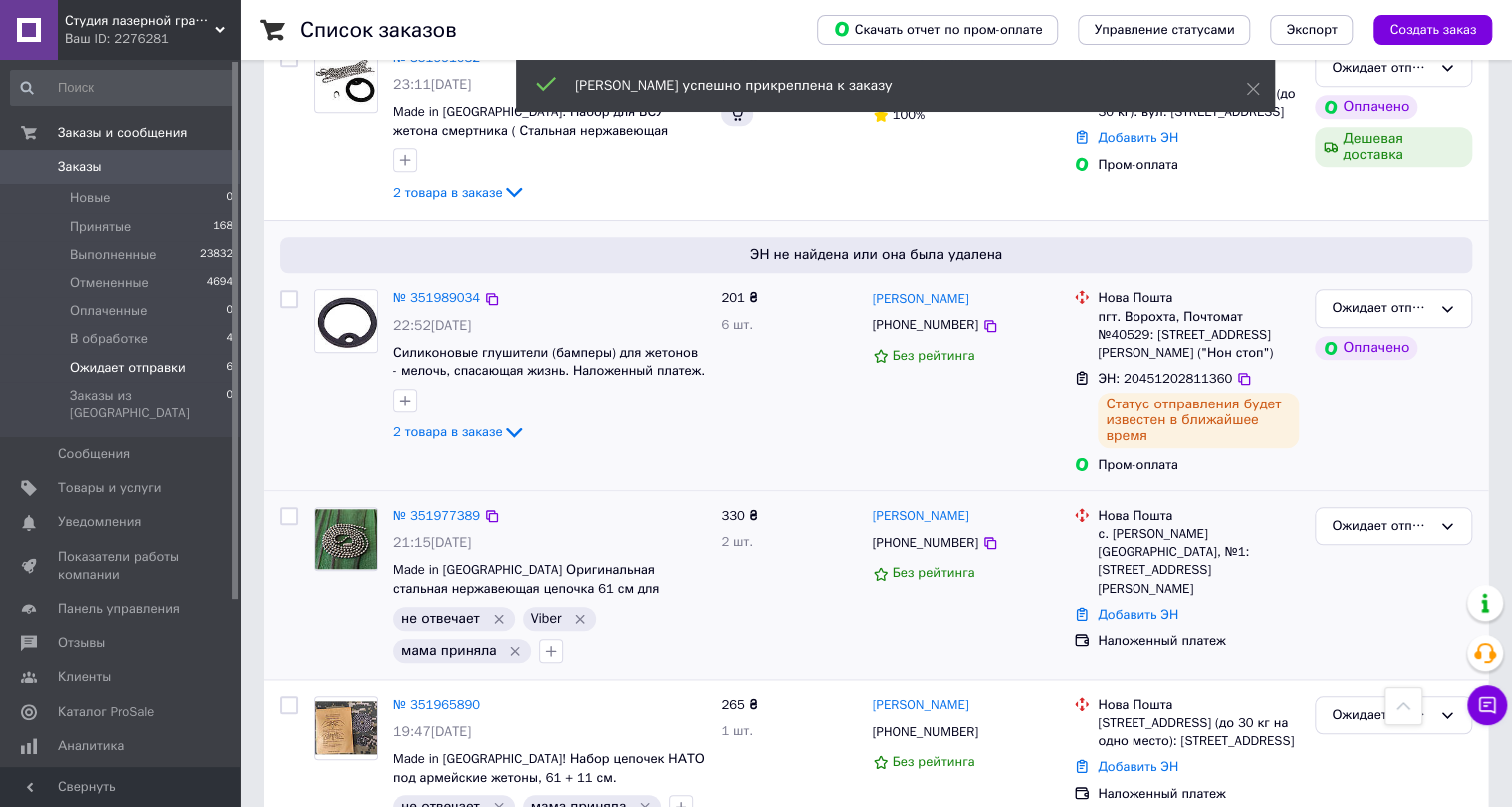 scroll, scrollTop: 726, scrollLeft: 0, axis: vertical 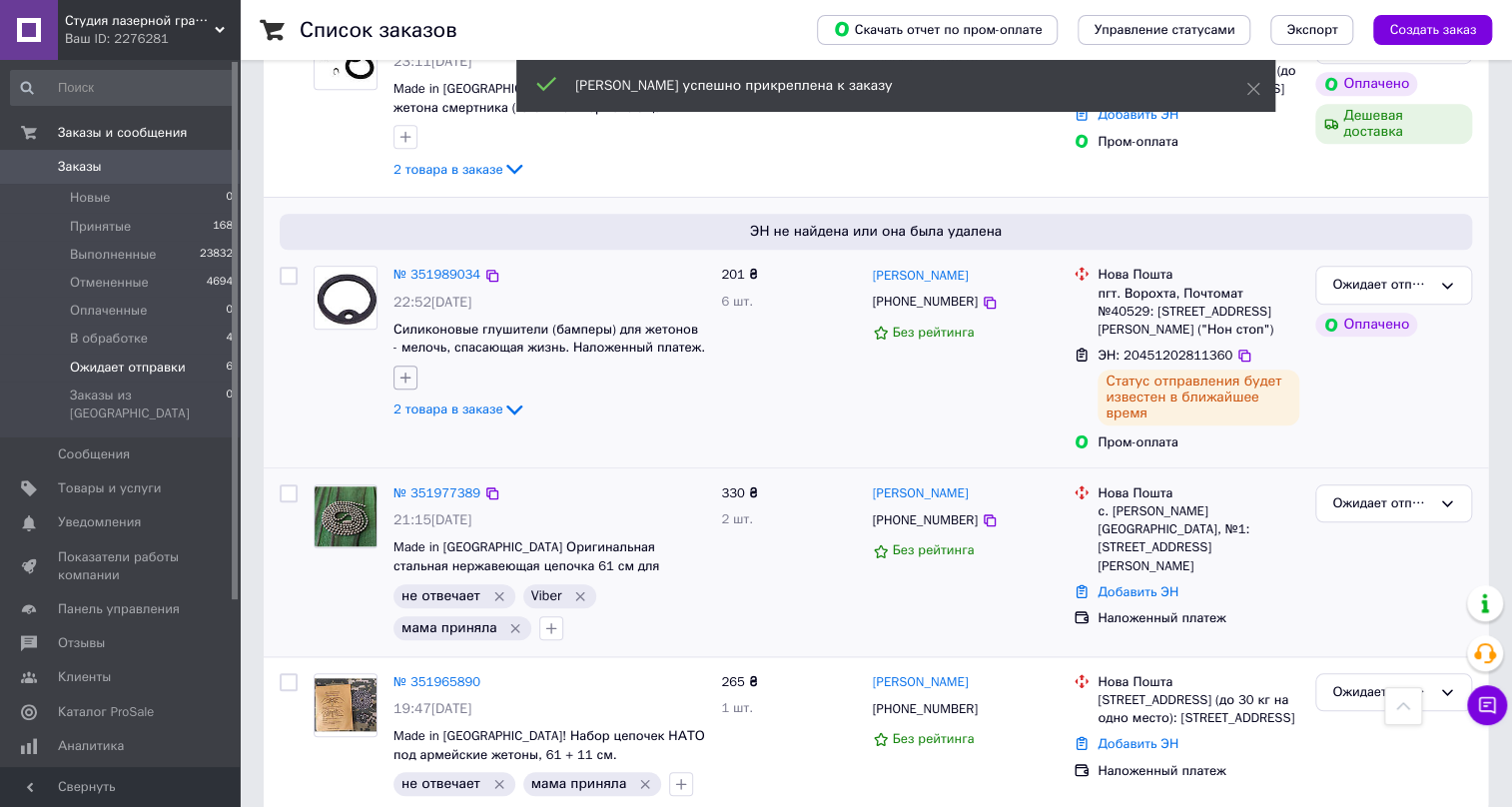 click 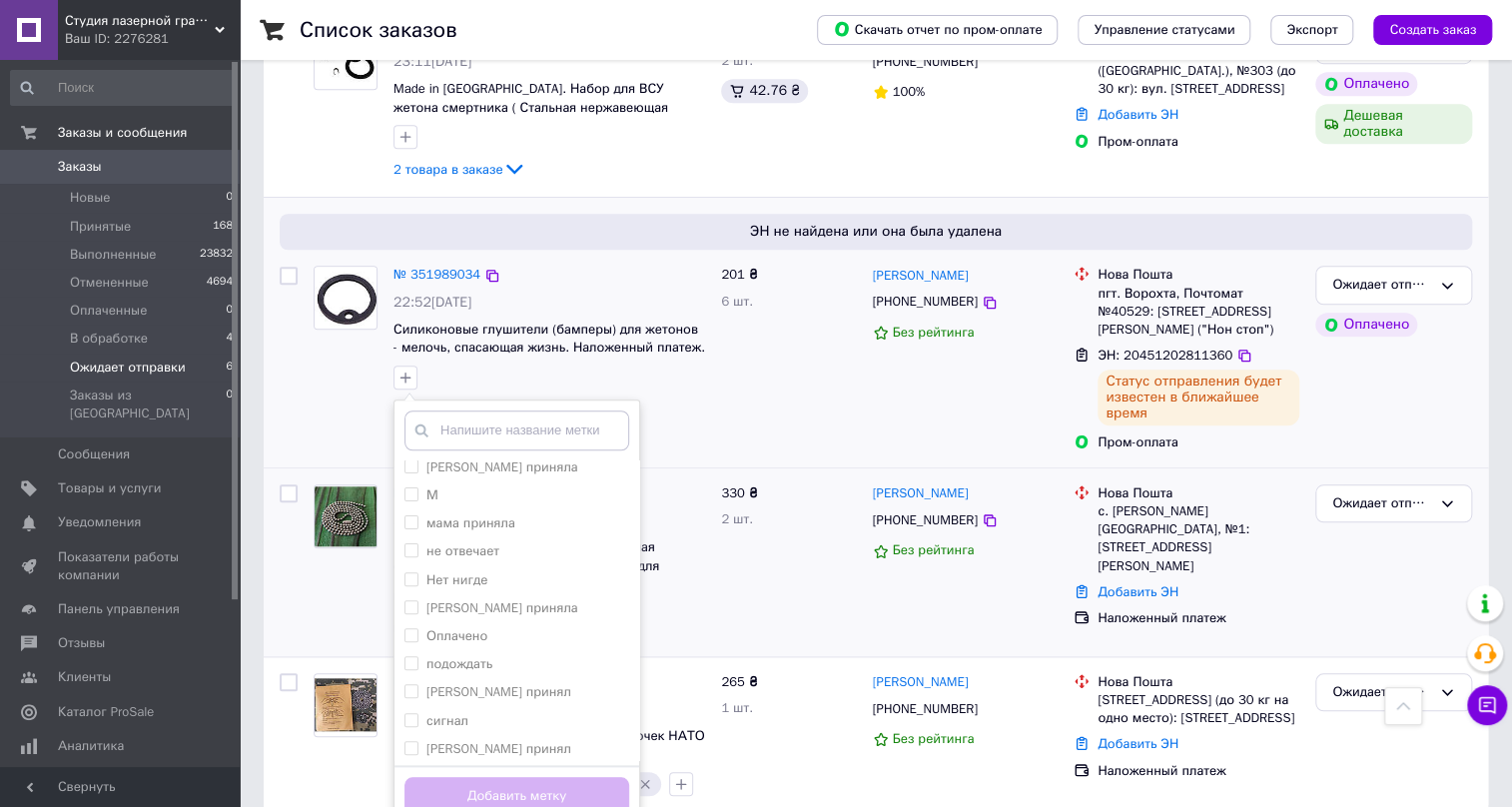 scroll, scrollTop: 453, scrollLeft: 0, axis: vertical 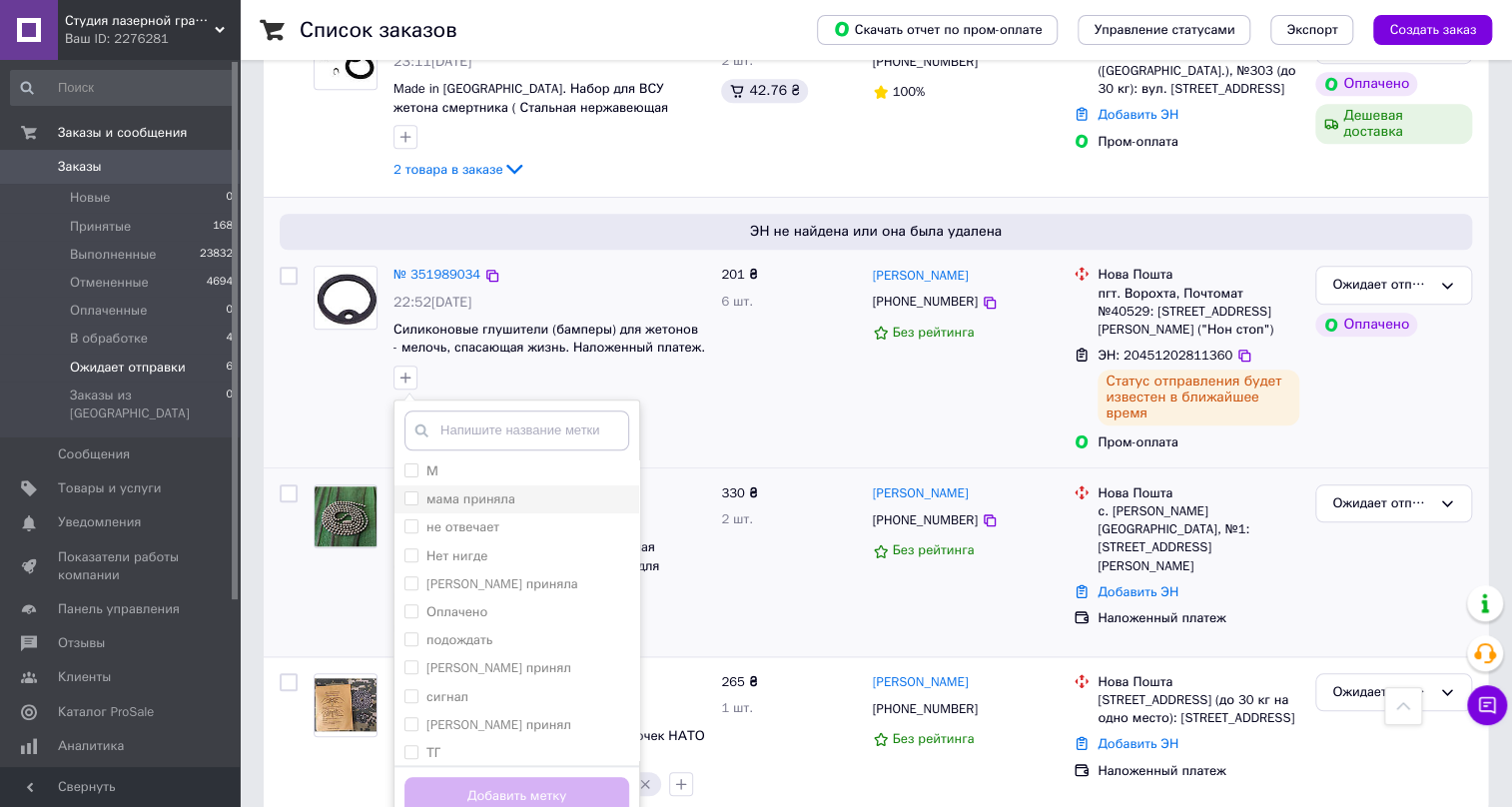 click on "мама приняла" at bounding box center (410, 497) 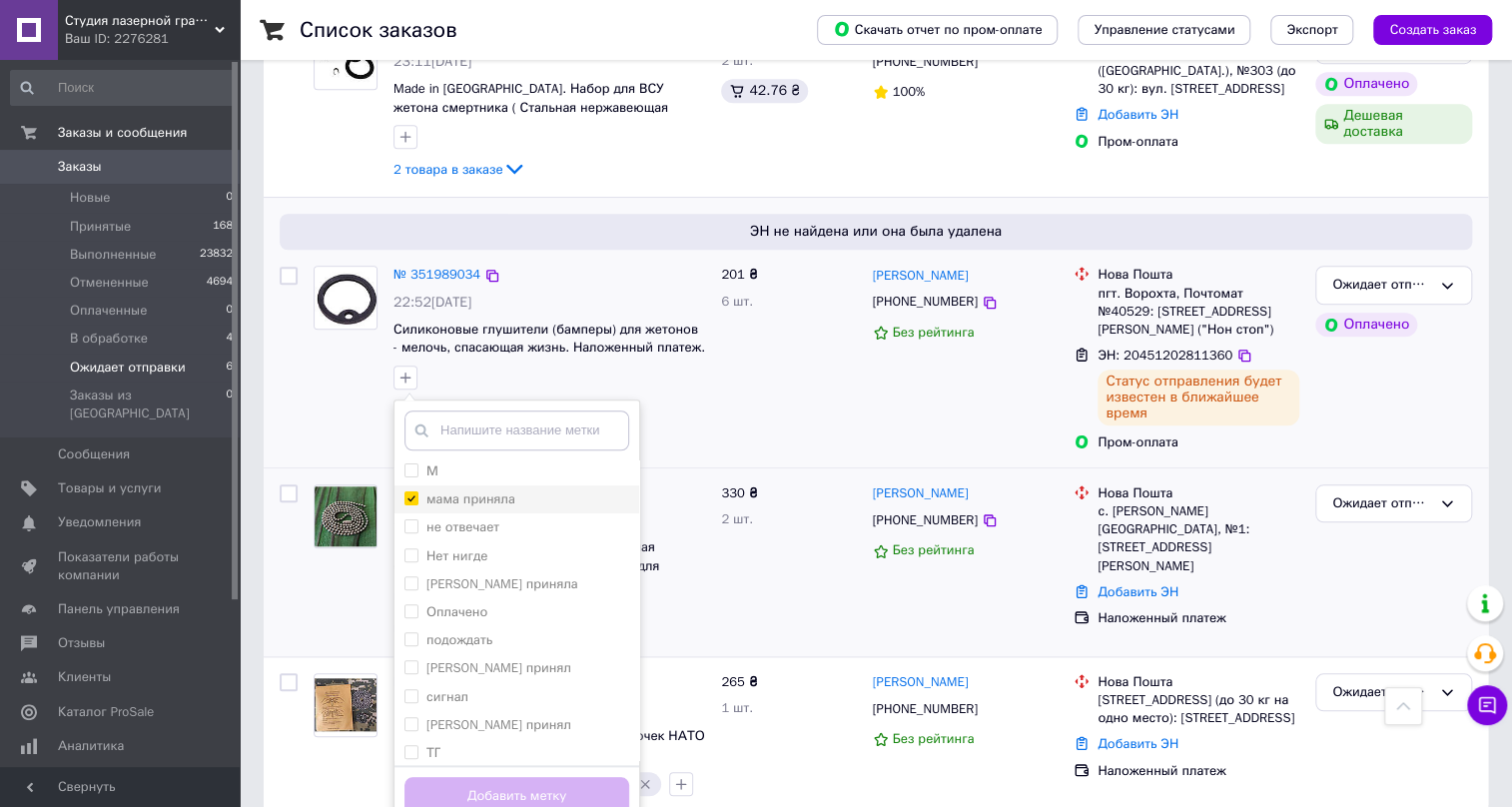 checkbox on "true" 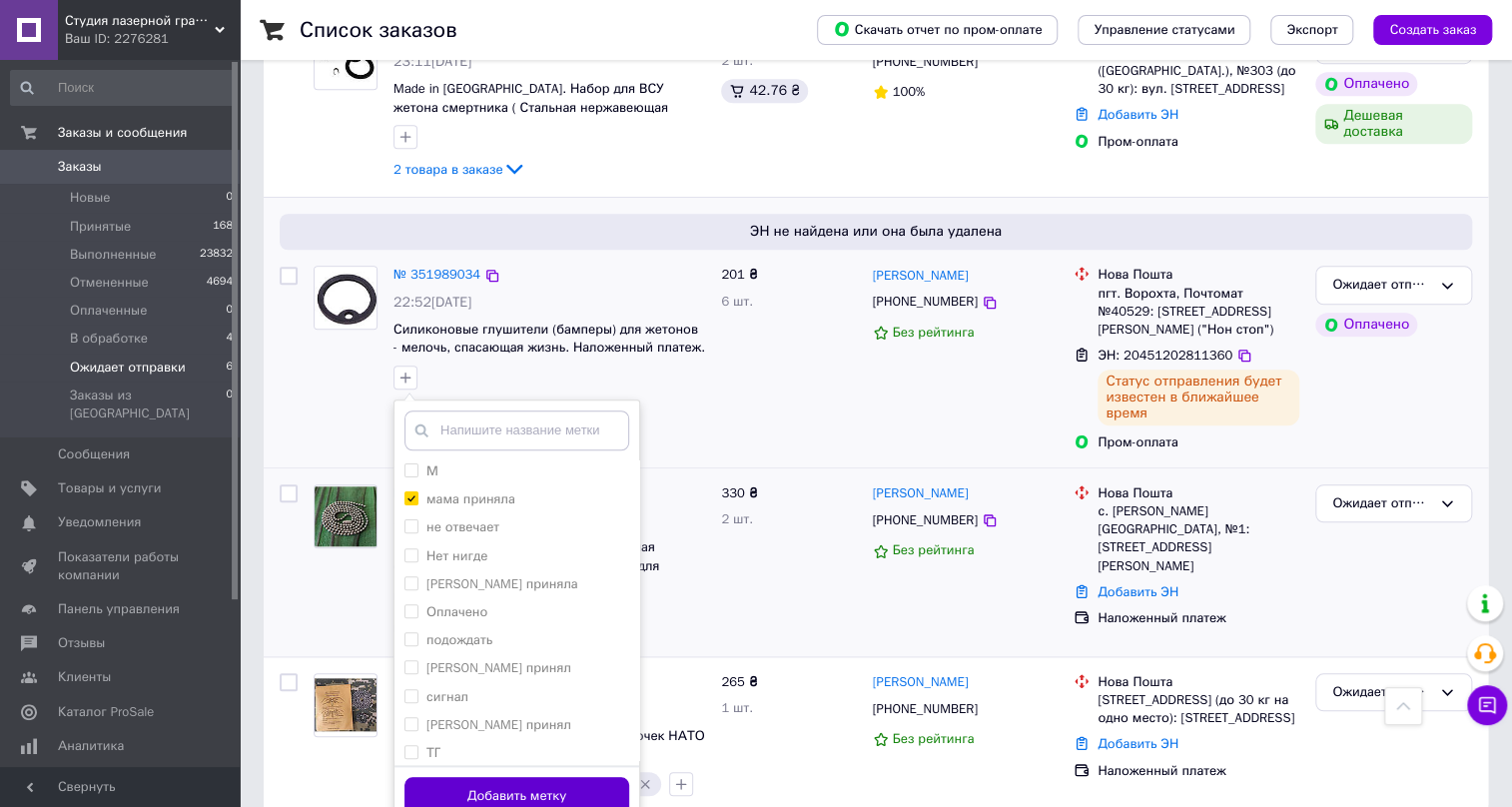 click on "Добавить метку" at bounding box center [516, 796] 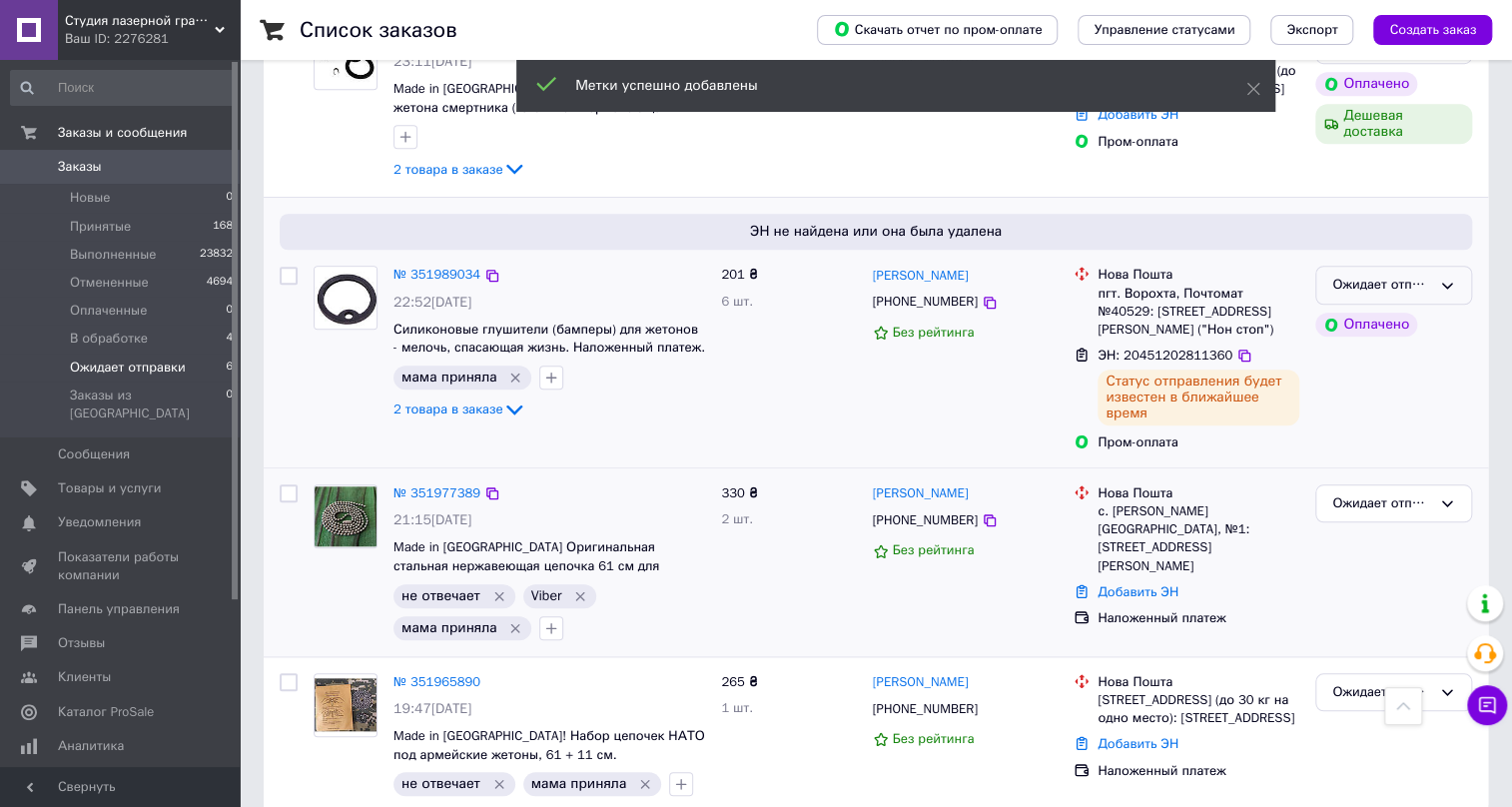 click 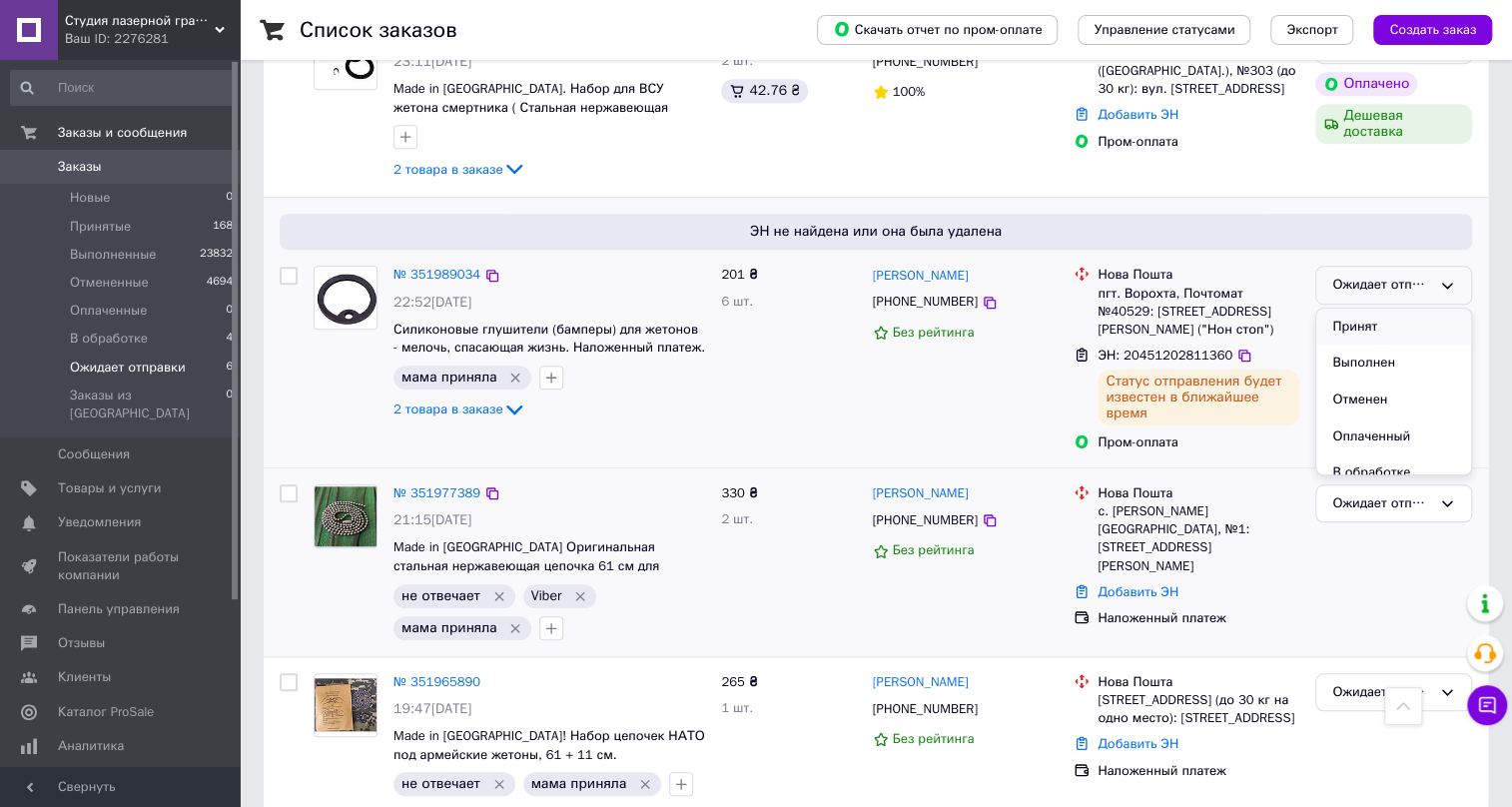 click on "Принят" at bounding box center (1393, 327) 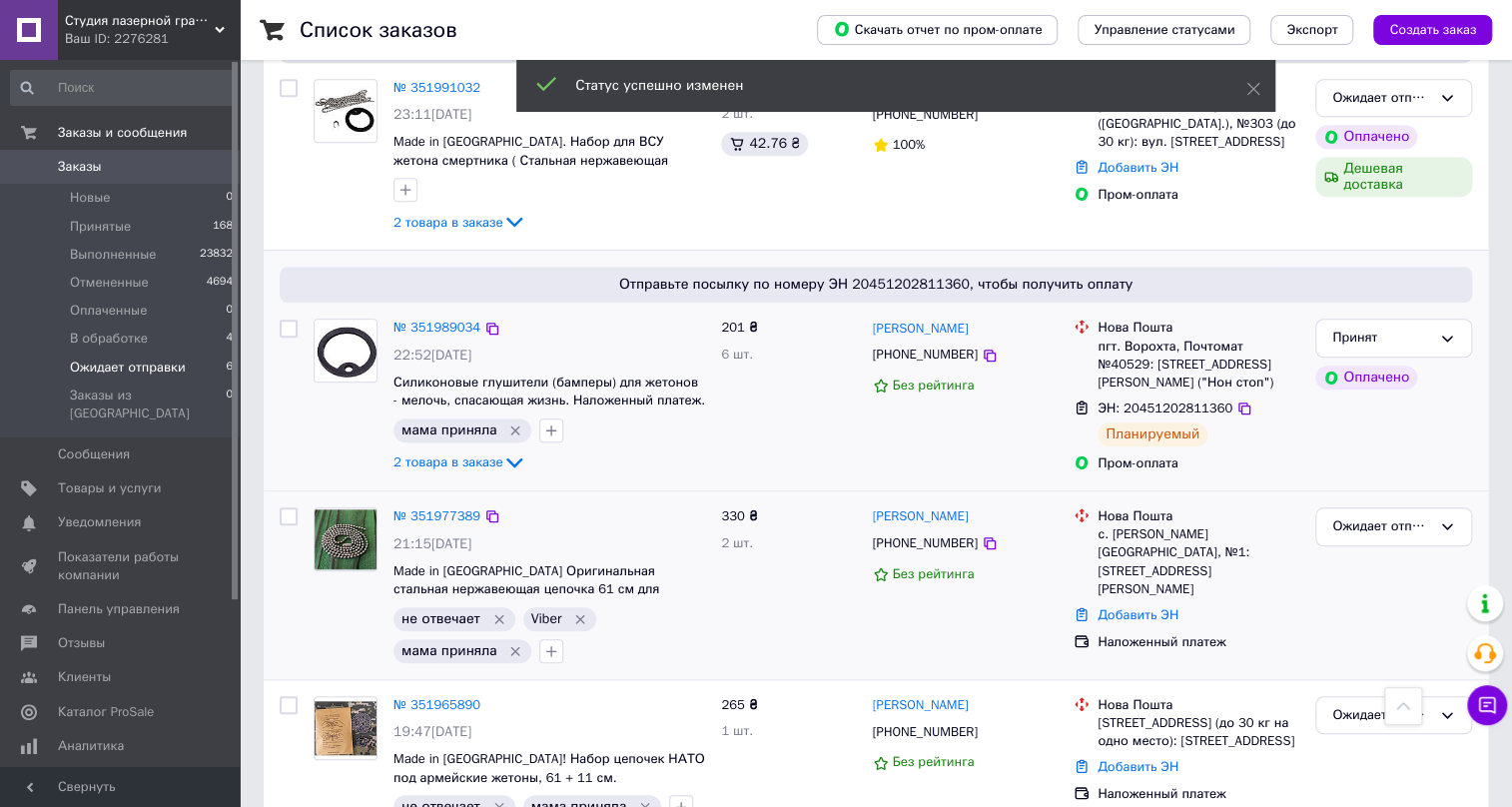 scroll, scrollTop: 726, scrollLeft: 0, axis: vertical 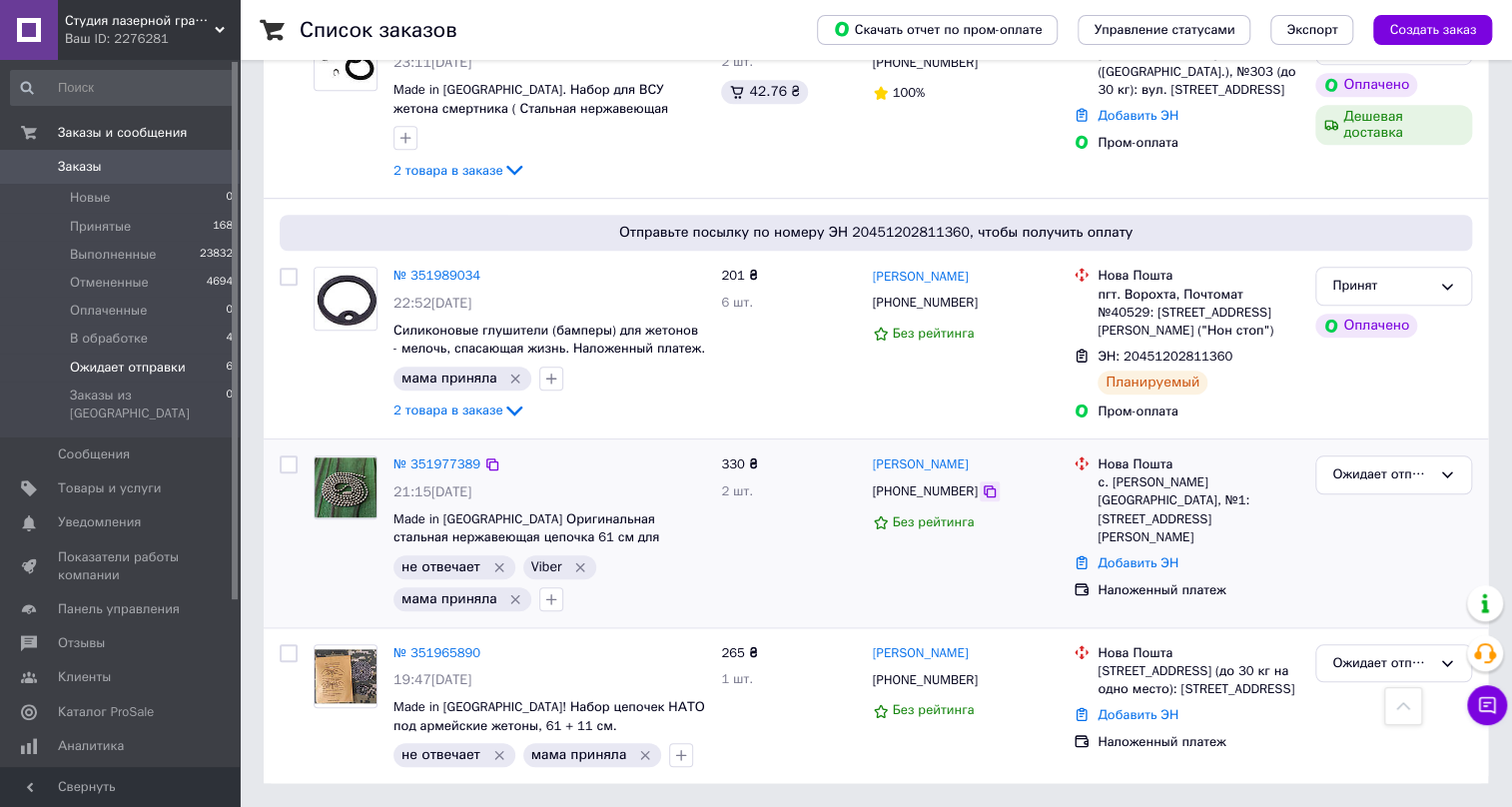 click 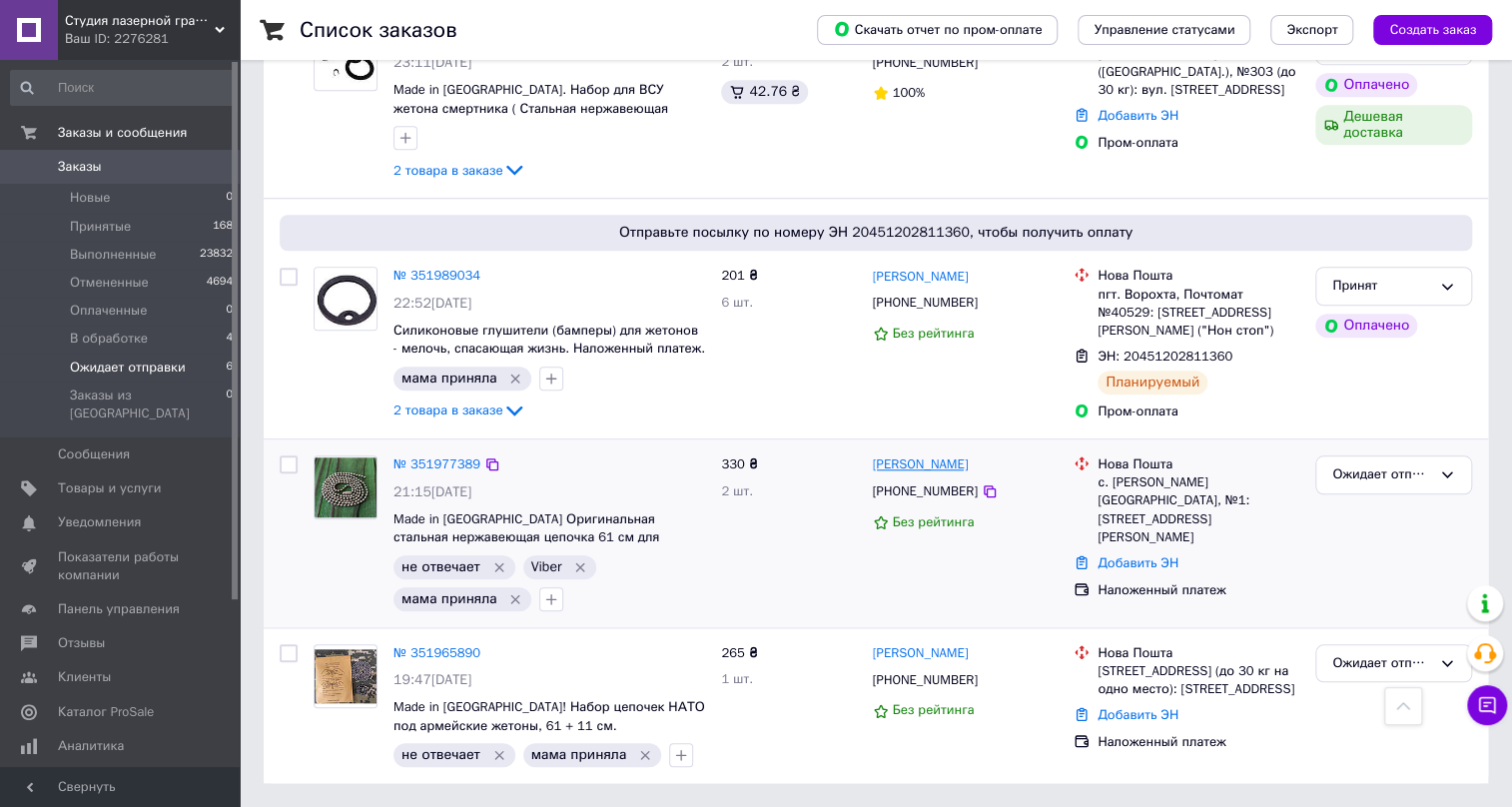 drag, startPoint x: 1008, startPoint y: 460, endPoint x: 872, endPoint y: 458, distance: 136.01471 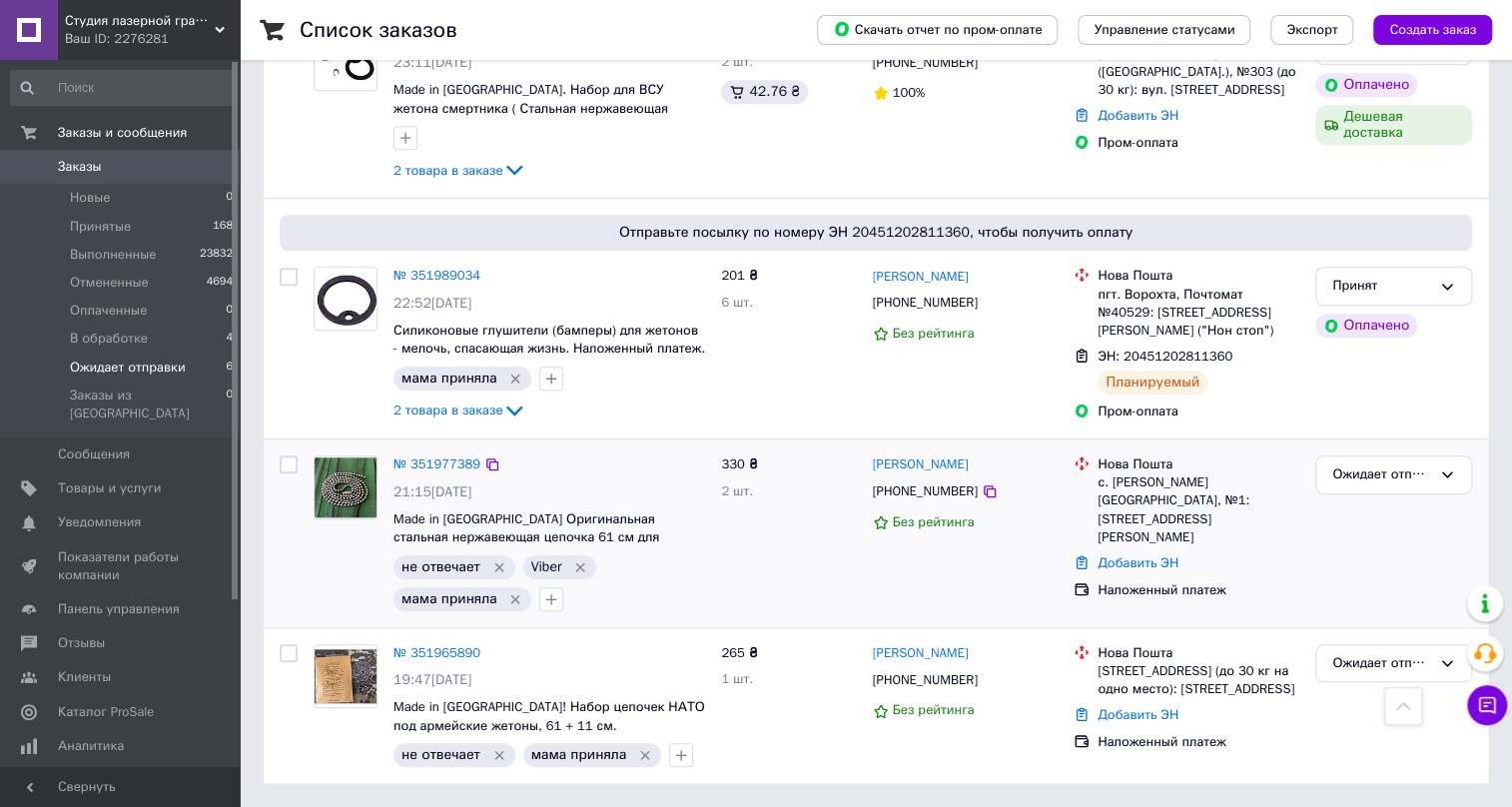click on "с. Михайло-Ларино, №1: ул. Шосейна, 46" at bounding box center (1198, 509) 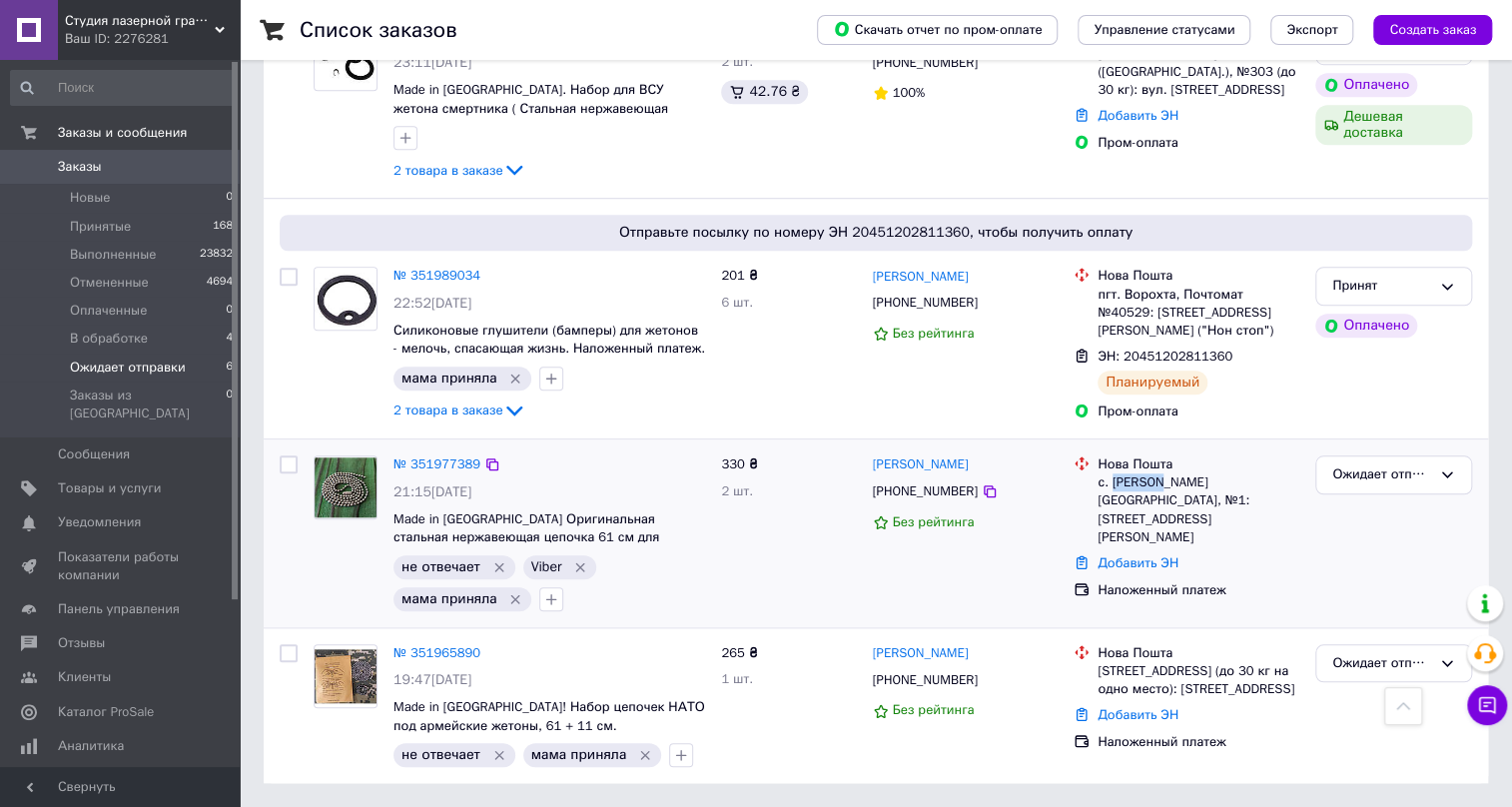 click on "с. Михайло-Ларино, №1: ул. Шосейна, 46" at bounding box center [1198, 509] 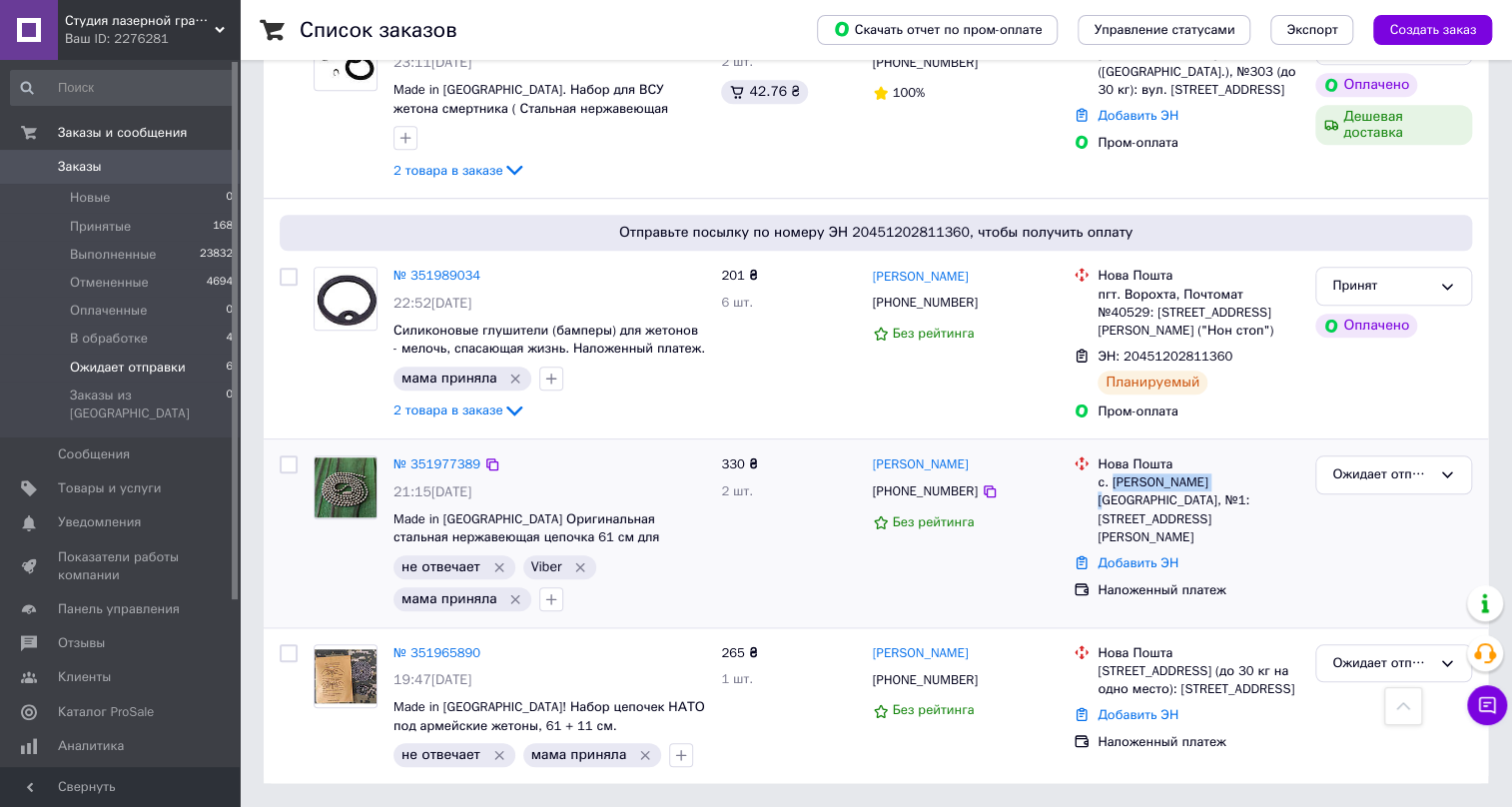 drag, startPoint x: 1214, startPoint y: 481, endPoint x: 1111, endPoint y: 481, distance: 103 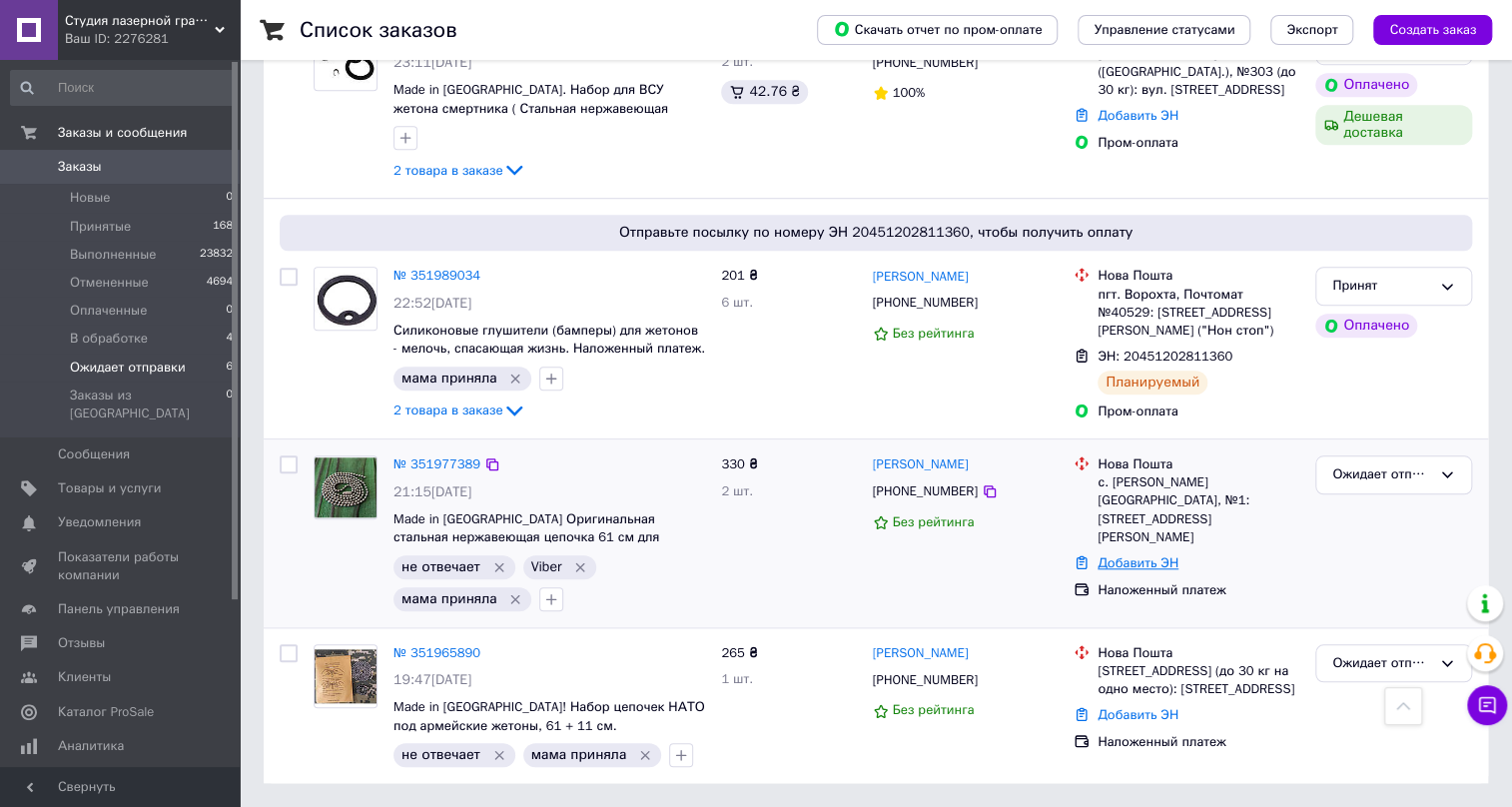 click on "Добавить ЭН" at bounding box center [1137, 562] 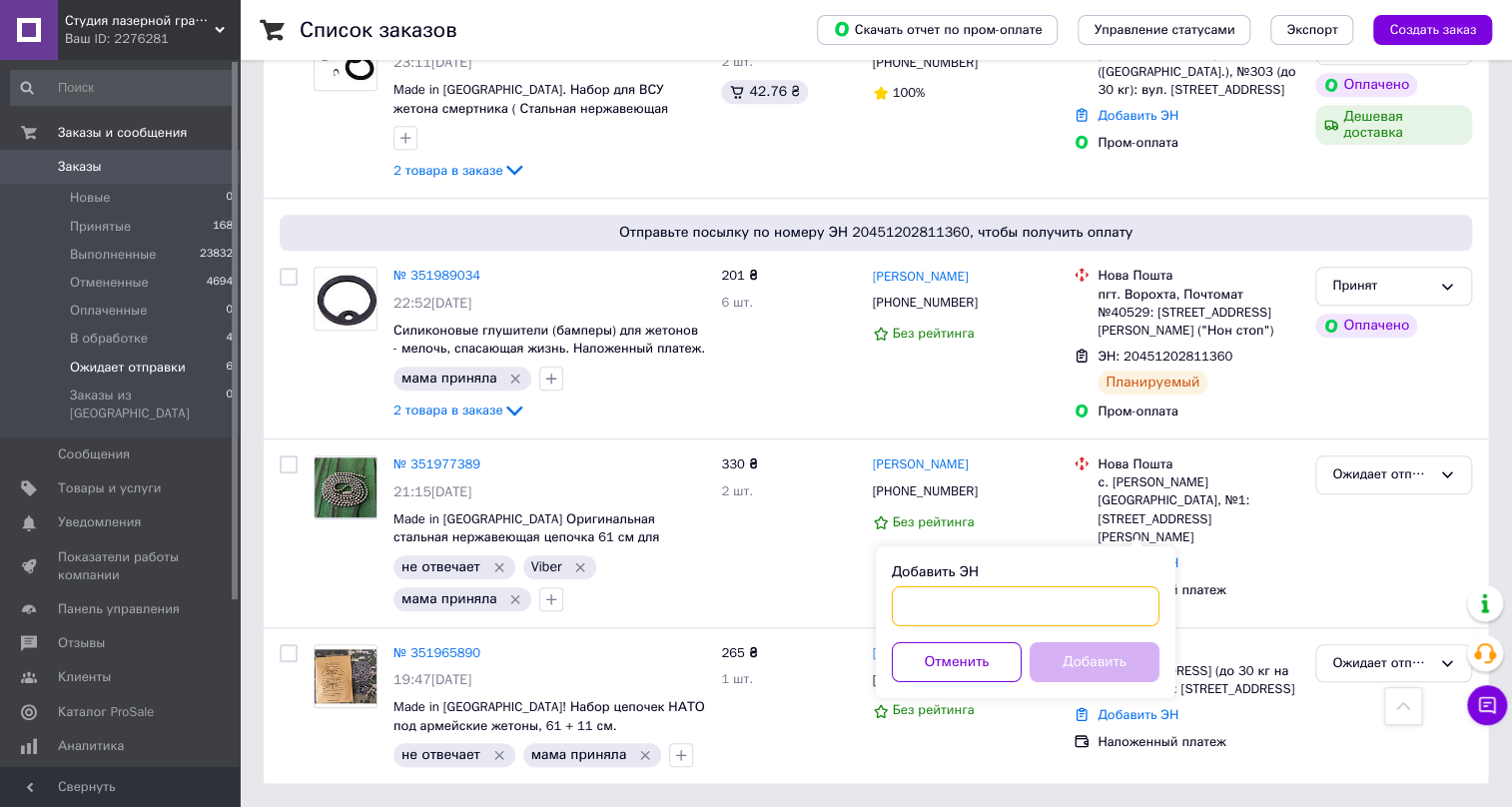 paste on "20451202818609" 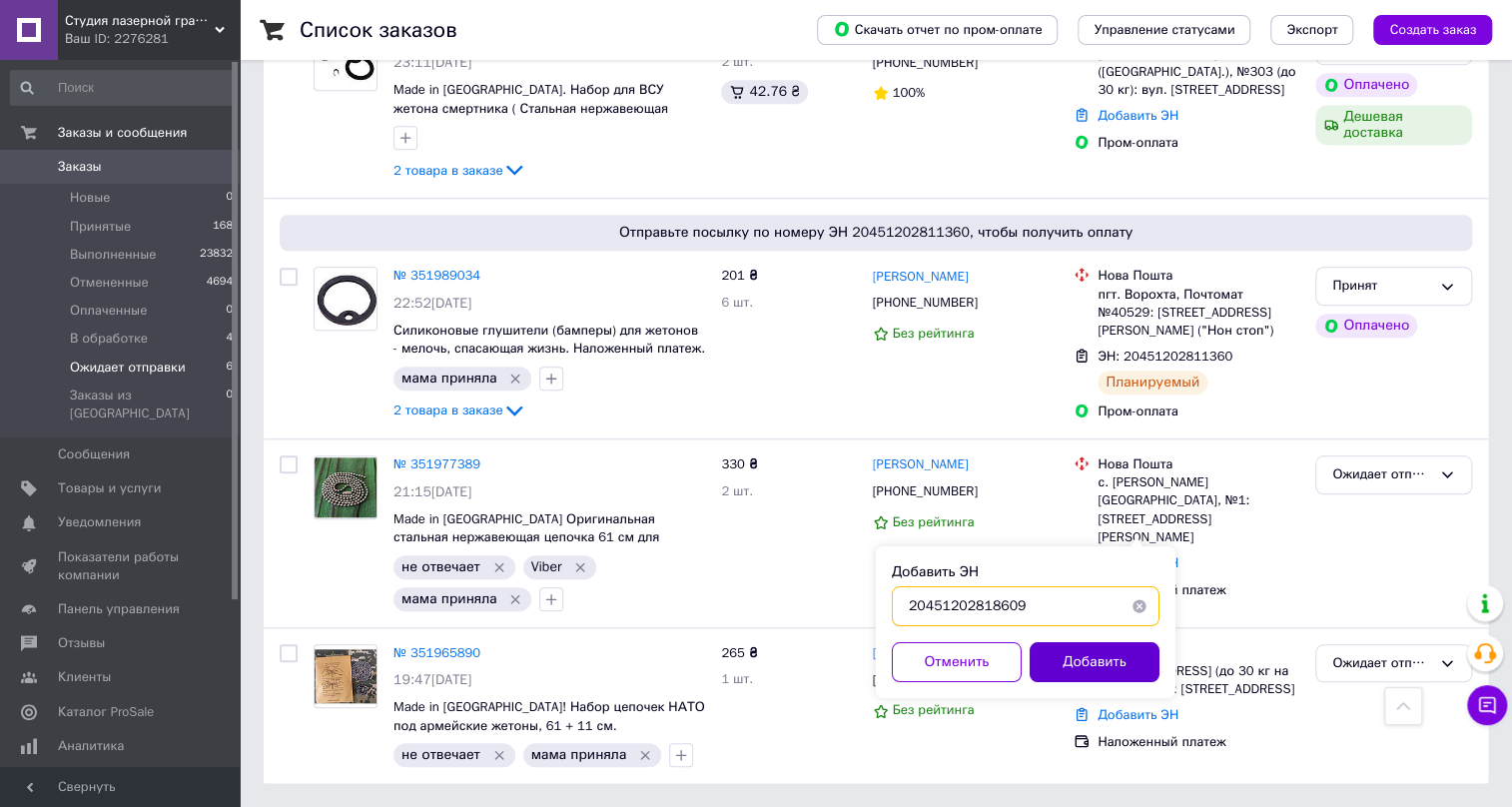 type on "20451202818609" 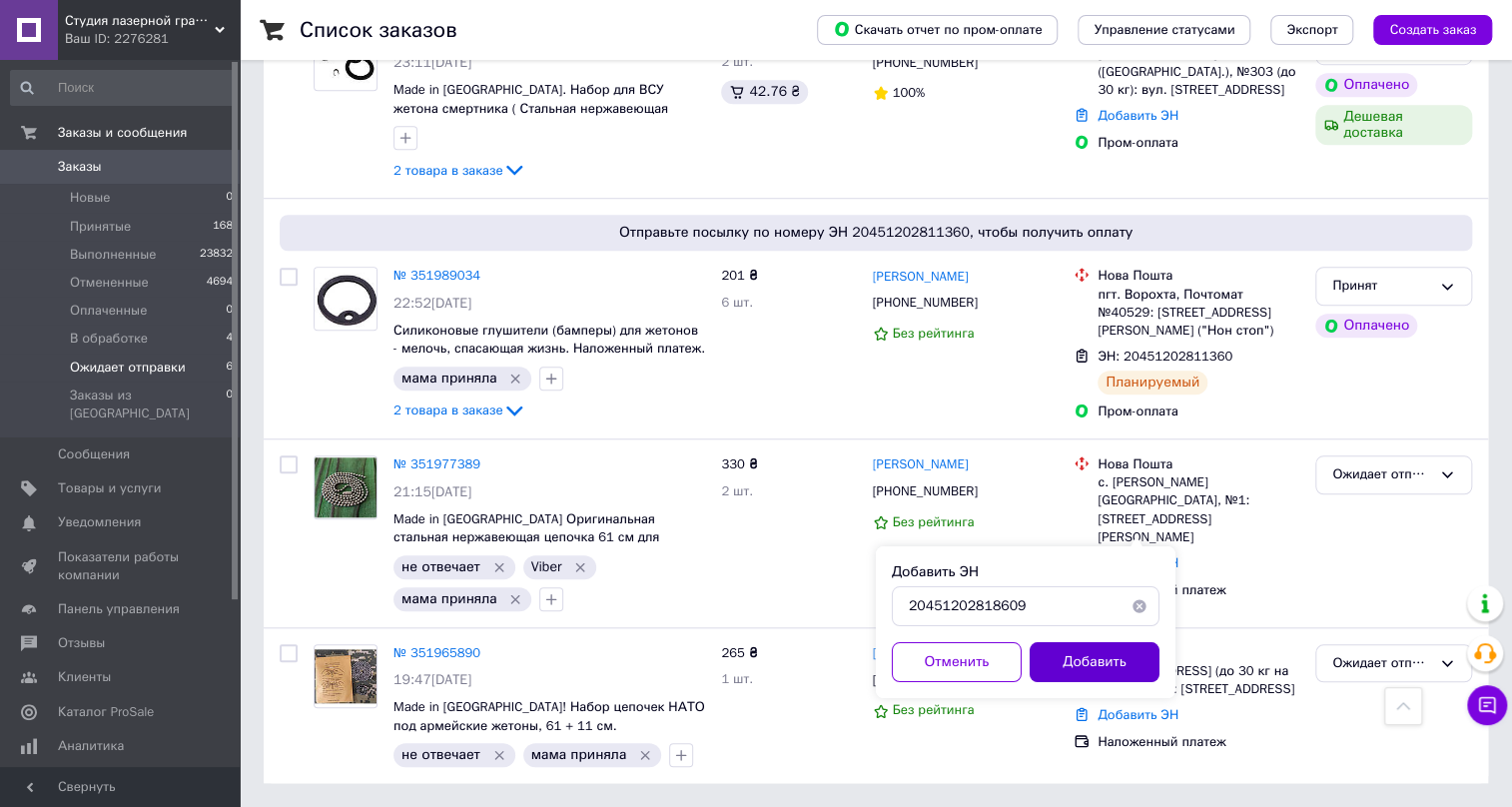 click on "Добавить" at bounding box center [1095, 662] 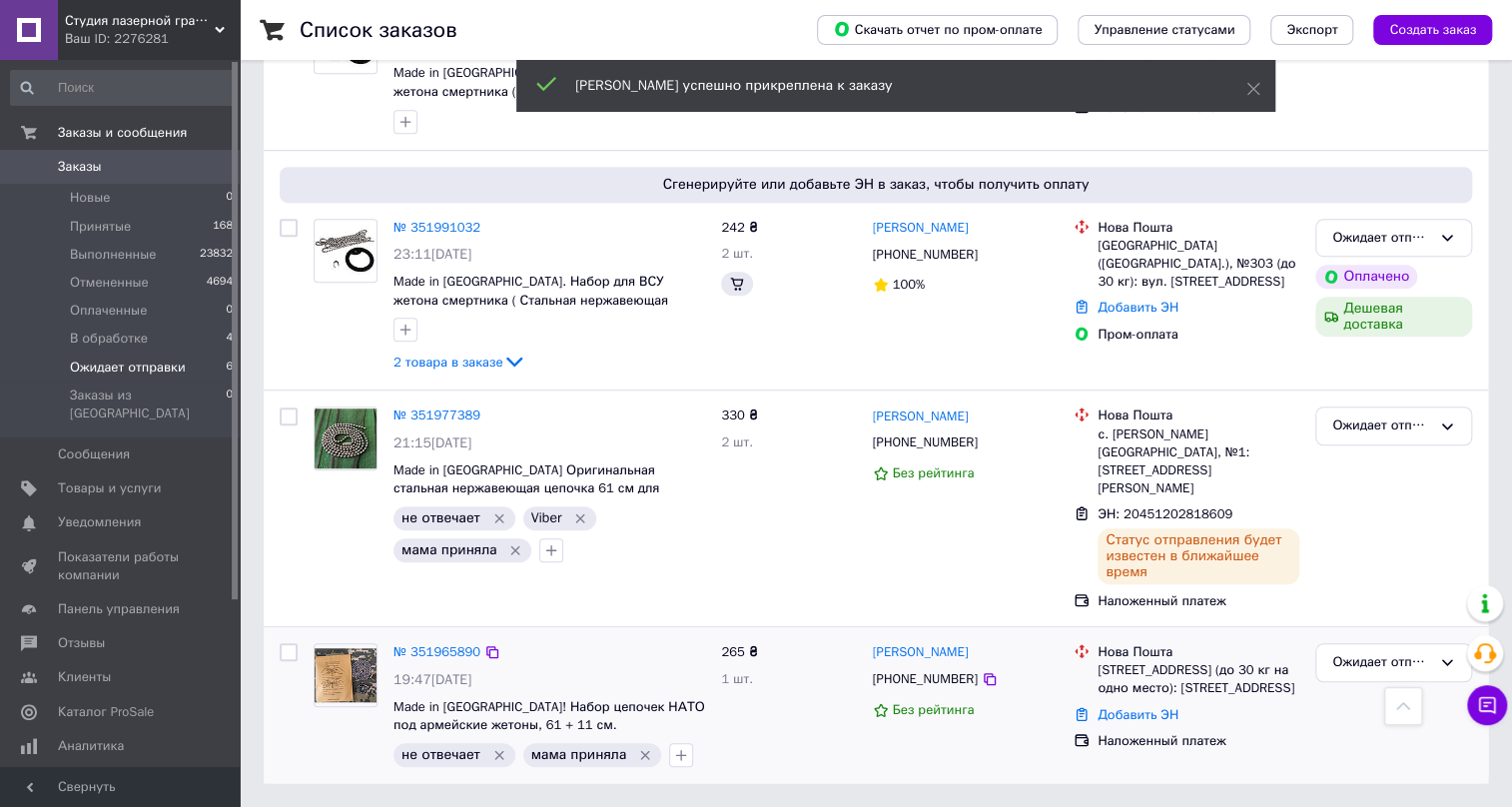 scroll, scrollTop: 497, scrollLeft: 0, axis: vertical 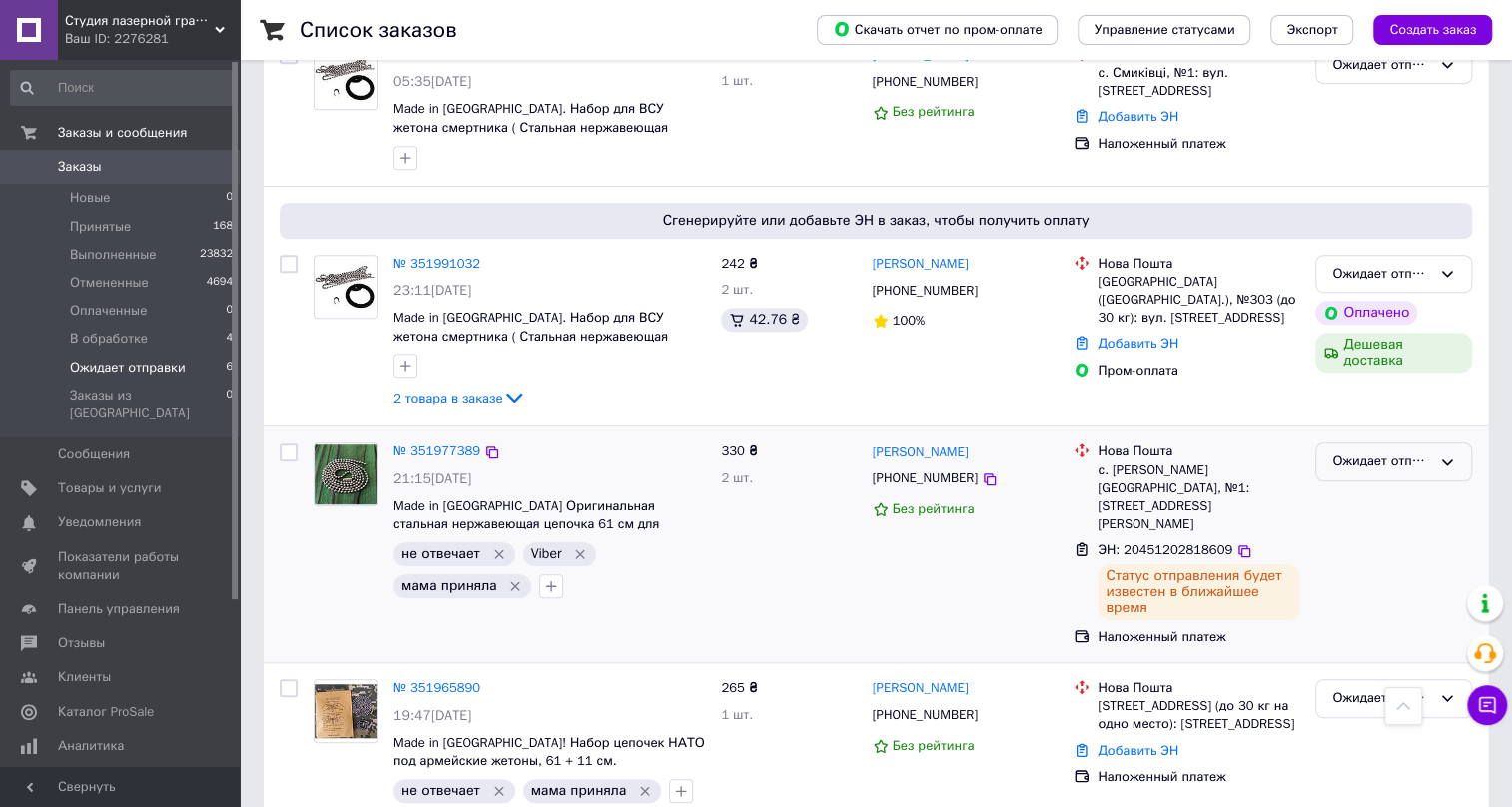 click 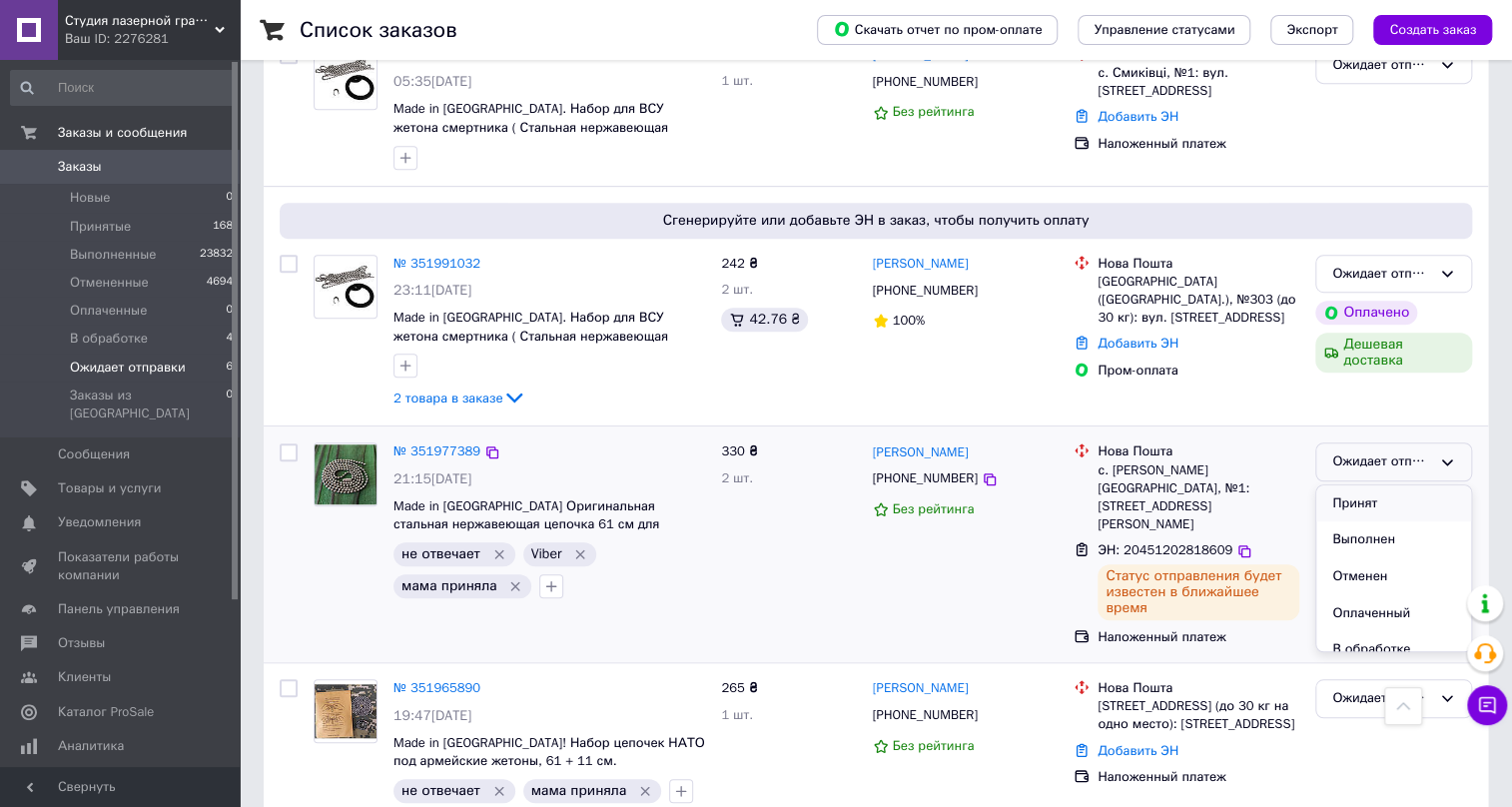 click on "Принят" at bounding box center (1393, 503) 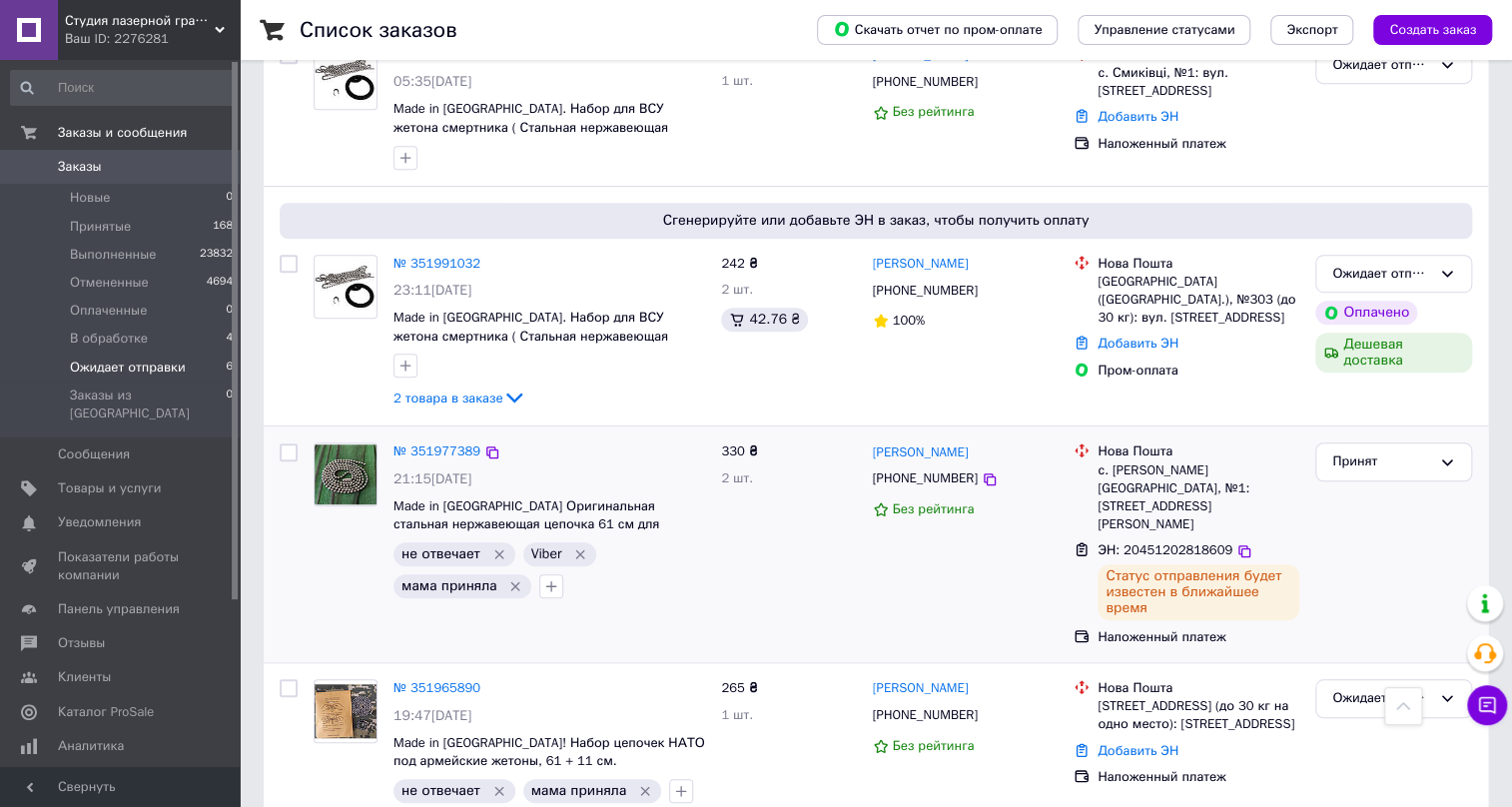 scroll, scrollTop: 406, scrollLeft: 0, axis: vertical 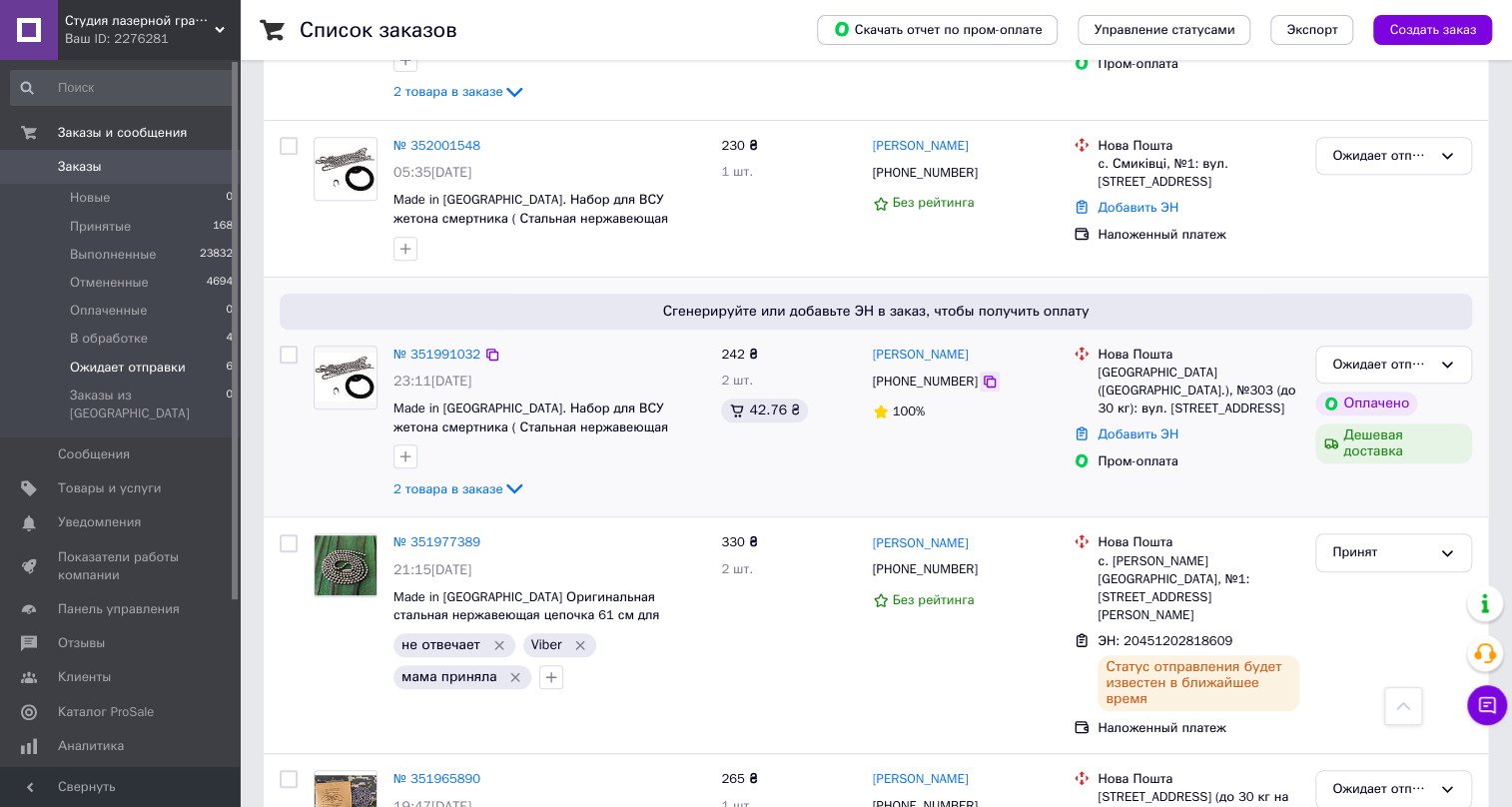 click 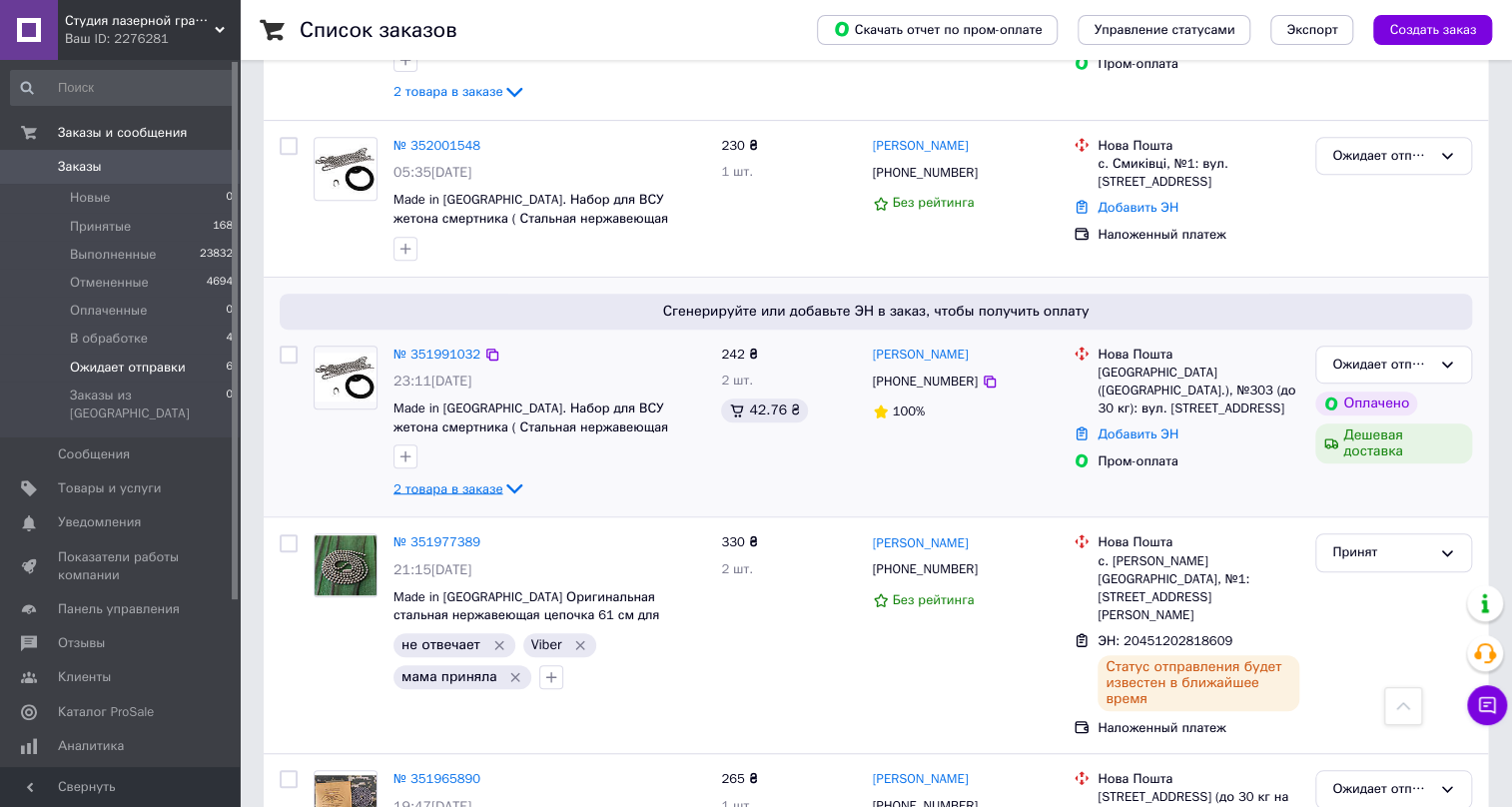 click 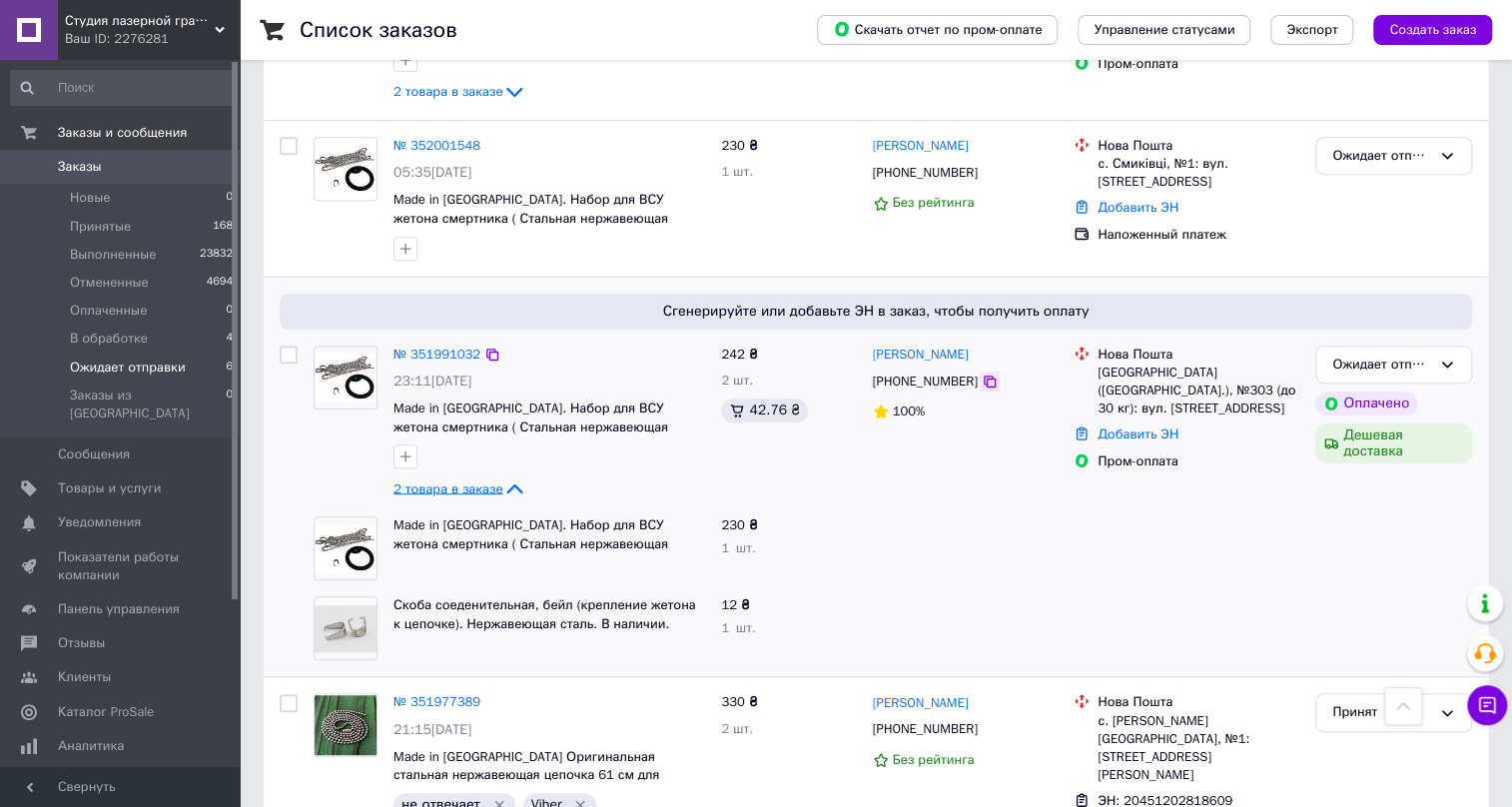 click 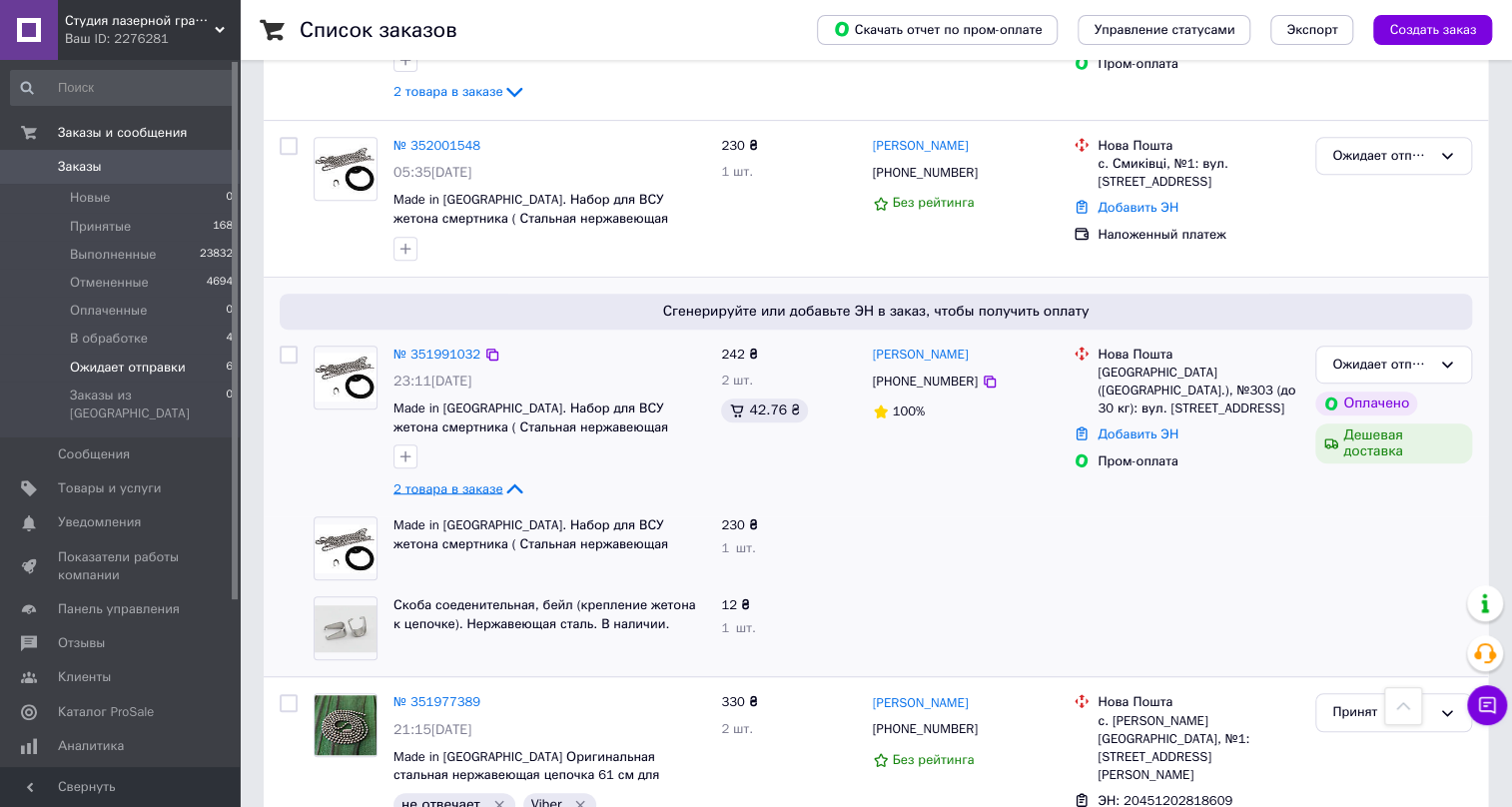 drag, startPoint x: 994, startPoint y: 357, endPoint x: 870, endPoint y: 352, distance: 124.10077 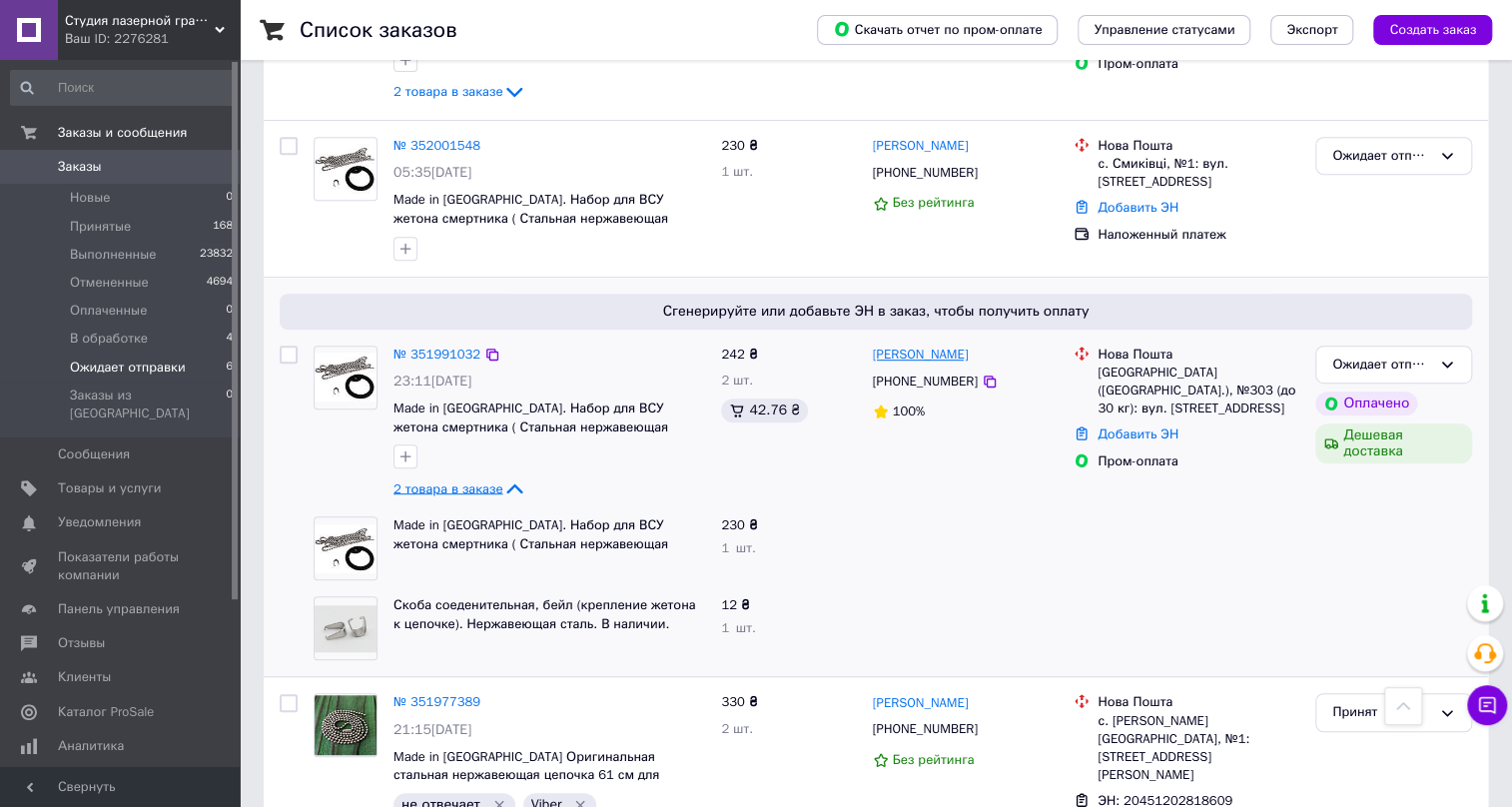 copy on "тетяна харченко" 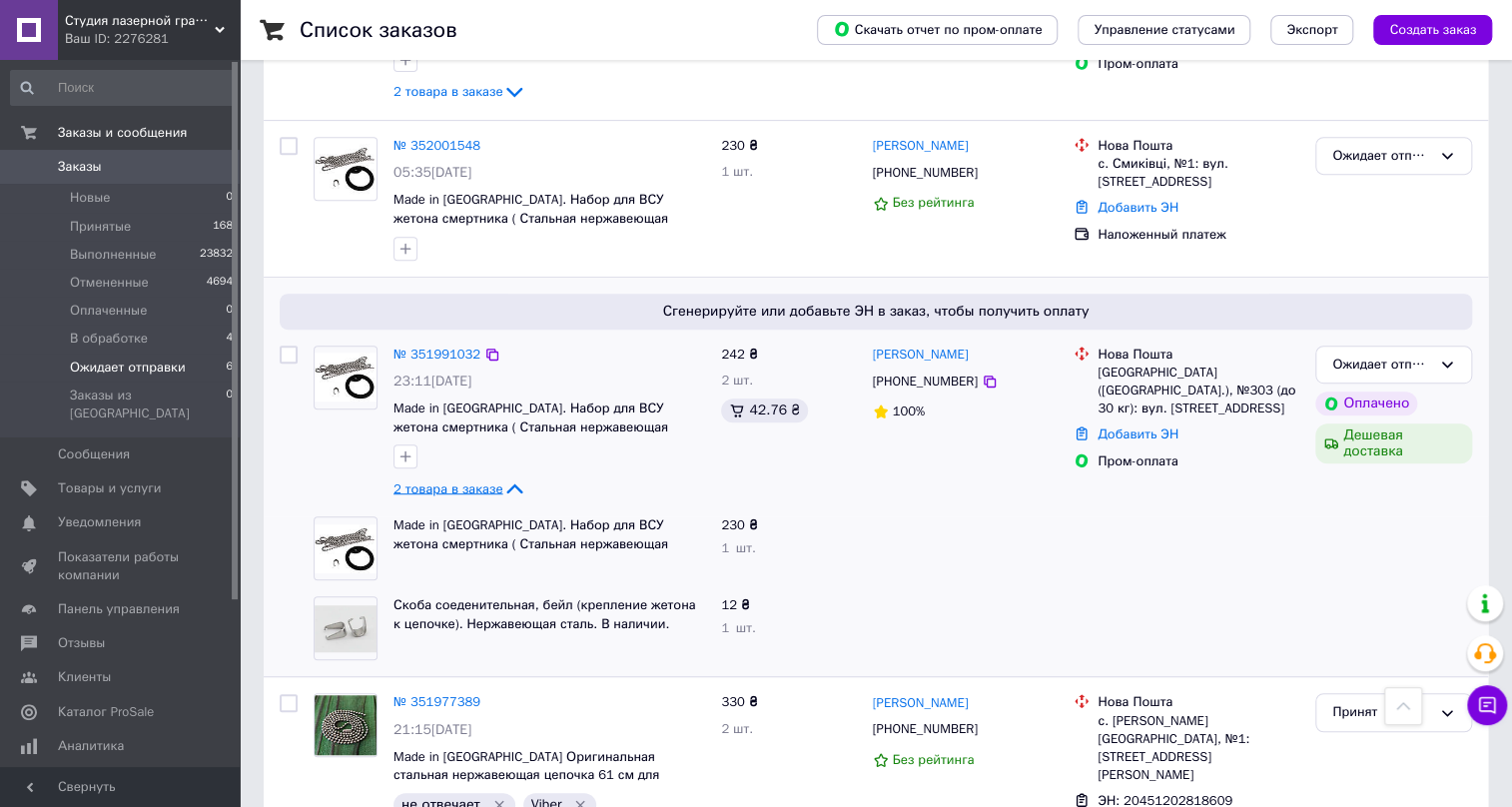 click on "Київ (Київська обл.), №303 (до 30 кг): вул. Срібнокільська, 14а" at bounding box center (1198, 391) 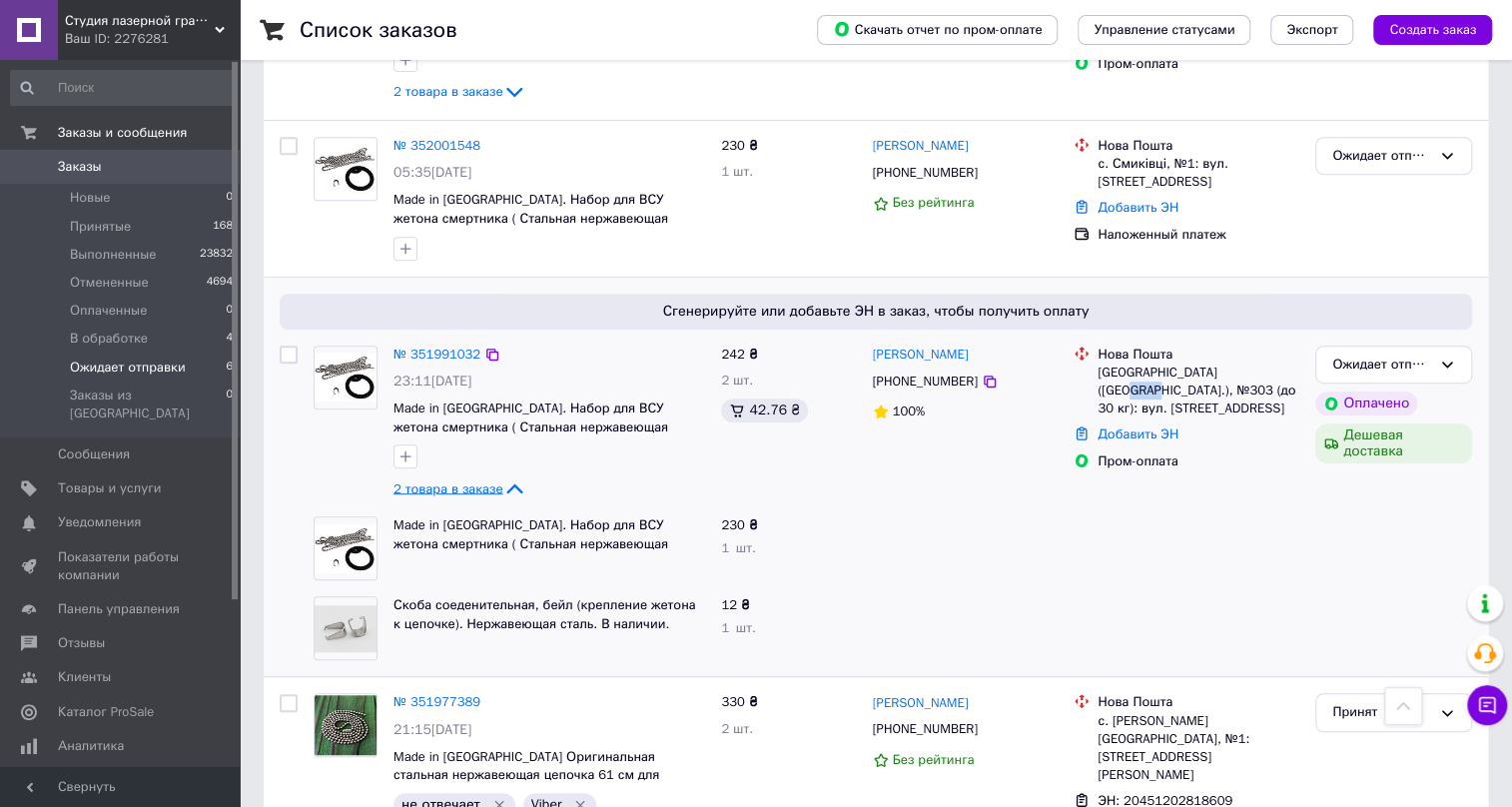 click on "Київ (Київська обл.), №303 (до 30 кг): вул. Срібнокільська, 14а" at bounding box center (1198, 391) 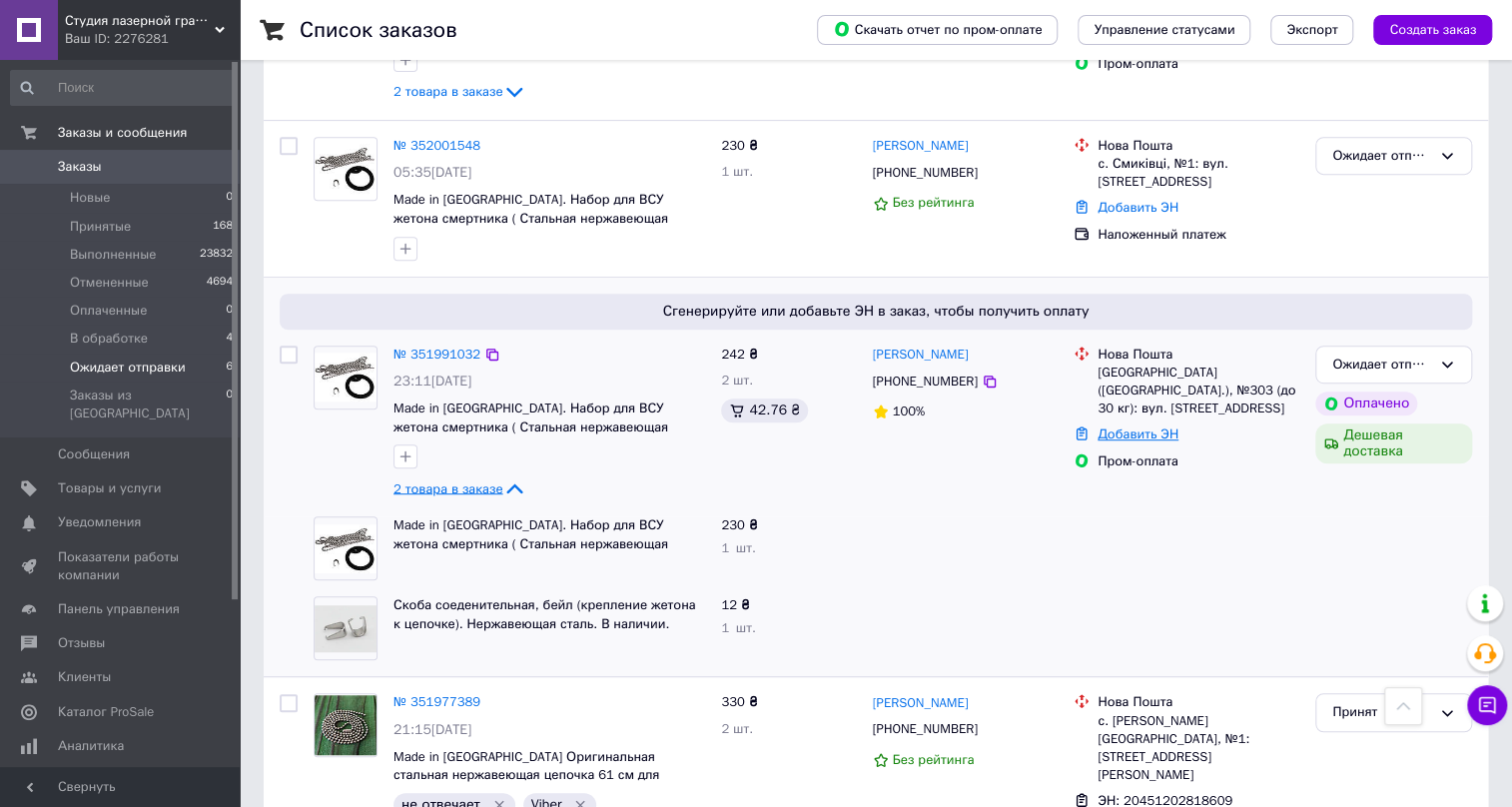 click on "Добавить ЭН" at bounding box center (1137, 433) 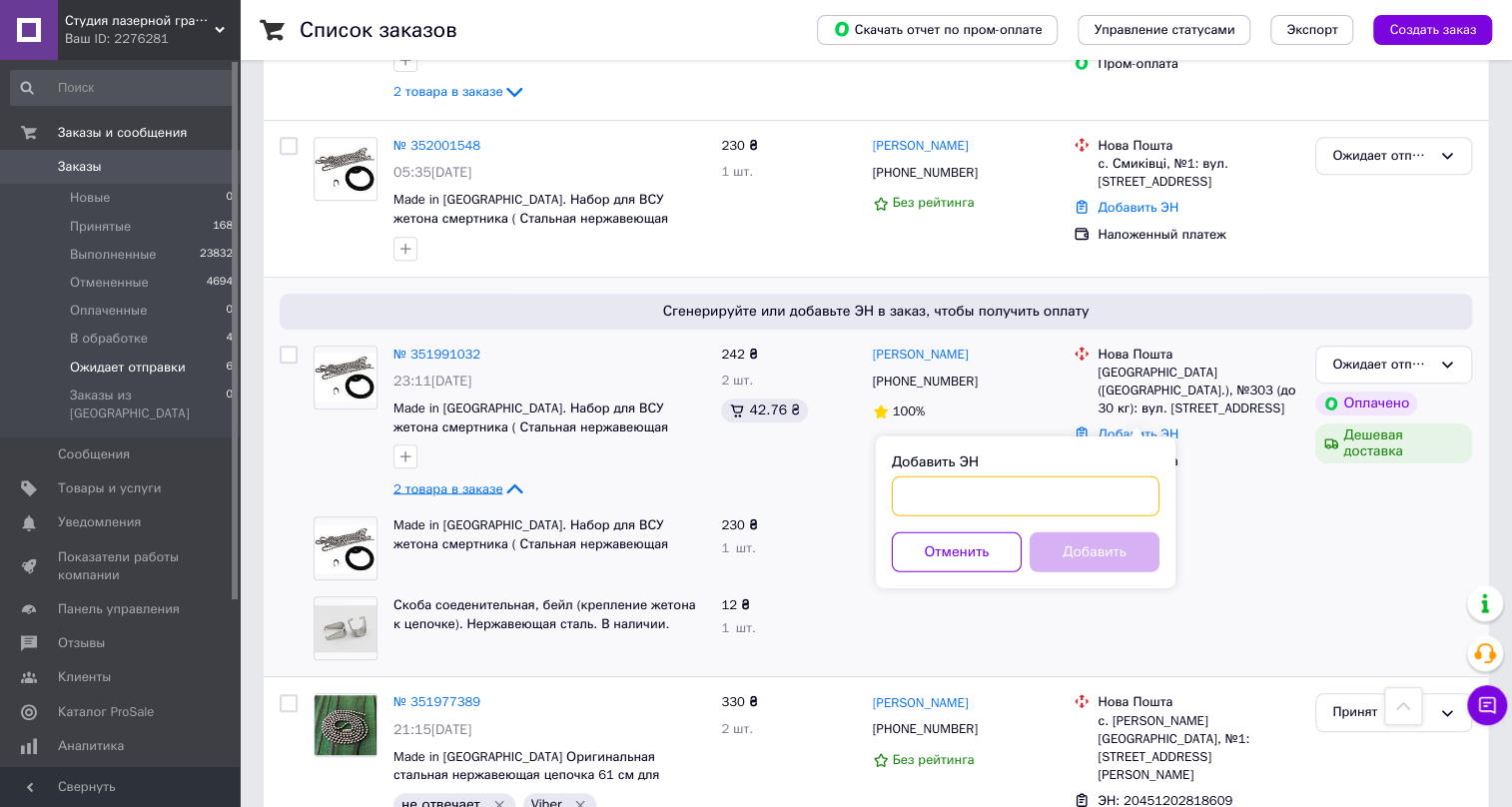 click on "Добавить ЭН" at bounding box center (1026, 496) 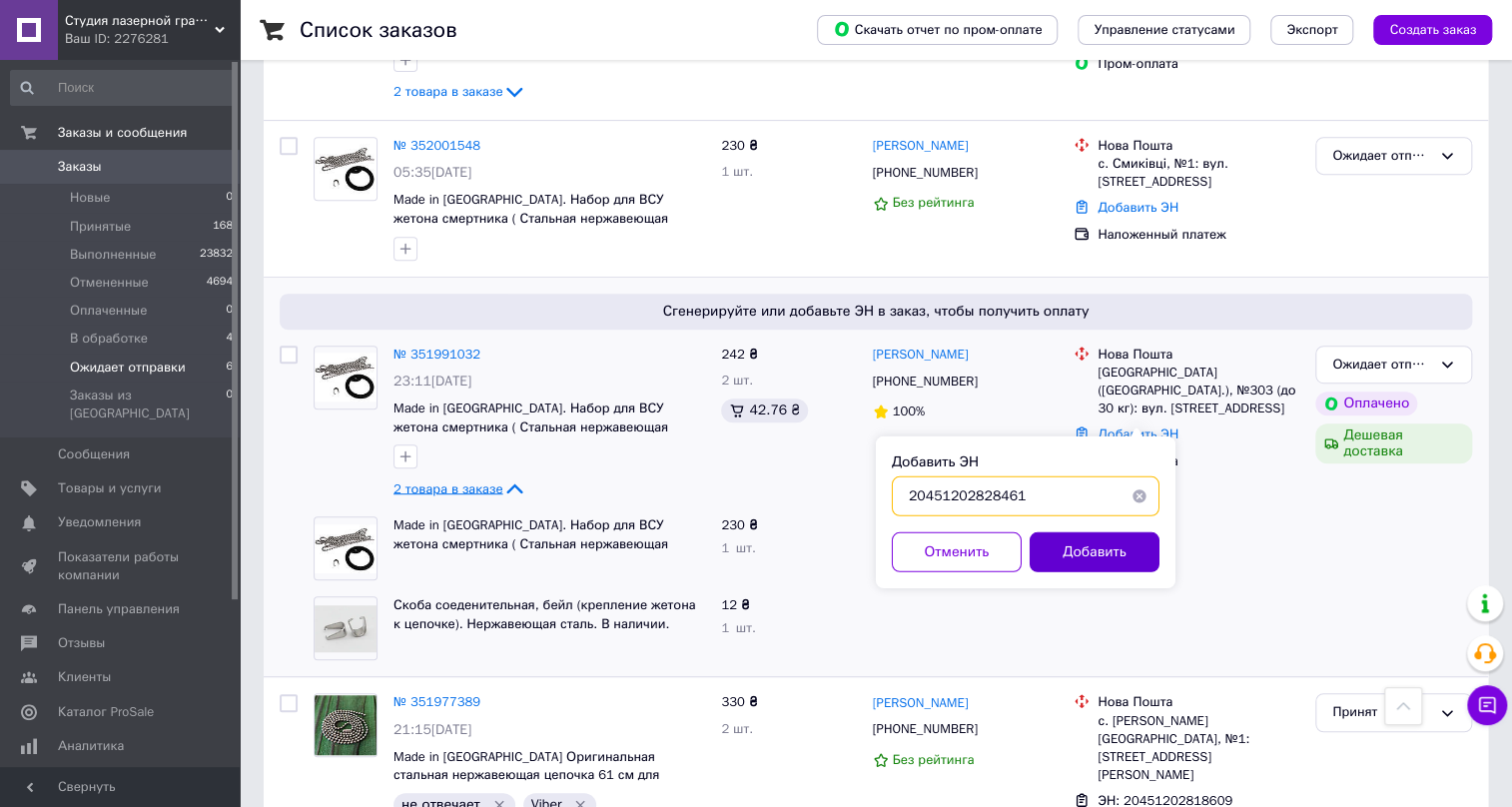 type on "20451202828461" 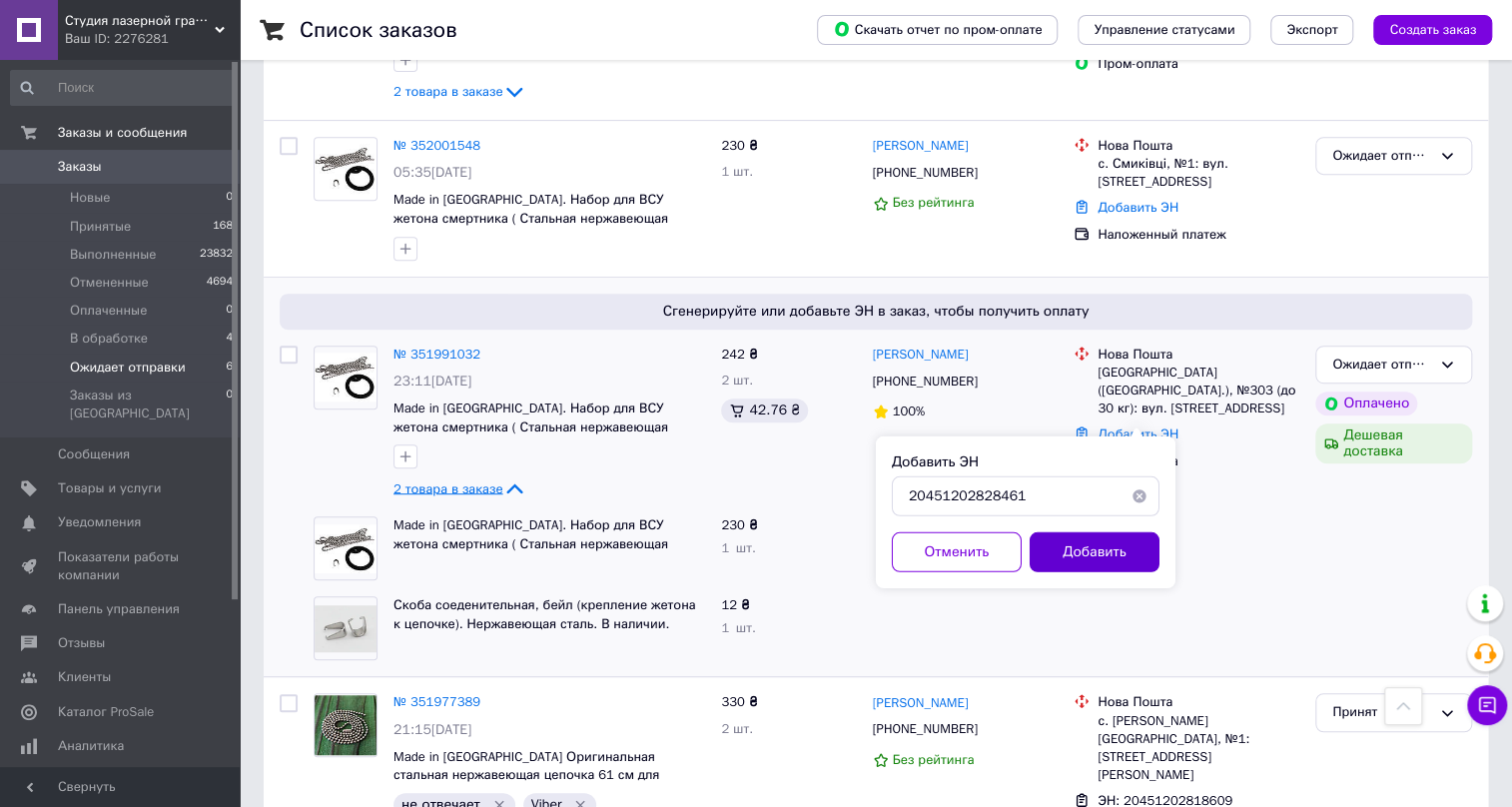 click on "Добавить" at bounding box center (1095, 552) 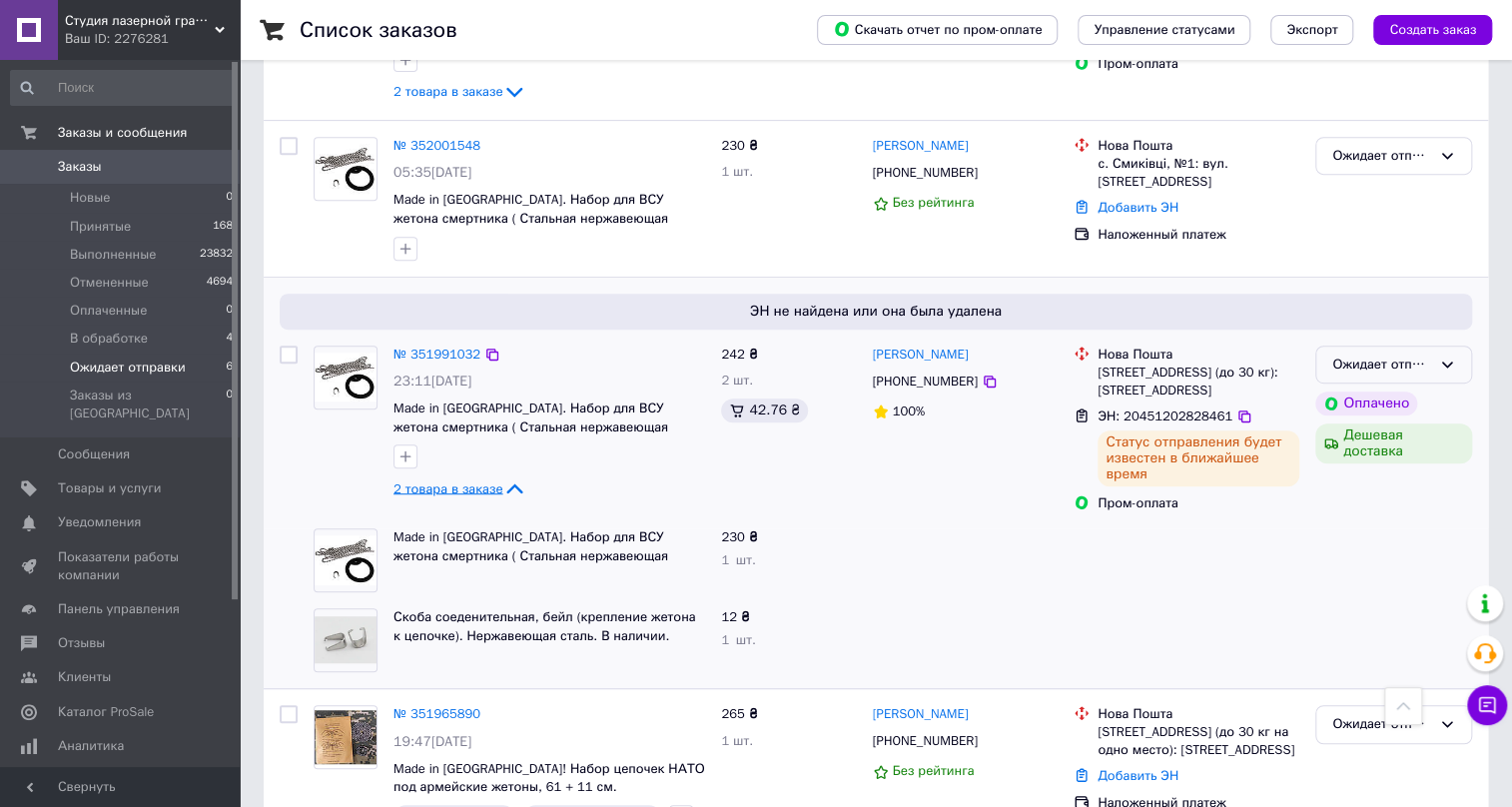 click 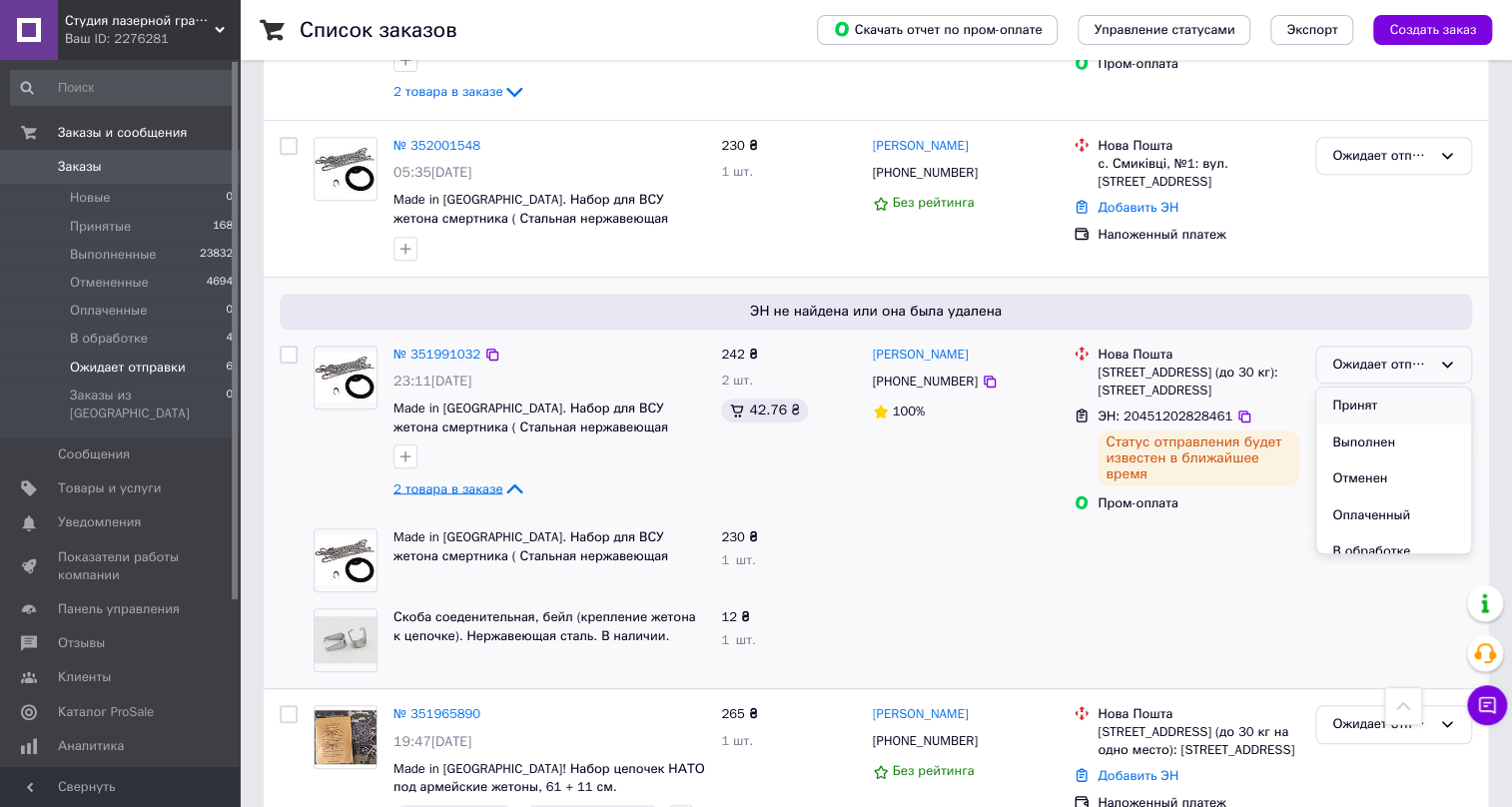click on "Принят" at bounding box center [1393, 405] 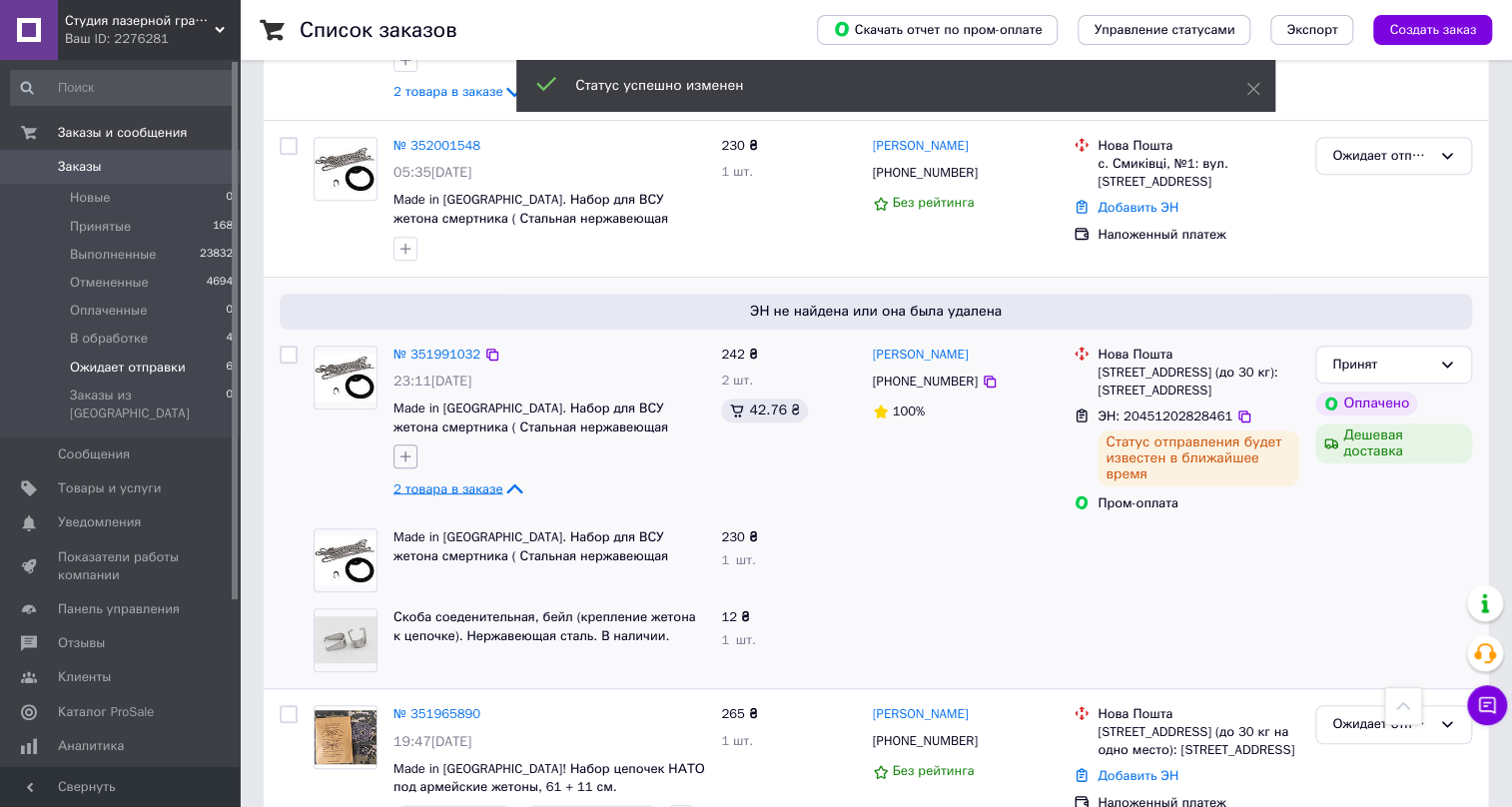 click 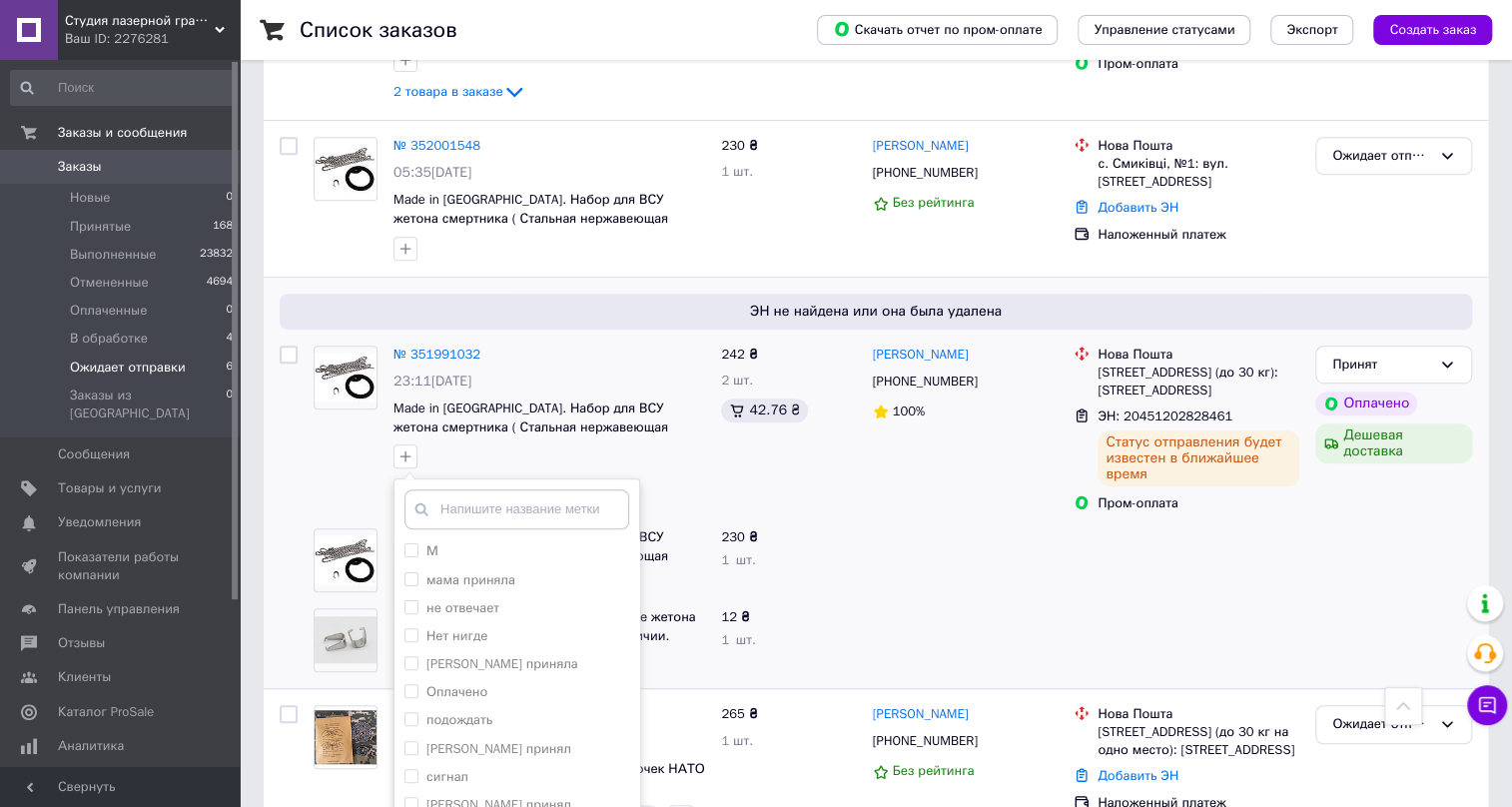 scroll, scrollTop: 453, scrollLeft: 0, axis: vertical 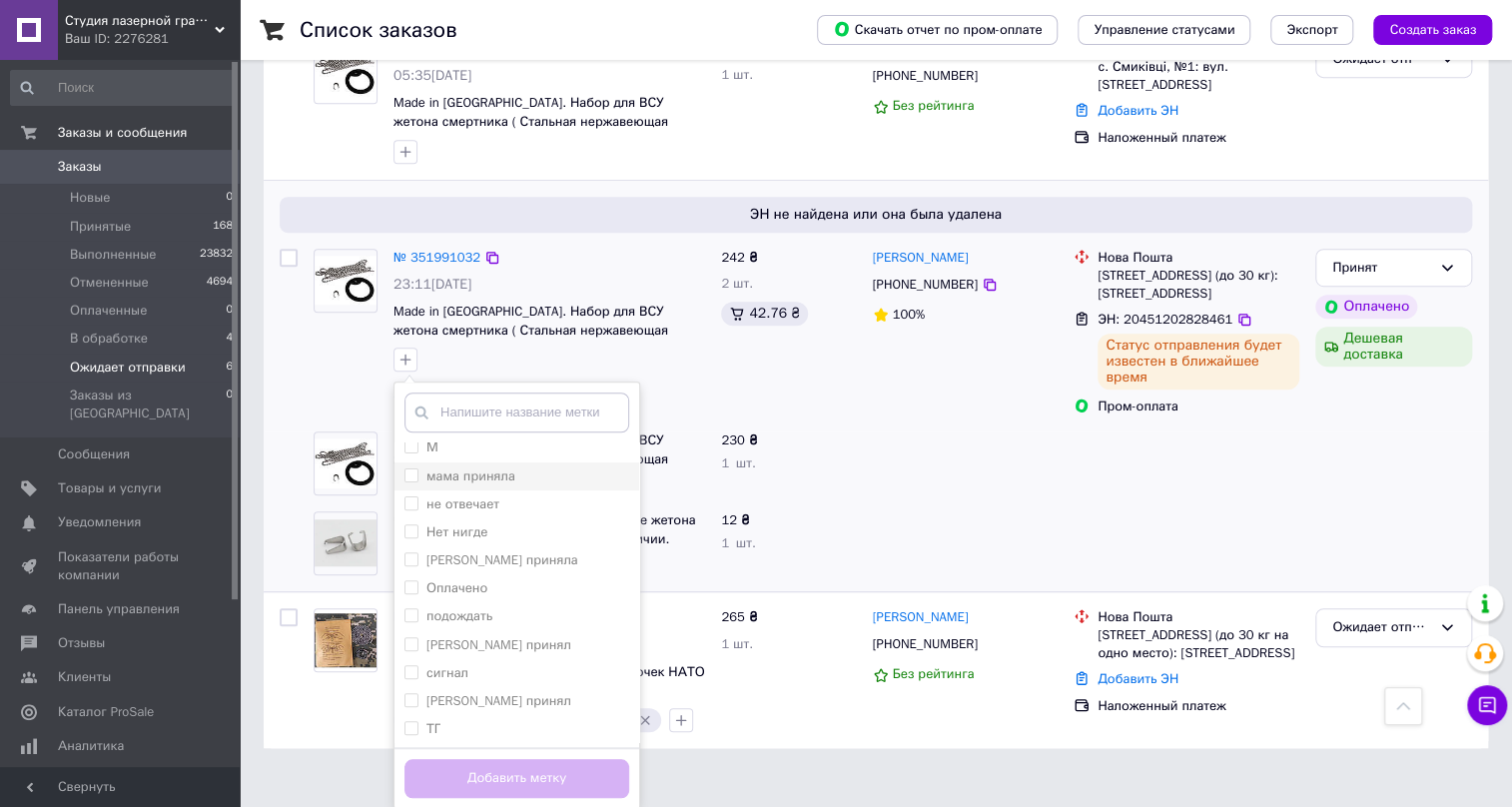 click on "мама приняла" at bounding box center [410, 474] 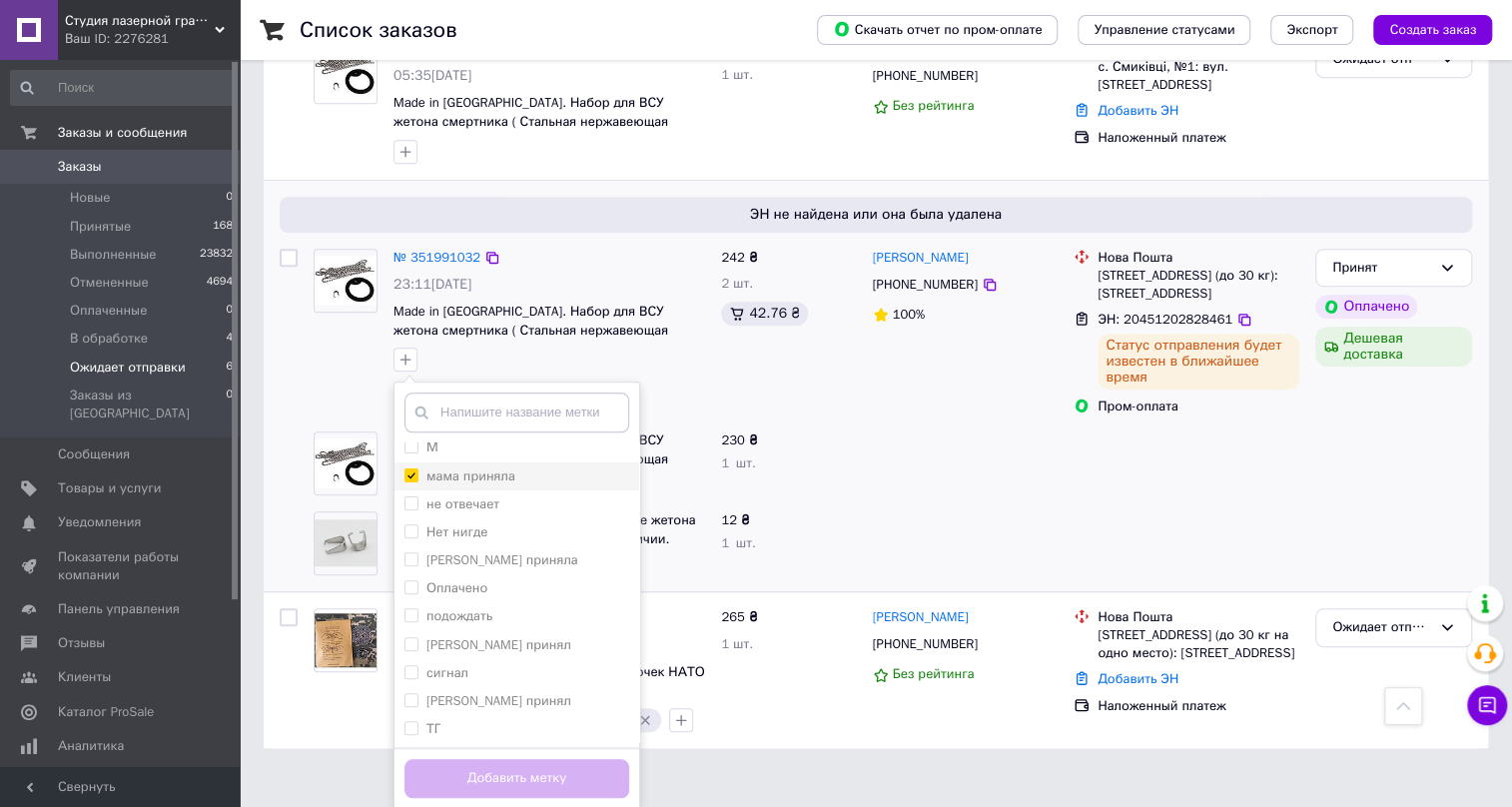 checkbox on "true" 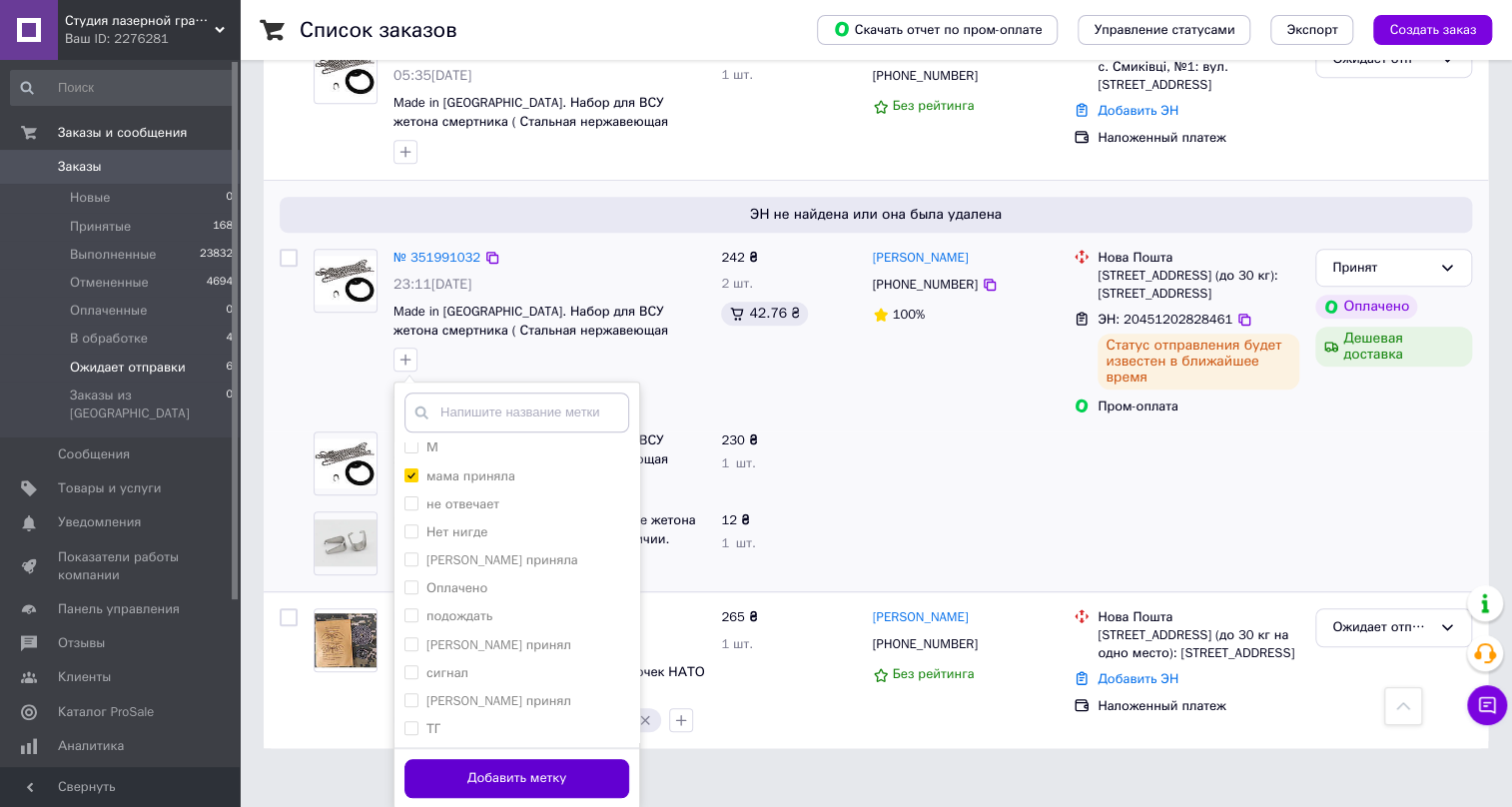 click on "Добавить метку" at bounding box center (516, 778) 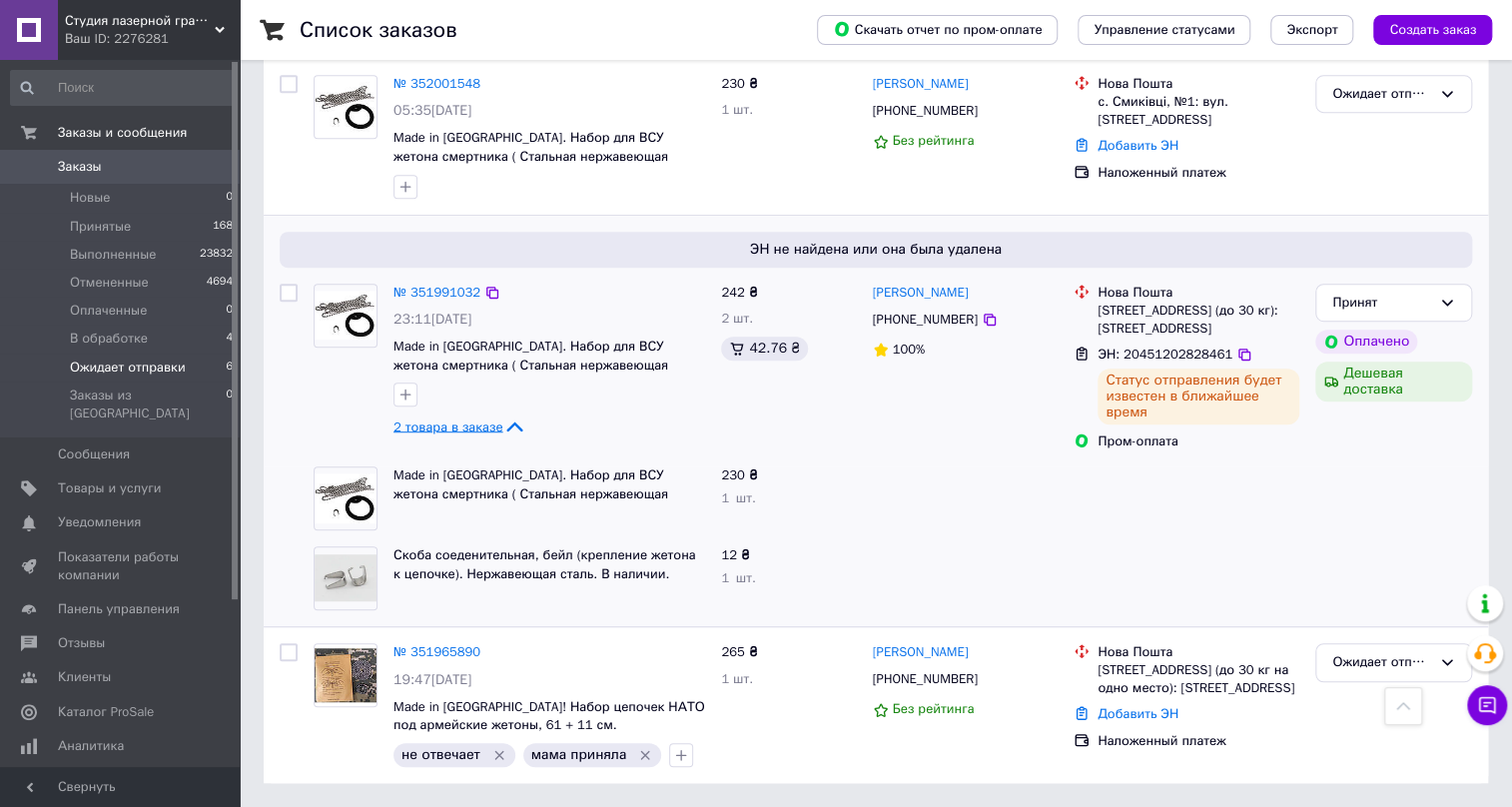 scroll, scrollTop: 468, scrollLeft: 0, axis: vertical 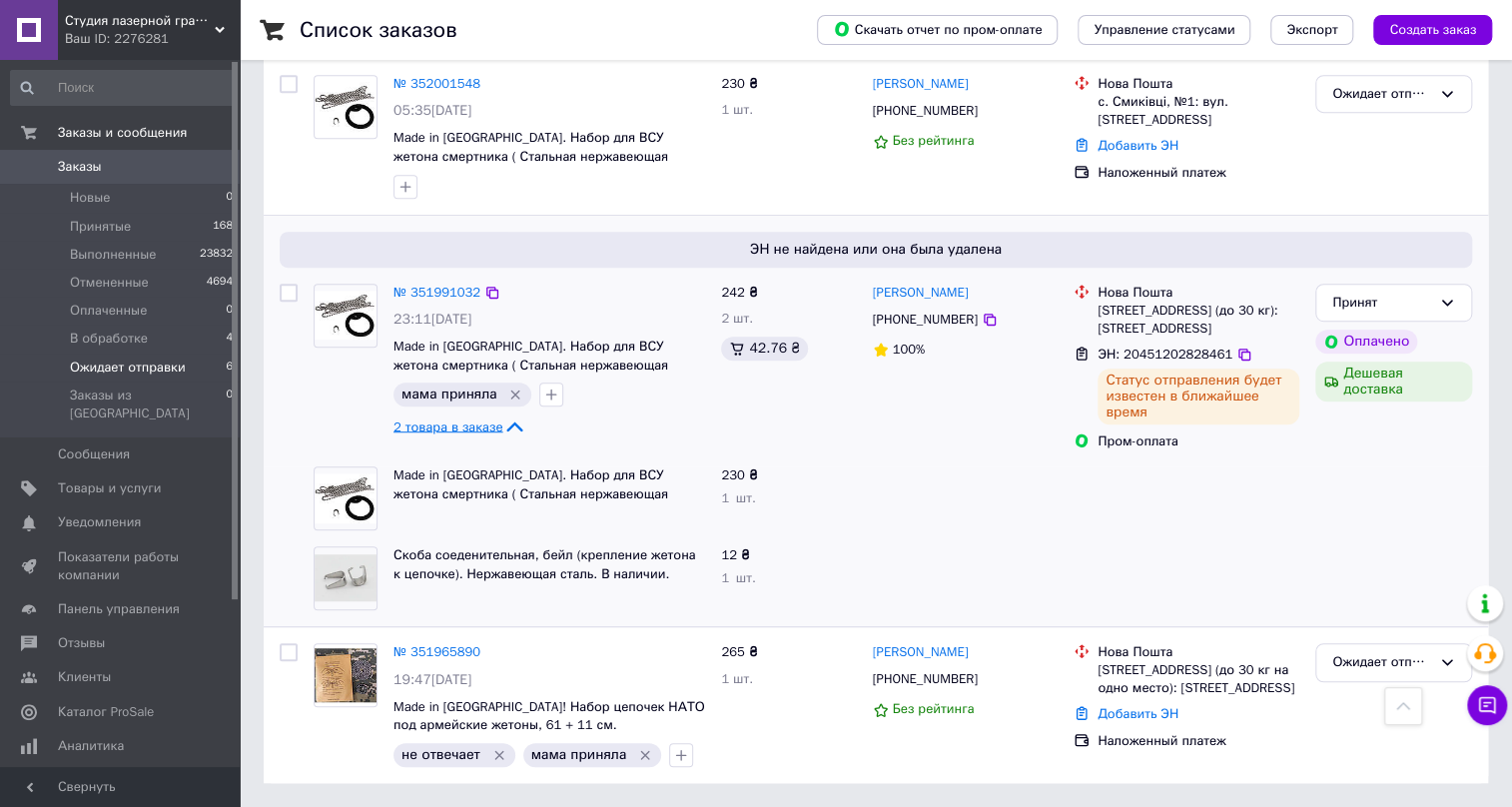 click 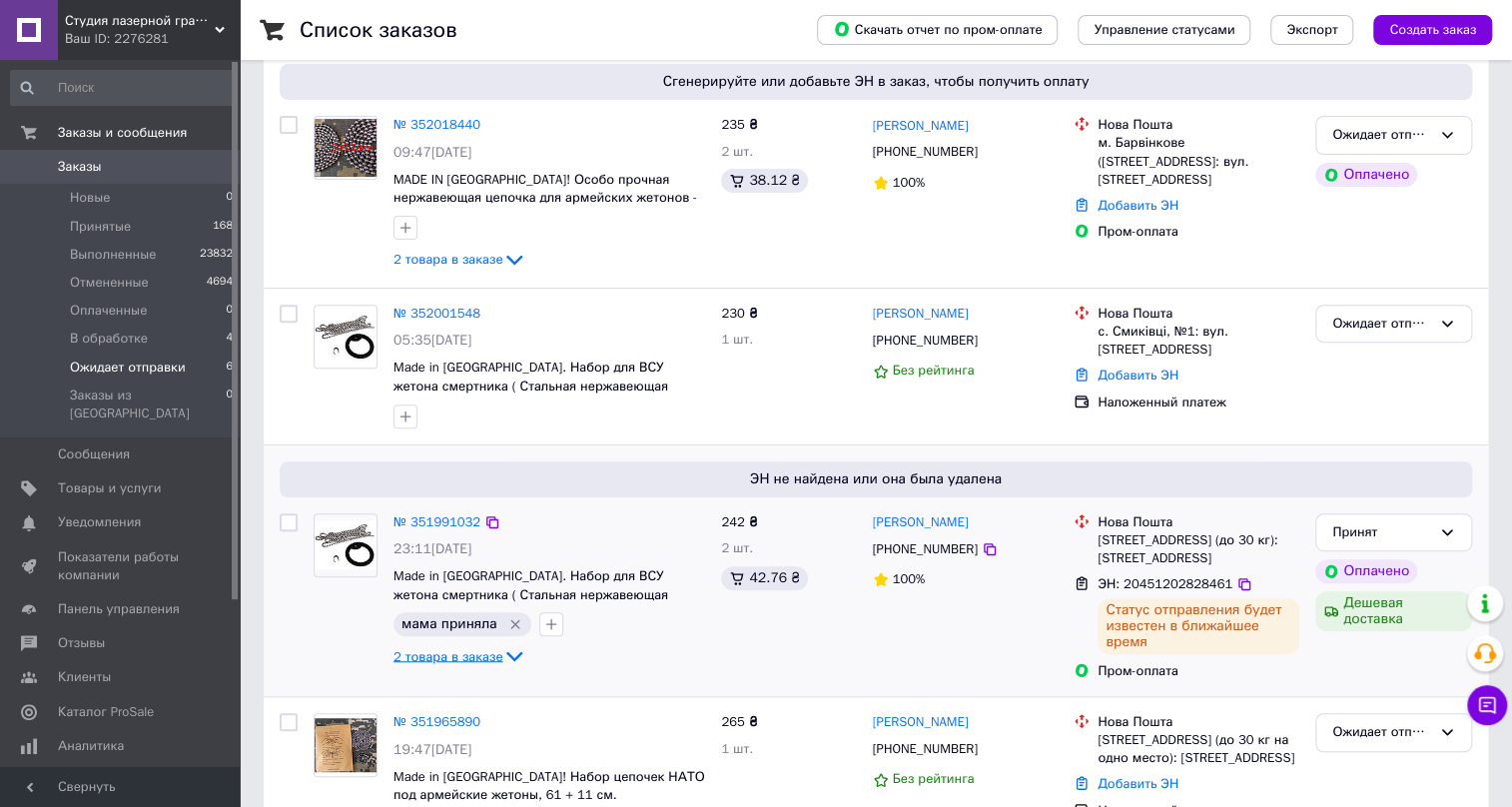 scroll, scrollTop: 218, scrollLeft: 0, axis: vertical 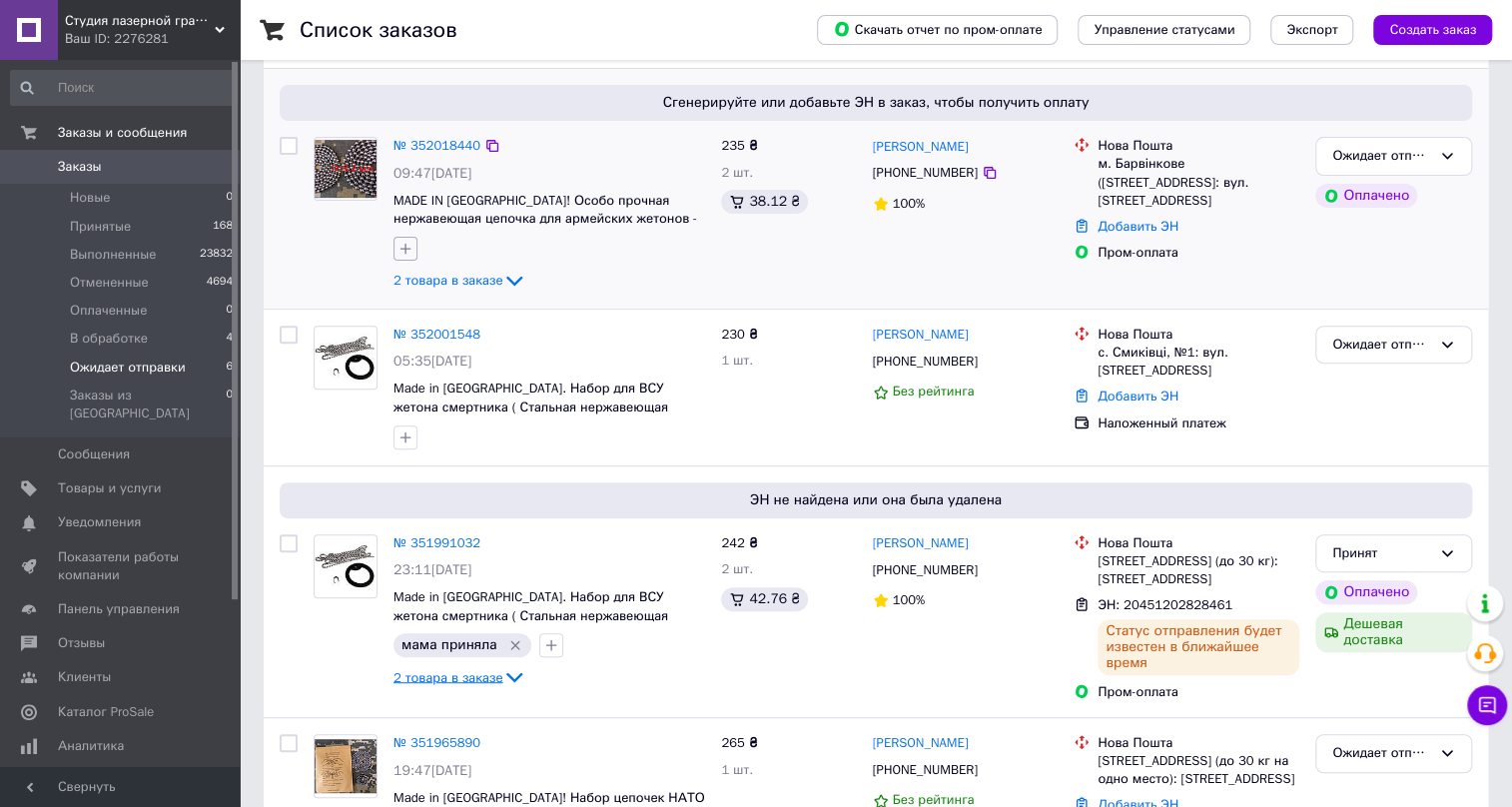 click 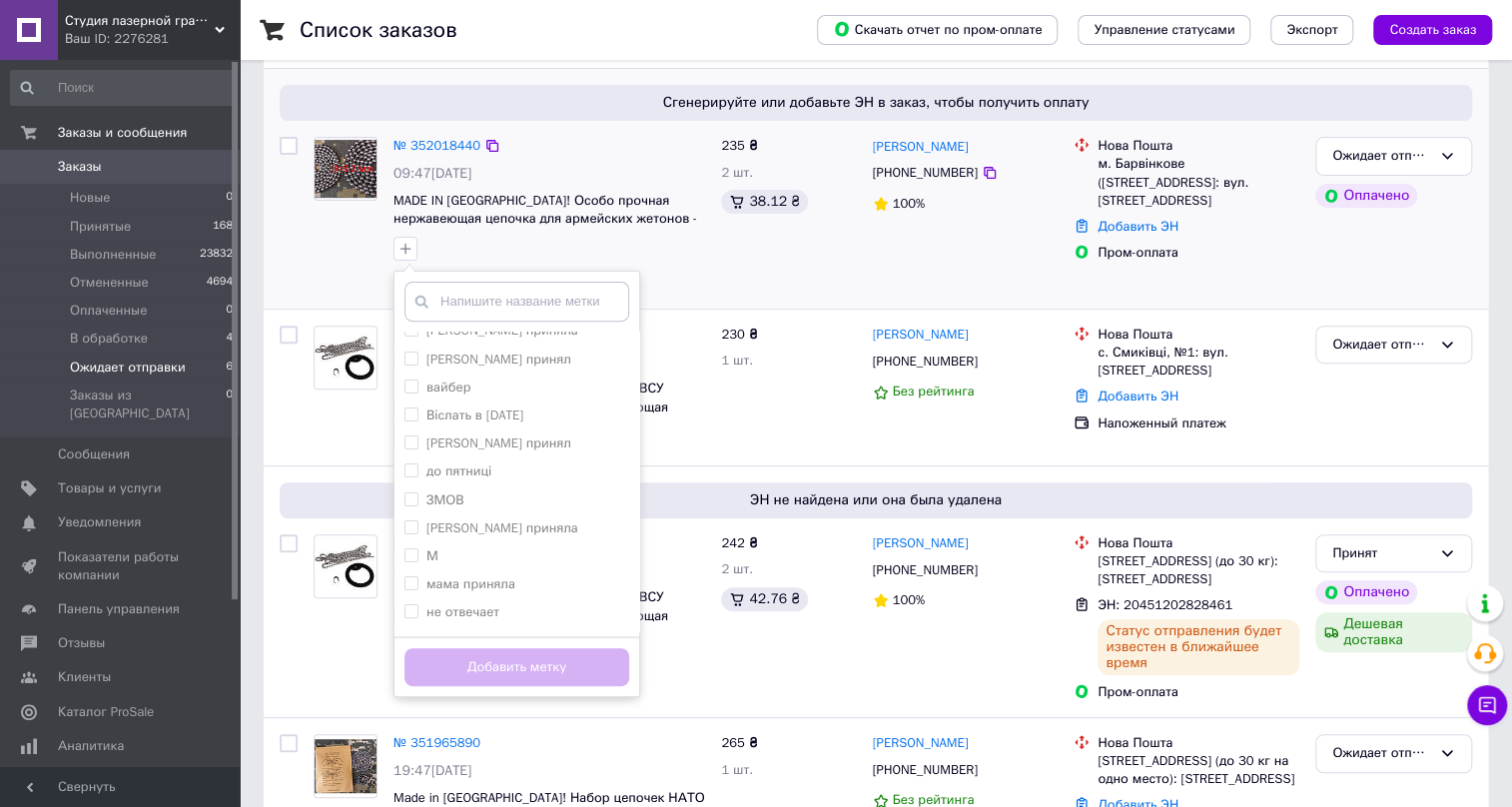 scroll, scrollTop: 272, scrollLeft: 0, axis: vertical 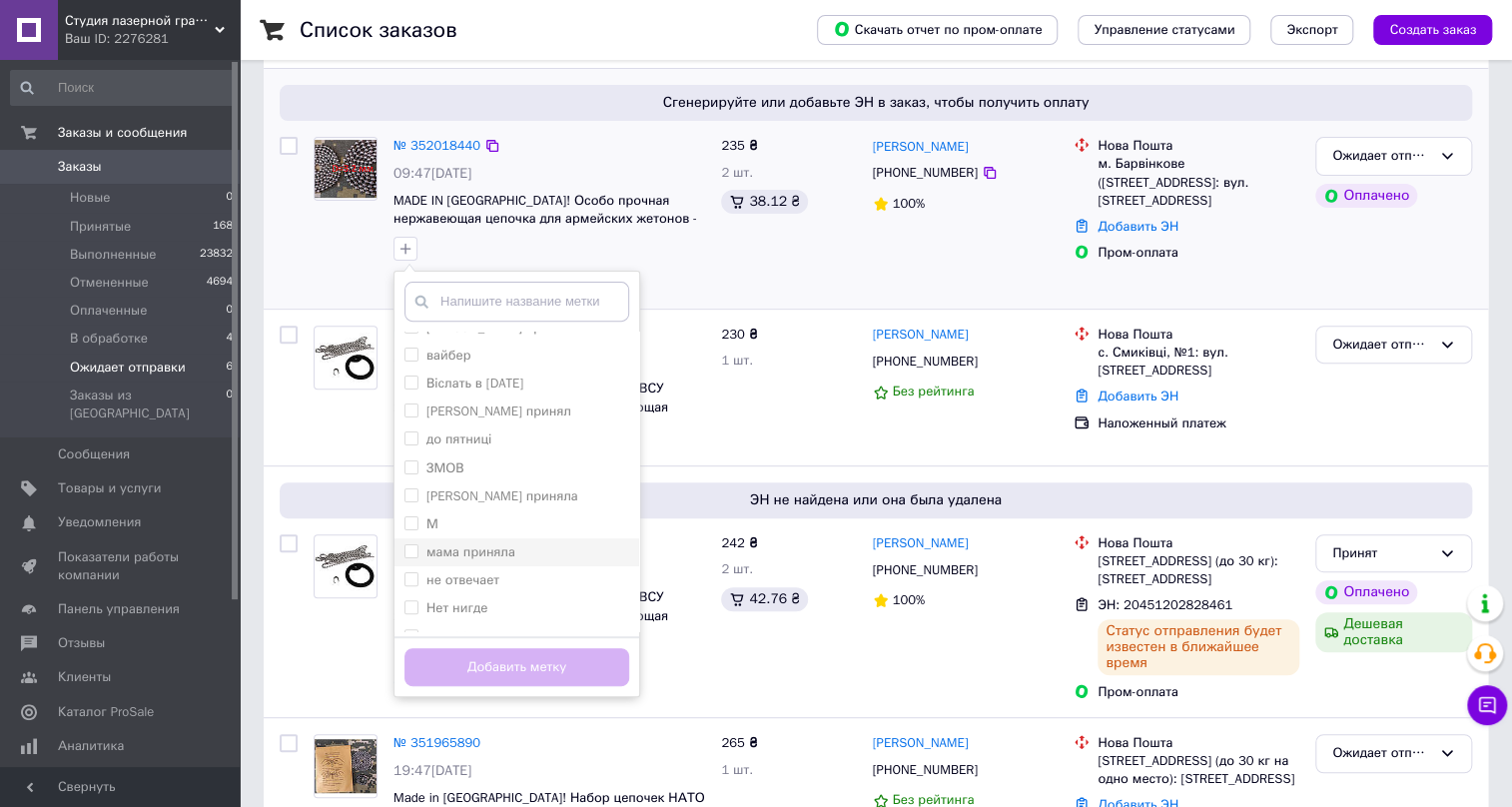 click on "мама приняла" at bounding box center (410, 550) 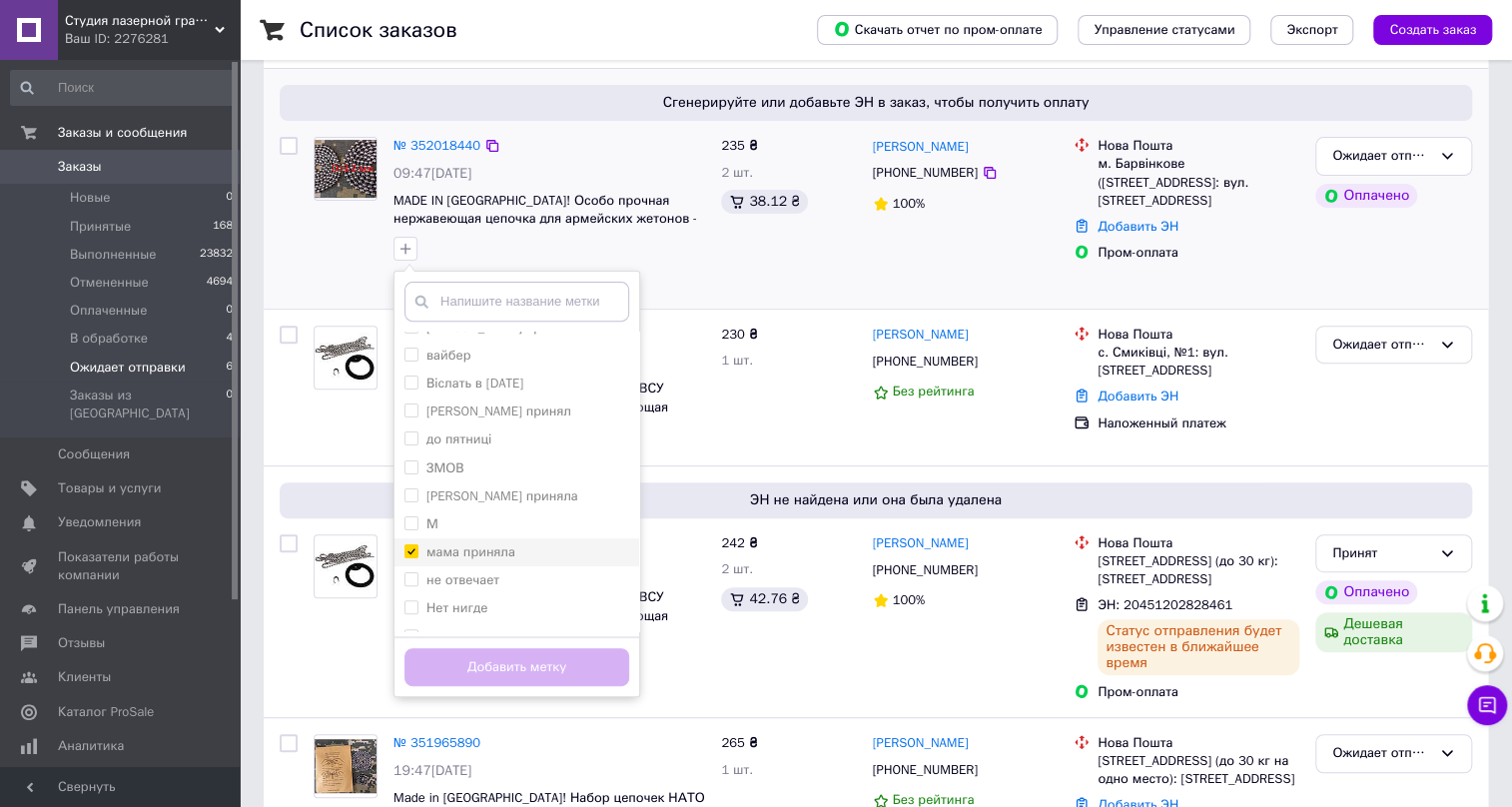 checkbox on "true" 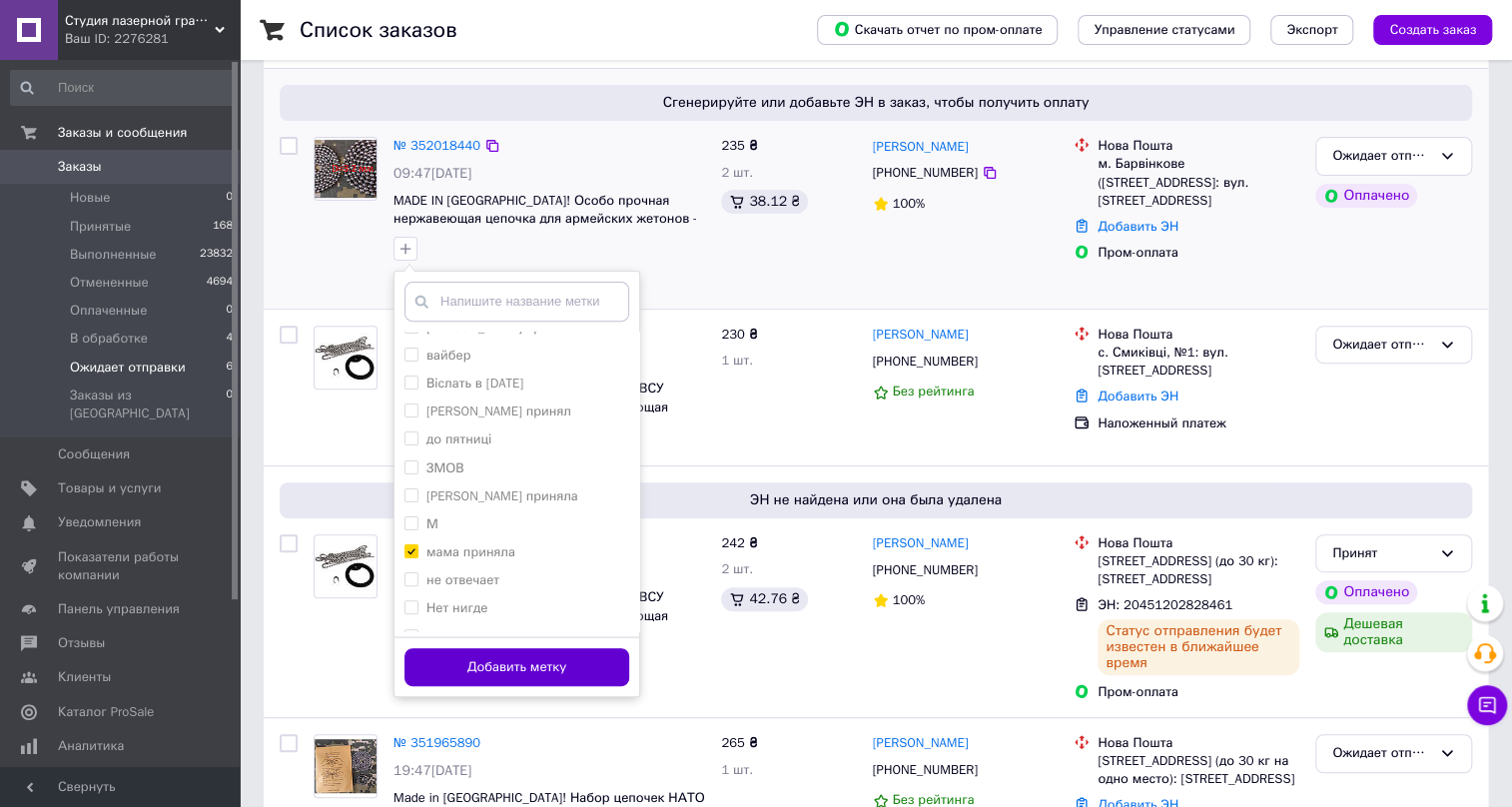 click on "Добавить метку" at bounding box center (516, 667) 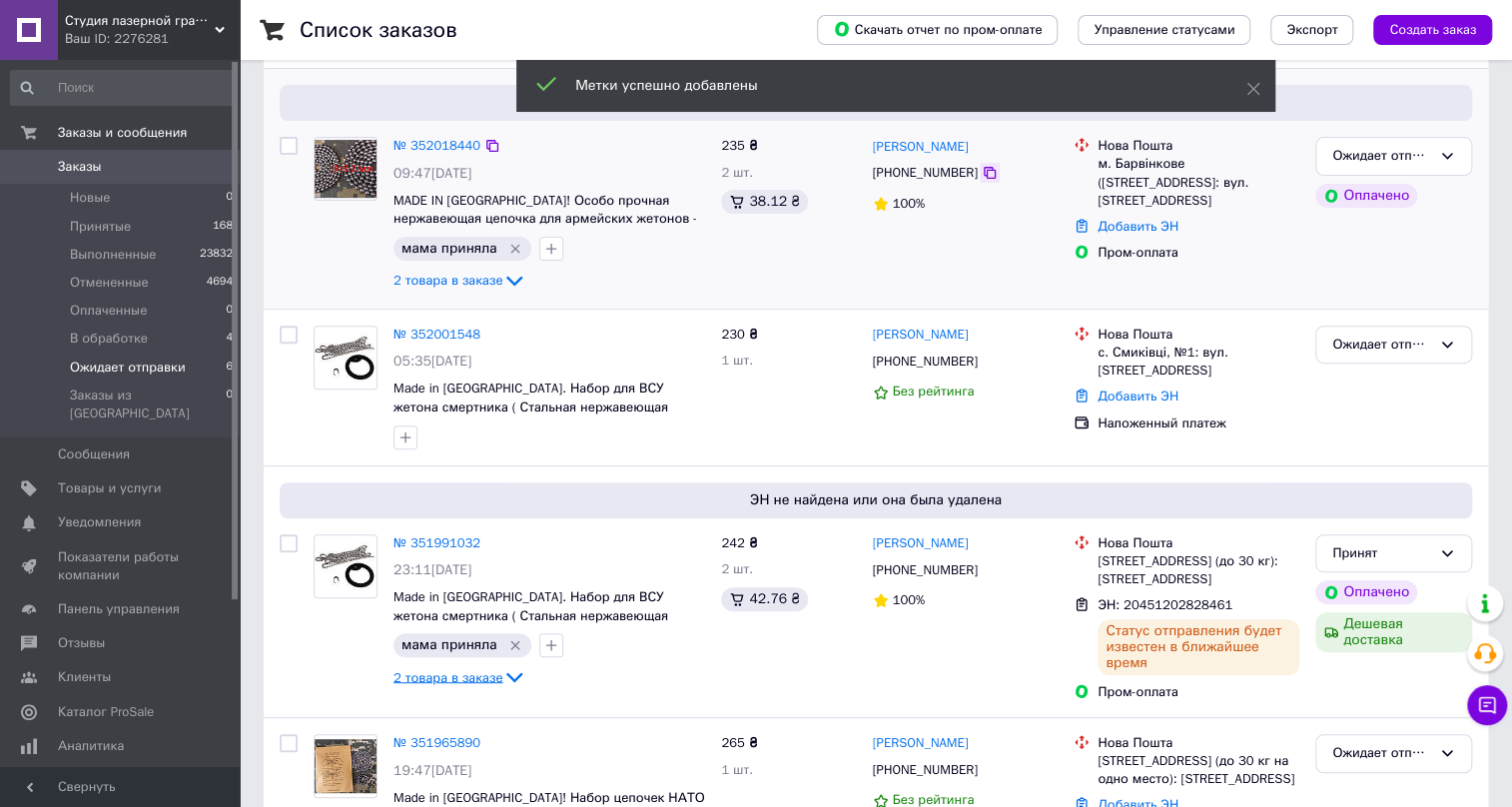 click 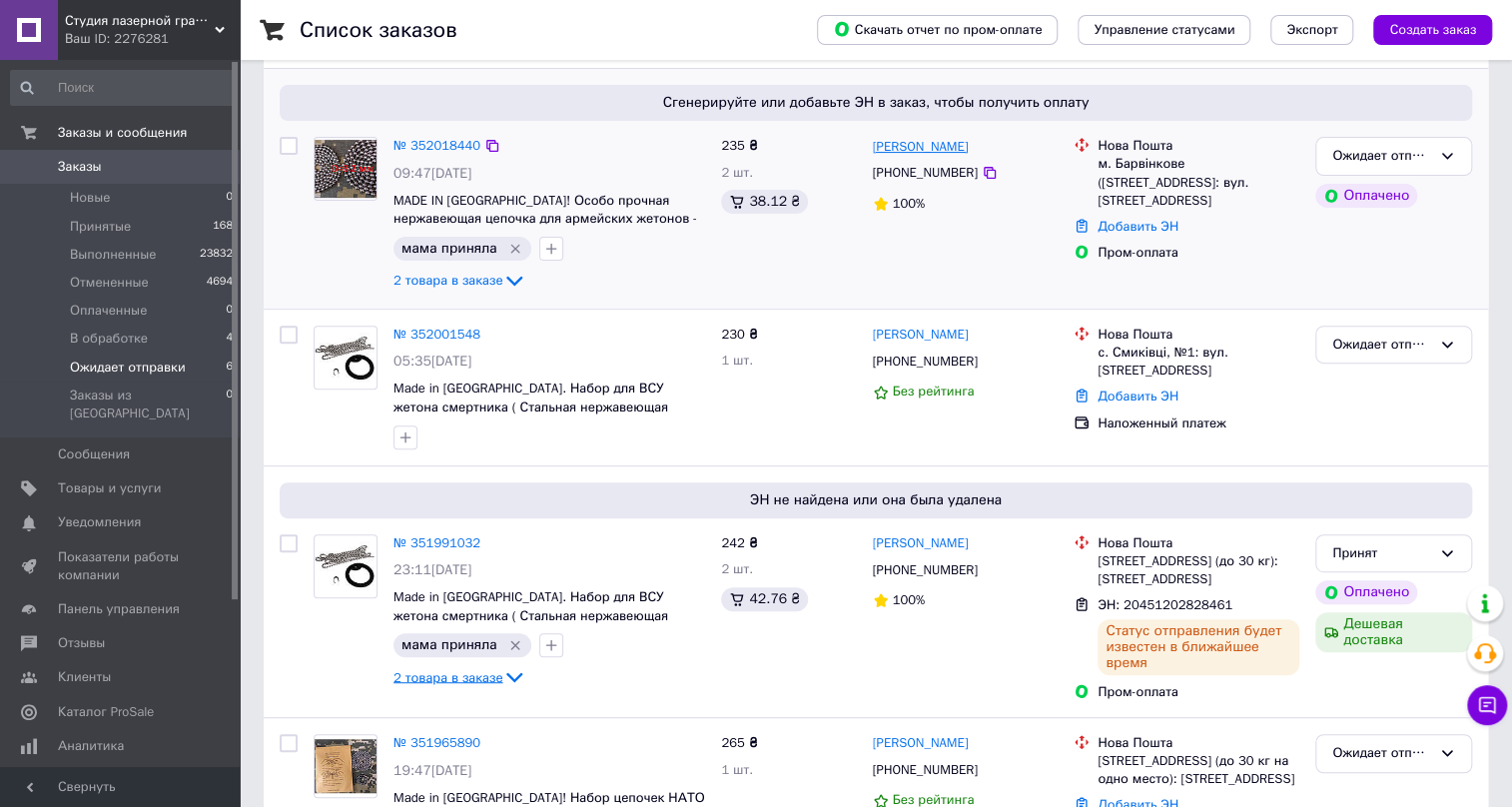 drag, startPoint x: 1003, startPoint y: 146, endPoint x: 871, endPoint y: 148, distance: 132.01515 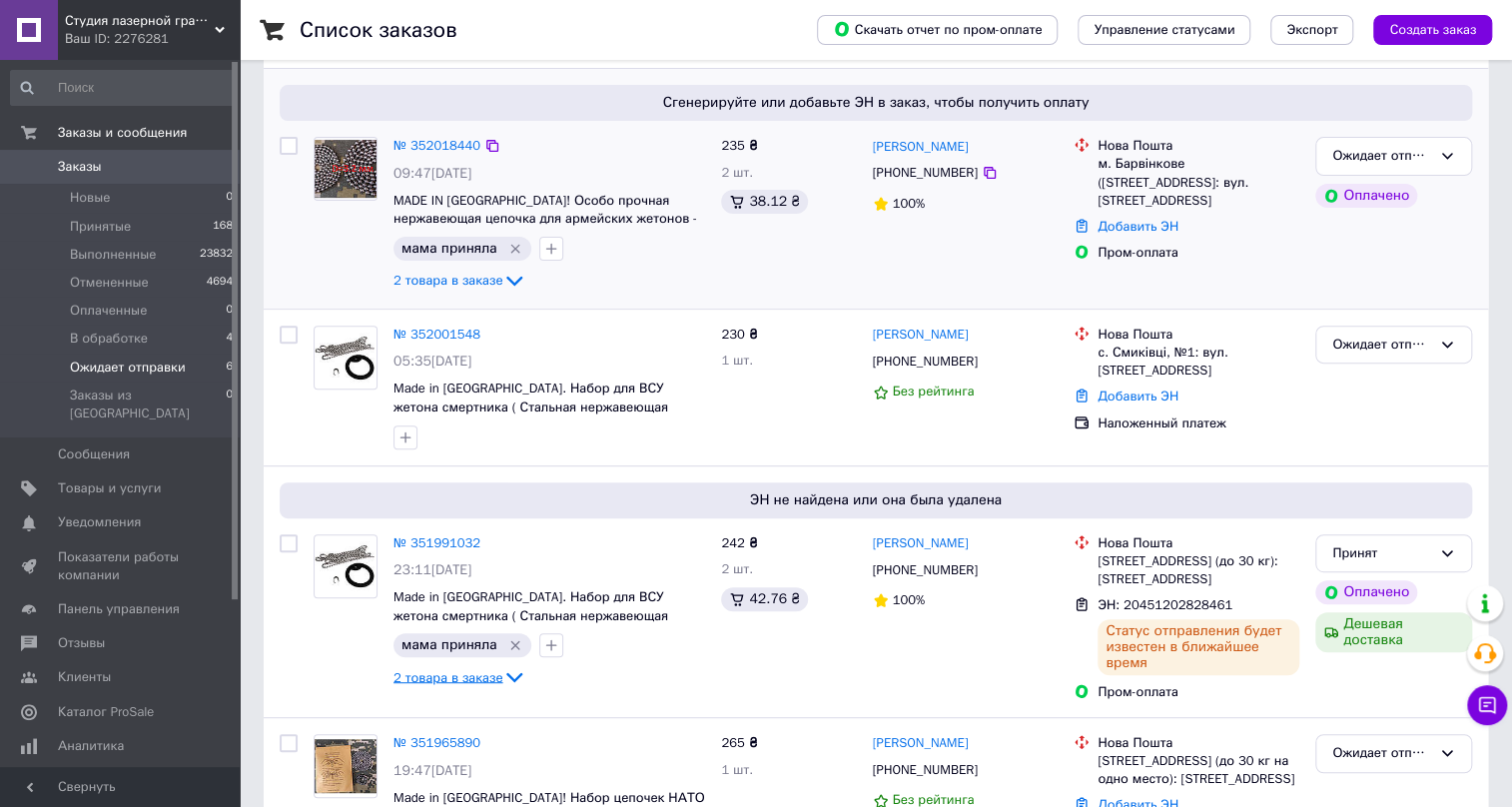 click on "м. Барвінкове (Харківська обл.), №1: вул. Центральна, 14є" at bounding box center [1198, 182] 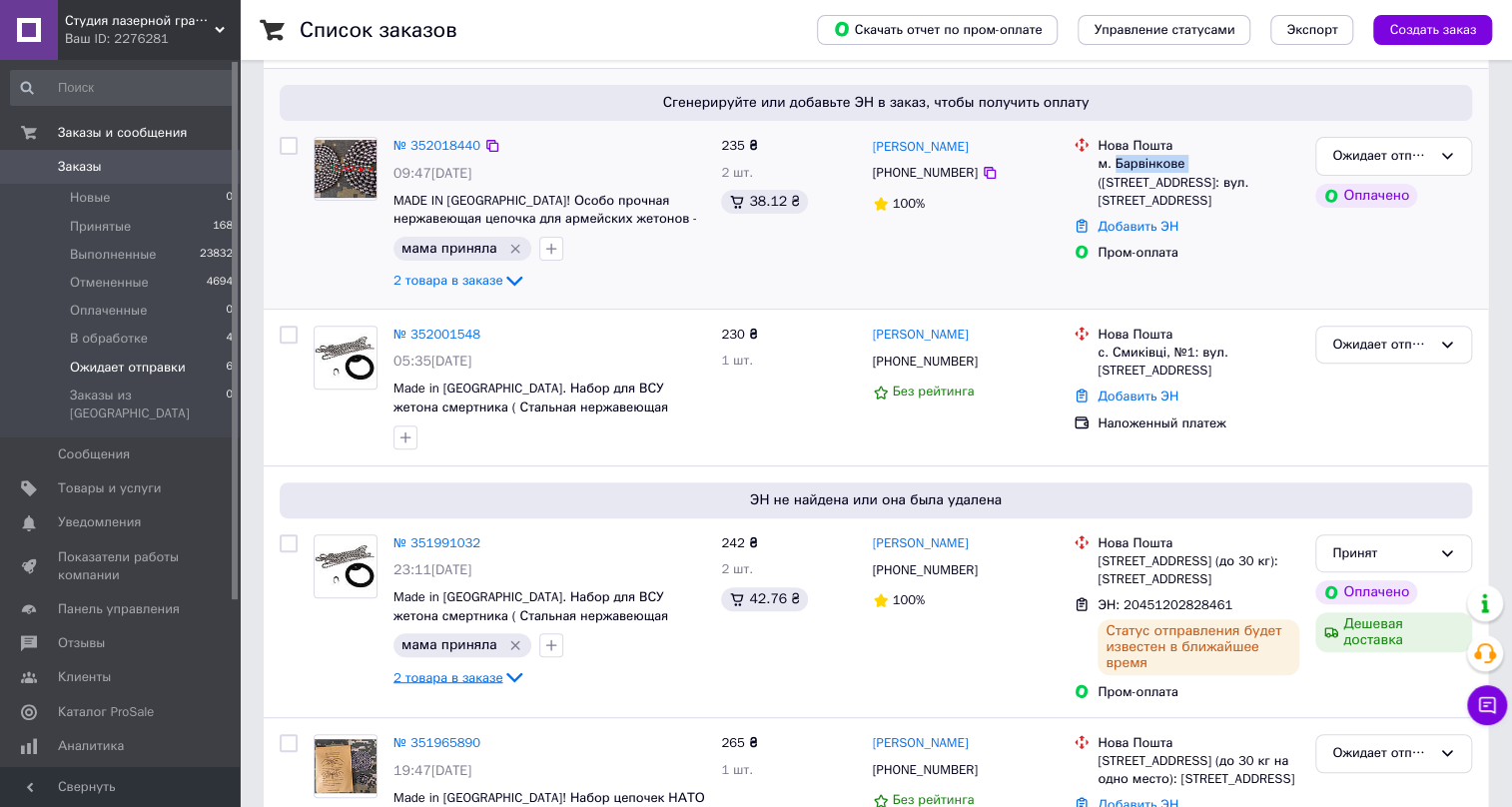 click on "м. Барвінкове (Харківська обл.), №1: вул. Центральна, 14є" at bounding box center [1198, 182] 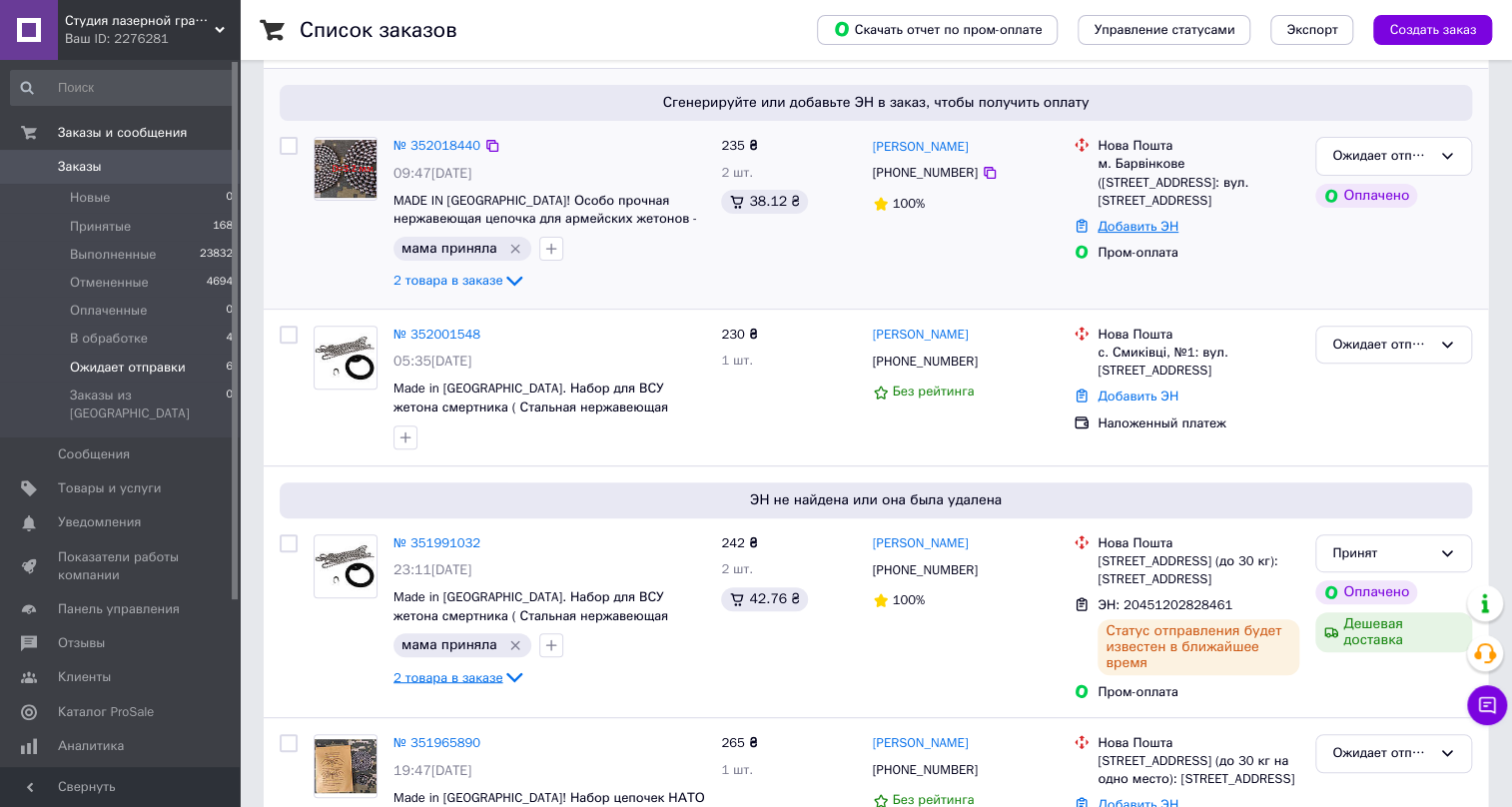 click on "Добавить ЭН" at bounding box center [1137, 226] 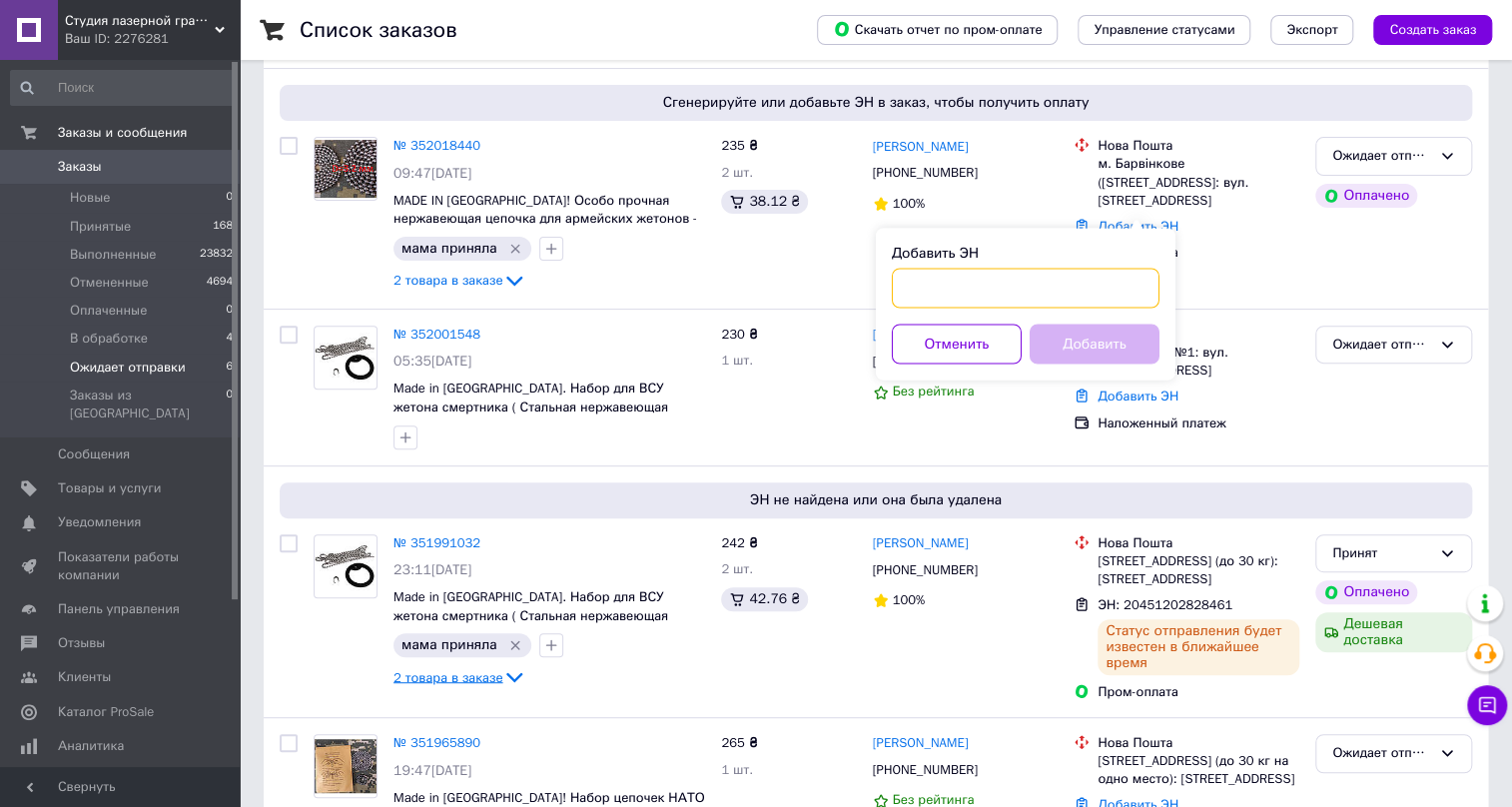 click on "Добавить ЭН" at bounding box center (1026, 288) 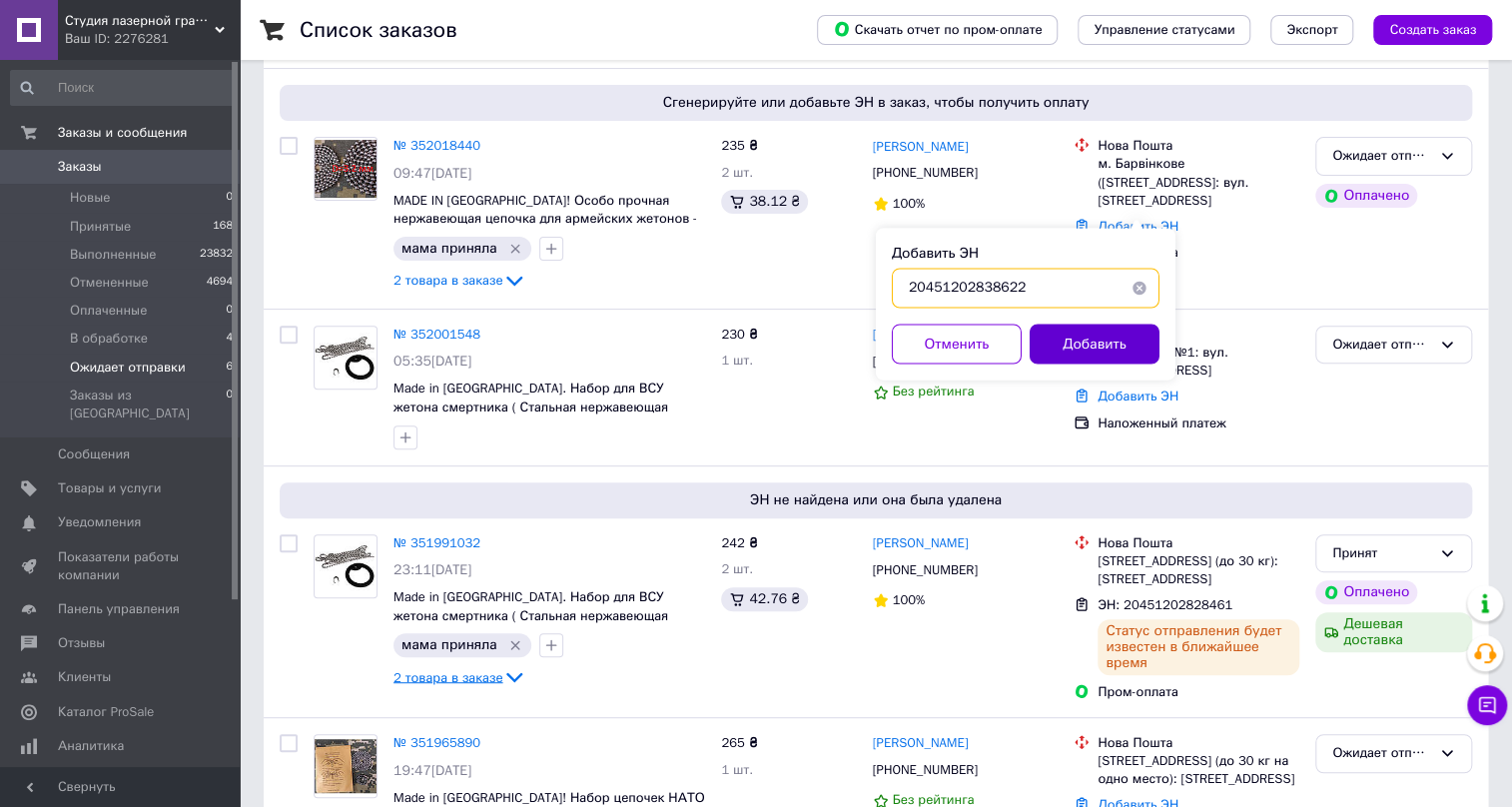 type on "20451202838622" 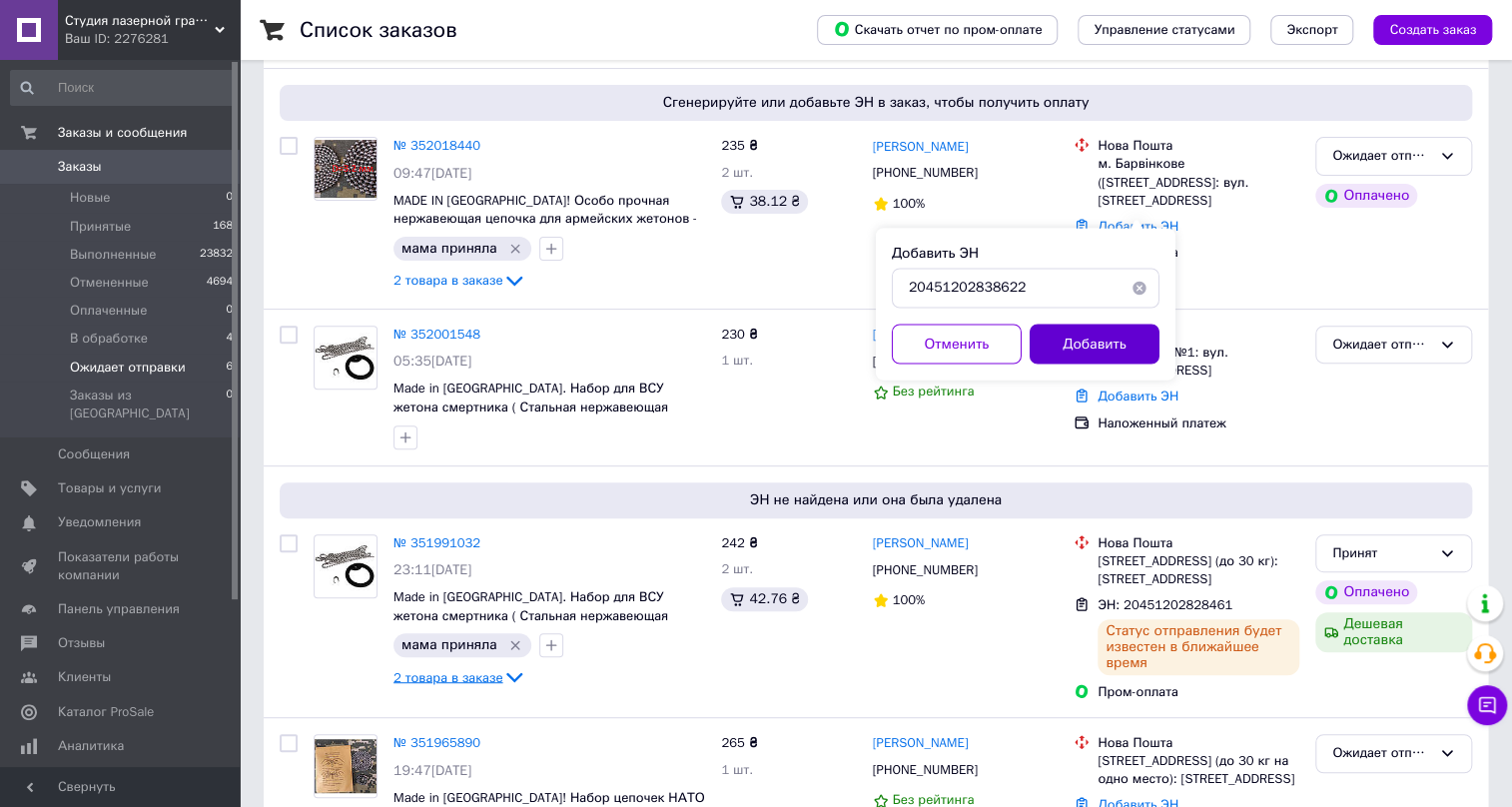 click on "Добавить" at bounding box center [1095, 344] 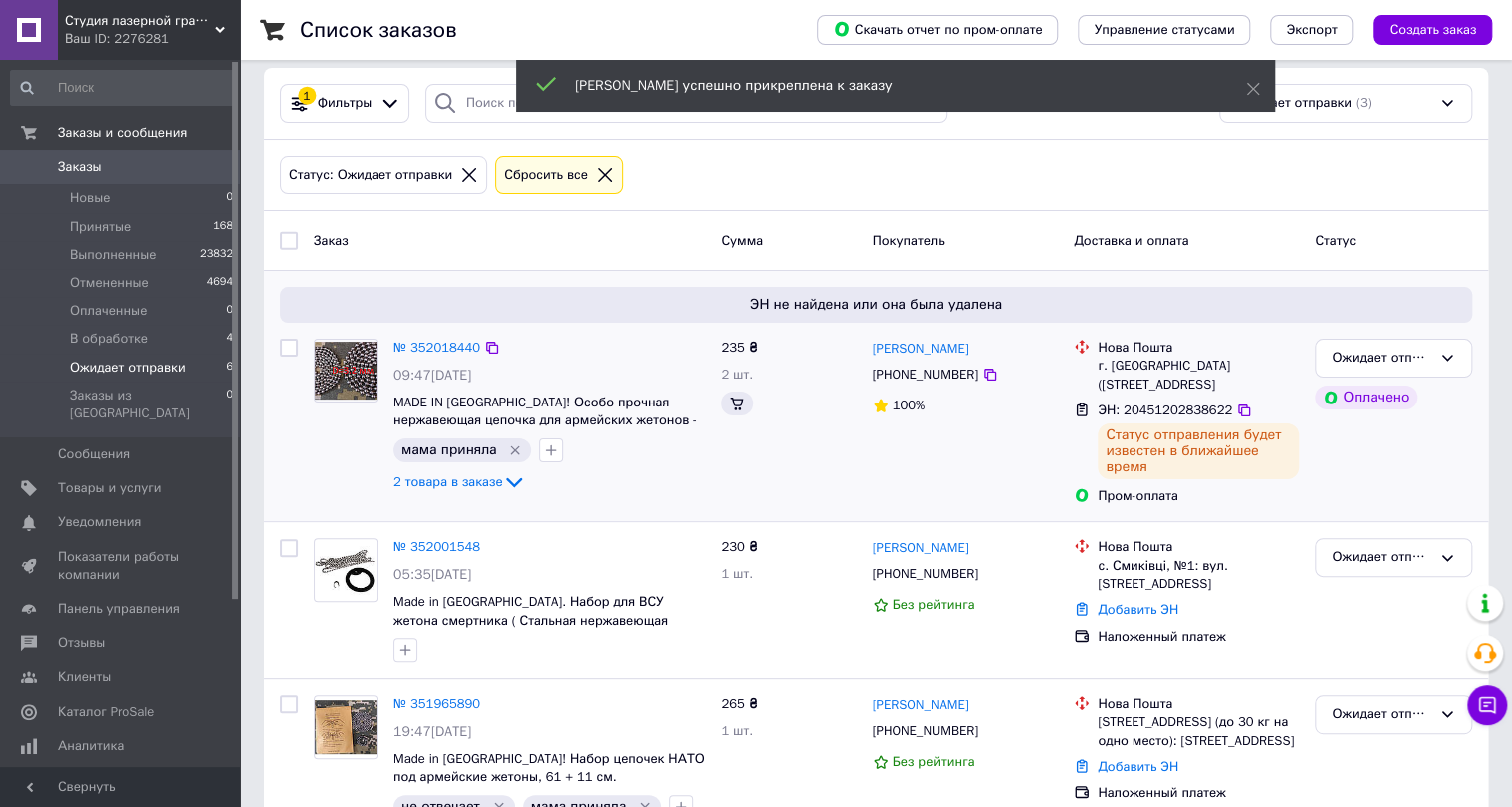 scroll, scrollTop: 69, scrollLeft: 0, axis: vertical 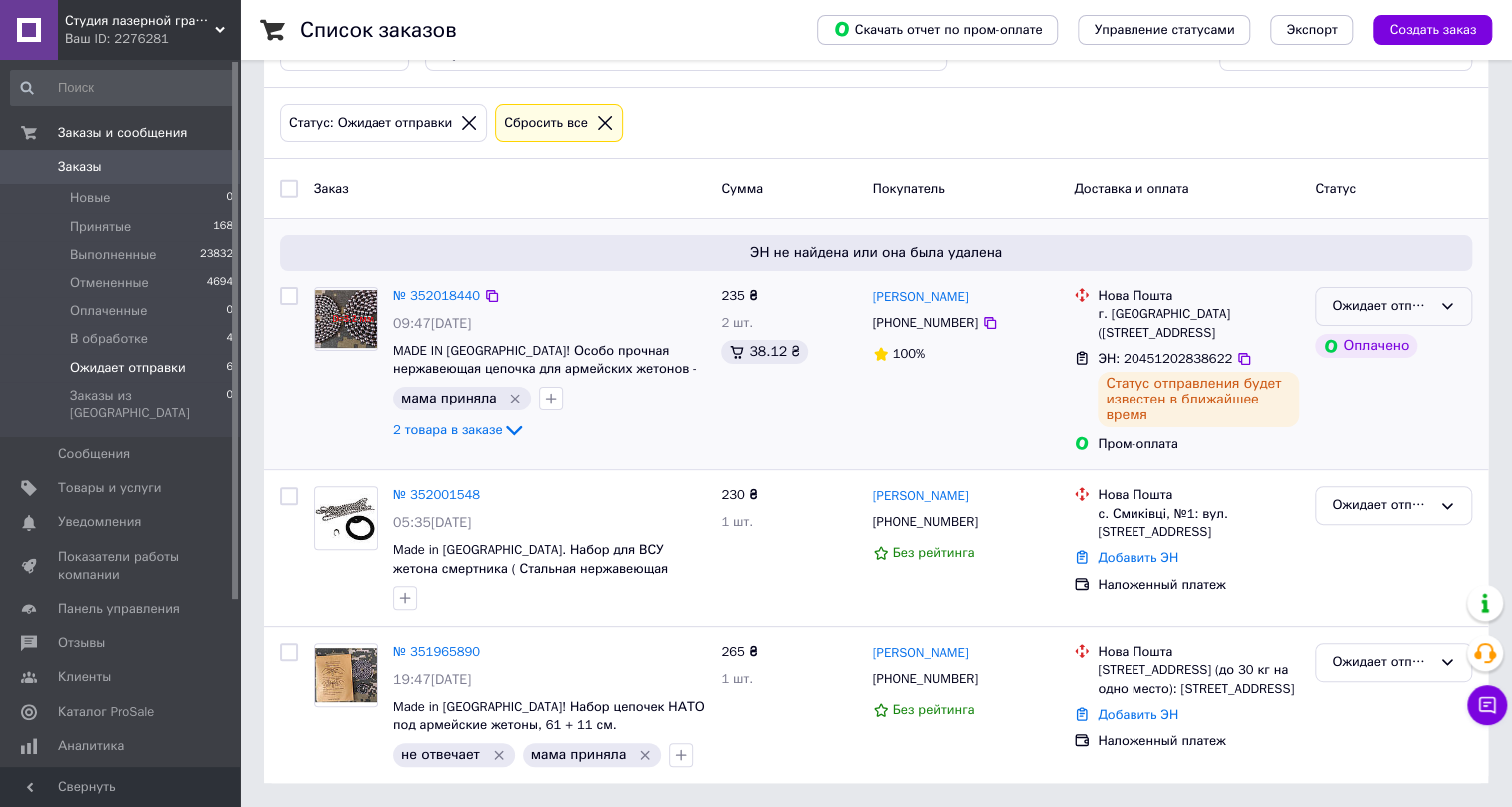 click 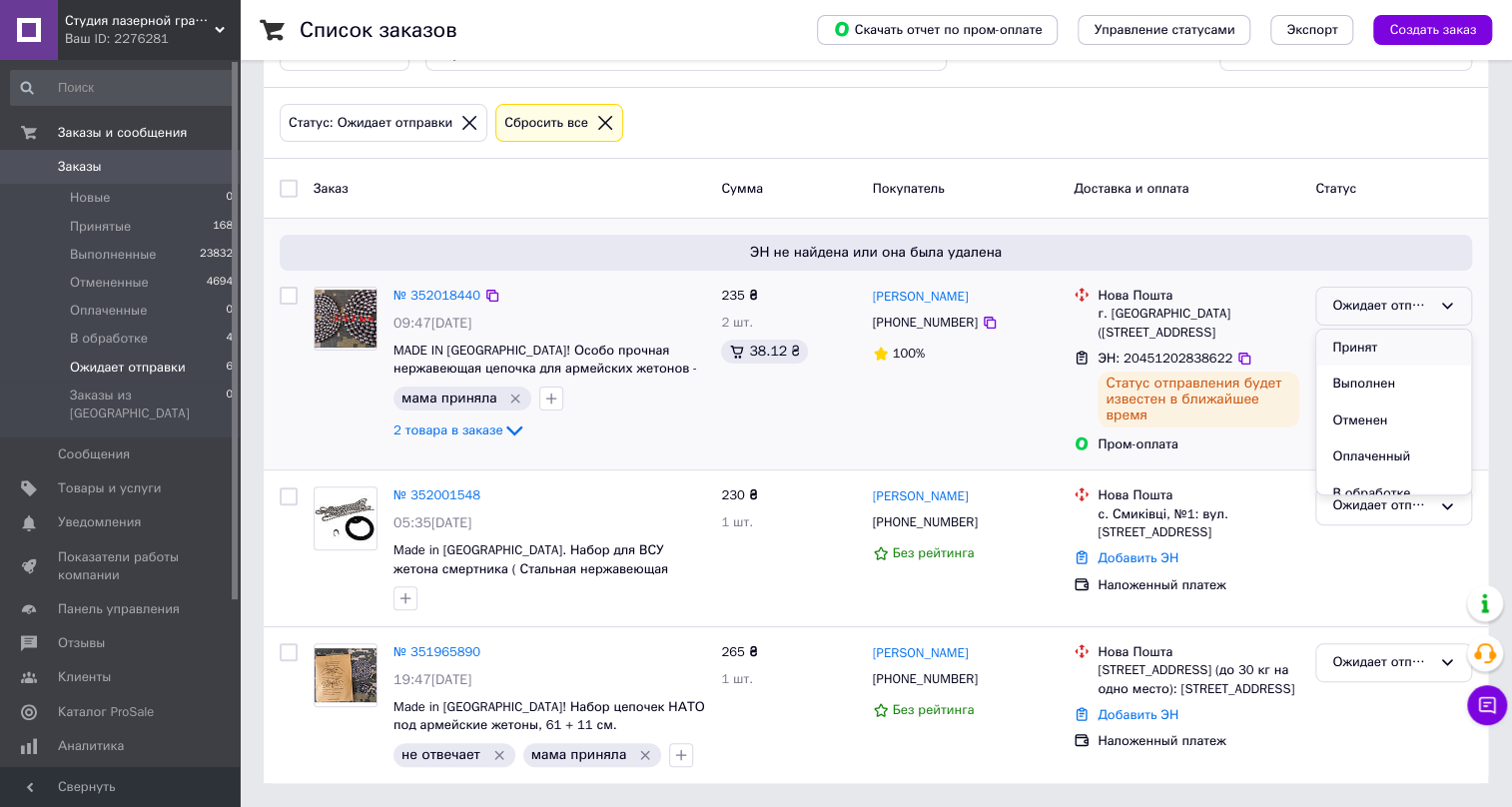 click on "Принят" at bounding box center [1393, 348] 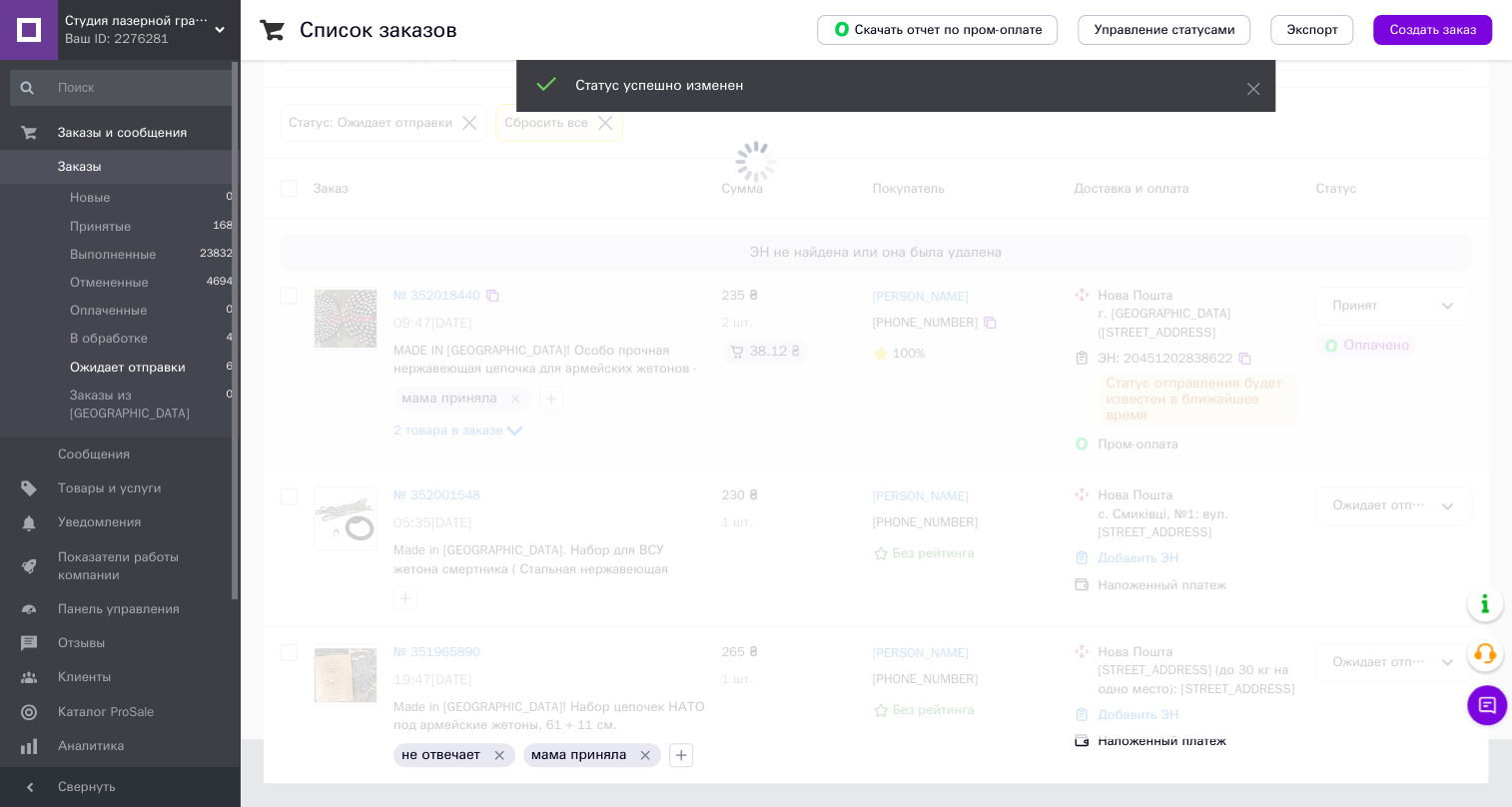 scroll, scrollTop: 69, scrollLeft: 0, axis: vertical 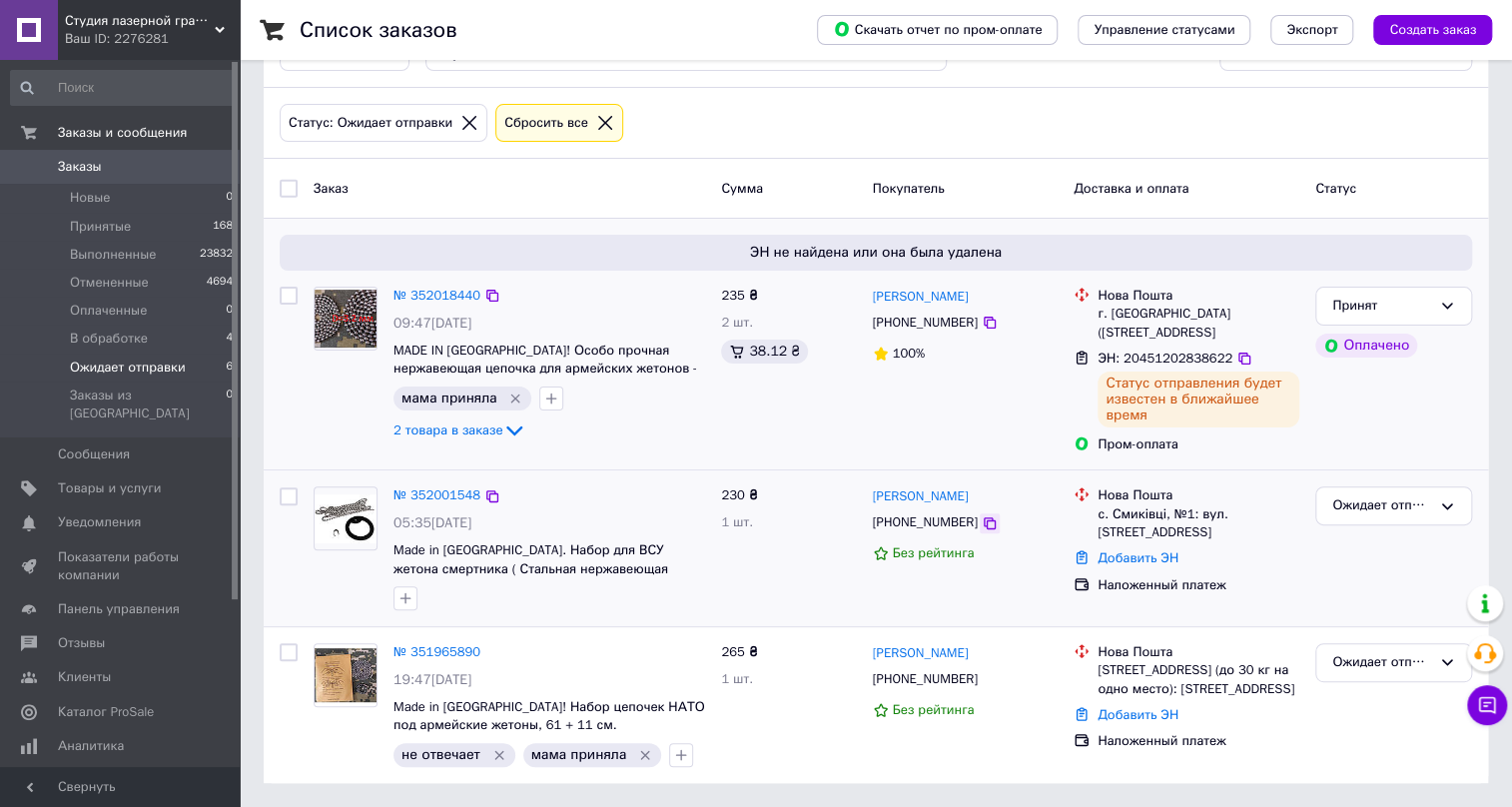 click 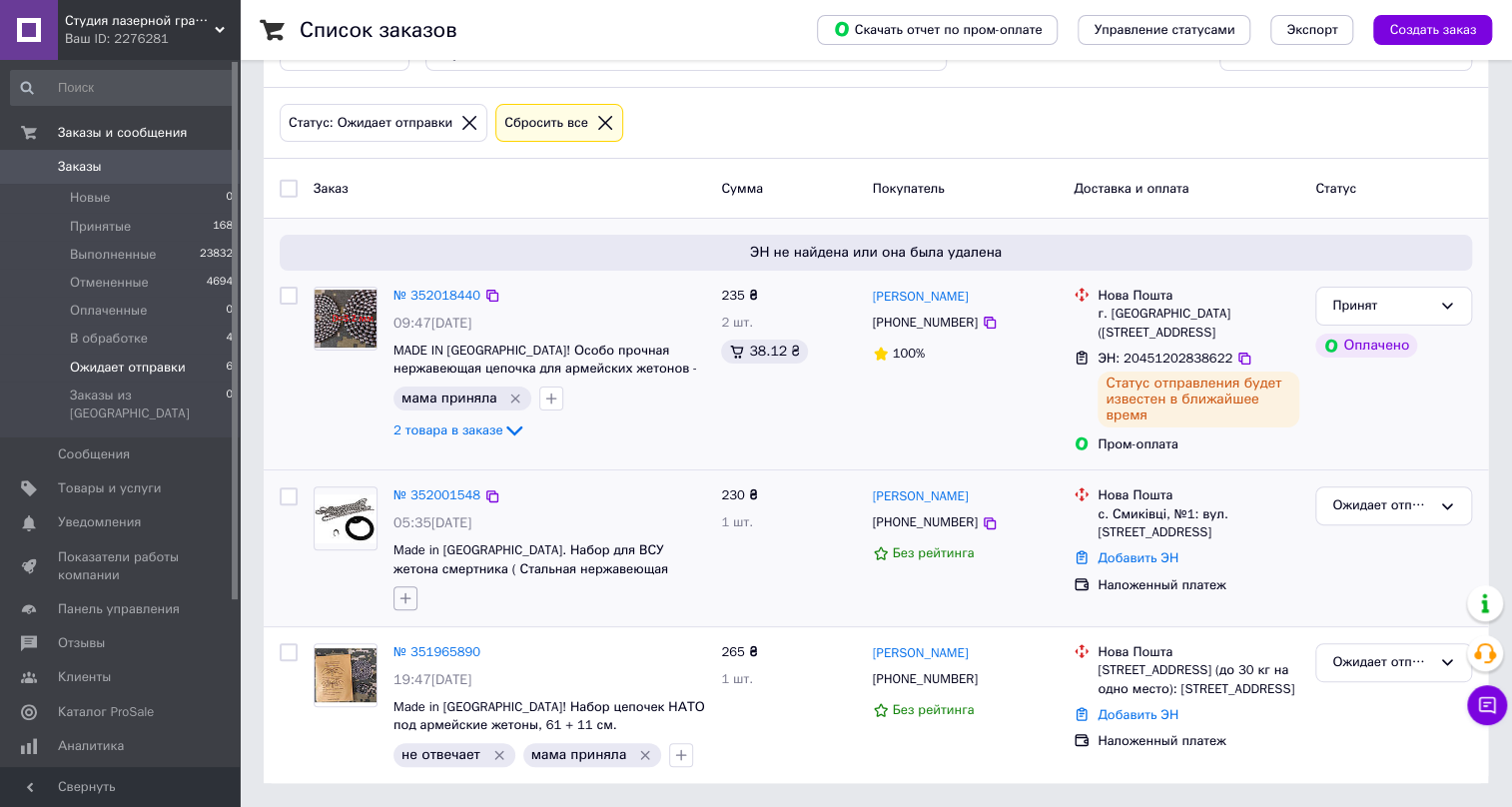 click 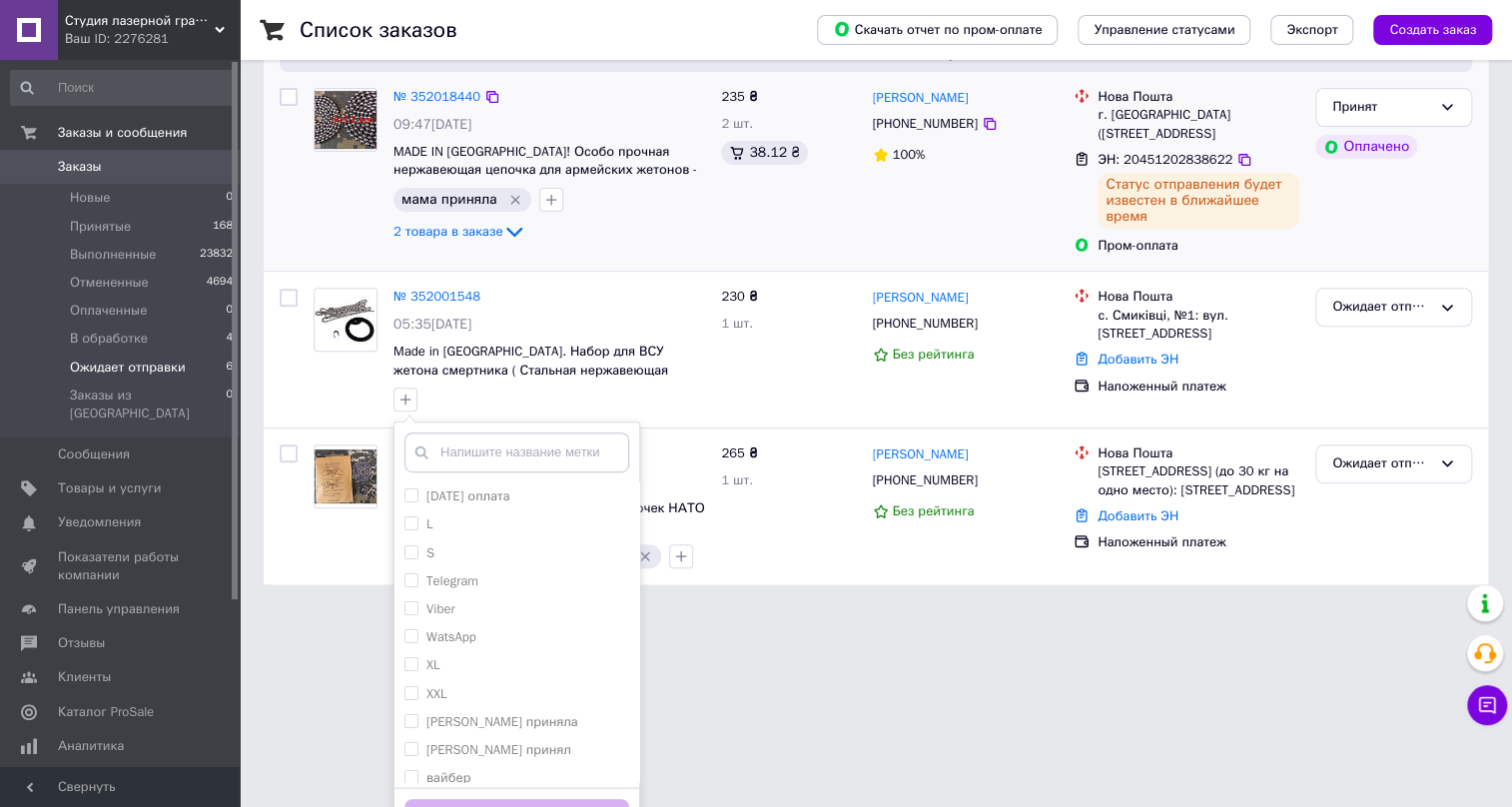 scroll, scrollTop: 307, scrollLeft: 0, axis: vertical 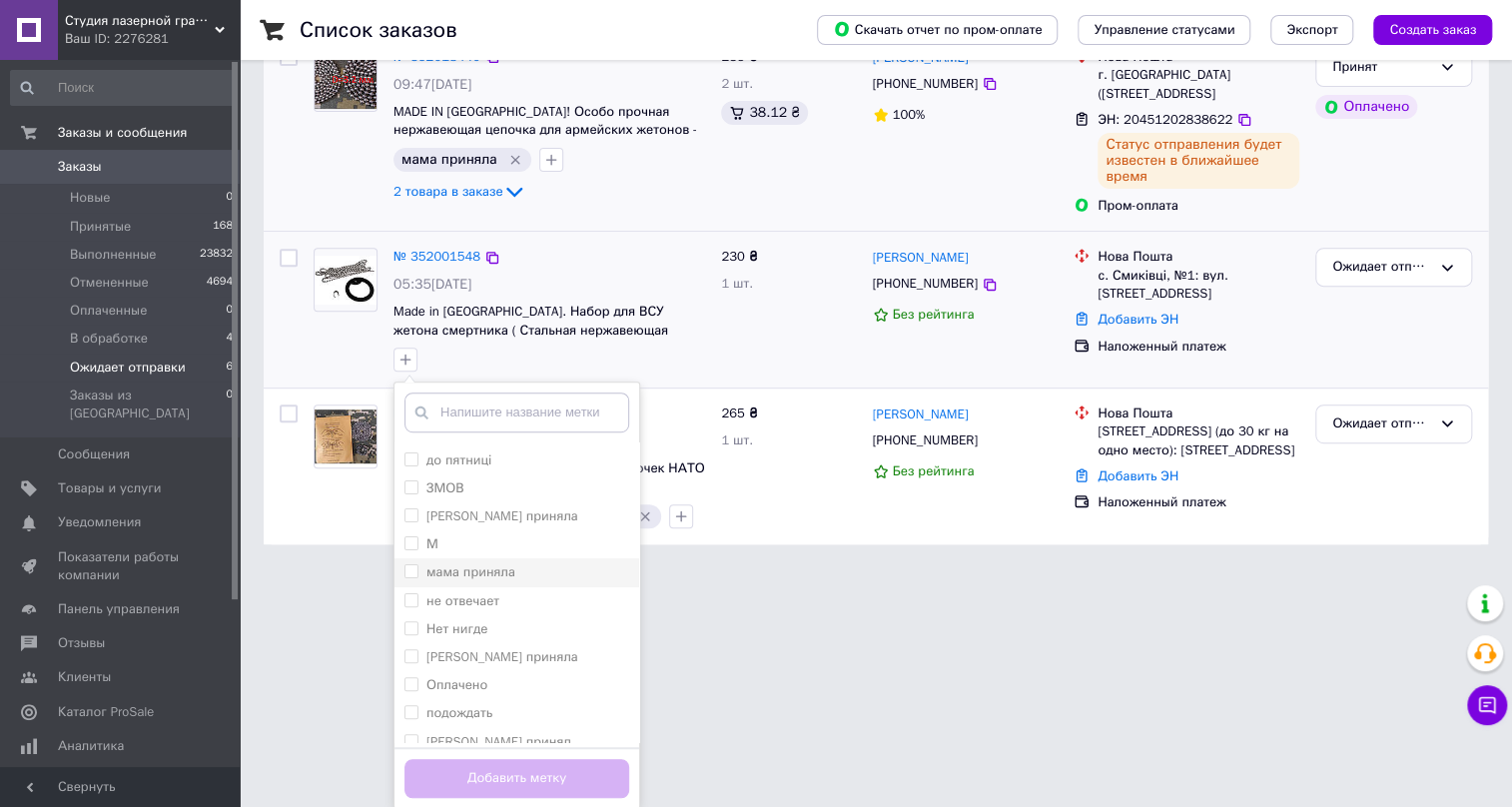 click on "мама приняла" at bounding box center (410, 570) 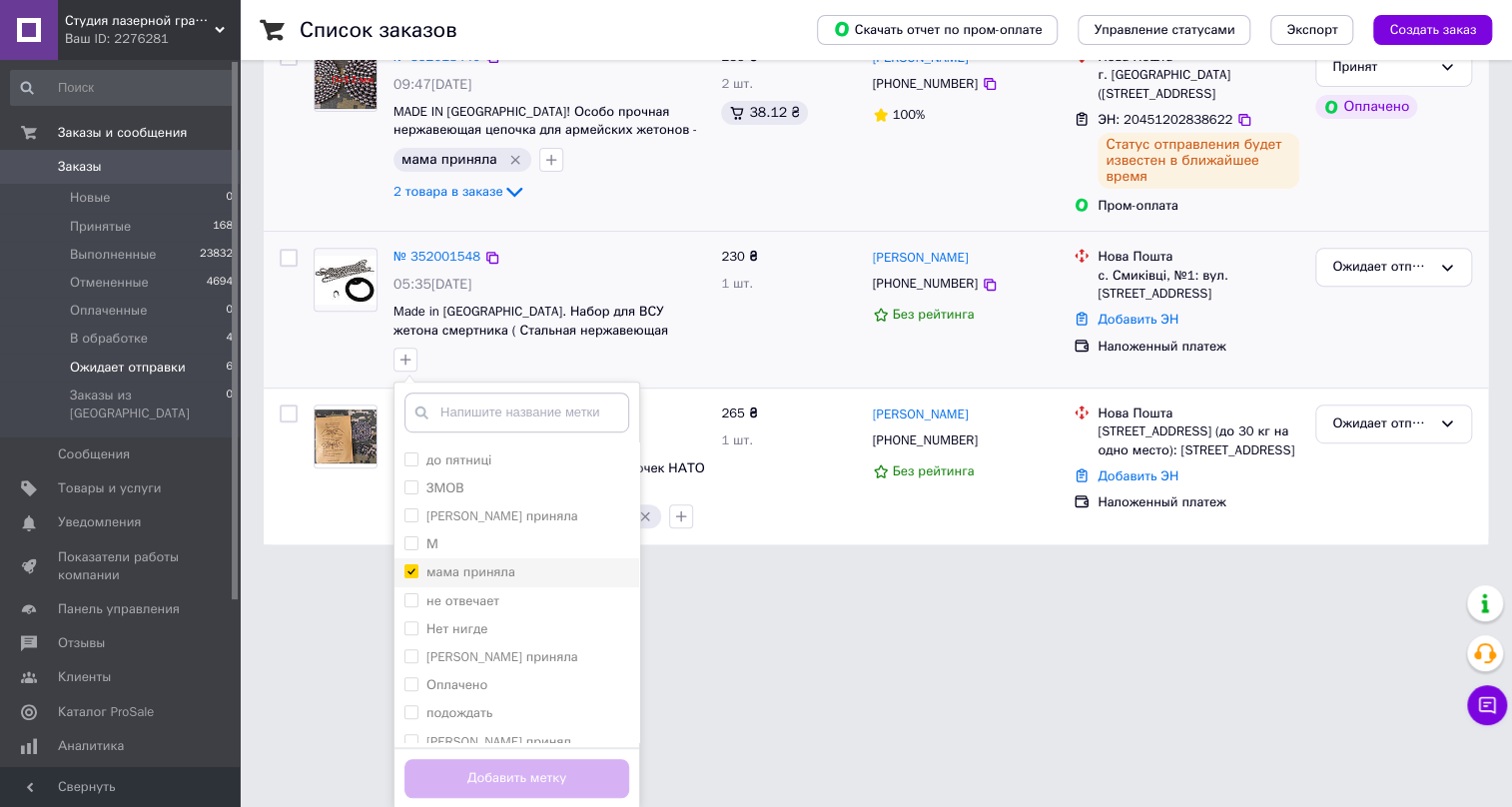 checkbox on "true" 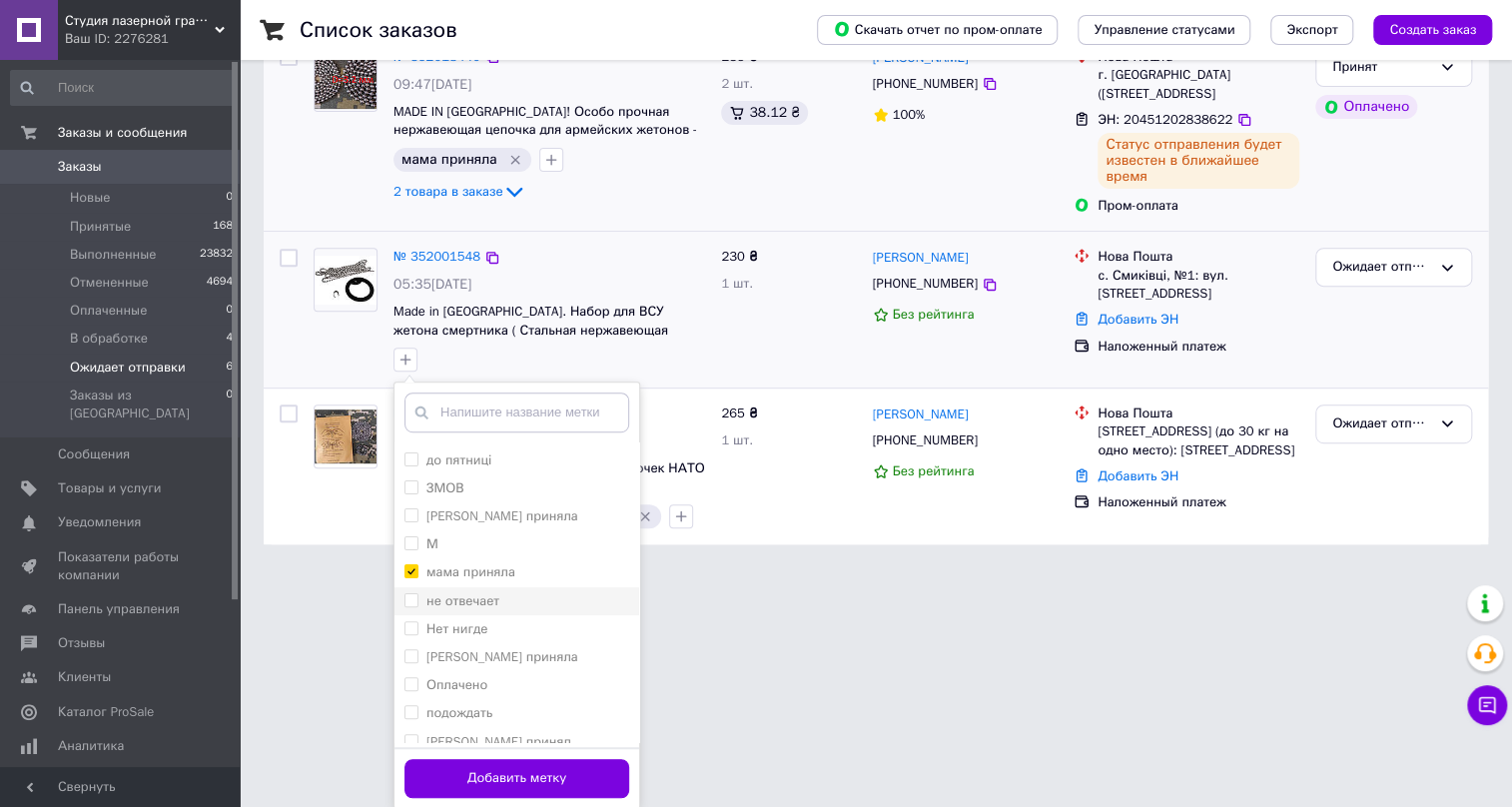 click on "не отвечает" at bounding box center [410, 599] 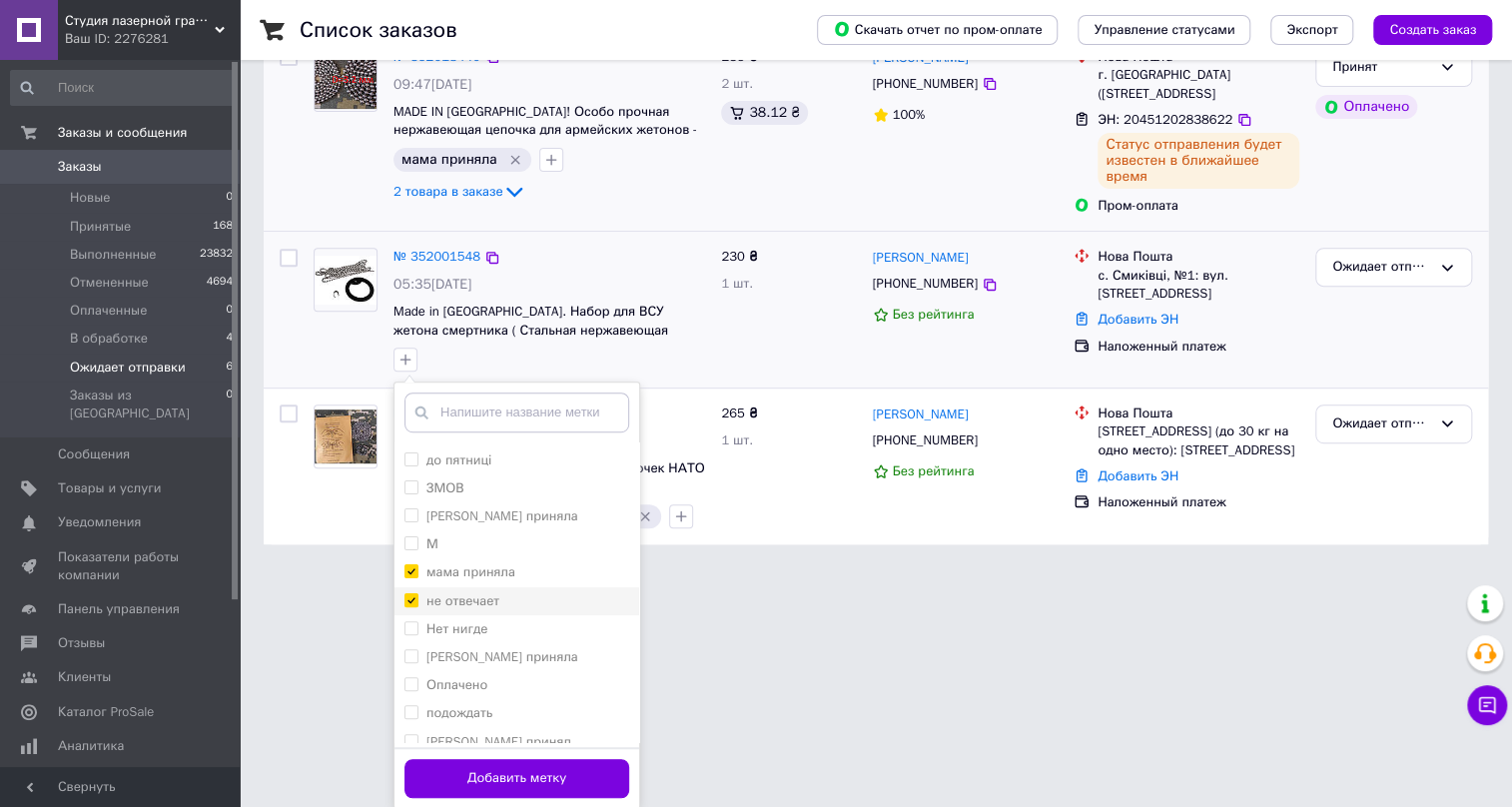 checkbox on "true" 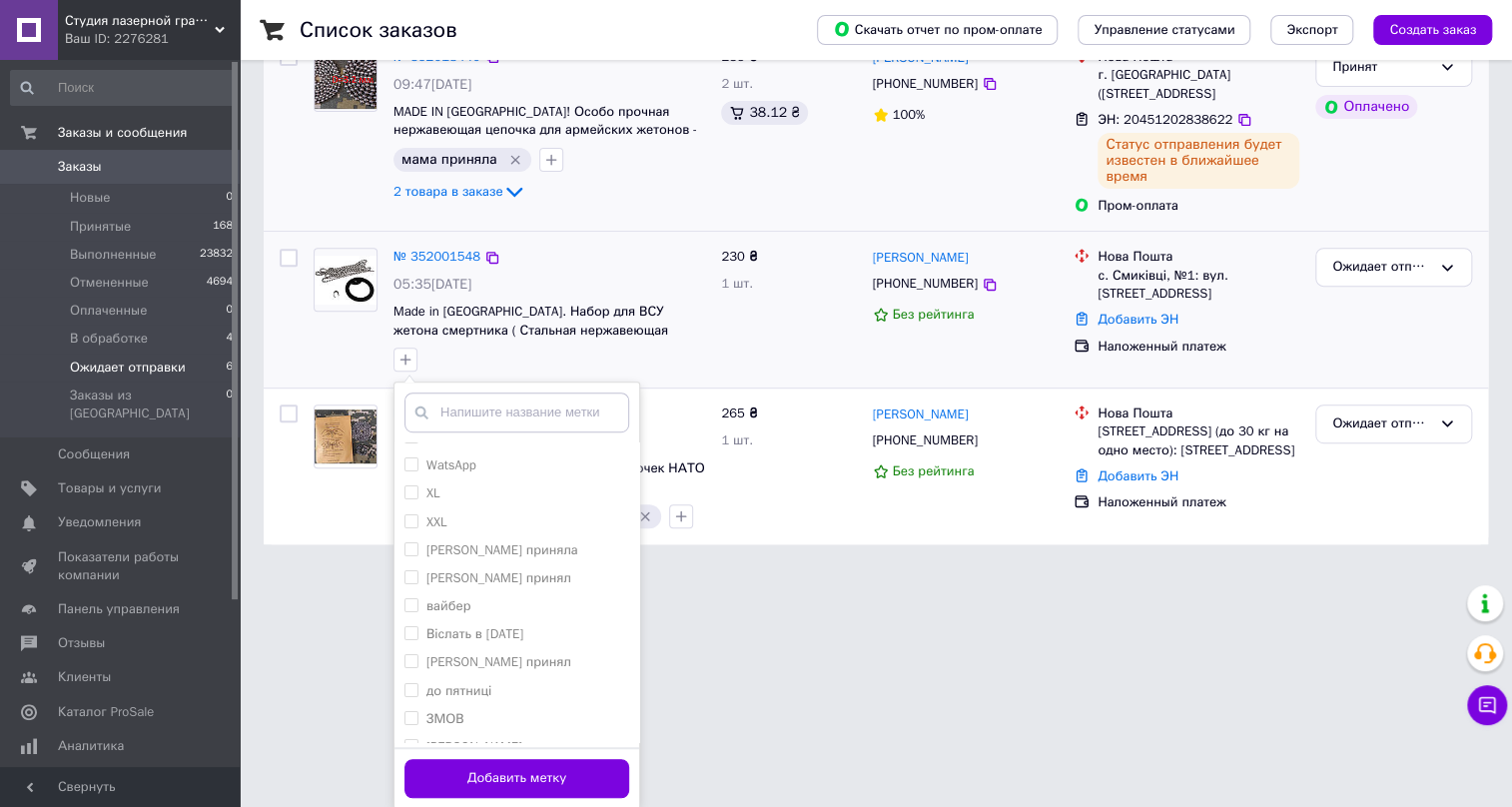 scroll, scrollTop: 90, scrollLeft: 0, axis: vertical 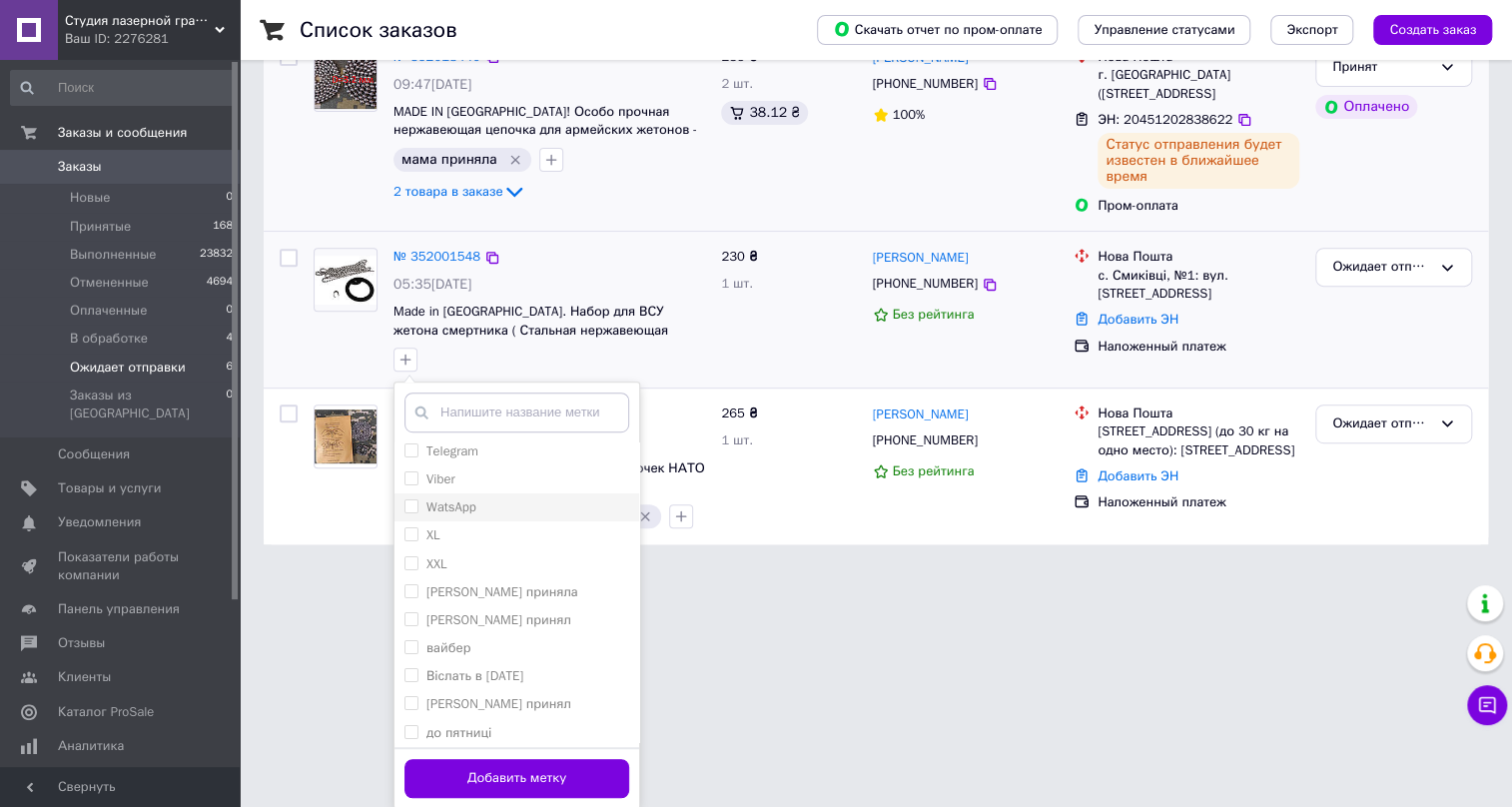 click on "WatsApp" at bounding box center (410, 505) 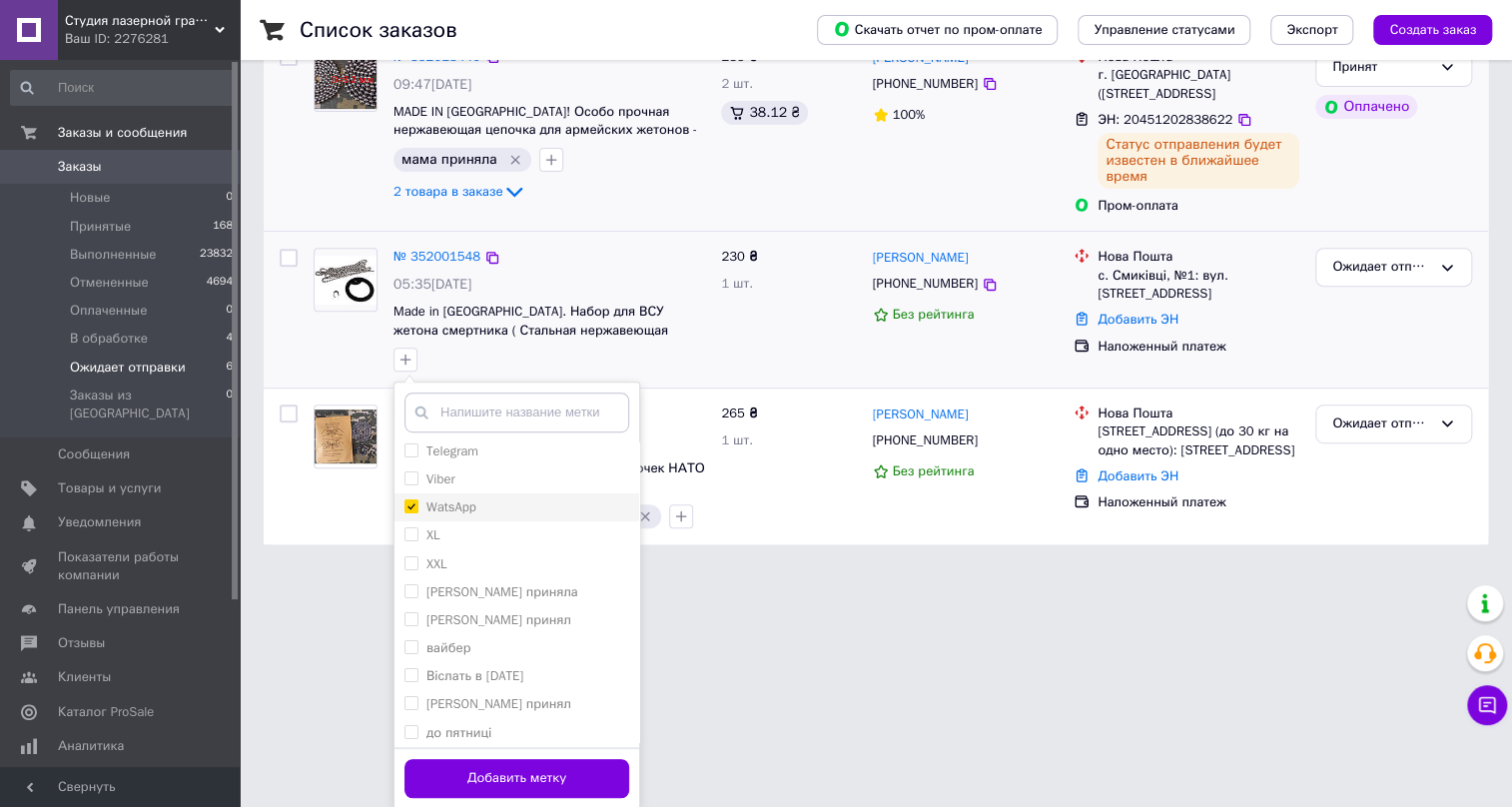 checkbox on "true" 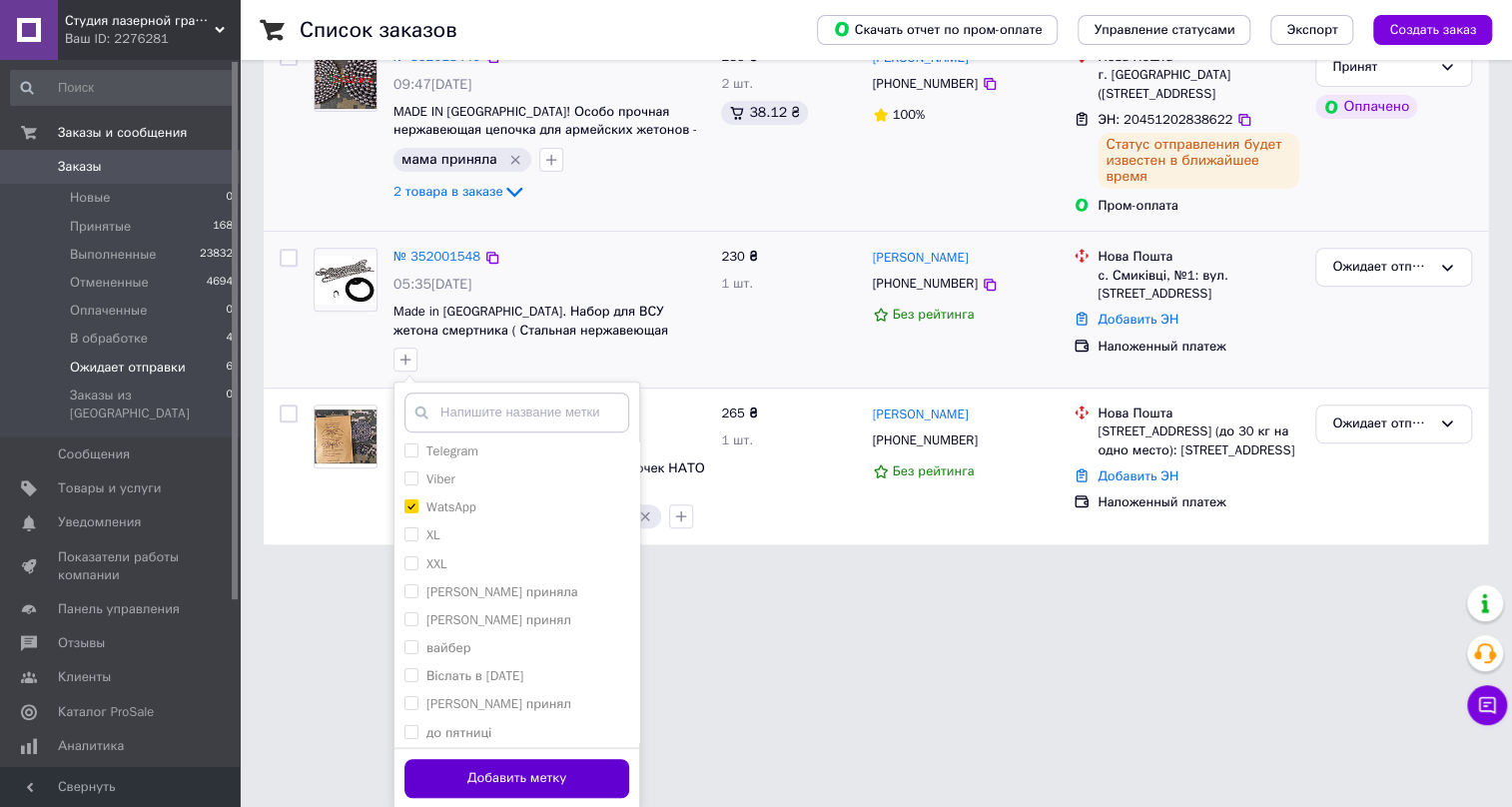 click on "Добавить метку" at bounding box center (516, 778) 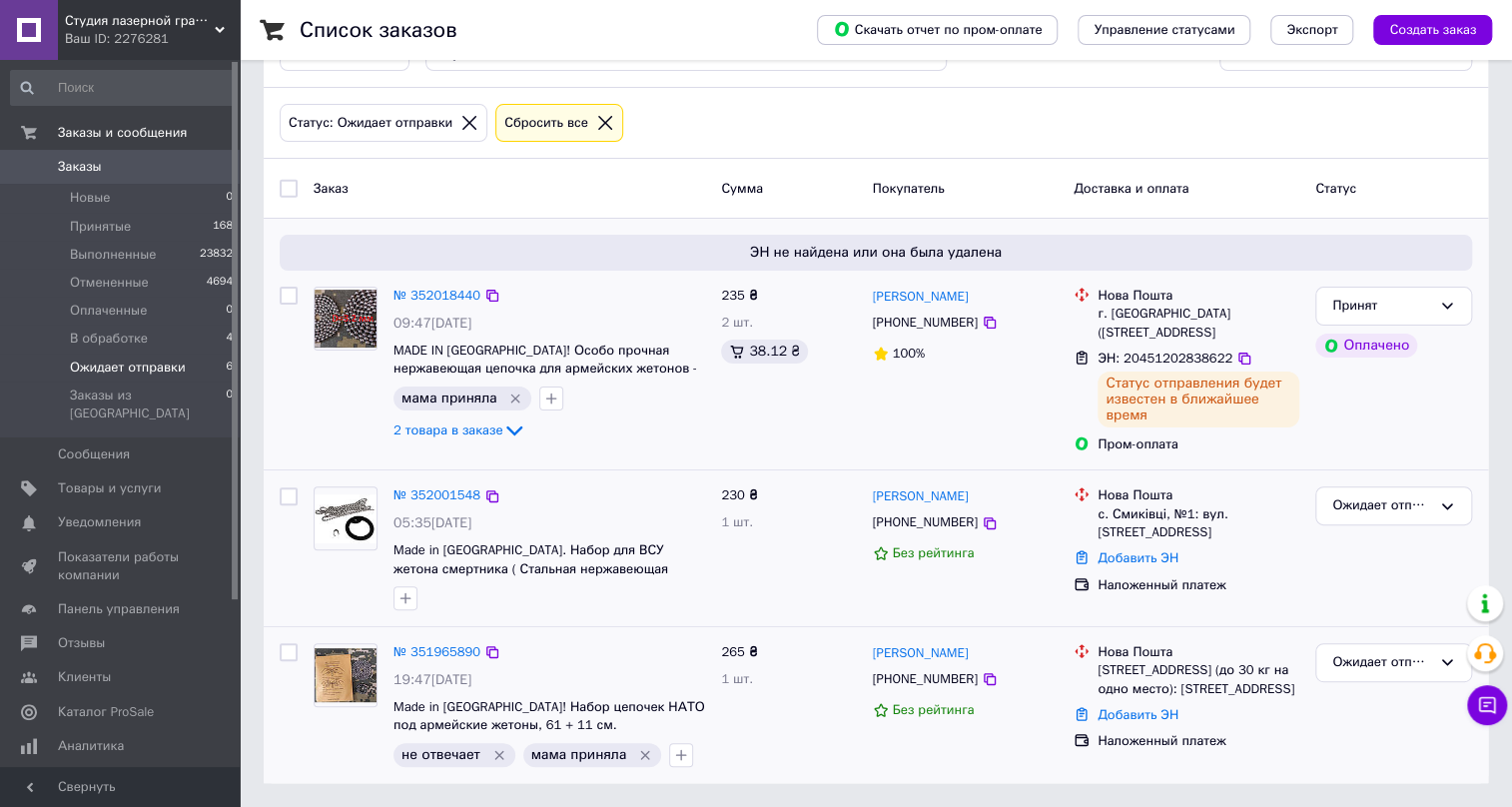 scroll, scrollTop: 100, scrollLeft: 0, axis: vertical 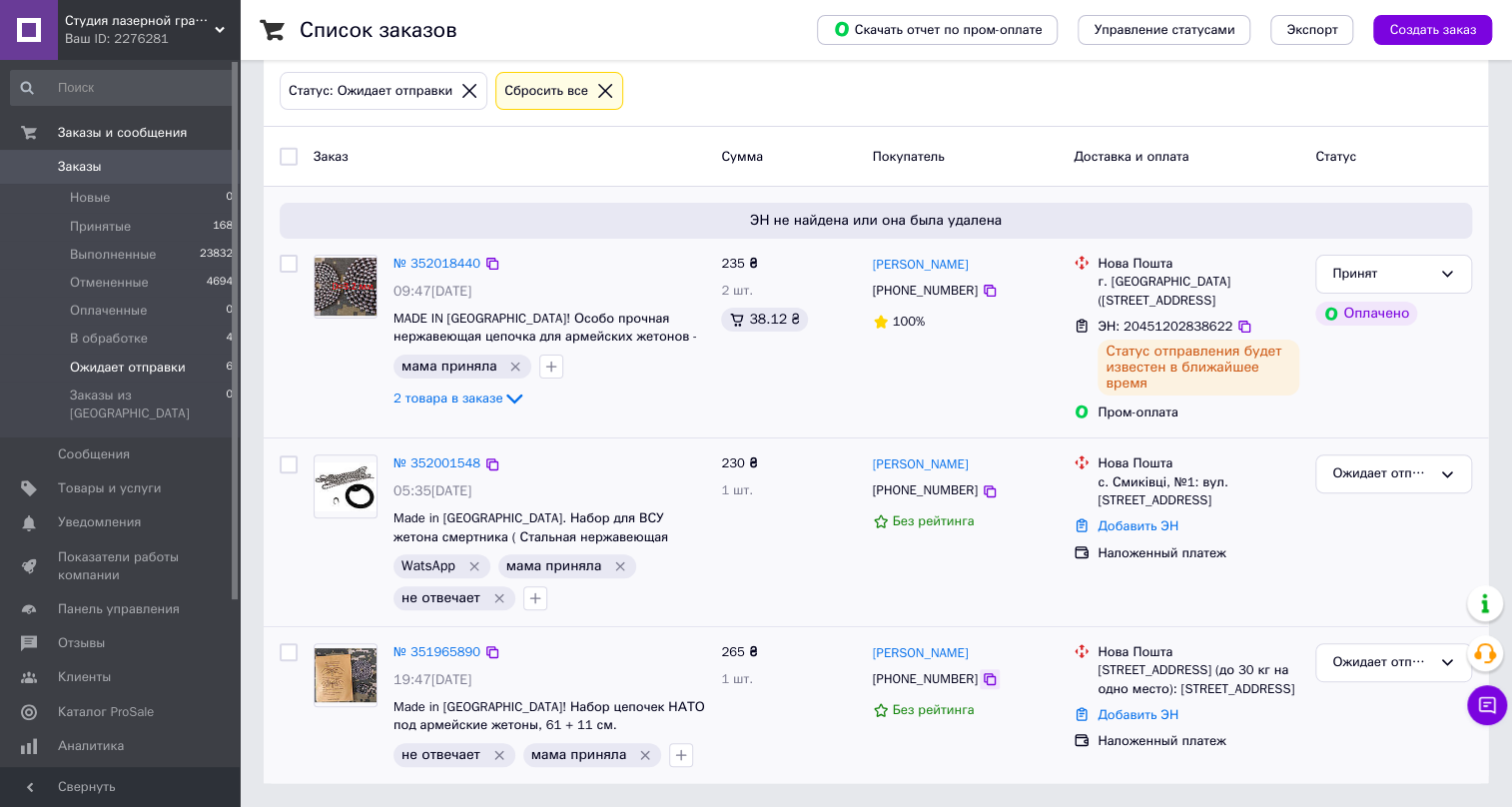 click 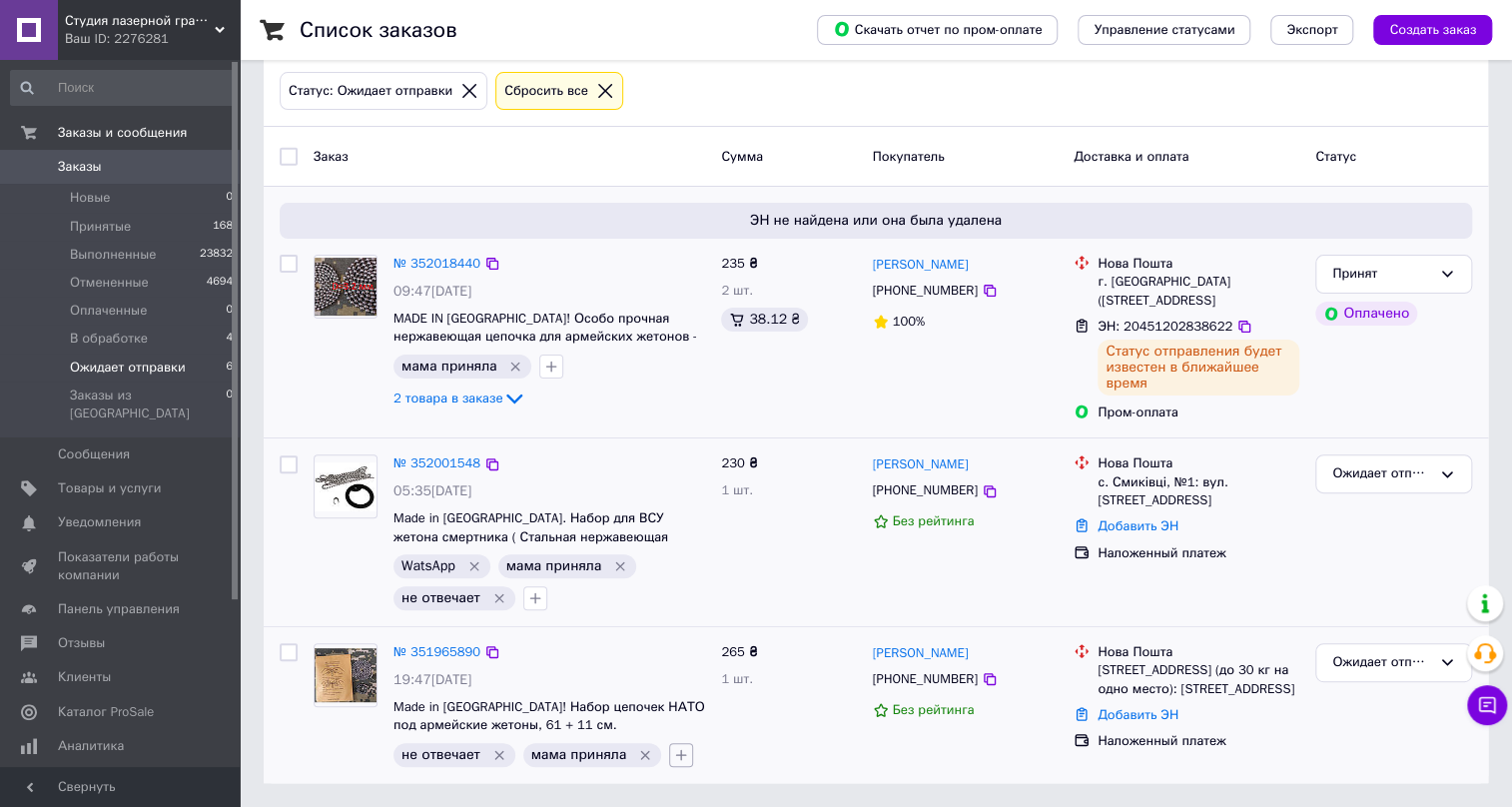 click 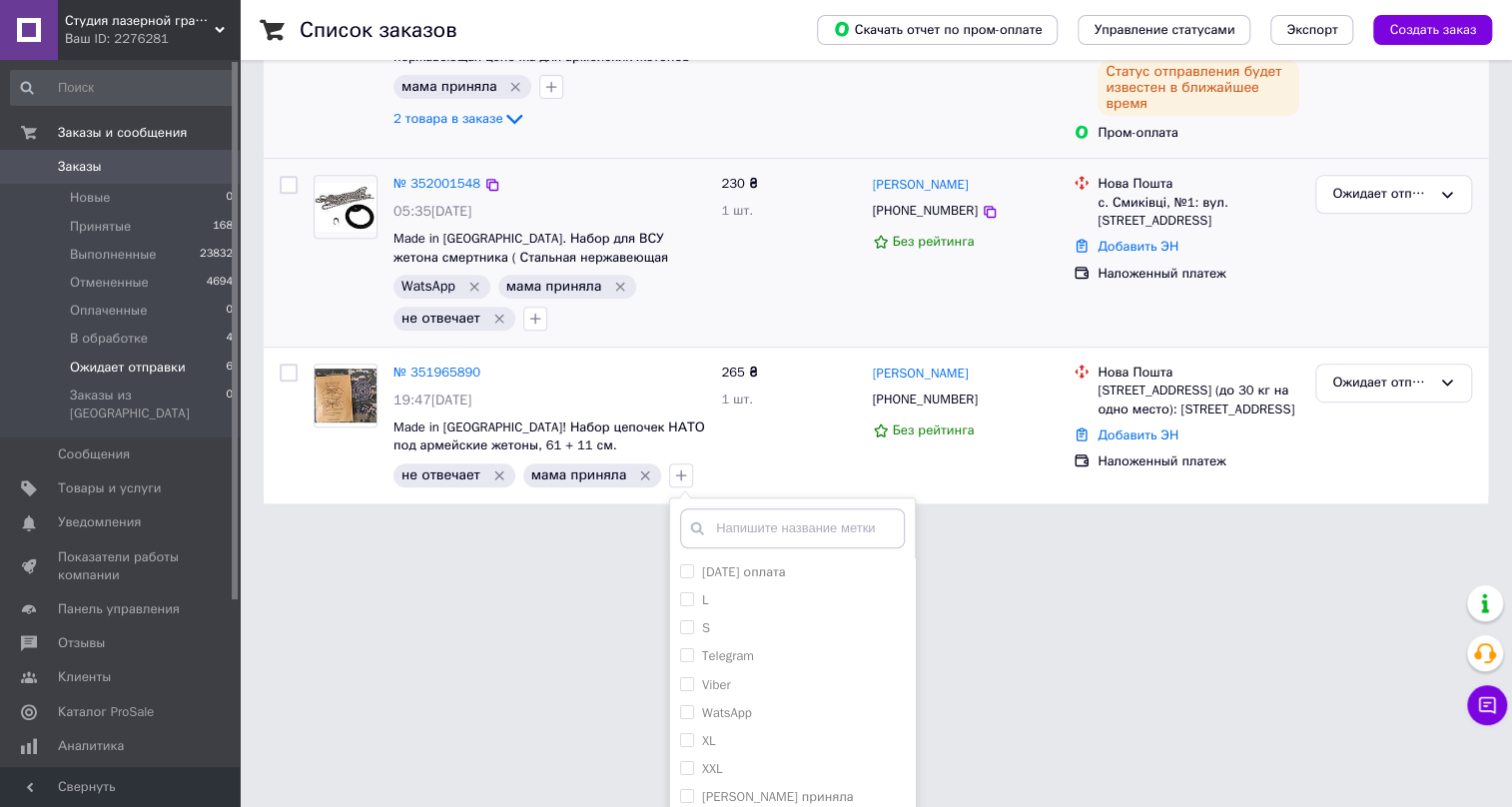 scroll, scrollTop: 392, scrollLeft: 0, axis: vertical 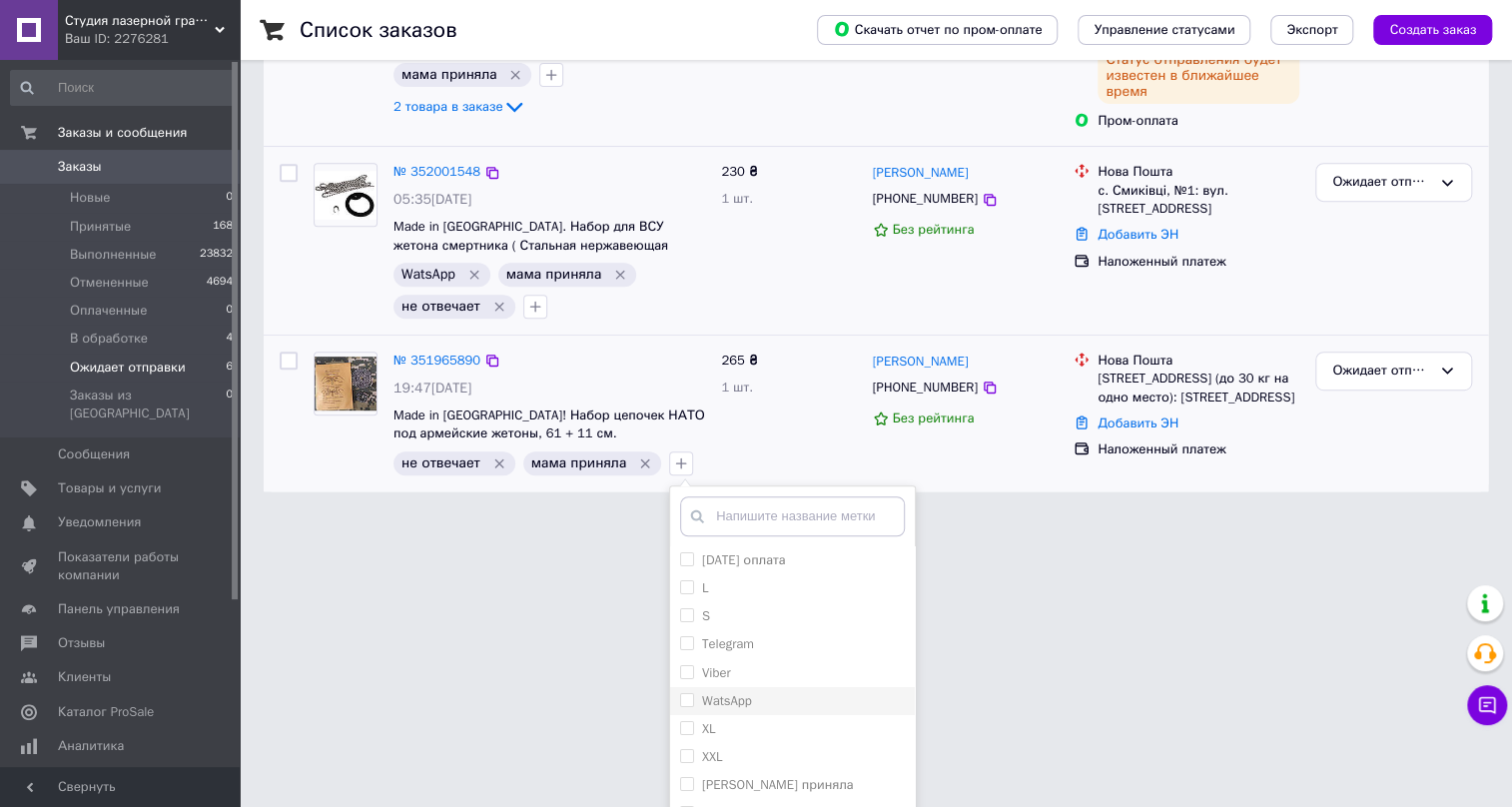 click on "WatsApp" at bounding box center [686, 699] 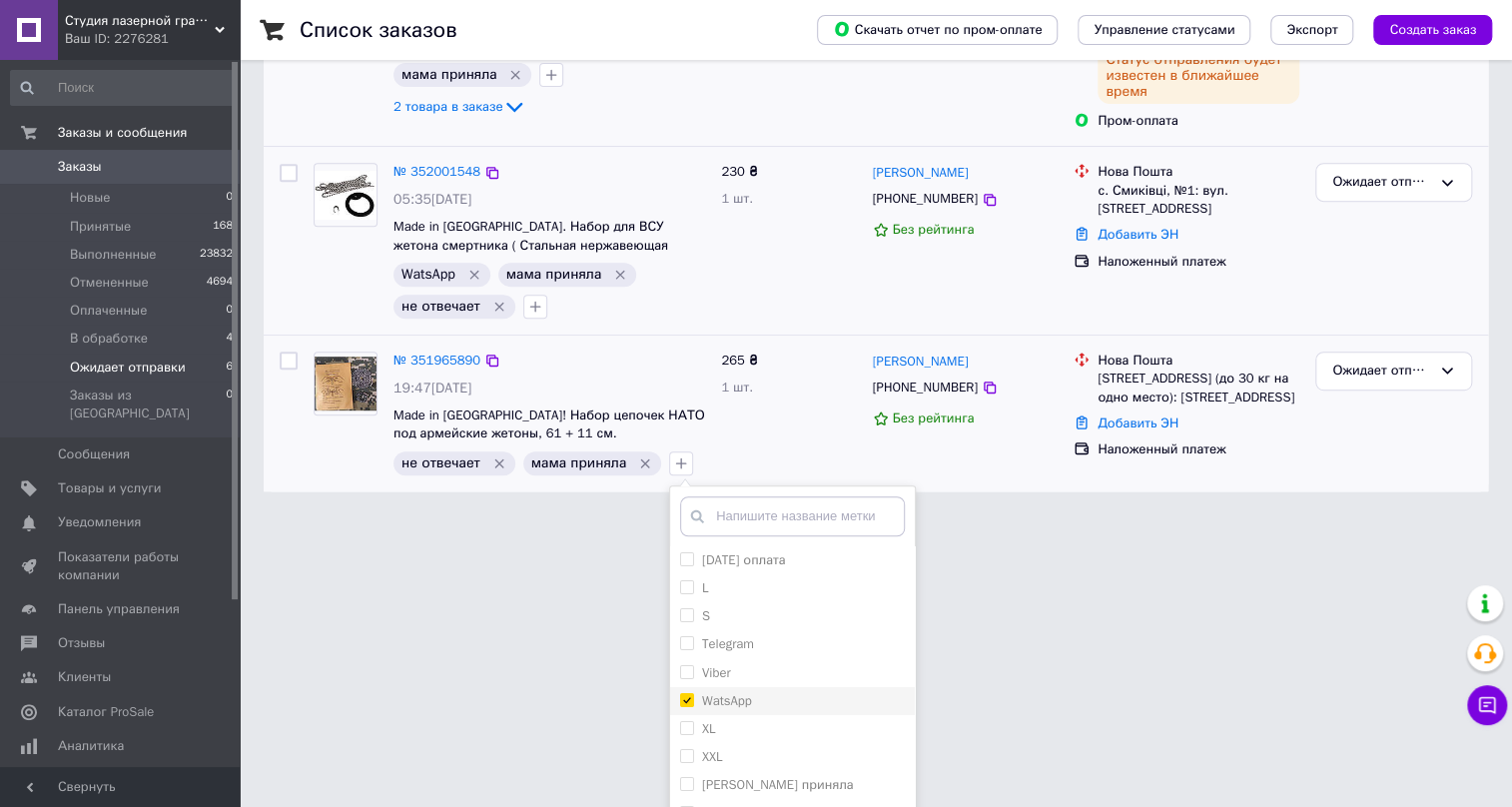 checkbox on "true" 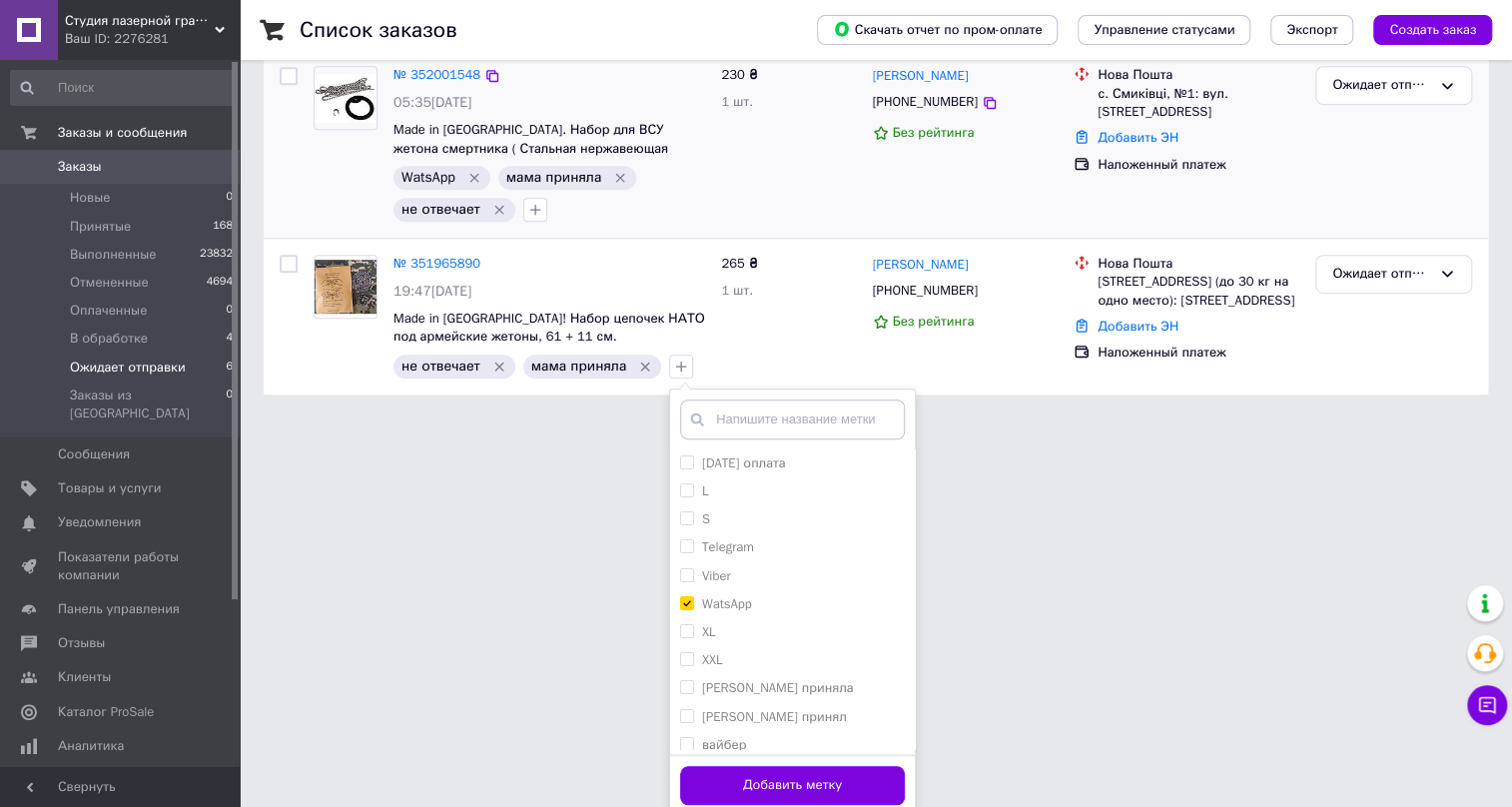 scroll, scrollTop: 494, scrollLeft: 0, axis: vertical 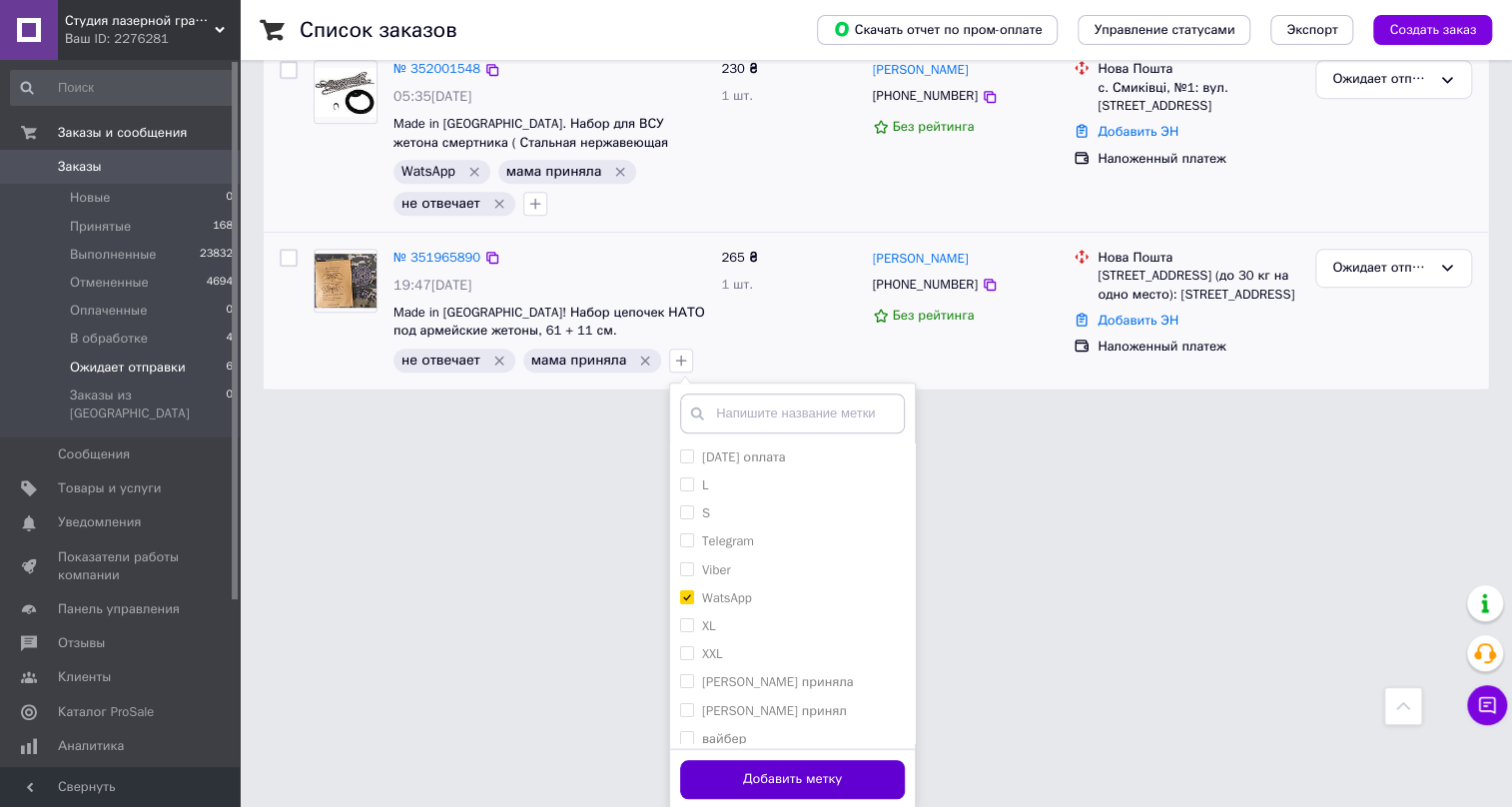 click on "Добавить метку" at bounding box center [792, 779] 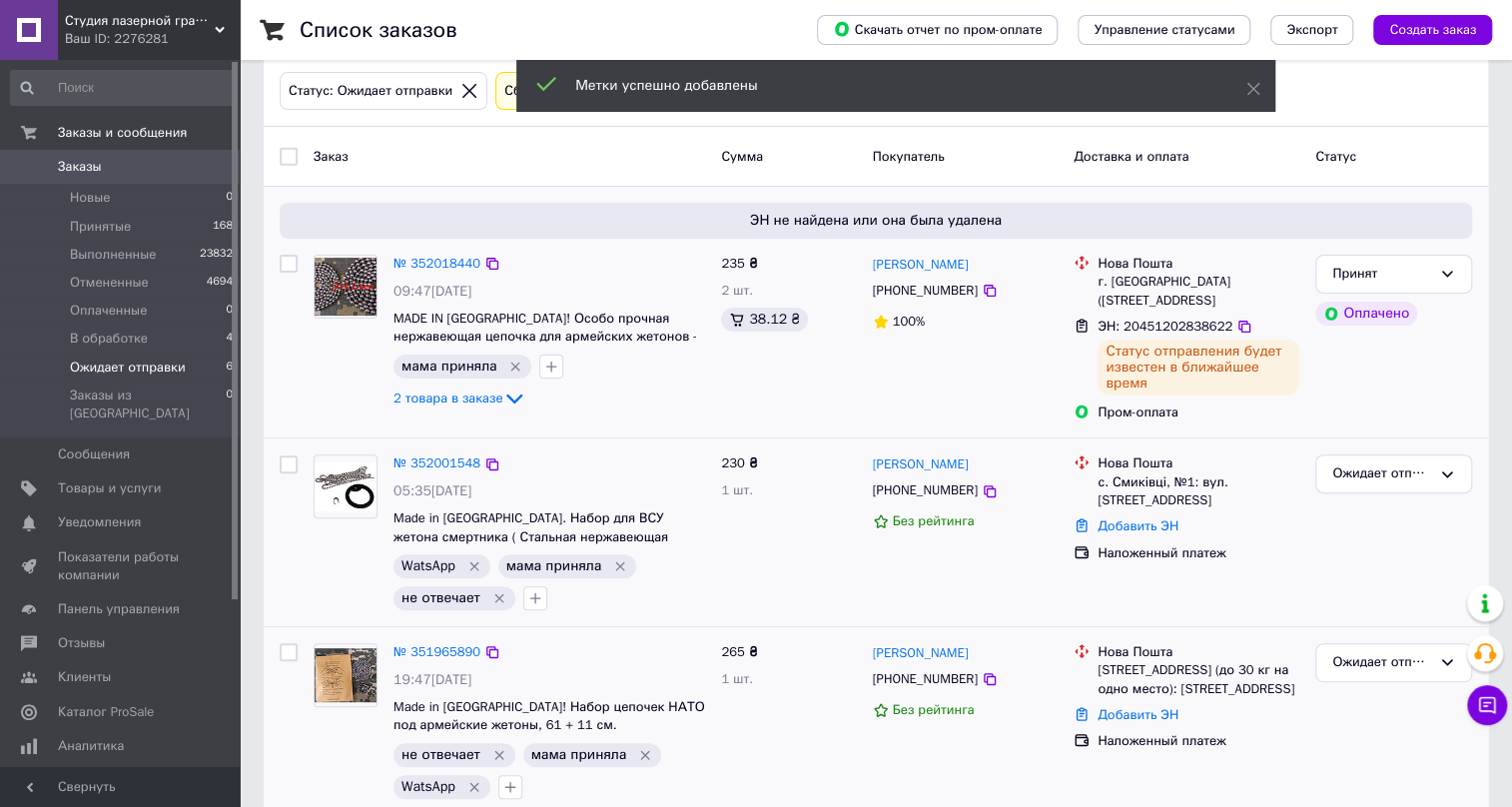 scroll, scrollTop: 130, scrollLeft: 0, axis: vertical 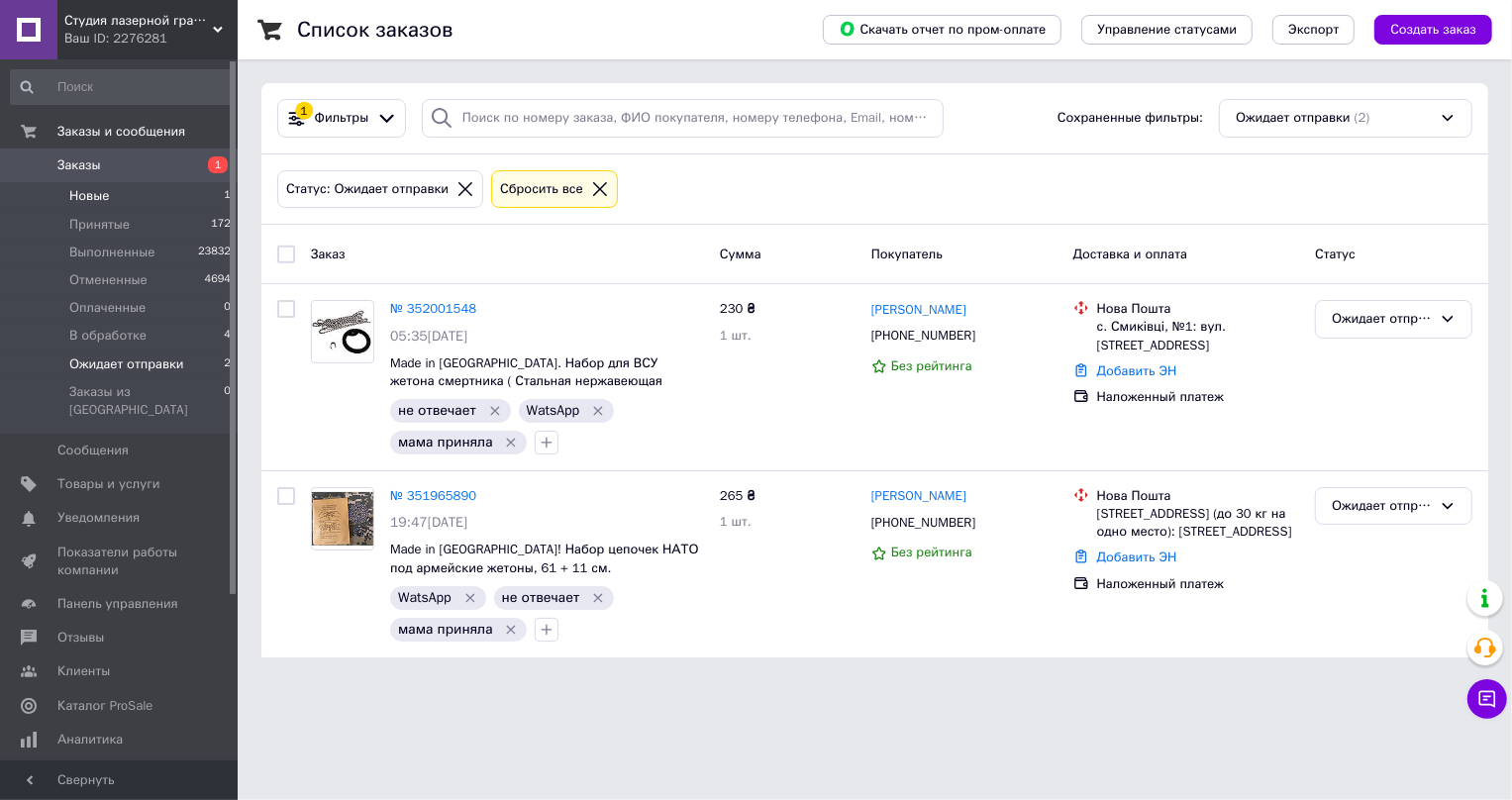 click on "Новые" at bounding box center [89, 196] 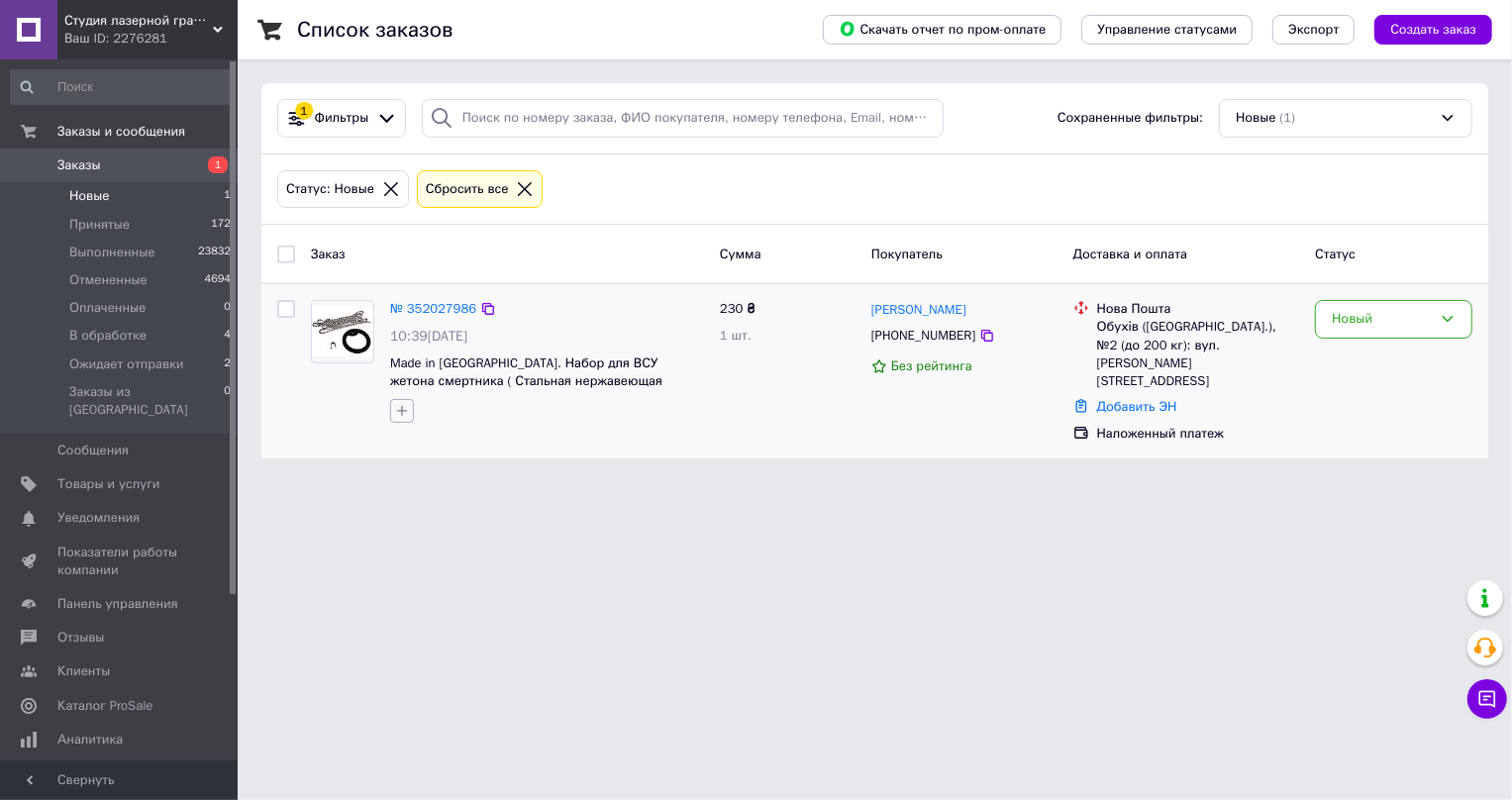 click 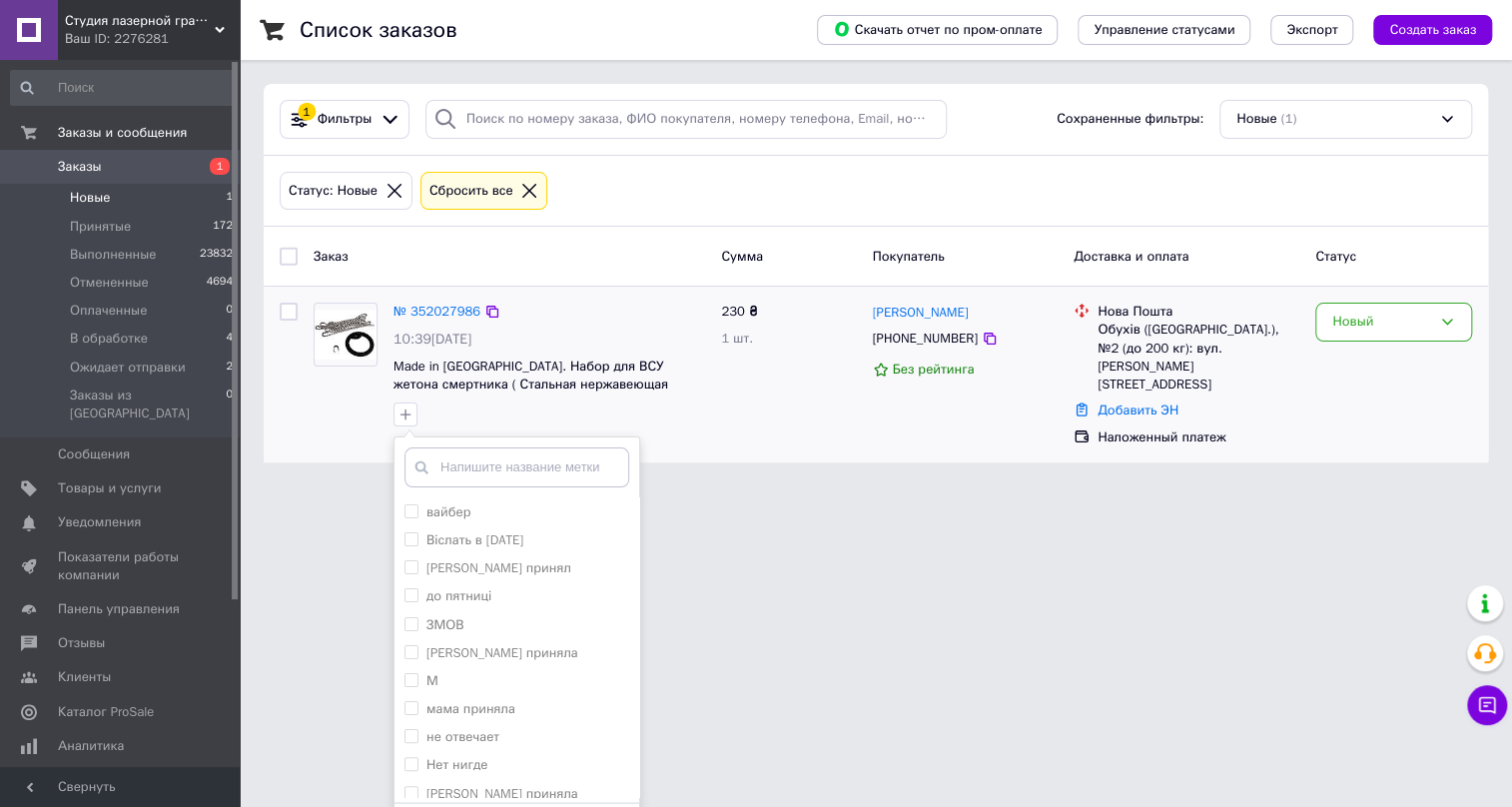 scroll, scrollTop: 363, scrollLeft: 0, axis: vertical 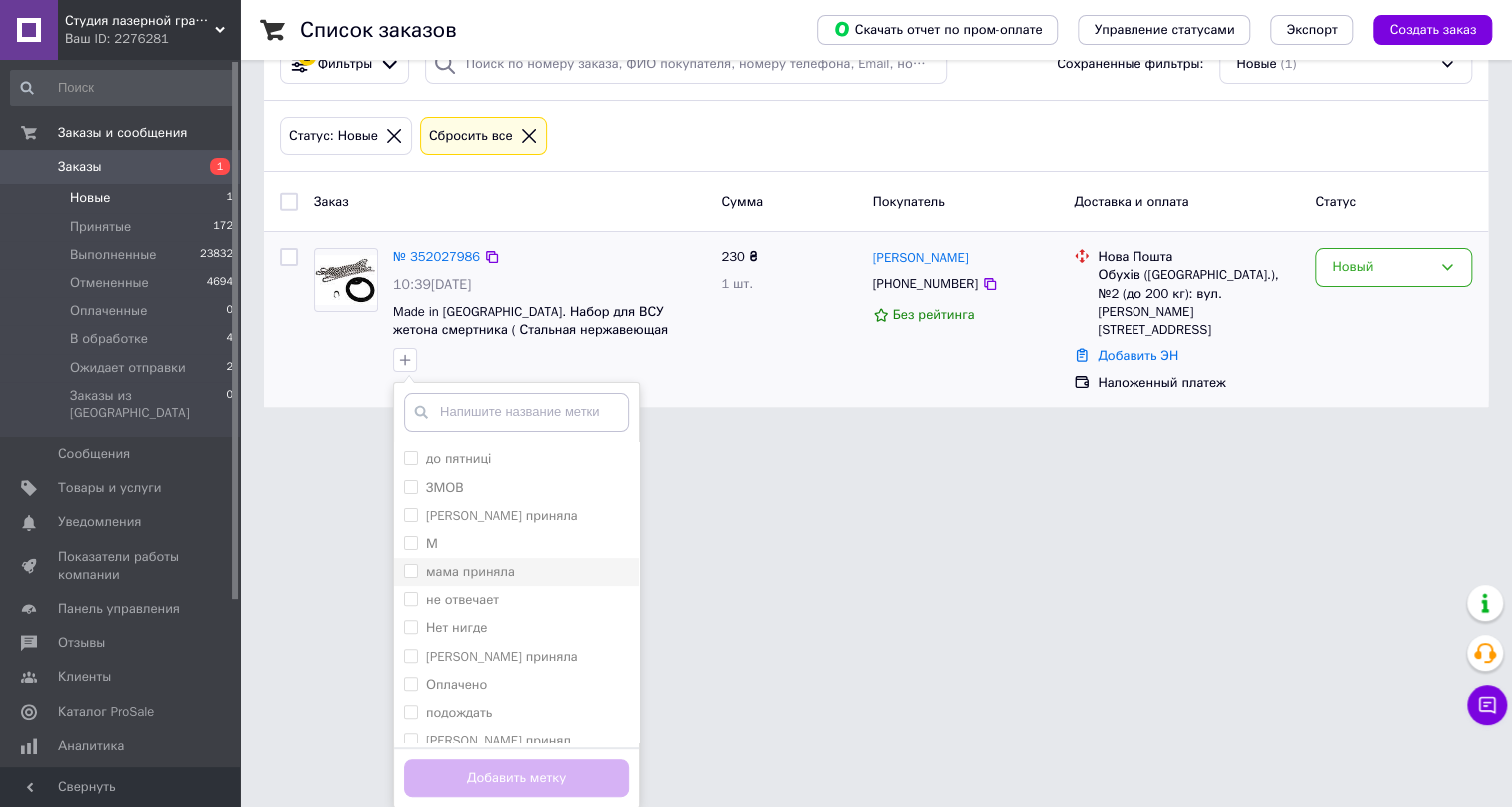click on "мама приняла" at bounding box center (410, 570) 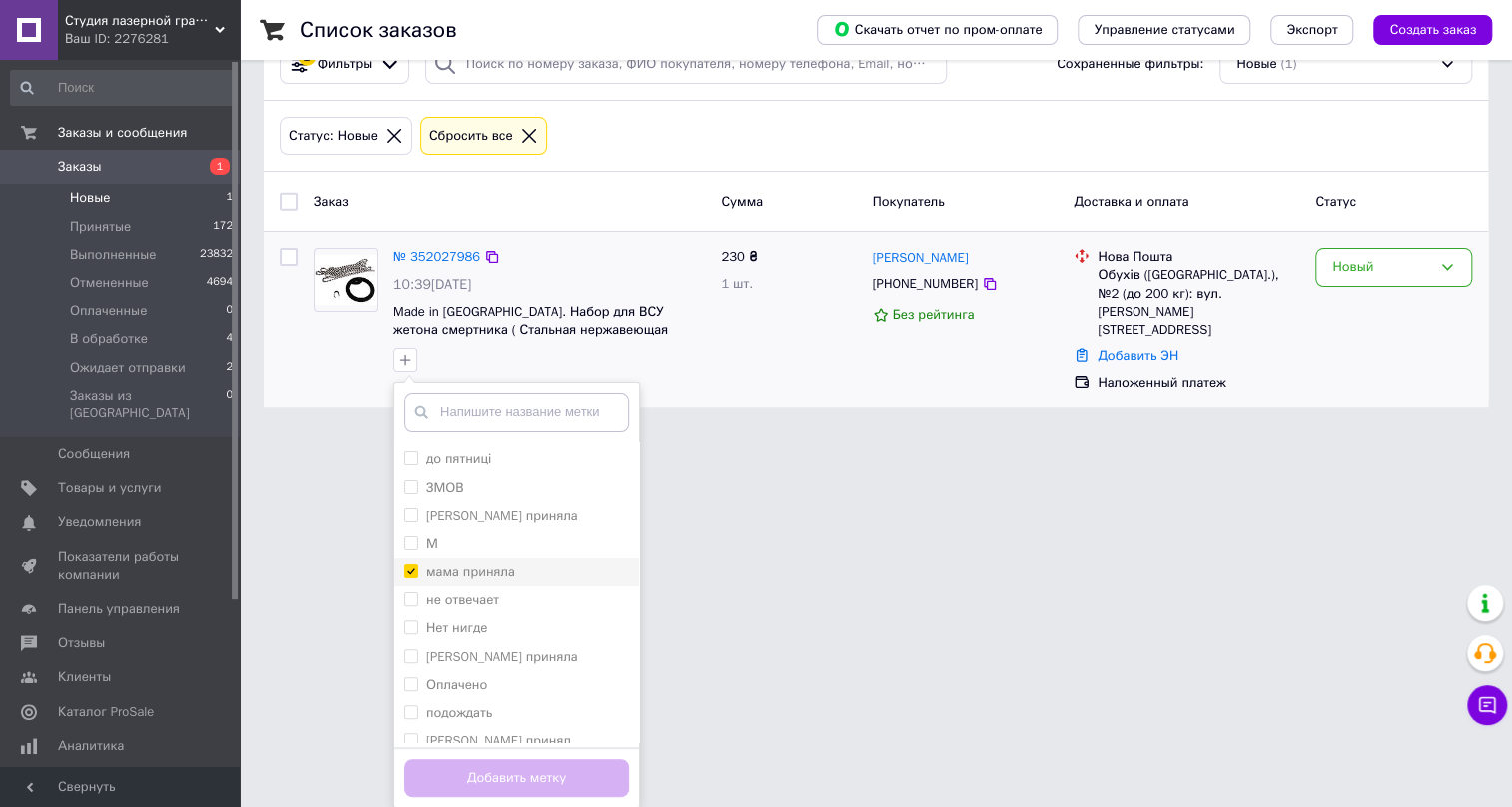 checkbox on "true" 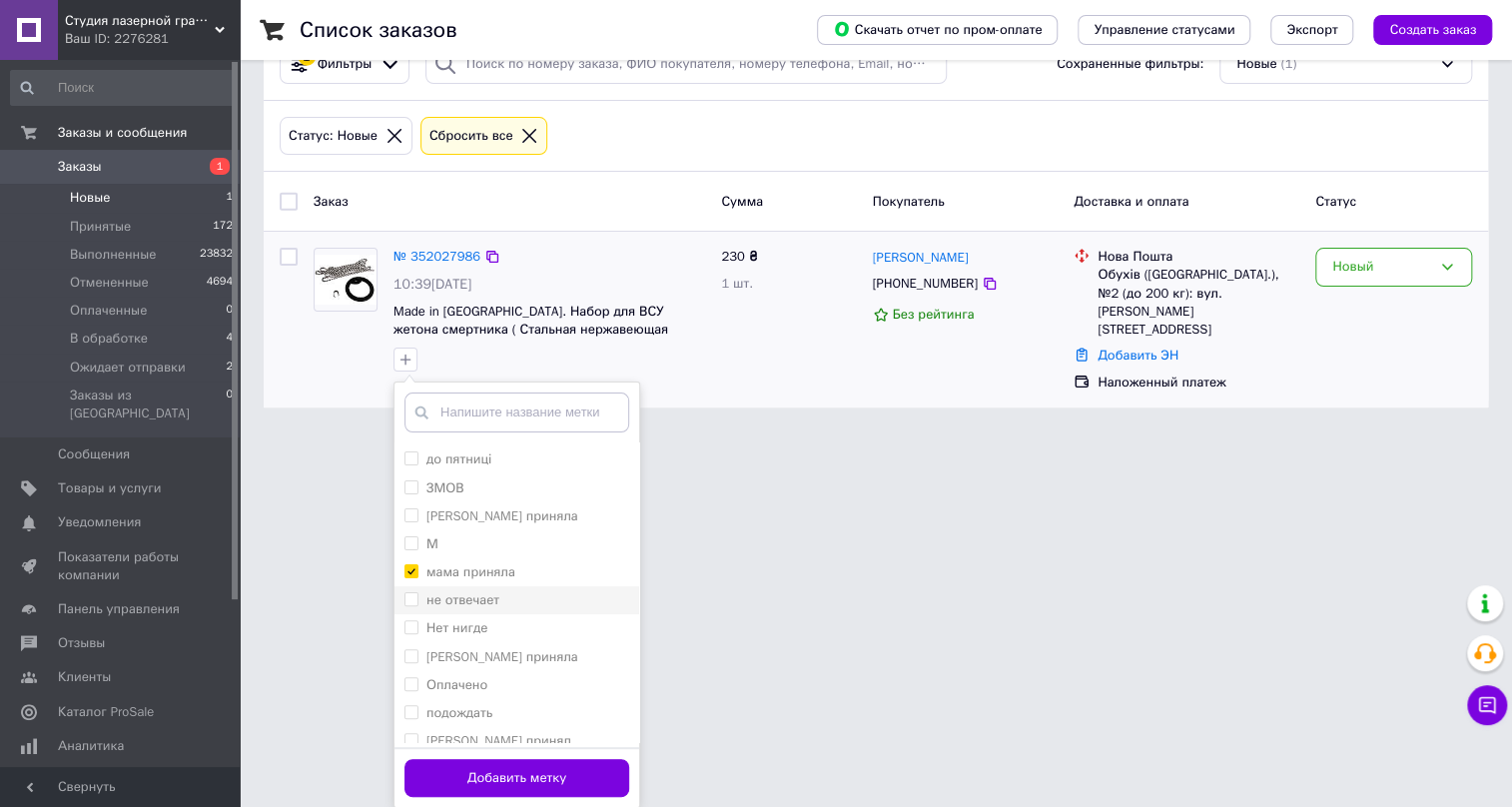 click on "не отвечает" at bounding box center [410, 598] 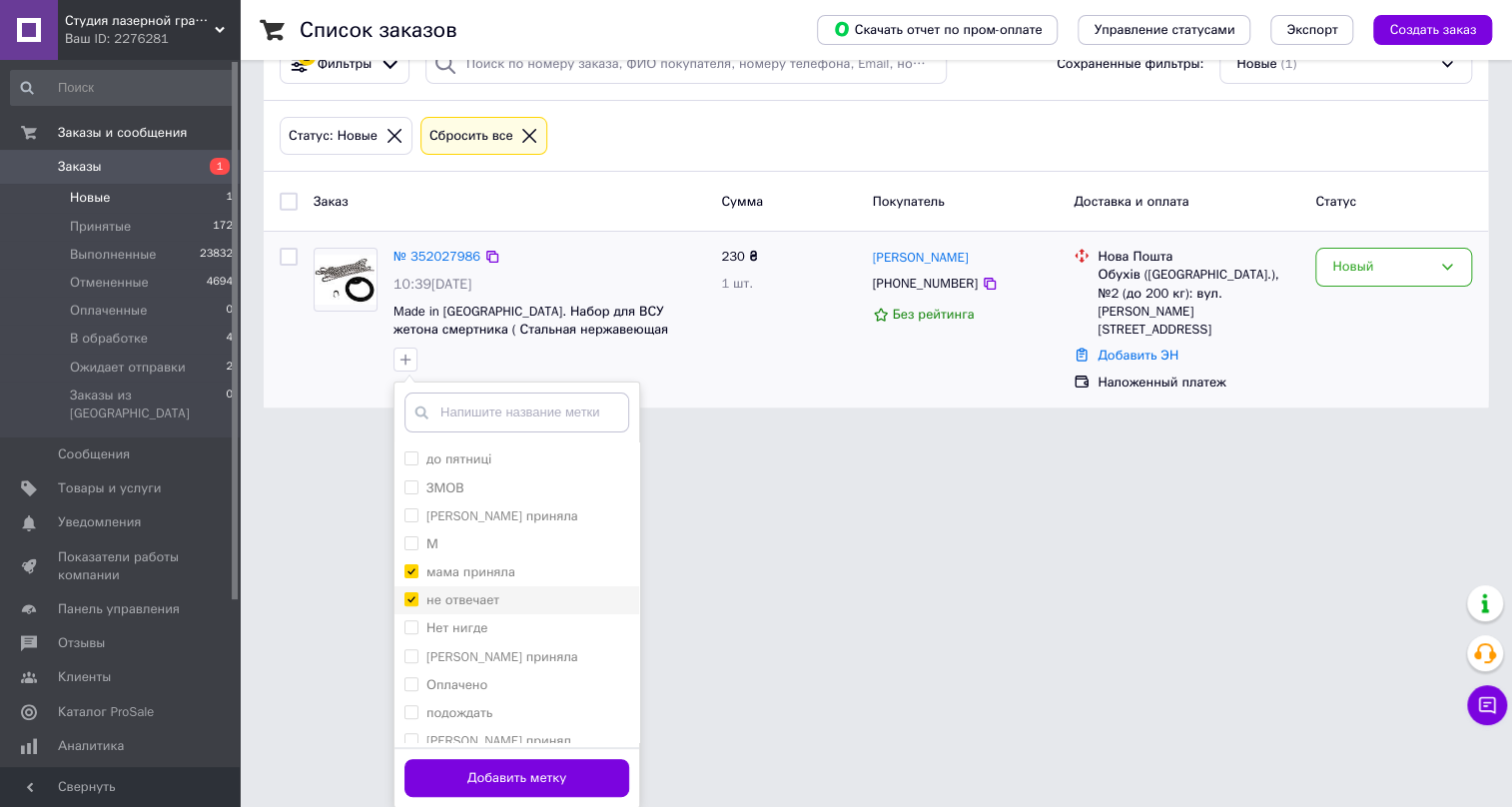 checkbox on "true" 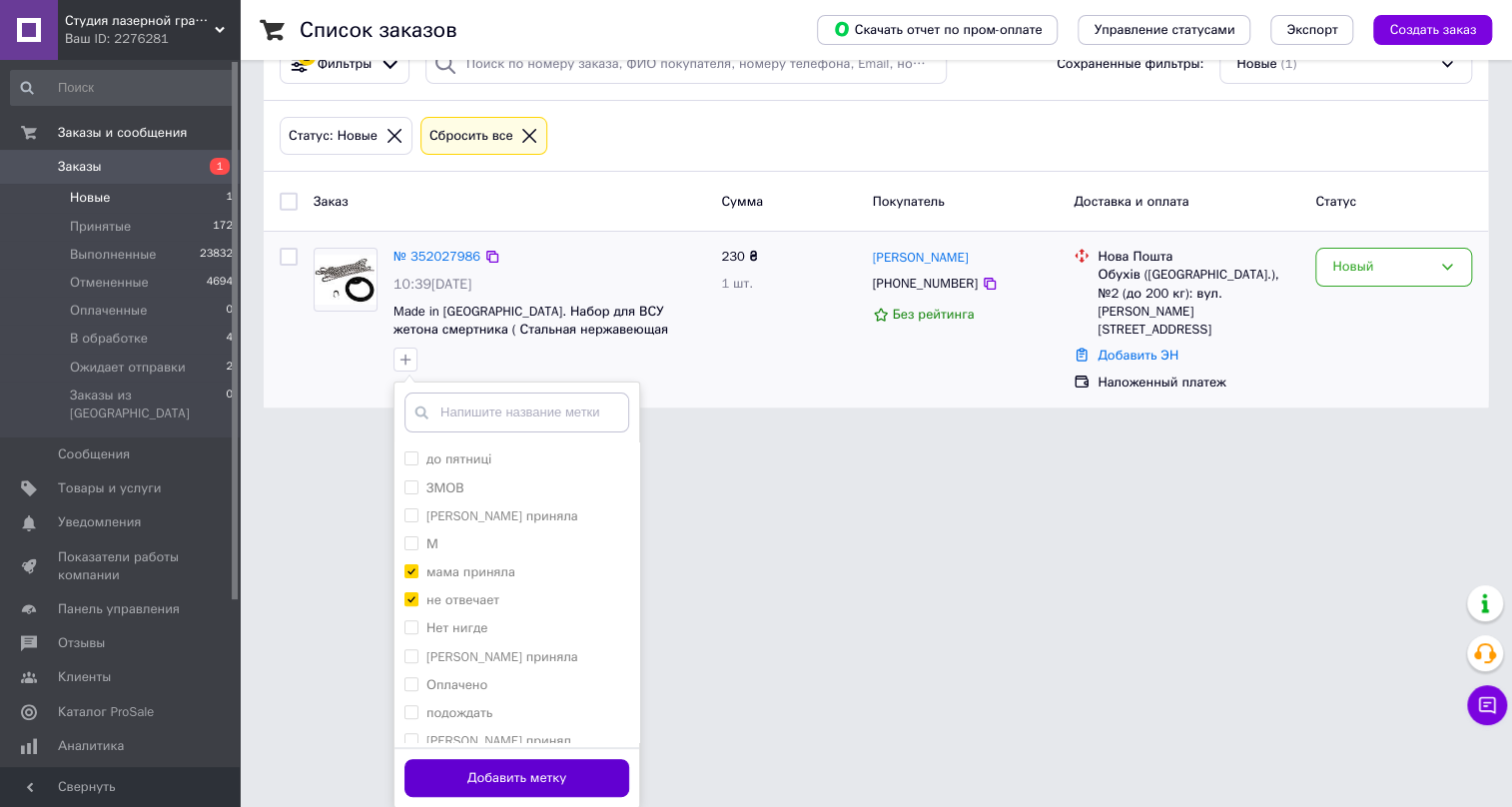 click on "Добавить метку" at bounding box center [516, 778] 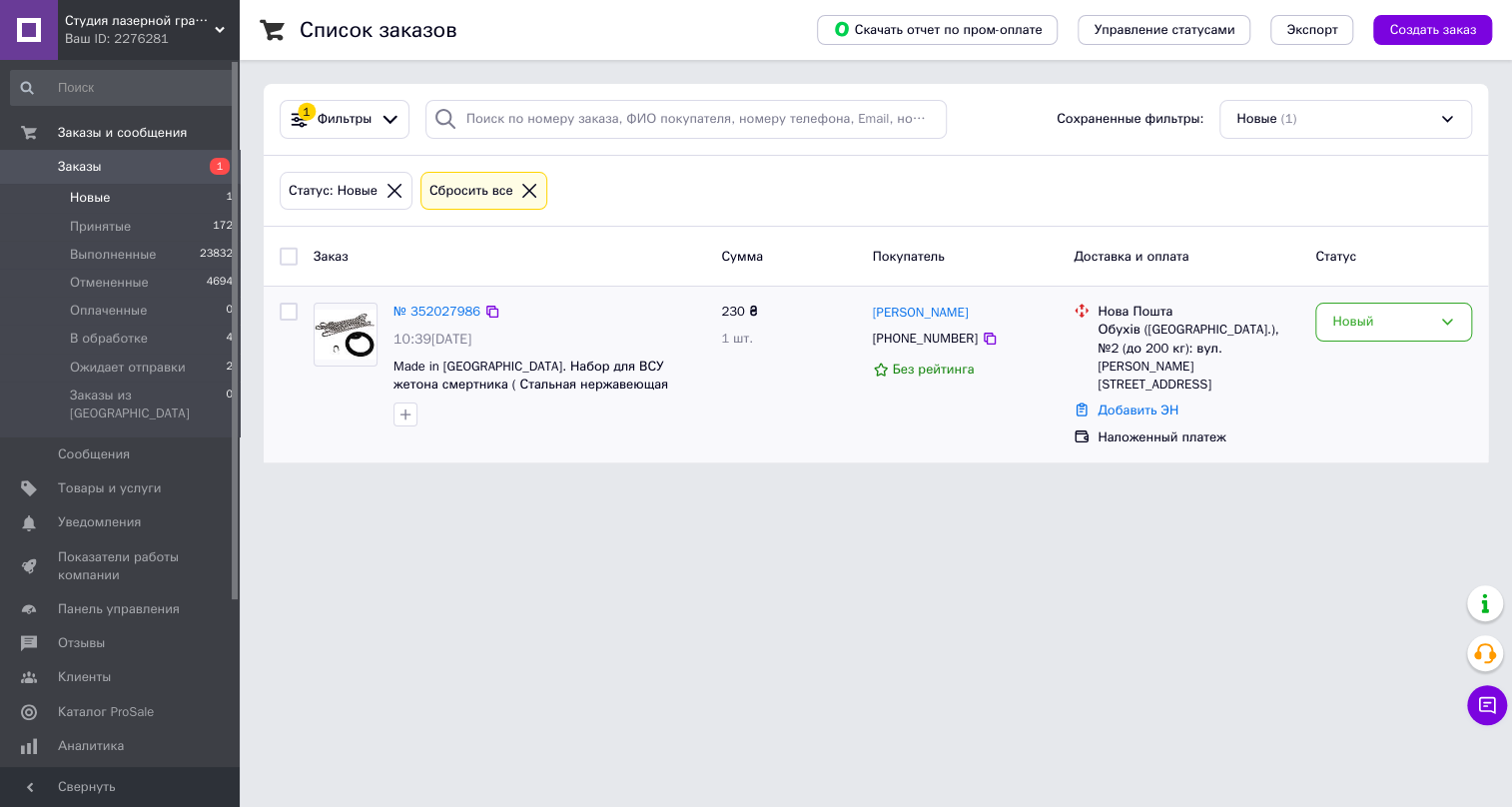 scroll, scrollTop: 0, scrollLeft: 0, axis: both 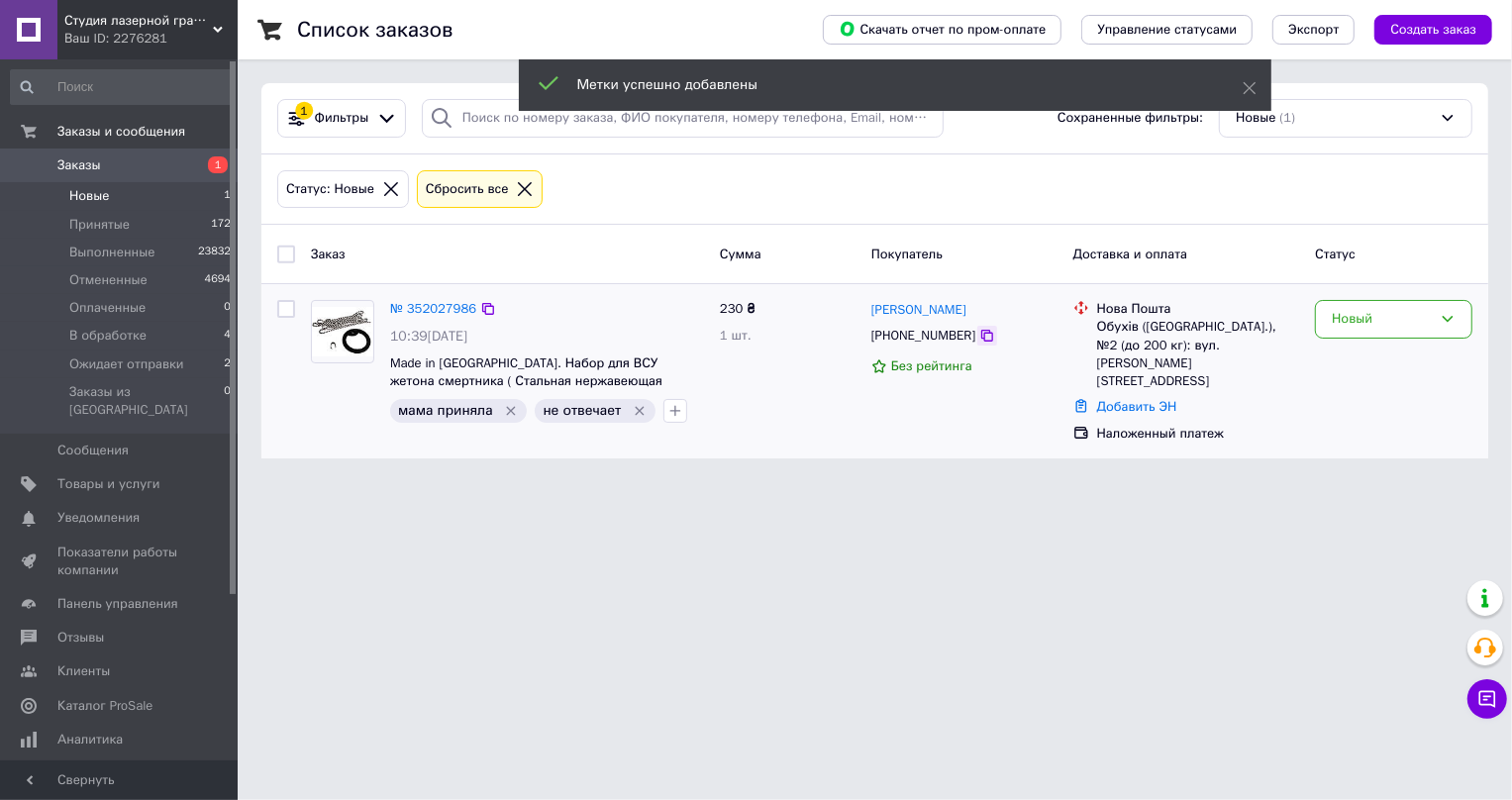 click 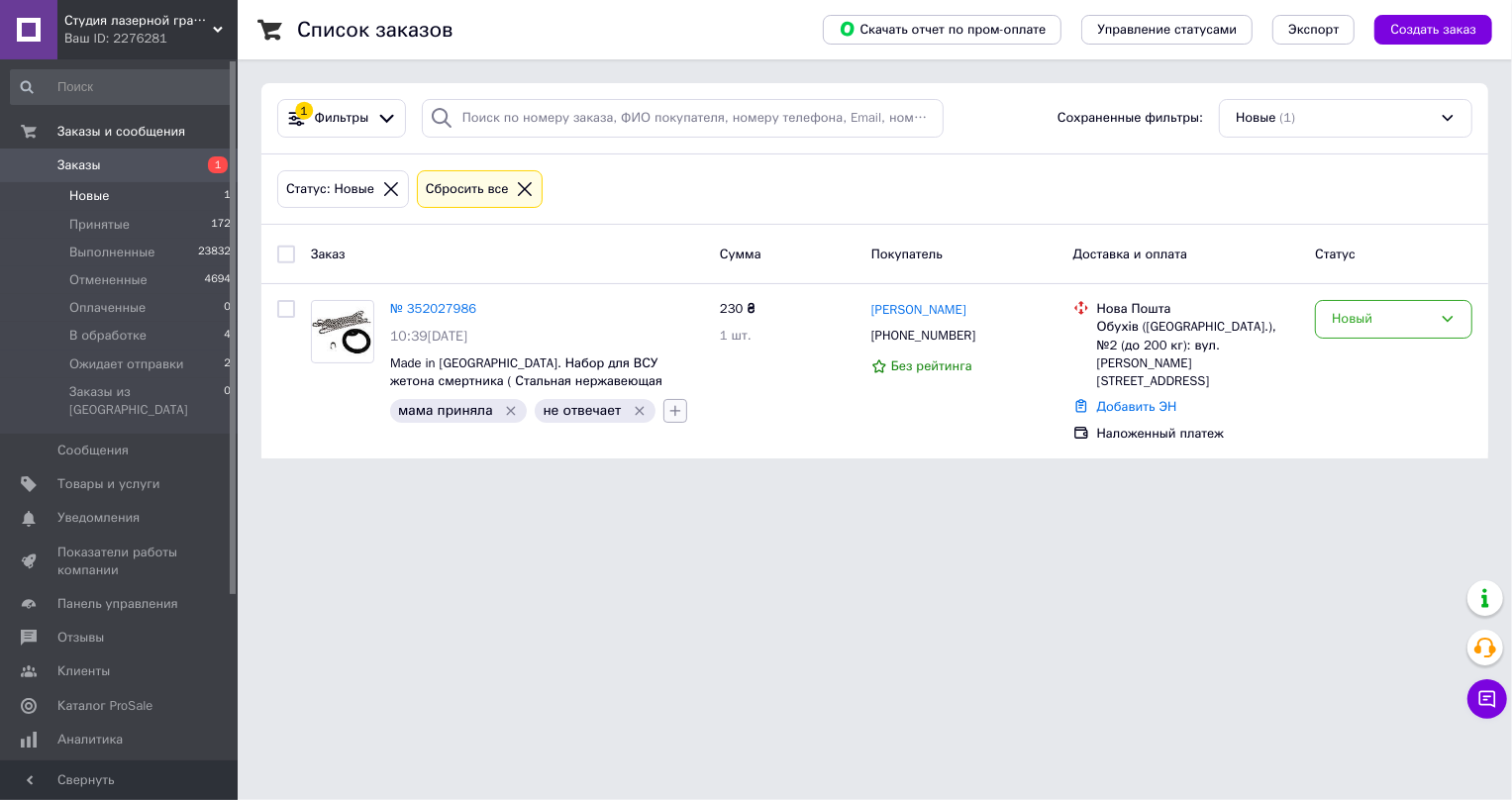 click 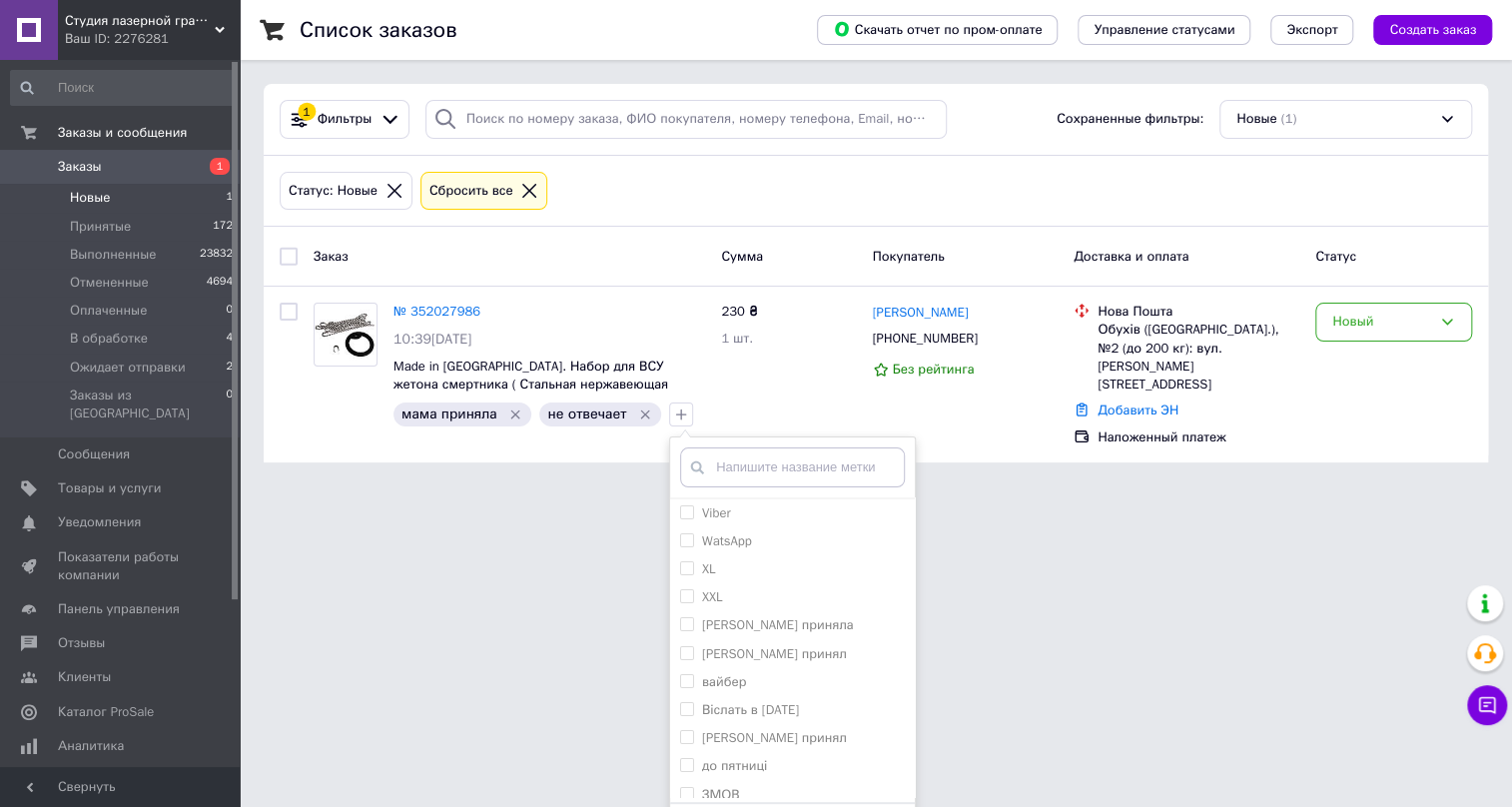 scroll, scrollTop: 0, scrollLeft: 0, axis: both 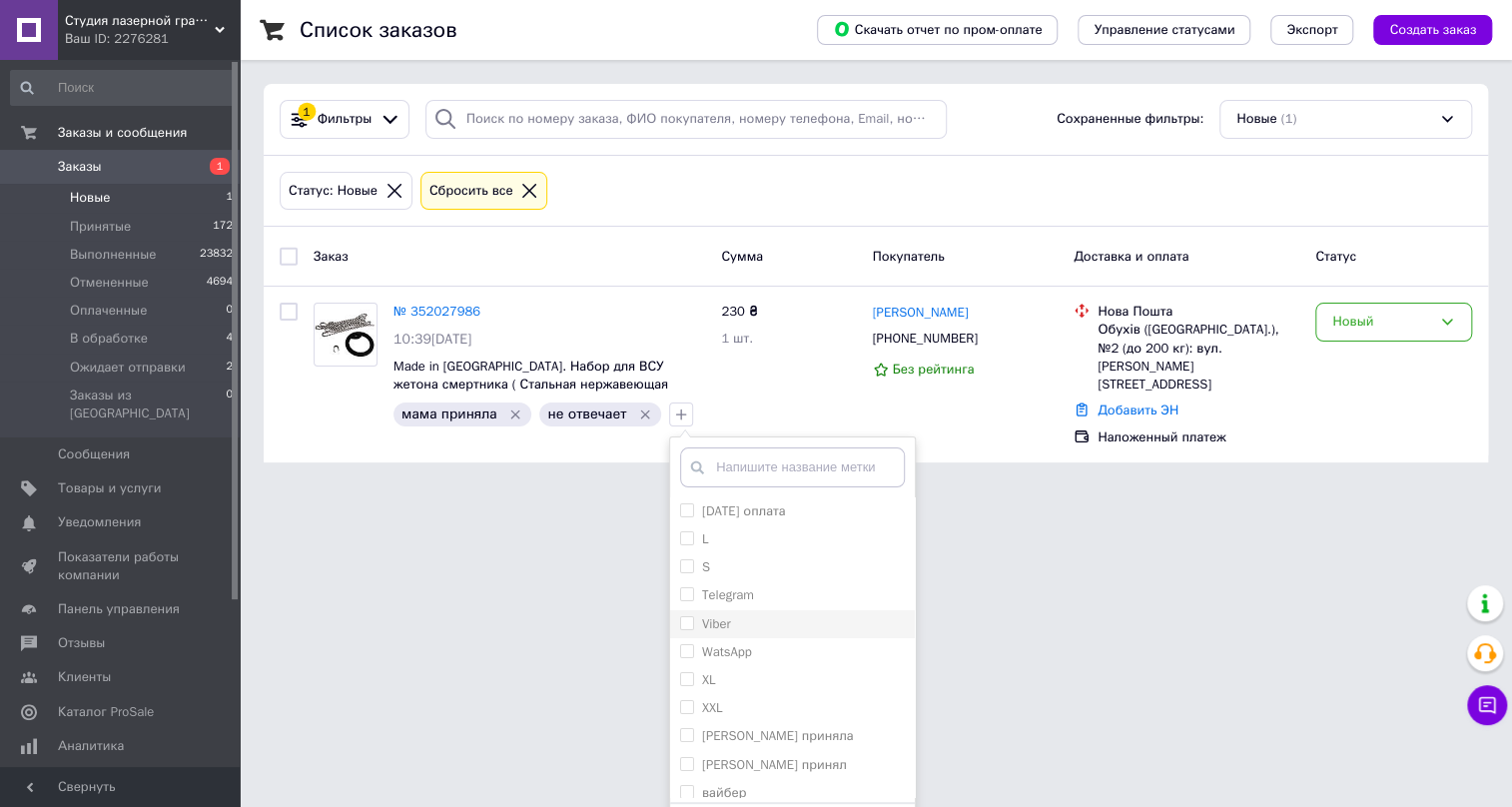 click on "Viber" at bounding box center [686, 622] 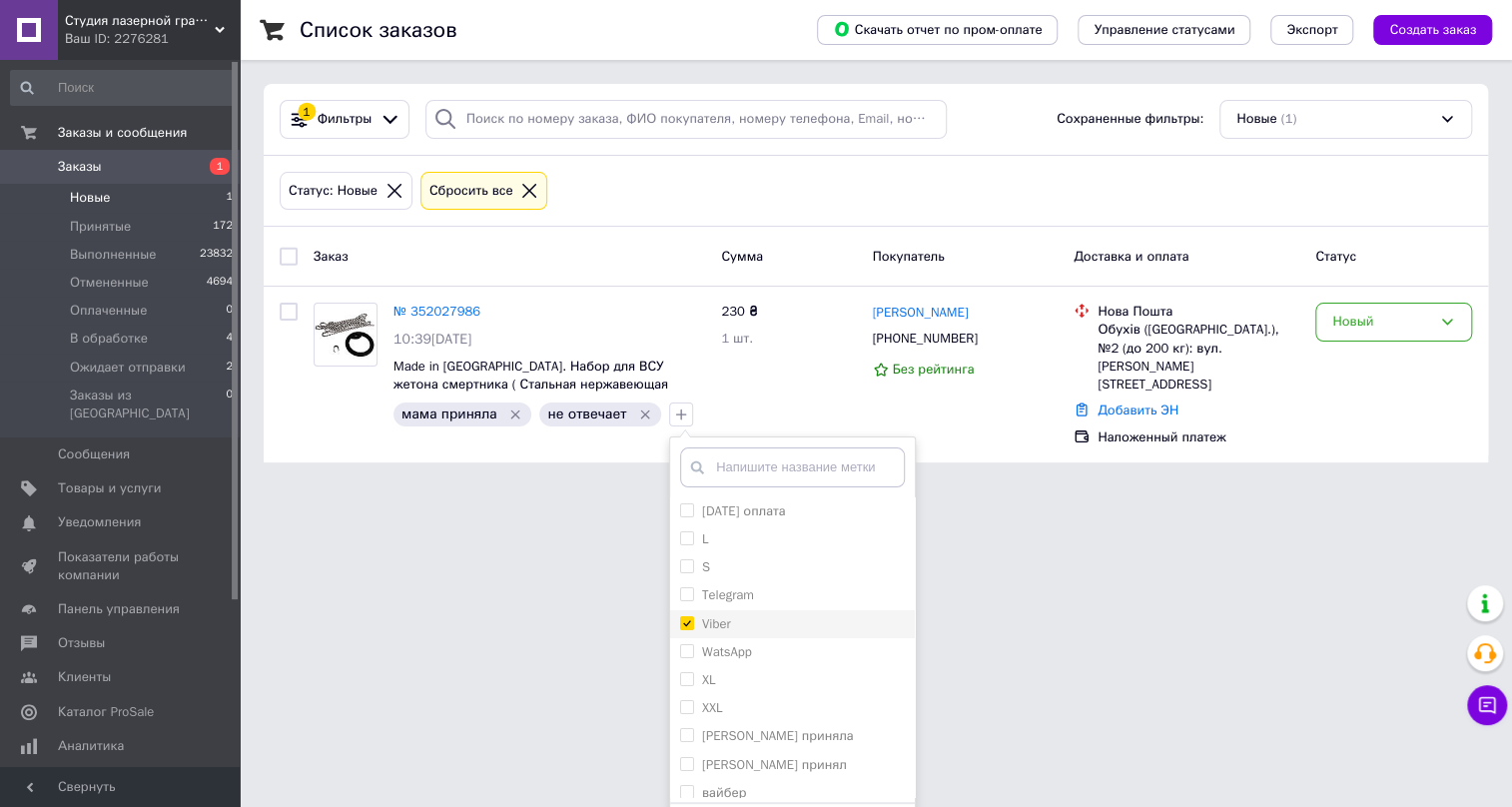 checkbox on "true" 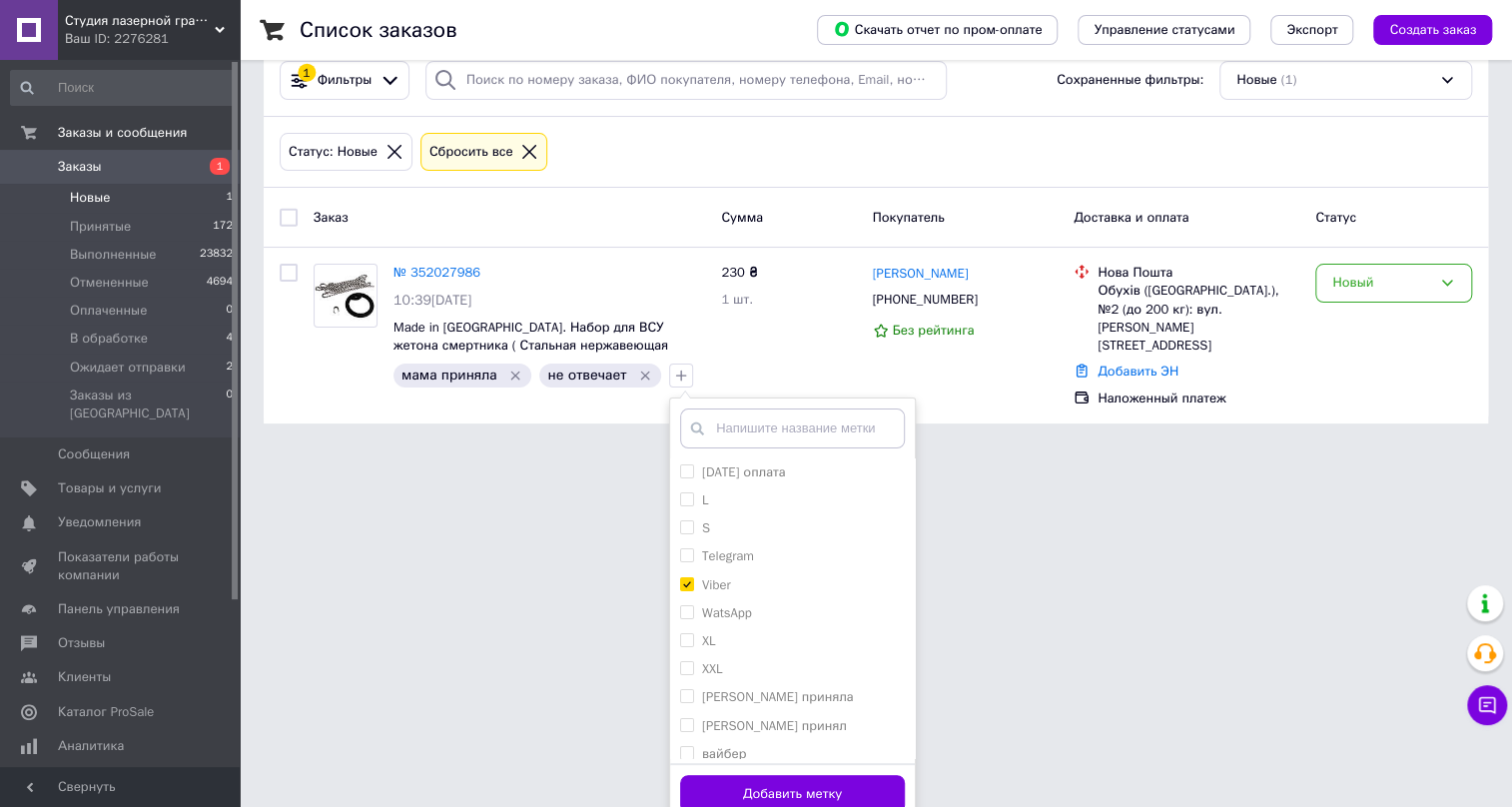 scroll, scrollTop: 55, scrollLeft: 0, axis: vertical 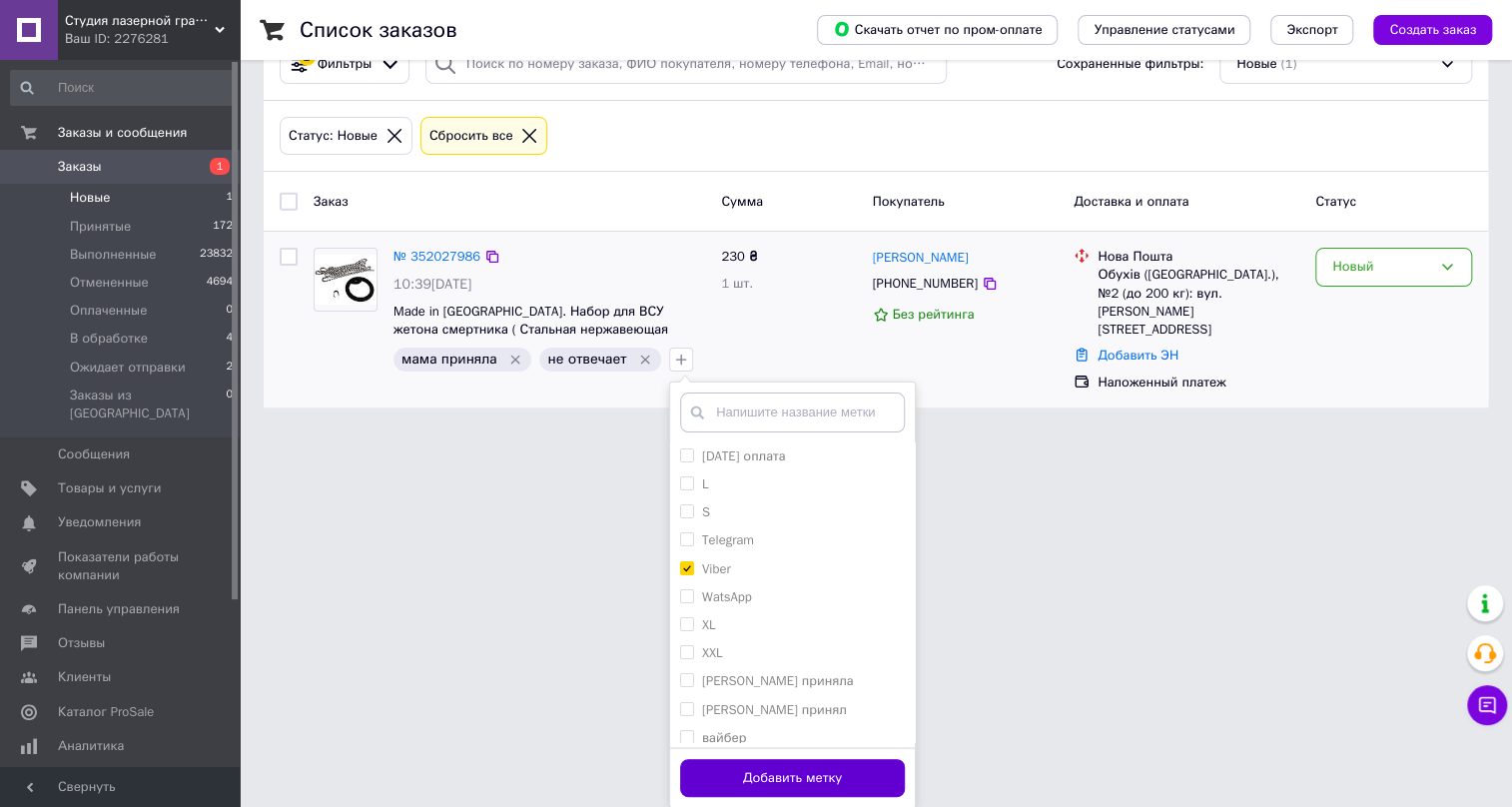 click on "Добавить метку" at bounding box center [792, 778] 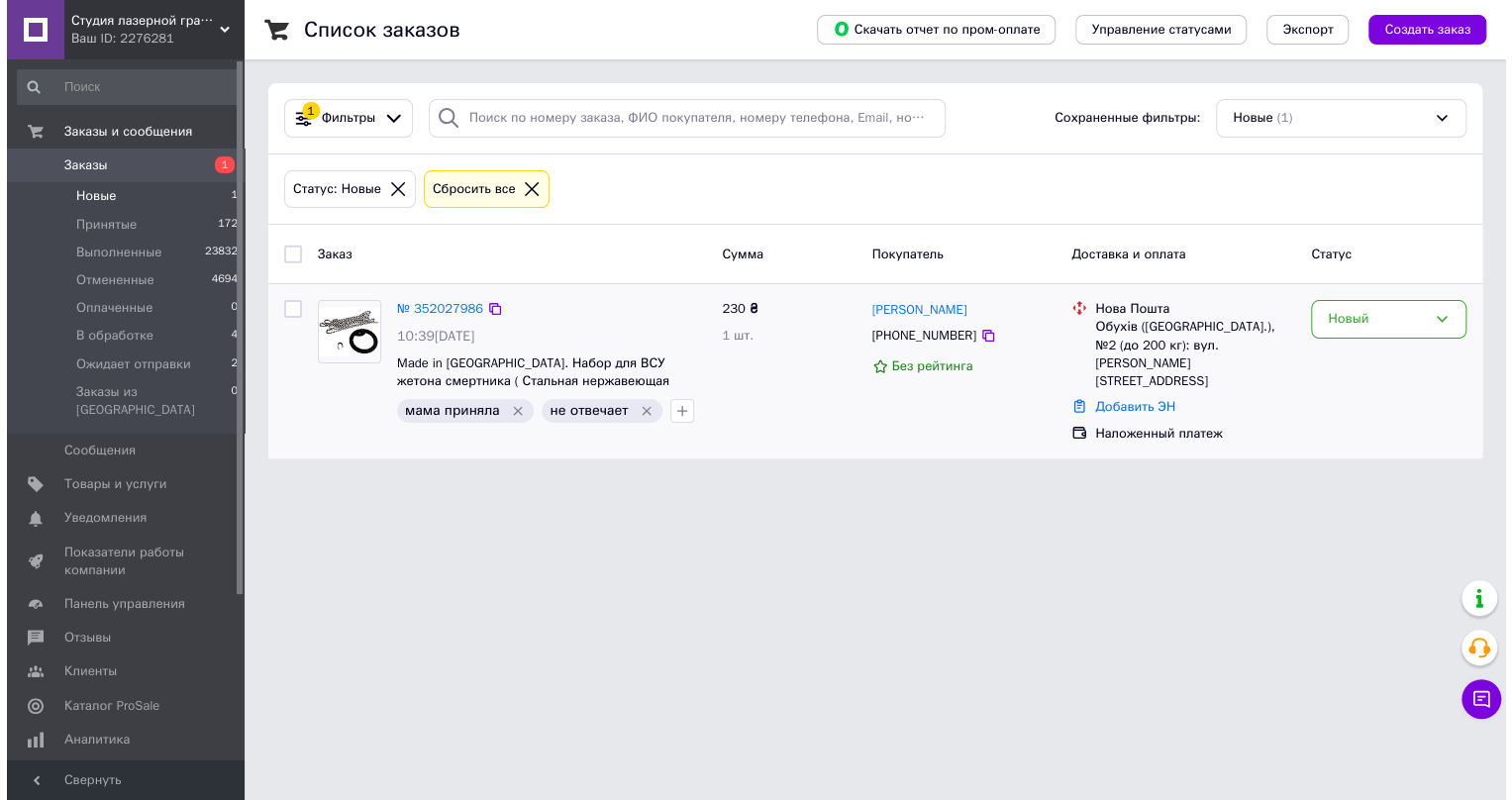 scroll, scrollTop: 0, scrollLeft: 0, axis: both 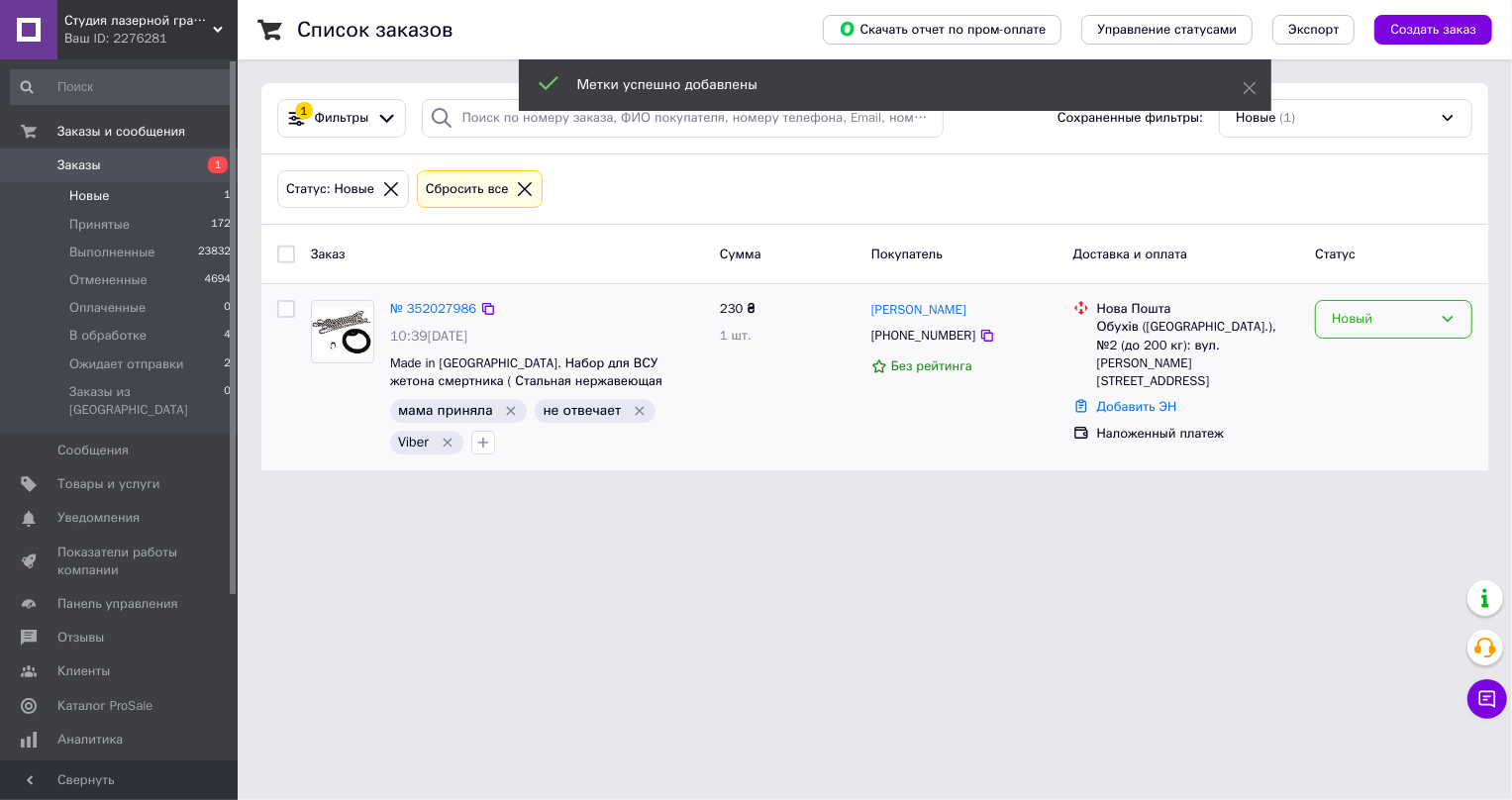 click 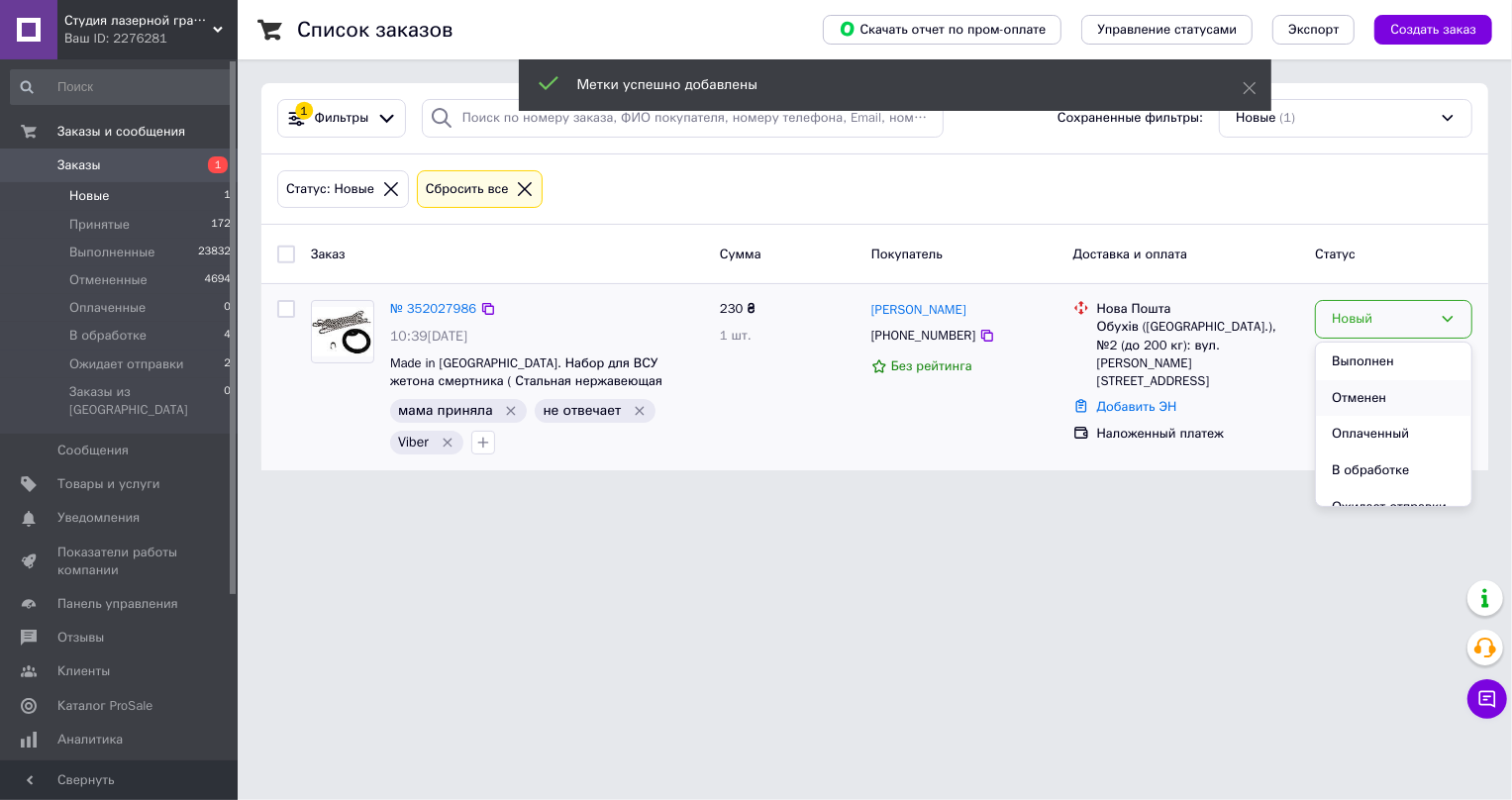 scroll, scrollTop: 52, scrollLeft: 0, axis: vertical 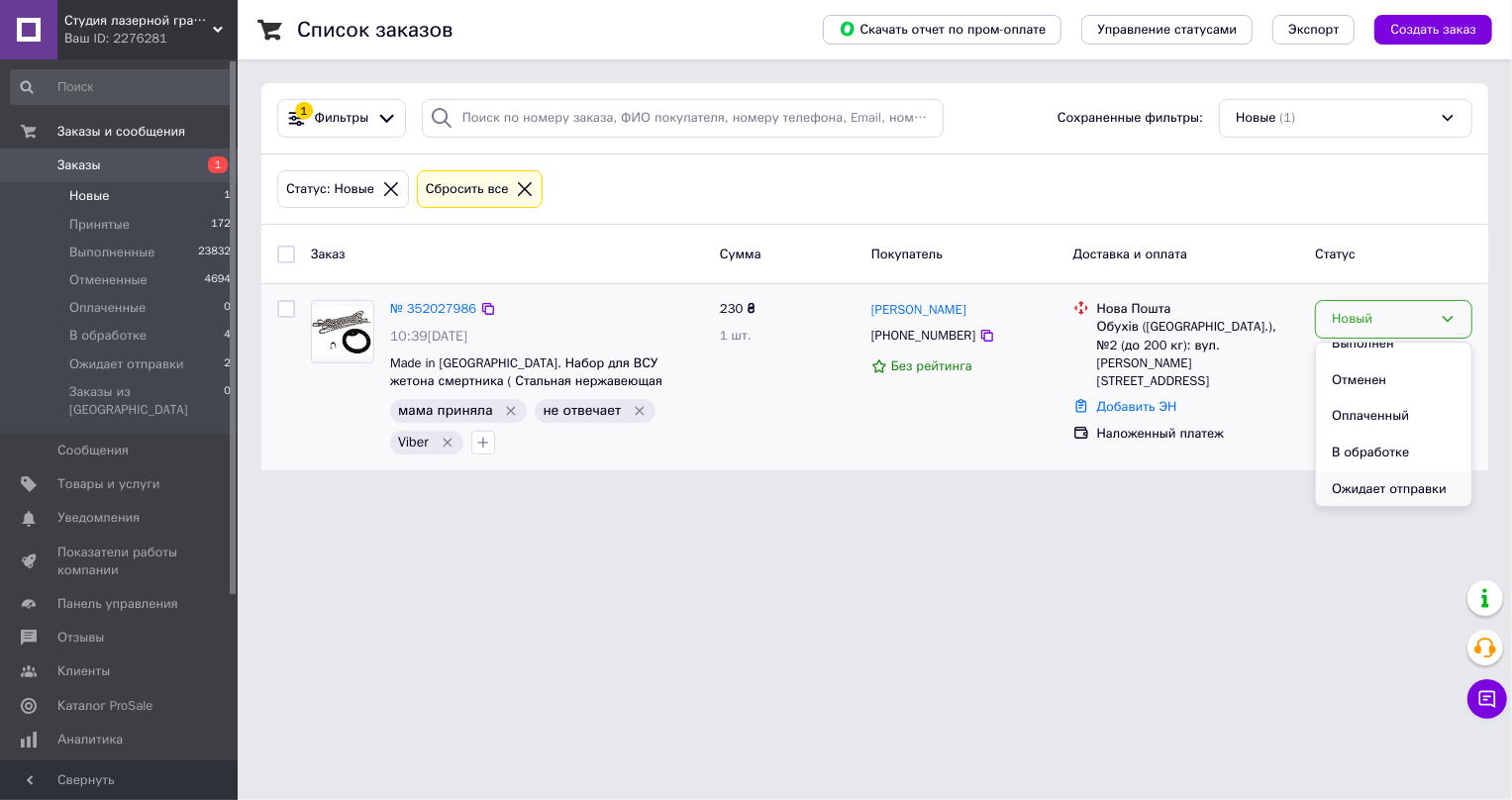 click on "Ожидает отправки" at bounding box center (1393, 489) 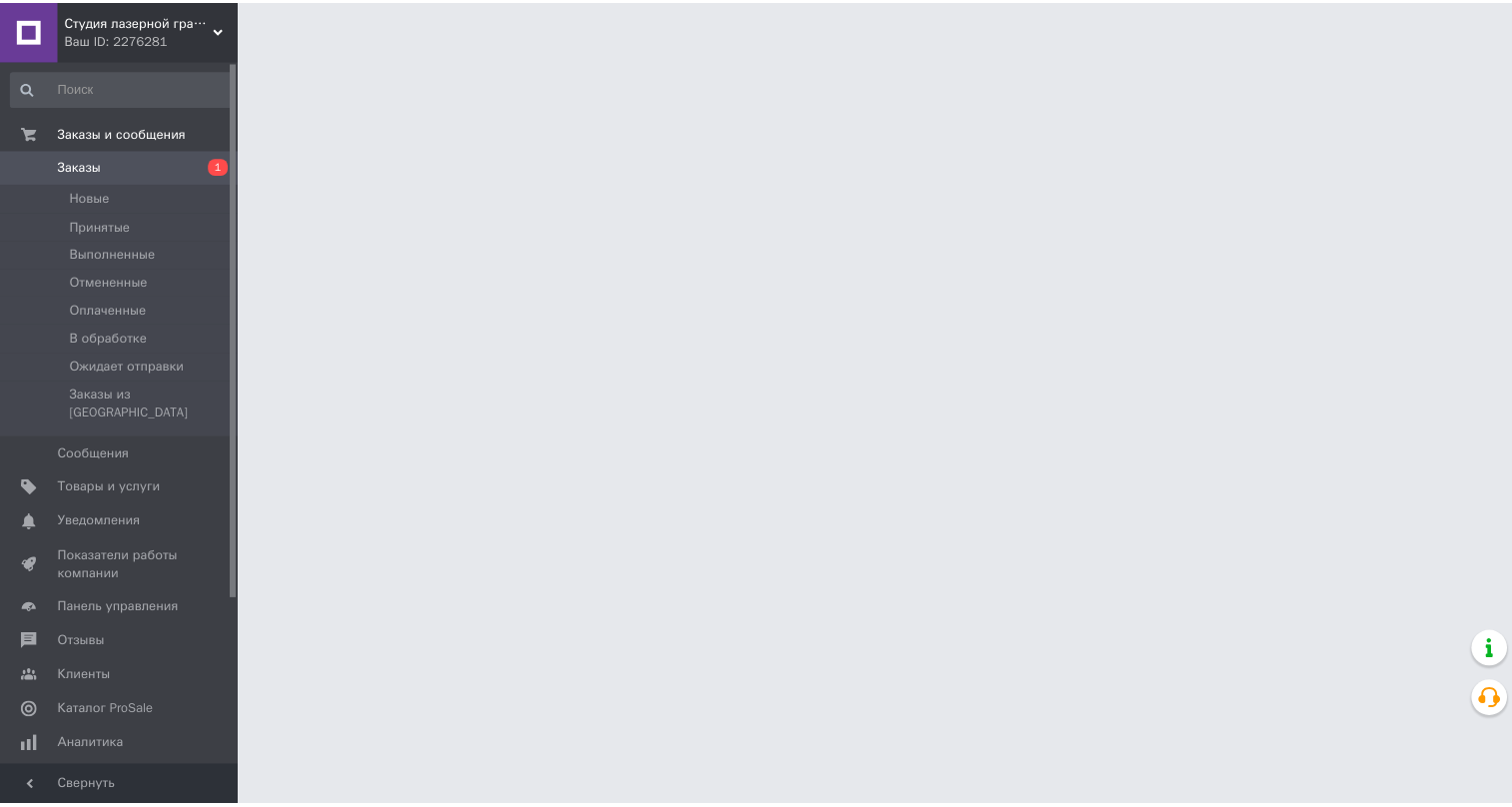 scroll, scrollTop: 0, scrollLeft: 0, axis: both 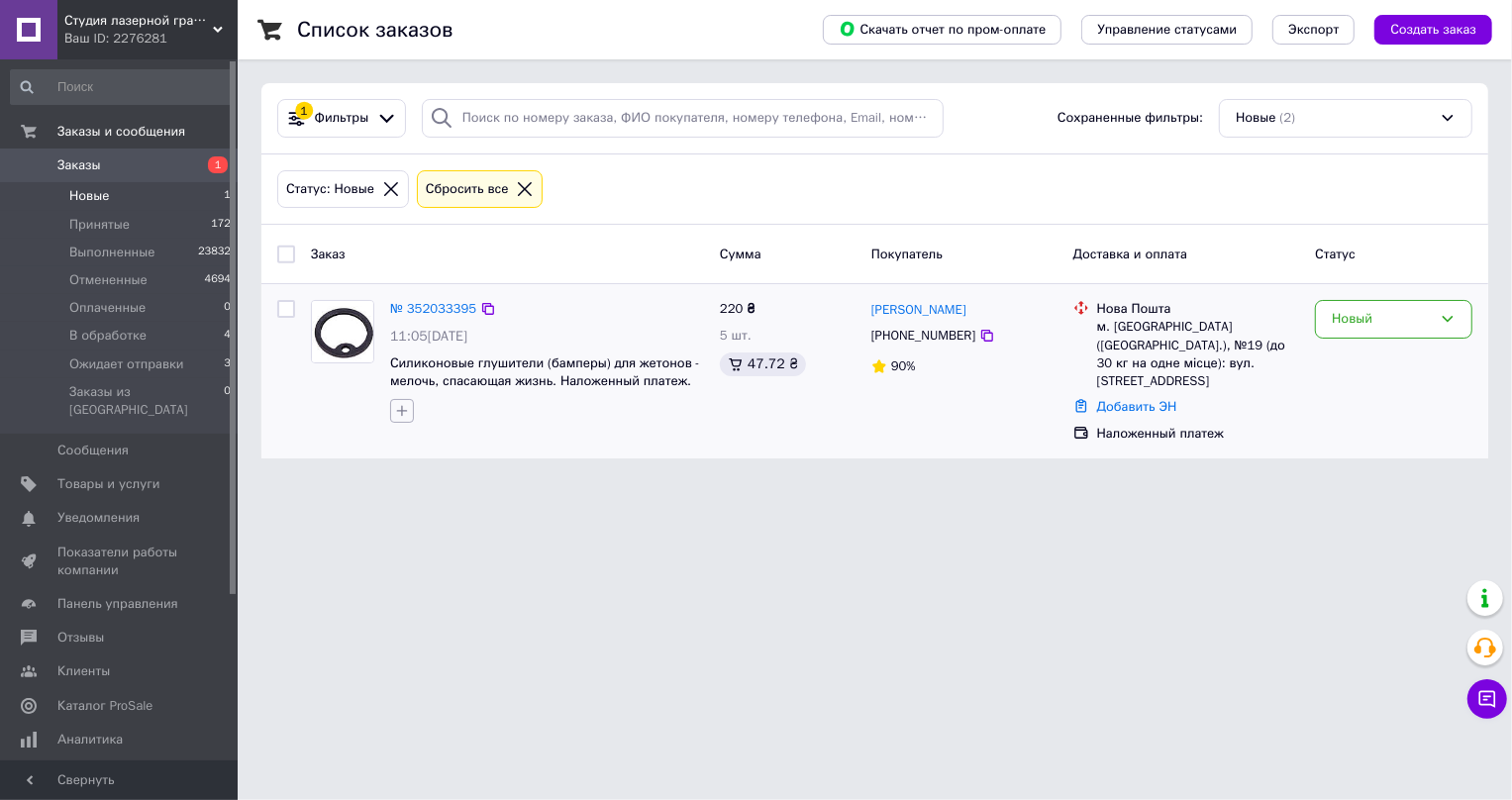 click 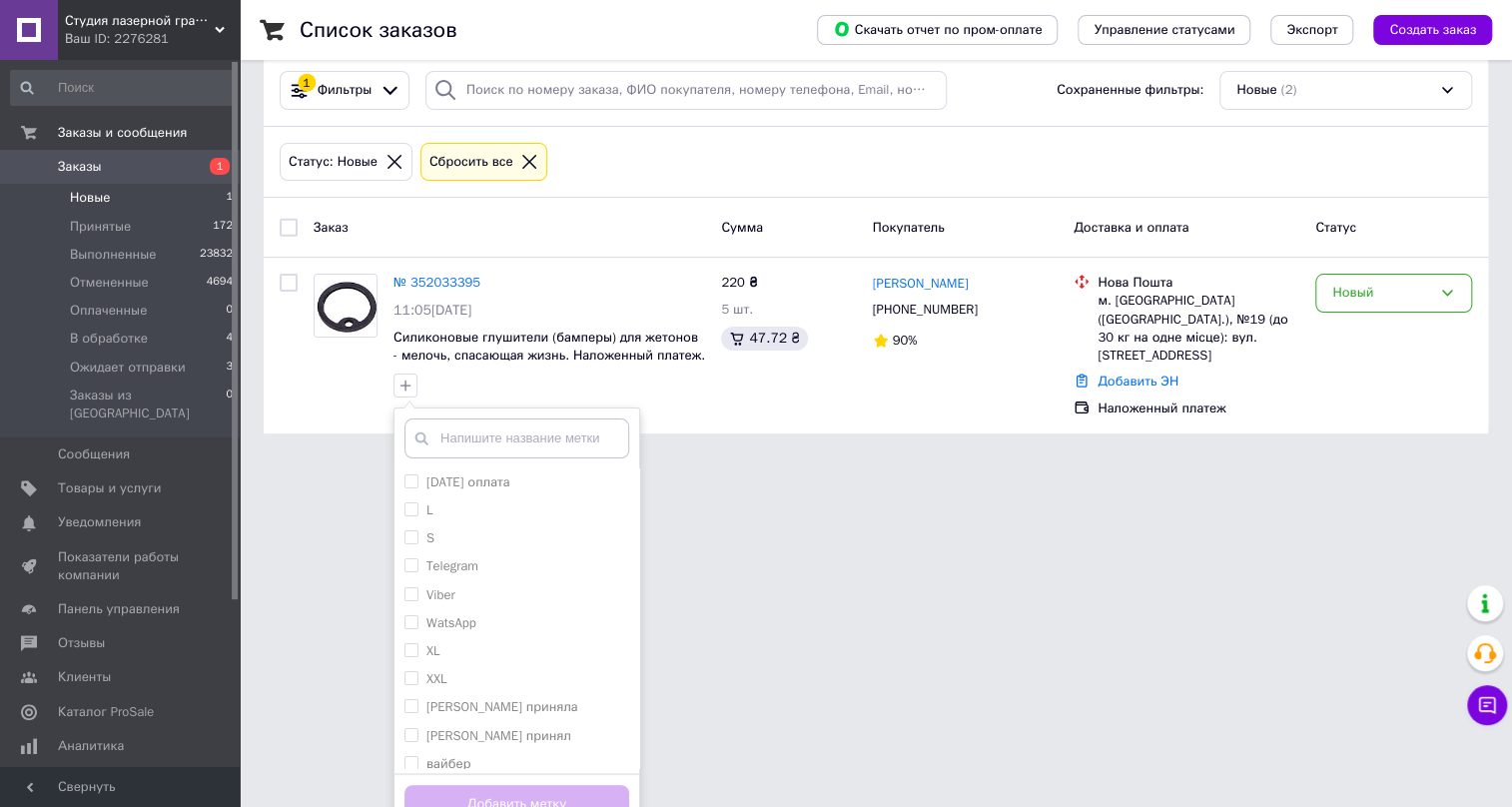 scroll, scrollTop: 55, scrollLeft: 0, axis: vertical 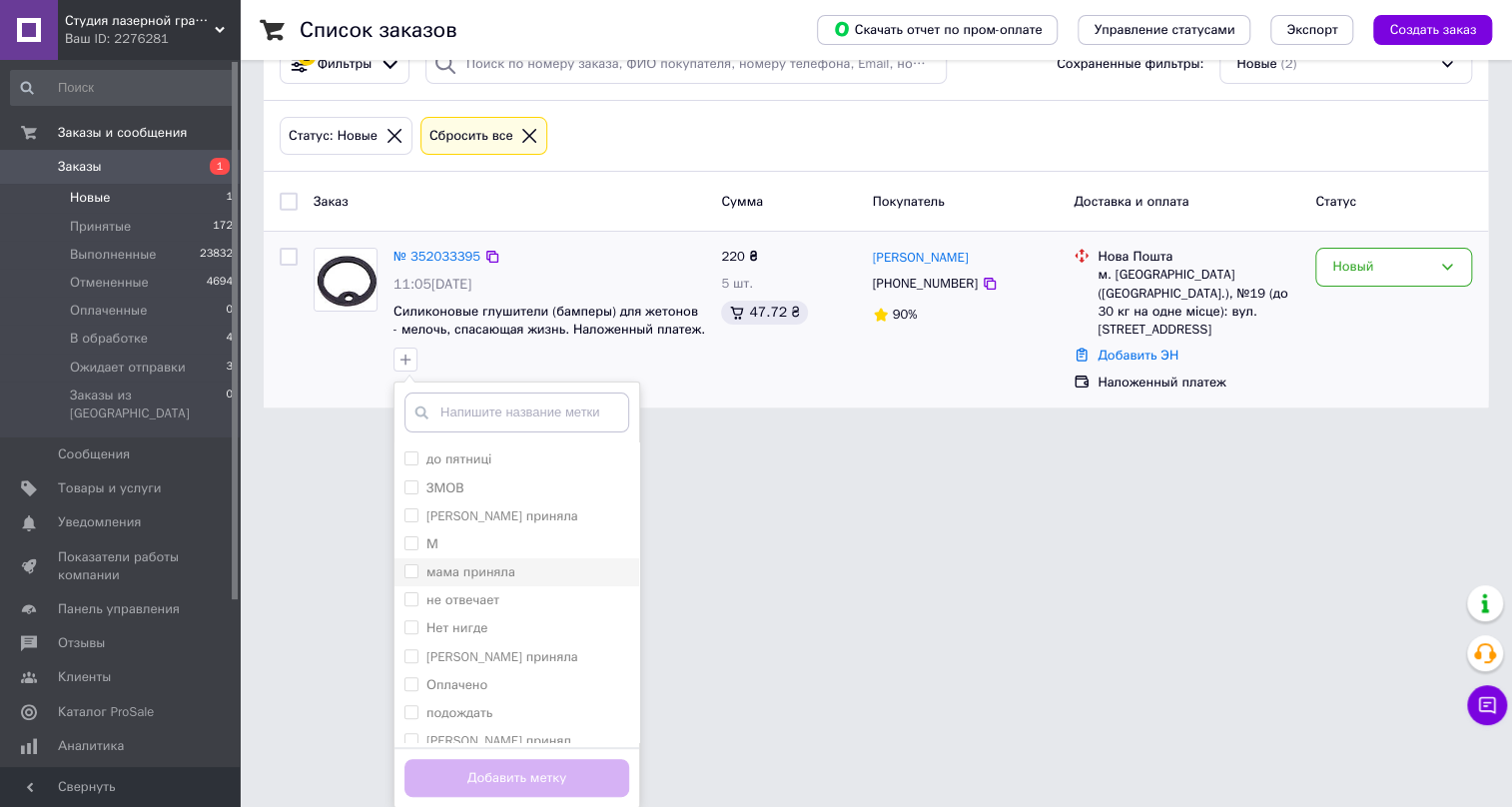 click on "мама приняла" at bounding box center [410, 570] 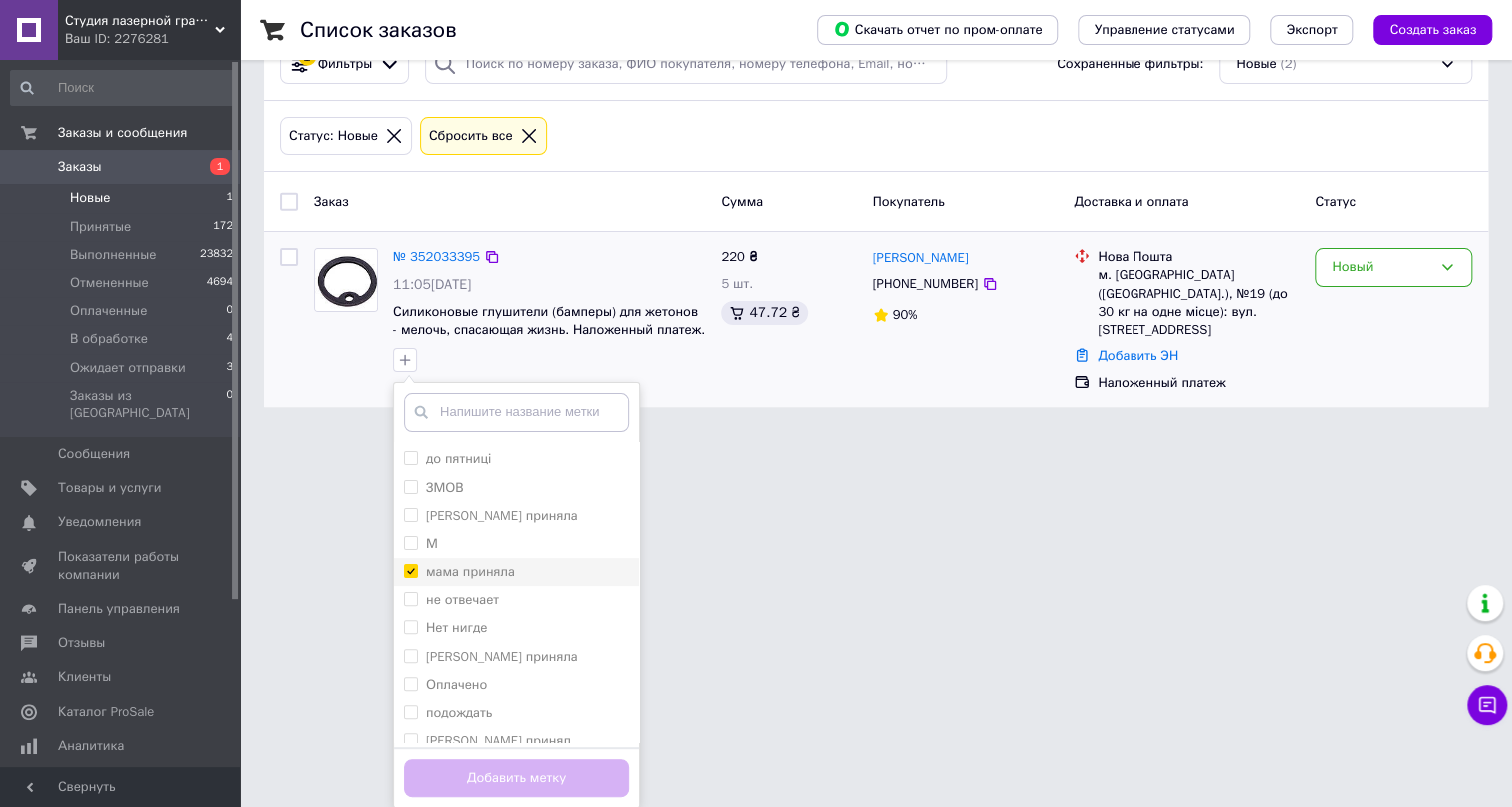 checkbox on "true" 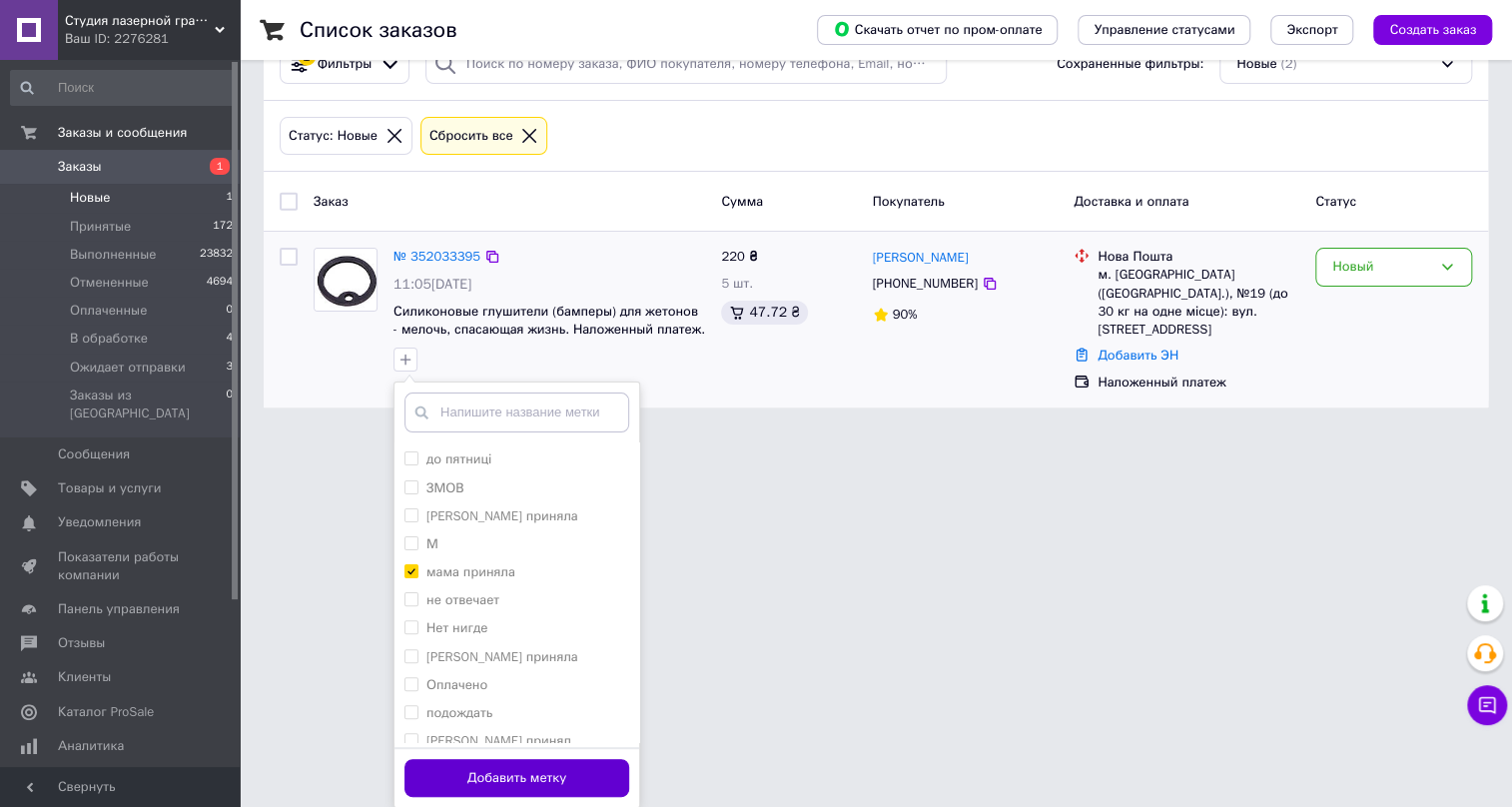 click on "Добавить метку" at bounding box center [516, 778] 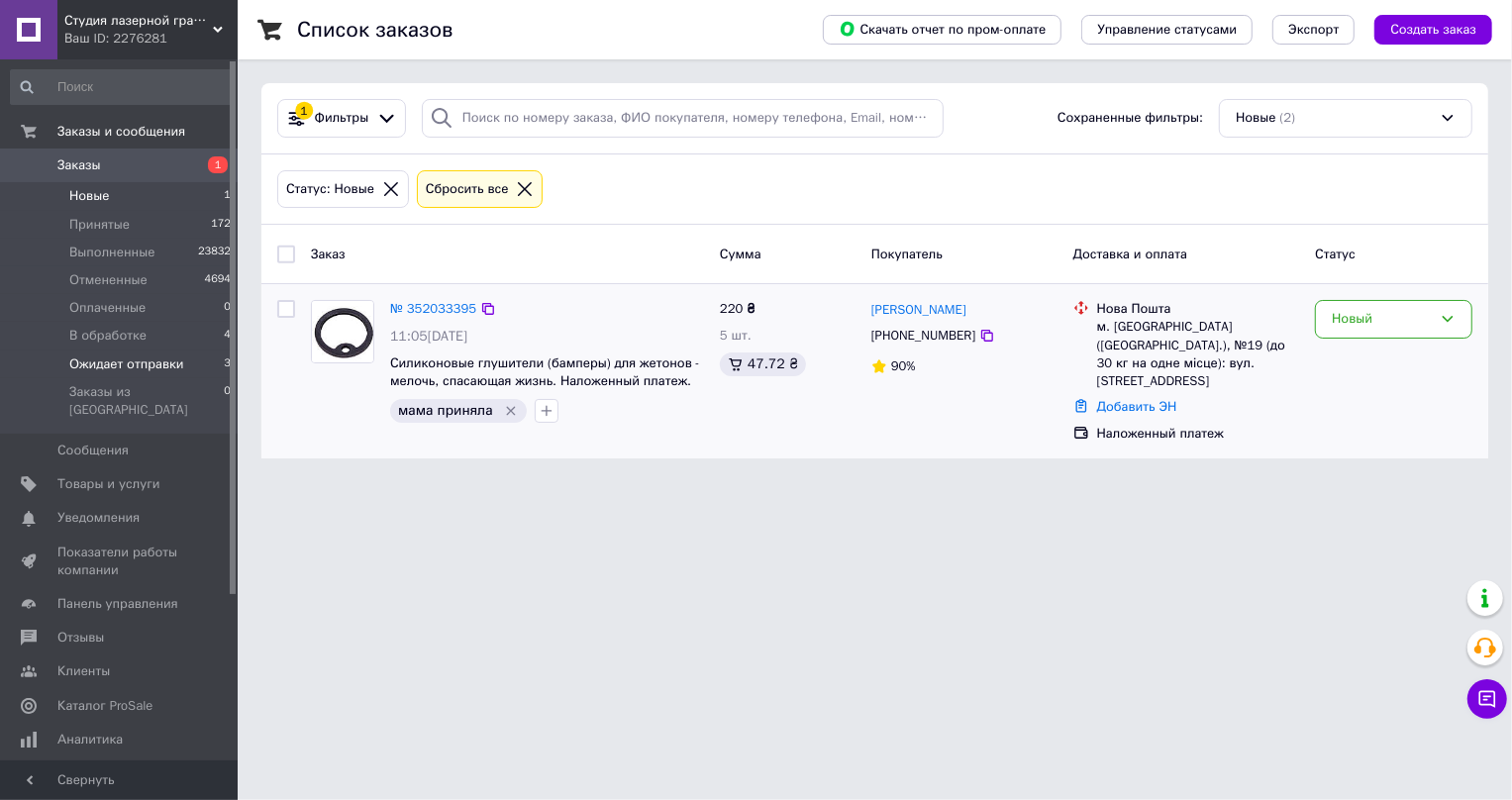 click on "Ожидает отправки" at bounding box center [127, 364] 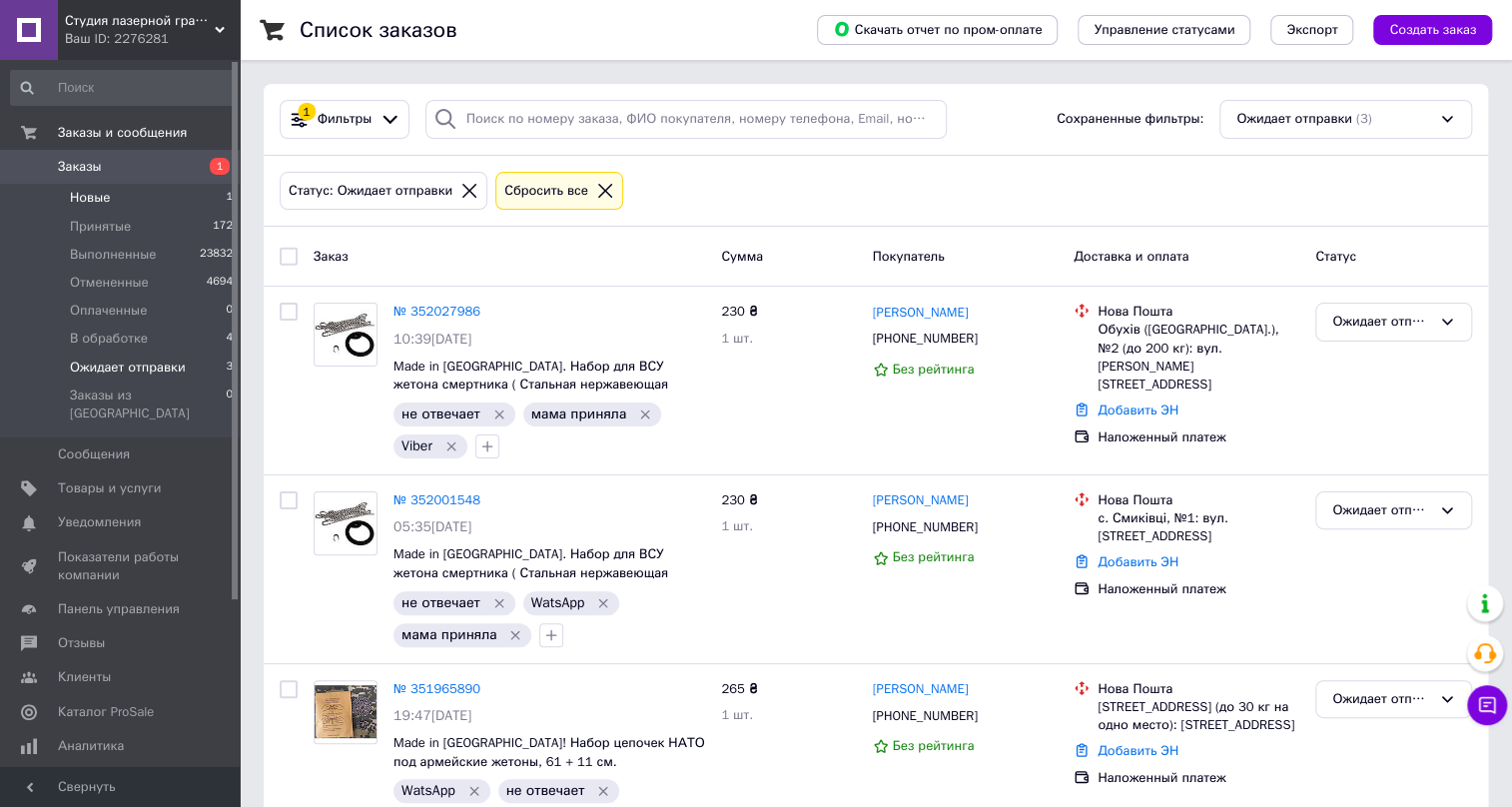 click on "Новые" at bounding box center (90, 198) 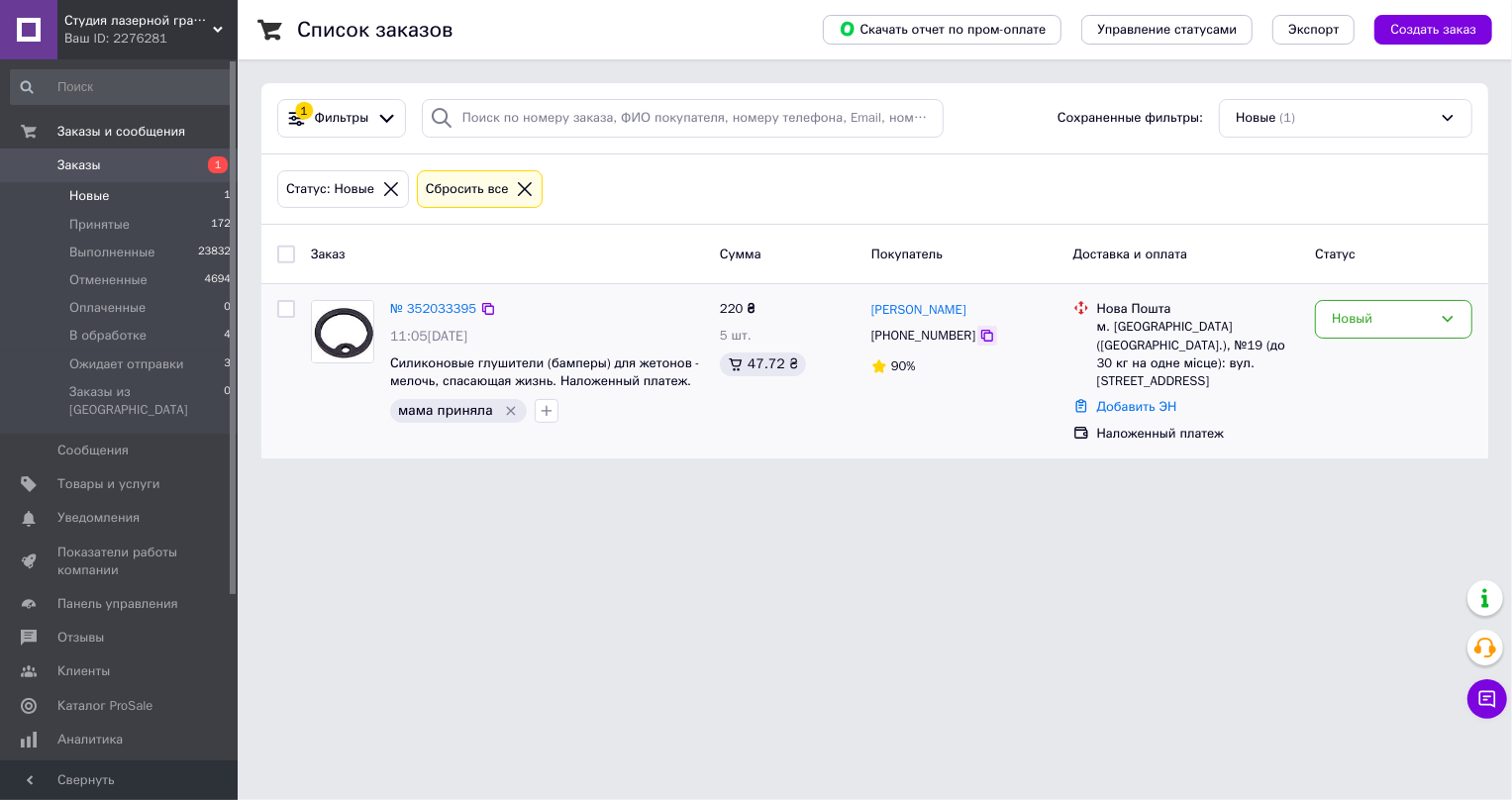 click 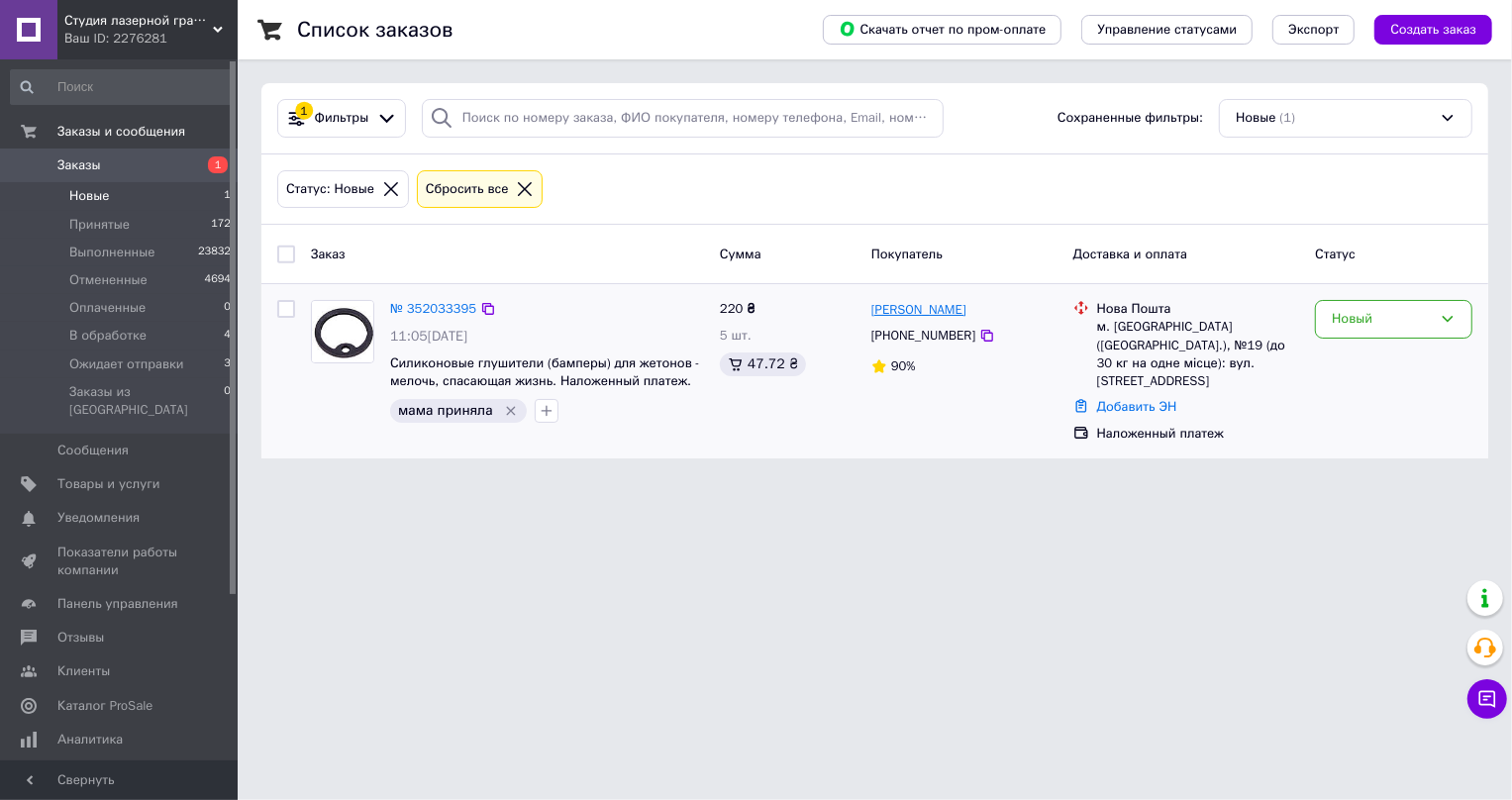 drag, startPoint x: 981, startPoint y: 305, endPoint x: 870, endPoint y: 307, distance: 111.01802 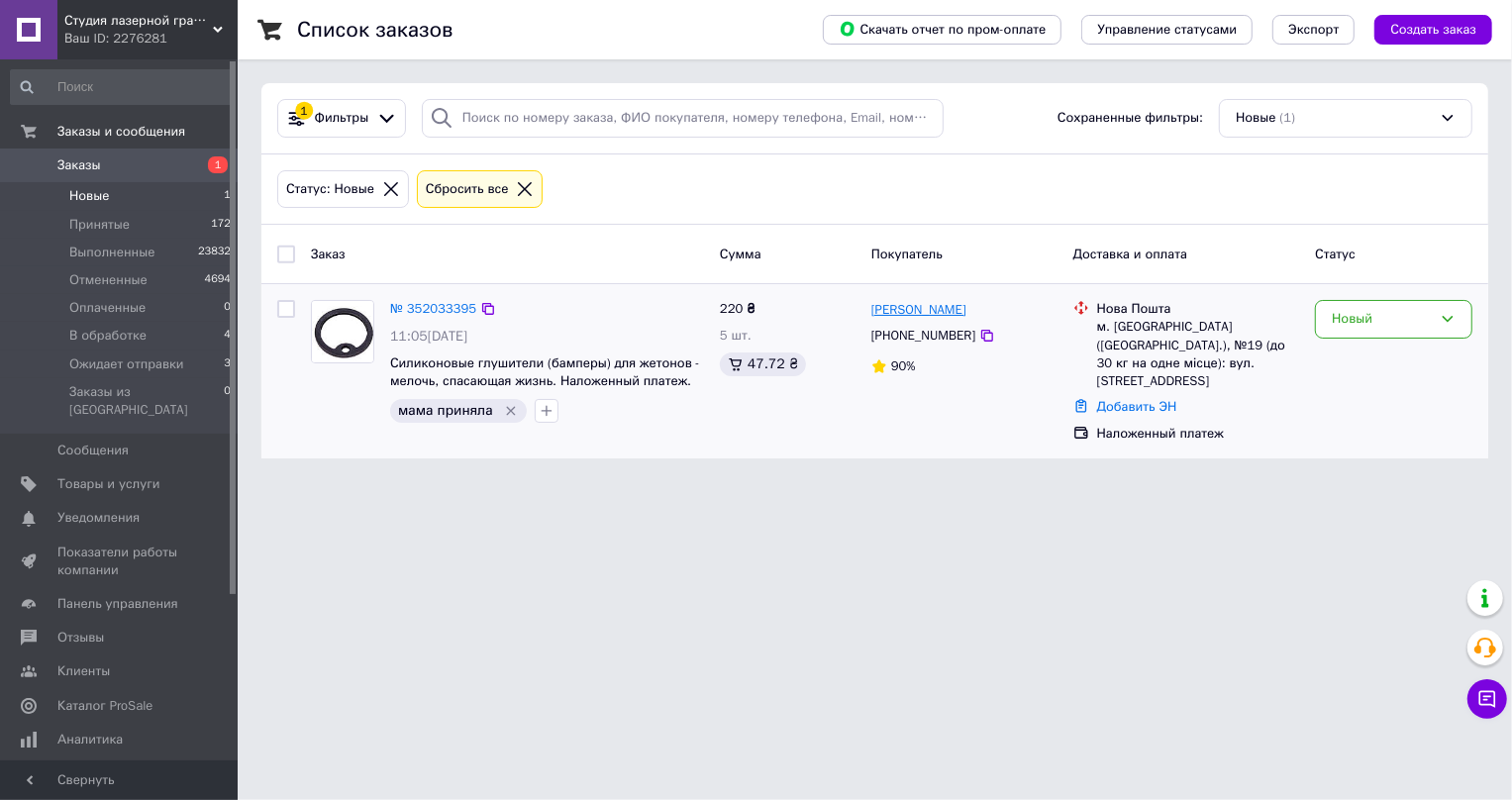 copy on "[PERSON_NAME]" 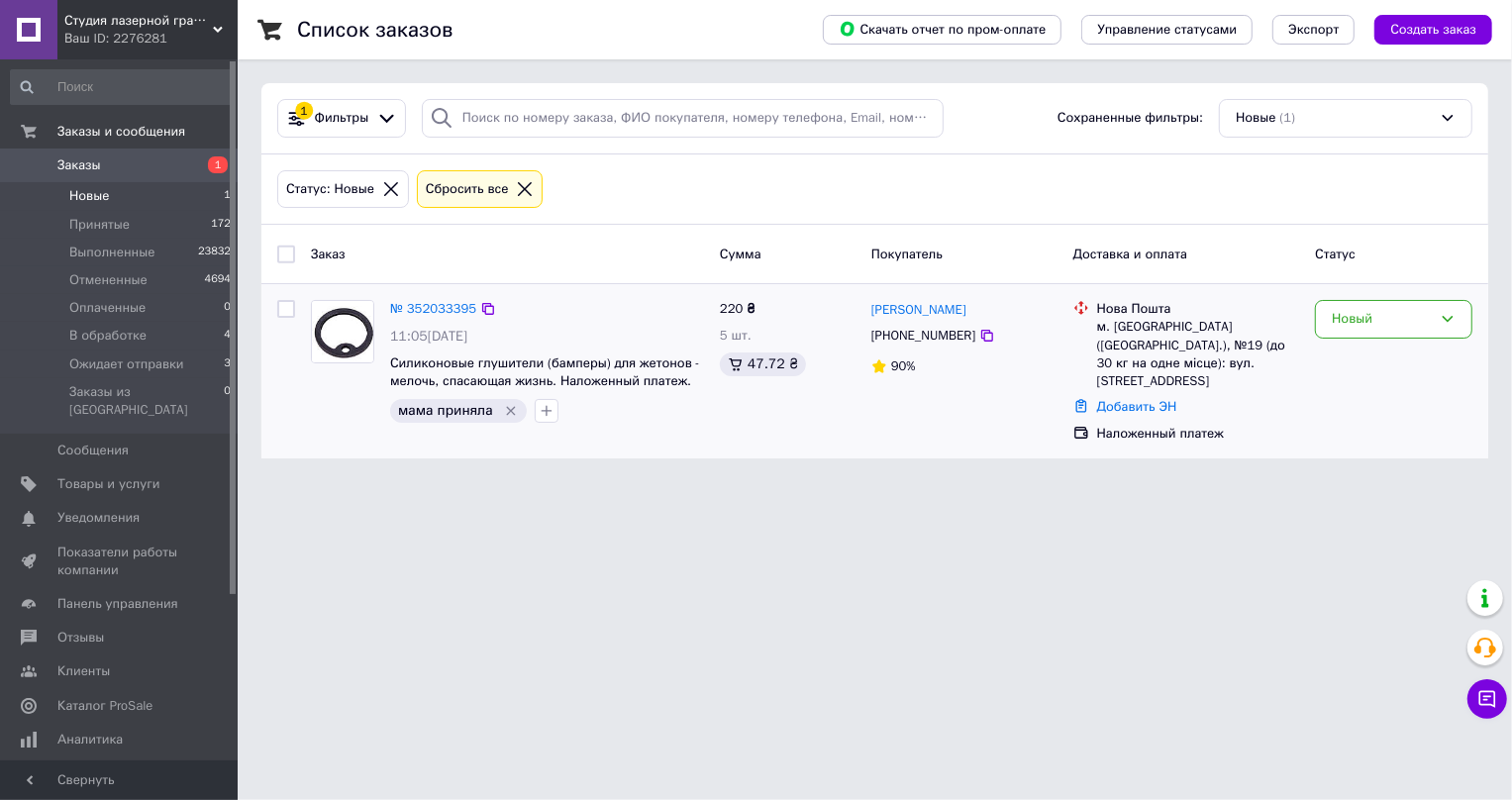 click on "м. [GEOGRAPHIC_DATA] ([GEOGRAPHIC_DATA].), №19 (до 30 кг на одне місце): вул. [STREET_ADDRESS]" at bounding box center [1198, 353] 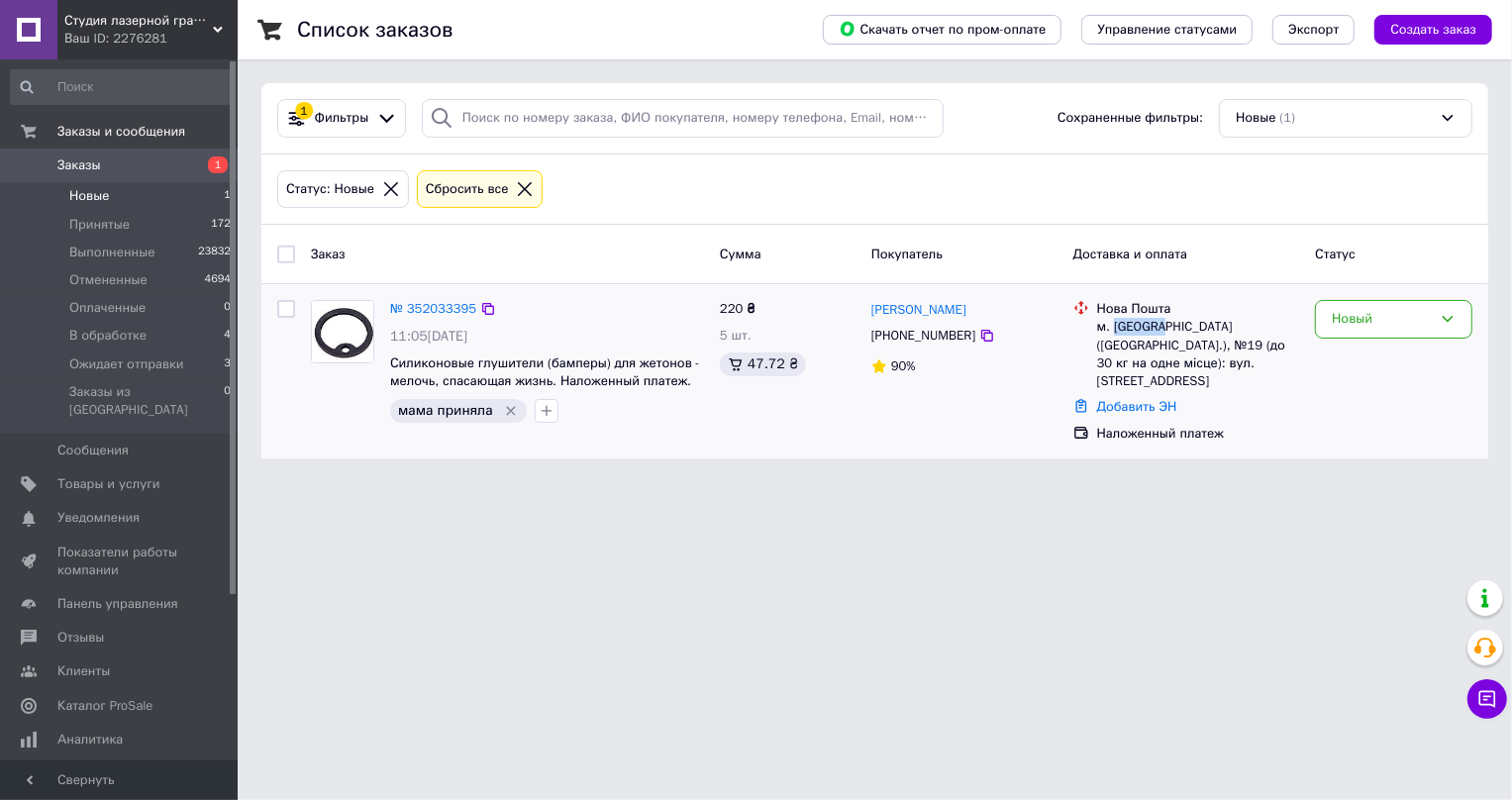 click on "м. [GEOGRAPHIC_DATA] ([GEOGRAPHIC_DATA].), №19 (до 30 кг на одне місце): вул. [STREET_ADDRESS]" at bounding box center (1198, 353) 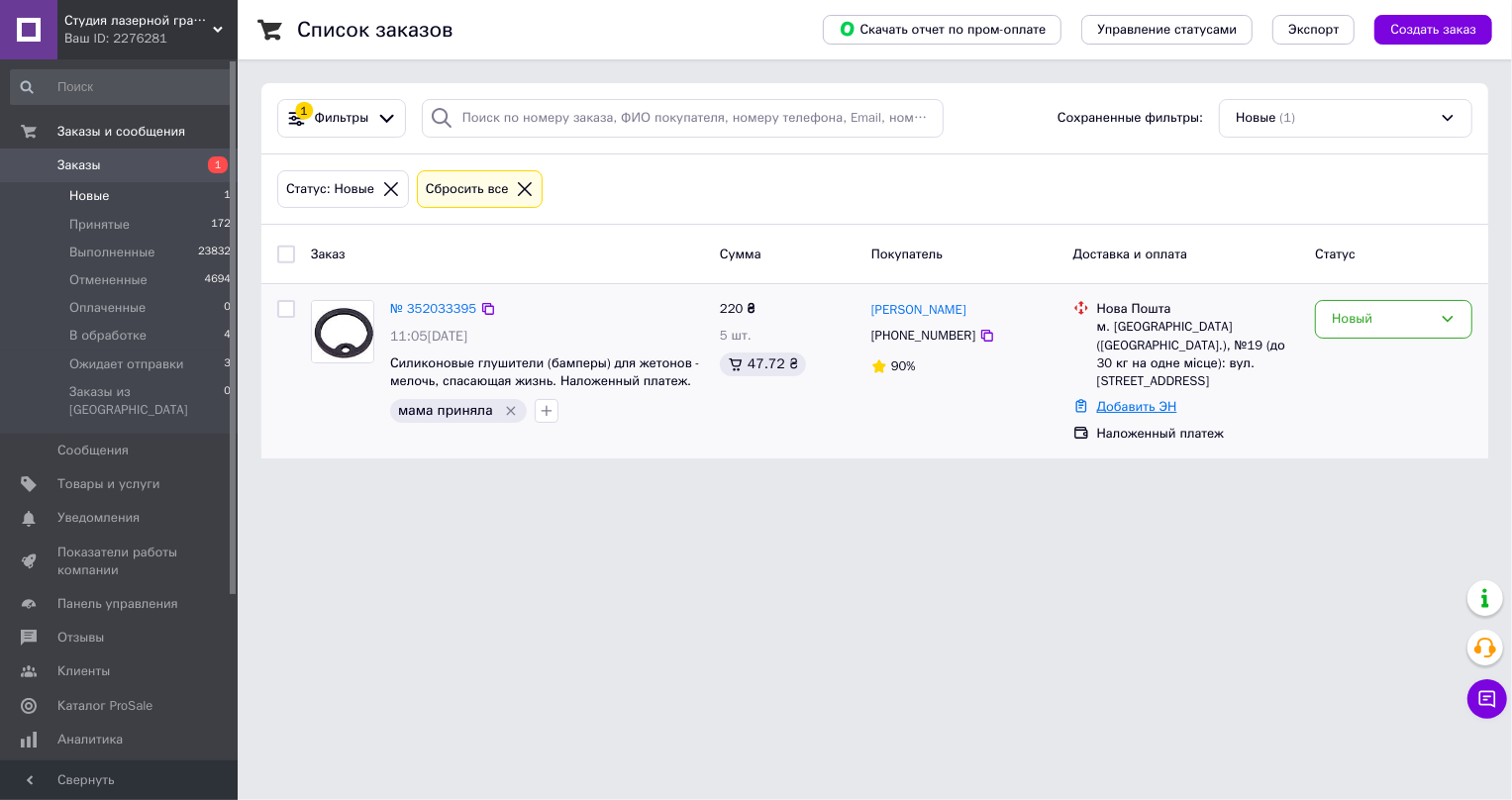 click on "Добавить ЭН" at bounding box center [1137, 406] 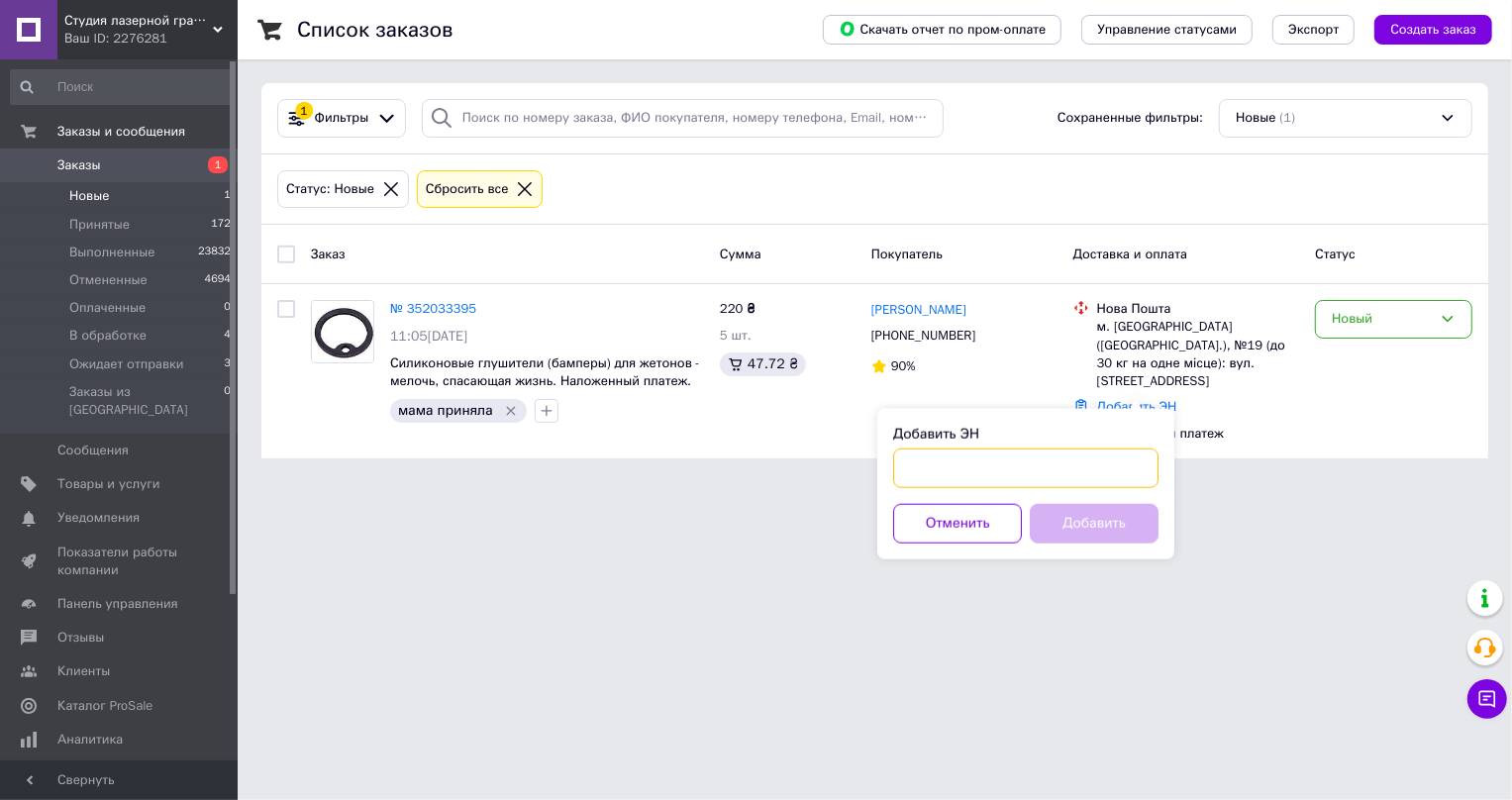 paste on "20451202851558" 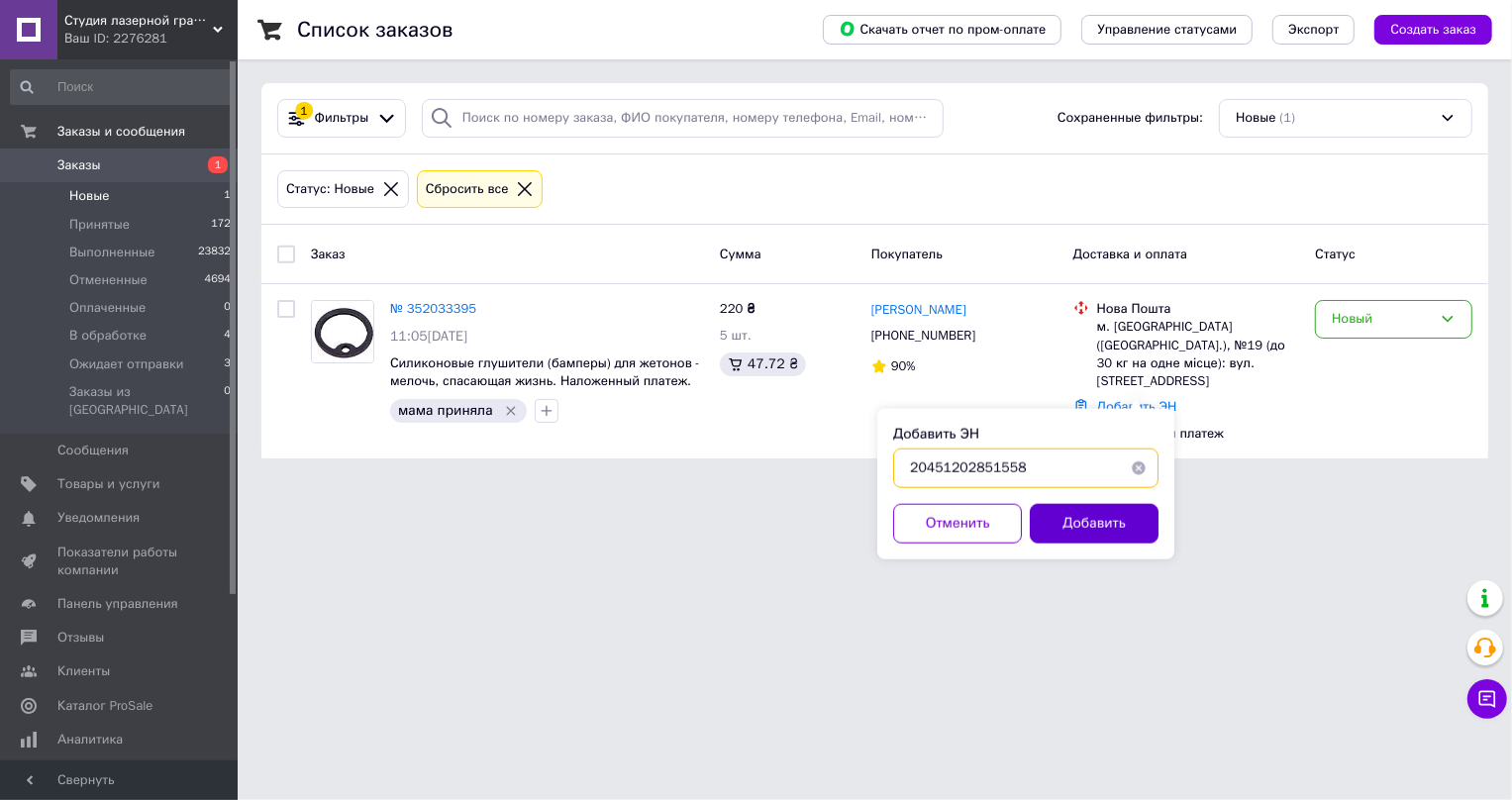 type on "20451202851558" 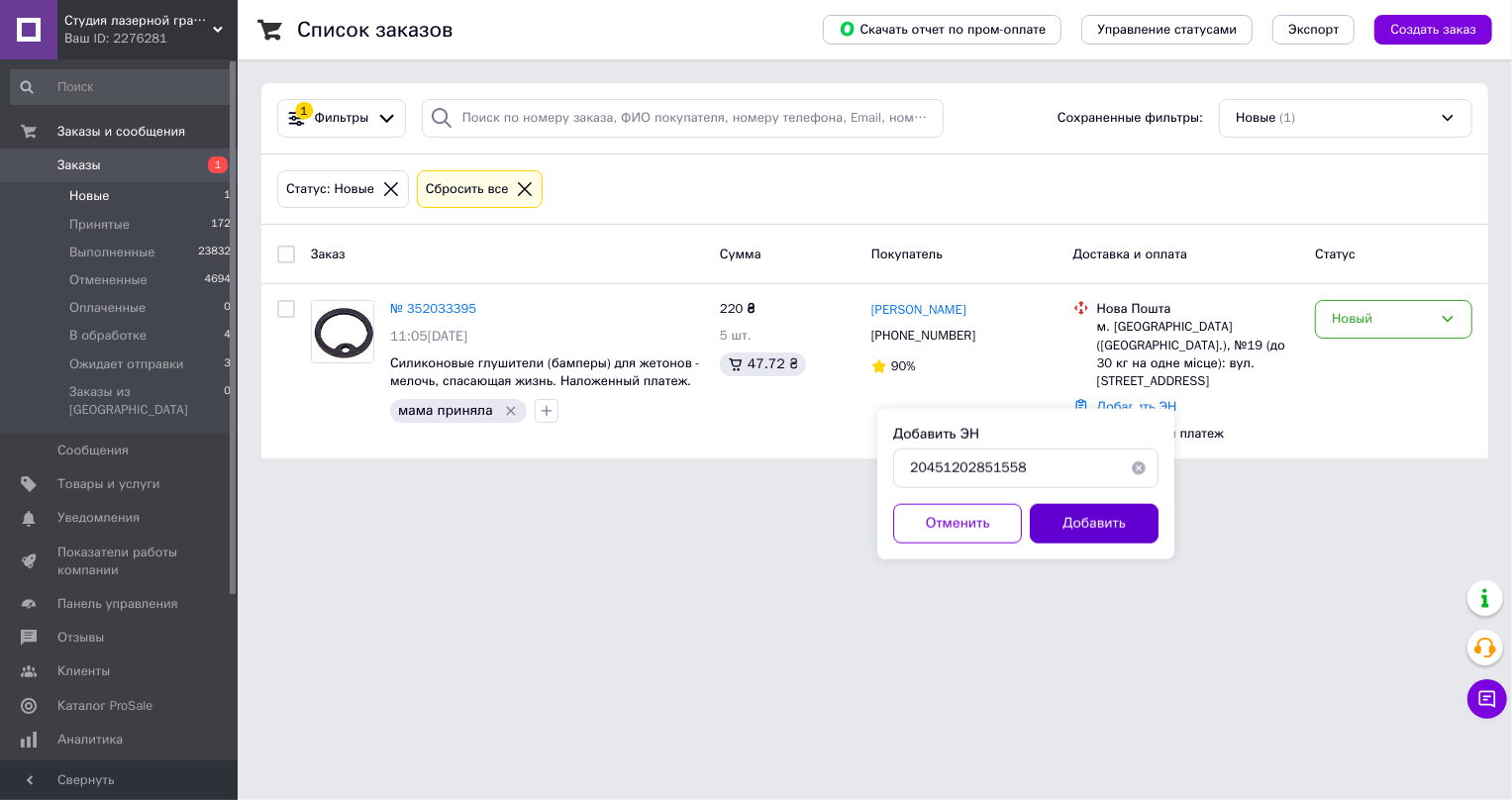click on "Добавить" at bounding box center (1094, 524) 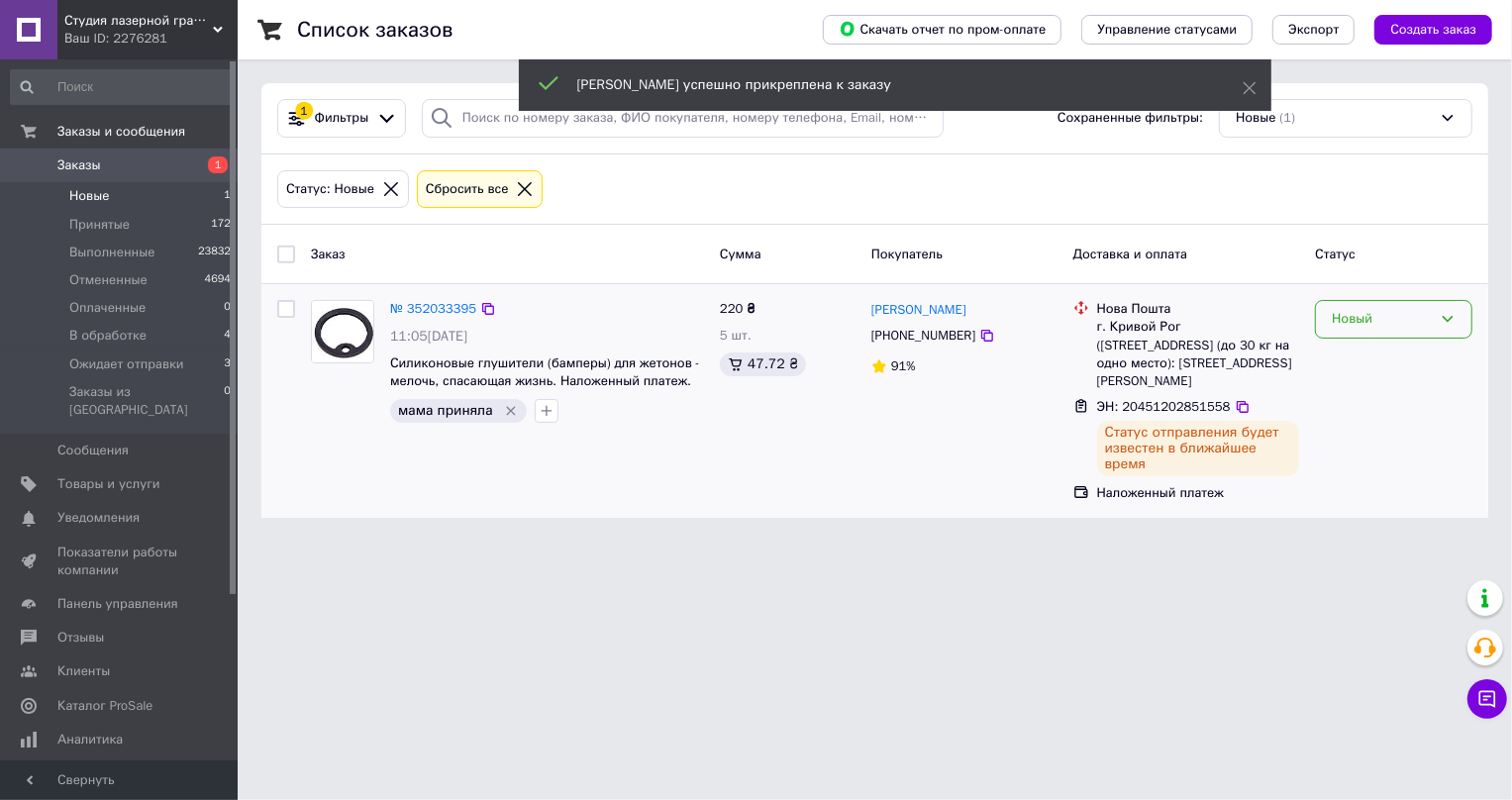 click 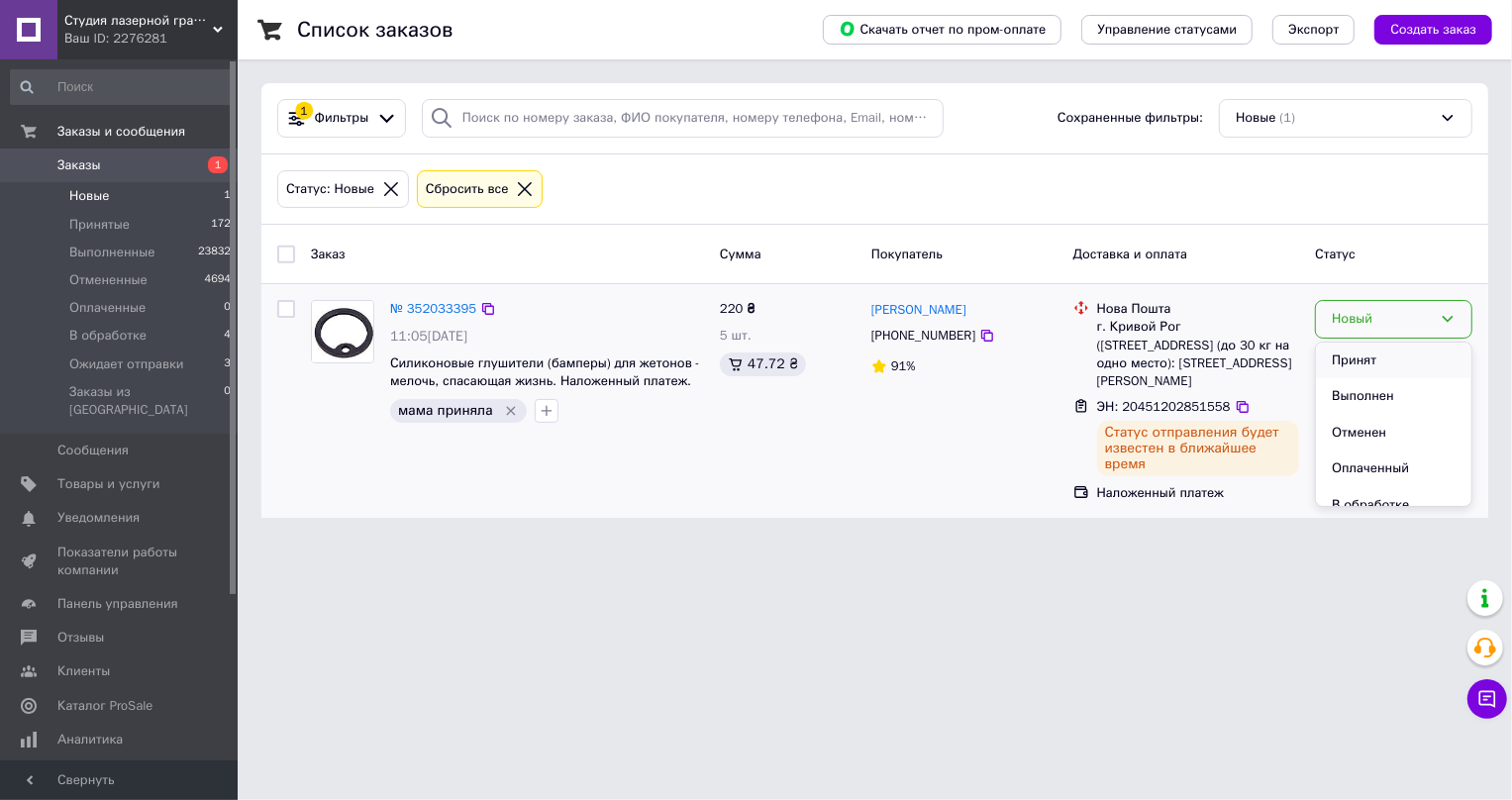 click on "Принят" at bounding box center [1393, 360] 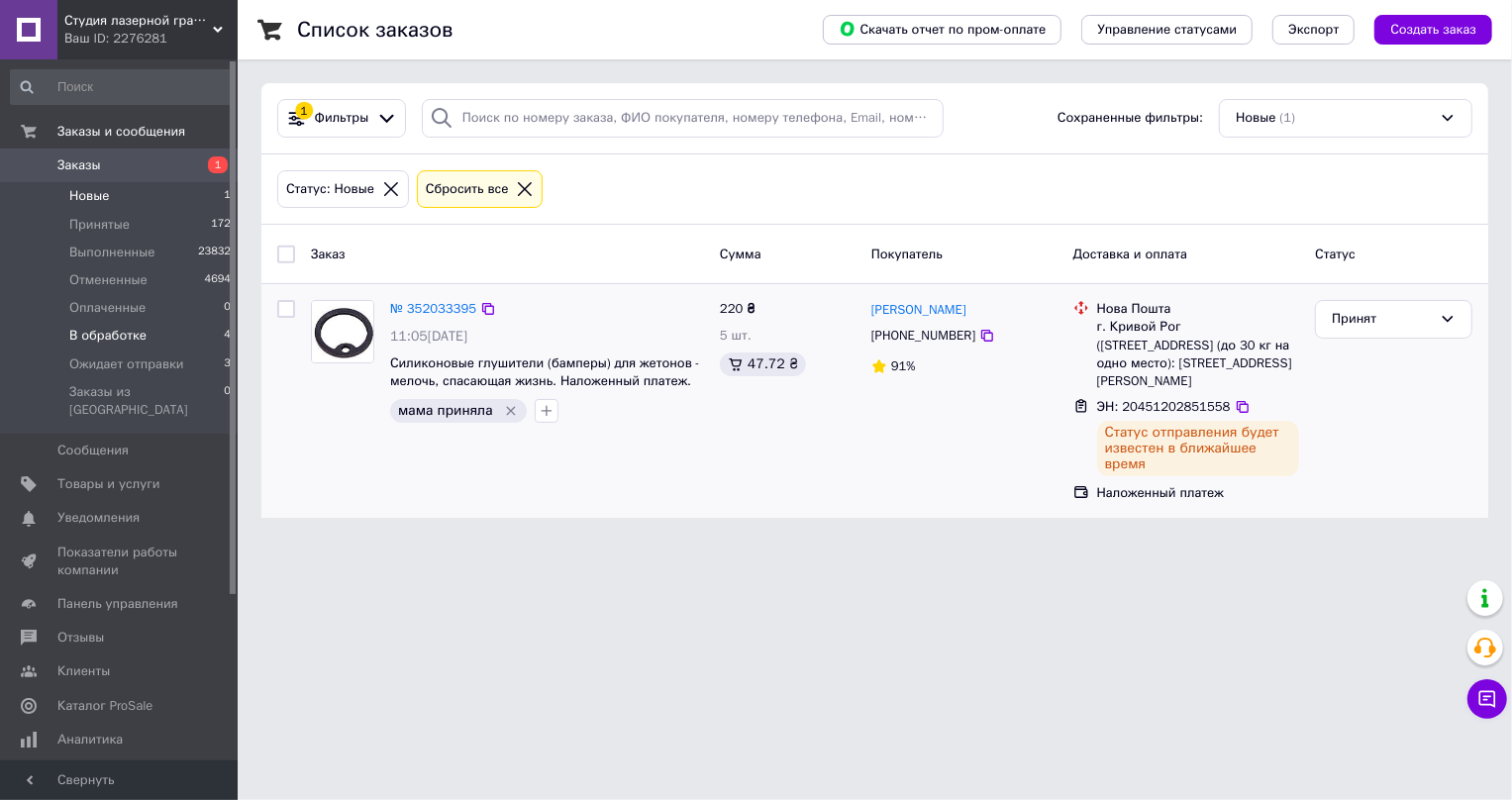 click on "В обработке" at bounding box center (108, 336) 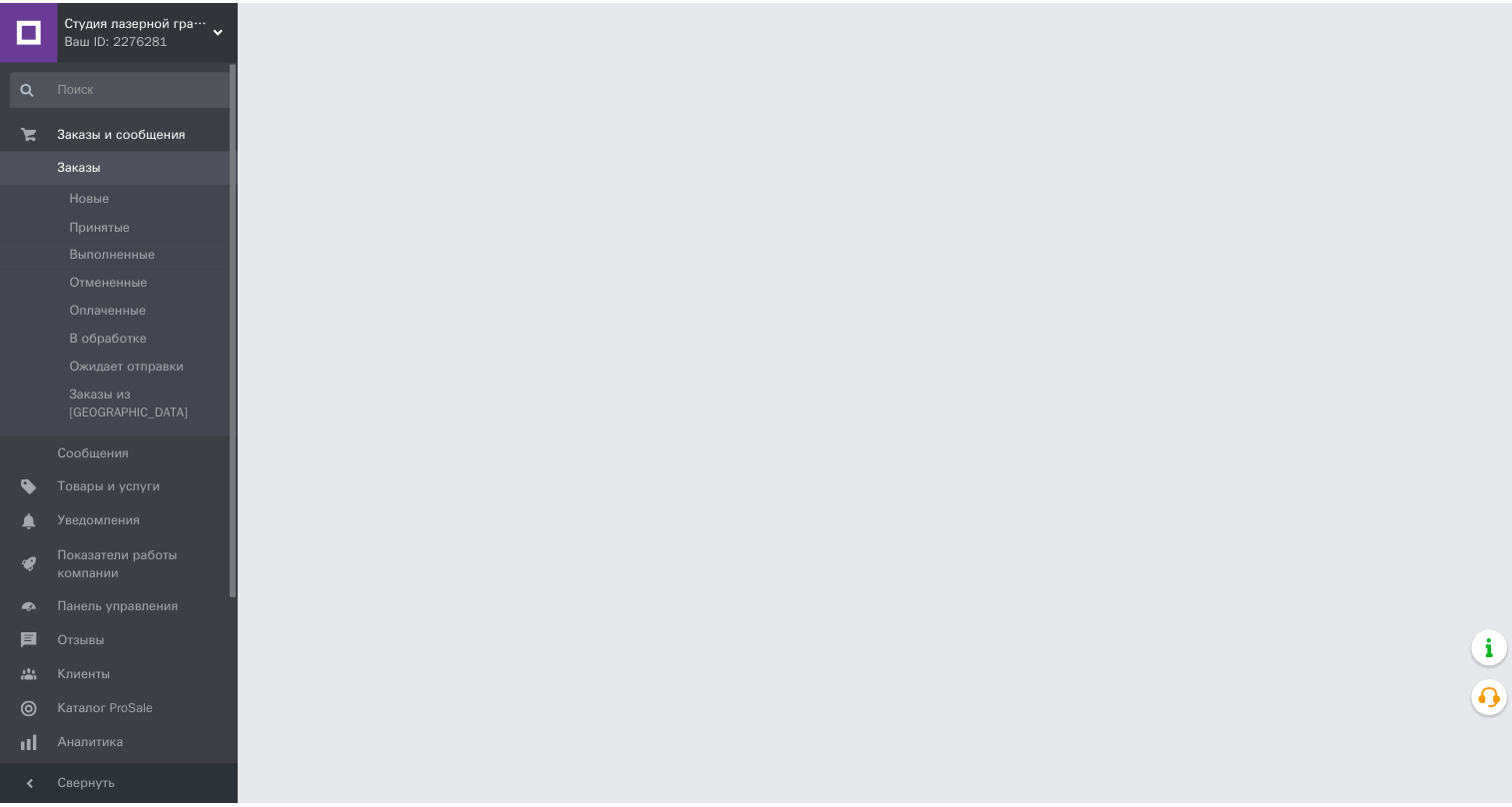 scroll, scrollTop: 0, scrollLeft: 0, axis: both 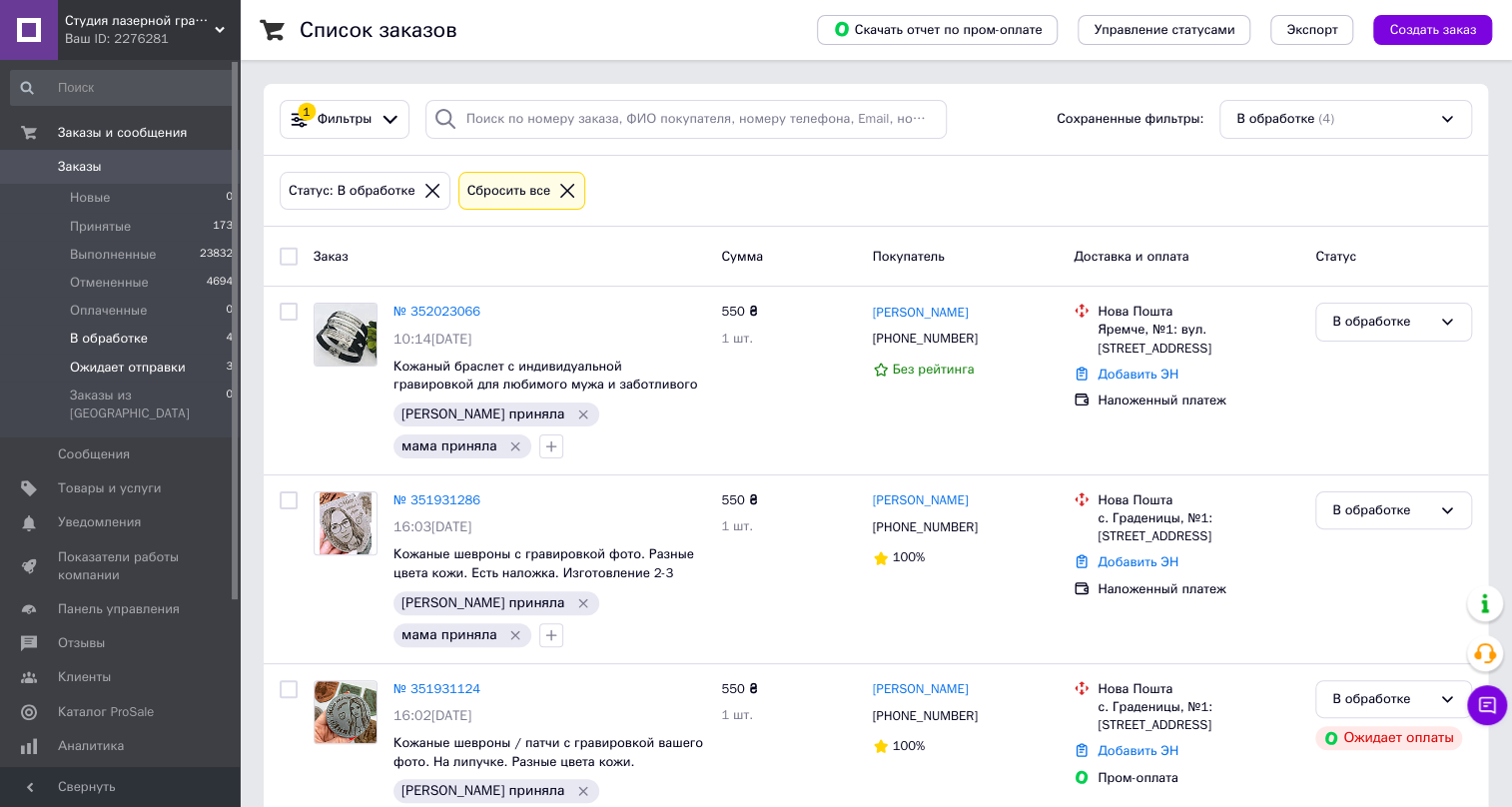 click on "Ожидает отправки" at bounding box center [128, 368] 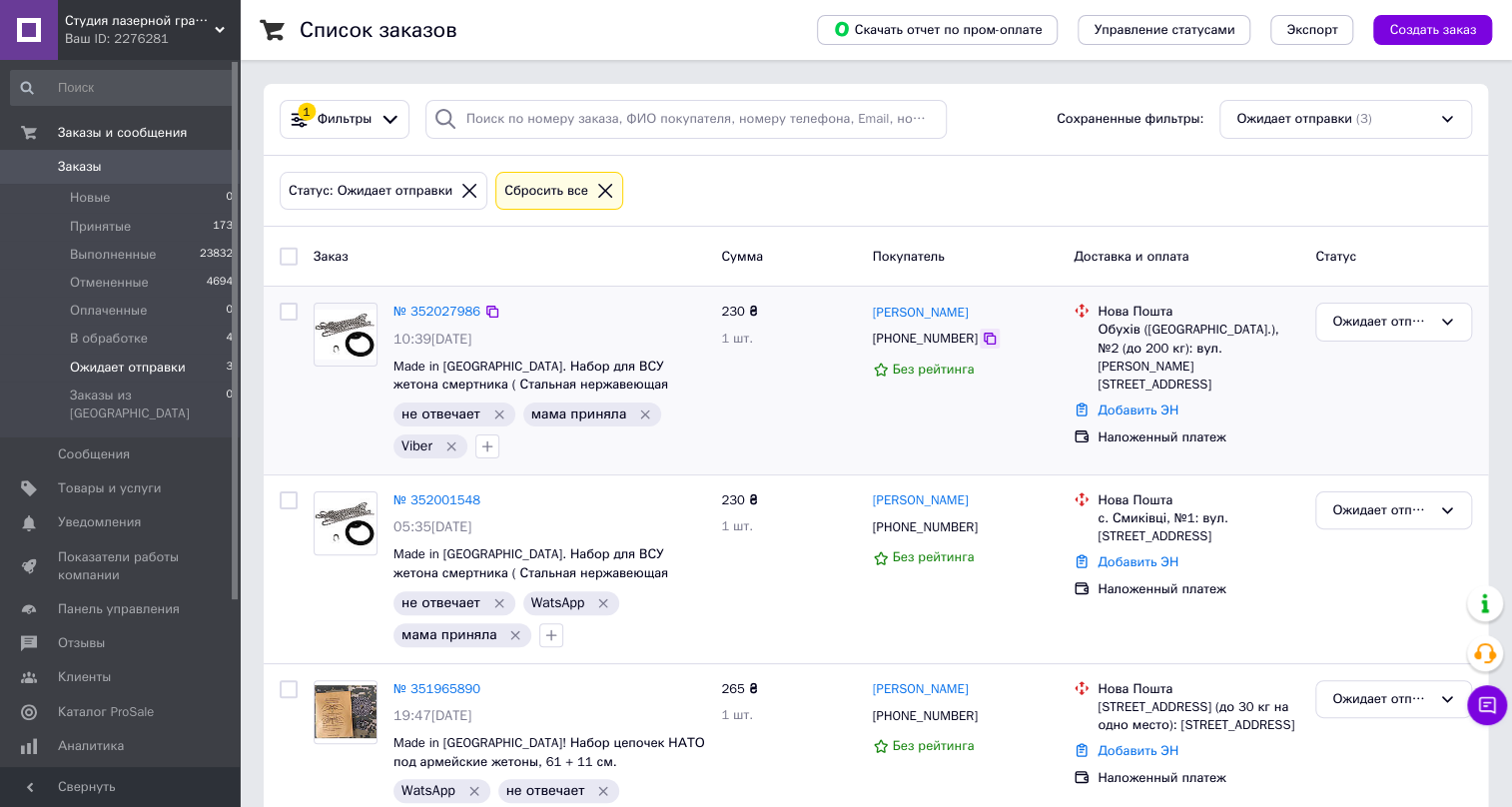 click 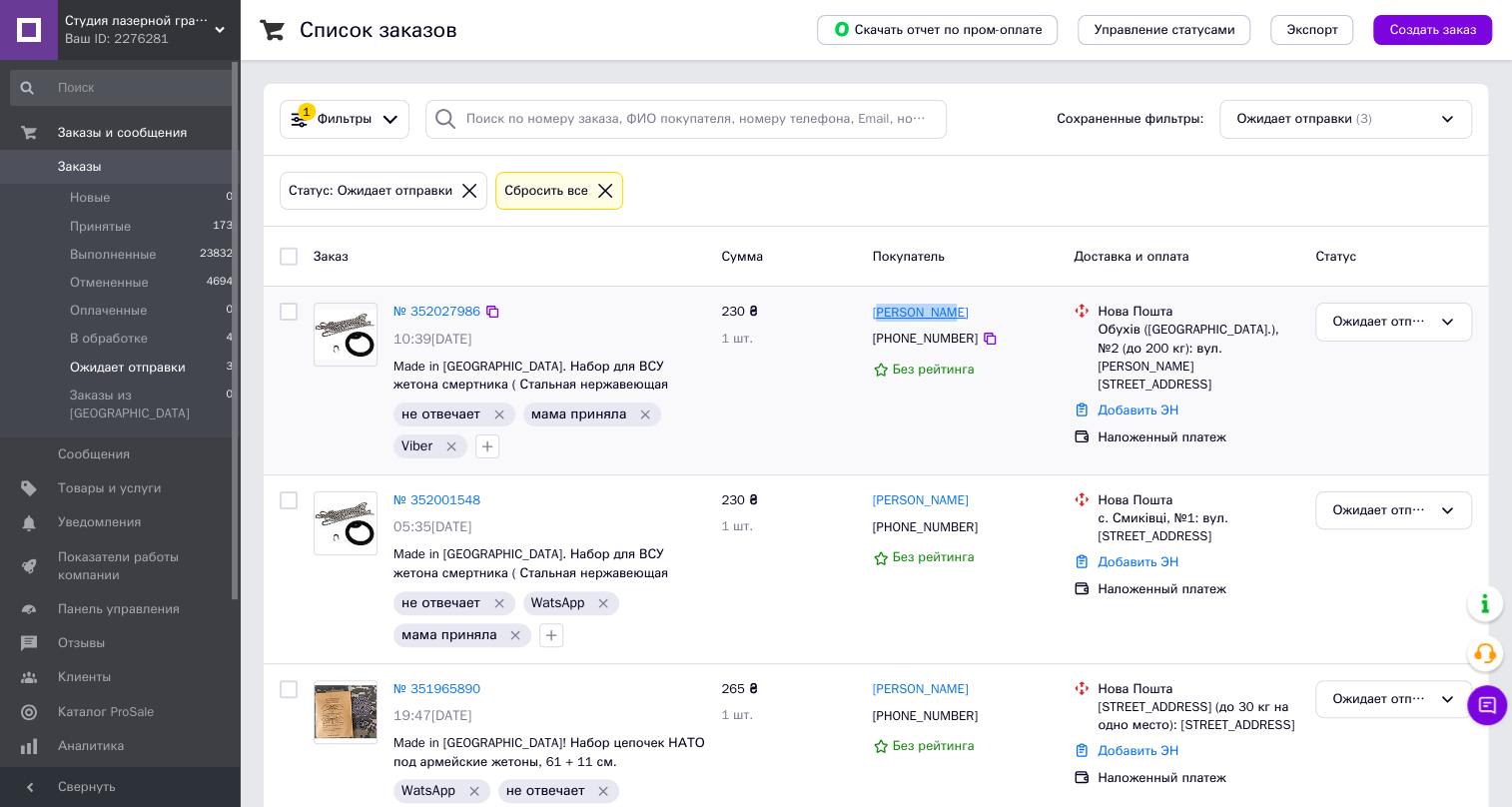drag, startPoint x: 951, startPoint y: 313, endPoint x: 874, endPoint y: 313, distance: 77 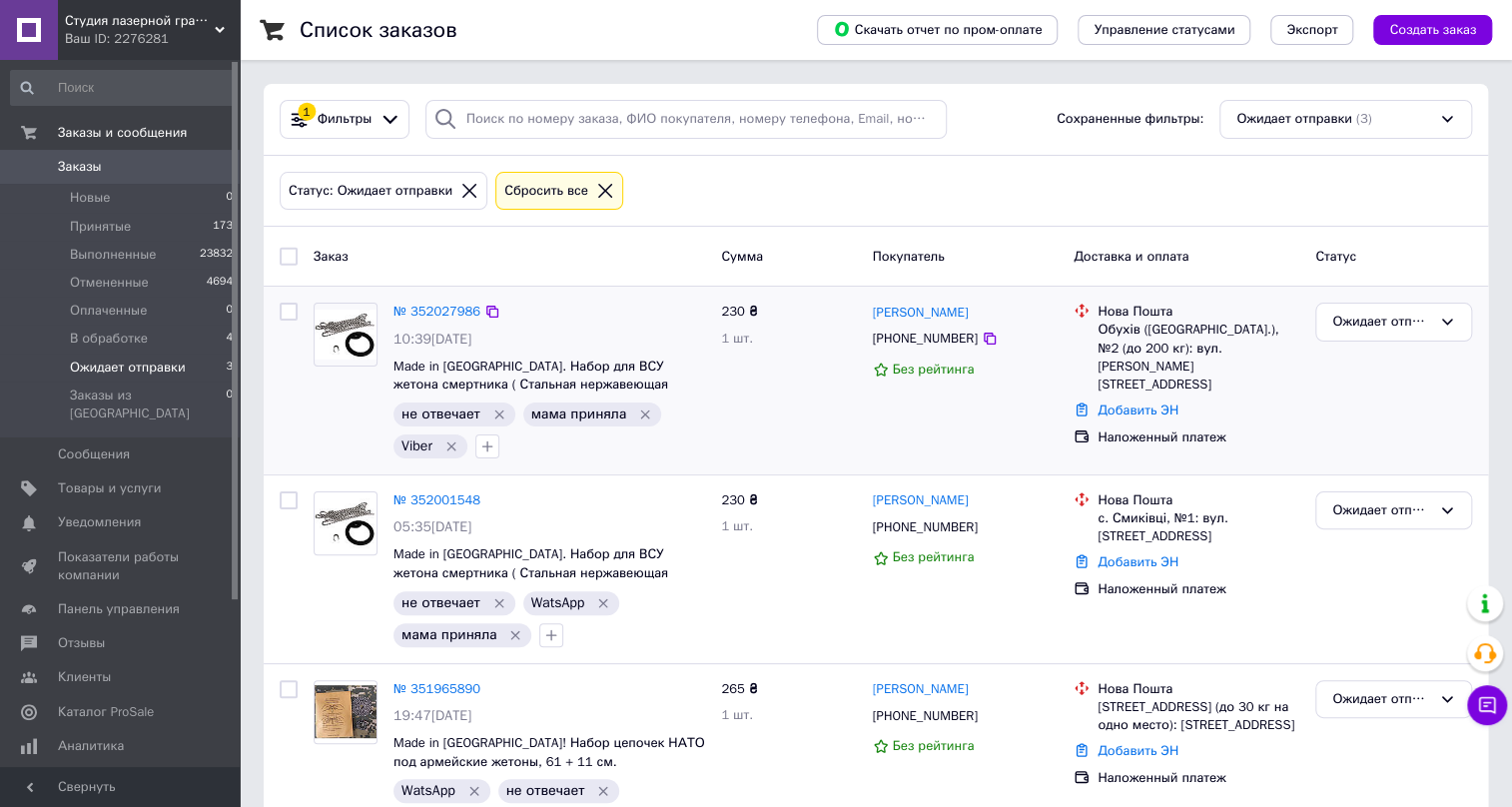 click on "Обухів ([GEOGRAPHIC_DATA].), №2 (до 200 кг): вул. [PERSON_NAME][STREET_ADDRESS]" at bounding box center [1198, 357] 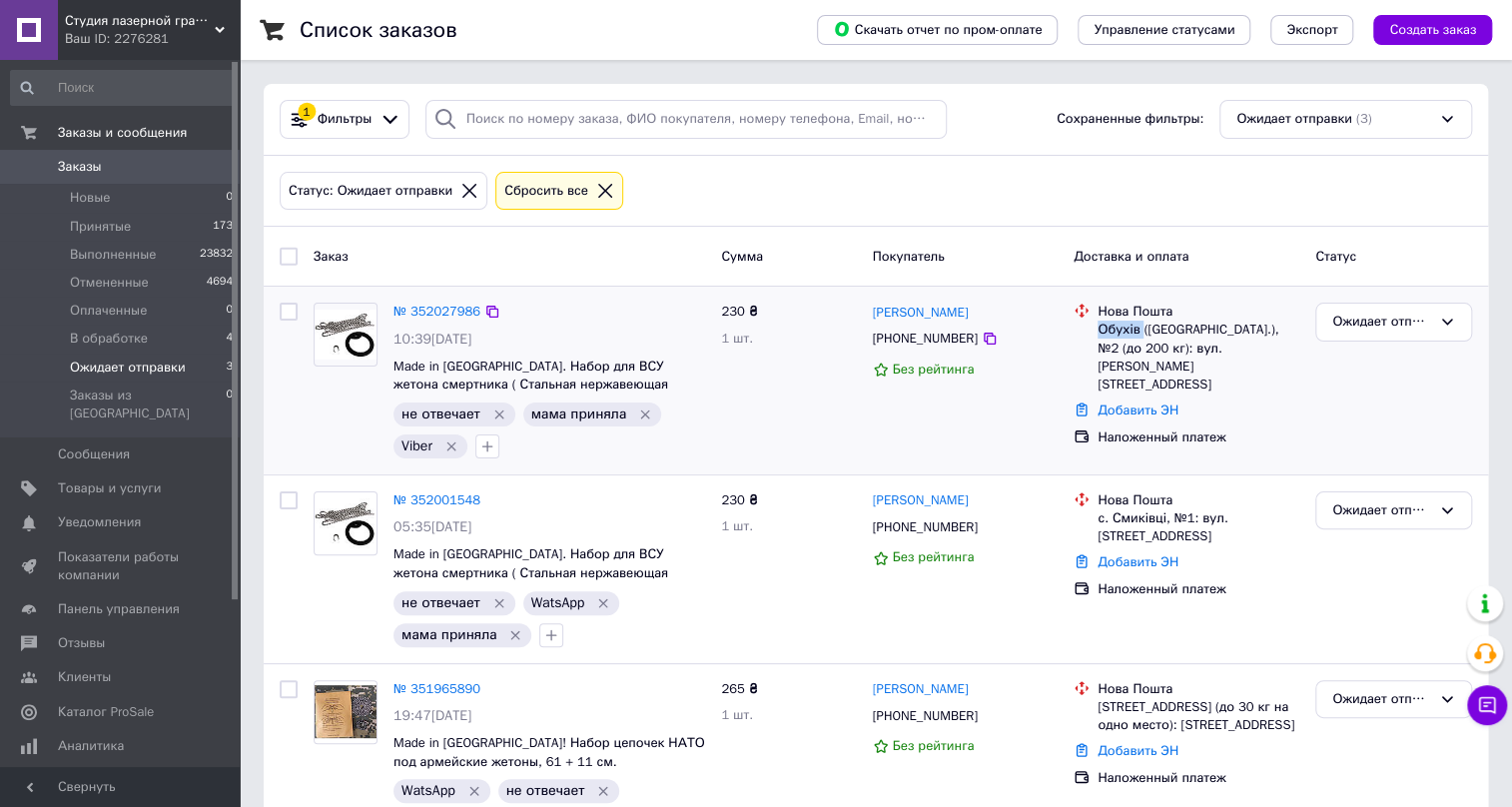 click on "Обухів ([GEOGRAPHIC_DATA].), №2 (до 200 кг): вул. [PERSON_NAME][STREET_ADDRESS]" at bounding box center [1198, 357] 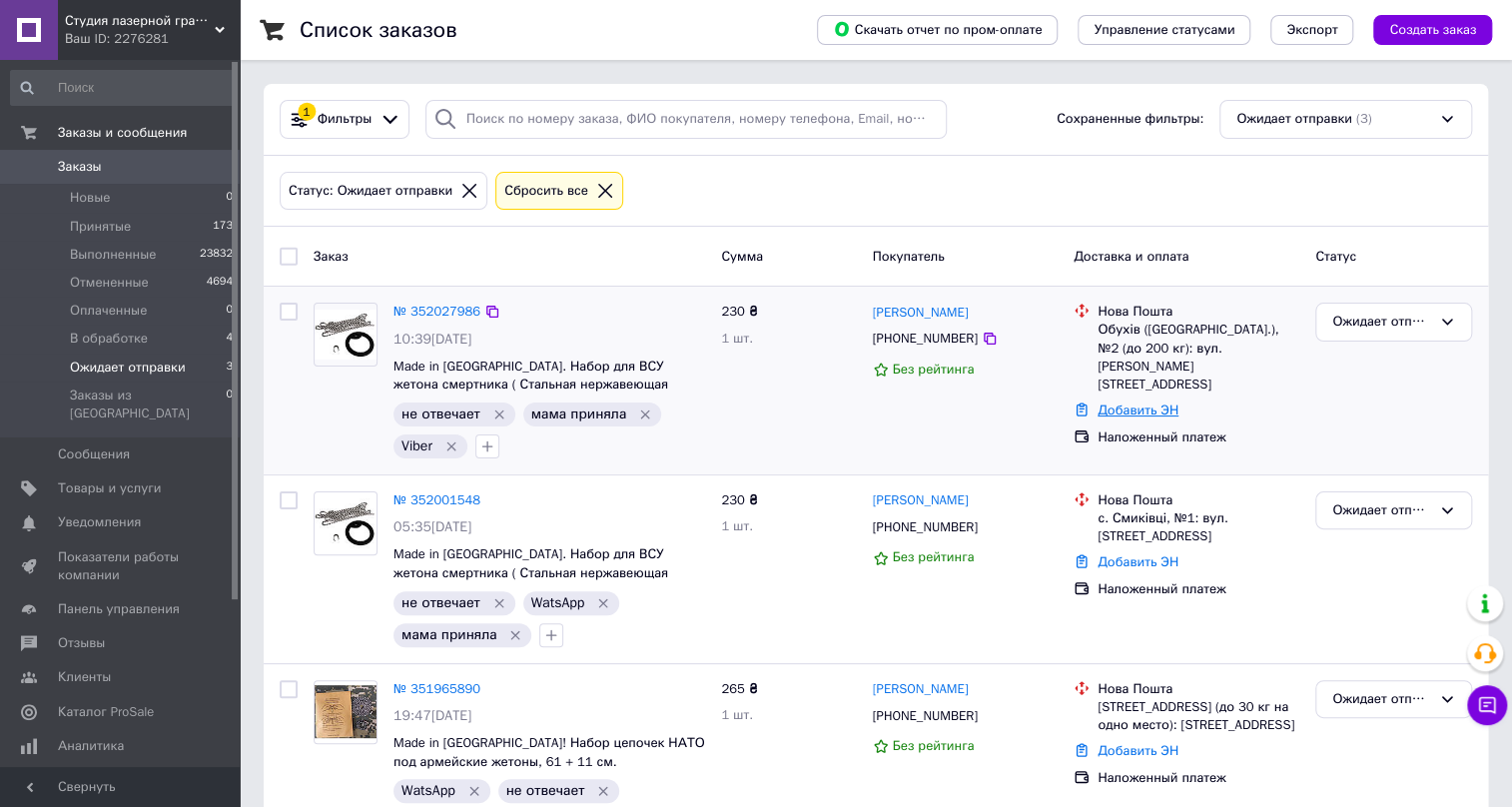 click on "Добавить ЭН" at bounding box center [1137, 409] 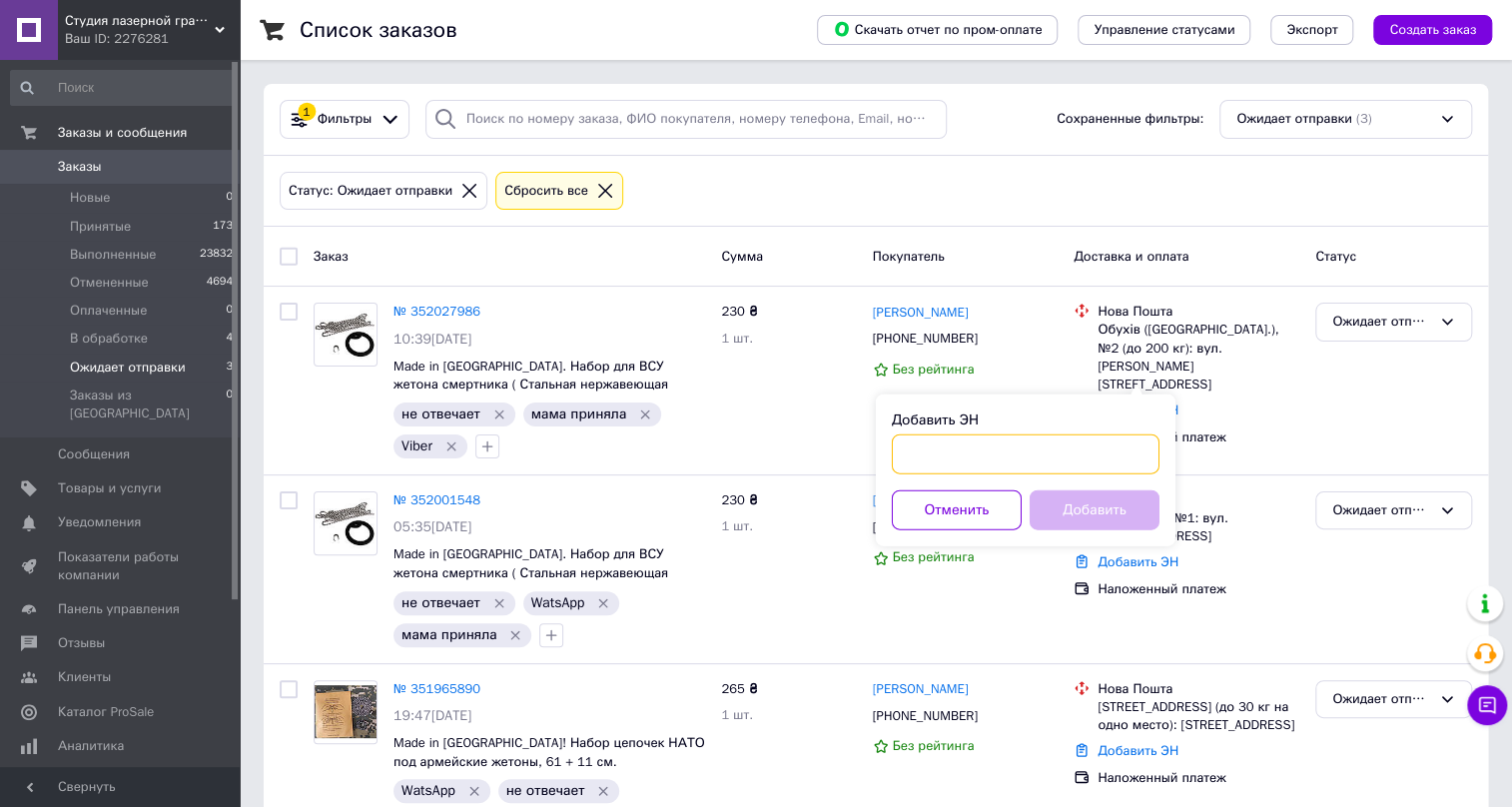 drag, startPoint x: 1125, startPoint y: 373, endPoint x: 913, endPoint y: 452, distance: 226.24102 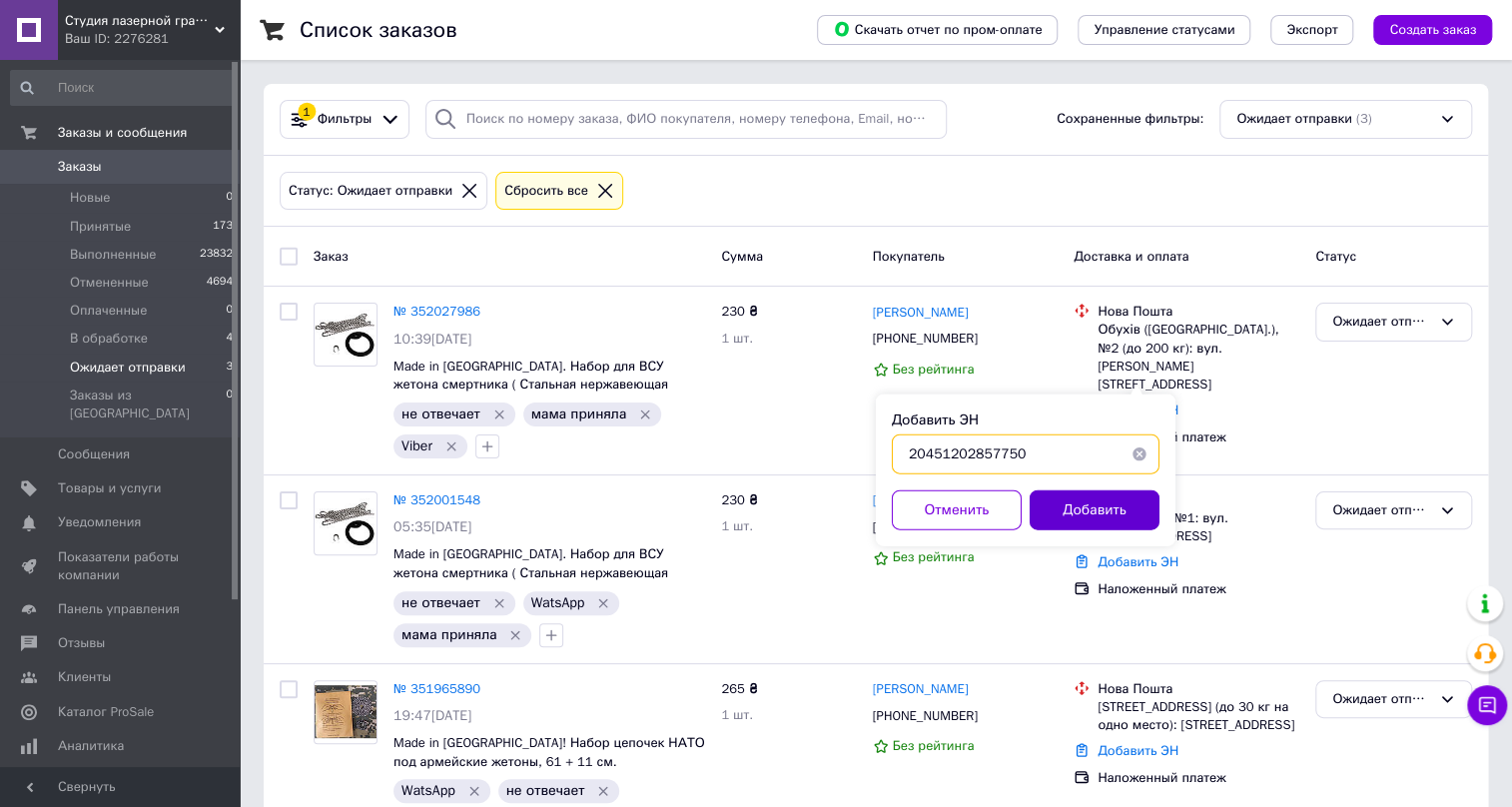 type on "20451202857750" 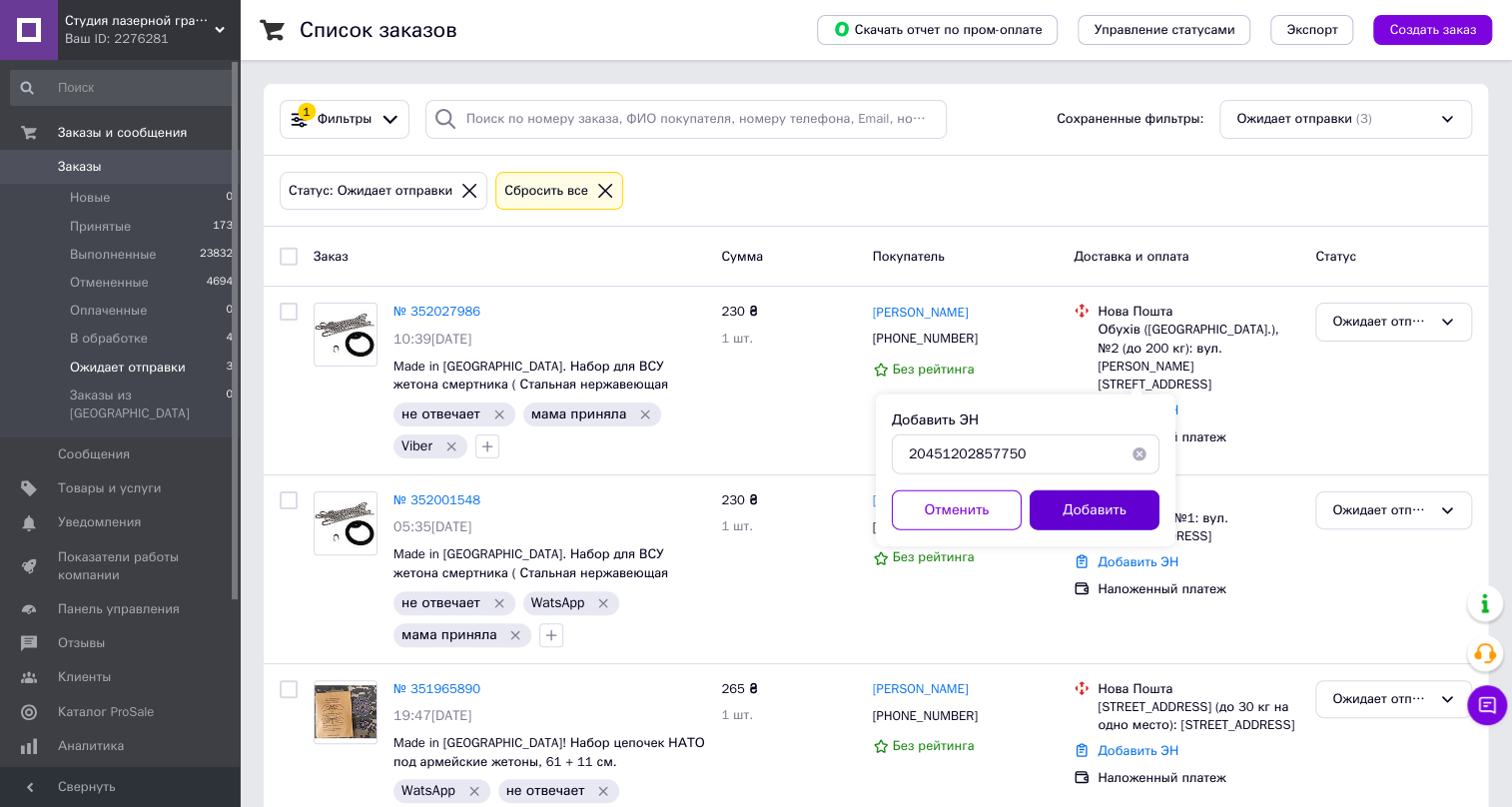 click on "Добавить" at bounding box center (1095, 510) 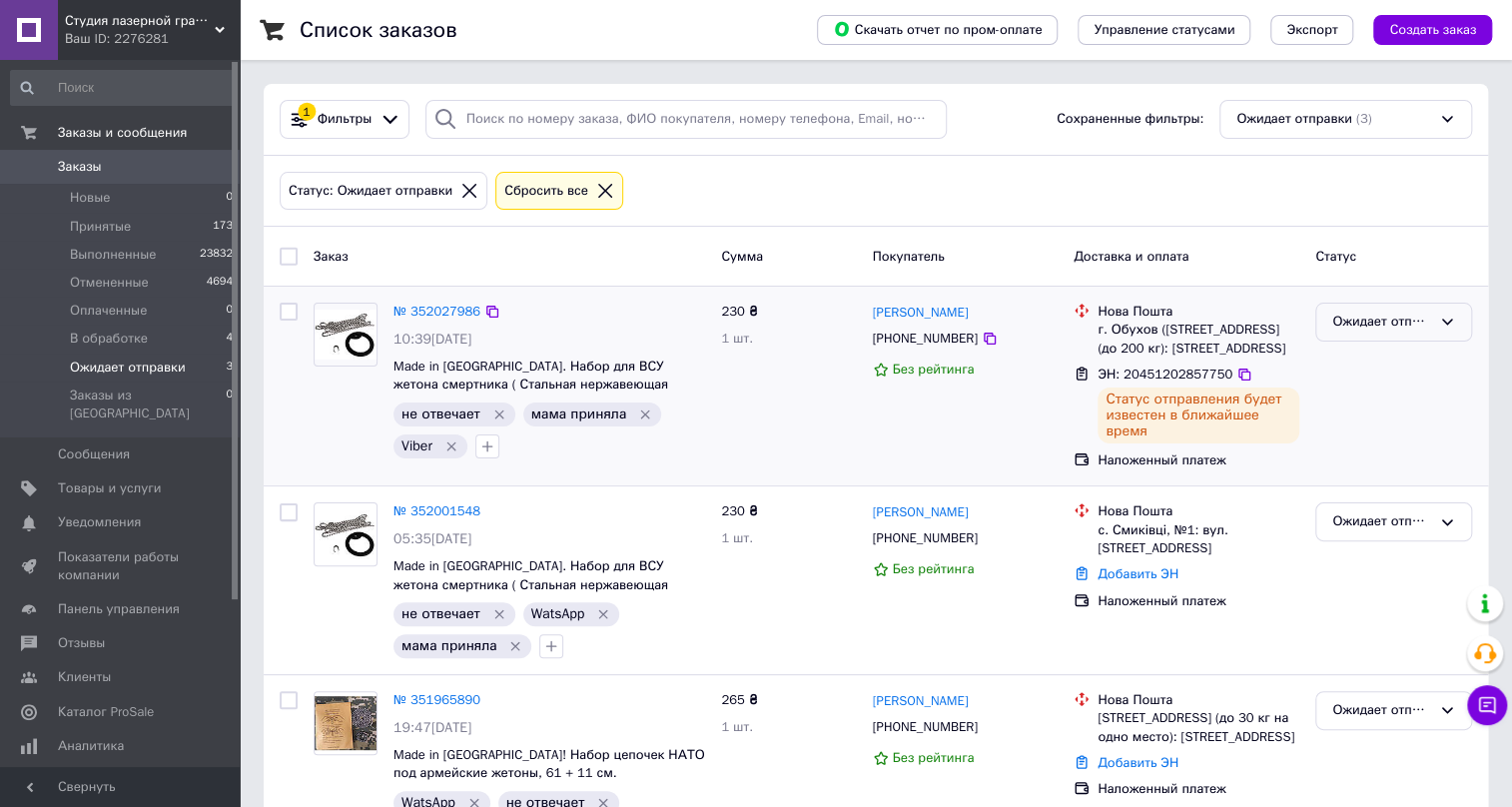 click on "Ожидает отправки" at bounding box center [1393, 322] 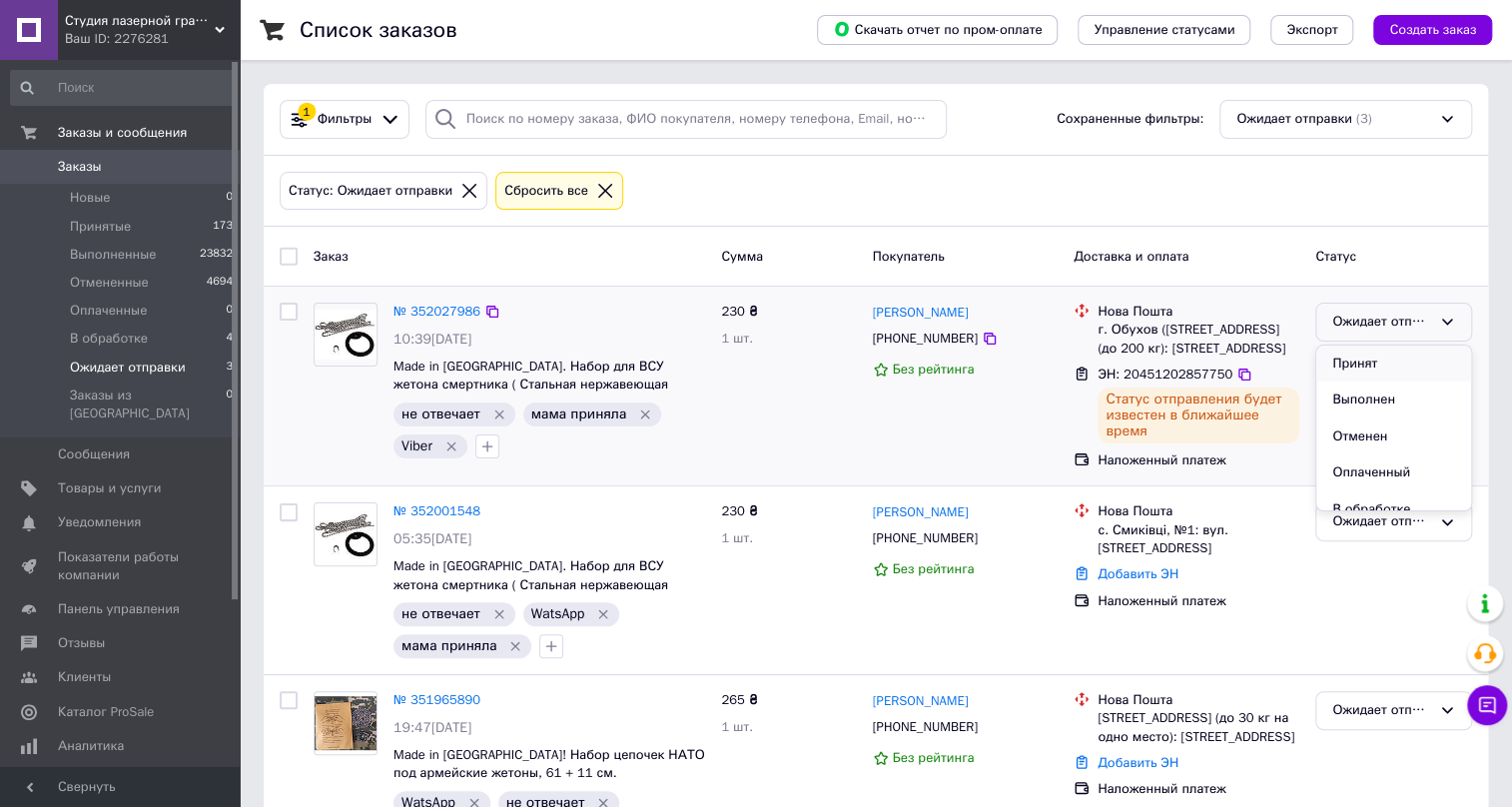 click on "Принят" at bounding box center [1393, 364] 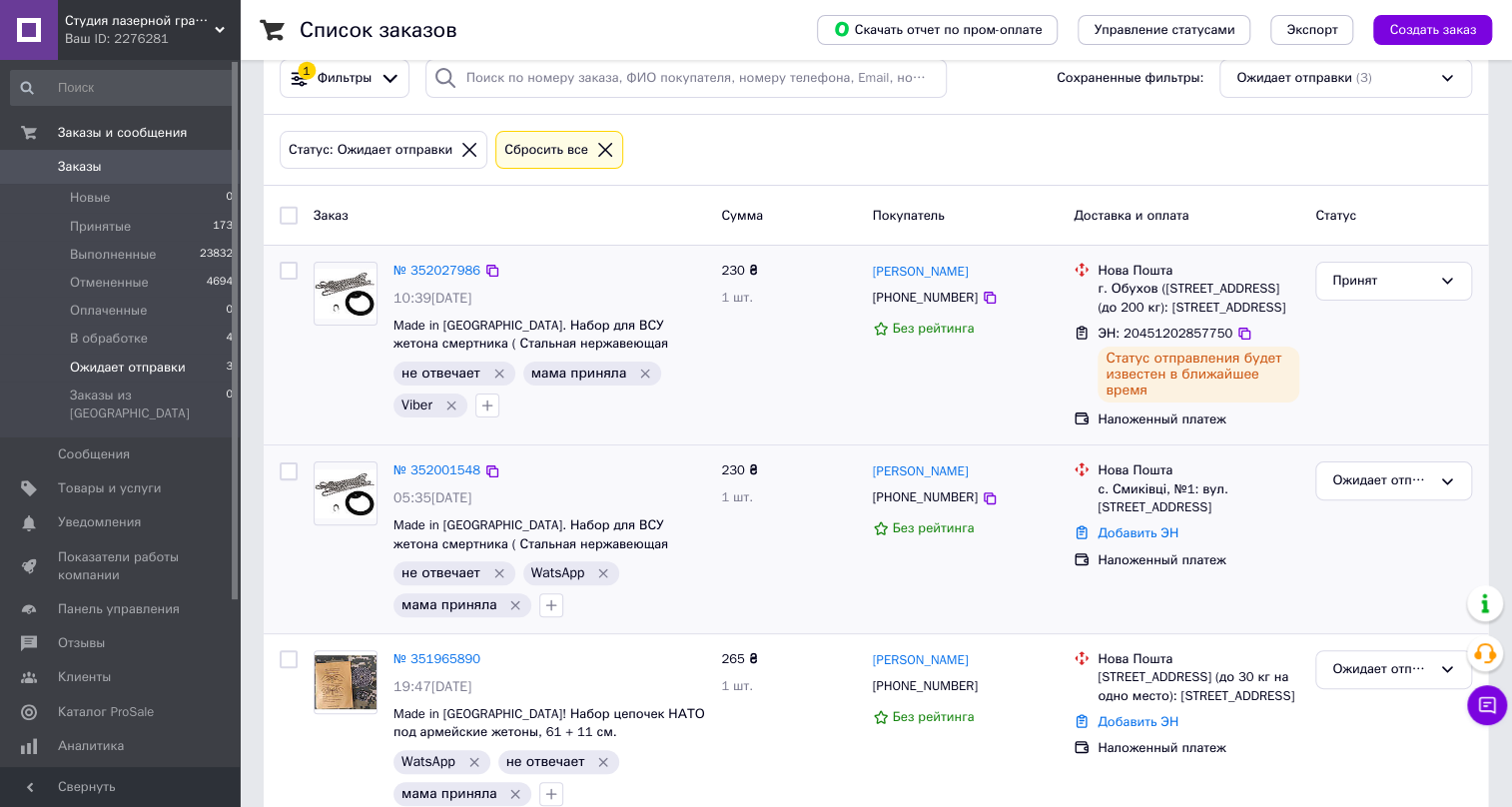 scroll, scrollTop: 79, scrollLeft: 0, axis: vertical 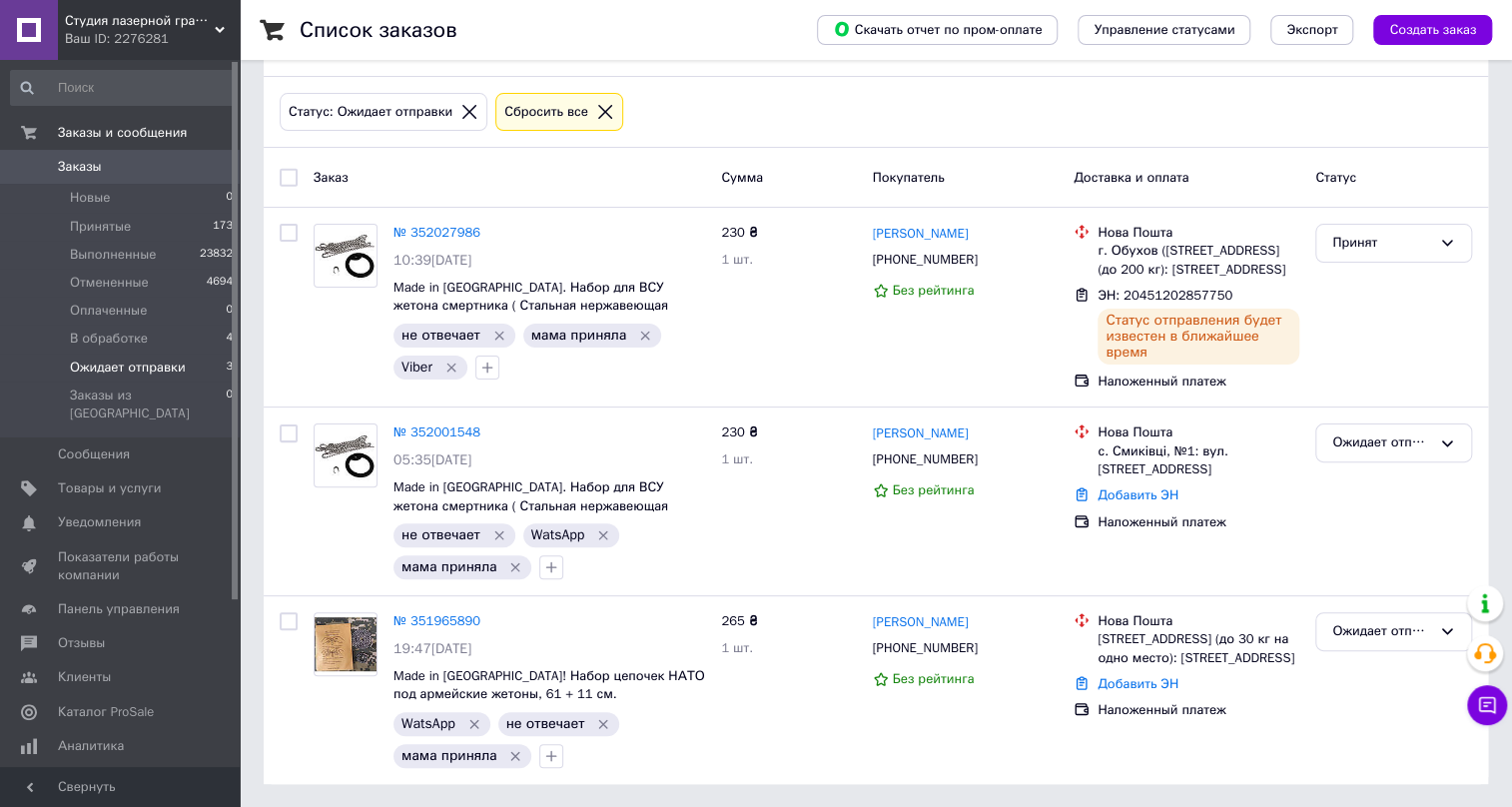click on "Заказы" at bounding box center (80, 167) 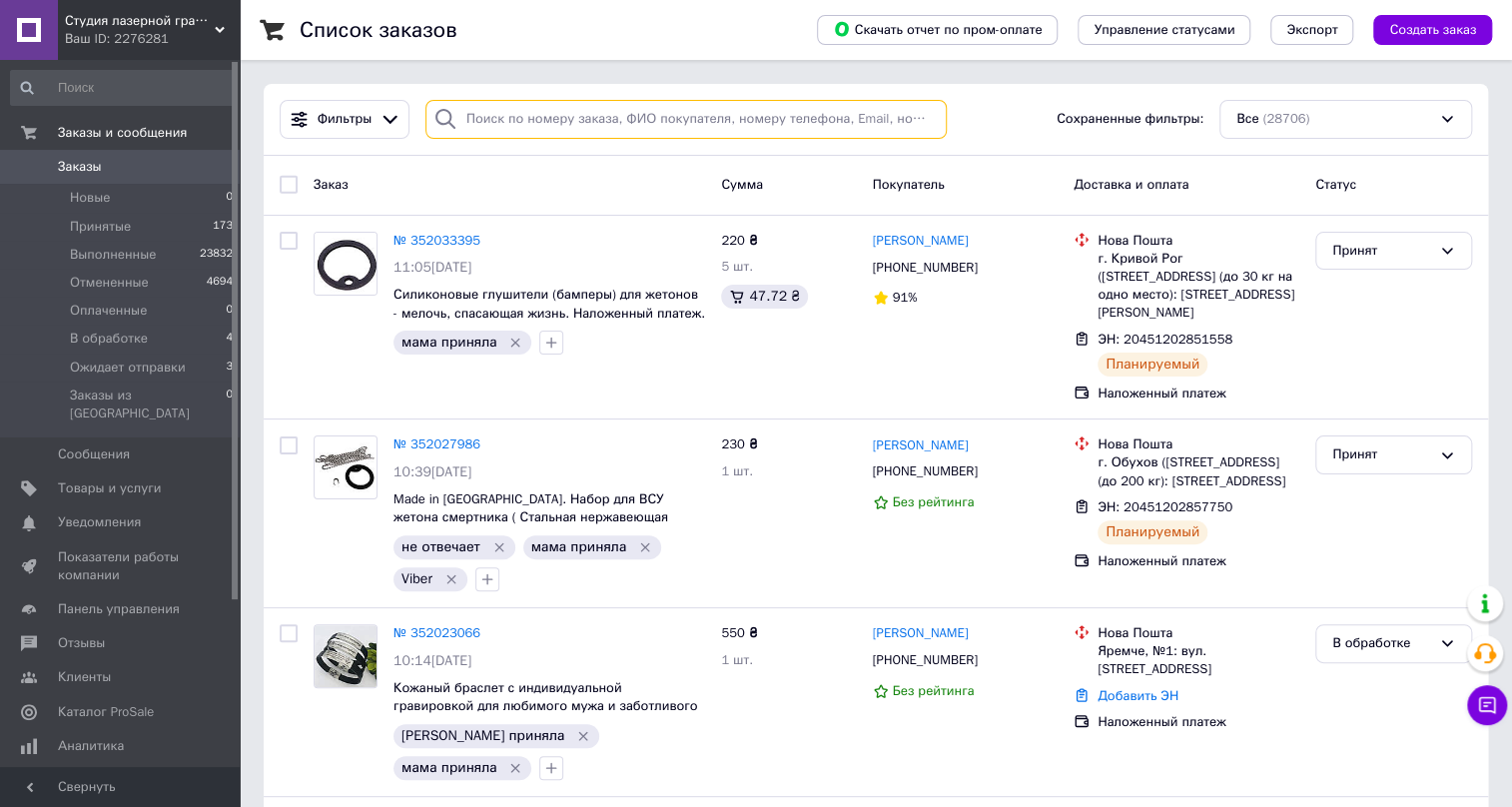 click at bounding box center [686, 119] 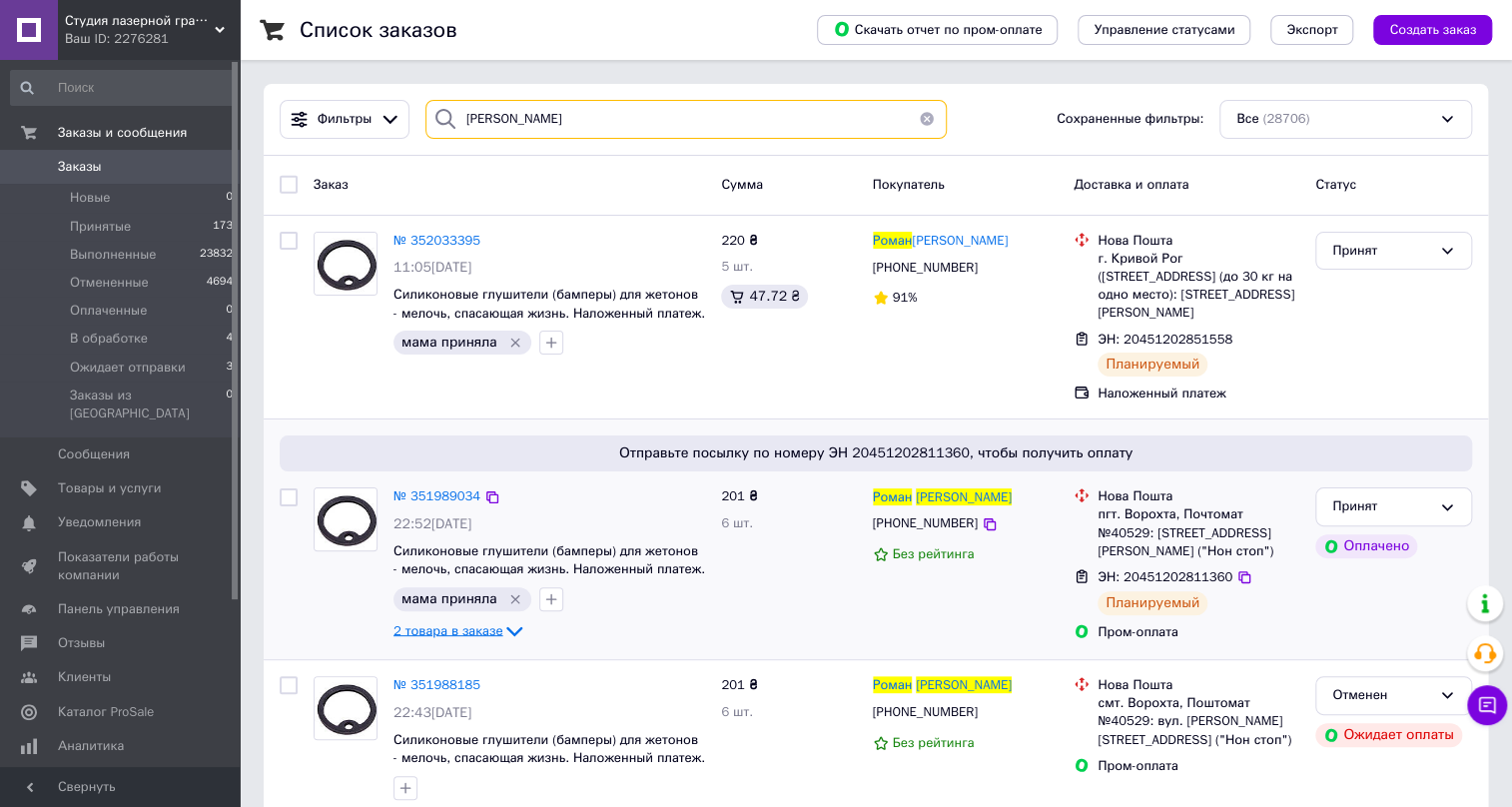 type on "Ткаченко Роман" 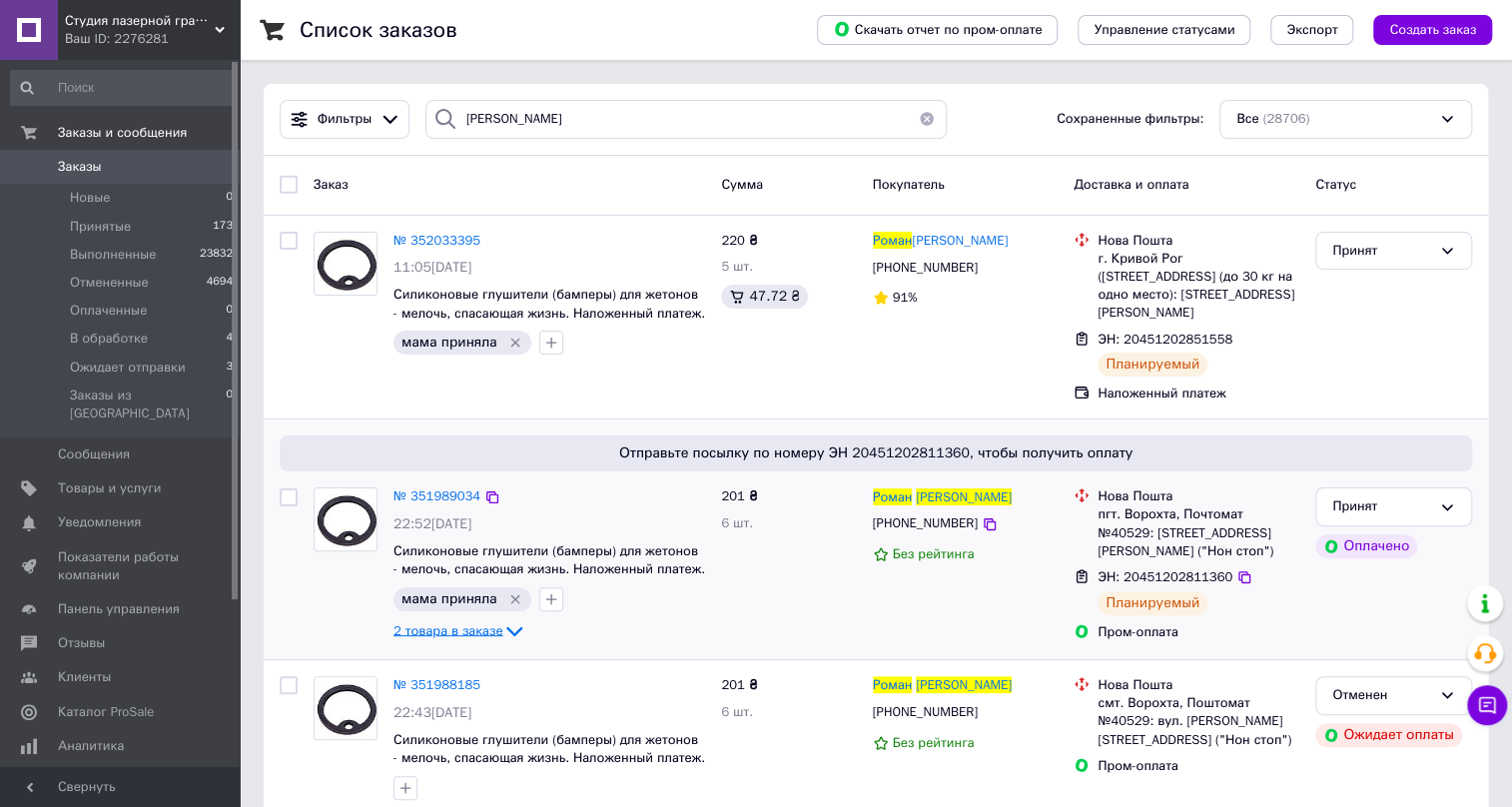 click 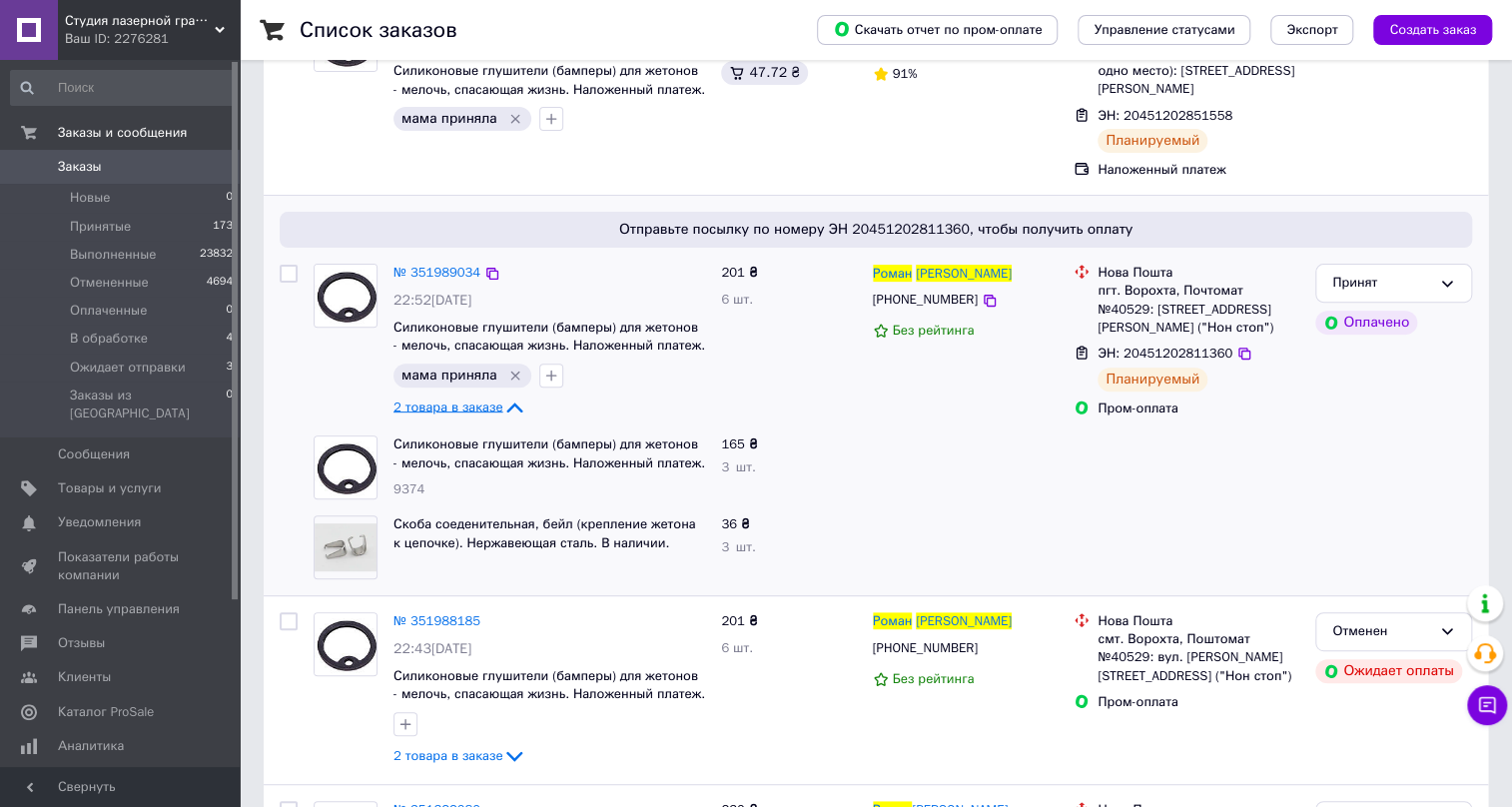 scroll, scrollTop: 272, scrollLeft: 0, axis: vertical 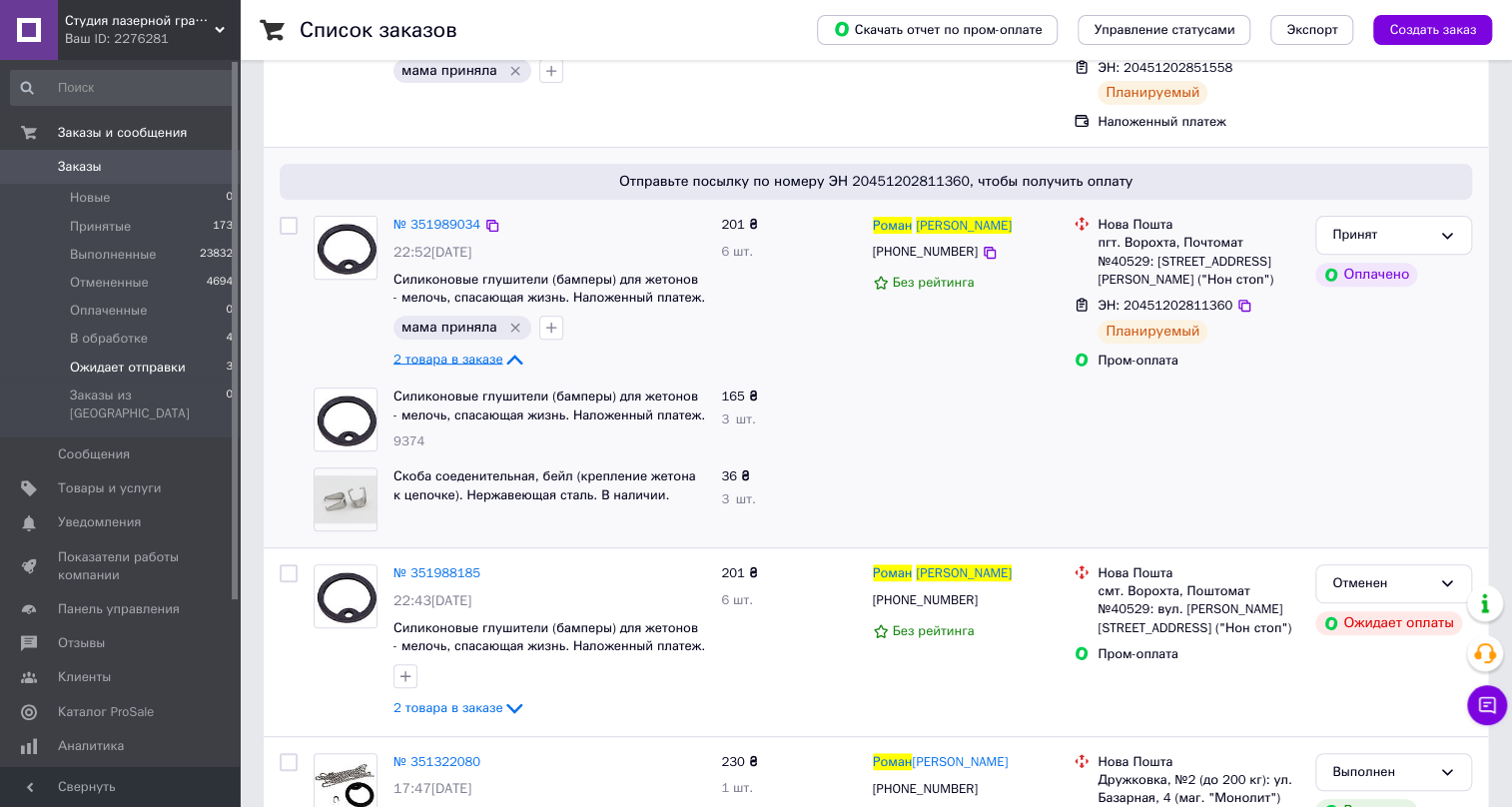 click on "Ожидает отправки" at bounding box center (128, 368) 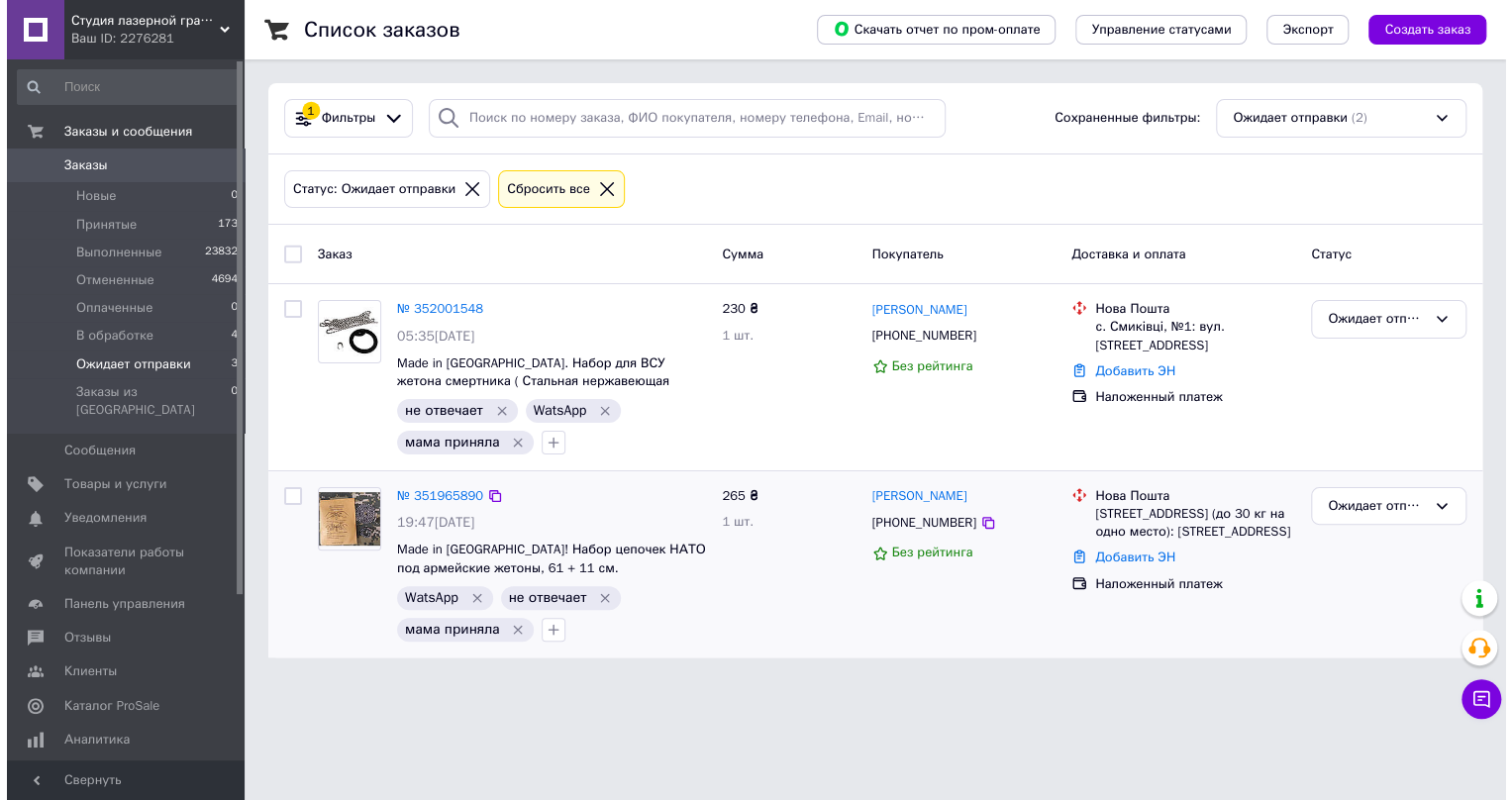 scroll, scrollTop: 0, scrollLeft: 0, axis: both 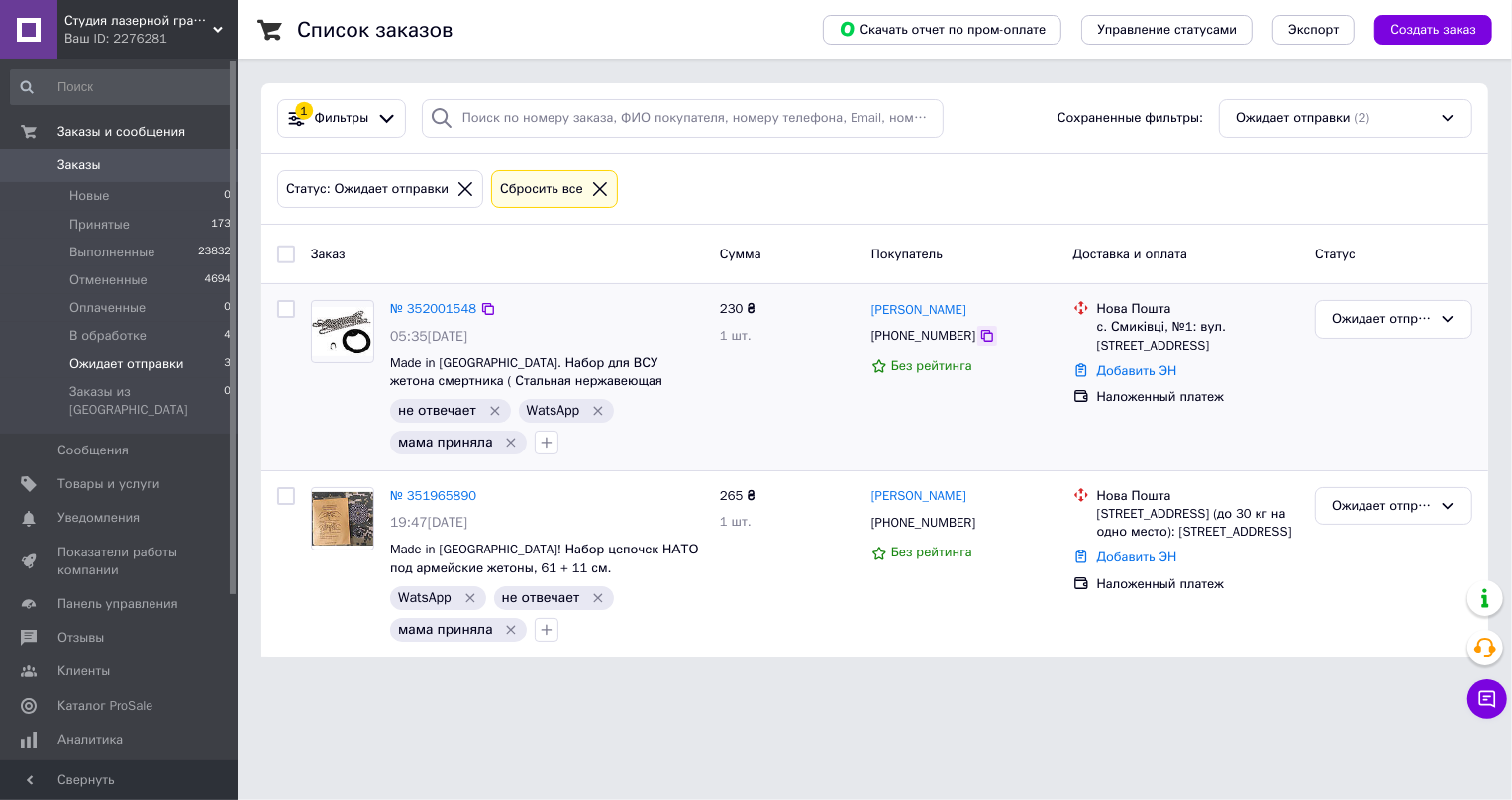 click 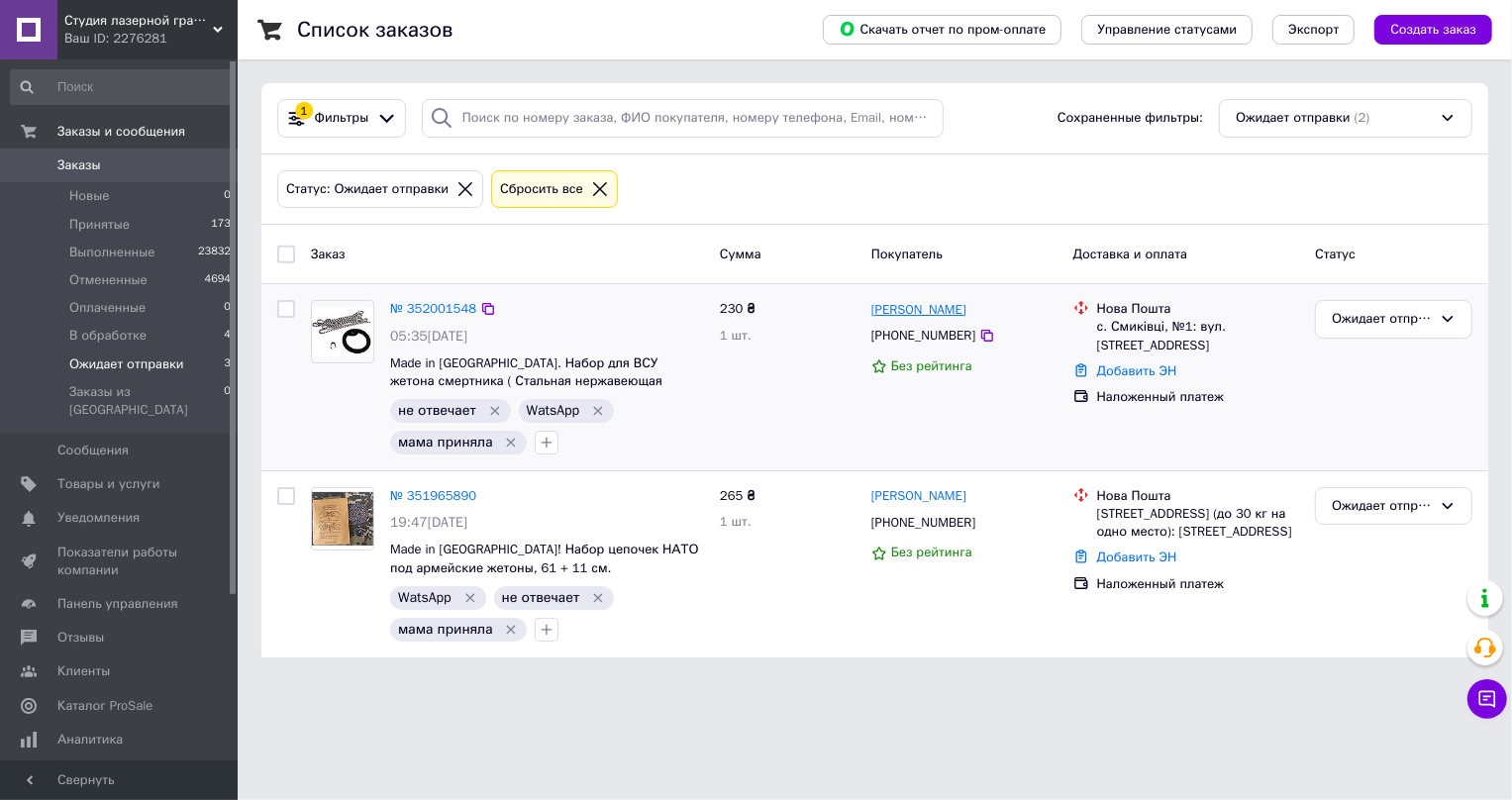 drag, startPoint x: 985, startPoint y: 312, endPoint x: 870, endPoint y: 305, distance: 115.21285 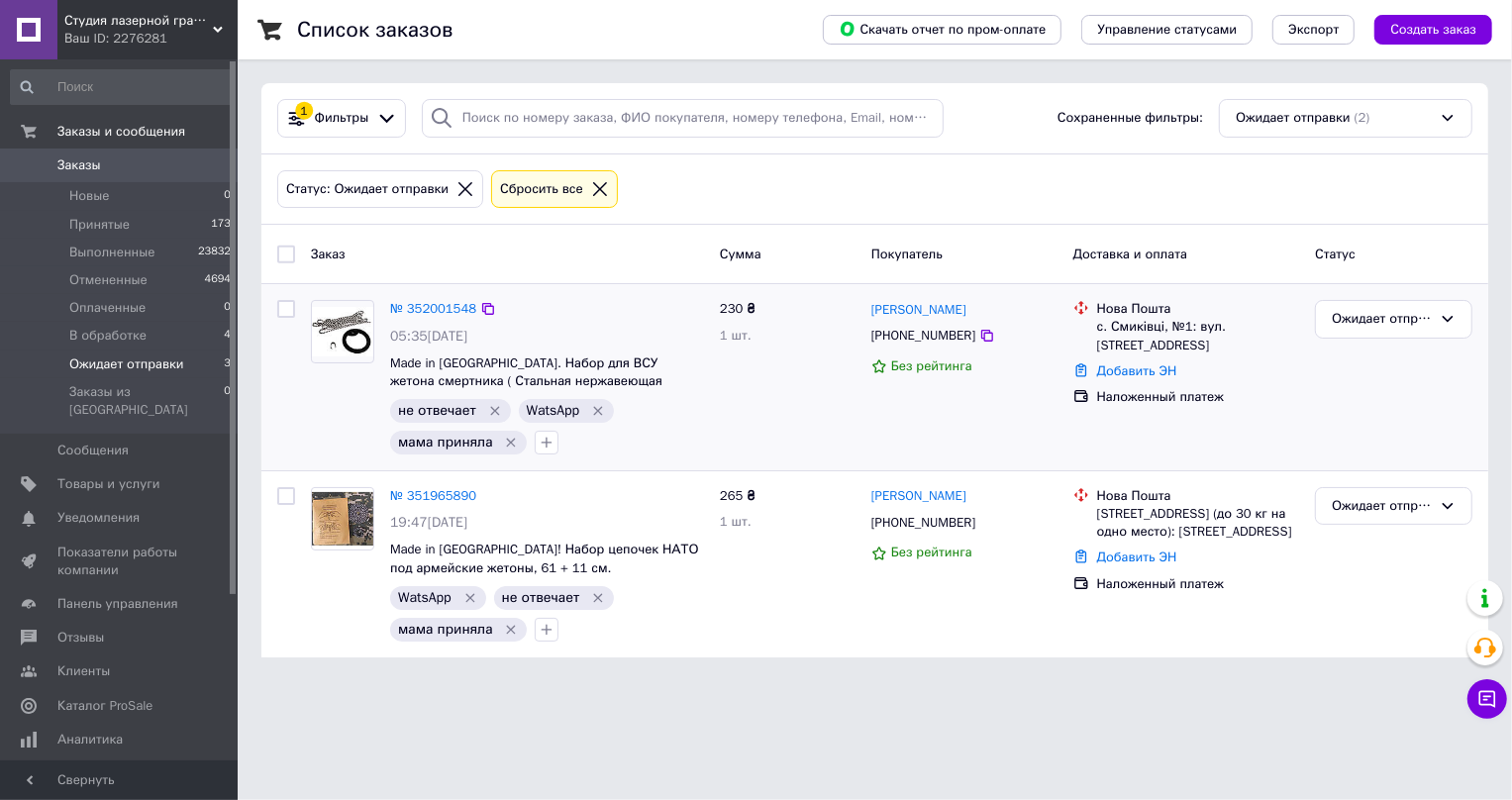 click on "с. Смиківці, №1: вул. Тернопільська, 2а" at bounding box center [1198, 336] 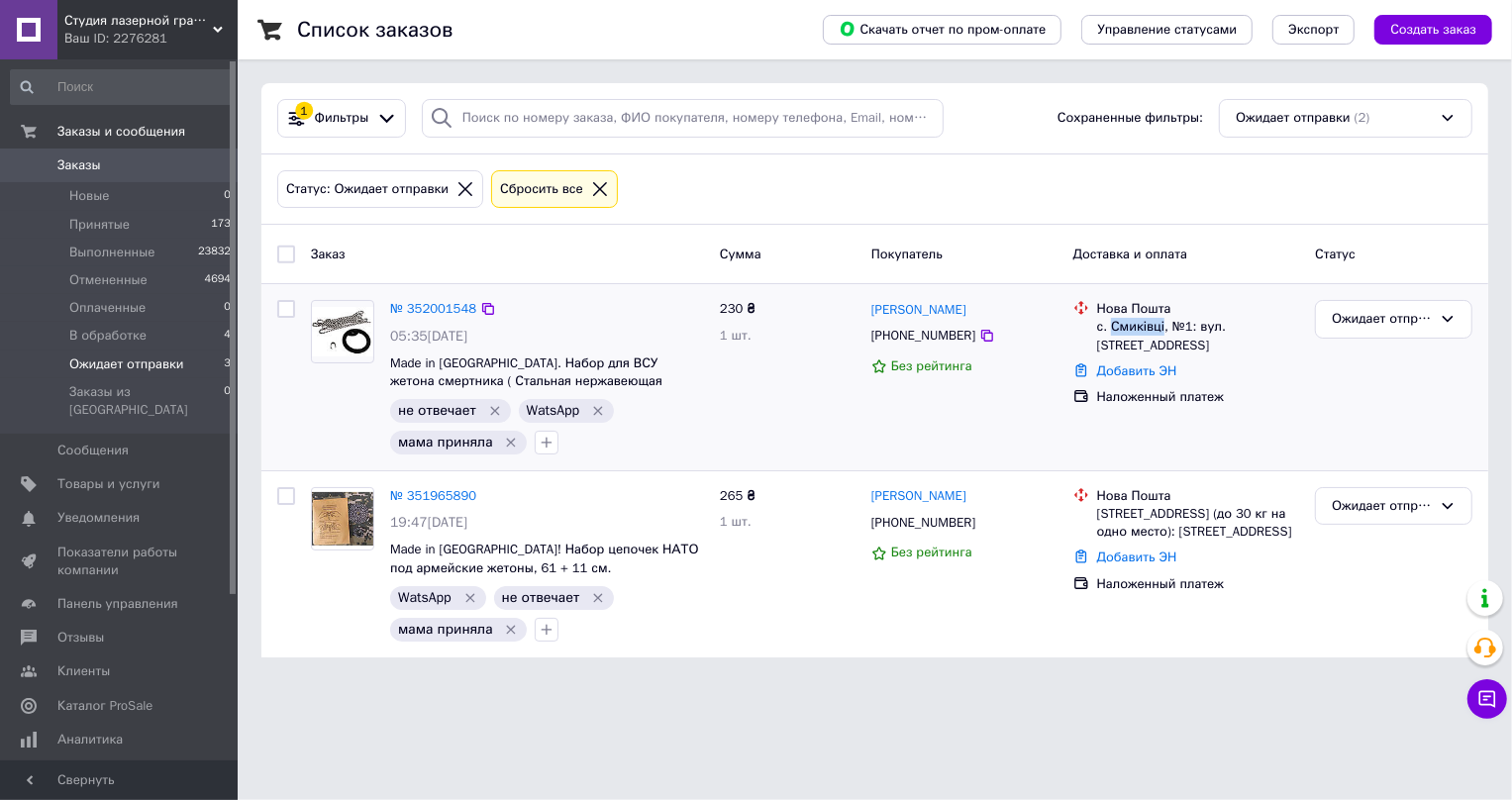 click on "с. Смиківці, №1: вул. Тернопільська, 2а" at bounding box center (1198, 336) 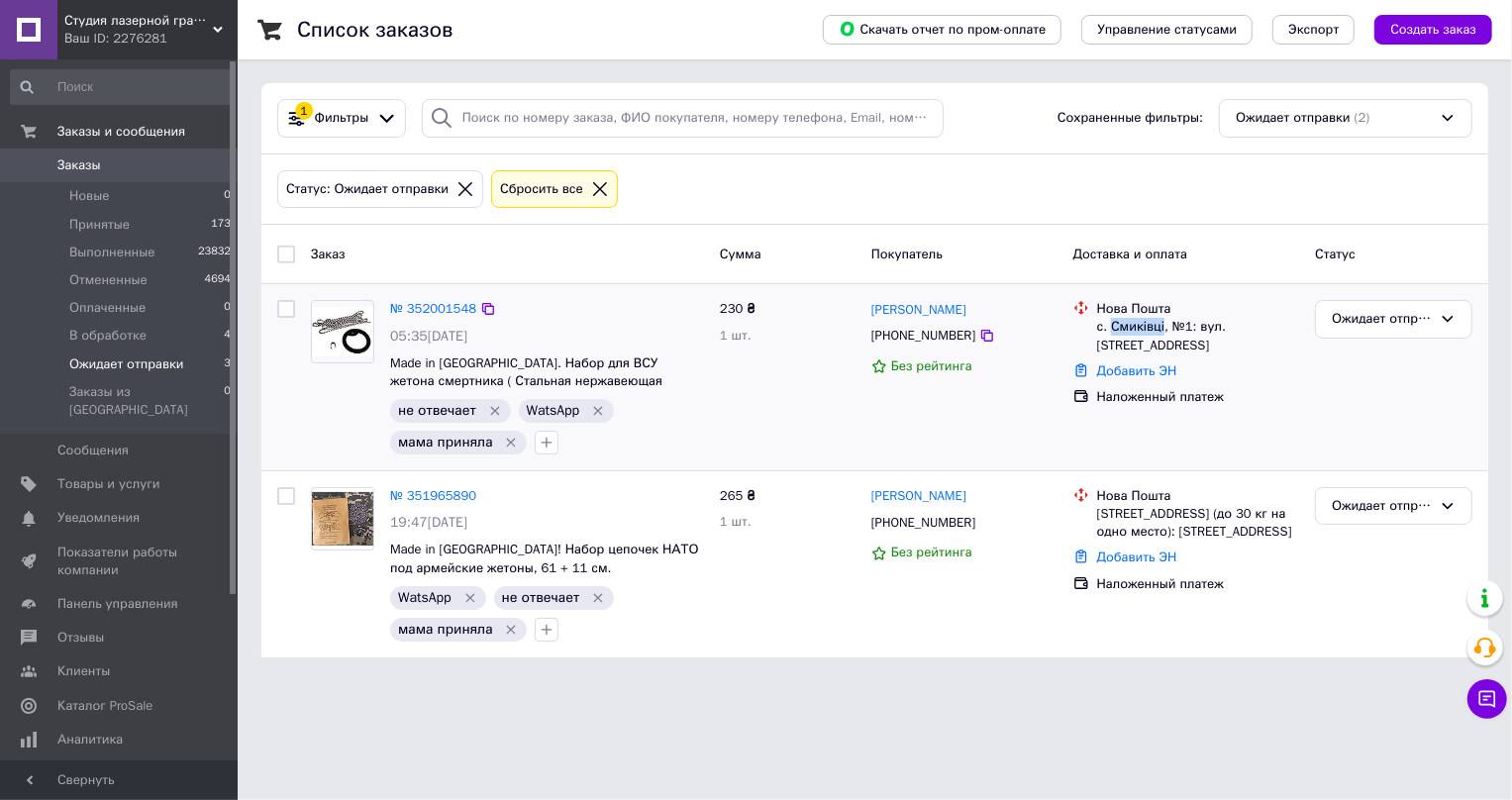 copy on "Смиківці" 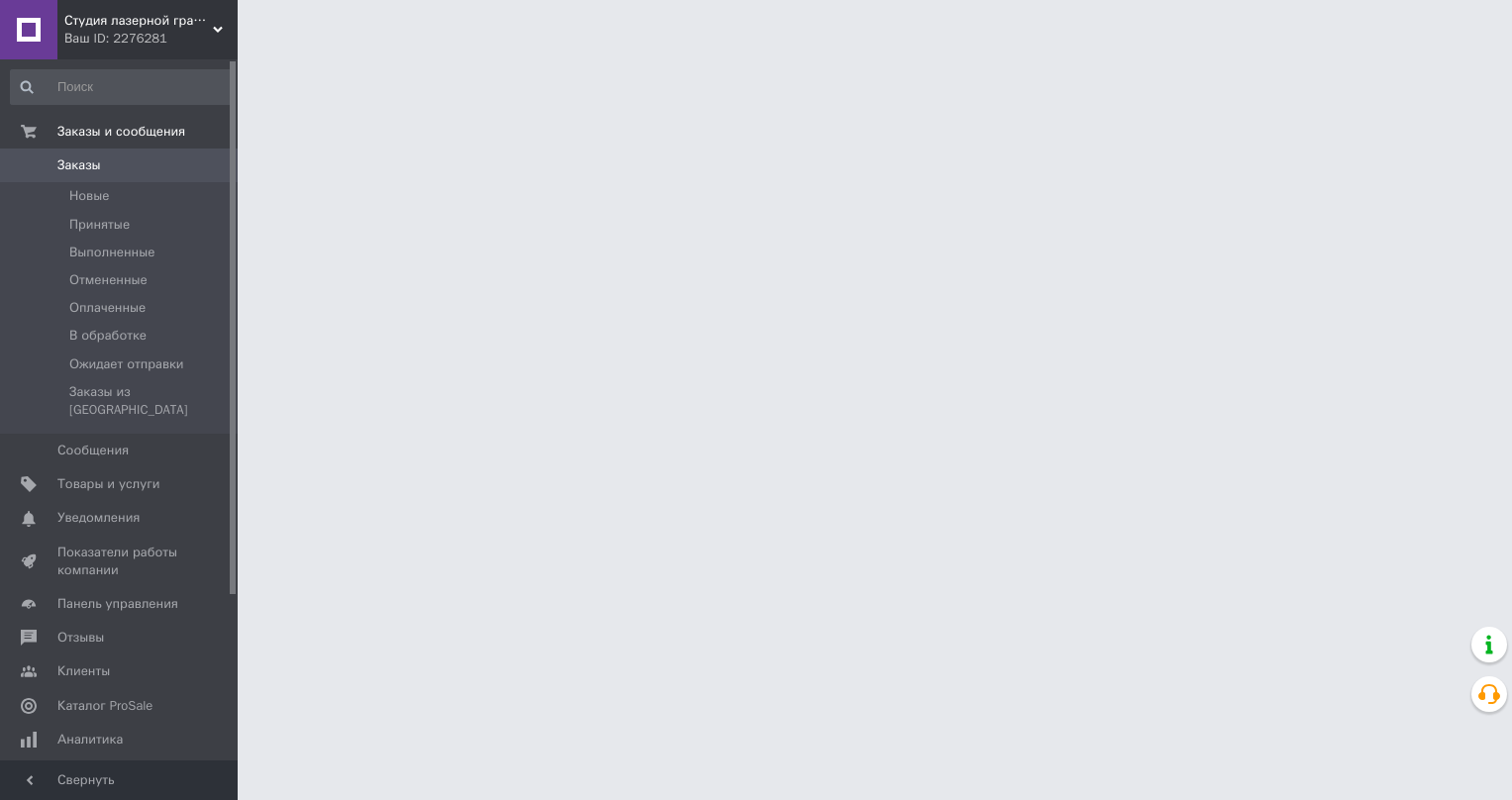 scroll, scrollTop: 0, scrollLeft: 0, axis: both 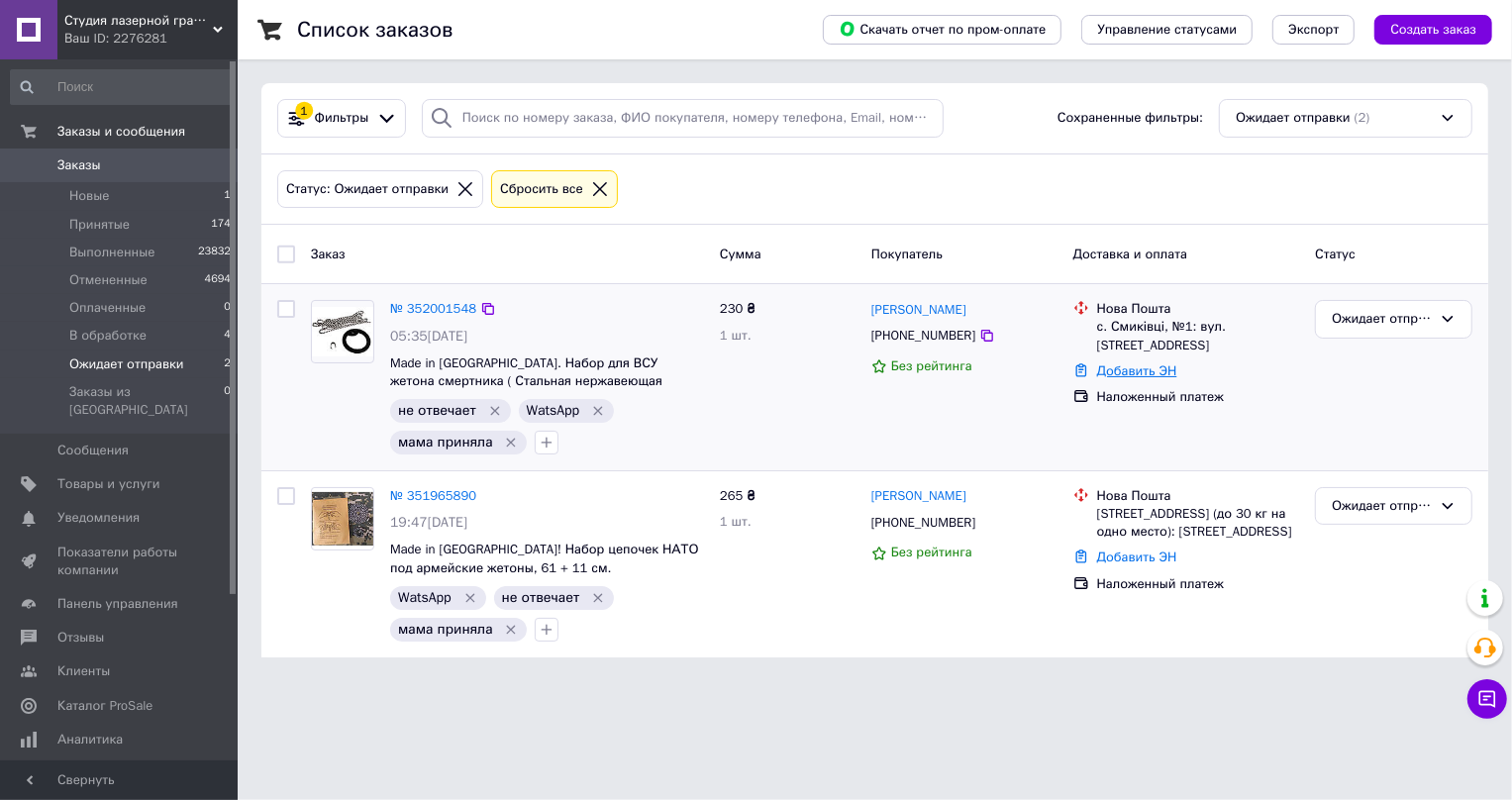 click on "Добавить ЭН" at bounding box center [1137, 370] 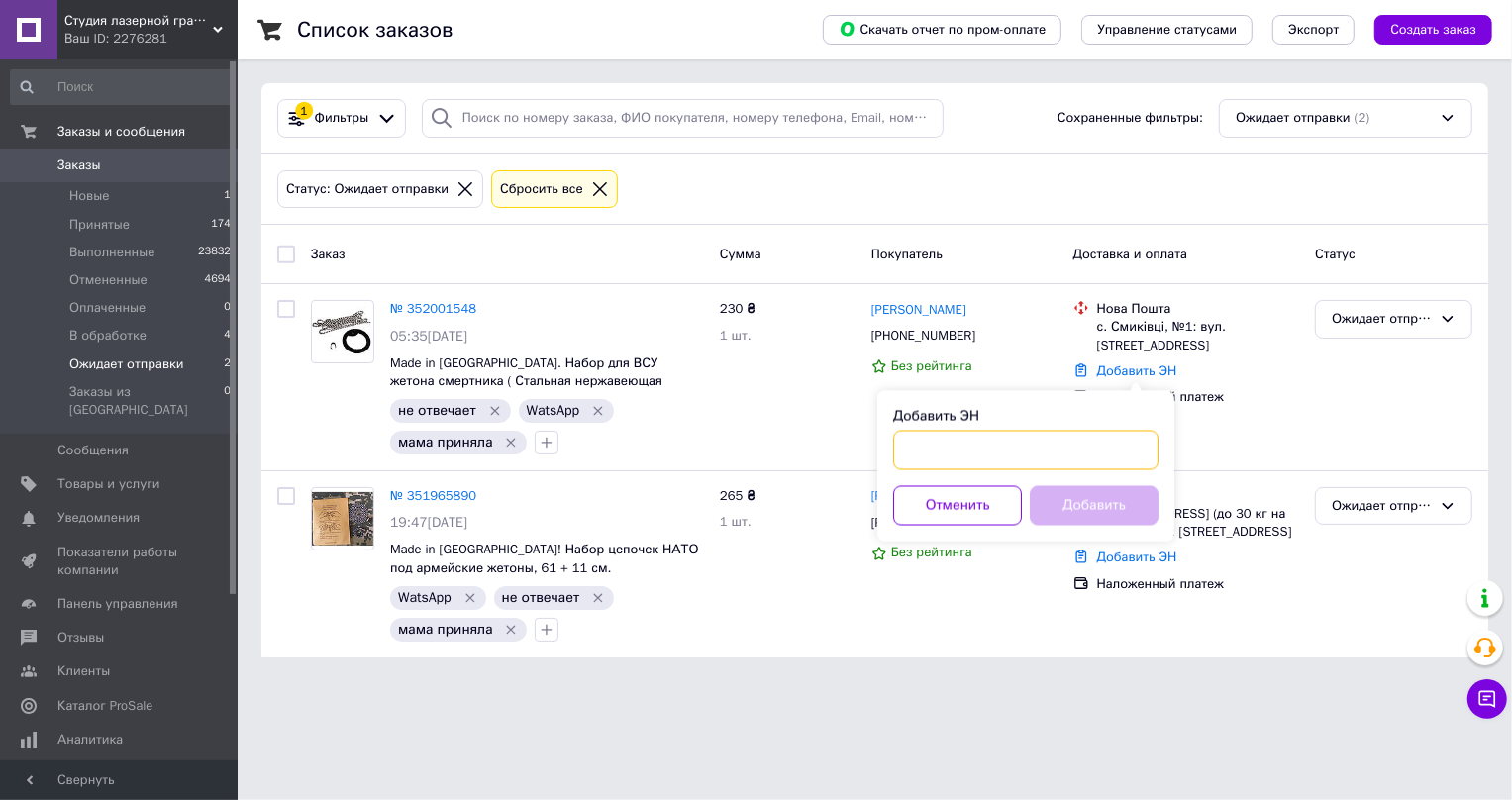 paste on "20451202881318" 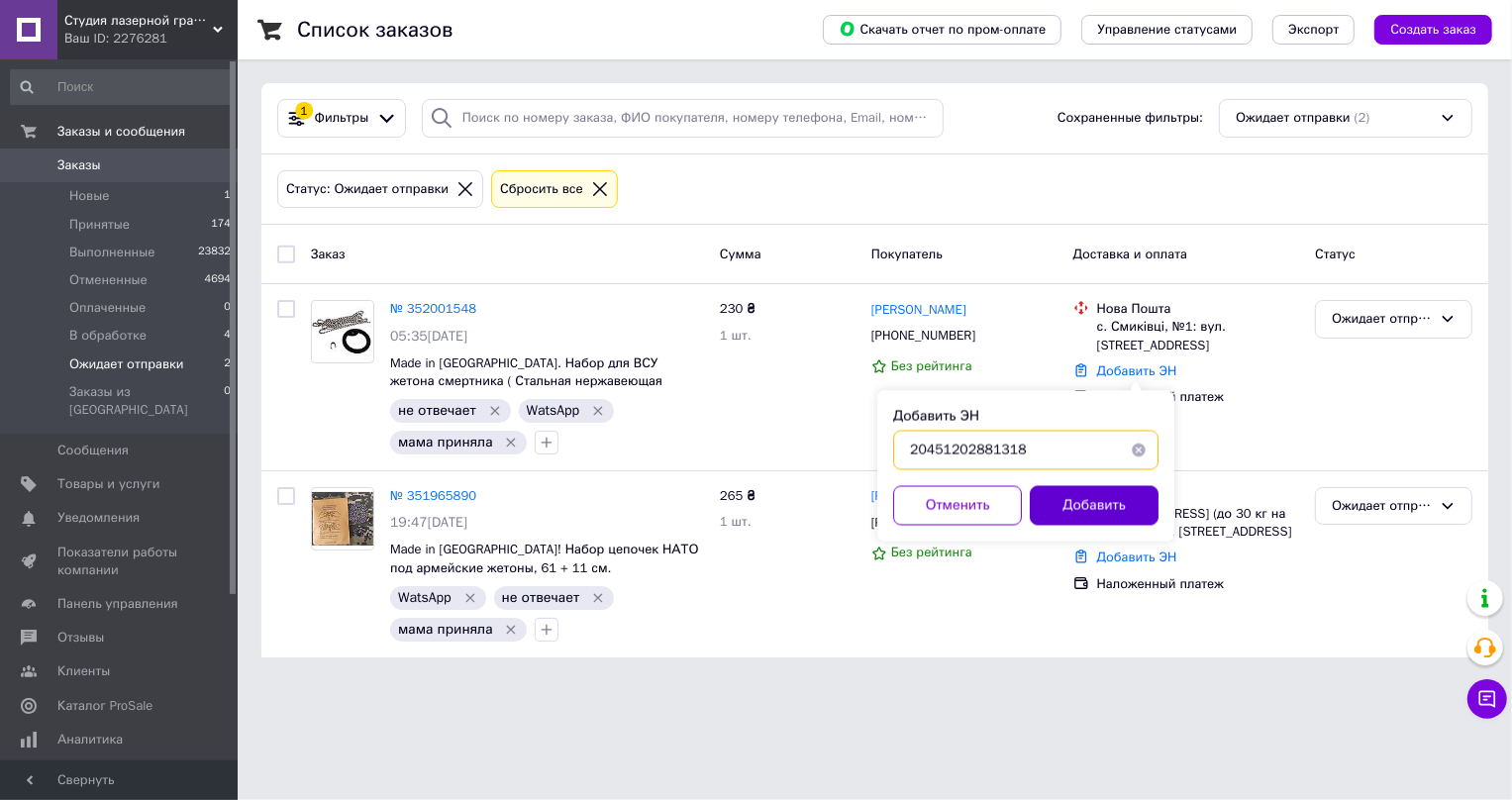 type on "20451202881318" 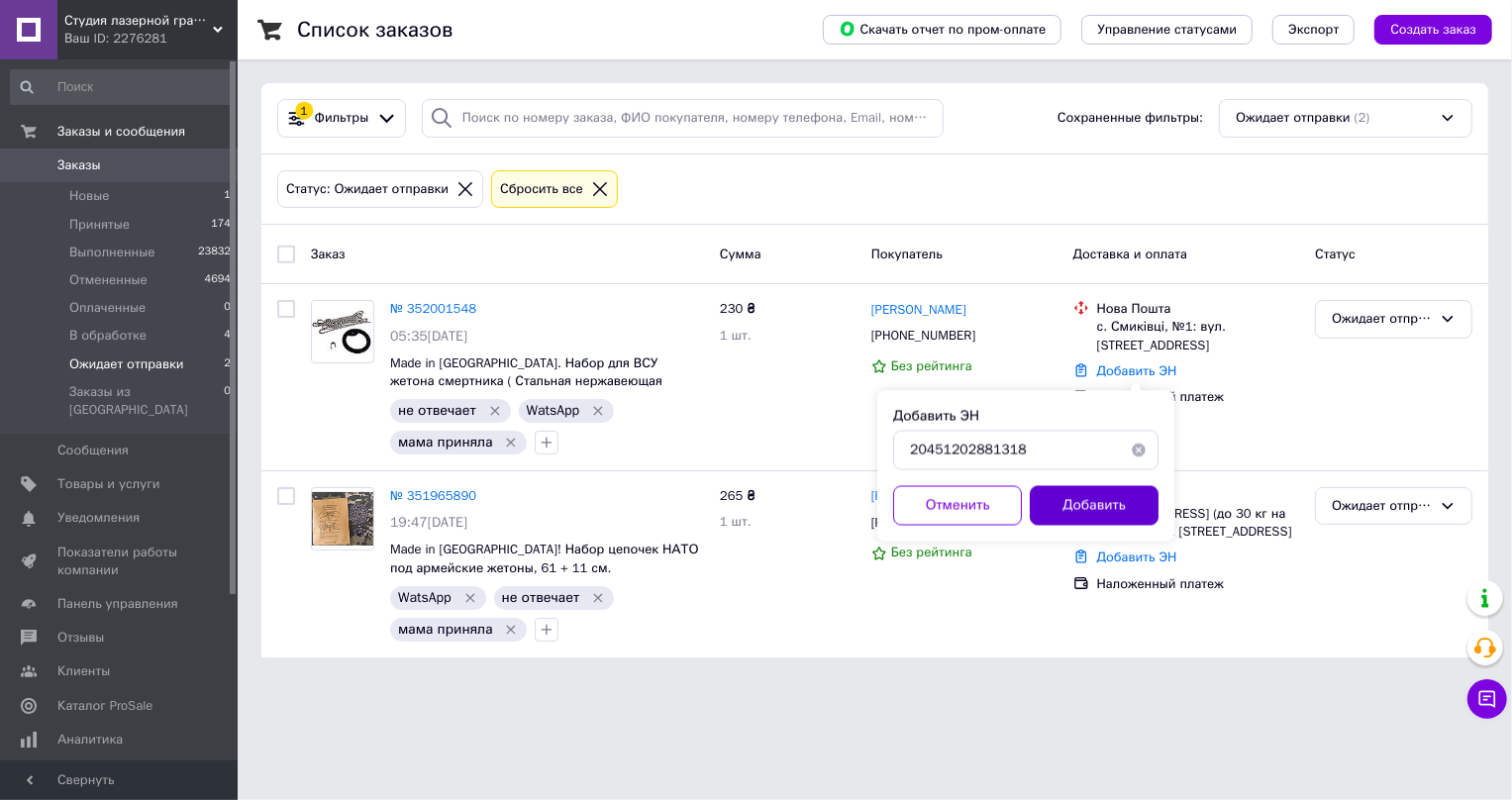 click on "Добавить" at bounding box center (1094, 506) 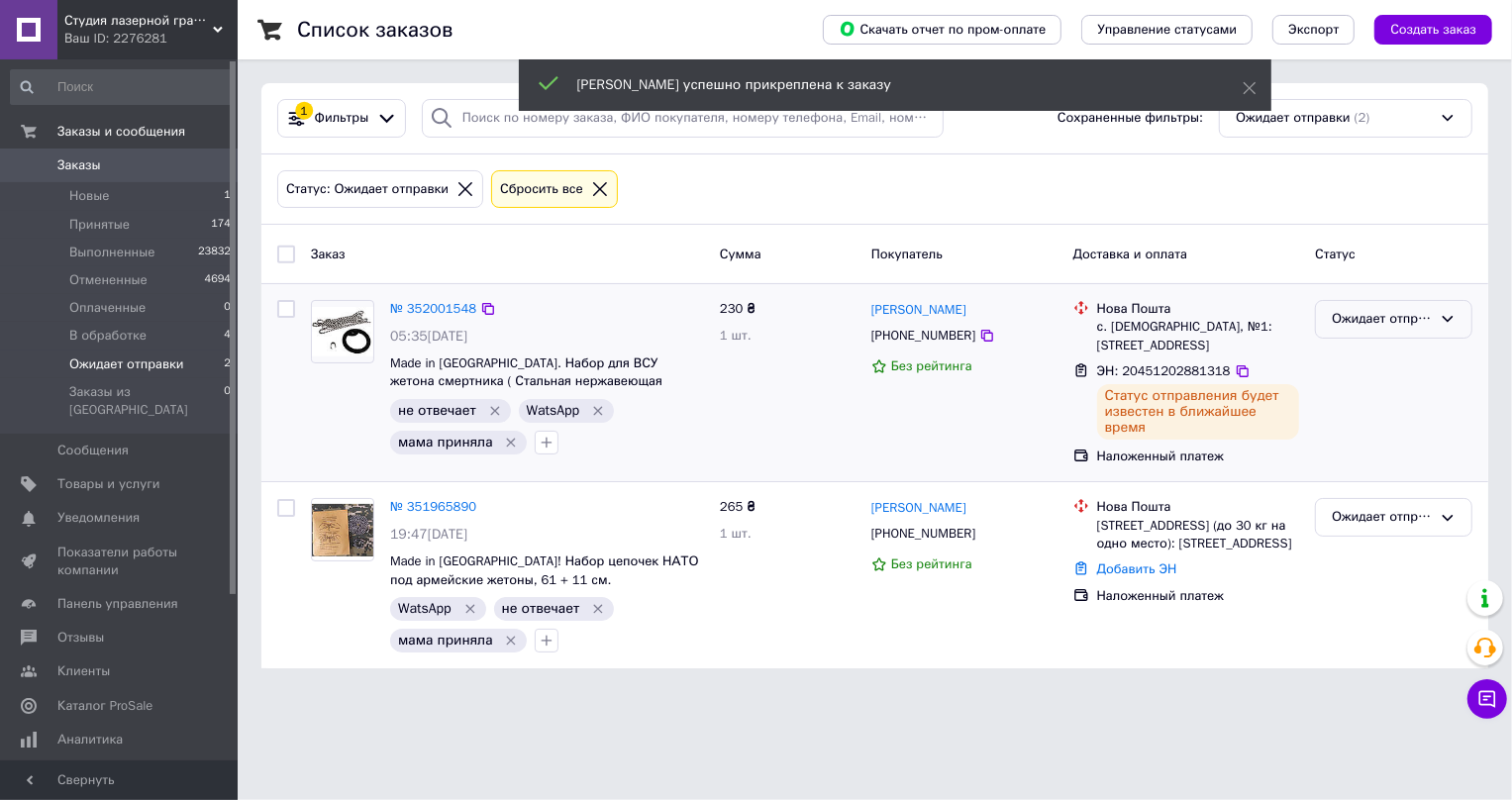 click 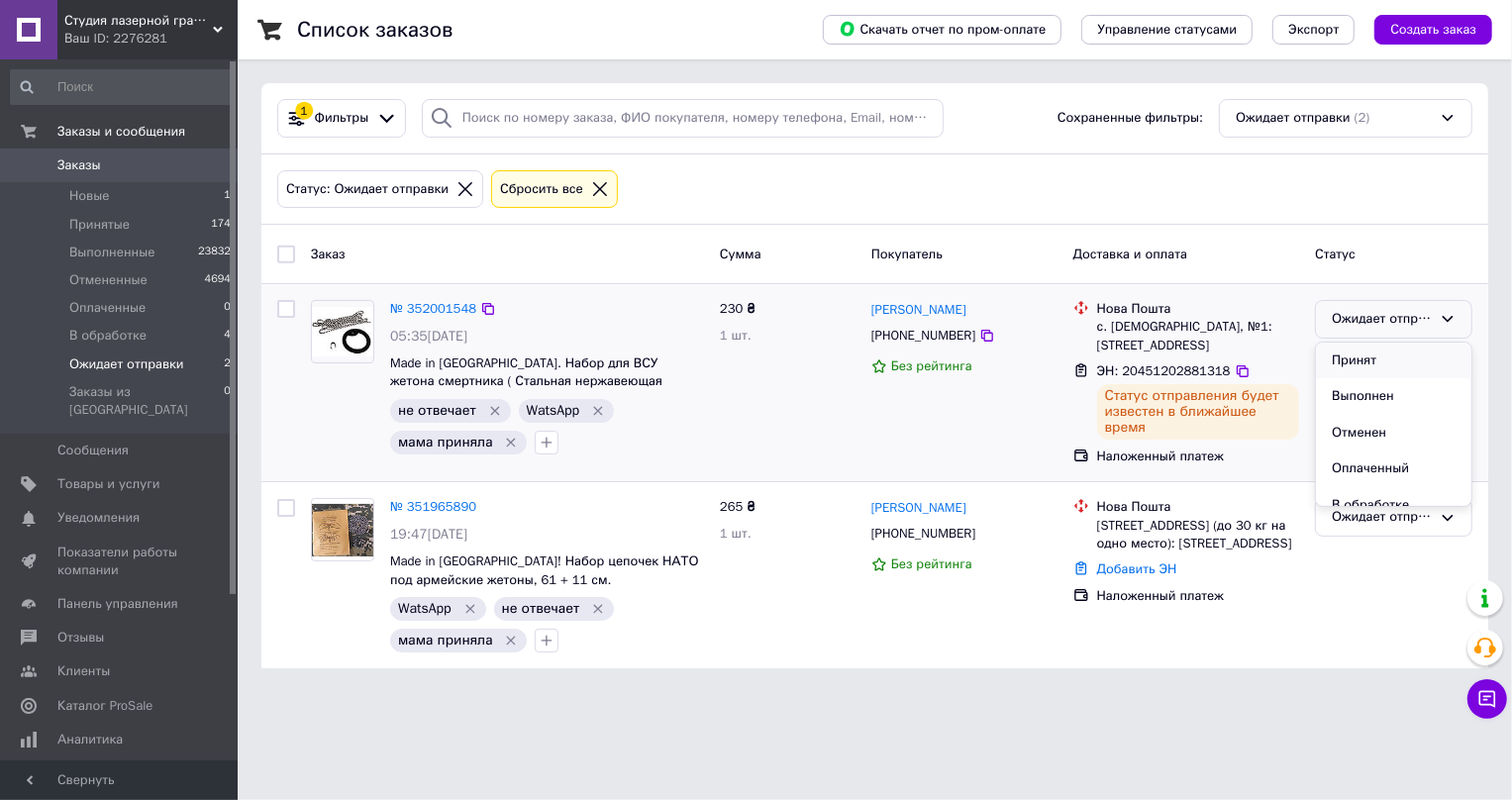 click on "Принят" at bounding box center (1393, 360) 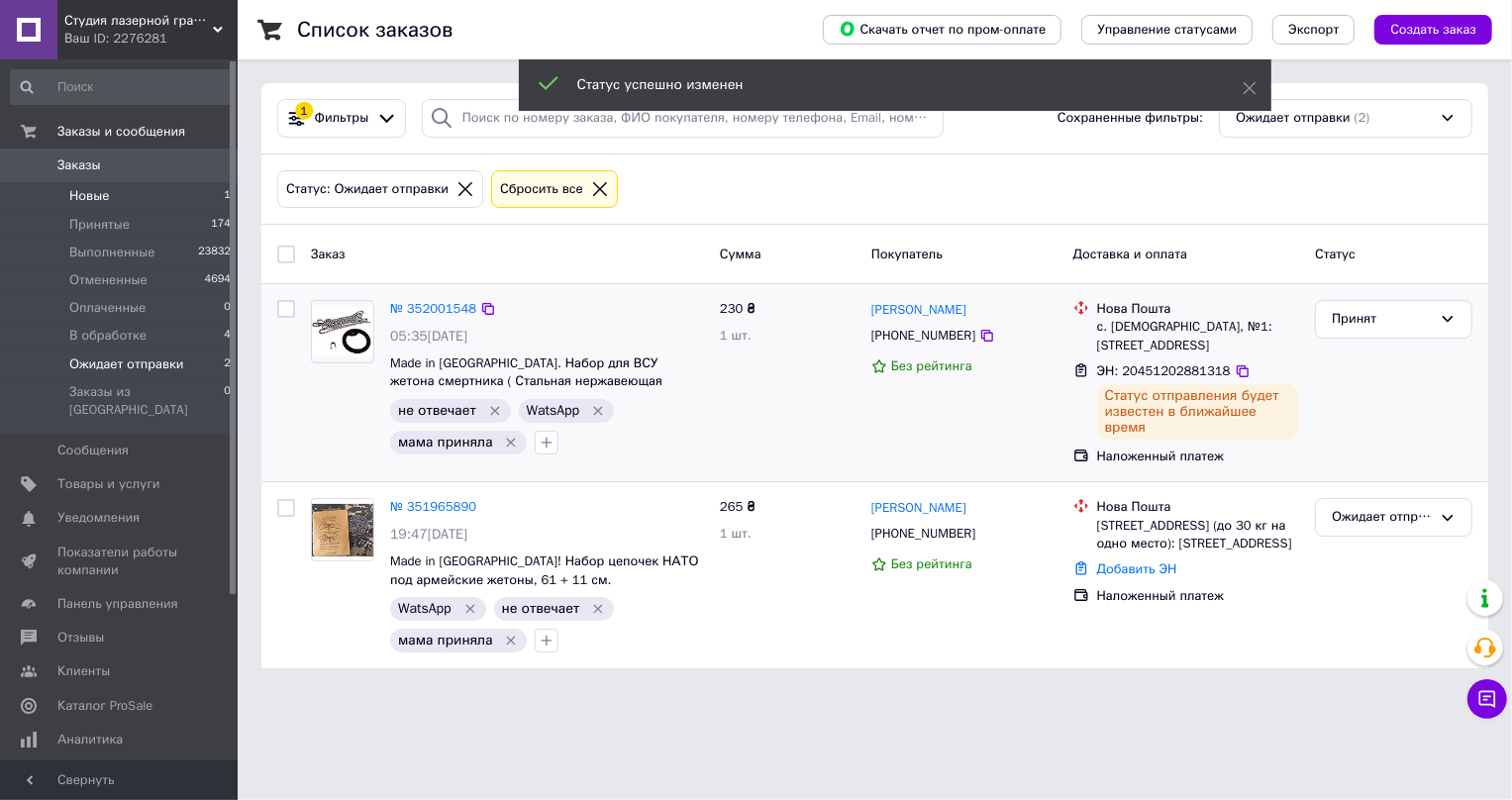 click on "Новые" at bounding box center [89, 196] 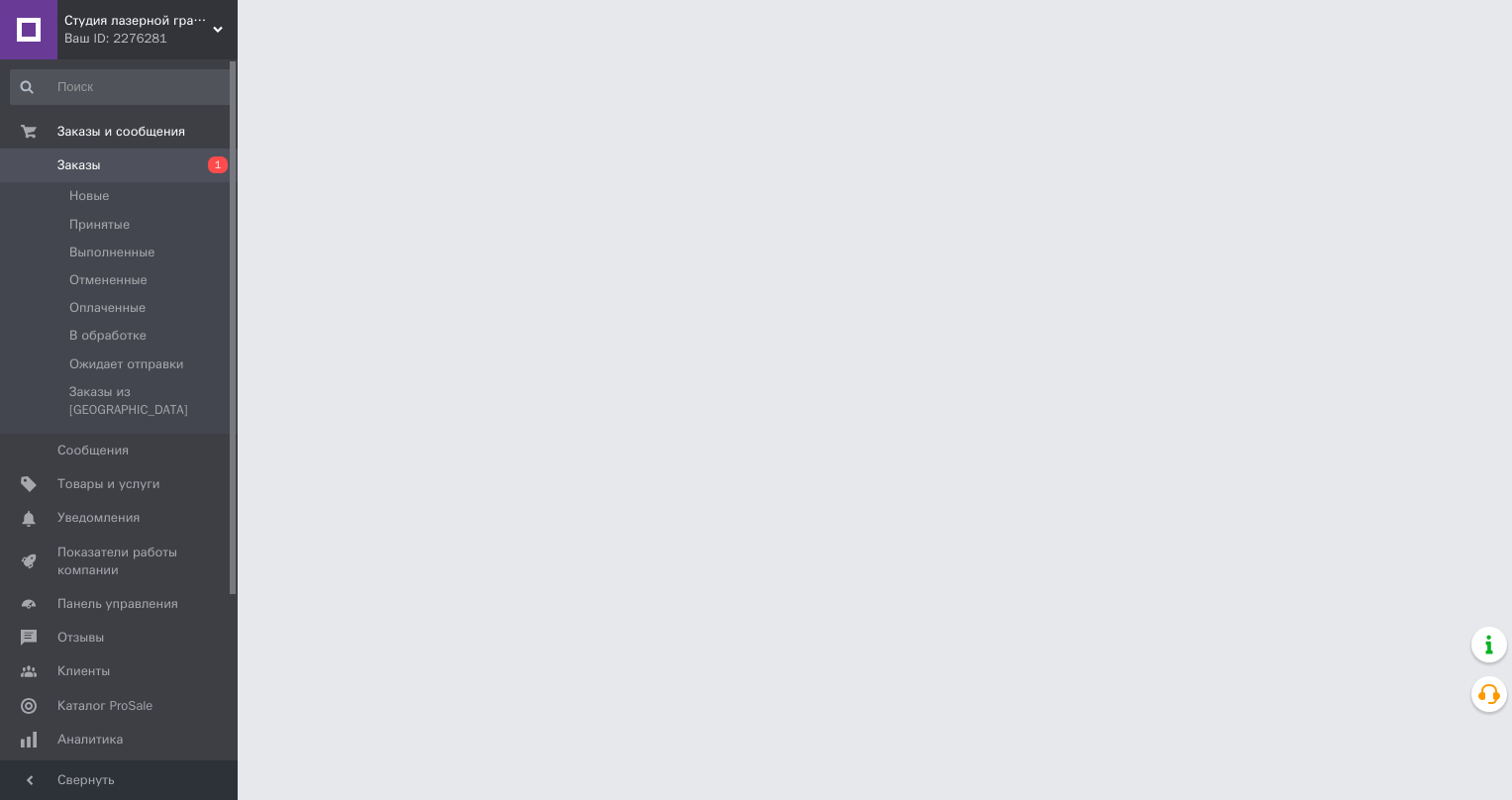 scroll, scrollTop: 0, scrollLeft: 0, axis: both 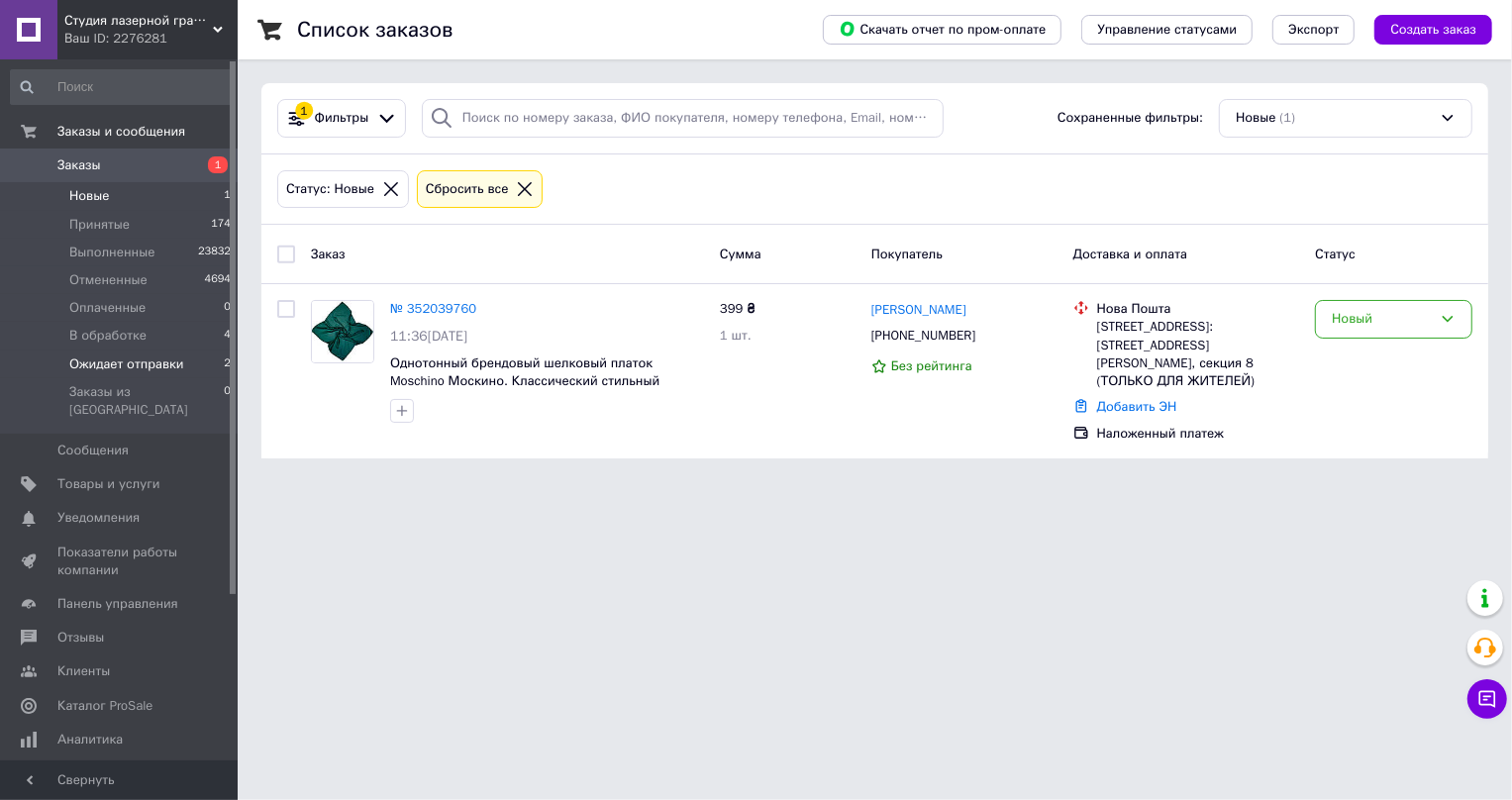 click on "Ожидает отправки" at bounding box center (127, 364) 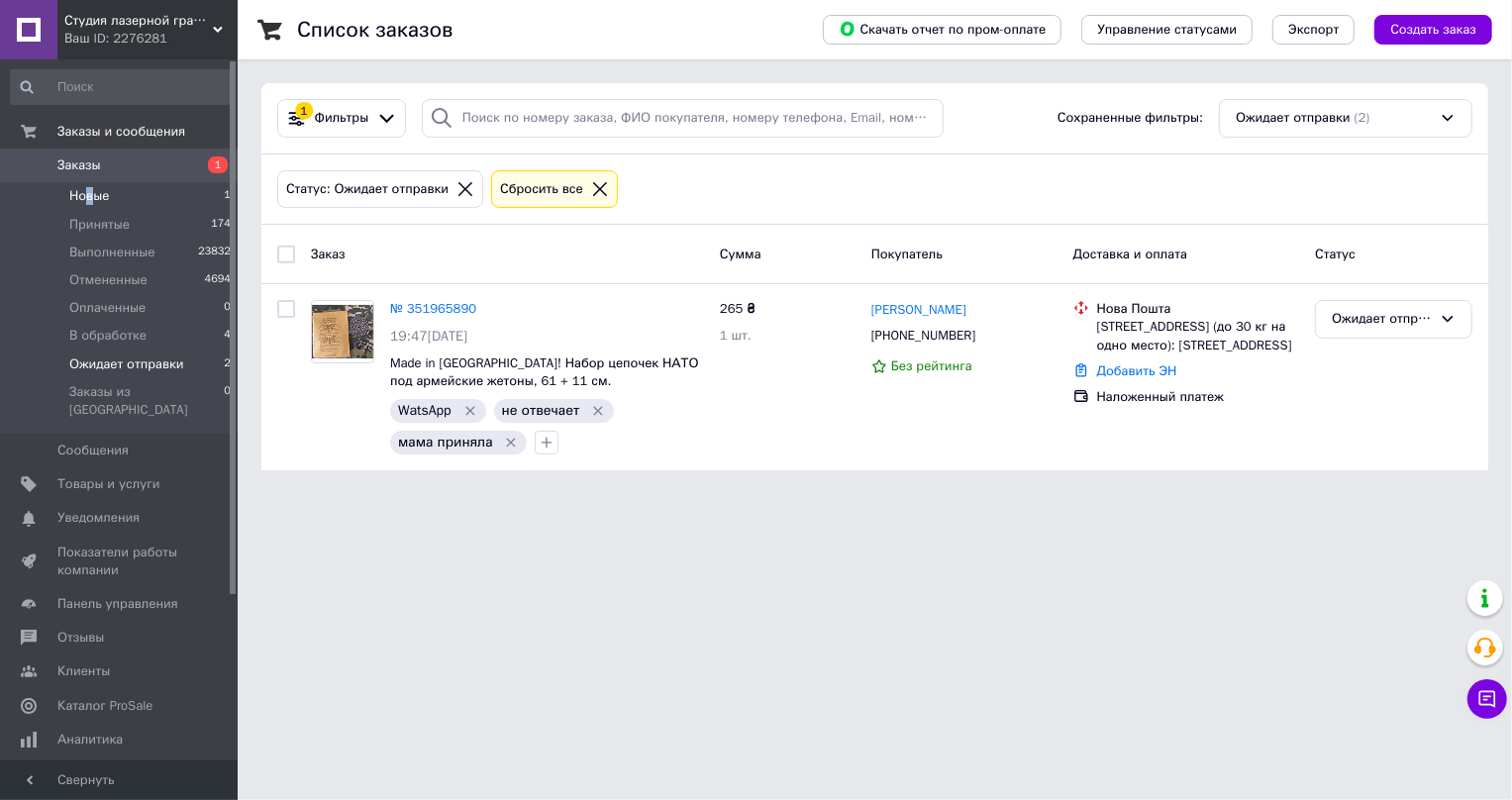click on "Новые" at bounding box center [89, 196] 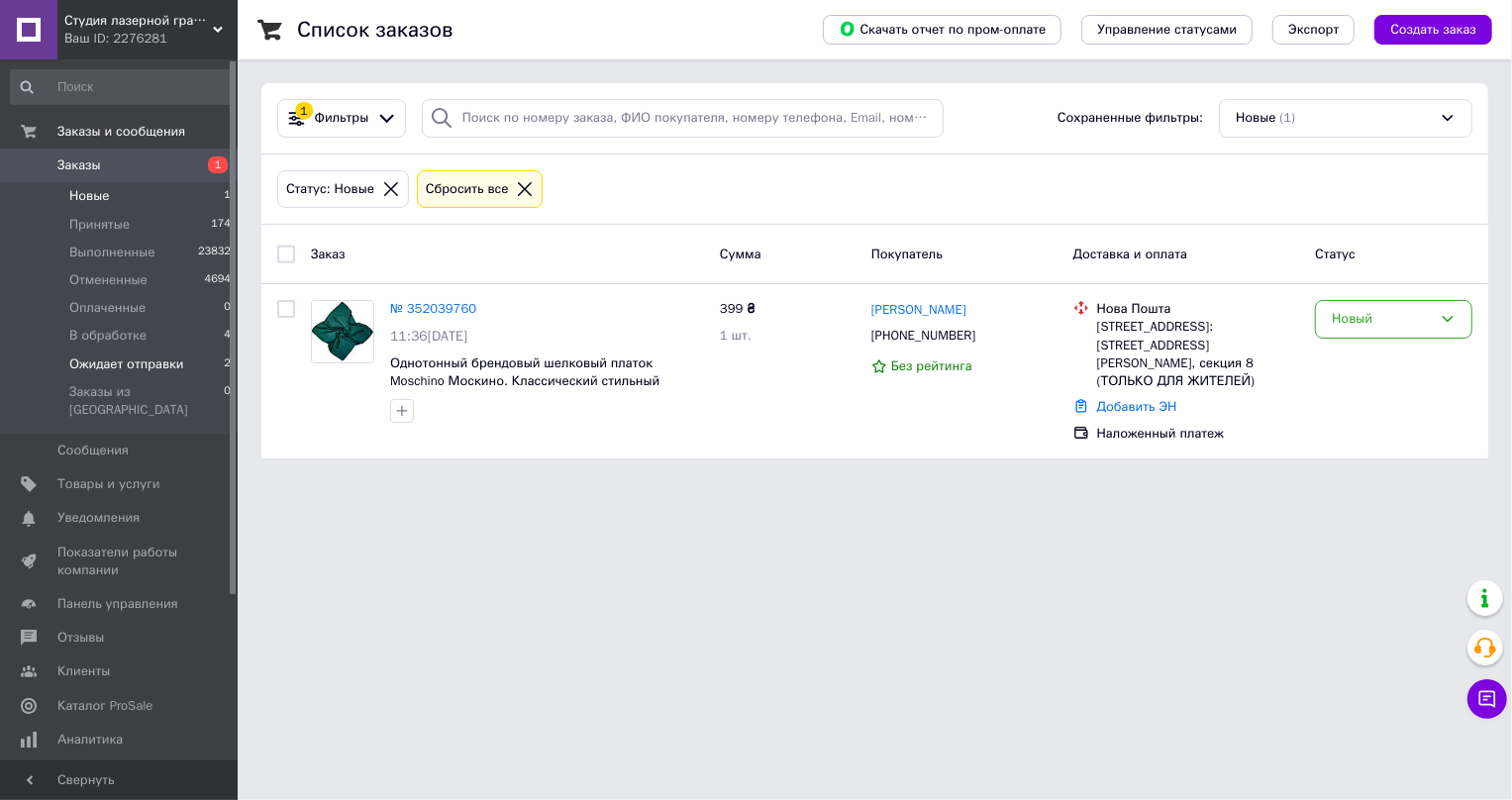 click on "Ожидает отправки" at bounding box center (127, 364) 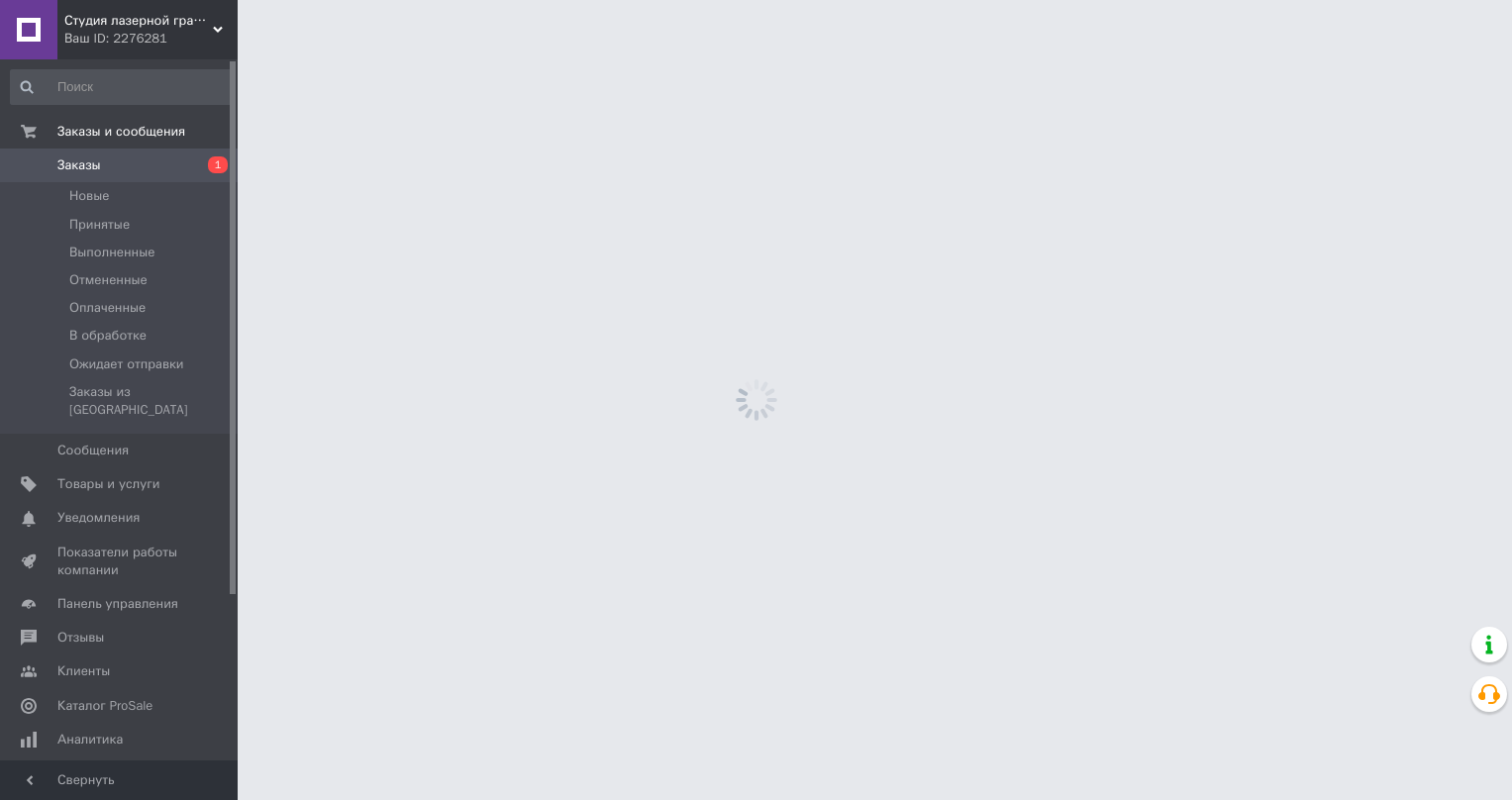 scroll, scrollTop: 0, scrollLeft: 0, axis: both 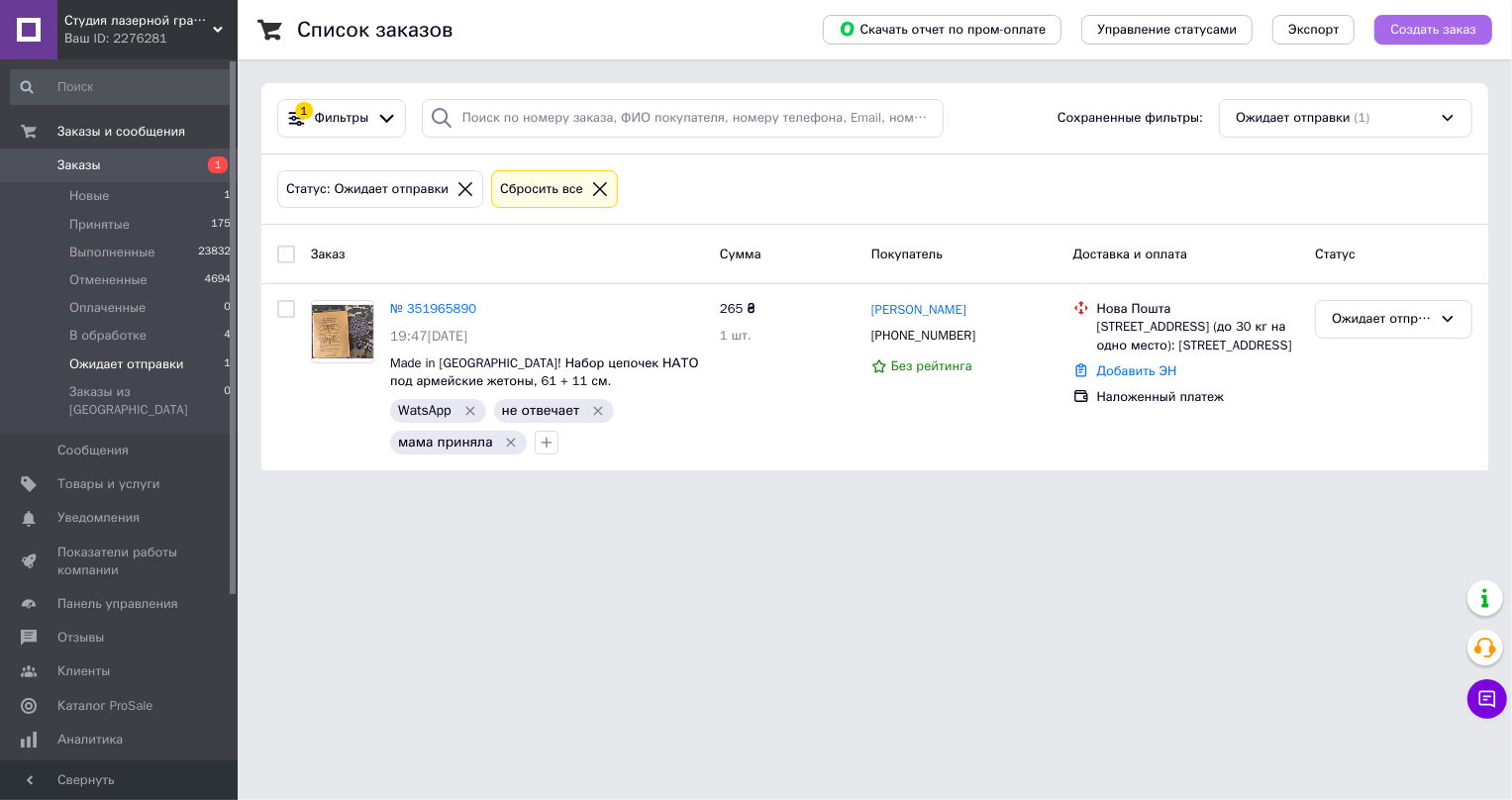 click on "Создать заказ" at bounding box center (1433, 30) 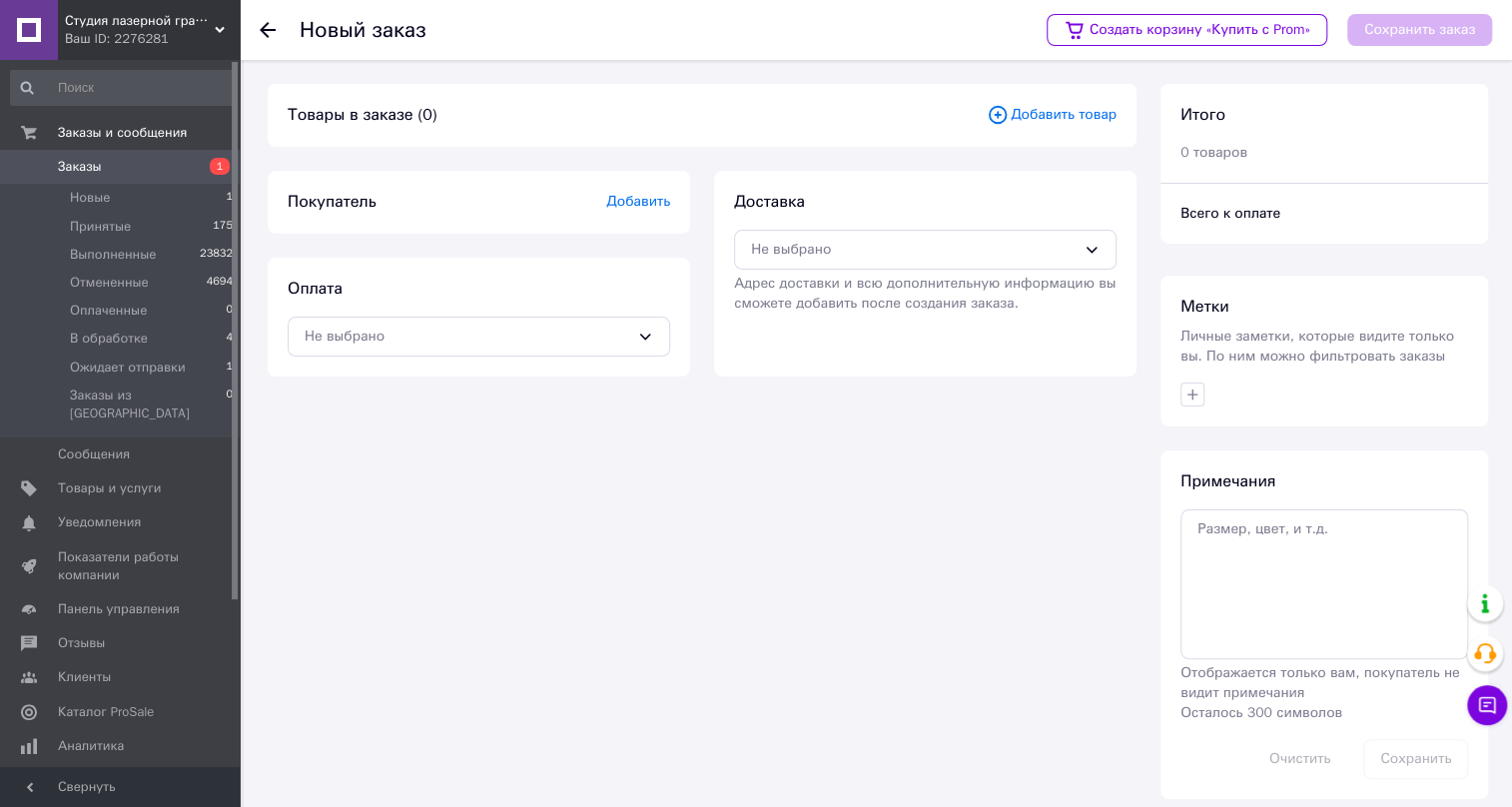 click on "Добавить" at bounding box center (638, 201) 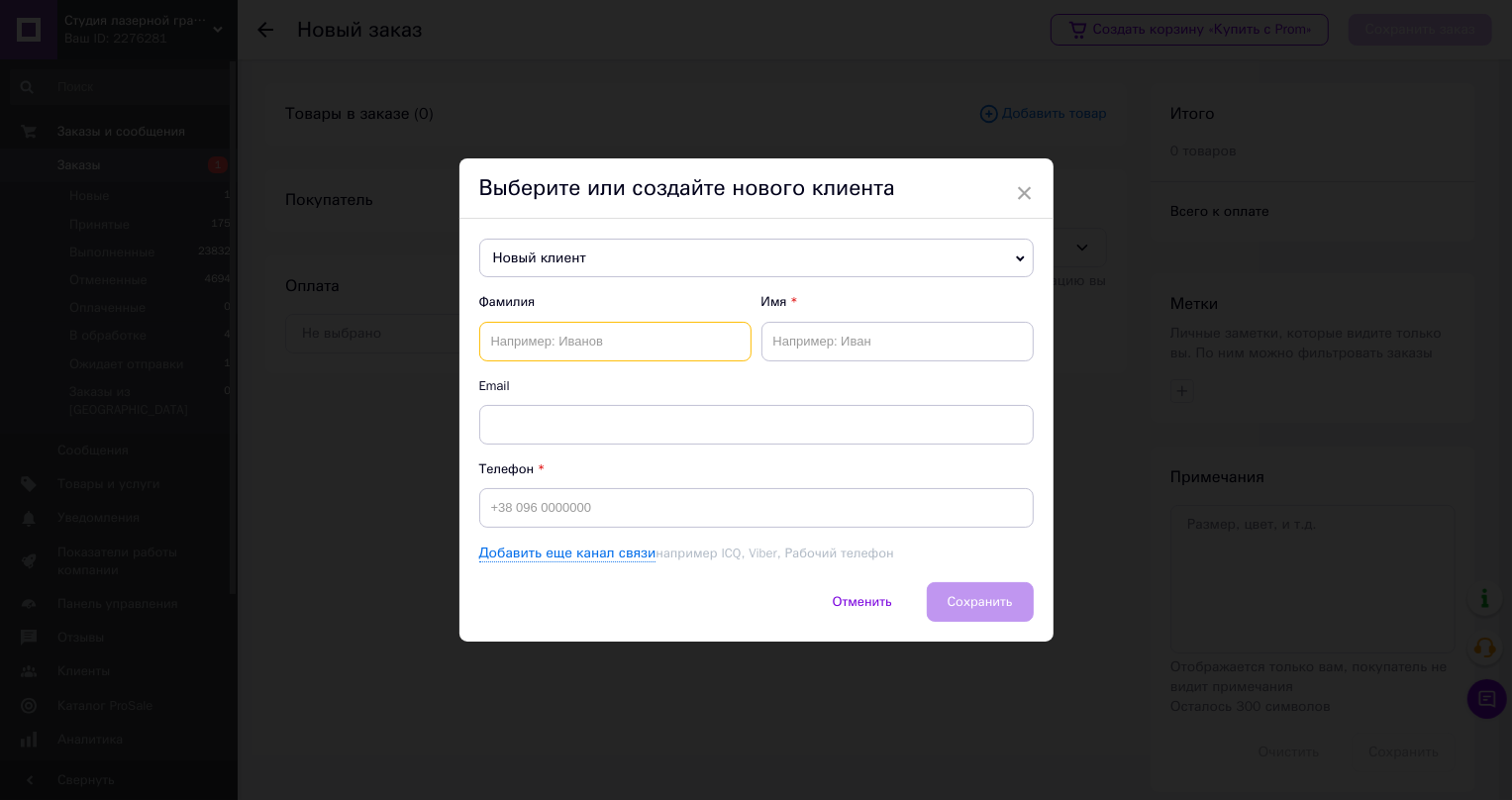 click at bounding box center (615, 342) 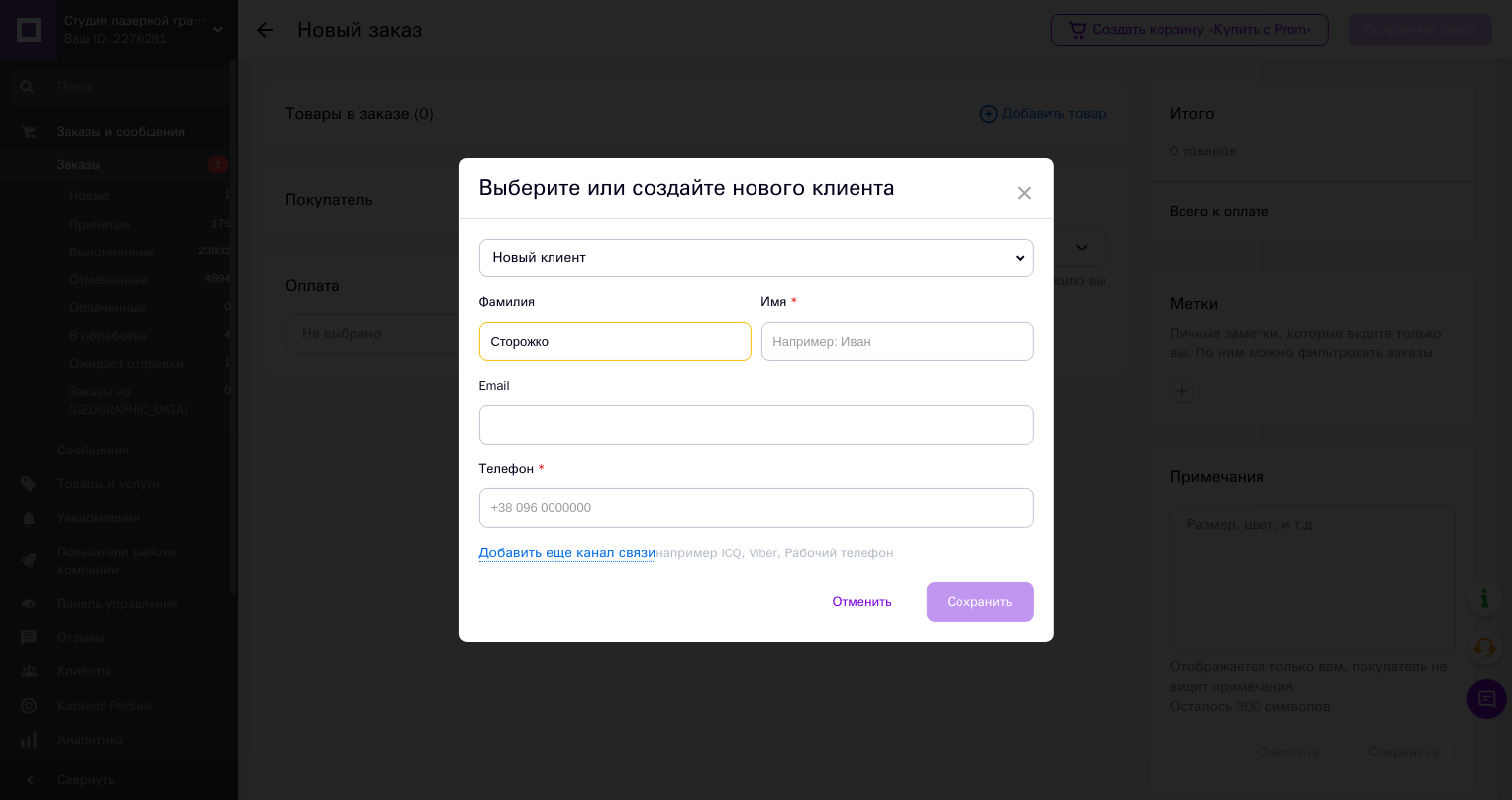 type on "Сторожко" 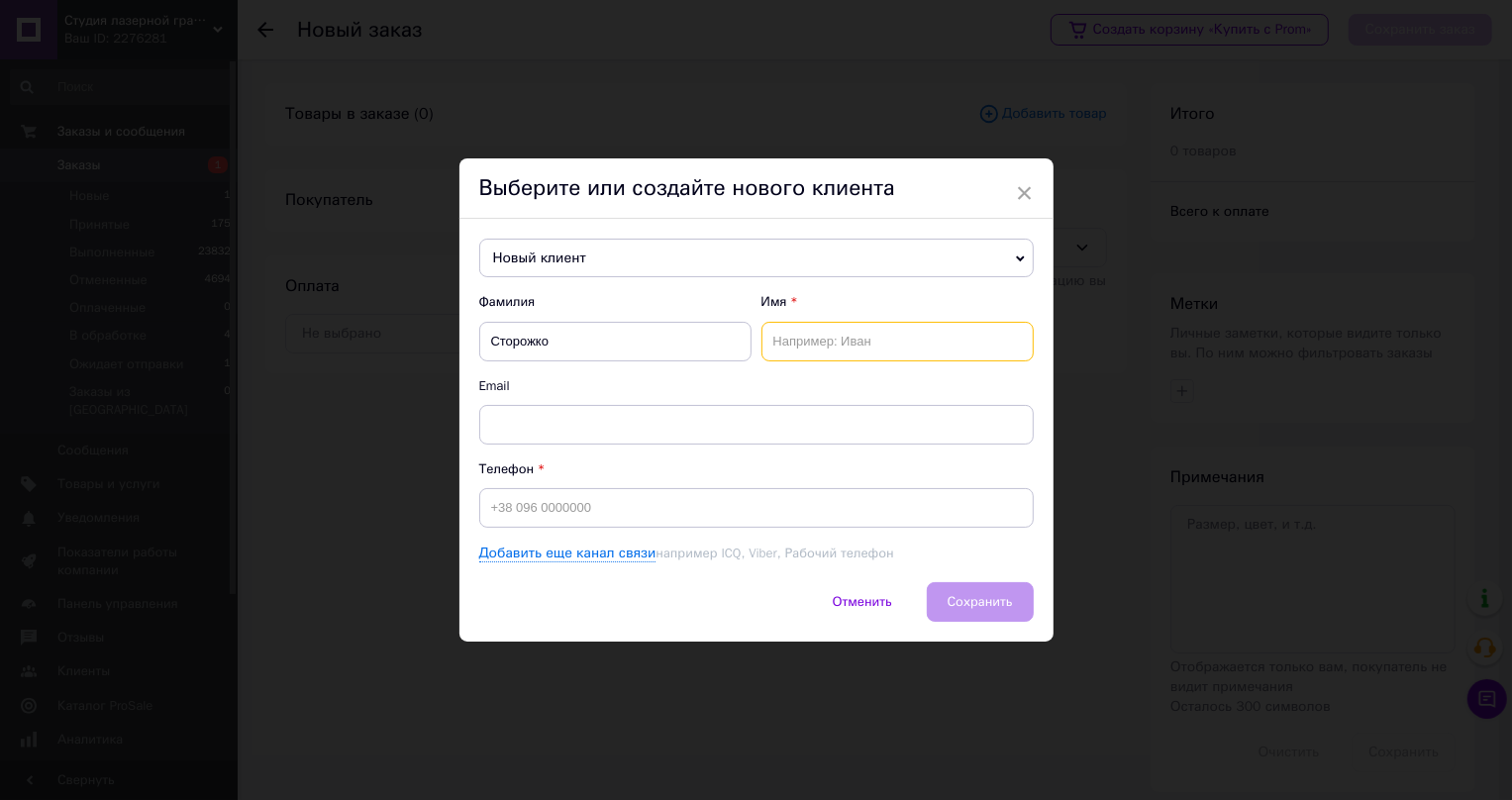 click at bounding box center [897, 342] 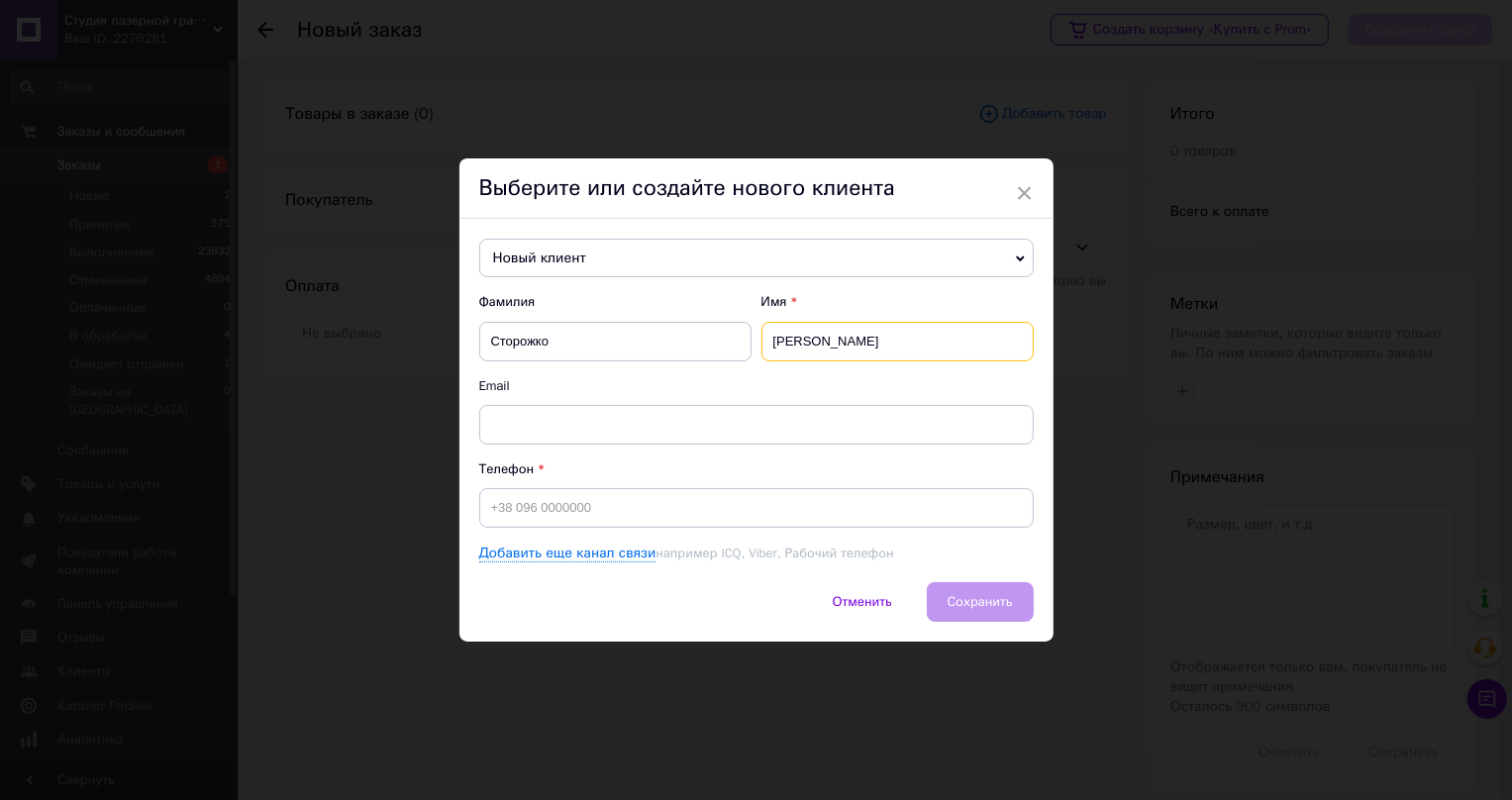 type on "Микола" 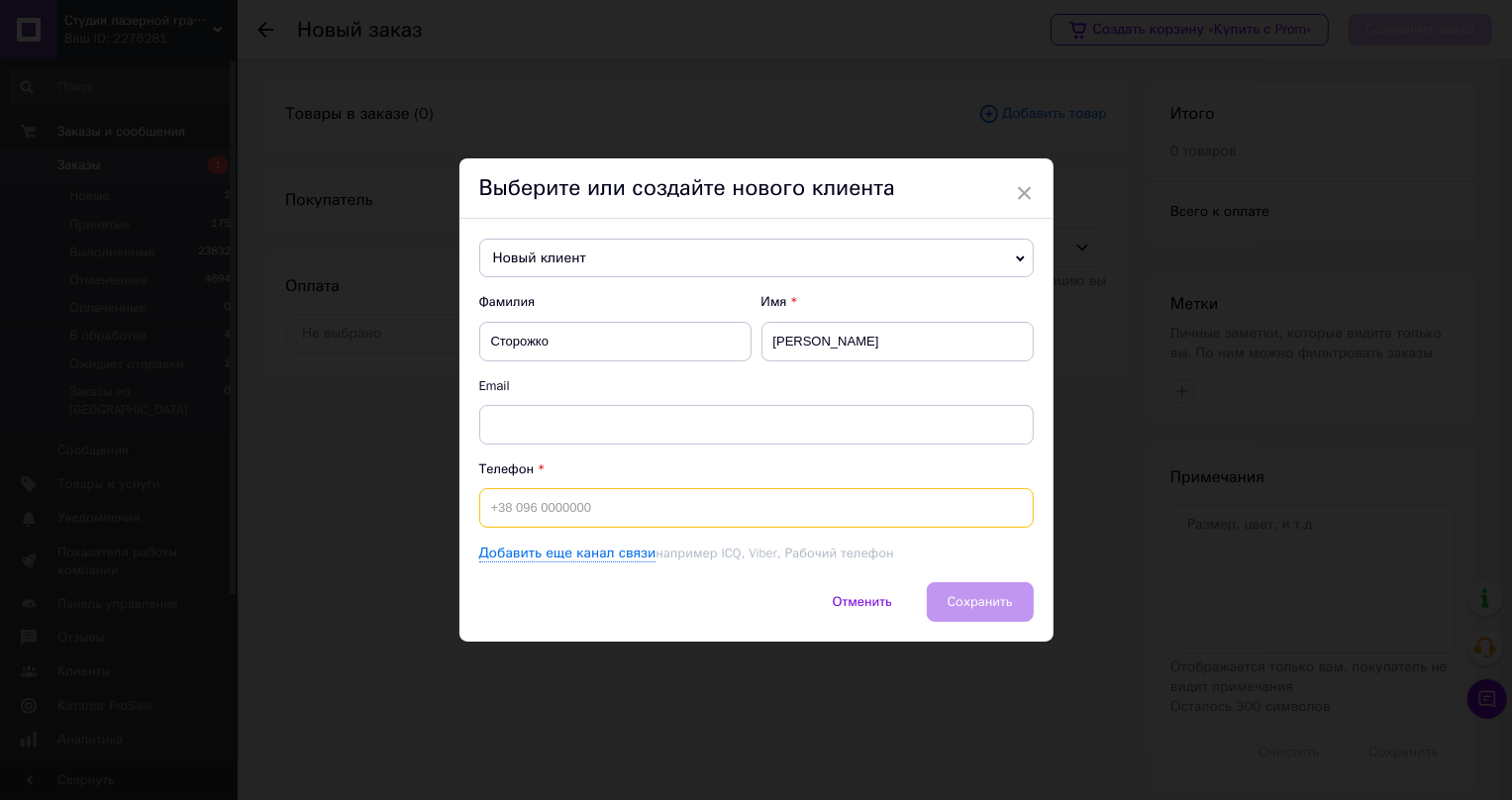 click at bounding box center [756, 508] 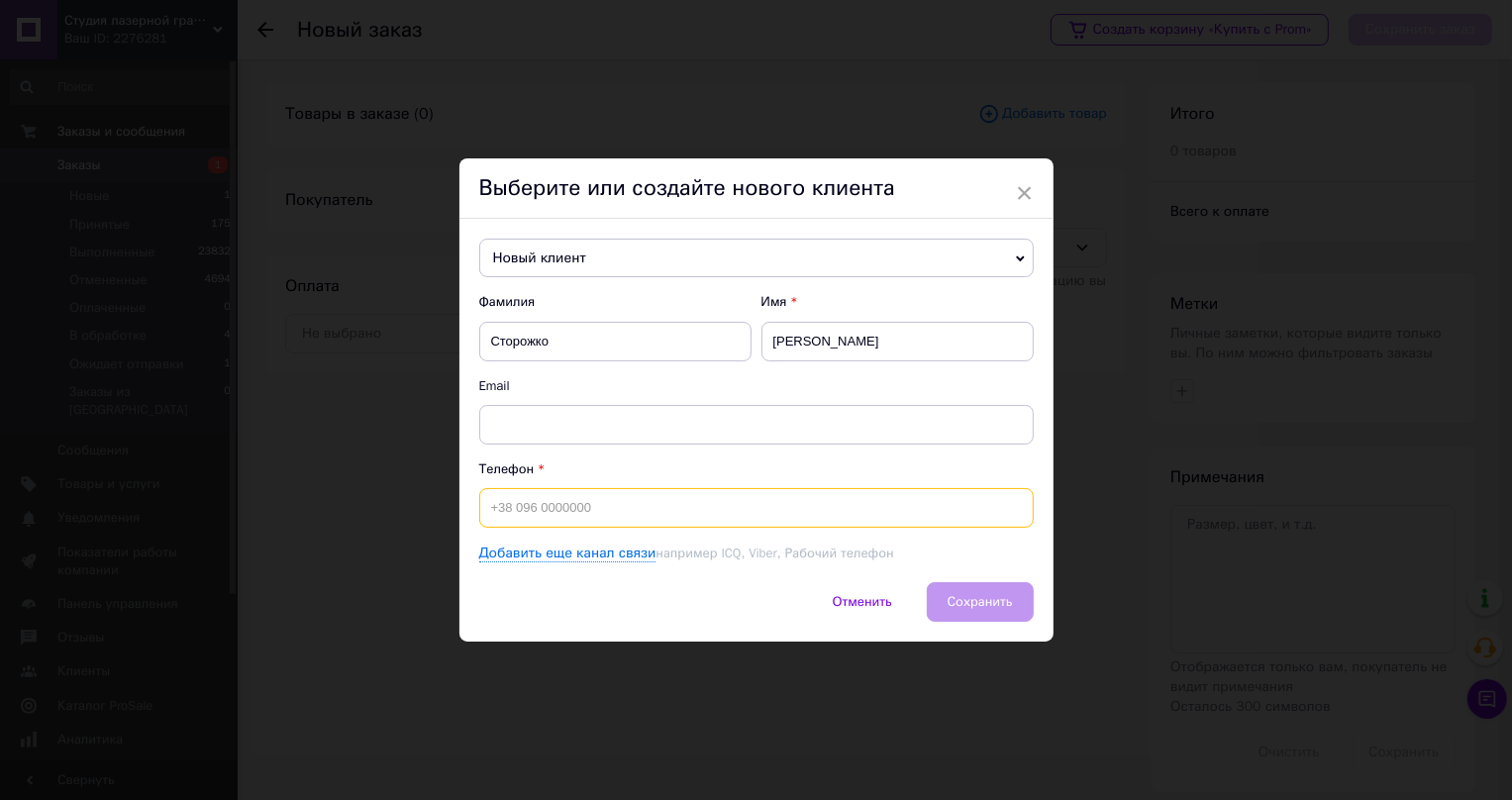 paste on "0958836093" 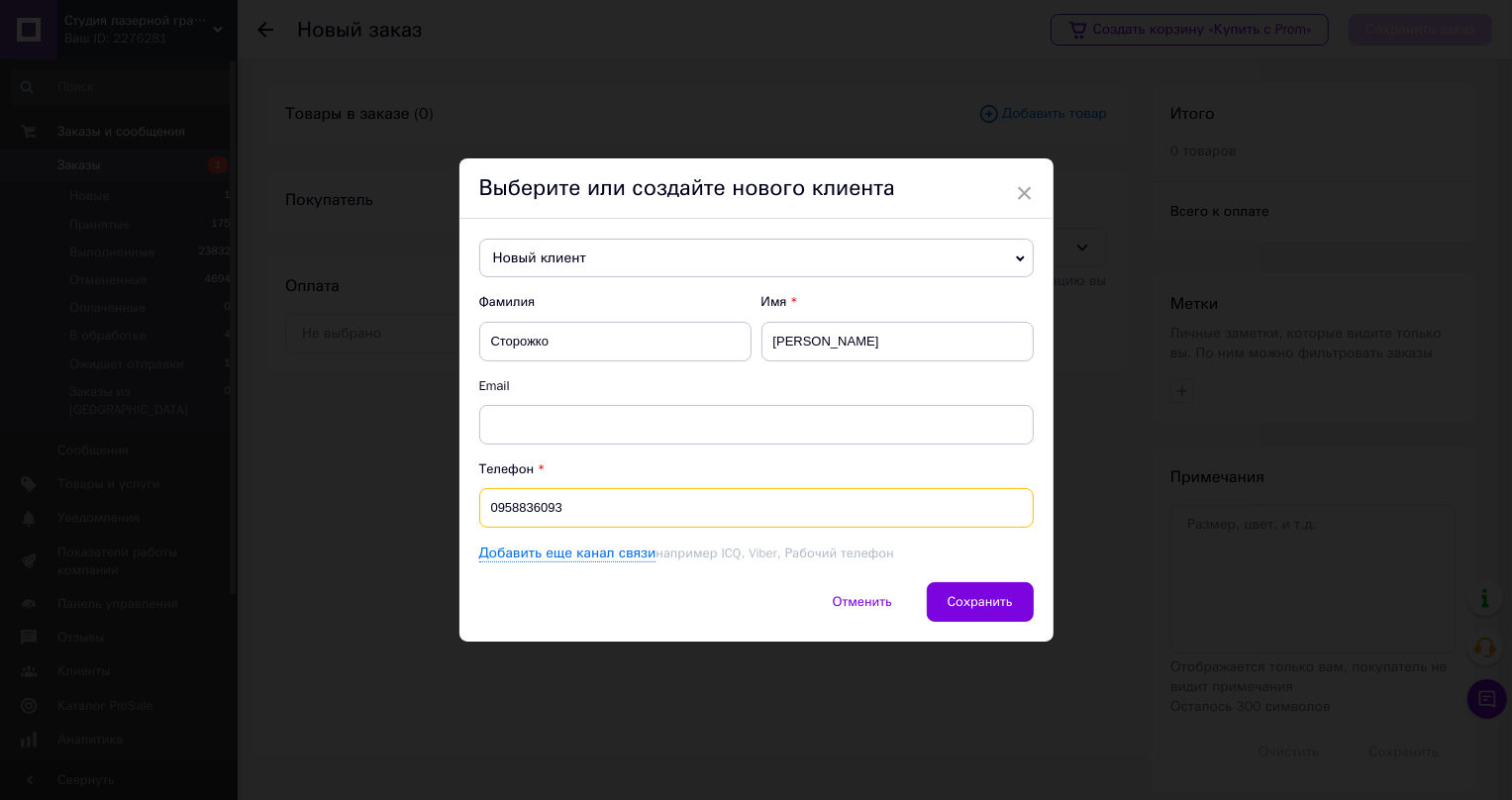 click on "0958836093" at bounding box center (756, 508) 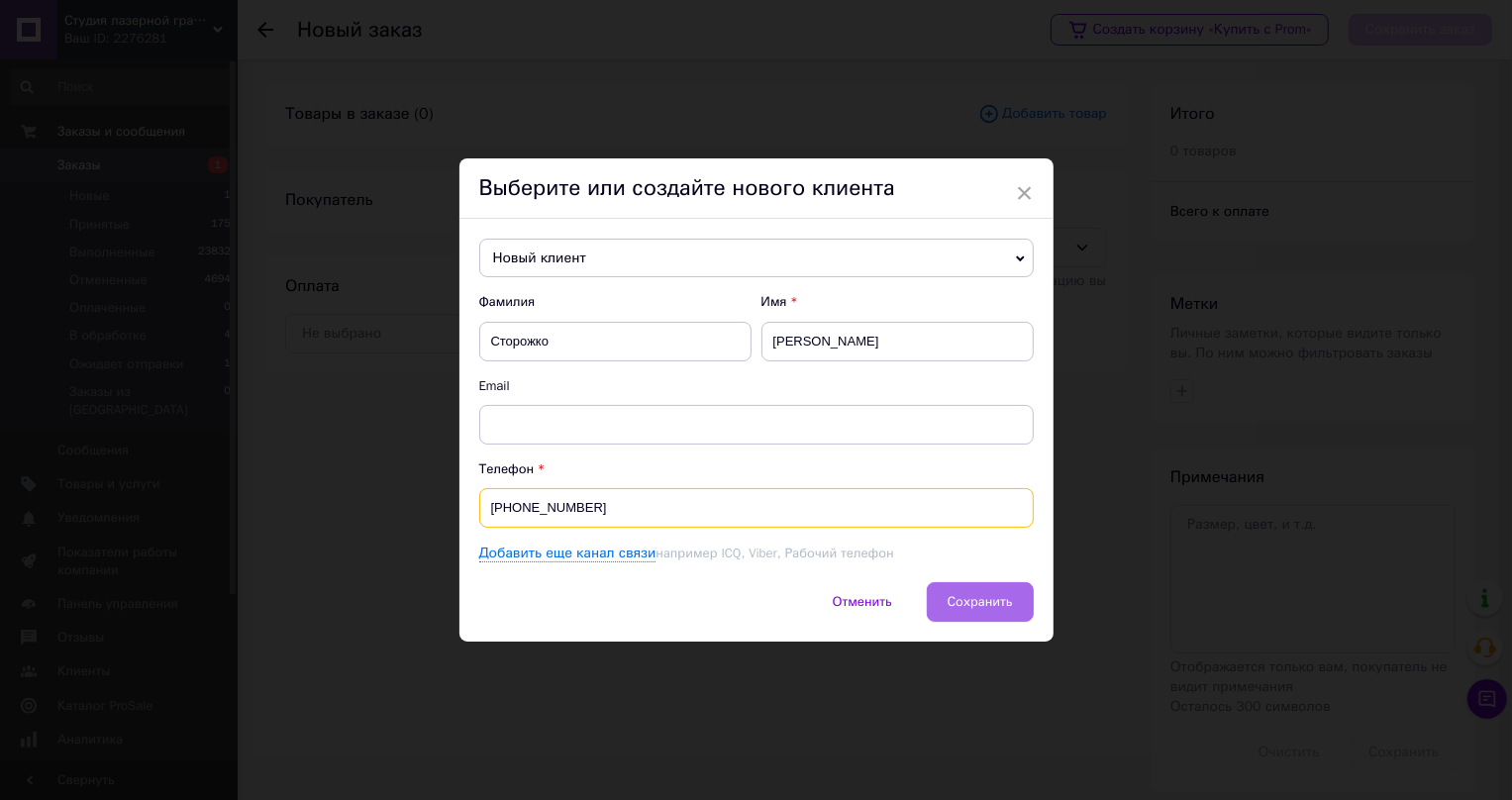 type on "+380958836093" 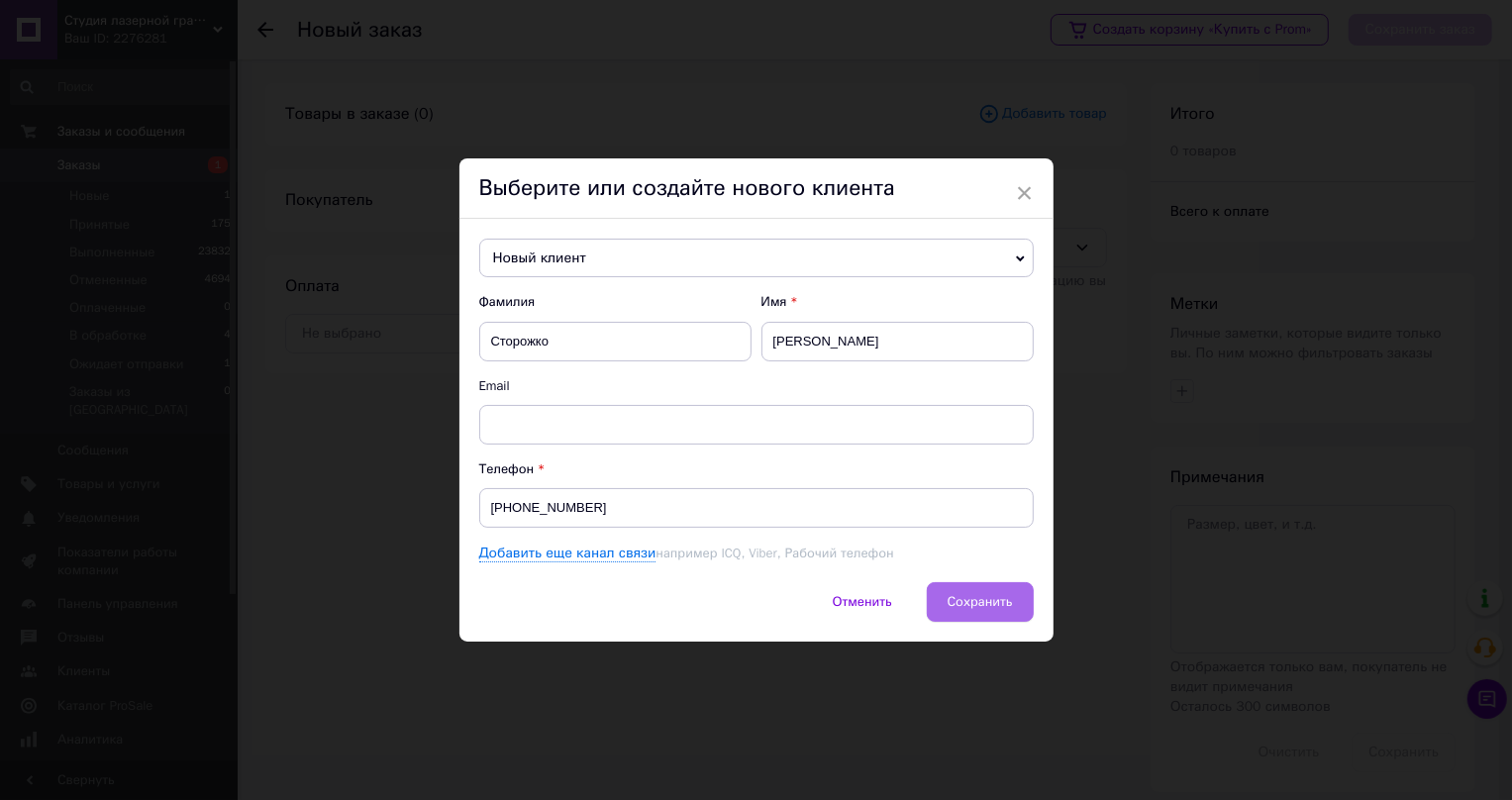 click on "Сохранить" at bounding box center [980, 601] 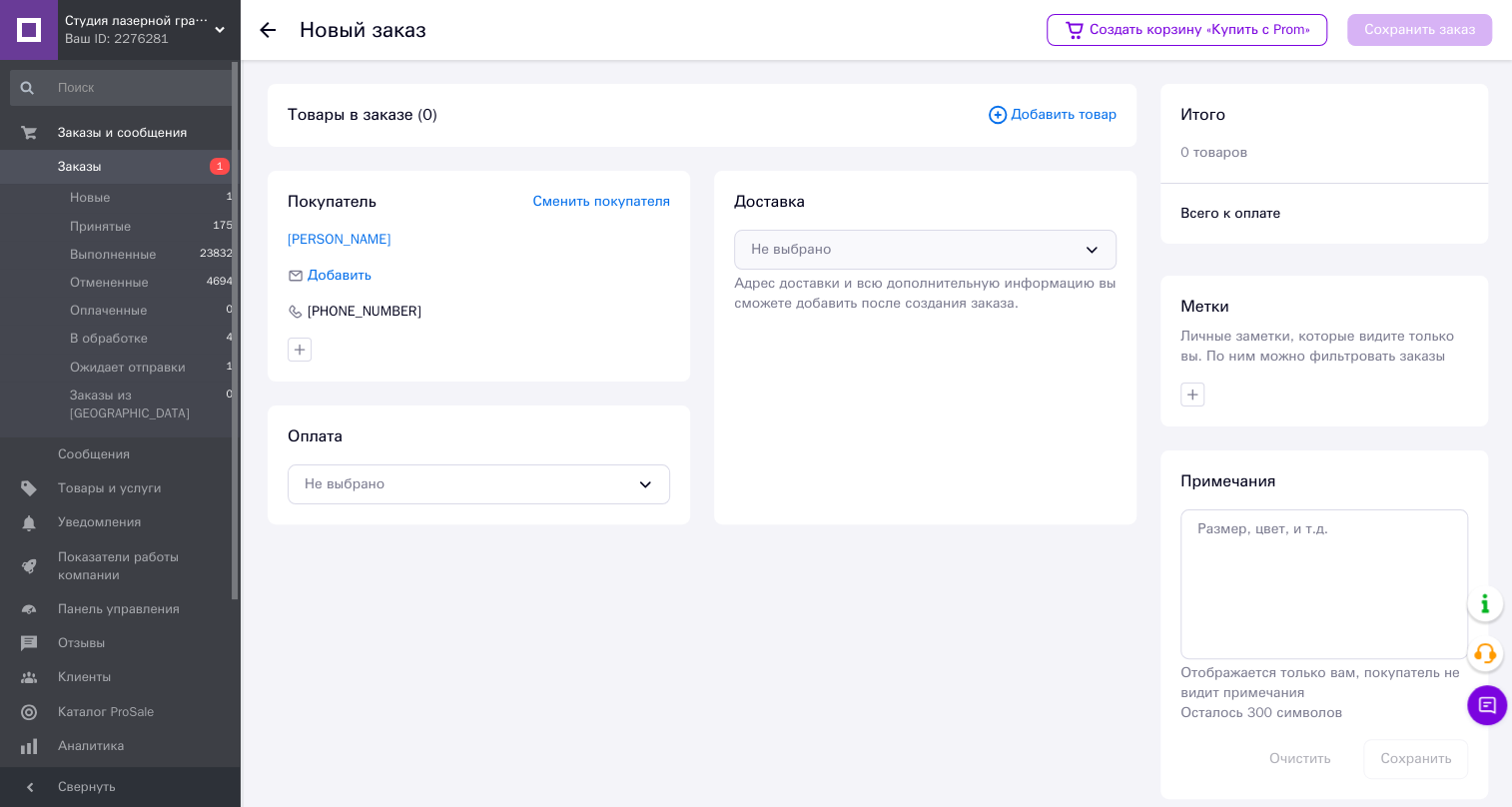 click 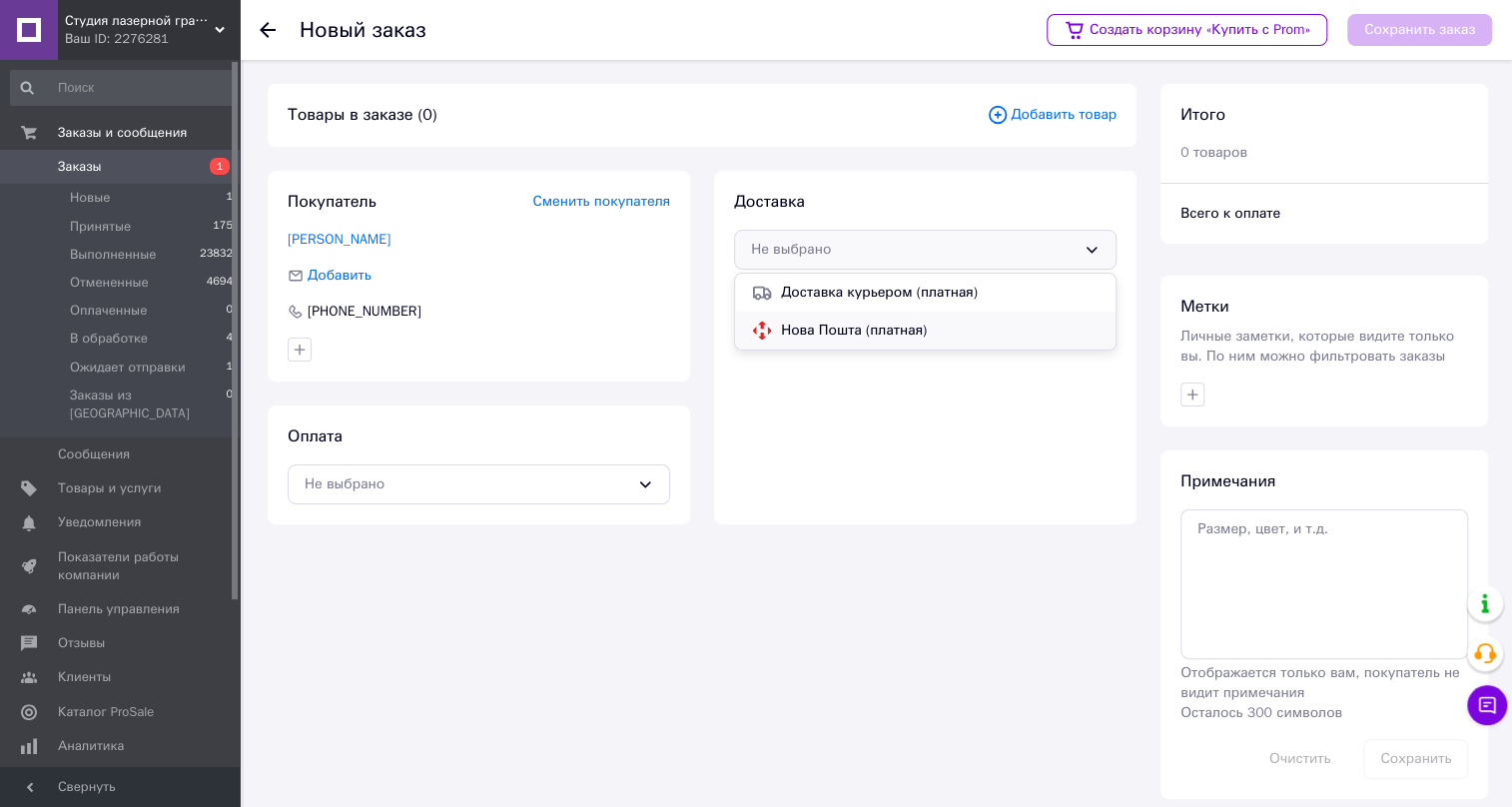 click on "Нова Пошта (платная)" at bounding box center (940, 331) 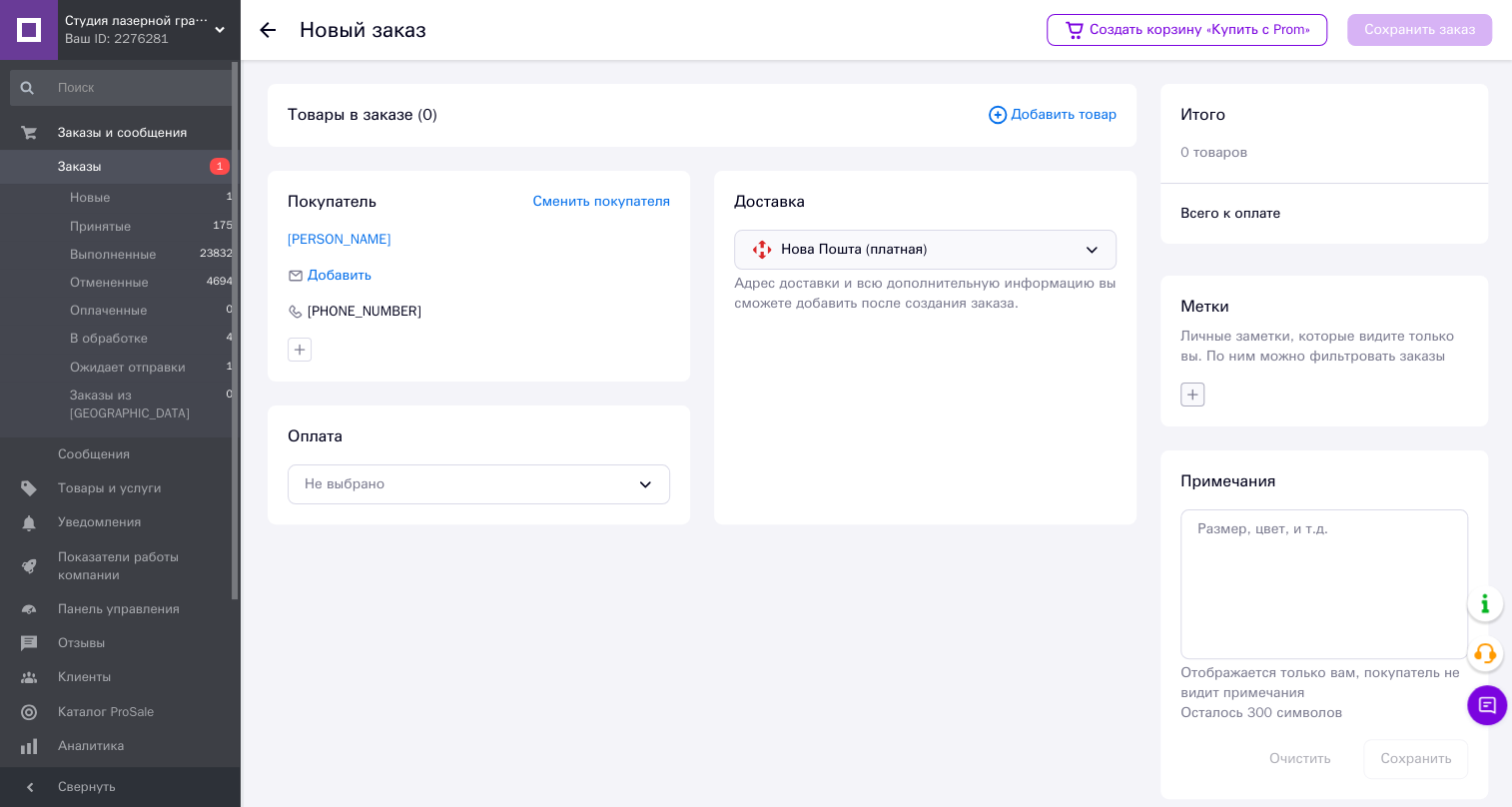 click 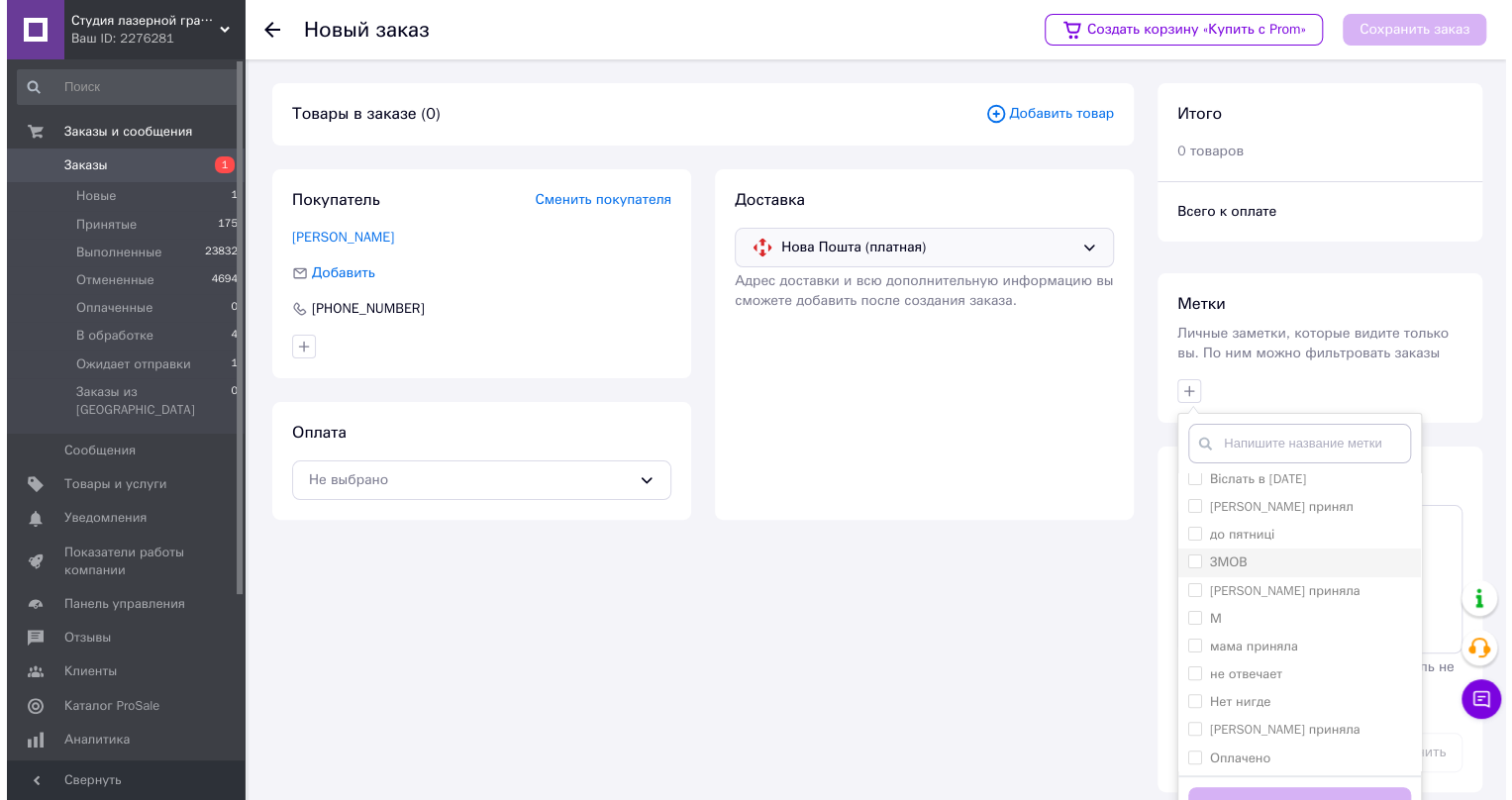scroll, scrollTop: 359, scrollLeft: 0, axis: vertical 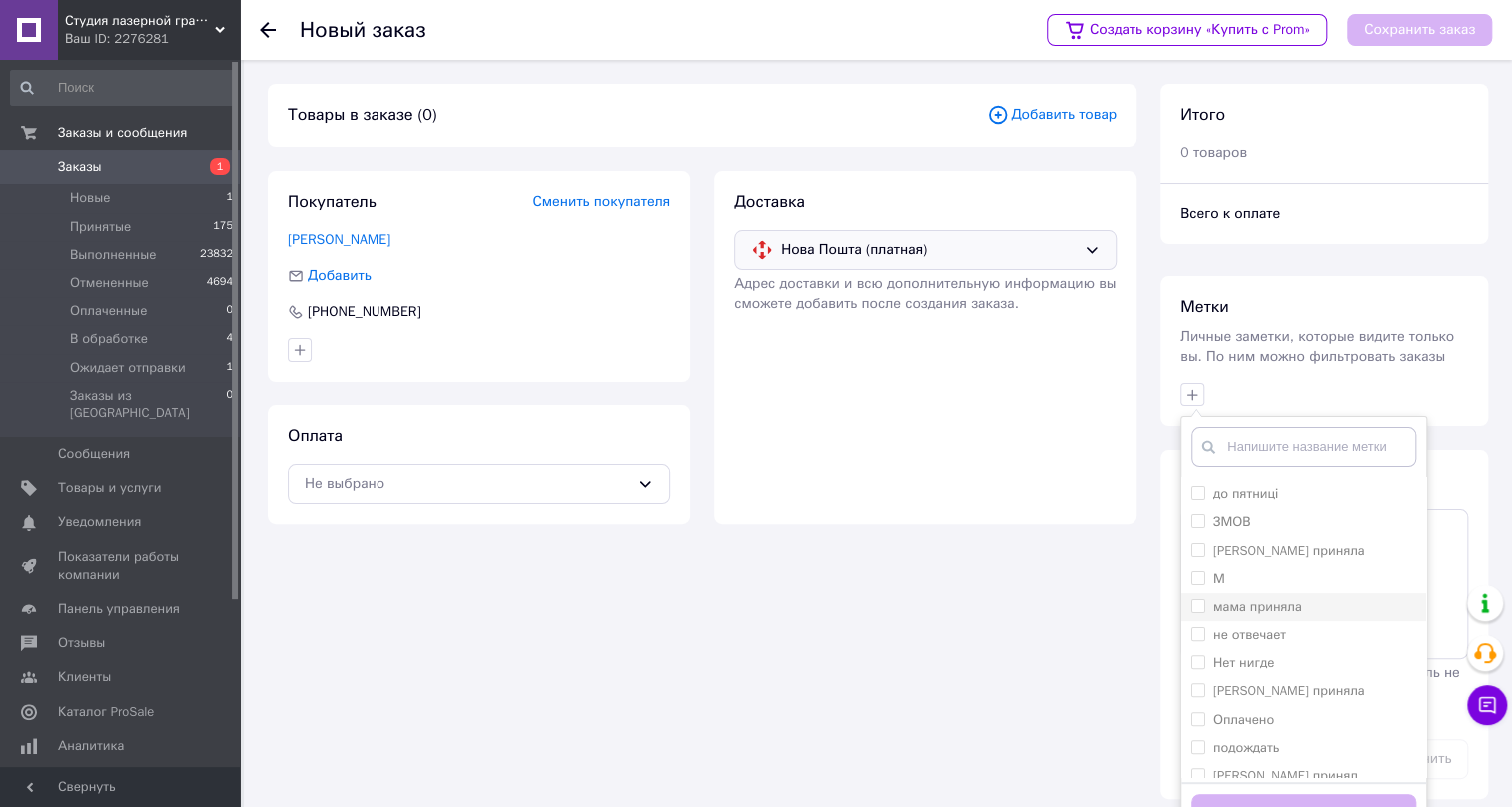 click on "мама приняла" at bounding box center [1197, 605] 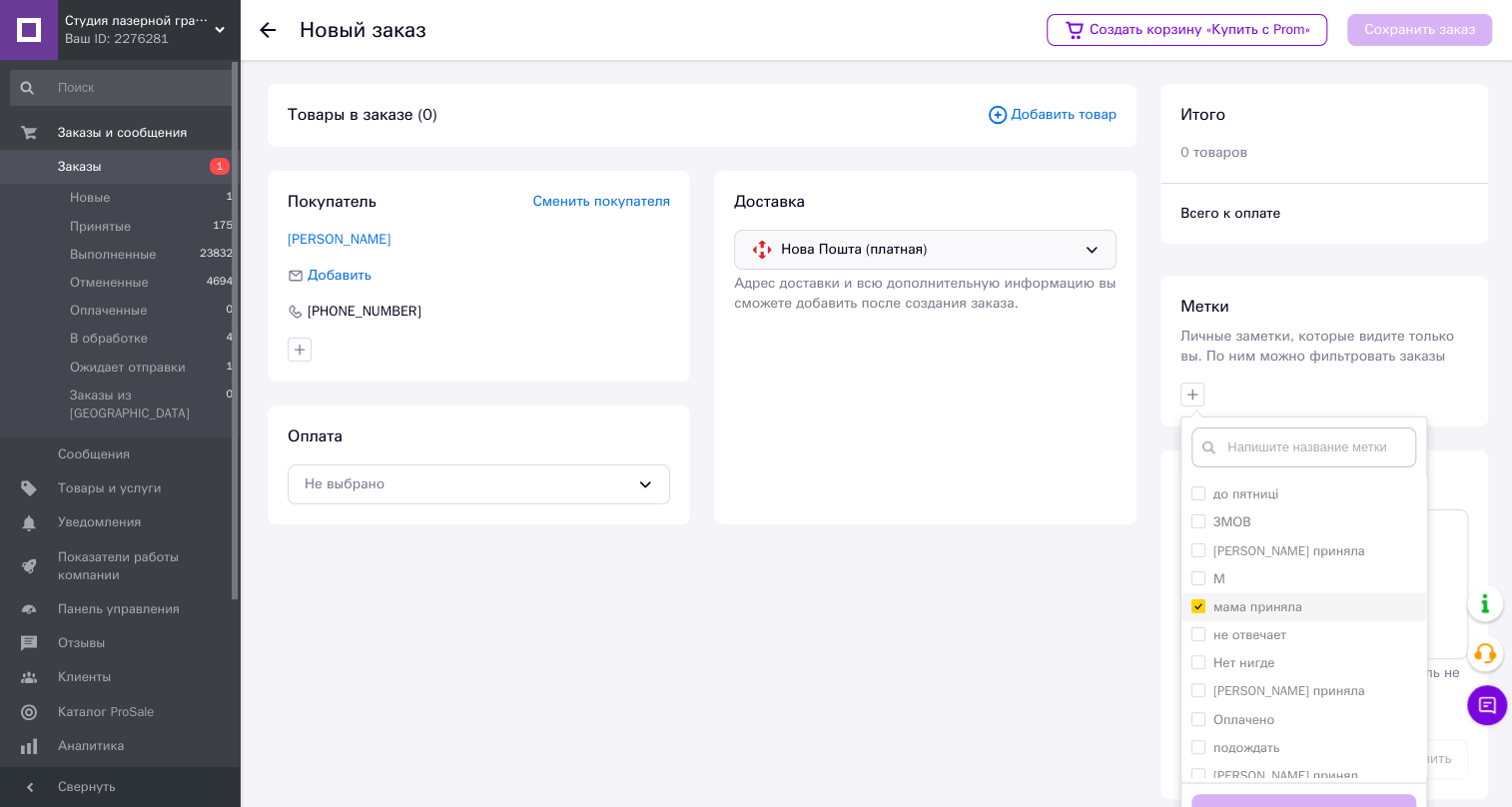 checkbox on "true" 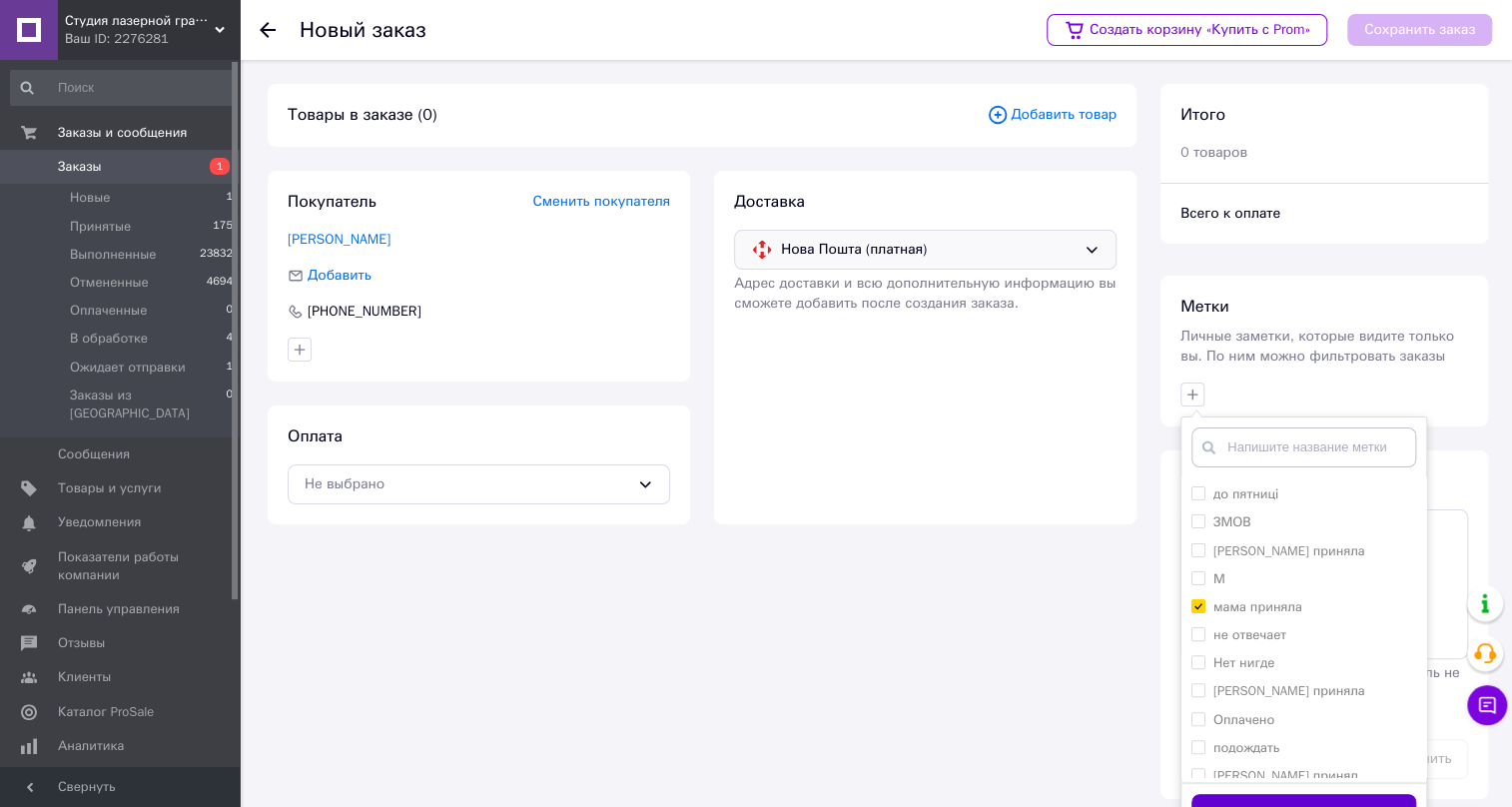 click on "Добавить метку" at bounding box center (1303, 813) 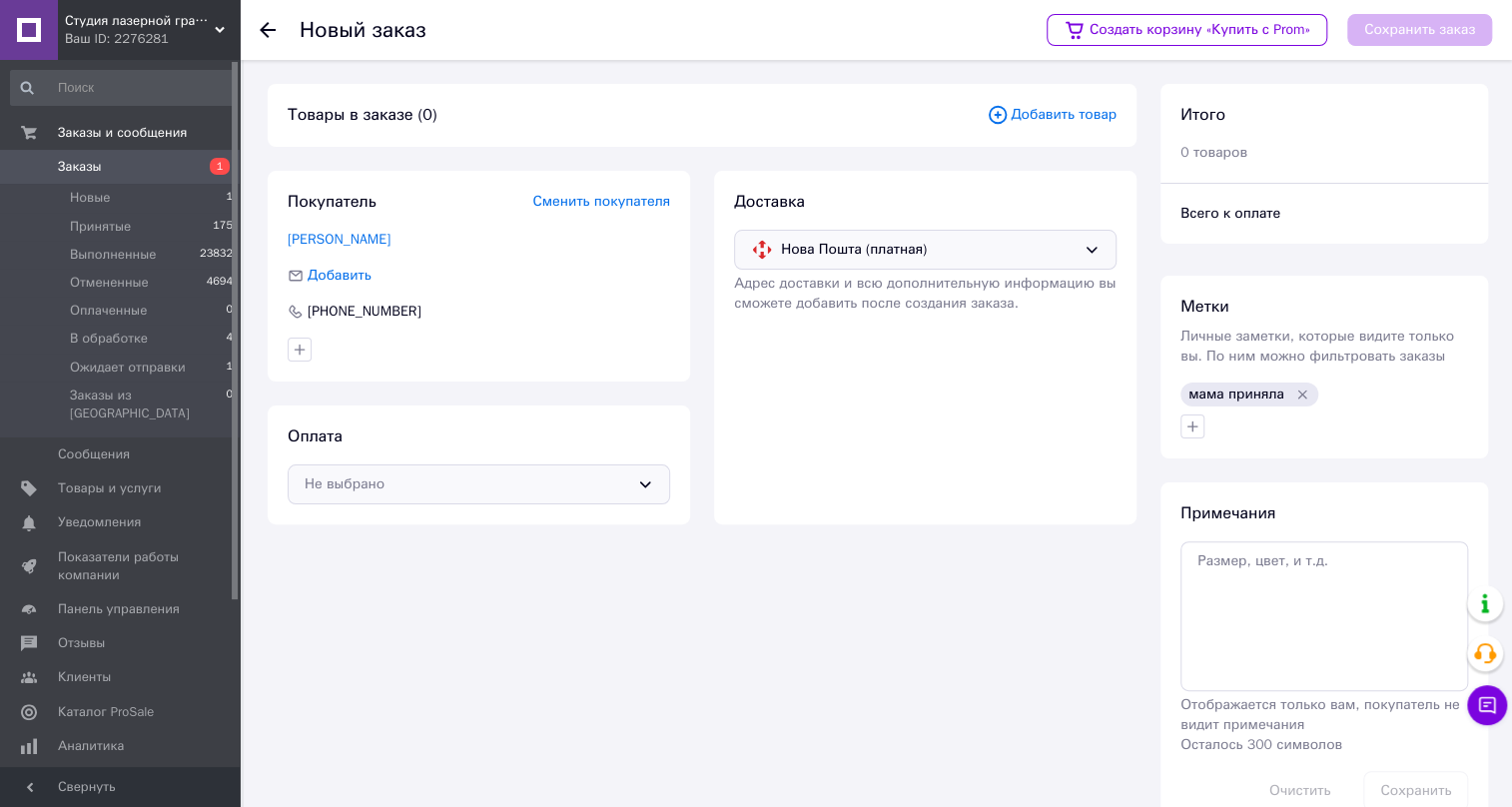click 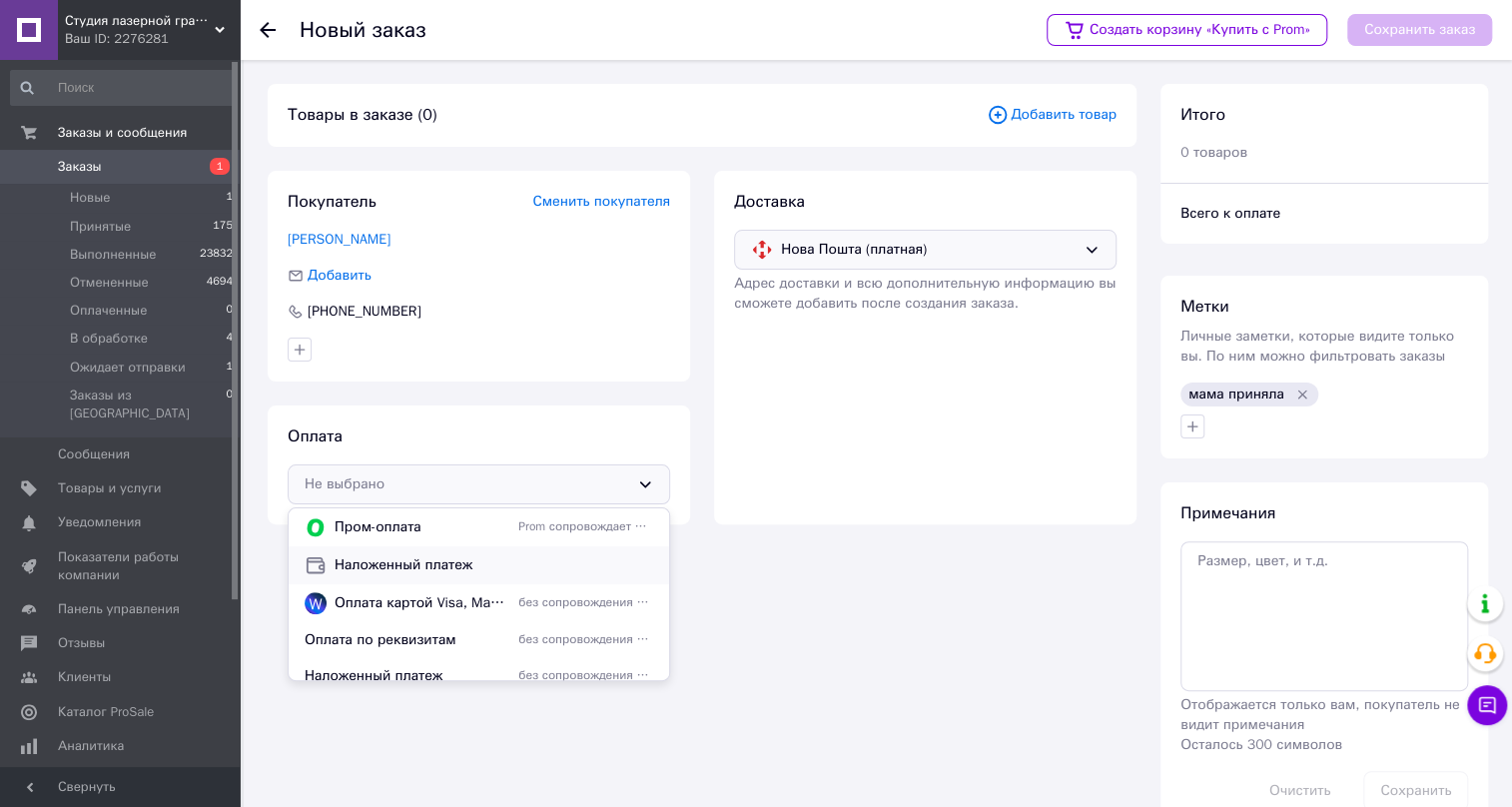 click on "Наложенный платеж" at bounding box center (493, 565) 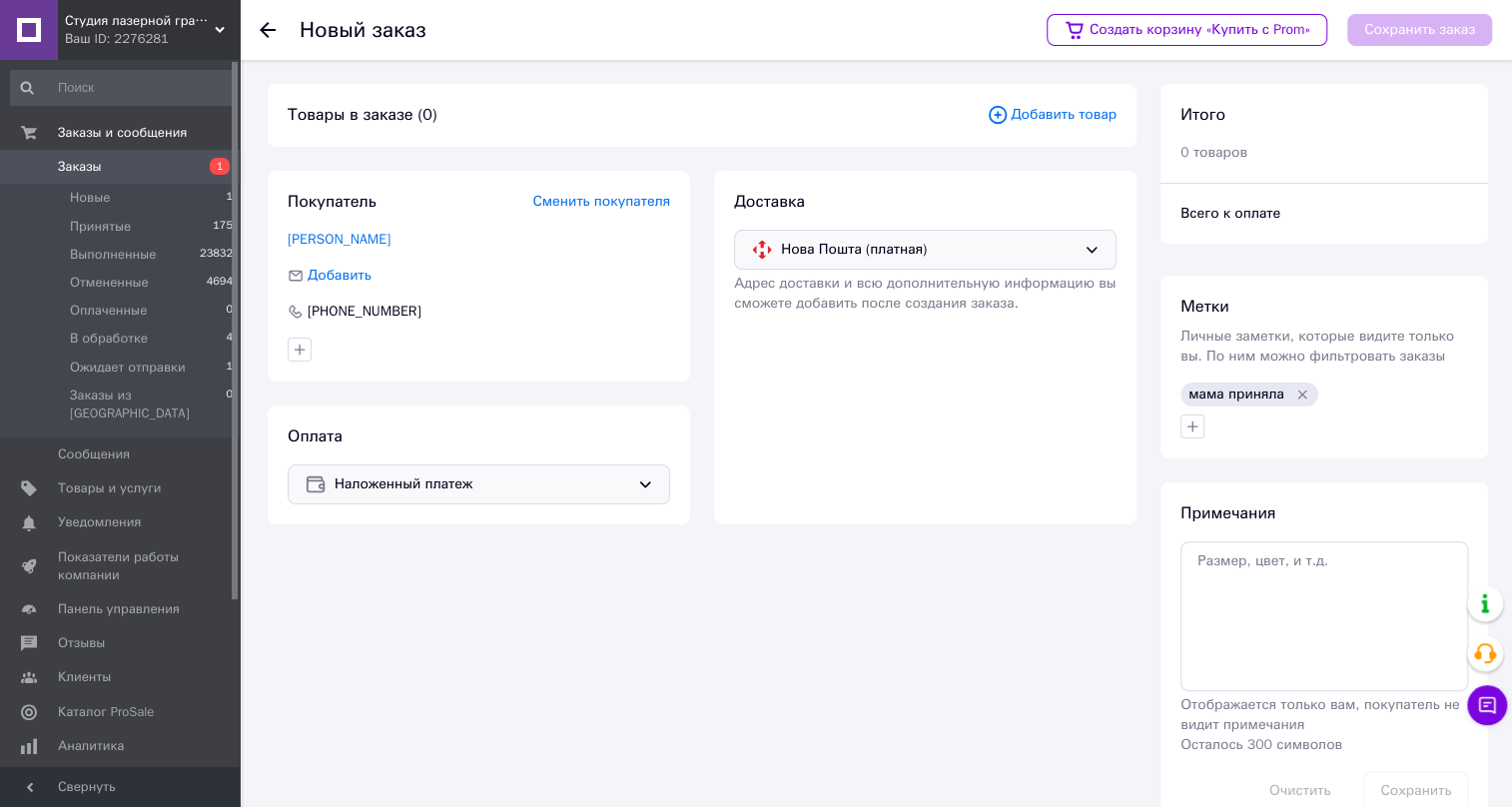 click on "Добавить товар" at bounding box center (1052, 115) 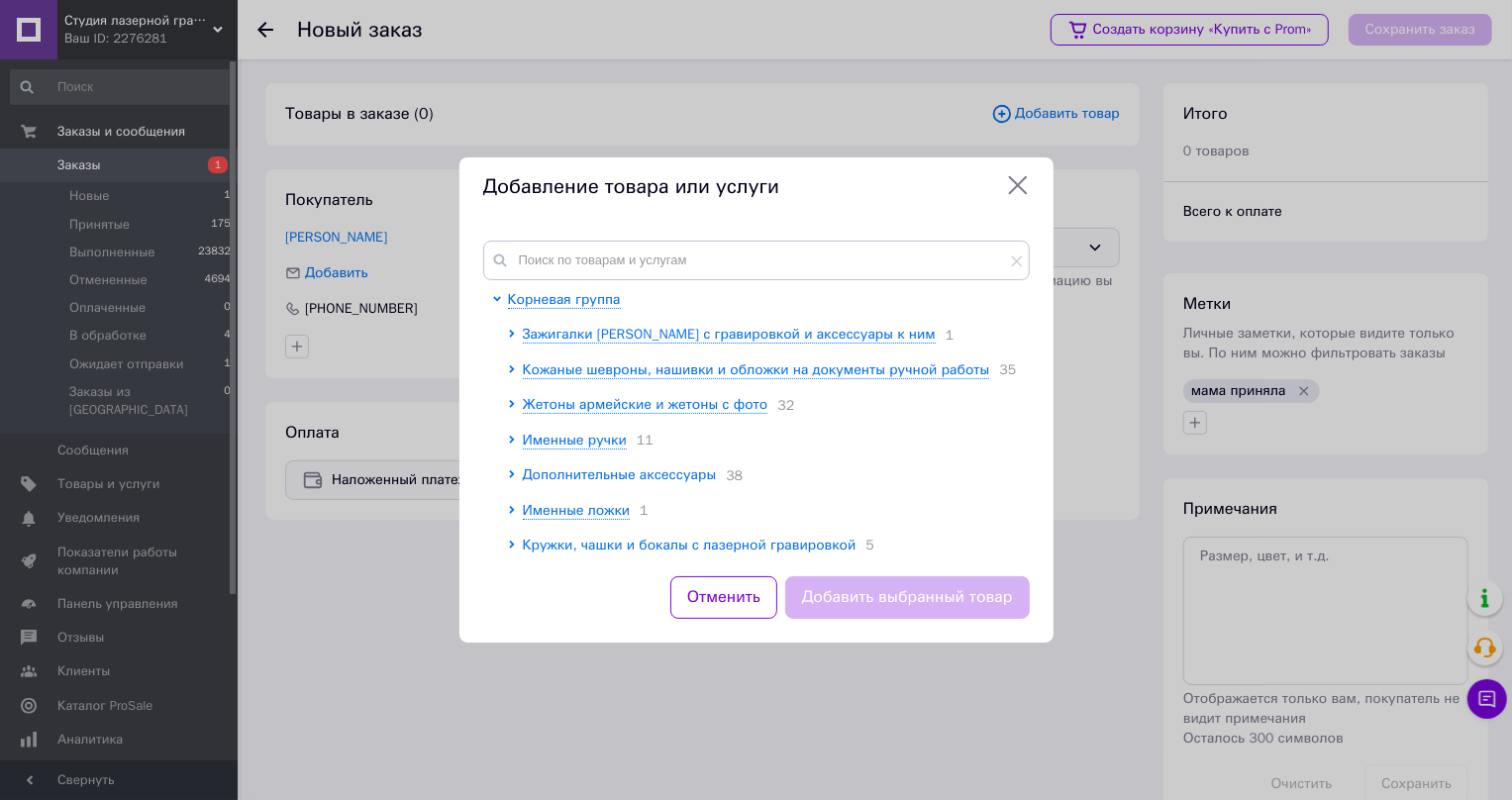 click on "Дополнительные аксессуары" at bounding box center (620, 474) 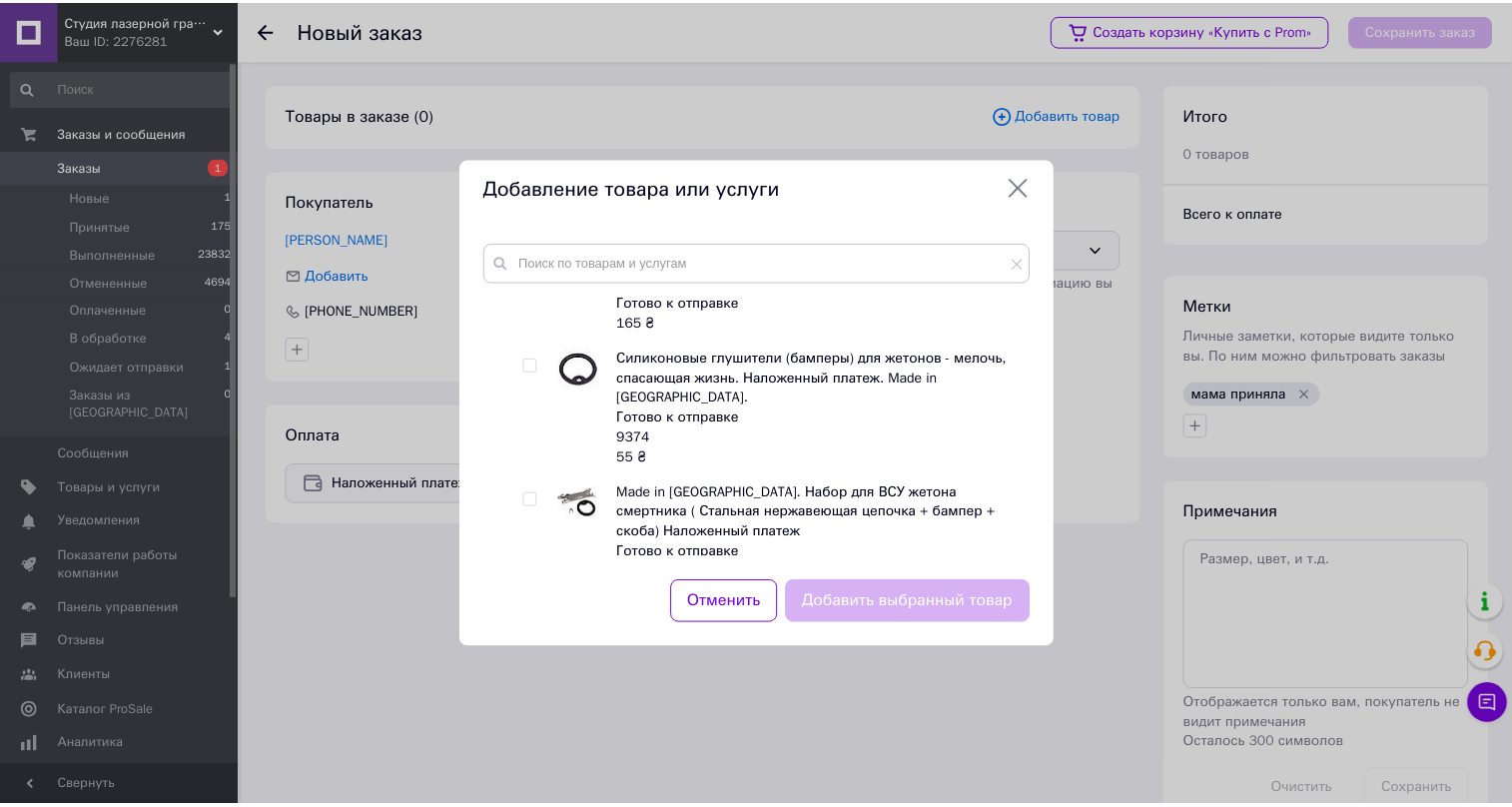 scroll, scrollTop: 363, scrollLeft: 0, axis: vertical 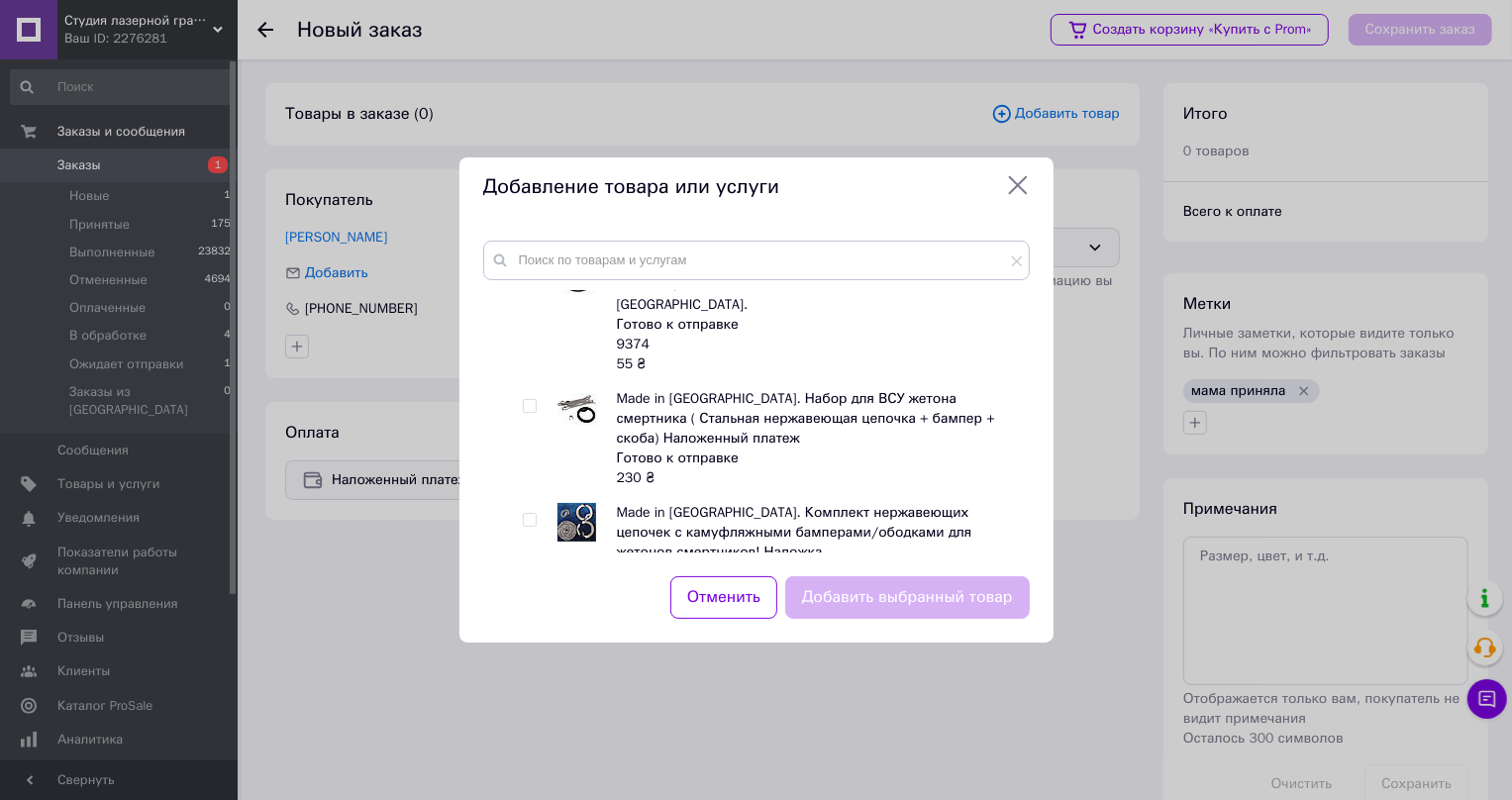 click at bounding box center [529, 406] 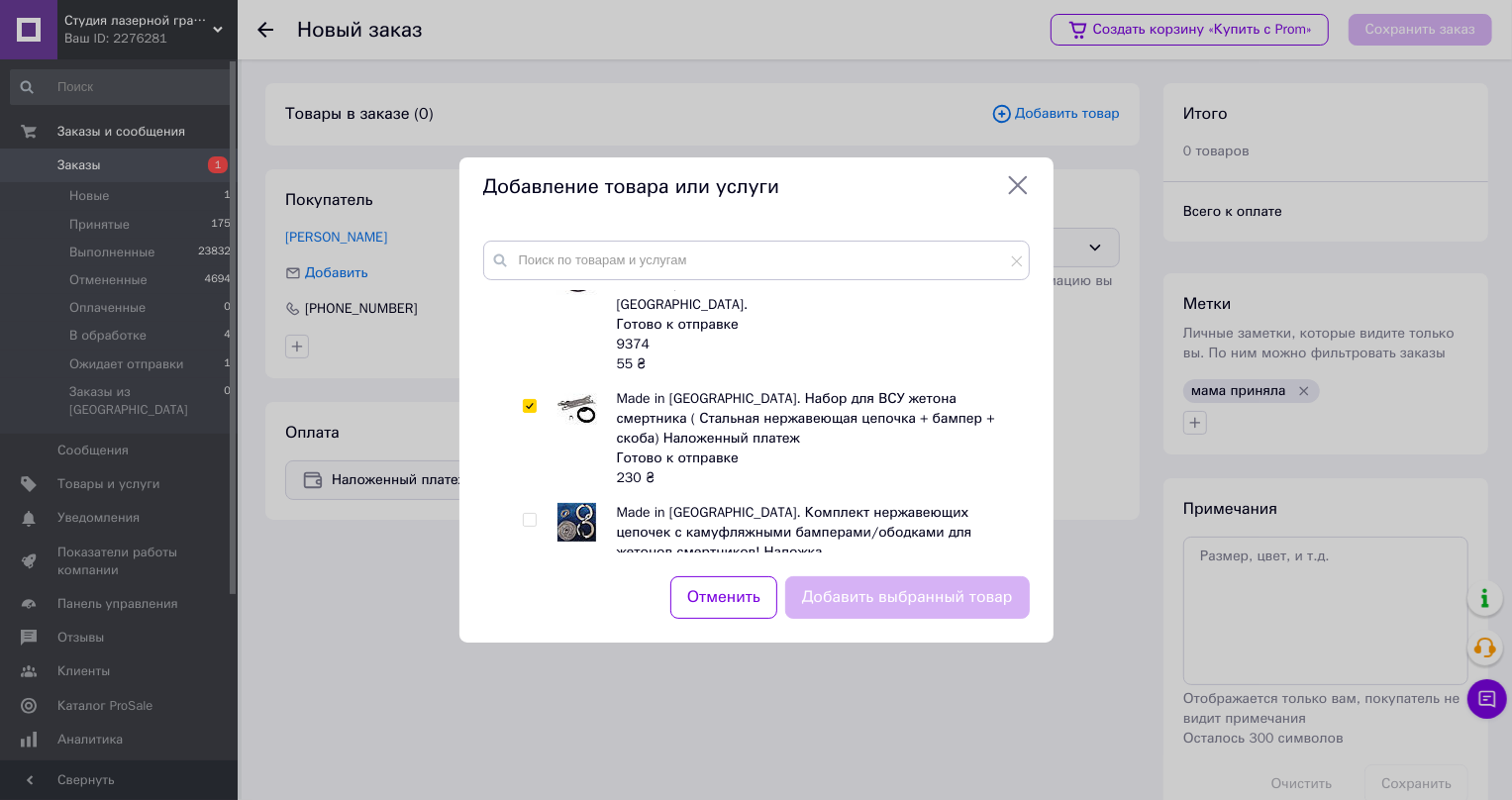 checkbox on "true" 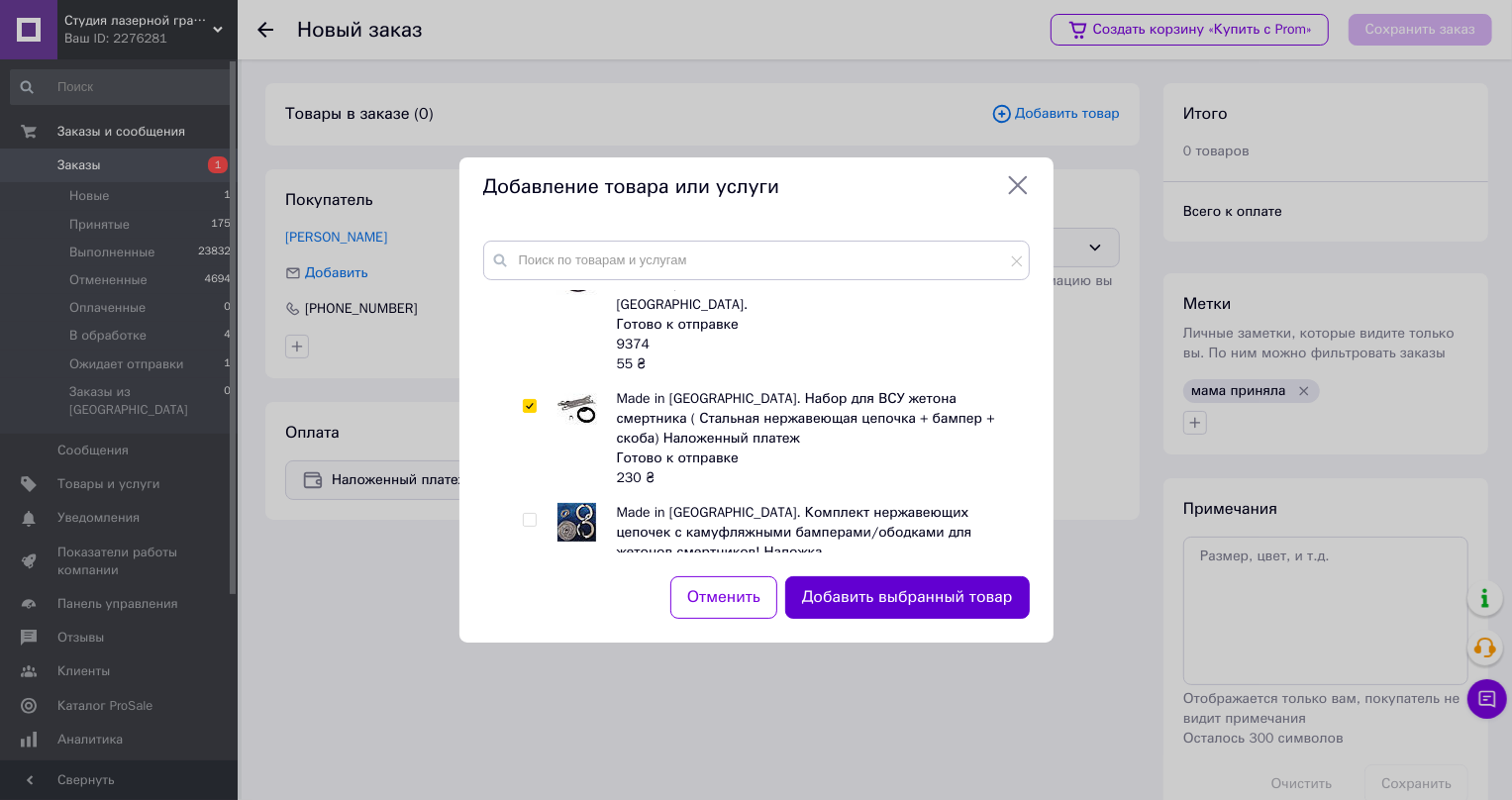 click on "Добавить выбранный товар" at bounding box center [907, 597] 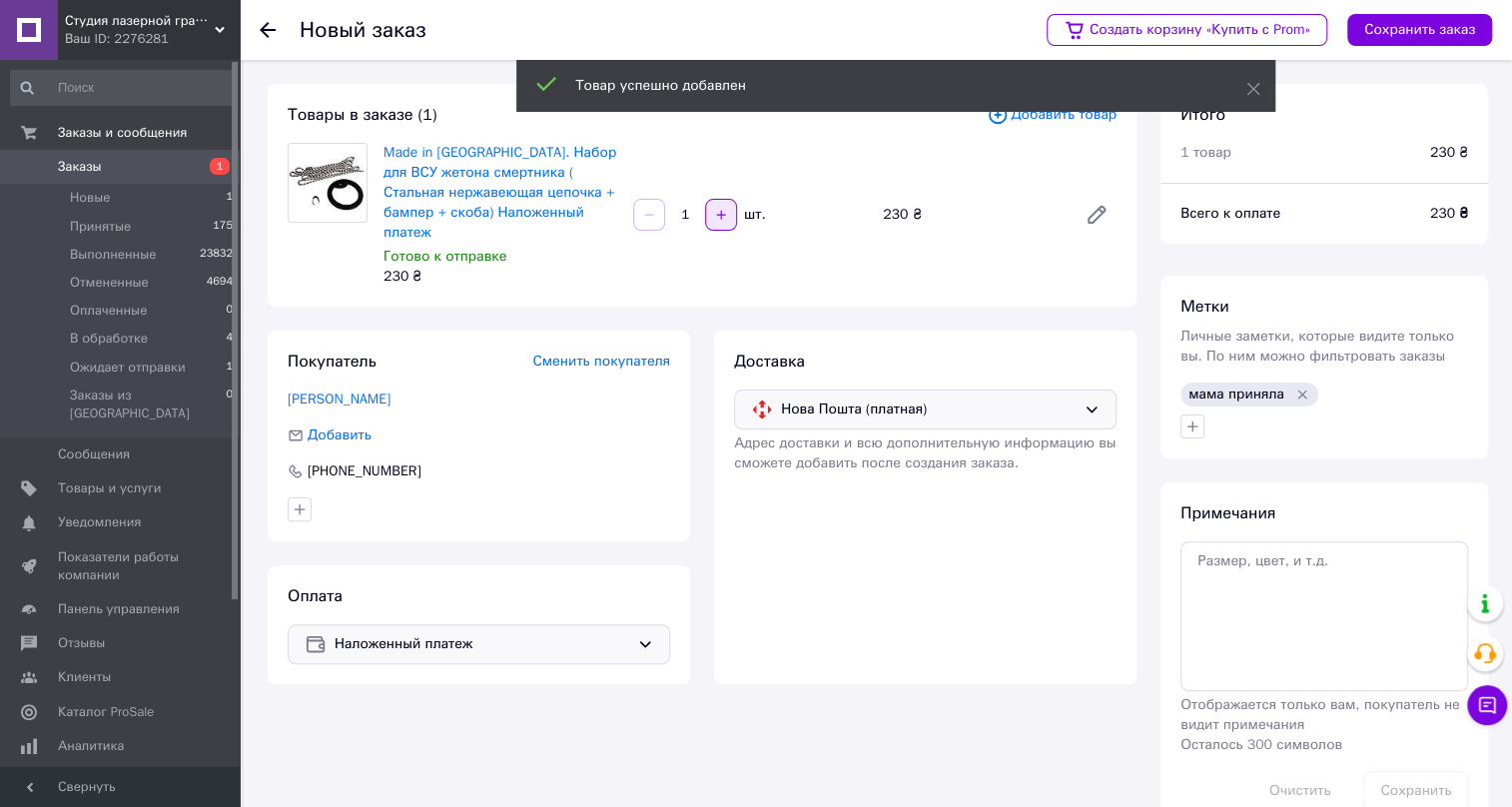 click 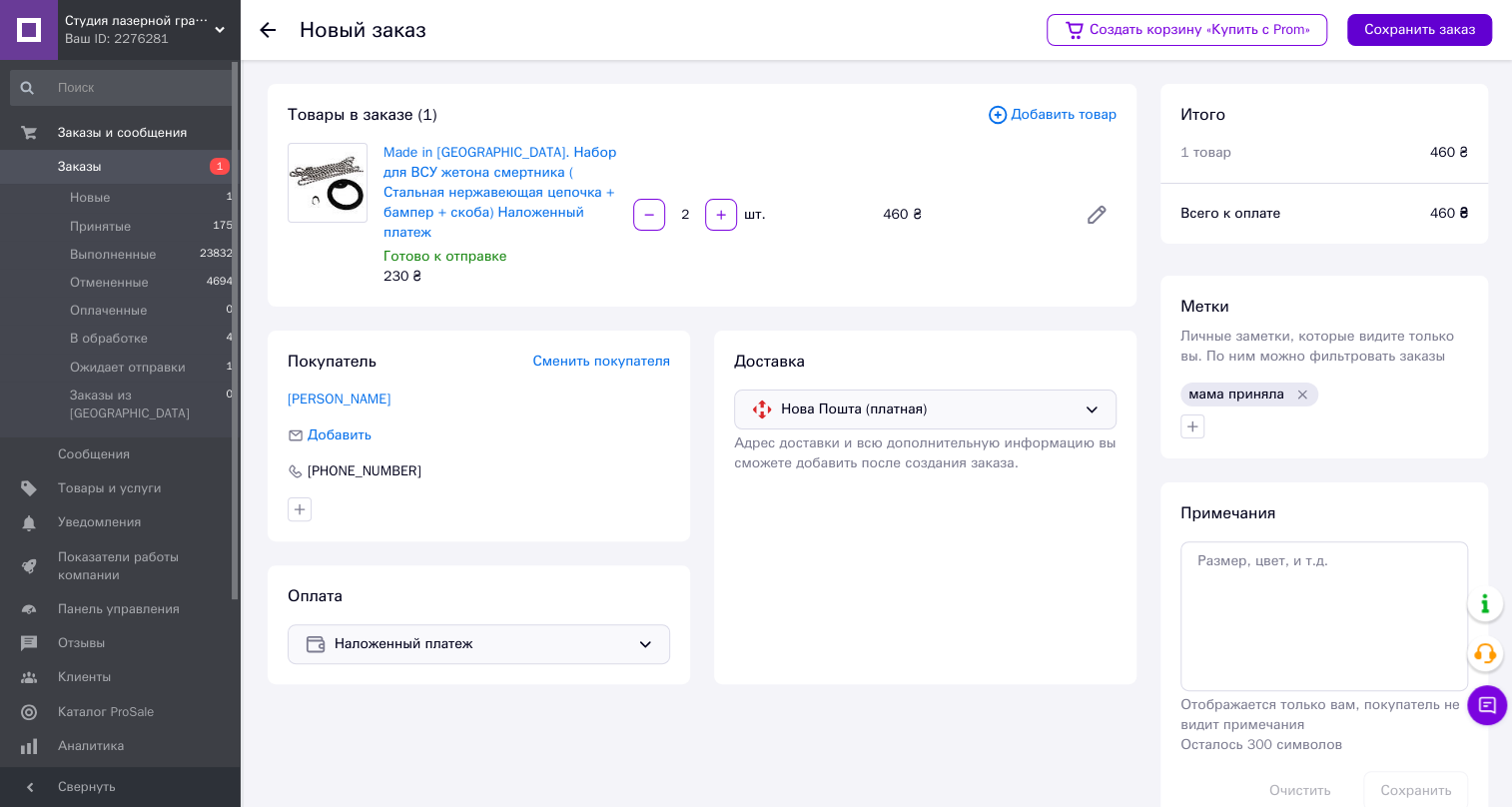 click on "Сохранить заказ" at bounding box center [1419, 30] 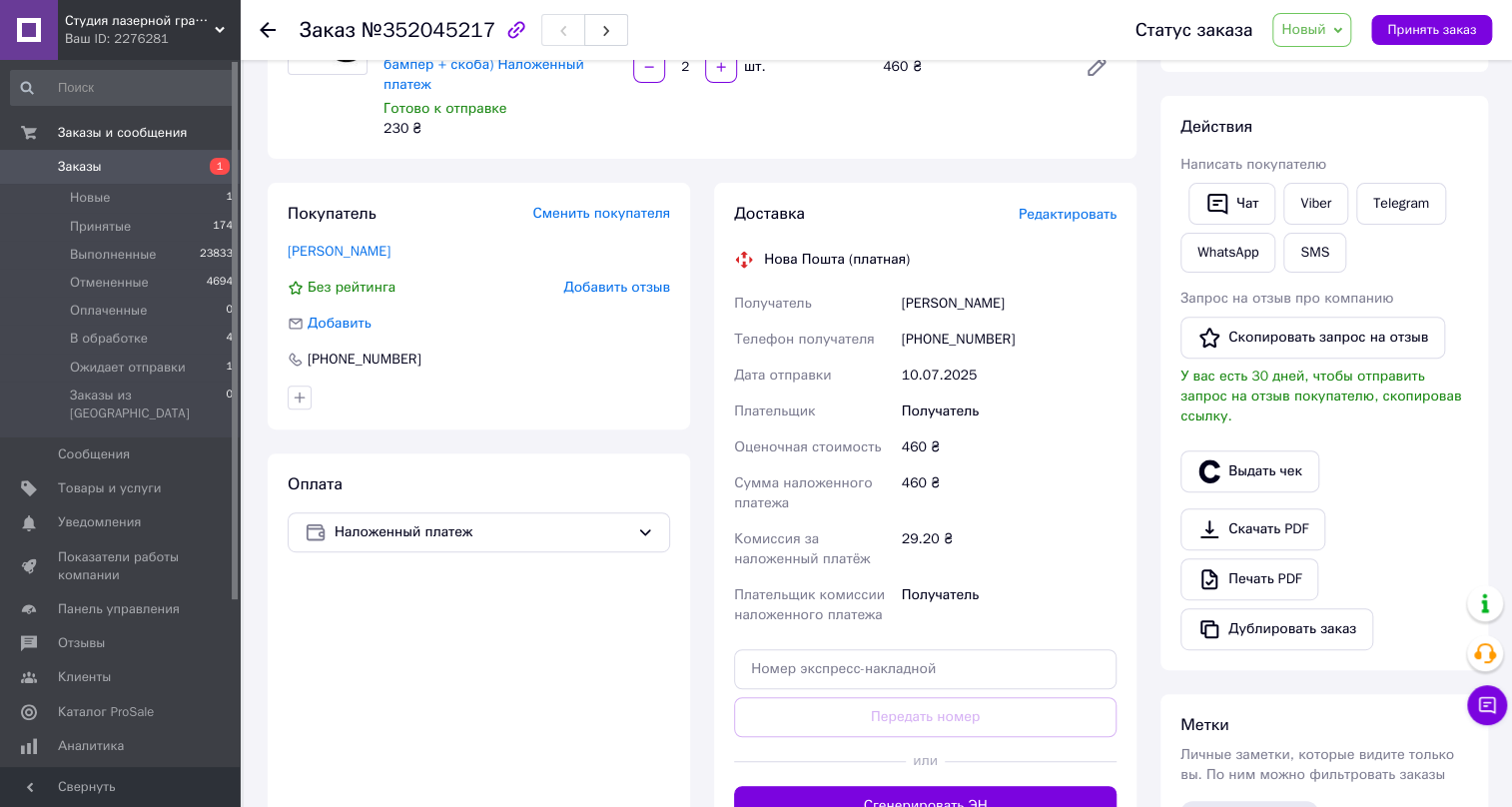 scroll, scrollTop: 272, scrollLeft: 0, axis: vertical 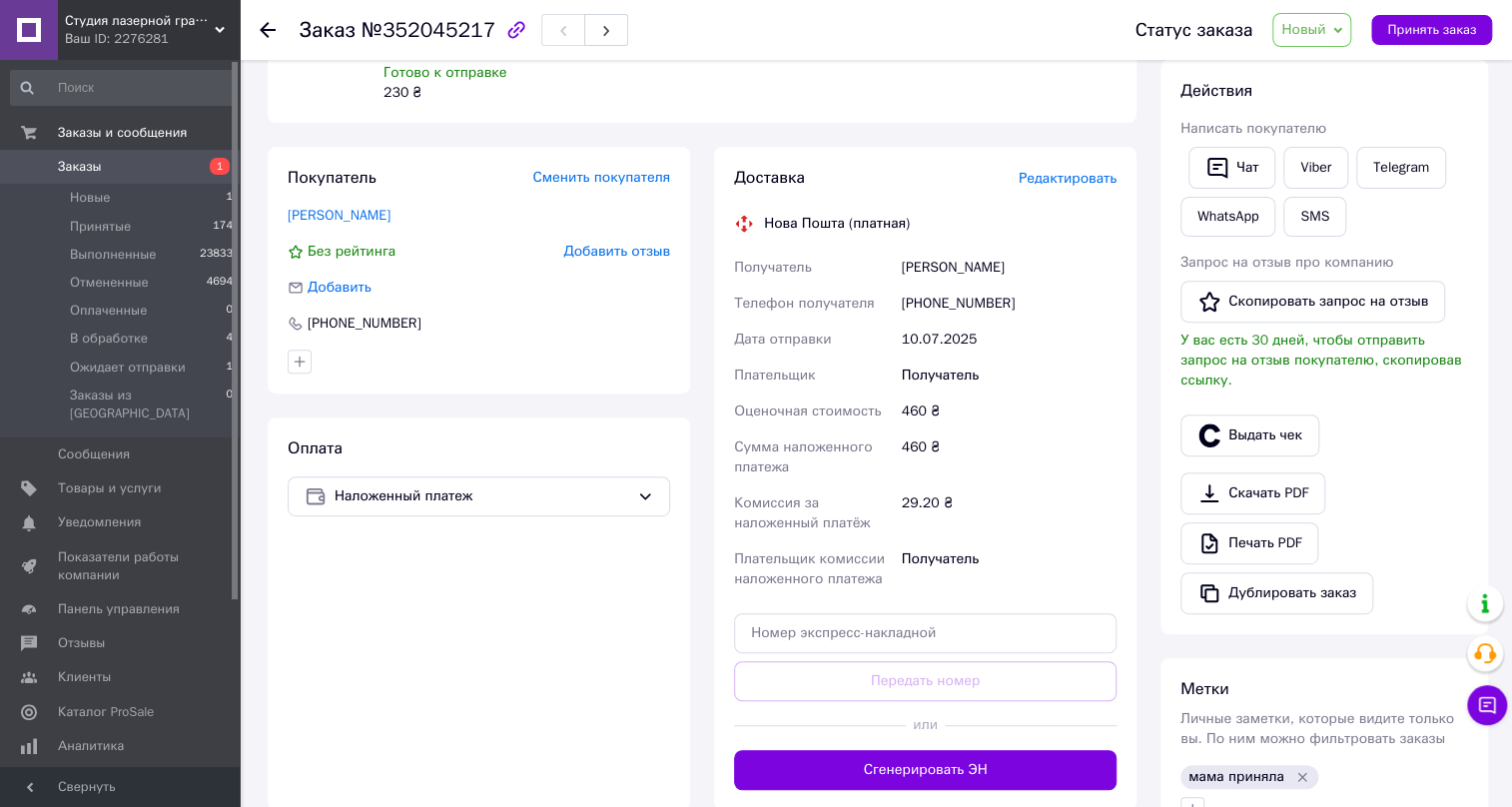 click on "[PHONE_NUMBER]" at bounding box center [1009, 304] 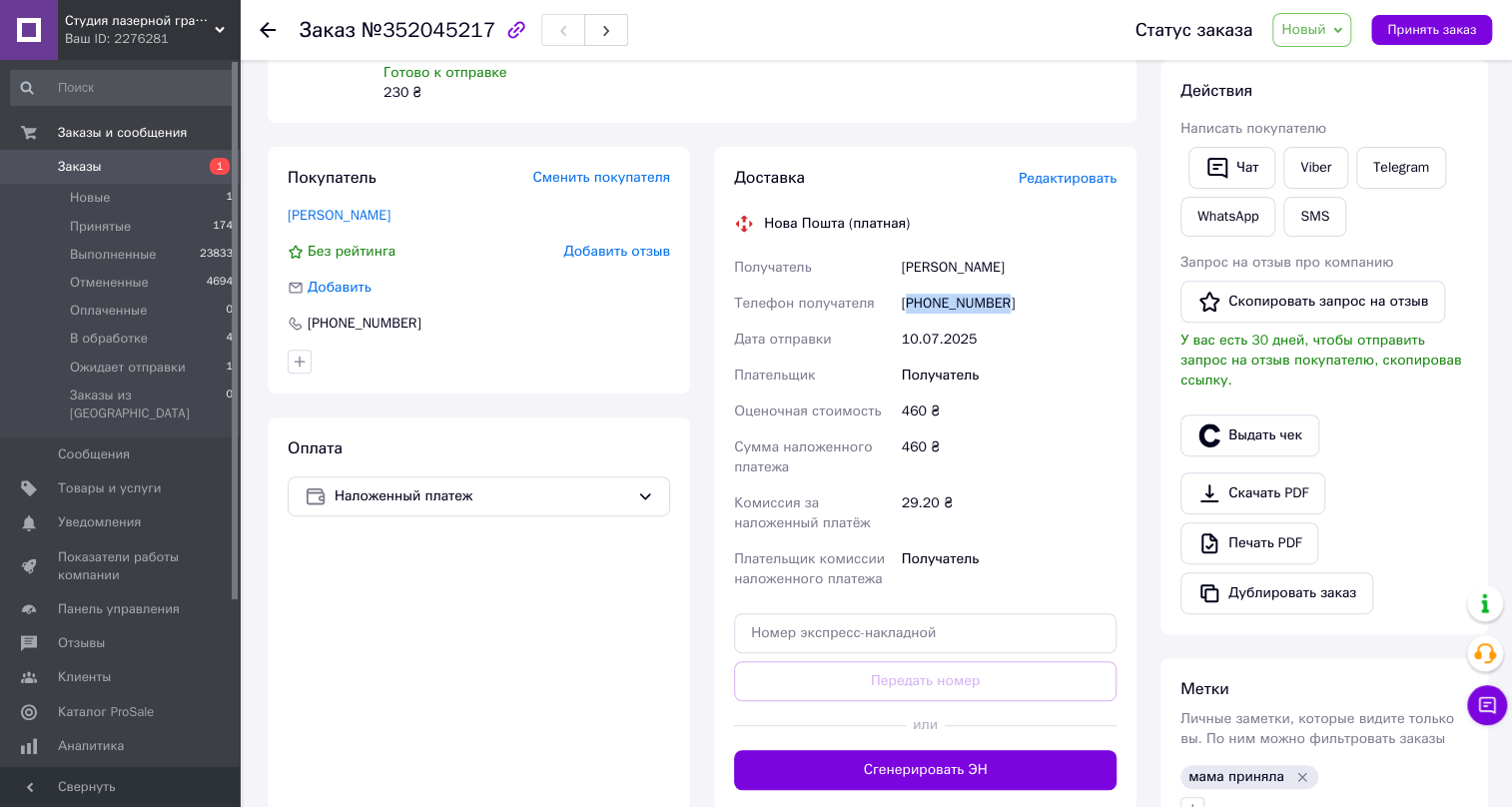 click on "[PHONE_NUMBER]" at bounding box center (1009, 304) 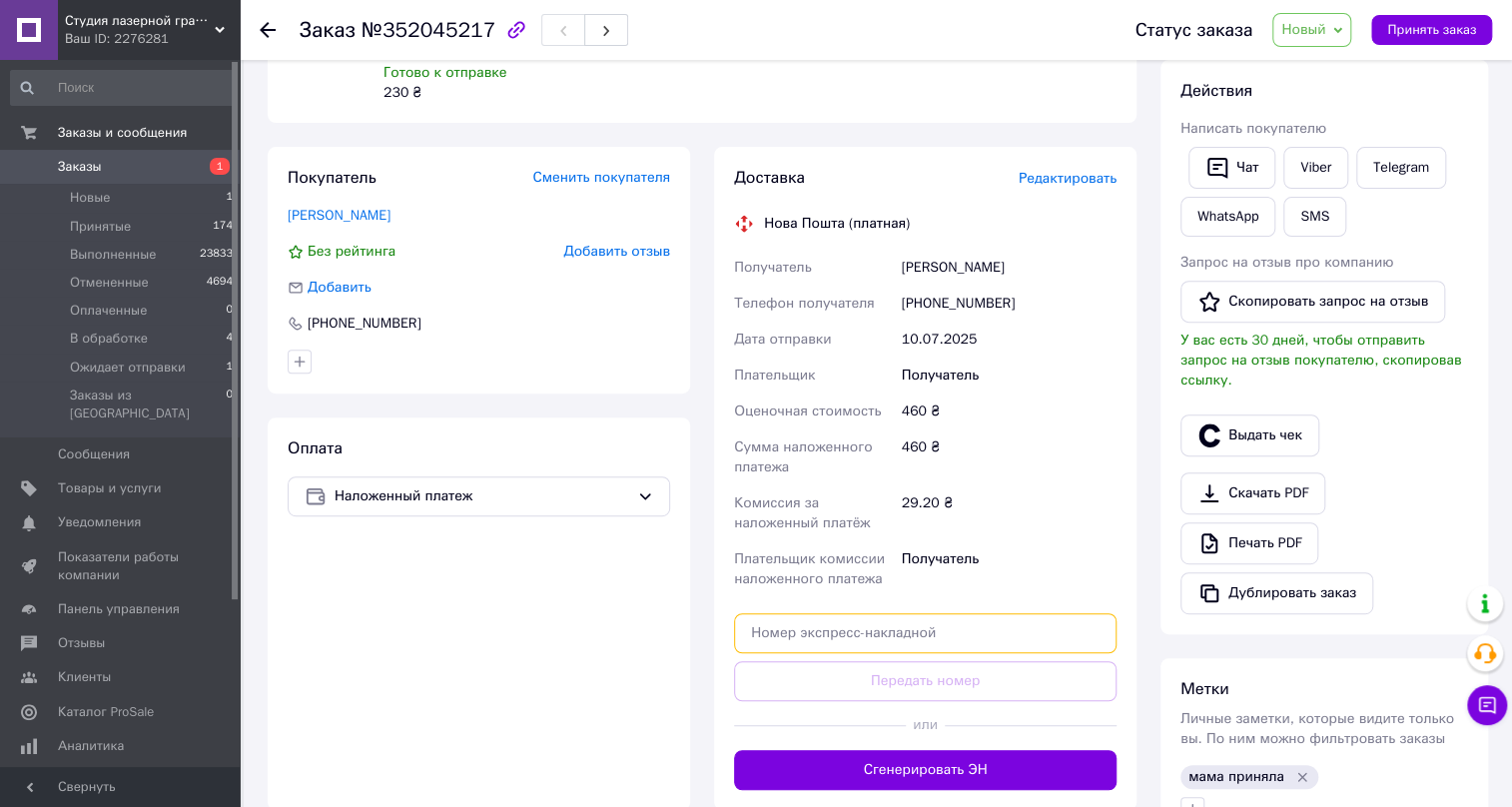 click at bounding box center [925, 633] 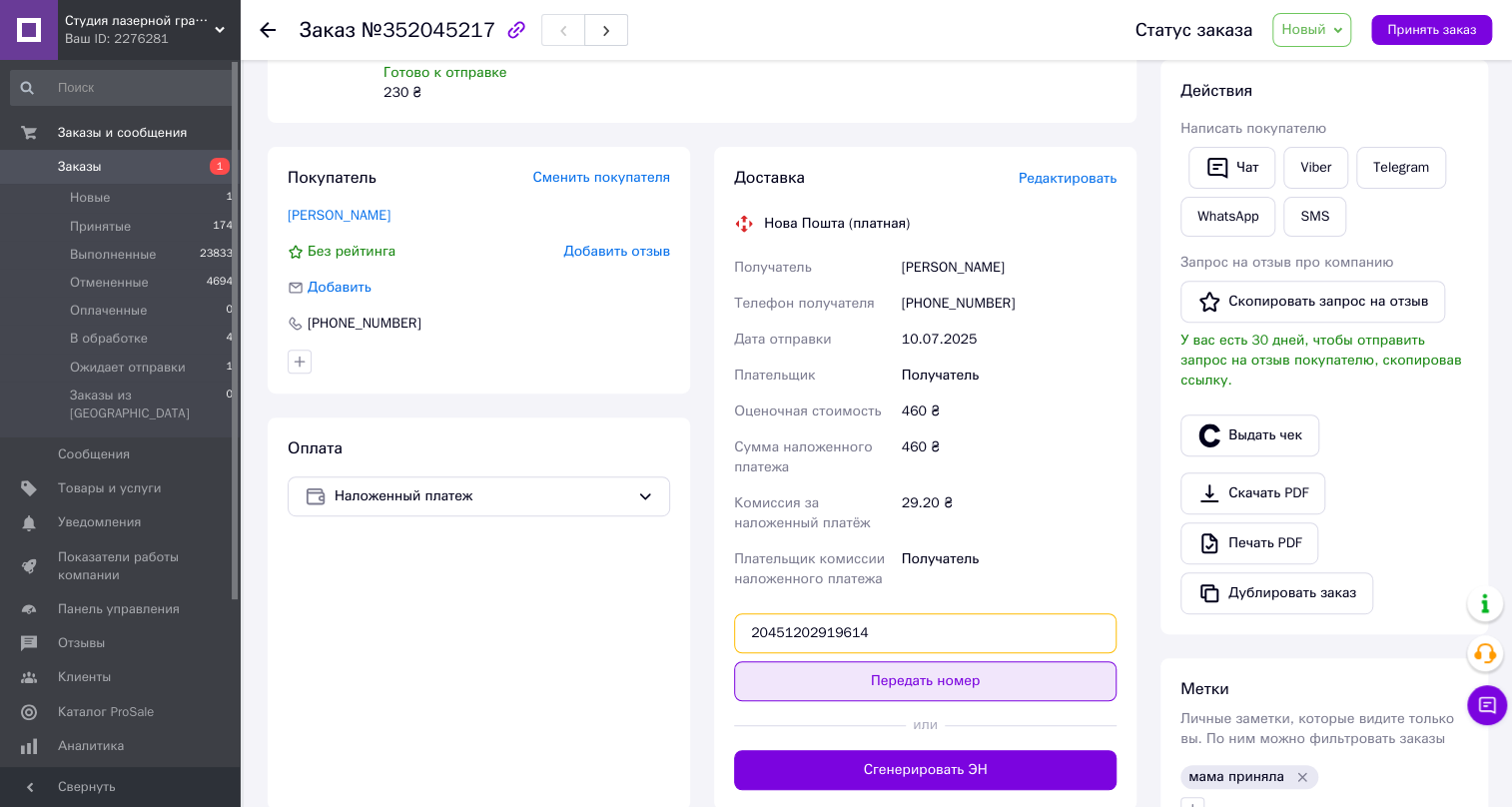type on "20451202919614" 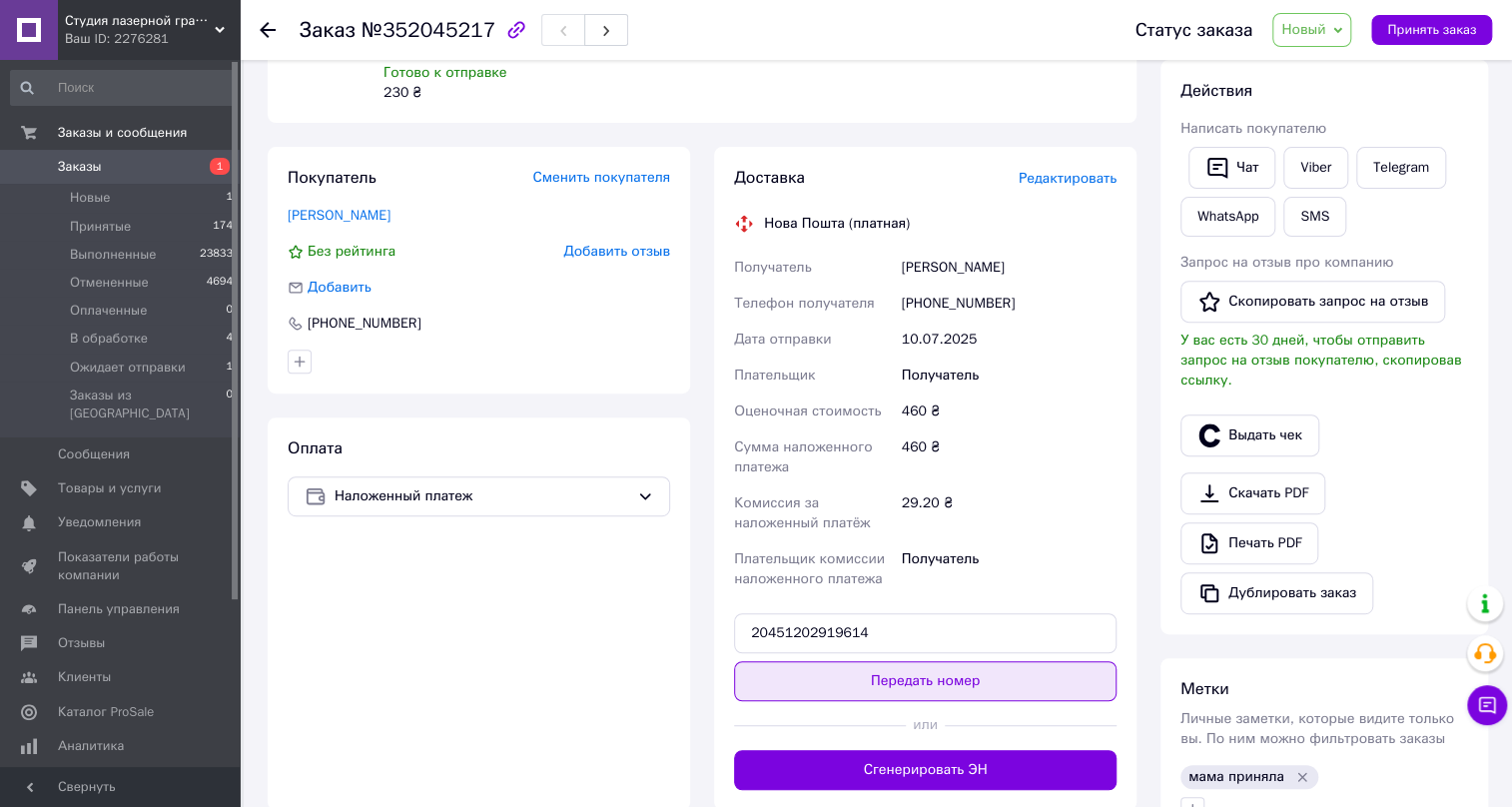 click on "Передать номер" at bounding box center (925, 681) 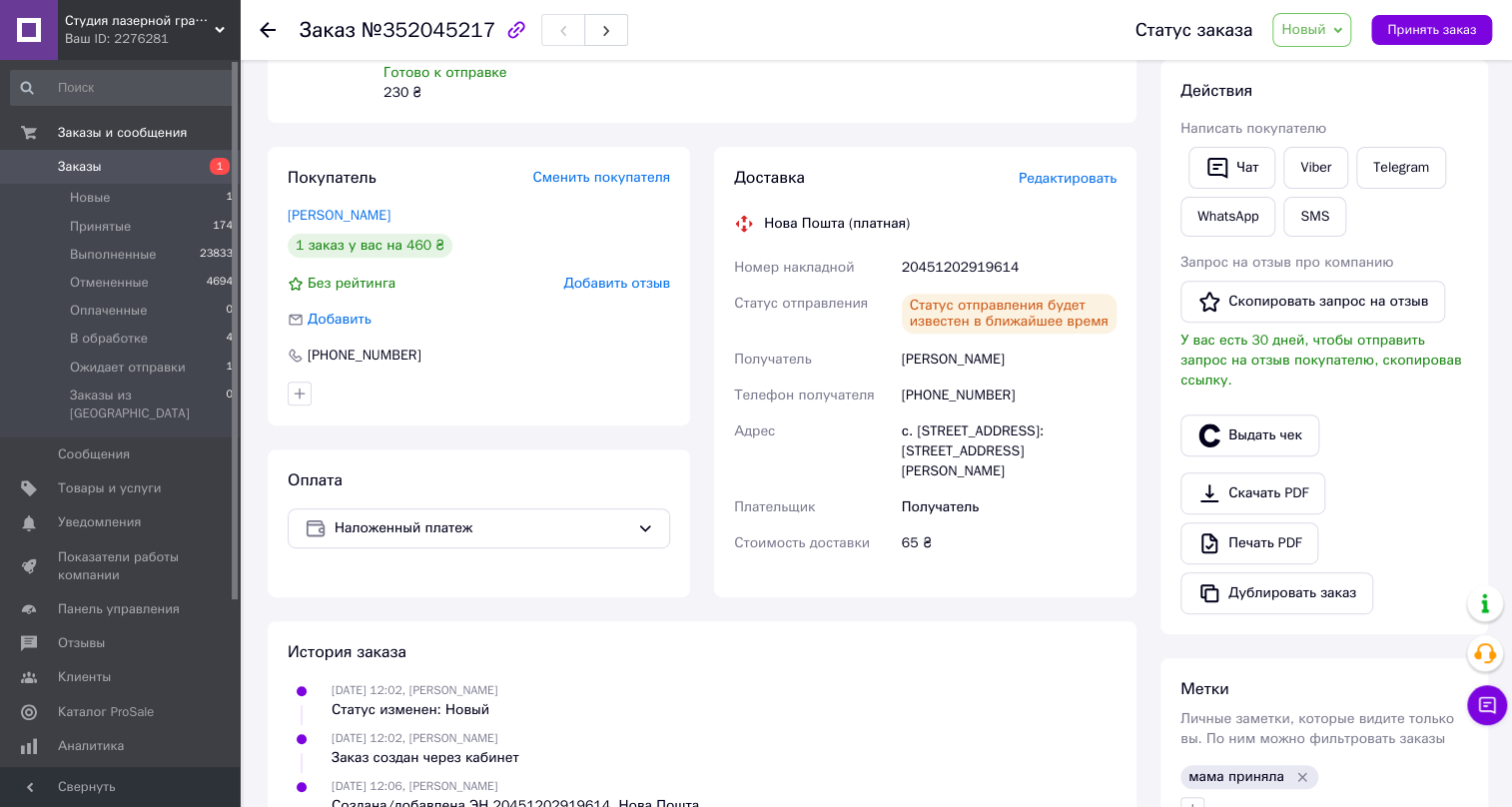click 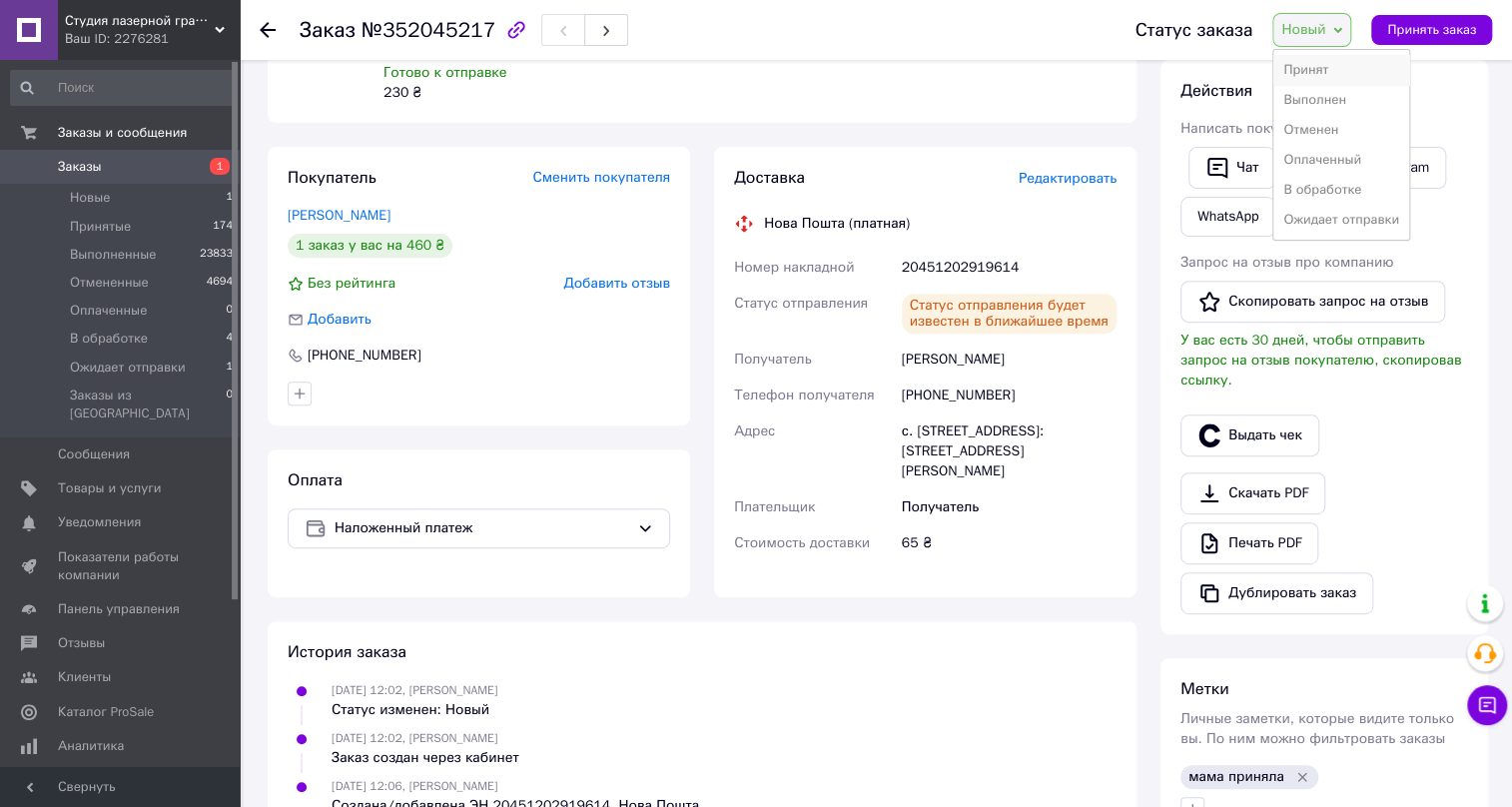 click on "Принят" at bounding box center [1341, 70] 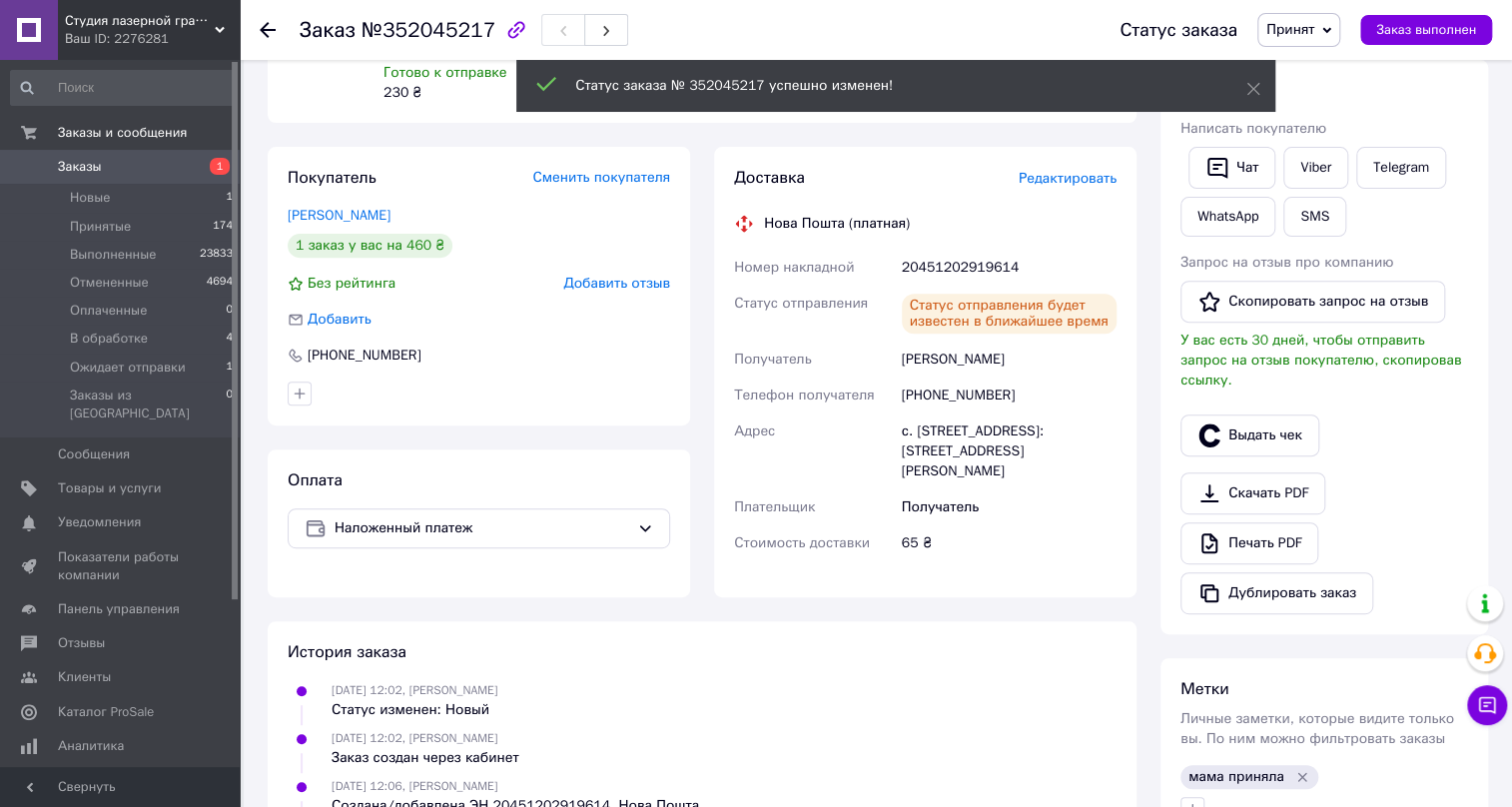 click at bounding box center (268, 30) 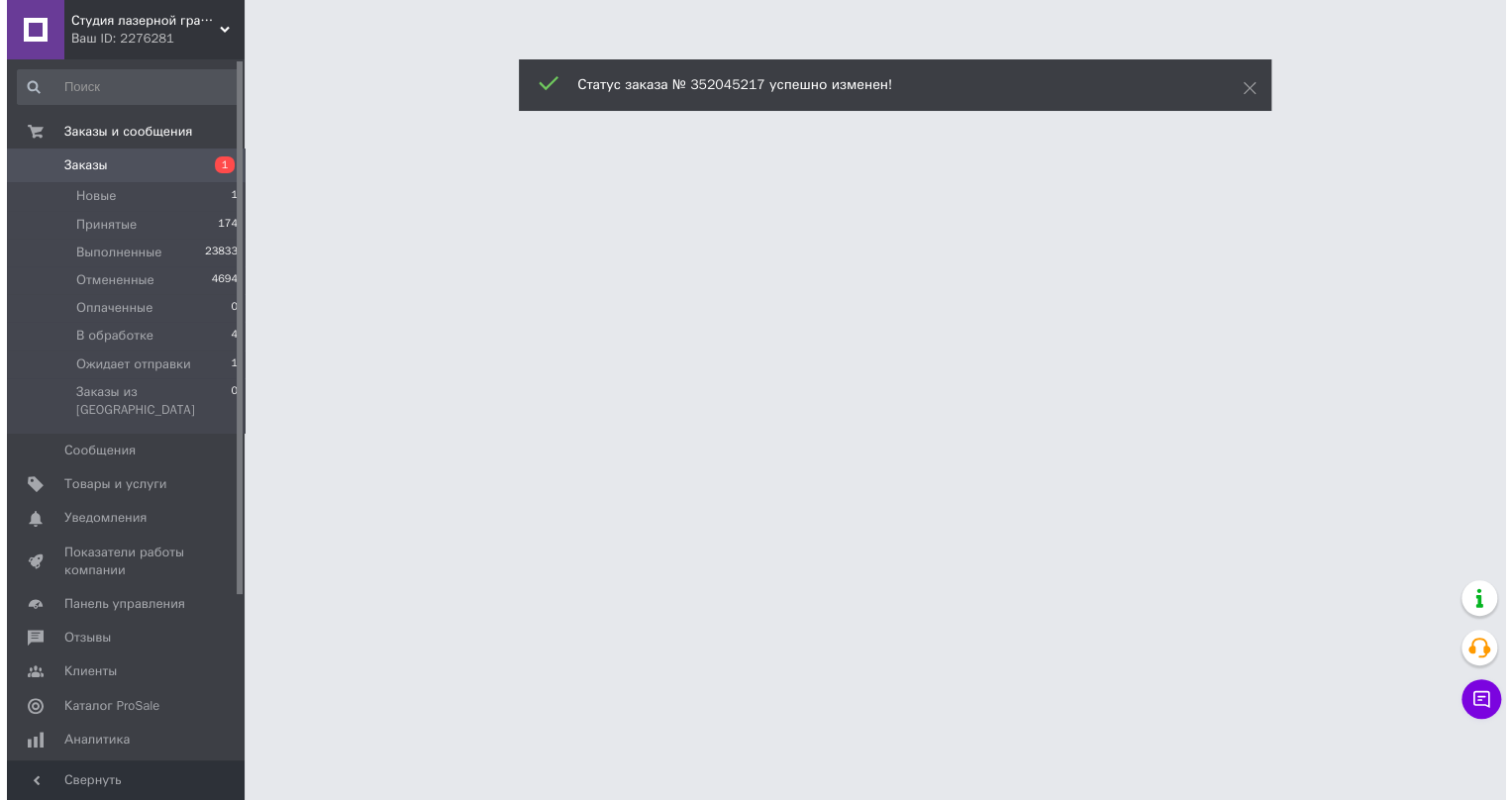 scroll, scrollTop: 0, scrollLeft: 0, axis: both 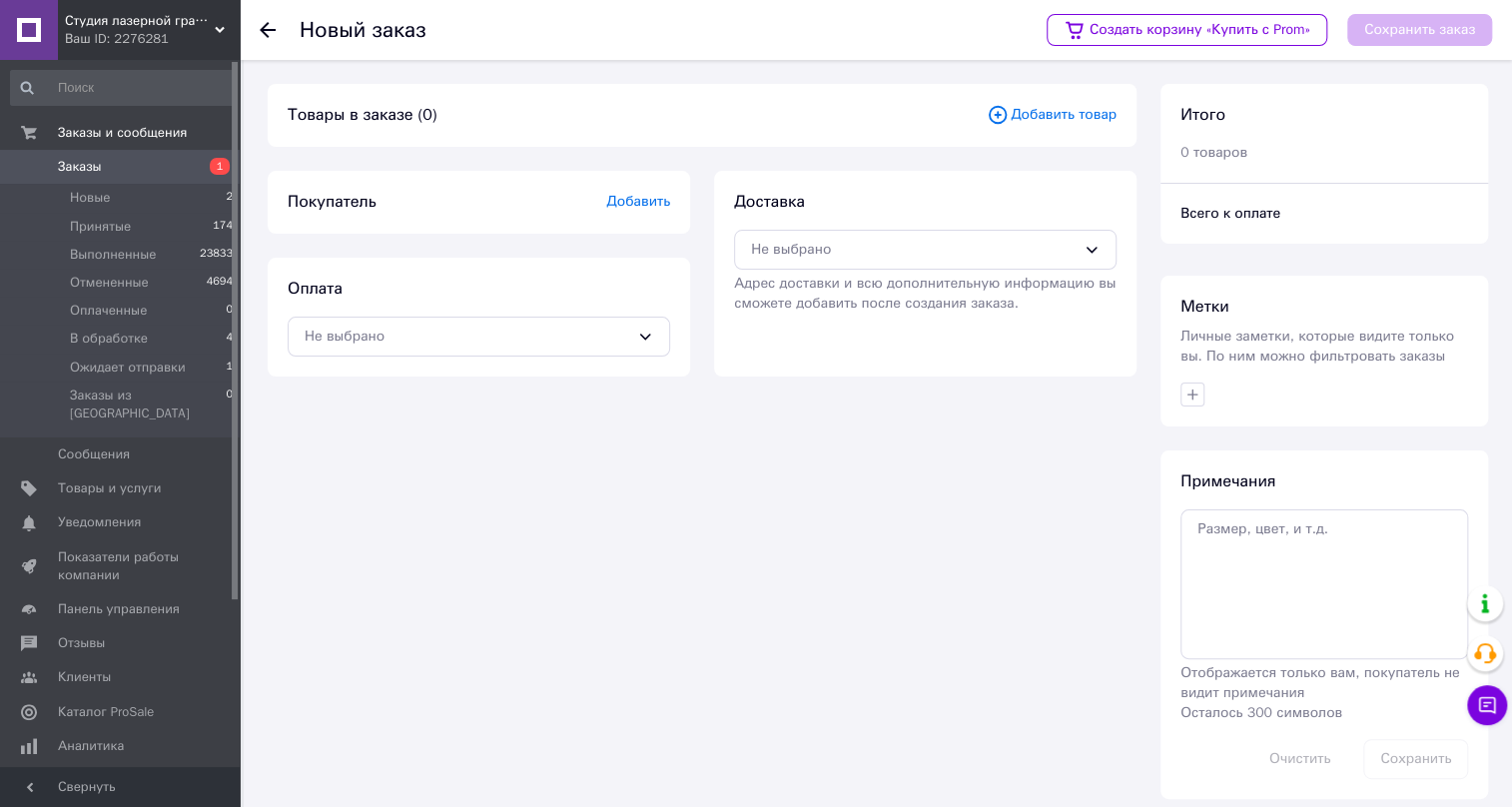click 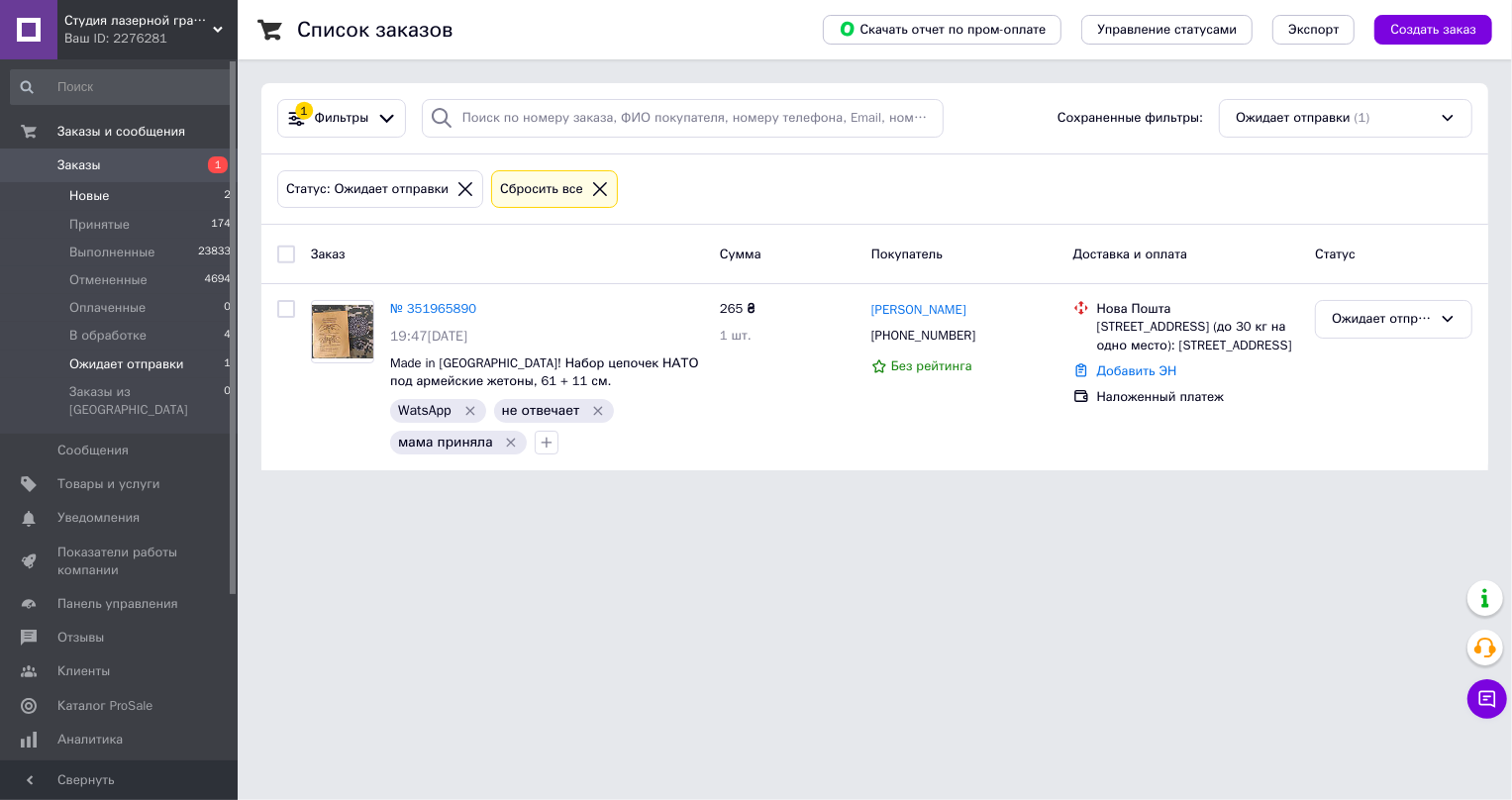 click on "Новые" at bounding box center [89, 196] 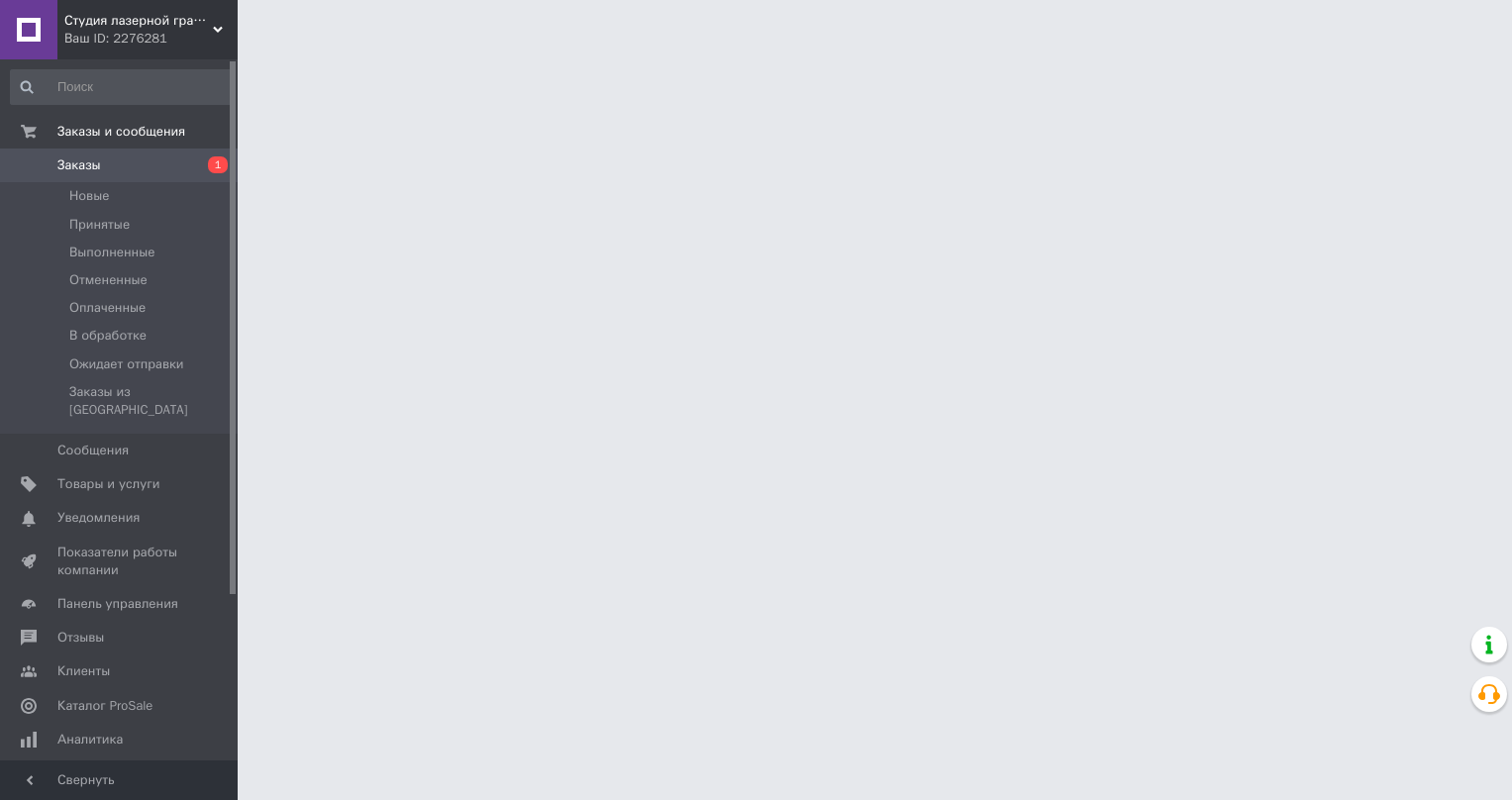 scroll, scrollTop: 0, scrollLeft: 0, axis: both 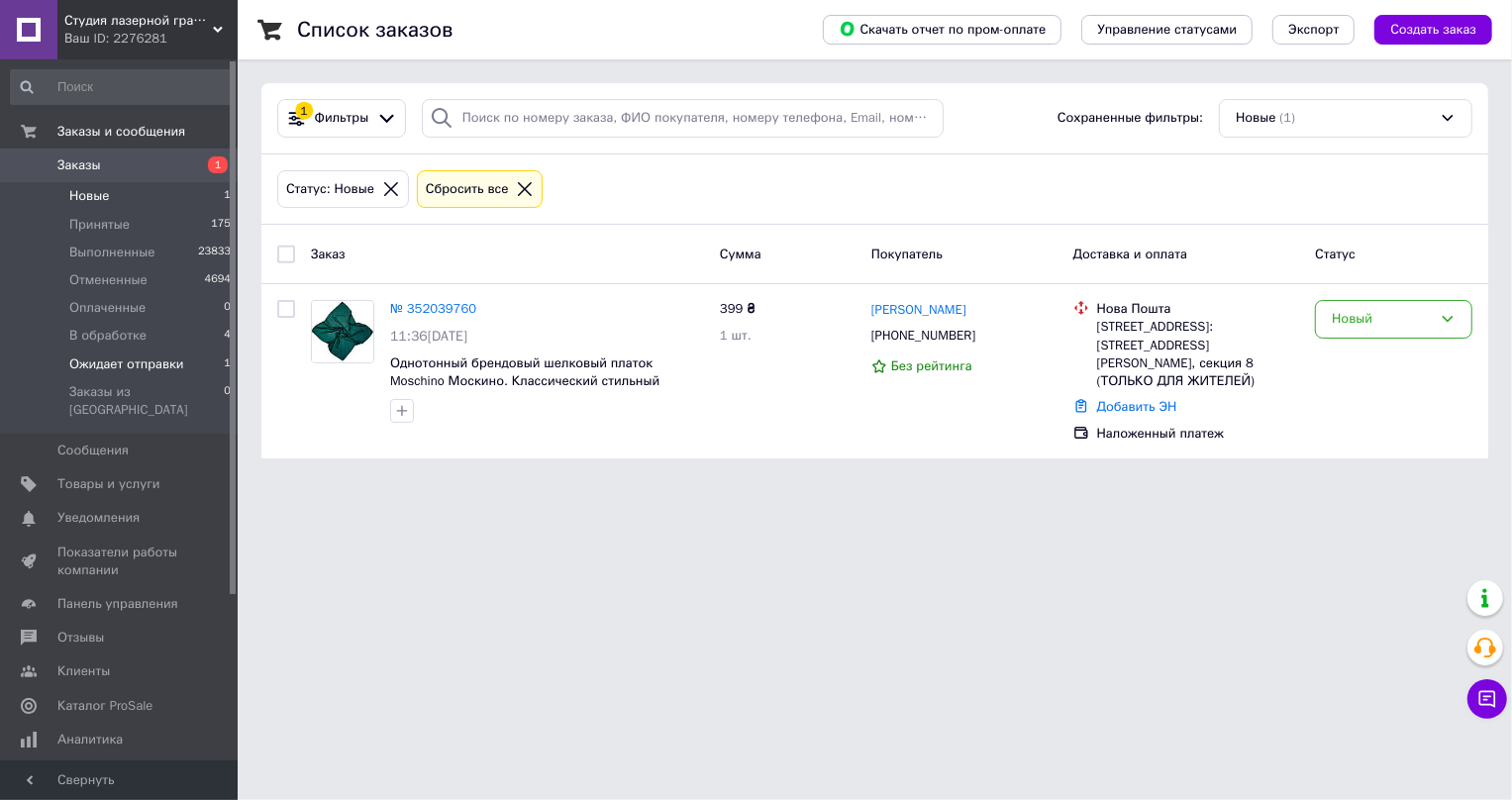 click on "Ожидает отправки" at bounding box center (127, 364) 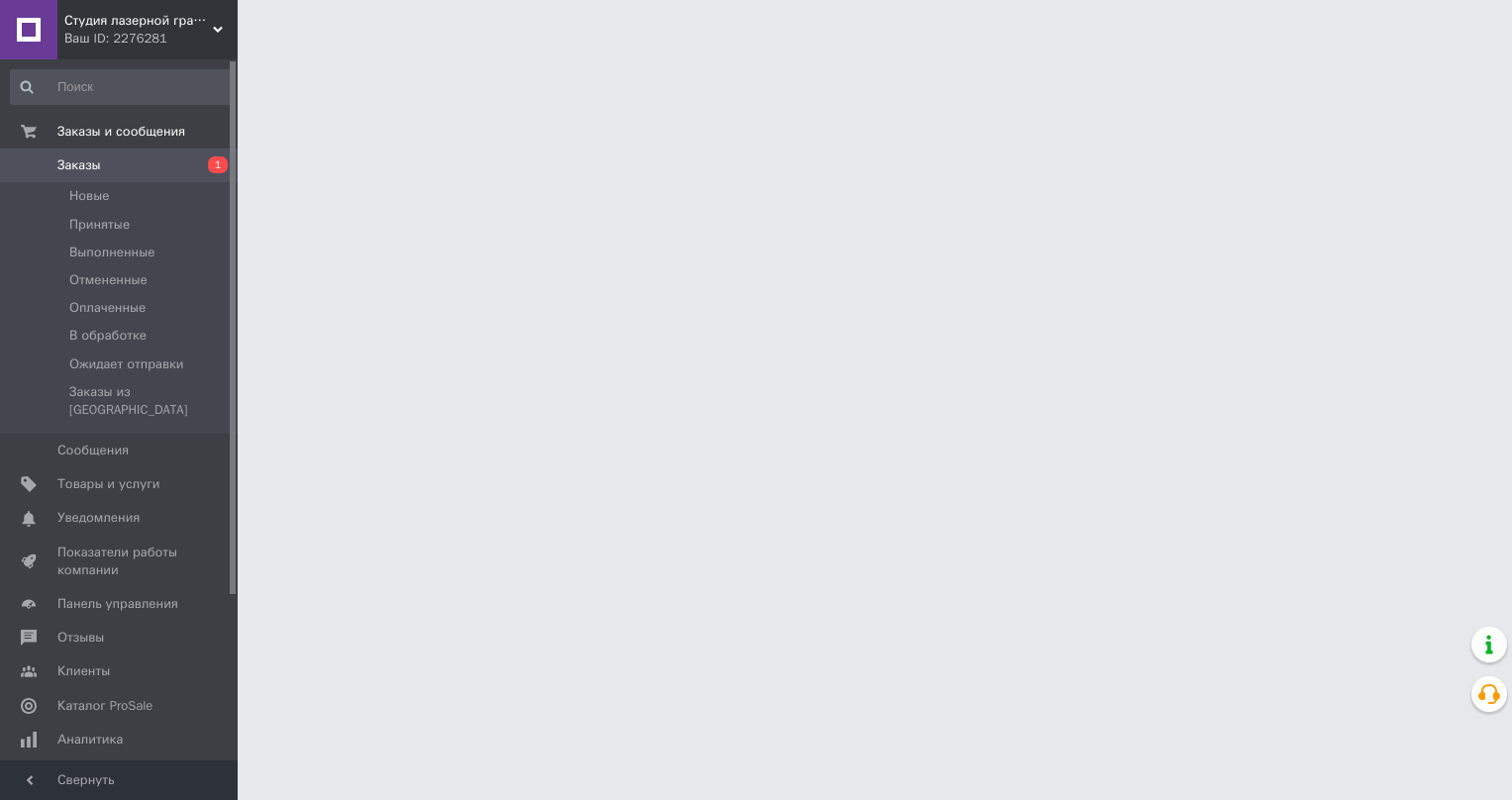 scroll, scrollTop: 0, scrollLeft: 0, axis: both 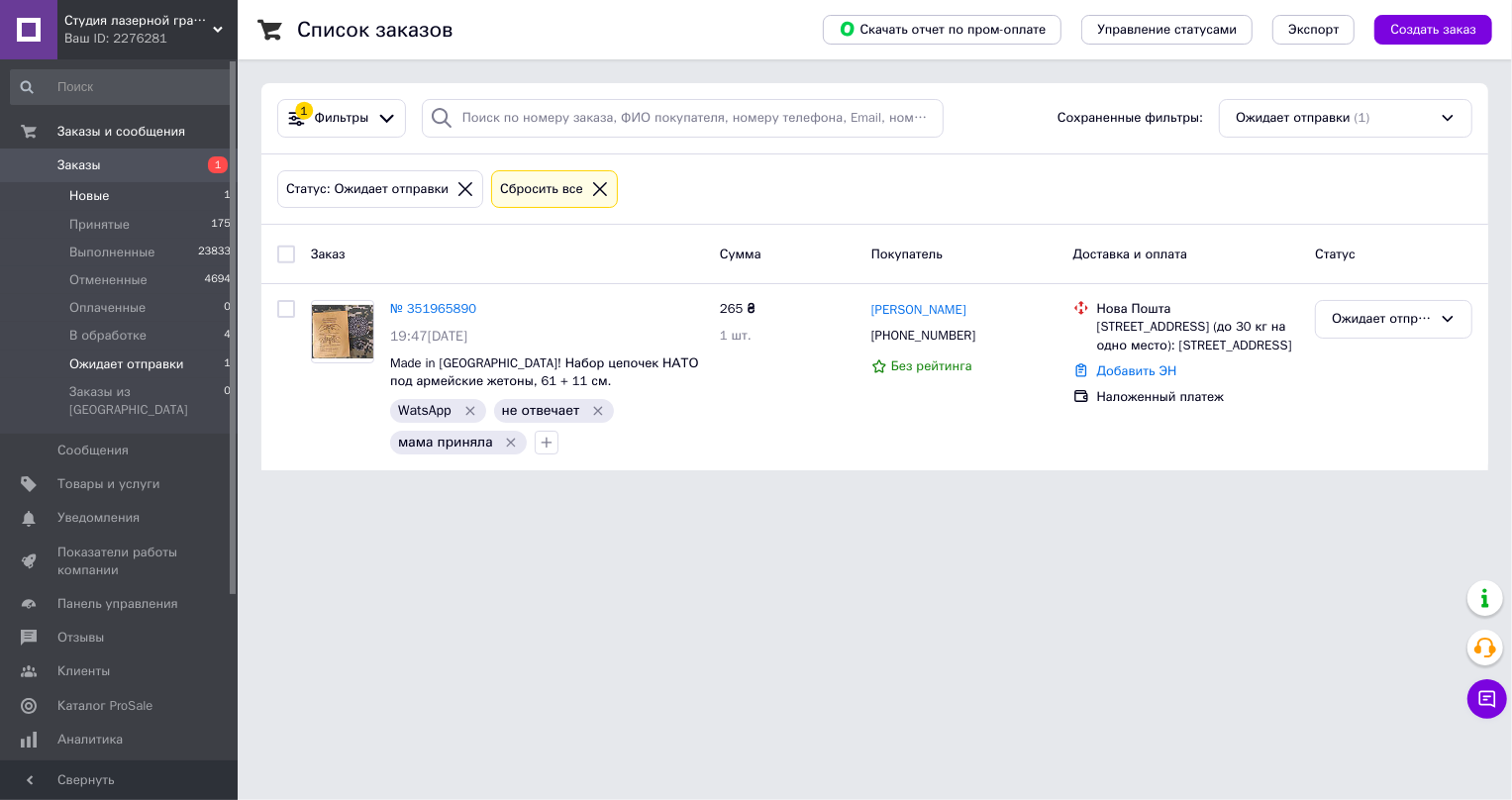 click on "Новые" at bounding box center [89, 196] 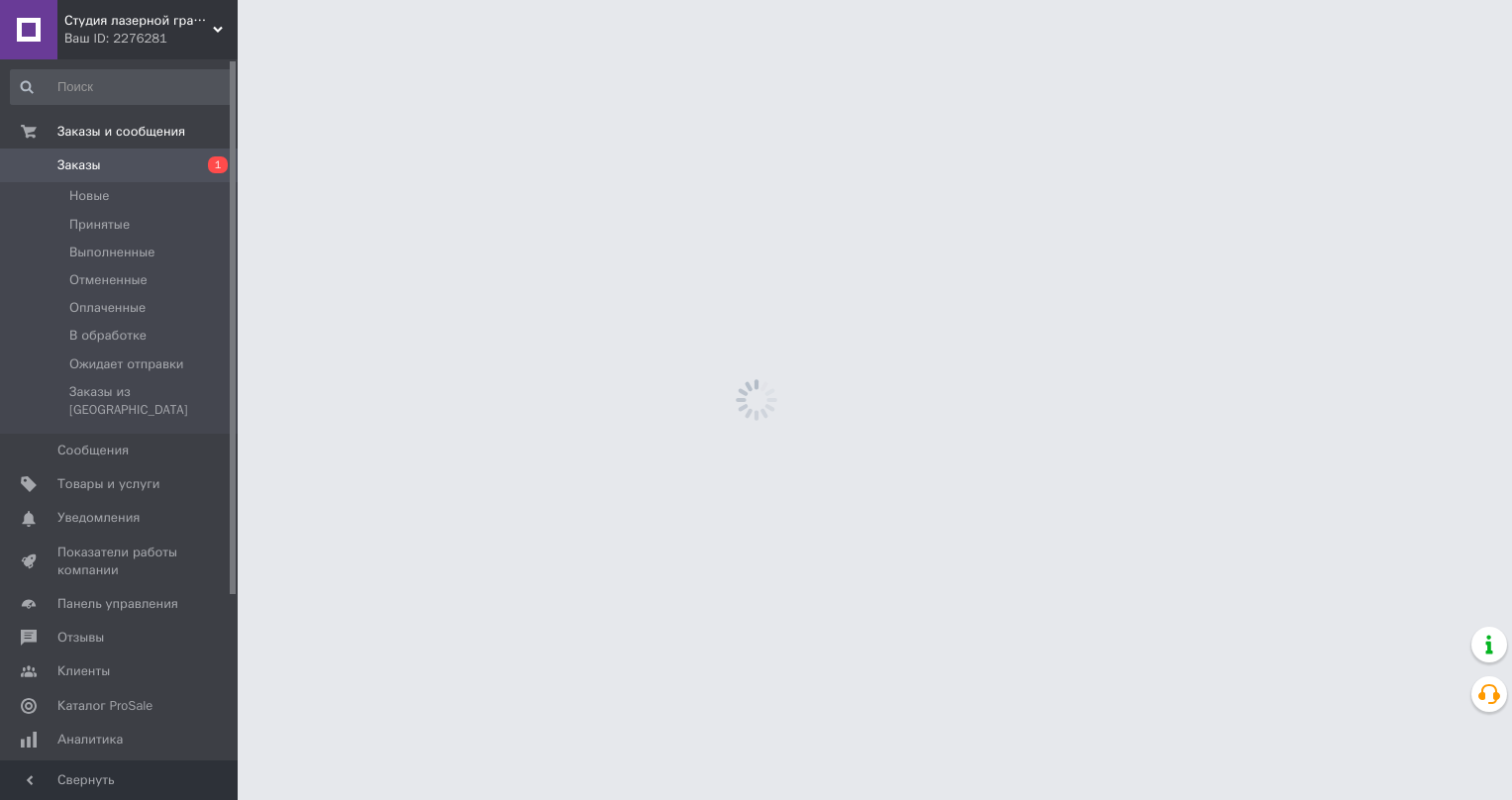 scroll, scrollTop: 0, scrollLeft: 0, axis: both 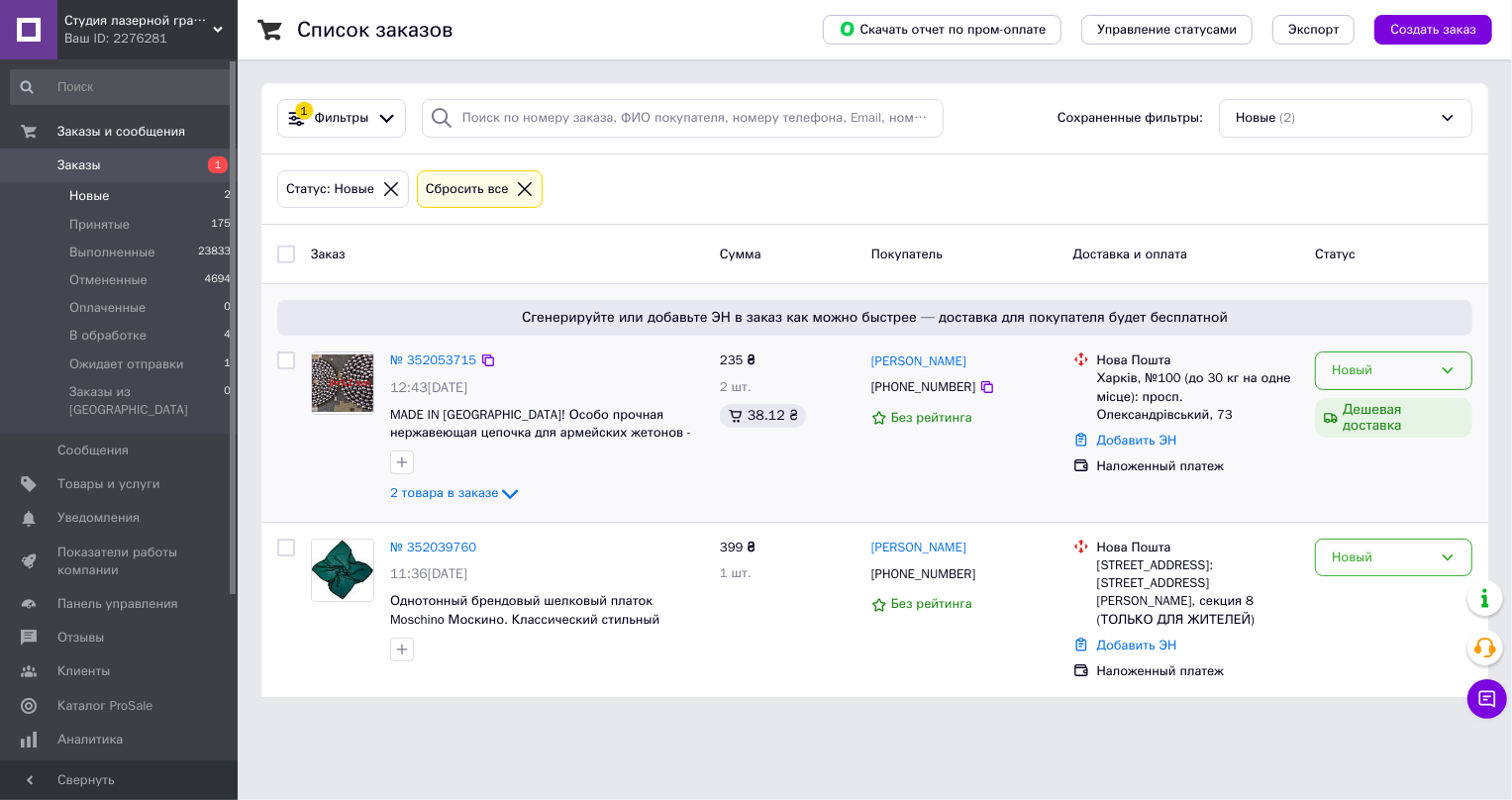click on "Новый" at bounding box center (1393, 370) 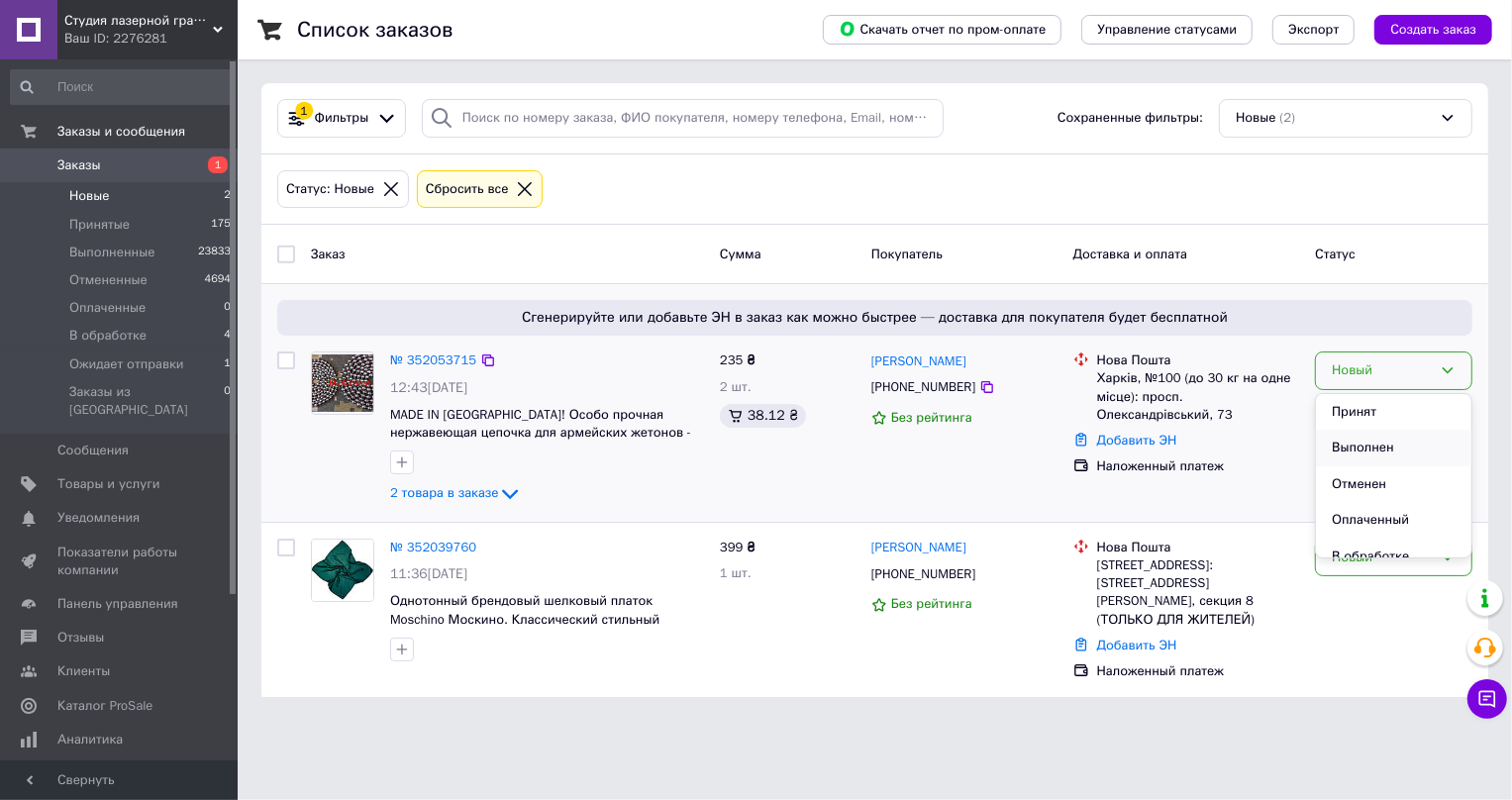 scroll, scrollTop: 52, scrollLeft: 0, axis: vertical 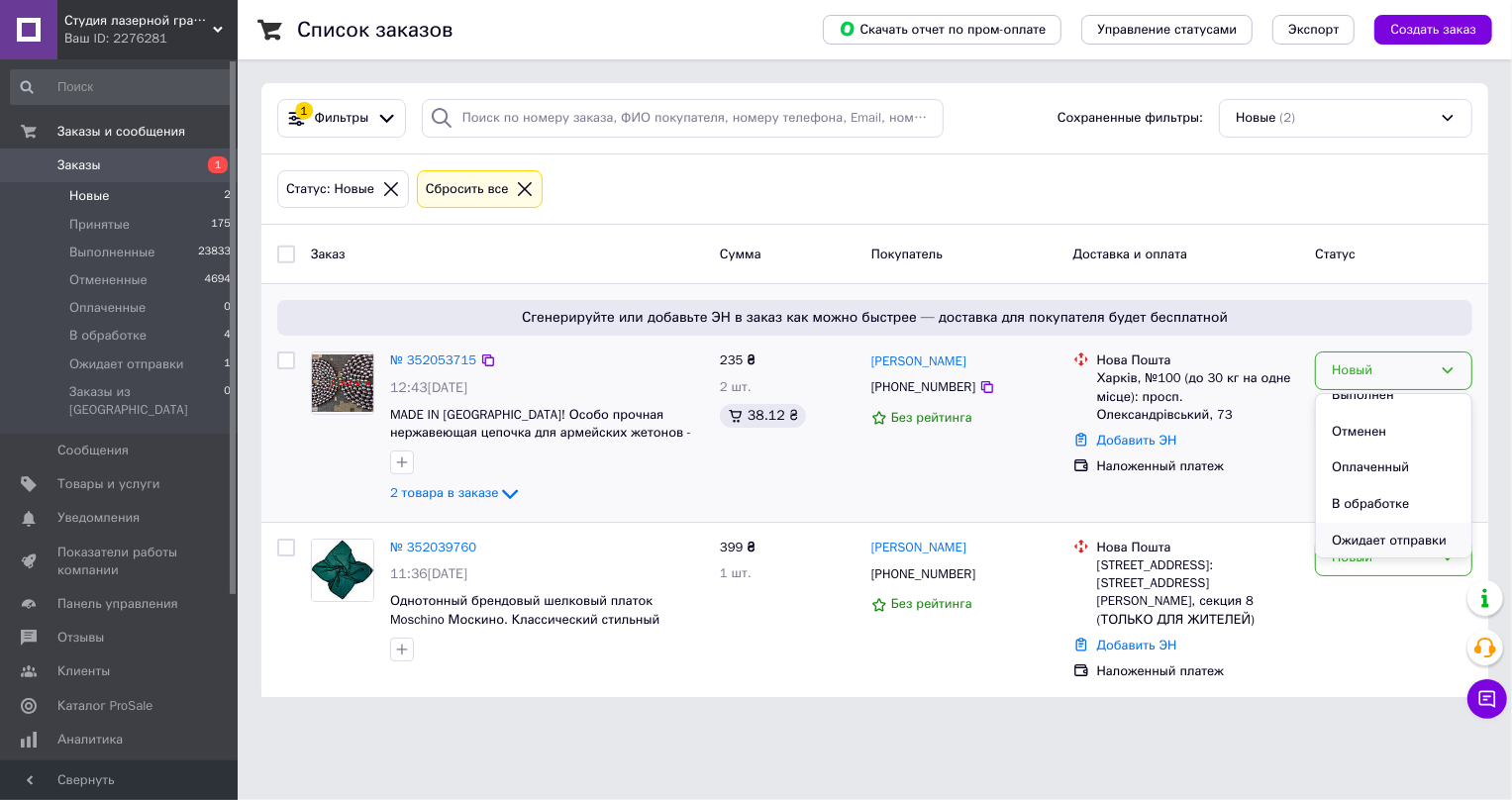 click on "Ожидает отправки" at bounding box center (1393, 541) 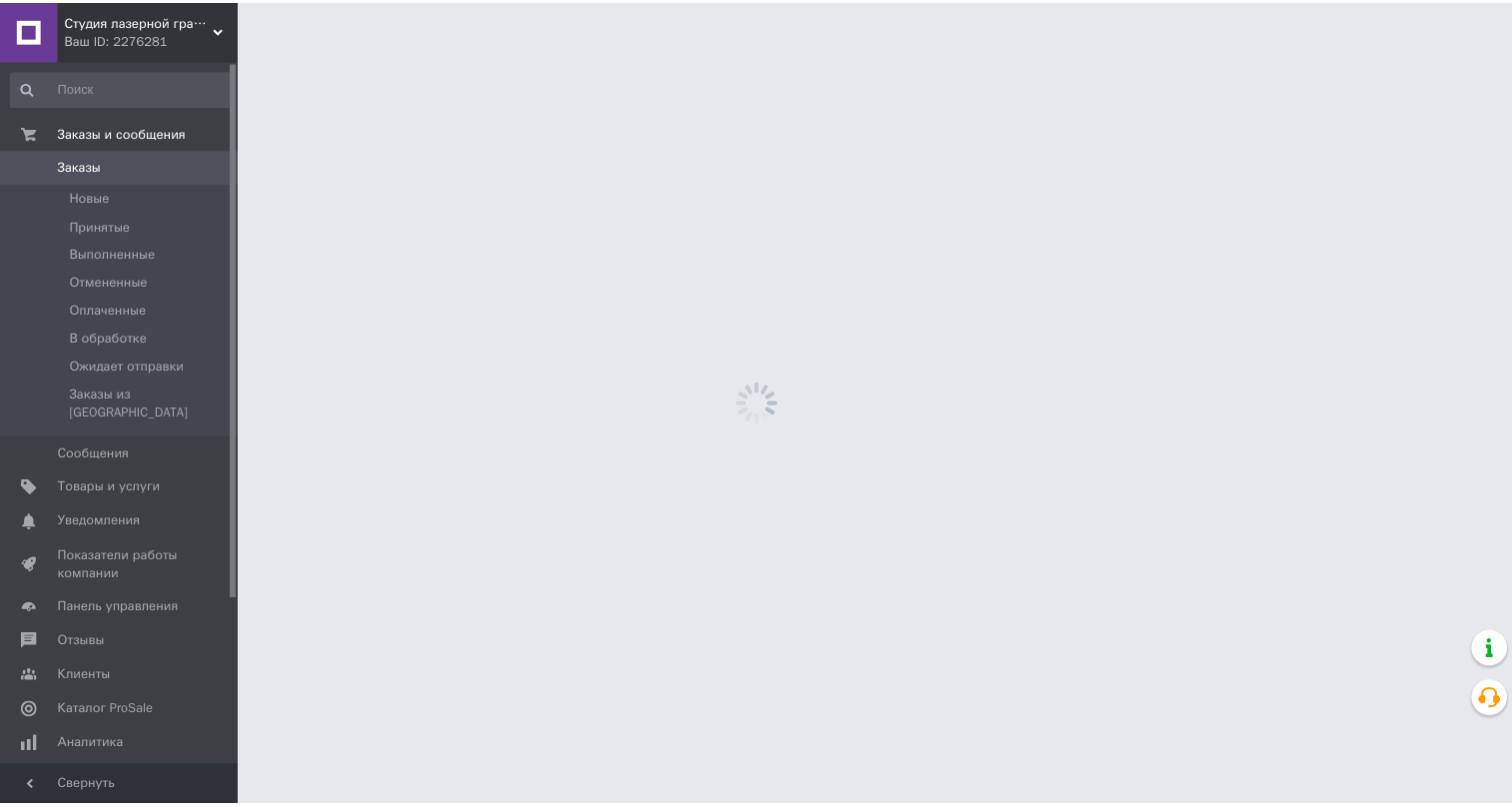 scroll, scrollTop: 0, scrollLeft: 0, axis: both 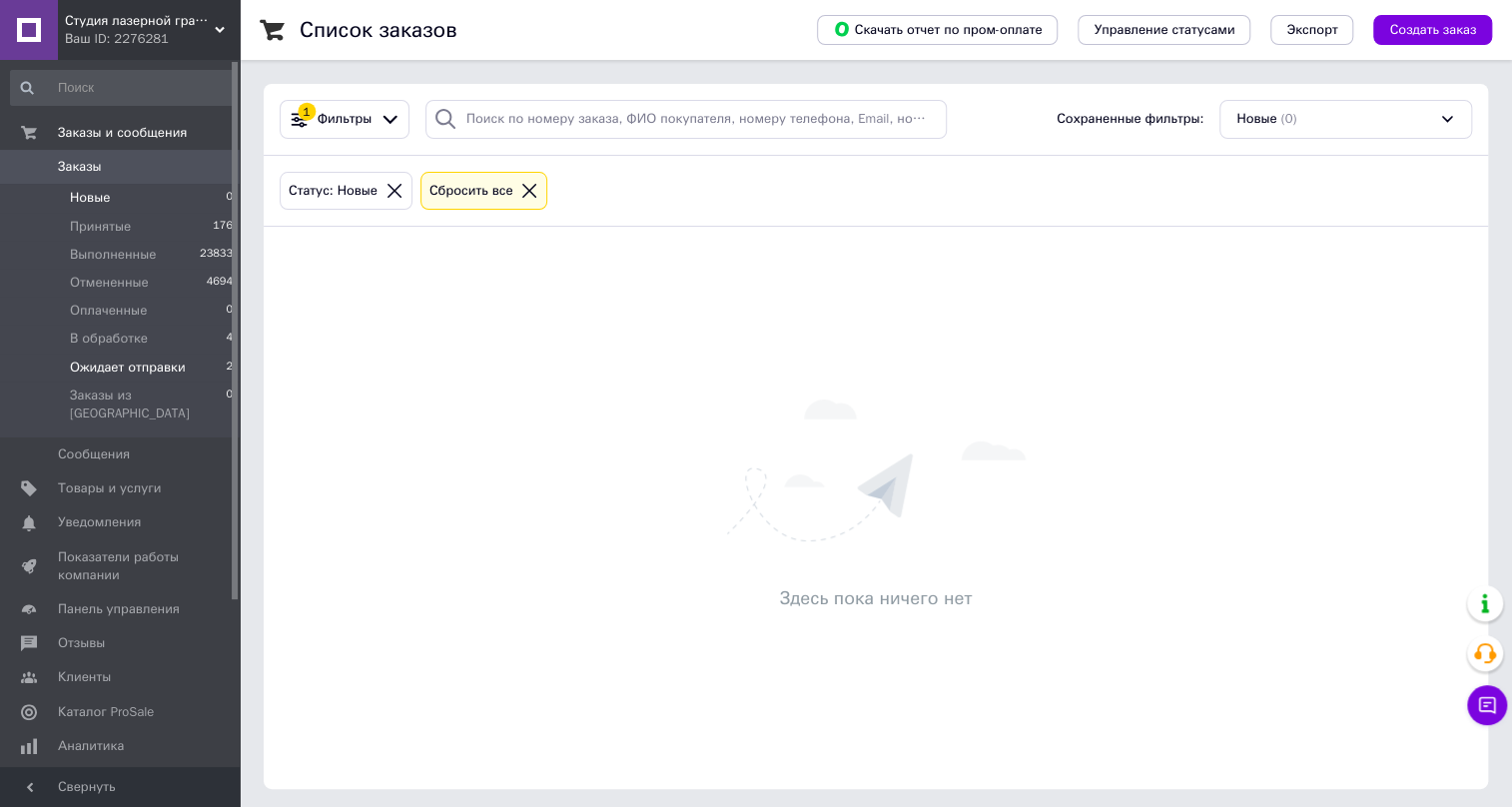 click on "Ожидает отправки" at bounding box center [128, 368] 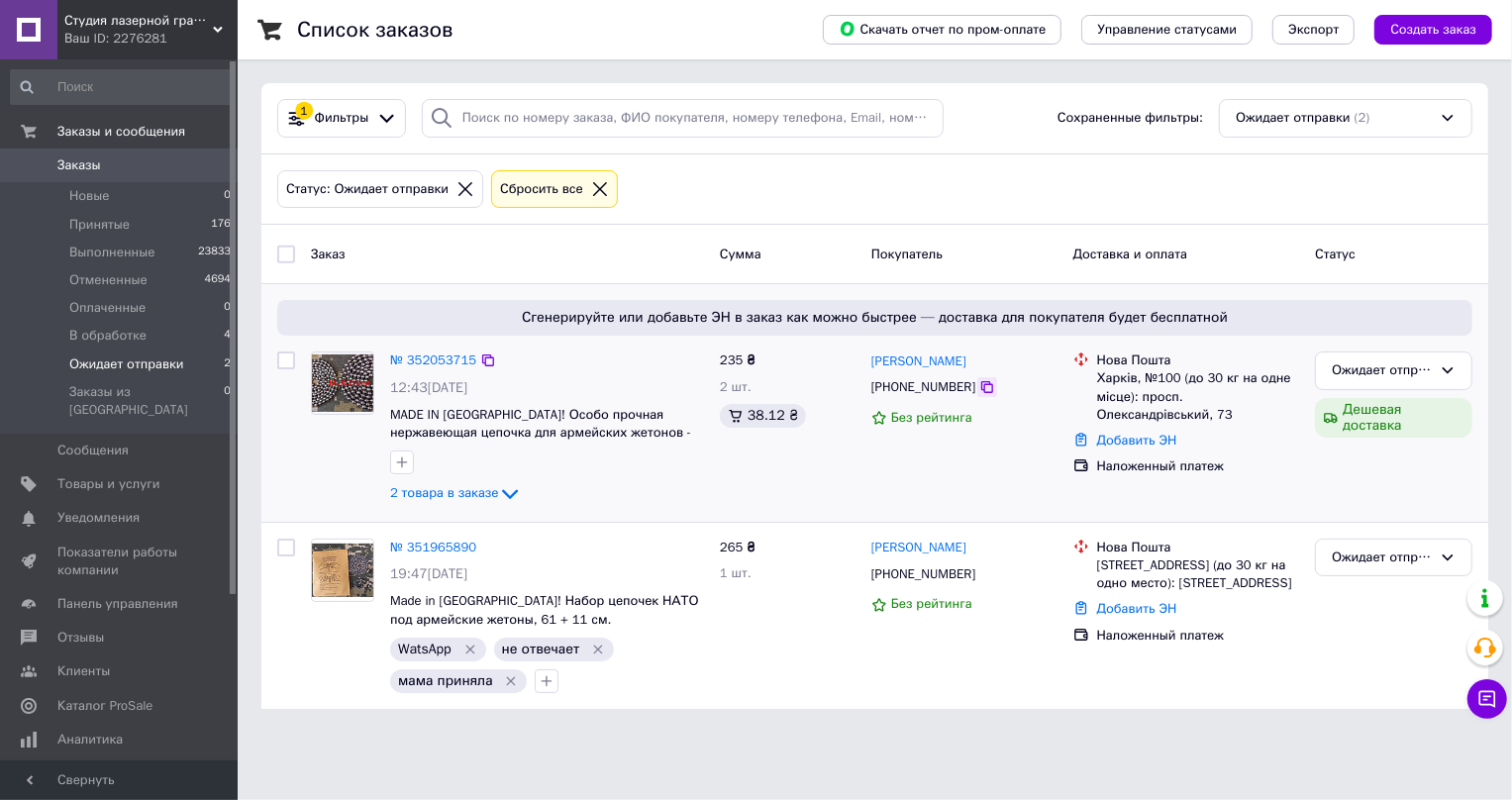 click 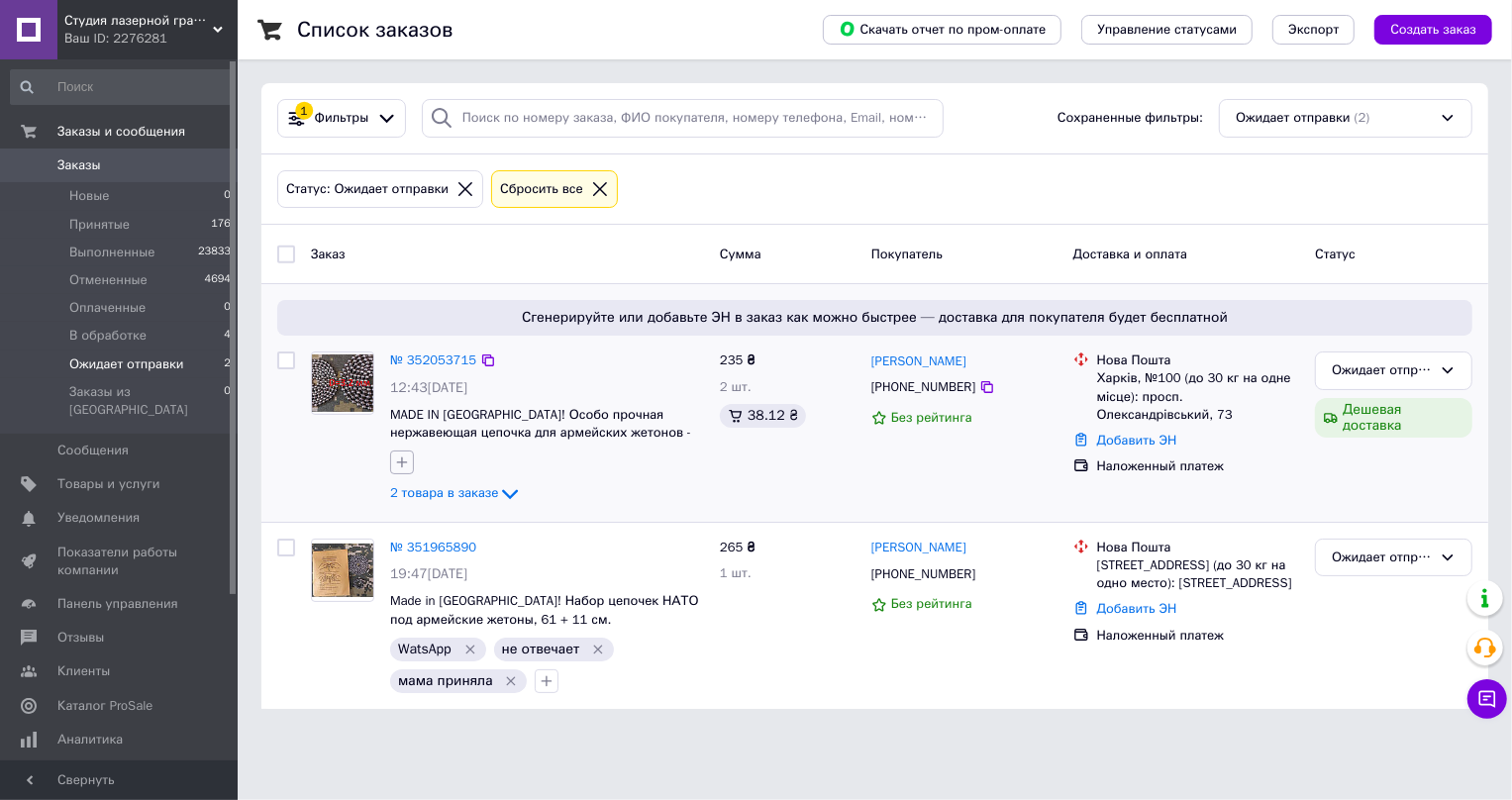 click 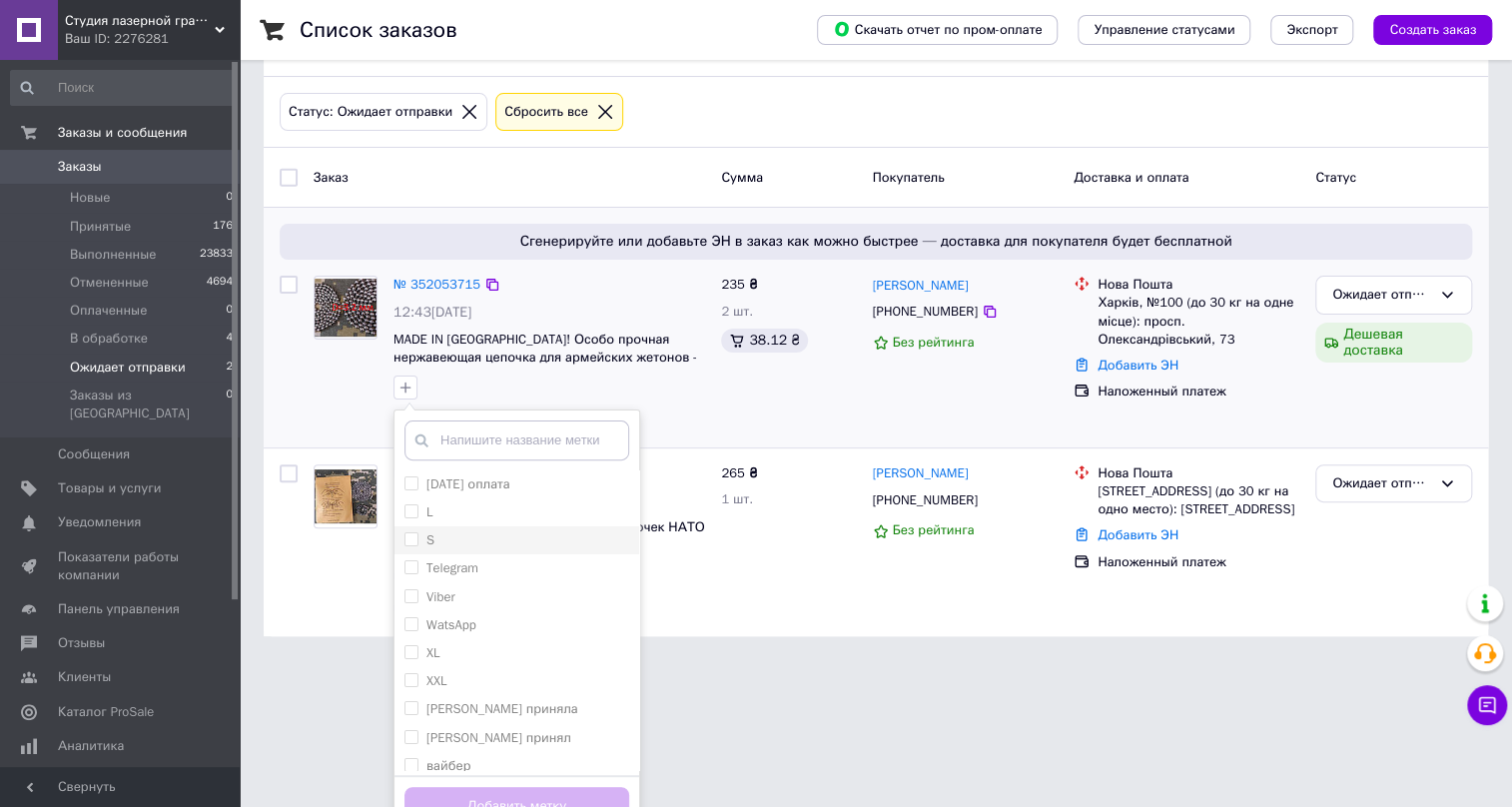 scroll, scrollTop: 107, scrollLeft: 0, axis: vertical 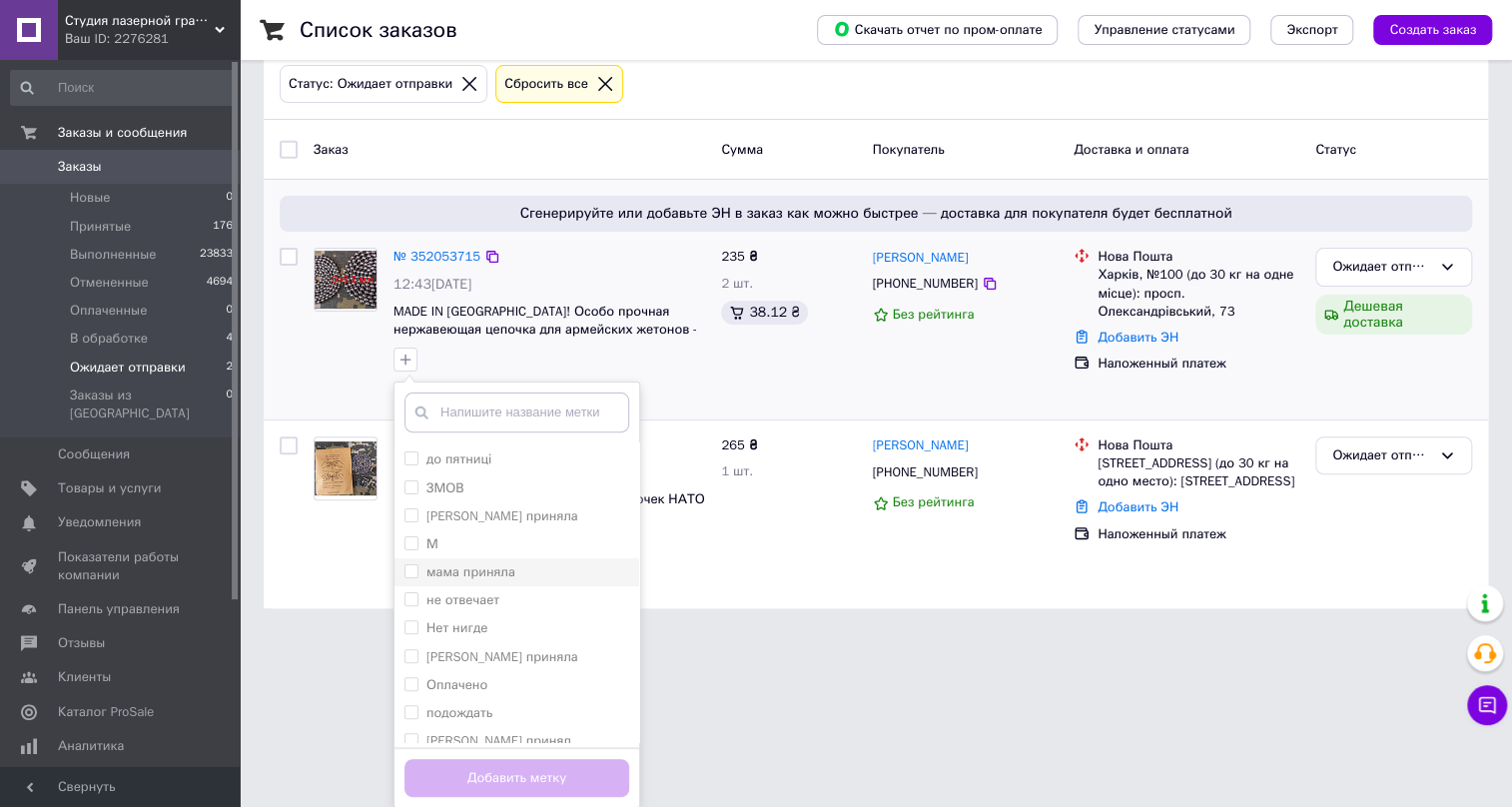 click on "мама приняла" at bounding box center (410, 570) 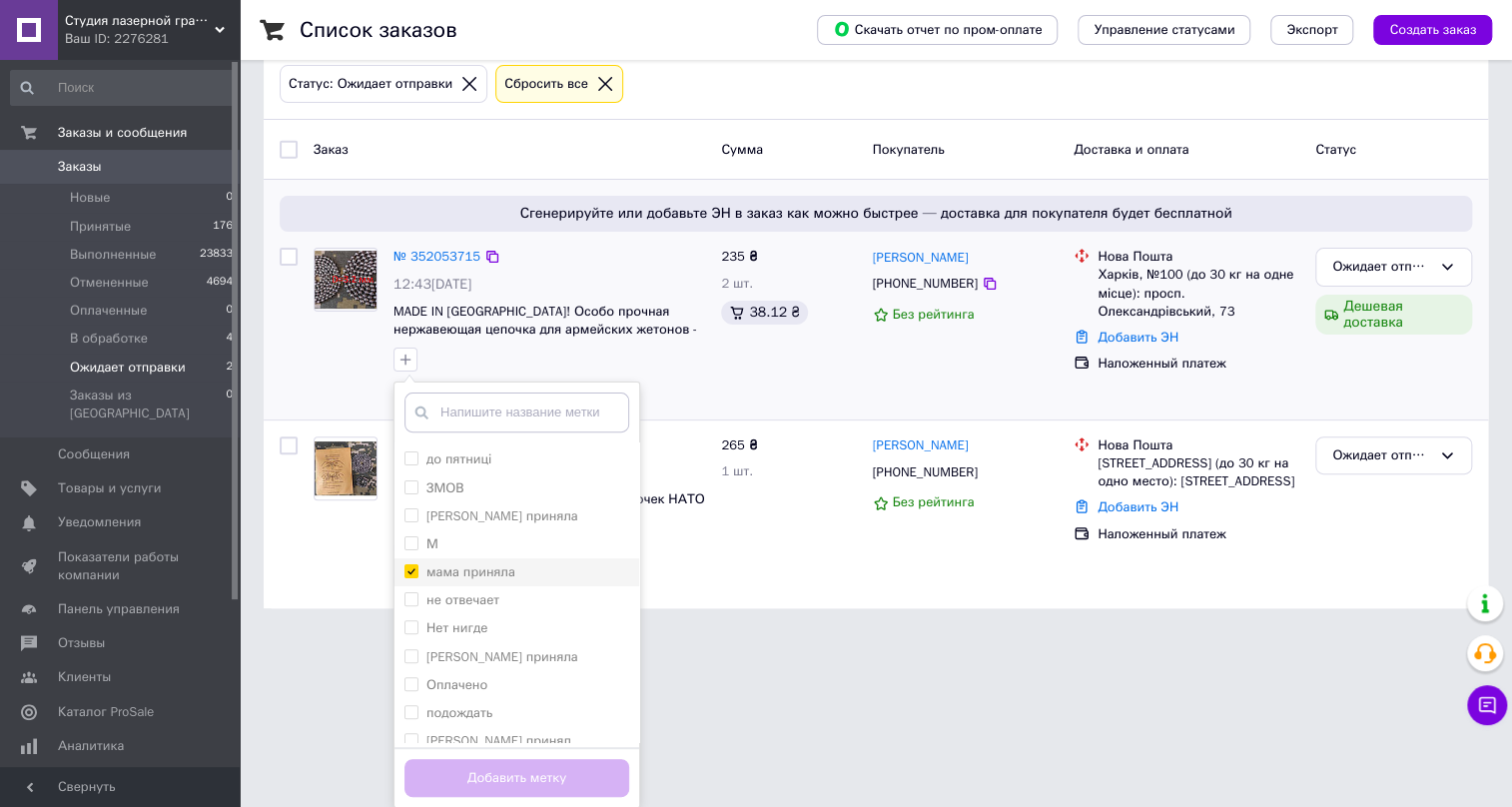 checkbox on "true" 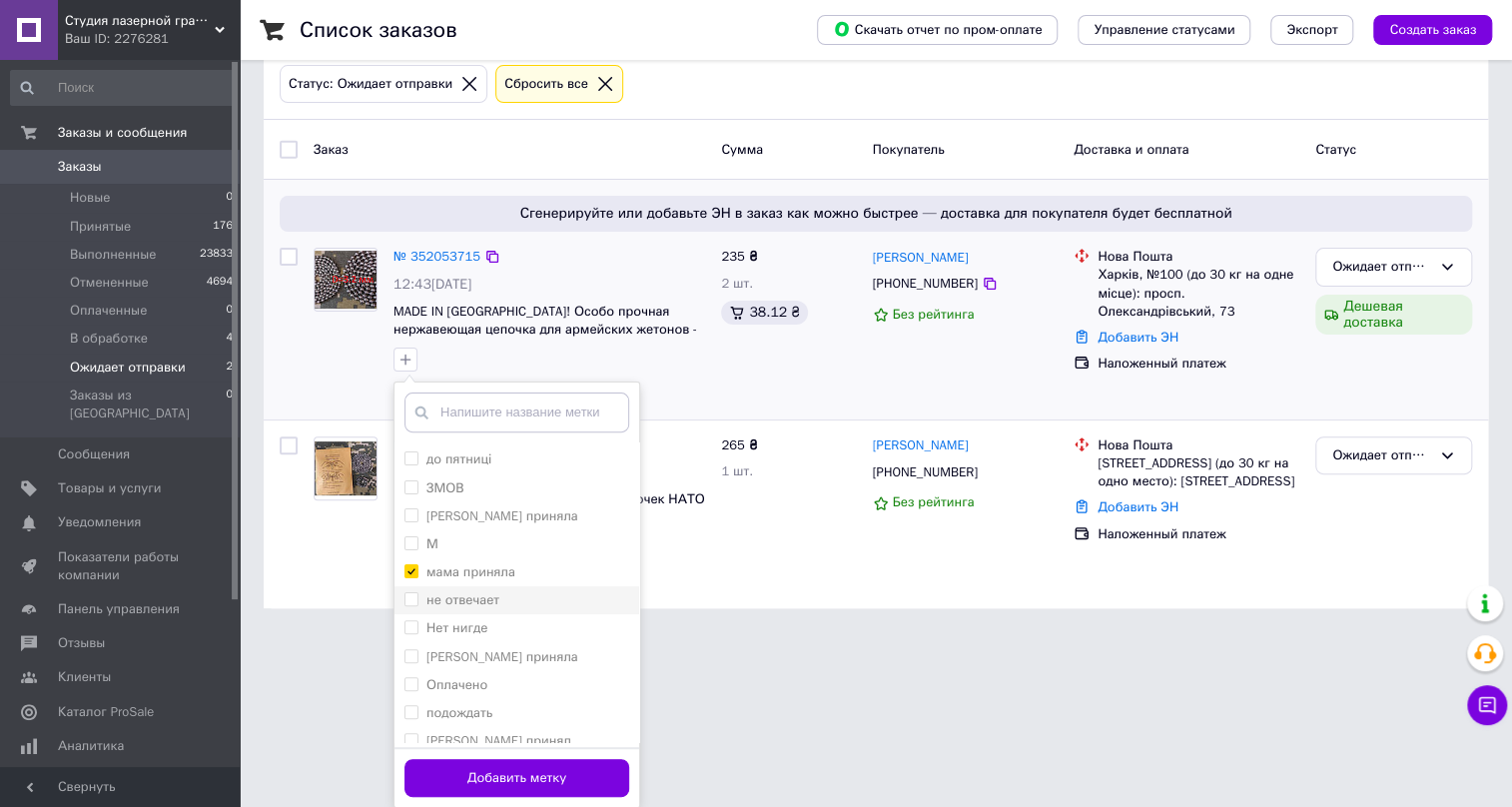 click on "не отвечает" at bounding box center (410, 598) 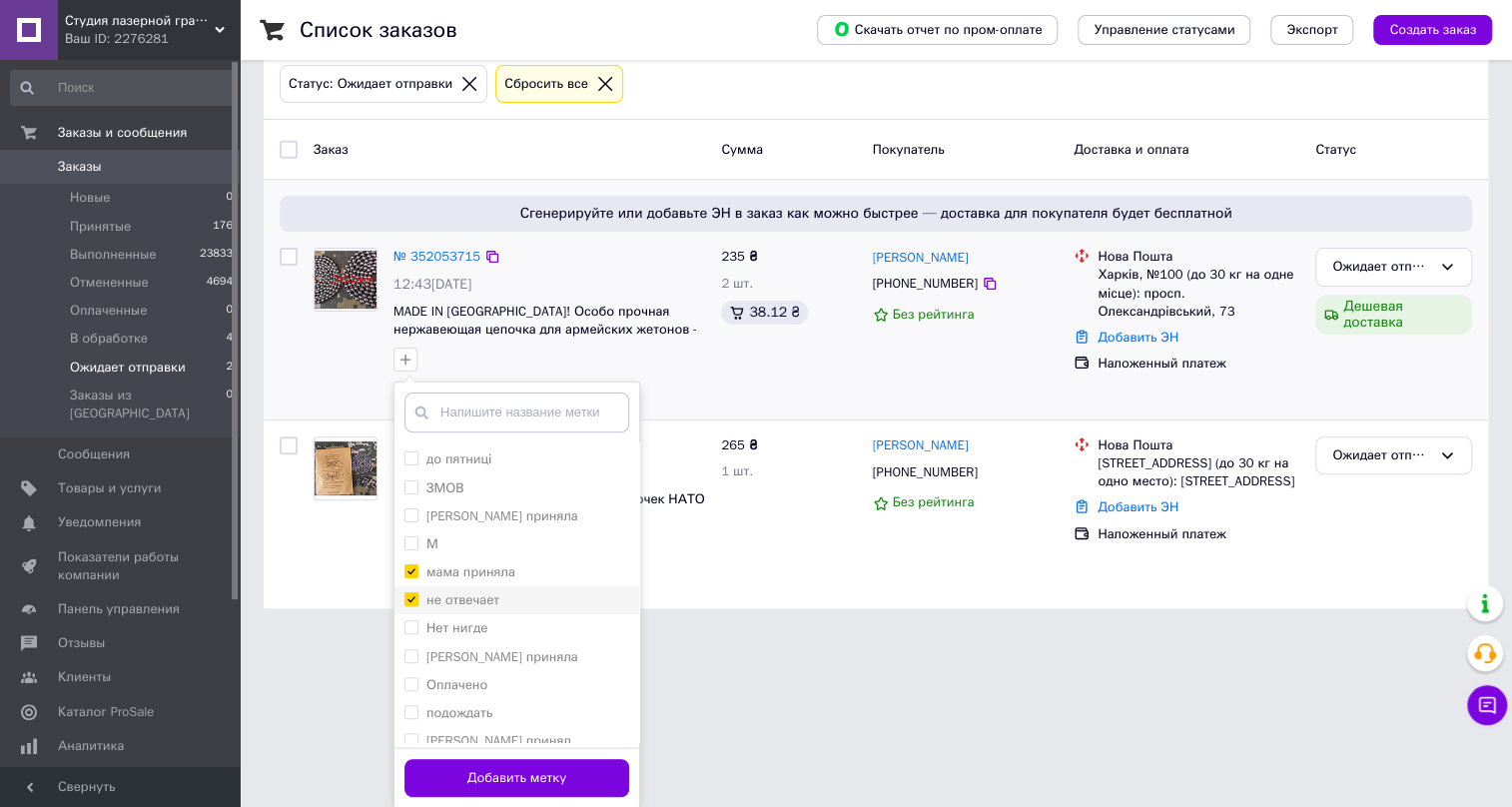 checkbox on "true" 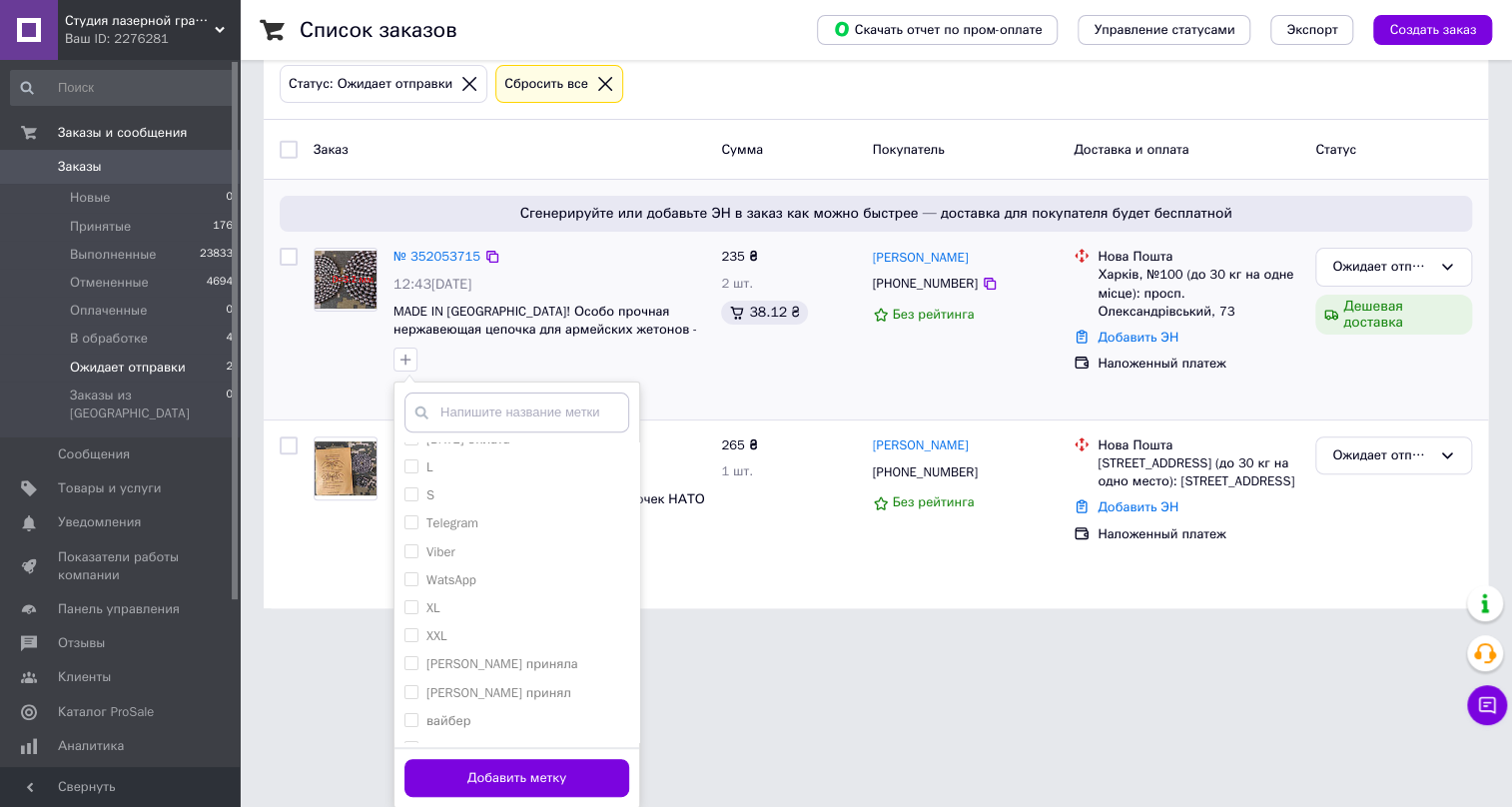 scroll, scrollTop: 0, scrollLeft: 0, axis: both 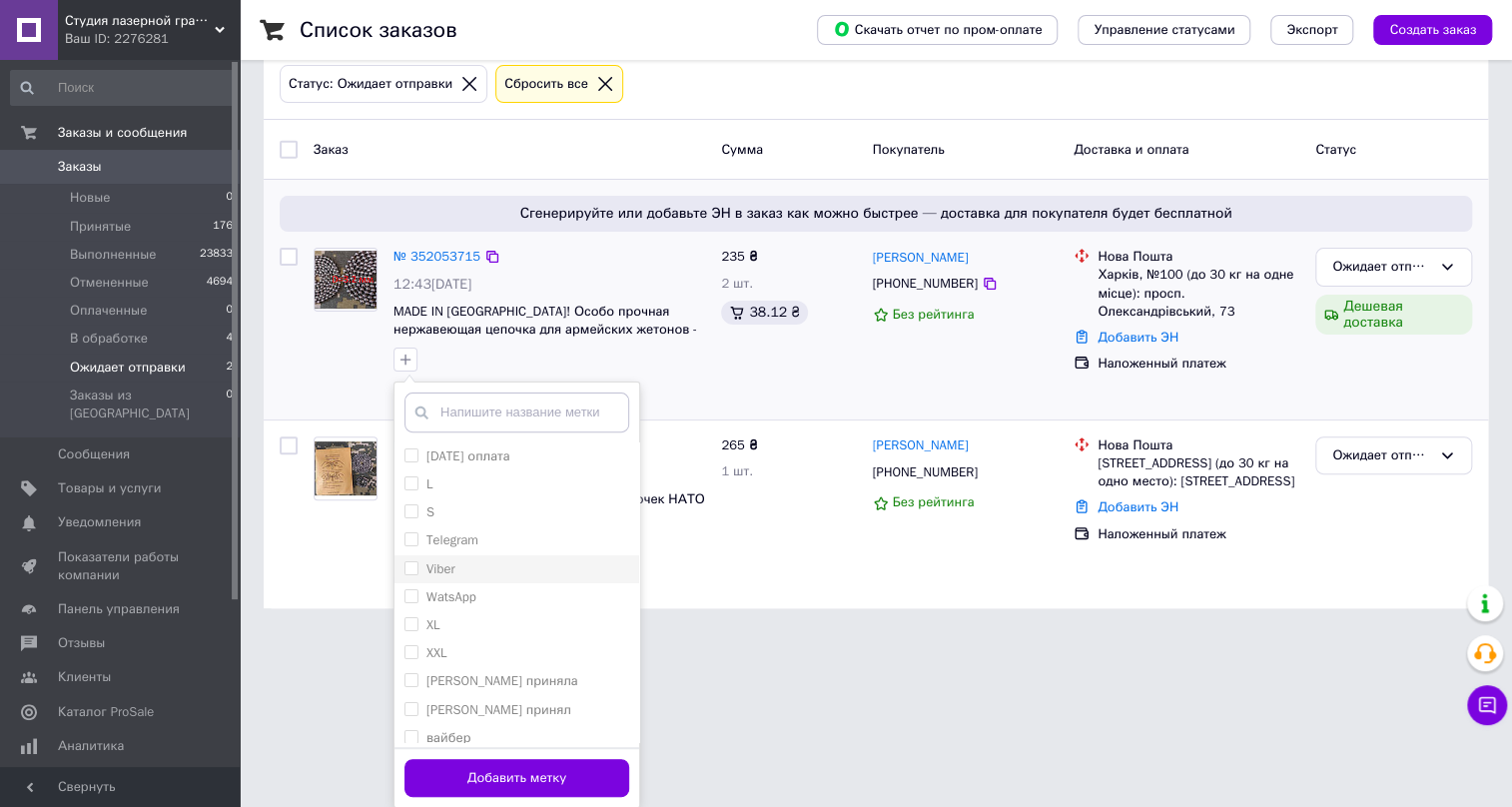 click on "Viber" at bounding box center (410, 567) 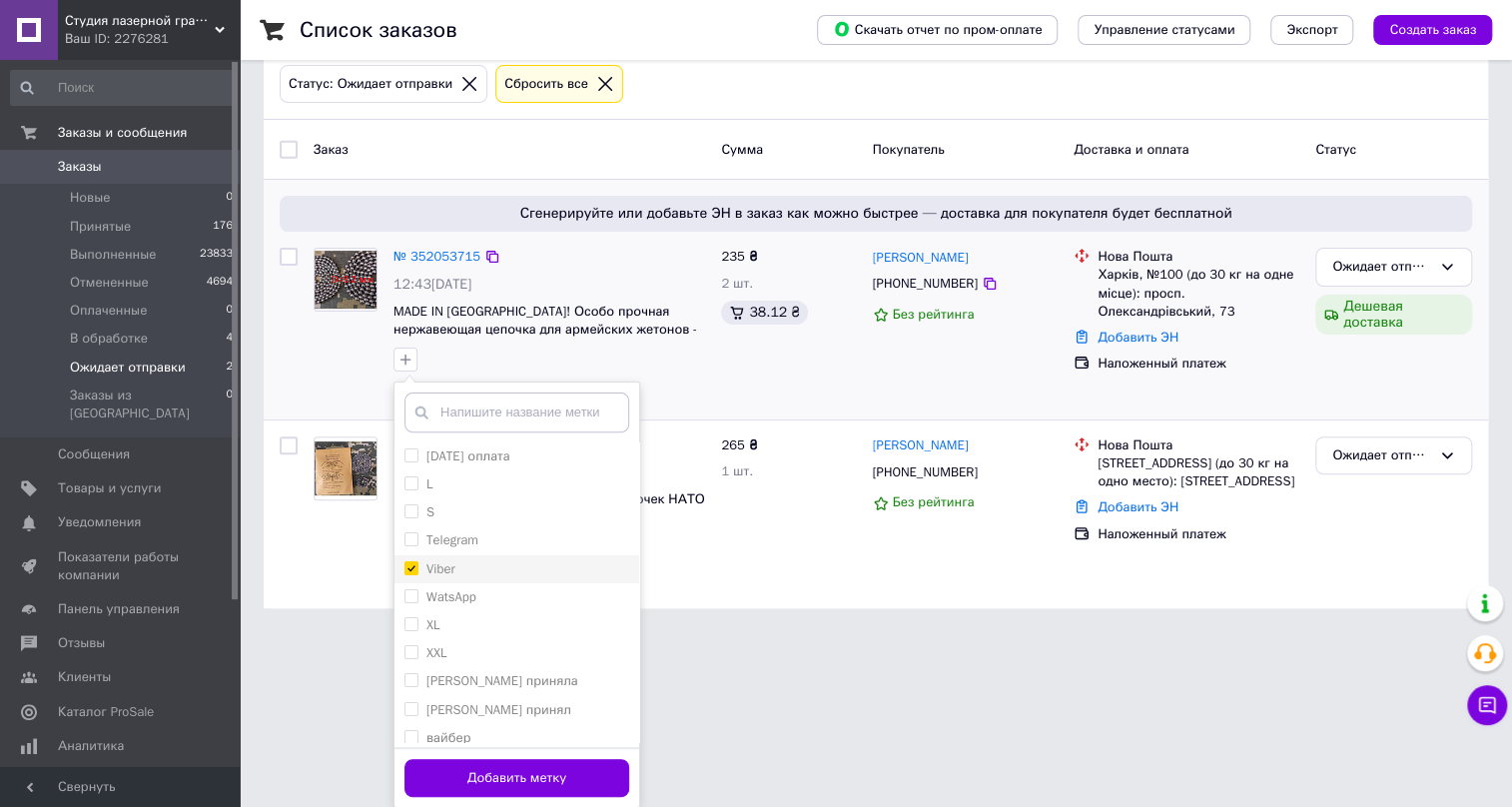 checkbox on "true" 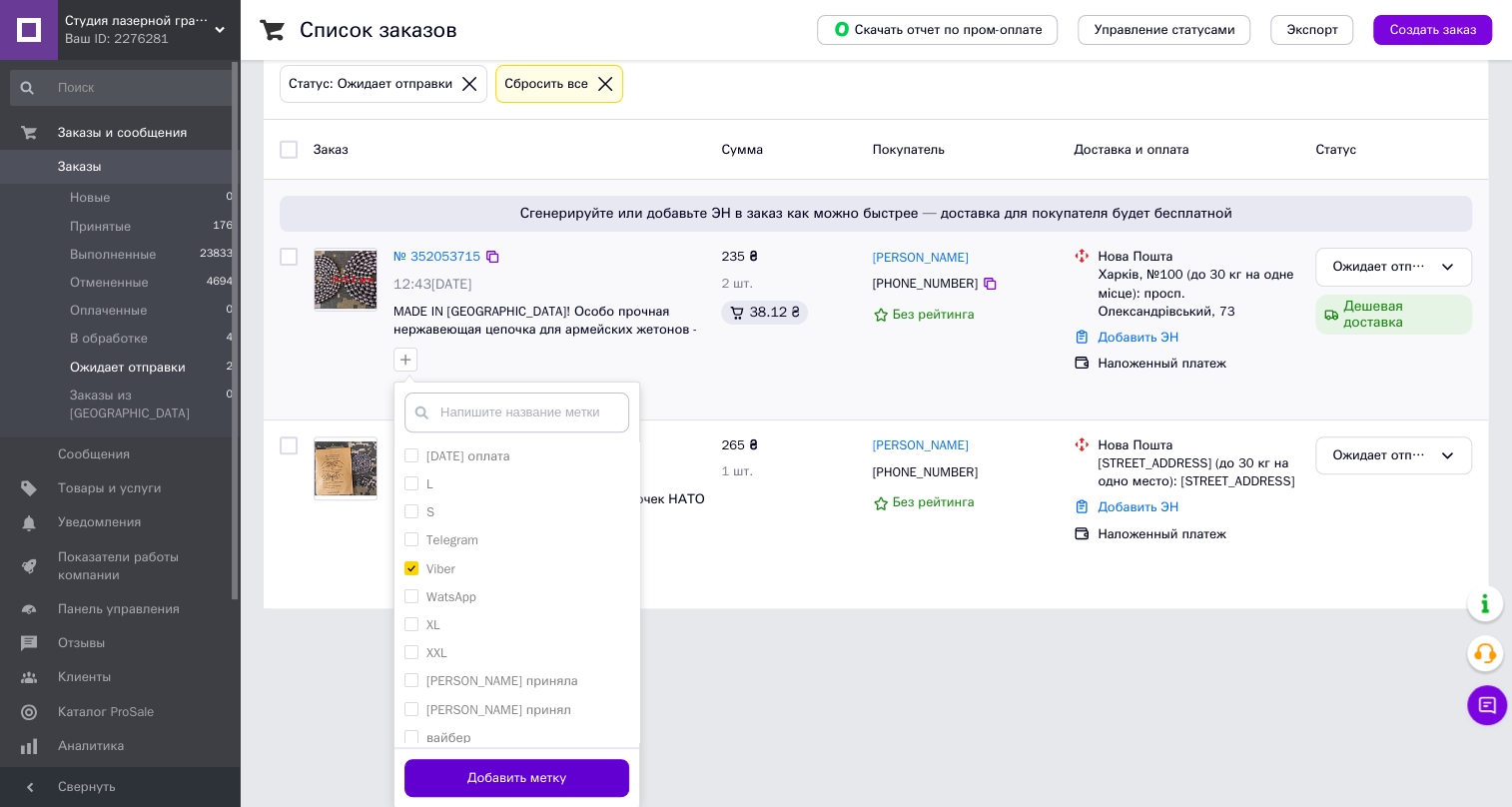 click on "Добавить метку" at bounding box center [516, 778] 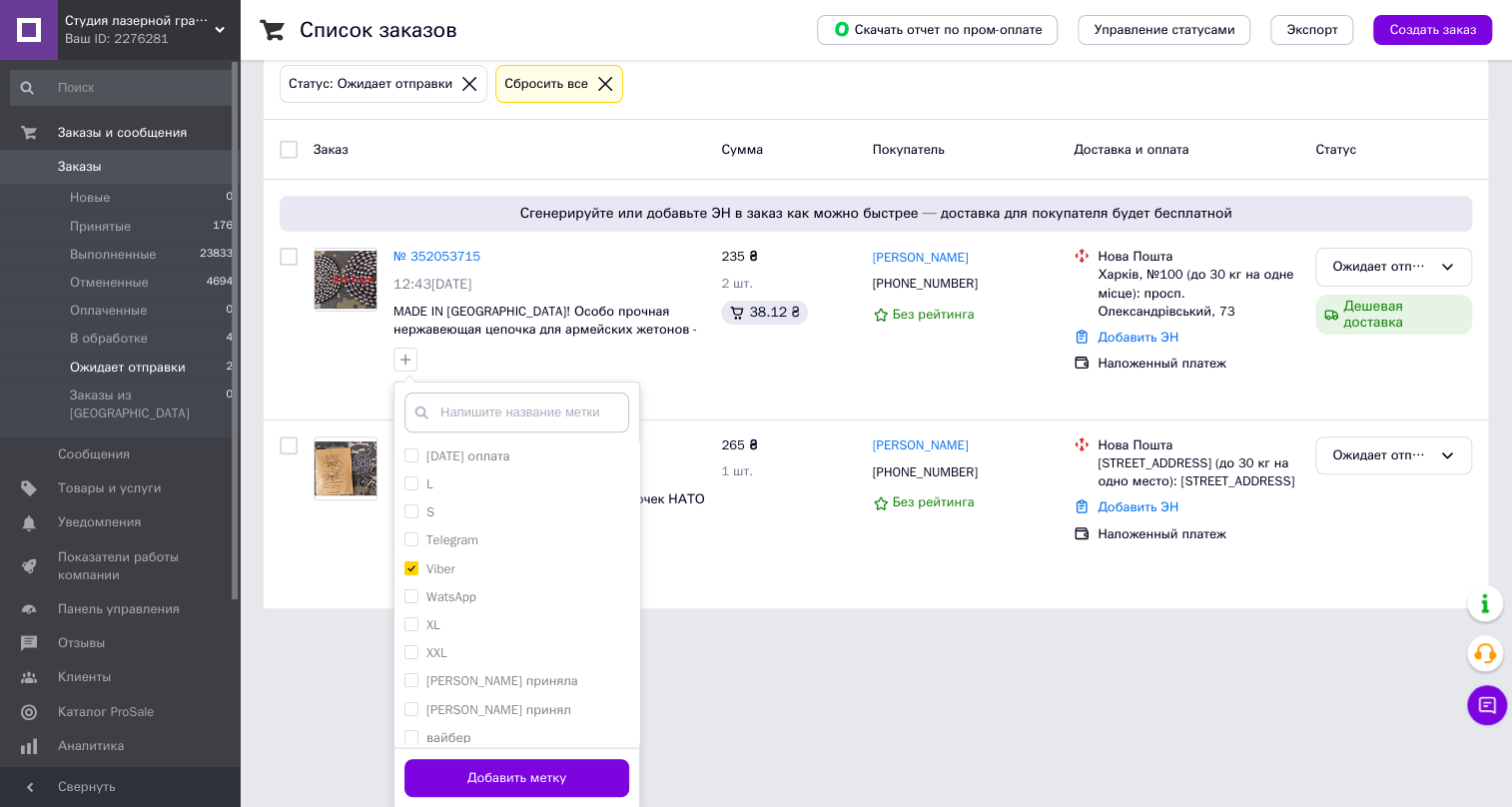 scroll, scrollTop: 0, scrollLeft: 0, axis: both 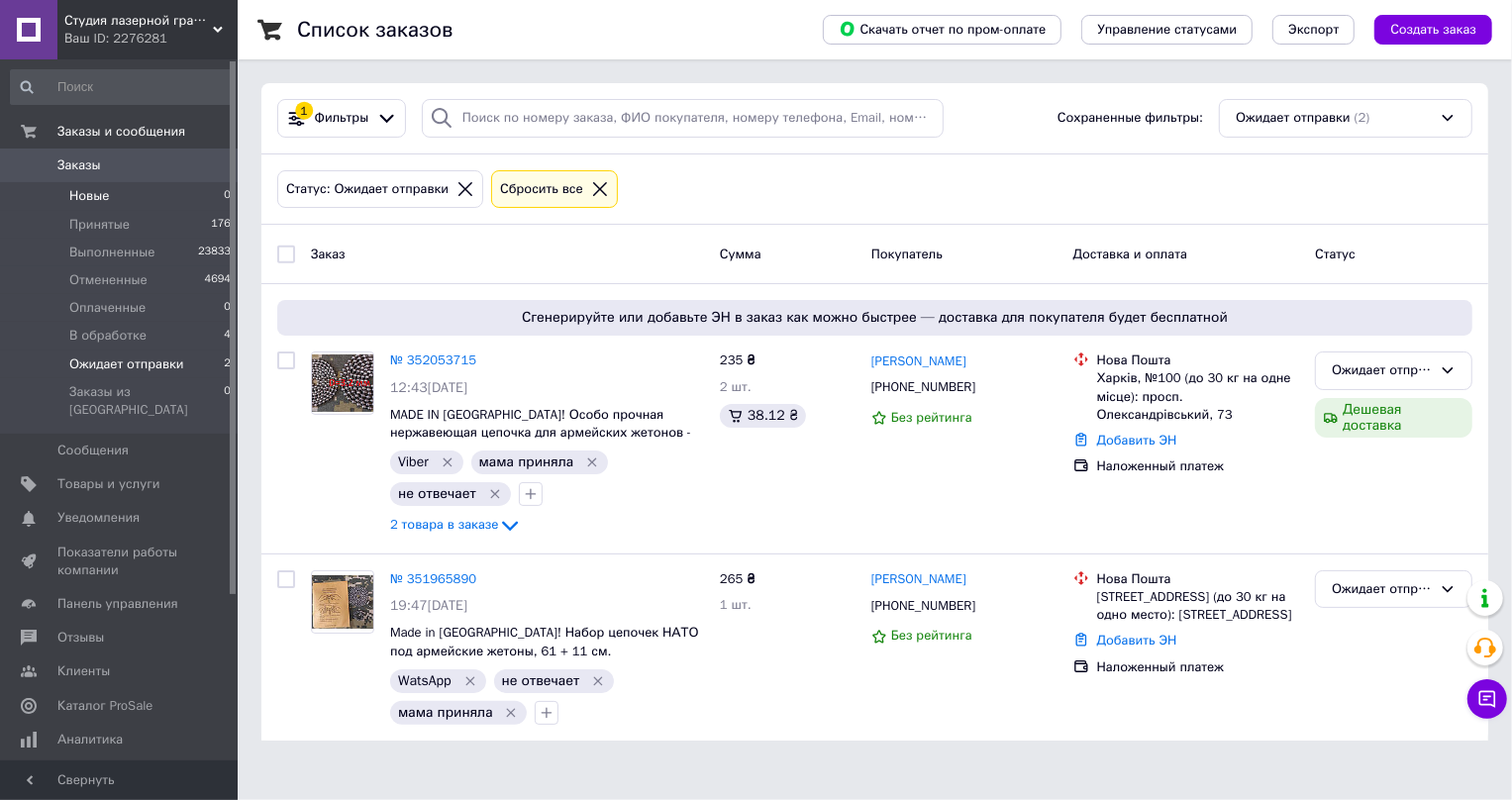 click on "Новые" at bounding box center (89, 196) 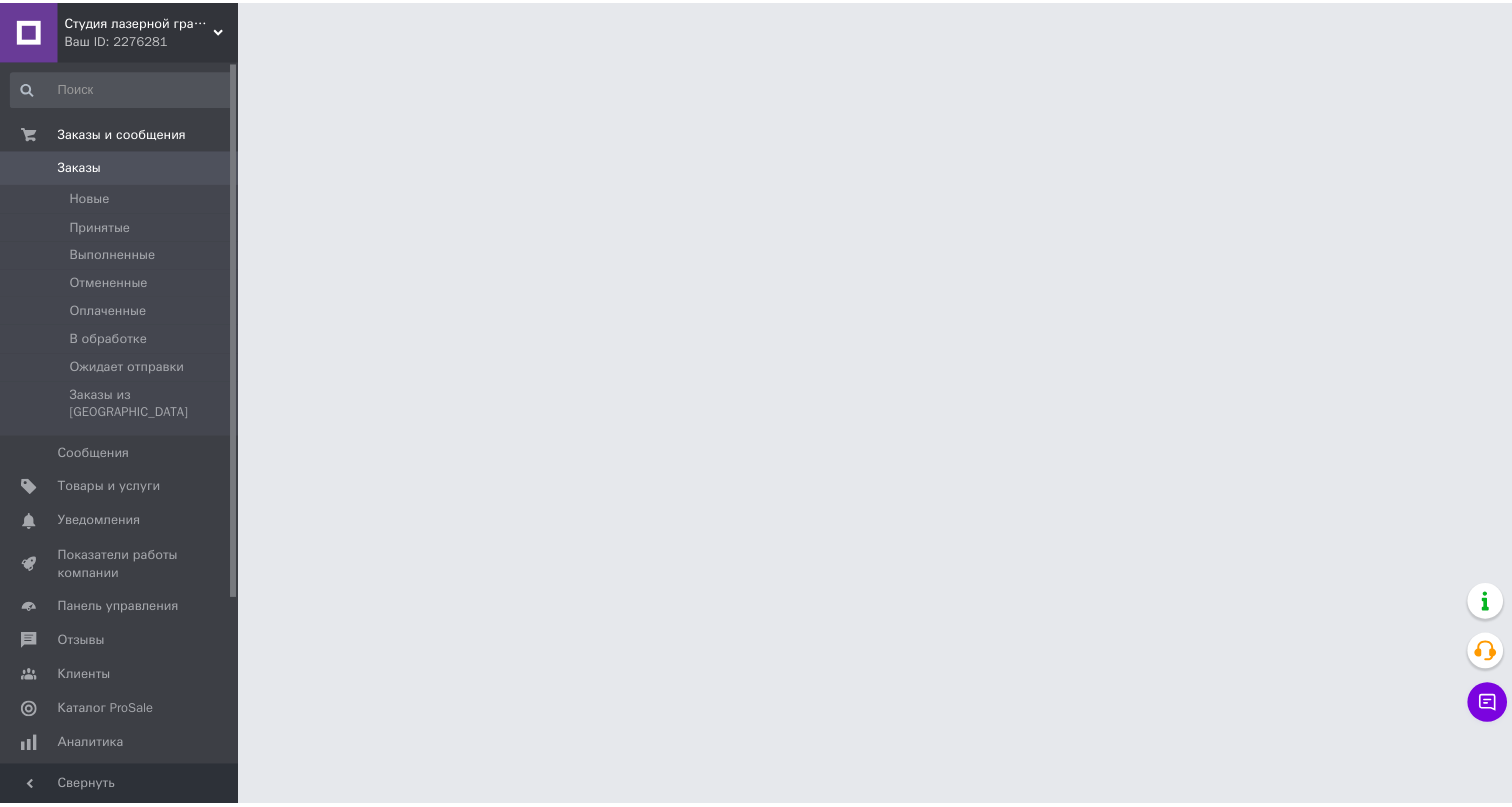 scroll, scrollTop: 0, scrollLeft: 0, axis: both 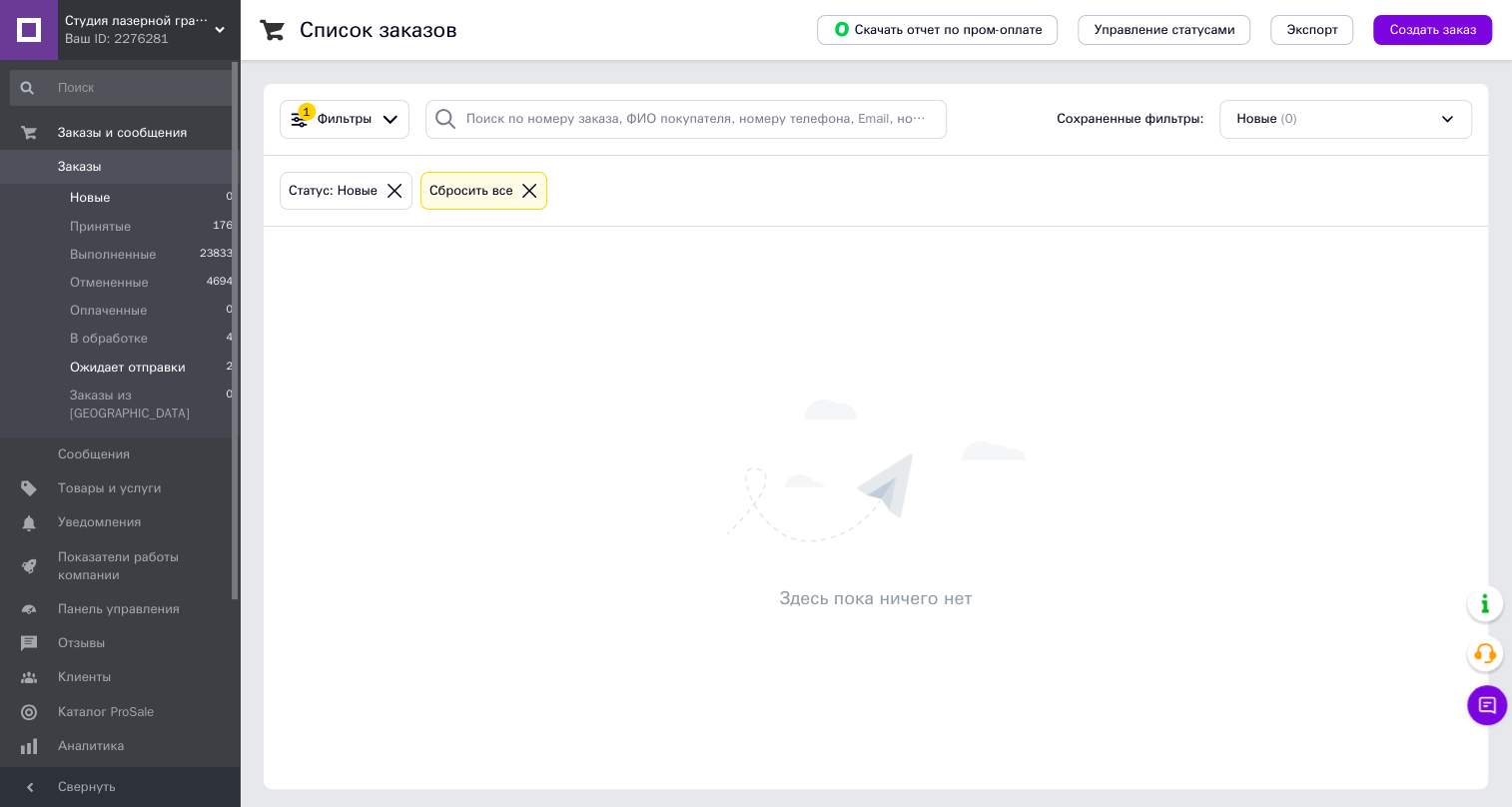 click on "Ожидает отправки" at bounding box center [128, 368] 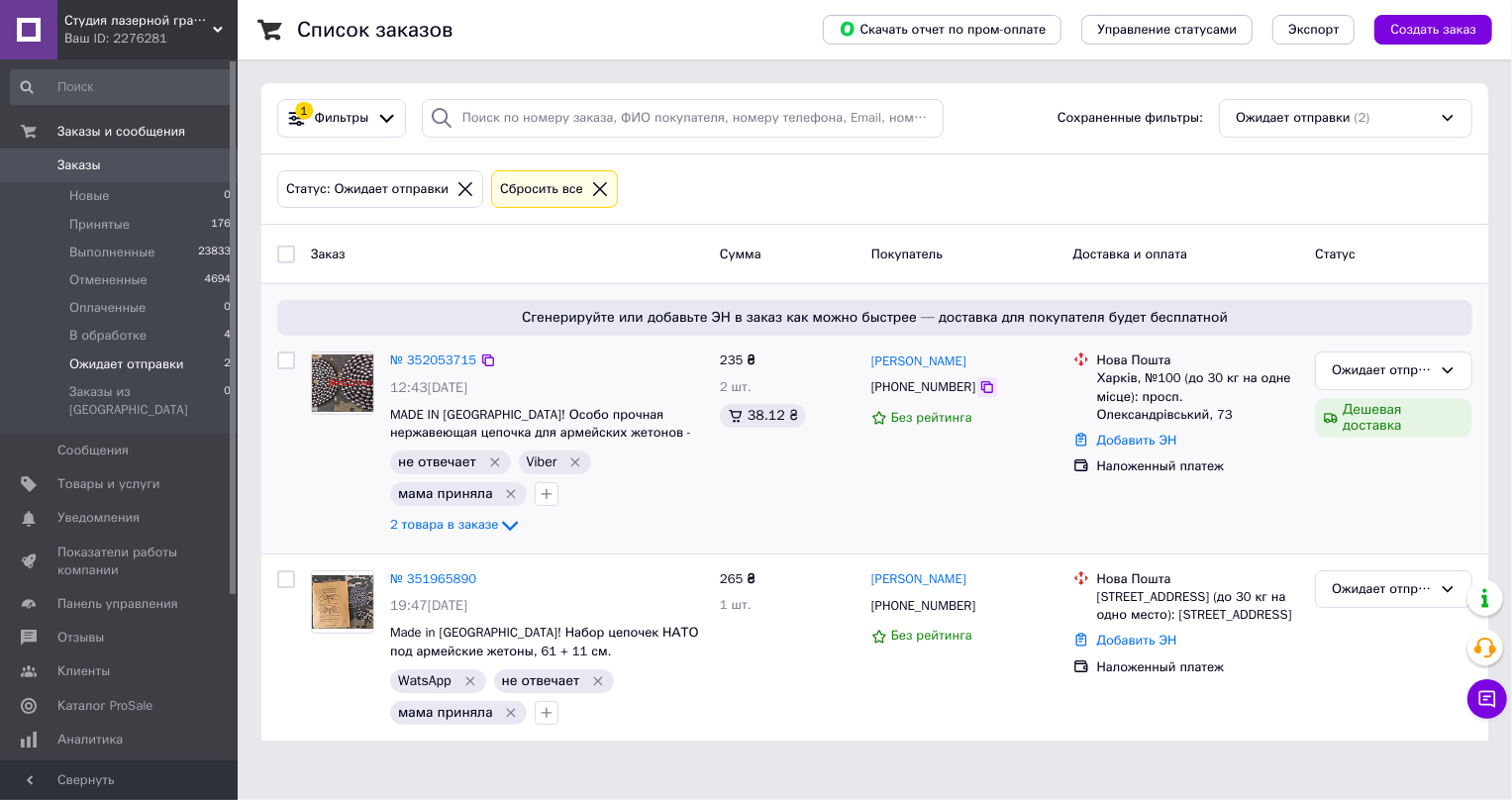 click 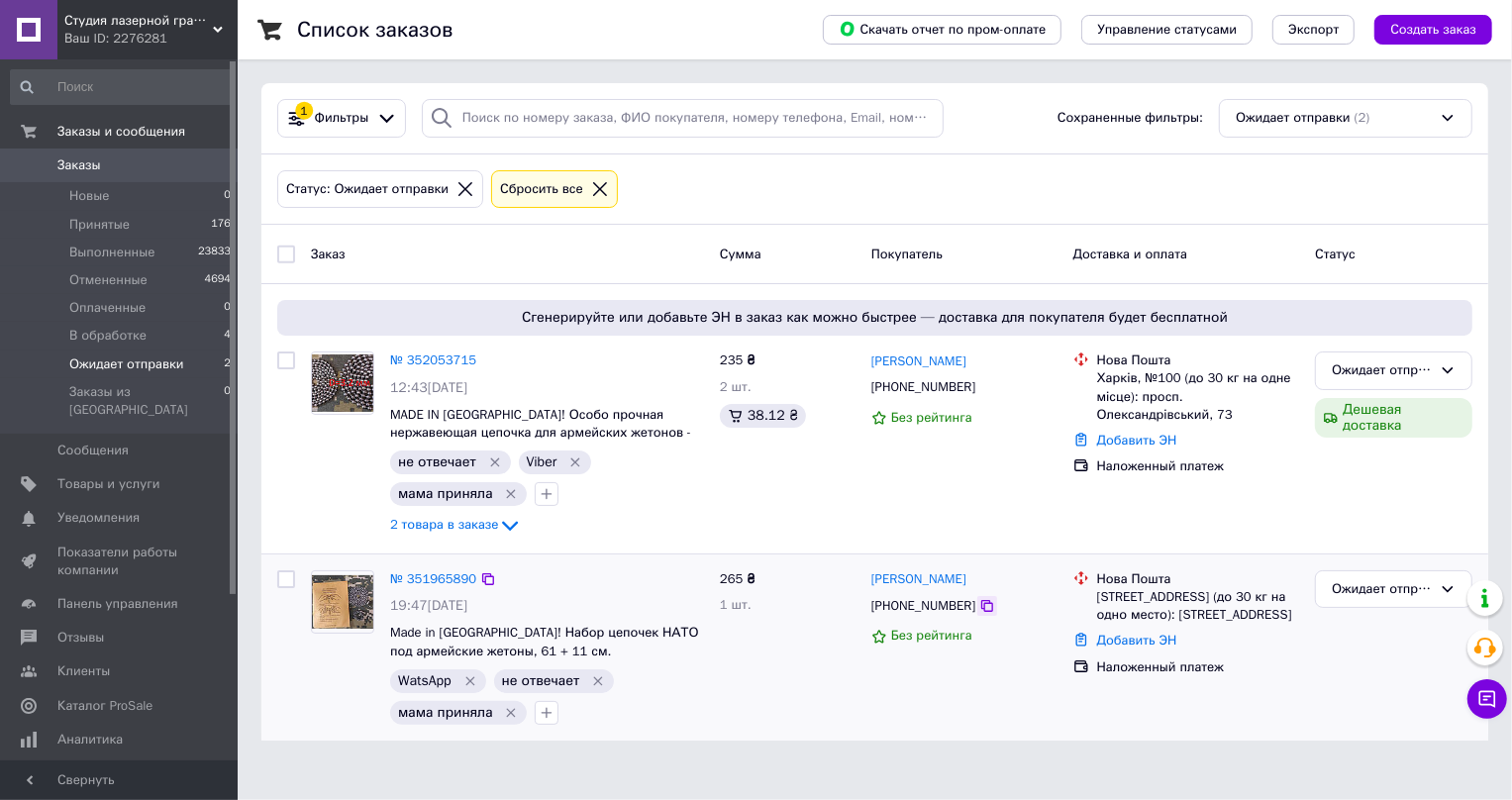 click 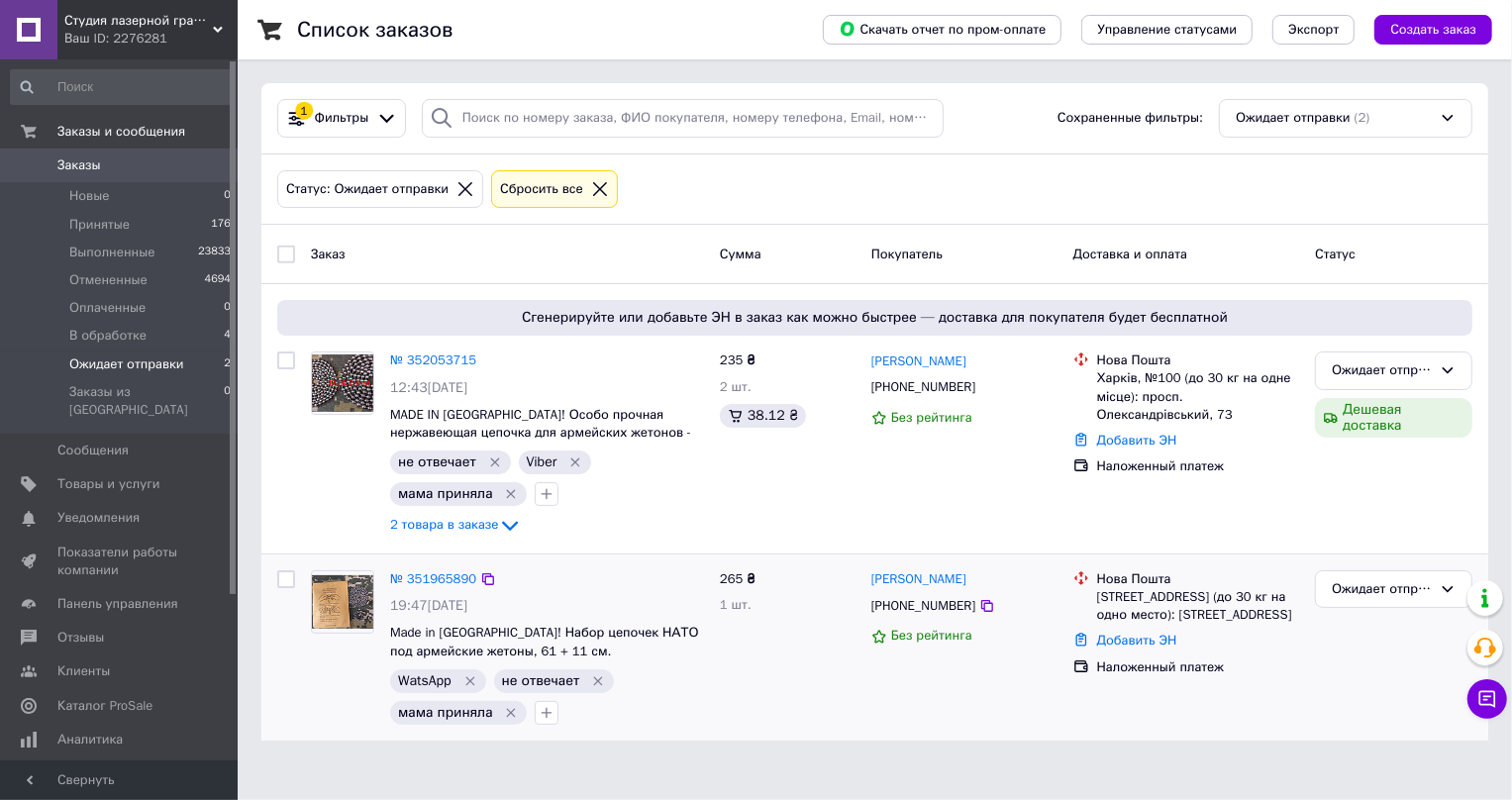 drag, startPoint x: 1000, startPoint y: 579, endPoint x: 870, endPoint y: 575, distance: 130.06152 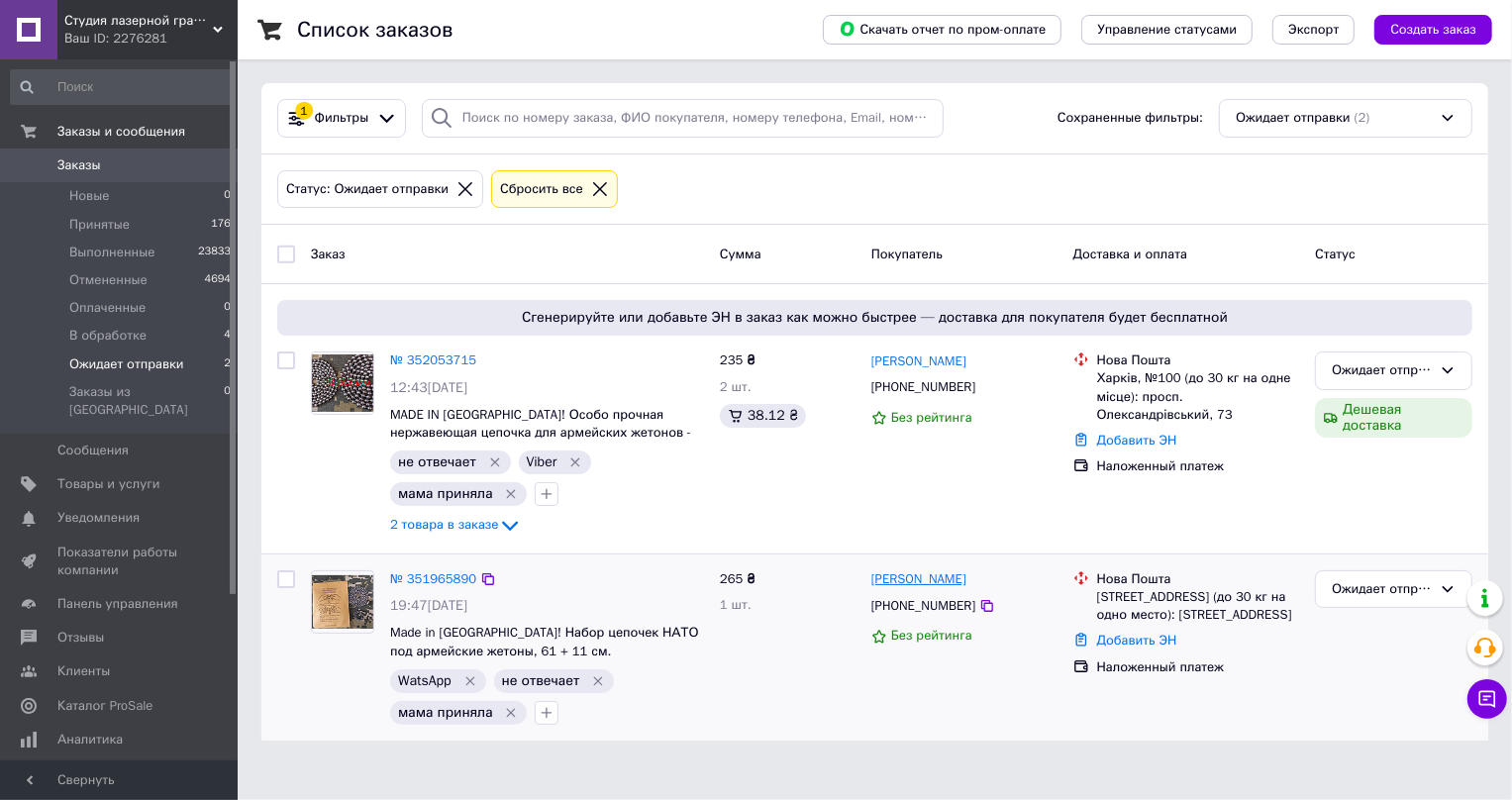 copy on "Сергей Ковальчук" 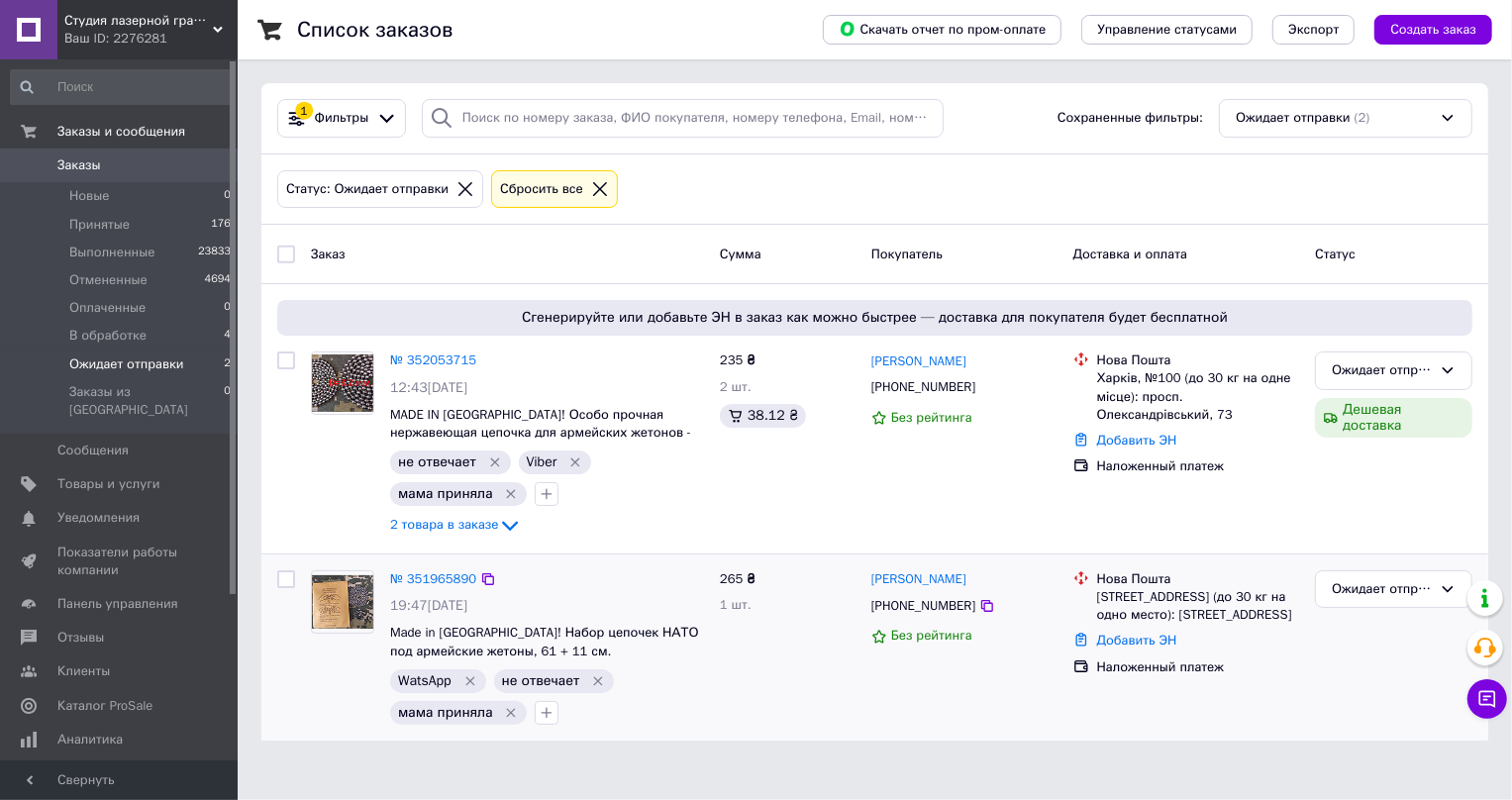 click on "Киев (Киевская обл.), №359 (до 30 кг на одно место): ул. Волынская, 25" at bounding box center [1198, 606] 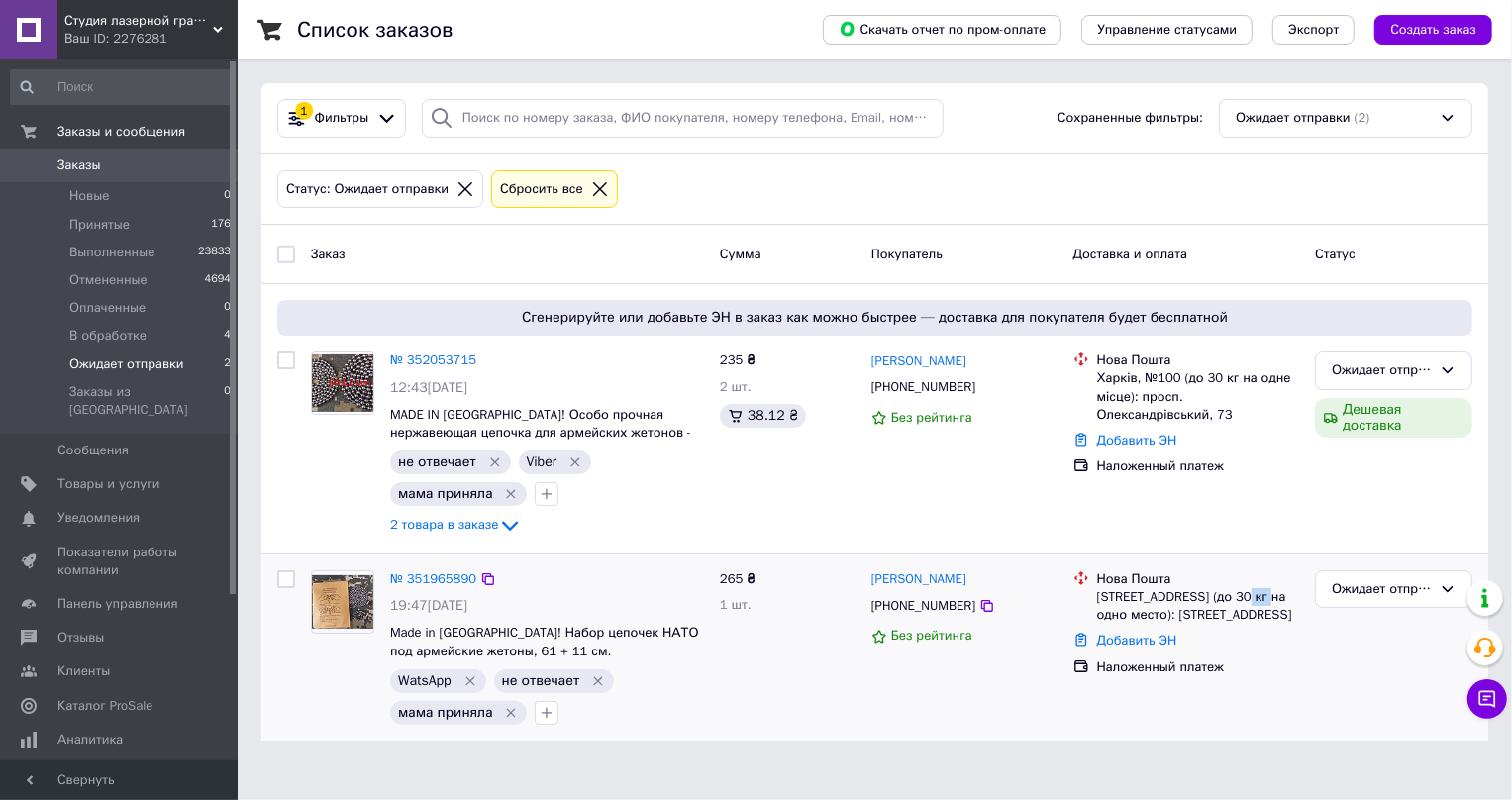 click on "Киев (Киевская обл.), №359 (до 30 кг на одно место): ул. Волынская, 25" at bounding box center (1198, 606) 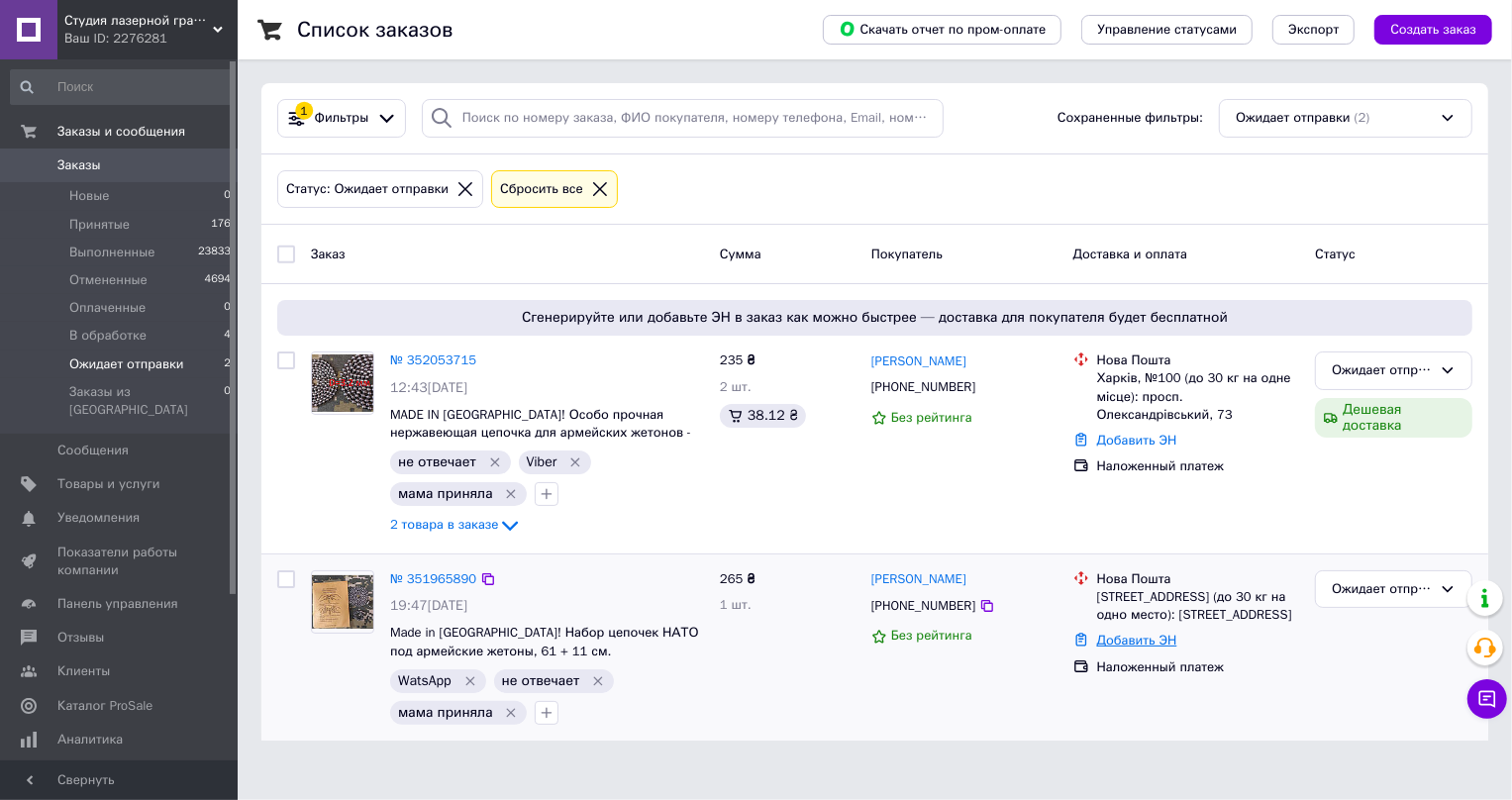click on "Добавить ЭН" at bounding box center (1137, 640) 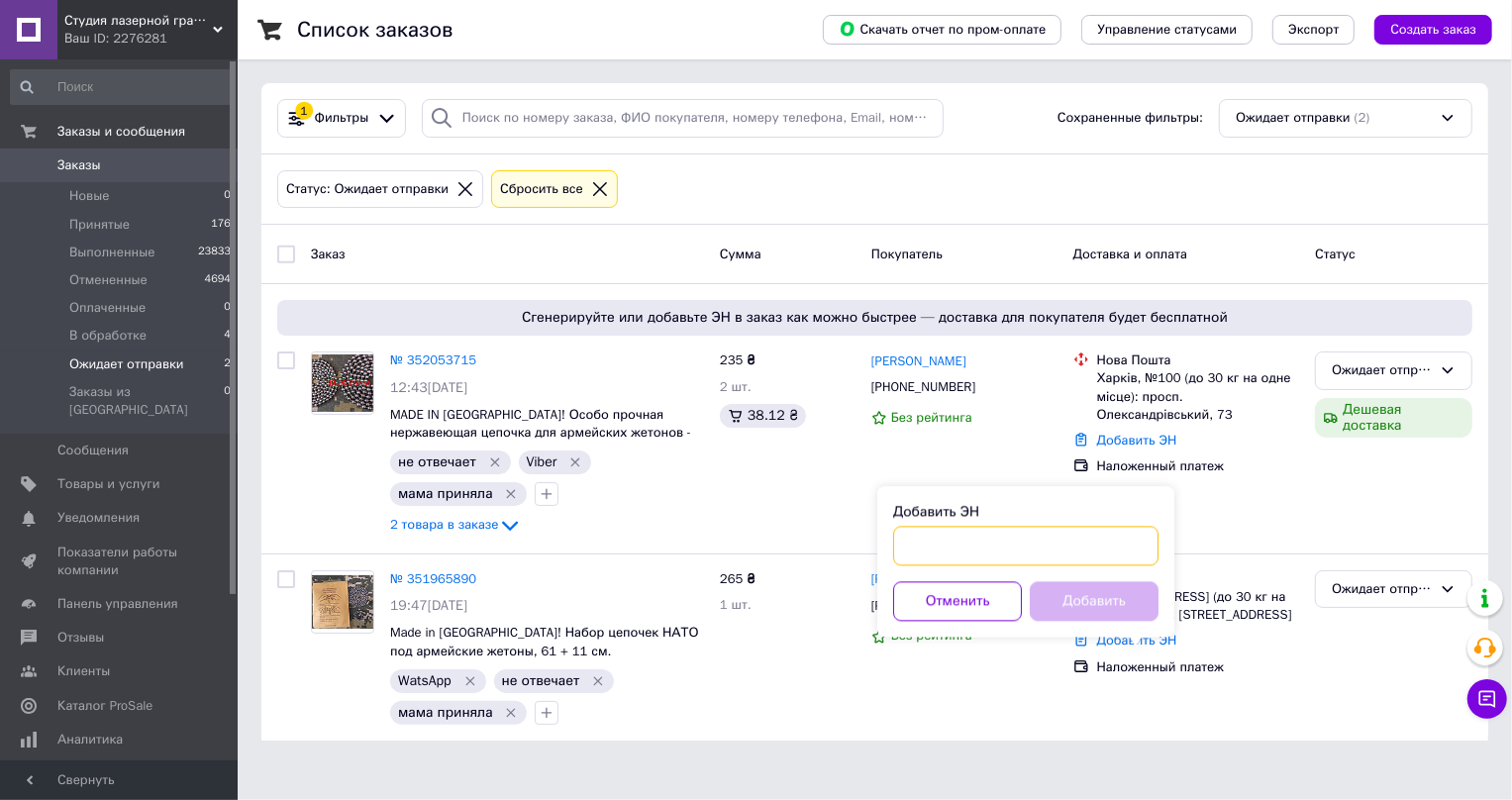 click on "Добавить ЭН" at bounding box center (1026, 546) 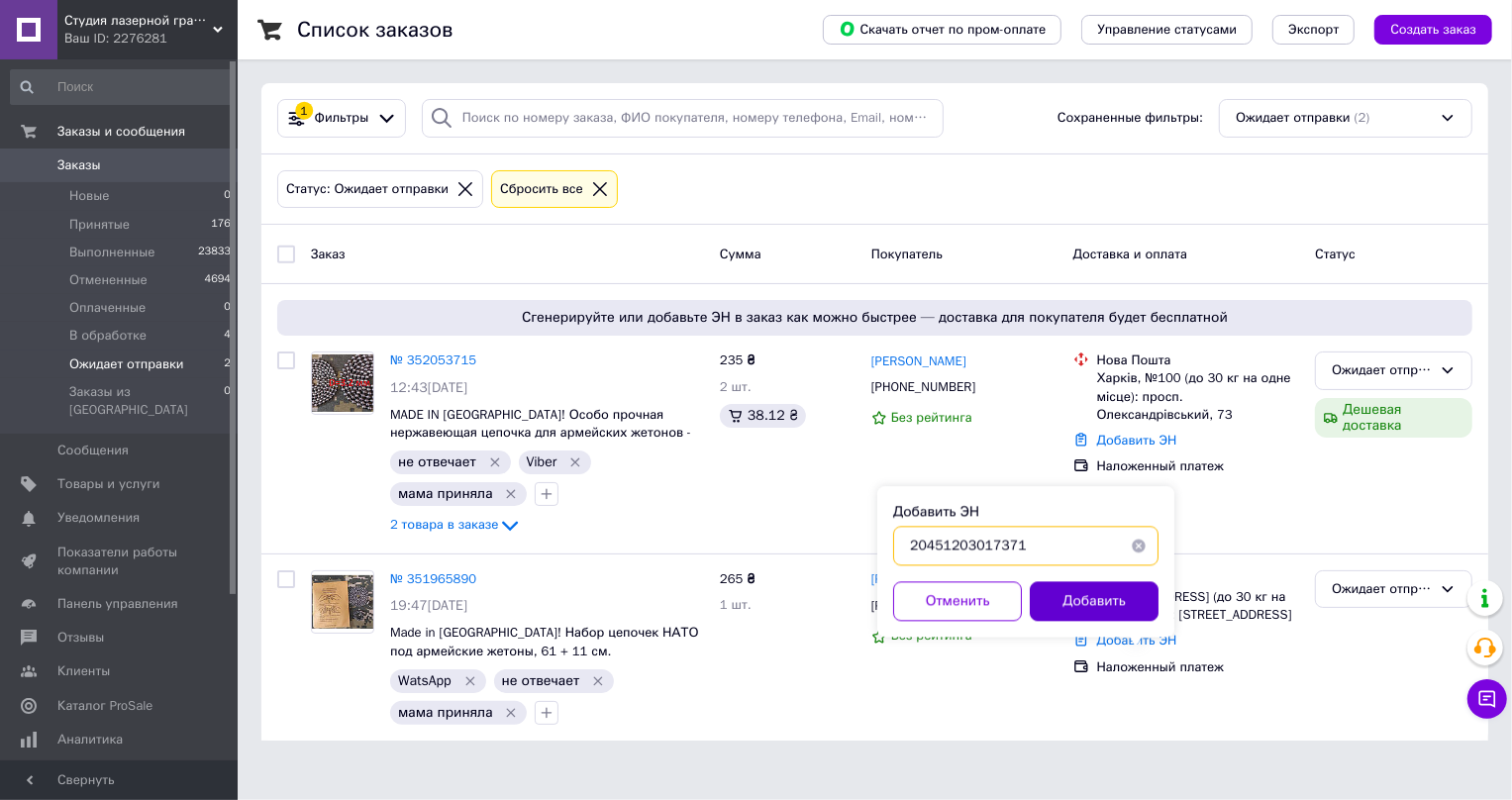 type on "20451203017371" 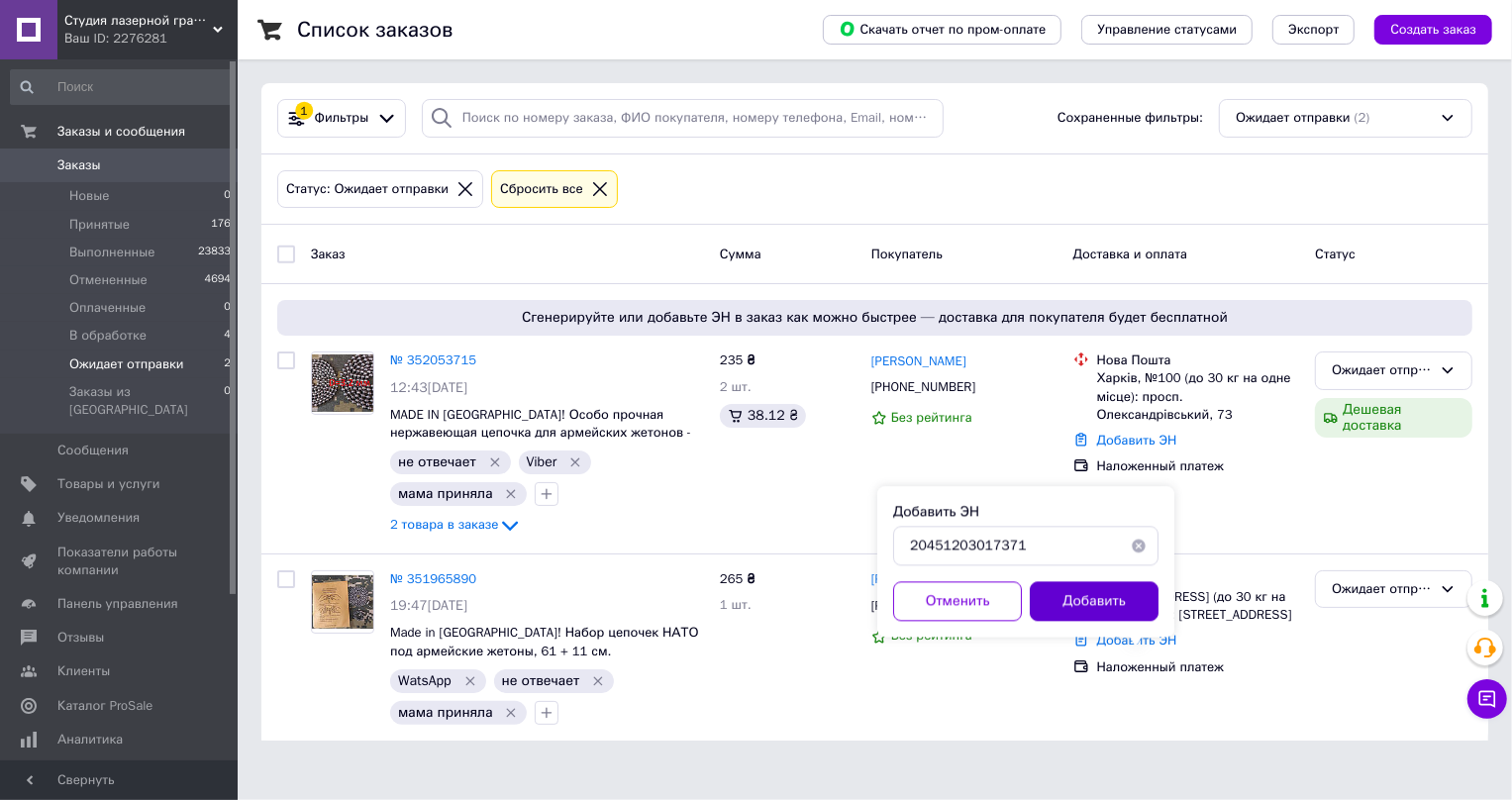 click on "Добавить" at bounding box center [1094, 601] 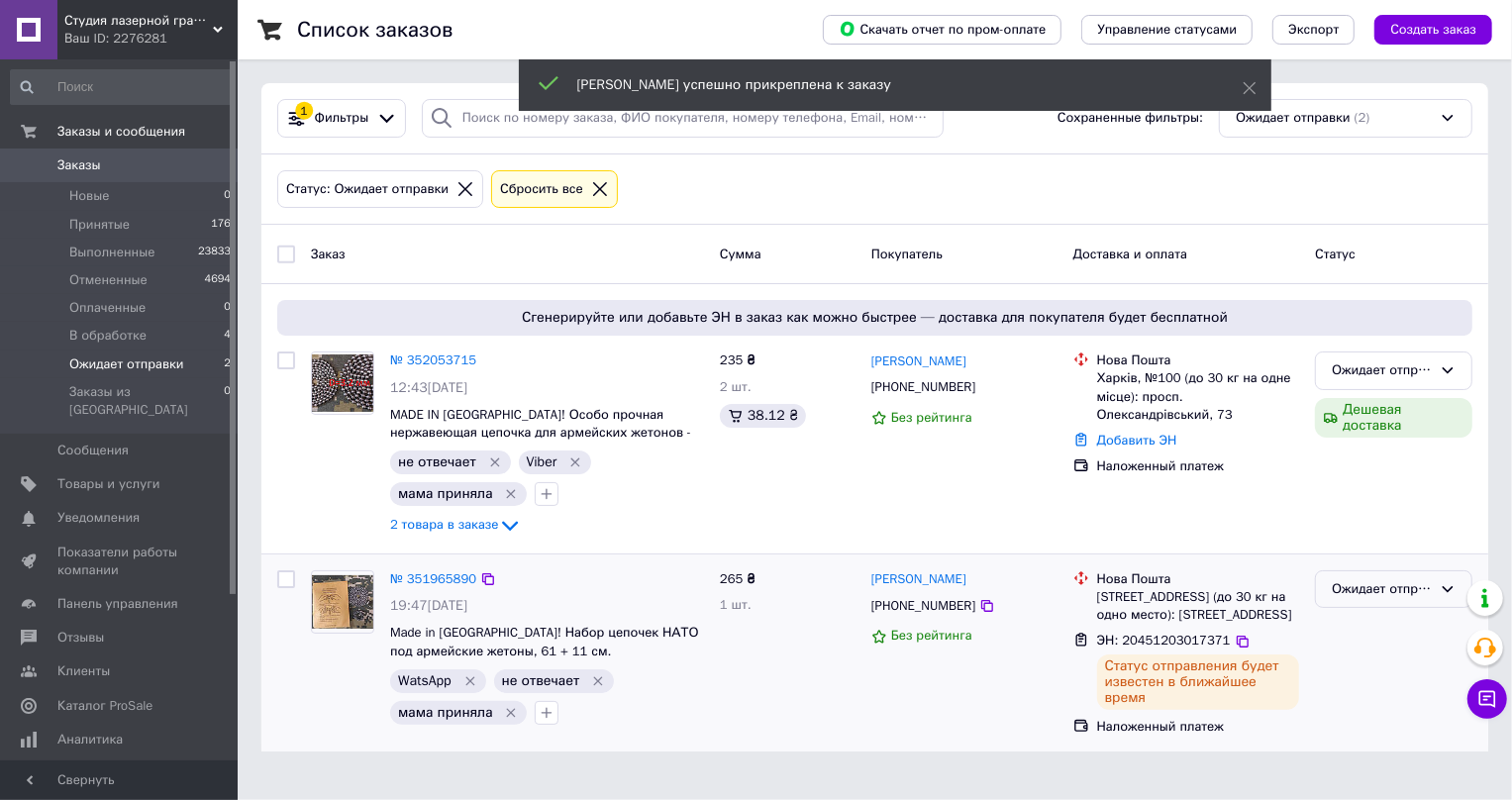 click 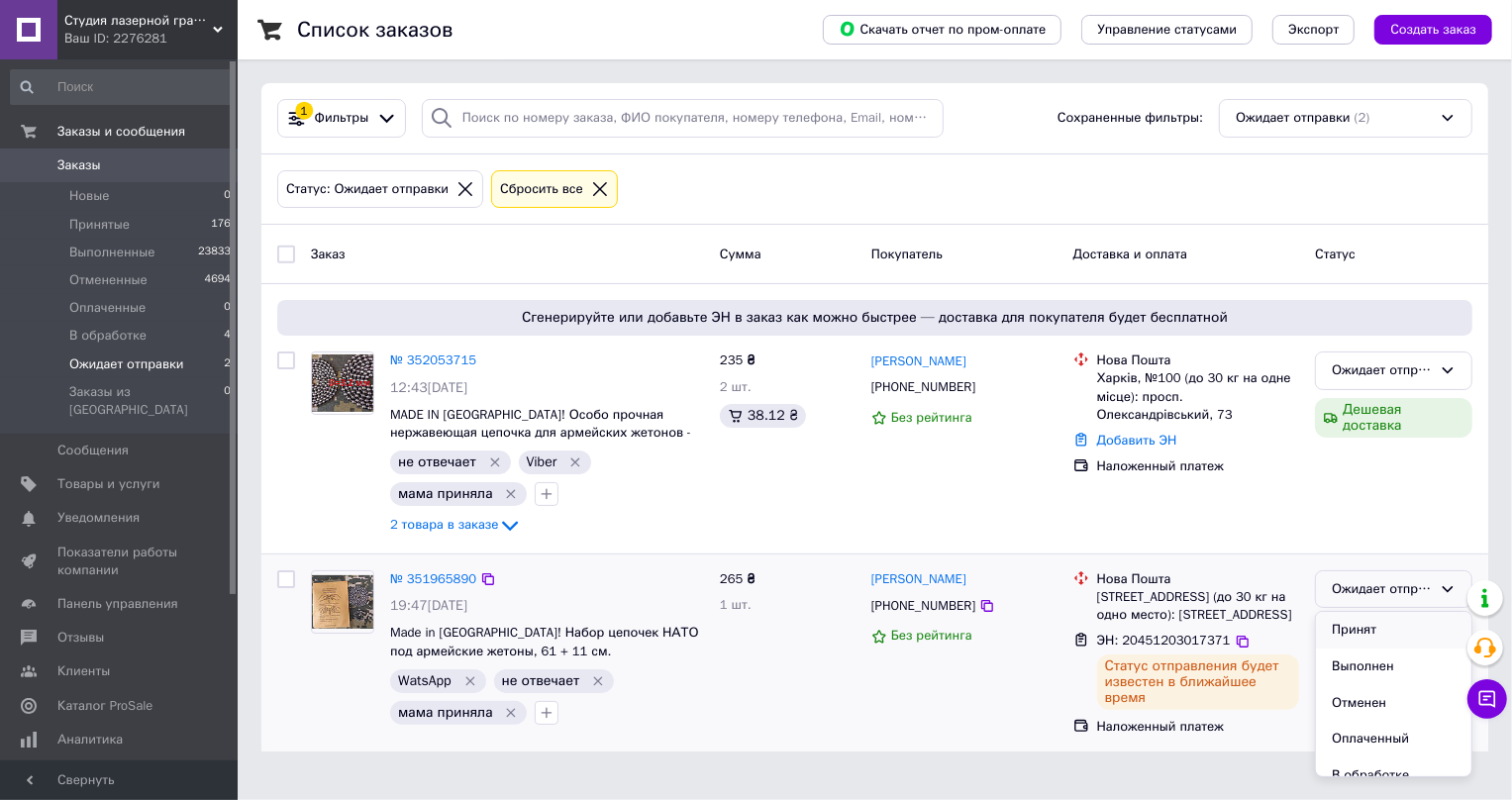 click on "Принят" at bounding box center [1393, 630] 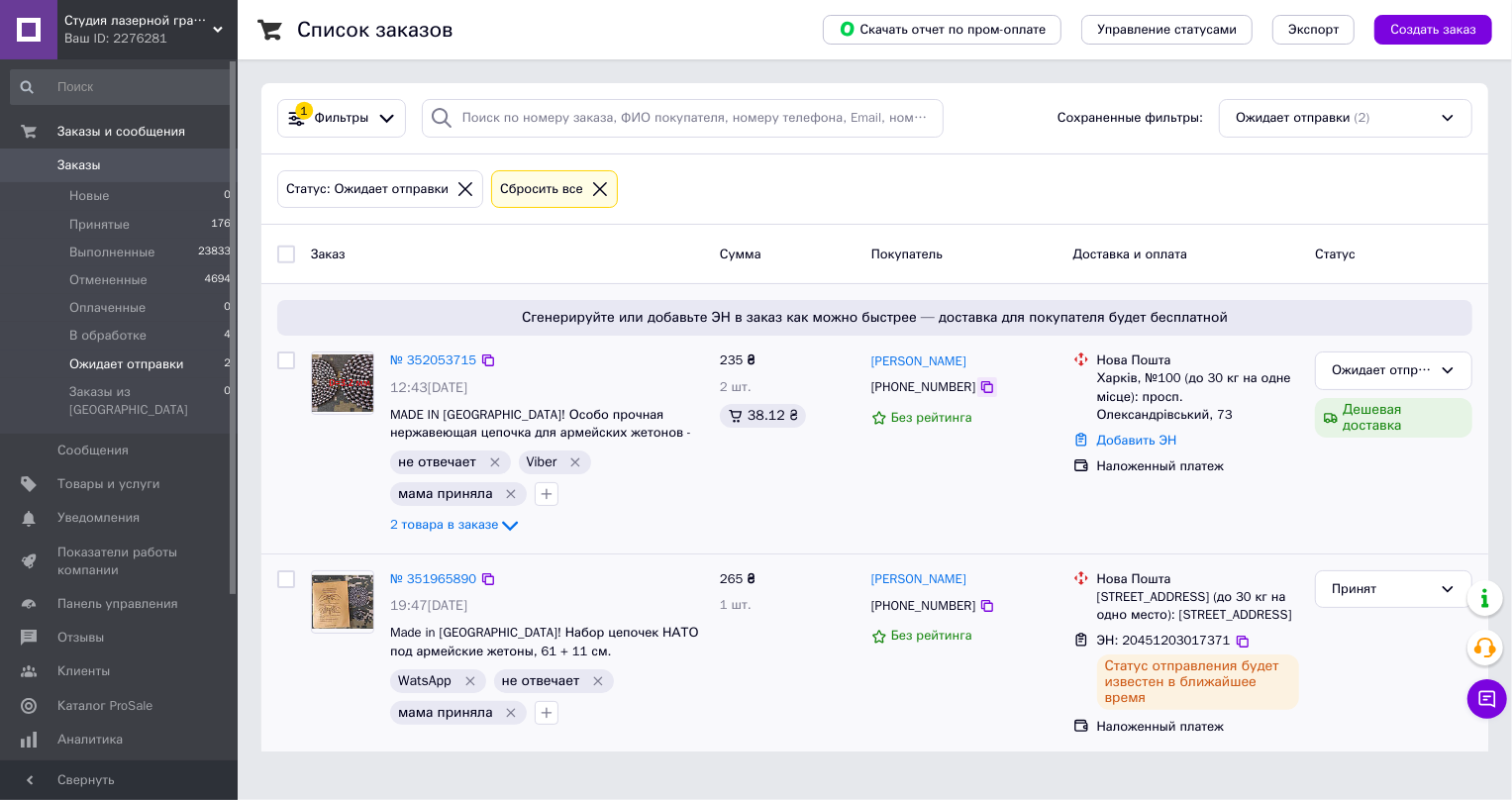 click 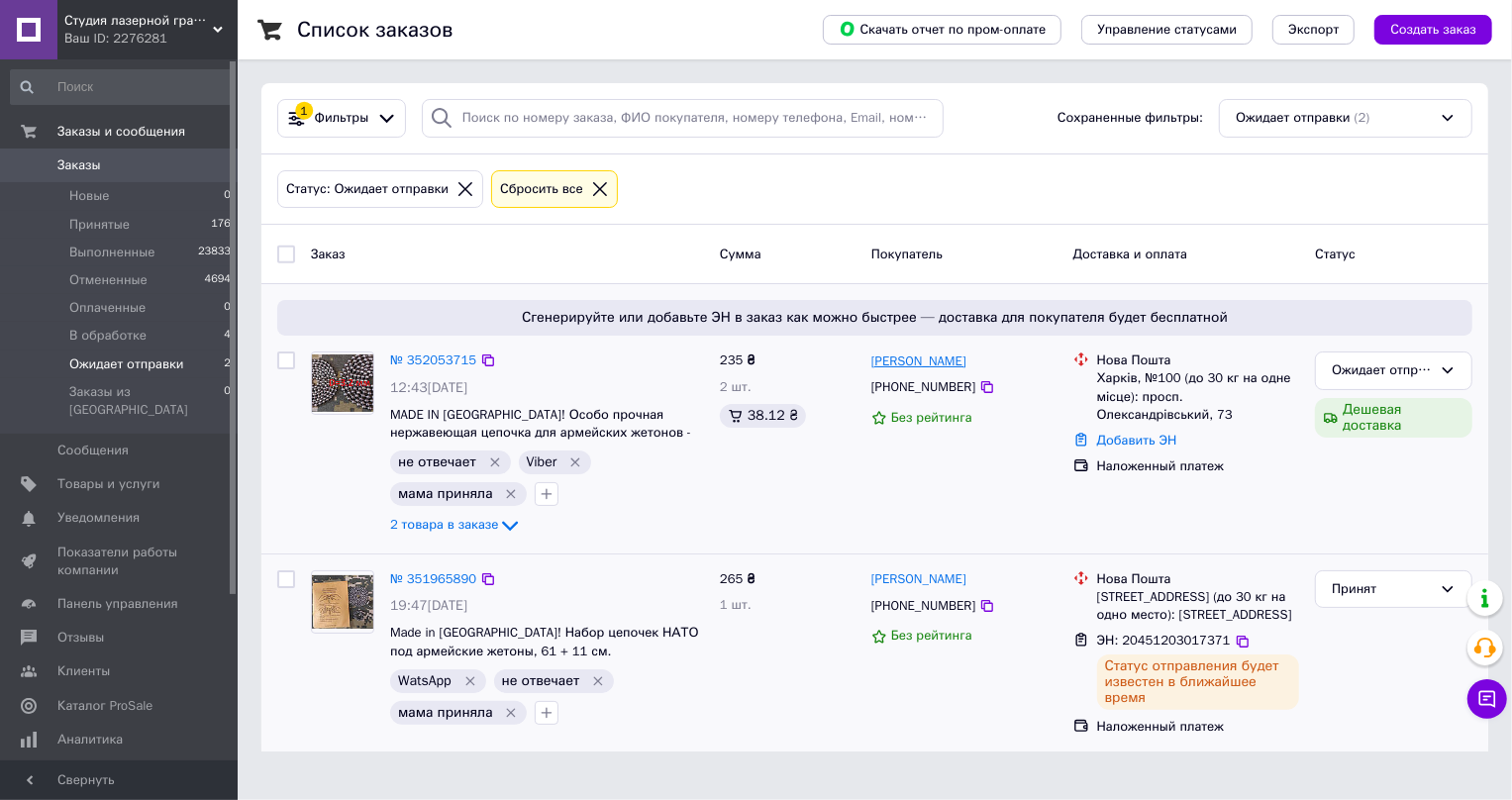 drag, startPoint x: 1014, startPoint y: 355, endPoint x: 891, endPoint y: 351, distance: 123.065 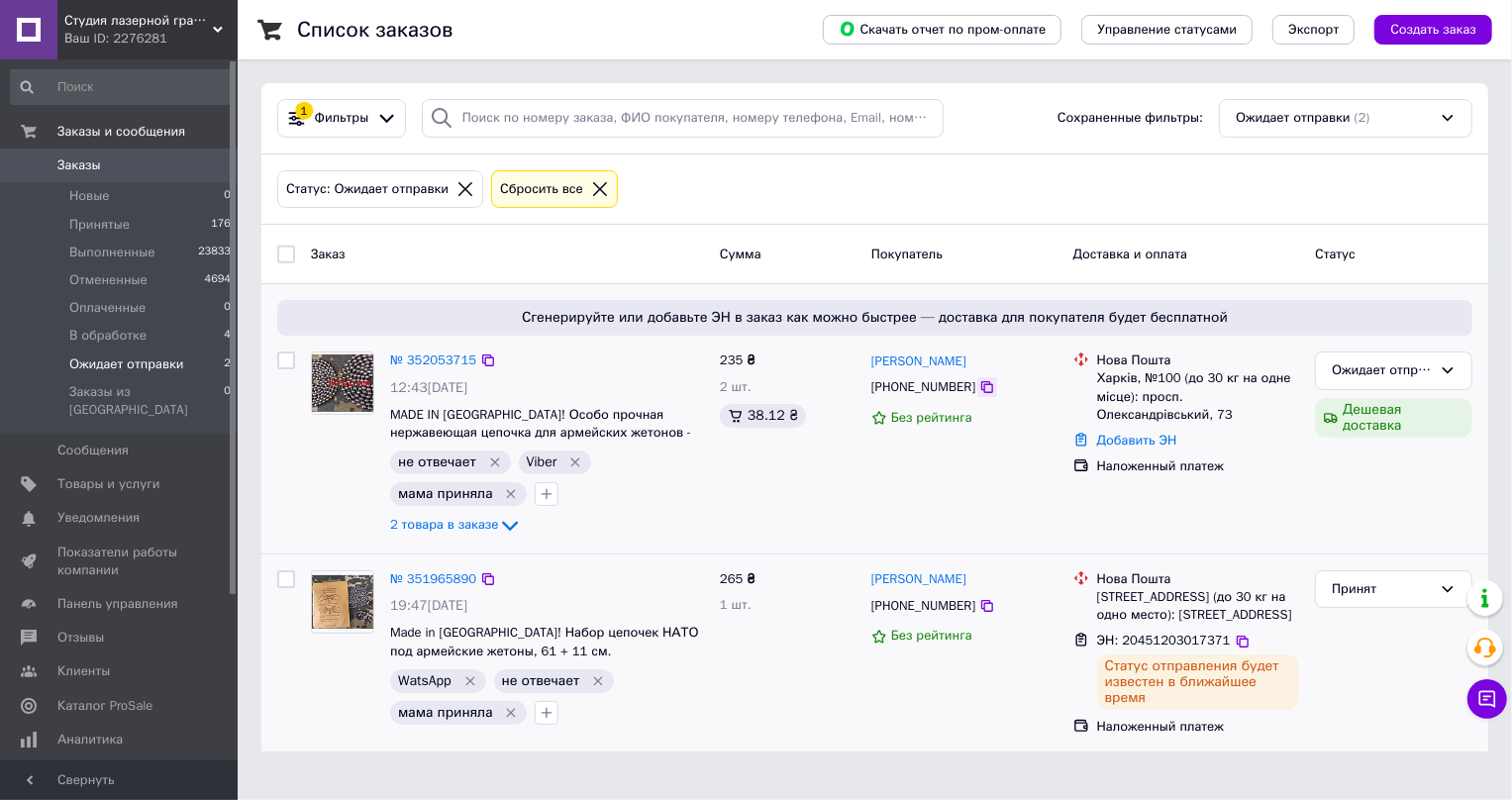 click 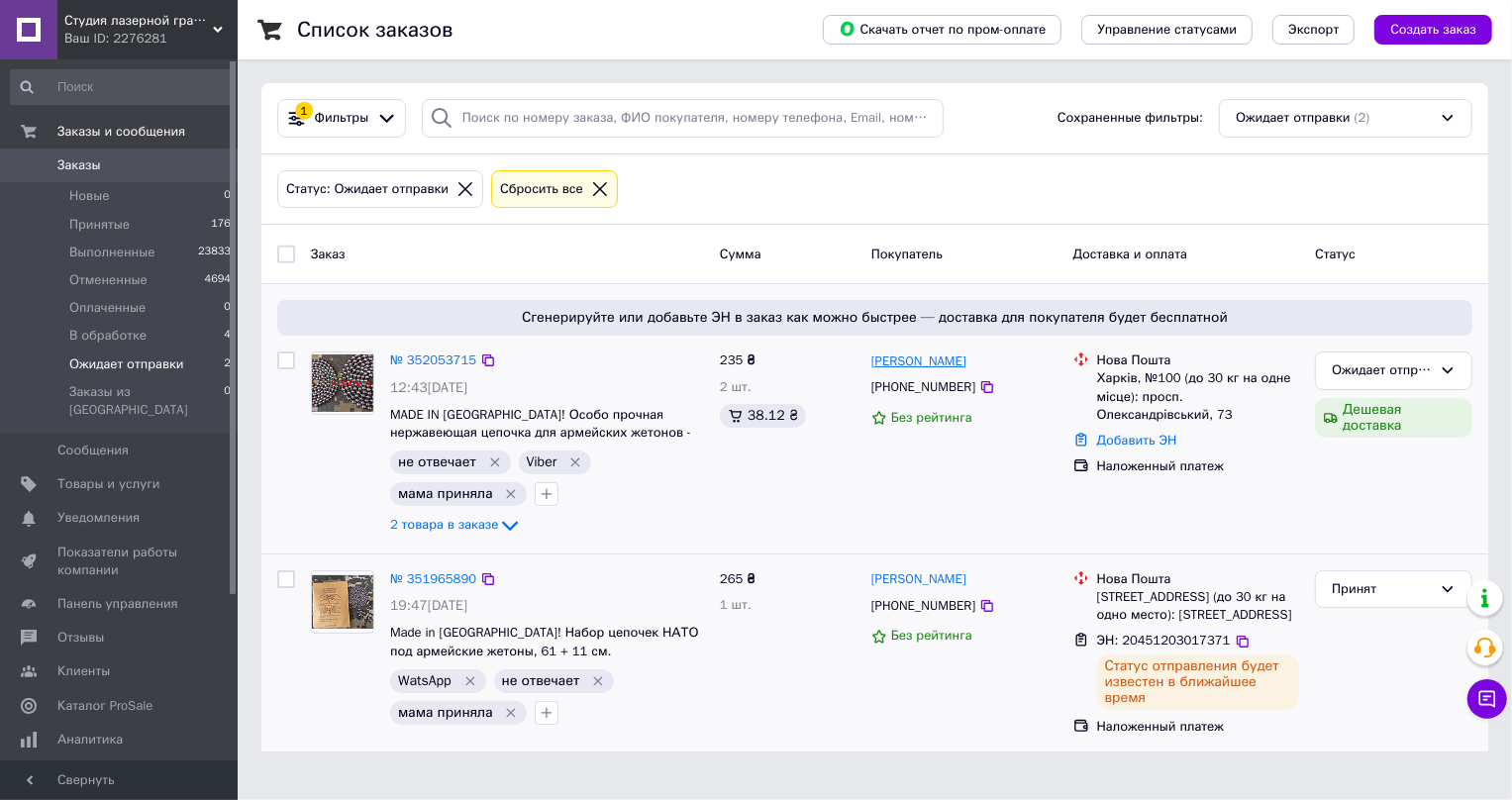 drag, startPoint x: 1007, startPoint y: 359, endPoint x: 870, endPoint y: 361, distance: 137.0146 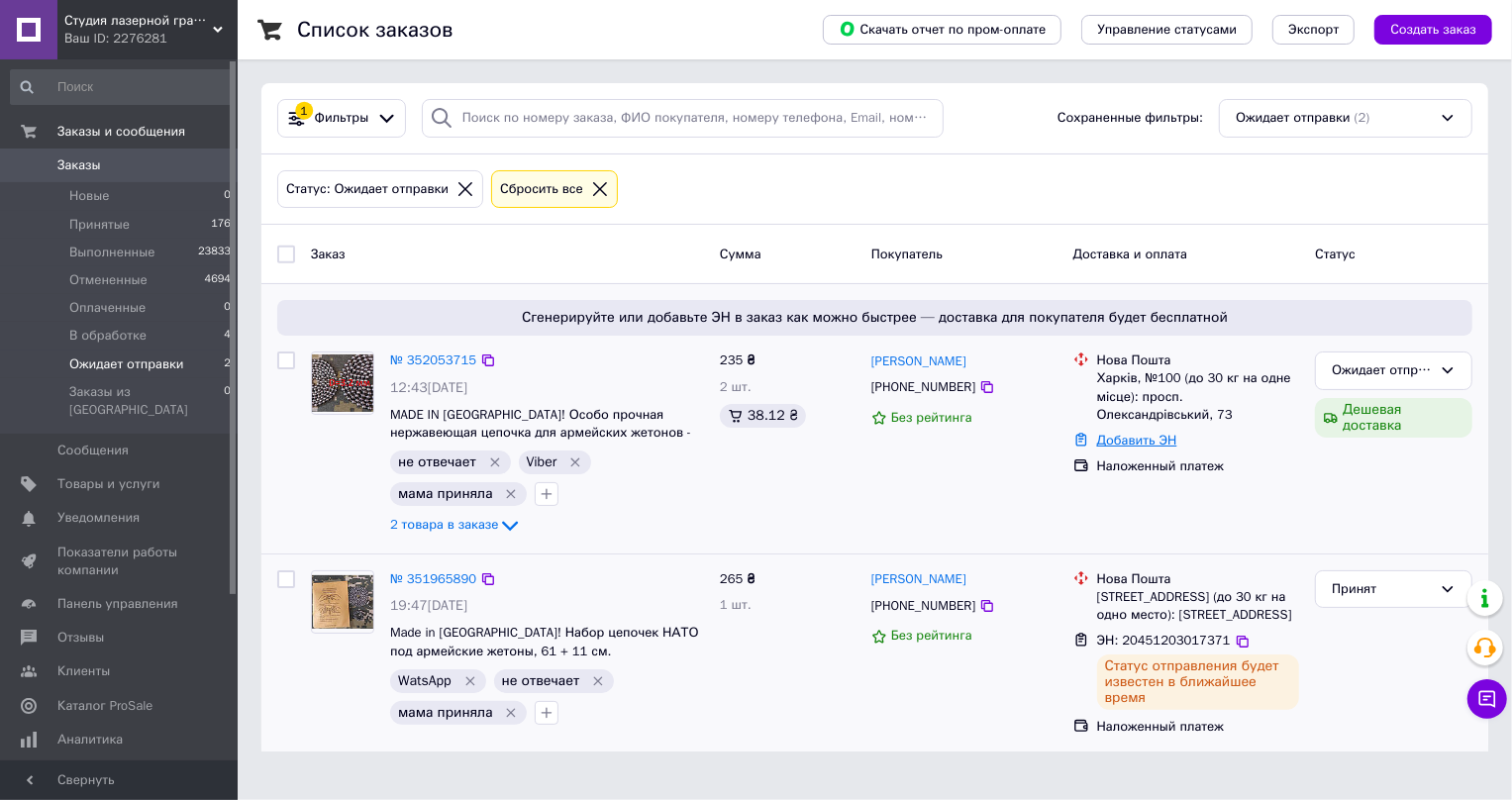 click on "Добавить ЭН" at bounding box center (1137, 440) 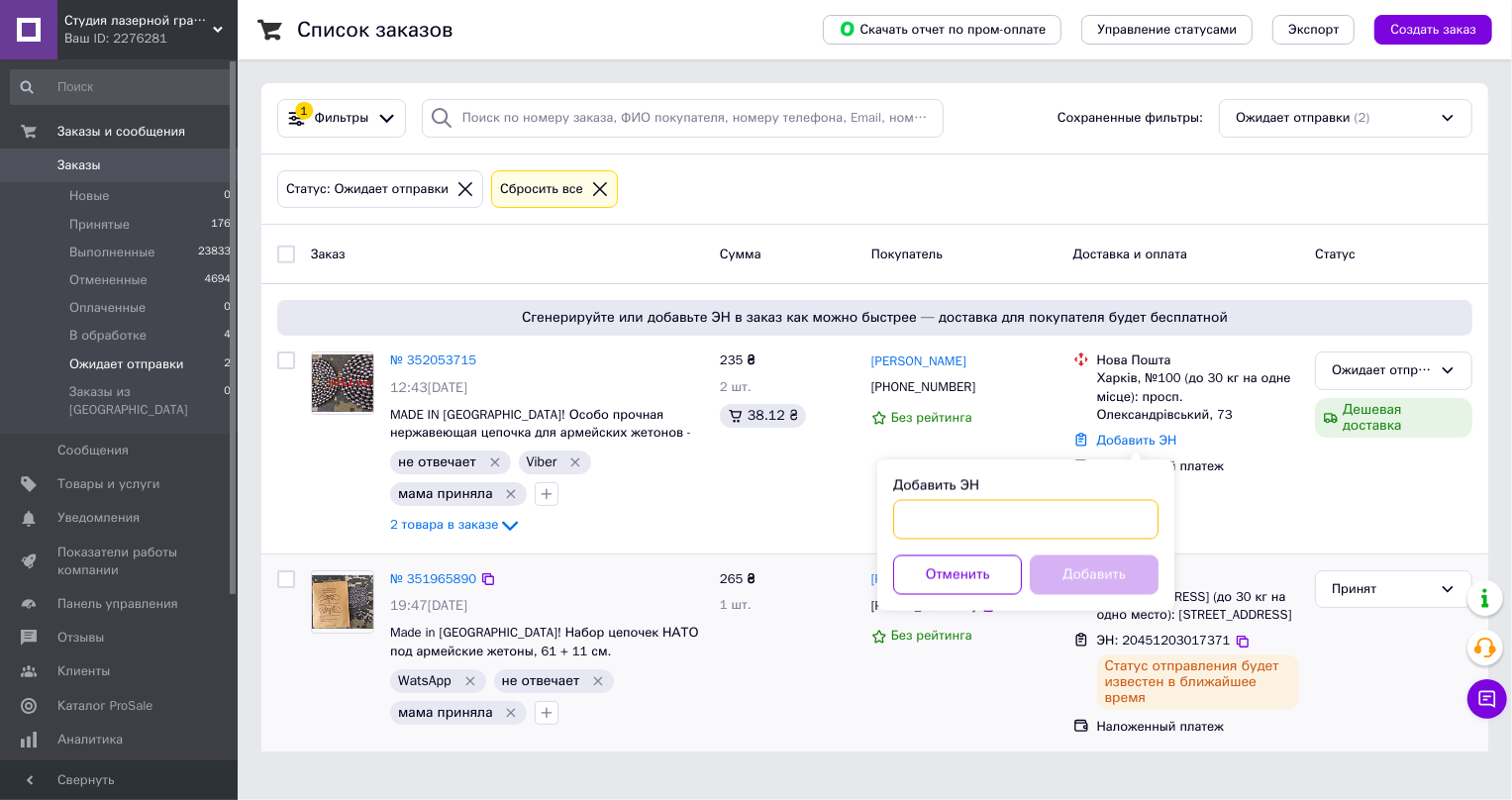 paste on "20451203031485" 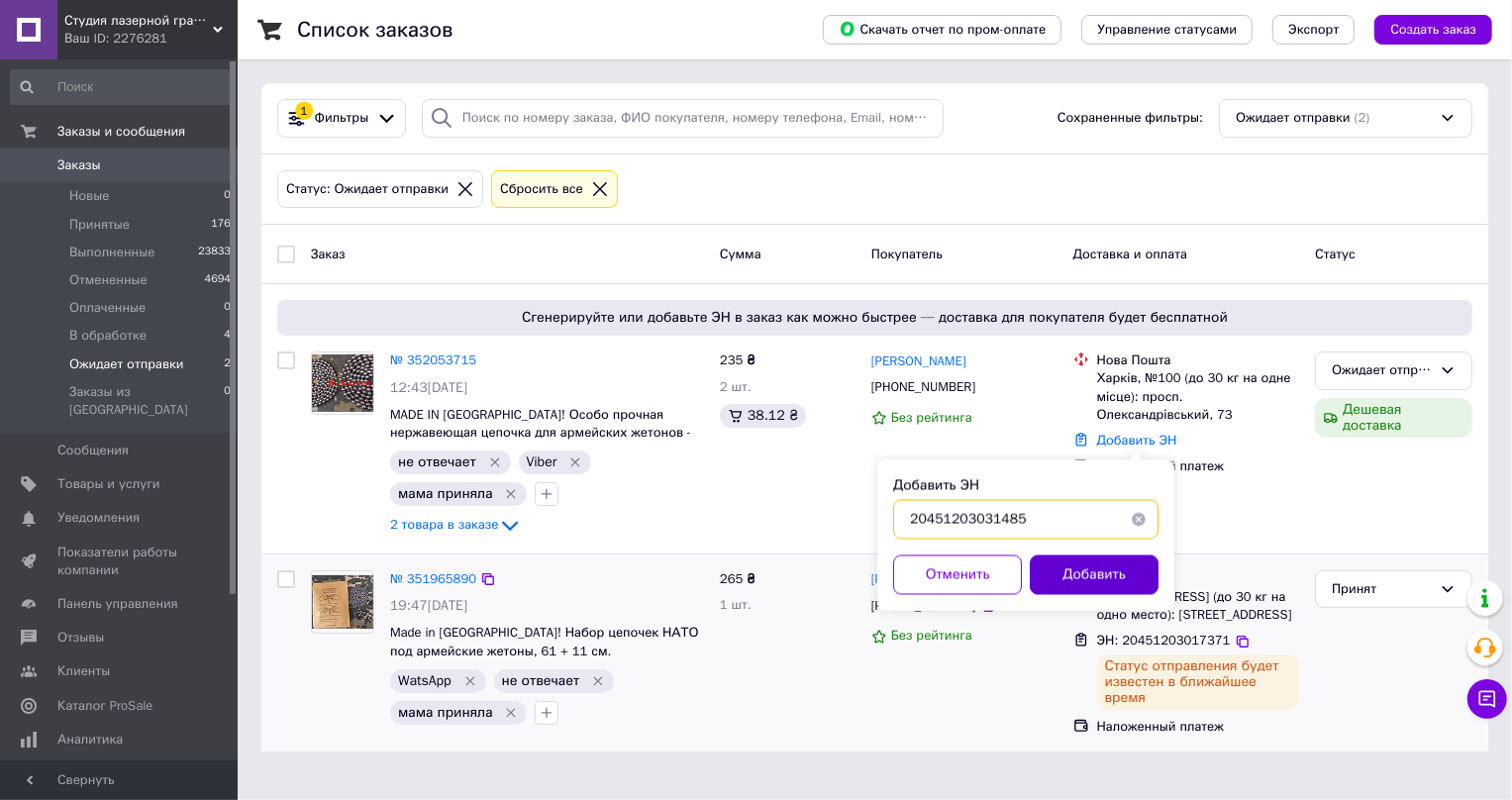 type on "20451203031485" 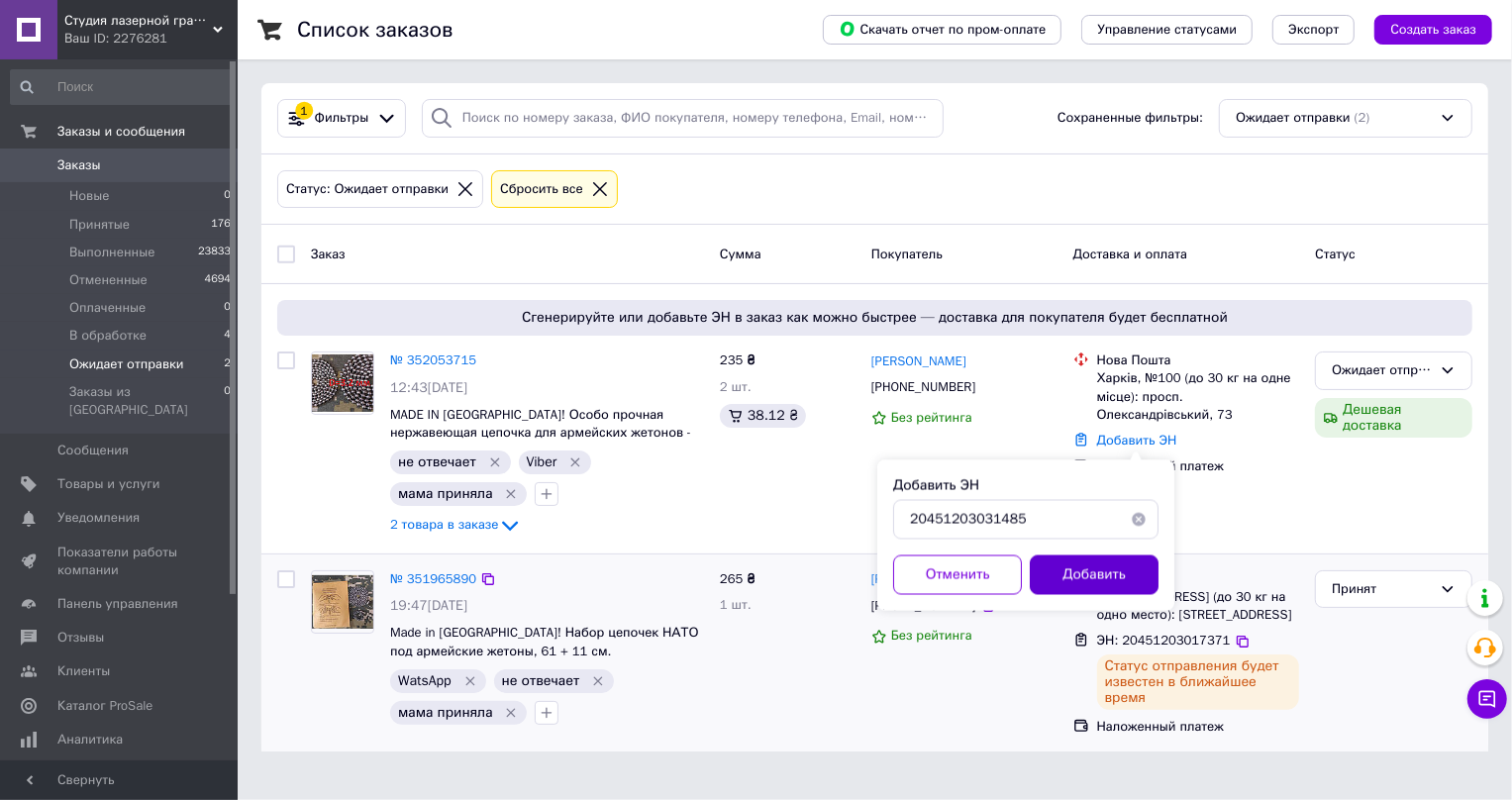 click on "Добавить" at bounding box center (1094, 575) 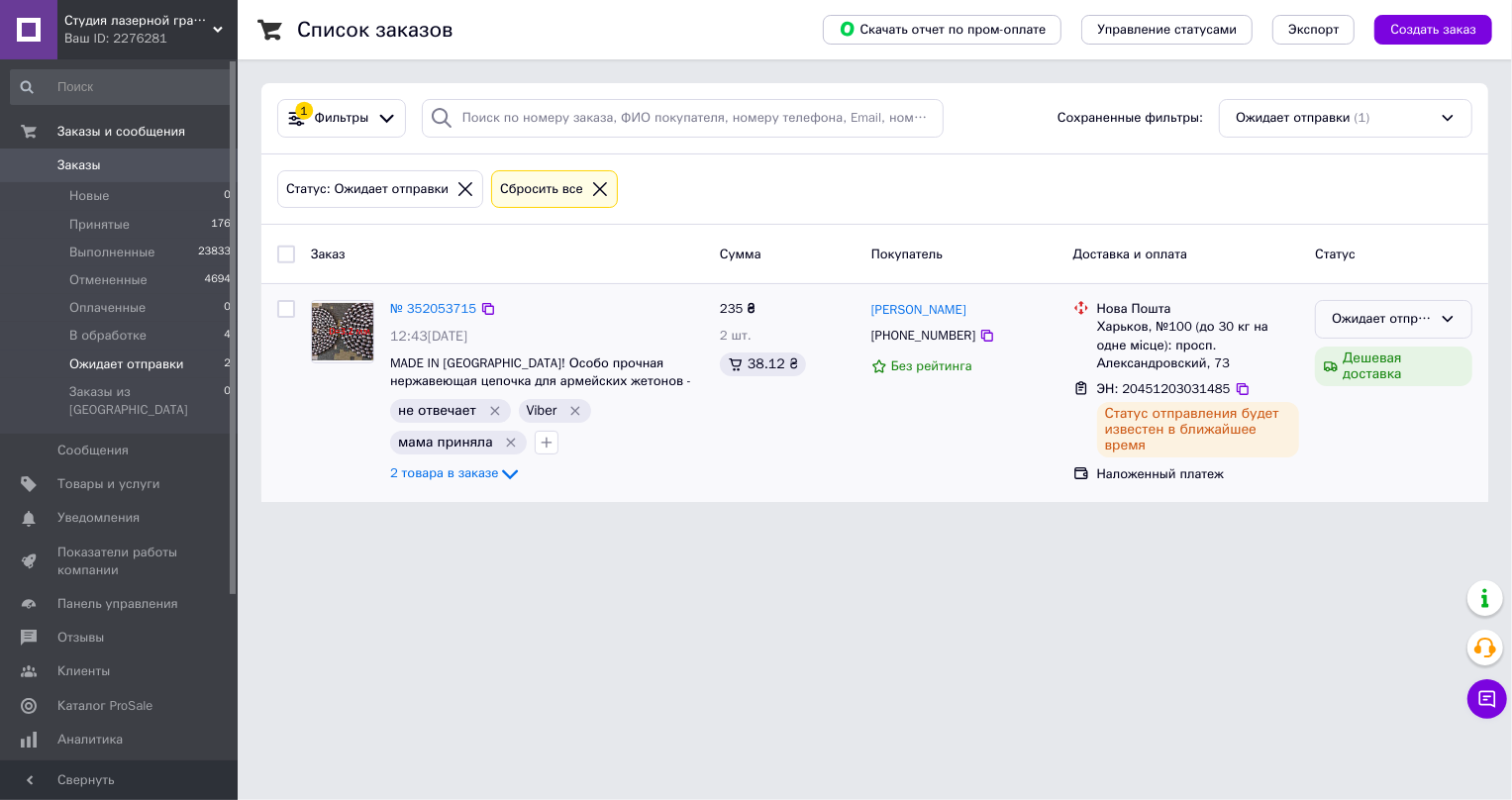 click 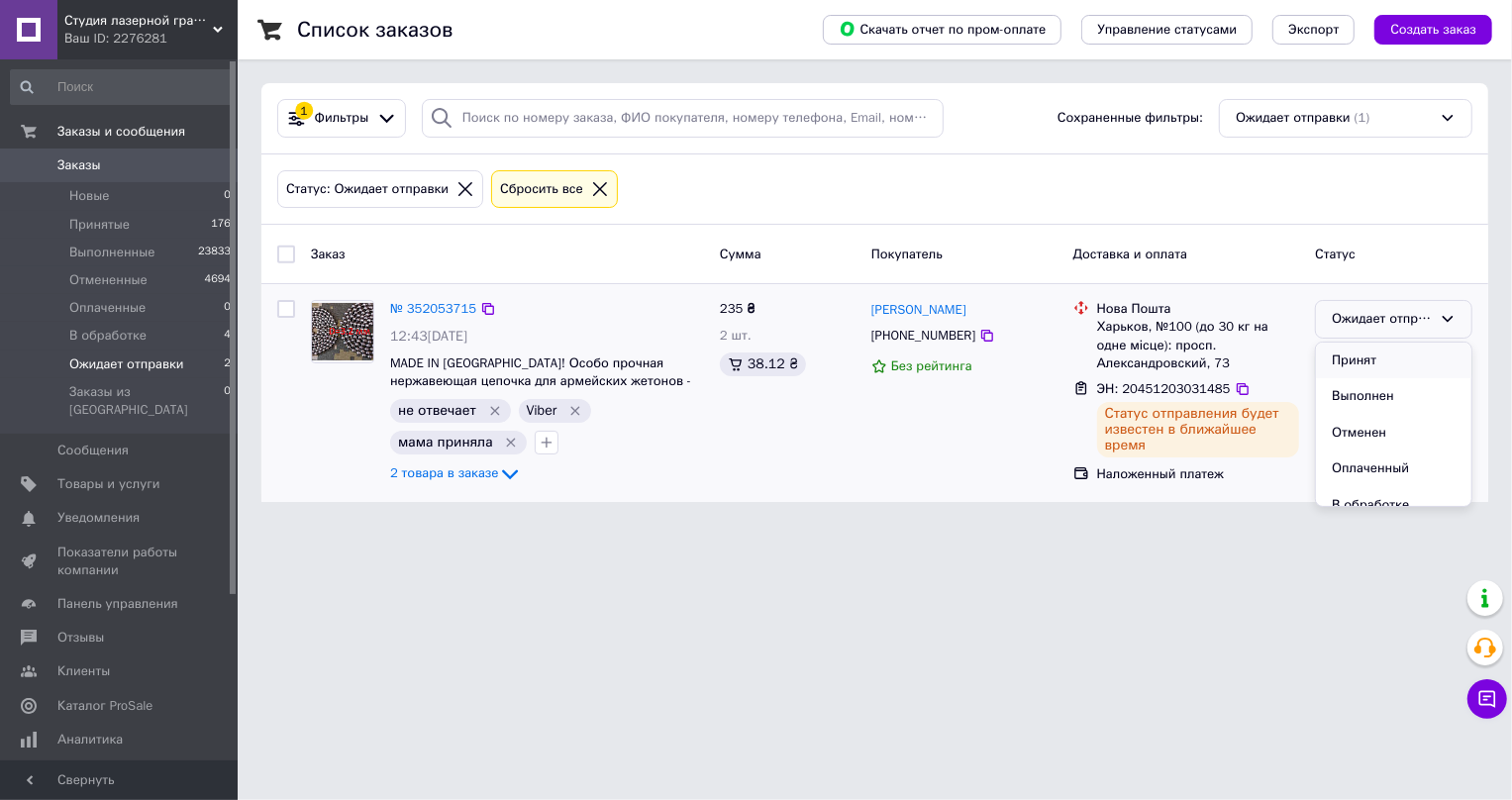 click on "Принят" at bounding box center (1393, 360) 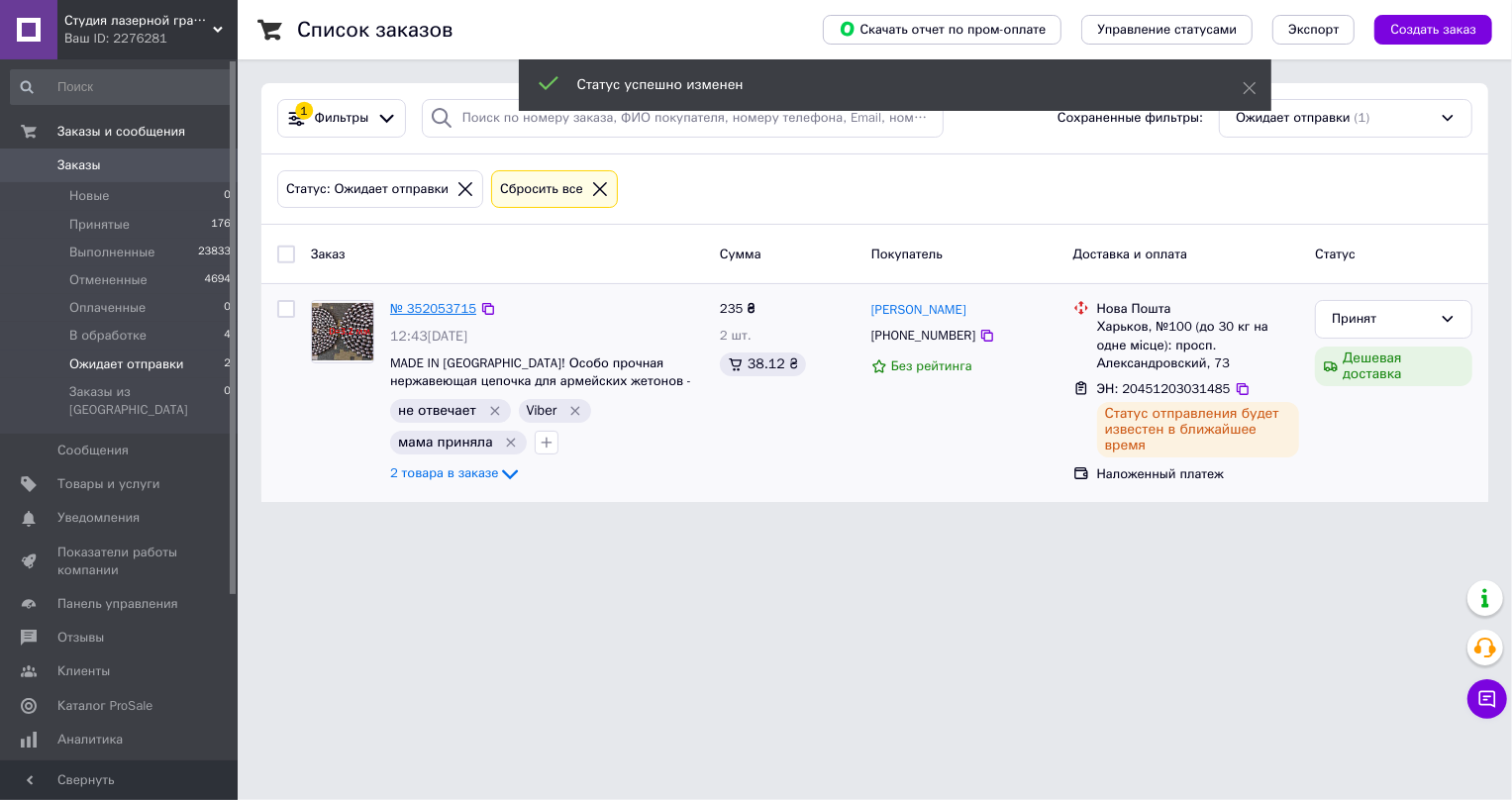 click on "№ 352053715" at bounding box center (433, 308) 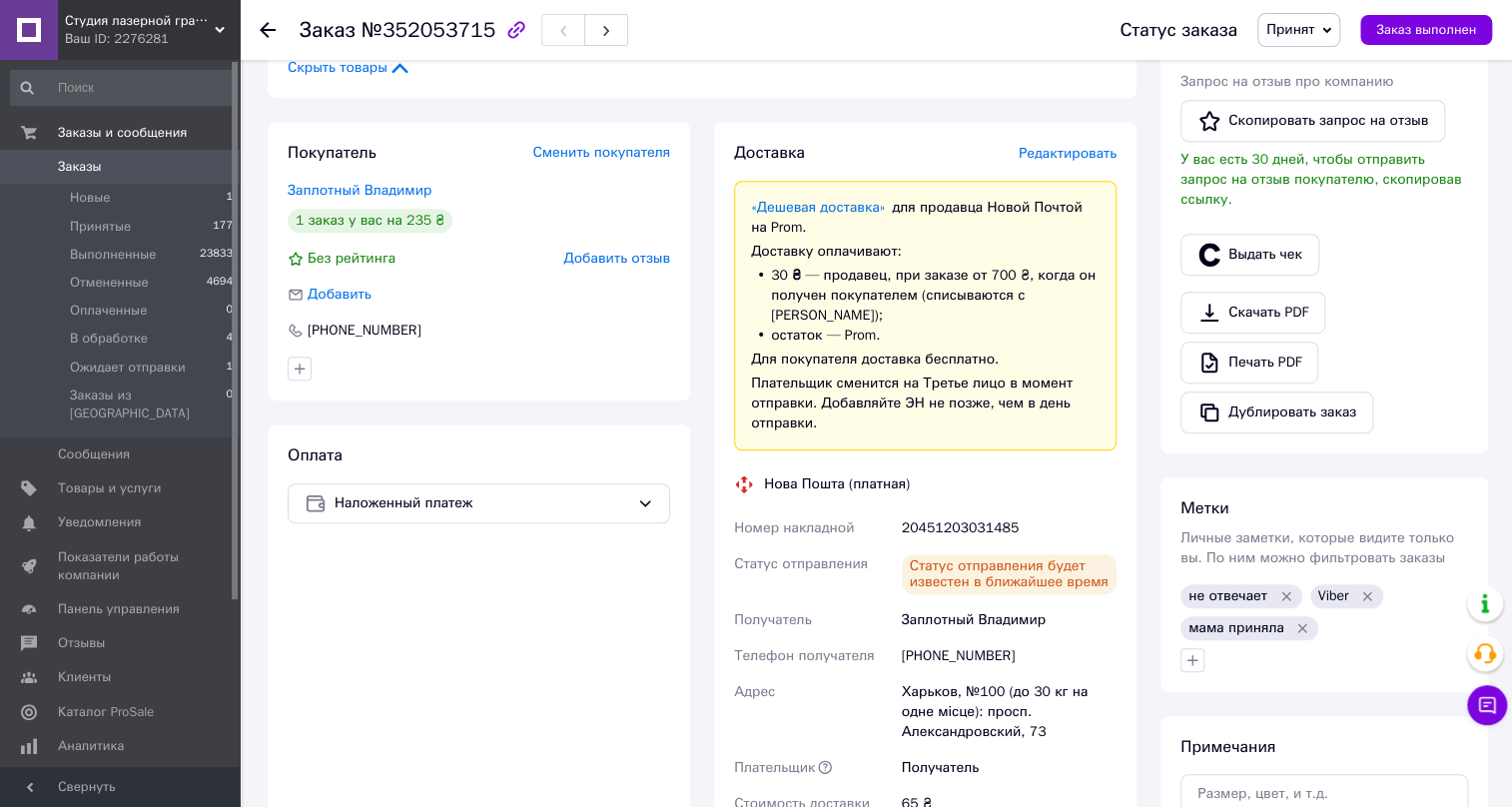 scroll, scrollTop: 544, scrollLeft: 0, axis: vertical 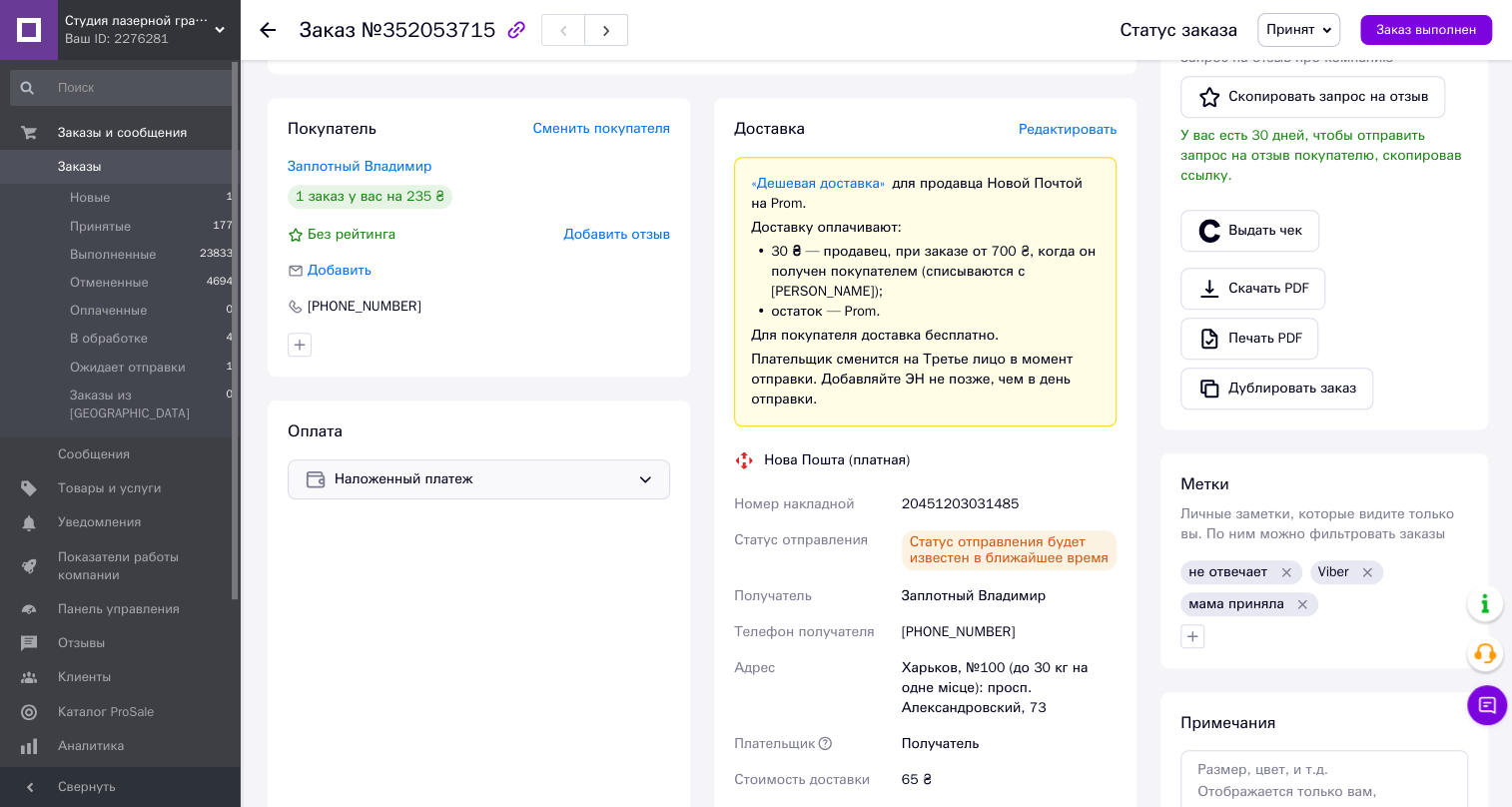 click 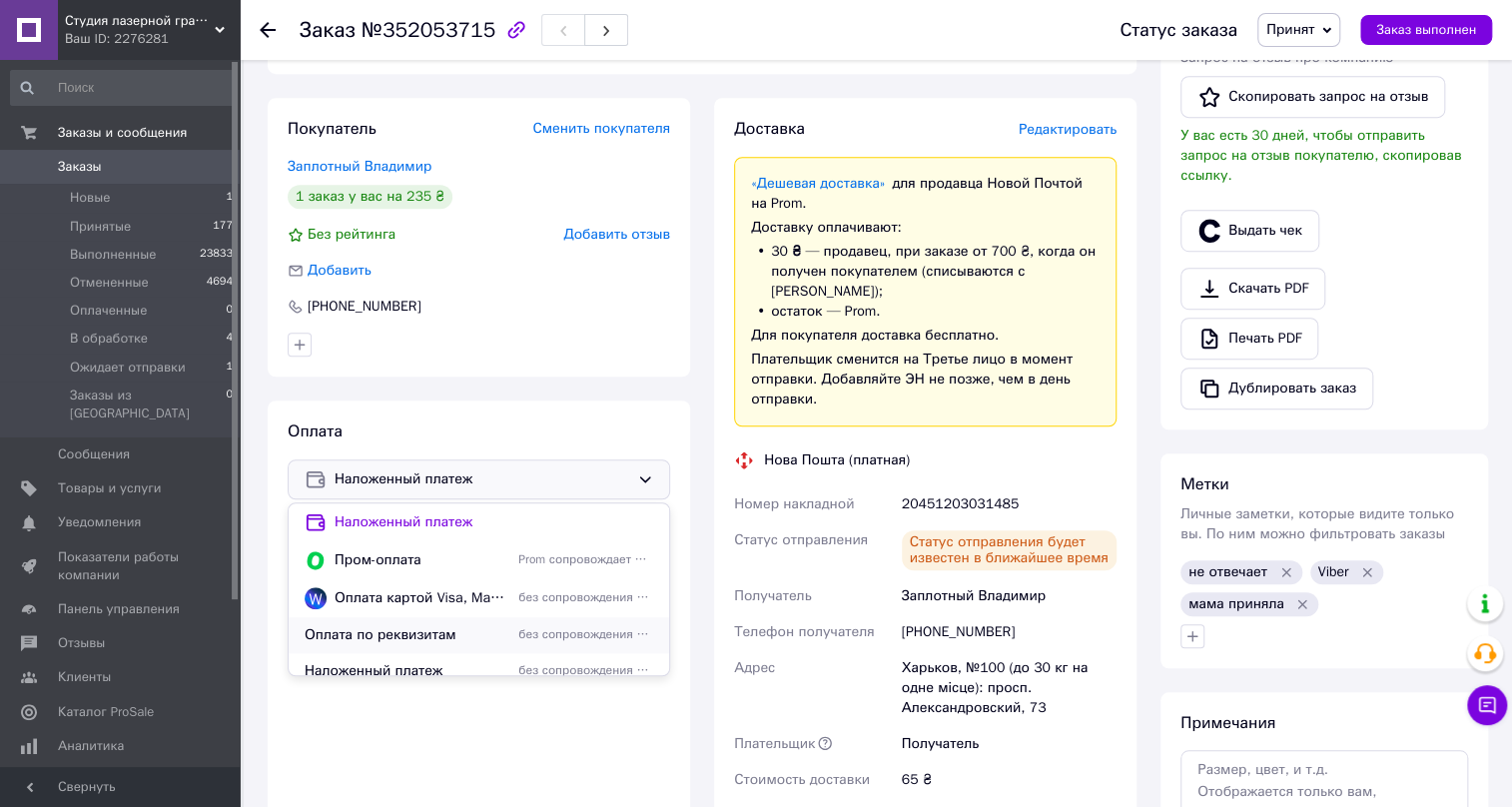 click on "Оплата по реквизитам" at bounding box center [407, 635] 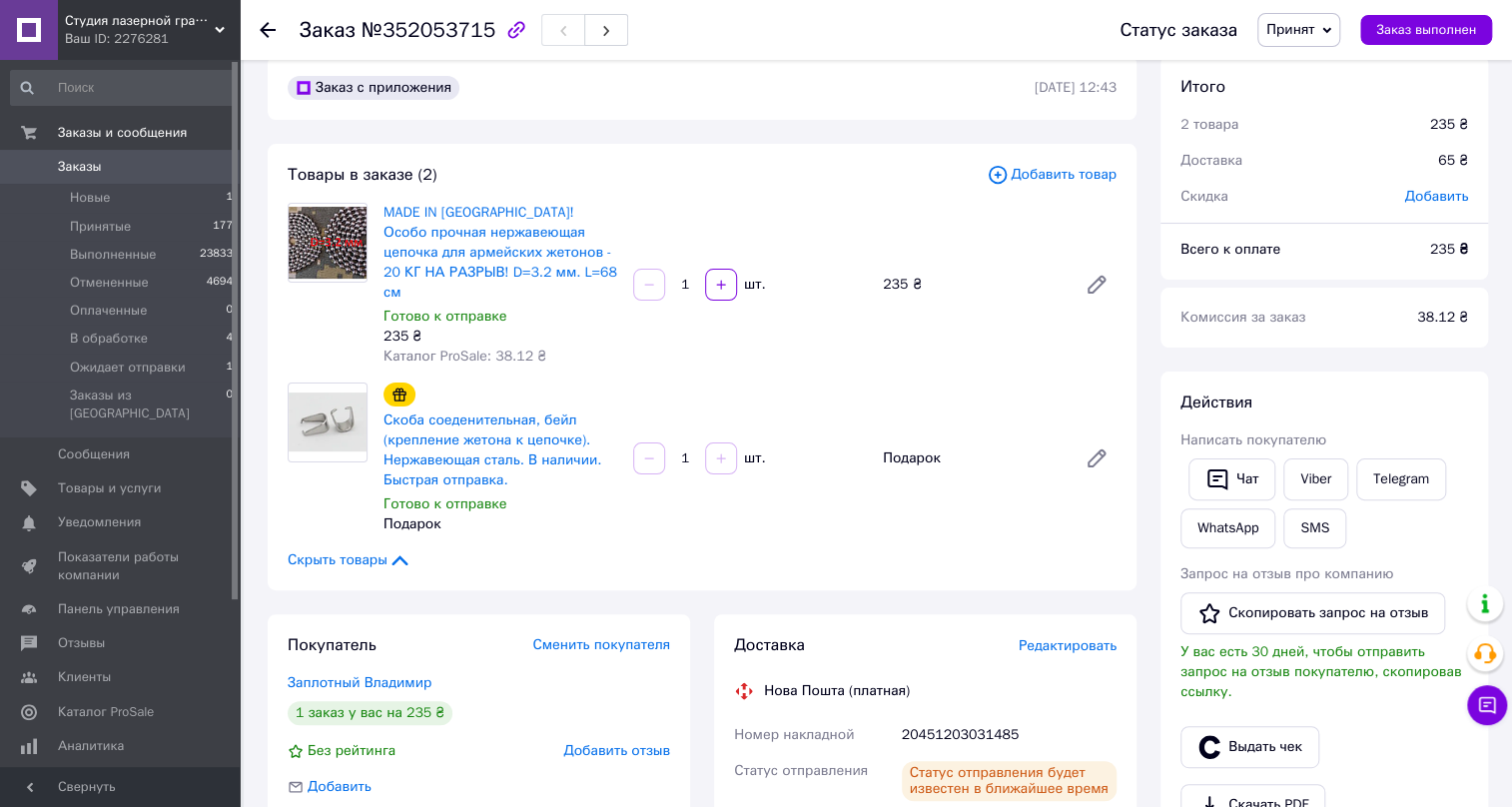scroll, scrollTop: 0, scrollLeft: 0, axis: both 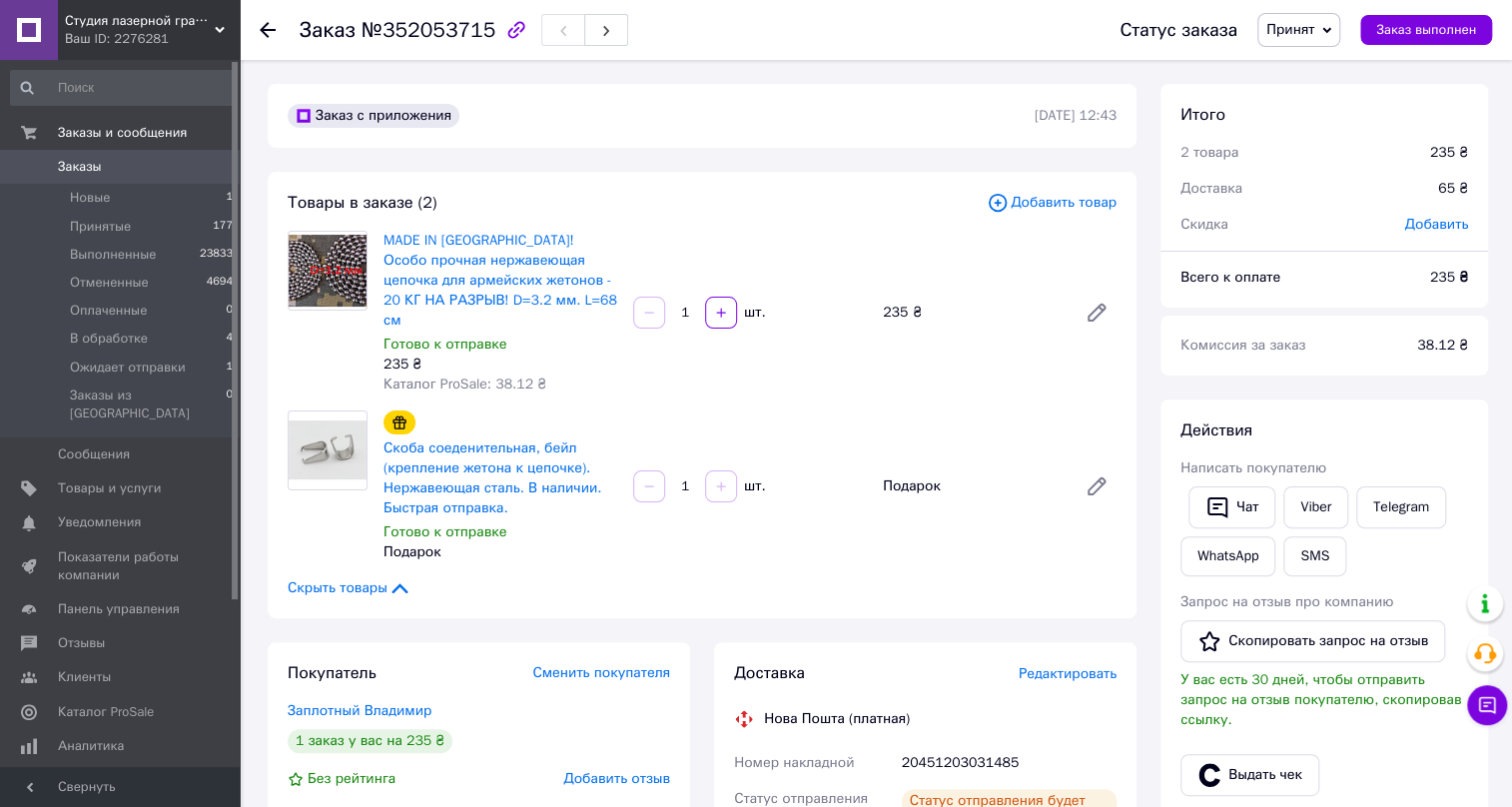 click at bounding box center [268, 30] 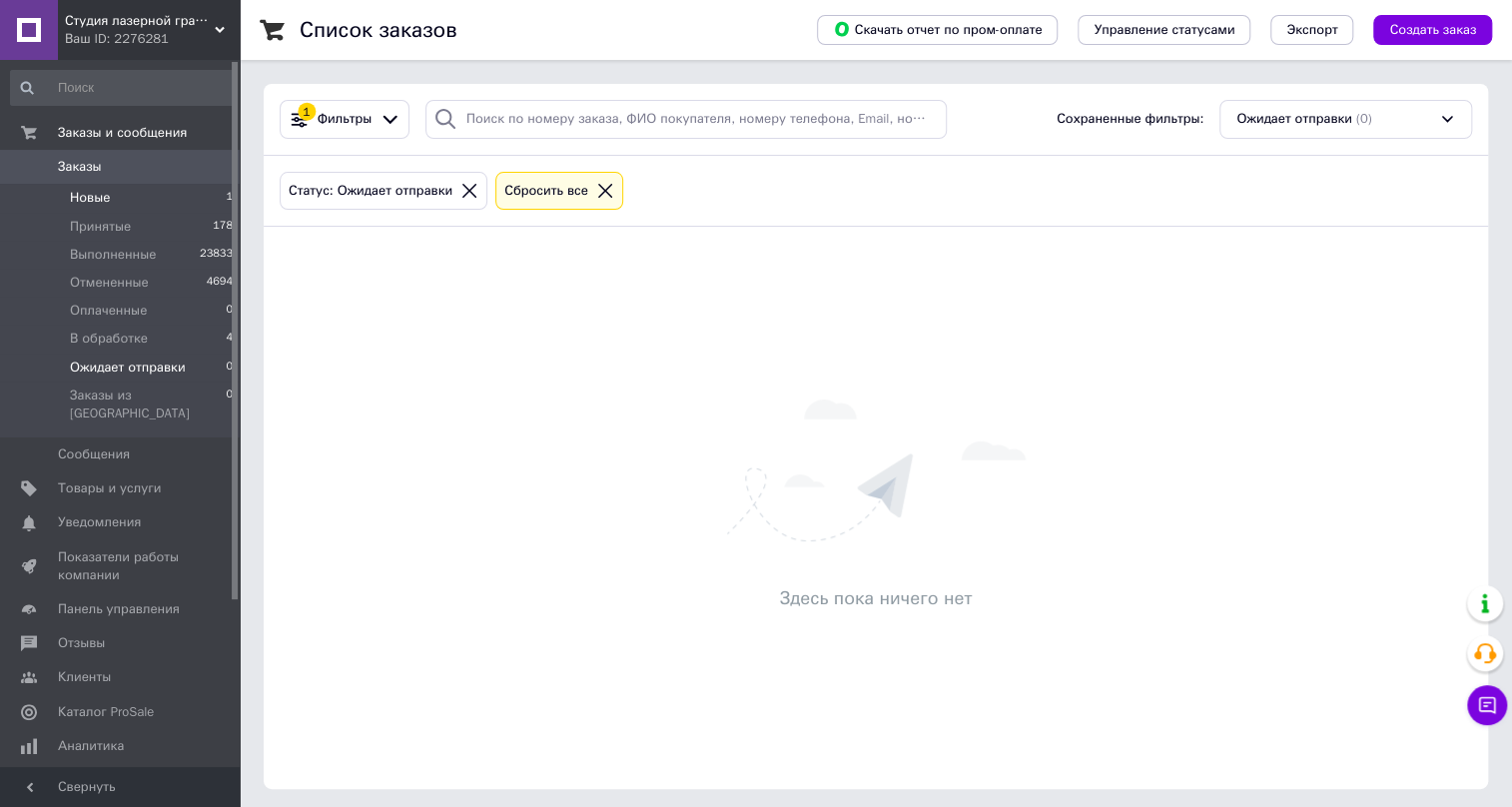 click on "Новые" at bounding box center [90, 198] 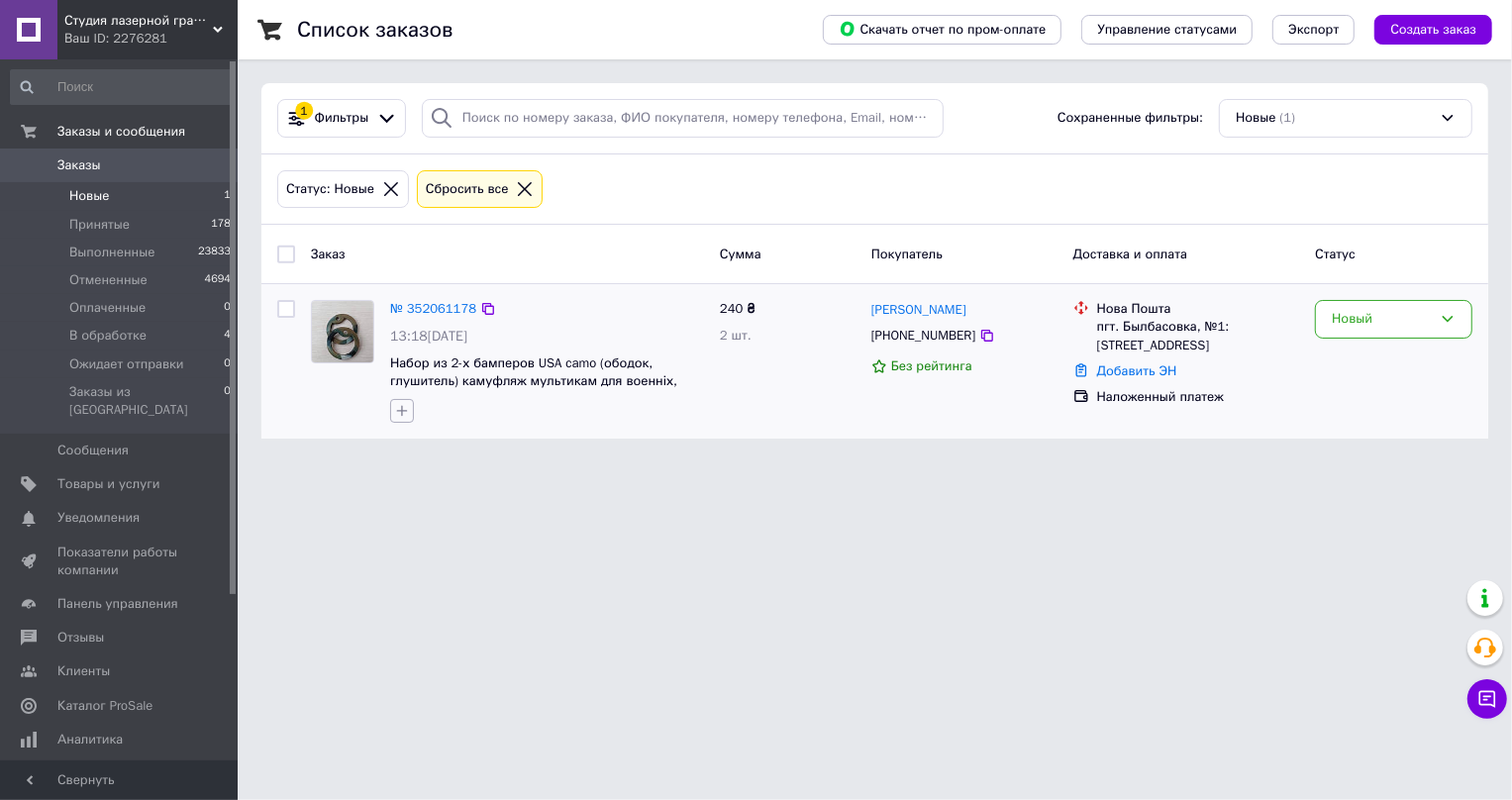 click 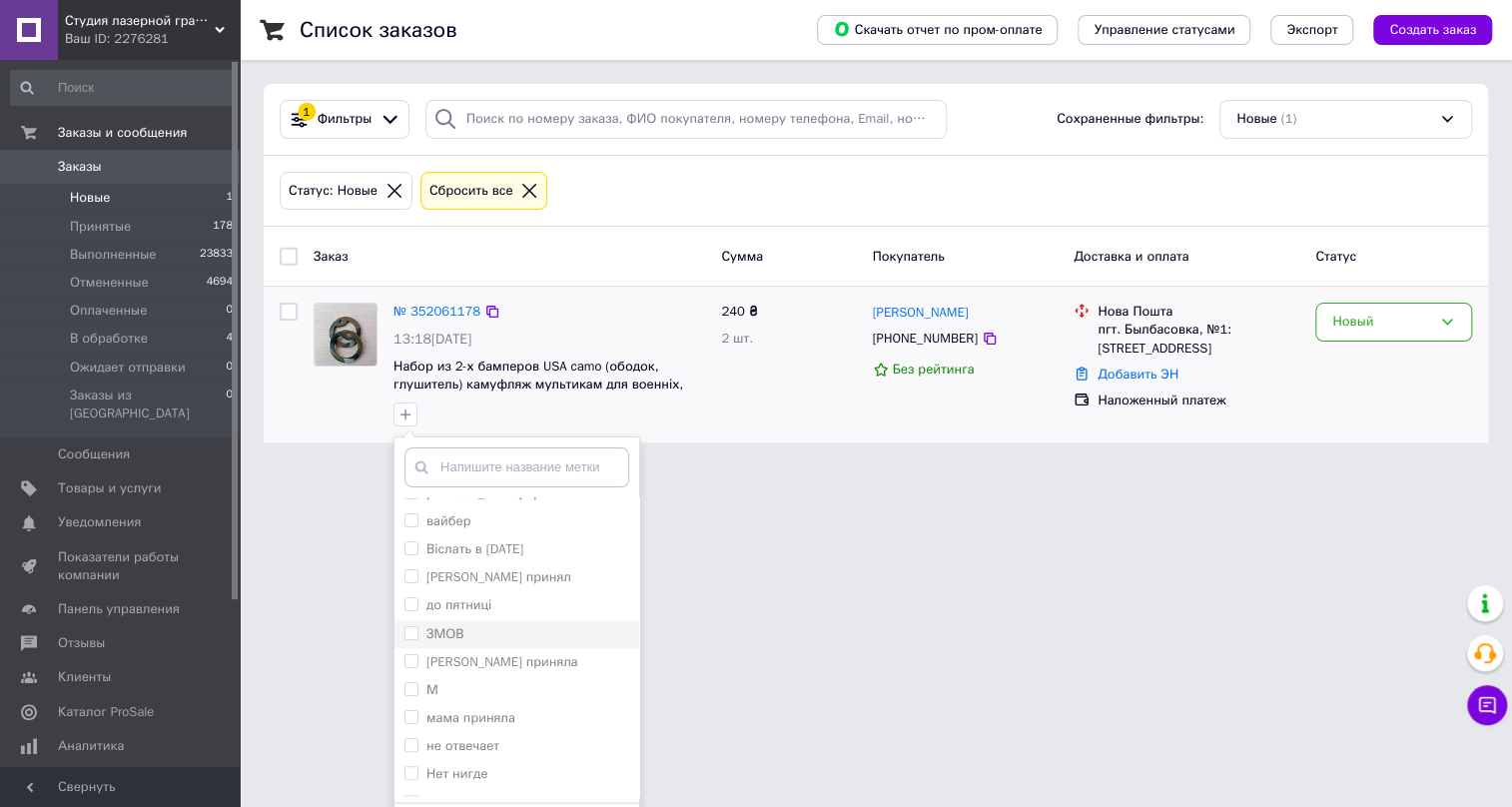 scroll, scrollTop: 363, scrollLeft: 0, axis: vertical 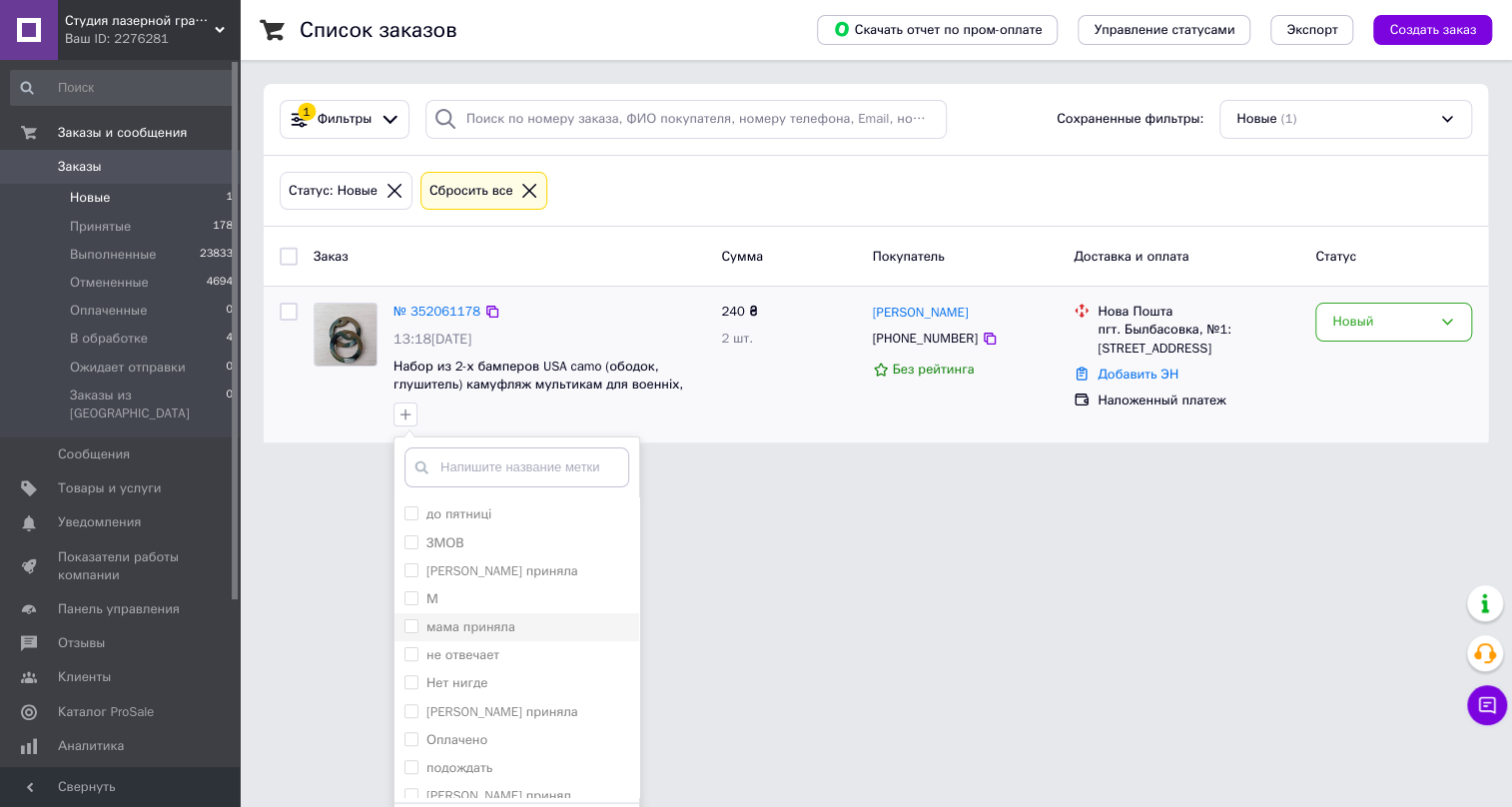 click on "мама приняла" at bounding box center (410, 625) 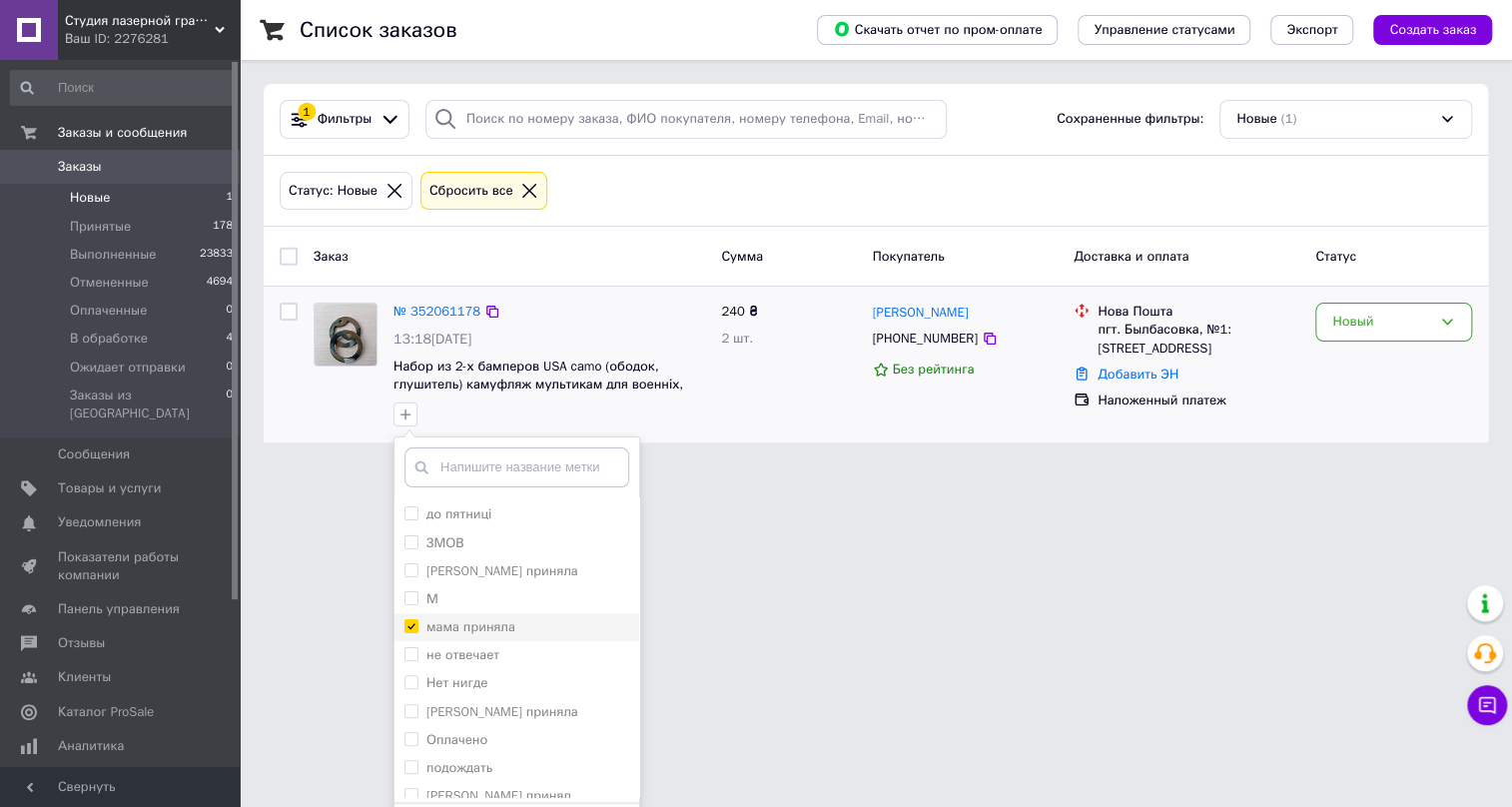 checkbox on "true" 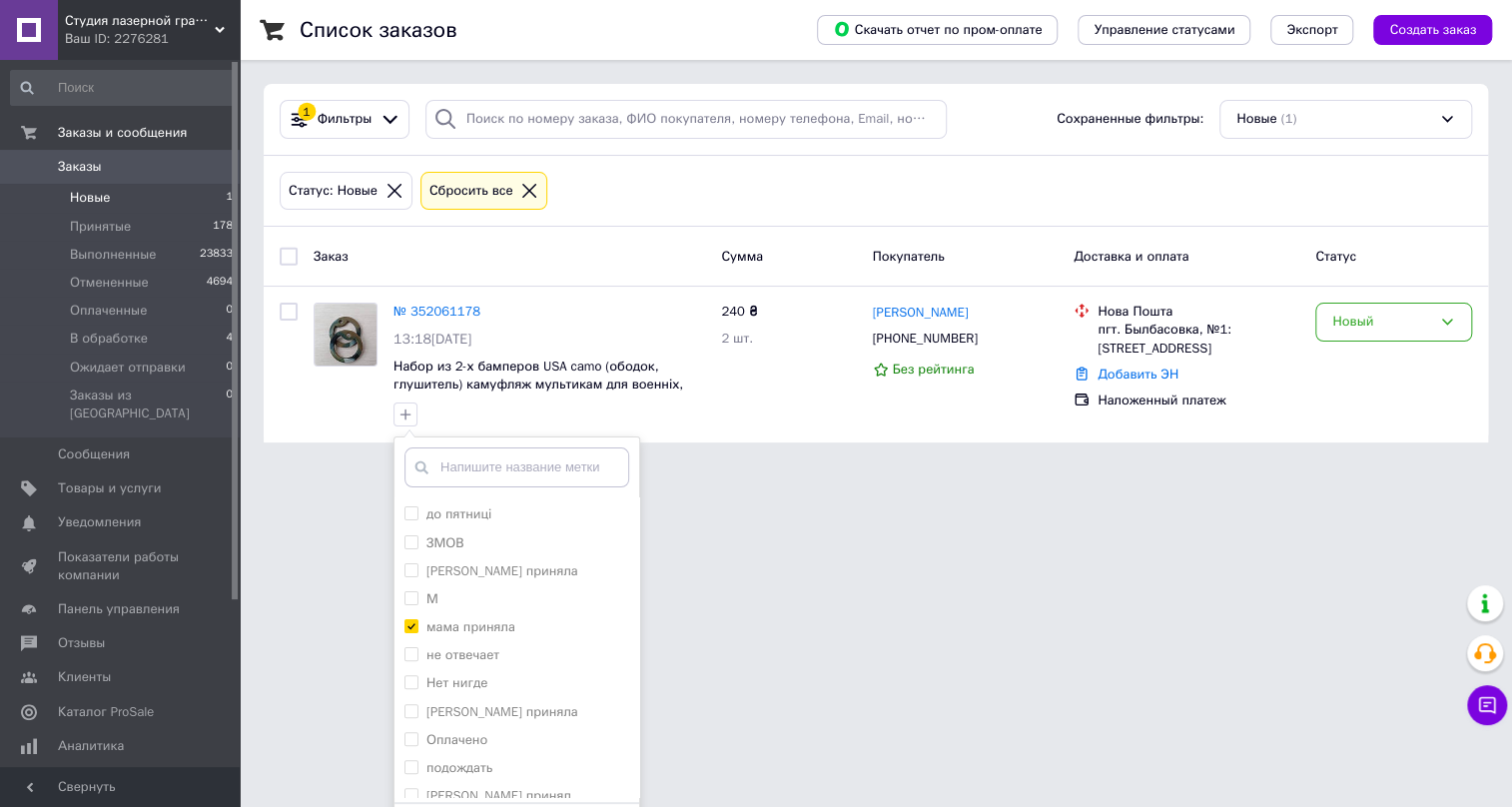 scroll, scrollTop: 55, scrollLeft: 0, axis: vertical 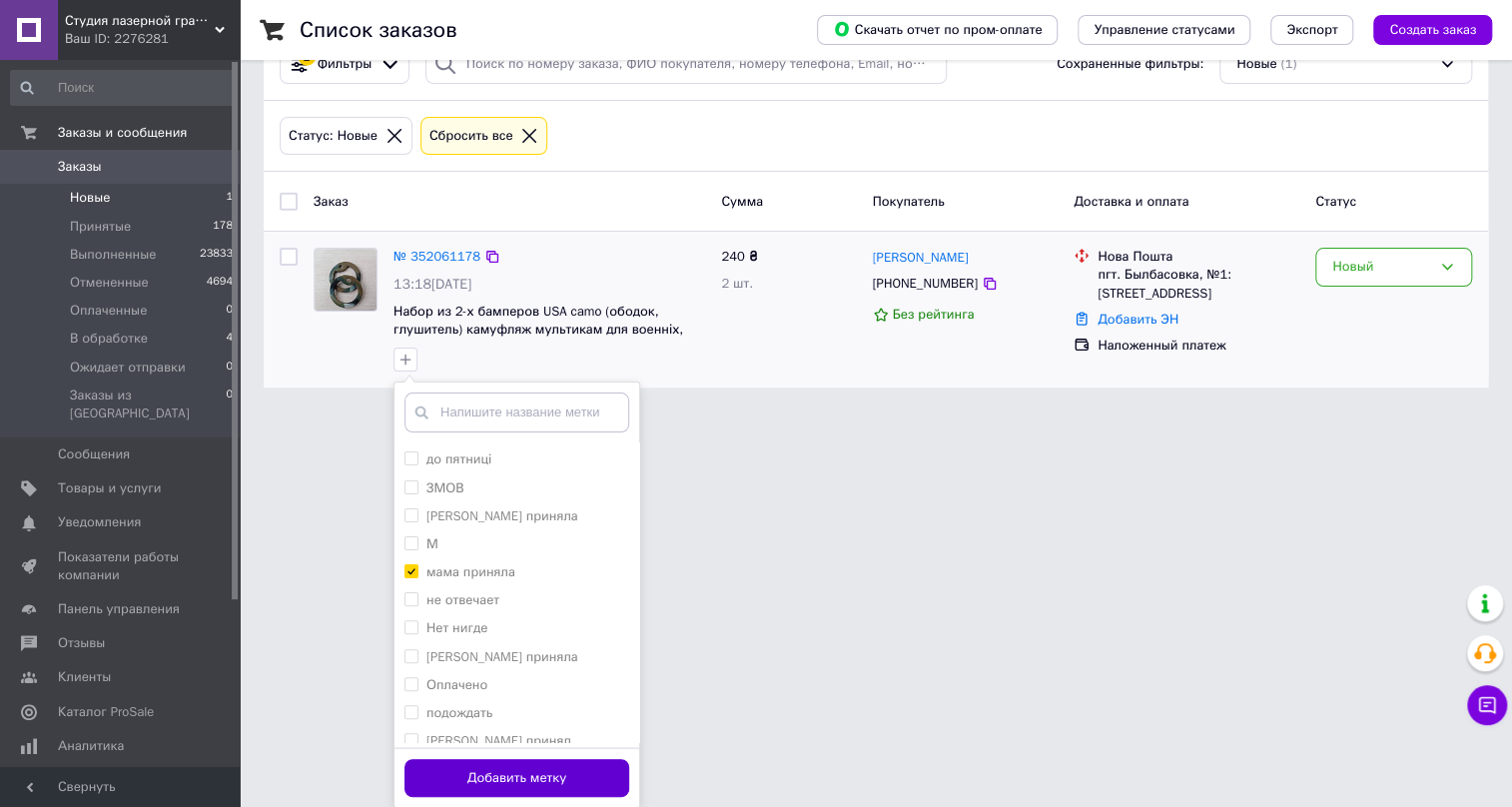 click on "Добавить метку" at bounding box center [516, 778] 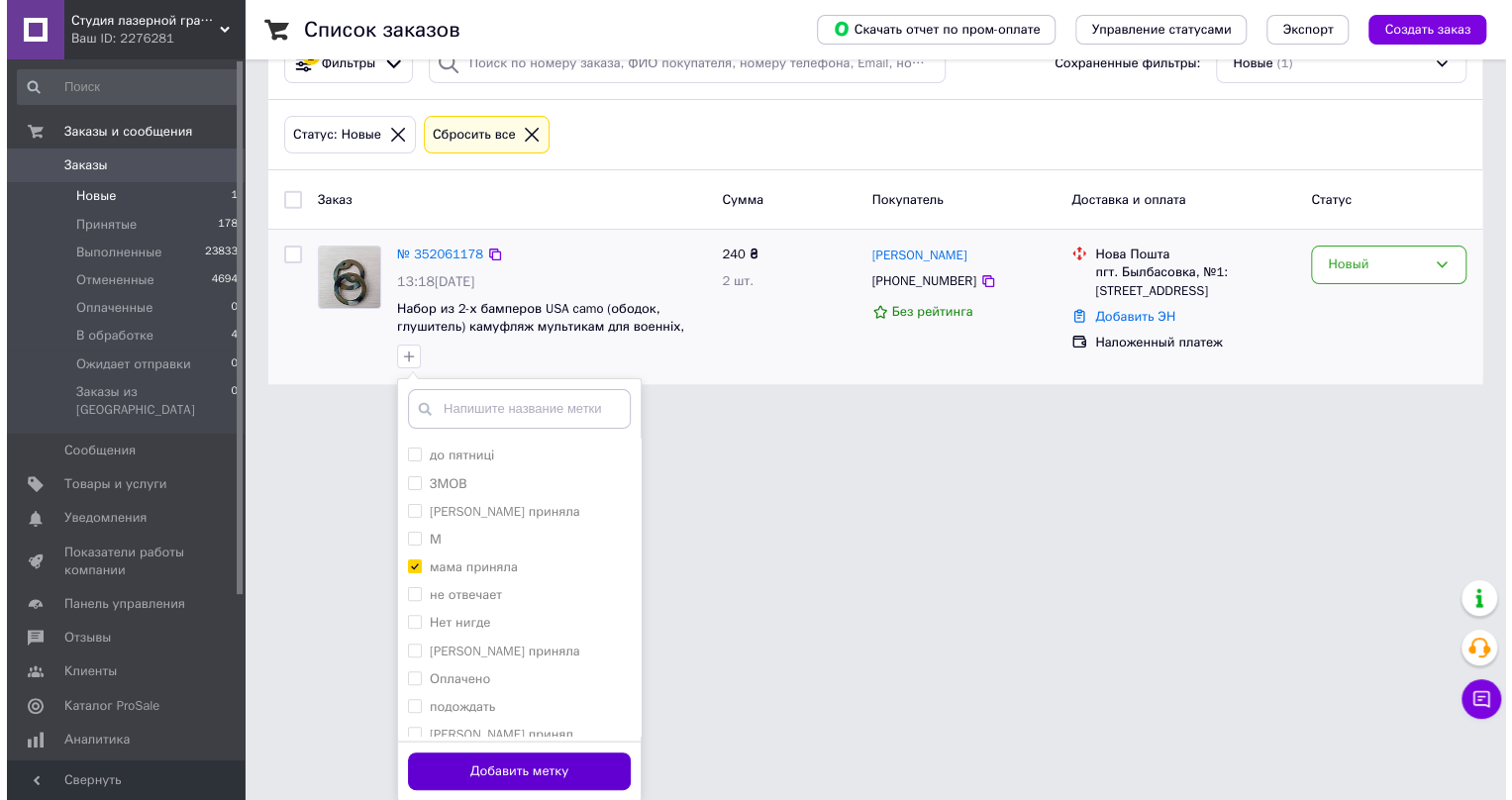 scroll, scrollTop: 0, scrollLeft: 0, axis: both 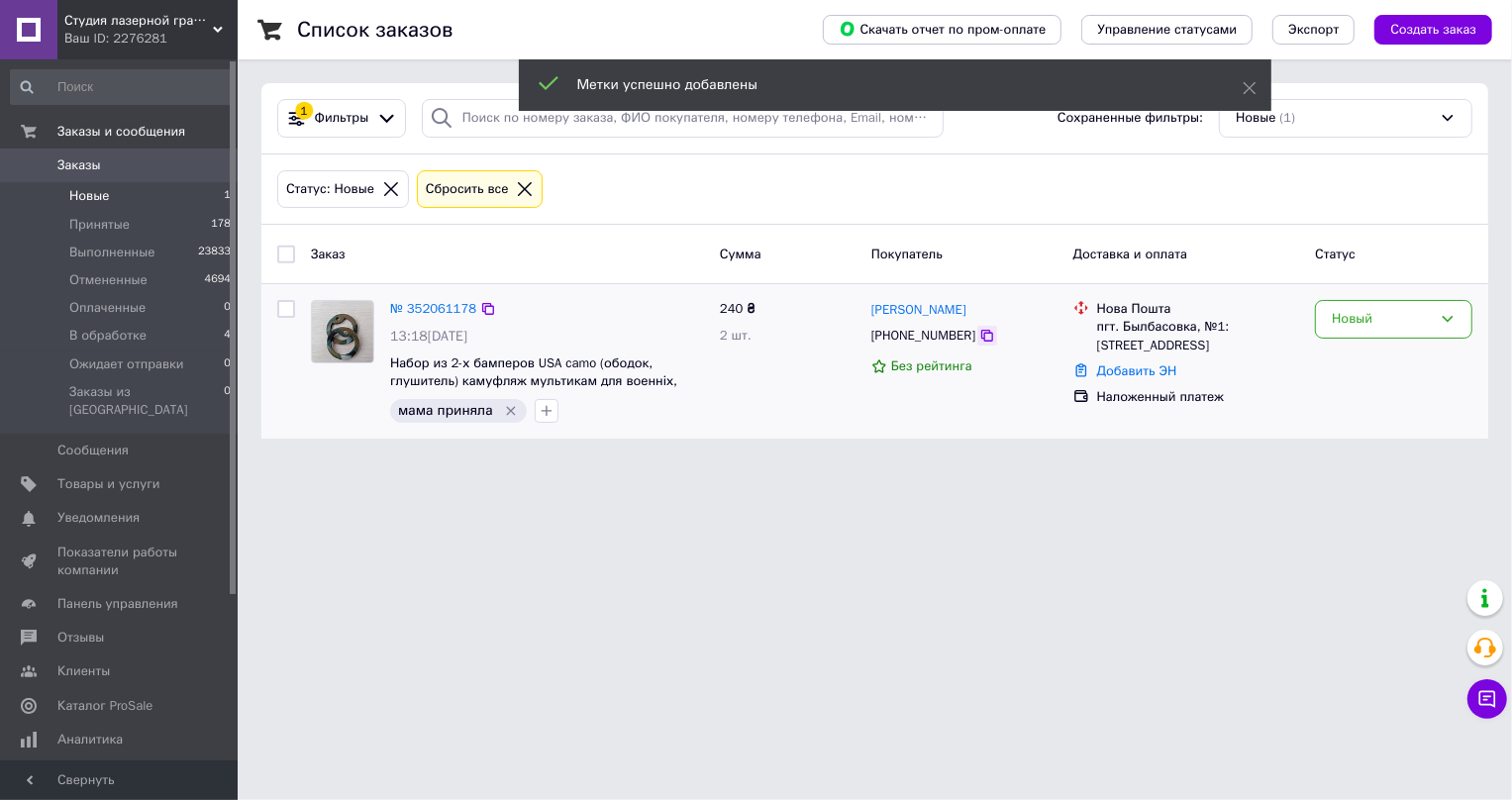 click 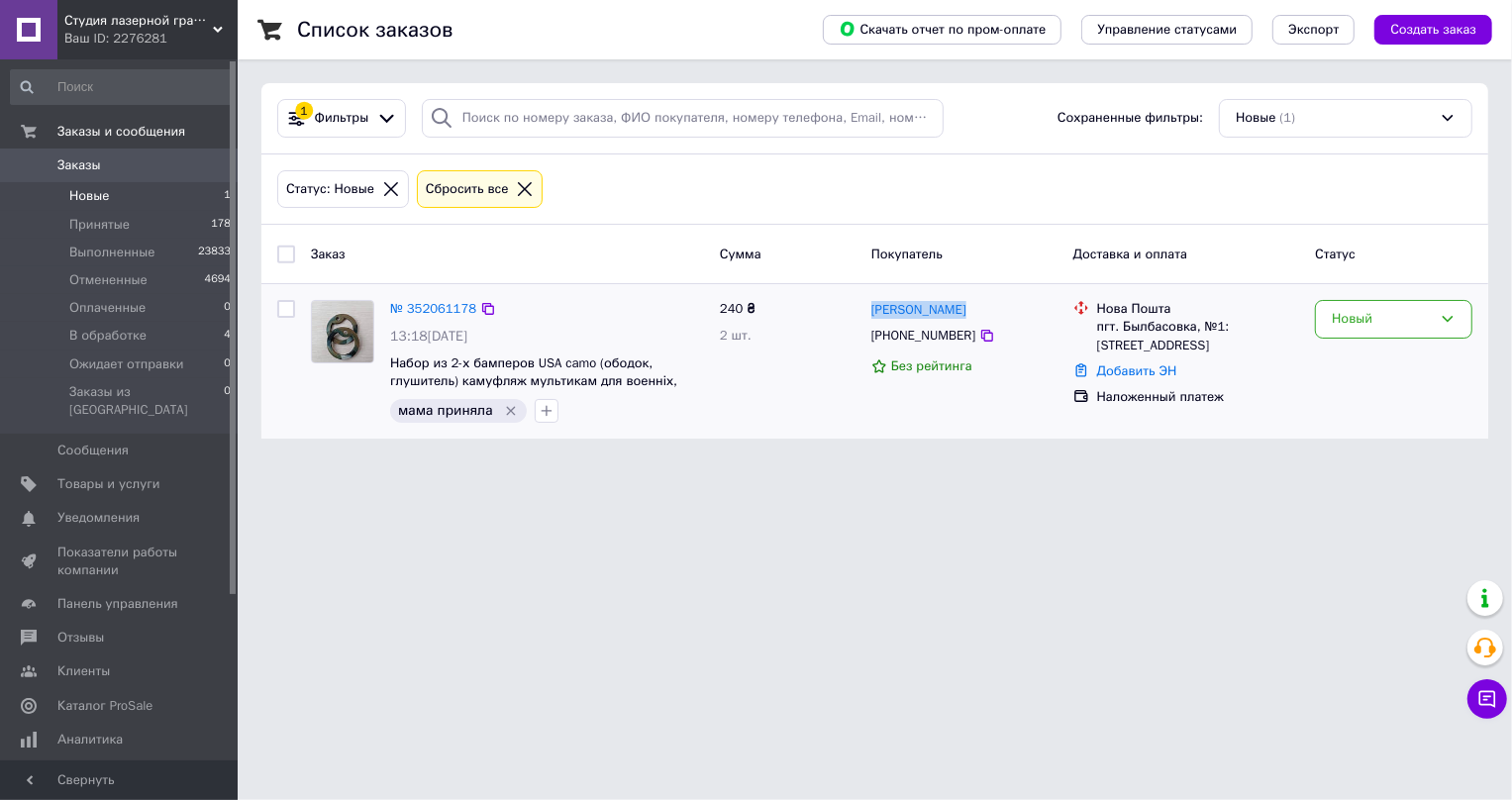 drag, startPoint x: 971, startPoint y: 309, endPoint x: 868, endPoint y: 310, distance: 103.00485 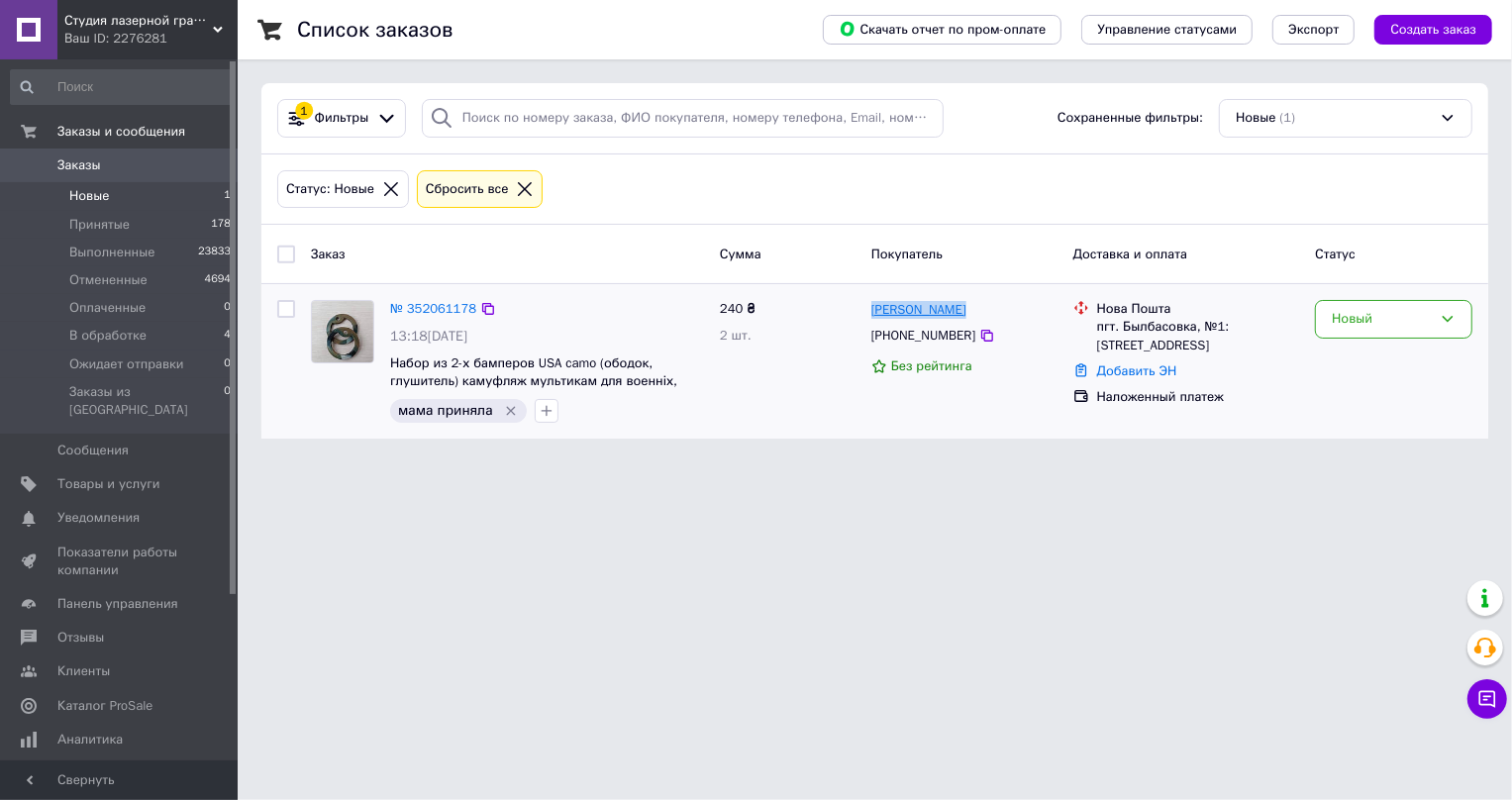 copy on "[PERSON_NAME]" 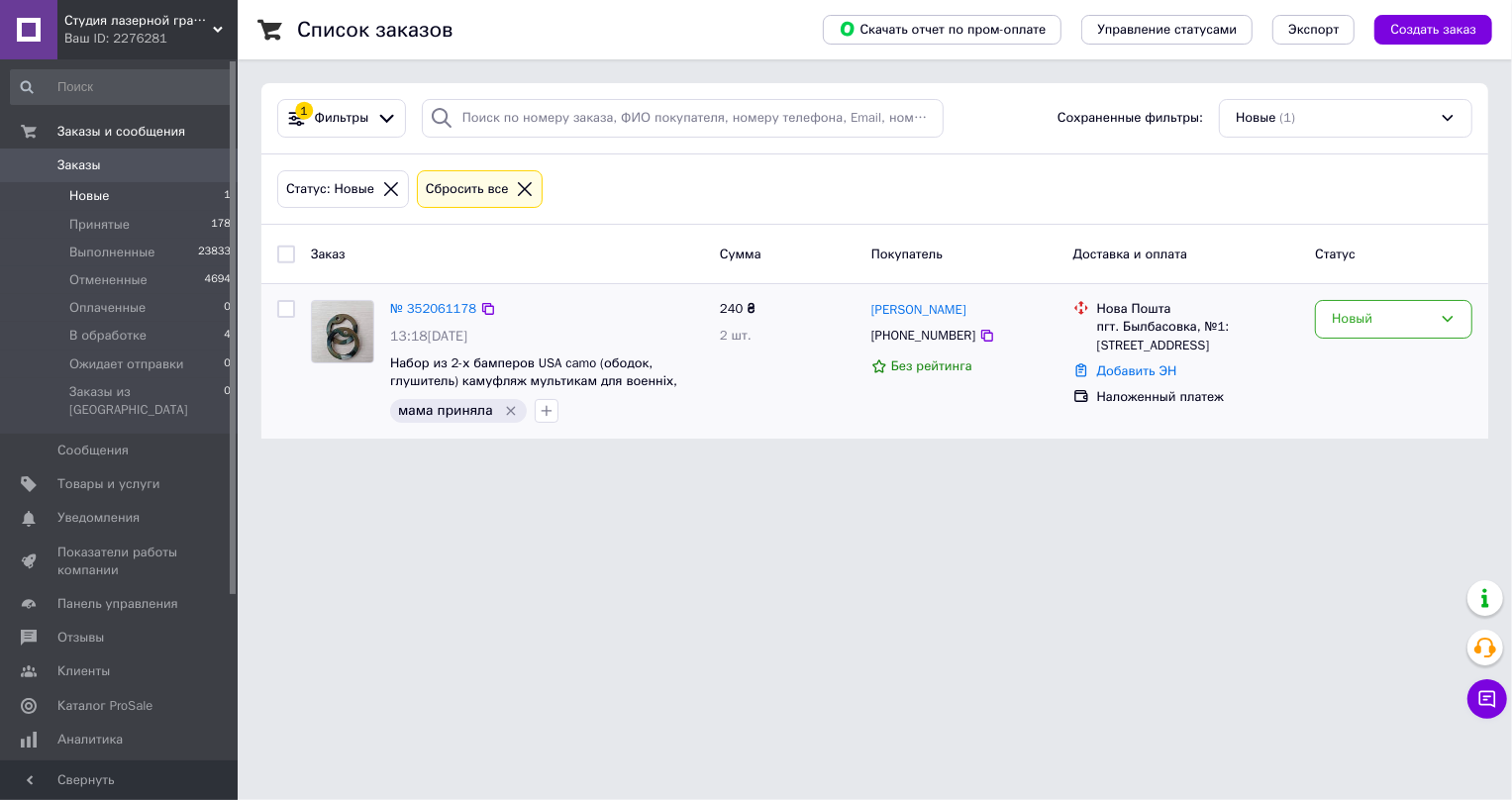 click on "пгт. Былбасовка, №1: [STREET_ADDRESS]" at bounding box center [1198, 336] 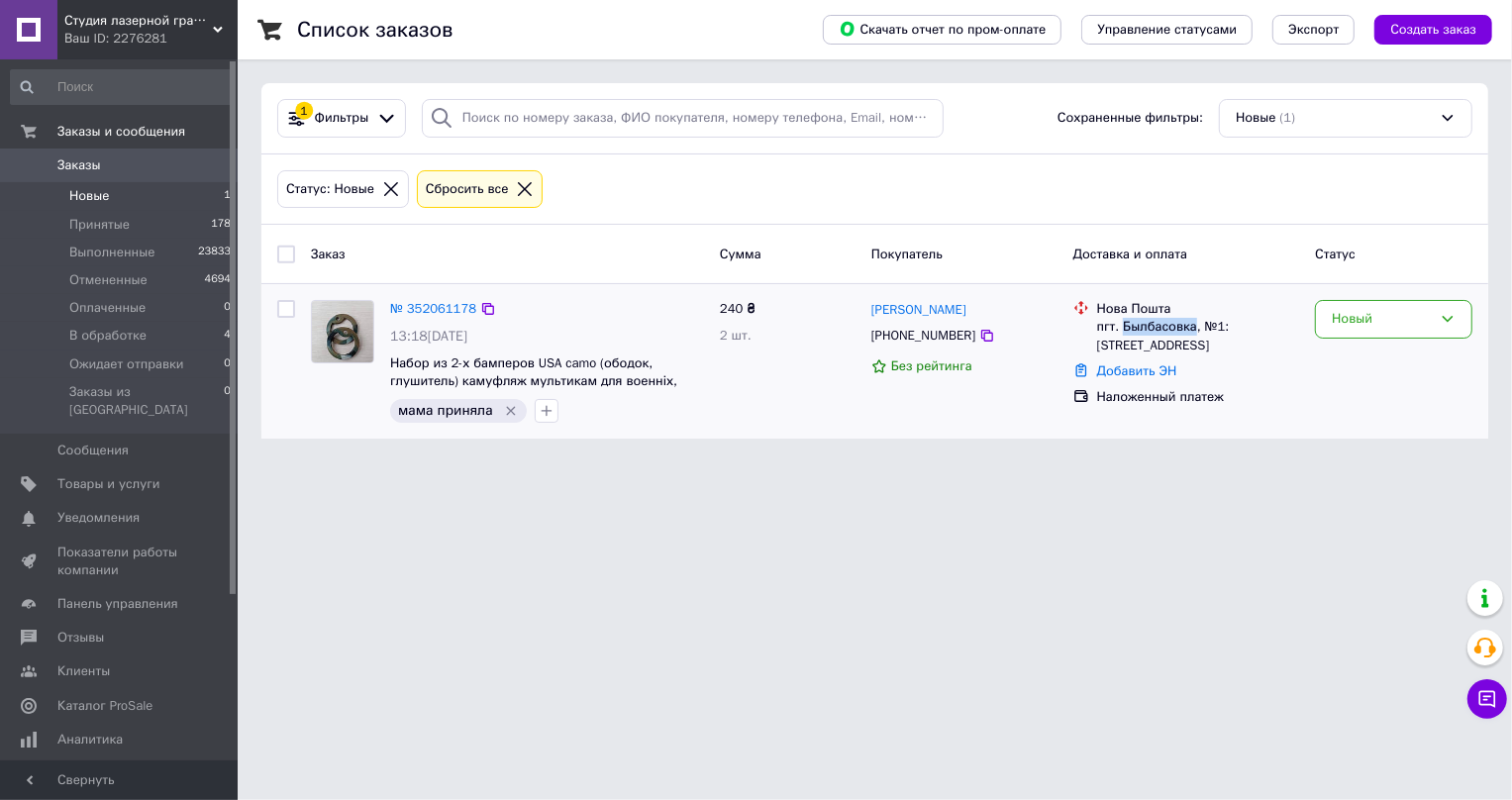 click on "пгт. Былбасовка, №1: [STREET_ADDRESS]" at bounding box center [1198, 336] 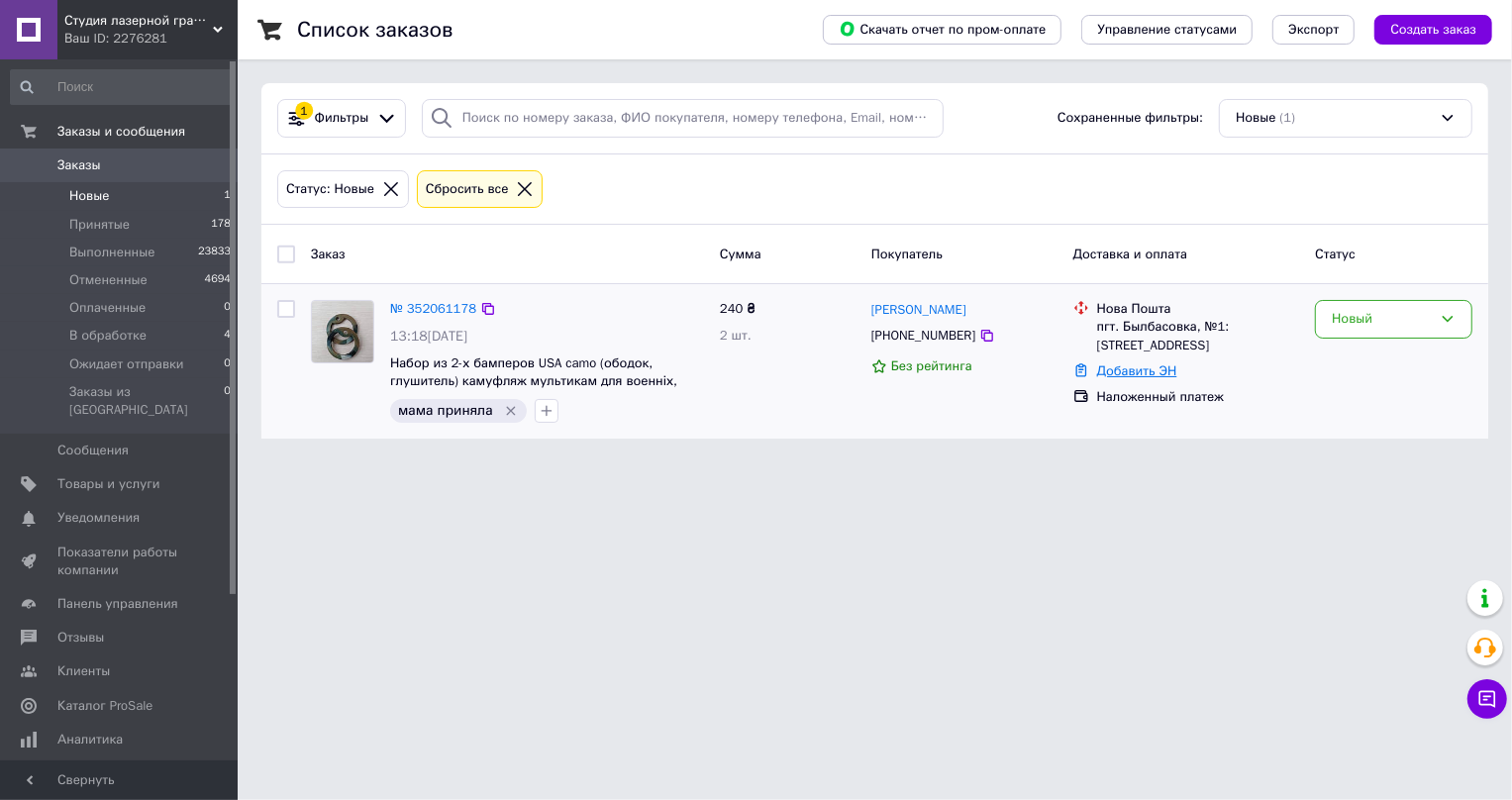 click on "Добавить ЭН" at bounding box center (1137, 370) 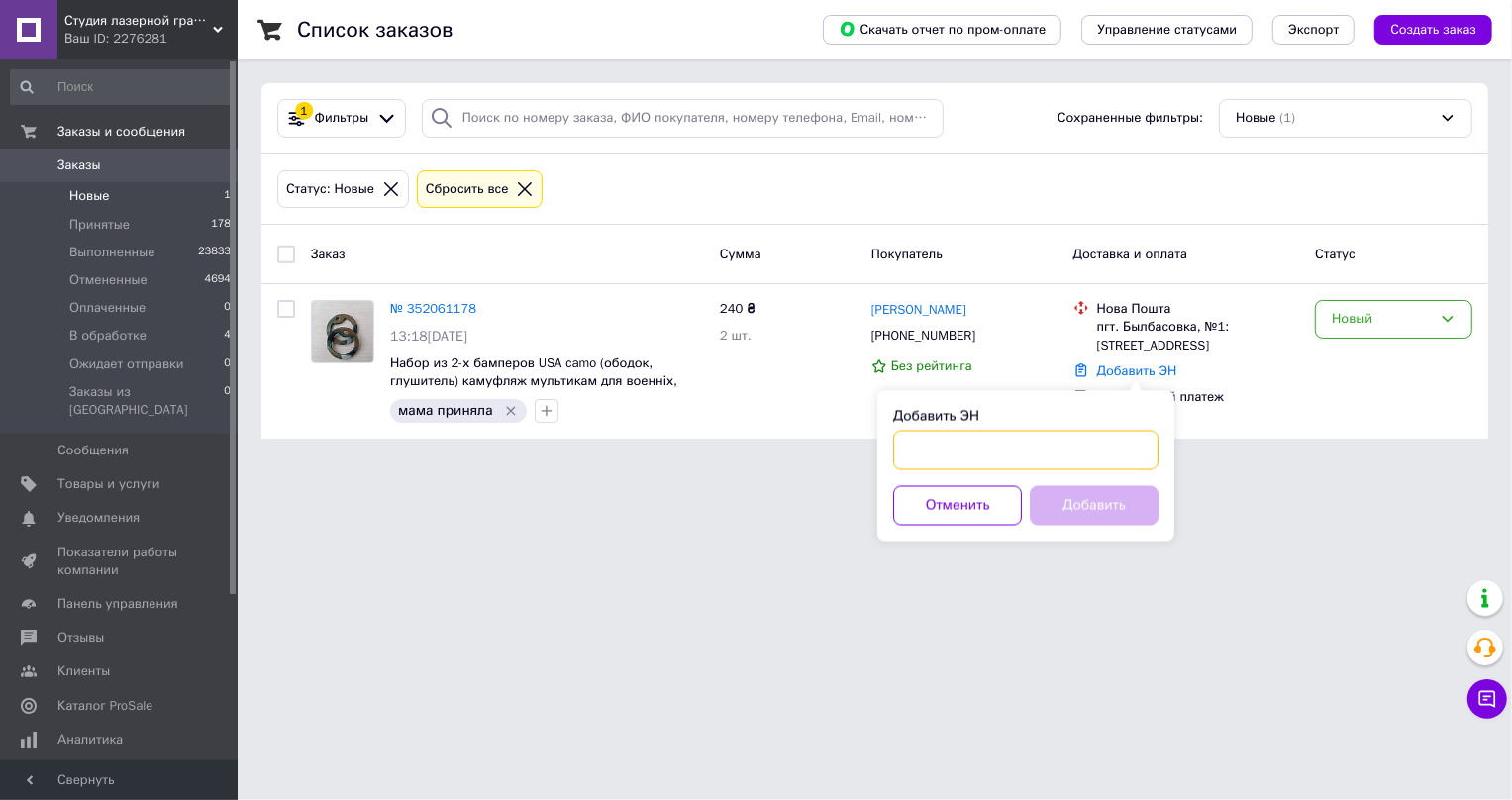 paste on "20451203043018" 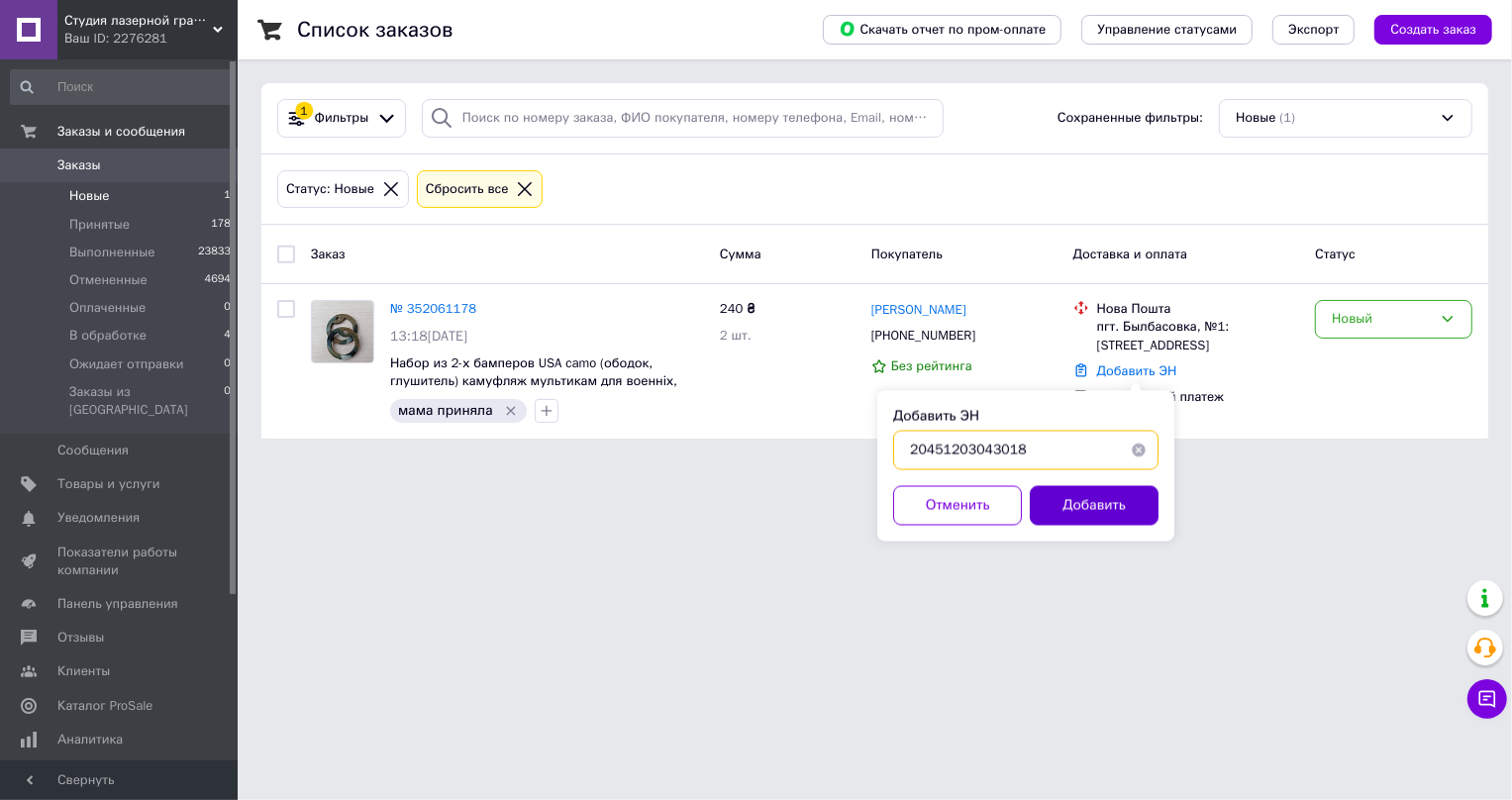 type on "20451203043018" 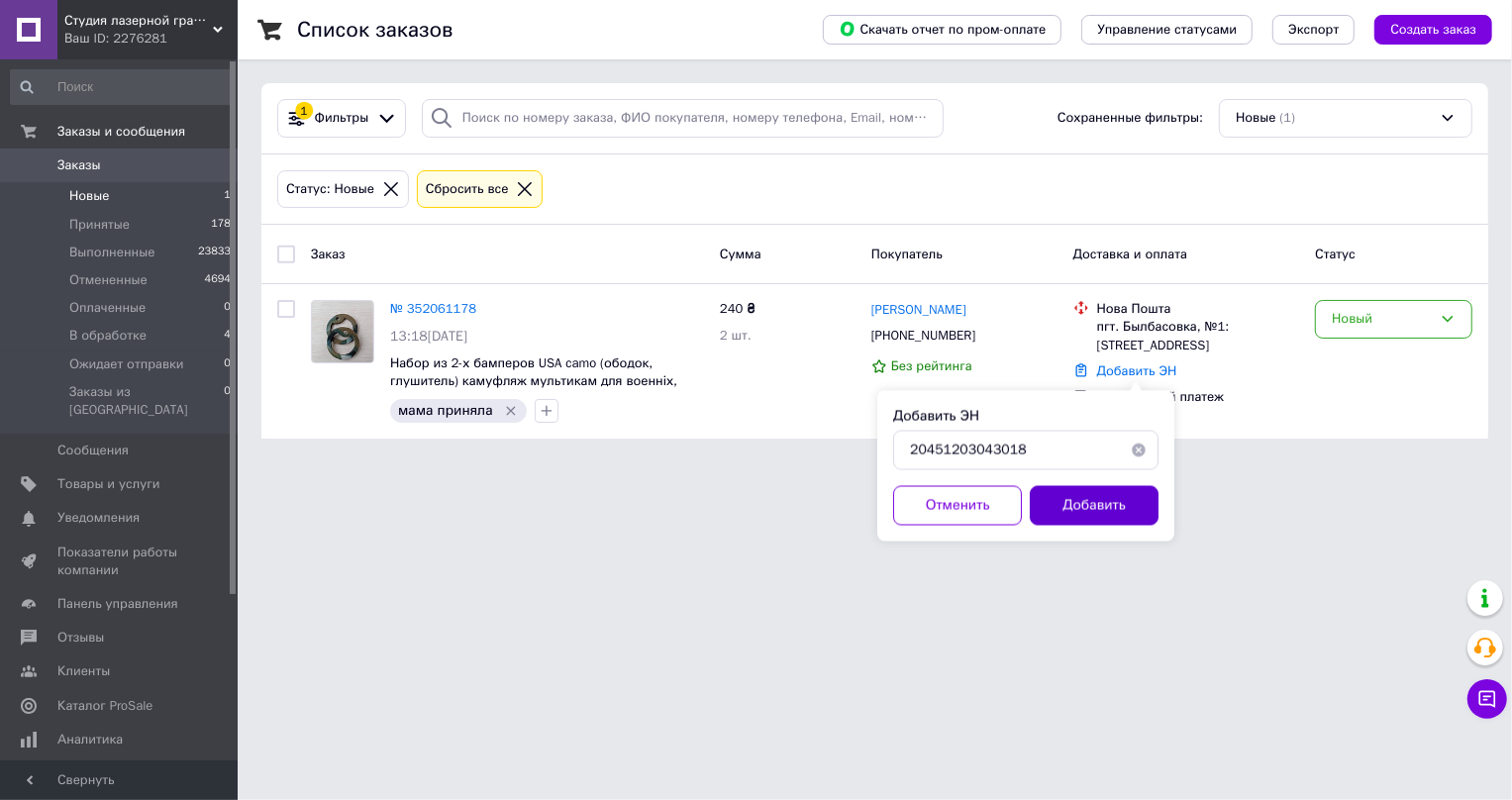 click on "Добавить" at bounding box center (1094, 506) 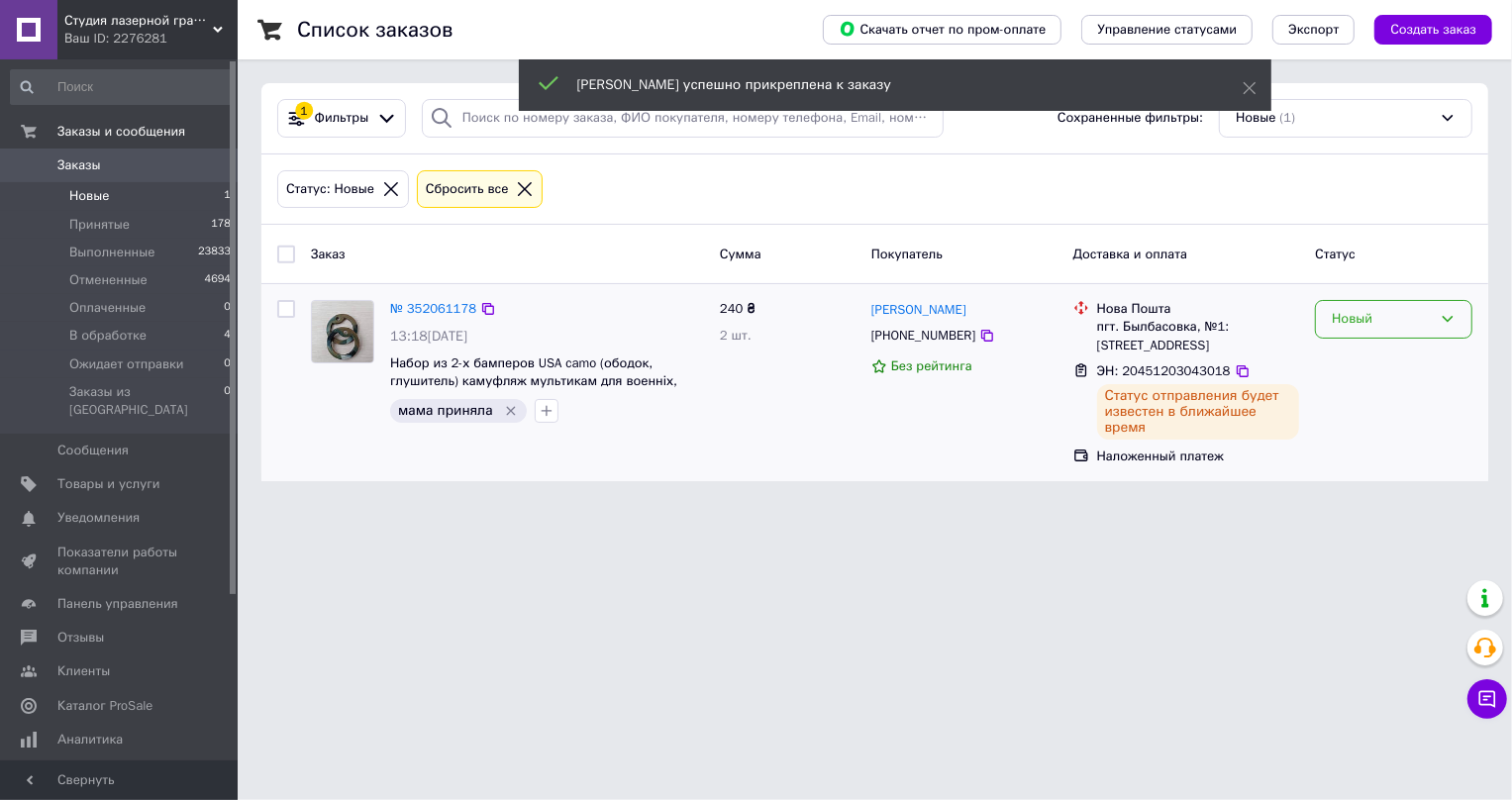 click 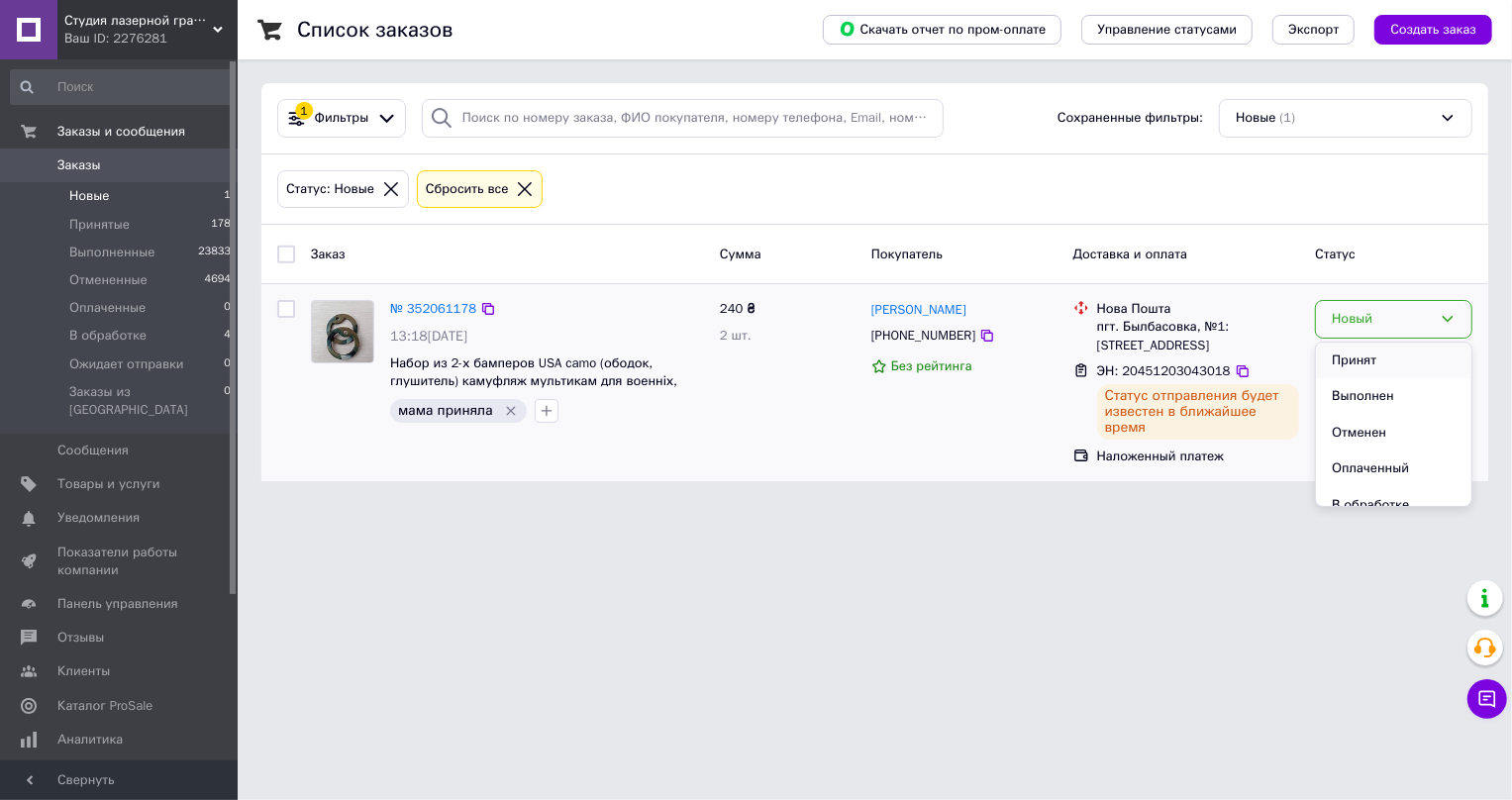 click on "Принят" at bounding box center (1393, 360) 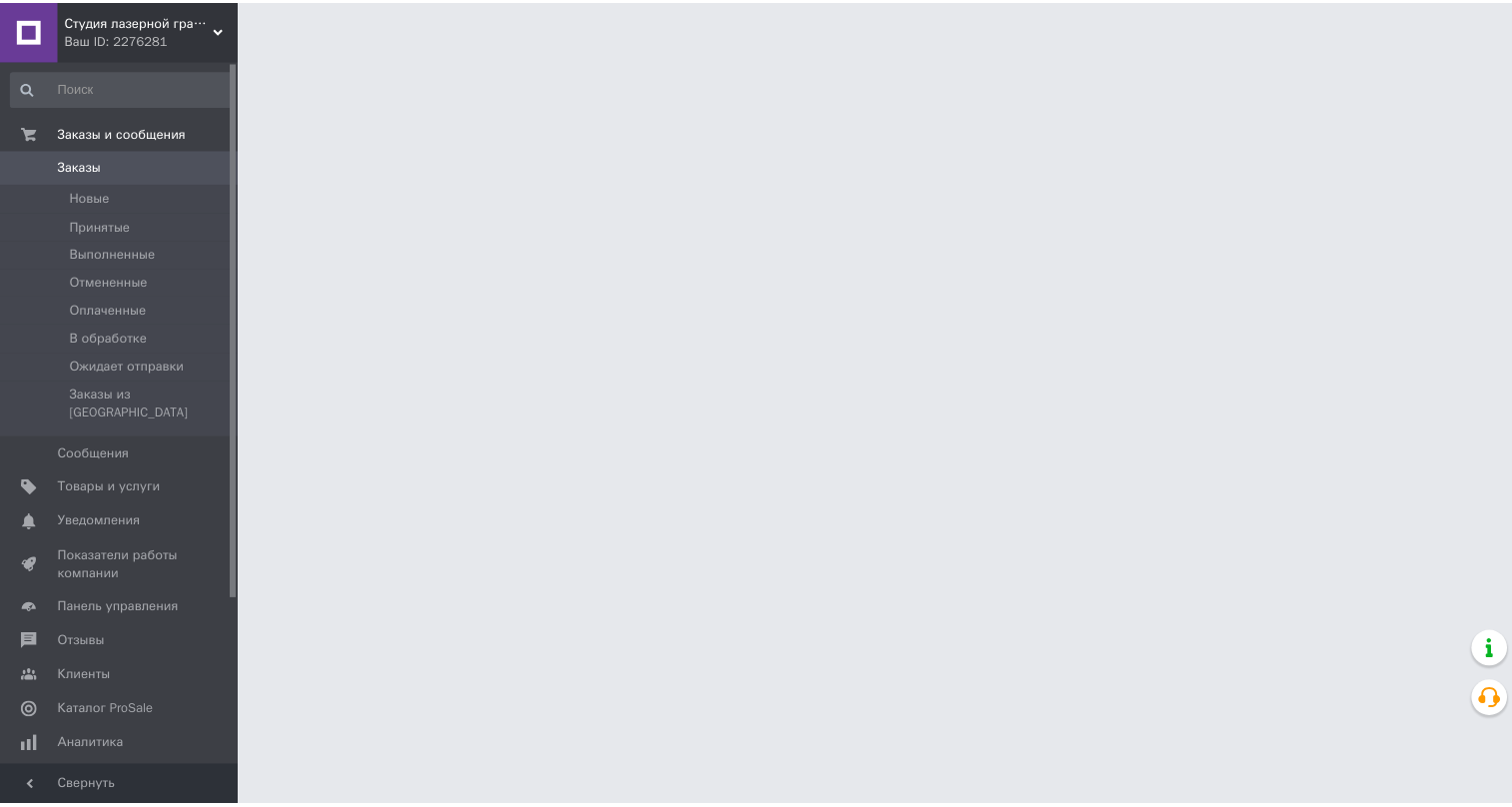 scroll, scrollTop: 0, scrollLeft: 0, axis: both 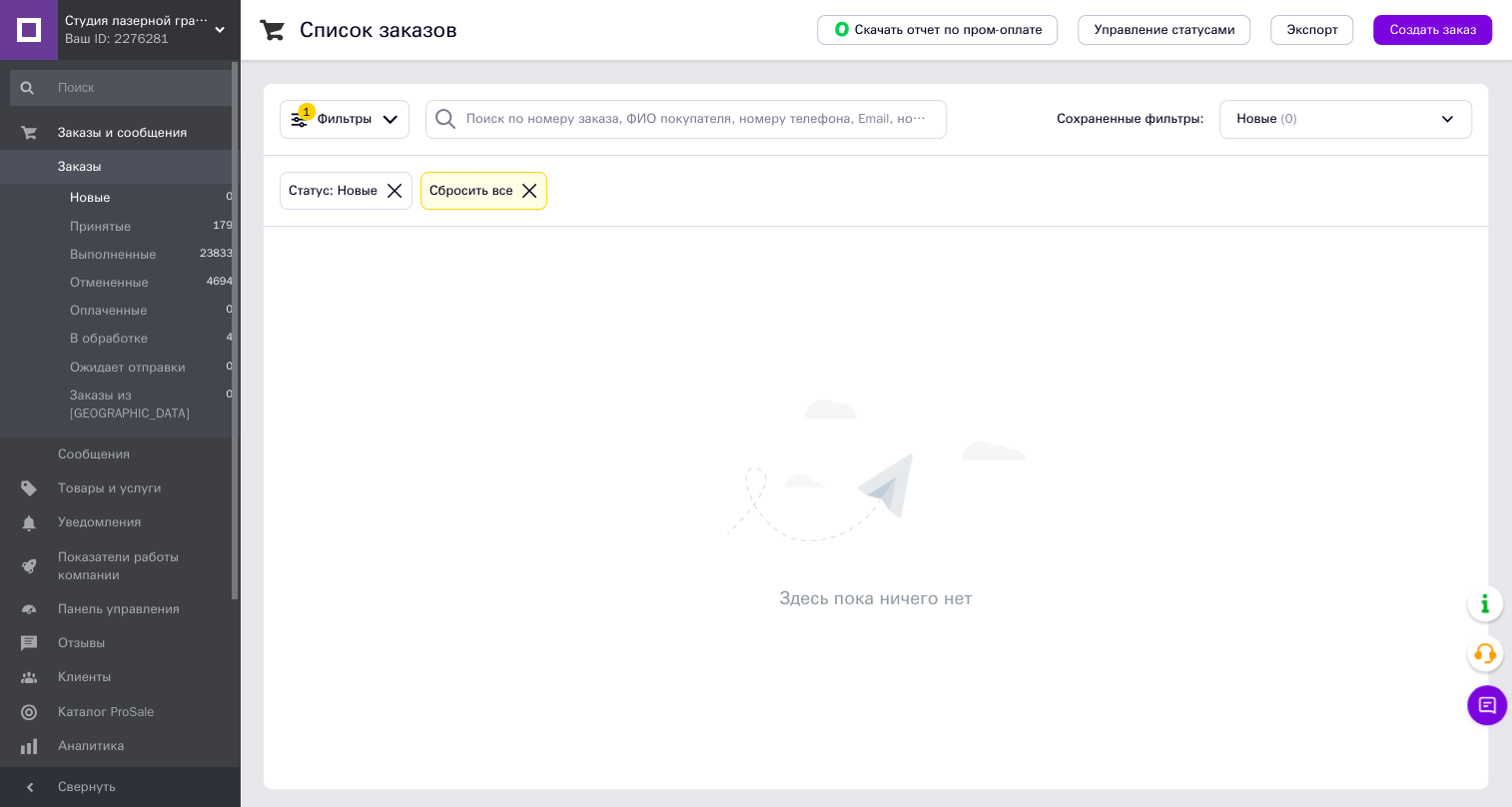 click on "Заказы" at bounding box center [80, 167] 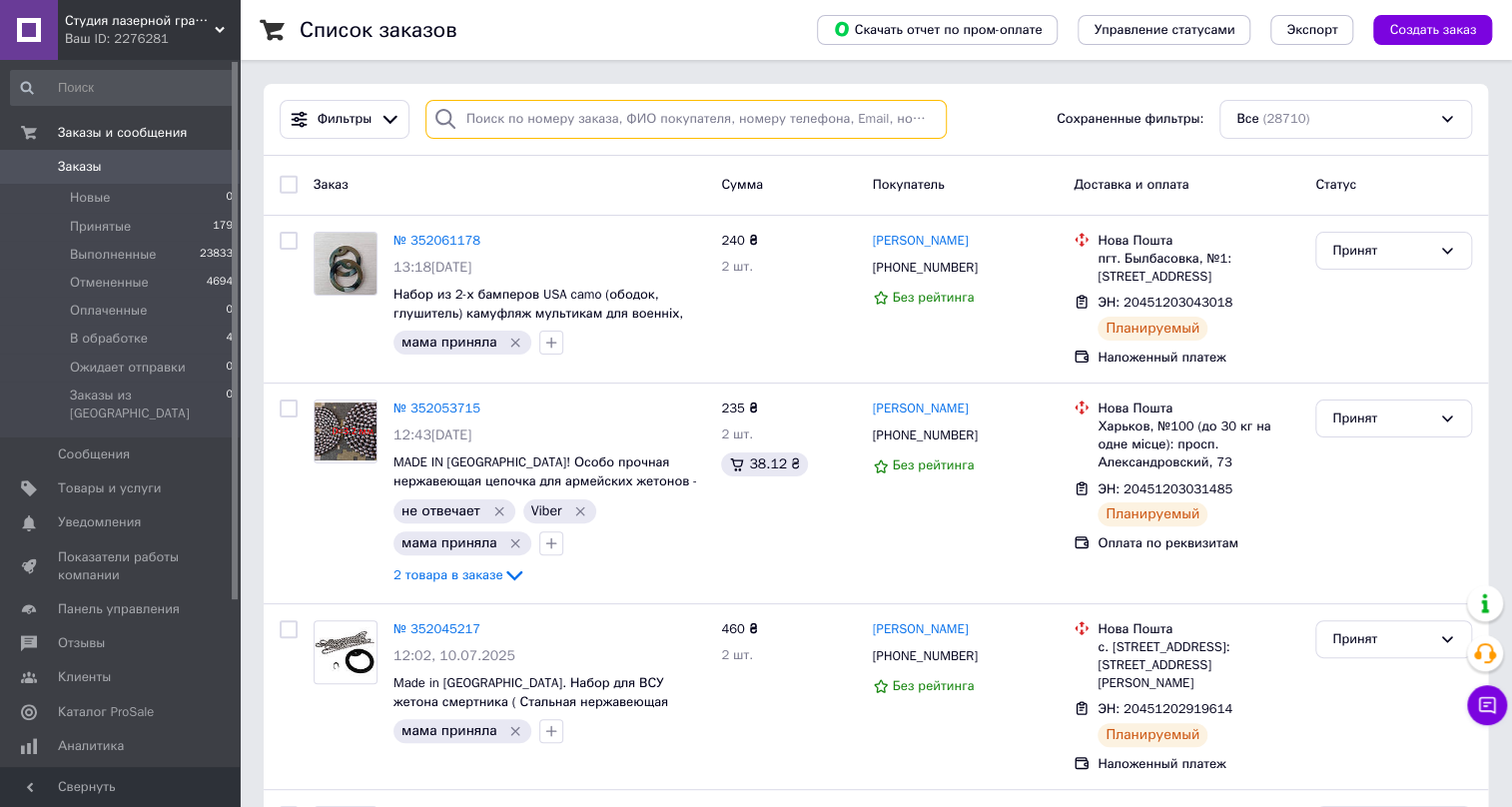 paste on "0673243544" 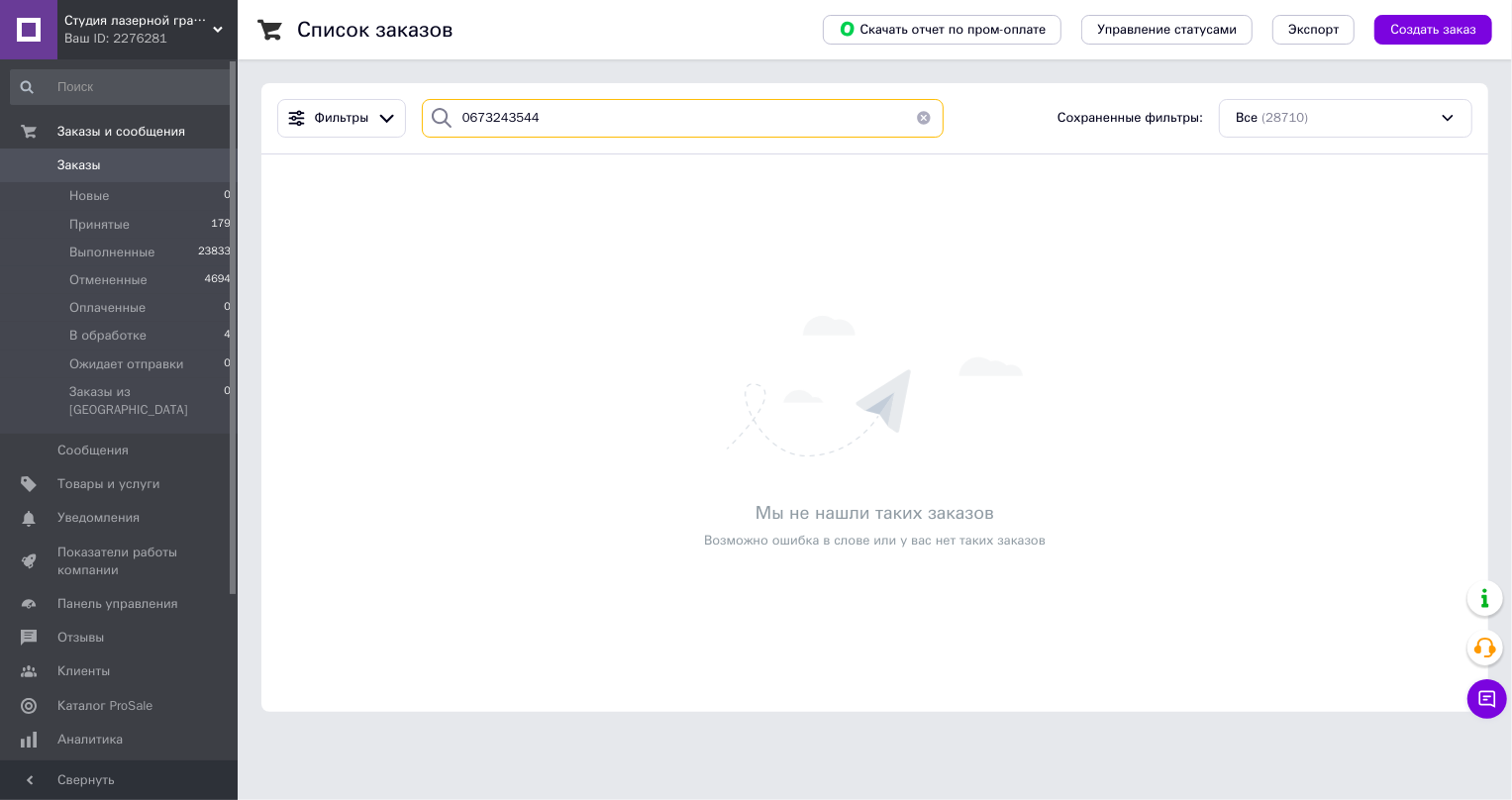 type on "0673243544" 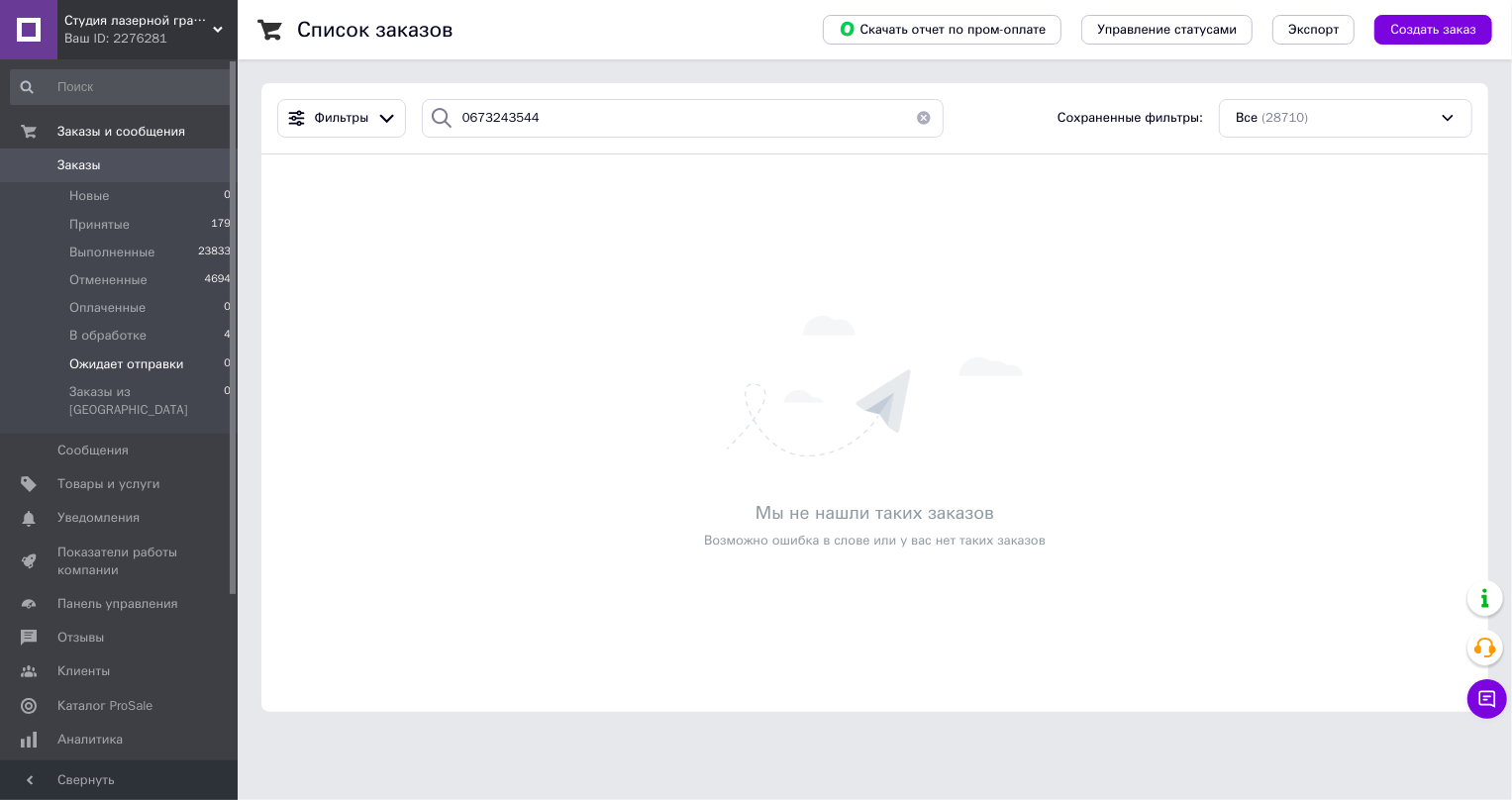 click on "Ожидает отправки" at bounding box center [127, 364] 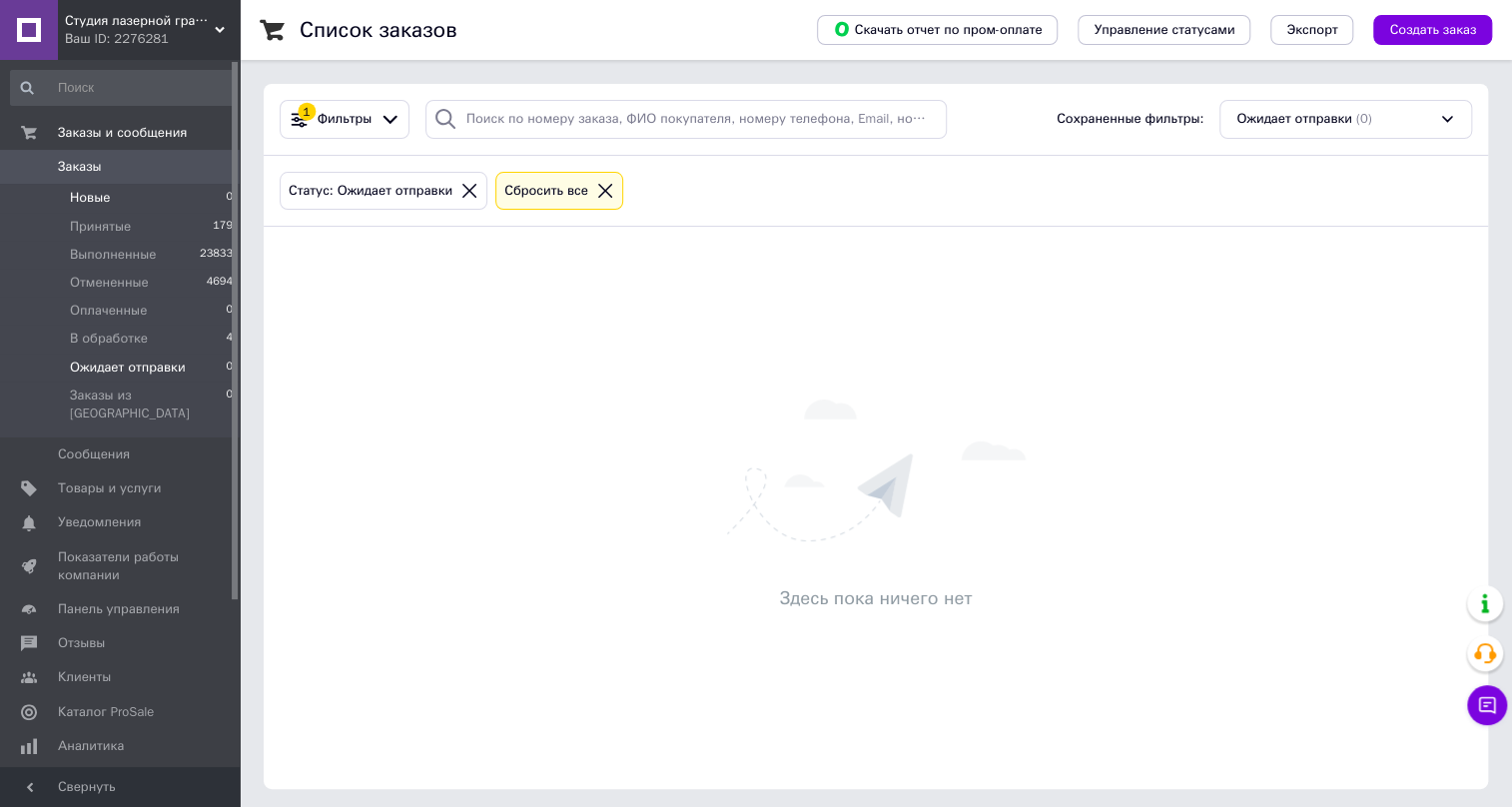 click on "Новые" at bounding box center (90, 198) 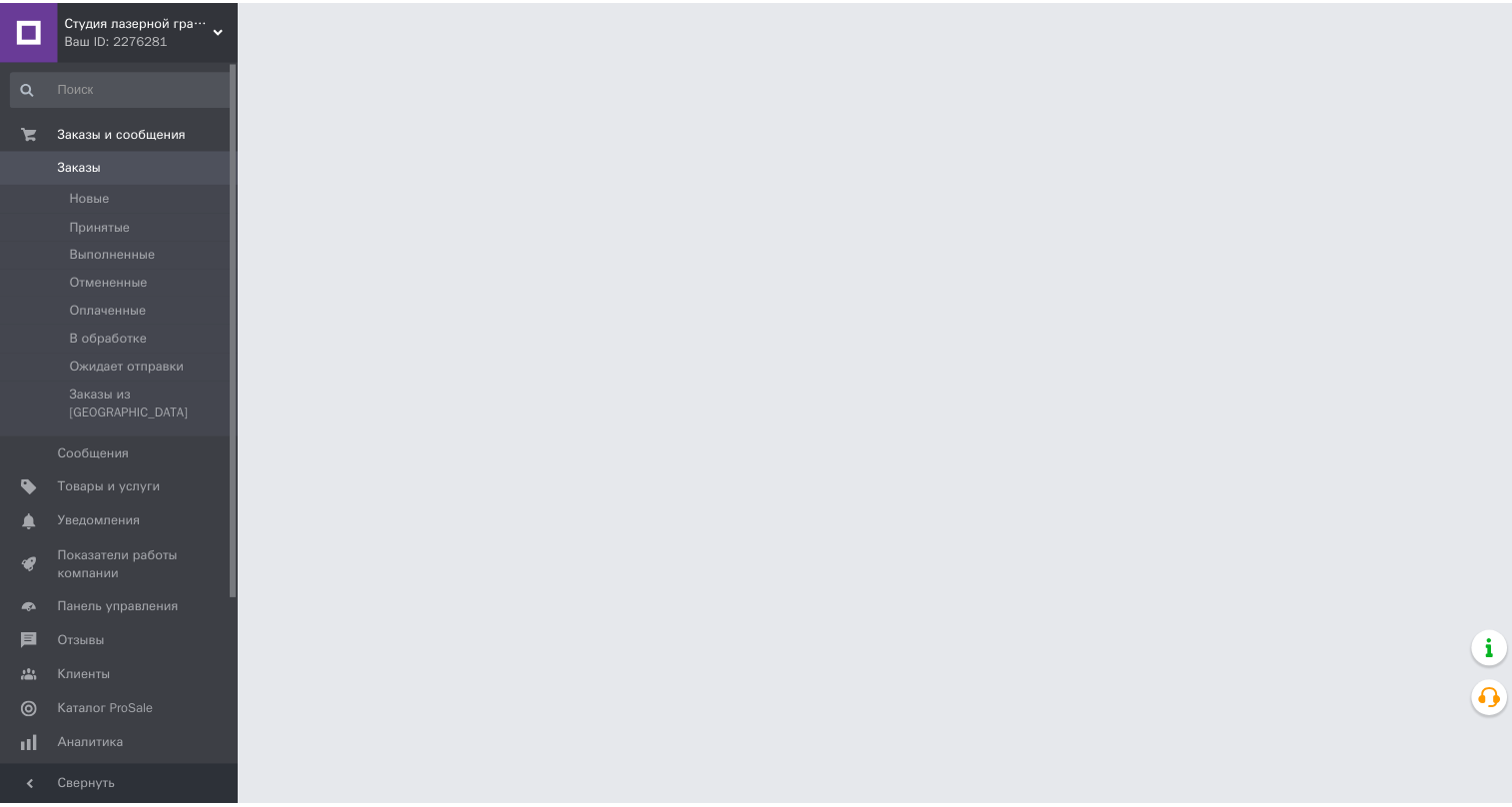 scroll, scrollTop: 0, scrollLeft: 0, axis: both 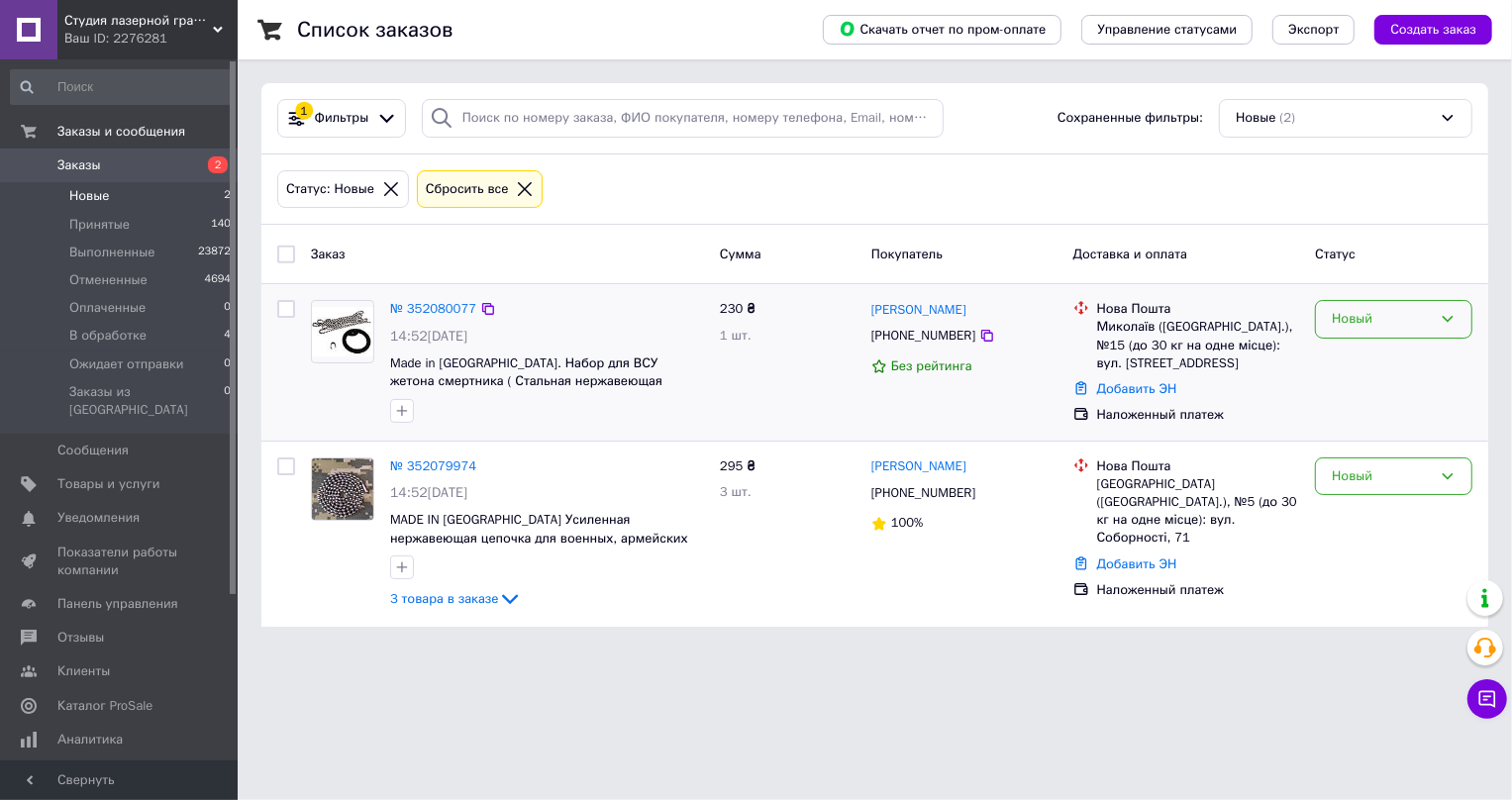 click 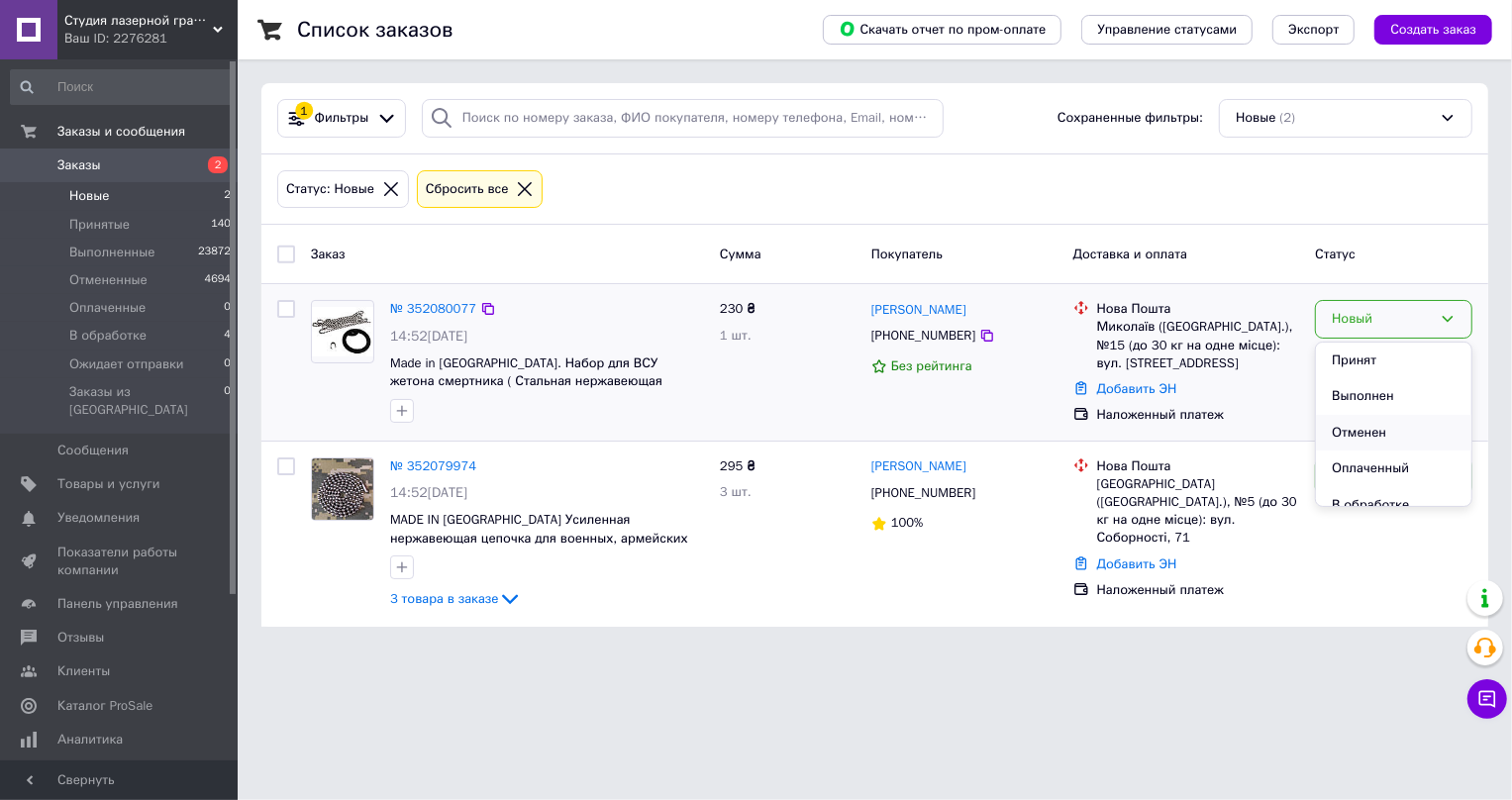 scroll, scrollTop: 52, scrollLeft: 0, axis: vertical 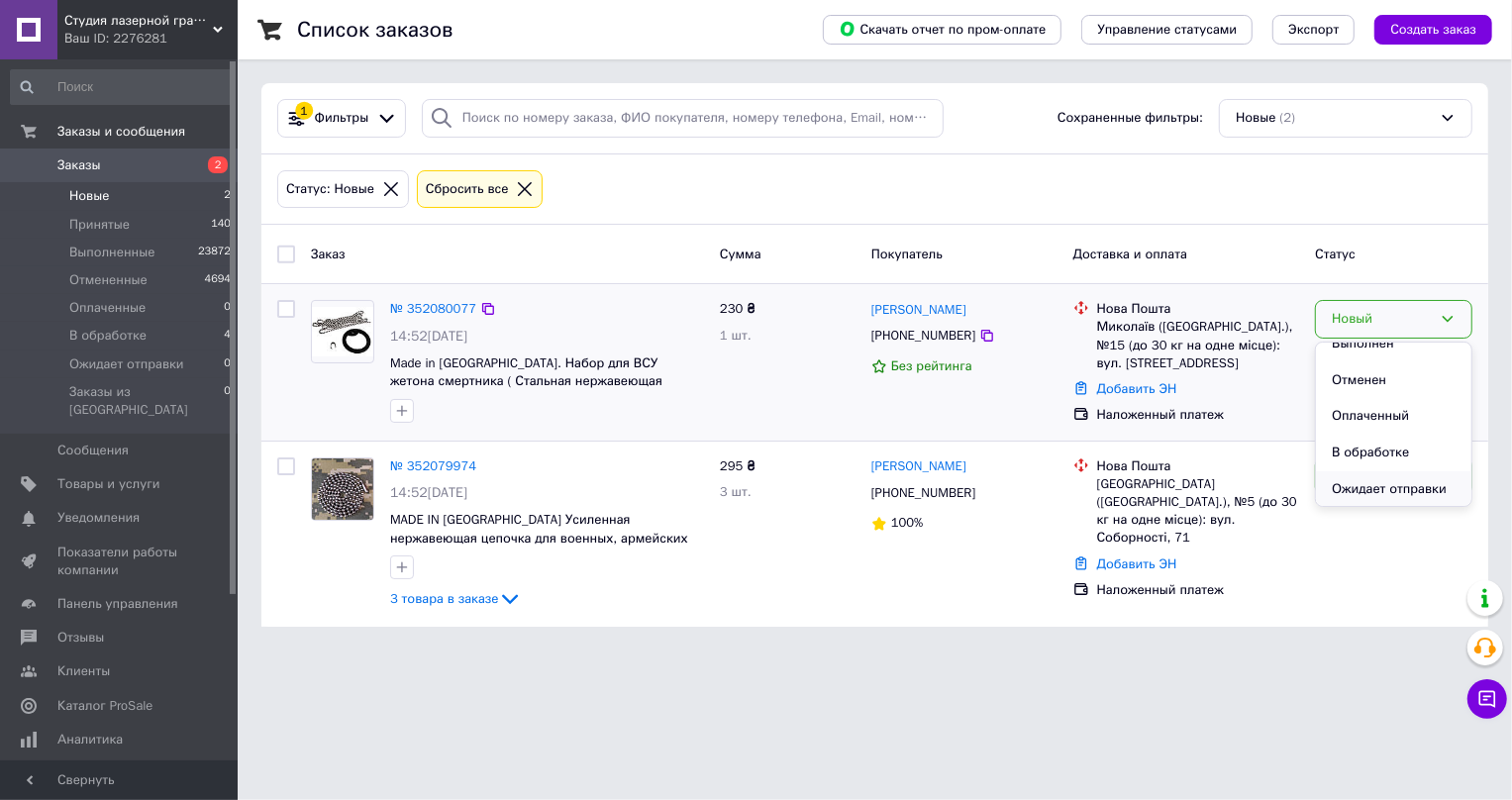 click on "Ожидает отправки" at bounding box center [1393, 489] 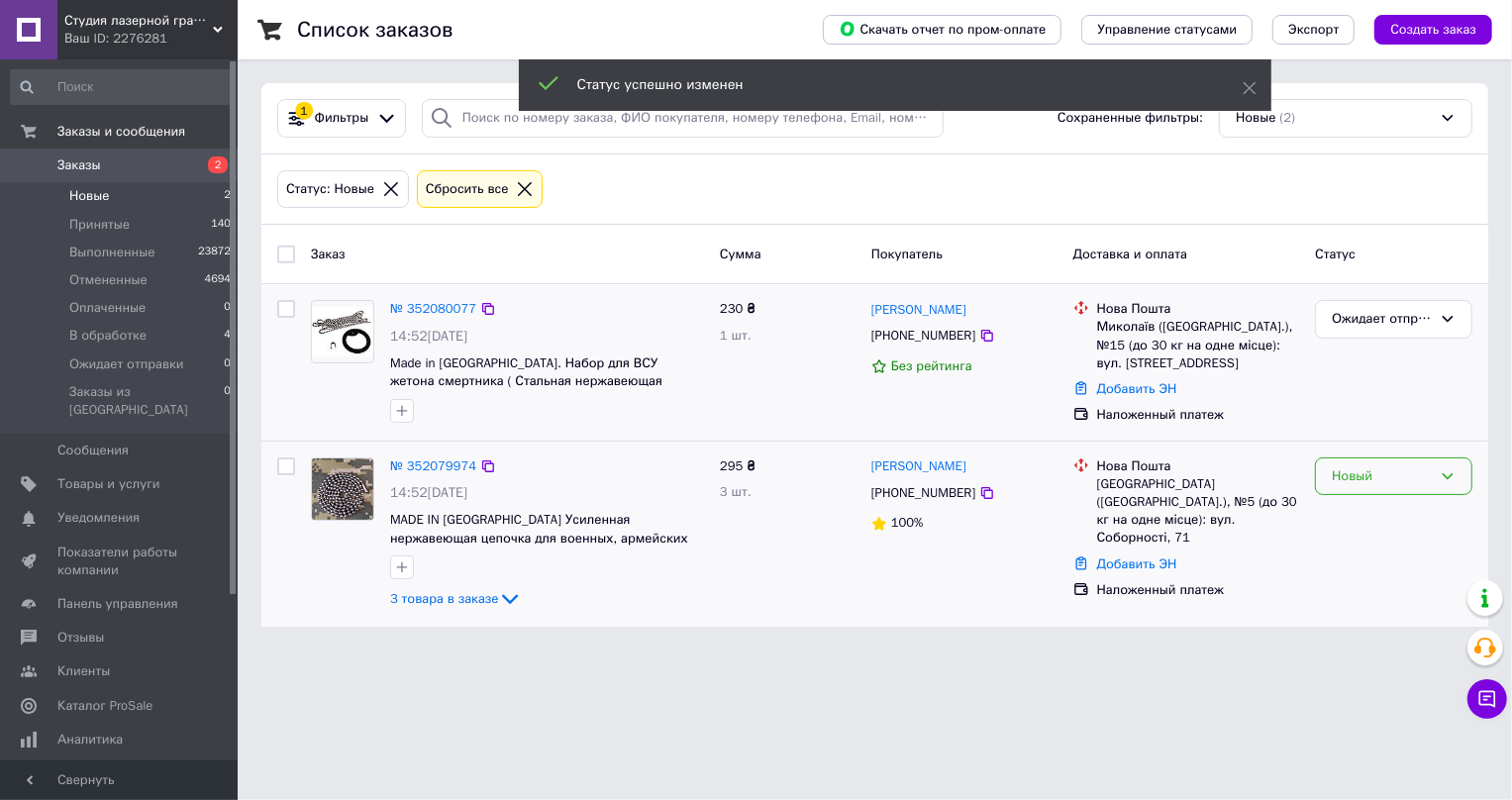 click 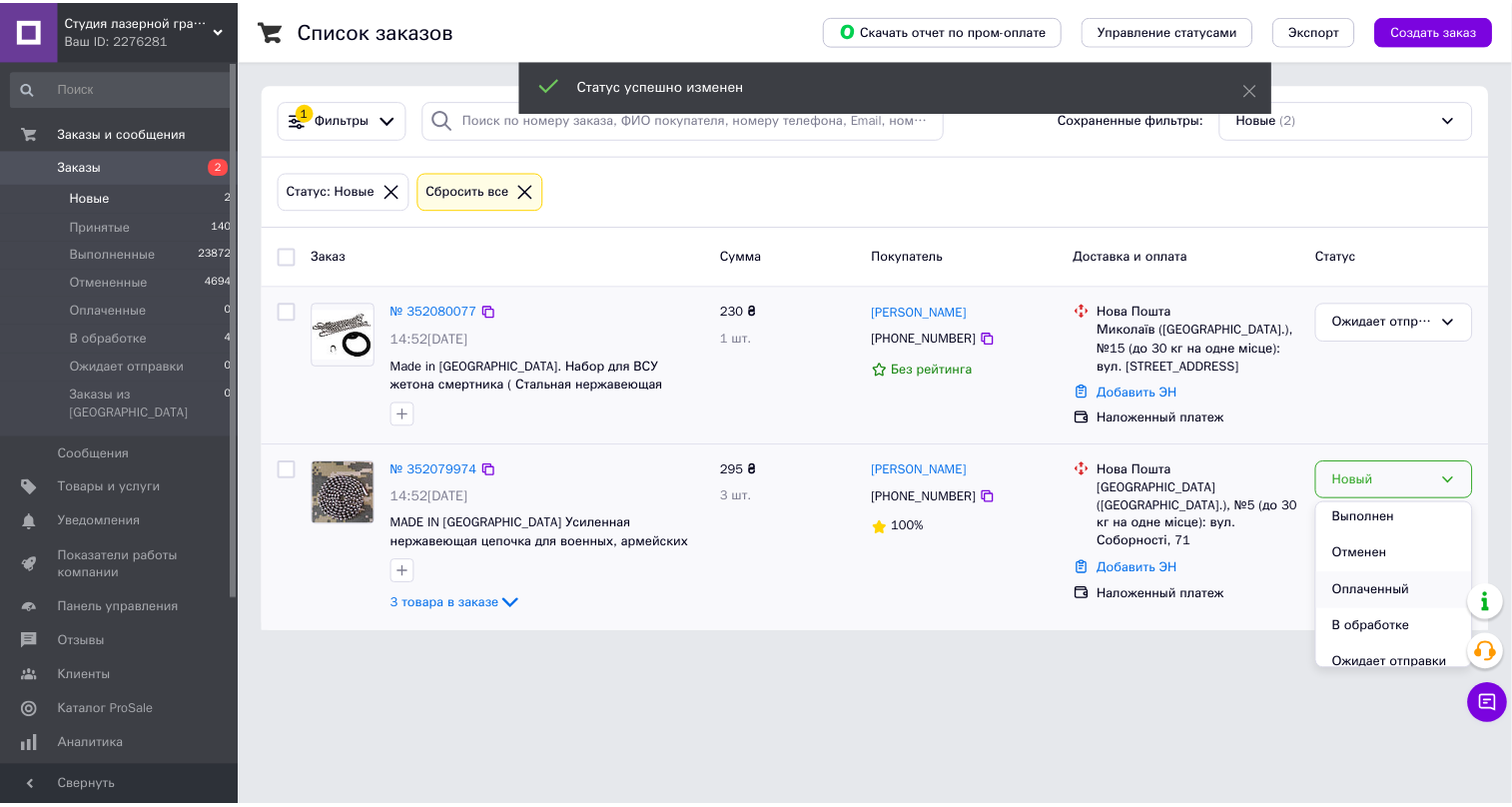 scroll, scrollTop: 53, scrollLeft: 0, axis: vertical 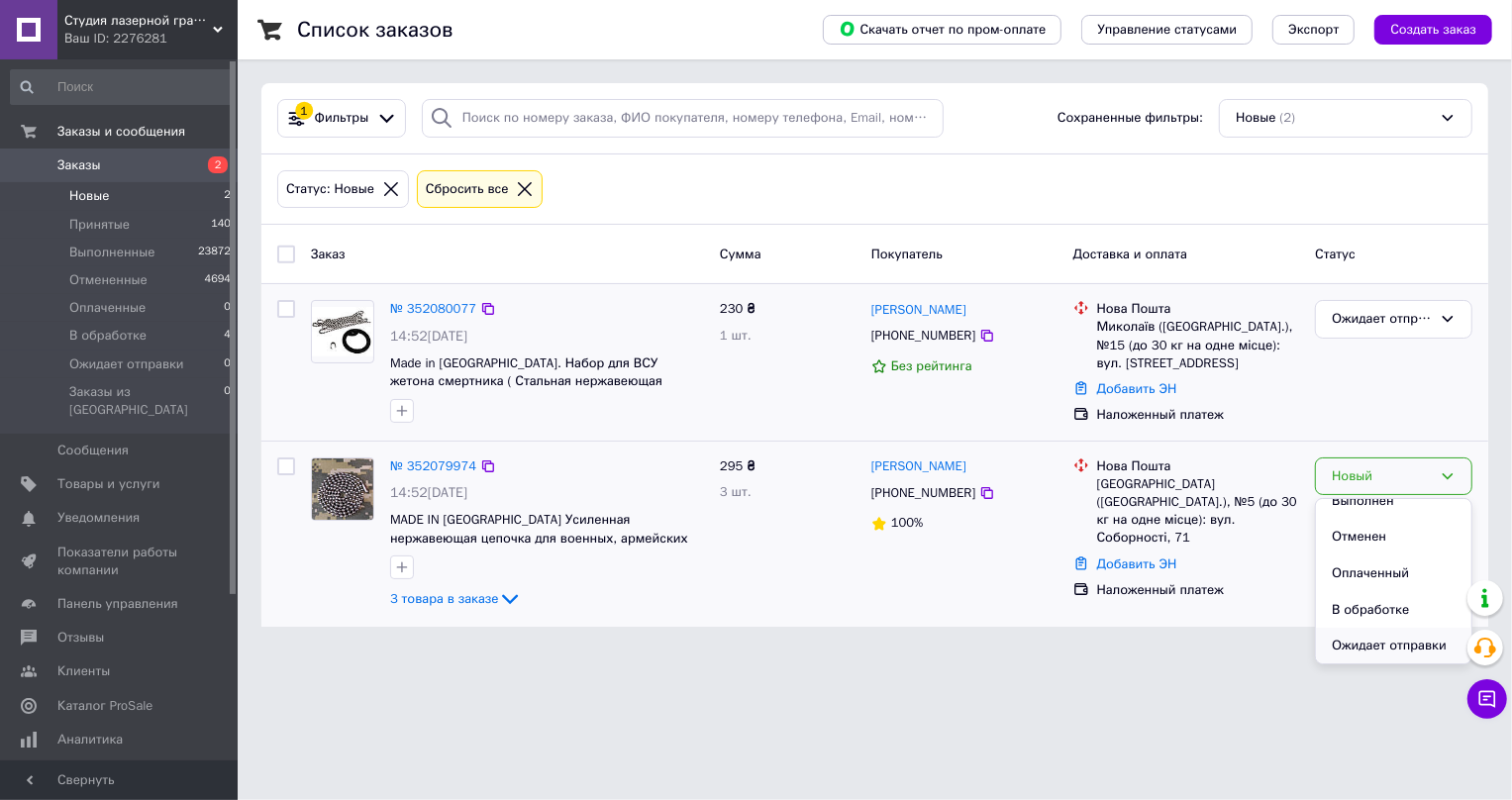 click on "Ожидает отправки" at bounding box center [1393, 646] 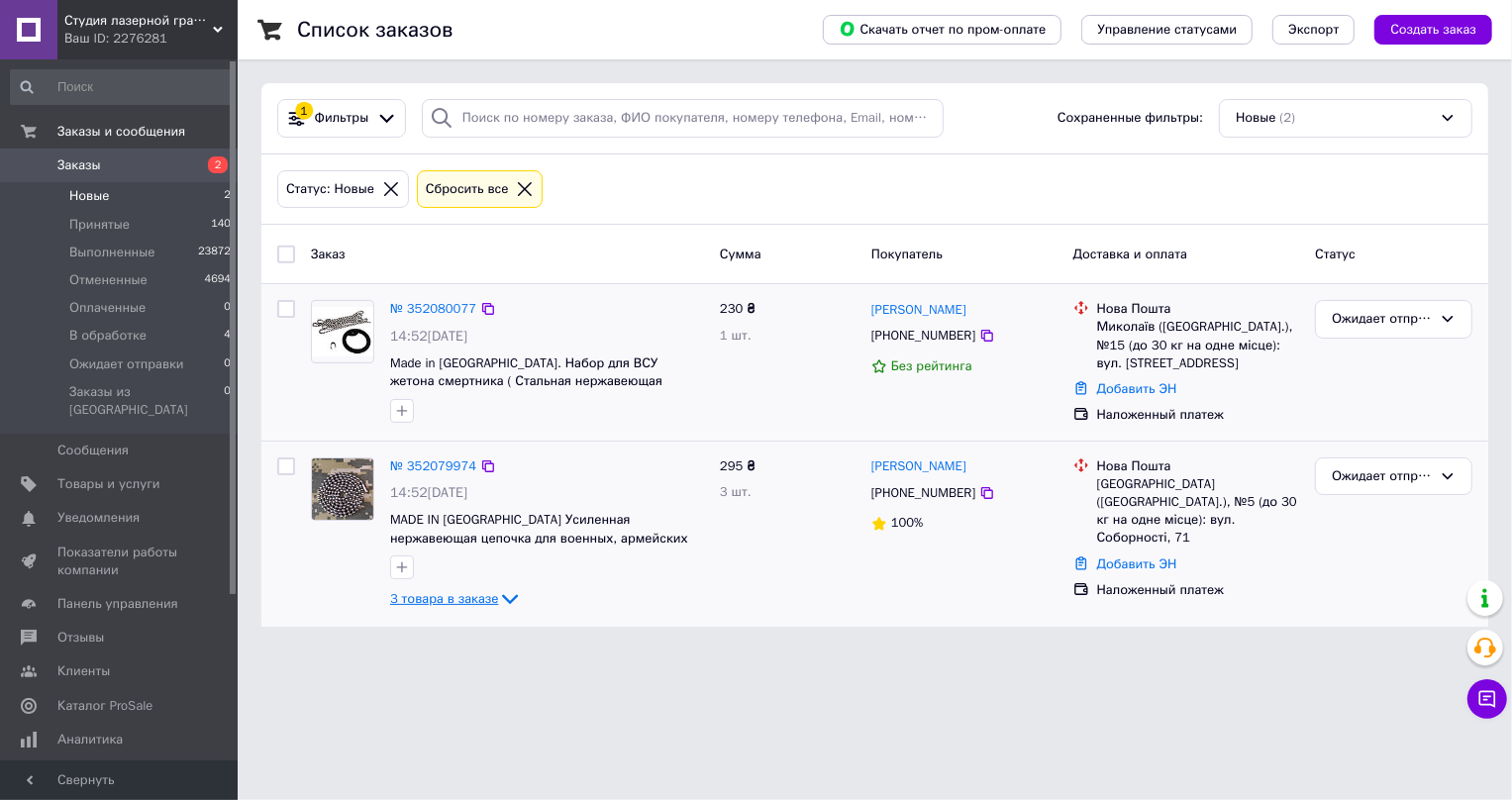 click on "3 товара в заказе" at bounding box center [444, 598] 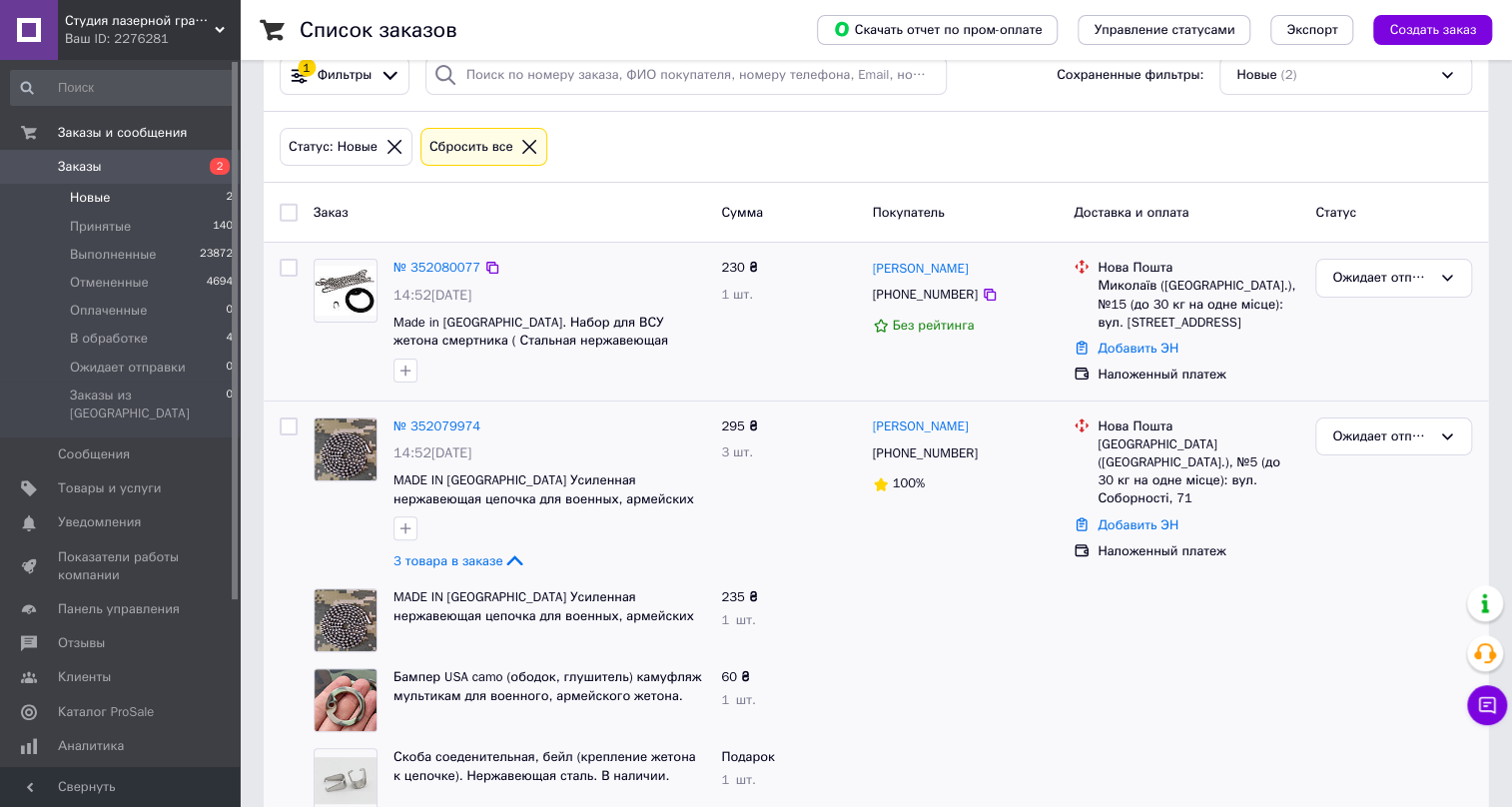 scroll, scrollTop: 89, scrollLeft: 0, axis: vertical 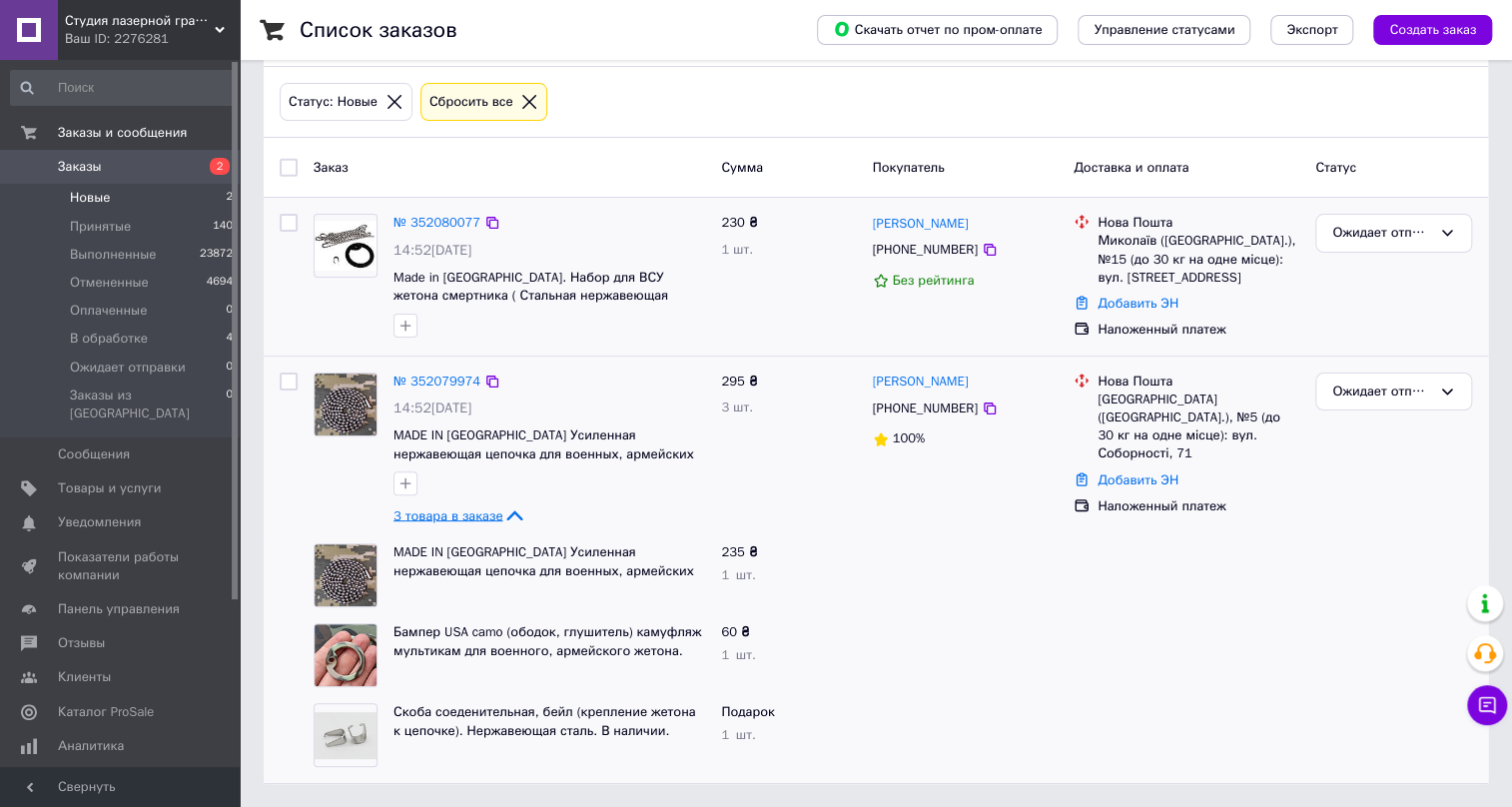 click 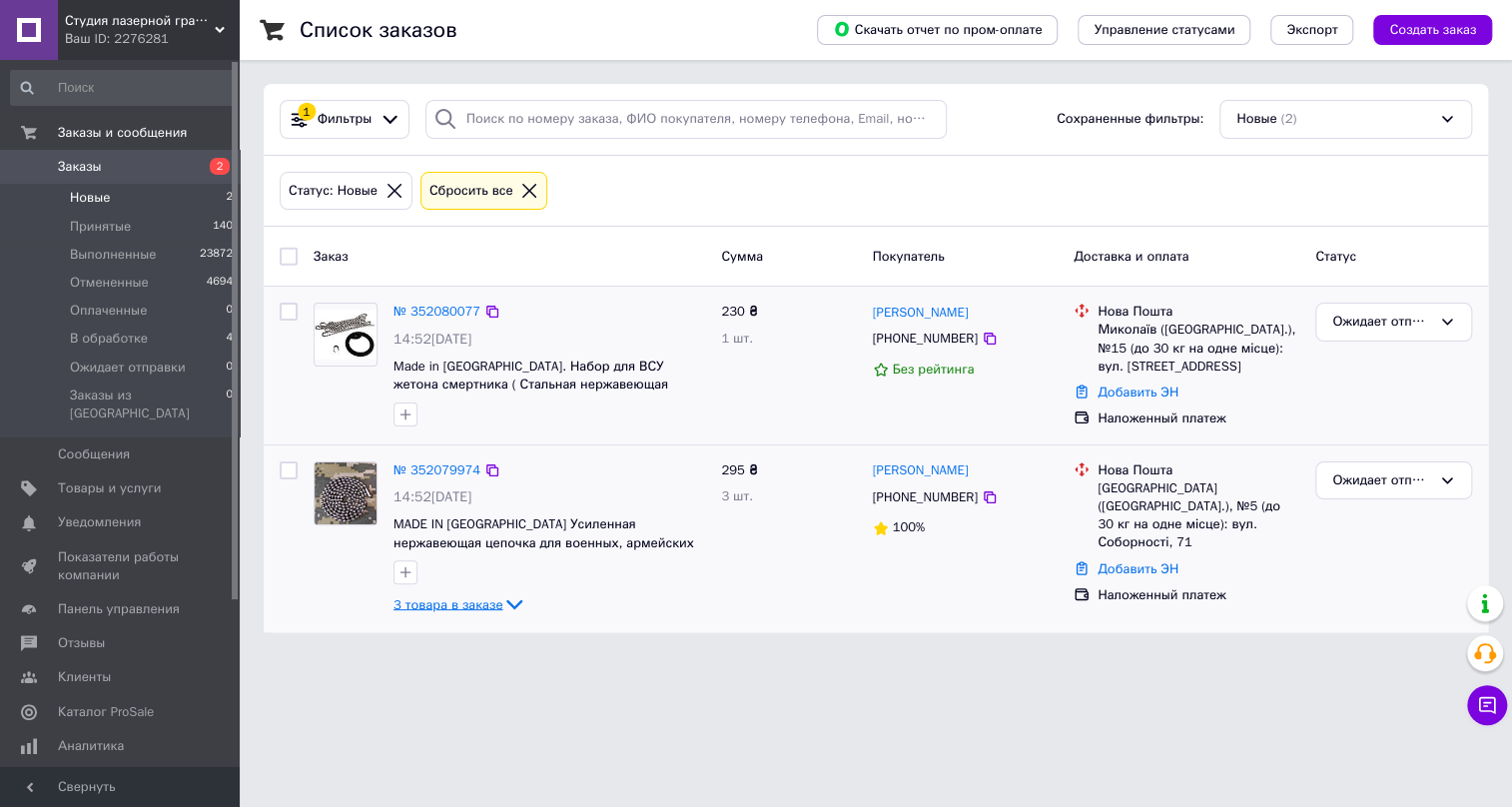 scroll, scrollTop: 0, scrollLeft: 0, axis: both 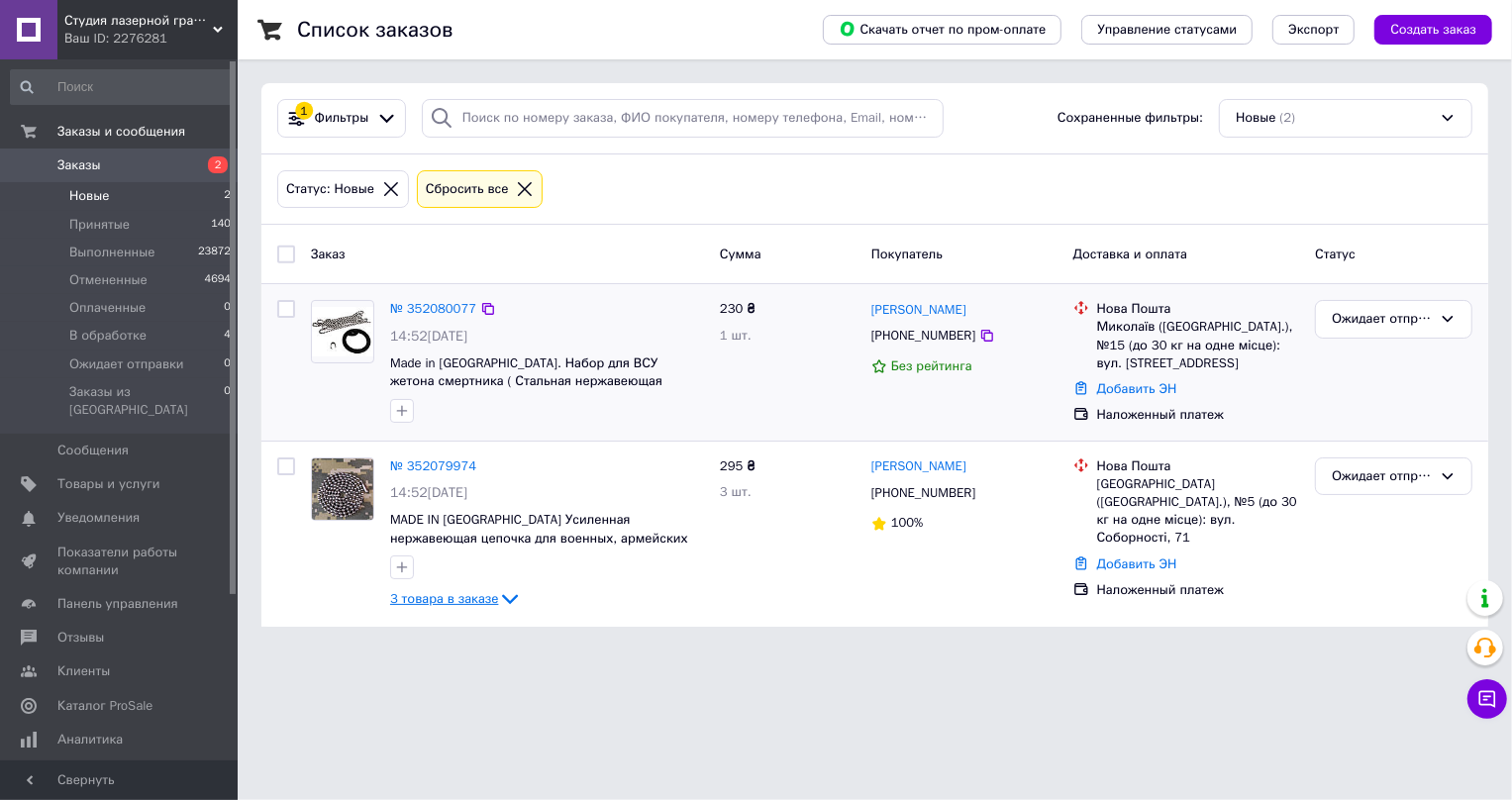 click on "Заказы" at bounding box center (79, 165) 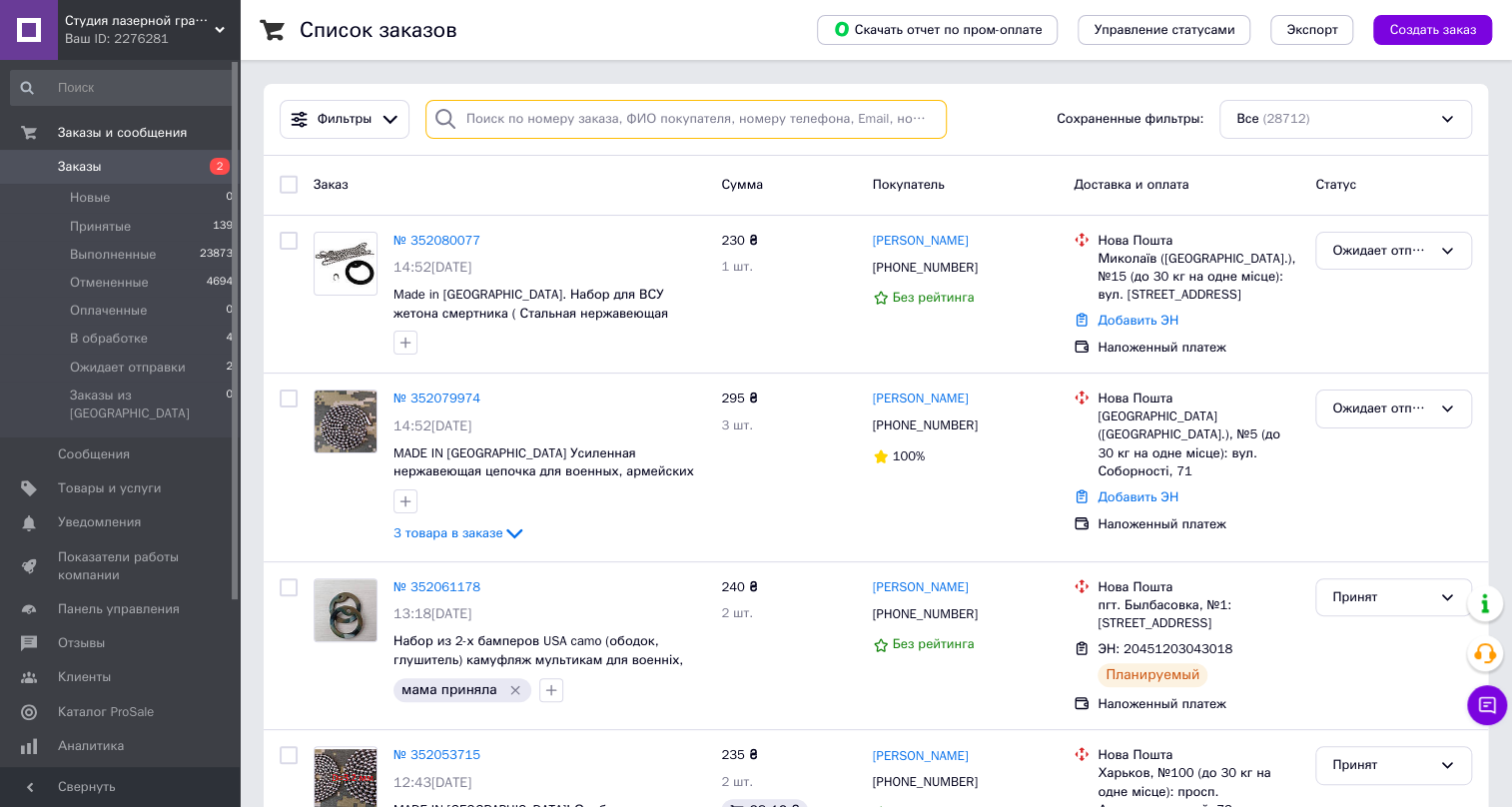 paste on "0677176761" 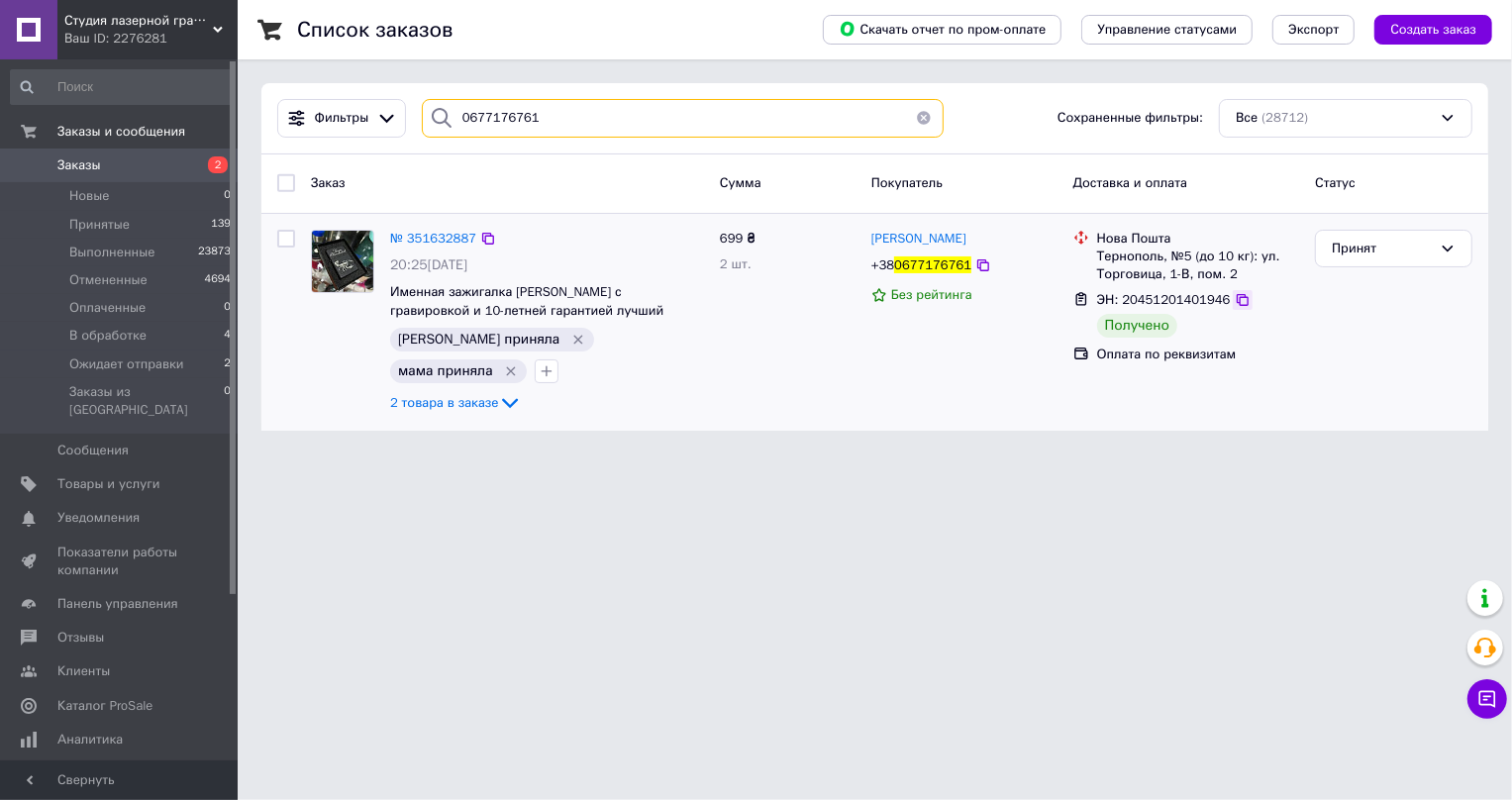 type on "0677176761" 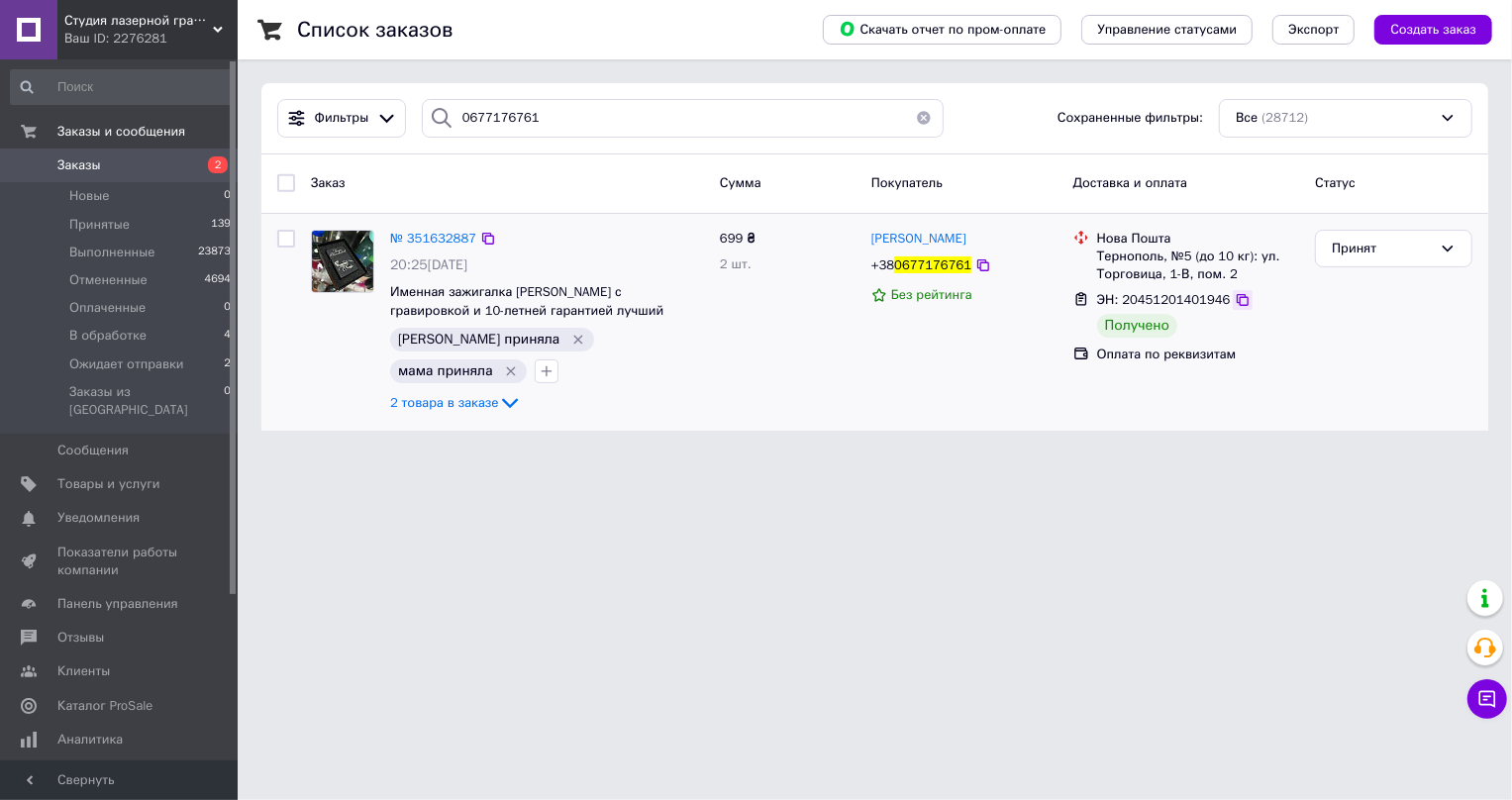 click 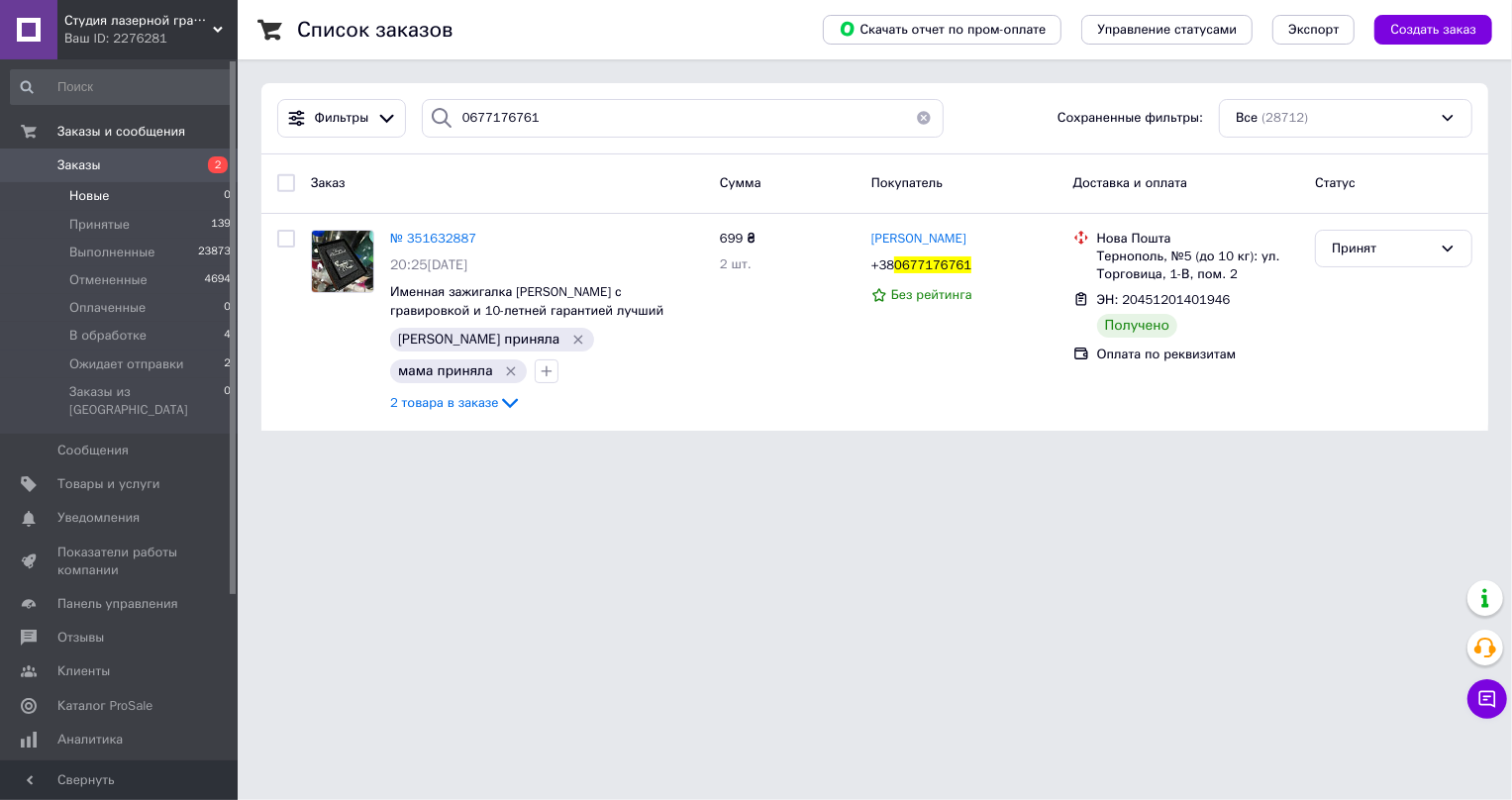 click on "Новые" at bounding box center [89, 196] 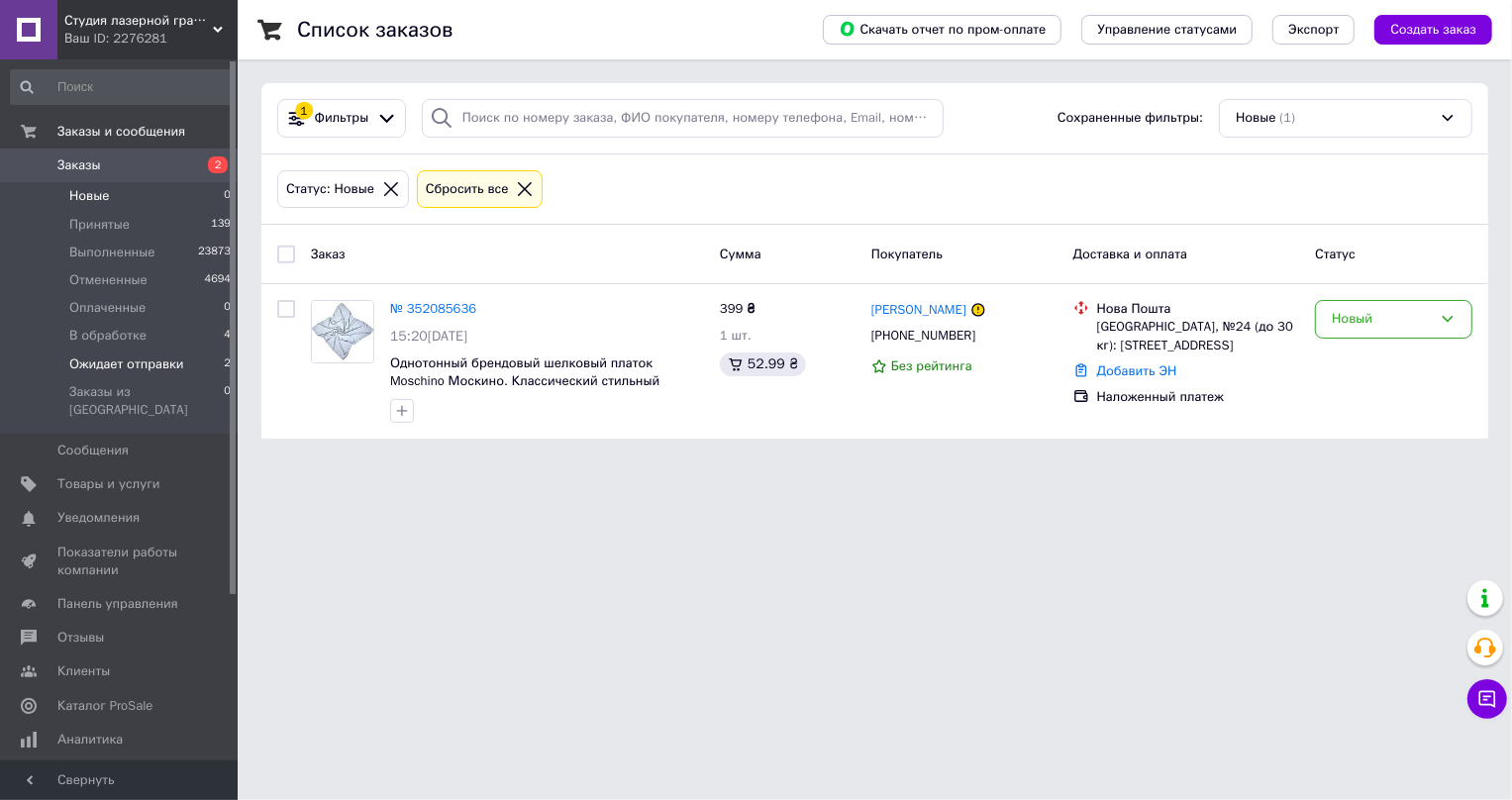 click on "Ожидает отправки" at bounding box center [127, 364] 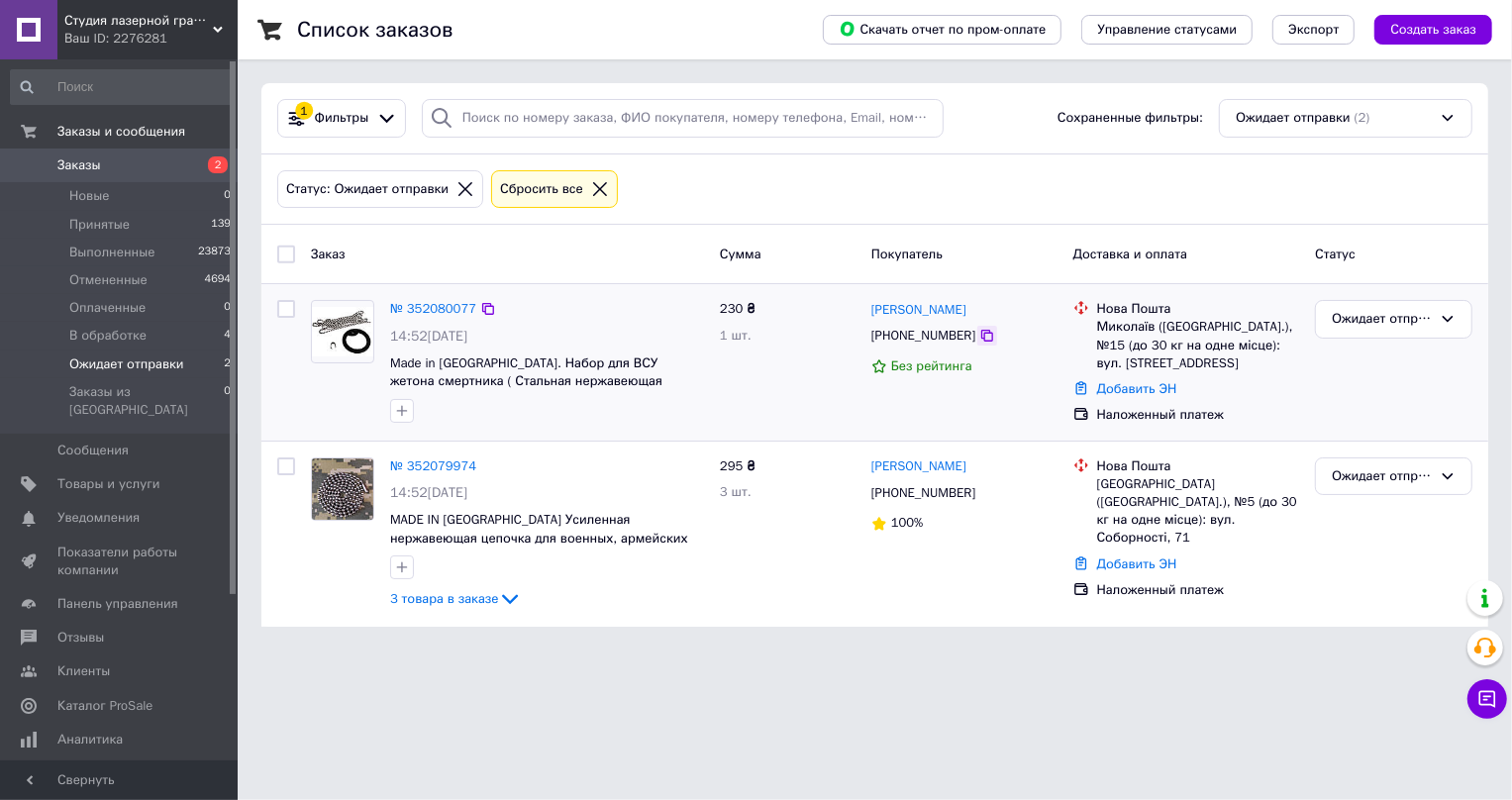 click 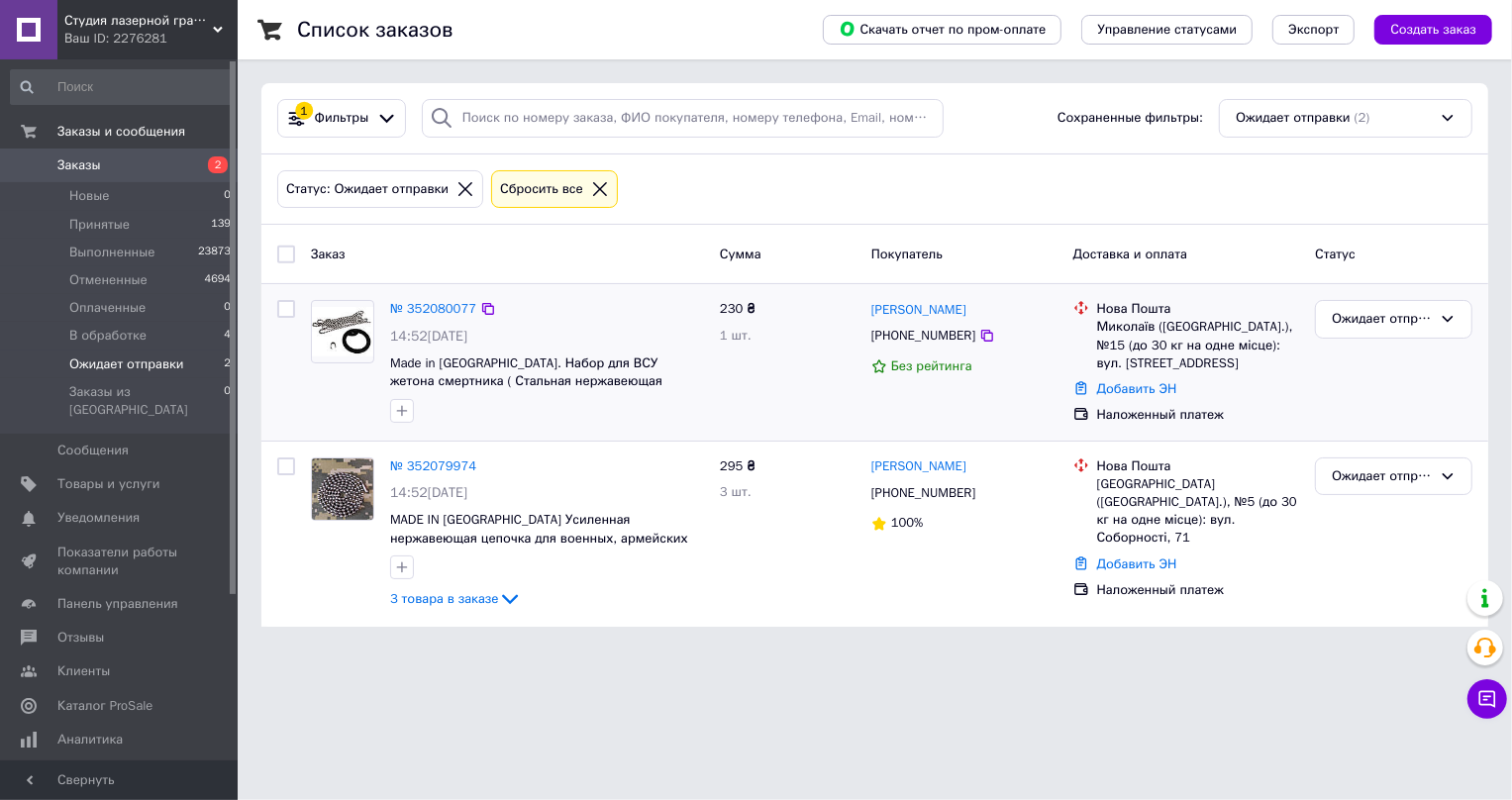 drag, startPoint x: 983, startPoint y: 304, endPoint x: 870, endPoint y: 306, distance: 113.0177 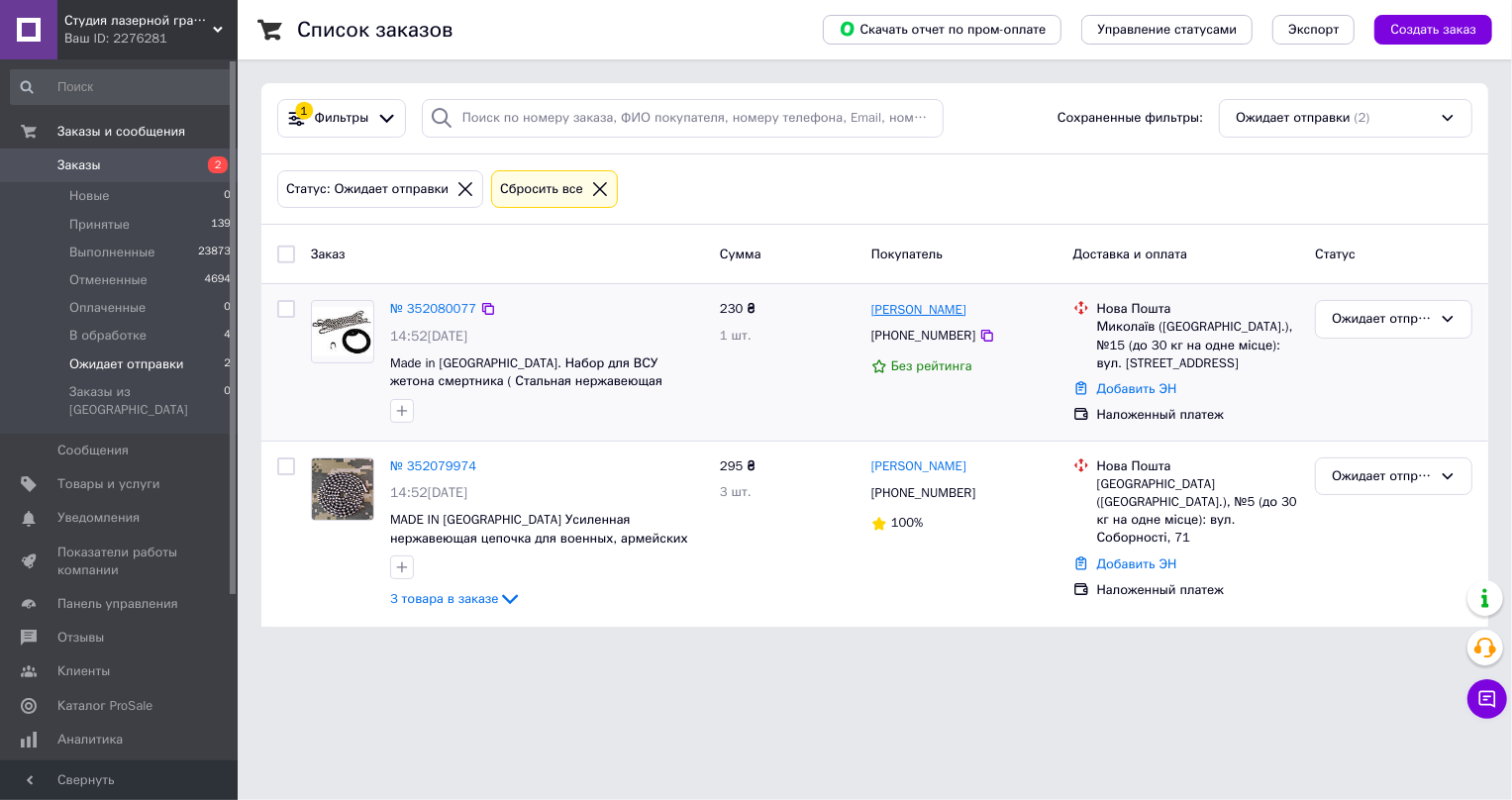 copy on "[PERSON_NAME]" 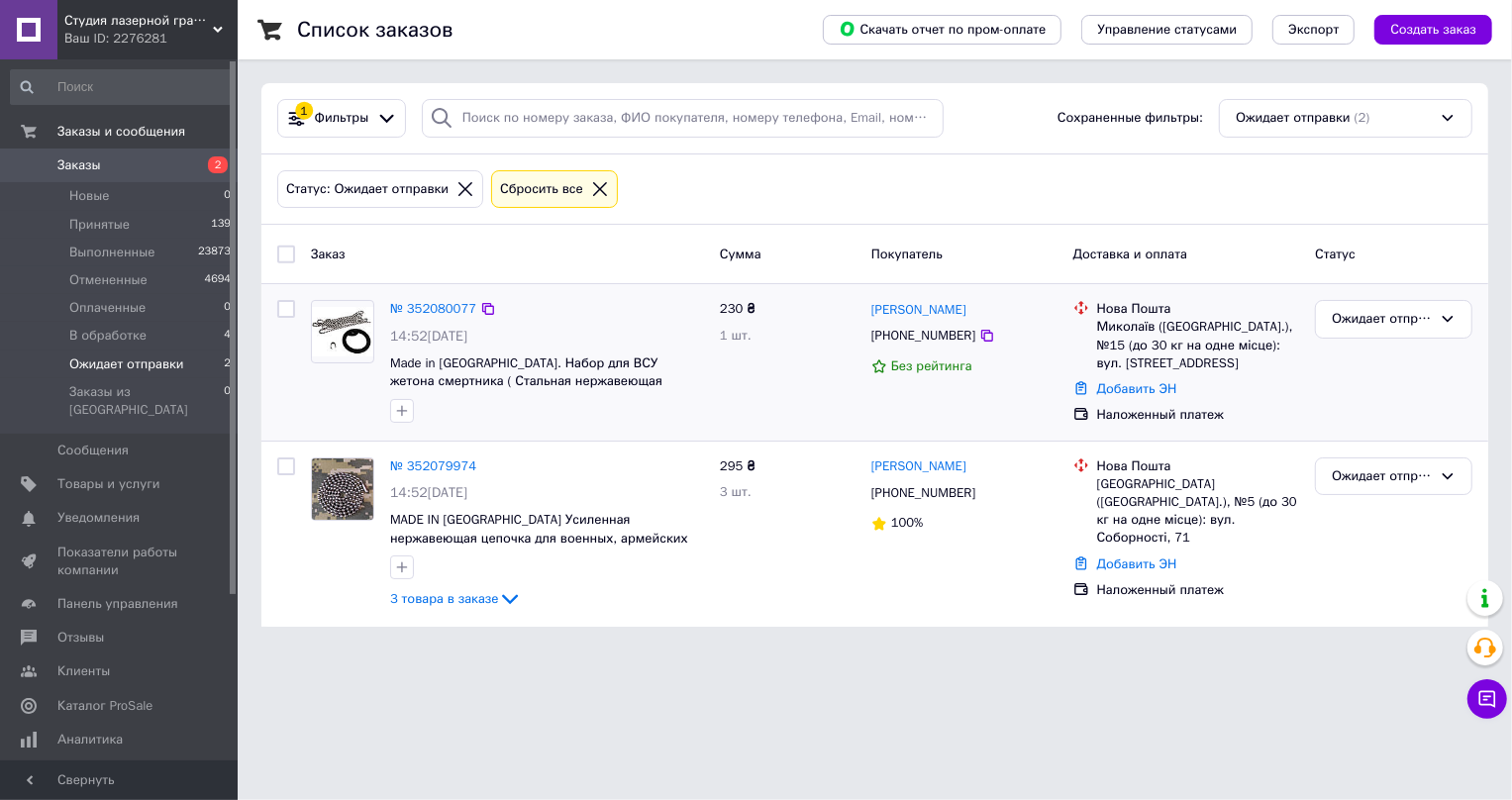 click on "Миколаїв (Миколаївська обл.), №15 (до 30 кг на одне місце): вул. Космонавтів, 61В" at bounding box center [1198, 345] 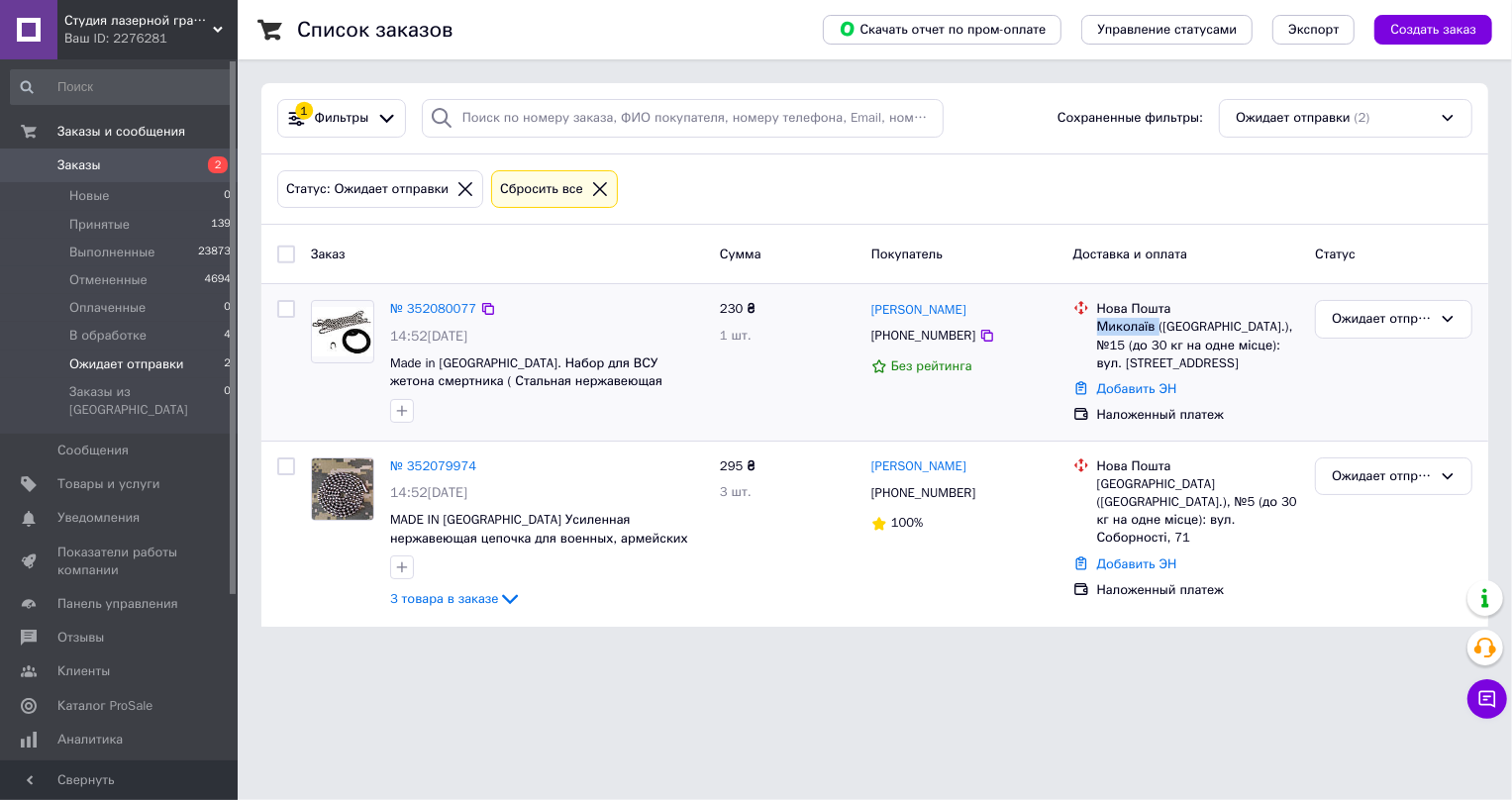 click on "Миколаїв (Миколаївська обл.), №15 (до 30 кг на одне місце): вул. Космонавтів, 61В" at bounding box center [1198, 345] 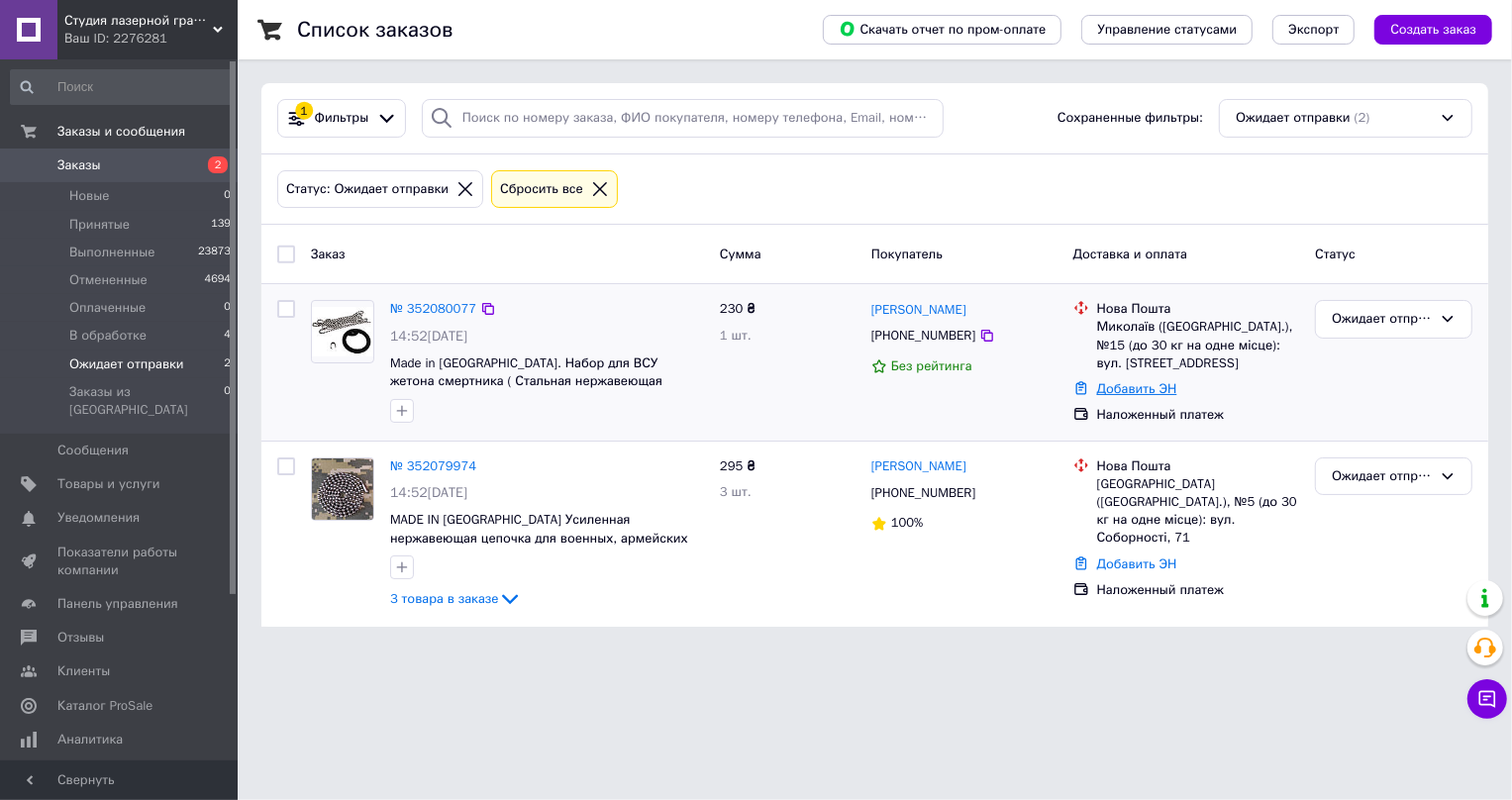 click on "Добавить ЭН" at bounding box center [1137, 388] 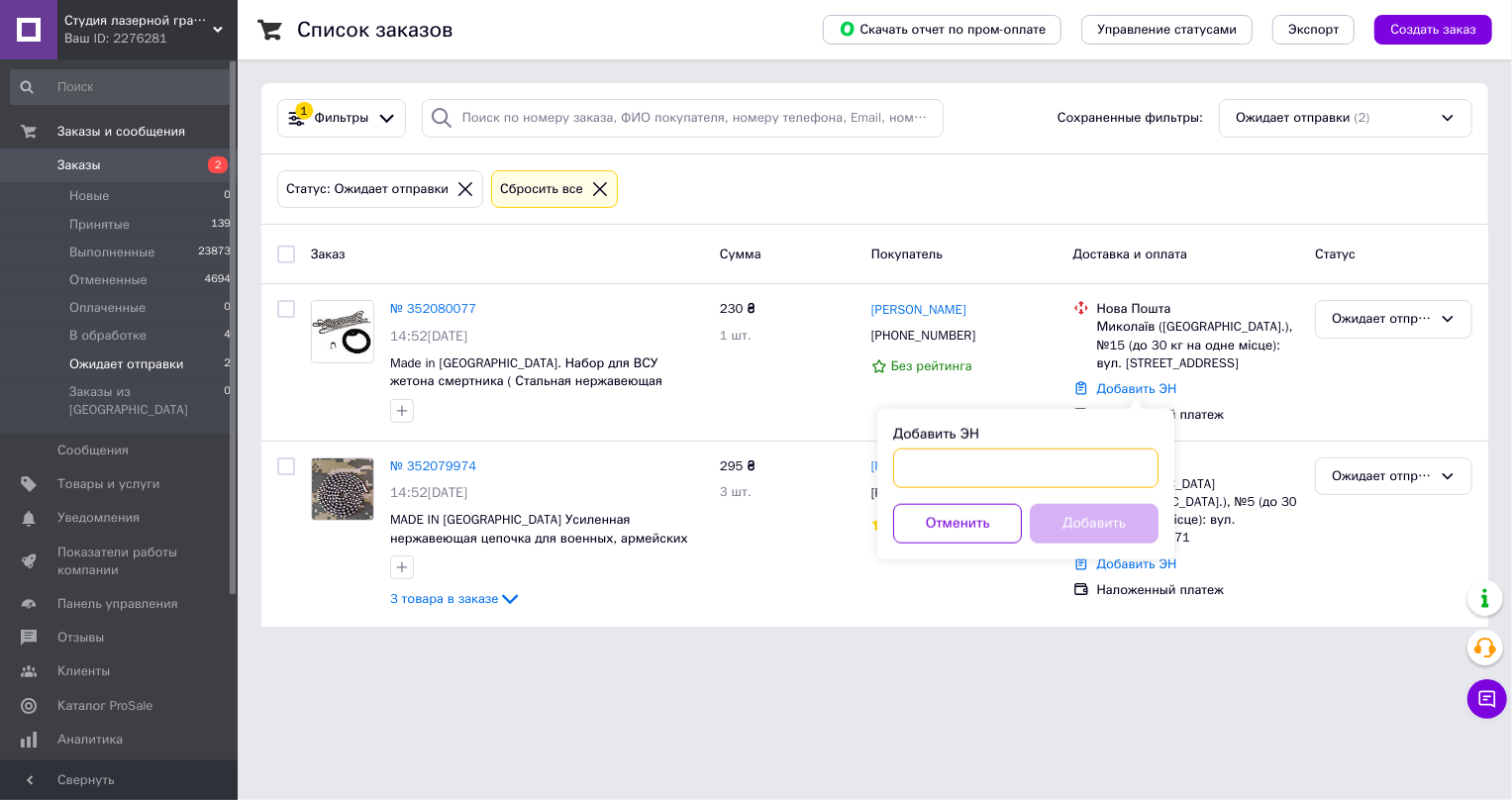 paste on "20451203185463" 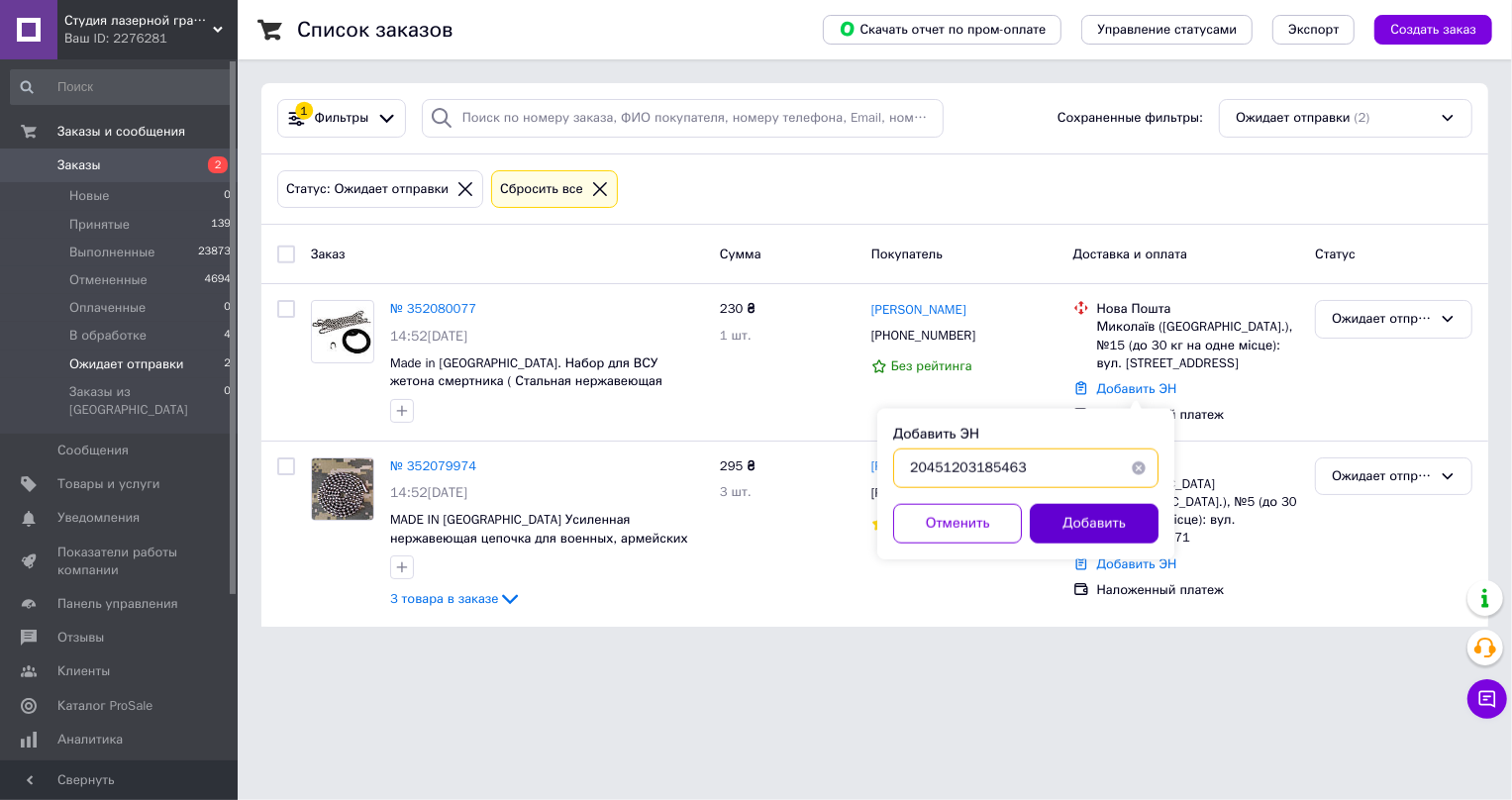 type on "20451203185463" 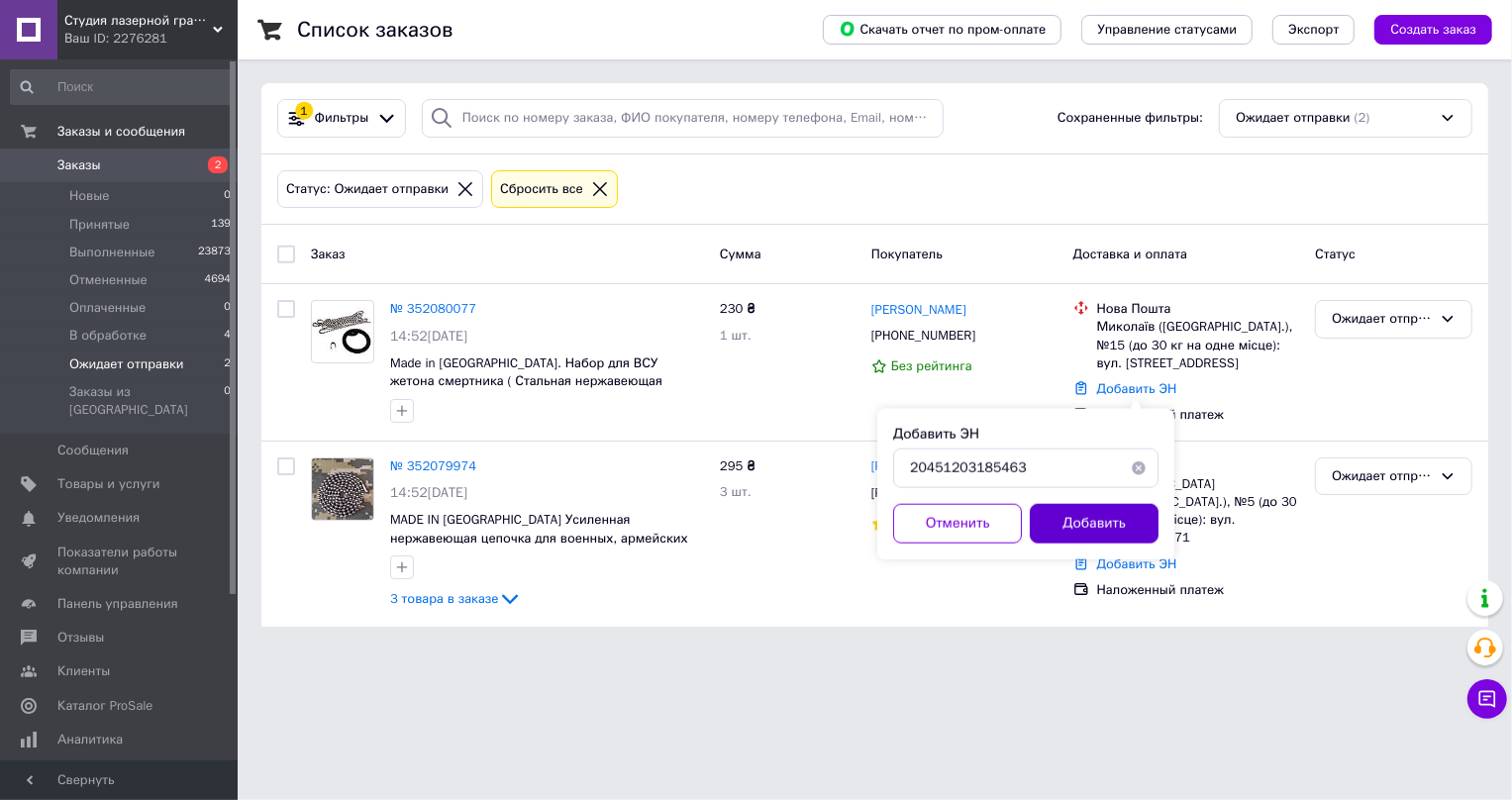 click on "Добавить" at bounding box center [1094, 524] 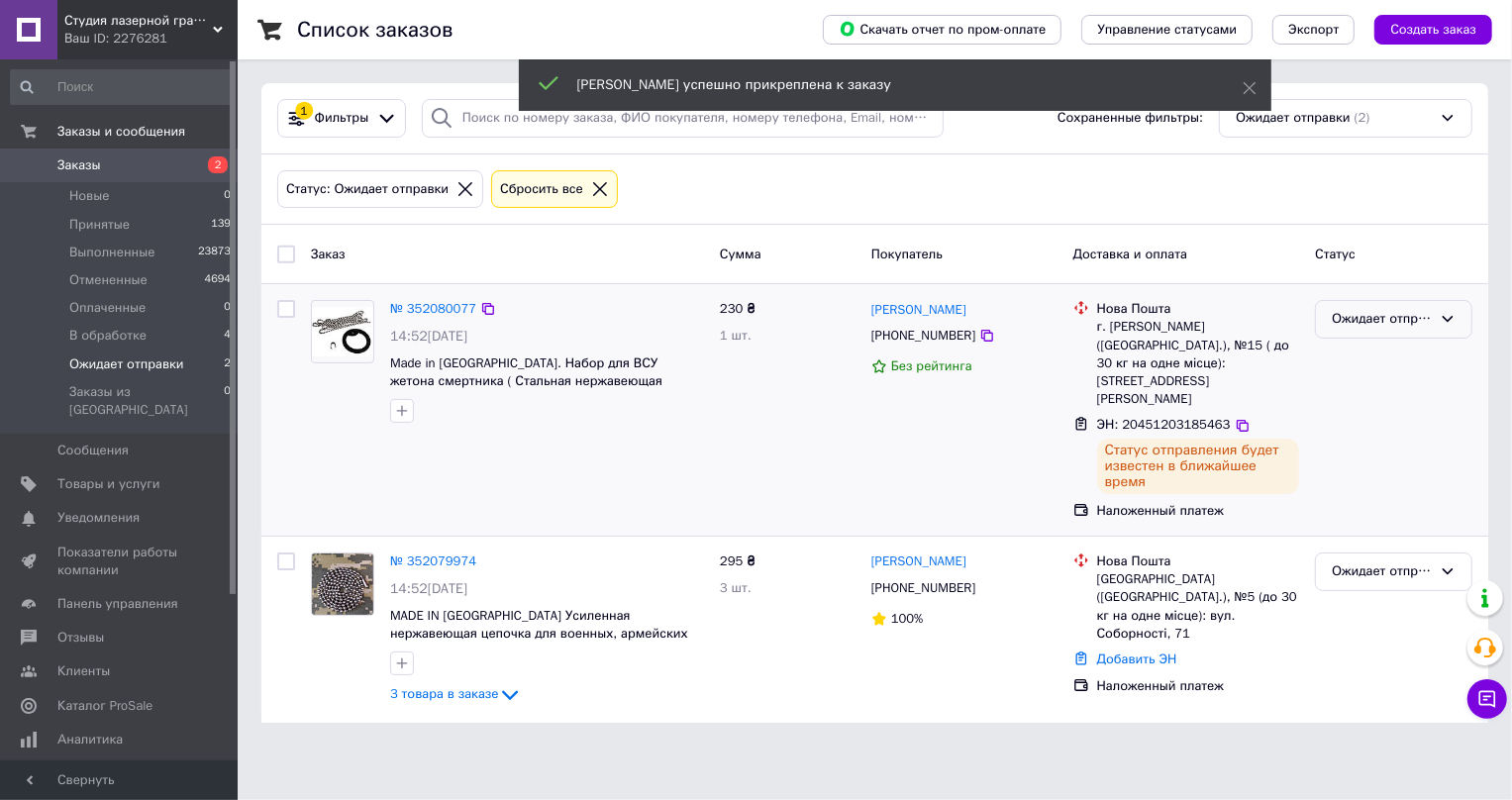 click 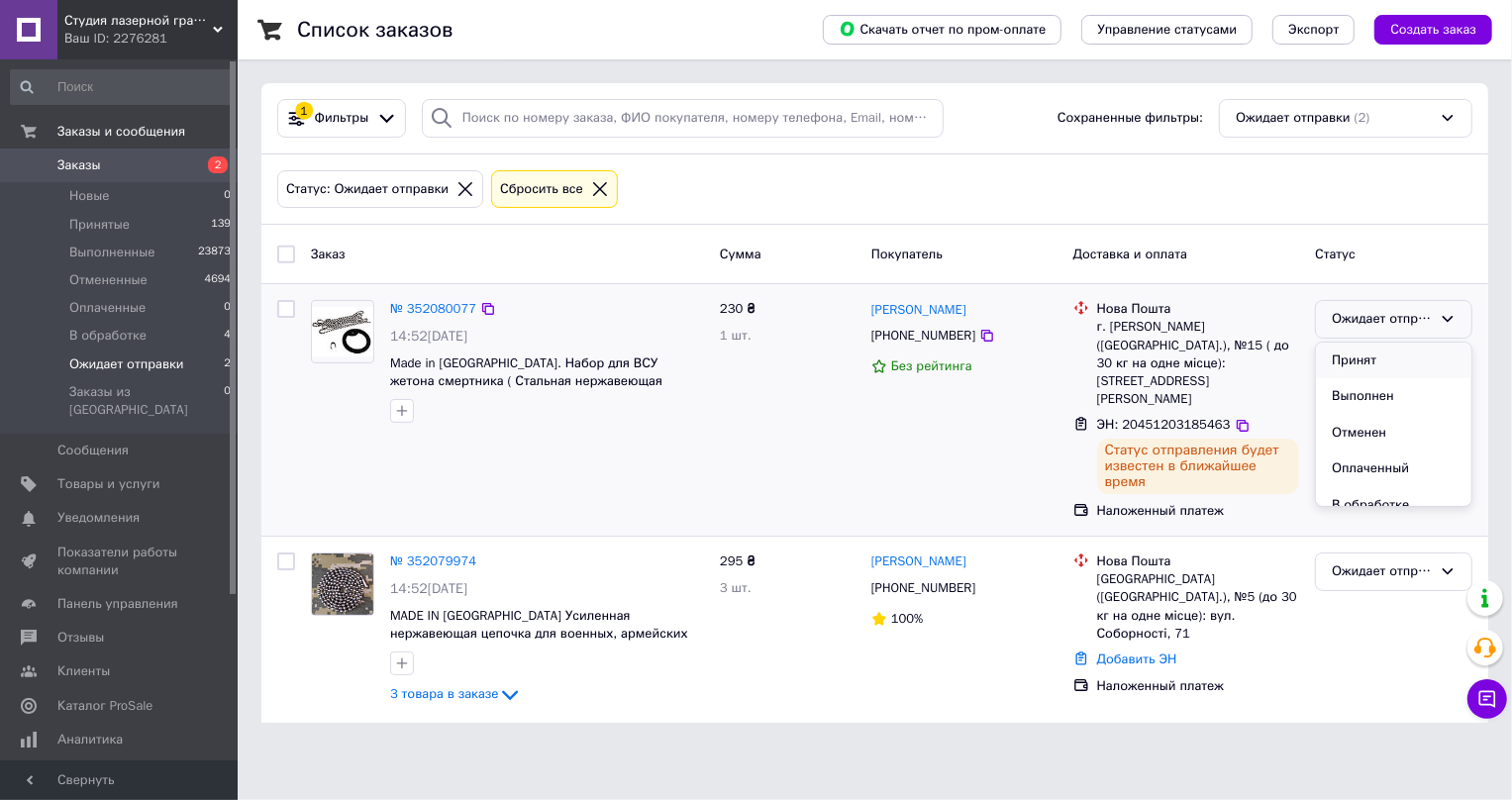 click on "Принят" at bounding box center [1393, 360] 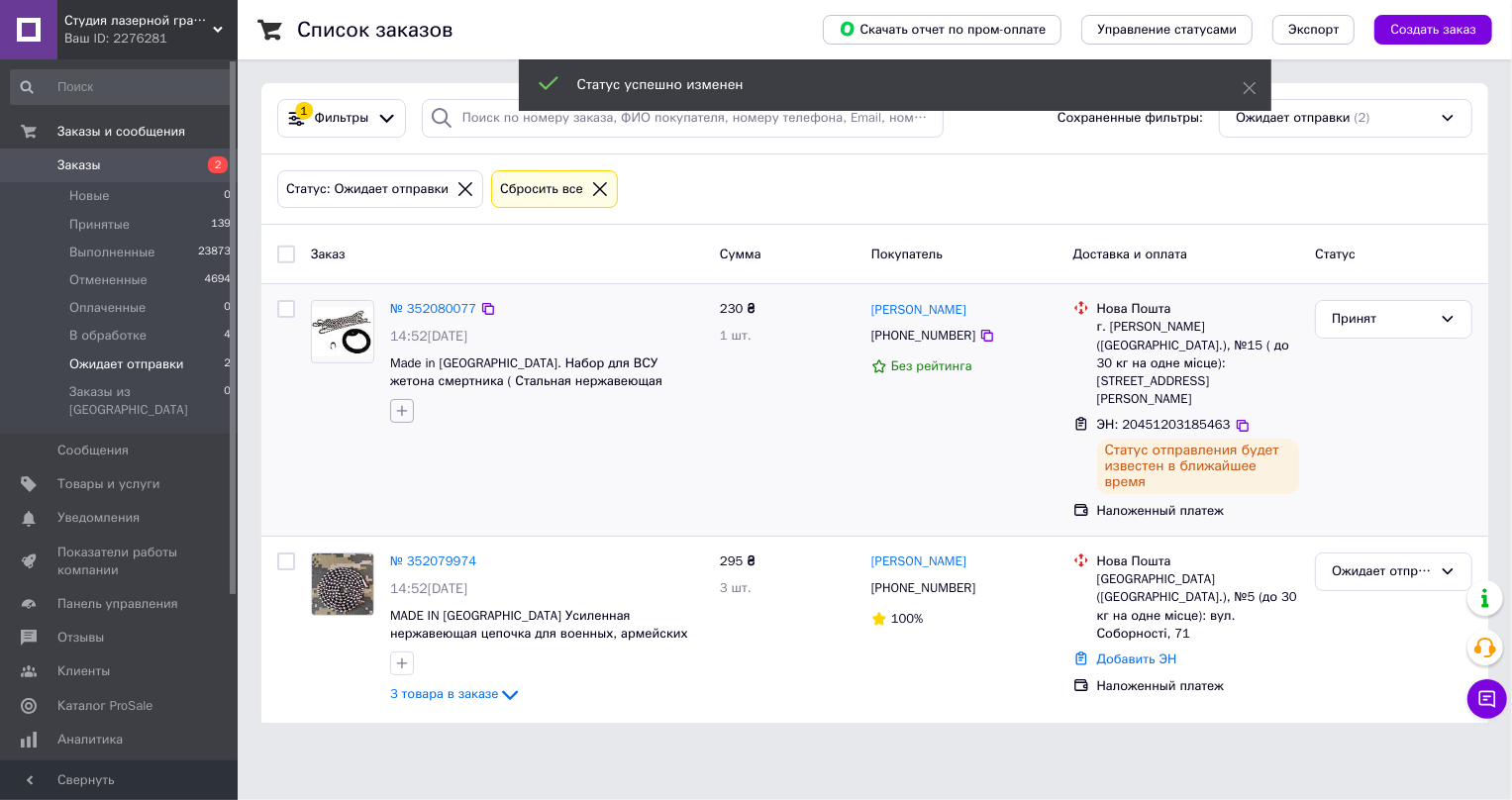 click 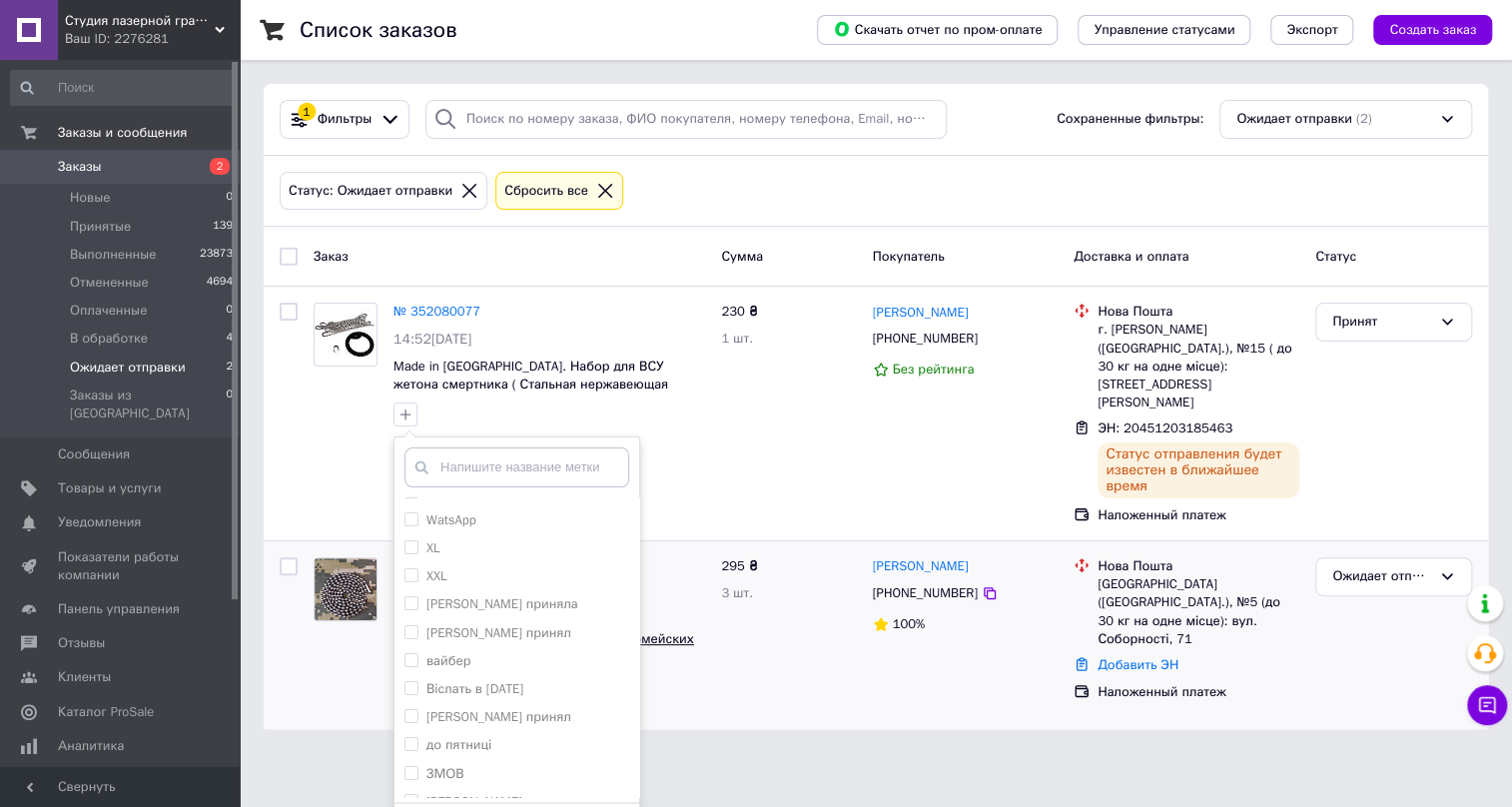 scroll, scrollTop: 181, scrollLeft: 0, axis: vertical 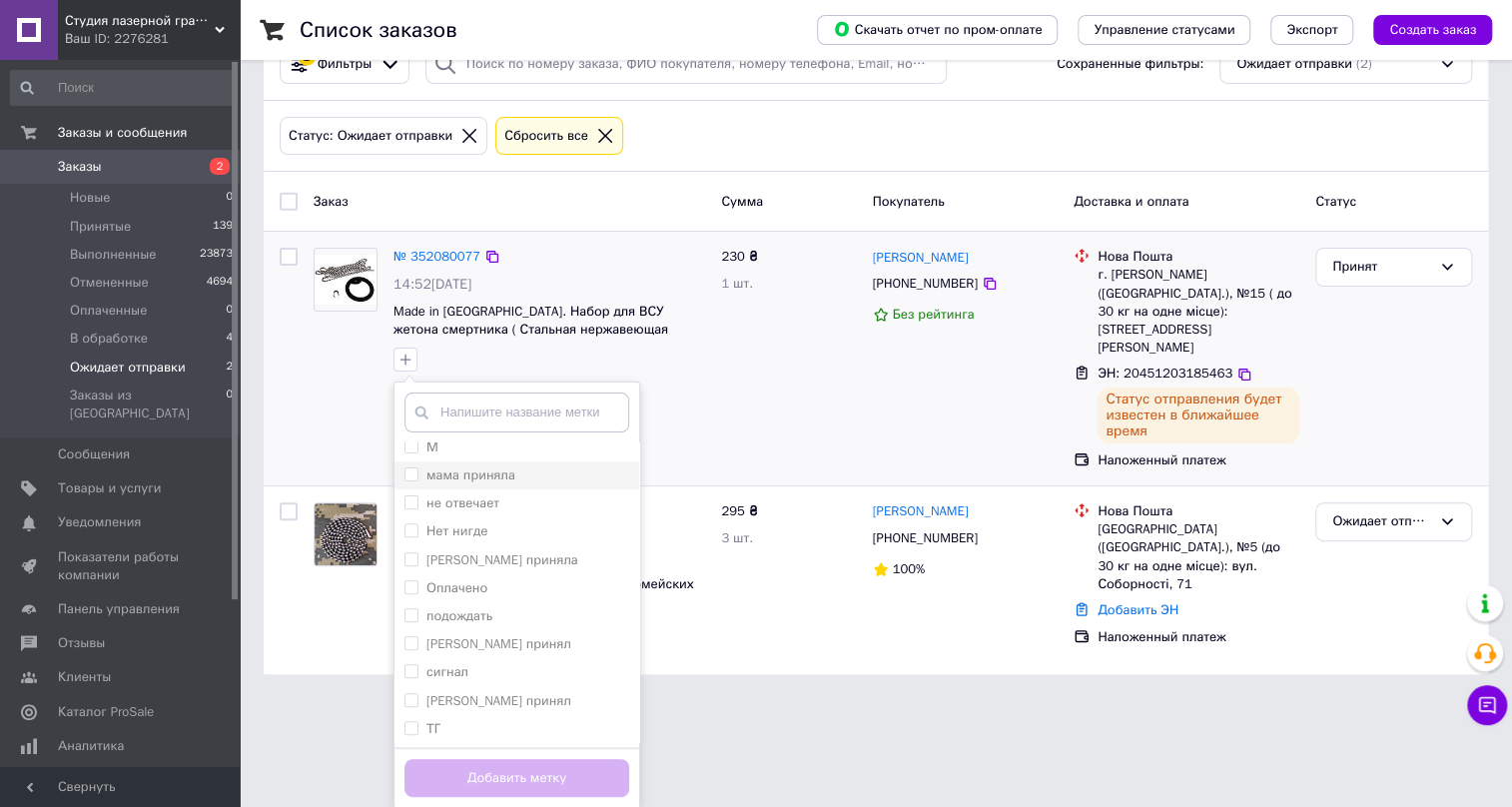 click on "мама приняла" at bounding box center [410, 473] 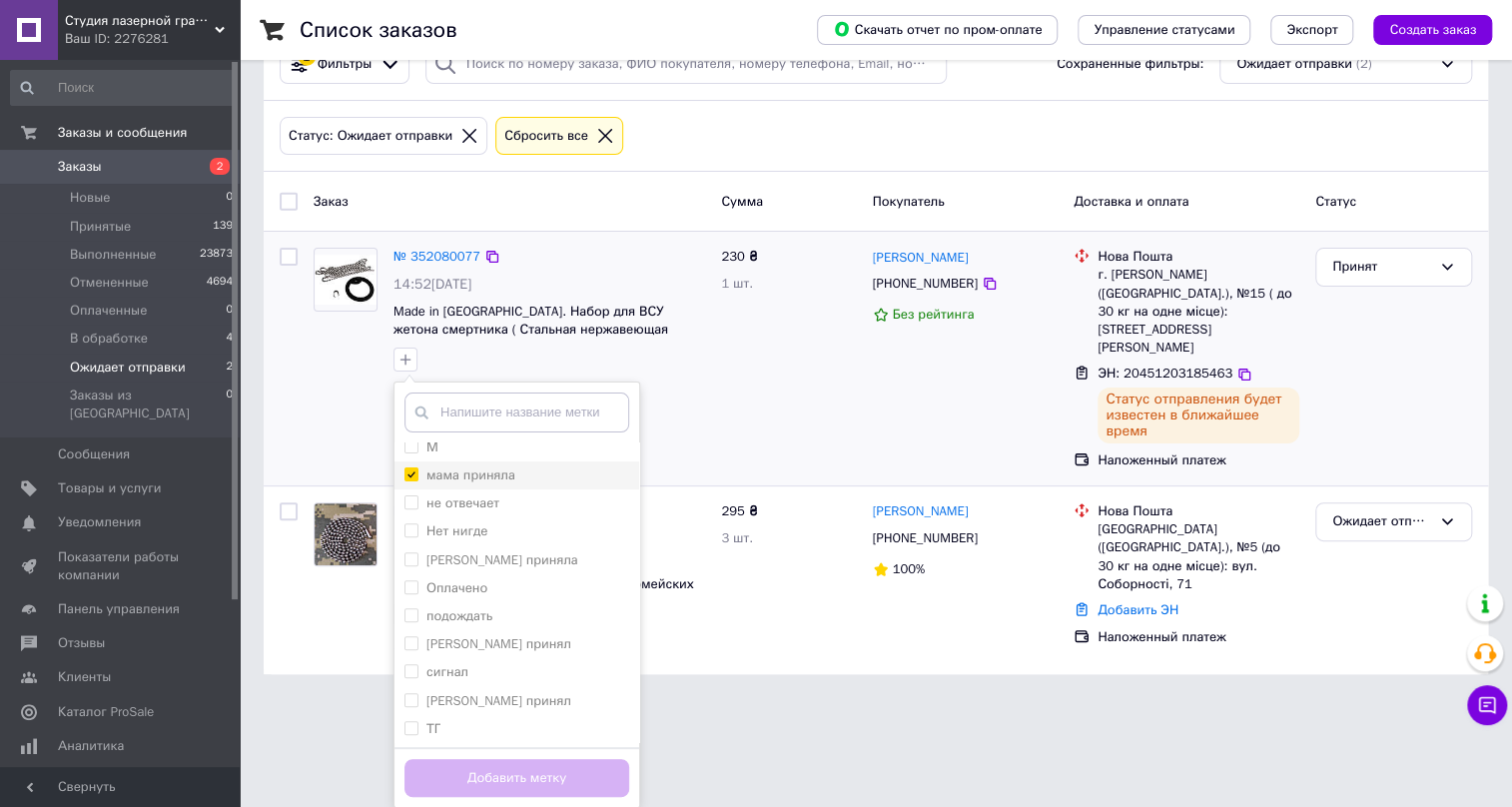 checkbox on "true" 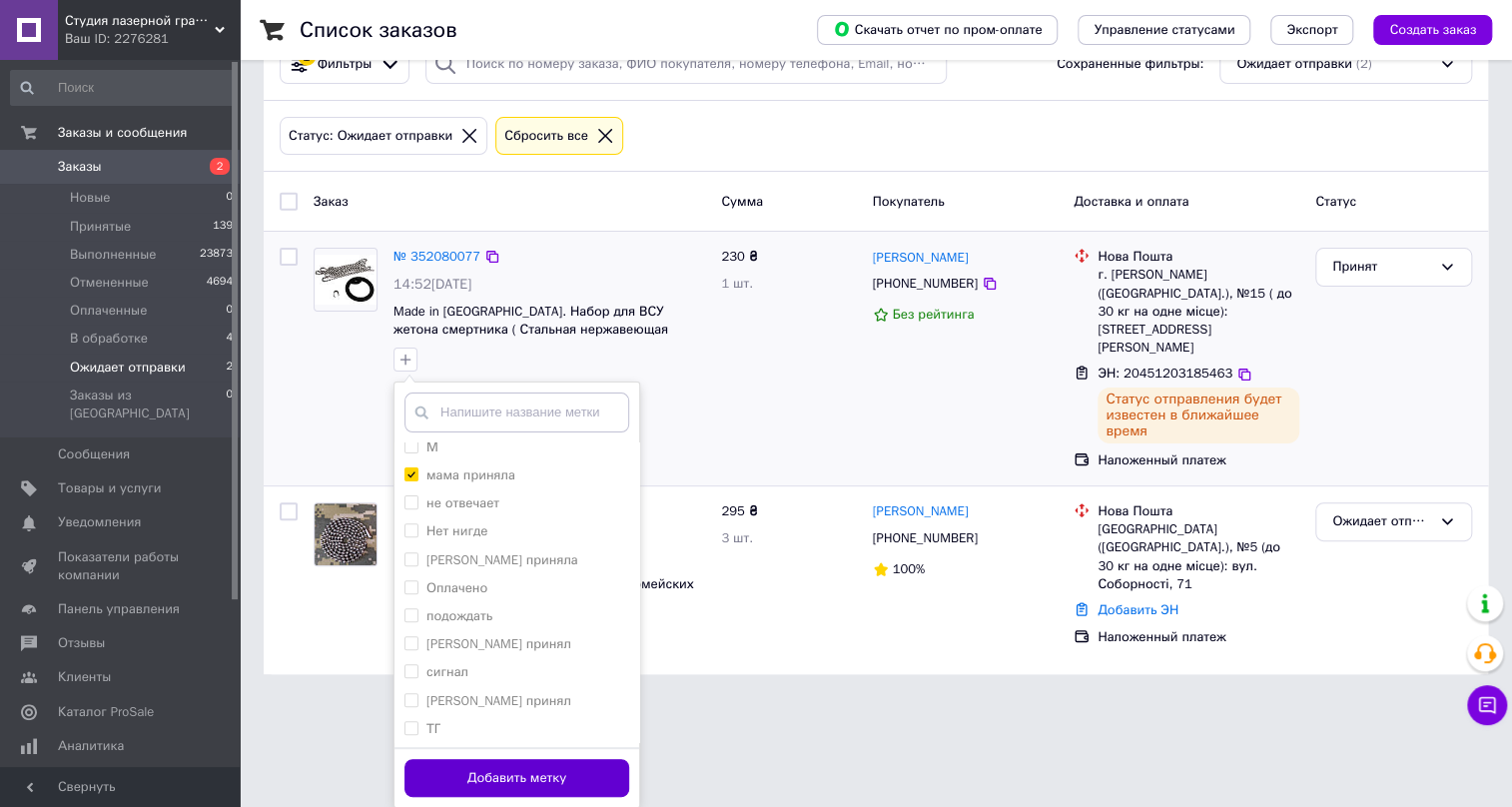 click on "Добавить метку" at bounding box center [516, 778] 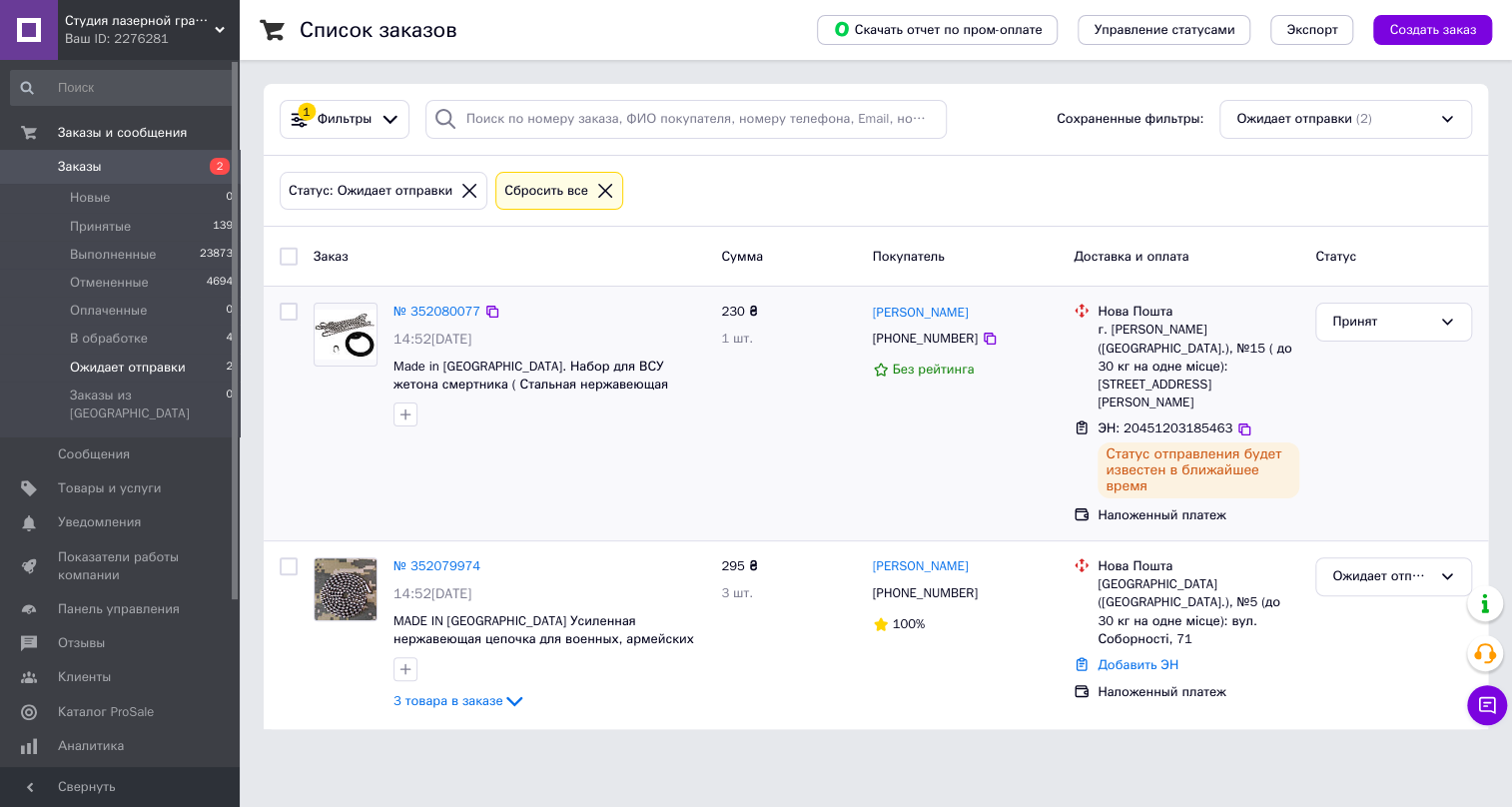 scroll, scrollTop: 0, scrollLeft: 0, axis: both 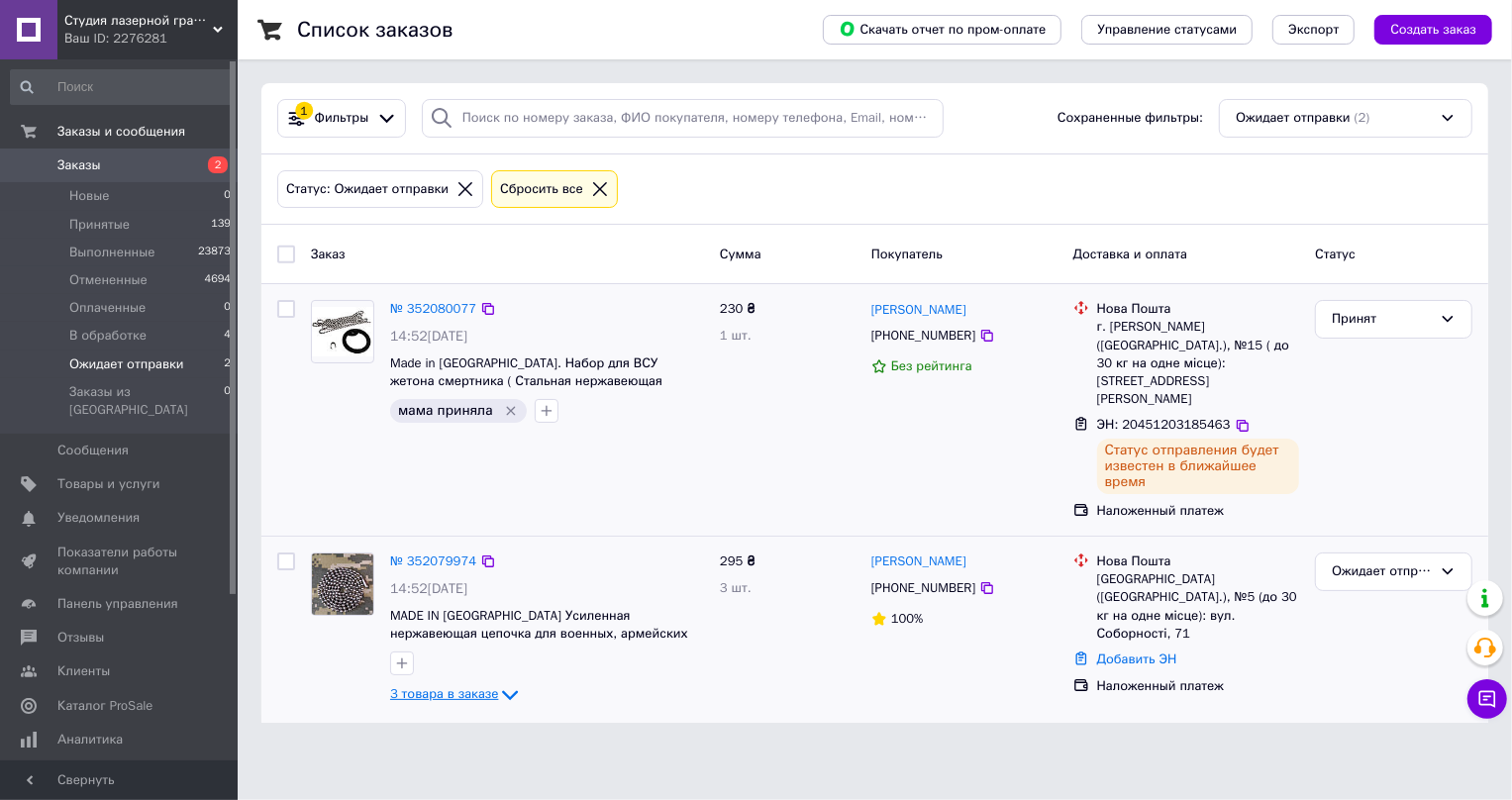 click 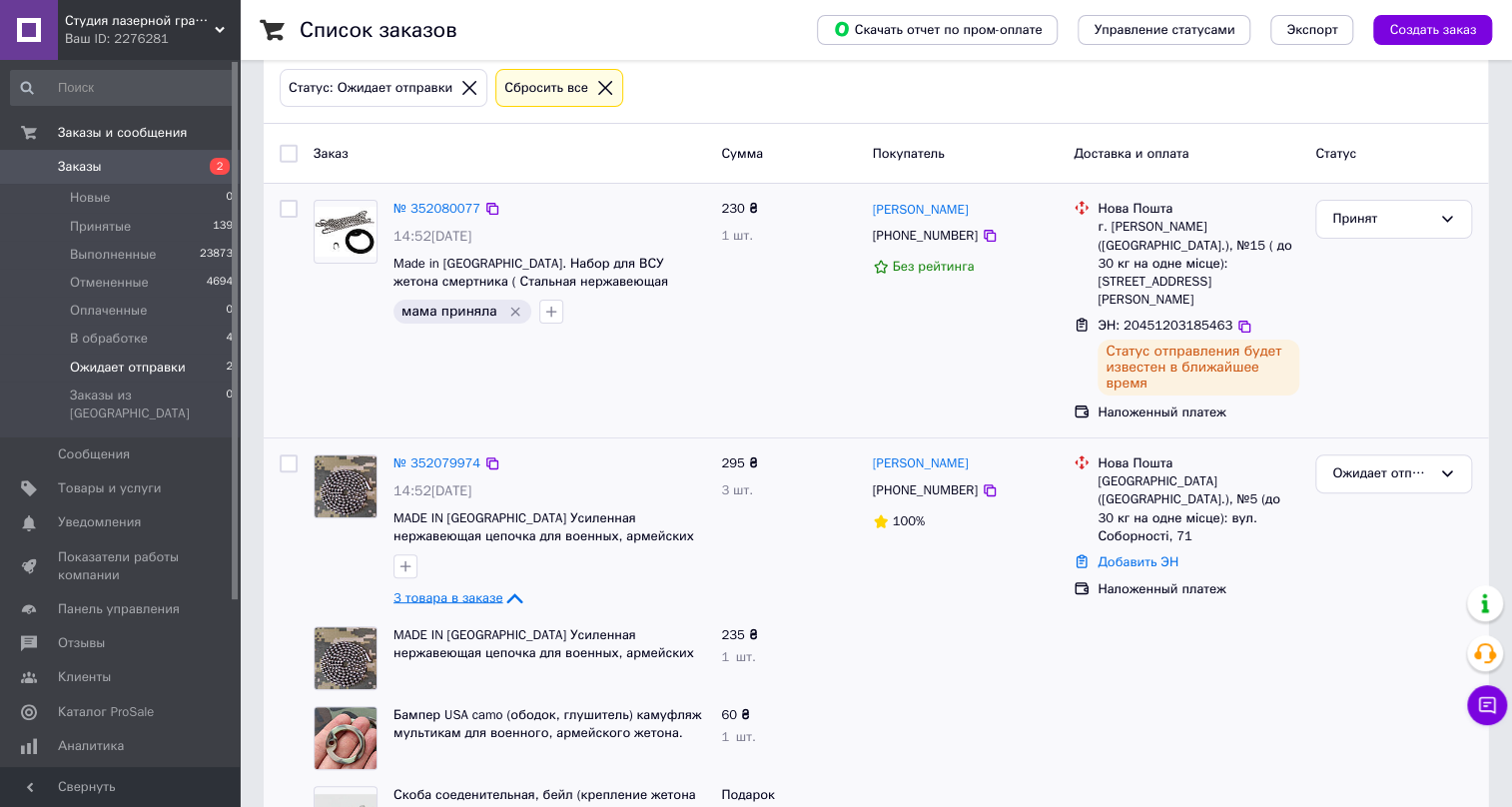 scroll, scrollTop: 58, scrollLeft: 0, axis: vertical 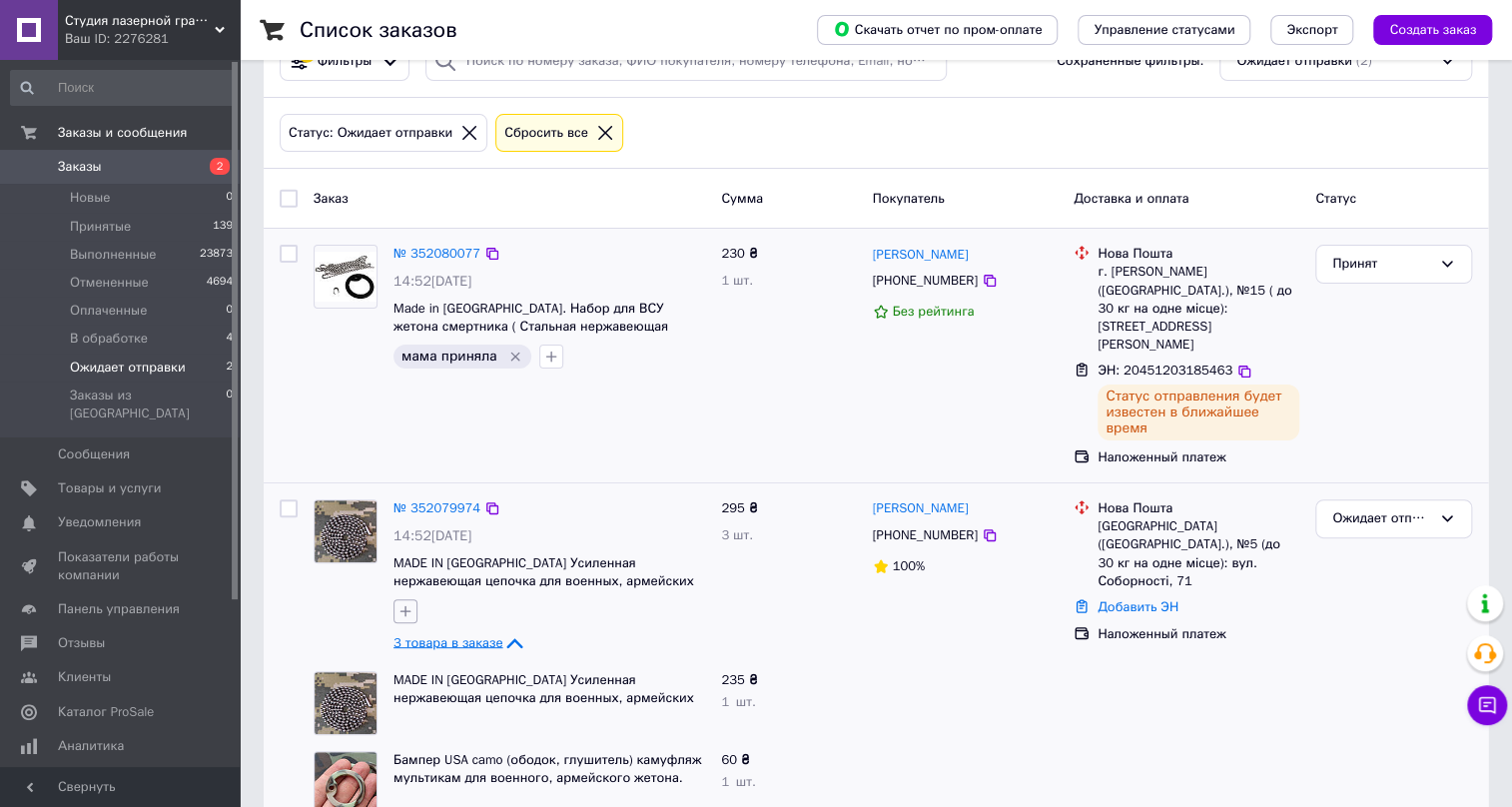 click 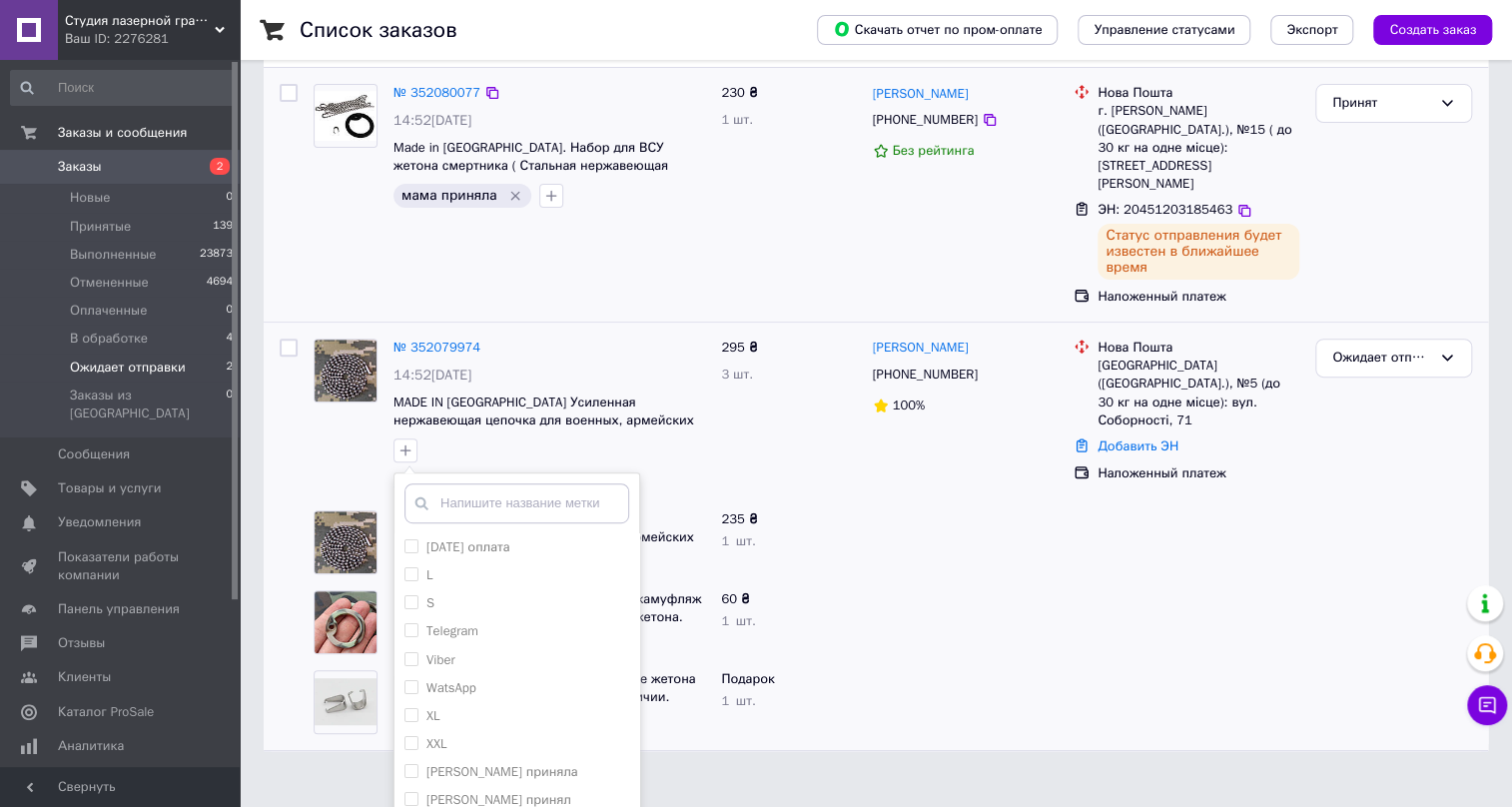 scroll, scrollTop: 273, scrollLeft: 0, axis: vertical 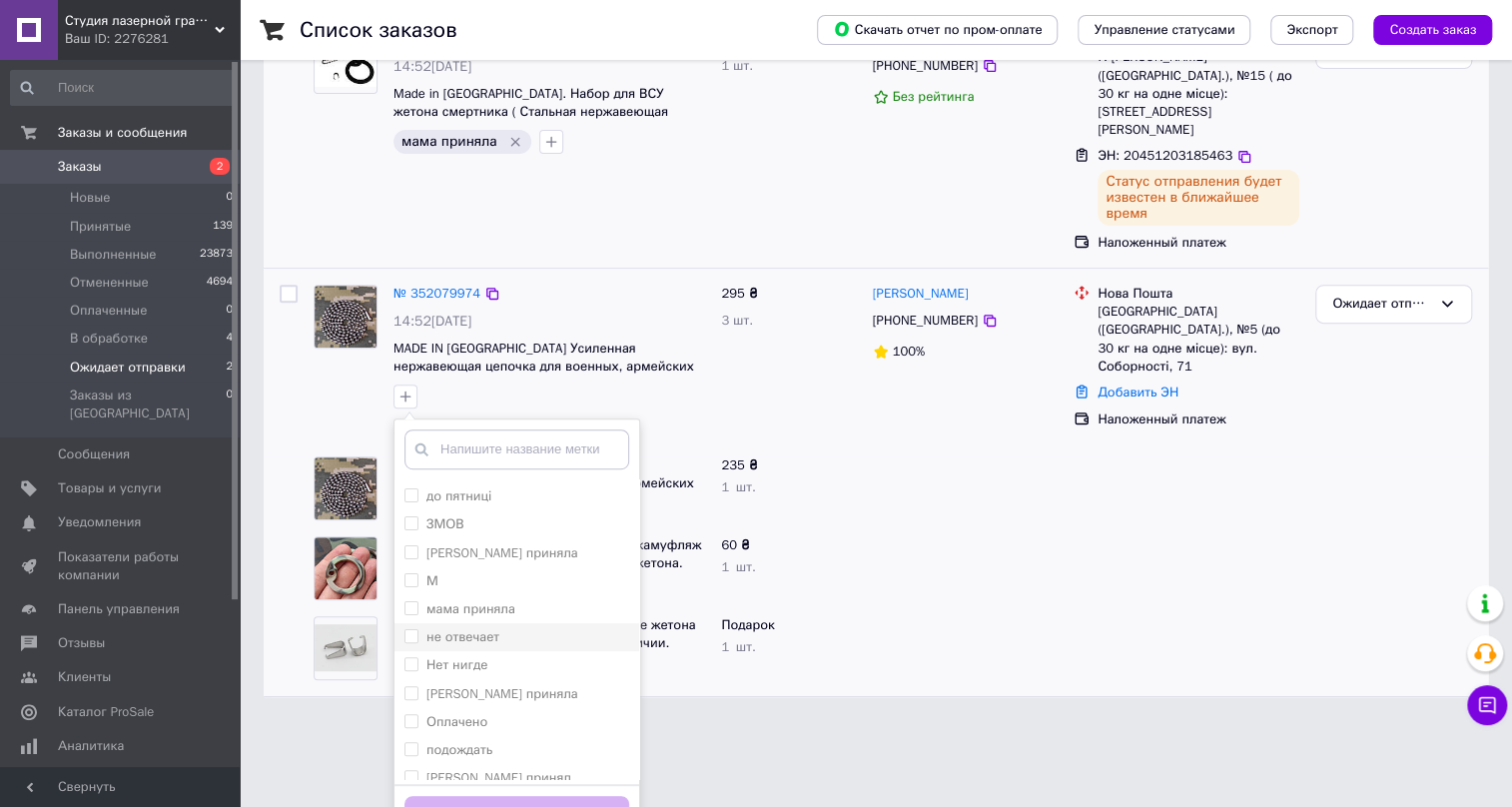 drag, startPoint x: 413, startPoint y: 569, endPoint x: 412, endPoint y: 611, distance: 42.0119 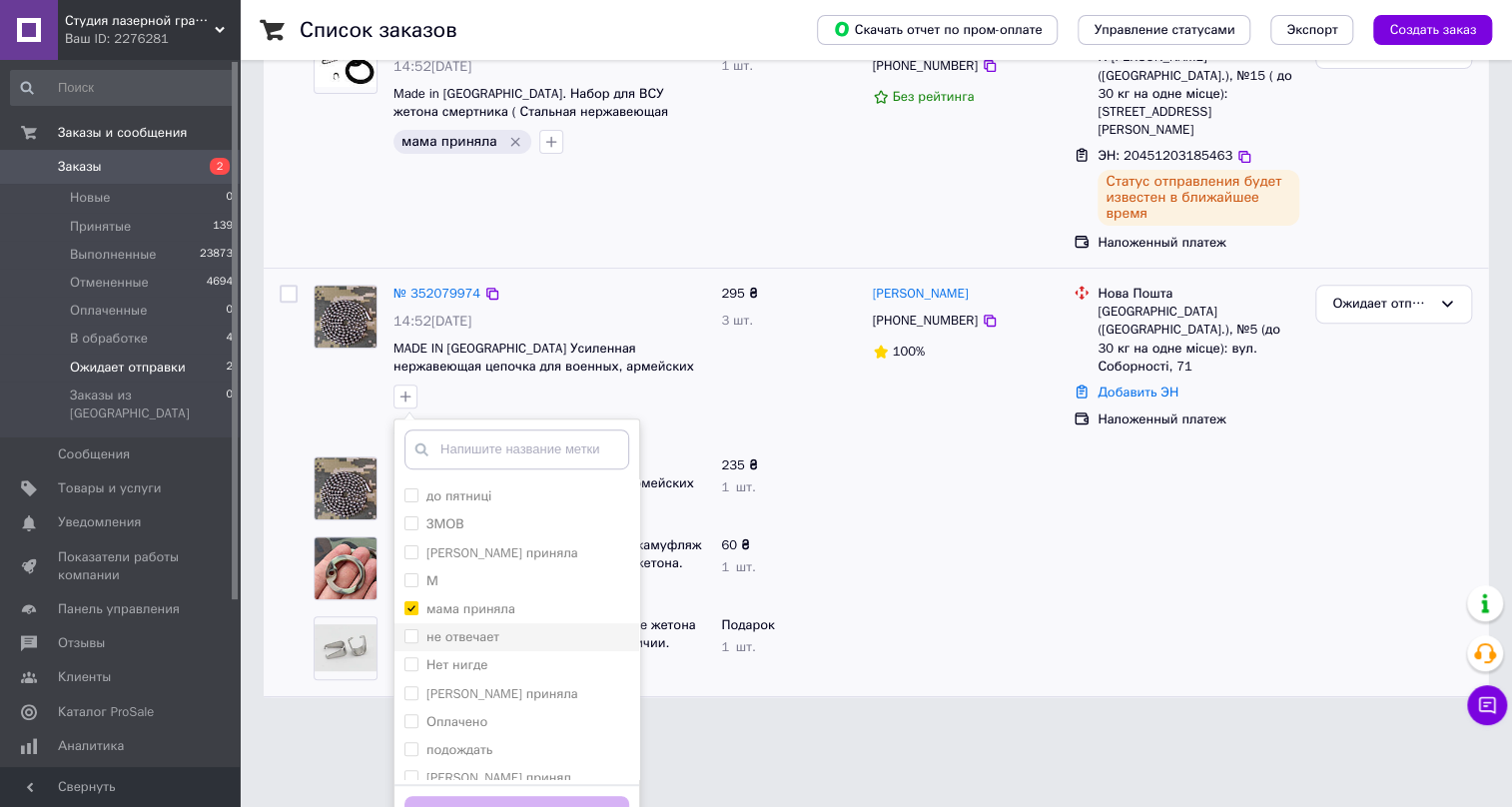 checkbox on "true" 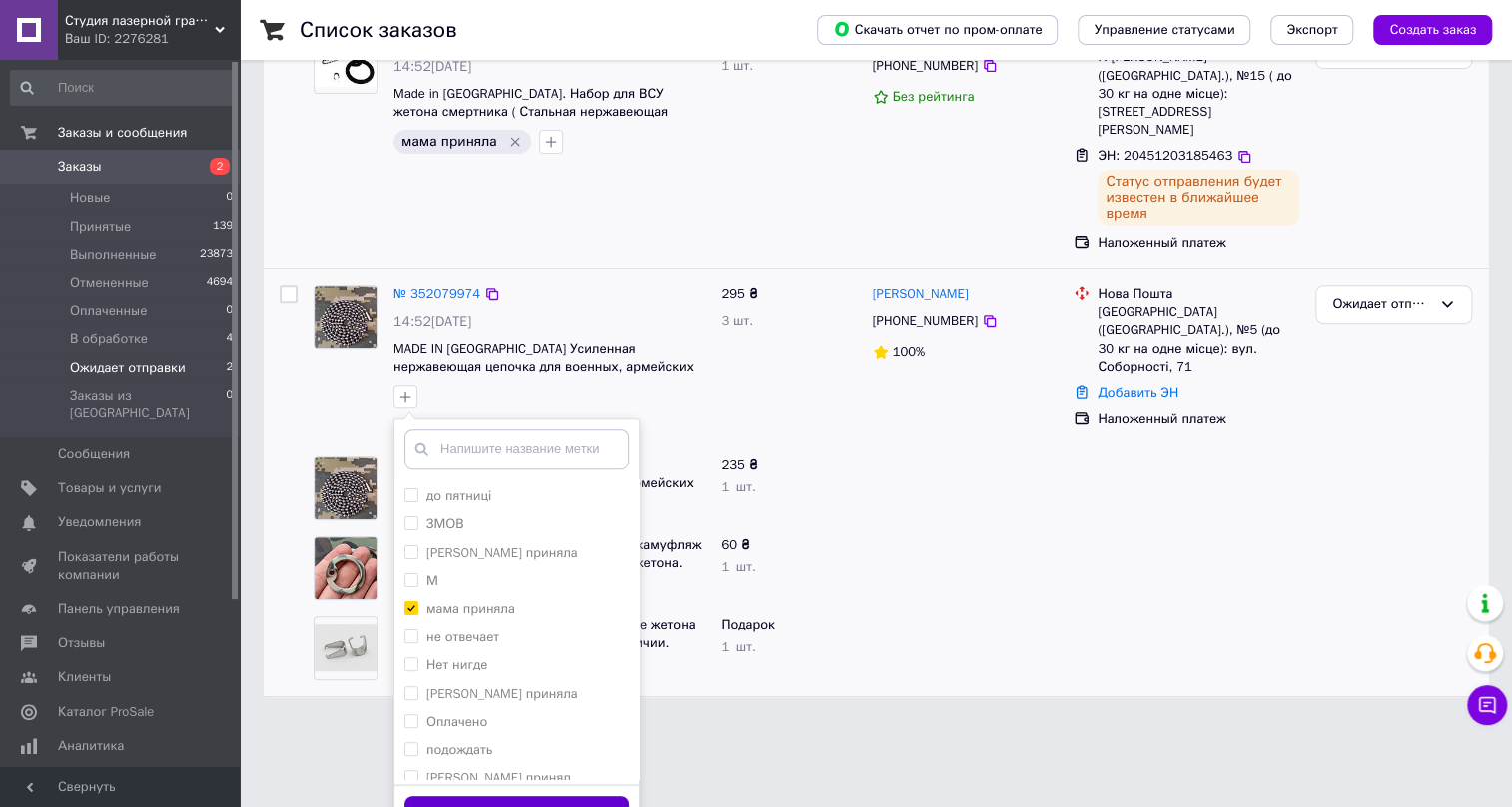 click on "Добавить метку" at bounding box center [516, 815] 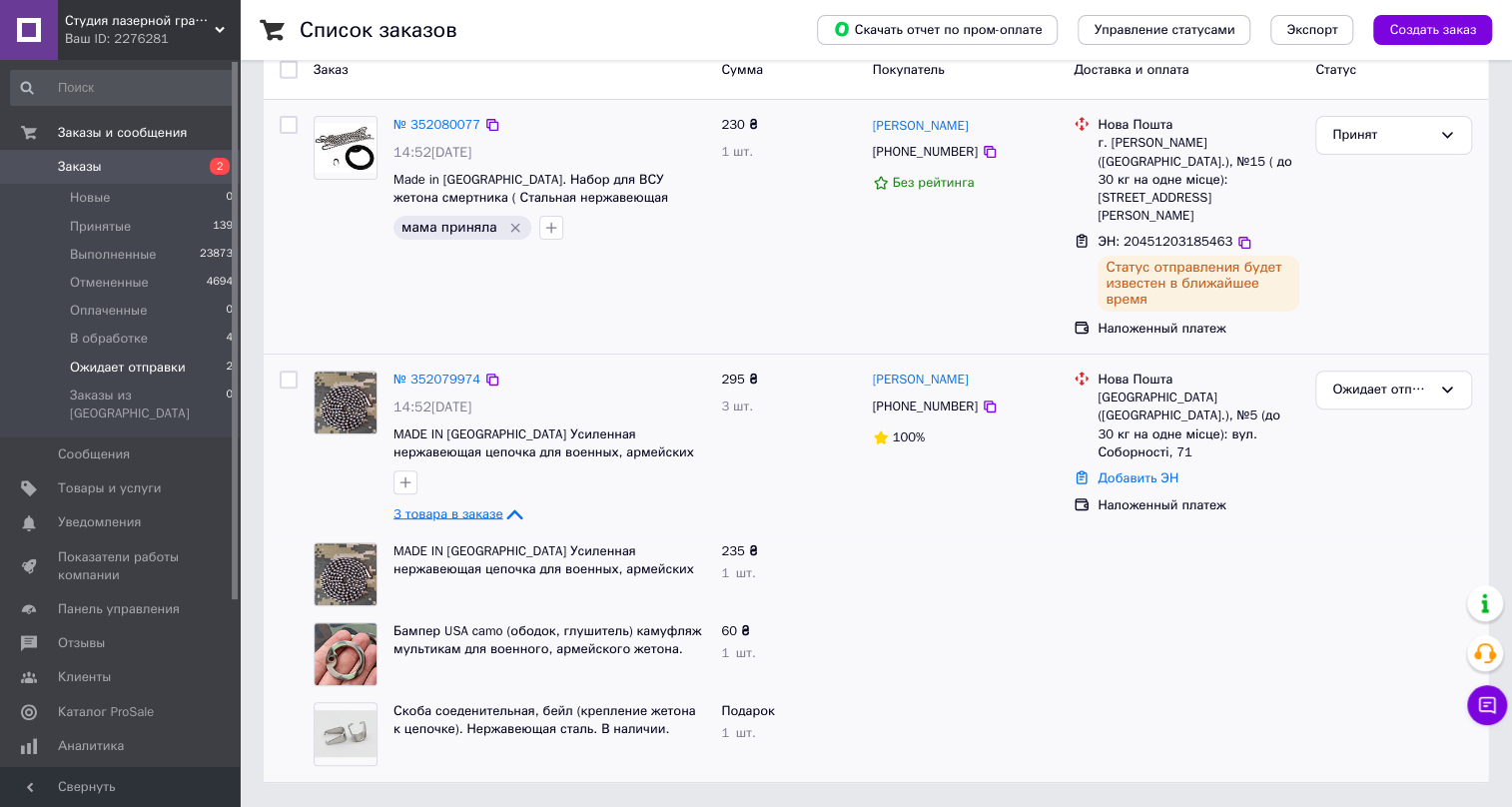 scroll, scrollTop: 149, scrollLeft: 0, axis: vertical 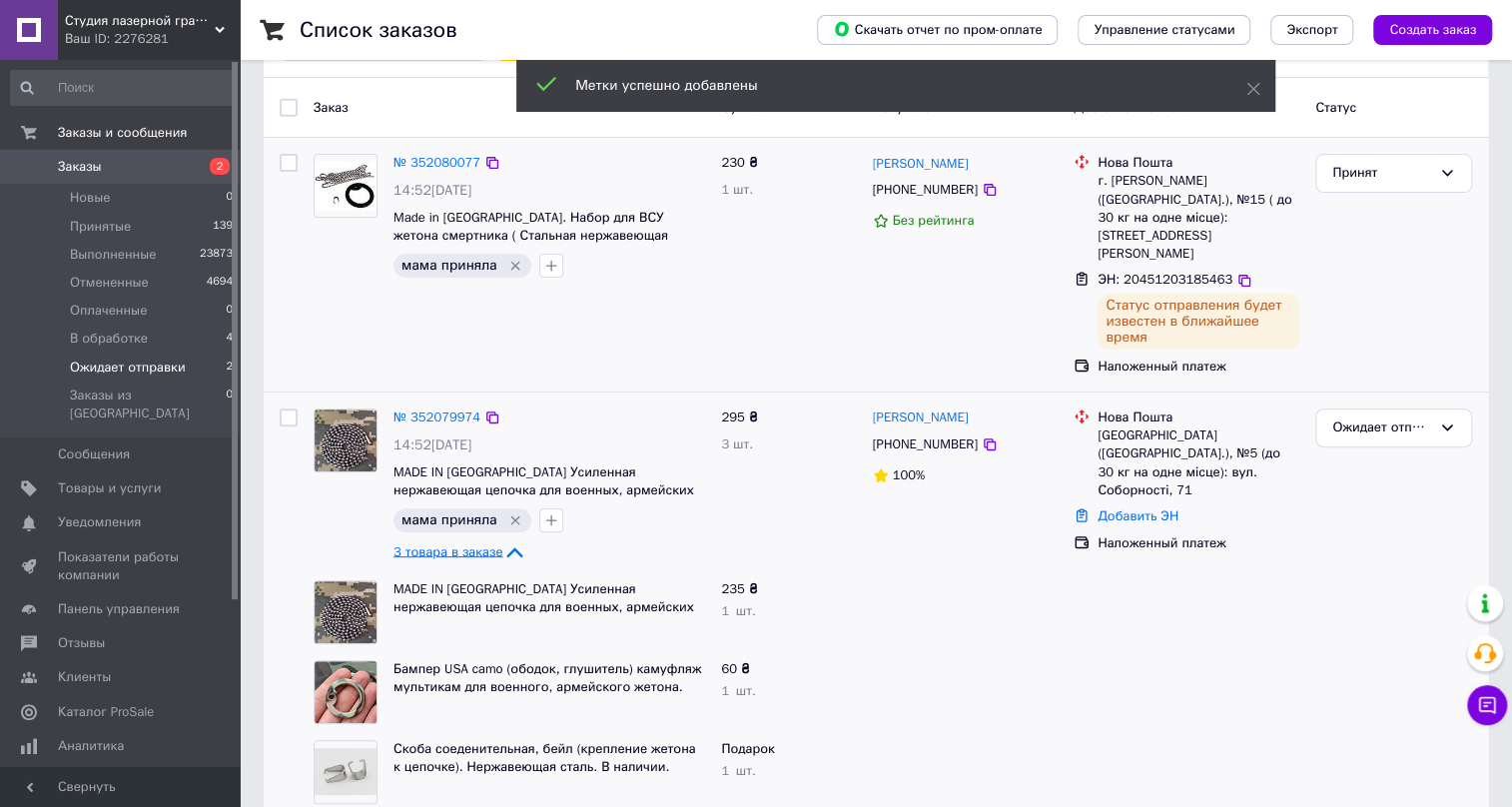 click 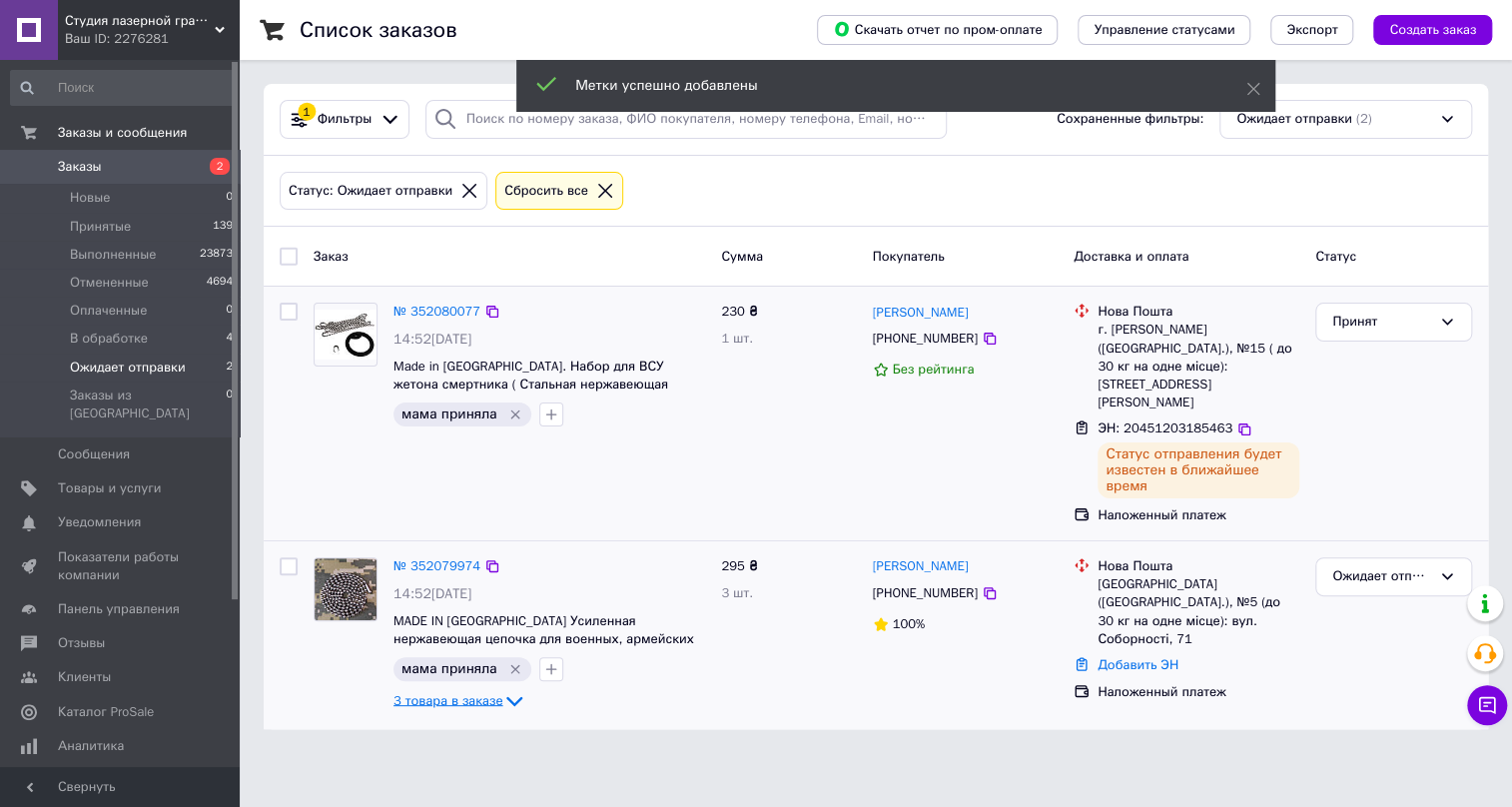 scroll, scrollTop: 0, scrollLeft: 0, axis: both 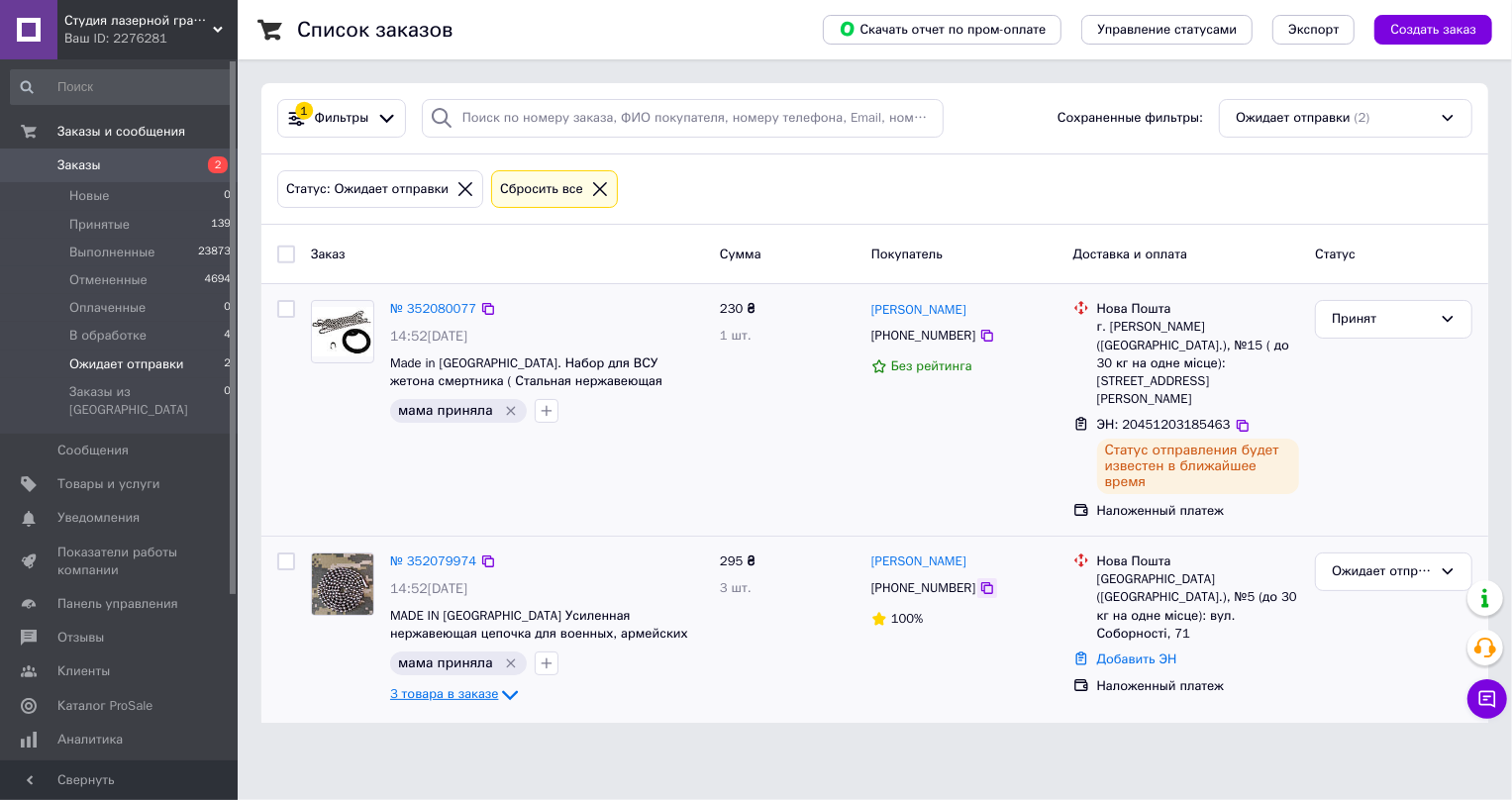 click 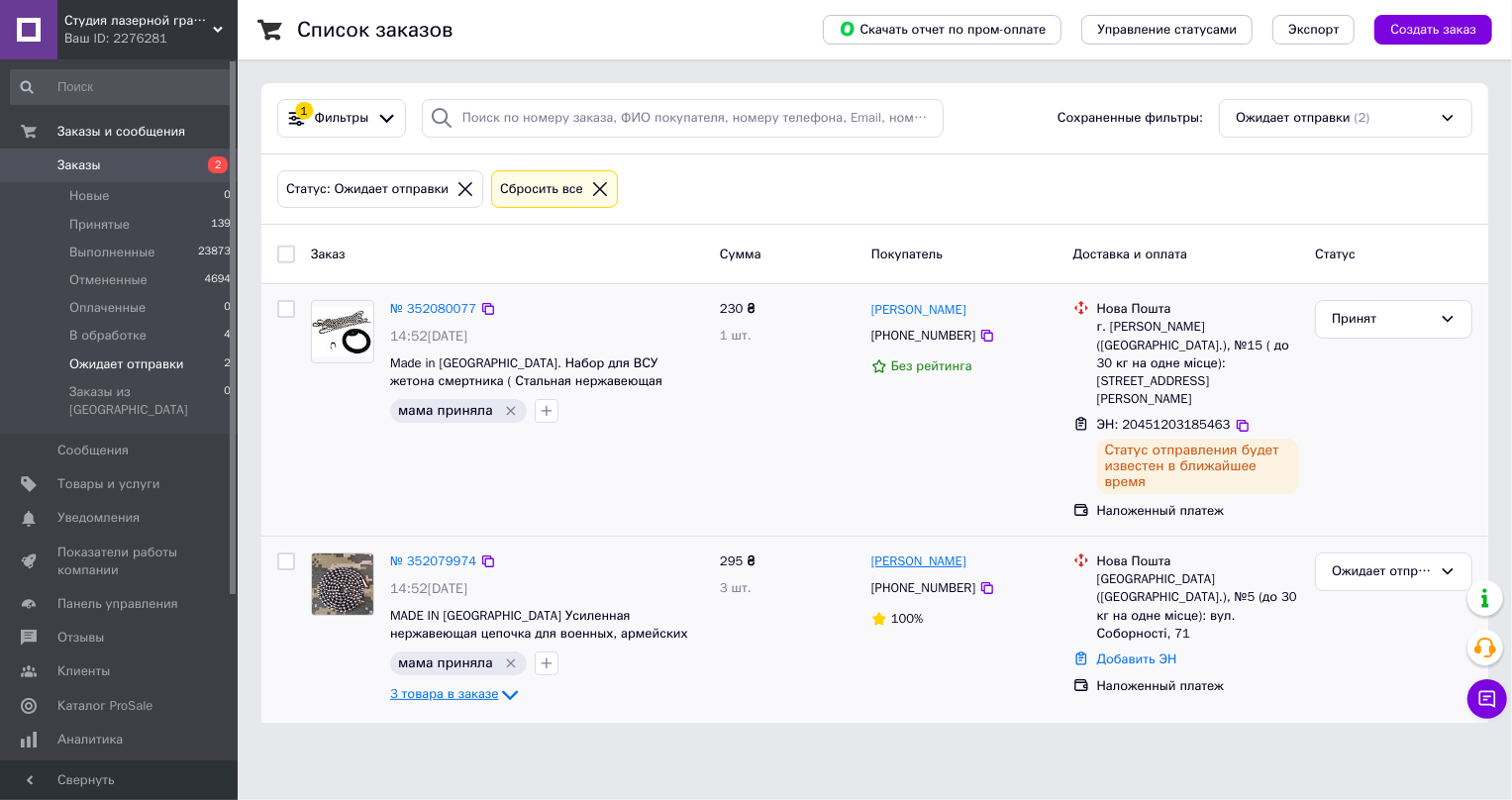 drag, startPoint x: 989, startPoint y: 524, endPoint x: 871, endPoint y: 525, distance: 118.0042 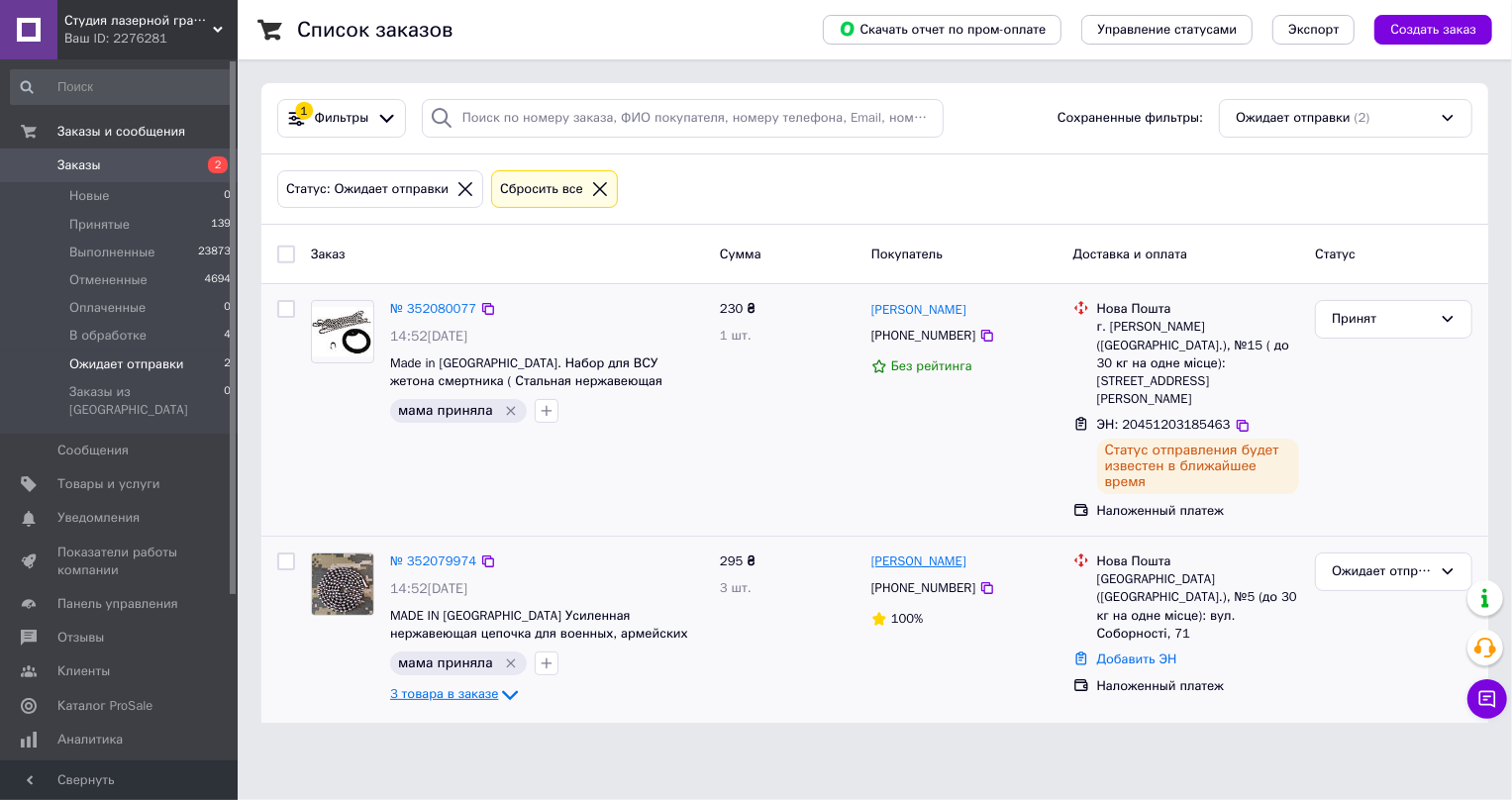 copy on "[PERSON_NAME]" 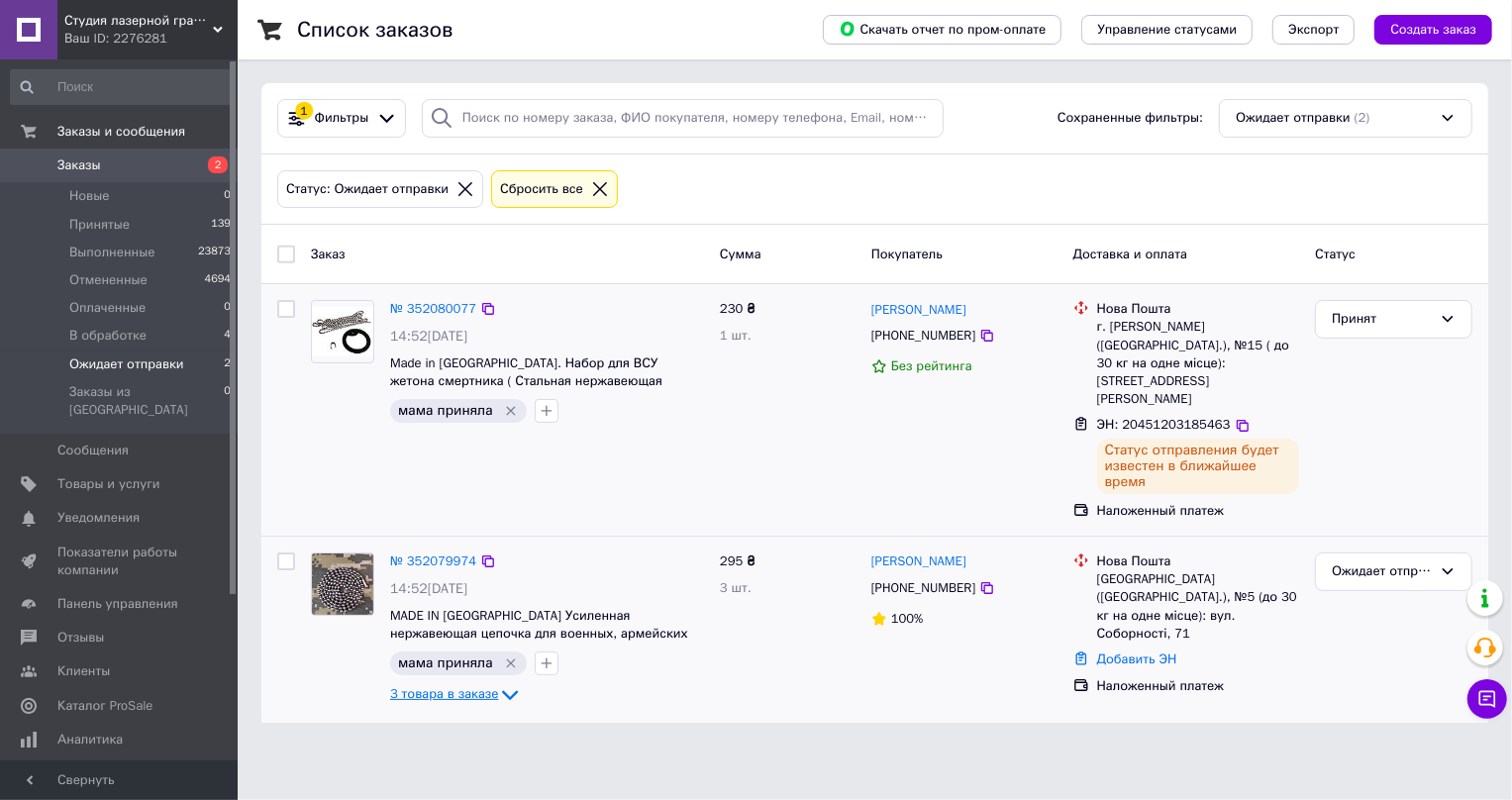 click on "Добавить ЭН" at bounding box center [1198, 659] 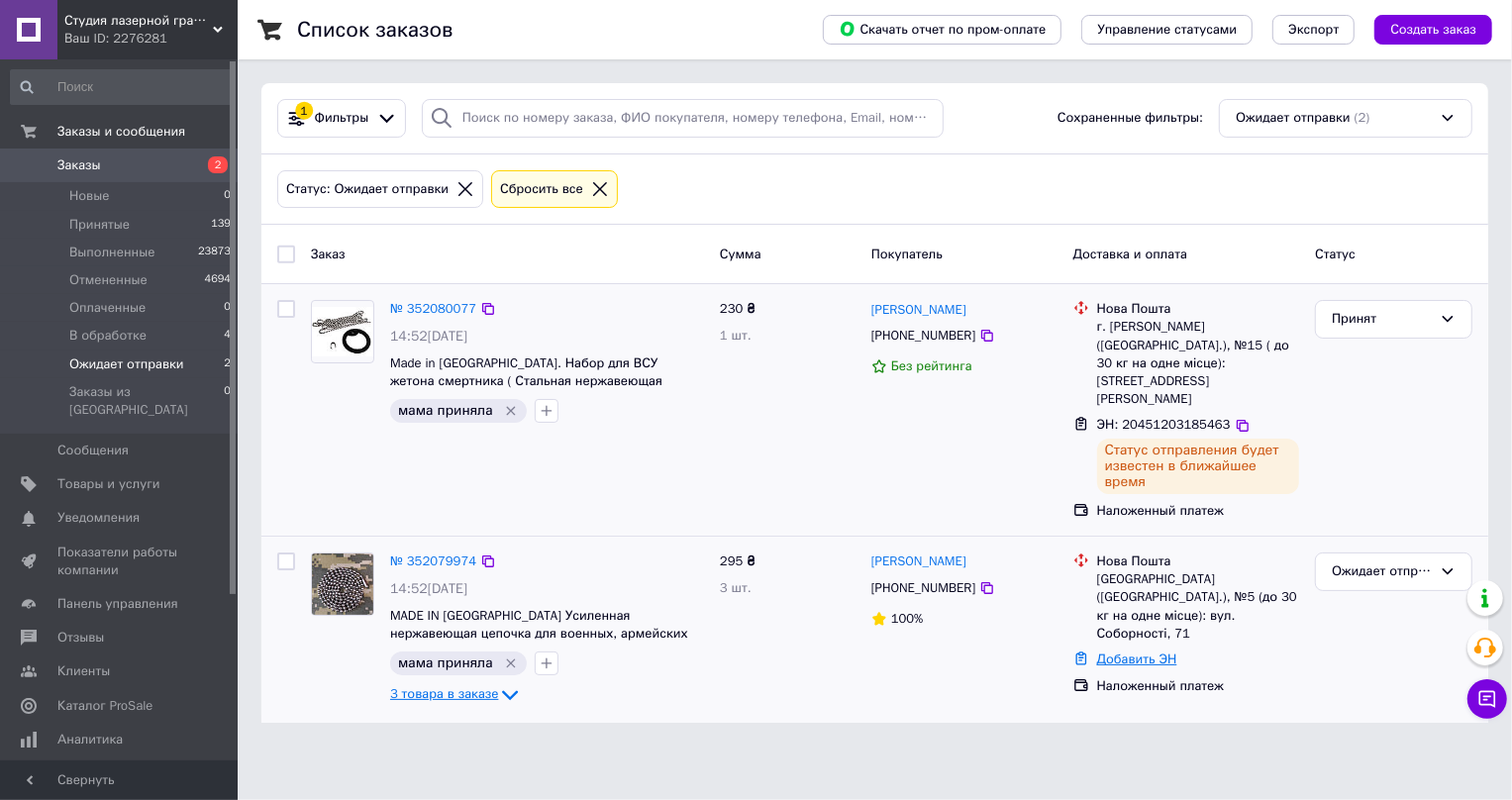 click on "Добавить ЭН" at bounding box center (1137, 658) 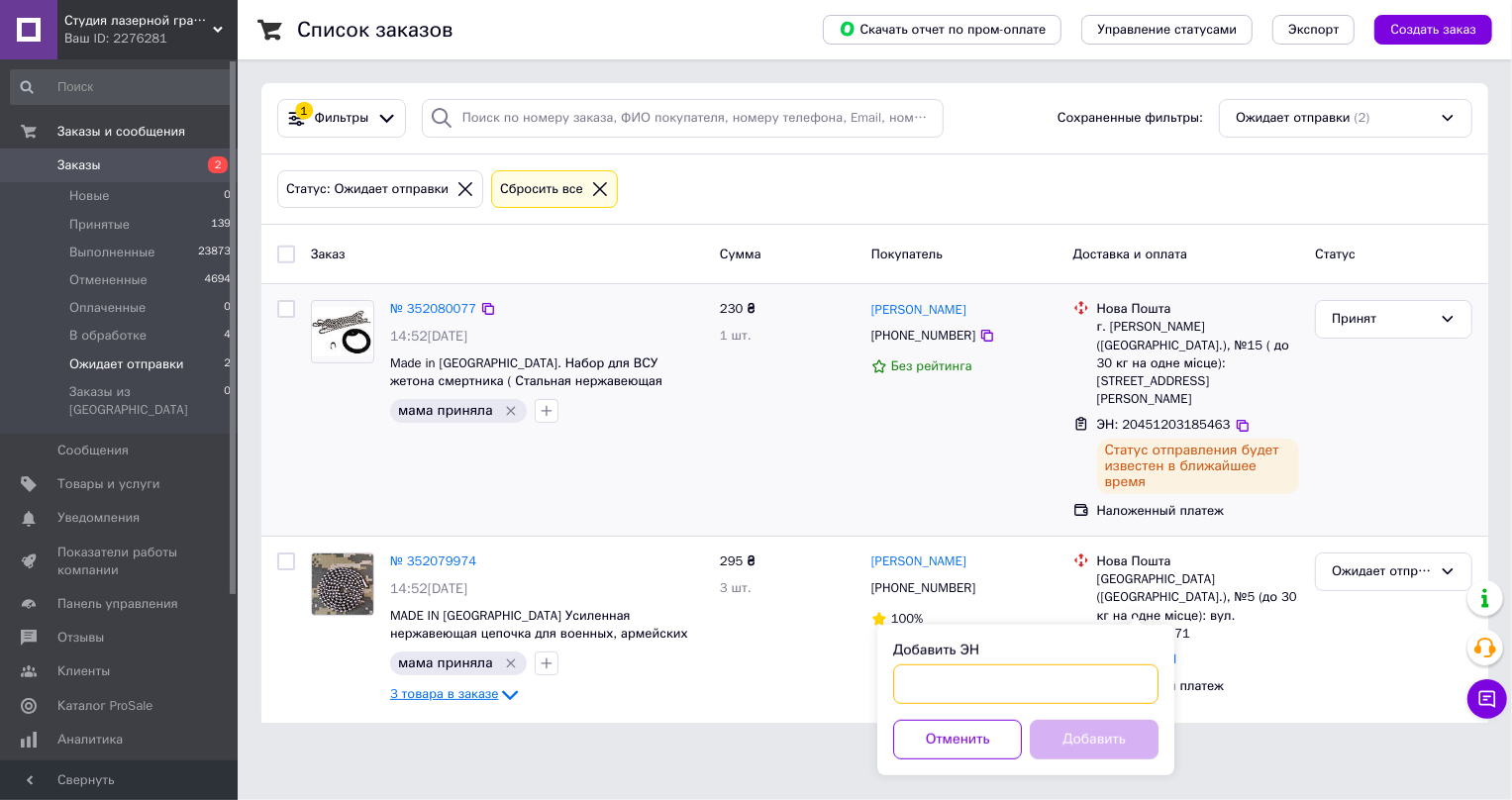 paste on "20451203194212" 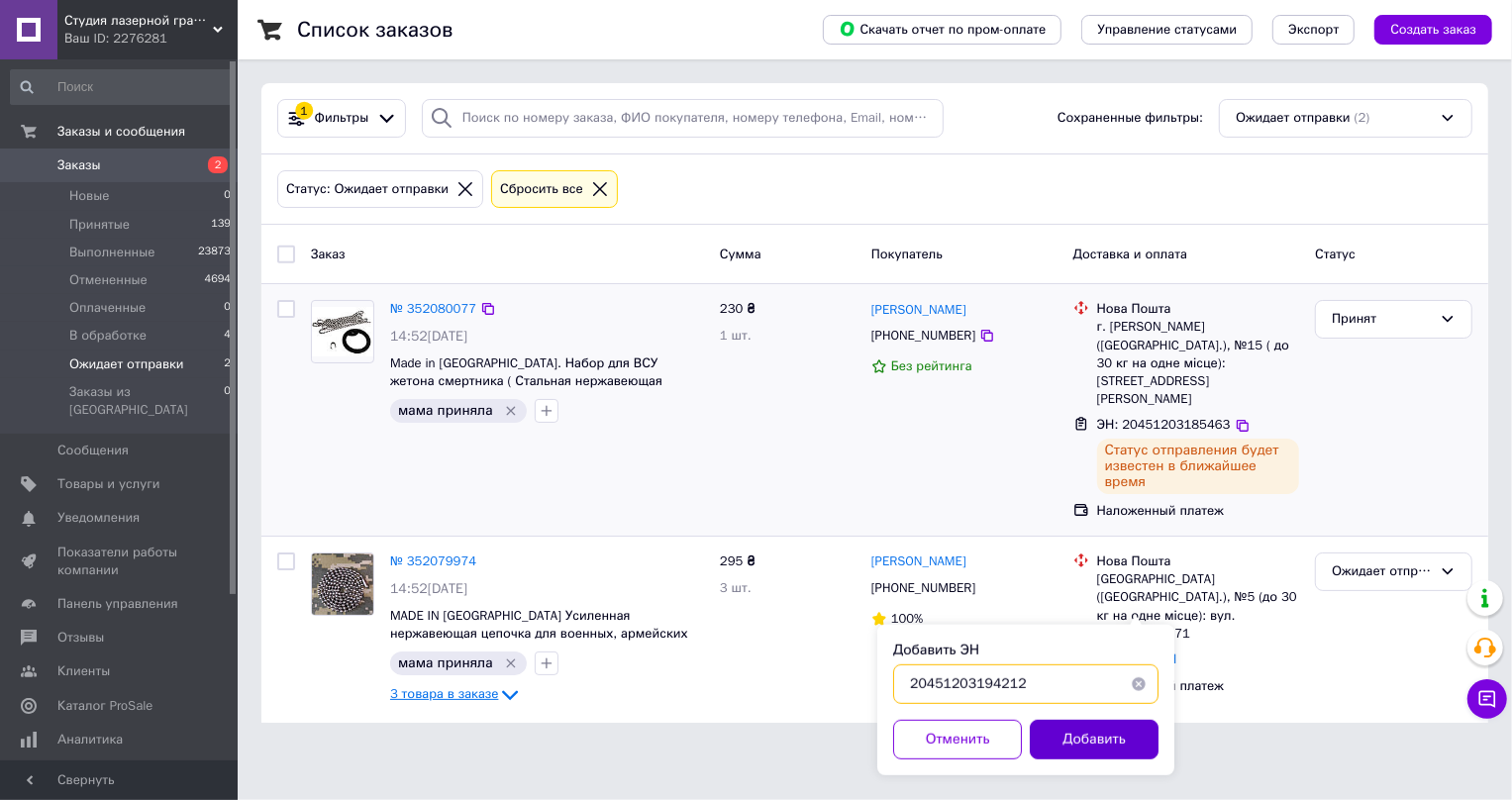type on "20451203194212" 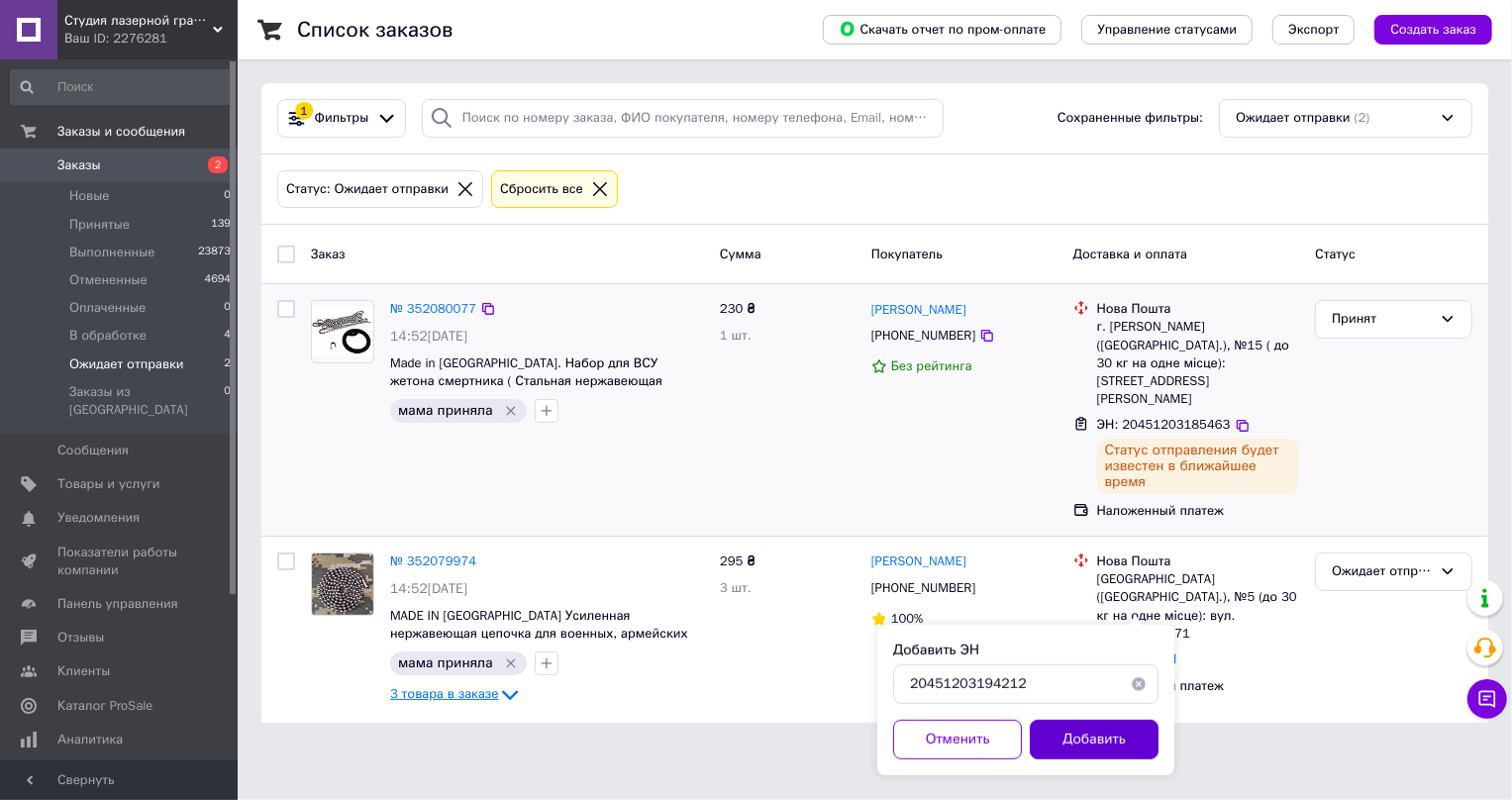 click on "Добавить" at bounding box center [1094, 740] 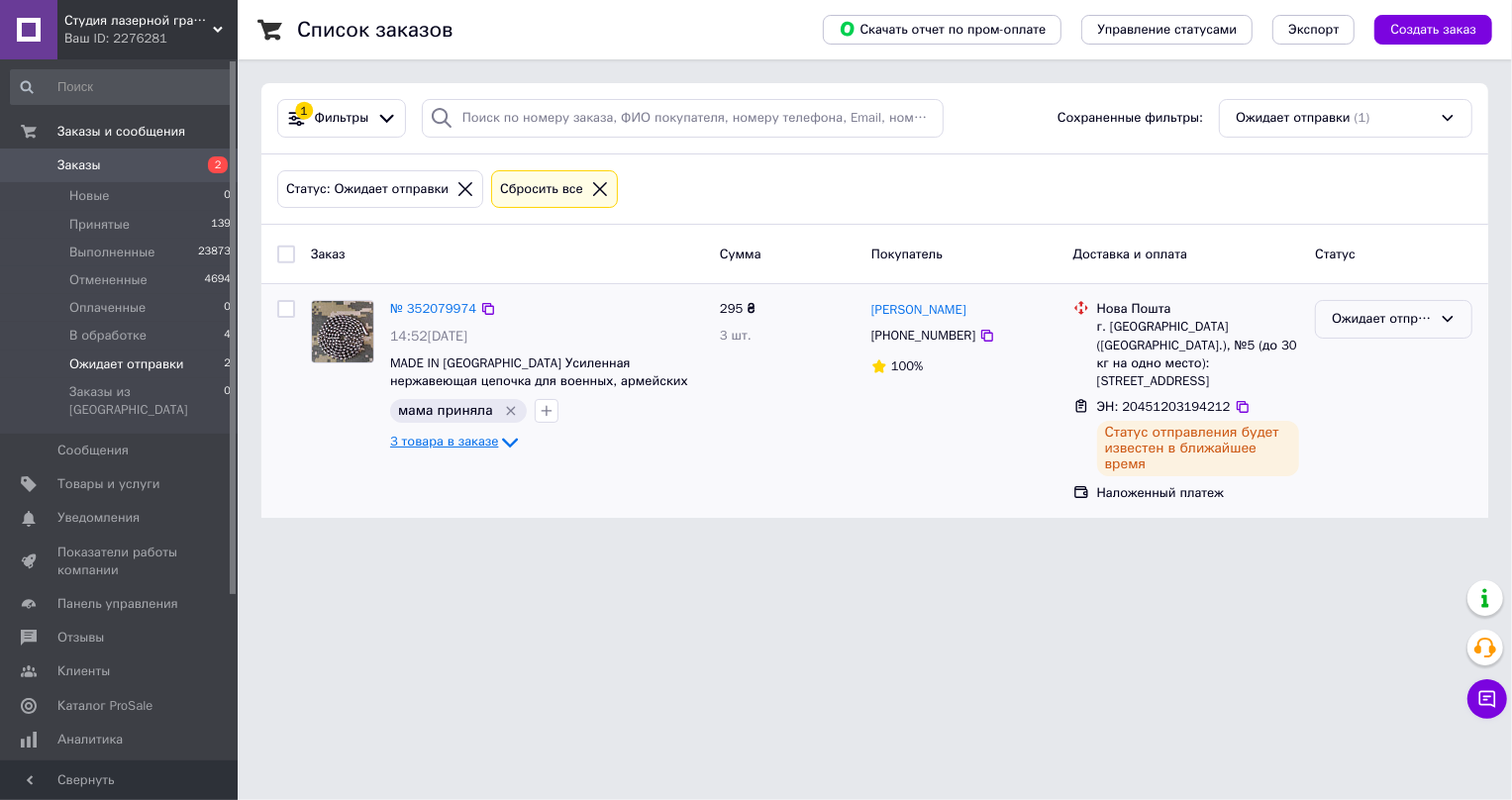 click 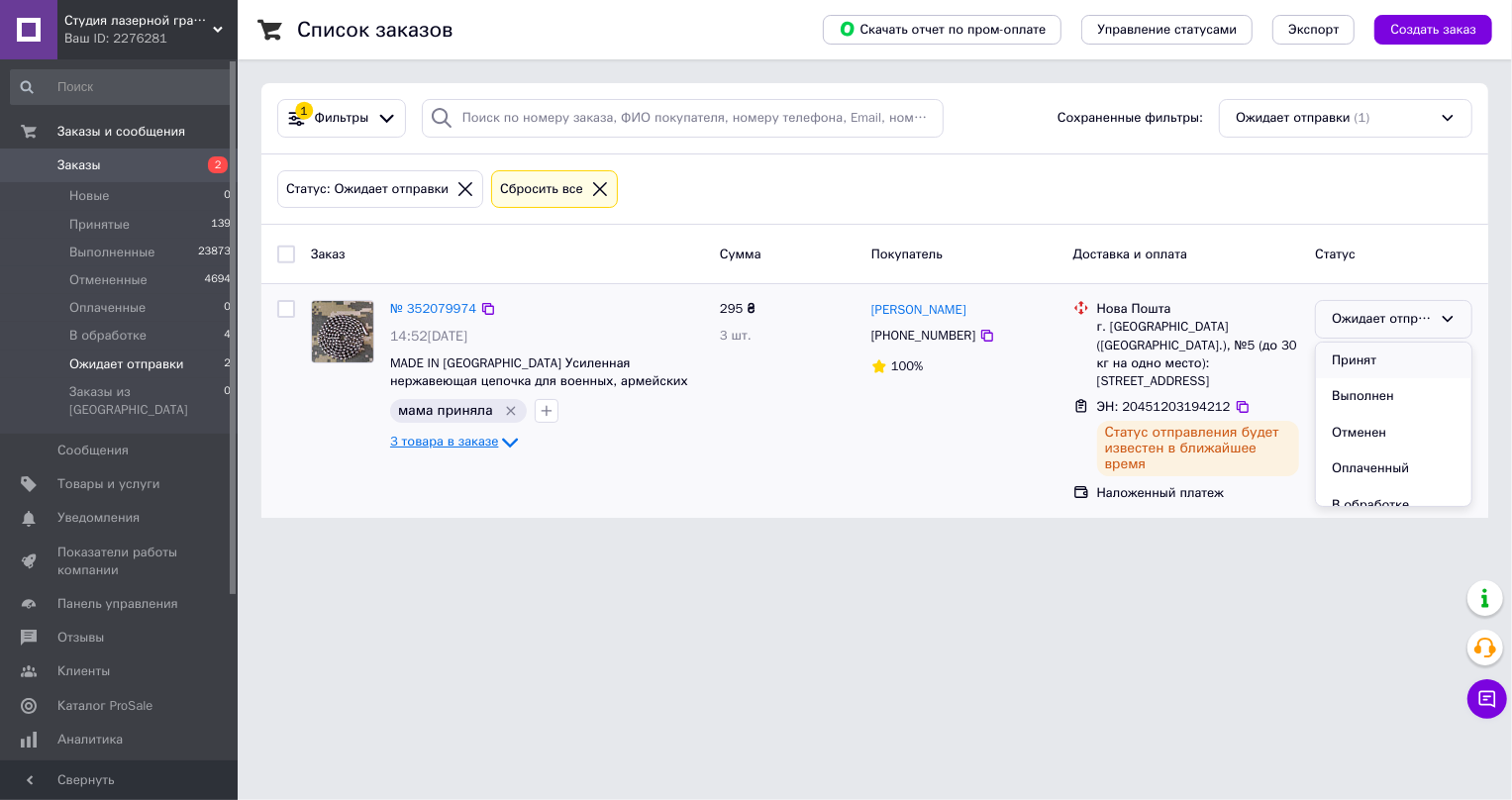 click on "Принят" at bounding box center [1393, 360] 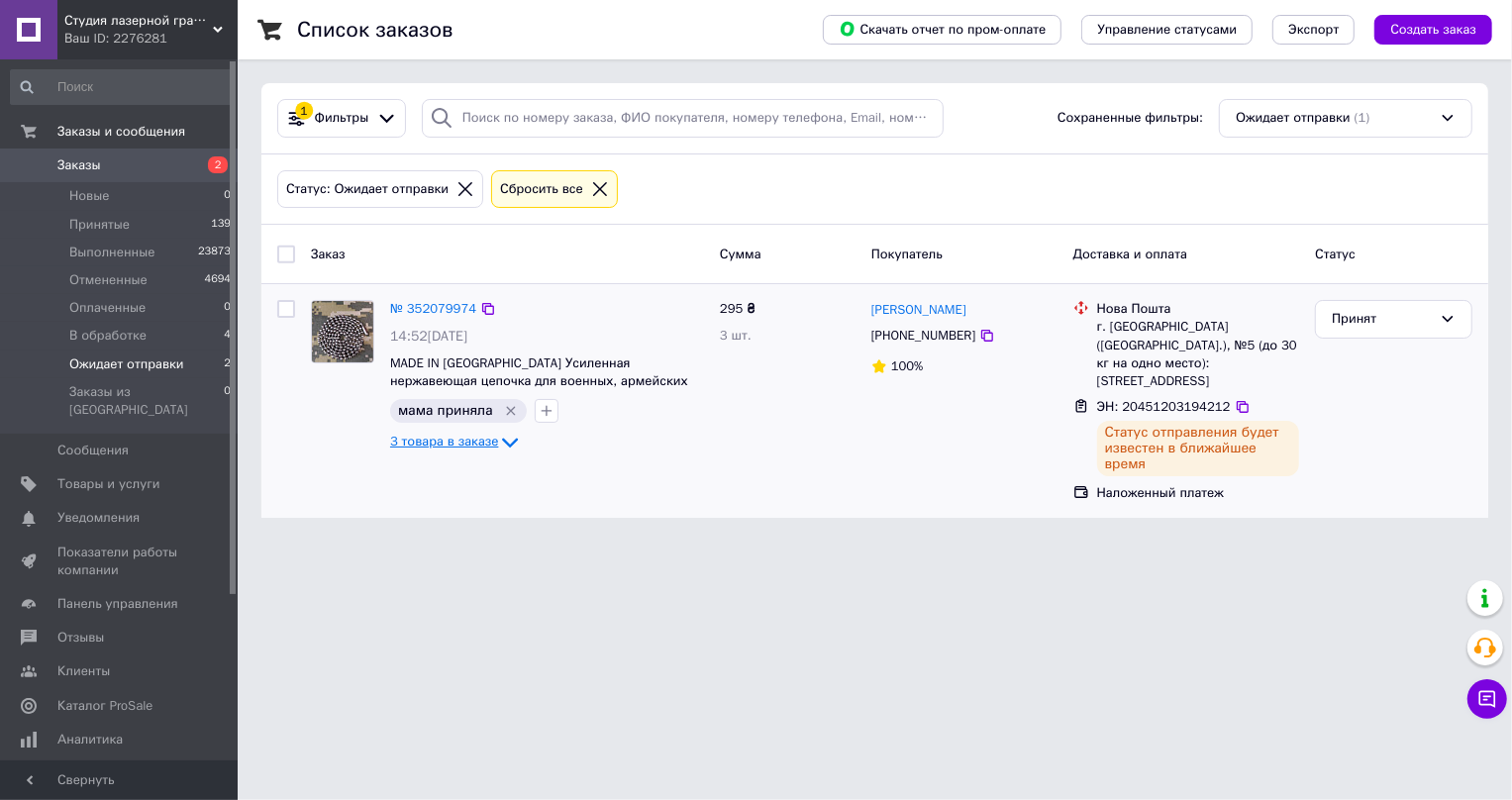 click 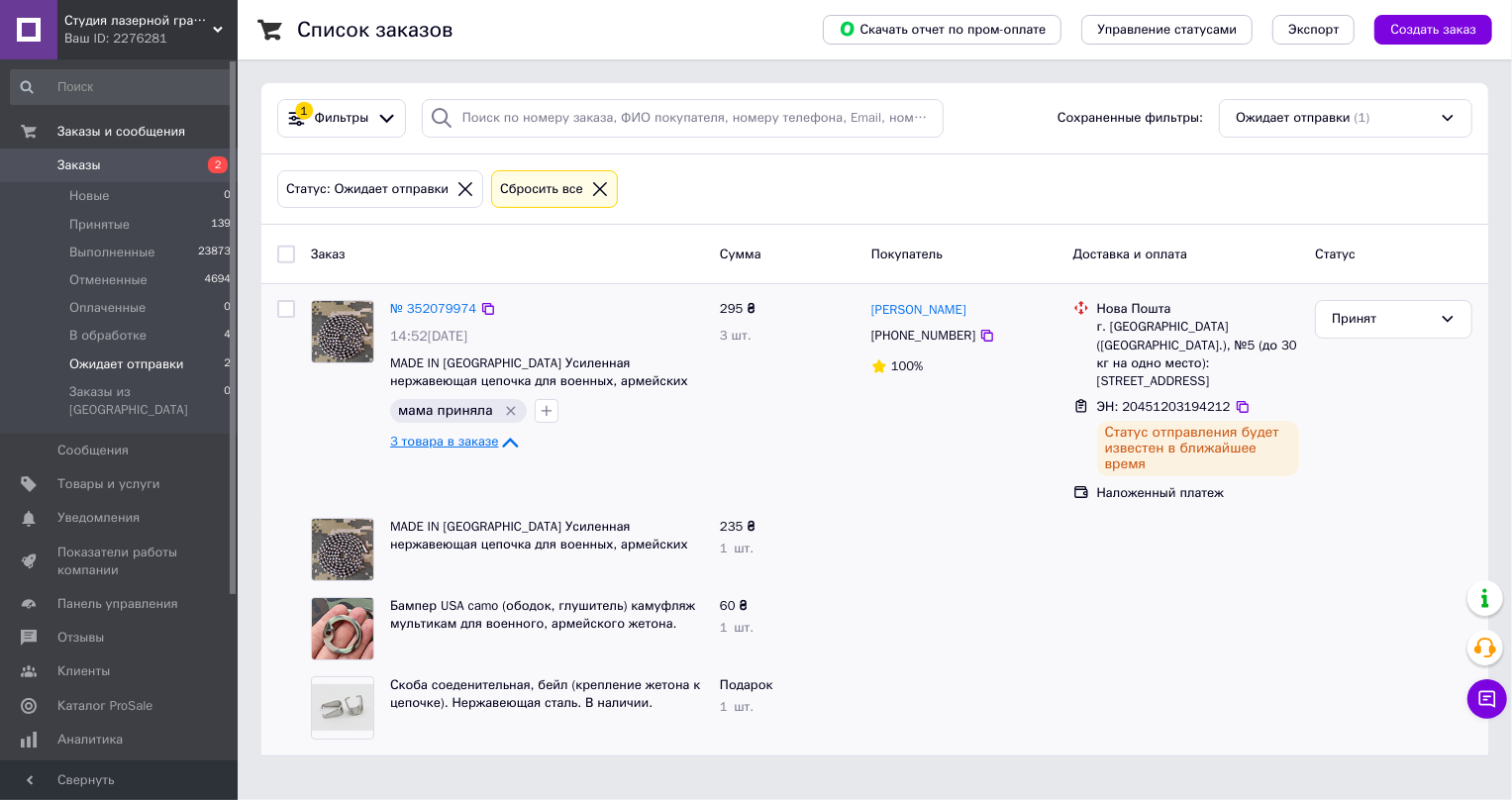 click 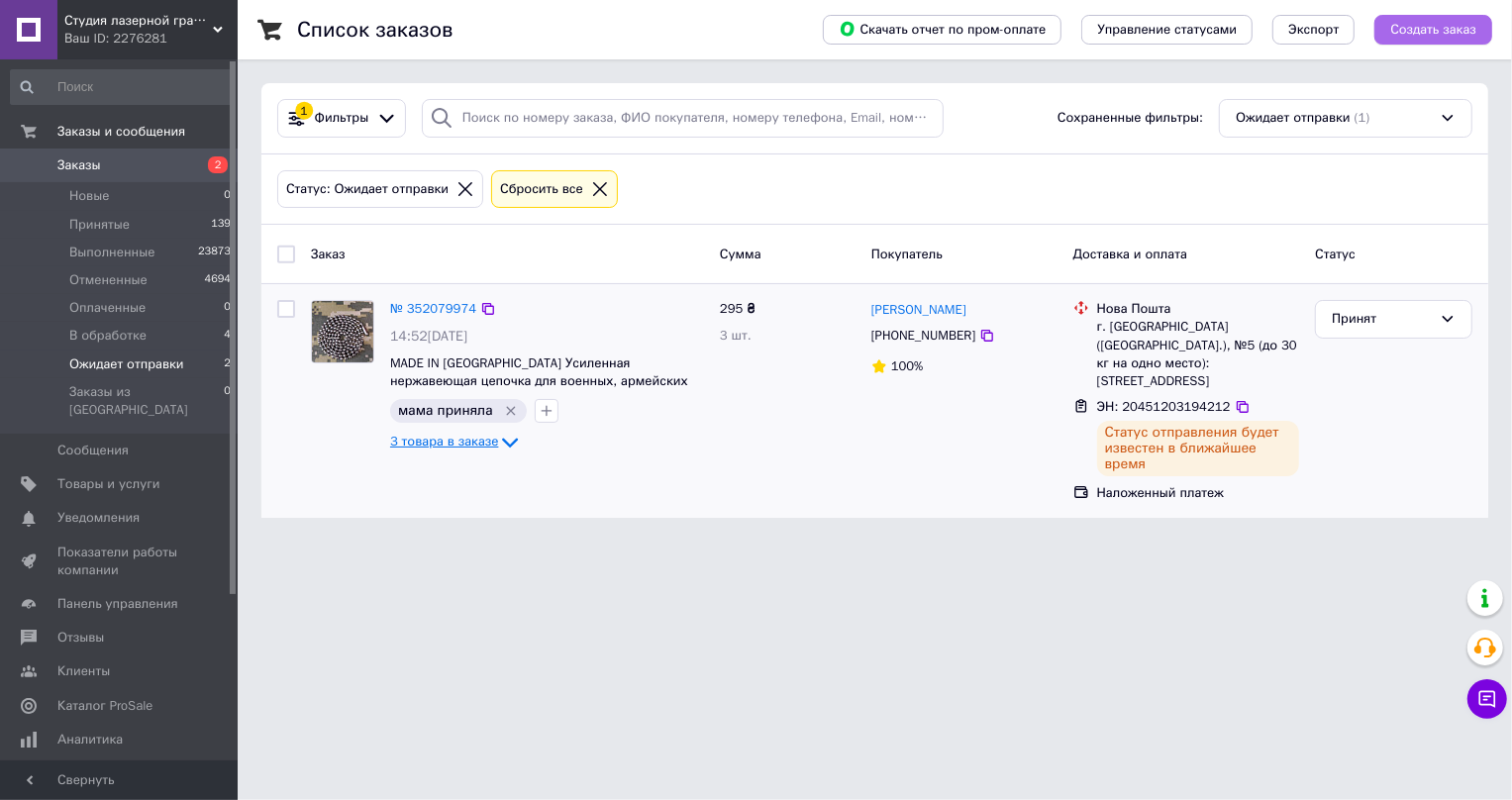 click on "Создать заказ" at bounding box center [1433, 30] 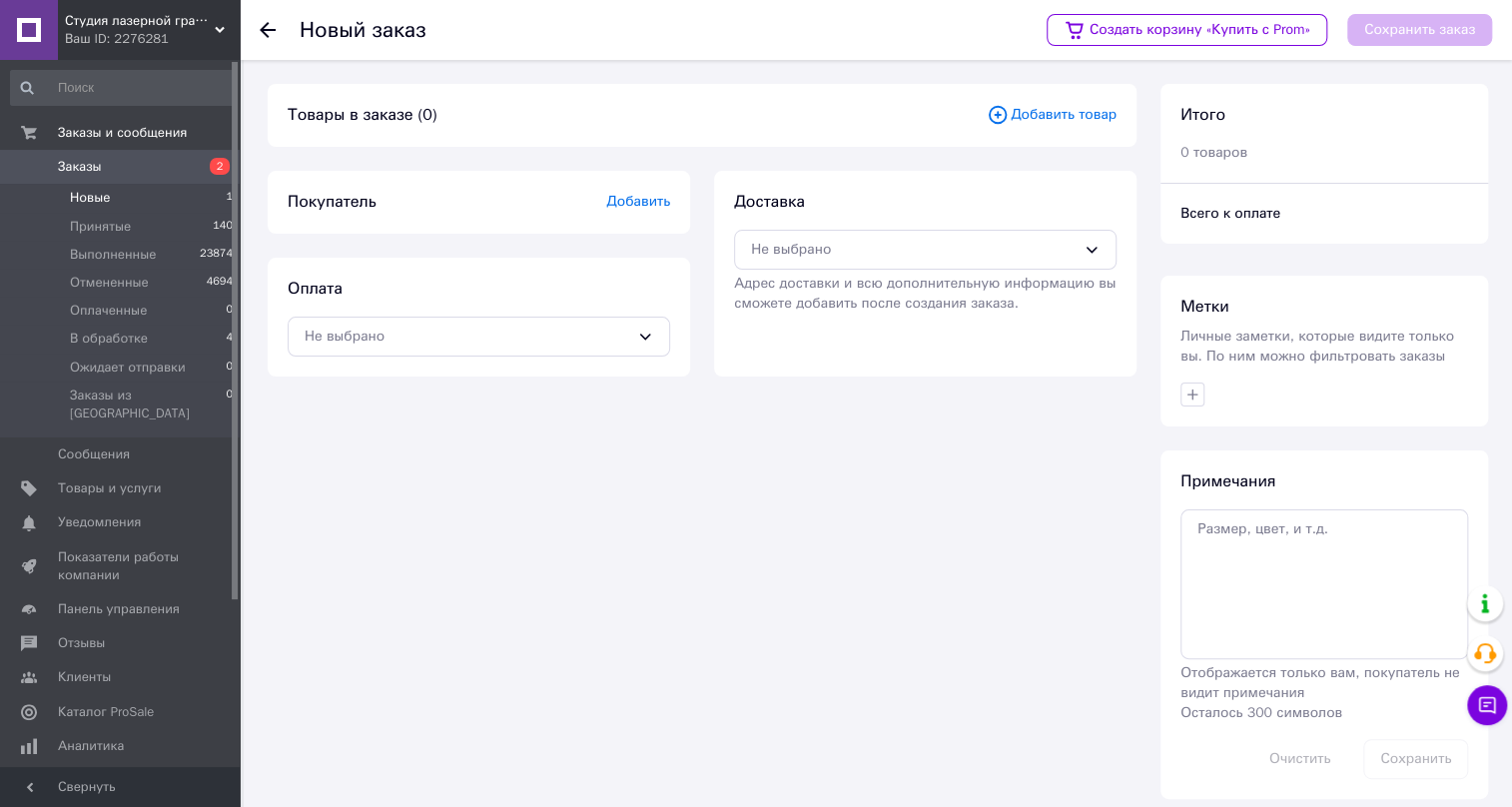 click on "Новые" at bounding box center [90, 198] 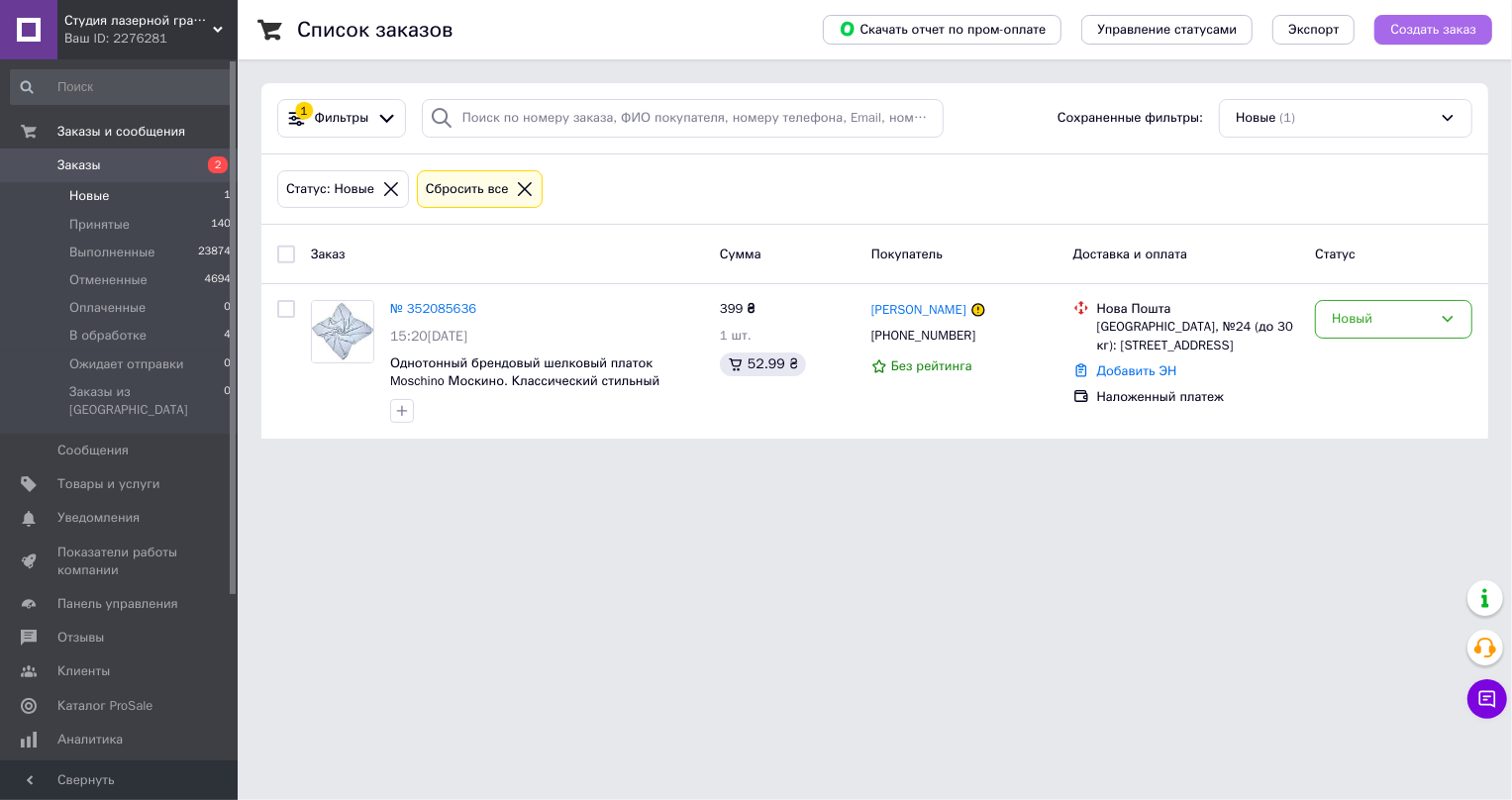 click on "Создать заказ" at bounding box center [1433, 30] 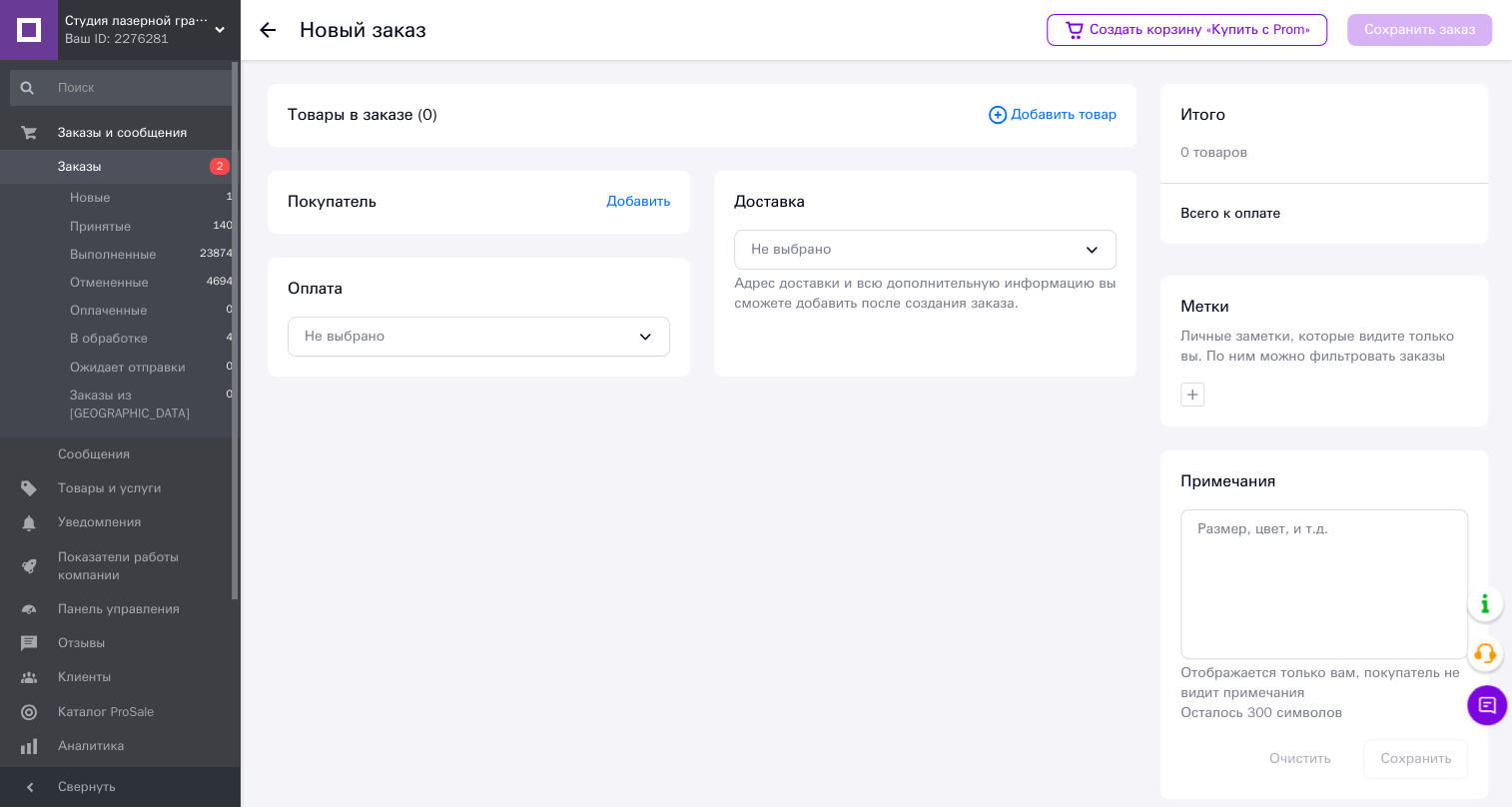 click on "Добавить" at bounding box center (638, 201) 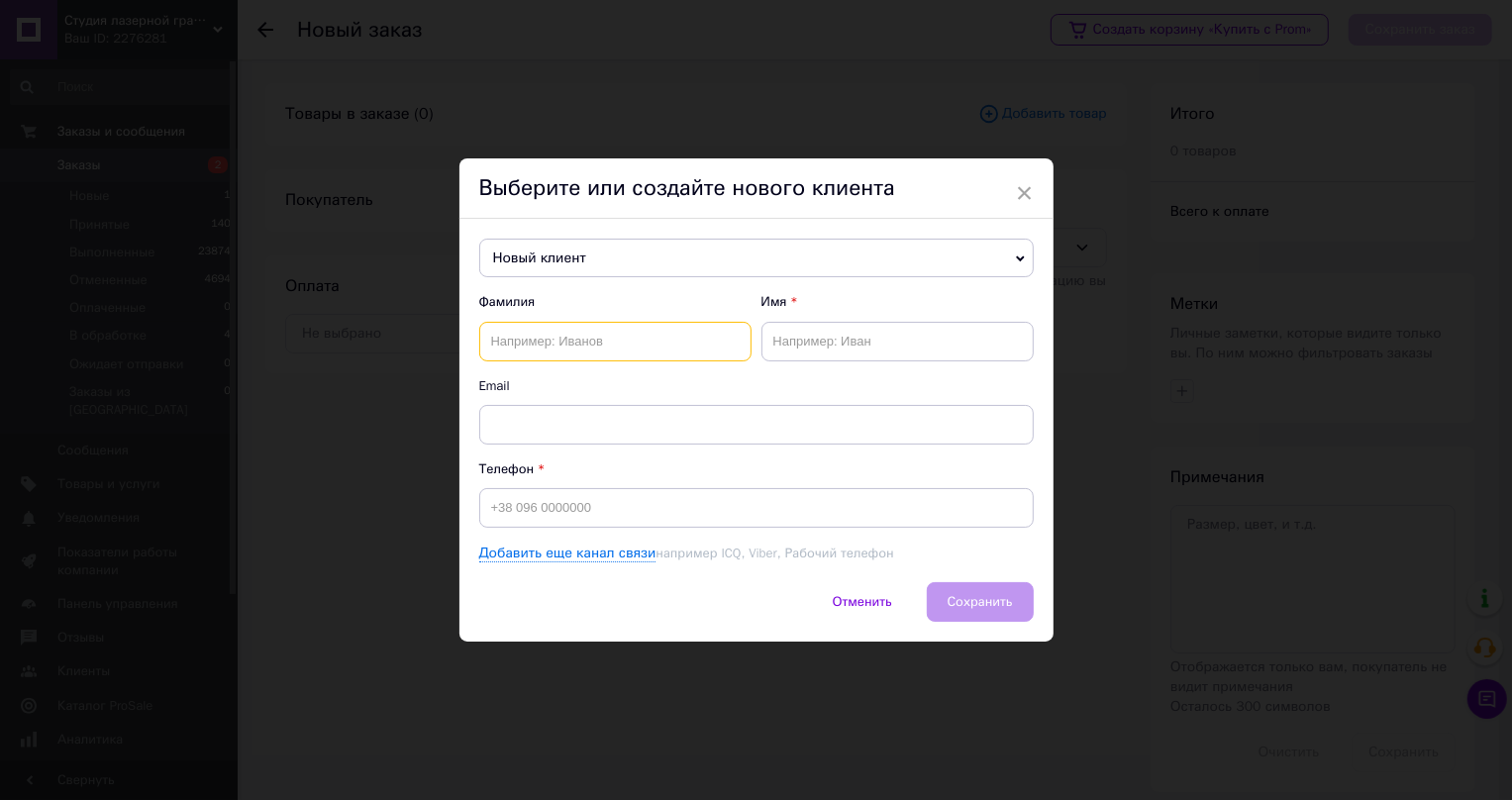 paste on "Волошенюк Олександра" 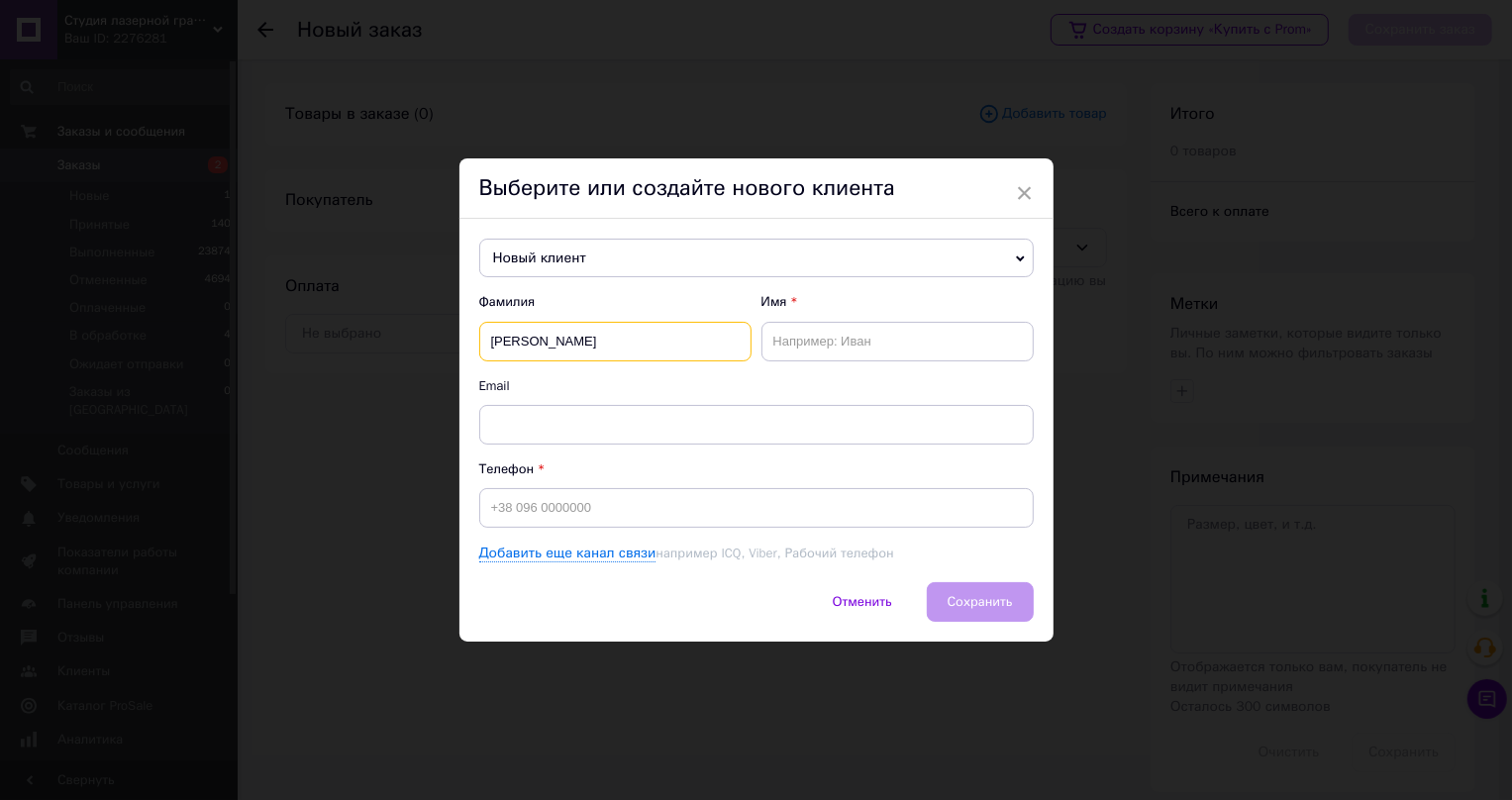 click on "Волошенюк Олександра" at bounding box center [615, 342] 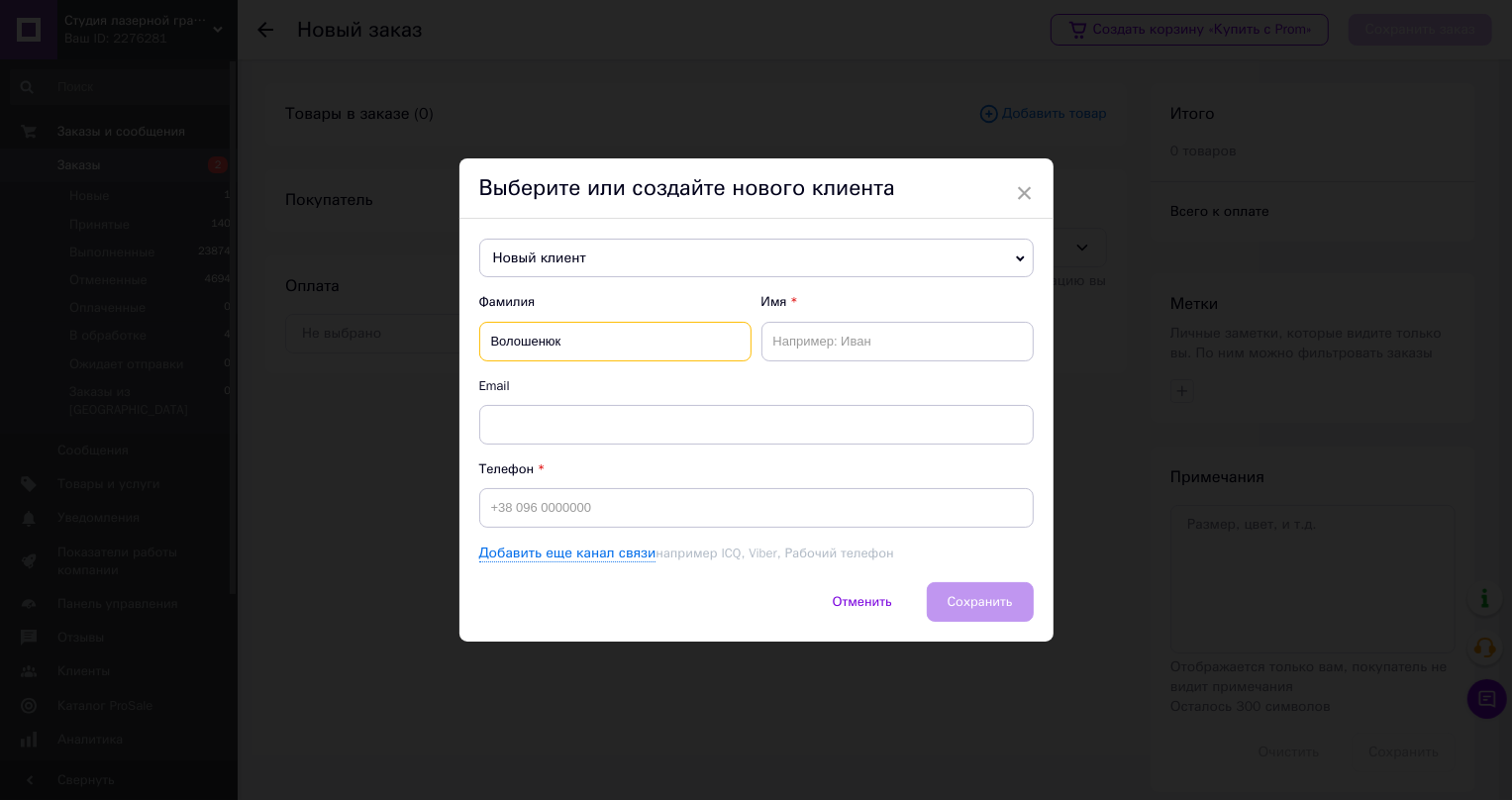 type on "Волошенюк" 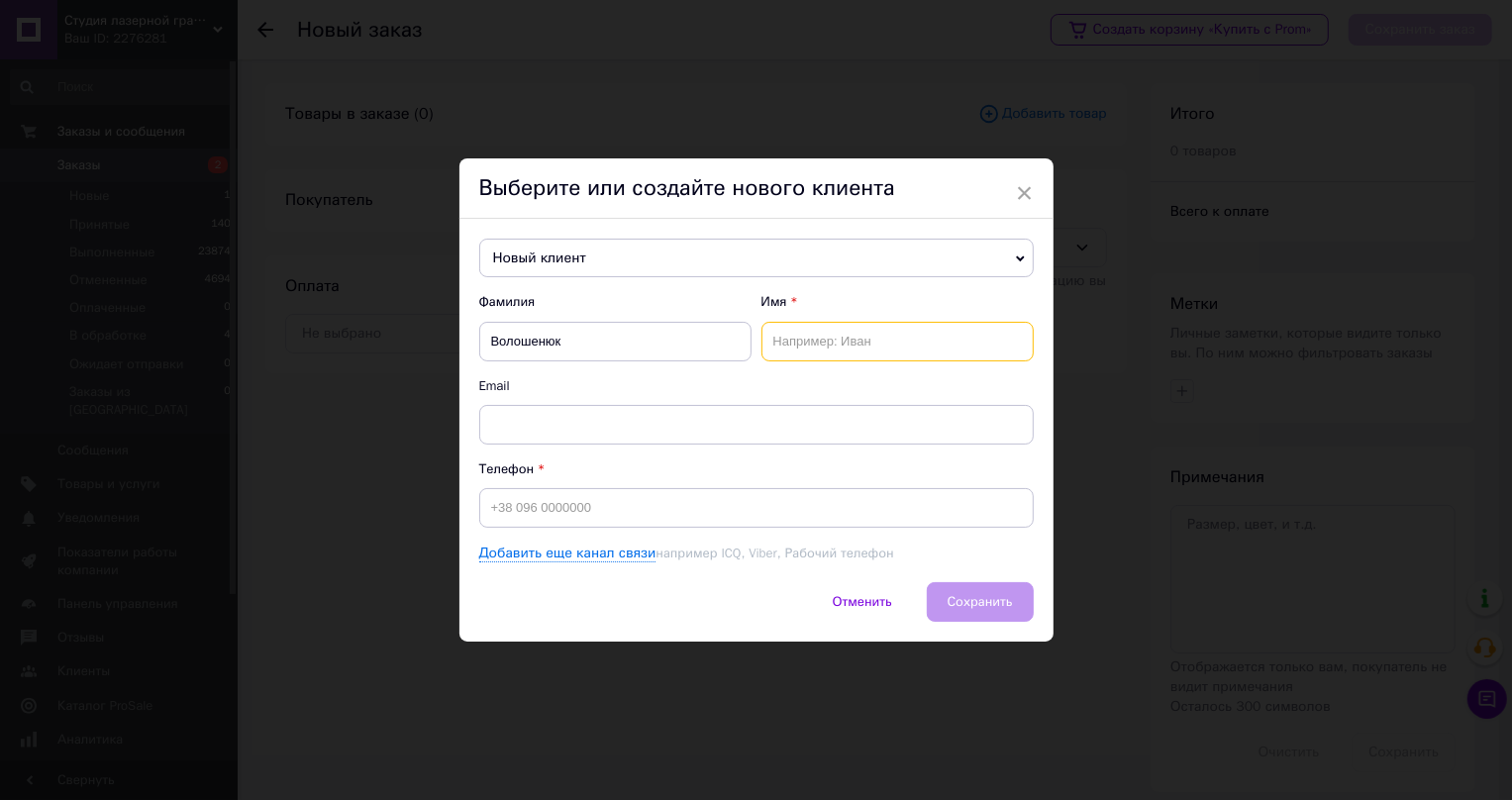click at bounding box center (897, 342) 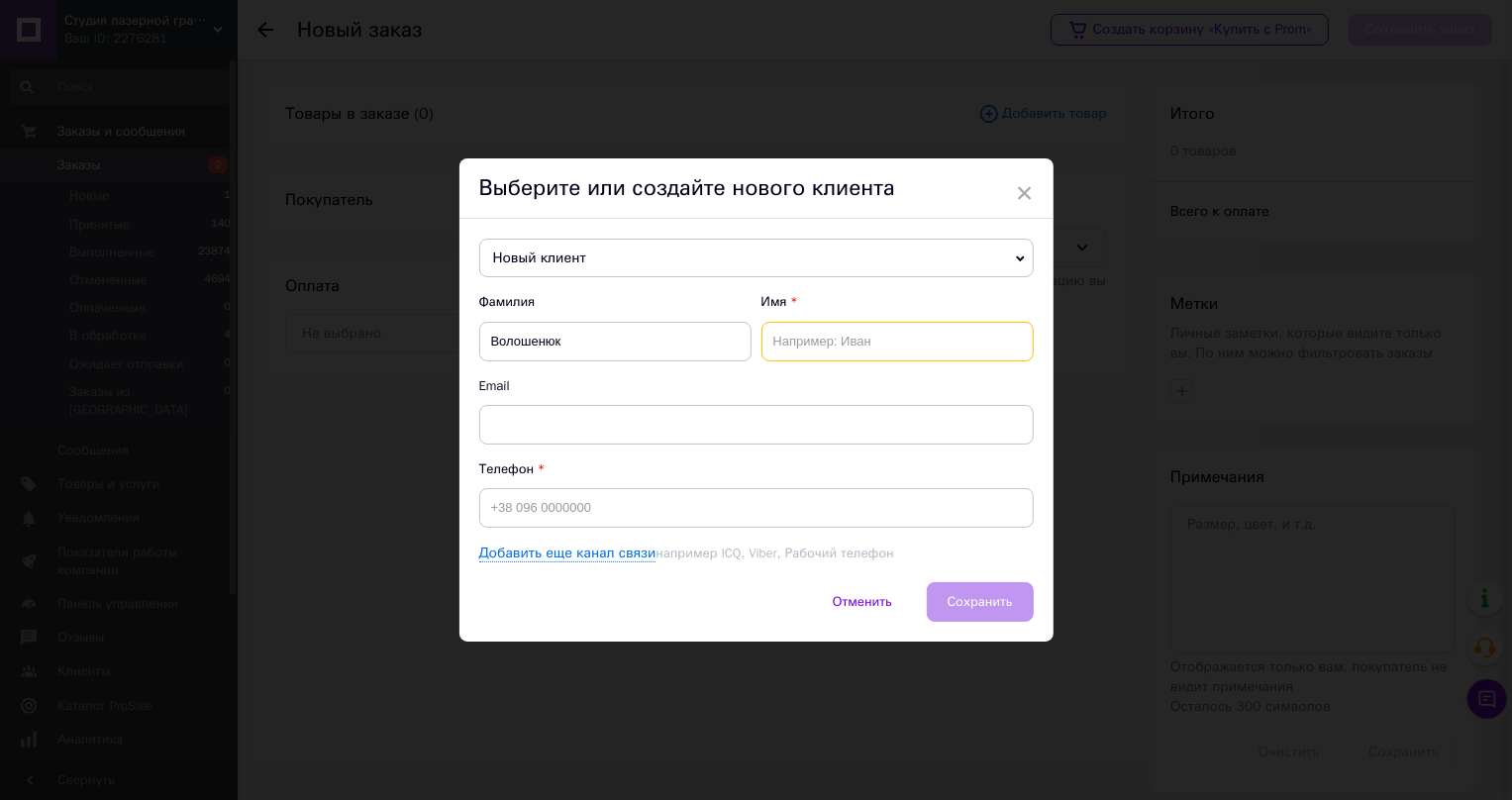 paste on "Олександра" 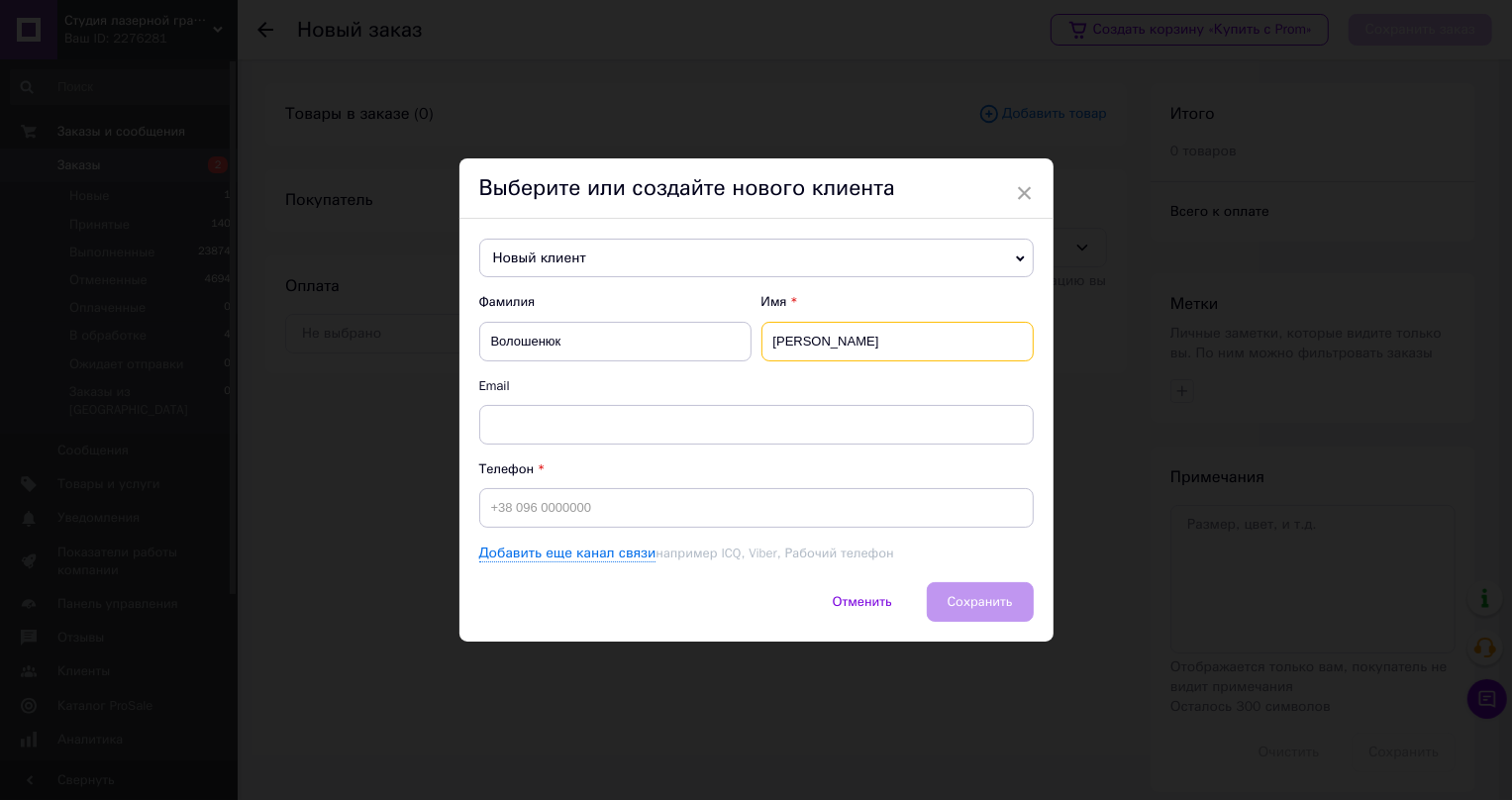 type on "Олександра" 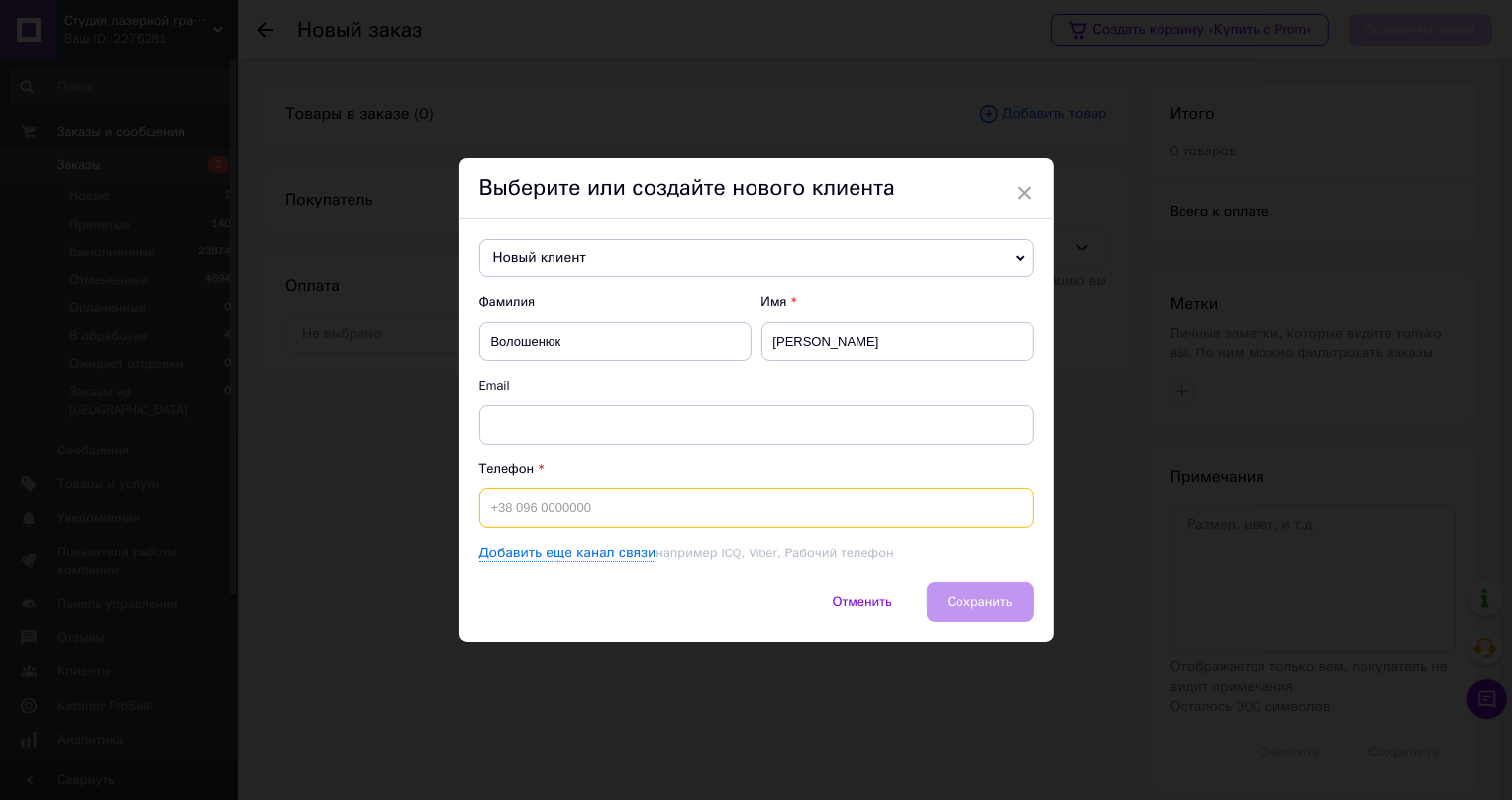 click at bounding box center [756, 508] 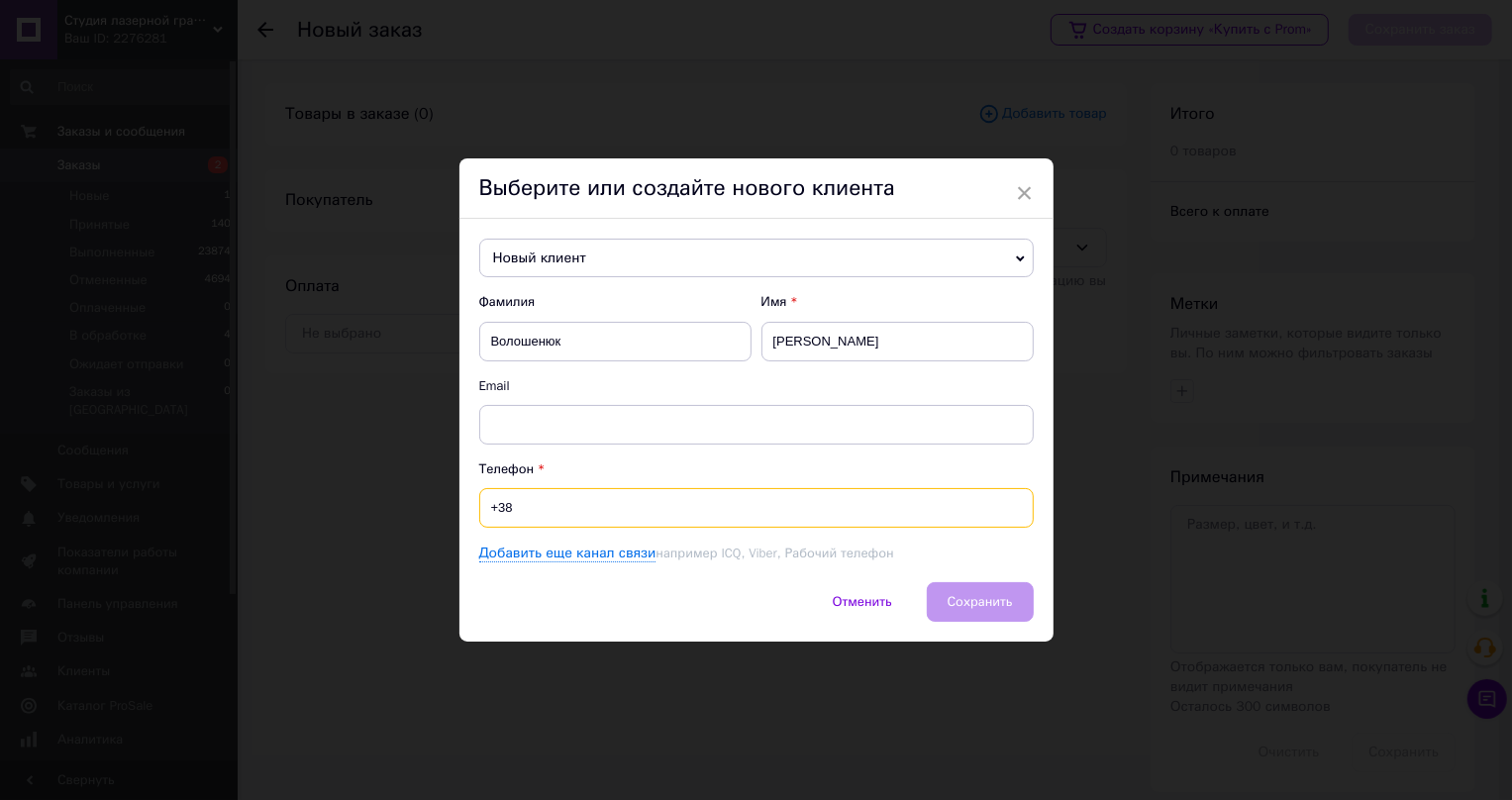 paste on "0635489159" 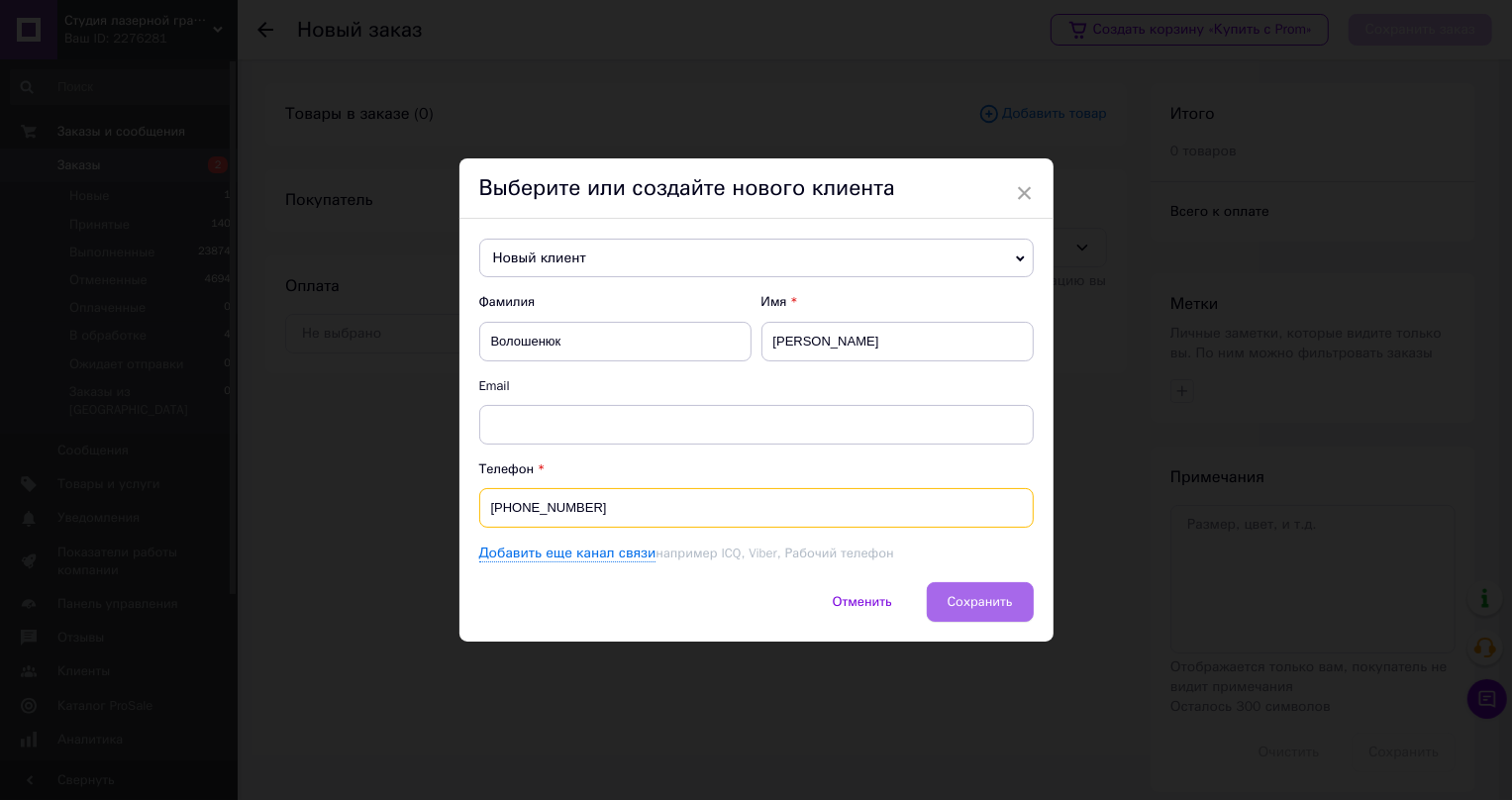 type on "[PHONE_NUMBER]" 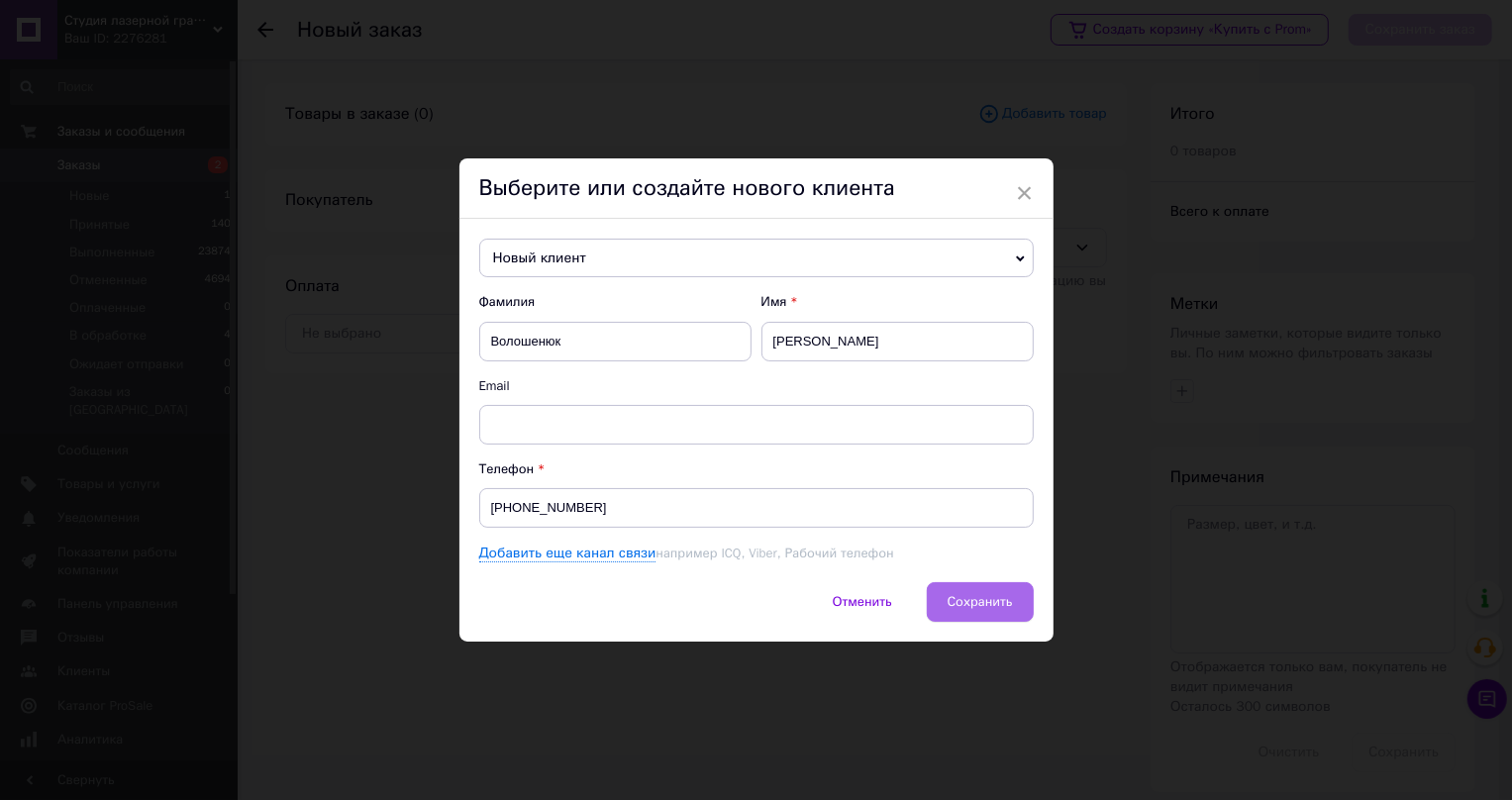 click on "Сохранить" at bounding box center (980, 601) 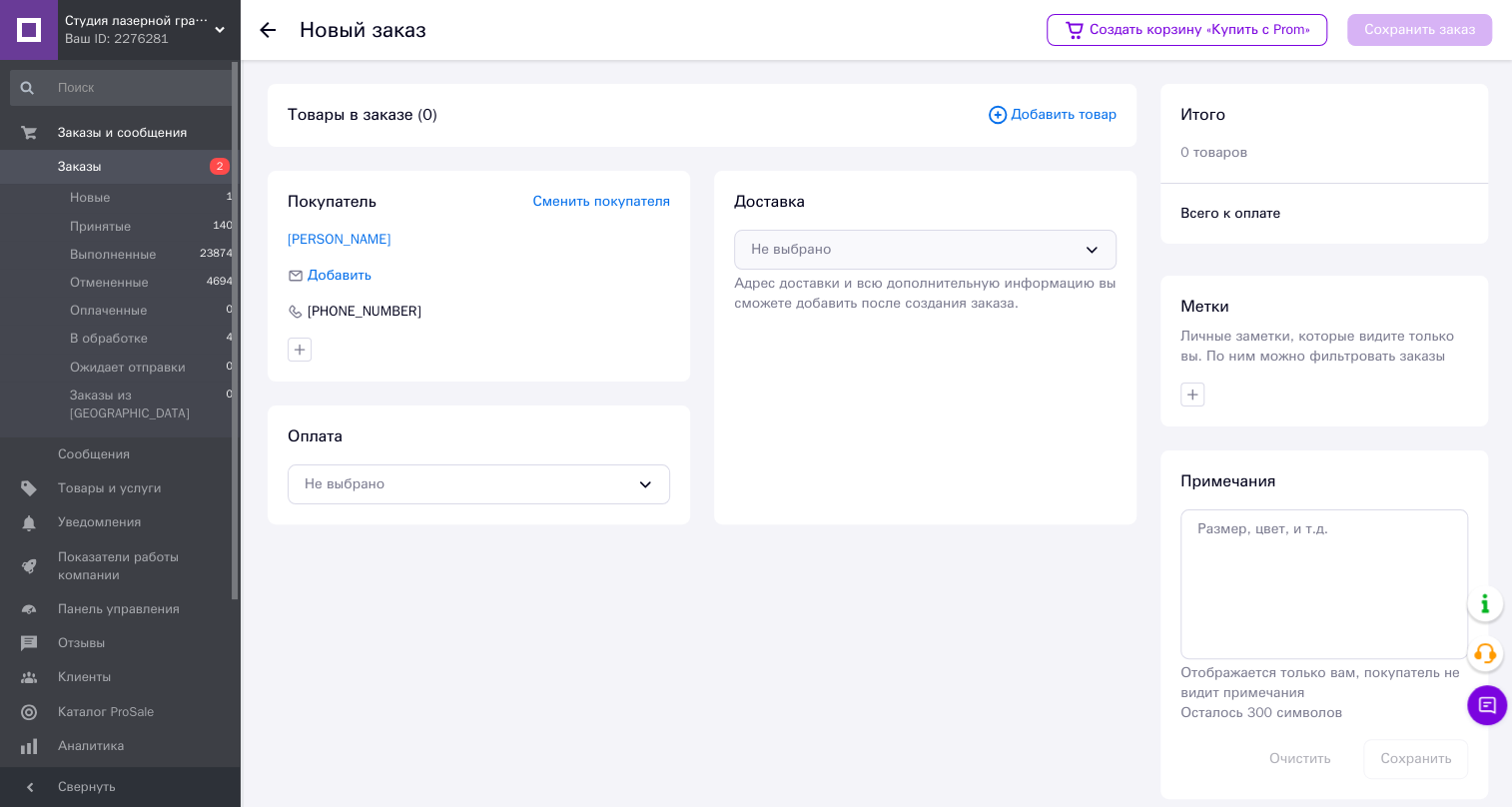 click 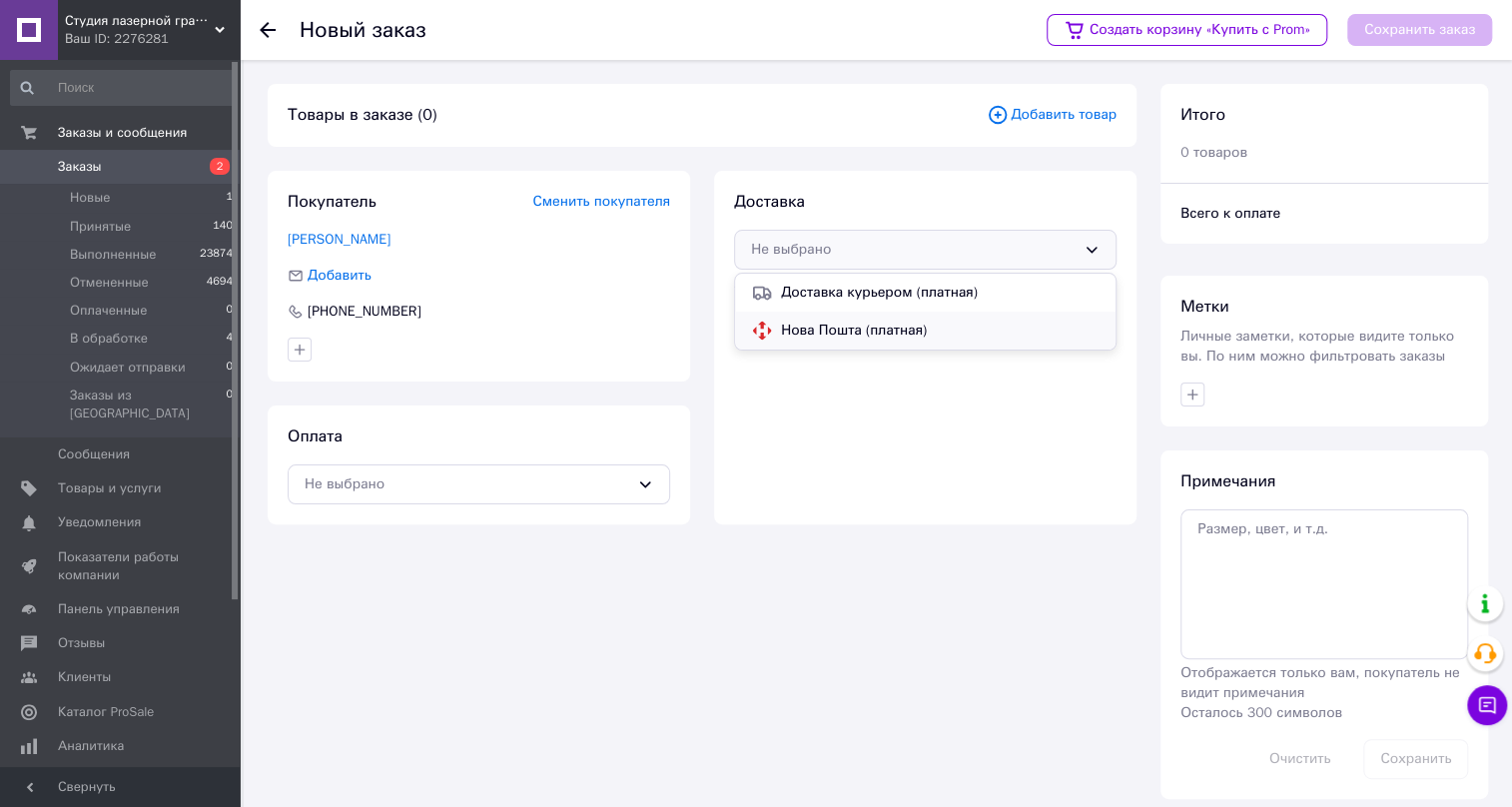 click on "Нова Пошта (платная)" at bounding box center [940, 331] 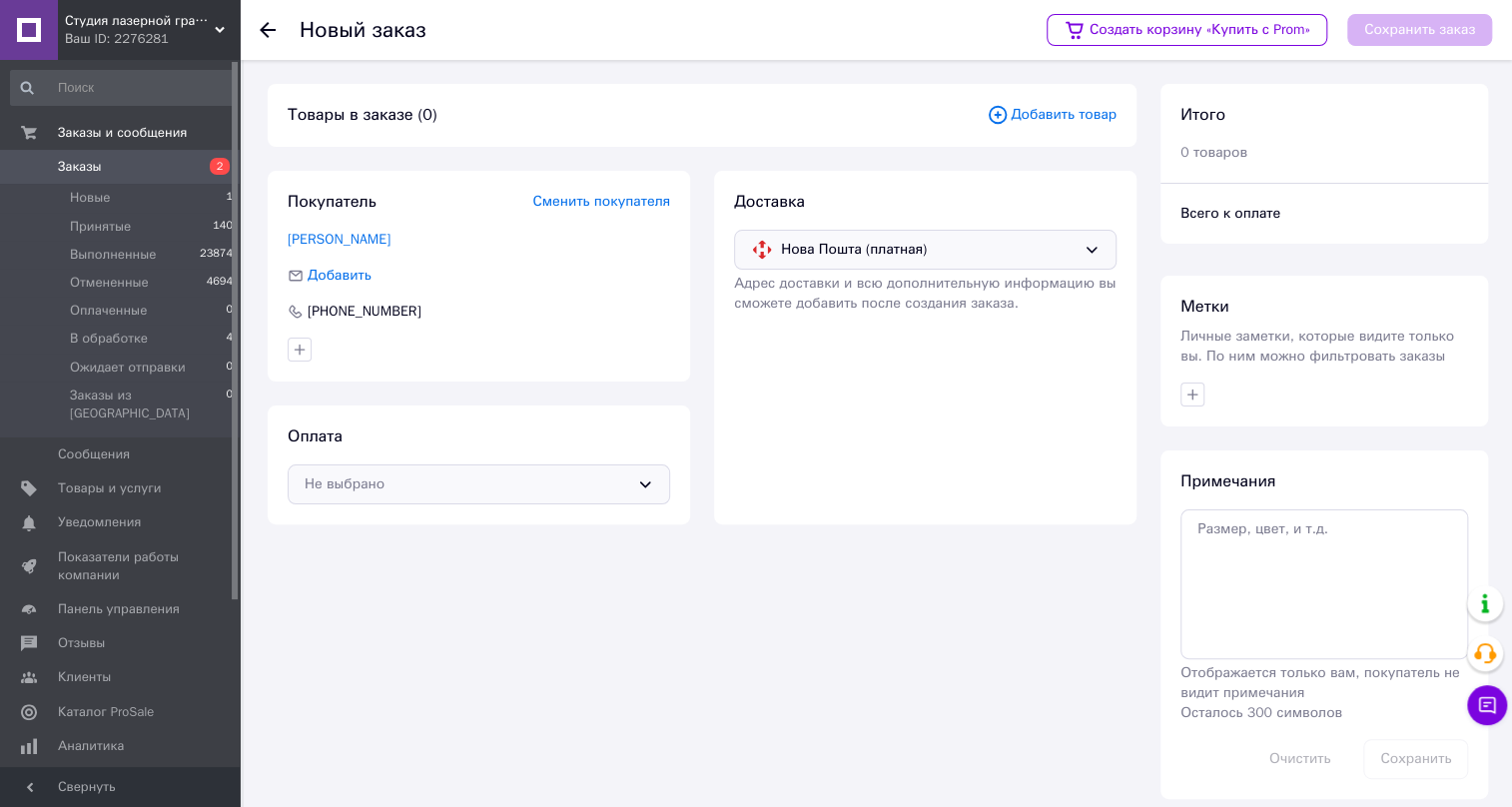 click 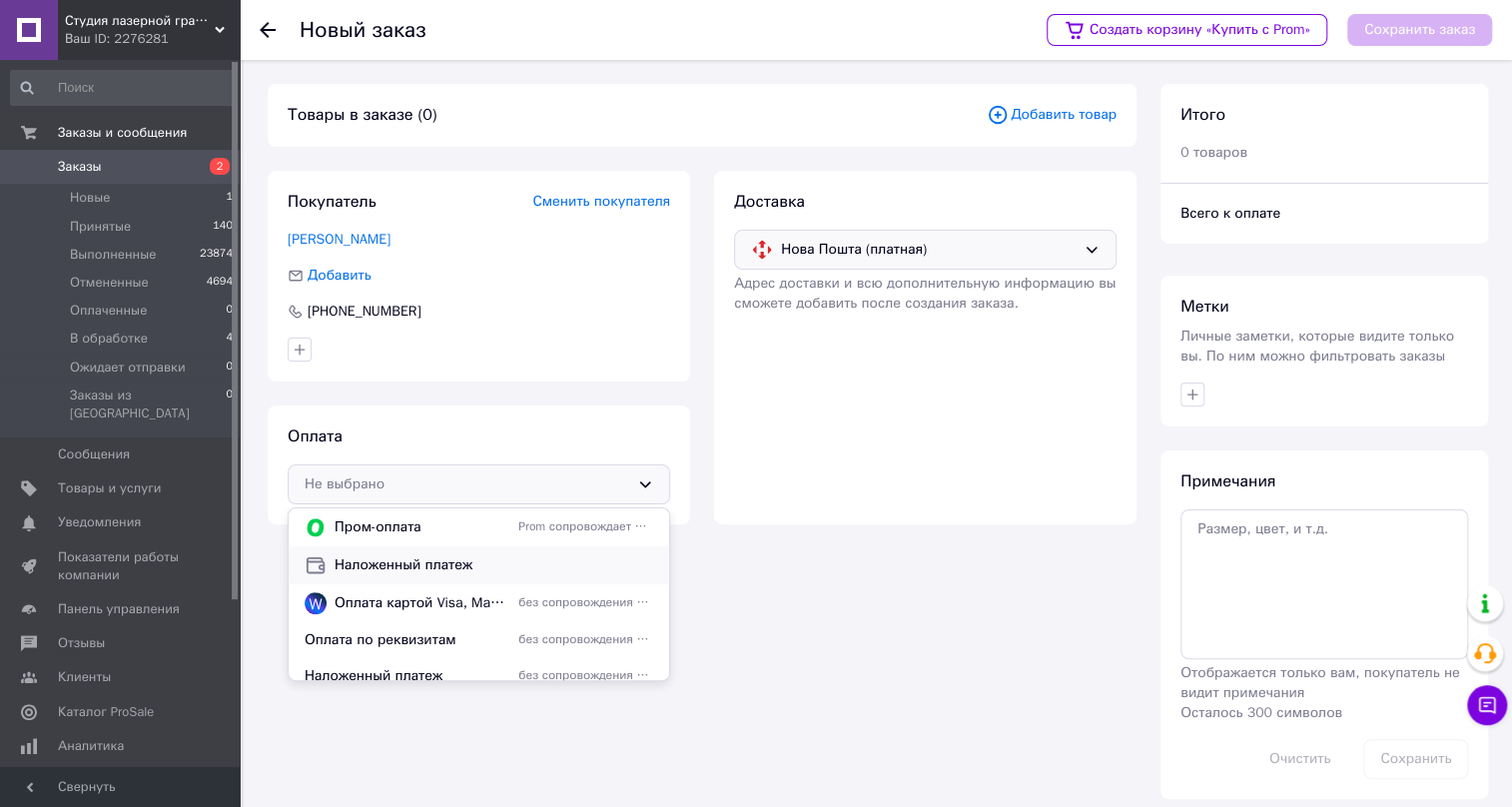 click on "Наложенный платеж" at bounding box center (493, 565) 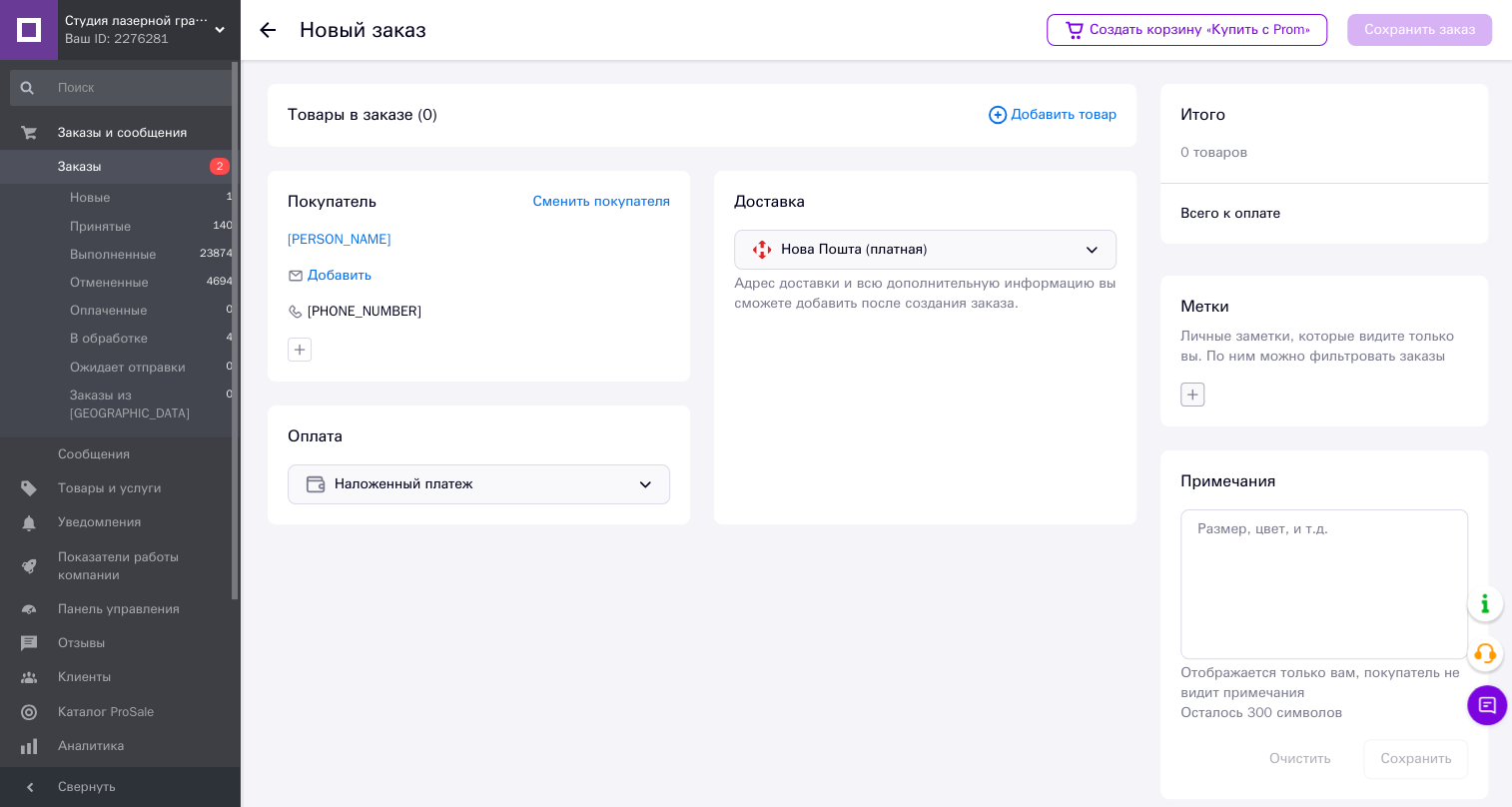 click 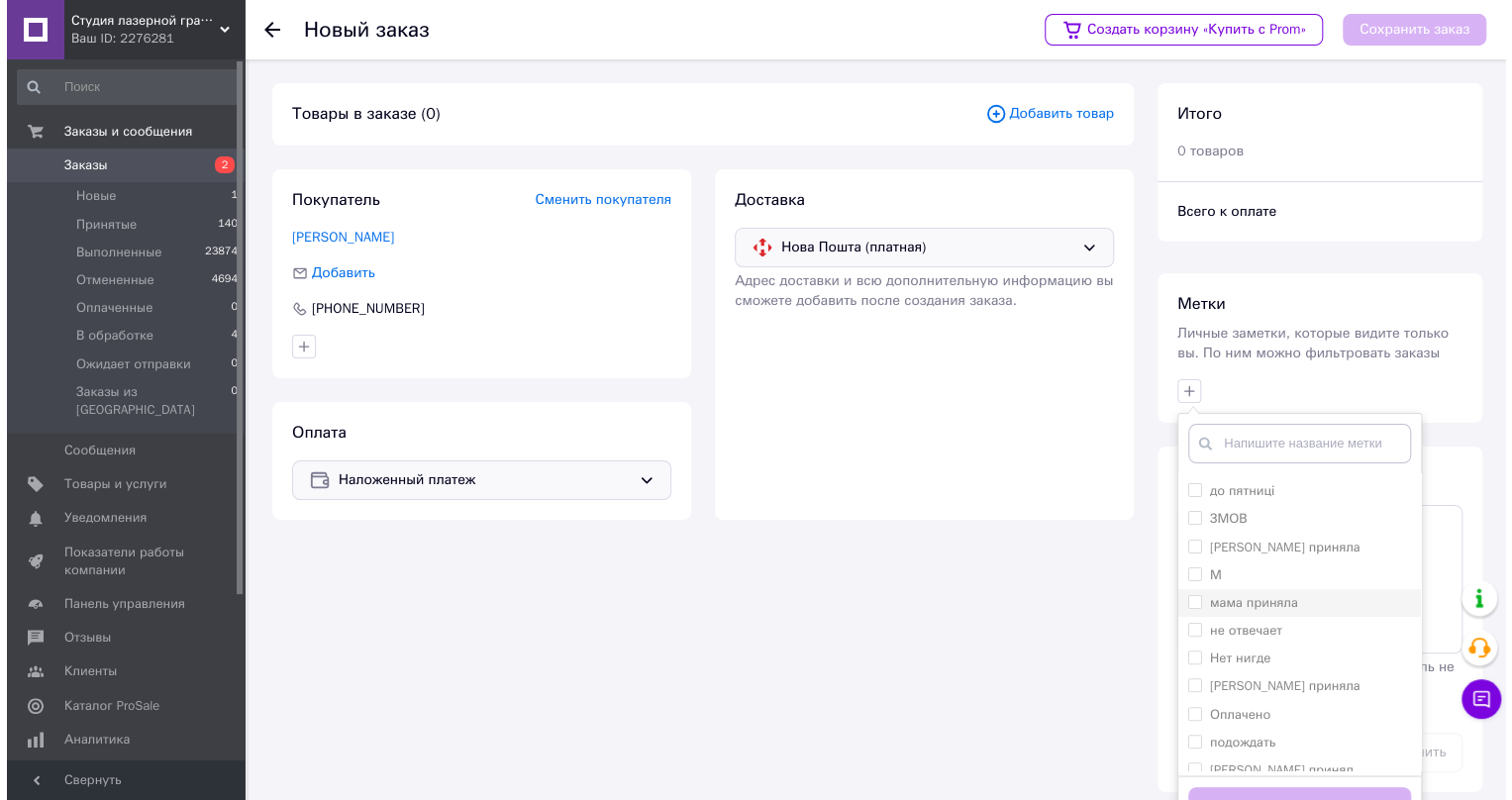 scroll, scrollTop: 359, scrollLeft: 0, axis: vertical 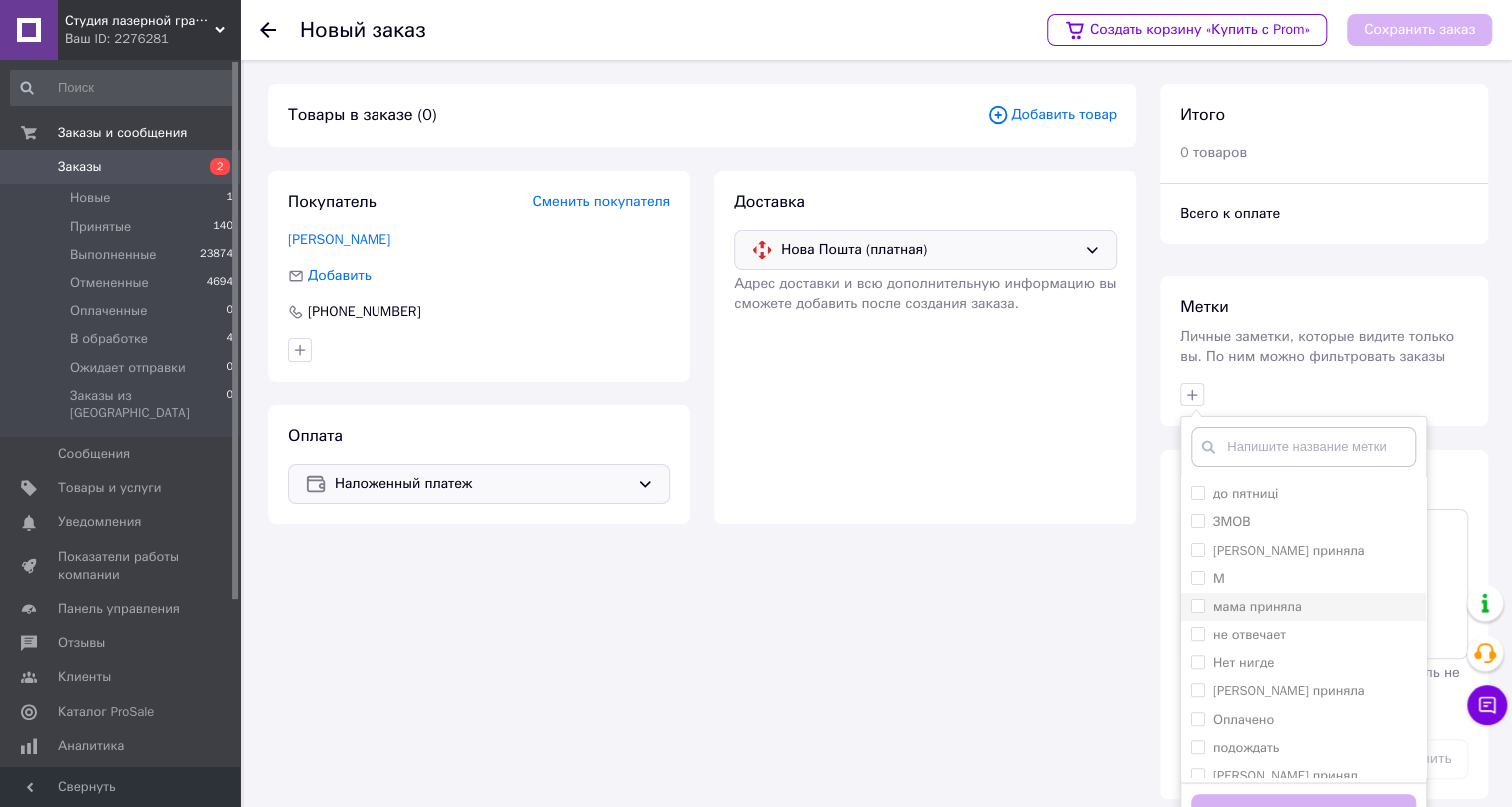 click on "мама приняла" at bounding box center (1197, 605) 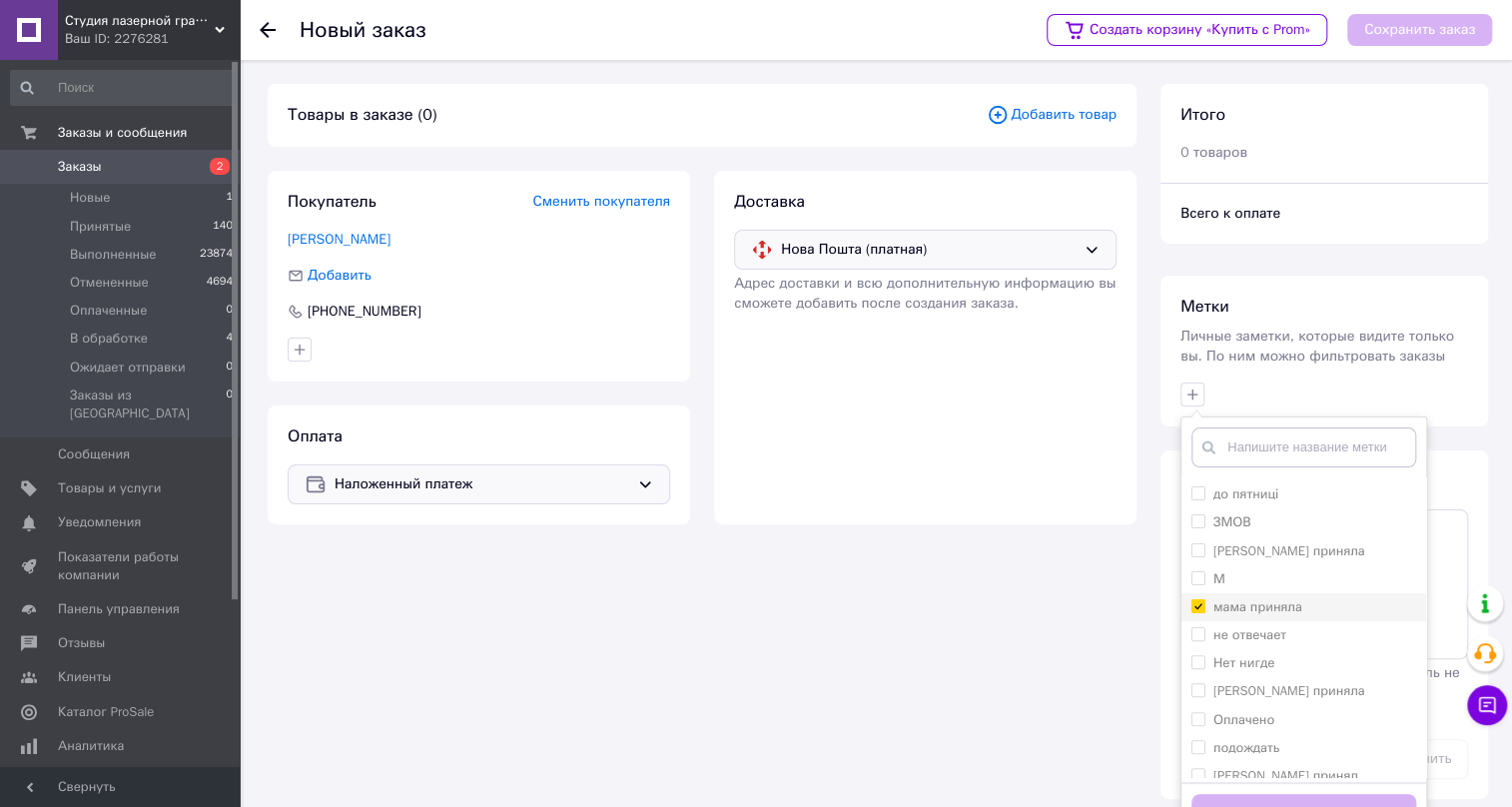 checkbox on "true" 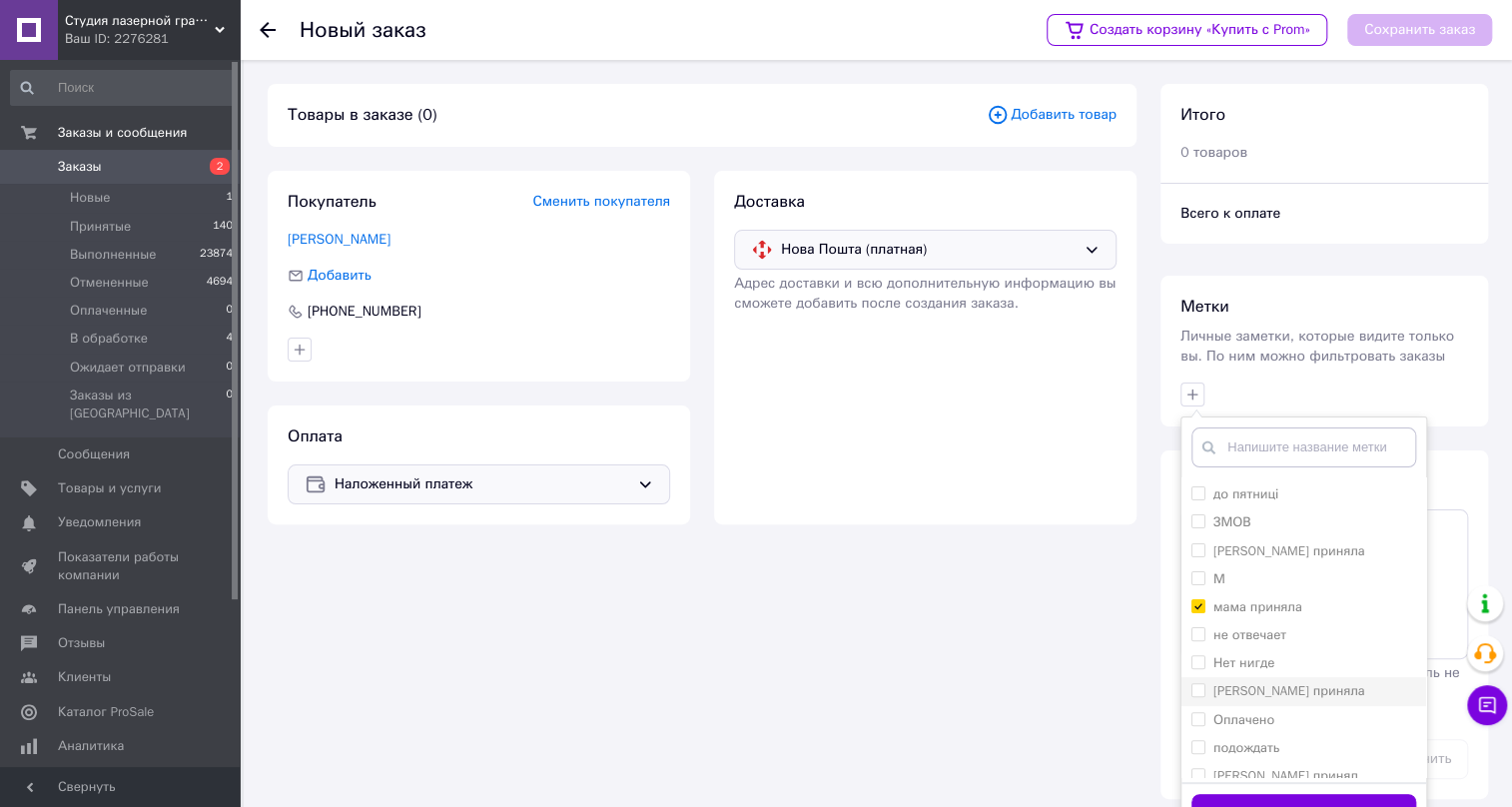 click on "[PERSON_NAME] приняла" at bounding box center (1197, 689) 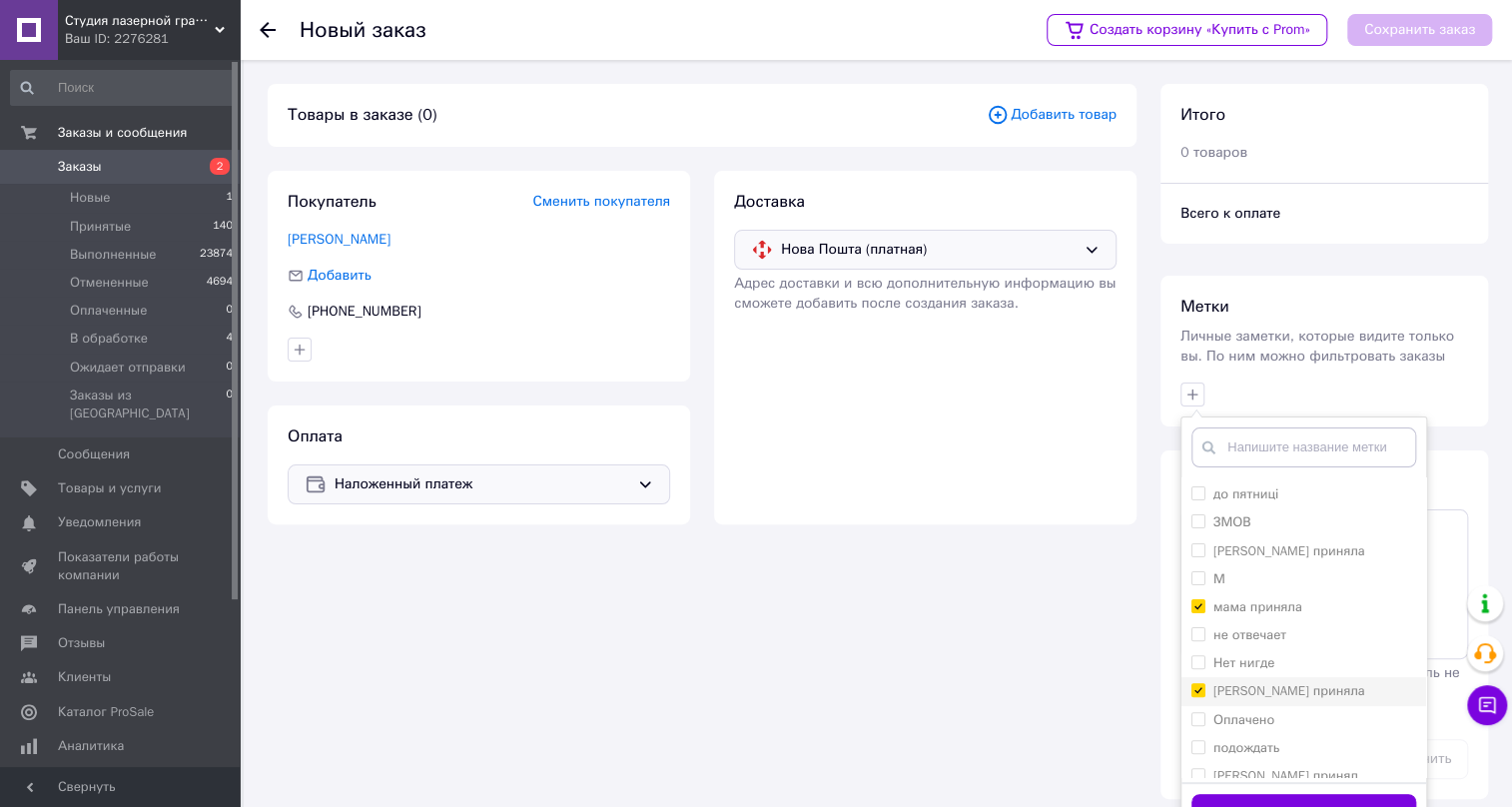 checkbox on "true" 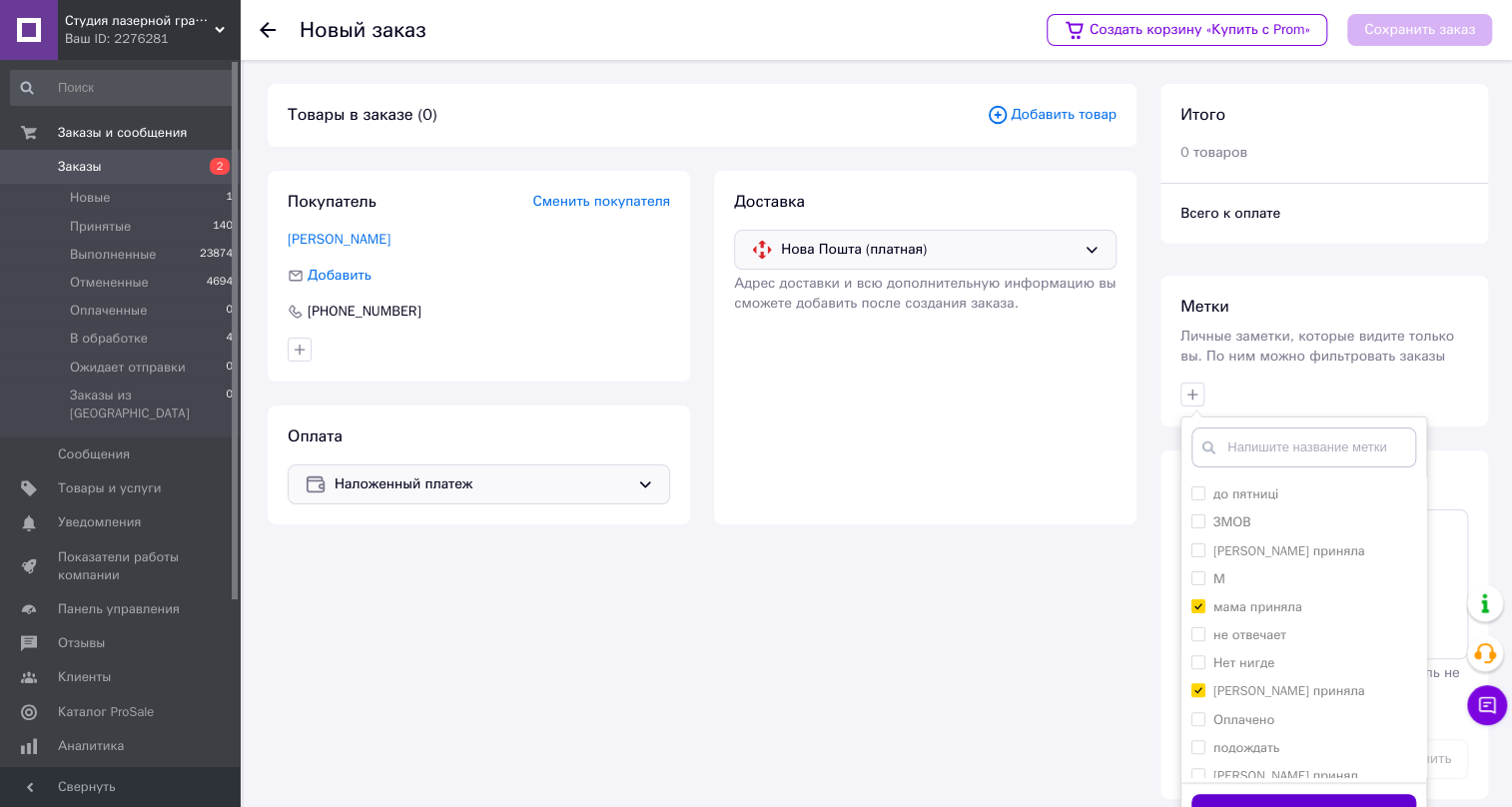 click on "Добавить метку" at bounding box center [1303, 813] 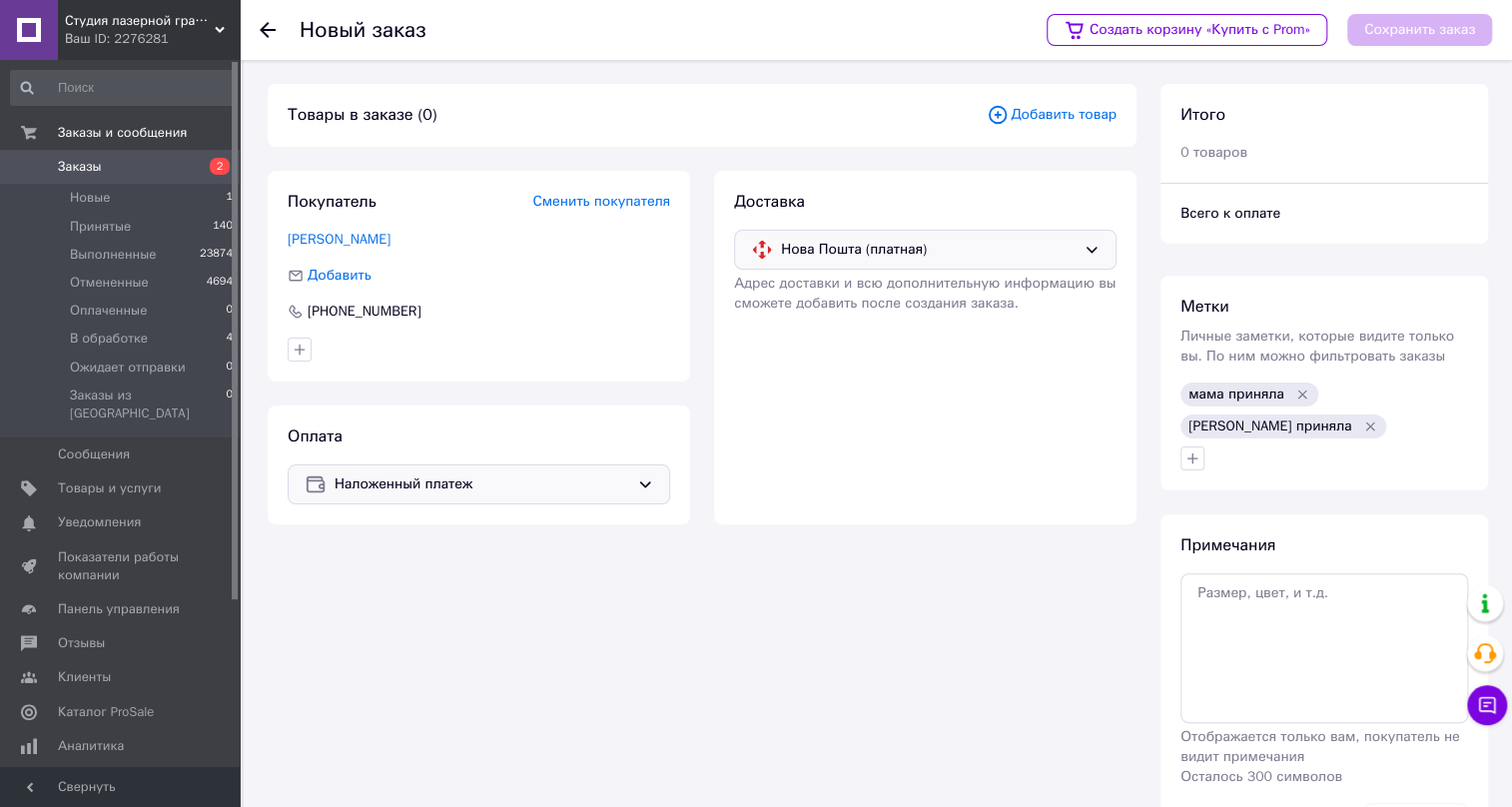 click on "Добавить товар" at bounding box center [1052, 115] 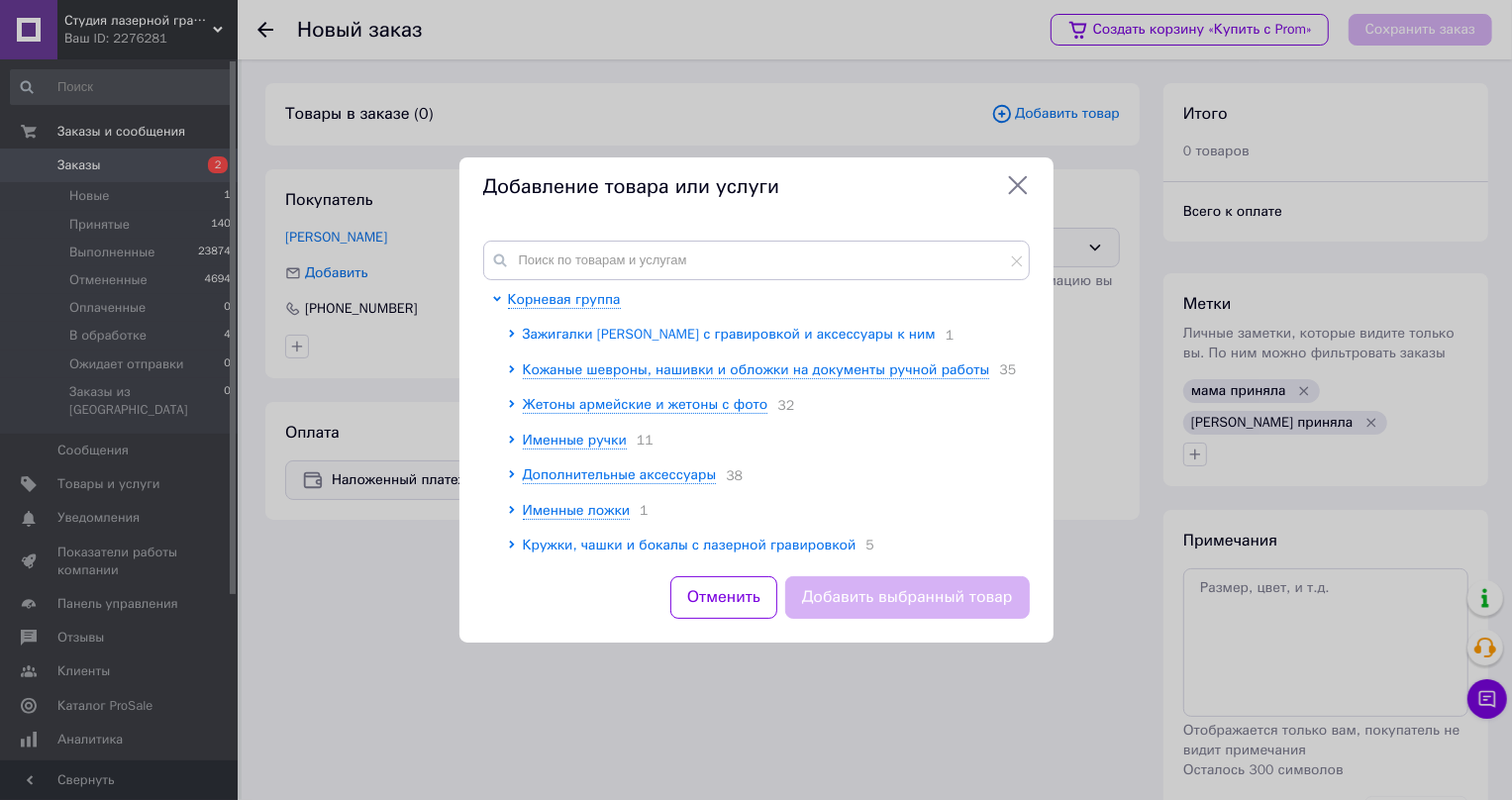 click on "Зажигалки Zippo с гравировкой и аксессуары к ним" at bounding box center (729, 334) 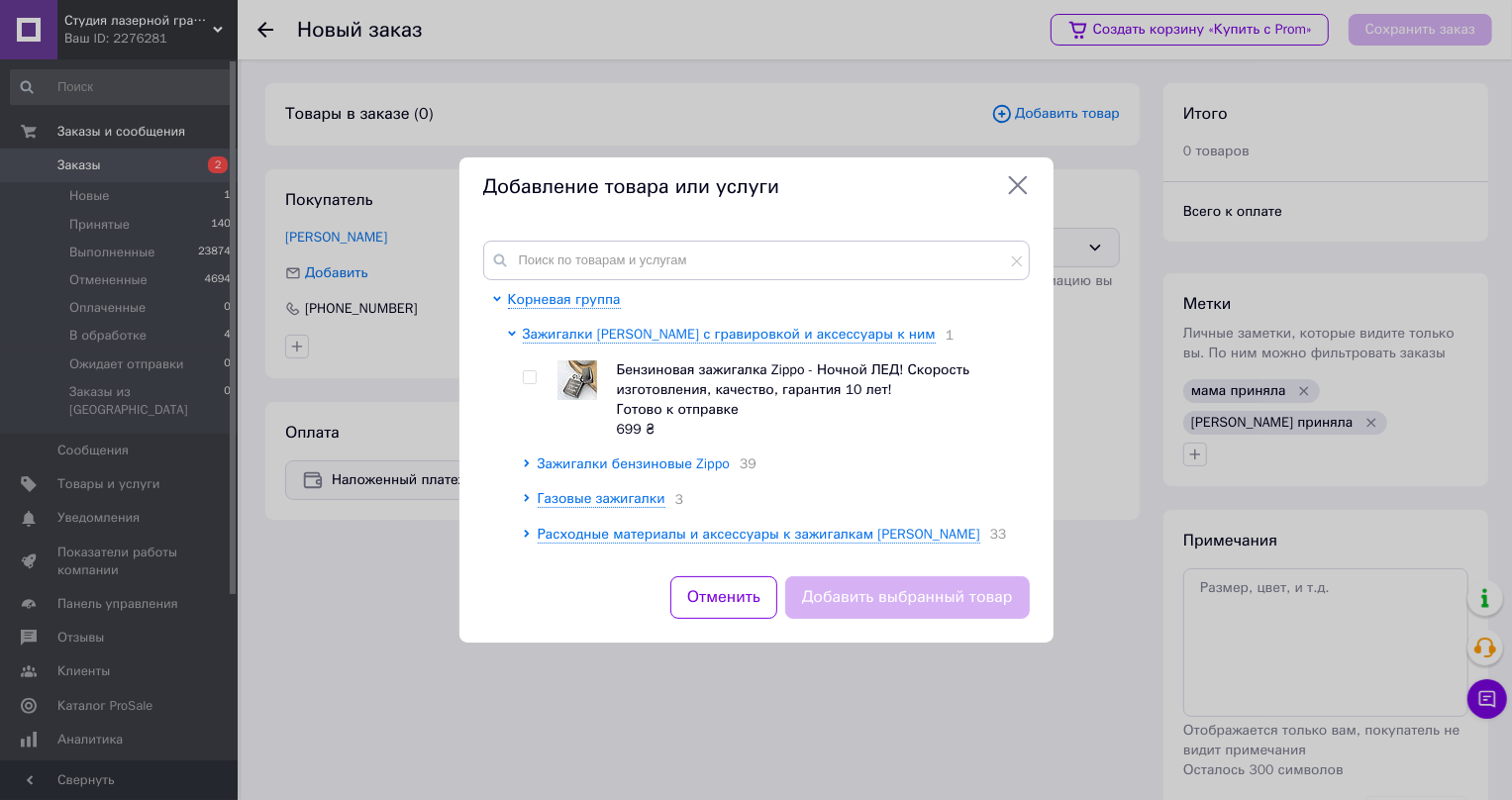 click on "Зажигалки бензиновые Zippo" at bounding box center (634, 463) 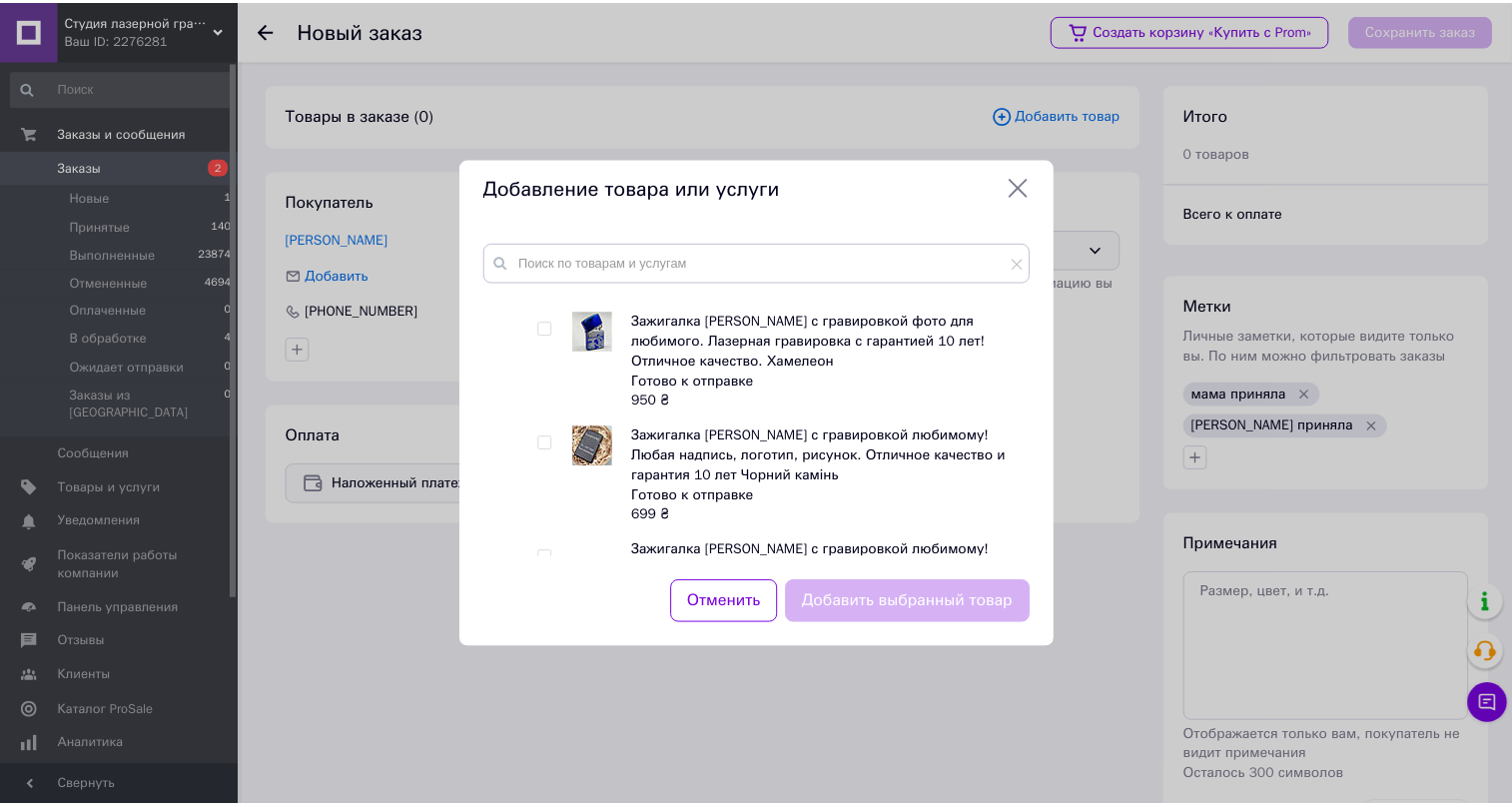 scroll, scrollTop: 453, scrollLeft: 0, axis: vertical 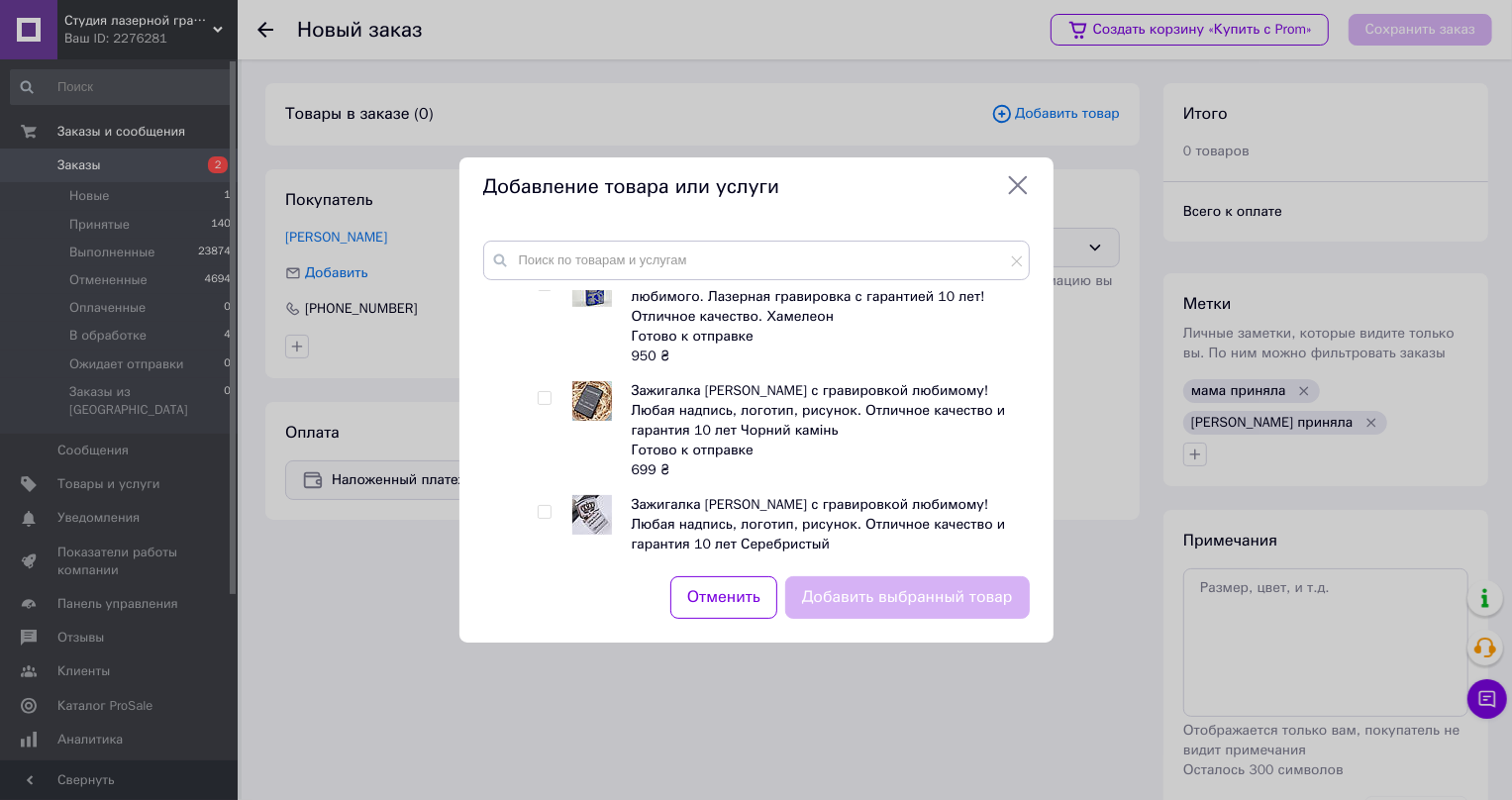 click at bounding box center [544, 398] 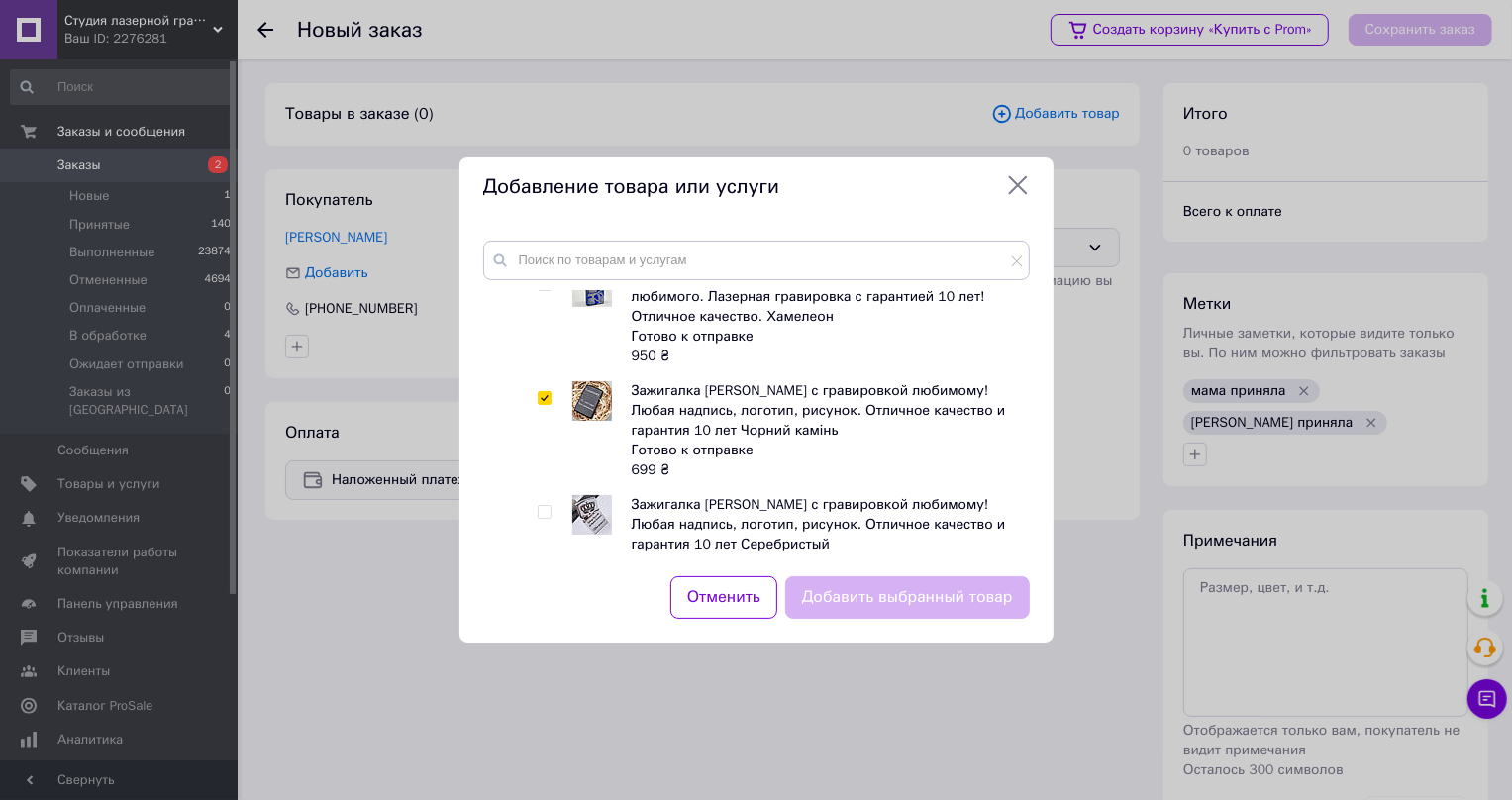 checkbox on "true" 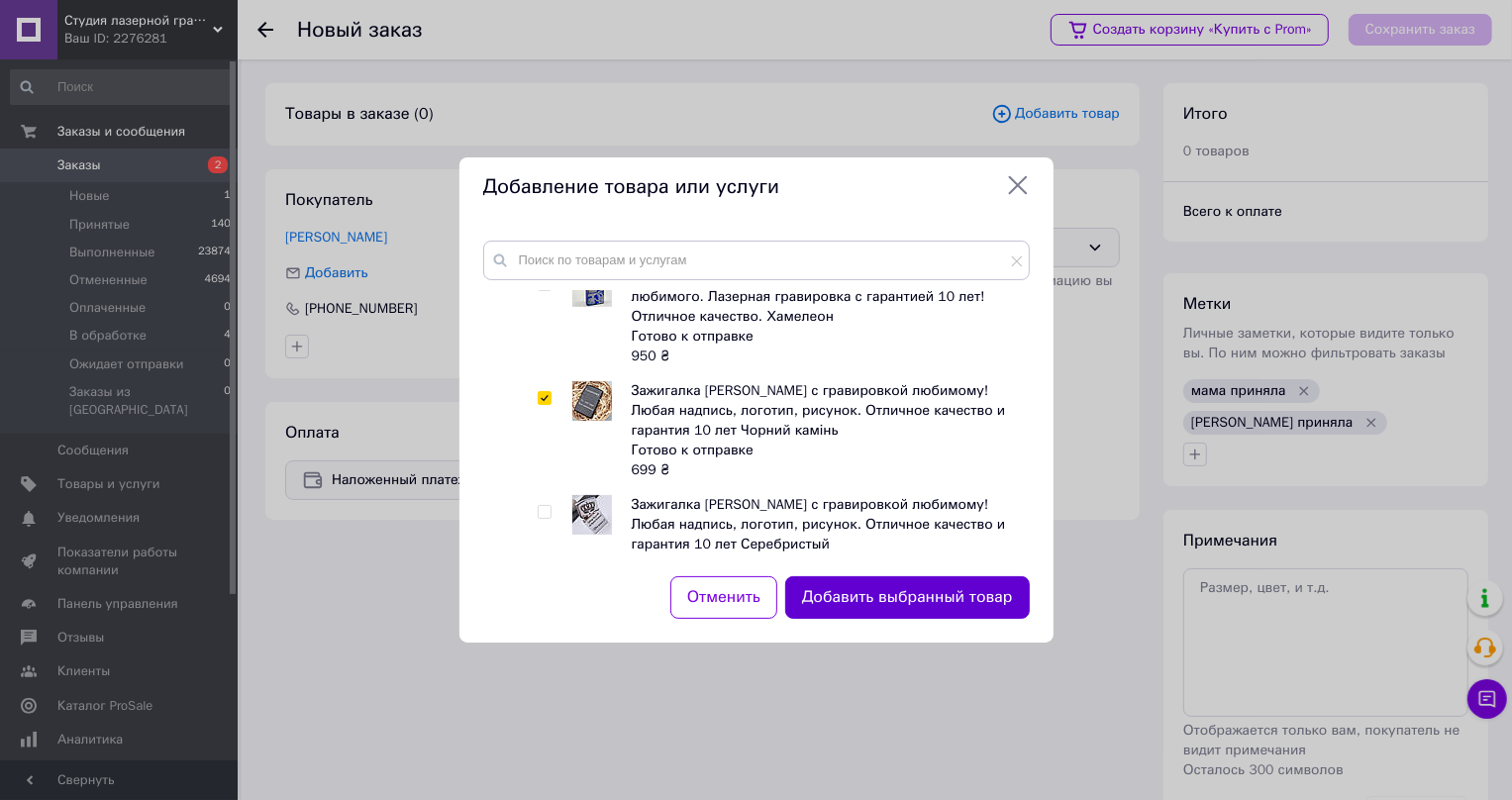 click on "Добавить выбранный товар" at bounding box center (907, 597) 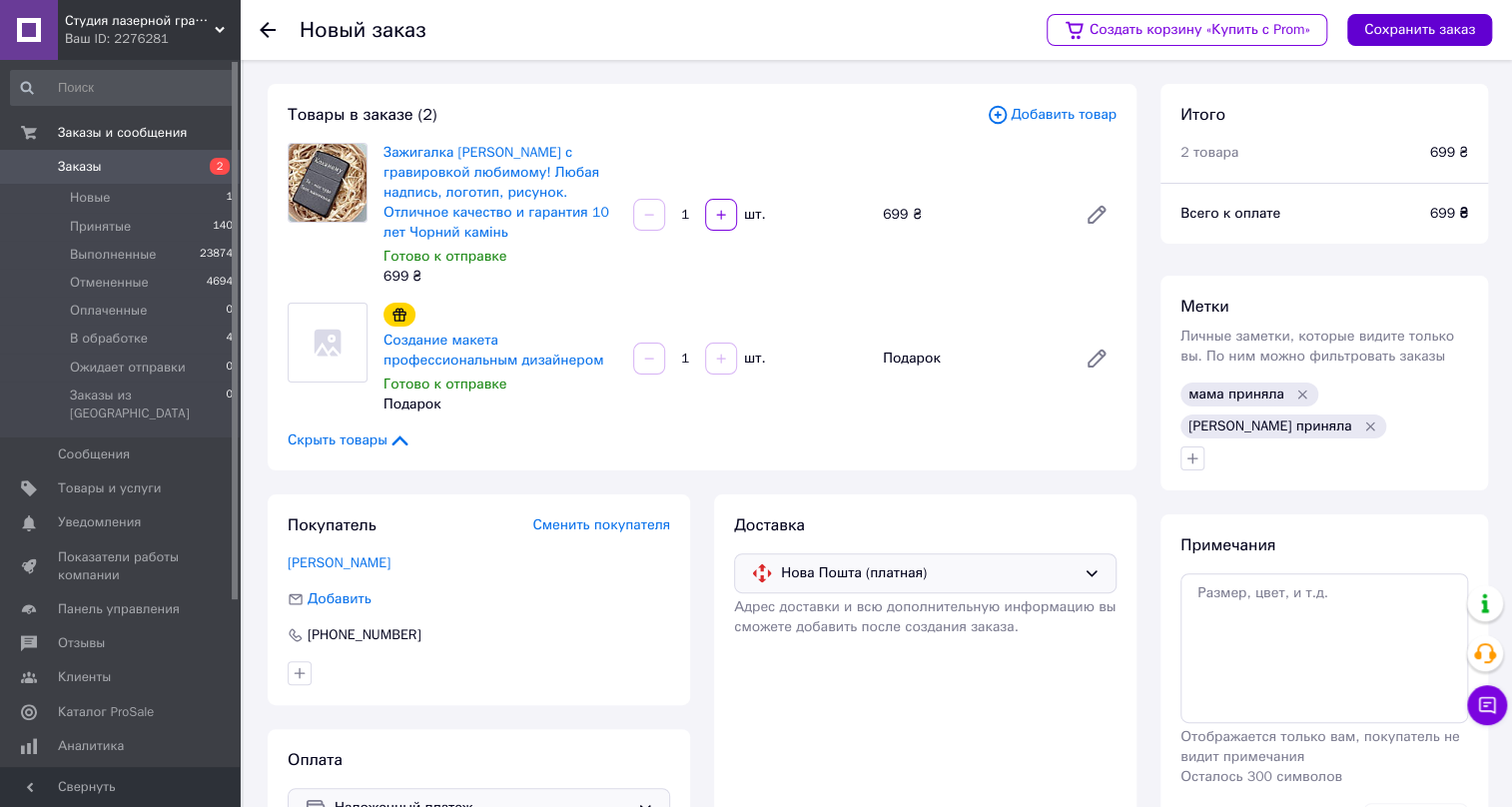 click on "Сохранить заказ" at bounding box center [1419, 30] 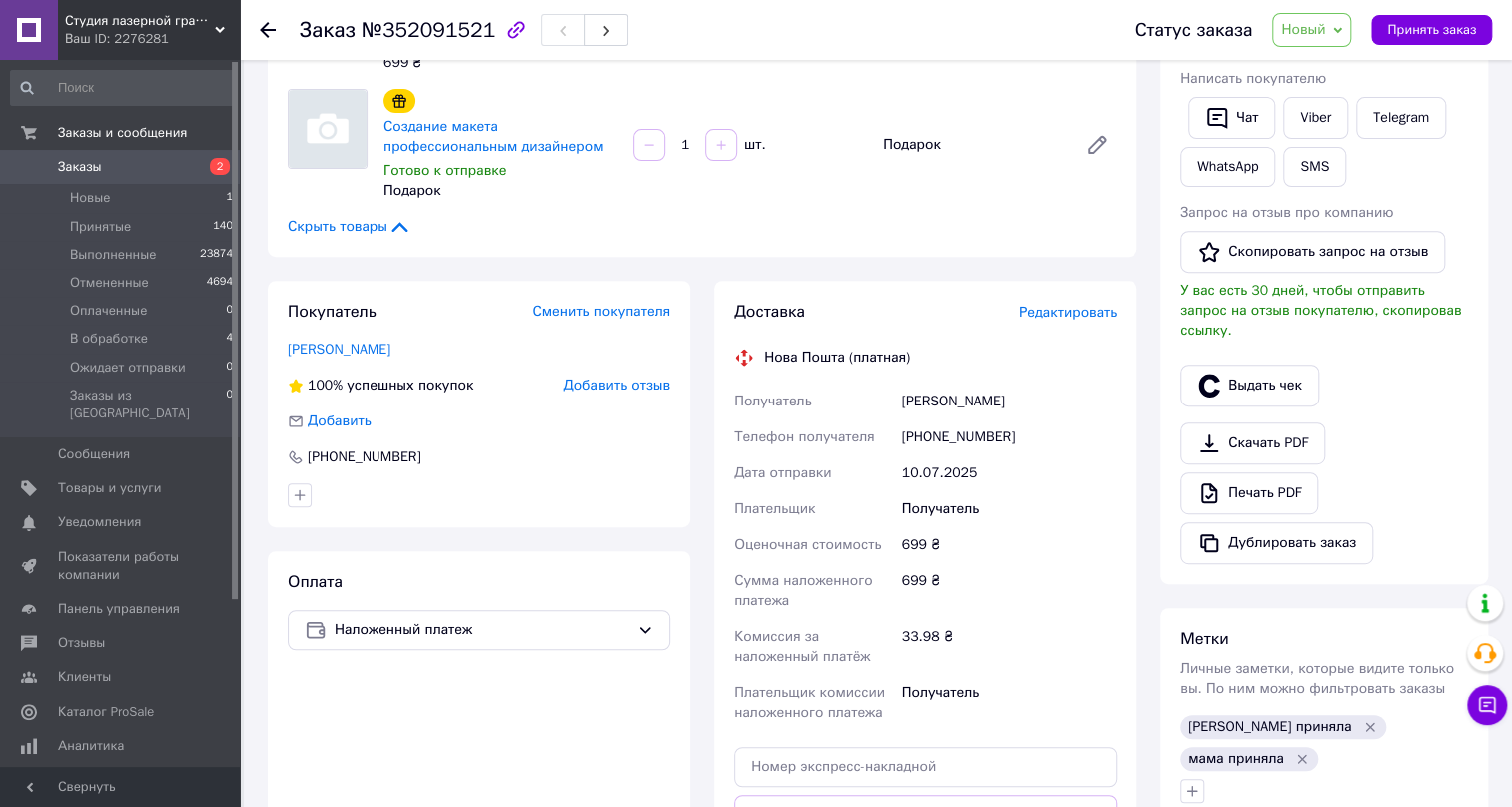 scroll, scrollTop: 453, scrollLeft: 0, axis: vertical 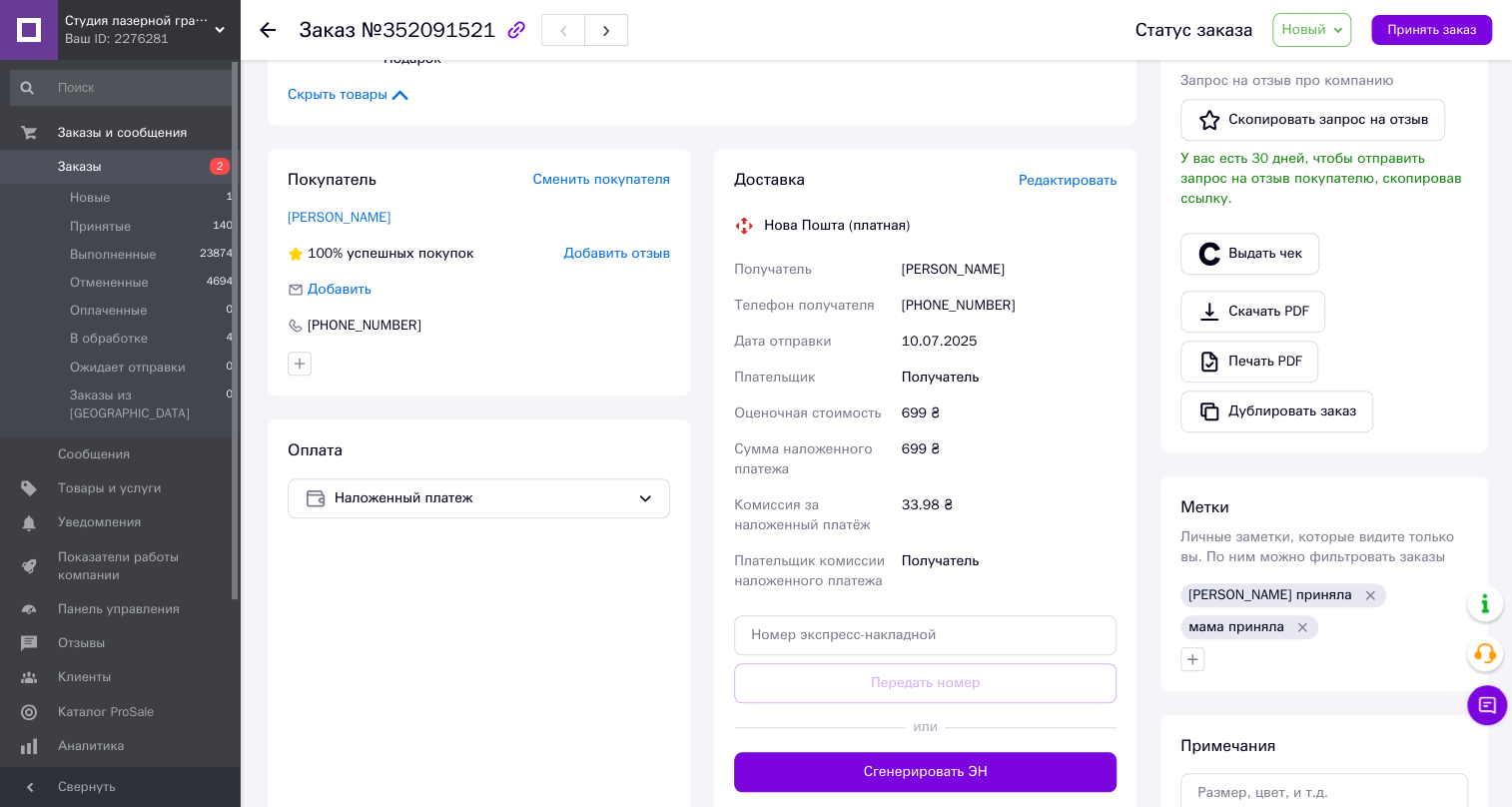 click on "[PHONE_NUMBER]" at bounding box center [1009, 306] 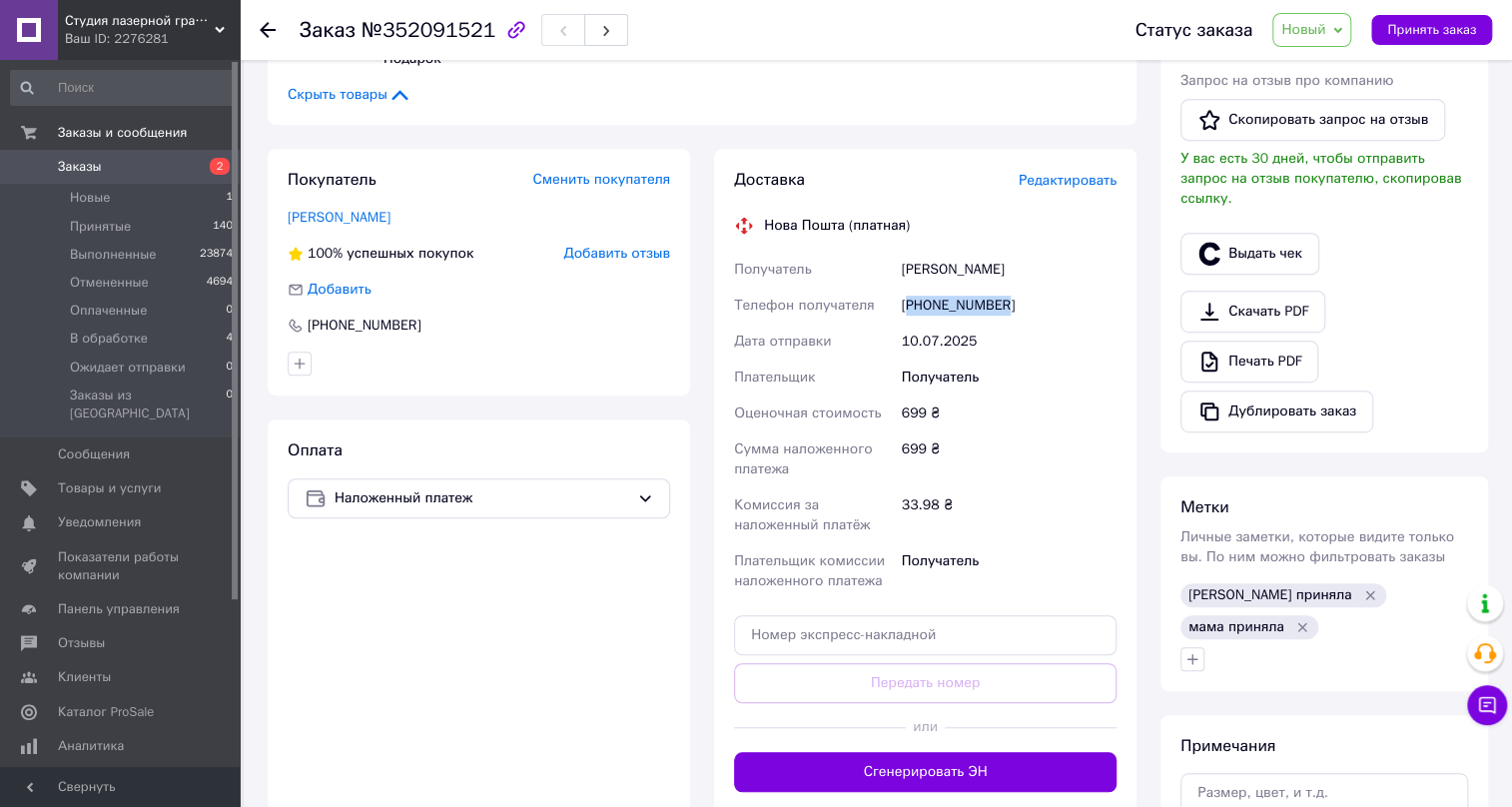 click on "[PHONE_NUMBER]" at bounding box center (1009, 306) 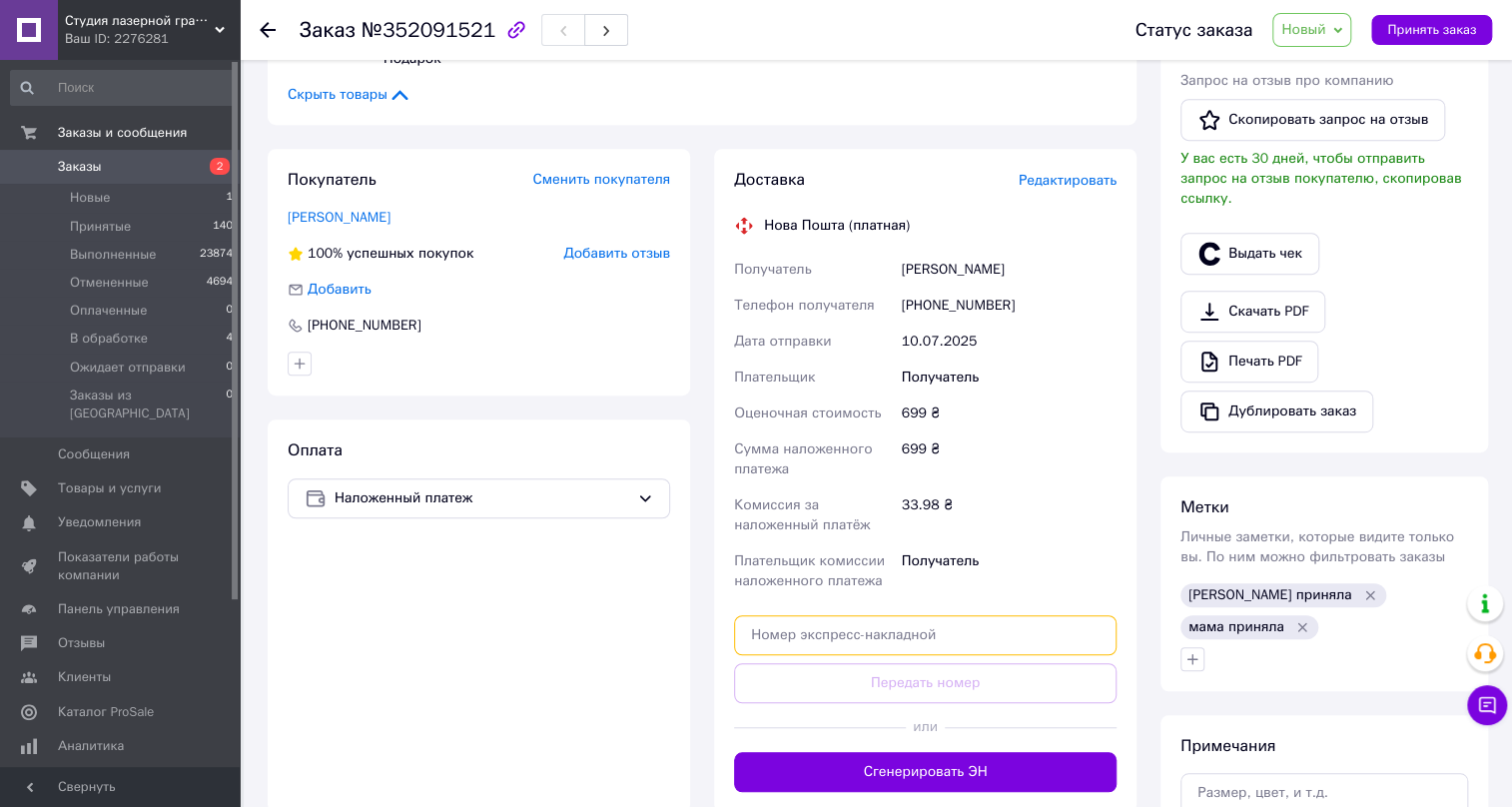 click at bounding box center [925, 635] 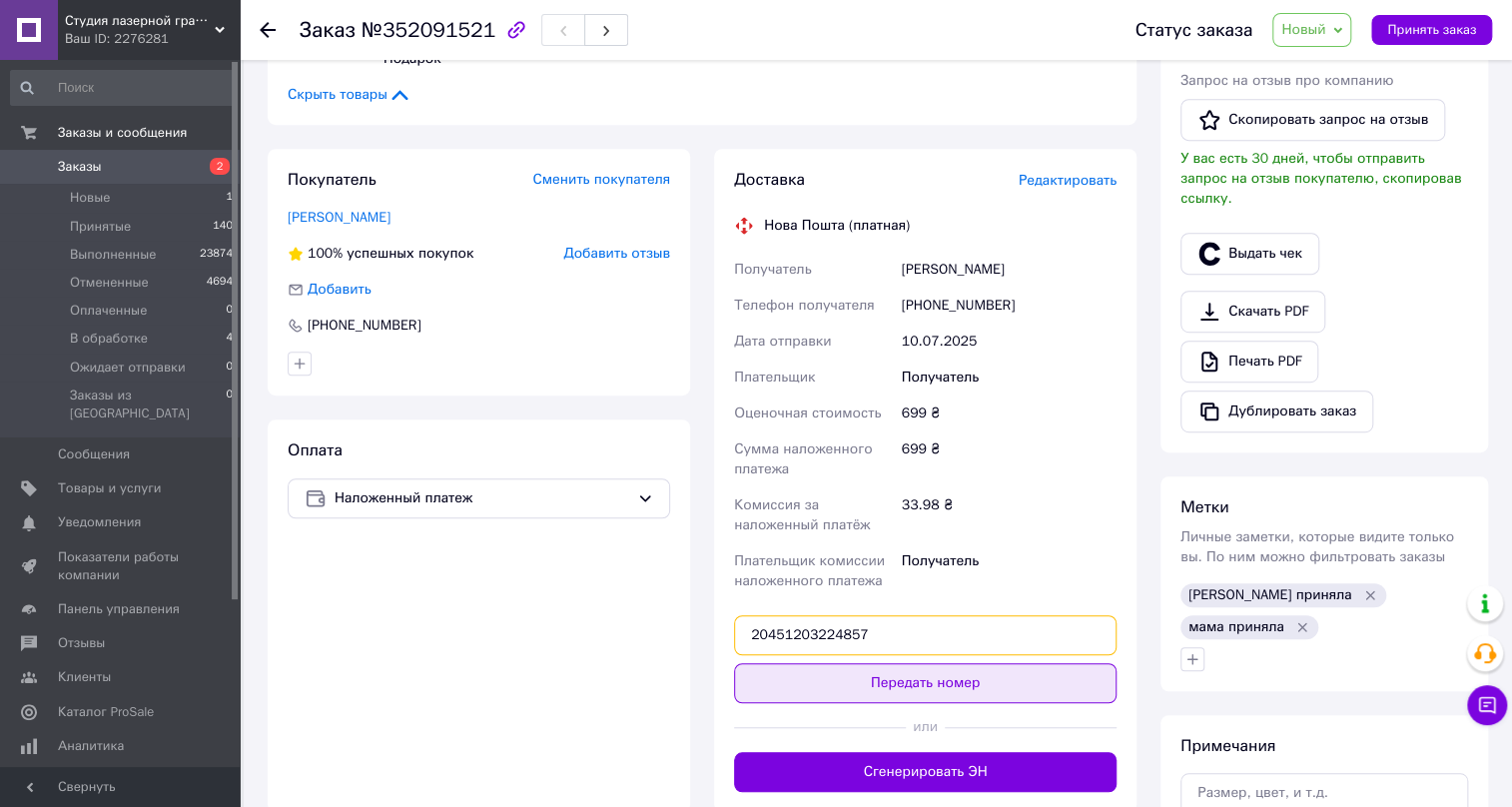 type on "20451203224857" 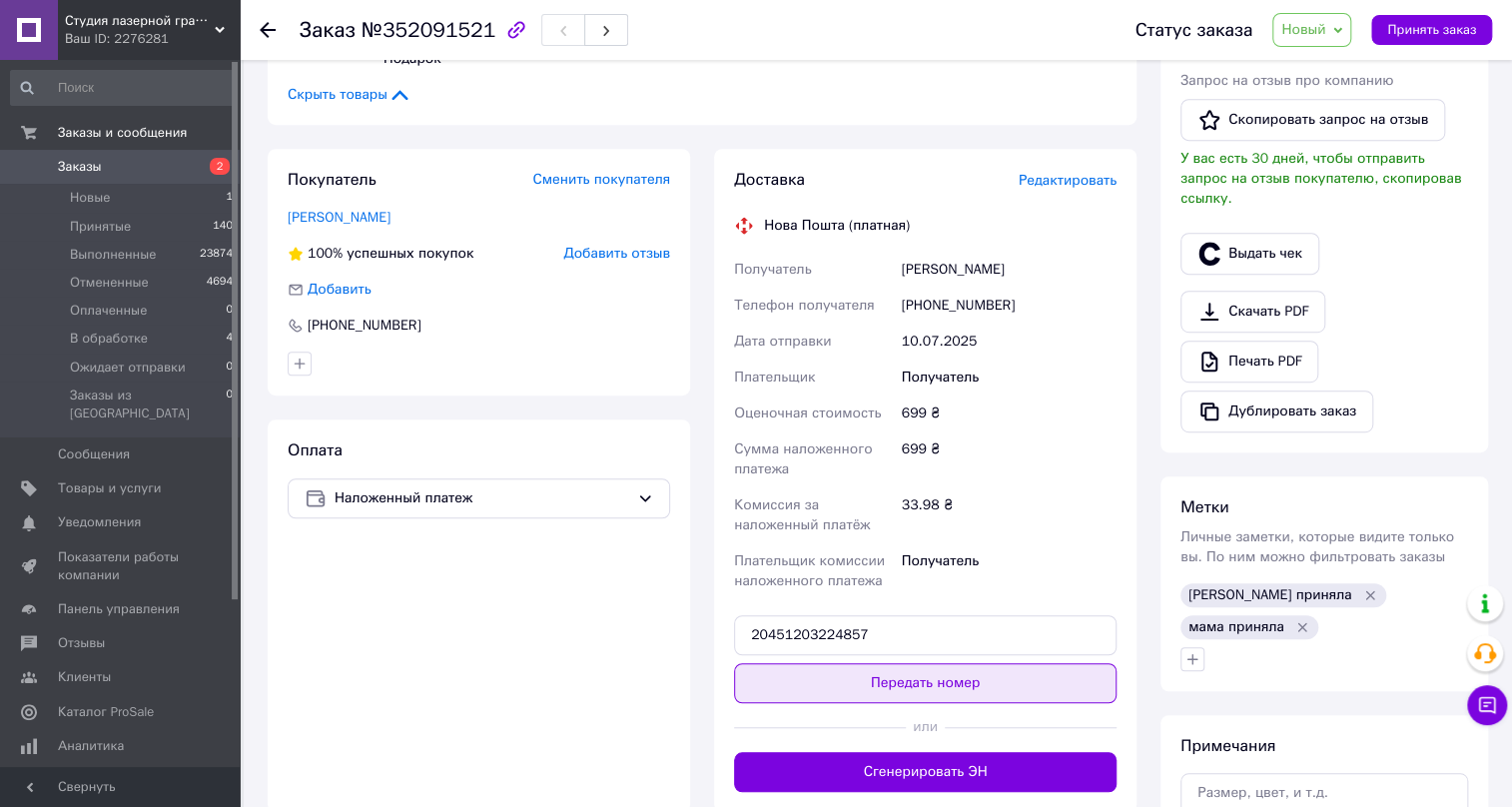 click on "Передать номер" at bounding box center (925, 683) 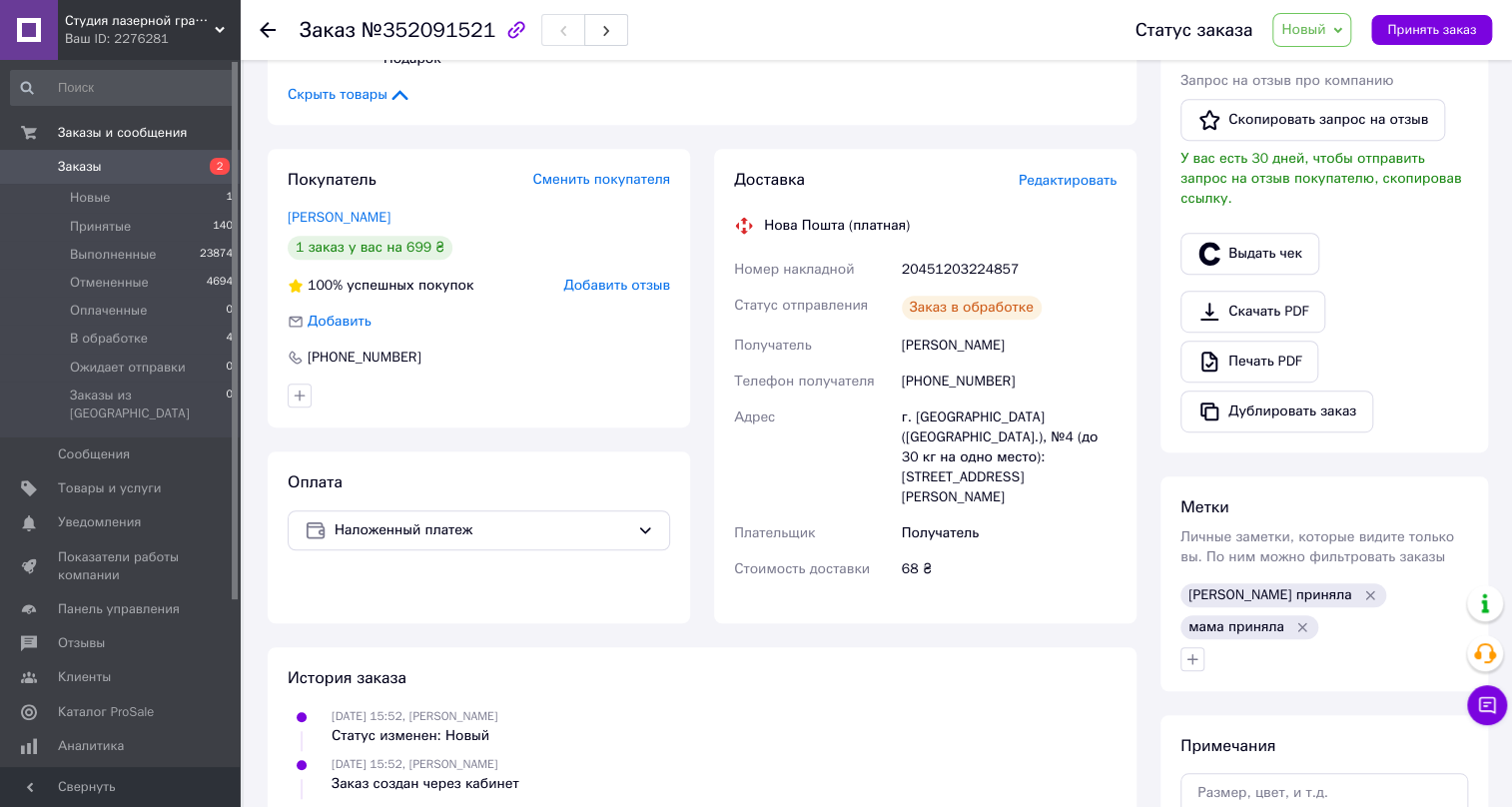 click on "Новый" at bounding box center (1311, 30) 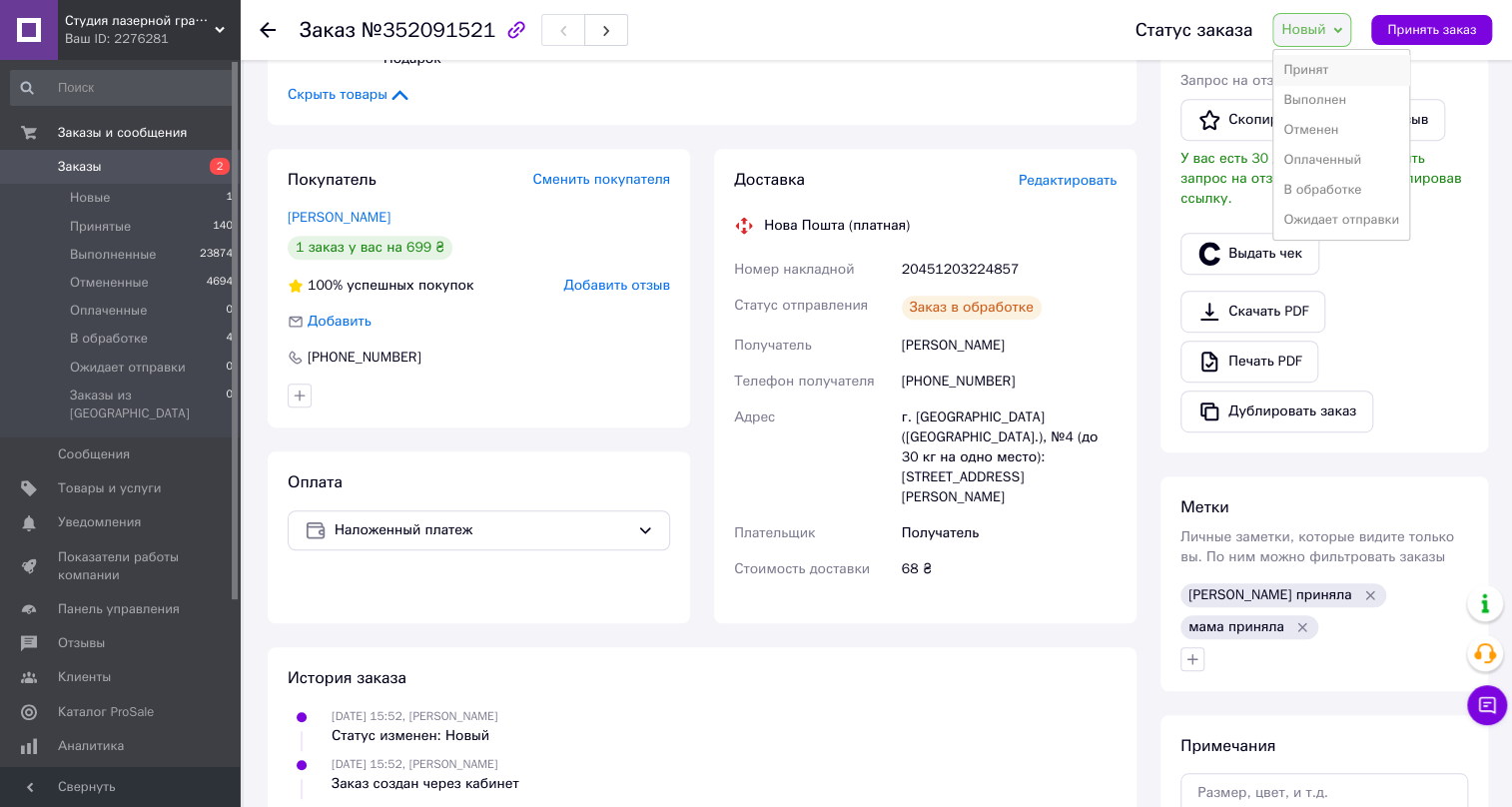 click on "Принят" at bounding box center (1341, 70) 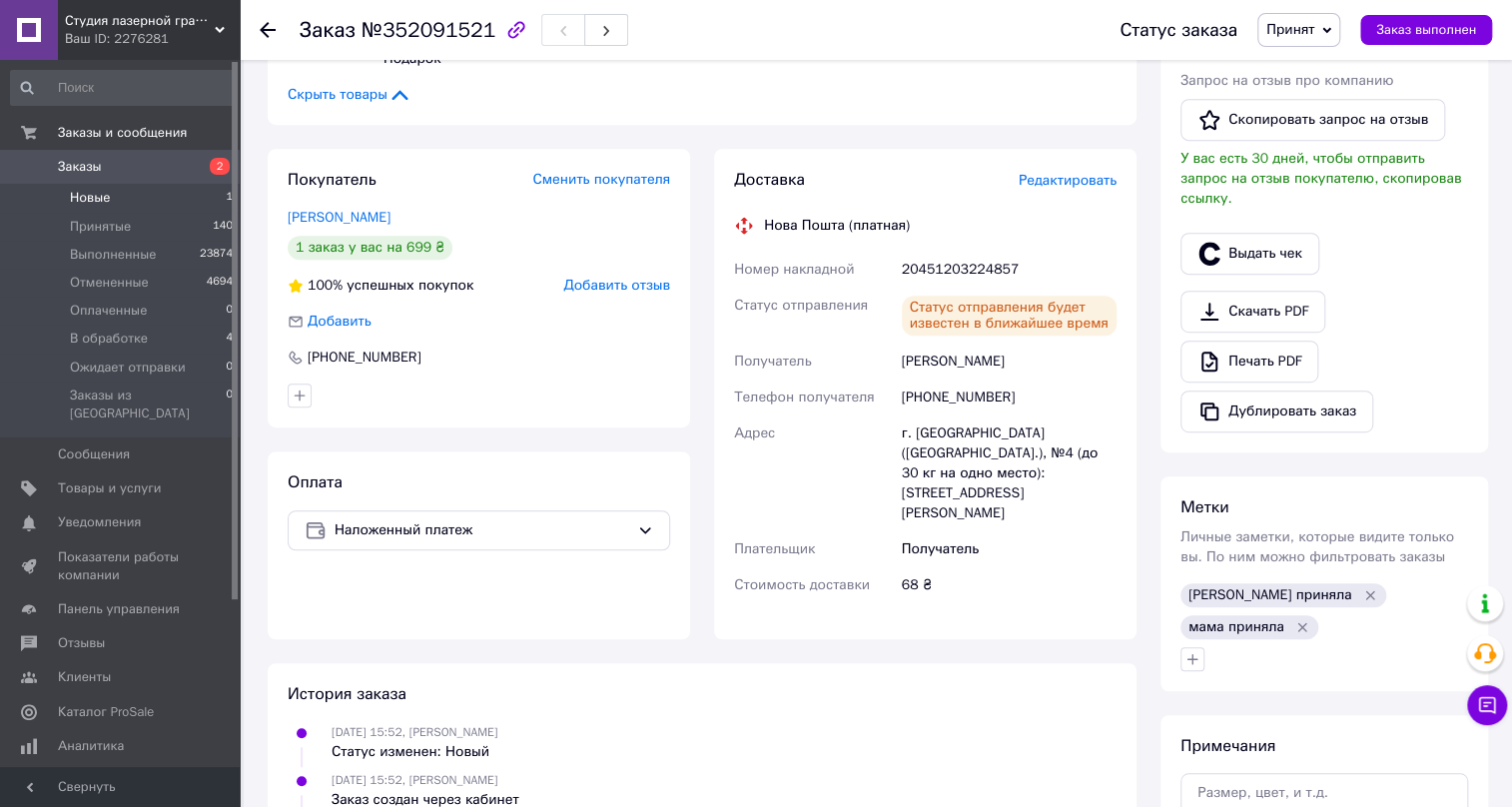click on "Новые" at bounding box center (90, 198) 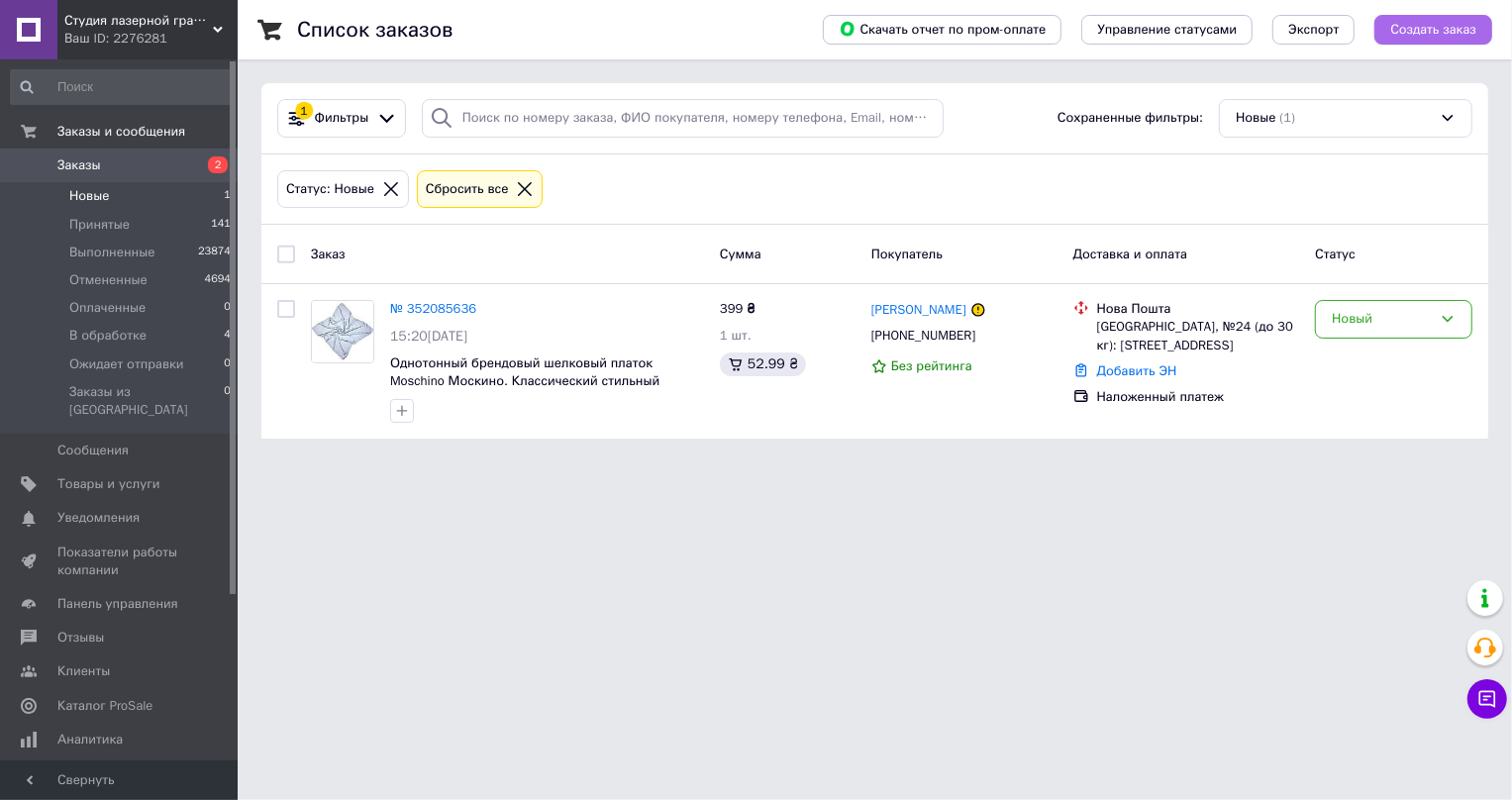click on "Создать заказ" at bounding box center (1433, 30) 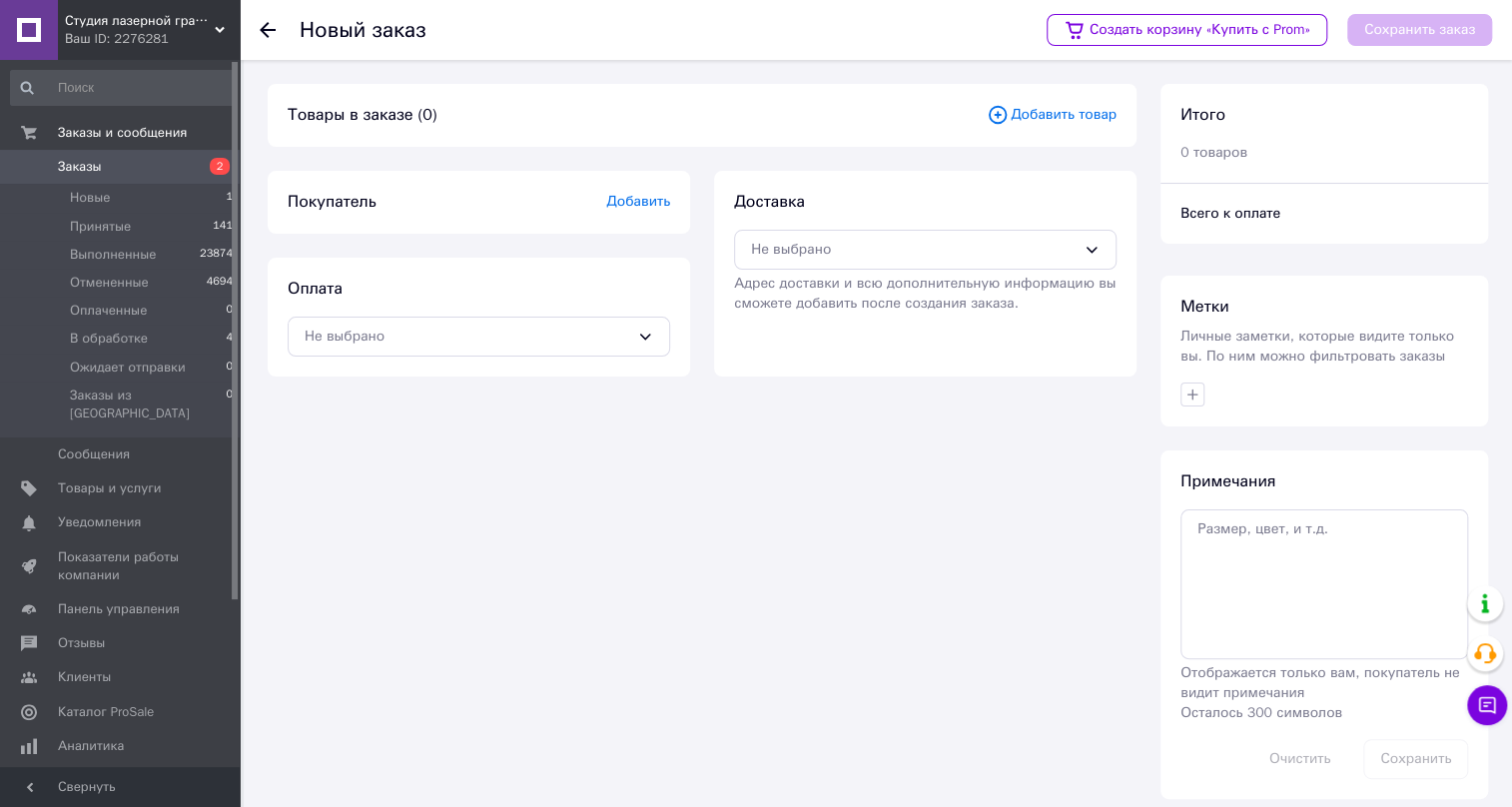 click on "Добавить" at bounding box center (638, 201) 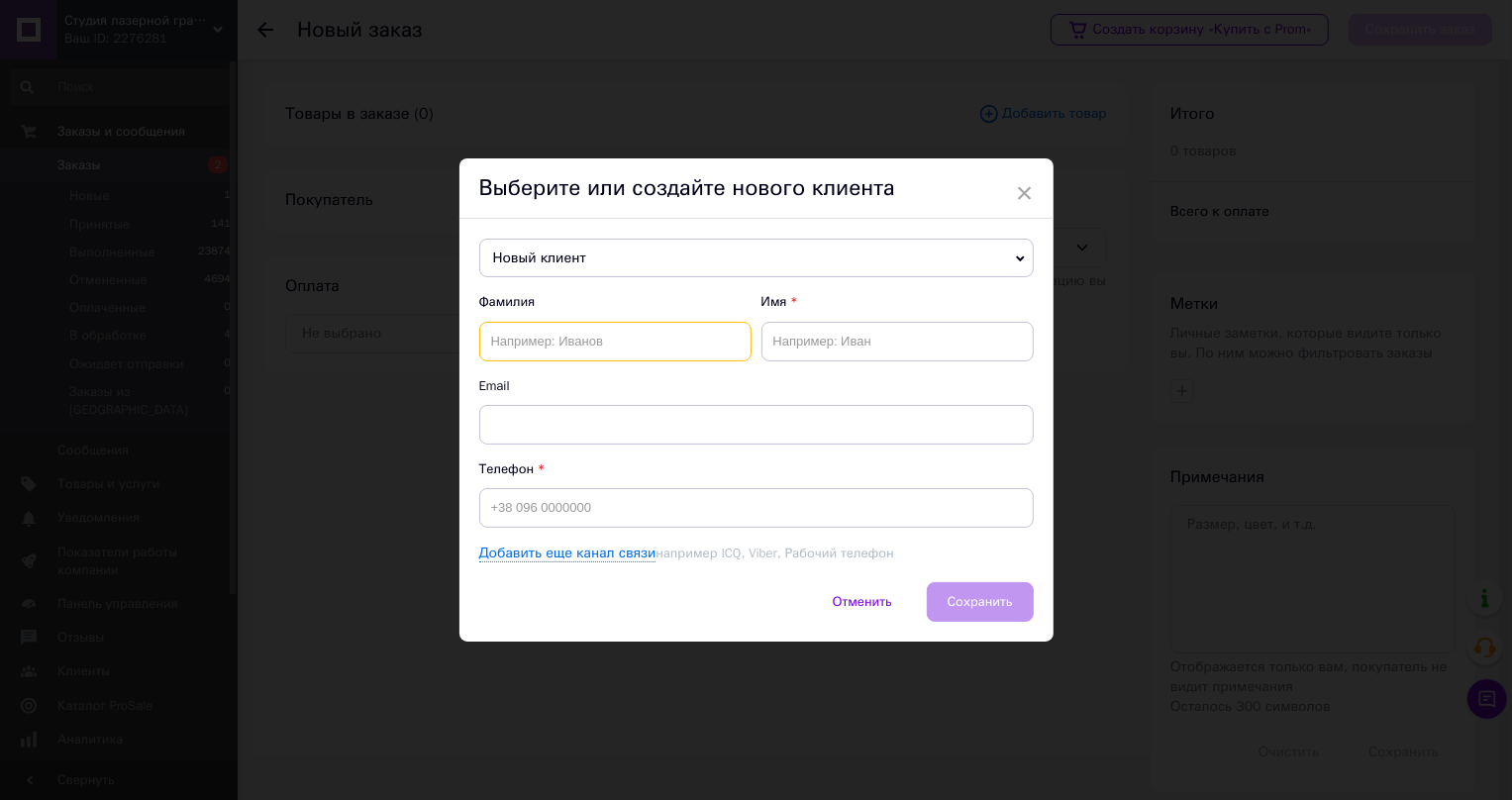 paste on "[PERSON_NAME]" 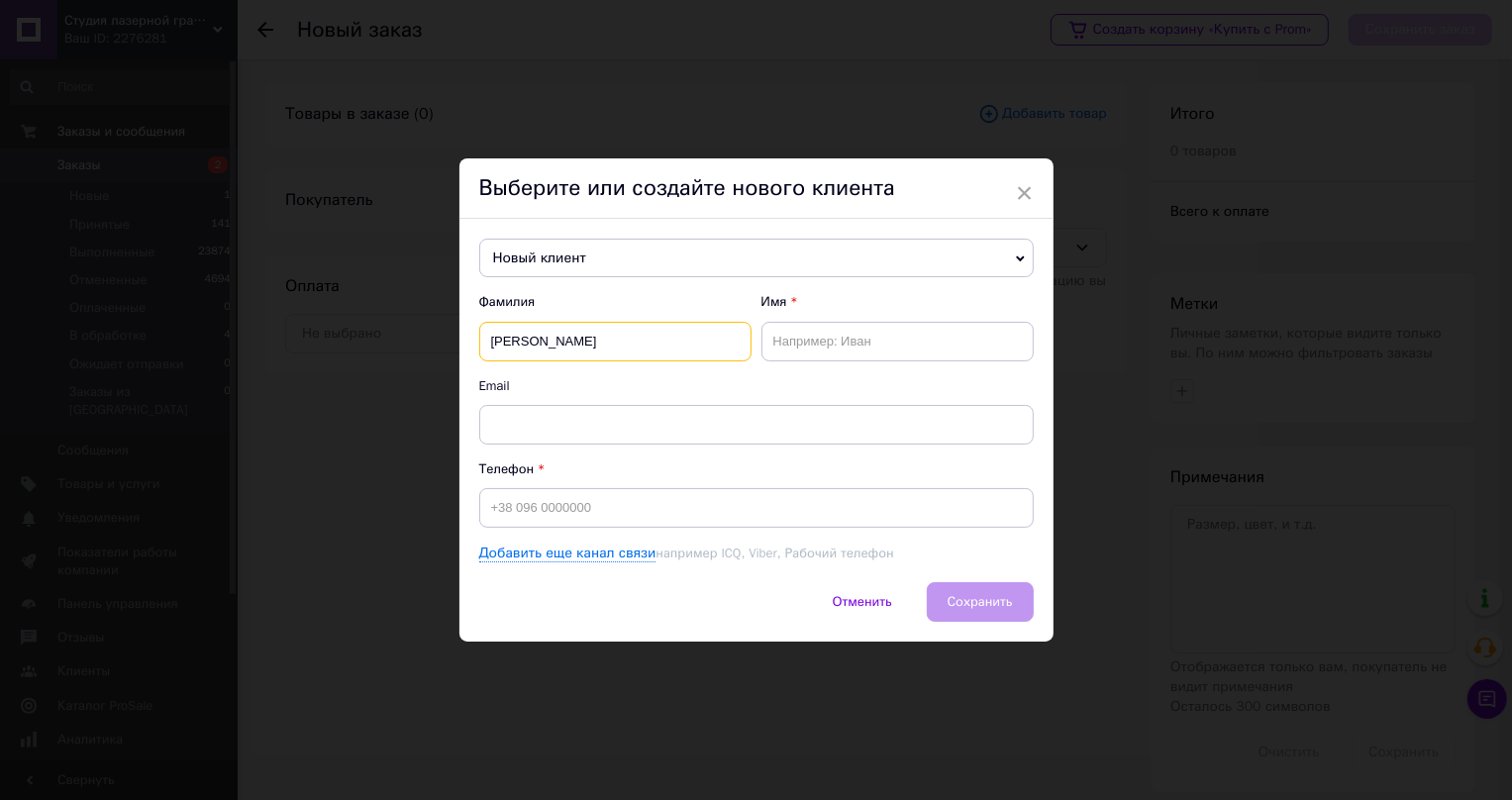 click on "[PERSON_NAME]" at bounding box center [615, 342] 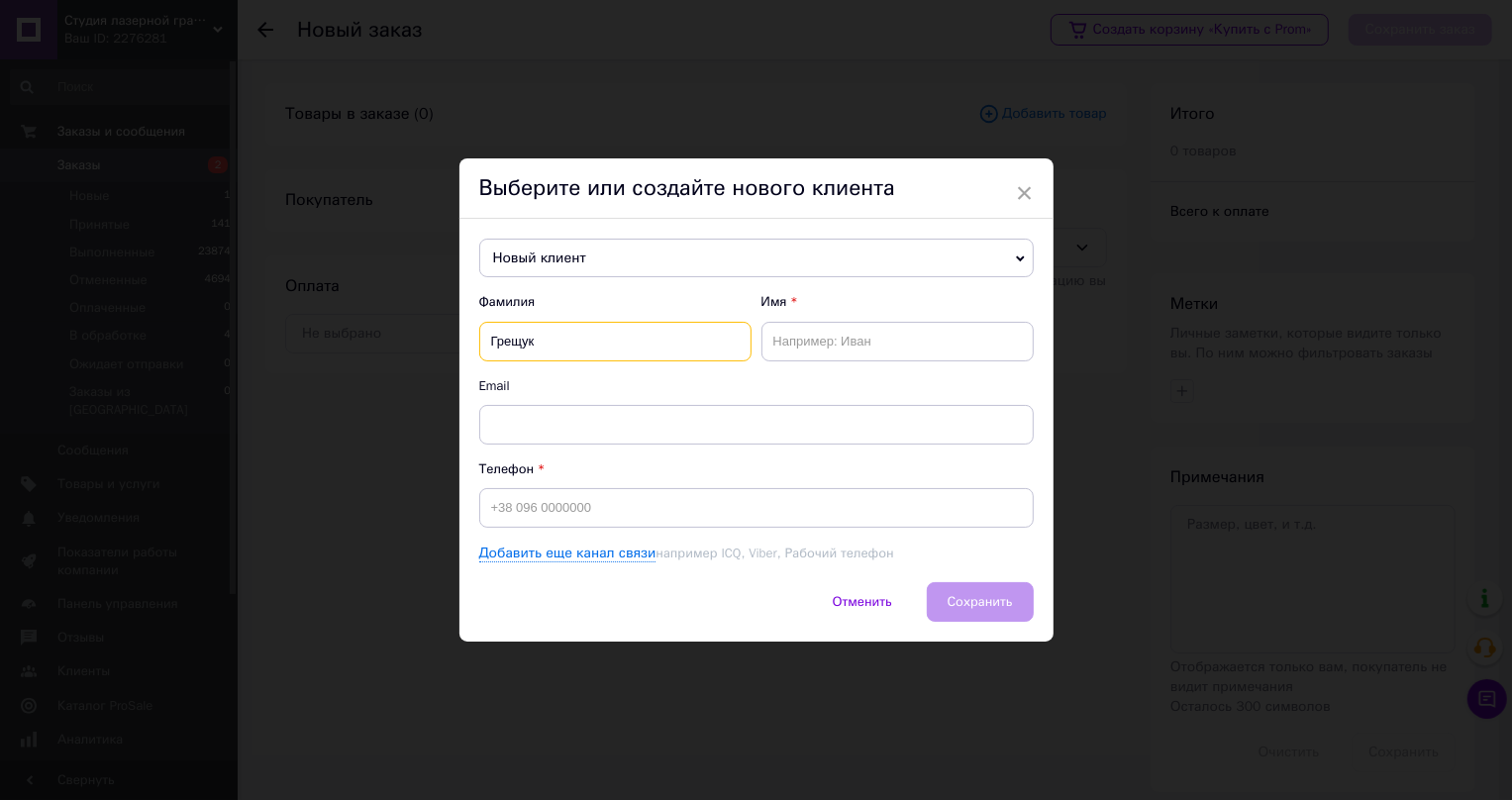 type on "Грещук" 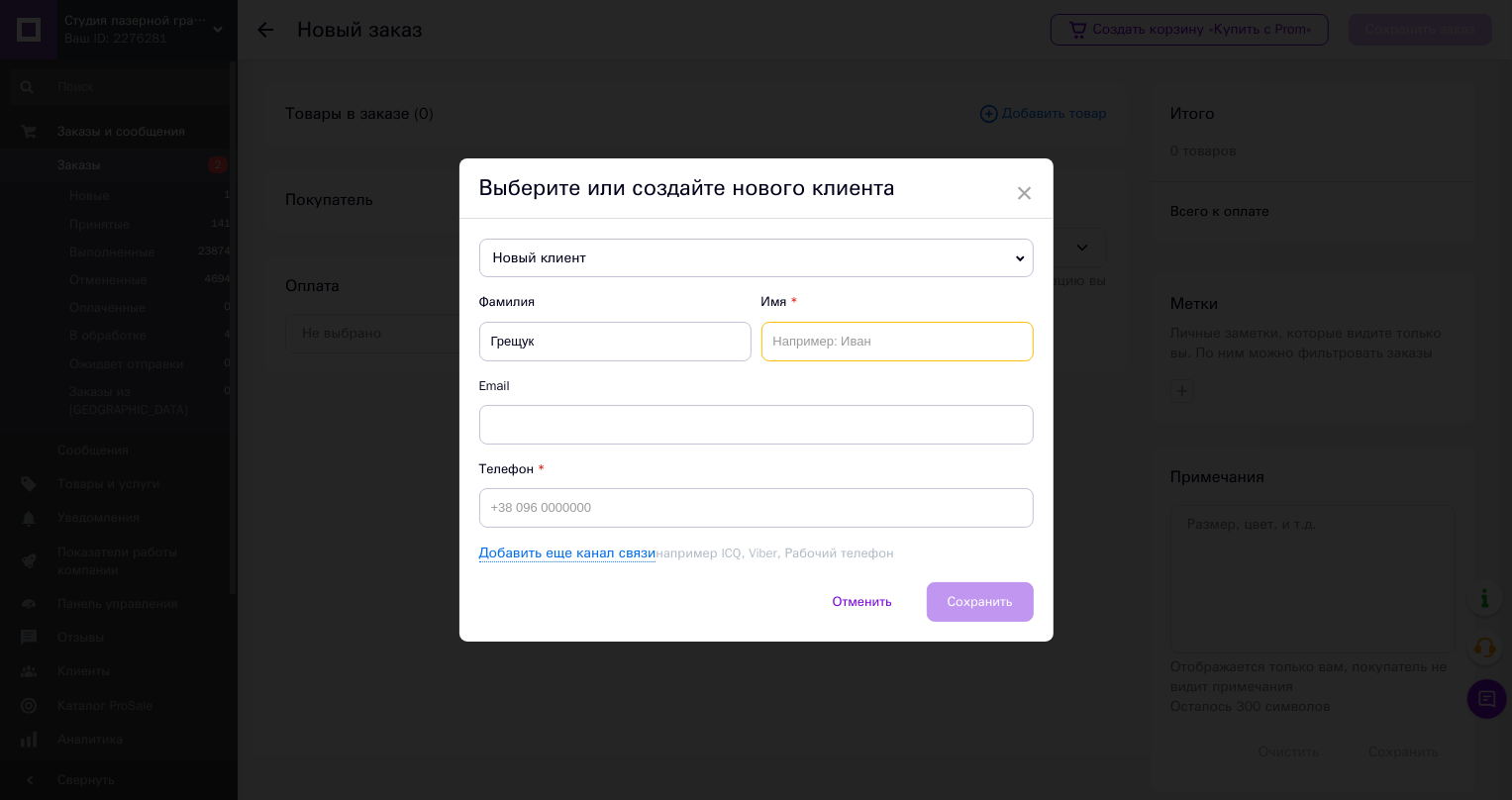 click at bounding box center (897, 342) 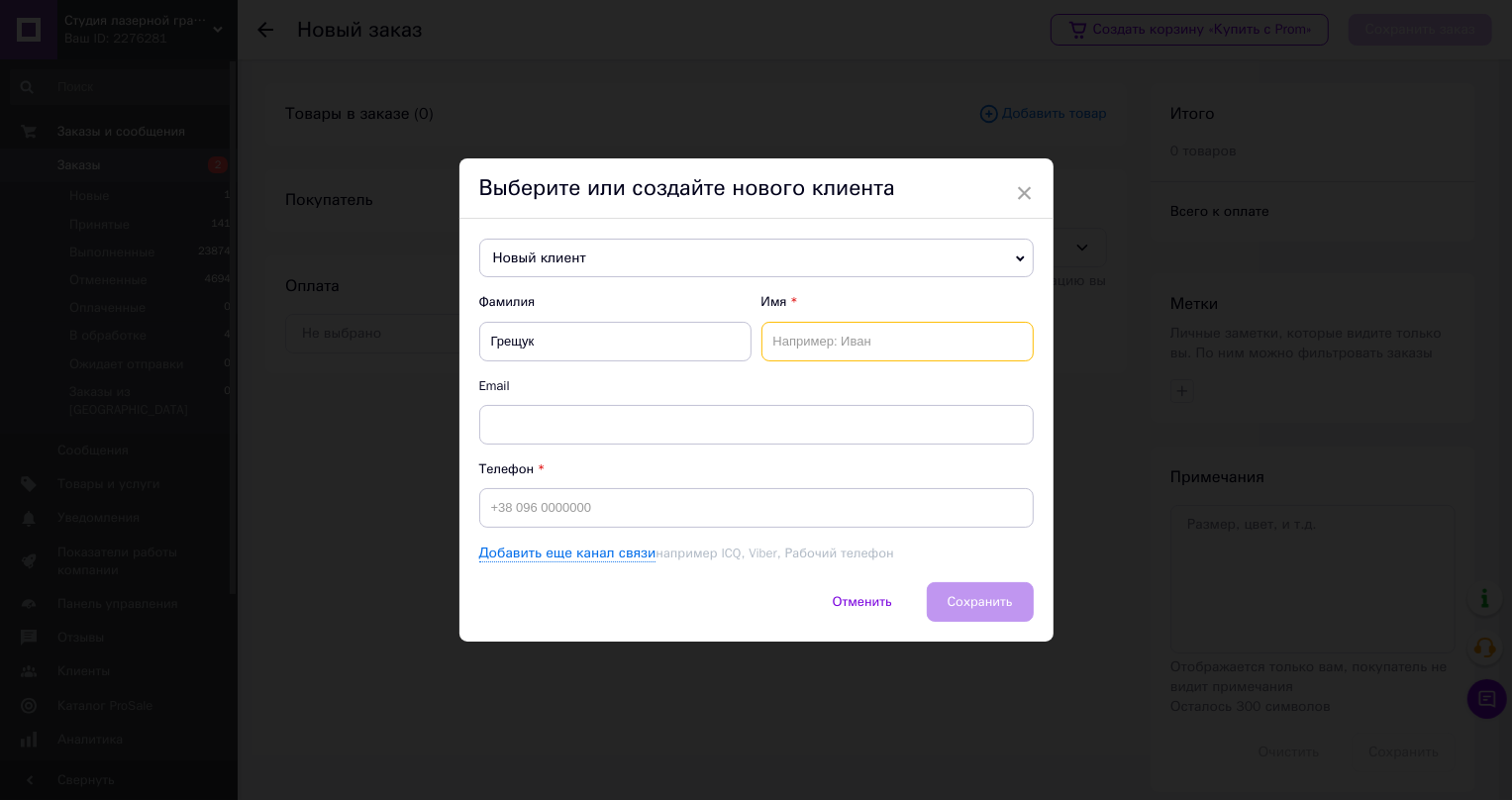 paste on "Марія" 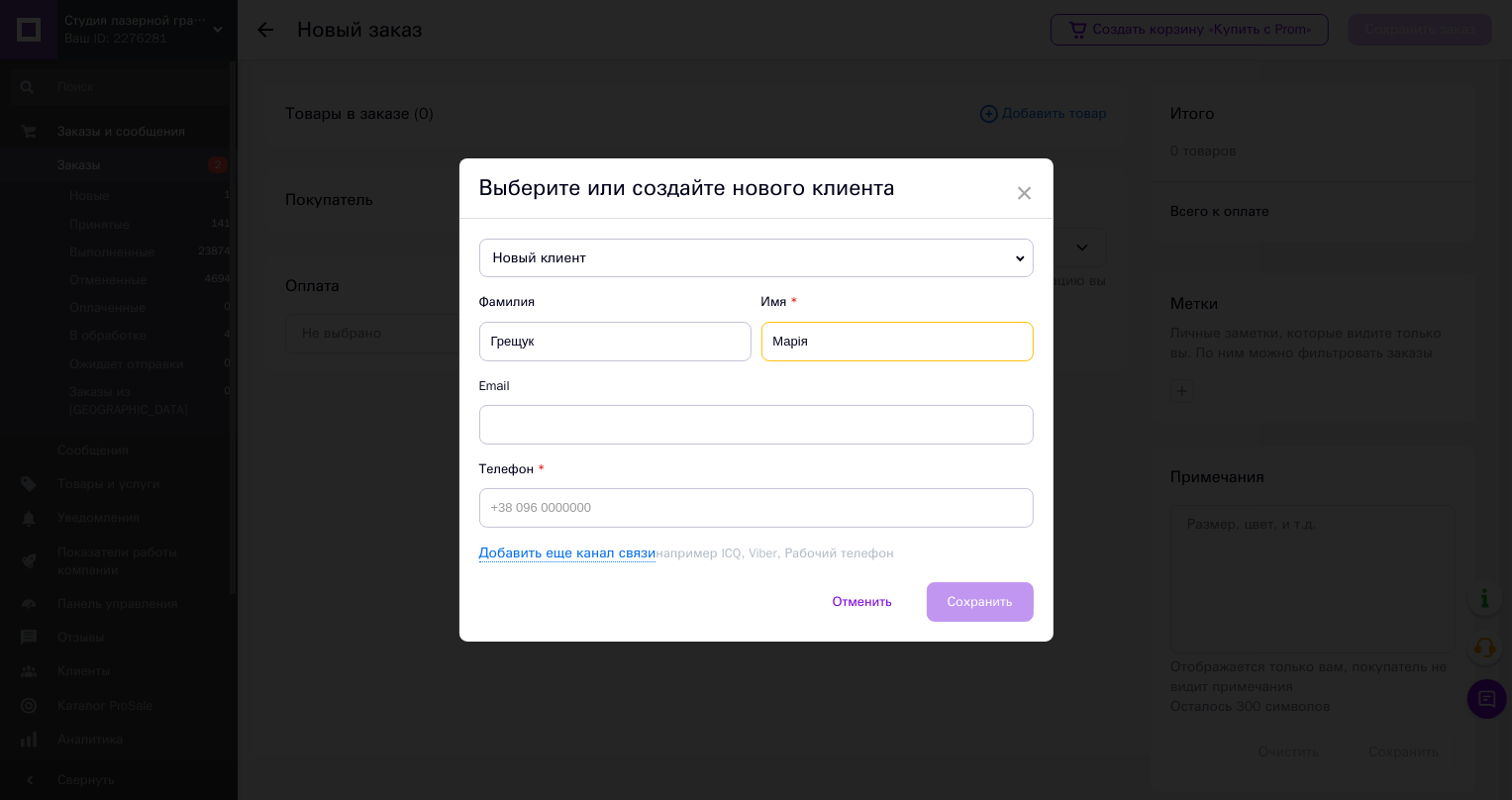 type on "Марія" 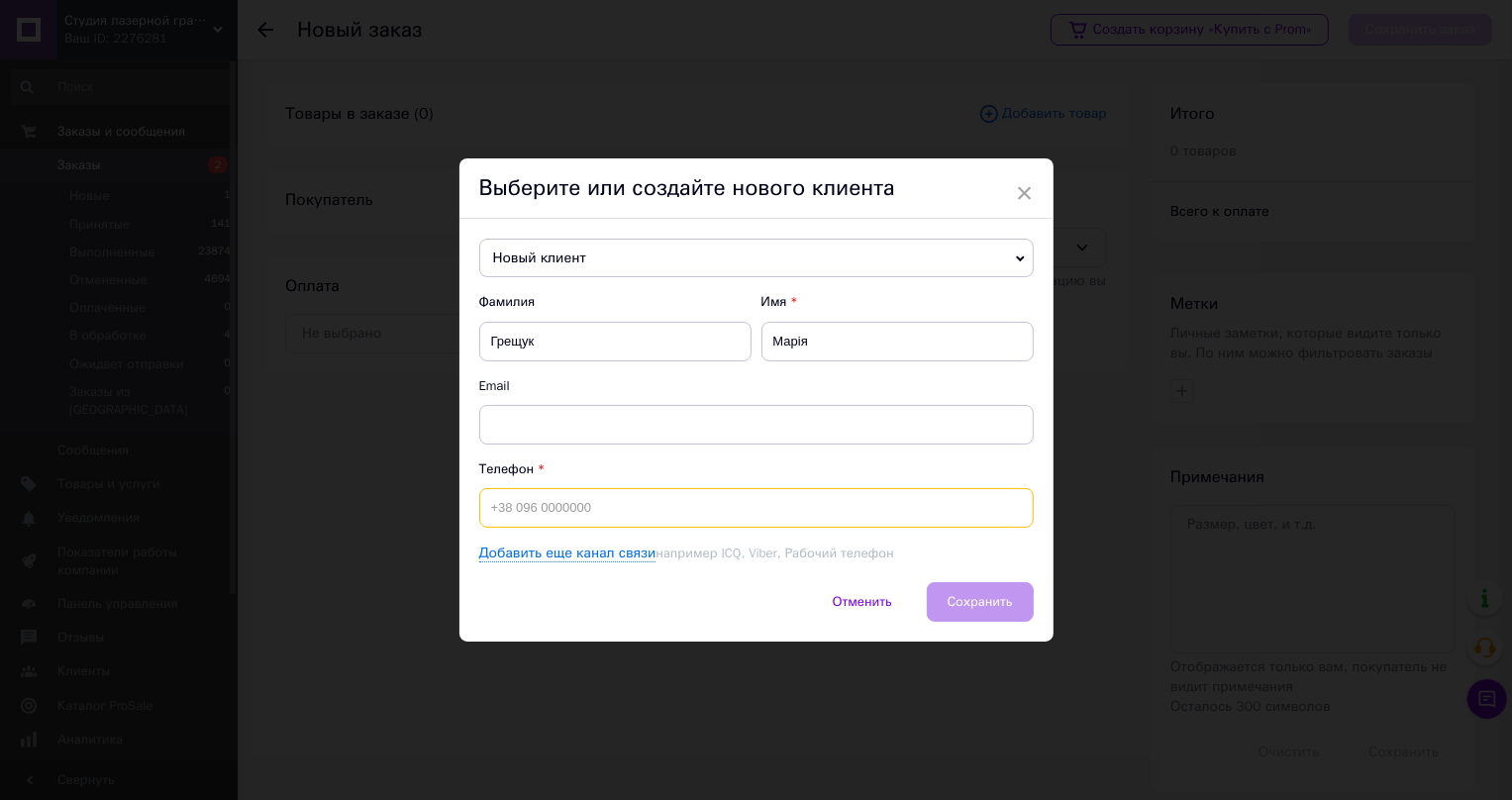 click at bounding box center [756, 508] 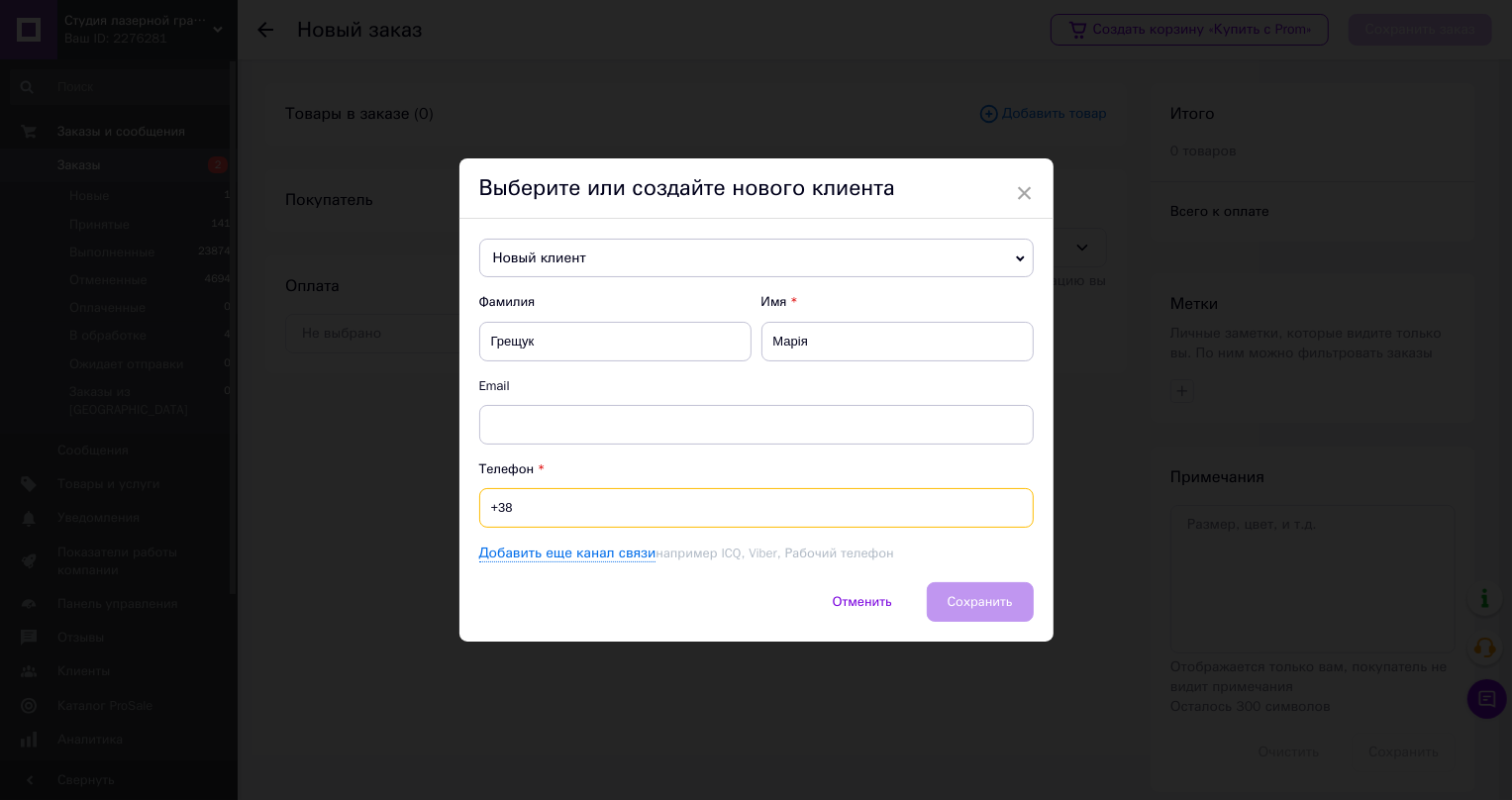 paste on "0681049260" 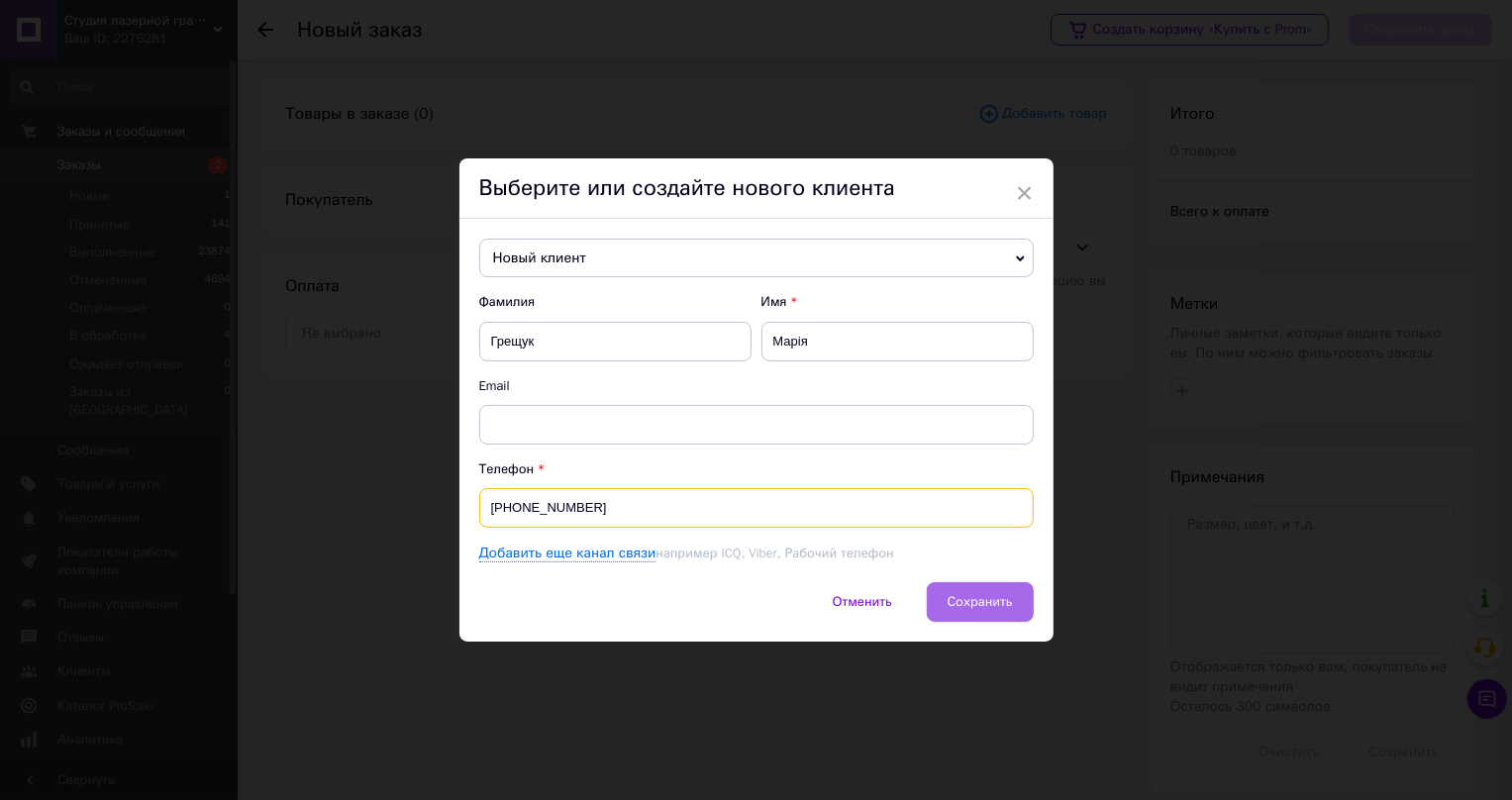 type on "[PHONE_NUMBER]" 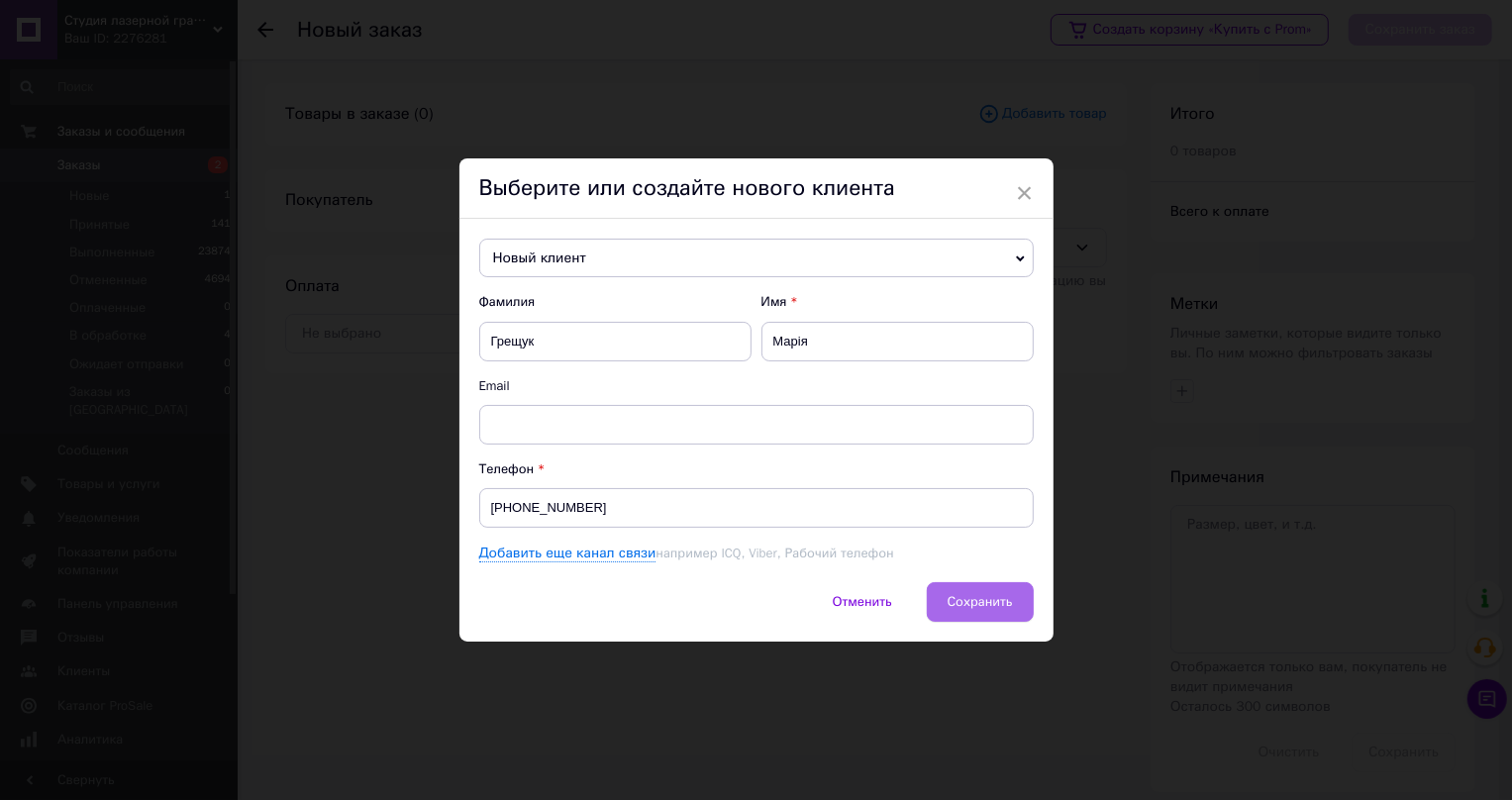click on "Сохранить" at bounding box center (980, 601) 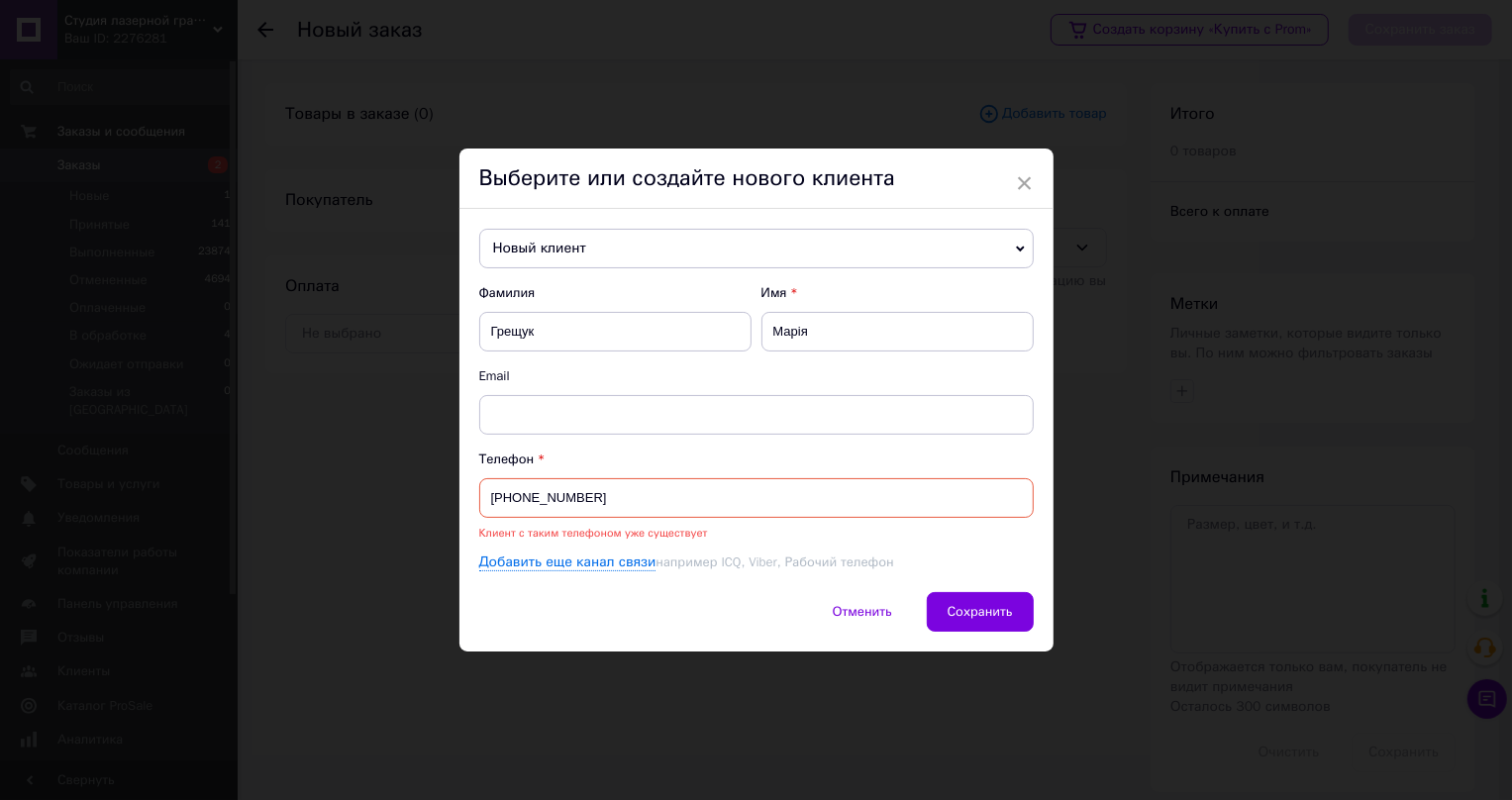 click on "[PHONE_NUMBER]" at bounding box center (756, 498) 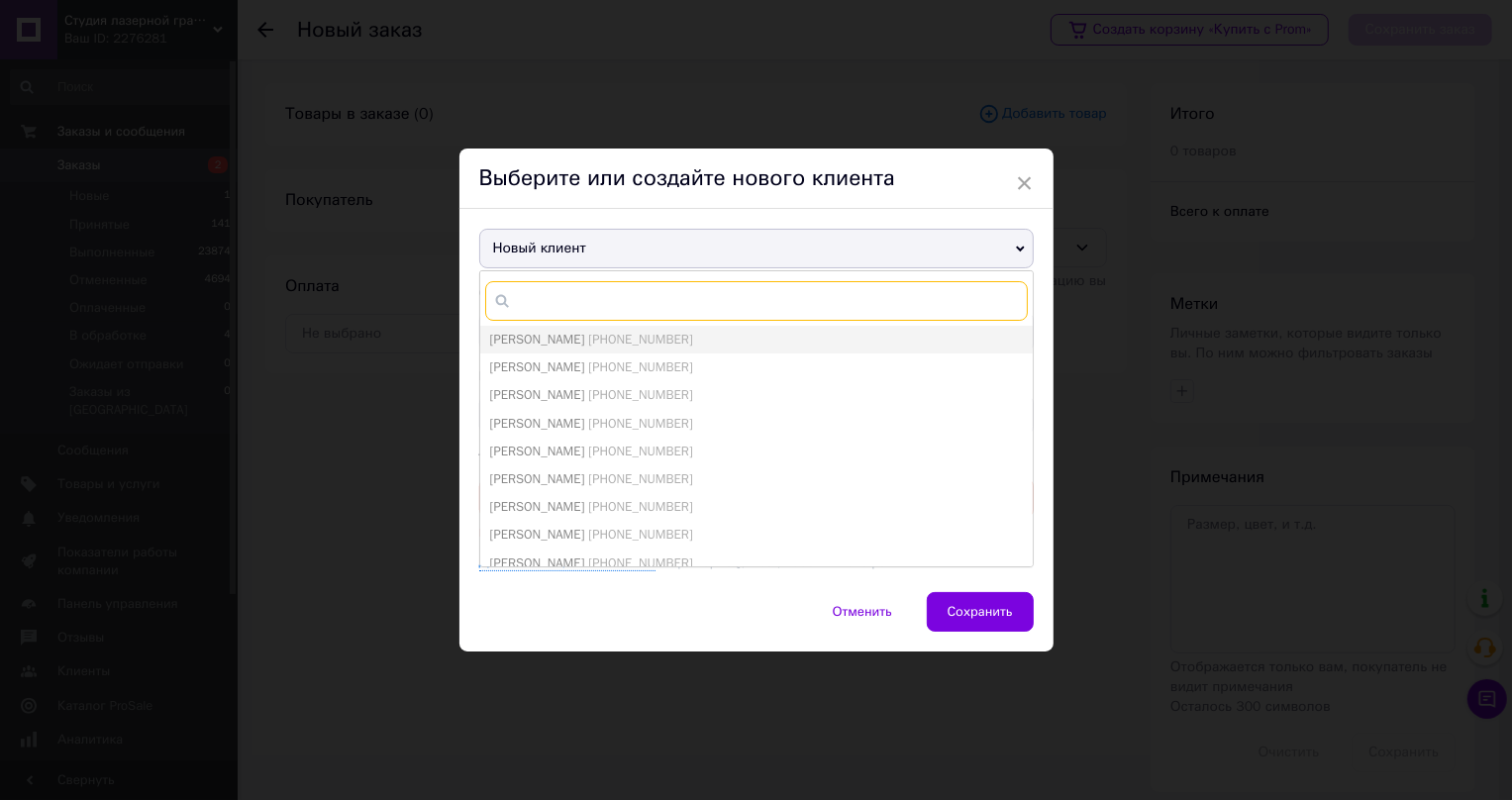 paste on "380681049260" 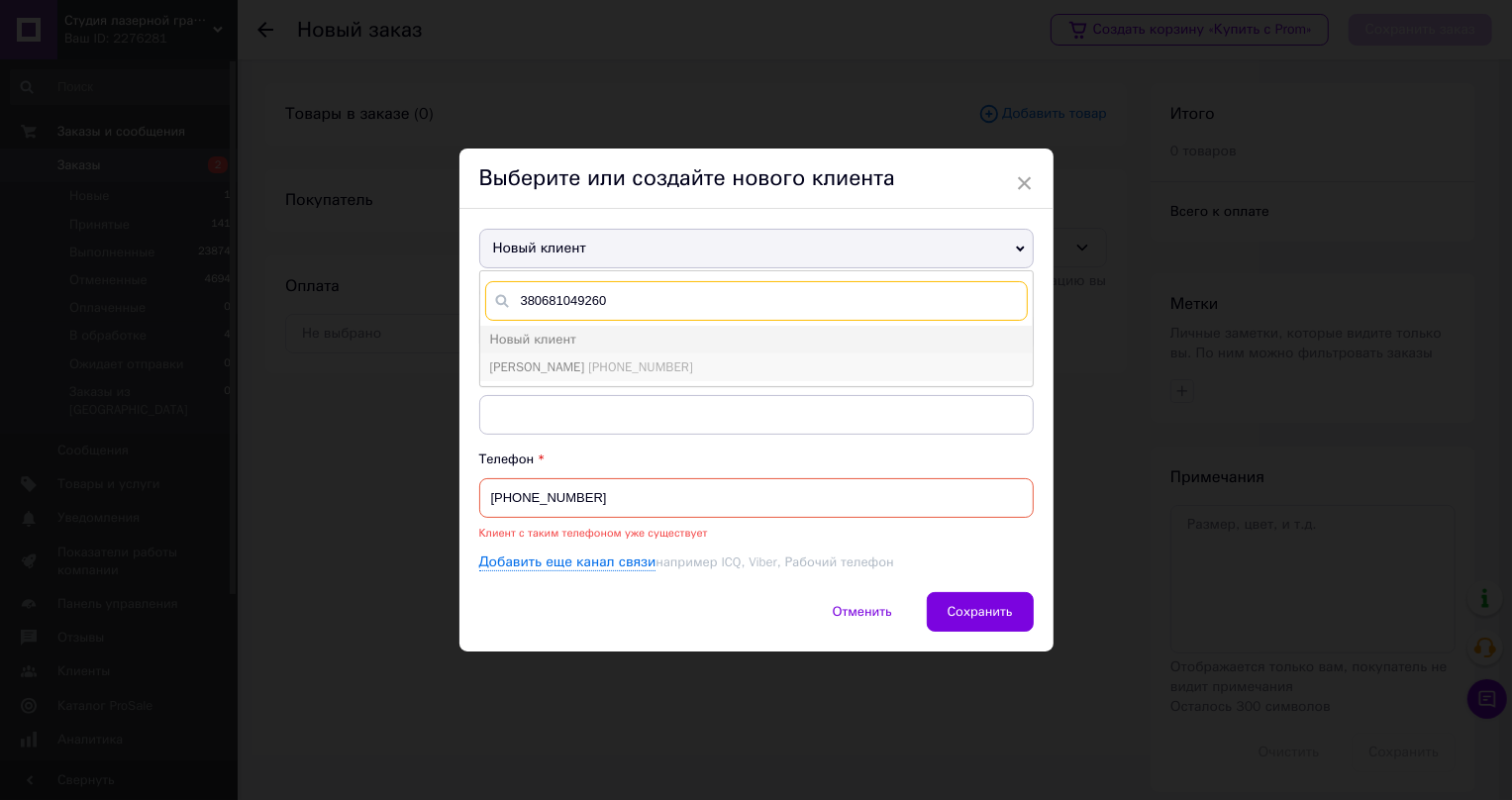 type on "380681049260" 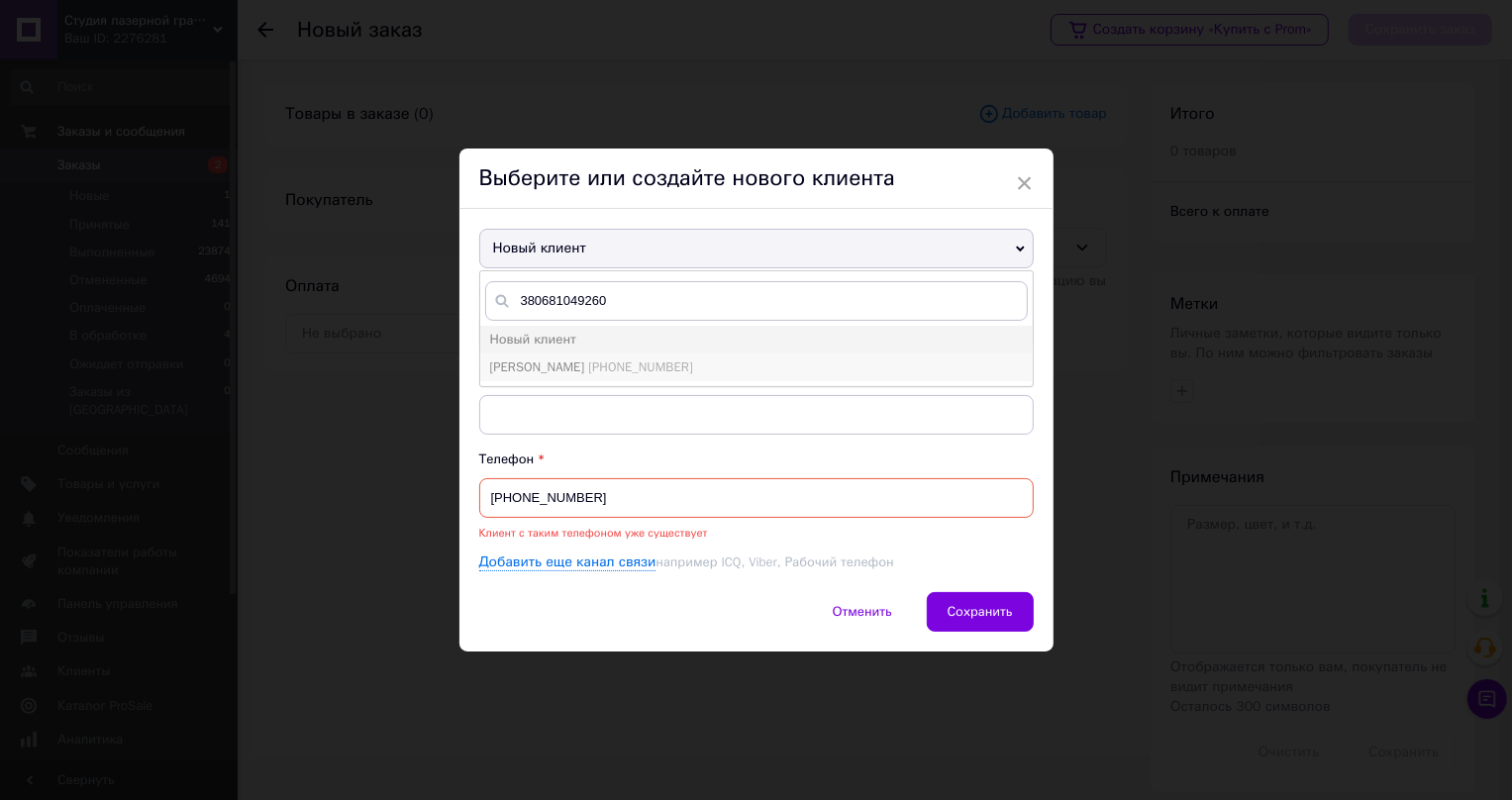 click on "[PHONE_NUMBER]" at bounding box center [640, 366] 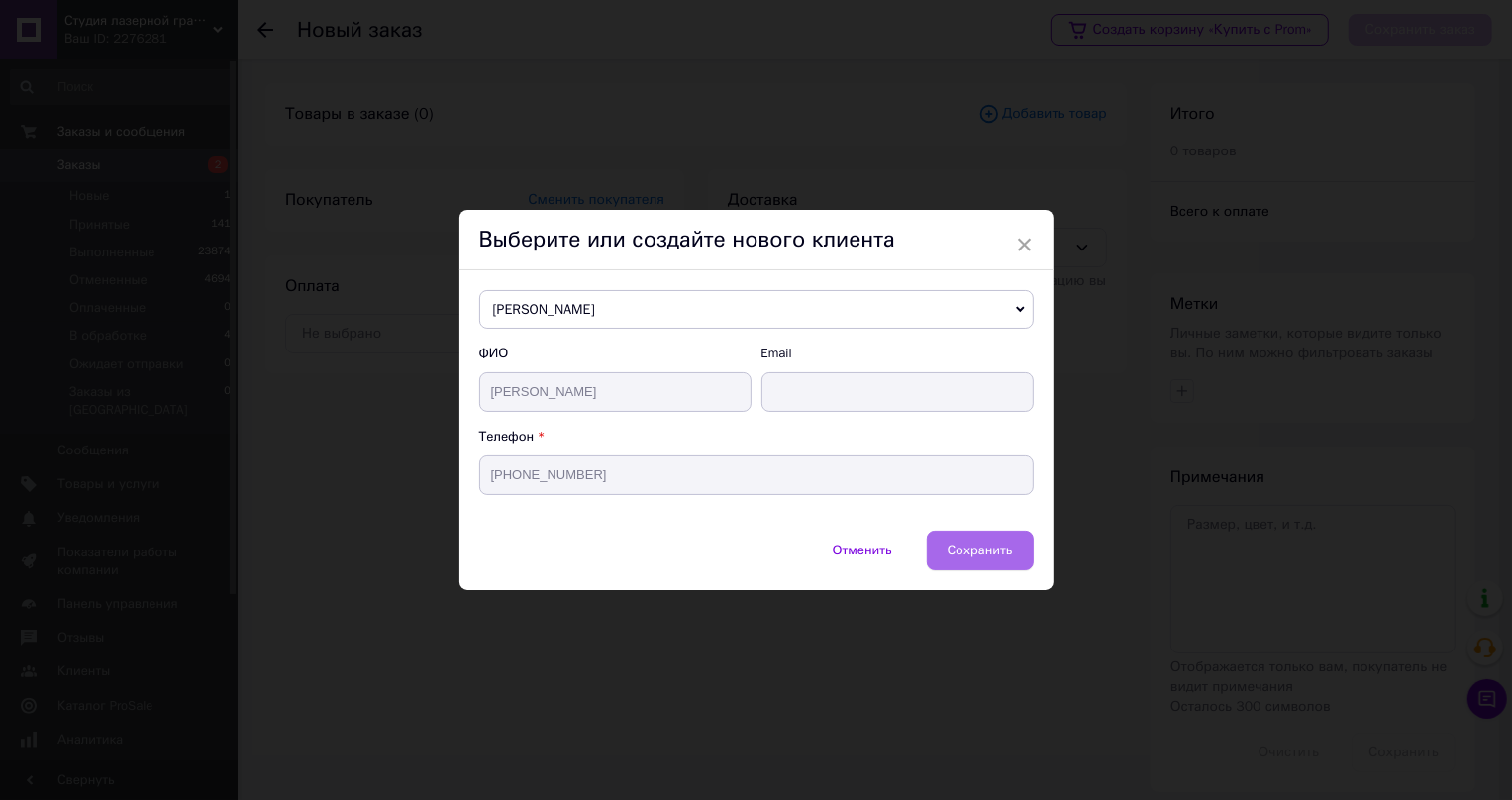 click on "Сохранить" at bounding box center (980, 550) 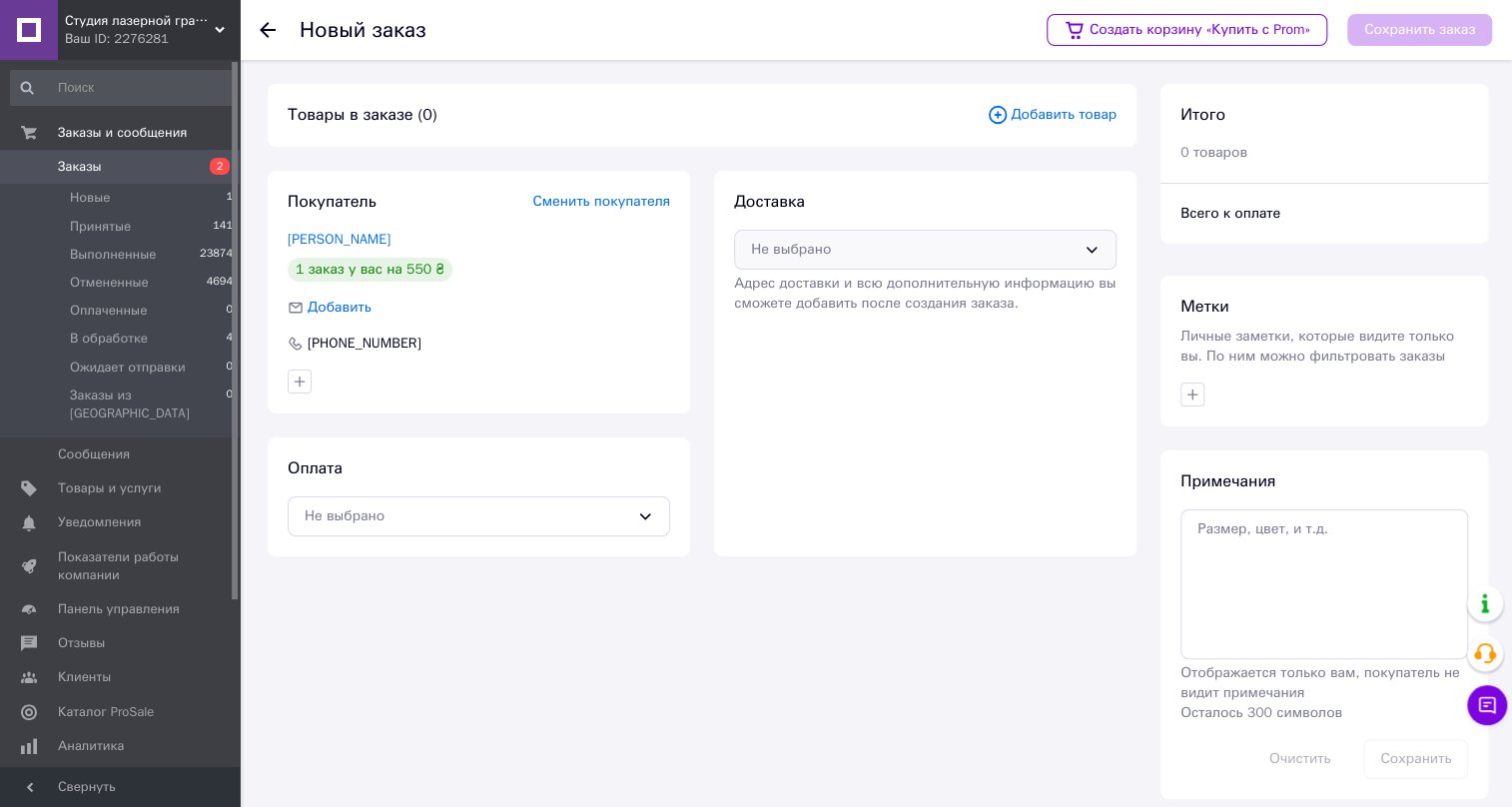 click 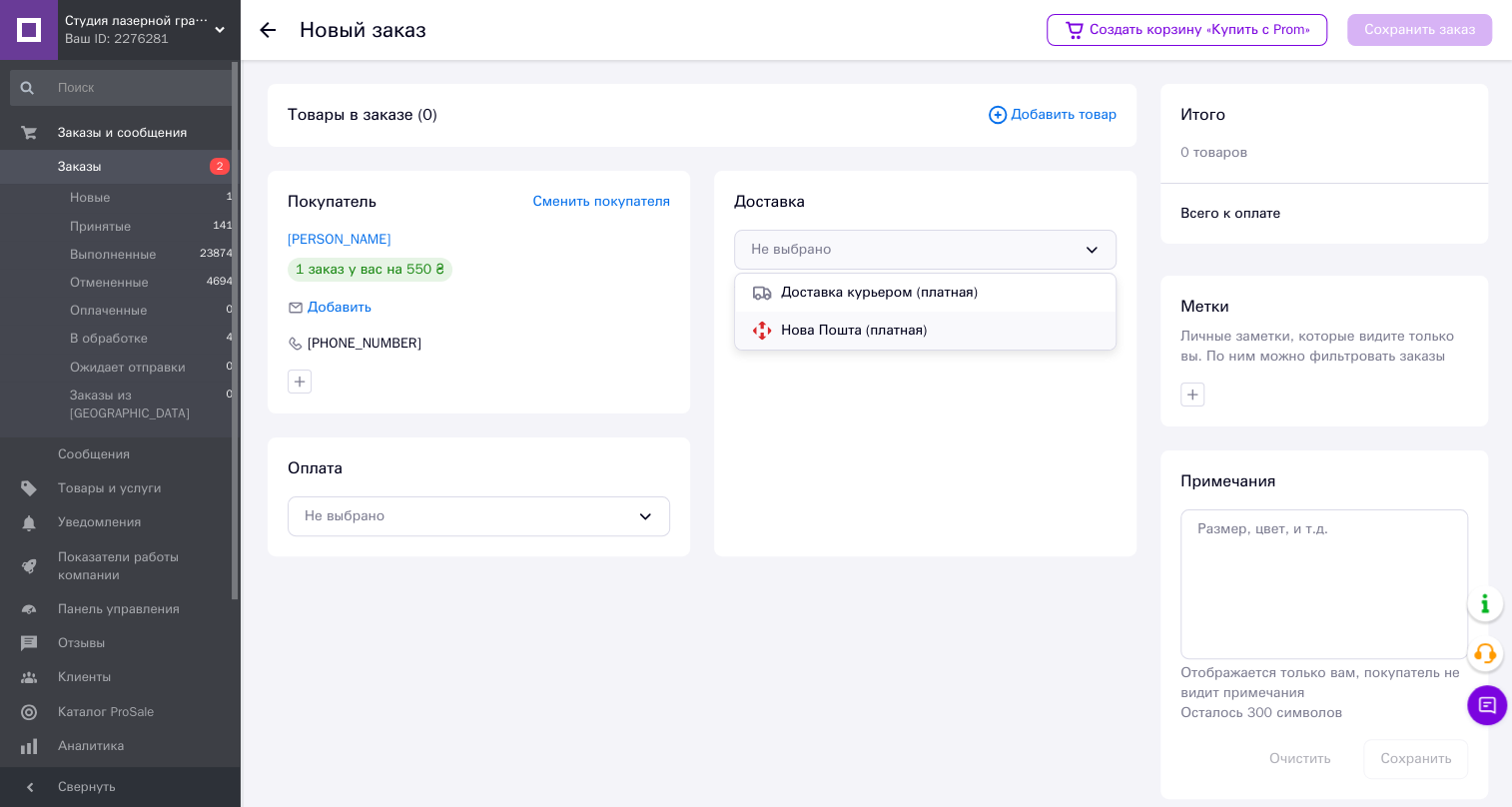 click on "Нова Пошта (платная)" at bounding box center (940, 331) 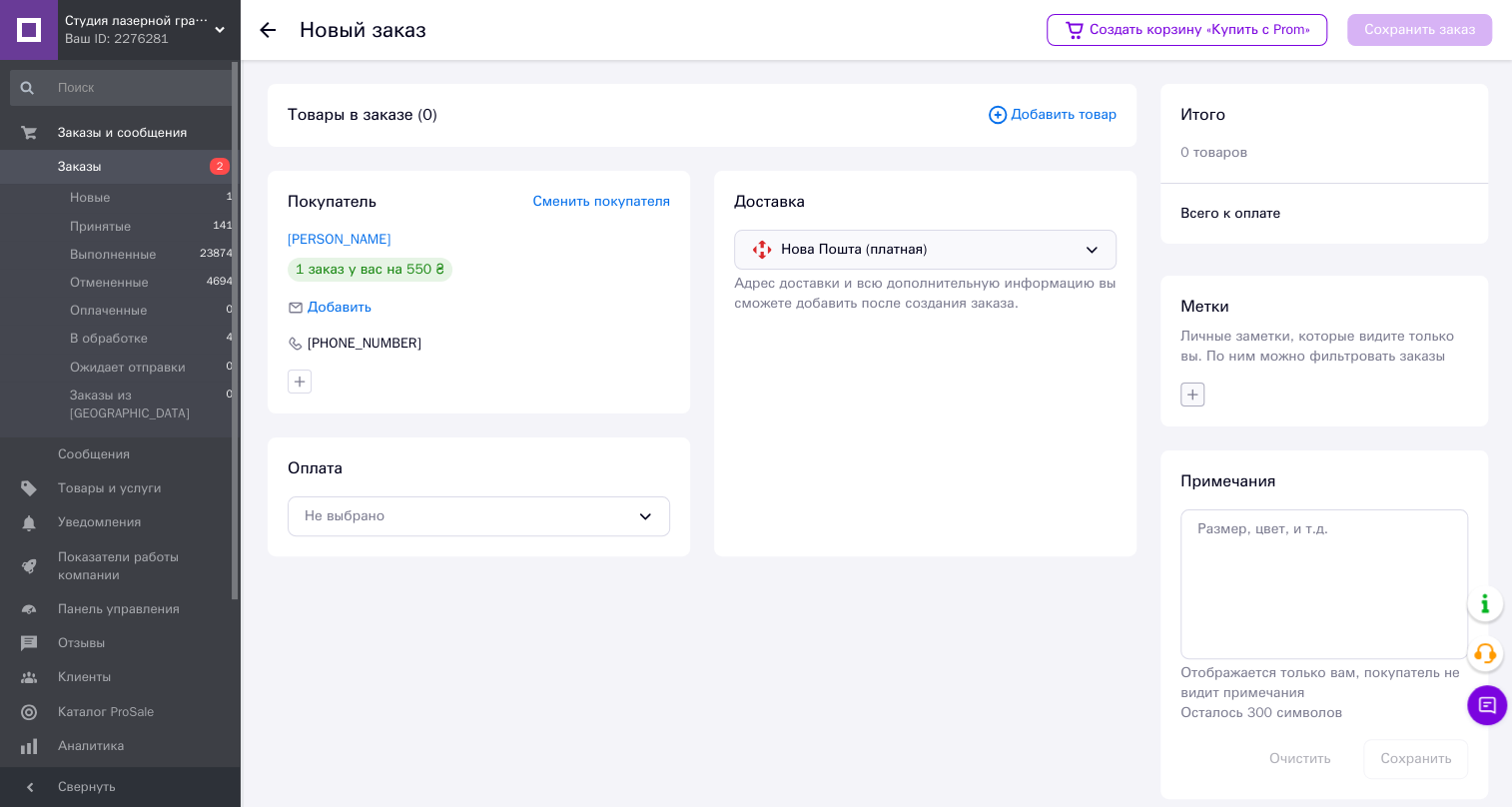 click 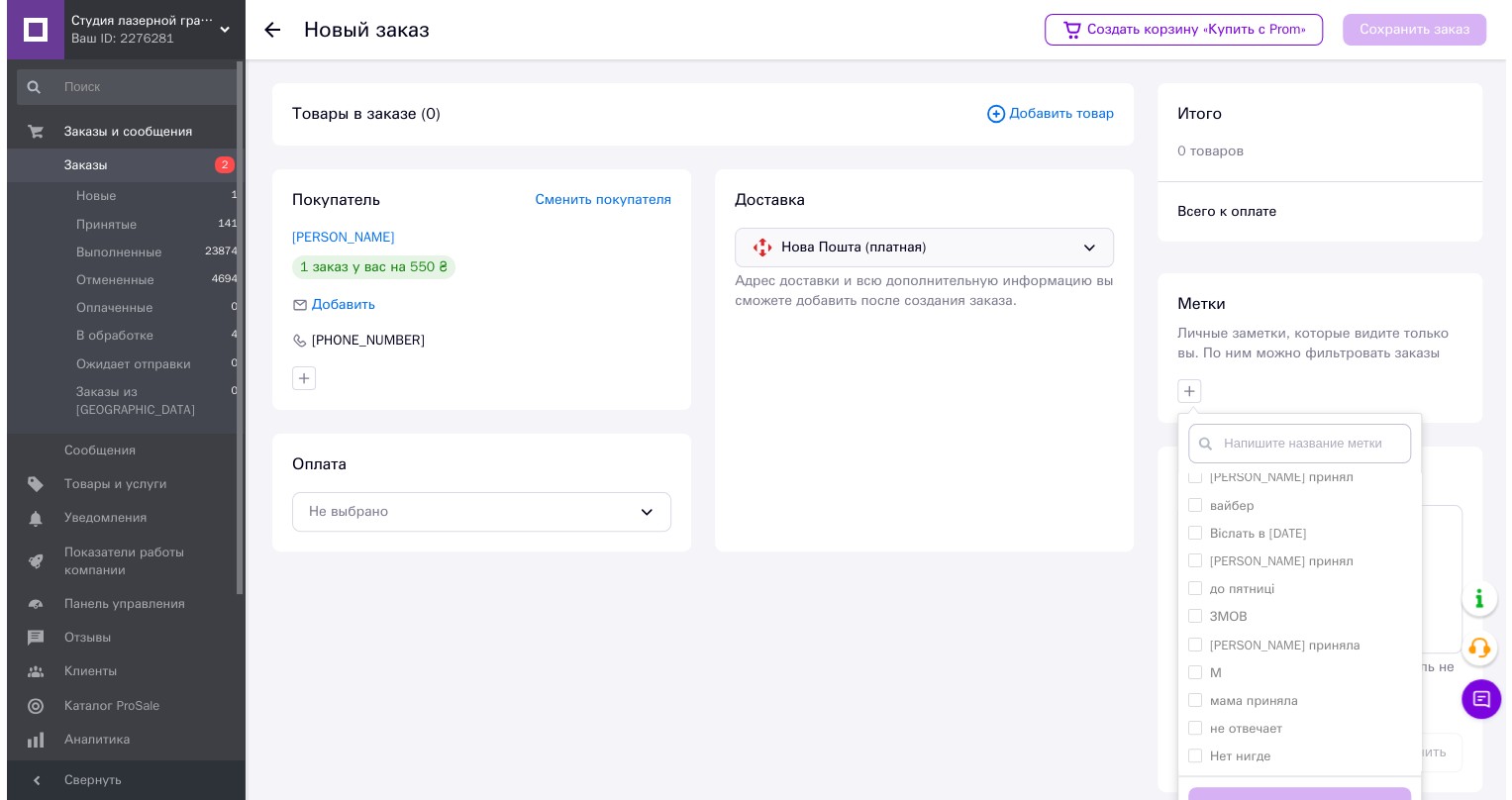 scroll, scrollTop: 359, scrollLeft: 0, axis: vertical 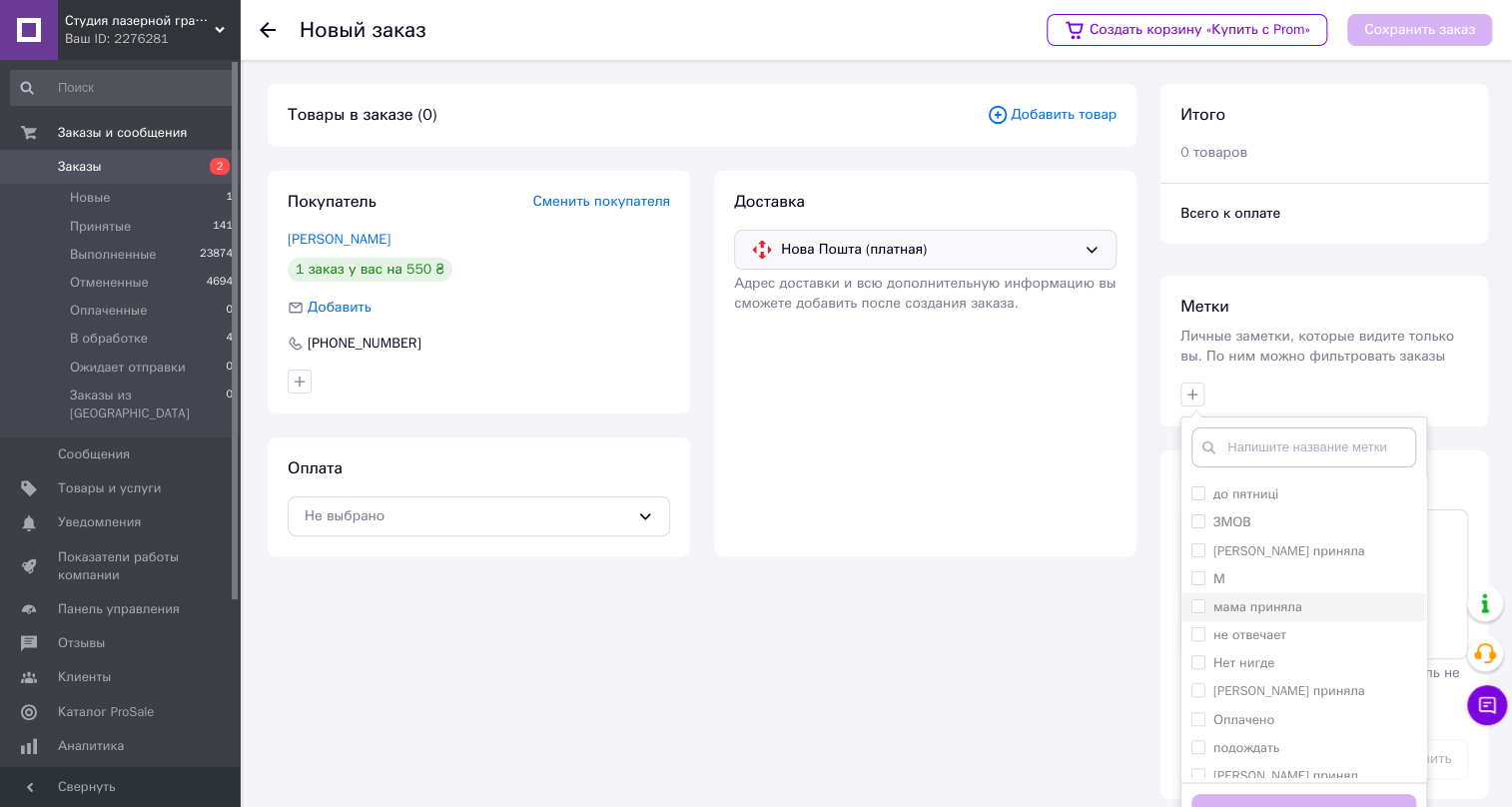 click on "мама приняла" at bounding box center [1197, 605] 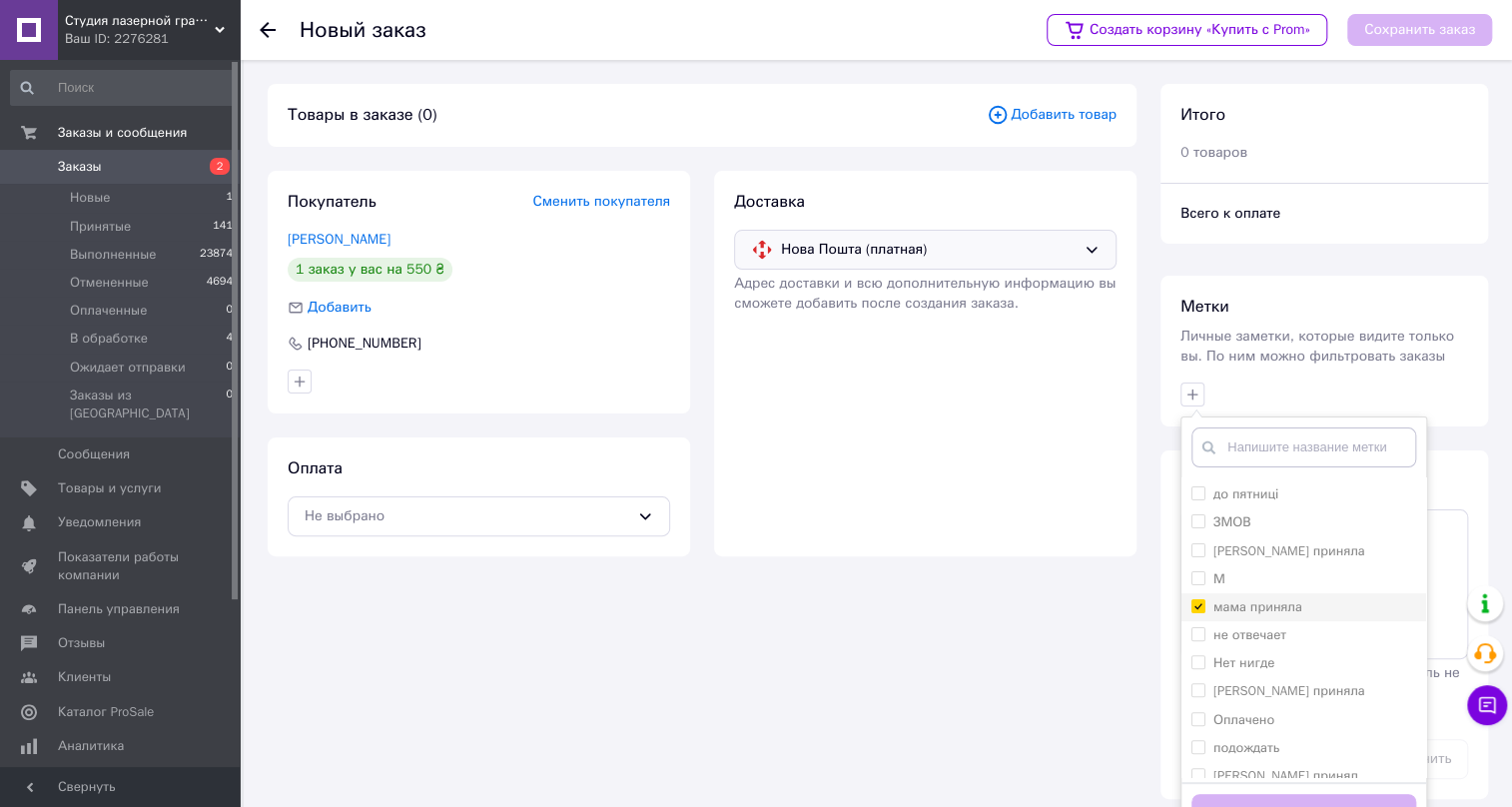 checkbox on "true" 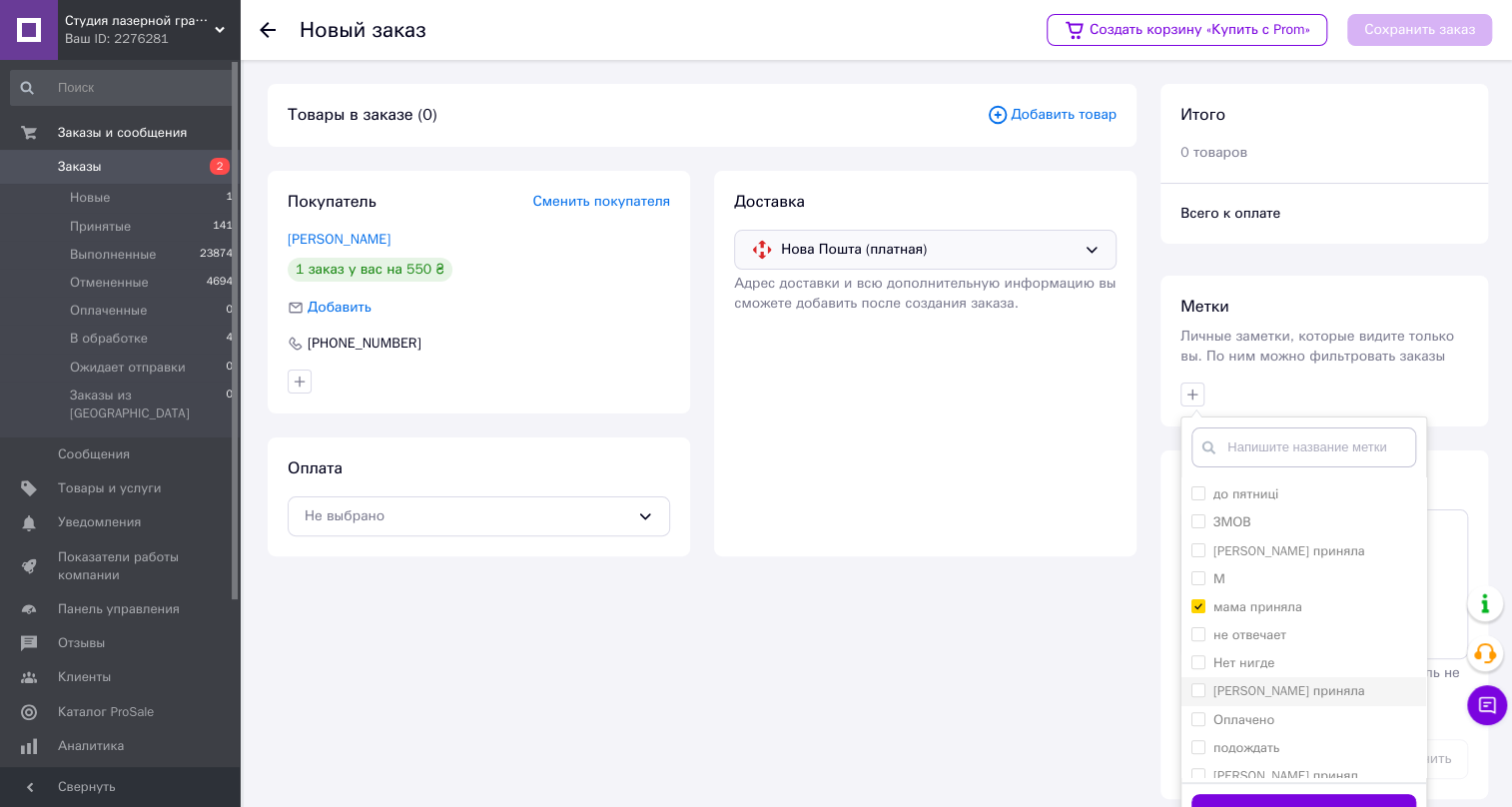 click on "[PERSON_NAME] приняла" at bounding box center [1197, 689] 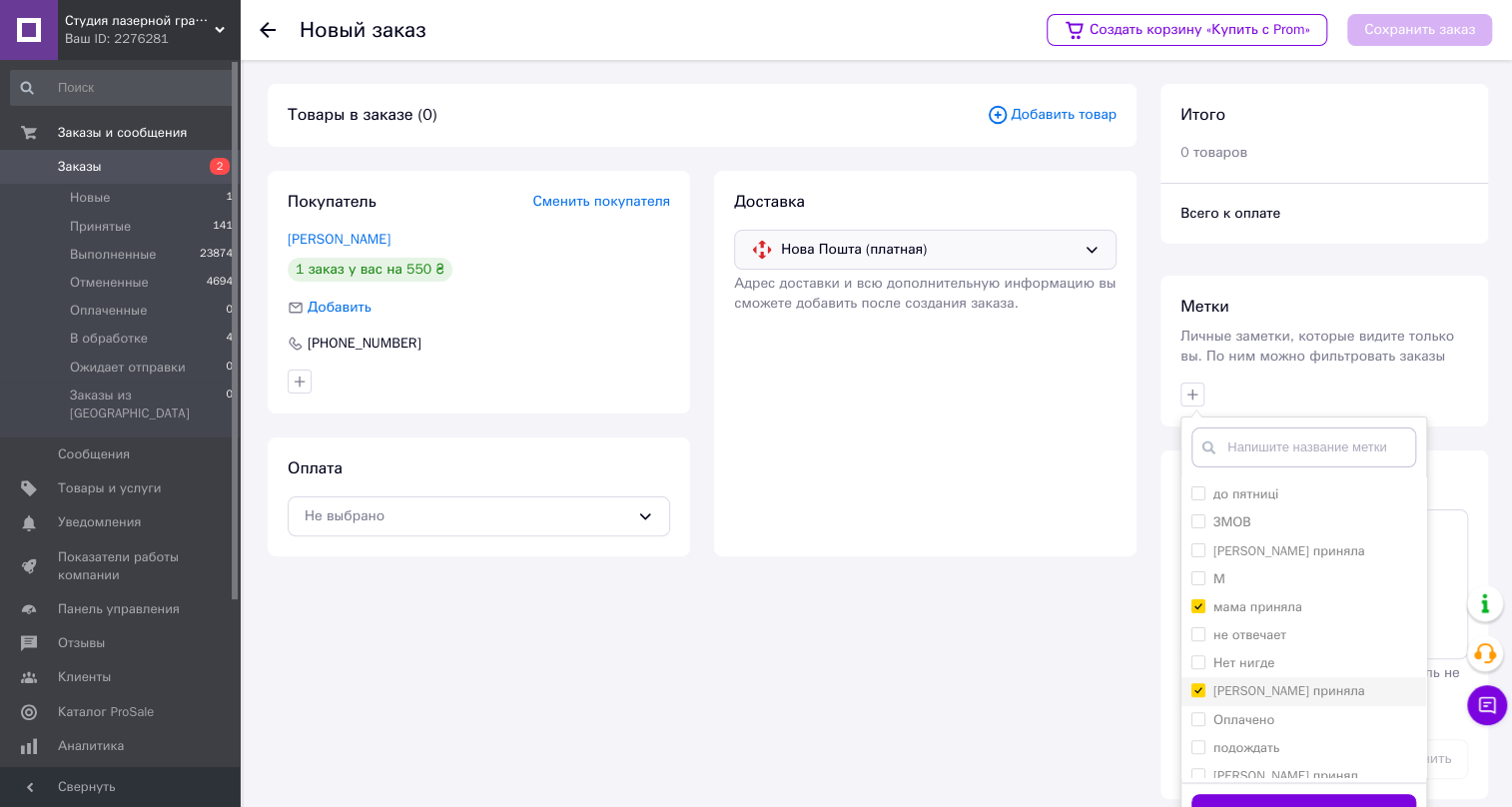 checkbox on "true" 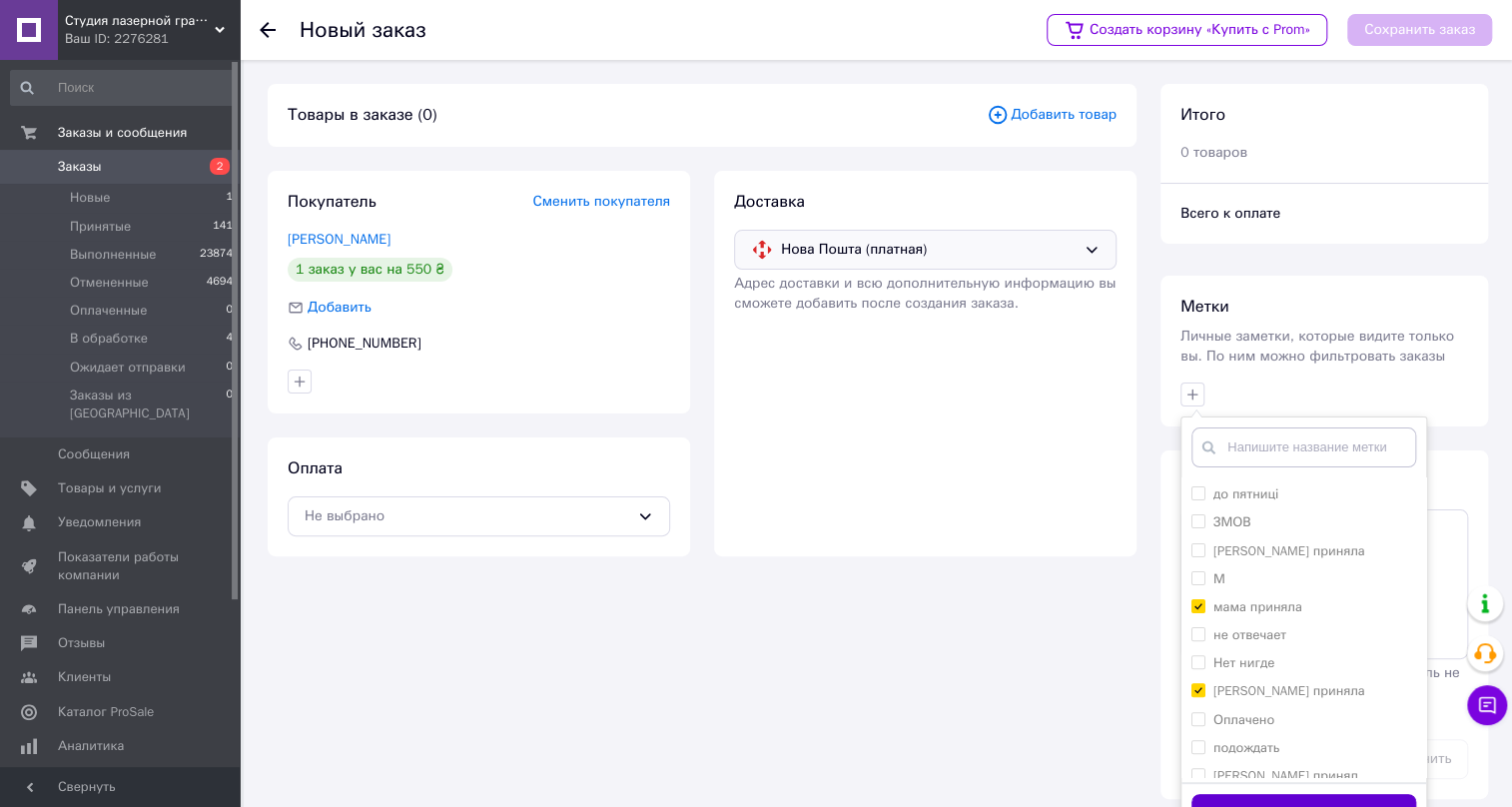 click on "Добавить метку" at bounding box center [1303, 813] 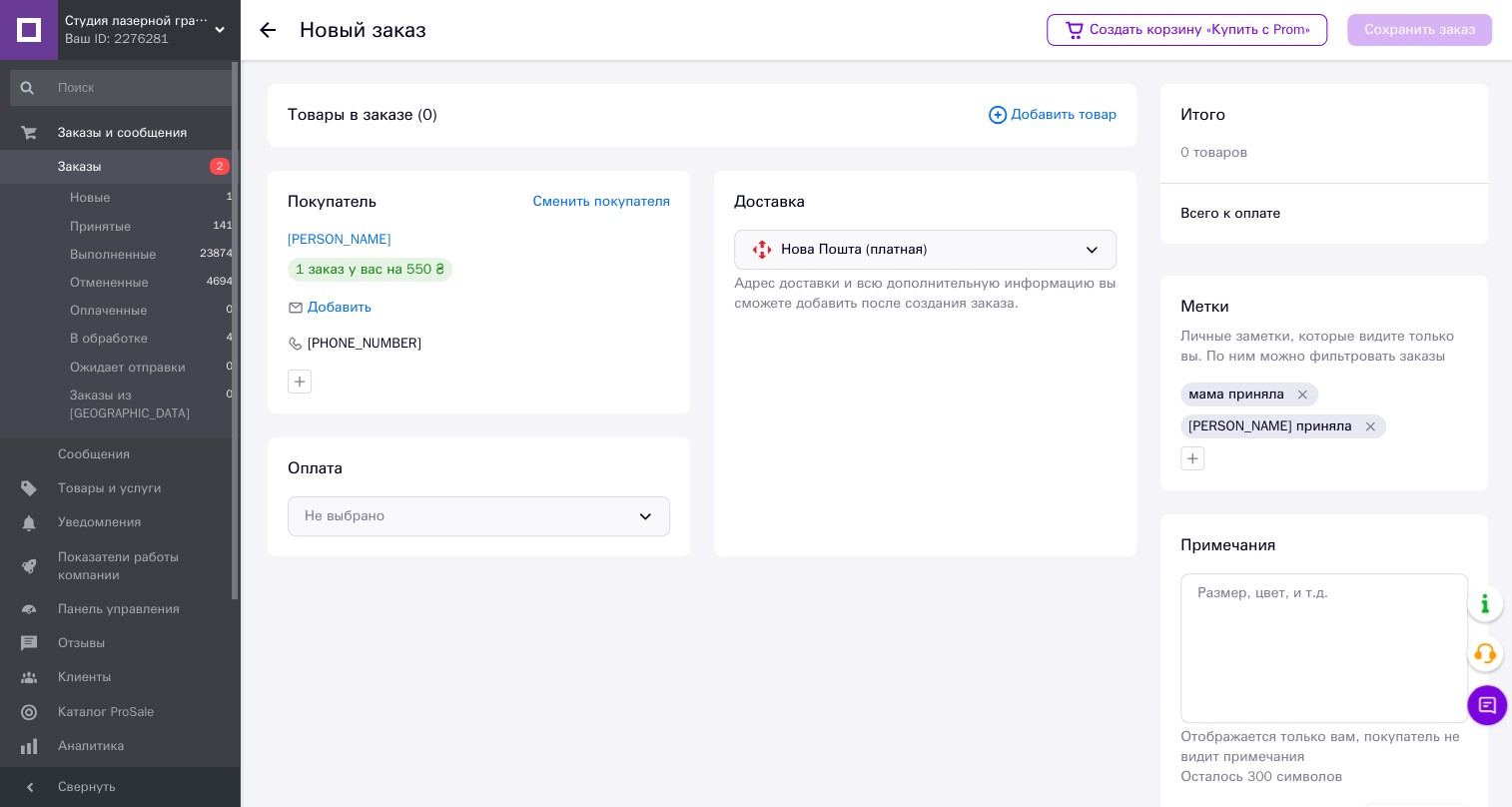 click 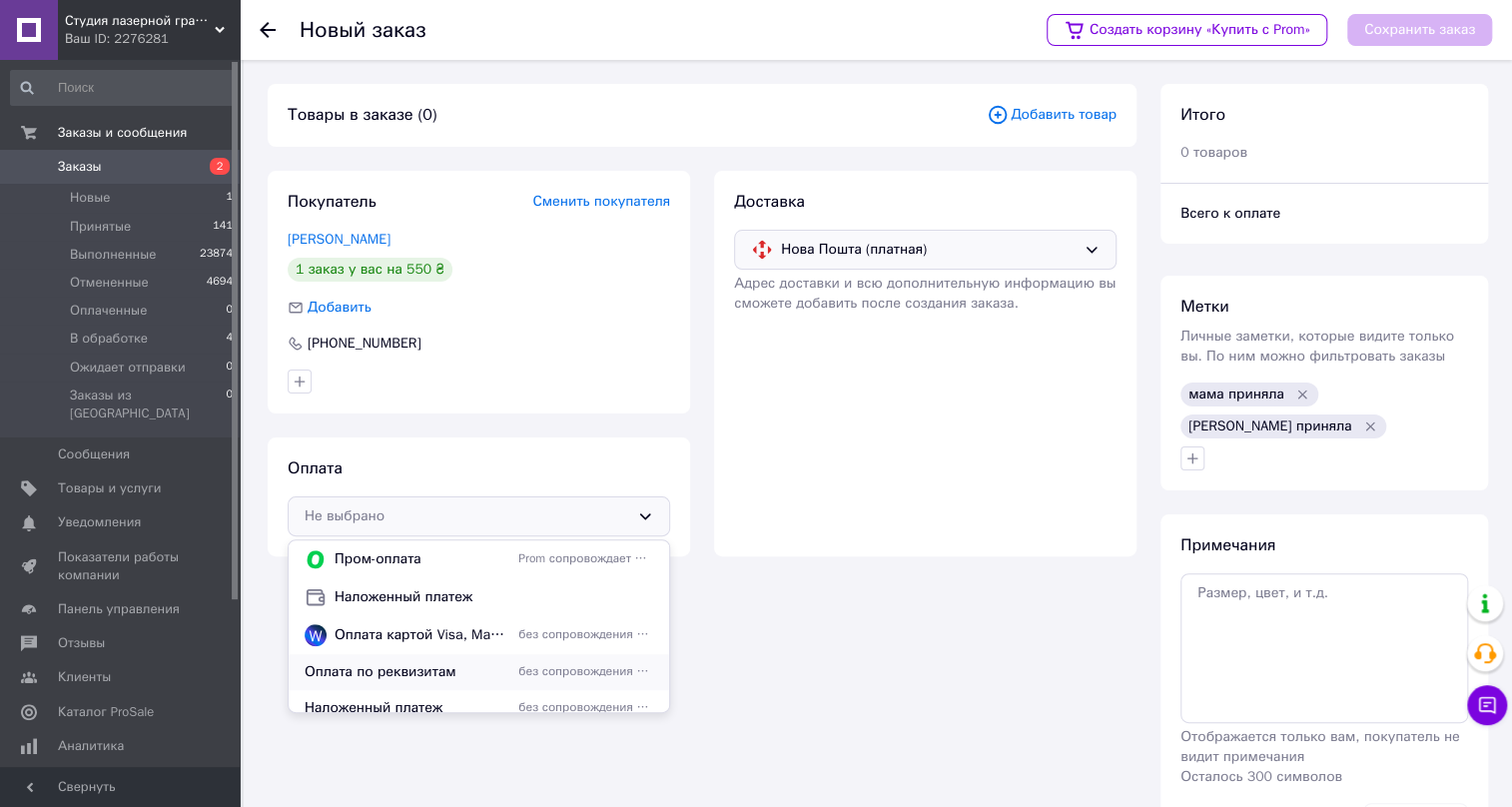 click on "Оплата по реквизитам" at bounding box center [407, 672] 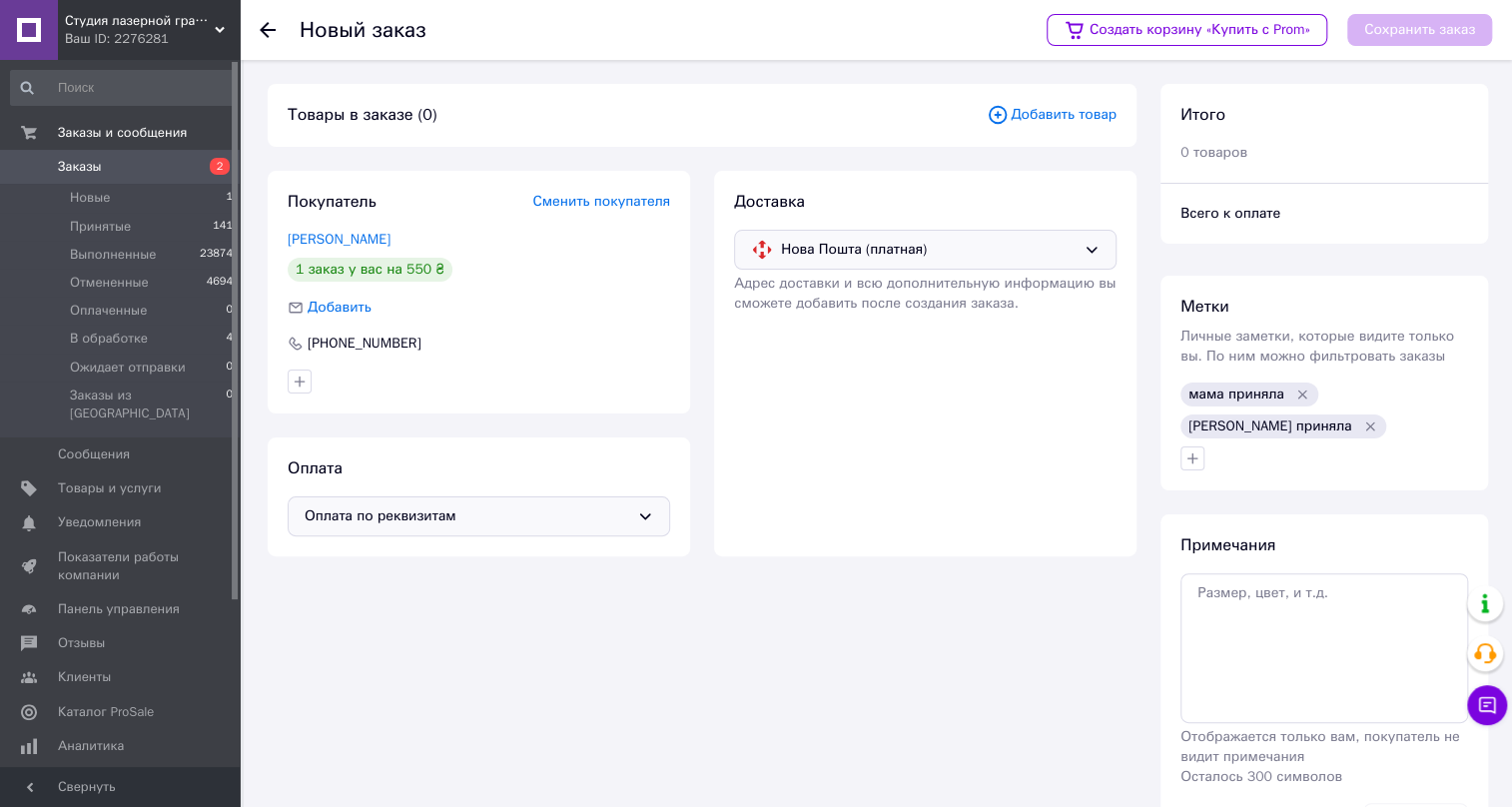 click on "Добавить товар" at bounding box center (1052, 115) 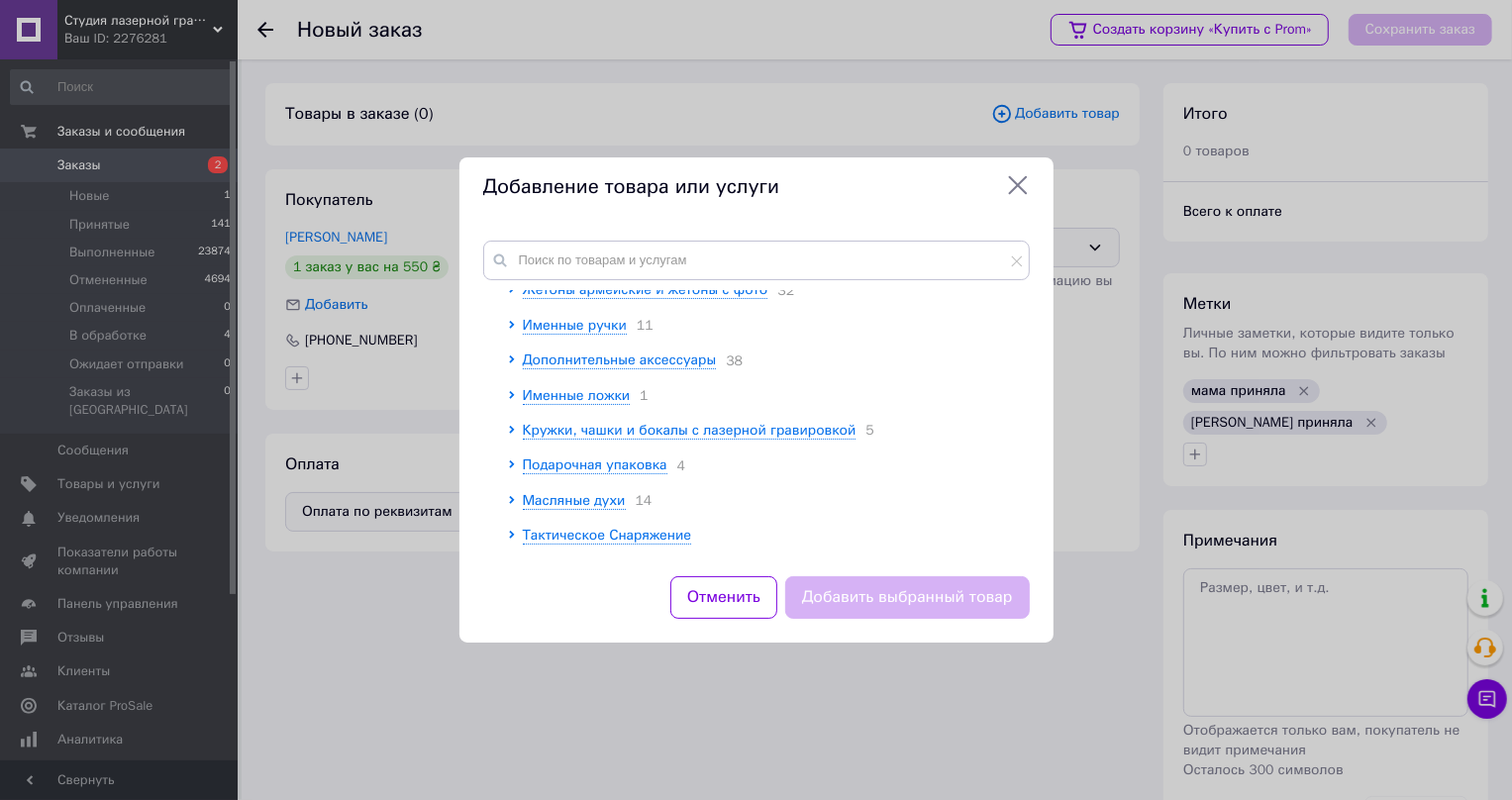 scroll, scrollTop: 335, scrollLeft: 0, axis: vertical 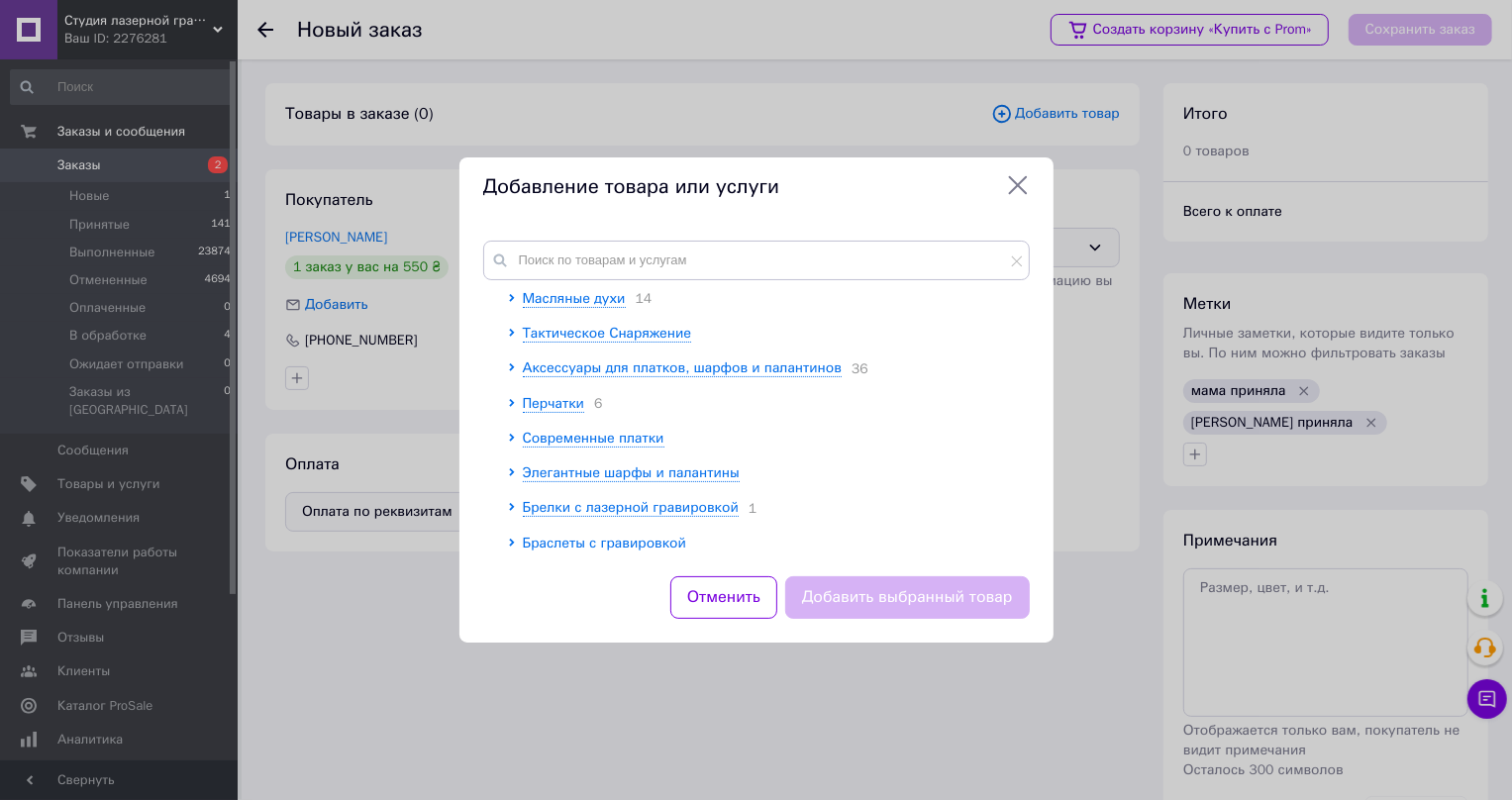 click on "Браслеты с гравировкой" at bounding box center (604, 543) 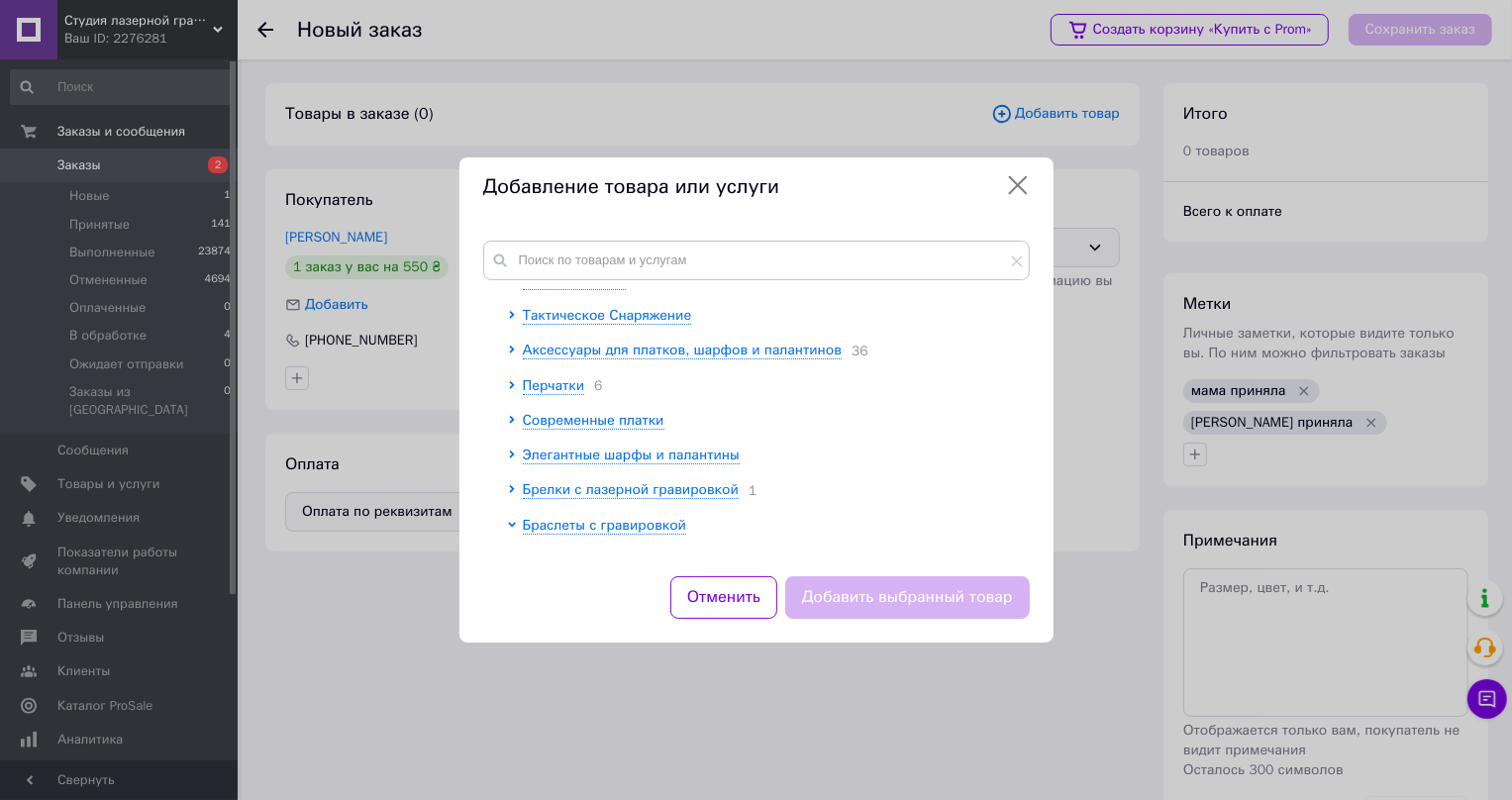 scroll, scrollTop: 371, scrollLeft: 0, axis: vertical 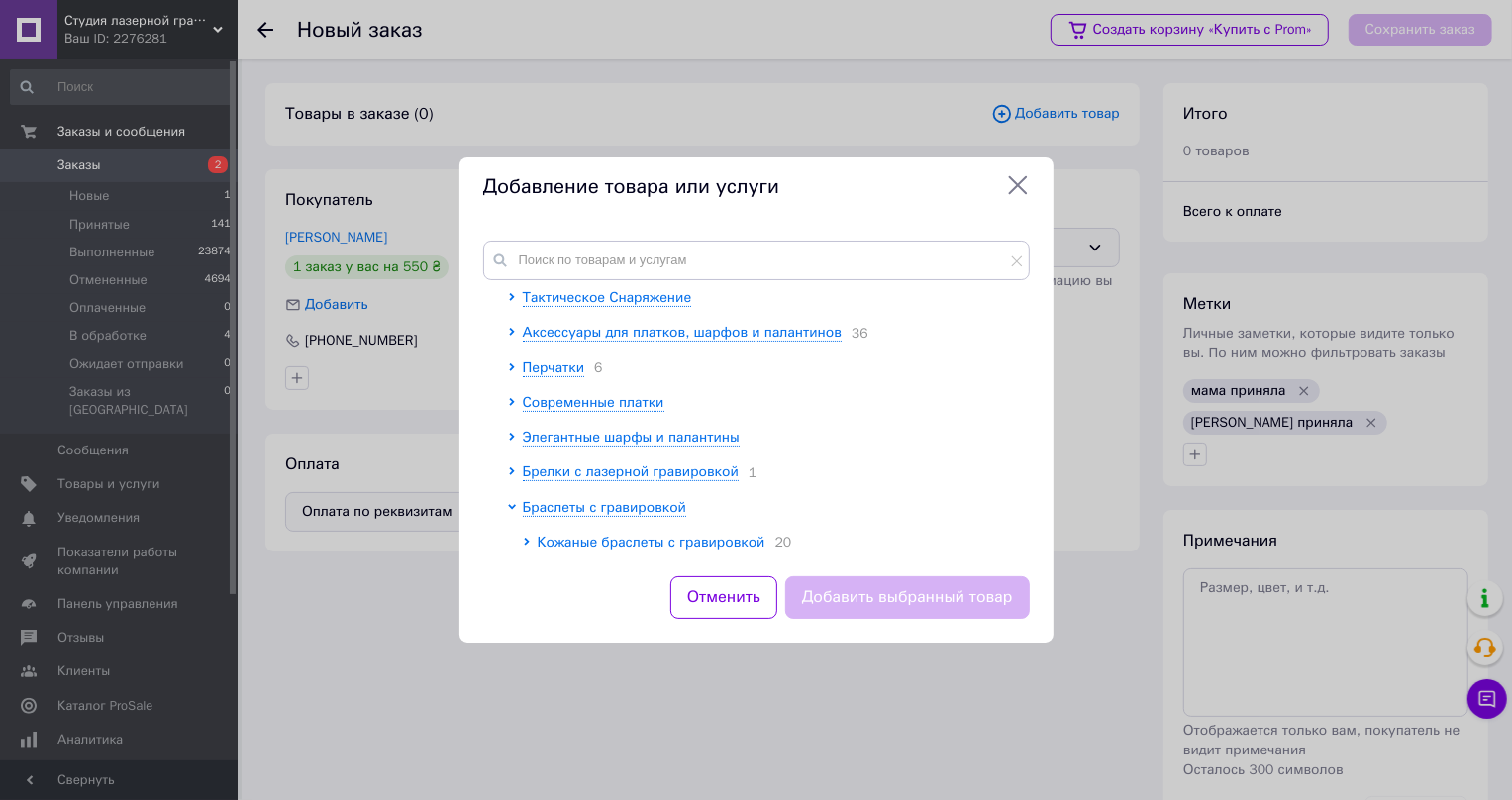 click on "Кожаные браслеты с гравировкой" at bounding box center [652, 542] 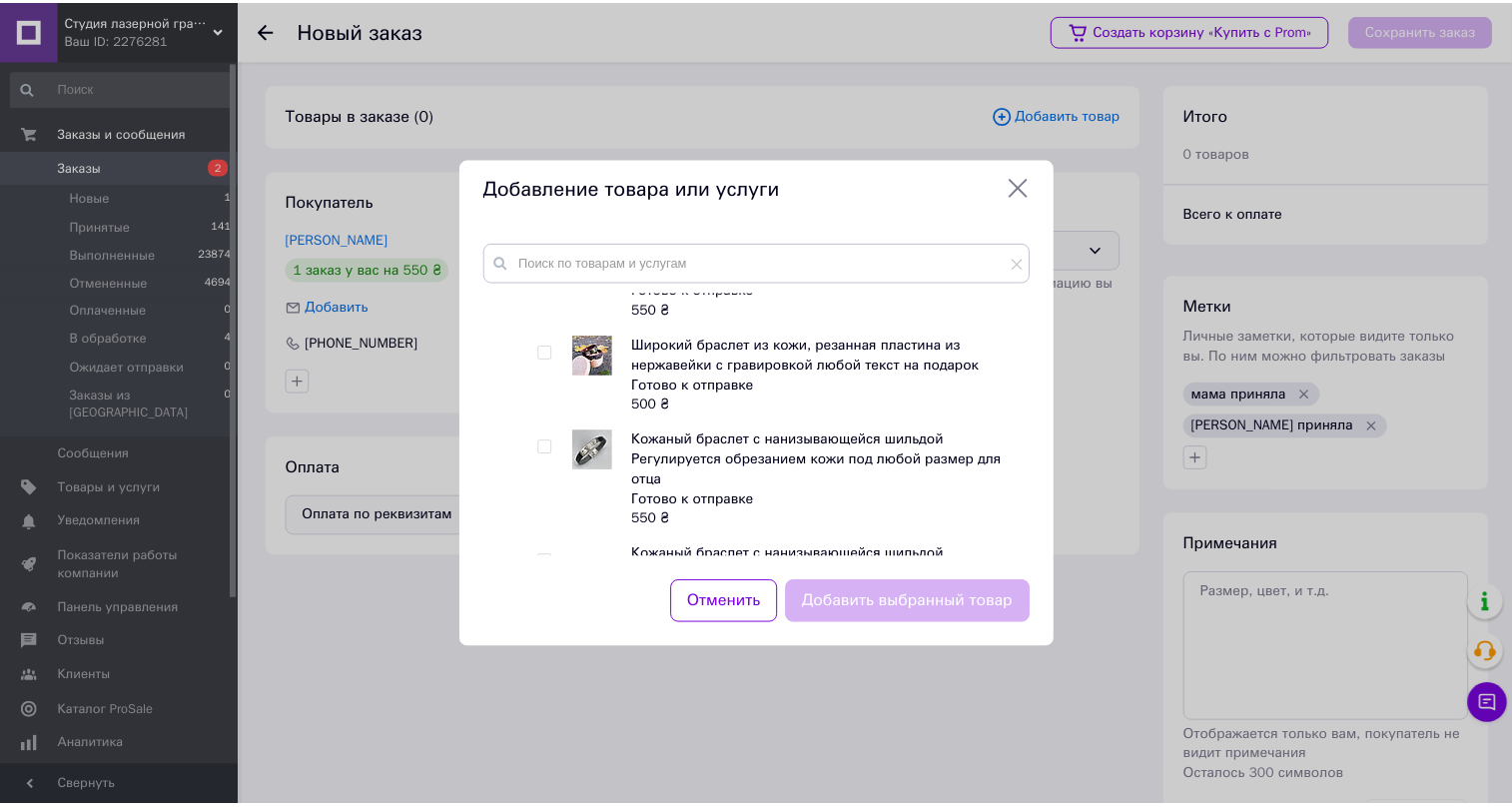 scroll, scrollTop: 1464, scrollLeft: 0, axis: vertical 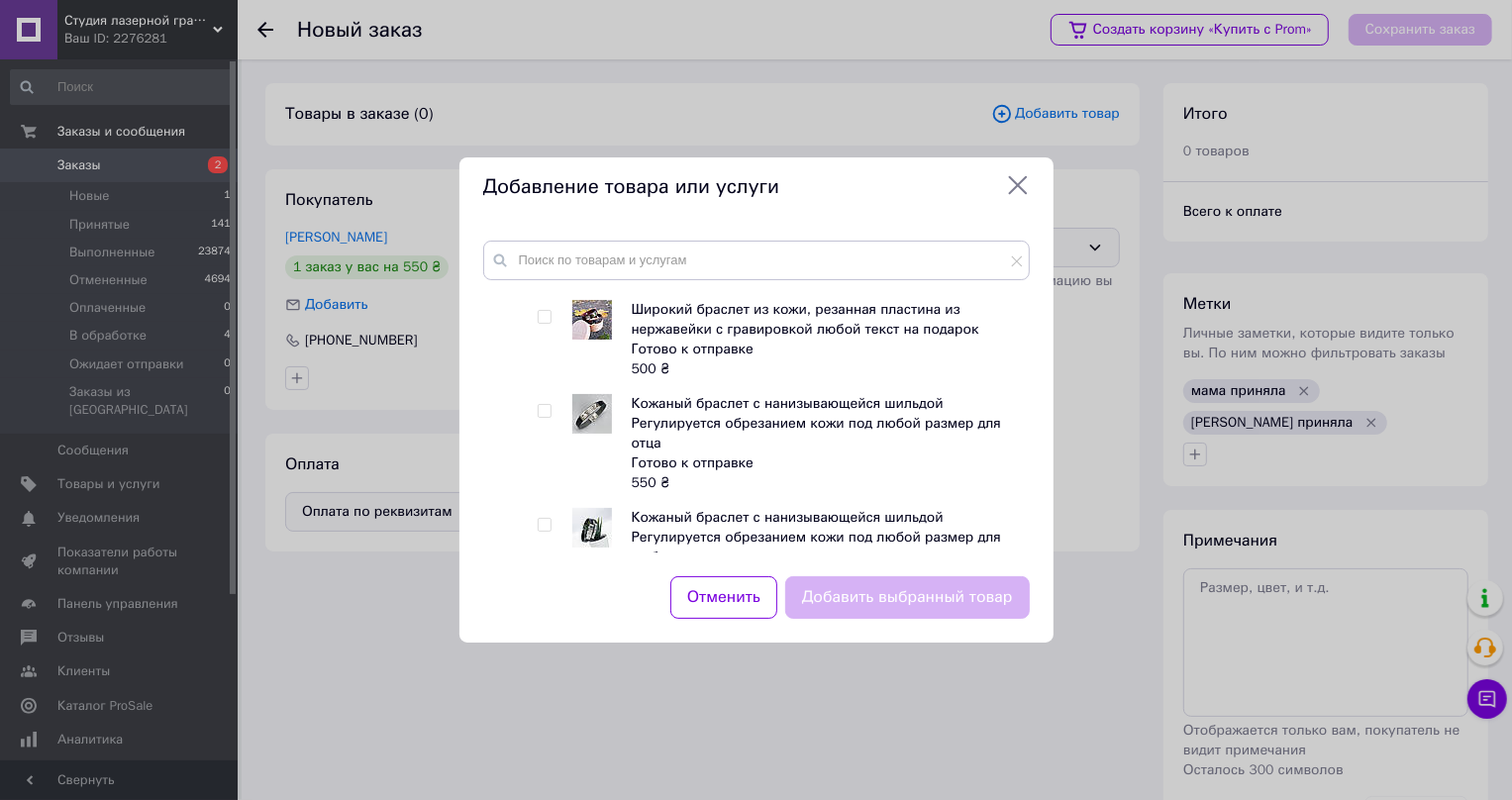 click at bounding box center [544, 411] 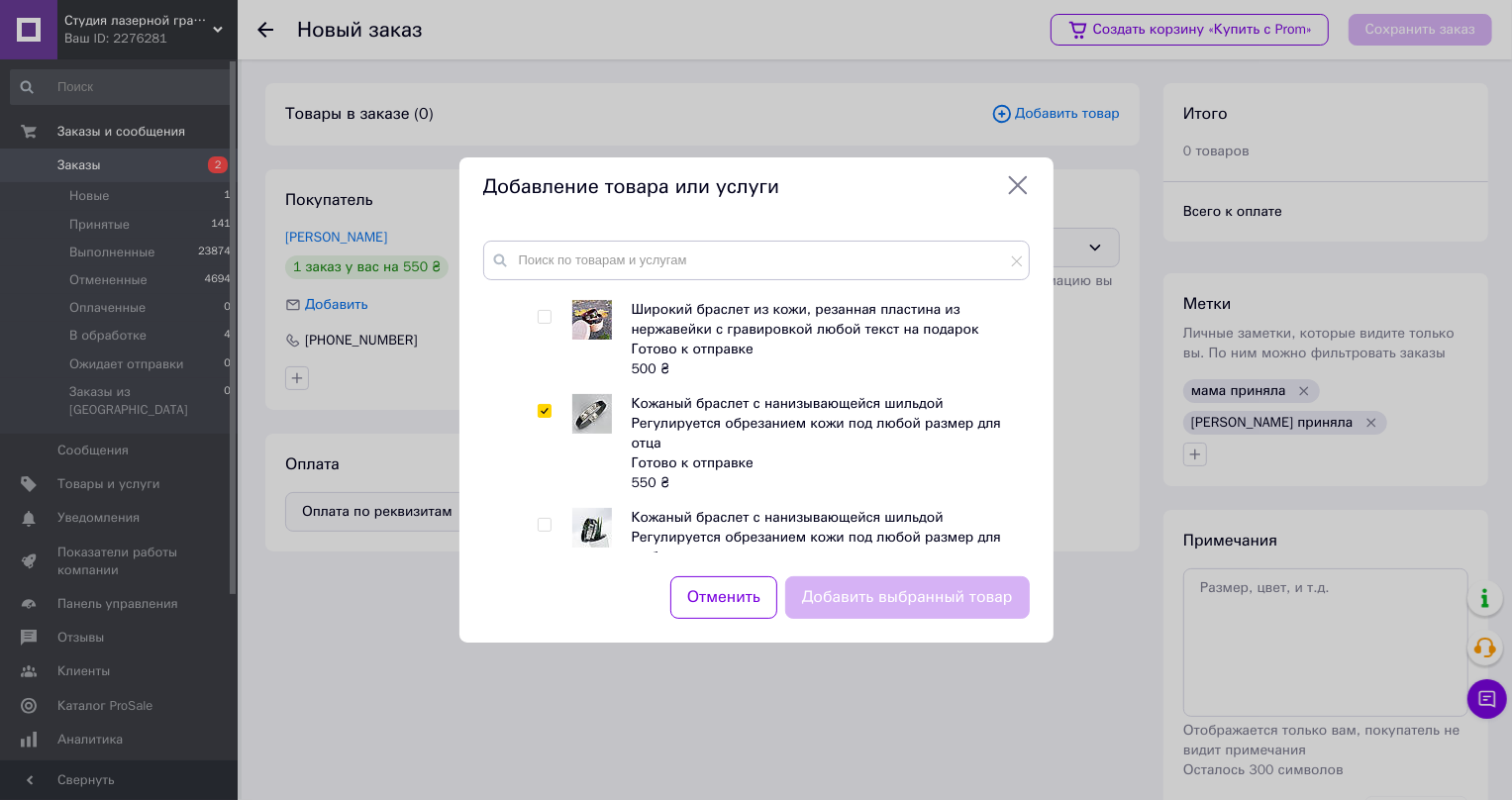 checkbox on "true" 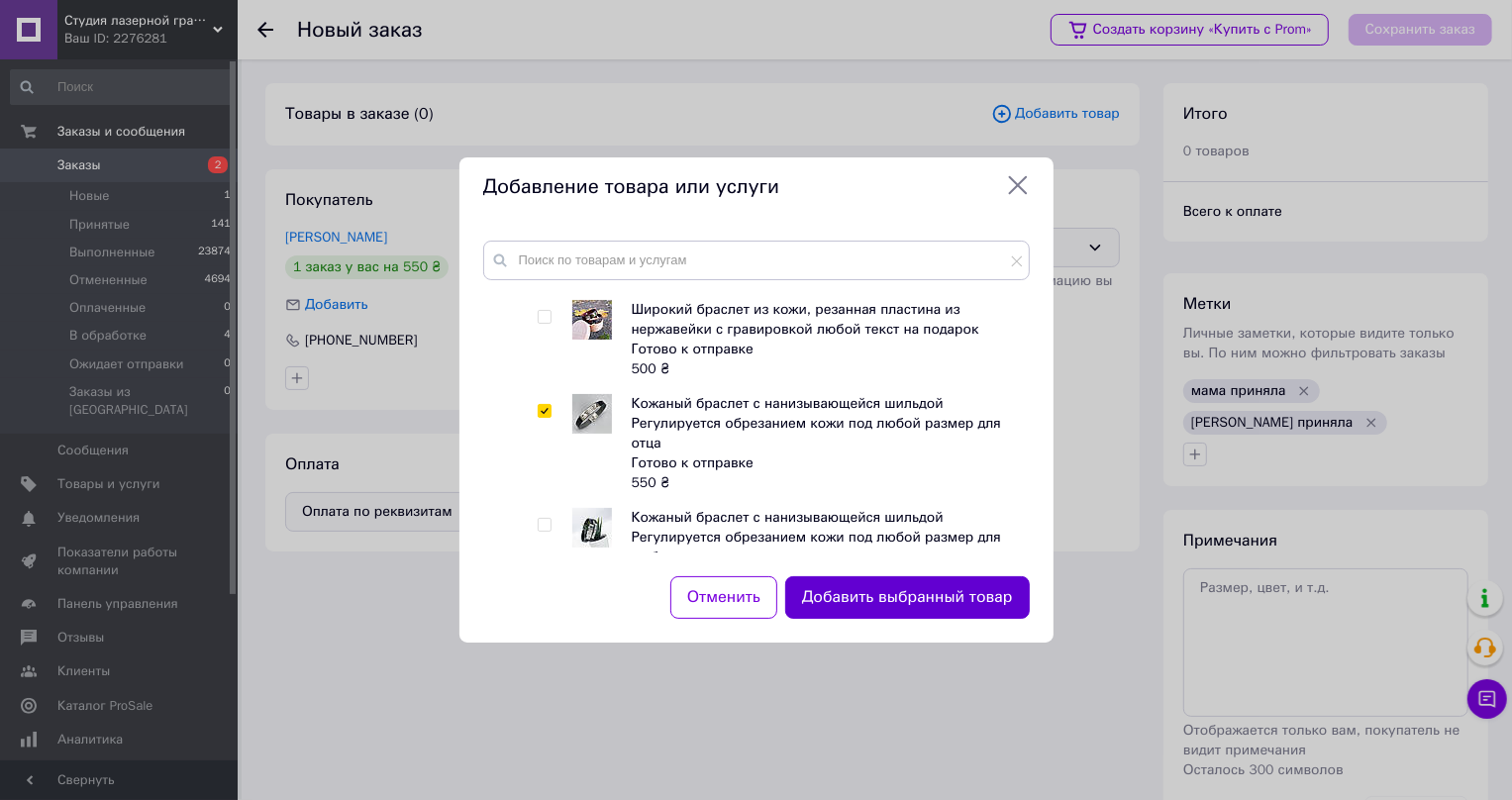 click on "Добавить выбранный товар" at bounding box center [907, 597] 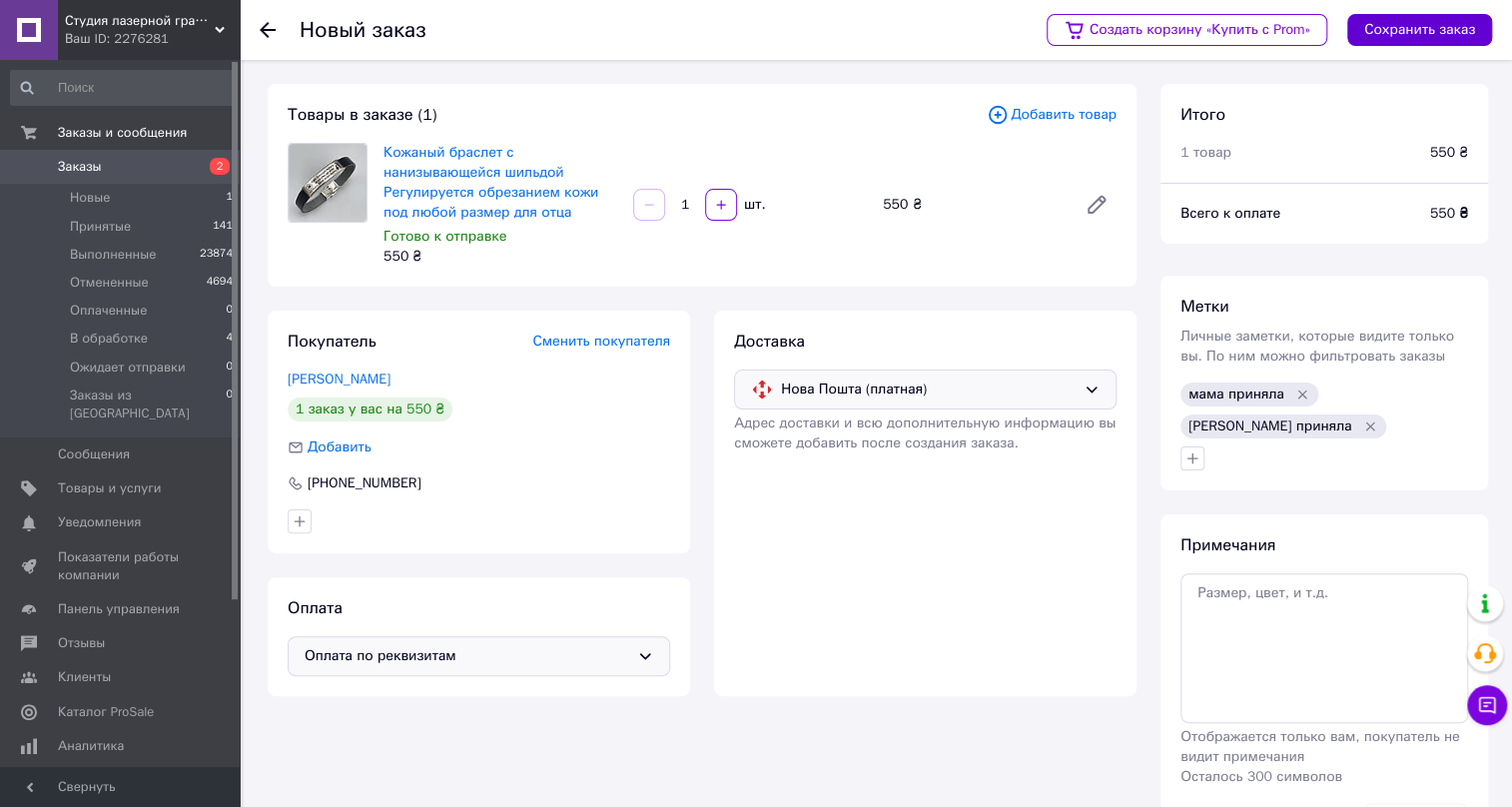 click on "Сохранить заказ" at bounding box center (1419, 30) 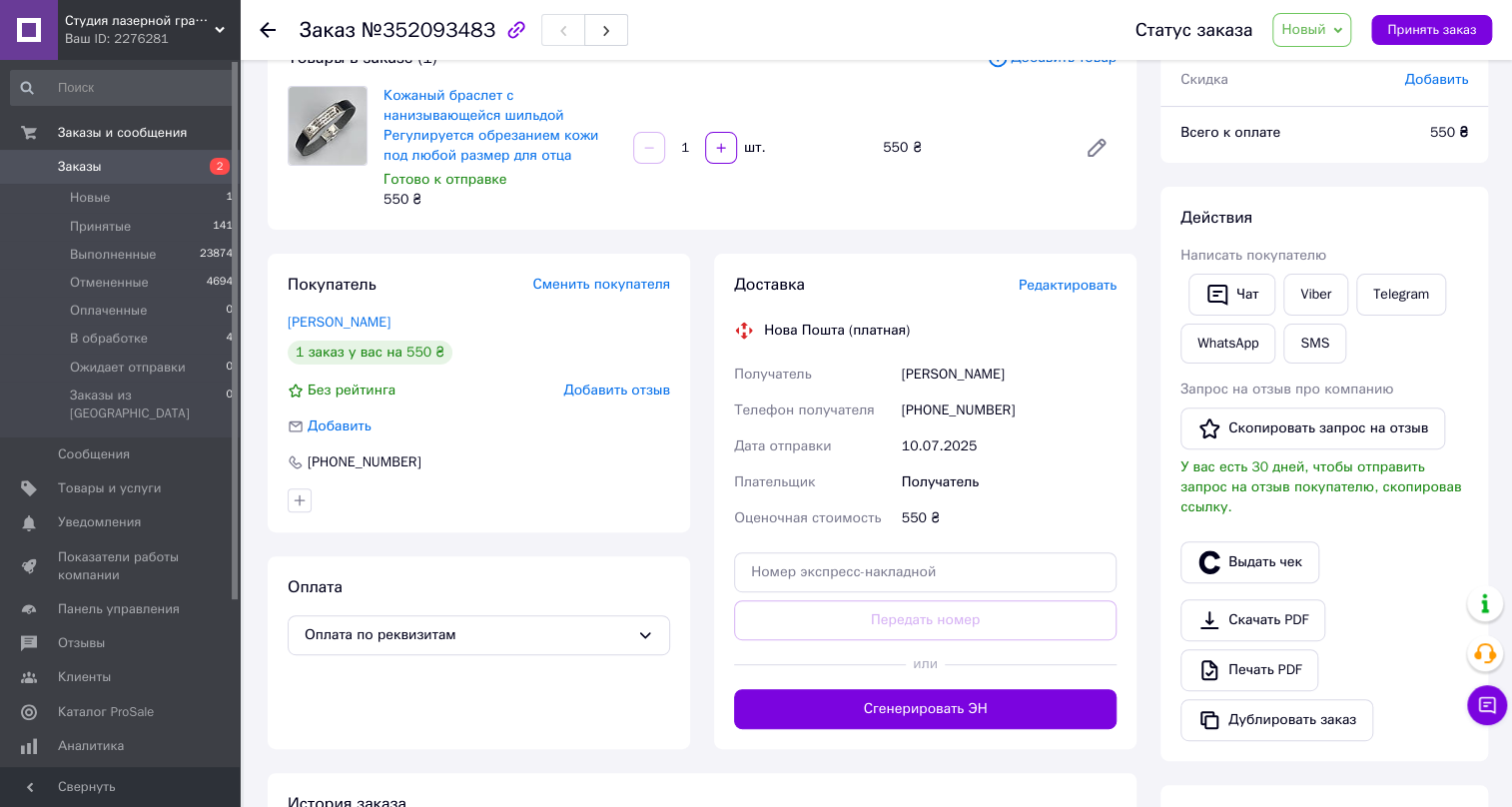 scroll, scrollTop: 181, scrollLeft: 0, axis: vertical 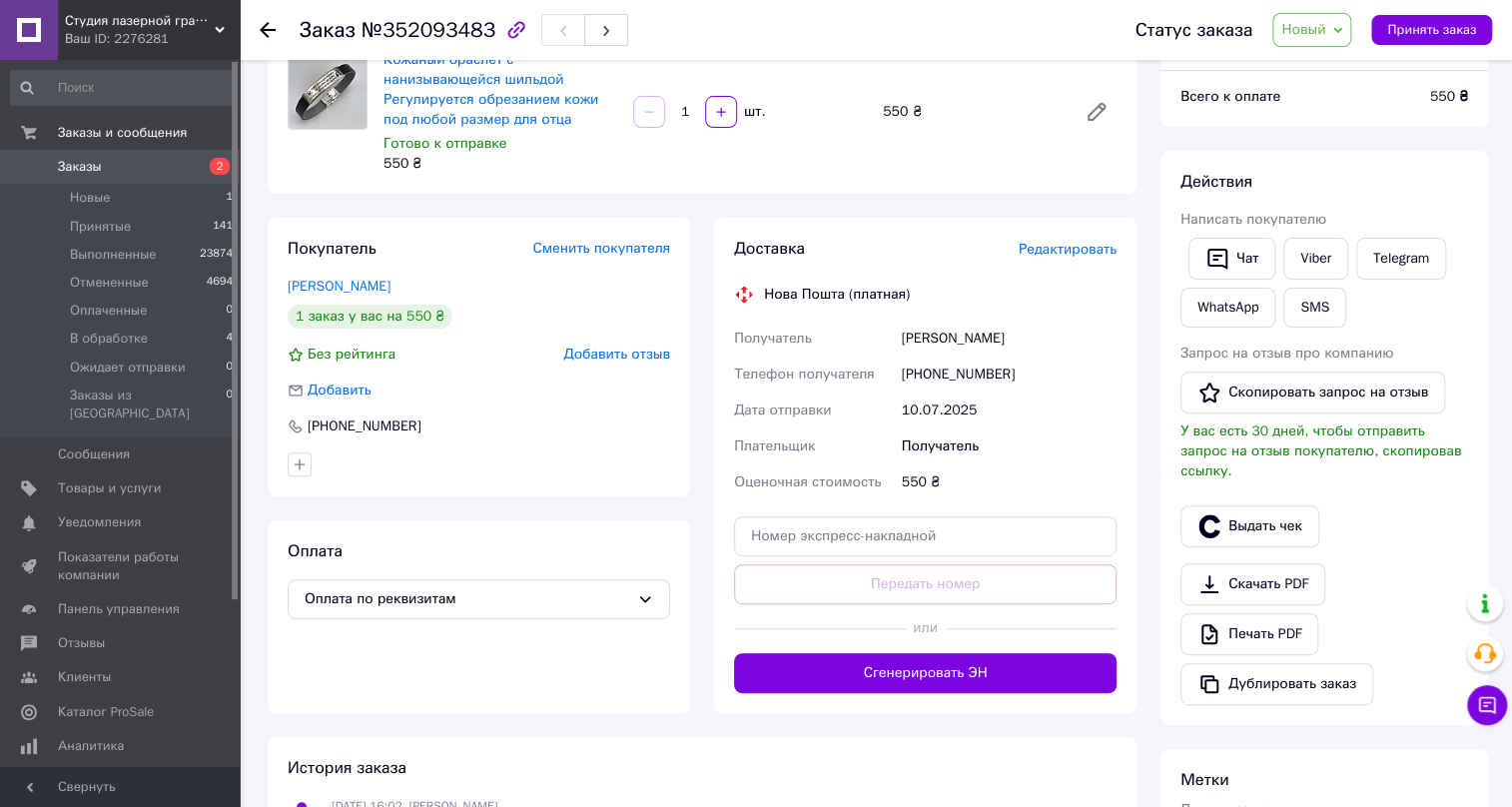 click on "[PHONE_NUMBER]" at bounding box center (1009, 375) 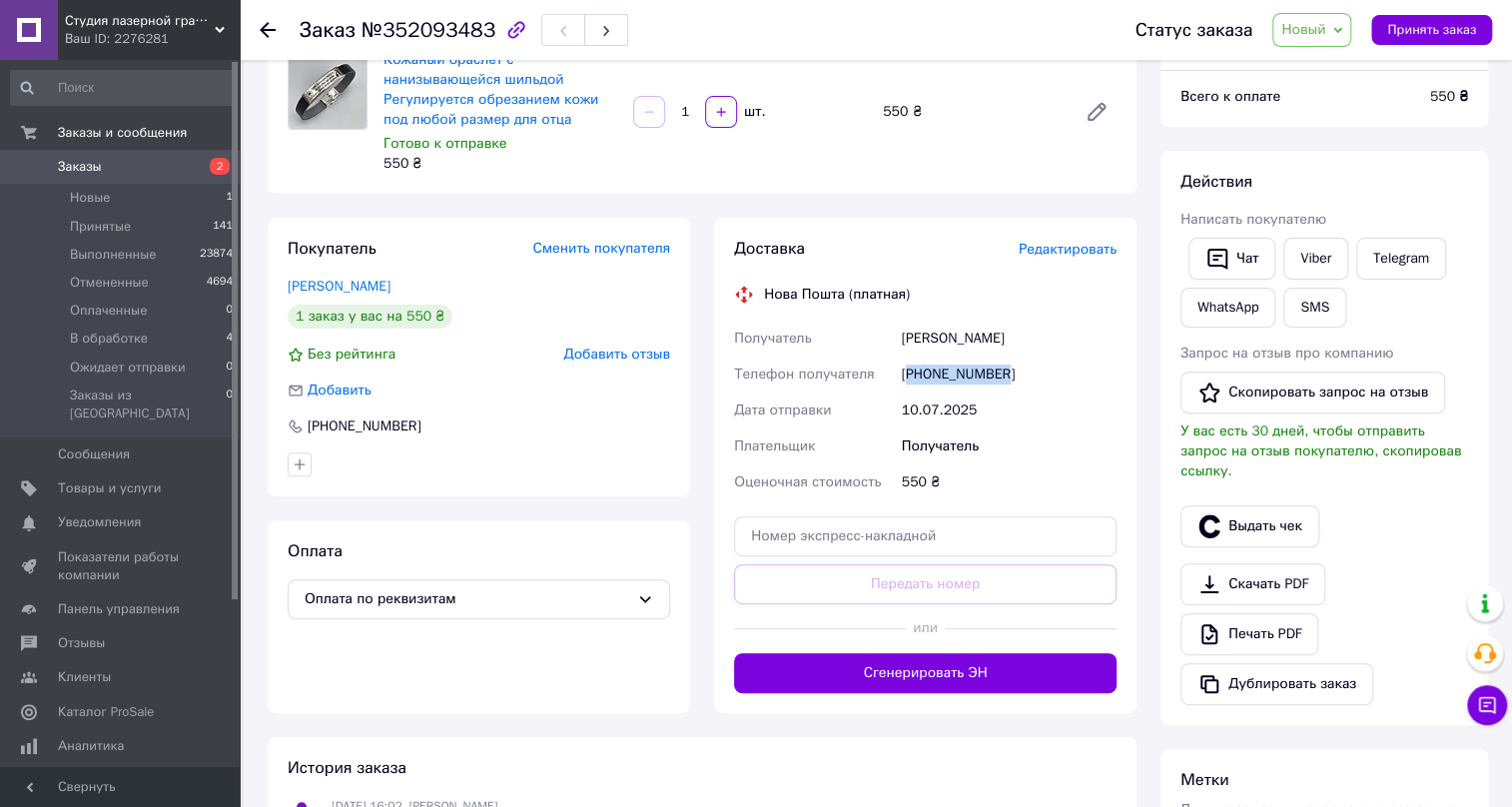 click on "[PHONE_NUMBER]" at bounding box center [1009, 375] 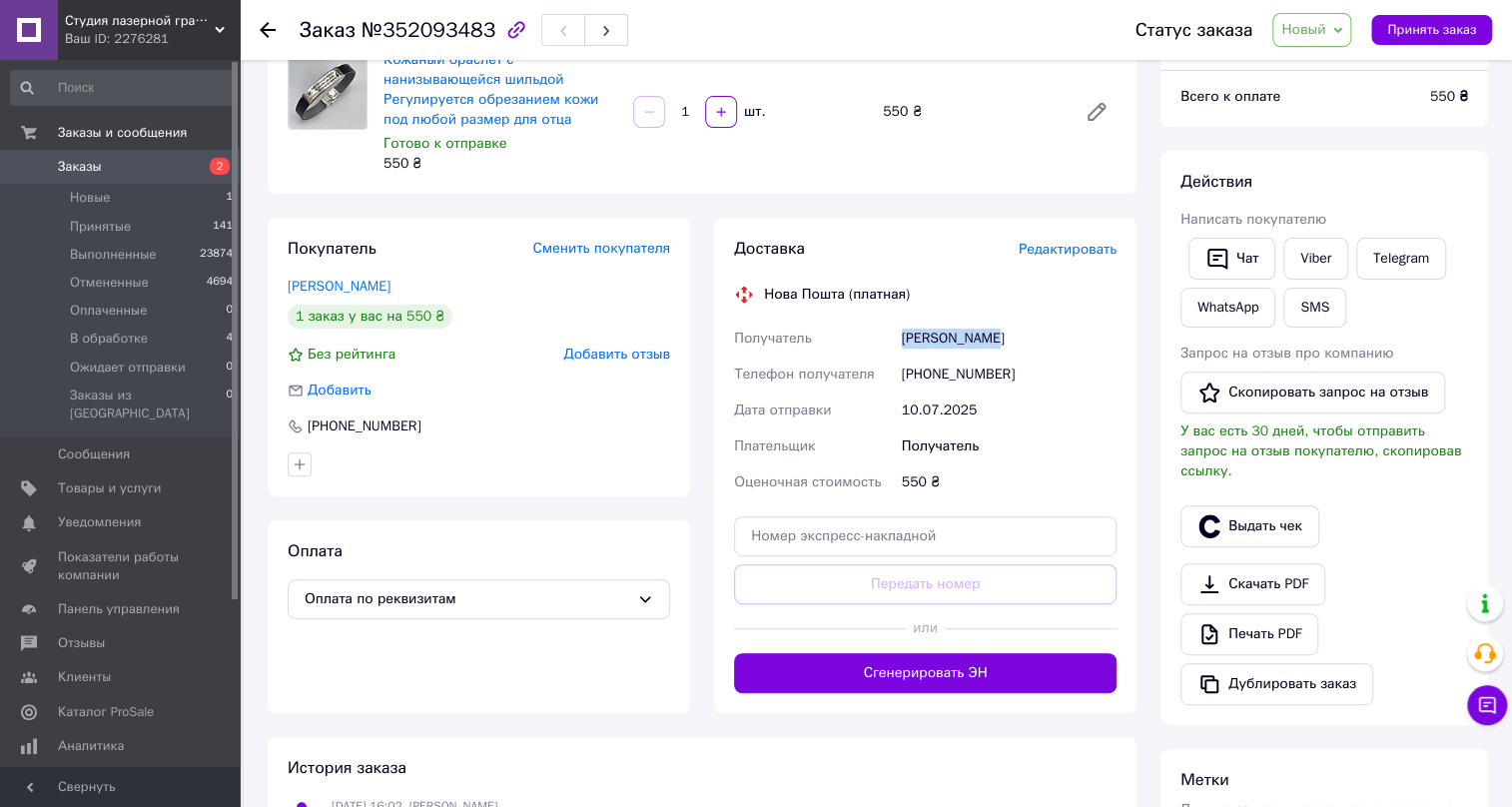 drag, startPoint x: 1012, startPoint y: 336, endPoint x: 890, endPoint y: 338, distance: 122.016392 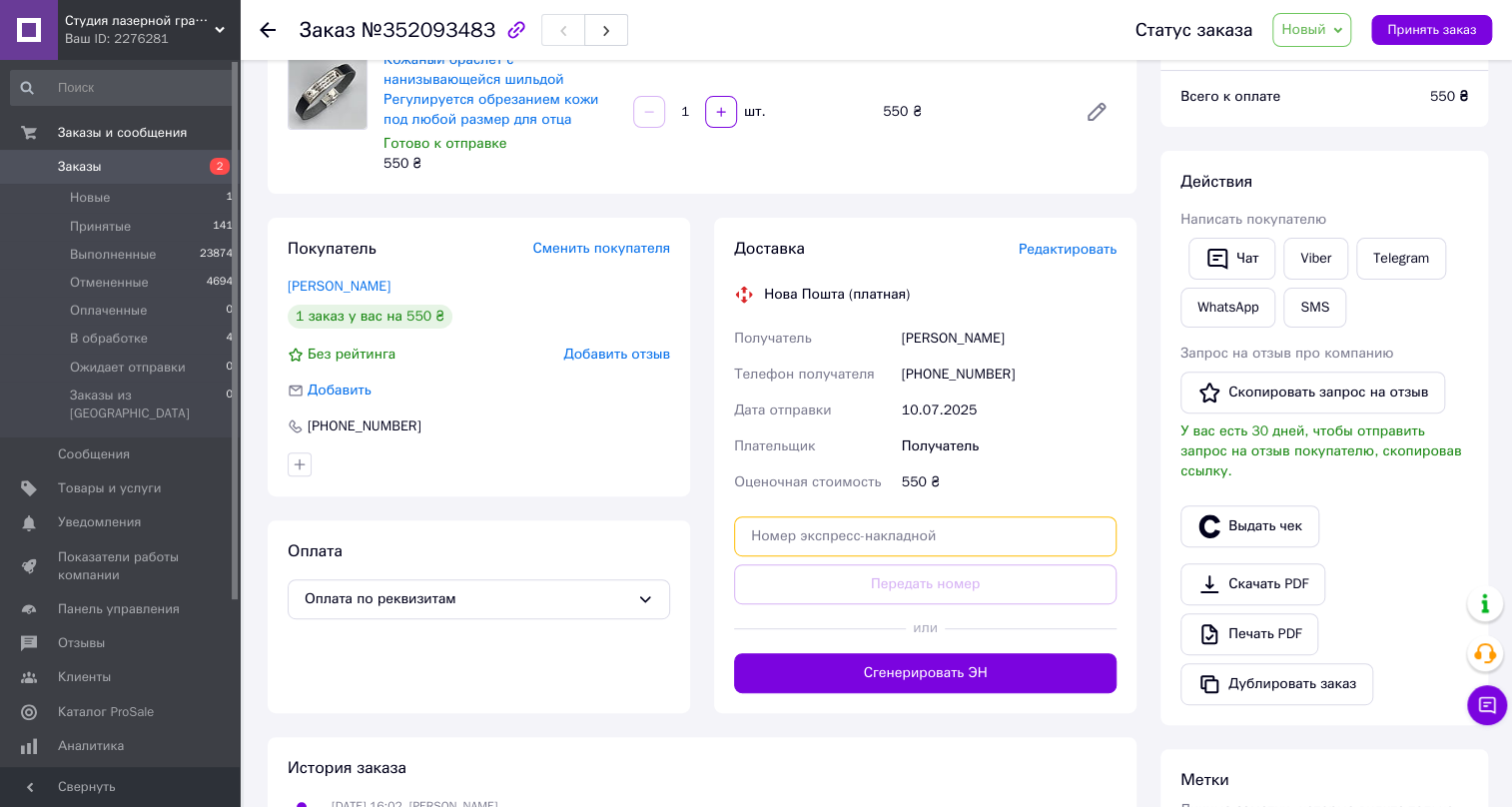 click at bounding box center [925, 536] 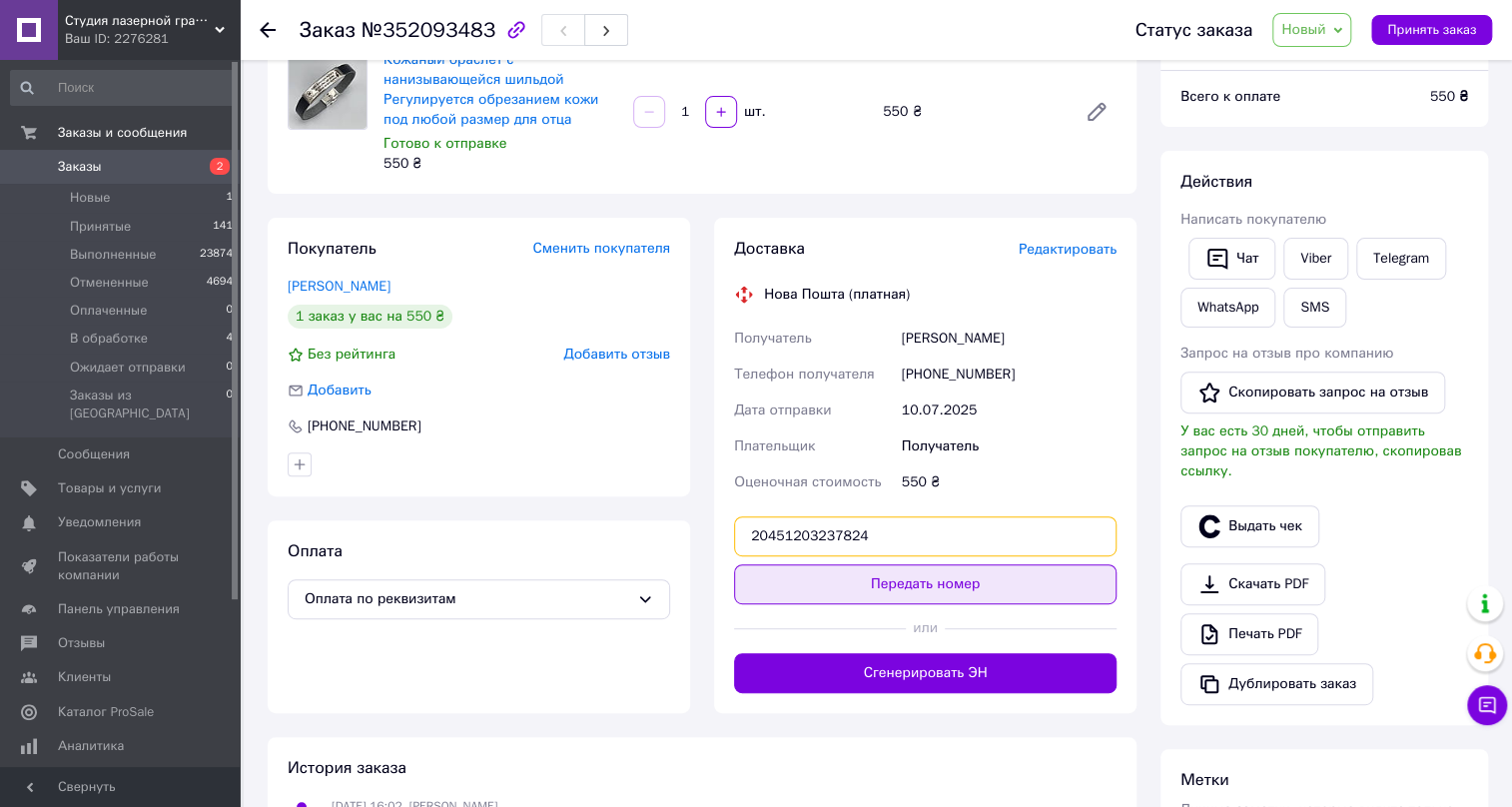 type on "20451203237824" 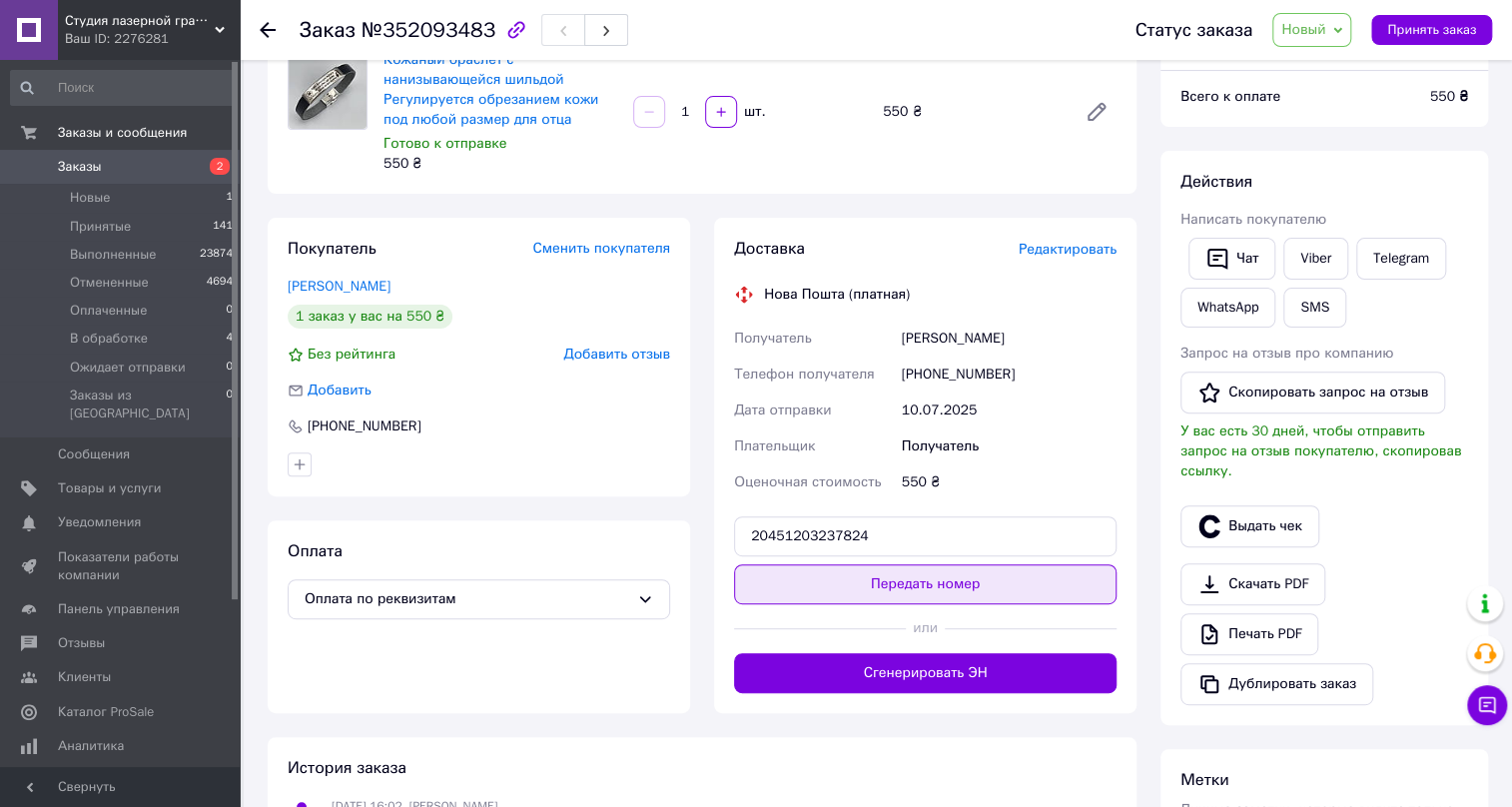 click on "Передать номер" at bounding box center [925, 584] 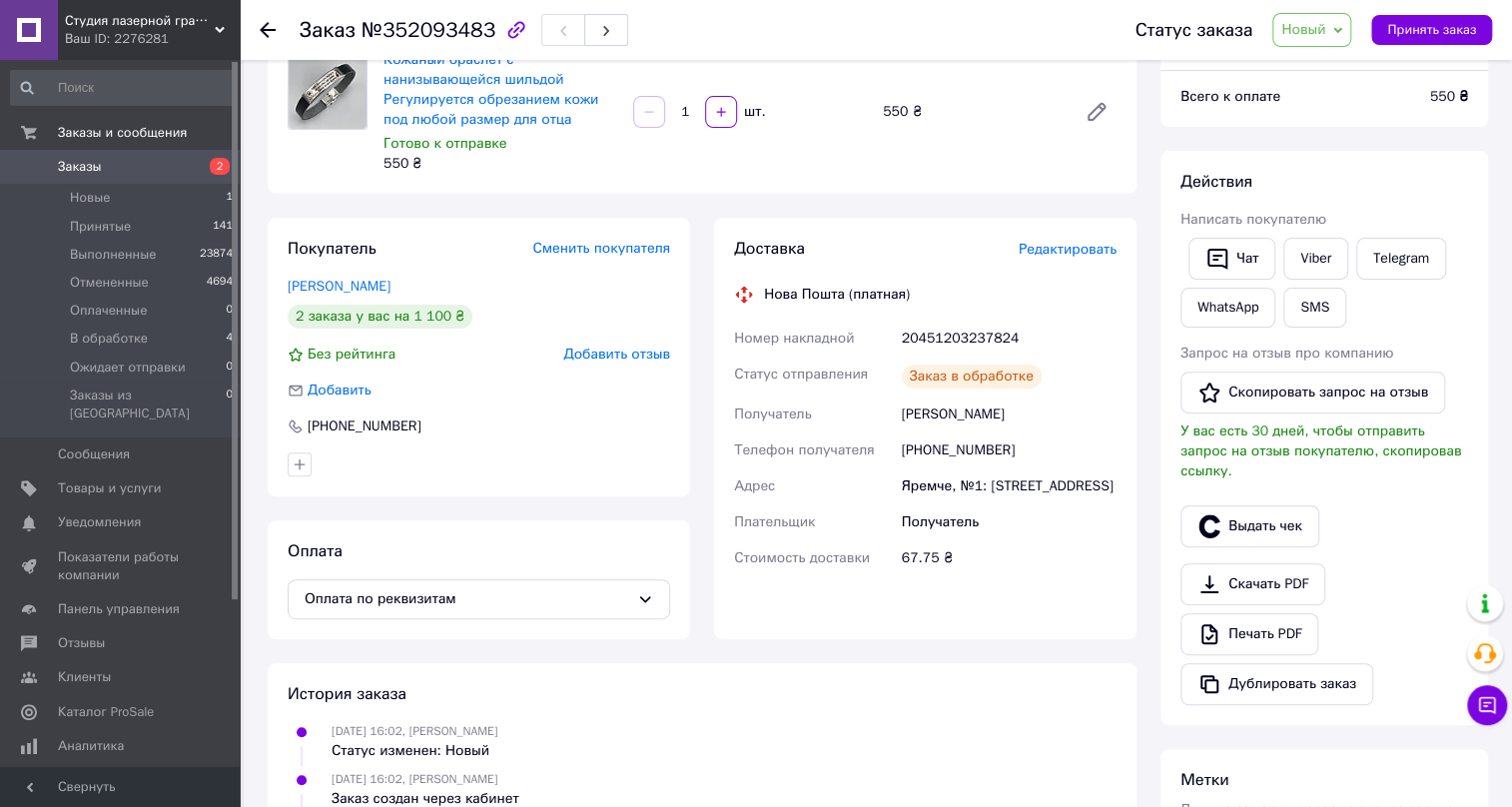 click 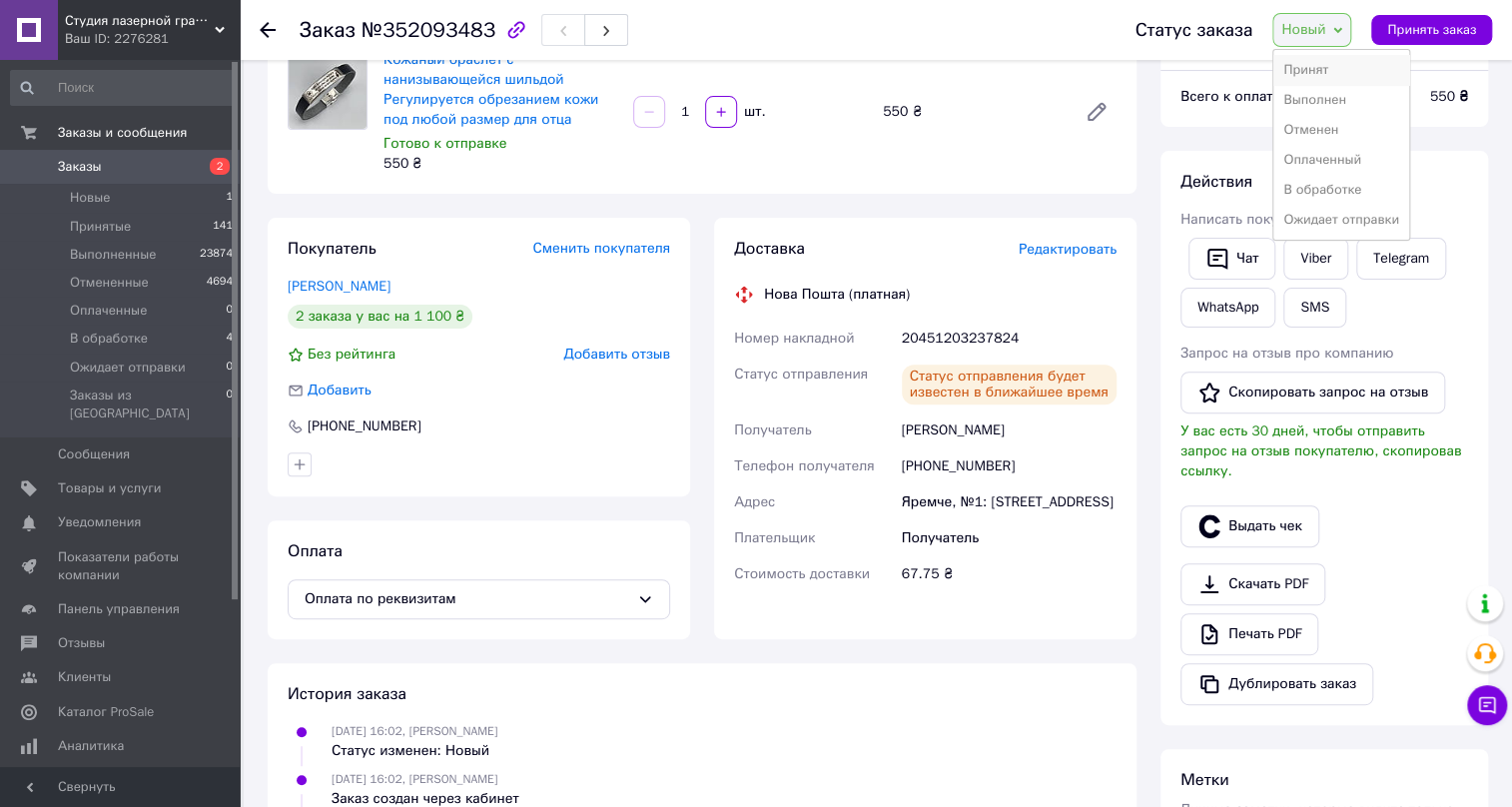 click on "Принят" at bounding box center (1341, 70) 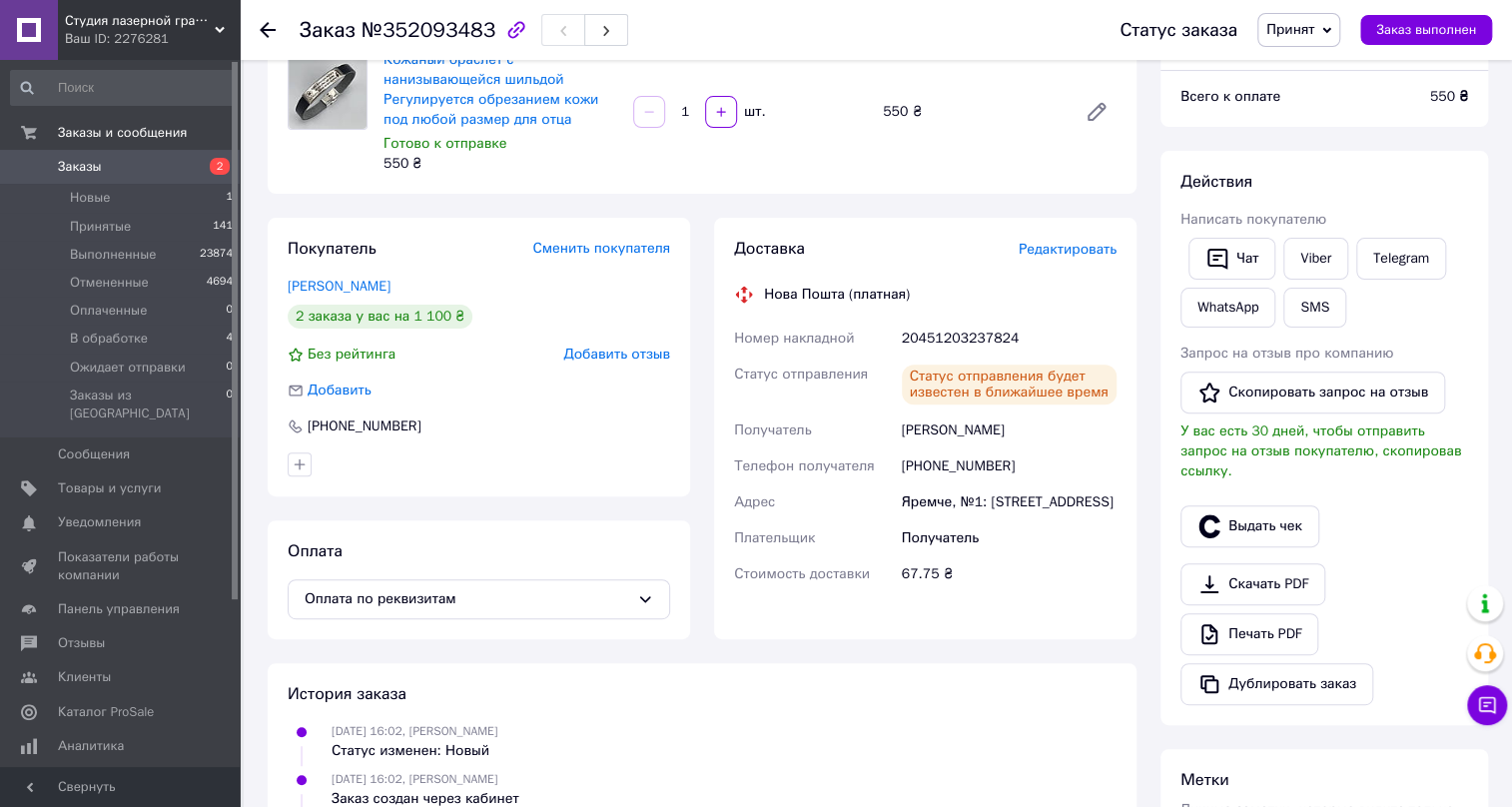 click 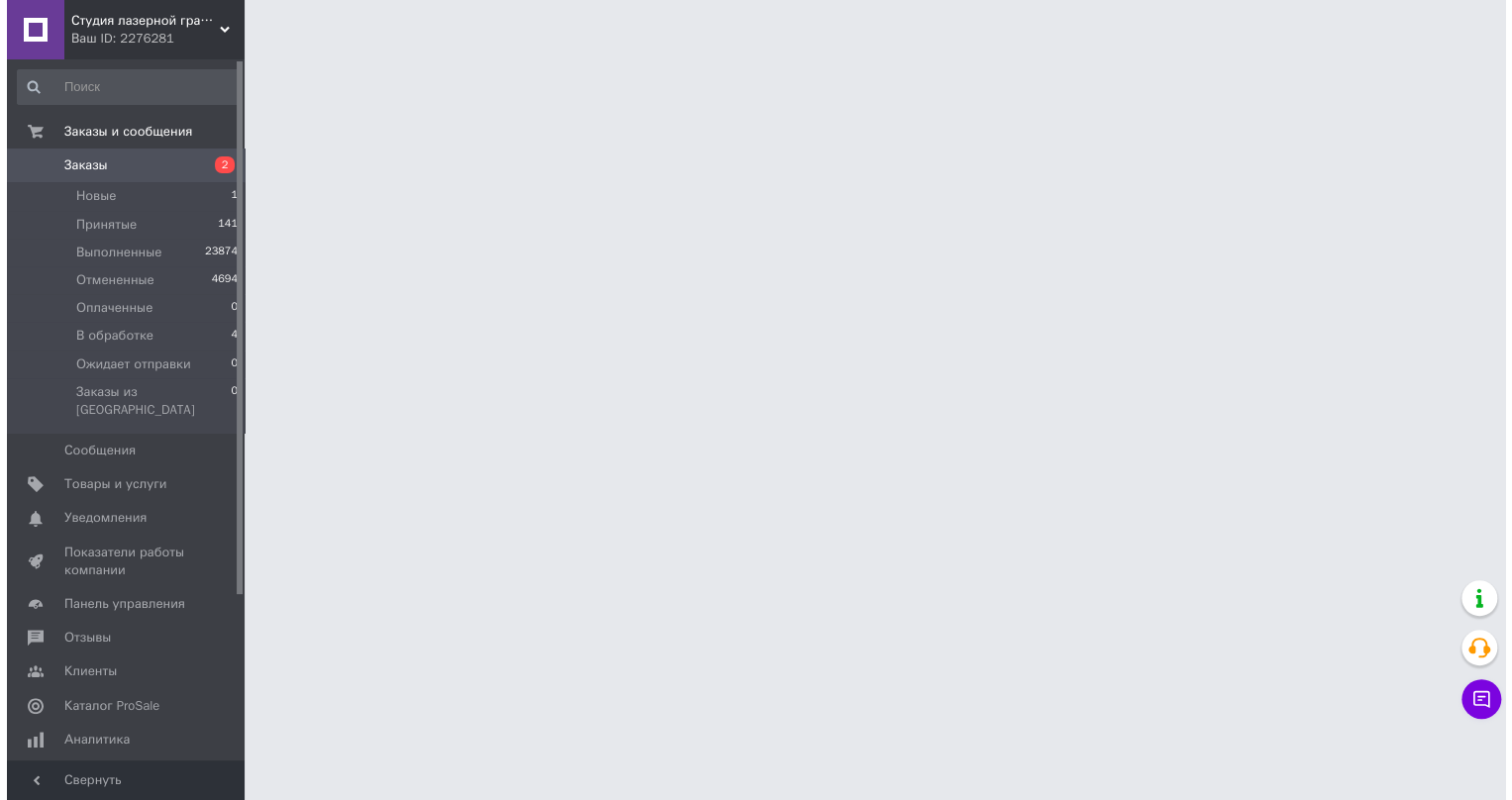 scroll, scrollTop: 0, scrollLeft: 0, axis: both 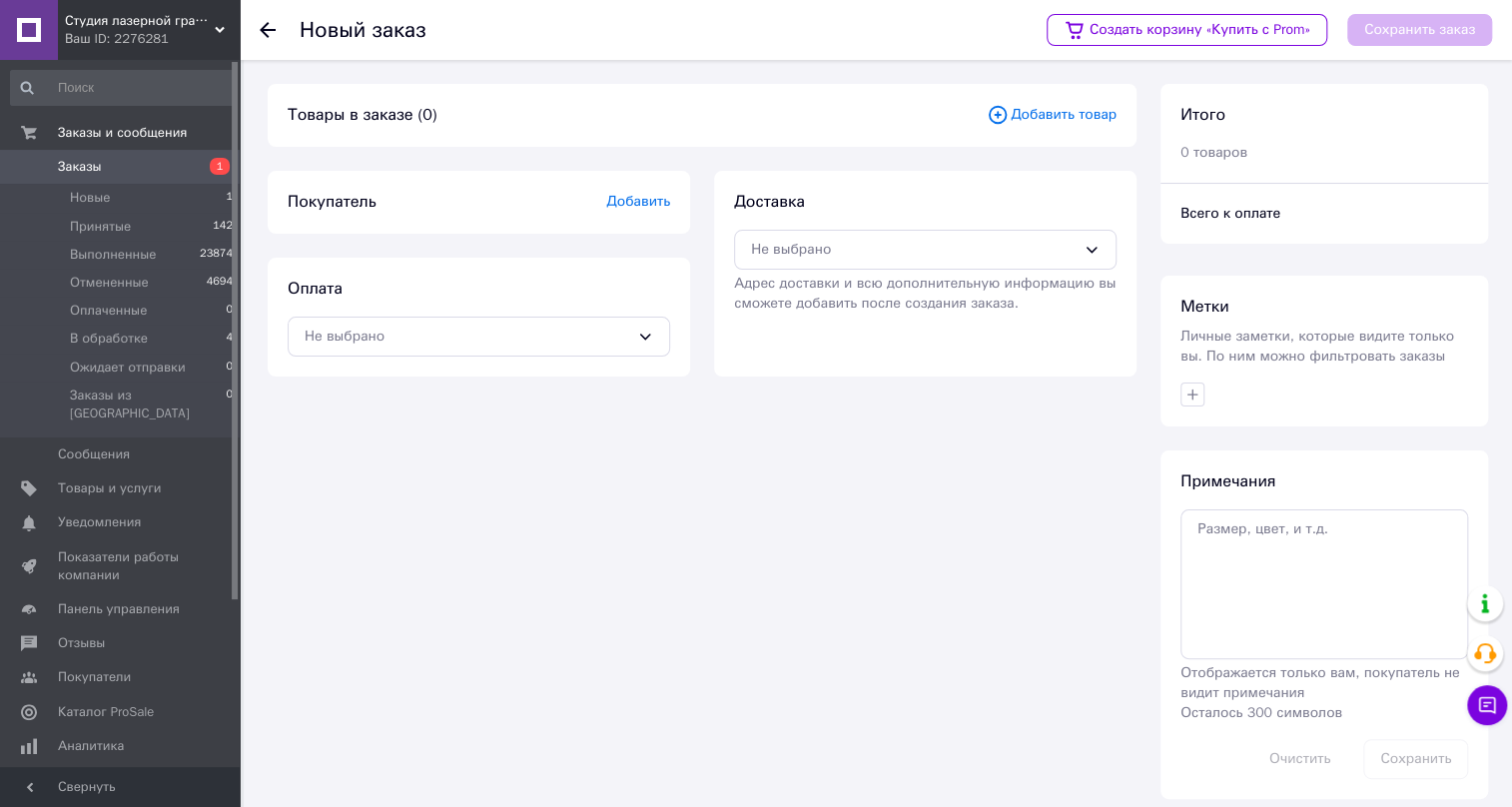 click on "Добавить" at bounding box center (638, 201) 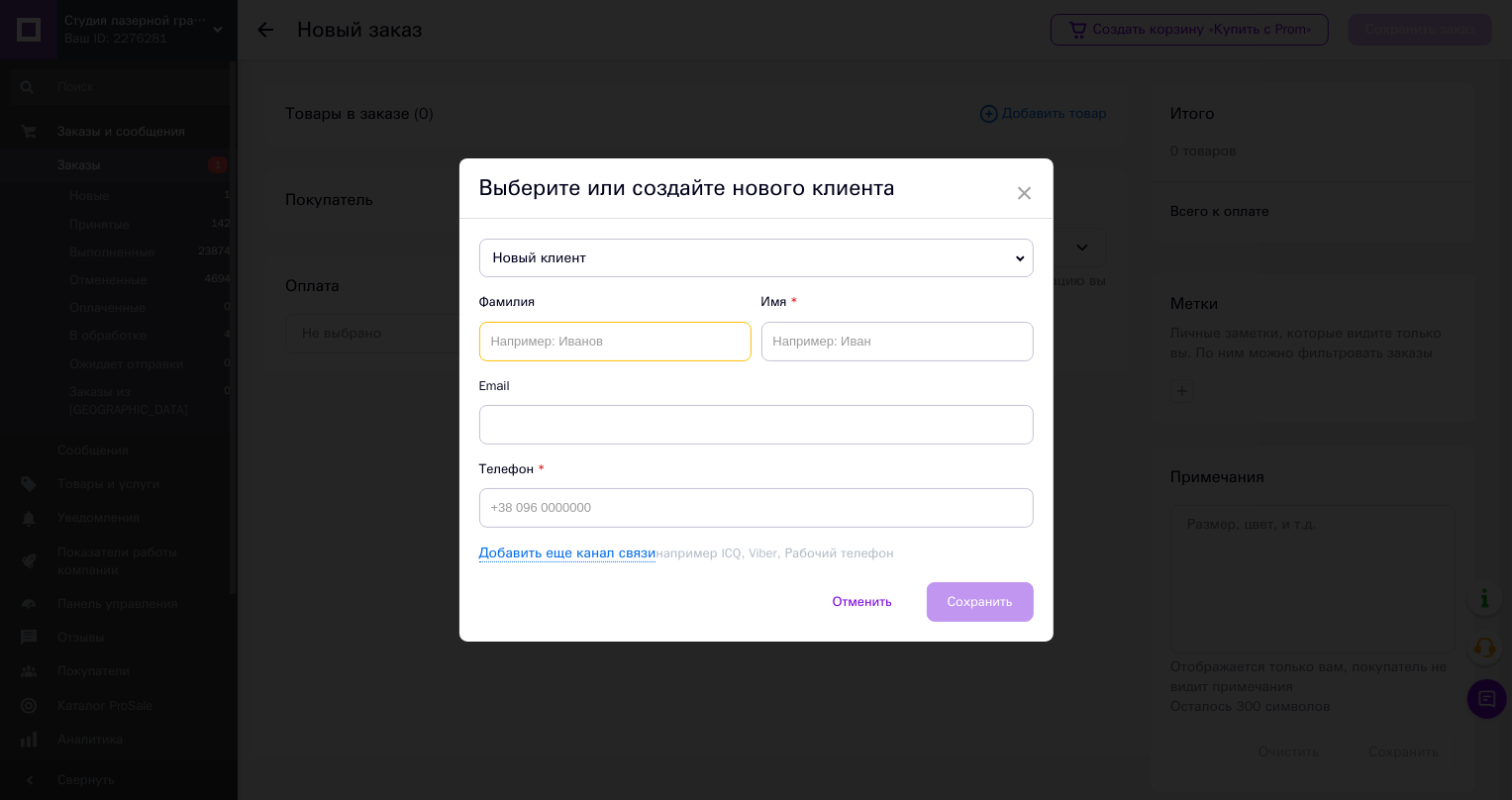 paste on "[PERSON_NAME] [PERSON_NAME]" 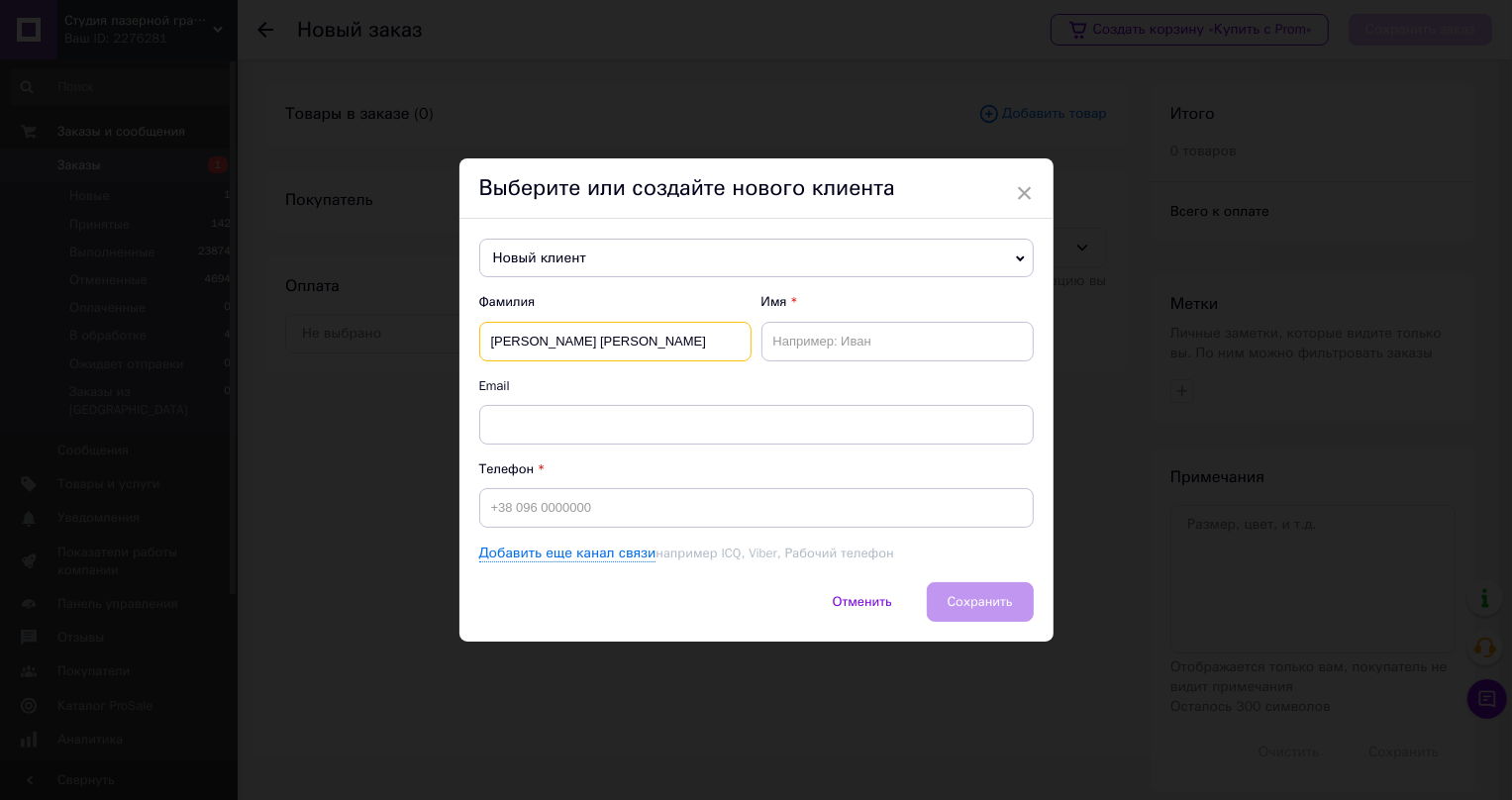 click on "[PERSON_NAME] [PERSON_NAME]" at bounding box center [615, 342] 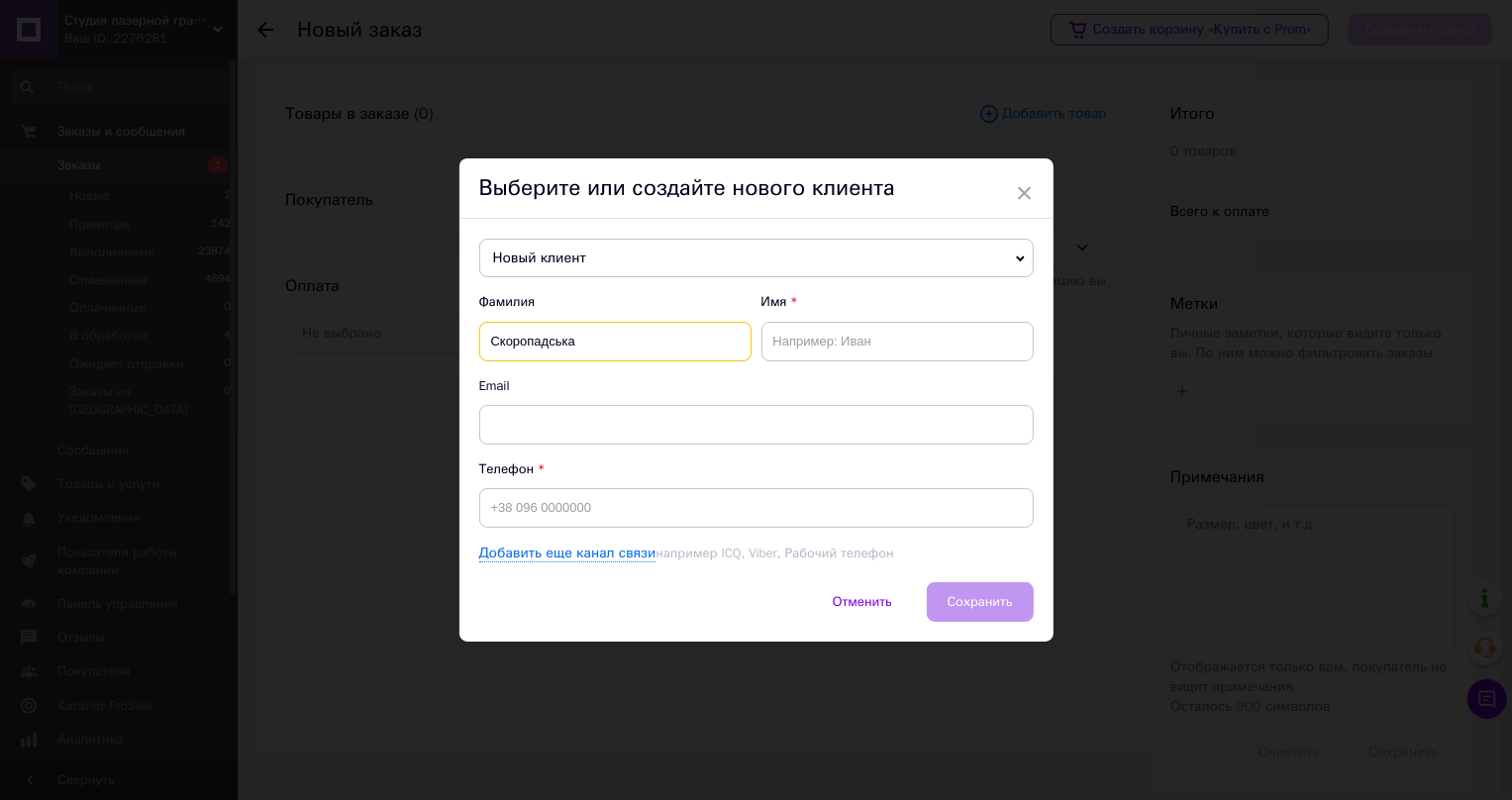 type on "Скоропадська" 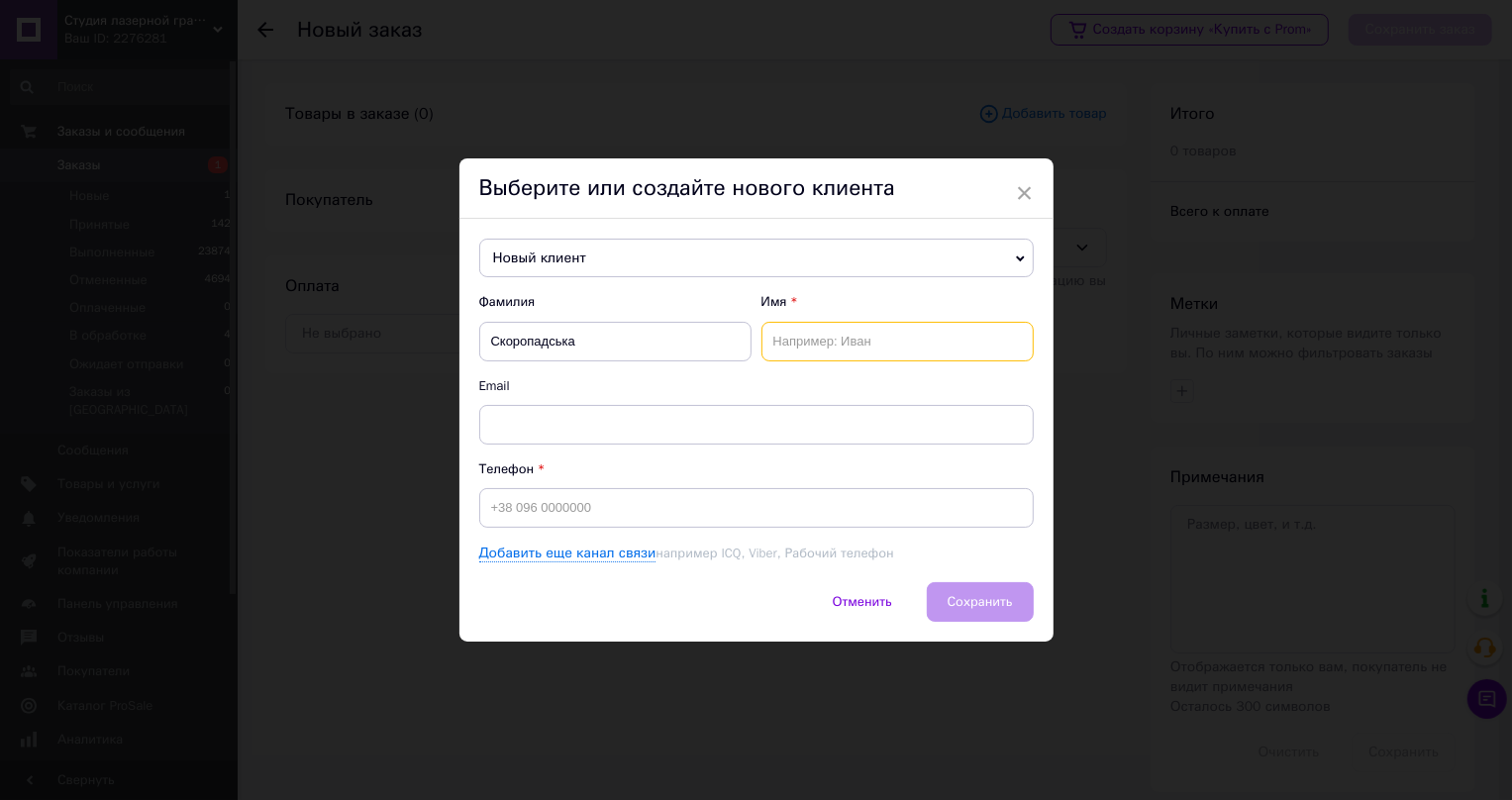 click at bounding box center [897, 342] 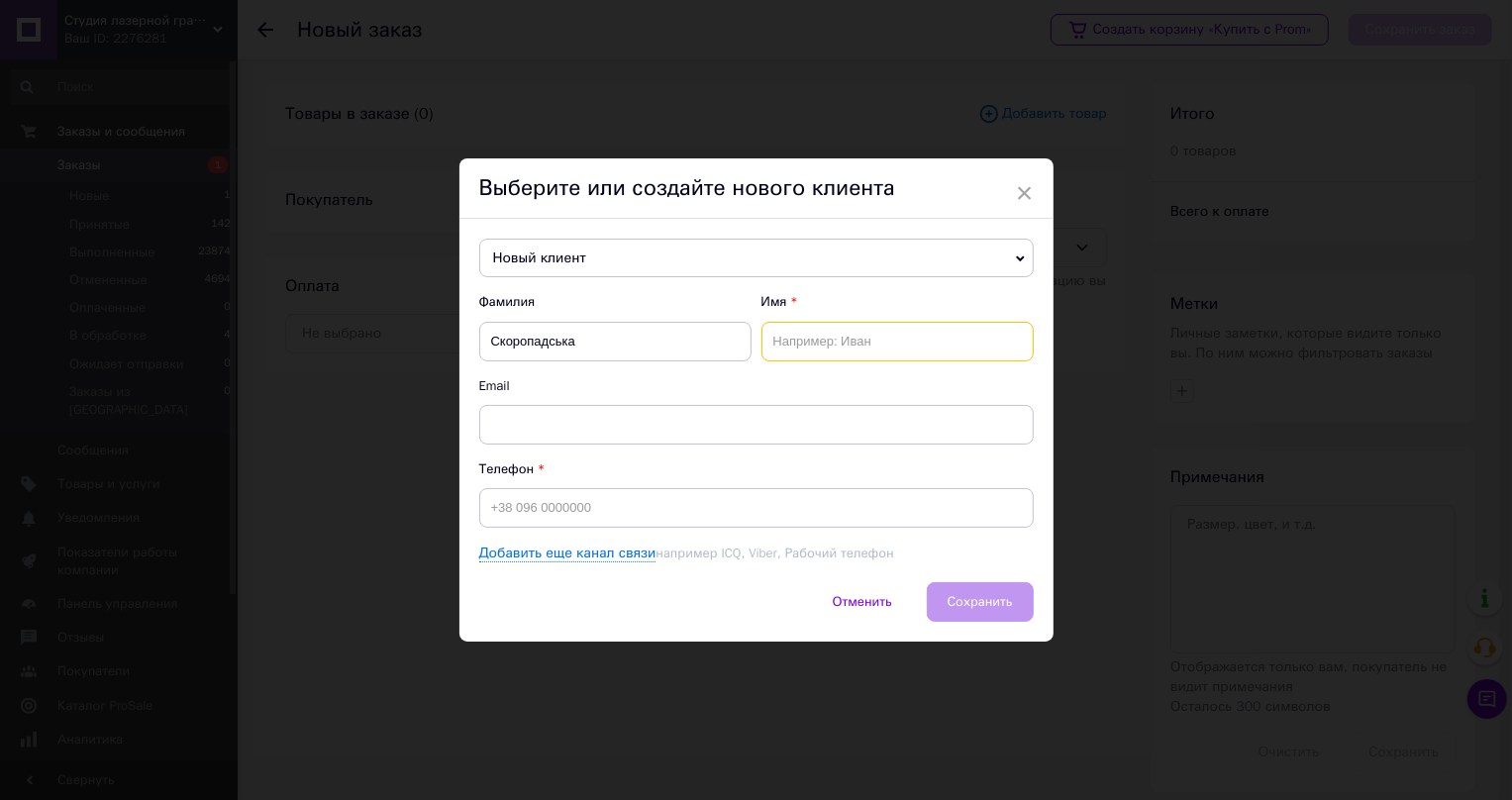 paste on "Галина" 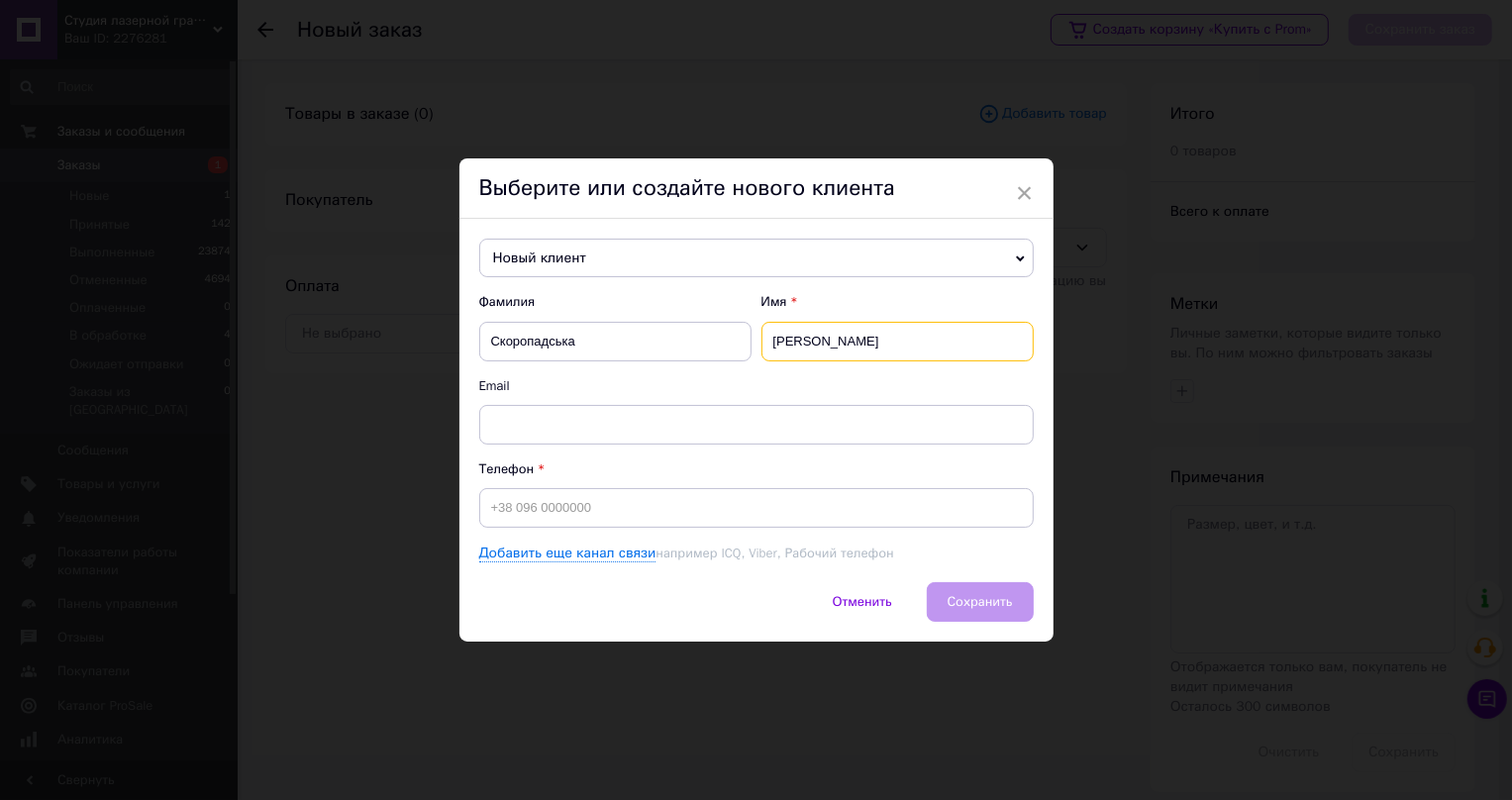 type on "Галина" 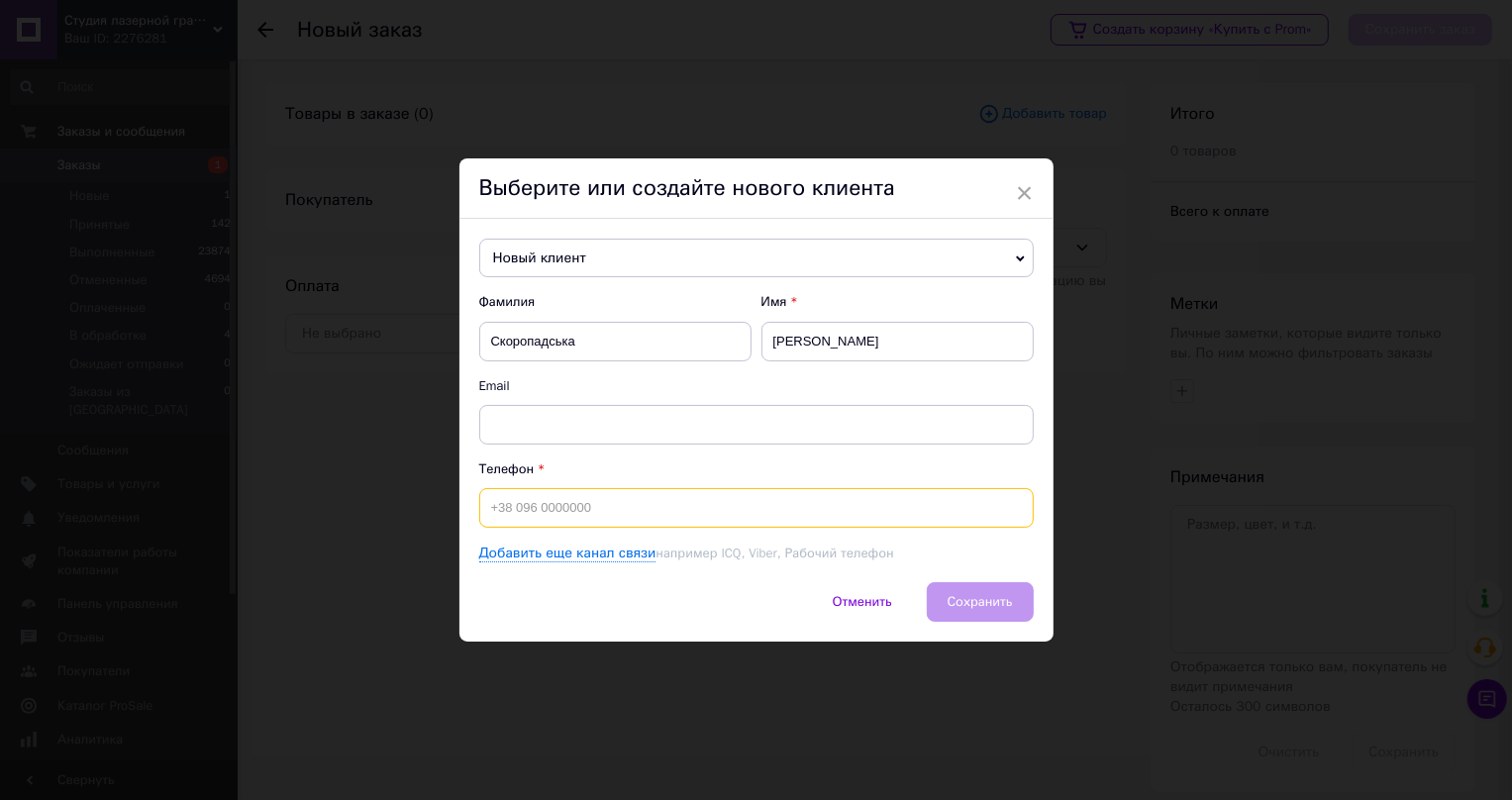 click at bounding box center [756, 508] 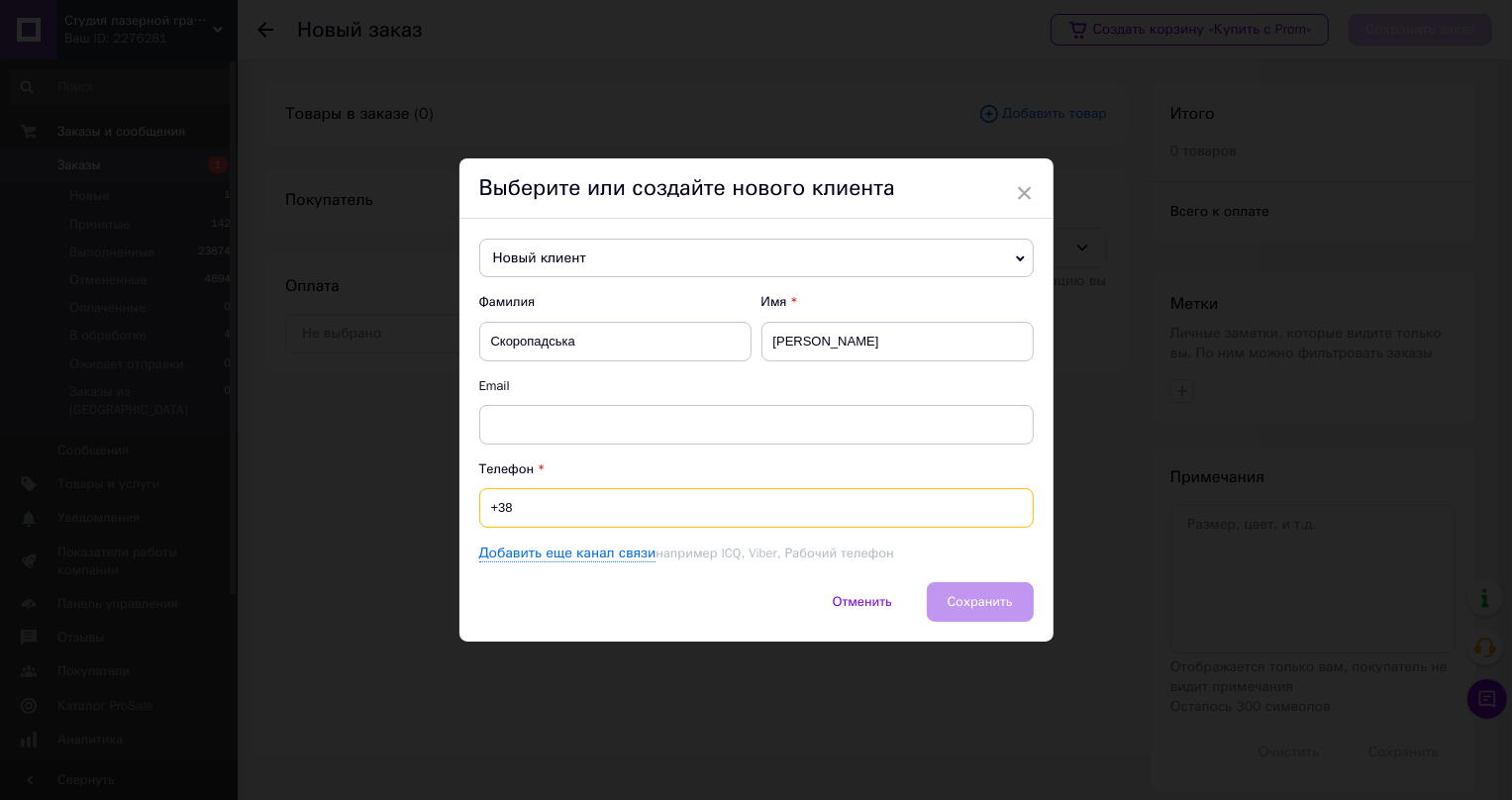 paste on "0958890357" 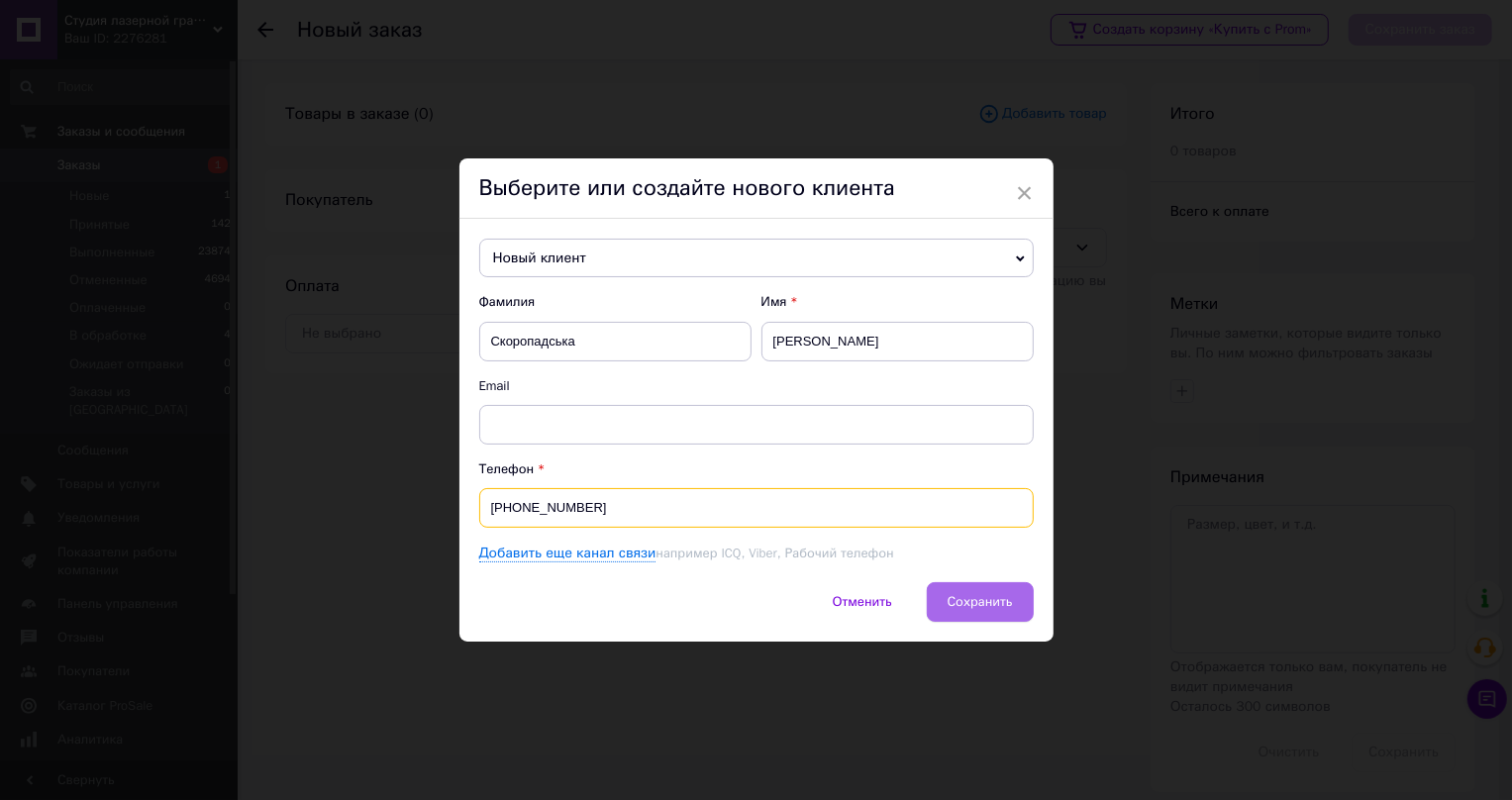 type on "[PHONE_NUMBER]" 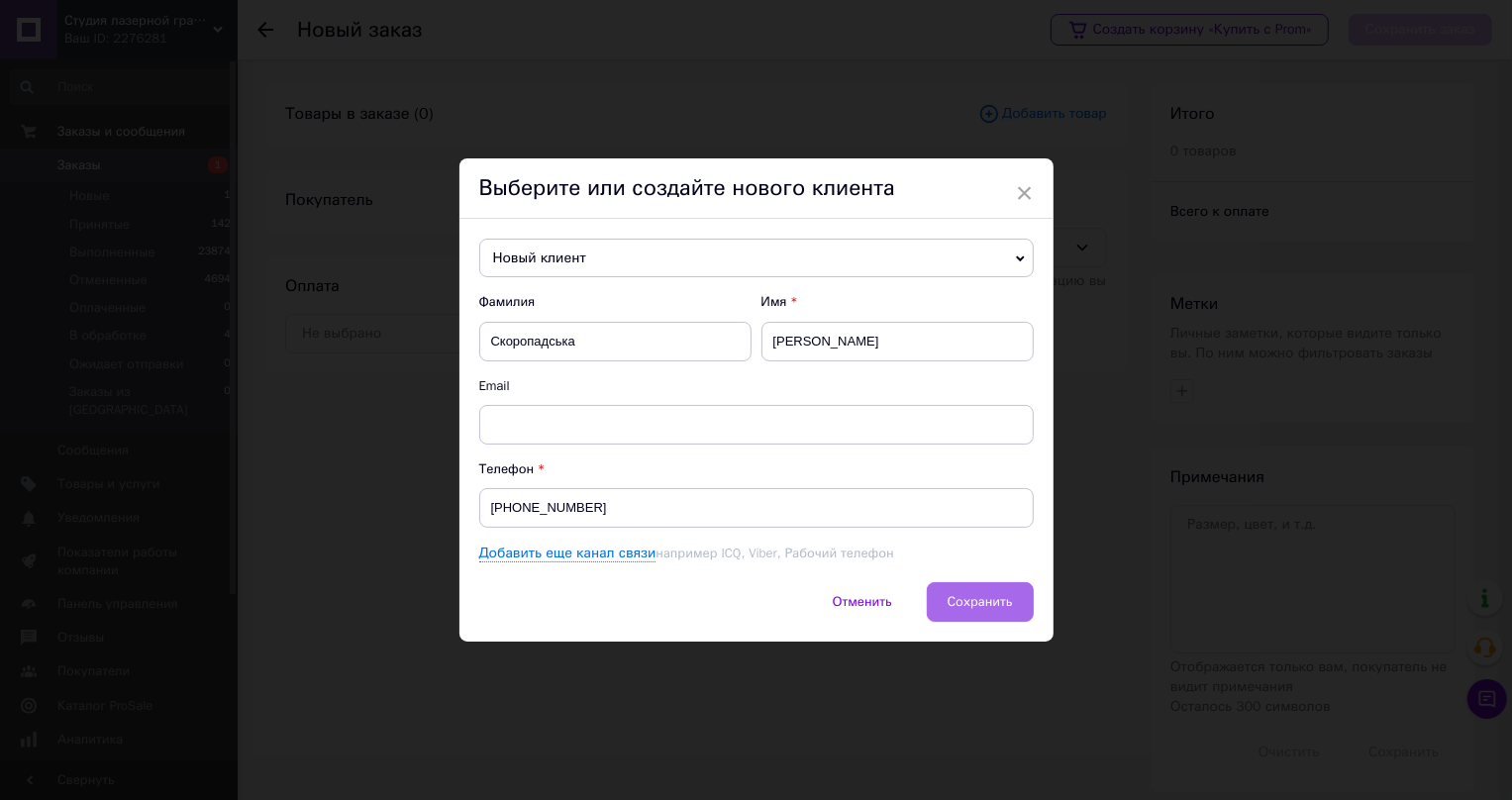 click on "Сохранить" at bounding box center [980, 601] 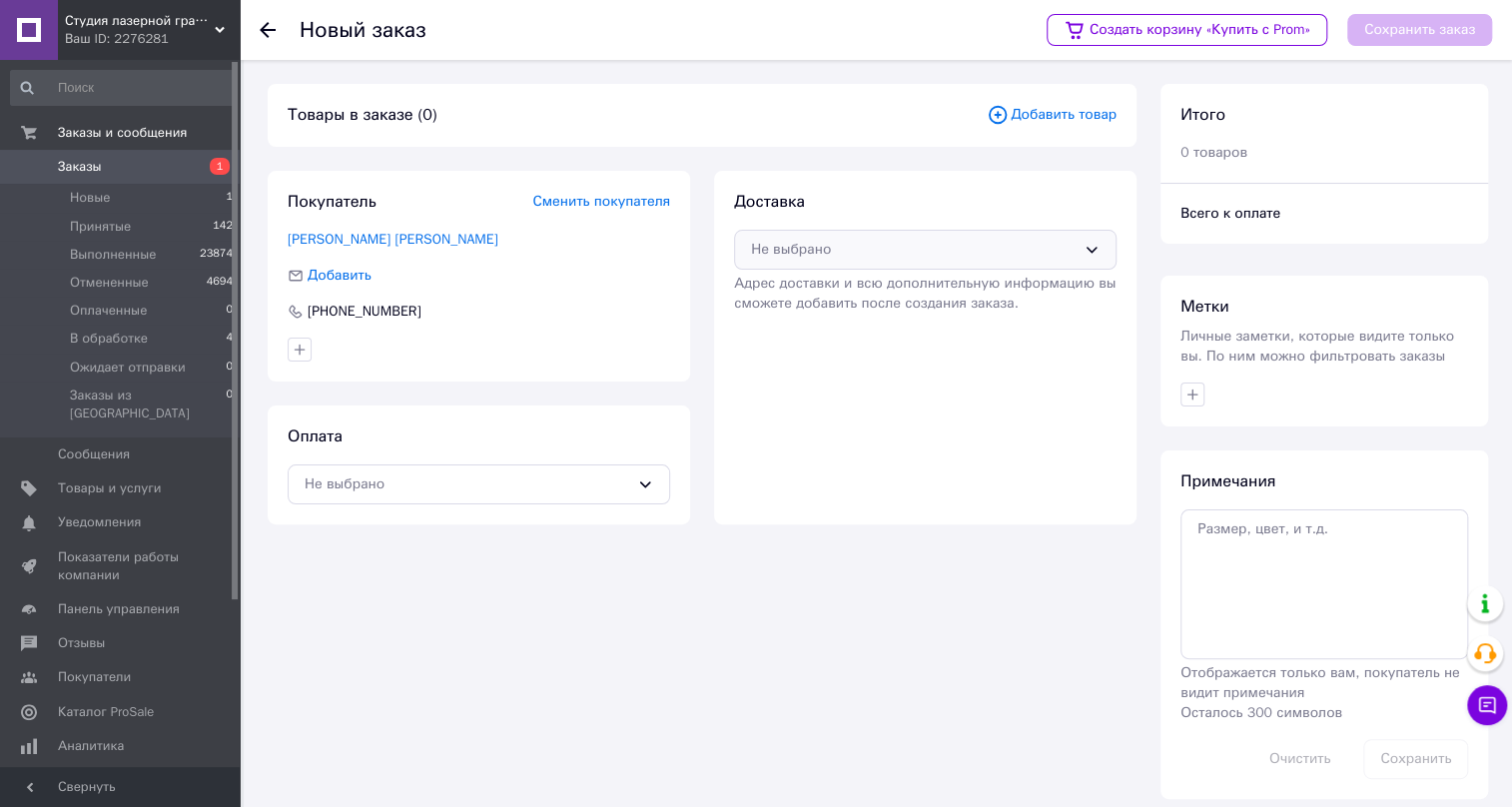 click 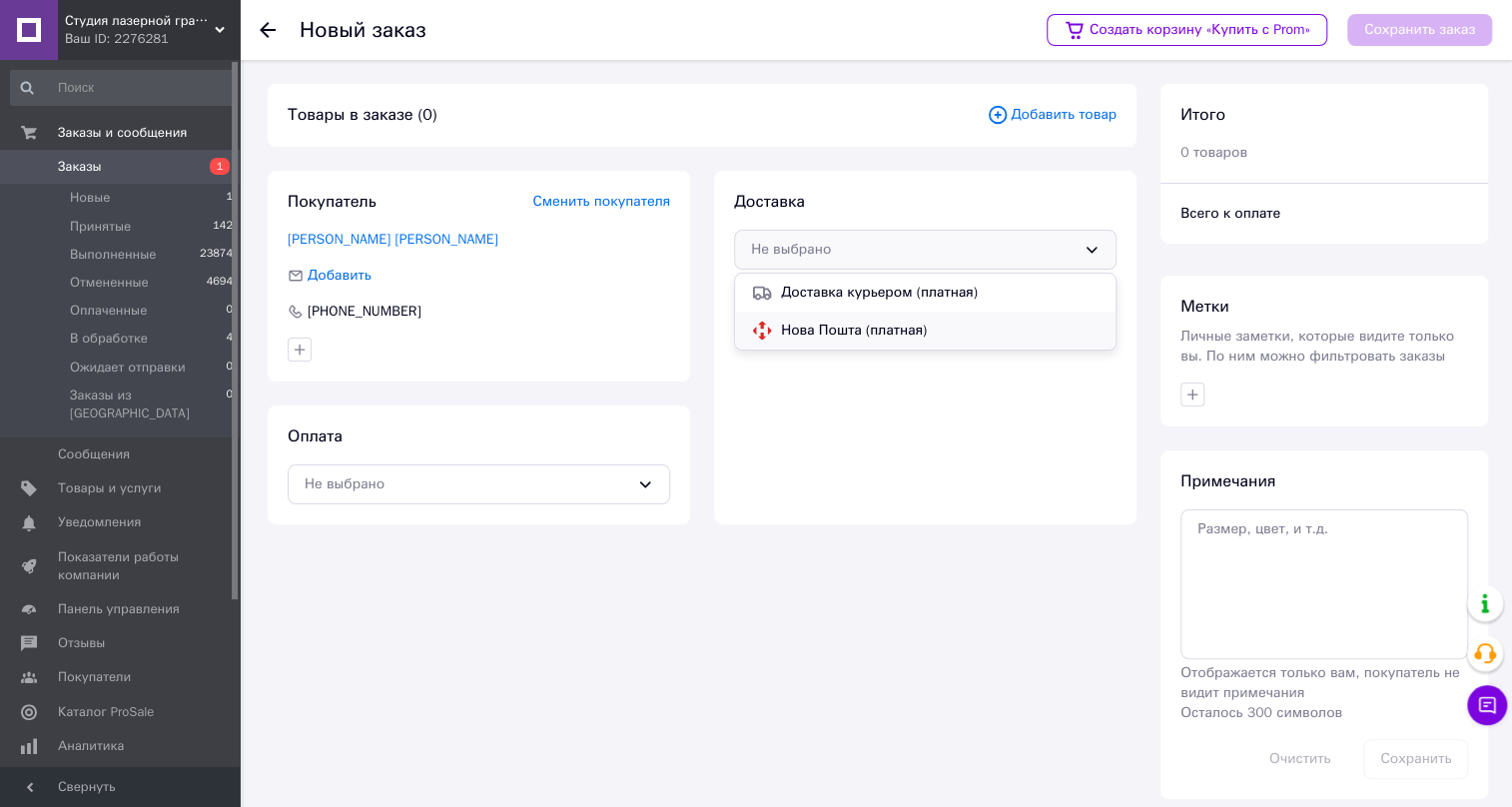 click on "Нова Пошта (платная)" at bounding box center (940, 331) 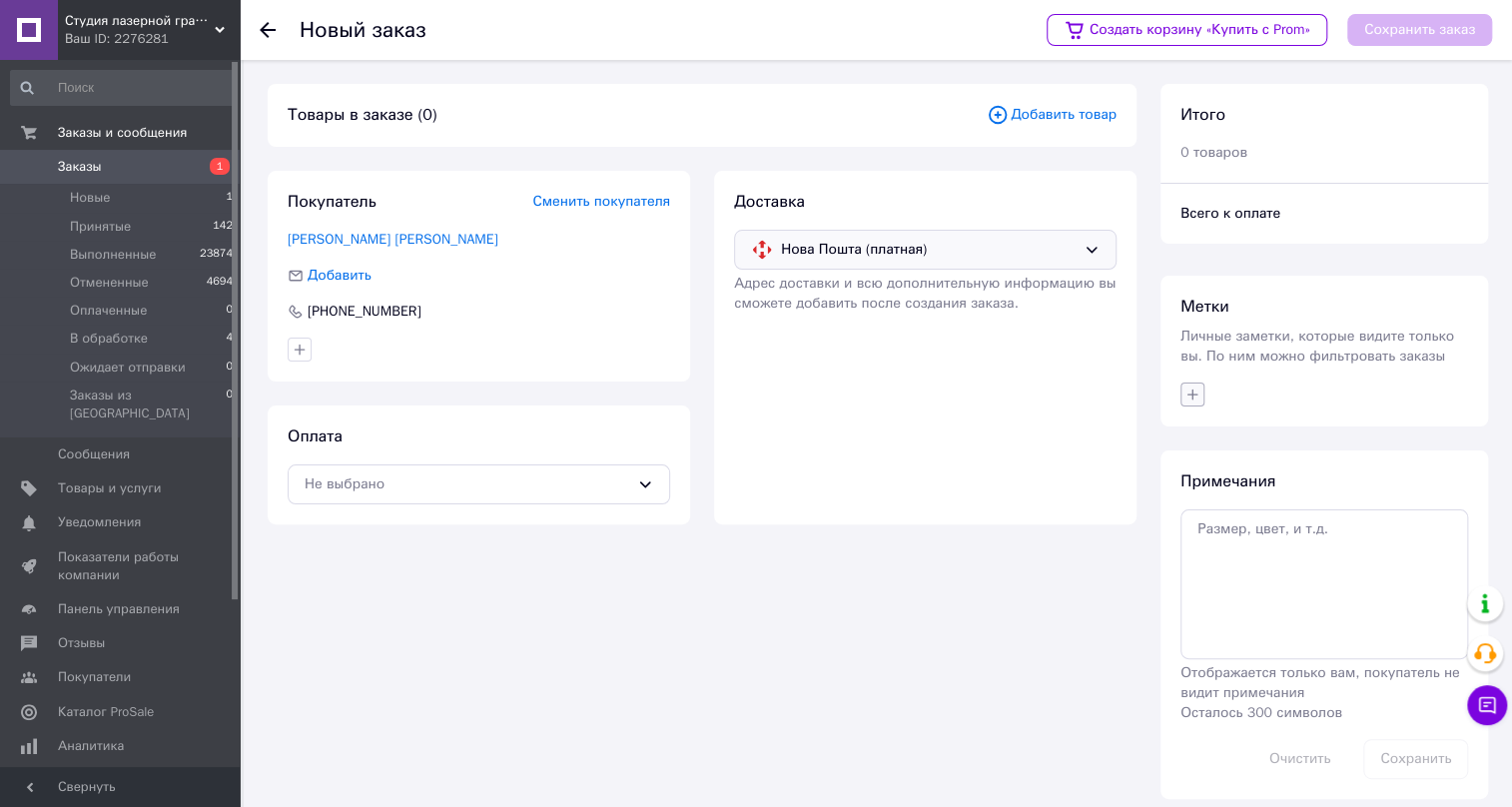 click 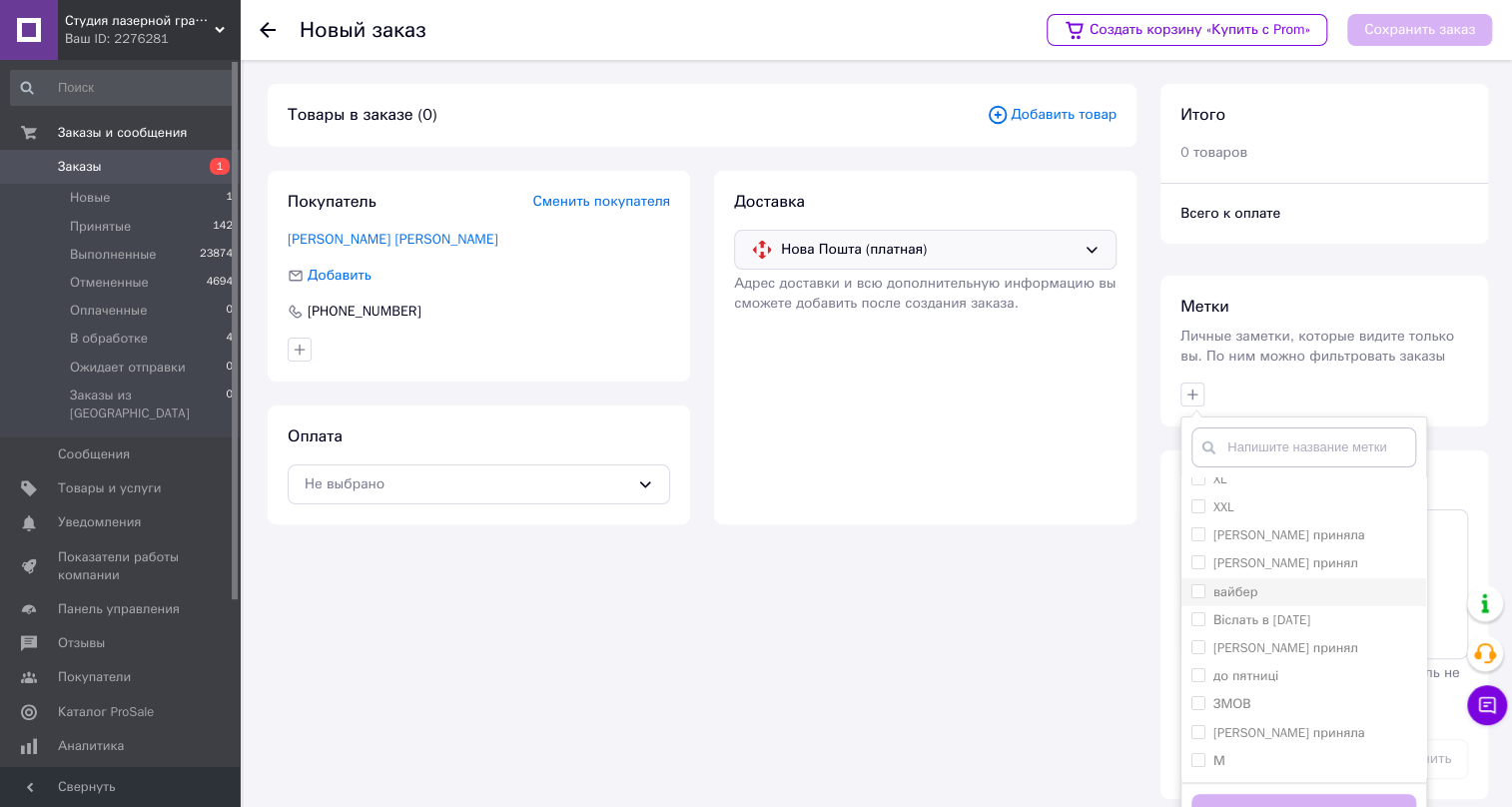 scroll, scrollTop: 272, scrollLeft: 0, axis: vertical 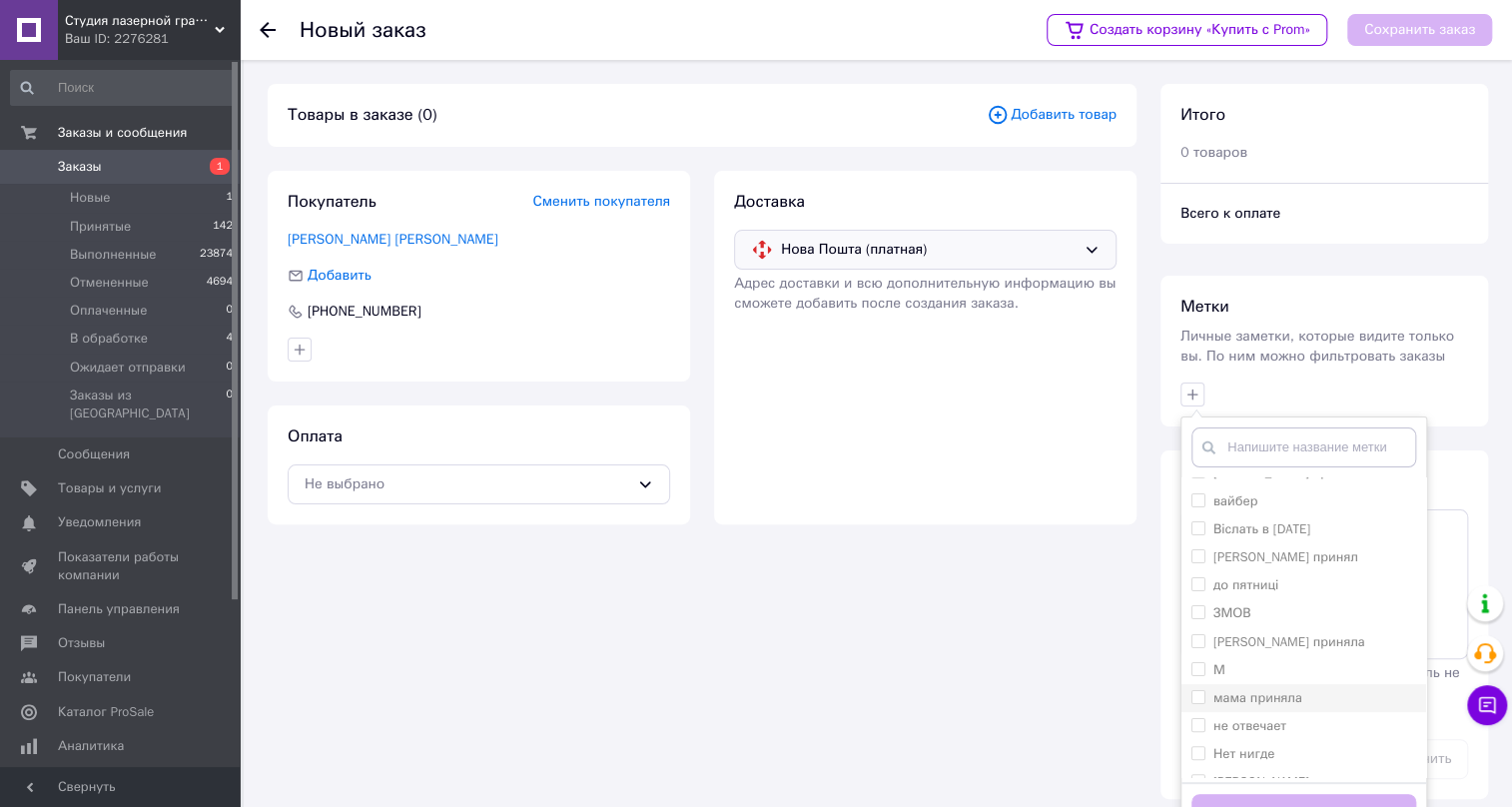 click on "мама приняла" at bounding box center [1197, 696] 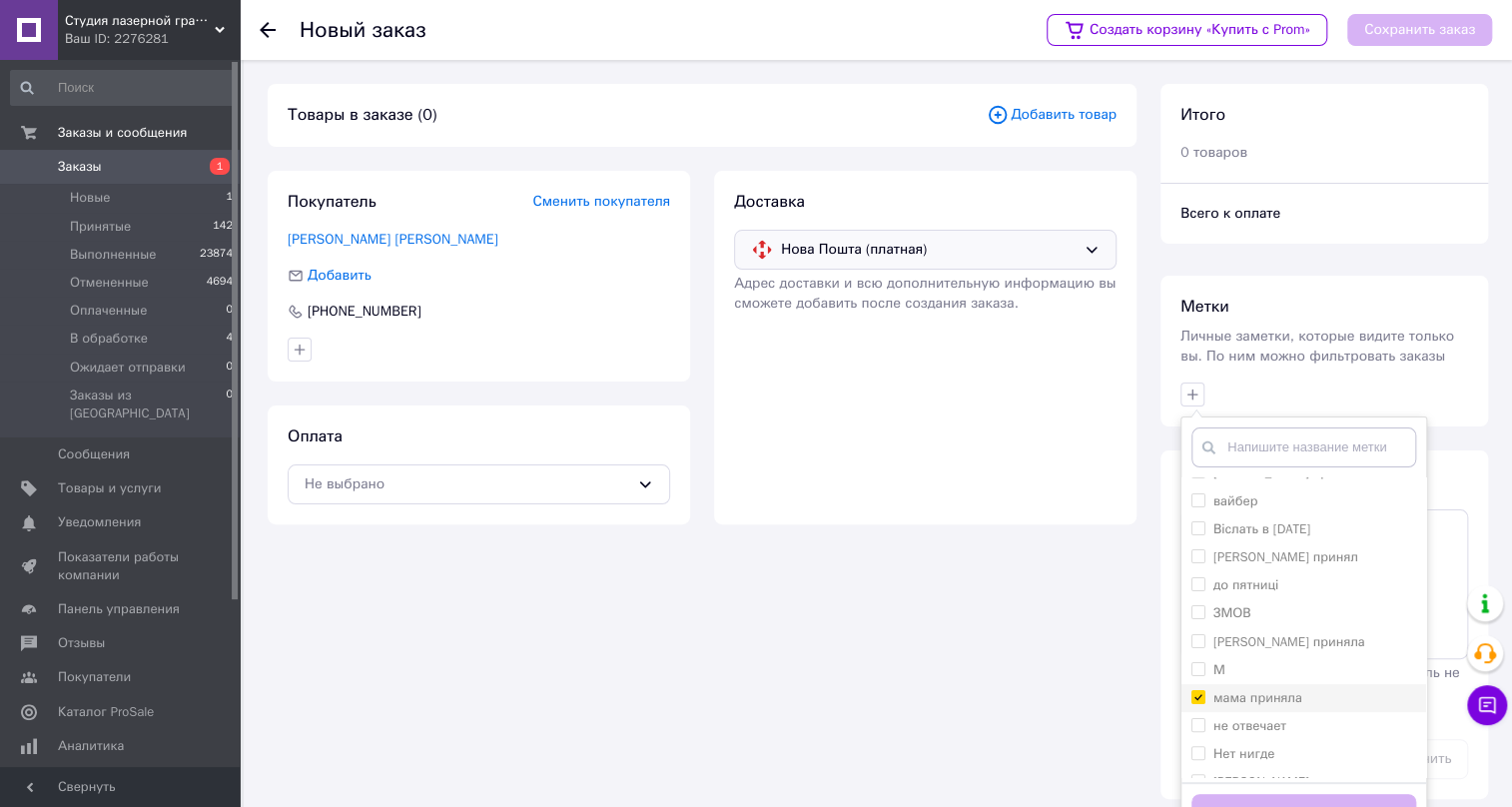 checkbox on "true" 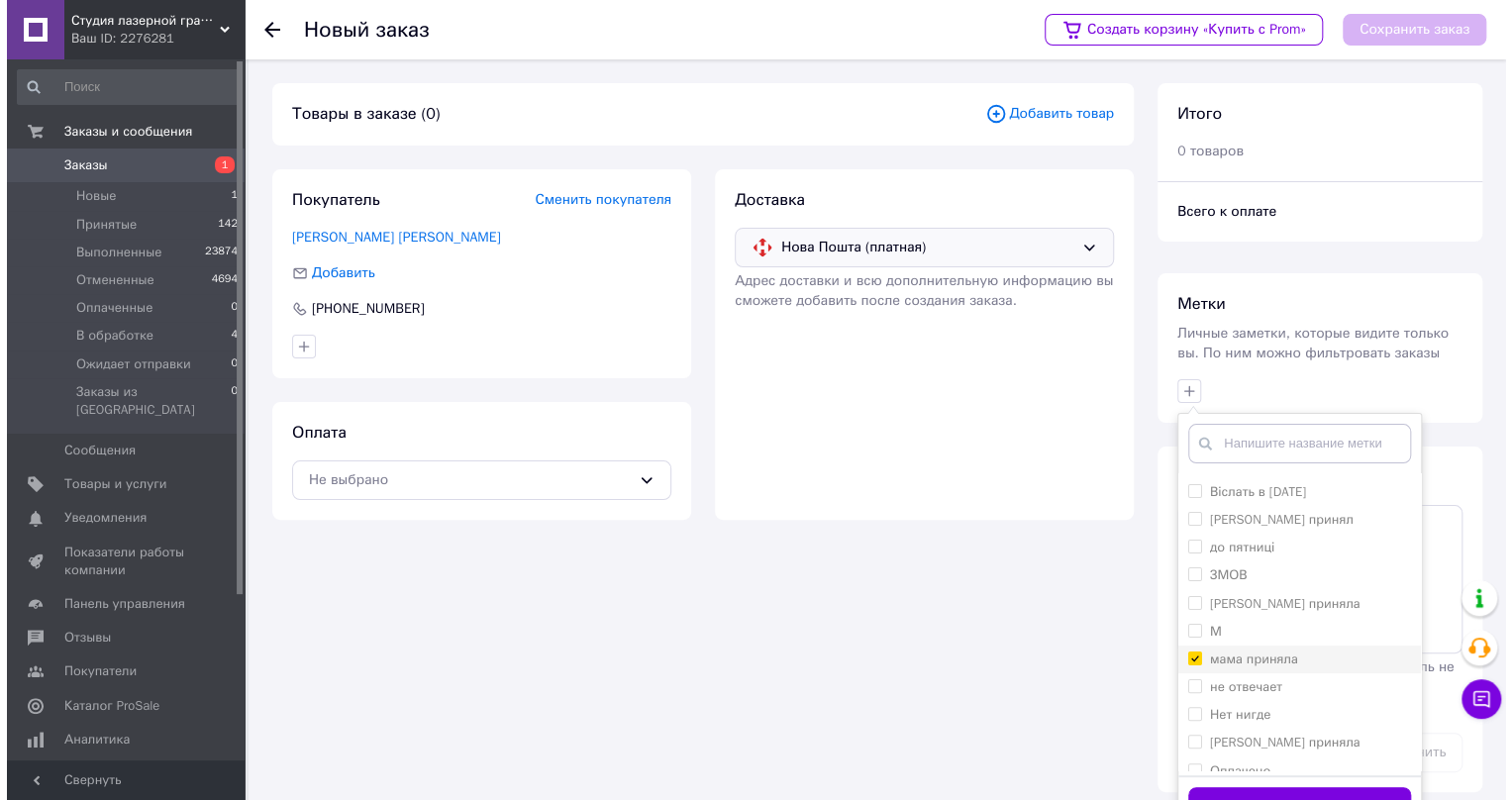 scroll, scrollTop: 359, scrollLeft: 0, axis: vertical 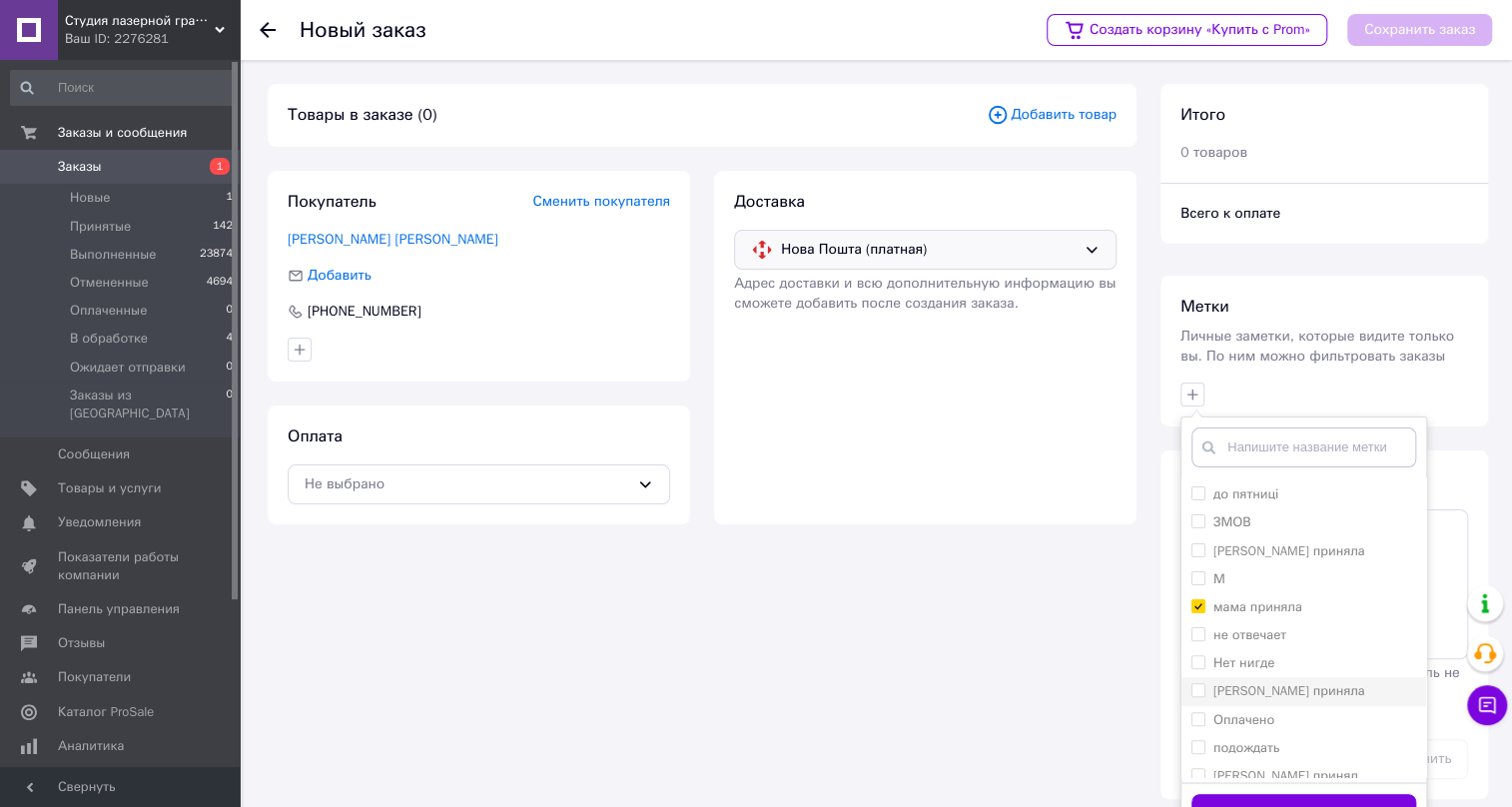 click on "[PERSON_NAME] приняла" at bounding box center (1197, 689) 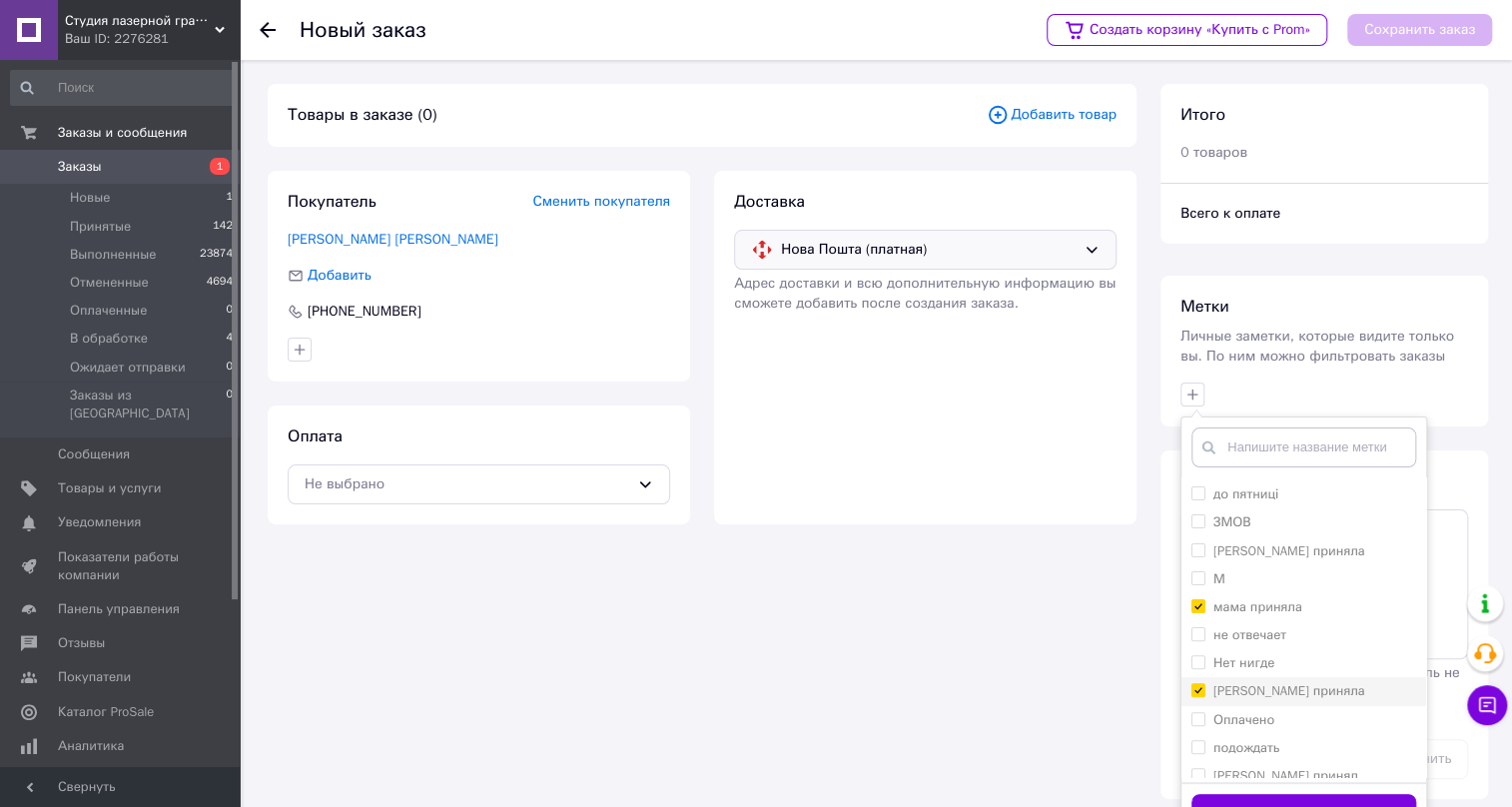 checkbox on "true" 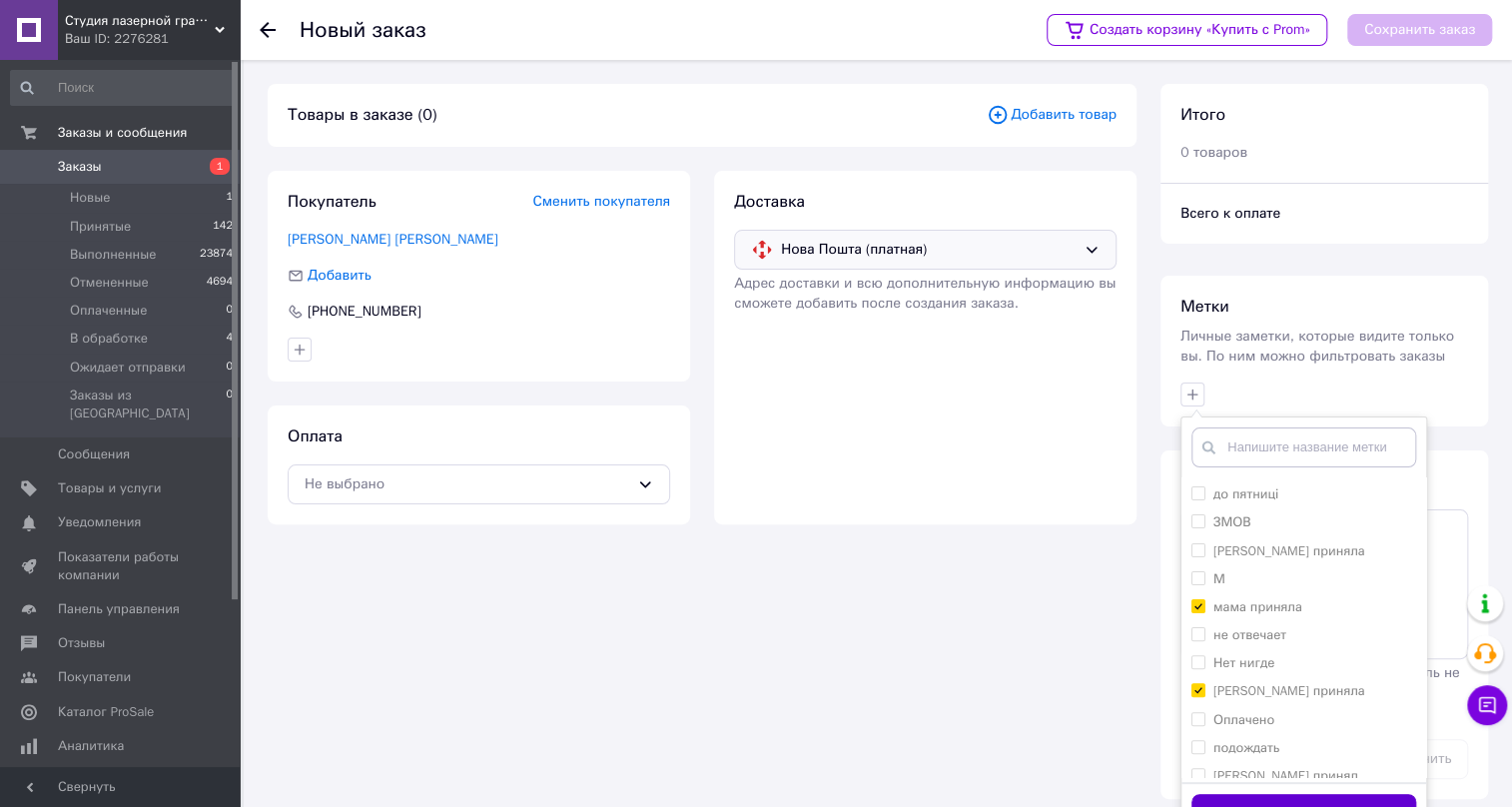 click on "Добавить метку" at bounding box center (1303, 813) 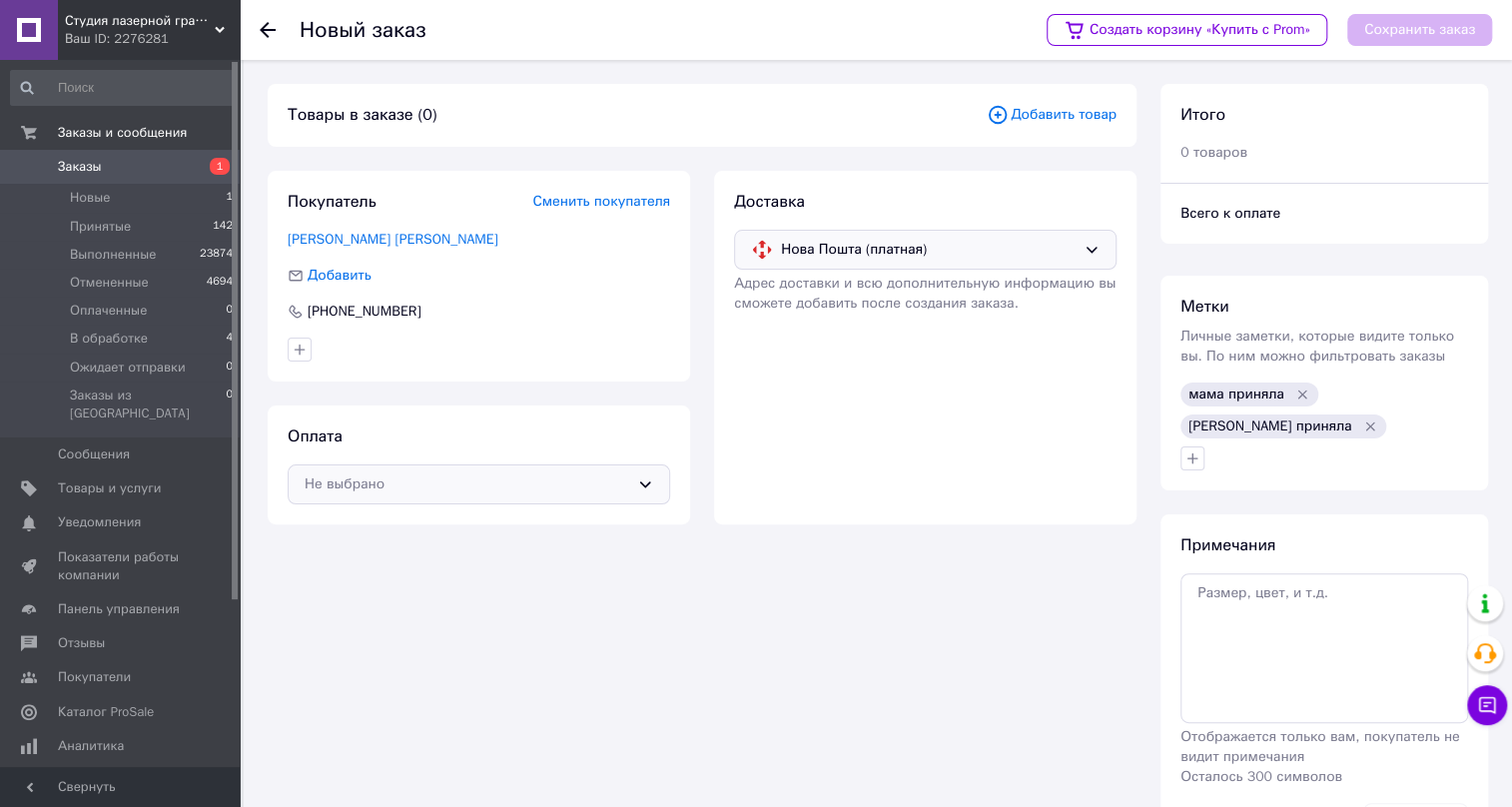 click 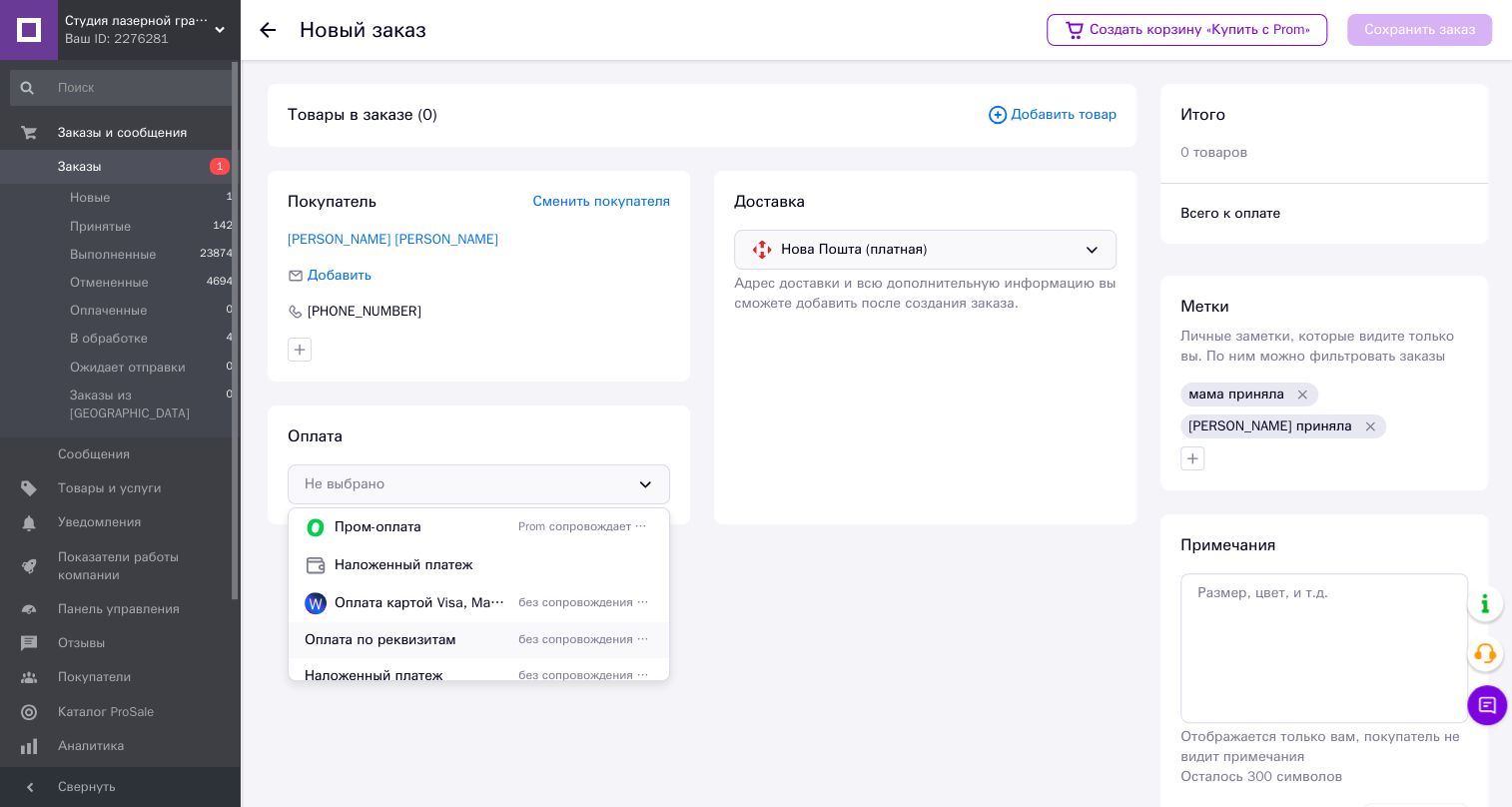 click on "Оплата по реквизитам" at bounding box center [407, 640] 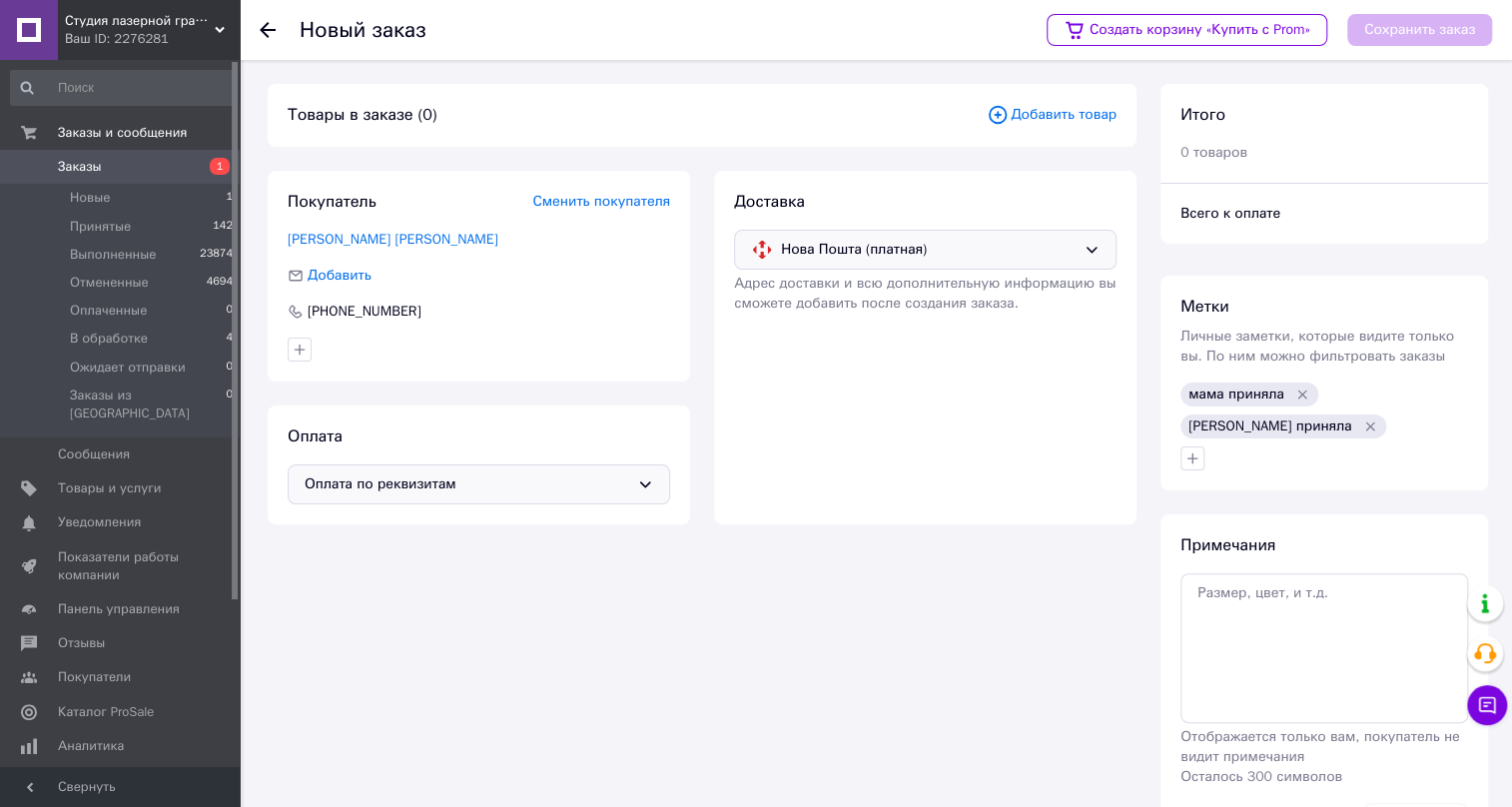 click on "Добавить товар" at bounding box center (1052, 115) 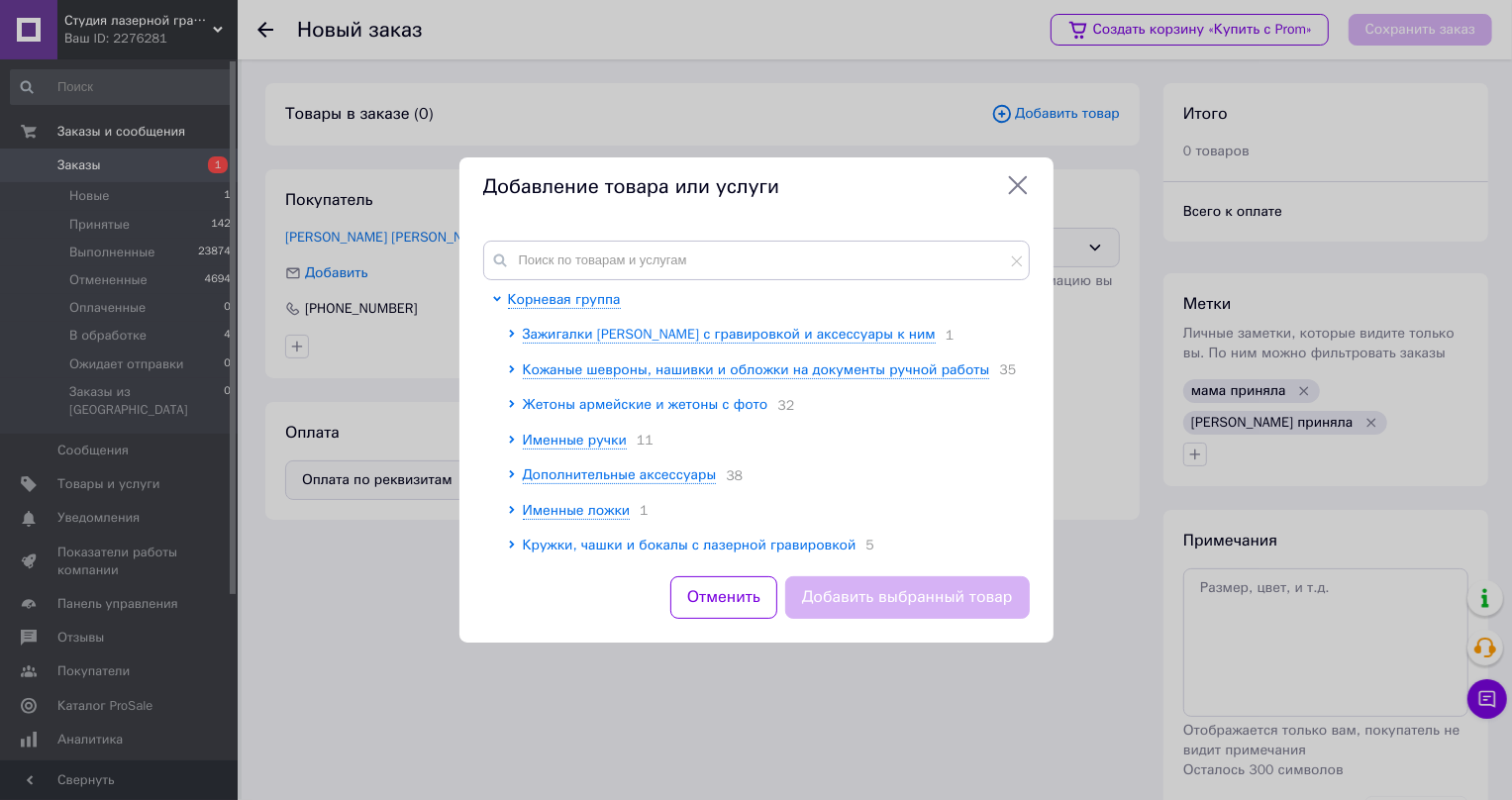 click on "Жетоны армейские и жетоны с фото" at bounding box center [646, 404] 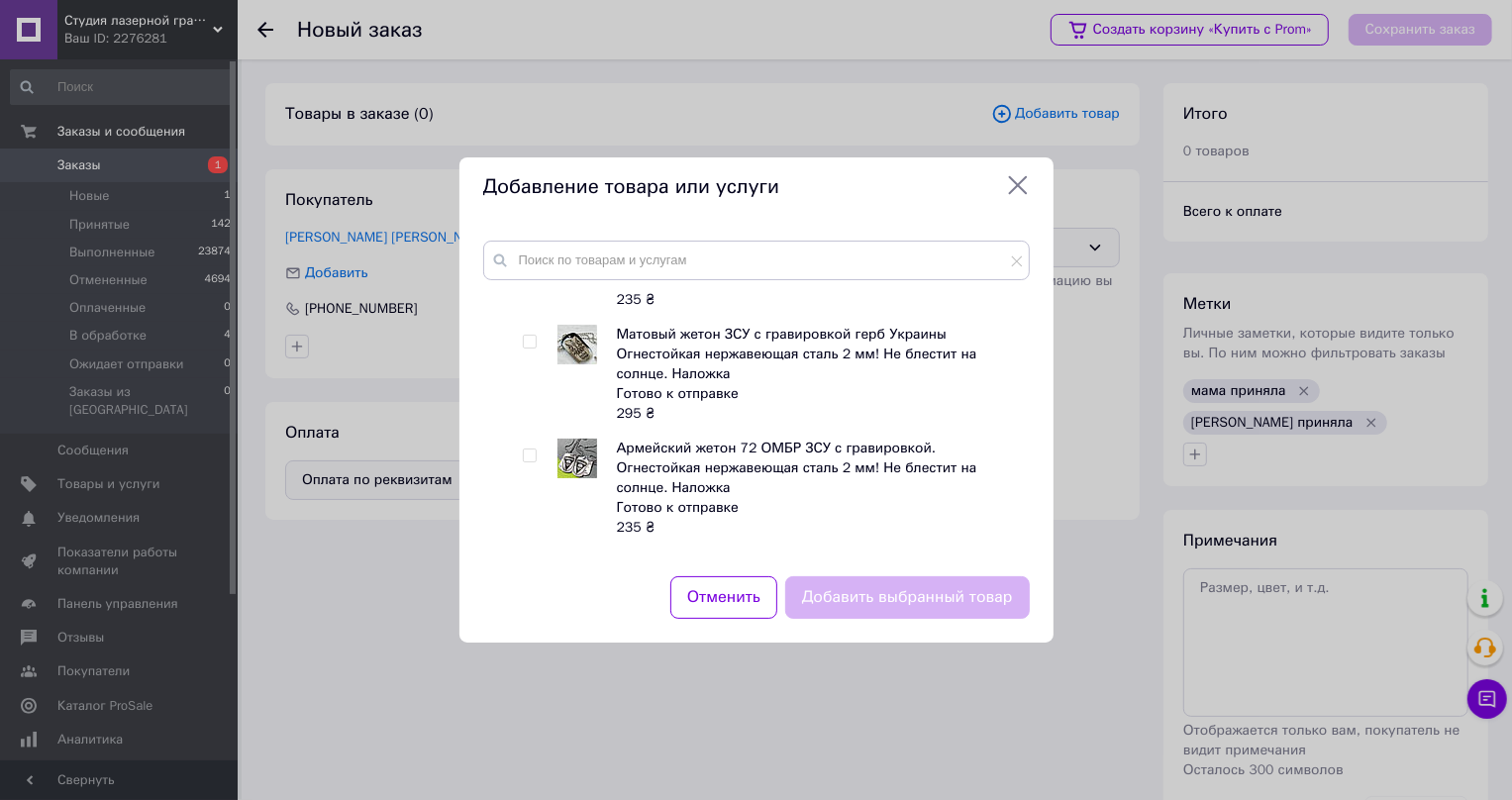 scroll, scrollTop: 3458, scrollLeft: 0, axis: vertical 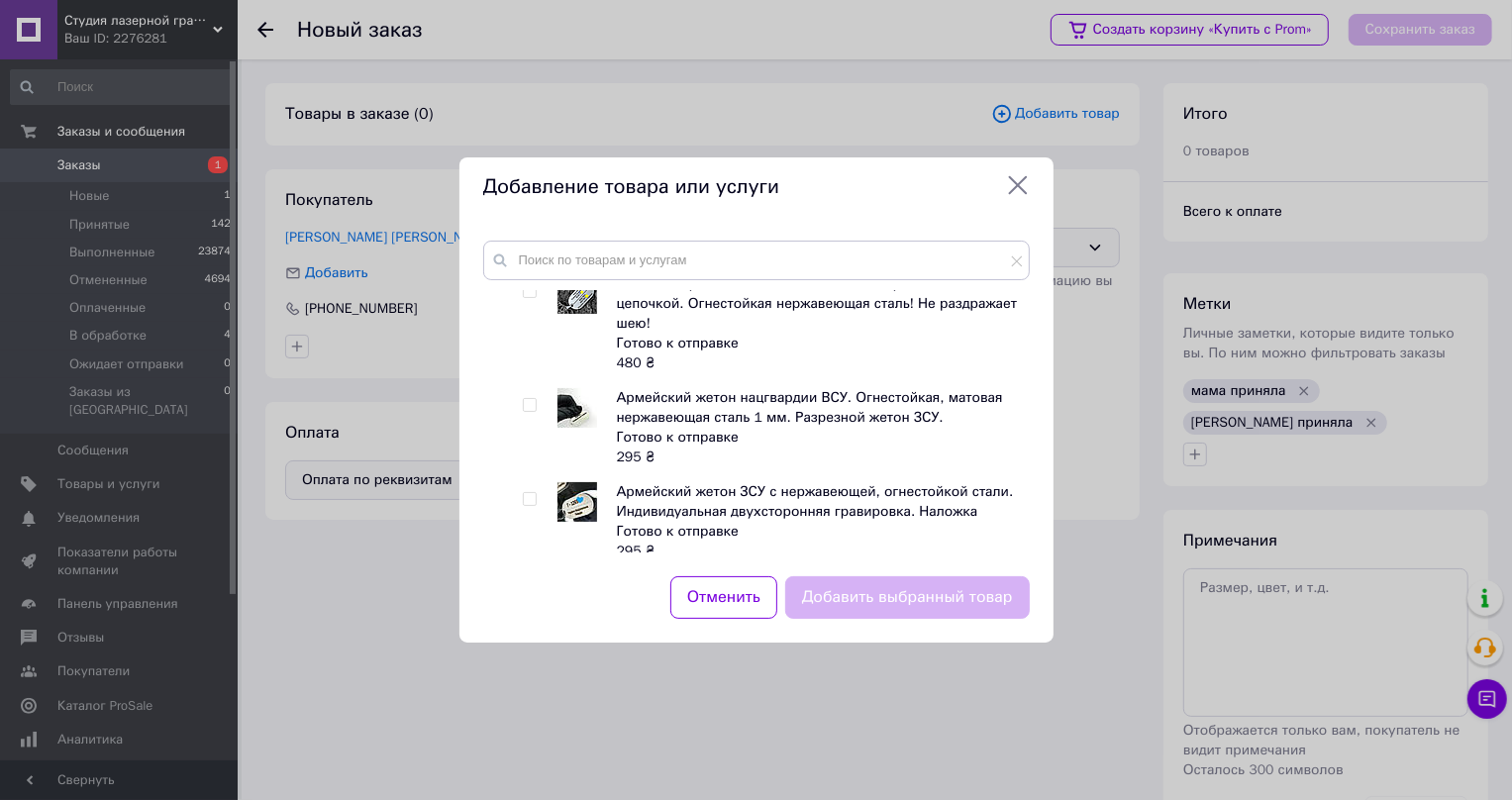 click on "Жетоны и брелки с фото" at bounding box center [621, 585] 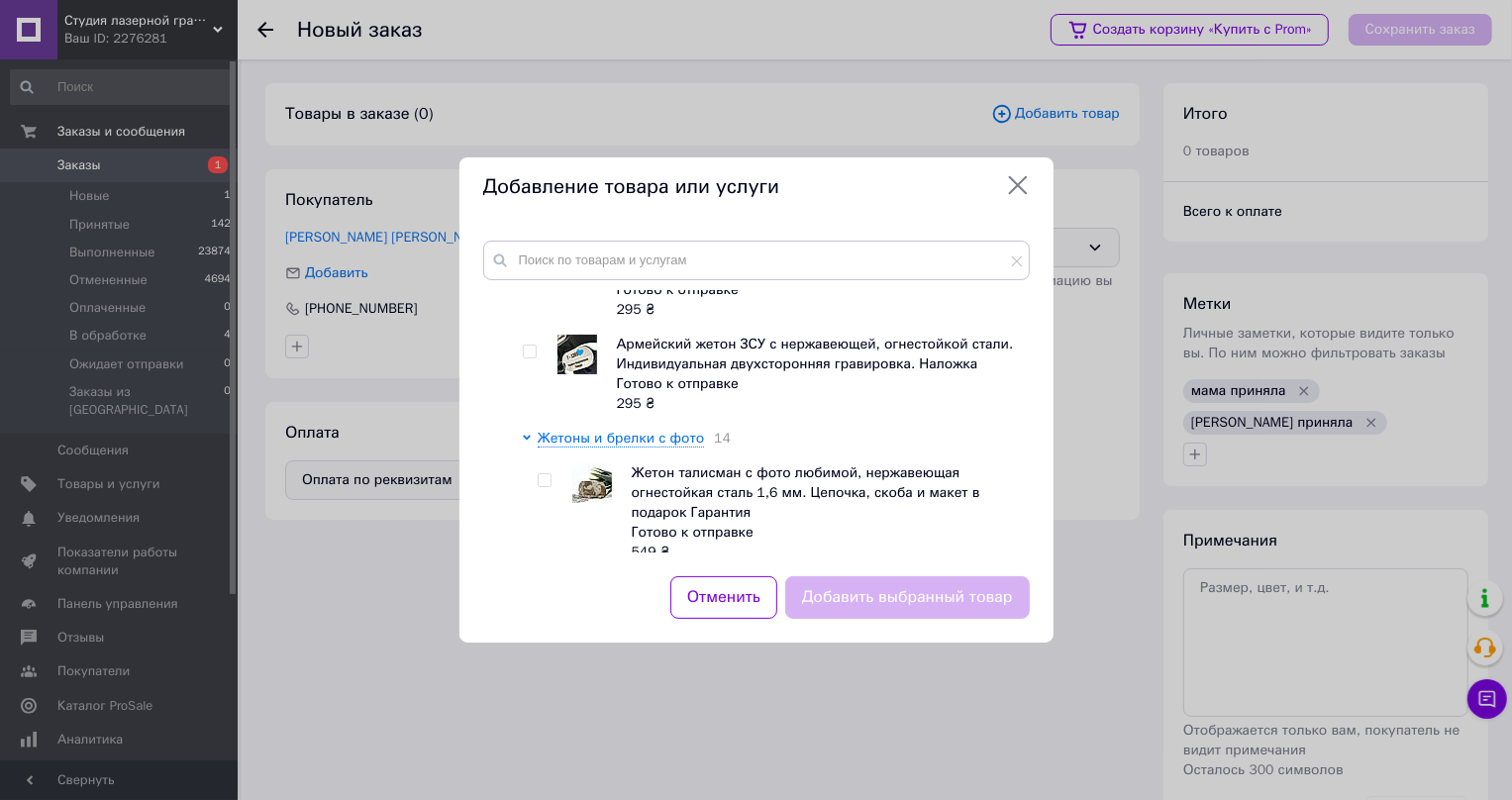 scroll, scrollTop: 3639, scrollLeft: 0, axis: vertical 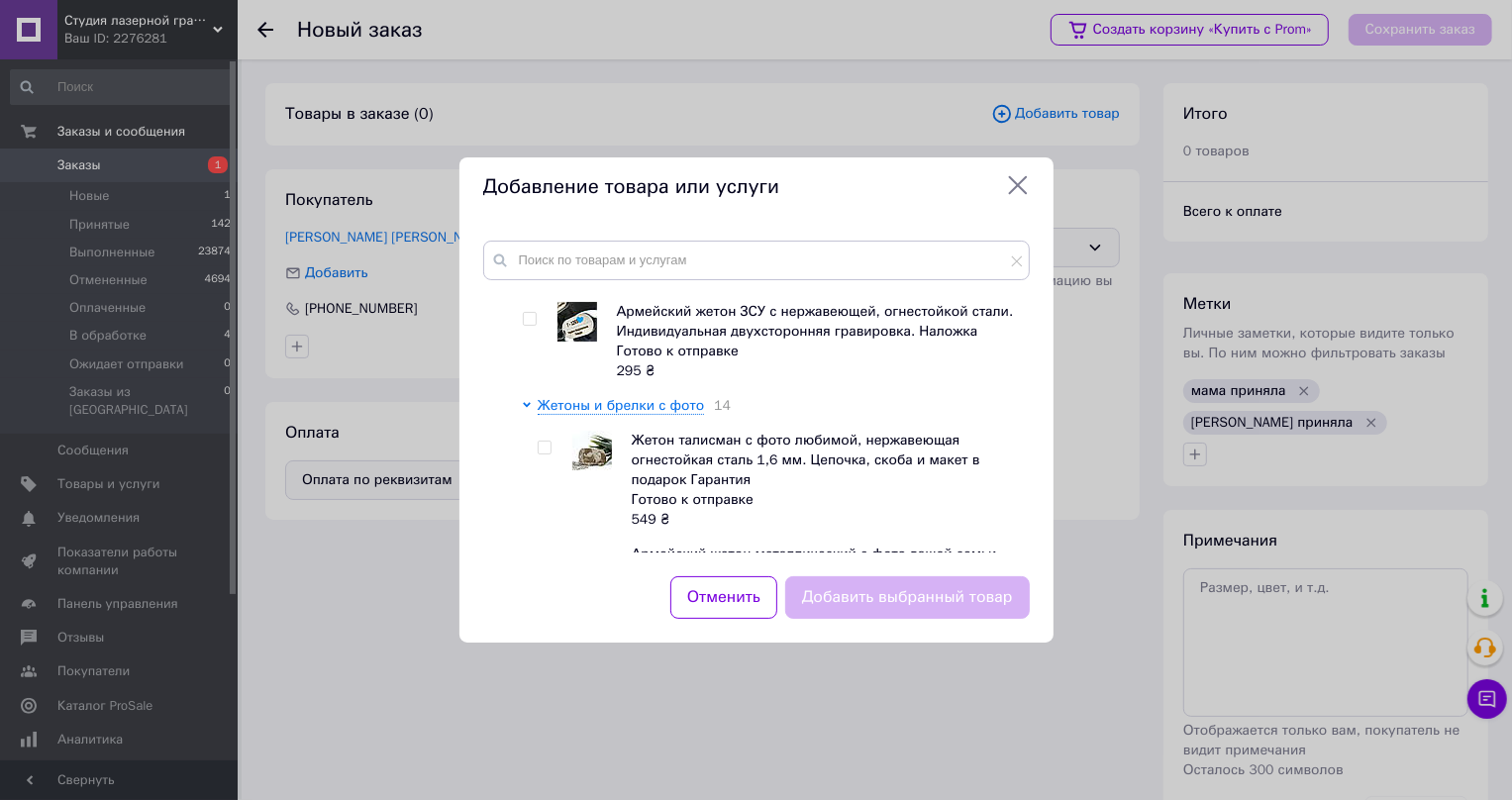 click at bounding box center [544, 561] 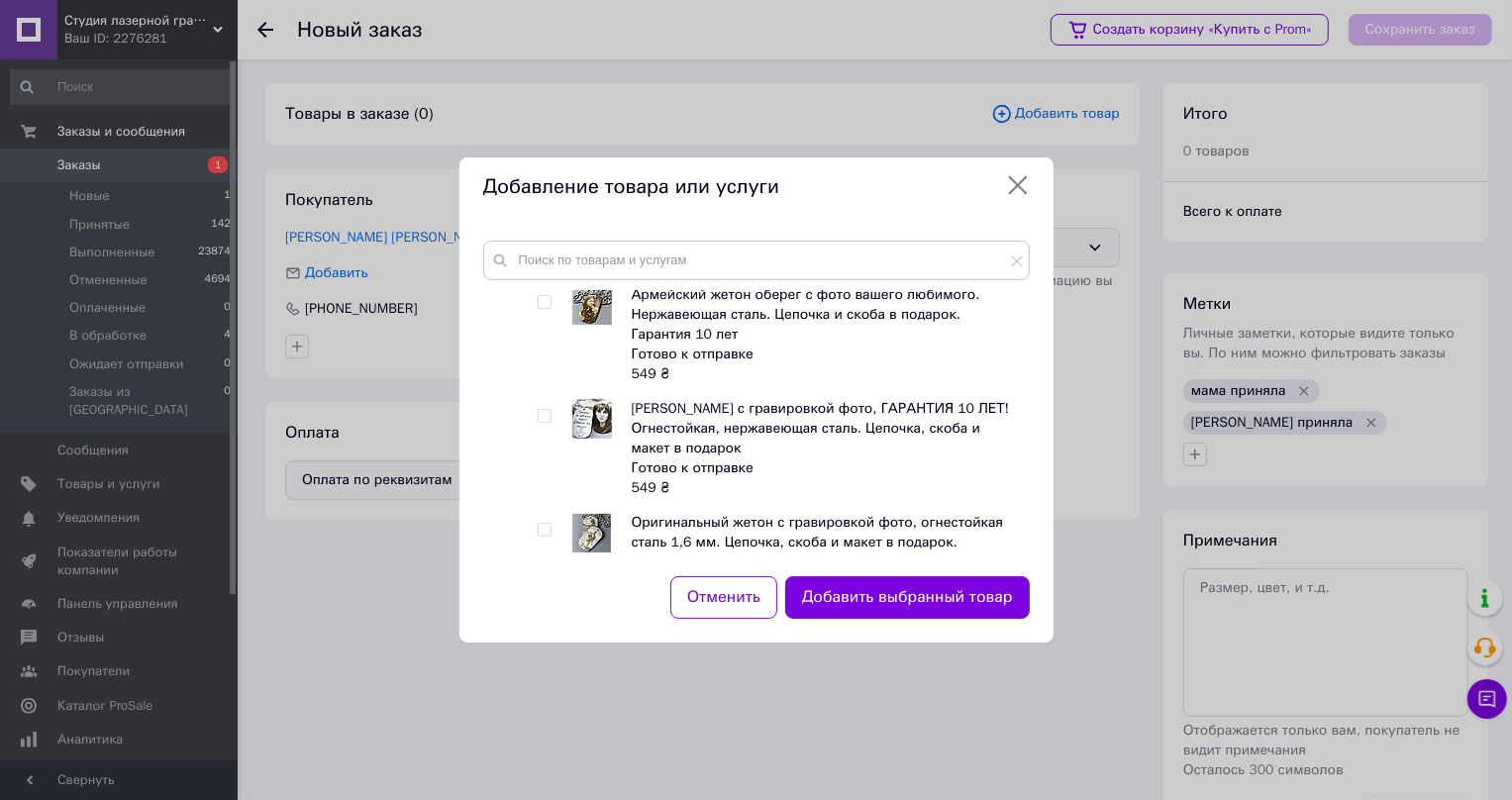 scroll, scrollTop: 4899, scrollLeft: 0, axis: vertical 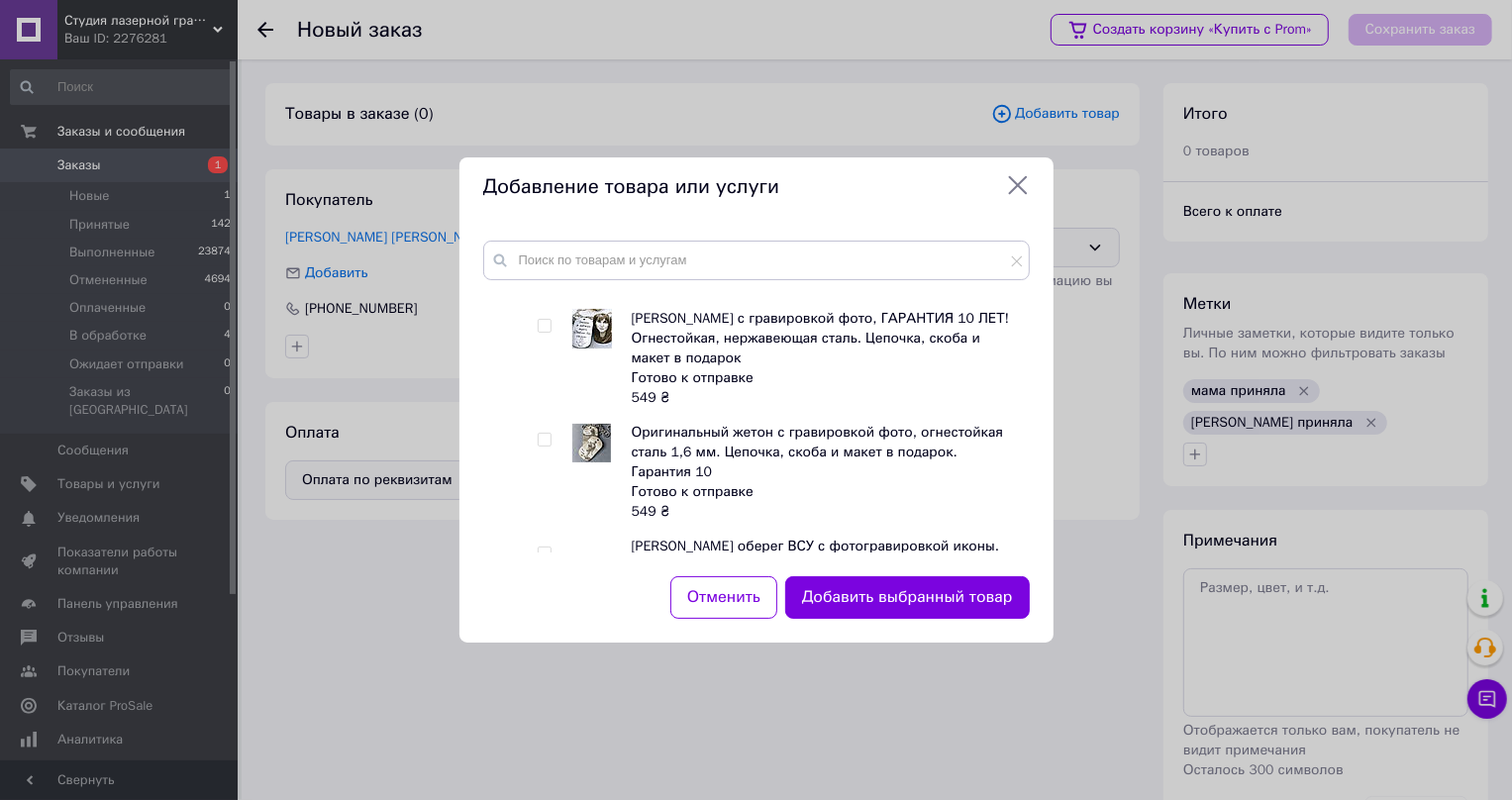 click at bounding box center [544, 667] 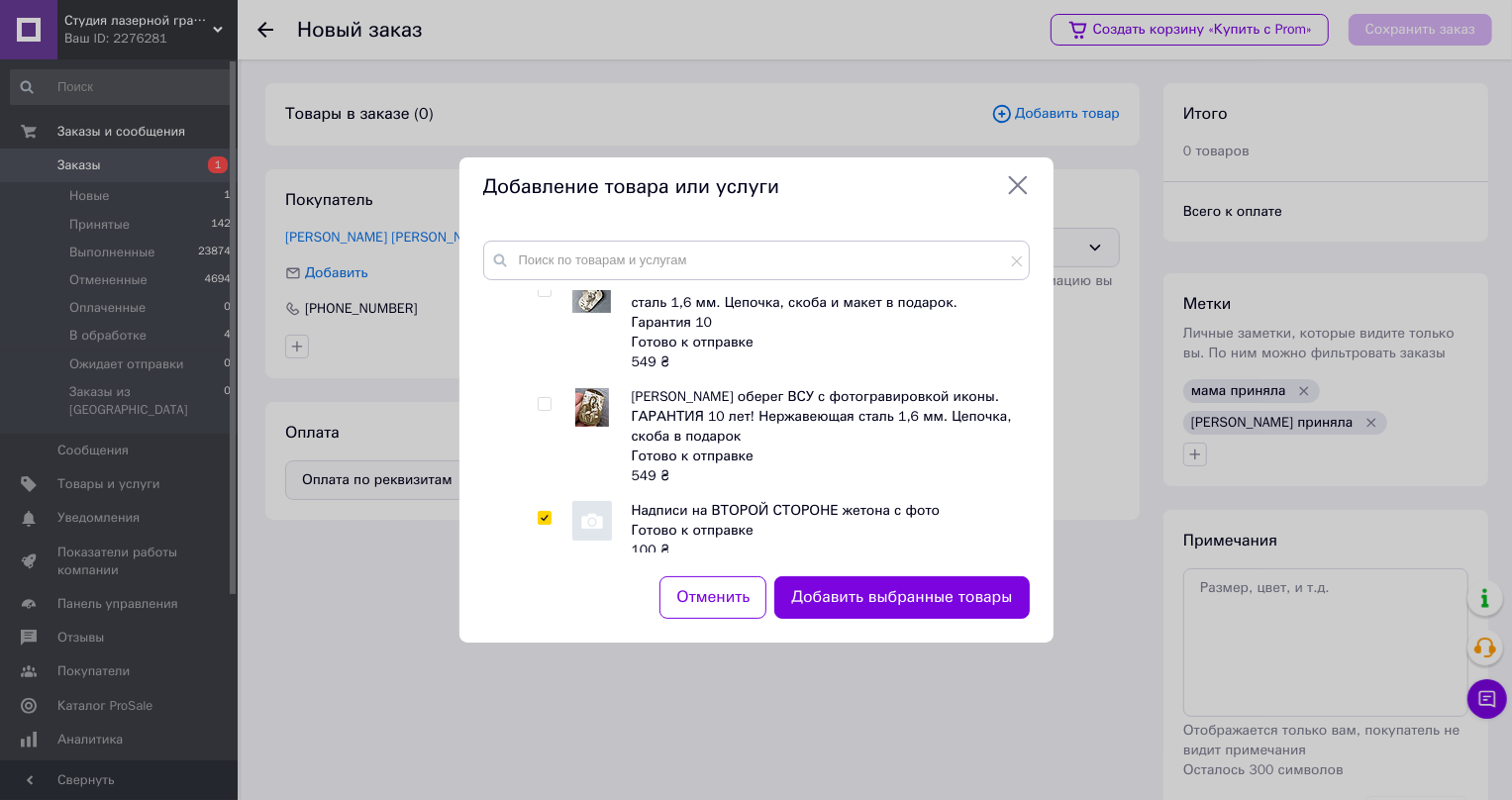 scroll, scrollTop: 5079, scrollLeft: 0, axis: vertical 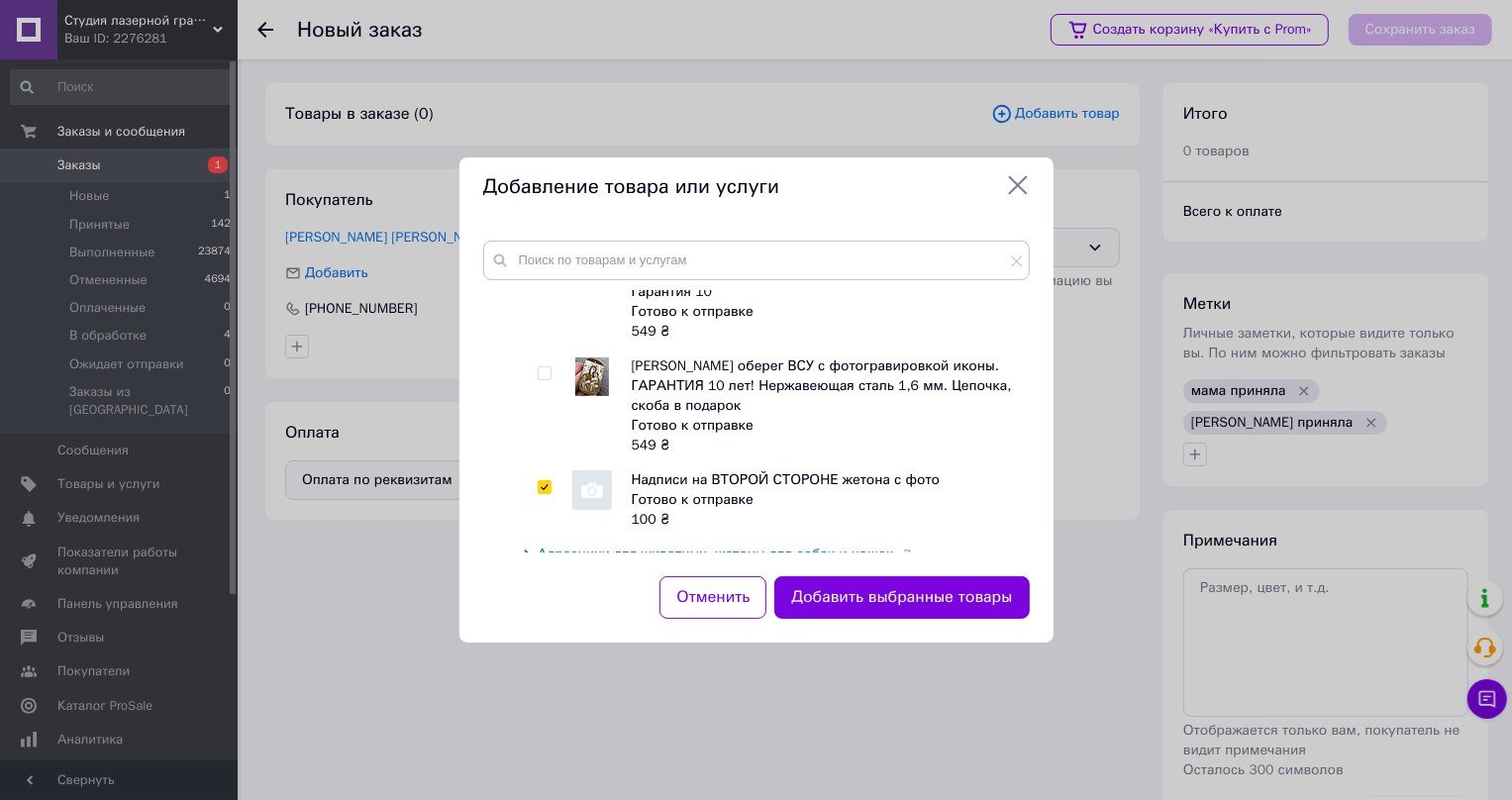click on "Дополнительные аксессуары" at bounding box center [620, 624] 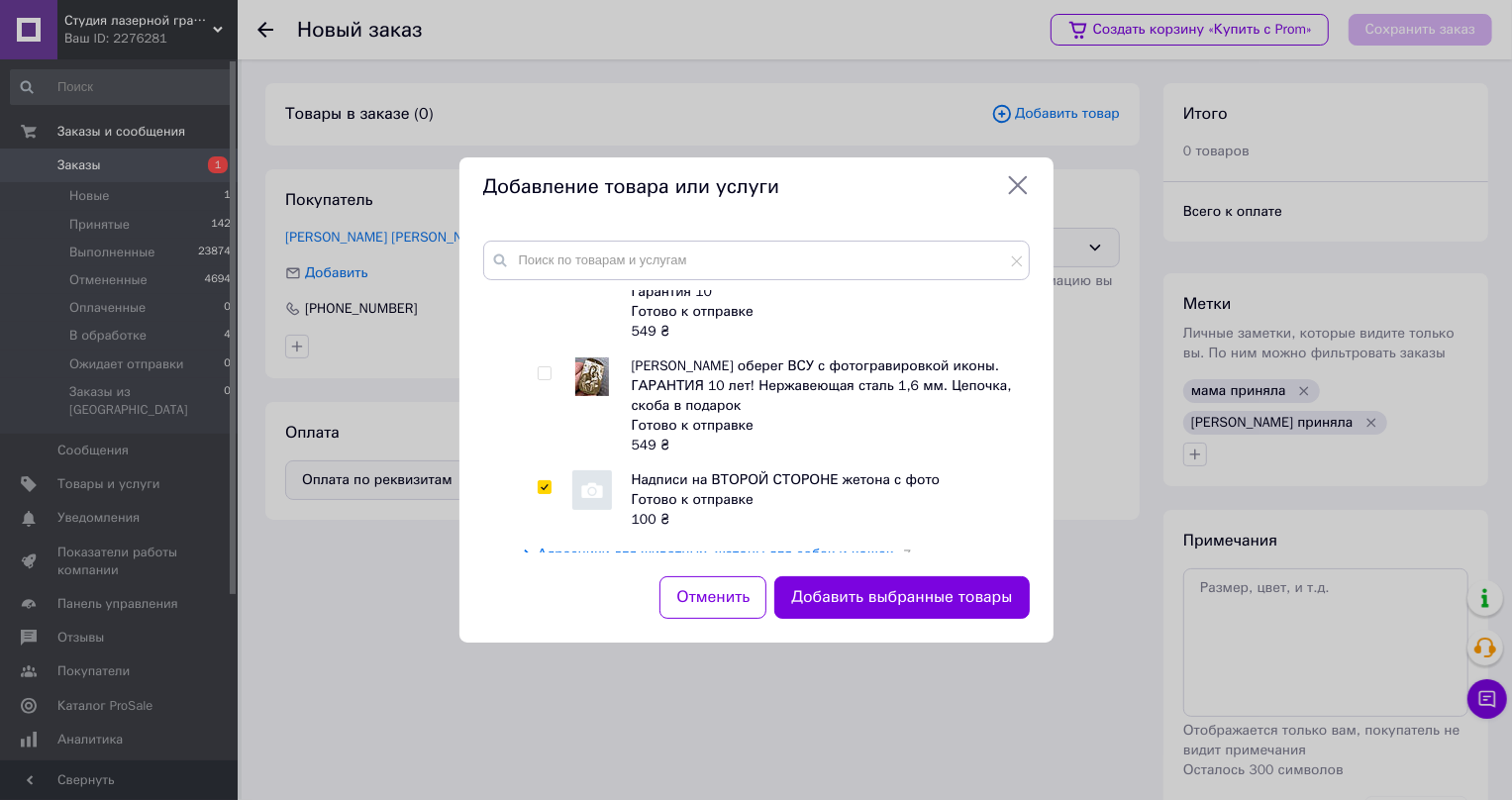 click at bounding box center [529, 666] 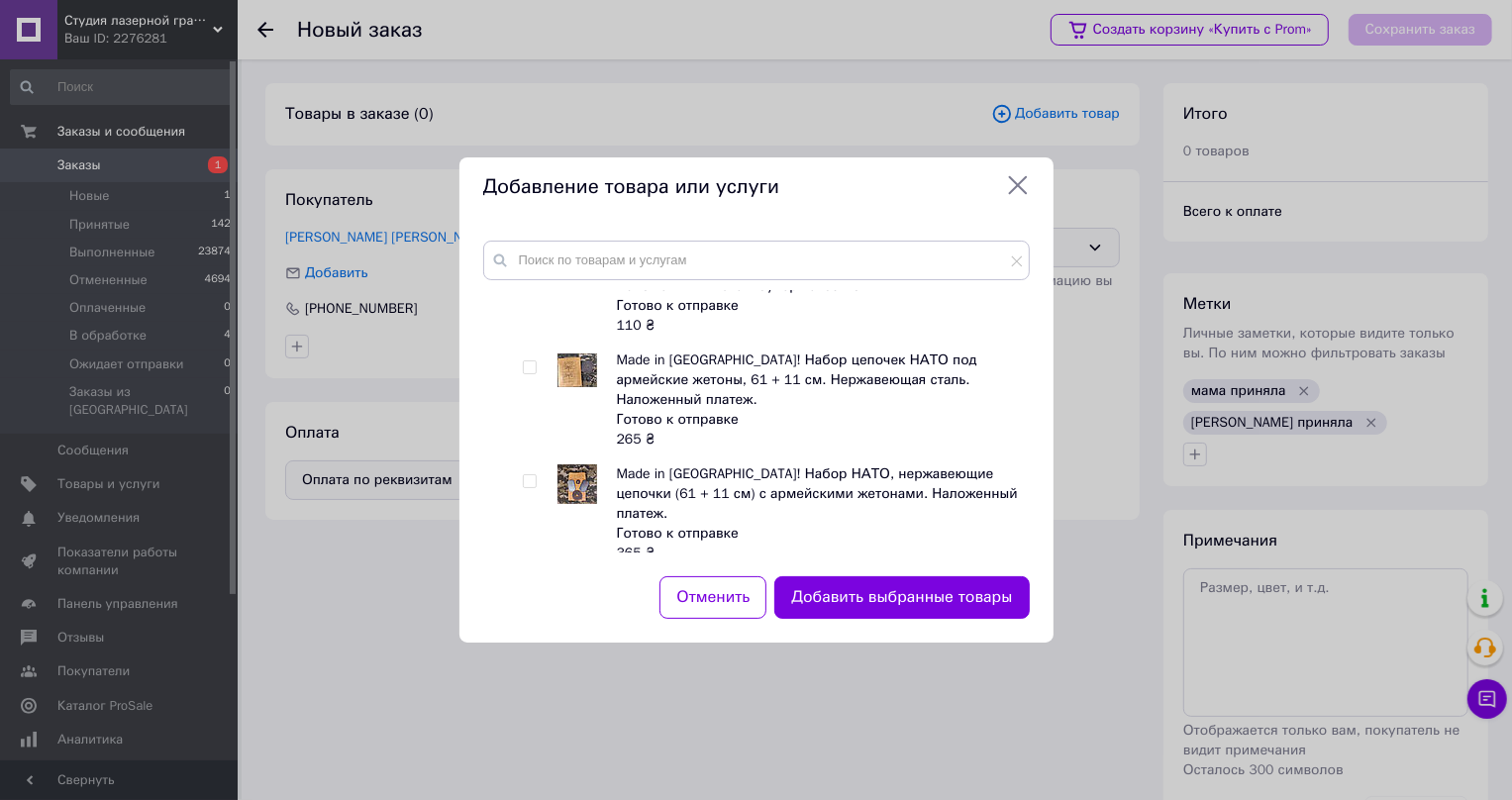 scroll, scrollTop: 8465, scrollLeft: 0, axis: vertical 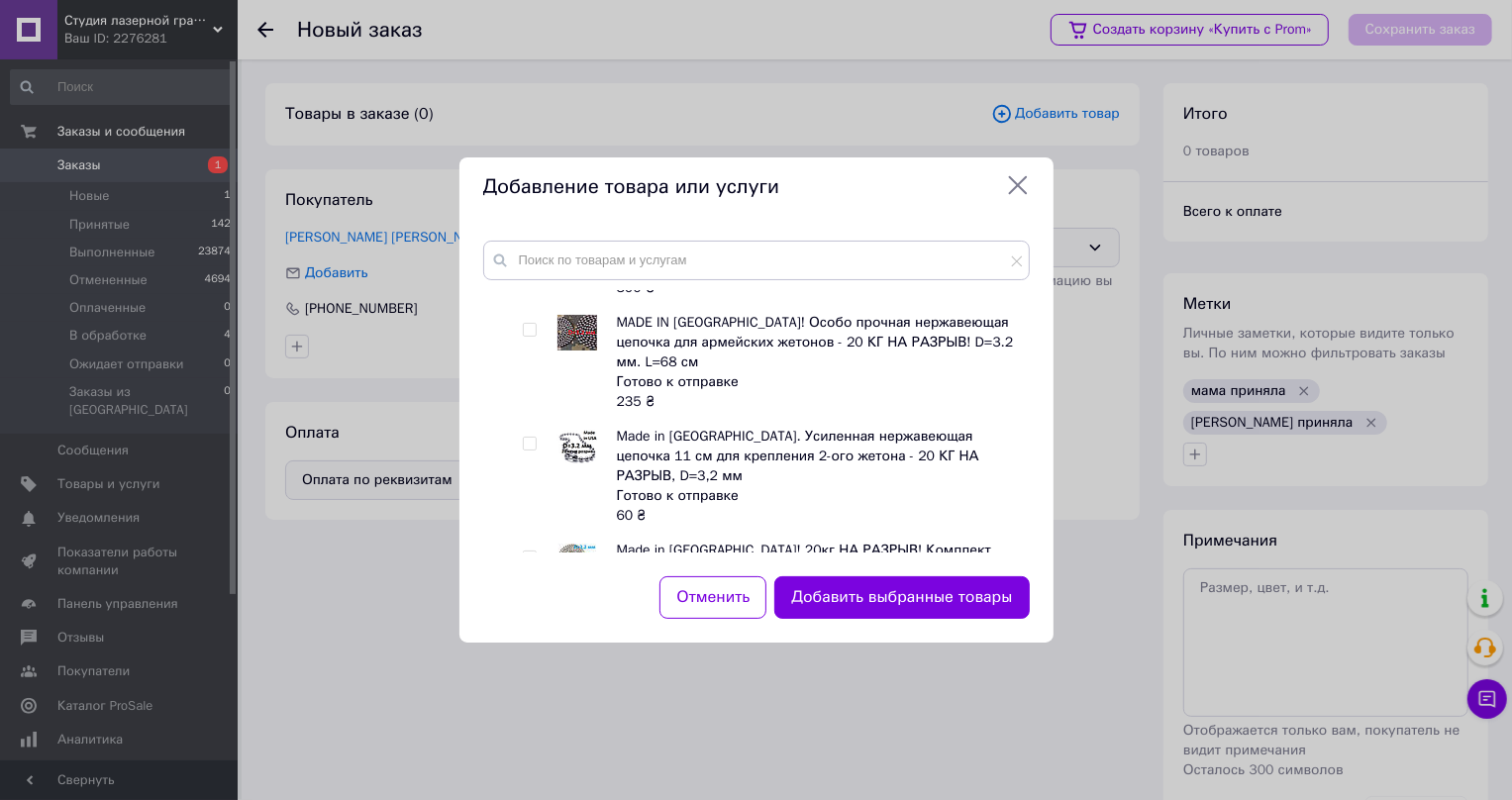 click on "Подарочная упаковка" at bounding box center (595, 848) 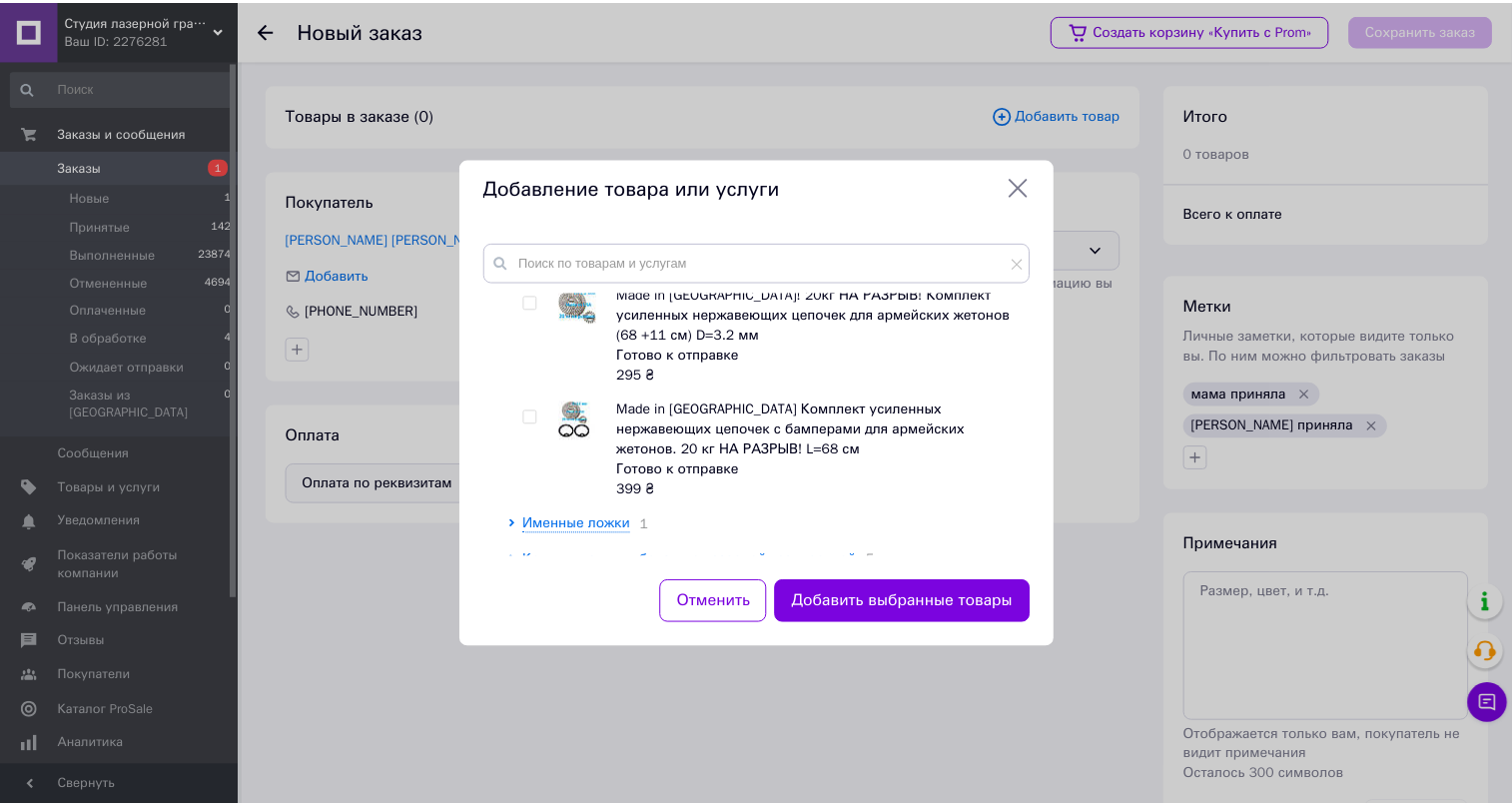 scroll, scrollTop: 9501, scrollLeft: 0, axis: vertical 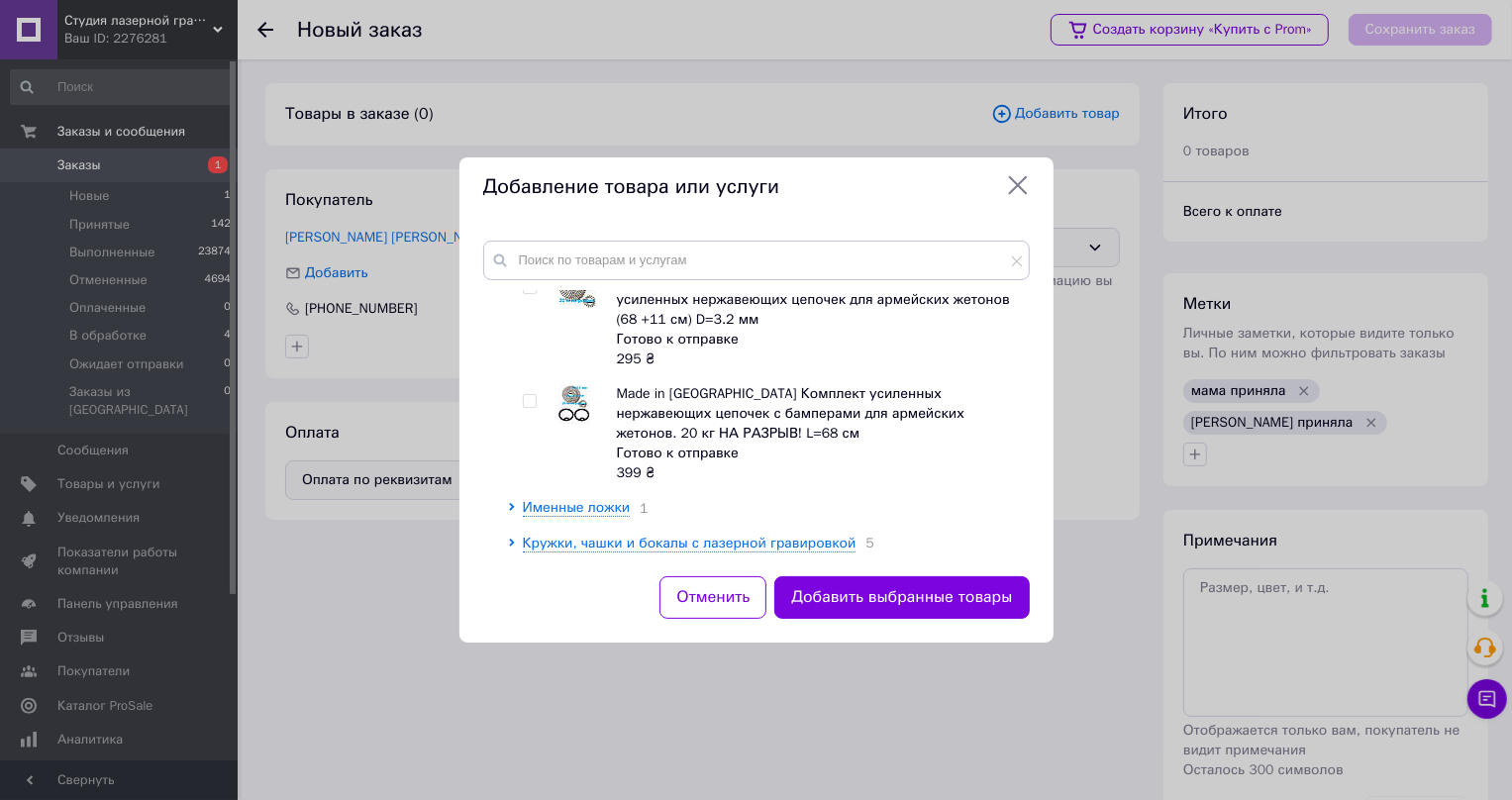 click at bounding box center [529, 844] 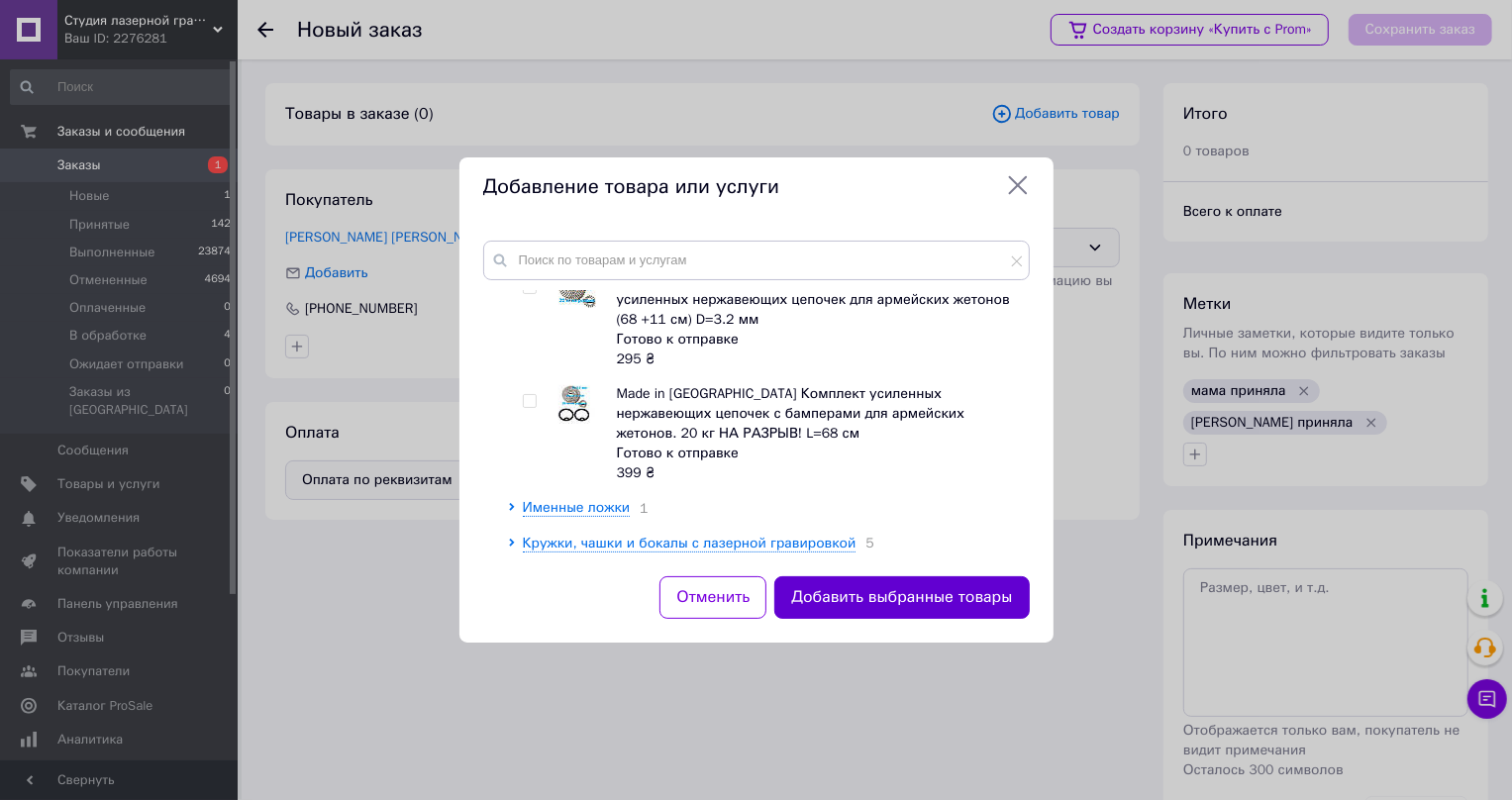 click on "Добавить выбранные товары" at bounding box center (901, 597) 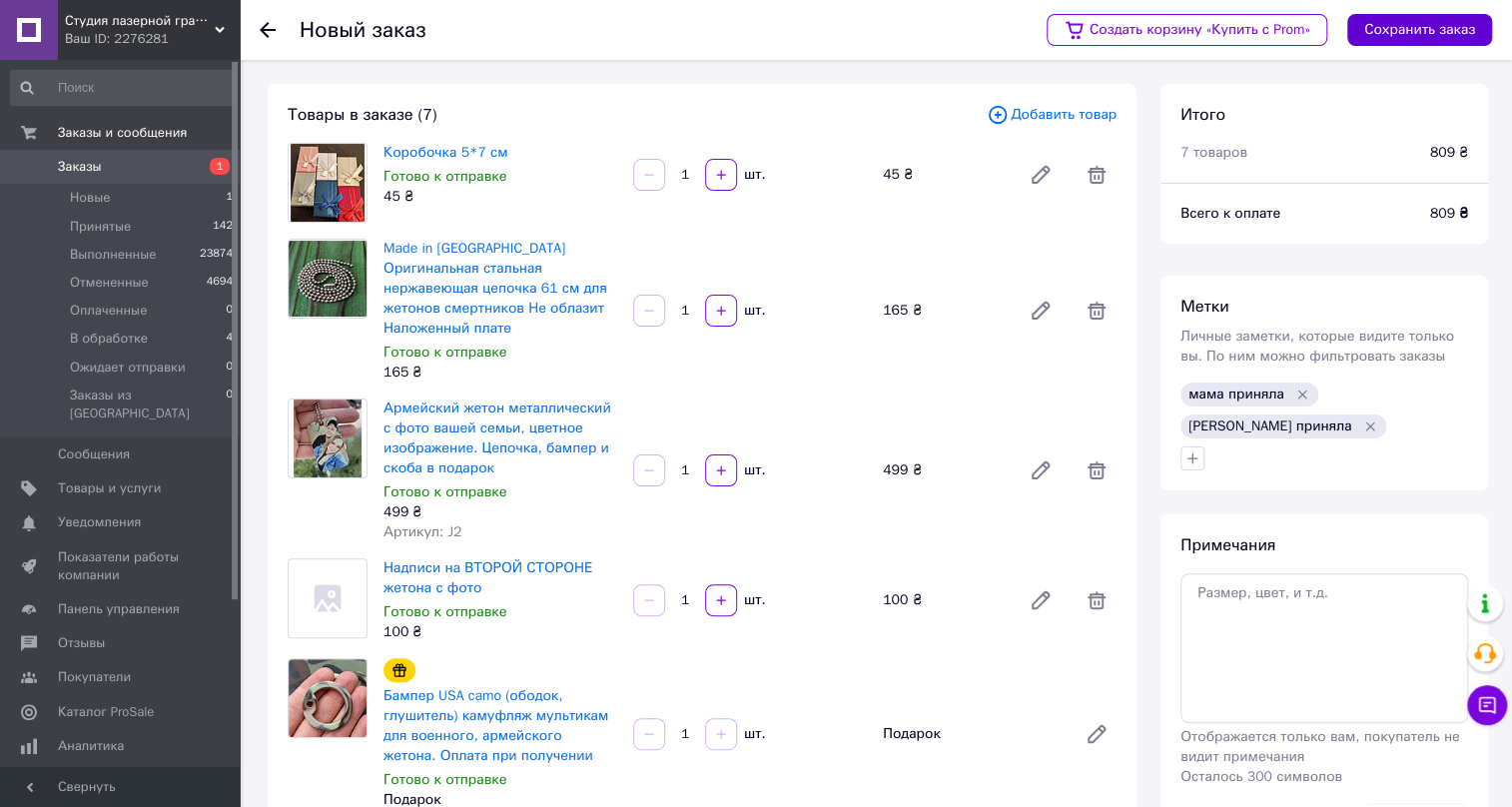 click on "Сохранить заказ" at bounding box center [1419, 30] 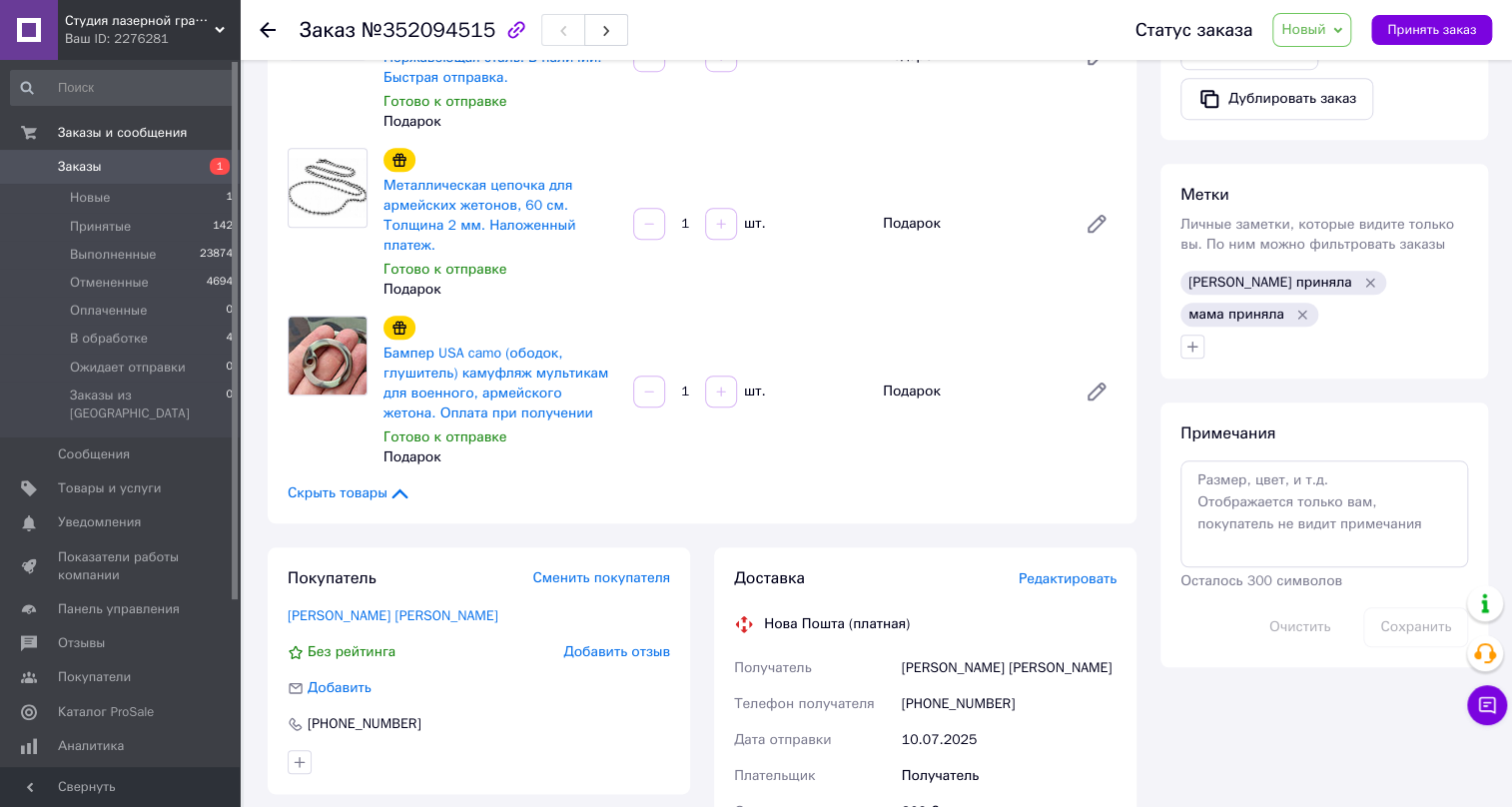 scroll, scrollTop: 908, scrollLeft: 0, axis: vertical 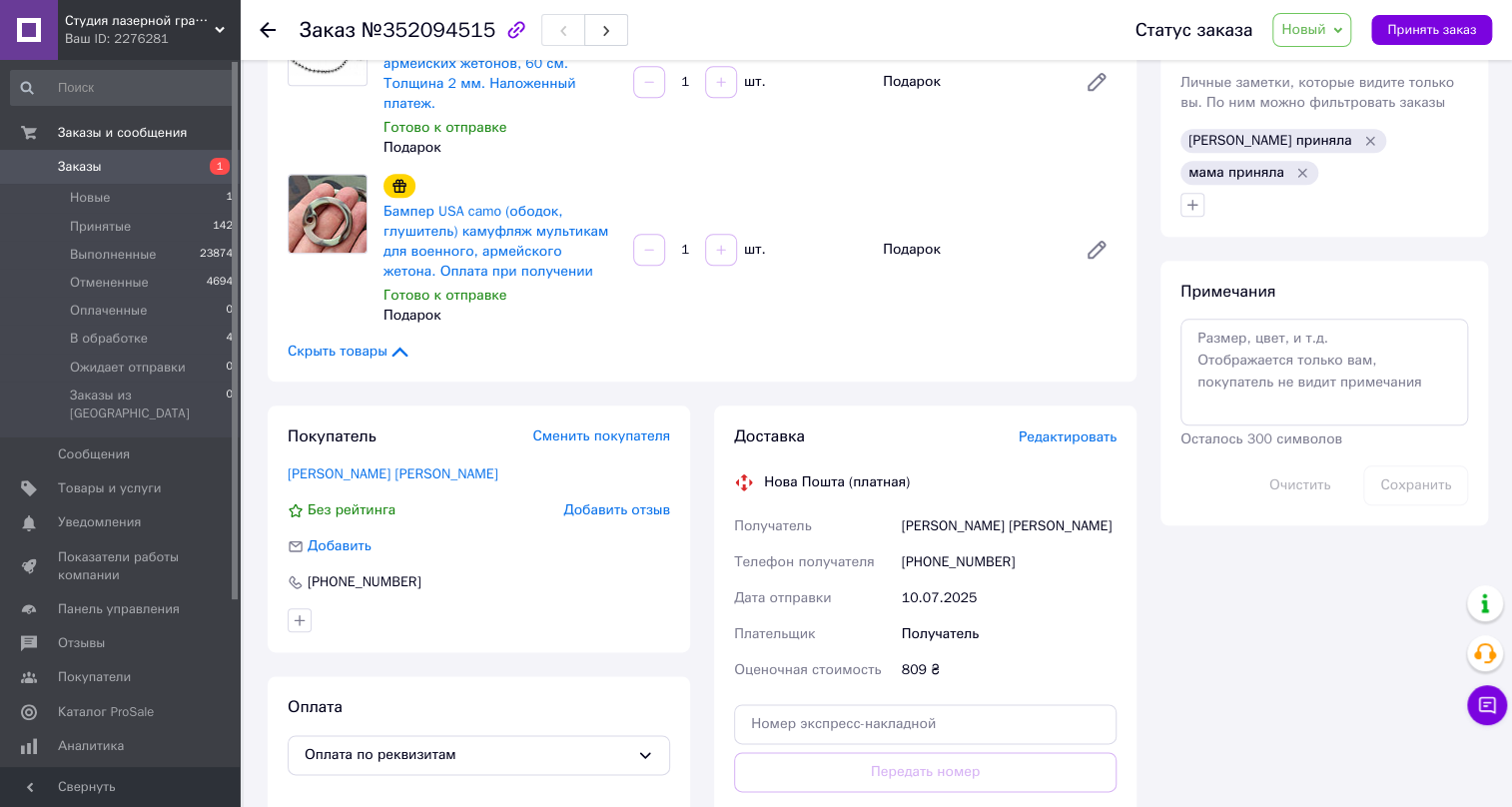 click on "[PHONE_NUMBER]" at bounding box center [1009, 562] 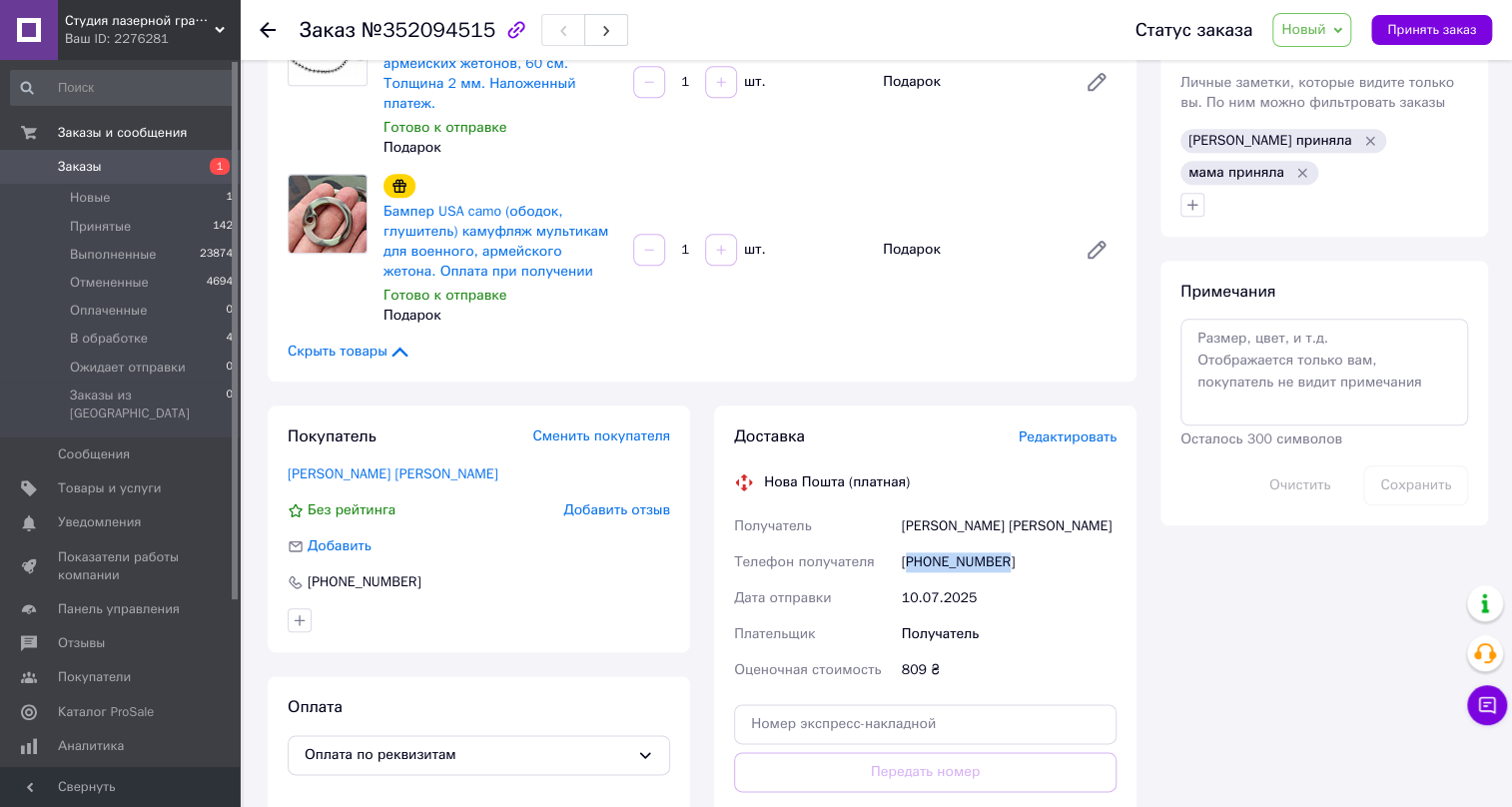 click on "[PHONE_NUMBER]" at bounding box center [1009, 562] 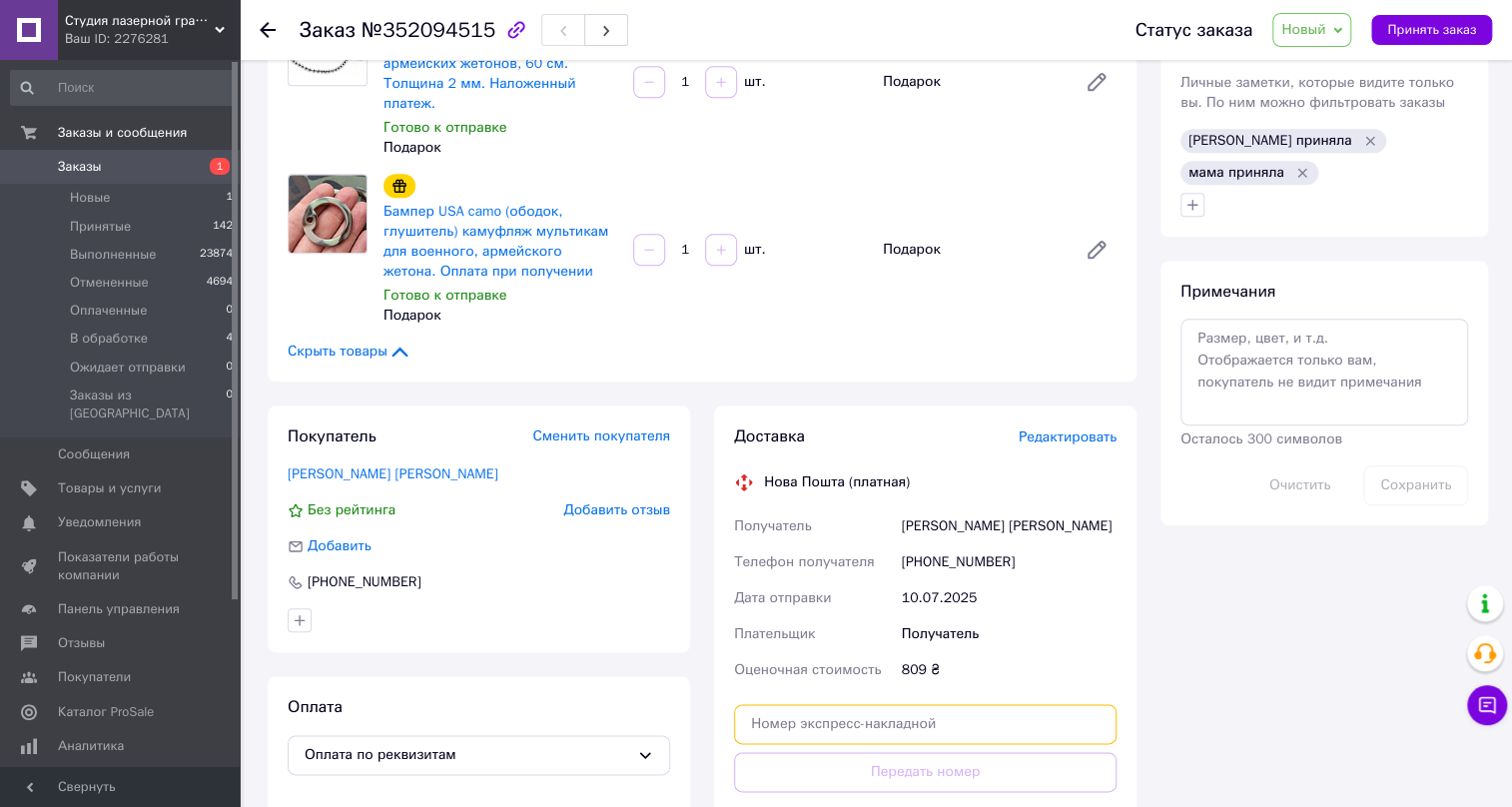 click at bounding box center (925, 724) 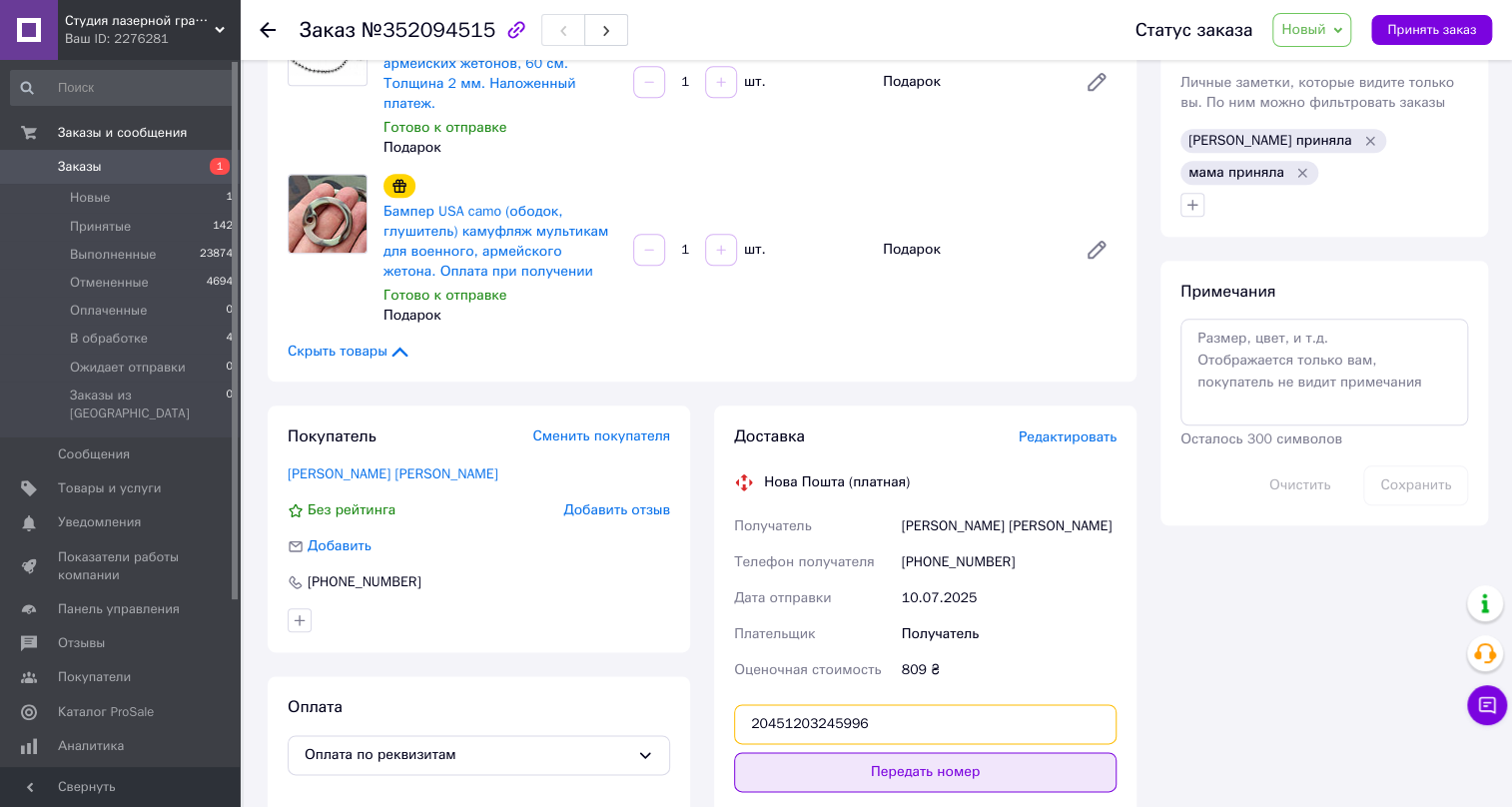 type on "20451203245996" 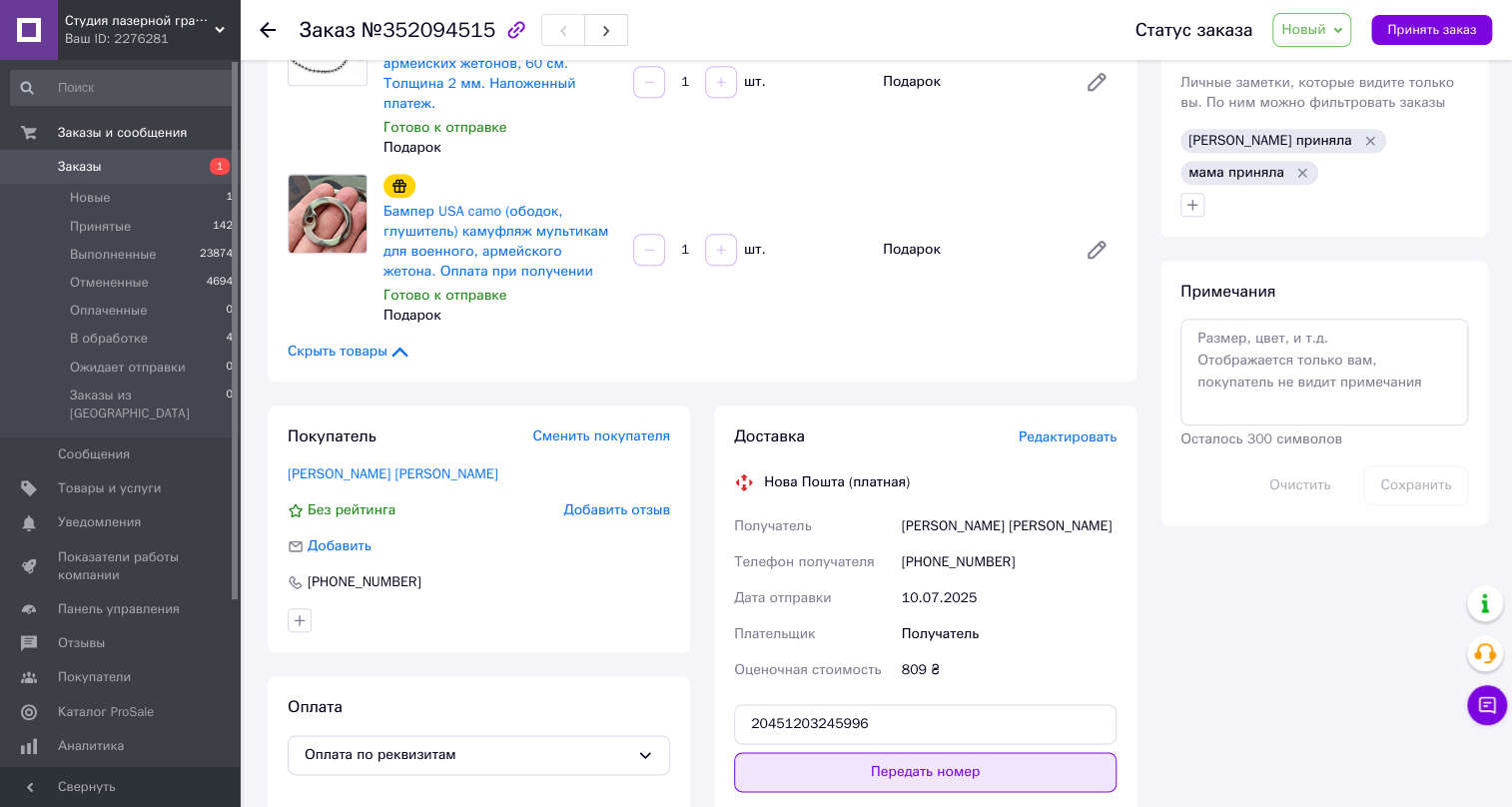click on "Передать номер" at bounding box center [925, 772] 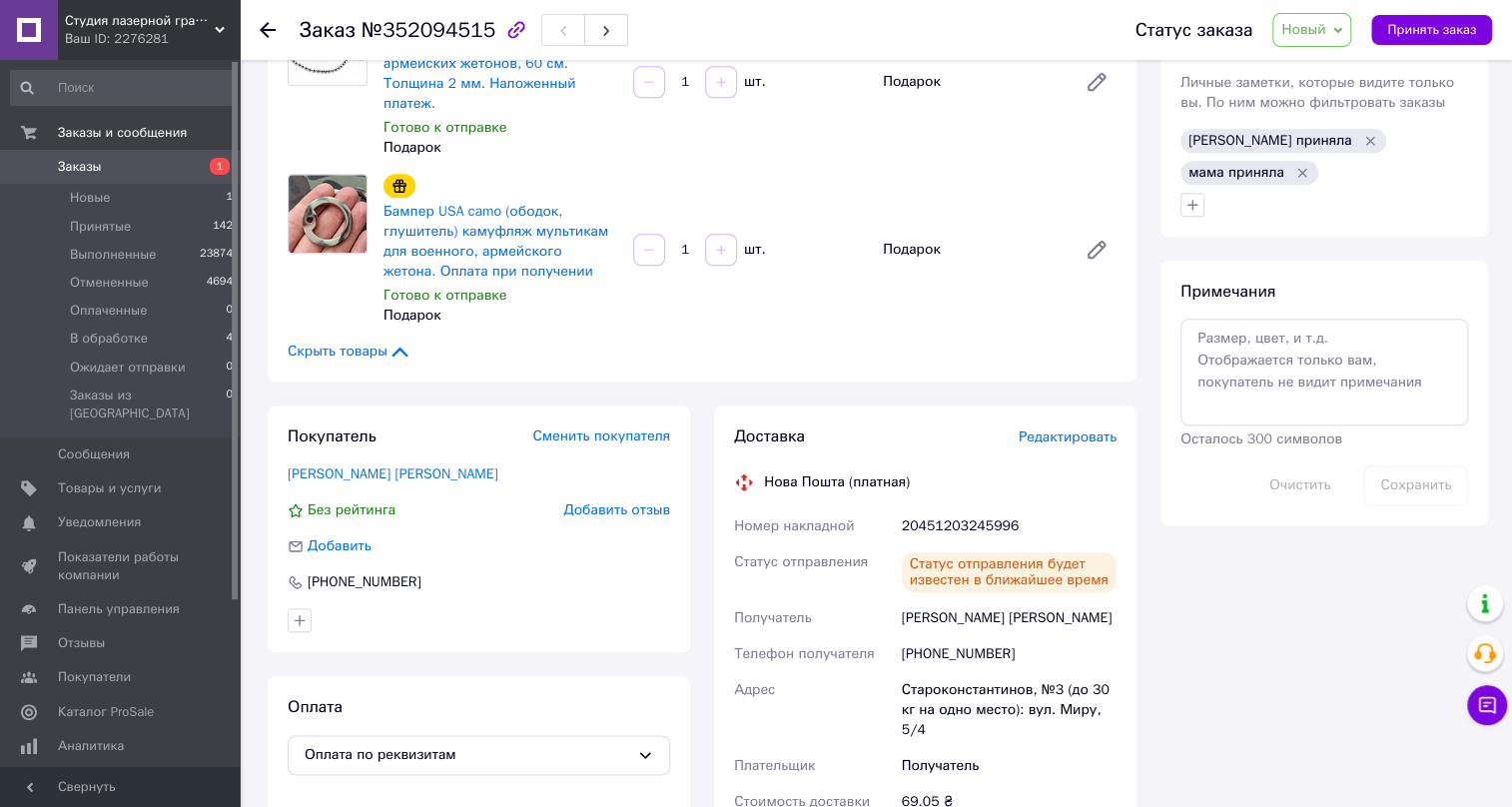 click 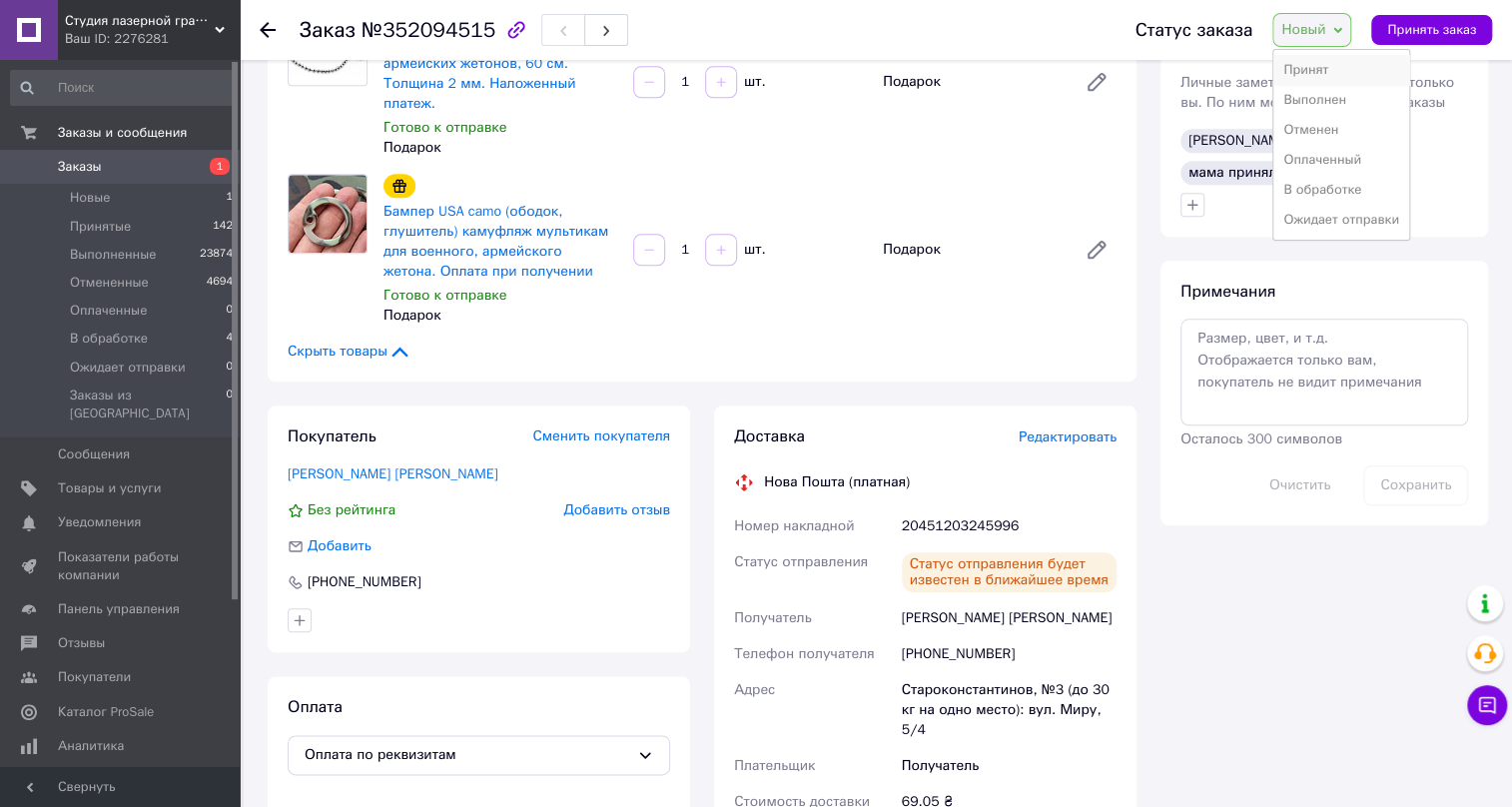 click on "Принят" at bounding box center (1341, 70) 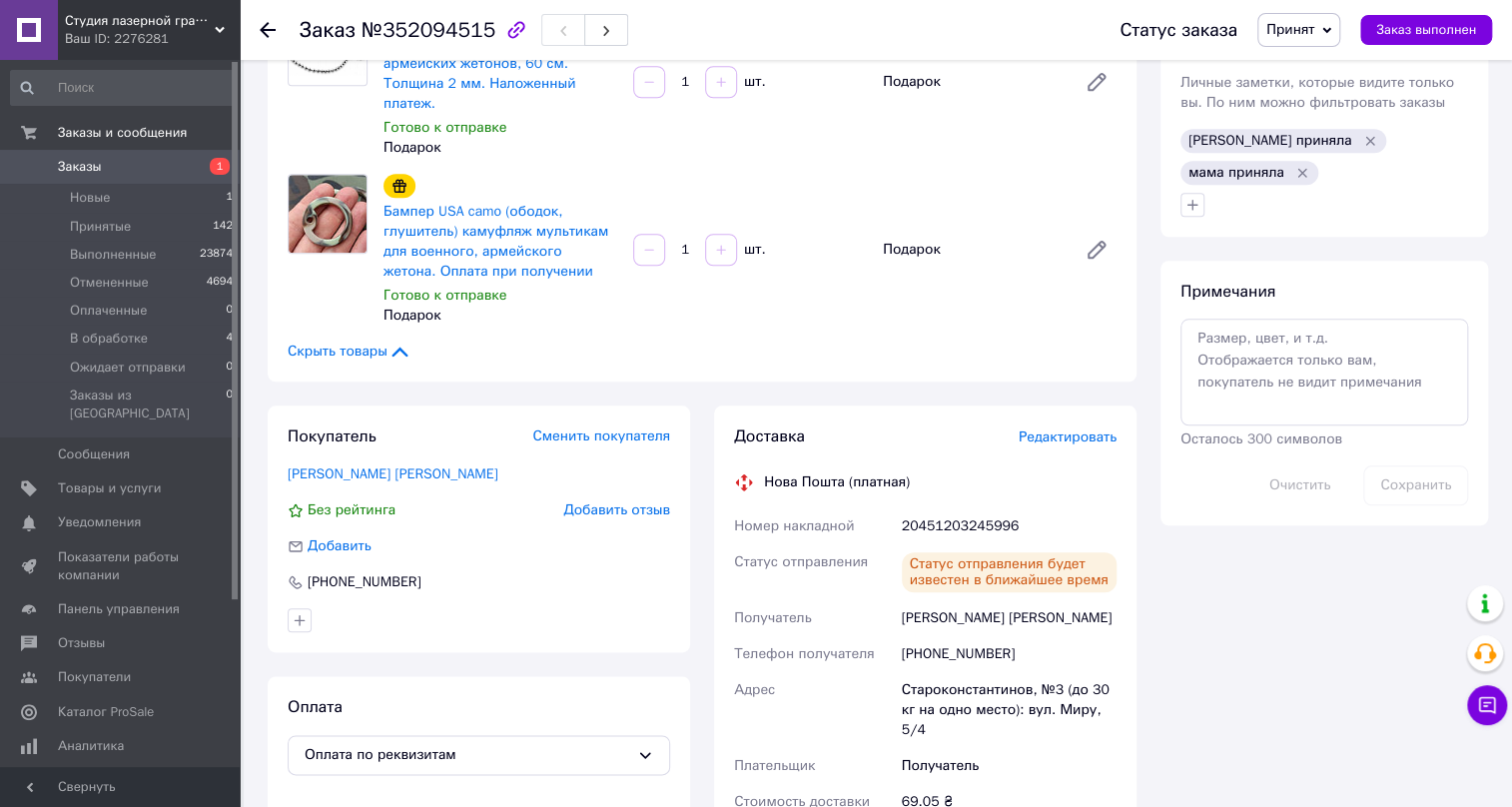 click on "20451203245996" at bounding box center [1009, 526] 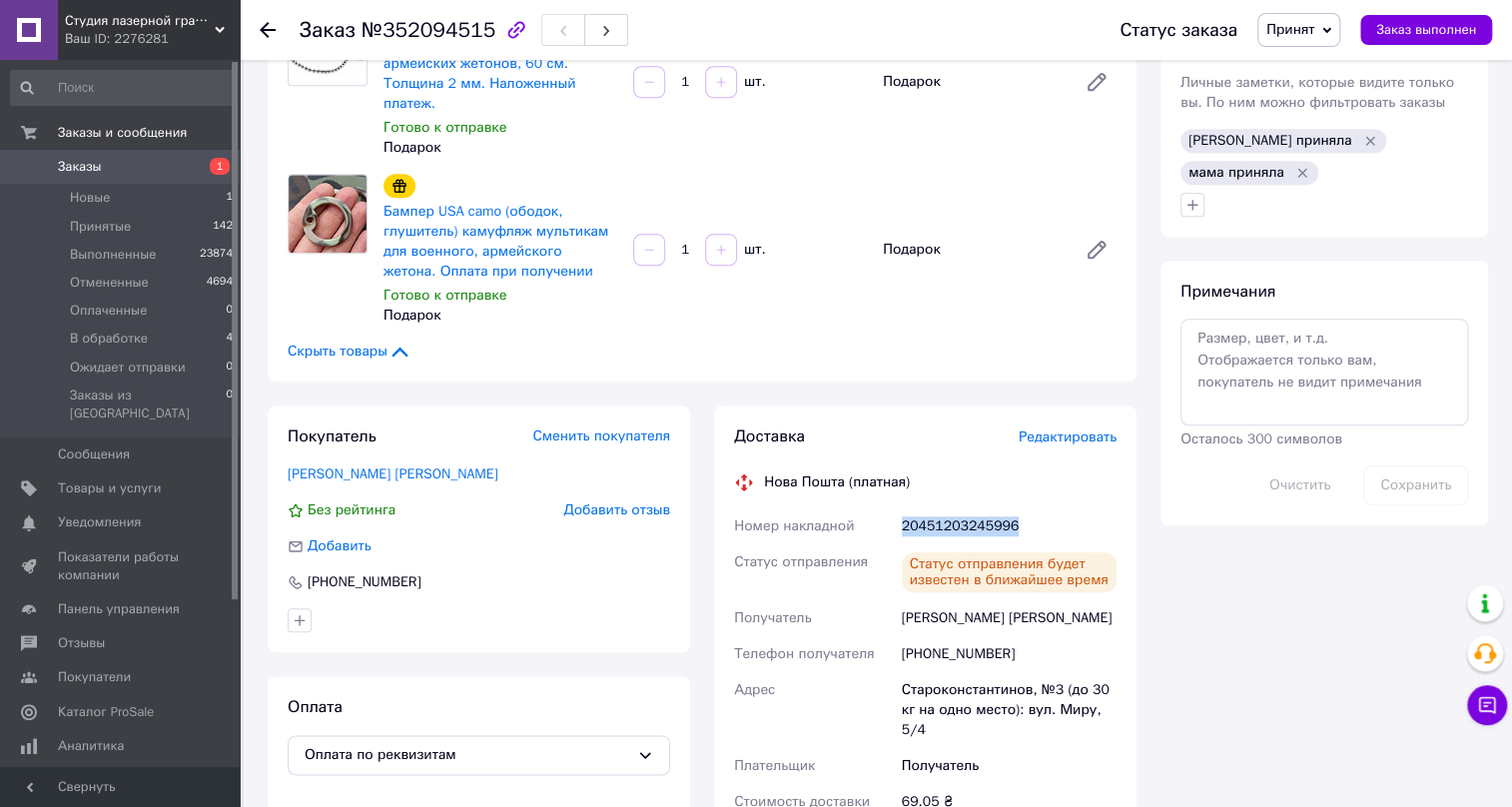 click on "20451203245996" at bounding box center [1009, 526] 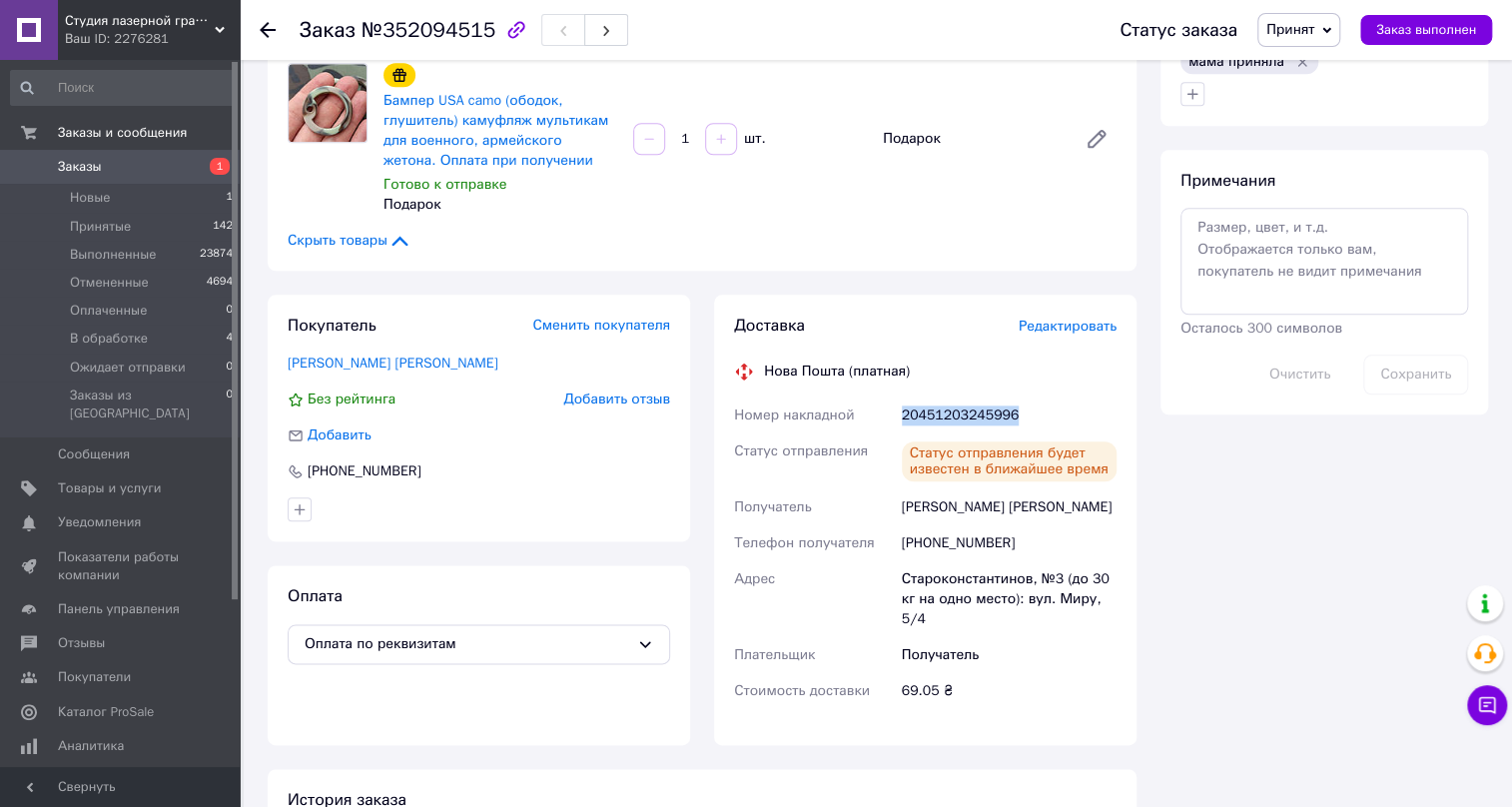 scroll, scrollTop: 908, scrollLeft: 0, axis: vertical 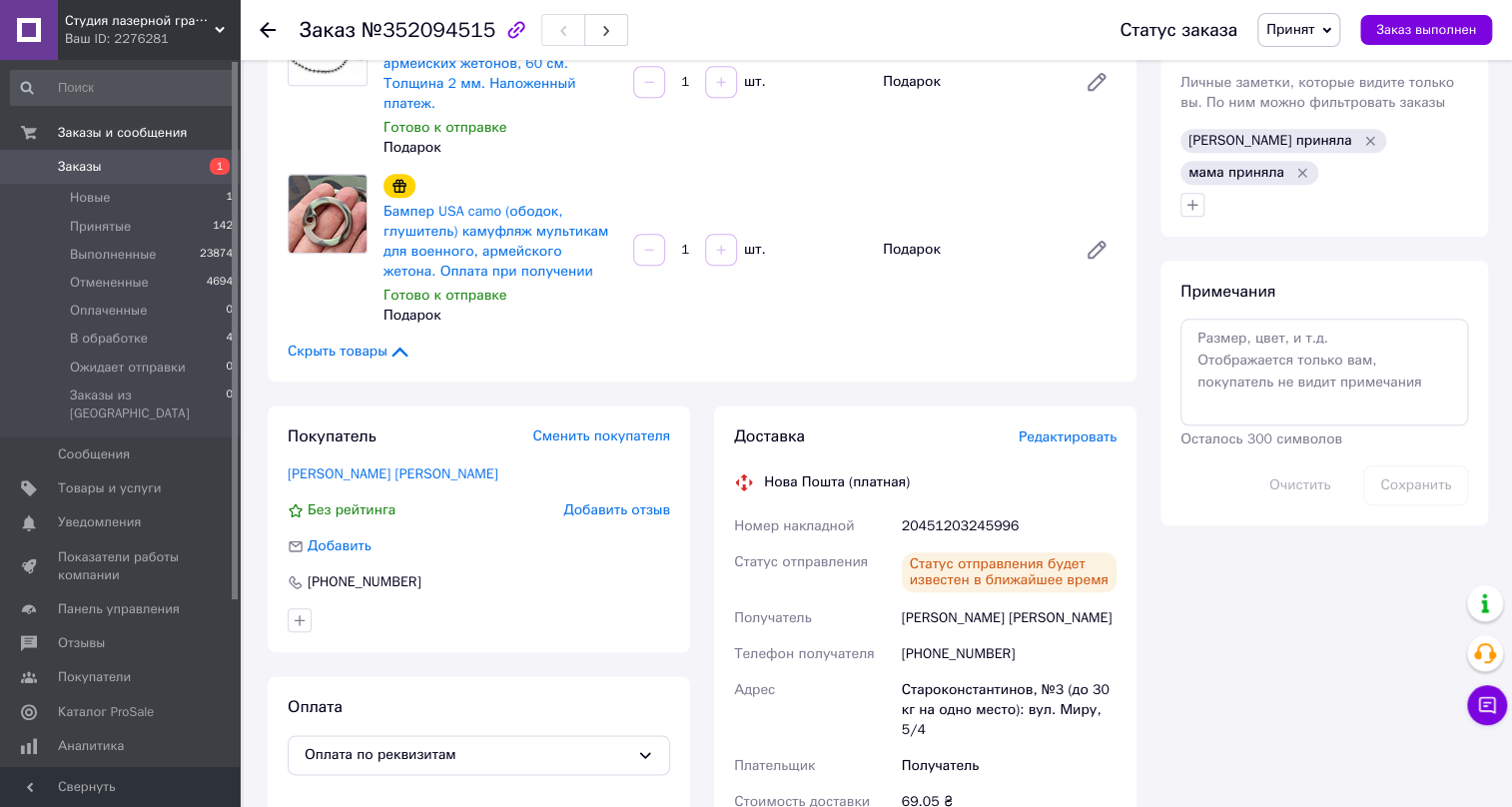 click 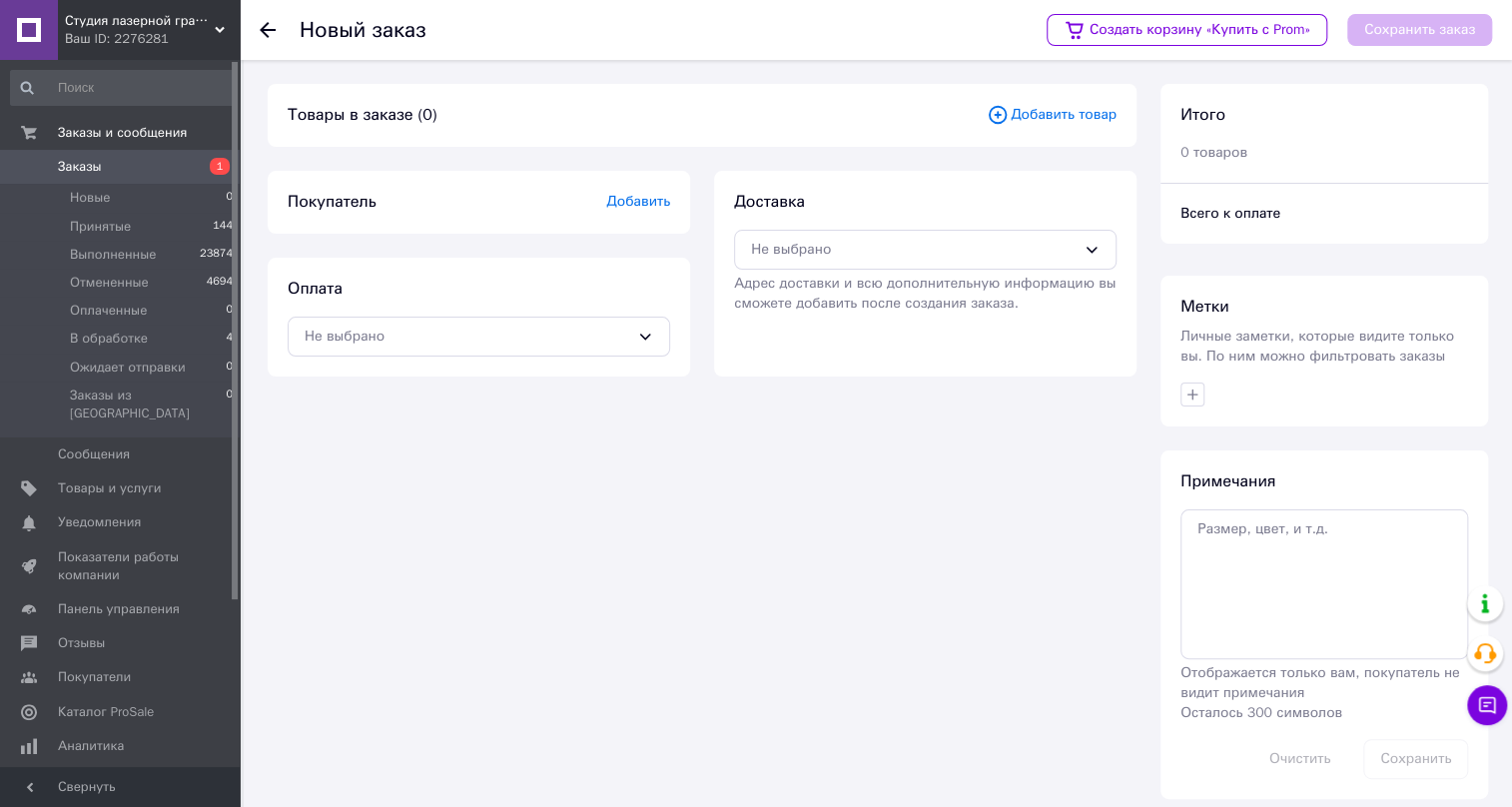 click on "Добавить" at bounding box center [638, 201] 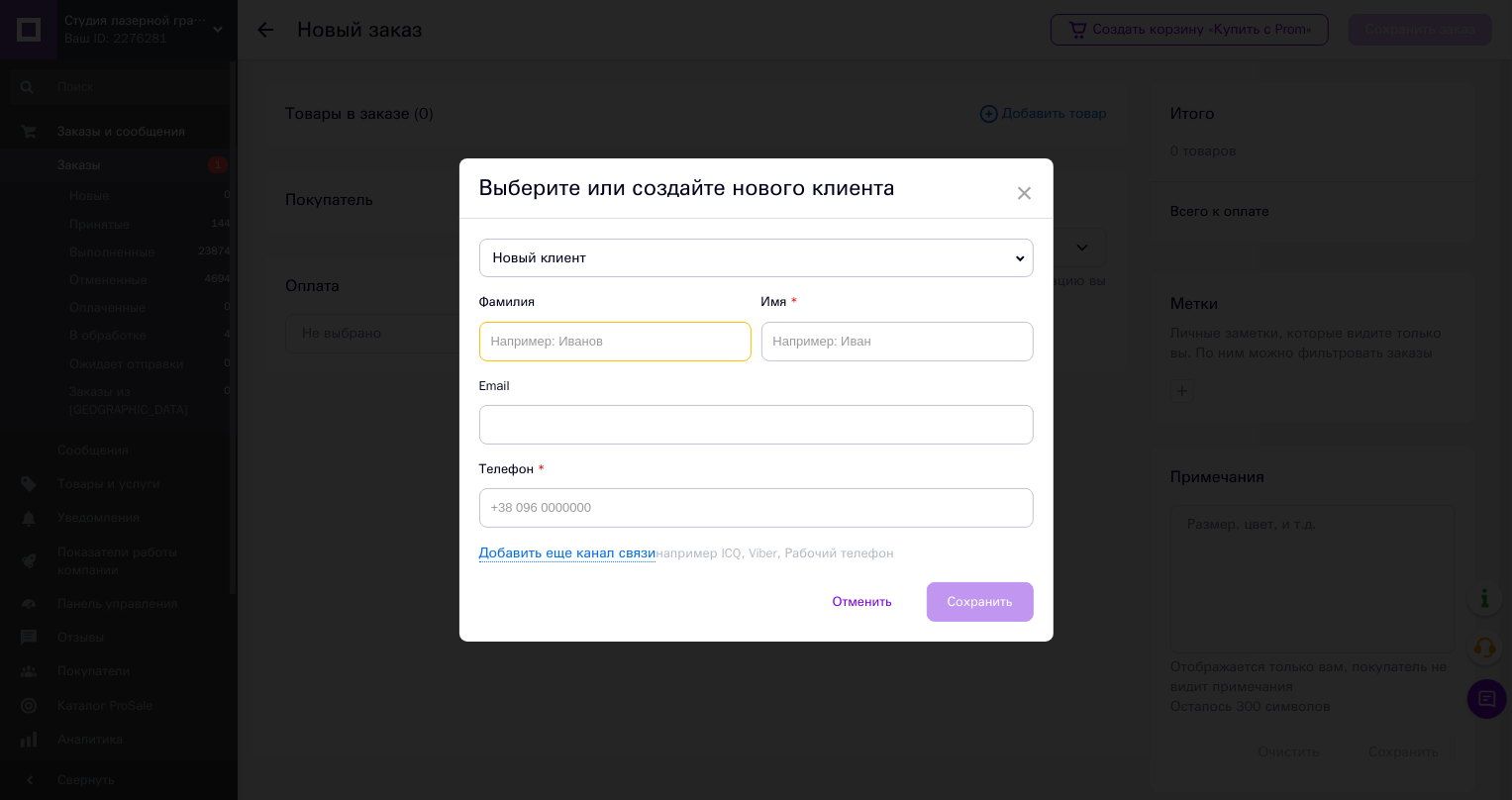 paste on "Скоропадський Артем" 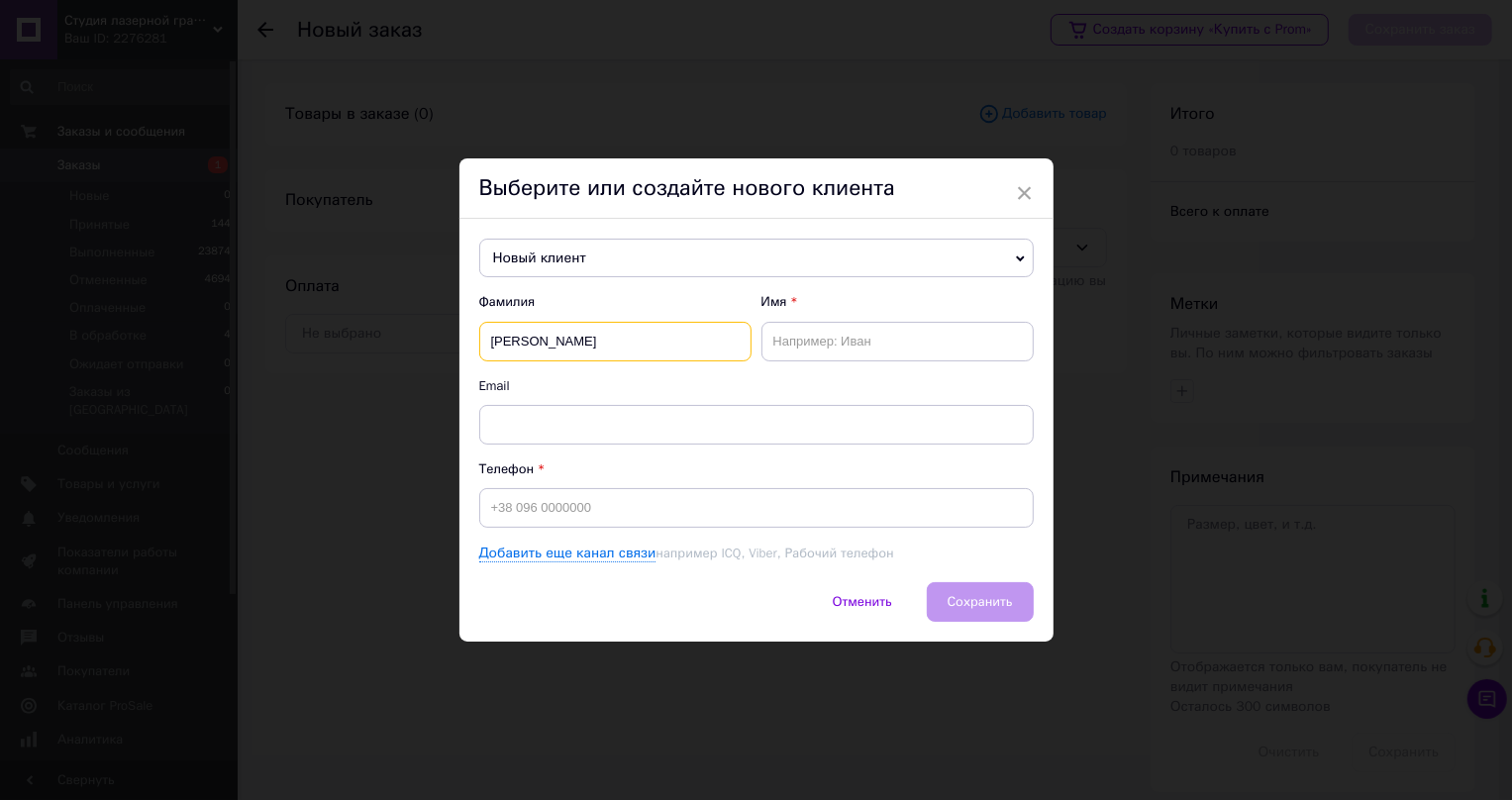 click on "Скоропадський Артем" at bounding box center (615, 342) 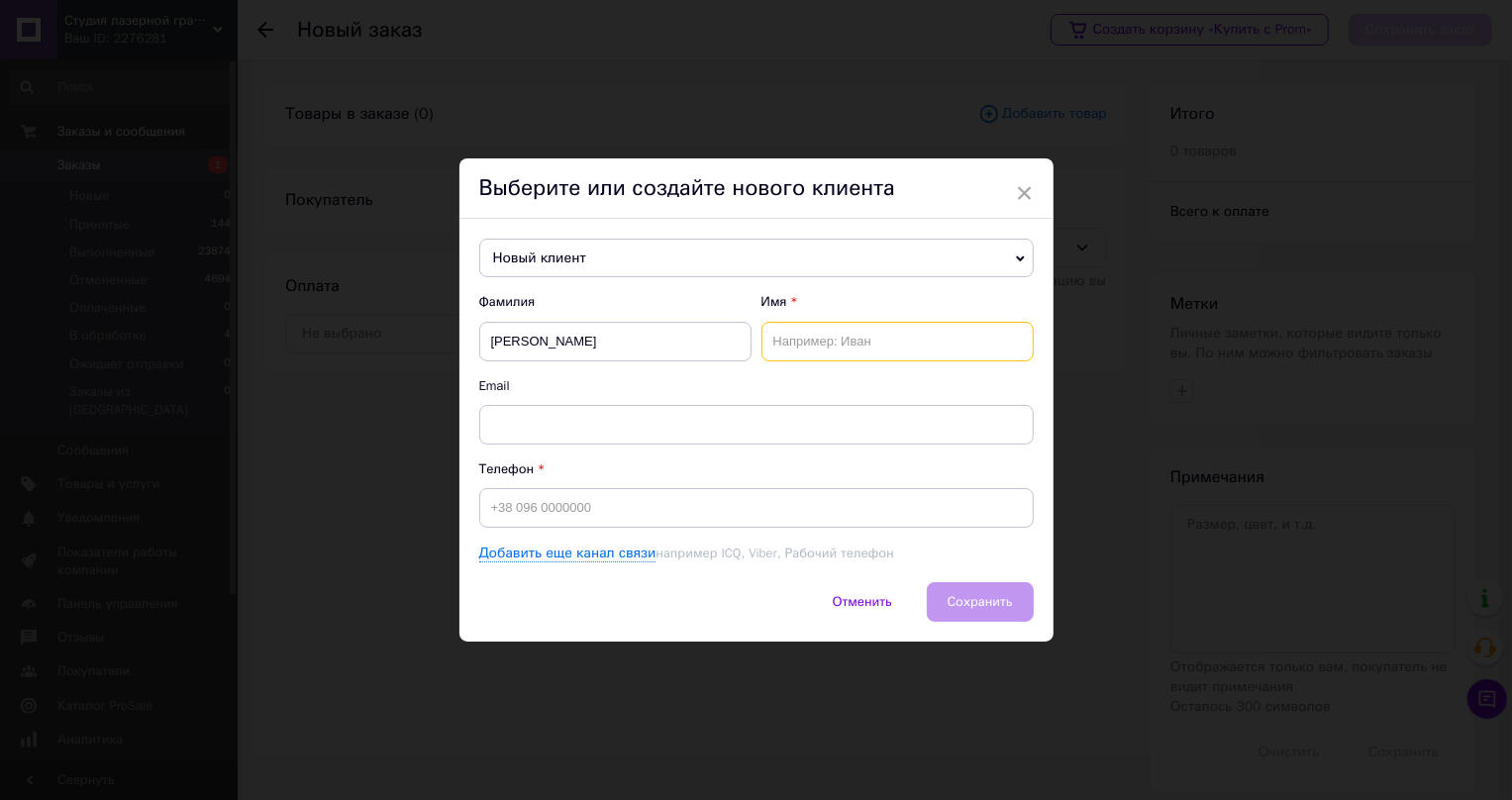 click at bounding box center [897, 342] 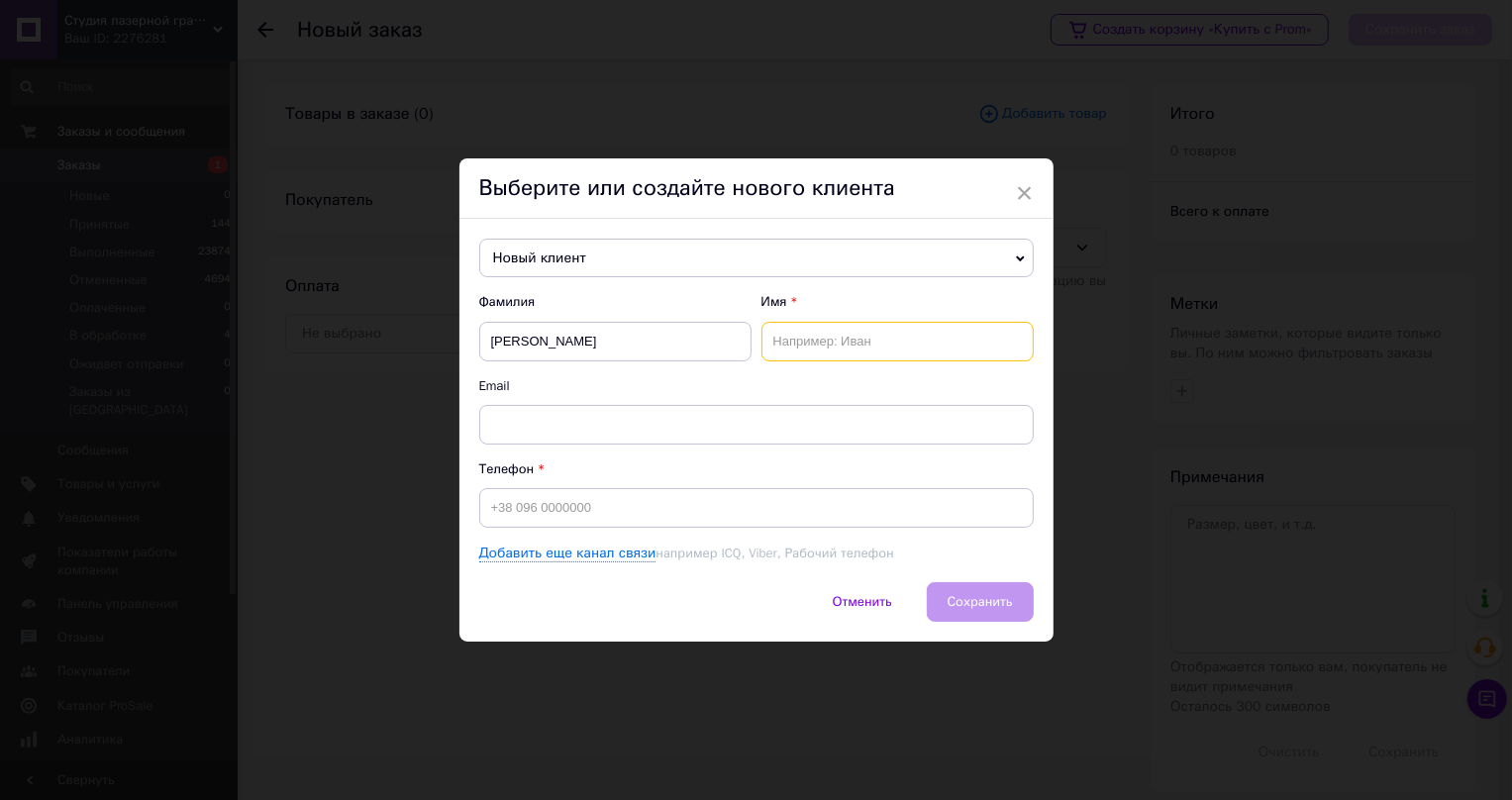 paste on "Артем" 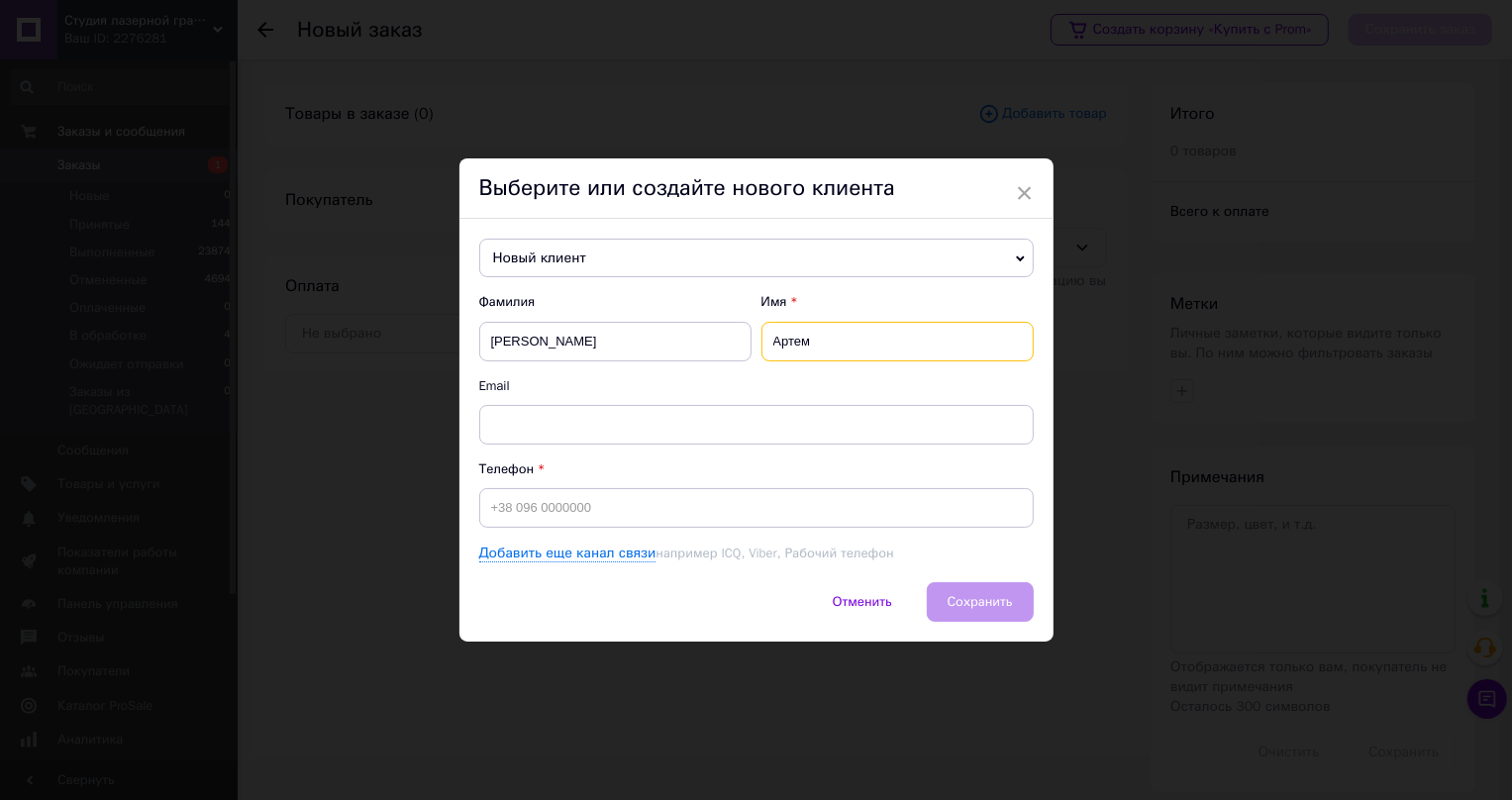 type on "Артем" 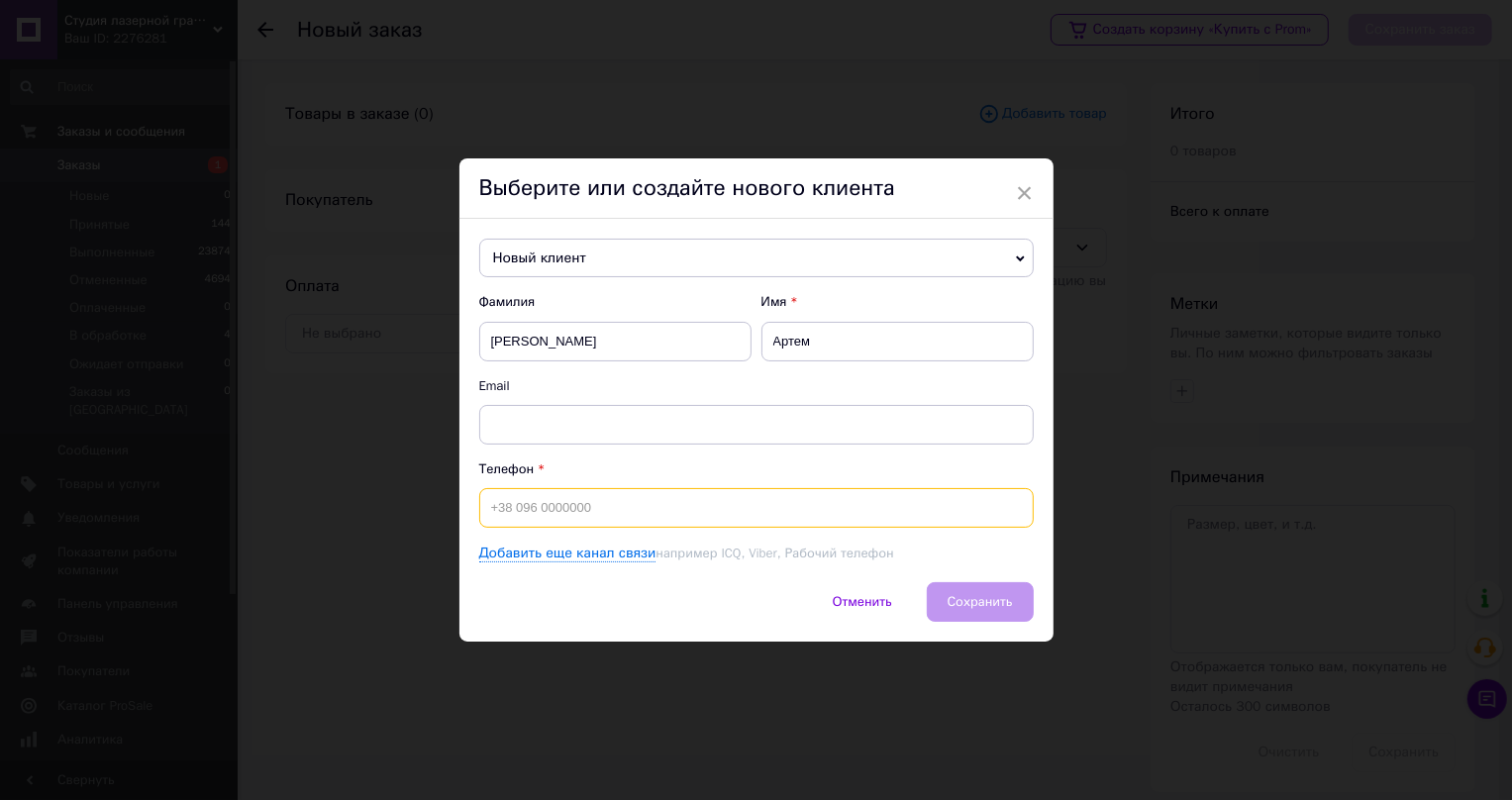 click at bounding box center (756, 508) 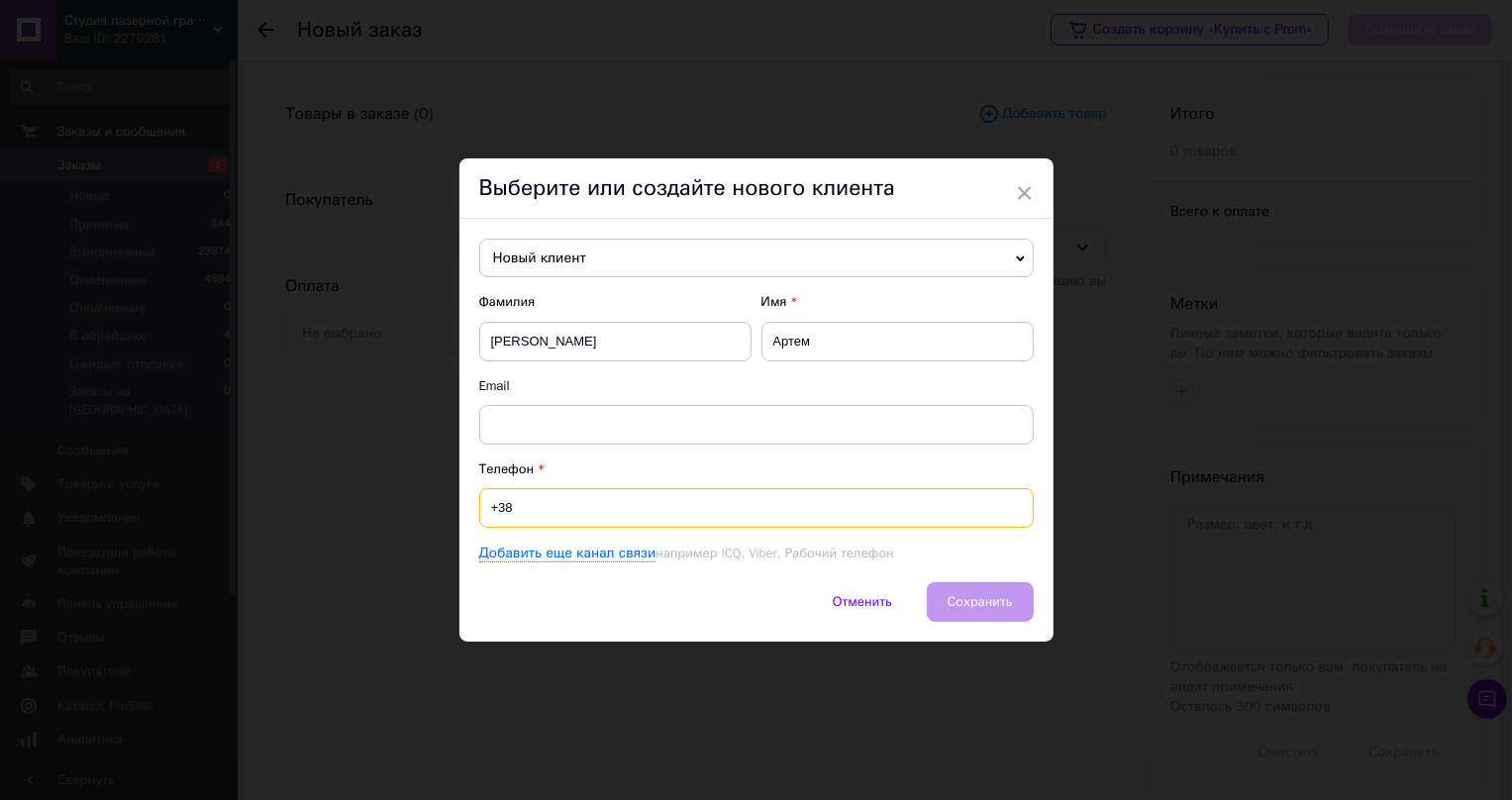 paste on "0956874849" 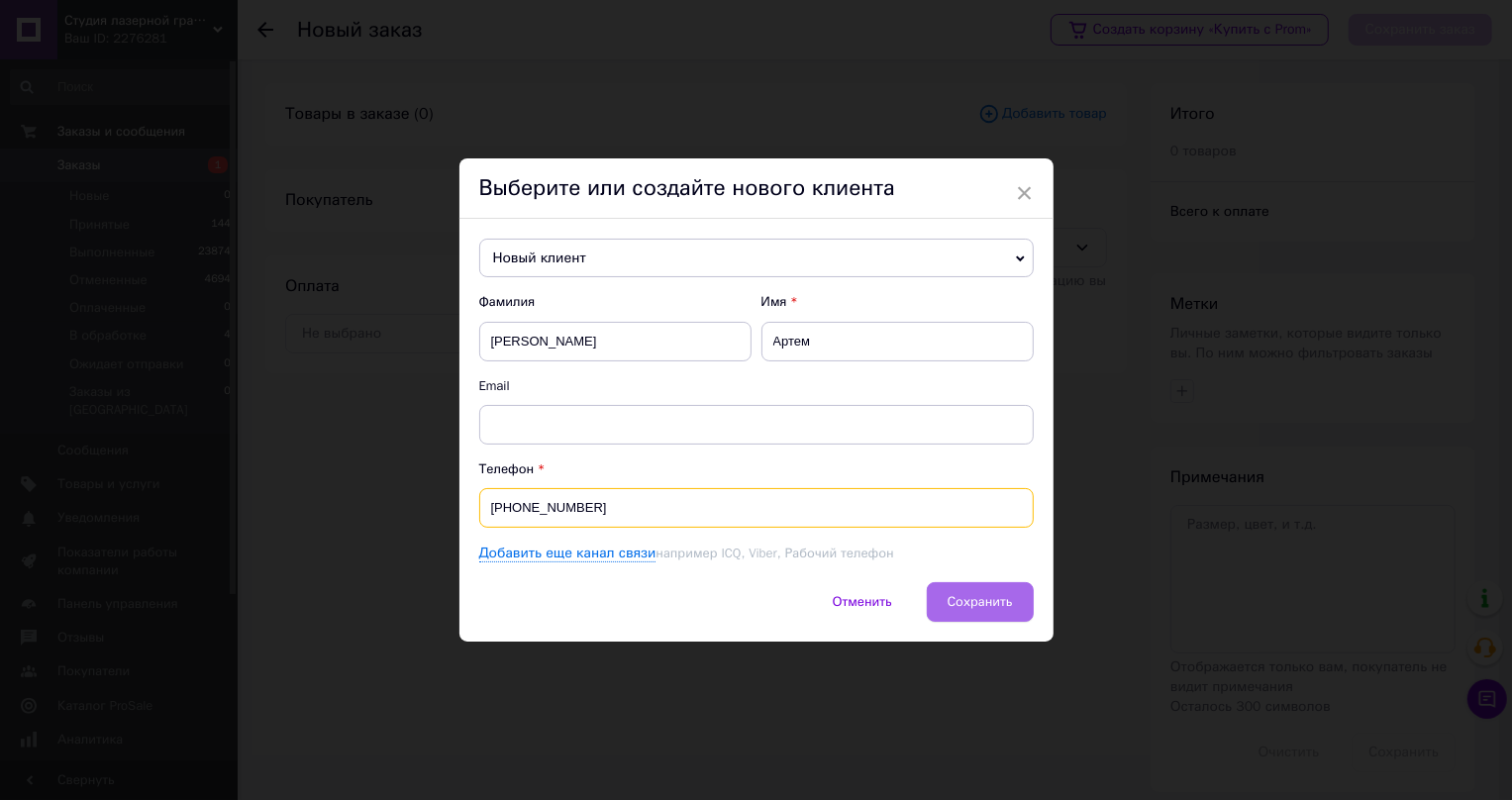 type on "[PHONE_NUMBER]" 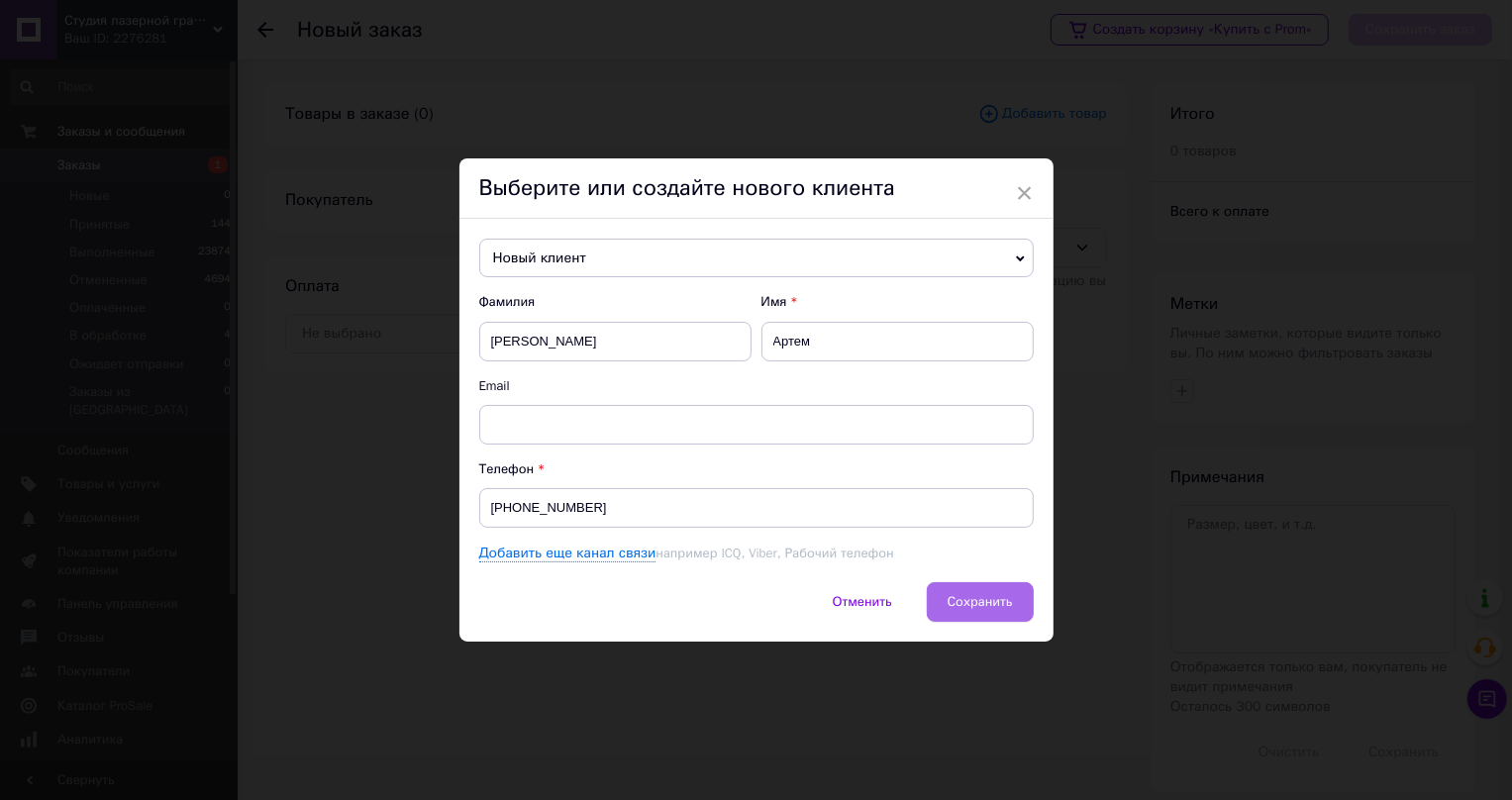 click on "Сохранить" at bounding box center (980, 601) 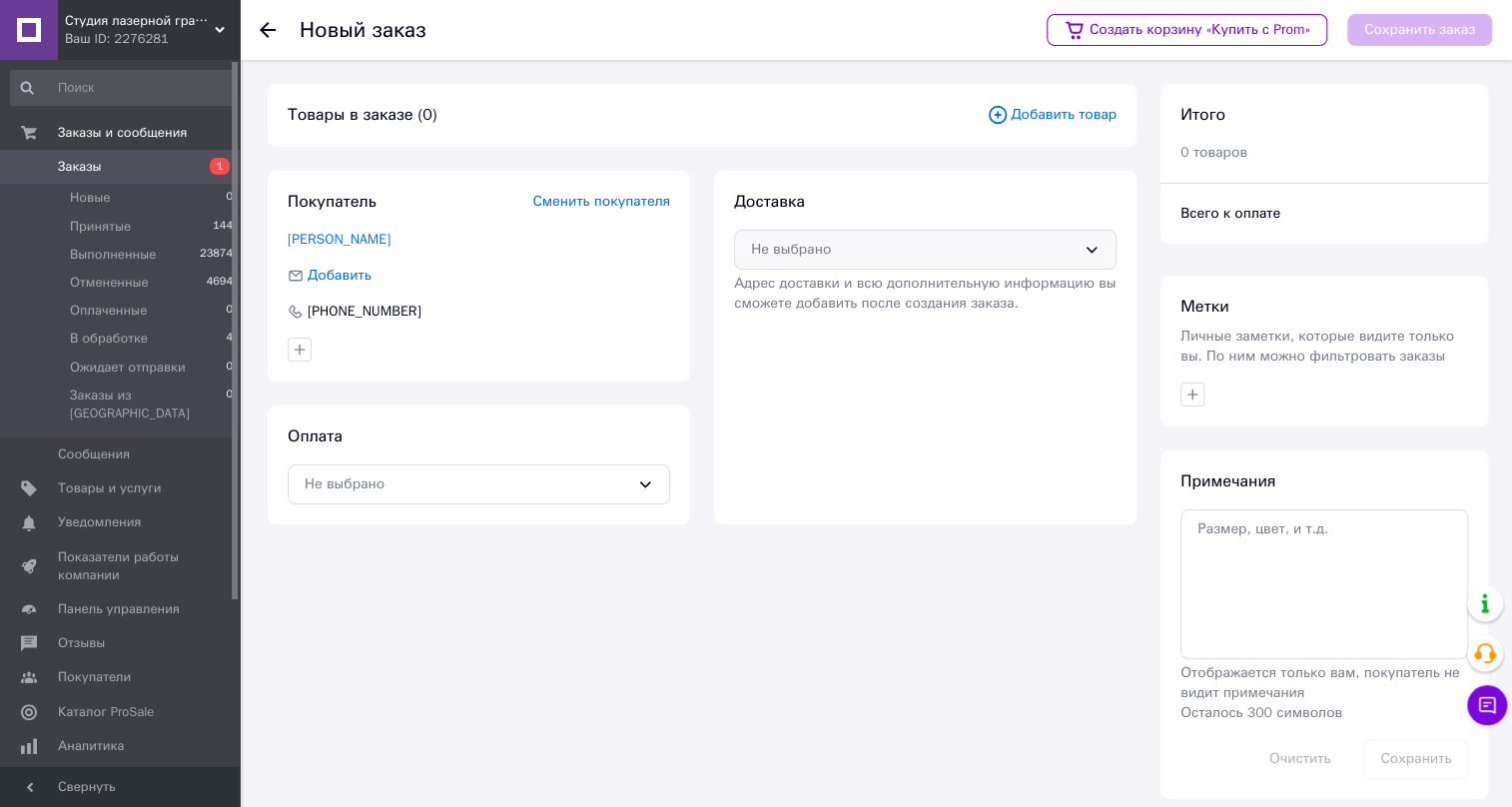 click 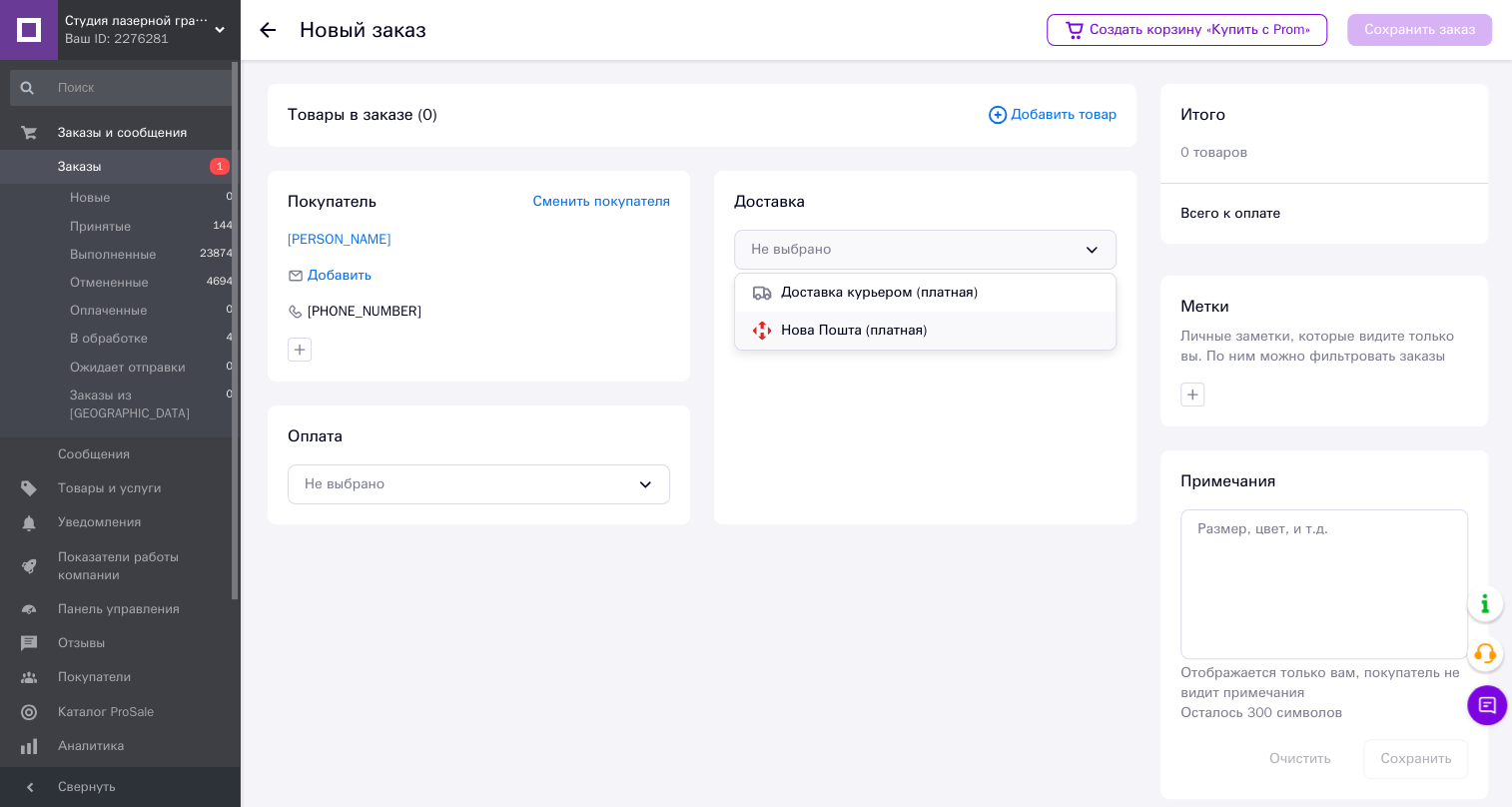 click on "Нова Пошта (платная)" at bounding box center (940, 331) 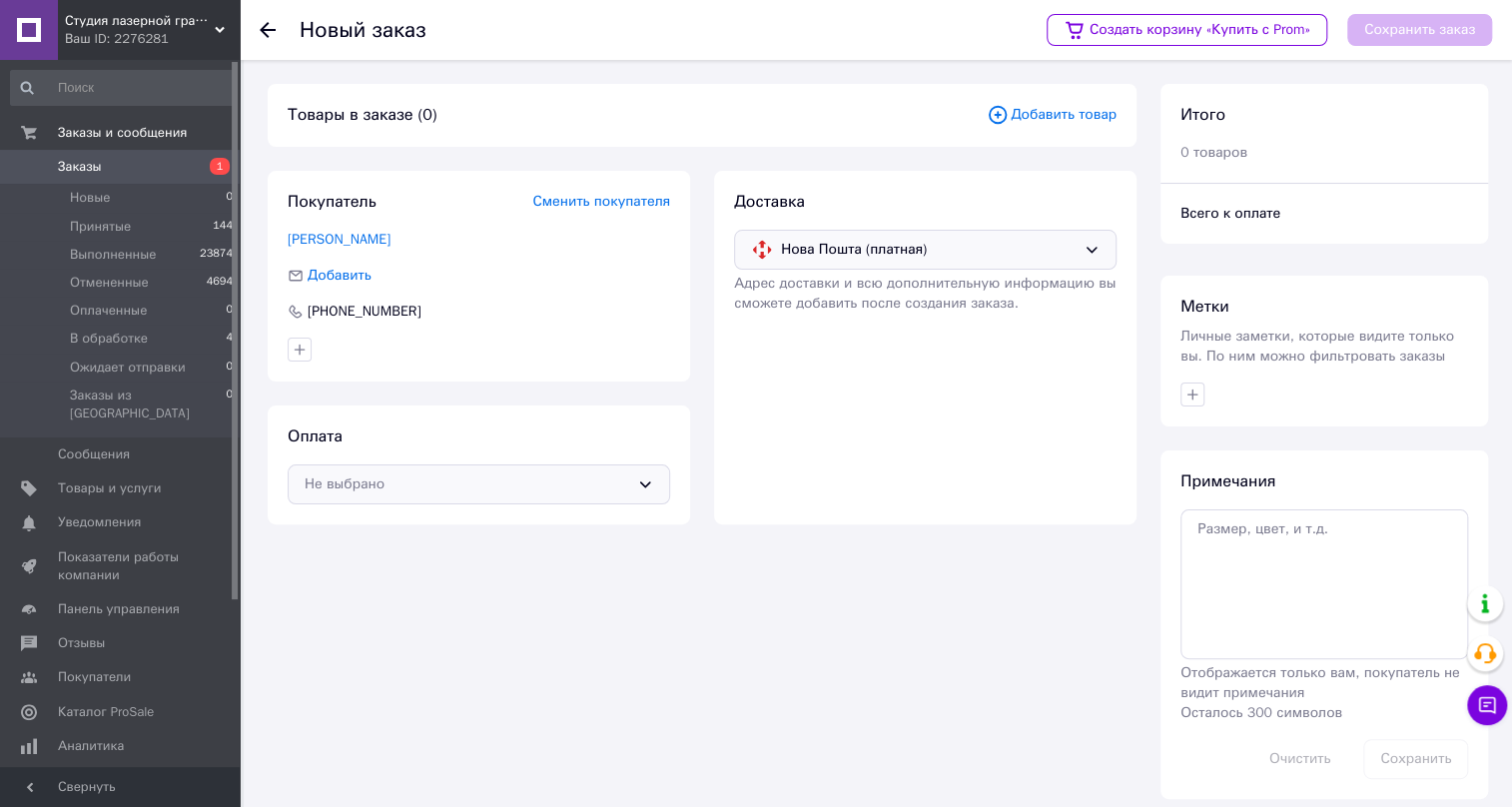 click 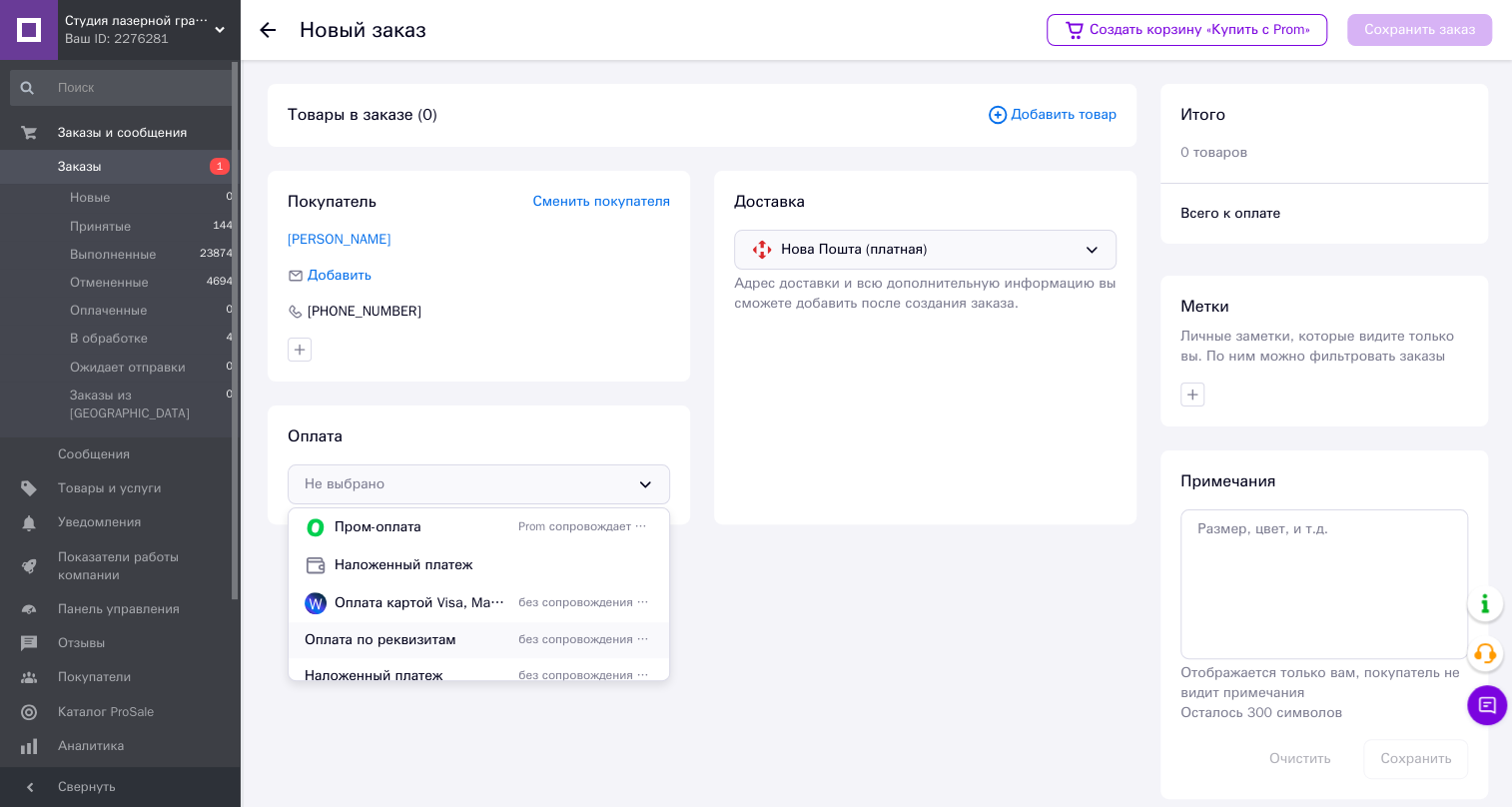 click on "Оплата по реквизитам" at bounding box center [407, 640] 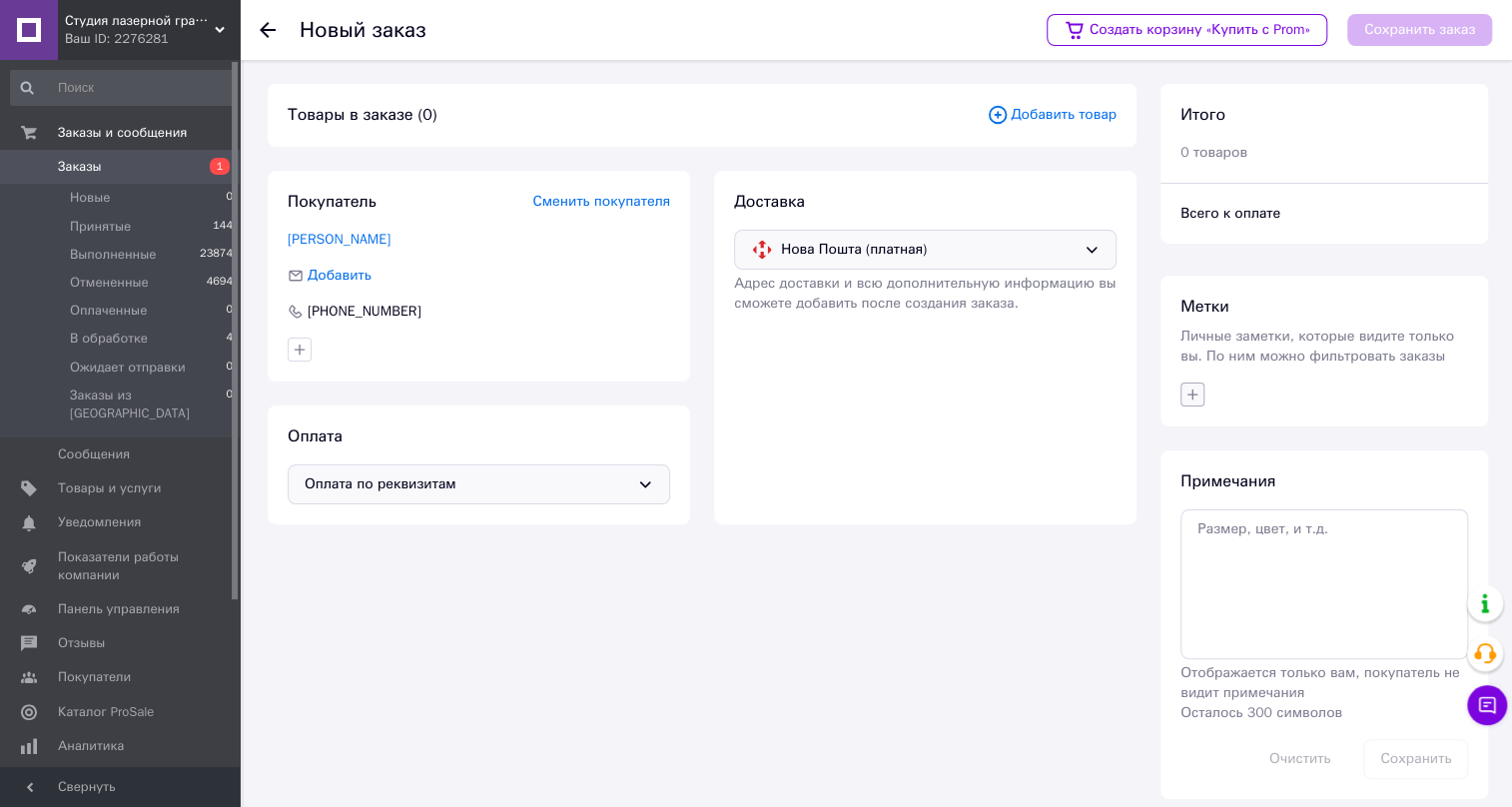 click 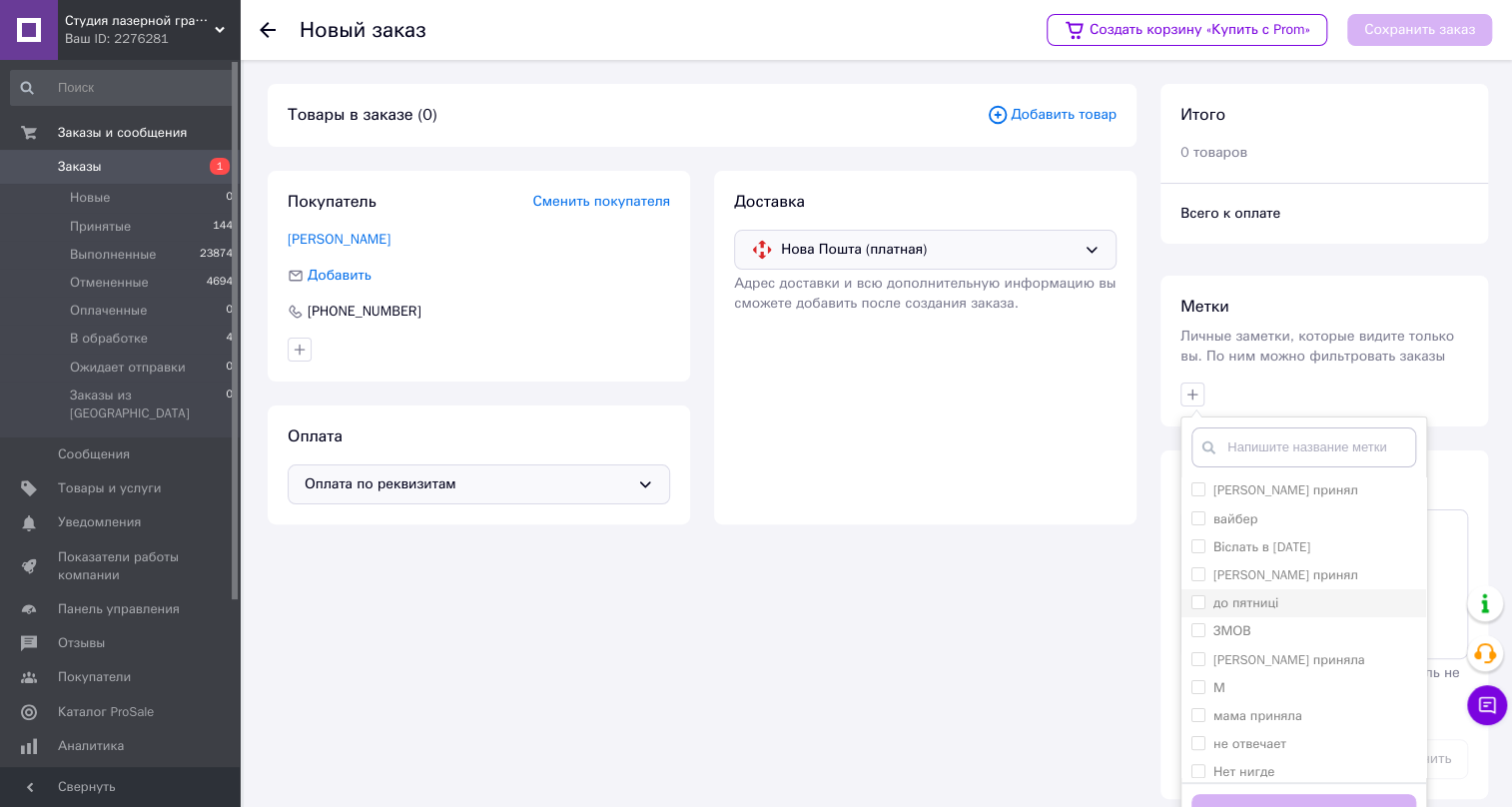 scroll, scrollTop: 272, scrollLeft: 0, axis: vertical 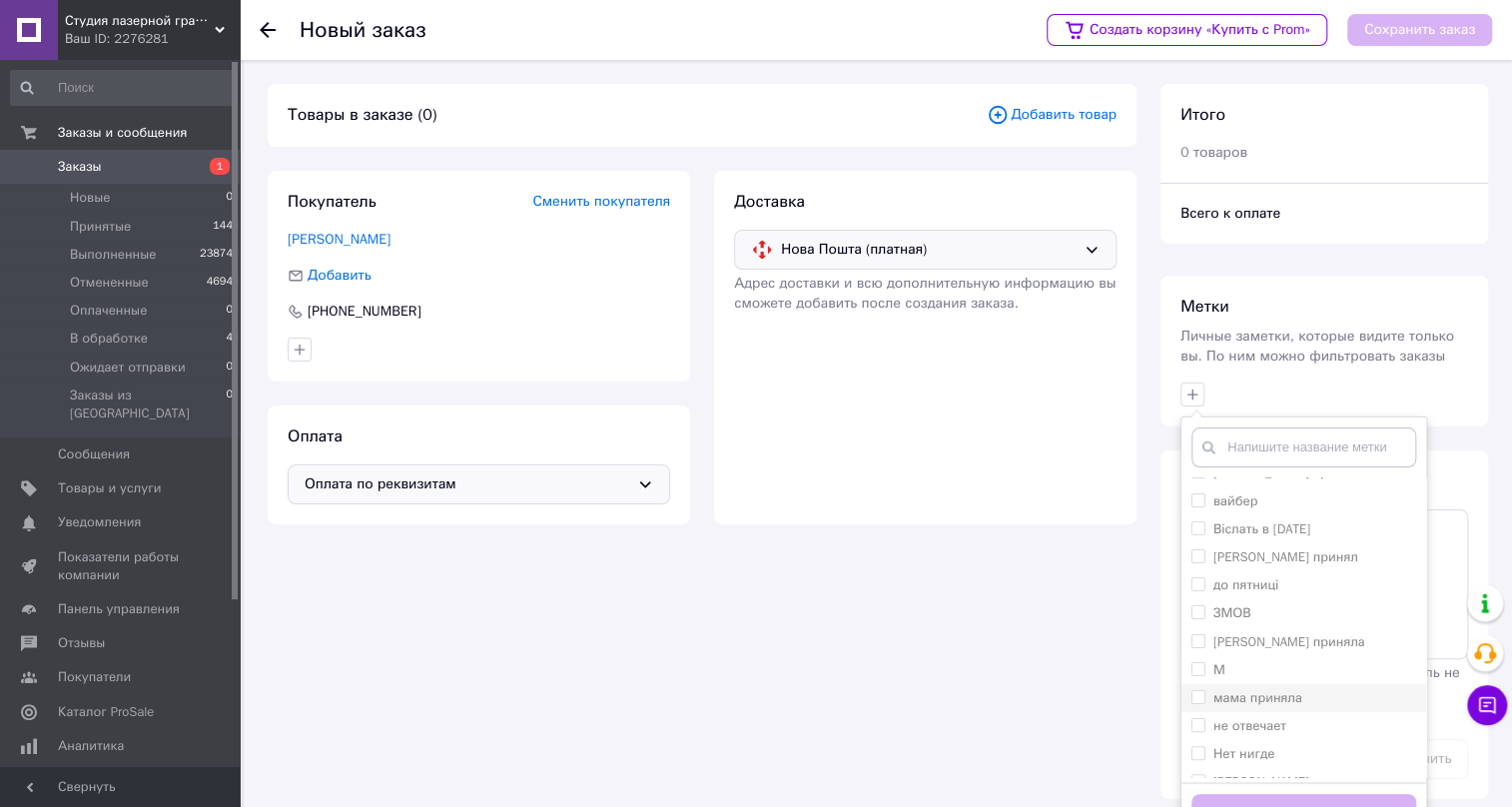 click on "мама приняла" at bounding box center [1197, 696] 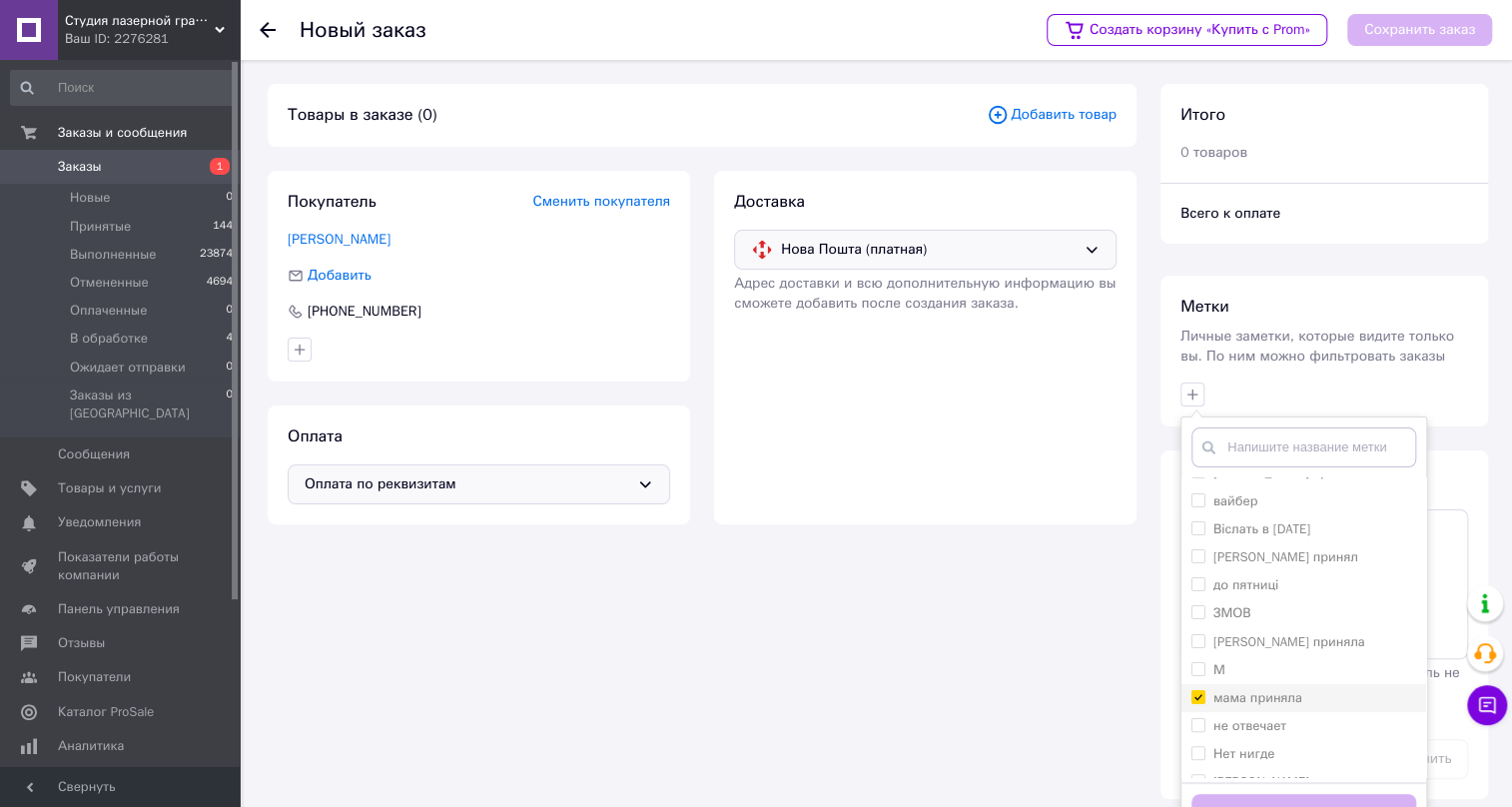 checkbox on "true" 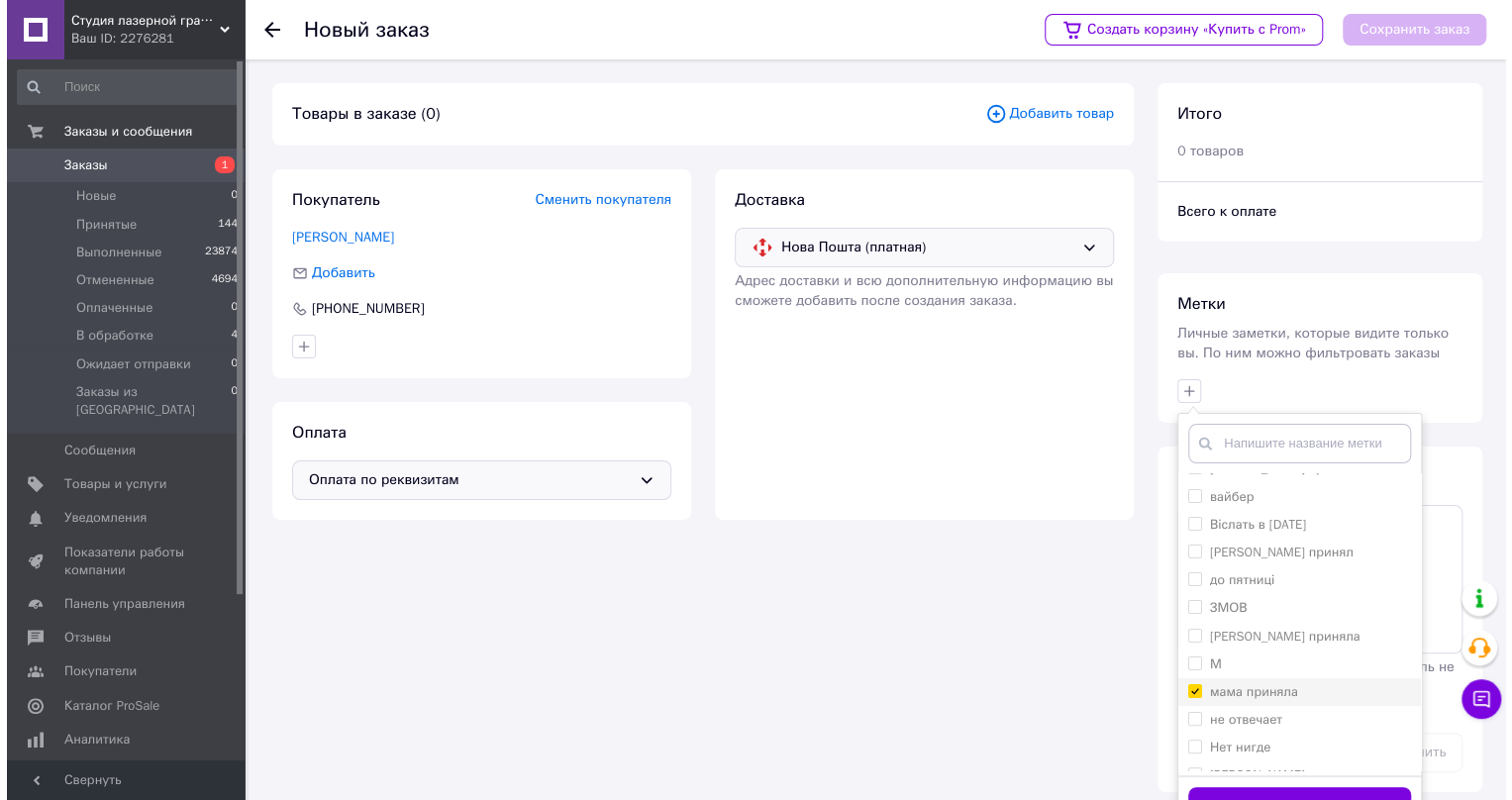 scroll, scrollTop: 359, scrollLeft: 0, axis: vertical 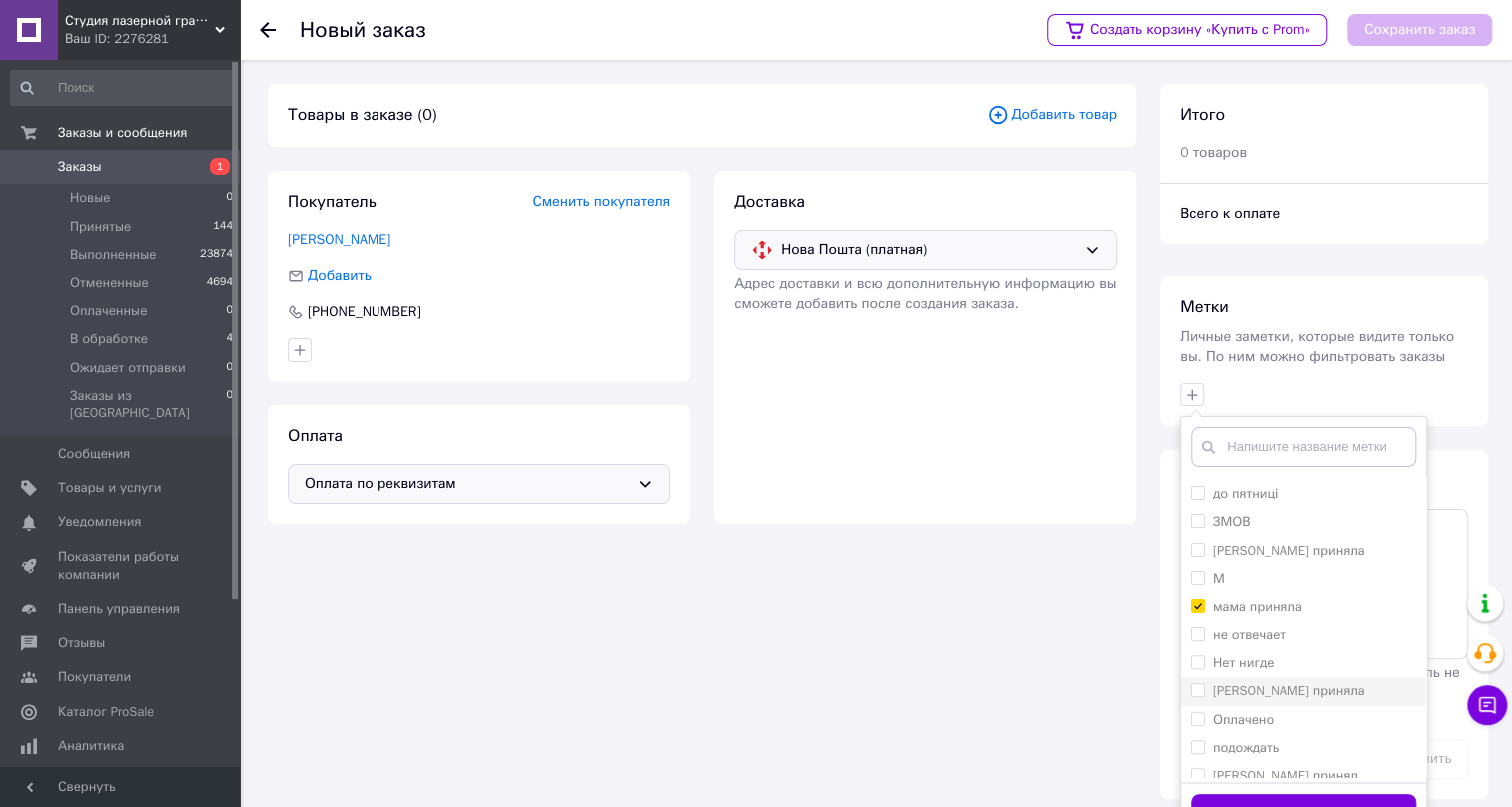 click on "[PERSON_NAME] приняла" at bounding box center (1197, 689) 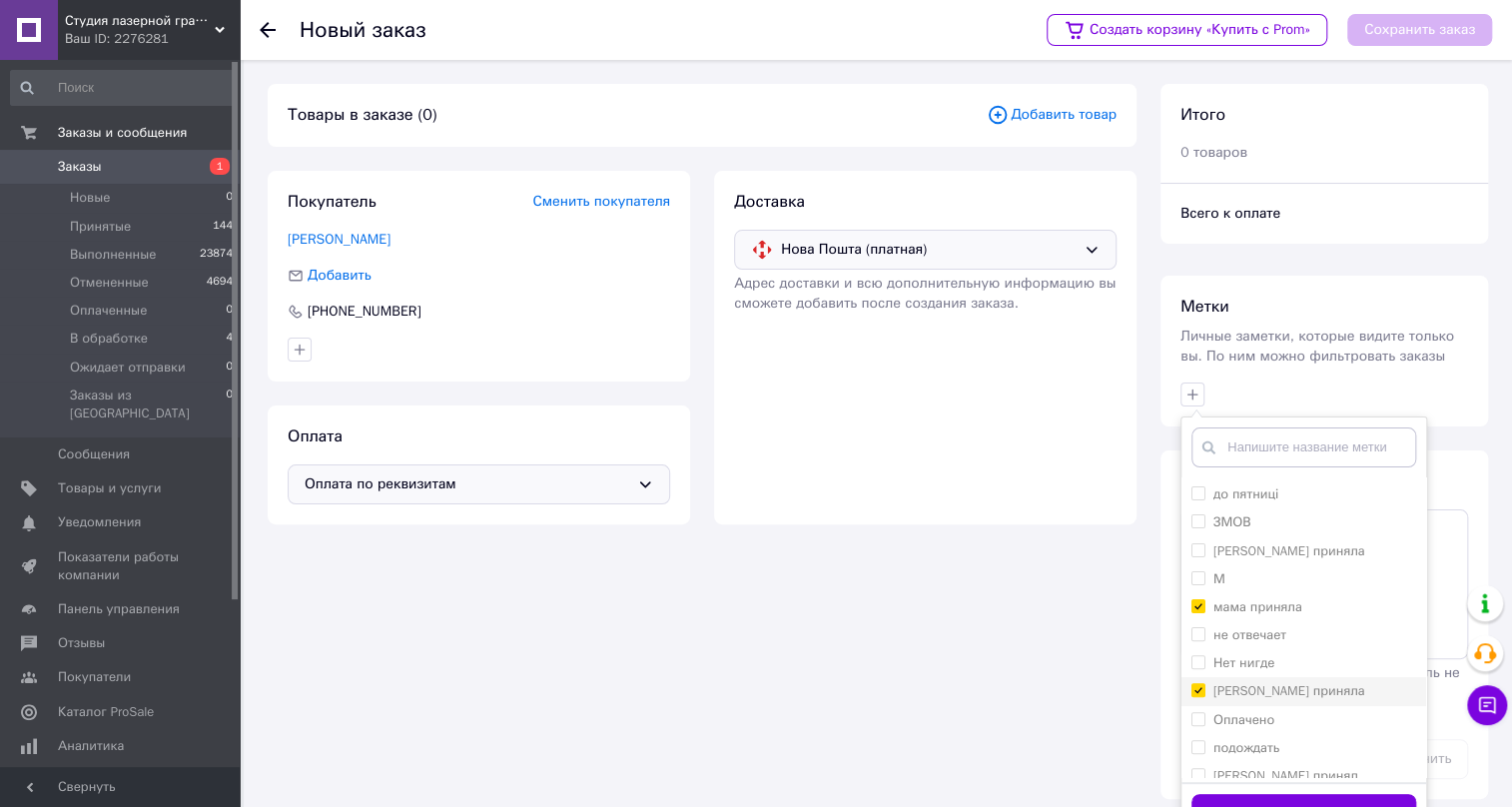 checkbox on "true" 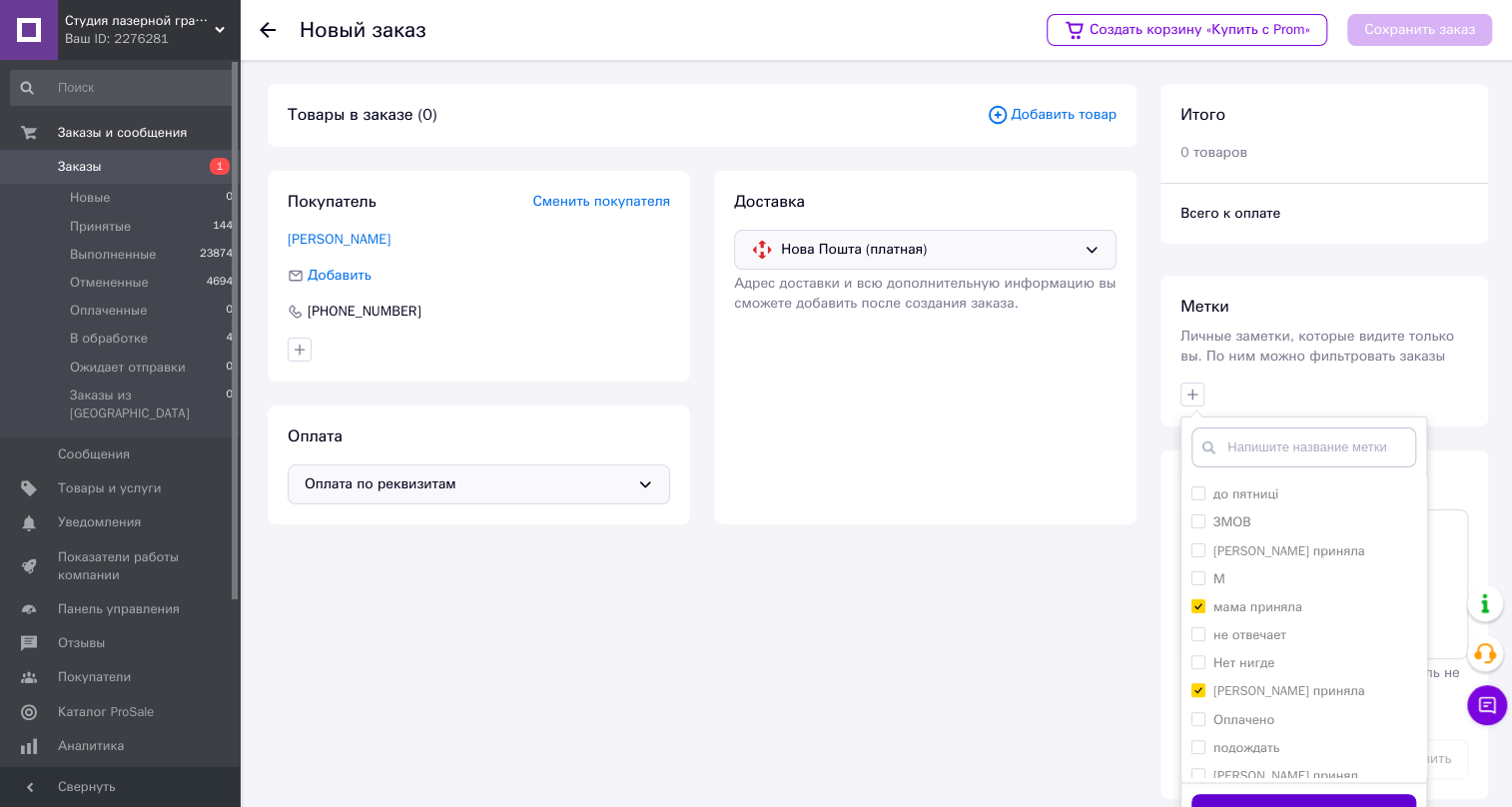 click on "Добавить метку" at bounding box center (1303, 813) 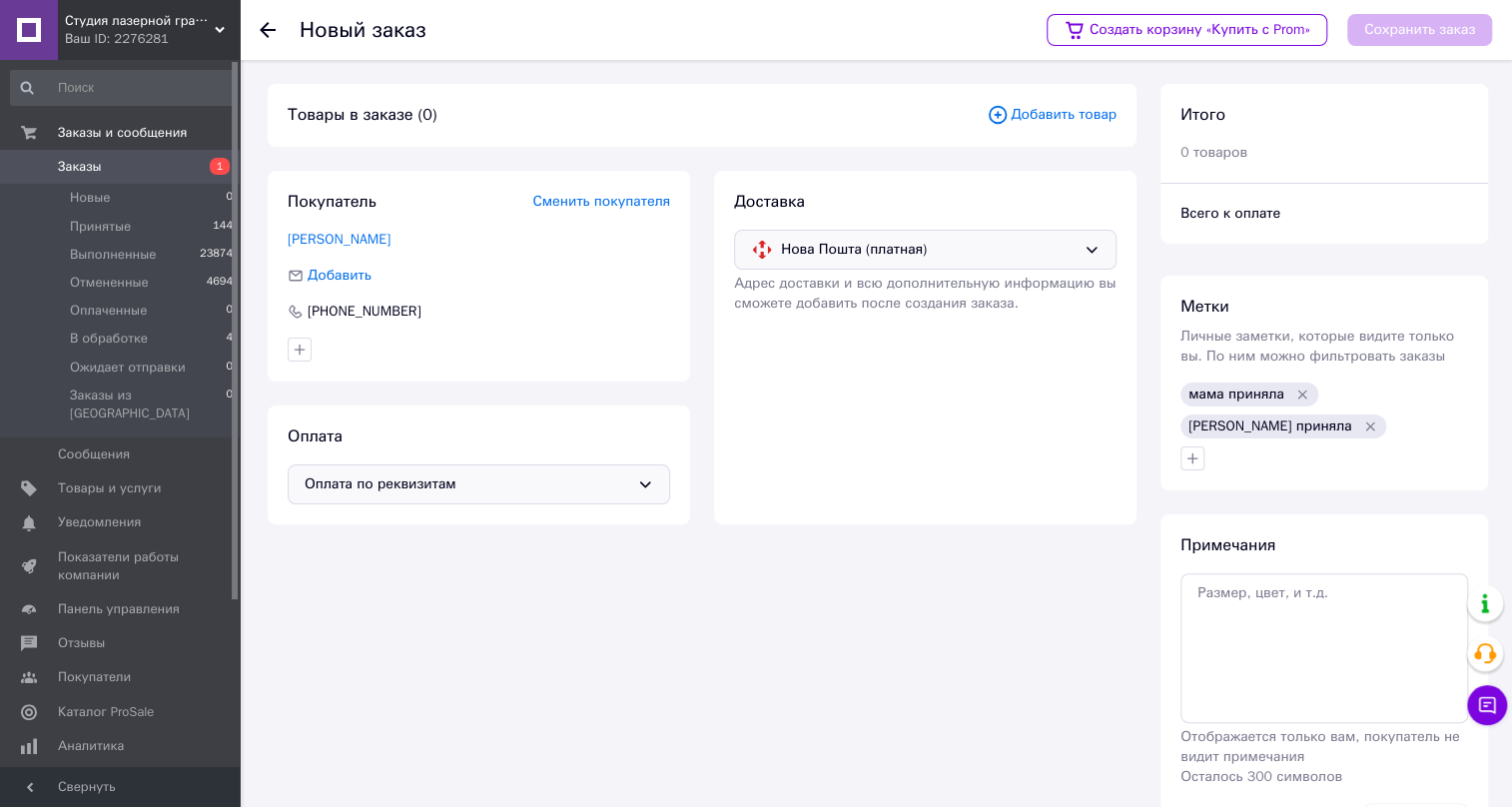 click on "Добавить товар" at bounding box center (1052, 115) 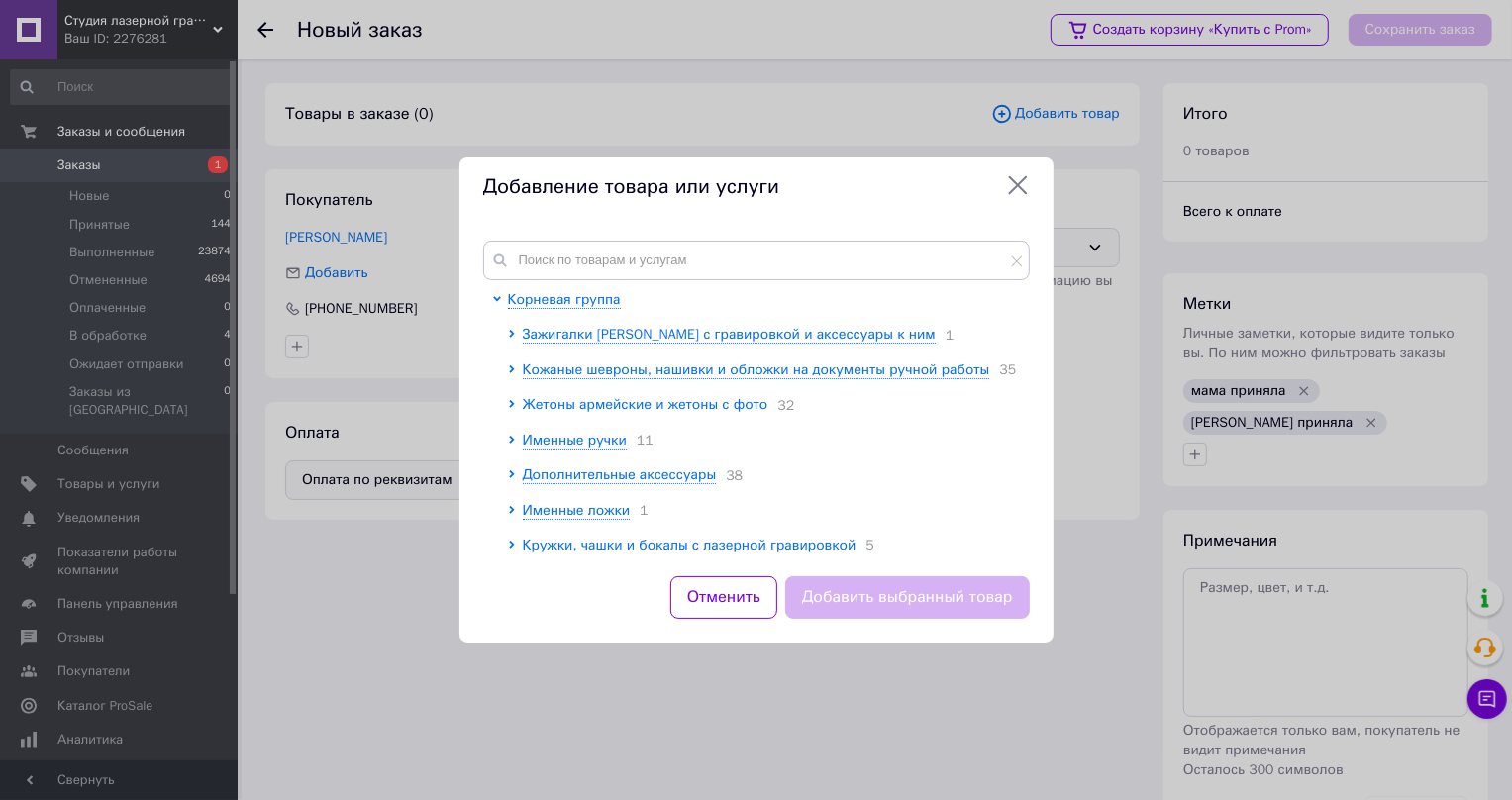 click on "Жетоны армейские и жетоны с фото" at bounding box center [646, 404] 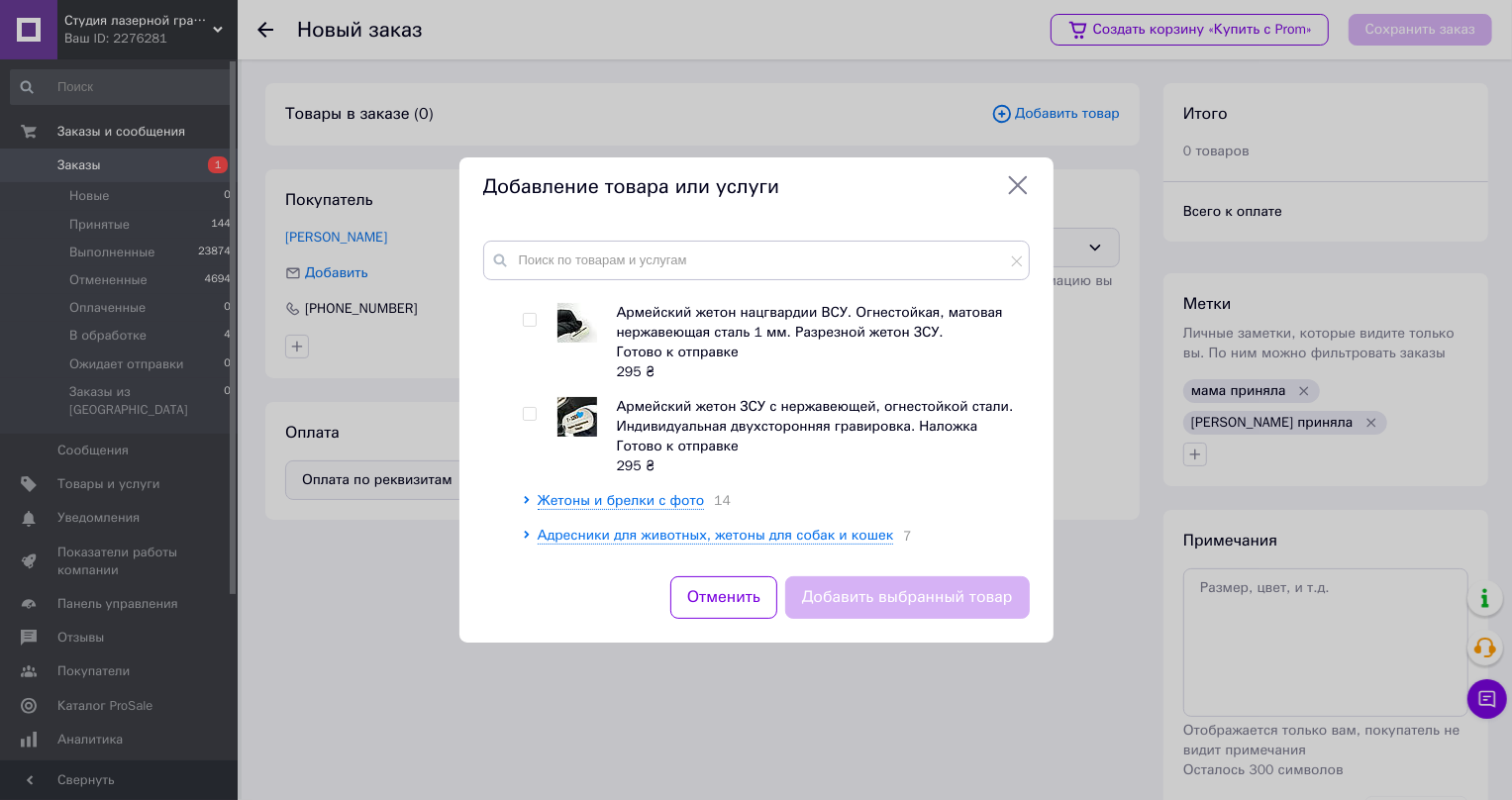 scroll, scrollTop: 3453, scrollLeft: 0, axis: vertical 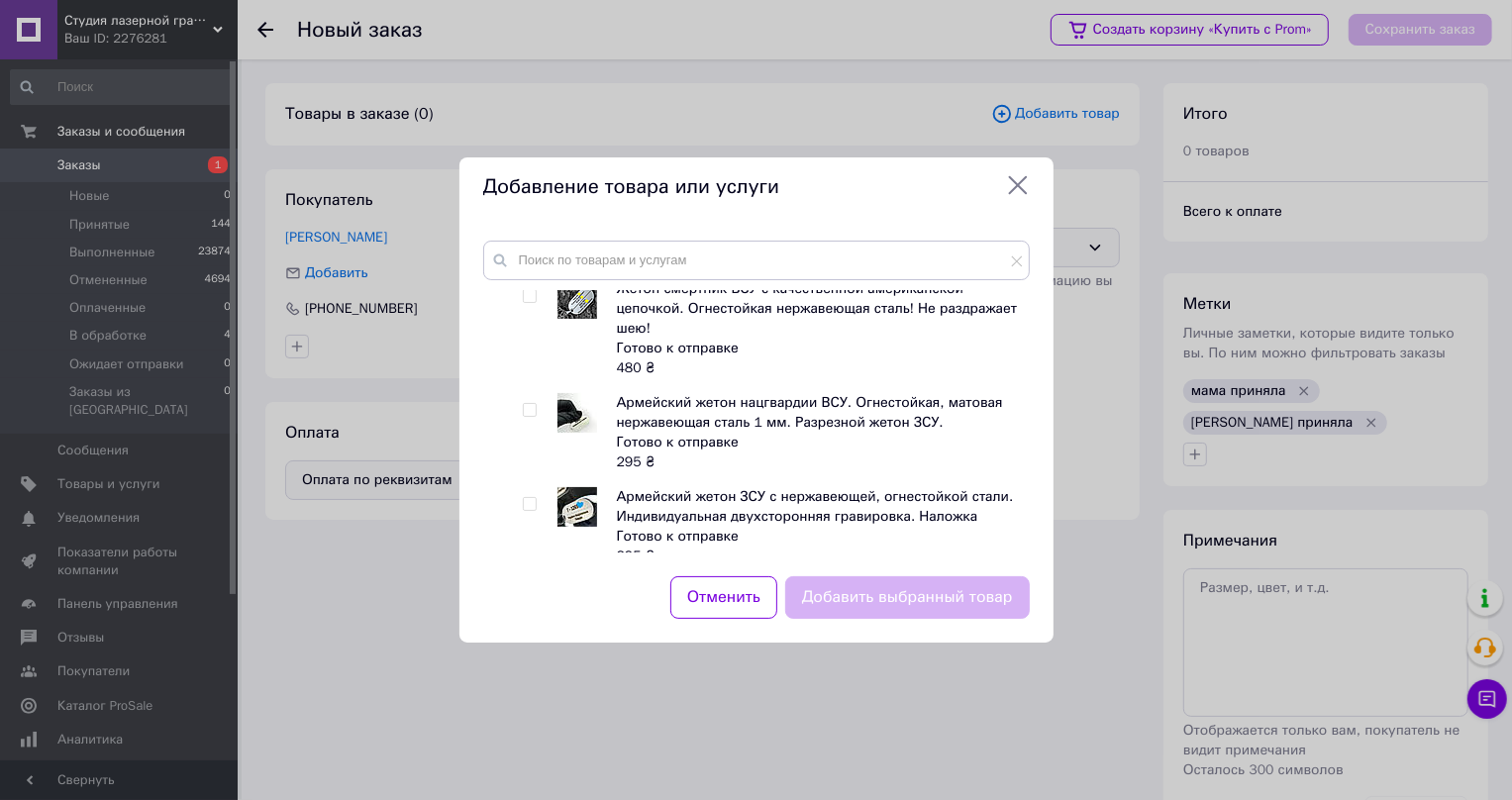 click on "Жетоны и брелки с фото" at bounding box center (621, 590) 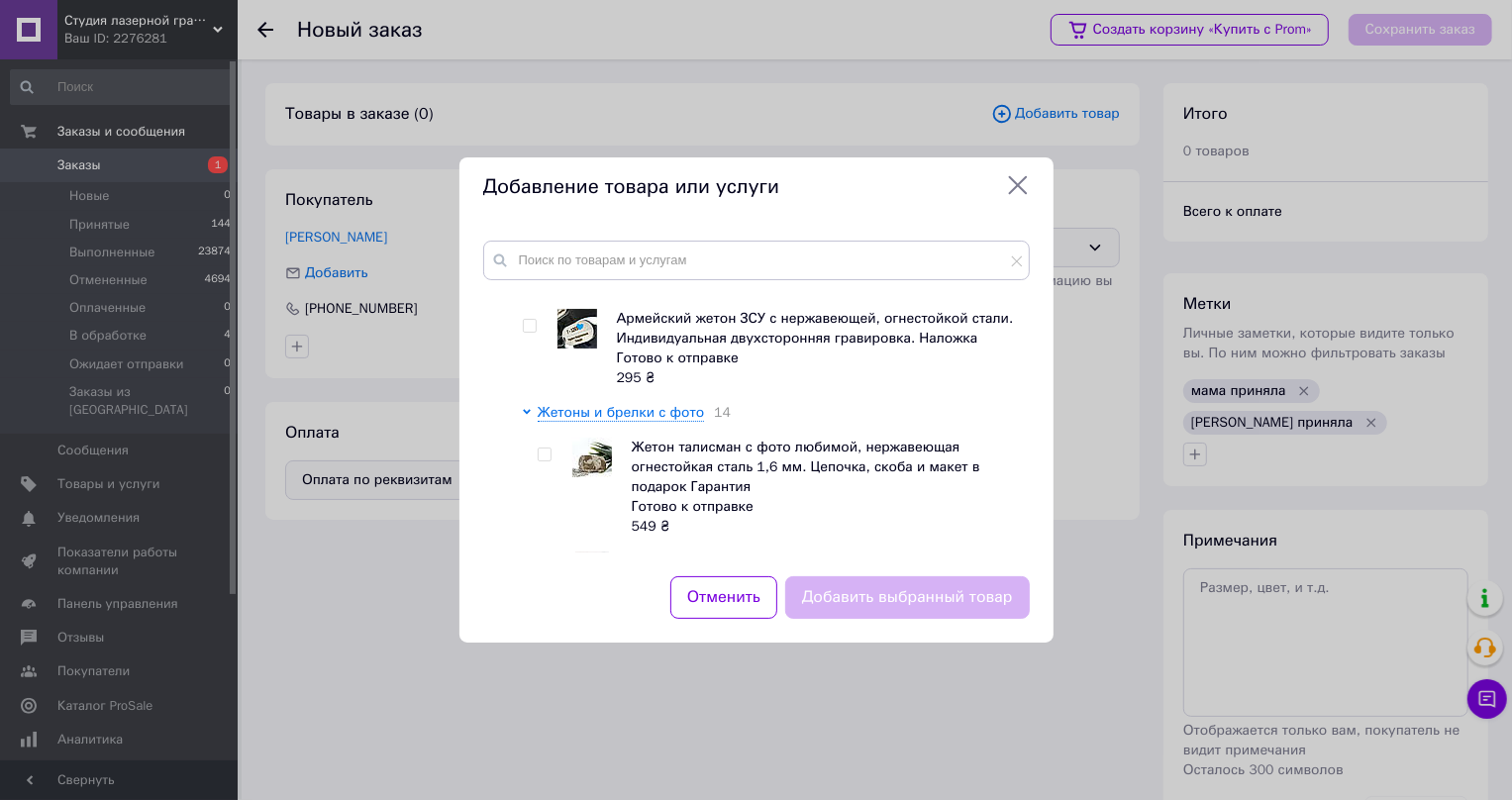 scroll, scrollTop: 3634, scrollLeft: 0, axis: vertical 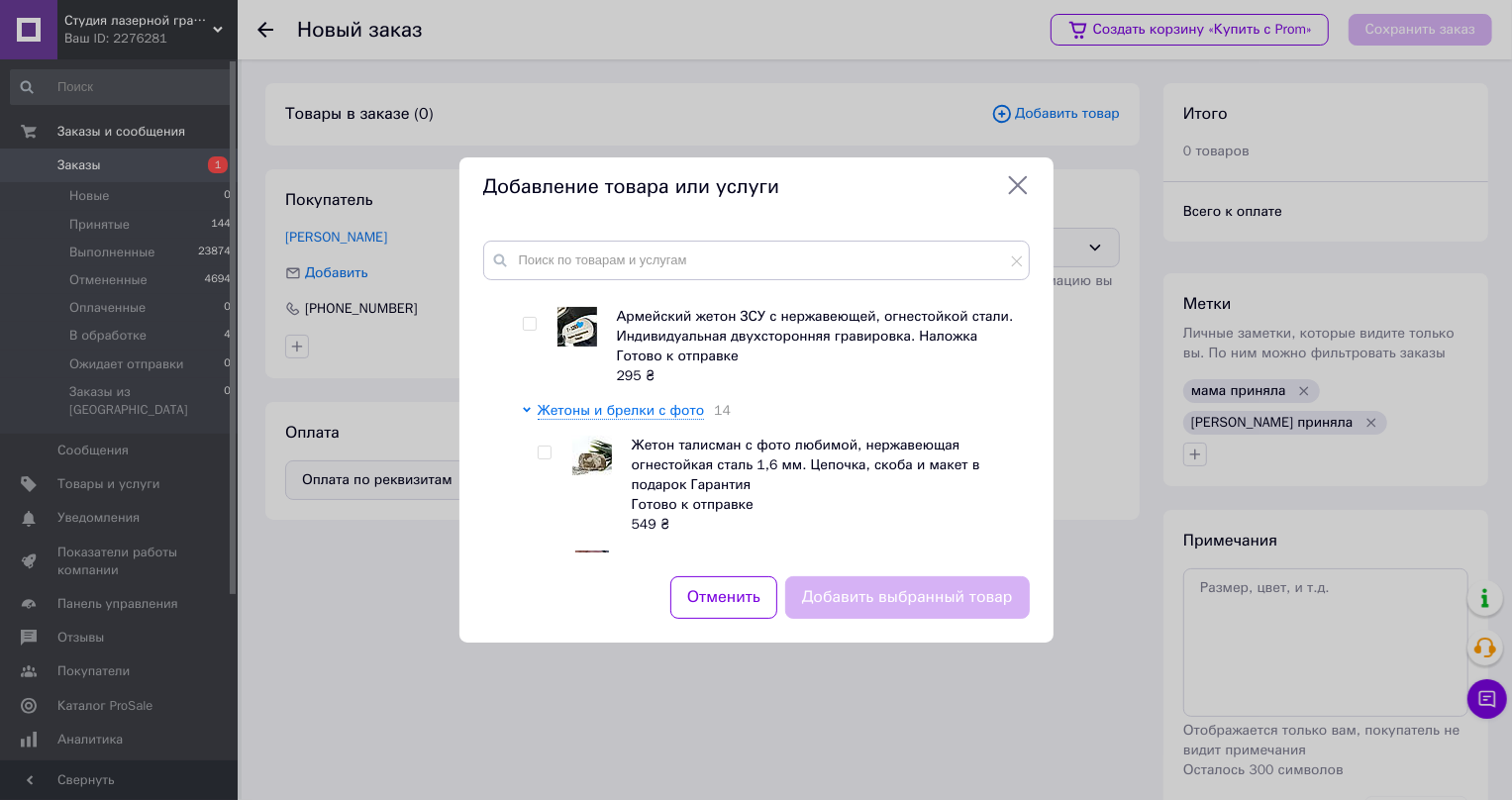 click at bounding box center [544, 566] 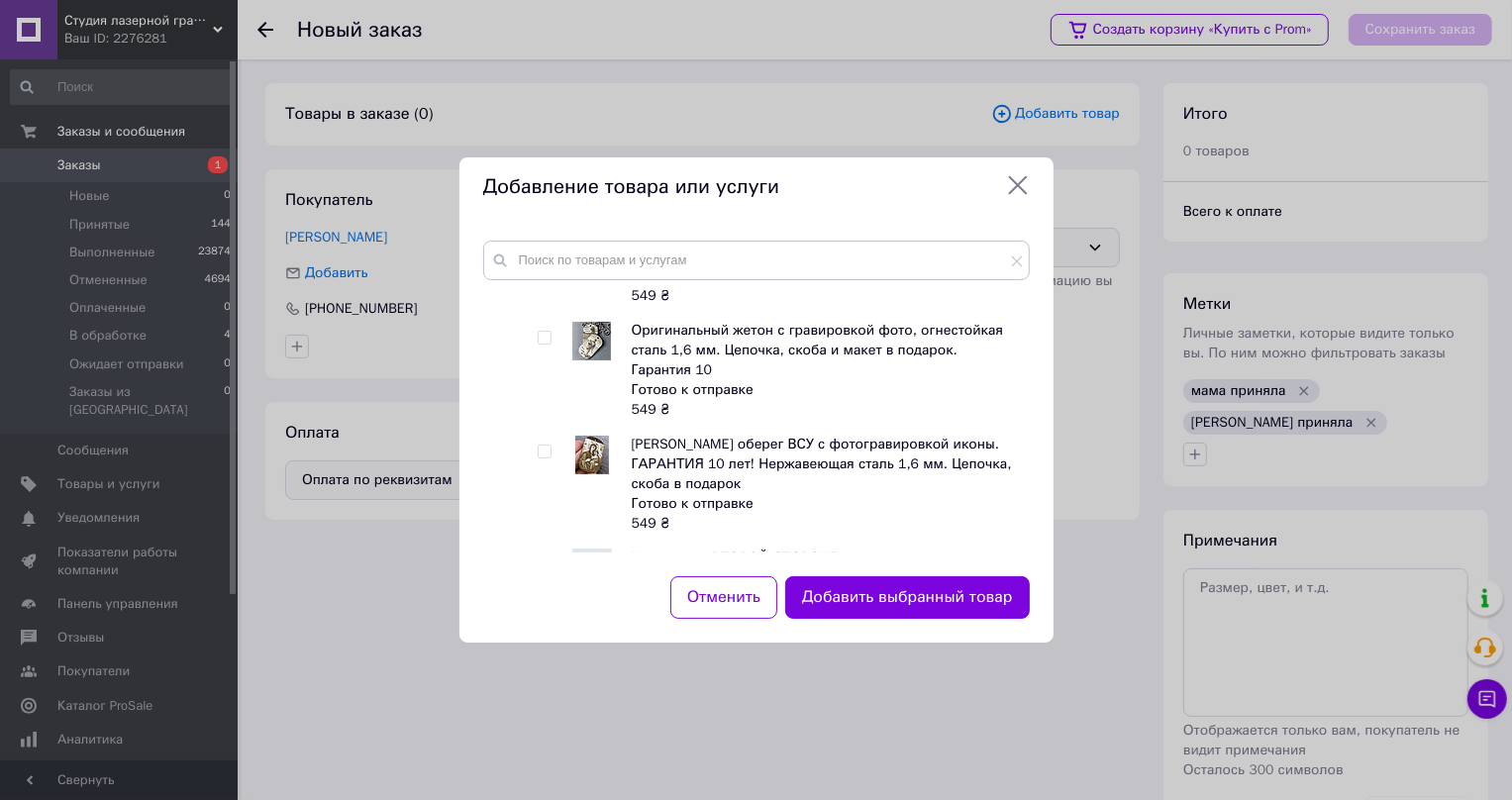 scroll, scrollTop: 4983, scrollLeft: 0, axis: vertical 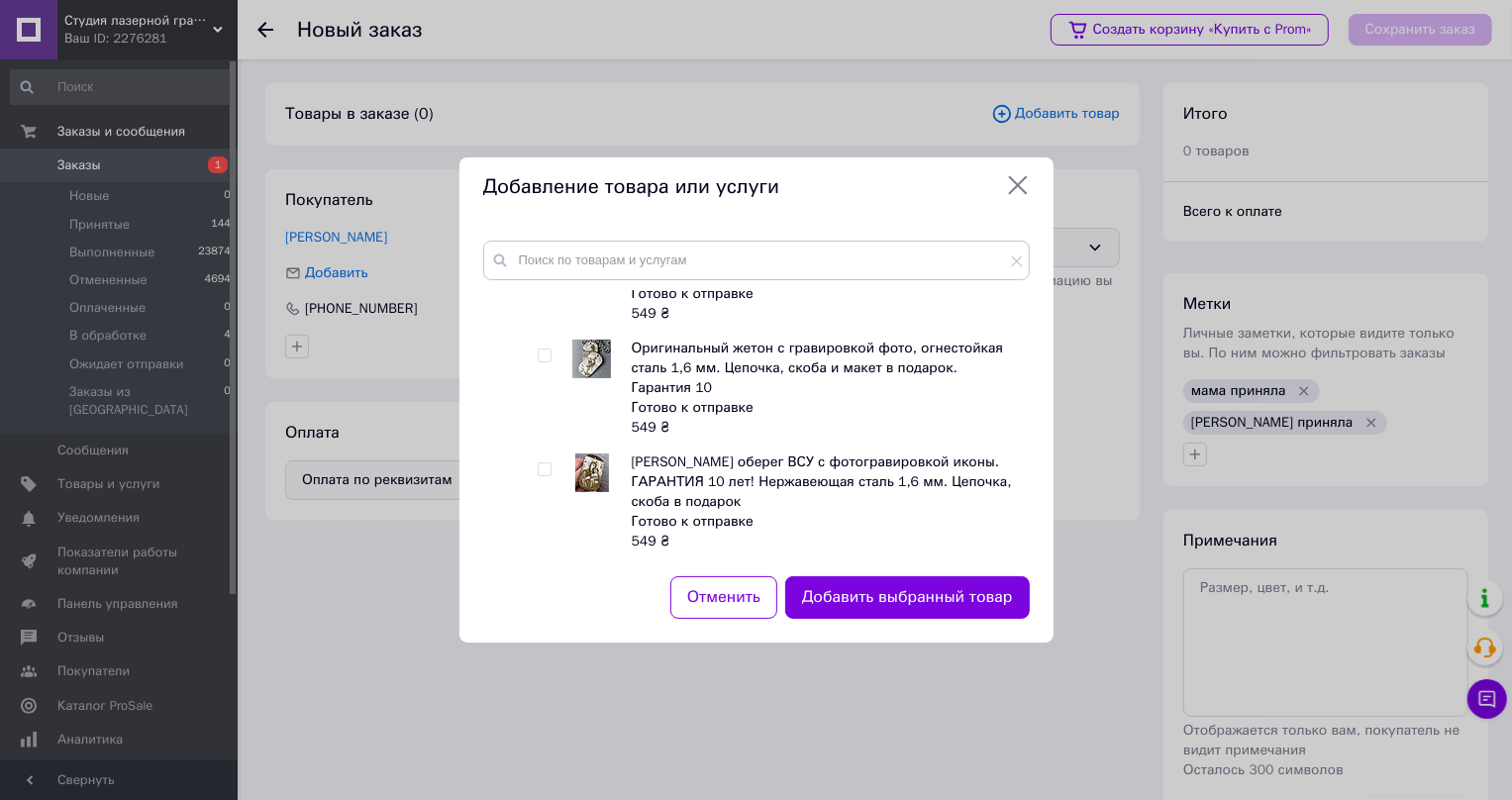 click at bounding box center [544, 583] 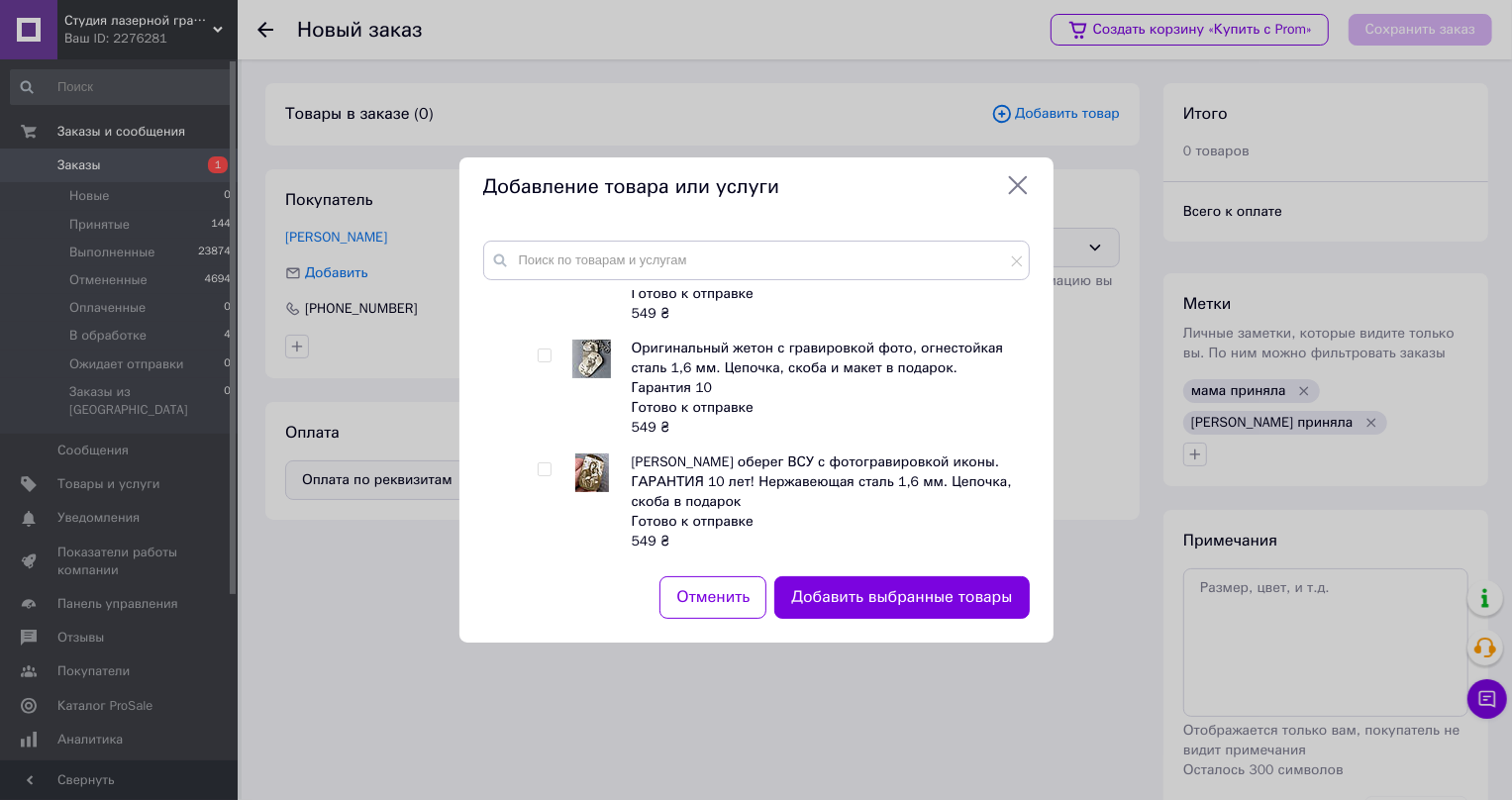 click on "Дополнительные аксессуары" at bounding box center (620, 720) 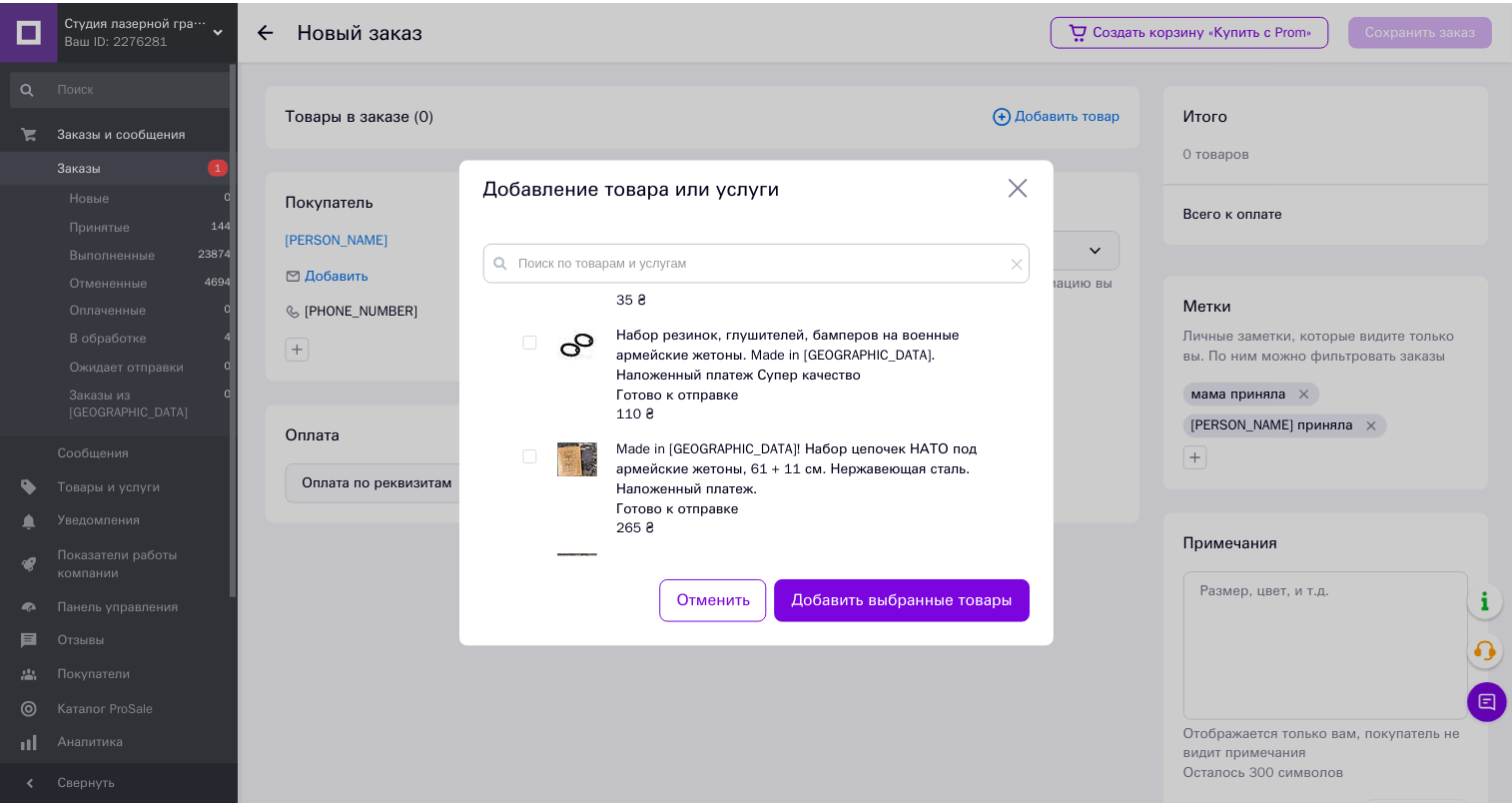 scroll, scrollTop: 8114, scrollLeft: 0, axis: vertical 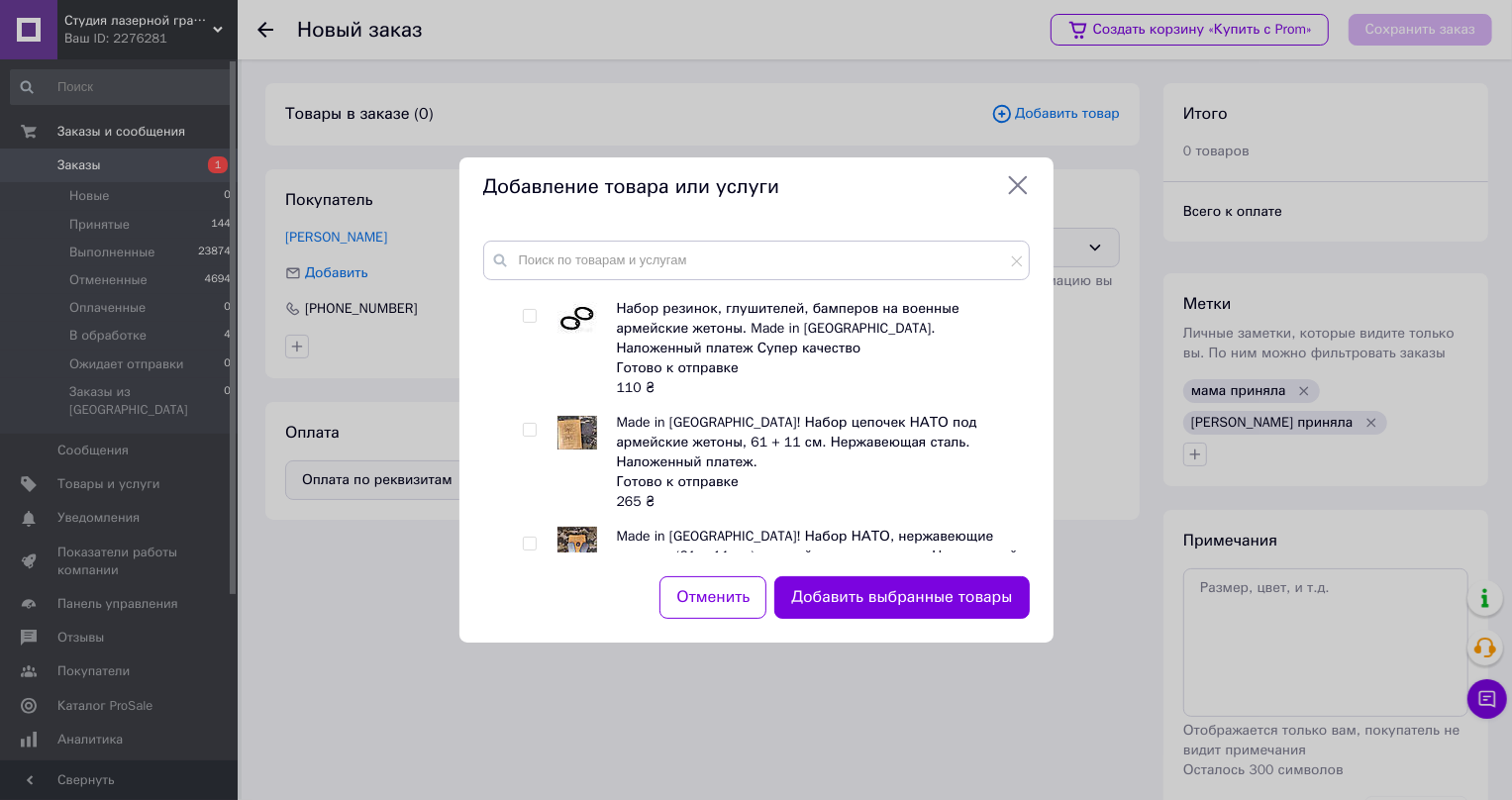click at bounding box center (529, 865) 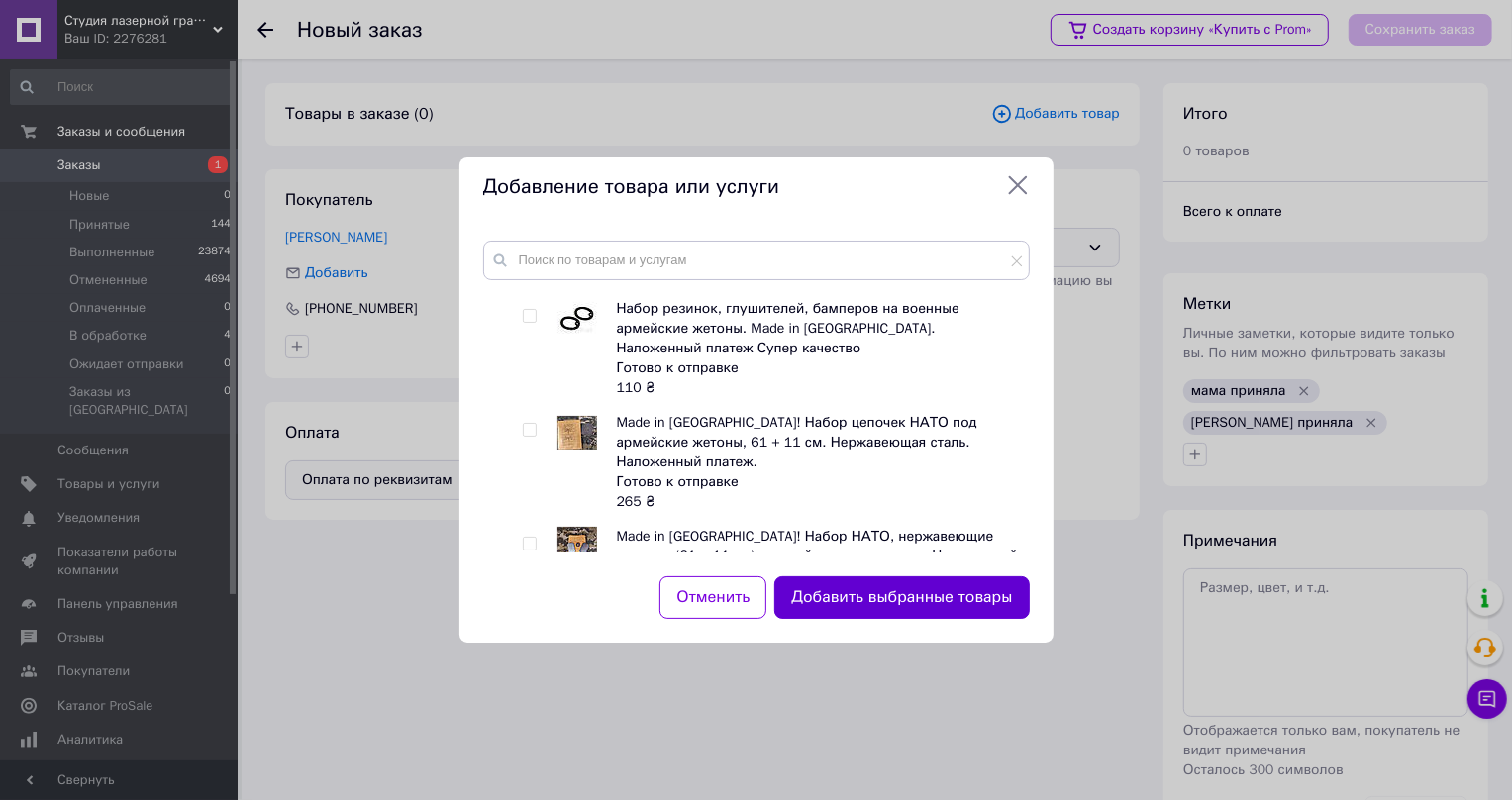 click on "Добавить выбранные товары" at bounding box center (901, 597) 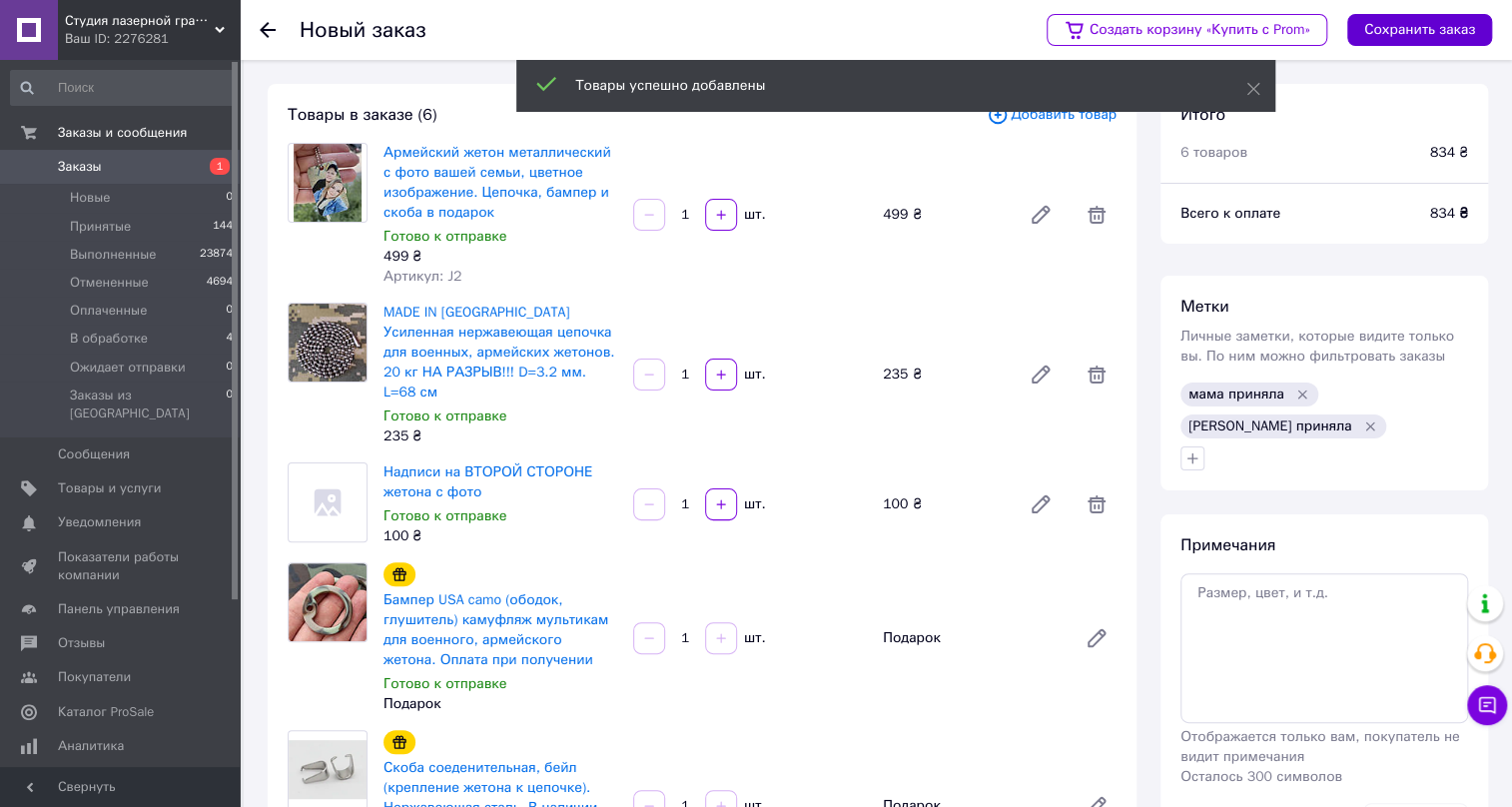 click on "Сохранить заказ" at bounding box center [1419, 30] 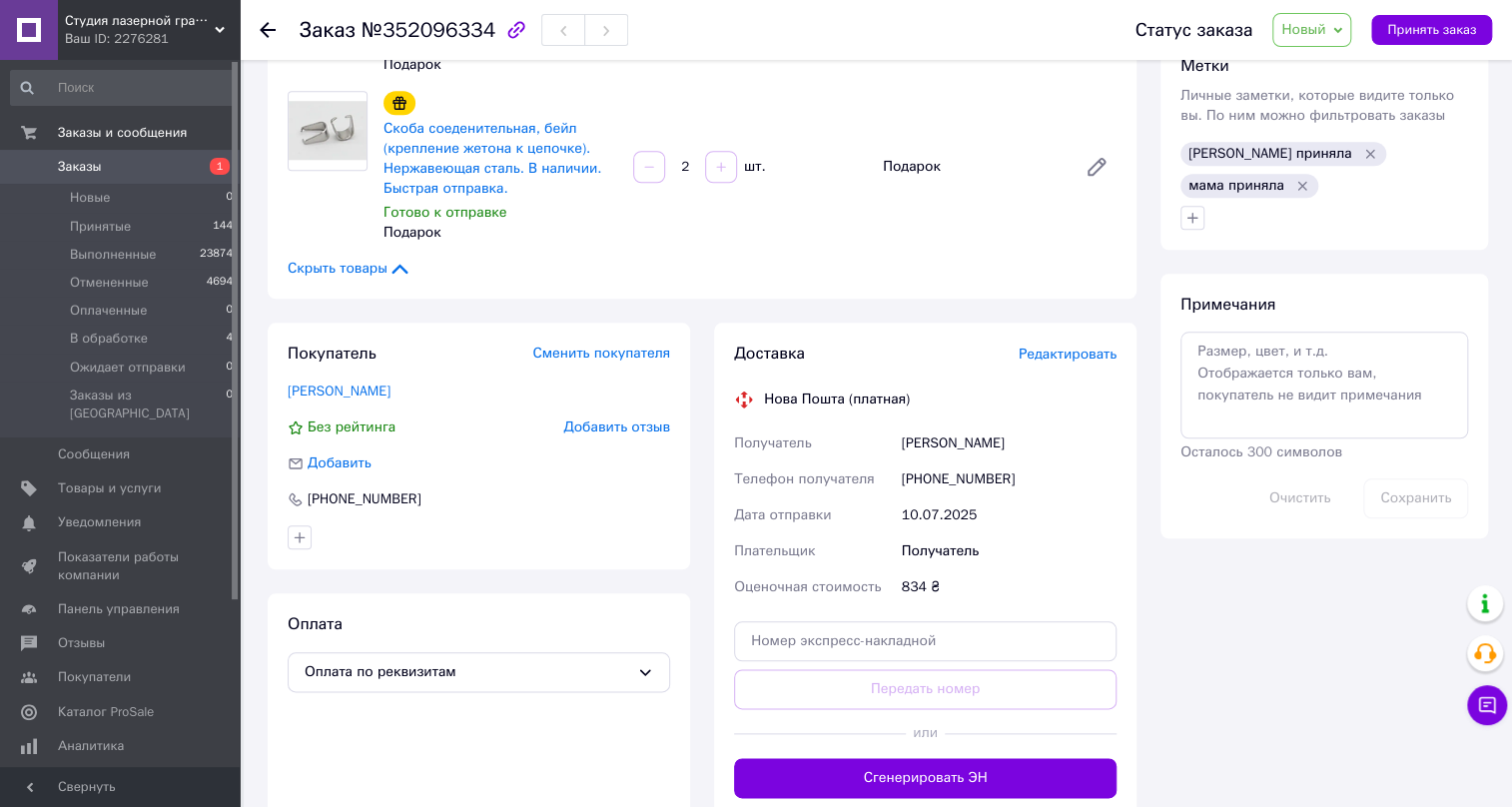 scroll, scrollTop: 999, scrollLeft: 0, axis: vertical 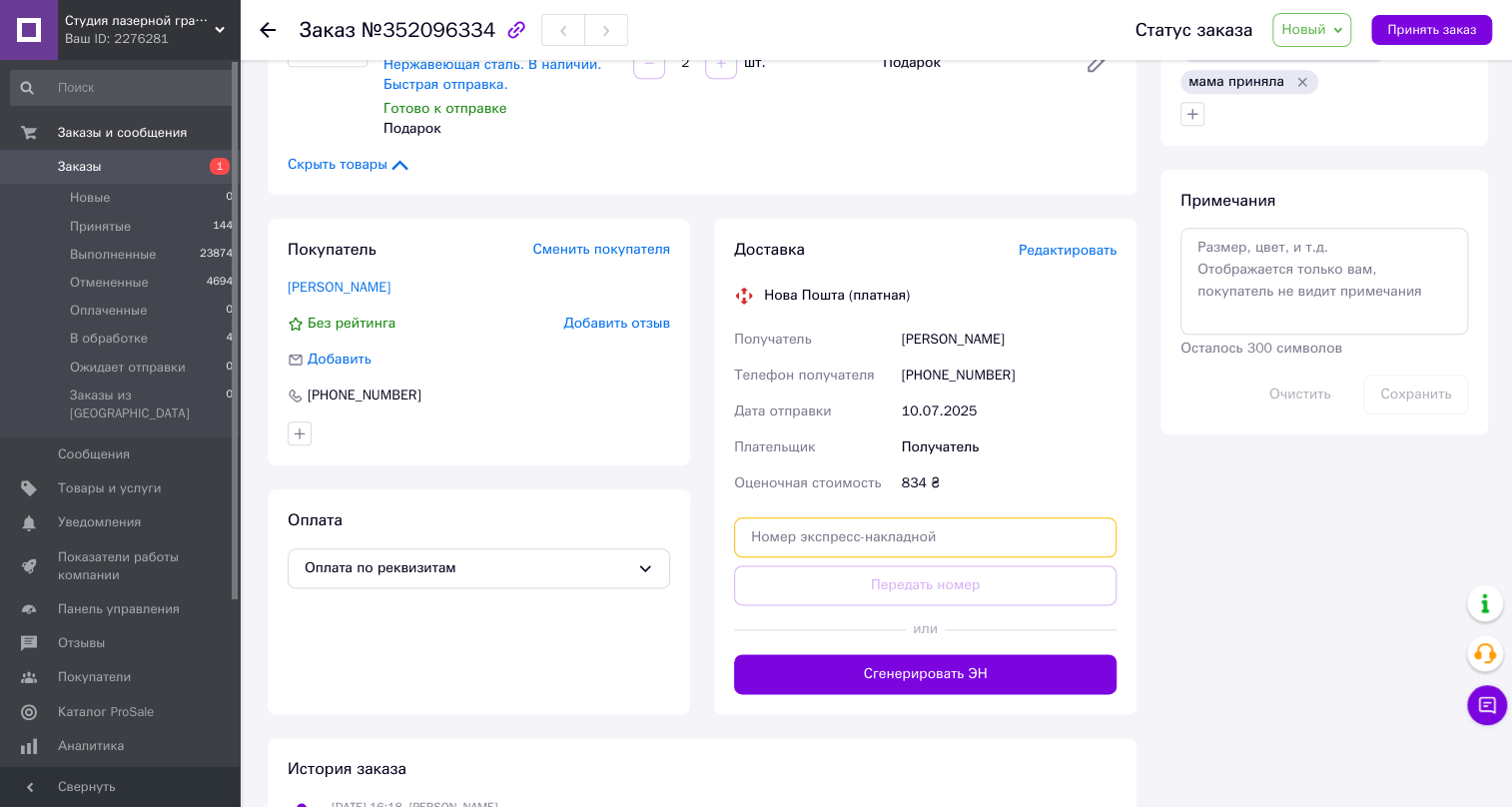 click at bounding box center (925, 537) 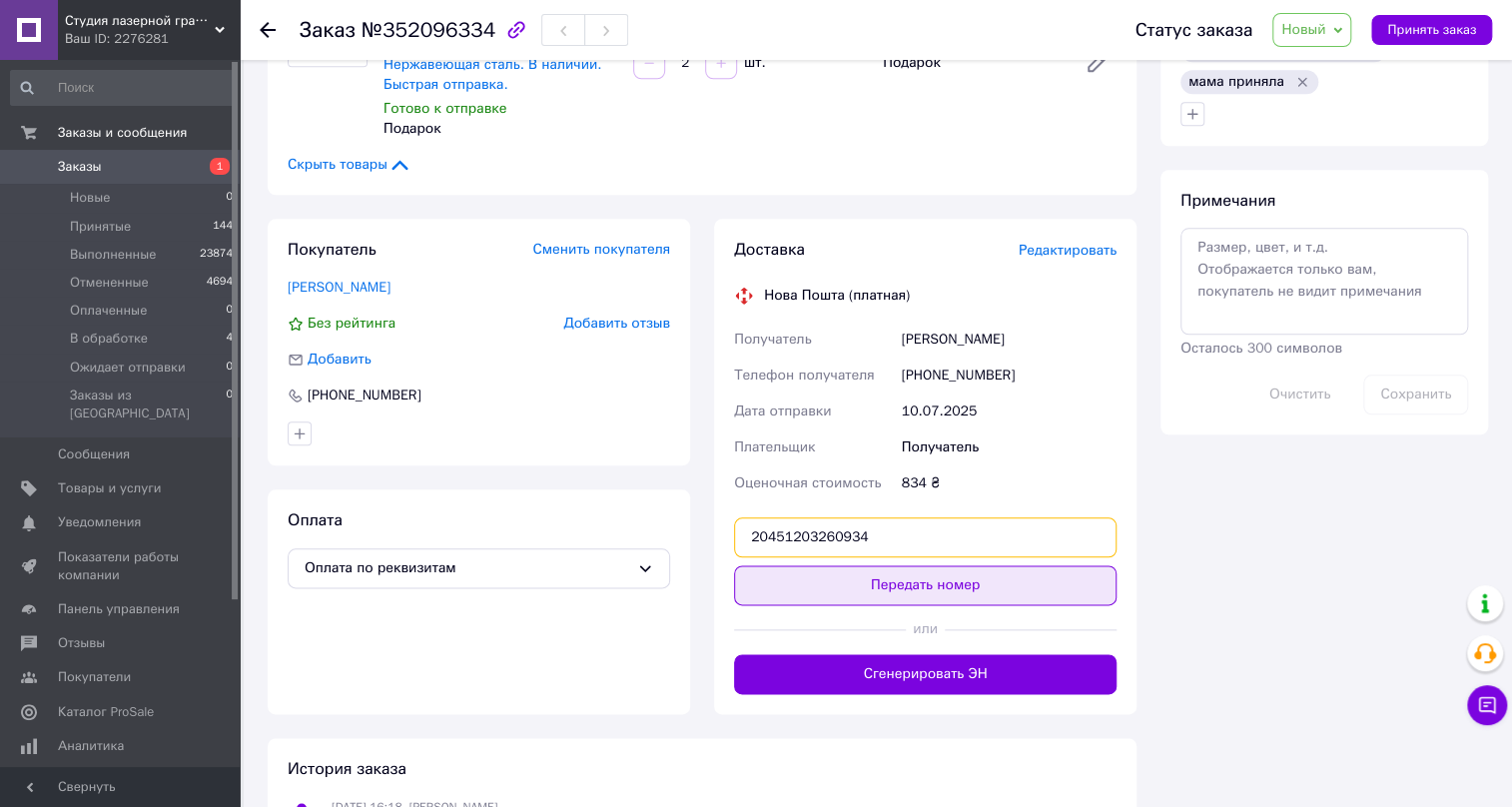 type on "20451203260934" 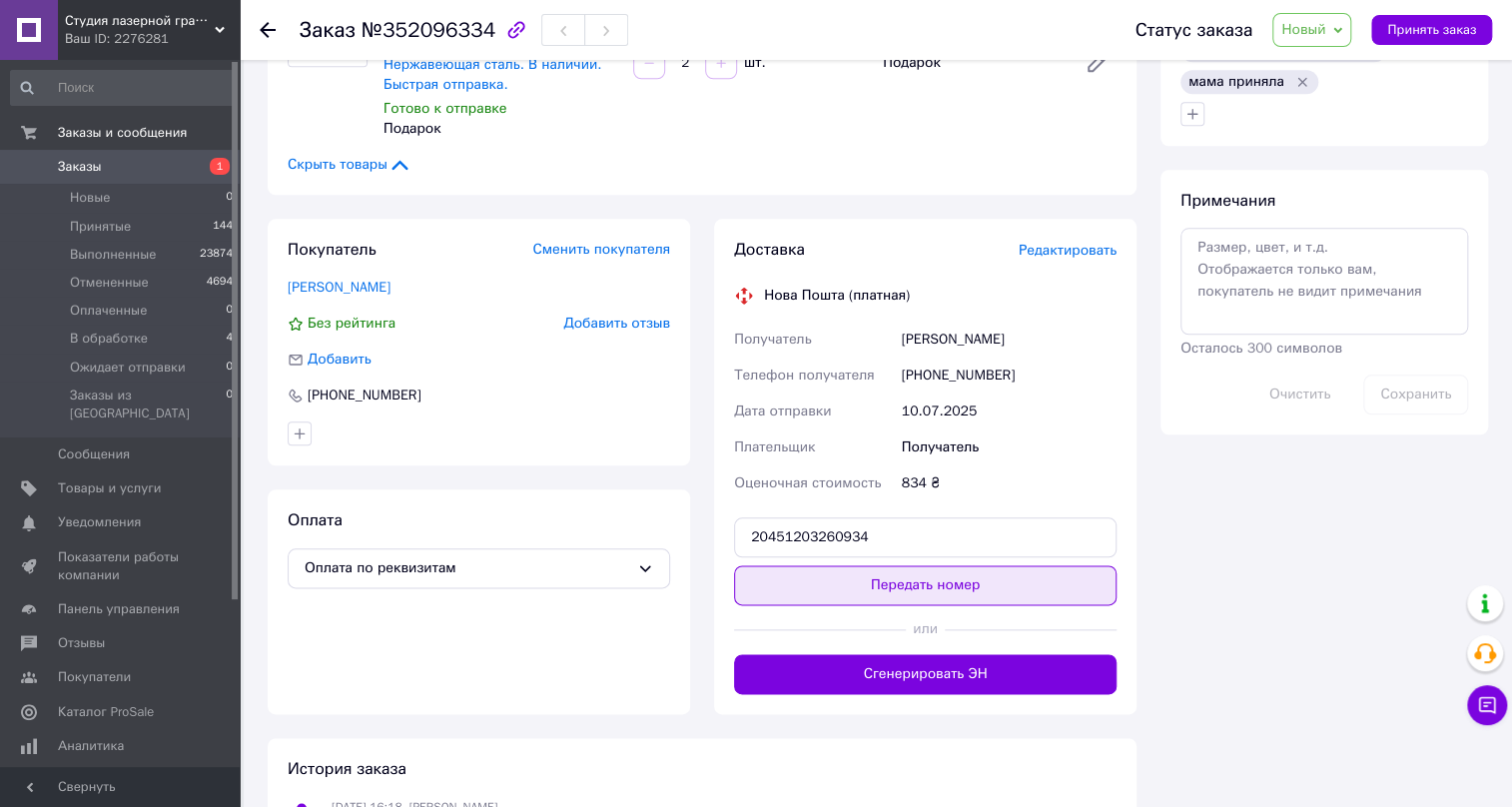 click on "Передать номер" at bounding box center [925, 585] 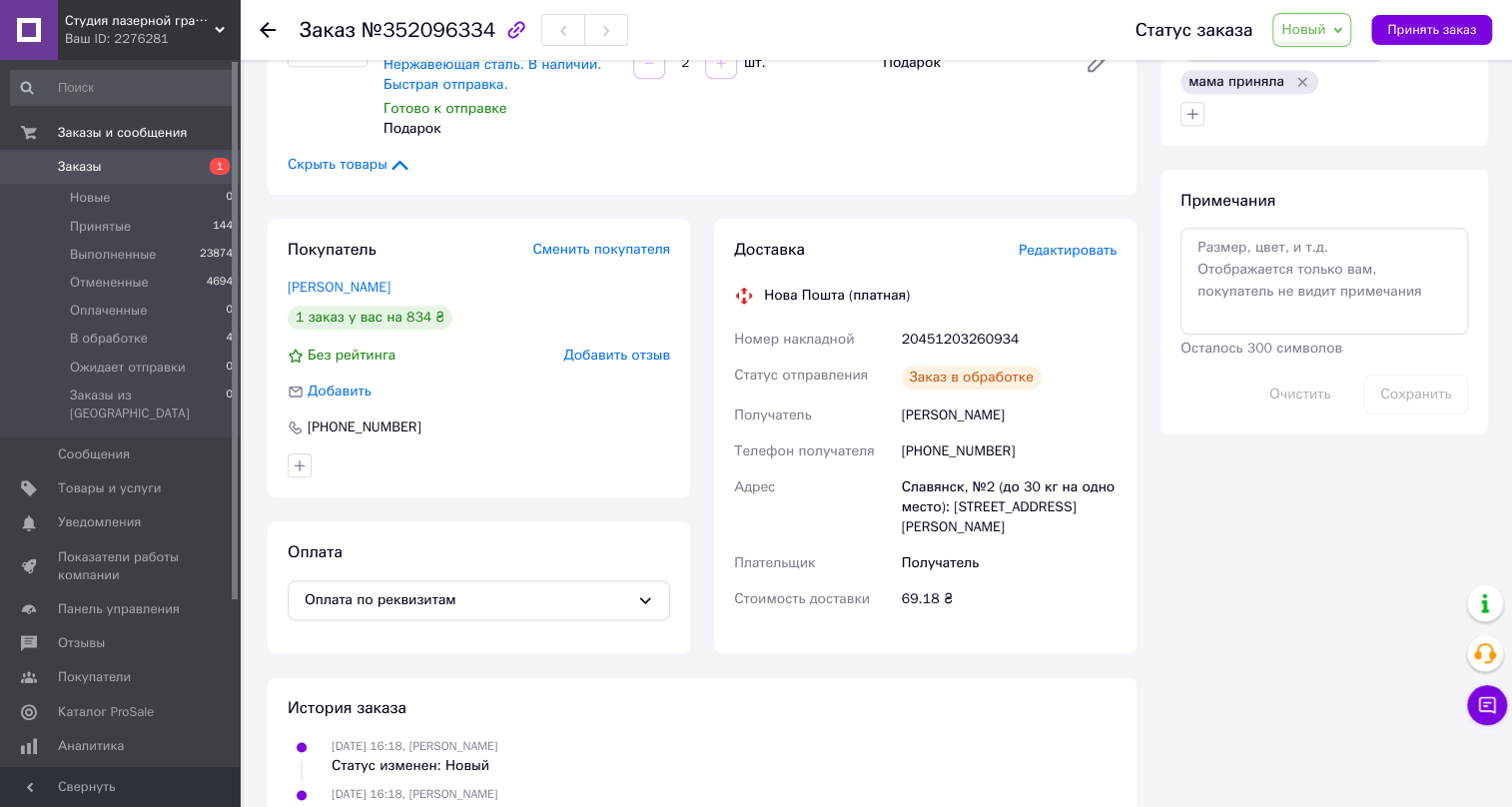 click 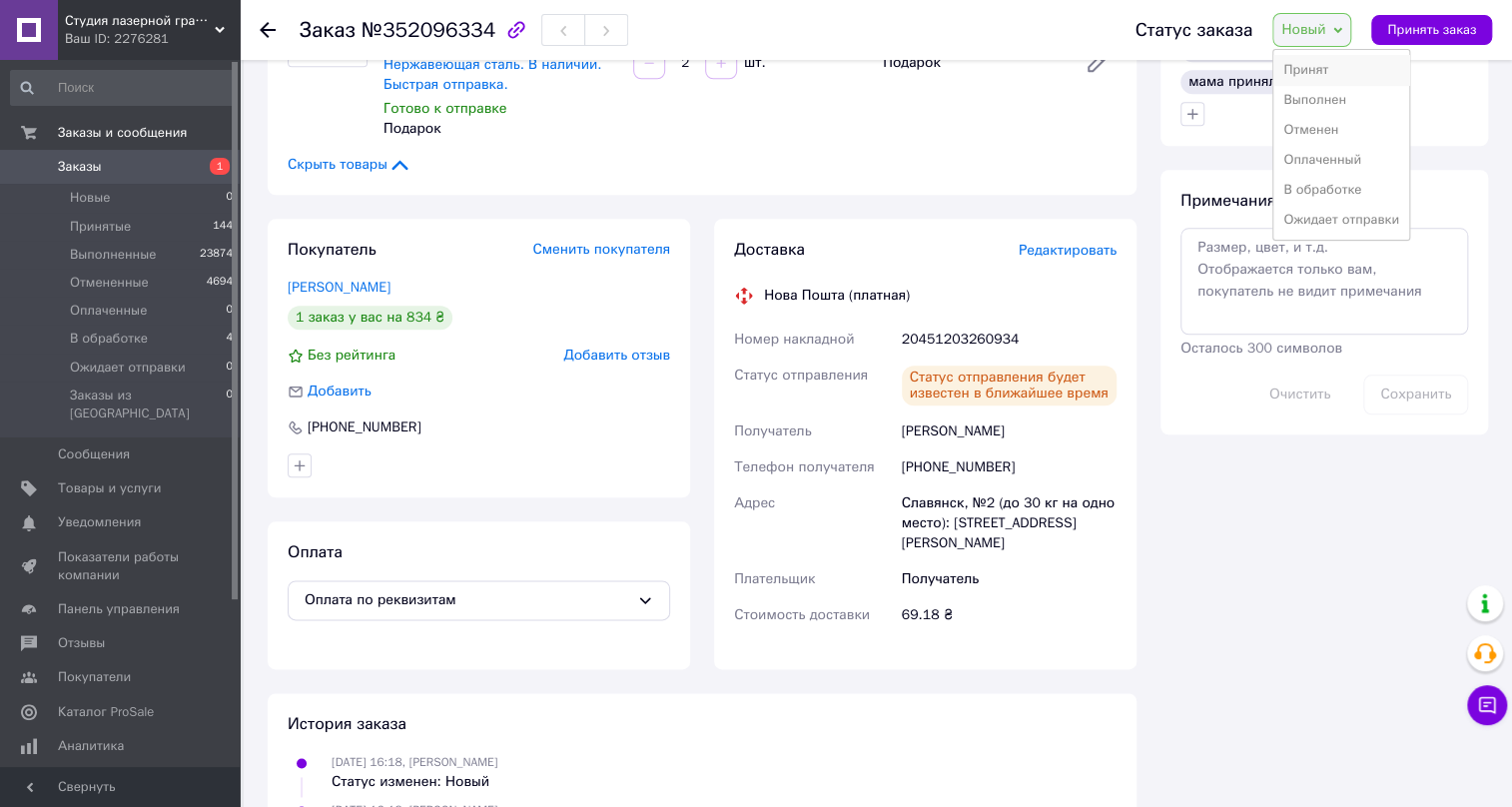 click on "Принят" at bounding box center (1341, 70) 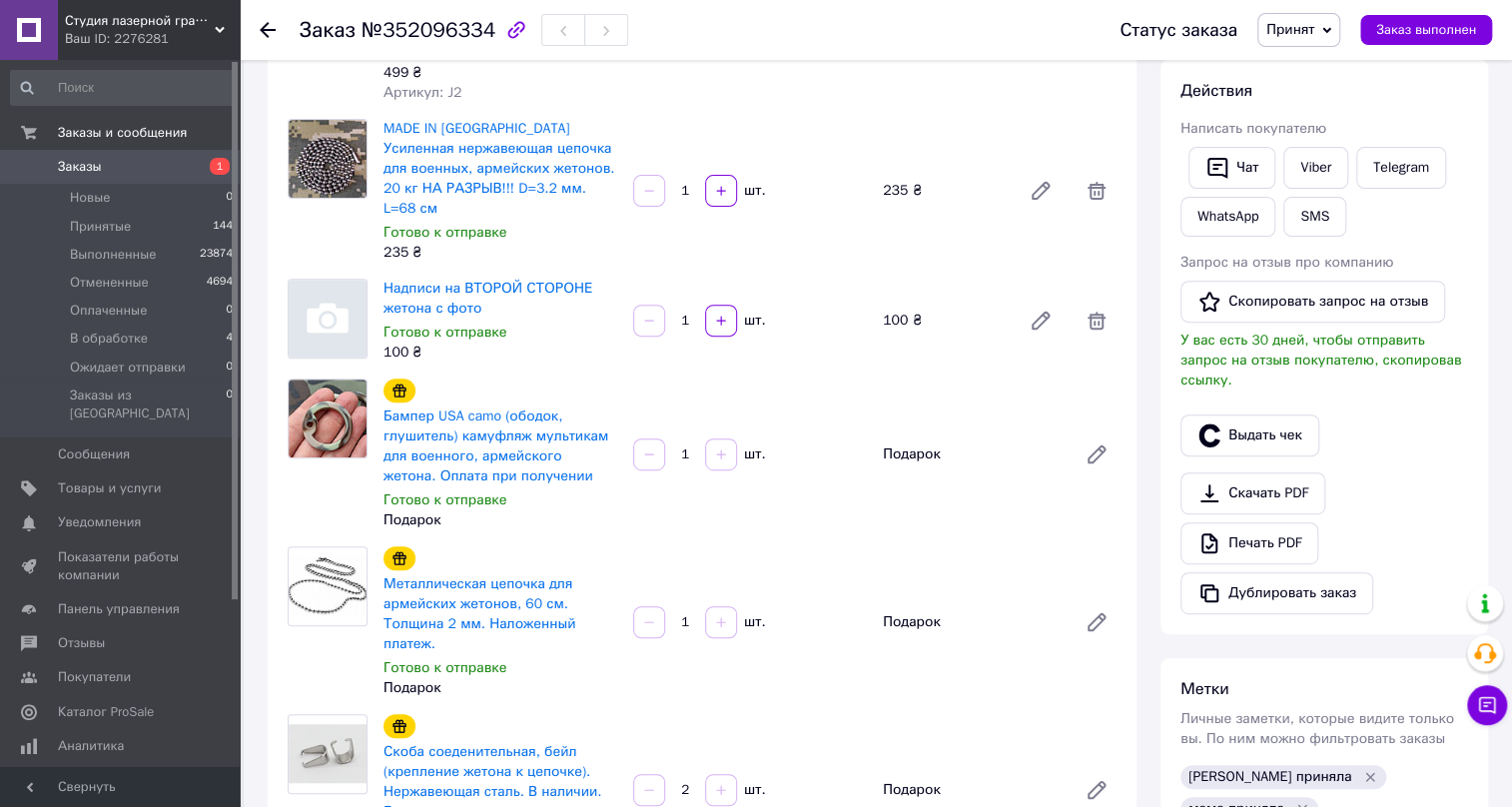 scroll, scrollTop: 0, scrollLeft: 0, axis: both 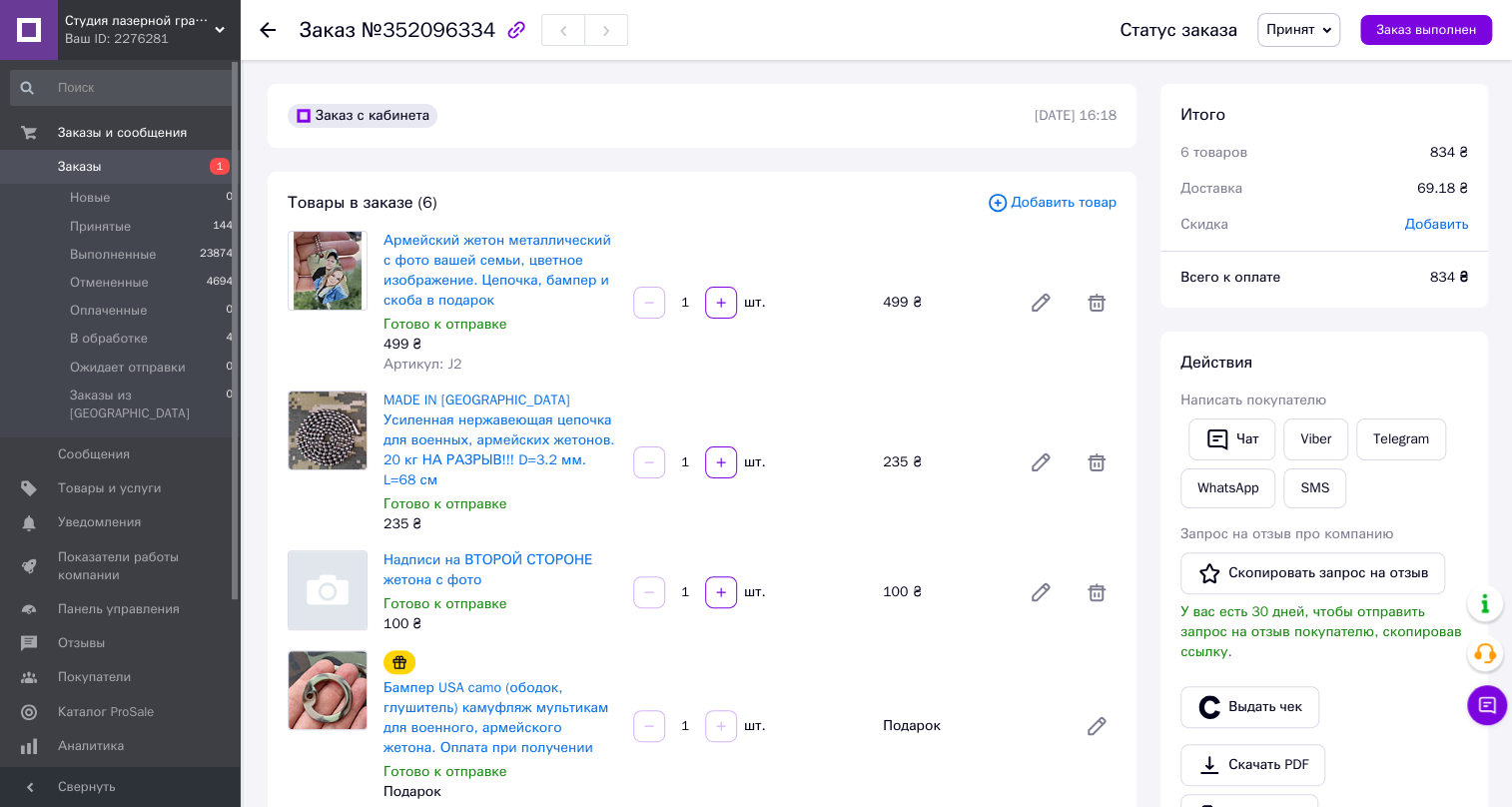 click 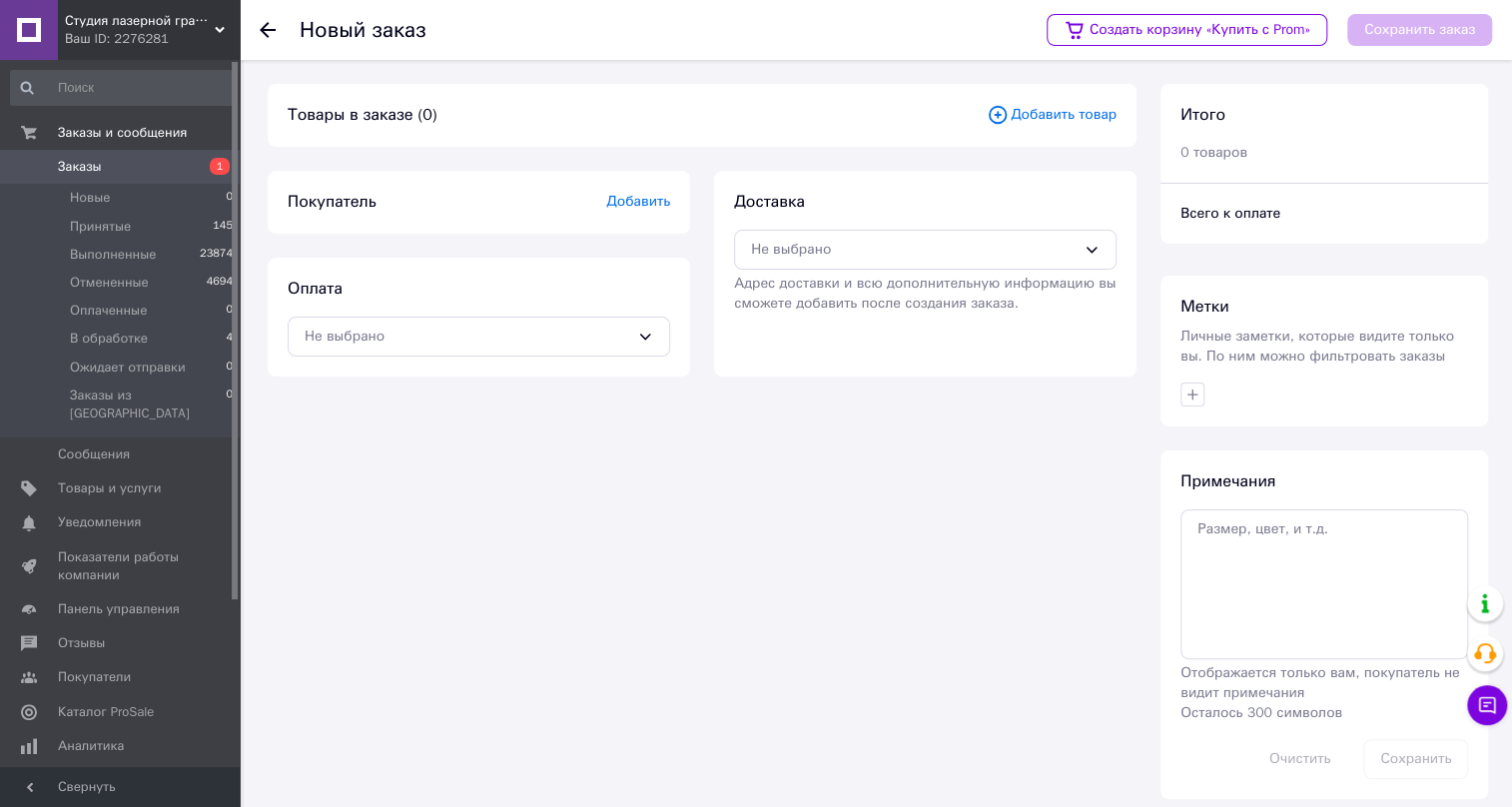 click on "Добавить" at bounding box center [638, 201] 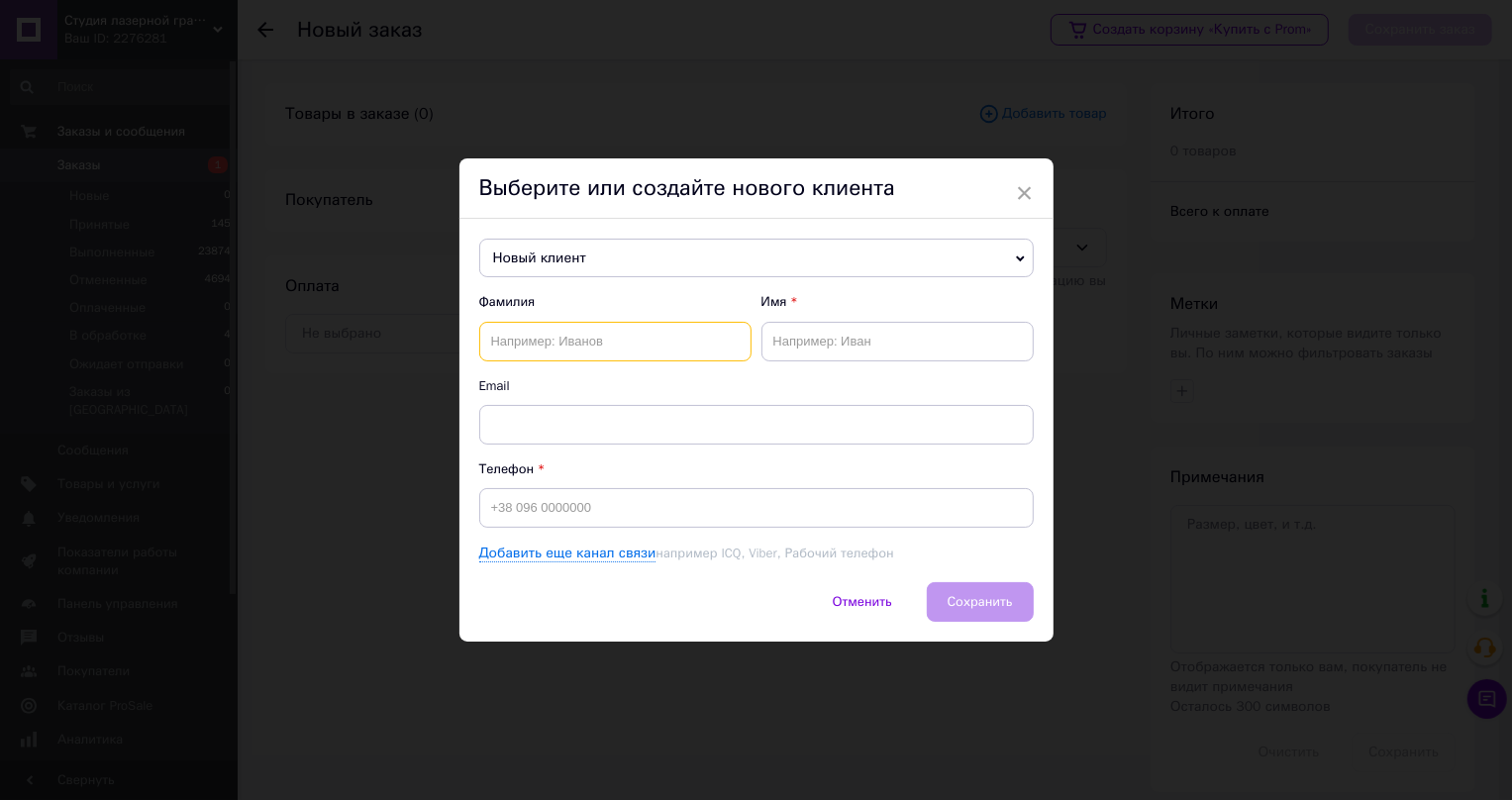 paste on "Коник Роман" 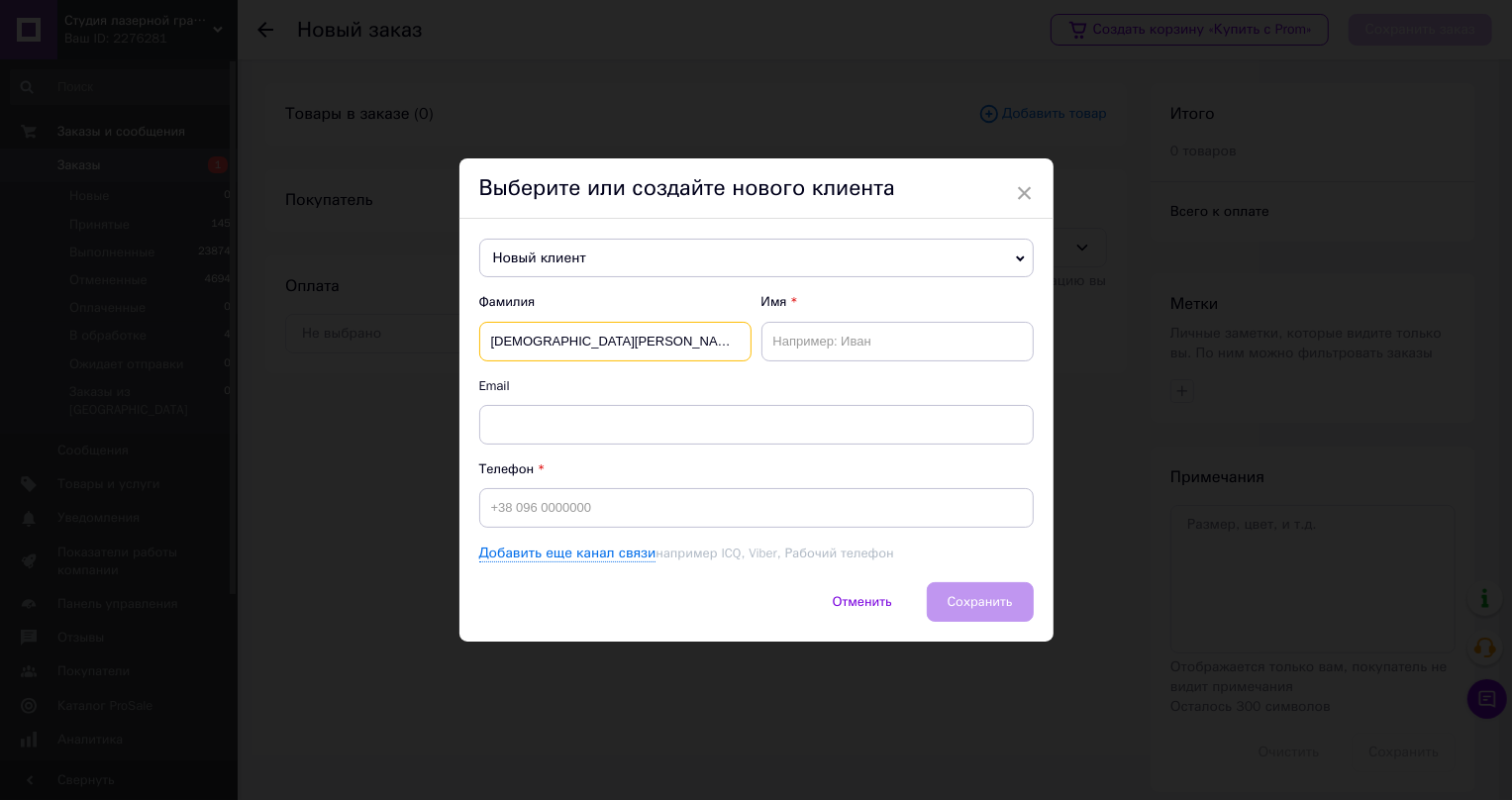 click on "Коник Роман" at bounding box center (615, 342) 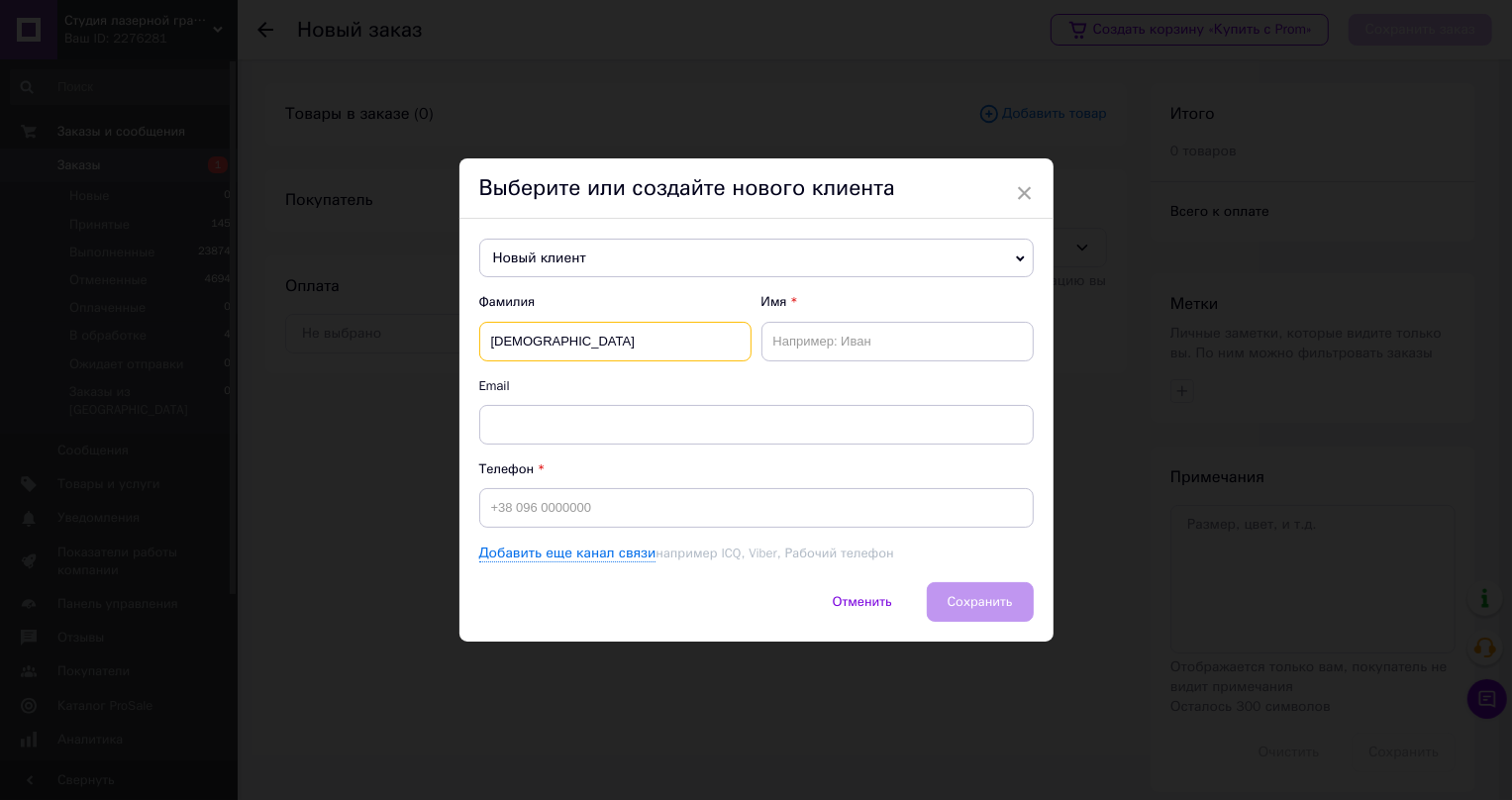 type on "Коник" 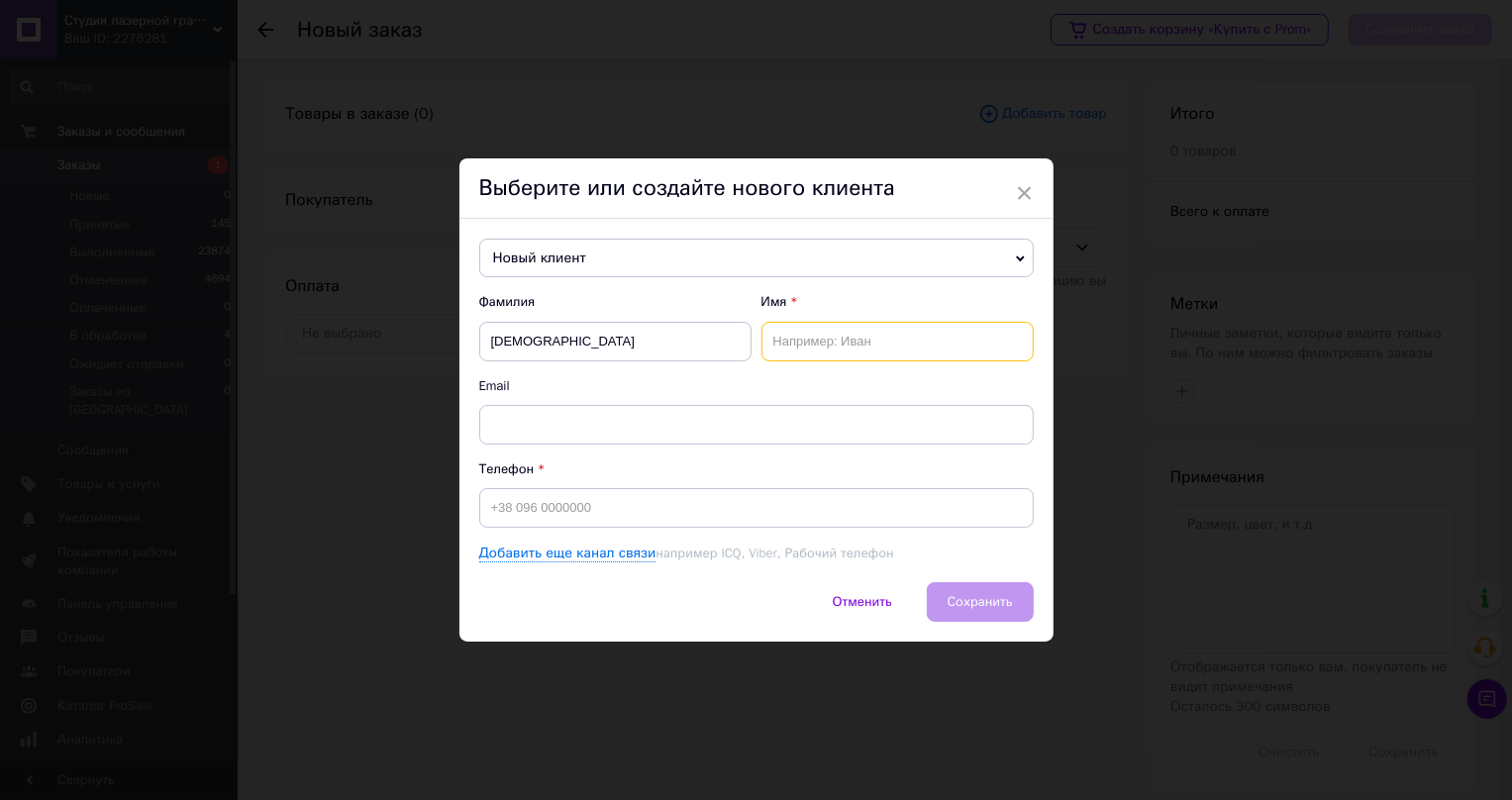 click at bounding box center [897, 342] 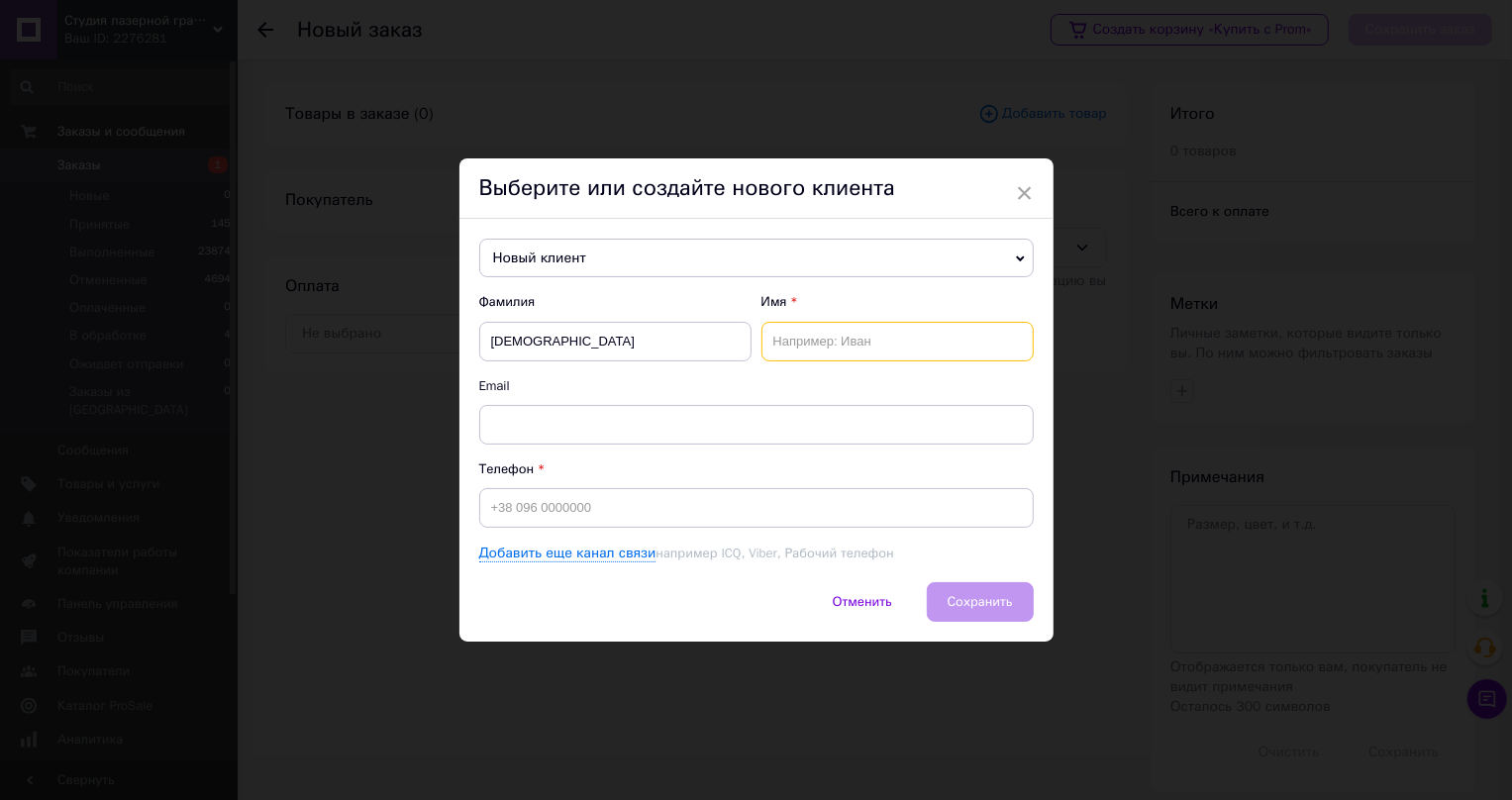 paste on "Роман" 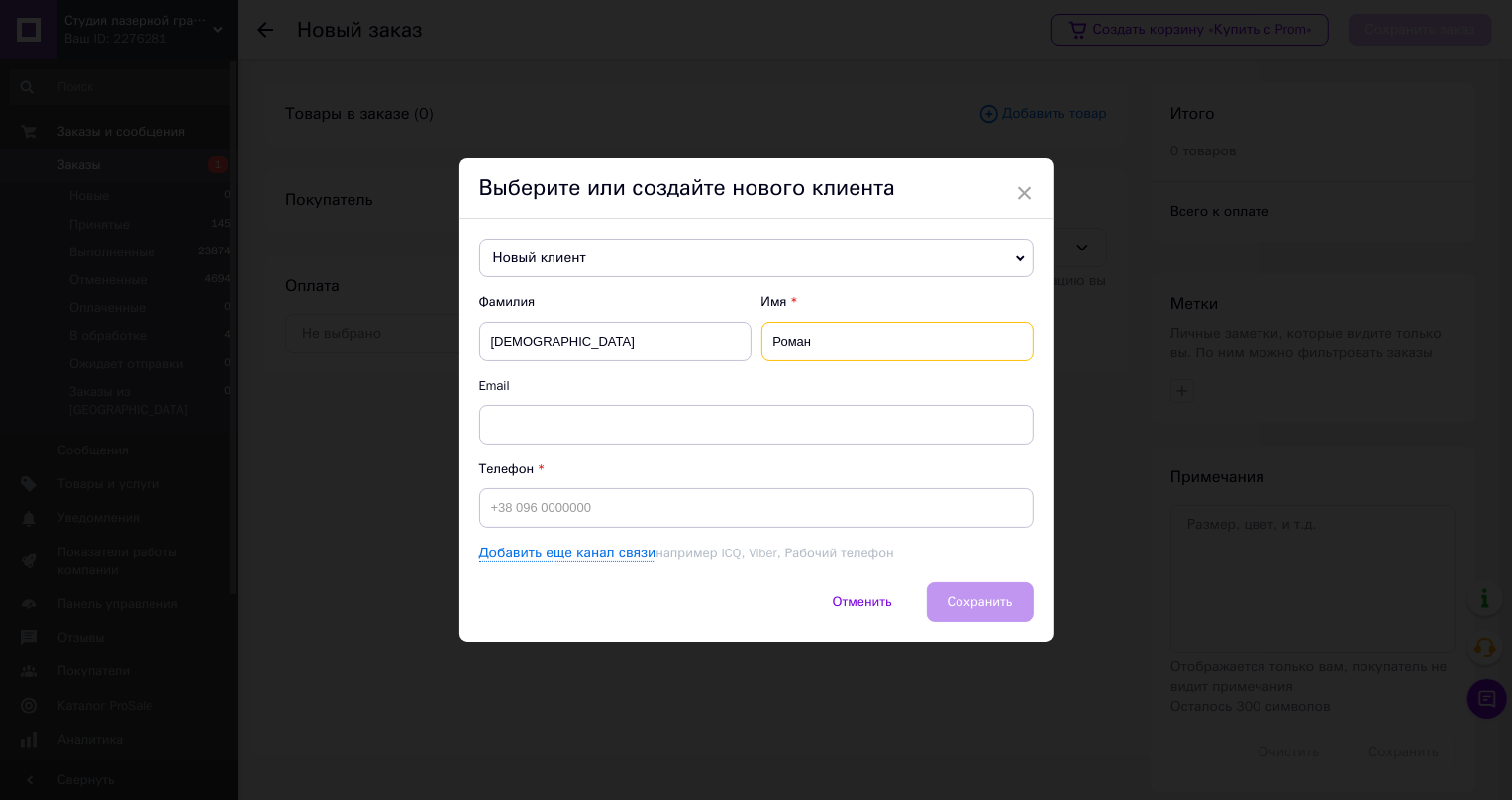 type on "Роман" 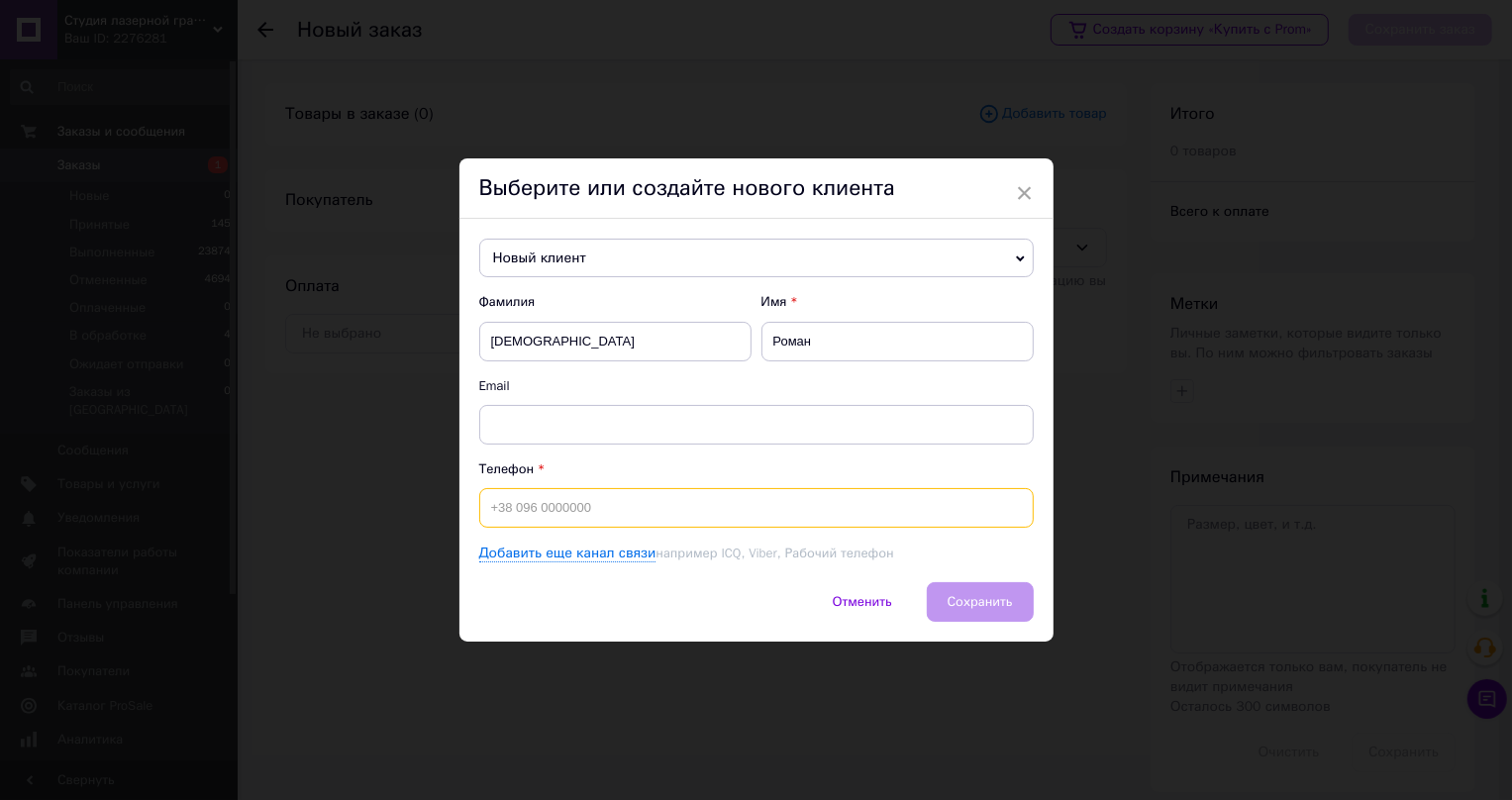 click at bounding box center (756, 508) 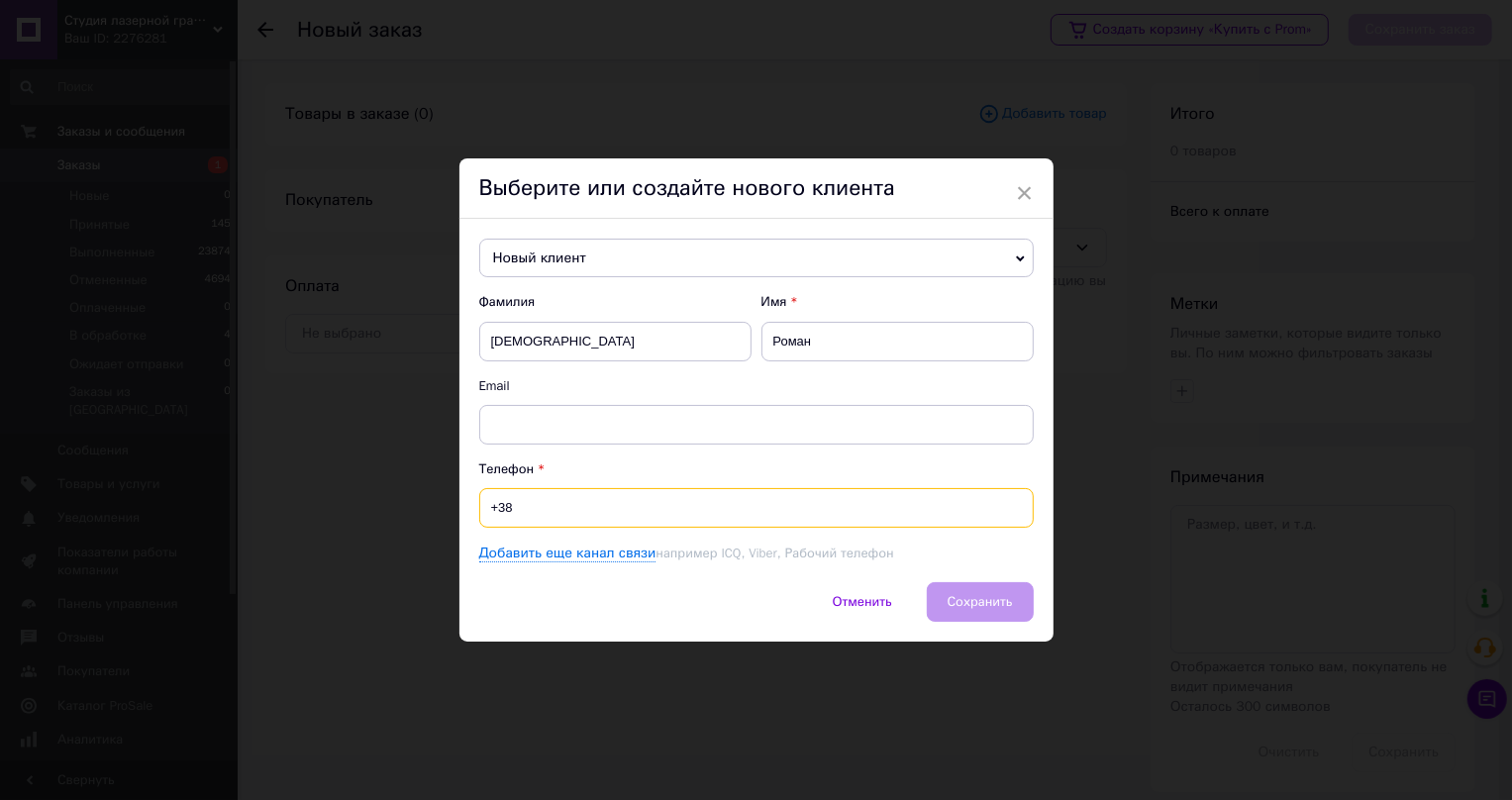 paste on "0962550058" 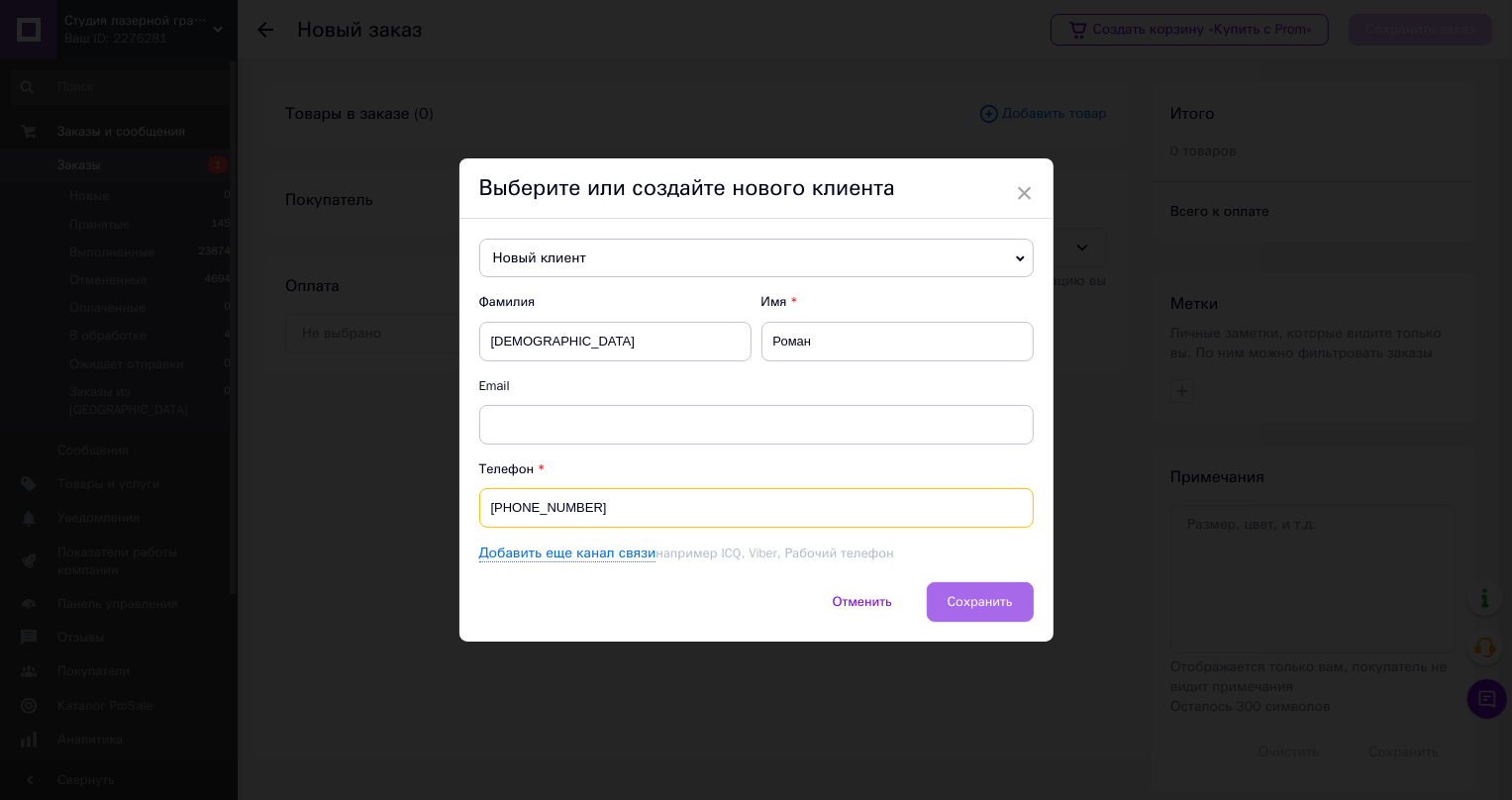 type on "[PHONE_NUMBER]" 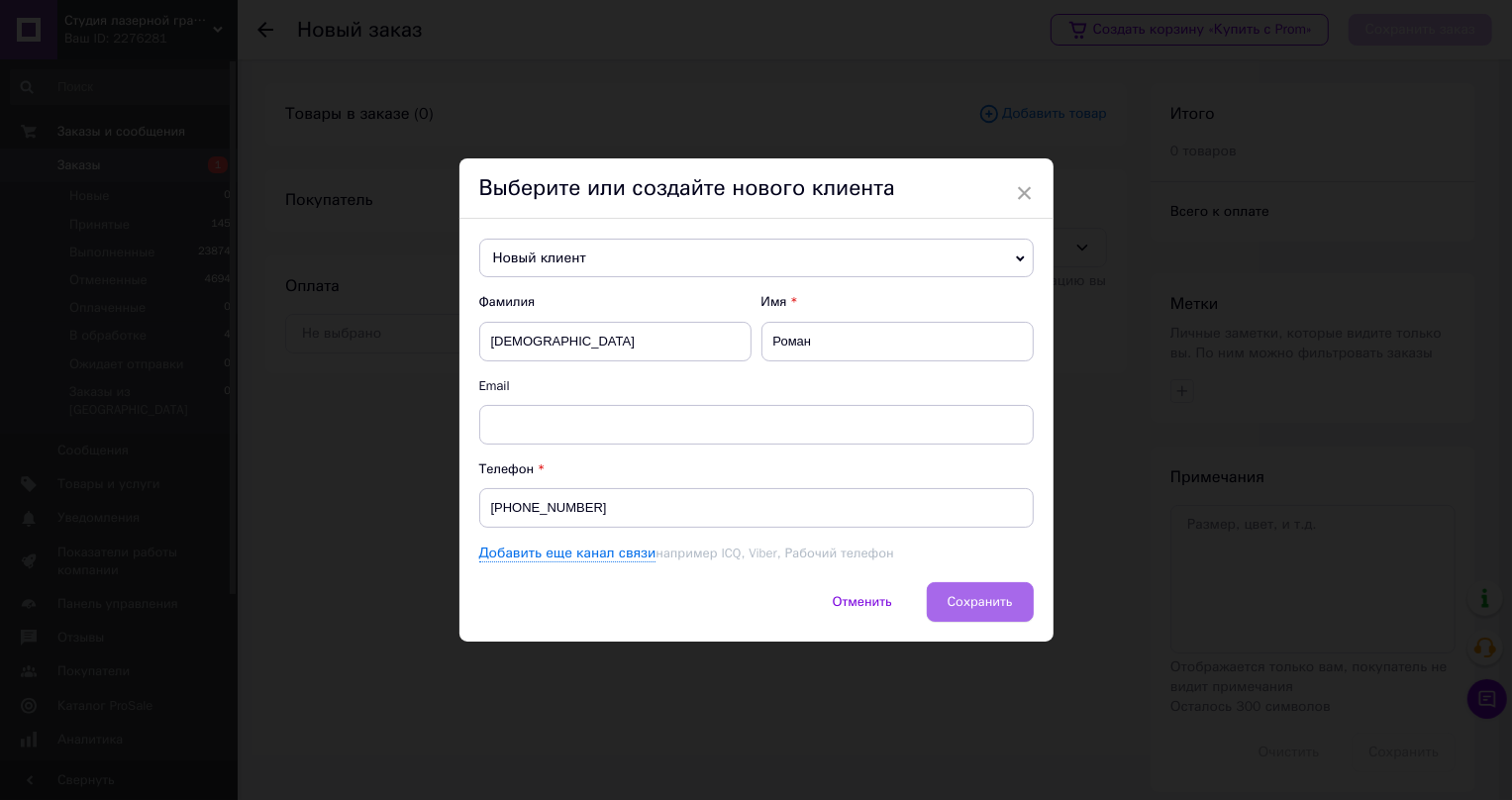 click on "Сохранить" at bounding box center [980, 601] 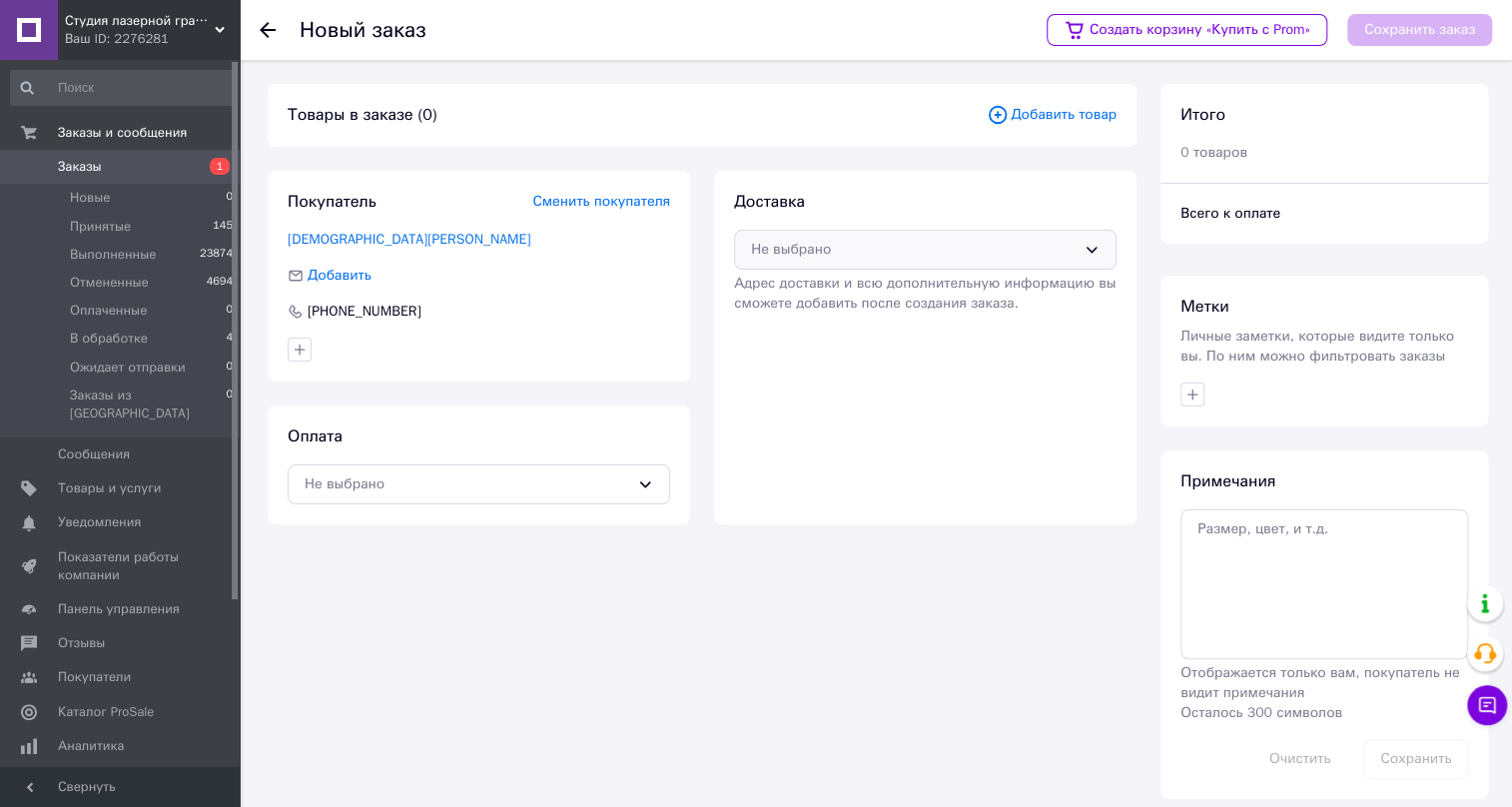 click 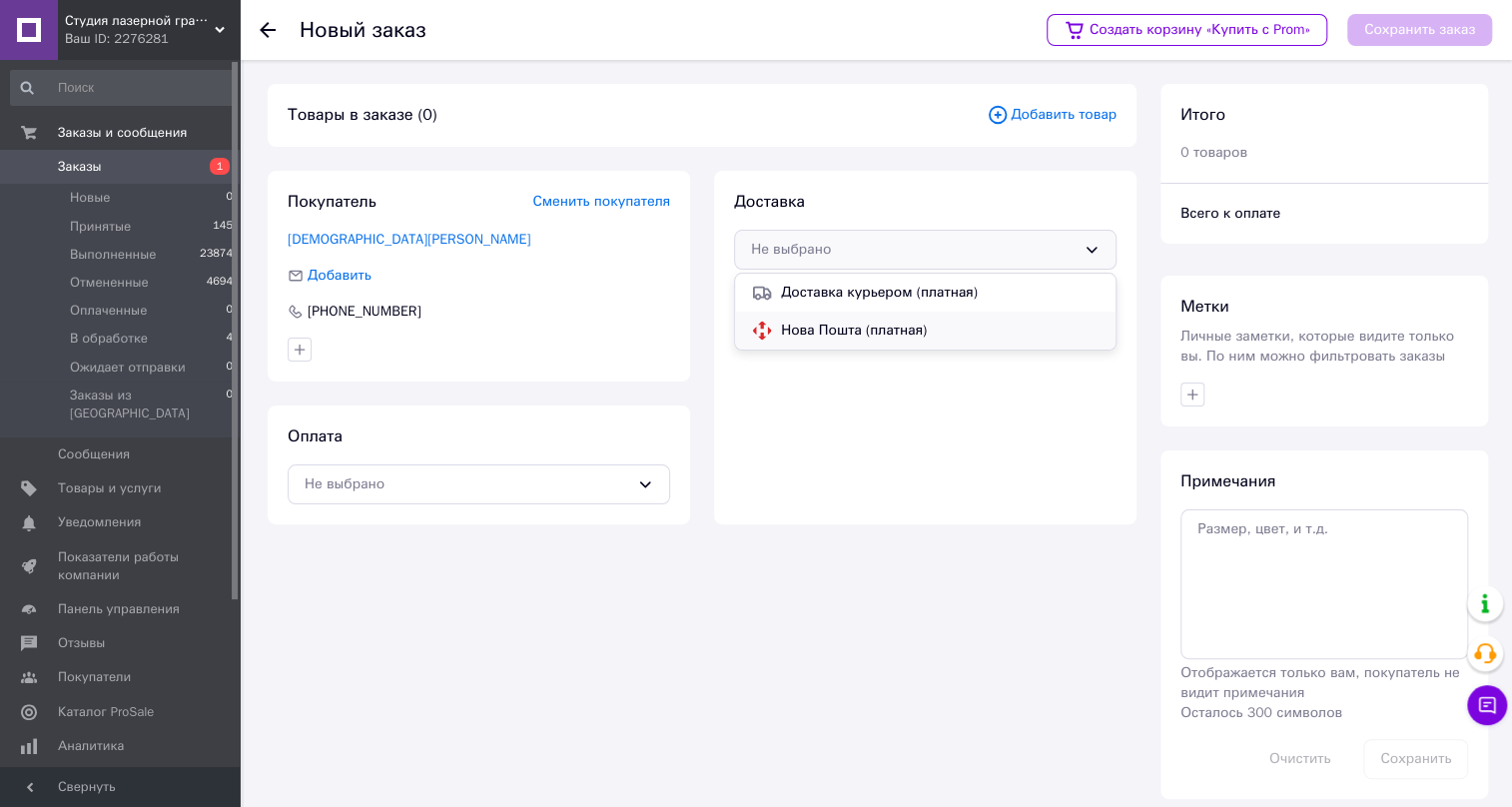 click on "Нова Пошта (платная)" at bounding box center (940, 331) 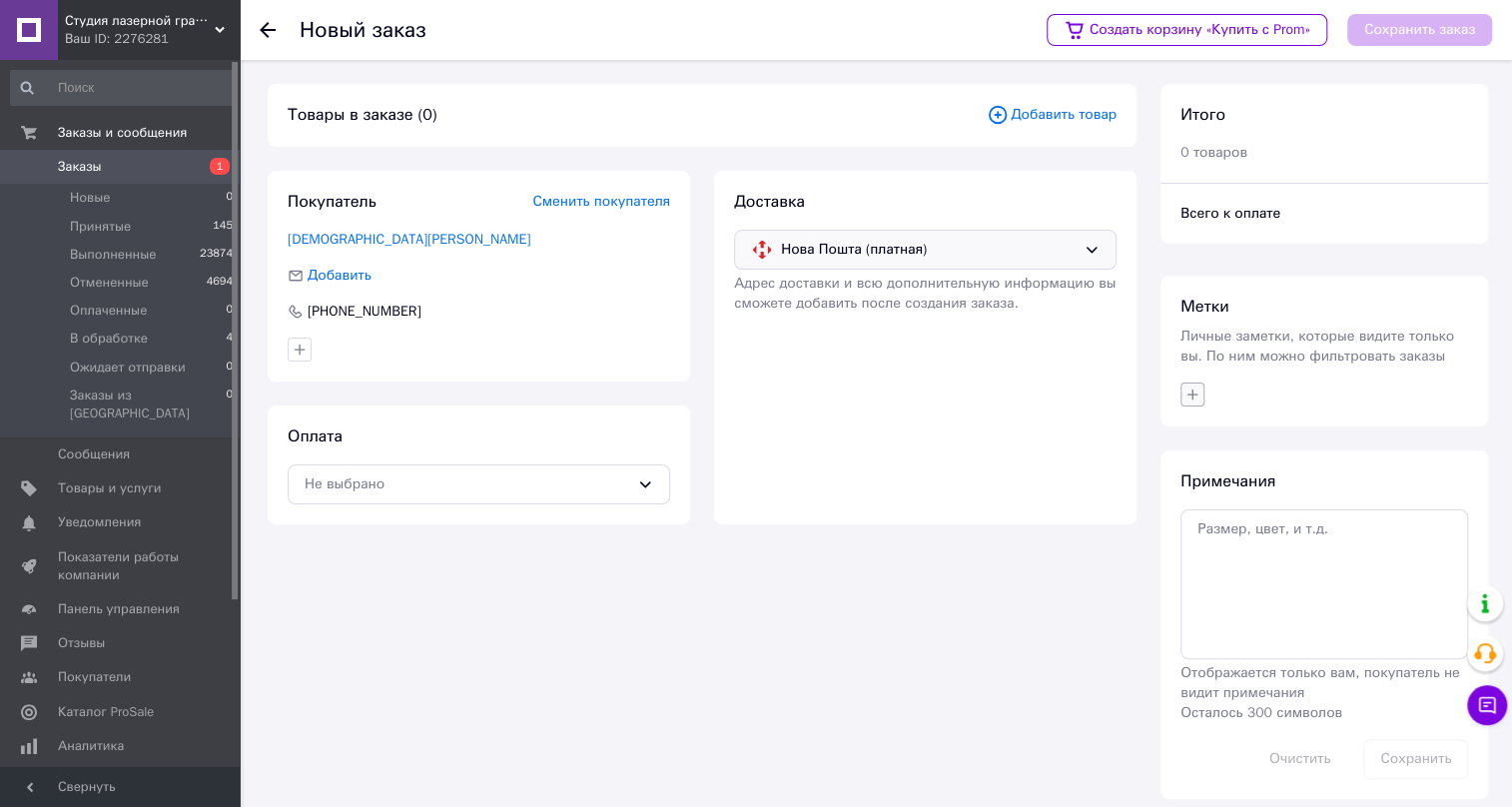 click 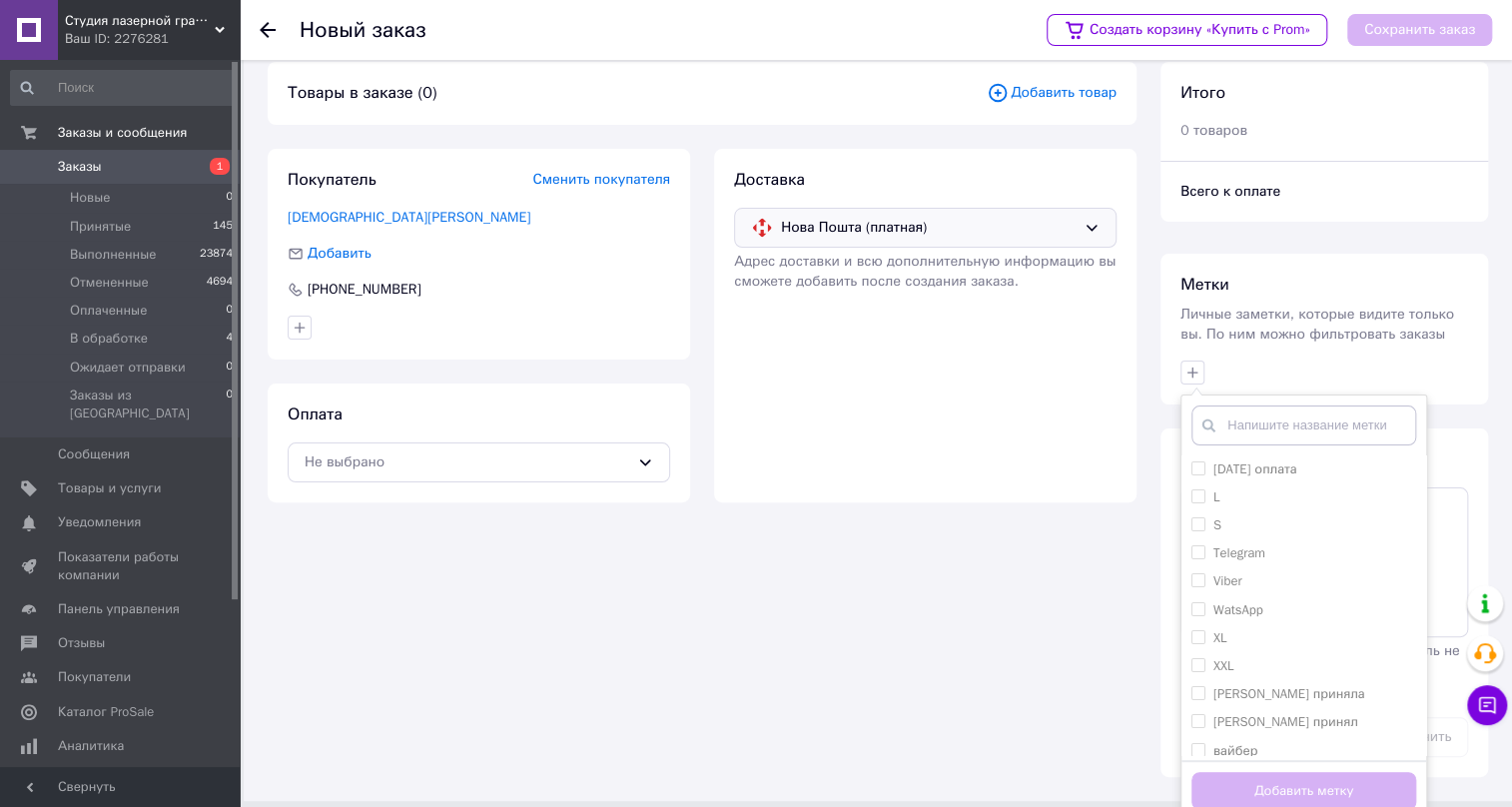 scroll, scrollTop: 35, scrollLeft: 0, axis: vertical 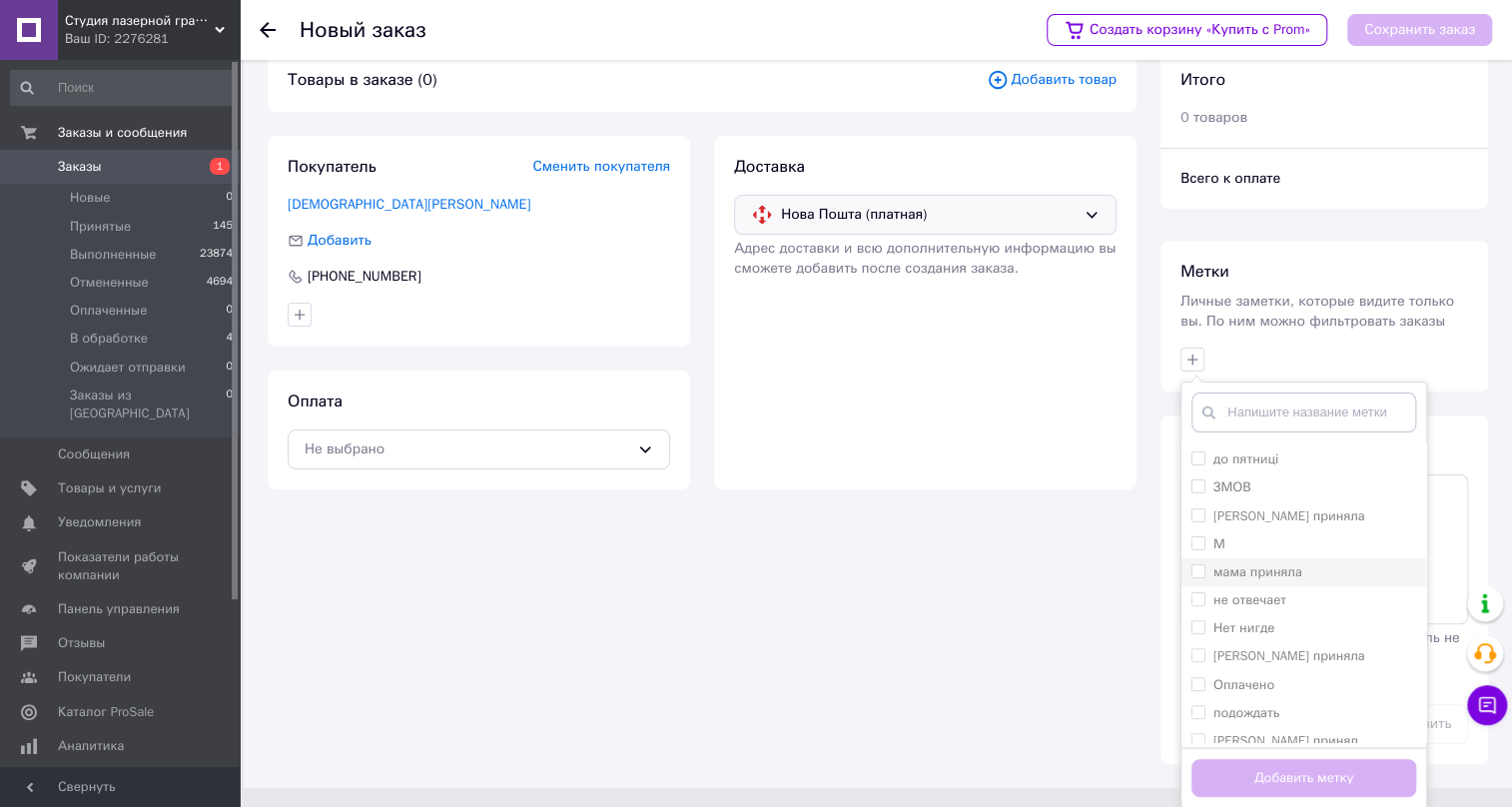 click on "мама приняла" at bounding box center (1197, 570) 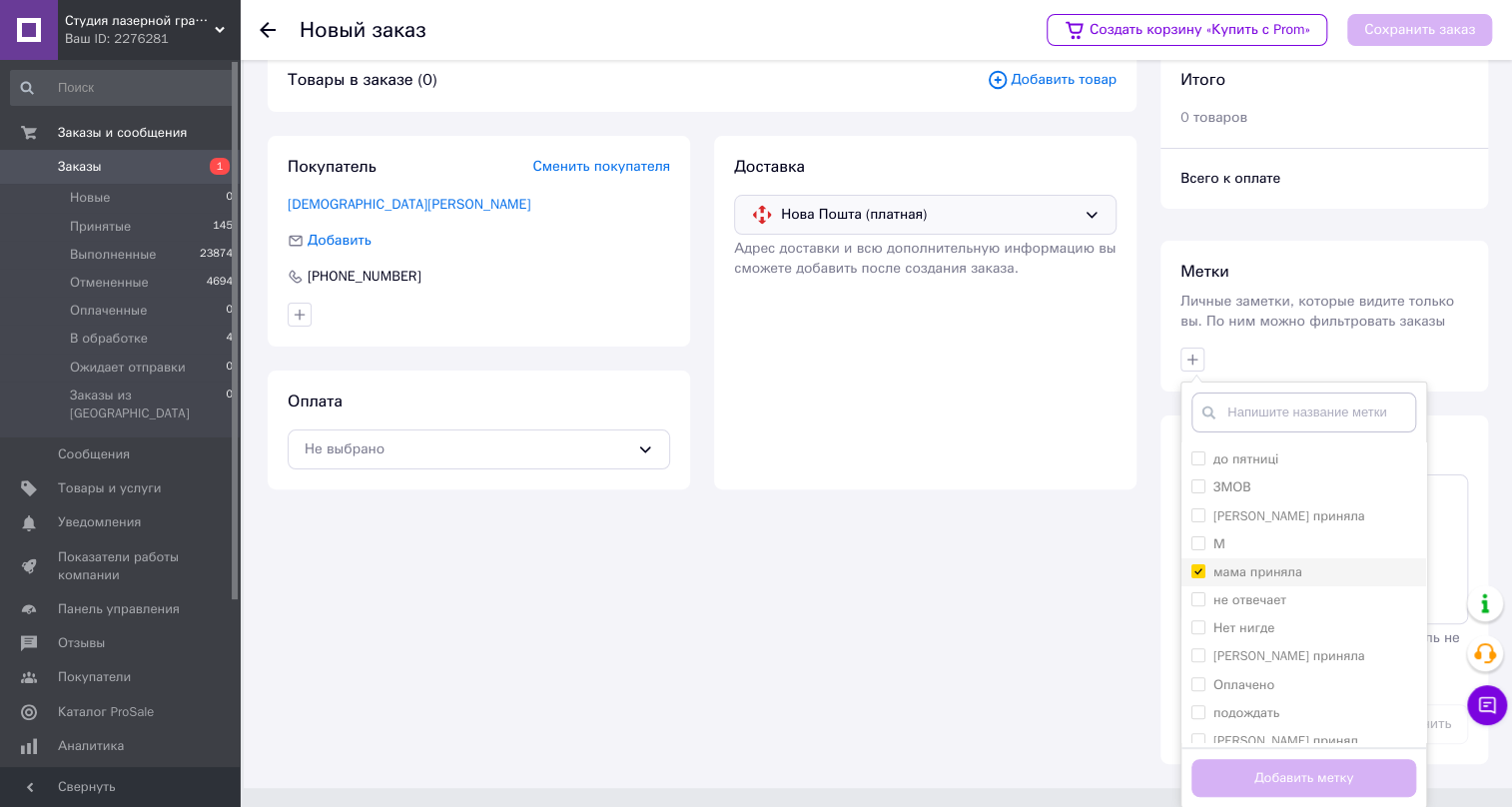 checkbox on "true" 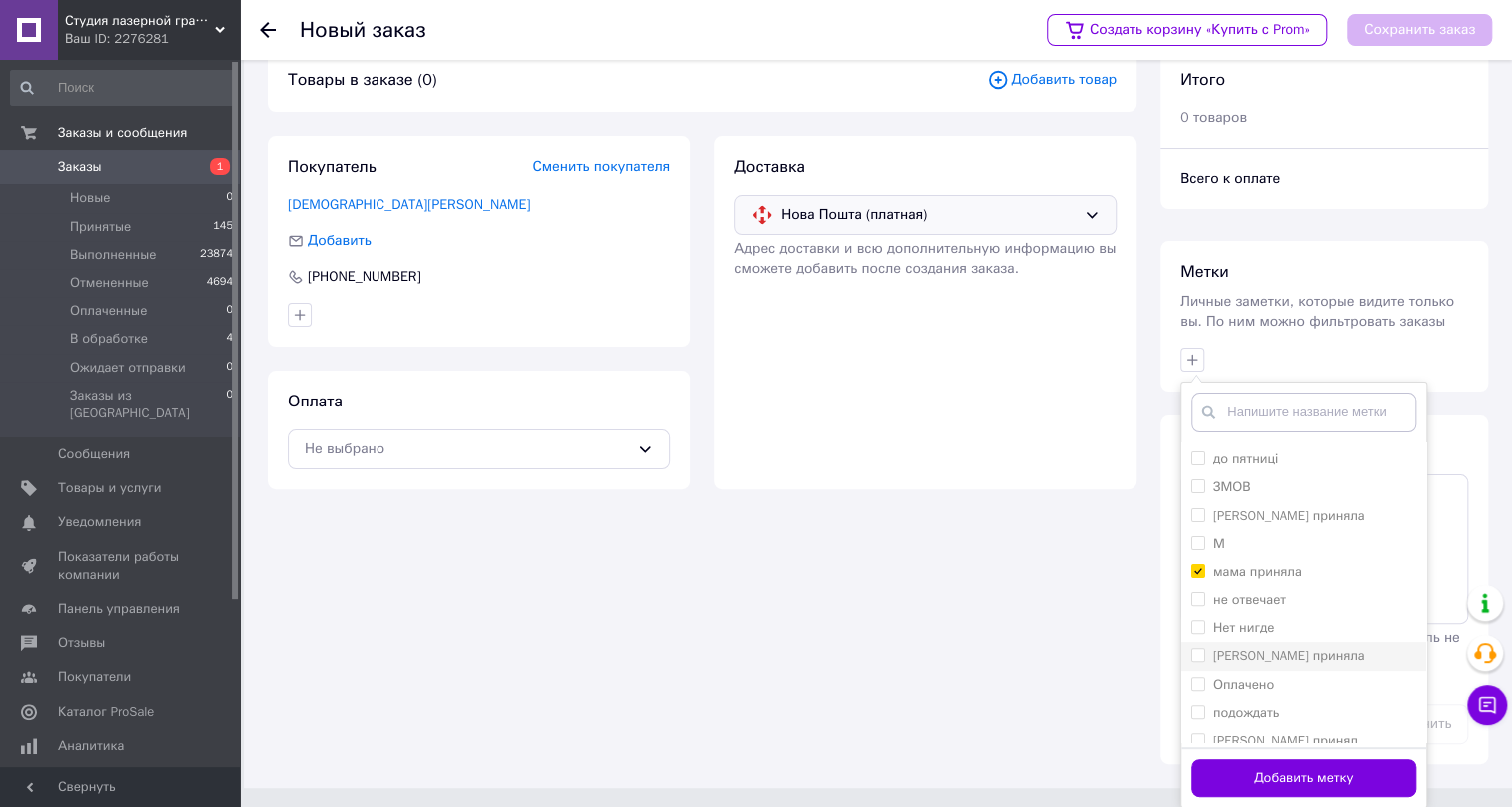 click on "[PERSON_NAME] приняла" at bounding box center (1197, 654) 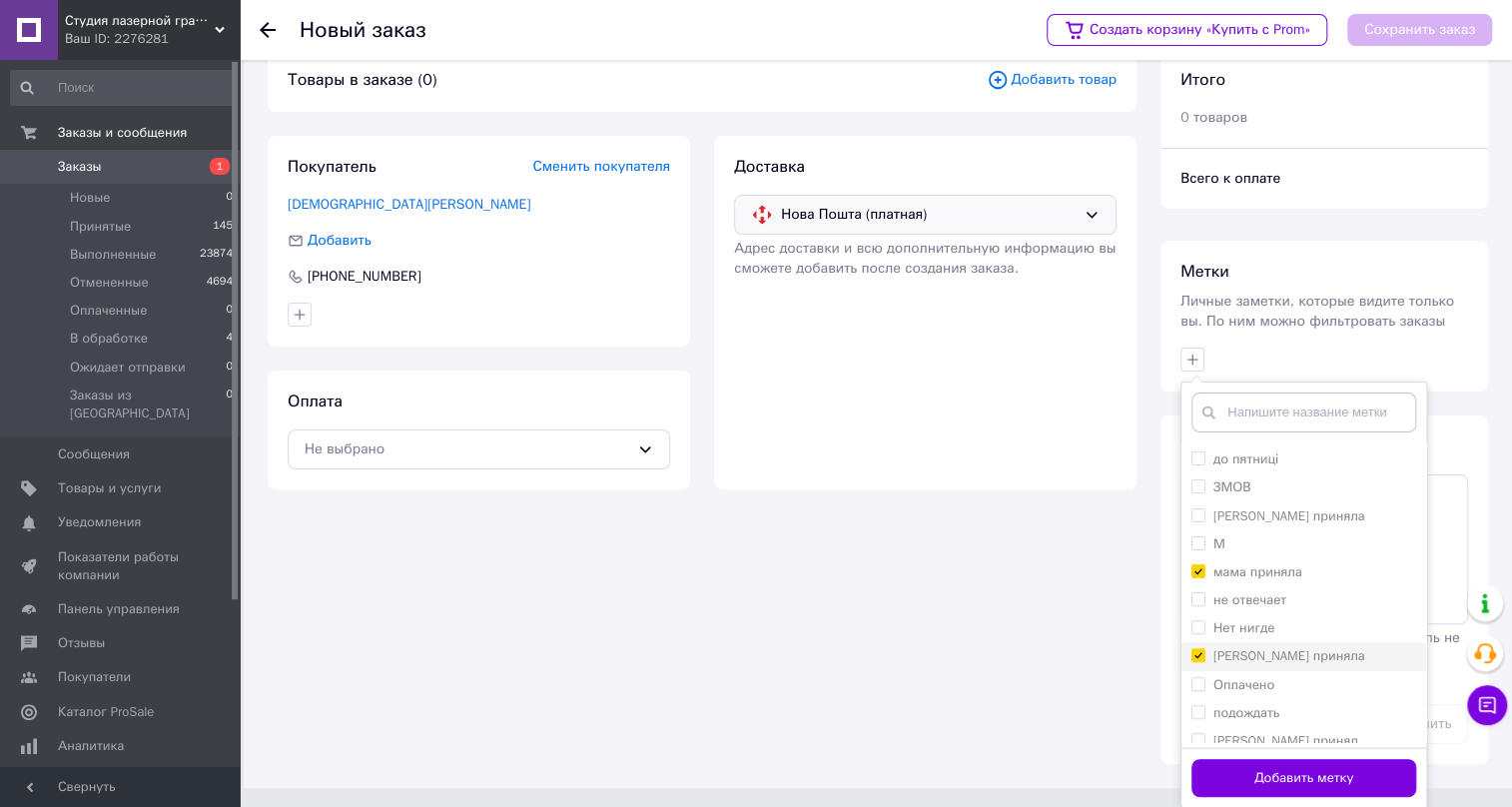 checkbox on "true" 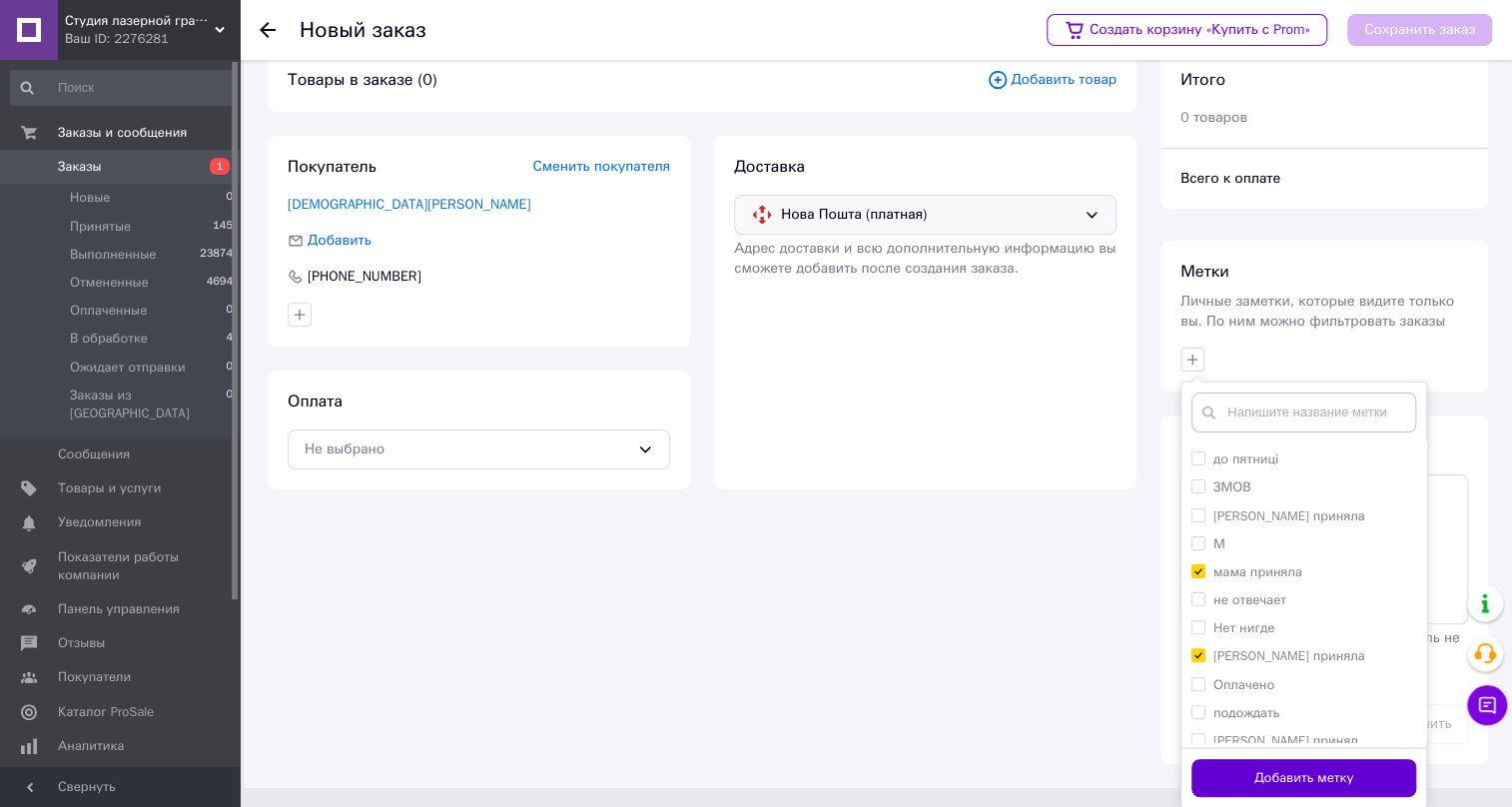 click on "Добавить метку" at bounding box center (1303, 778) 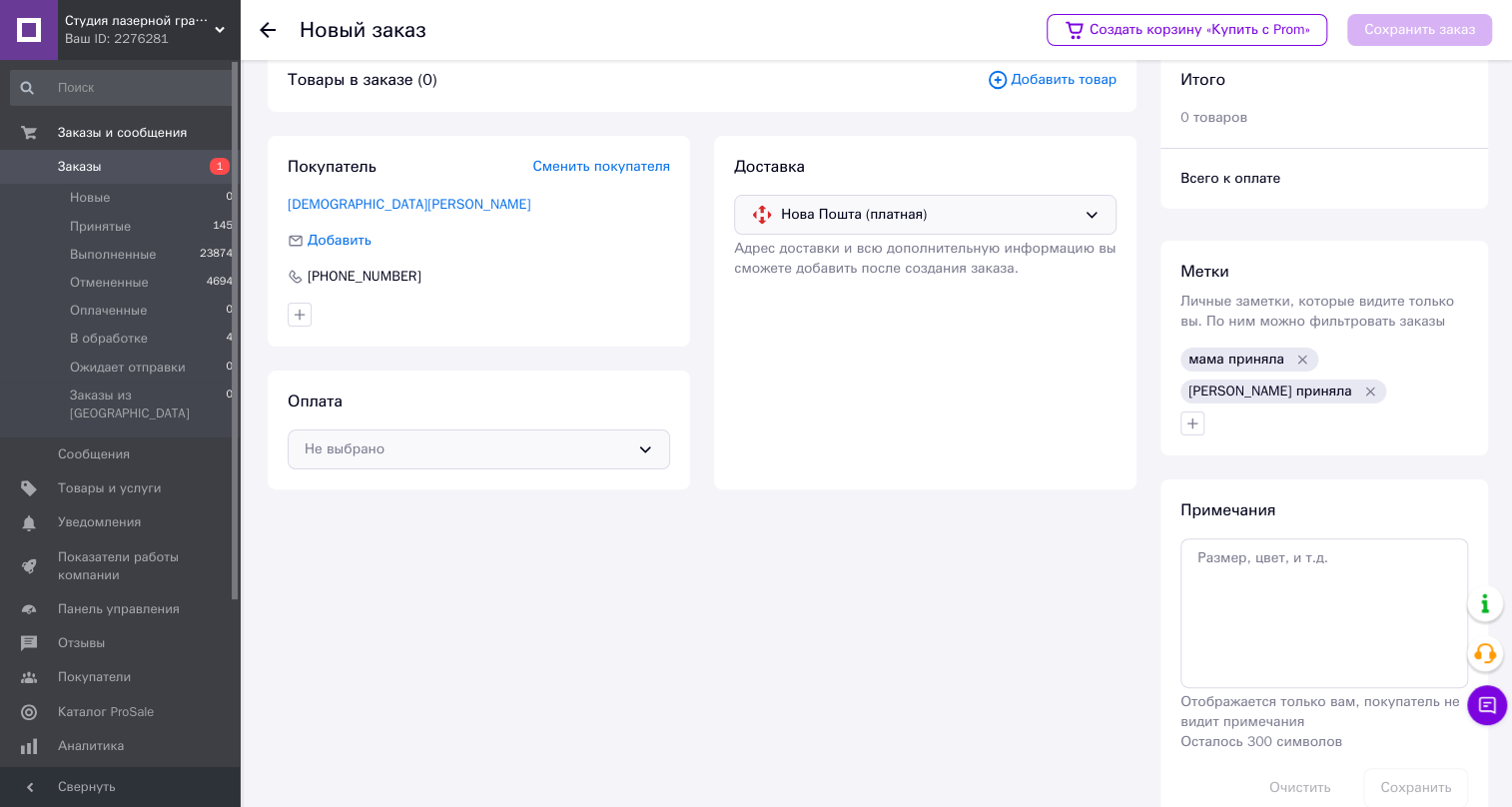 click 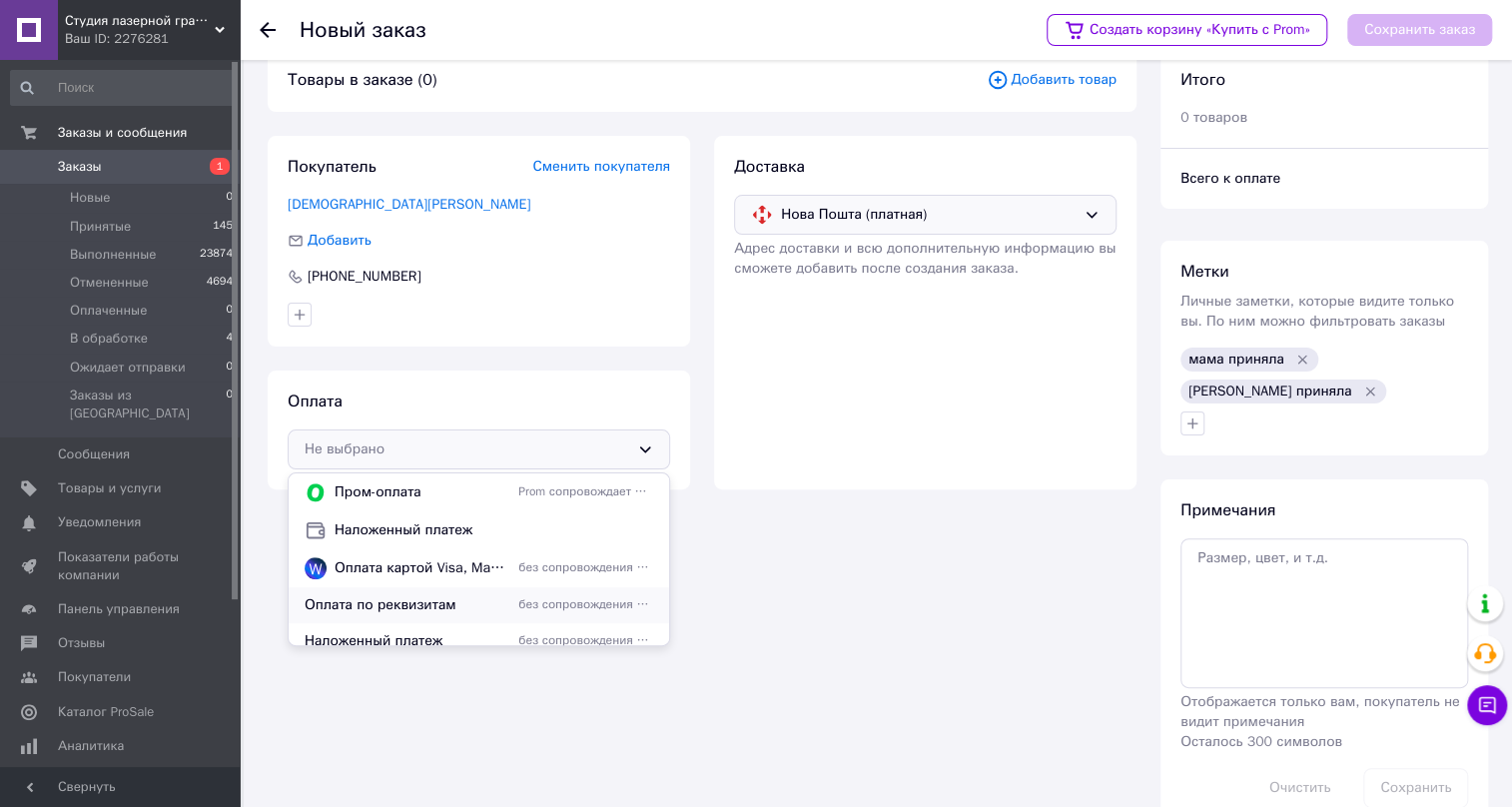 click on "Оплата по реквизитам" at bounding box center (407, 605) 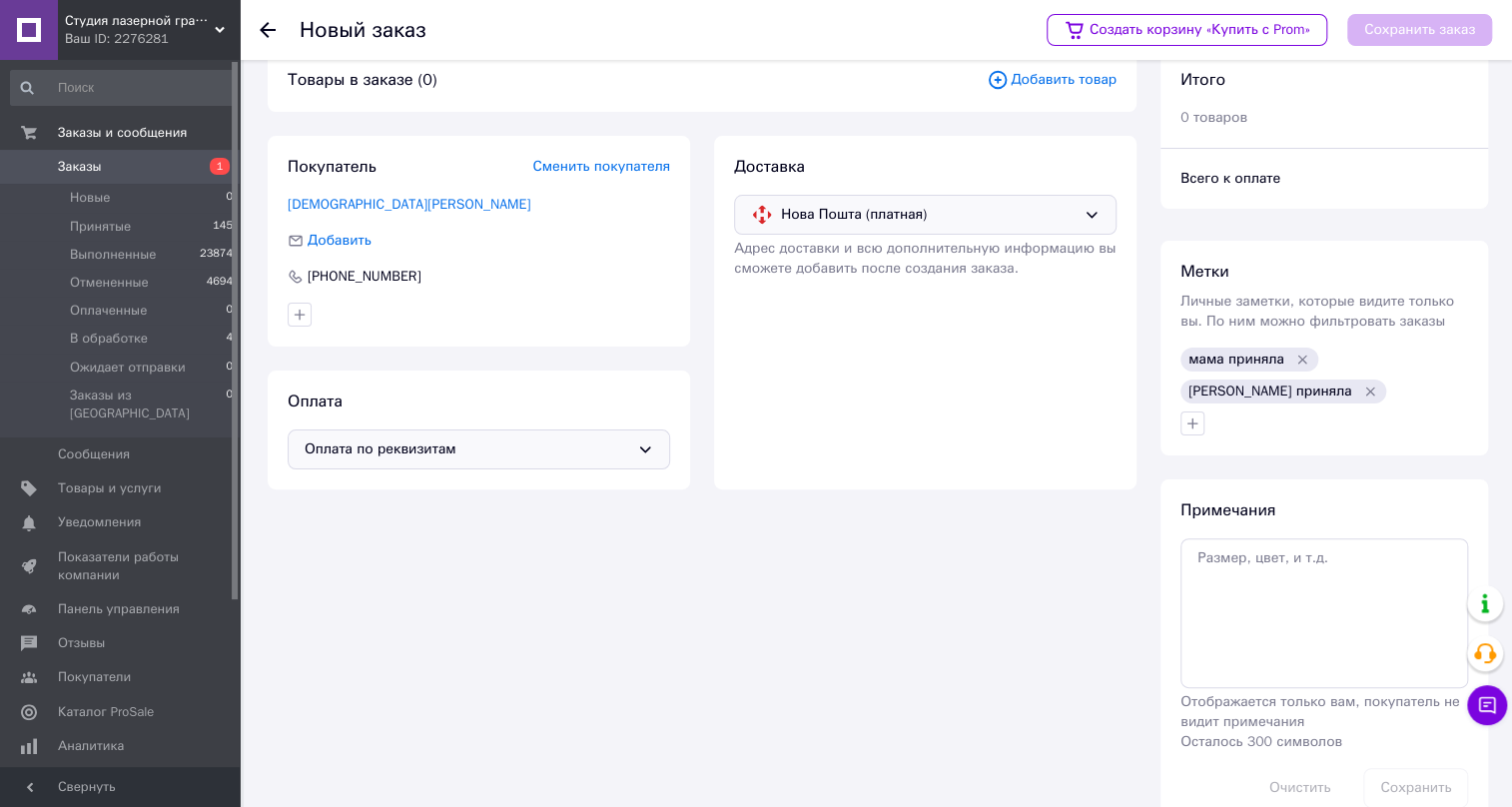 click on "Добавить товар" at bounding box center (1052, 80) 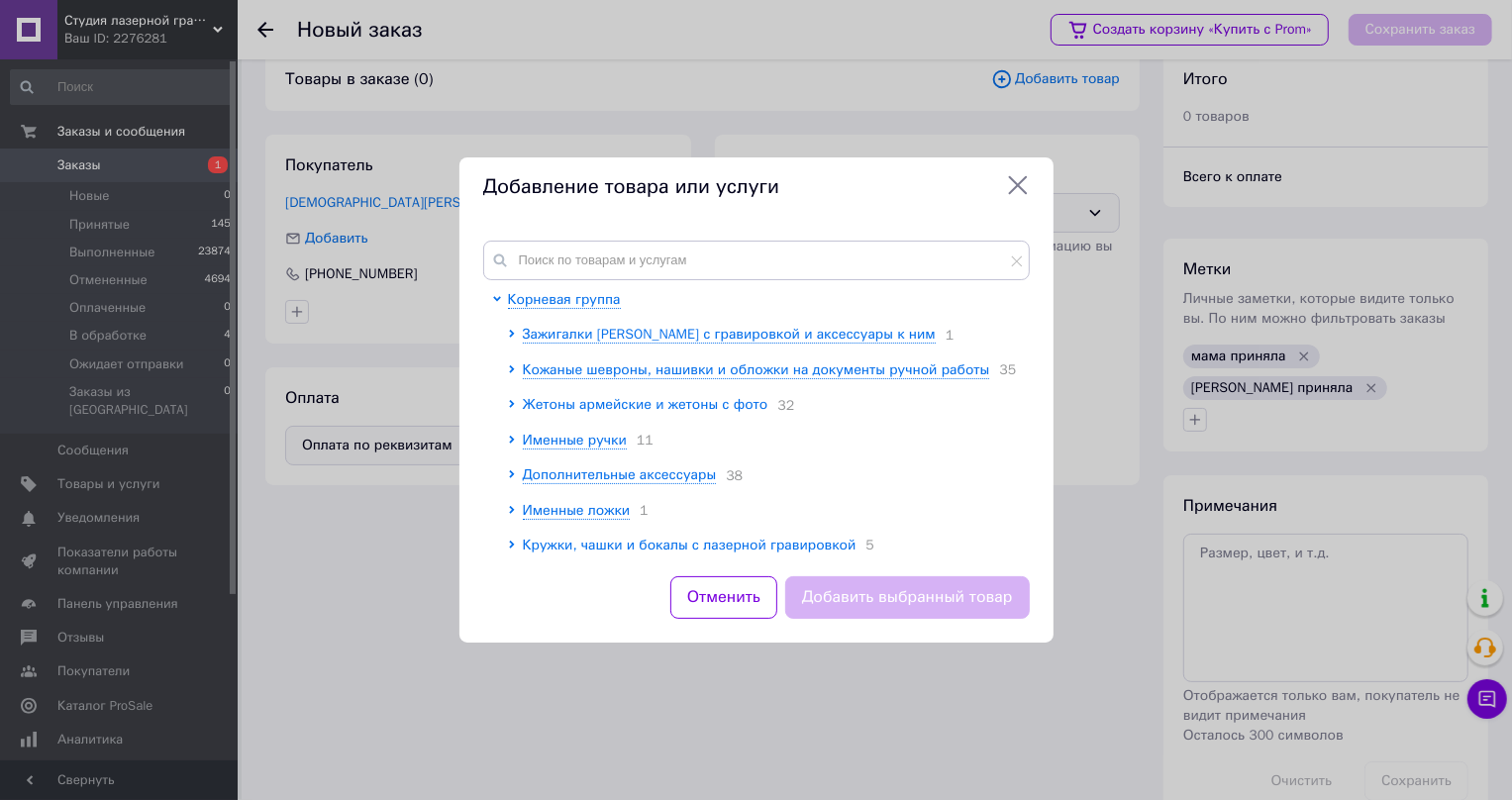 click on "Жетоны армейские и жетоны с фото" at bounding box center (646, 404) 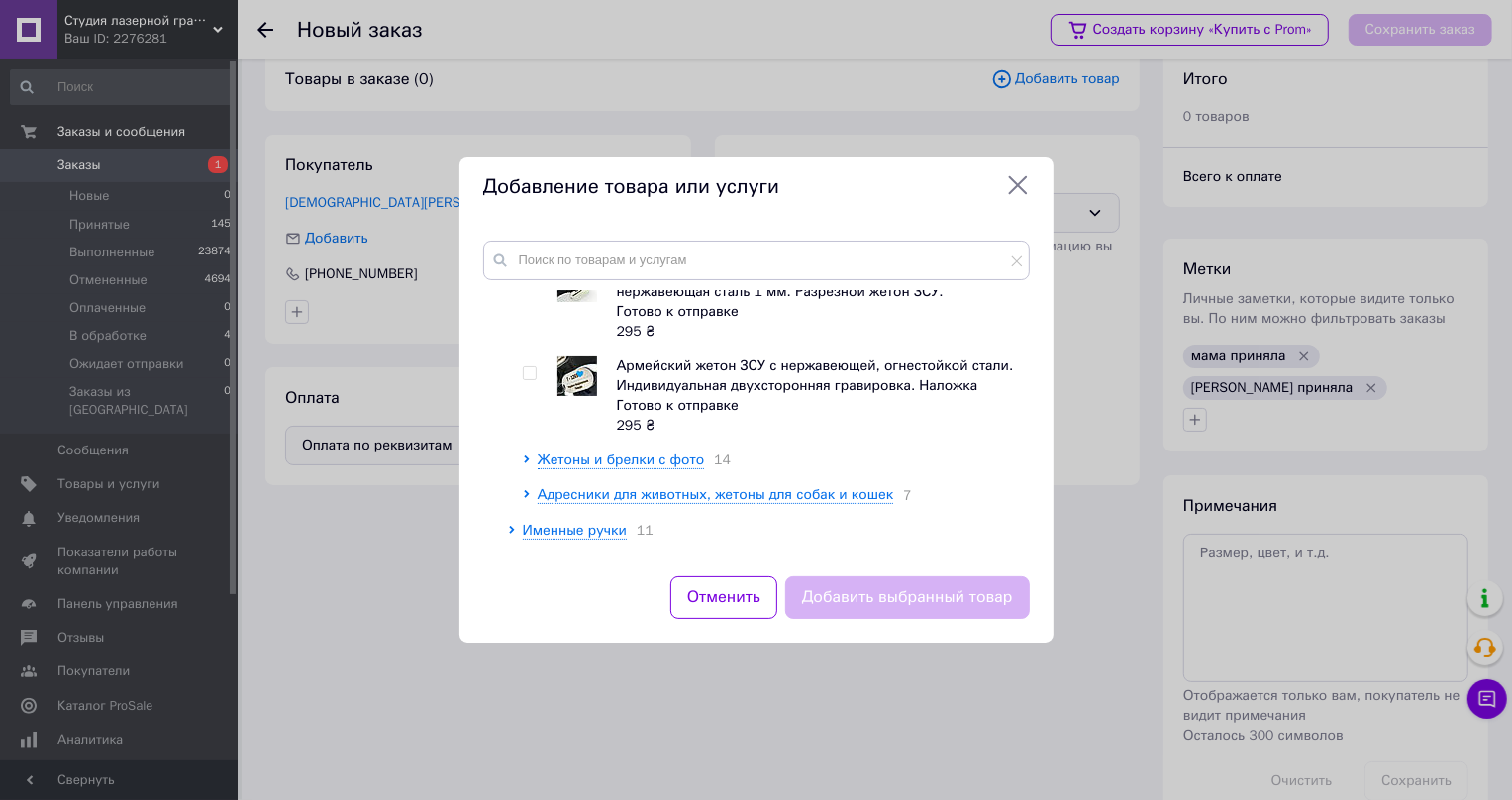 scroll, scrollTop: 3495, scrollLeft: 0, axis: vertical 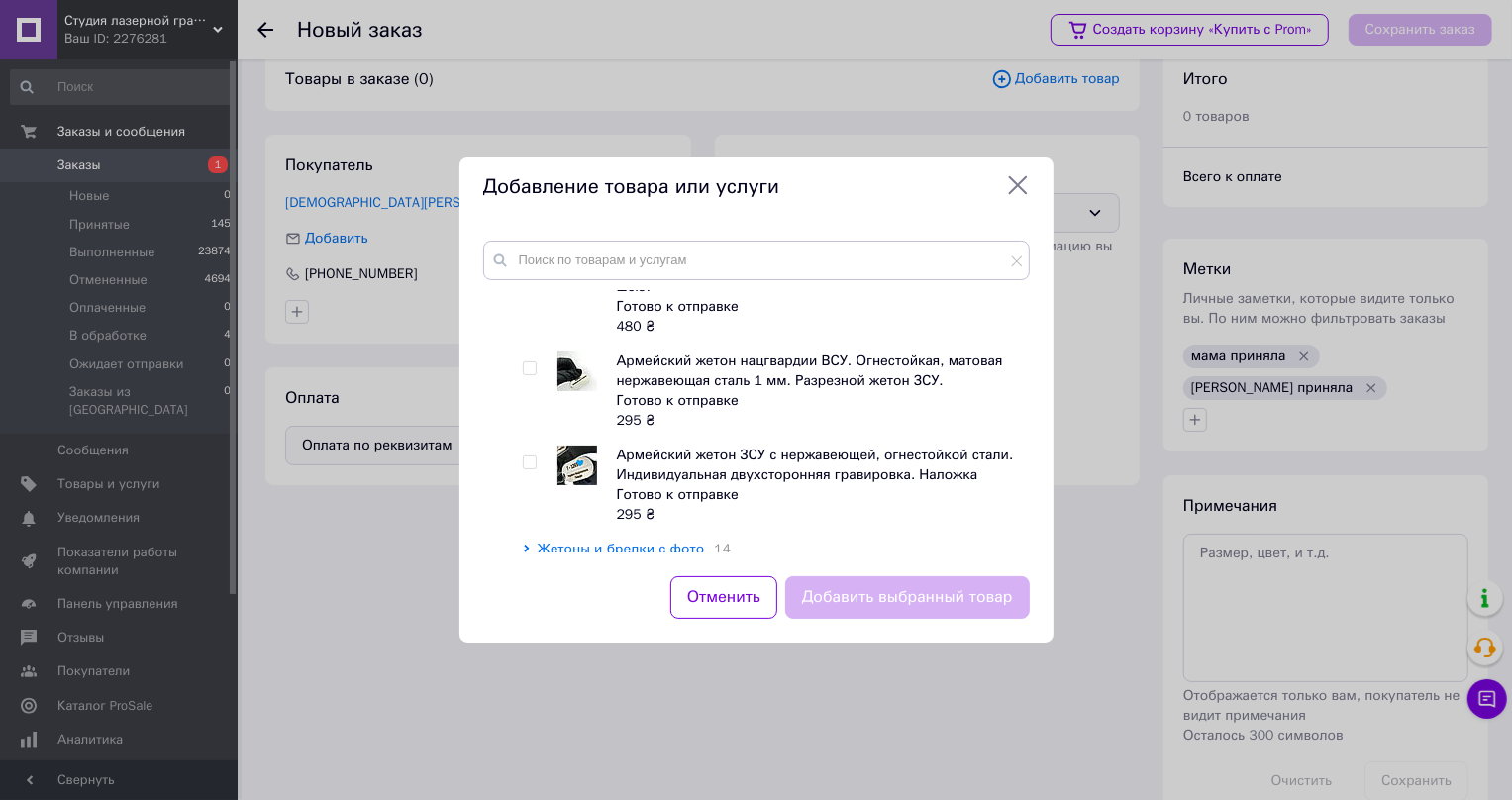 click on "Жетоны и брелки с фото" at bounding box center [621, 549] 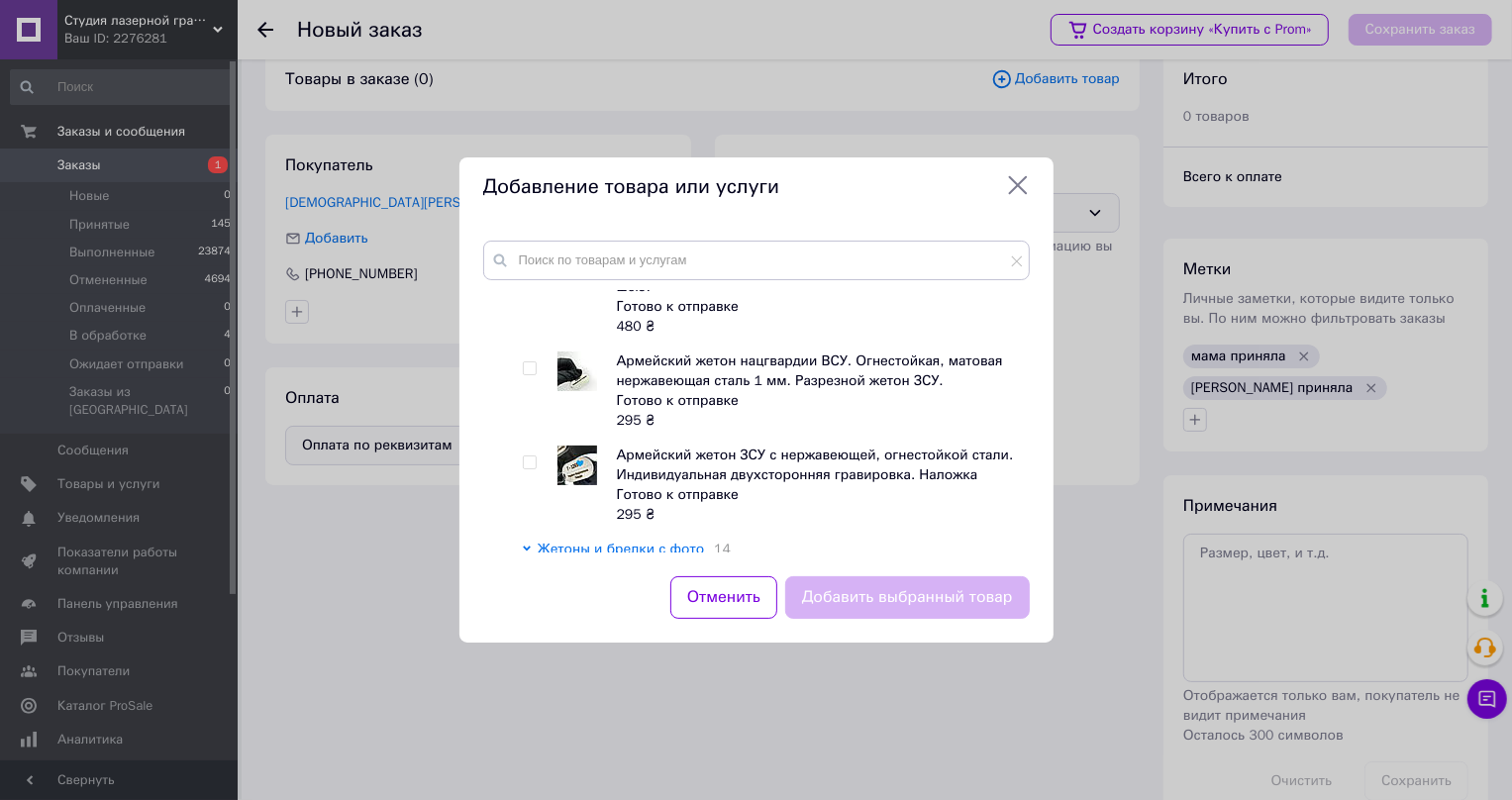 scroll, scrollTop: 3584, scrollLeft: 0, axis: vertical 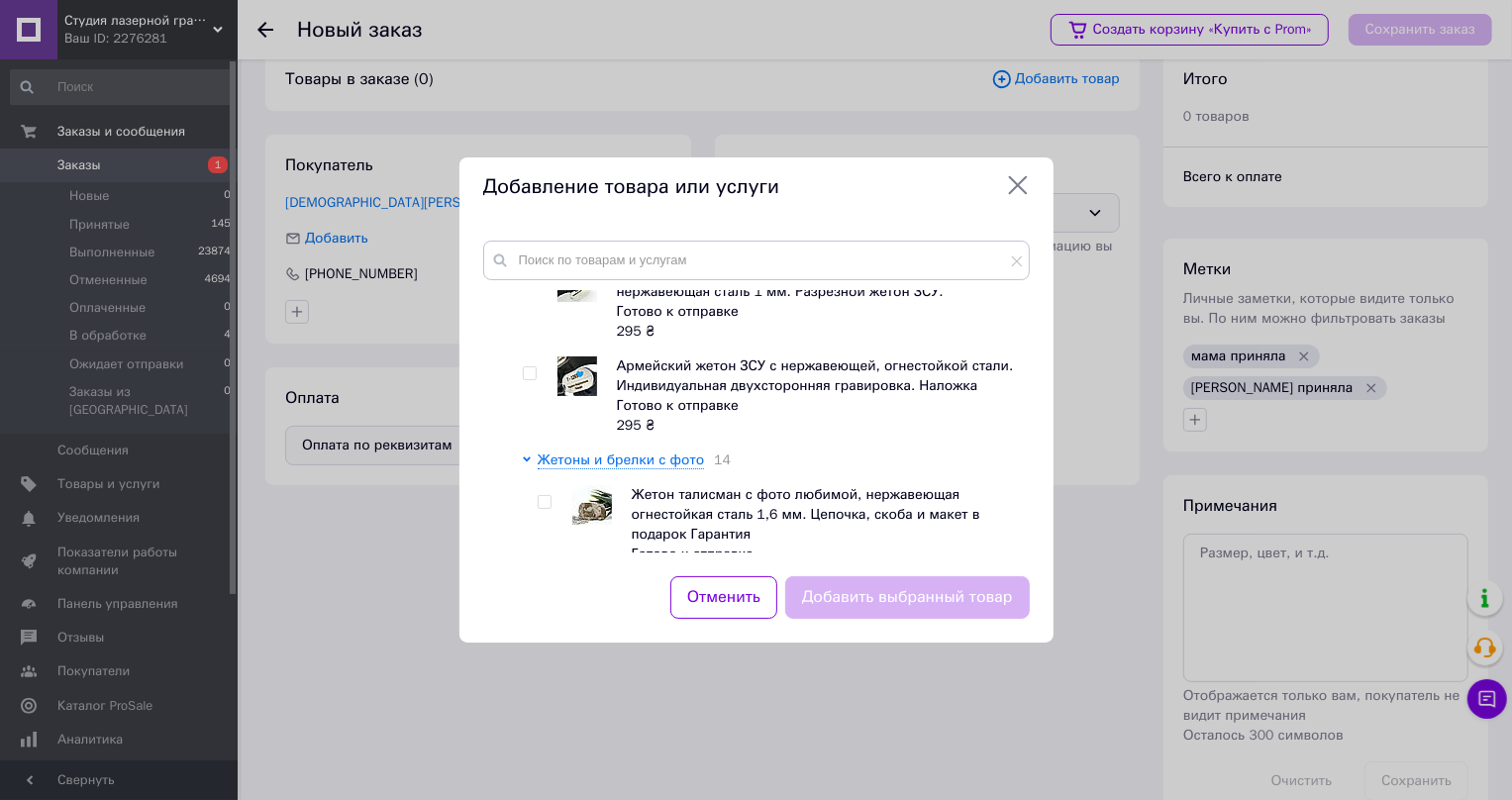 click at bounding box center [544, 616] 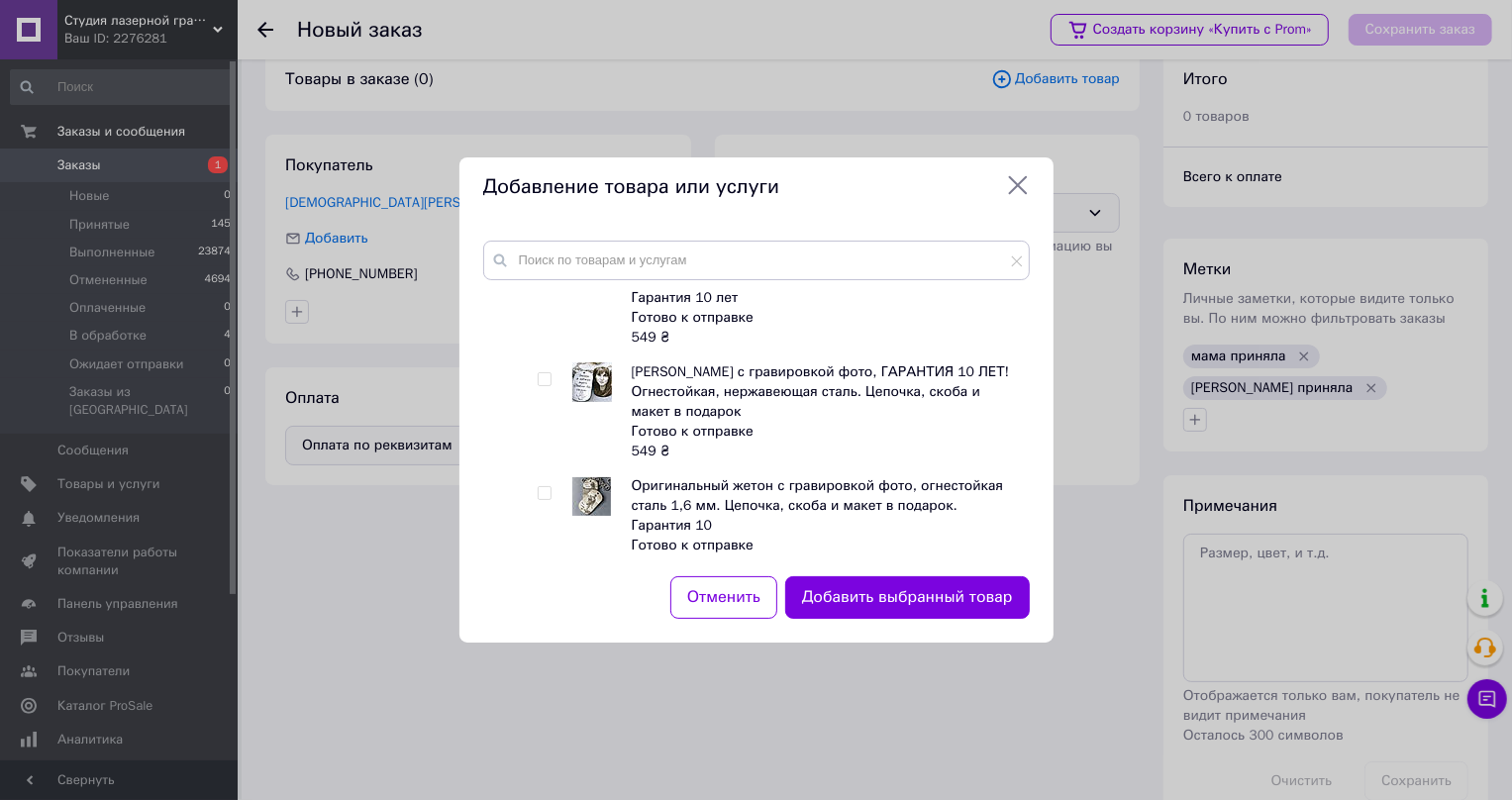 scroll, scrollTop: 4845, scrollLeft: 0, axis: vertical 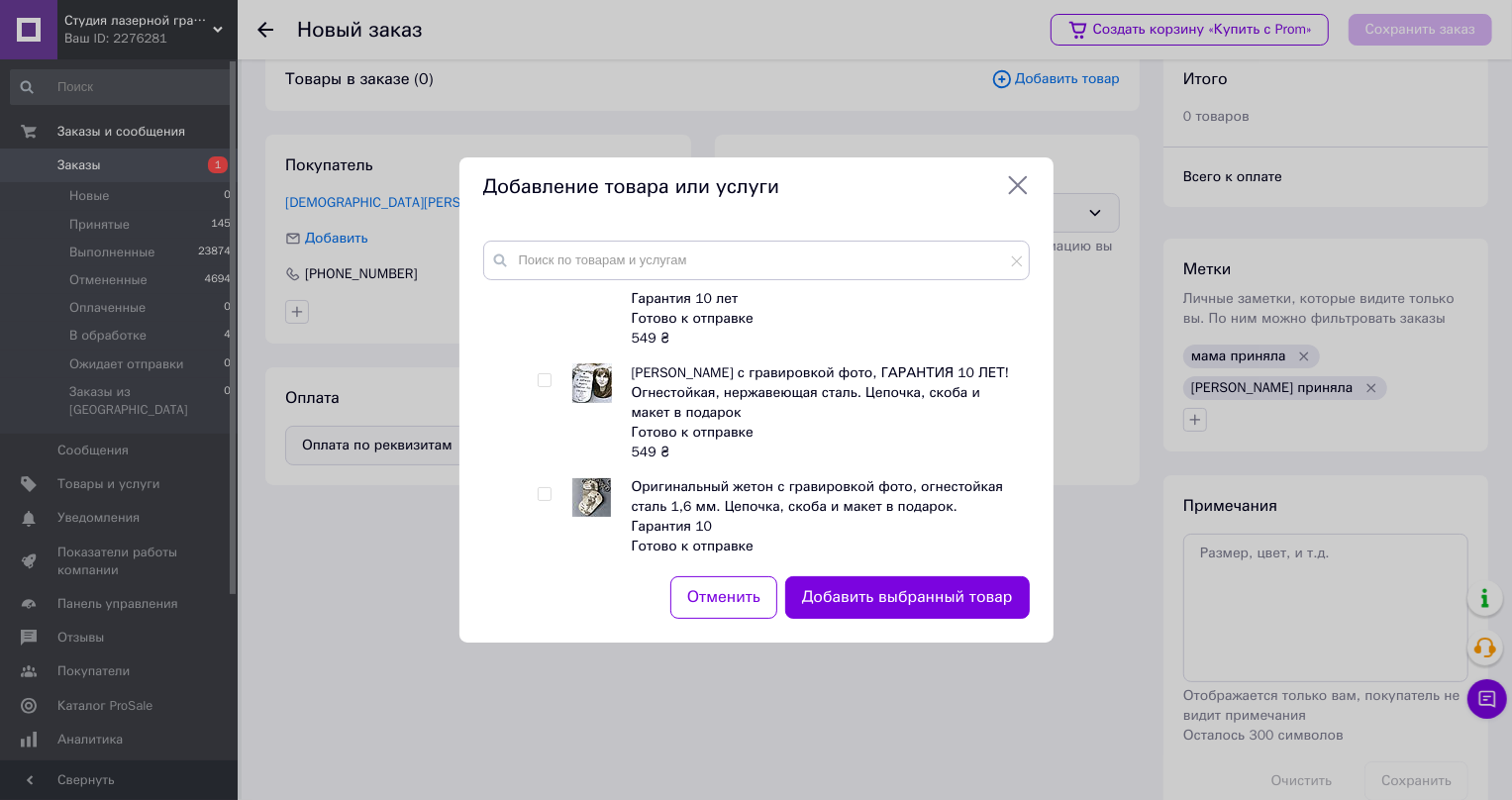 click at bounding box center (544, 722) 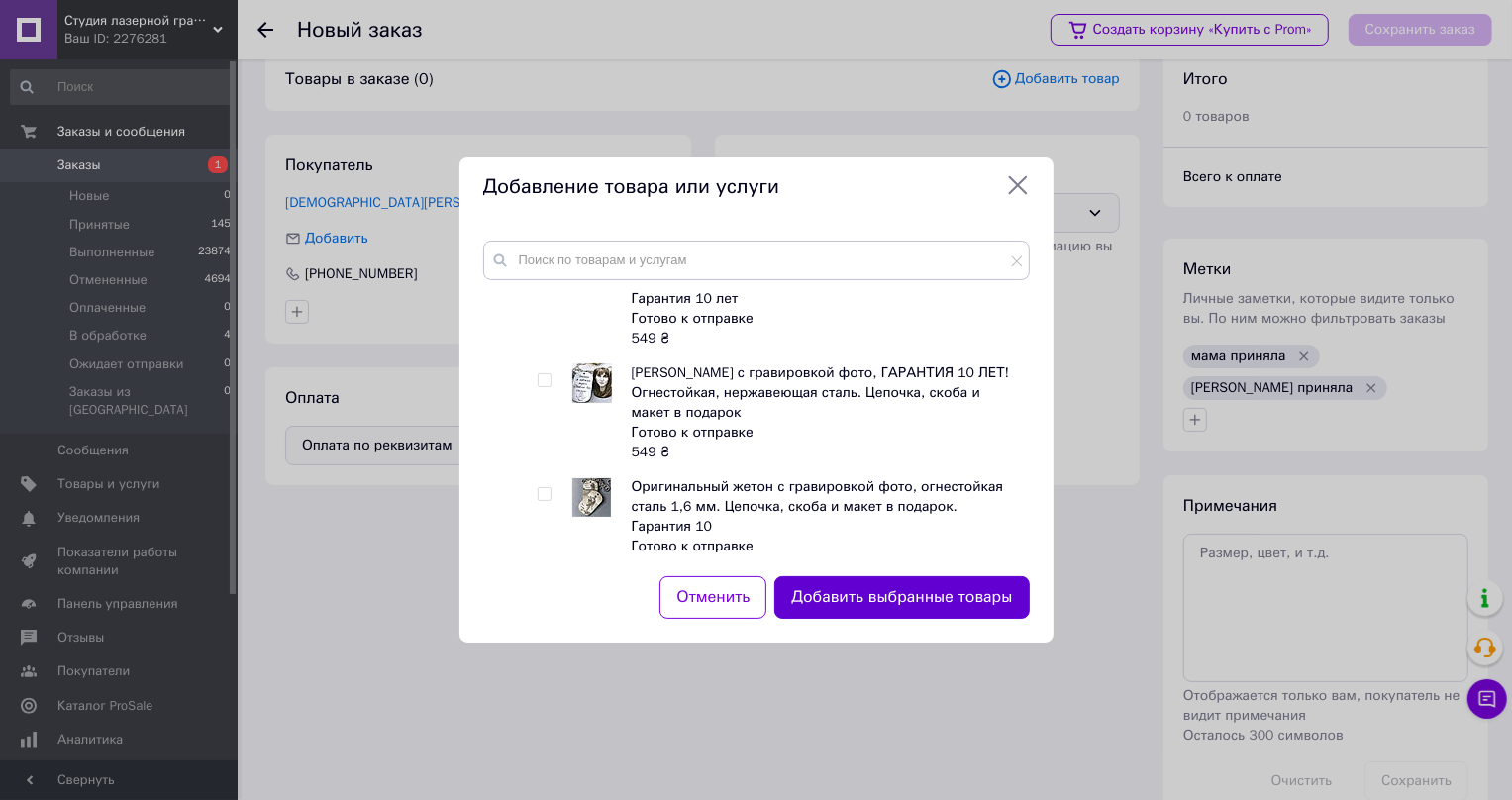 click on "Добавить выбранные товары" at bounding box center [901, 597] 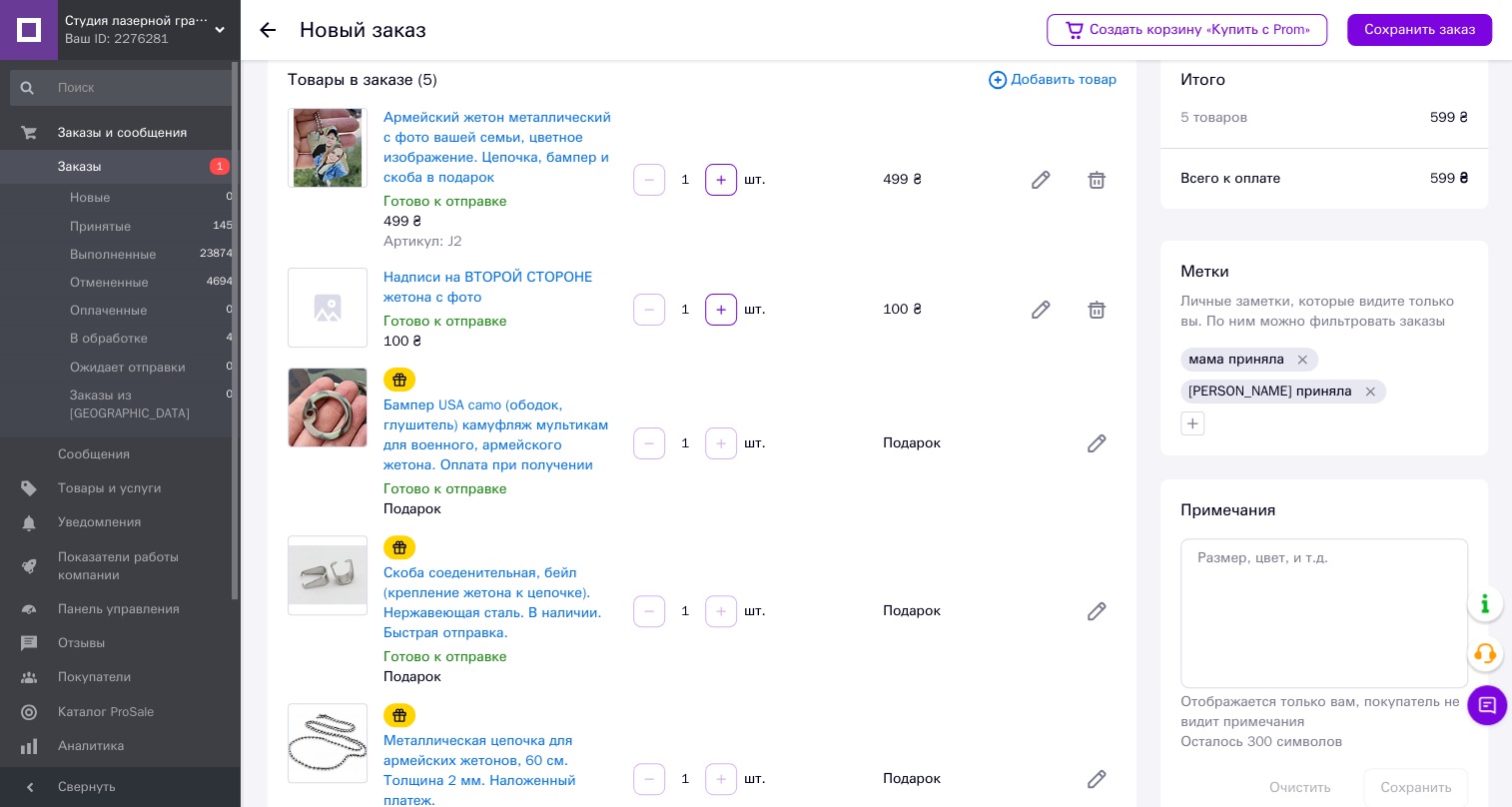 click on "Добавить товар" at bounding box center [1052, 80] 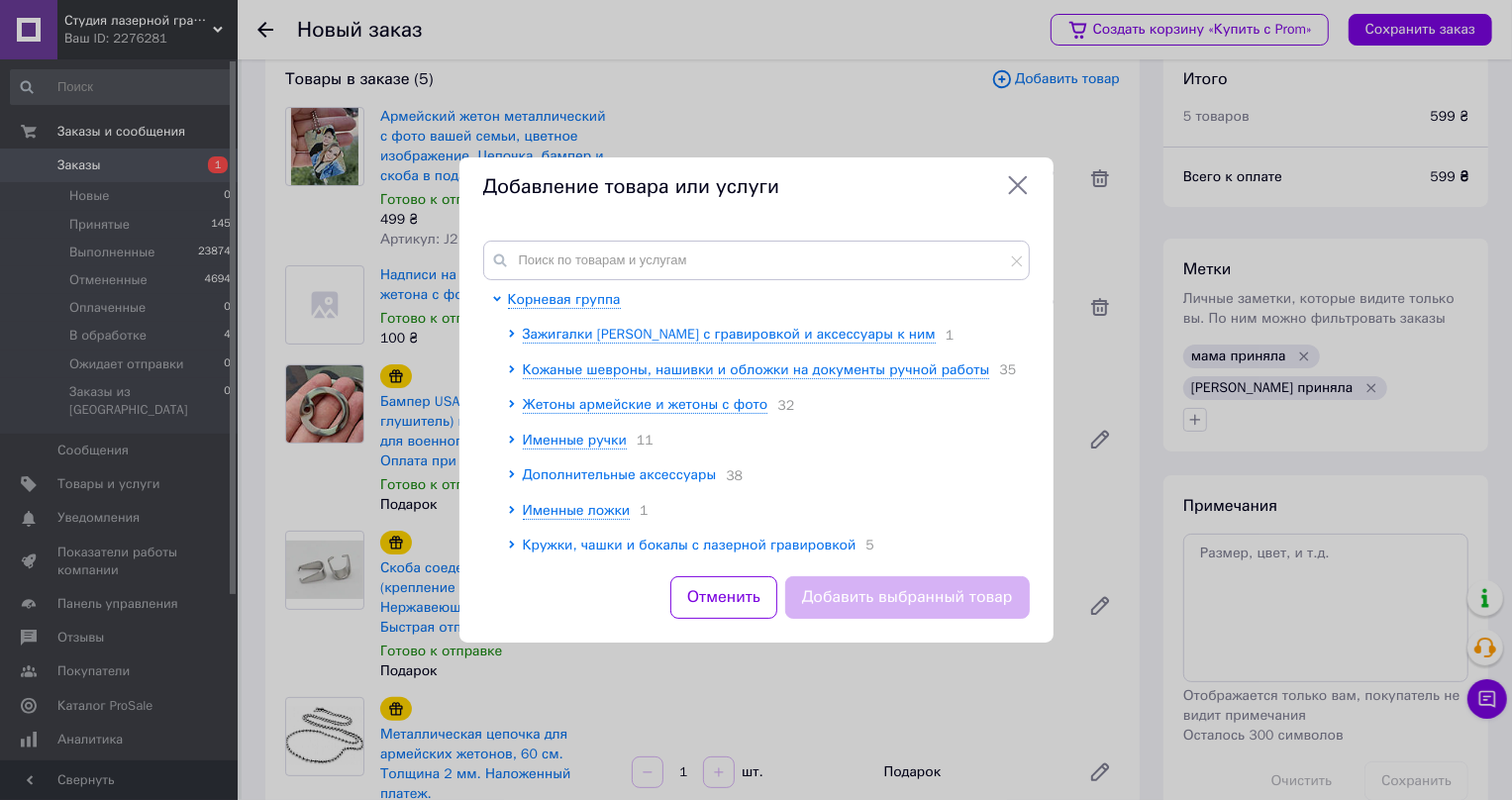 click on "Дополнительные аксессуары" at bounding box center [620, 474] 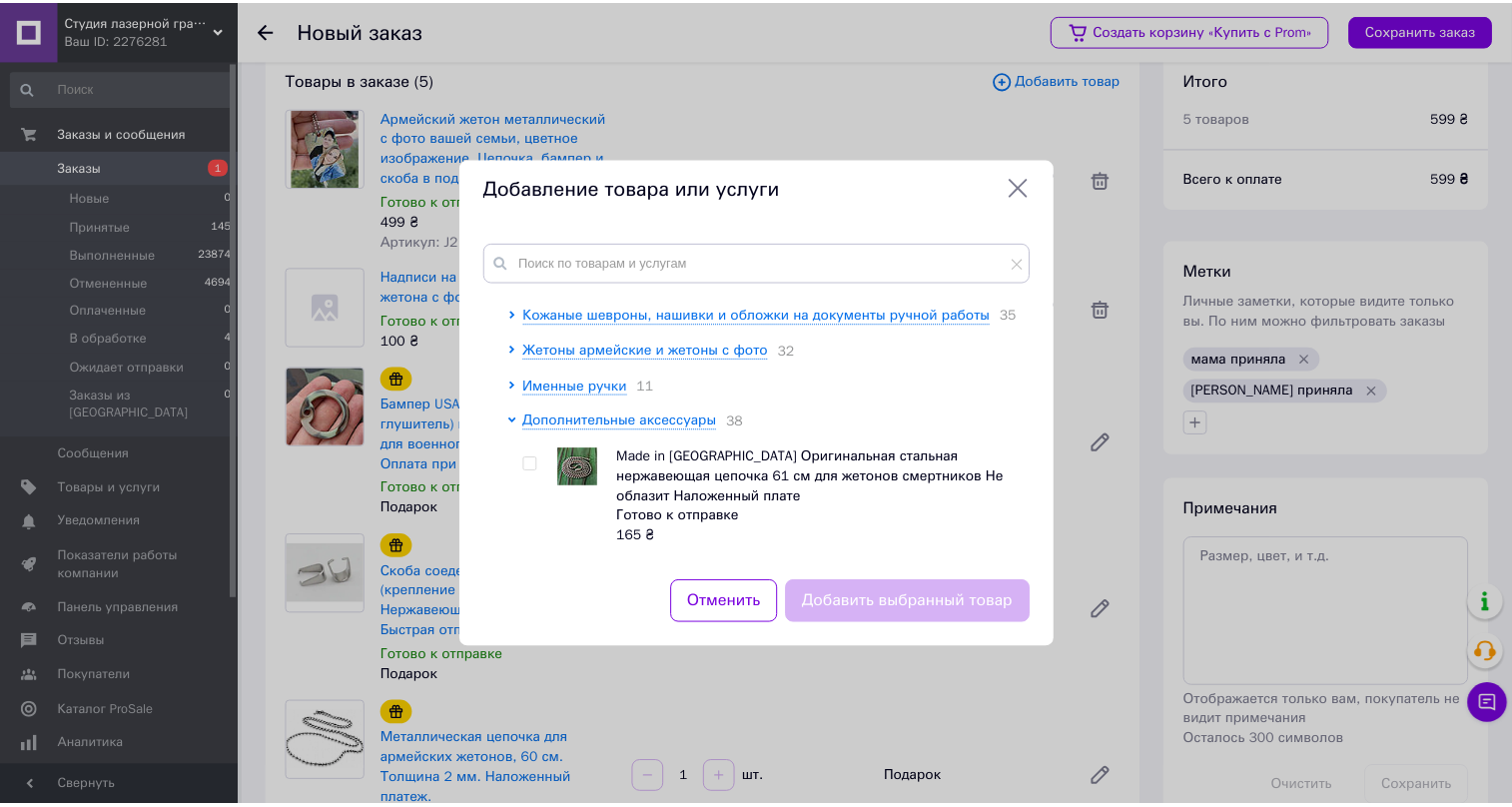 scroll, scrollTop: 90, scrollLeft: 0, axis: vertical 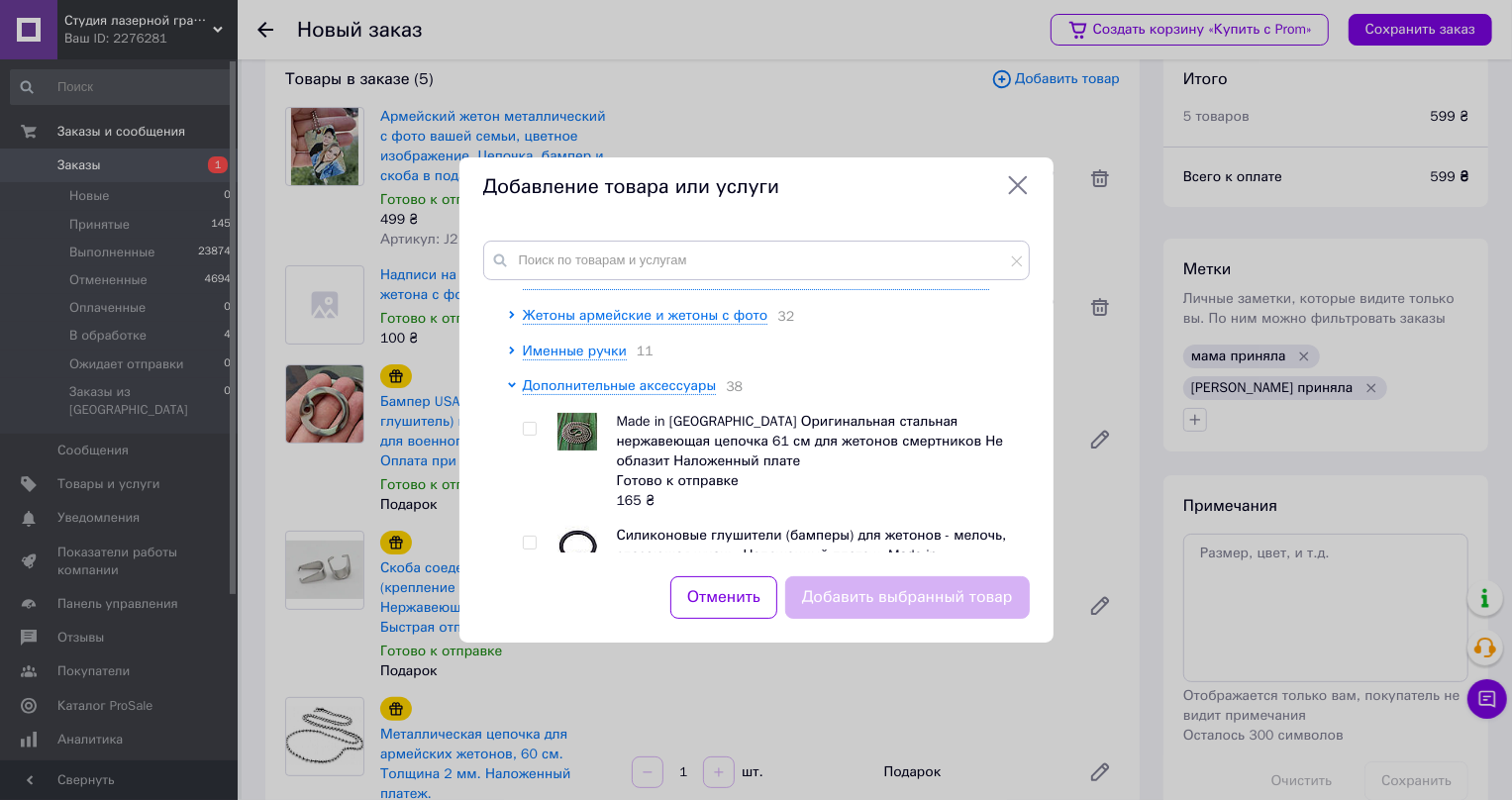 click at bounding box center (529, 429) 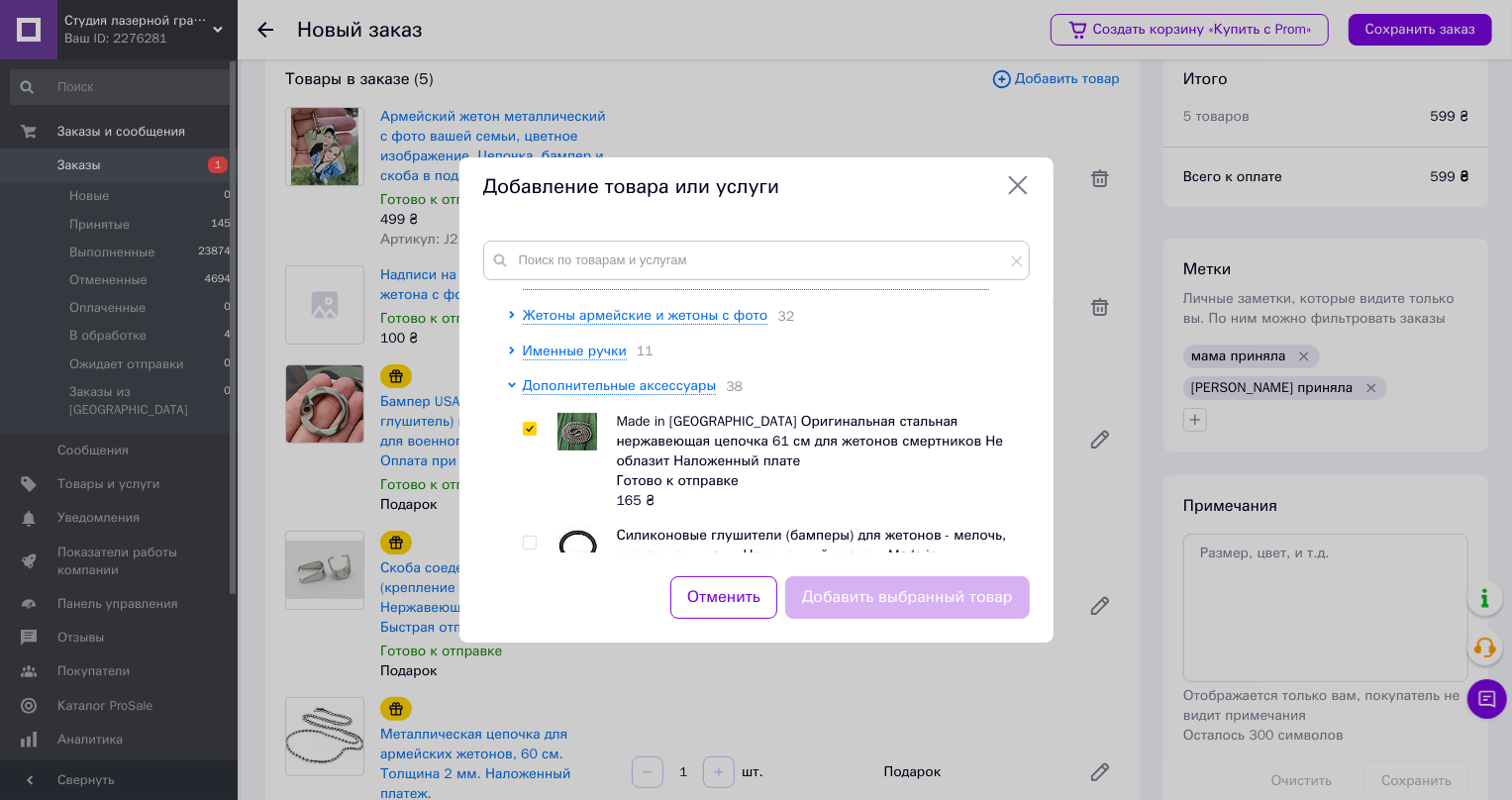 checkbox on "true" 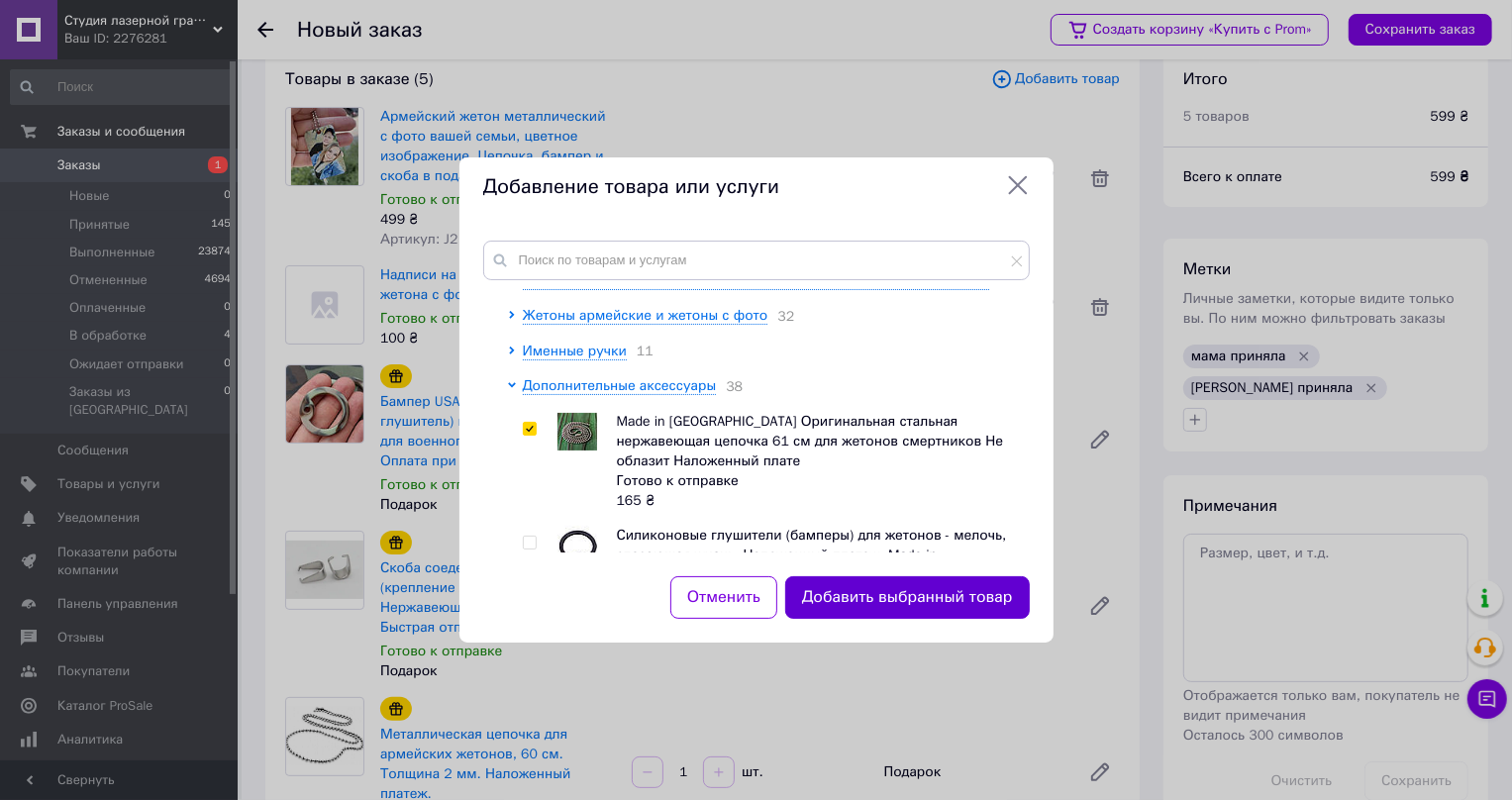 click on "Добавить выбранный товар" at bounding box center [907, 597] 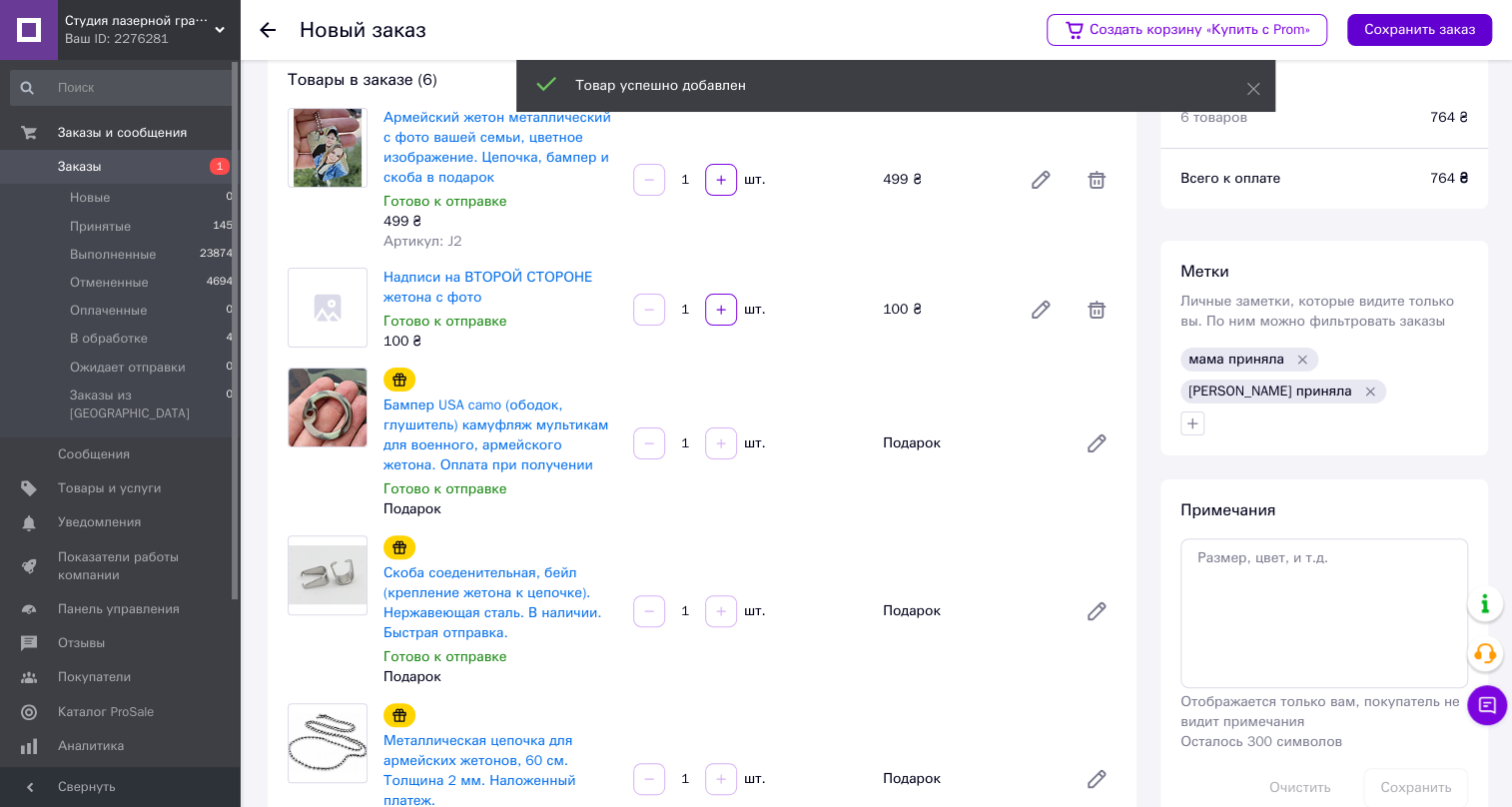 click on "Сохранить заказ" at bounding box center (1419, 30) 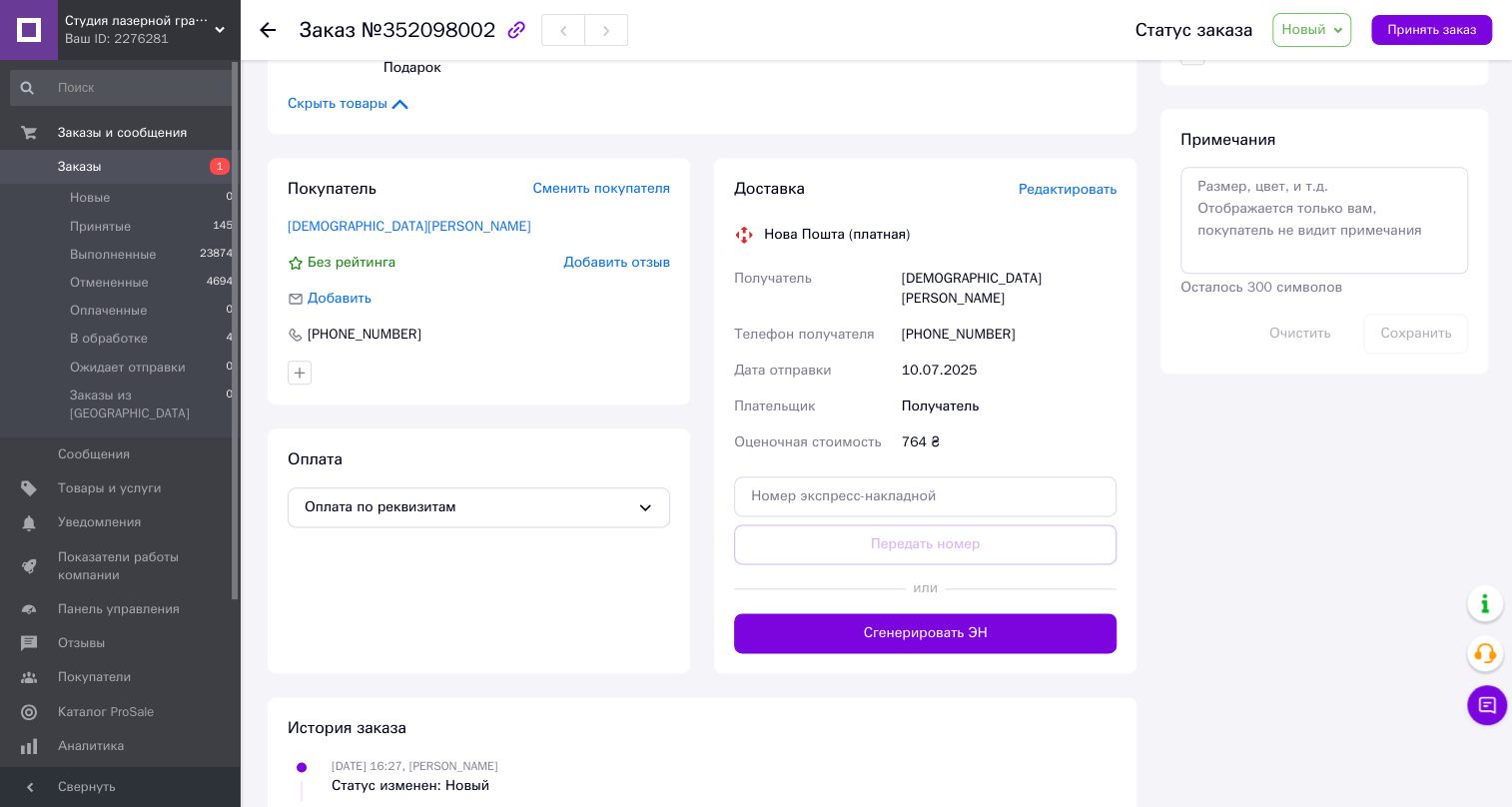 scroll, scrollTop: 1099, scrollLeft: 0, axis: vertical 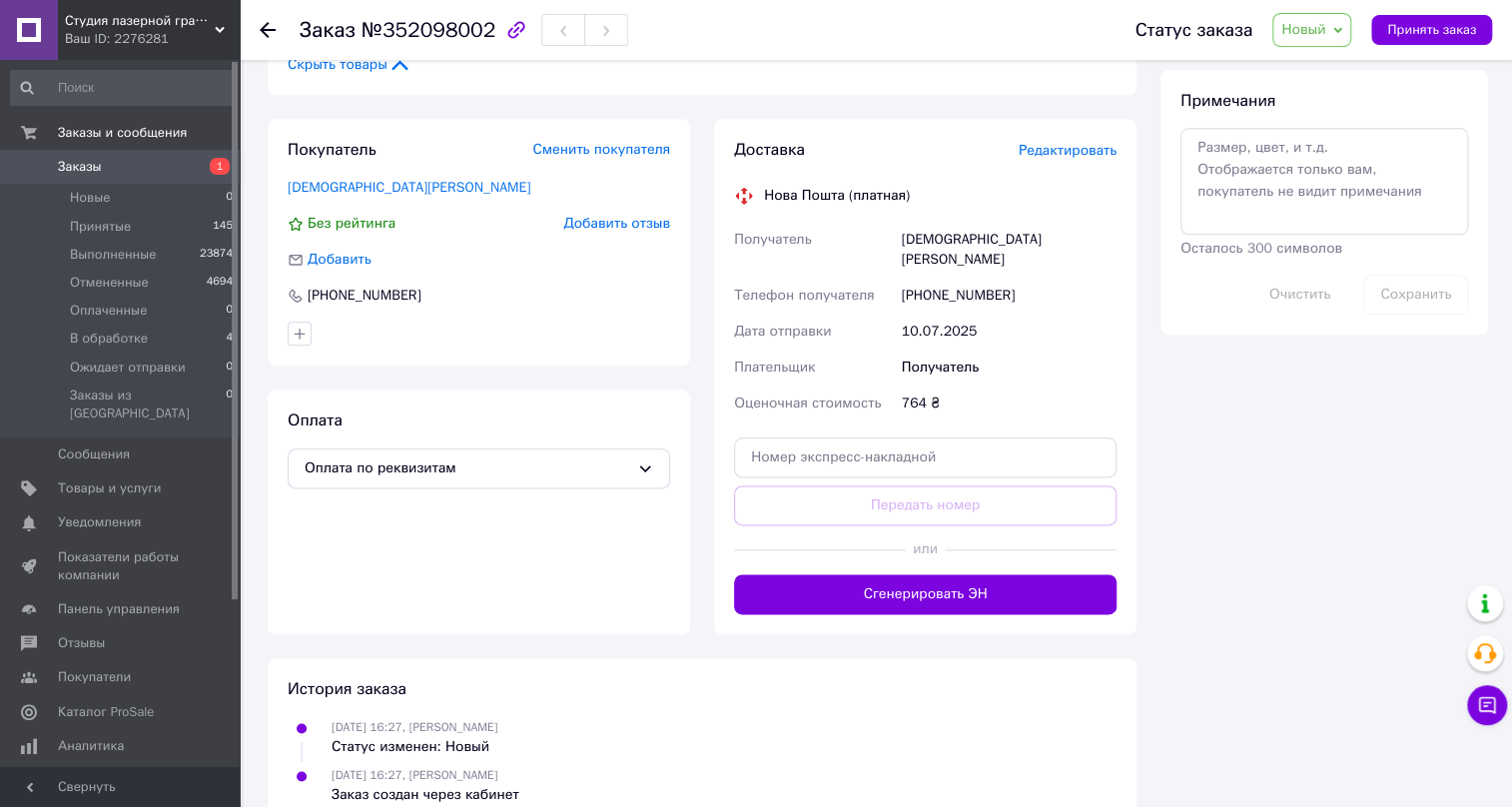 click on "[PHONE_NUMBER]" at bounding box center [1009, 296] 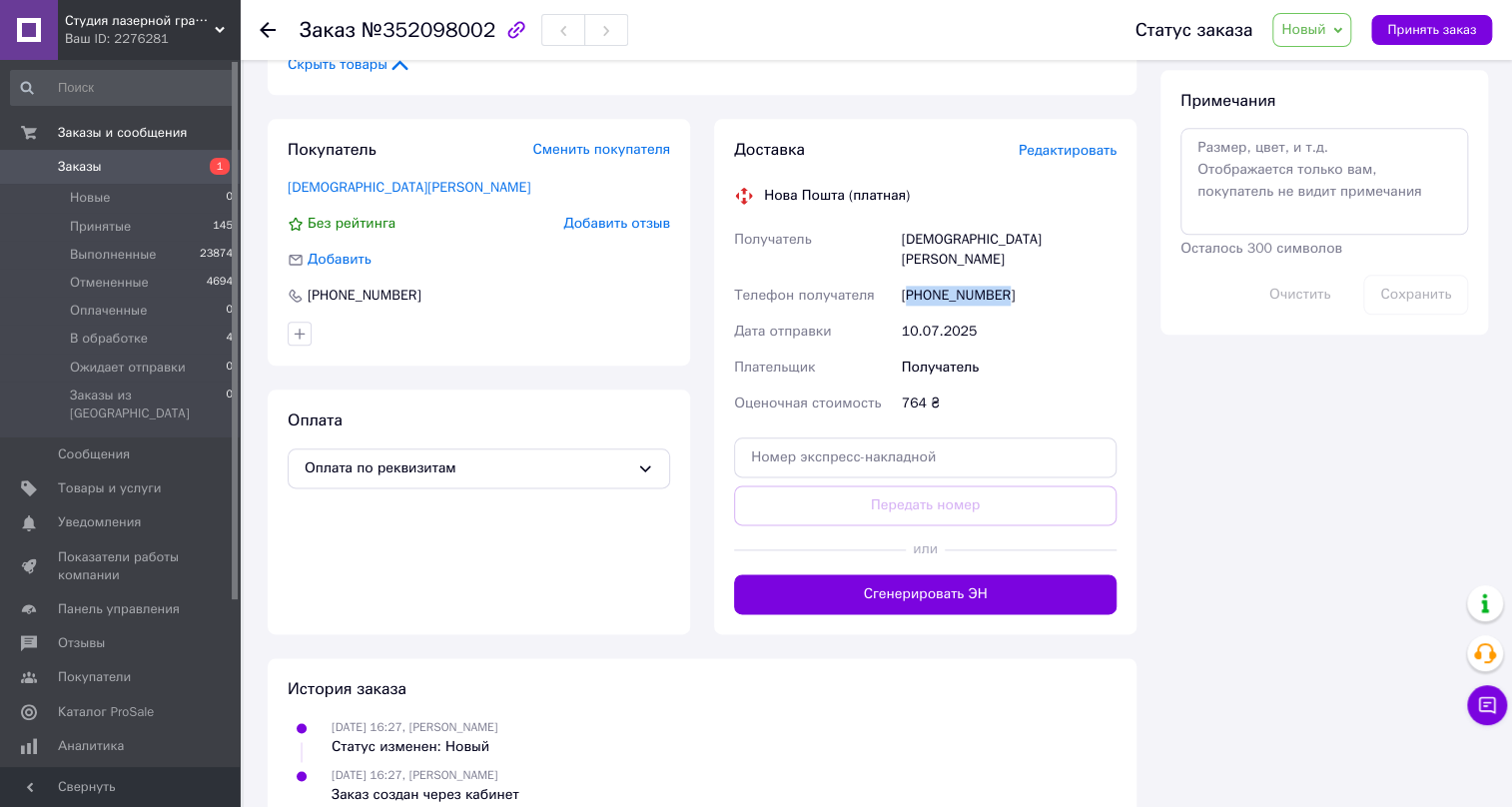 click on "[PHONE_NUMBER]" at bounding box center [1009, 296] 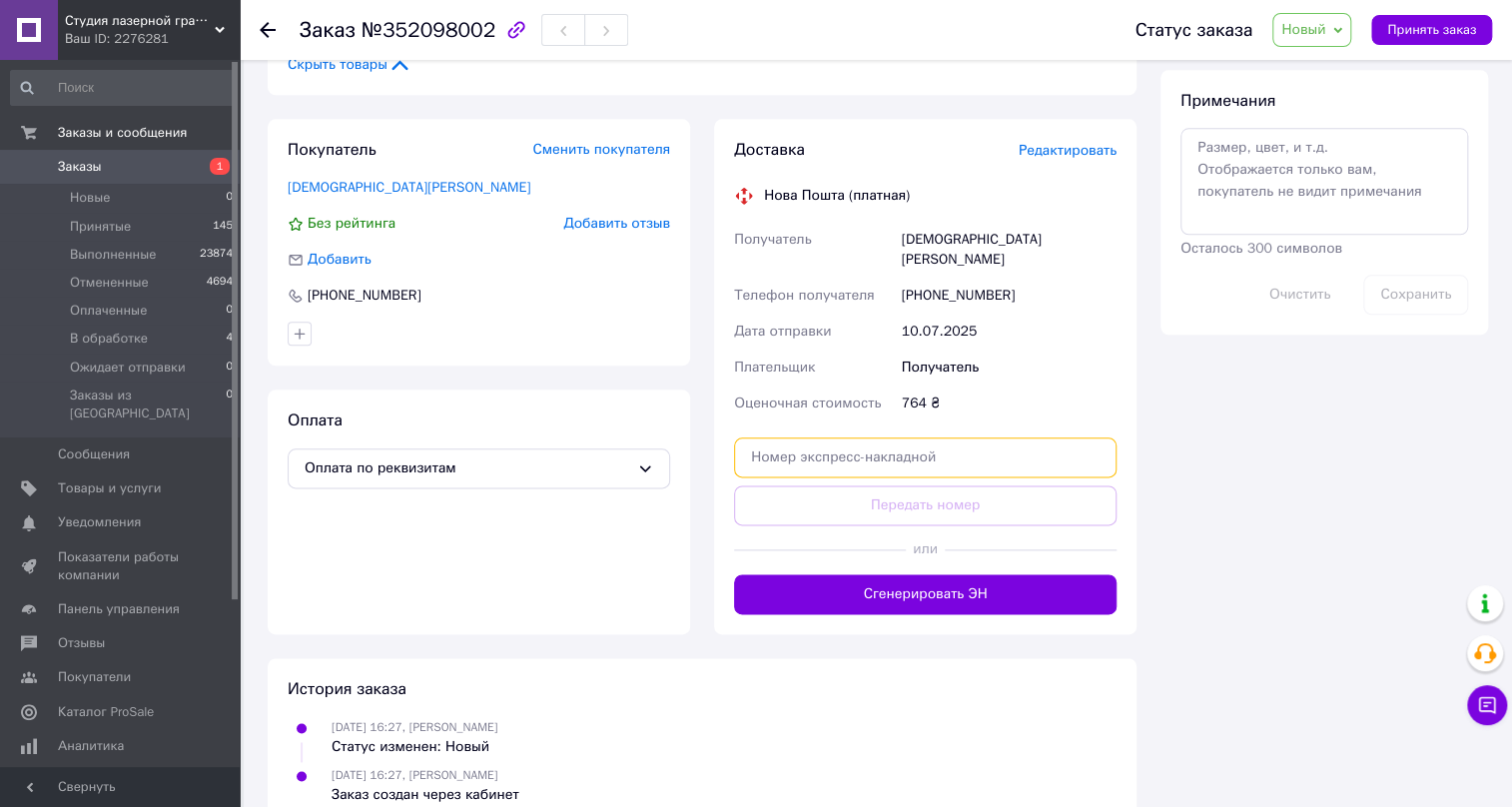 click at bounding box center [925, 457] 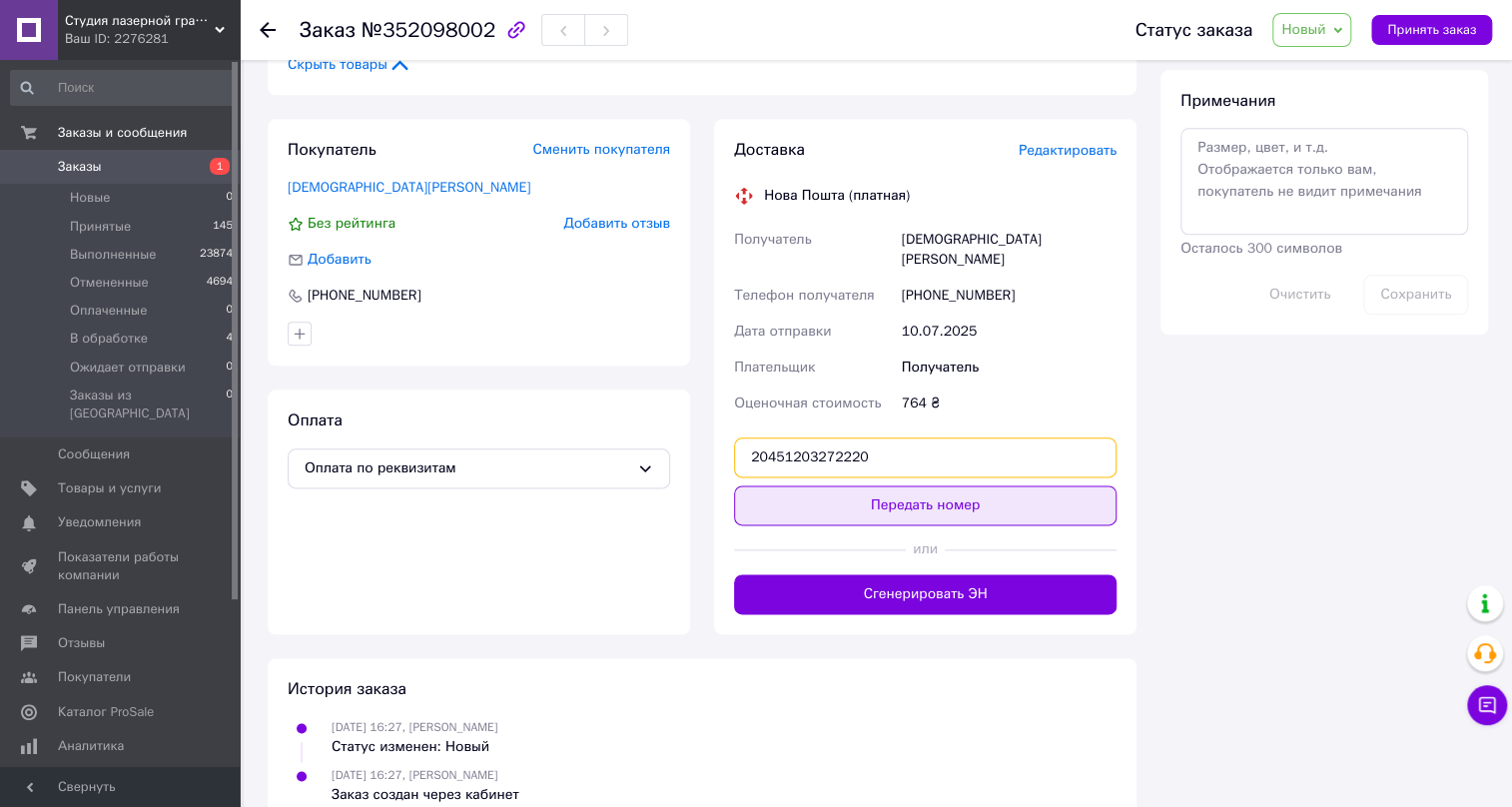 type on "20451203272220" 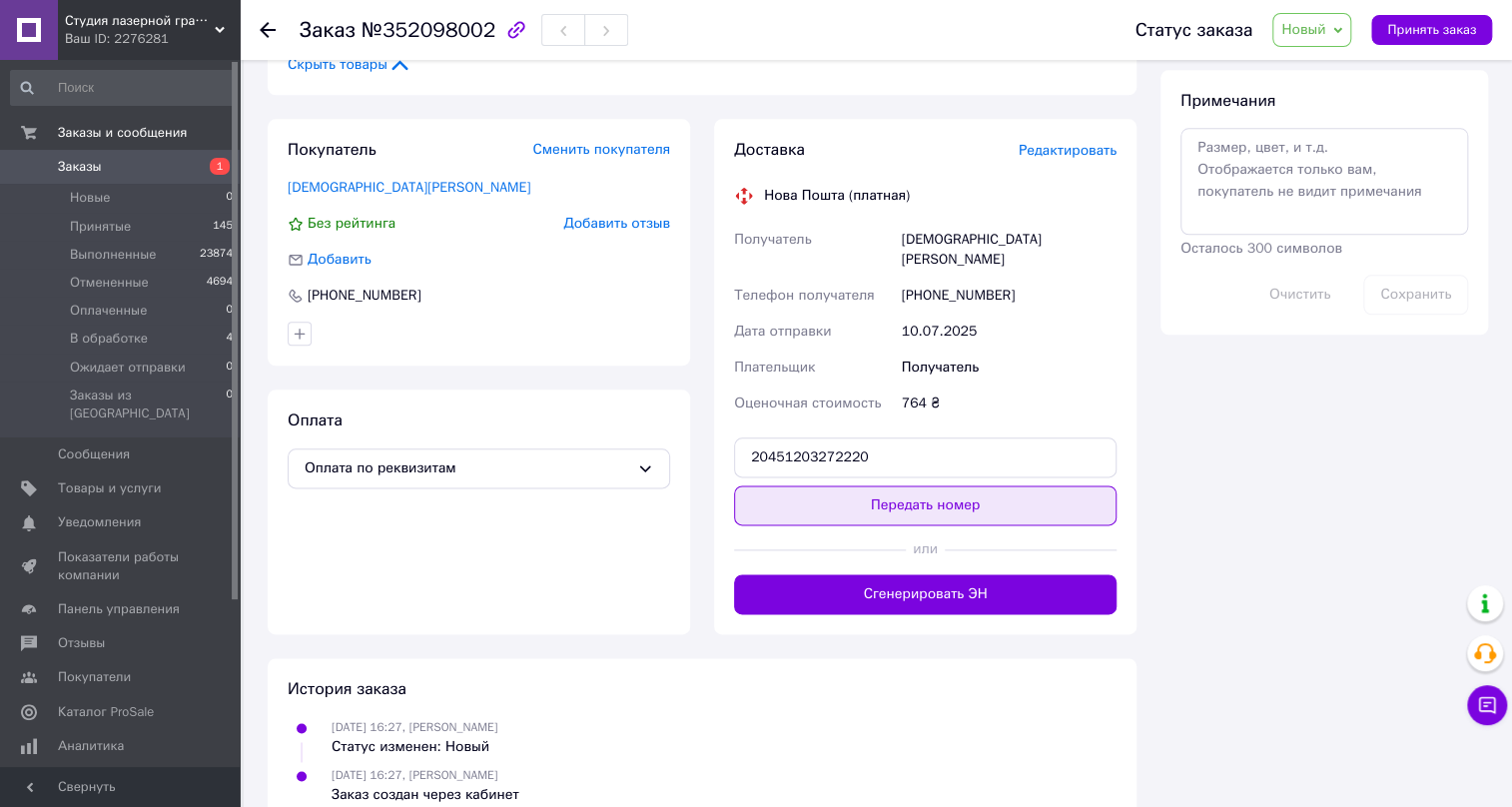 click on "Передать номер" at bounding box center [925, 505] 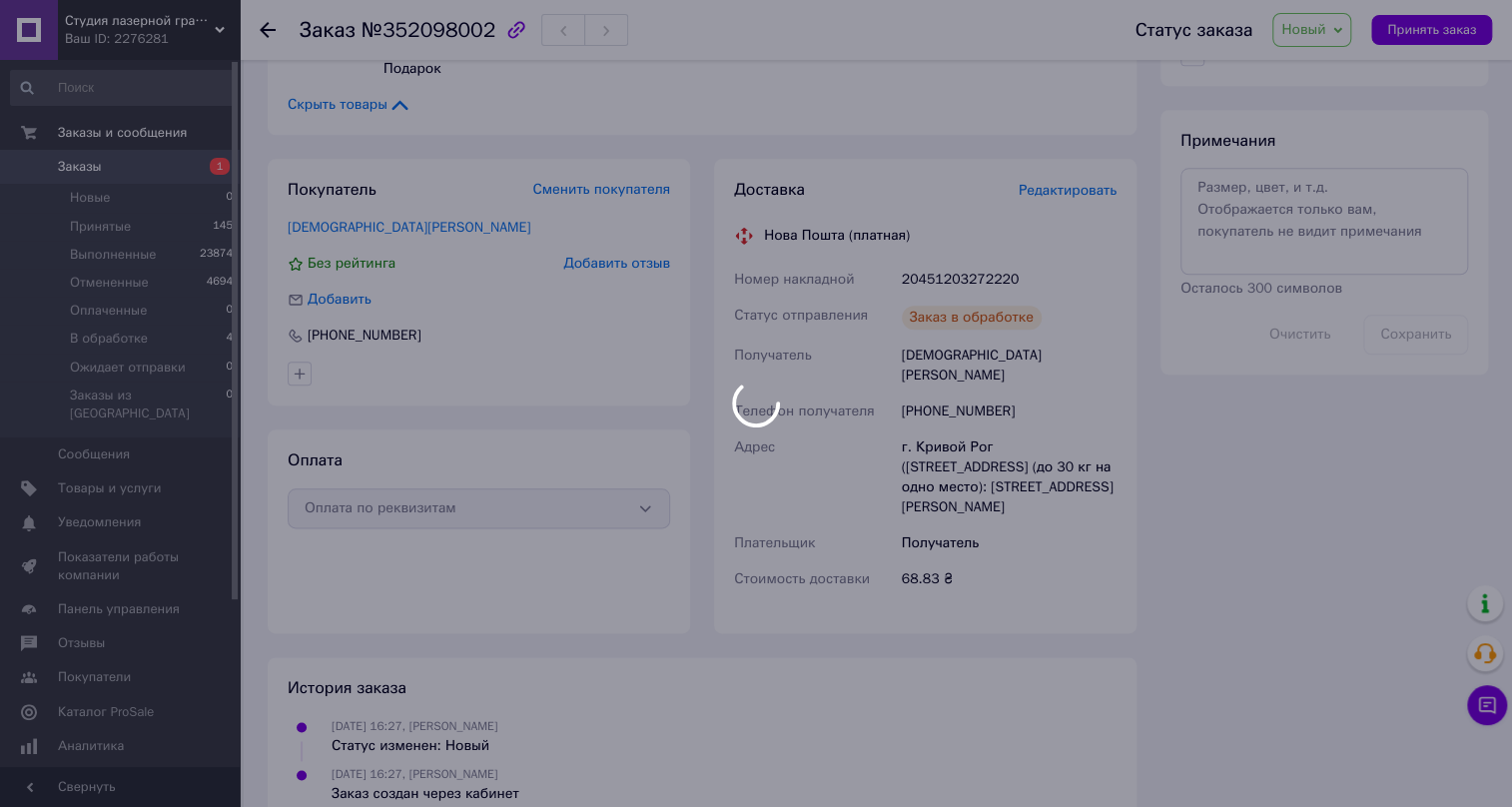 scroll, scrollTop: 1099, scrollLeft: 0, axis: vertical 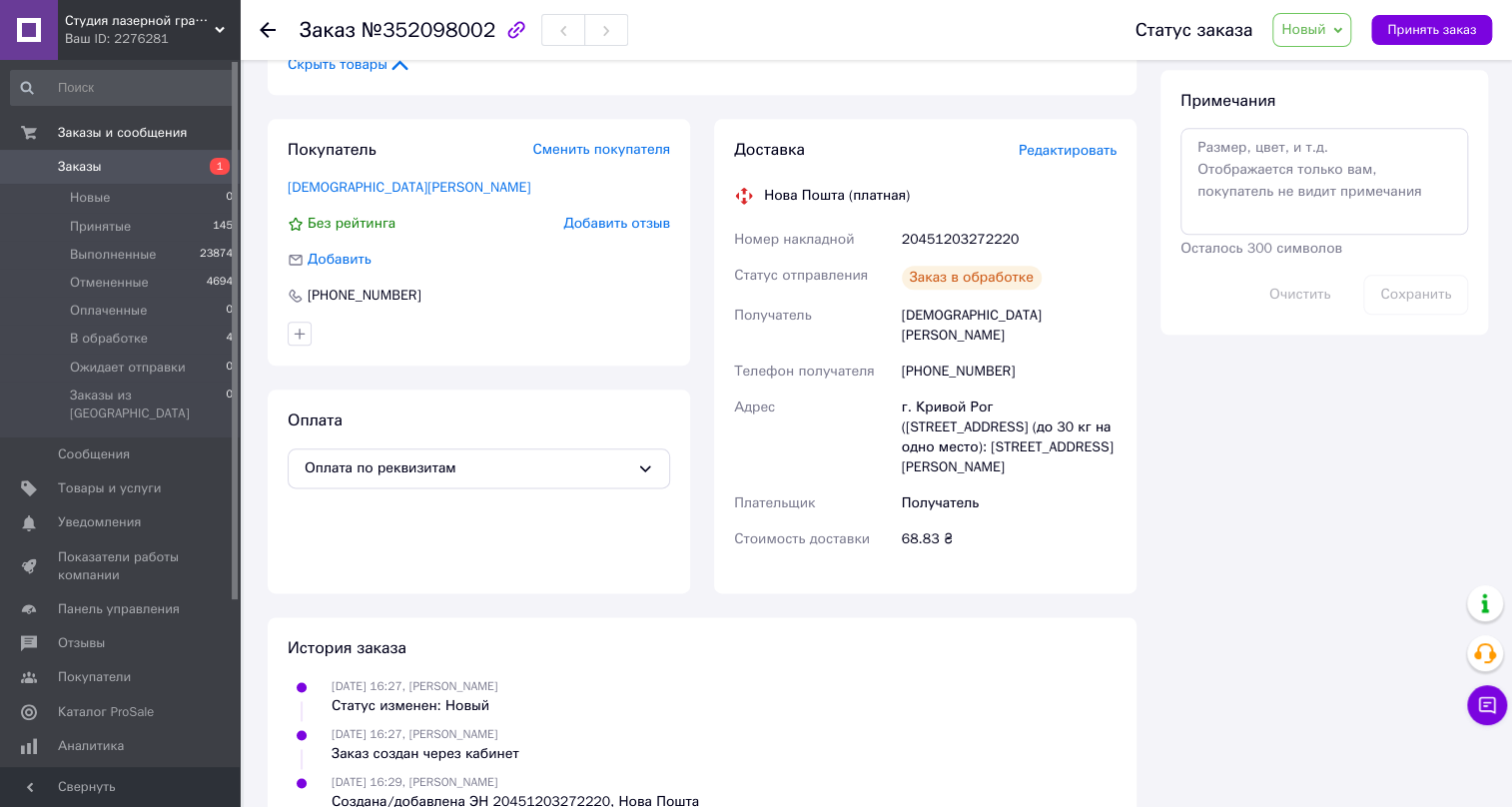 click on "Новый" at bounding box center [1303, 29] 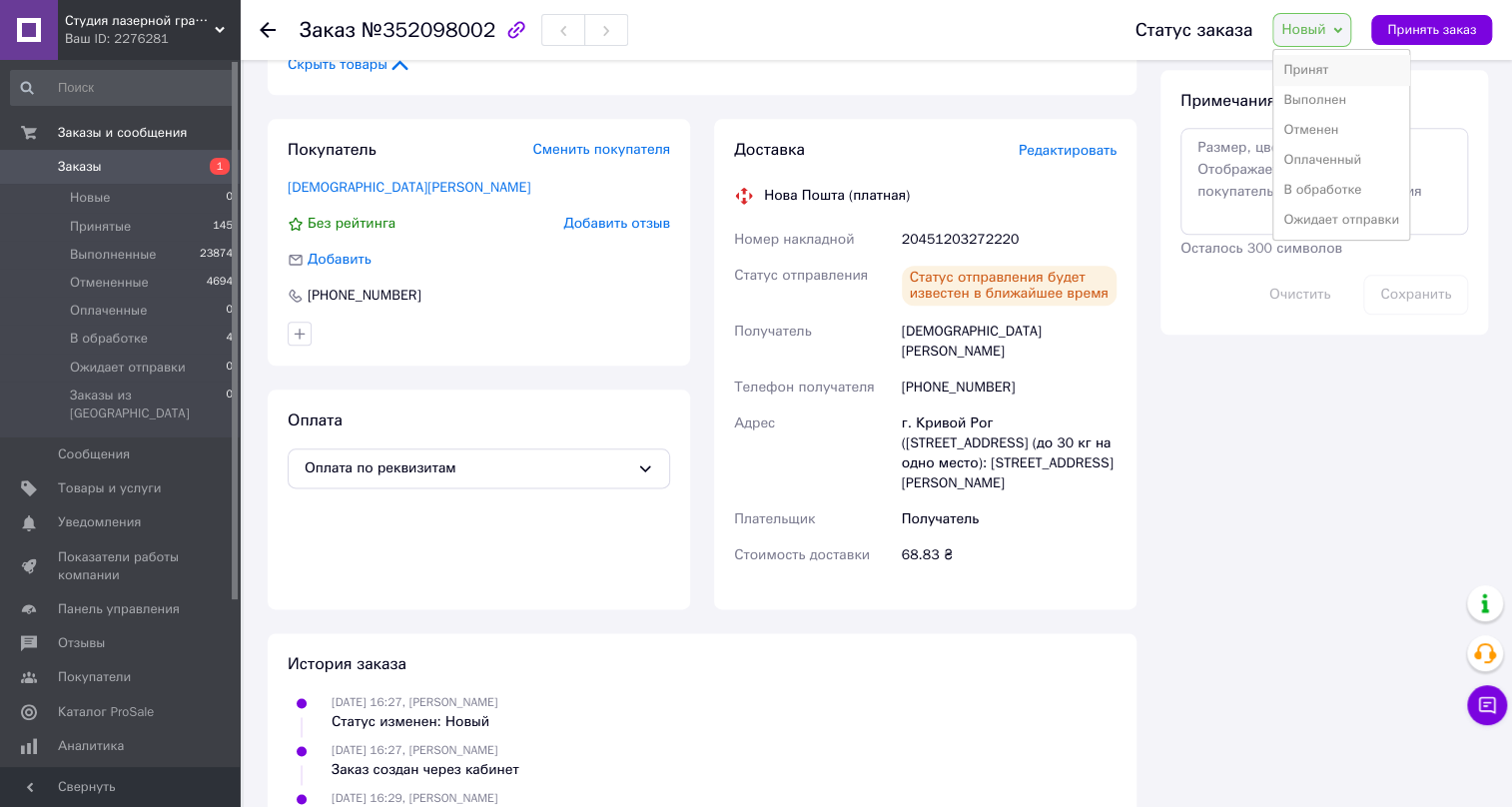 click on "Принят" at bounding box center [1341, 70] 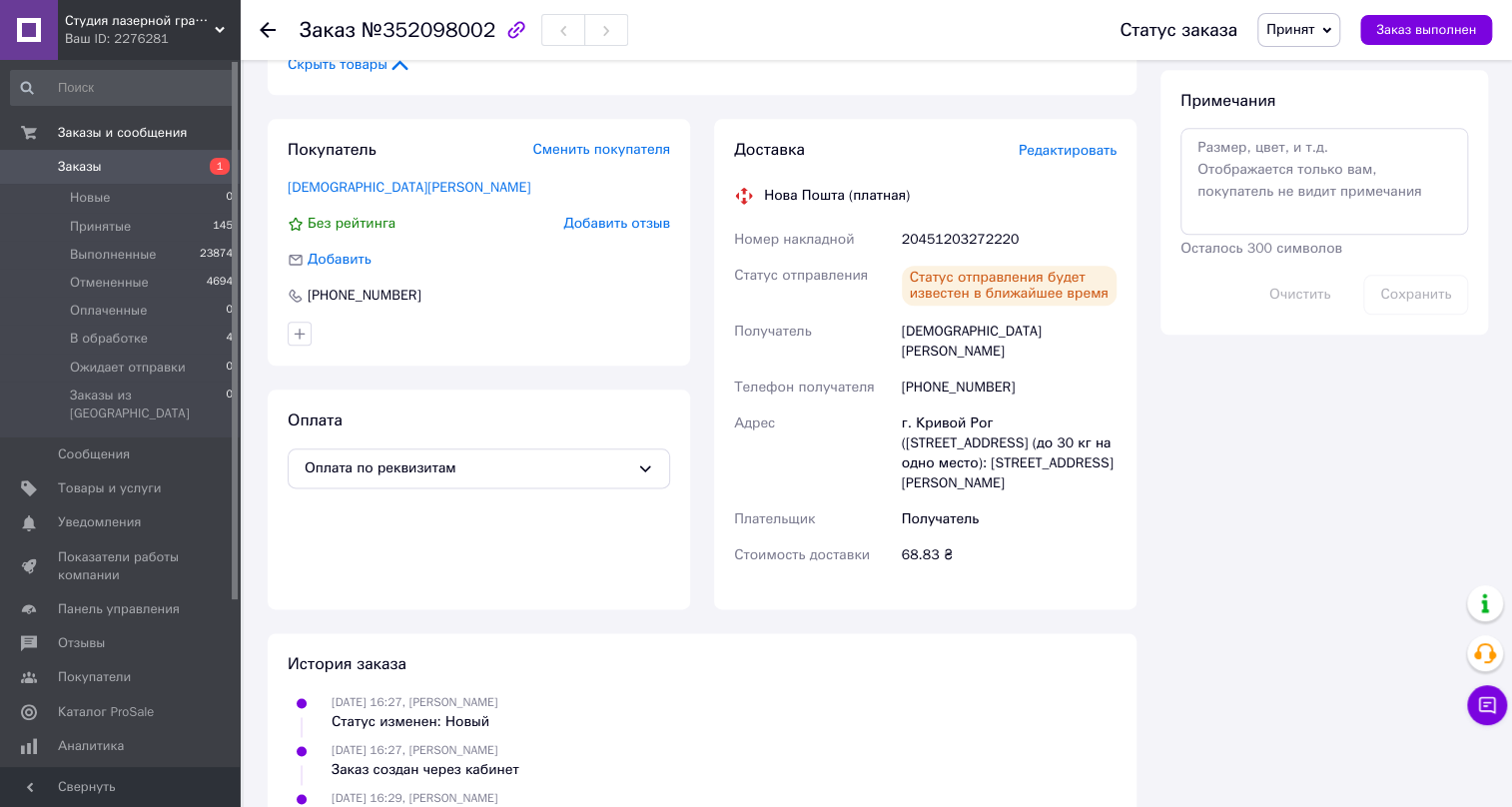 click at bounding box center [268, 30] 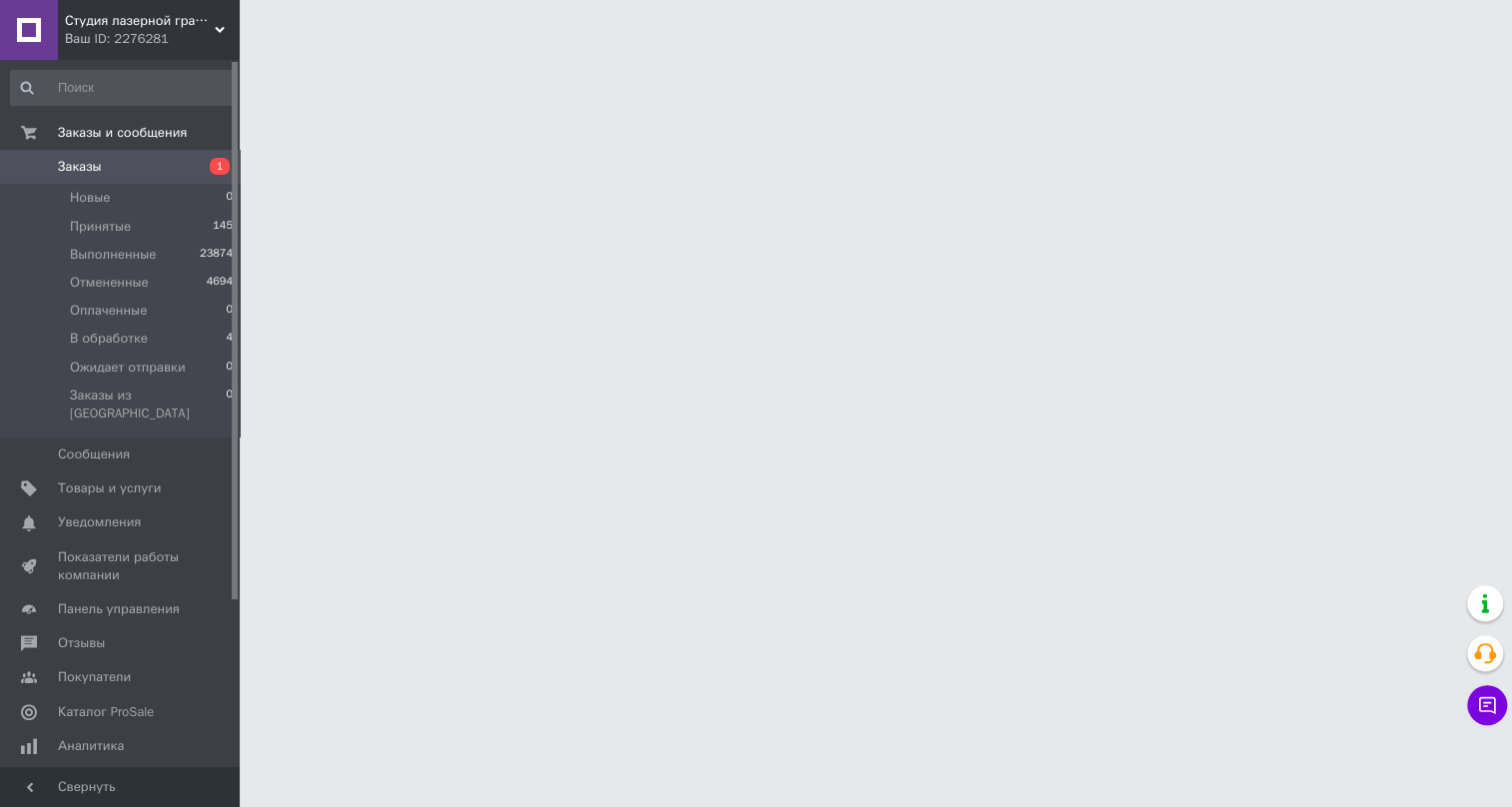 scroll, scrollTop: 0, scrollLeft: 0, axis: both 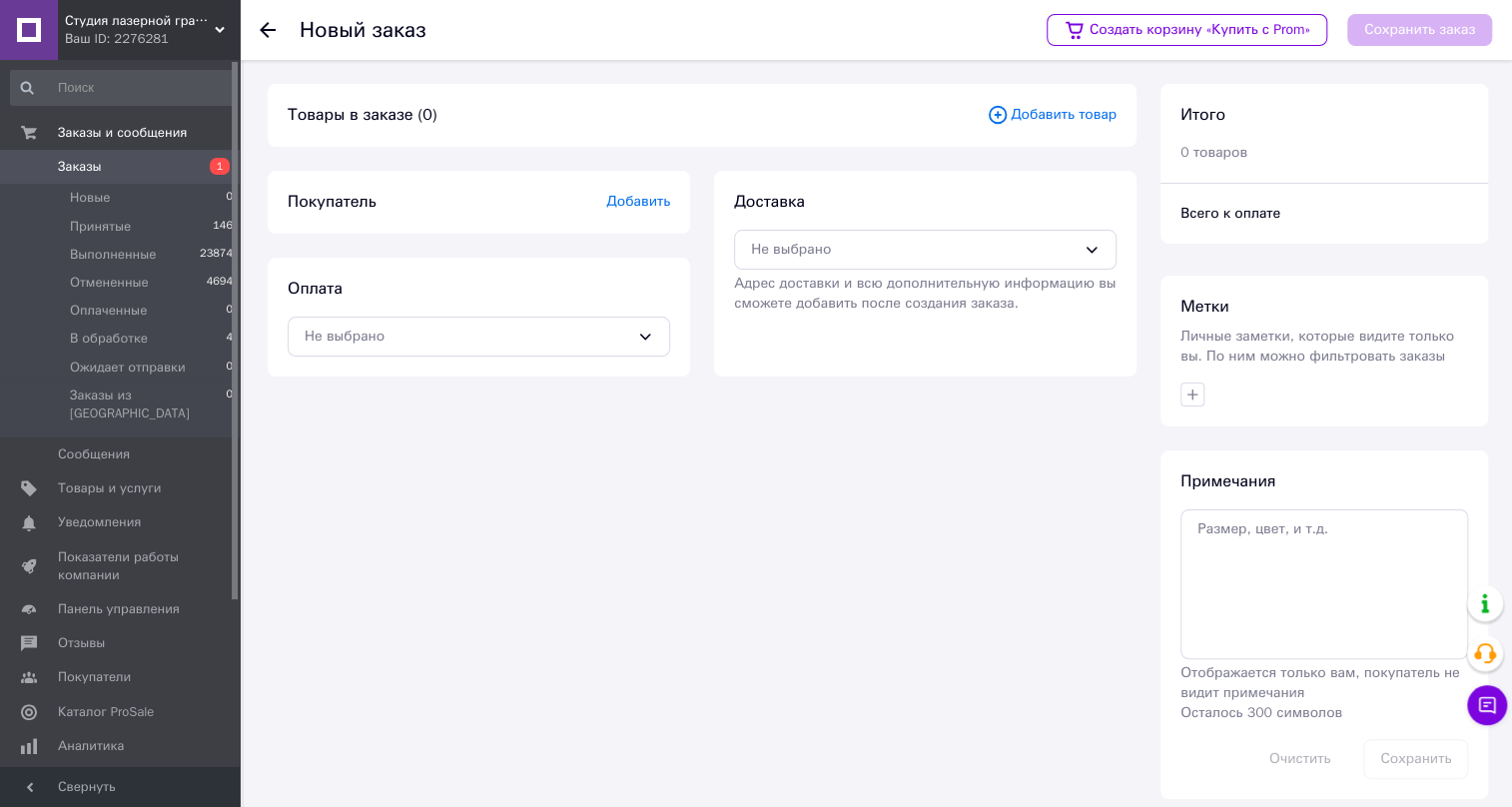 click 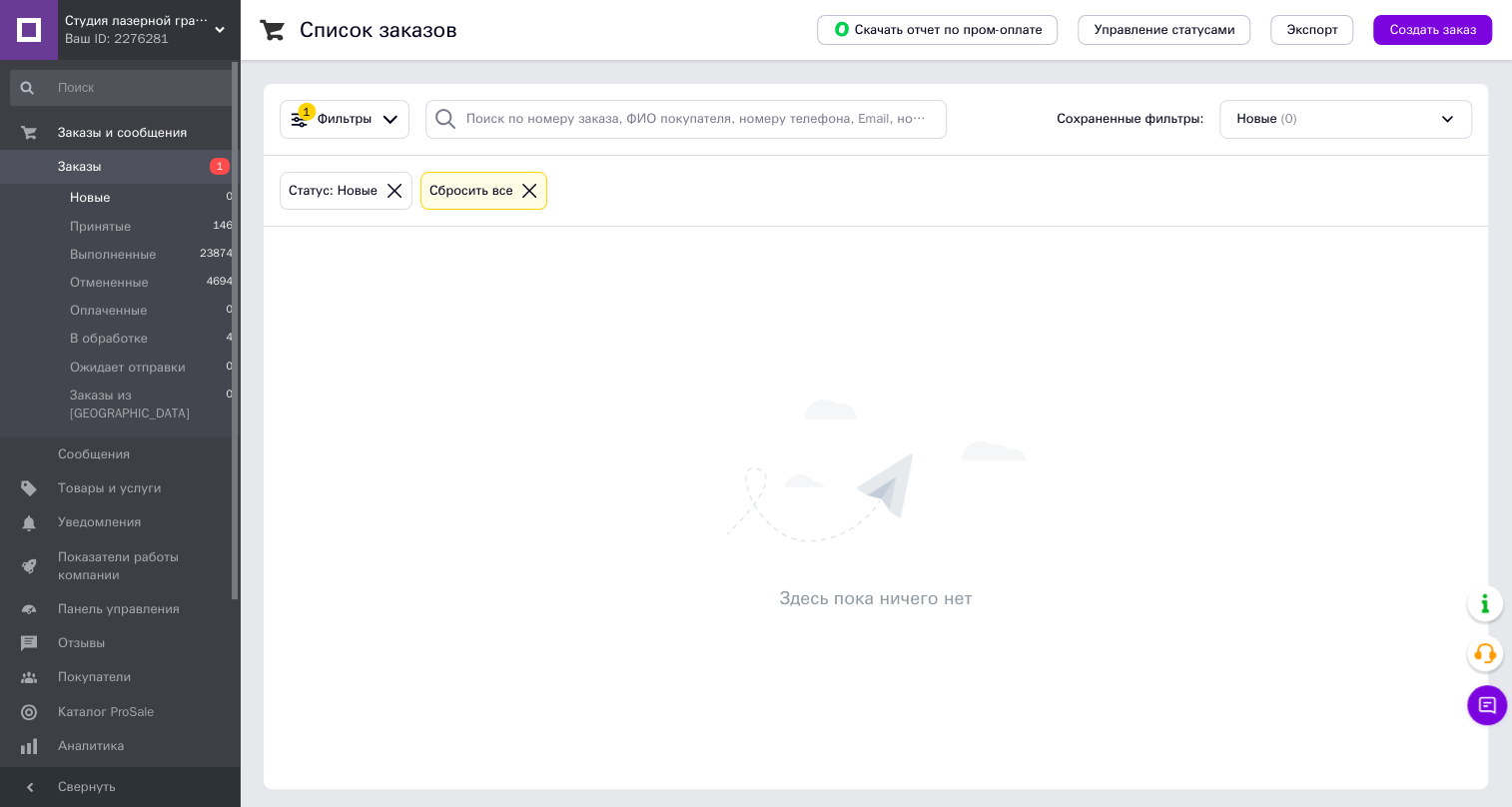 click on "Заказы" at bounding box center [80, 167] 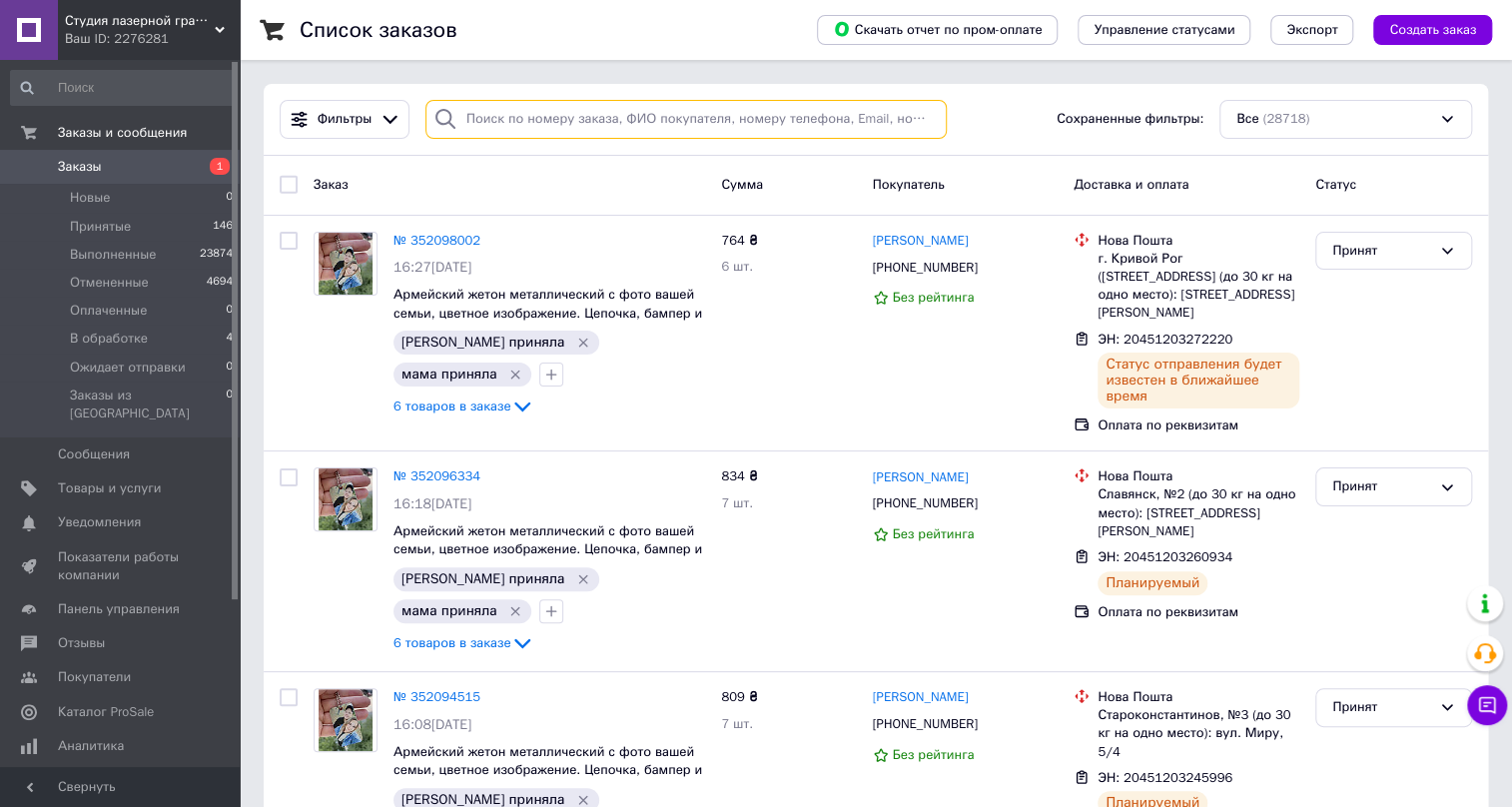 paste on "Ангальд Анна" 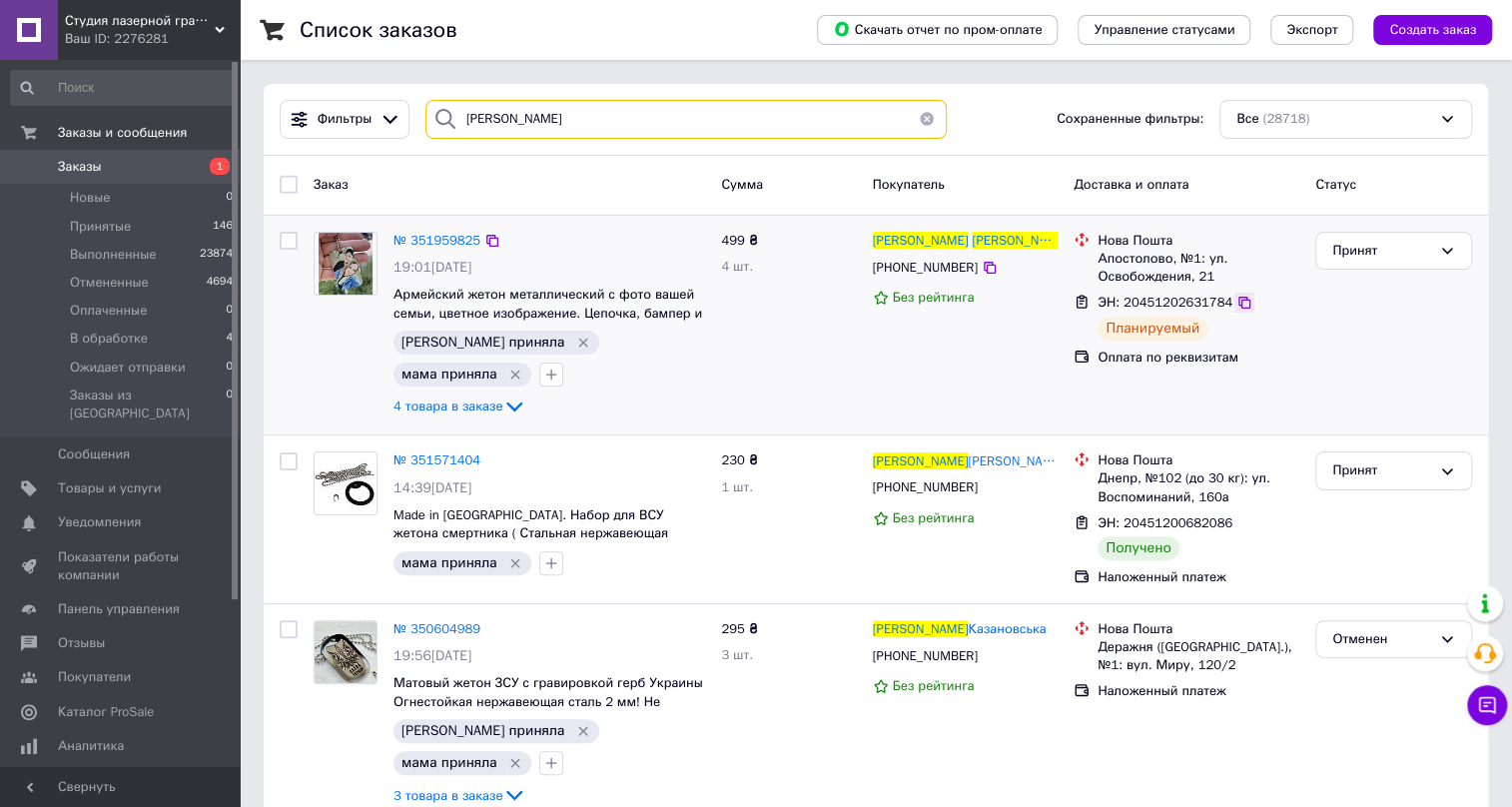 type on "Ангальд Анна" 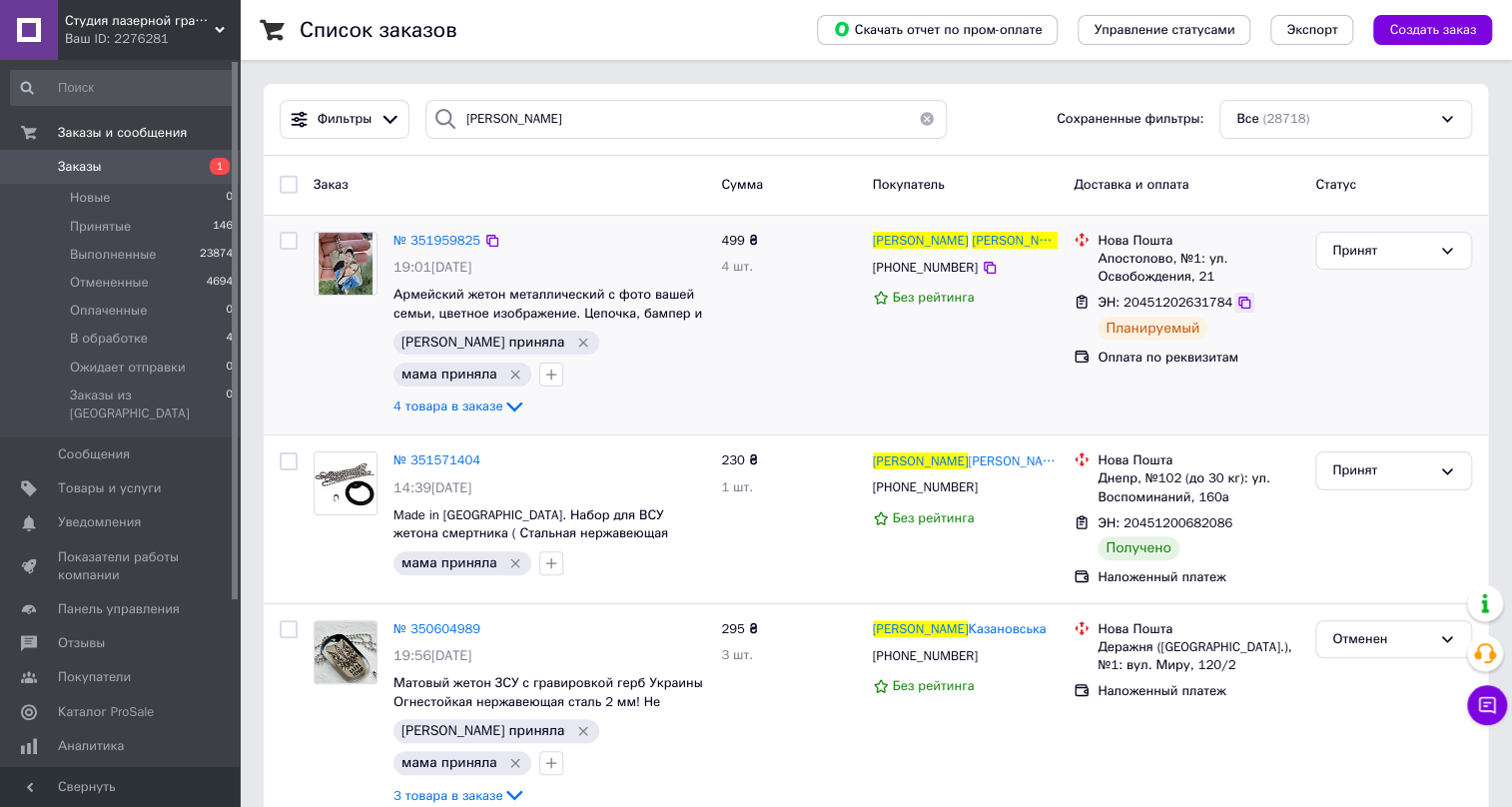 click 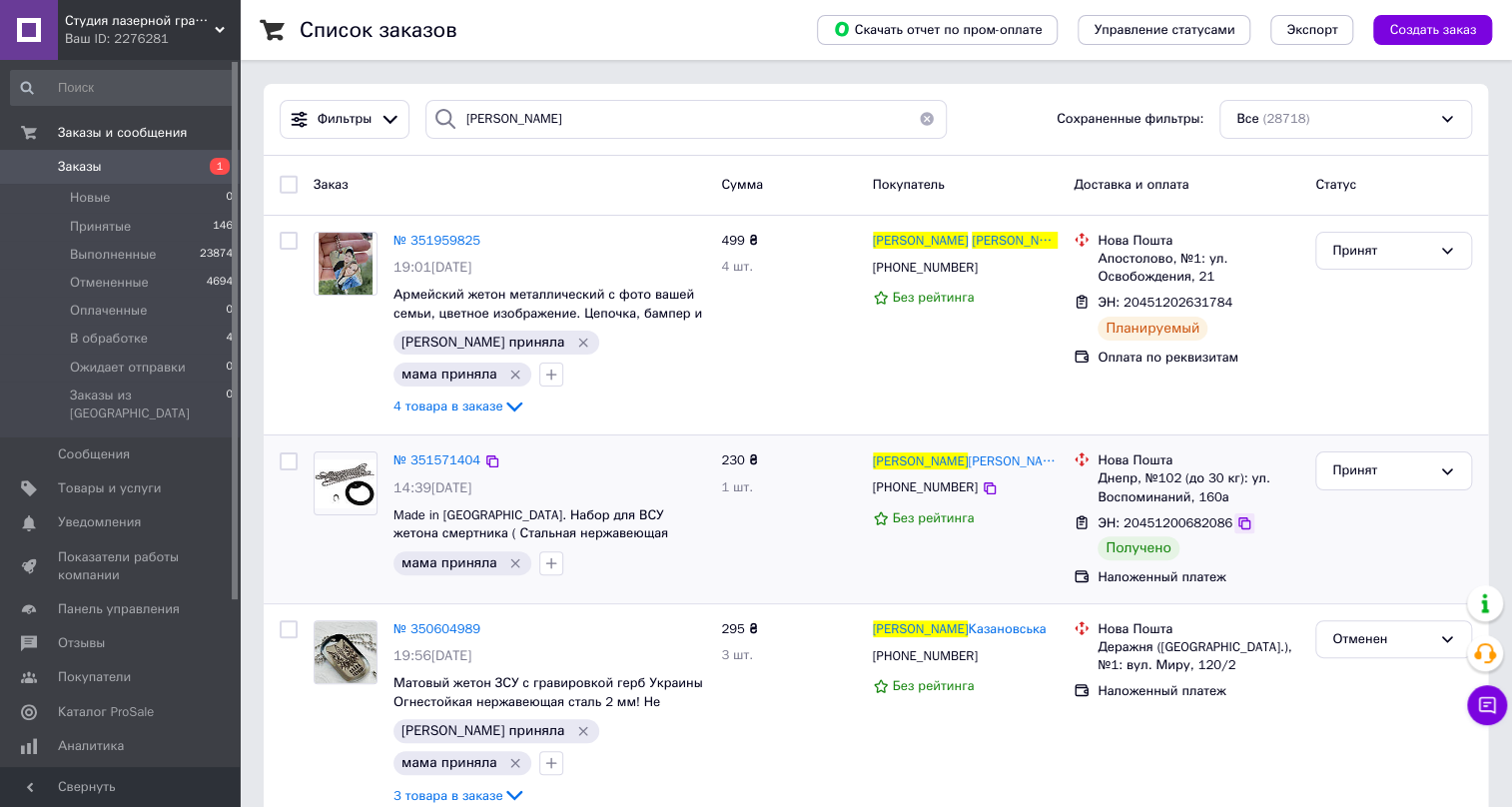 click 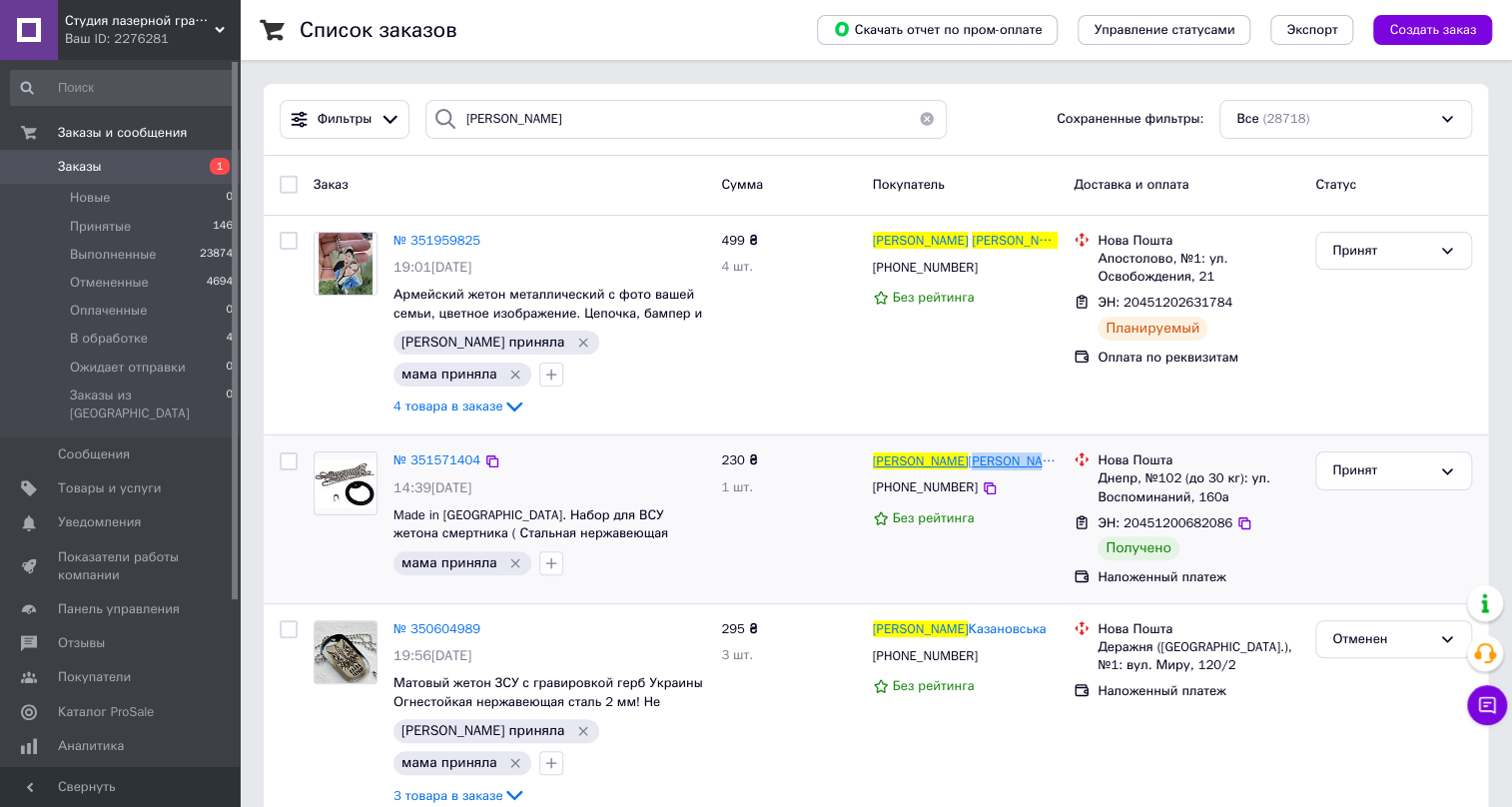 drag, startPoint x: 988, startPoint y: 425, endPoint x: 908, endPoint y: 425, distance: 80 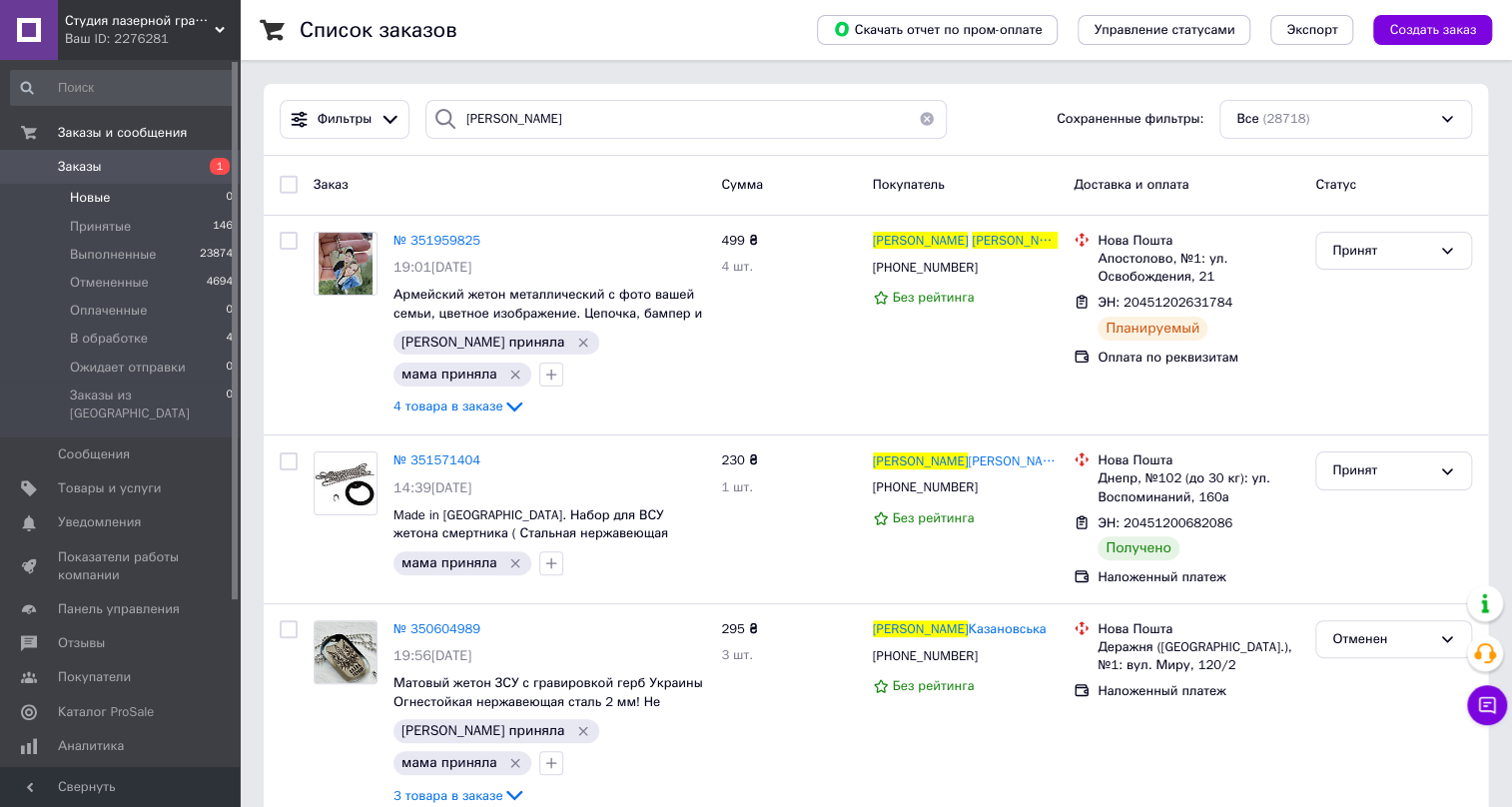 click on "Новые" at bounding box center [90, 198] 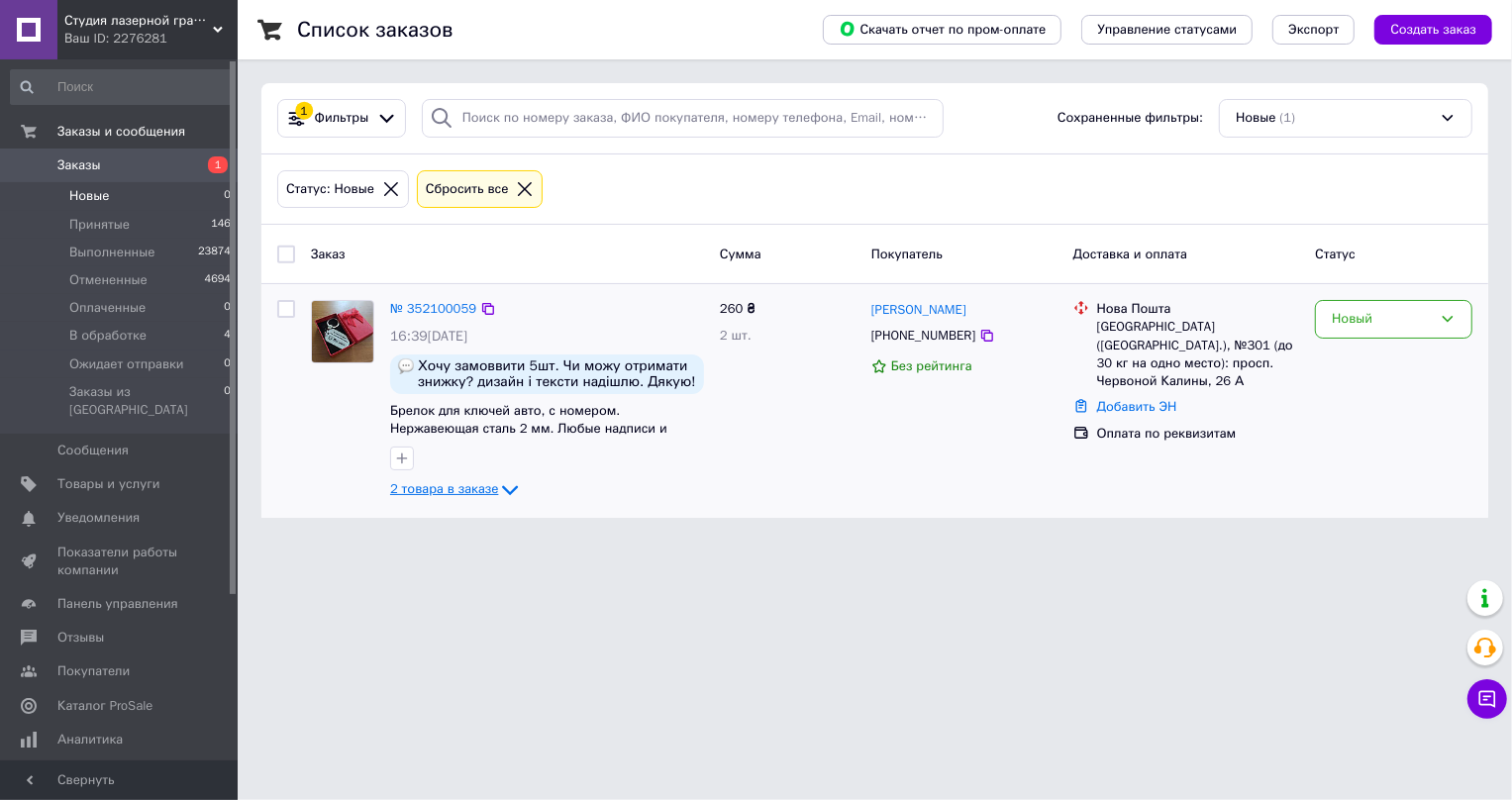 click on "2 товара в заказе" at bounding box center (444, 489) 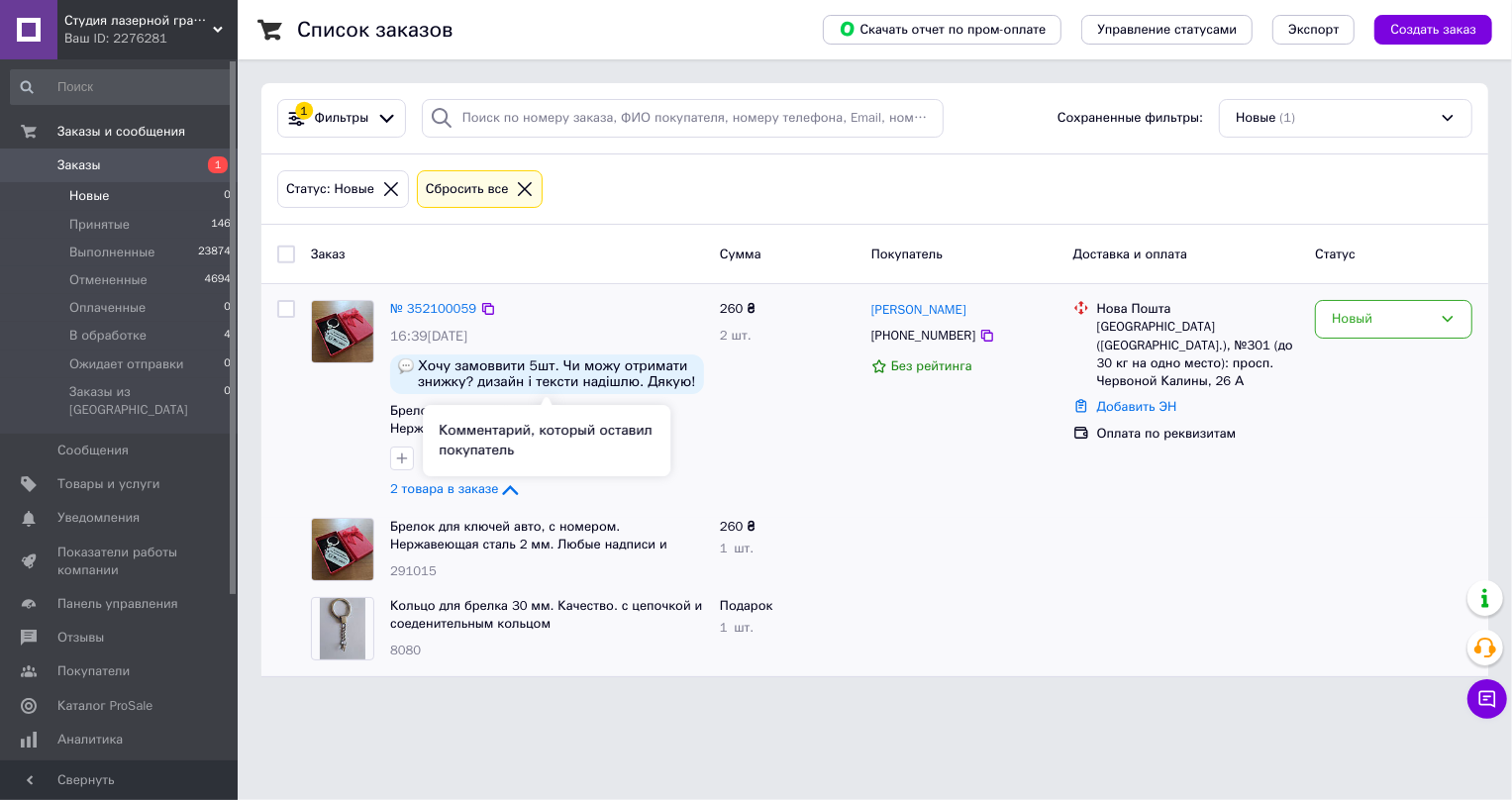 click on "Хочу замоввити 5шт. Чи можу отримати знижку? дизайн і тексти надішлю. Дякую!" at bounding box center (556, 374) 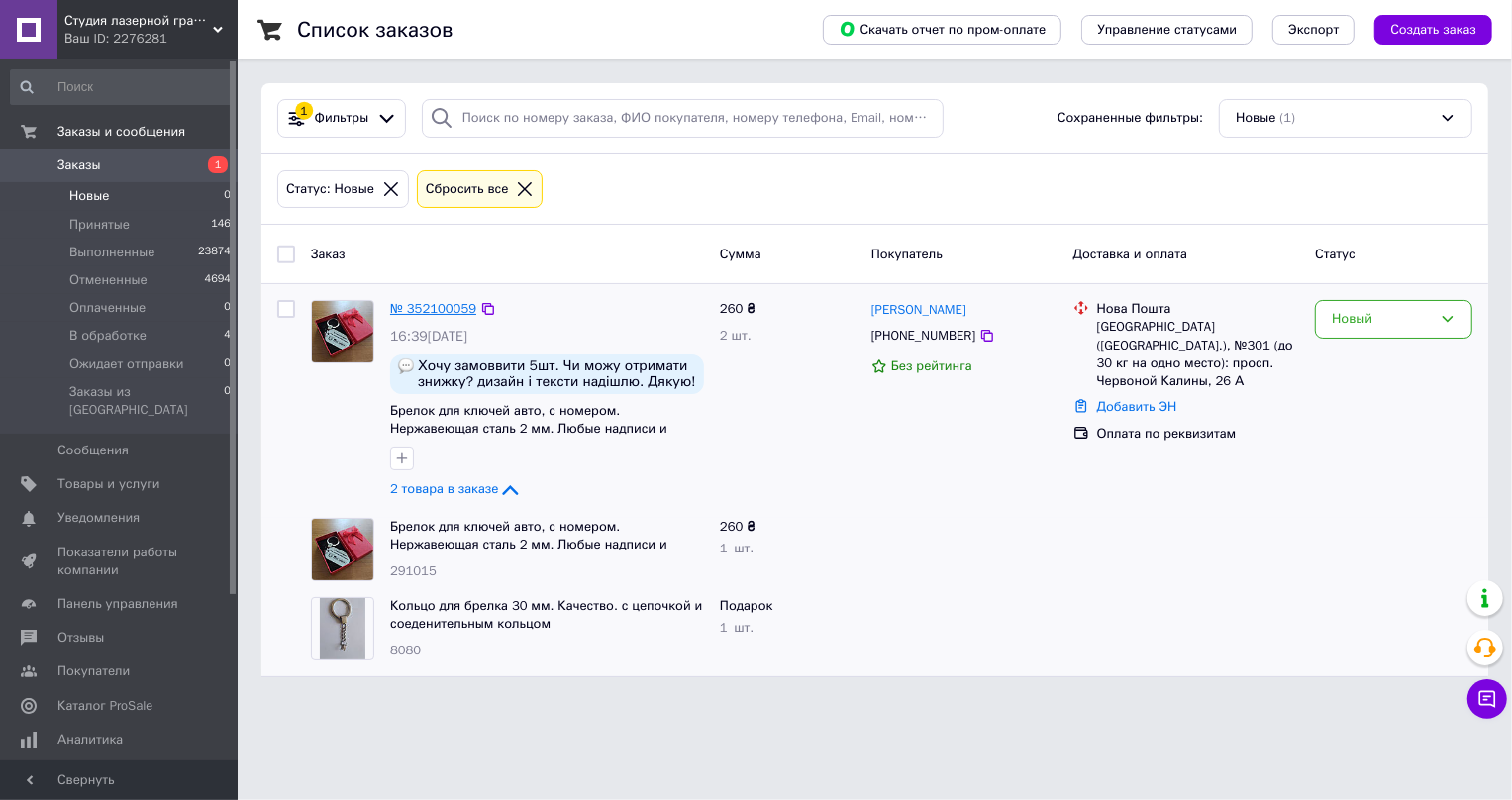 click on "№ 352100059" at bounding box center [433, 308] 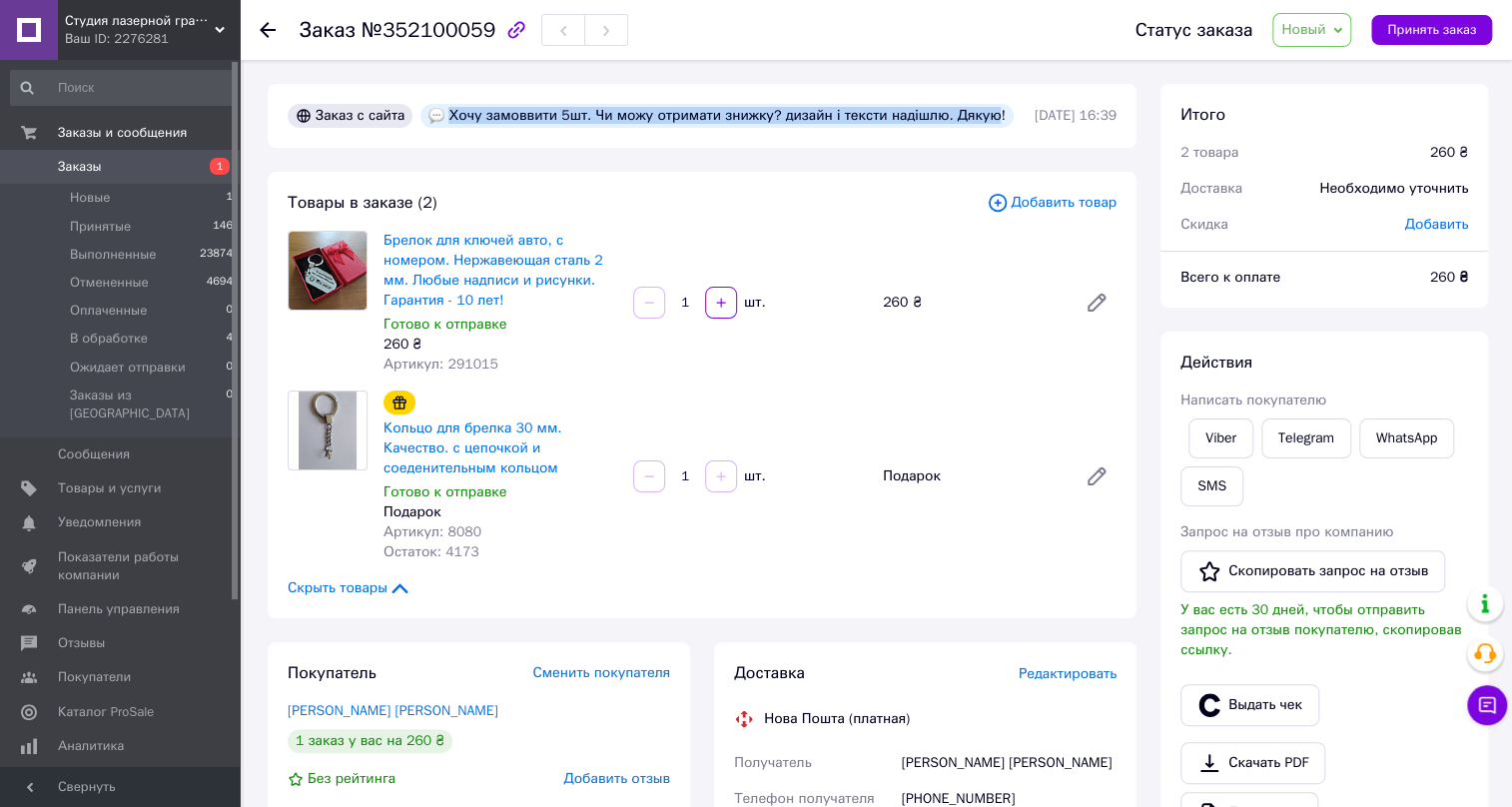 drag, startPoint x: 442, startPoint y: 113, endPoint x: 968, endPoint y: 113, distance: 526 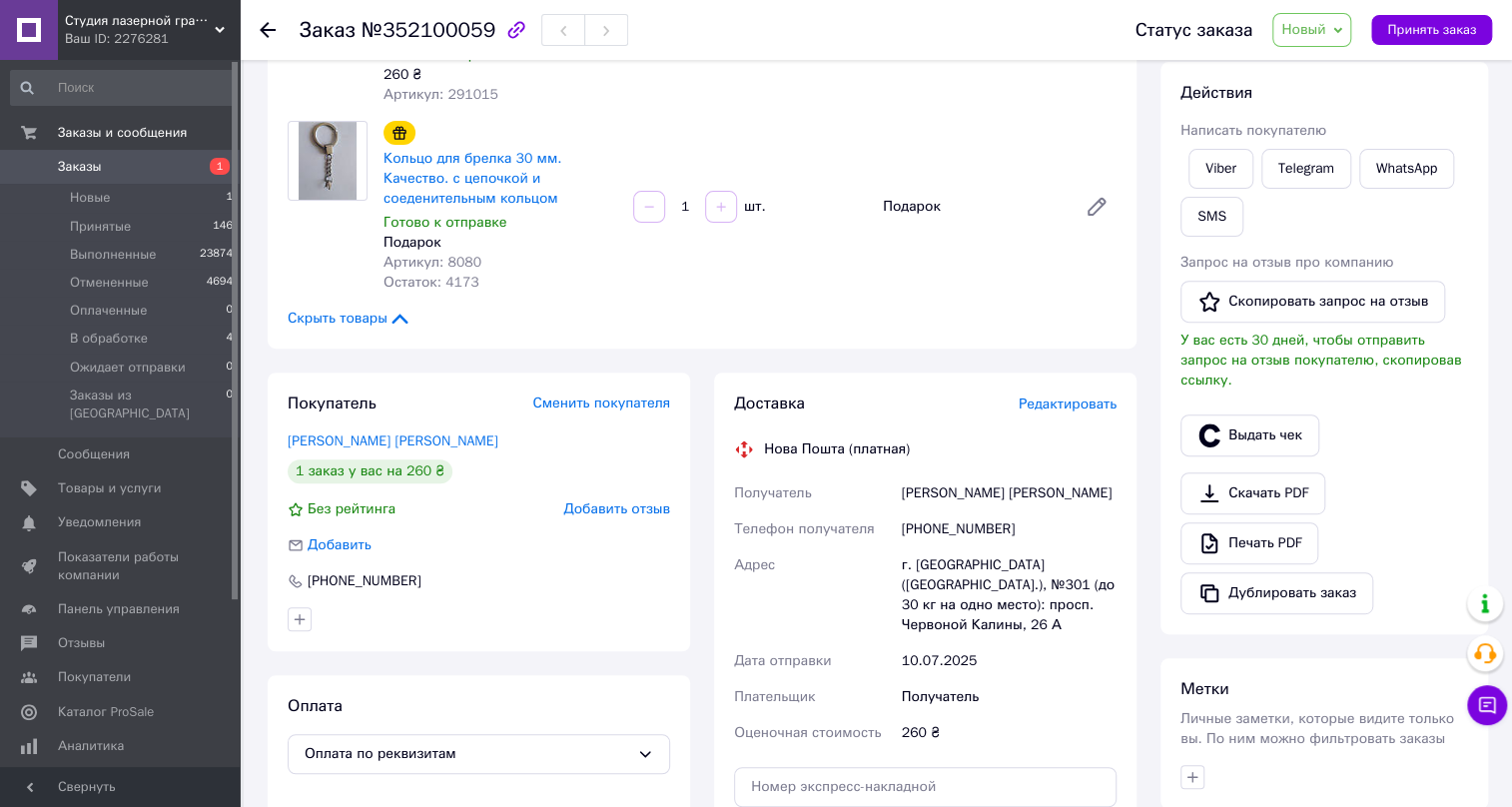 scroll, scrollTop: 272, scrollLeft: 0, axis: vertical 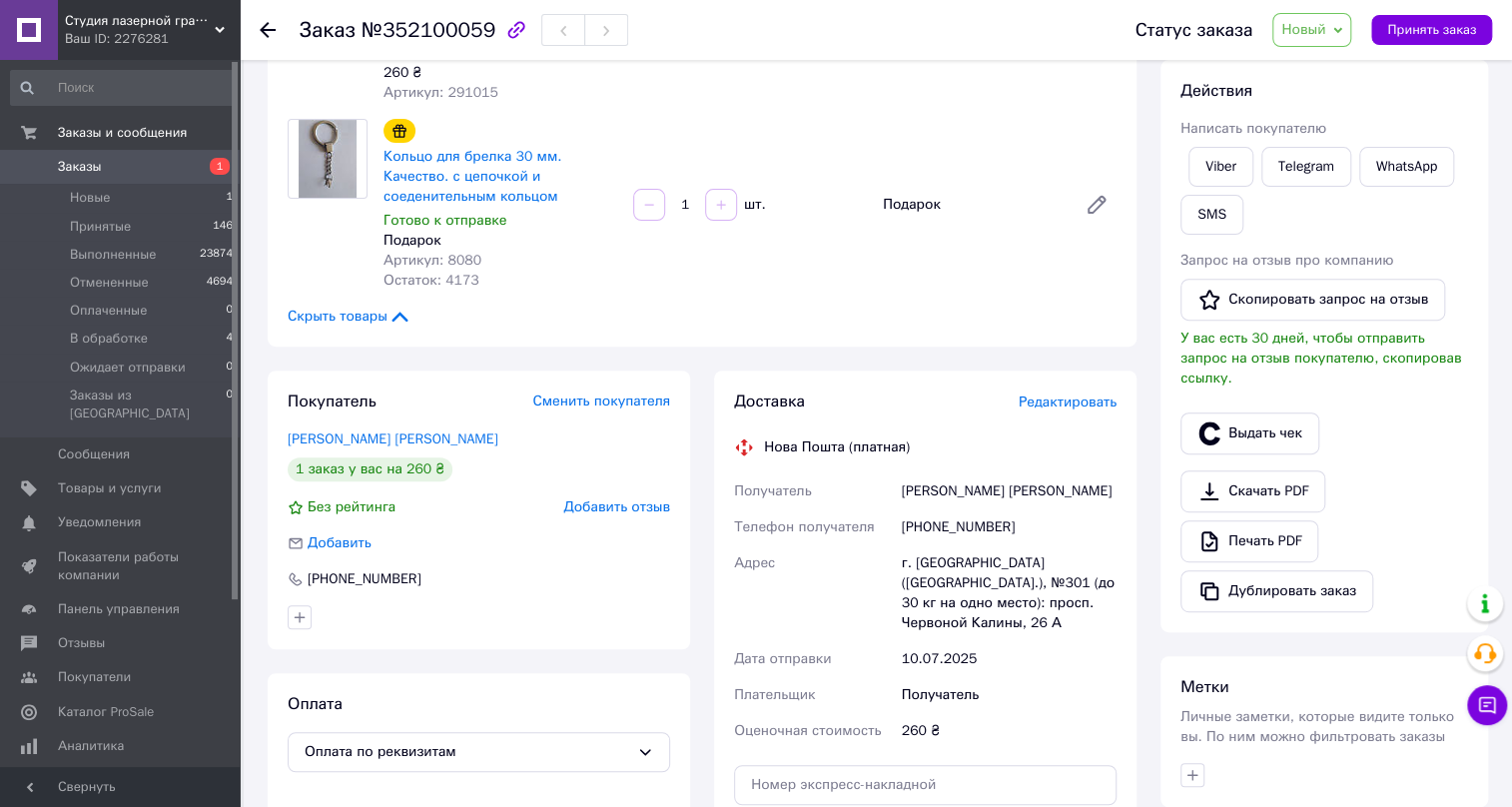 click on "[PHONE_NUMBER]" at bounding box center (1009, 527) 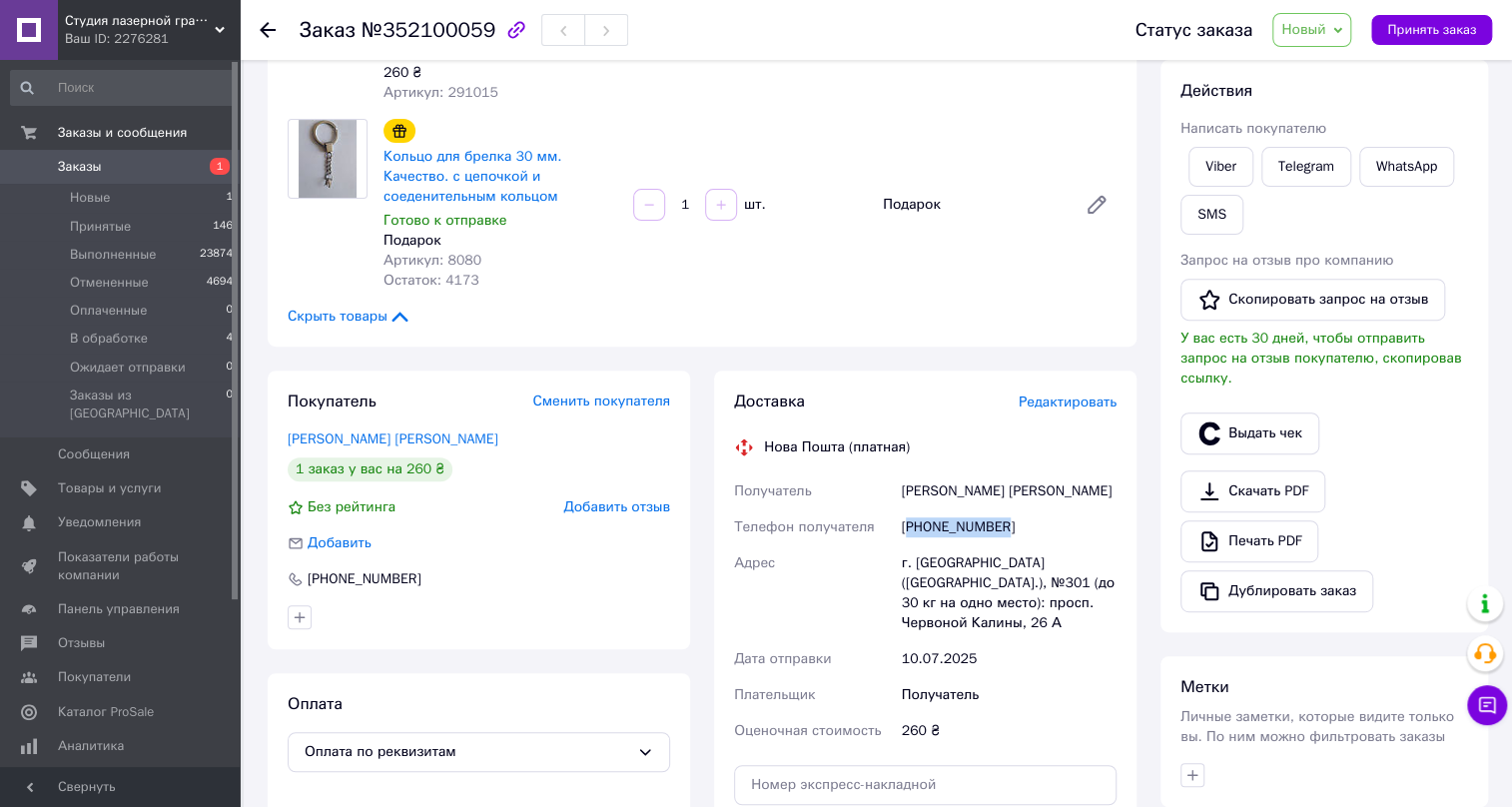 click on "[PHONE_NUMBER]" at bounding box center (1009, 527) 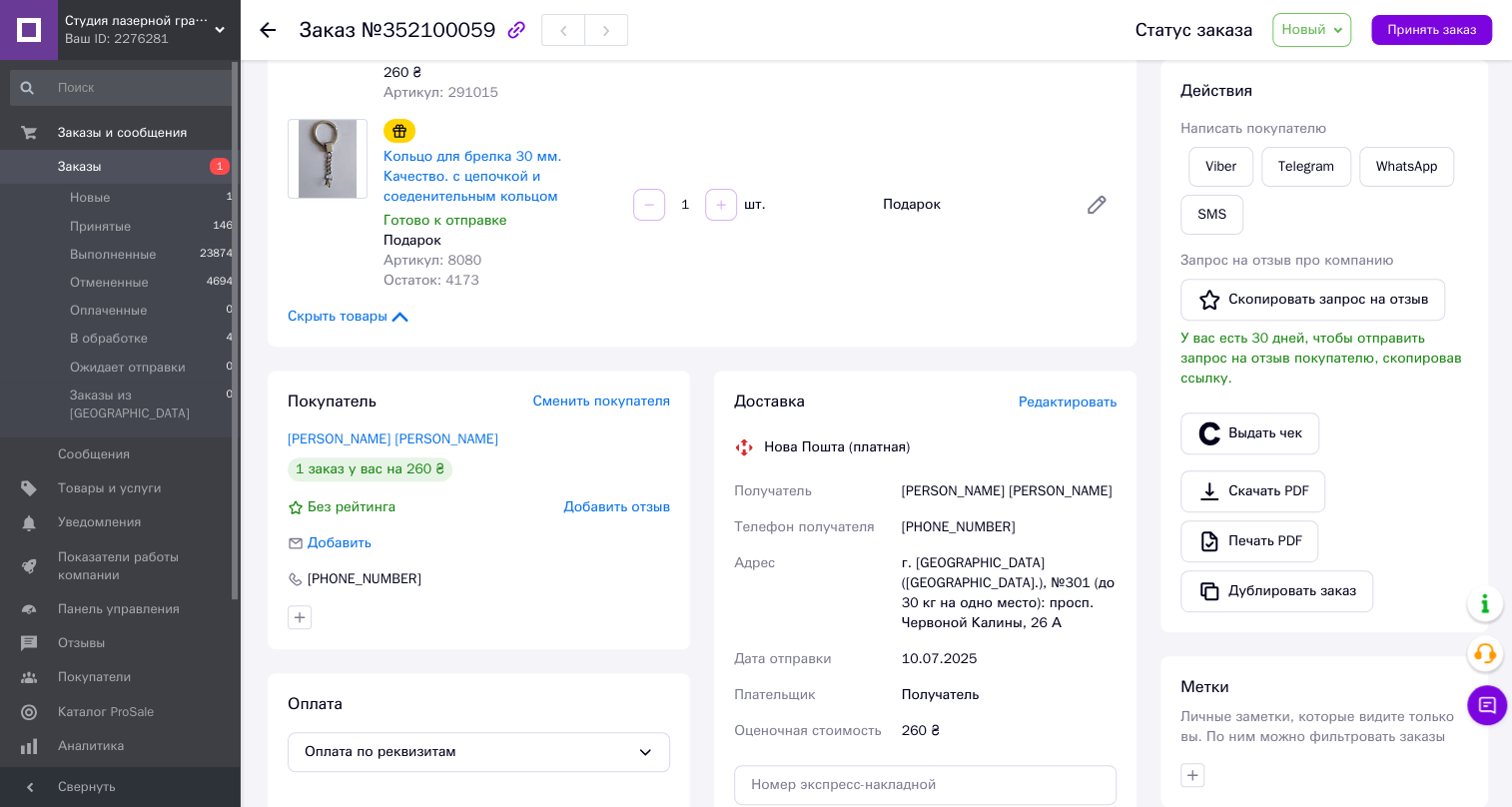 click 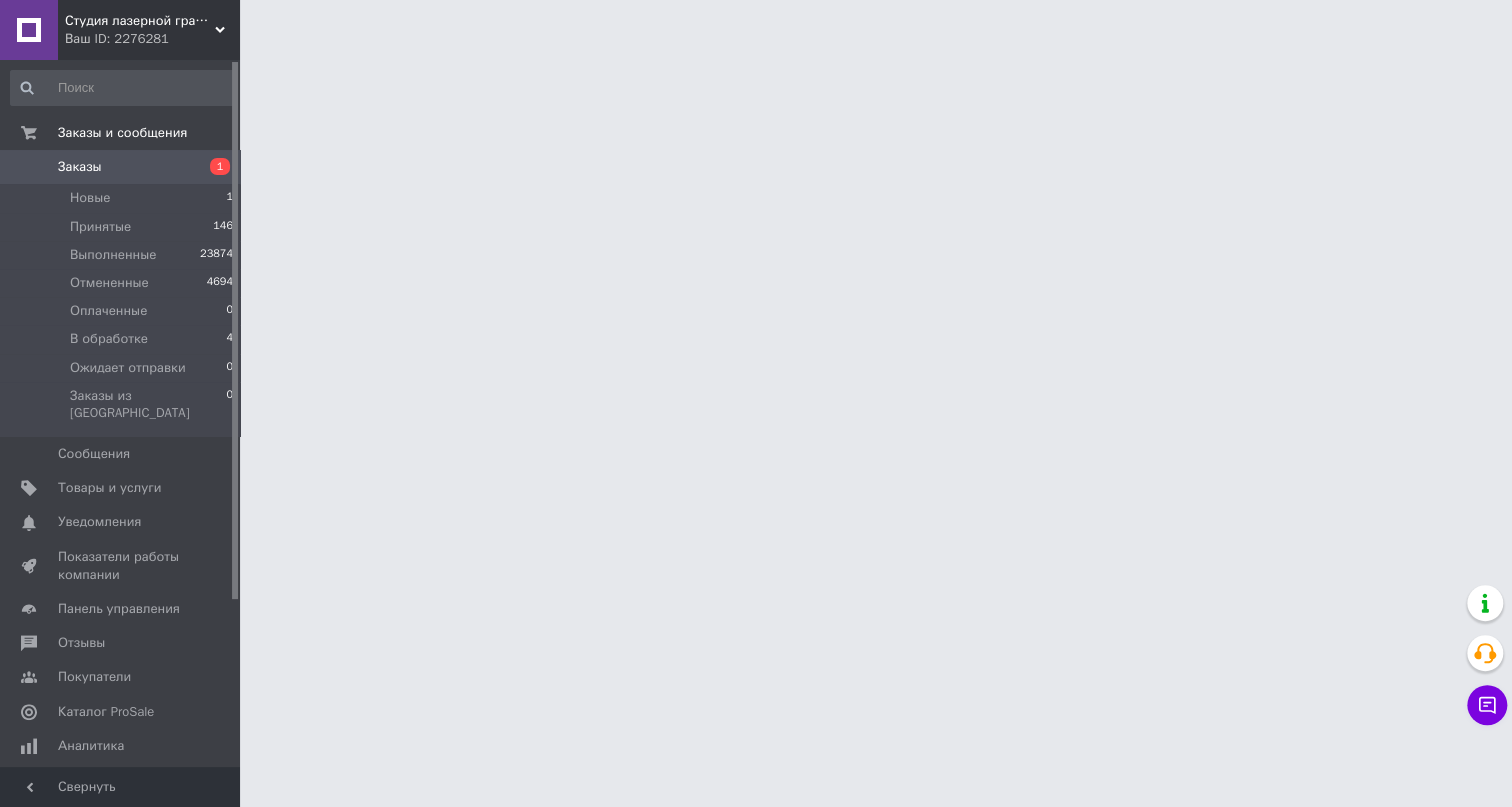 scroll, scrollTop: 0, scrollLeft: 0, axis: both 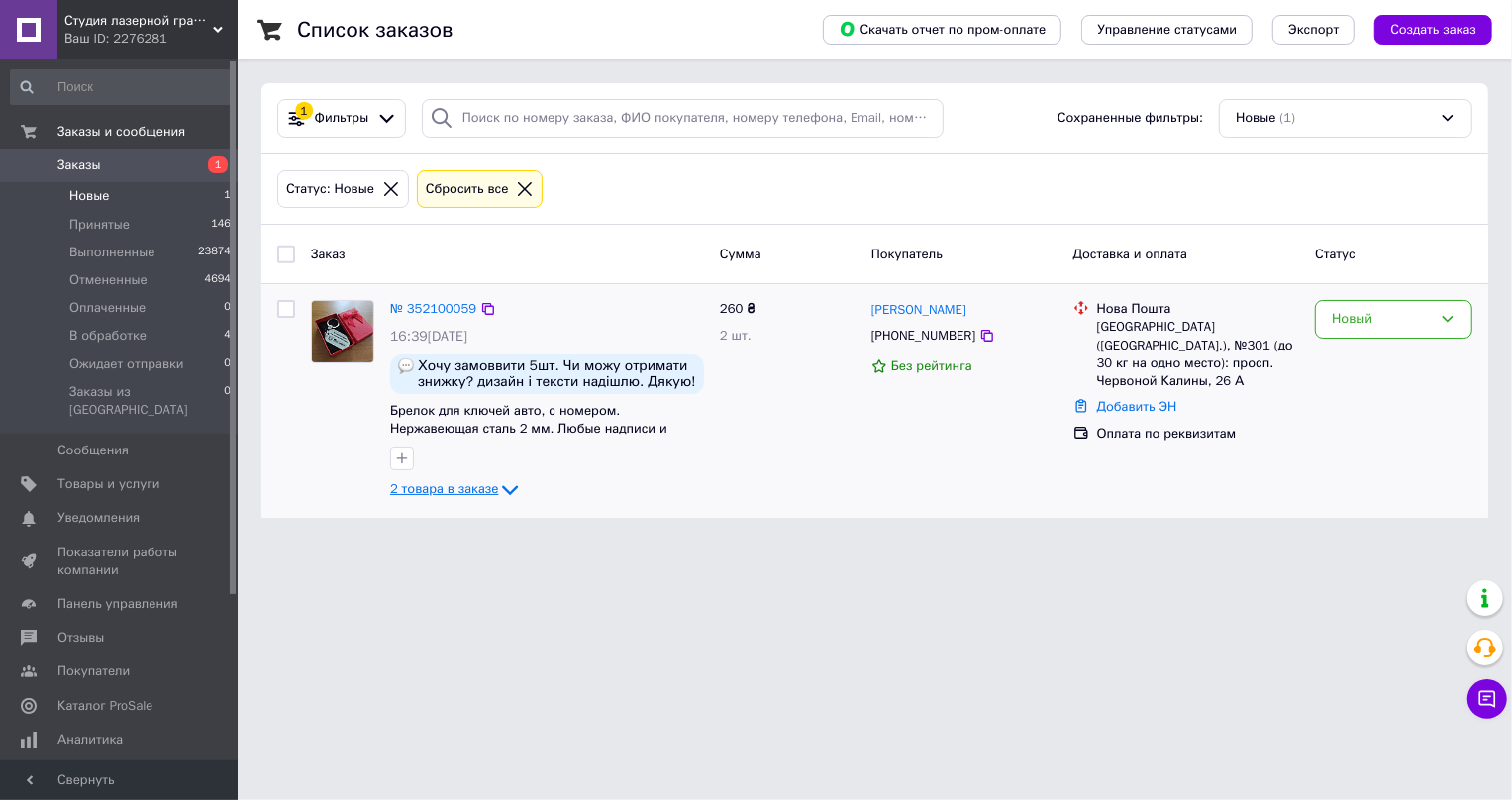 click 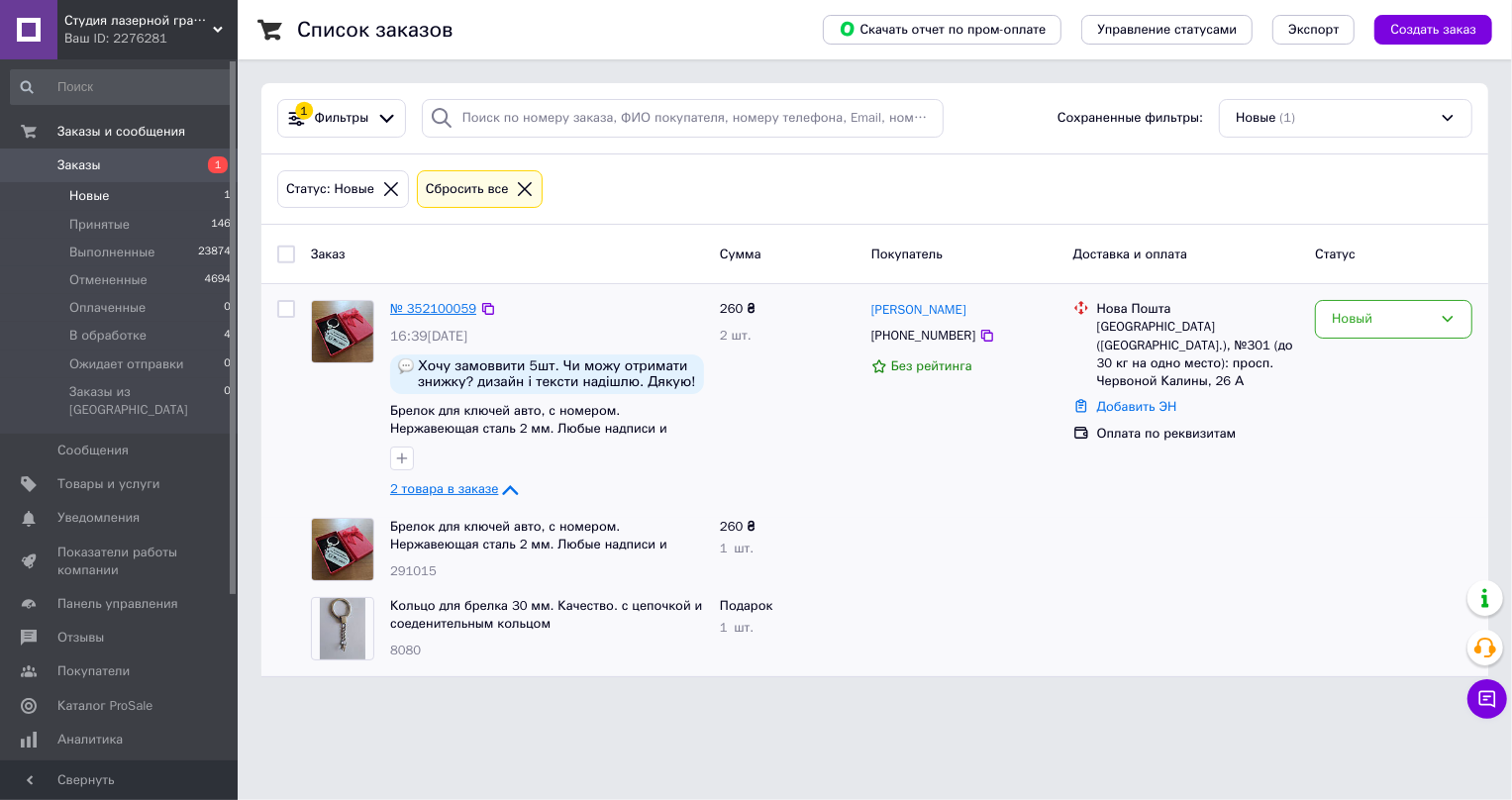 click on "№ 352100059" at bounding box center (433, 308) 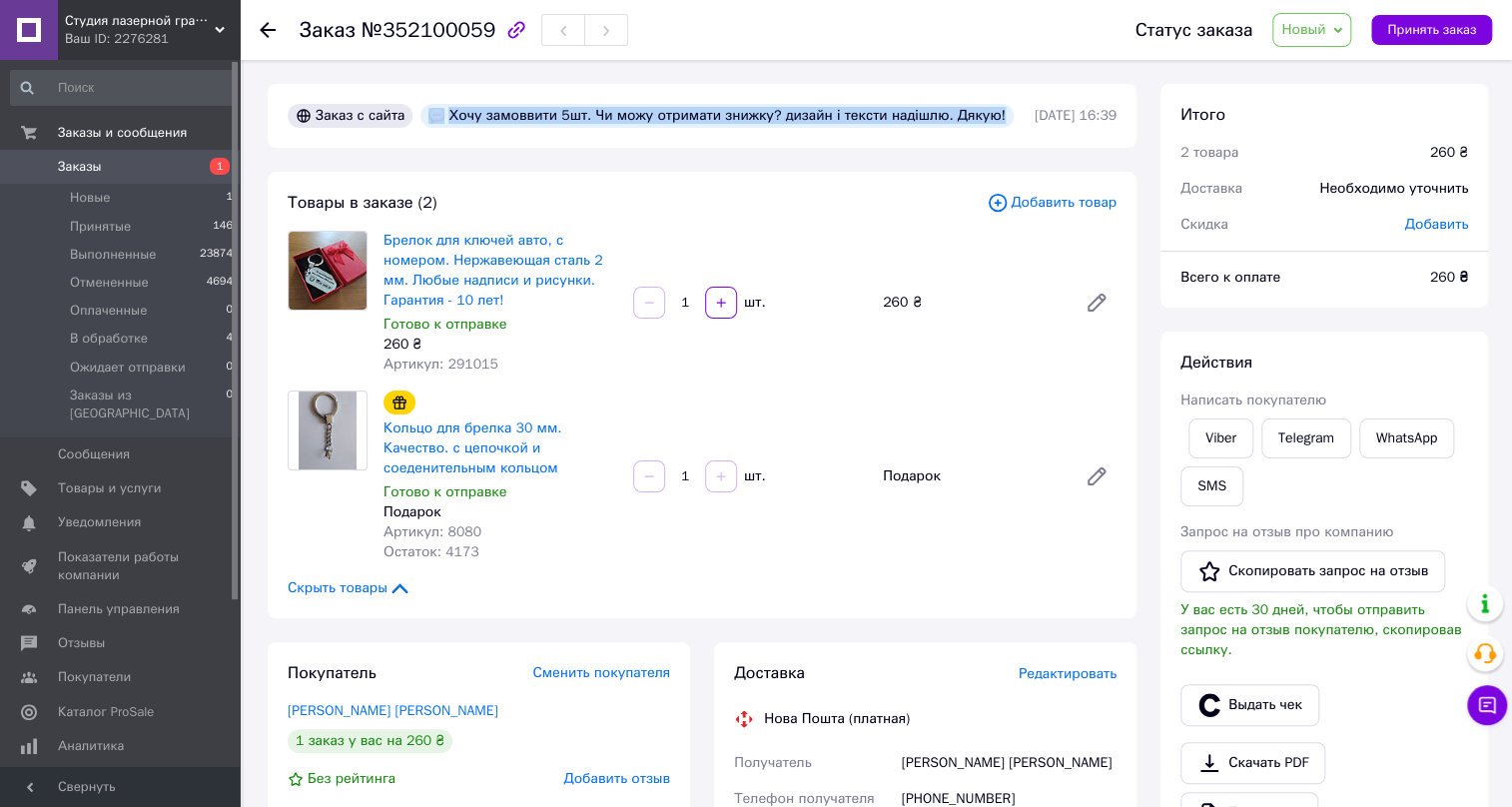drag, startPoint x: 441, startPoint y: 114, endPoint x: 981, endPoint y: 113, distance: 540.0009 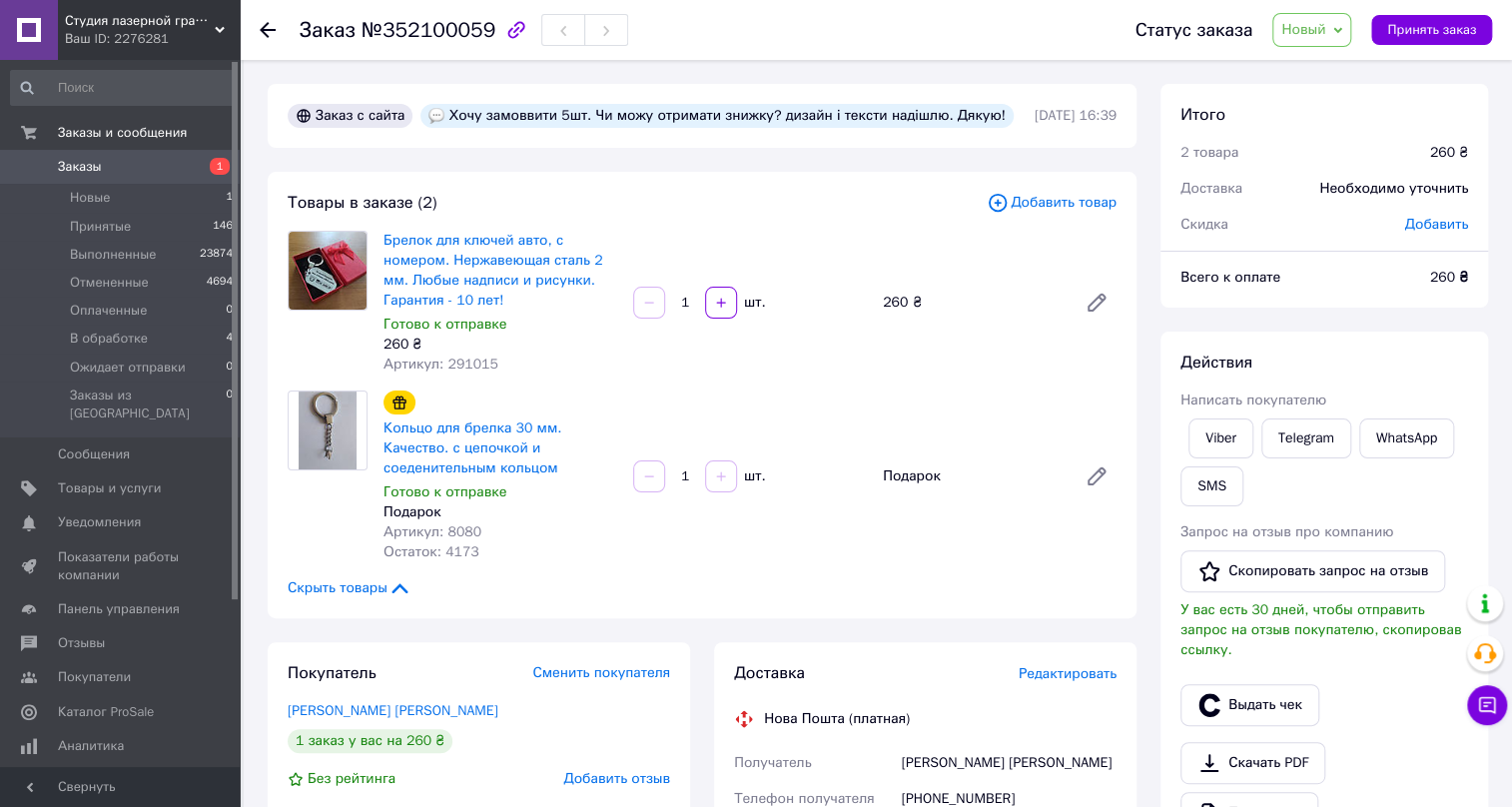 click 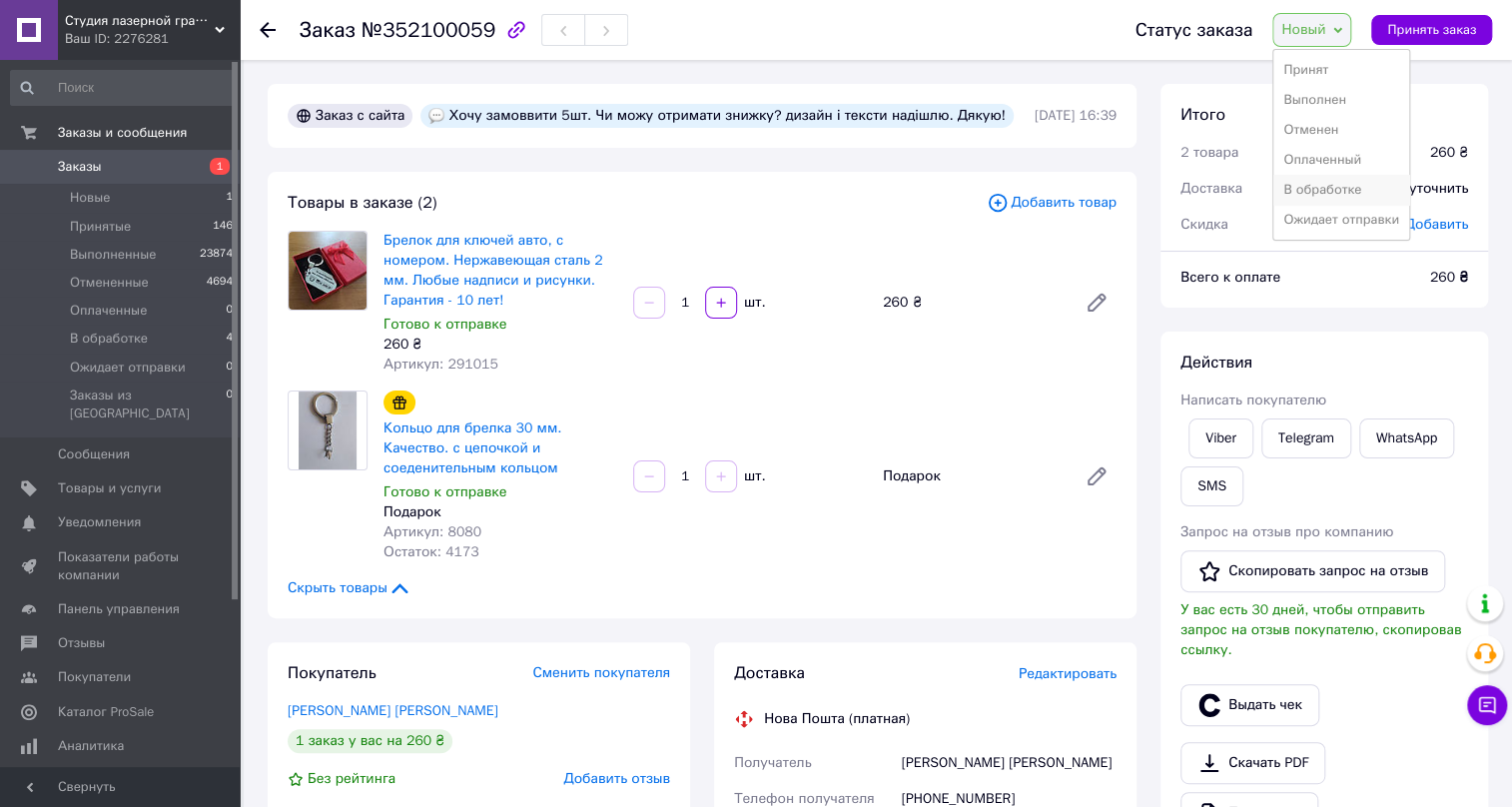 click on "В обработке" at bounding box center [1341, 190] 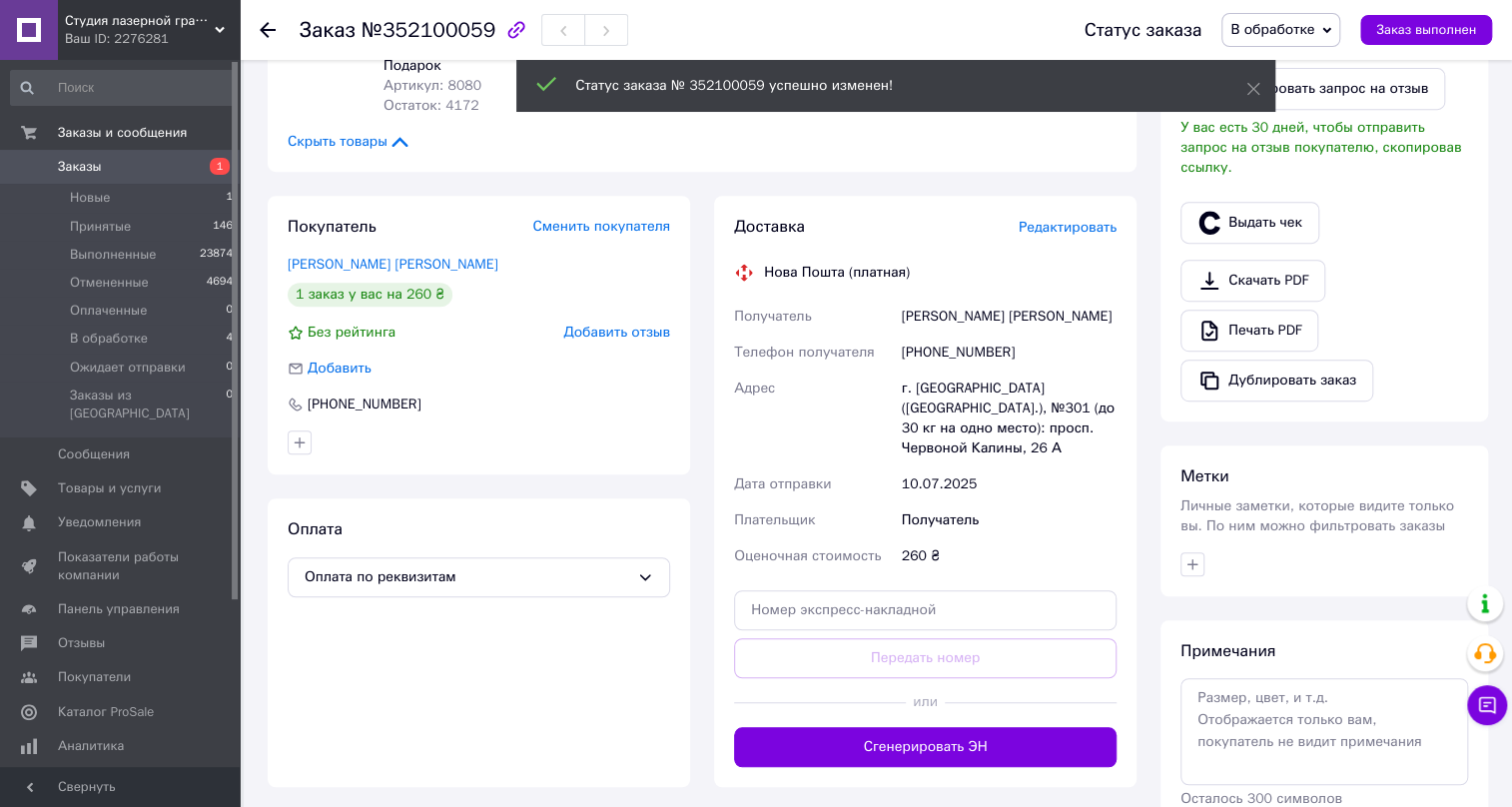 scroll, scrollTop: 453, scrollLeft: 0, axis: vertical 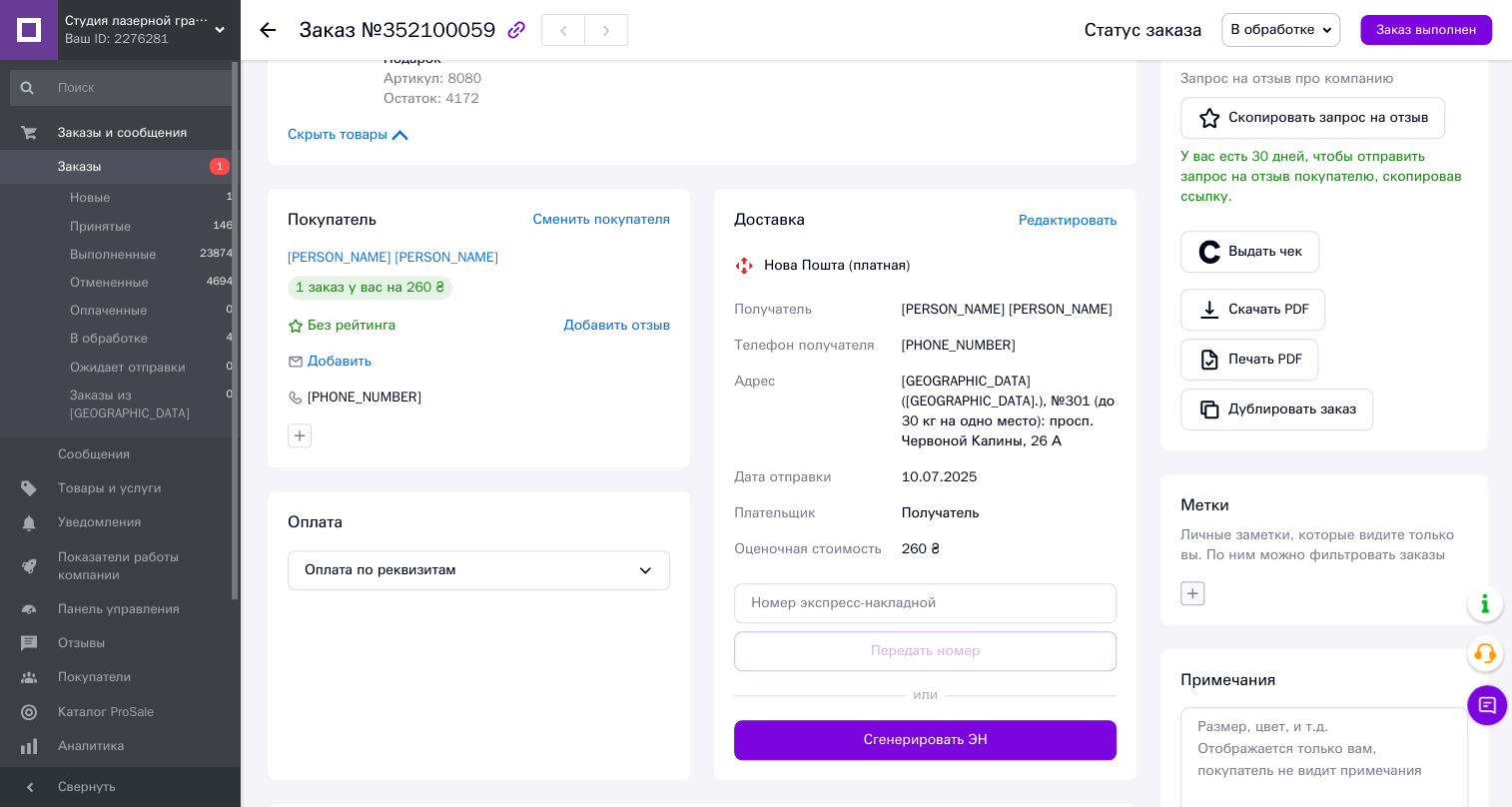 click 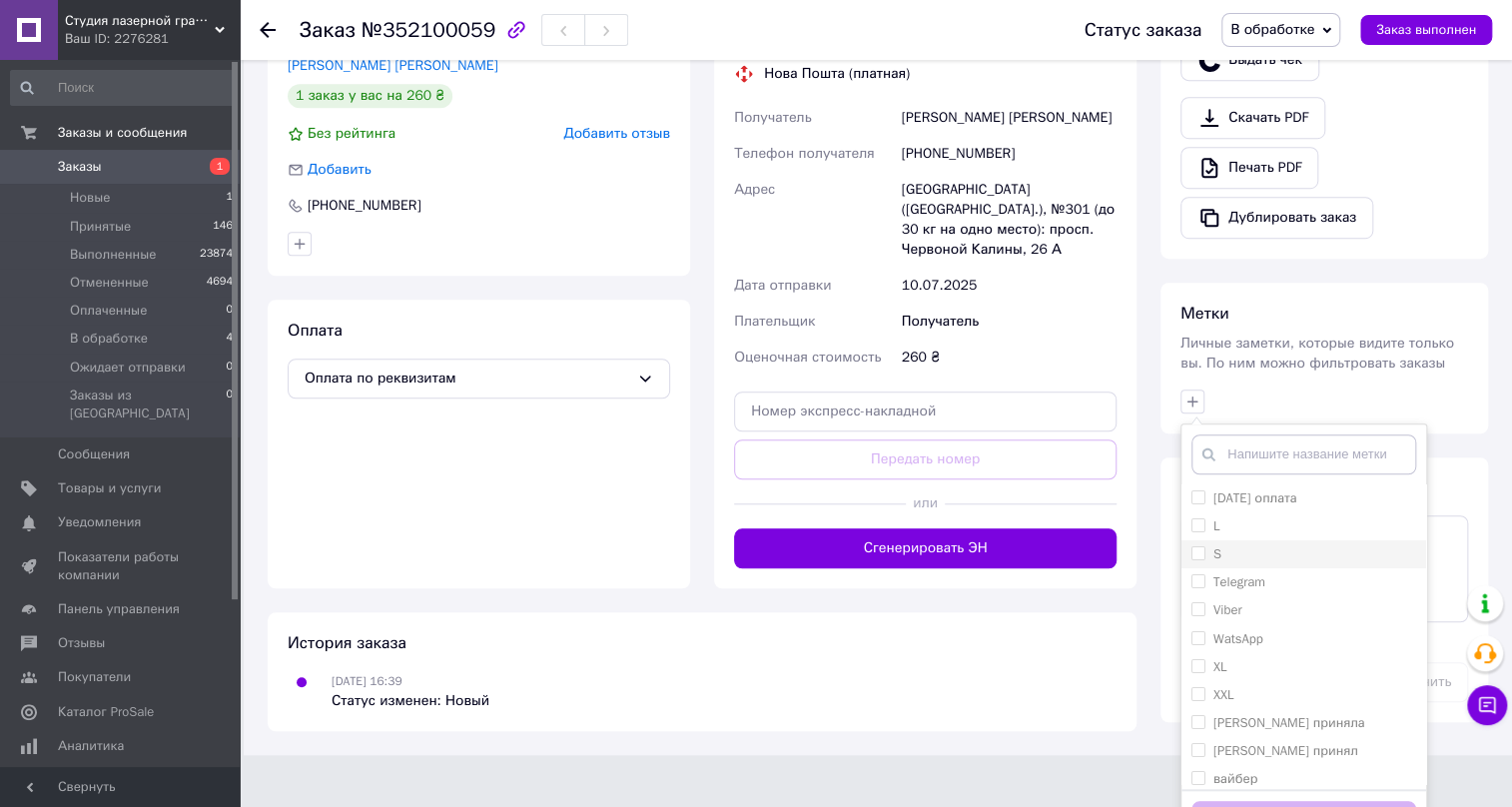 scroll, scrollTop: 666, scrollLeft: 0, axis: vertical 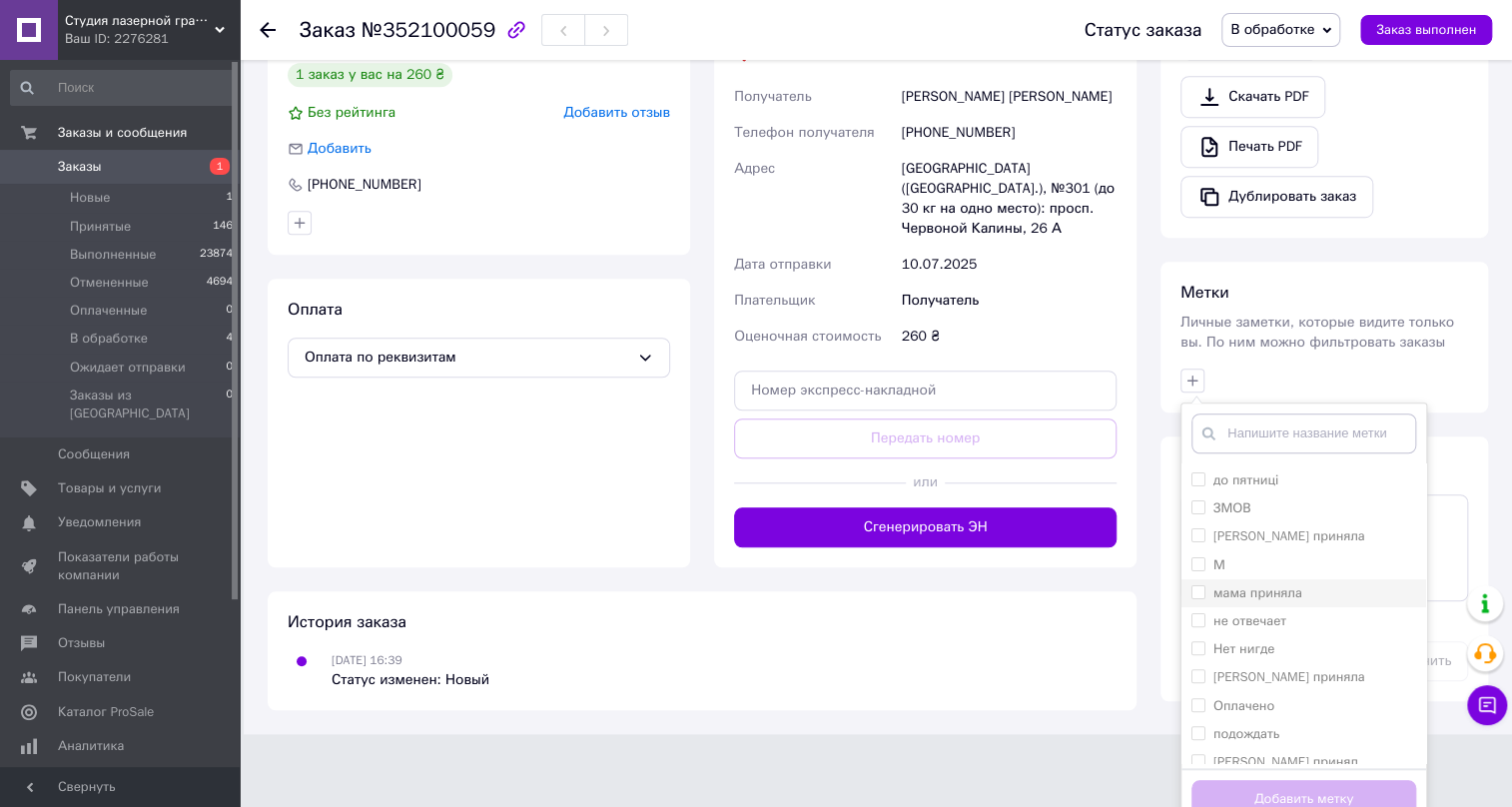 click on "мама приняла" at bounding box center [1197, 591] 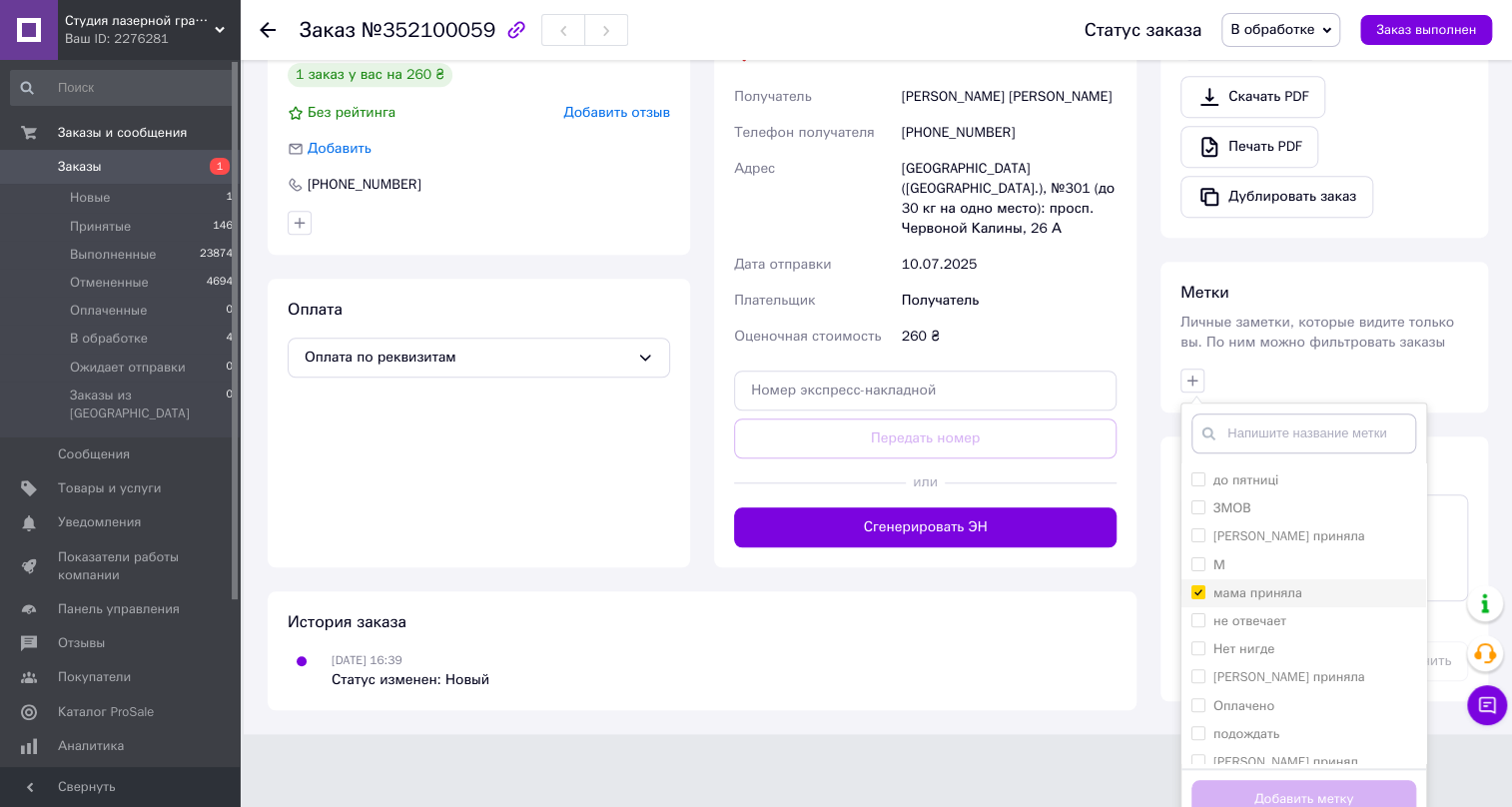 checkbox on "true" 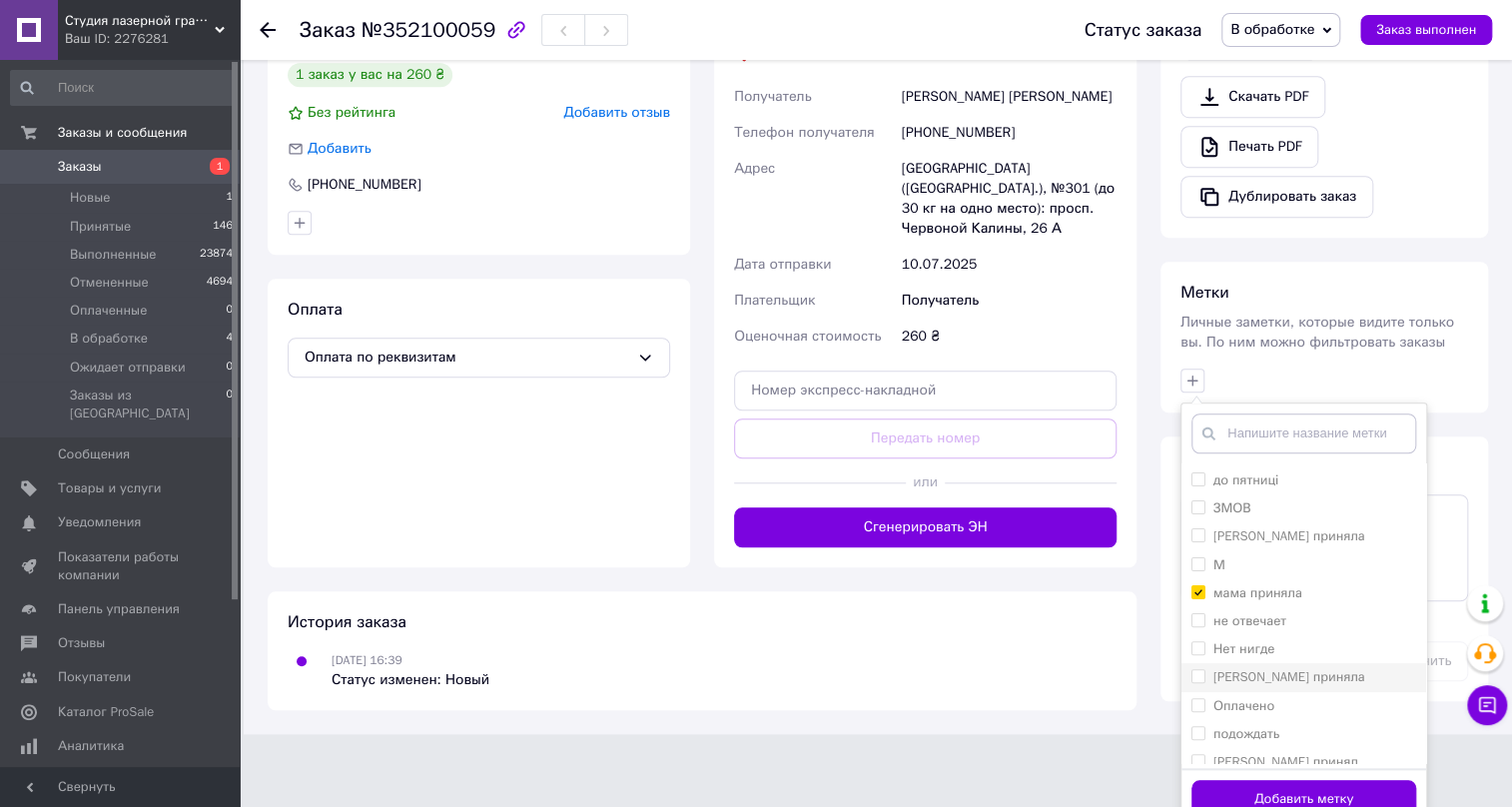 click on "[PERSON_NAME] приняла" at bounding box center [1197, 675] 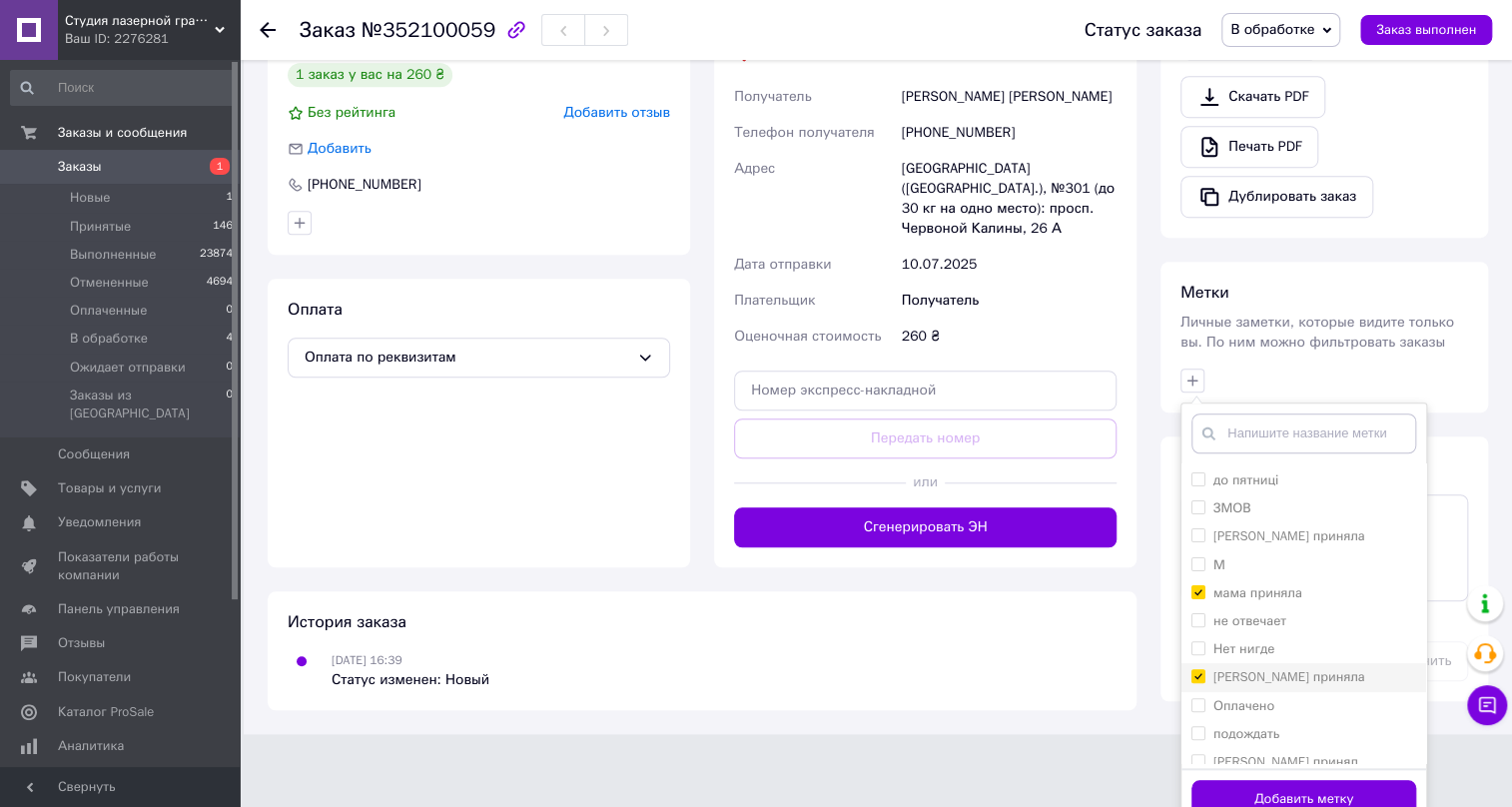 checkbox on "true" 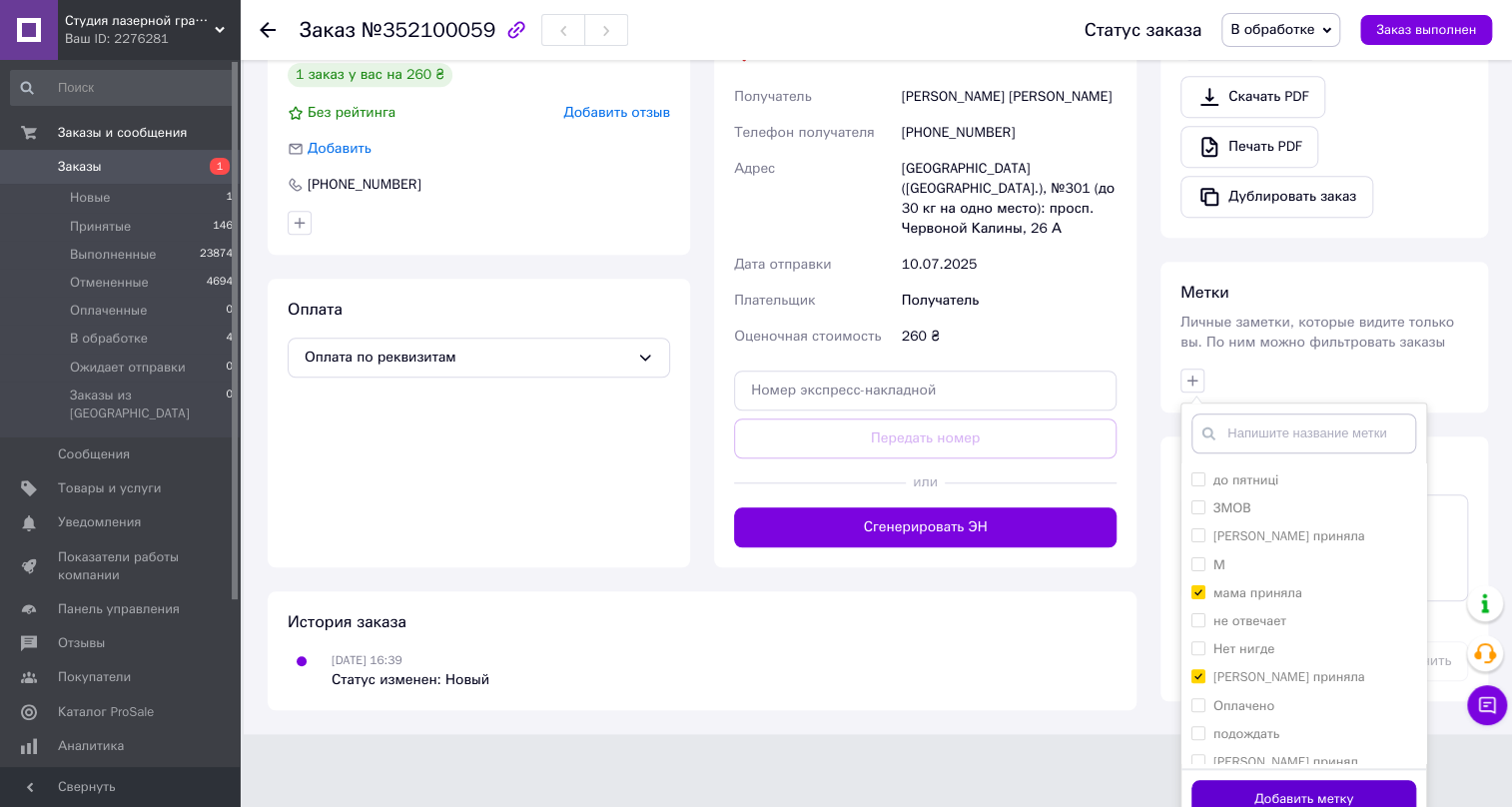 click on "Добавить метку" at bounding box center (1303, 799) 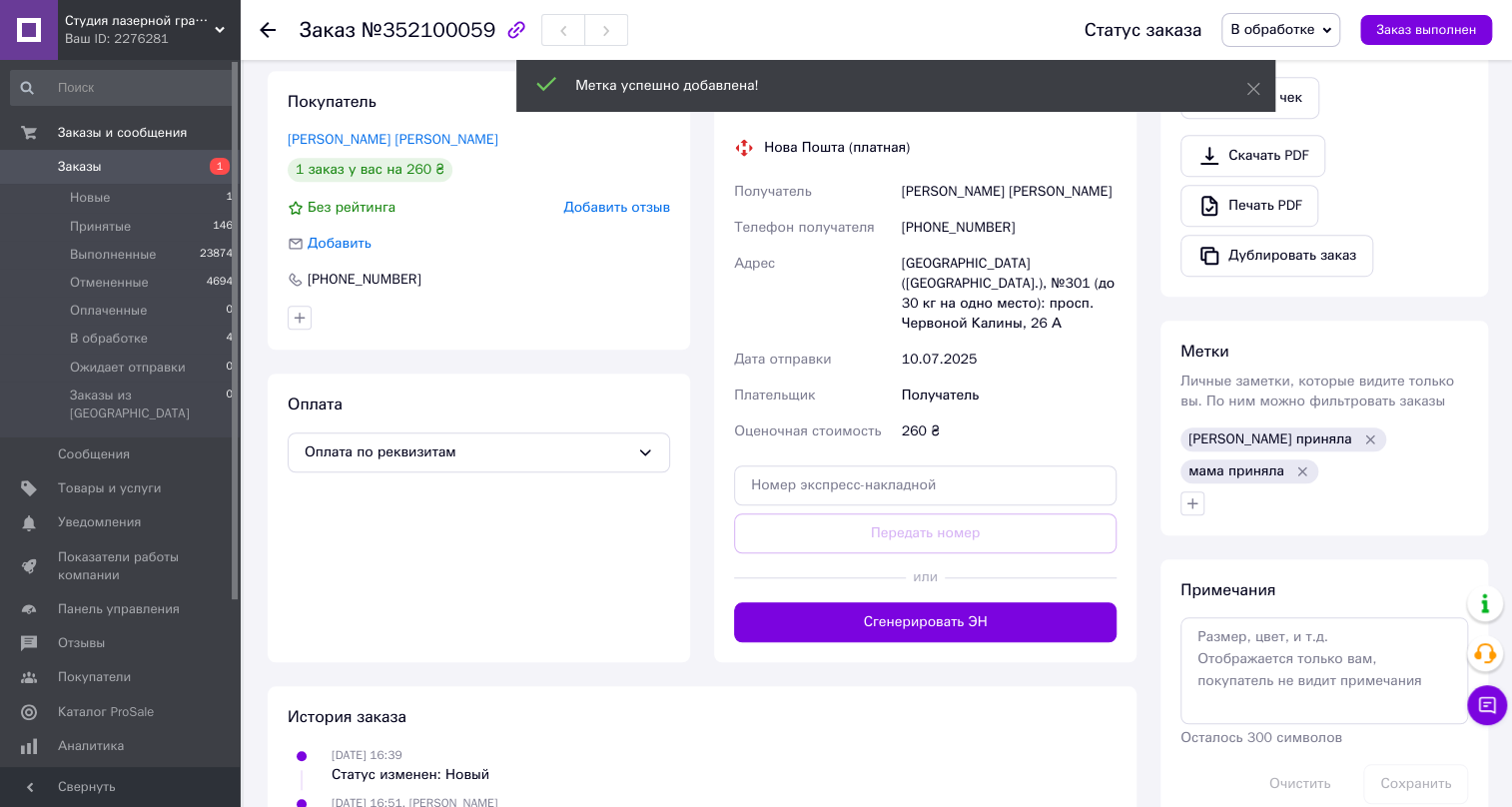 scroll, scrollTop: 619, scrollLeft: 0, axis: vertical 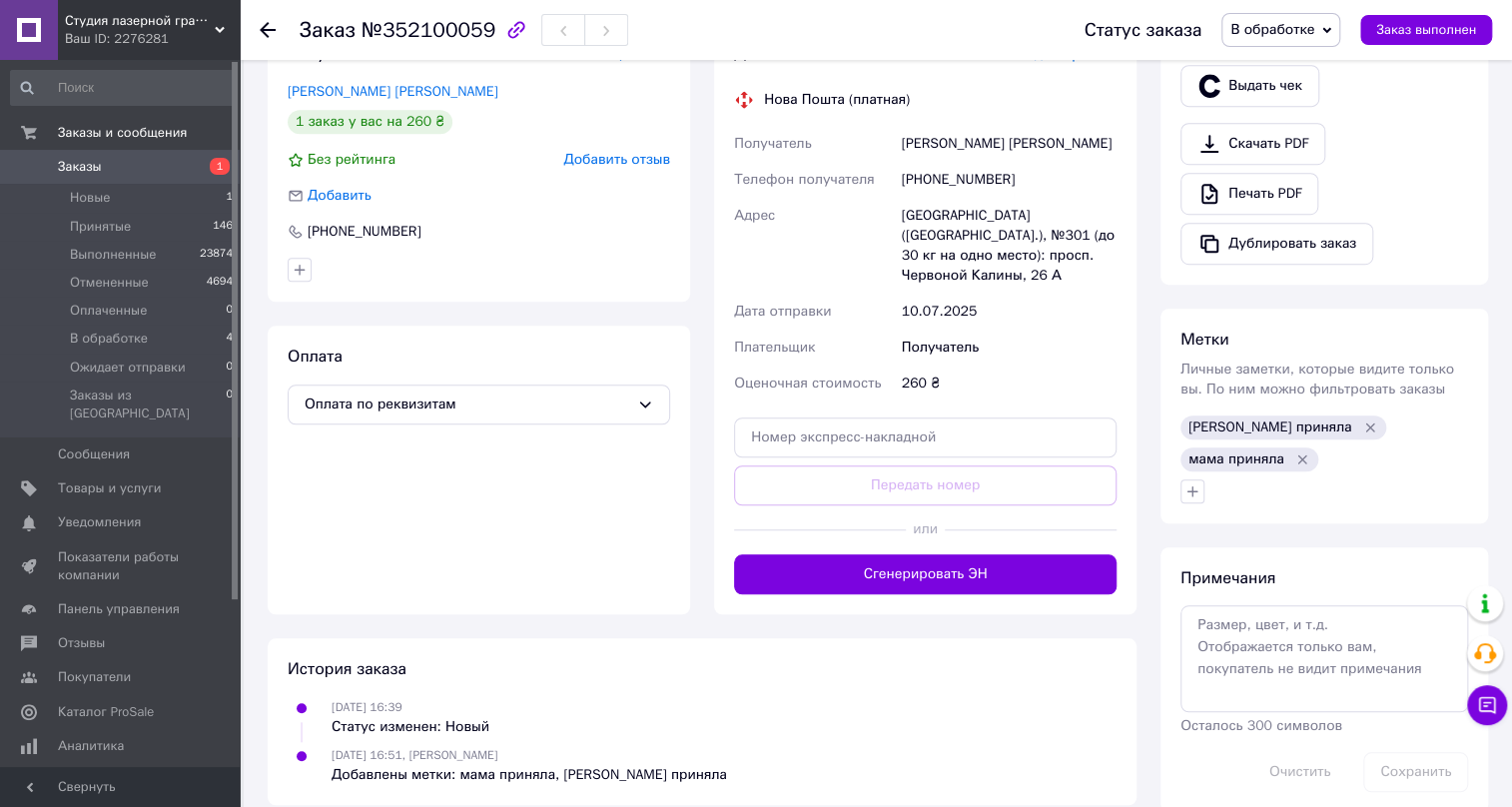 click 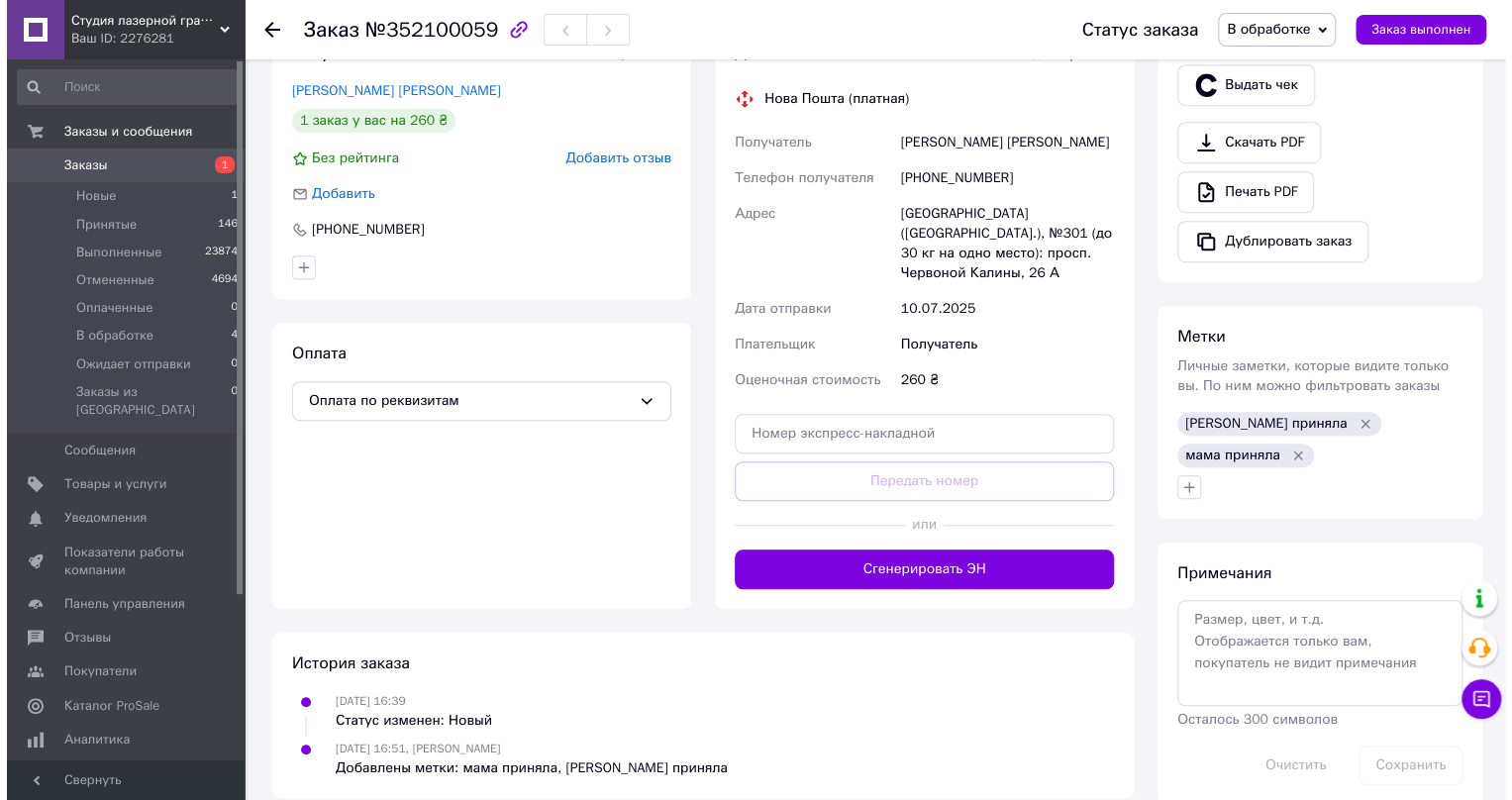scroll, scrollTop: 0, scrollLeft: 0, axis: both 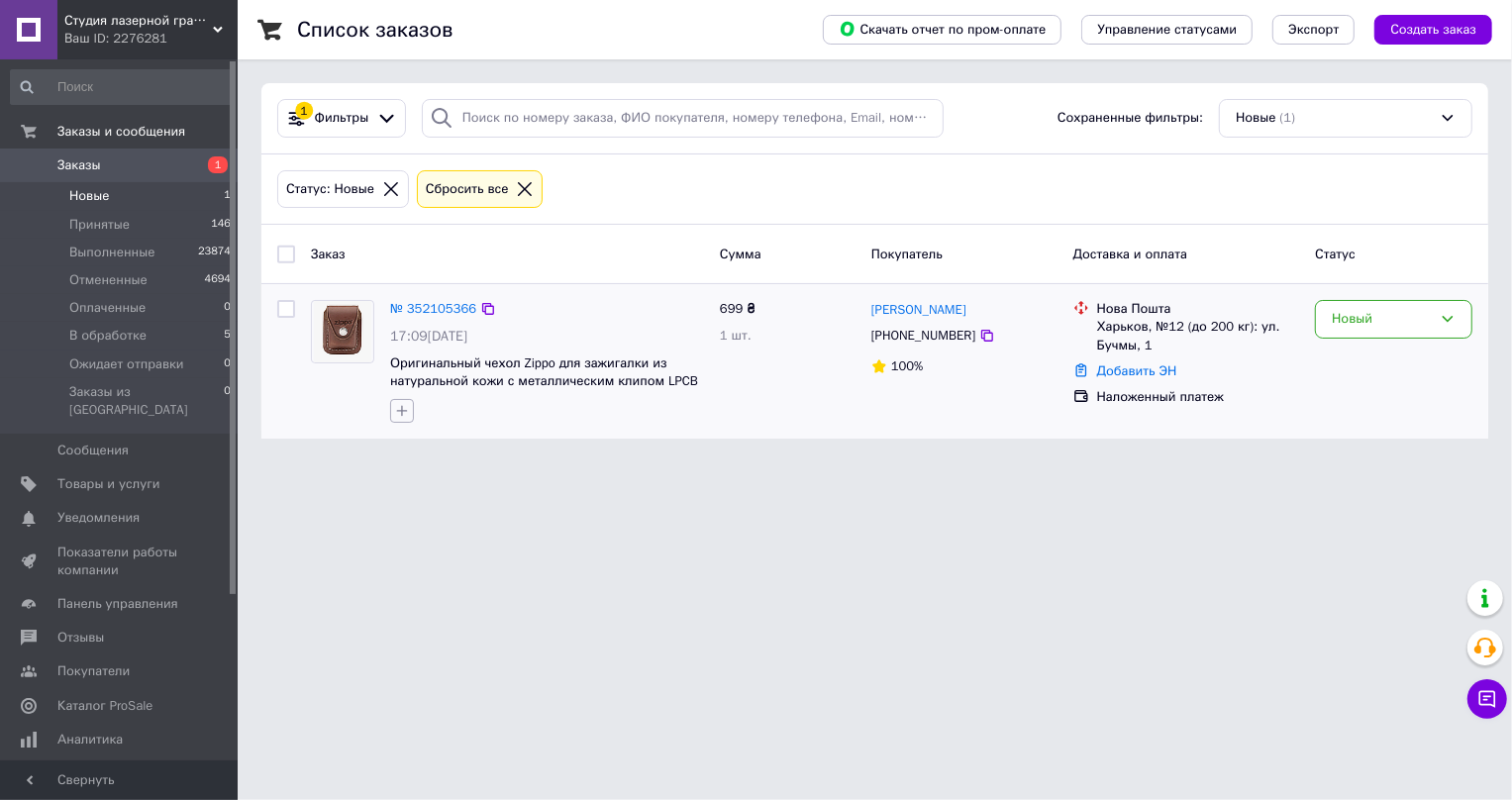 click 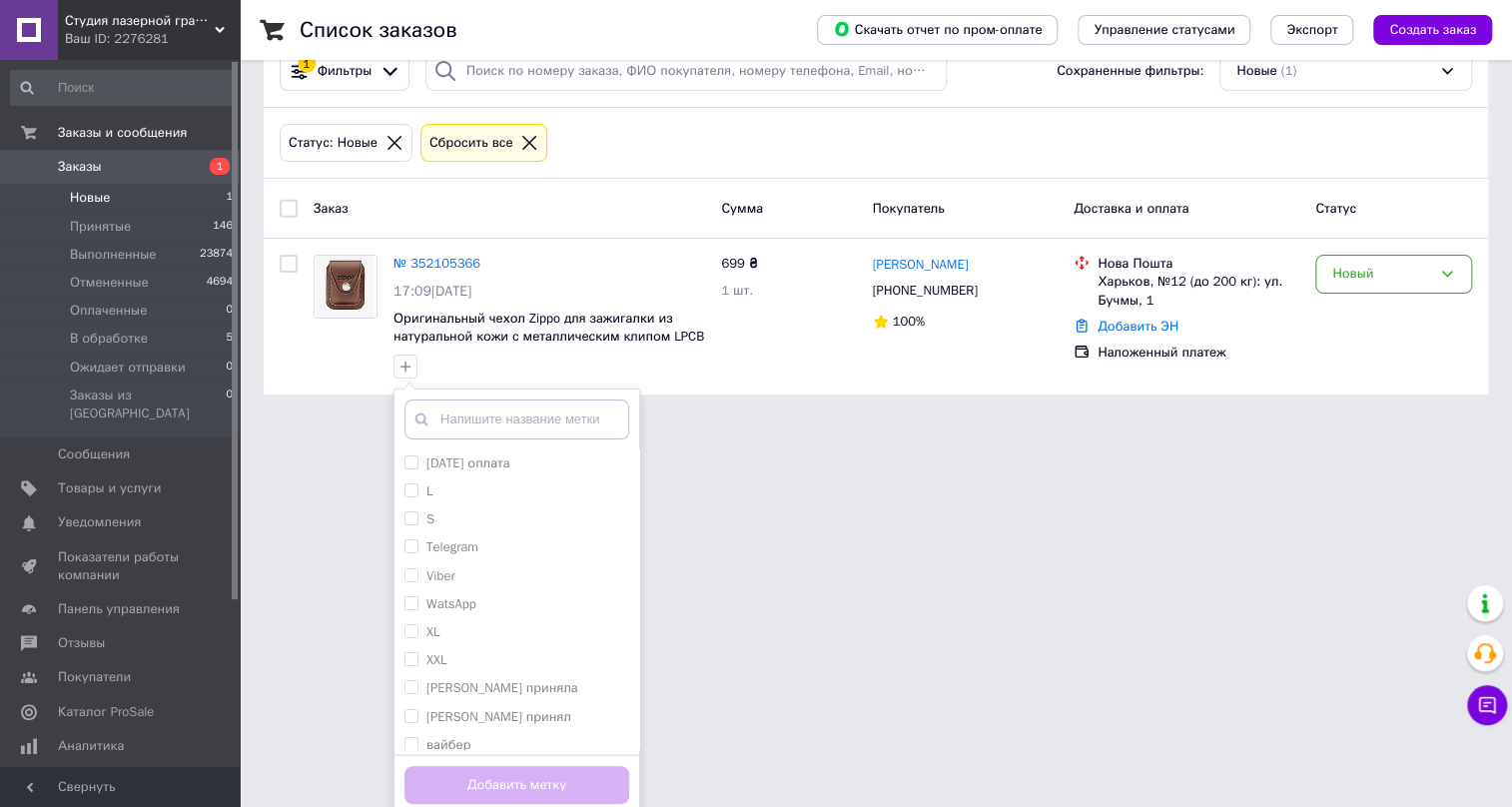 scroll, scrollTop: 55, scrollLeft: 0, axis: vertical 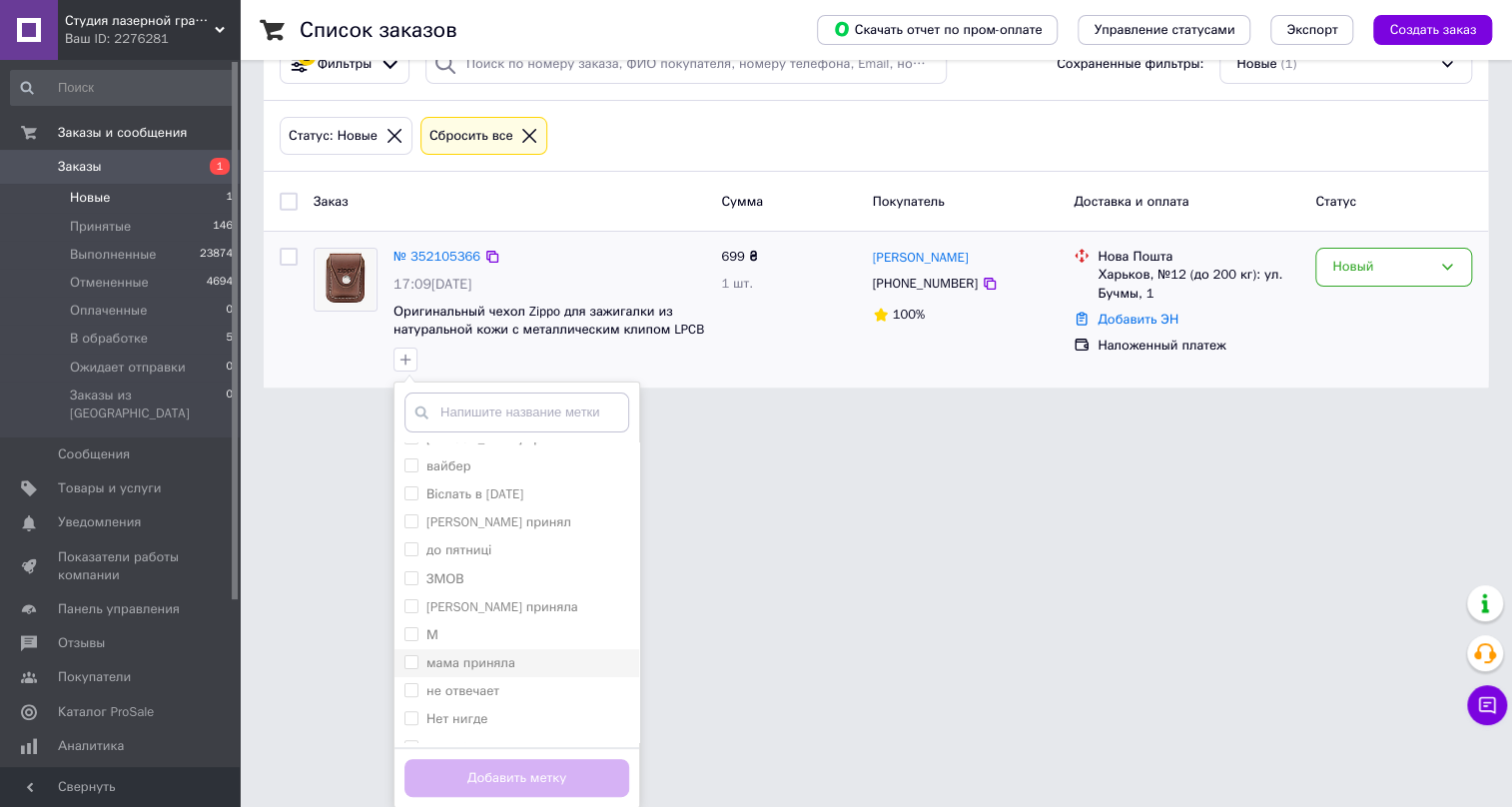 click on "мама приняла" at bounding box center [410, 661] 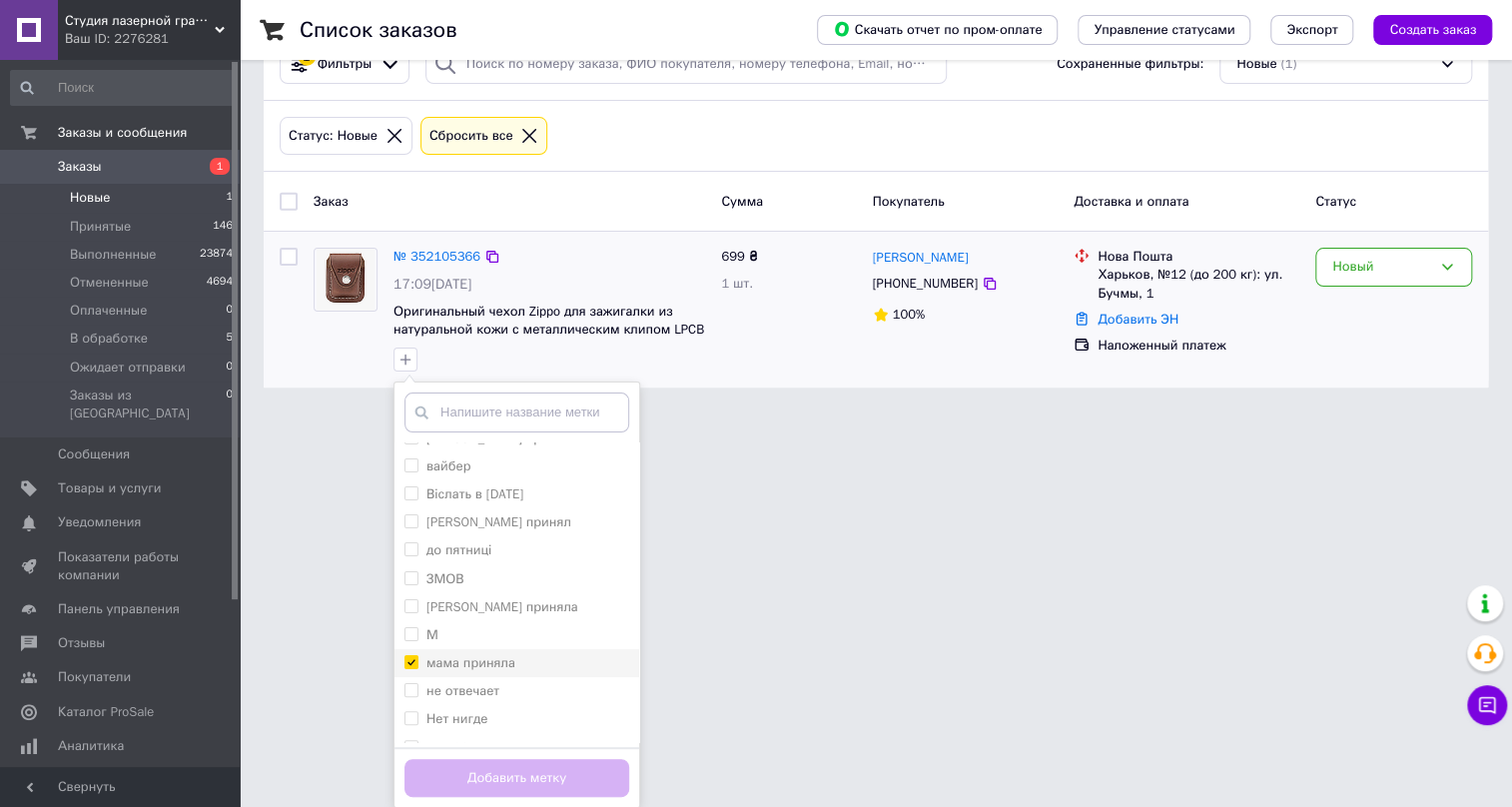 checkbox on "true" 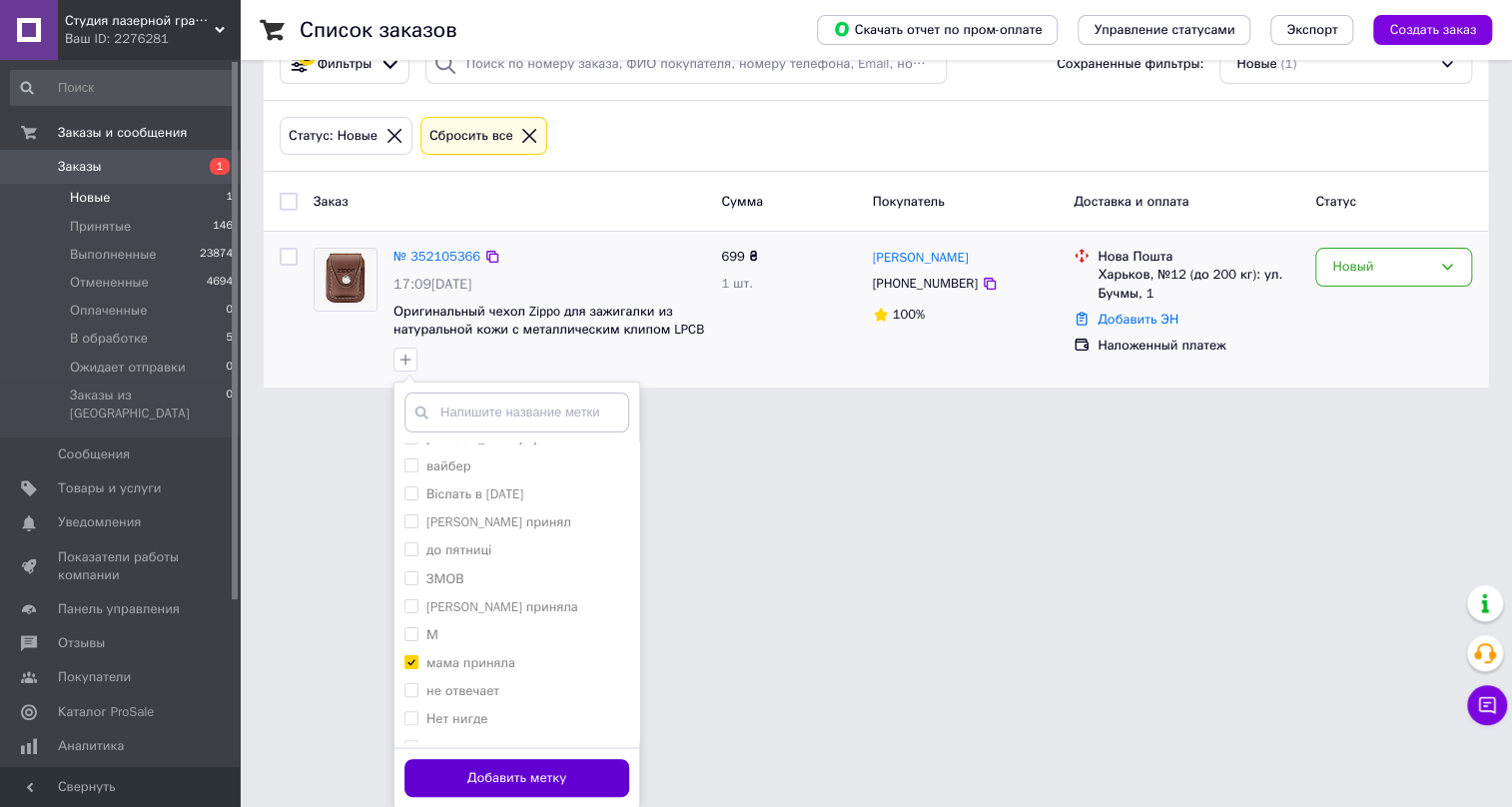 click on "Добавить метку" at bounding box center [516, 778] 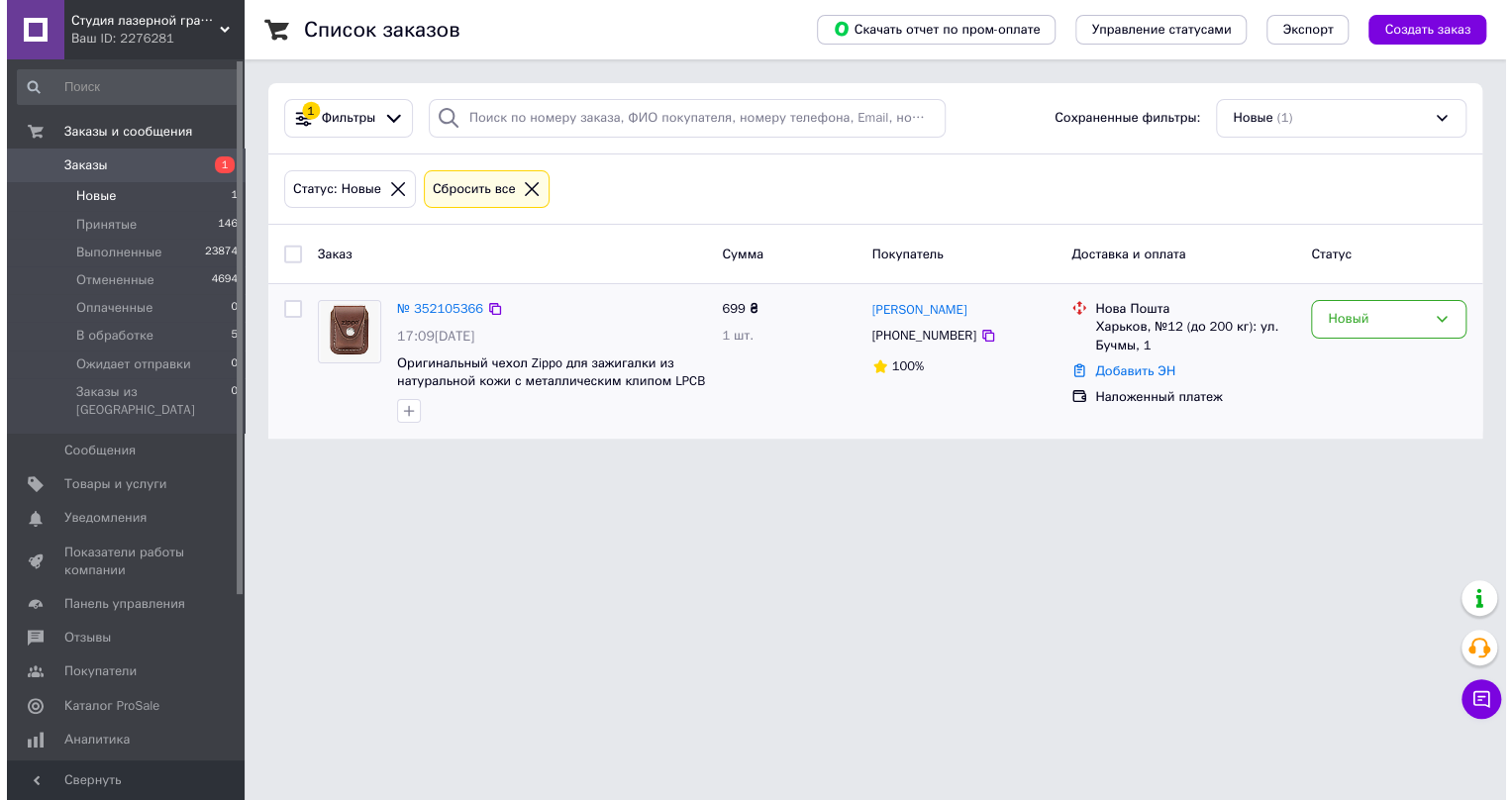 scroll, scrollTop: 0, scrollLeft: 0, axis: both 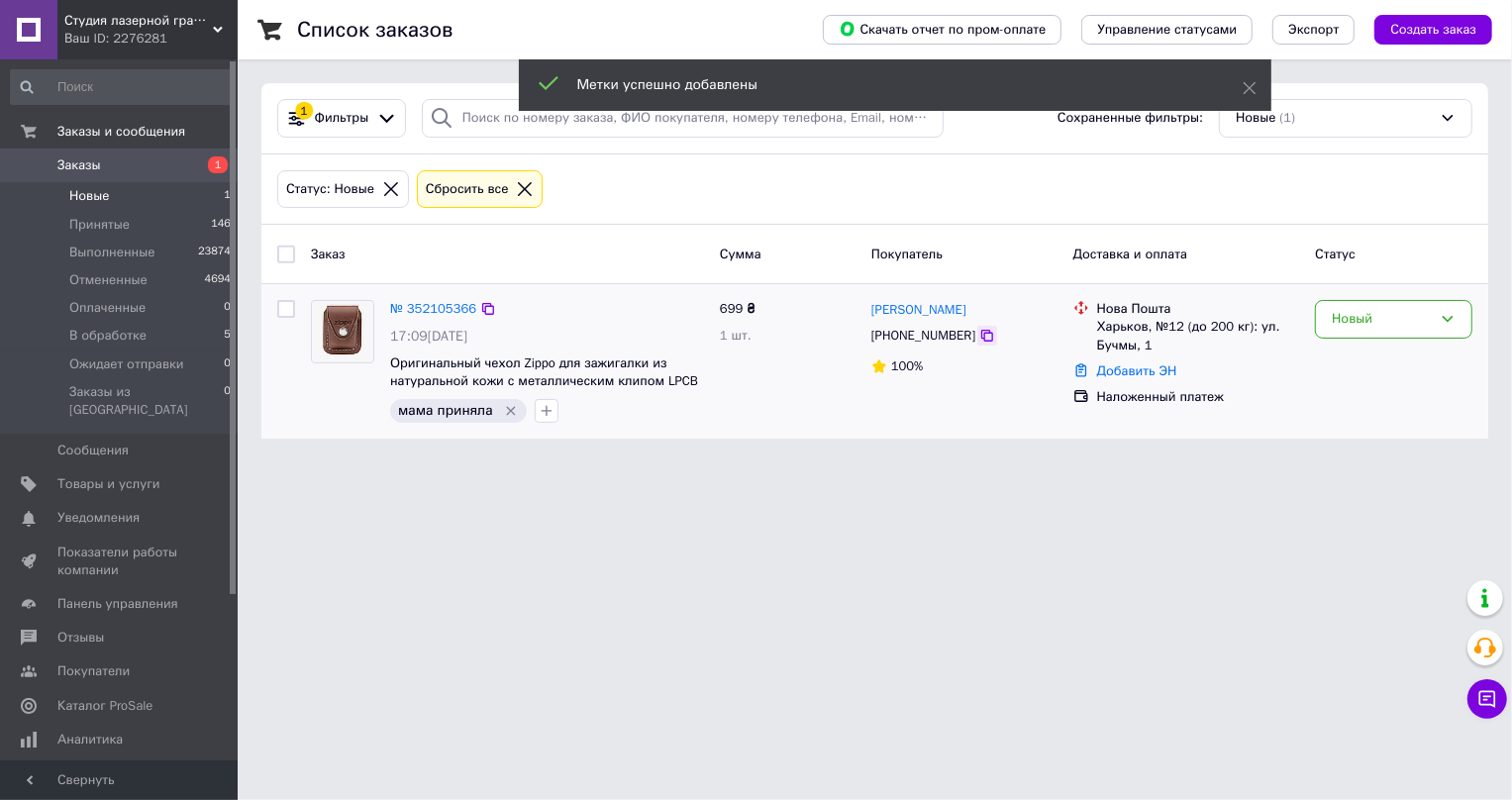 click 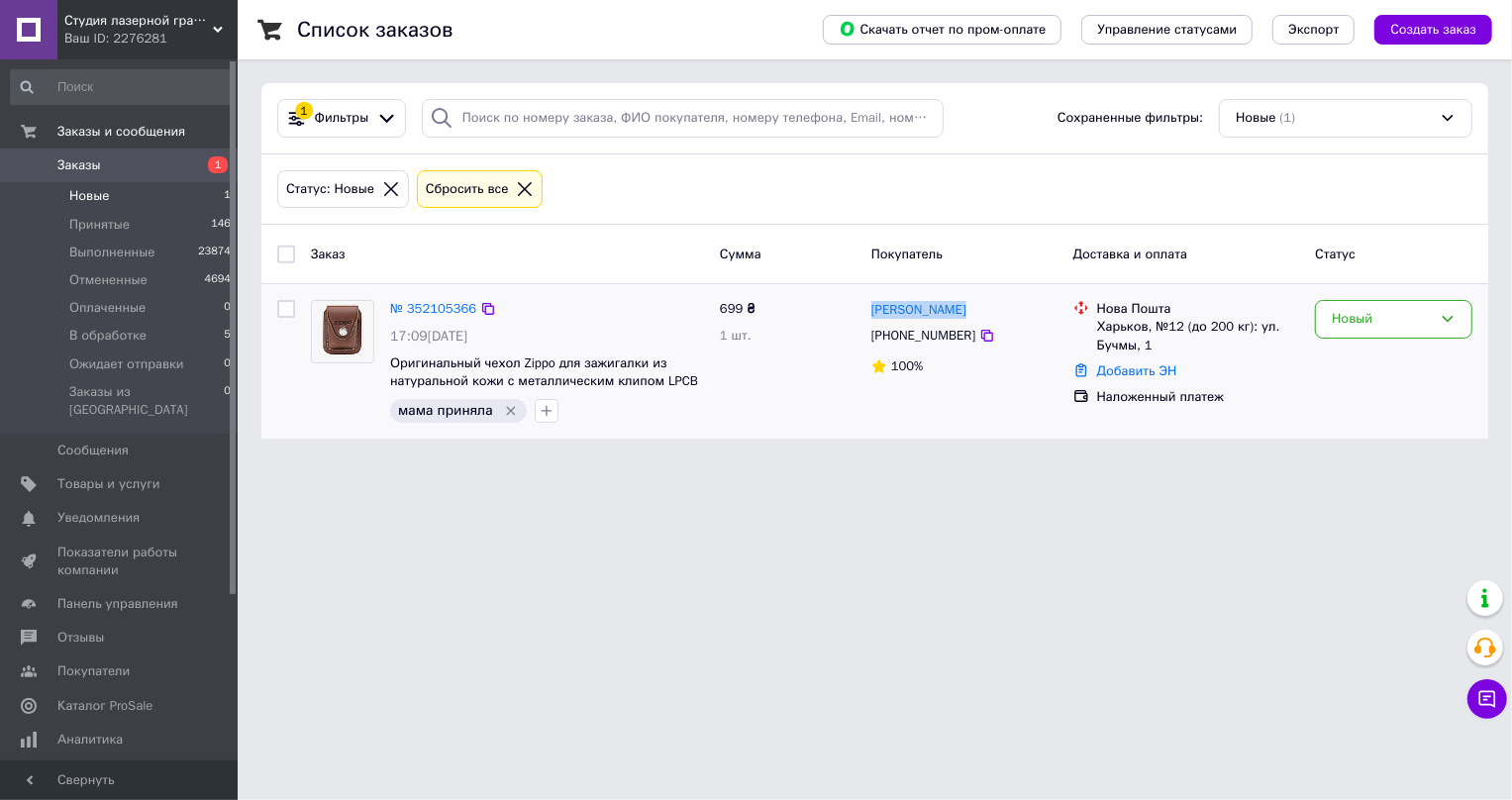 drag, startPoint x: 975, startPoint y: 310, endPoint x: 869, endPoint y: 307, distance: 106.042444 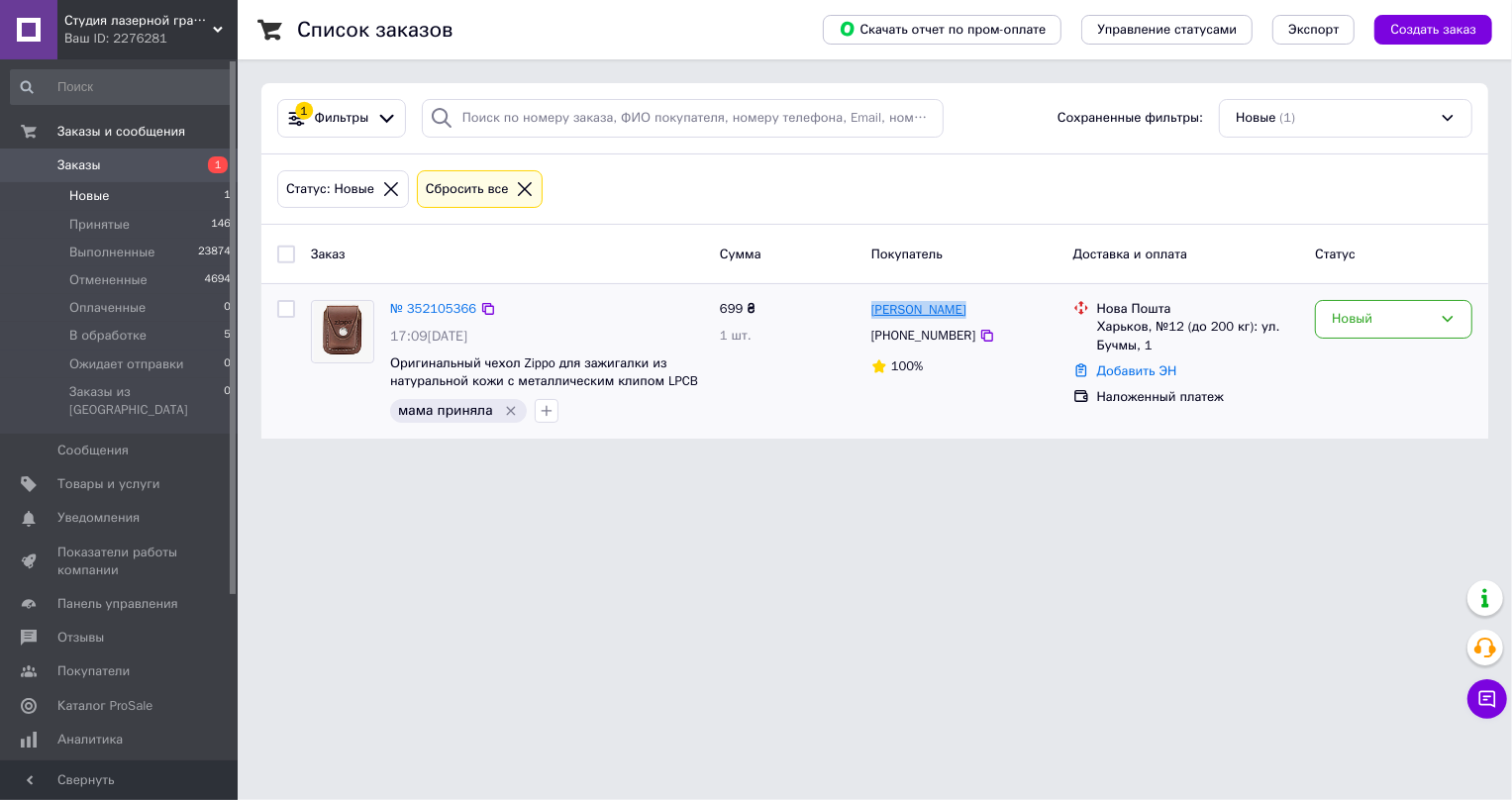 copy on "[PERSON_NAME]" 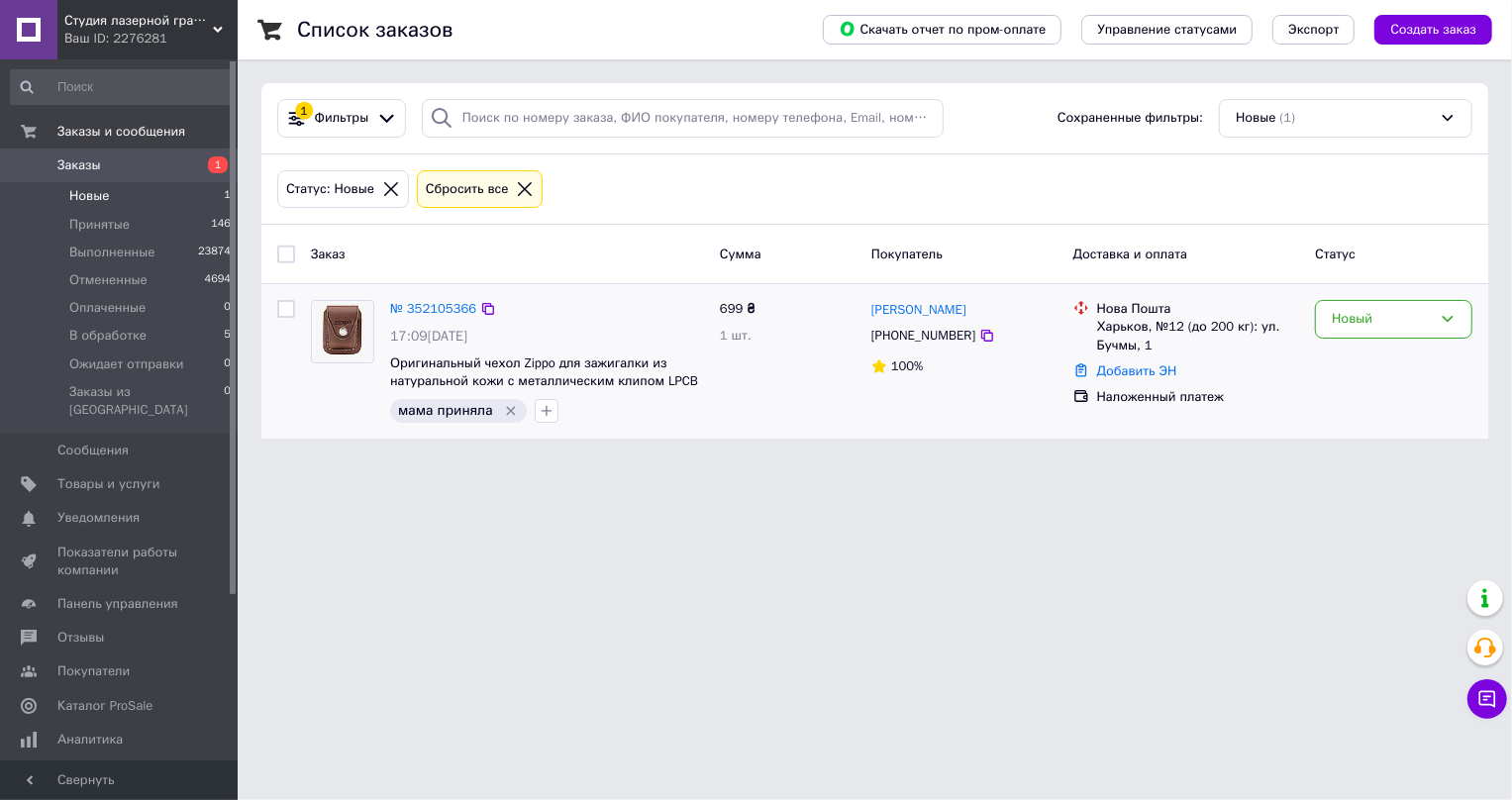click on "Харьков, №12 (до 200 кг): ул. Бучмы, 1" at bounding box center [1198, 336] 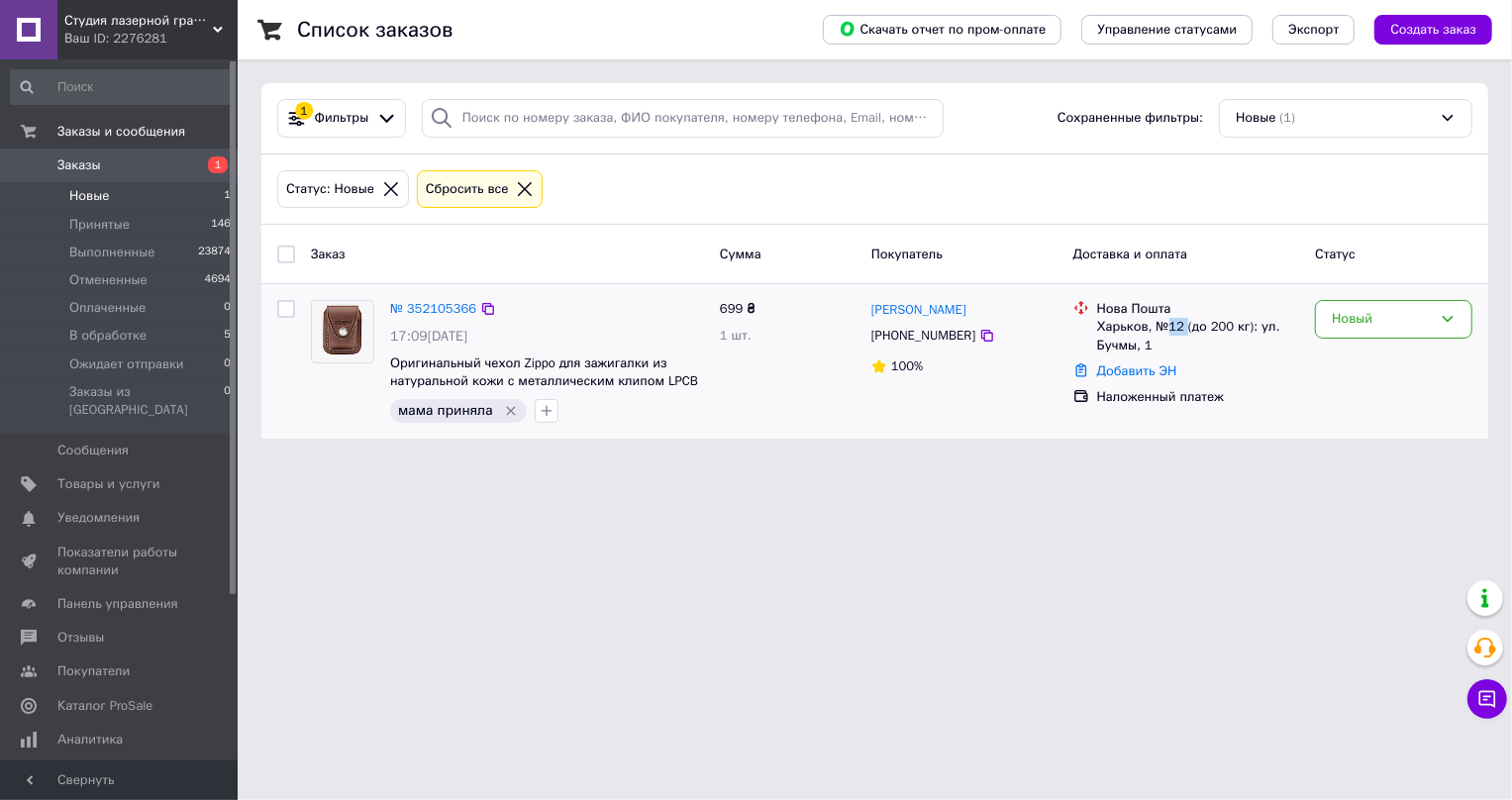 click on "Харьков, №12 (до 200 кг): ул. Бучмы, 1" at bounding box center (1198, 336) 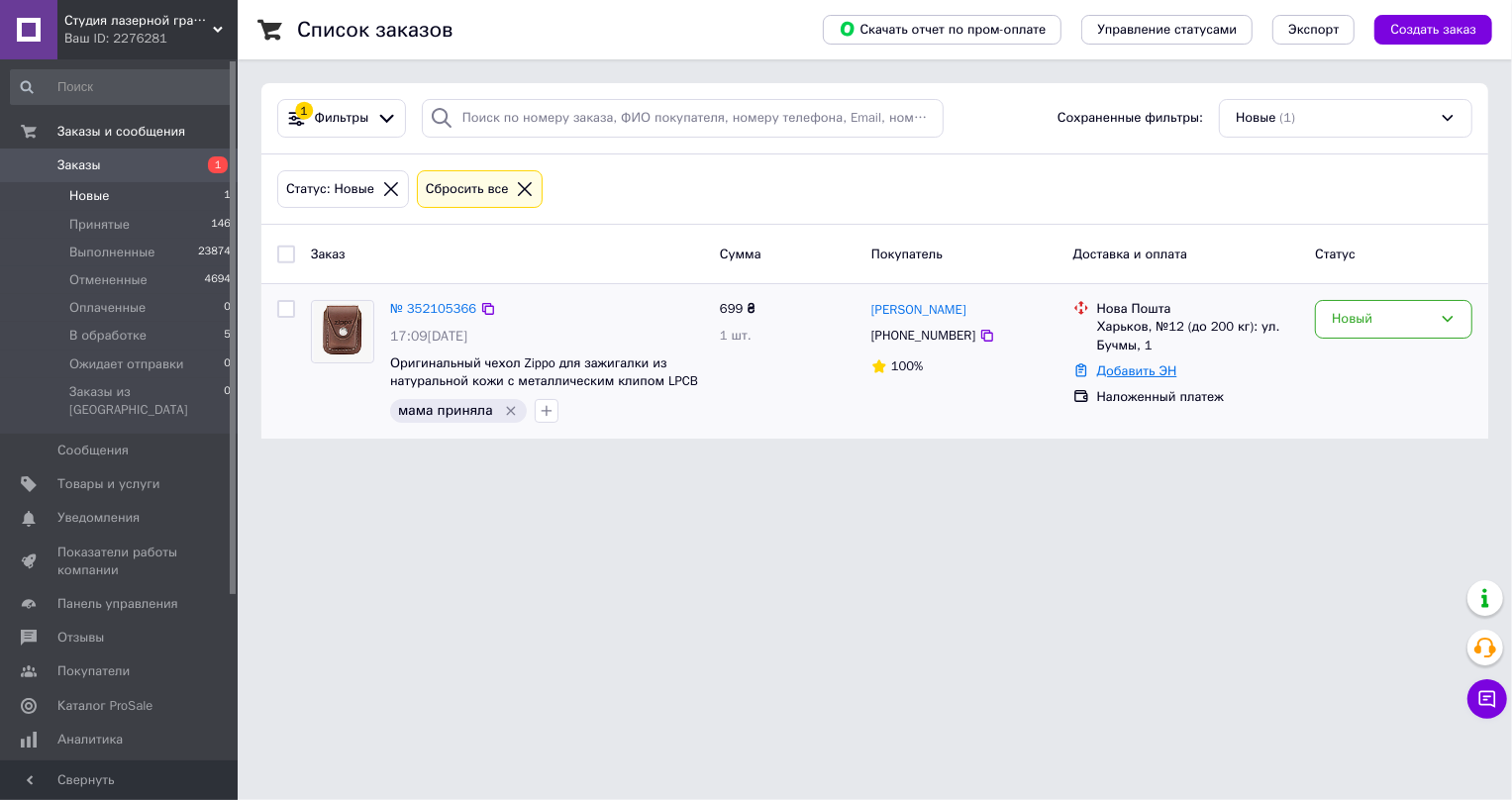click on "Добавить ЭН" at bounding box center (1137, 370) 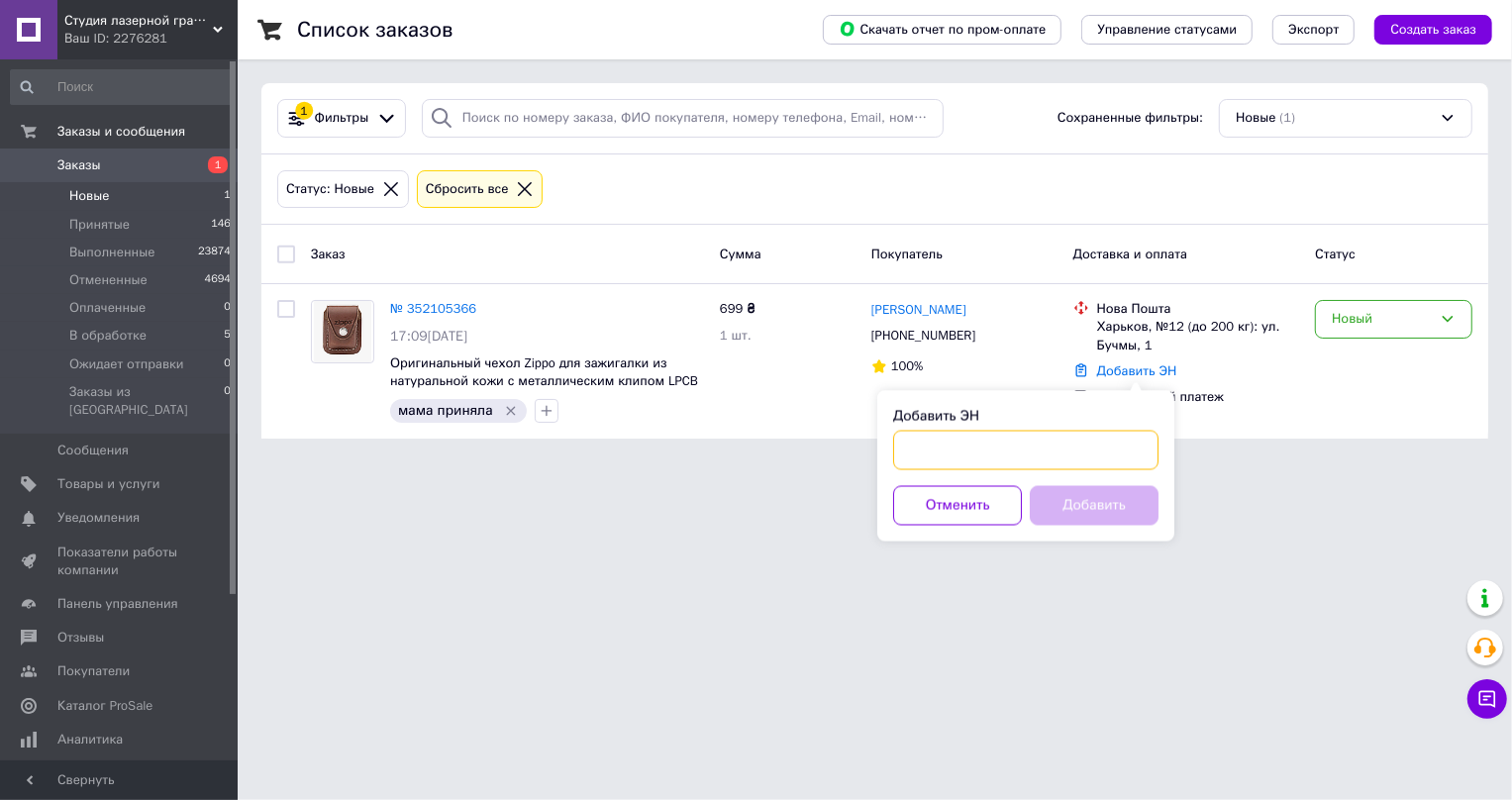 paste on "20451203337178" 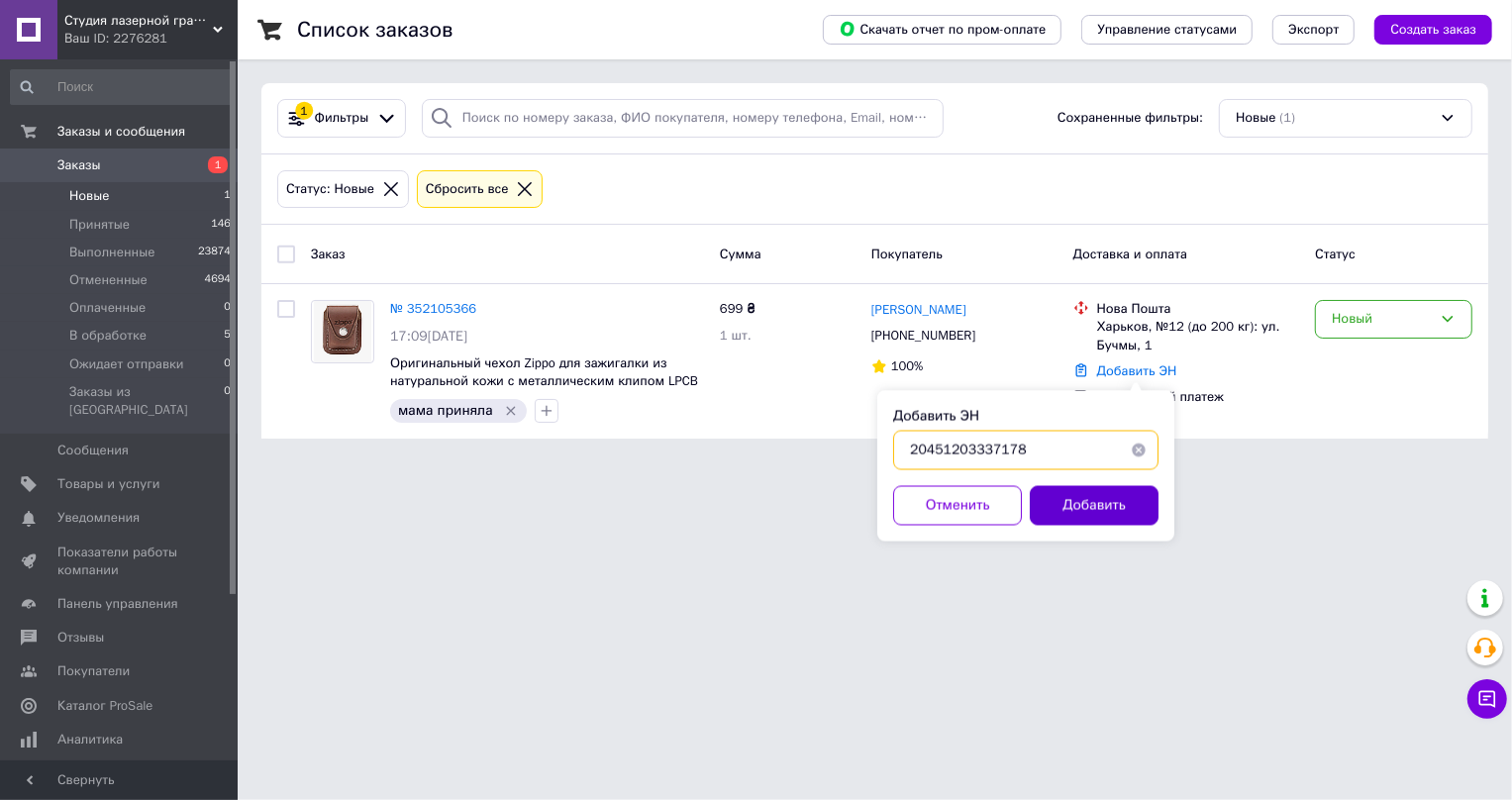 type on "20451203337178" 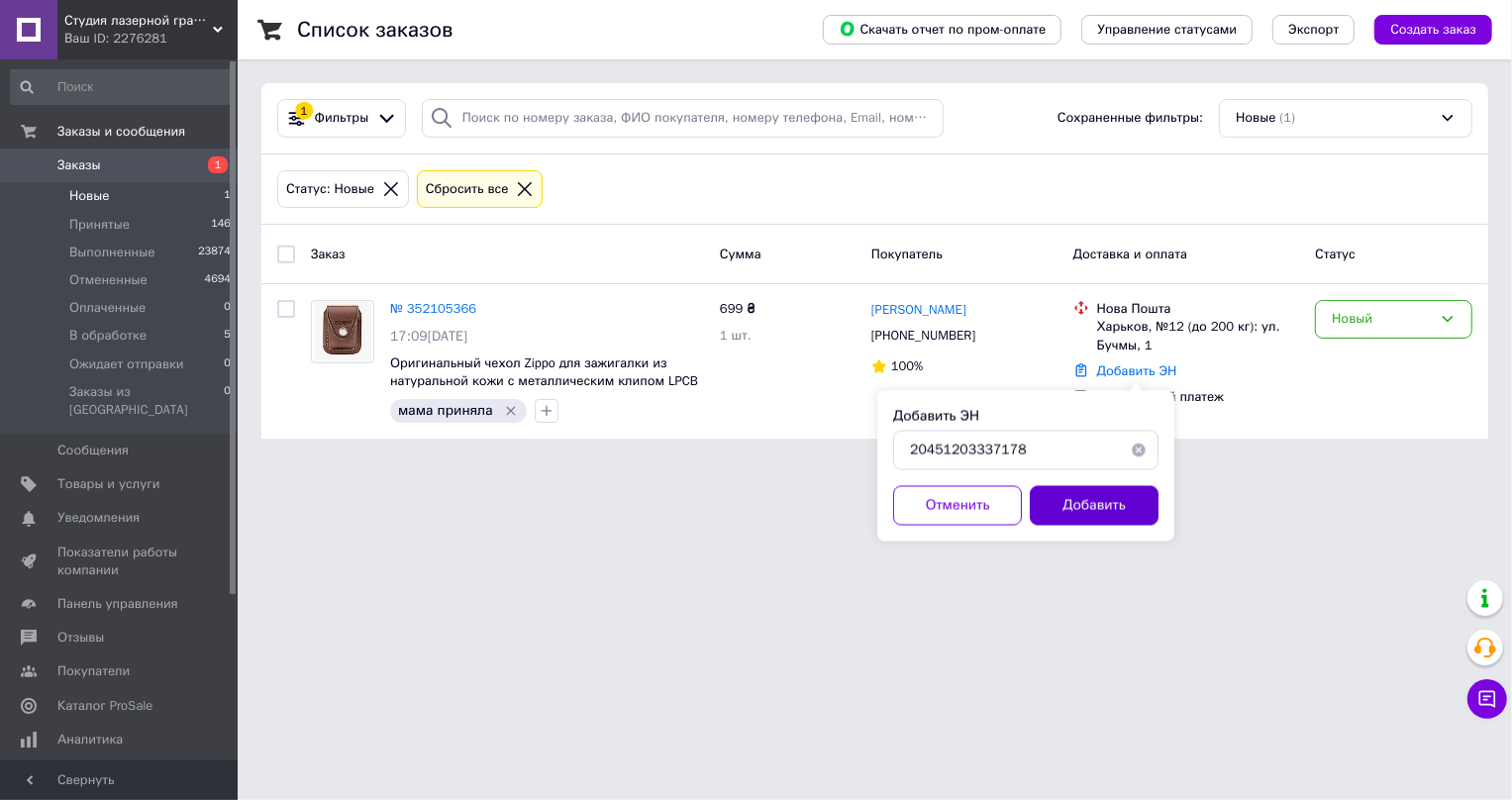 click on "Добавить" at bounding box center [1094, 506] 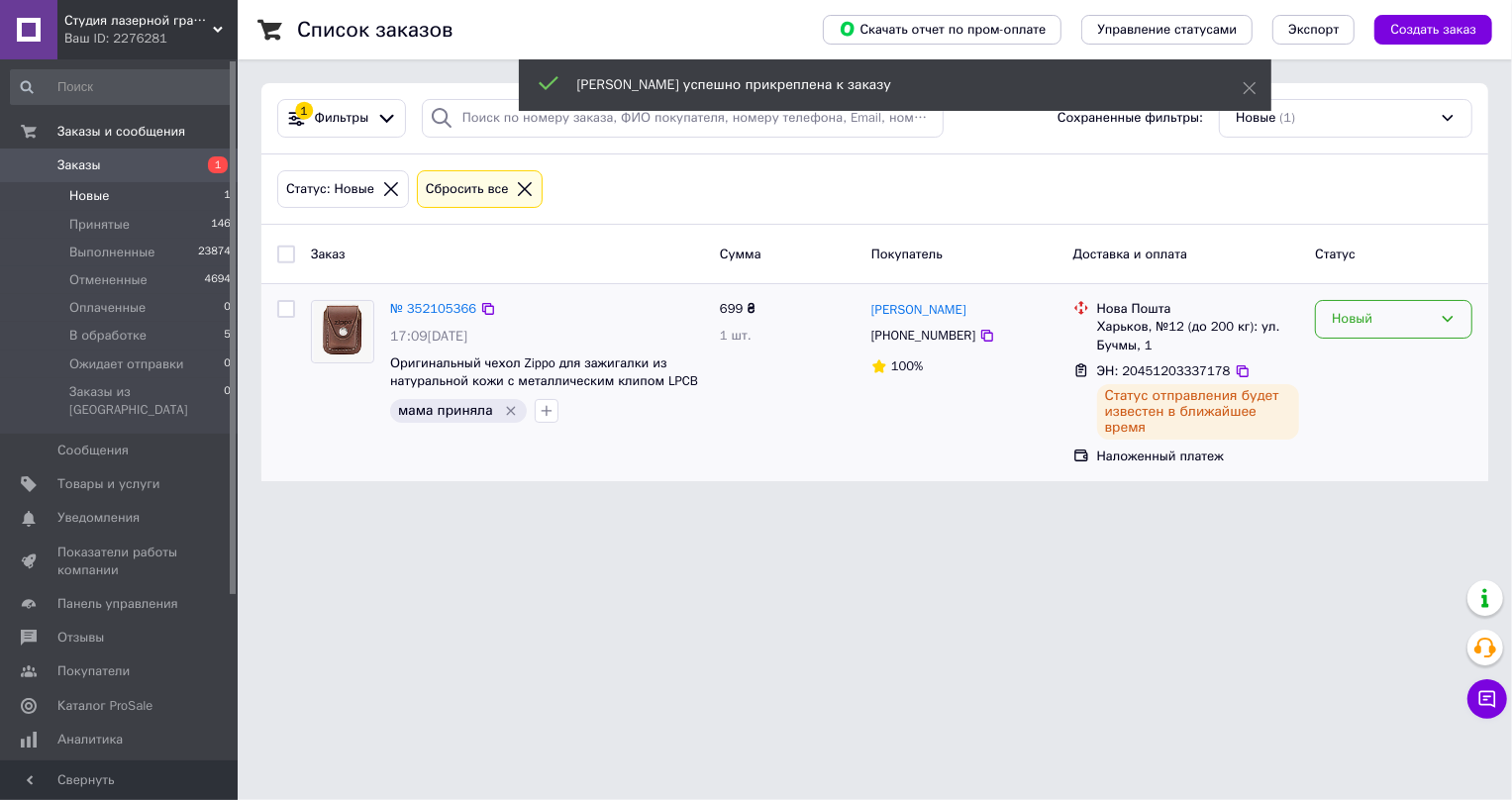 click 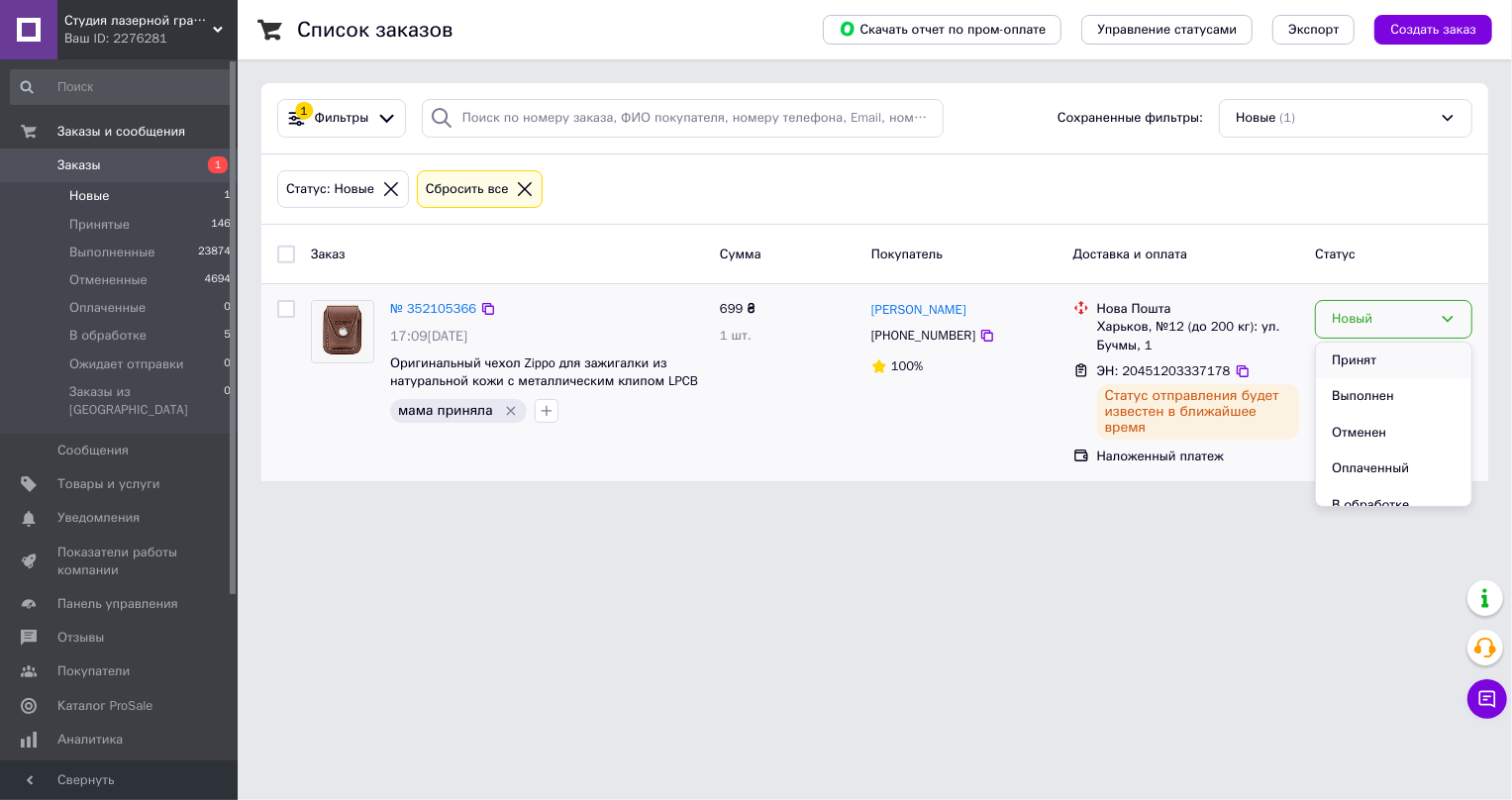 click on "Принят" at bounding box center (1393, 360) 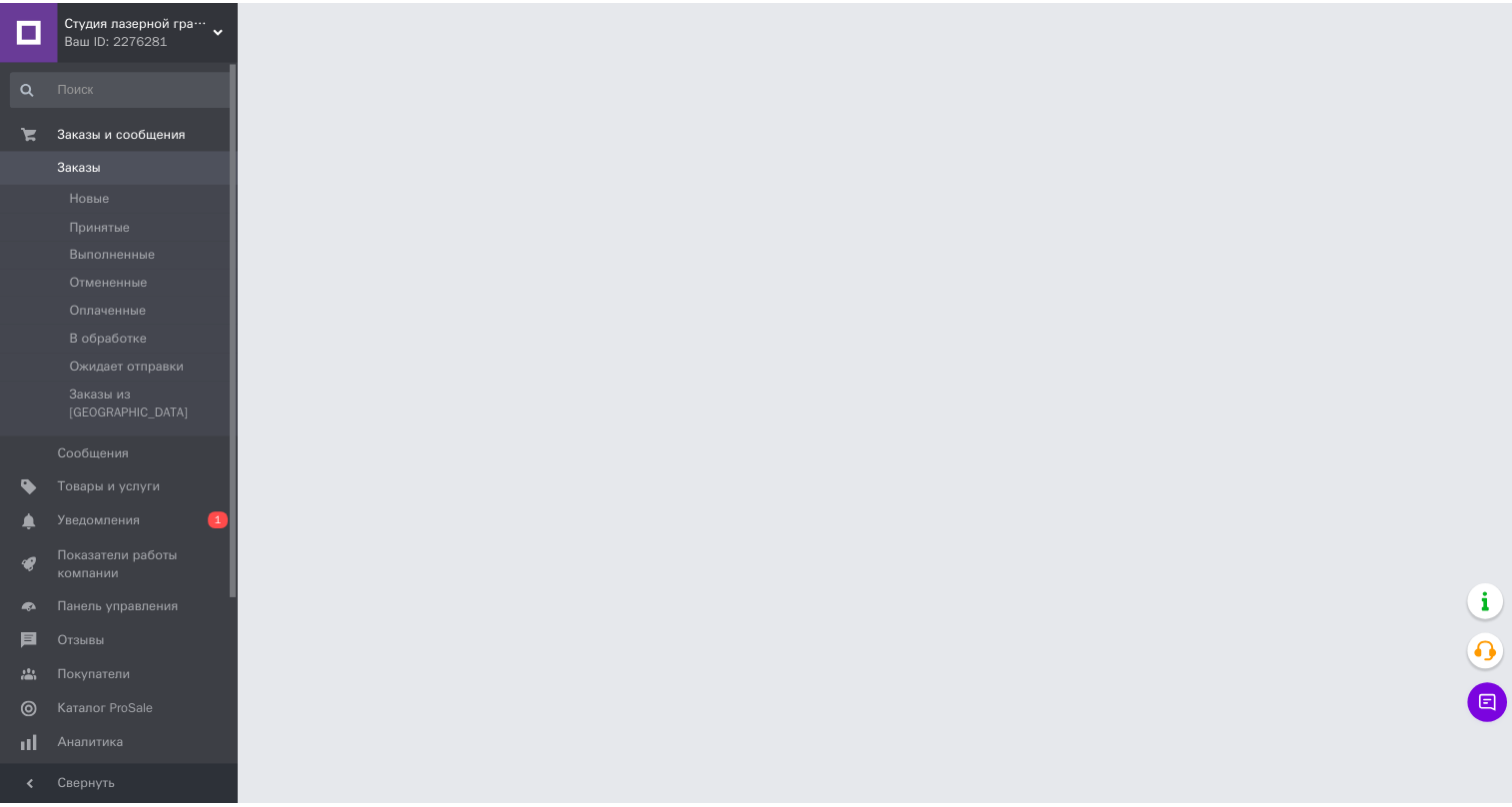 scroll, scrollTop: 0, scrollLeft: 0, axis: both 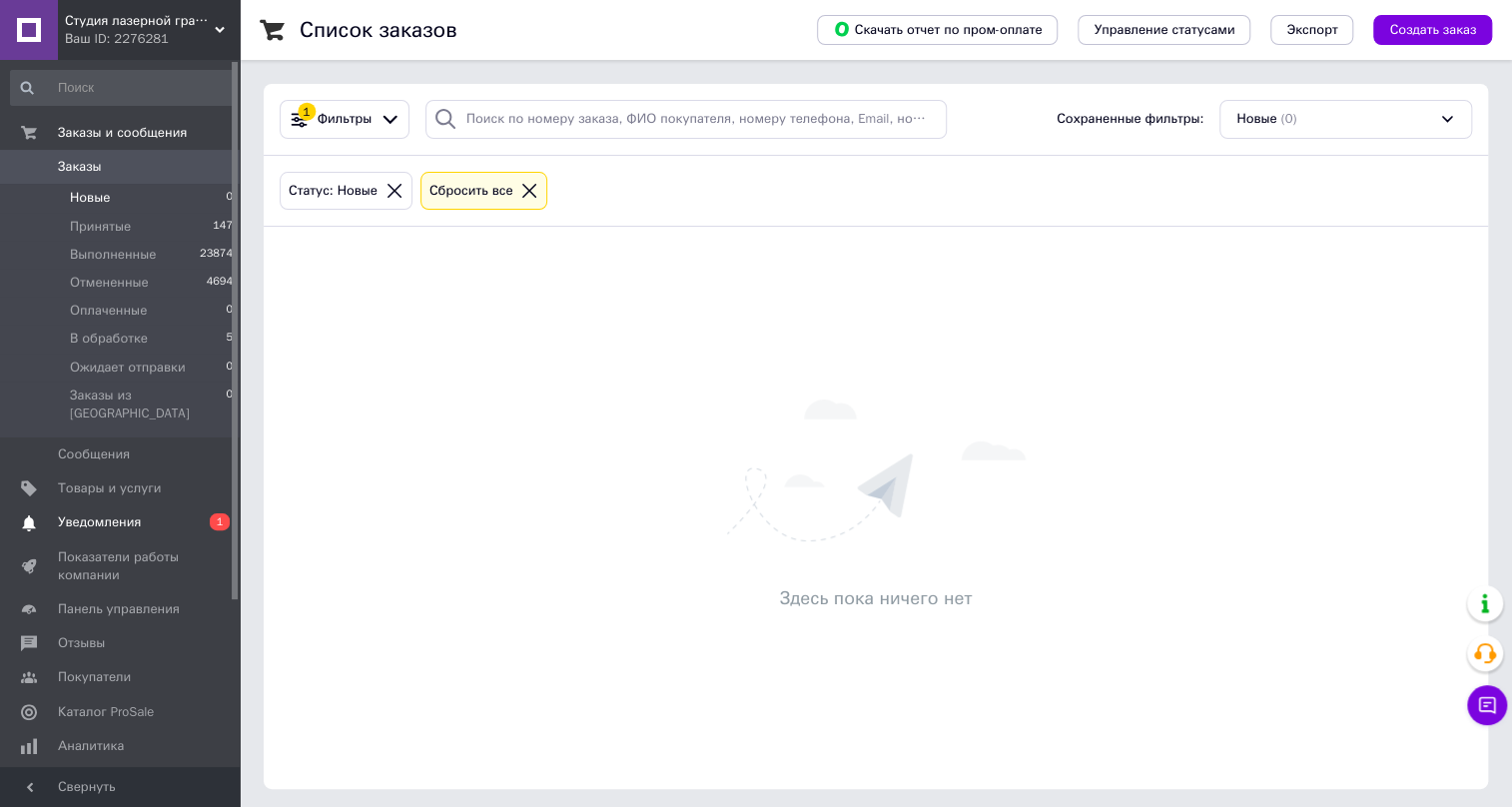 click on "Уведомления" at bounding box center [99, 522] 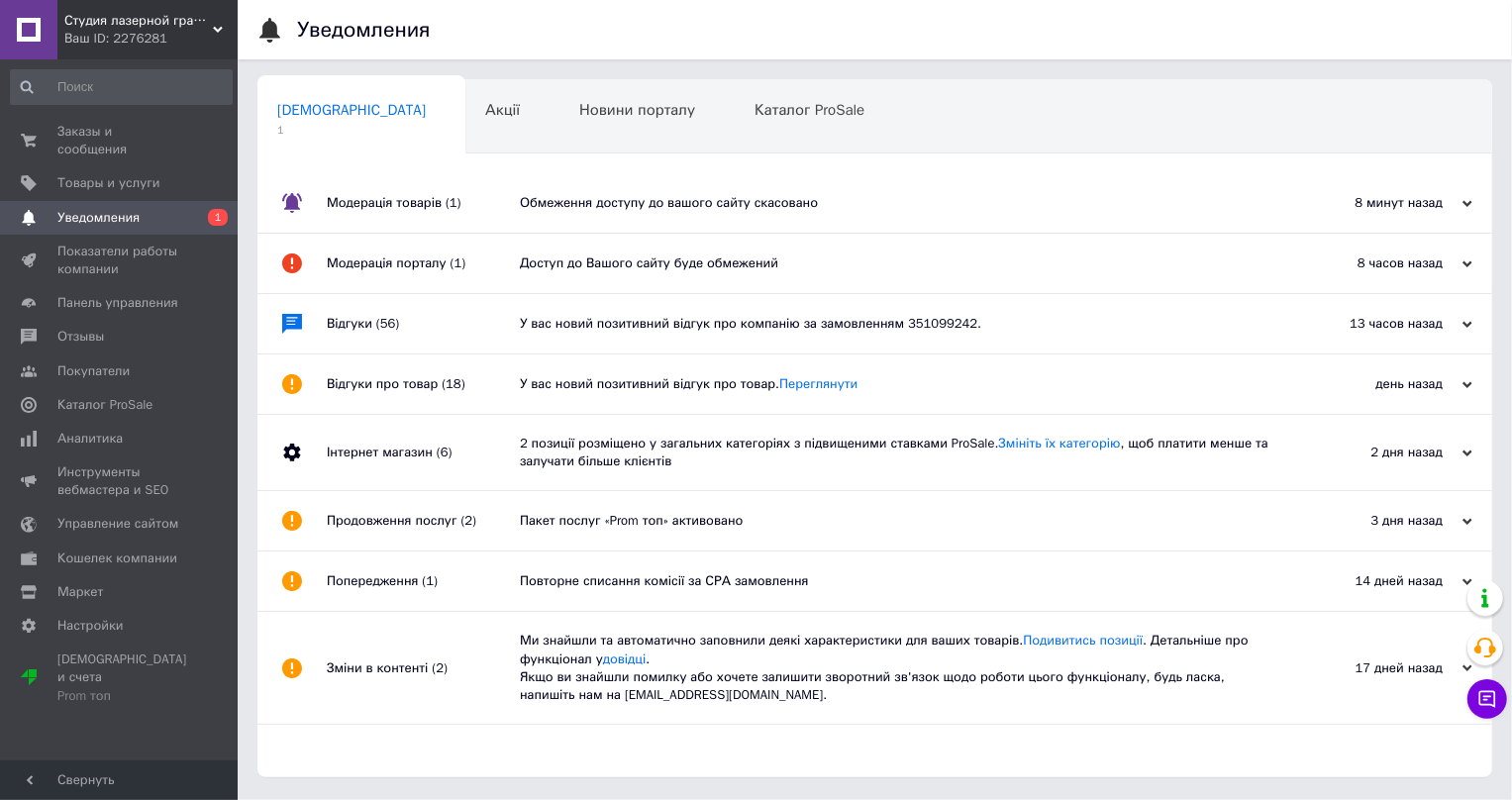 click on "Обмеження доступу до вашого сайту скасовано" at bounding box center (897, 203) 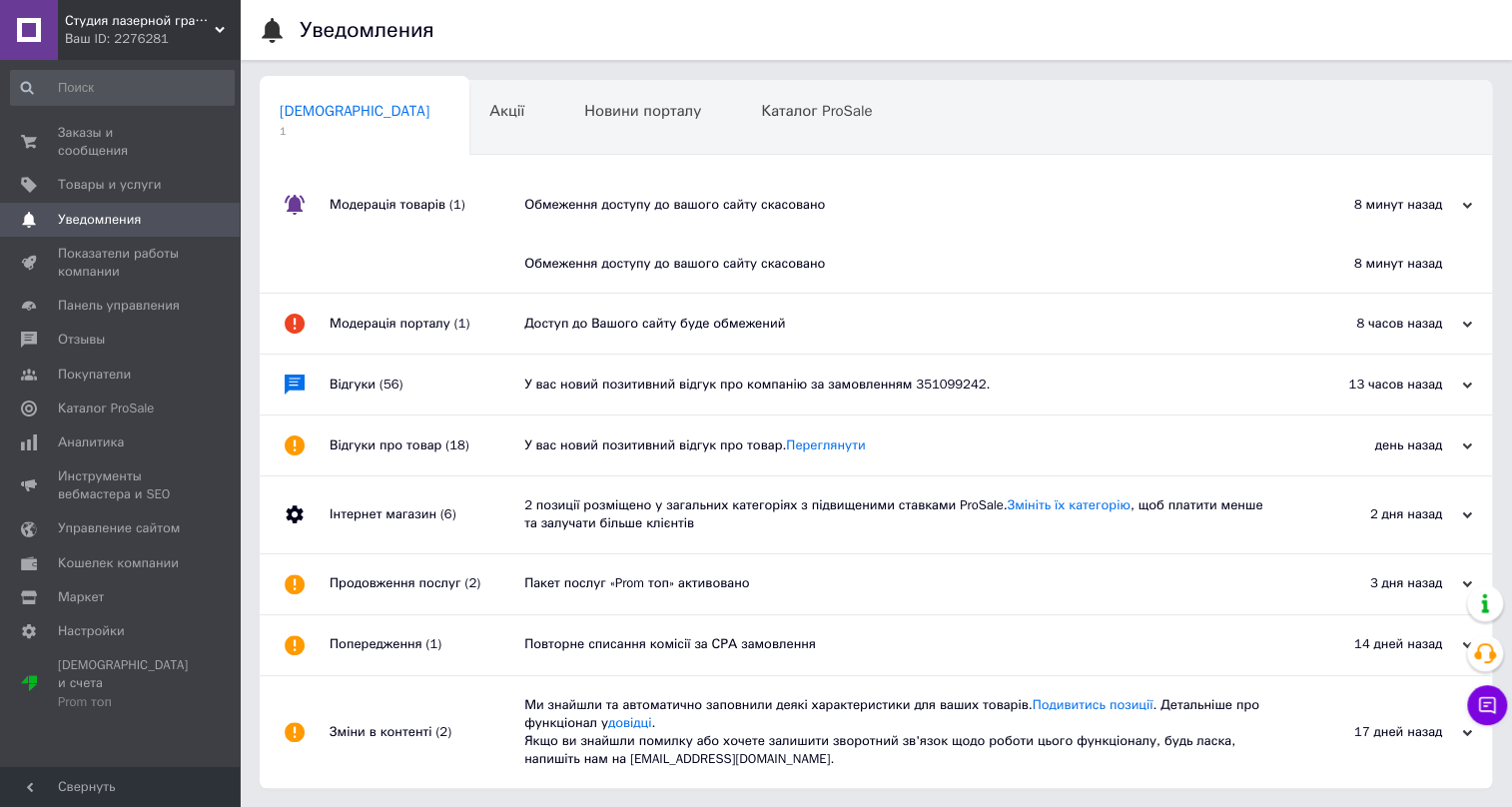 click on "Обмеження доступу до вашого сайту скасовано" at bounding box center (898, 205) 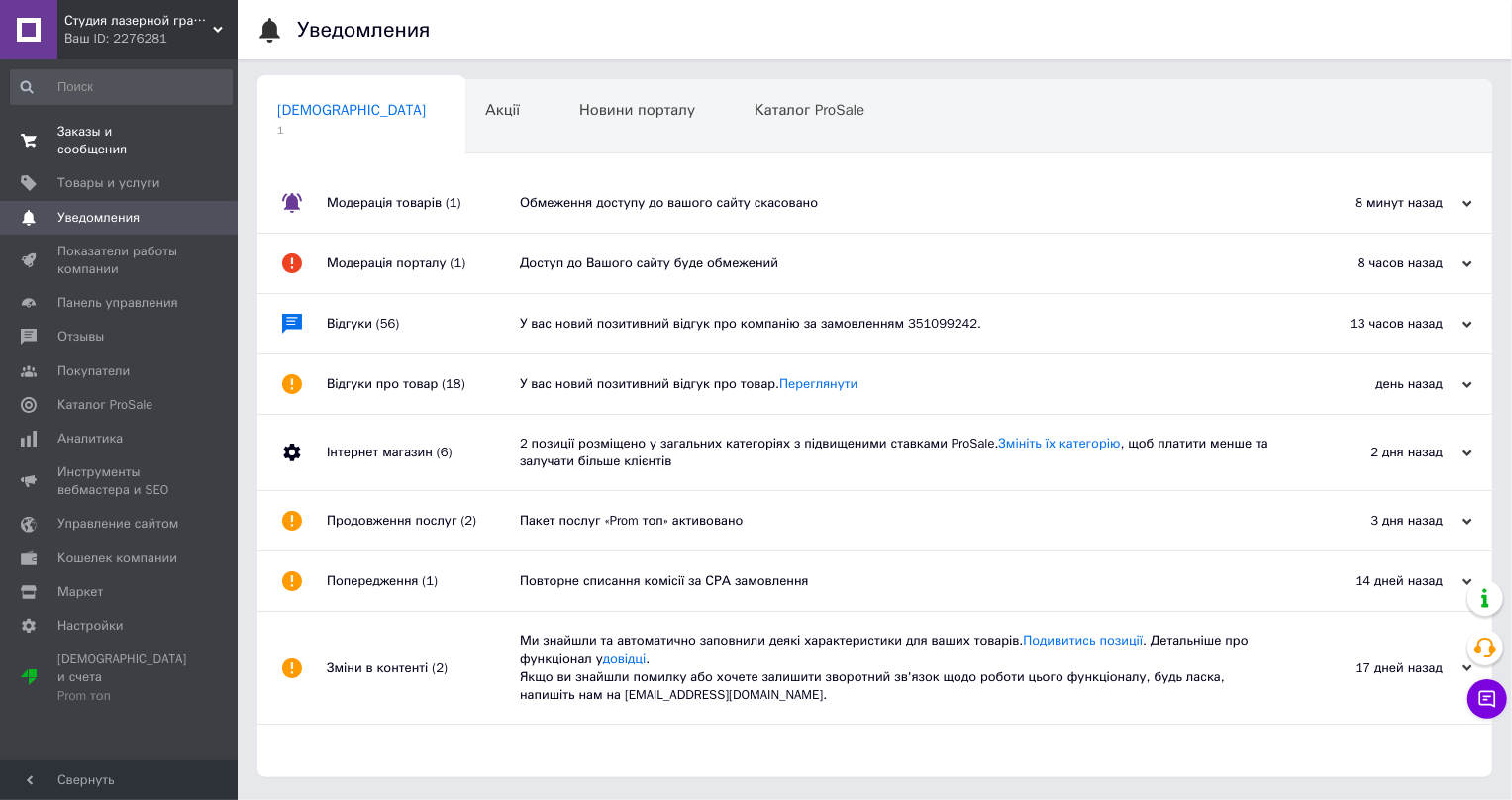 click on "Заказы и сообщения" at bounding box center (120, 141) 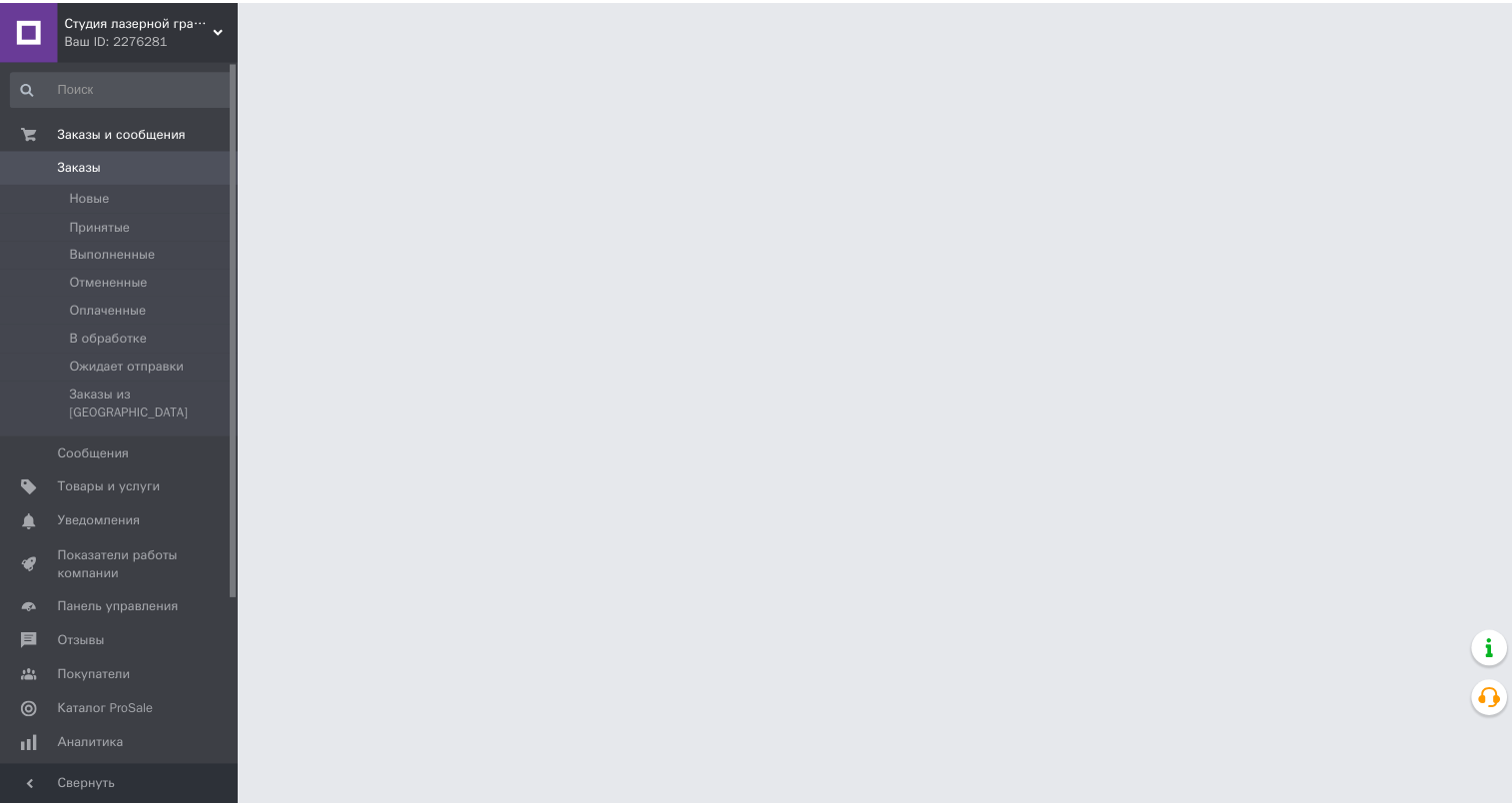 scroll, scrollTop: 0, scrollLeft: 0, axis: both 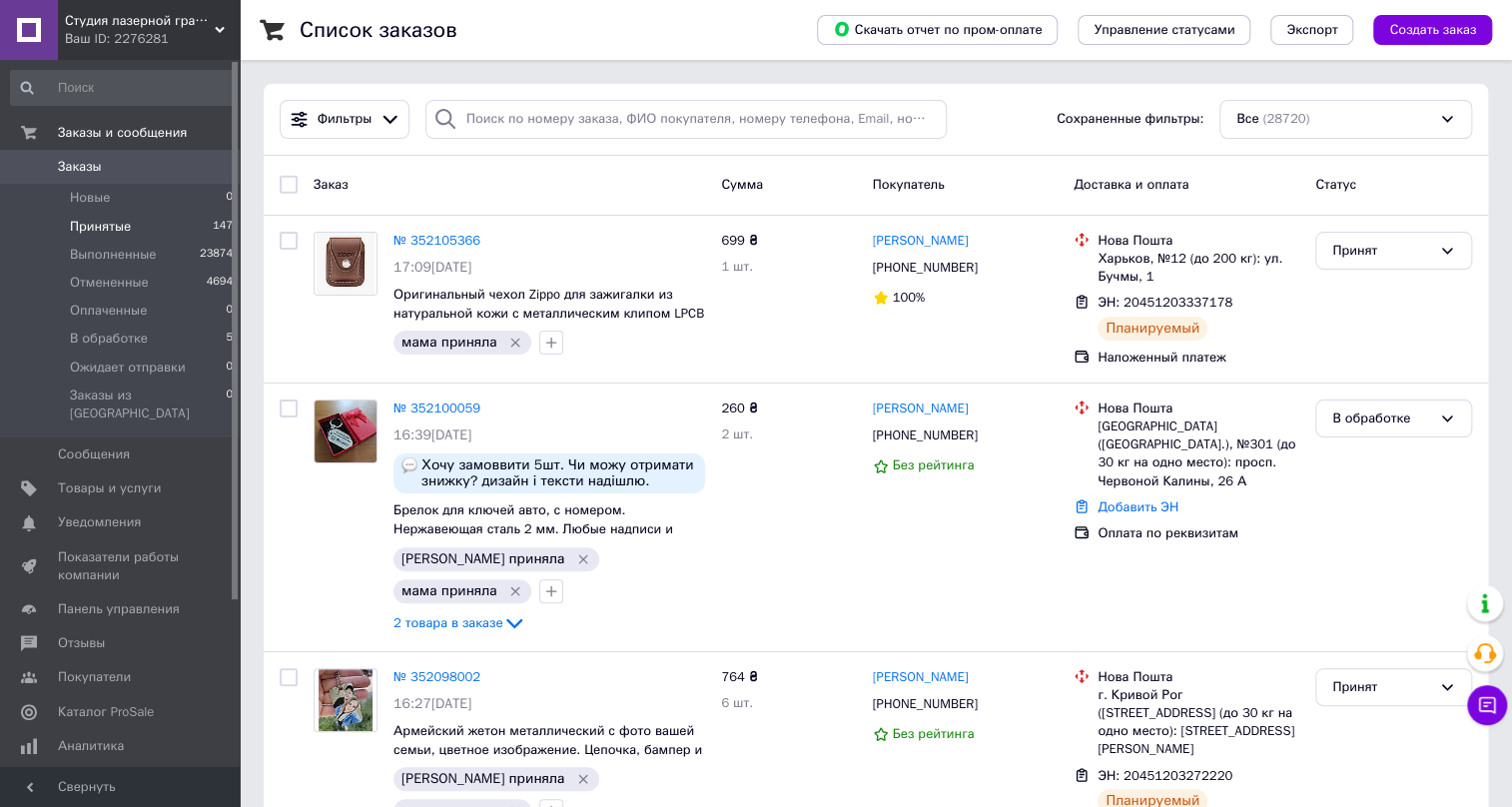 click on "Принятые" at bounding box center (100, 227) 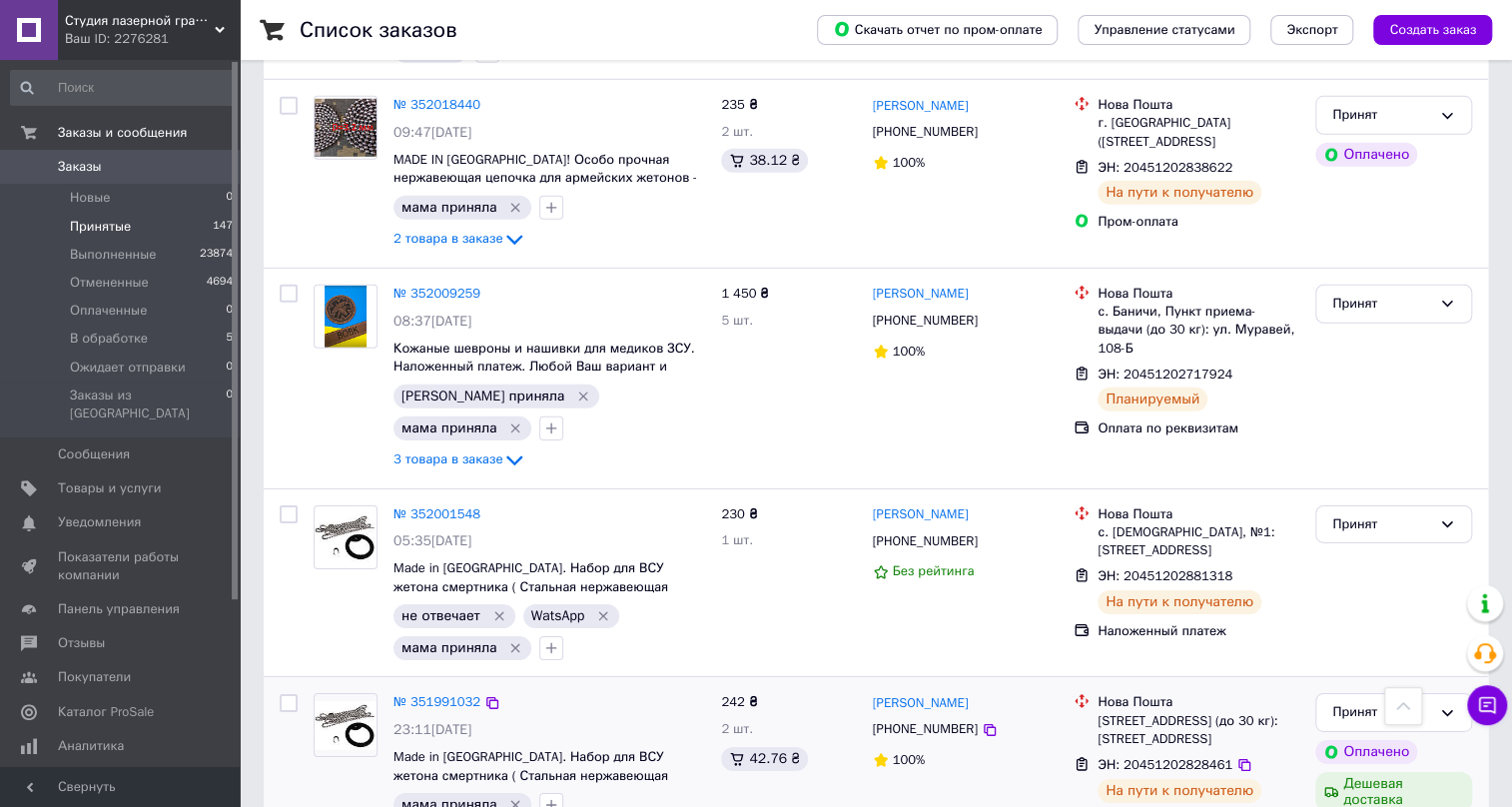 scroll, scrollTop: 3222, scrollLeft: 0, axis: vertical 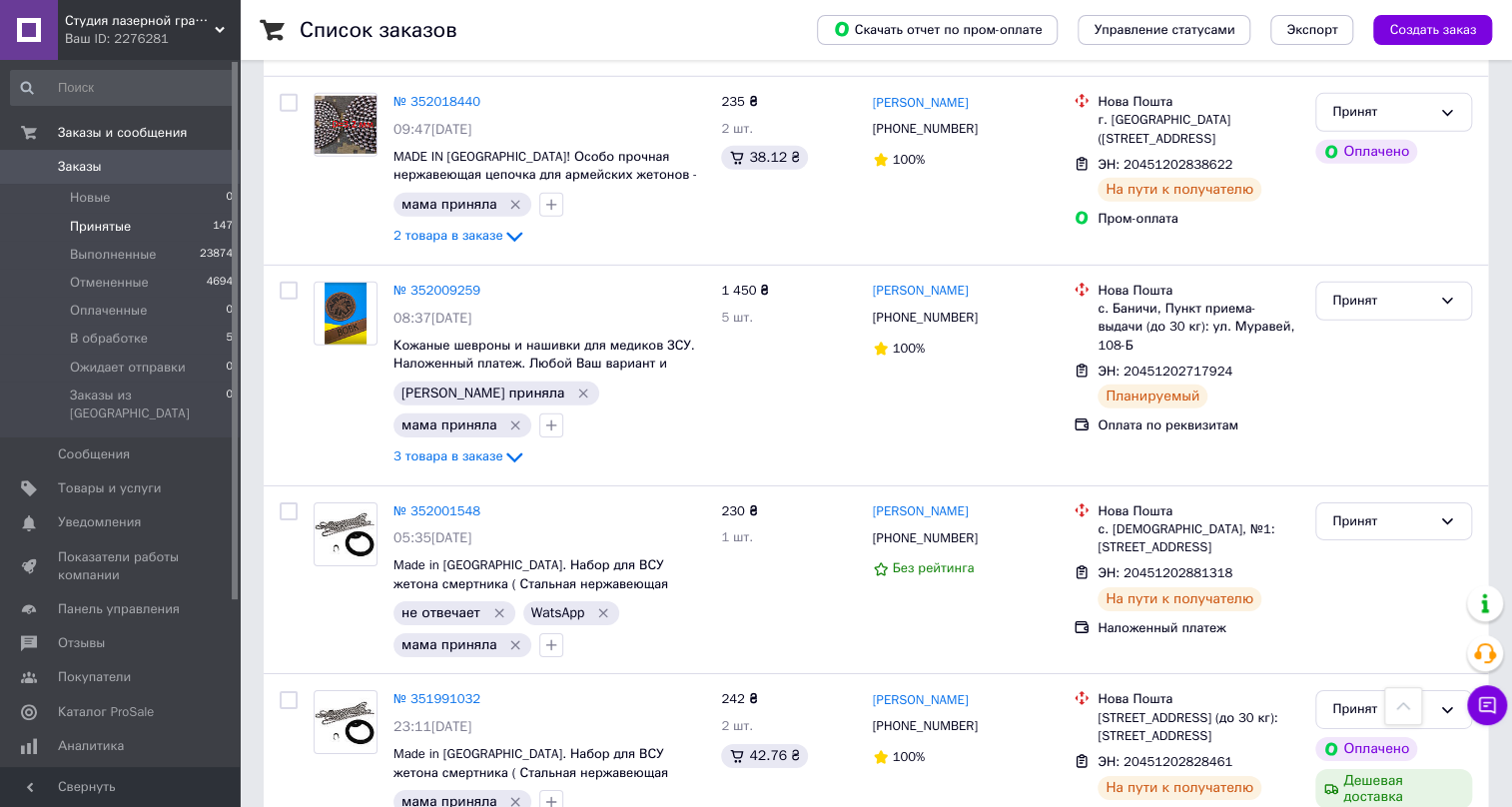 click on "2" at bounding box center [327, 1096] 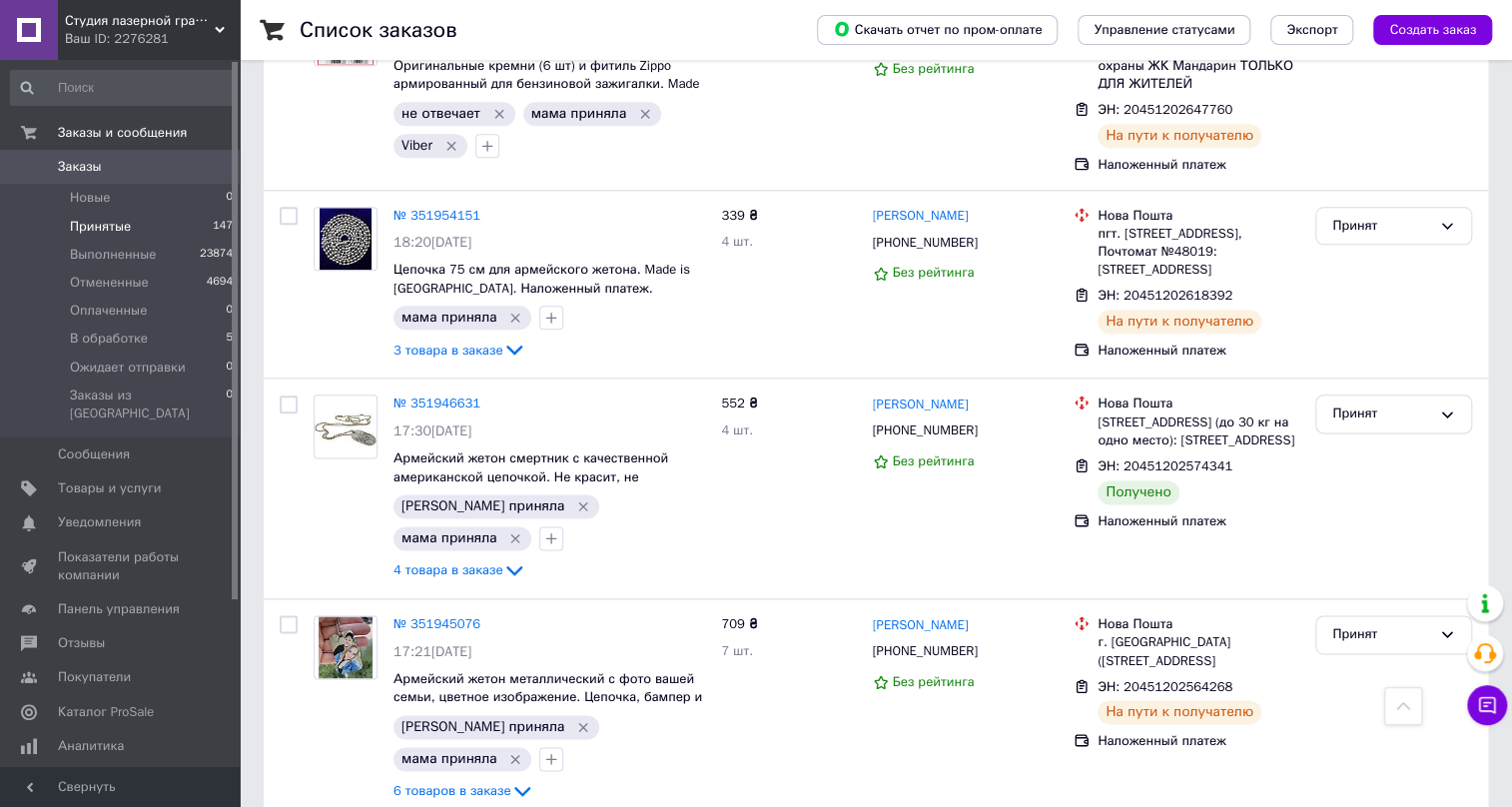 scroll, scrollTop: 1180, scrollLeft: 0, axis: vertical 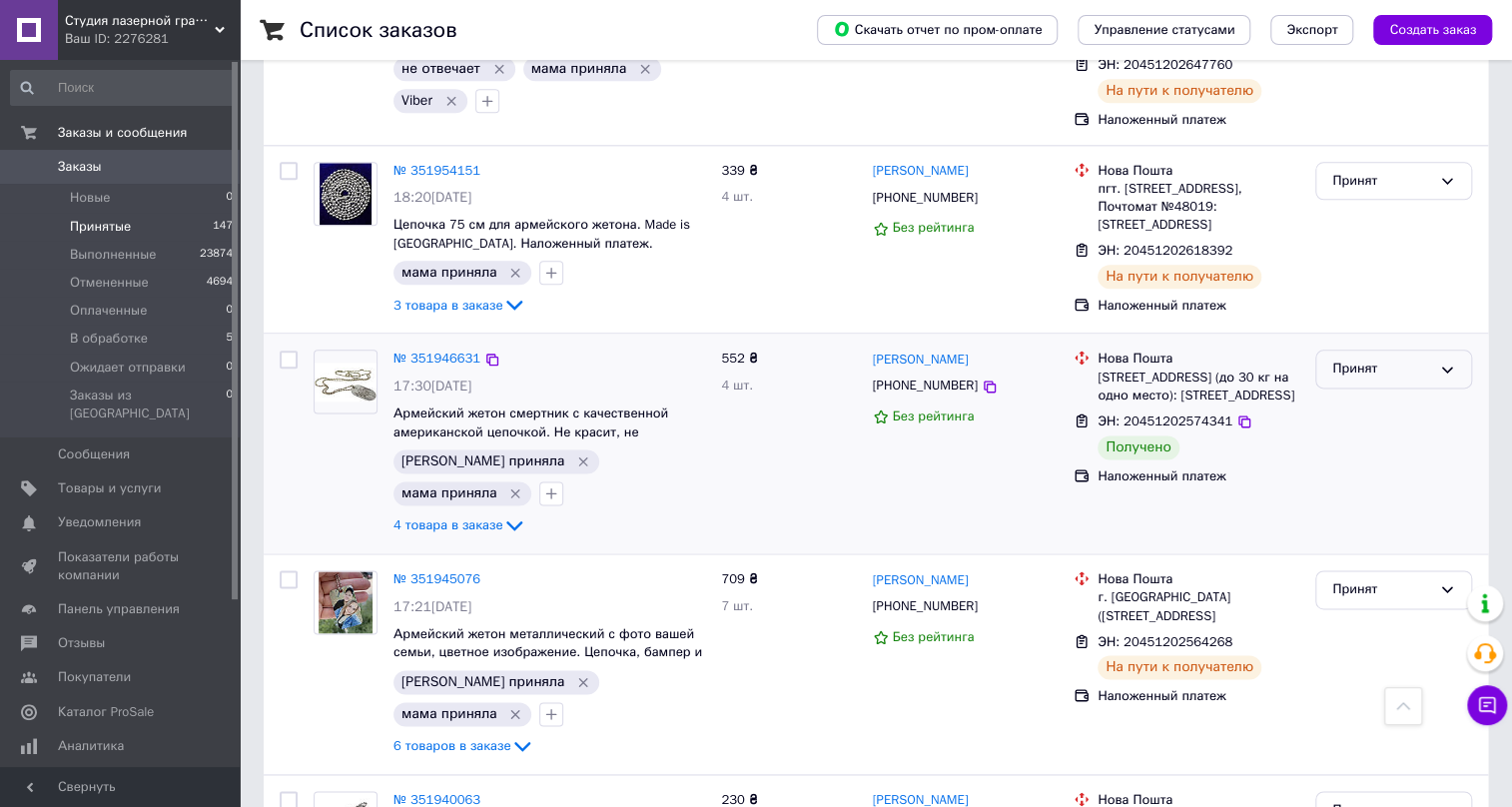 click 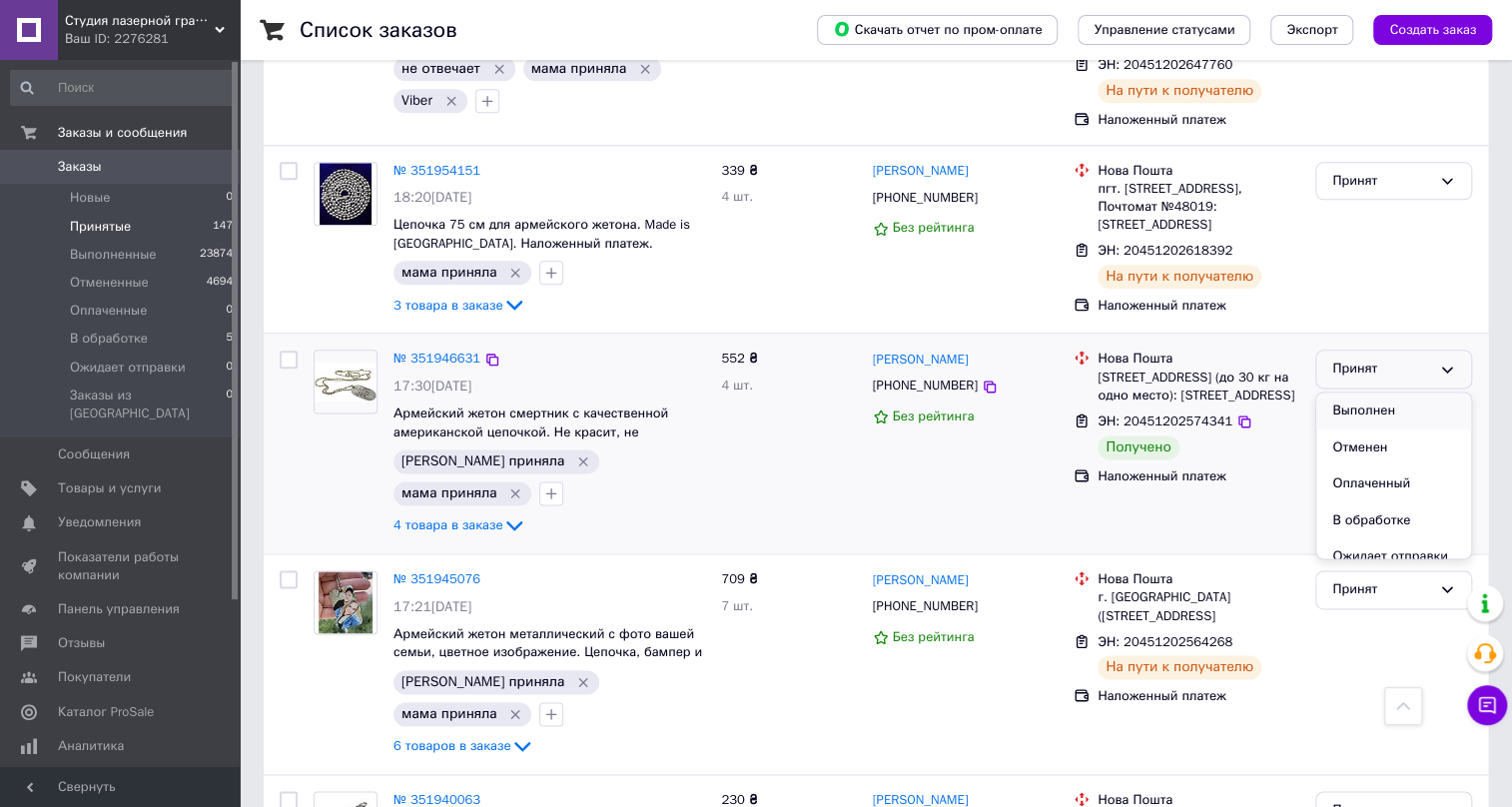 click on "Выполнен" at bounding box center [1393, 410] 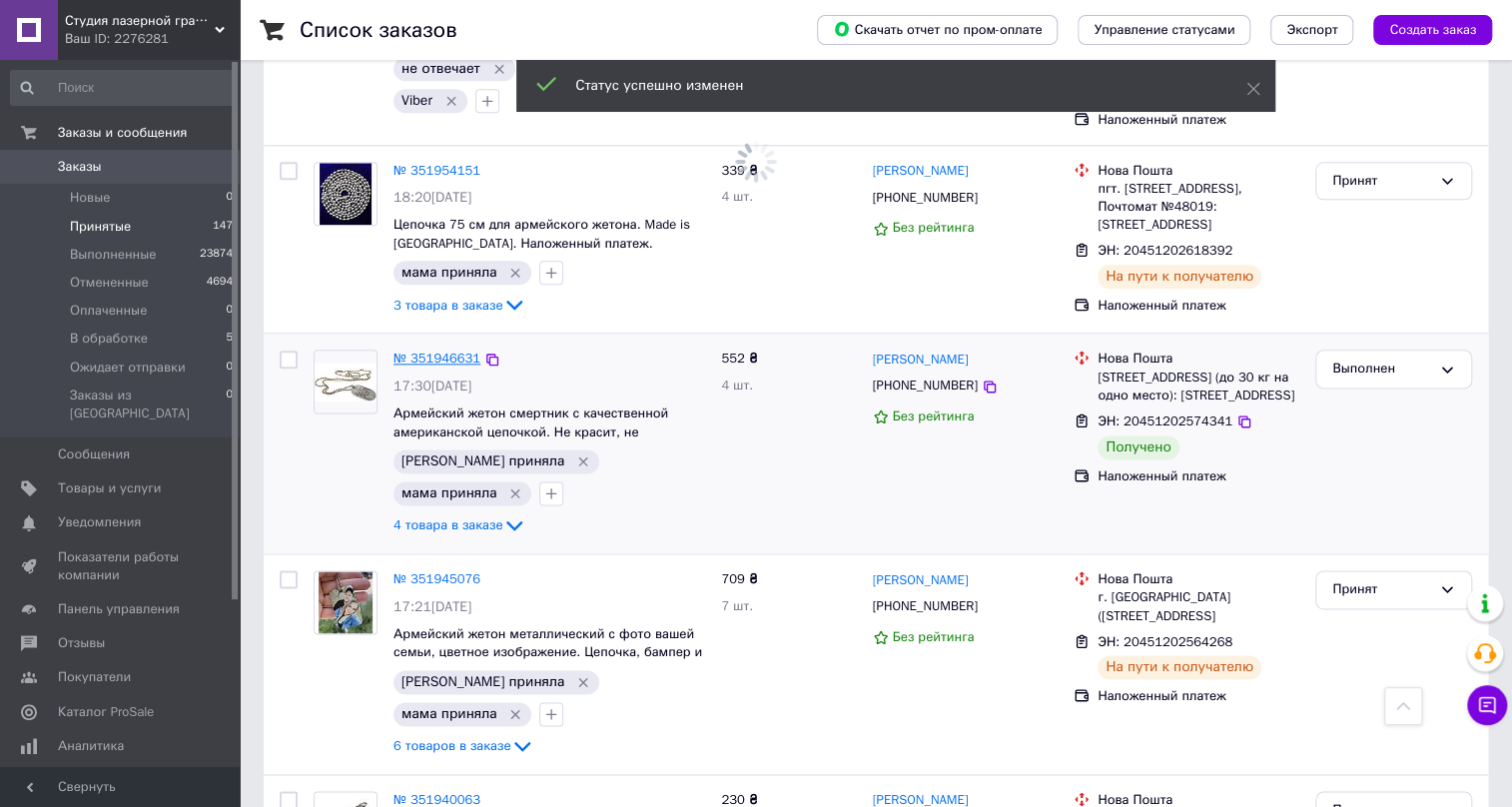 click on "№ 351946631" at bounding box center [436, 358] 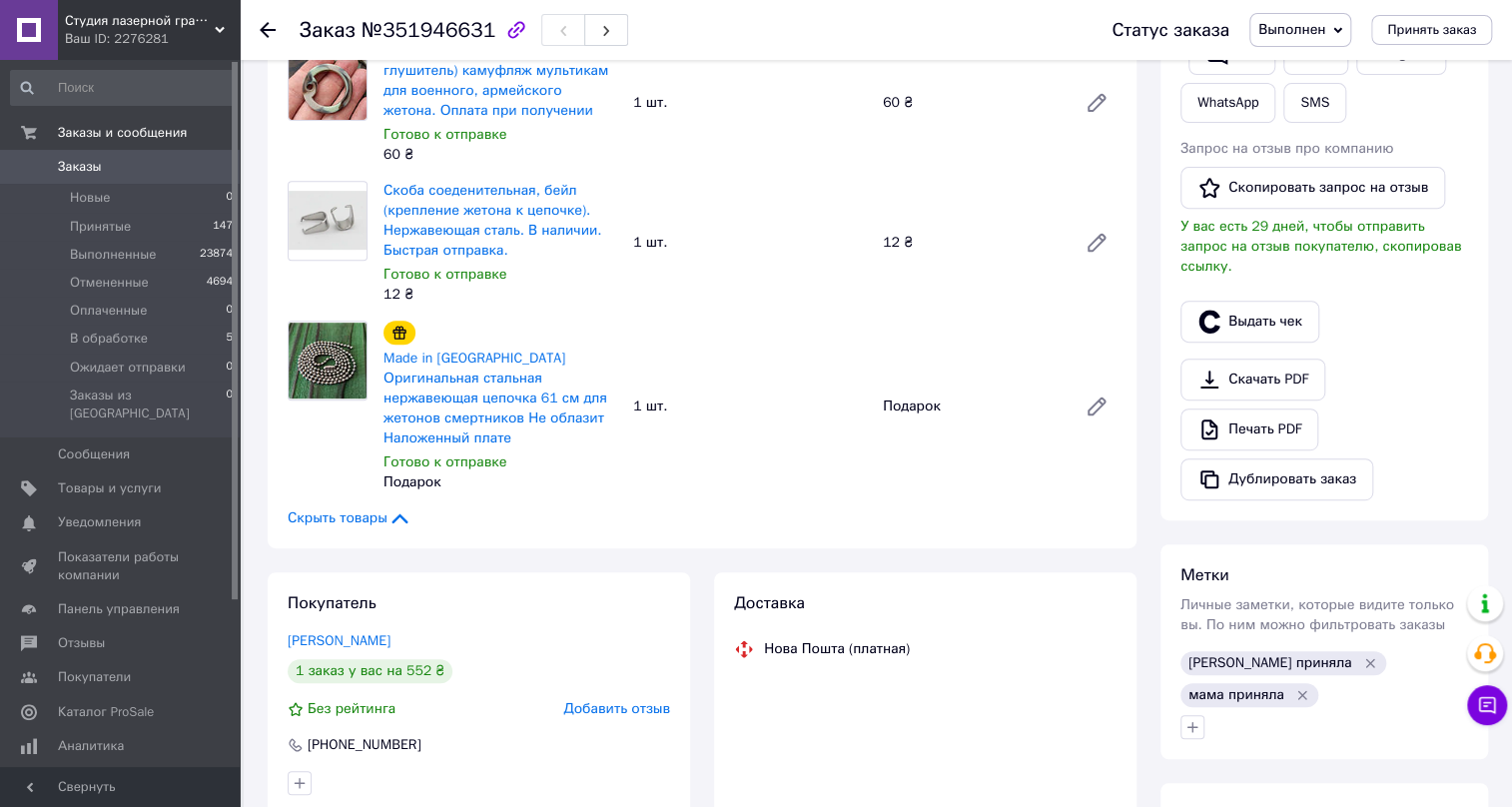 scroll, scrollTop: 453, scrollLeft: 0, axis: vertical 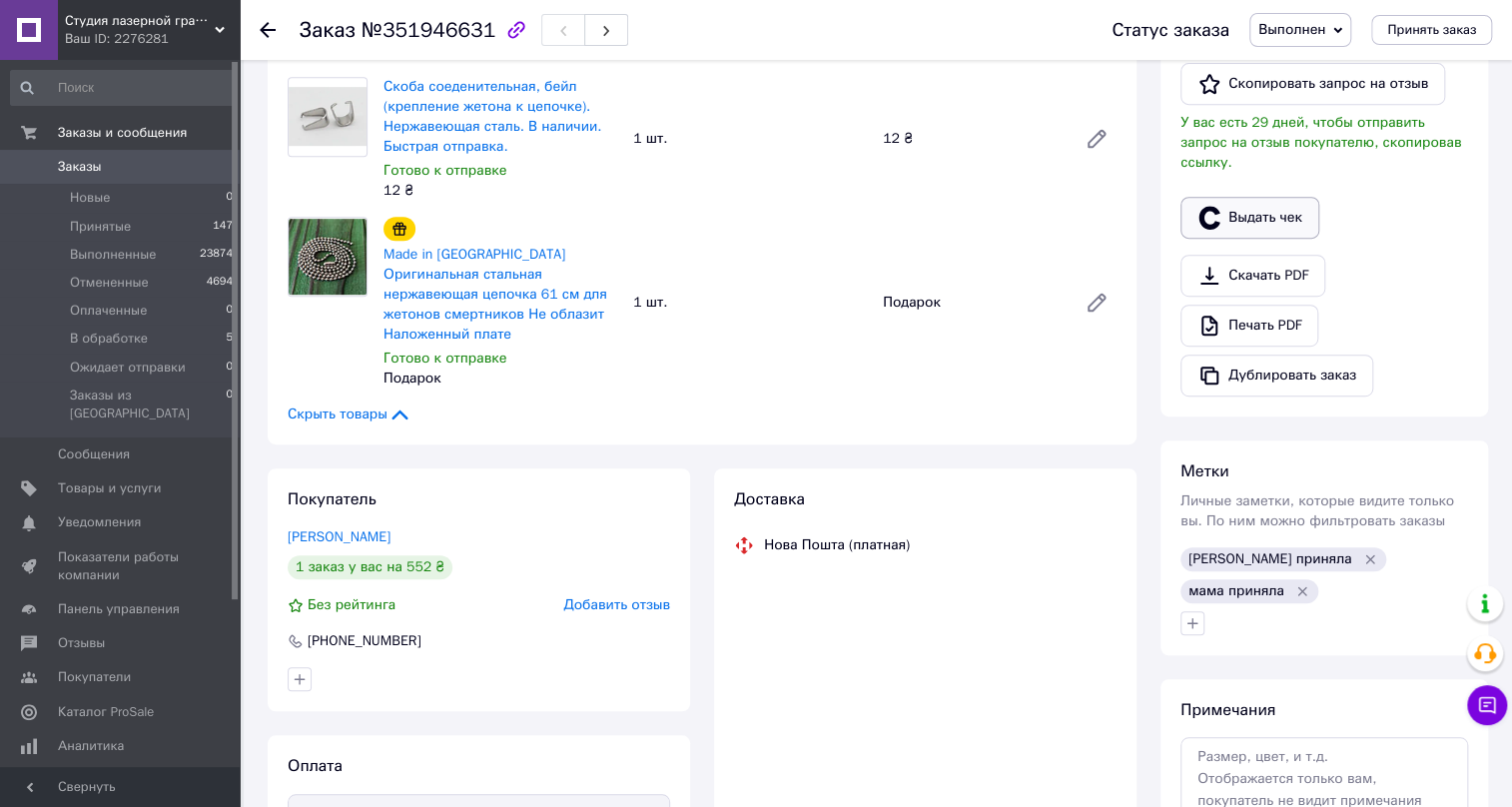 click on "Выдать чек" at bounding box center [1249, 218] 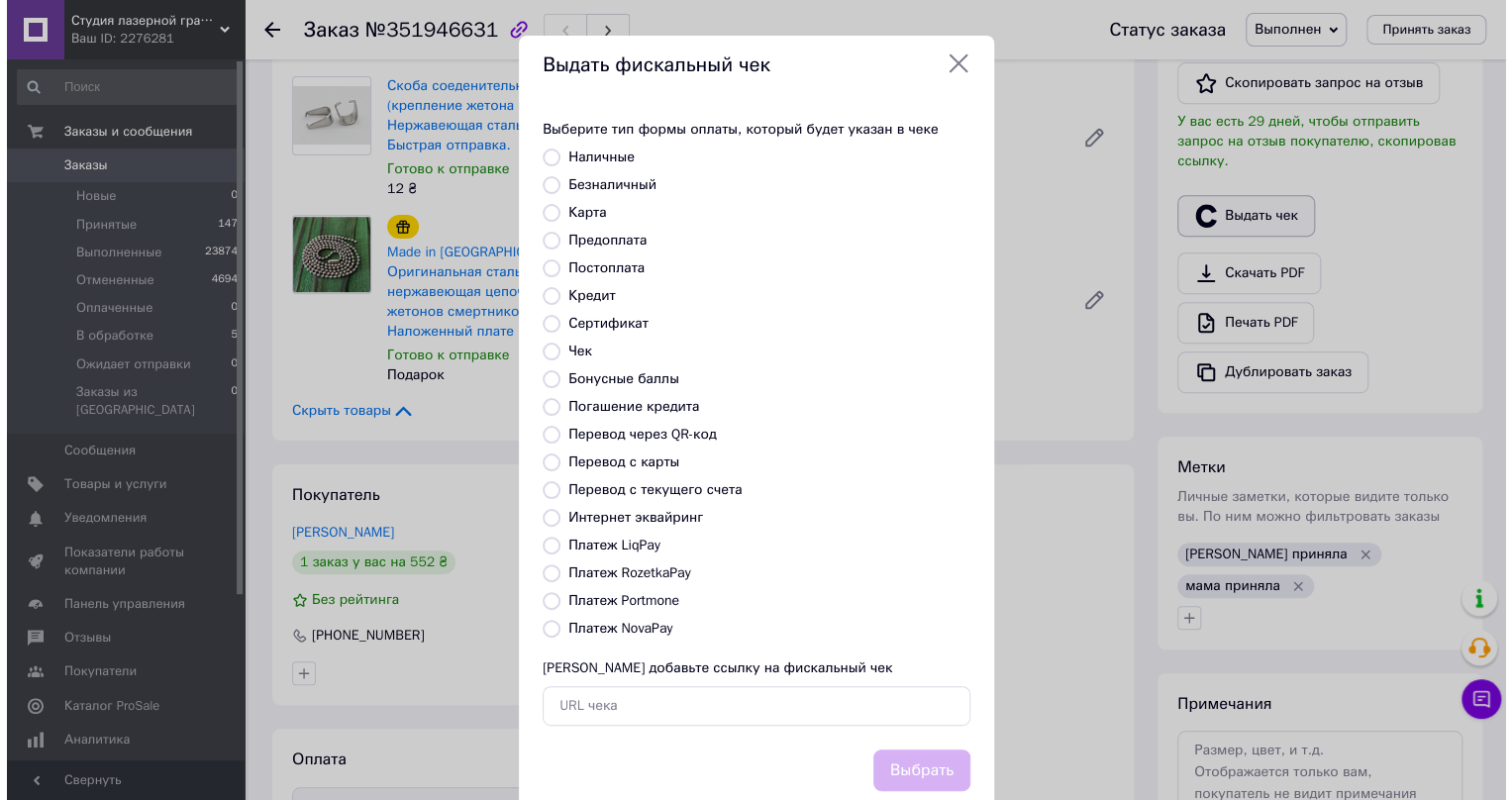 scroll, scrollTop: 430, scrollLeft: 0, axis: vertical 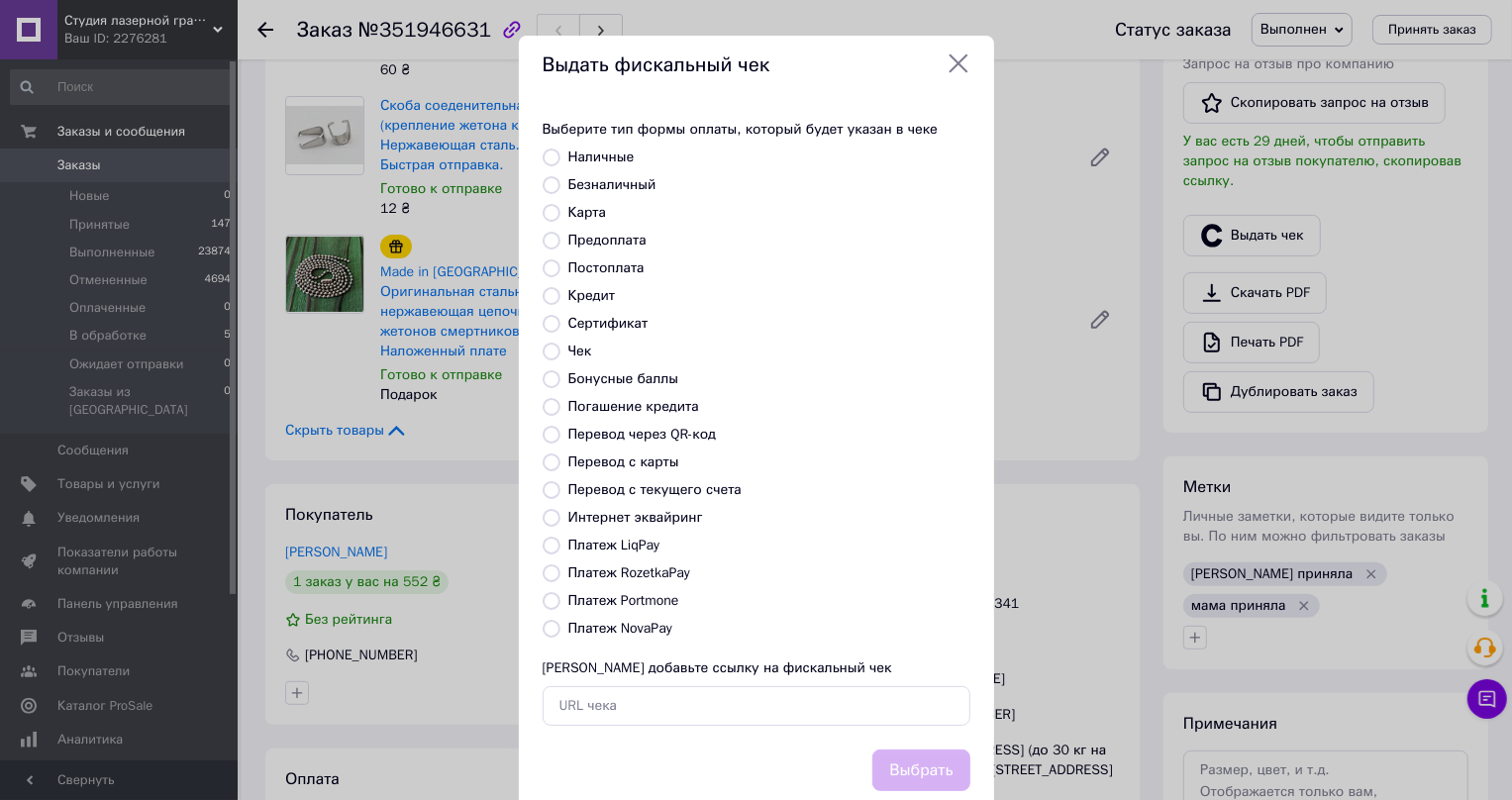 click on "Постоплата" at bounding box center [552, 268] 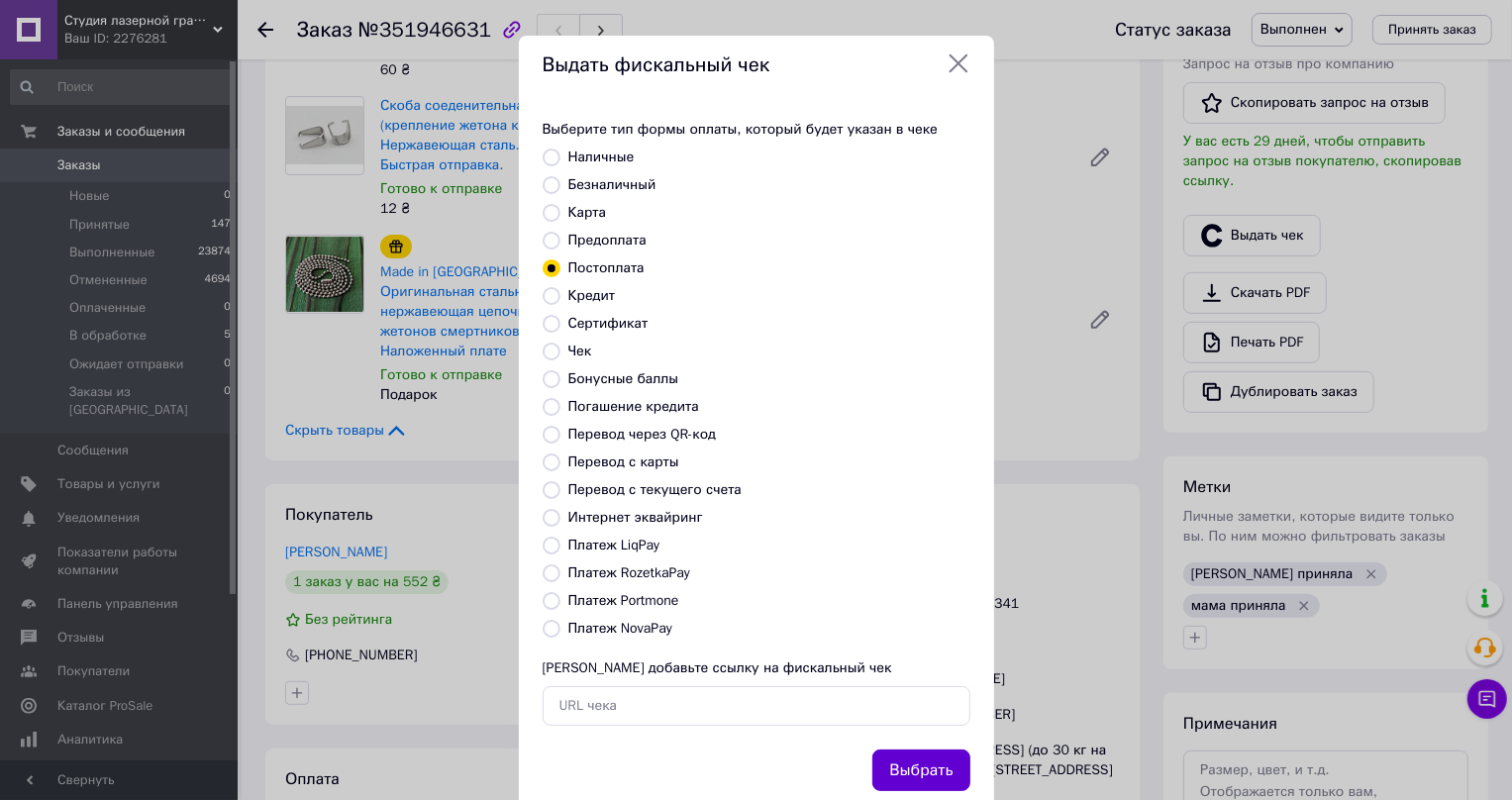 click on "Выбрать" at bounding box center [921, 770] 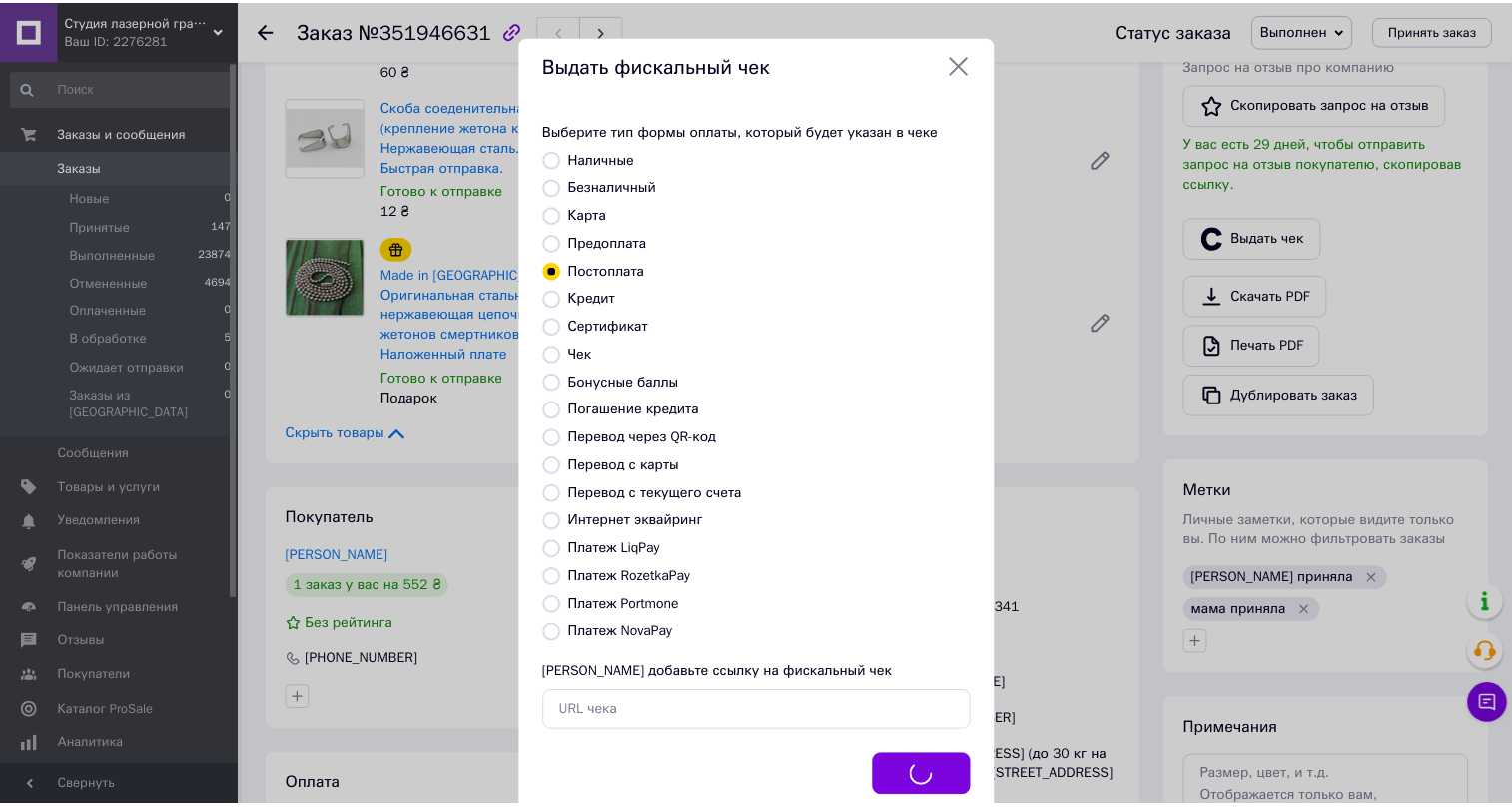 scroll, scrollTop: 453, scrollLeft: 0, axis: vertical 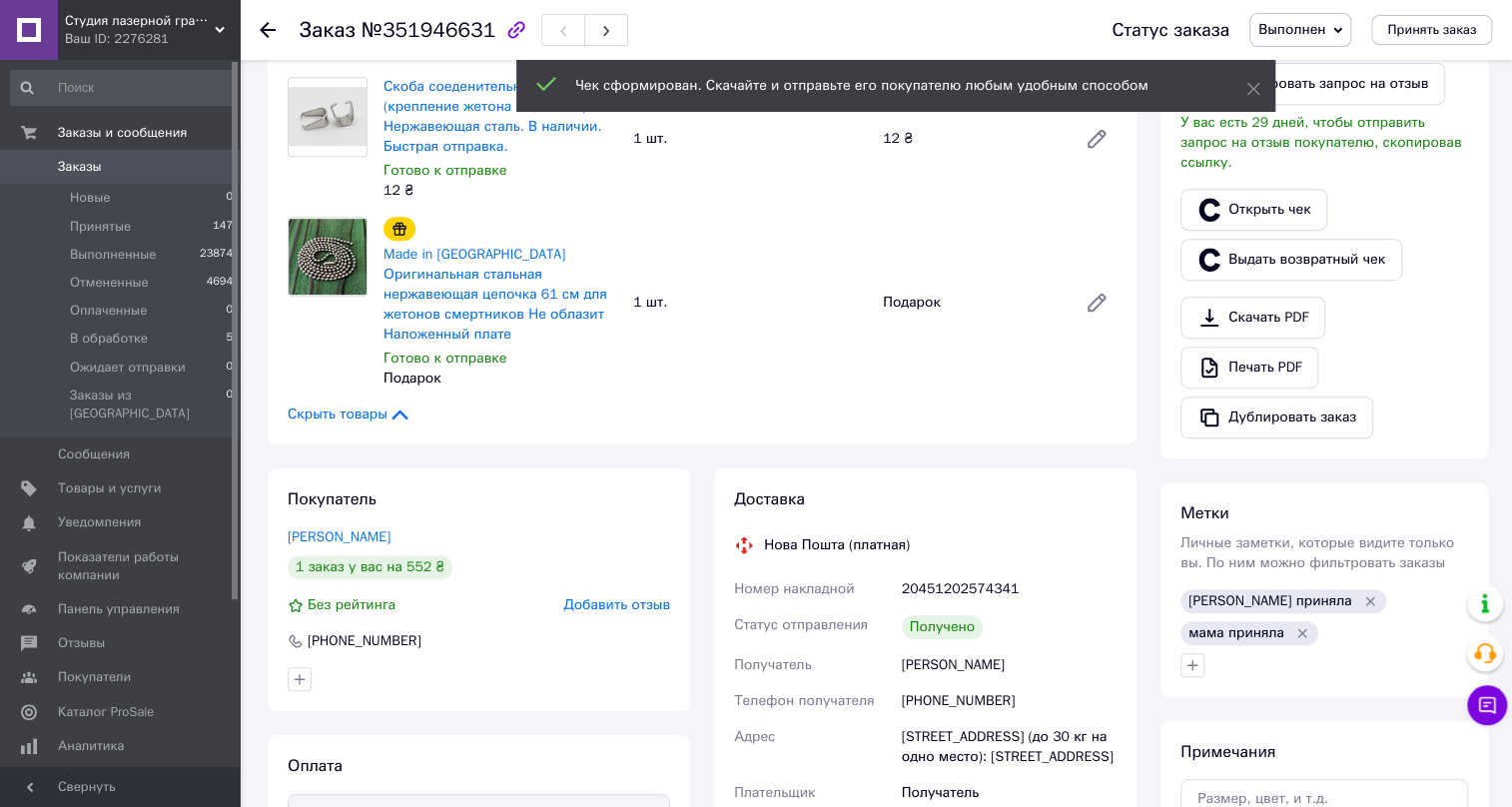 click 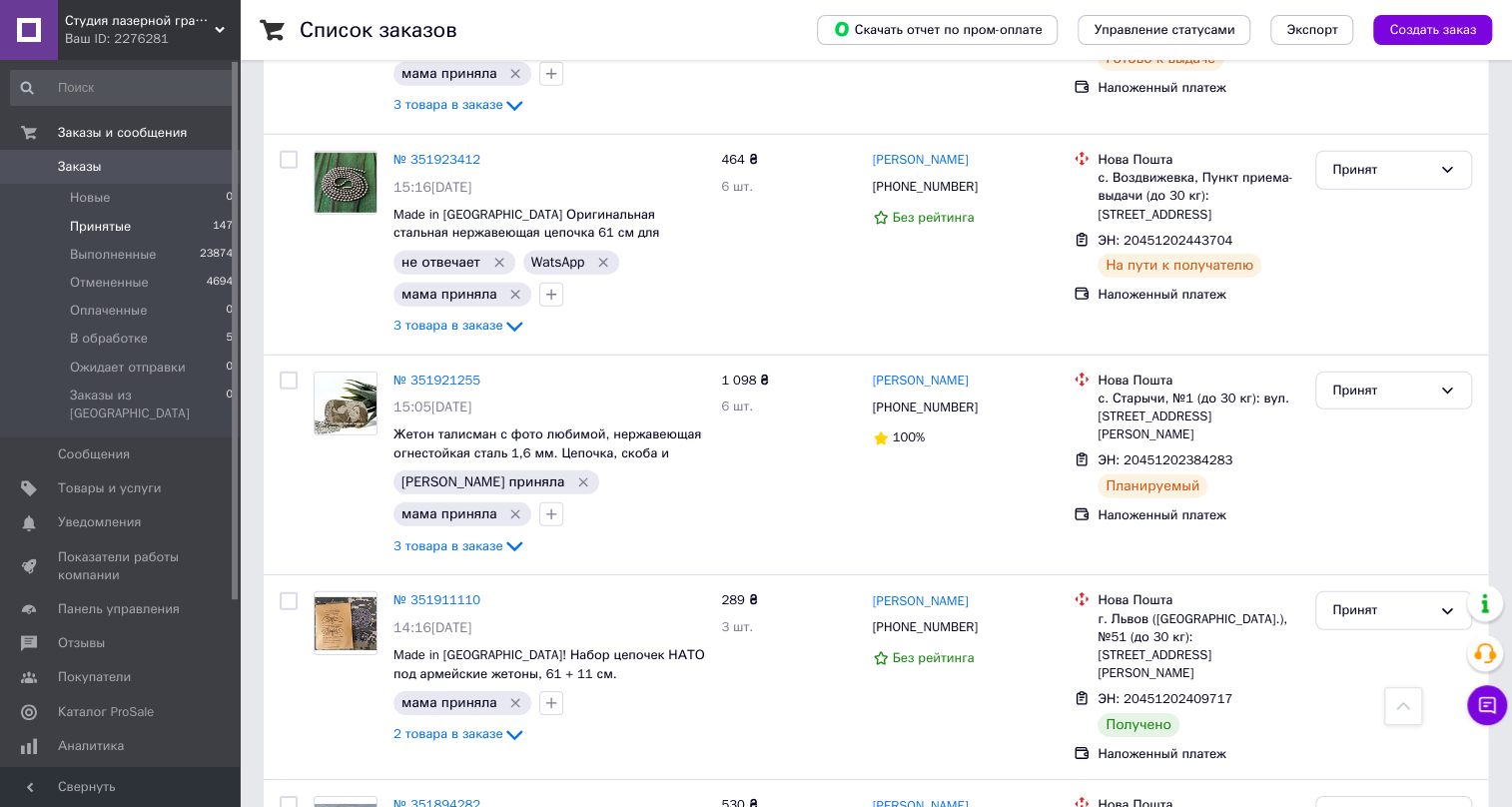 scroll, scrollTop: 3086, scrollLeft: 0, axis: vertical 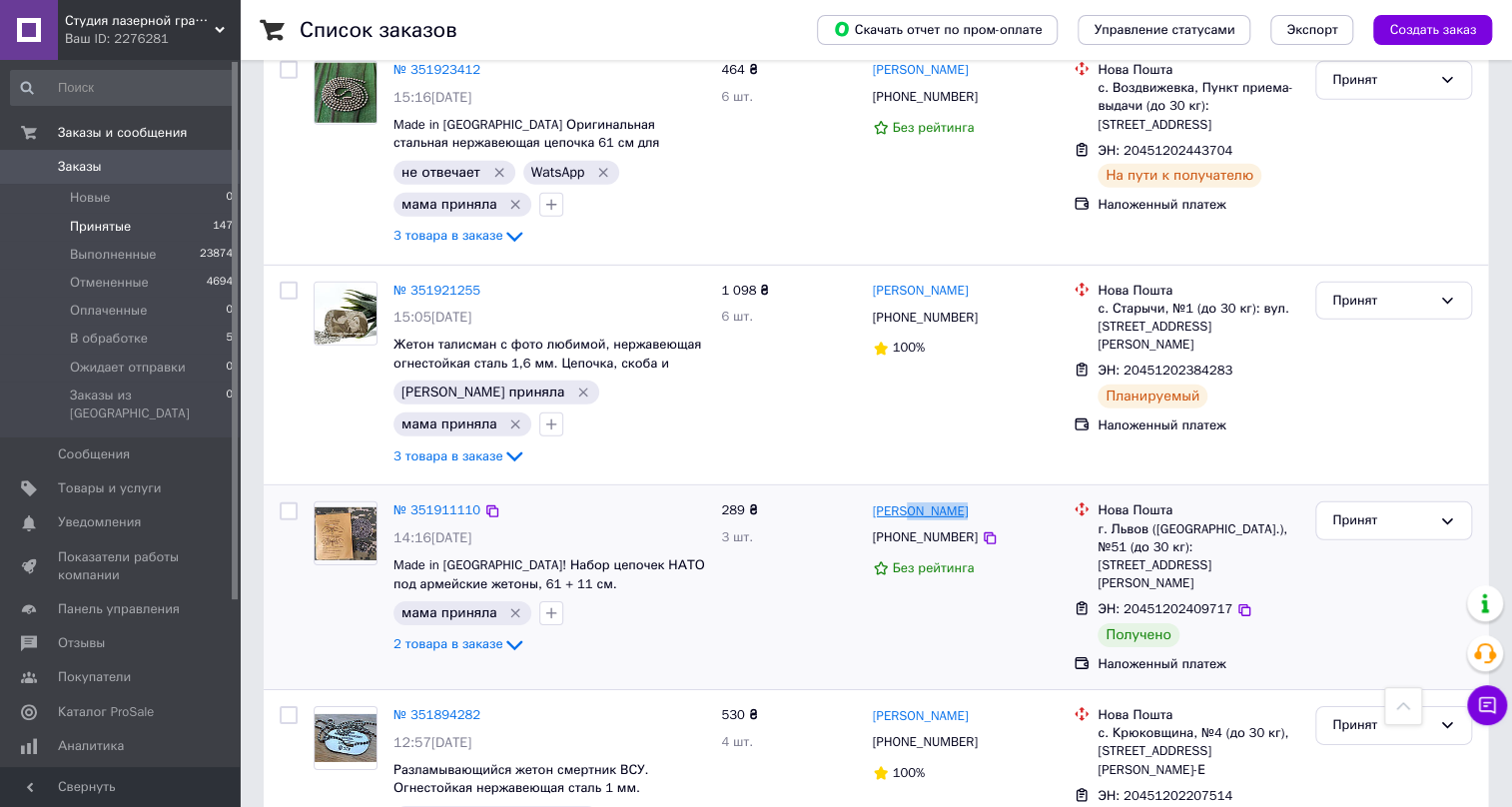 drag, startPoint x: 965, startPoint y: 291, endPoint x: 908, endPoint y: 290, distance: 57.00877 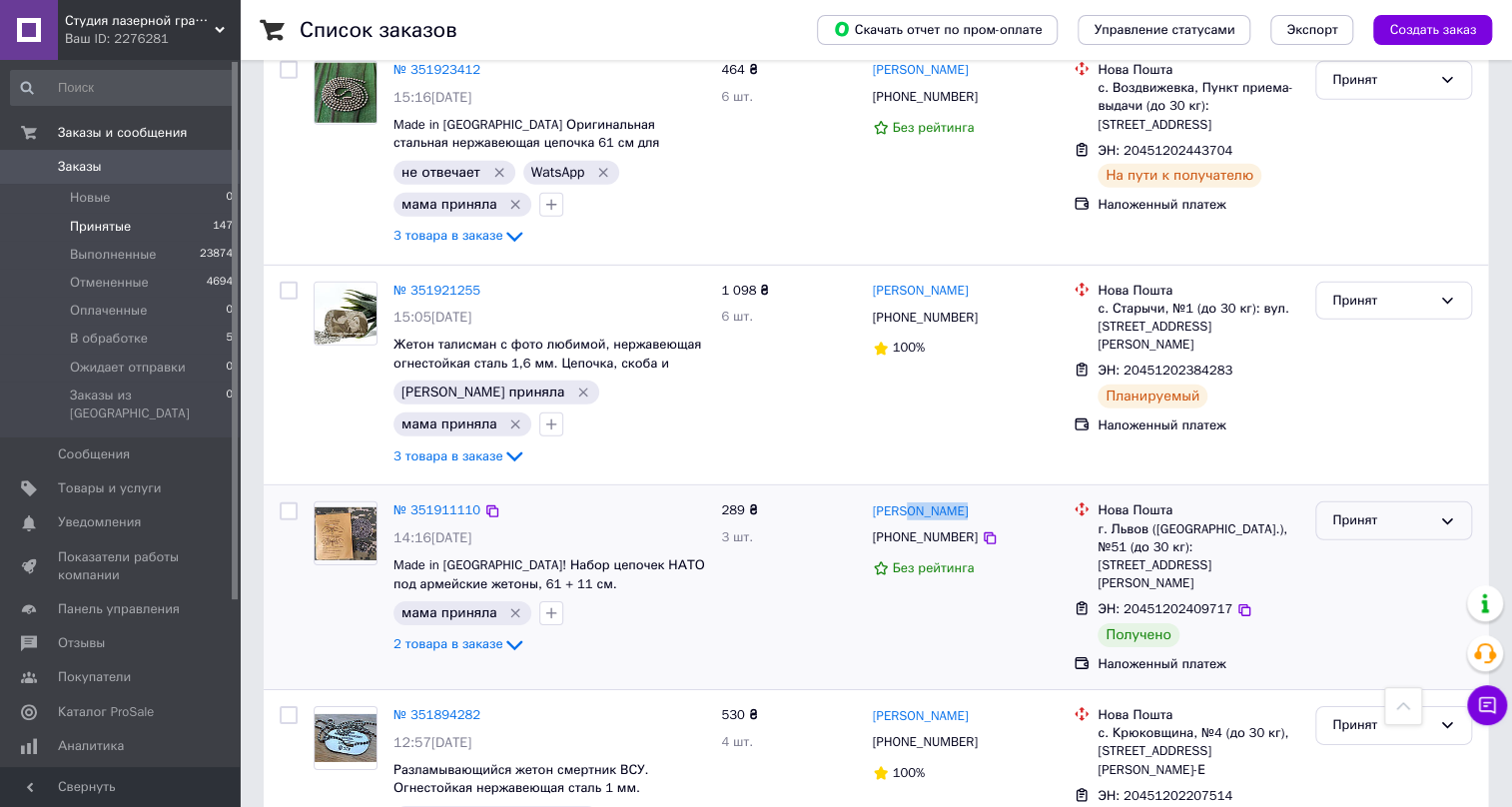click 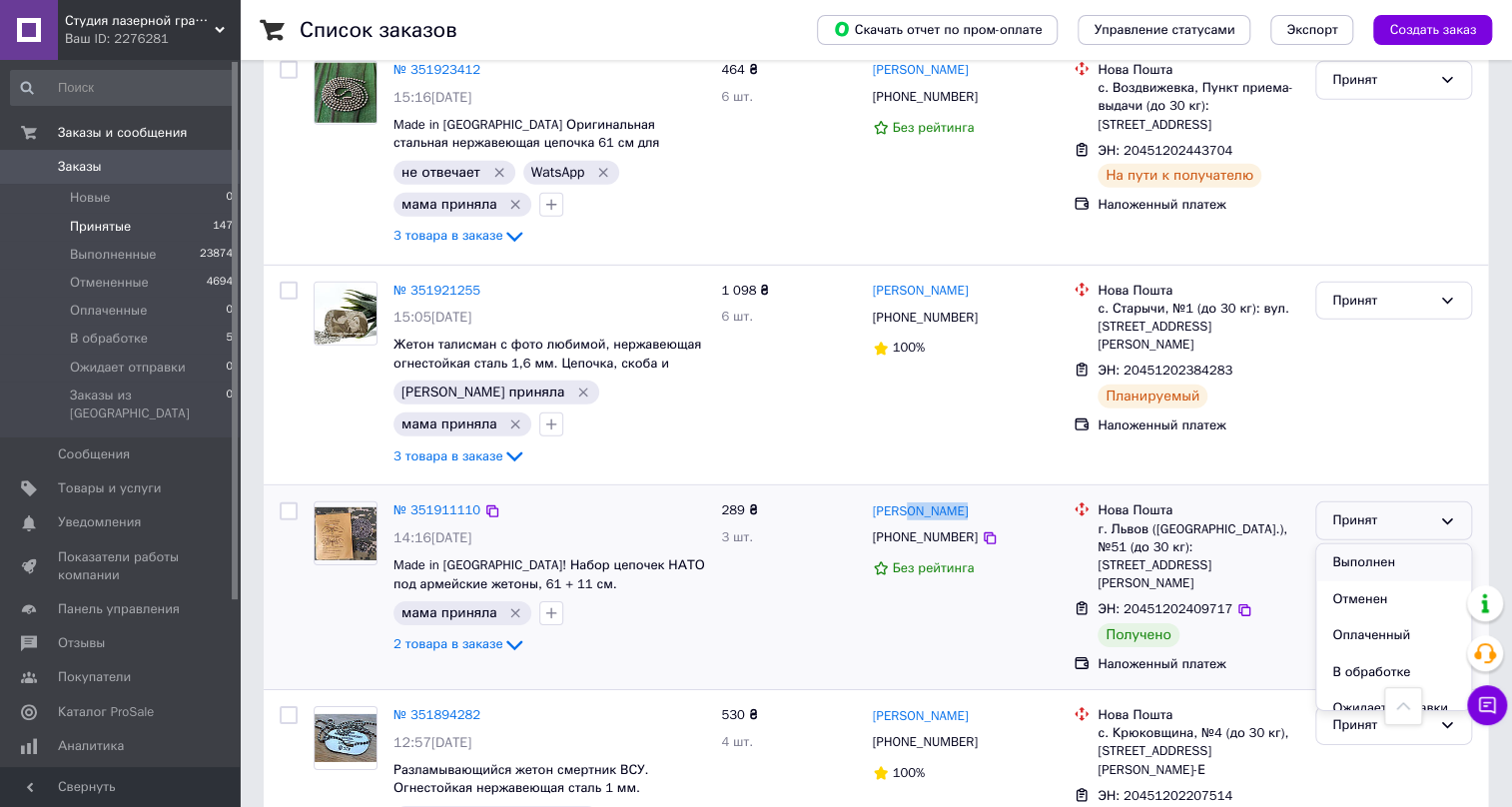 click on "Выполнен" at bounding box center [1393, 562] 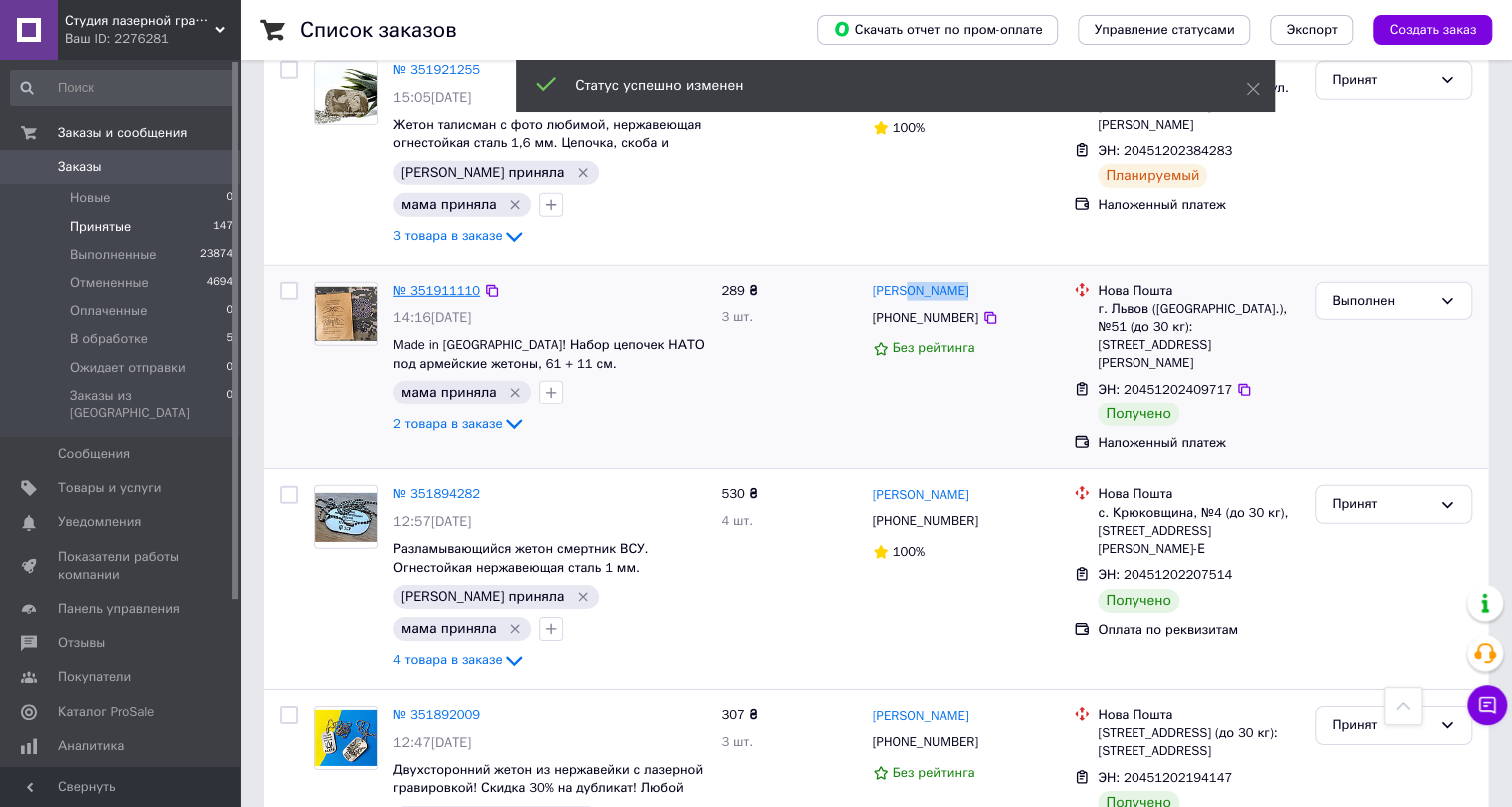 scroll, scrollTop: 2898, scrollLeft: 0, axis: vertical 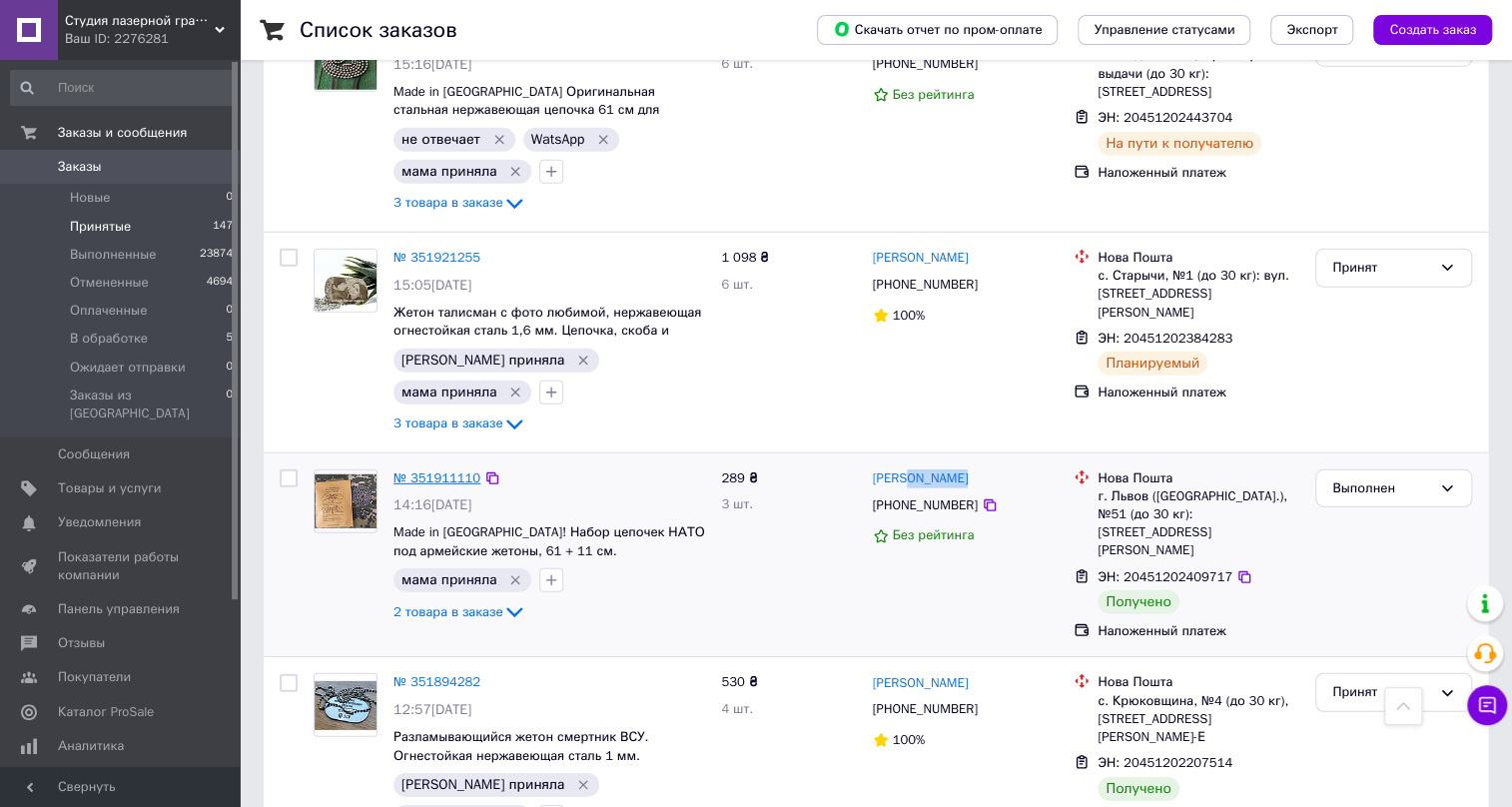 click on "№ 351911110" at bounding box center (436, 477) 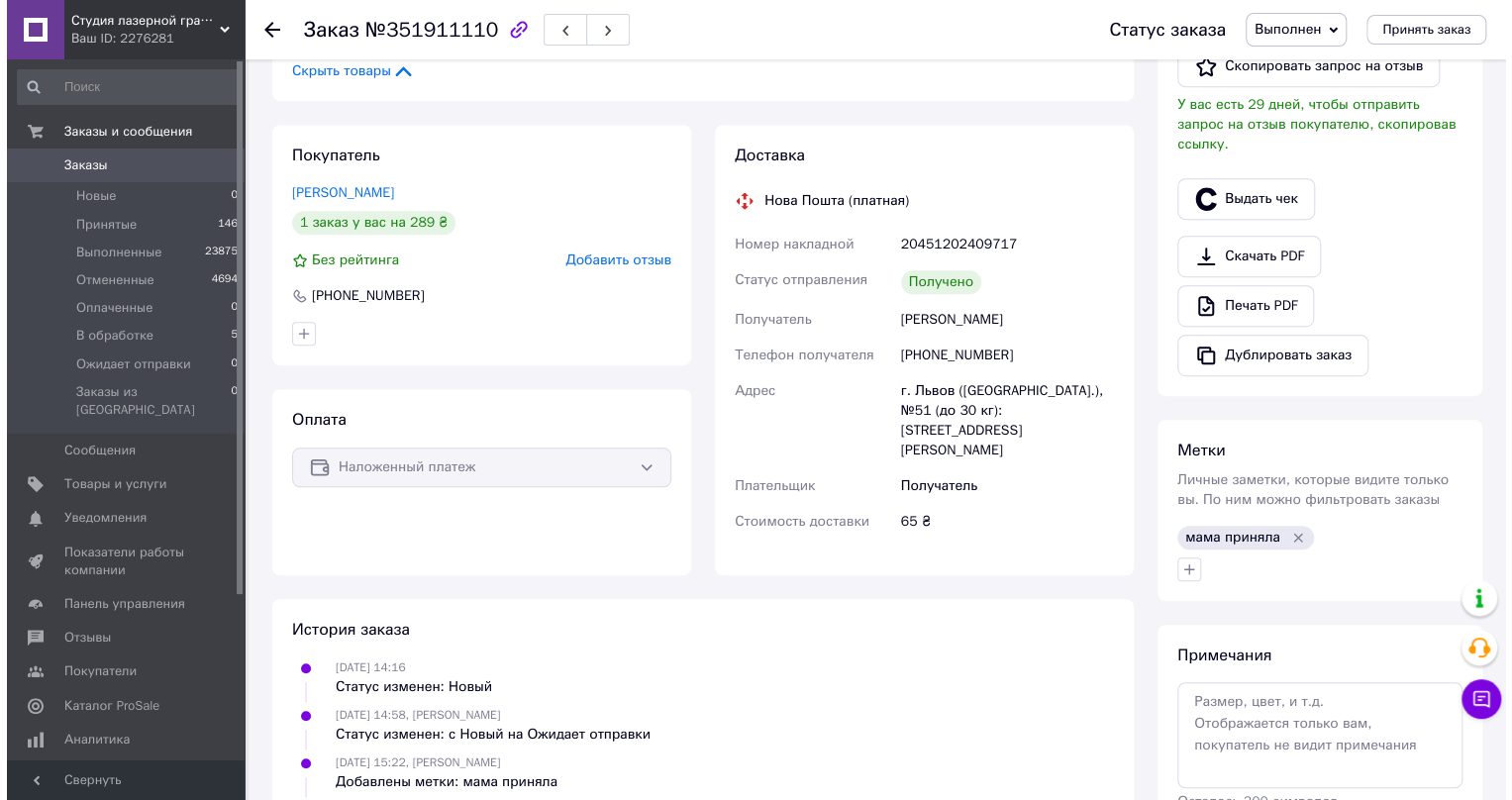 scroll, scrollTop: 449, scrollLeft: 0, axis: vertical 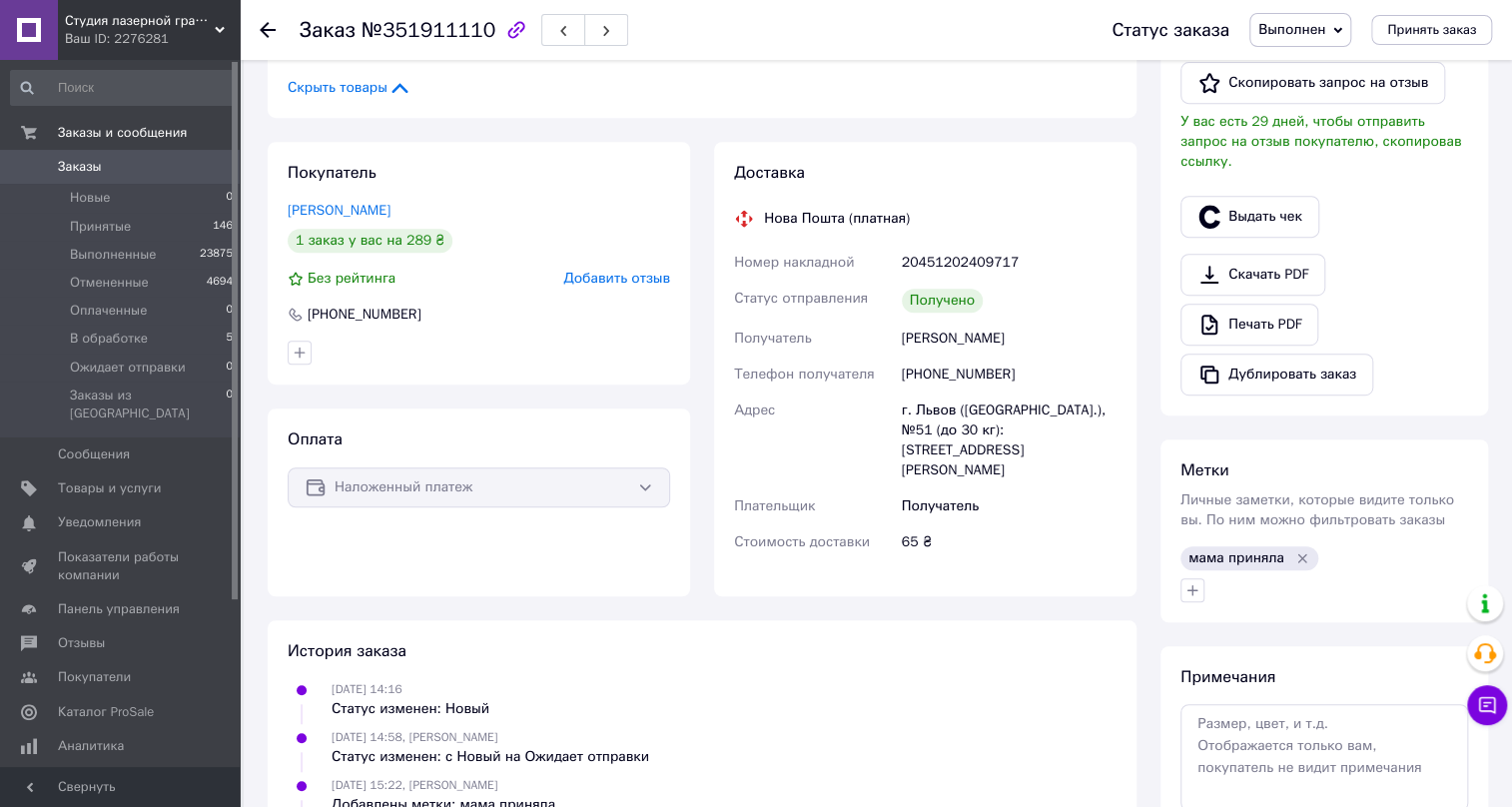 click on "Добавить отзыв" at bounding box center [616, 278] 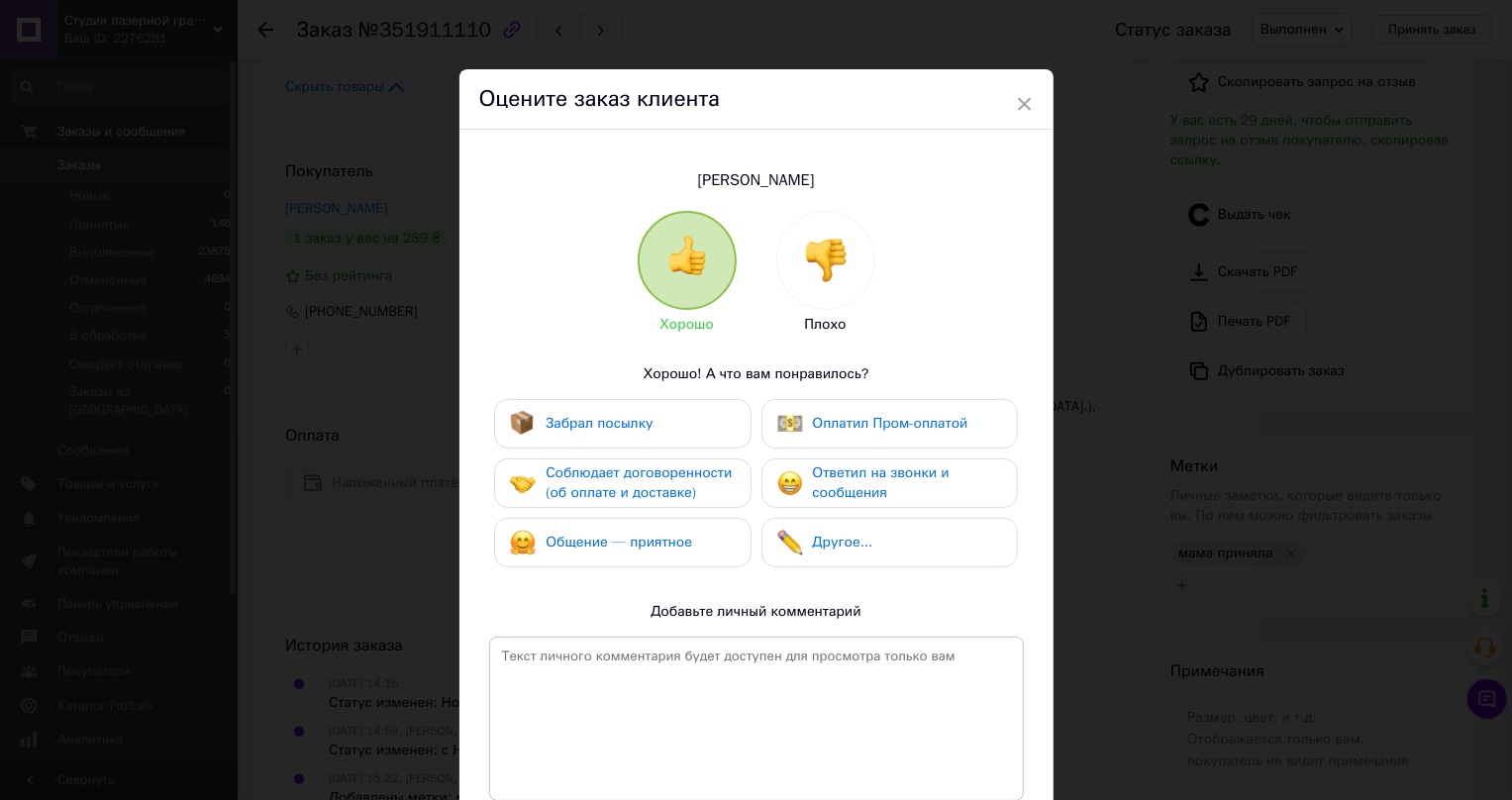 click on "Забрал посылку" at bounding box center [599, 423] 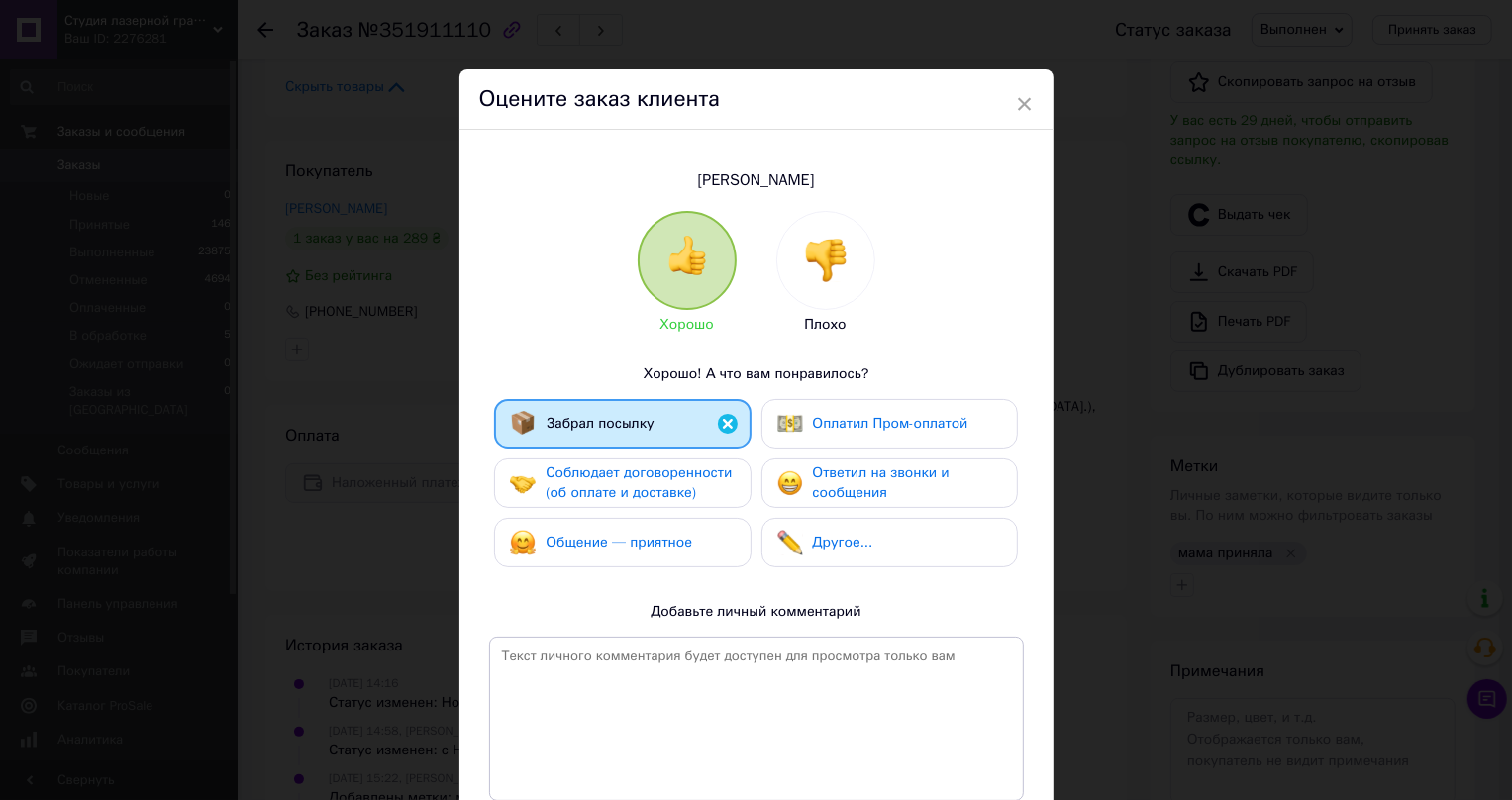 click on "Соблюдает договоренности (об оплате и доставке)" at bounding box center (639, 482) 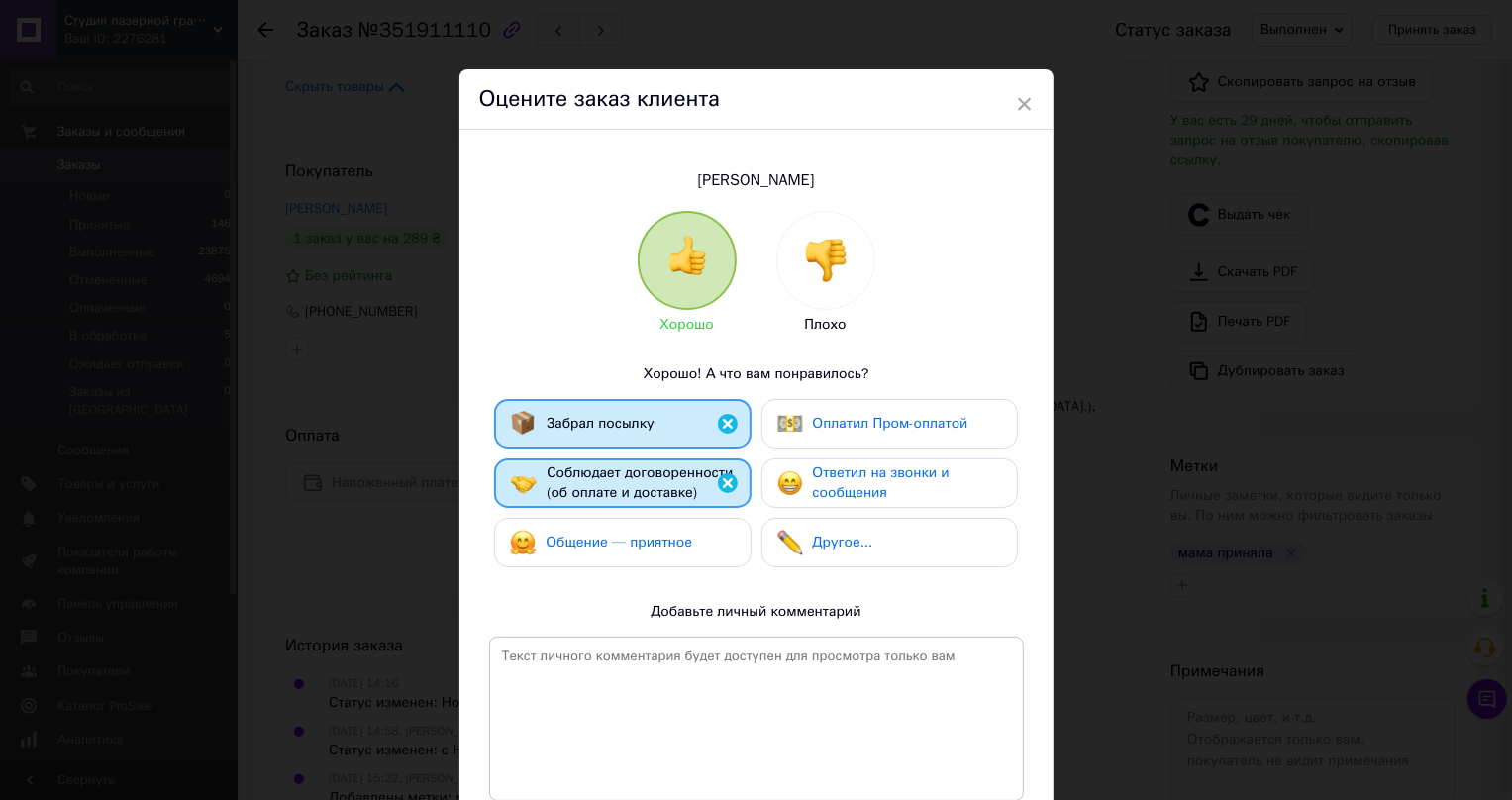 drag, startPoint x: 623, startPoint y: 547, endPoint x: 700, endPoint y: 508, distance: 86.31338 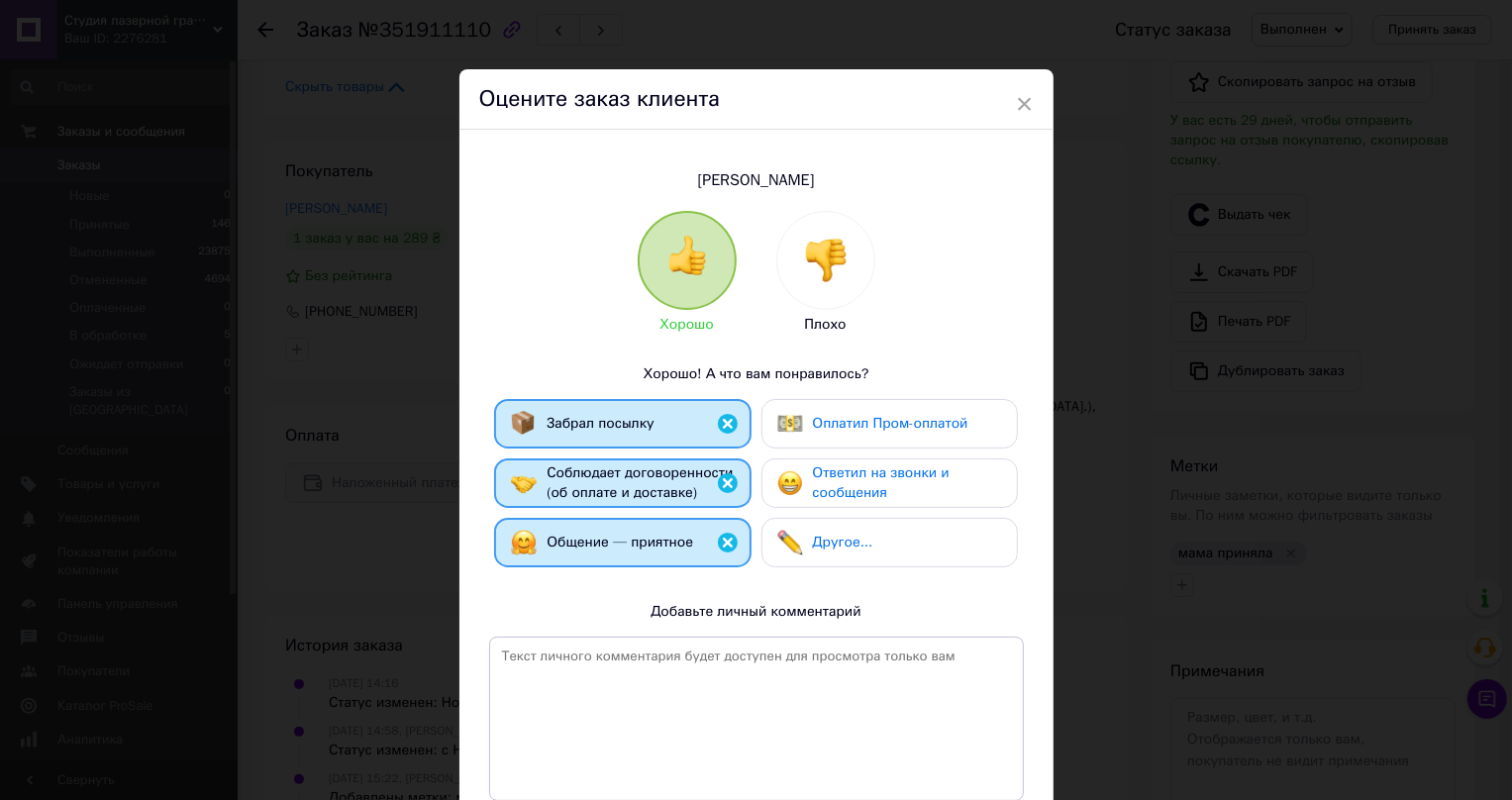 click on "Ответил на звонки и сообщения" at bounding box center (881, 482) 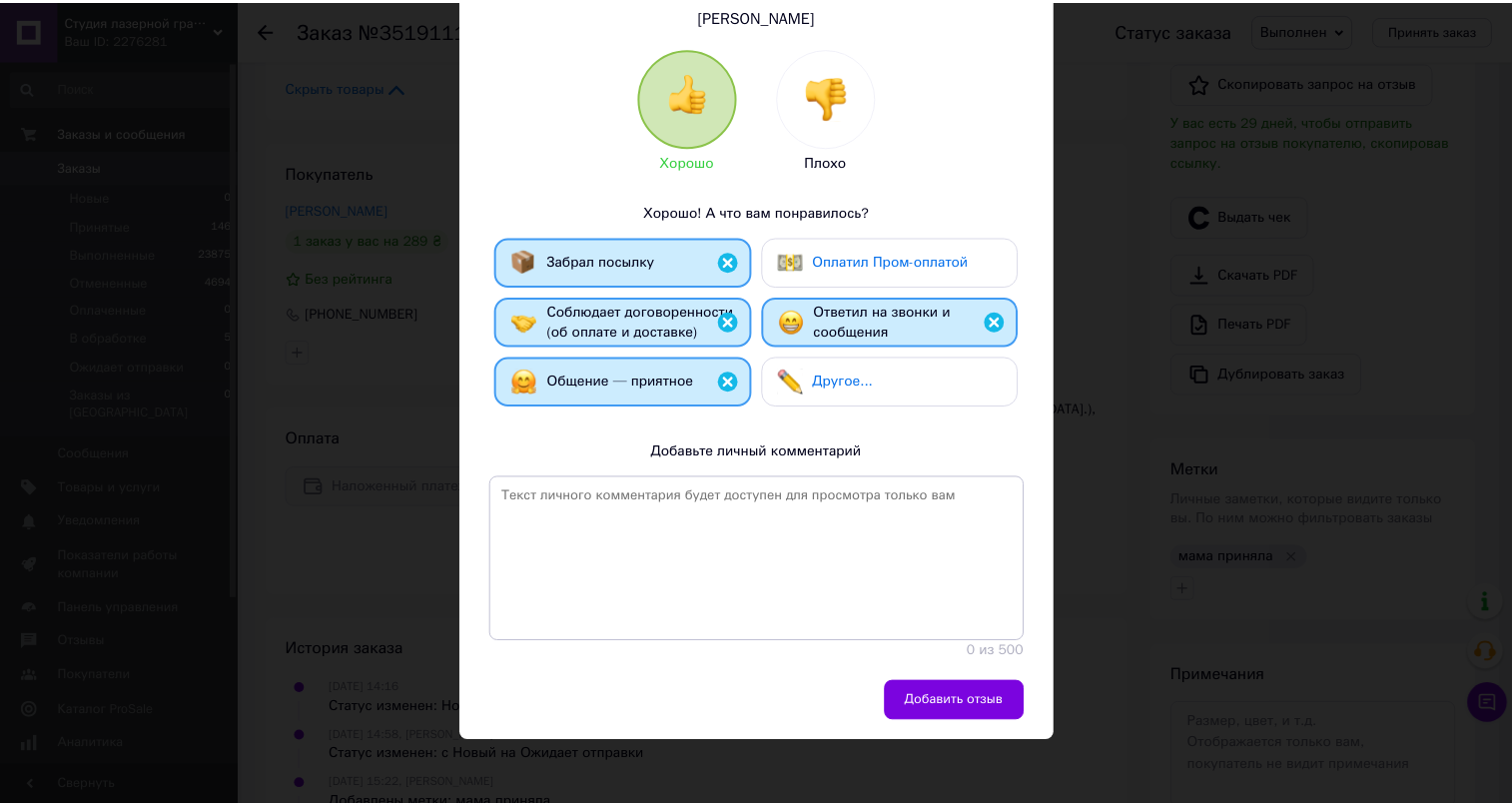 scroll, scrollTop: 171, scrollLeft: 0, axis: vertical 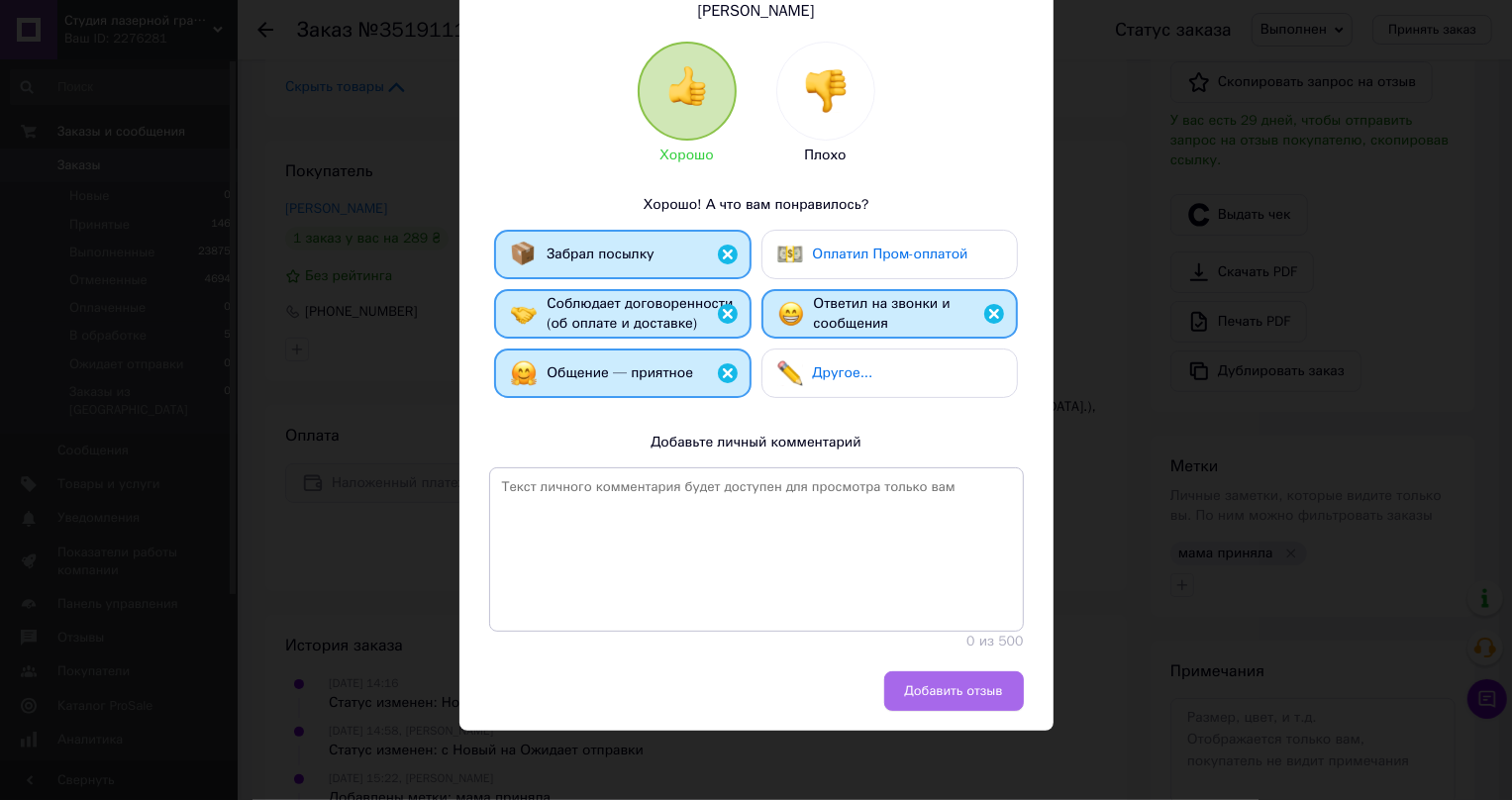 click on "Добавить отзыв" at bounding box center [954, 691] 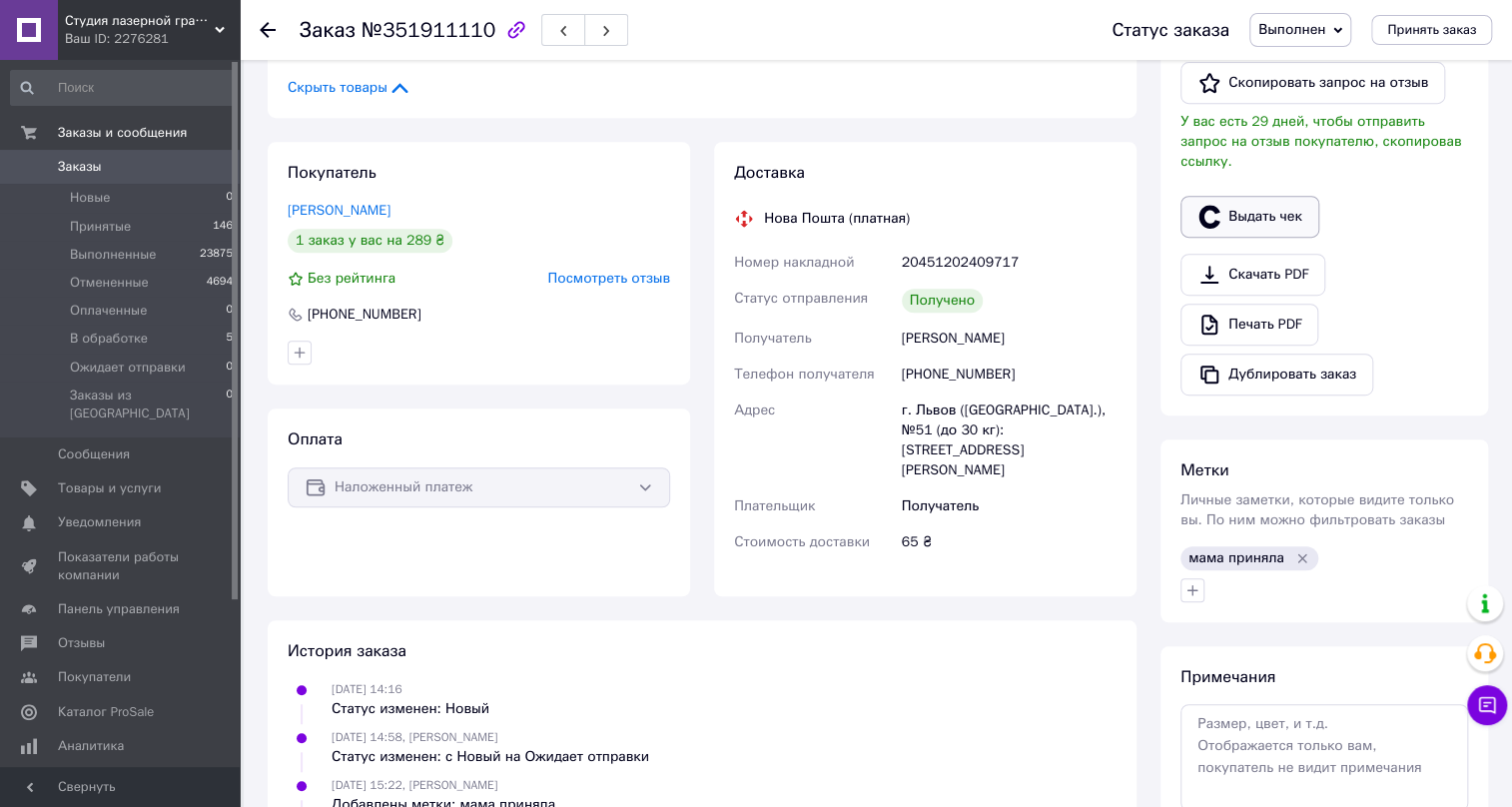 click on "Выдать чек" at bounding box center [1249, 217] 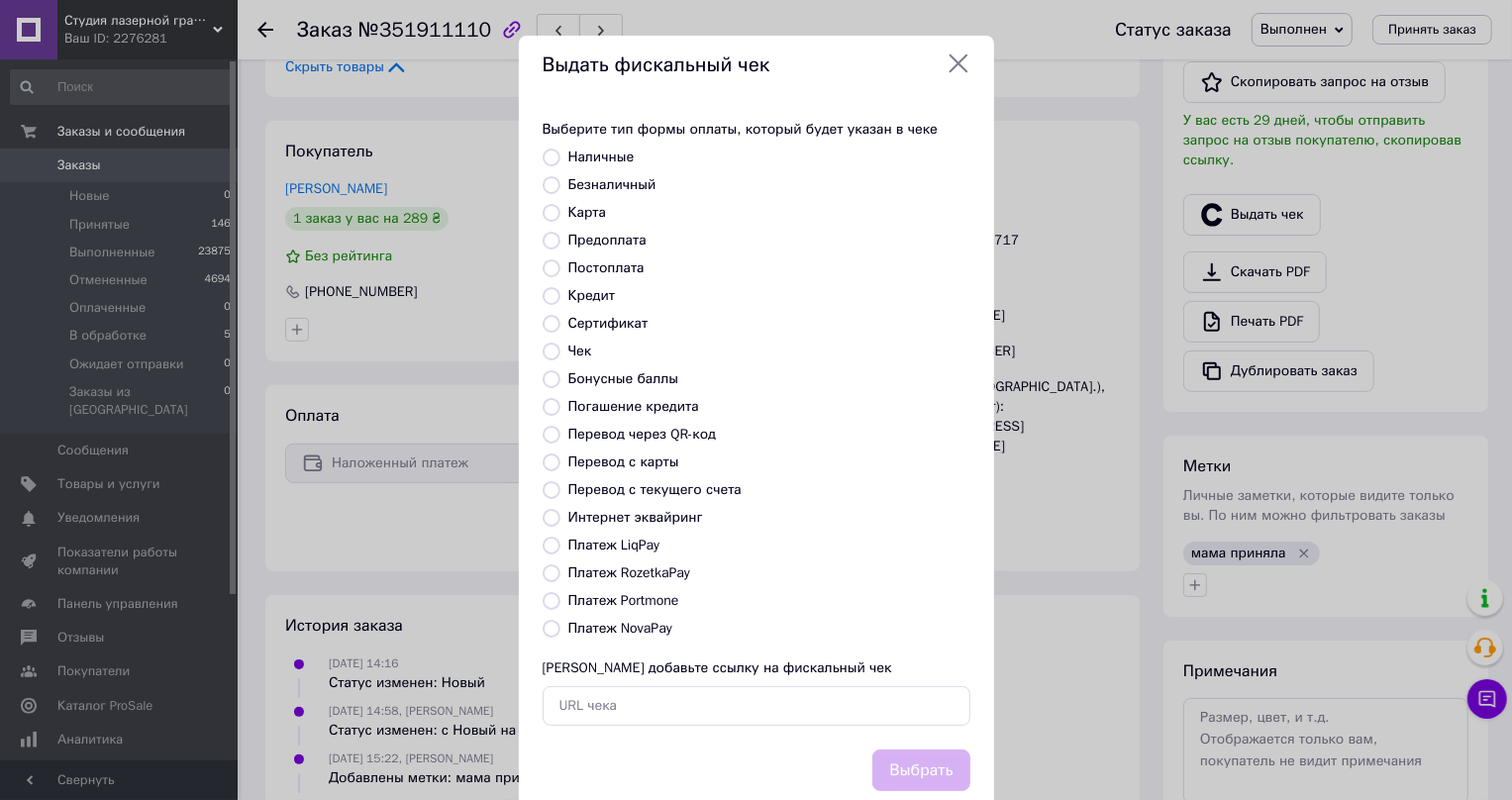 click 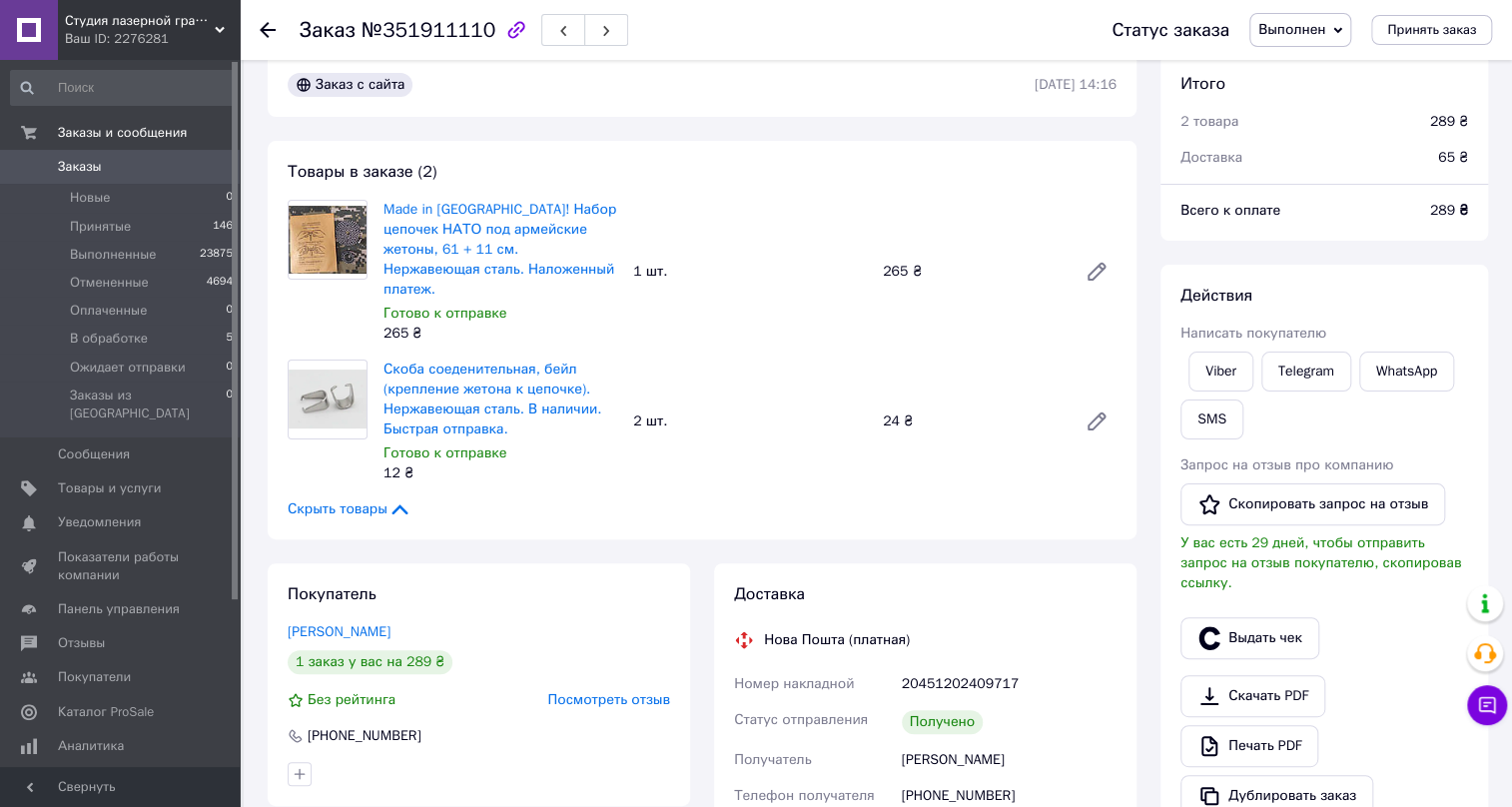 scroll, scrollTop: 0, scrollLeft: 0, axis: both 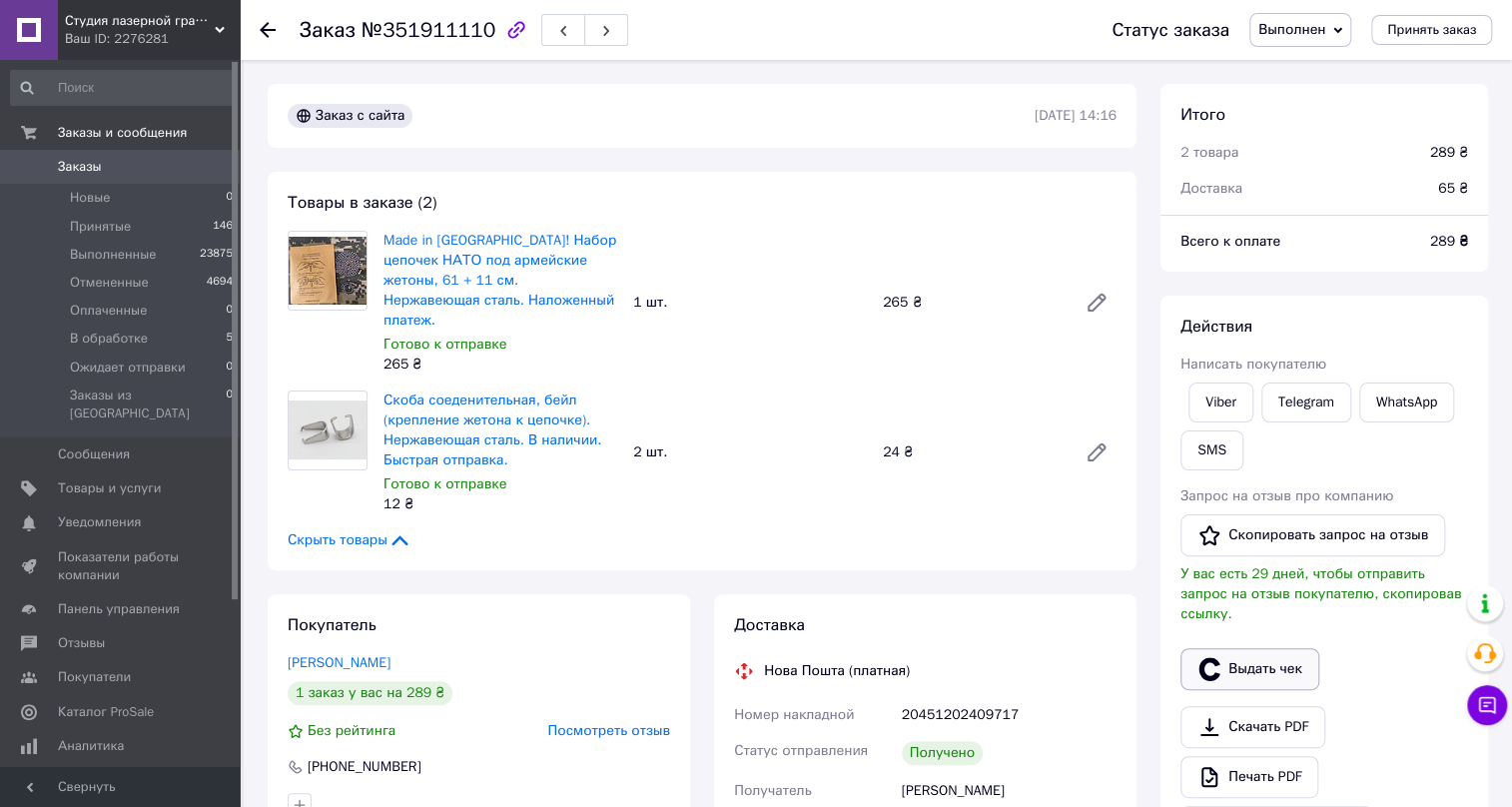 click on "Выдать чек" at bounding box center [1249, 669] 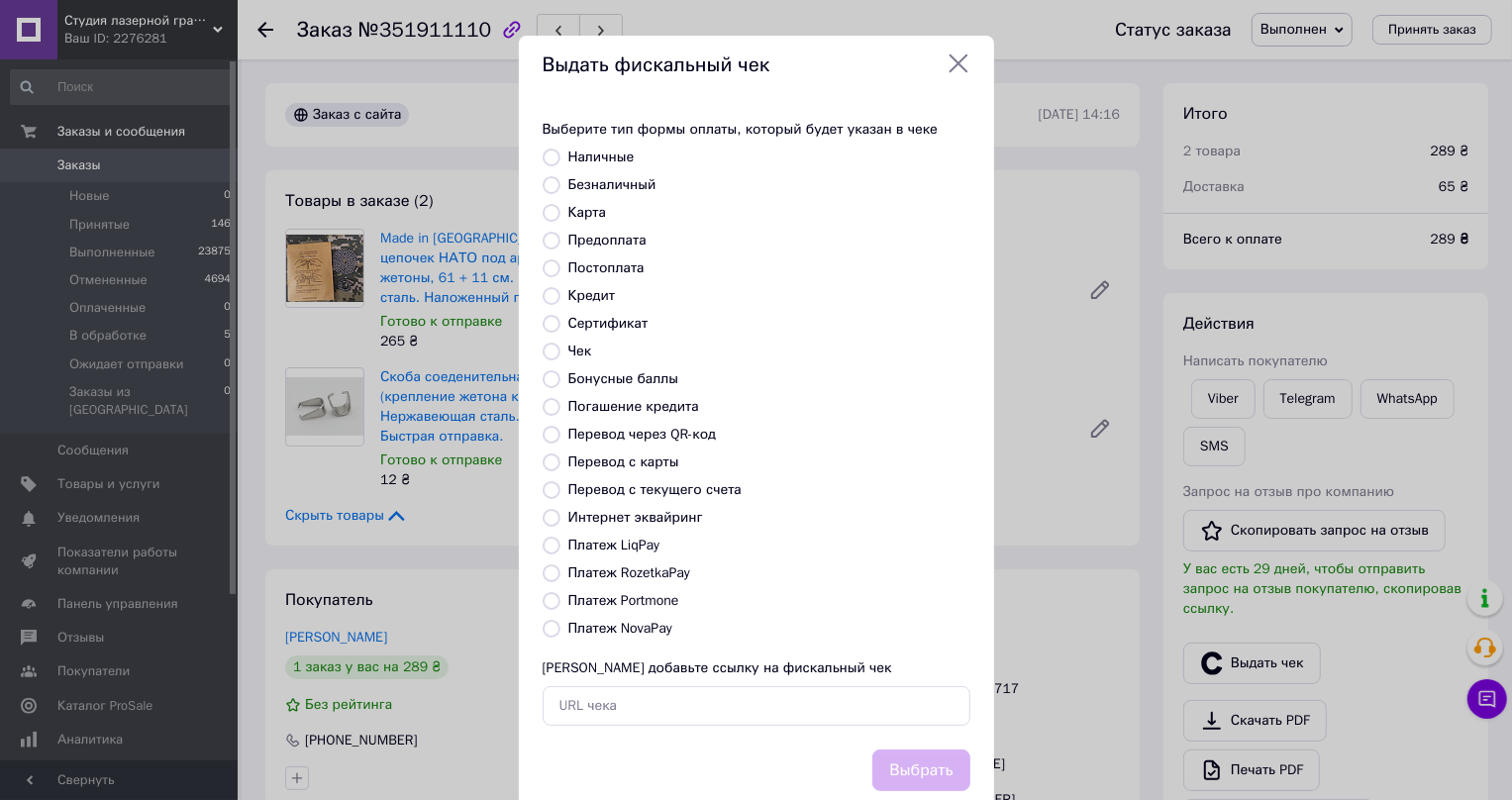 click on "Постоплата" at bounding box center [552, 268] 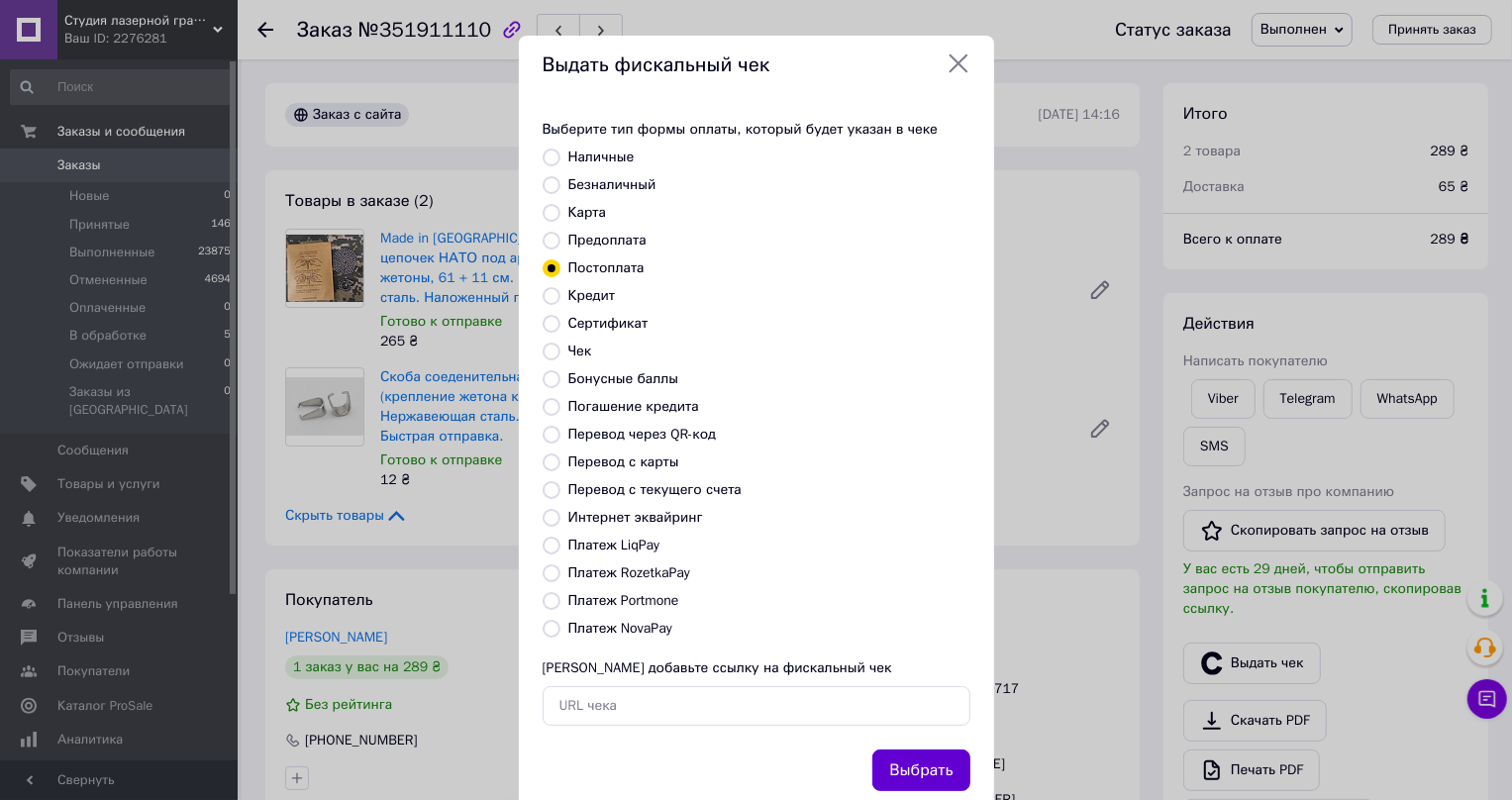 click on "Выбрать" at bounding box center [921, 770] 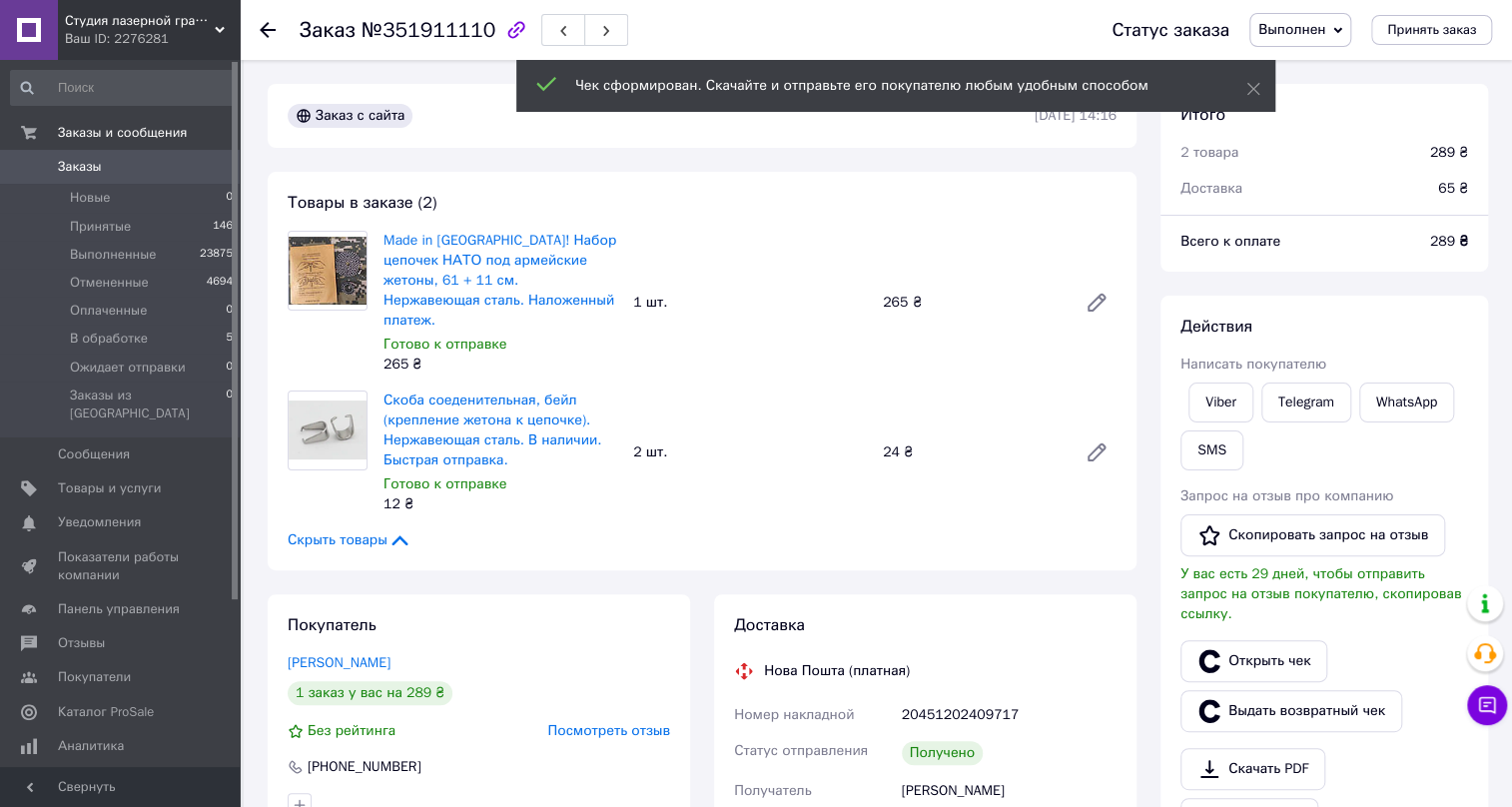 click 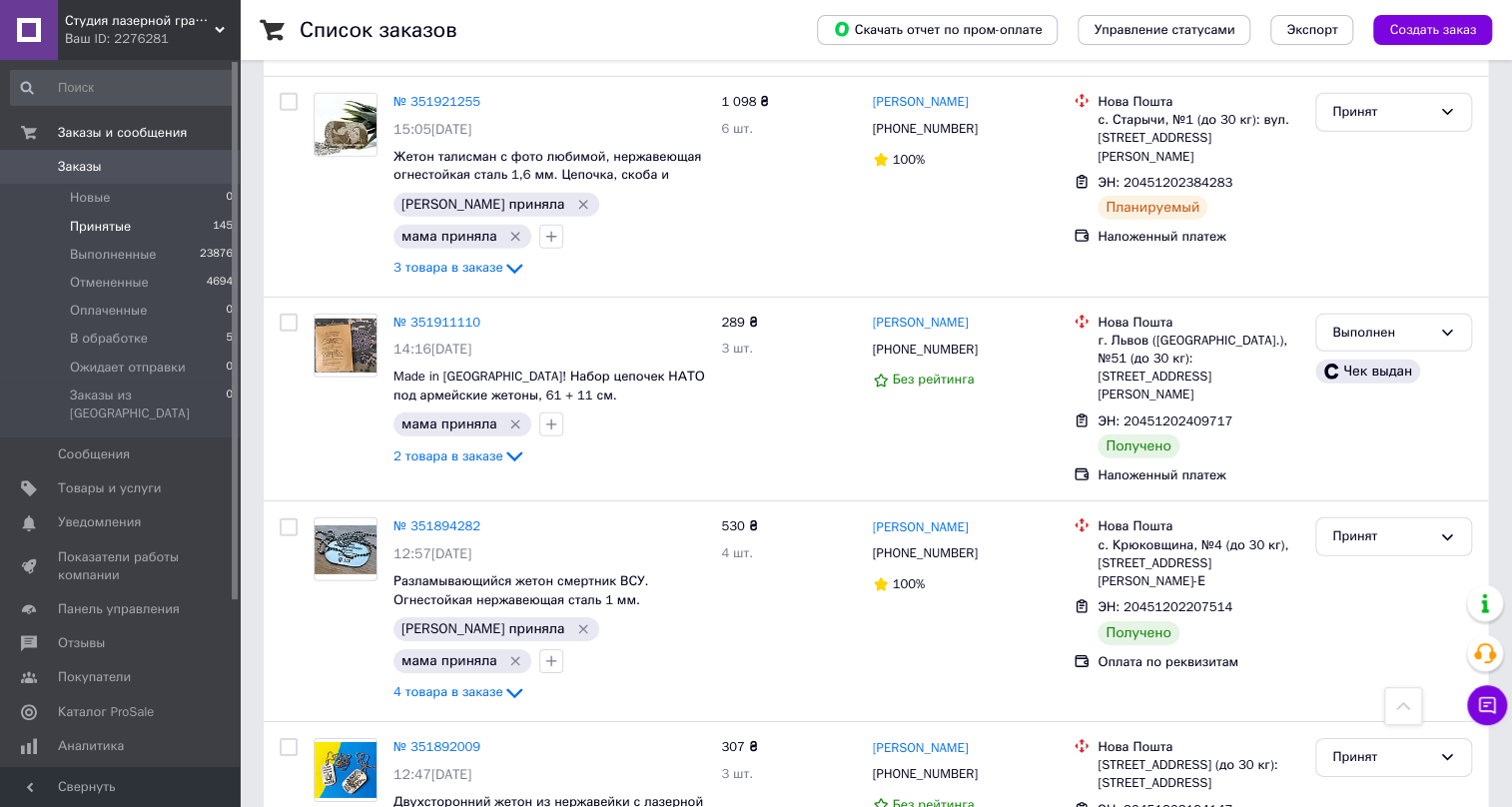 scroll, scrollTop: 3086, scrollLeft: 0, axis: vertical 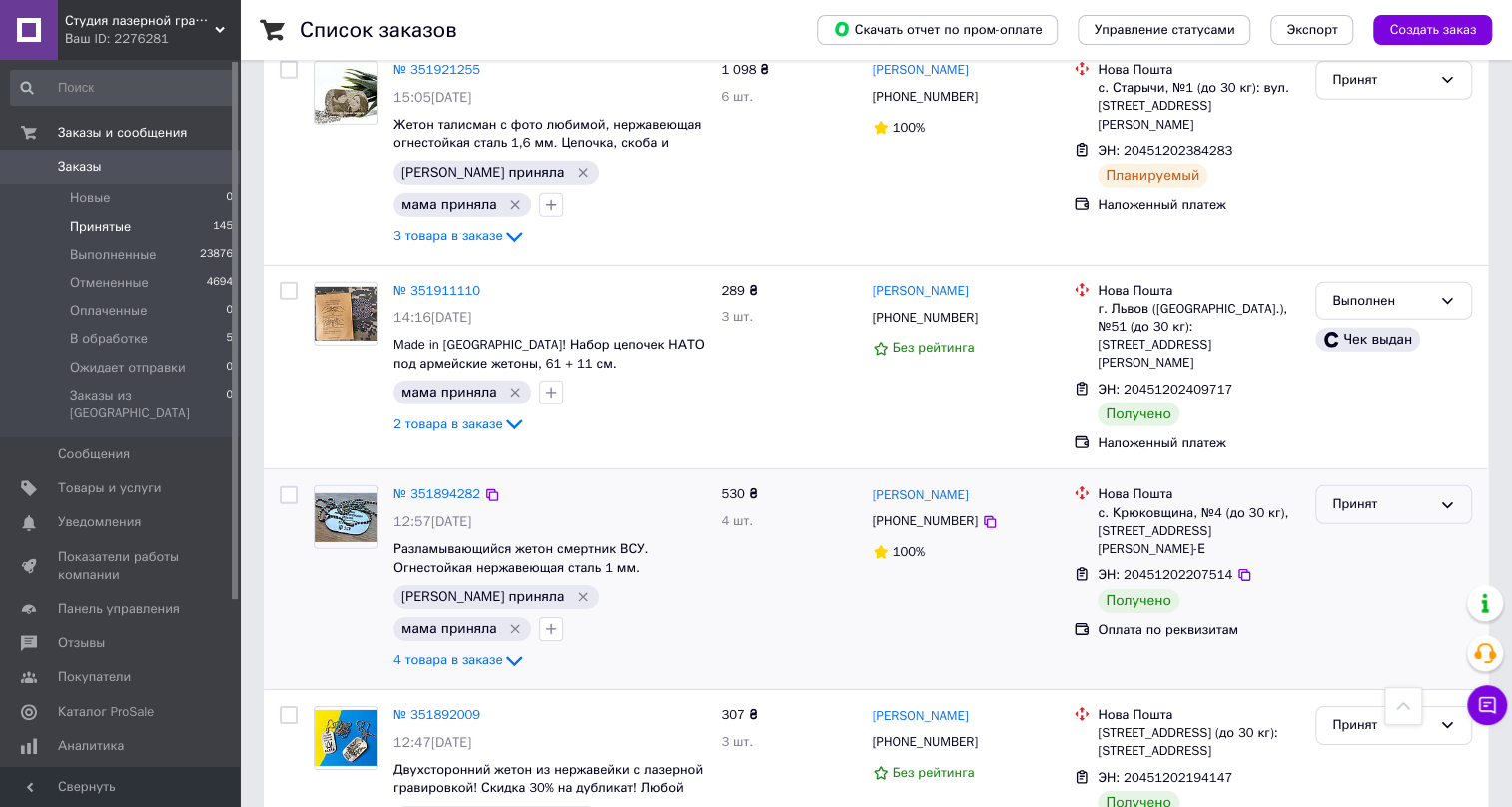 click 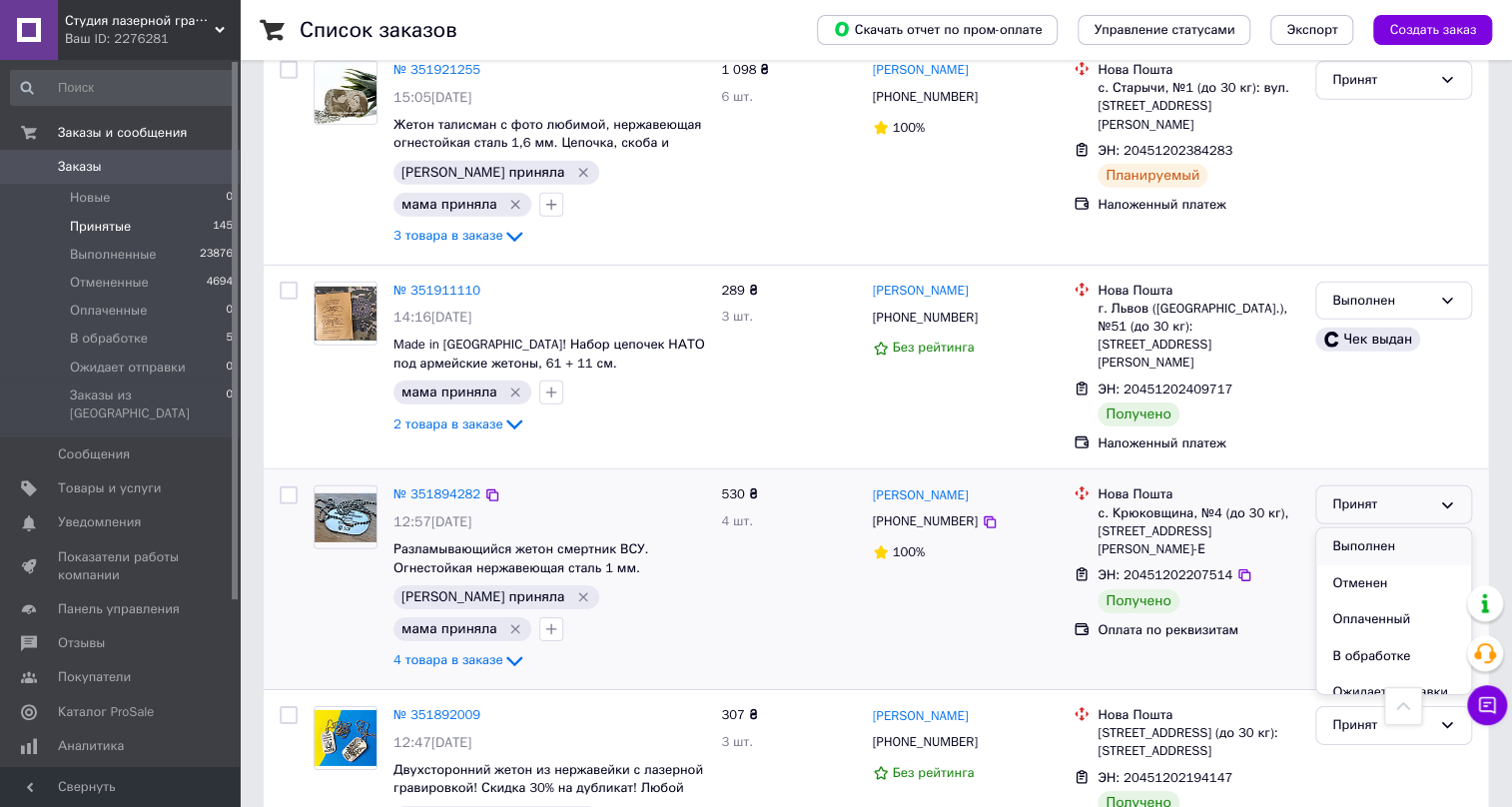 click on "Выполнен" at bounding box center [1393, 546] 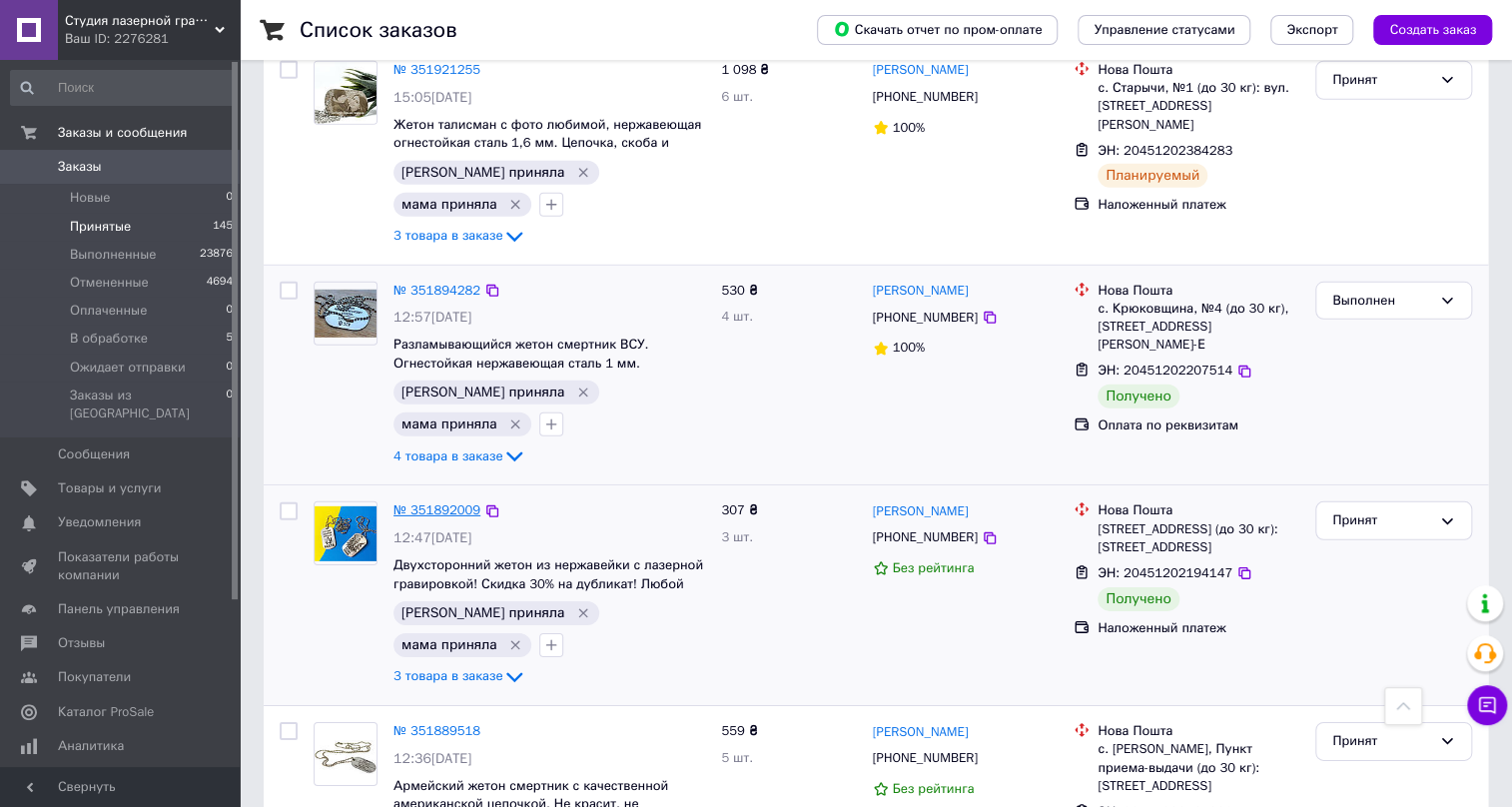click on "№ 351892009" at bounding box center (436, 509) 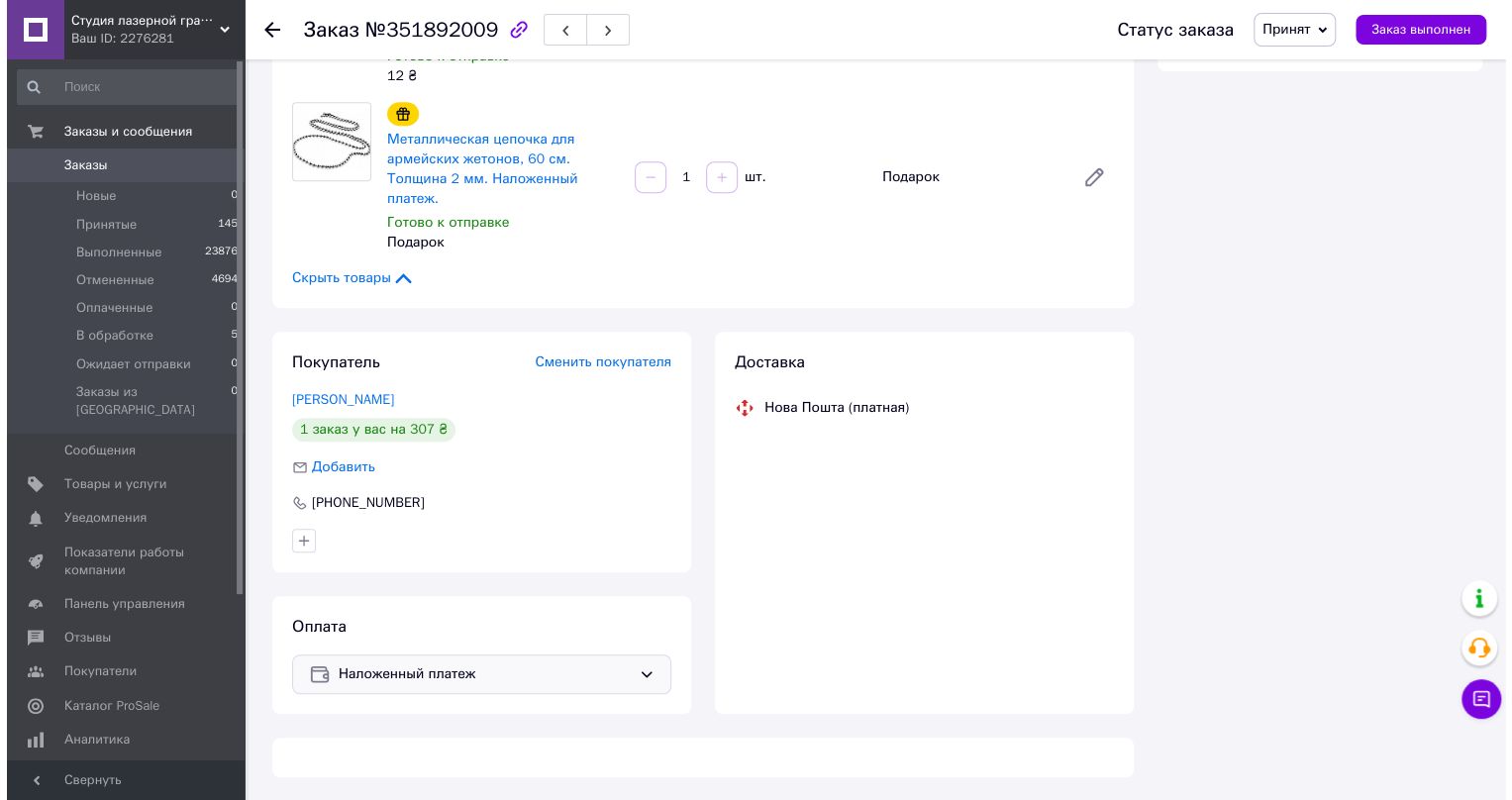 scroll, scrollTop: 727, scrollLeft: 0, axis: vertical 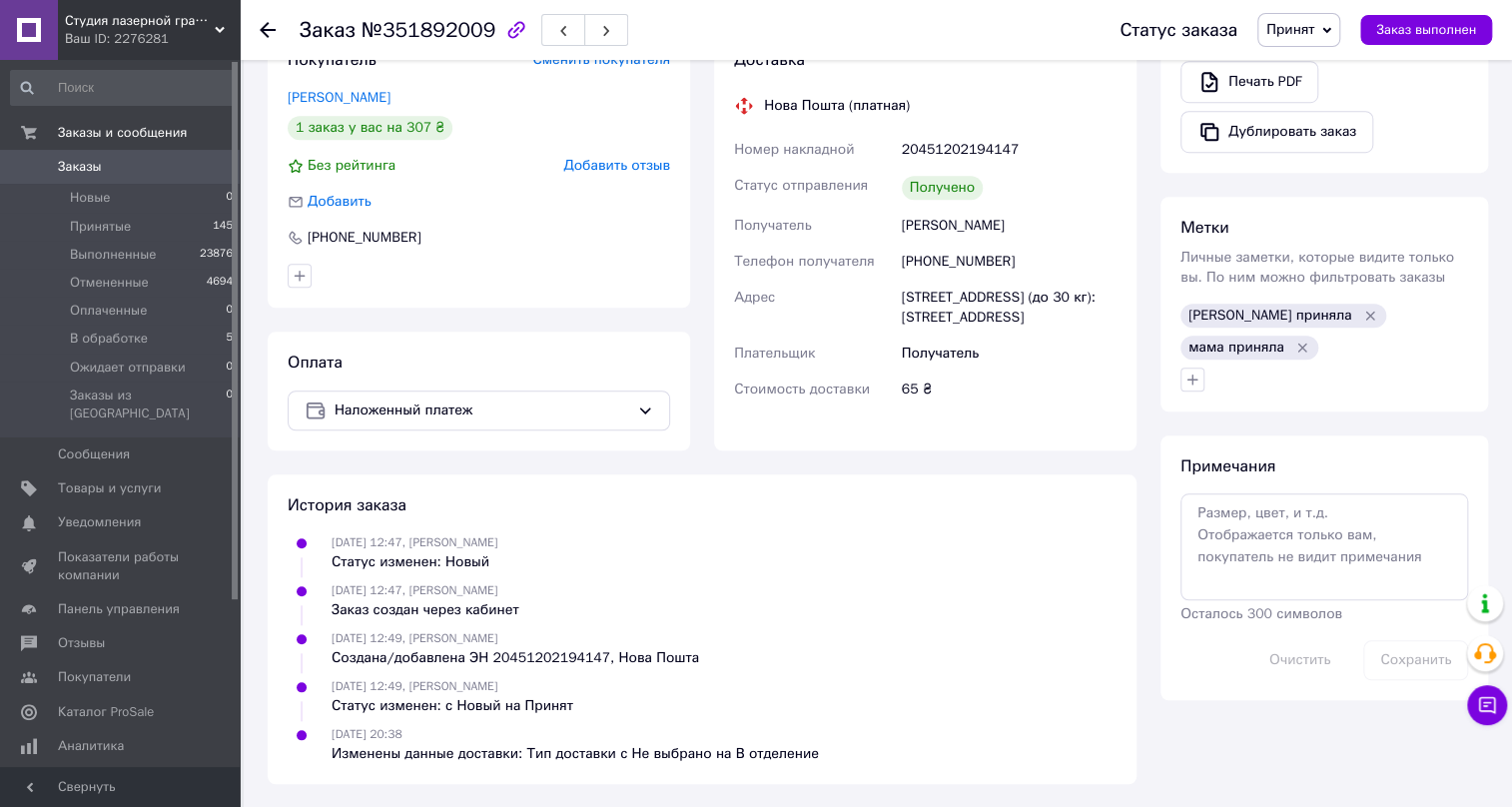 click on "Добавить отзыв" at bounding box center (616, 165) 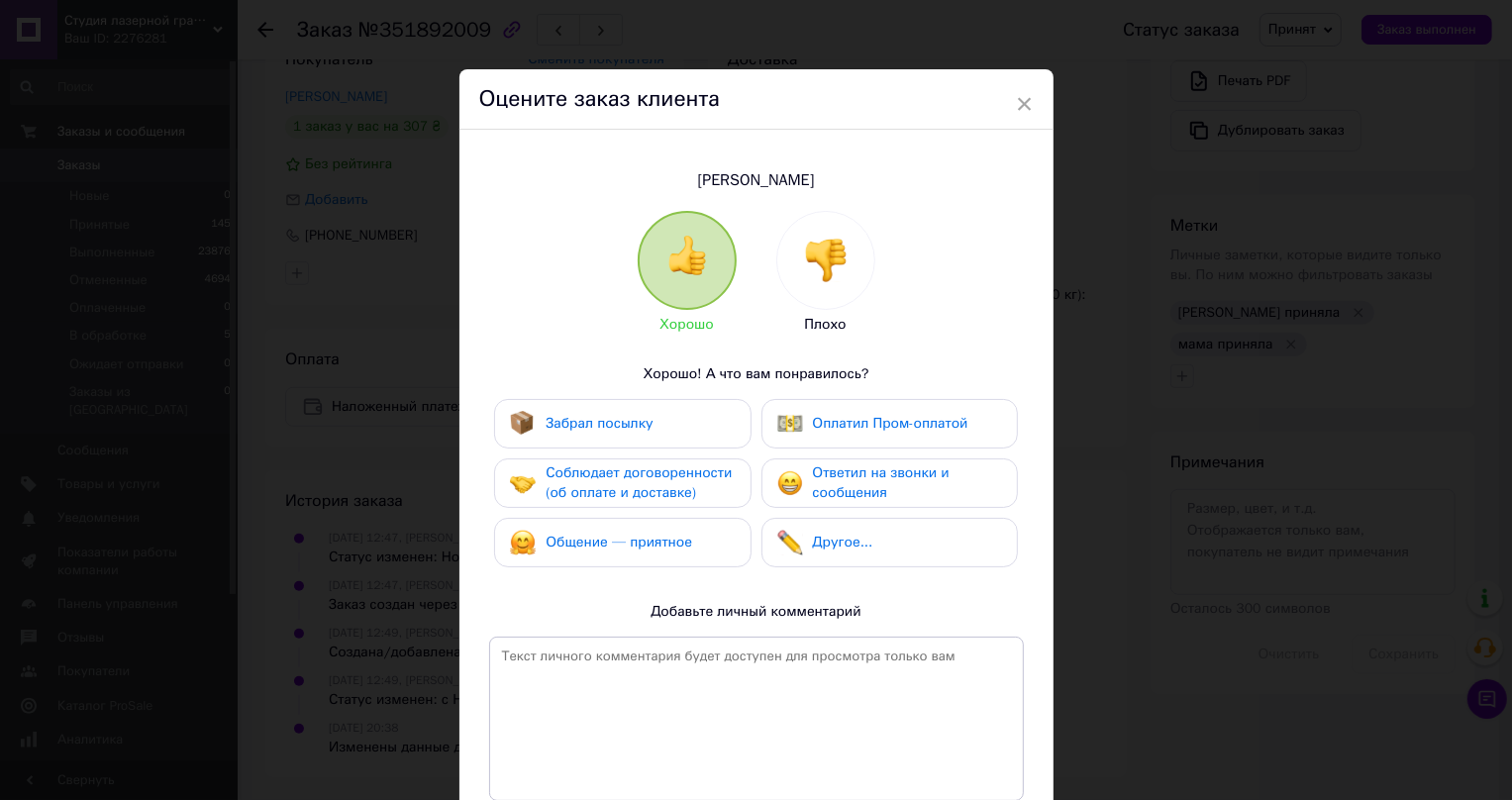 click on "Забрал посылку" at bounding box center [599, 423] 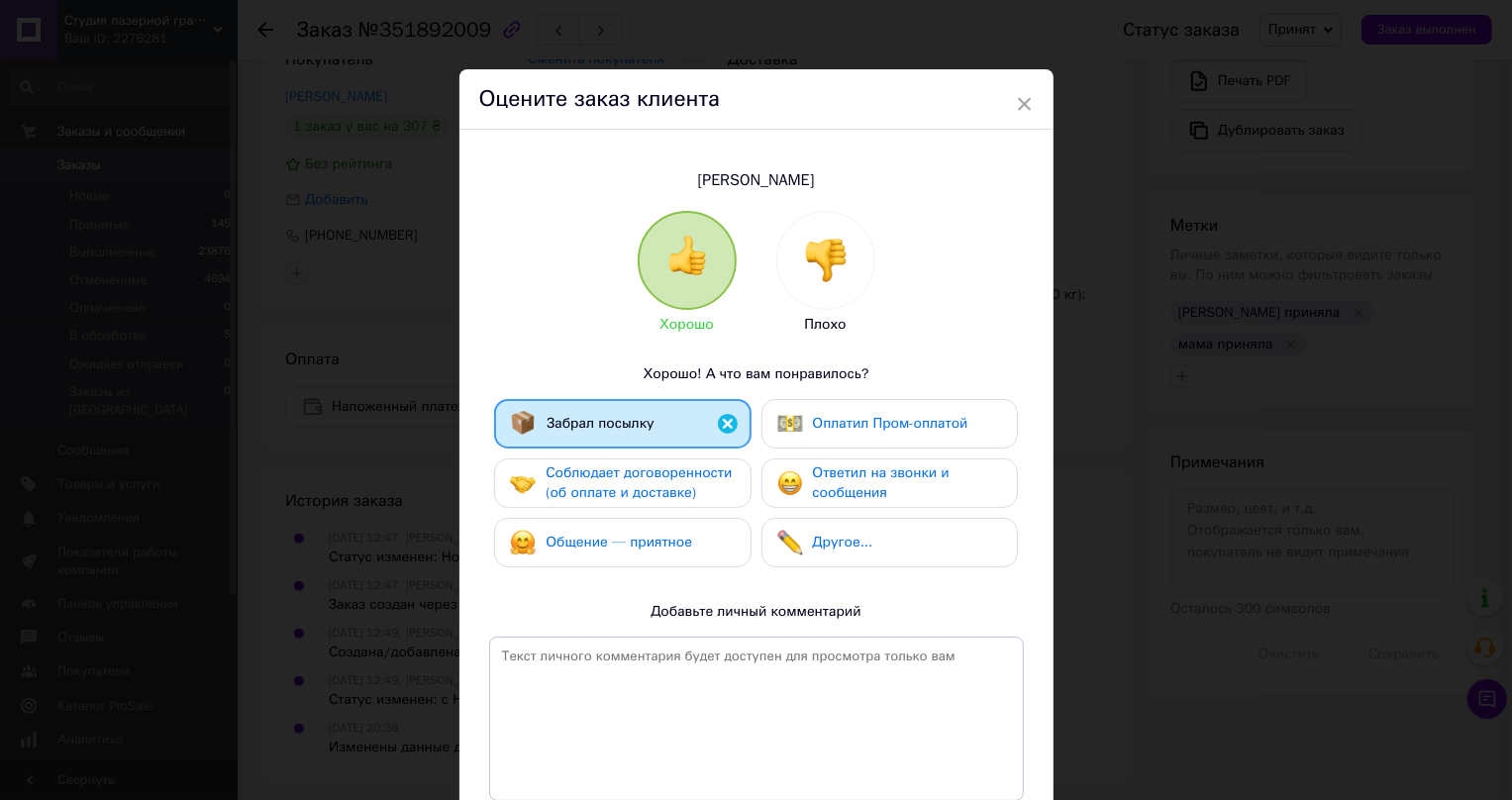 click on "Соблюдает договоренности (об оплате и доставке)" at bounding box center [639, 482] 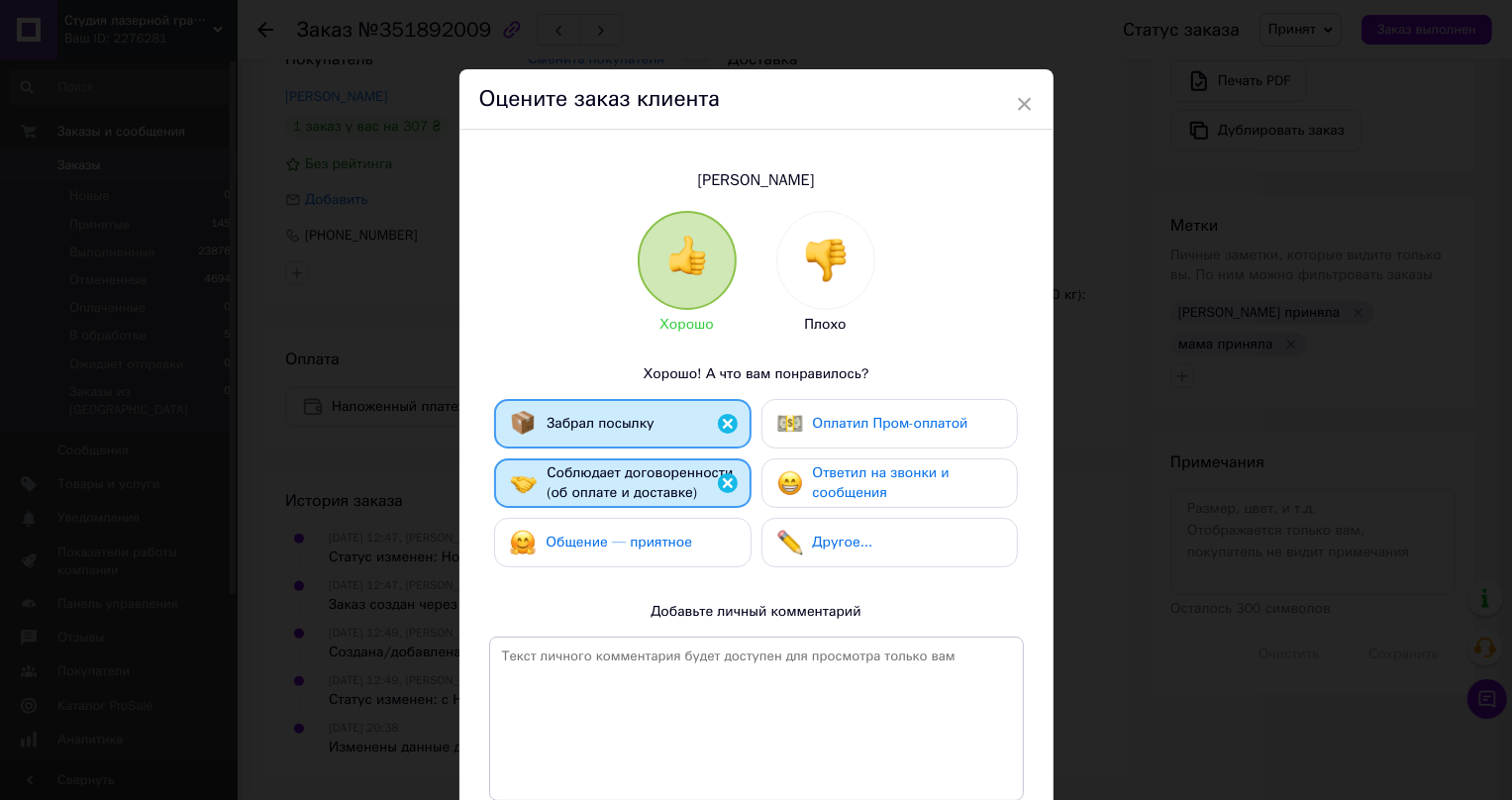 click on "Общение — приятное" at bounding box center [619, 542] 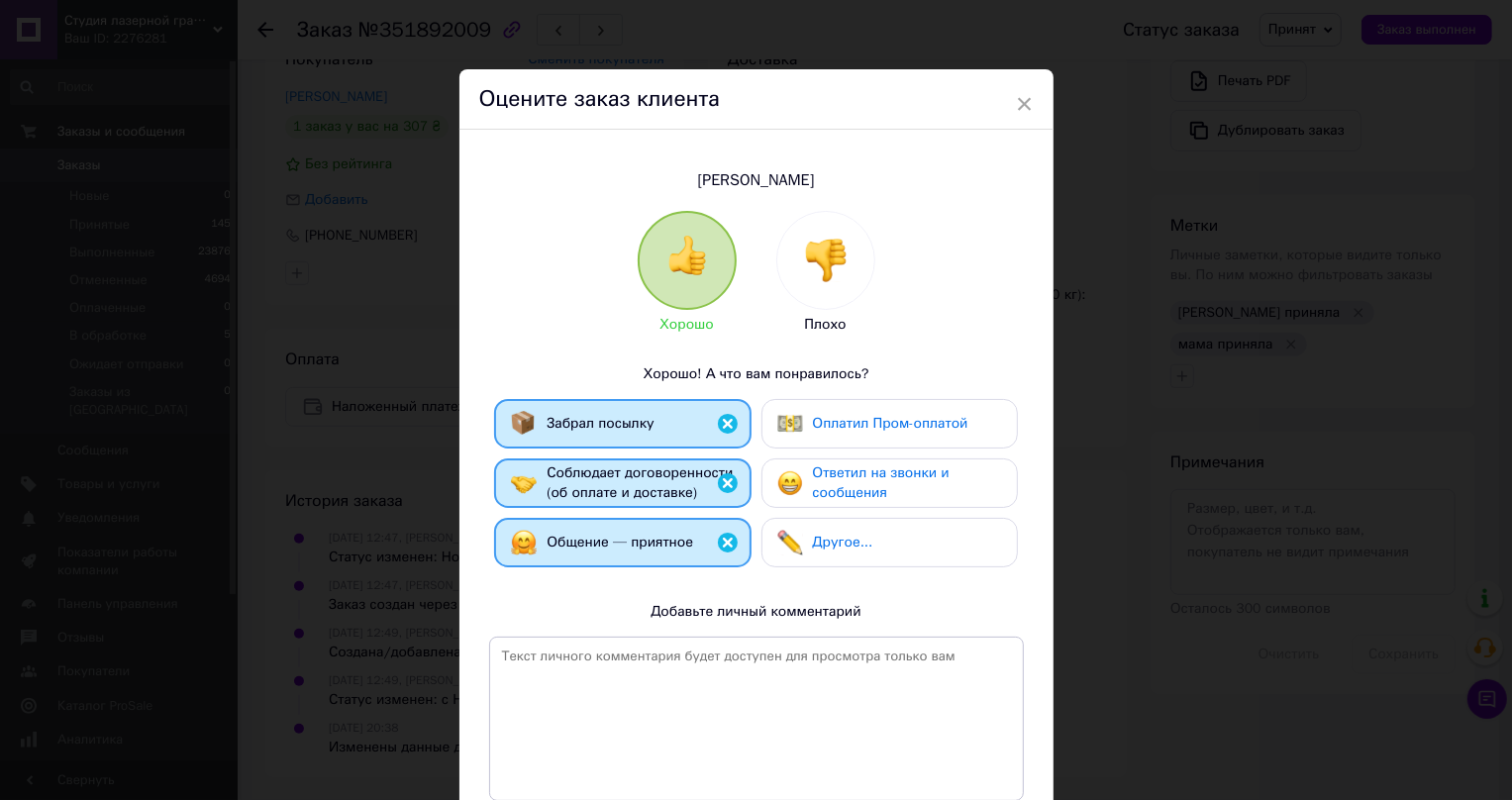 click on "Ответил на звонки и сообщения" at bounding box center [881, 482] 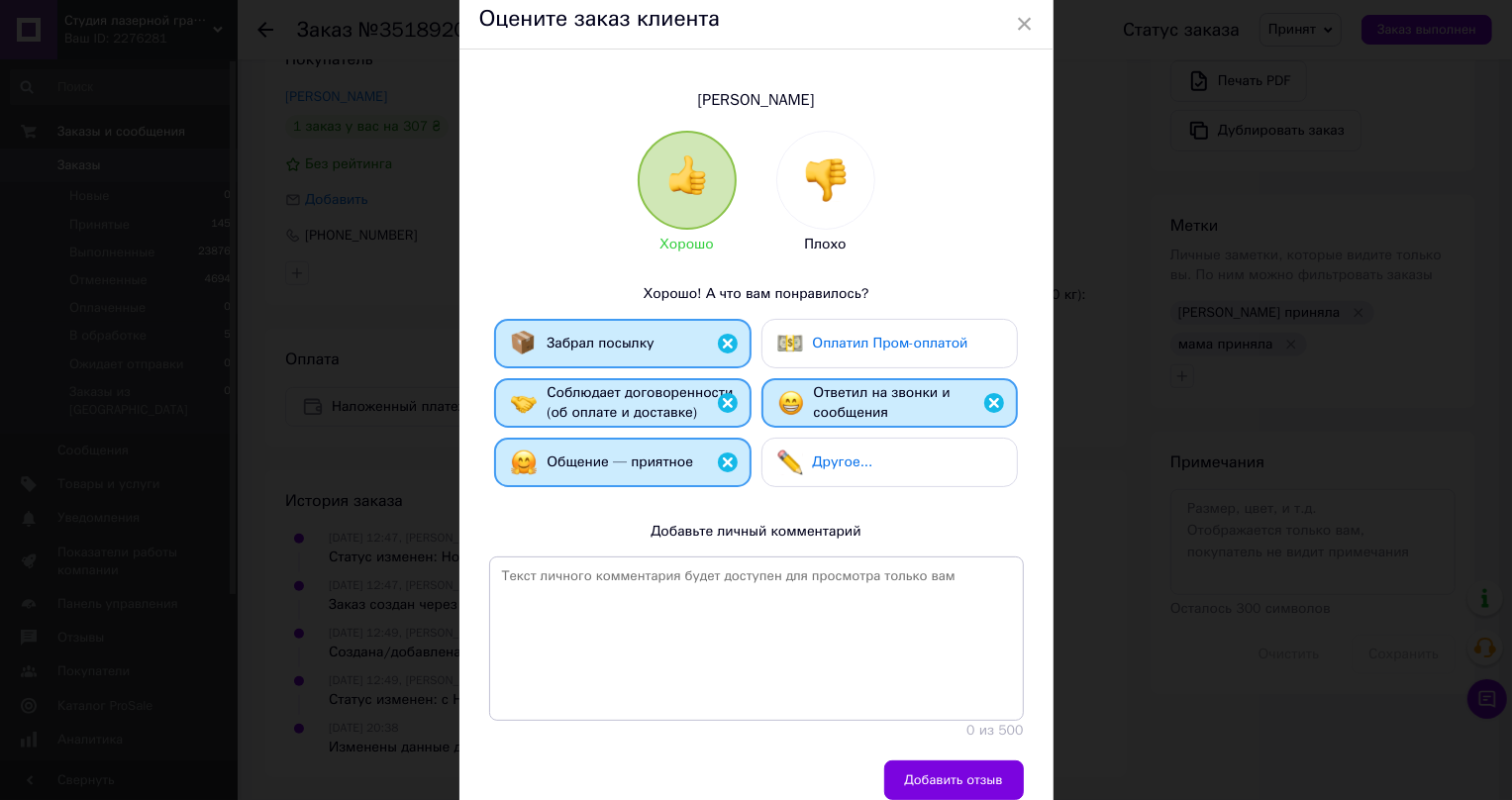scroll, scrollTop: 169, scrollLeft: 0, axis: vertical 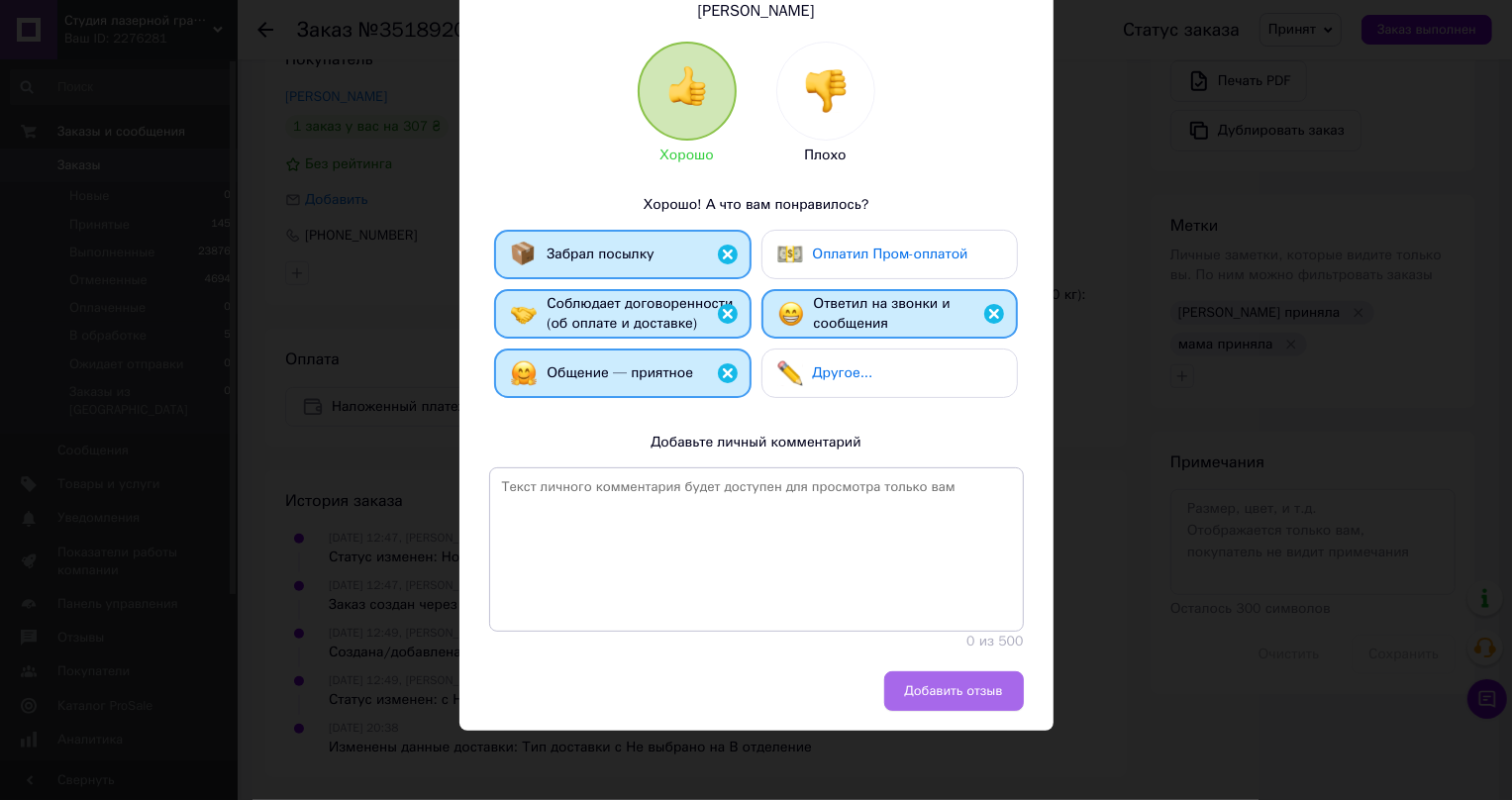 click on "Добавить отзыв" at bounding box center [954, 691] 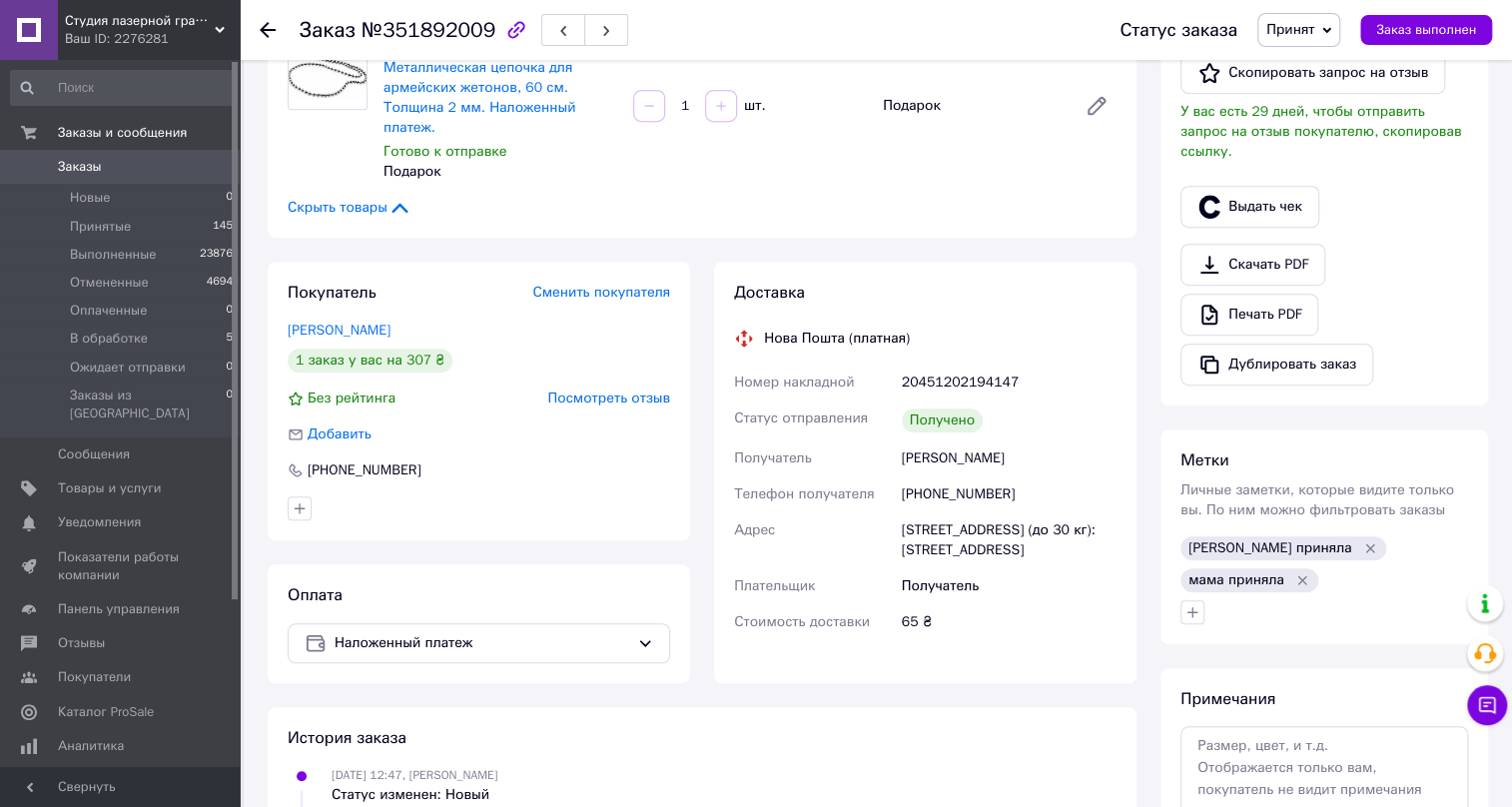 scroll, scrollTop: 544, scrollLeft: 0, axis: vertical 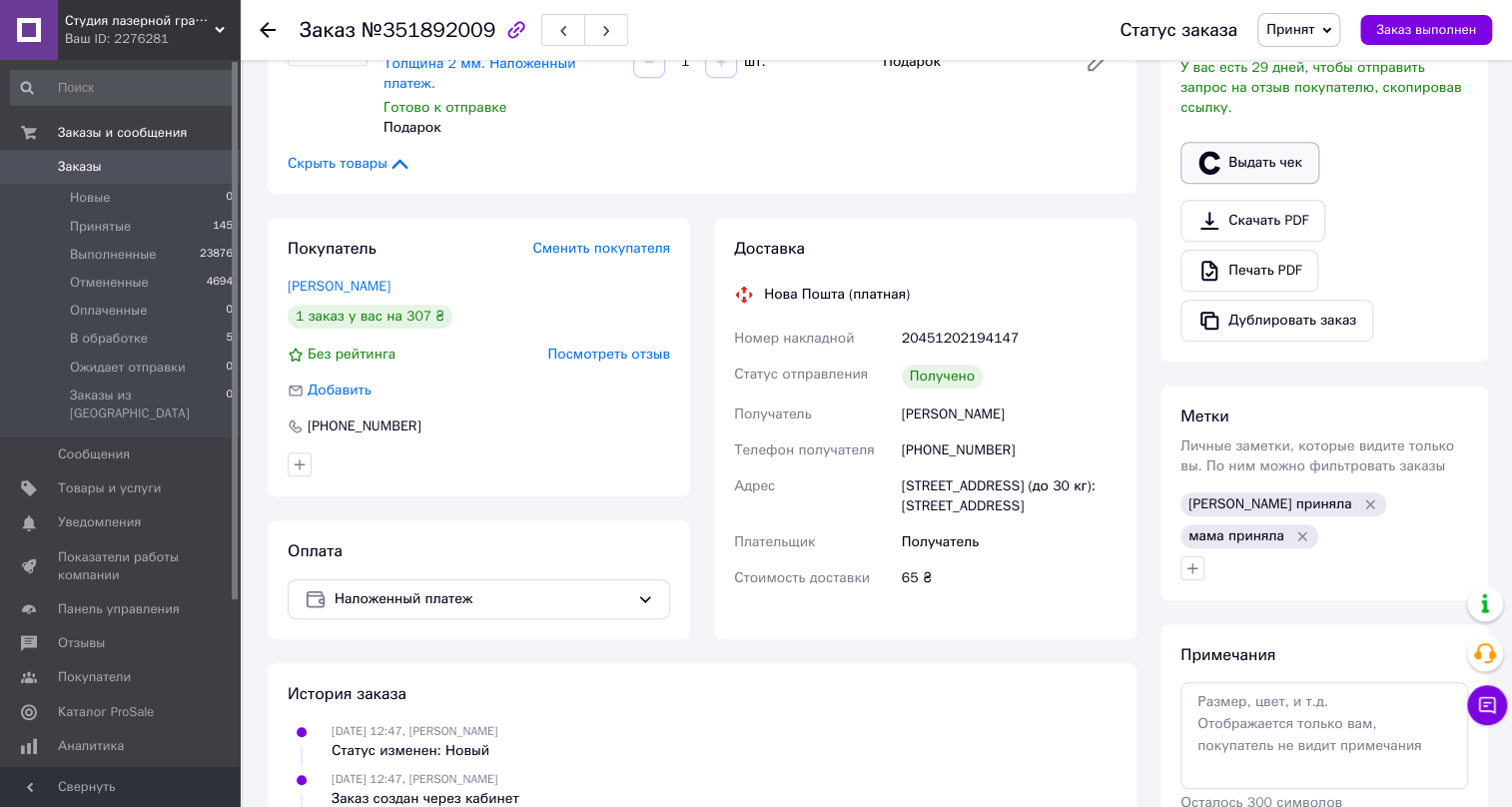 click on "Выдать чек" at bounding box center (1249, 163) 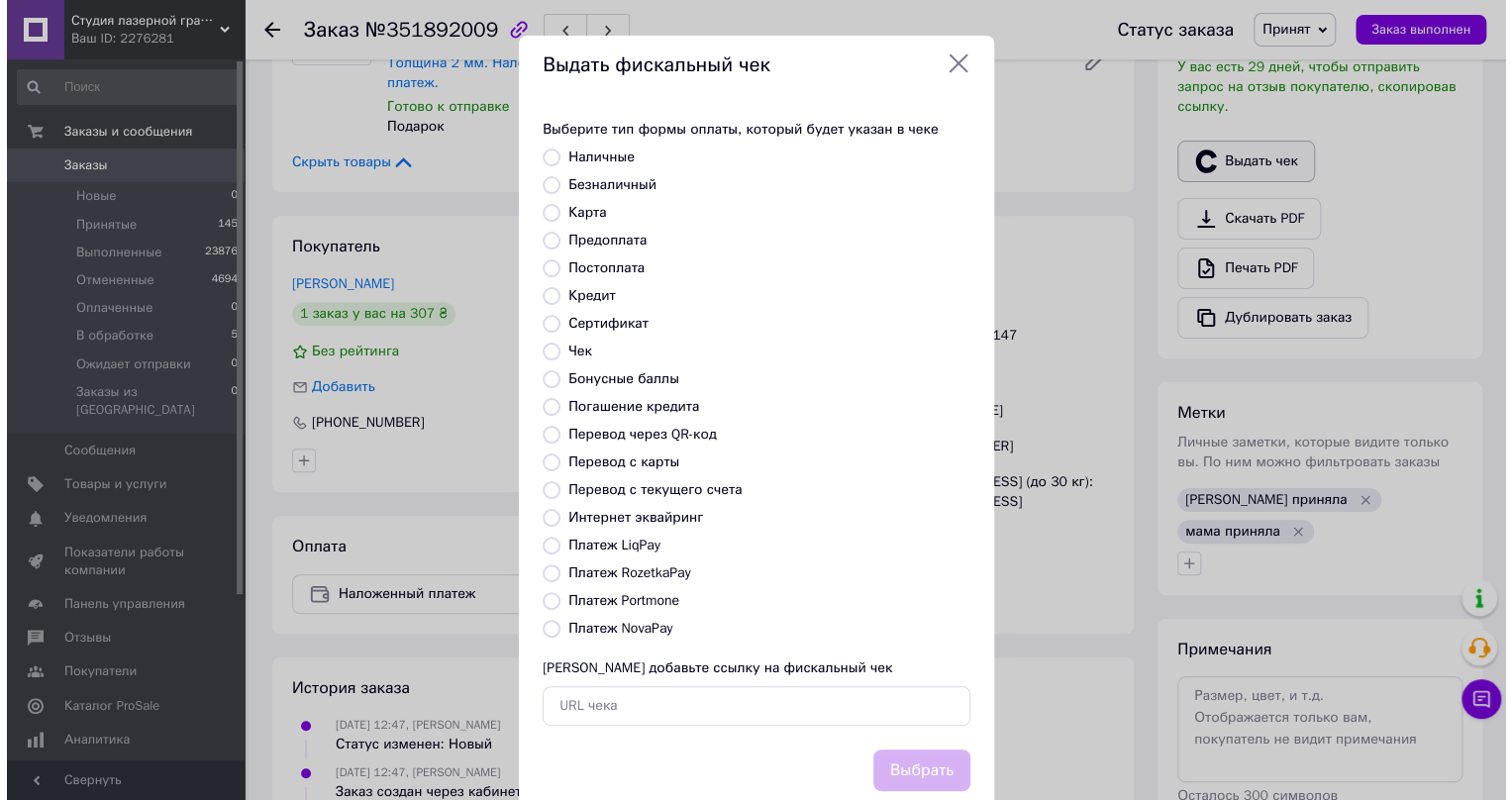scroll, scrollTop: 520, scrollLeft: 0, axis: vertical 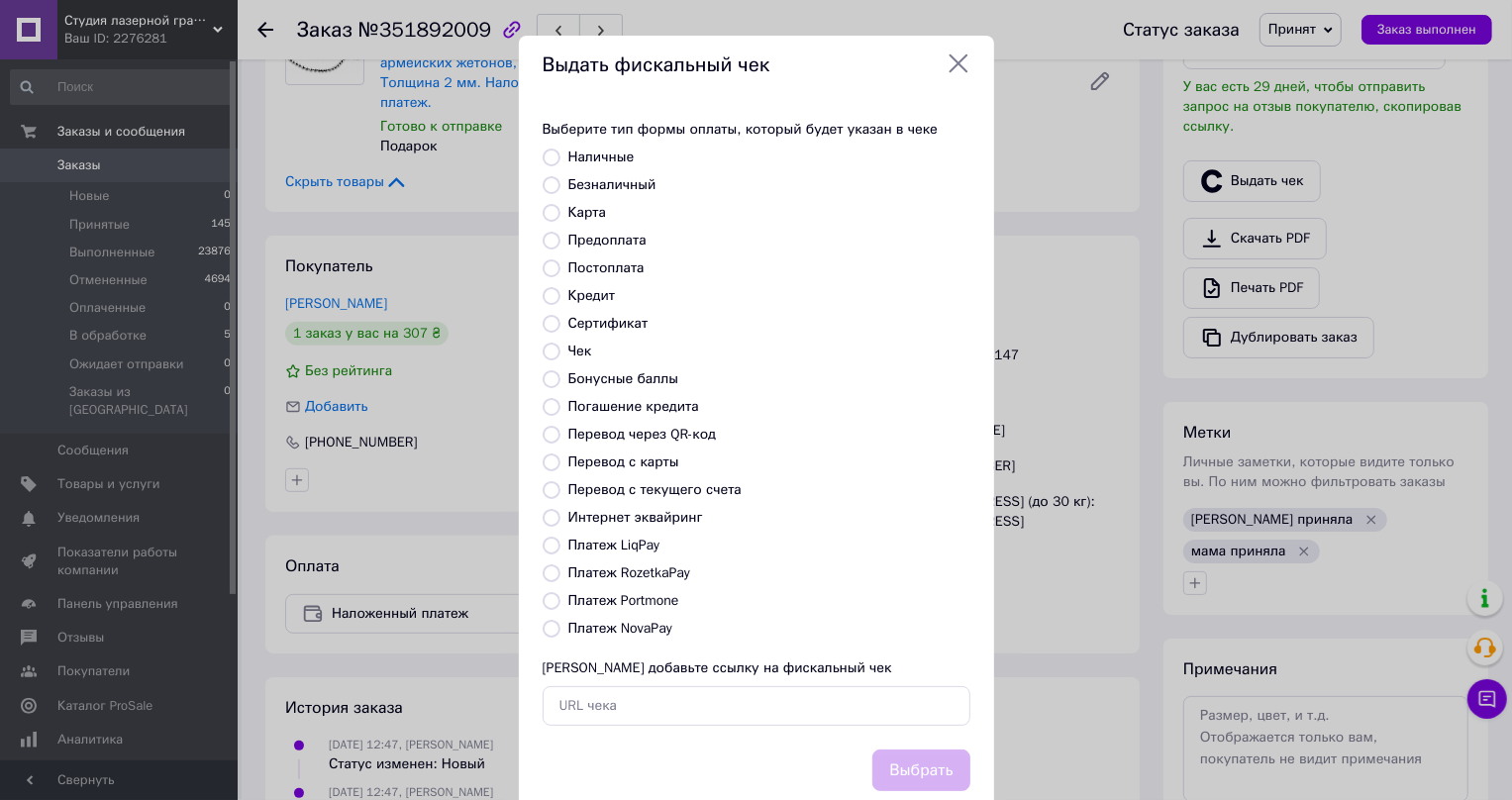 click on "Постоплата" at bounding box center (552, 268) 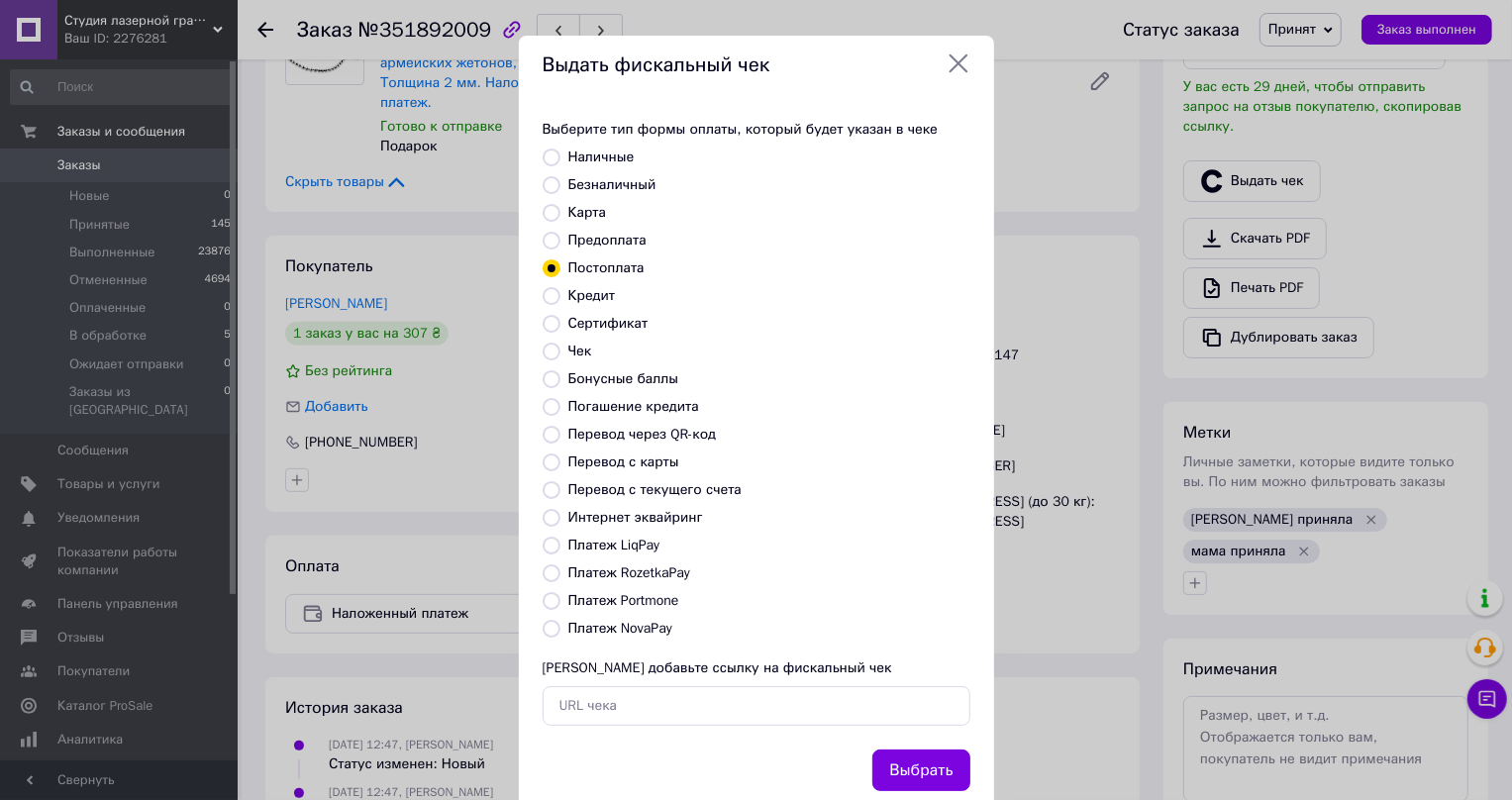 scroll, scrollTop: 50, scrollLeft: 0, axis: vertical 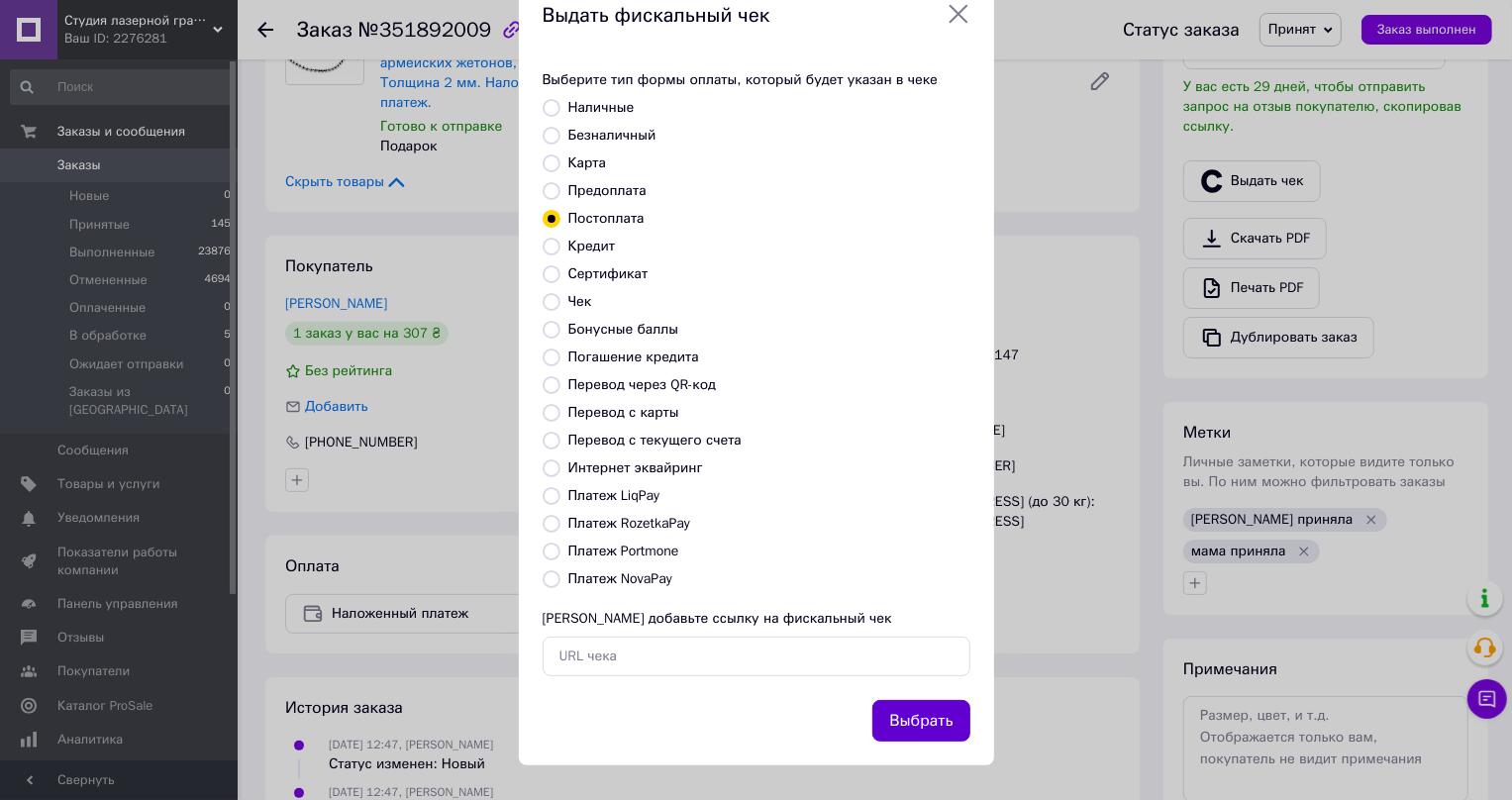 click on "Выбрать" at bounding box center (921, 721) 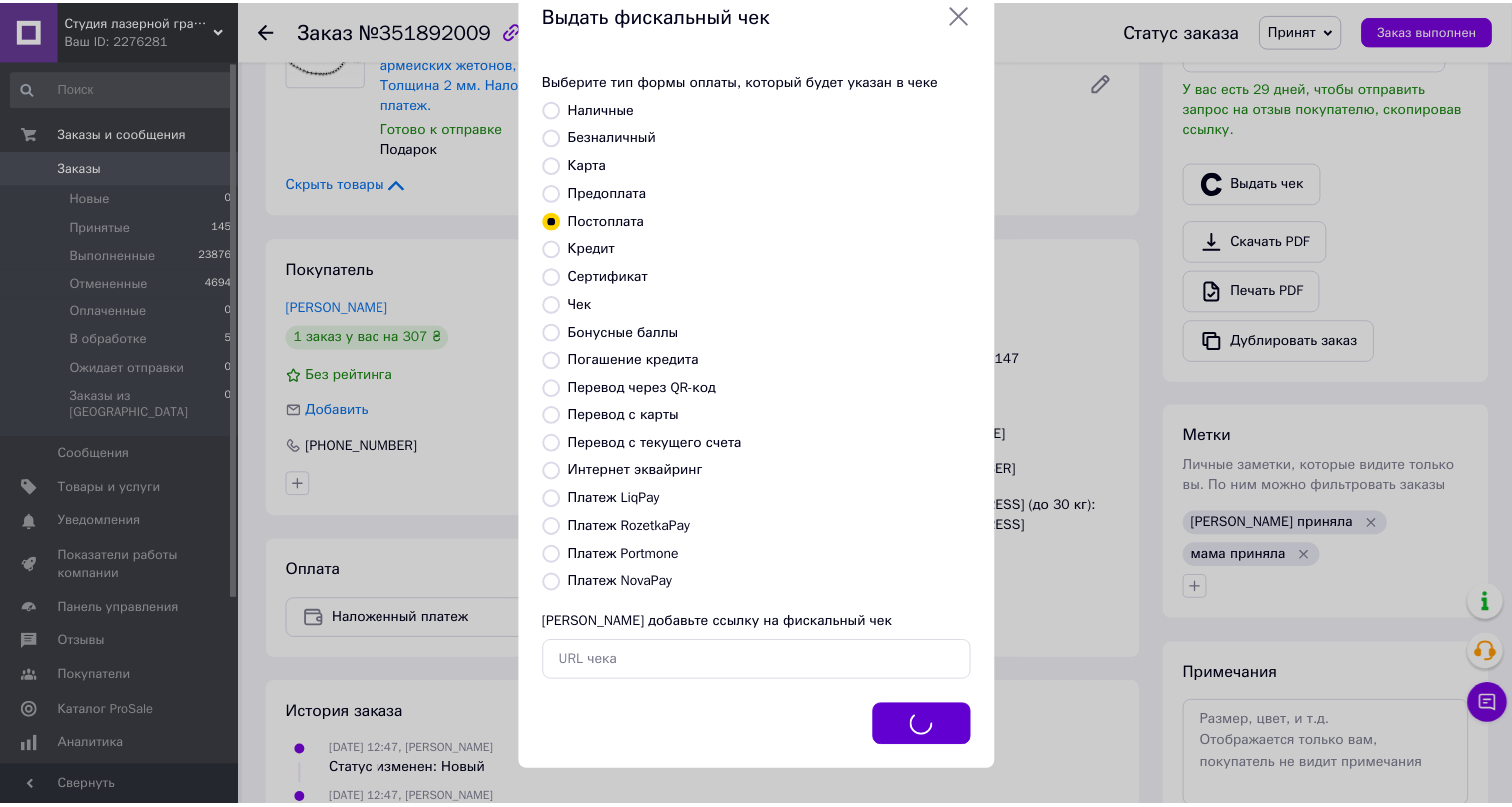 scroll, scrollTop: 544, scrollLeft: 0, axis: vertical 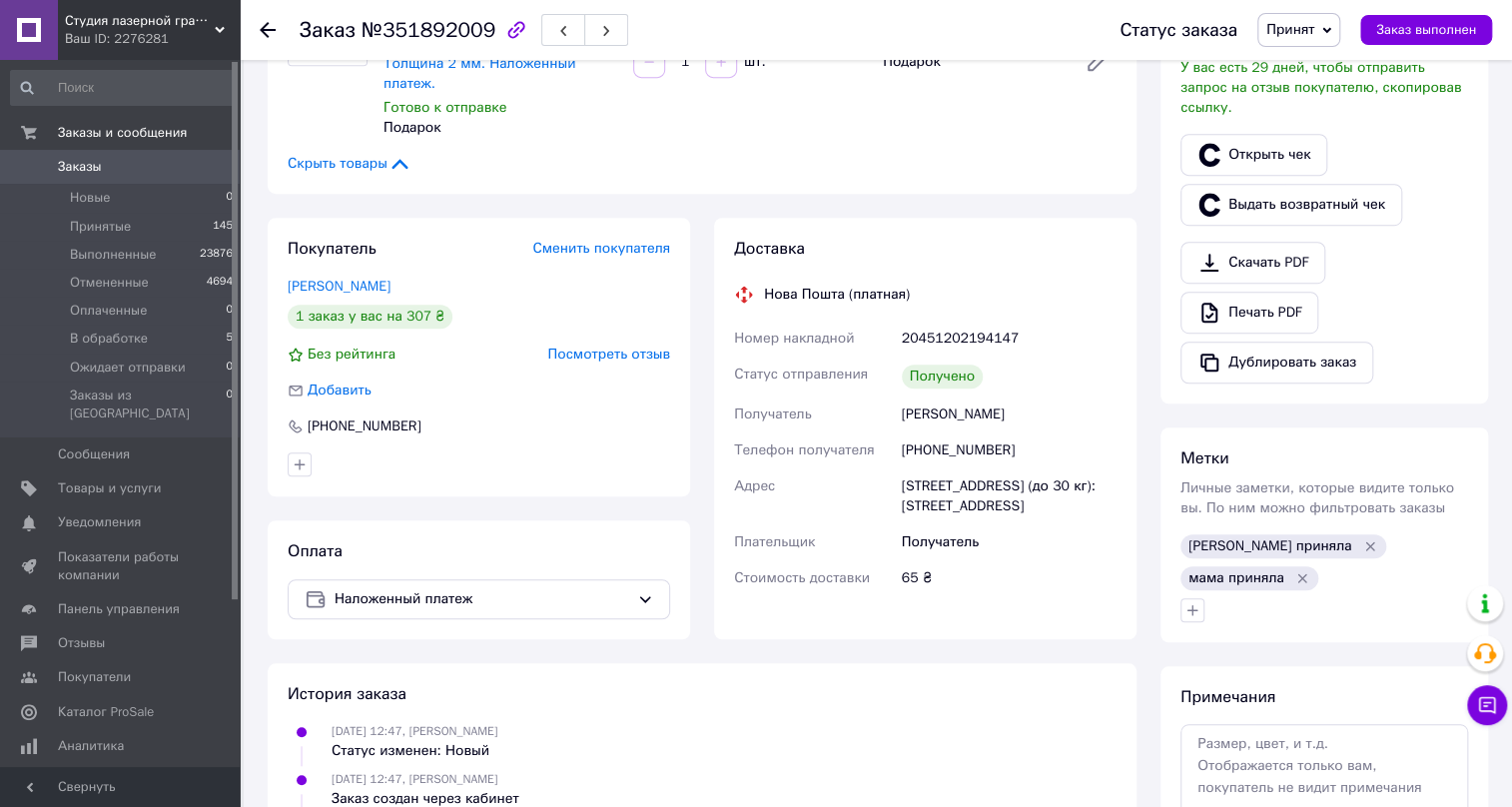 click 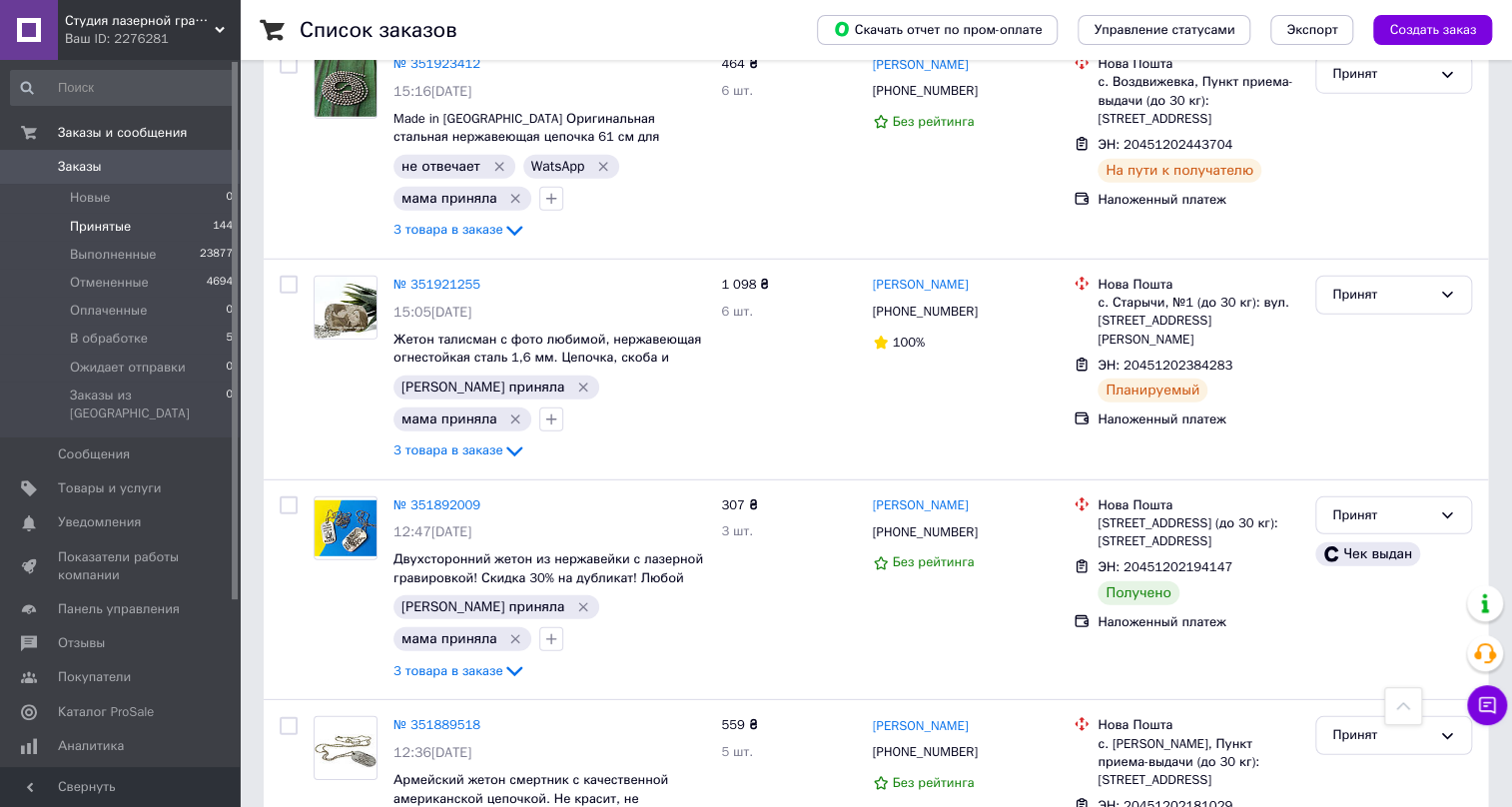 scroll, scrollTop: 2905, scrollLeft: 0, axis: vertical 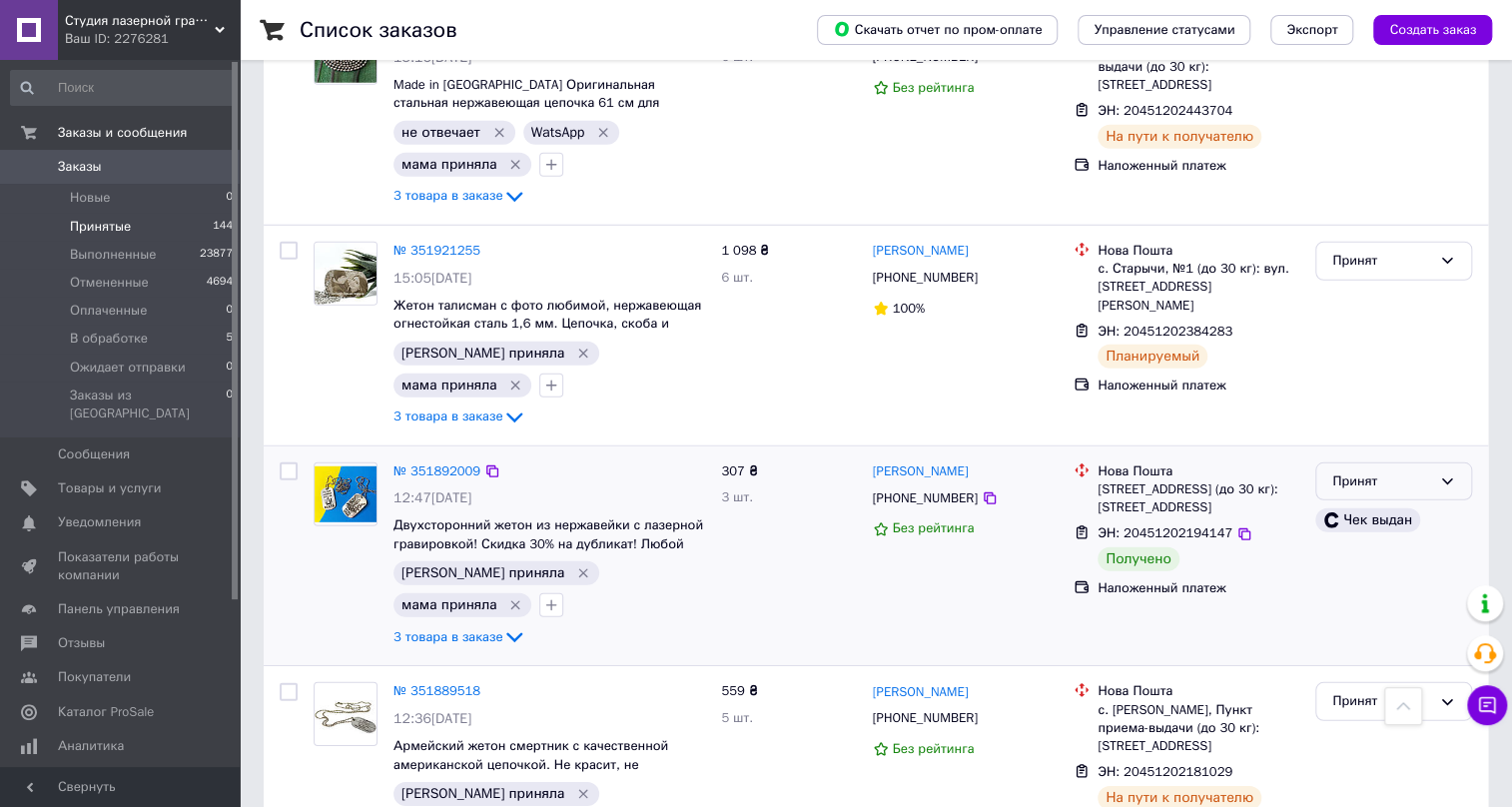 click 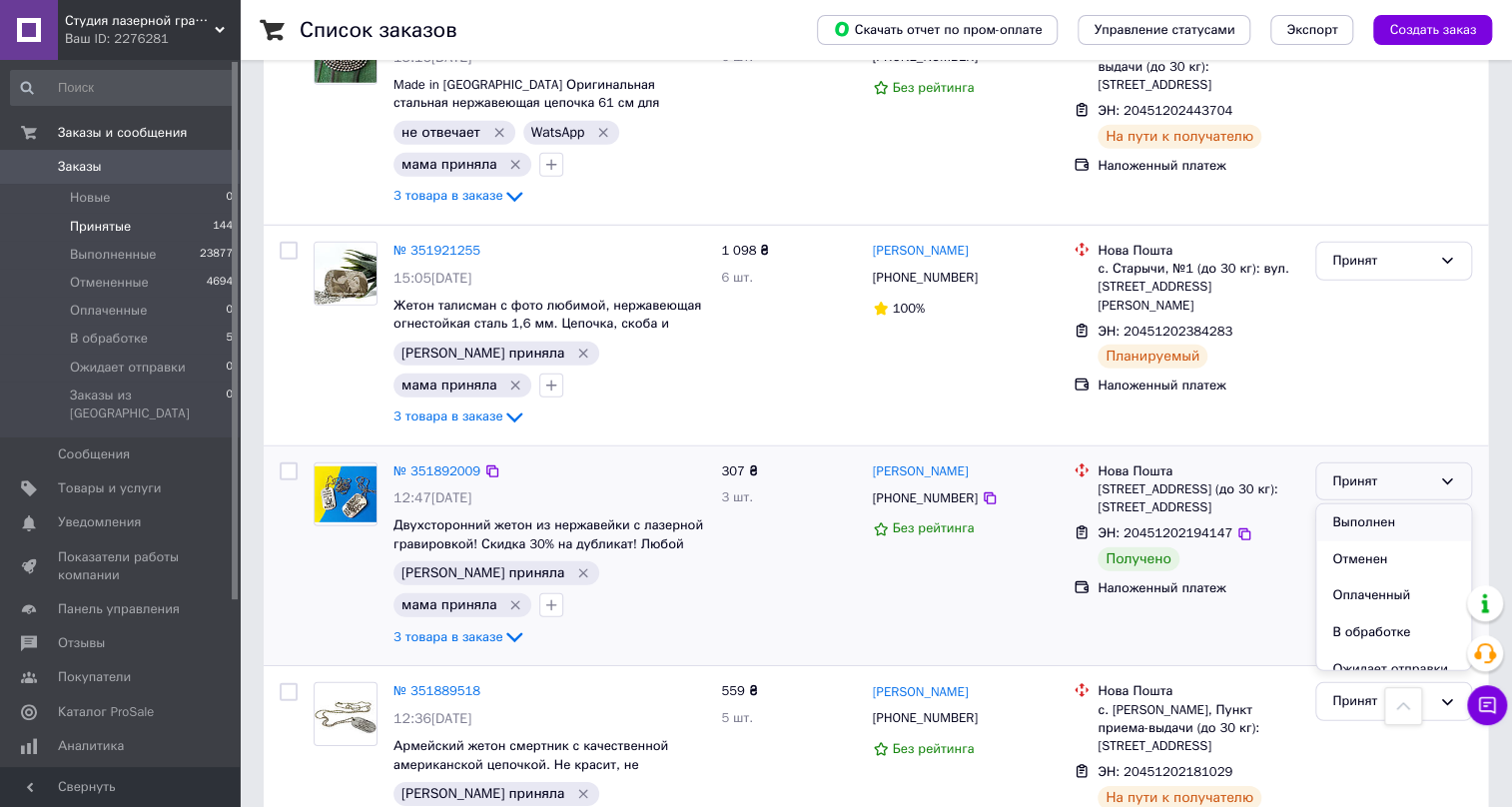 click on "Выполнен" at bounding box center [1393, 522] 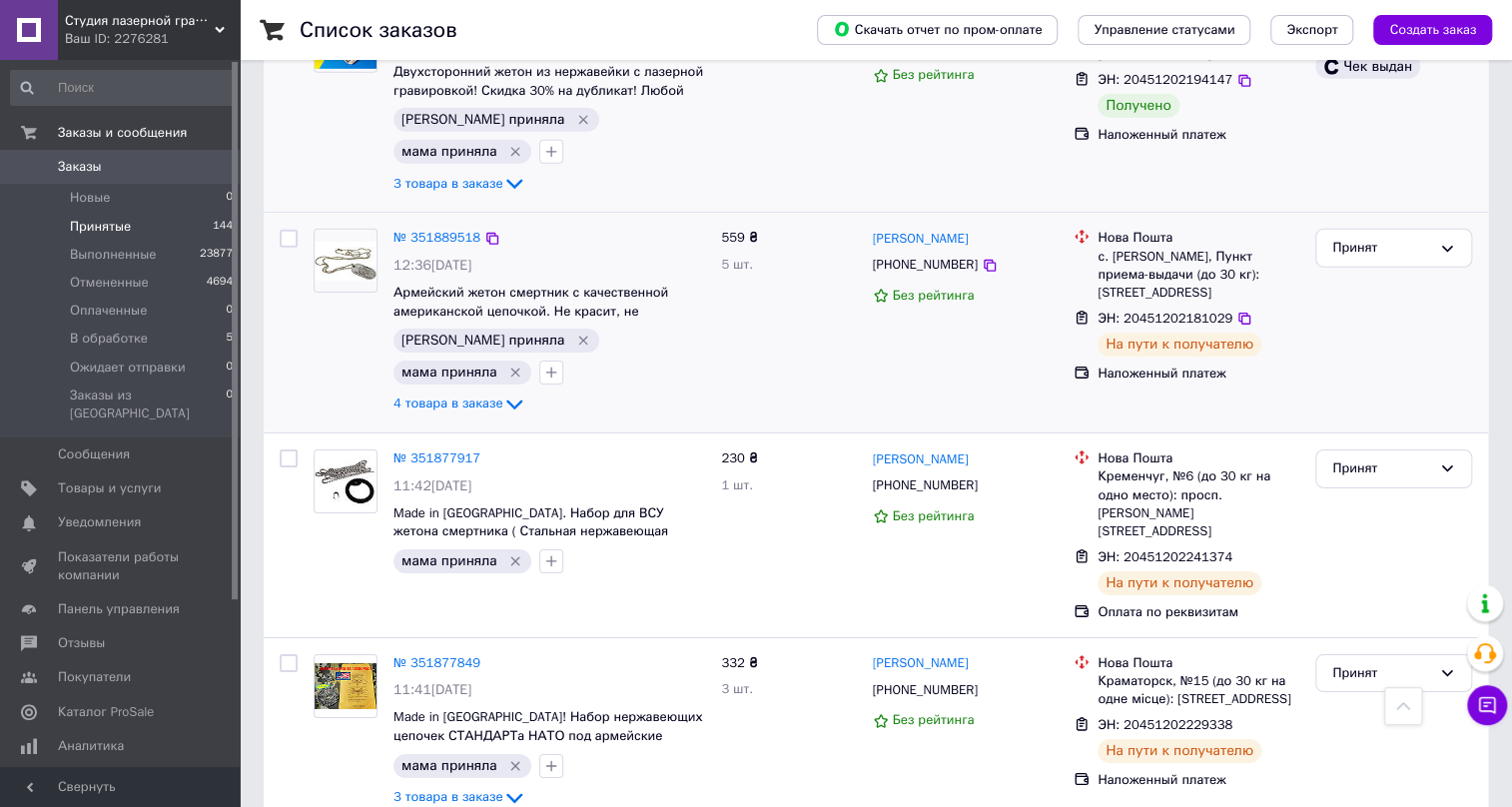 scroll, scrollTop: 3366, scrollLeft: 0, axis: vertical 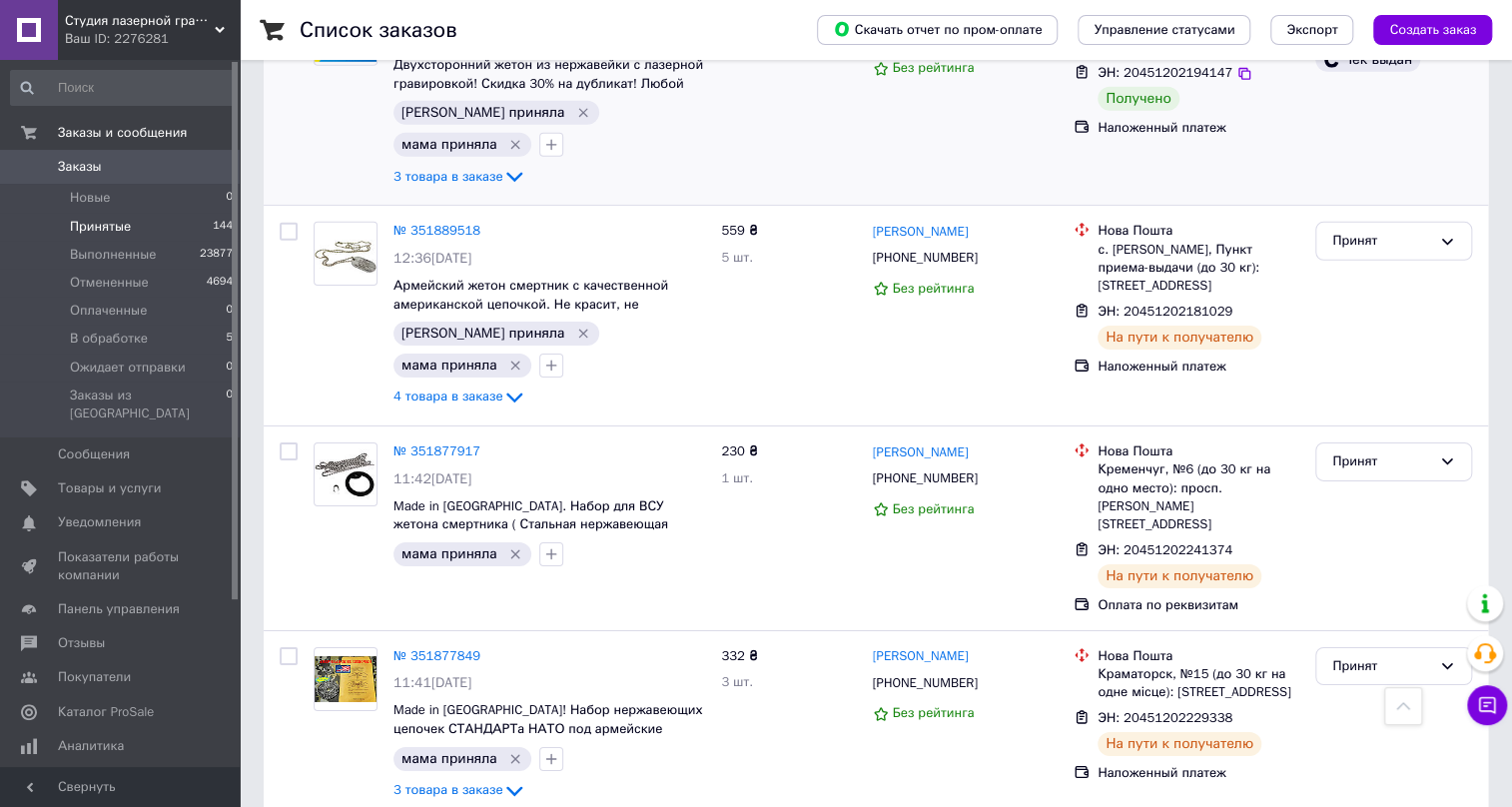 click on "3" at bounding box center (504, 1084) 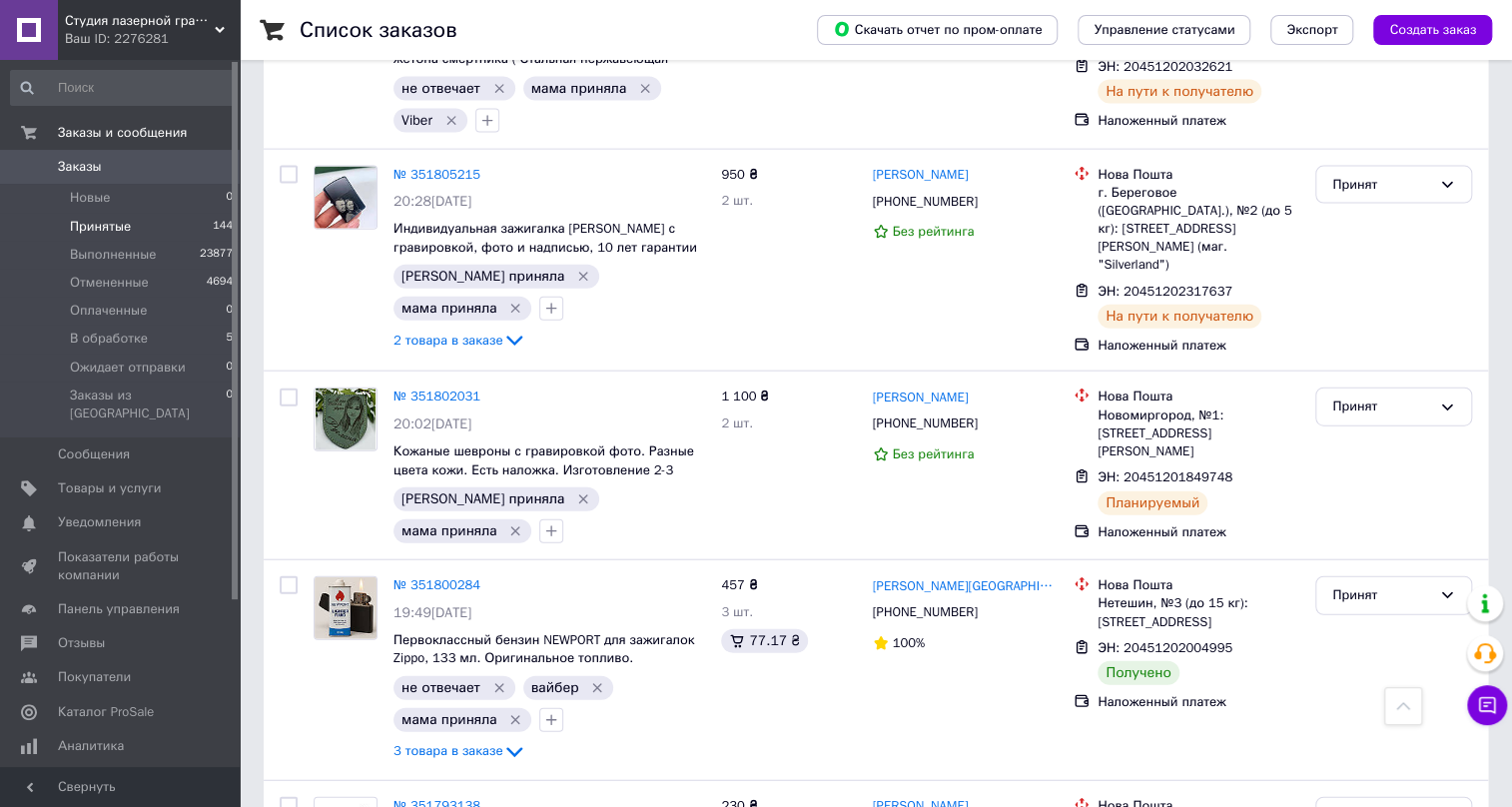 scroll, scrollTop: 2451, scrollLeft: 0, axis: vertical 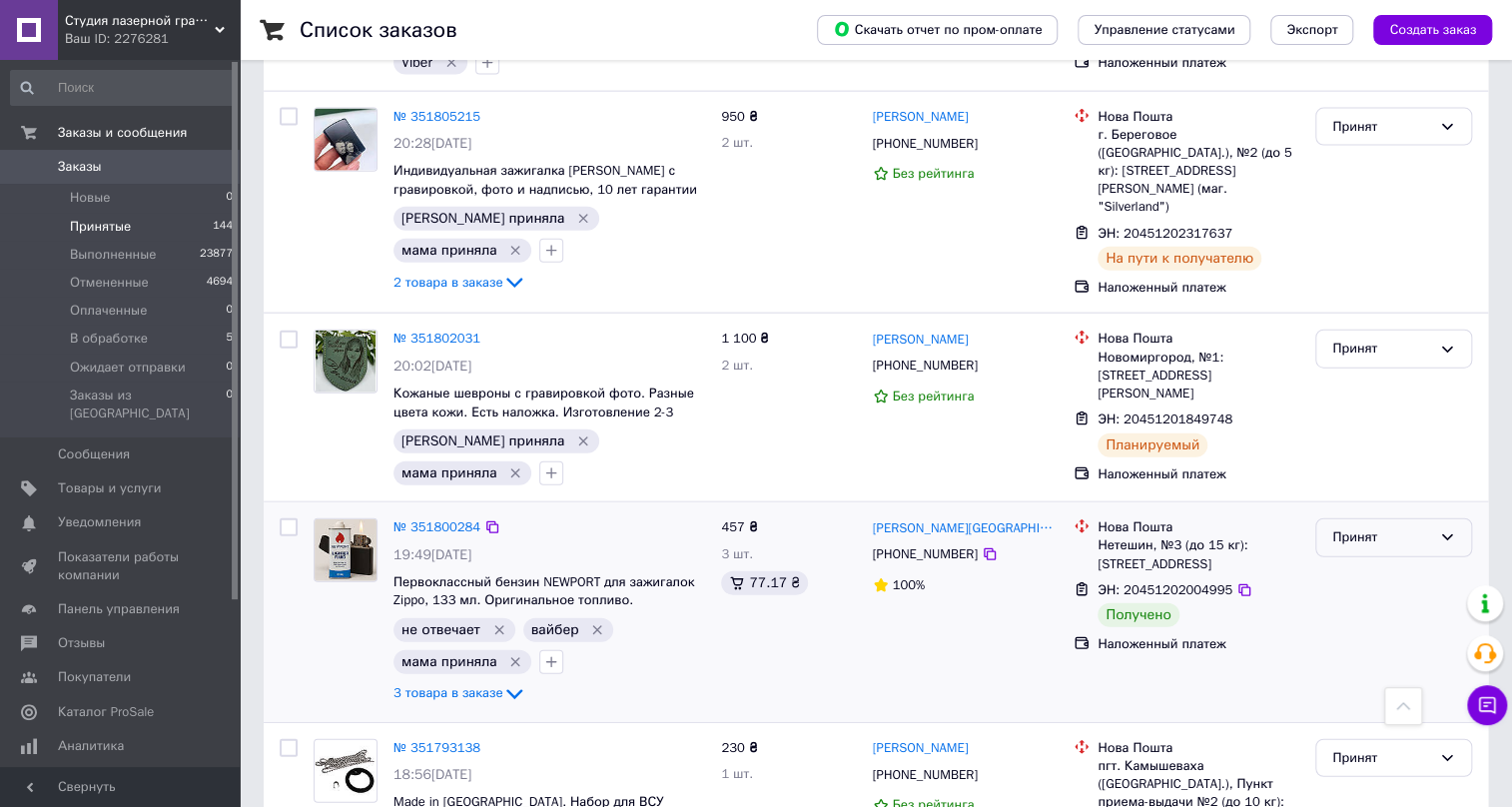 click 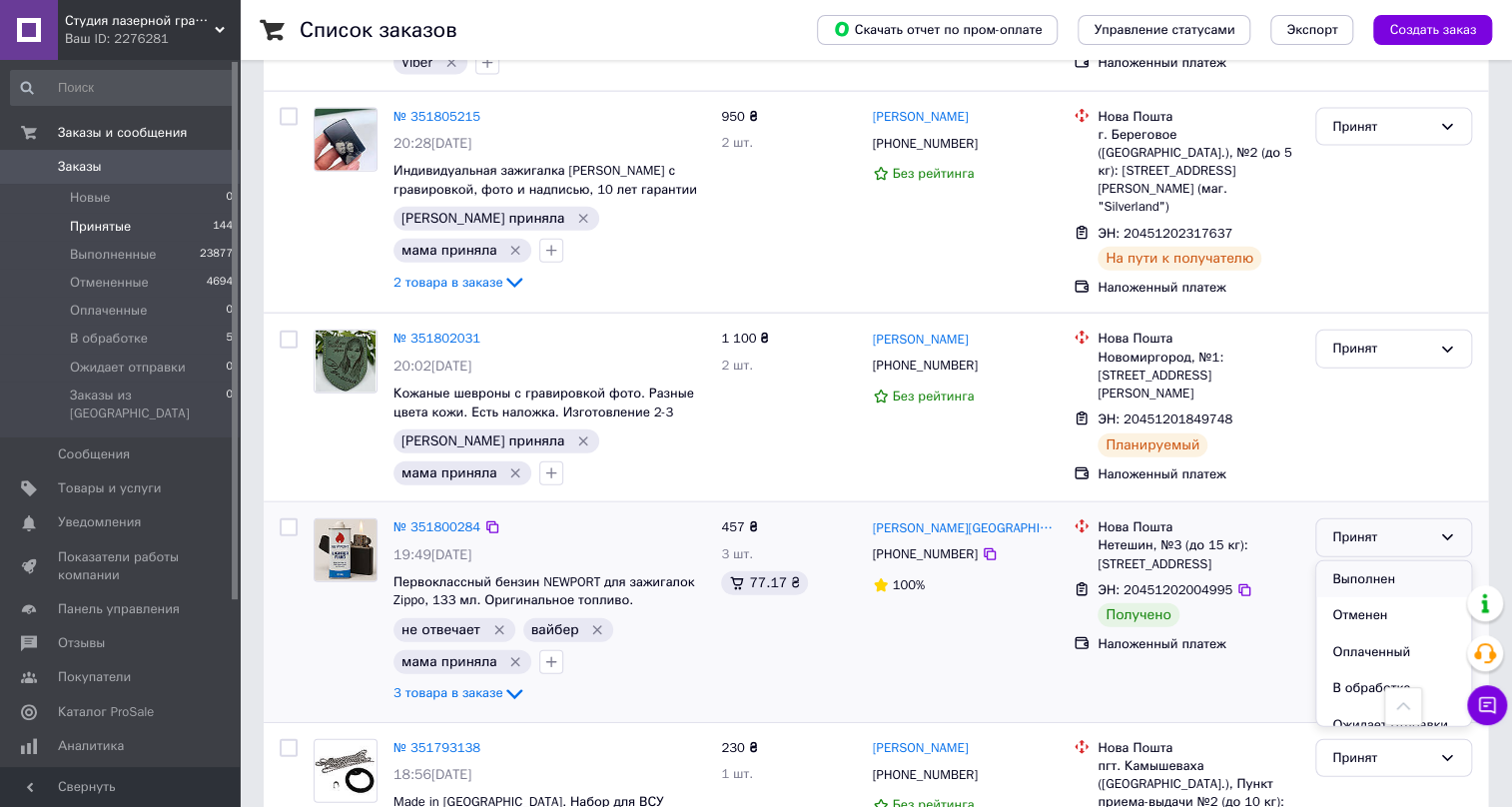 click on "Выполнен" at bounding box center [1393, 579] 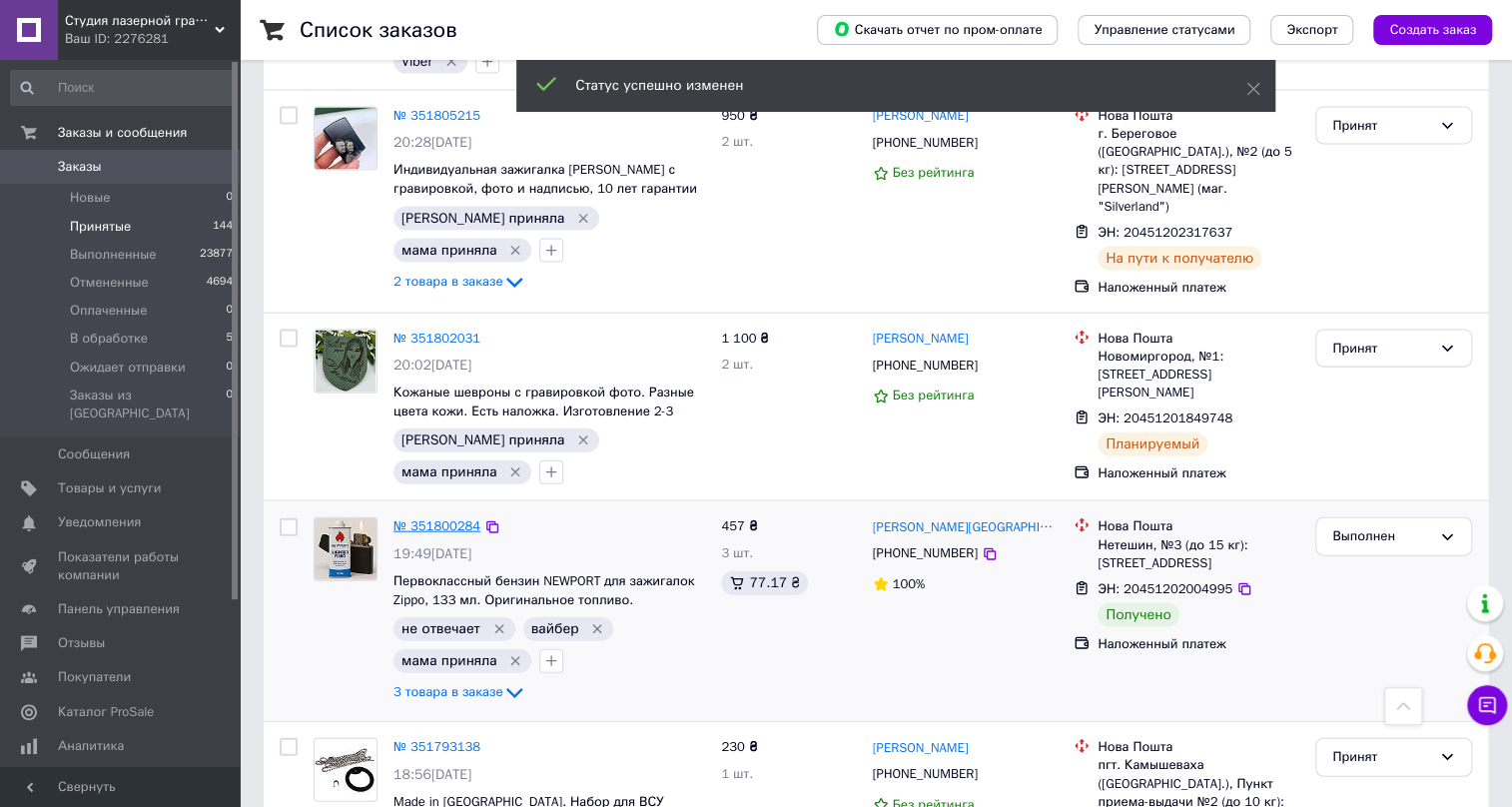 click on "№ 351800284" at bounding box center [436, 525] 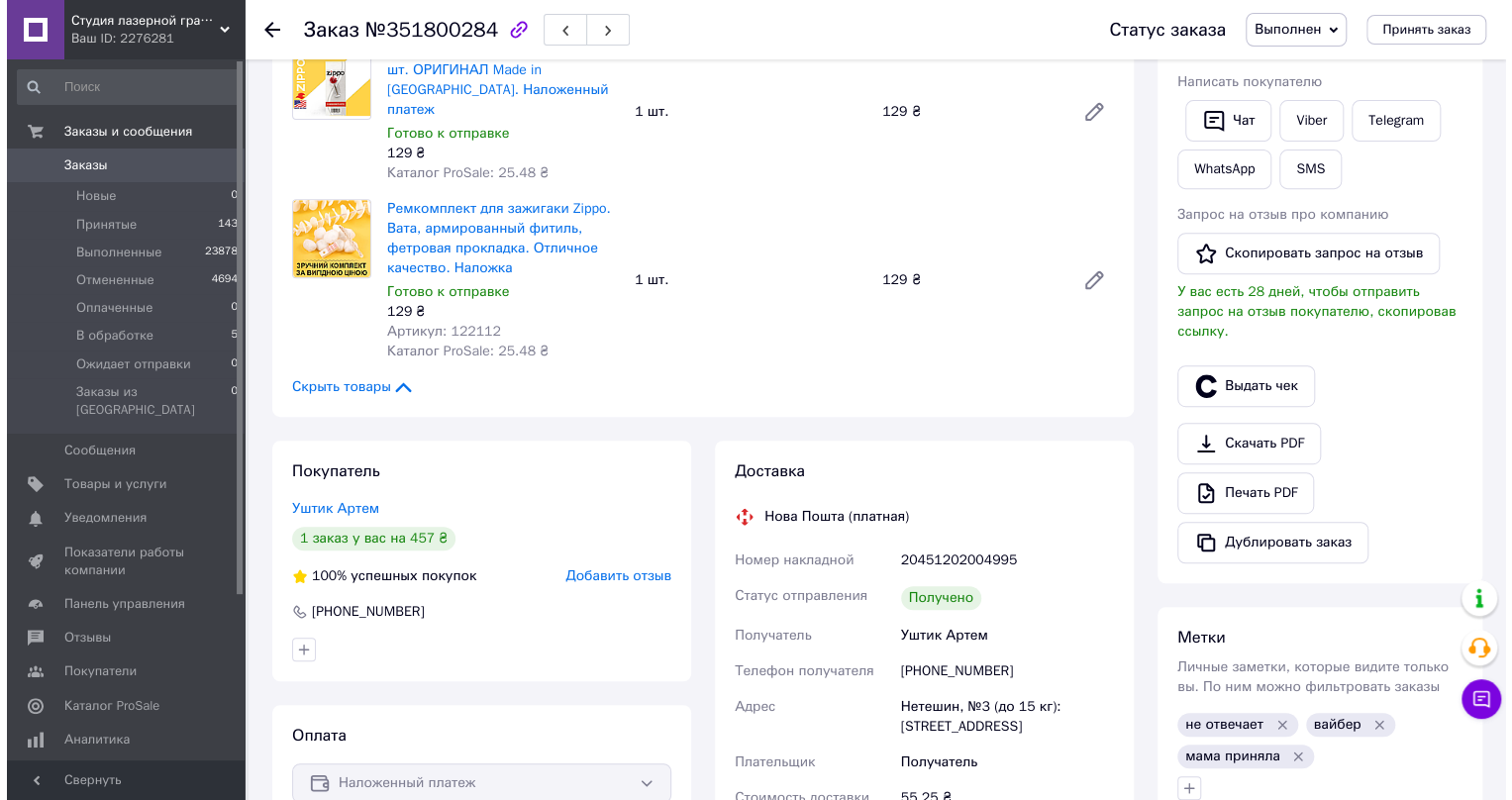 scroll, scrollTop: 336, scrollLeft: 0, axis: vertical 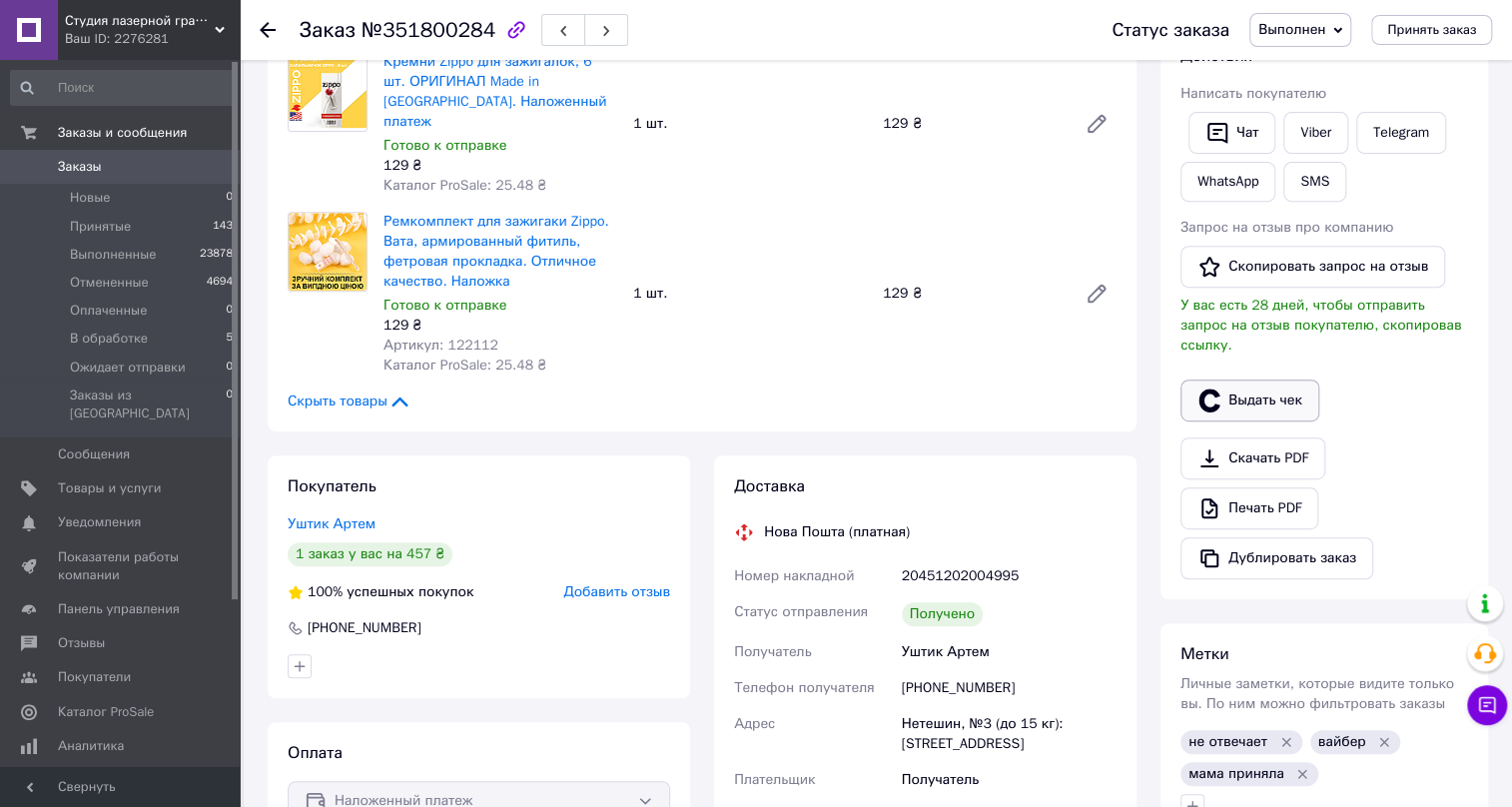 click on "Выдать чек" at bounding box center (1249, 401) 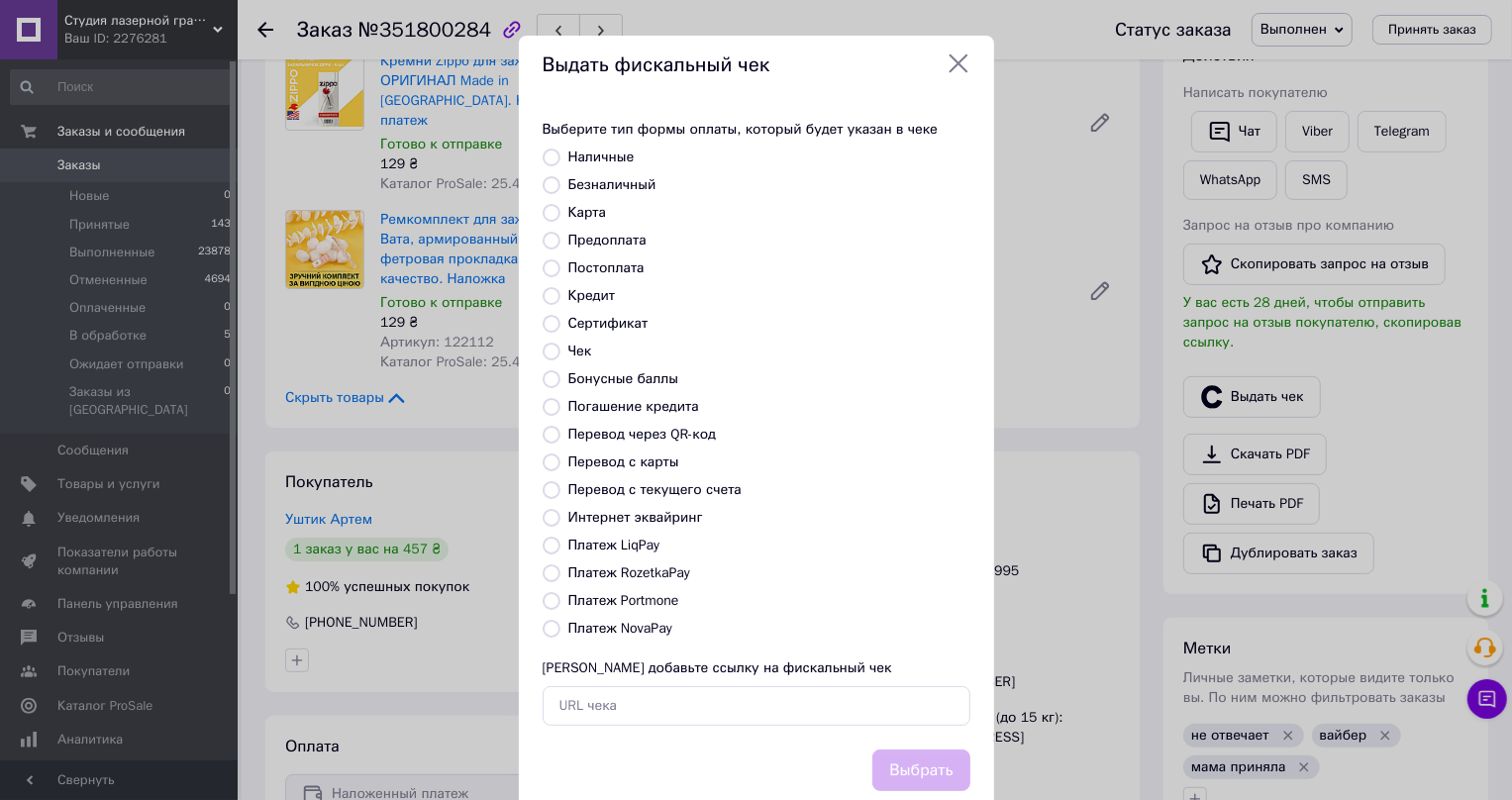 click on "Постоплата" at bounding box center (552, 268) 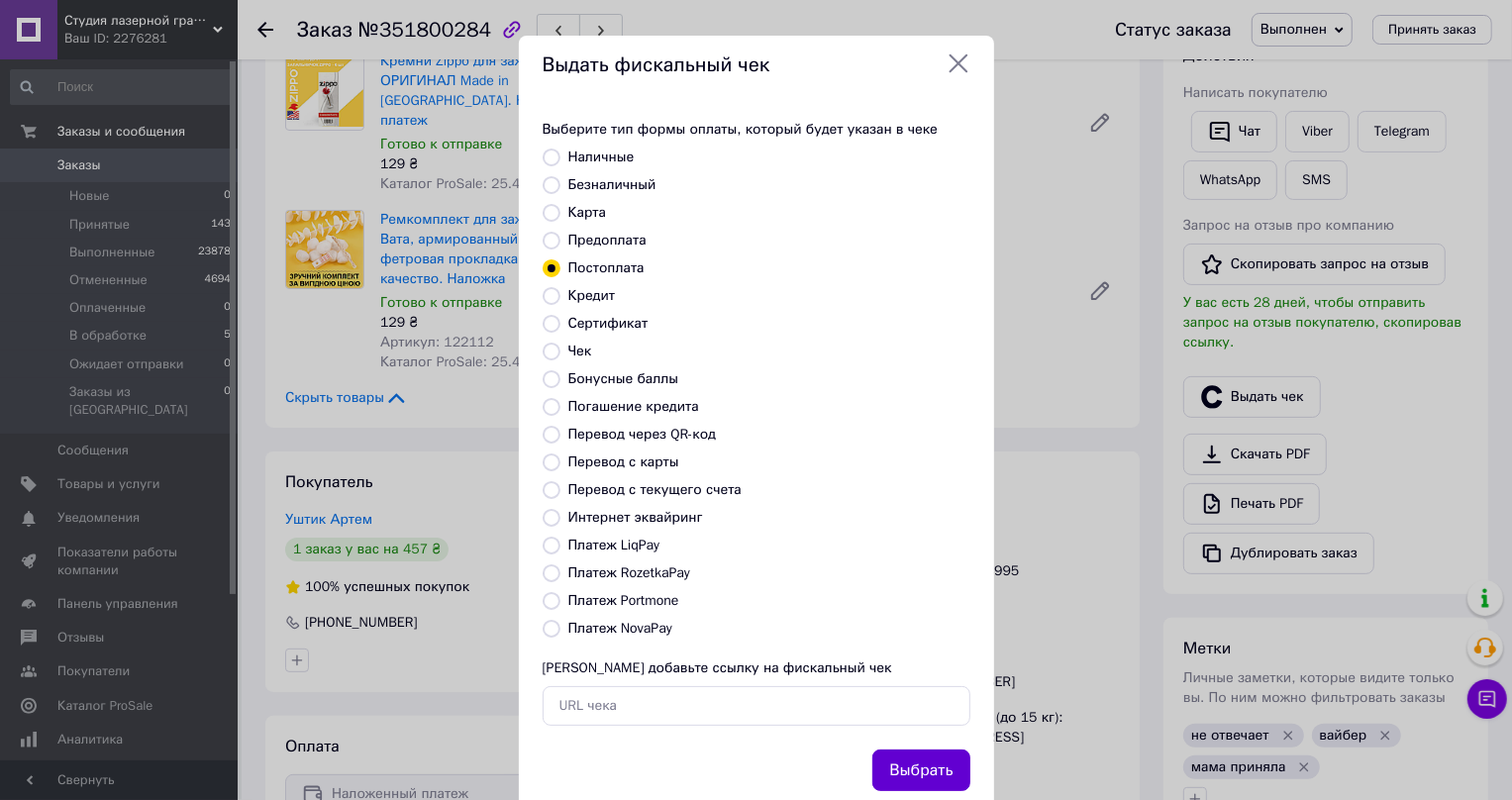 click on "Выбрать" at bounding box center (921, 770) 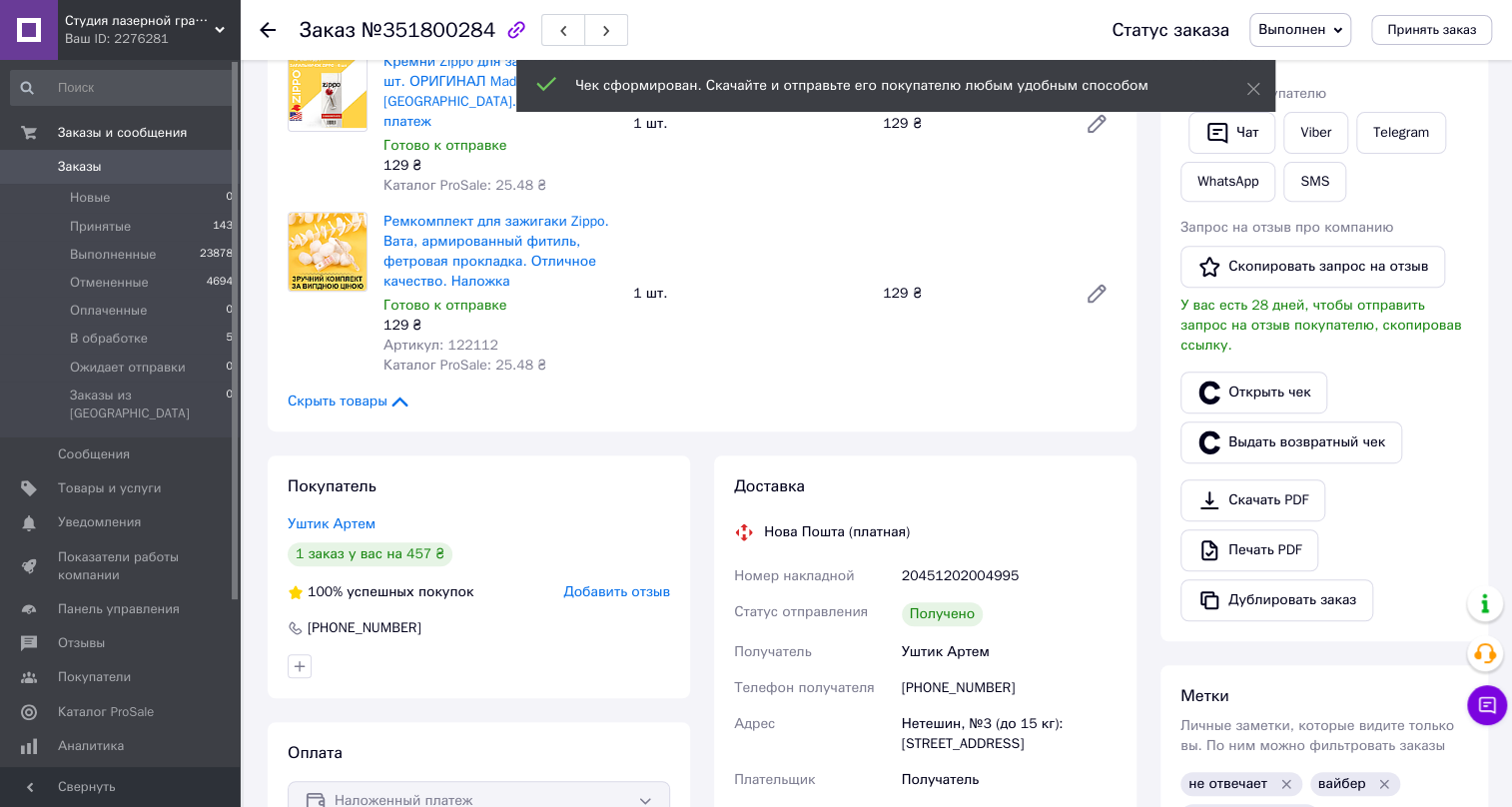 click on "Добавить отзыв" at bounding box center (616, 591) 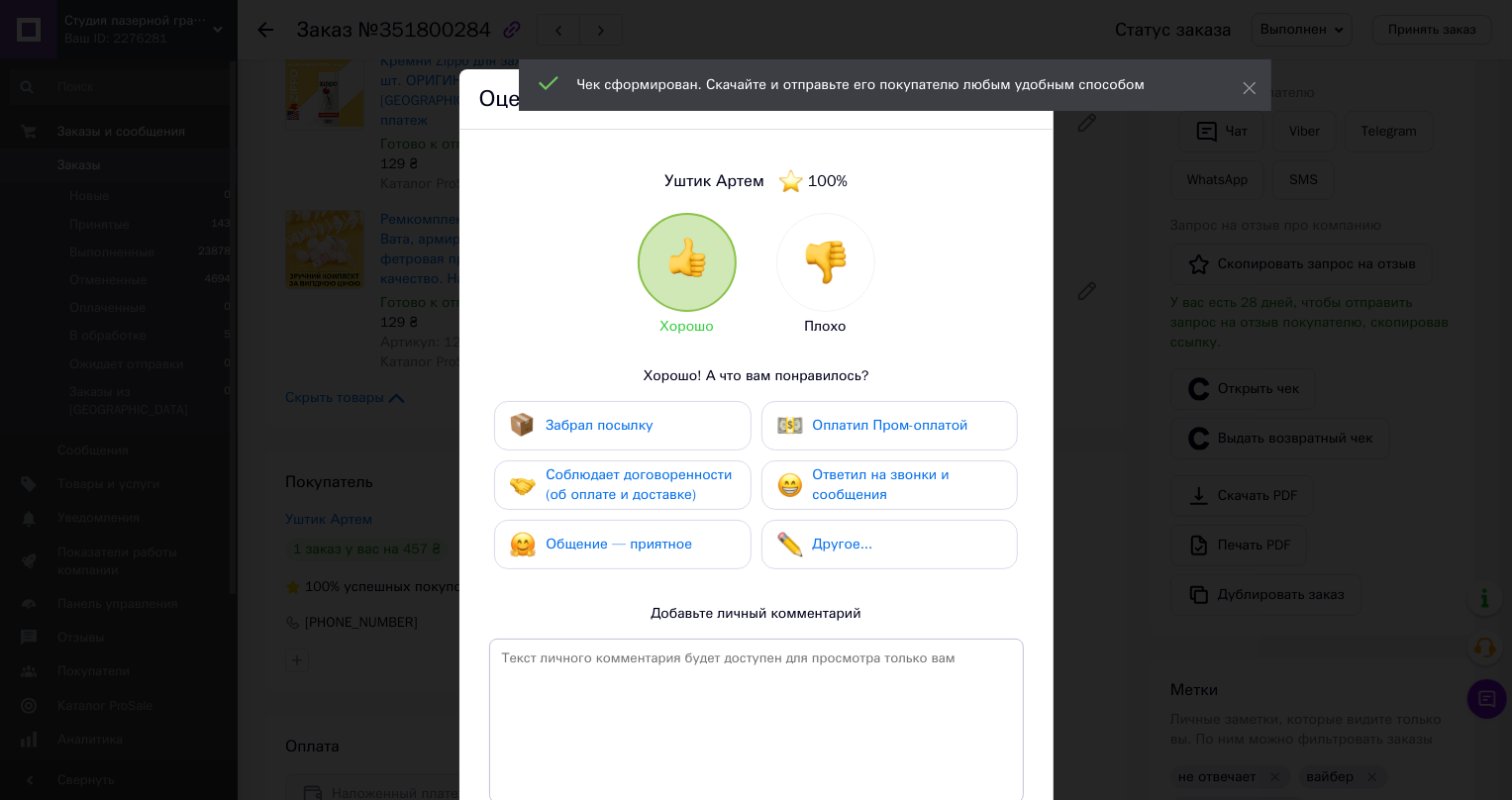 click on "Забрал посылку" at bounding box center (599, 425) 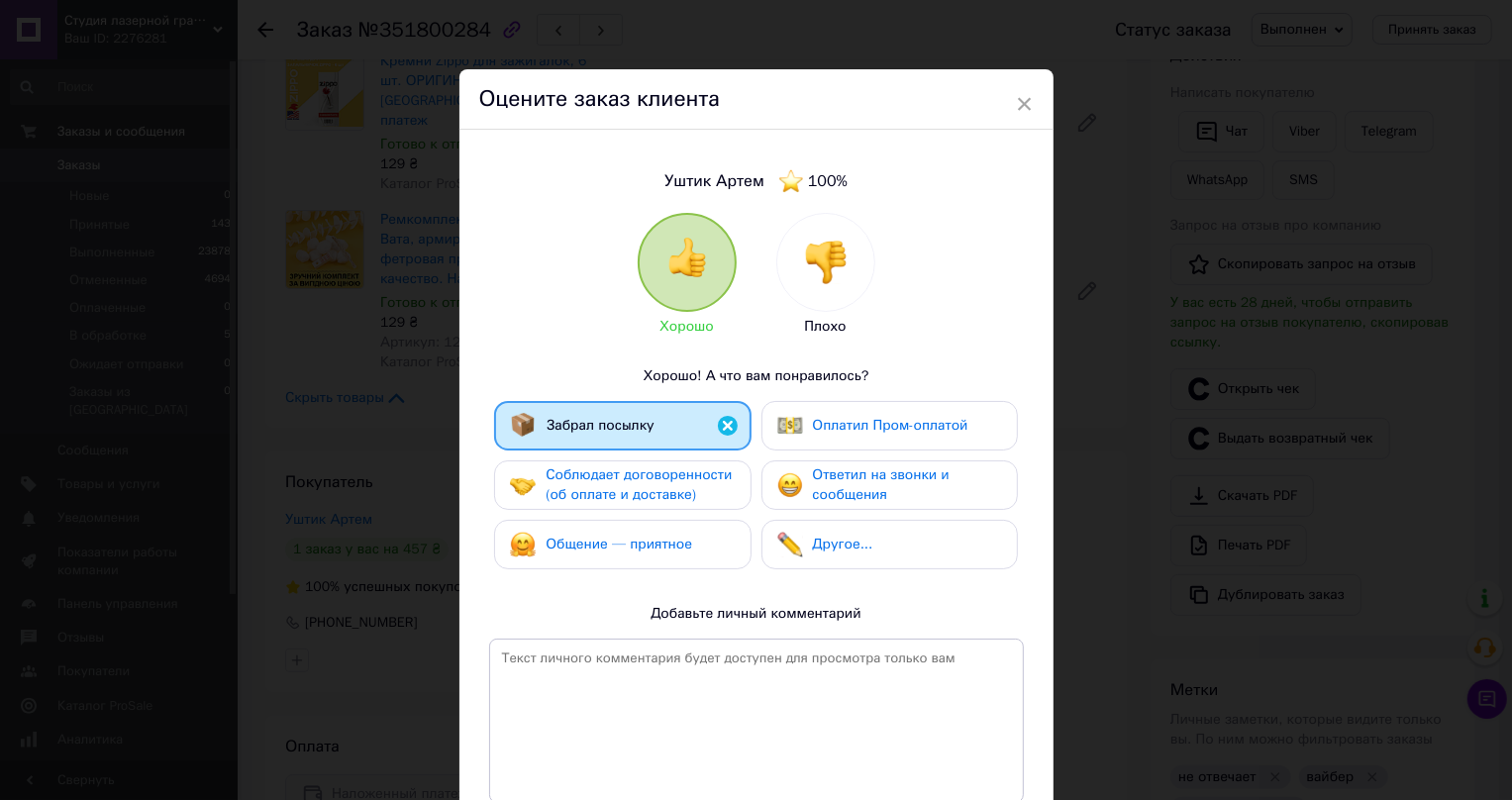 click on "Соблюдает договоренности (об оплате и доставке)" at bounding box center [639, 484] 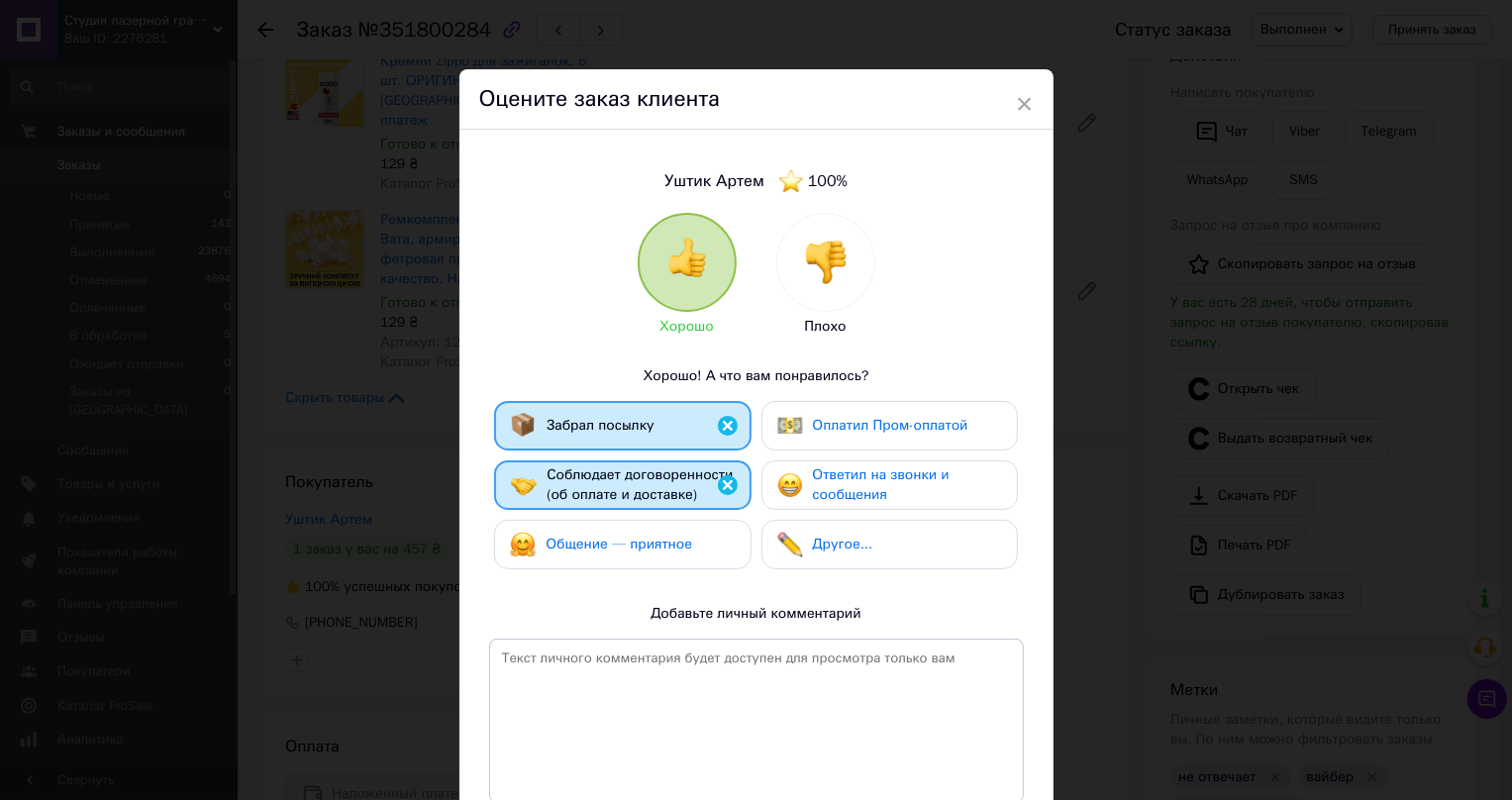 click on "Общение — приятное" at bounding box center [619, 545] 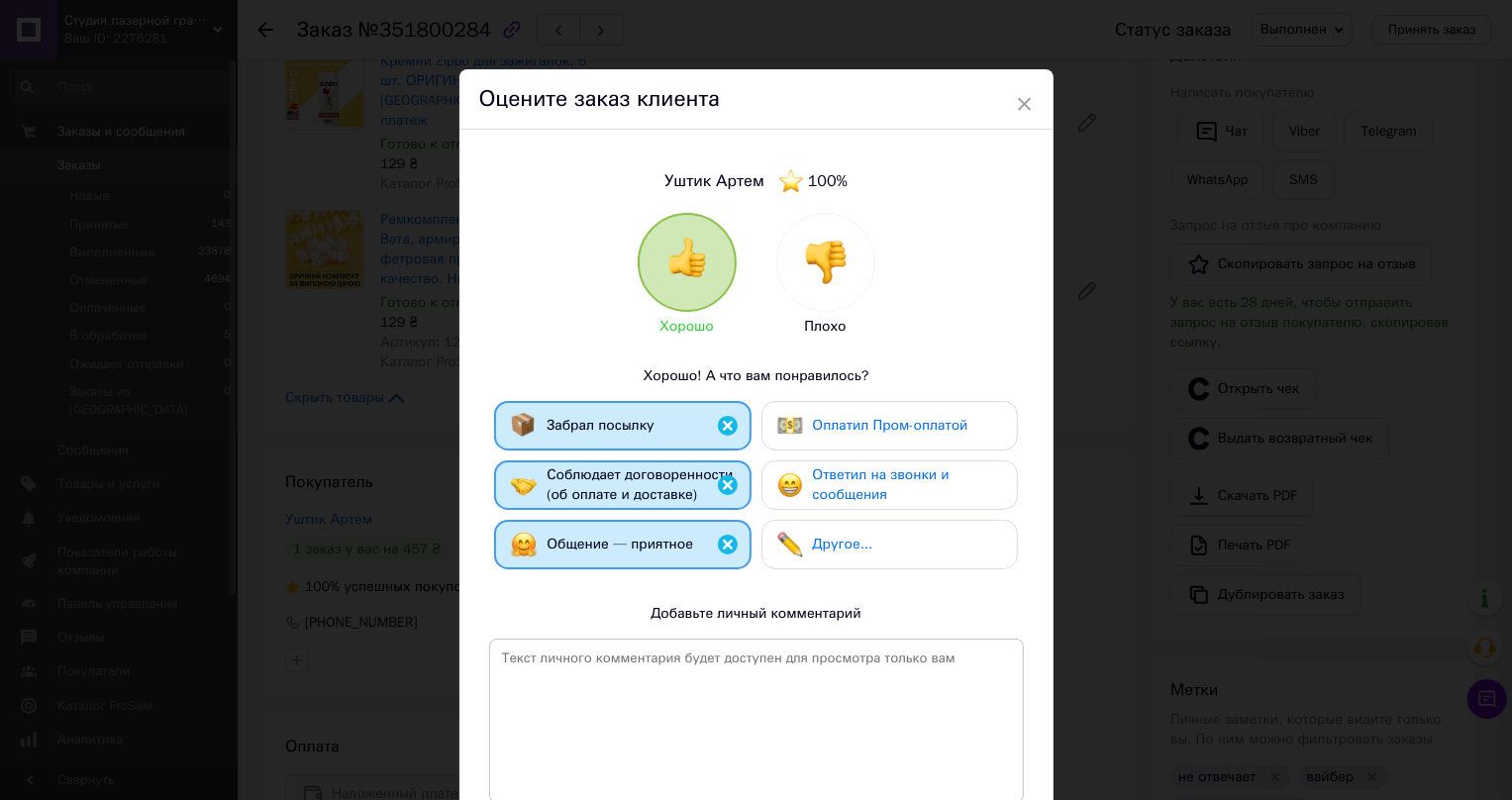 click on "Ответил на звонки и сообщения" at bounding box center [881, 484] 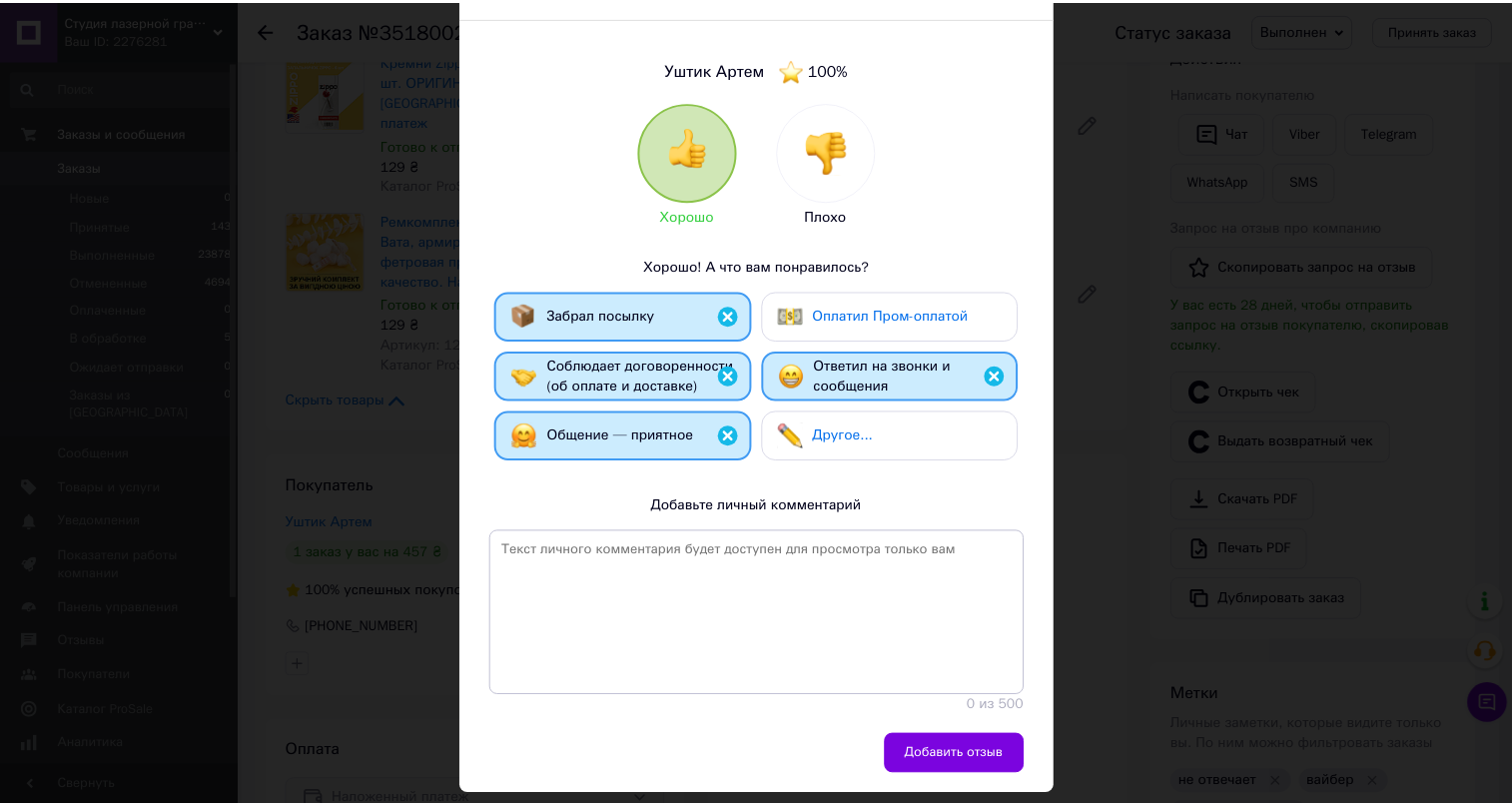 scroll, scrollTop: 173, scrollLeft: 0, axis: vertical 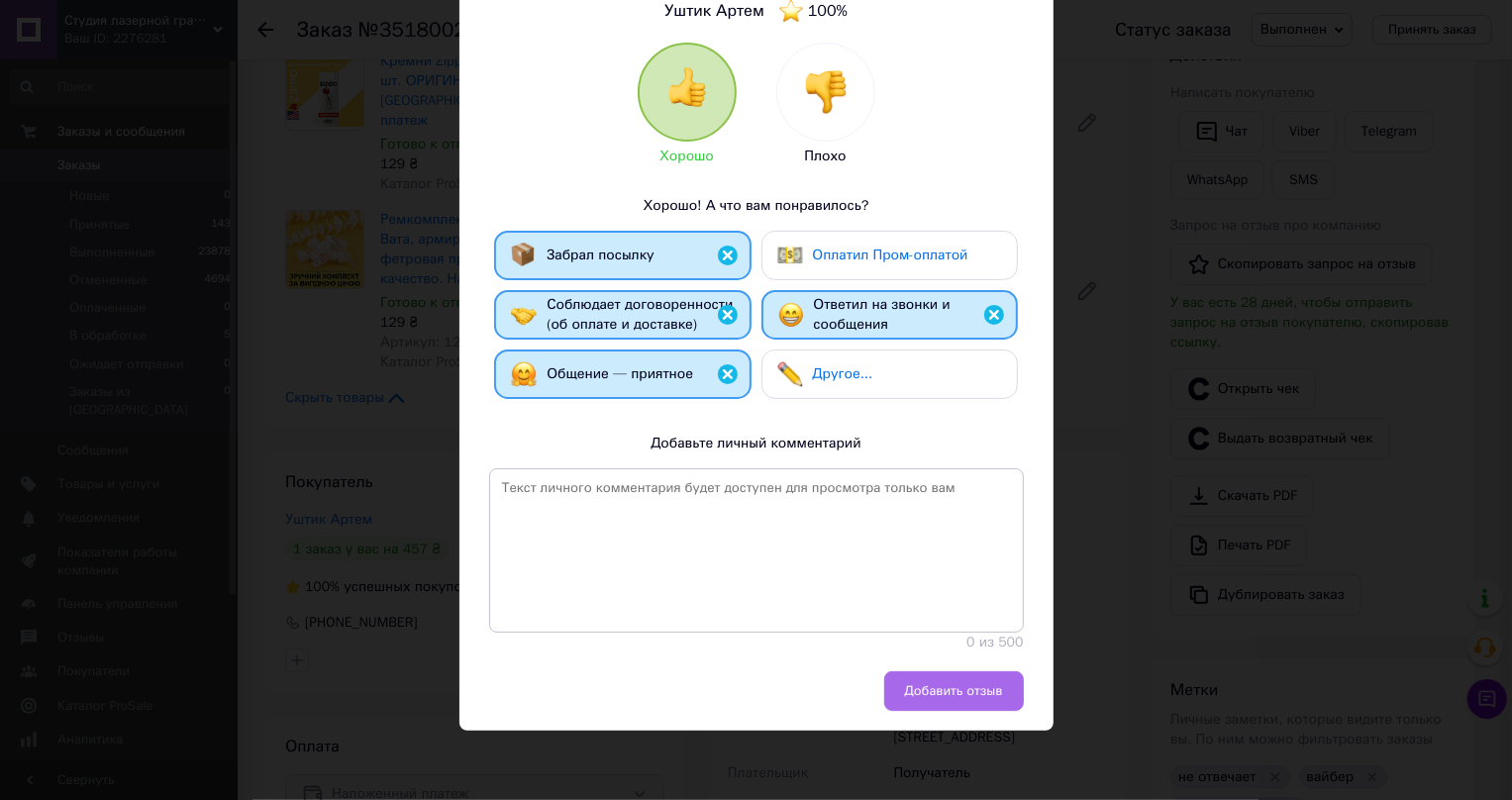 click on "Добавить отзыв" at bounding box center (954, 691) 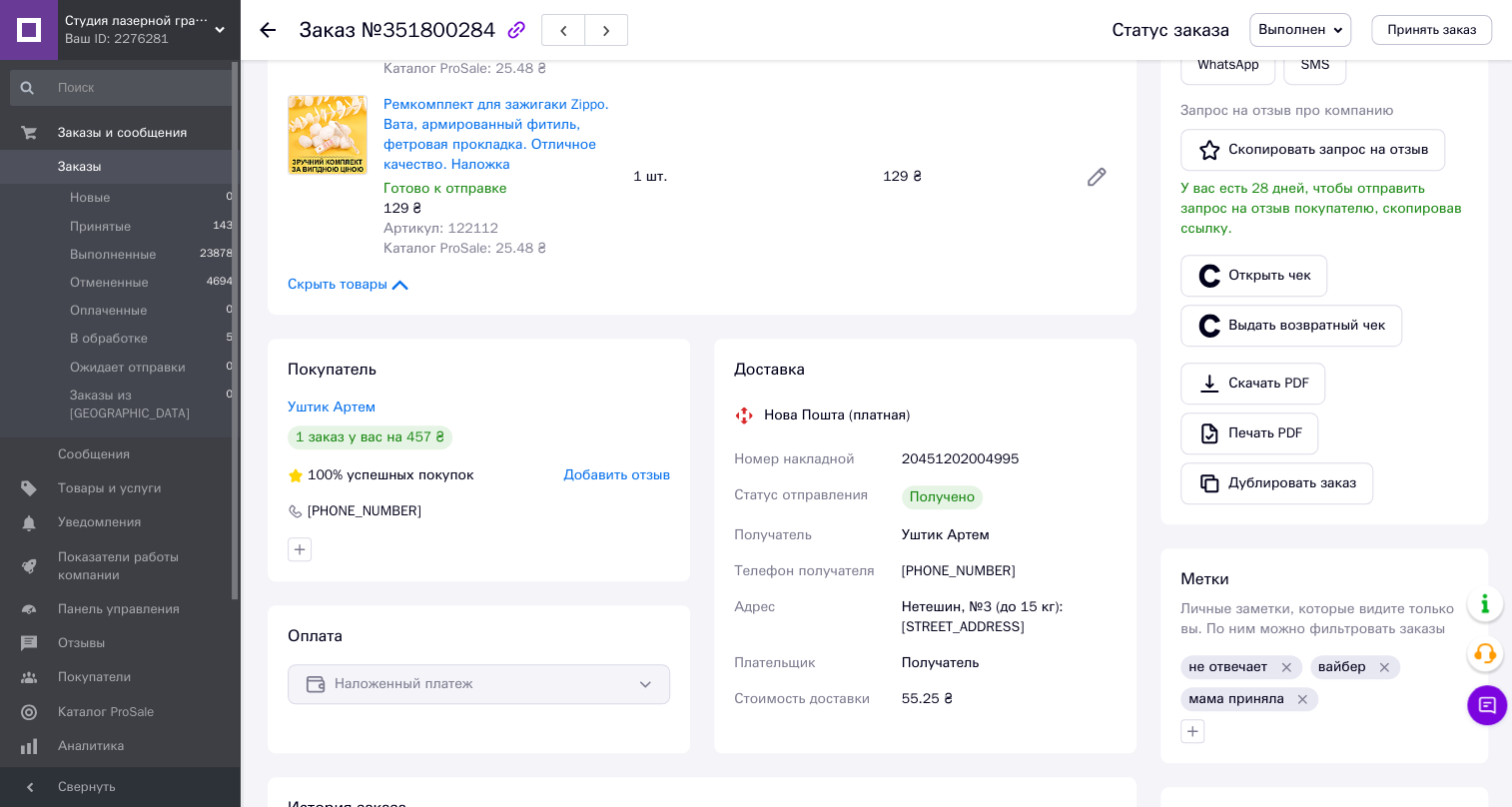 scroll, scrollTop: 248, scrollLeft: 0, axis: vertical 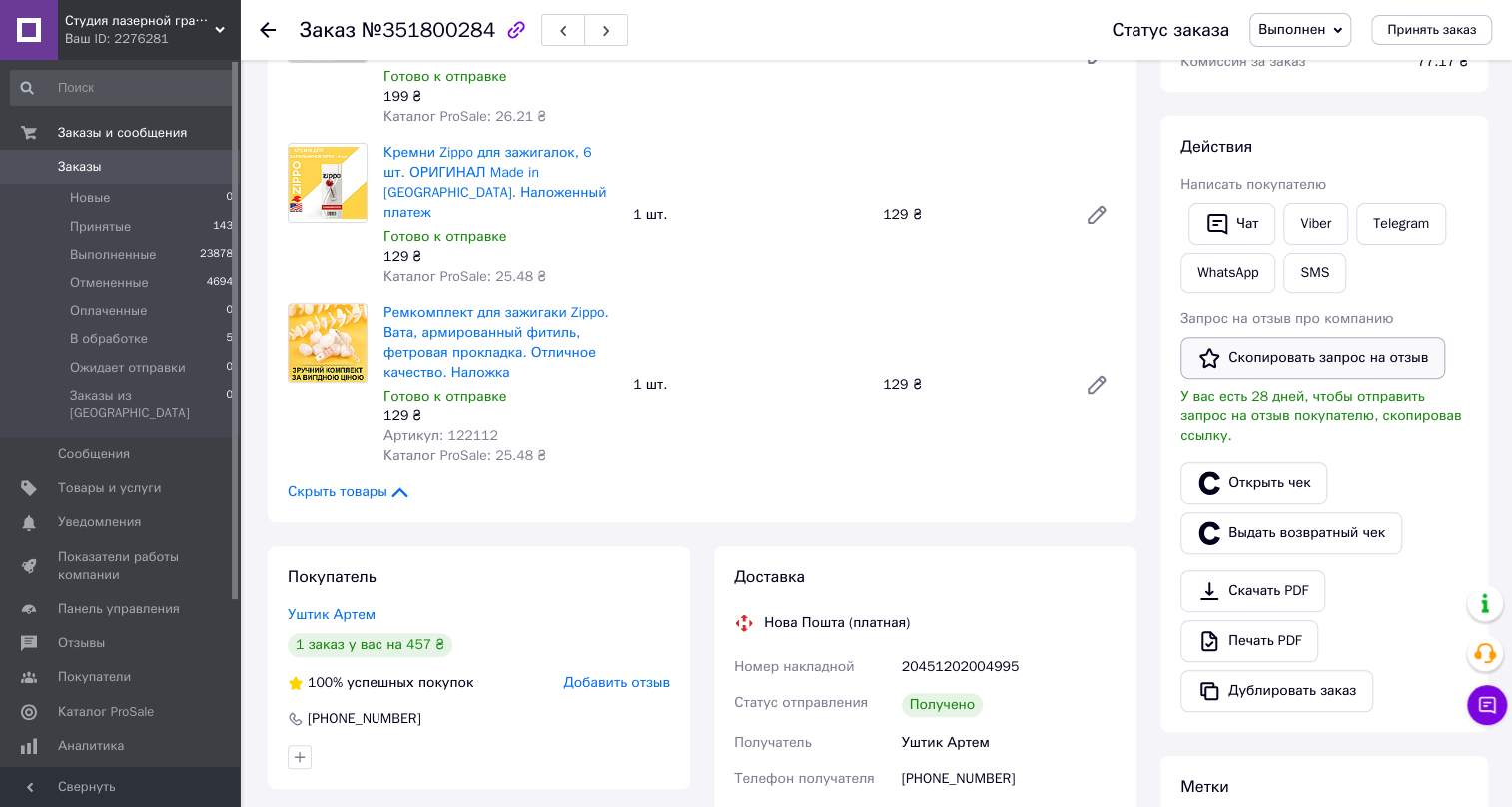 click on "Скопировать запрос на отзыв" at bounding box center (1312, 358) 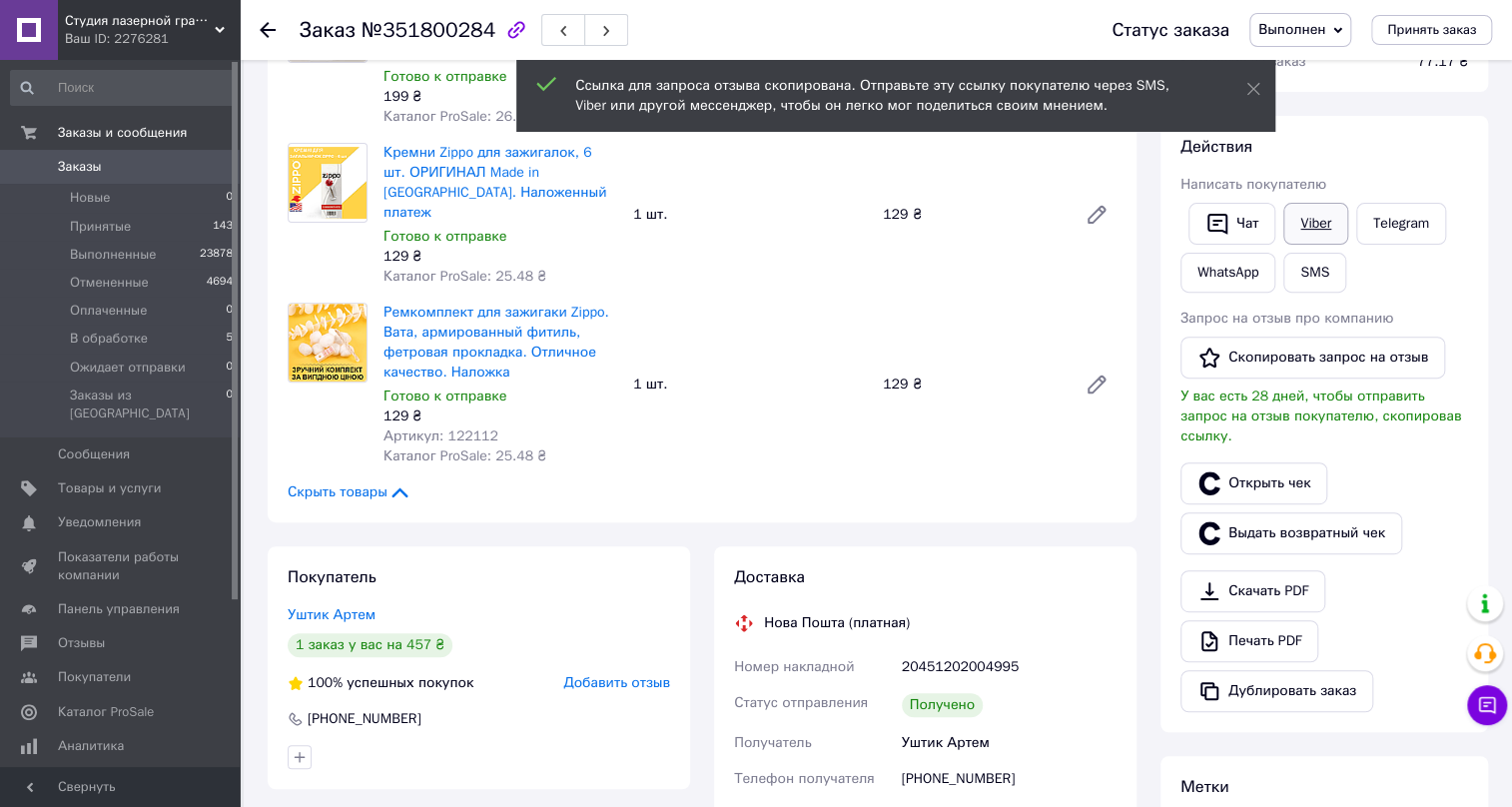 click on "Viber" at bounding box center (1315, 224) 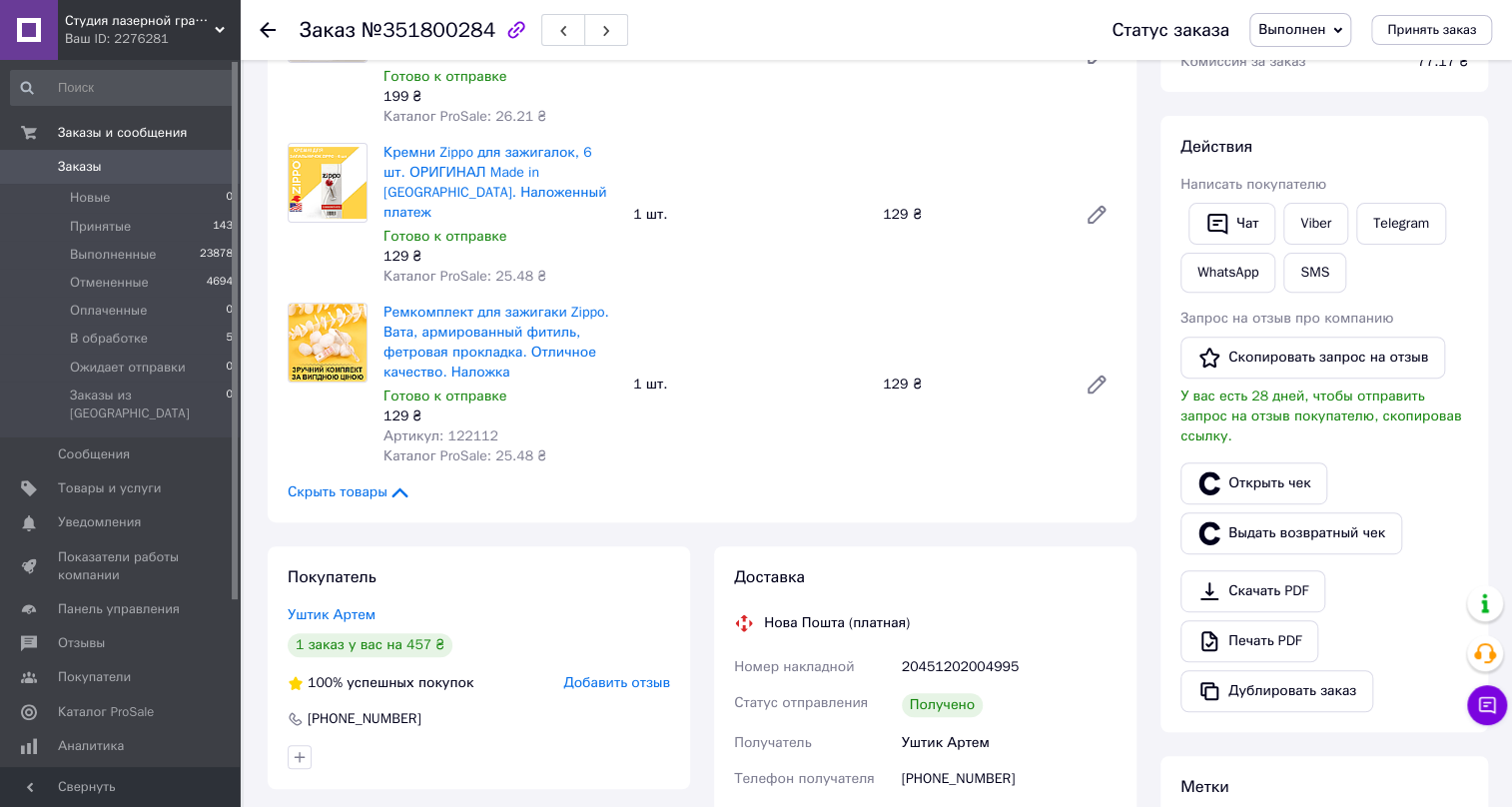 click on "Добавить отзыв" at bounding box center [616, 682] 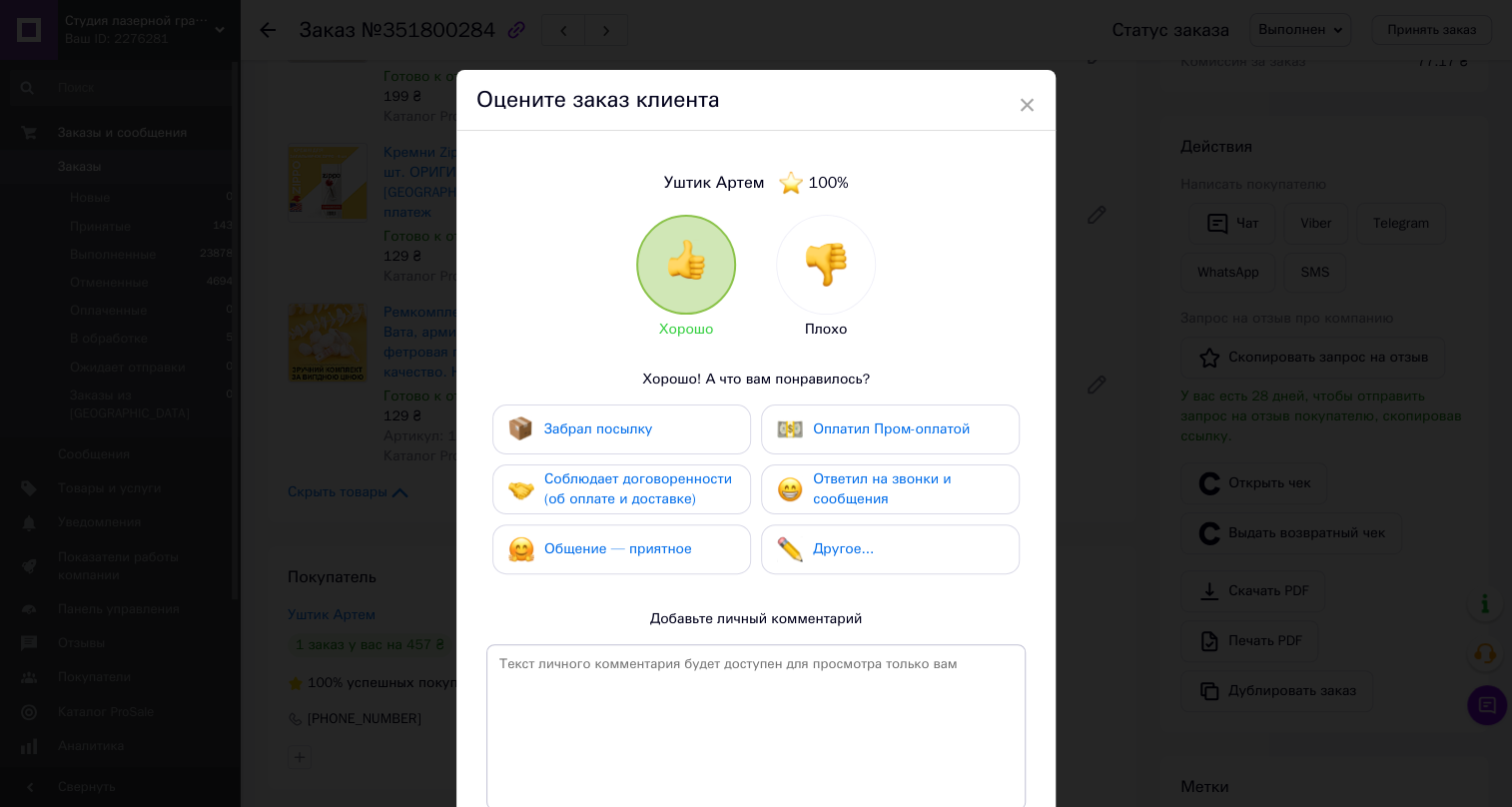click on "Забрал посылку" at bounding box center (598, 428) 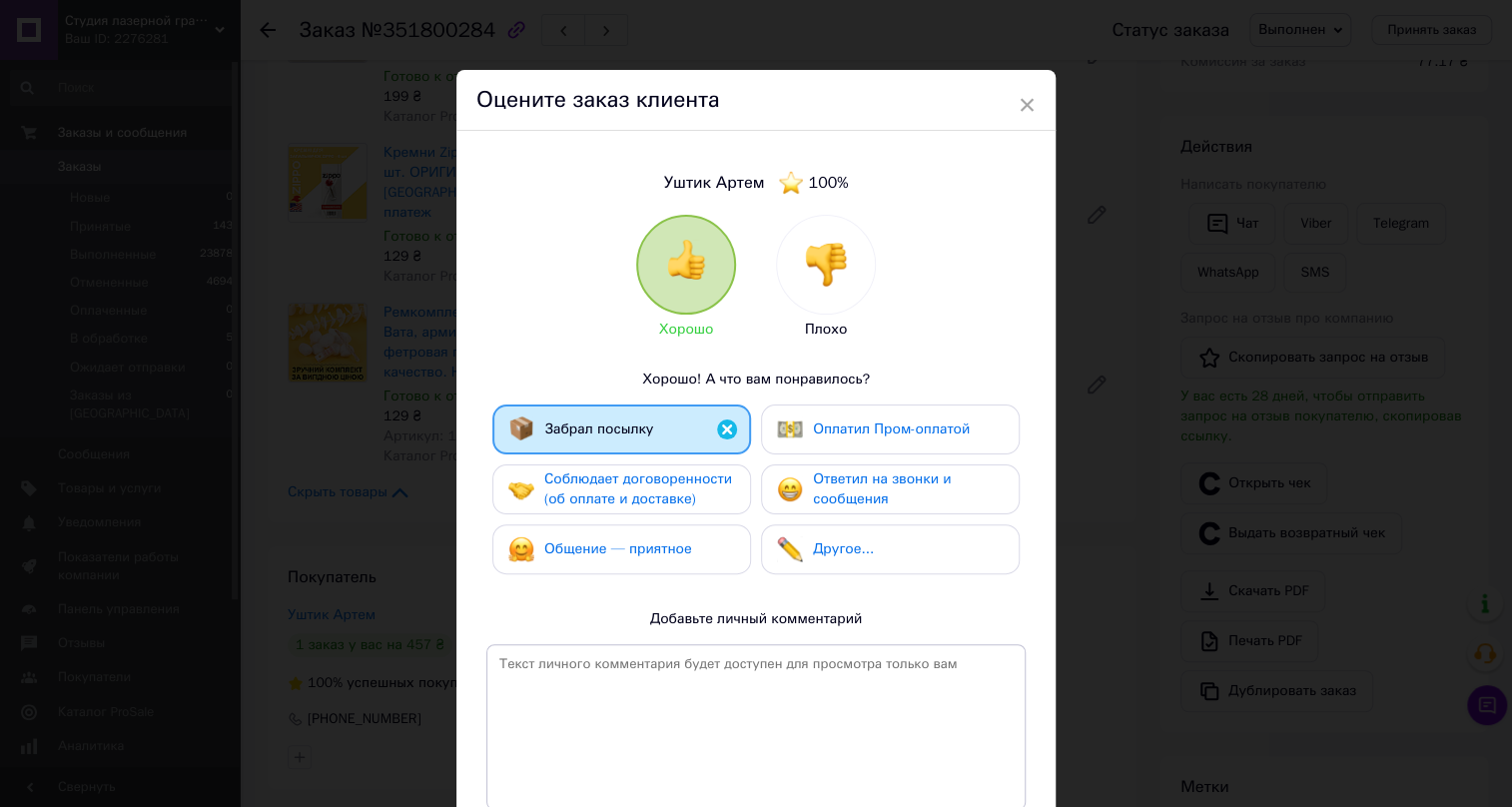 click on "Соблюдает договоренности (об оплате и доставке)" at bounding box center [638, 488] 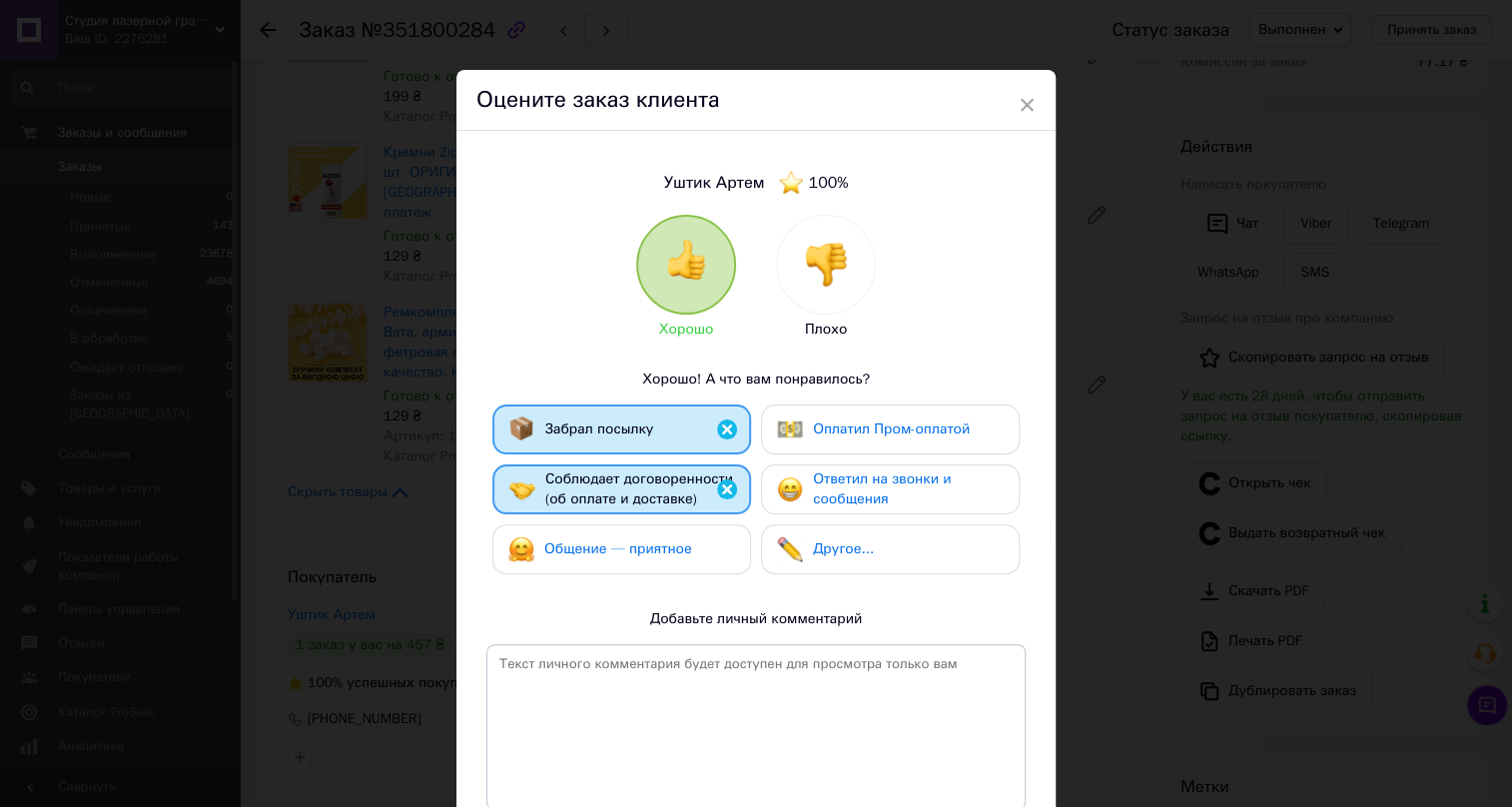 click on "Общение — приятное" at bounding box center (618, 548) 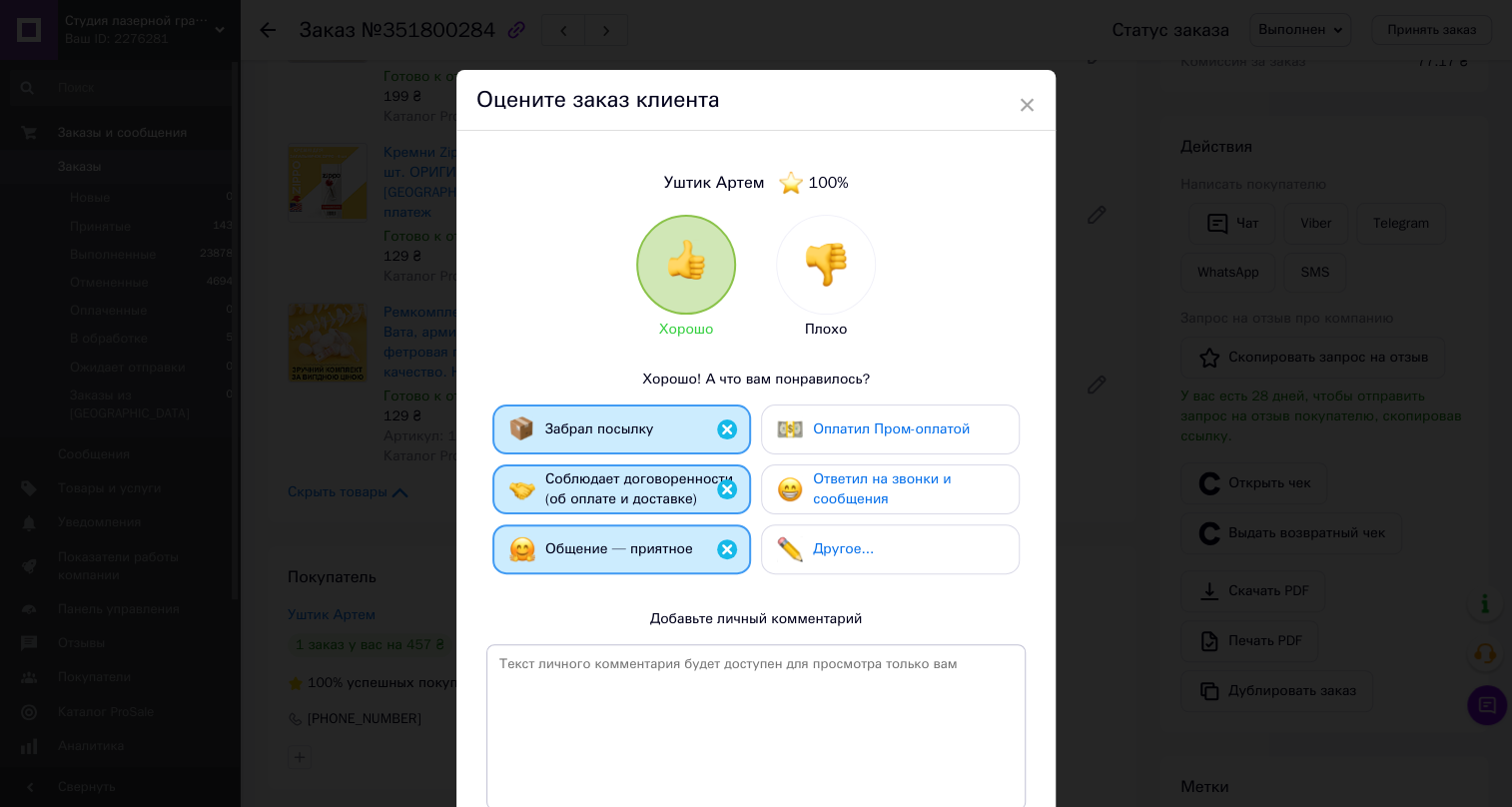 click on "Ответил на звонки и сообщения" at bounding box center [890, 489] 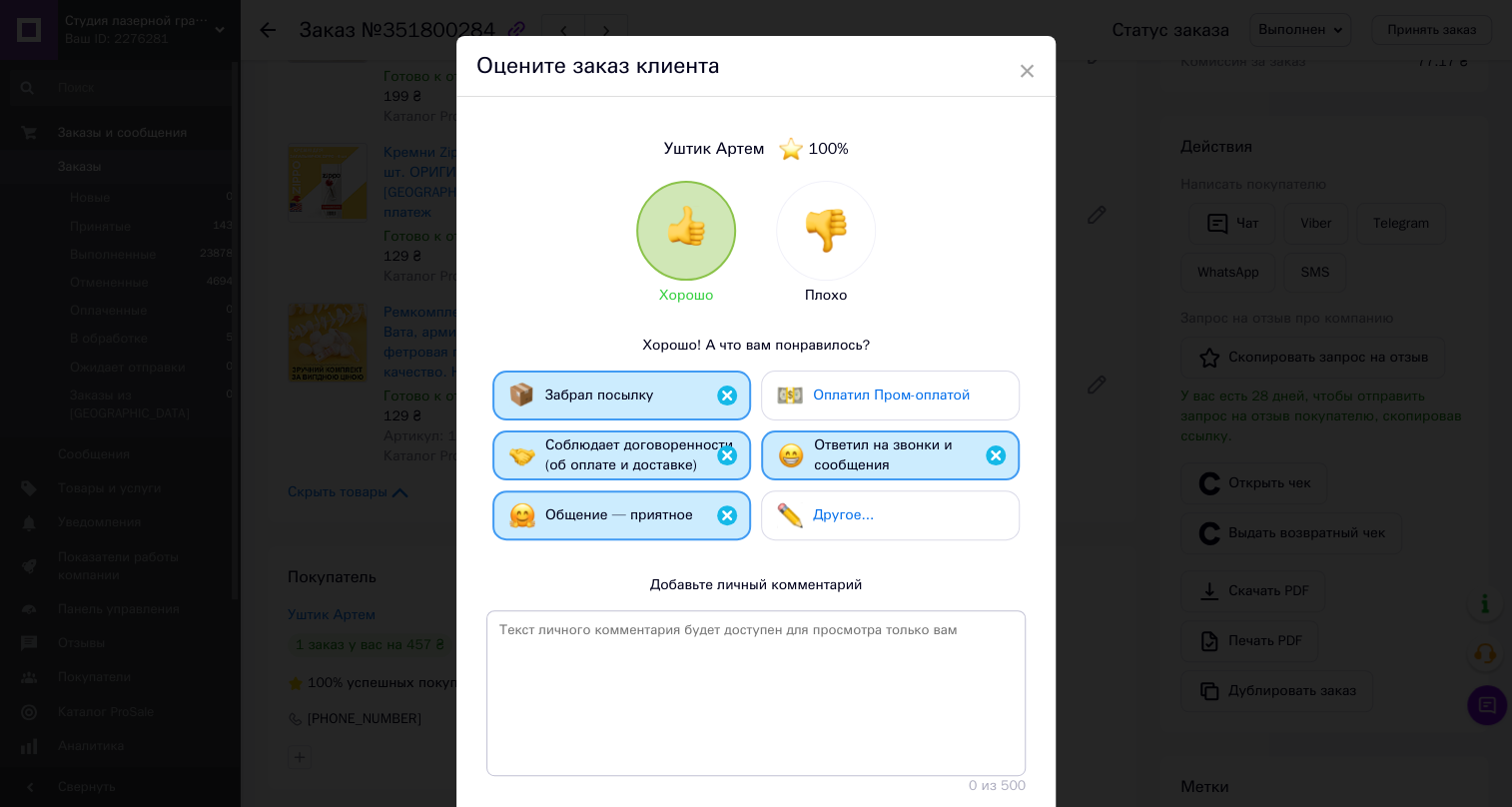 scroll, scrollTop: 173, scrollLeft: 0, axis: vertical 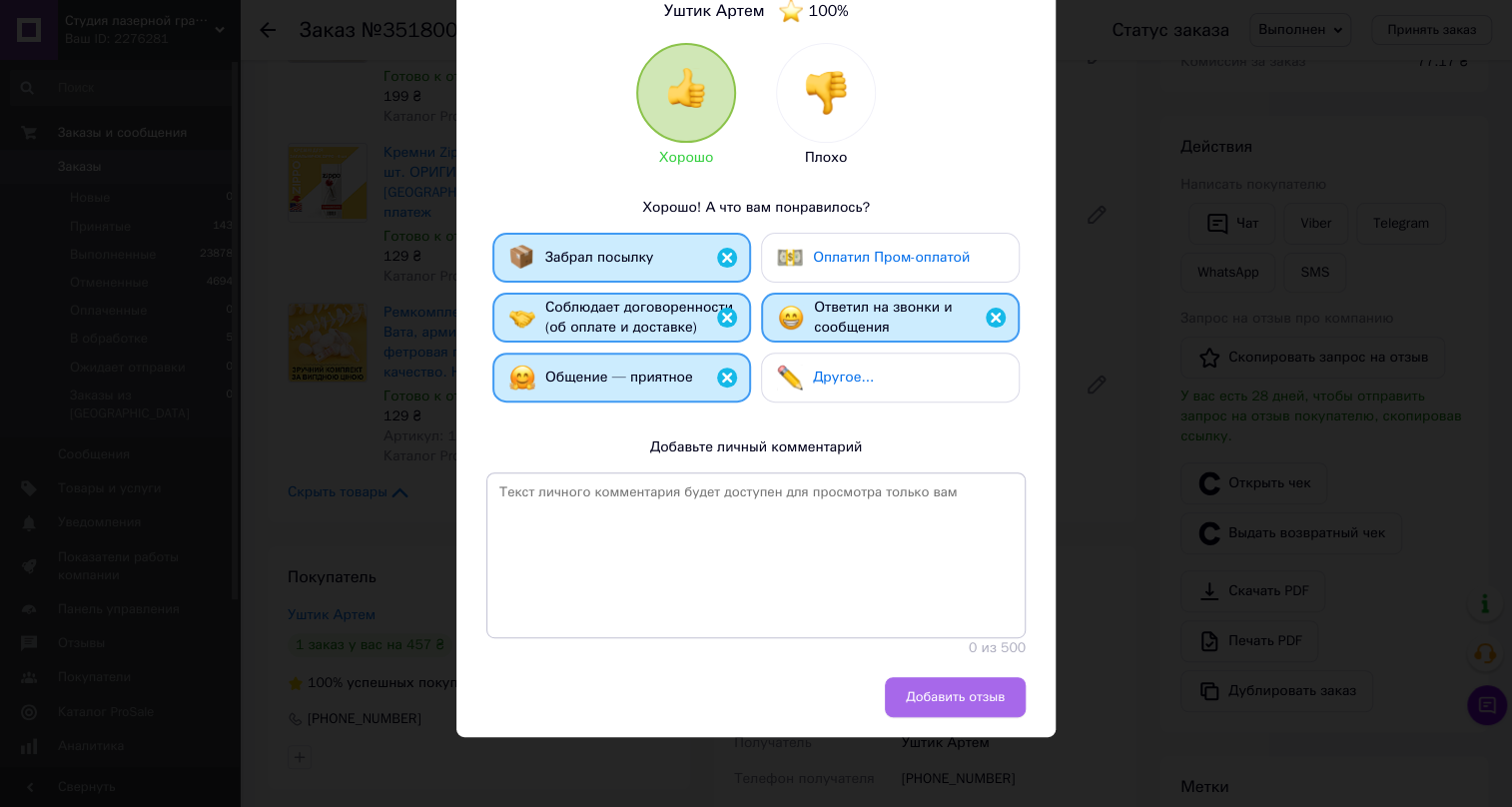 click on "Добавить отзыв" at bounding box center [955, 697] 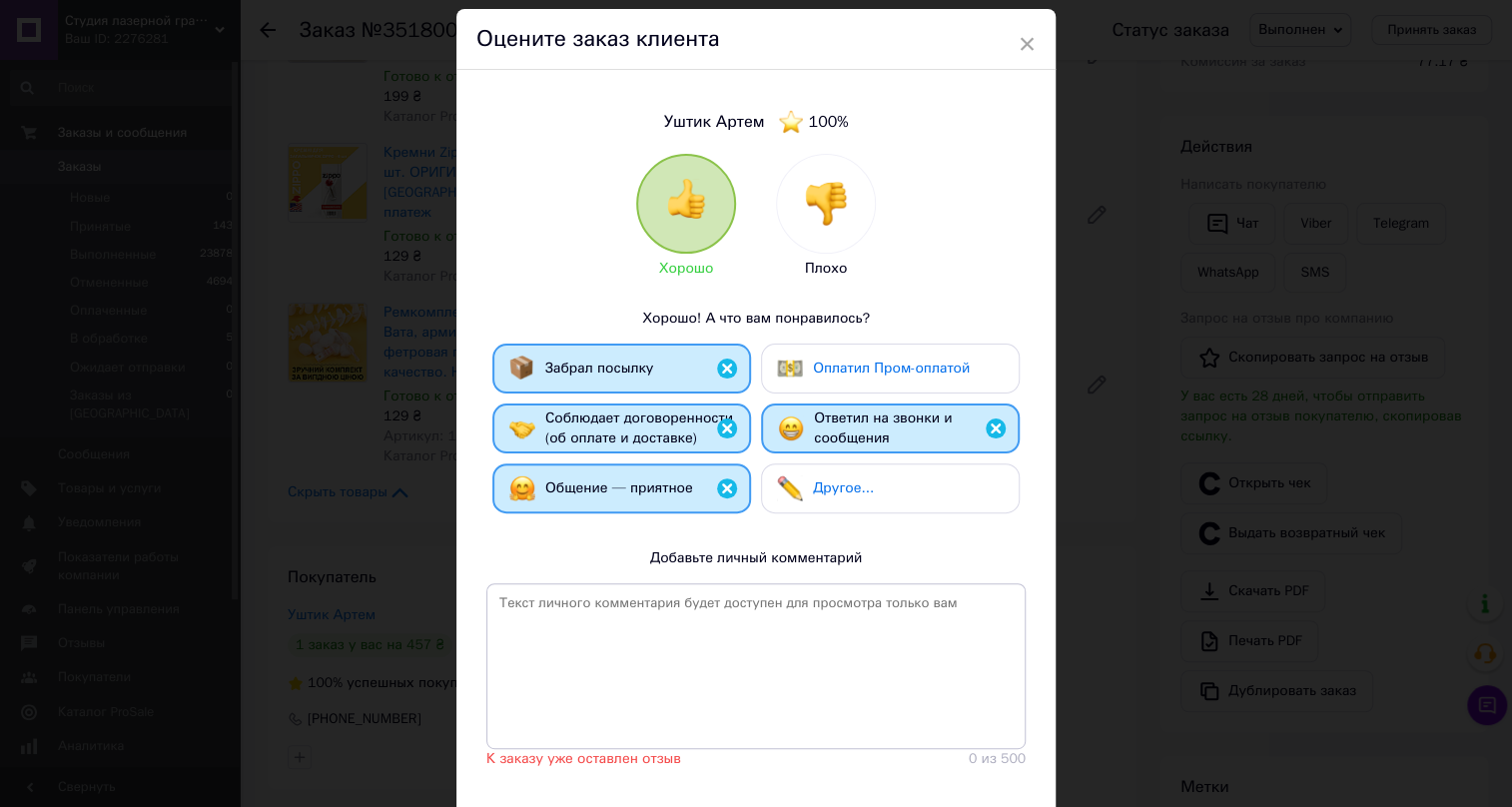 scroll, scrollTop: 0, scrollLeft: 0, axis: both 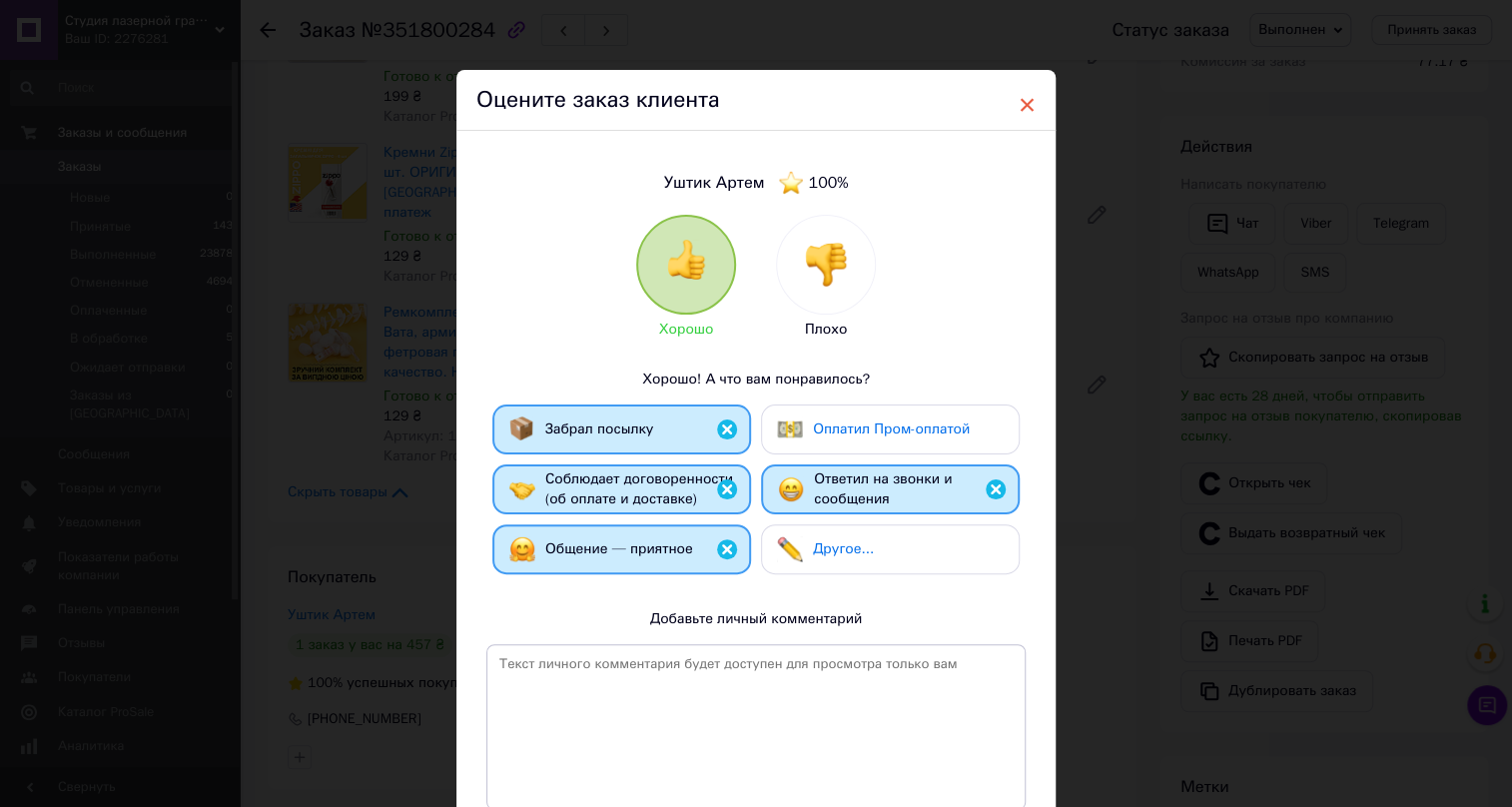 click on "×" at bounding box center [1027, 105] 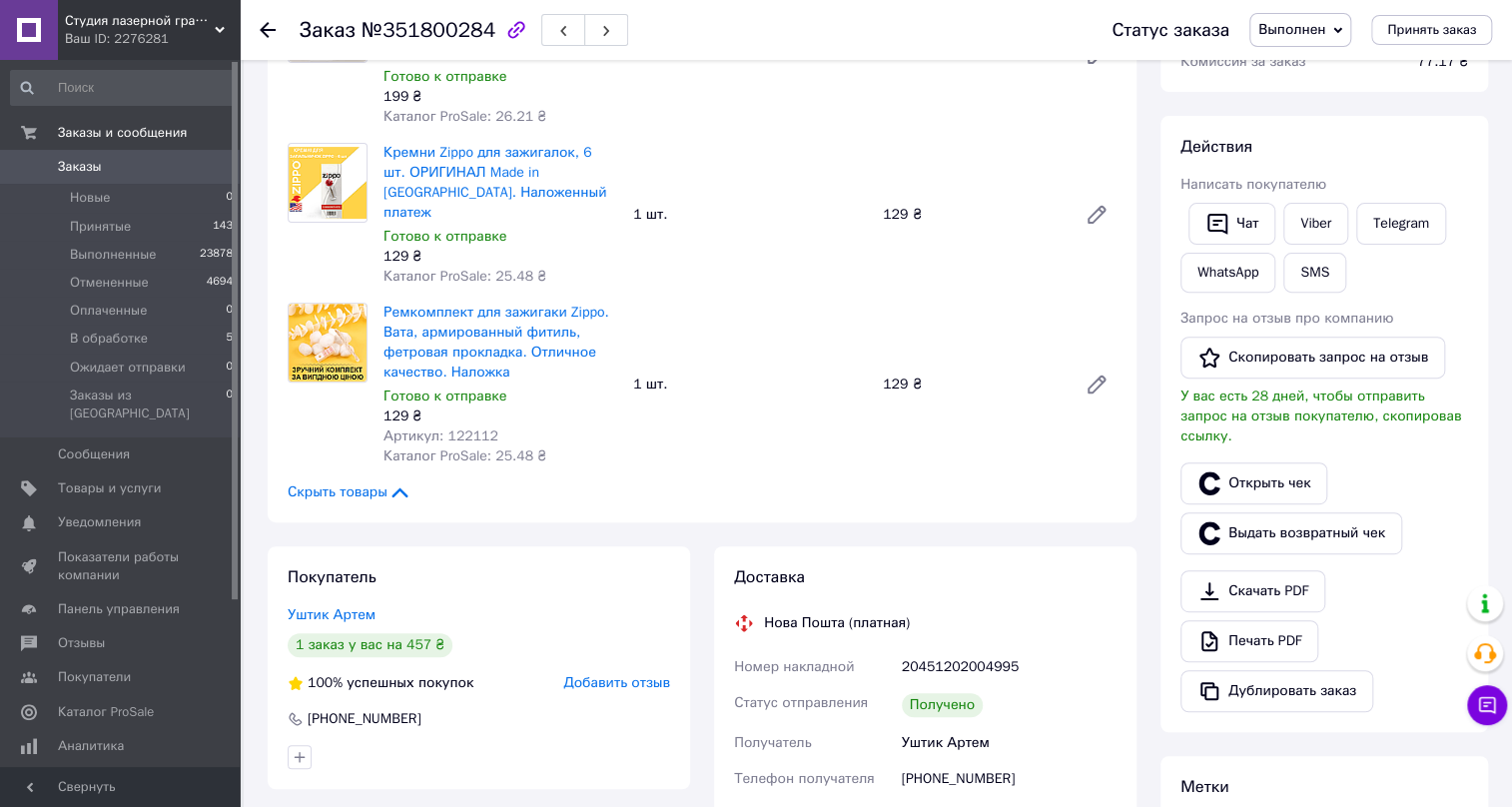 click 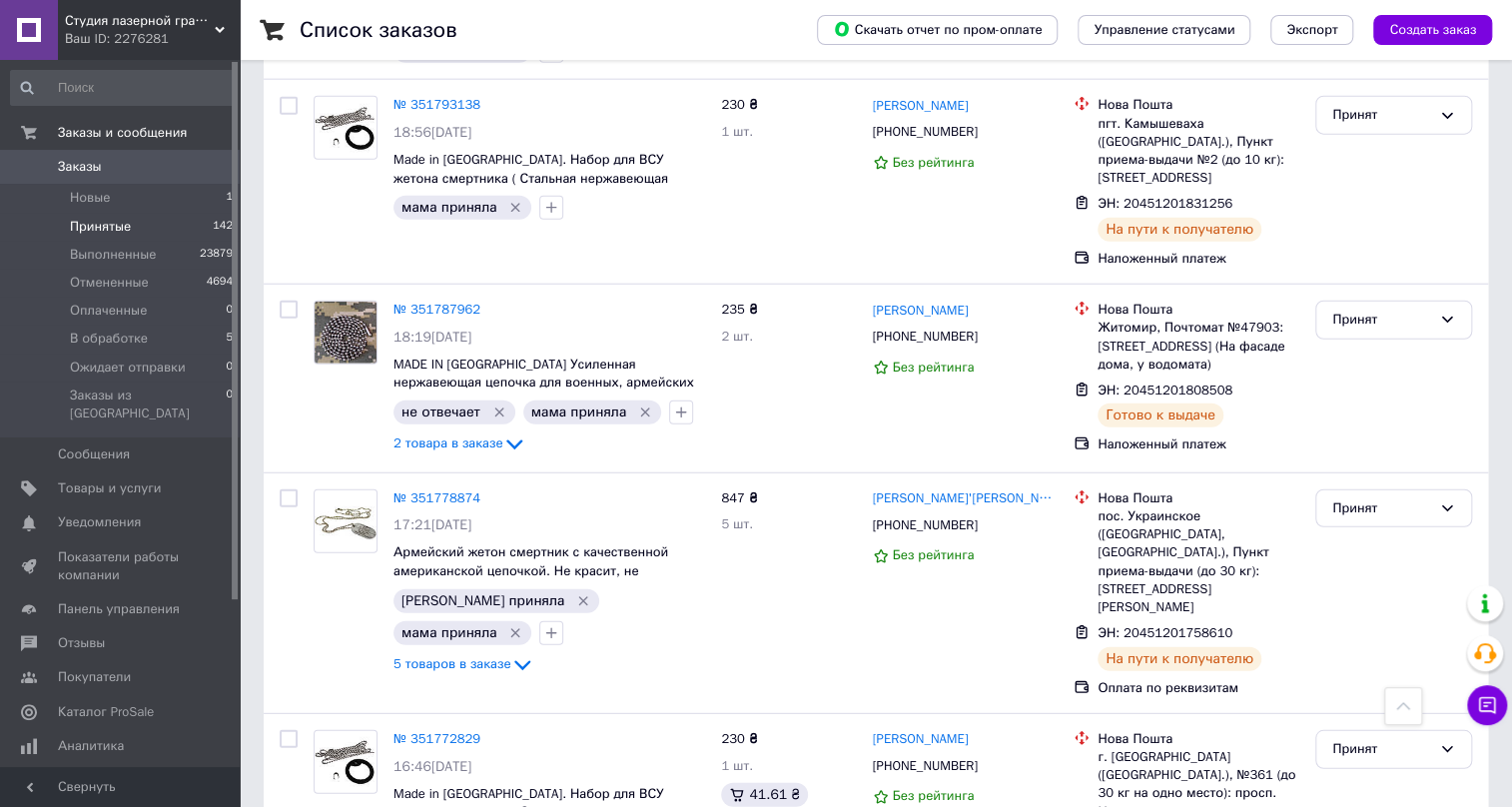 scroll, scrollTop: 2815, scrollLeft: 0, axis: vertical 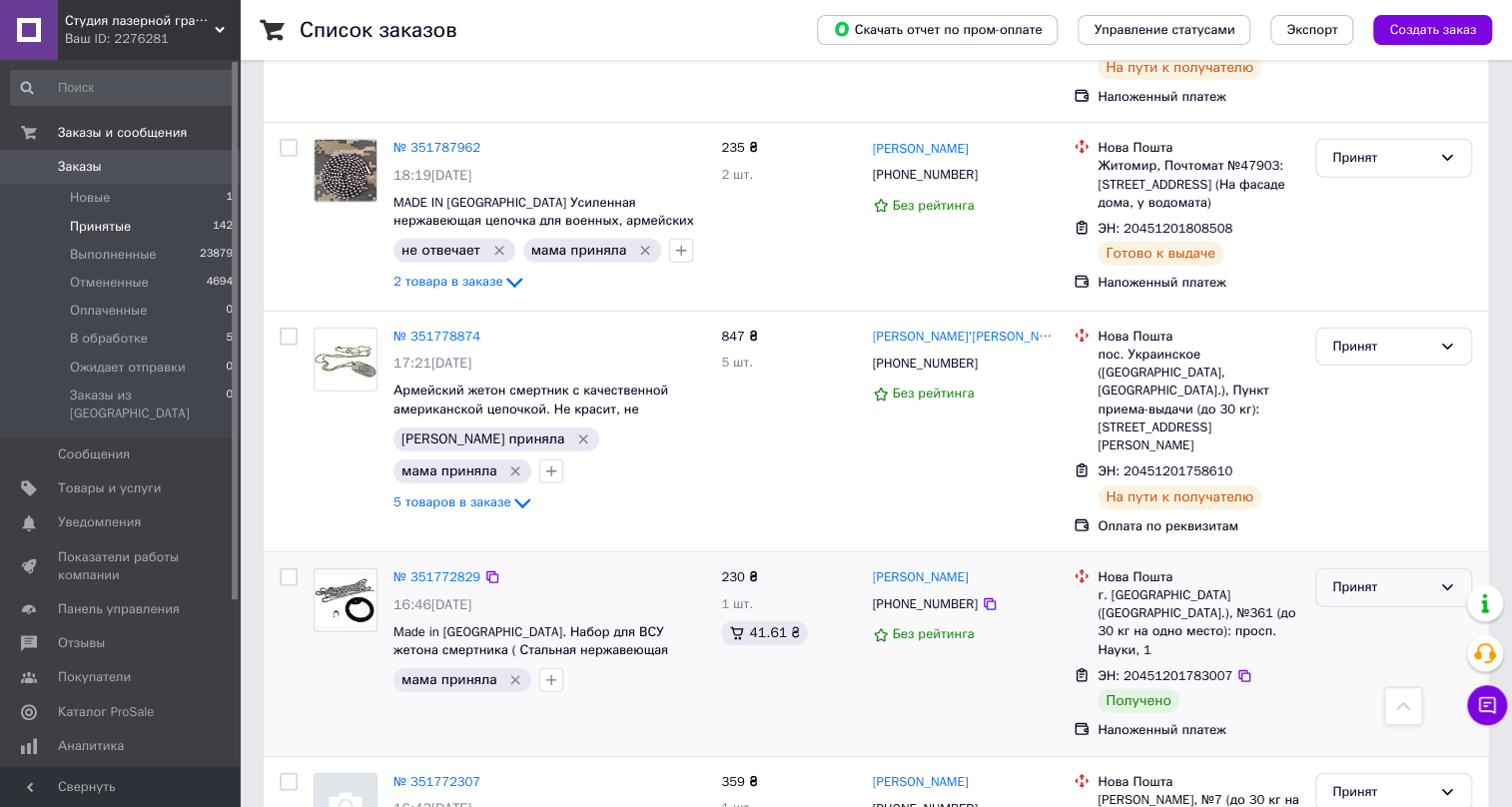 click 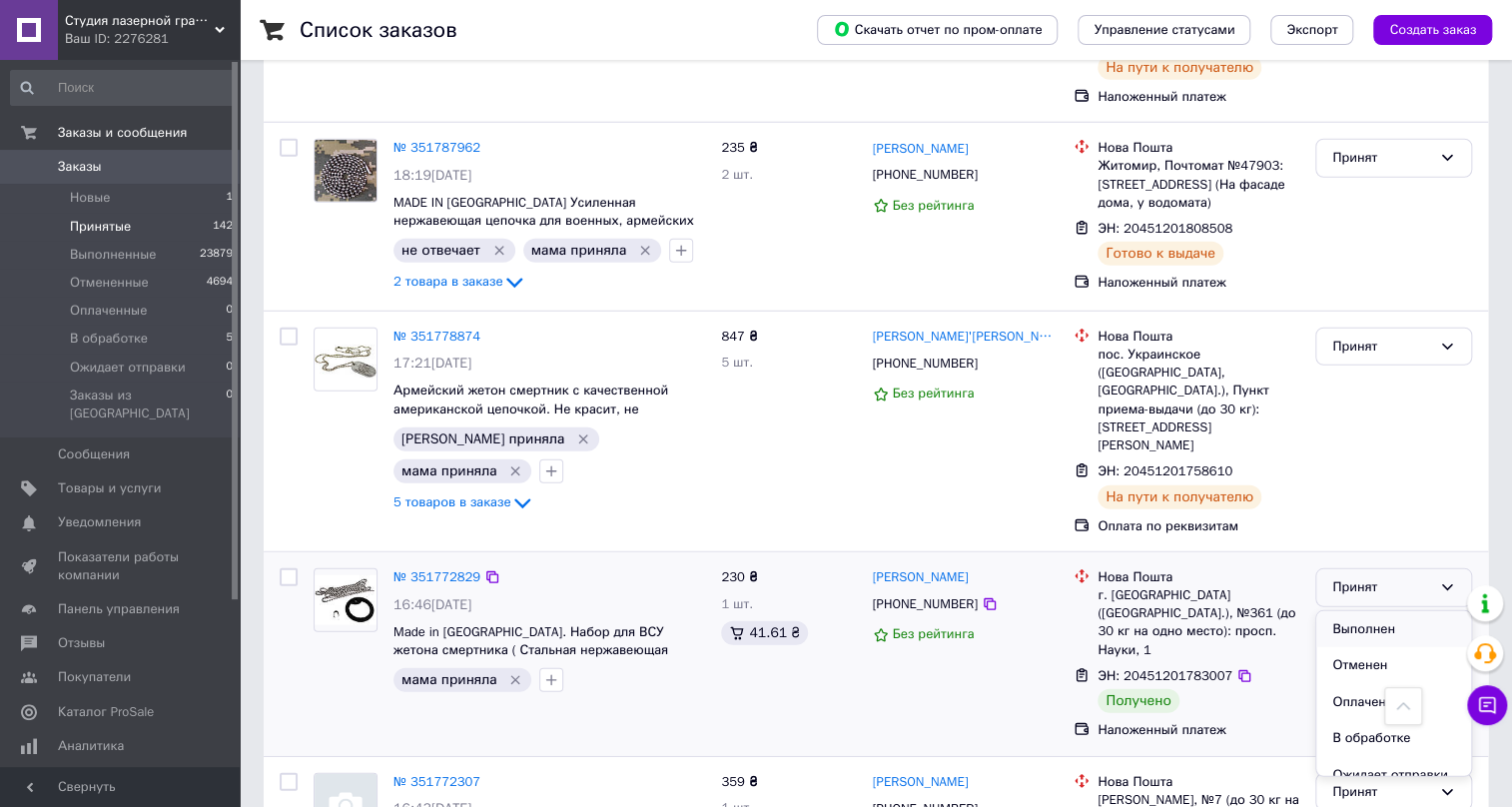click on "Выполнен" at bounding box center [1393, 629] 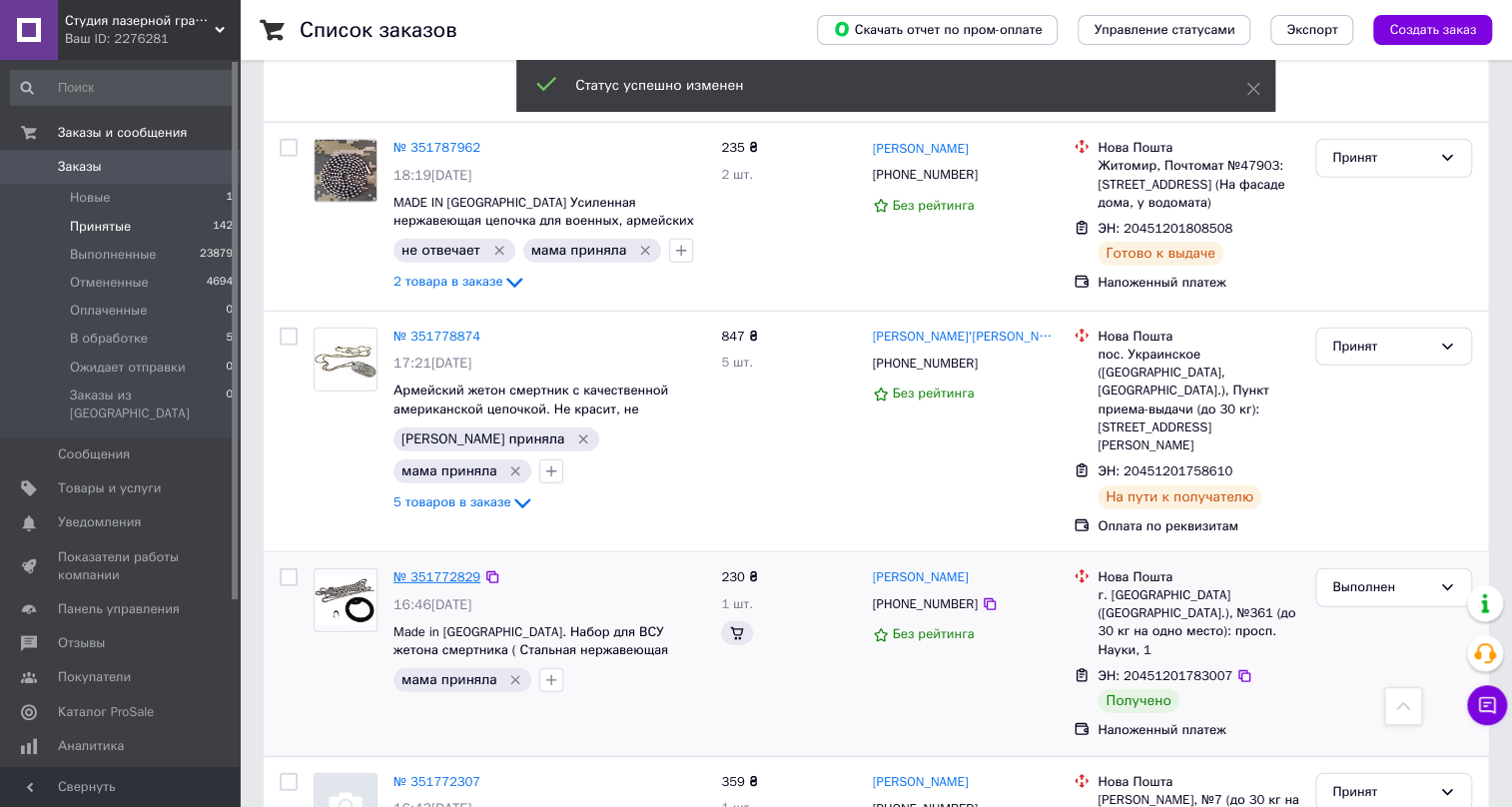 click on "№ 351772829" at bounding box center [436, 576] 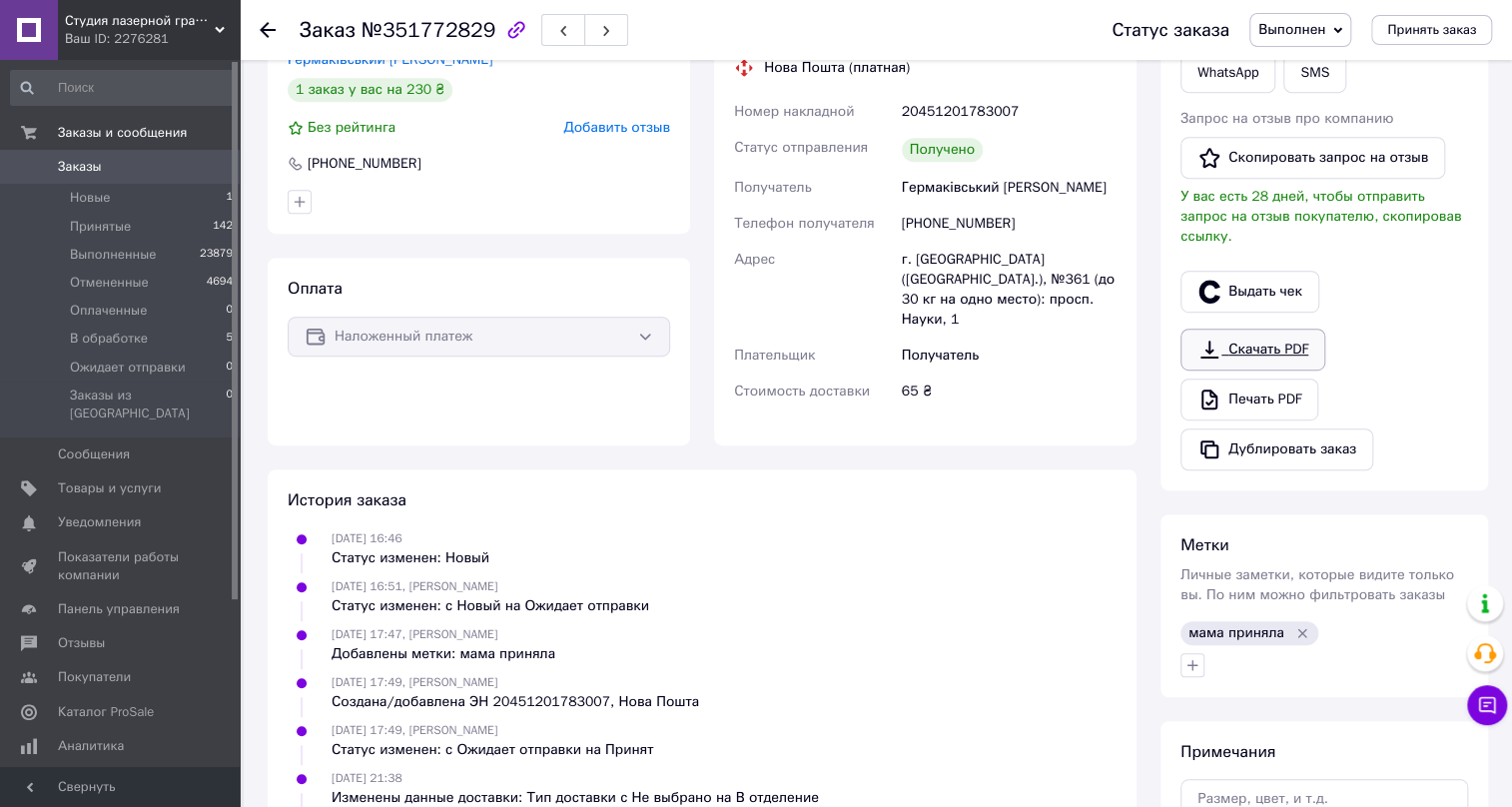 scroll, scrollTop: 446, scrollLeft: 0, axis: vertical 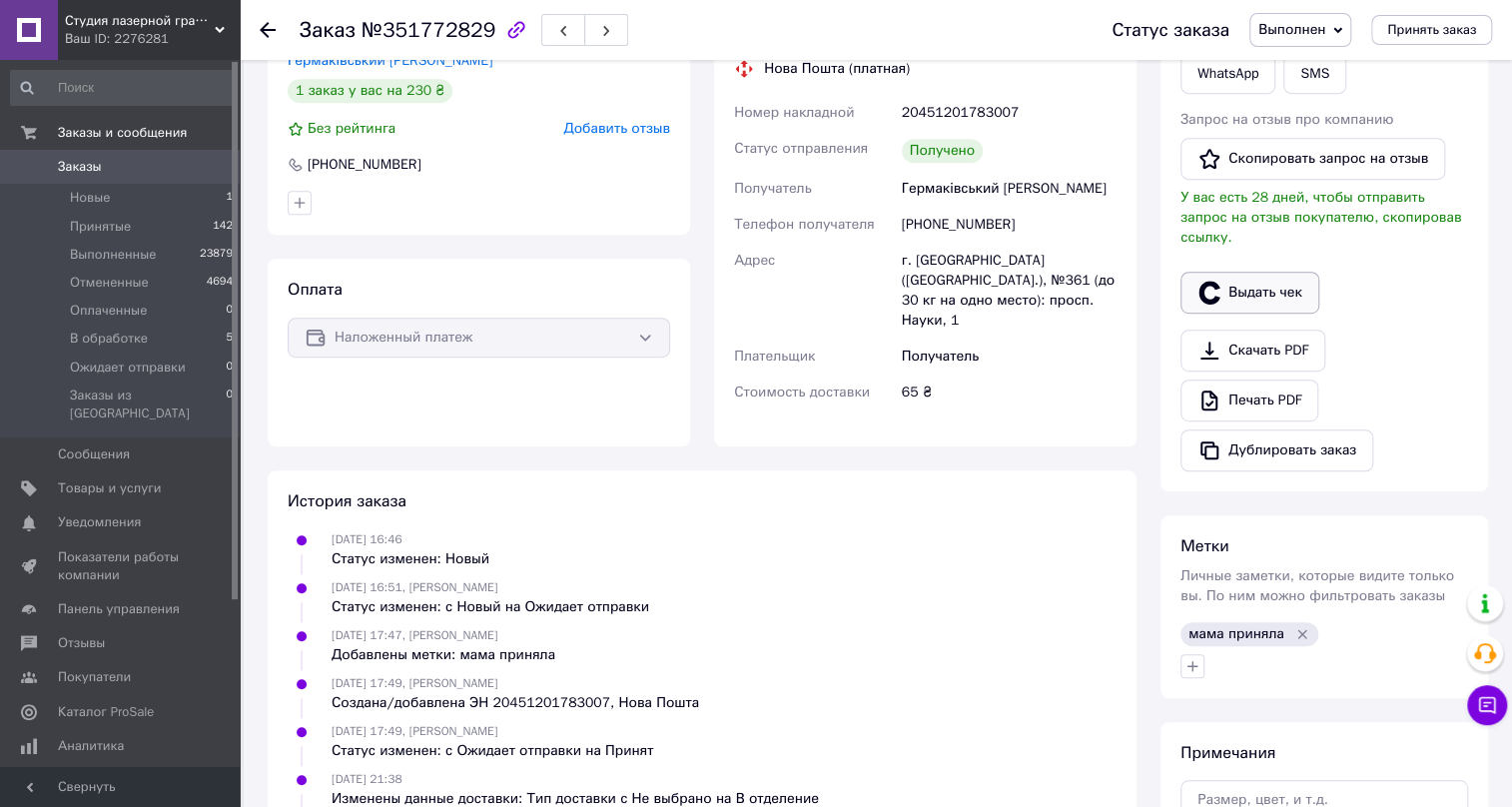 click on "Выдать чек" at bounding box center (1249, 293) 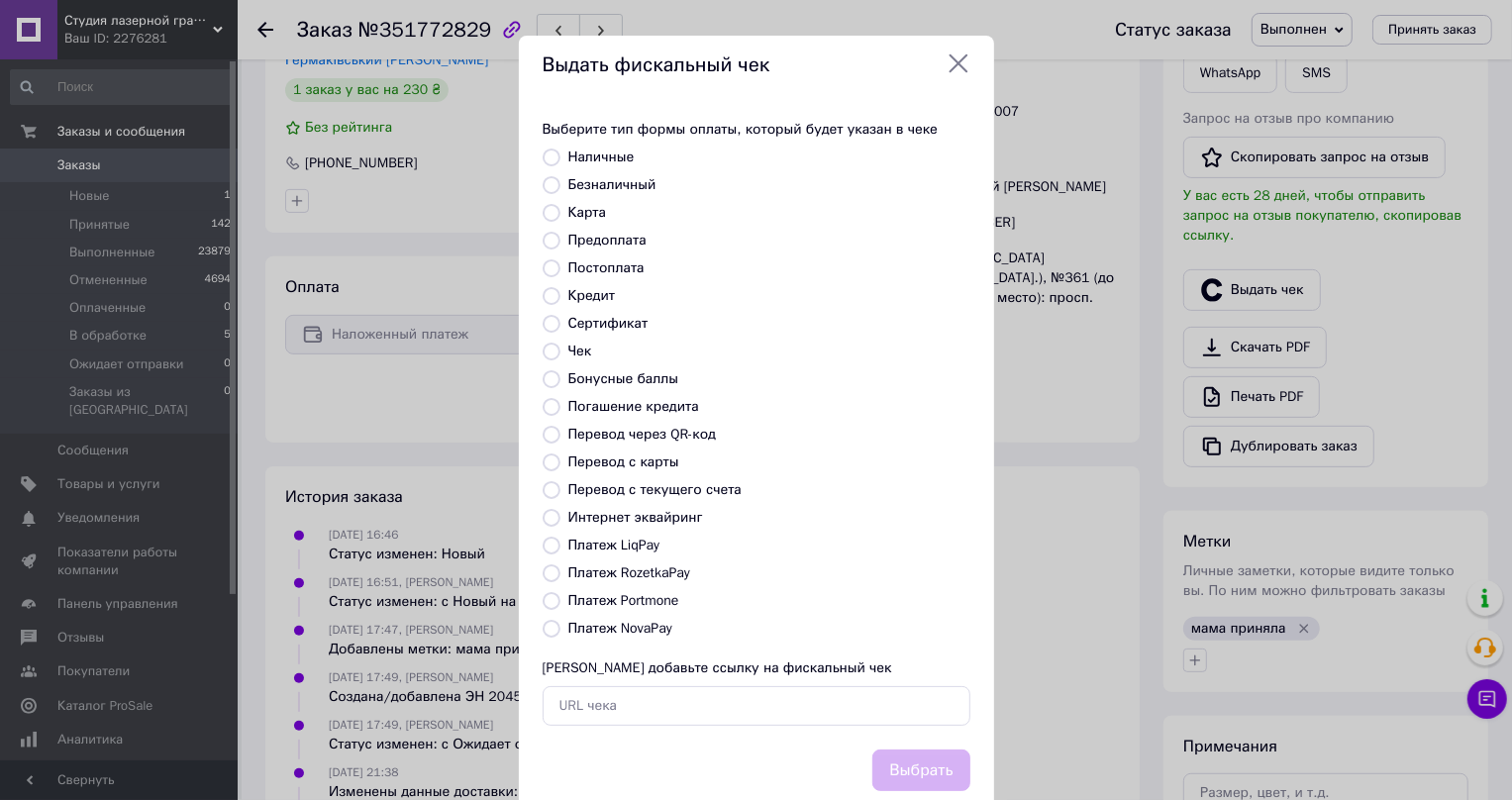 click on "Постоплата" at bounding box center (552, 268) 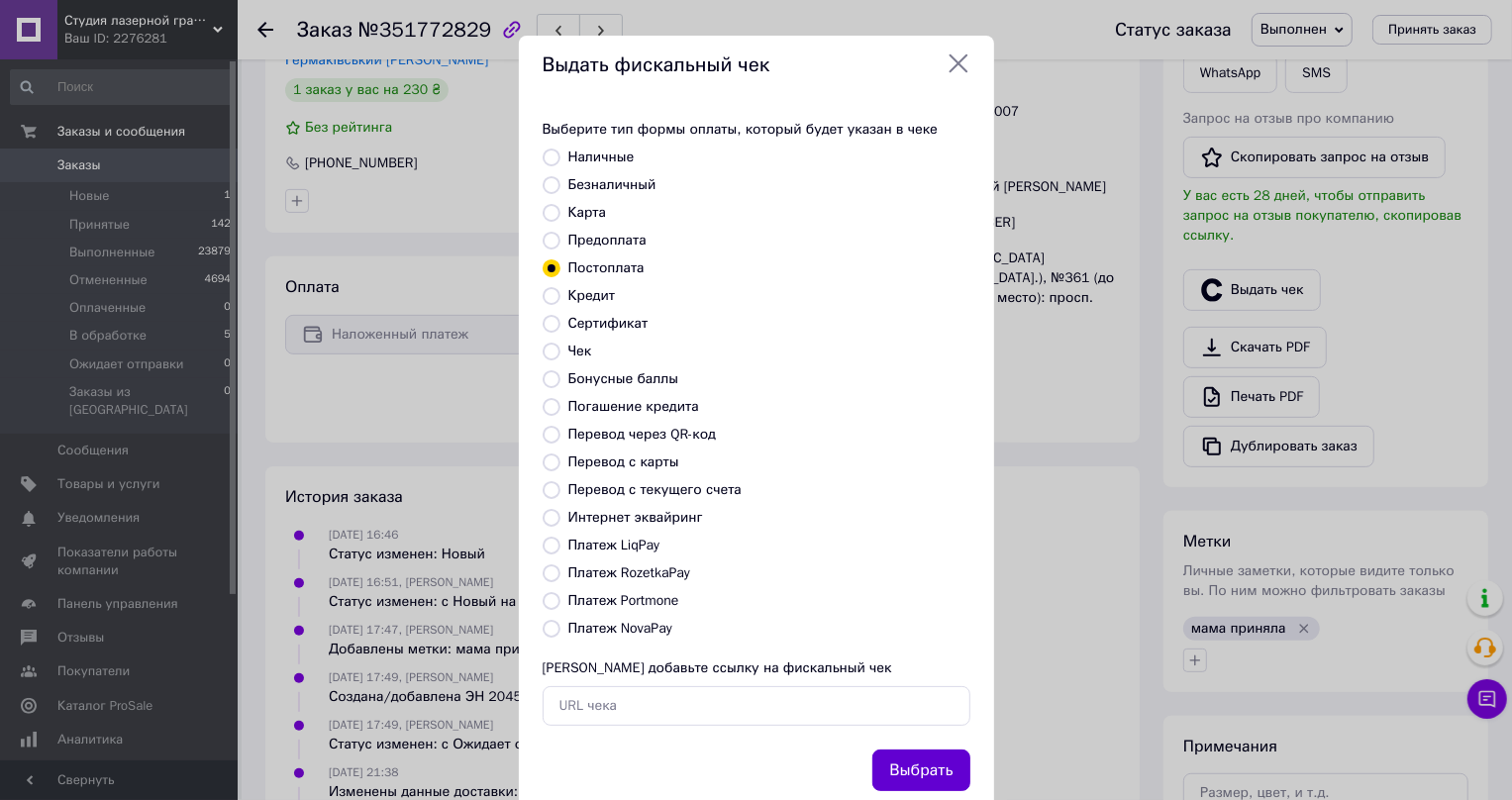 click on "Выбрать" at bounding box center (921, 770) 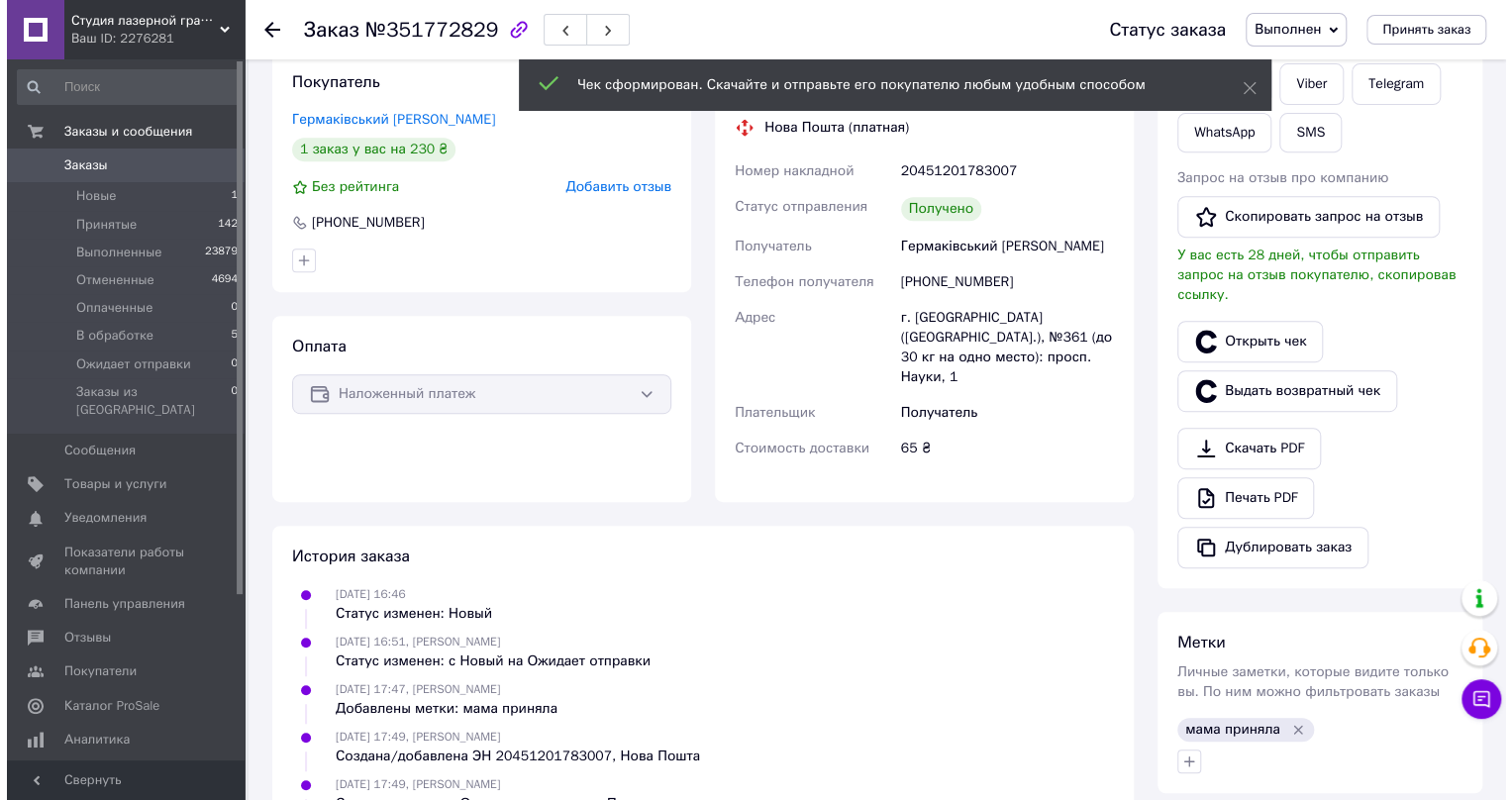 scroll, scrollTop: 262, scrollLeft: 0, axis: vertical 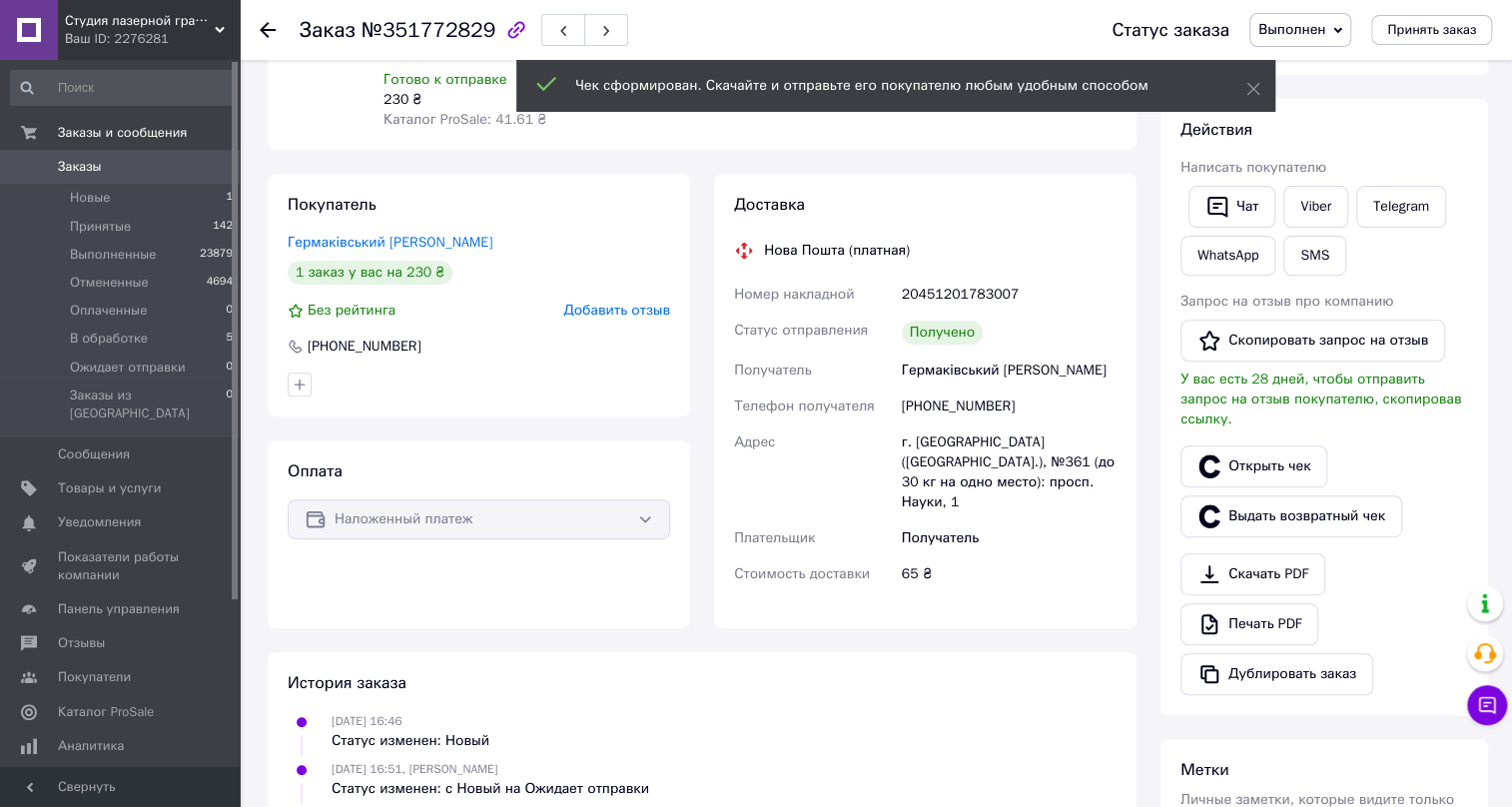 click on "Добавить отзыв" at bounding box center [616, 310] 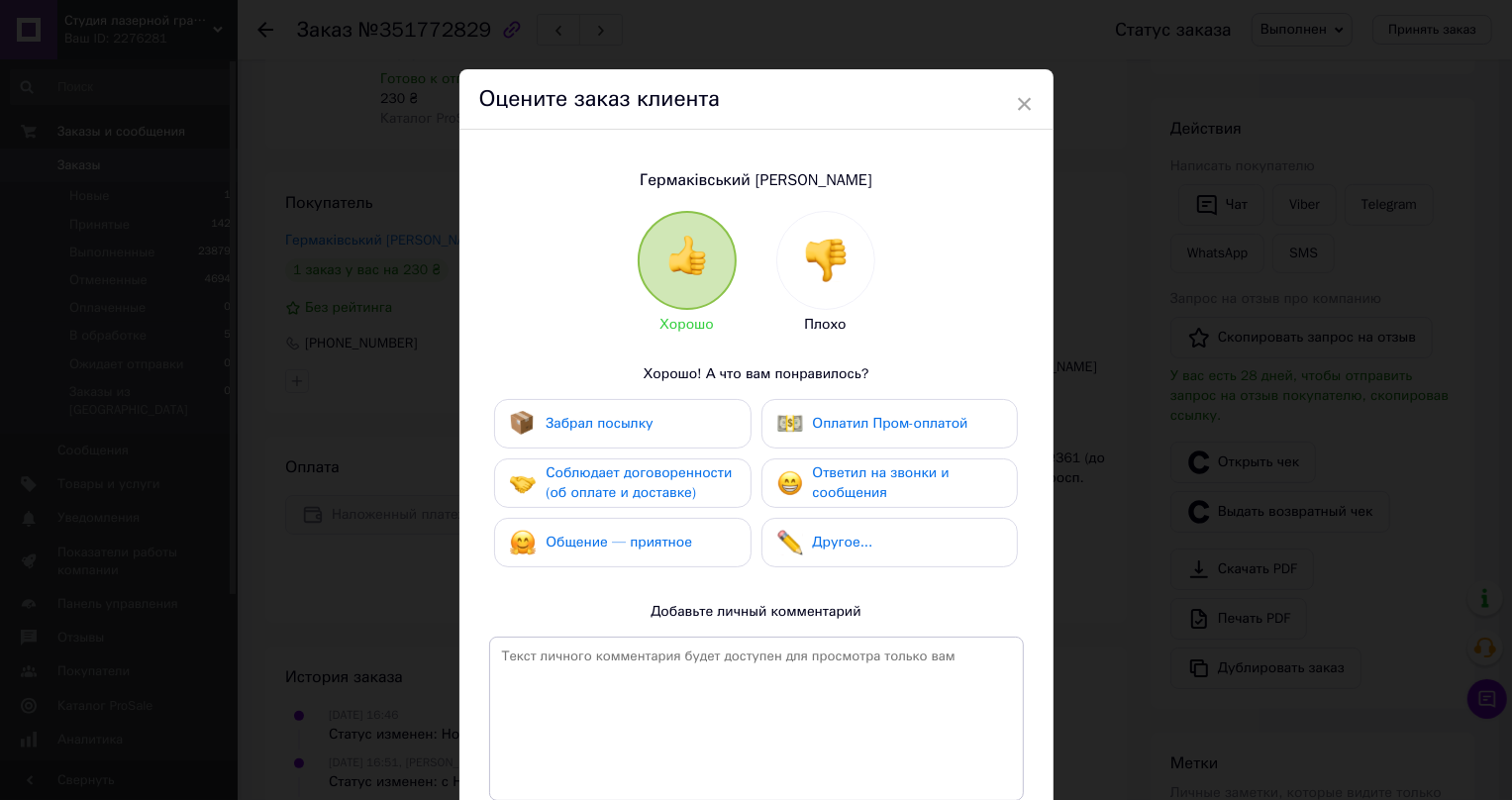 click on "Забрал посылку" at bounding box center (599, 423) 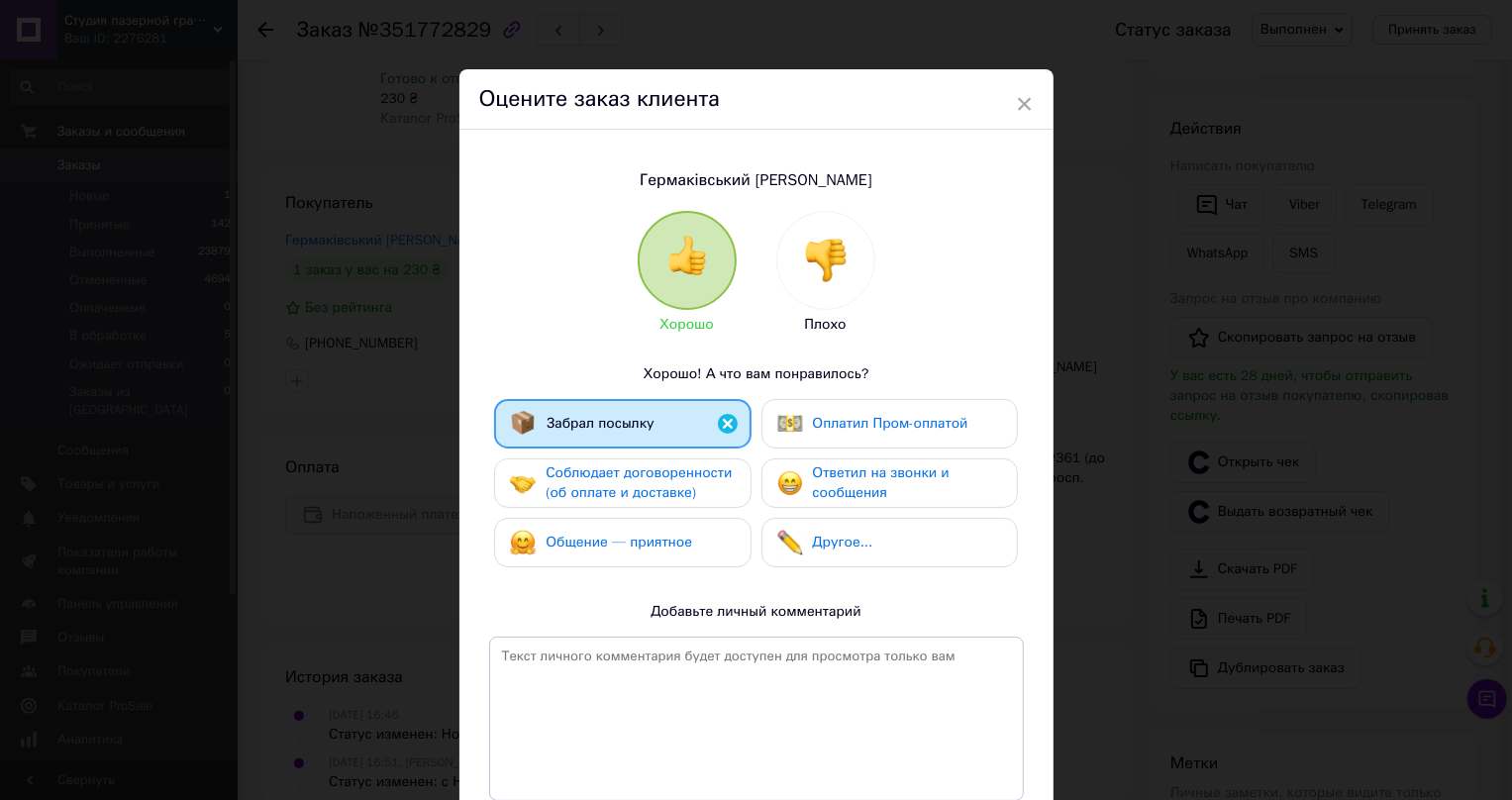 click on "Соблюдает договоренности (об оплате и доставке)" at bounding box center [639, 482] 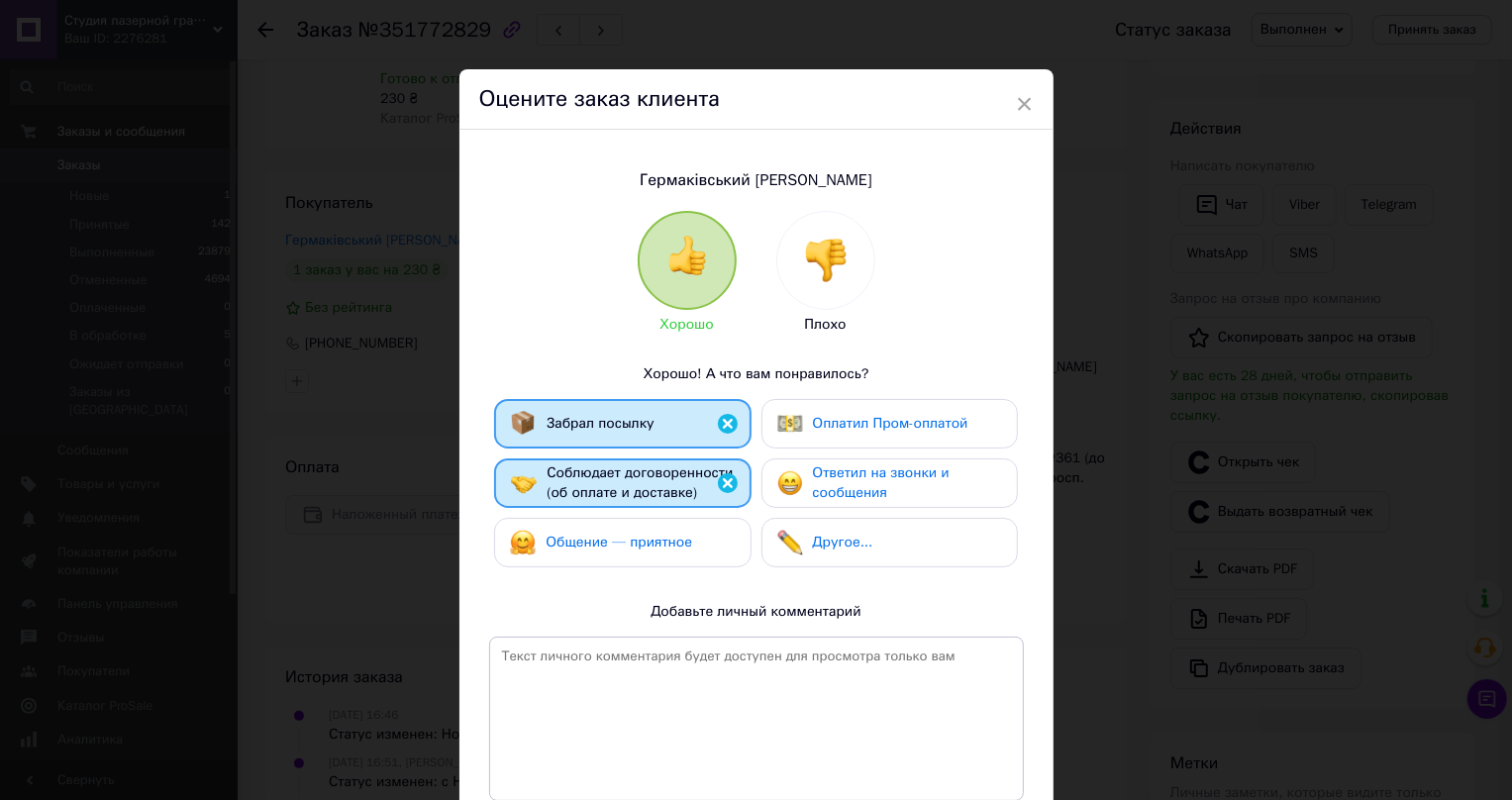 drag, startPoint x: 650, startPoint y: 550, endPoint x: 758, endPoint y: 492, distance: 122.58874 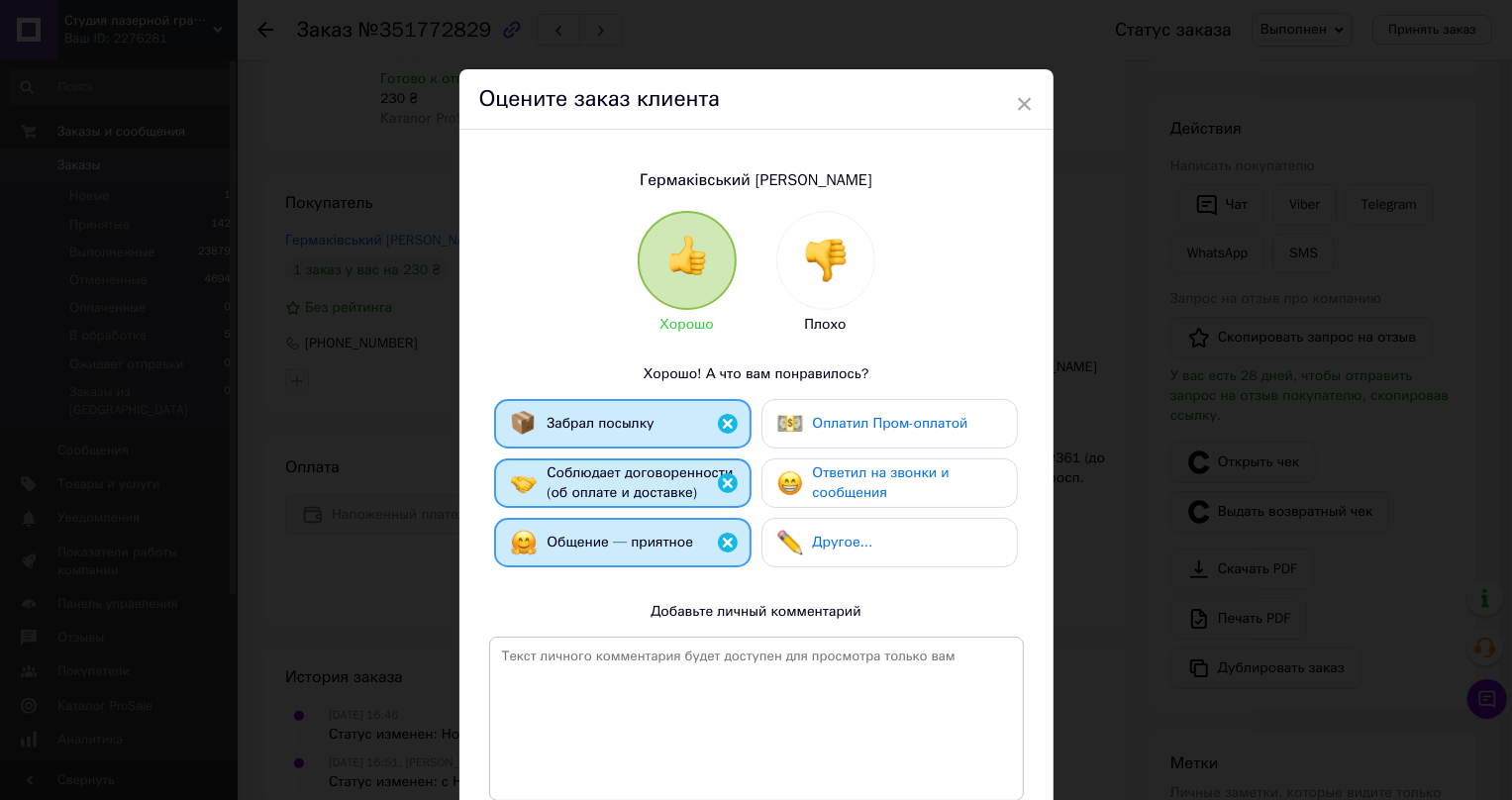 click on "Ответил на звонки и сообщения" at bounding box center [881, 482] 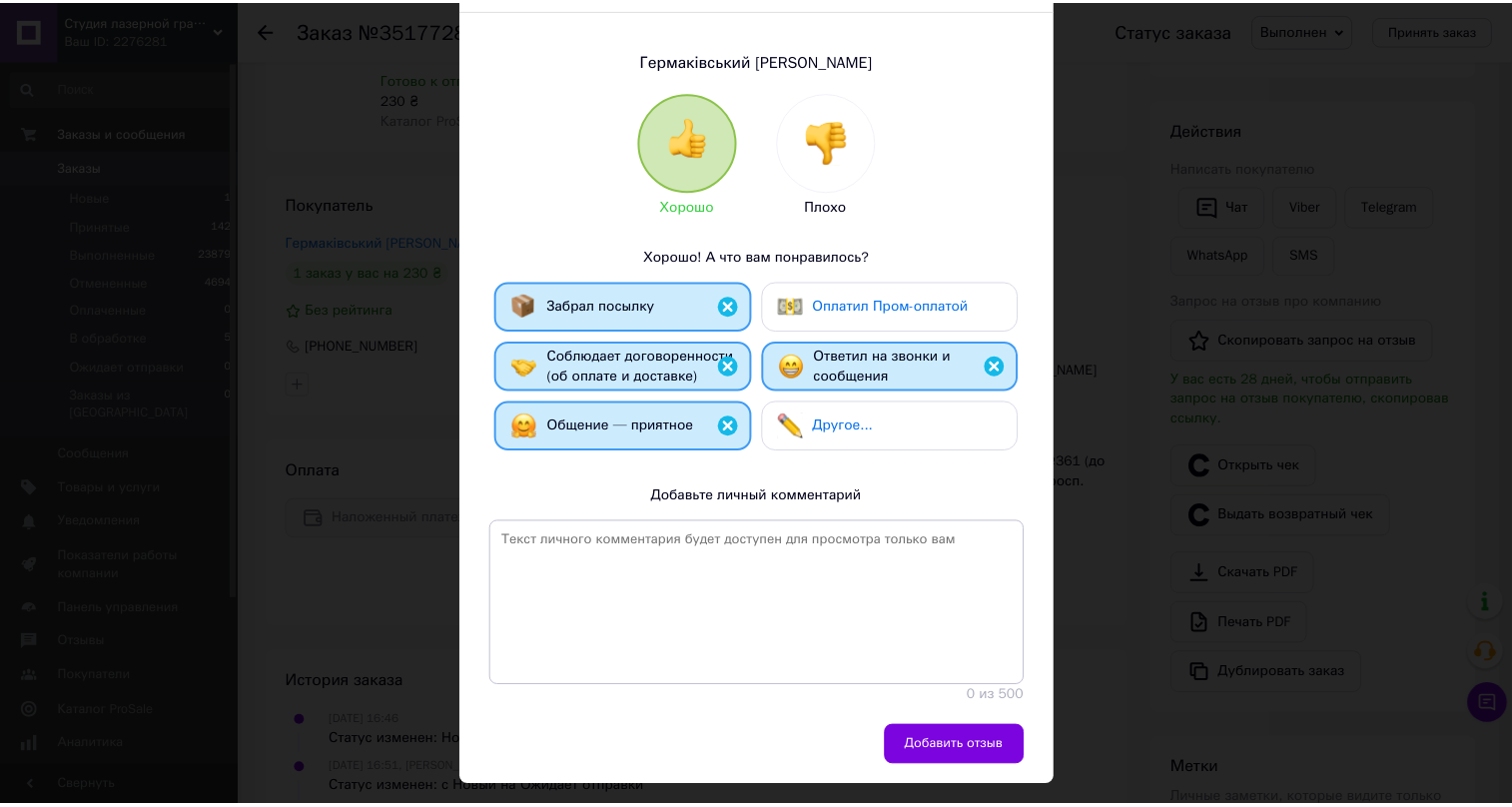 scroll, scrollTop: 171, scrollLeft: 0, axis: vertical 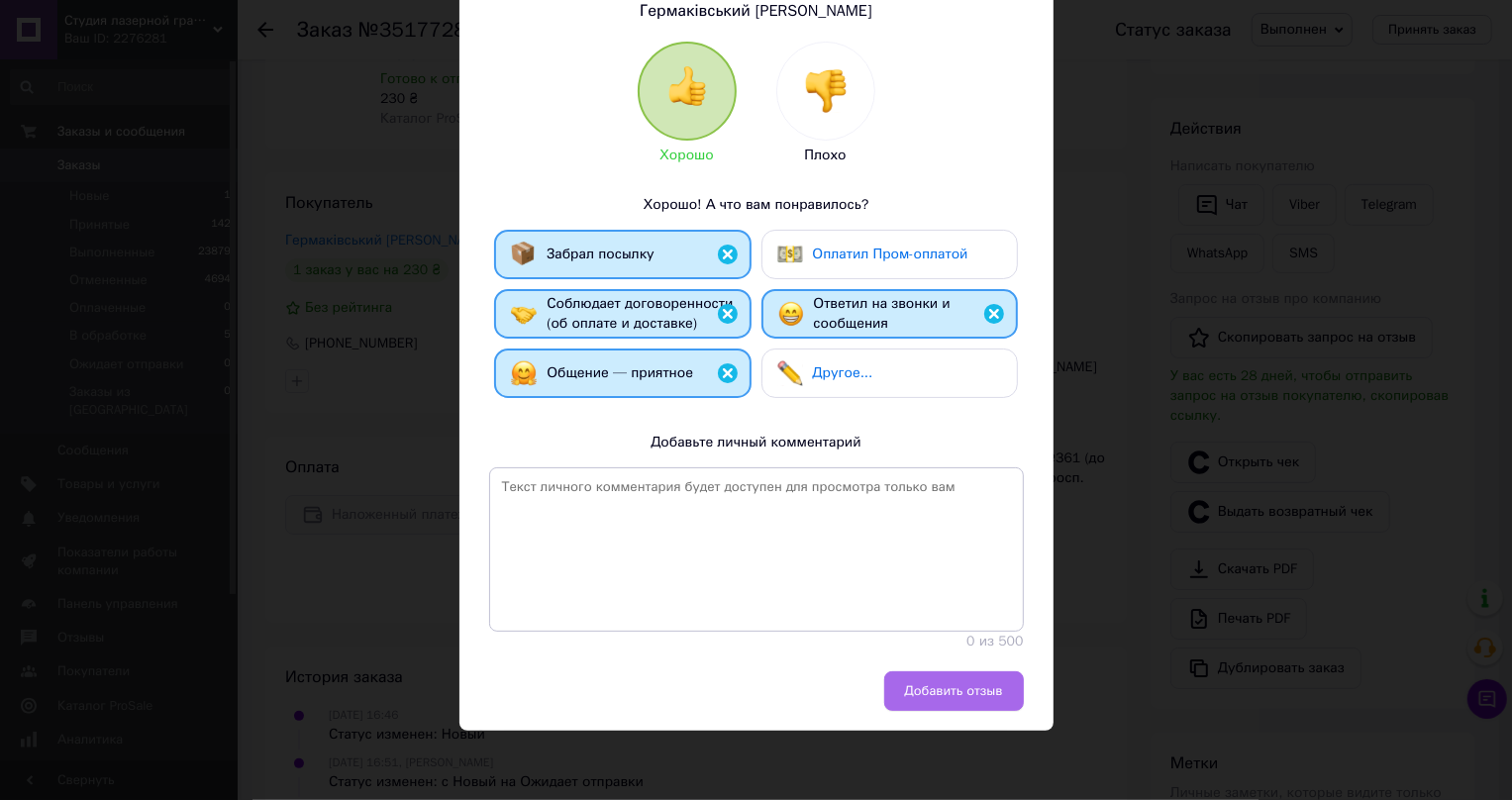 click on "Добавить отзыв" at bounding box center (954, 691) 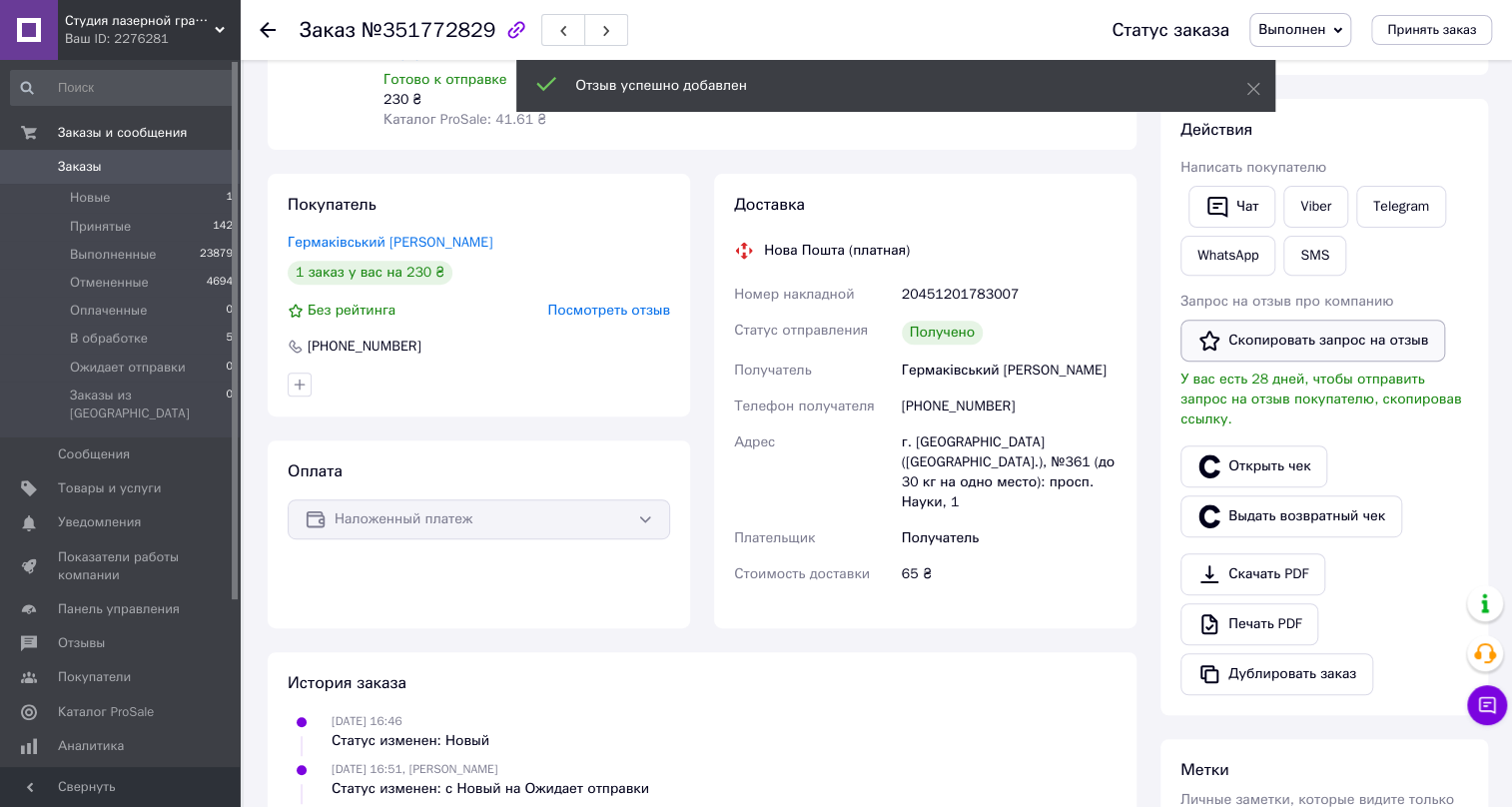 click on "Скопировать запрос на отзыв" at bounding box center (1312, 341) 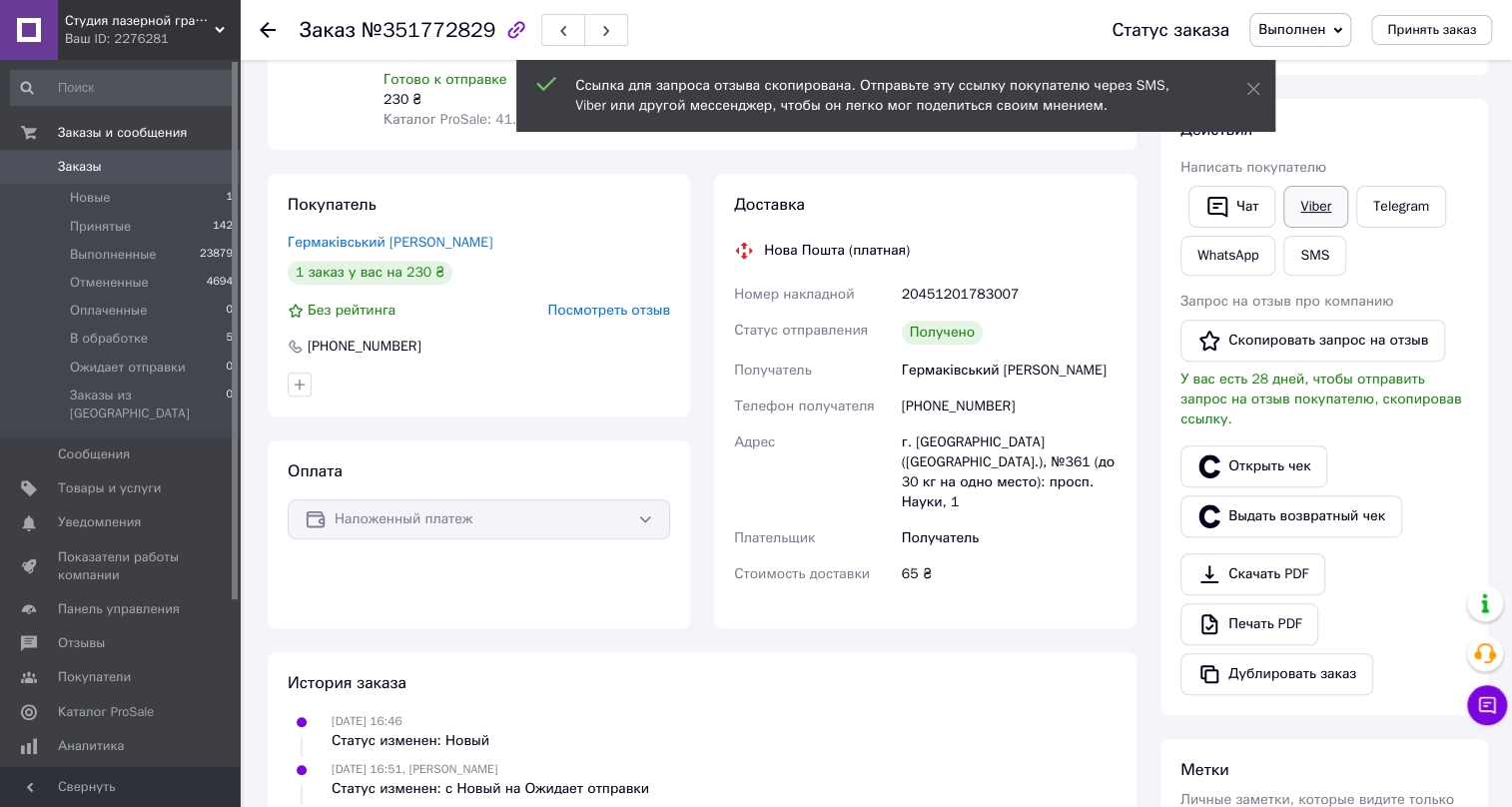 click on "Viber" at bounding box center [1315, 207] 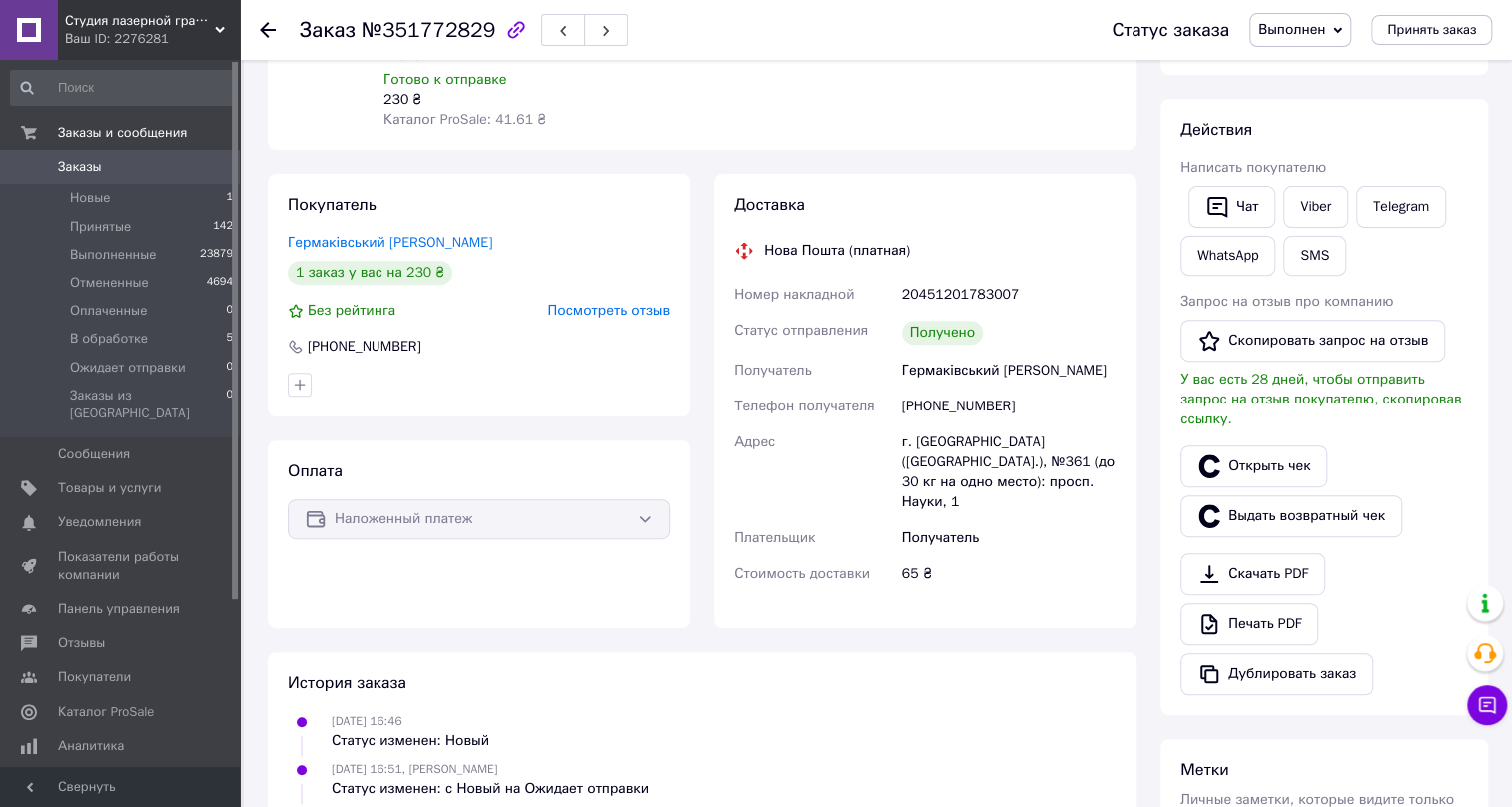 click on "Скачать PDF   Печать PDF   Дублировать заказ" at bounding box center [1324, 624] 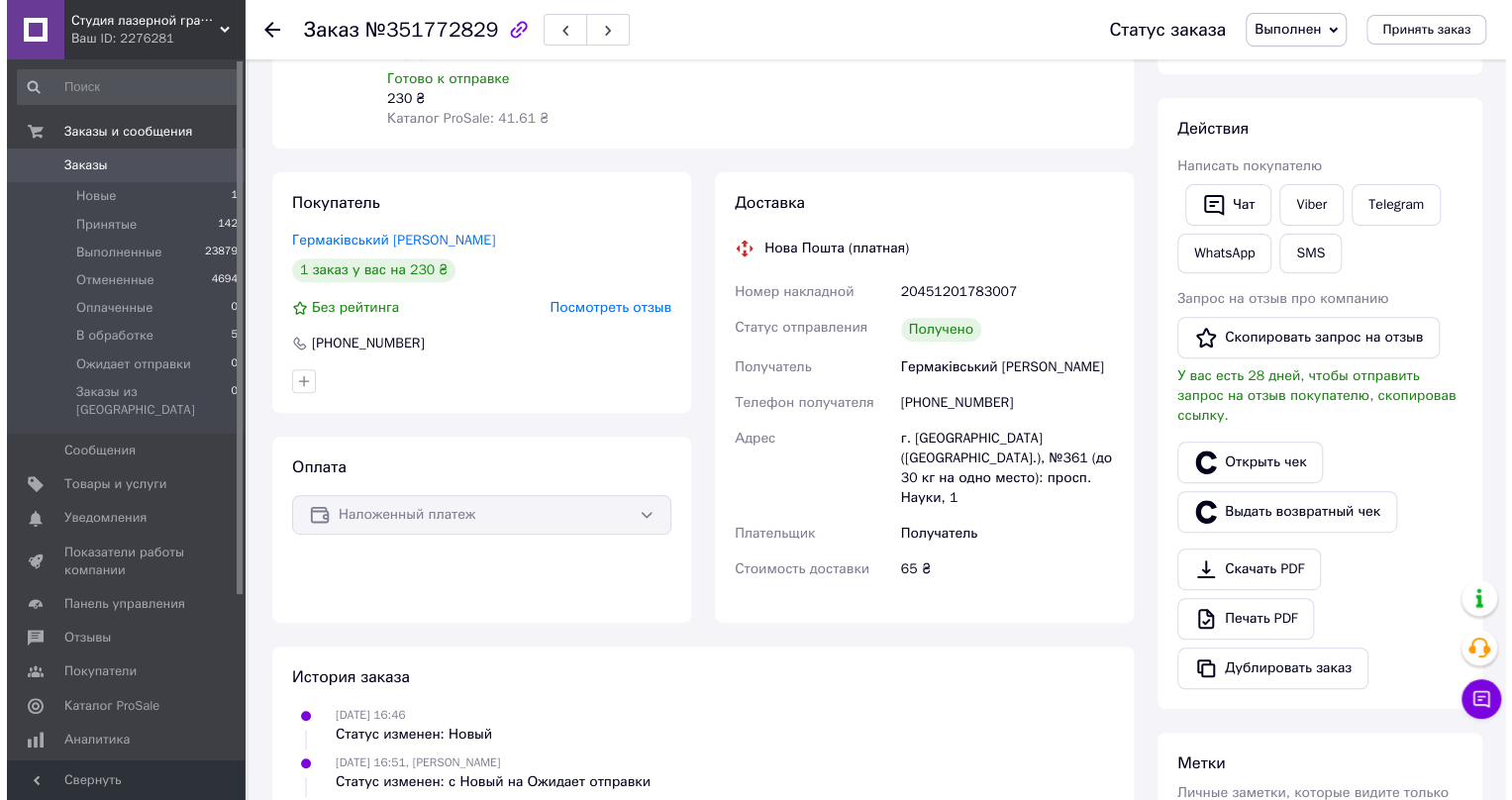 scroll, scrollTop: 0, scrollLeft: 0, axis: both 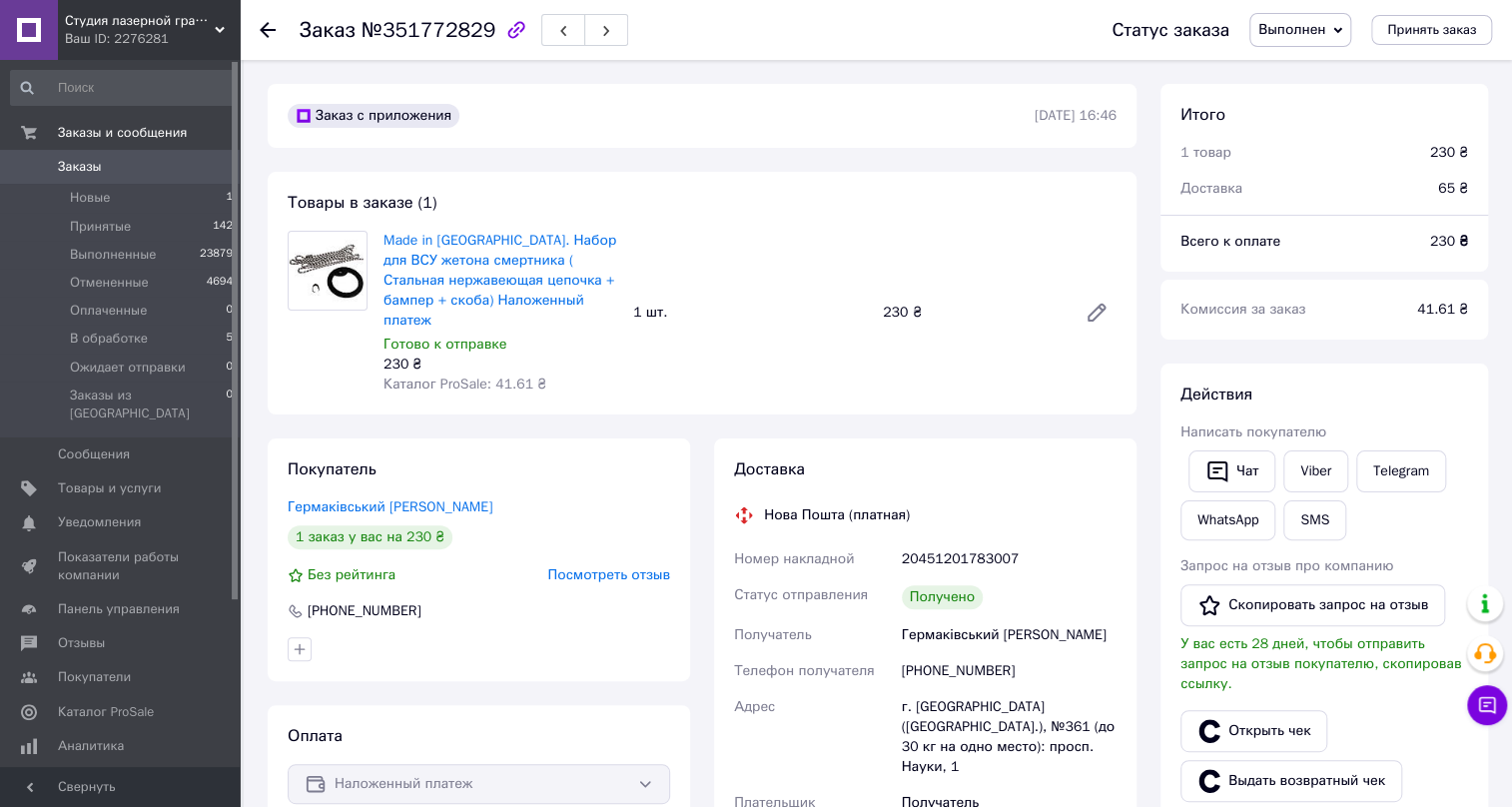 click on "Чат Viber Telegram WhatsApp SMS" at bounding box center (1324, 495) 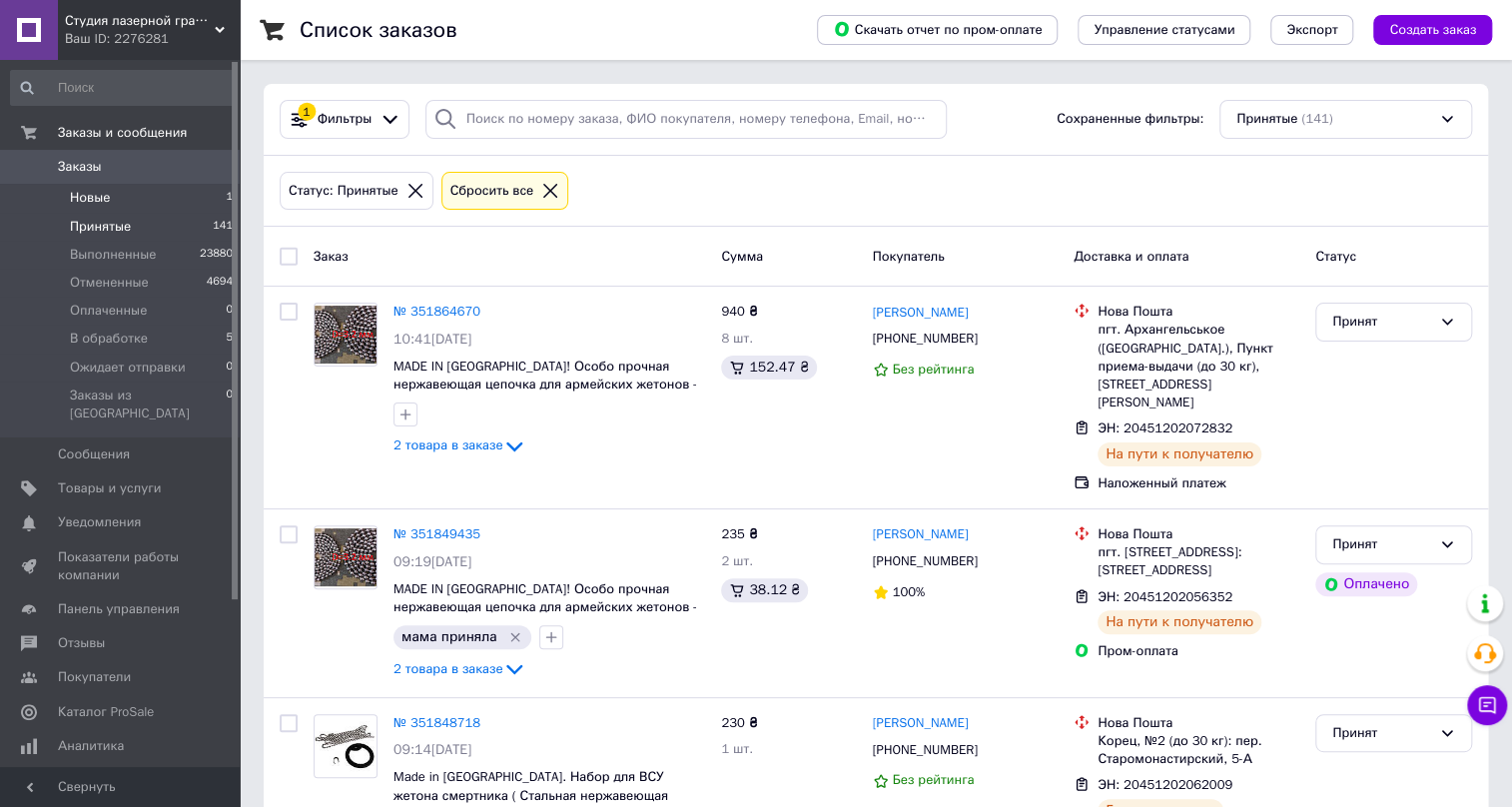 click on "Новые" at bounding box center [90, 198] 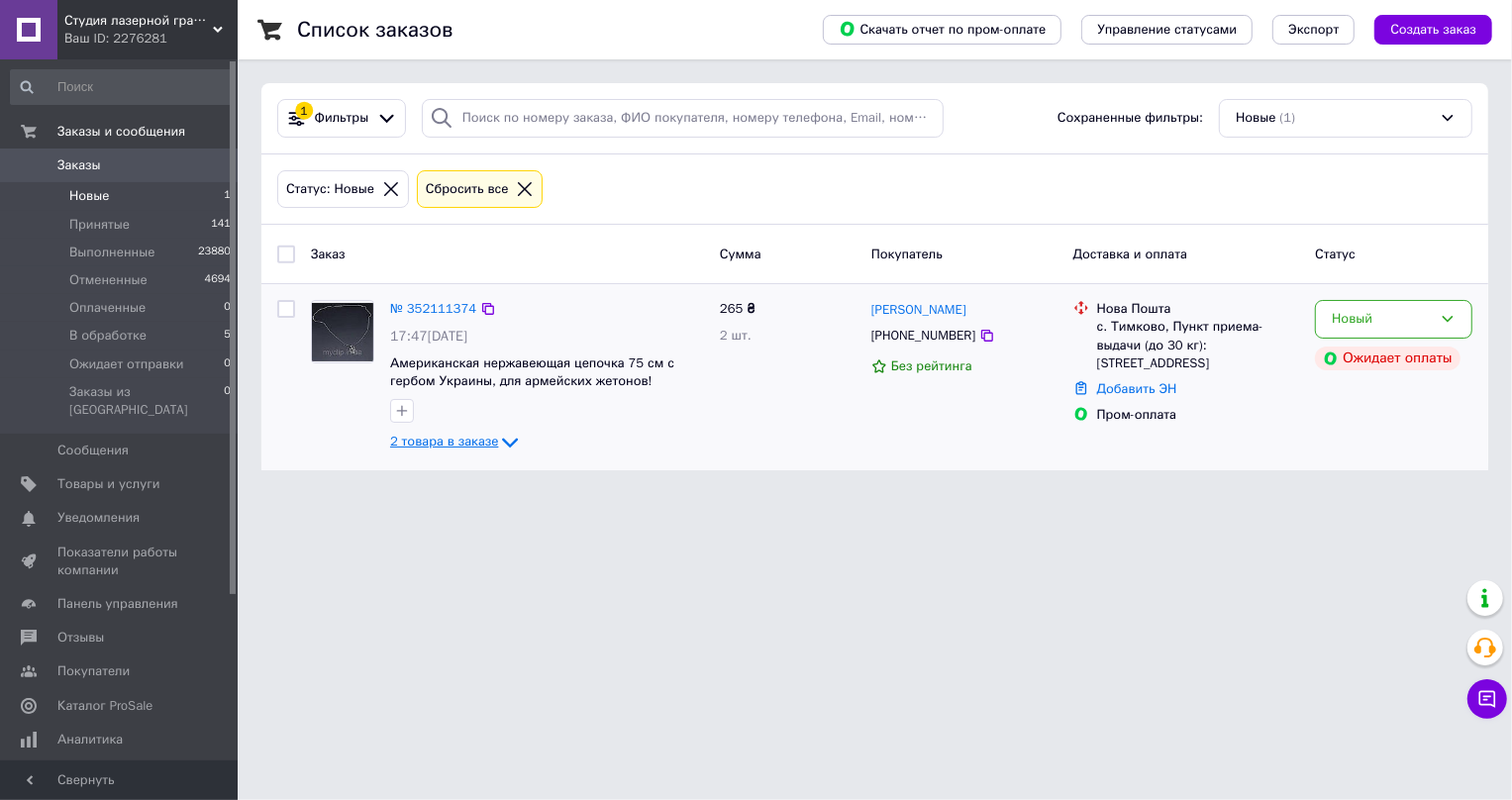 click 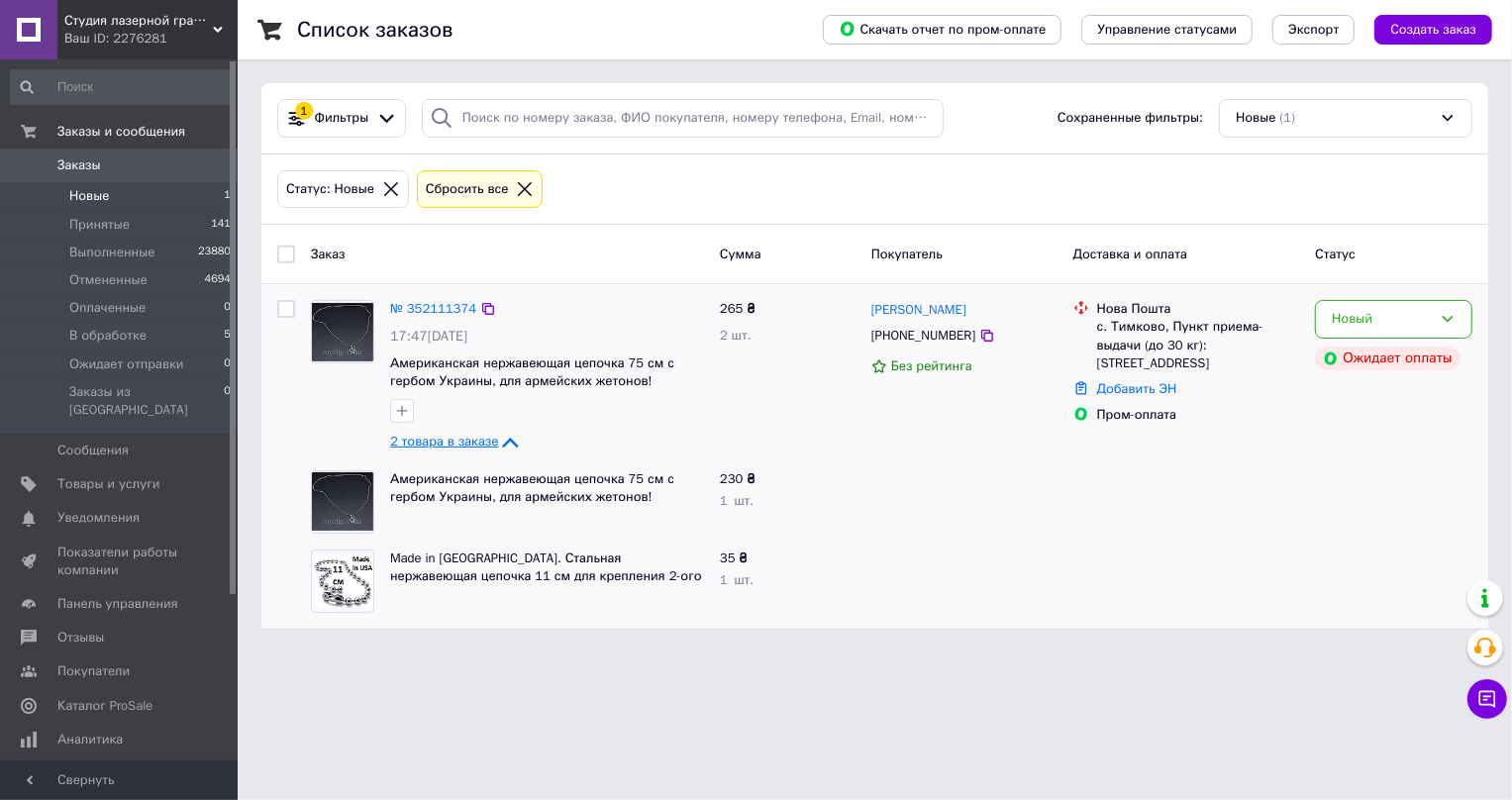 click 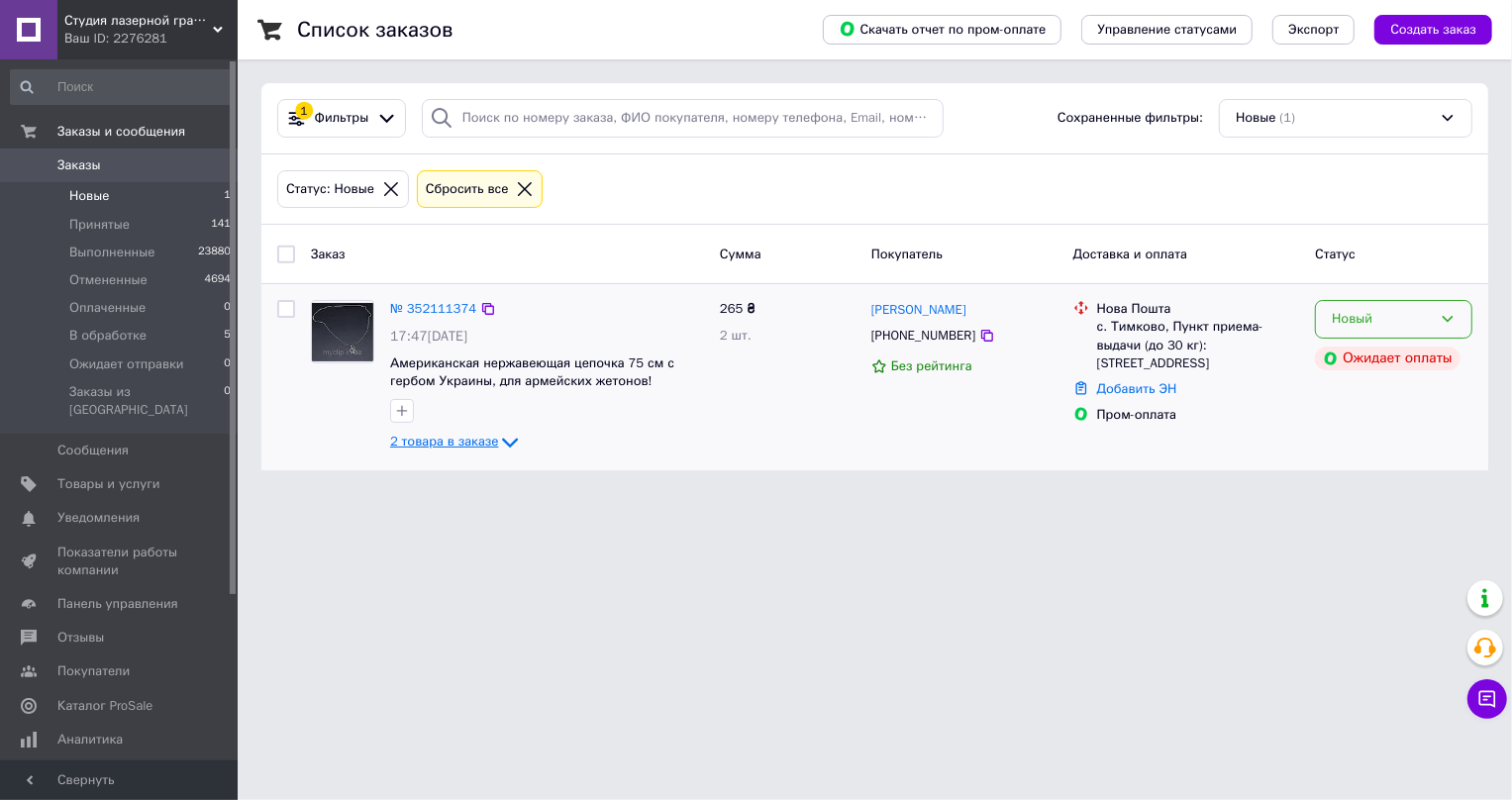 click 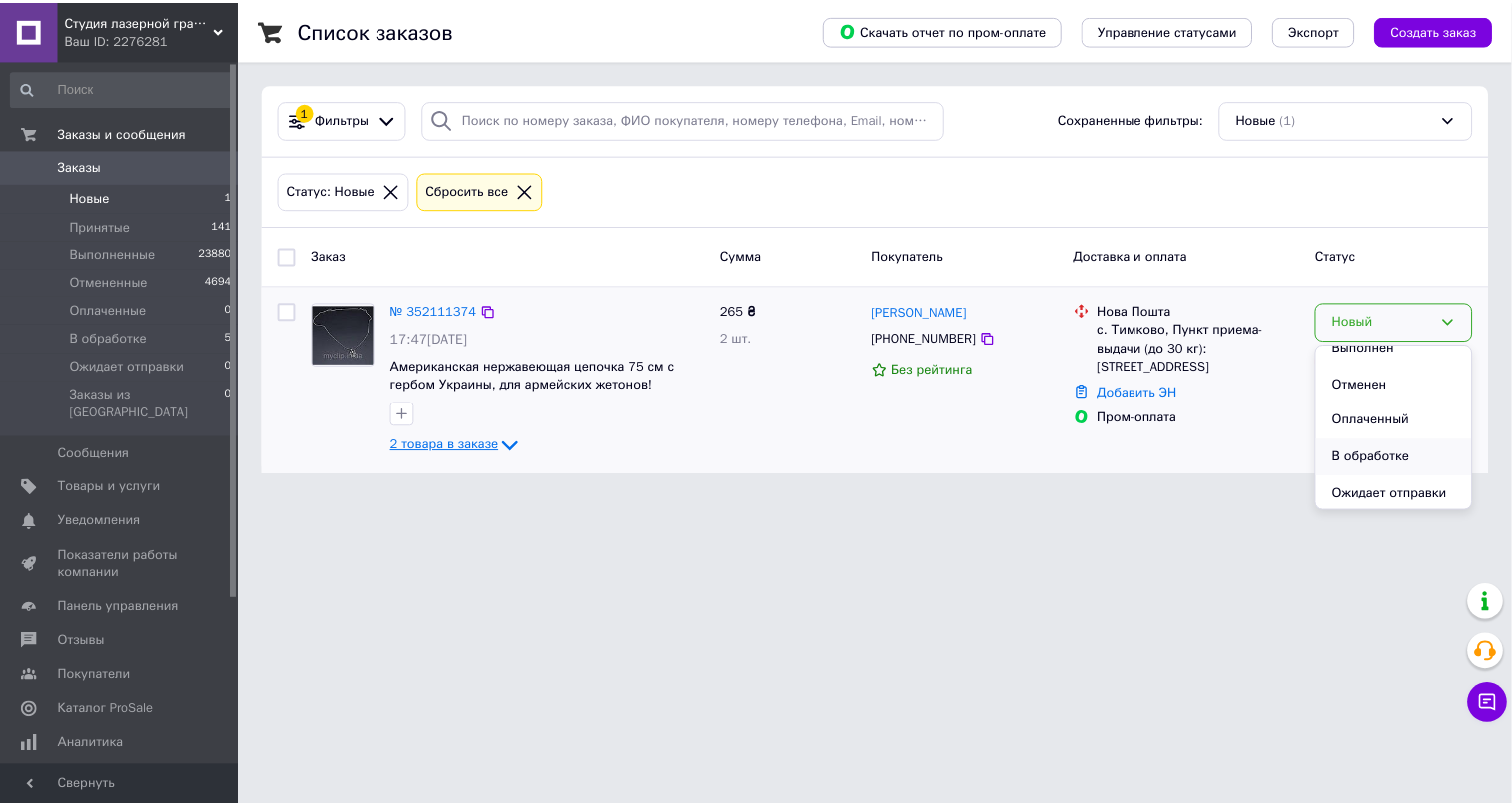 scroll, scrollTop: 53, scrollLeft: 0, axis: vertical 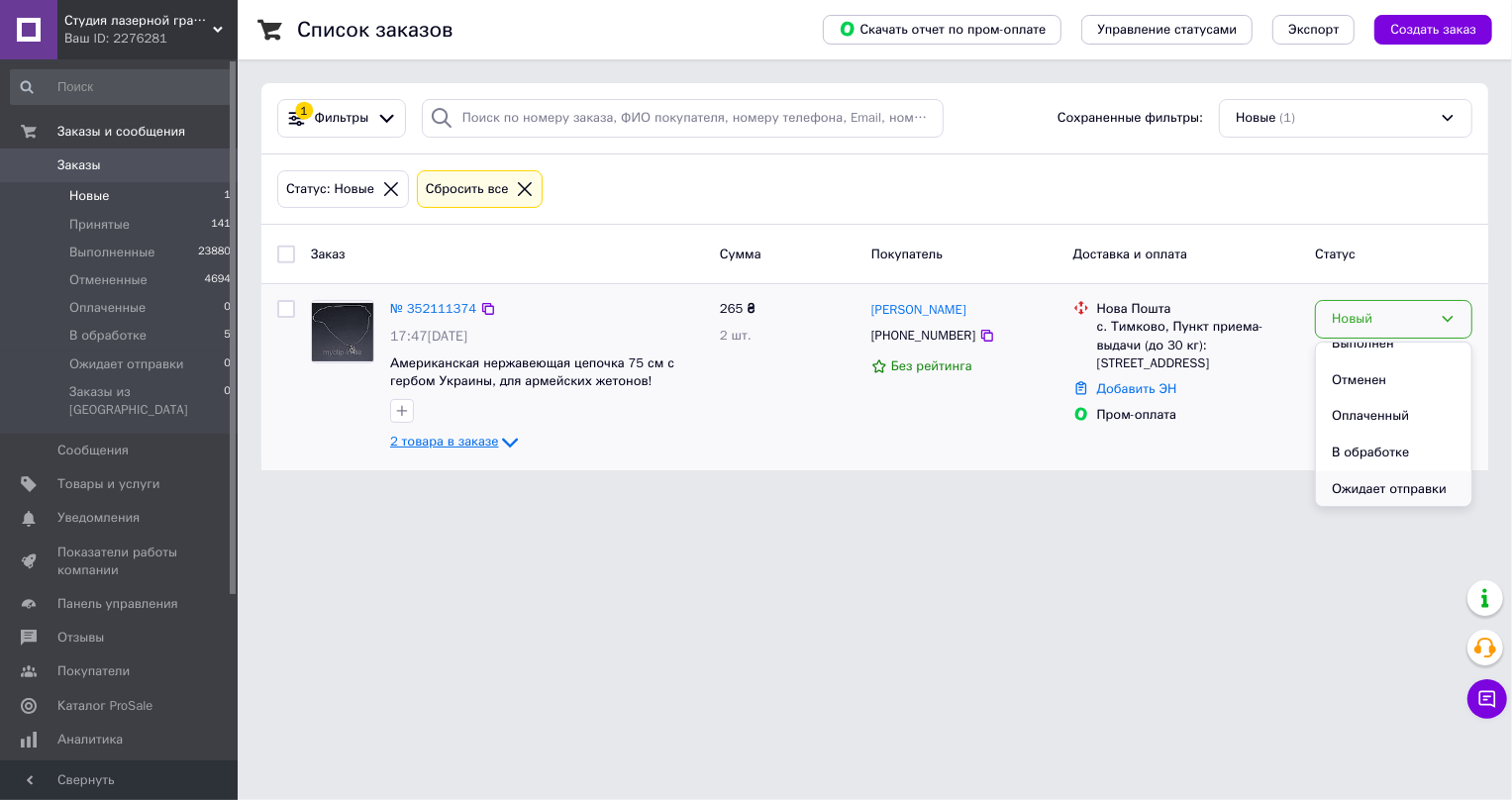 click on "Ожидает отправки" at bounding box center [1393, 489] 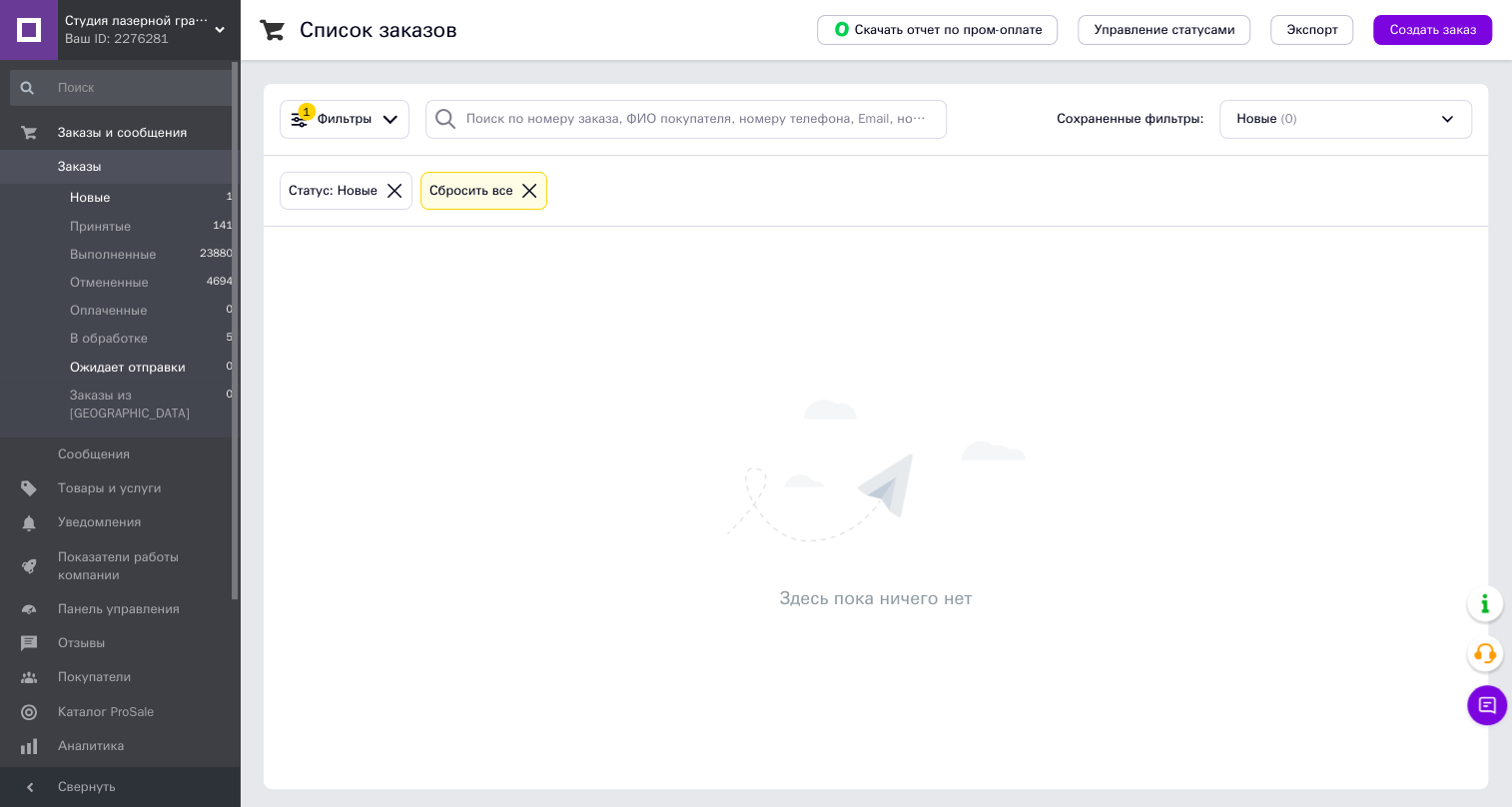 click on "Ожидает отправки" at bounding box center (128, 368) 